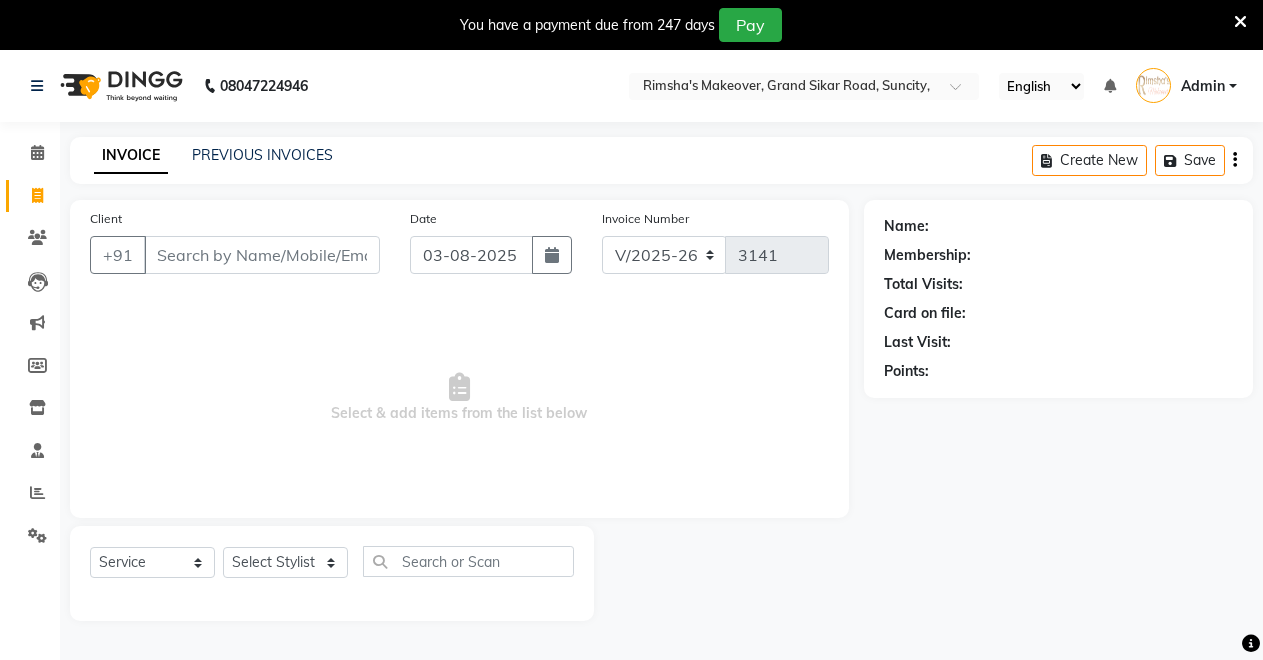 select on "7317" 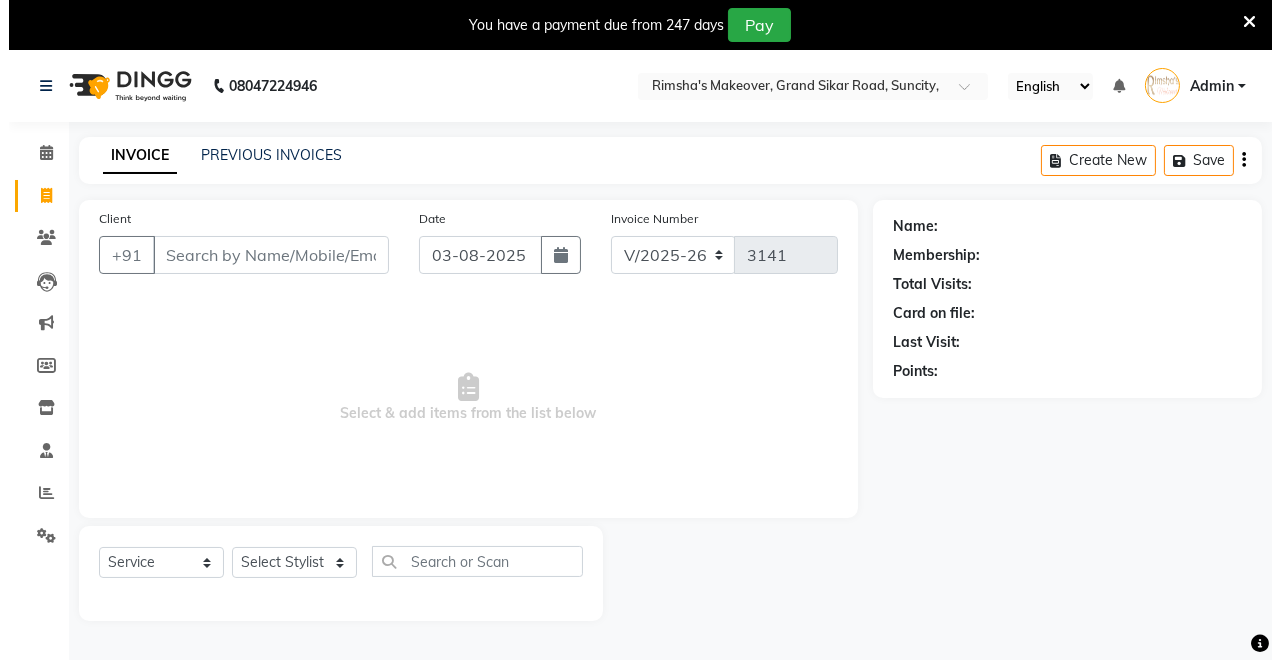 scroll, scrollTop: 0, scrollLeft: 0, axis: both 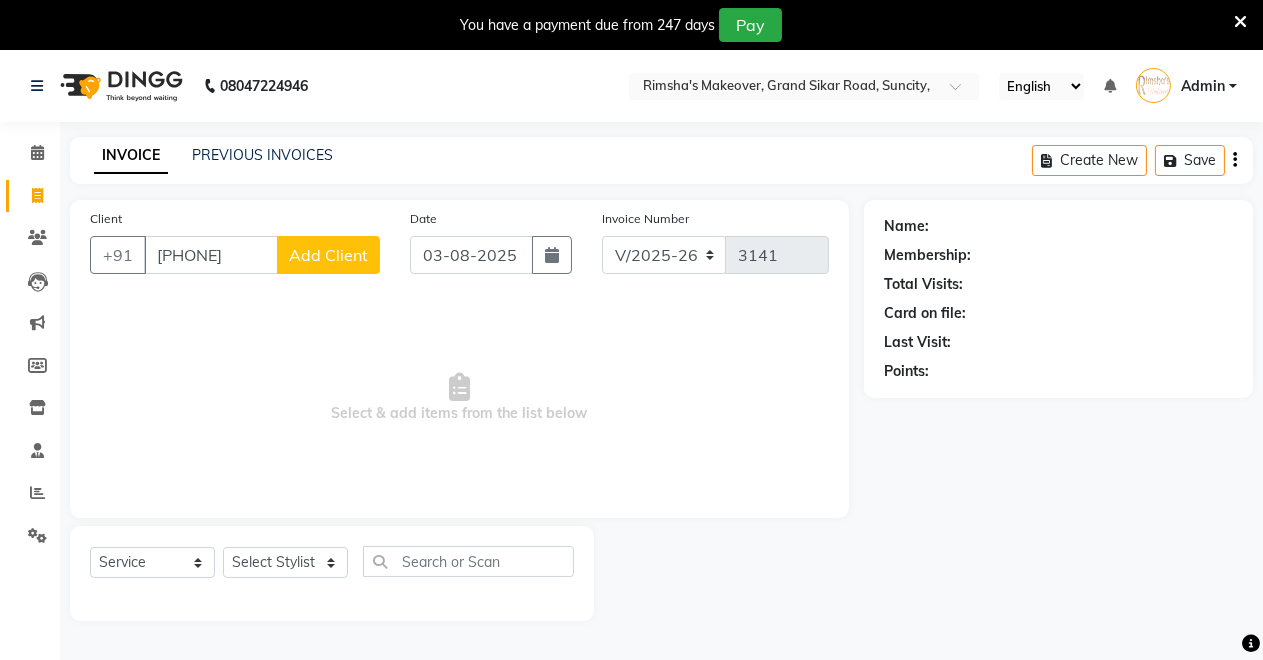 type on "[PHONE]" 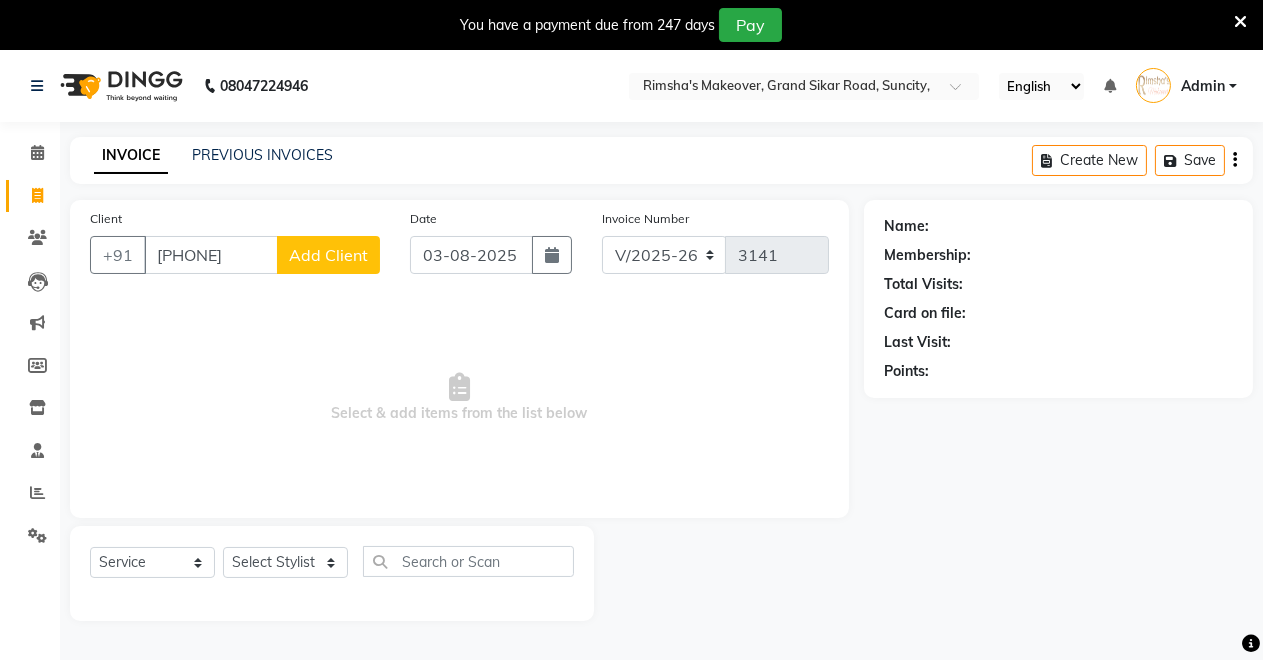 click on "Add Client" 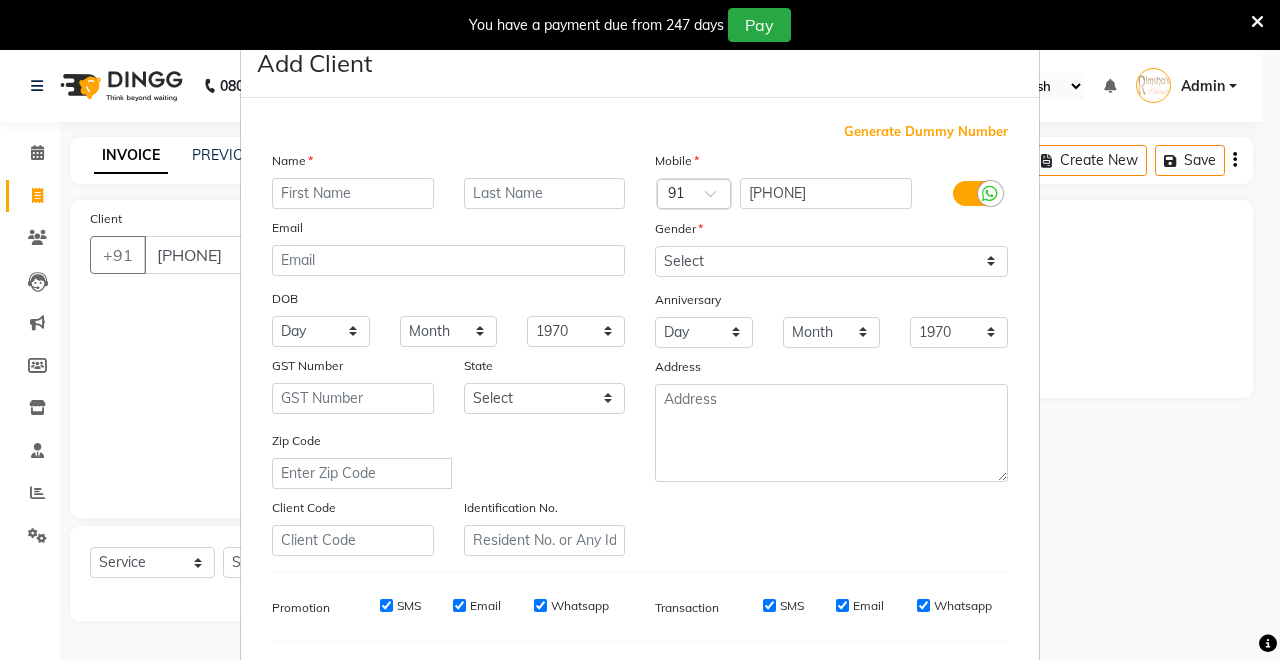 type on "m" 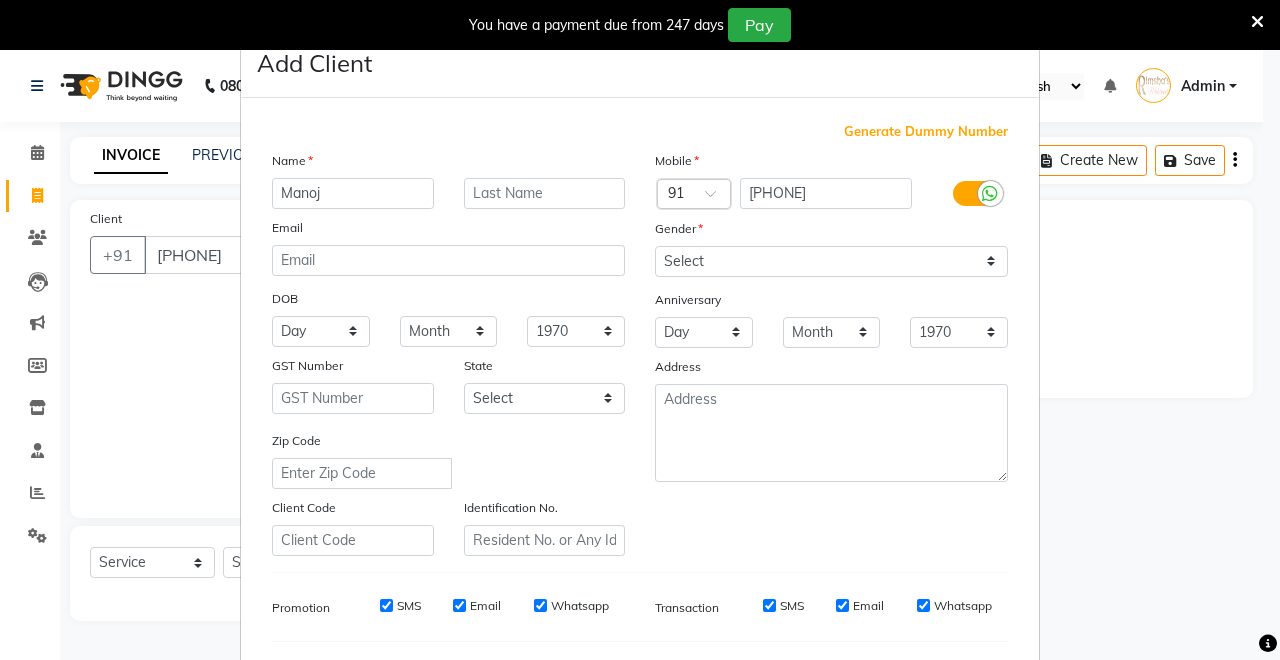 type on "Manoj" 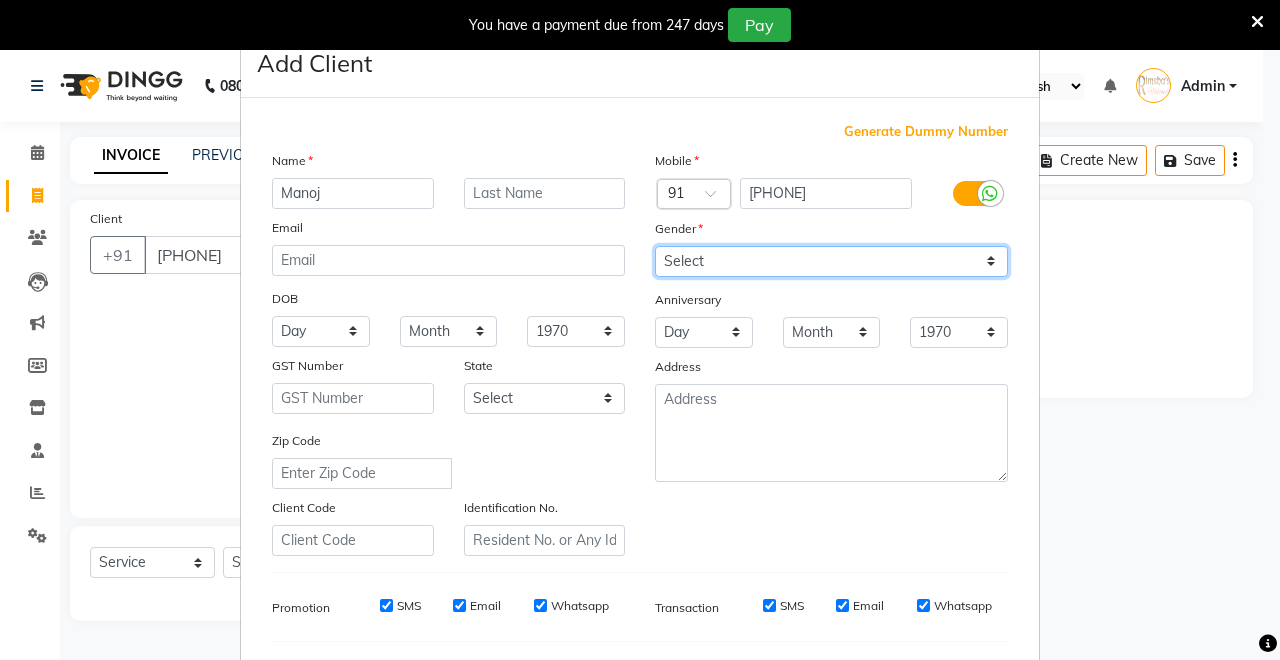 click on "Select Male Female Other Prefer Not To Say" at bounding box center [831, 261] 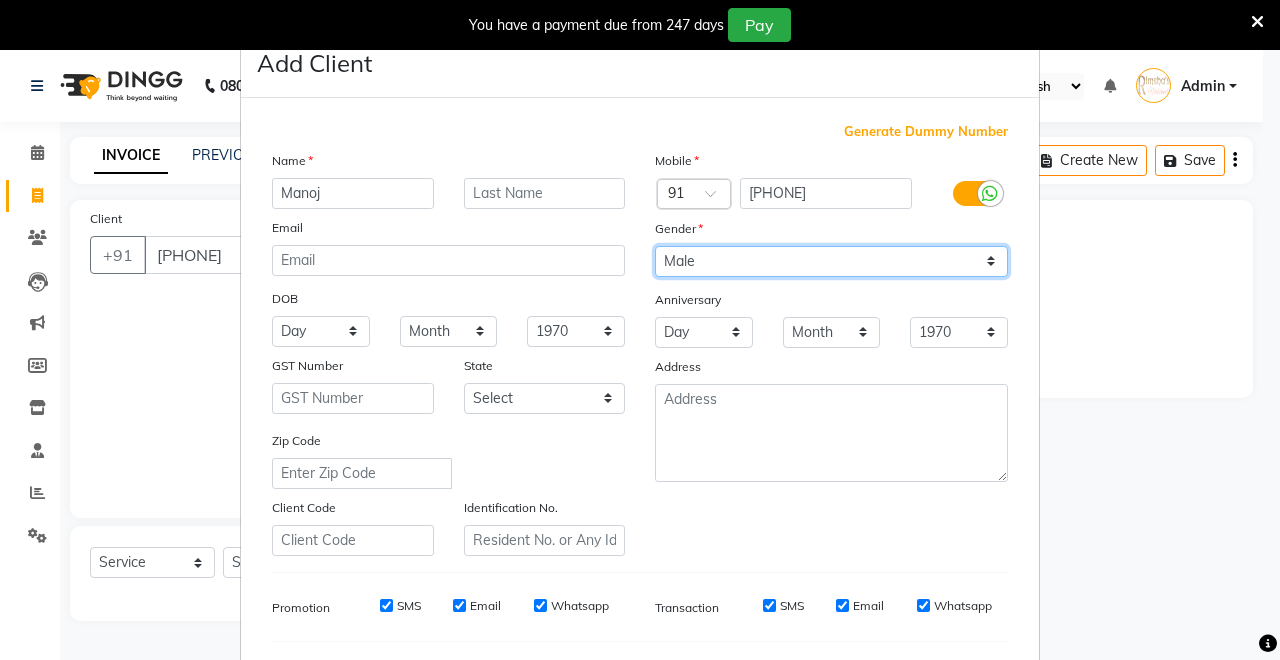 click on "Select Male Female Other Prefer Not To Say" at bounding box center [831, 261] 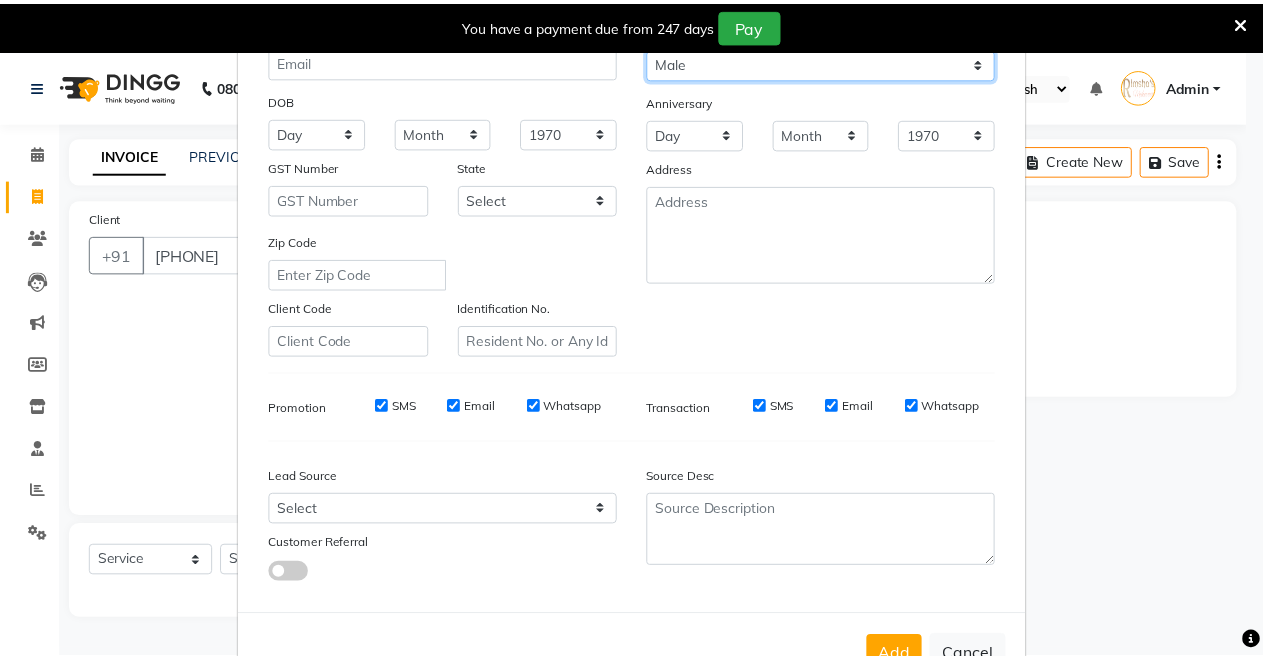 scroll, scrollTop: 259, scrollLeft: 0, axis: vertical 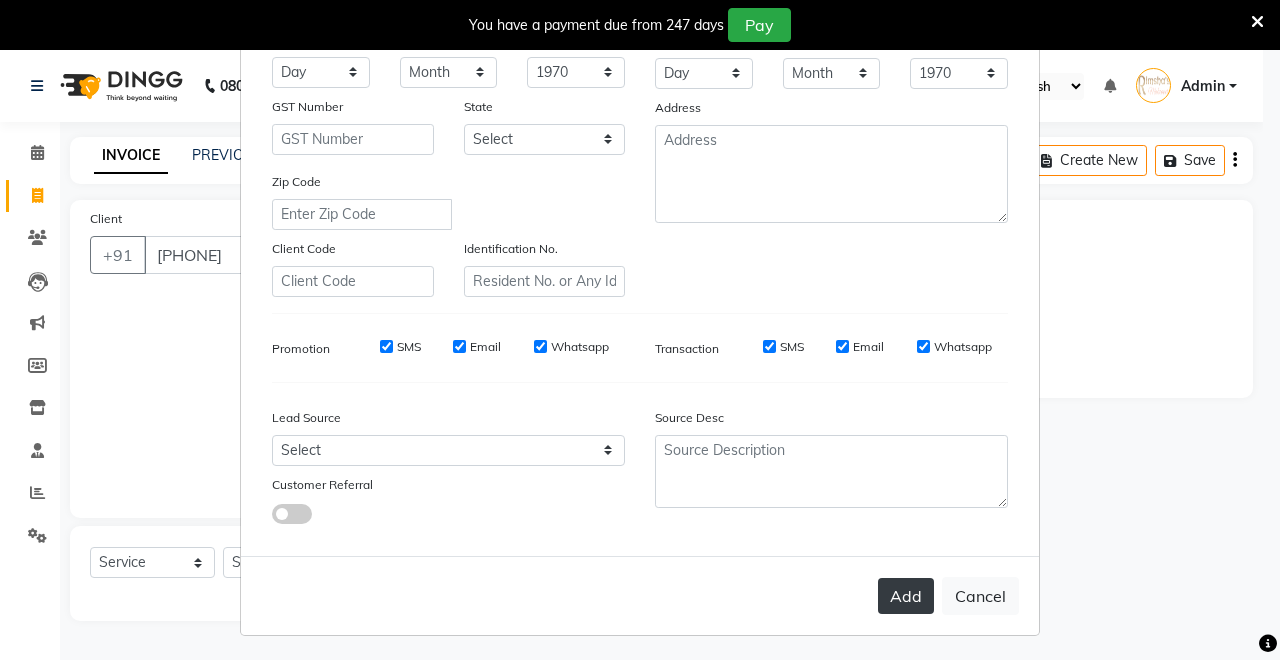 click on "Add" at bounding box center (906, 596) 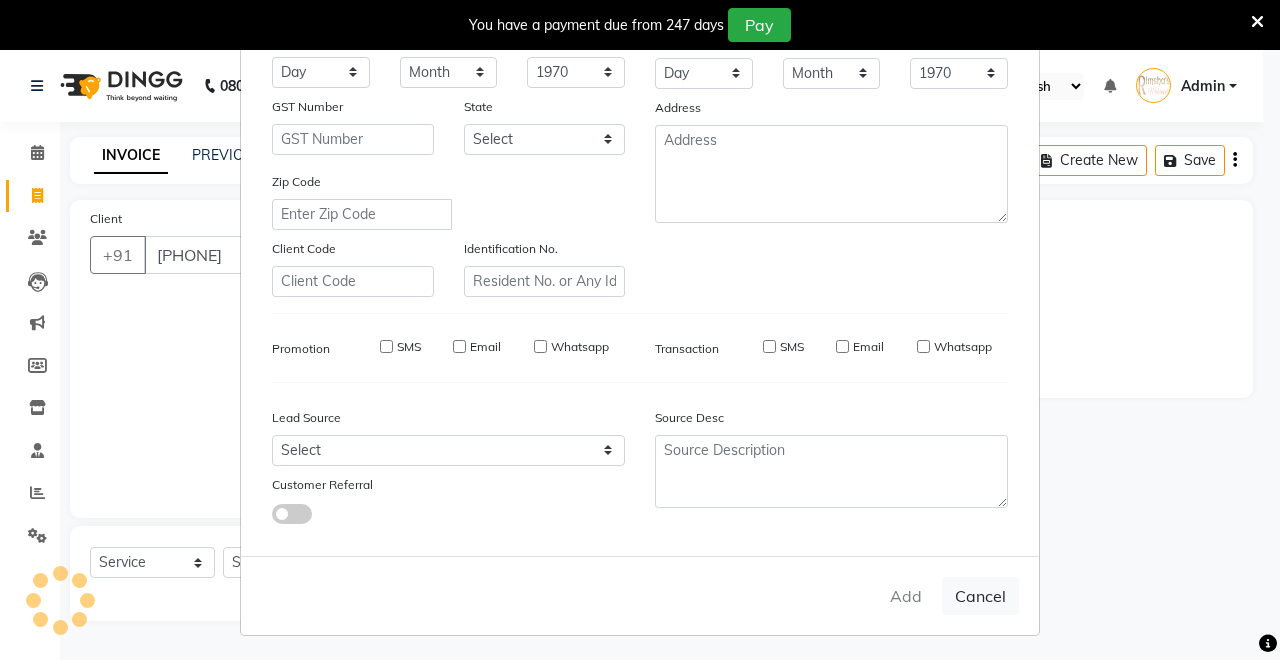 type 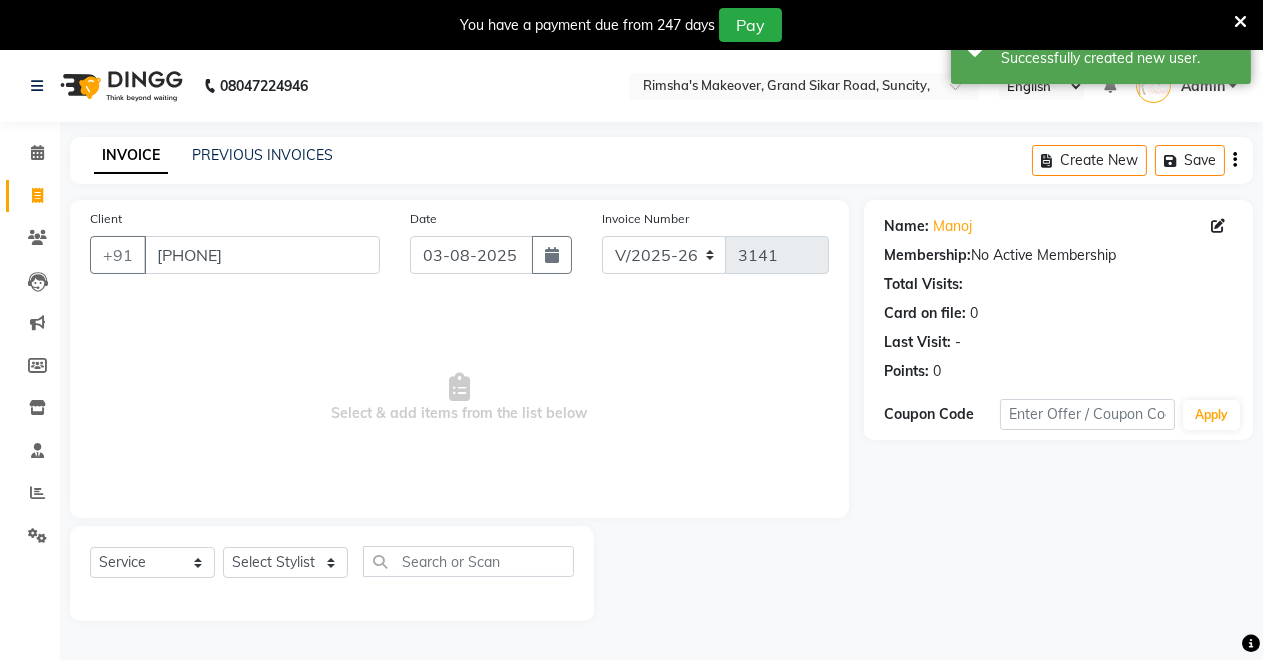 scroll, scrollTop: 49, scrollLeft: 0, axis: vertical 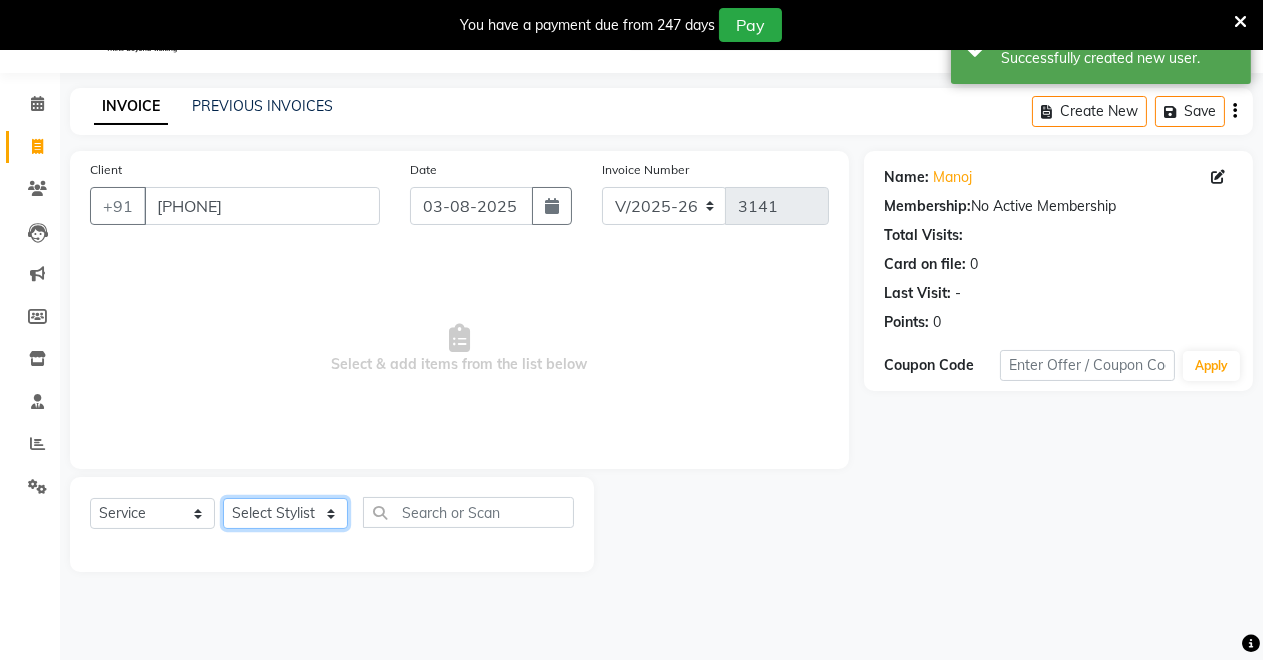 click on "Select Stylist Badal kumar Jeetu Kushal Nikita Rahul Sachin Dangoriya Shikha Suman Verma" 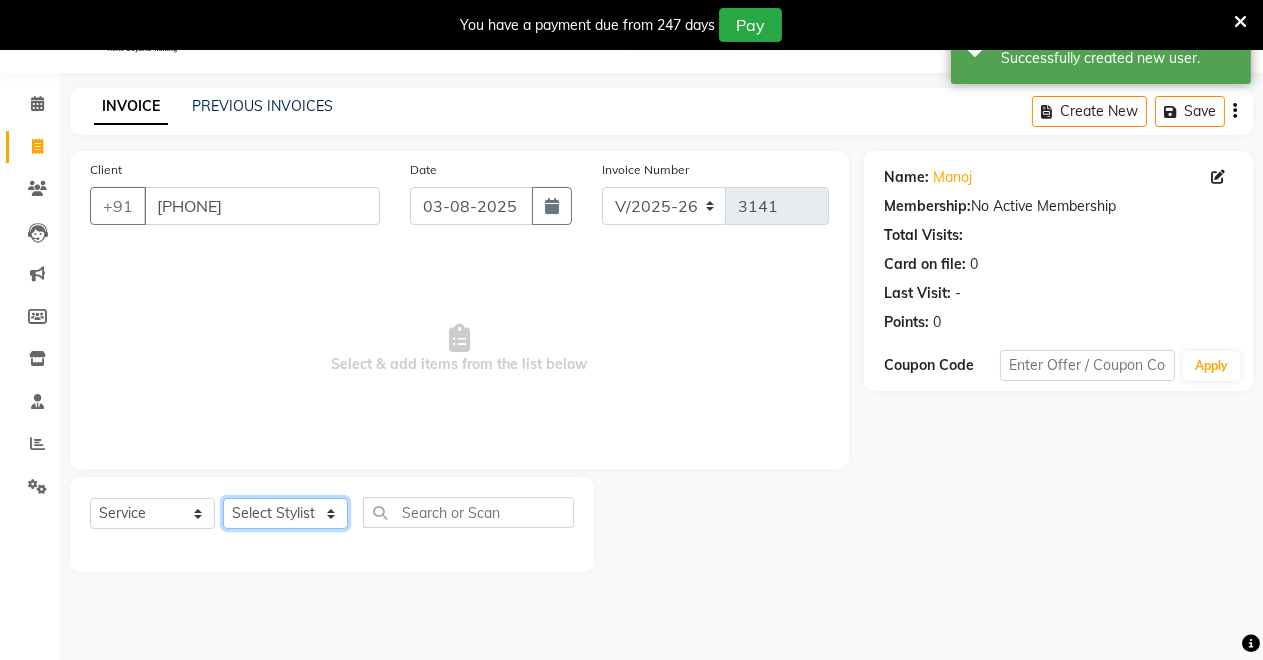 click on "Select Stylist Badal kumar Jeetu Kushal Nikita Rahul Sachin Dangoriya Shikha Suman Verma" 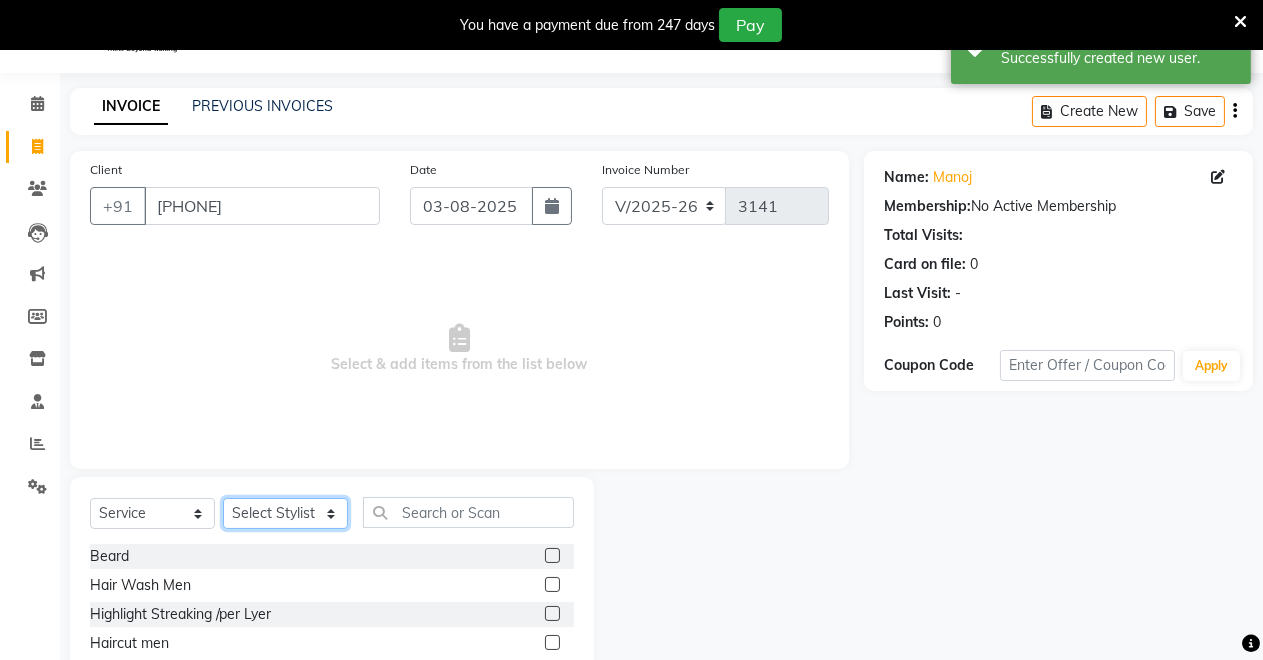 scroll, scrollTop: 191, scrollLeft: 0, axis: vertical 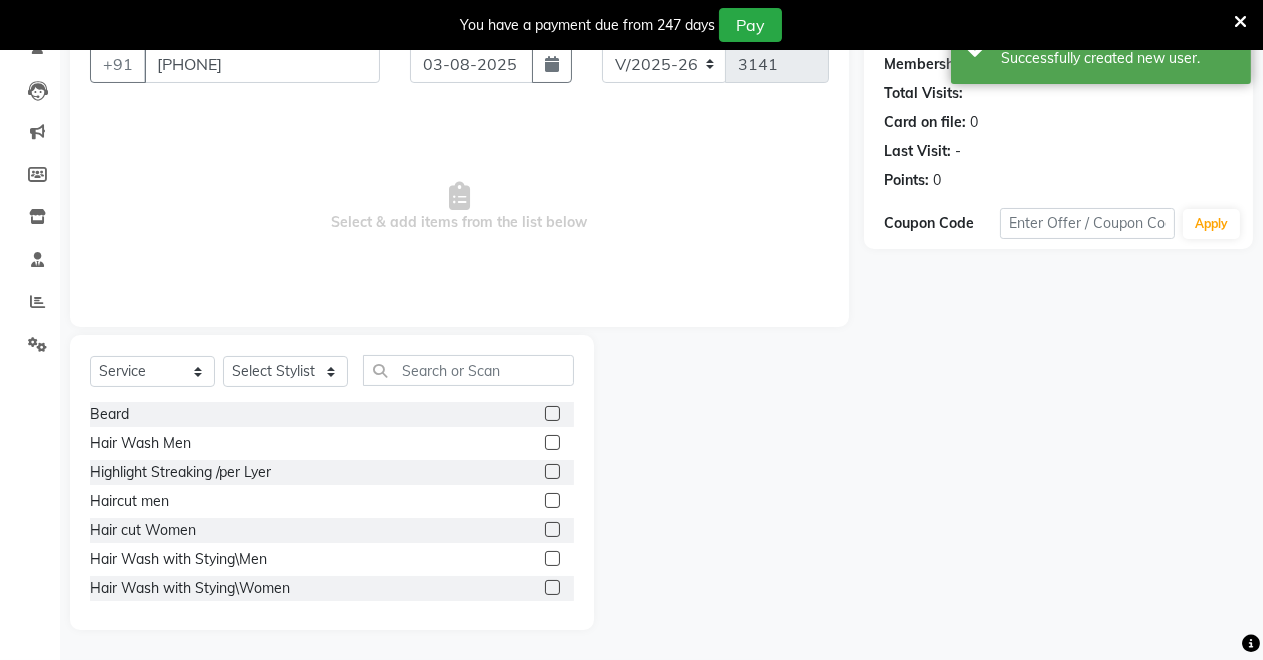 click 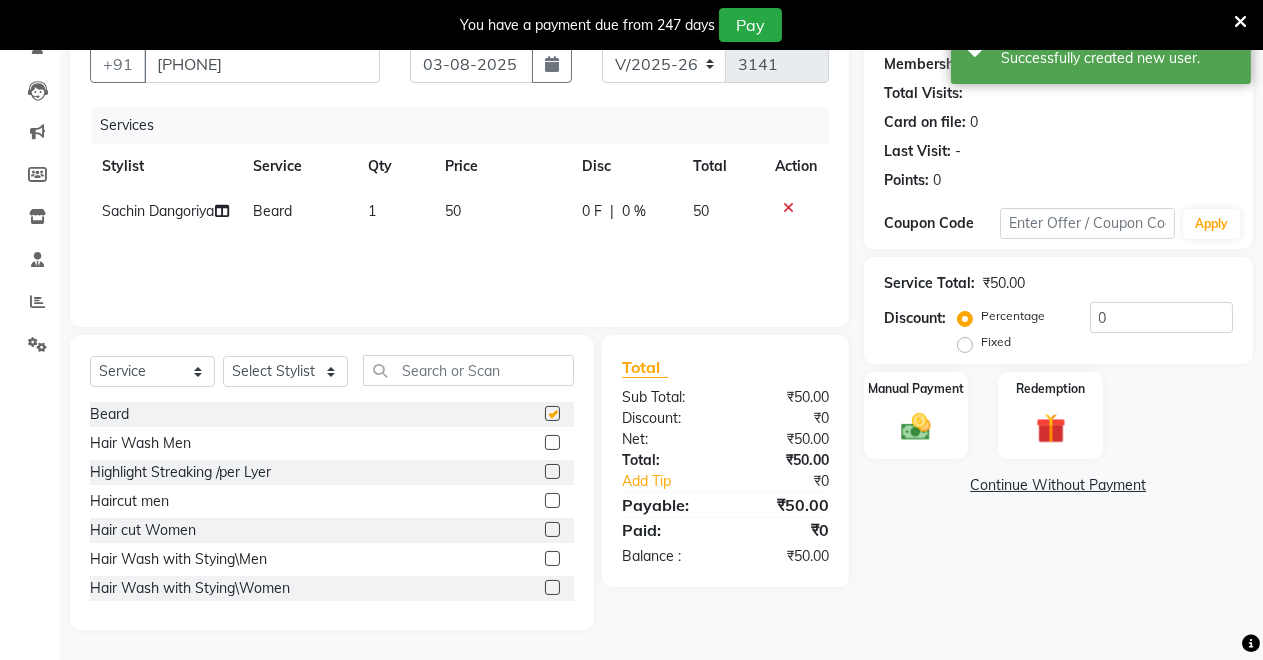 checkbox on "false" 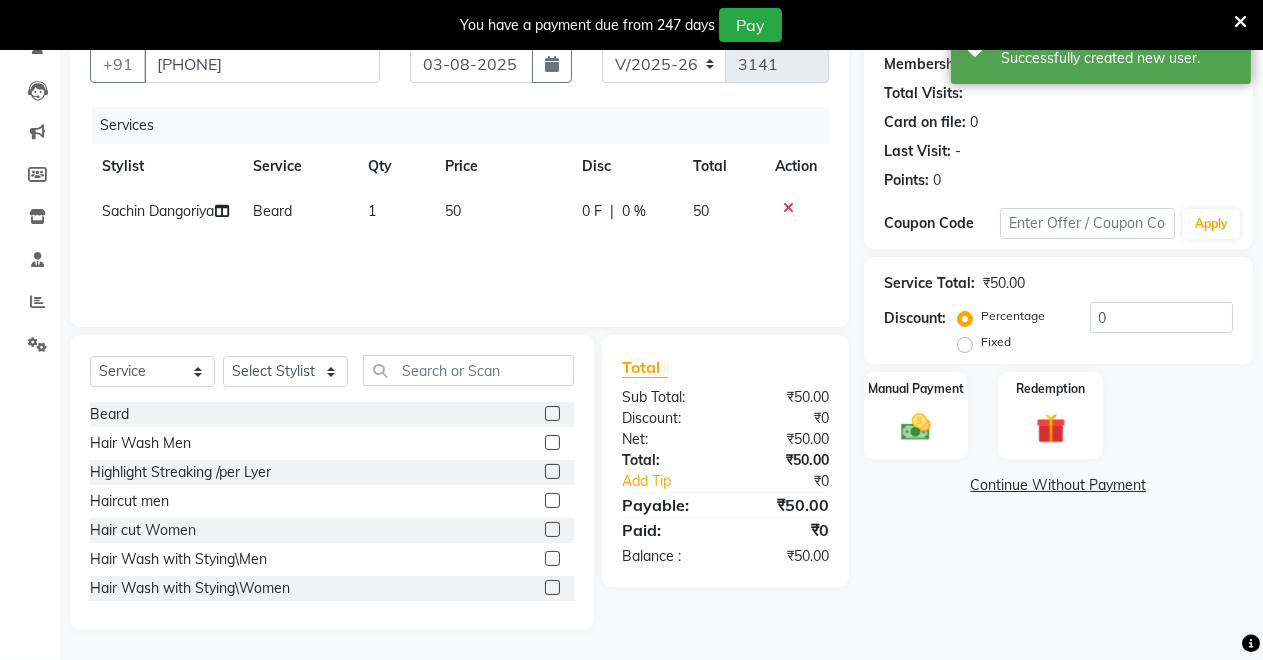 click 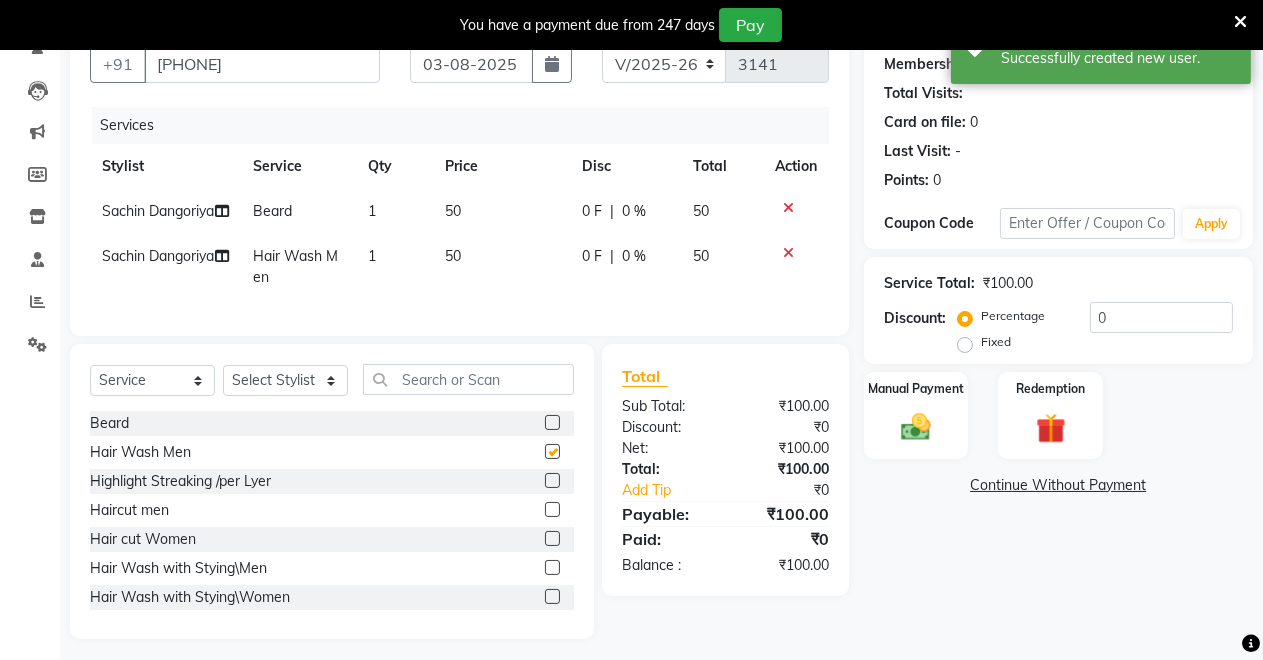 checkbox on "false" 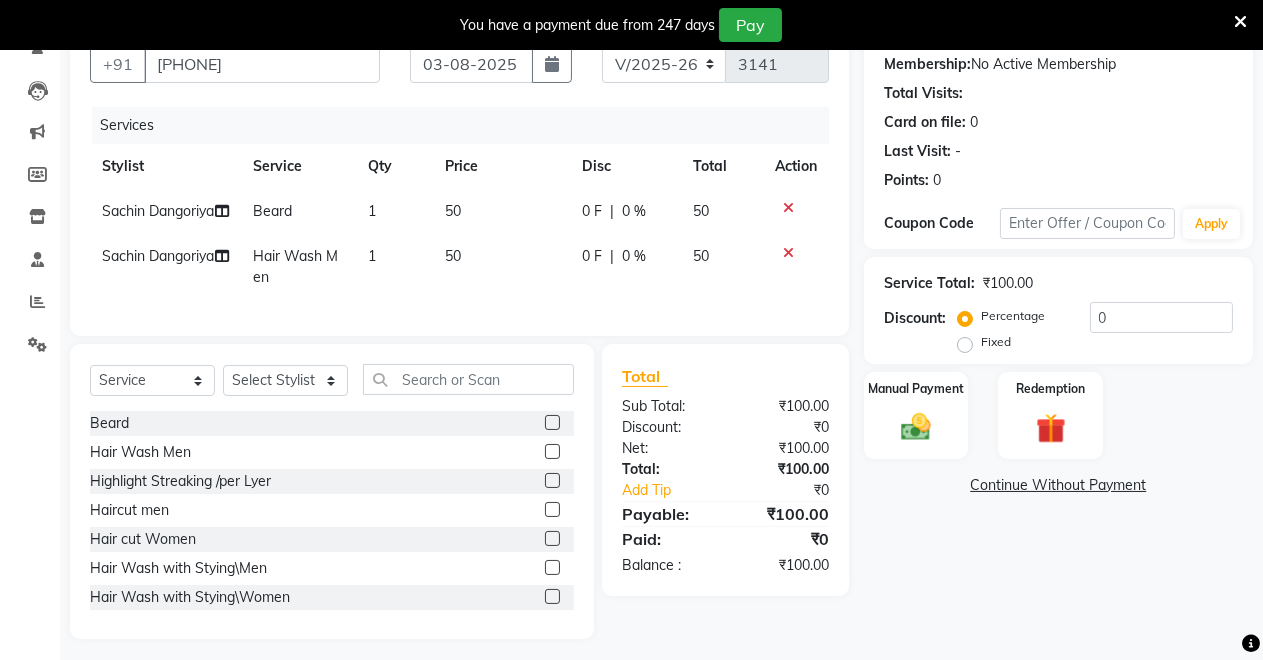 click 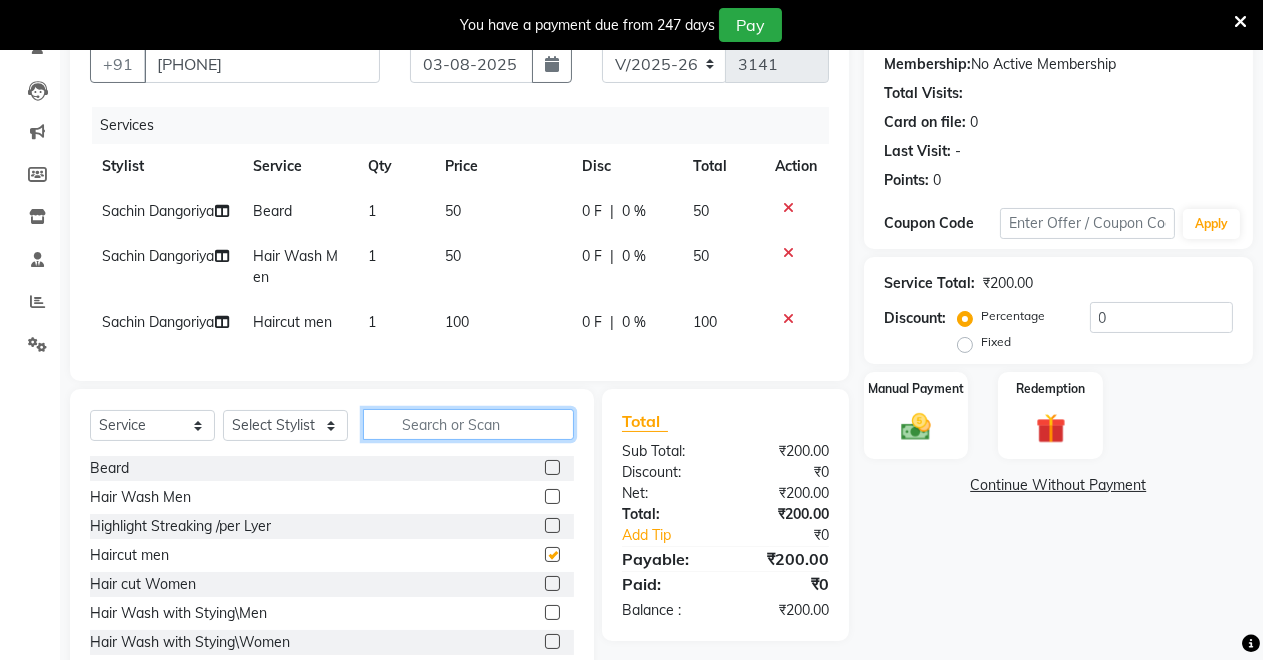 click 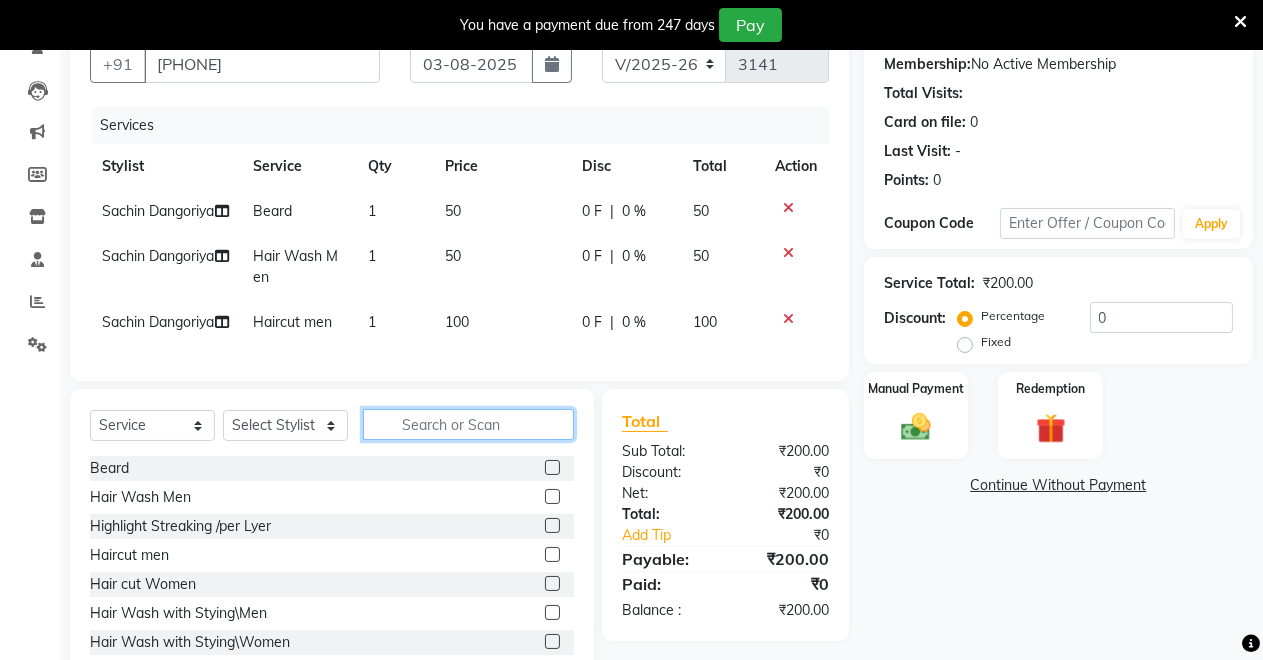 checkbox on "false" 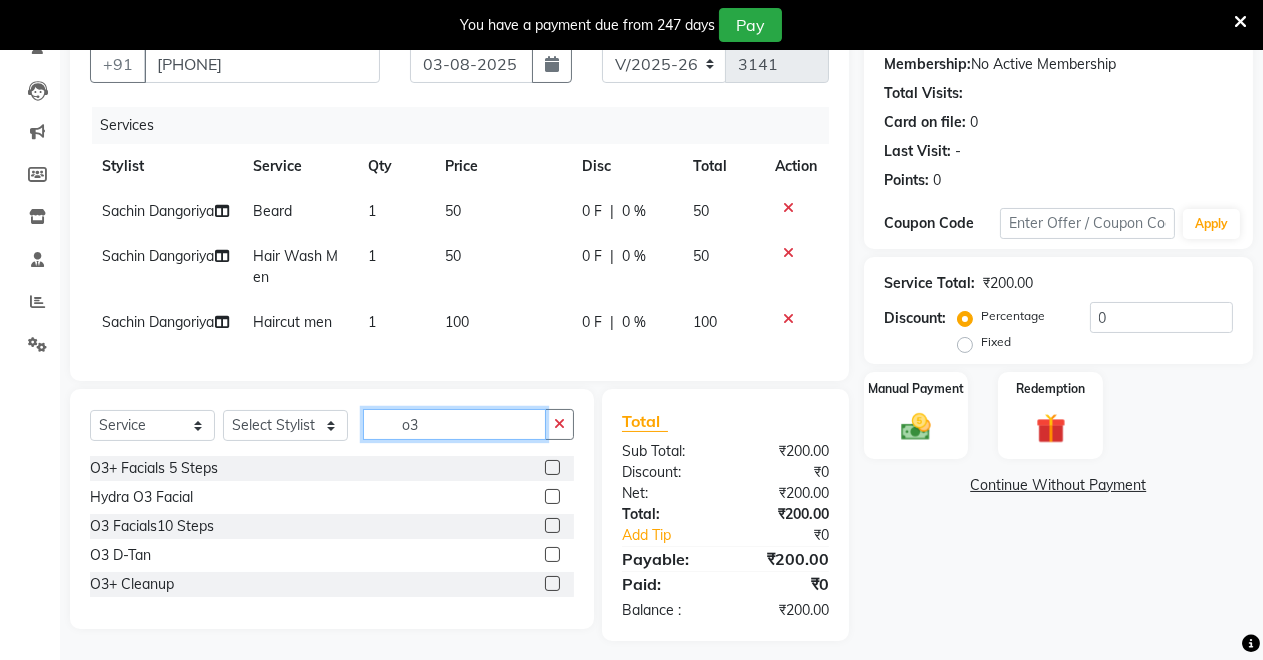 scroll, scrollTop: 260, scrollLeft: 0, axis: vertical 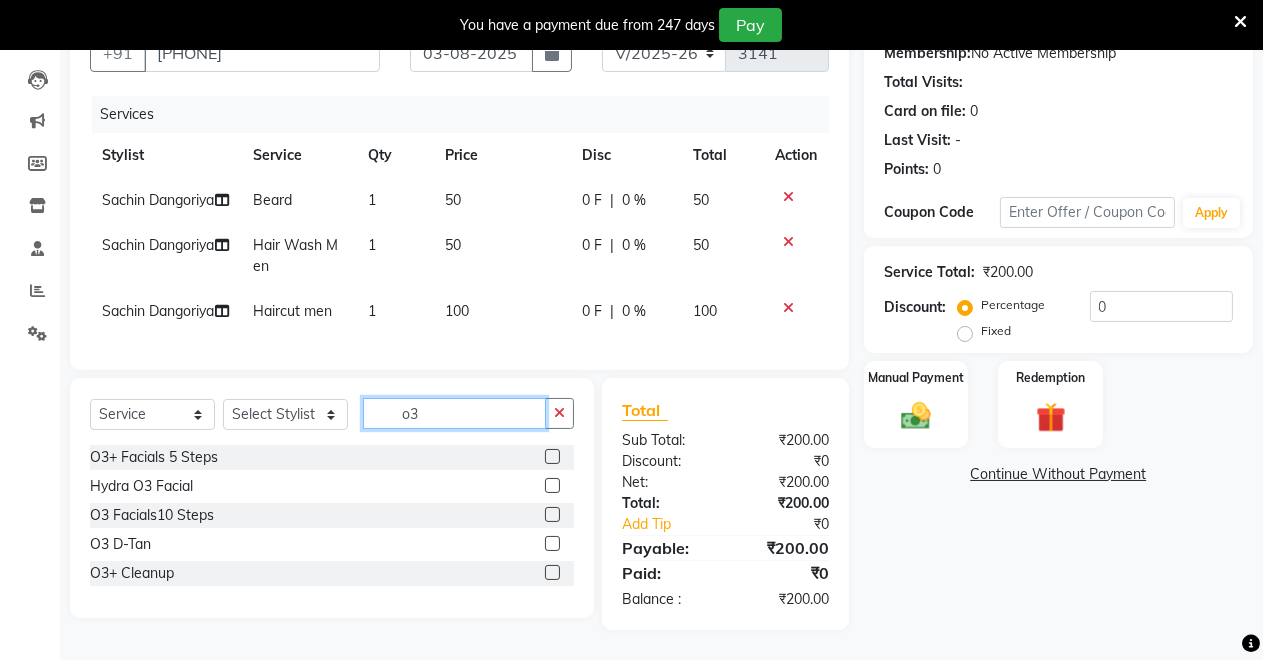 type on "o3" 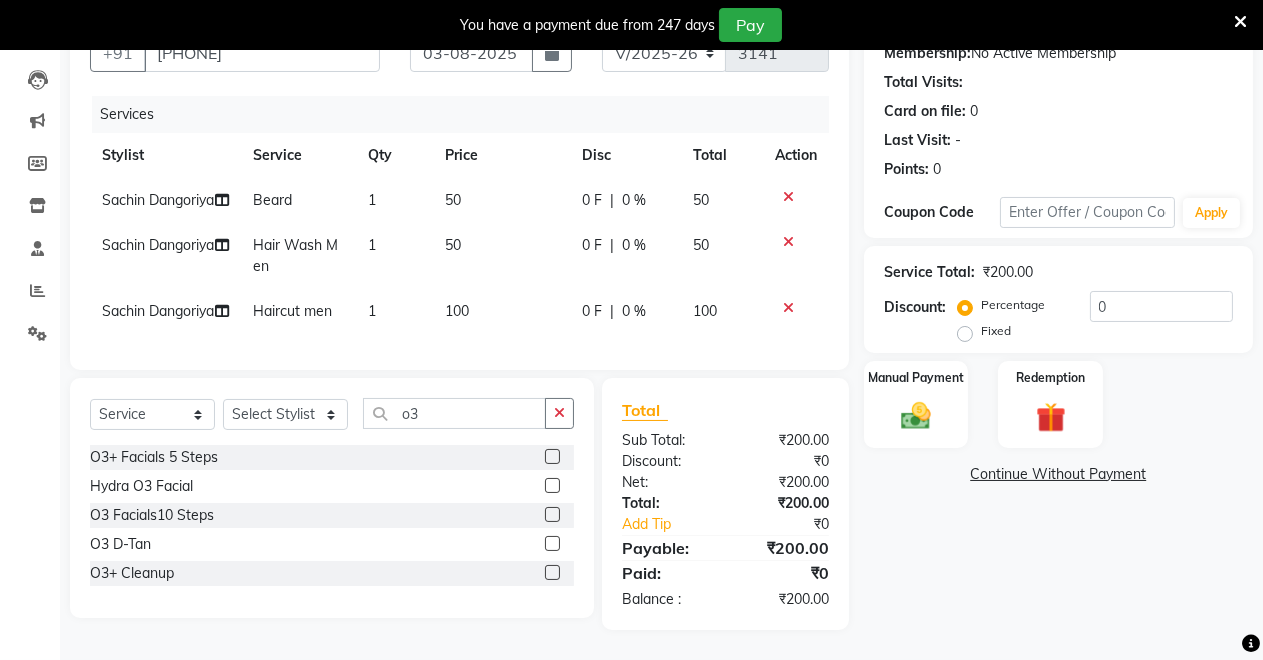 click 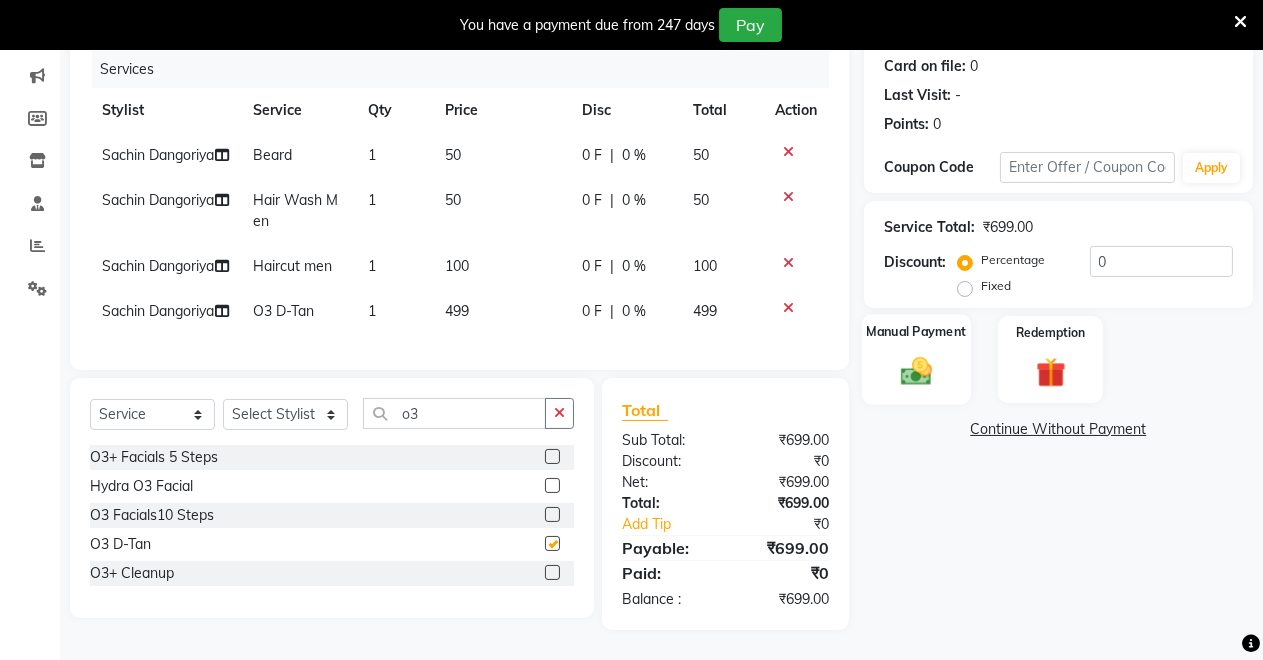 checkbox on "false" 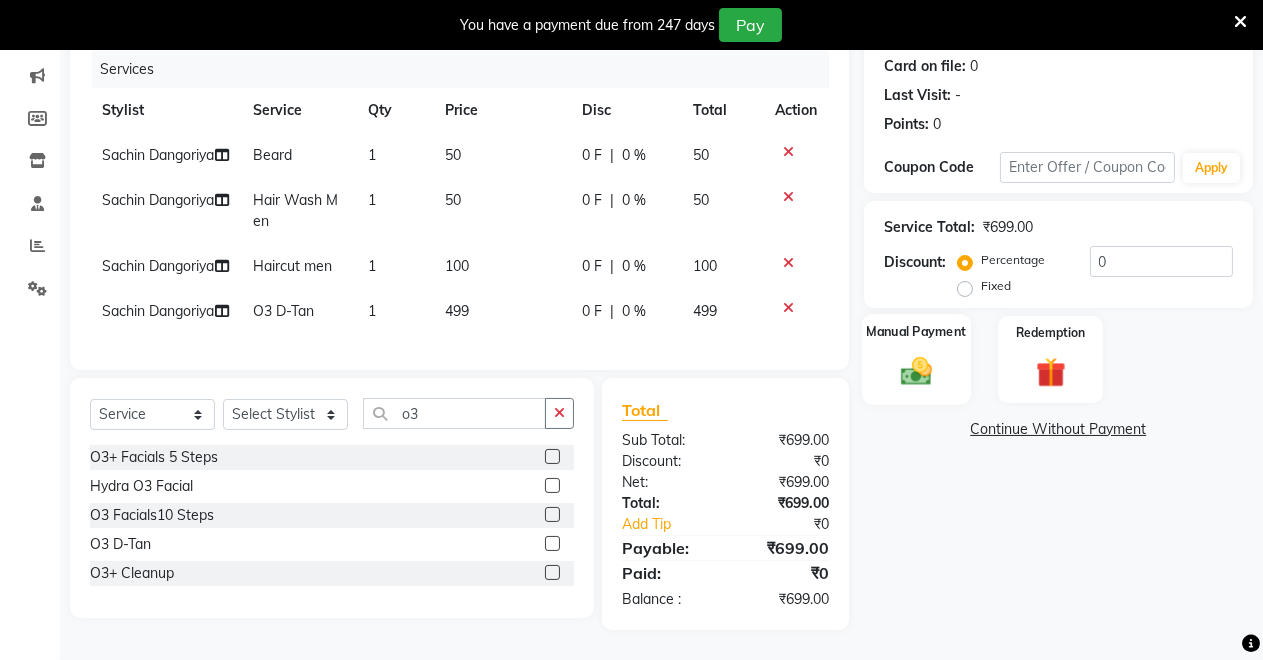 click on "Manual Payment" 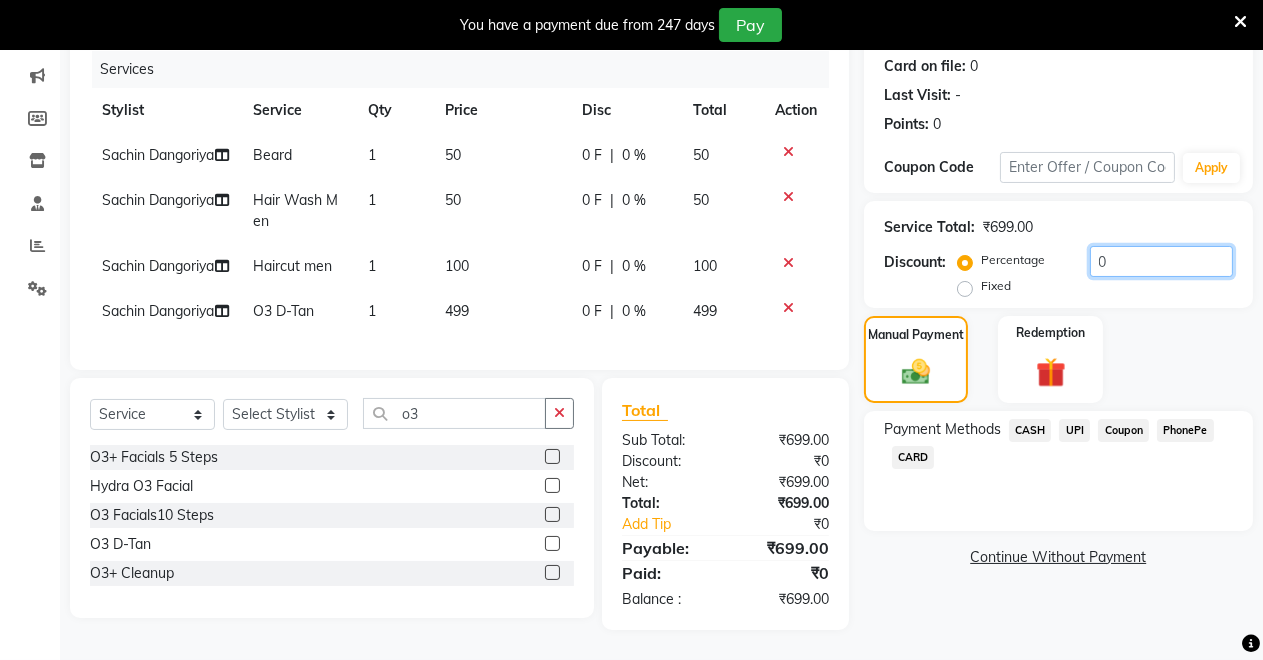 click on "0" 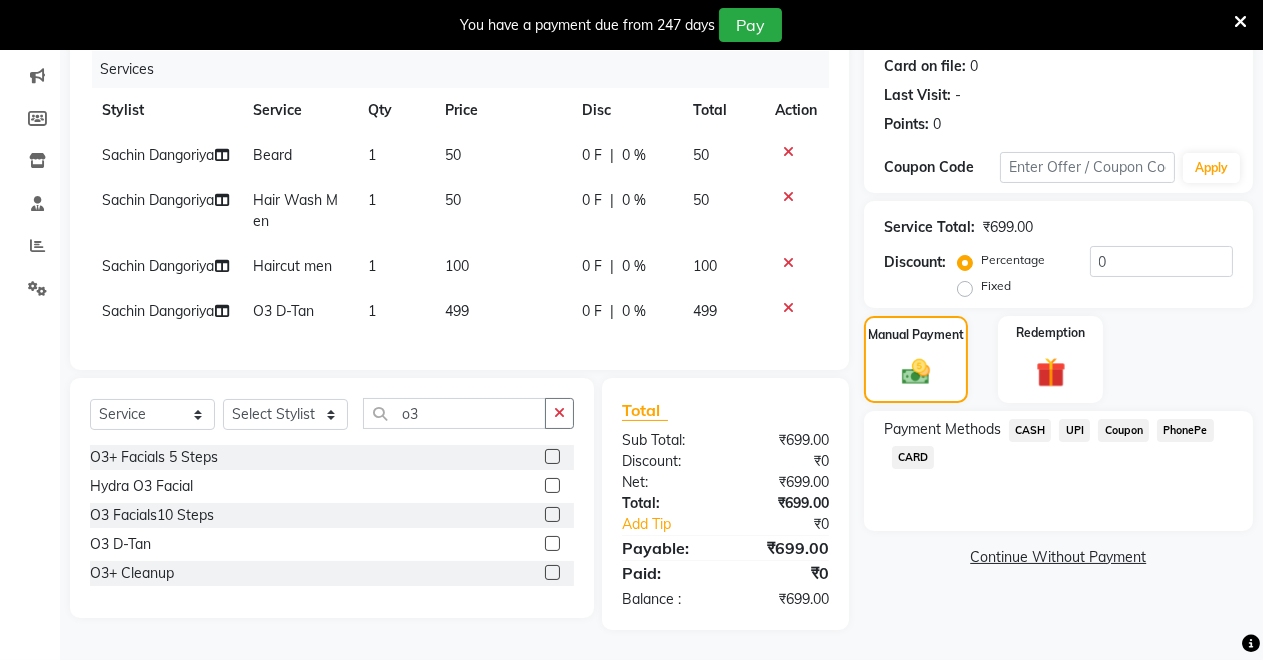 click on "Fixed" 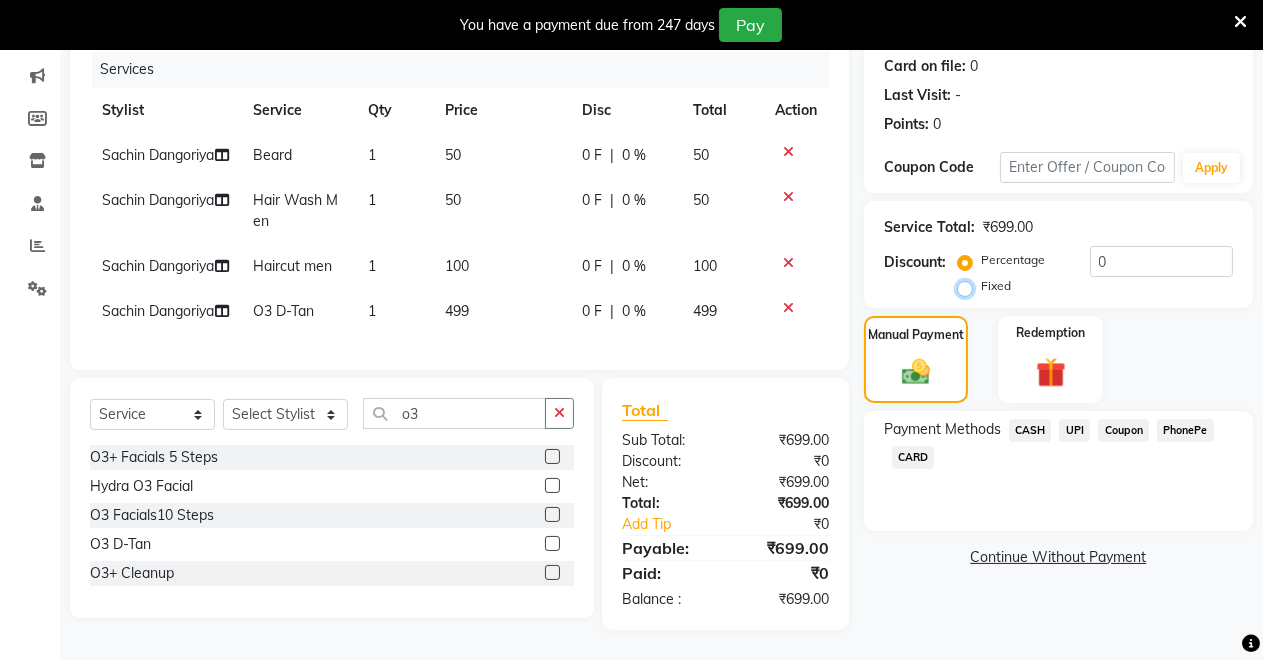 click on "Fixed" at bounding box center (969, 286) 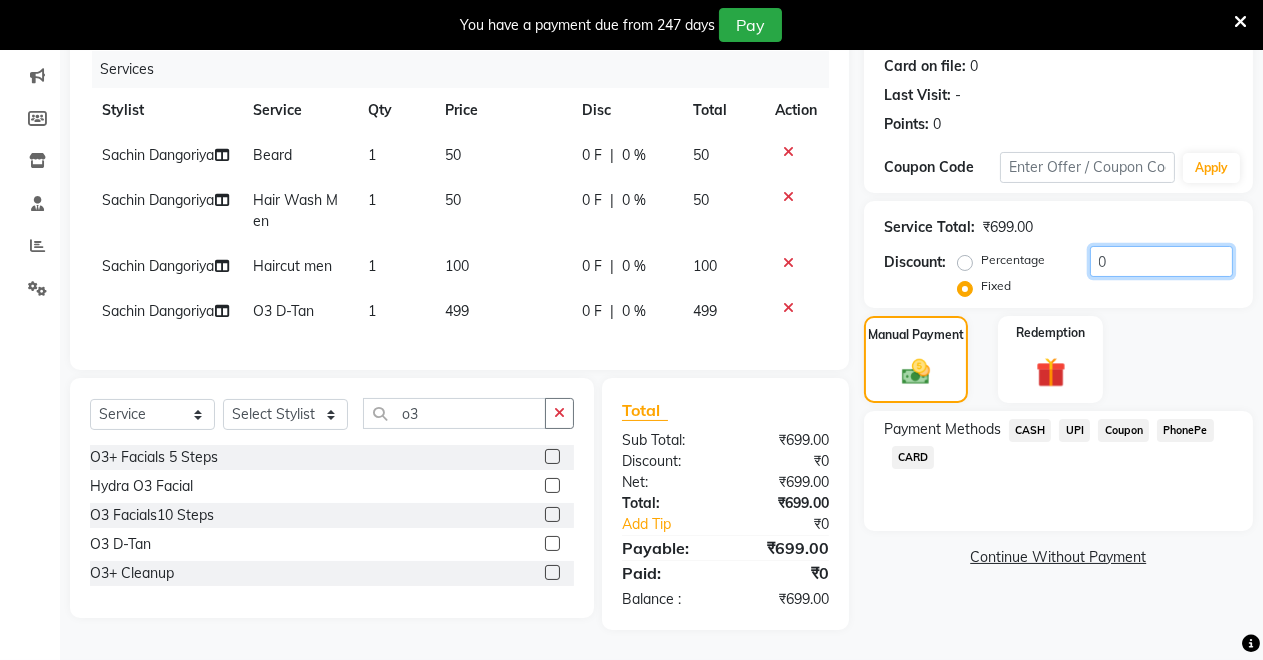 click on "0" 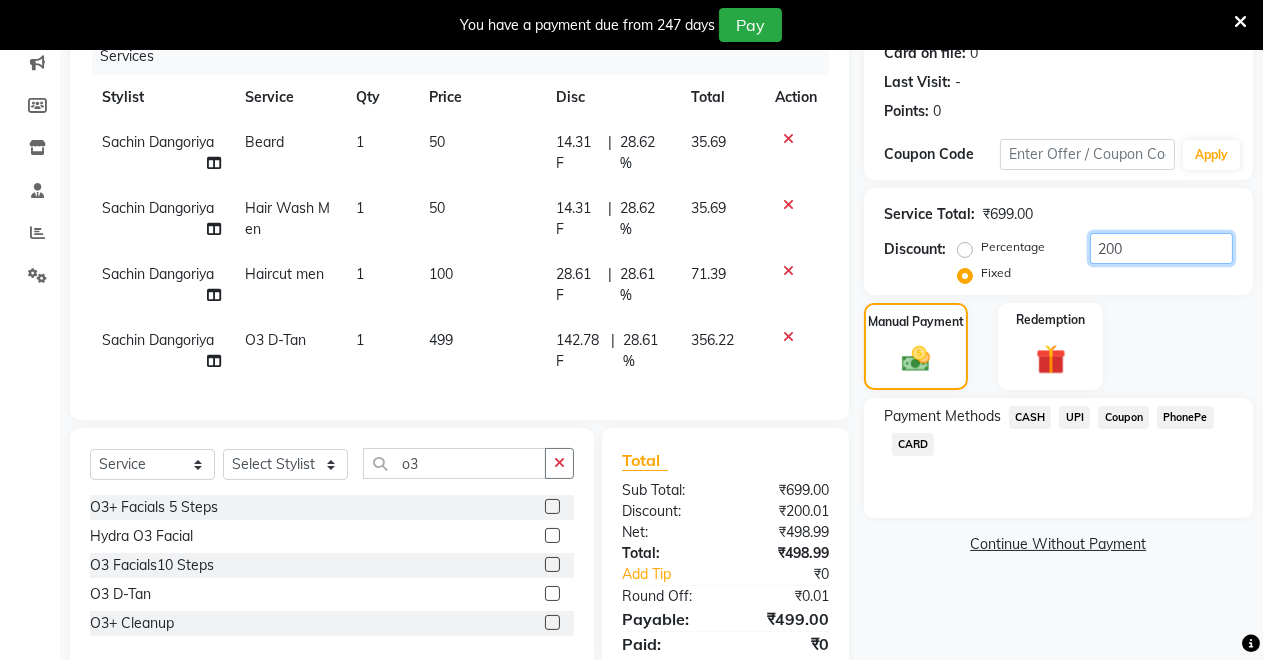 scroll, scrollTop: 347, scrollLeft: 0, axis: vertical 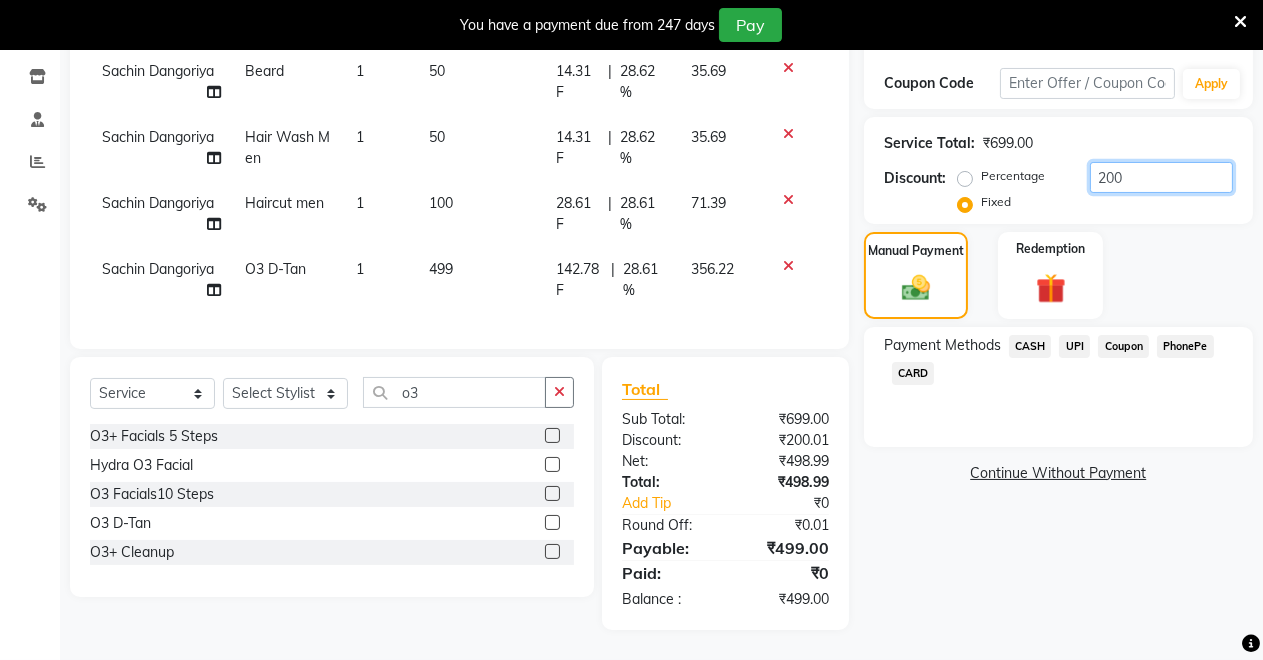 type on "200" 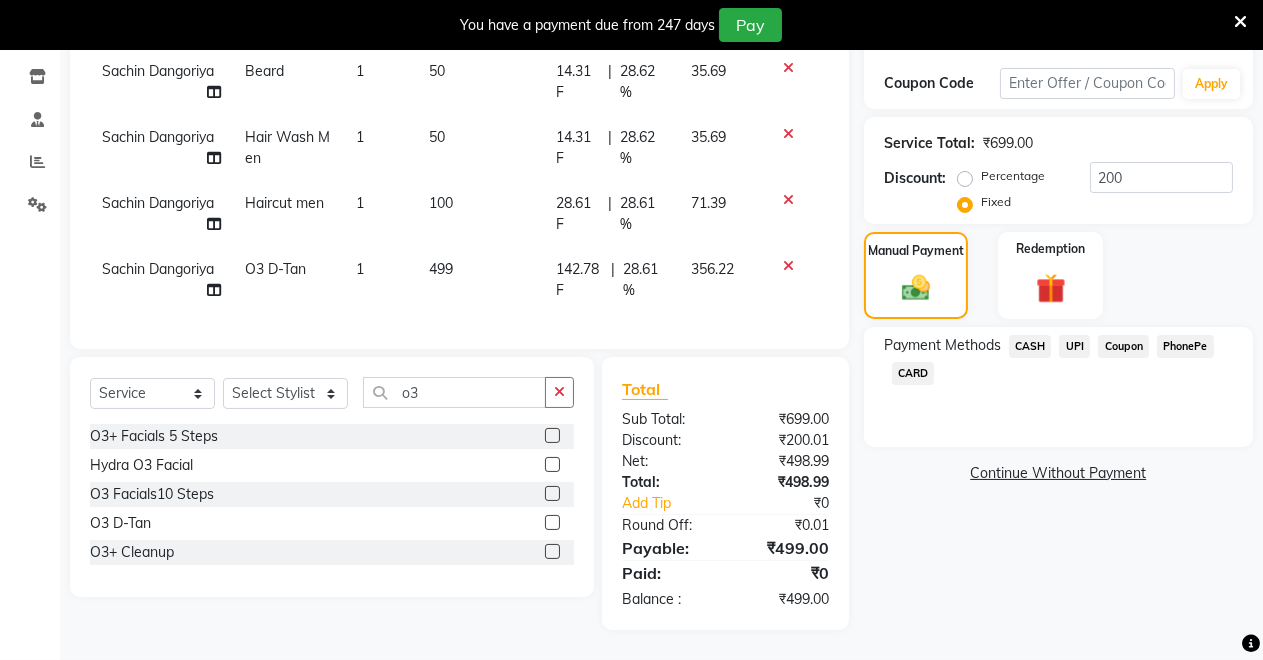 click on "UPI" 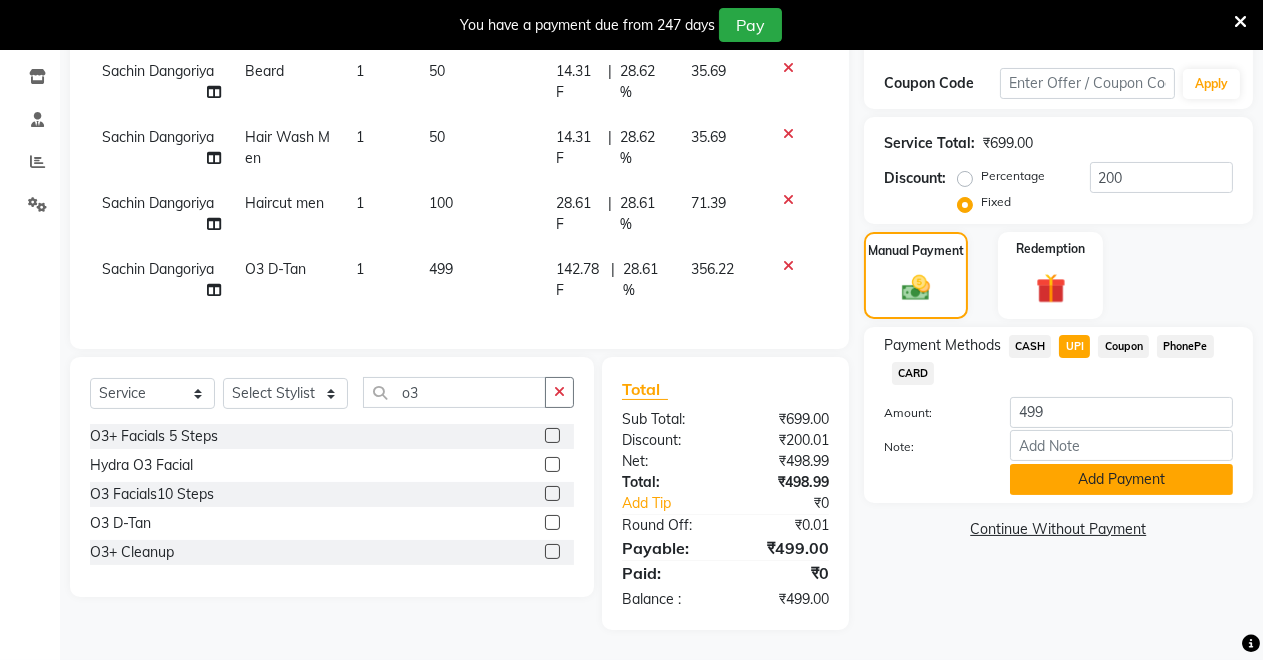 click on "Add Payment" 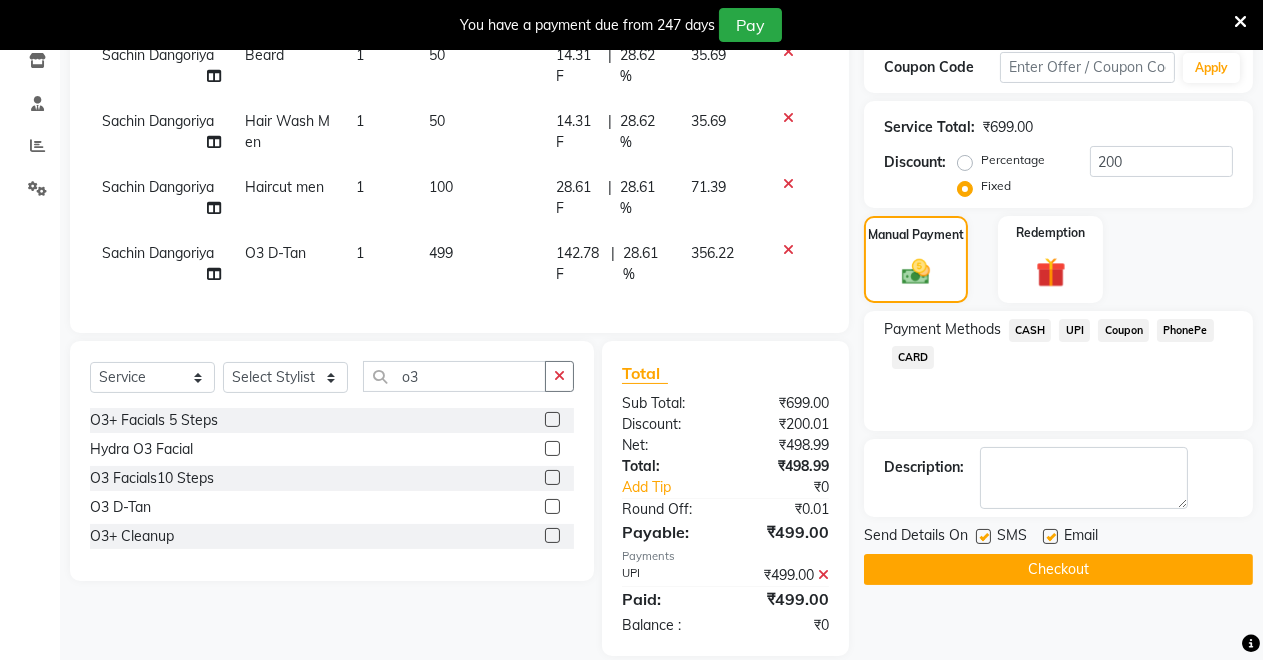 scroll, scrollTop: 389, scrollLeft: 0, axis: vertical 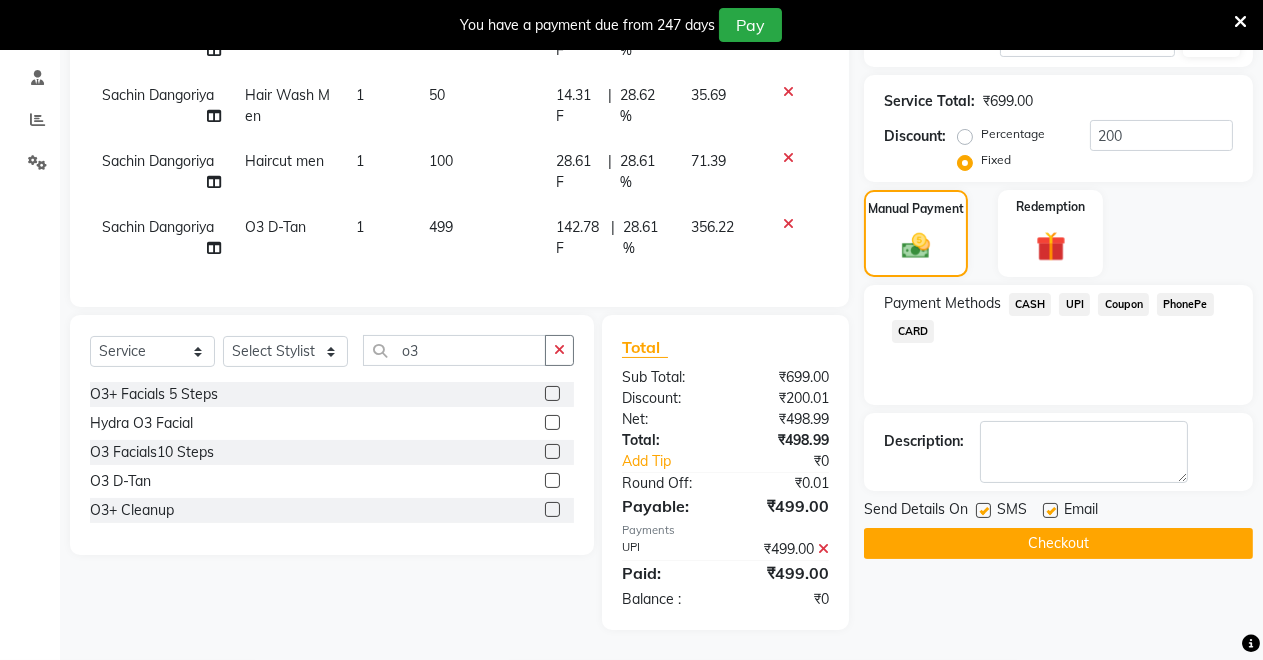 click on "Checkout" 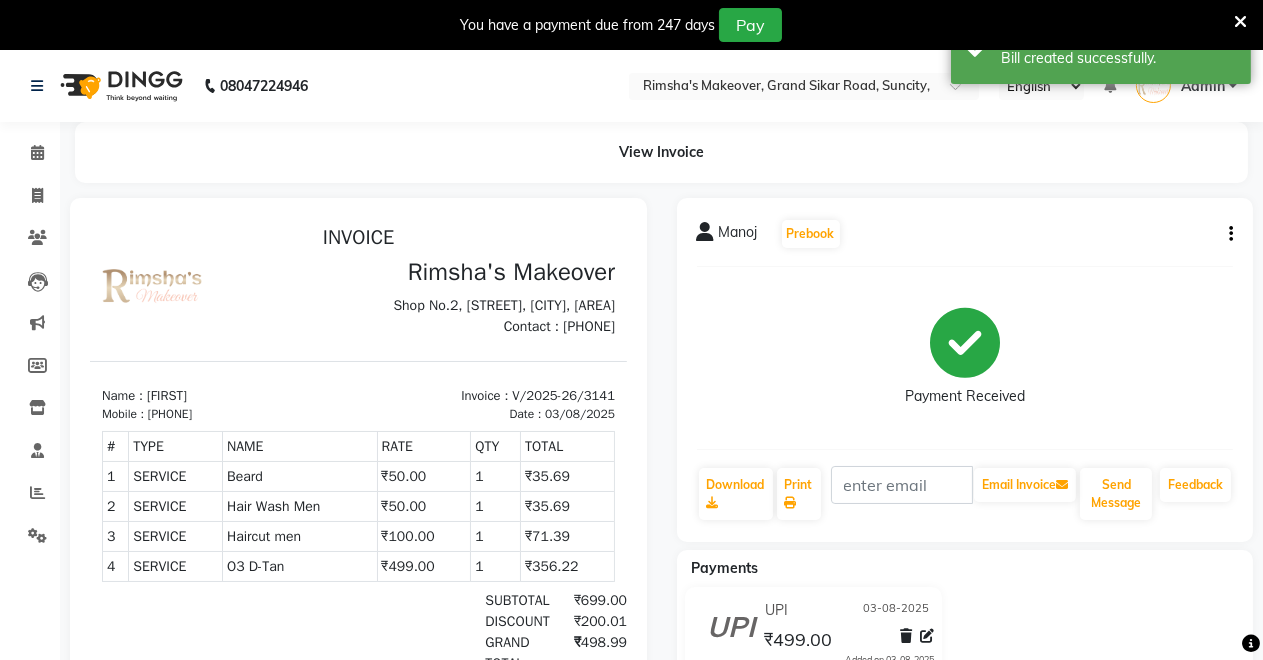 scroll, scrollTop: 231, scrollLeft: 0, axis: vertical 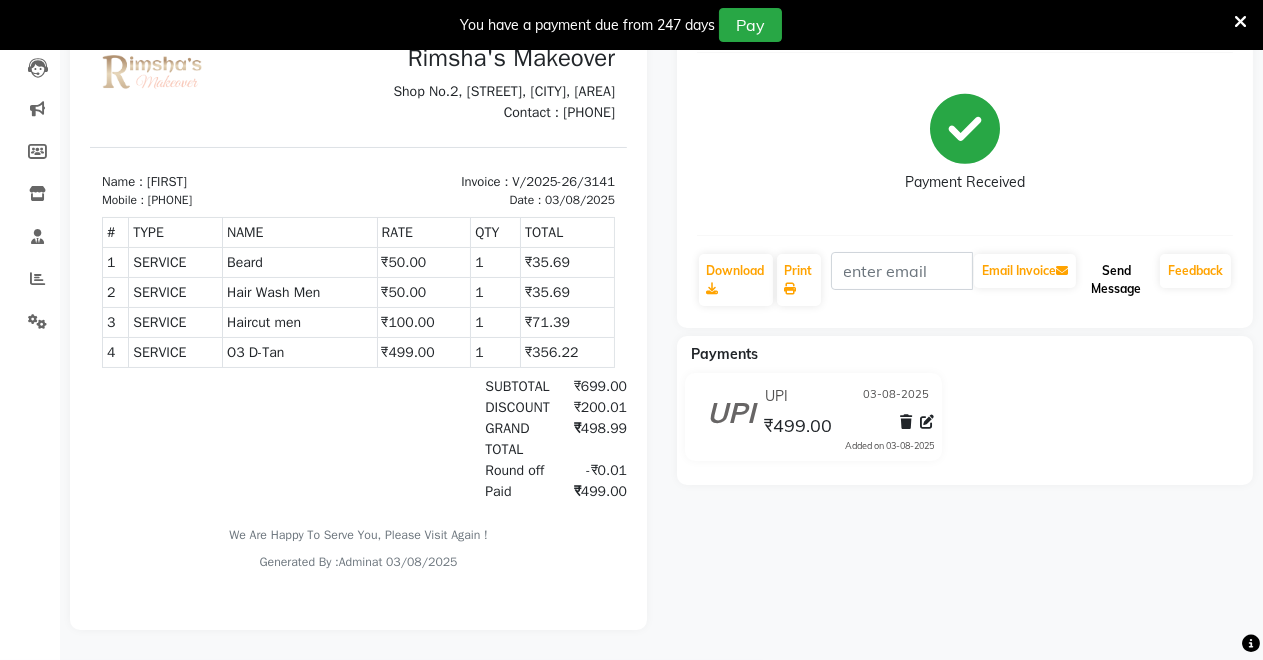 click on "Send Message" 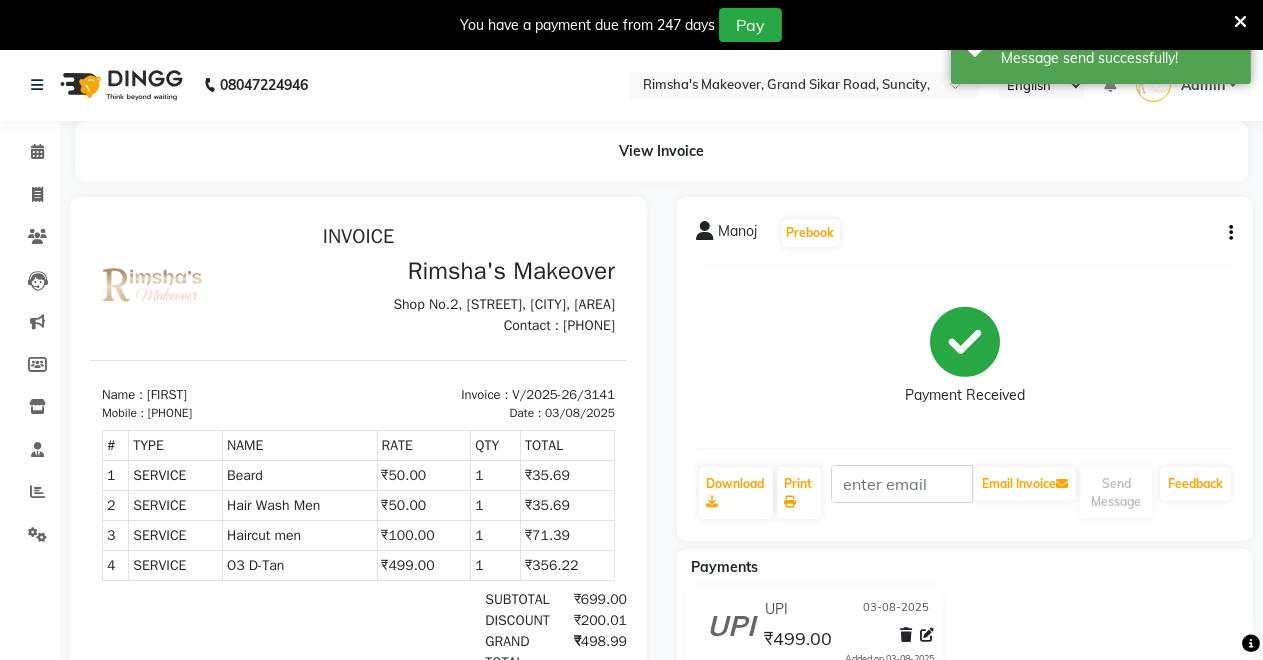 scroll, scrollTop: 0, scrollLeft: 0, axis: both 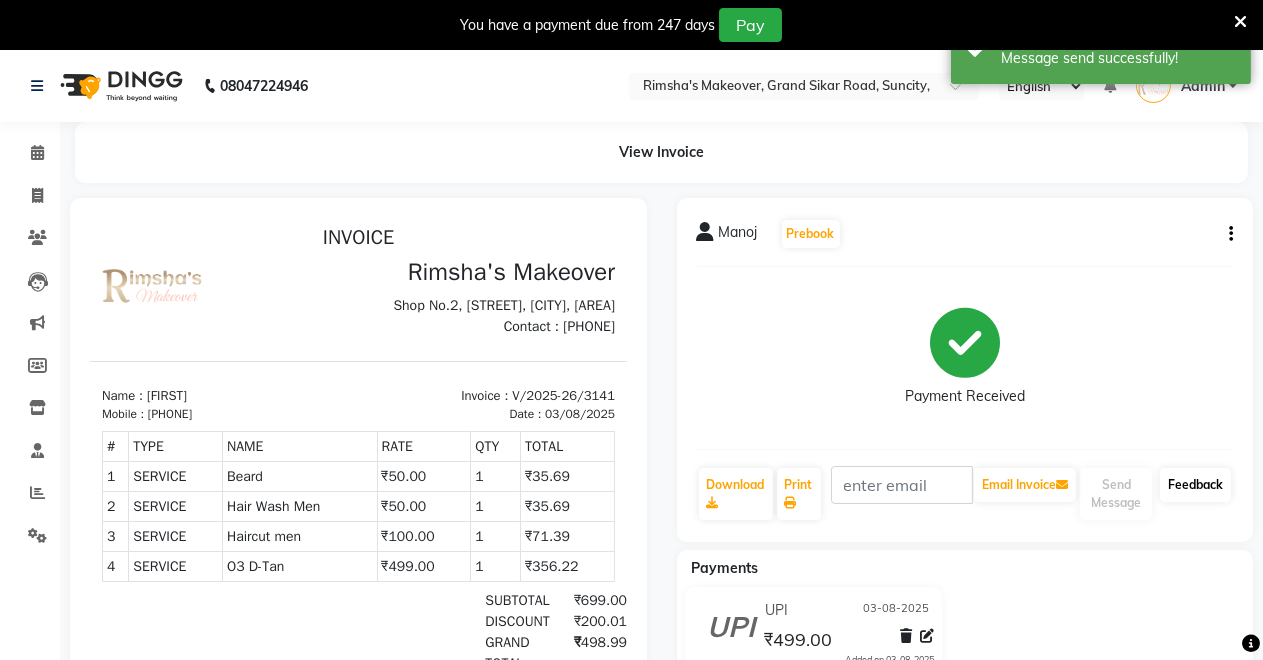 click on "Feedback" 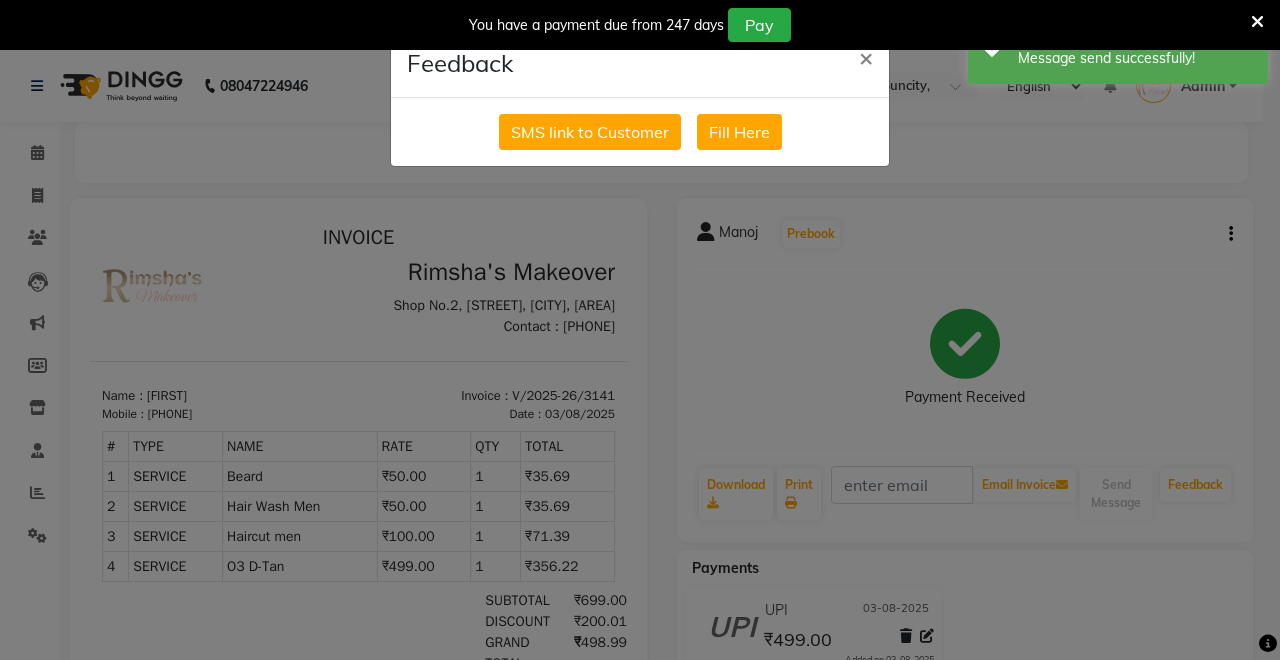 click on "SMS link to Customer   Fill Here" 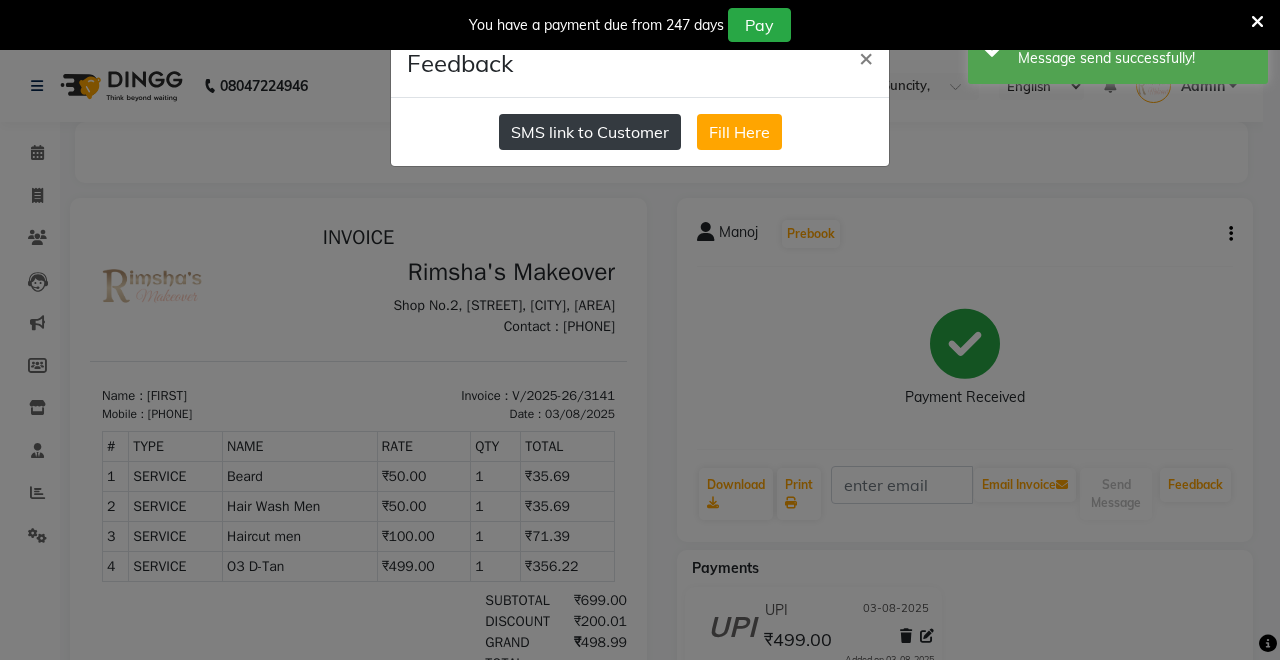 click on "SMS link to Customer" 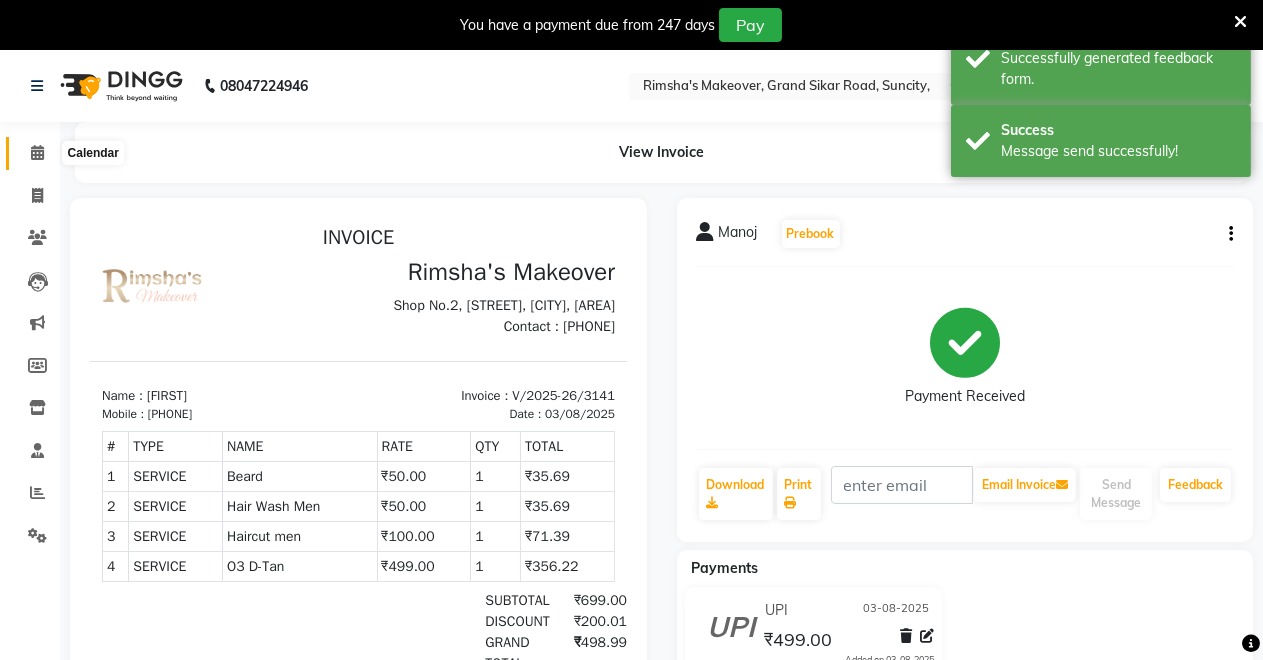 click 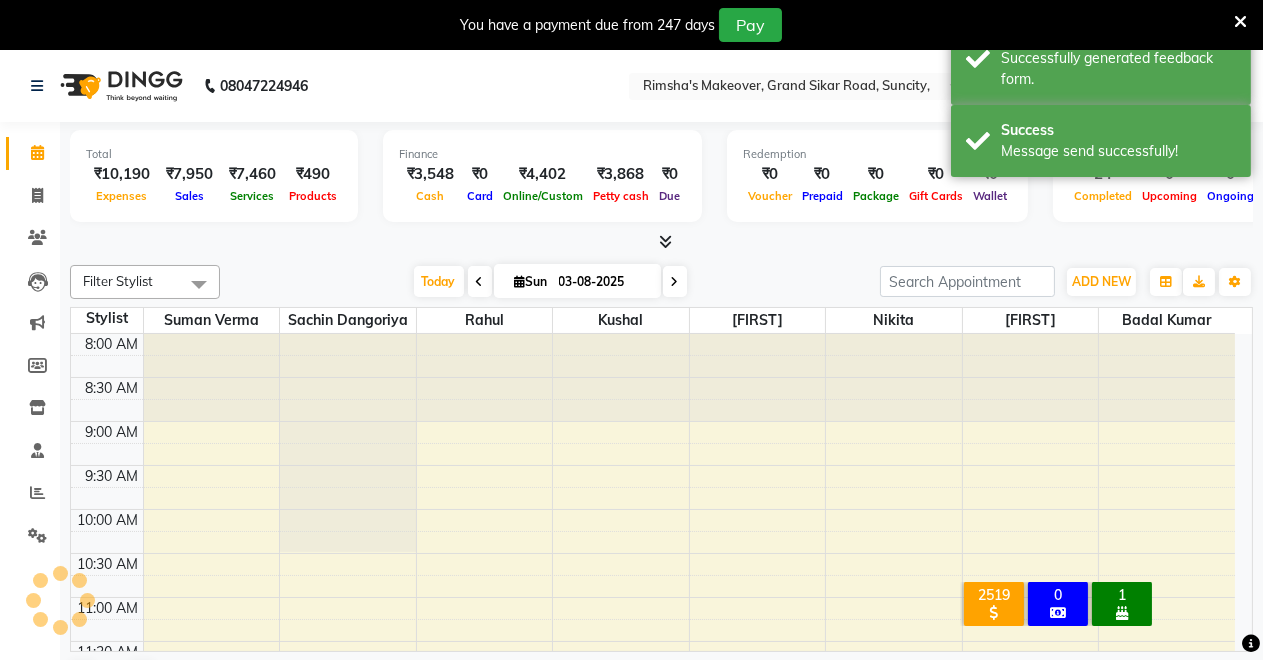 scroll, scrollTop: 0, scrollLeft: 0, axis: both 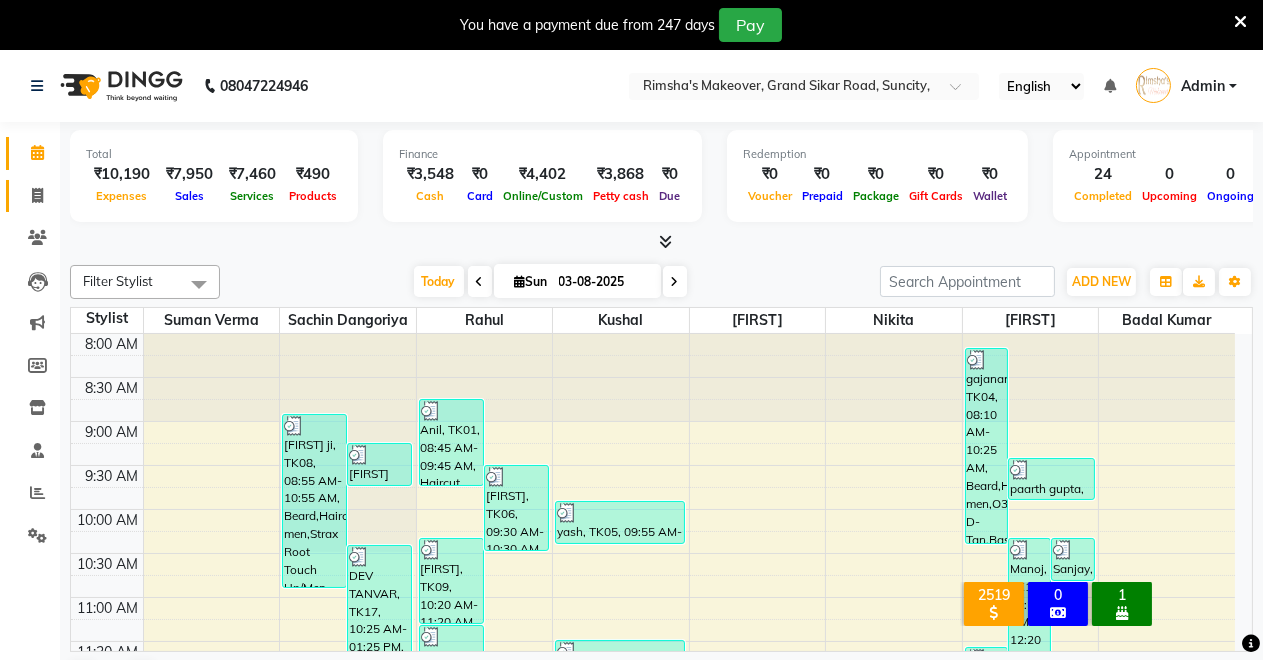 click 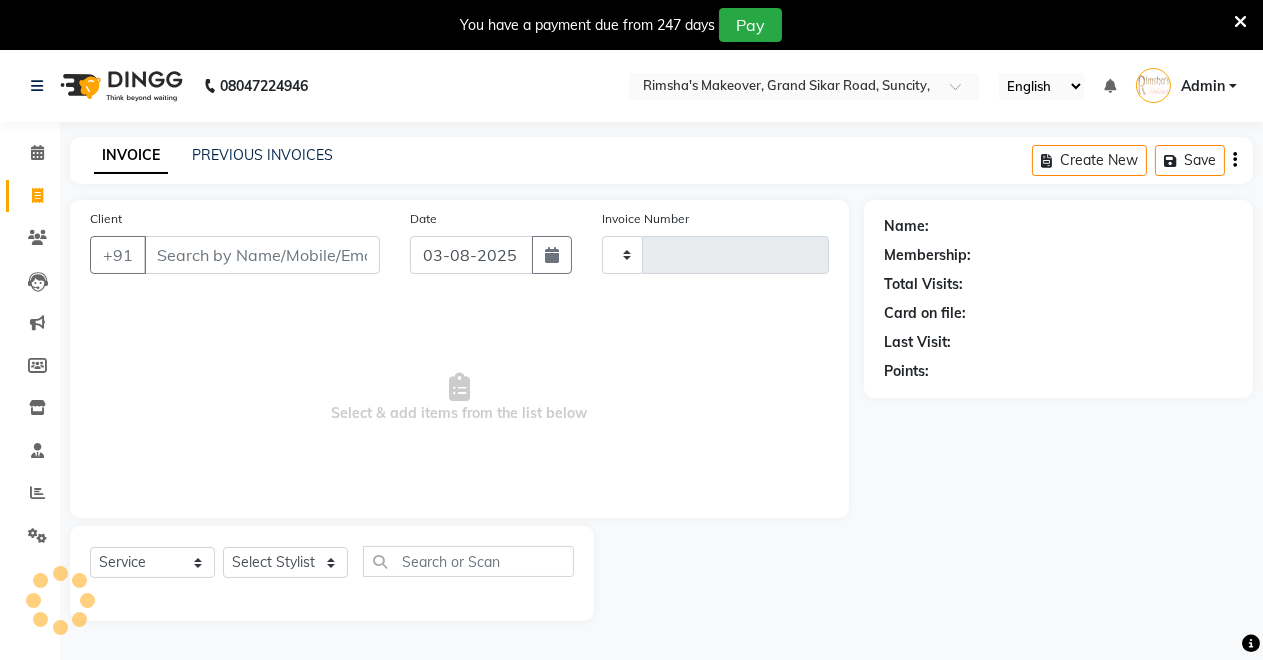 type on "3142" 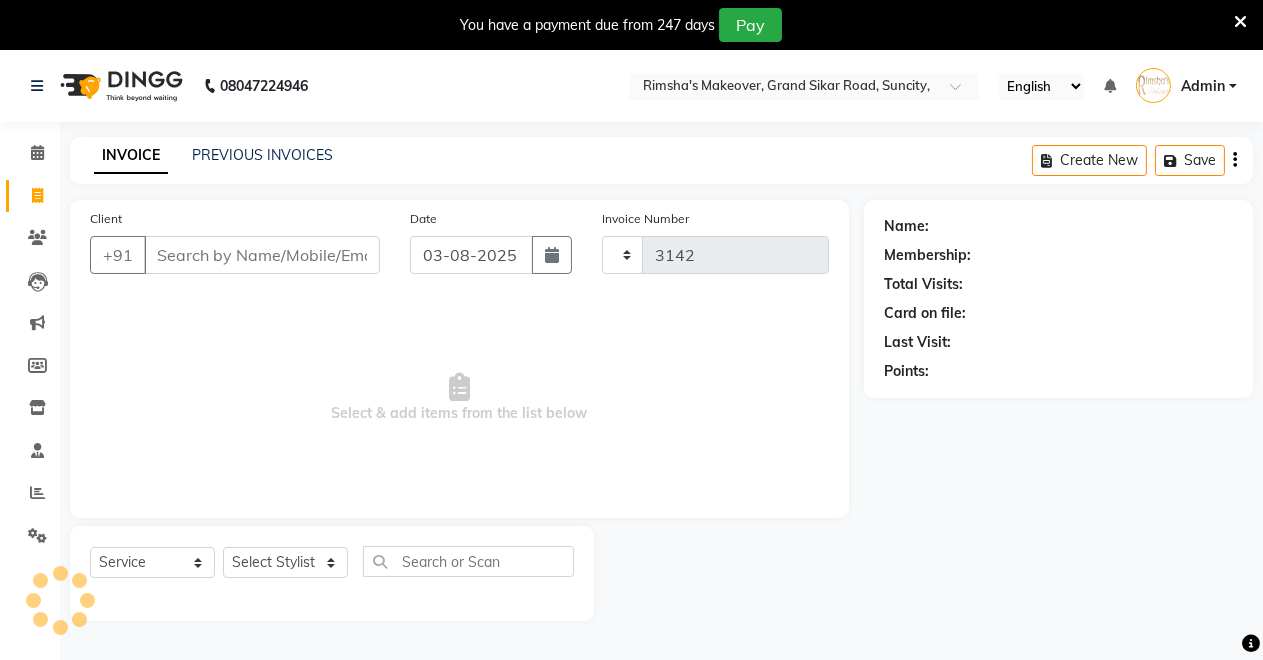 select on "7317" 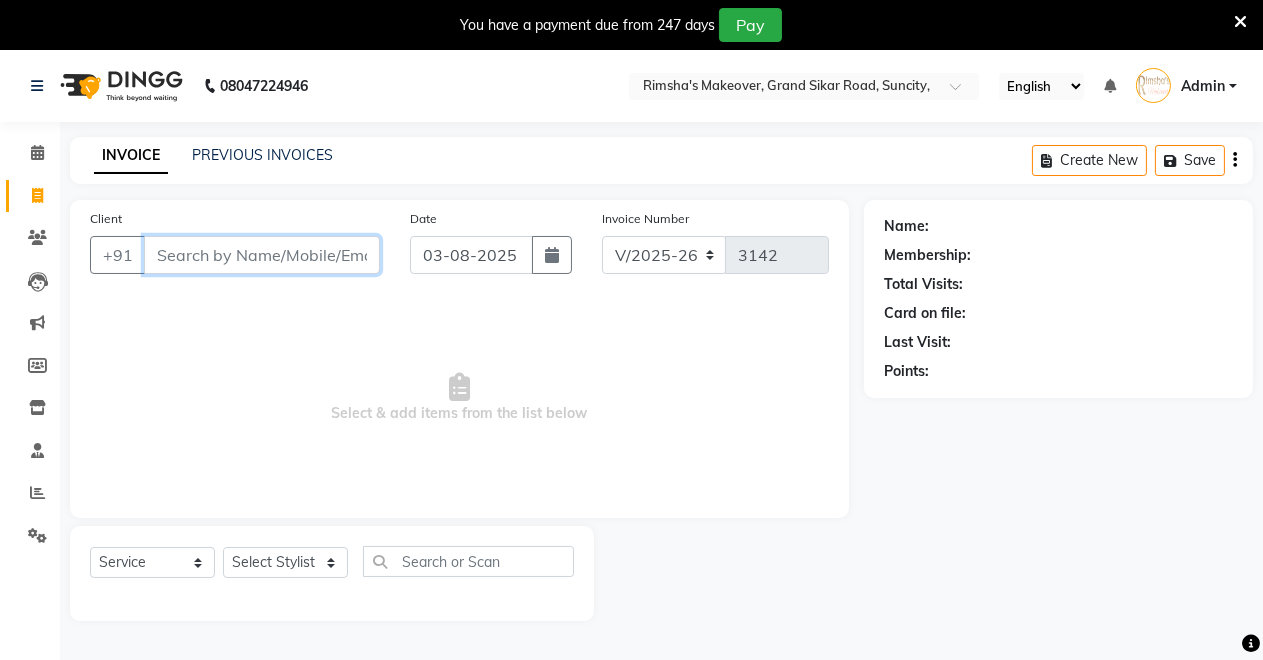 click on "Client" at bounding box center (262, 255) 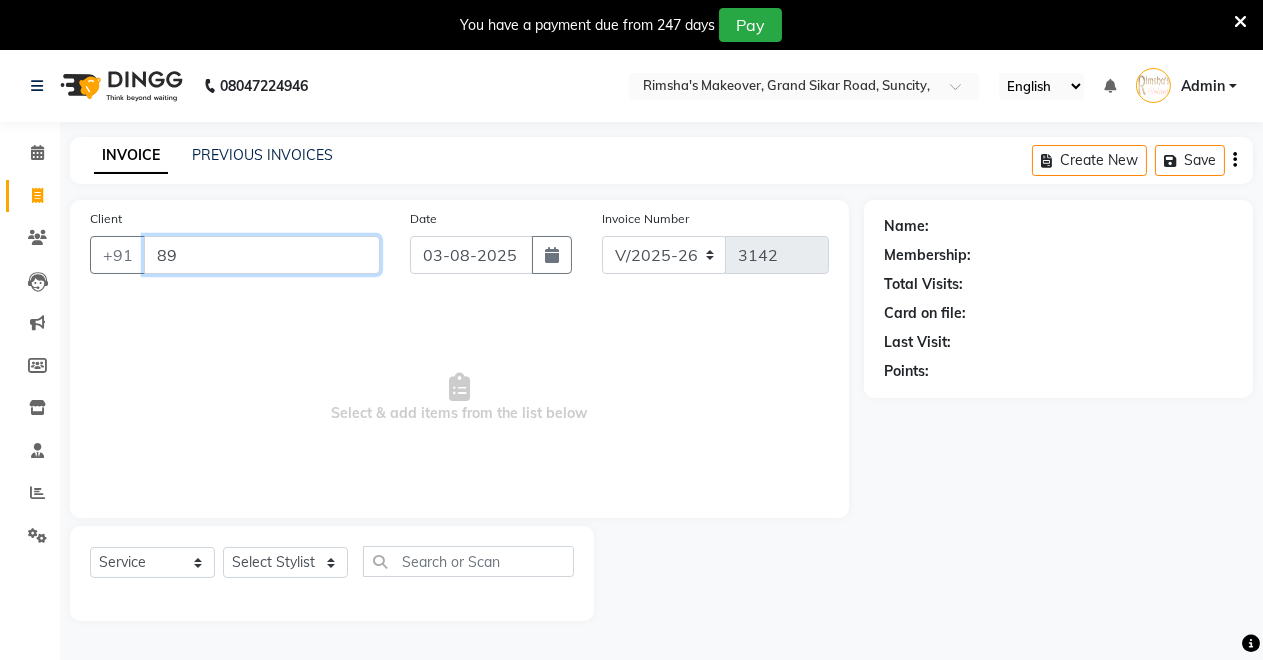 type on "8" 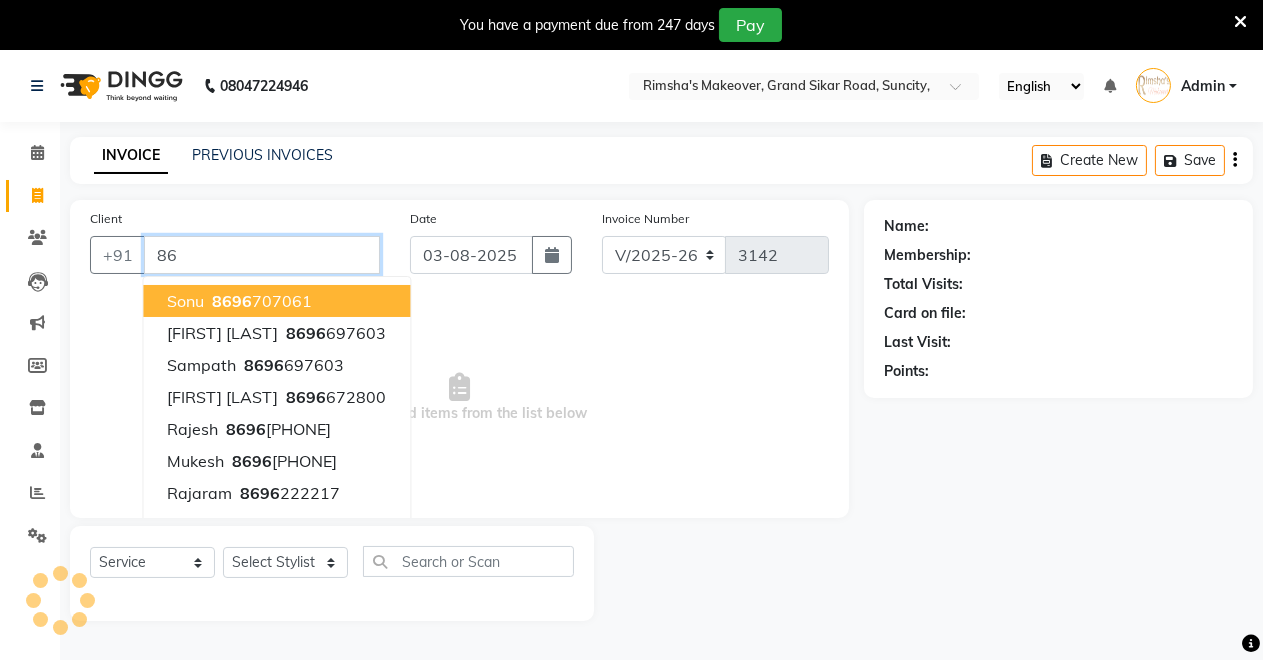 type on "8" 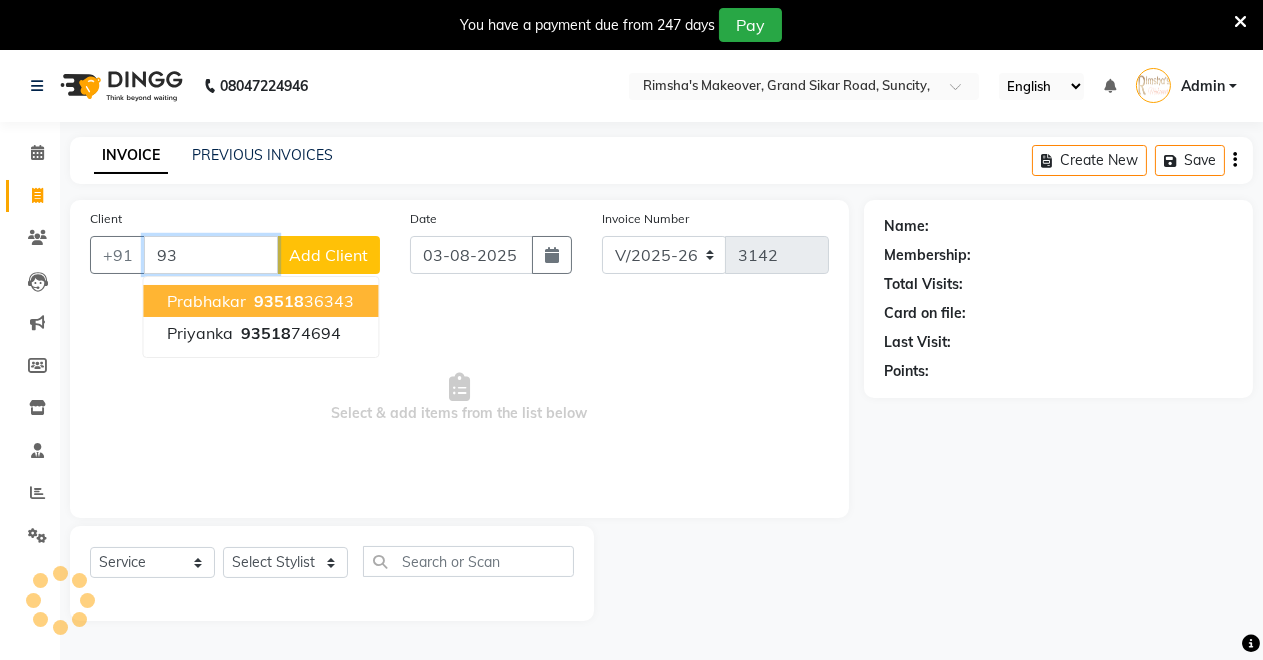 type on "9" 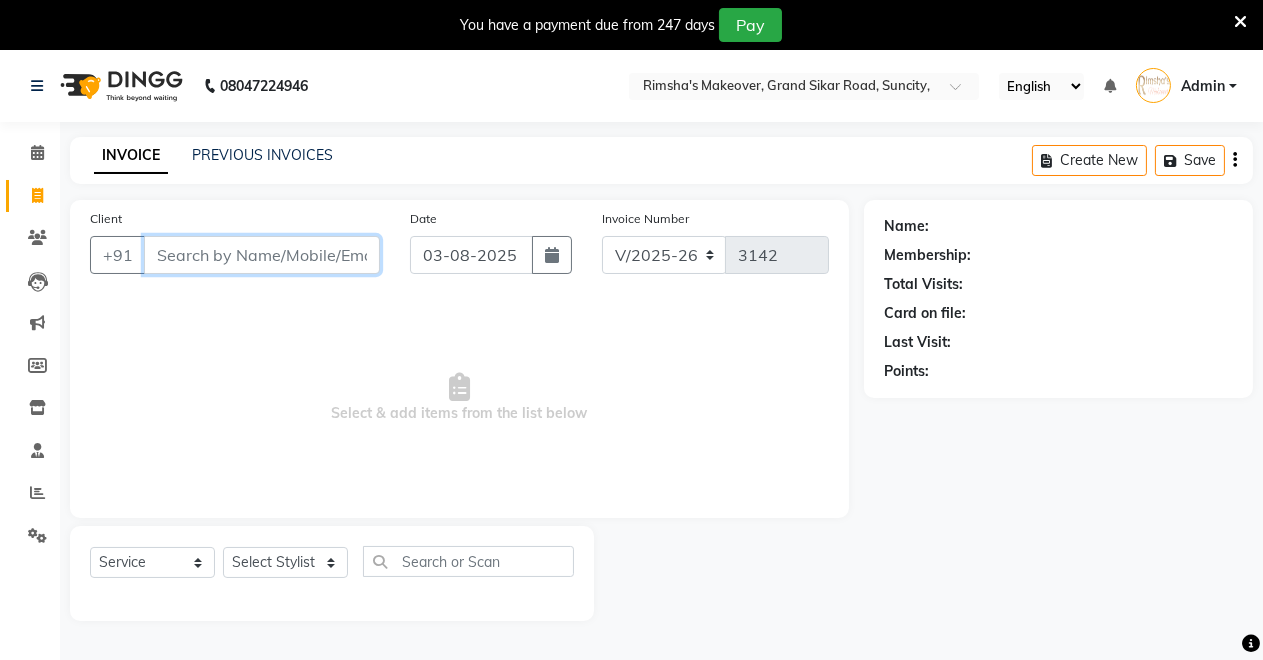 type on "9" 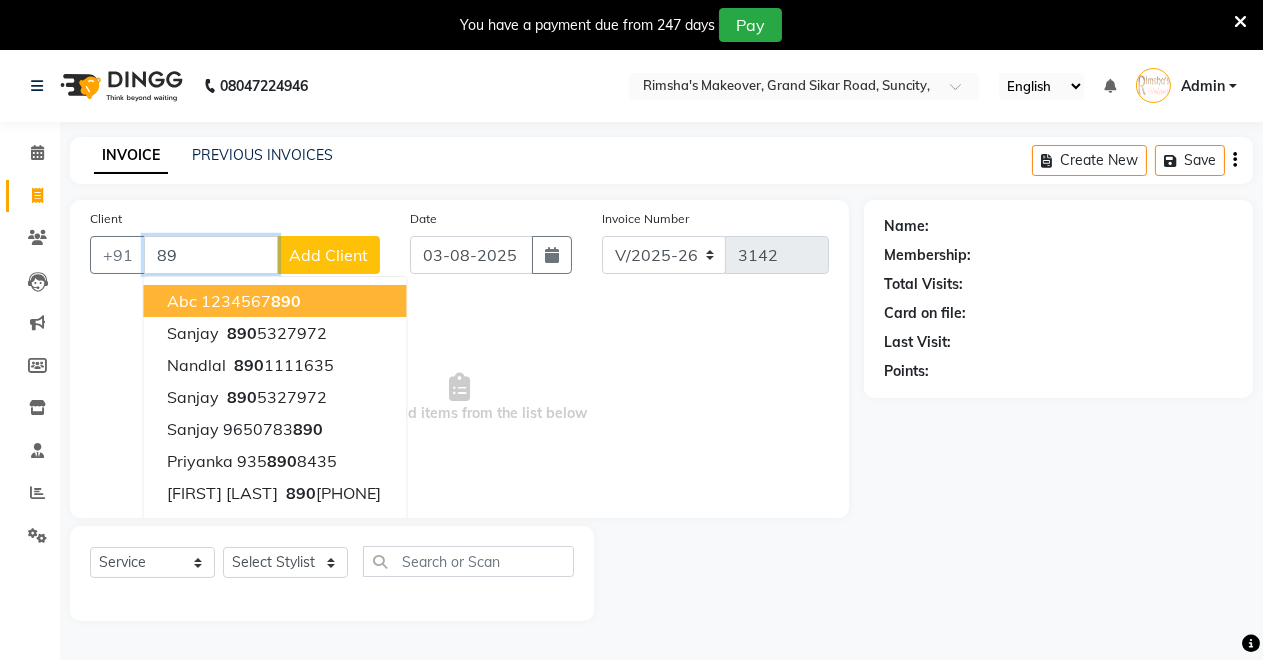 type on "8" 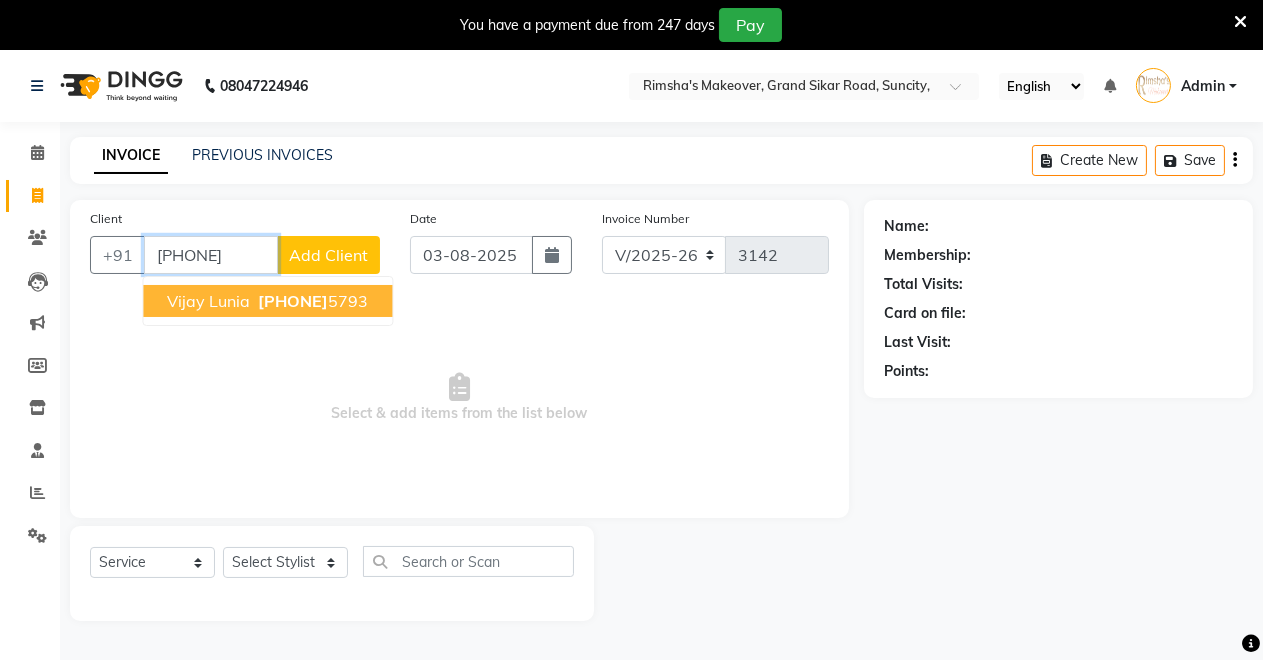 click on "[PHONE]" at bounding box center (293, 301) 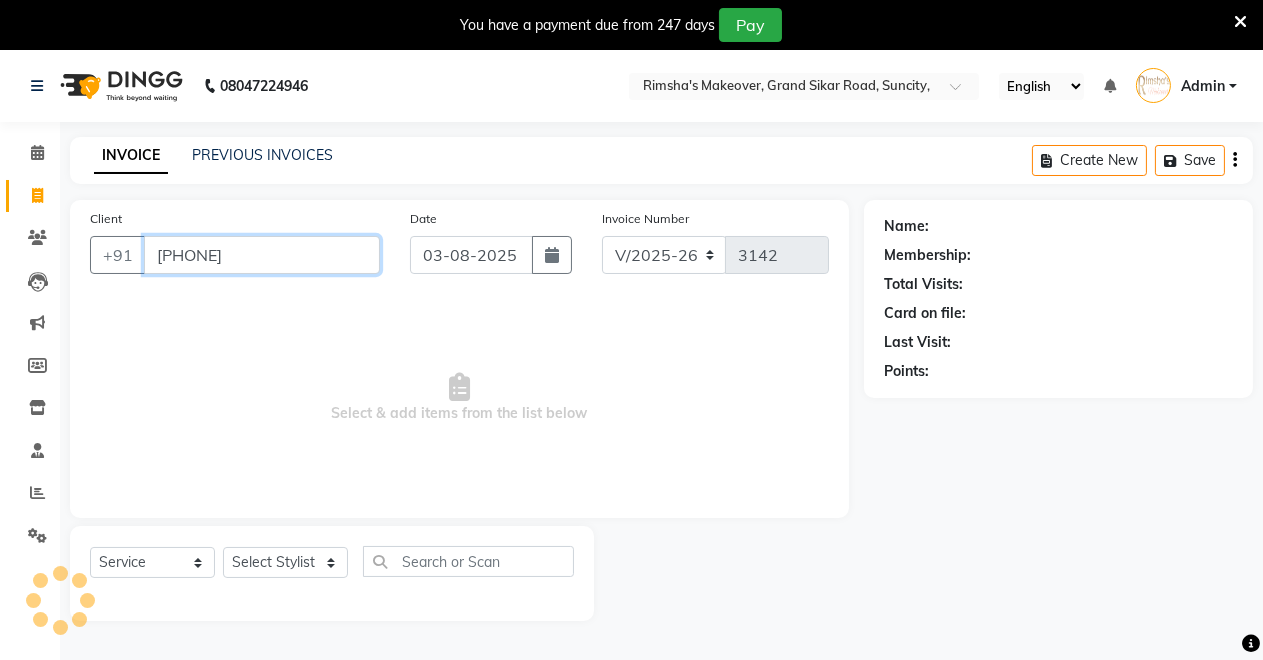 type on "[PHONE]" 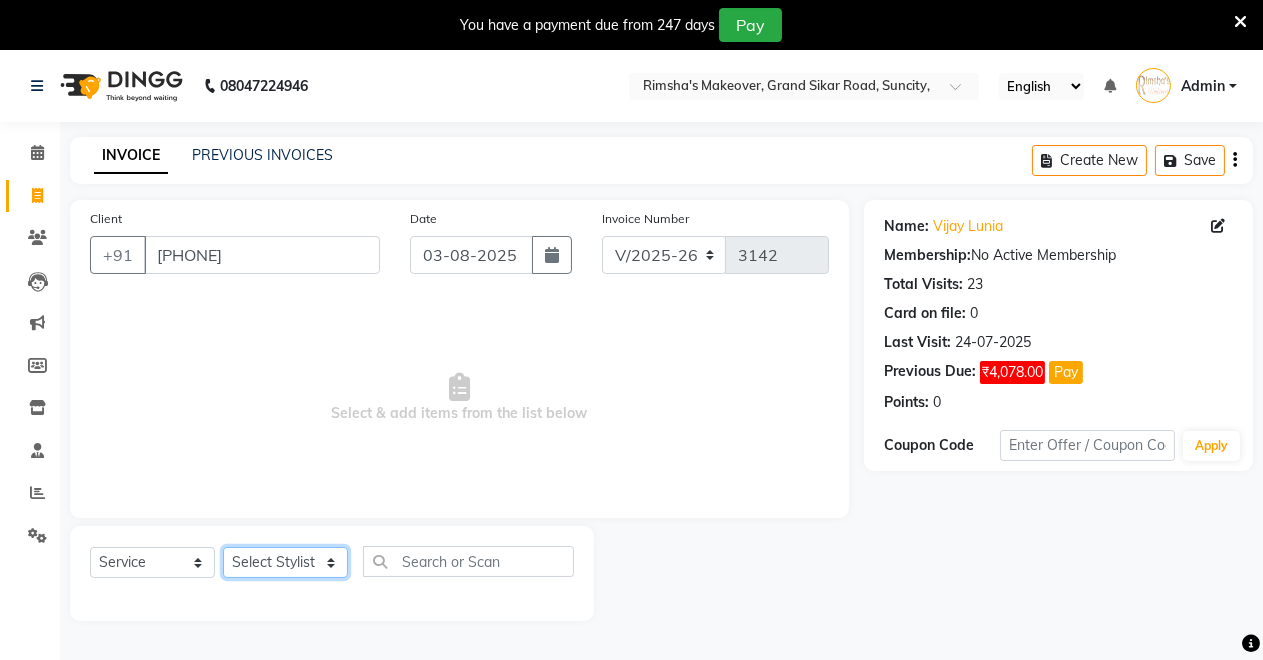 click on "Select Stylist Badal kumar Jeetu Kushal Nikita Rahul Sachin Dangoriya Shikha Suman Verma" 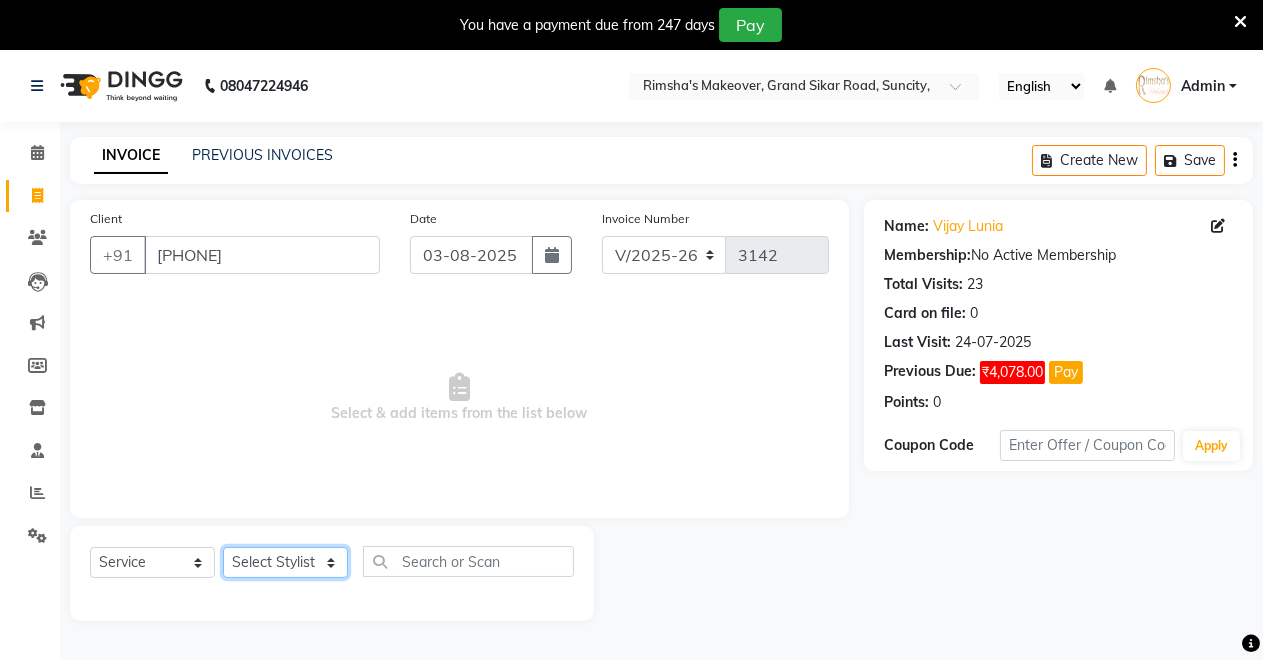 select on "65689" 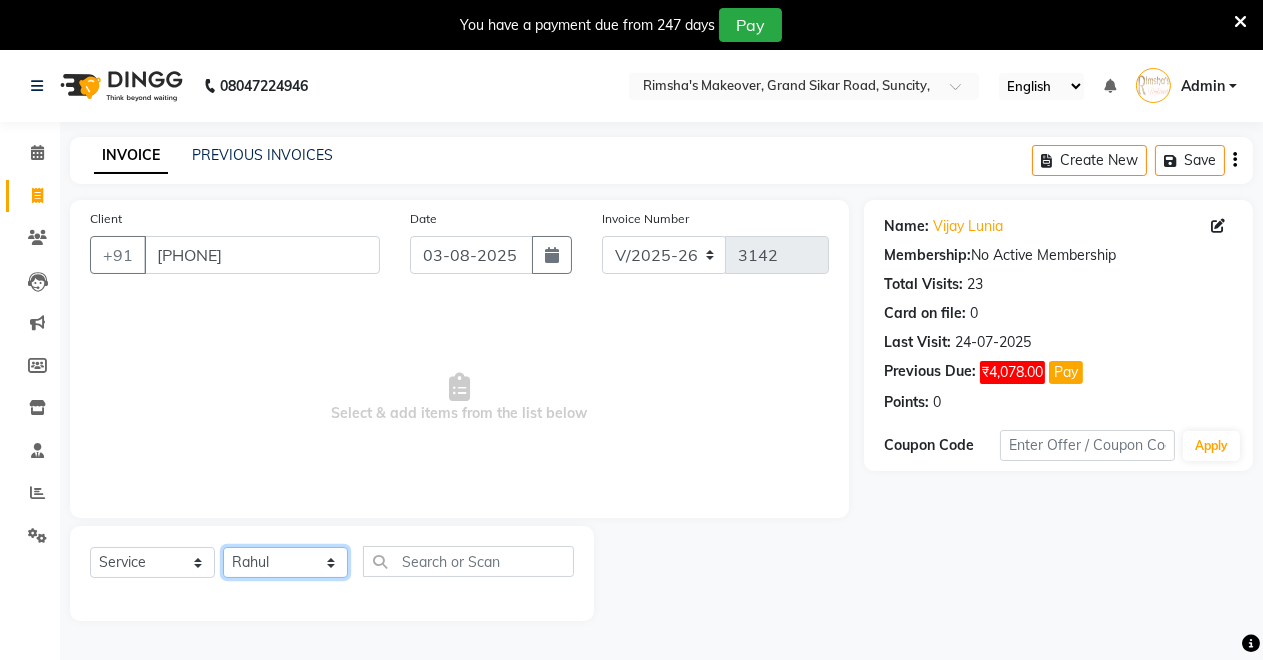 click on "Select Stylist Badal kumar Jeetu Kushal Nikita Rahul Sachin Dangoriya Shikha Suman Verma" 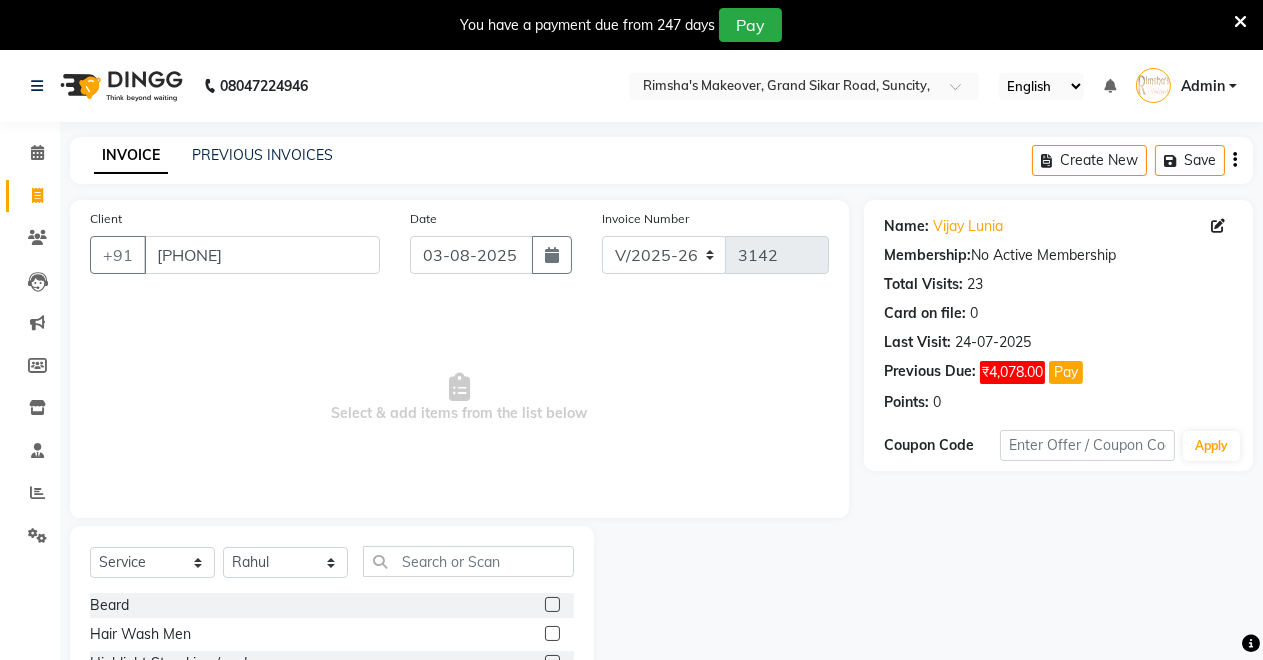 click 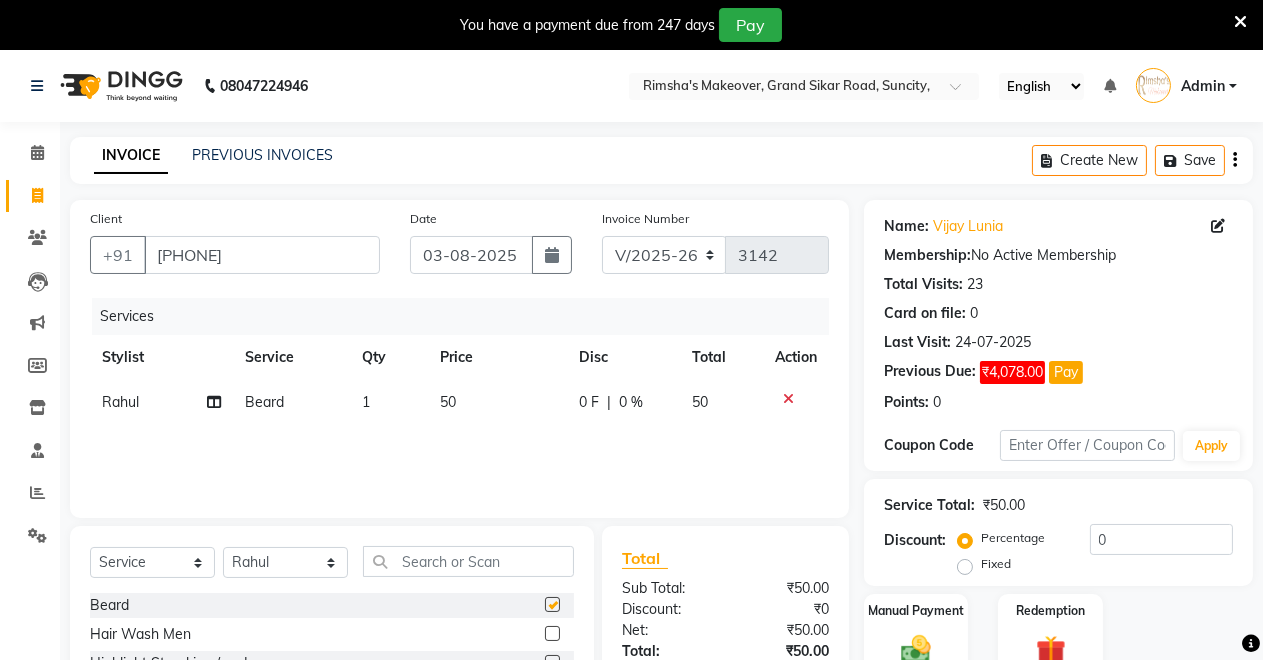 checkbox on "false" 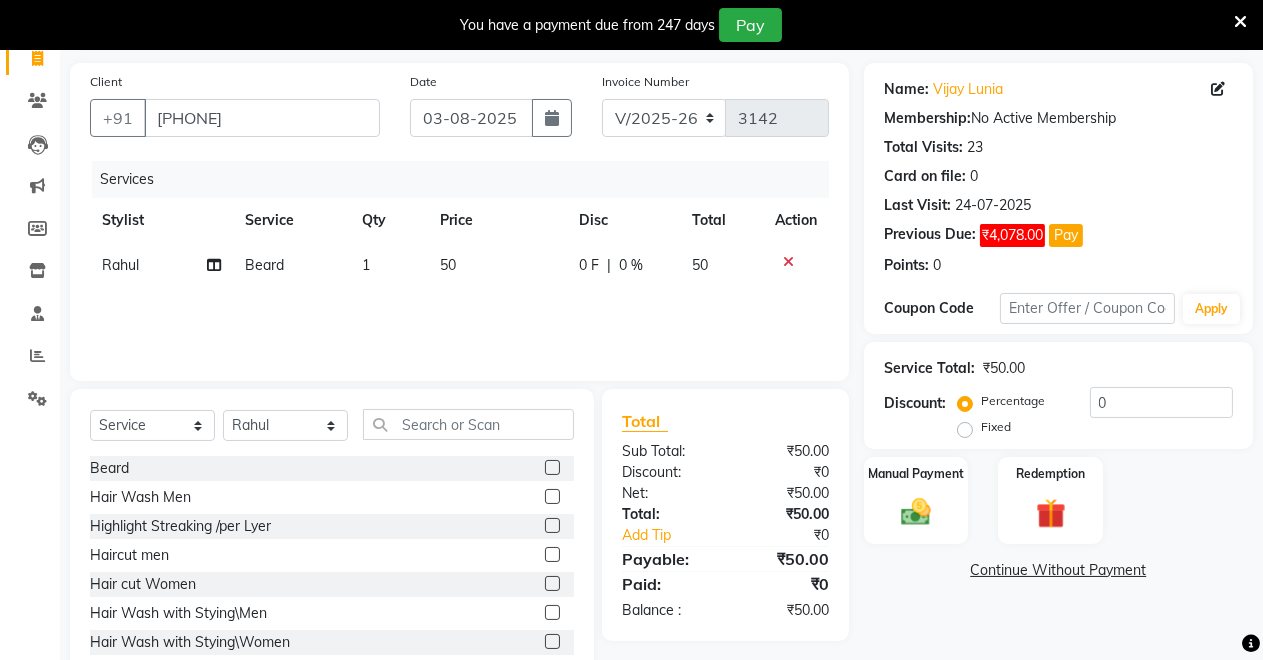 scroll, scrollTop: 181, scrollLeft: 0, axis: vertical 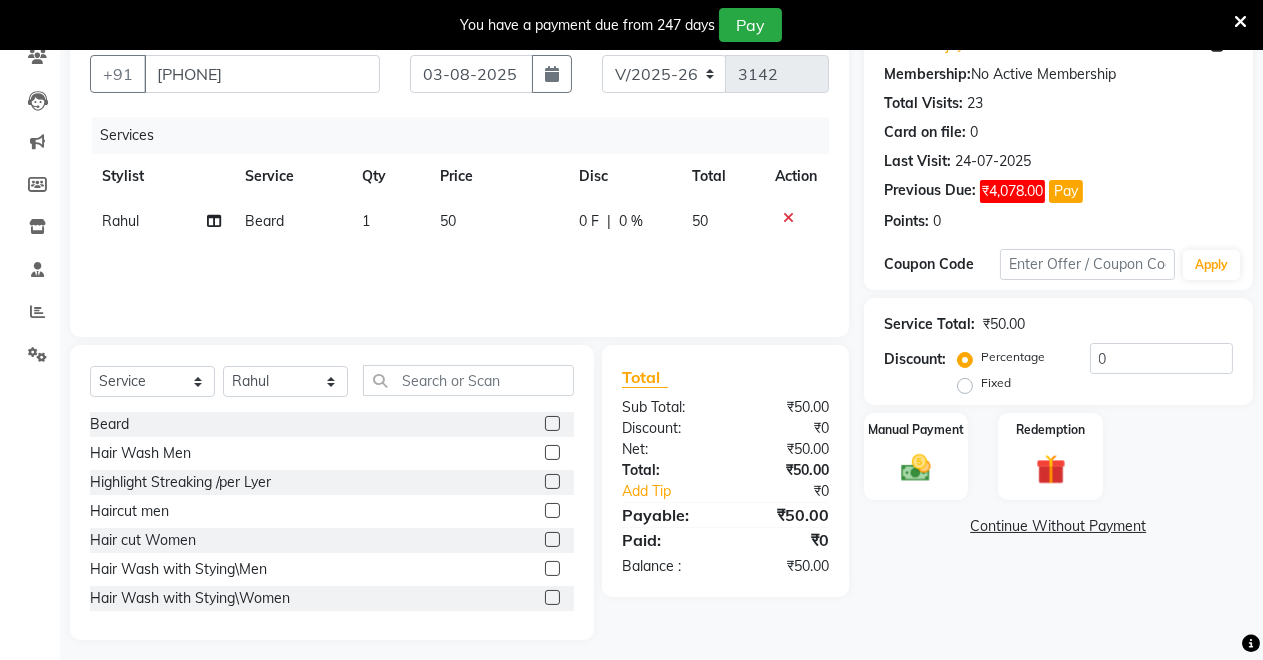 click 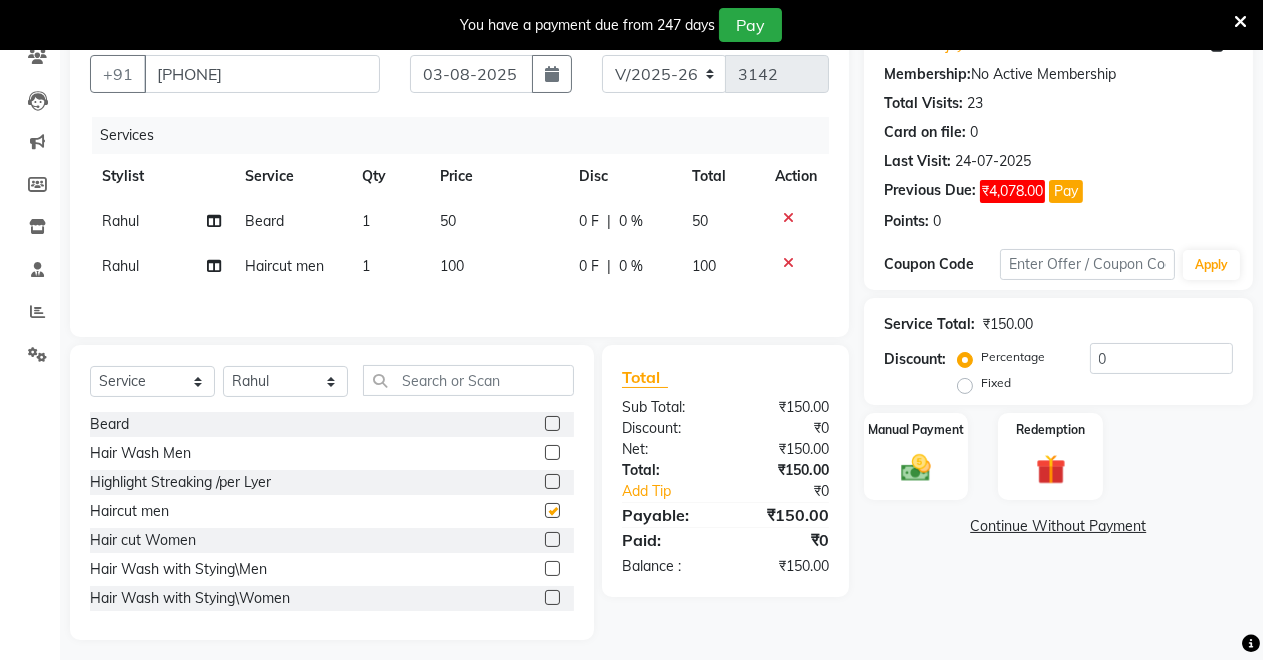 checkbox on "false" 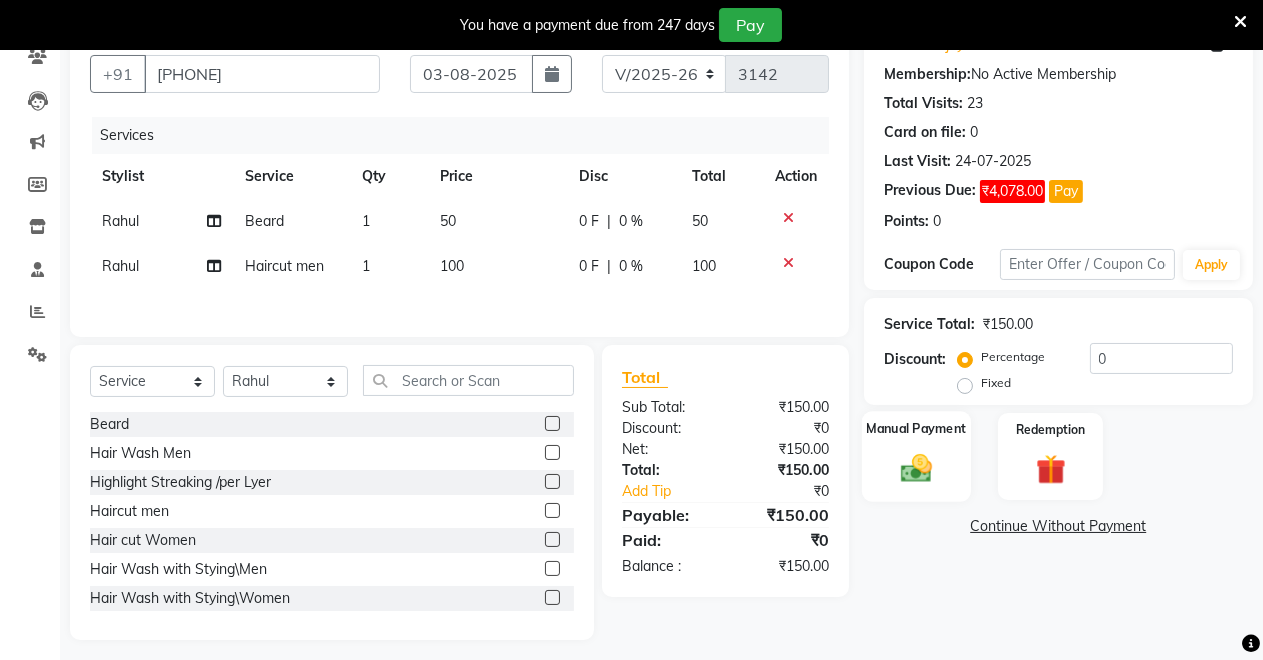 click 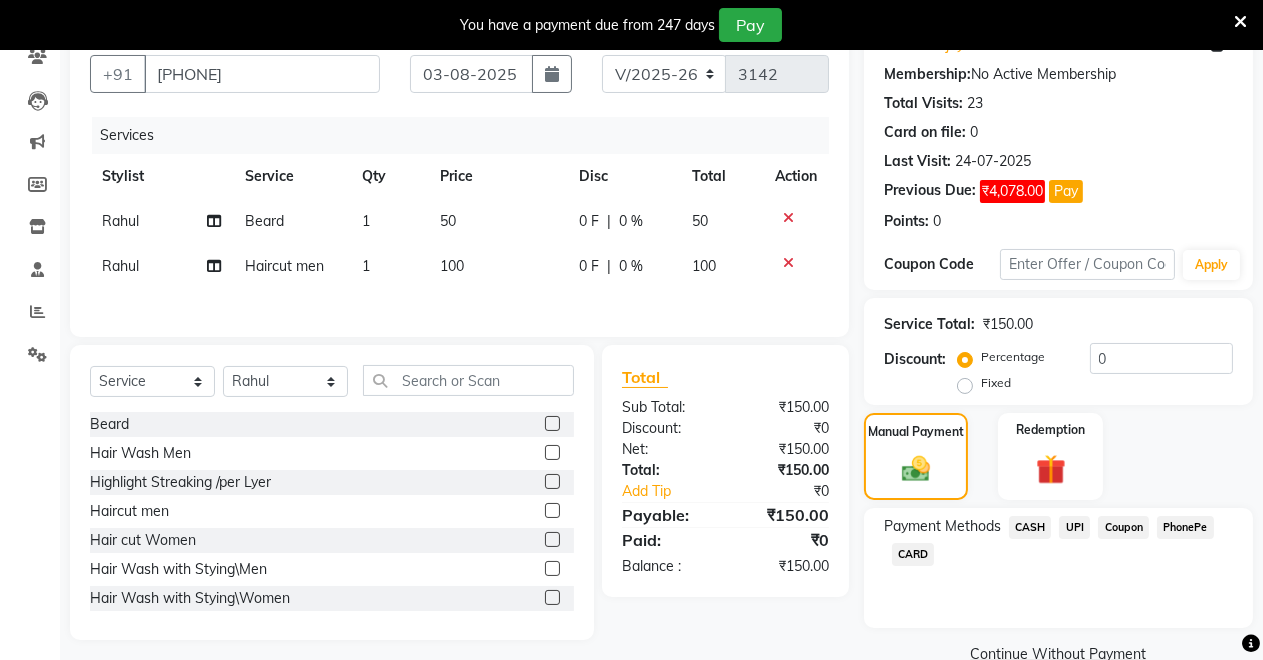 click on "UPI" 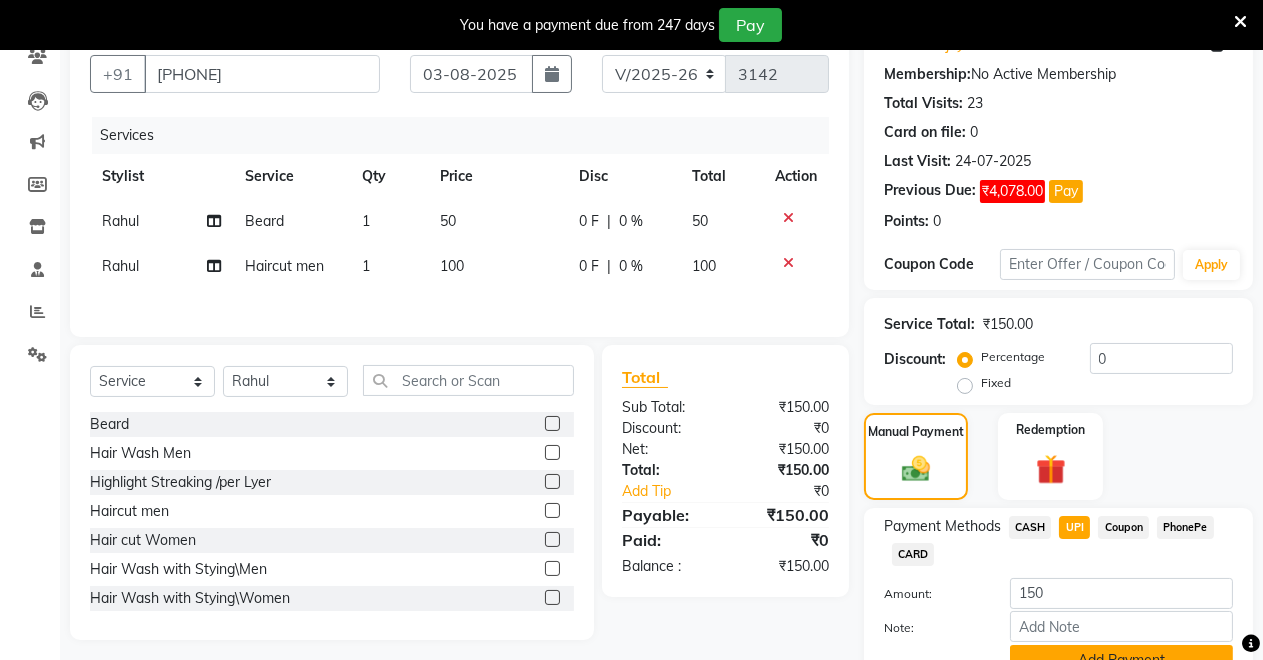 scroll, scrollTop: 276, scrollLeft: 0, axis: vertical 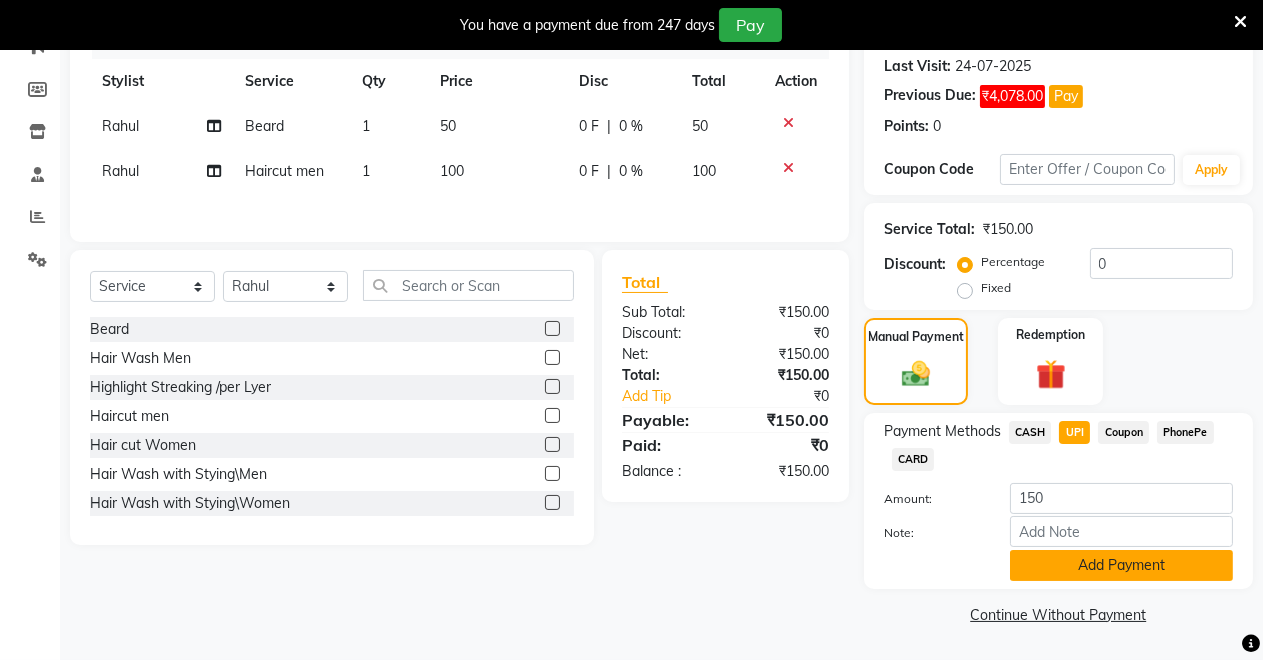 click on "Add Payment" 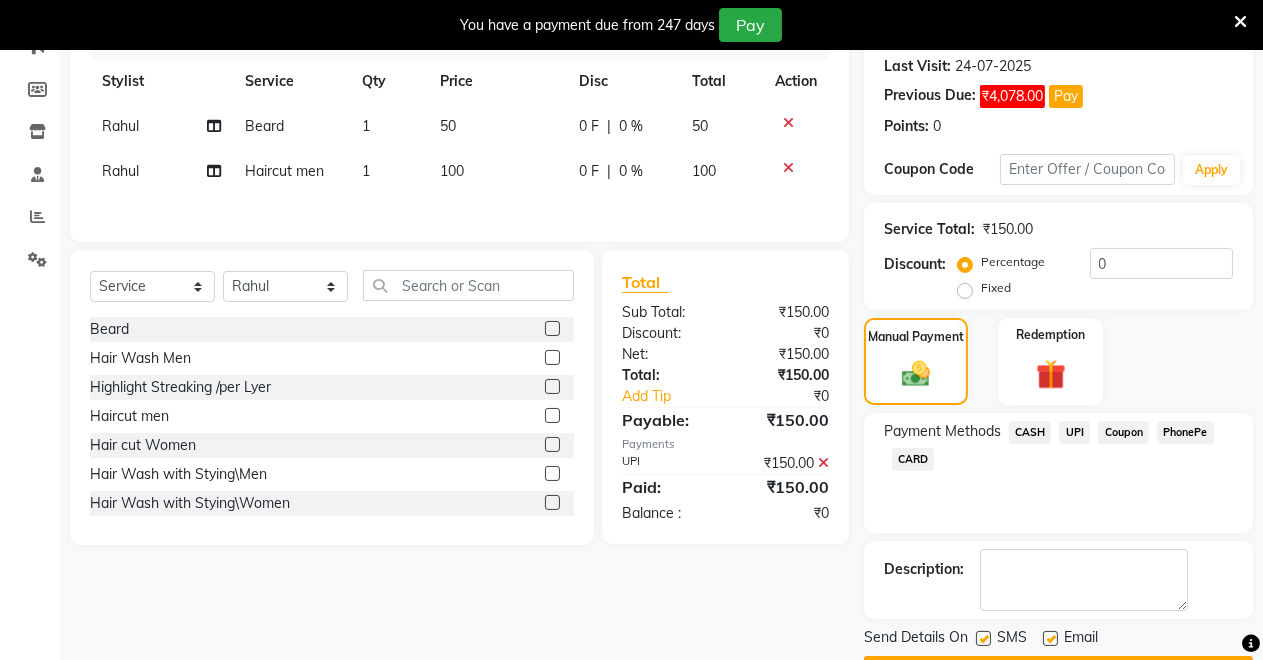 scroll, scrollTop: 332, scrollLeft: 0, axis: vertical 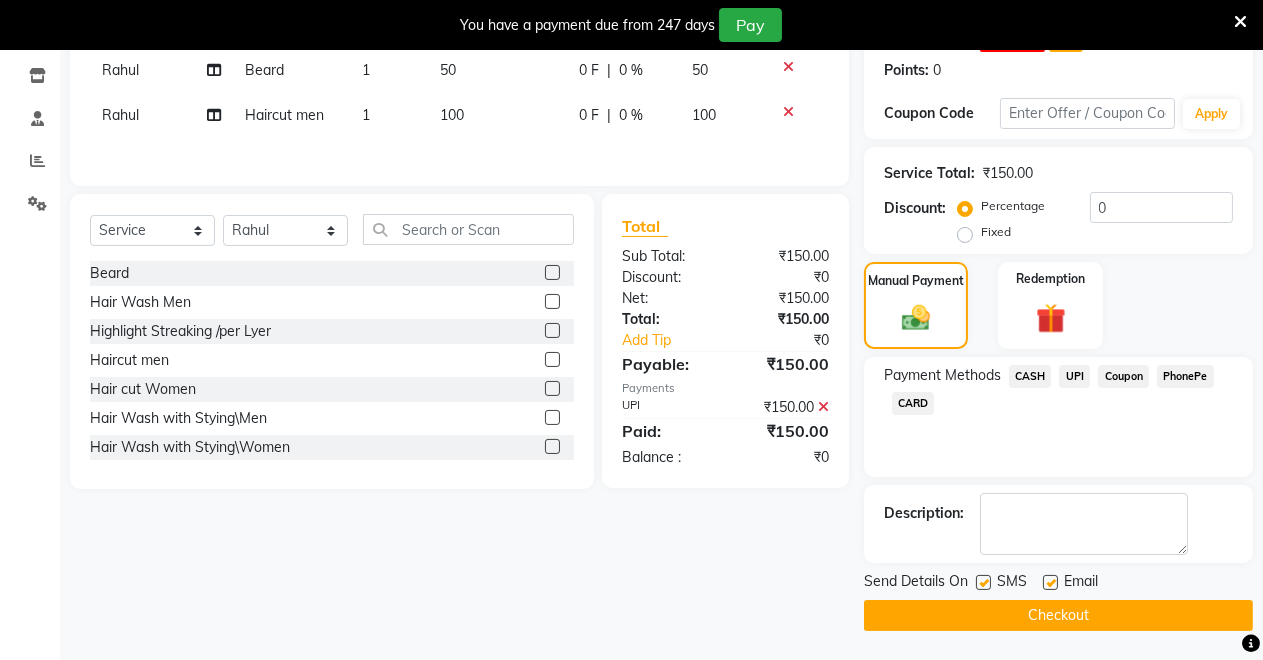 click on "Checkout" 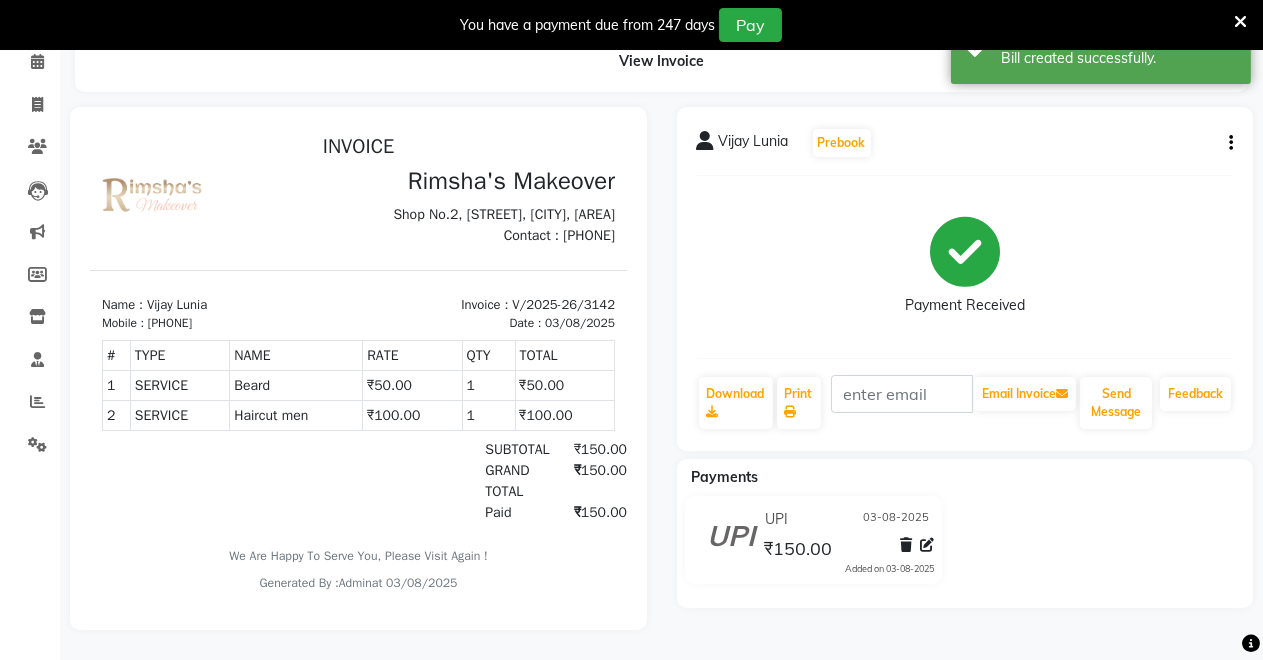scroll, scrollTop: 0, scrollLeft: 0, axis: both 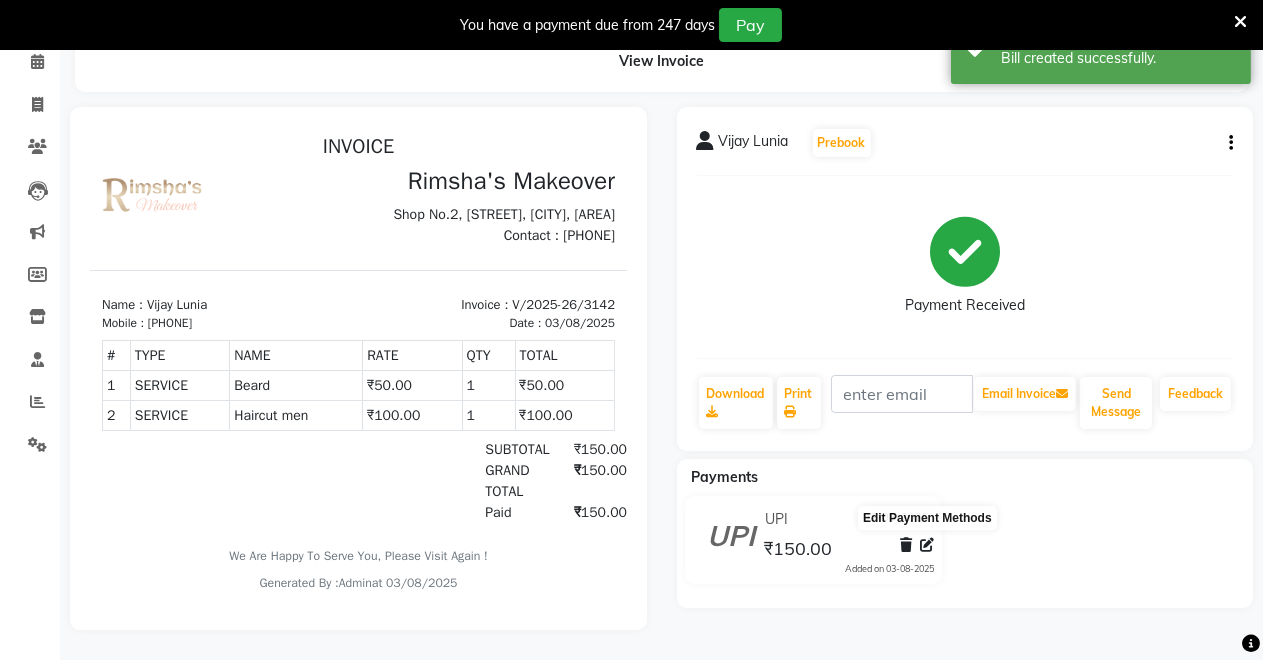 click 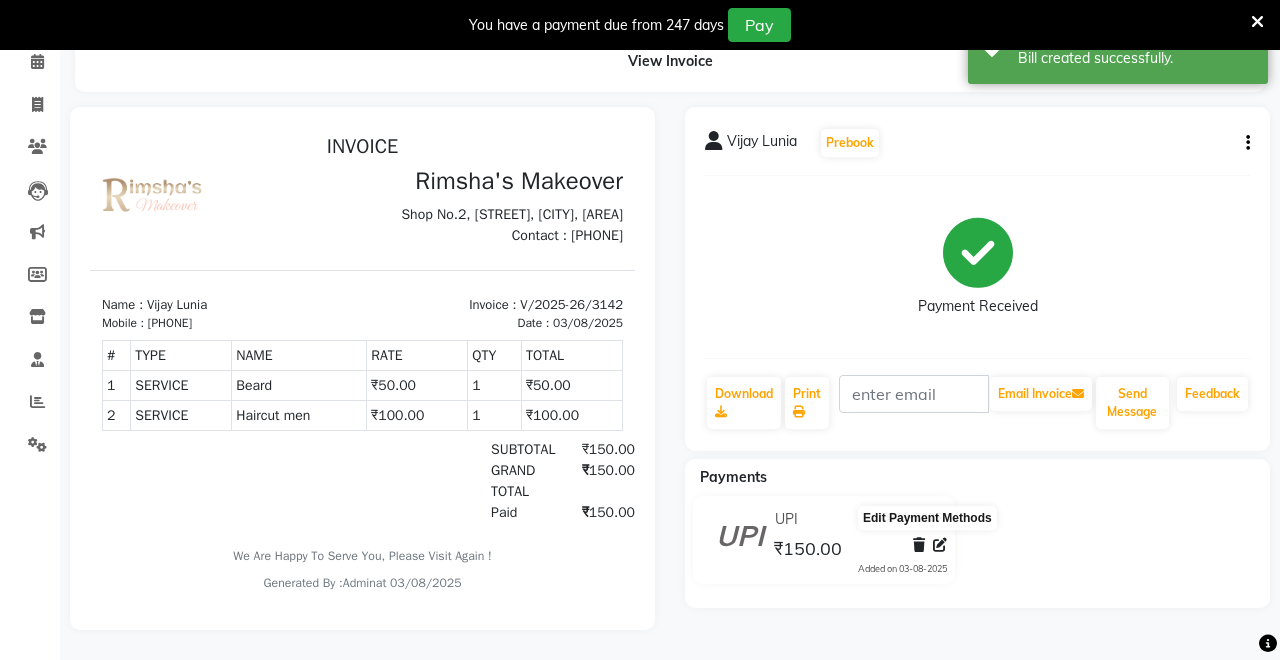 select on "8" 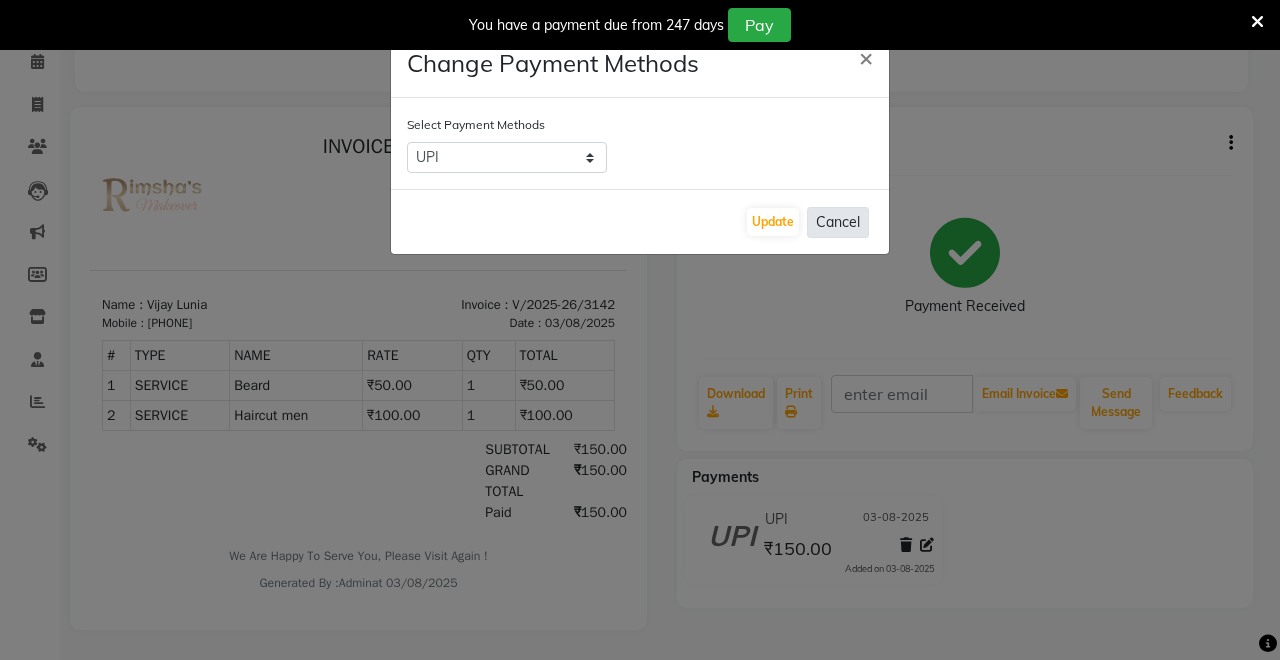 click on "Cancel" 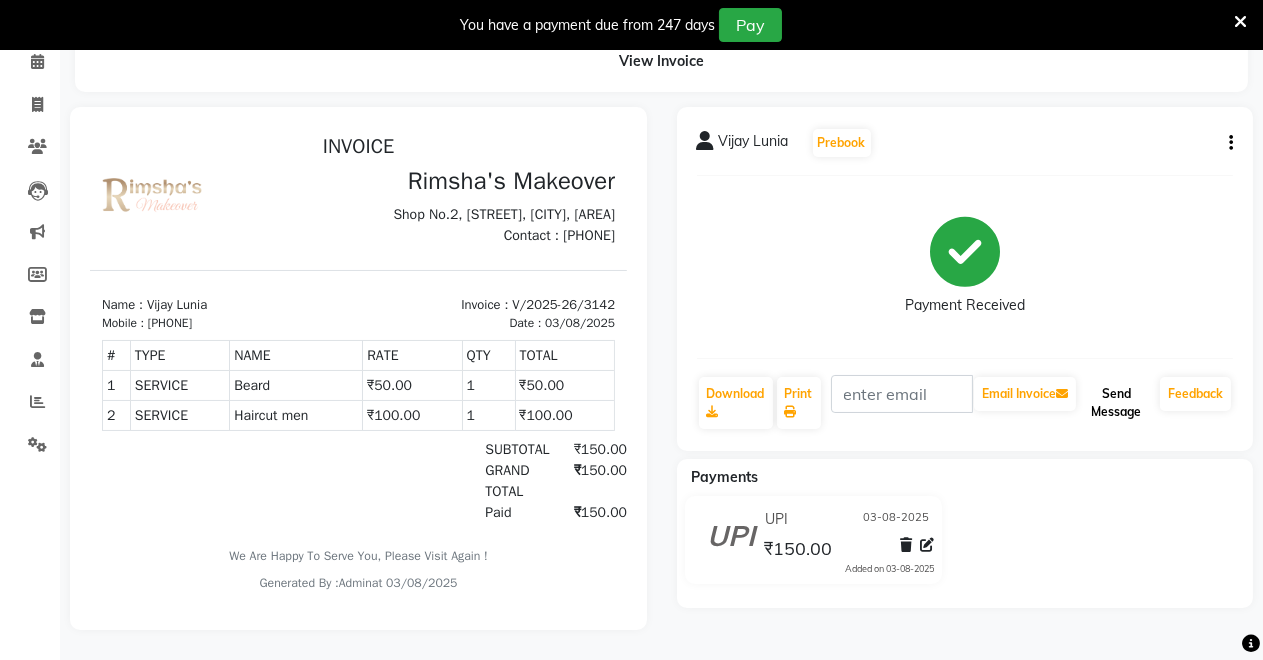 click on "Send Message" 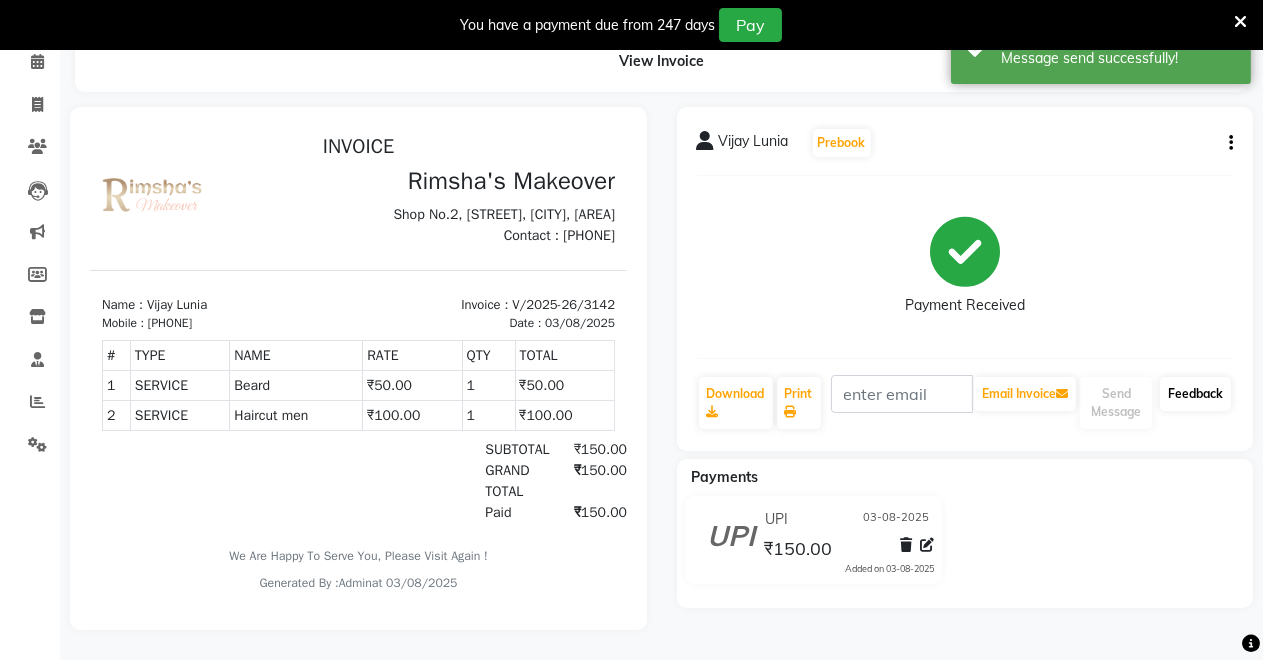 click on "Feedback" 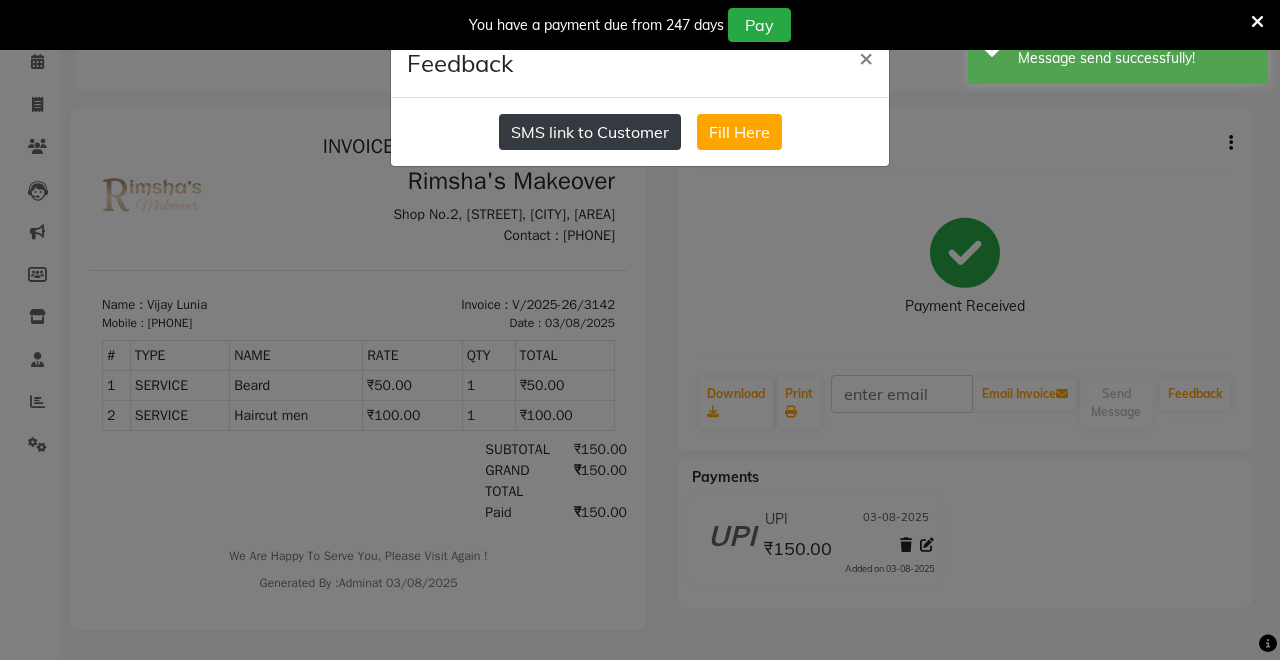 click on "SMS link to Customer" 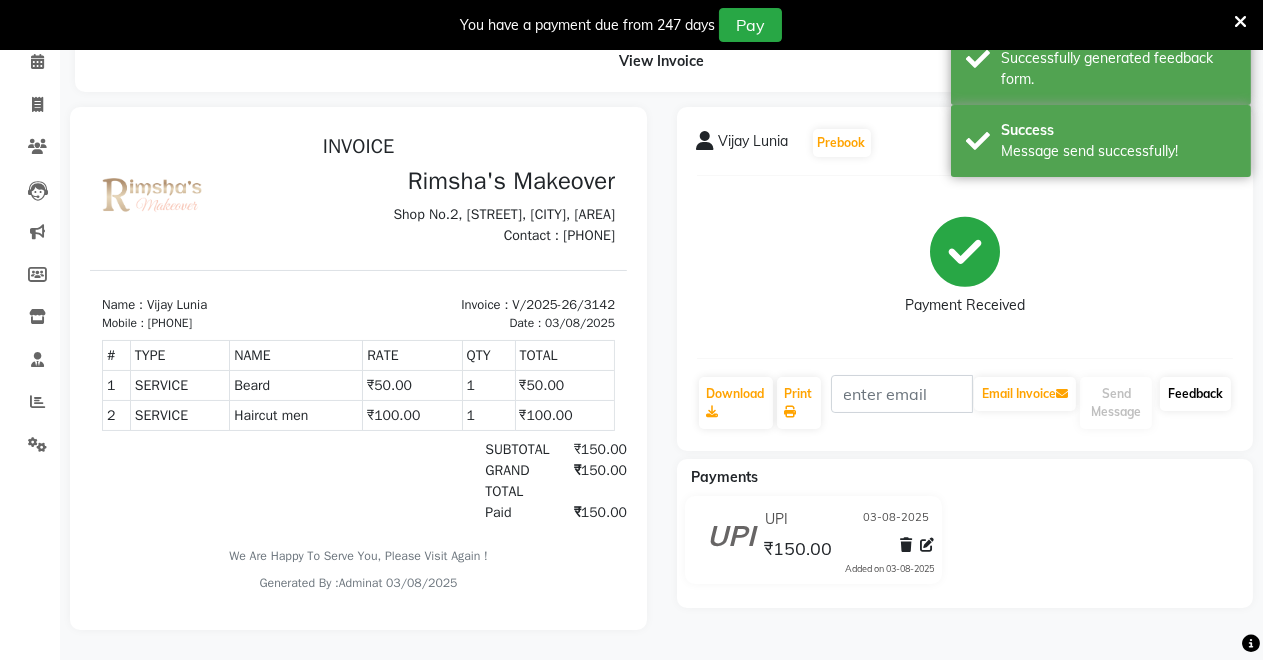 scroll, scrollTop: 0, scrollLeft: 0, axis: both 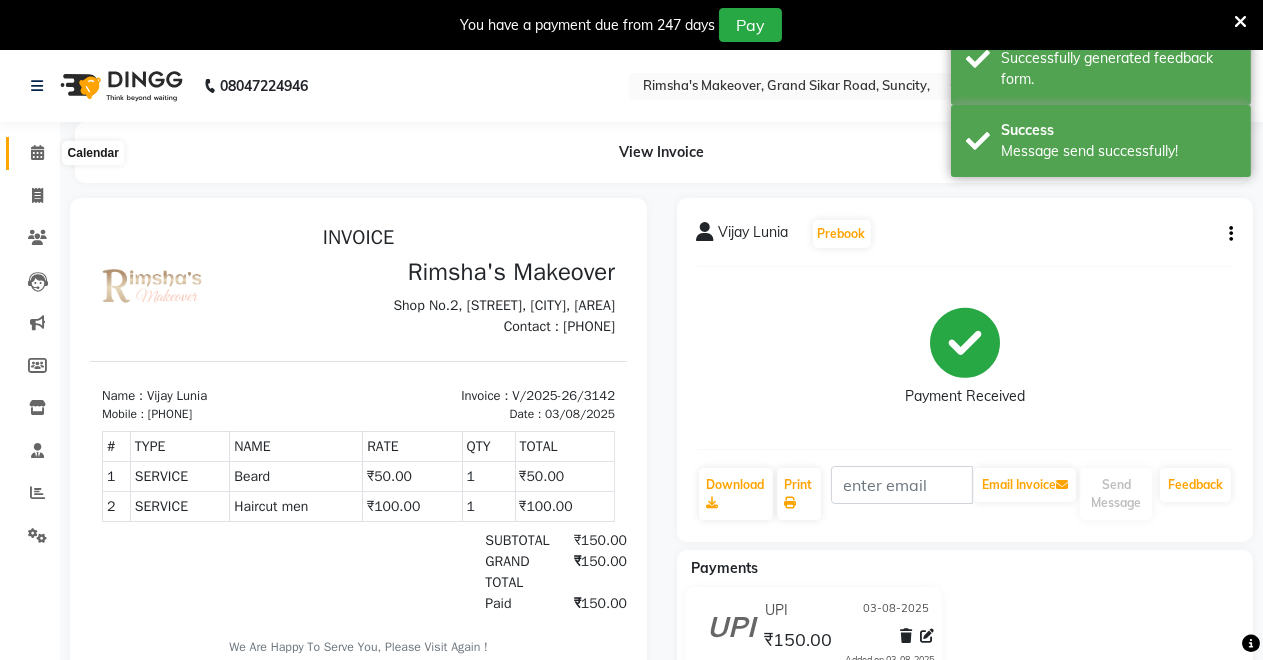 click 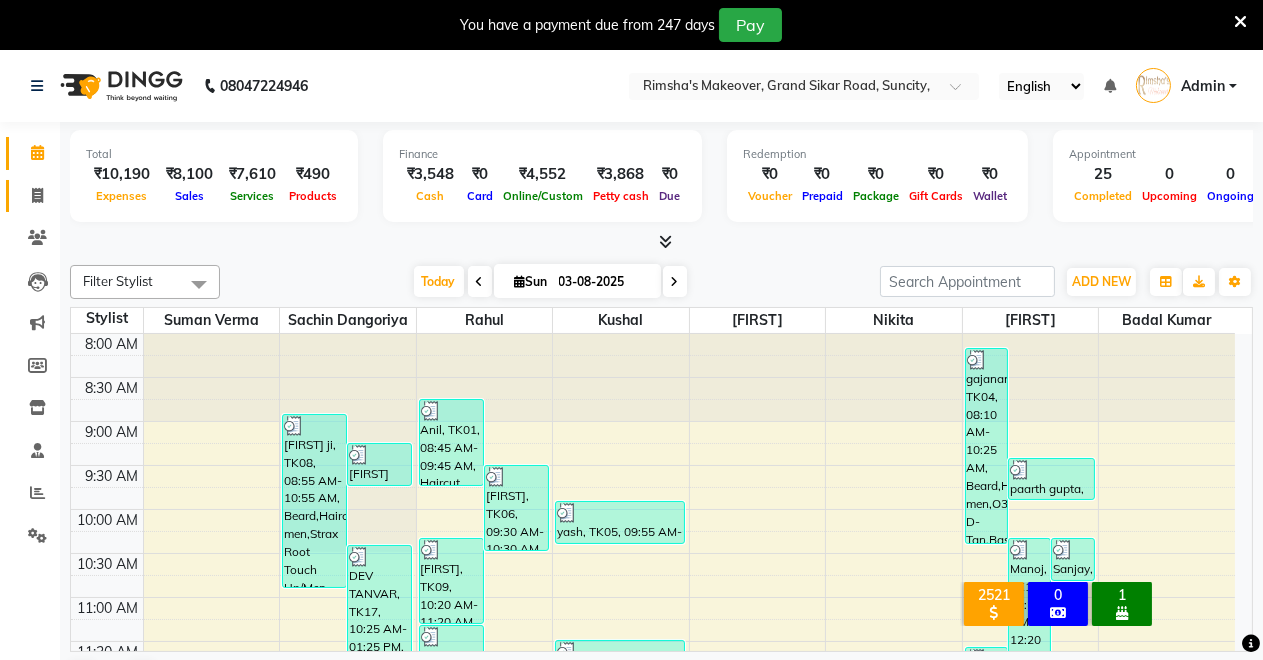 click 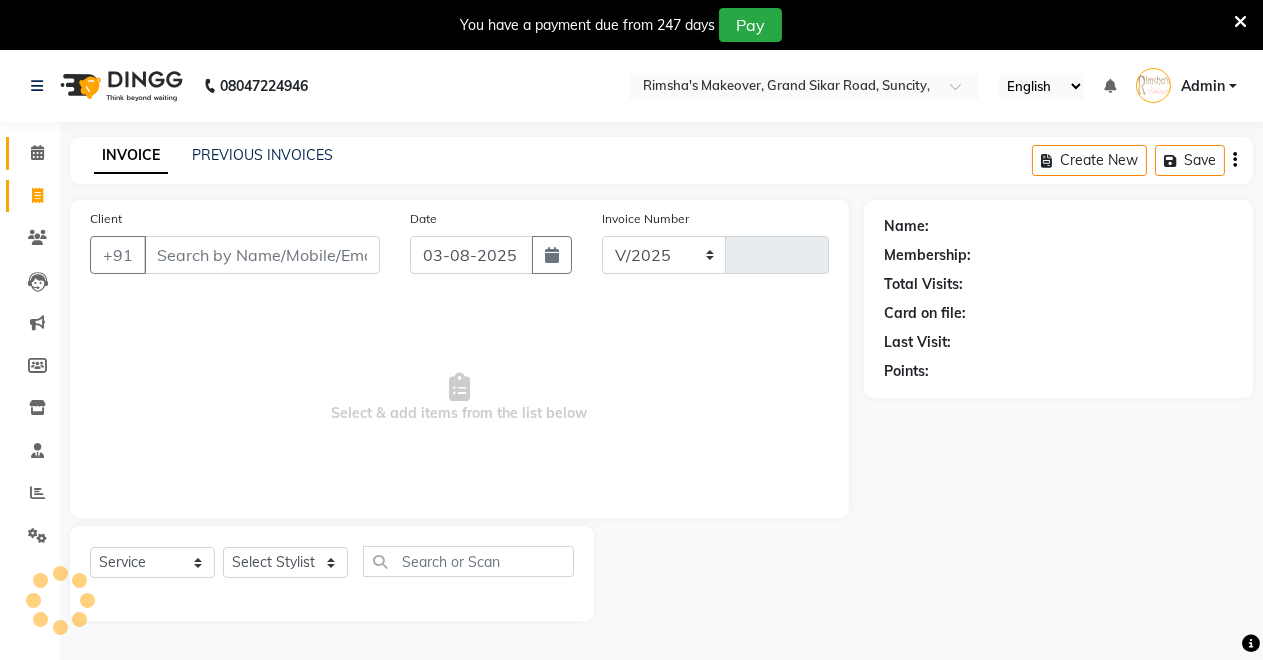 select on "7317" 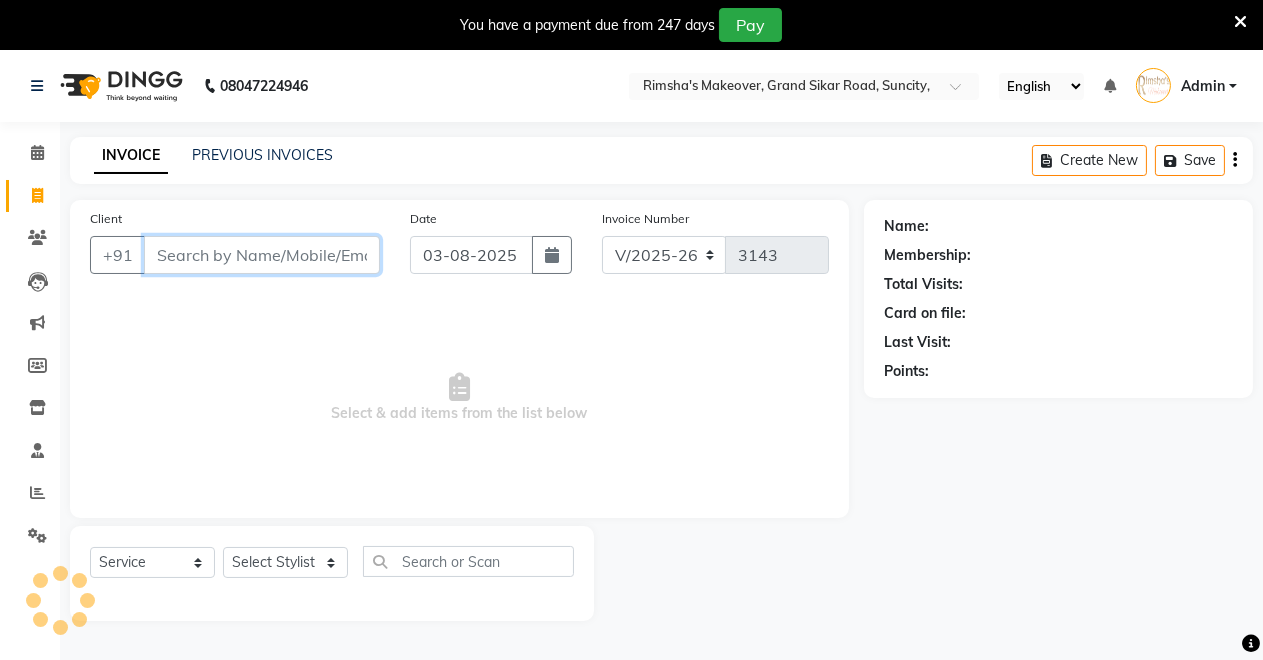 click on "Client" at bounding box center [262, 255] 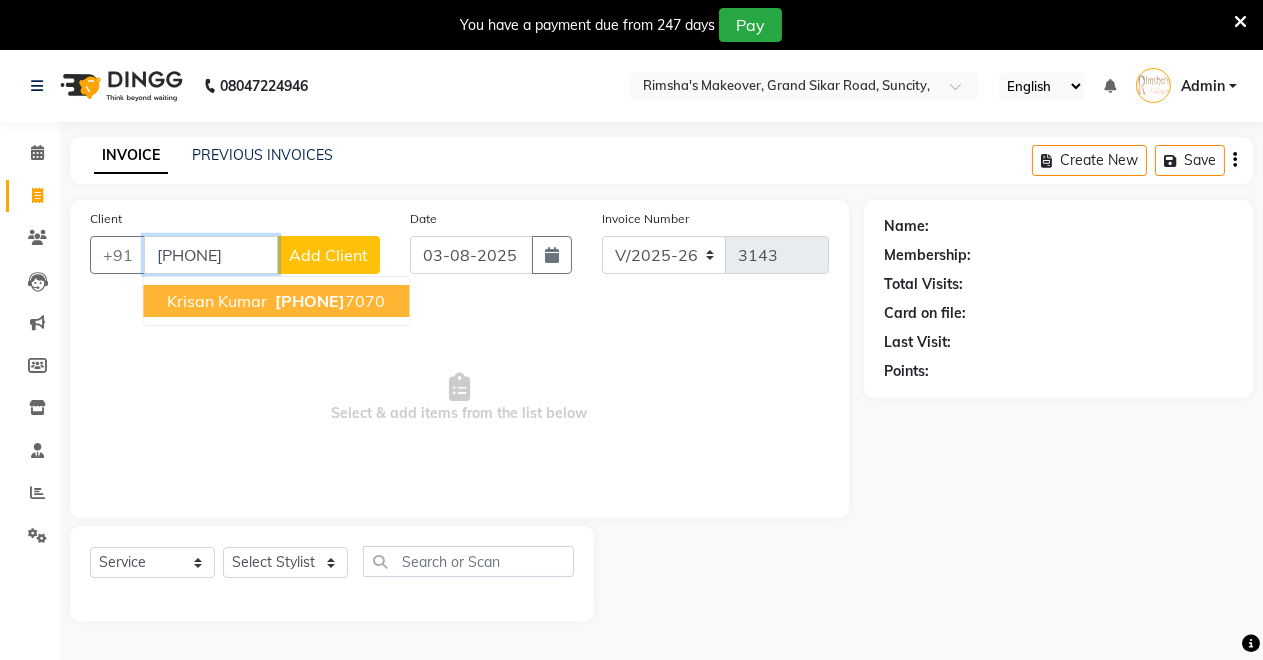 click on "[PHONE]" at bounding box center [328, 301] 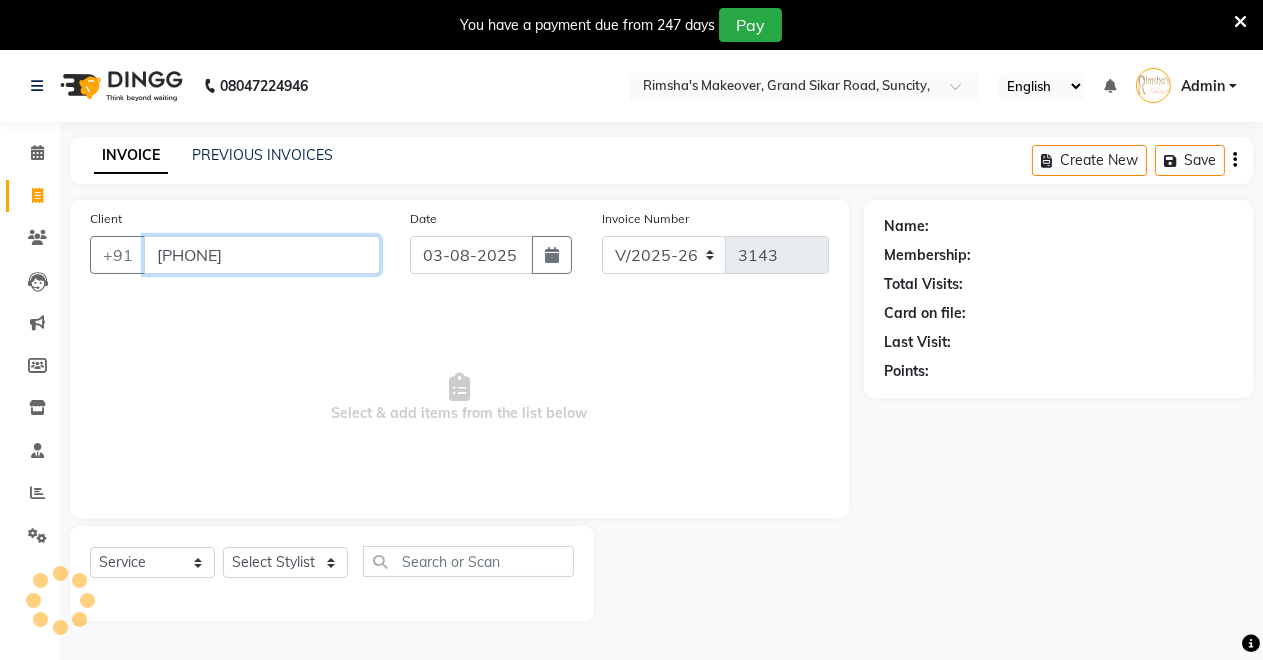 type on "[PHONE]" 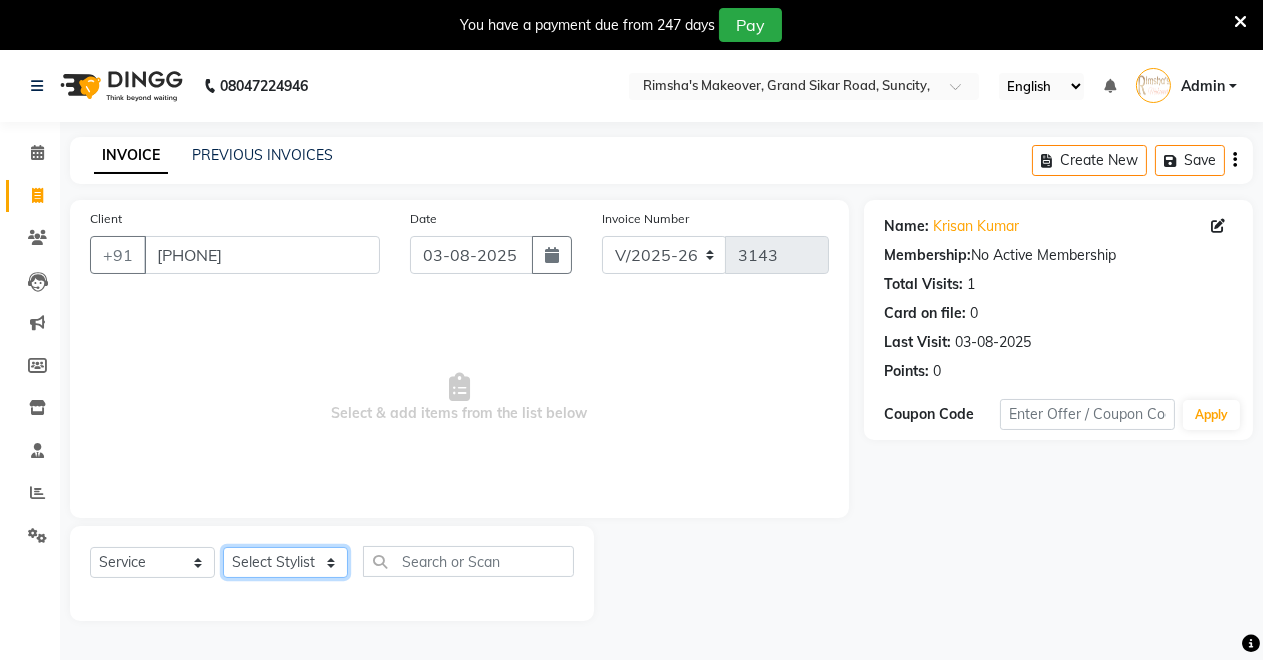 click on "Select Stylist Badal kumar Jeetu Kushal Nikita Rahul Sachin Dangoriya Shikha Suman Verma" 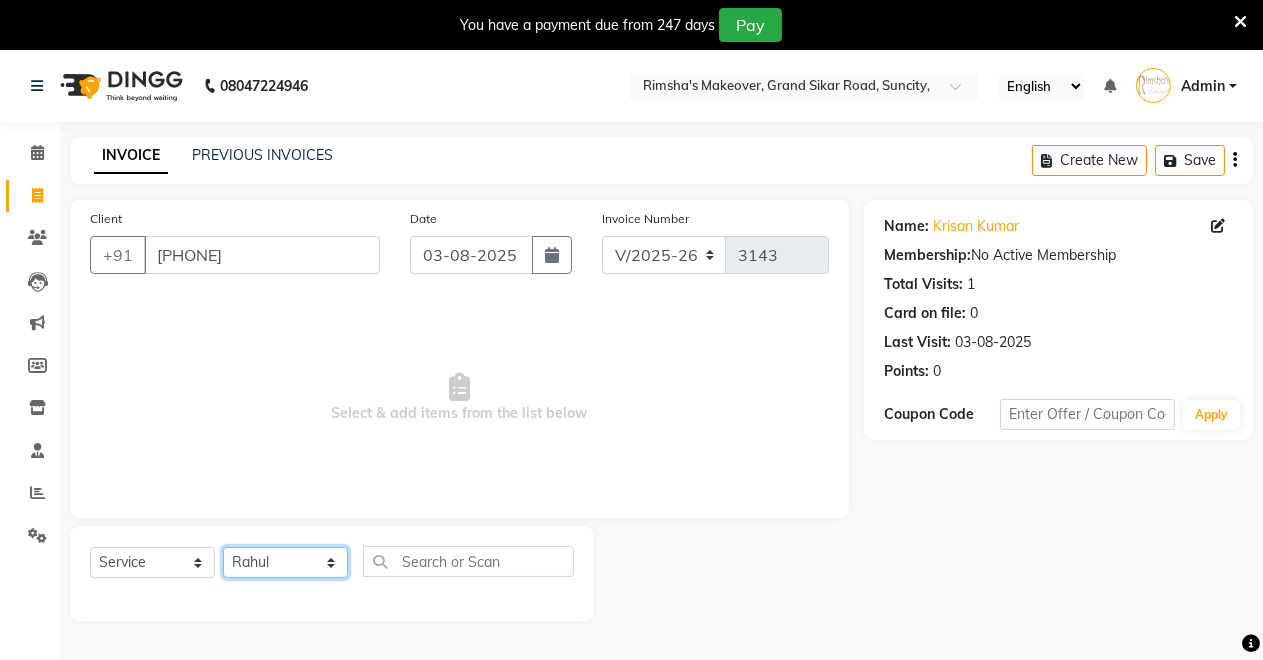 click on "Select Stylist Badal kumar Jeetu Kushal Nikita Rahul Sachin Dangoriya Shikha Suman Verma" 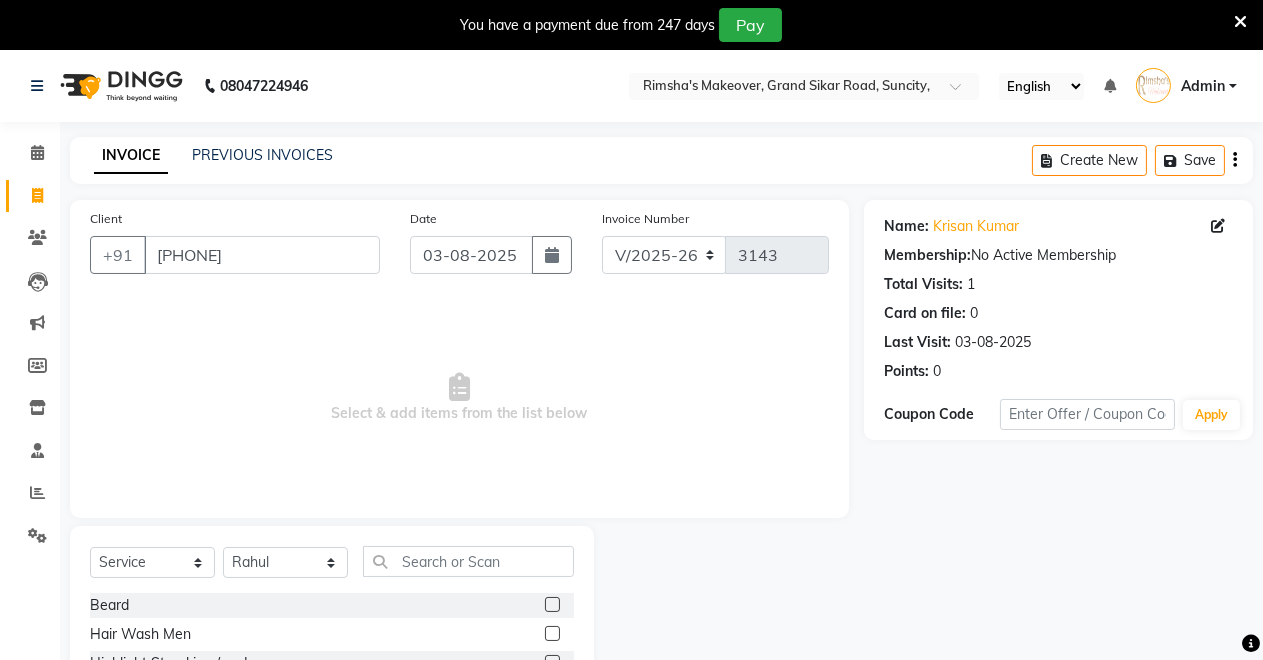 click 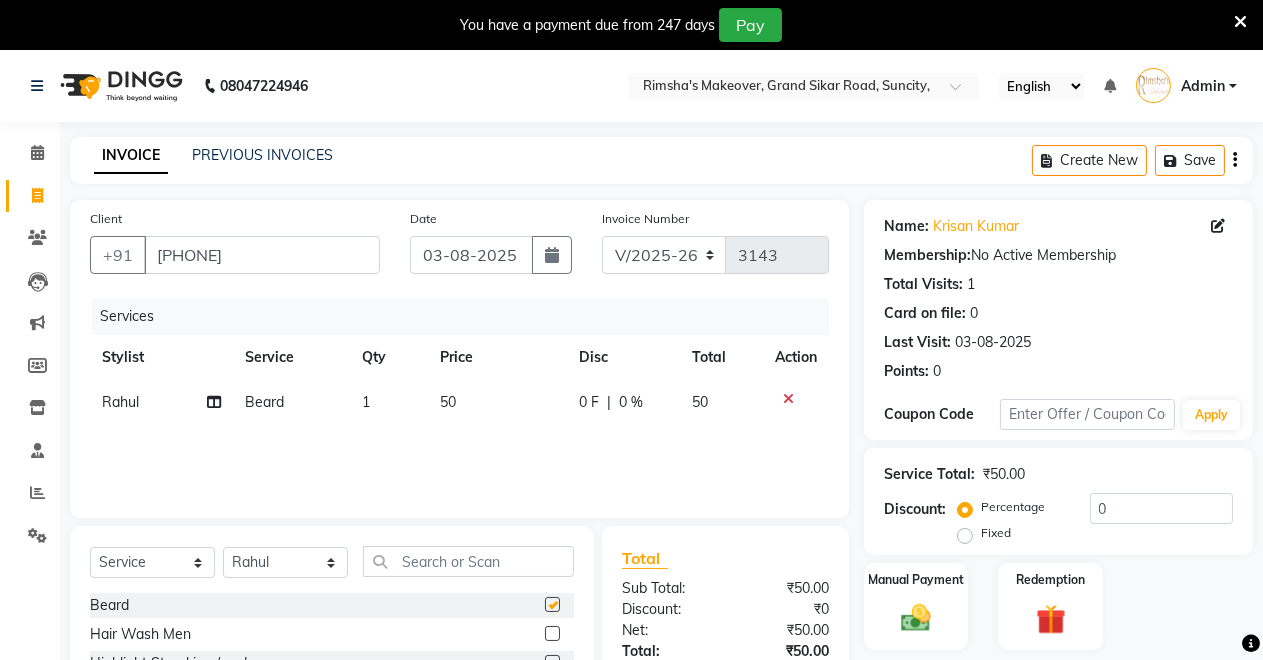 checkbox on "false" 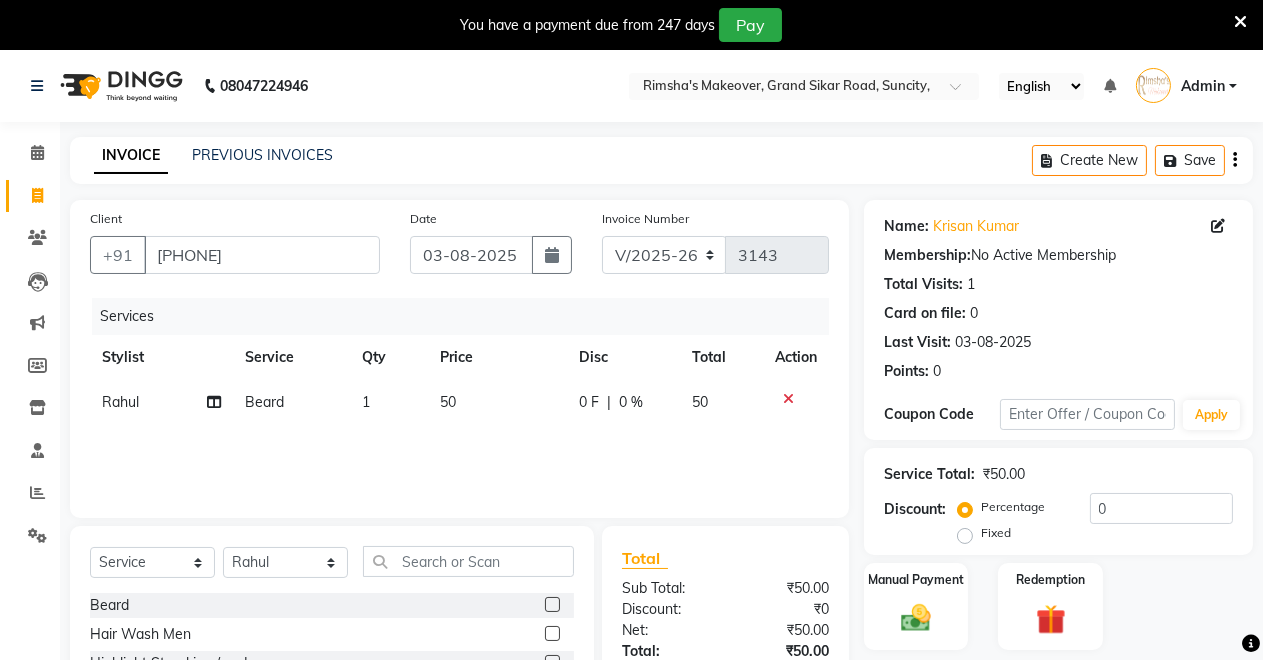 scroll, scrollTop: 134, scrollLeft: 0, axis: vertical 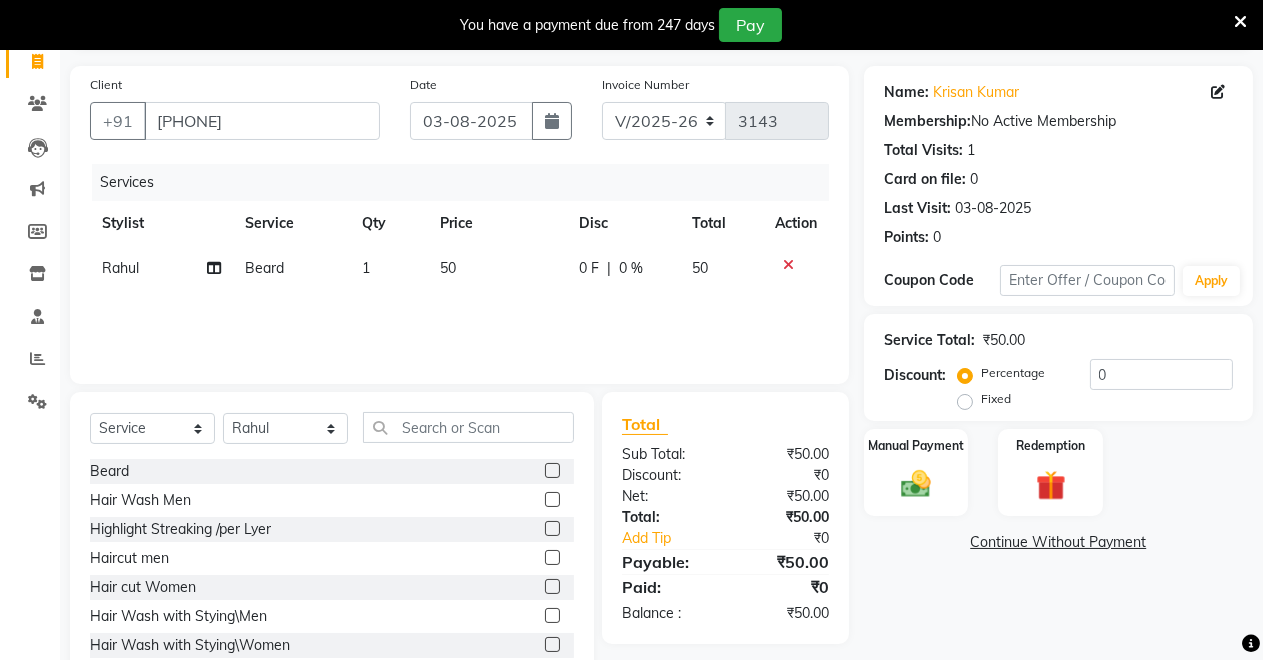 click 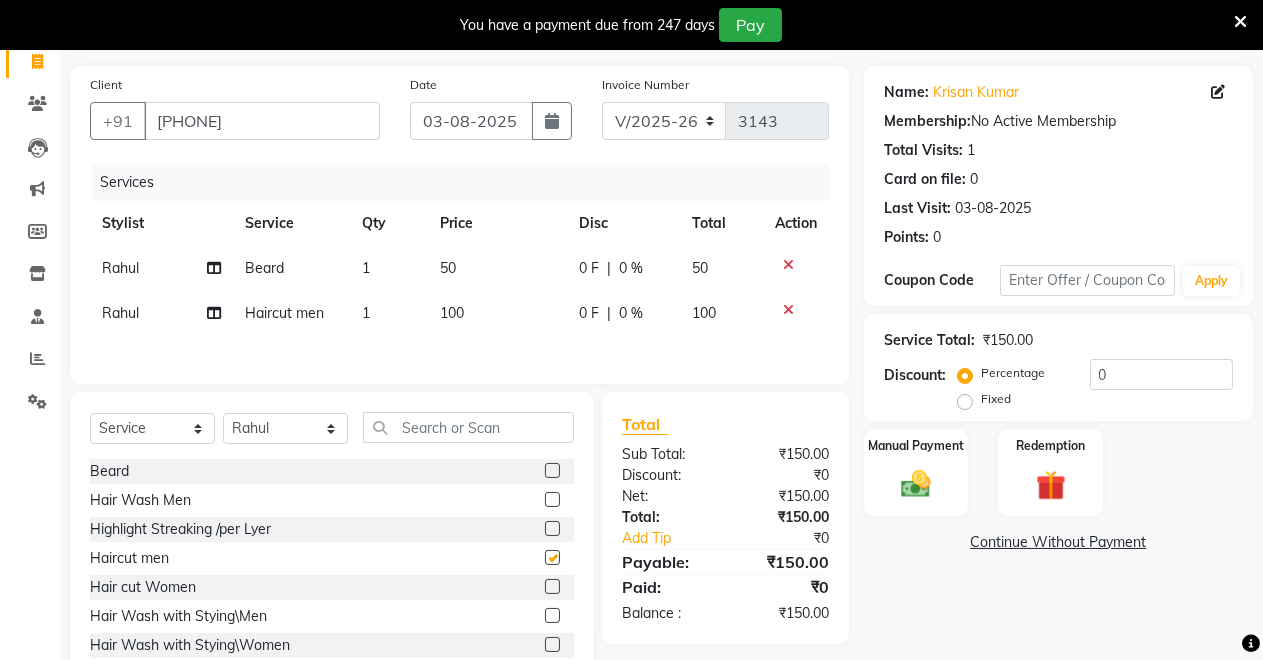 checkbox on "false" 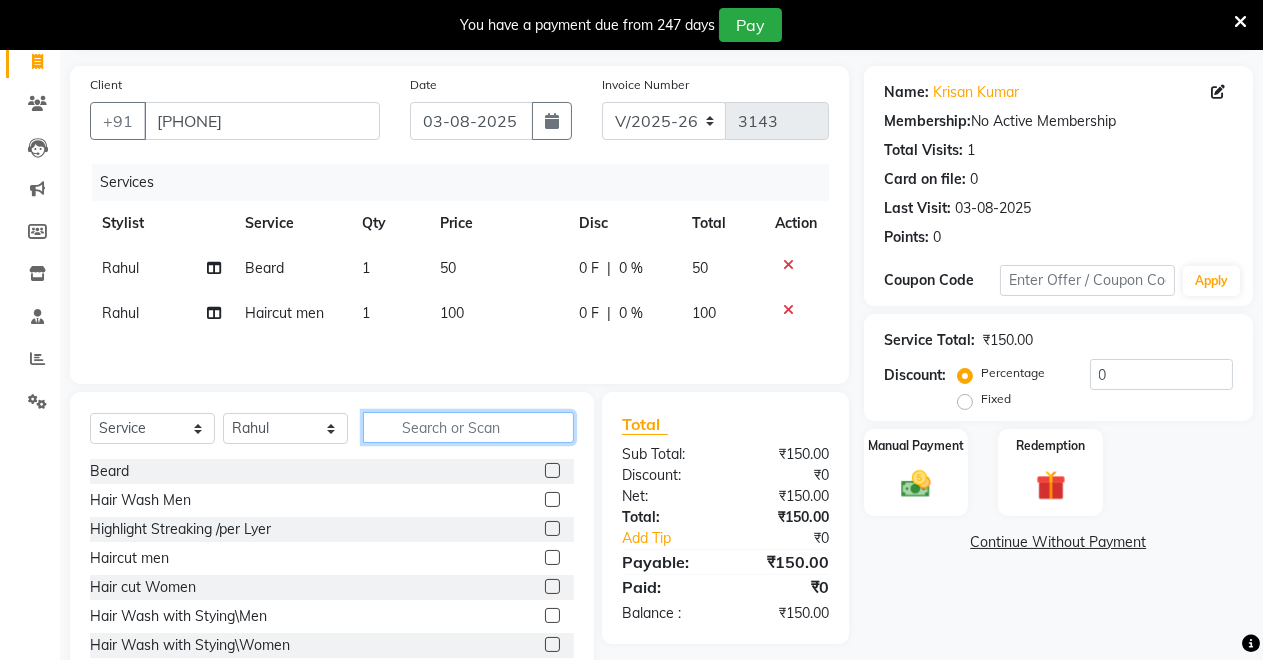 click 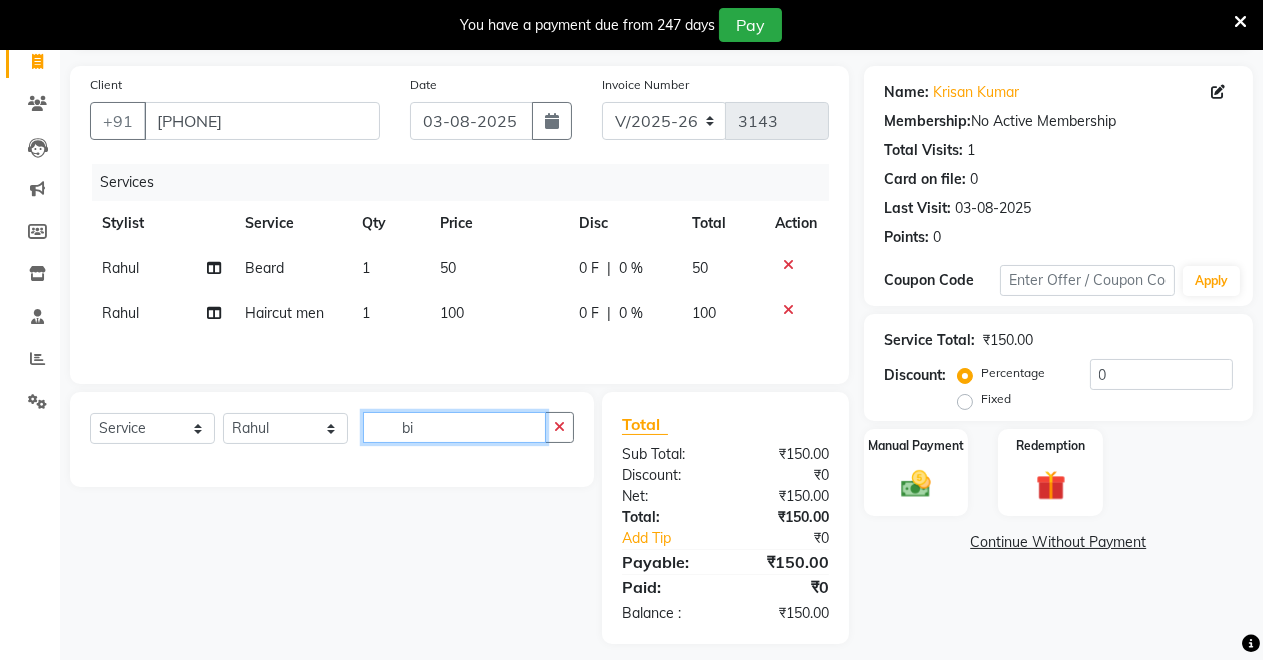 type on "b" 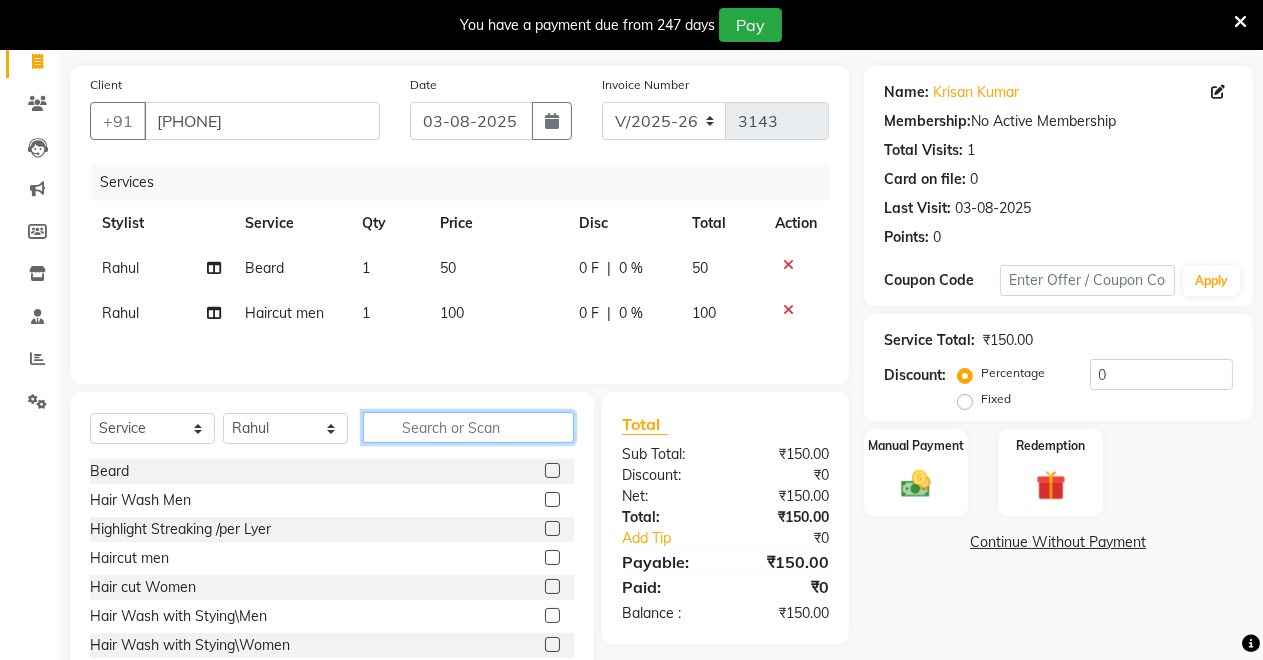 click 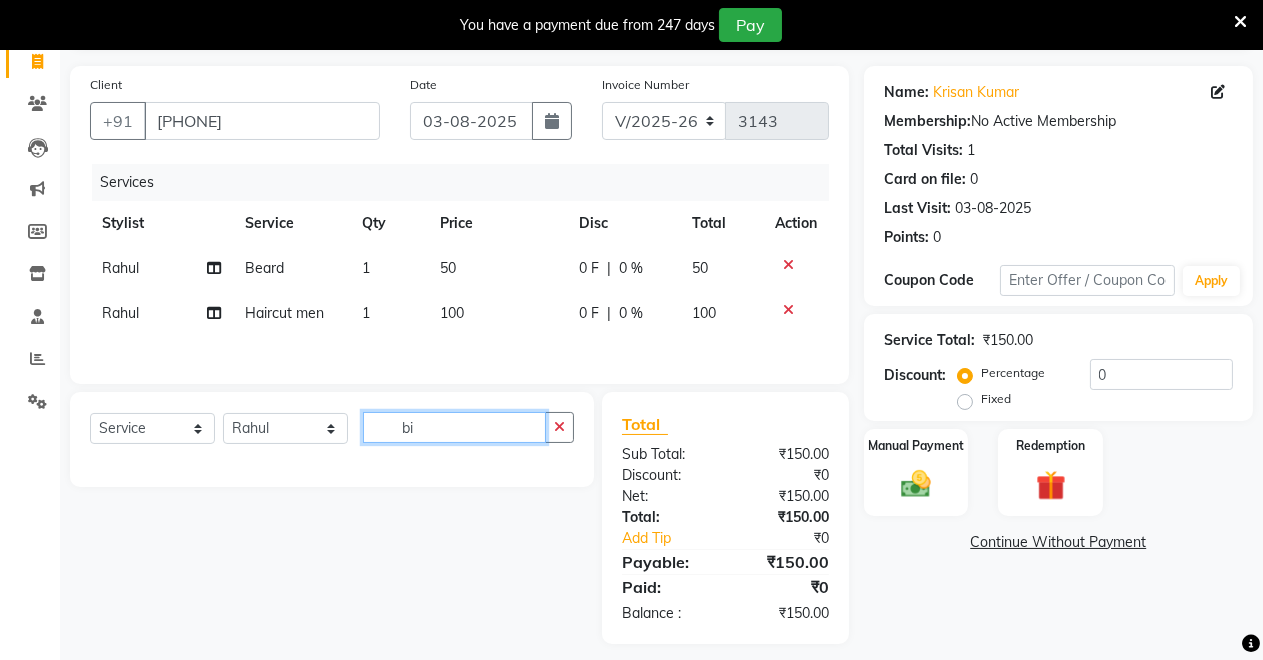 type on "b" 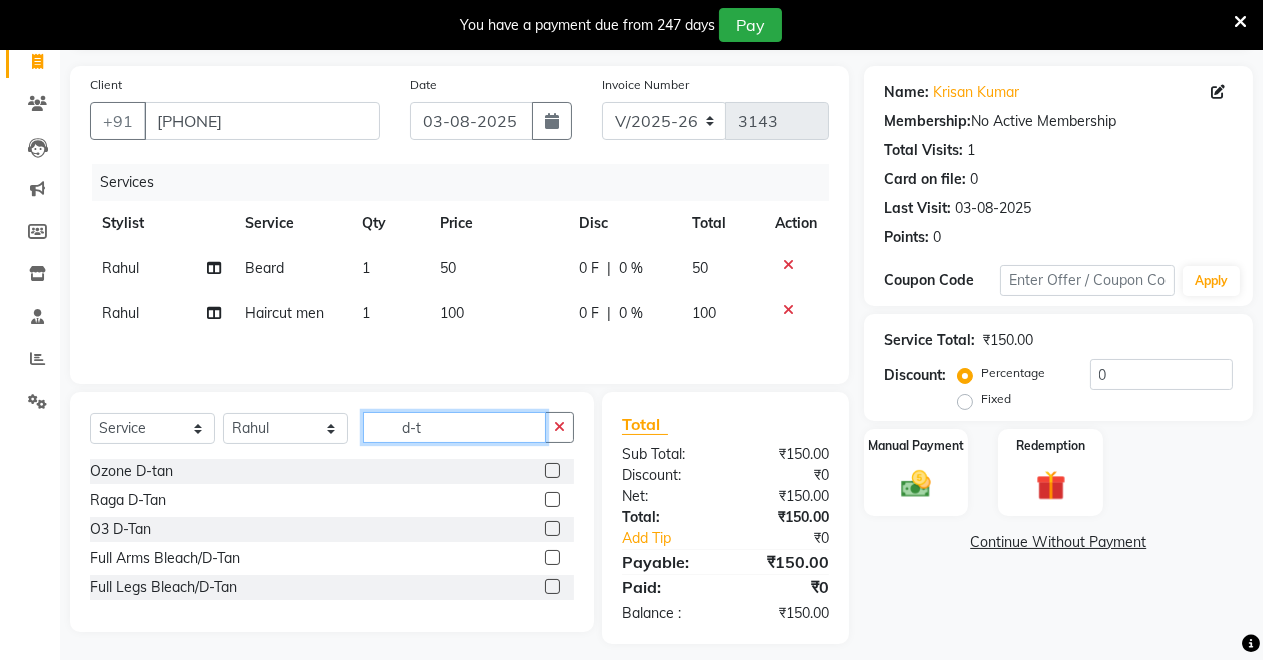 type on "d-t" 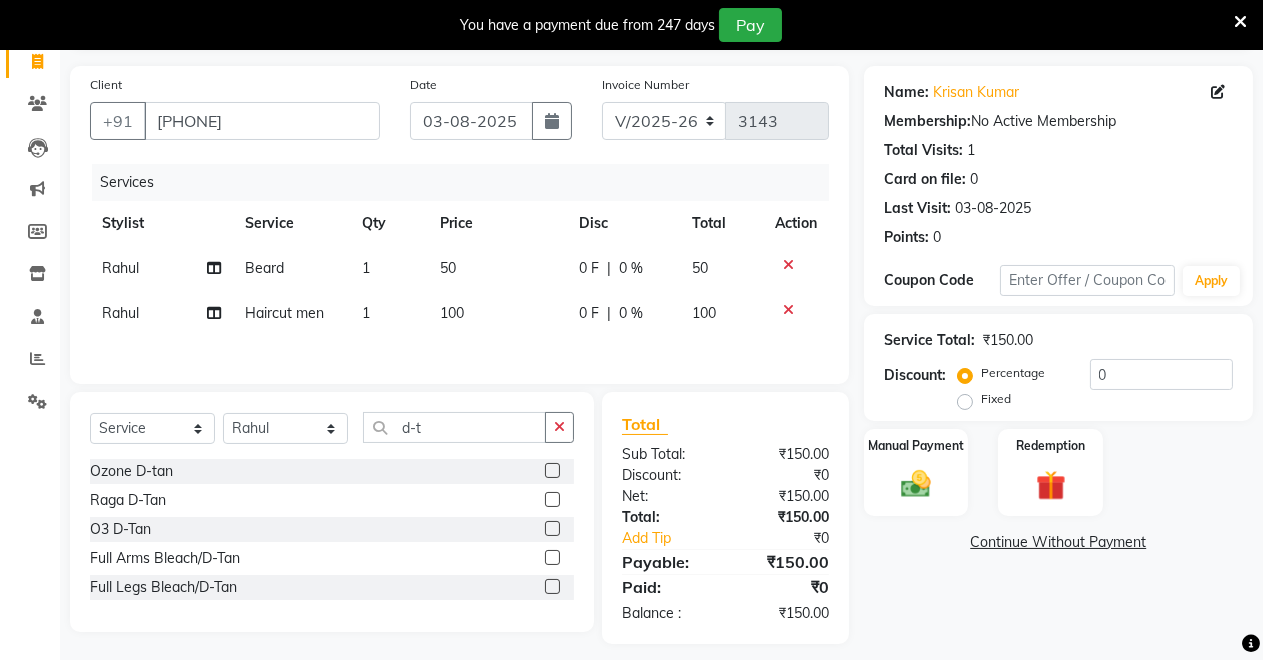 click 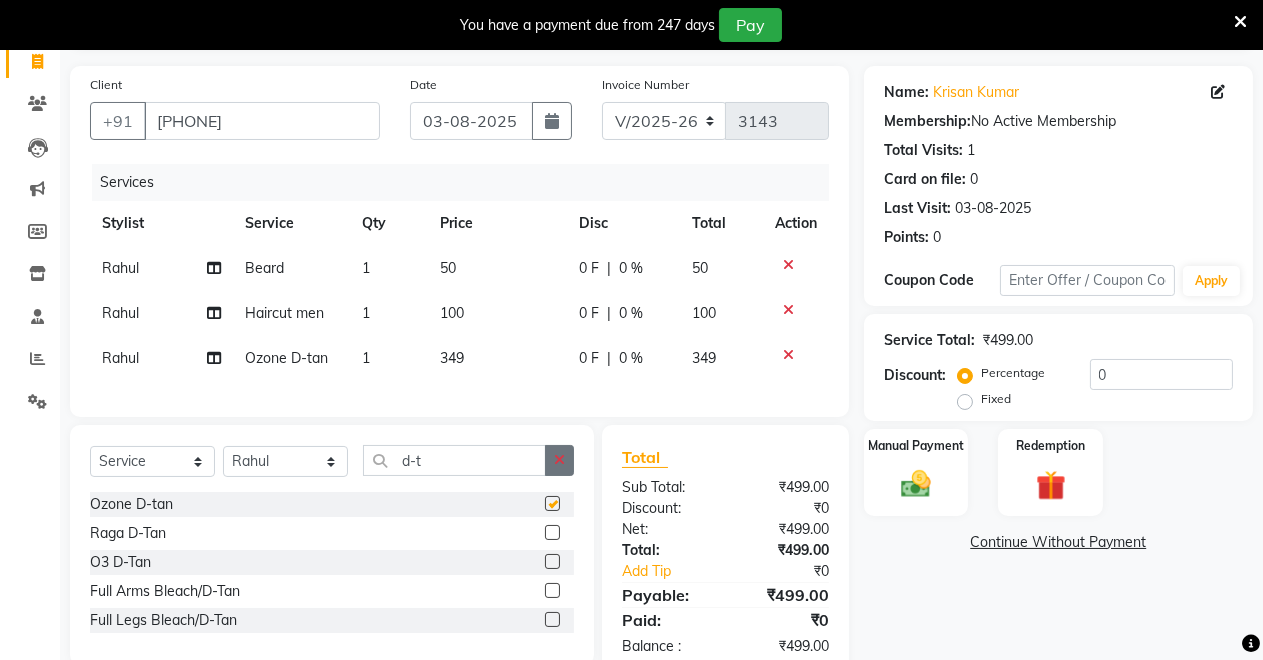 checkbox on "false" 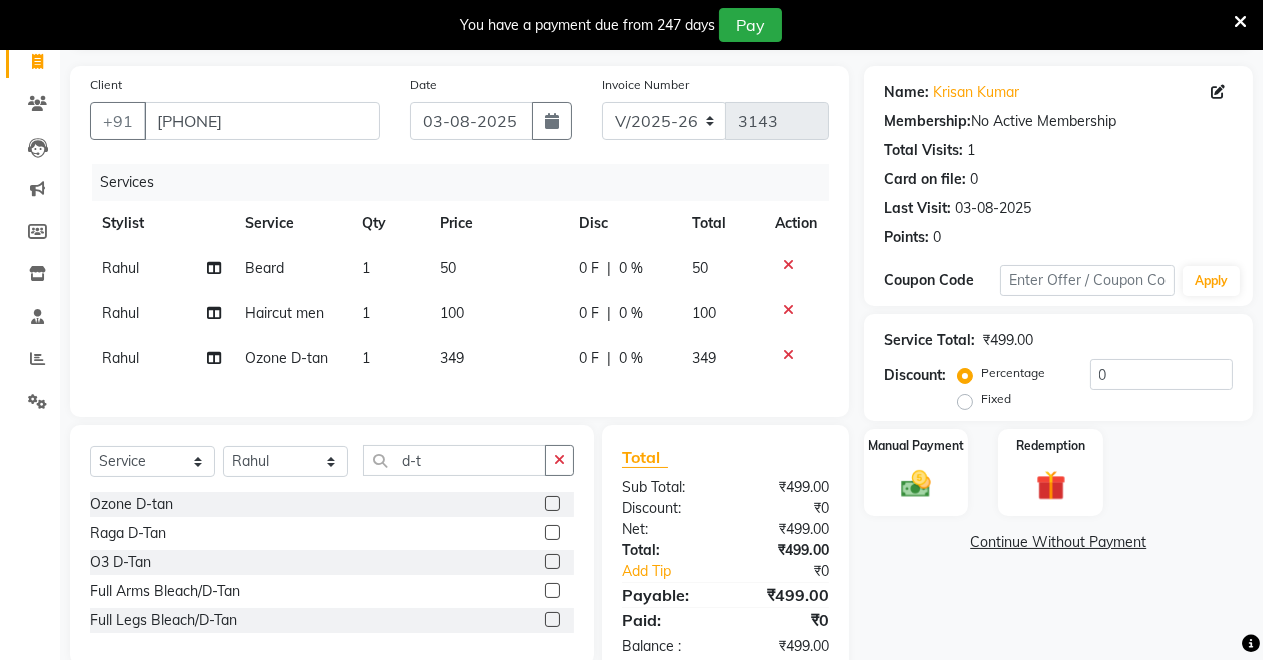 click on "Select Service Product Membership Package Voucher Prepaid Gift Card Select Stylist Badal kumar Jeetu Kushal Nikita Rahul Sachin Dangoriya Shikha Suman Verma d-t Ozone D-tan Raga D-Tan O3 D-Tan Full Arms Bleach/D-Tan Full Legs Bleach/D-Tan" 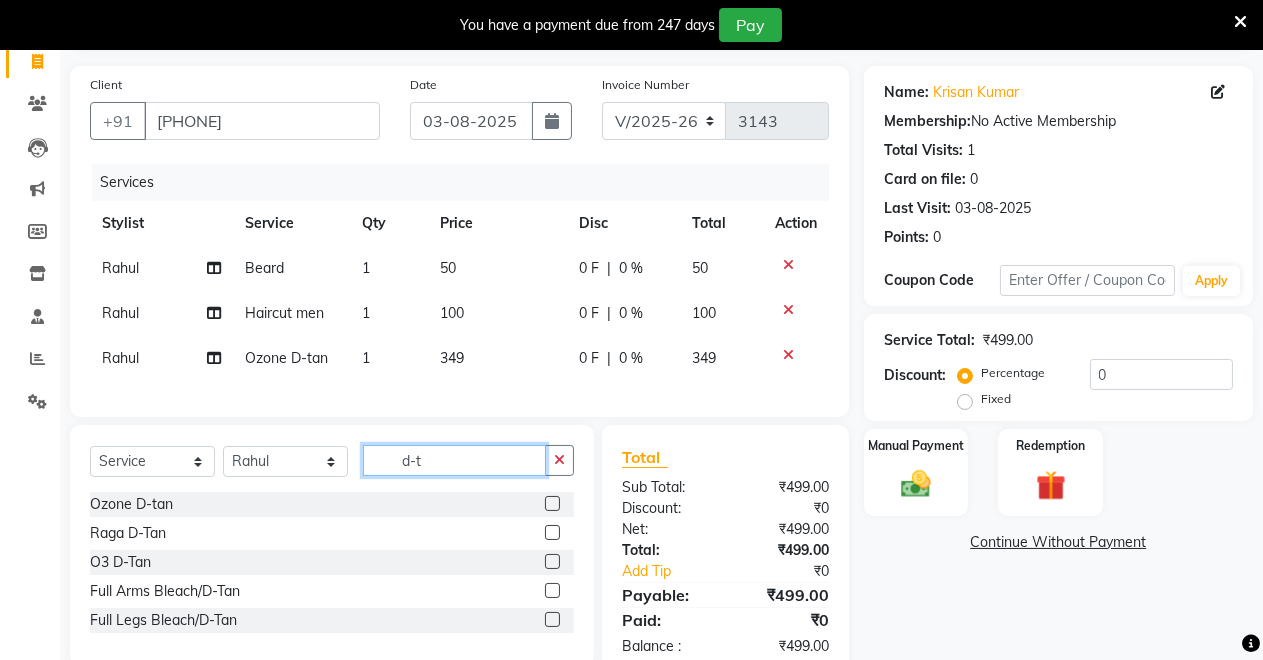 click on "d-t" 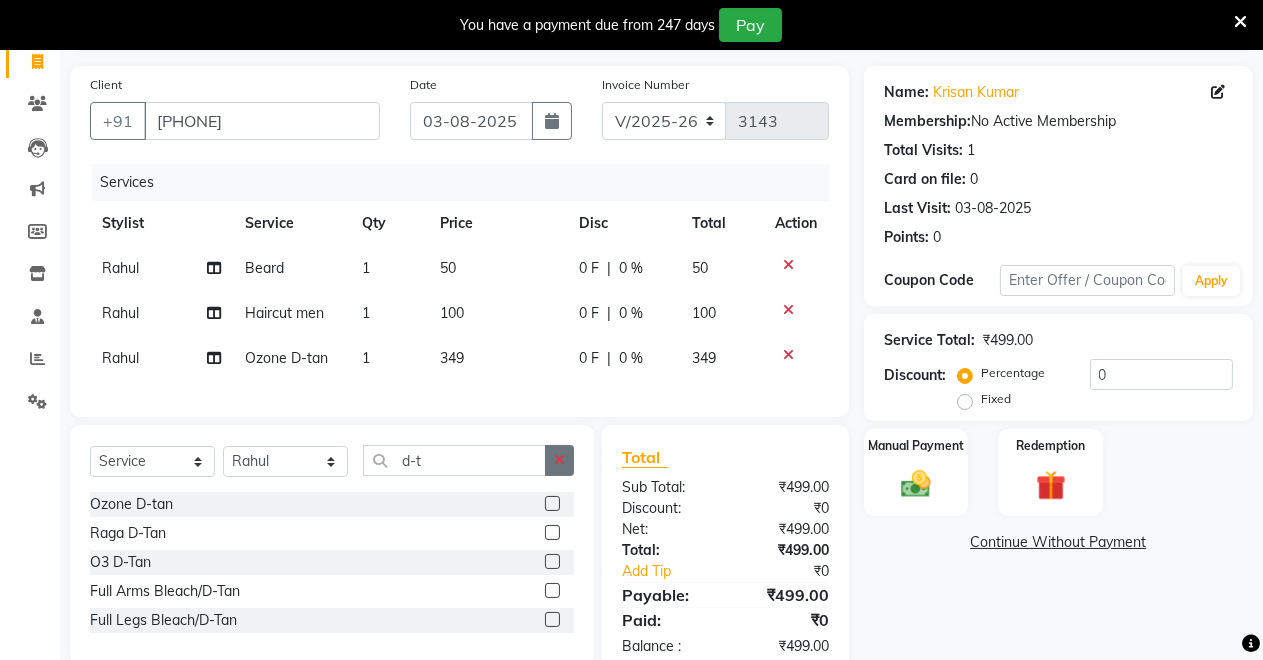 click 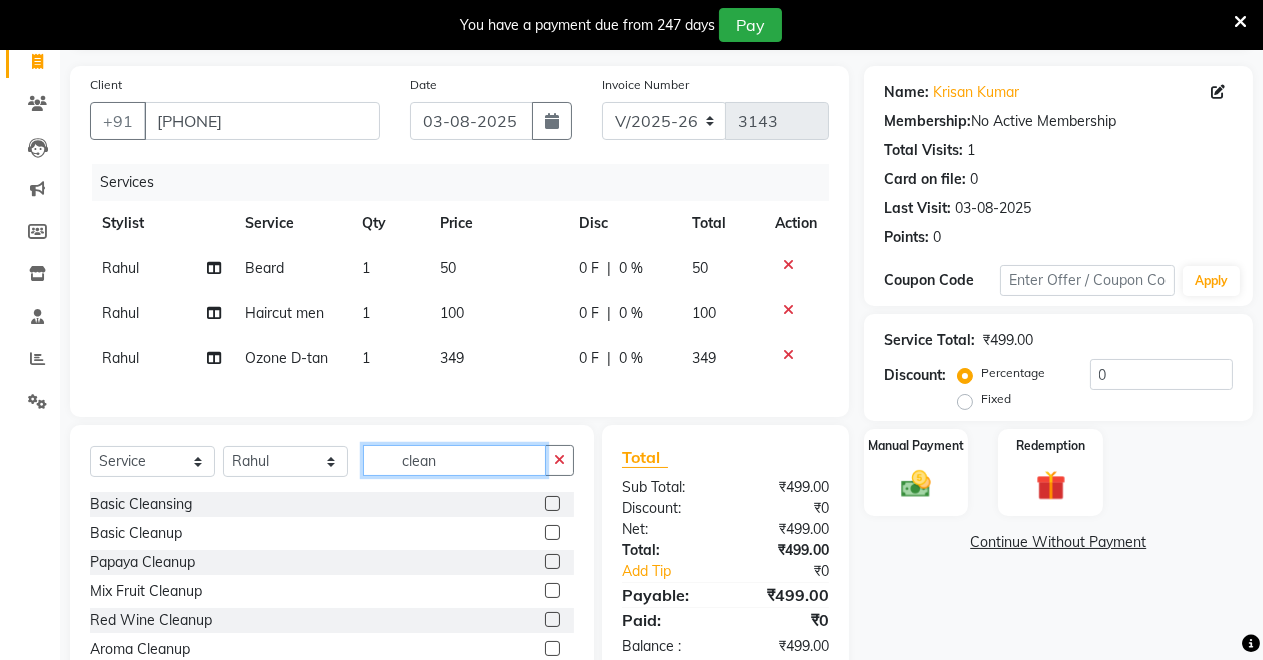 type on "clean" 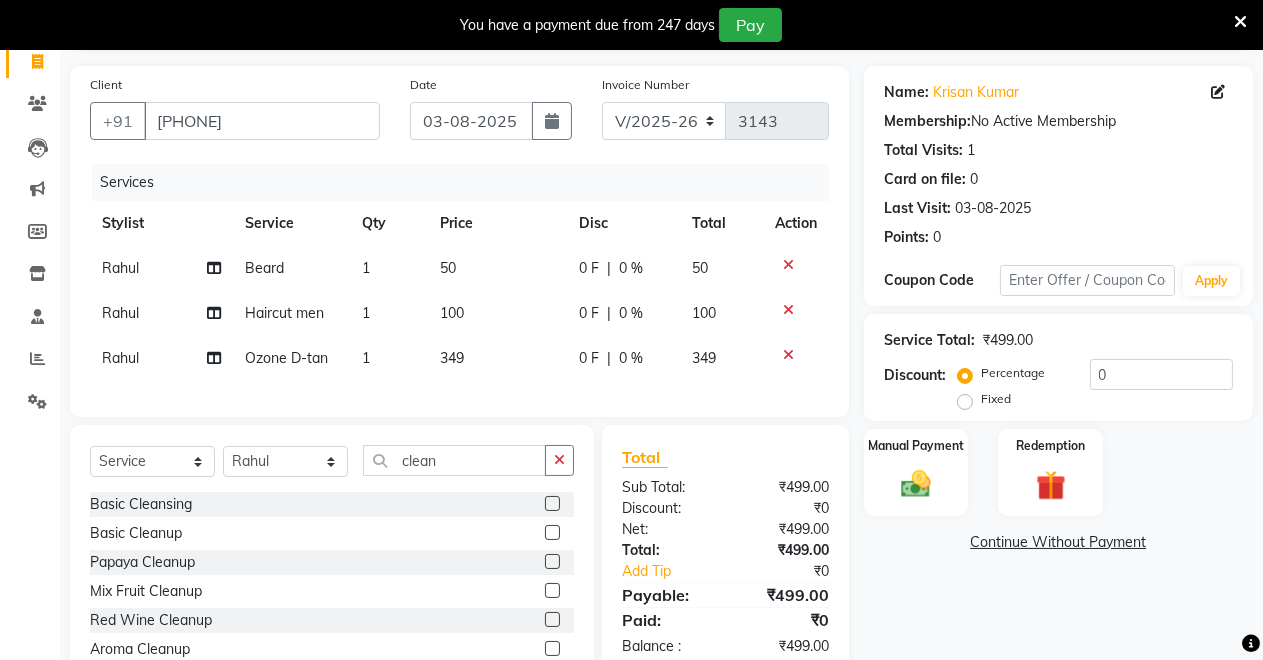 click 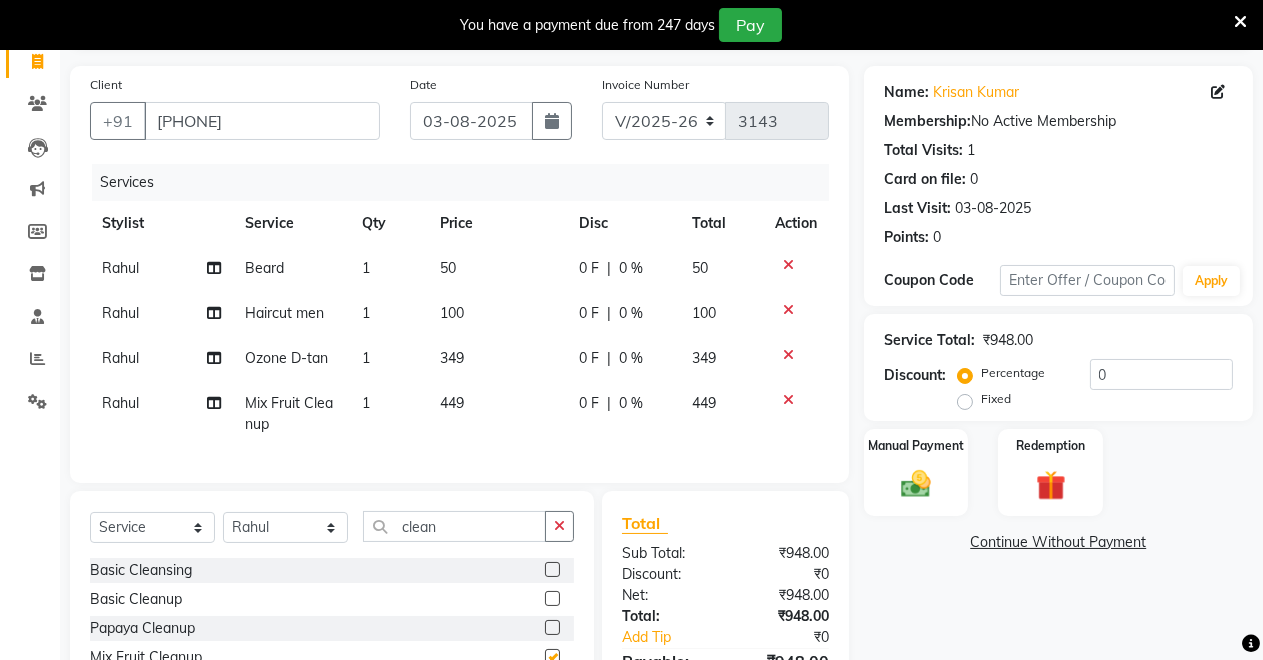 checkbox on "false" 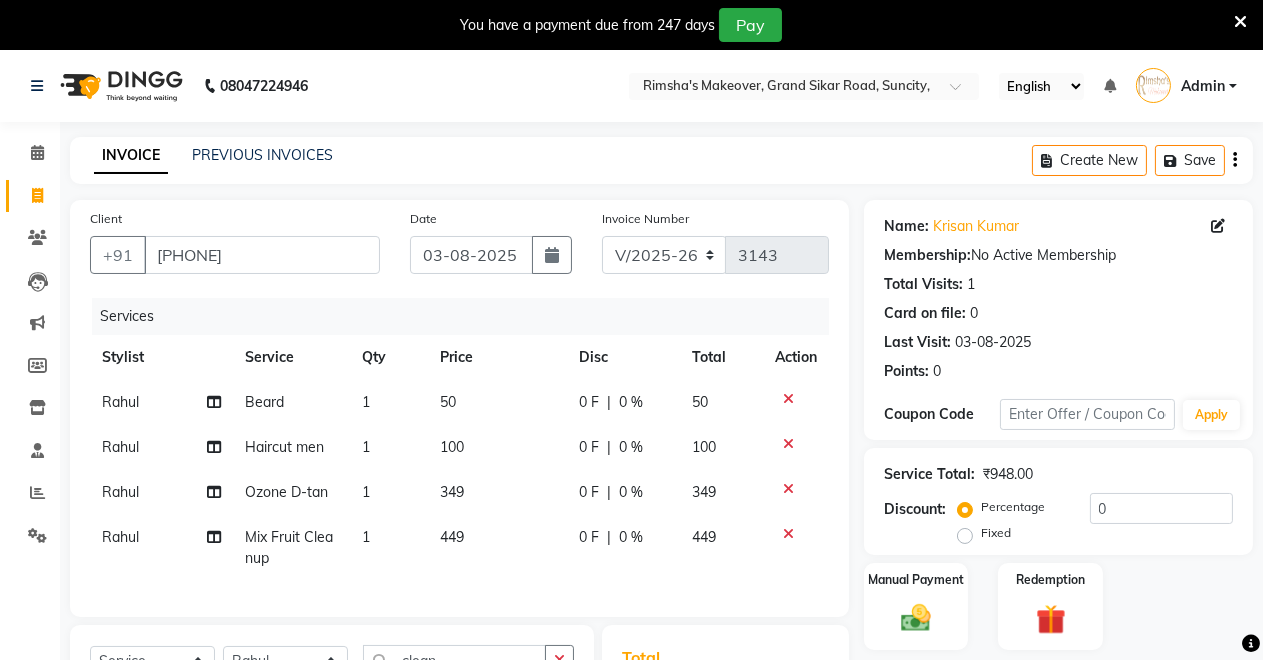 scroll, scrollTop: 306, scrollLeft: 0, axis: vertical 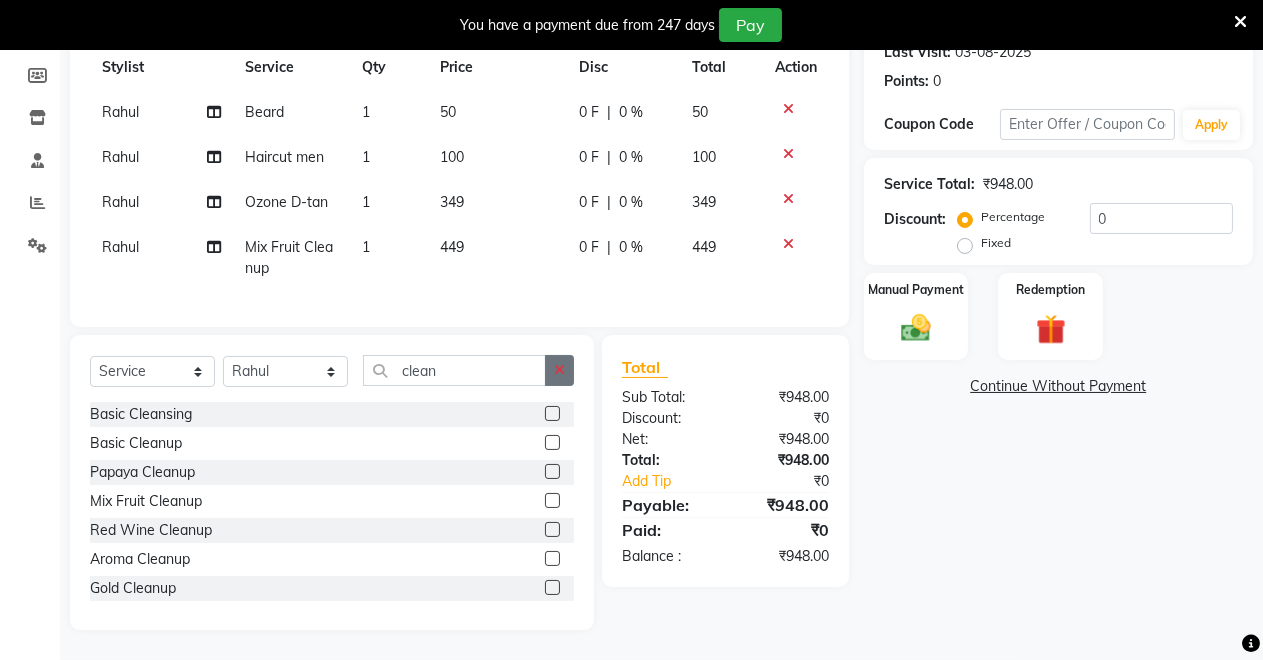 click 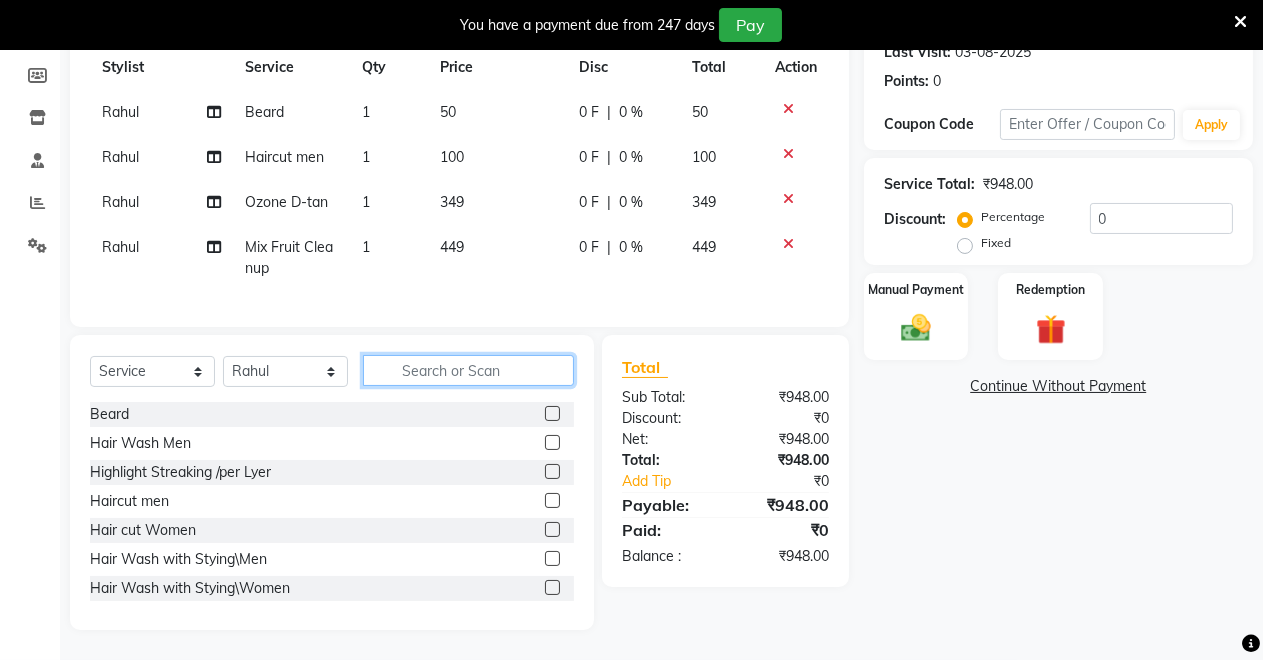 click 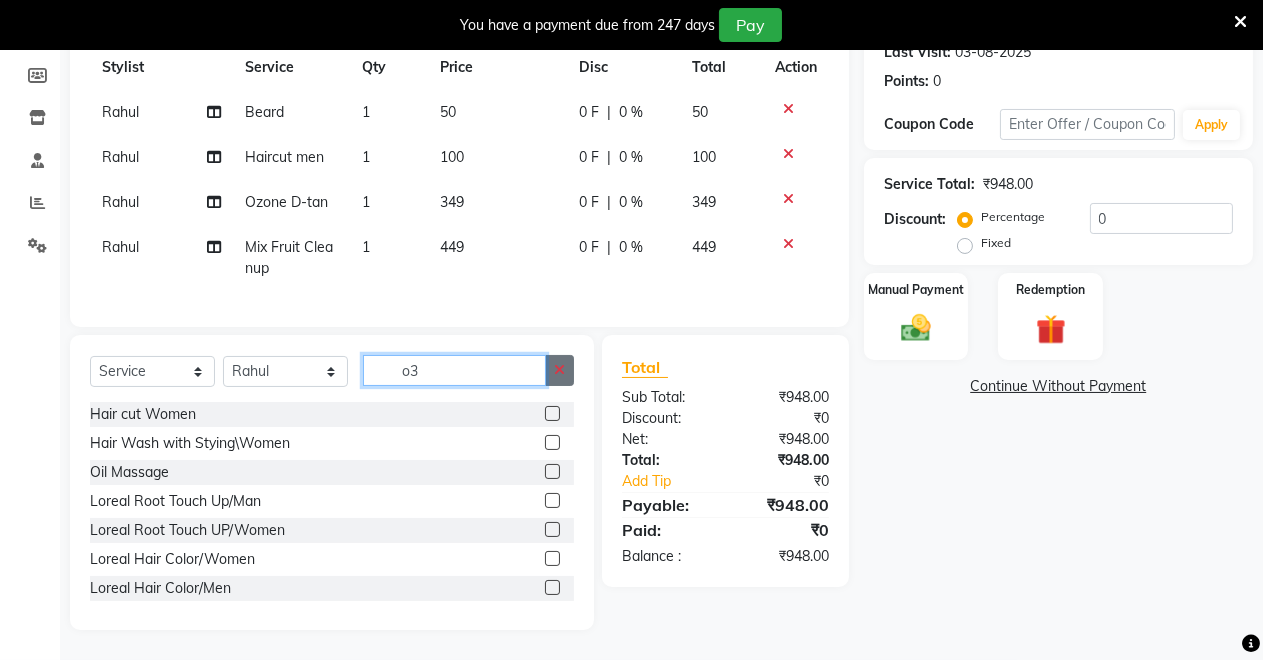 scroll, scrollTop: 264, scrollLeft: 0, axis: vertical 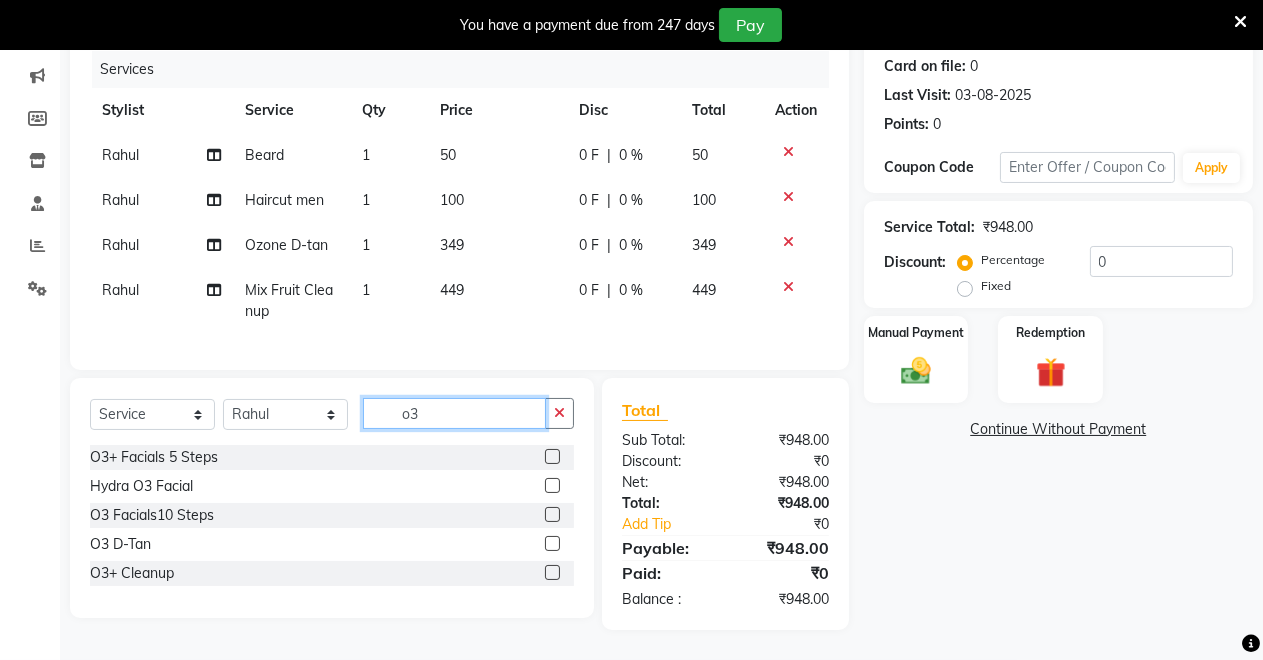 type on "o3" 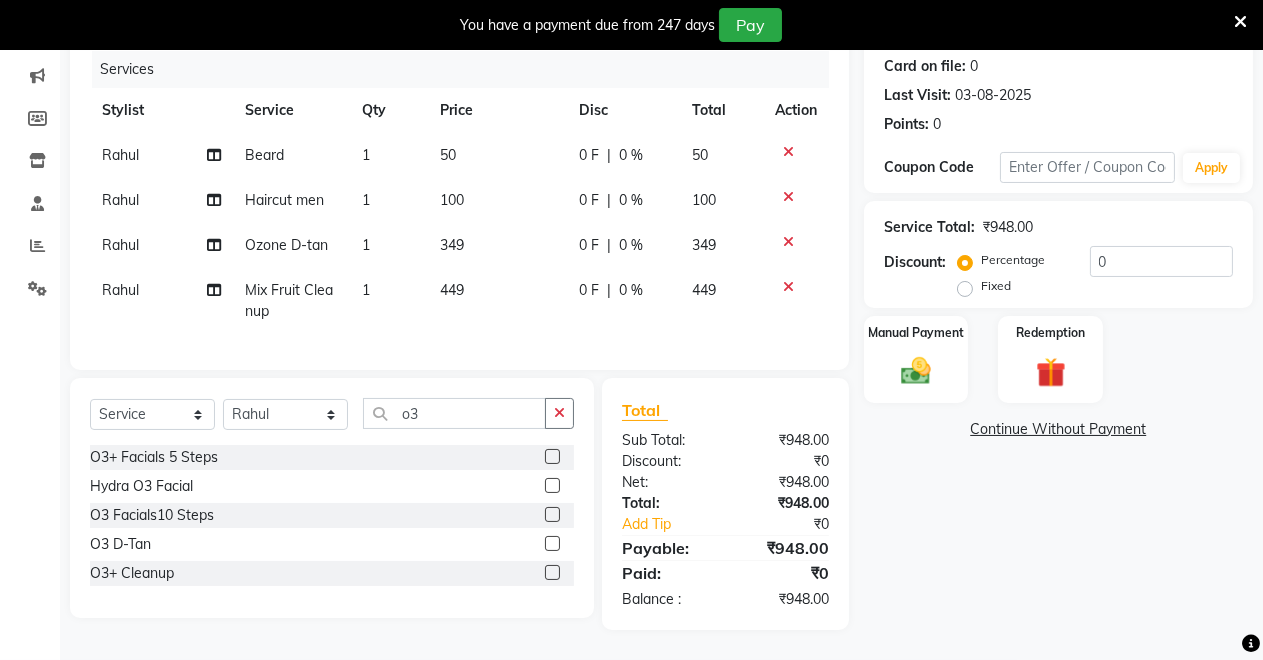 click 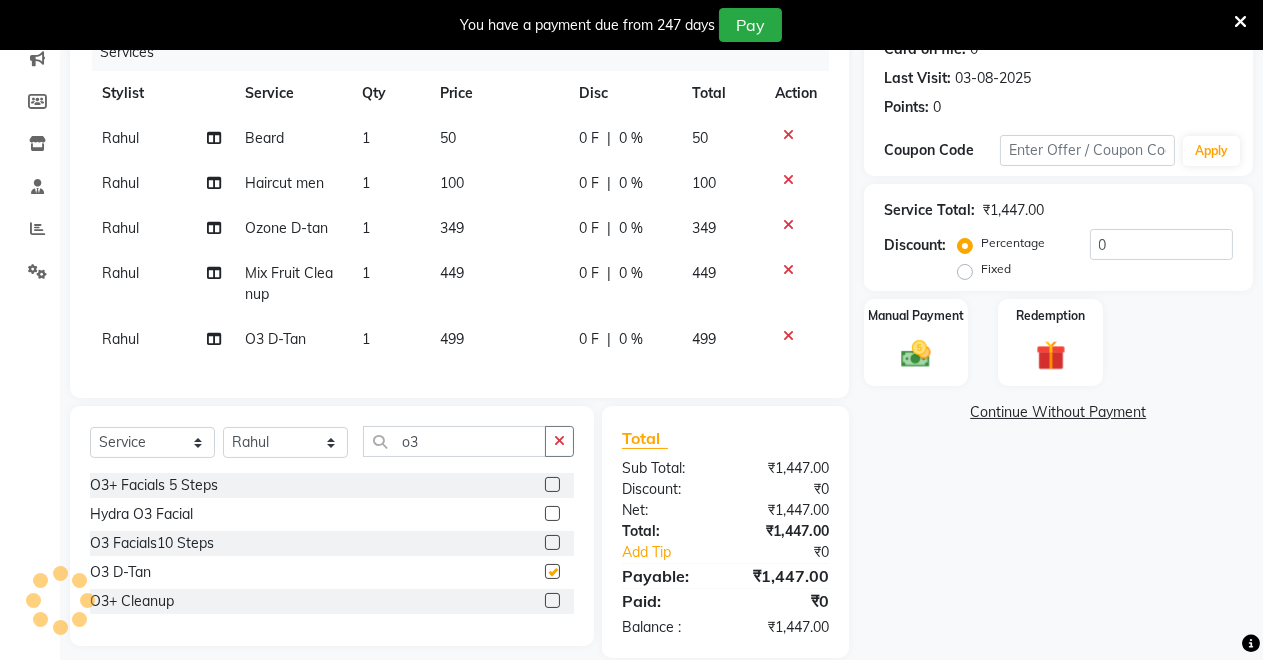 checkbox on "false" 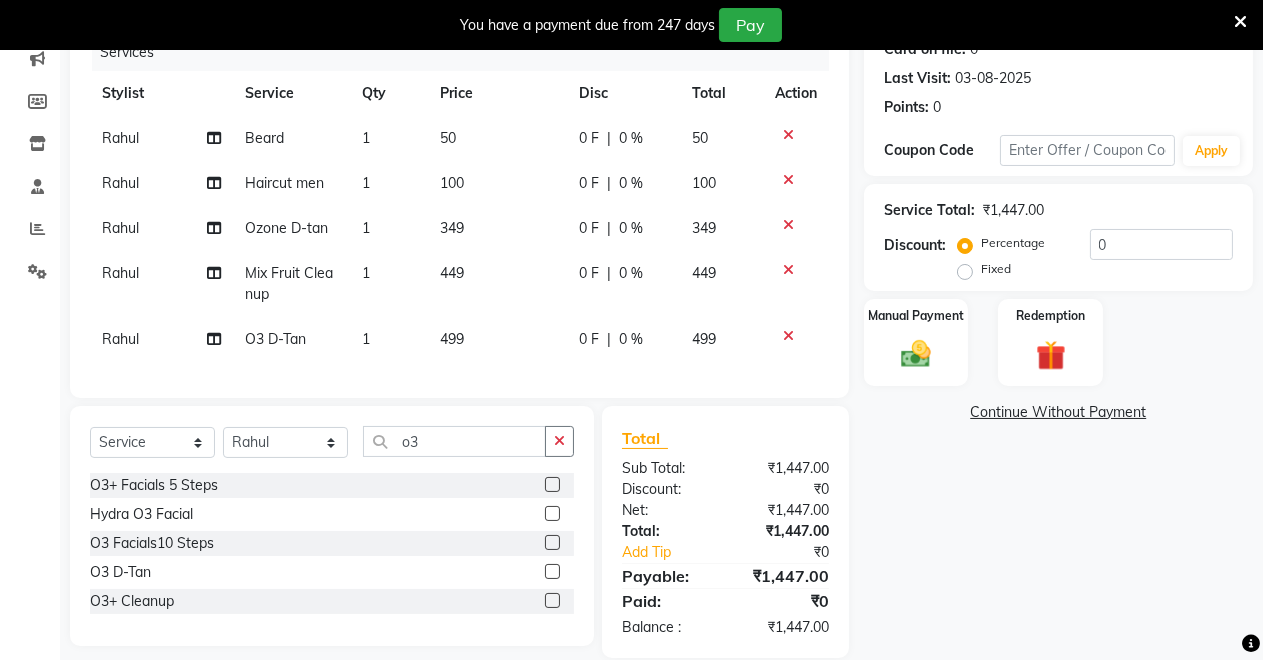 click 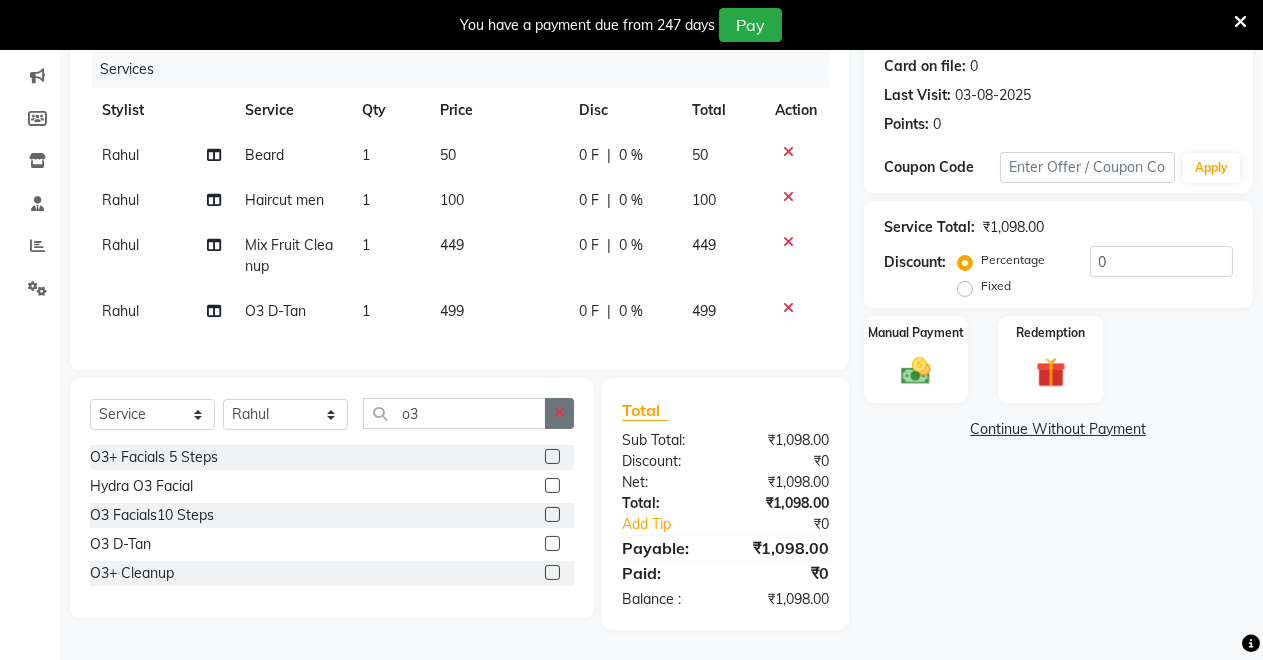click 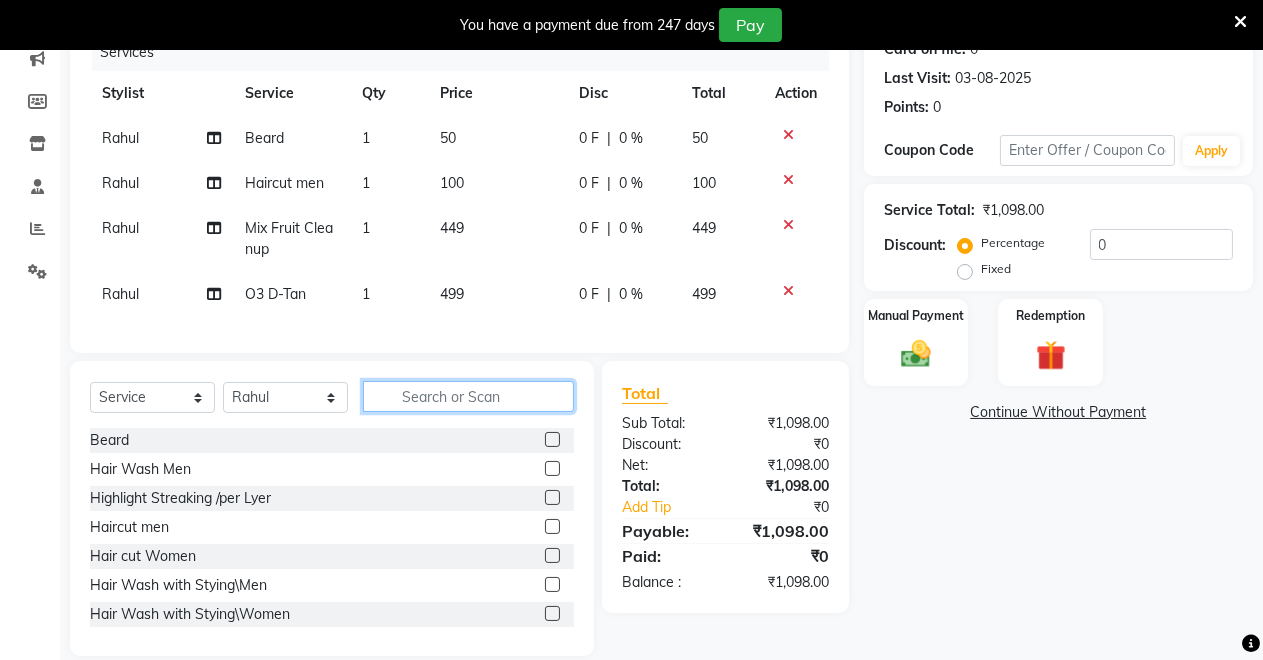 click 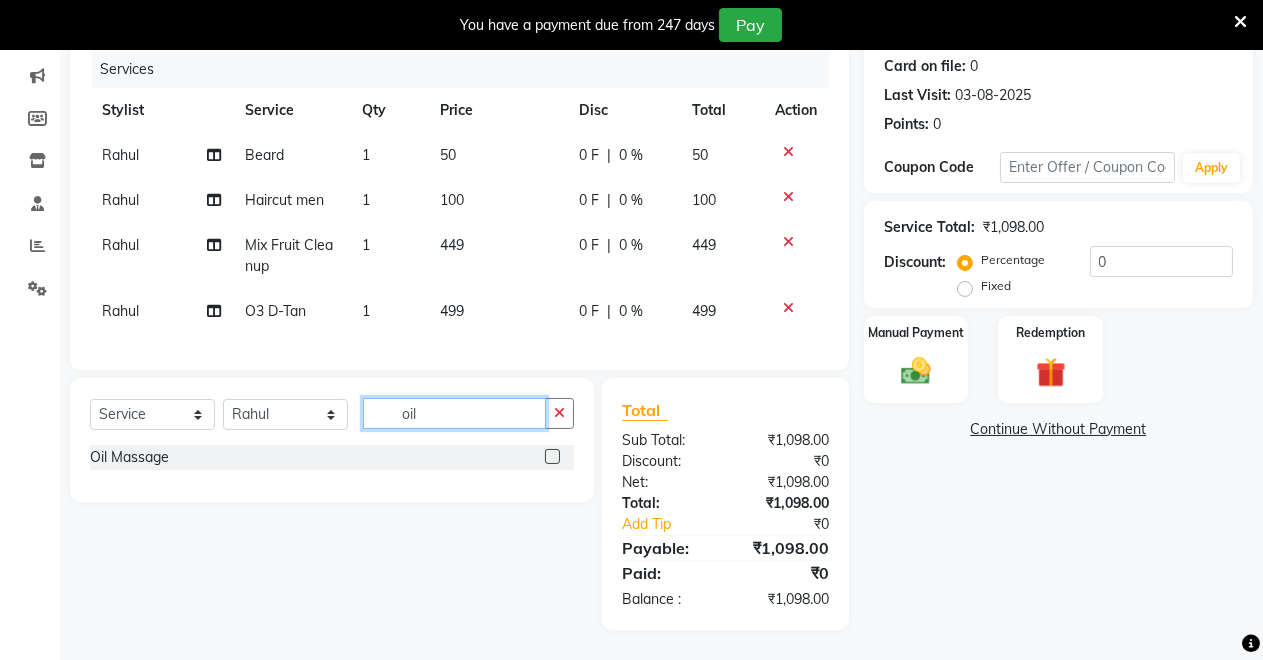 type on "oil" 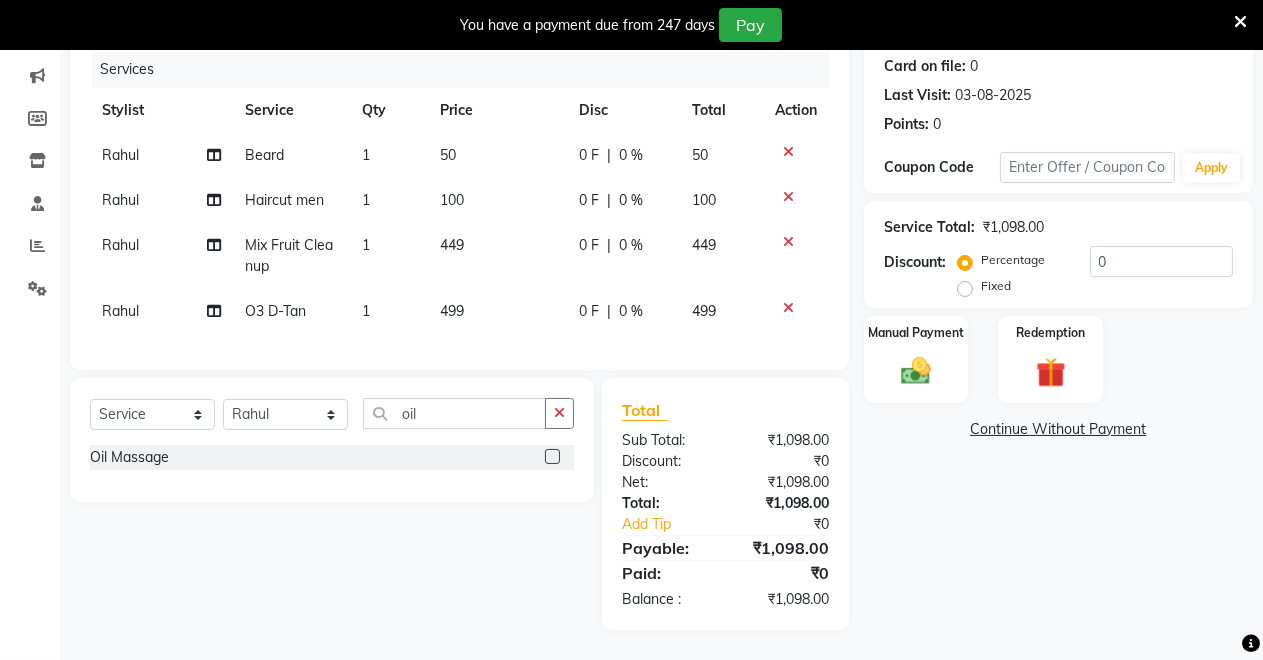 click 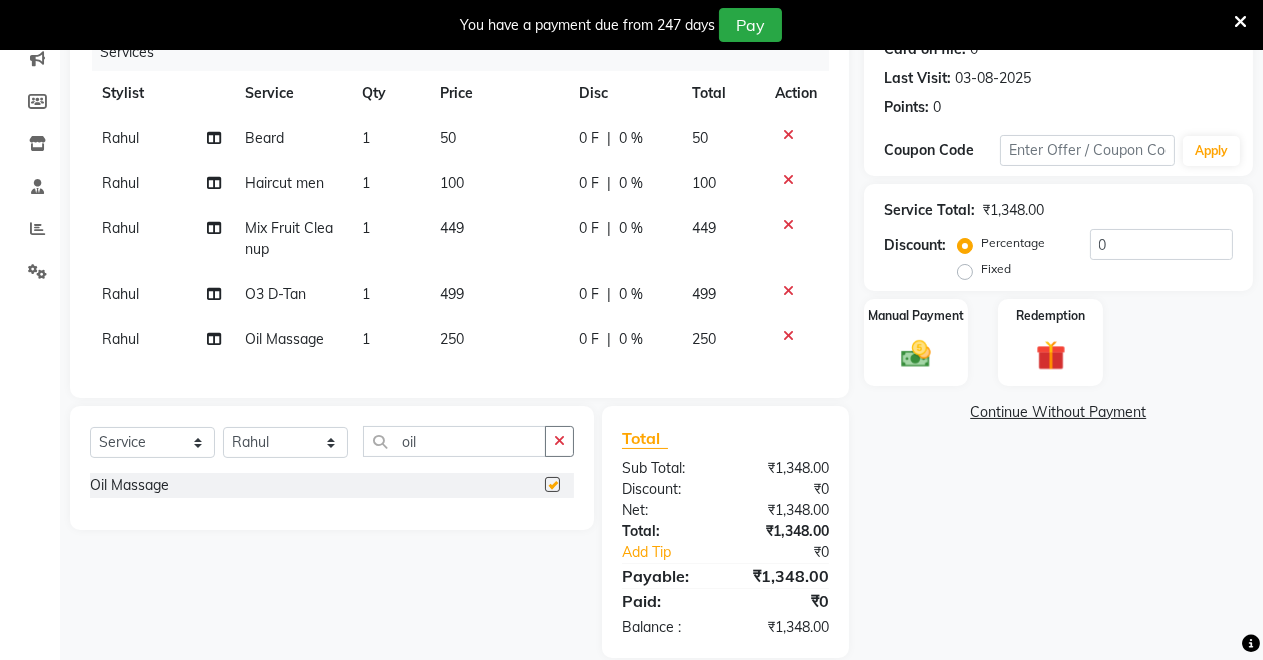 checkbox on "false" 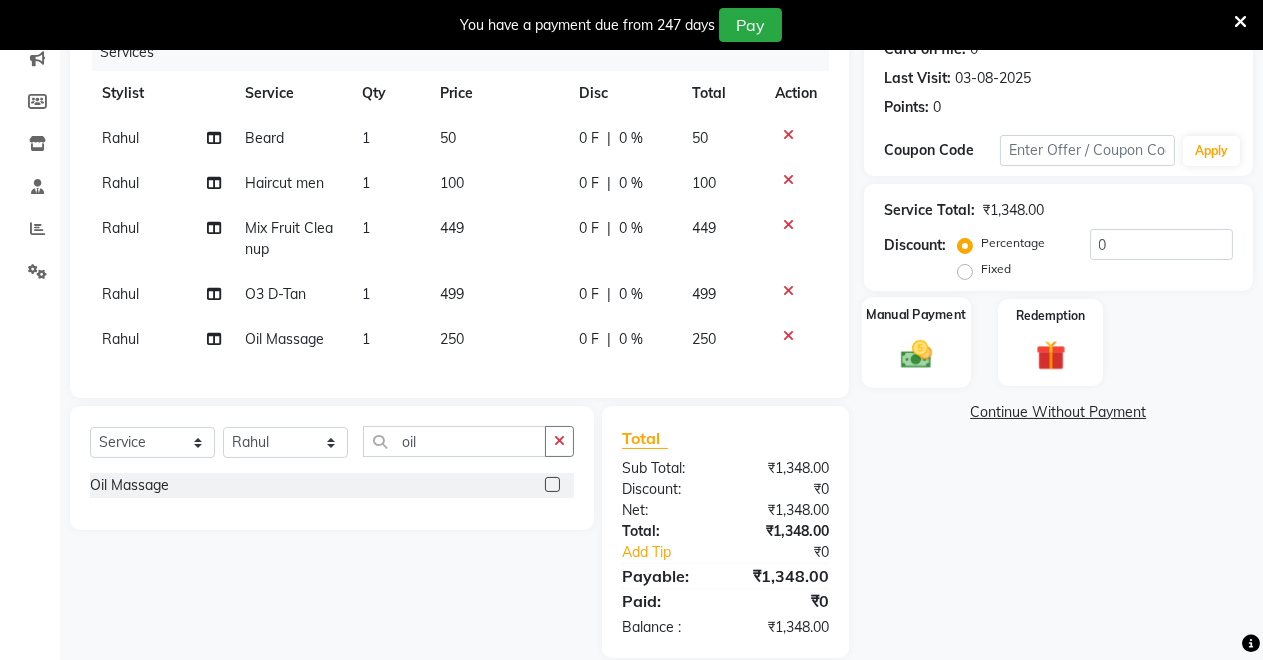 click on "Manual Payment" 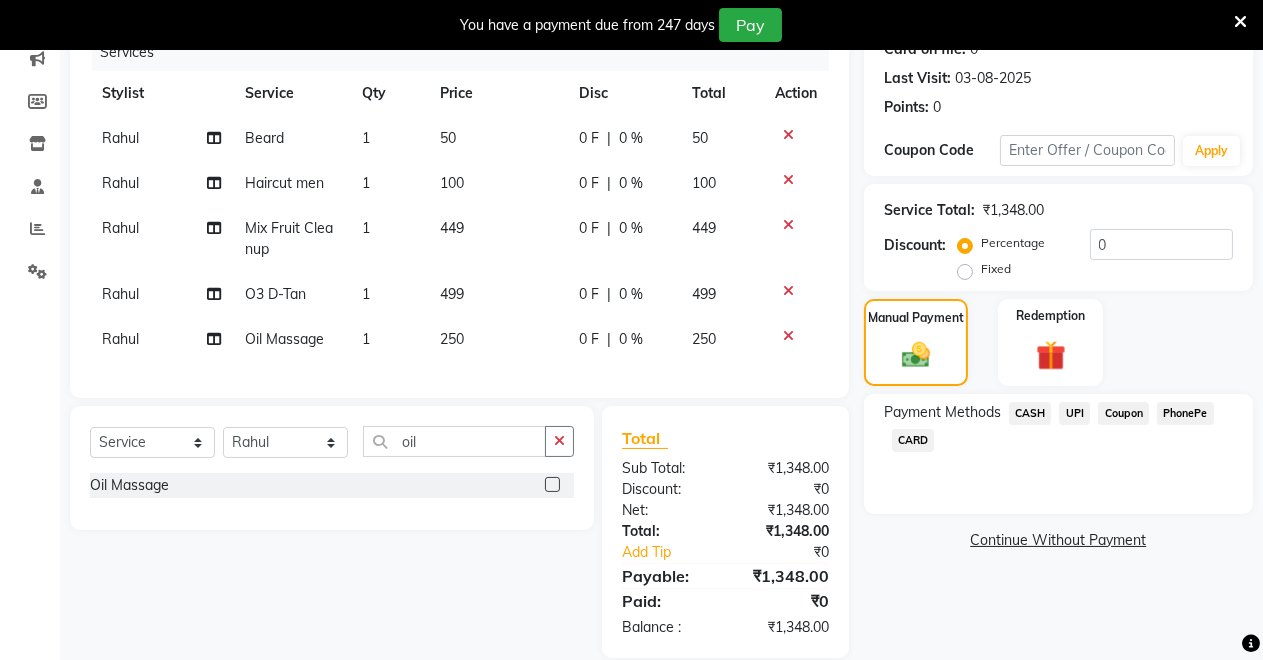 click on "Payment Methods  CASH   UPI   Coupon   PhonePe   CARD" 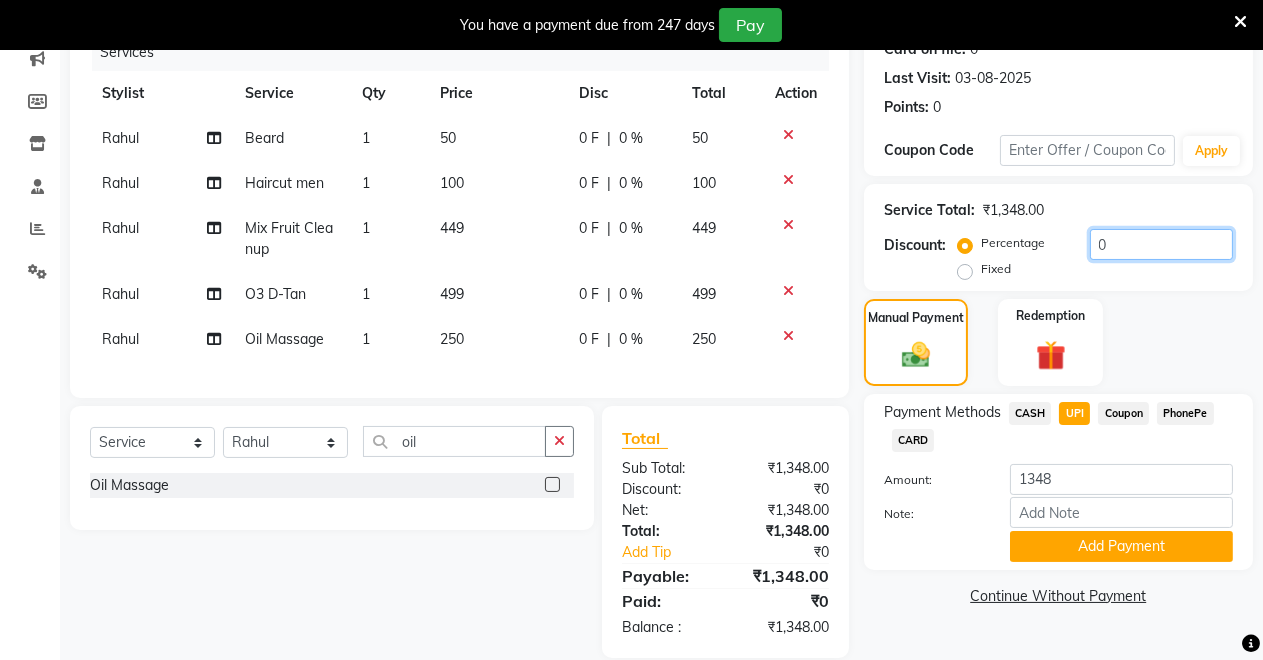 click on "0" 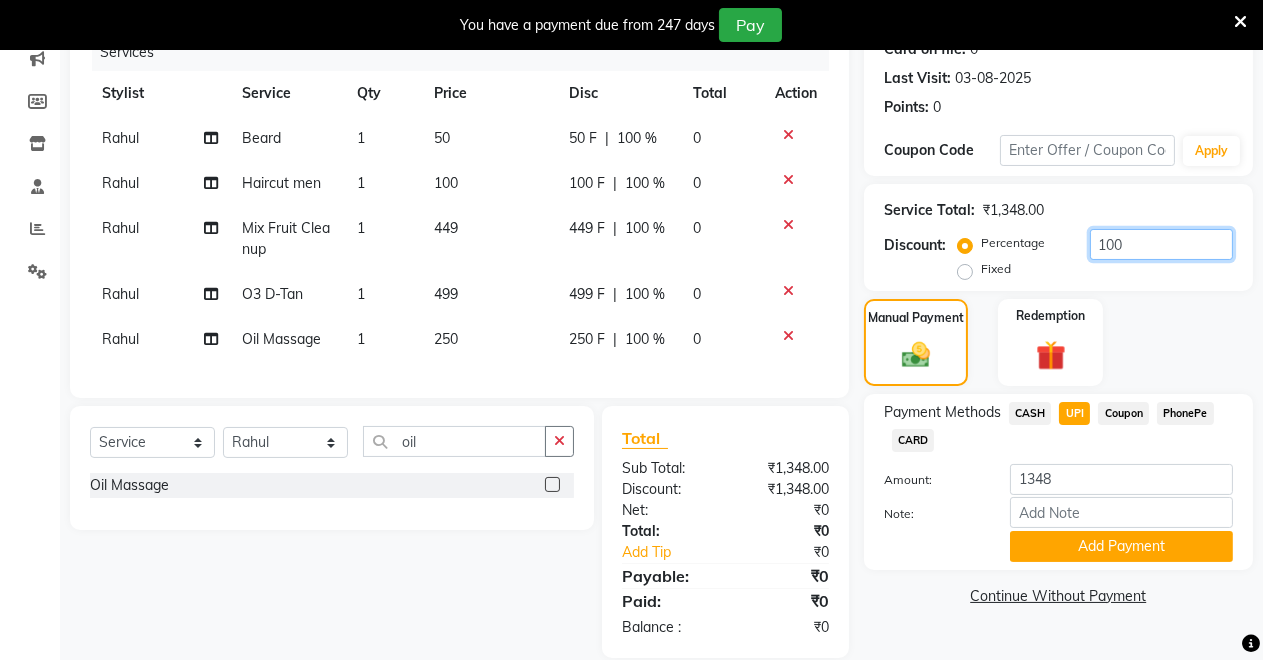 scroll, scrollTop: 308, scrollLeft: 0, axis: vertical 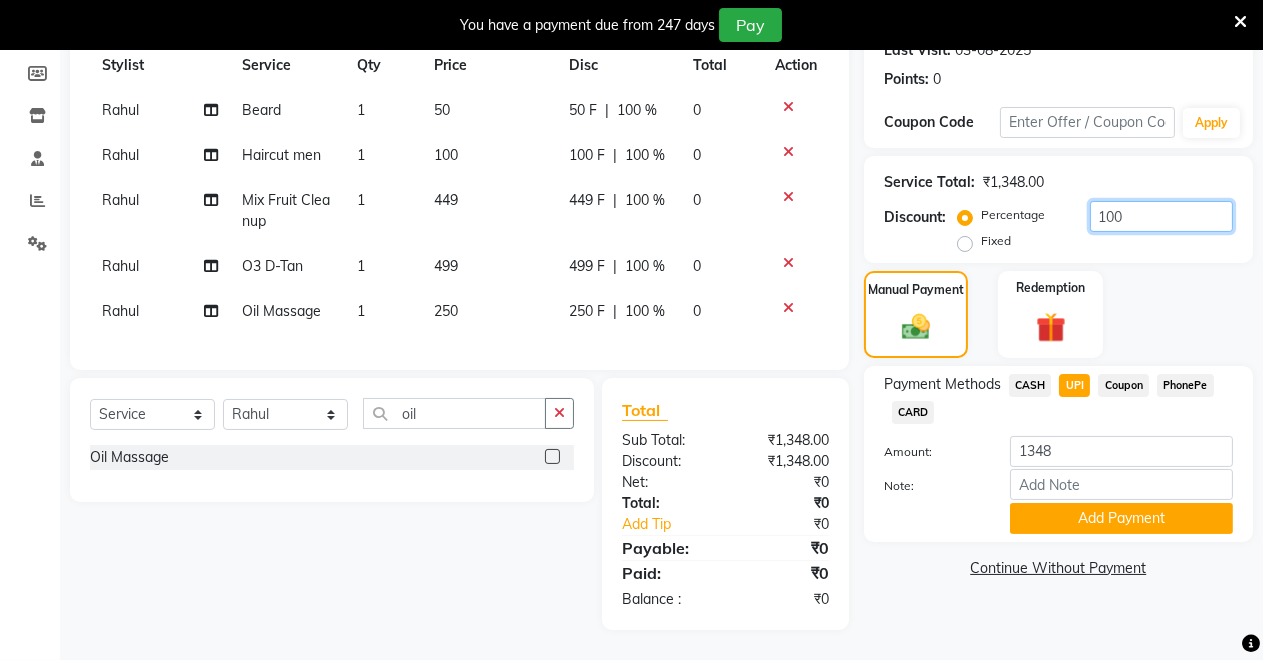click on "100" 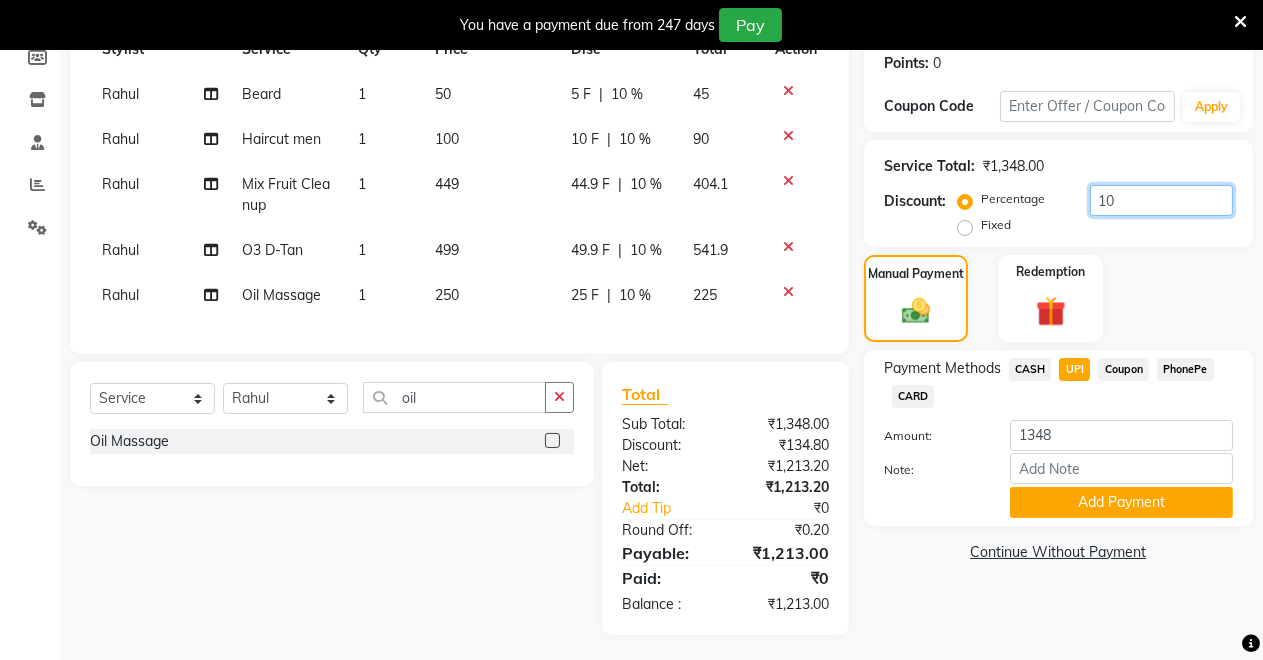 type on "1" 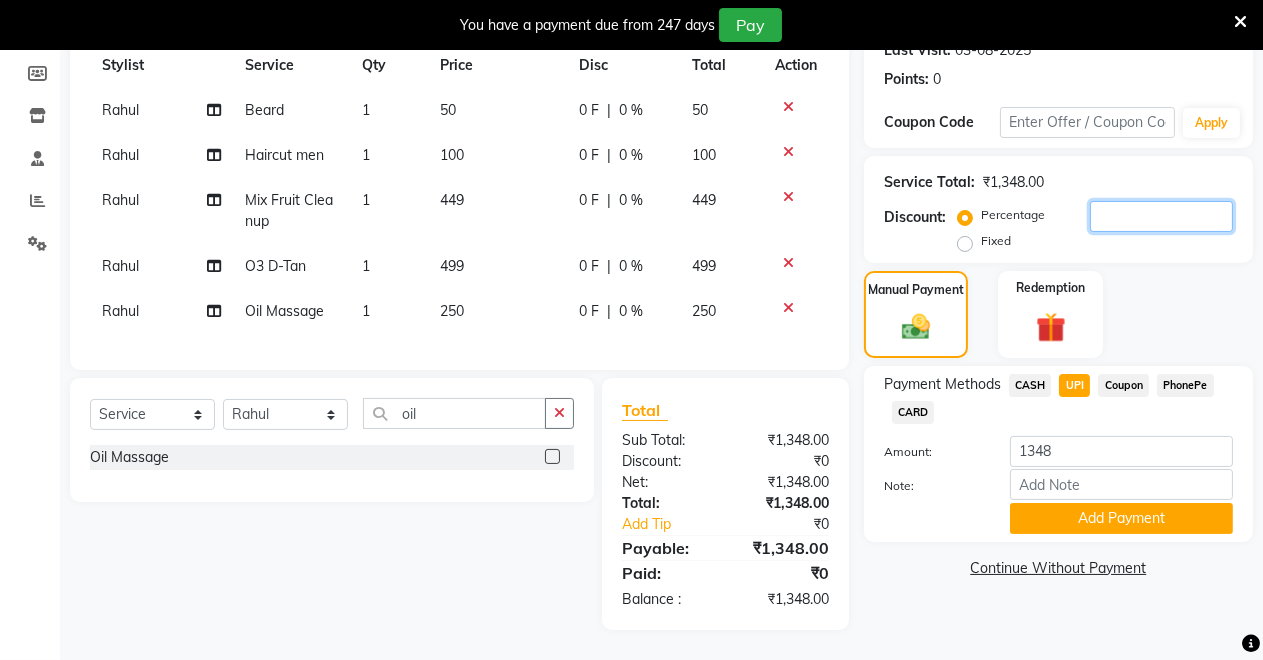 type 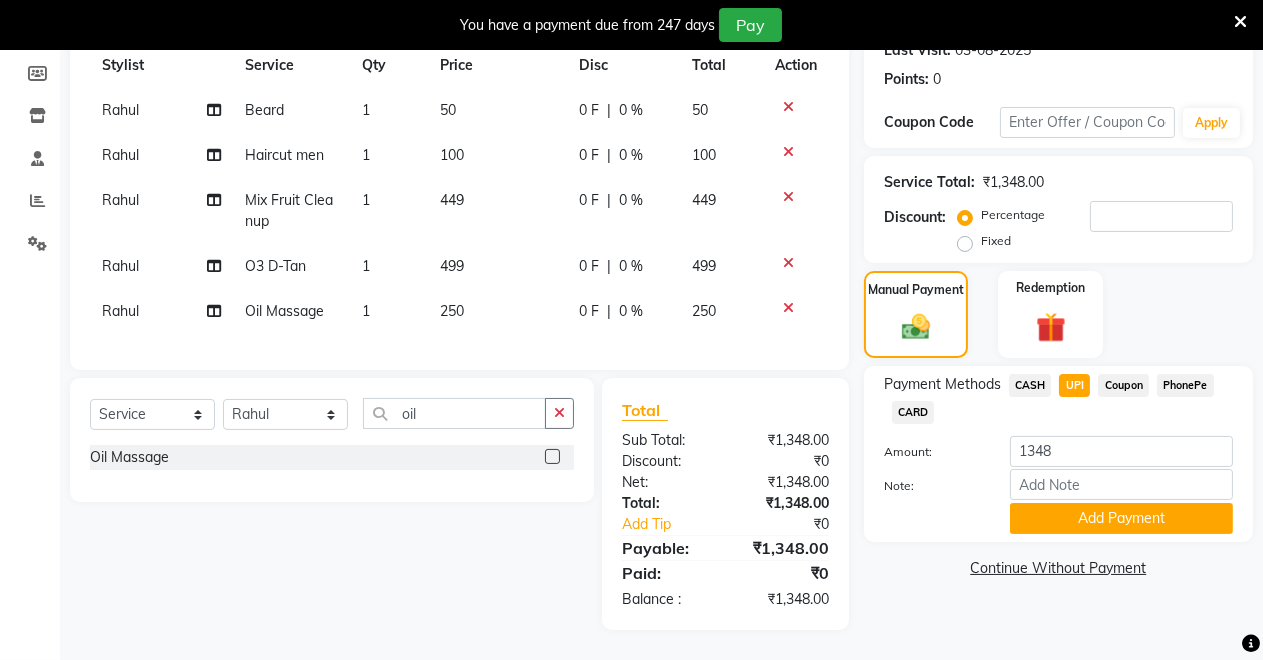 click on "Fixed" 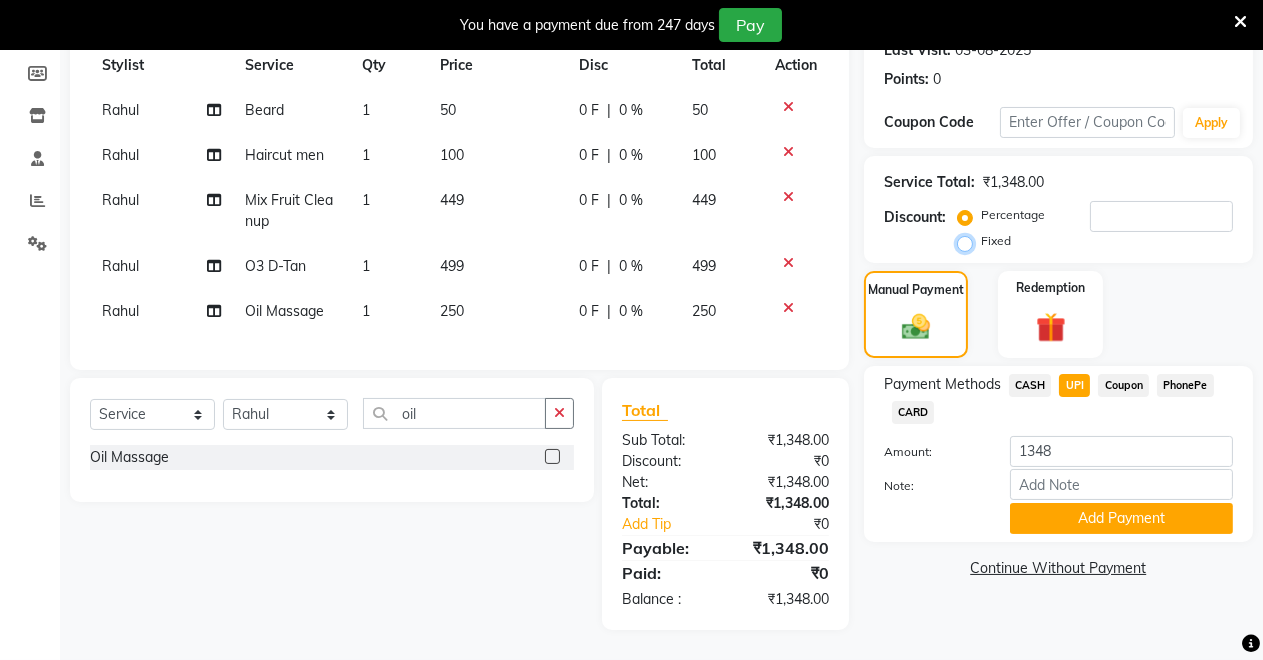 click on "Fixed" at bounding box center [969, 241] 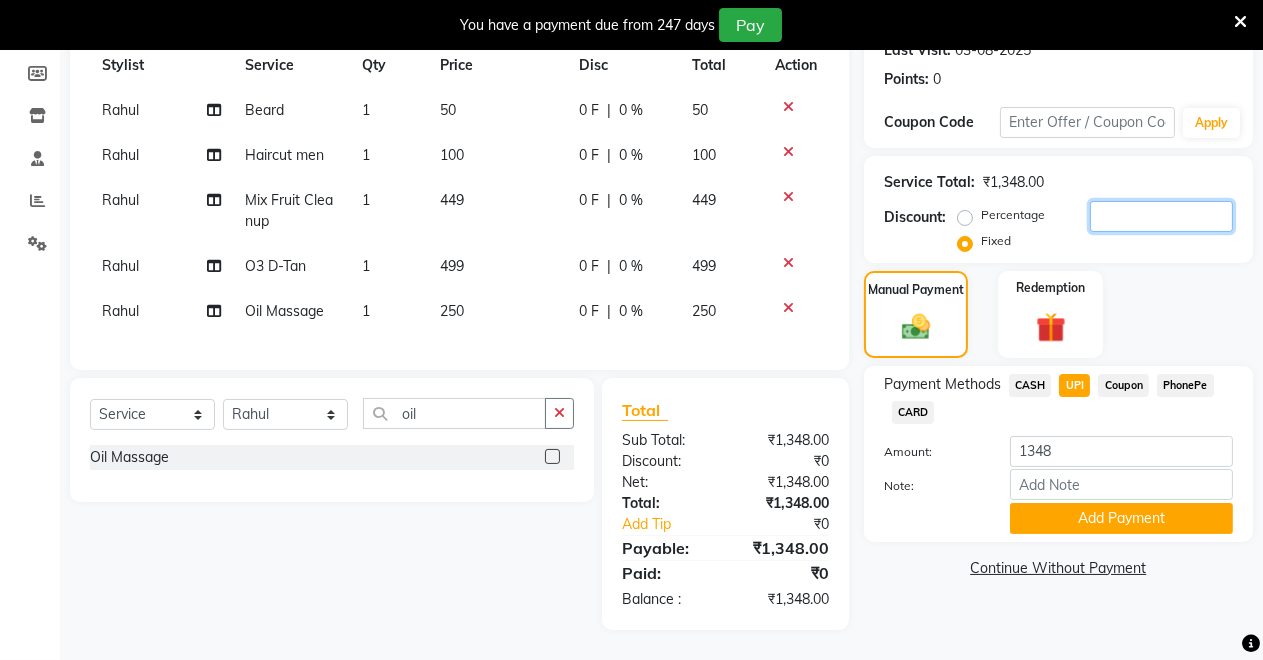 click 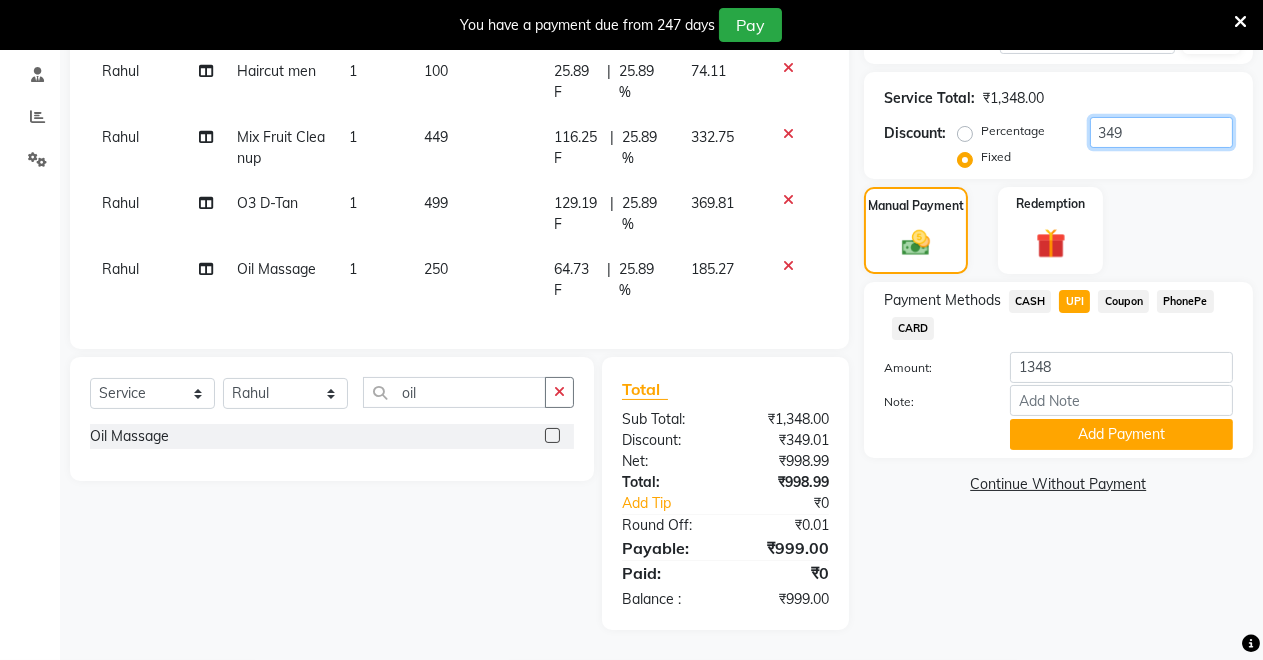 scroll, scrollTop: 392, scrollLeft: 0, axis: vertical 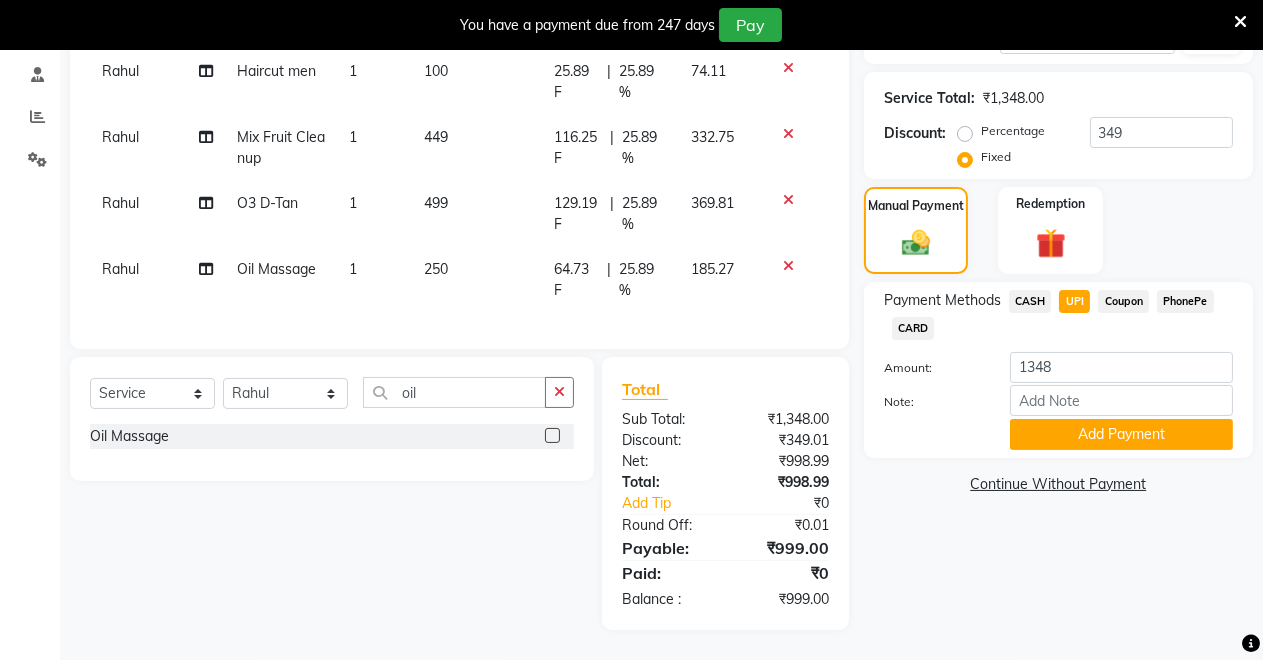 click on "CASH" 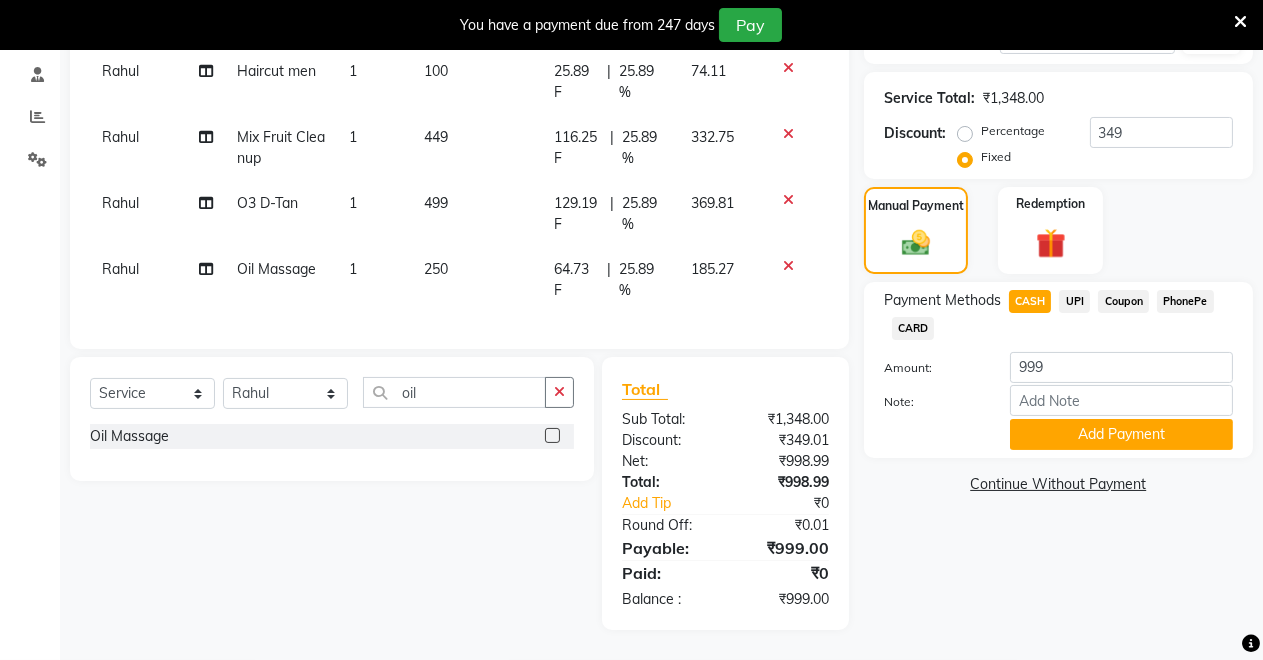 drag, startPoint x: 1072, startPoint y: 280, endPoint x: 1076, endPoint y: 365, distance: 85.09406 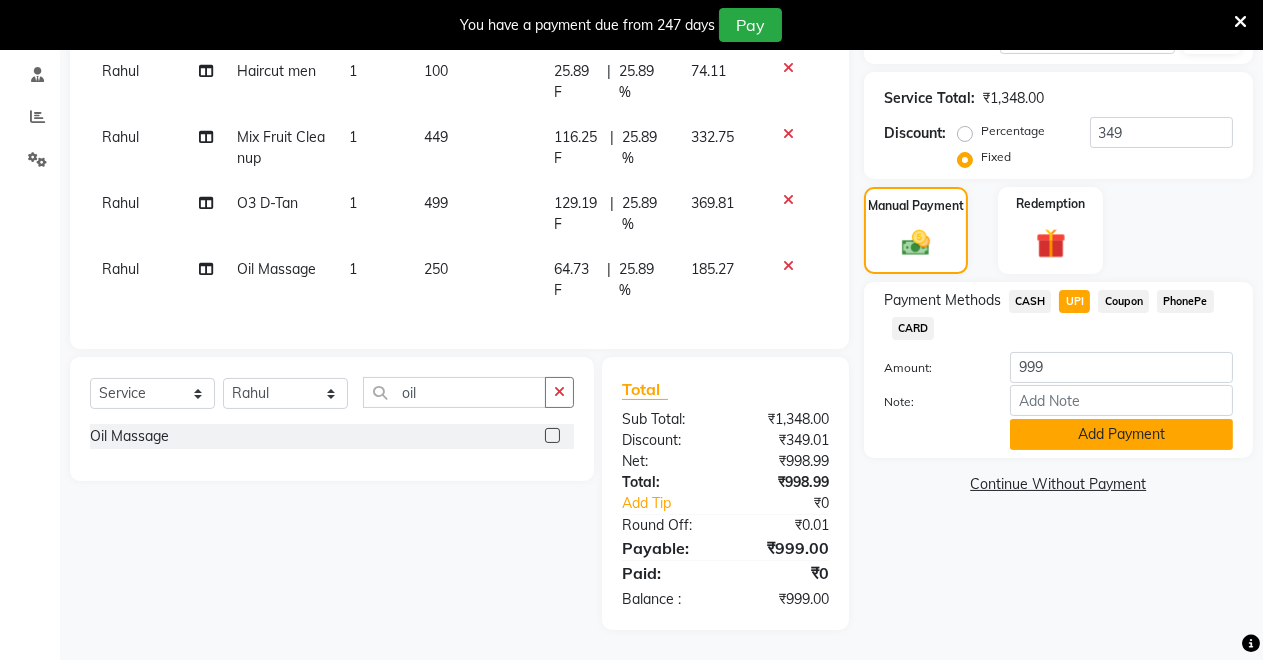click on "Add Payment" 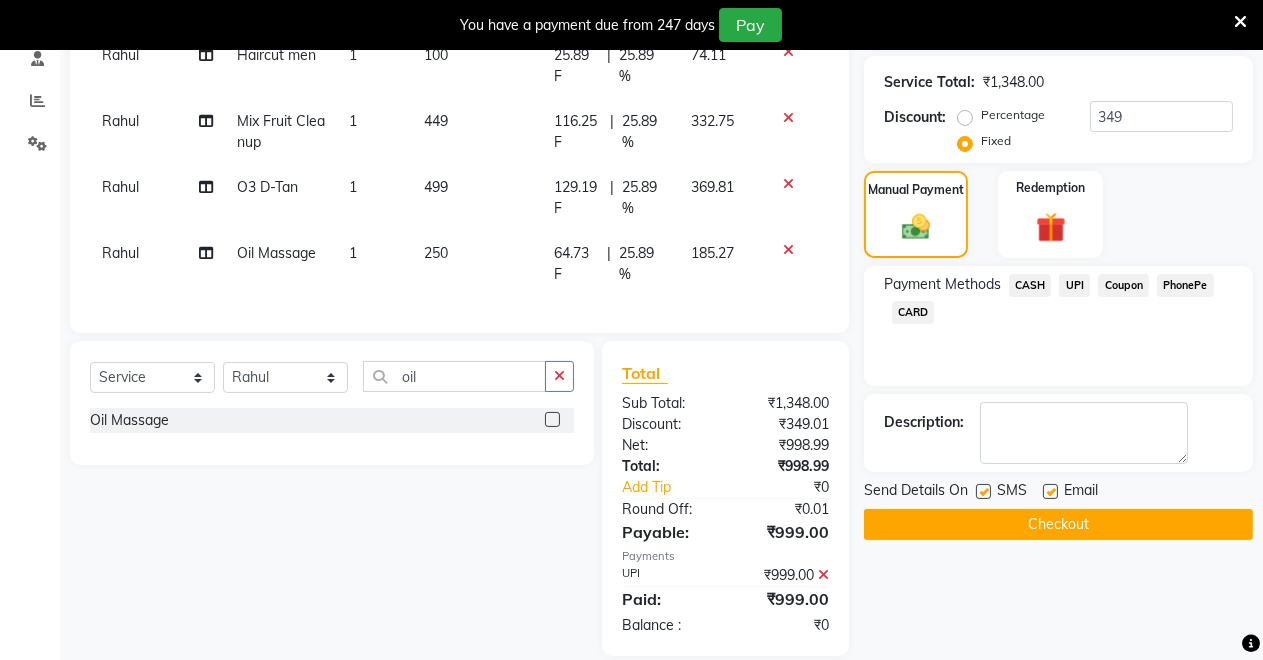 click on "Checkout" 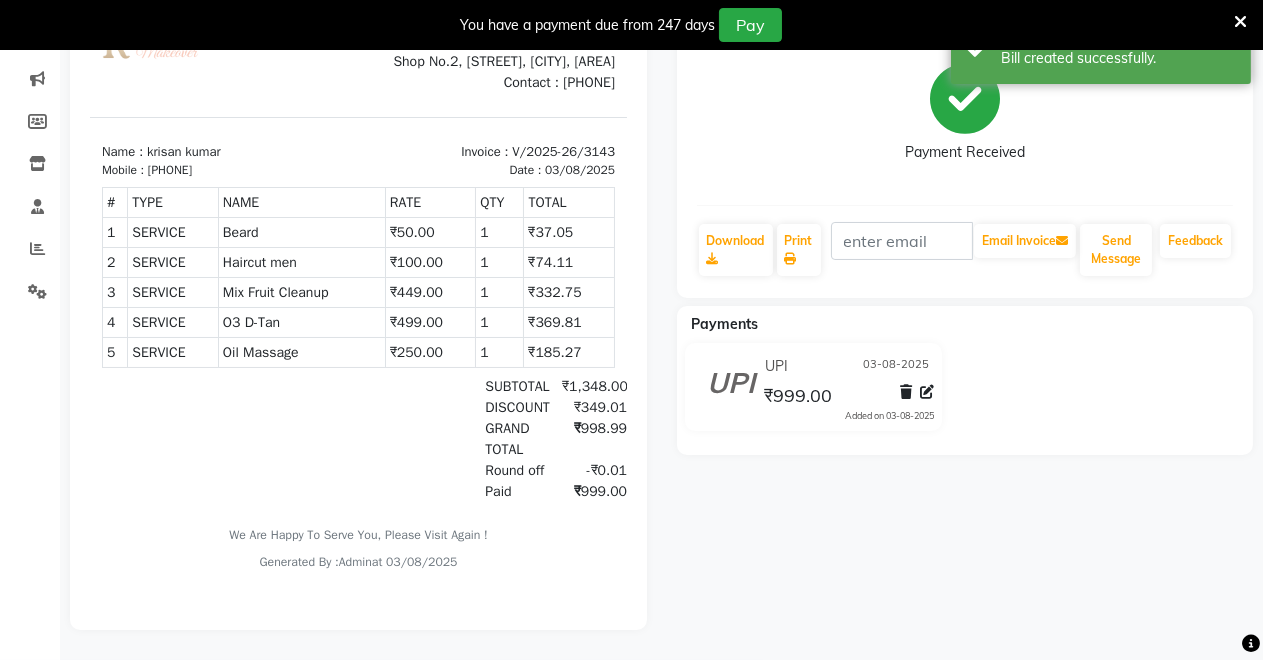 scroll, scrollTop: 0, scrollLeft: 0, axis: both 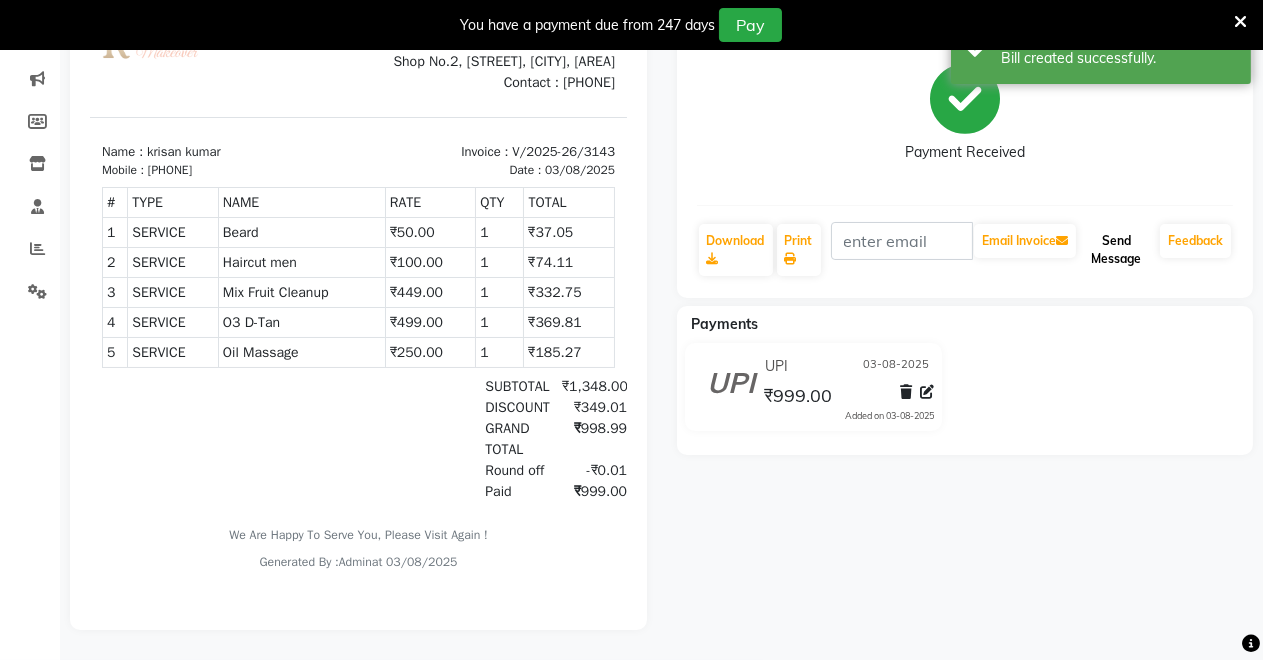 click on "Send Message" 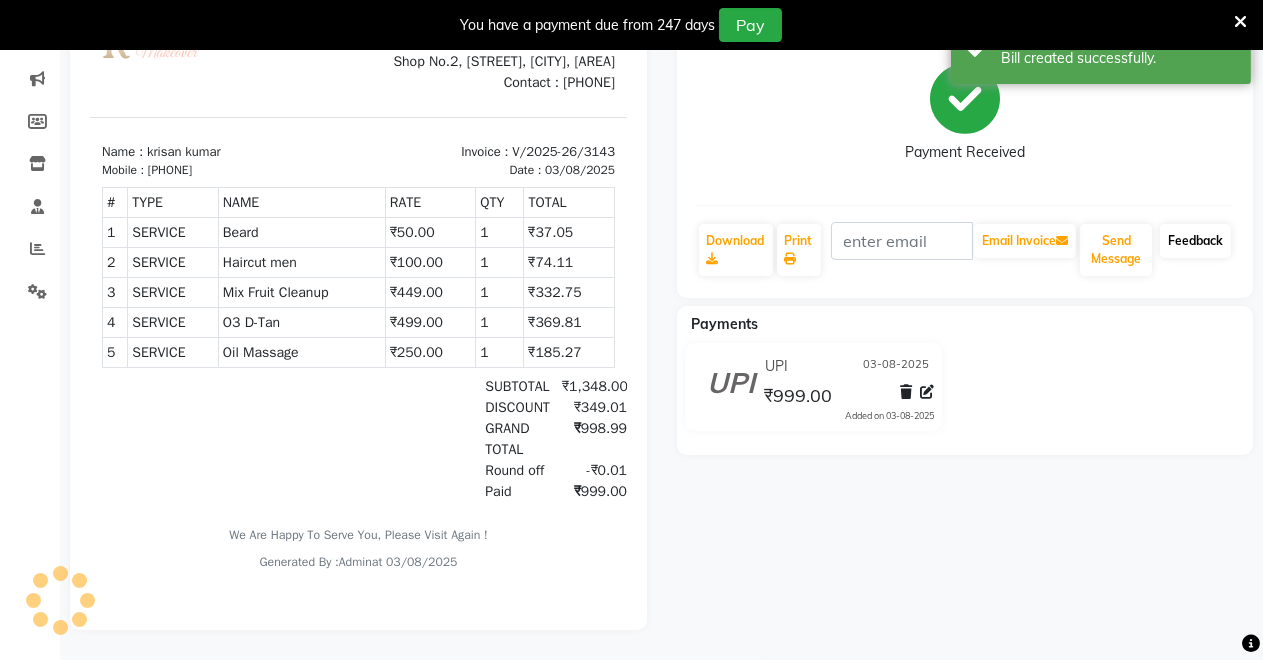 click on "Feedback" 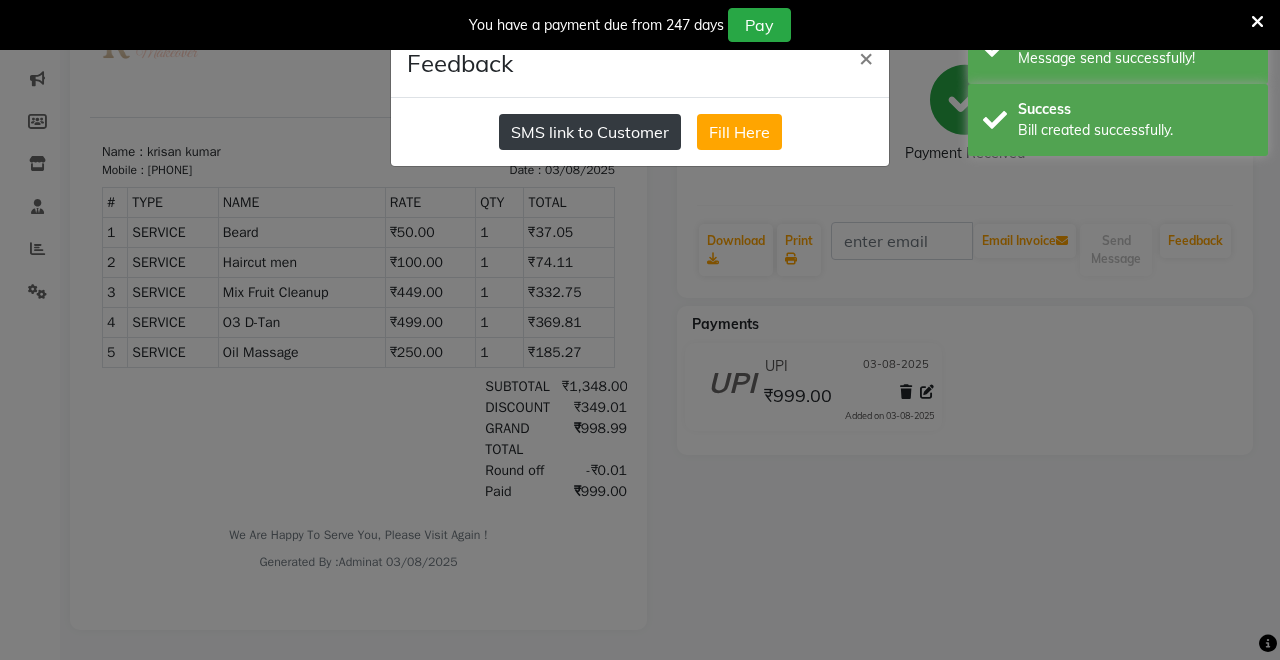 click on "SMS link to Customer" 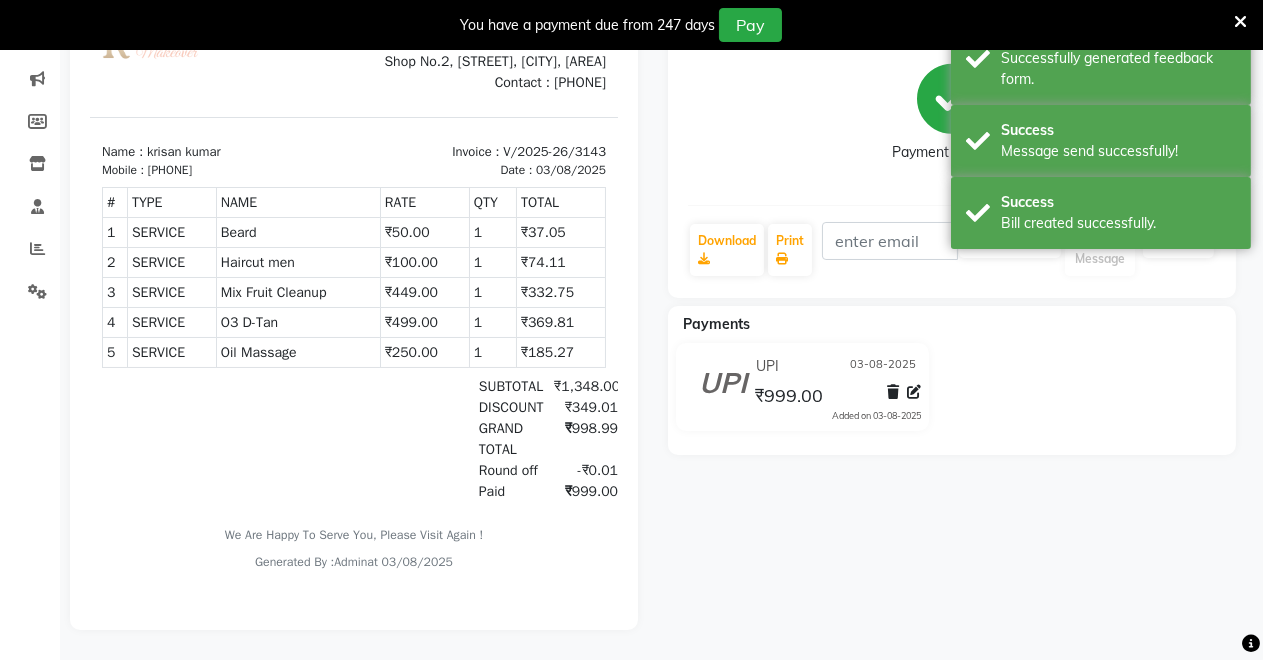 scroll, scrollTop: 0, scrollLeft: 0, axis: both 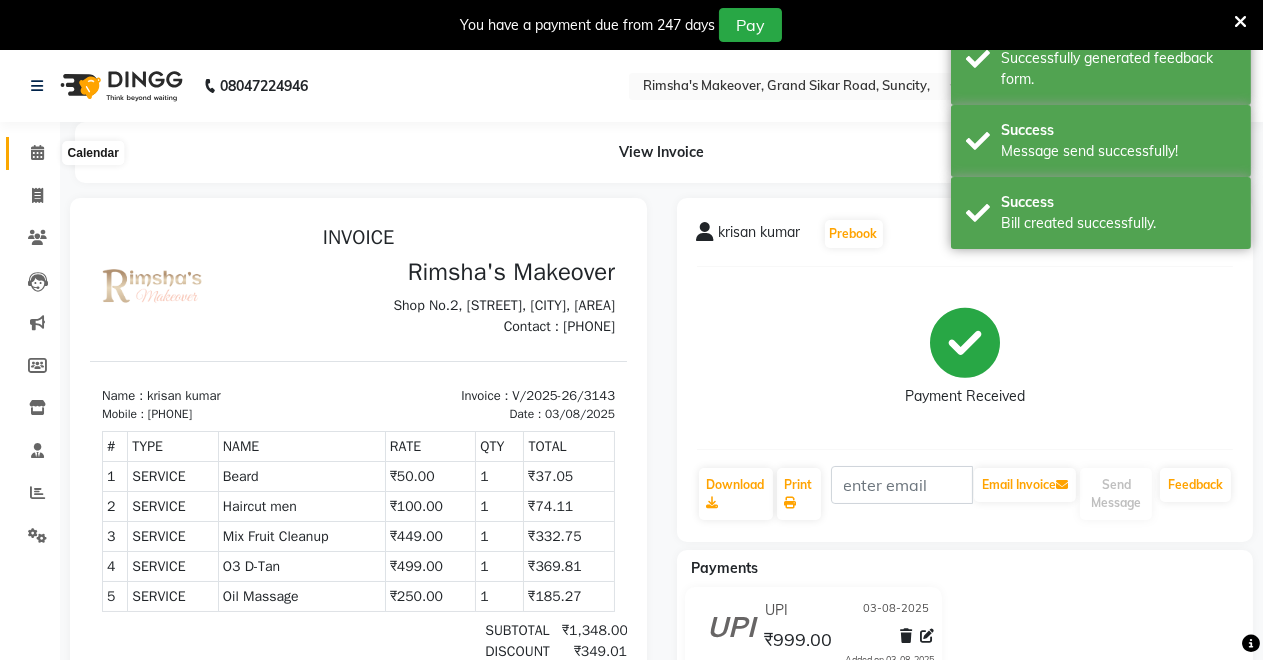 click 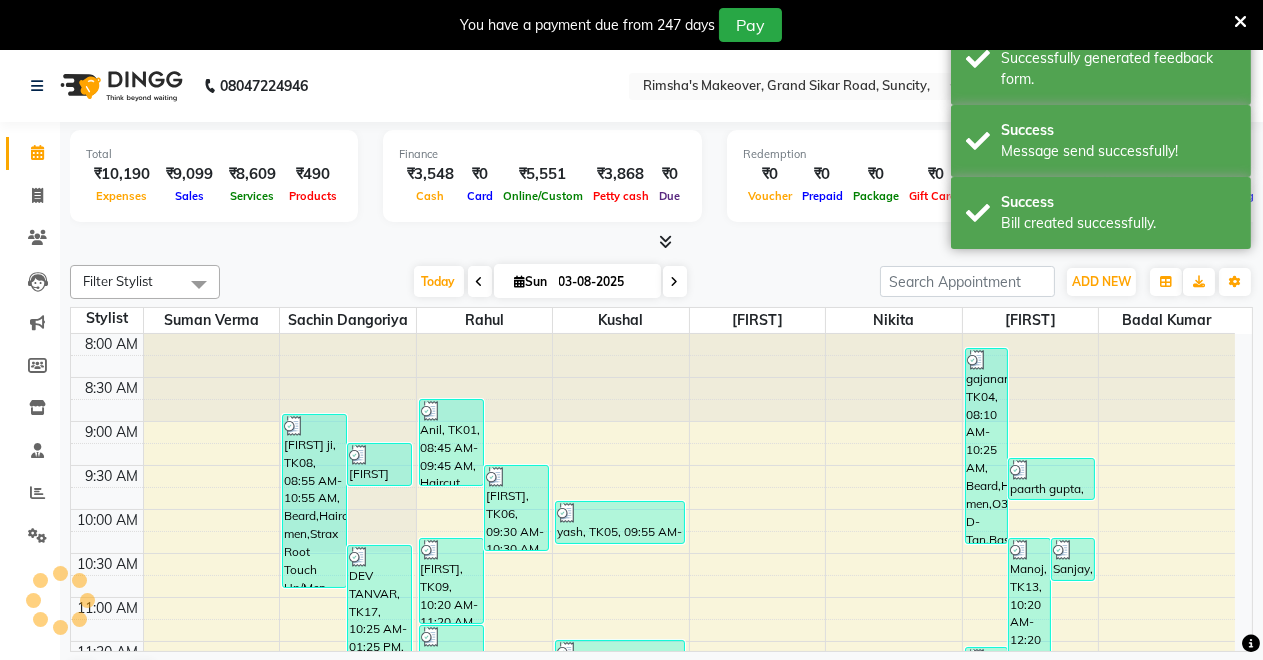 scroll, scrollTop: 614, scrollLeft: 0, axis: vertical 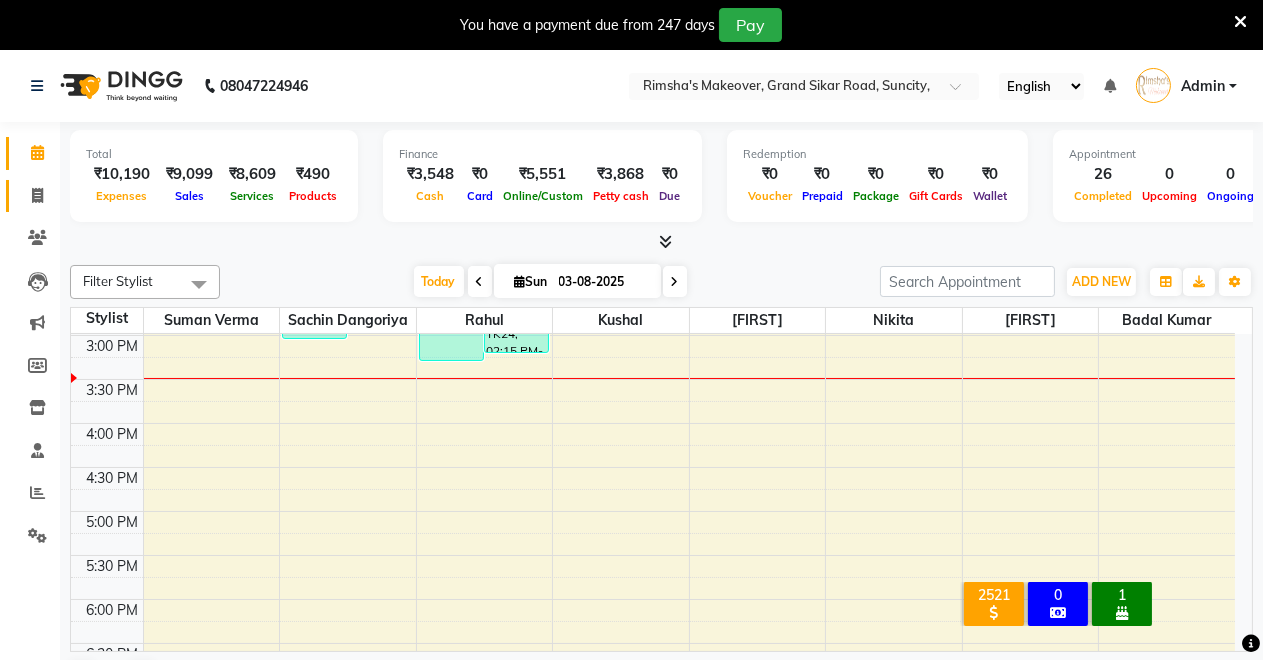 click 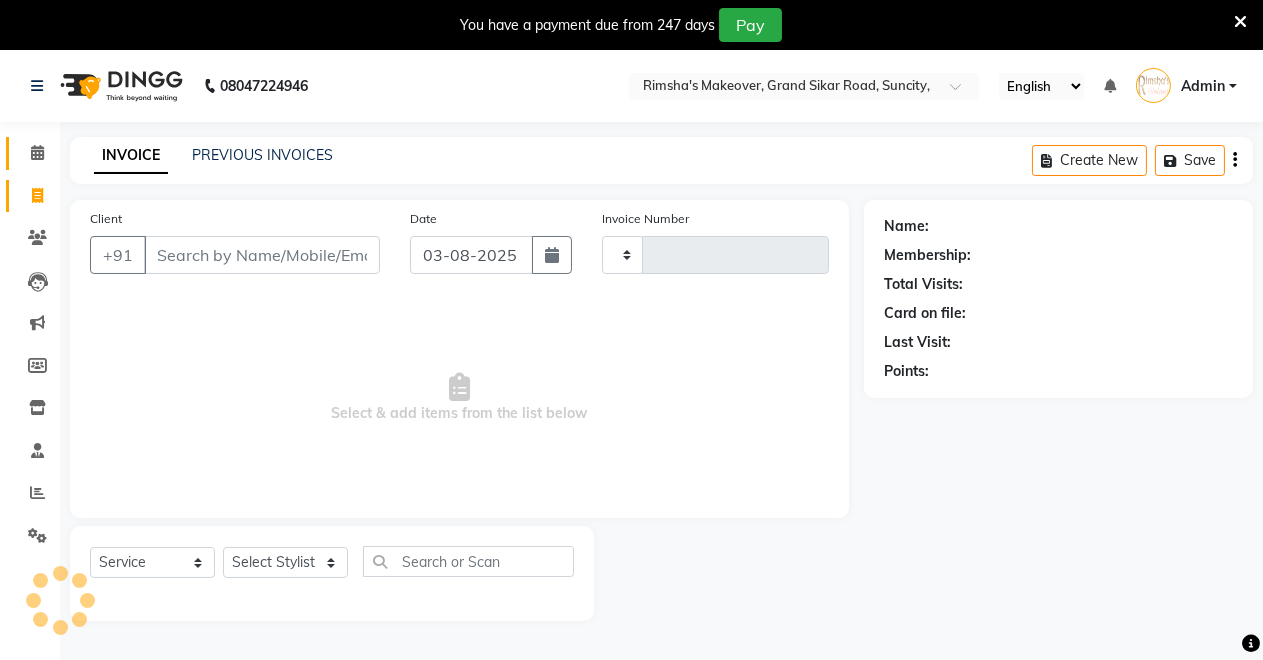 type on "3144" 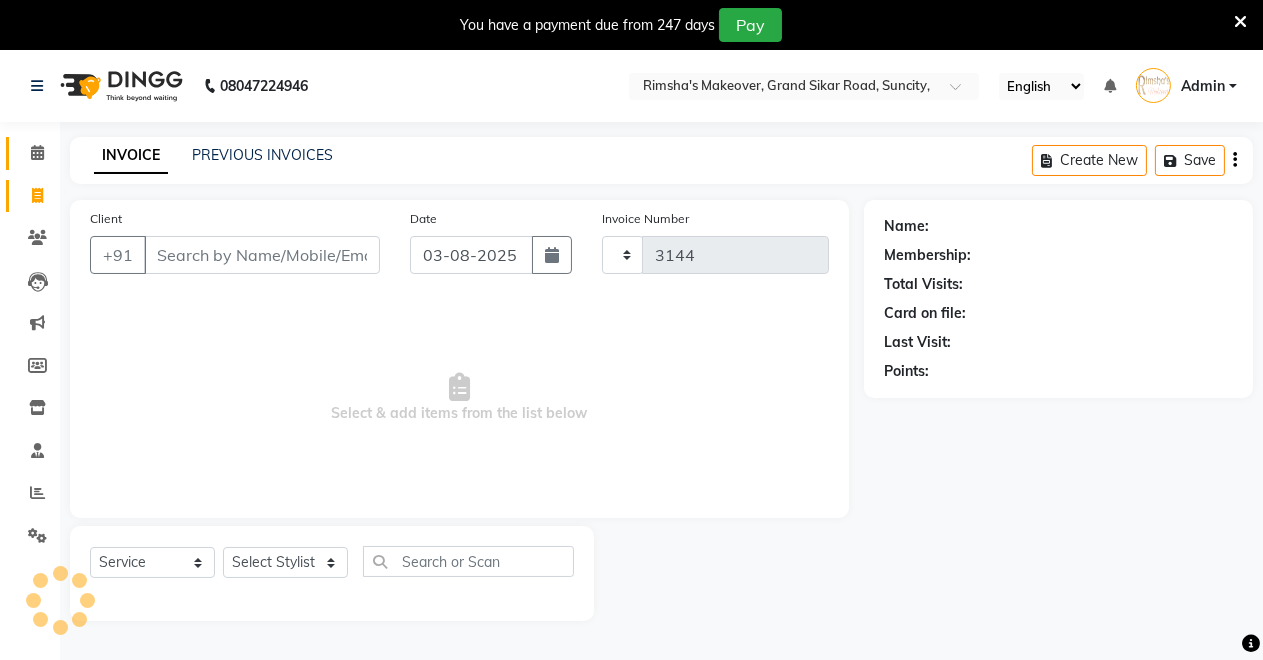 select on "7317" 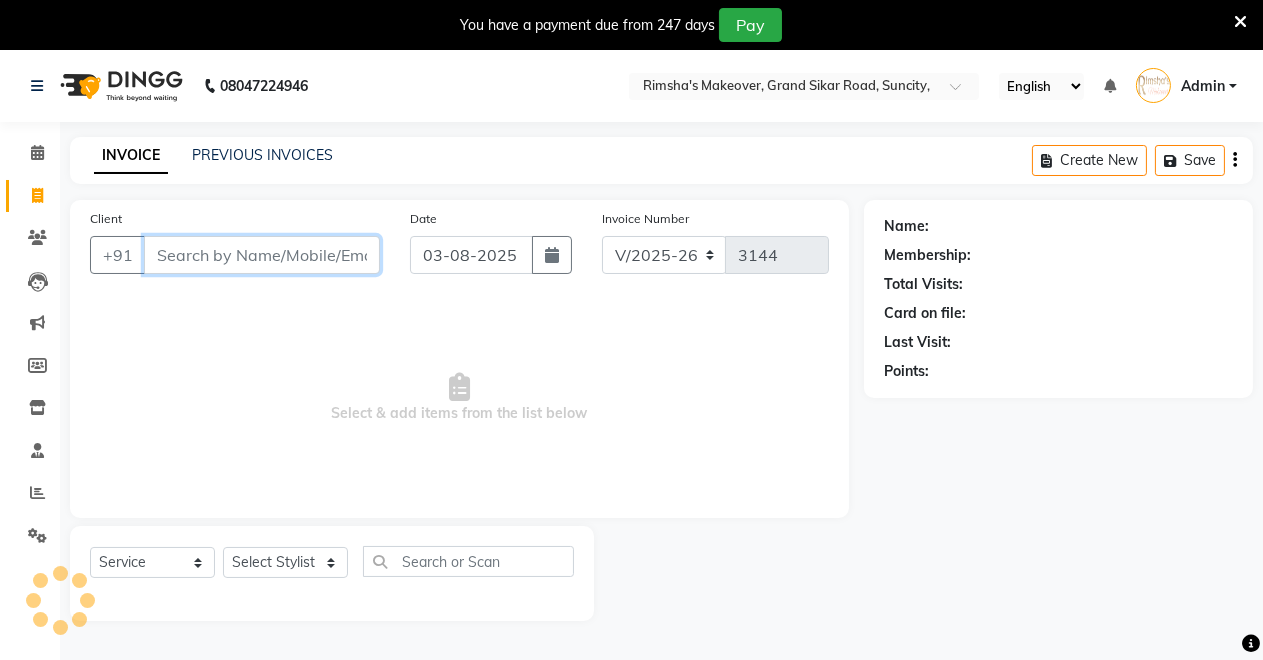 drag, startPoint x: 264, startPoint y: 259, endPoint x: 196, endPoint y: 260, distance: 68.007355 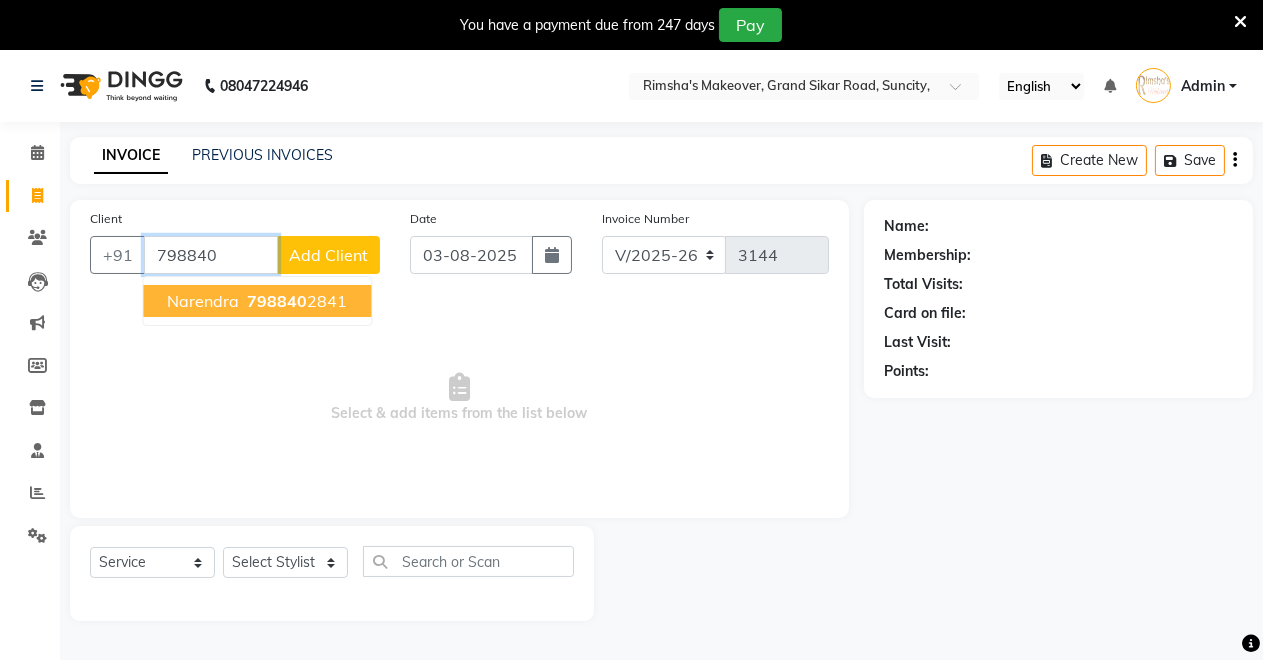 click on "Narendra" at bounding box center [203, 301] 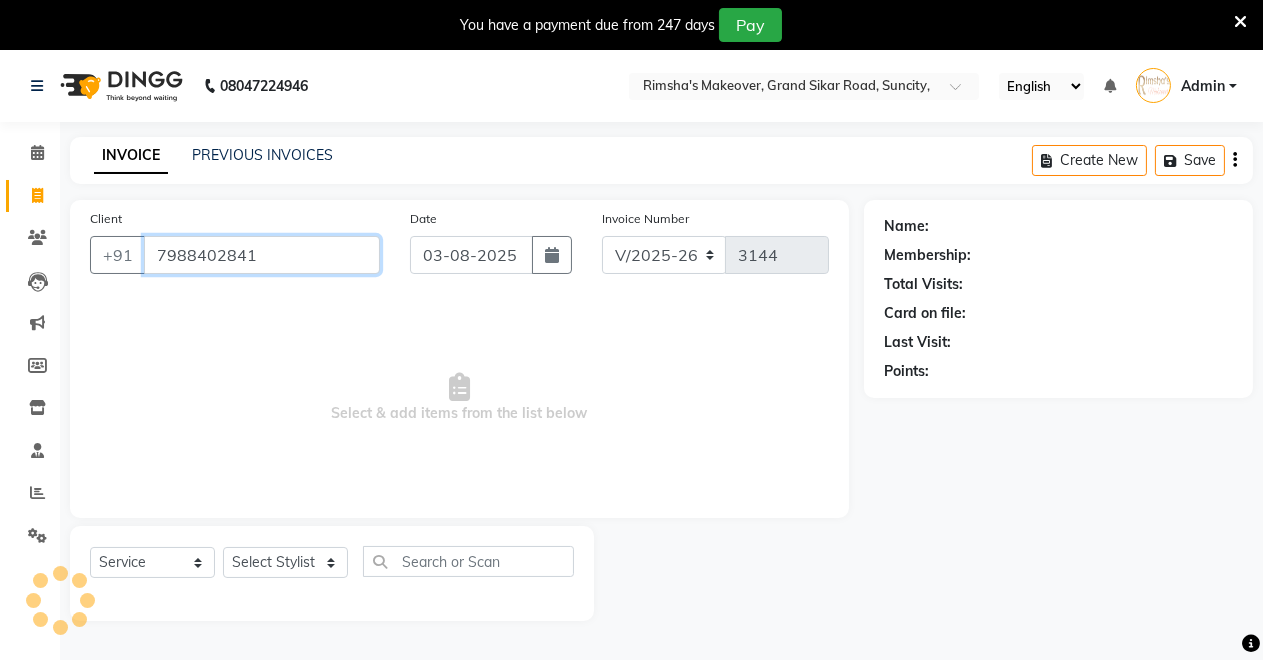 type on "7988402841" 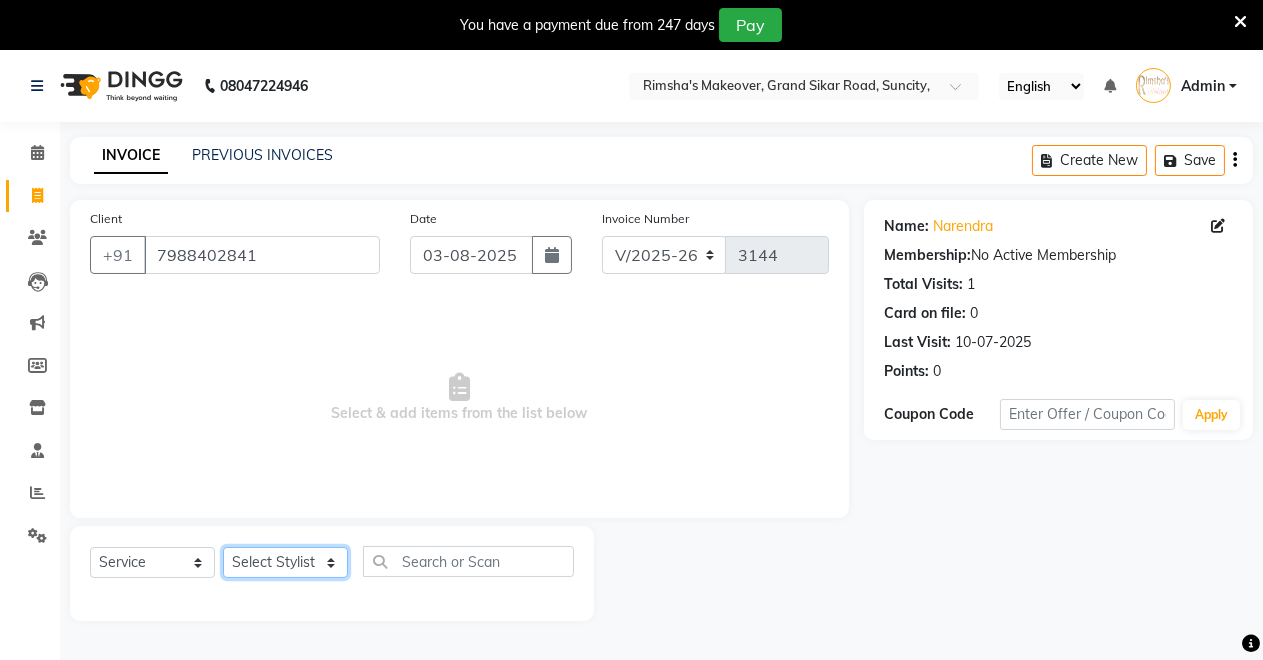 click on "Select Stylist Badal kumar Jeetu Kushal Nikita Rahul Sachin Dangoriya Shikha Suman Verma" 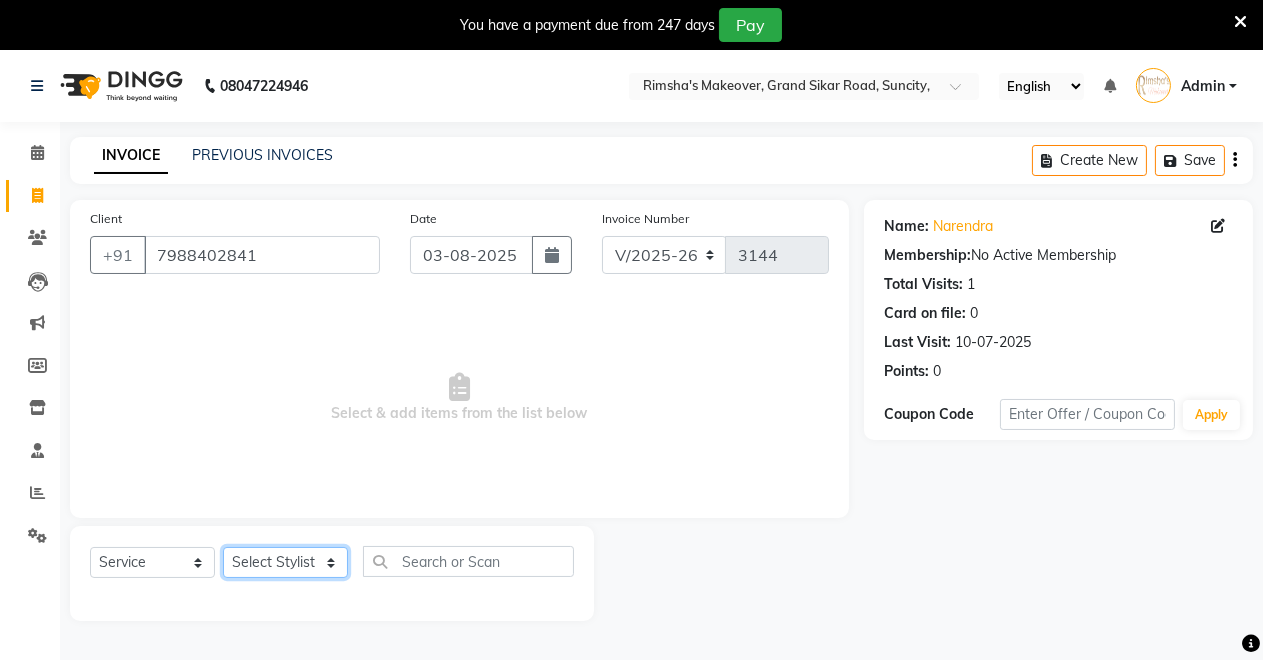 select on "[PHONE]" 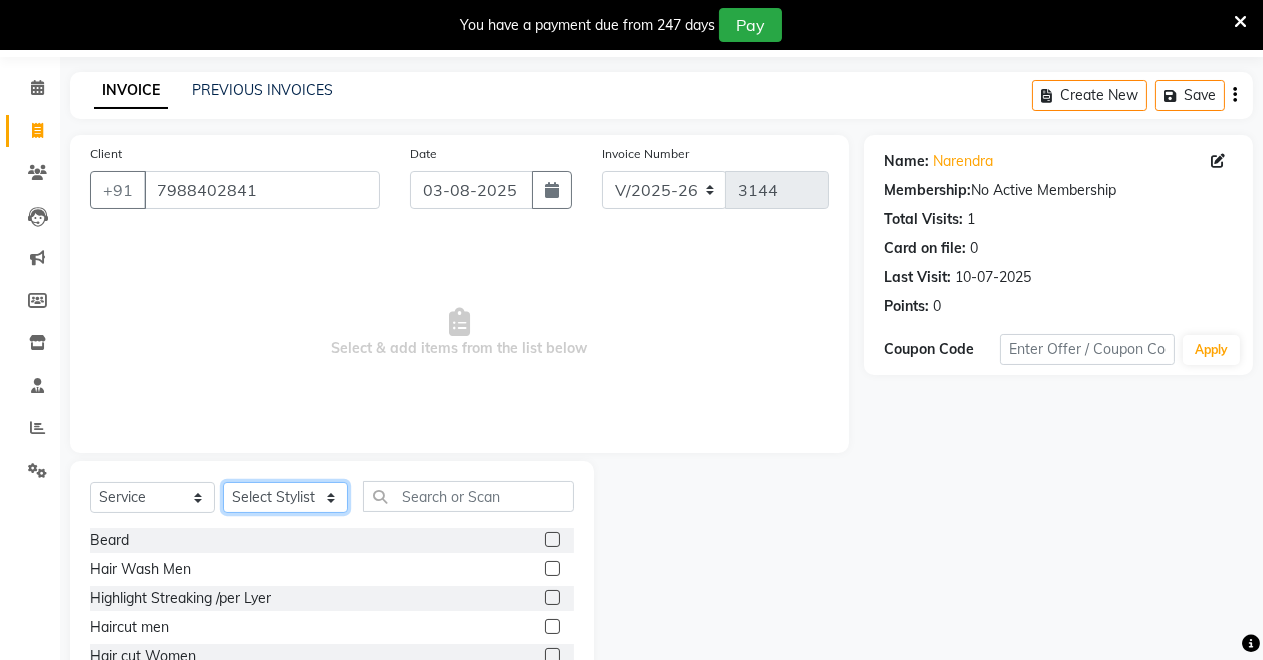 scroll, scrollTop: 87, scrollLeft: 0, axis: vertical 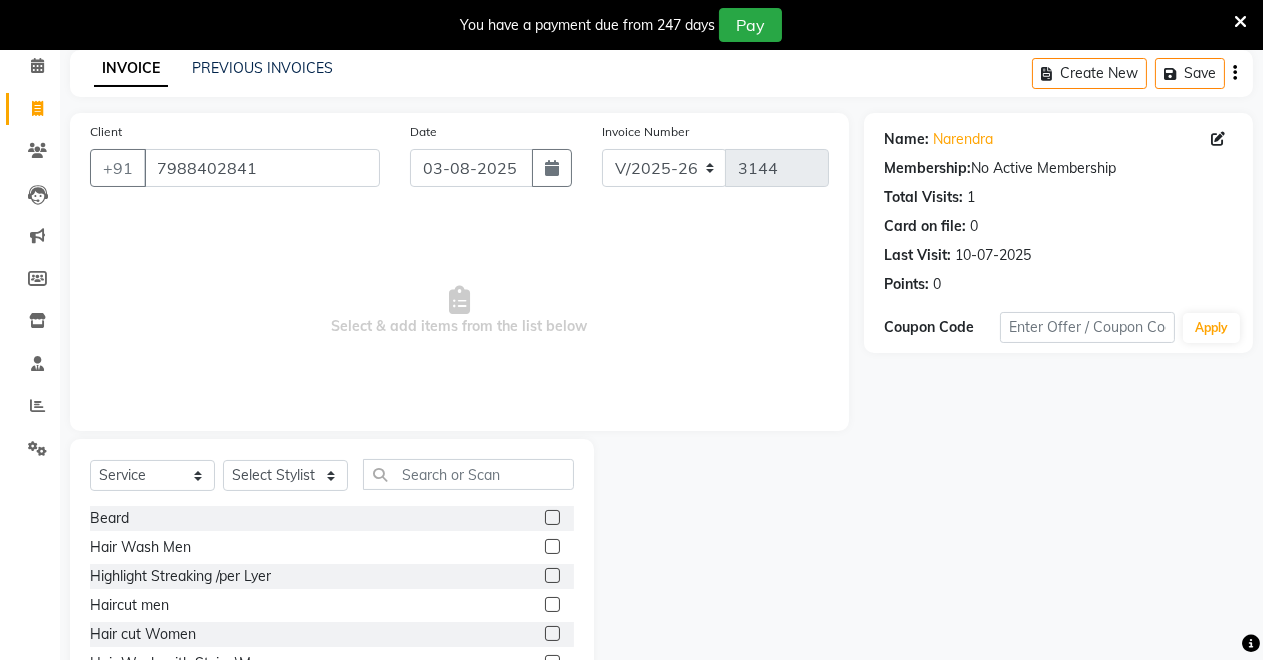 click 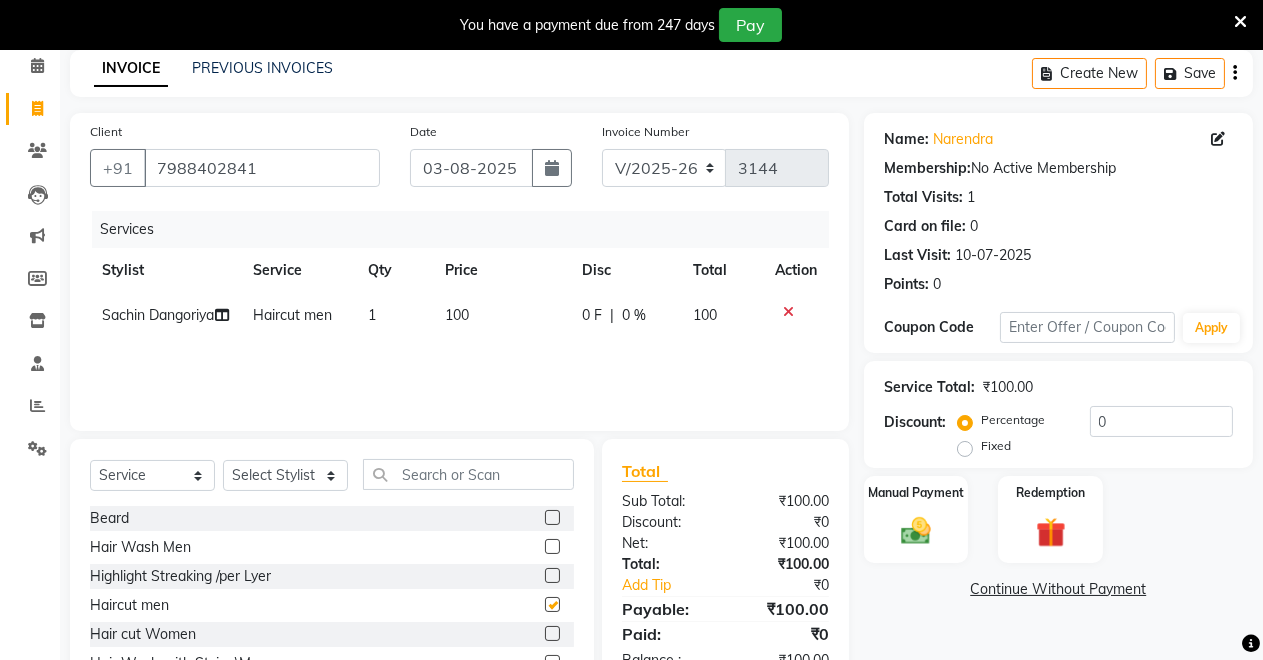checkbox on "false" 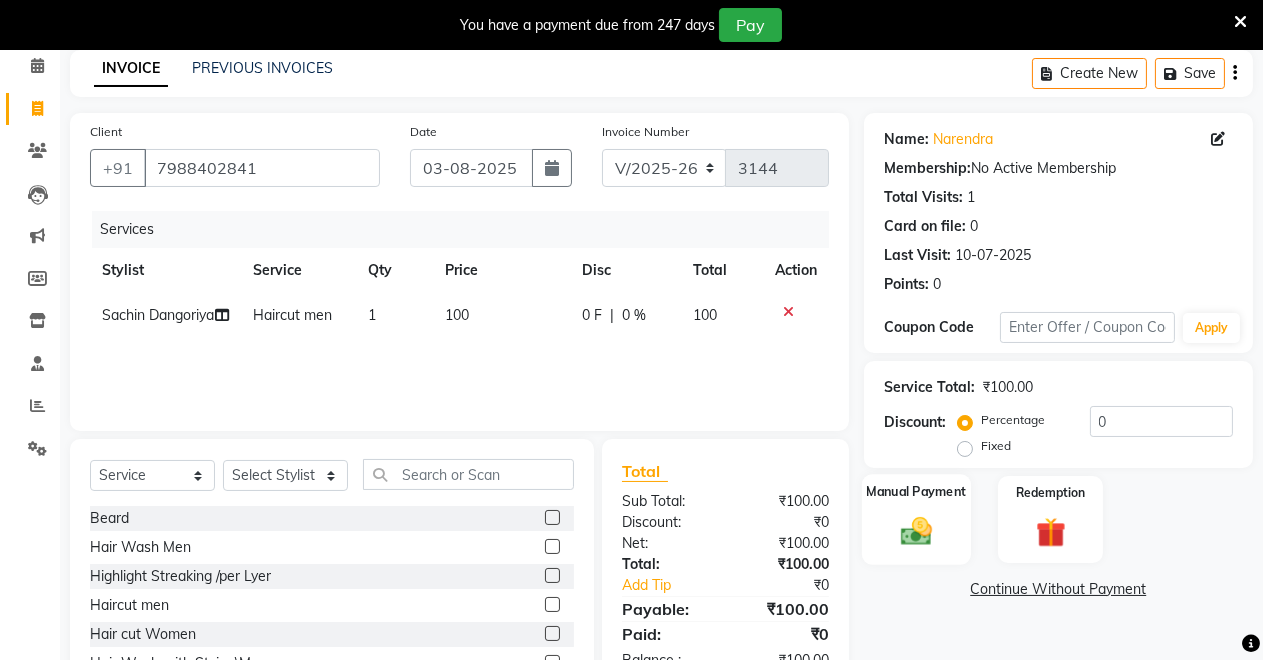 click on "Manual Payment" 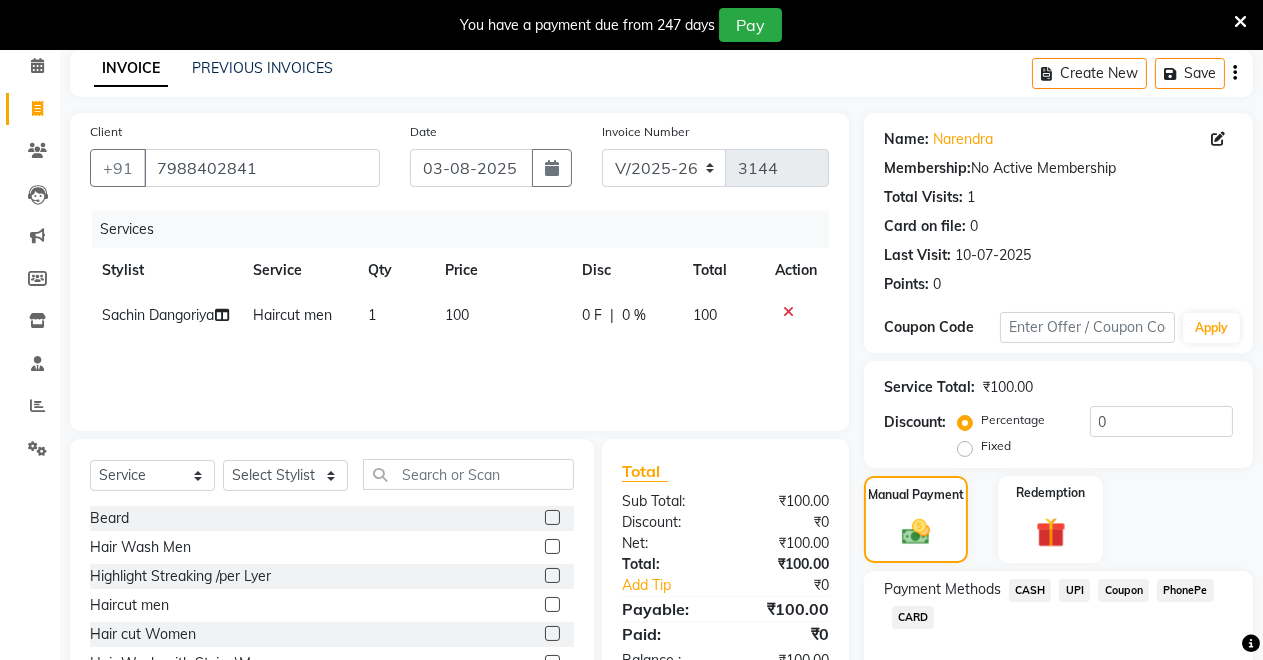 click on "CASH" 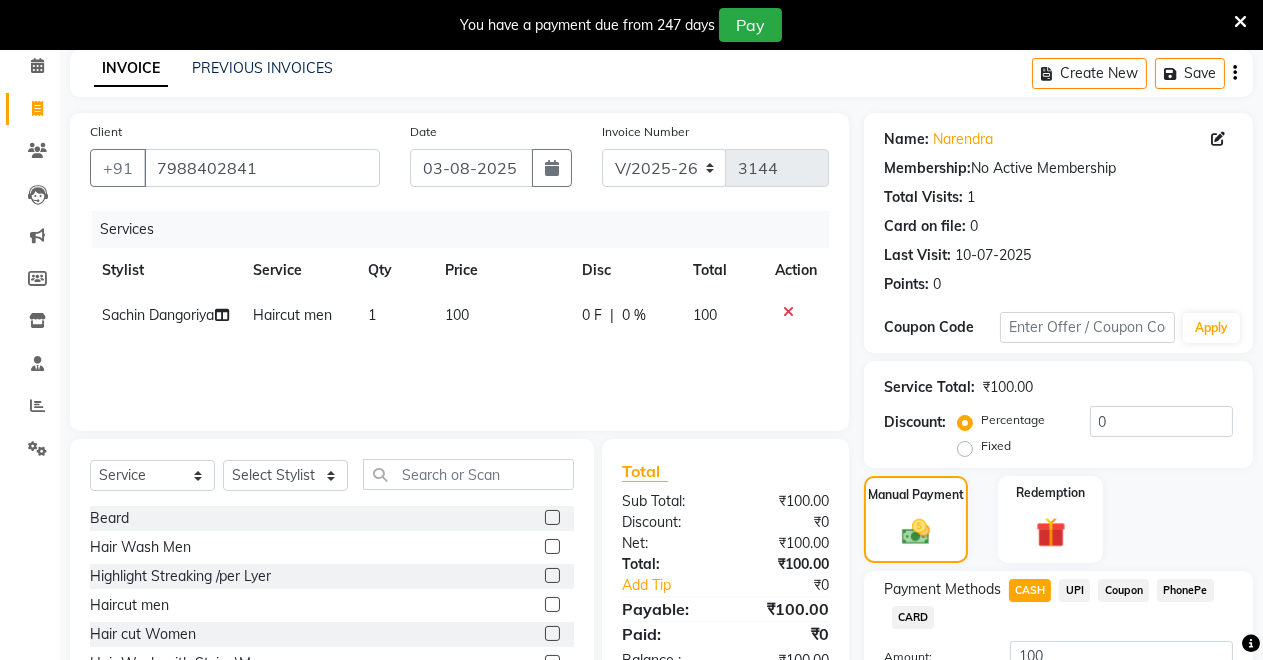 scroll, scrollTop: 245, scrollLeft: 0, axis: vertical 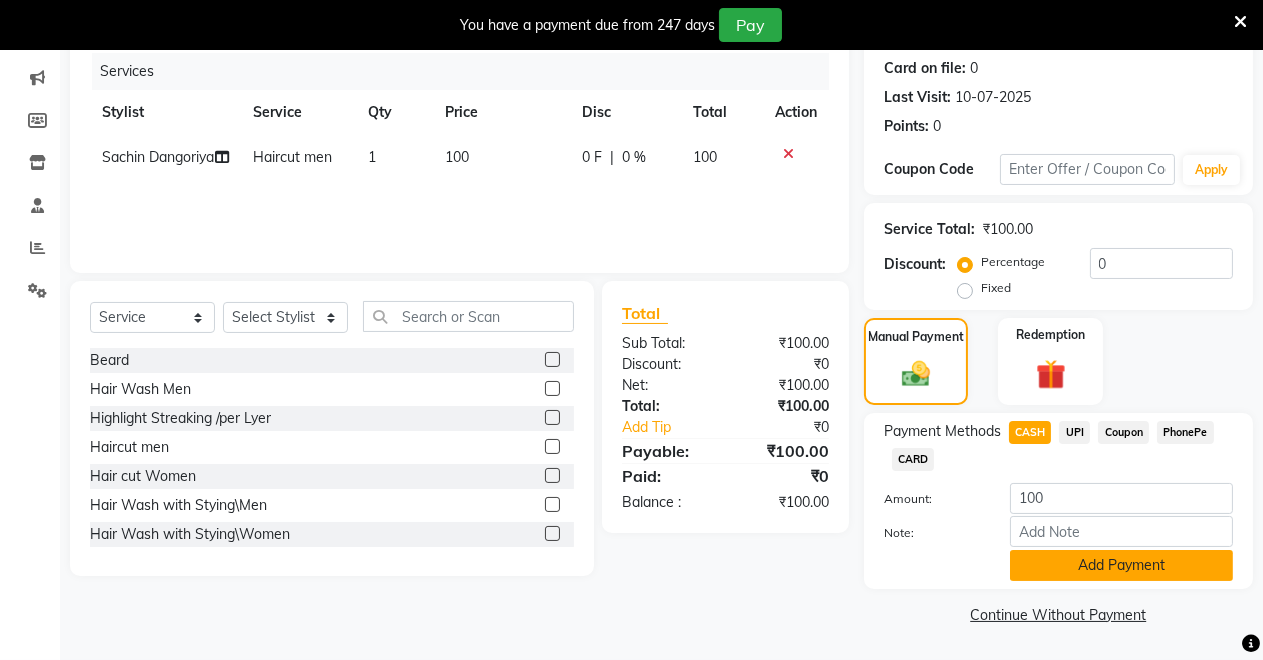 click on "Add Payment" 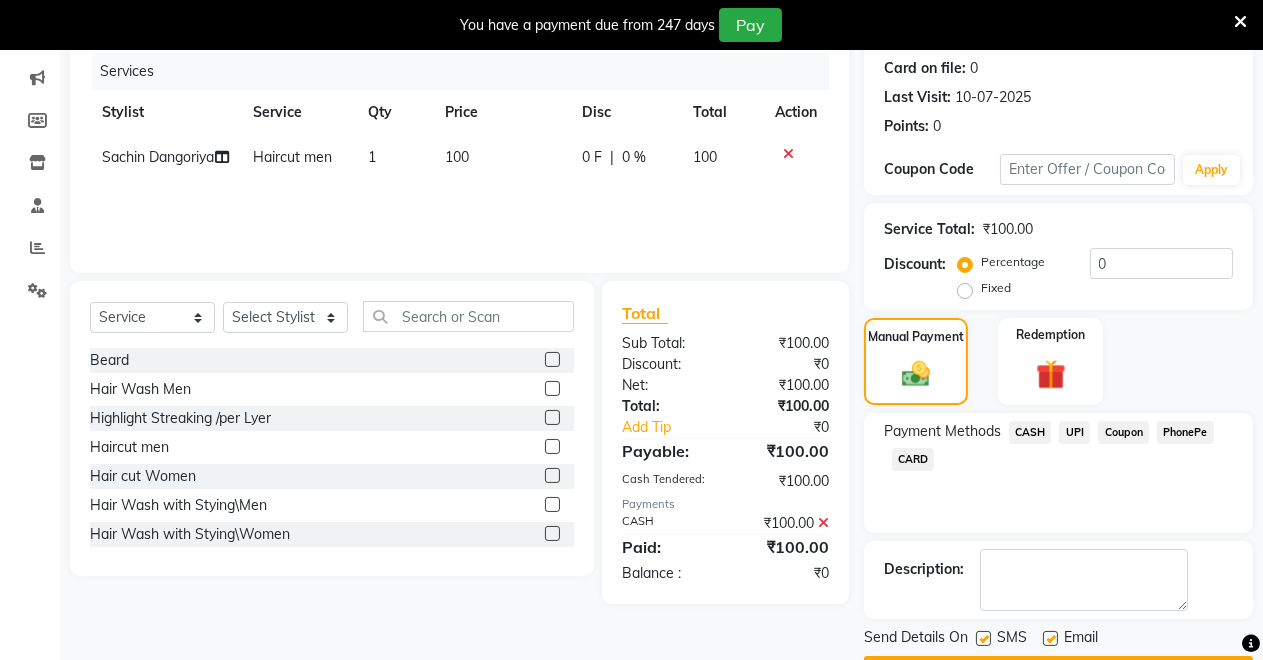 scroll, scrollTop: 302, scrollLeft: 0, axis: vertical 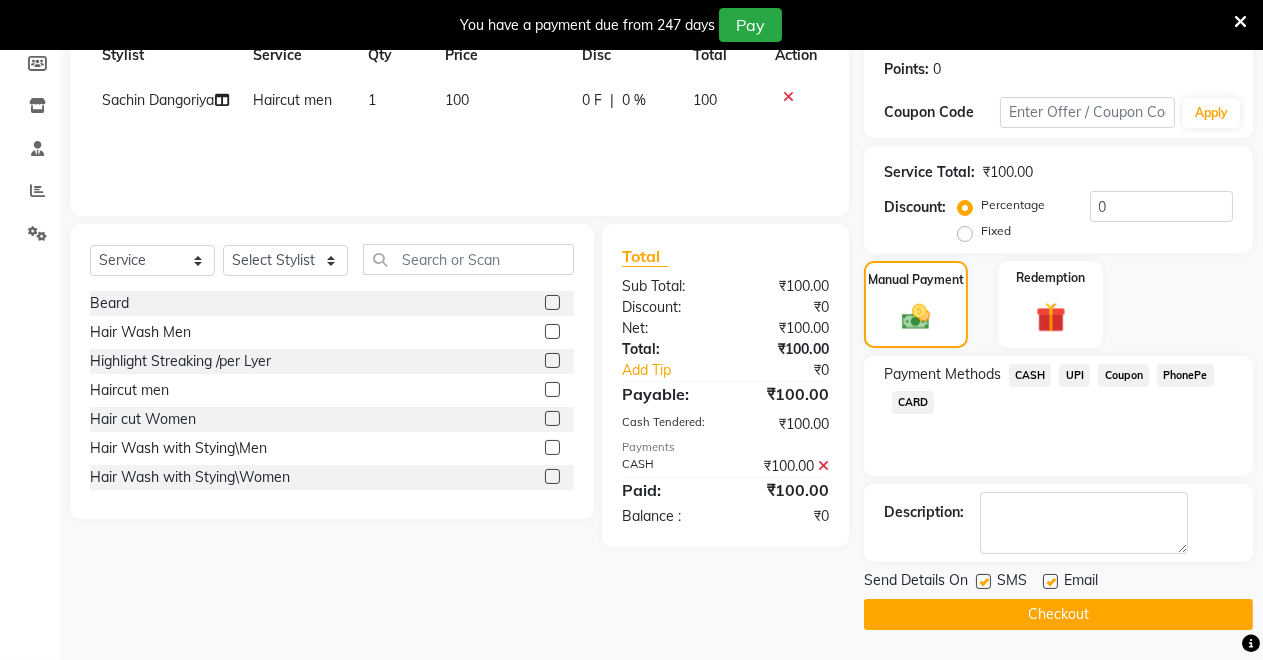 click on "Checkout" 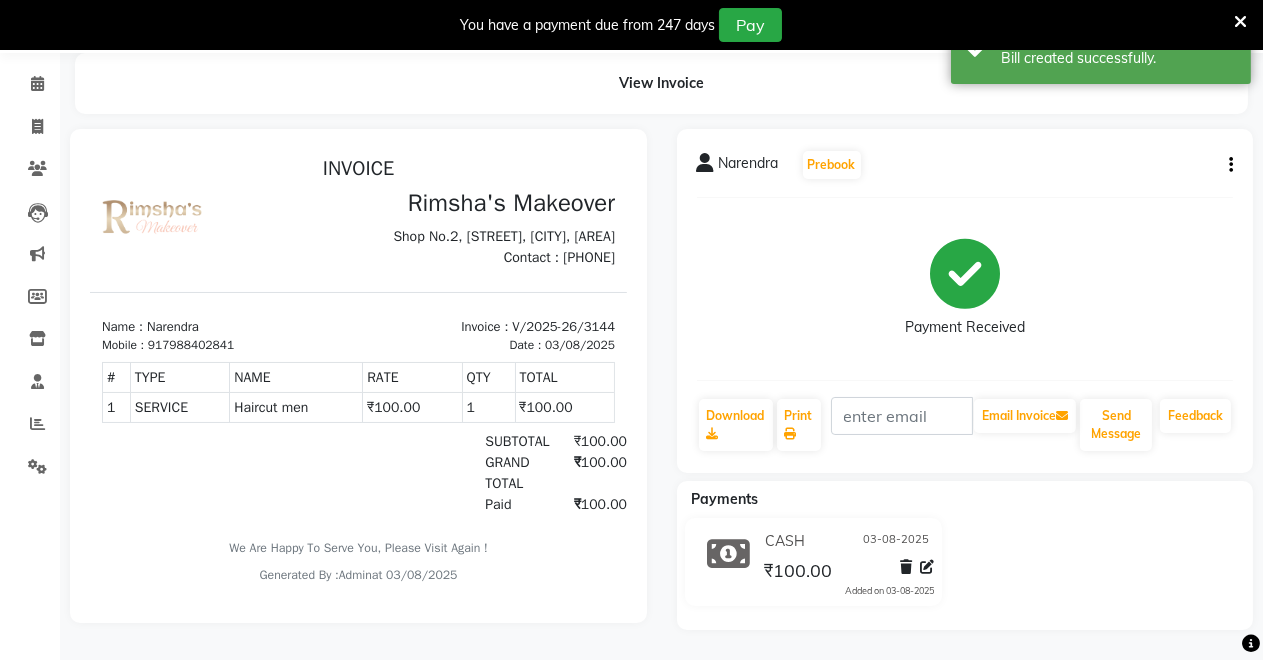 scroll, scrollTop: 0, scrollLeft: 0, axis: both 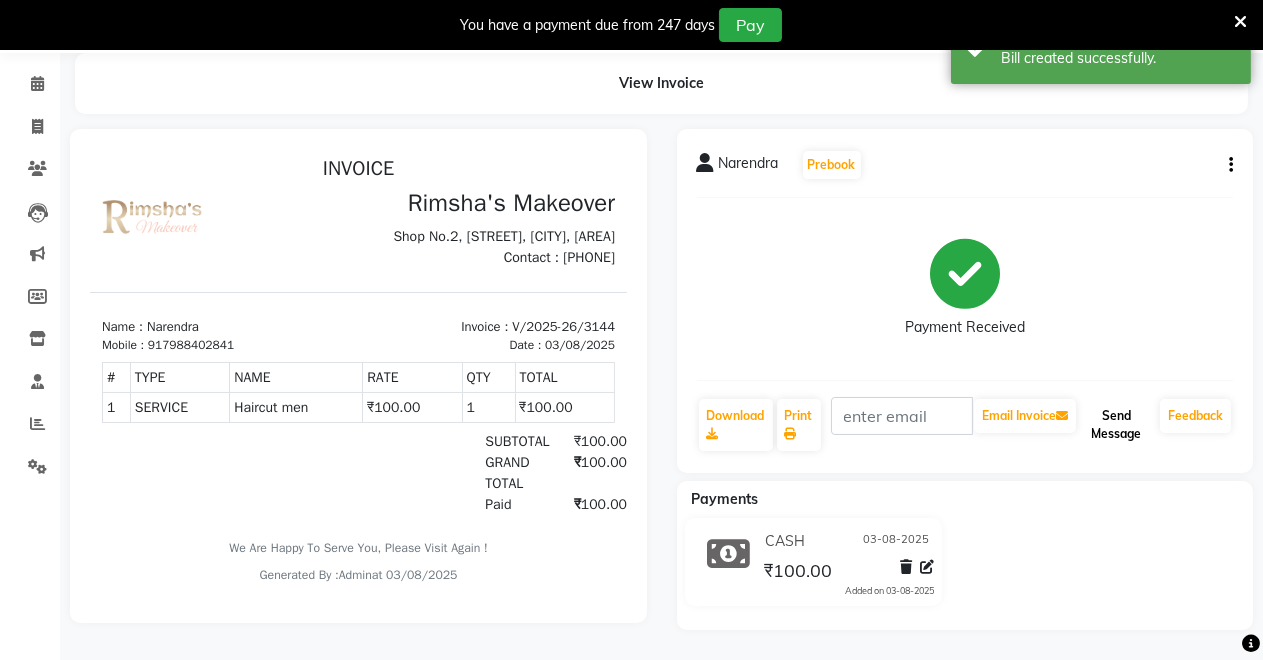 click on "Send Message" 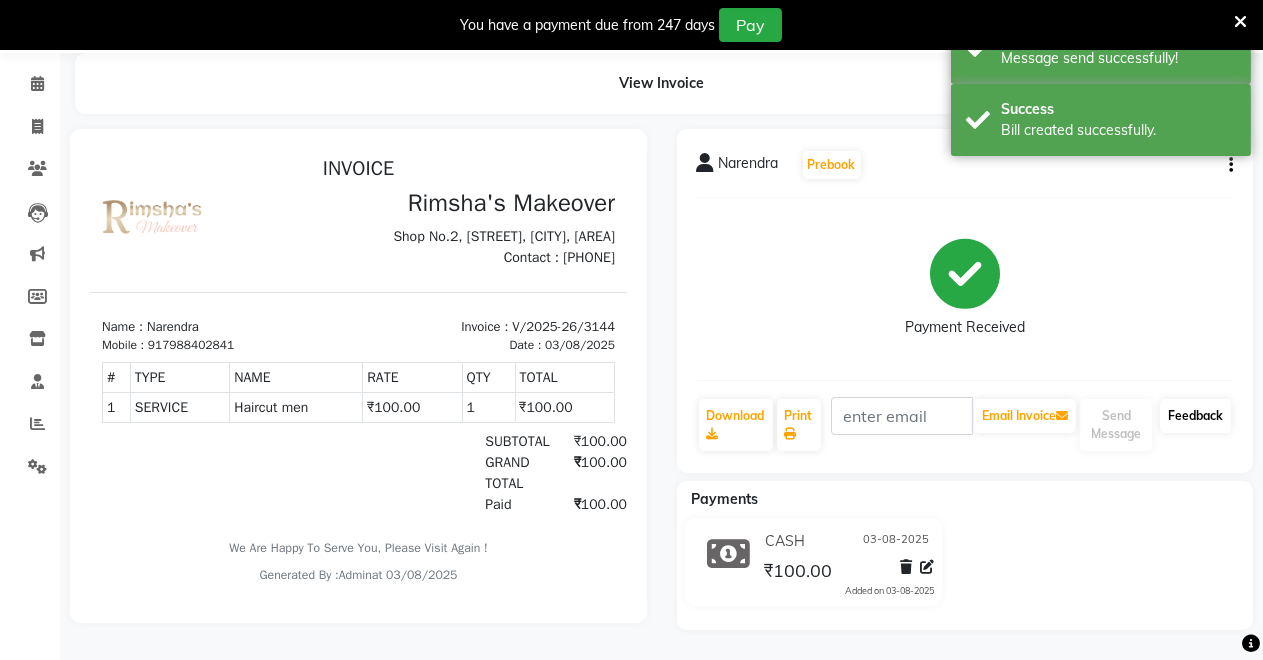 click on "Feedback" 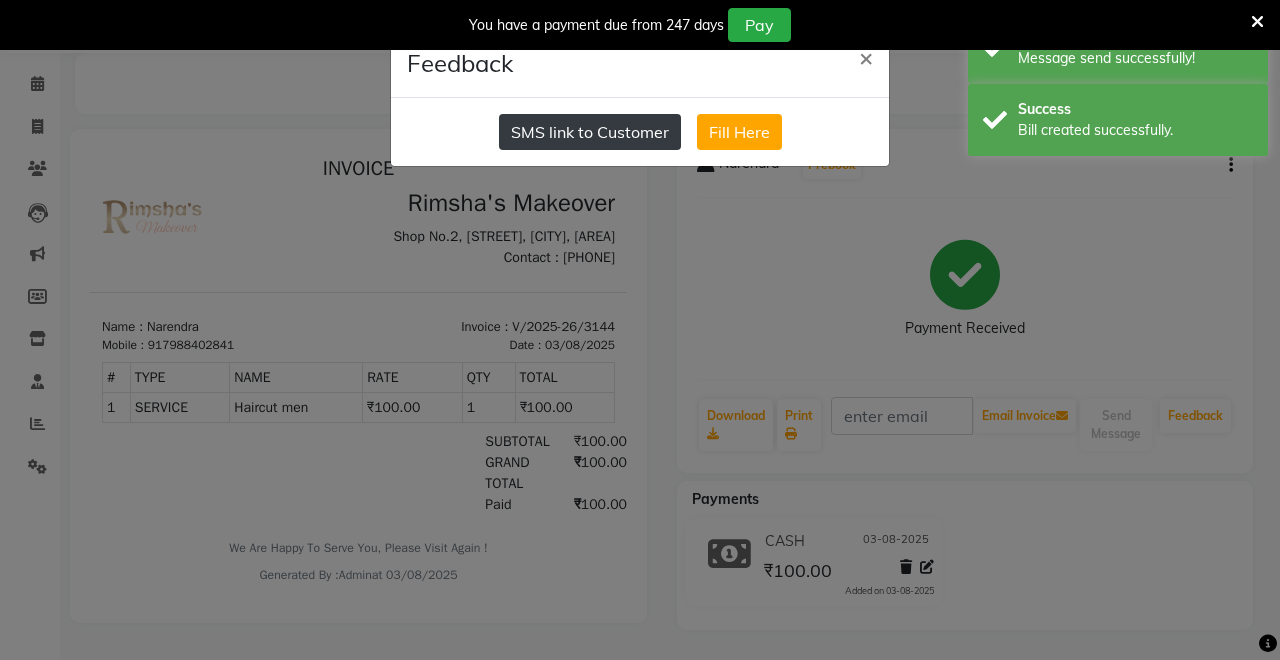 click on "SMS link to Customer" 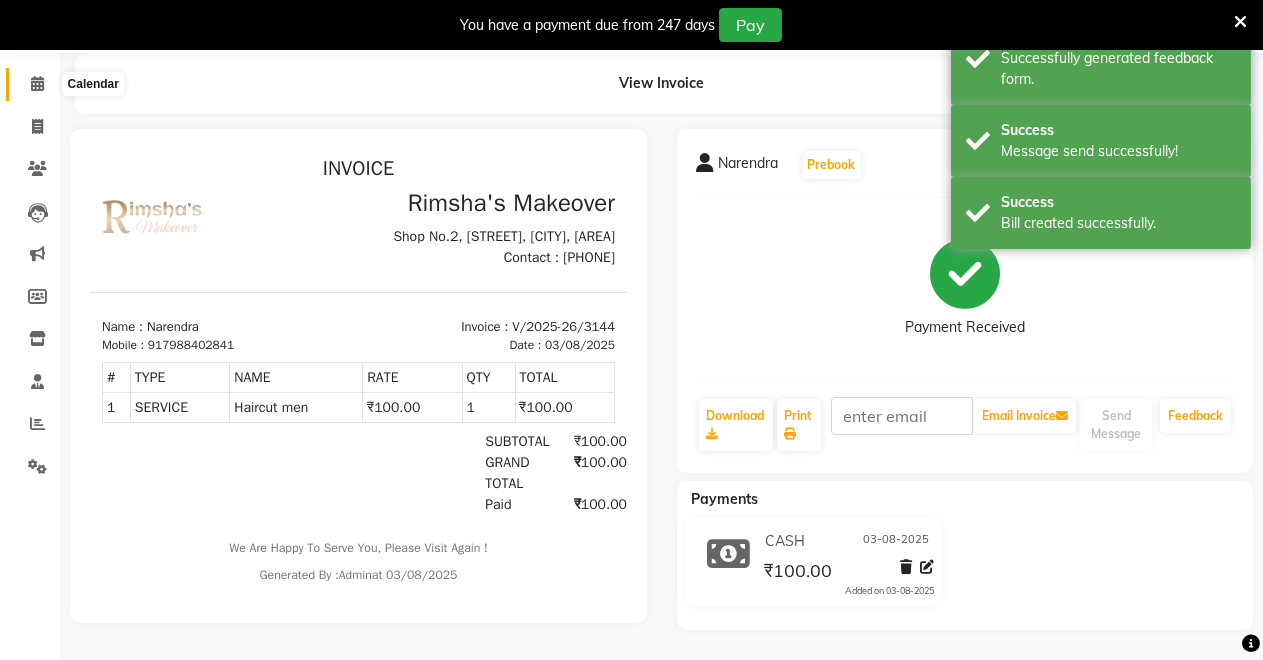 click 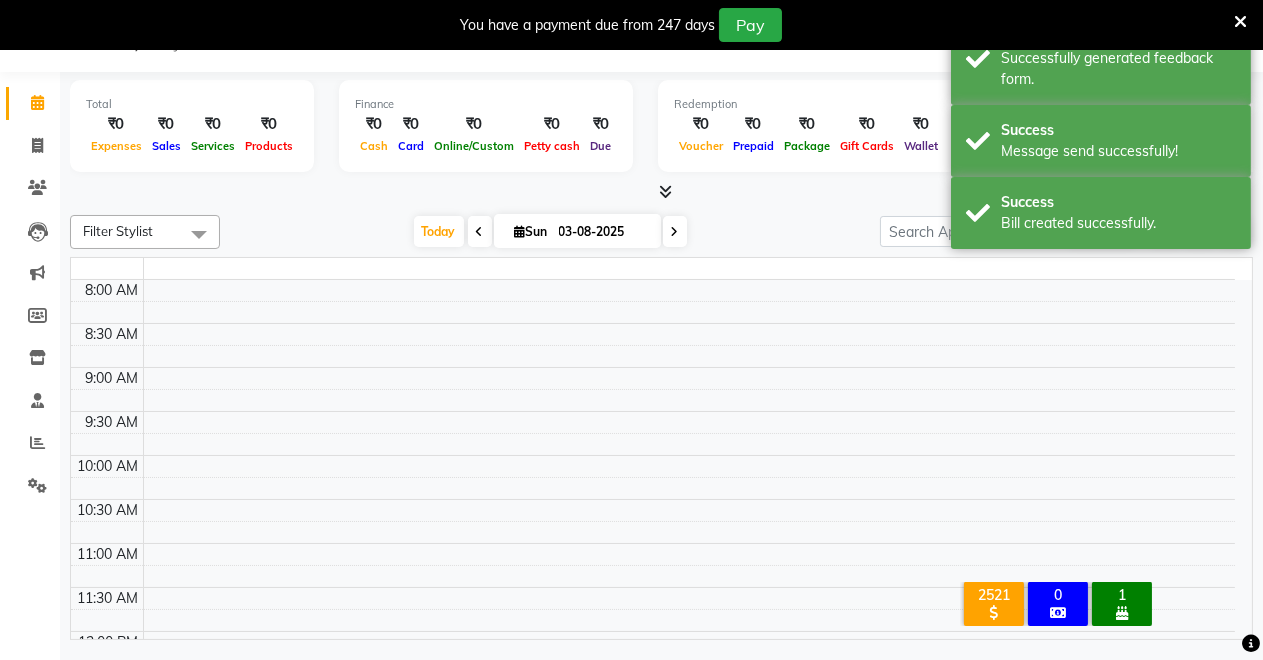 scroll, scrollTop: 49, scrollLeft: 0, axis: vertical 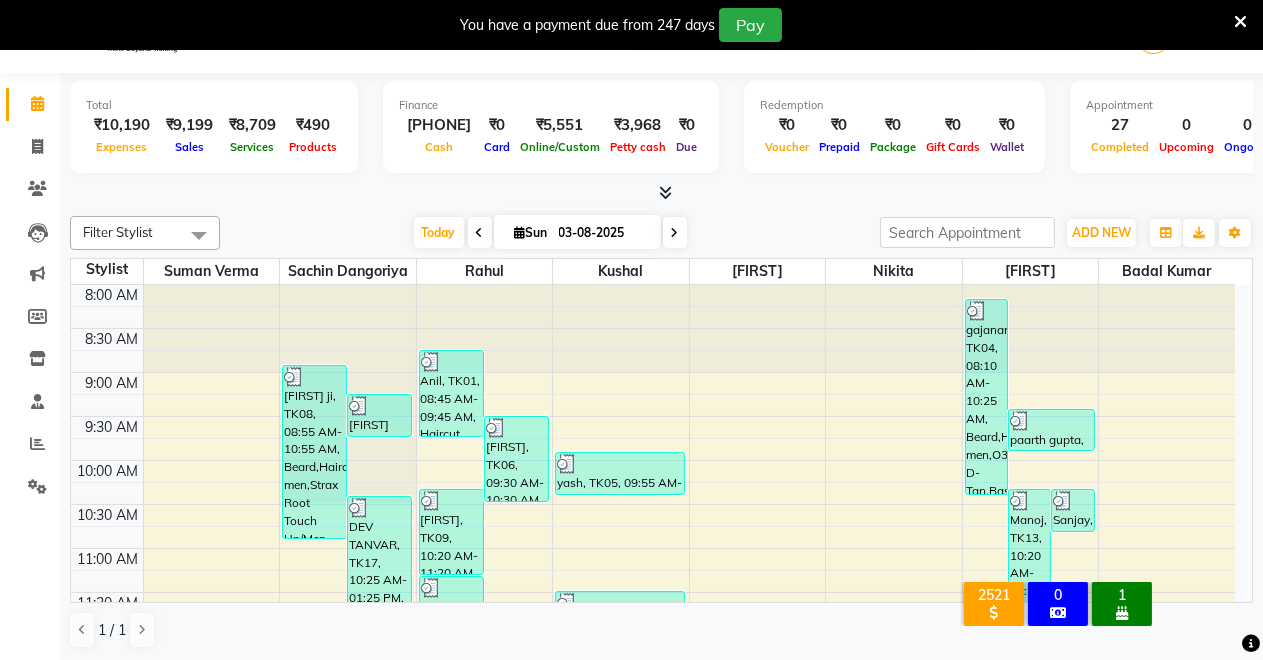 click on "Total  ₹10,190  Expenses ₹9,199  Sales ₹8,709  Services ₹490  Products" at bounding box center (214, 127) 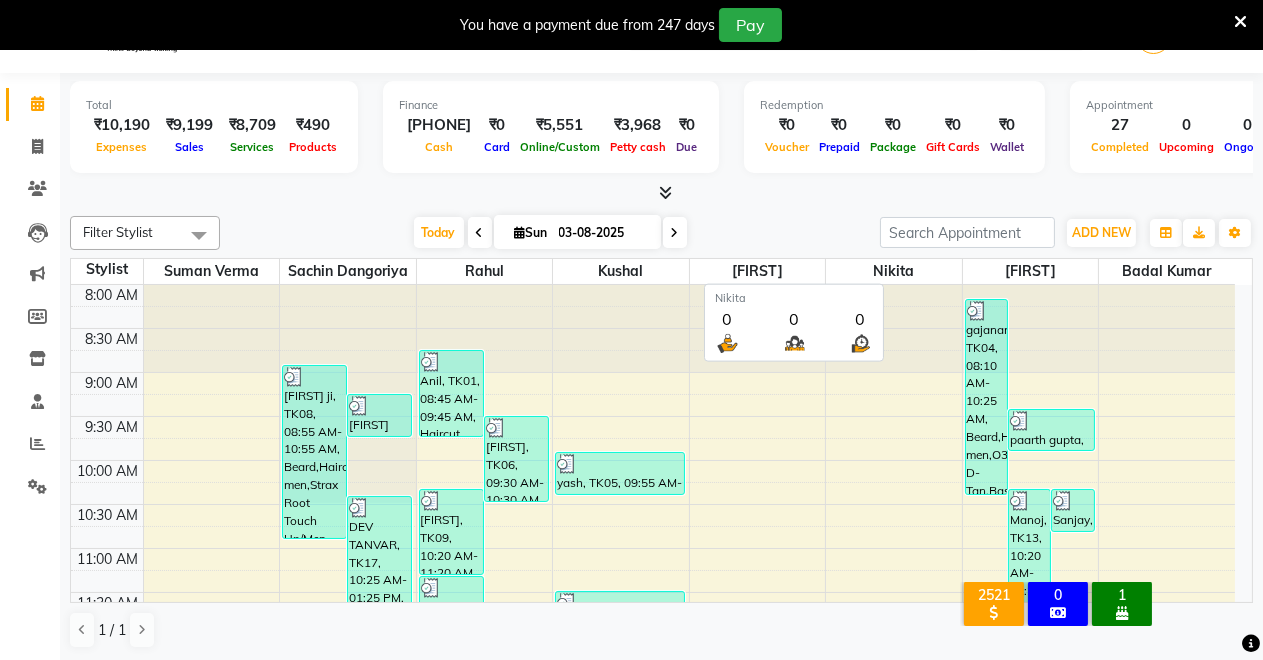 scroll, scrollTop: 51, scrollLeft: 0, axis: vertical 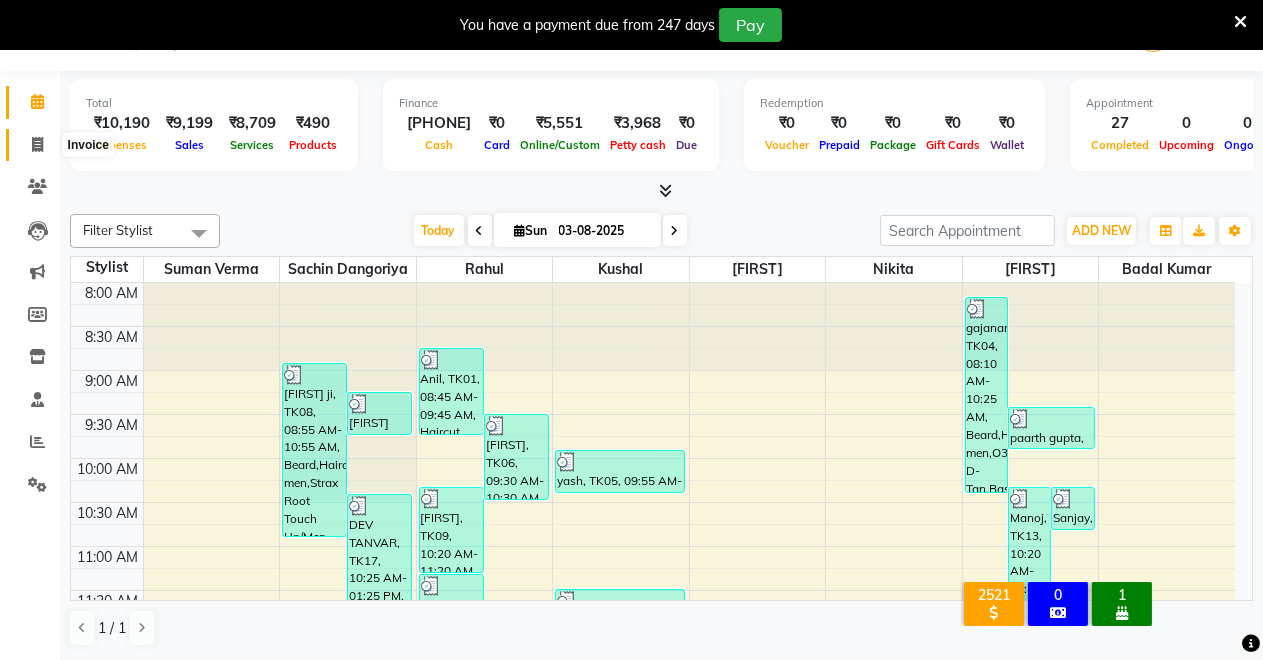 click 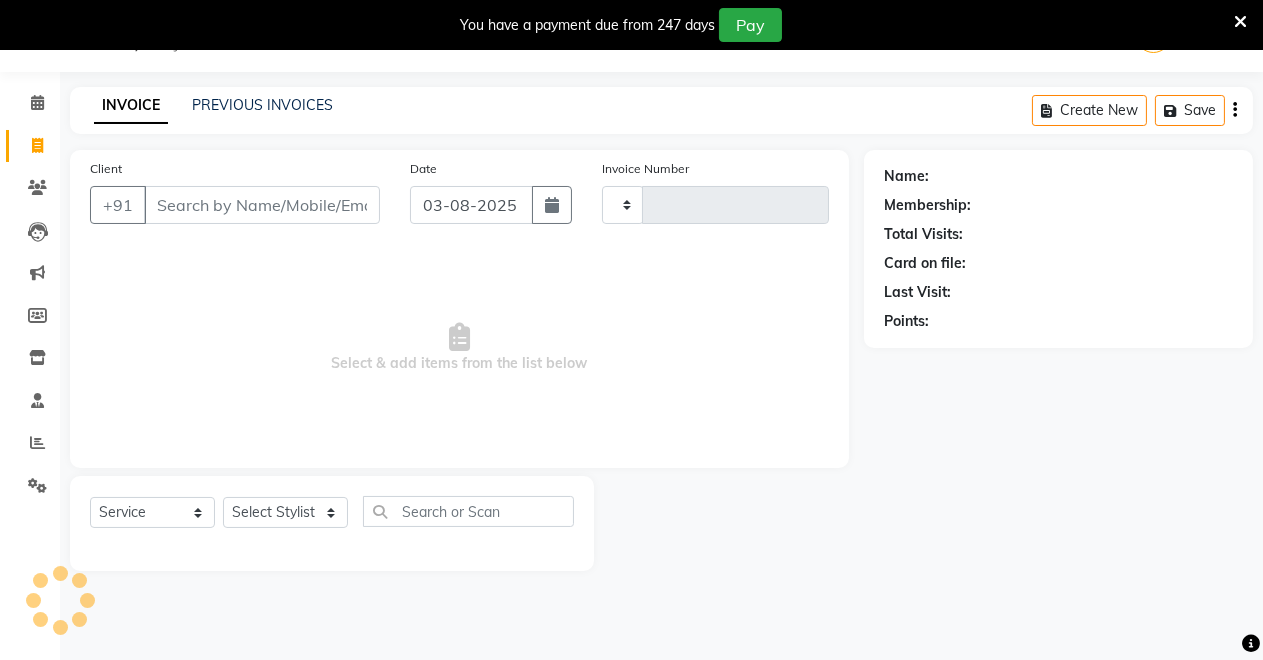 scroll, scrollTop: 49, scrollLeft: 0, axis: vertical 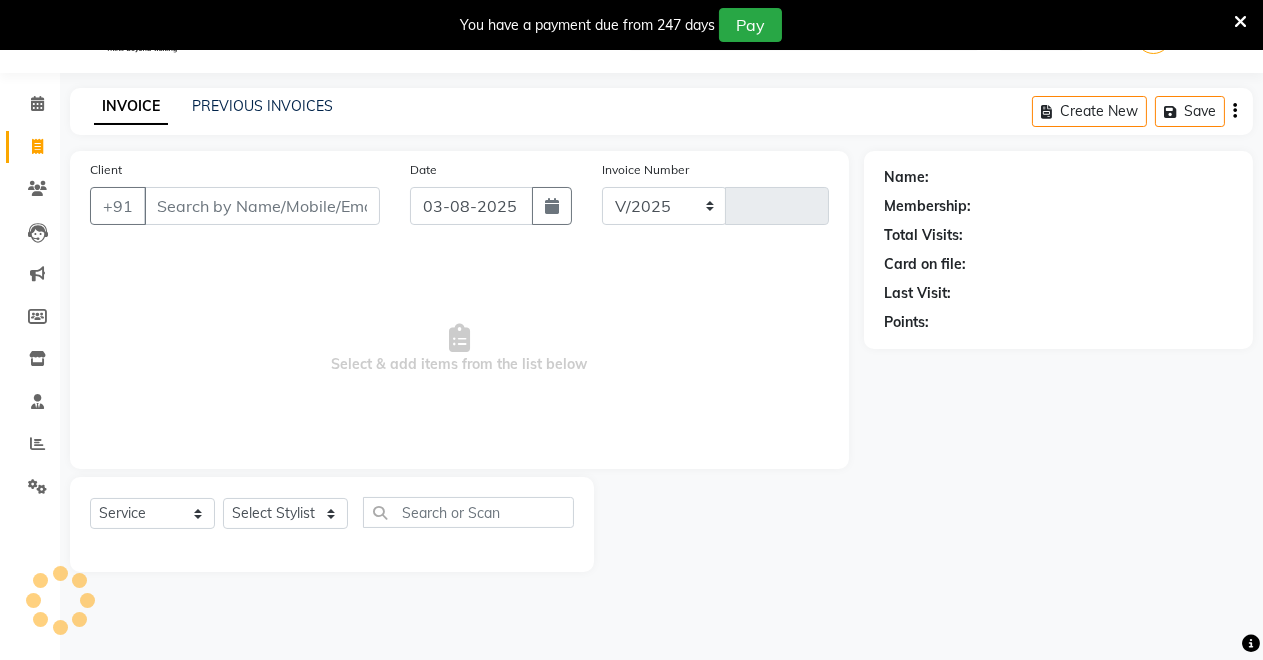 select on "7317" 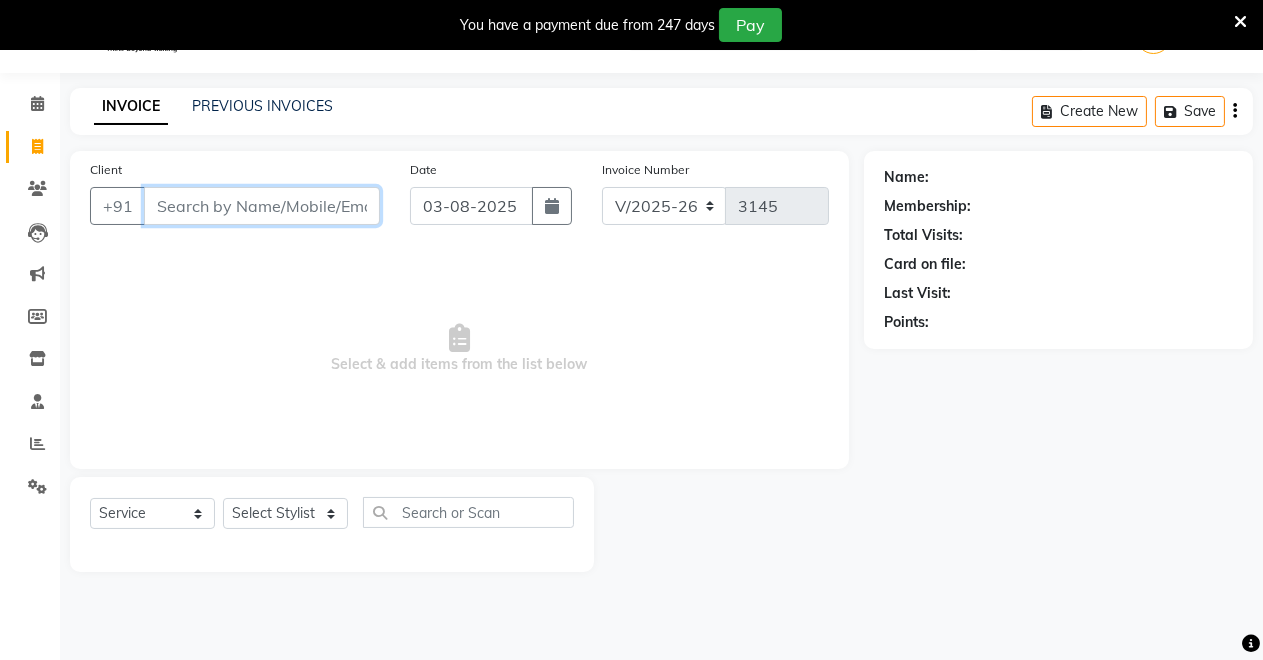 click on "Client" at bounding box center [262, 206] 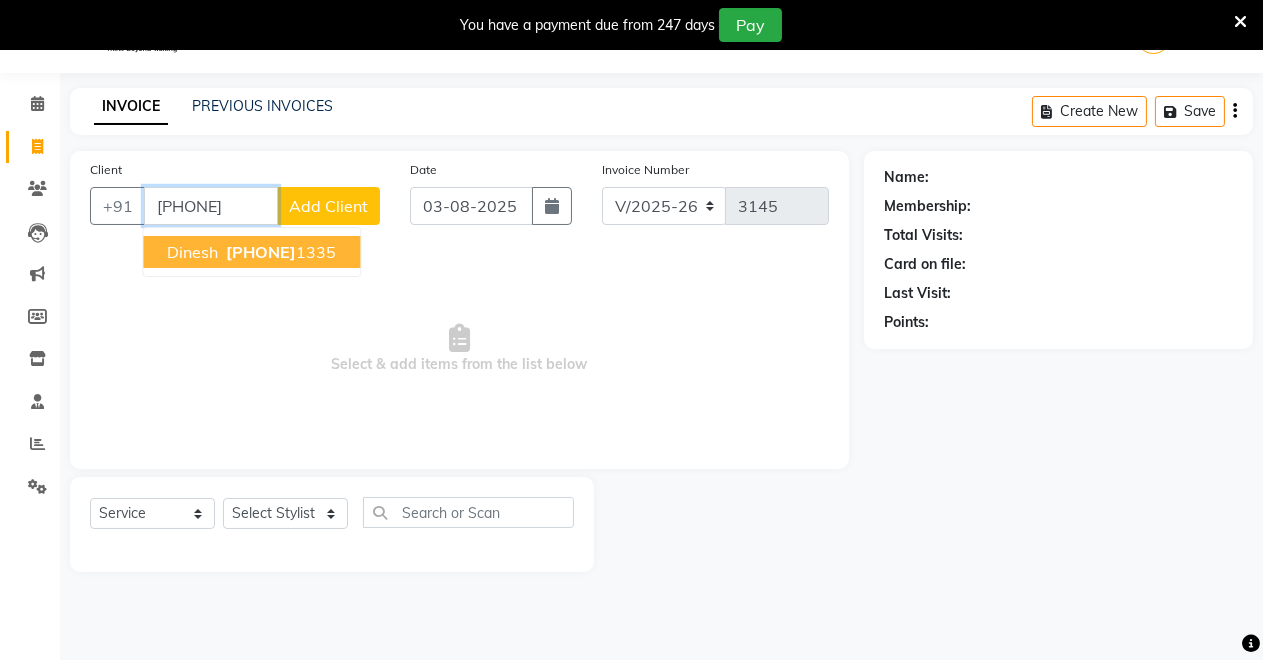 click on "[PHONE]" at bounding box center [261, 252] 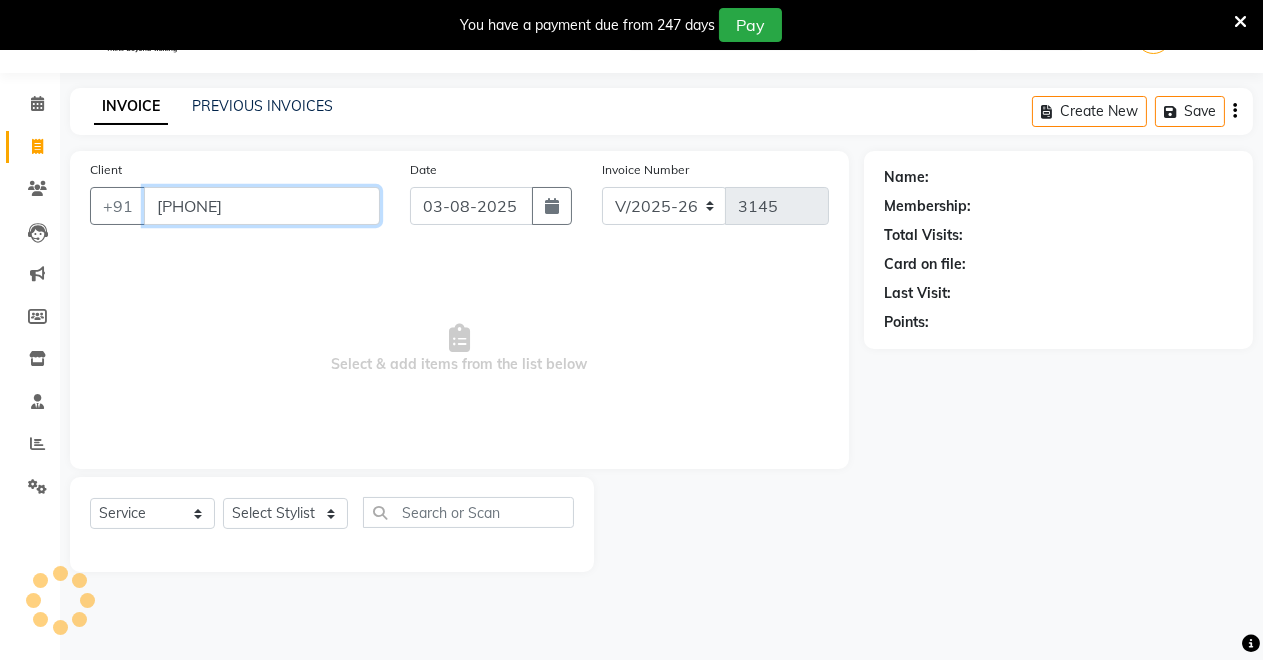 type on "[PHONE]" 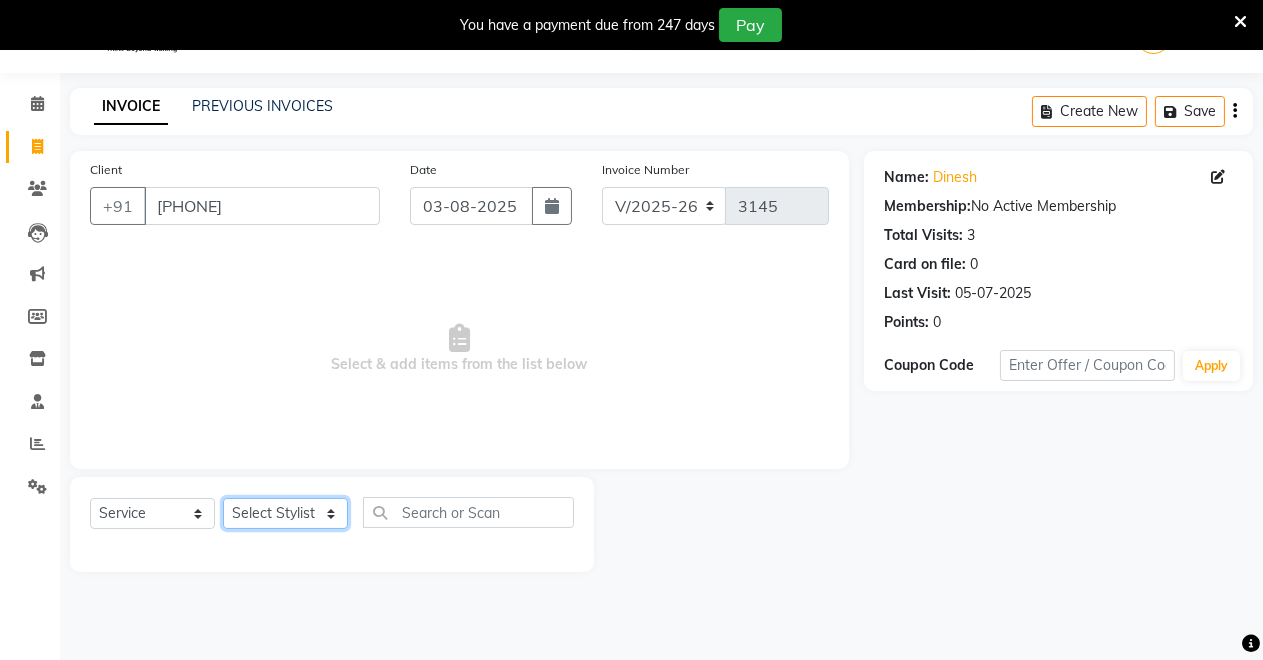 drag, startPoint x: 308, startPoint y: 521, endPoint x: 286, endPoint y: 521, distance: 22 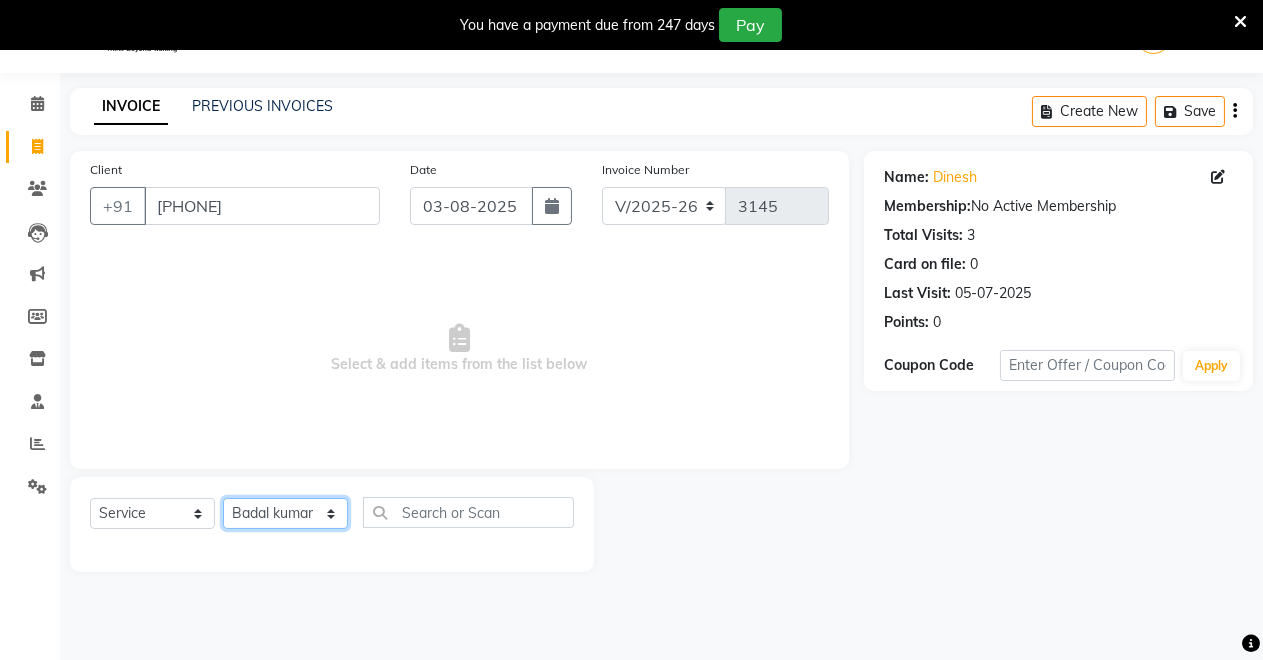 click on "Select Stylist Badal kumar Jeetu Kushal Nikita Rahul Sachin Dangoriya Shikha Suman Verma" 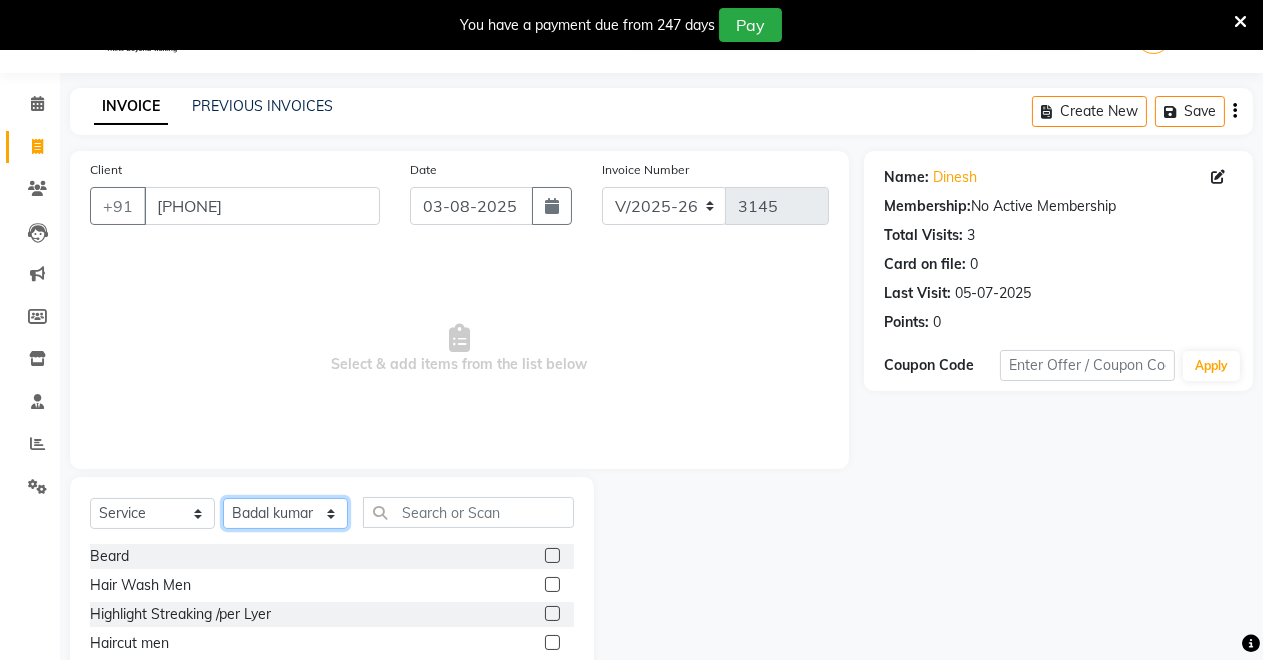 scroll, scrollTop: 191, scrollLeft: 0, axis: vertical 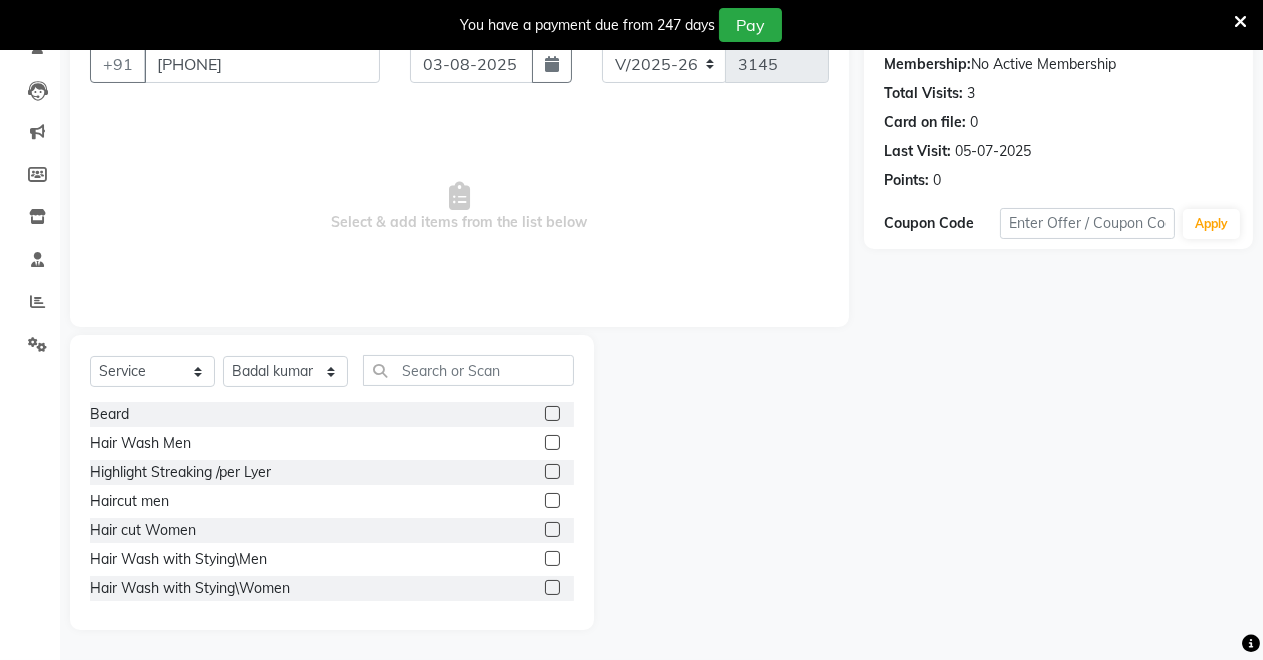 click 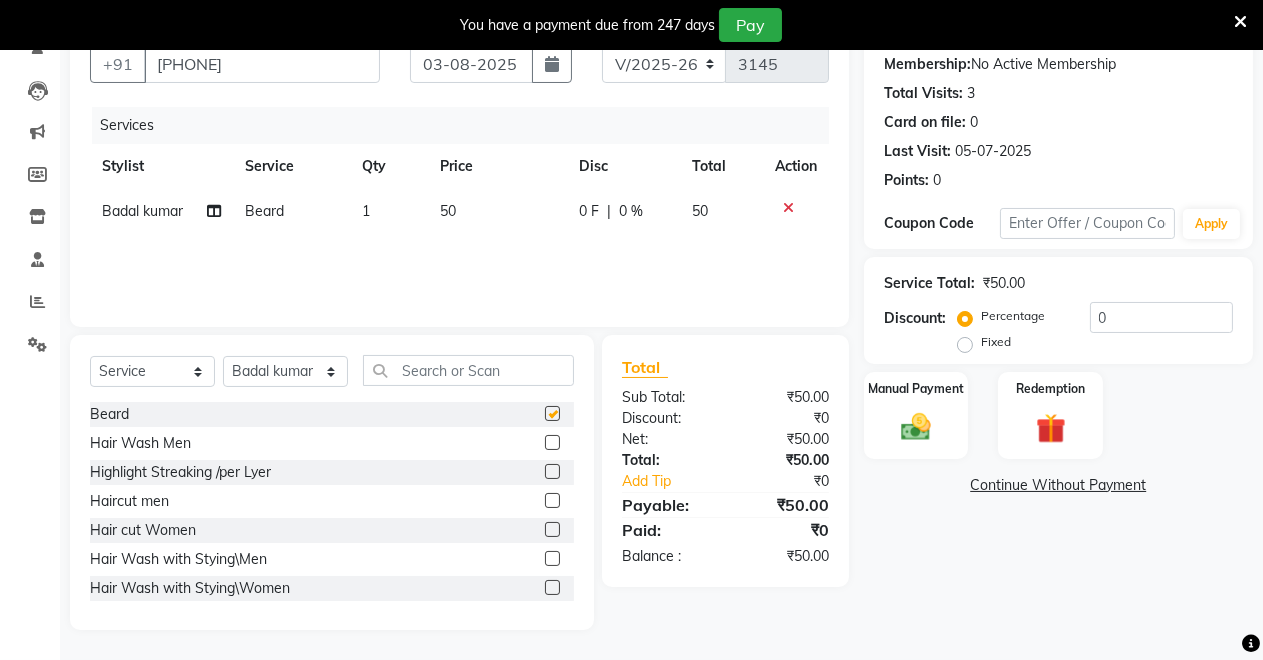 checkbox on "false" 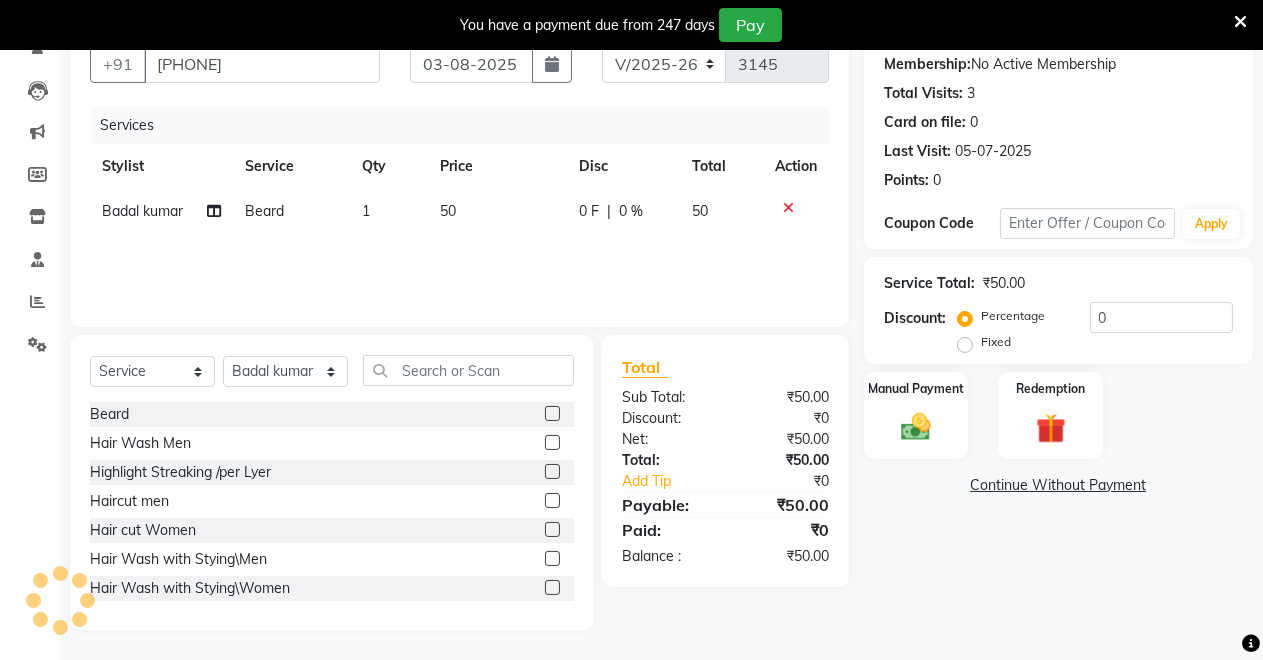 click 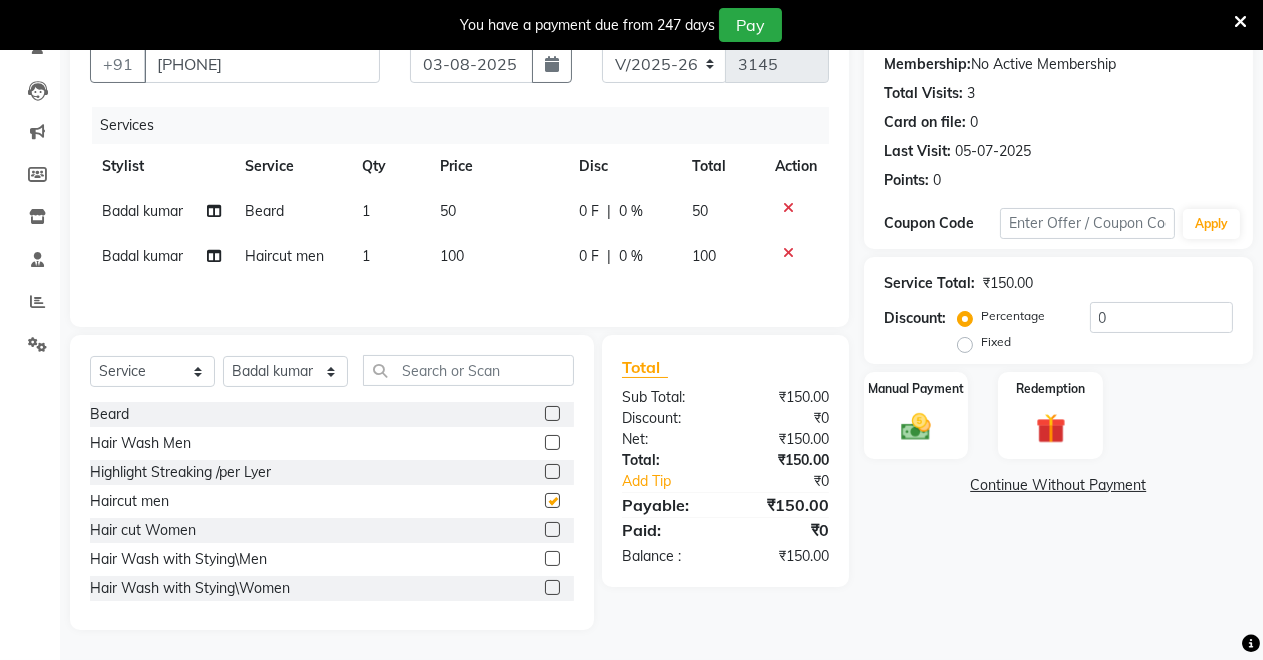 checkbox on "false" 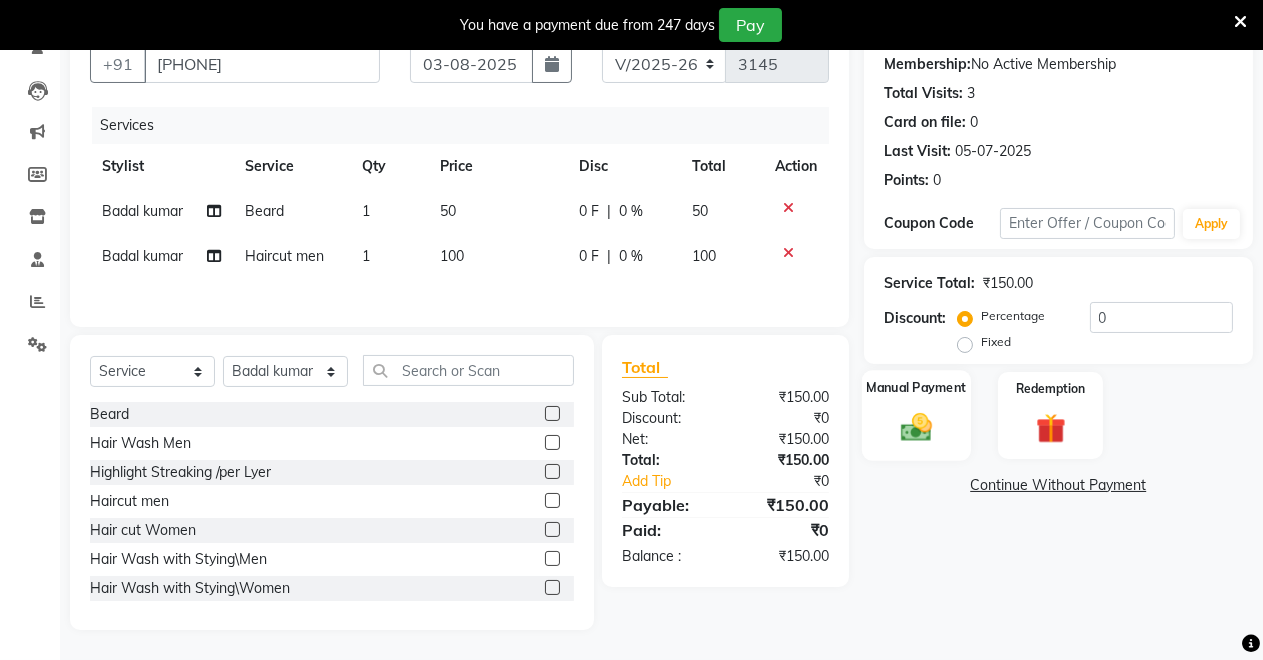 click on "Manual Payment" 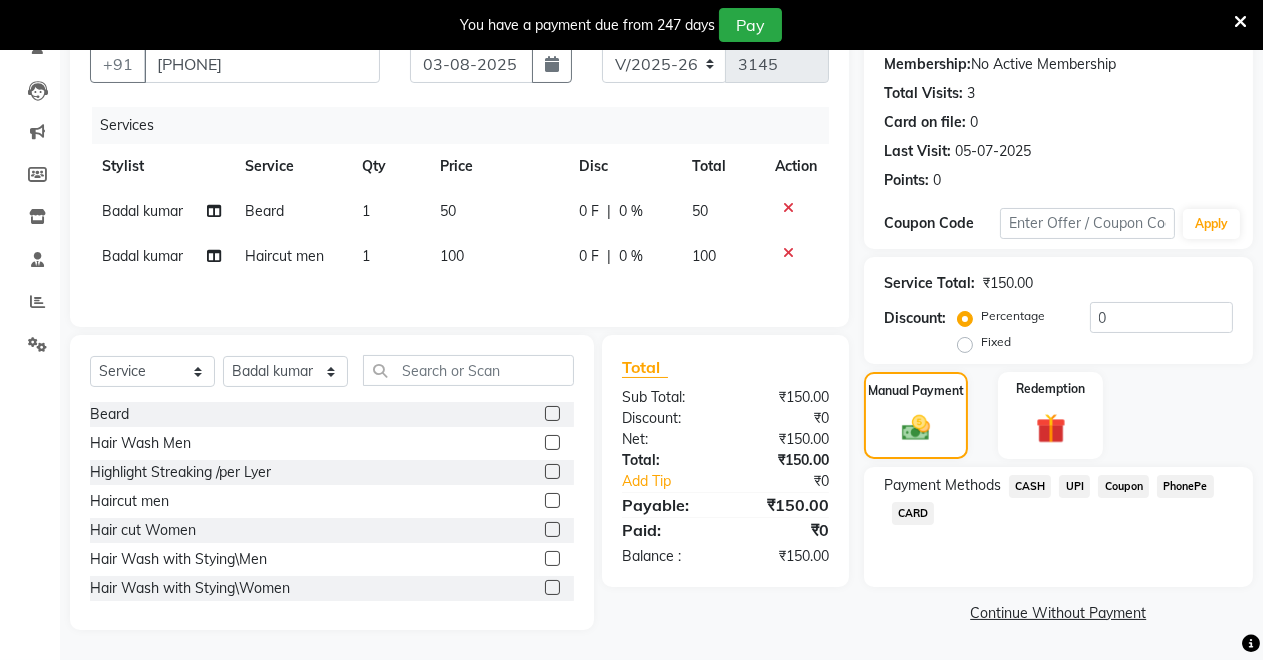 click on "UPI" 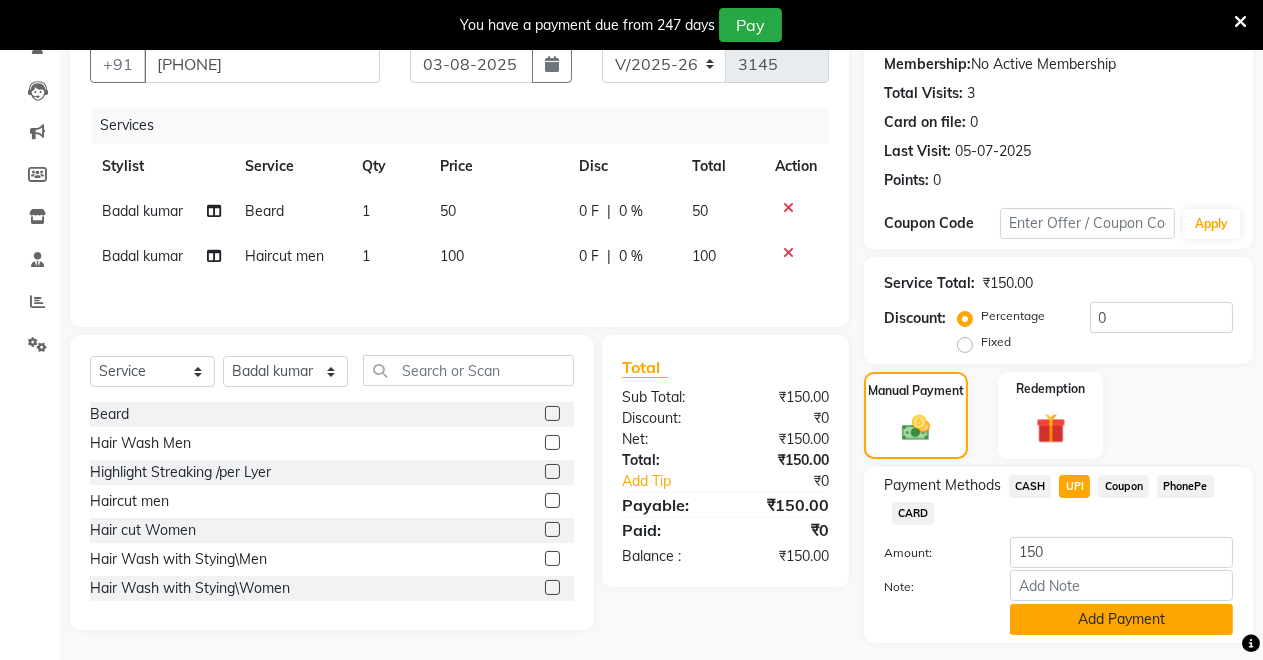 scroll, scrollTop: 245, scrollLeft: 0, axis: vertical 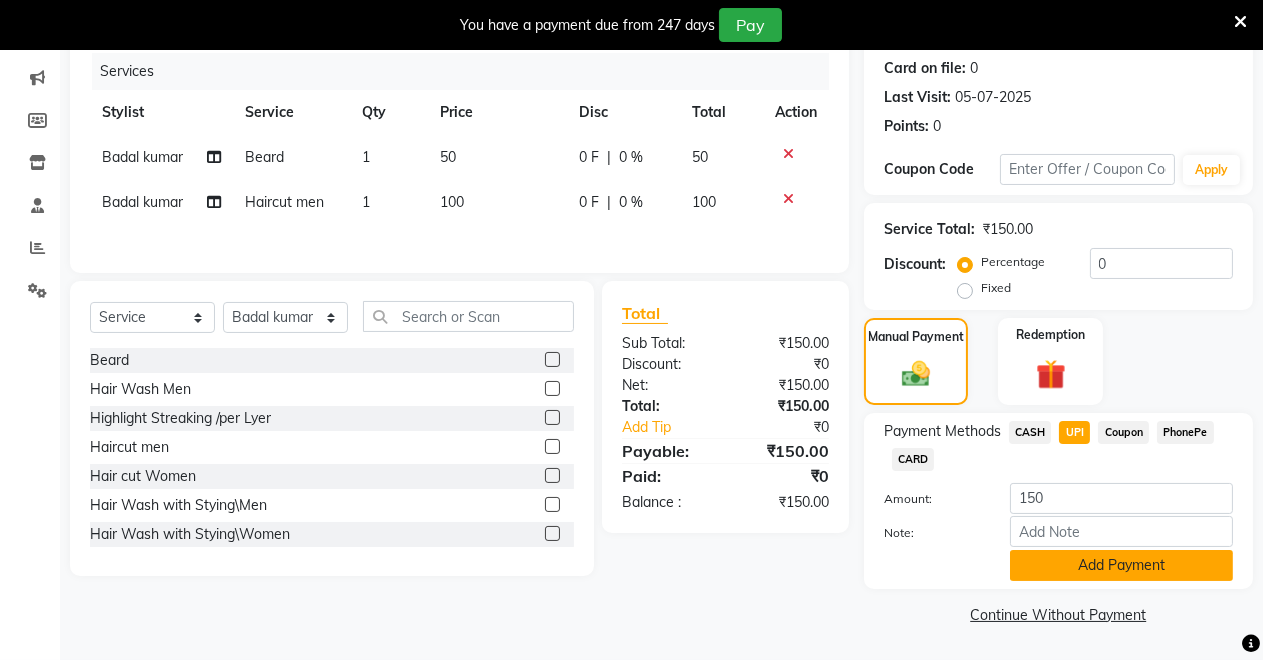 click on "Add Payment" 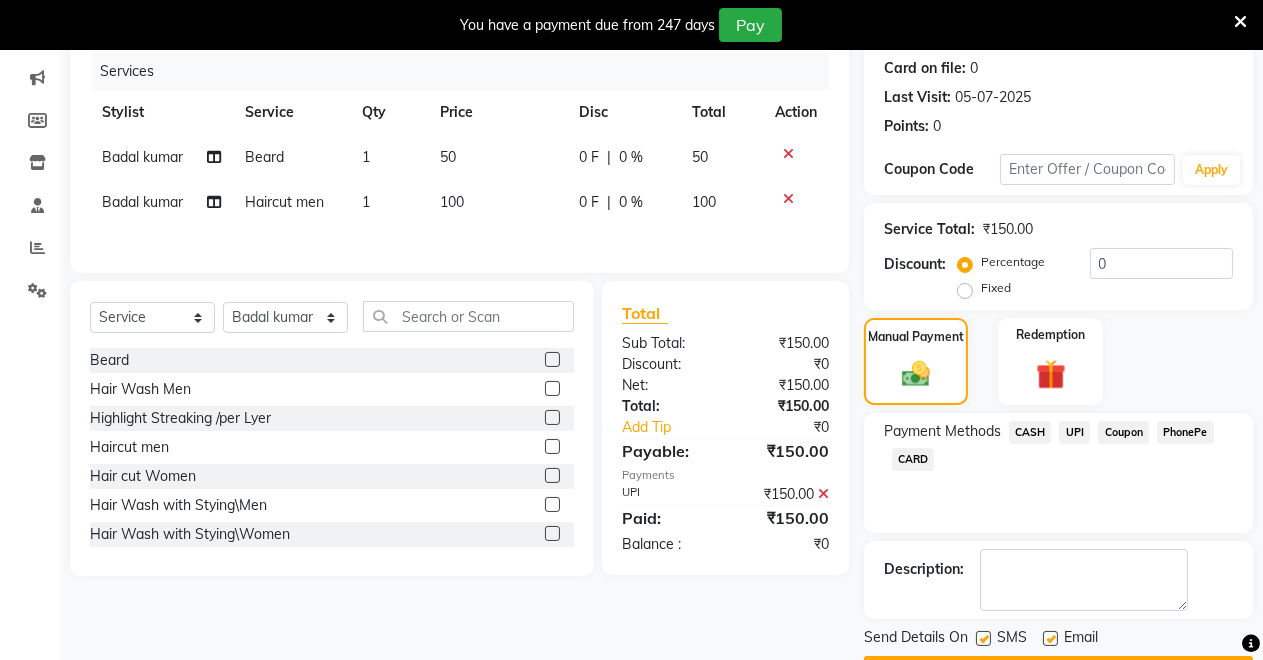 scroll, scrollTop: 302, scrollLeft: 0, axis: vertical 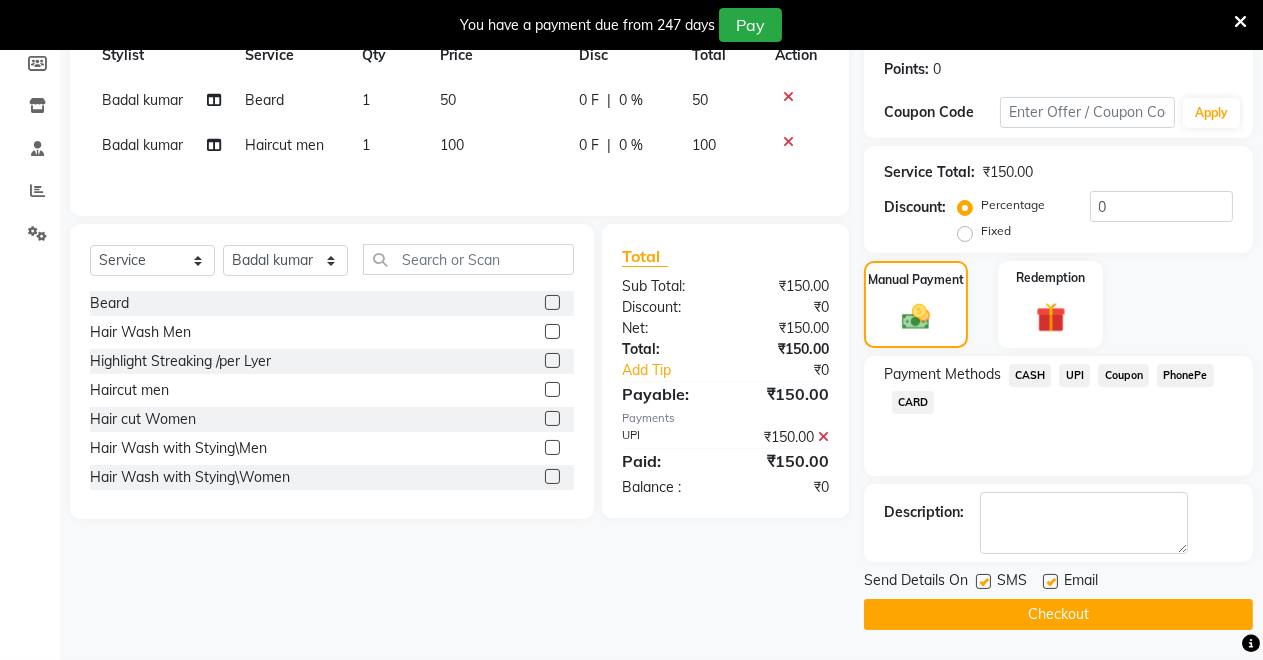 drag, startPoint x: 1031, startPoint y: 609, endPoint x: 1043, endPoint y: 638, distance: 31.38471 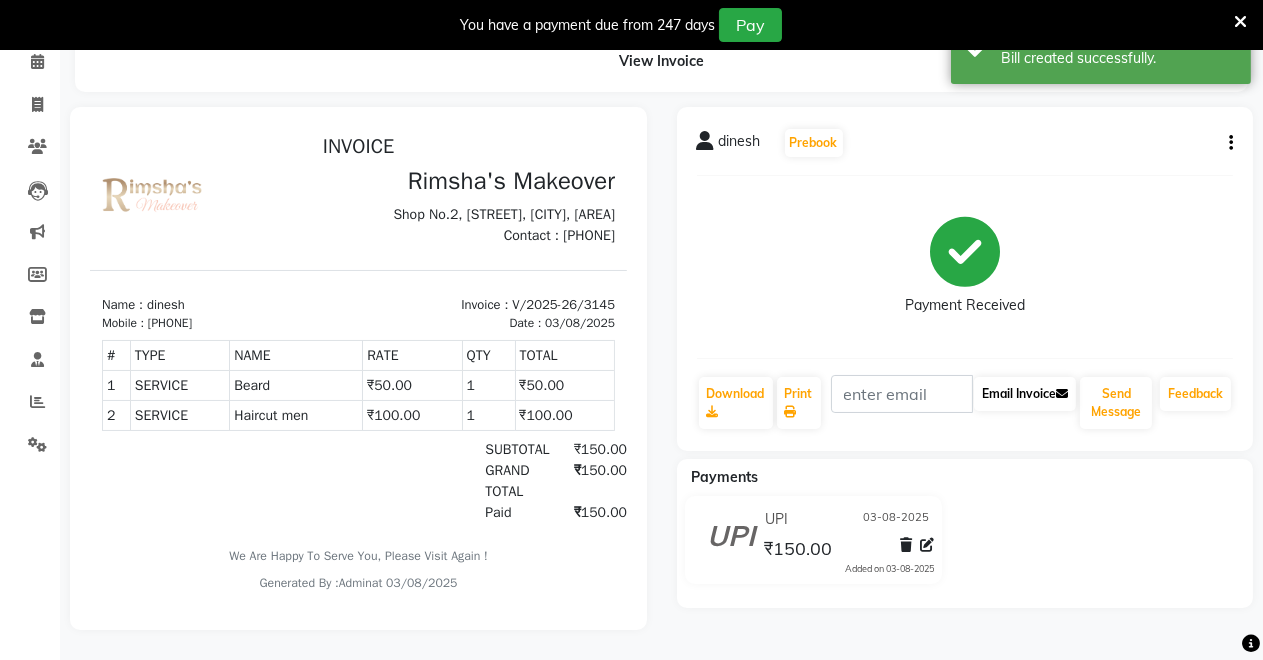 scroll, scrollTop: 0, scrollLeft: 0, axis: both 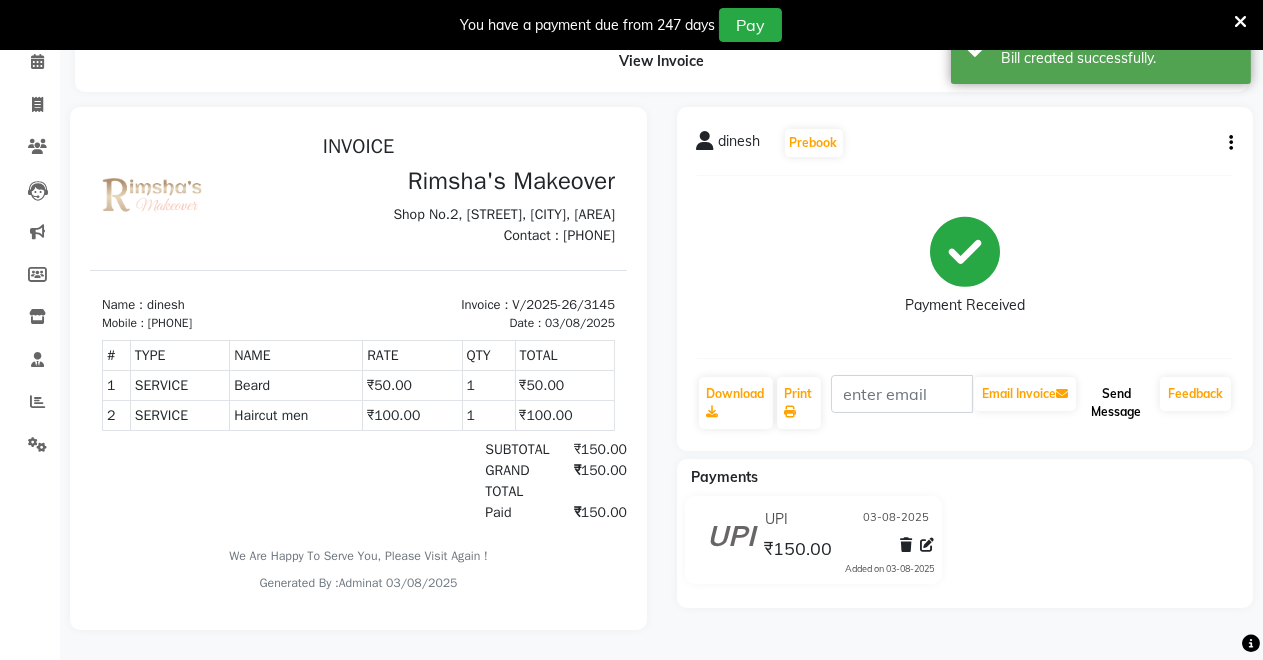 click on "Send Message" 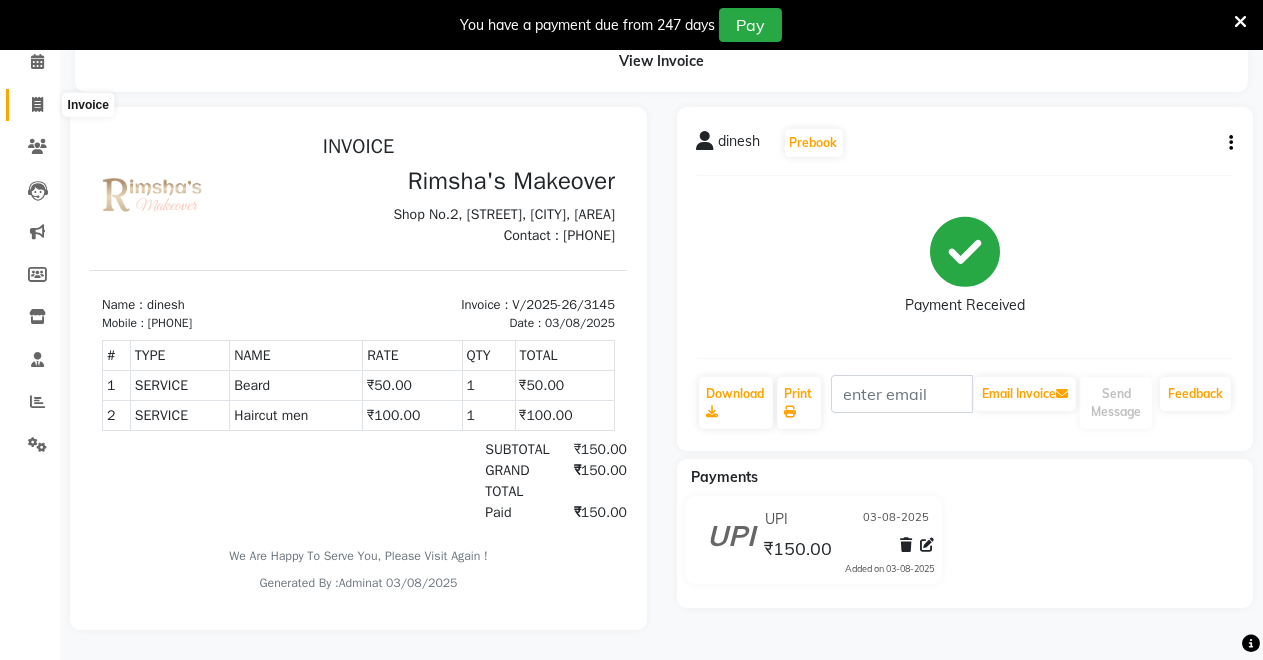click 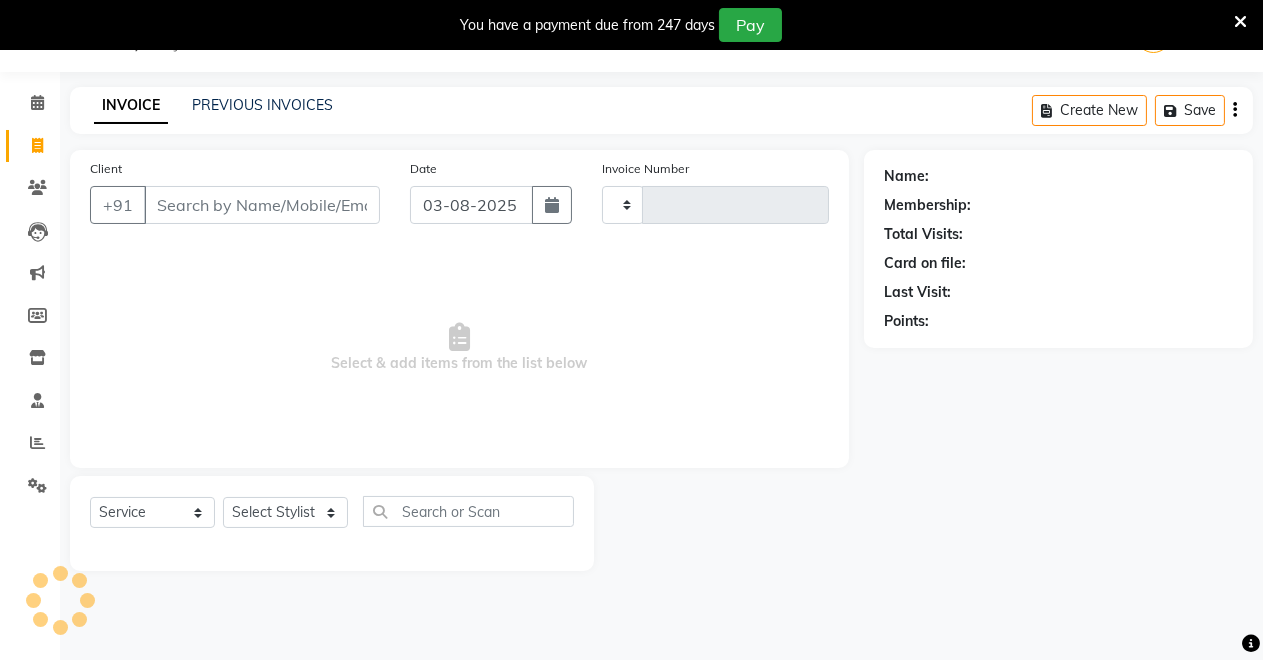 scroll, scrollTop: 49, scrollLeft: 0, axis: vertical 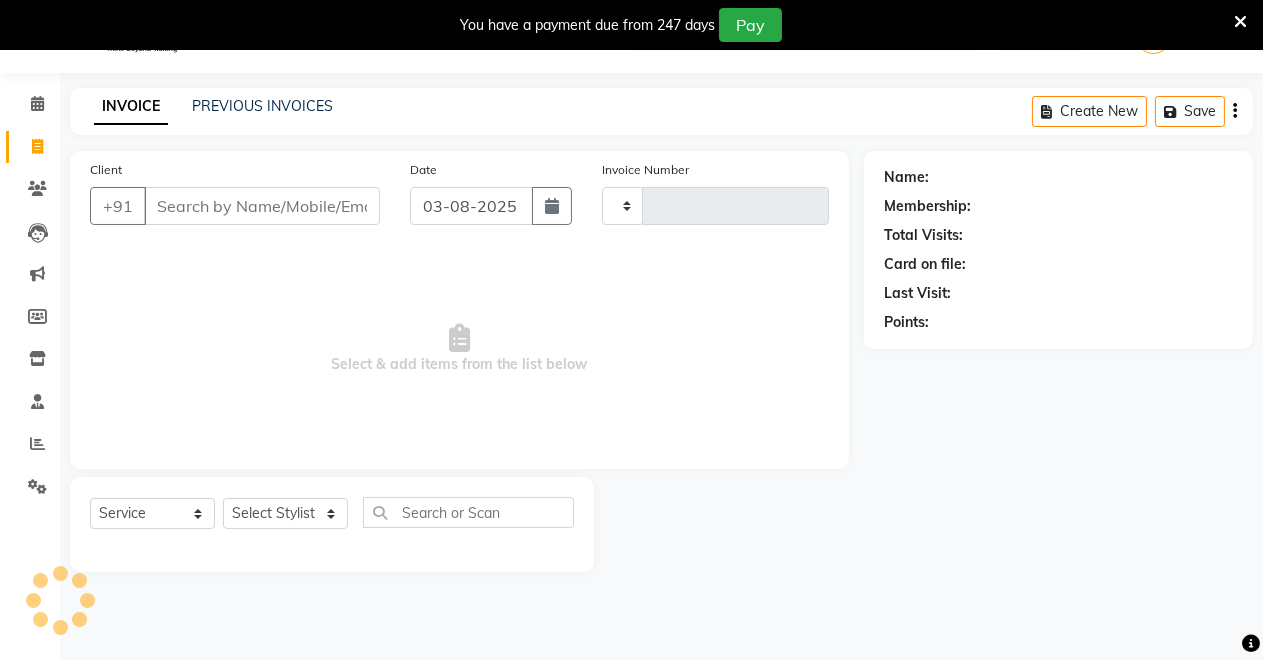type on "3146" 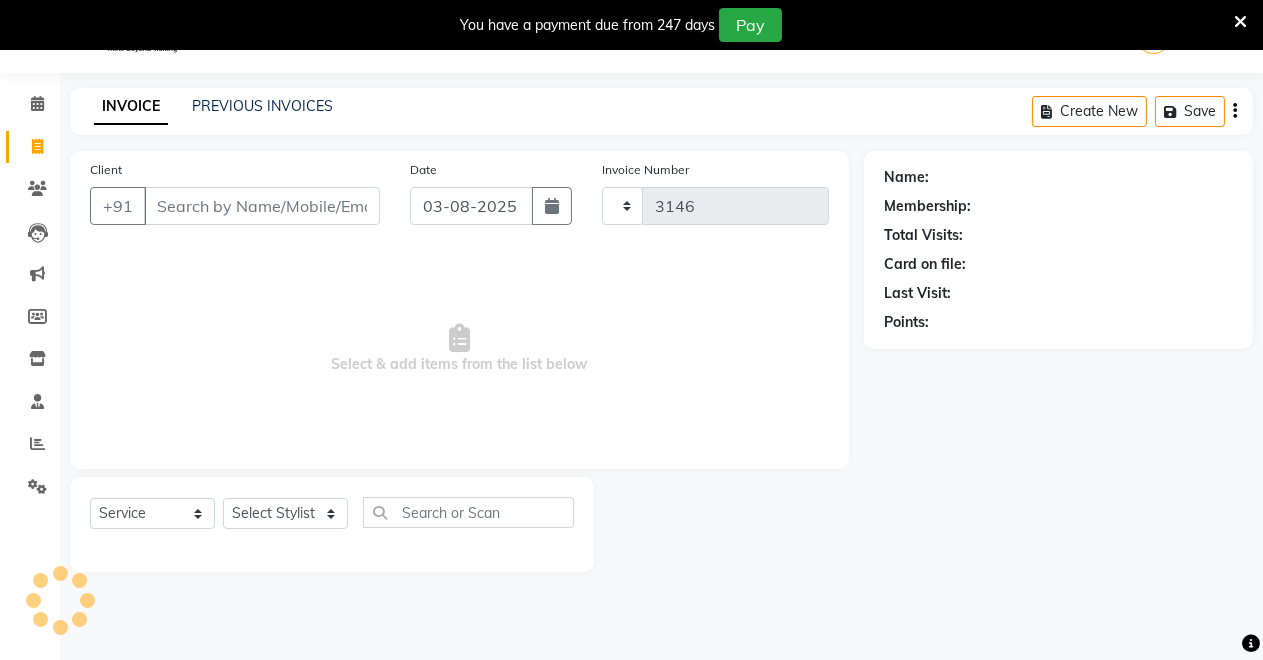 select on "7317" 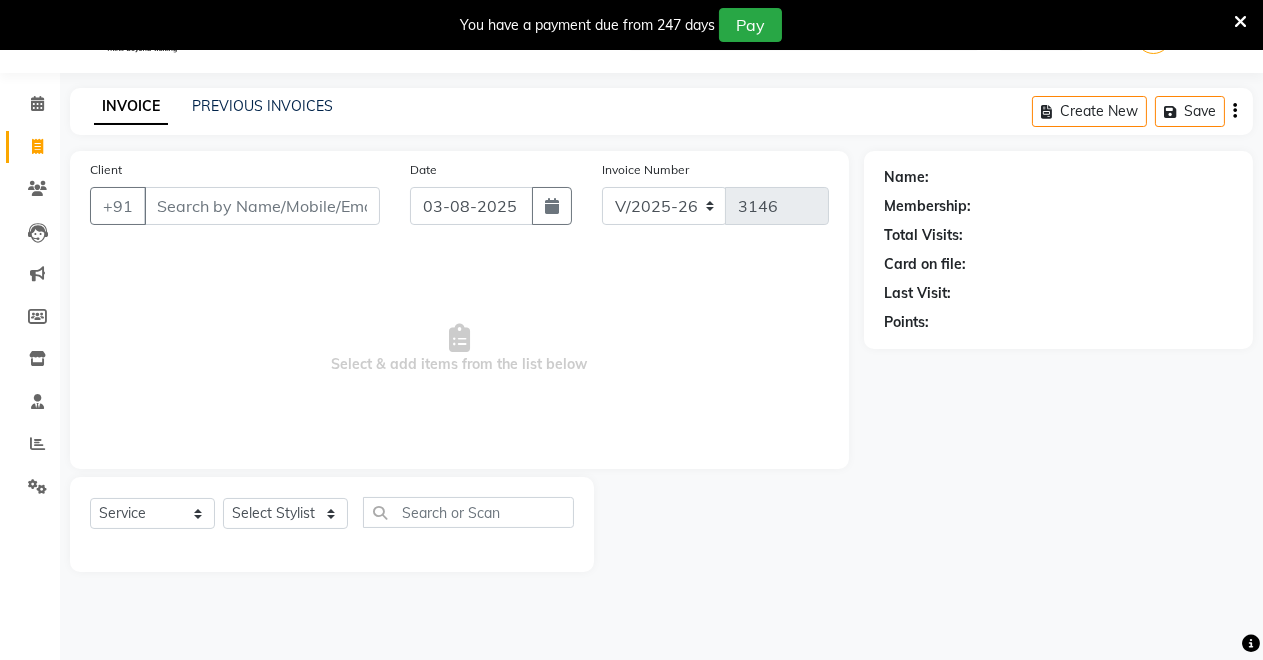 click on "Client" at bounding box center [262, 206] 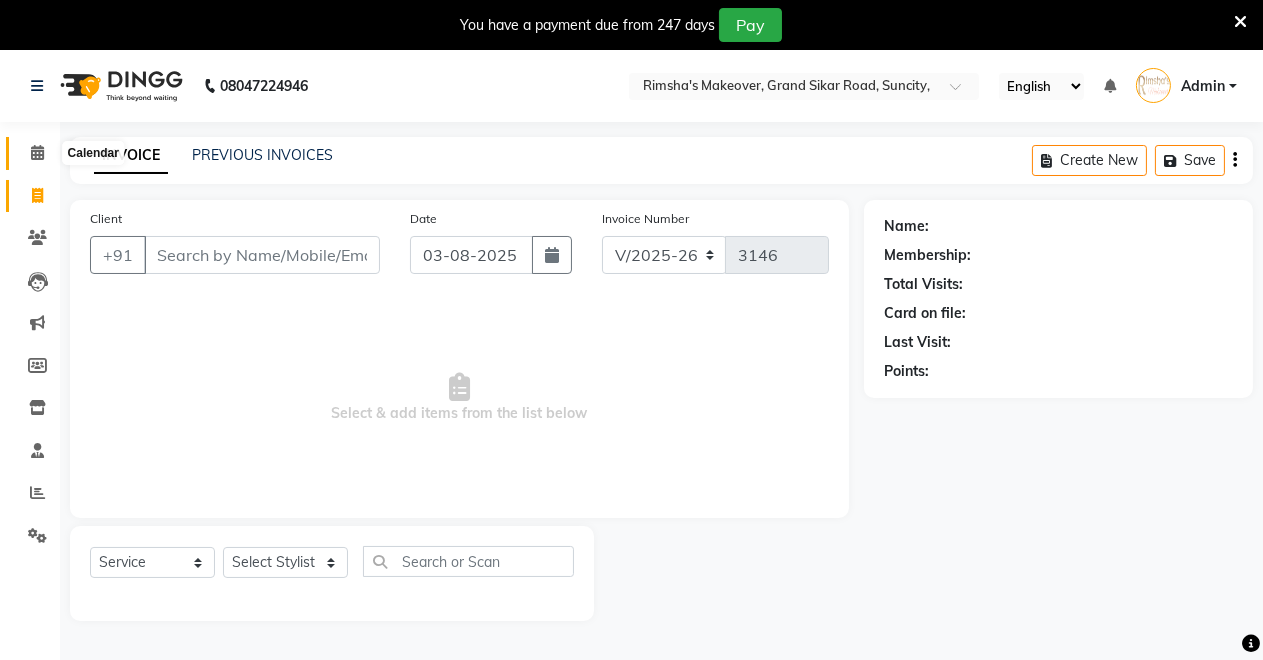 click 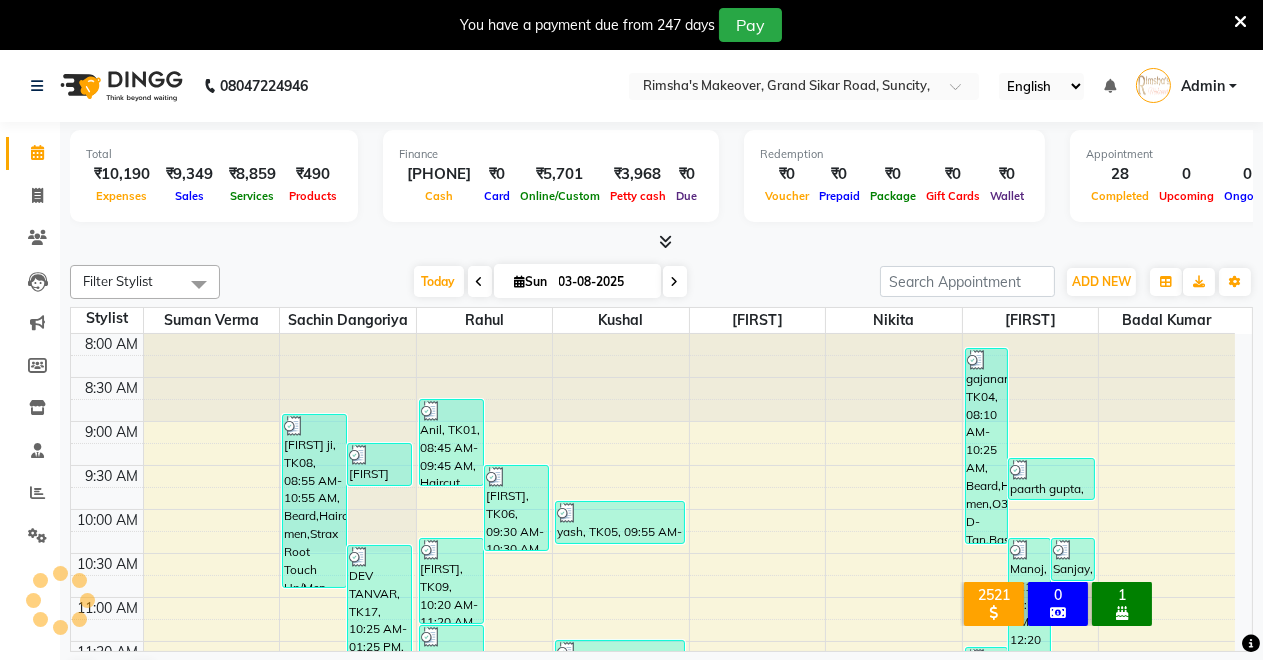 scroll, scrollTop: 0, scrollLeft: 0, axis: both 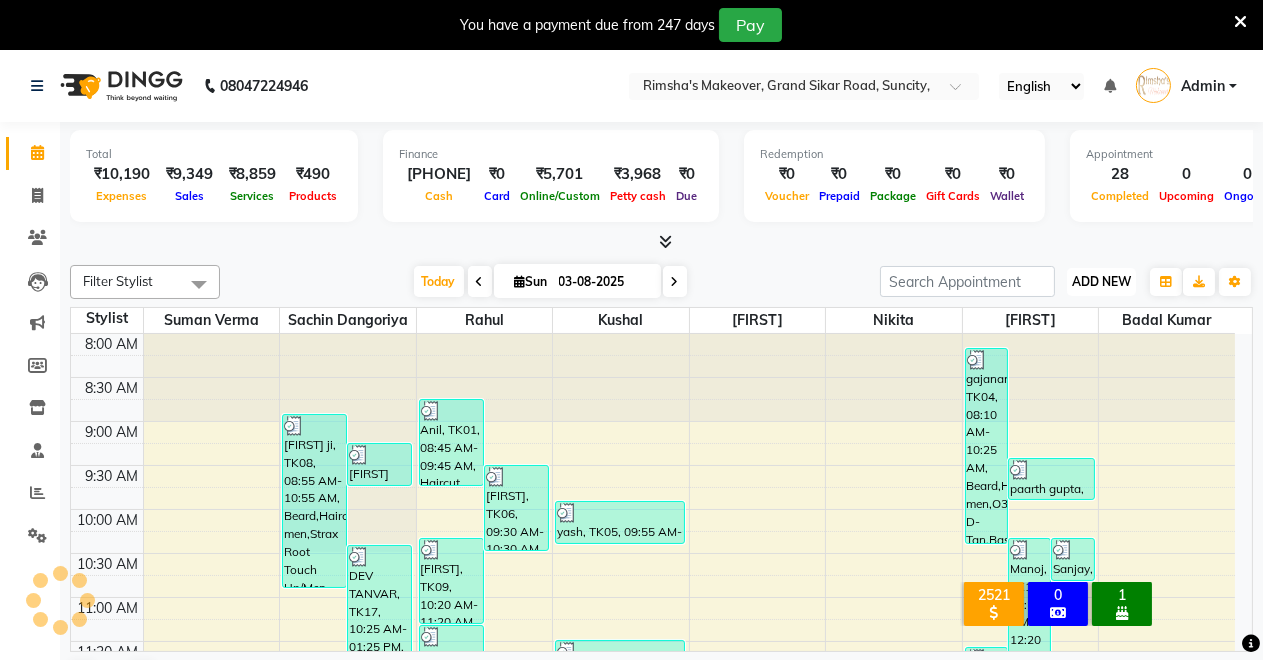 click on "ADD NEW" at bounding box center (1101, 281) 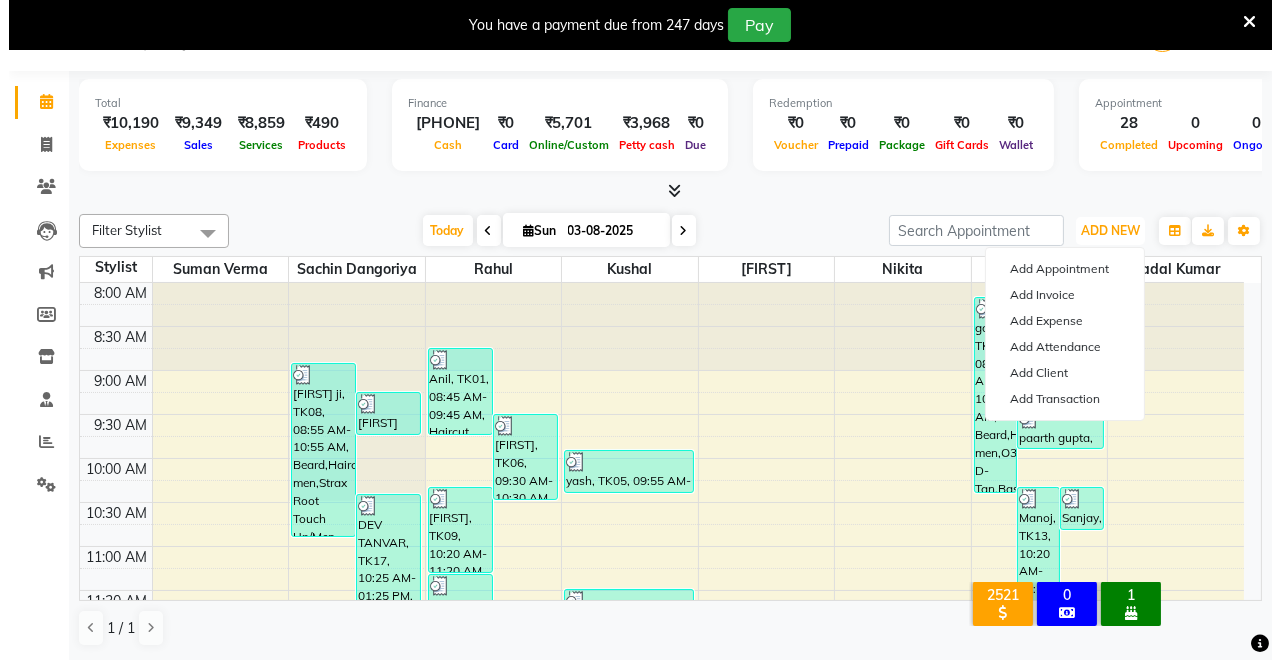 scroll, scrollTop: 0, scrollLeft: 0, axis: both 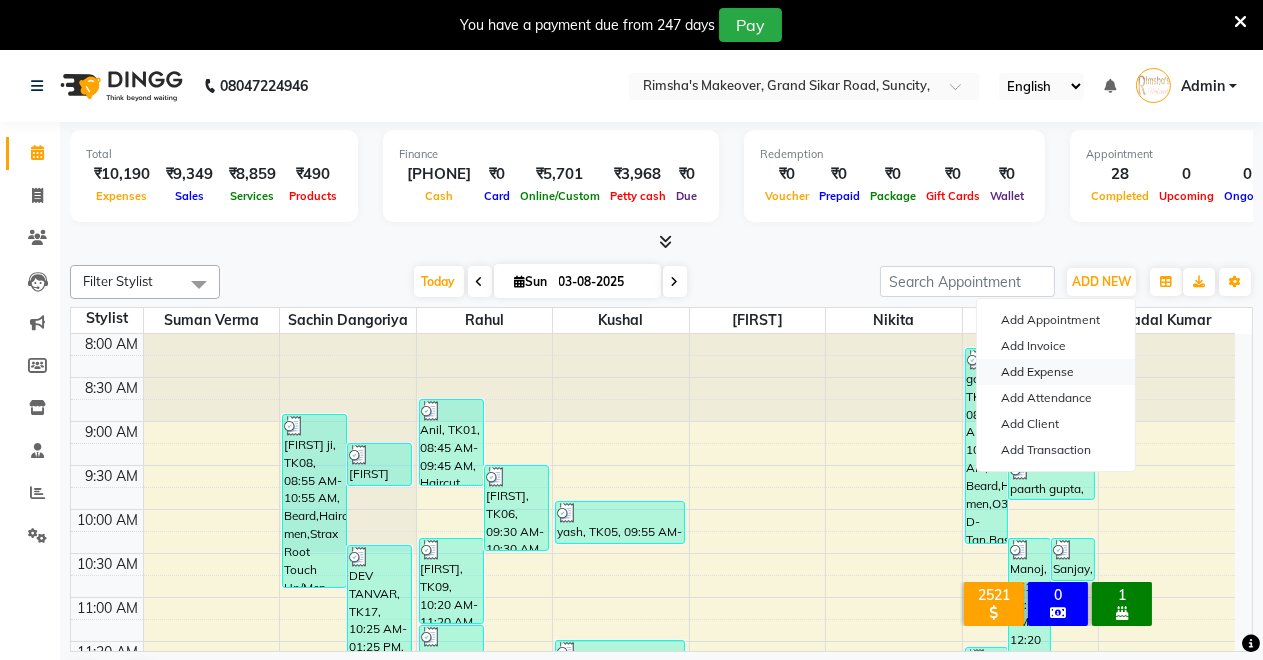 click on "Add Expense" at bounding box center (1056, 372) 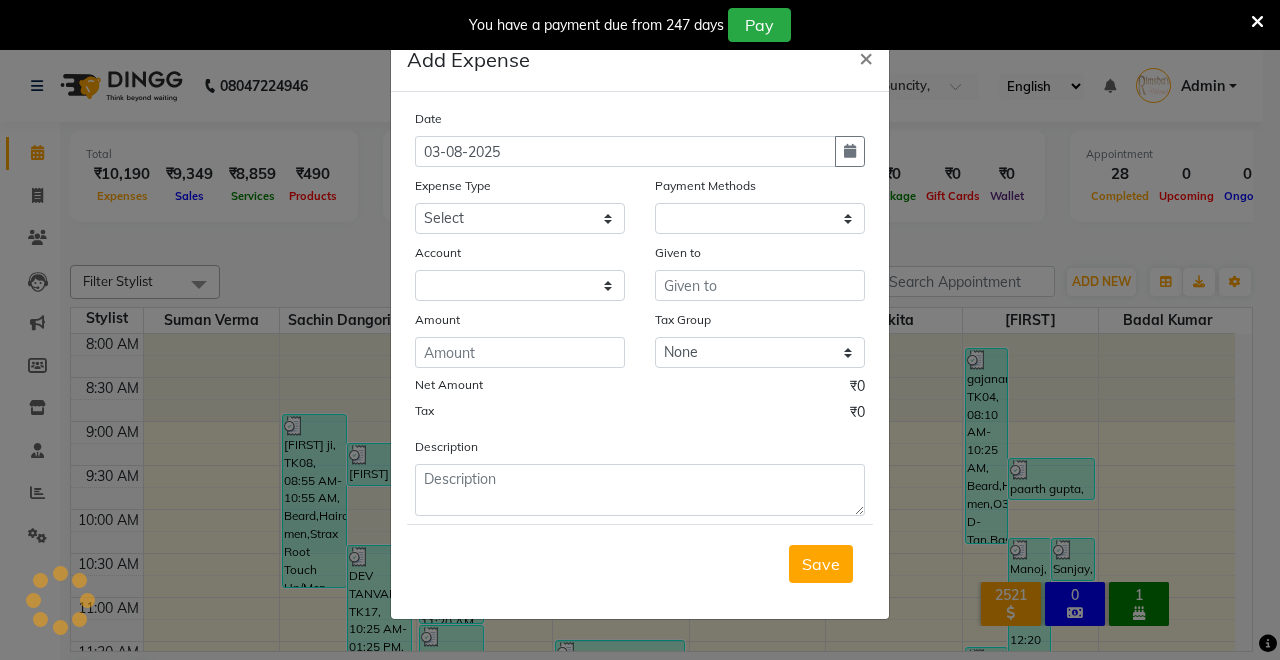 select on "1" 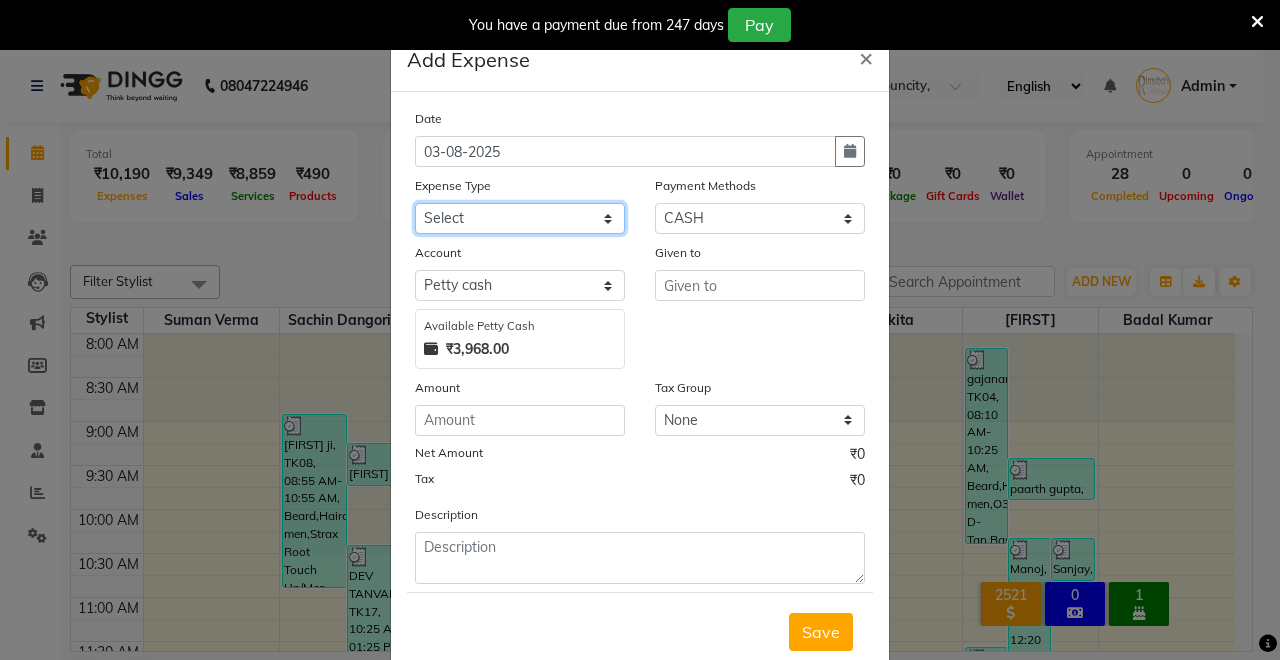 click on "Select Advance Salary Baba Bank Service Charges CLEANING Clinical charges DM SIR DUSTBIN electricity bill Other PAMPHLETS Pandit G Priyanka mam Product Rent Salary SOFA Staff Snacks Tax Tea & Refreshment T SHIRT PRINT Utilities Water Bottle" 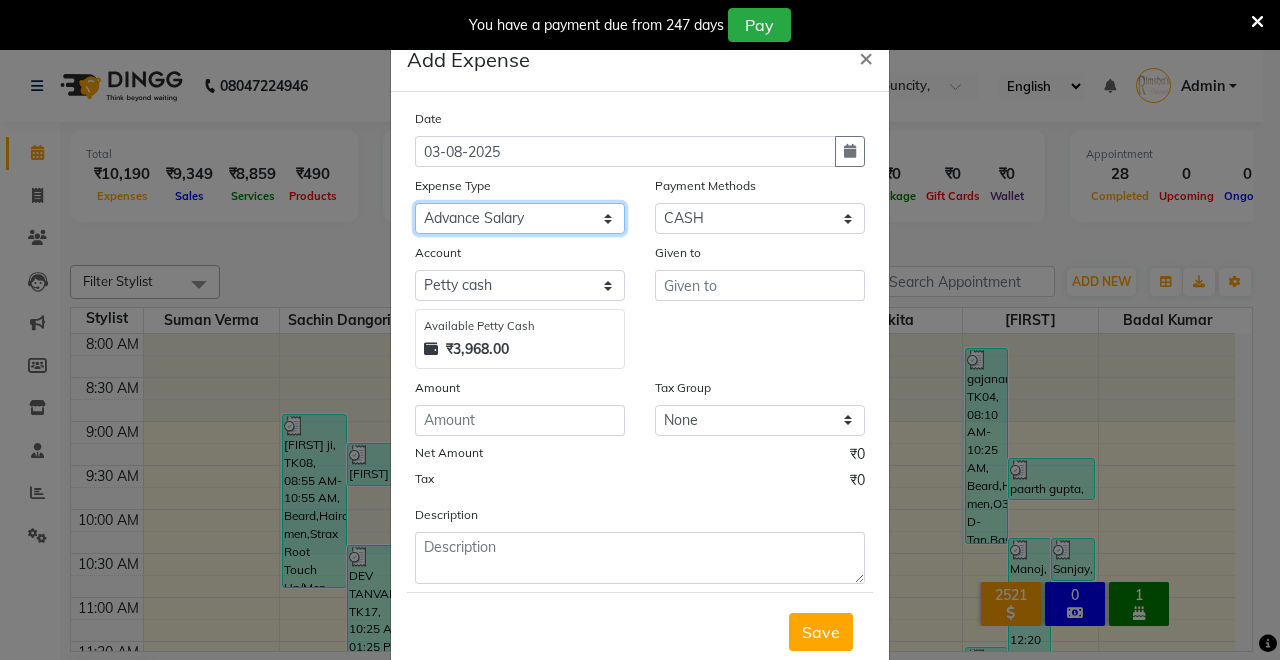 click on "Select Advance Salary Baba Bank Service Charges CLEANING Clinical charges DM SIR DUSTBIN electricity bill Other PAMPHLETS Pandit G Priyanka mam Product Rent Salary SOFA Staff Snacks Tax Tea & Refreshment T SHIRT PRINT Utilities Water Bottle" 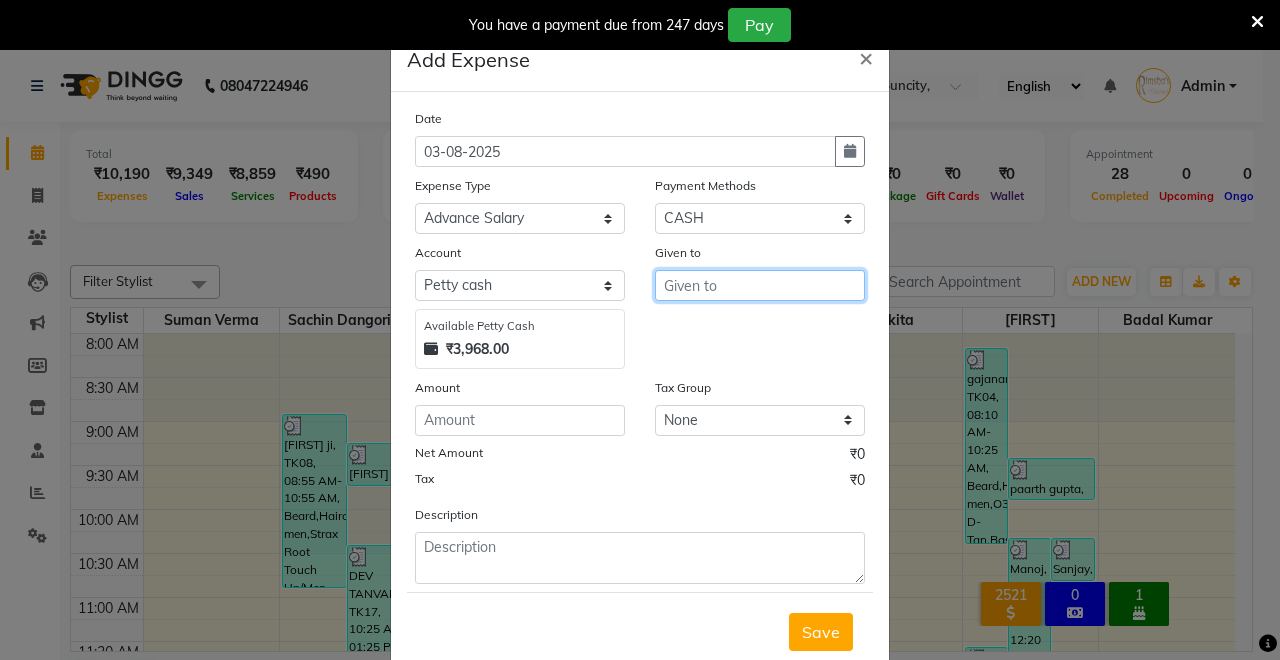 click at bounding box center [760, 285] 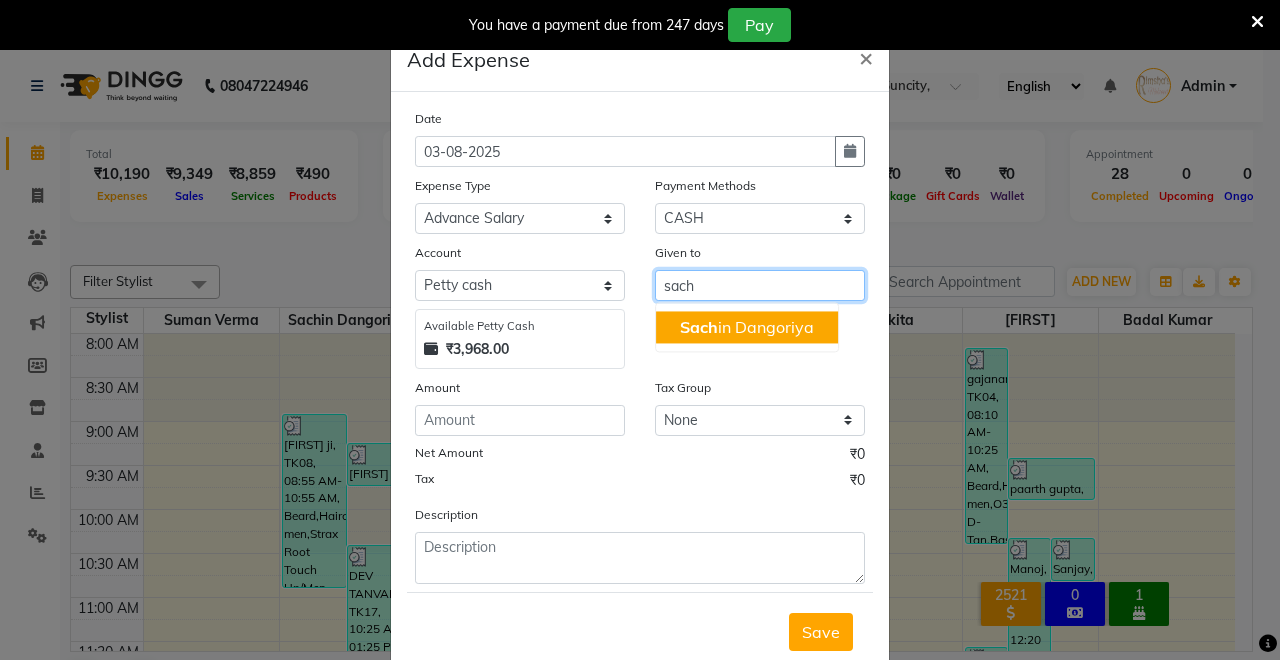 click on "[FIRST] in [AREA]" at bounding box center (747, 327) 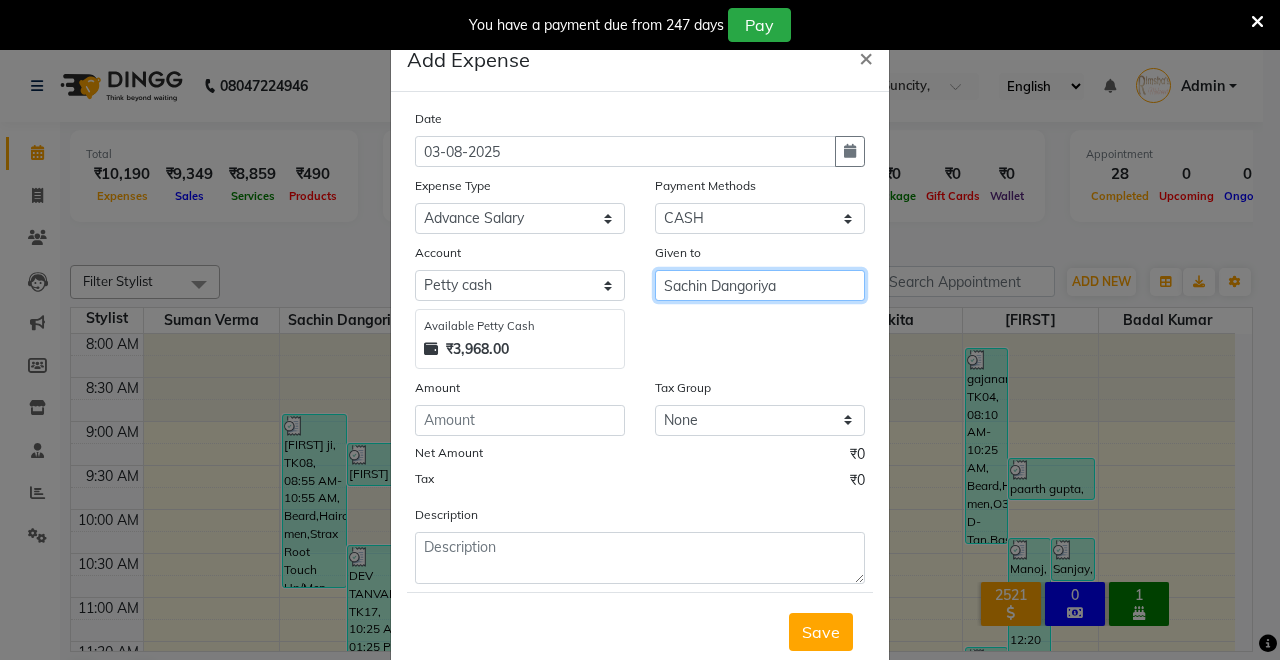 type on "Sachin Dangoriya" 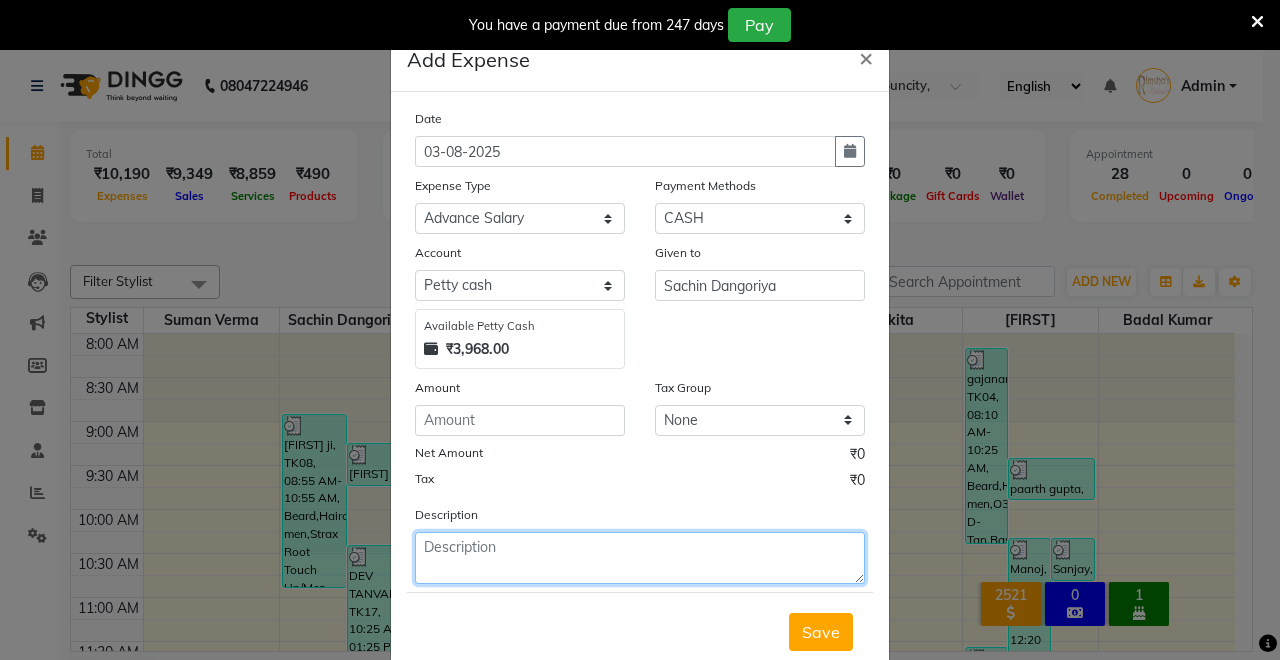drag, startPoint x: 591, startPoint y: 557, endPoint x: 771, endPoint y: 546, distance: 180.3358 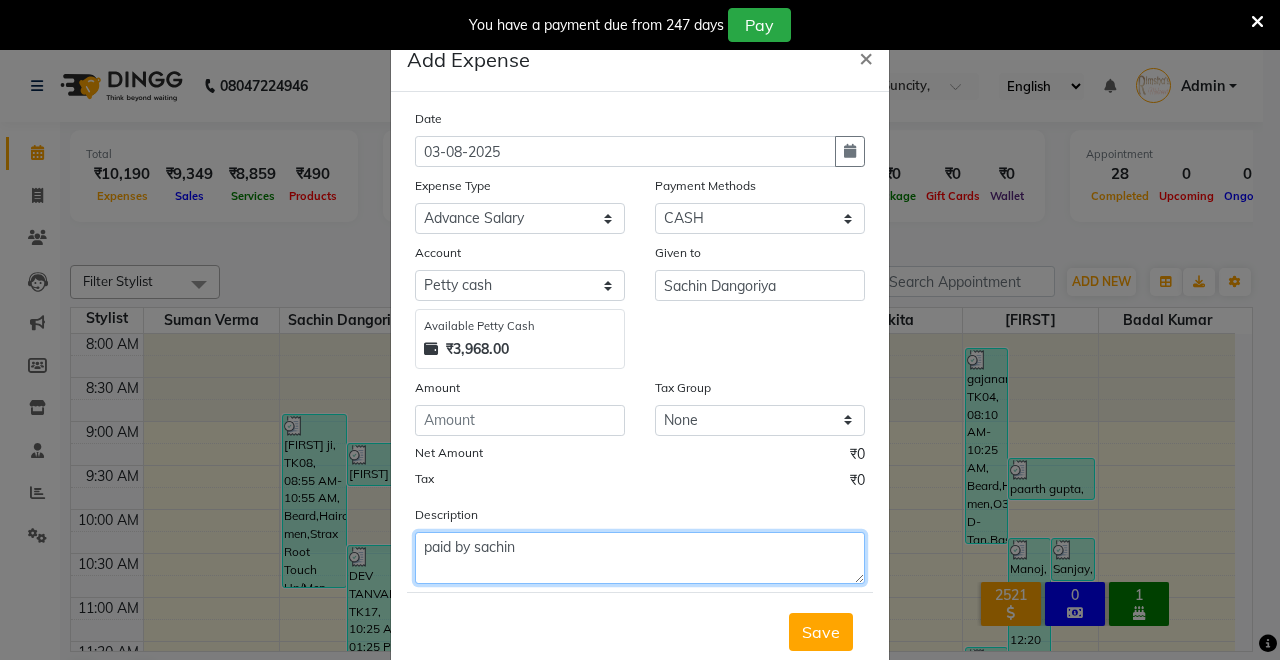 type on "paid by sachin" 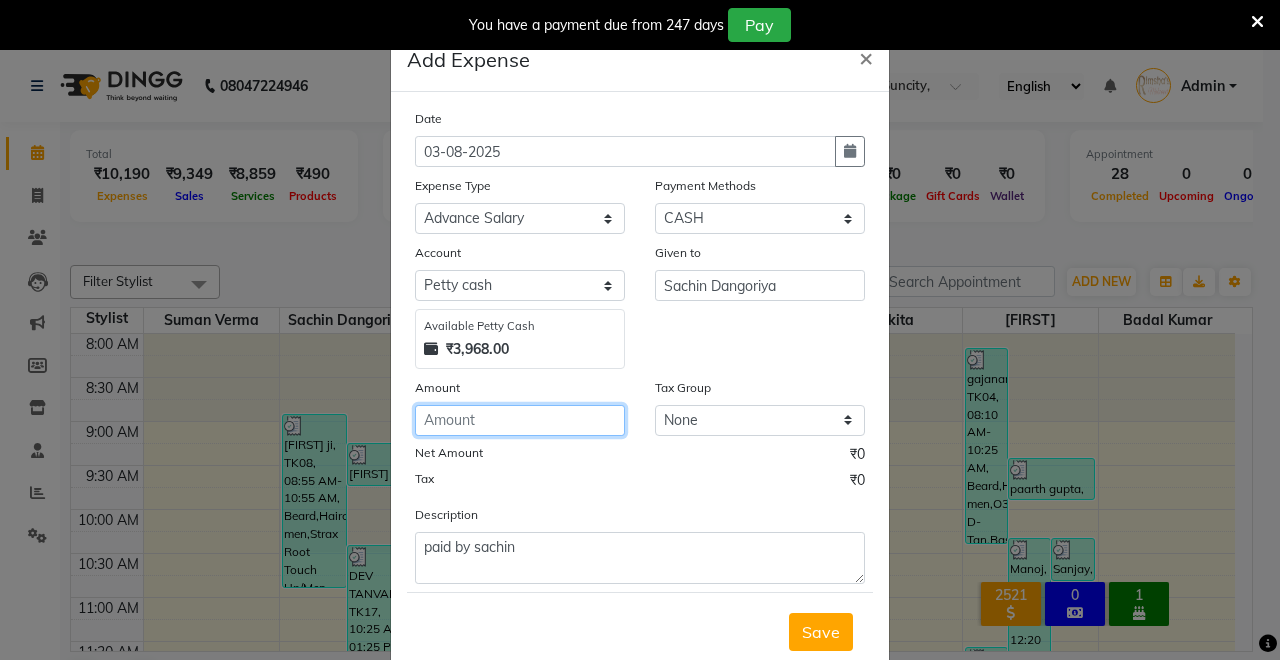 click 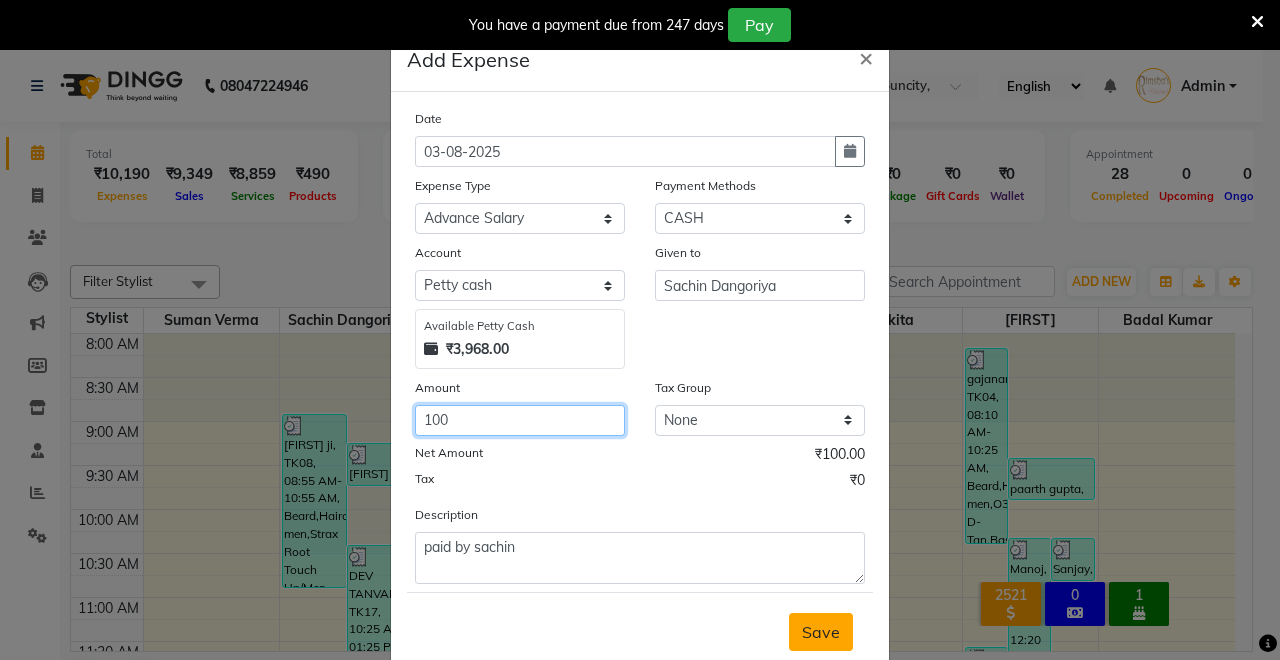 type on "100" 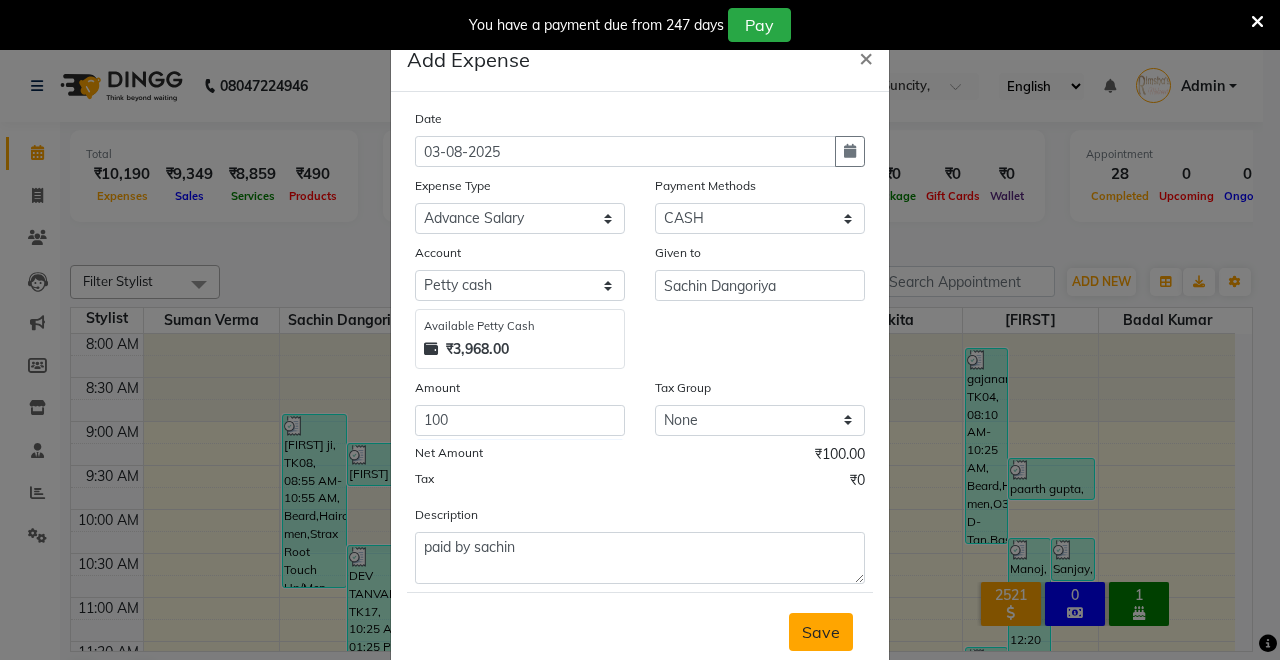 click on "Save" at bounding box center (821, 632) 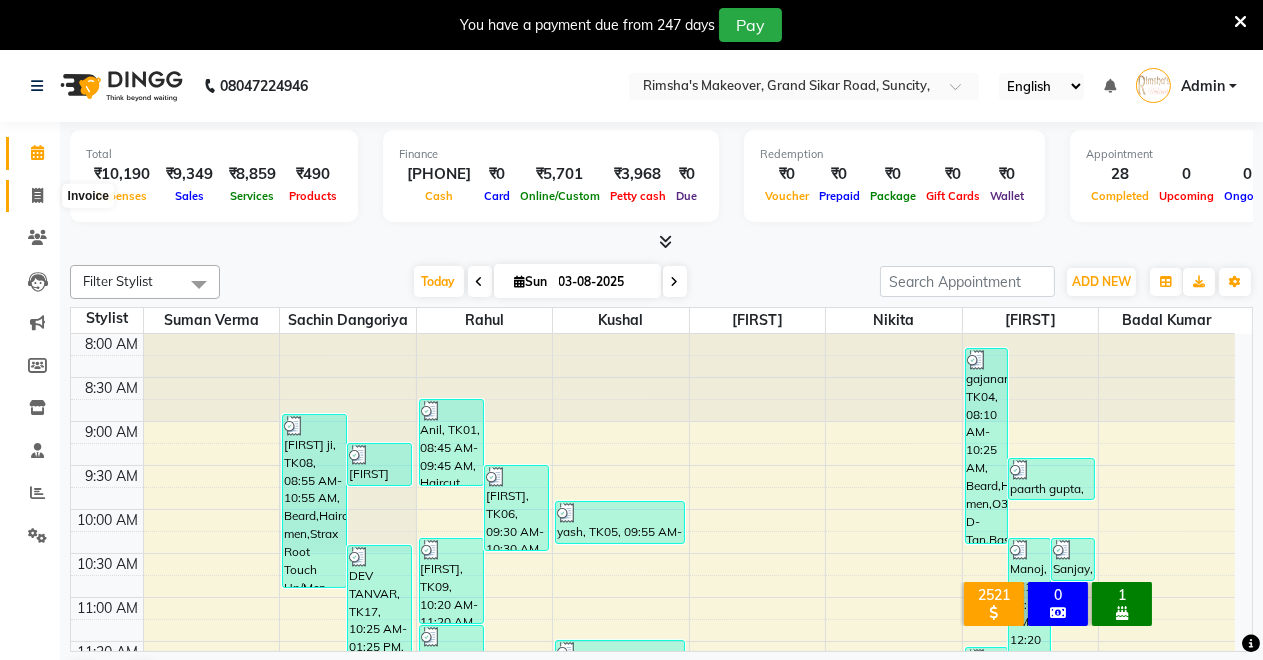 click 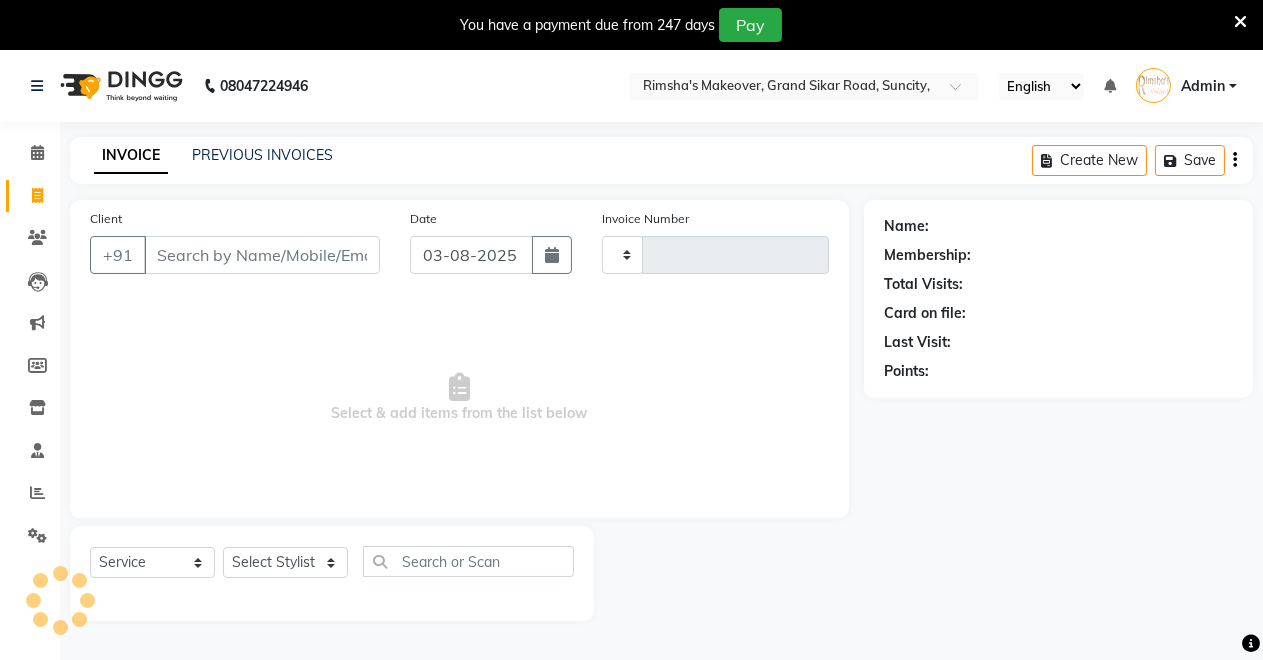 click 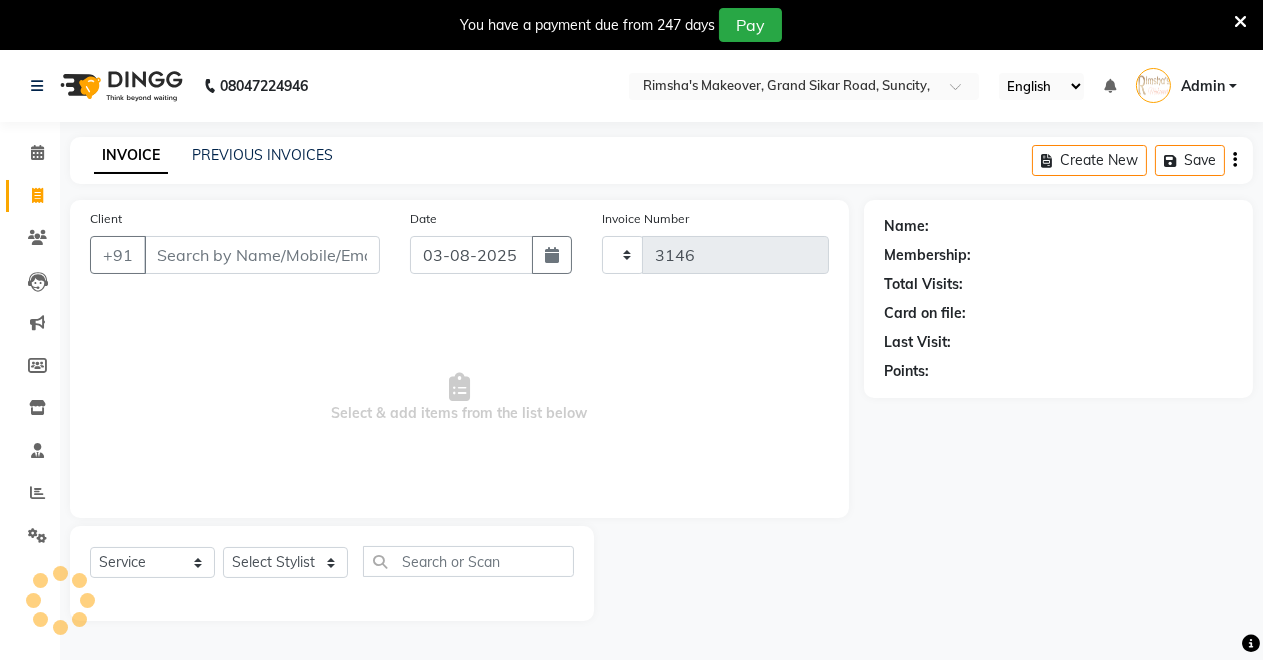 select on "service" 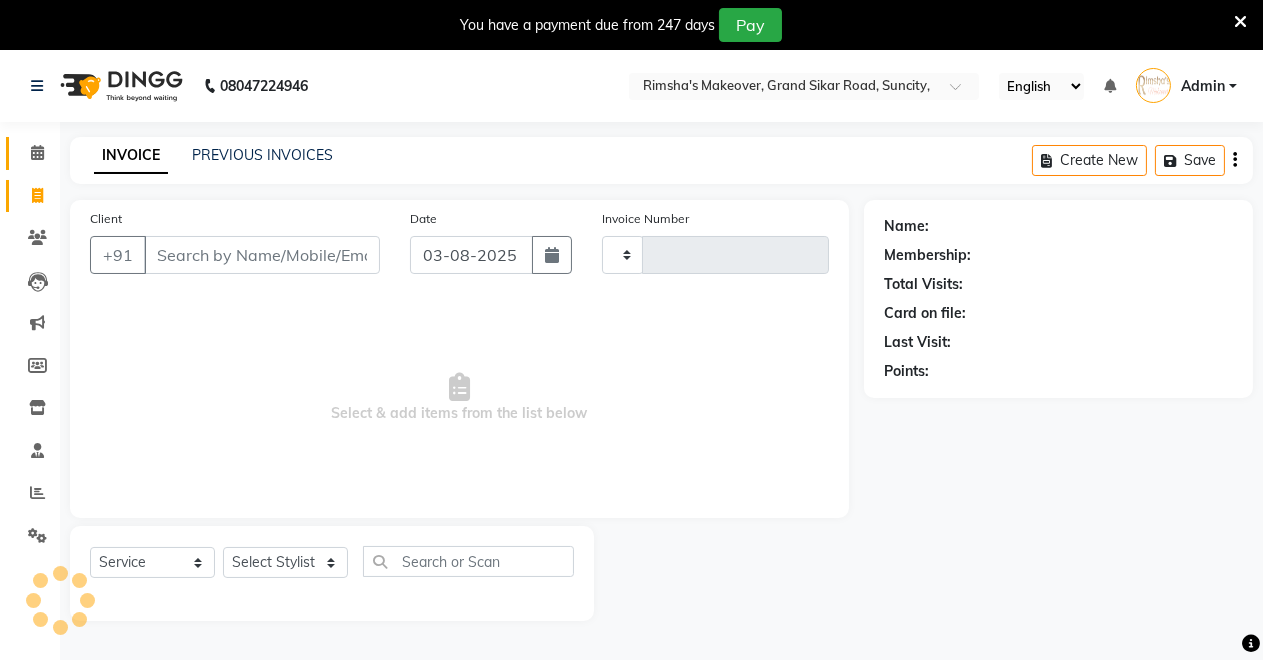 type on "3146" 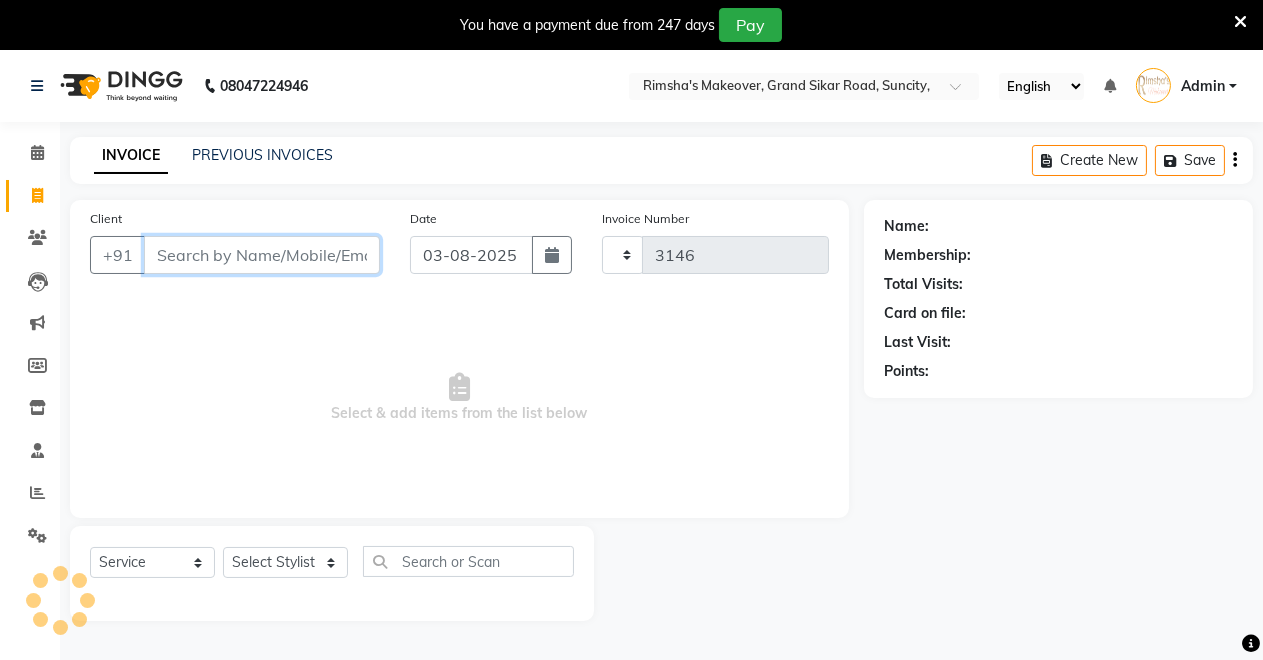select on "7317" 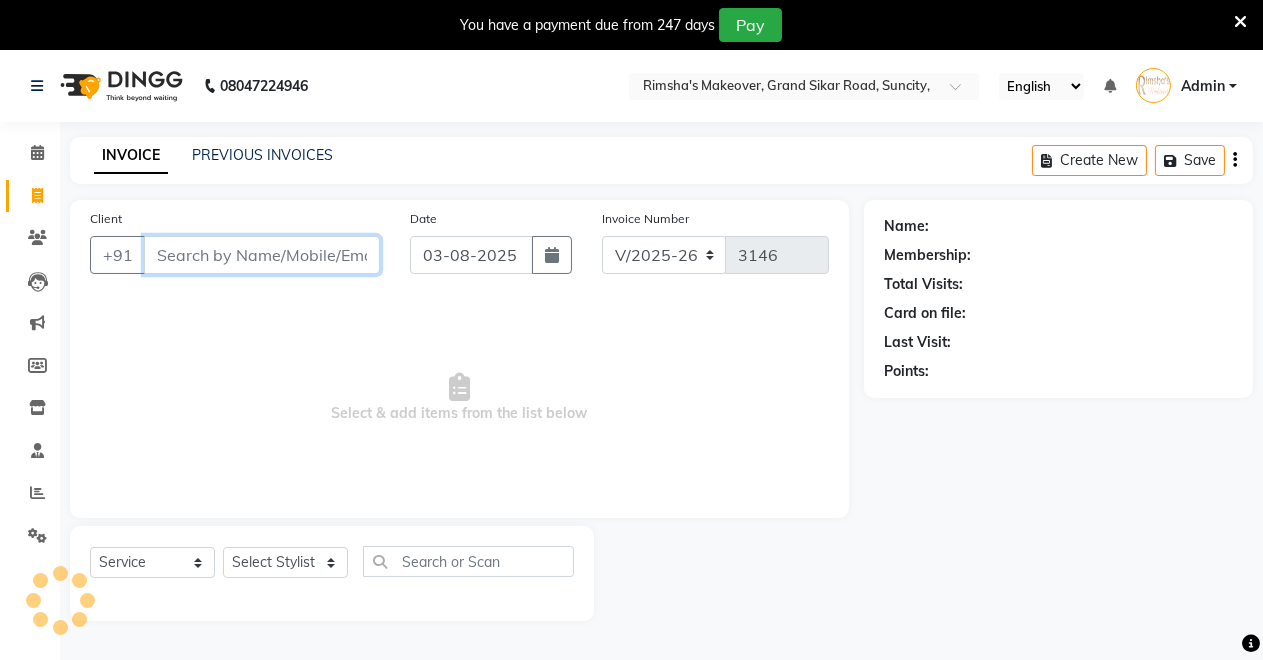 click on "Client" at bounding box center [262, 255] 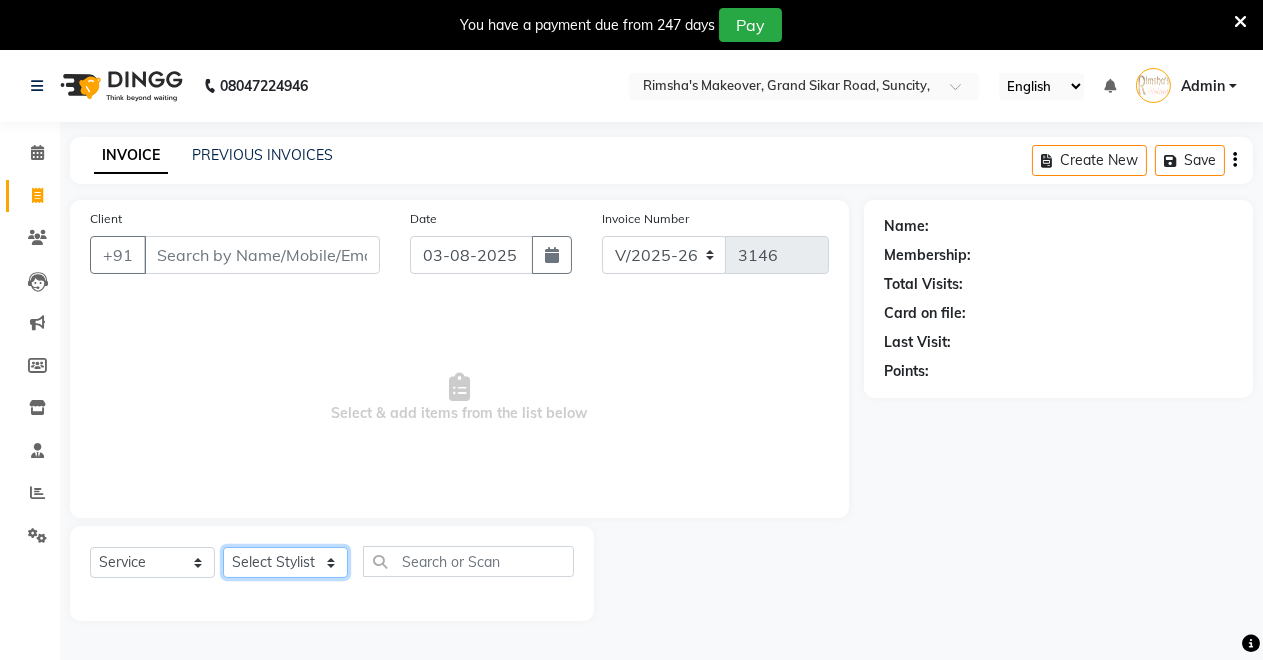 click on "Select Stylist Badal kumar Jeetu Kushal Nikita Rahul Sachin Dangoriya Shikha Suman Verma" 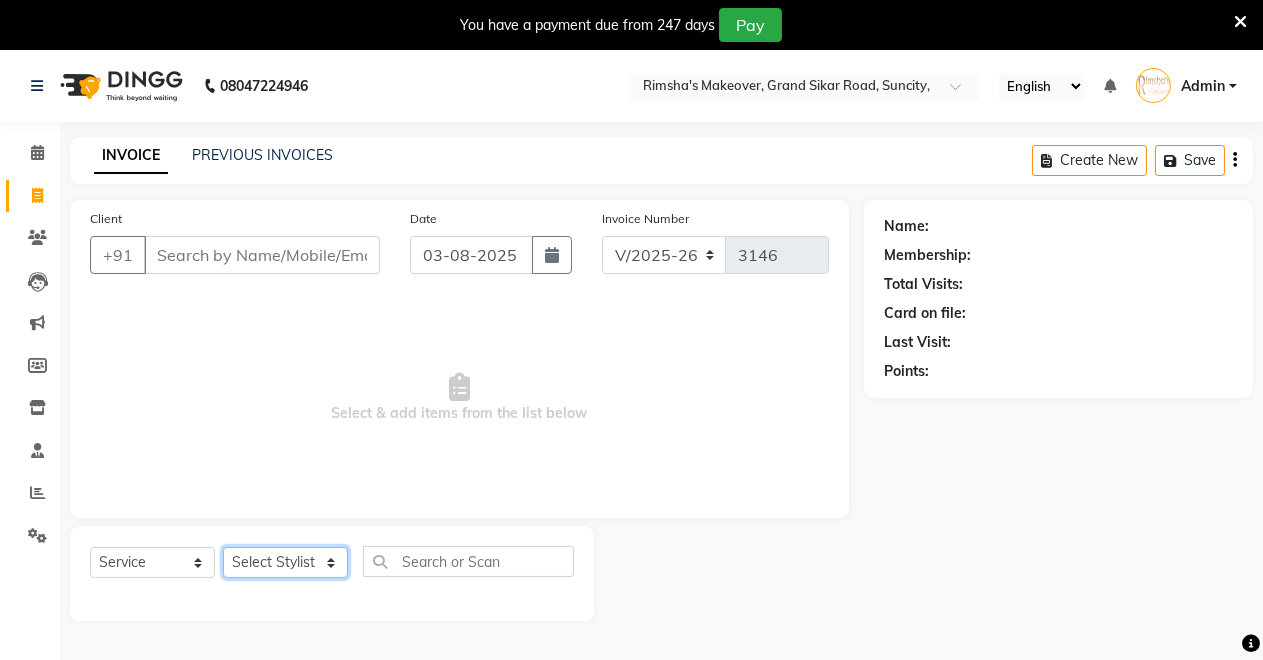 select on "85198" 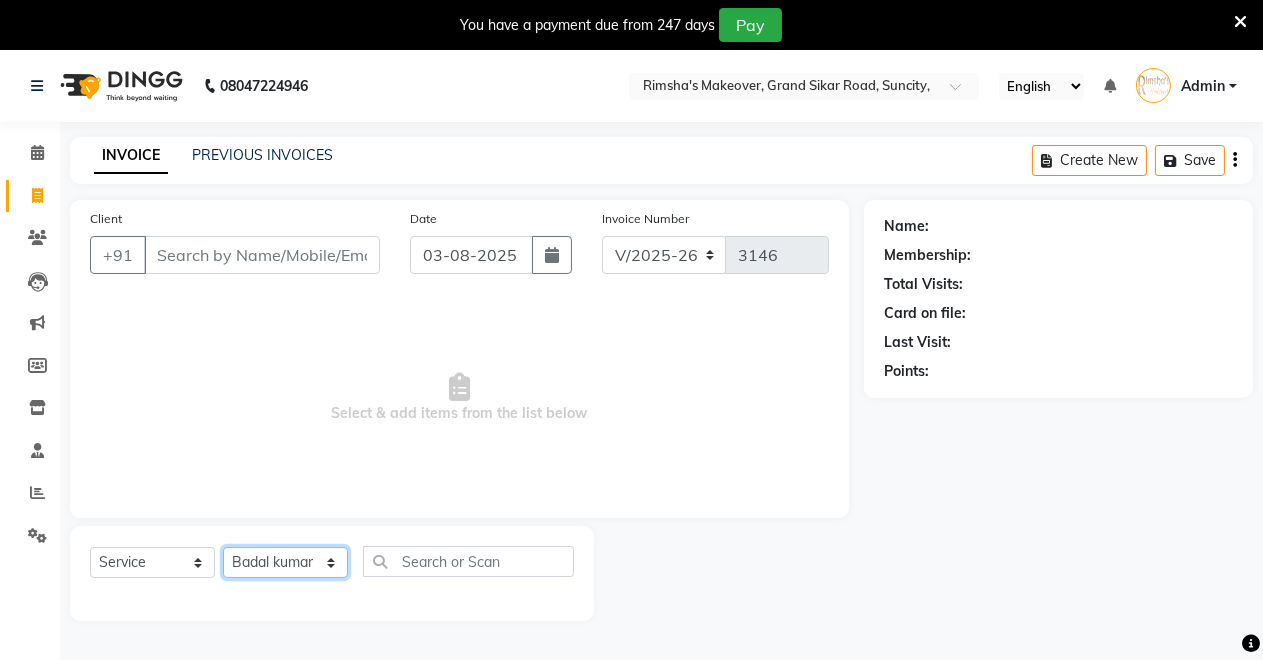 click on "Select Stylist Badal kumar Jeetu Kushal Nikita Rahul Sachin Dangoriya Shikha Suman Verma" 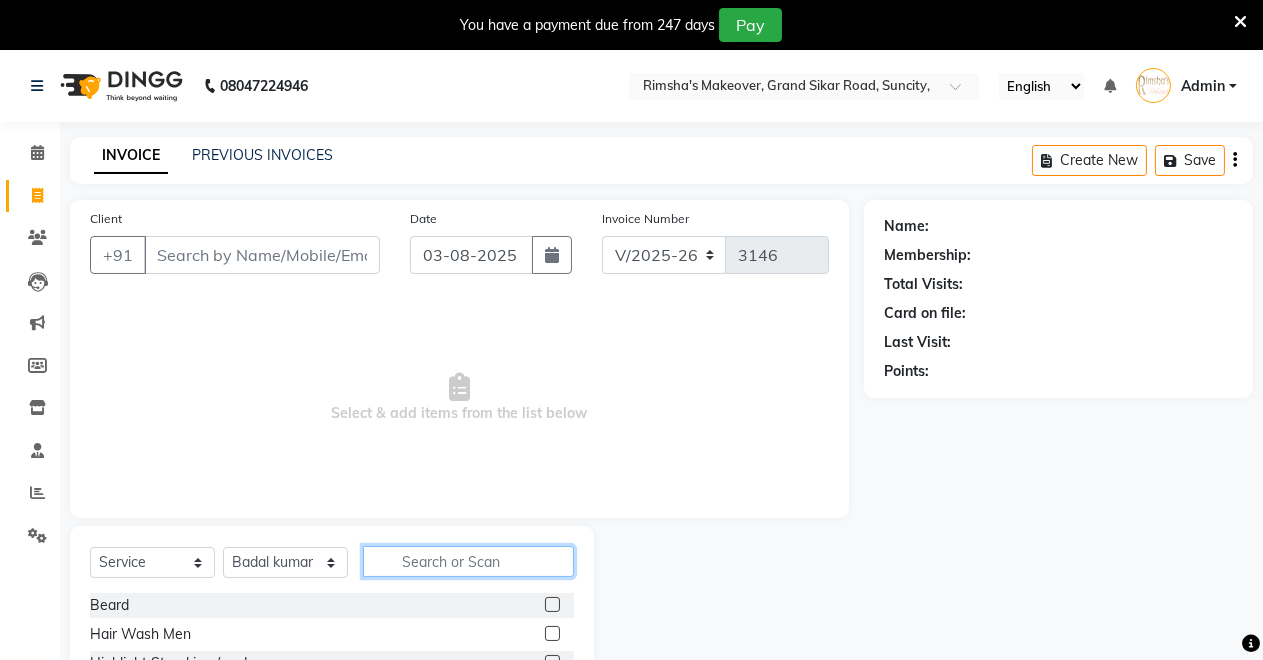 click 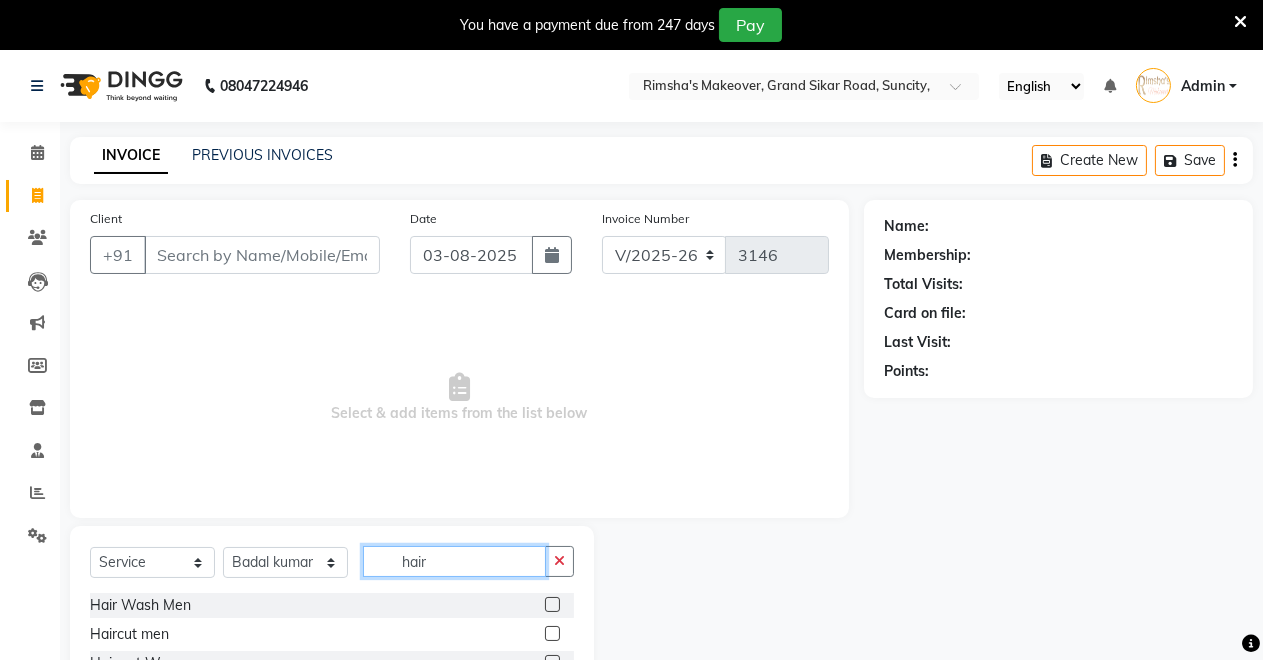 type on "hair" 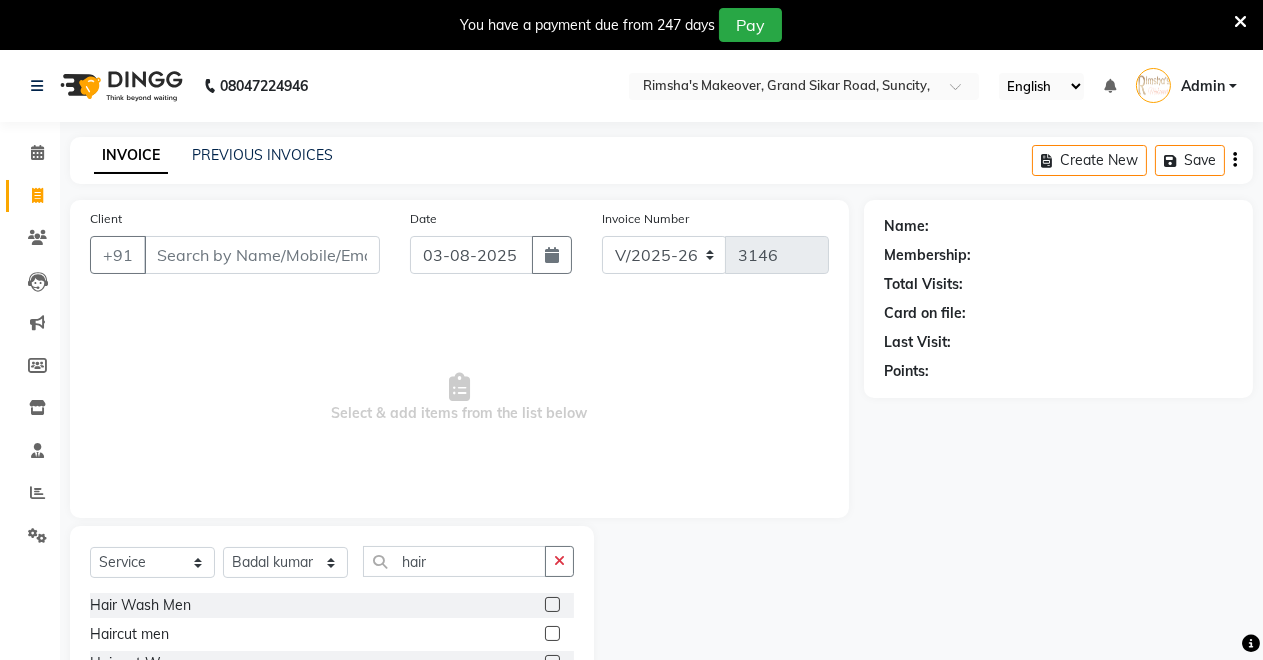 click 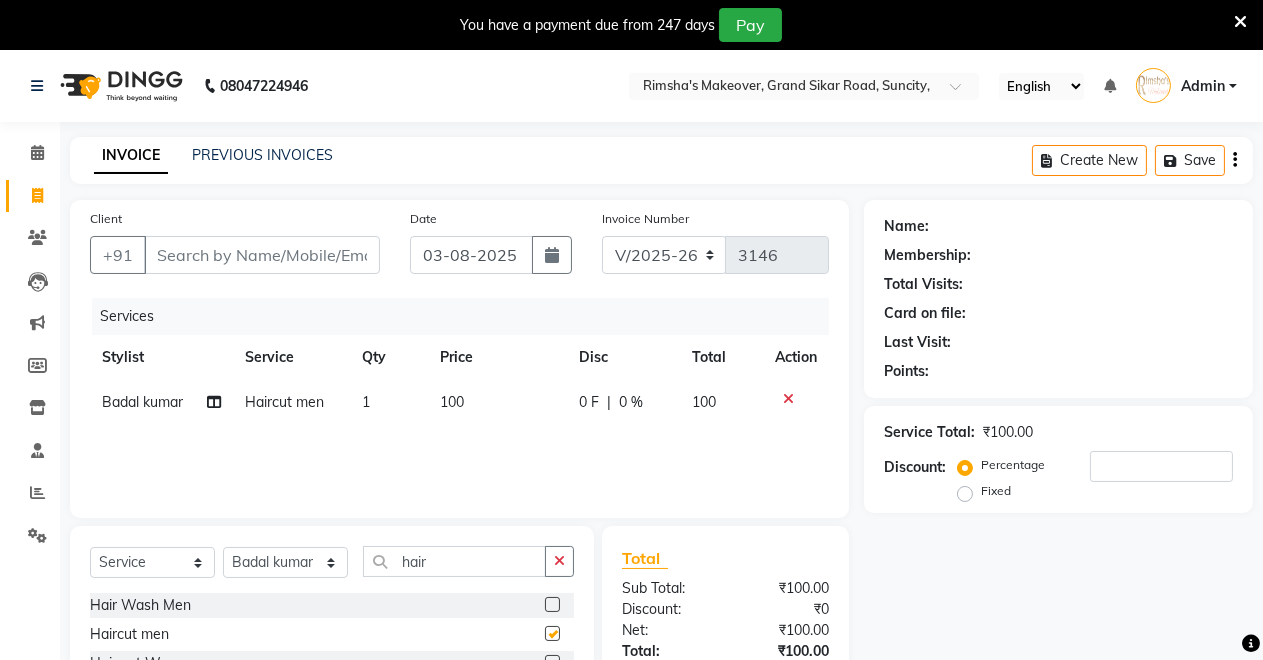 checkbox on "false" 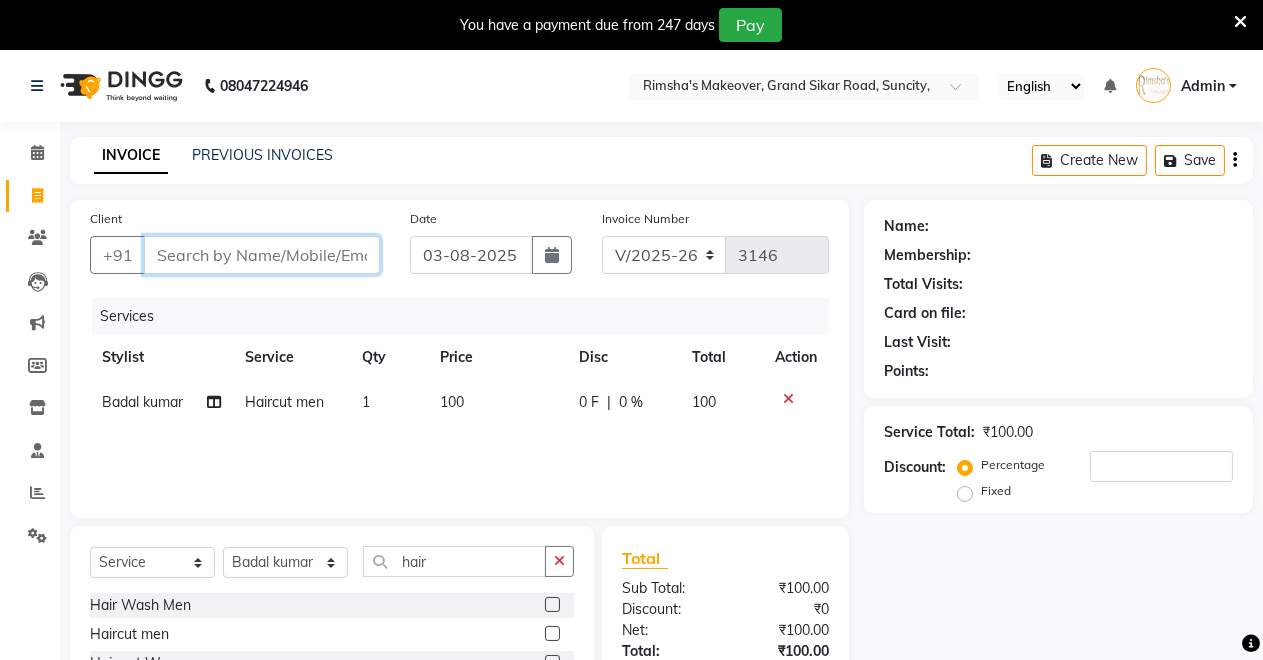 click on "Client" at bounding box center (262, 255) 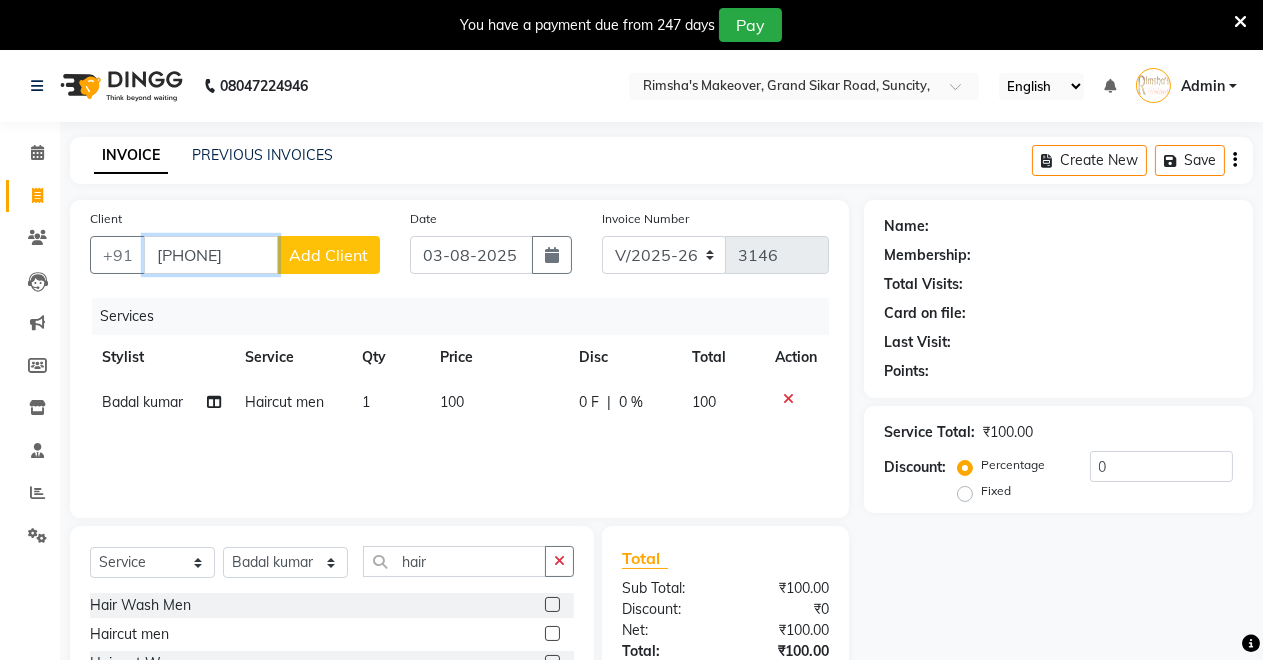 type on "[PHONE]" 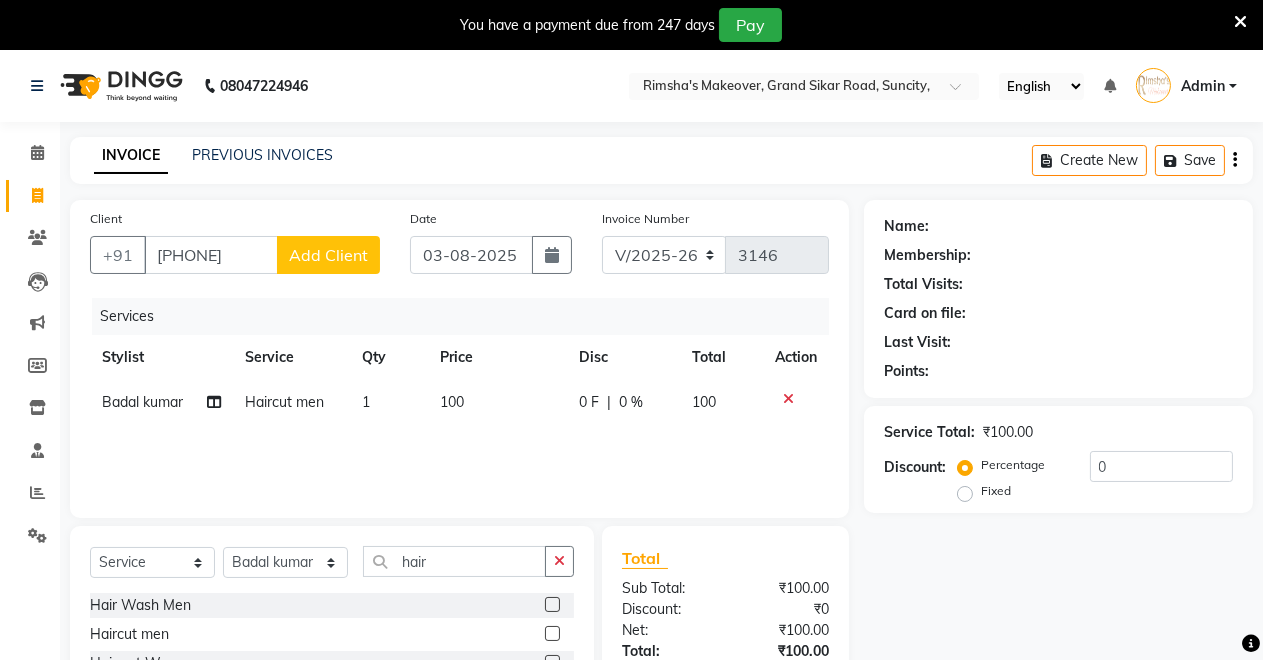 click on "Add Client" 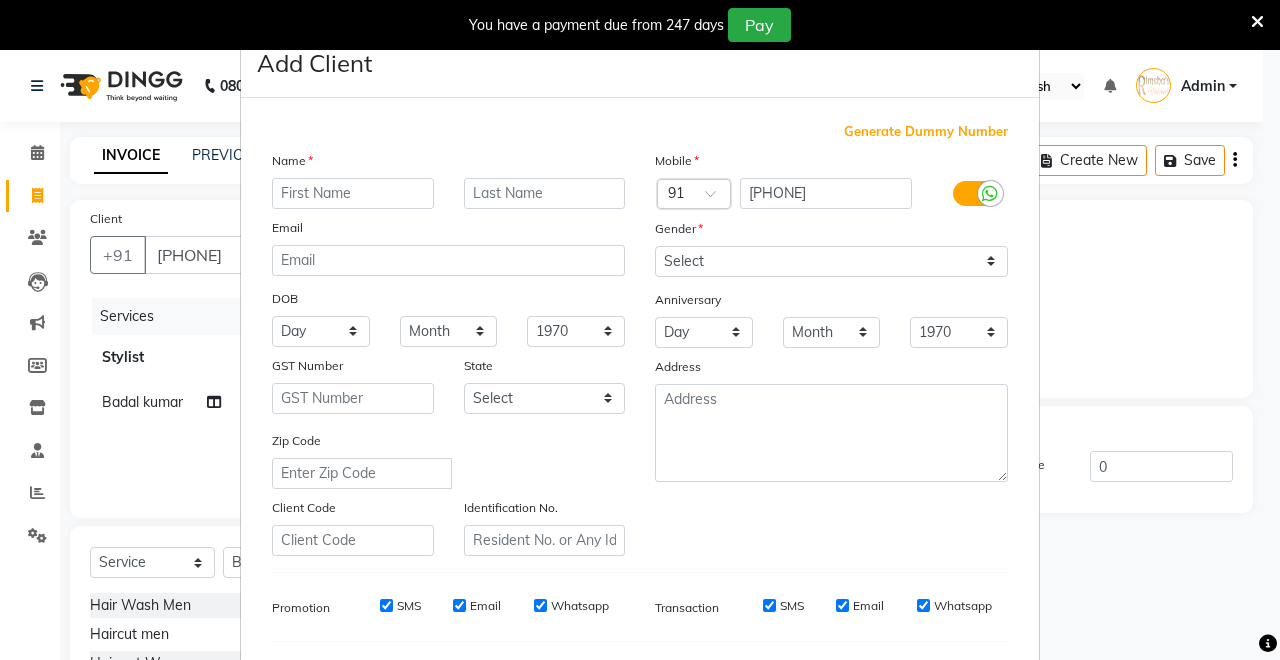 click at bounding box center (353, 193) 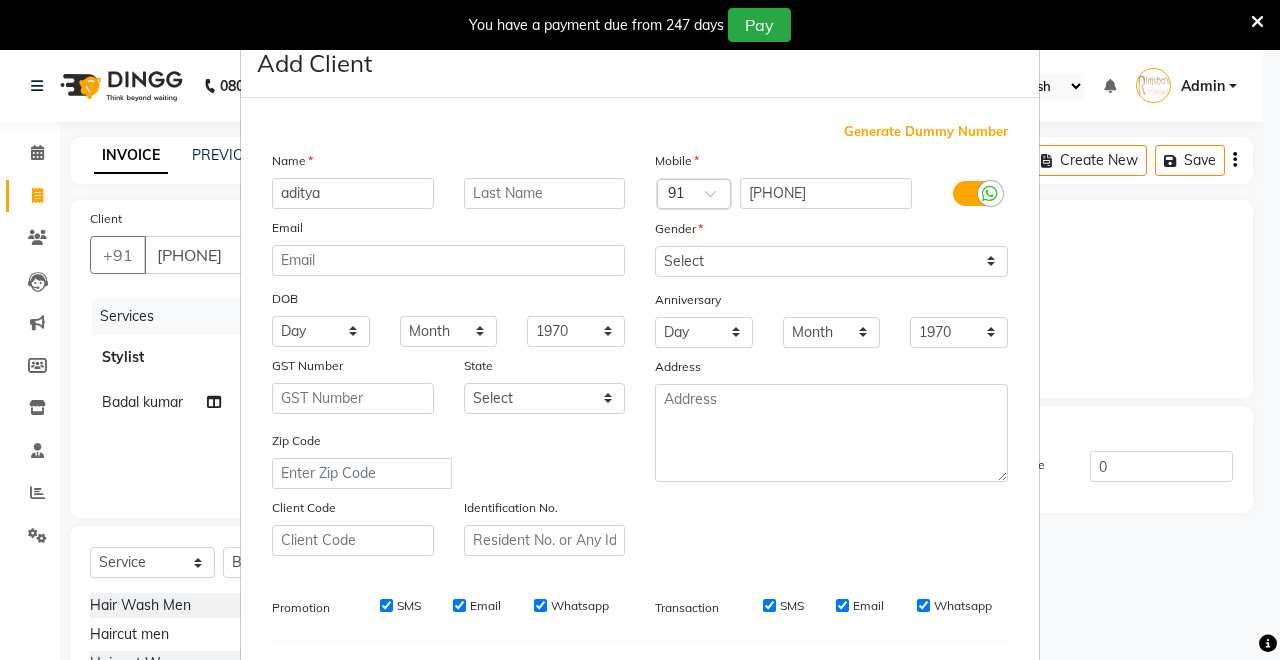 type on "aditya" 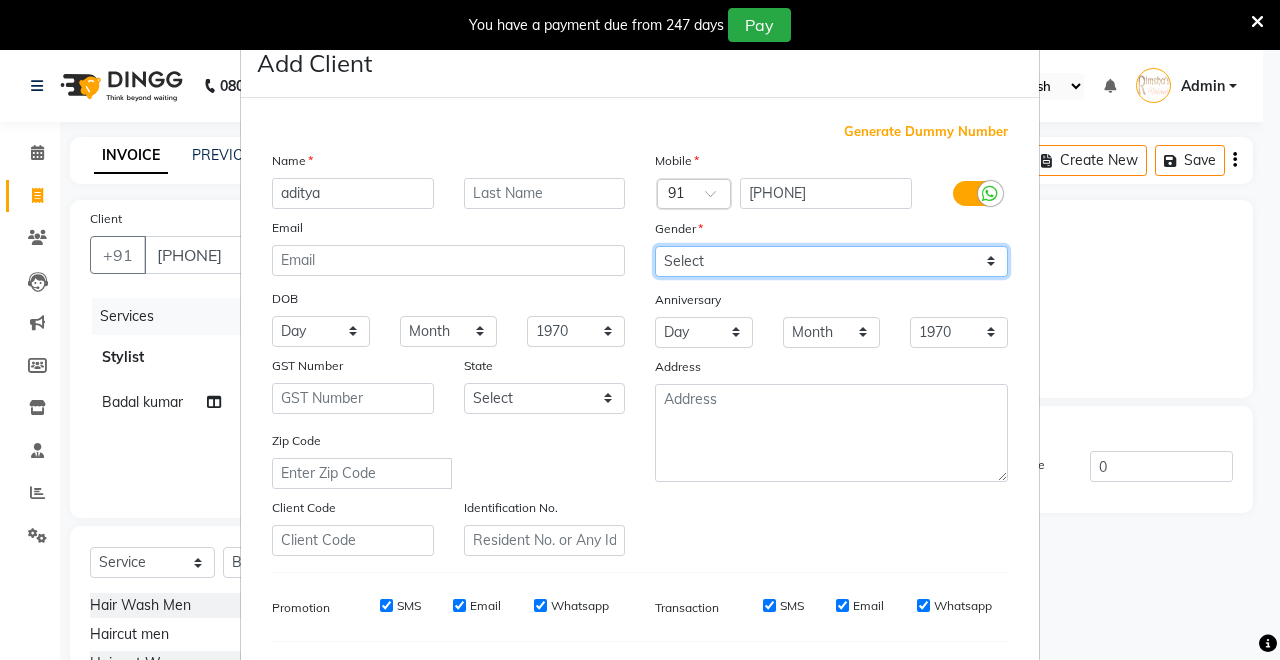 click on "Select Male Female Other Prefer Not To Say" at bounding box center [831, 261] 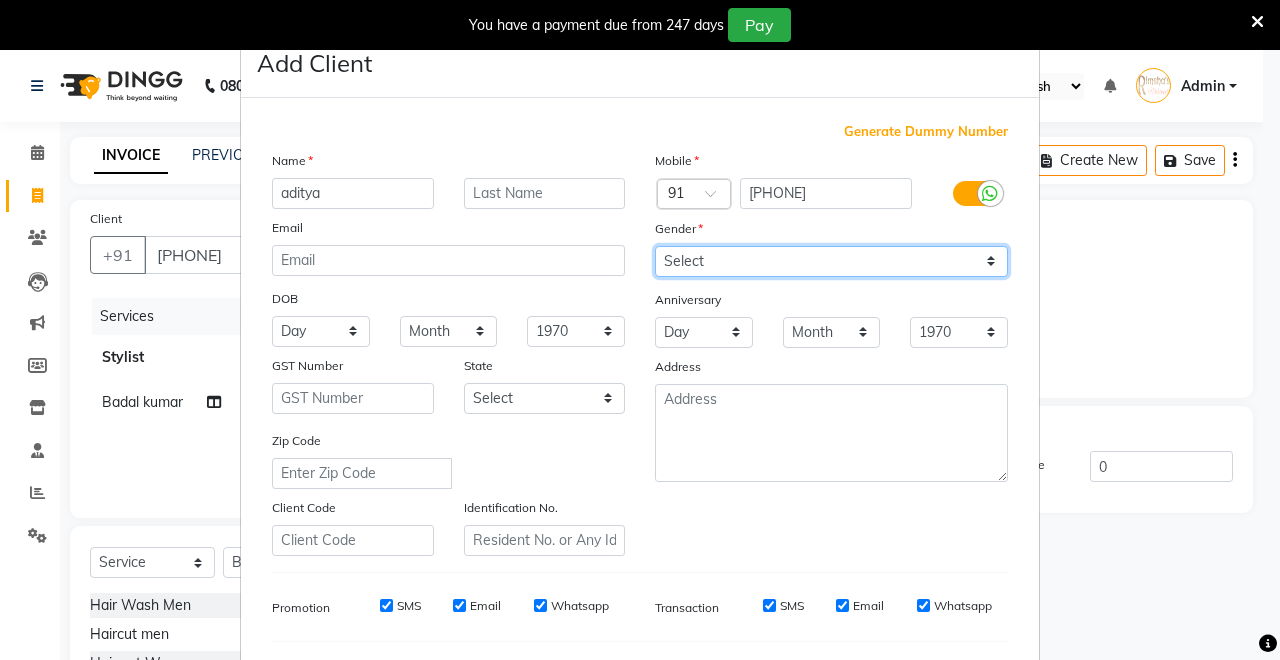select on "male" 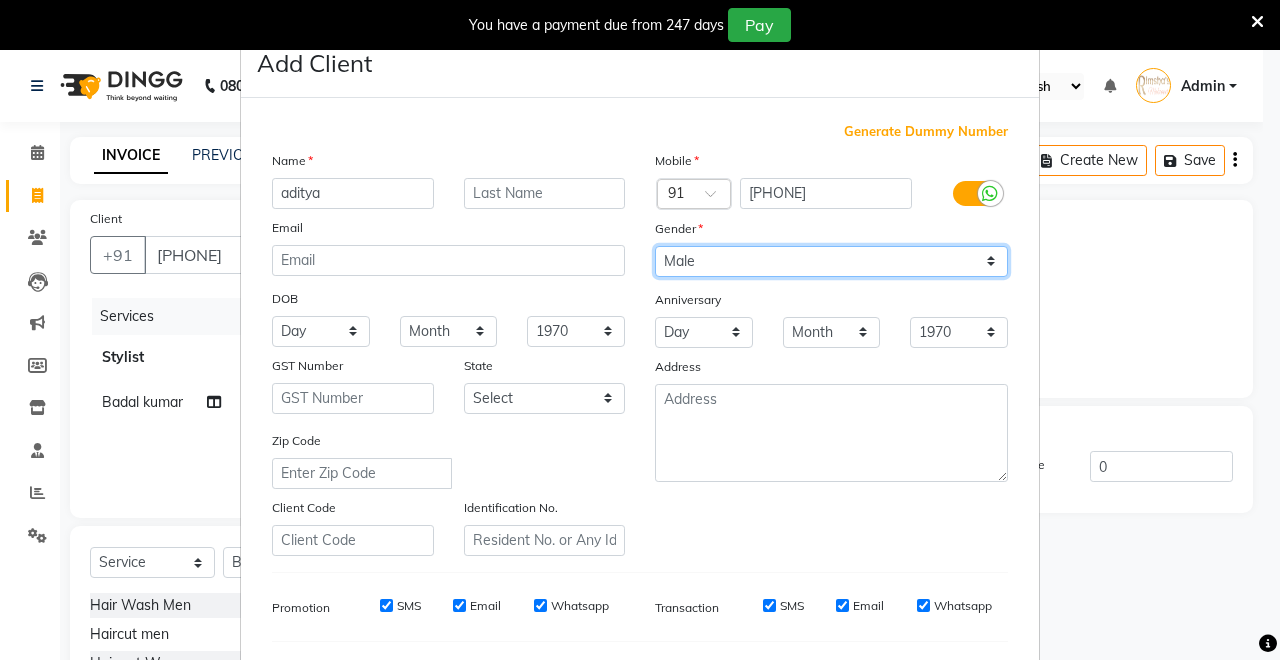 click on "Select Male Female Other Prefer Not To Say" at bounding box center (831, 261) 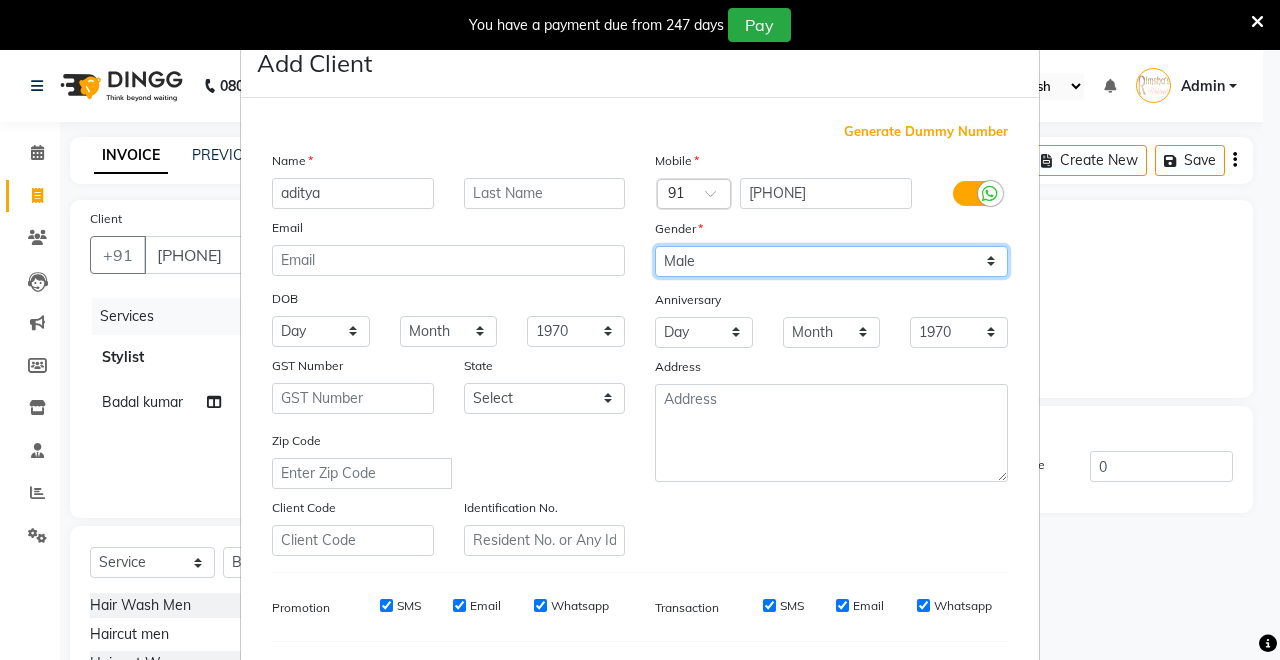 scroll, scrollTop: 259, scrollLeft: 0, axis: vertical 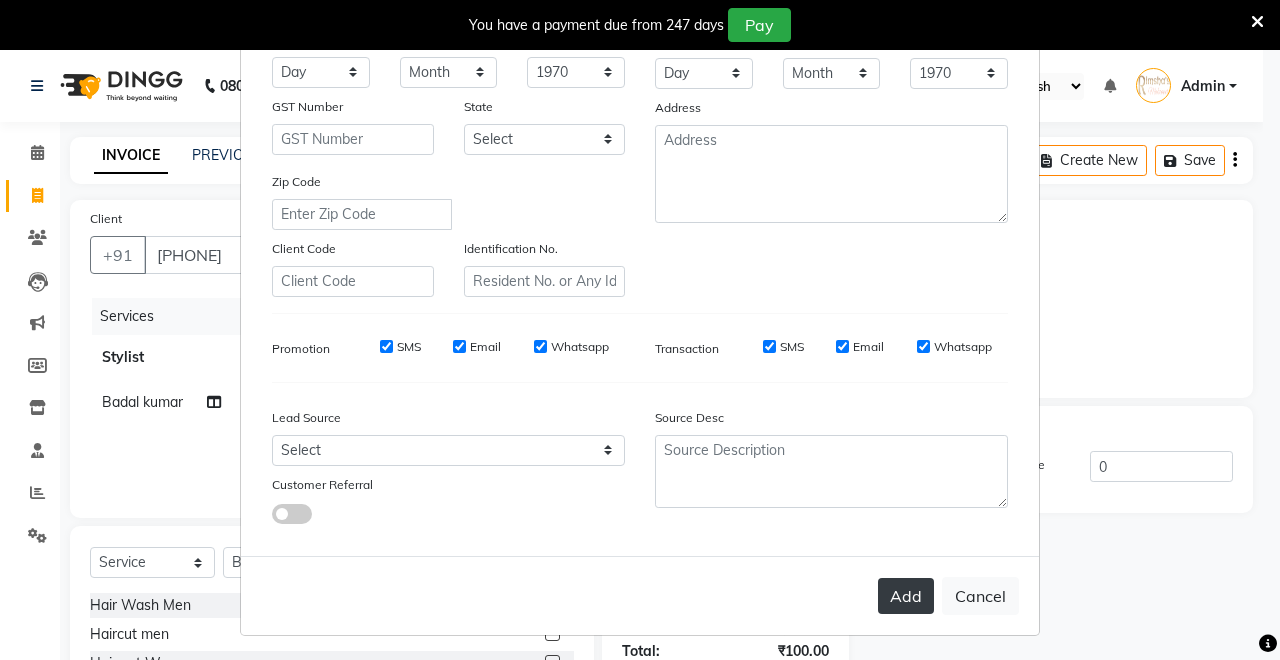 click on "Add" at bounding box center [906, 596] 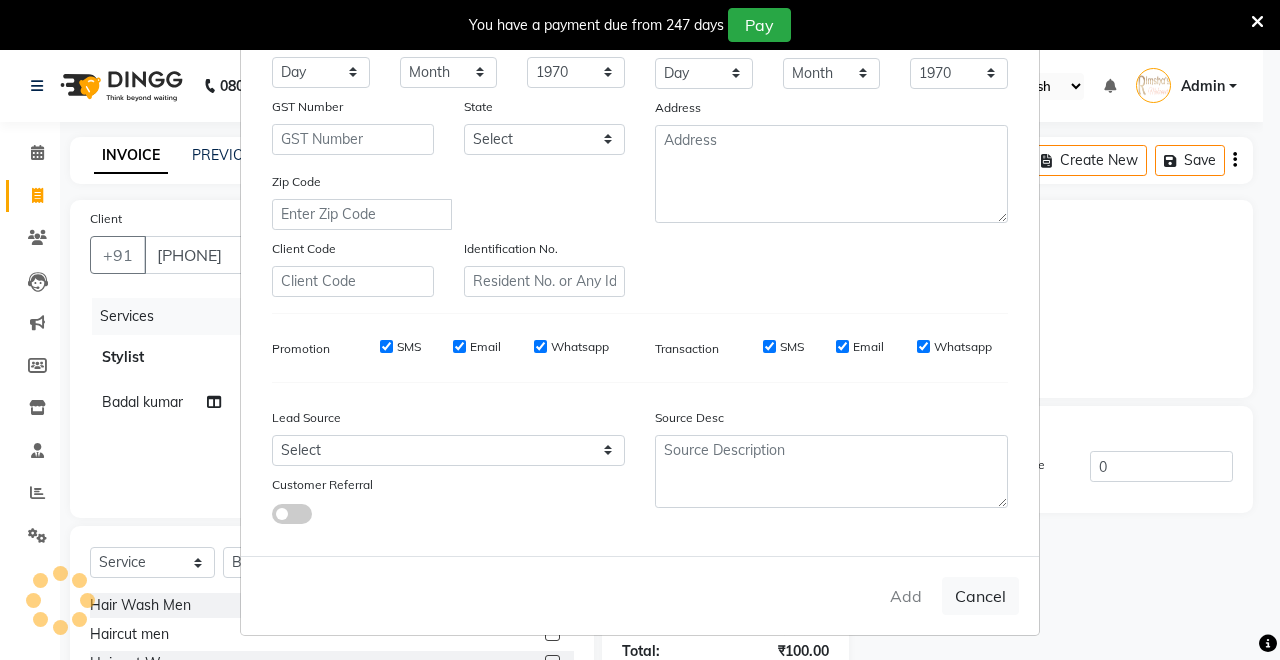 click on "Add   Cancel" at bounding box center [640, 595] 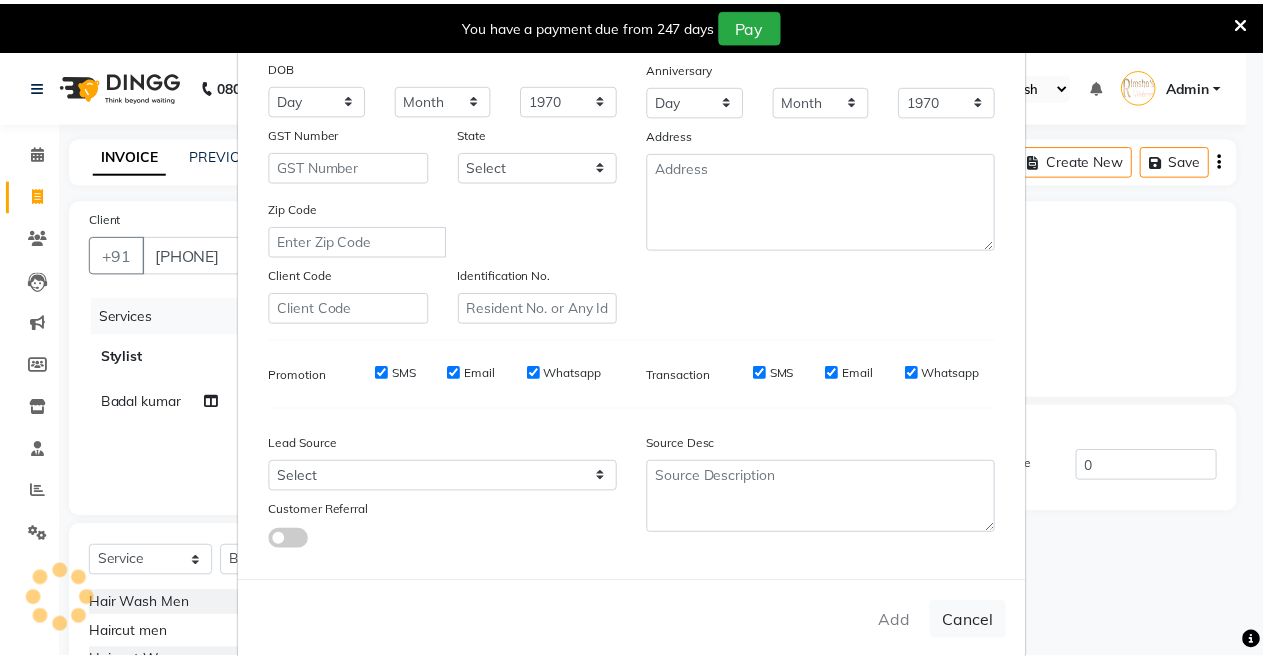 scroll, scrollTop: 259, scrollLeft: 0, axis: vertical 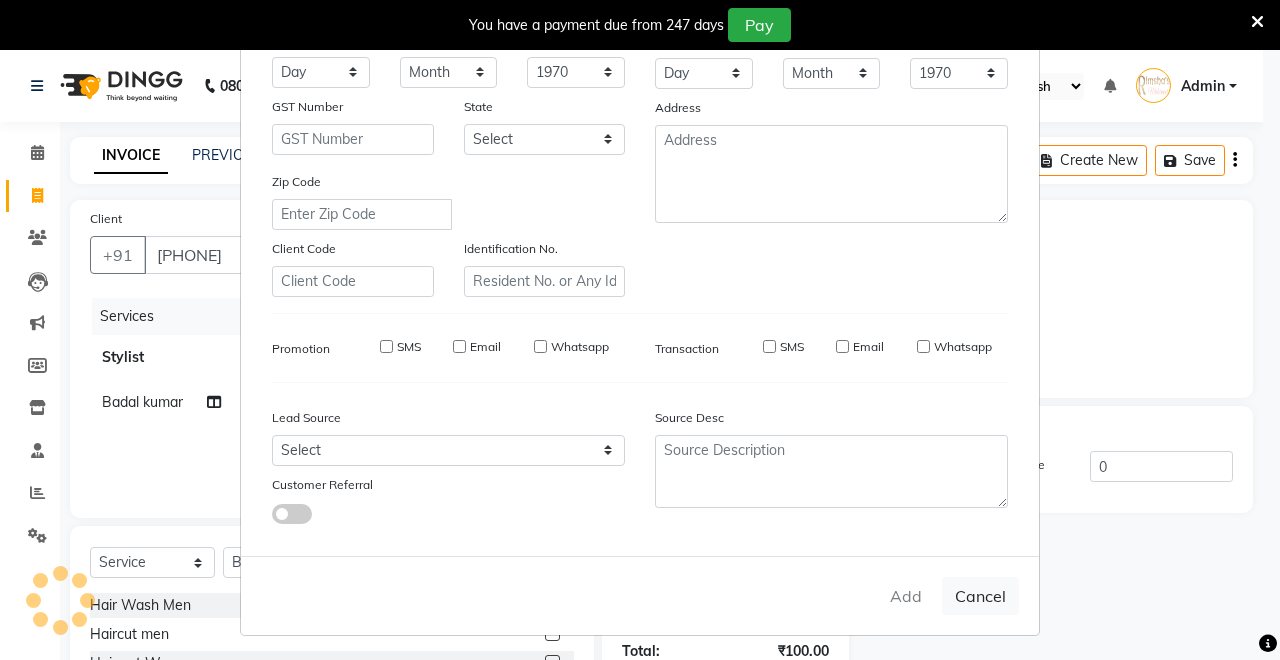 type 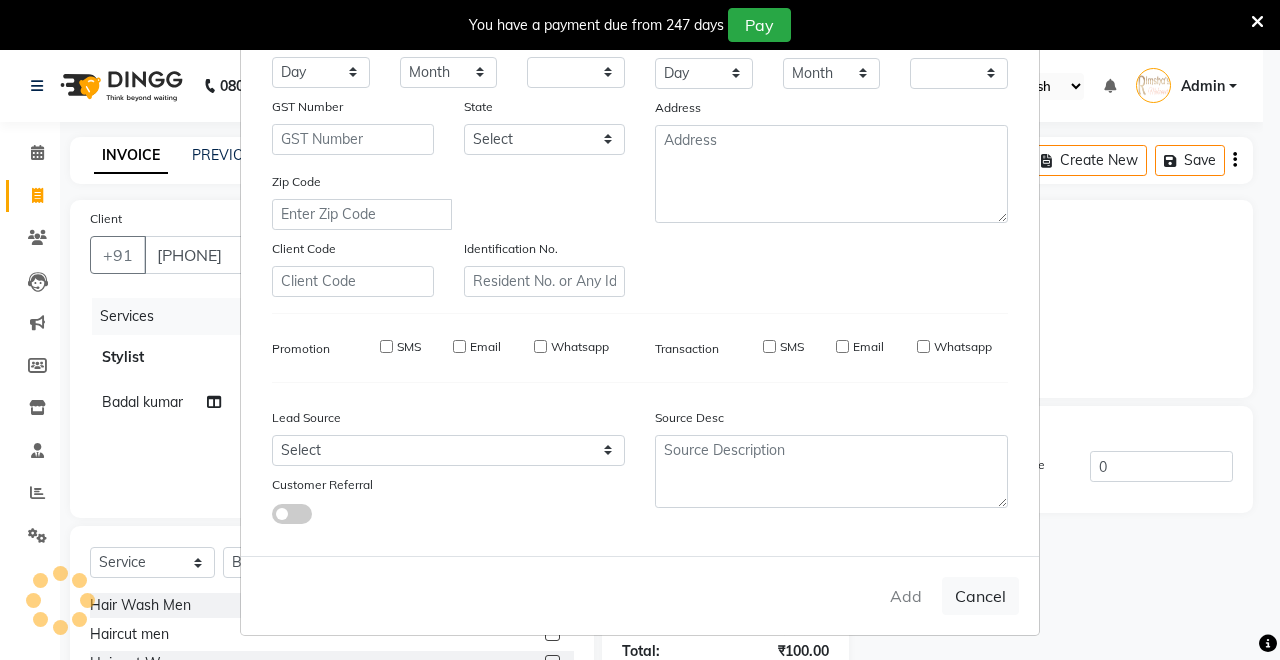 checkbox on "false" 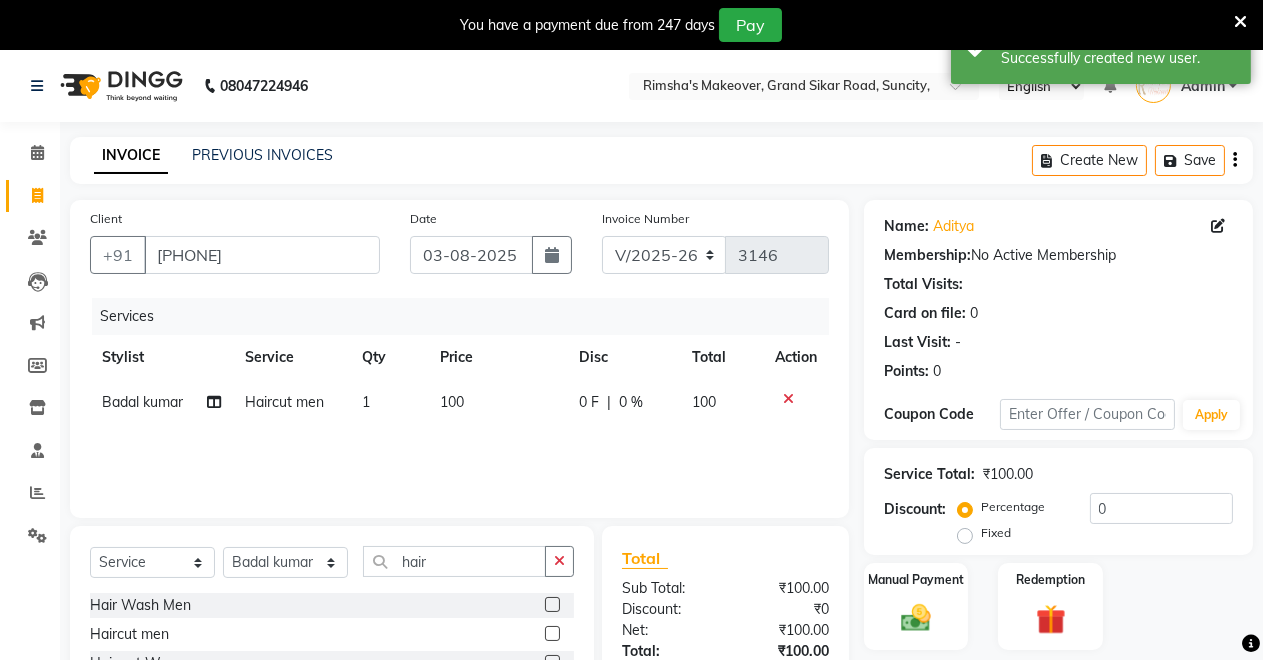 scroll, scrollTop: 191, scrollLeft: 0, axis: vertical 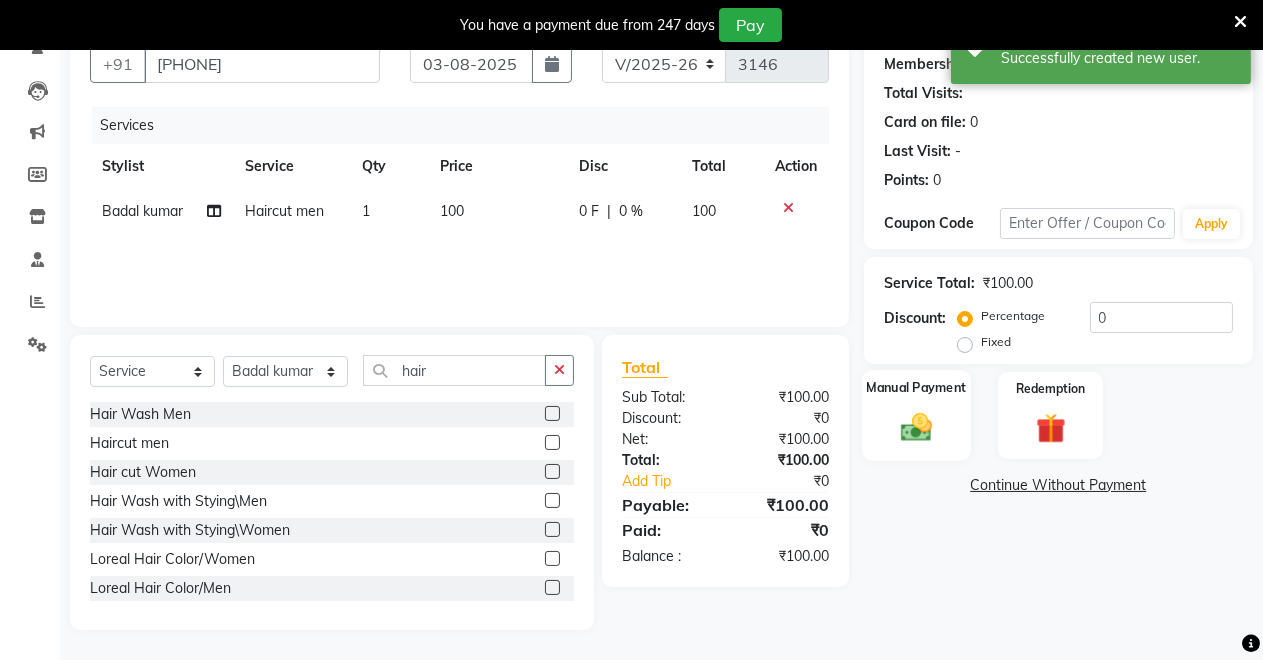 click on "Manual Payment" 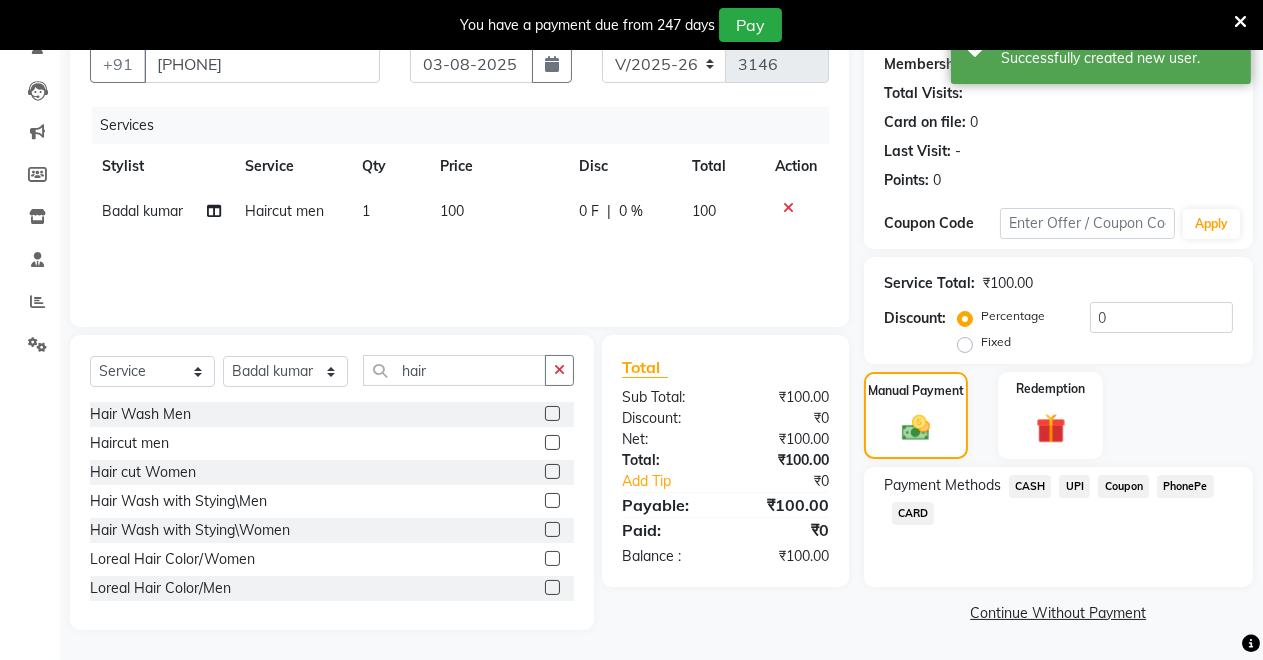 click on "UPI" 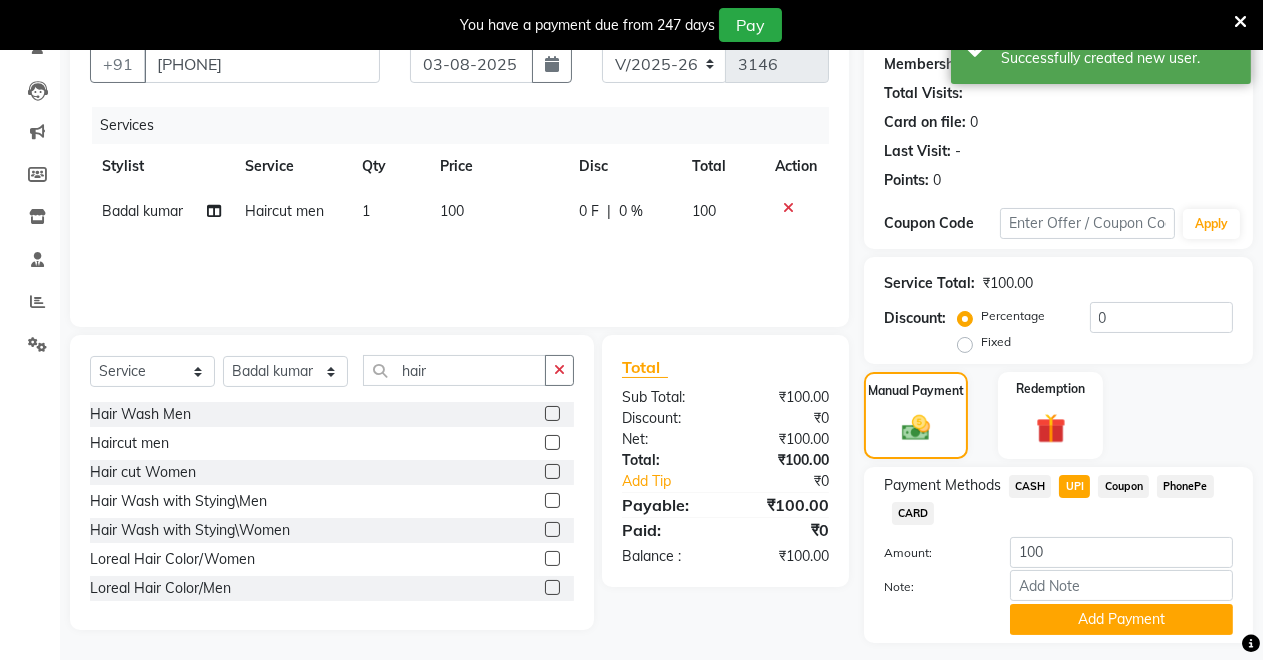 scroll, scrollTop: 245, scrollLeft: 0, axis: vertical 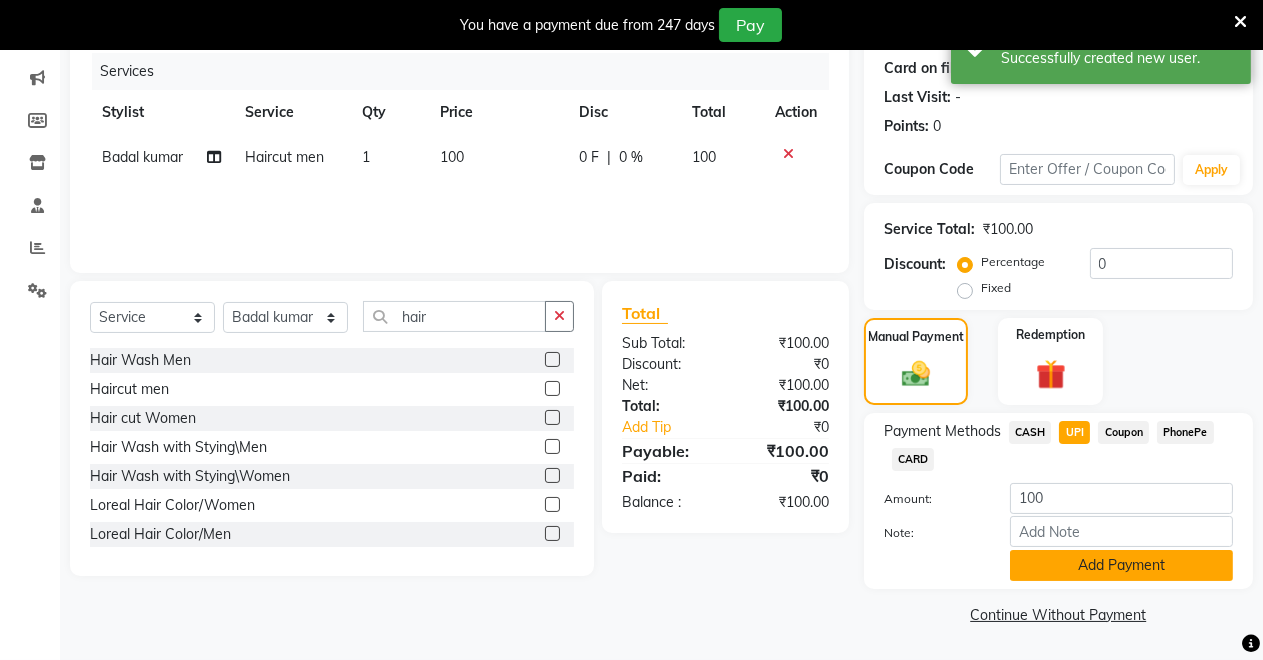 click on "Add Payment" 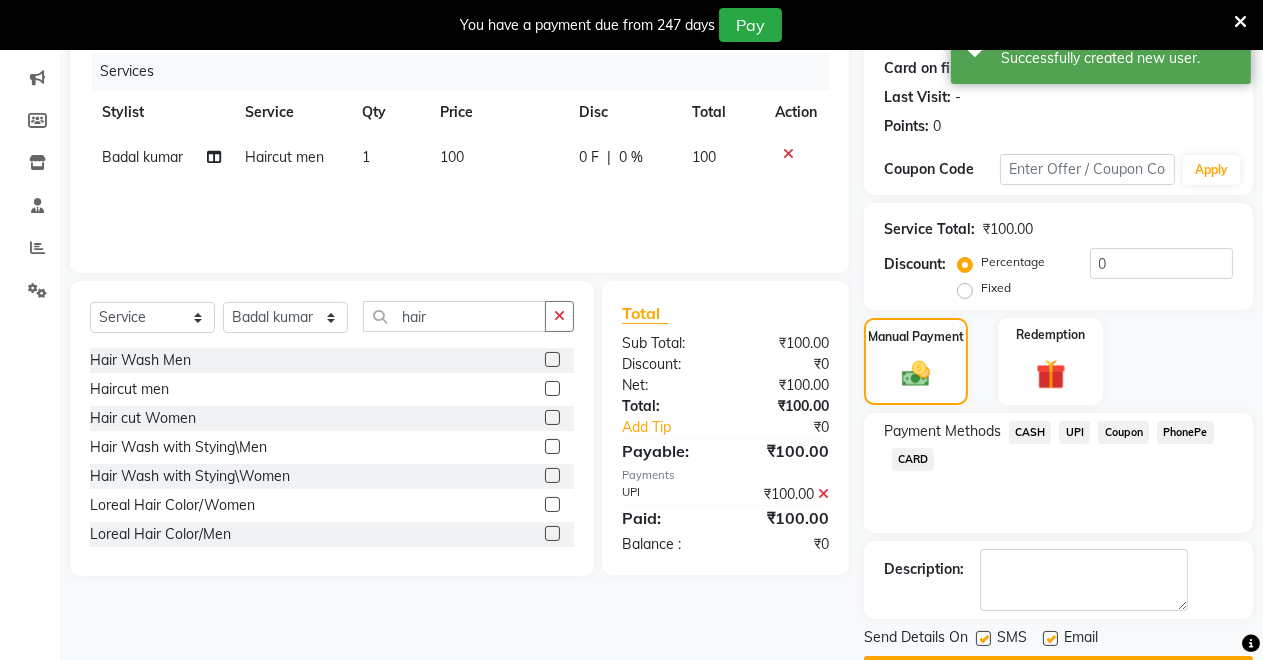 scroll, scrollTop: 302, scrollLeft: 0, axis: vertical 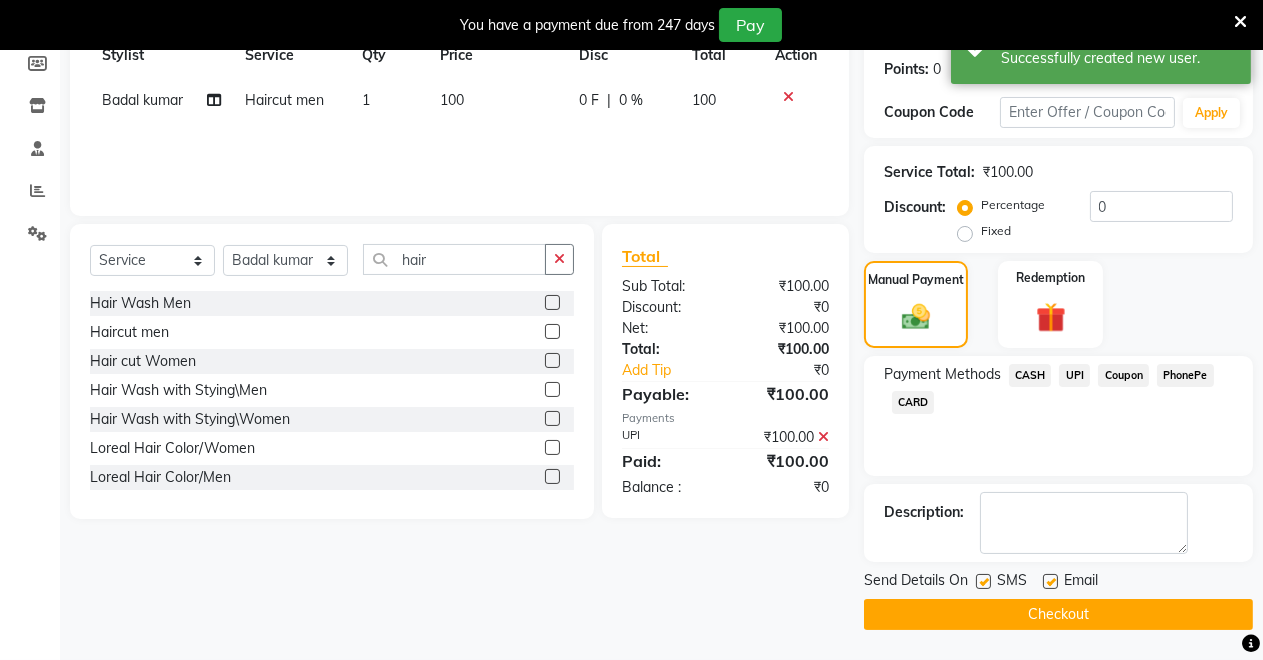 click on "Checkout" 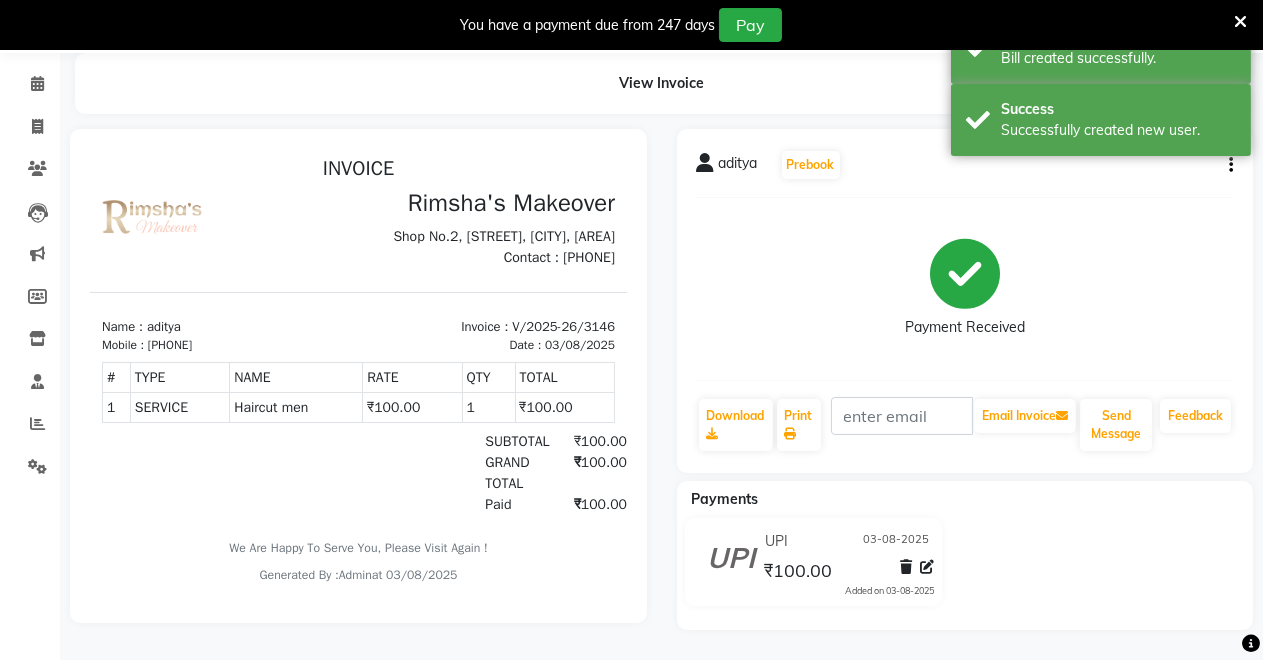 scroll, scrollTop: 0, scrollLeft: 0, axis: both 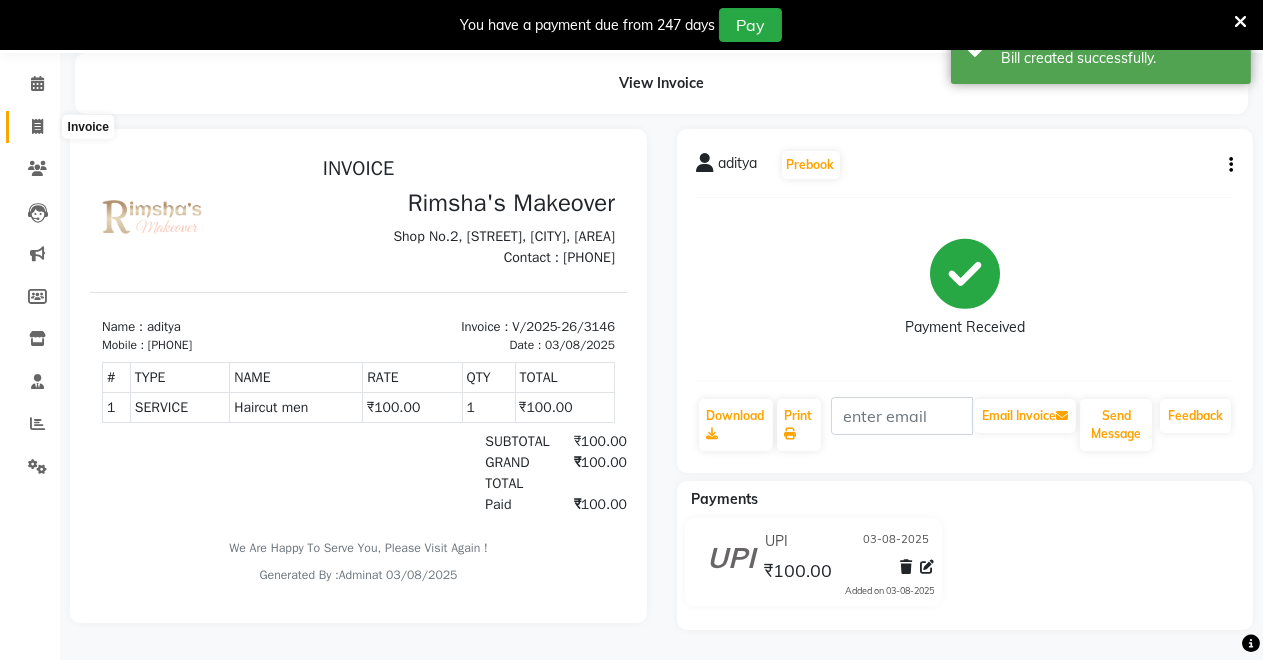 click 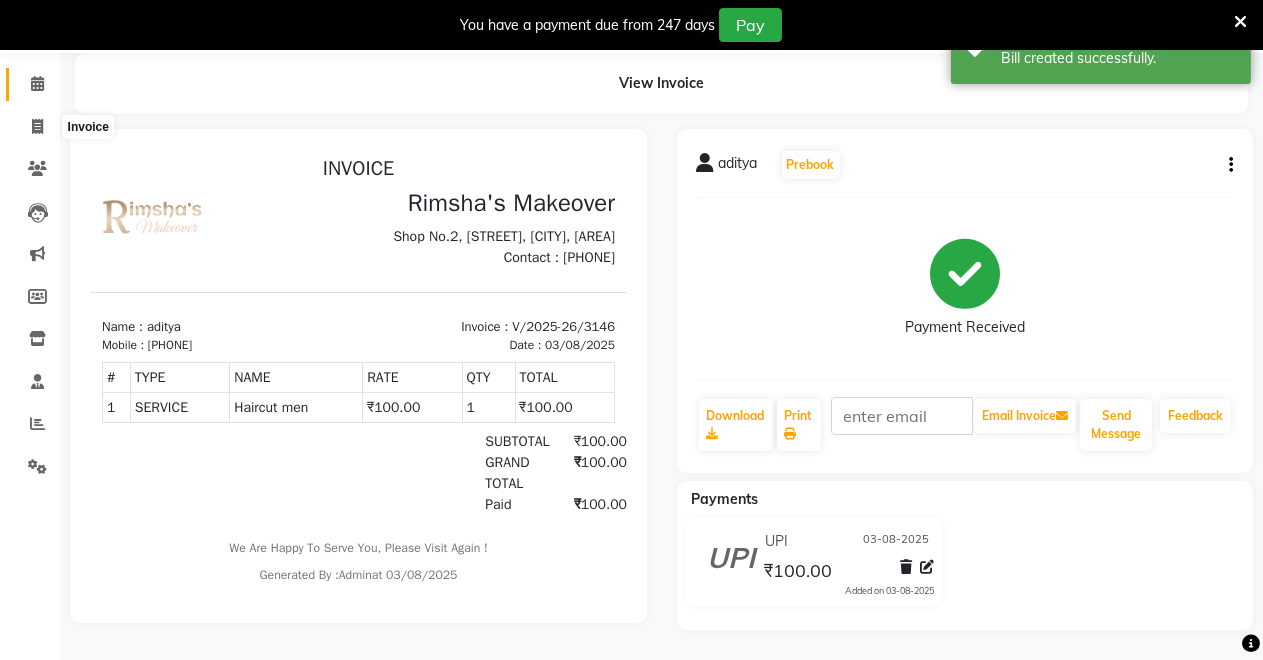 select on "7317" 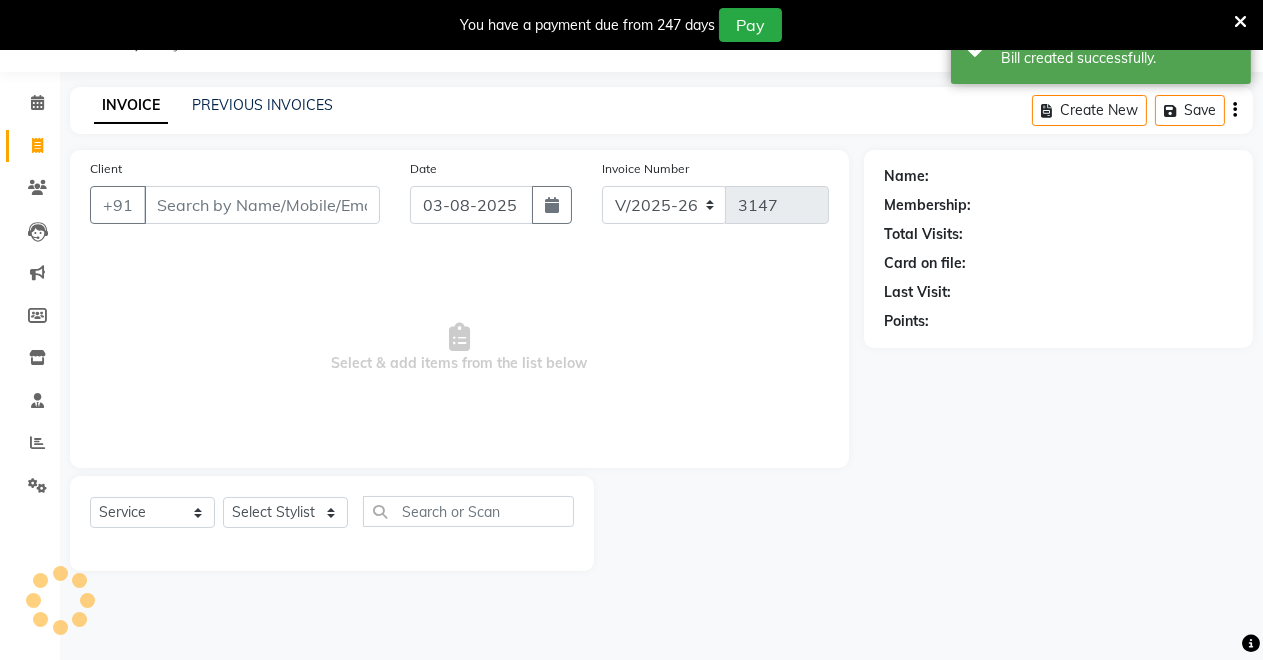 scroll, scrollTop: 49, scrollLeft: 0, axis: vertical 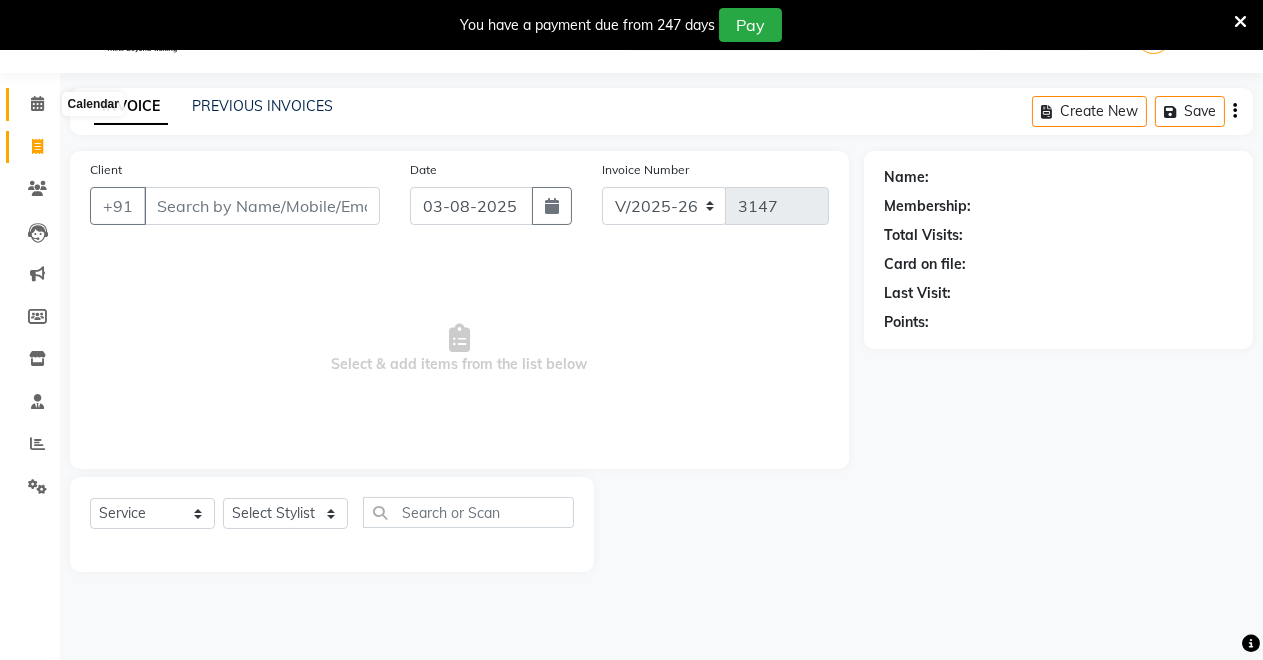 click 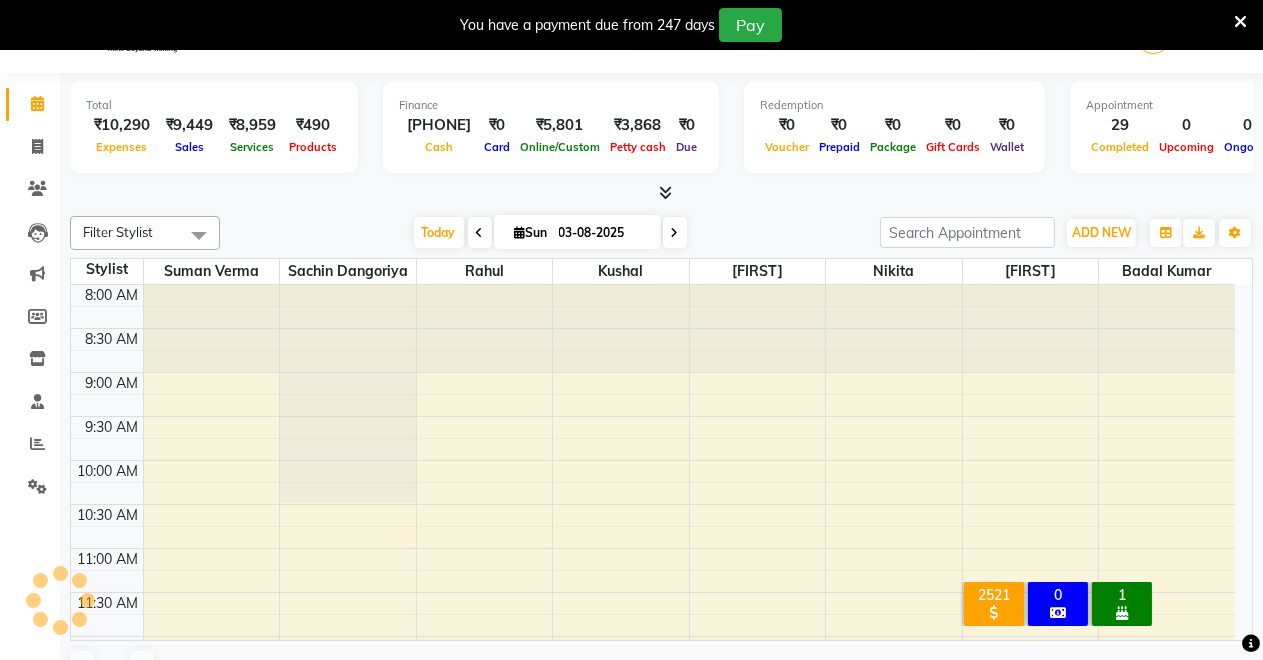 scroll, scrollTop: 0, scrollLeft: 0, axis: both 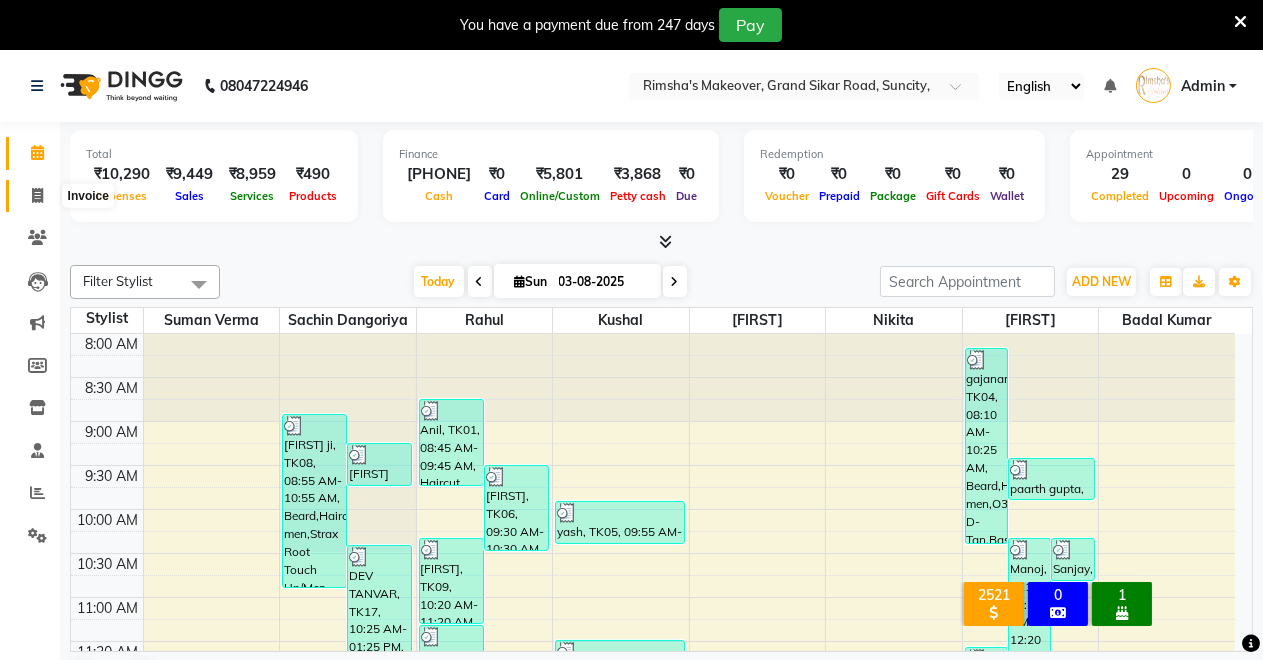 click 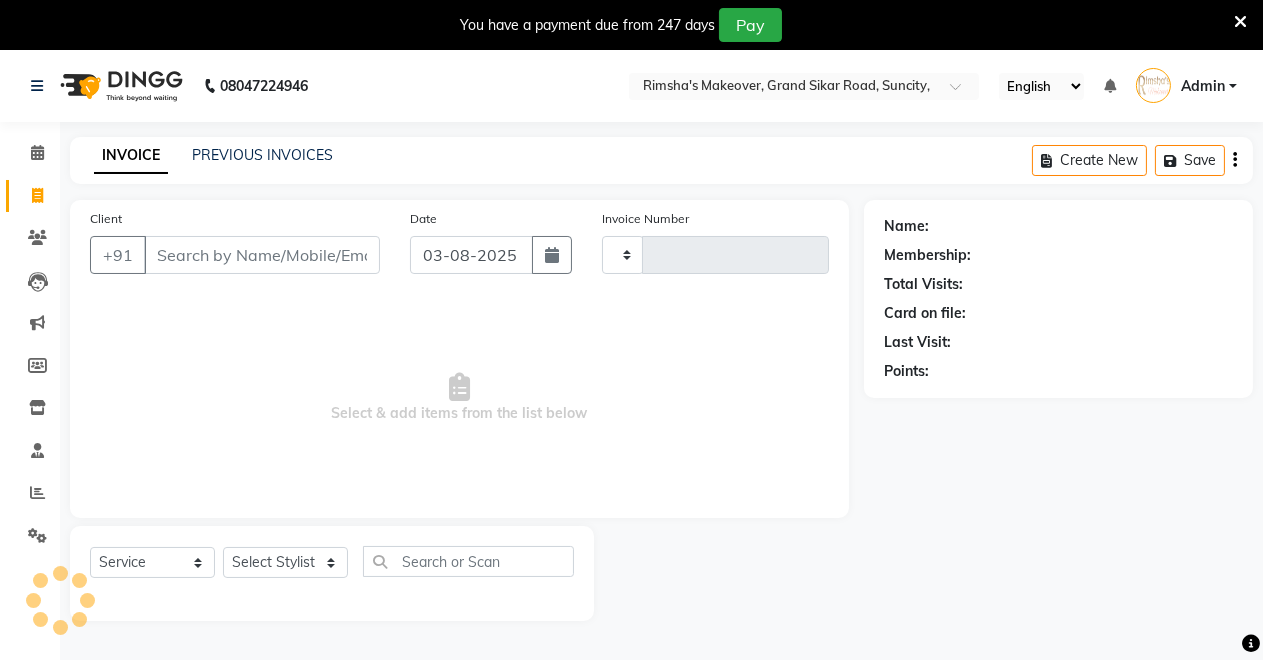 type on "3147" 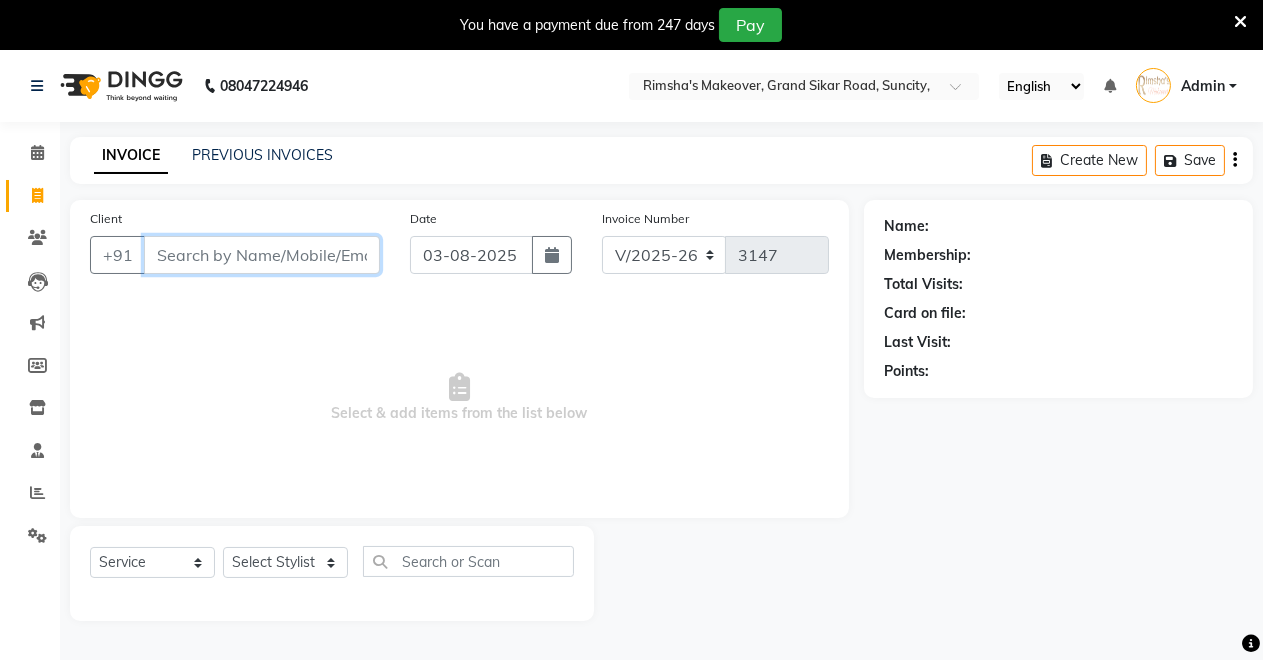 click on "Client" at bounding box center [262, 255] 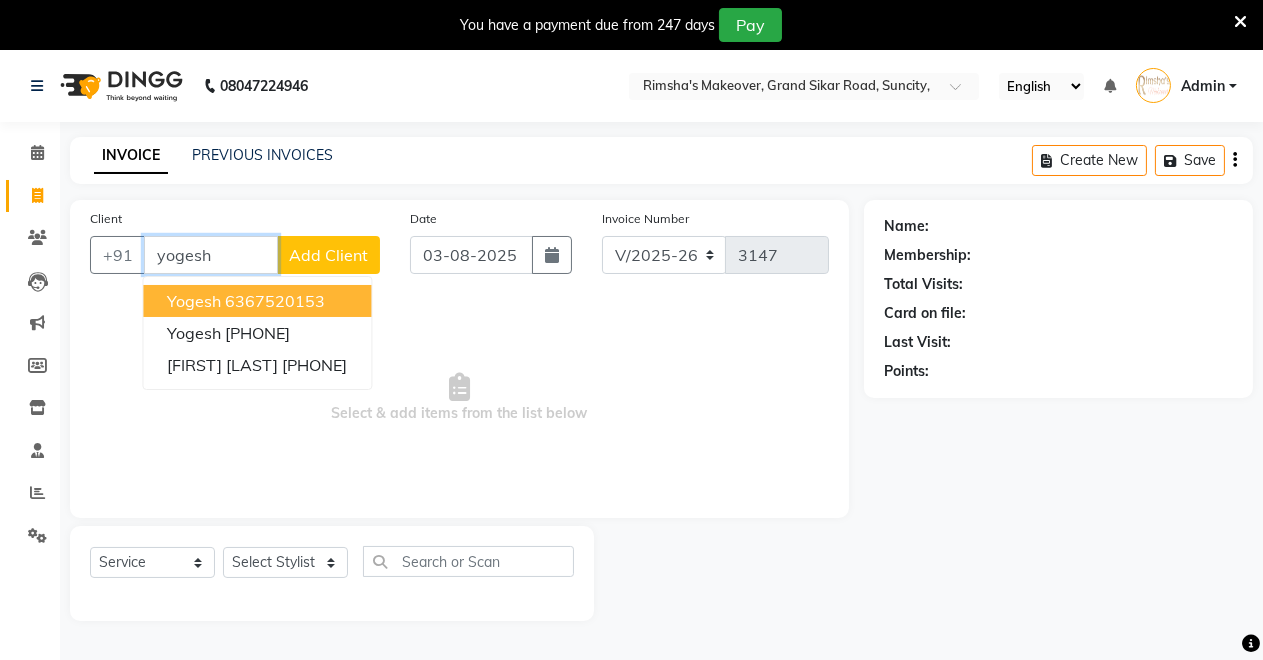 click on "Yogesh" at bounding box center [194, 301] 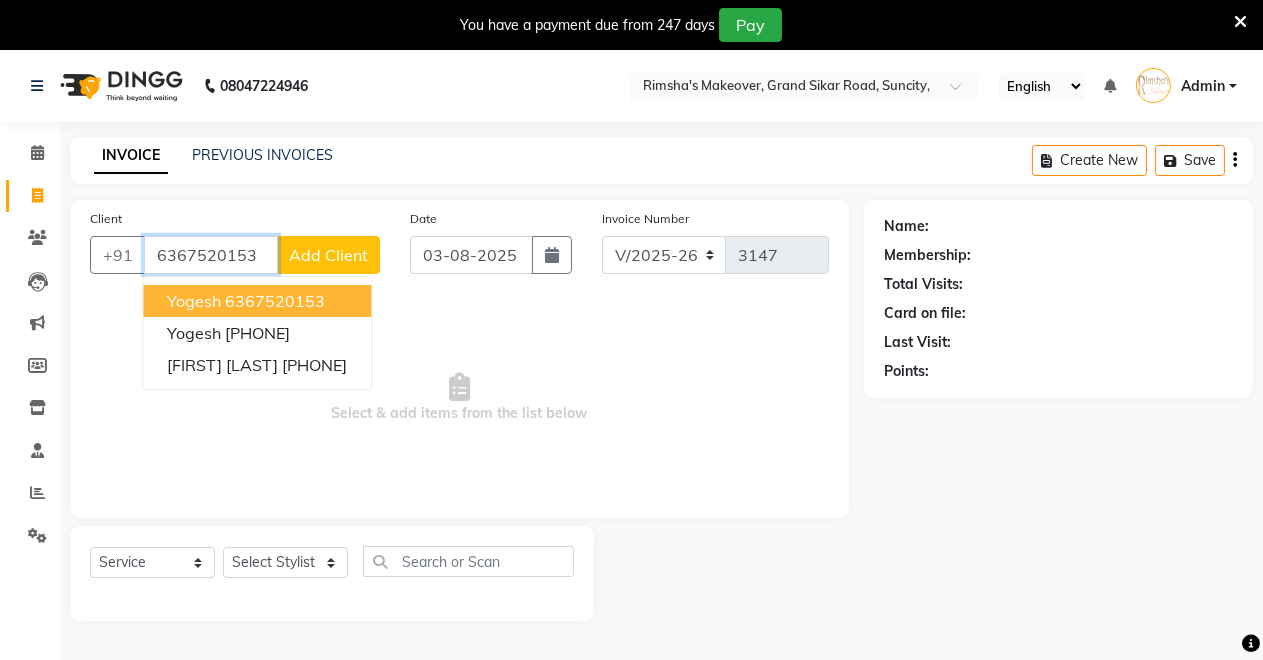 type on "6367520153" 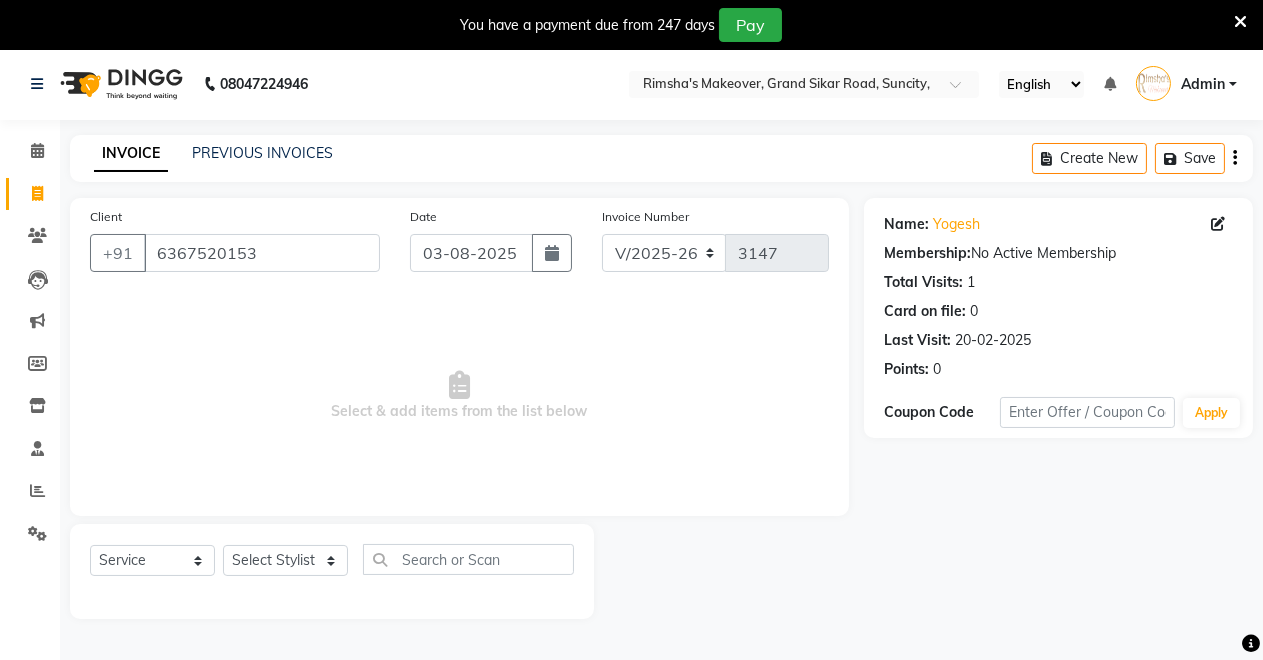 scroll, scrollTop: 0, scrollLeft: 0, axis: both 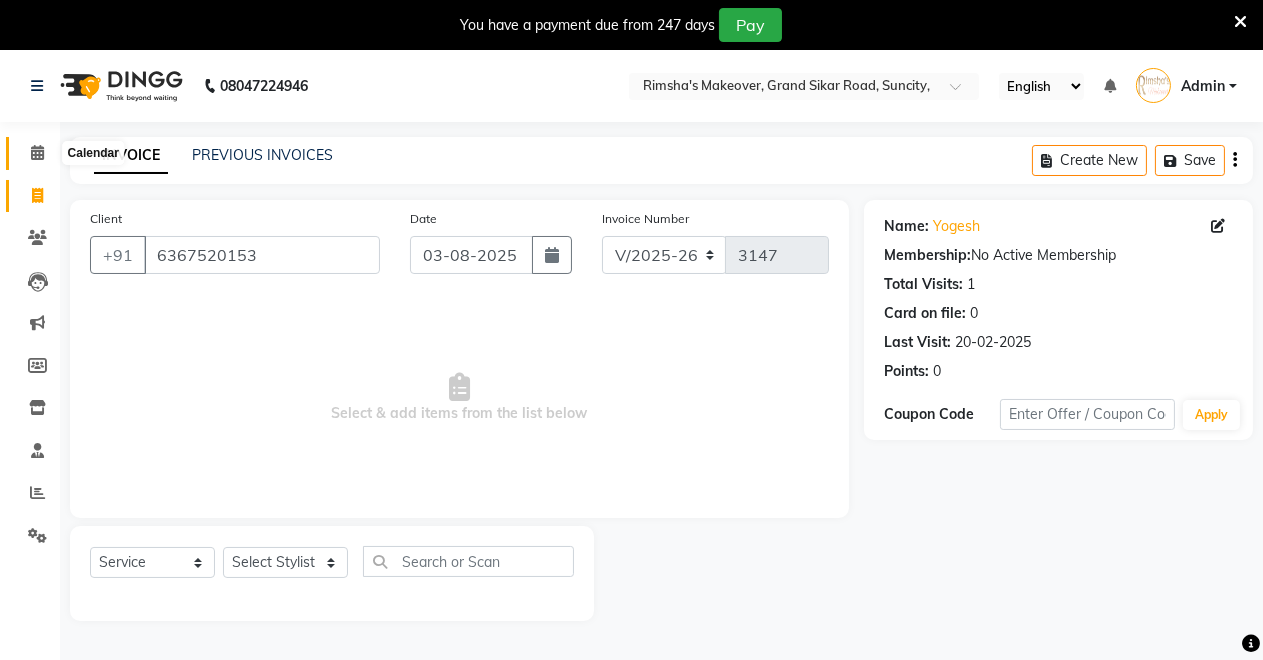 click 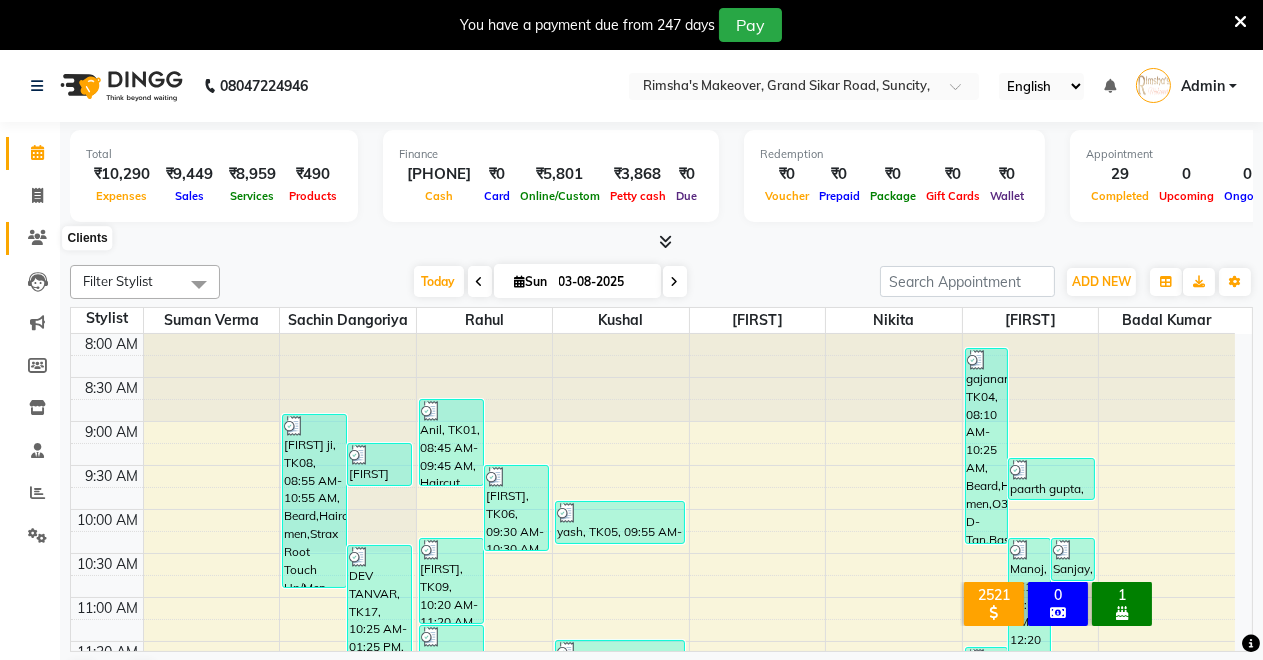 click 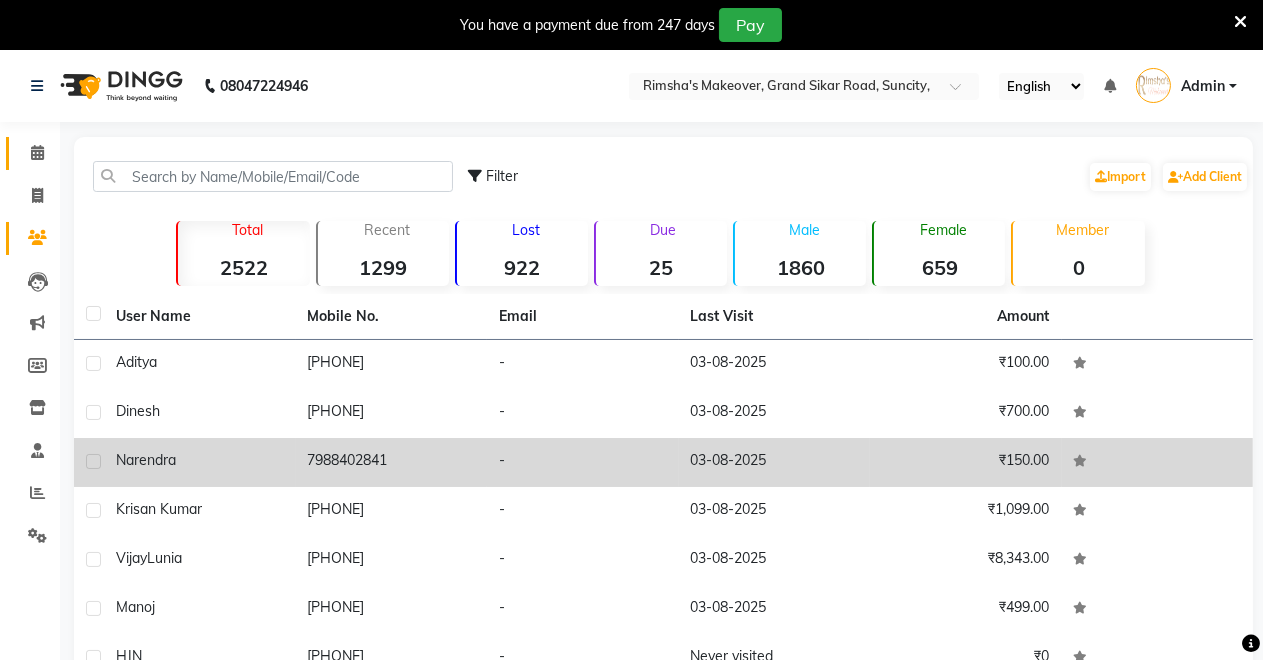 scroll, scrollTop: 256, scrollLeft: 0, axis: vertical 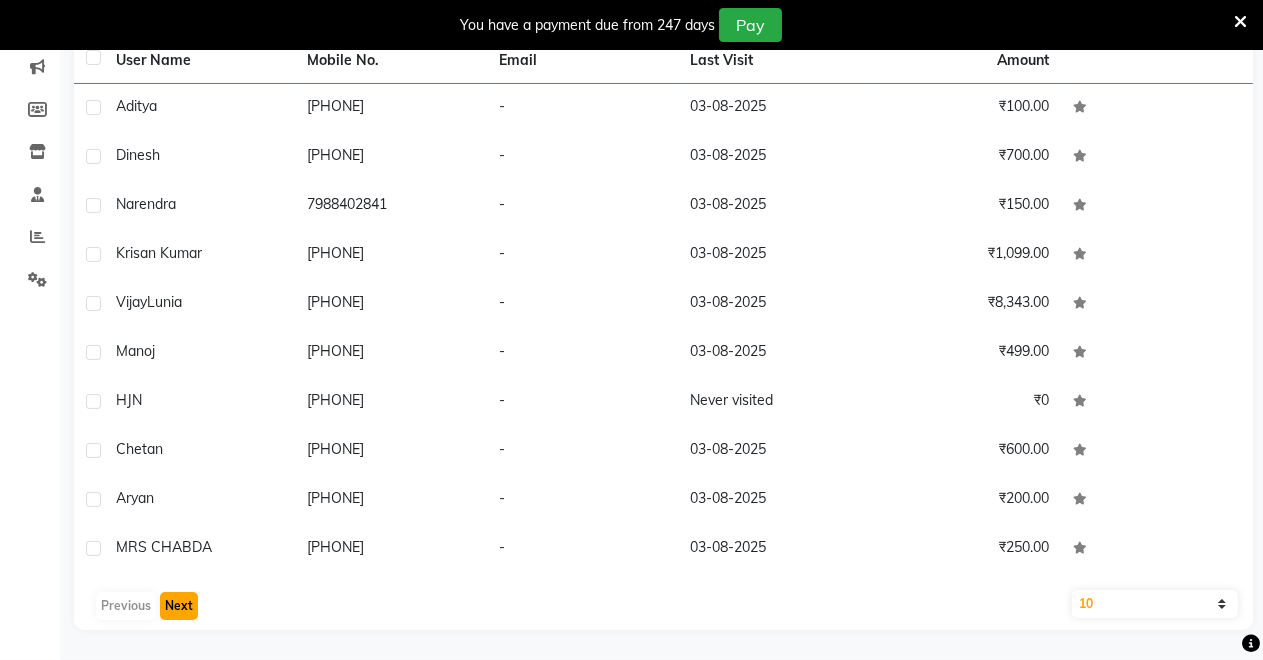click on "Next" 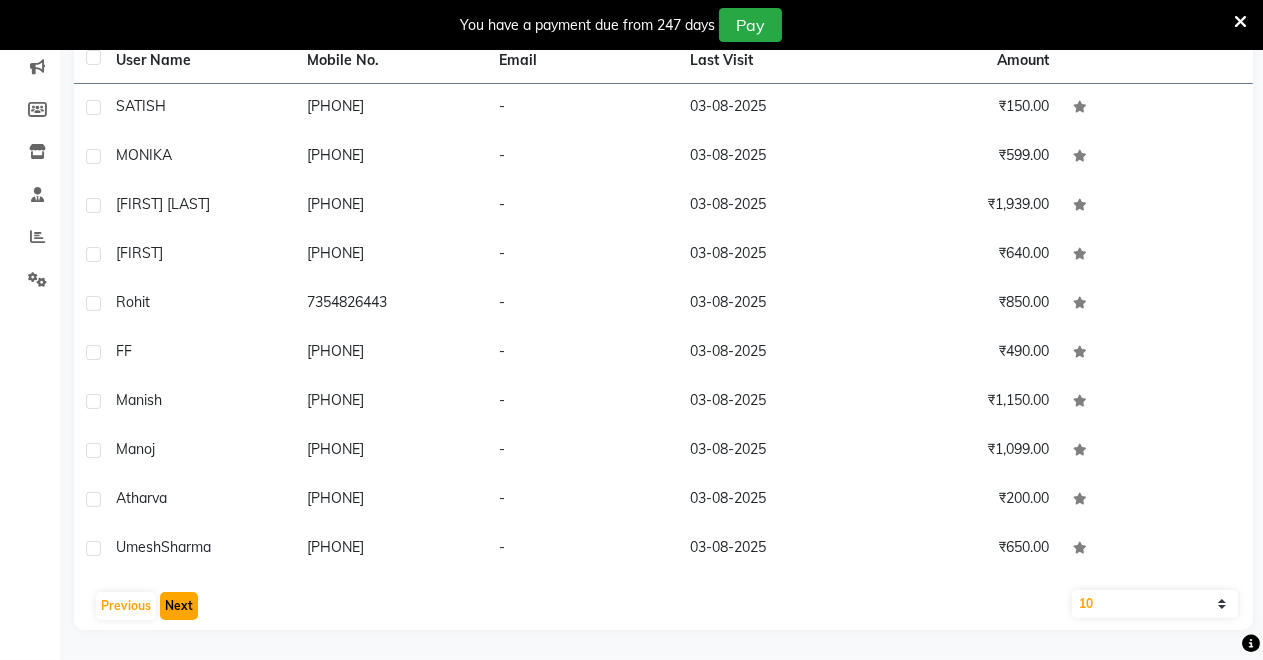 click on "Next" 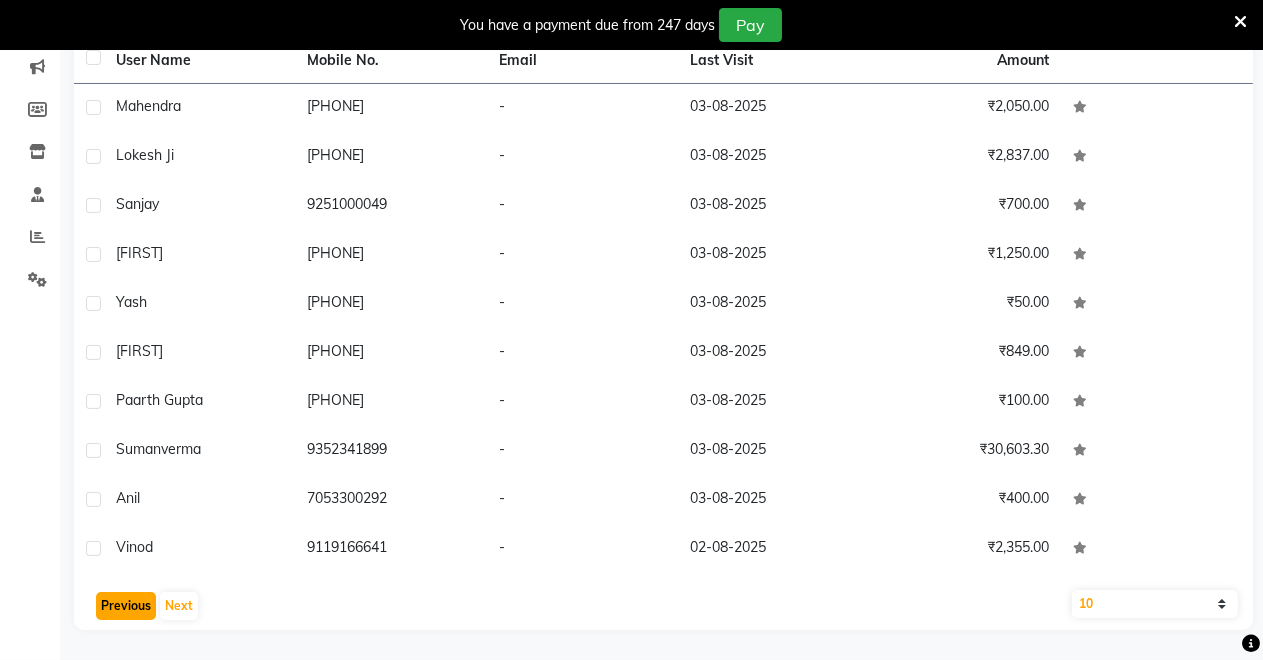 click on "Previous" 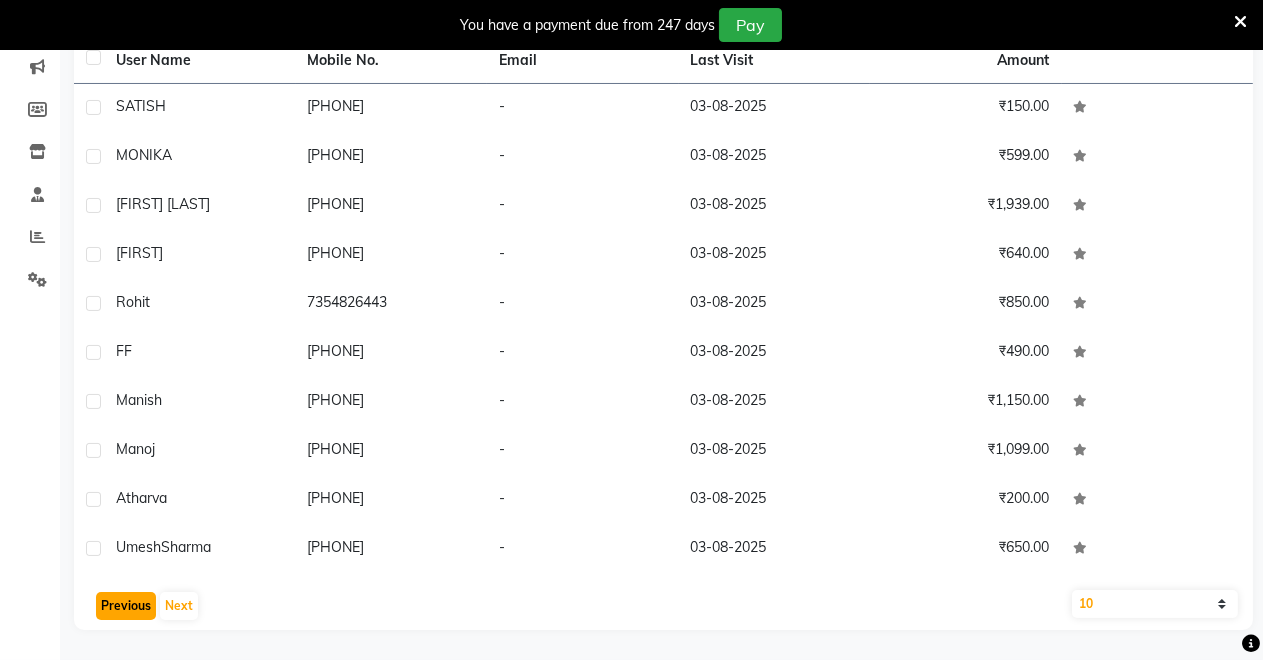 click on "Previous" 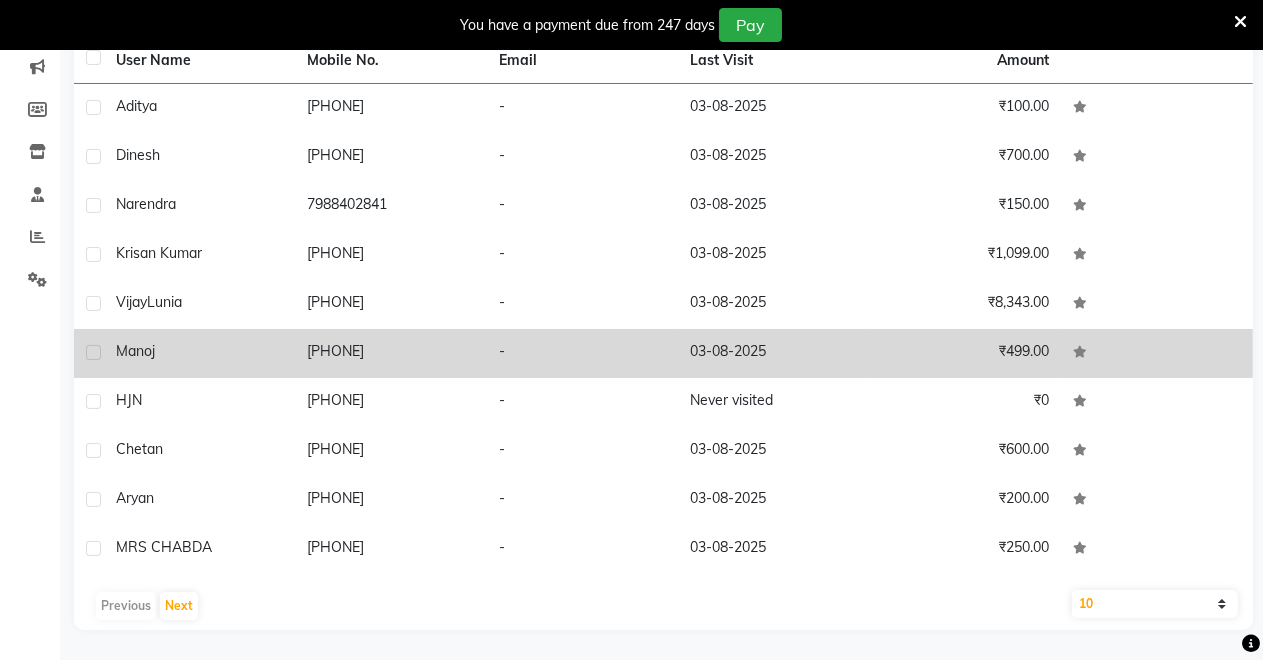 scroll, scrollTop: 0, scrollLeft: 0, axis: both 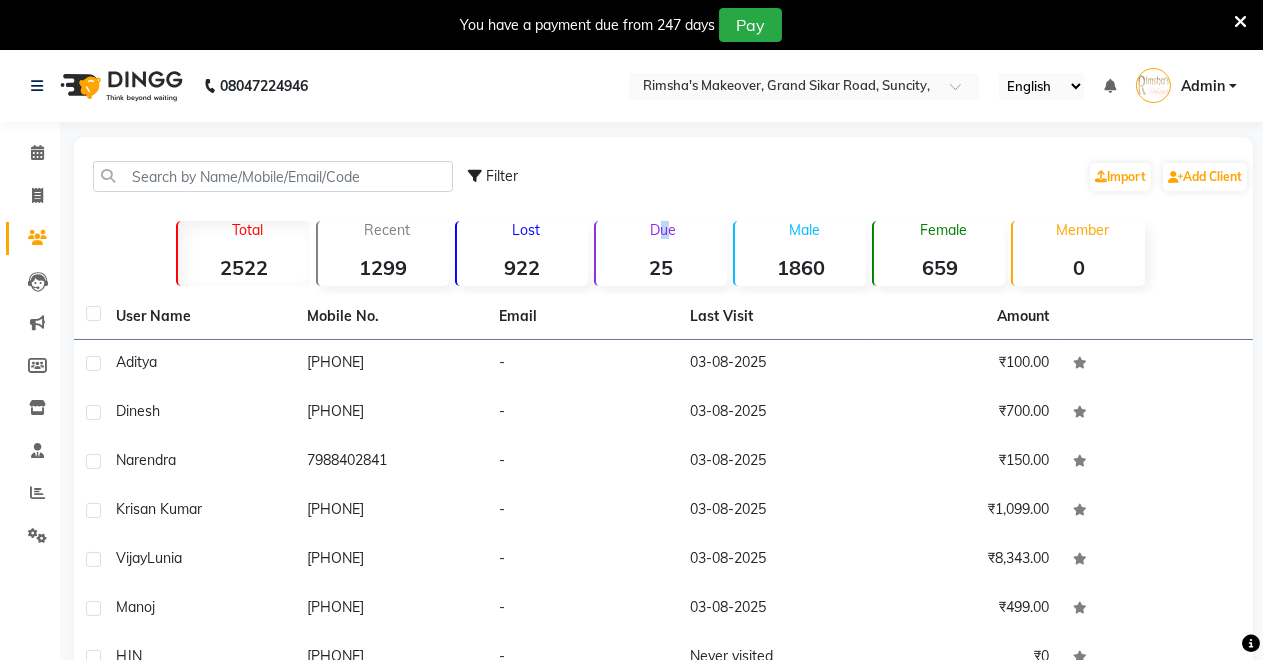 click on "Due  25" 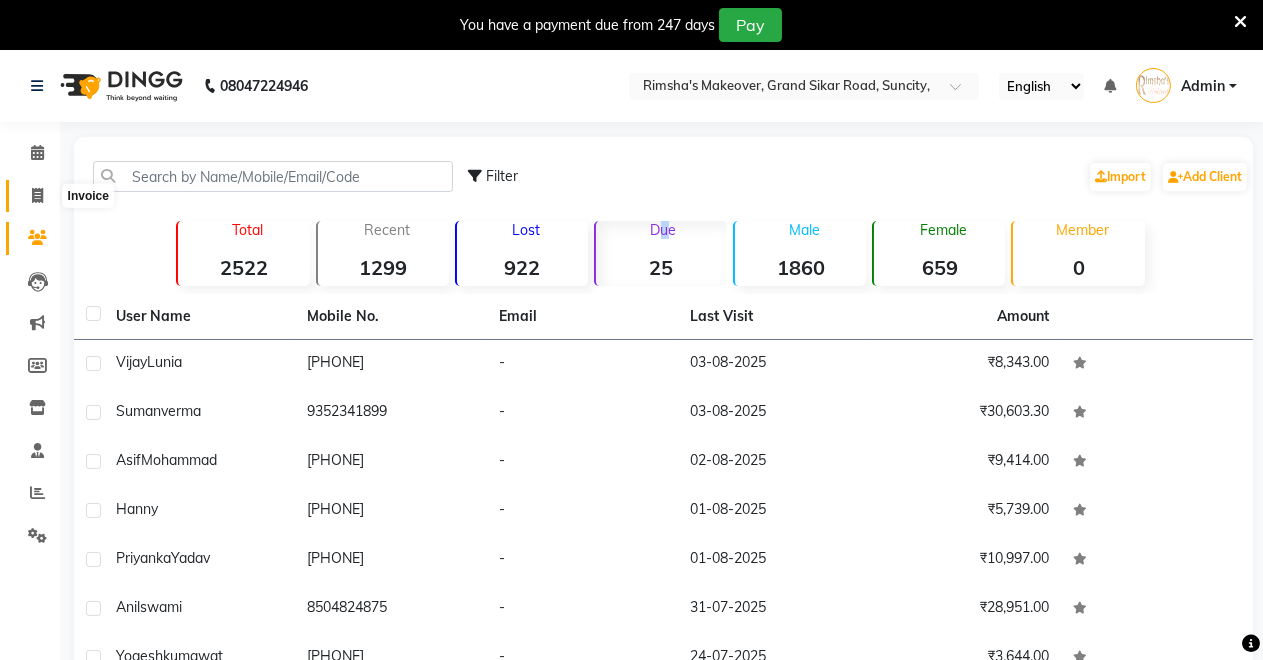 click 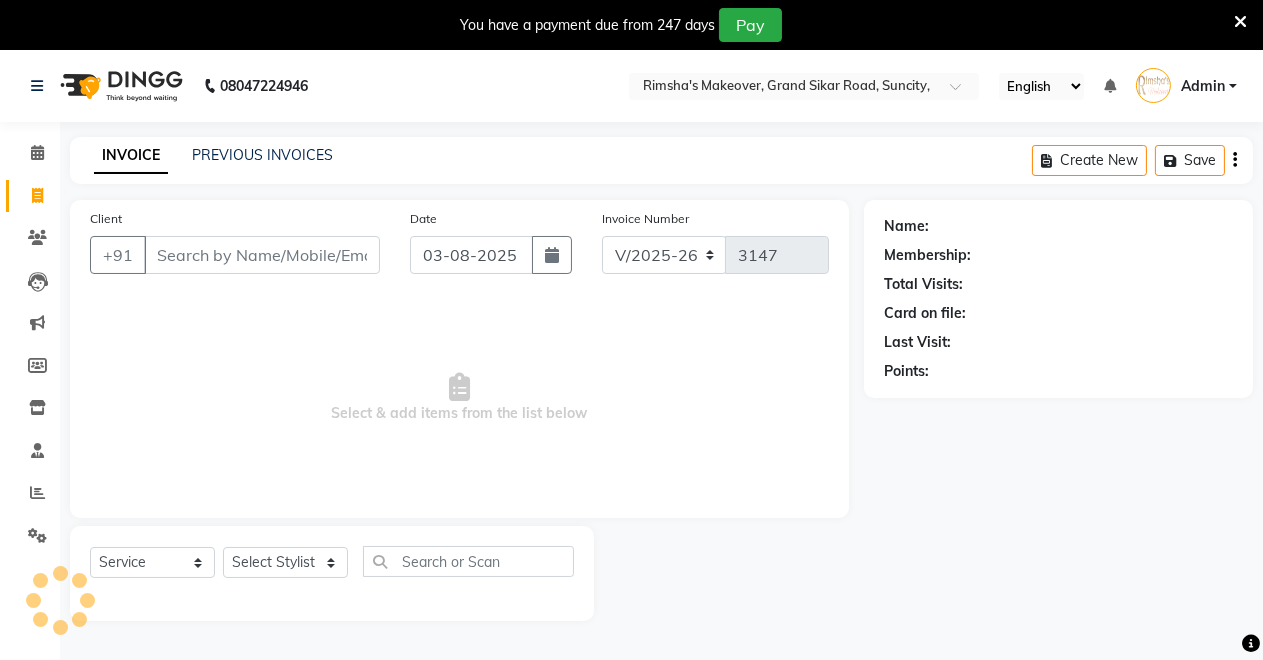 scroll, scrollTop: 49, scrollLeft: 0, axis: vertical 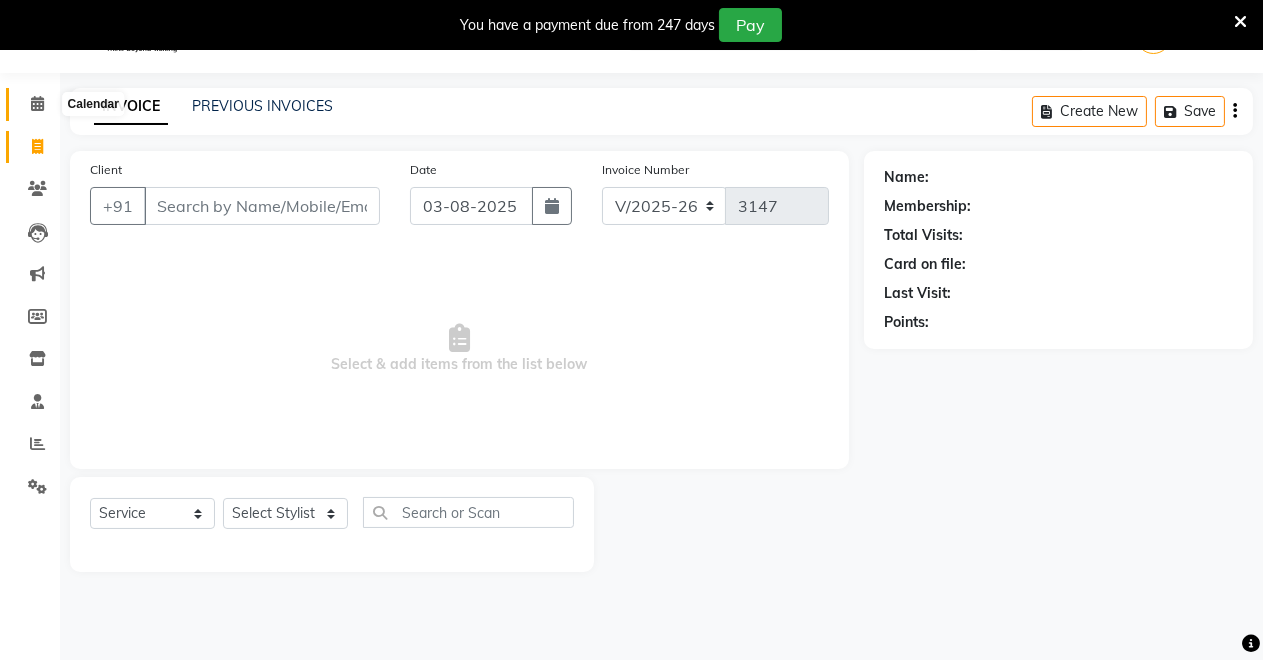 click 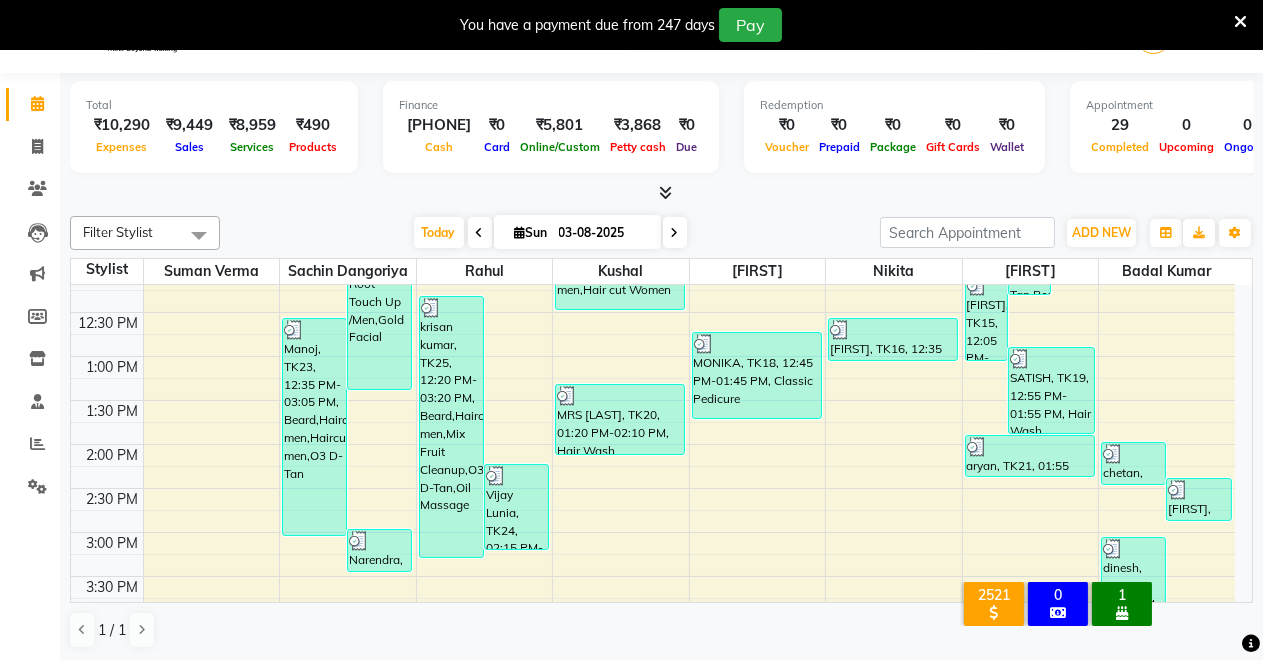 scroll, scrollTop: 333, scrollLeft: 0, axis: vertical 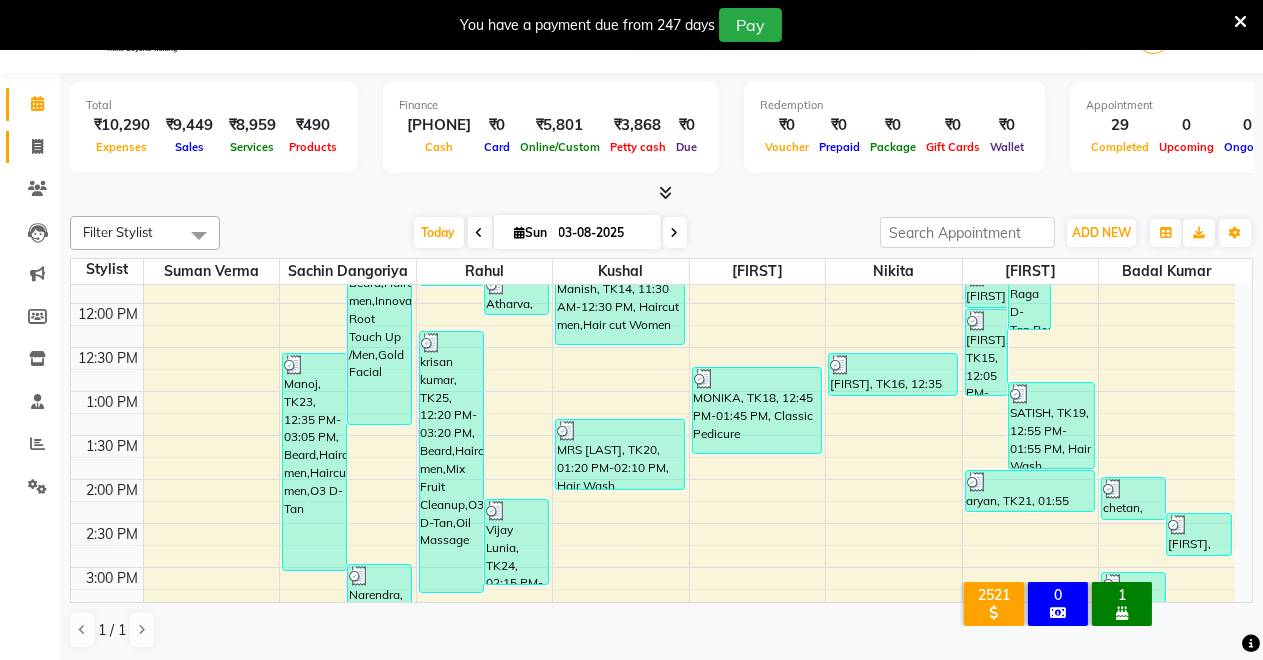 click 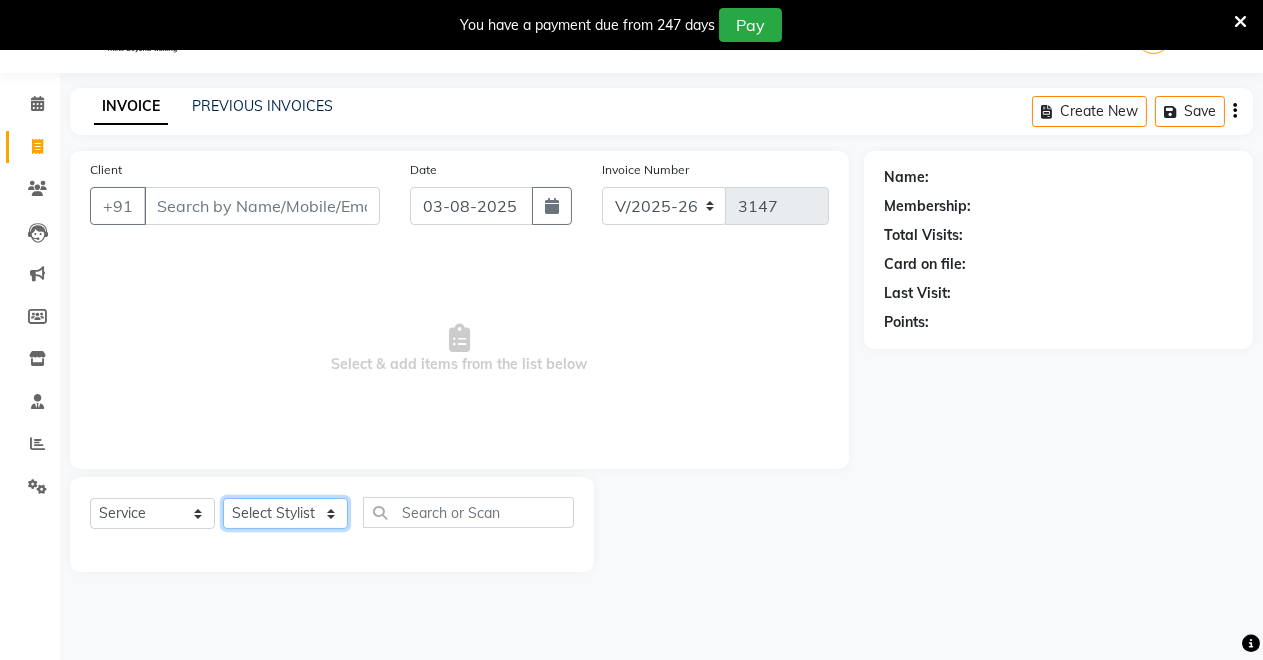 click on "Select Stylist Badal kumar Jeetu Kushal Nikita Rahul Sachin Dangoriya Shikha Suman Verma" 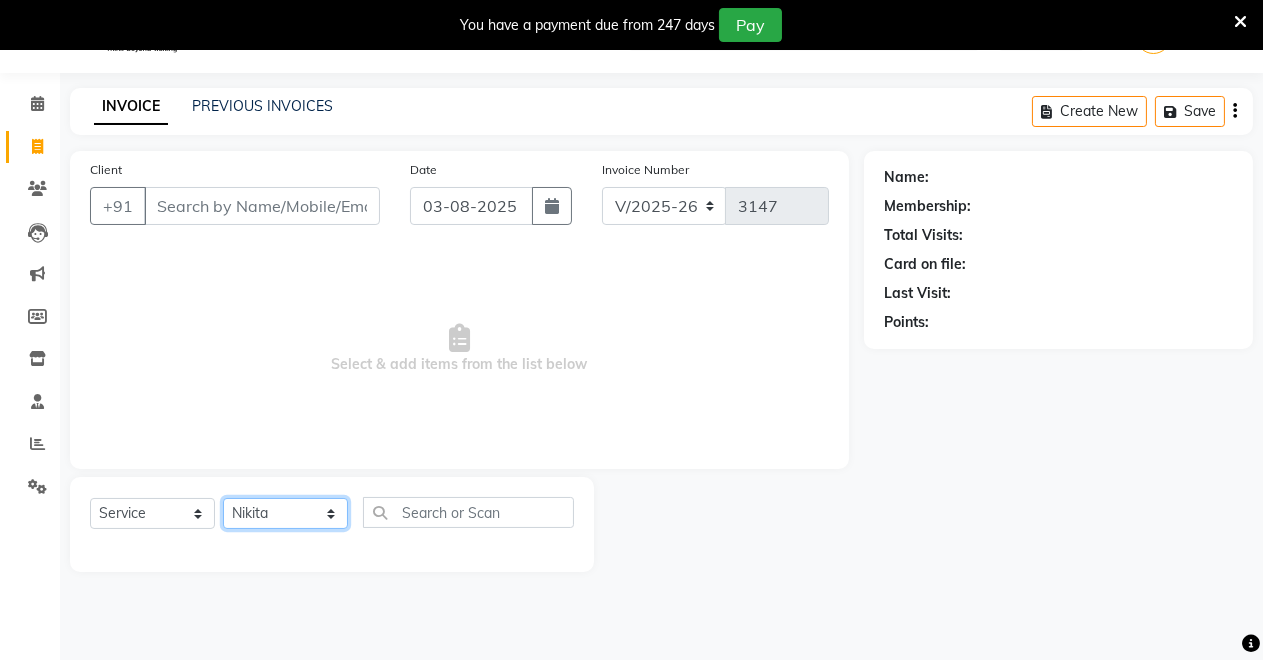 click on "Select Stylist Badal kumar Jeetu Kushal Nikita Rahul Sachin Dangoriya Shikha Suman Verma" 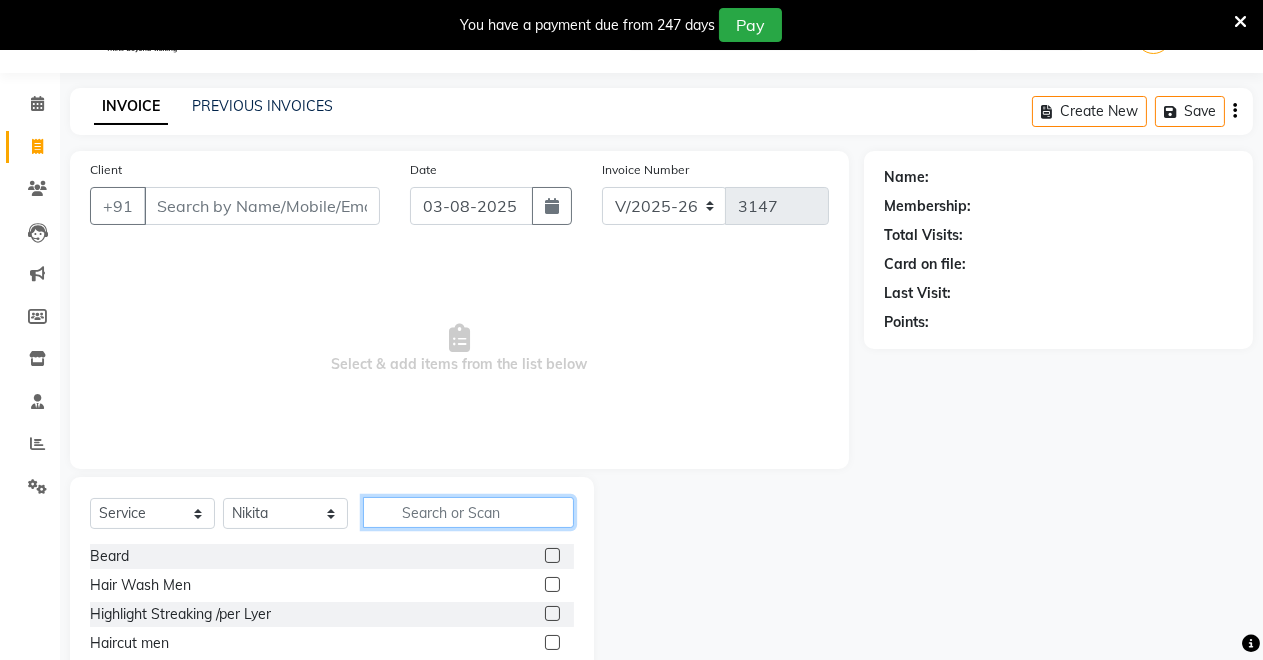click 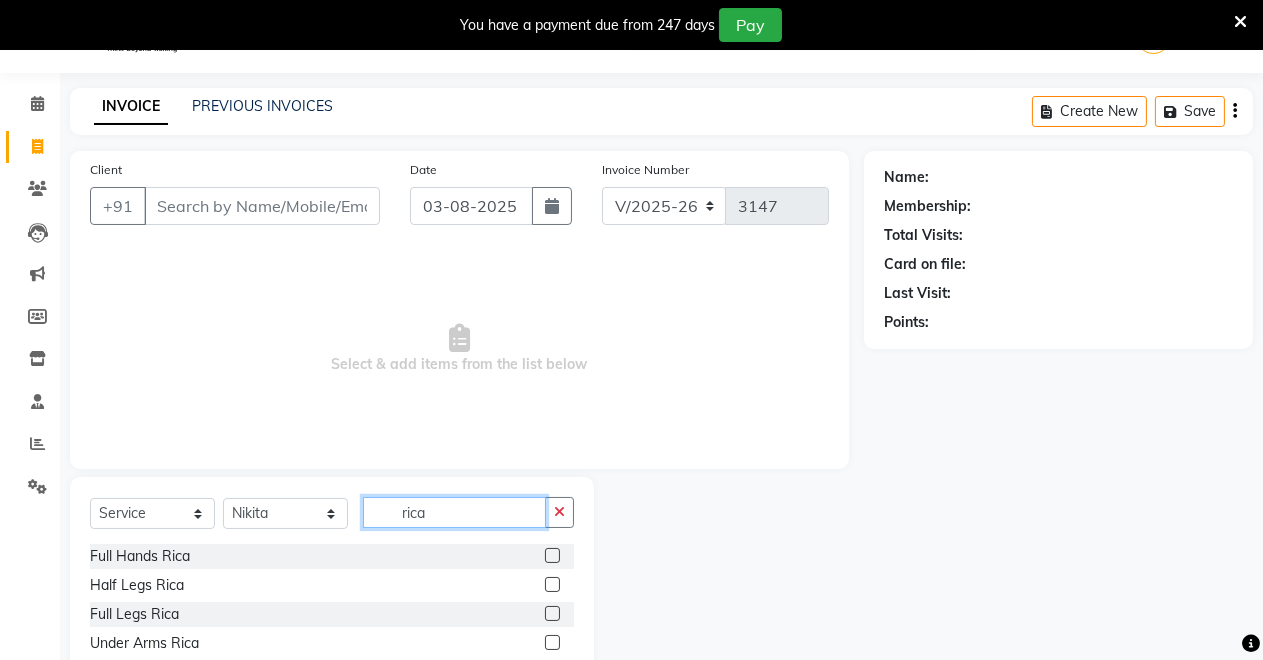 type on "rica" 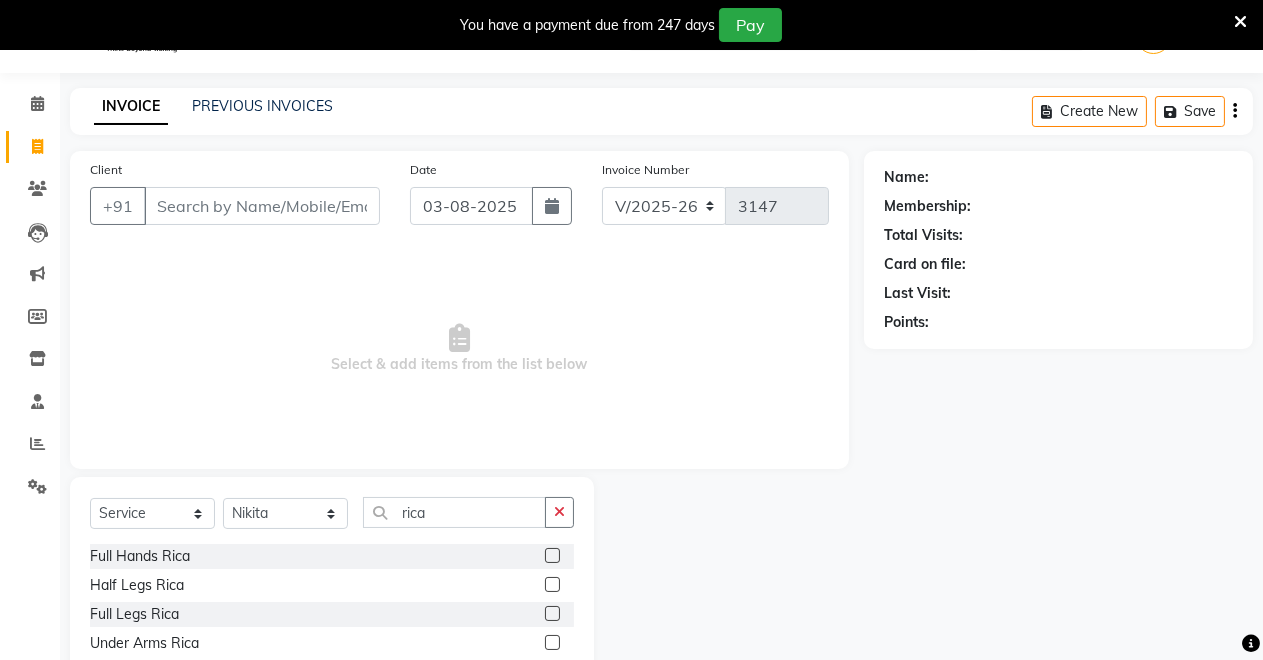 click 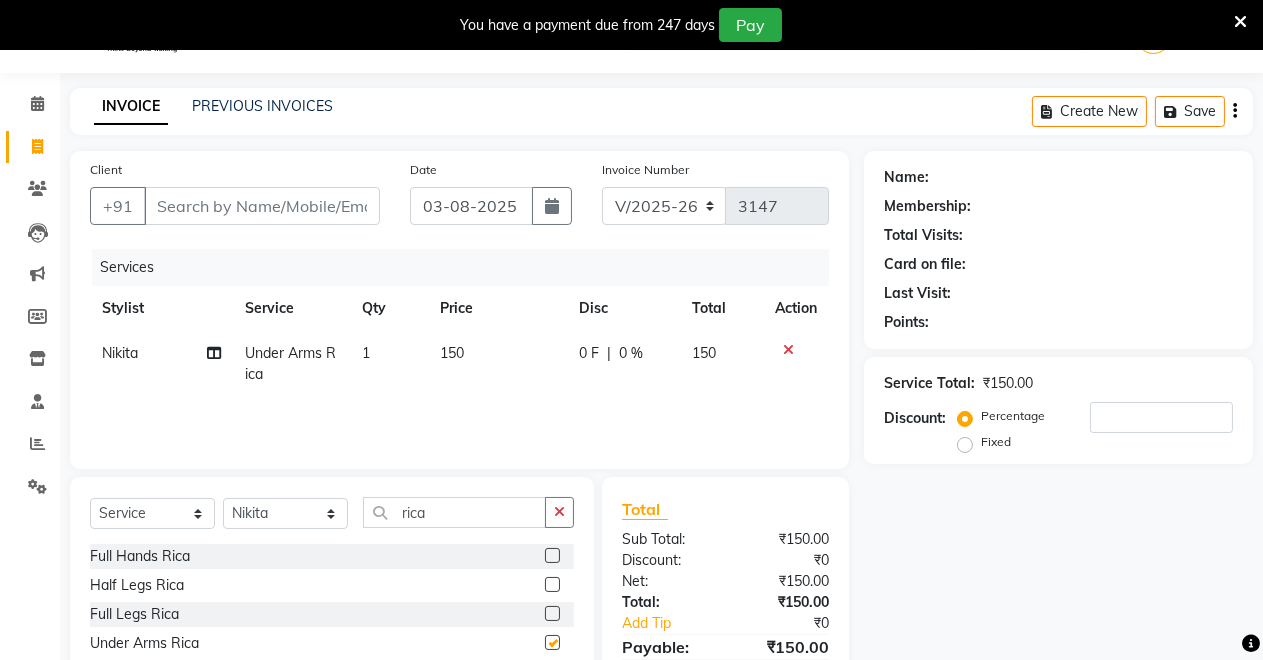 checkbox on "false" 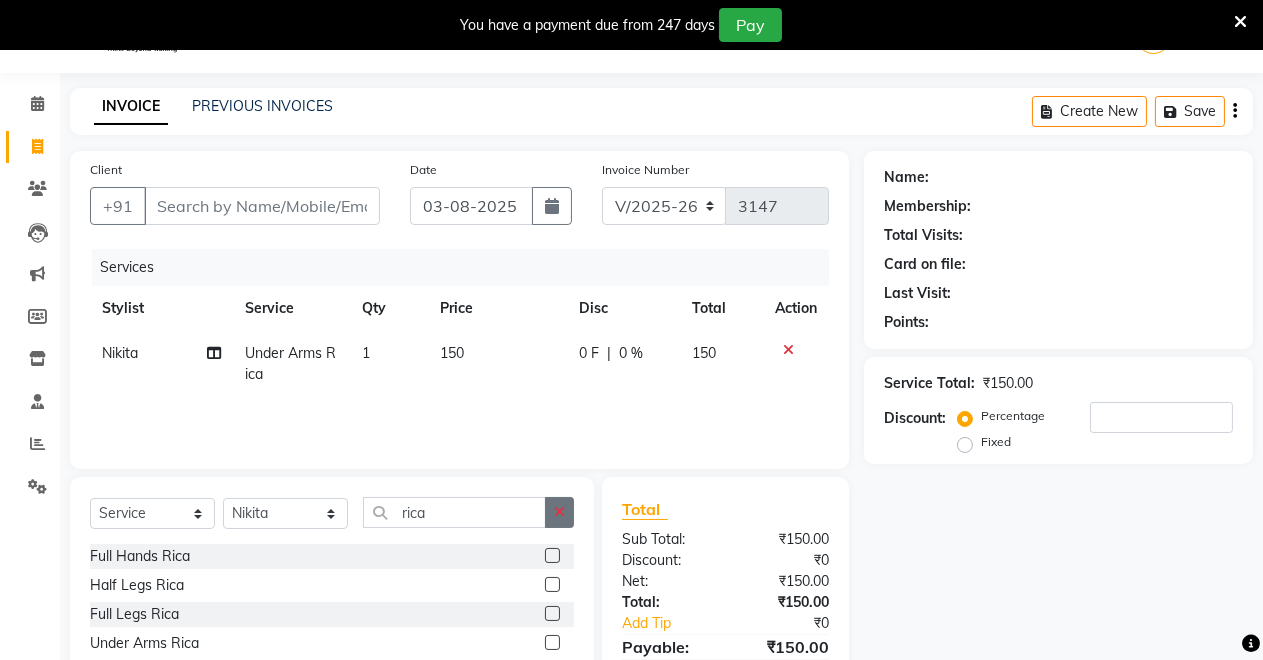 click 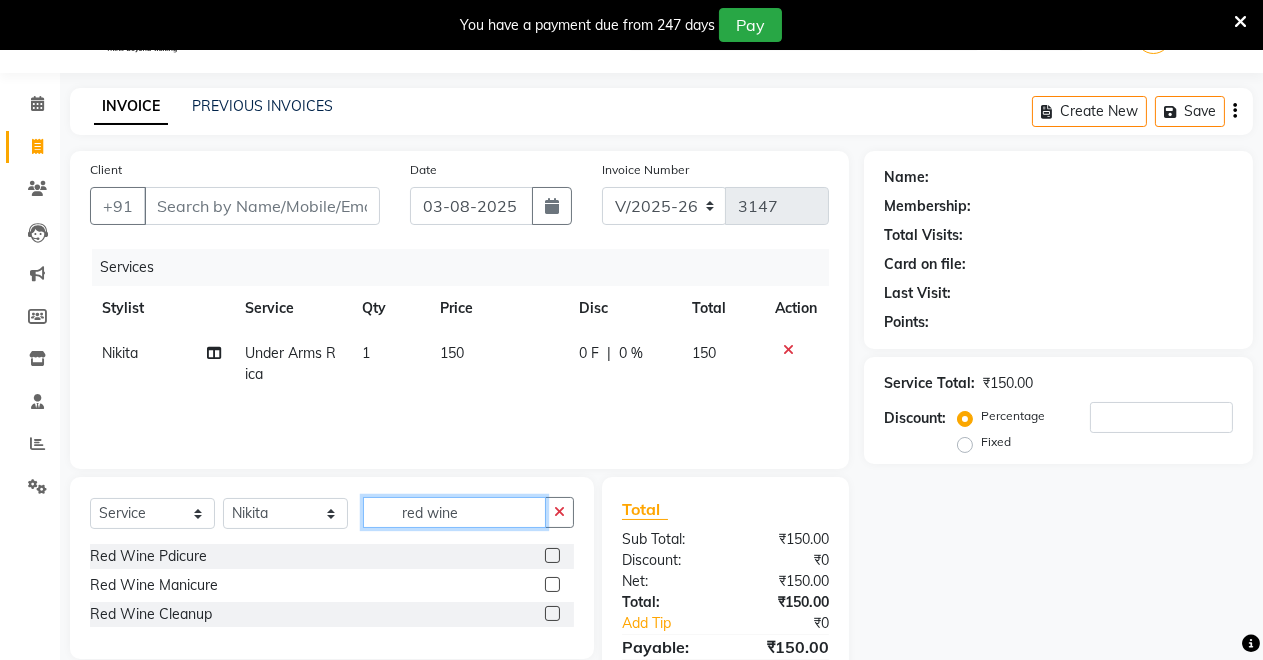 type on "red wine" 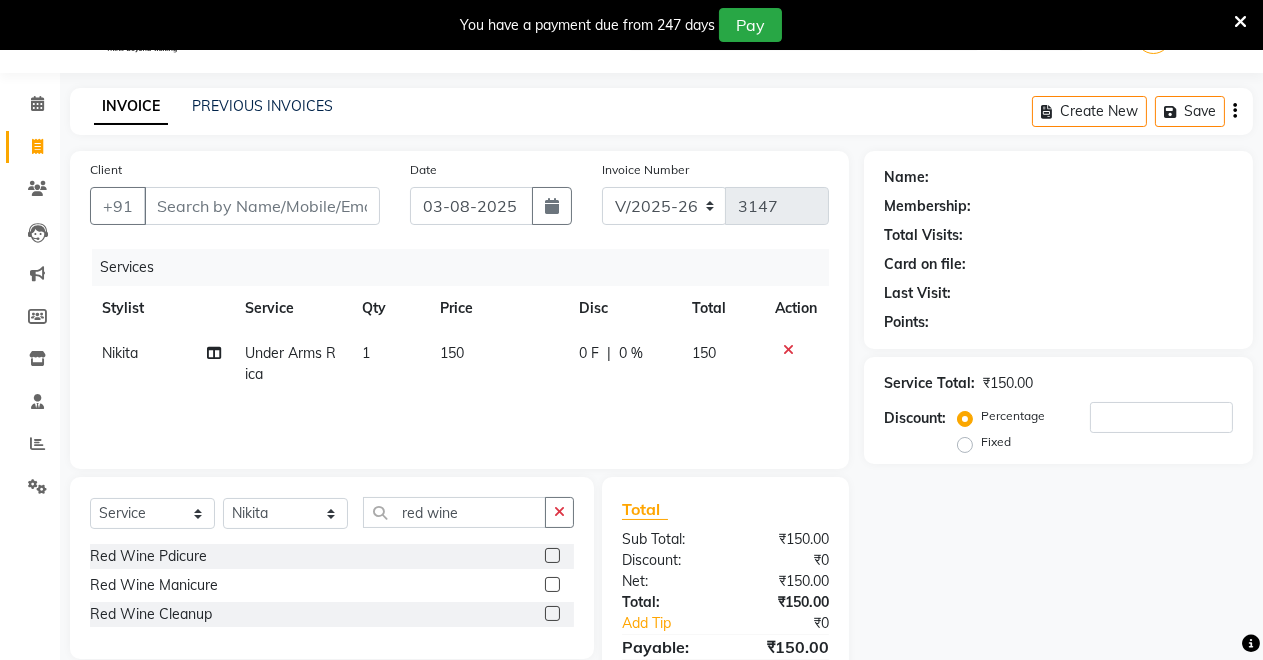 click 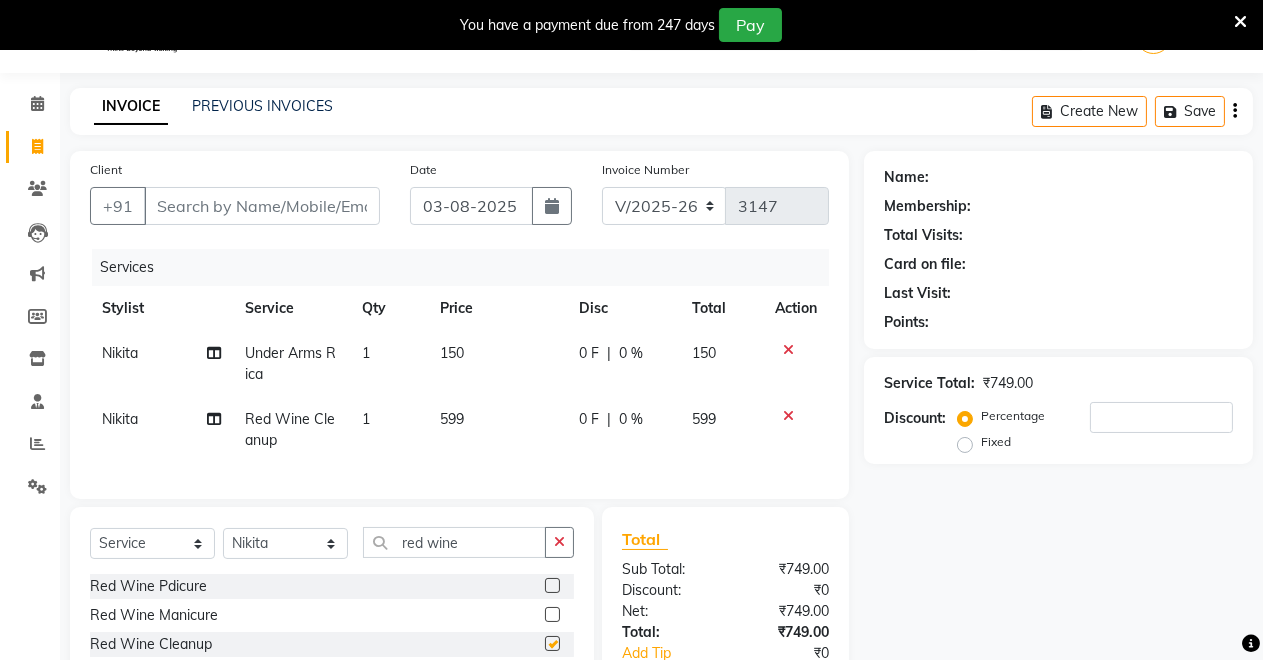 checkbox on "false" 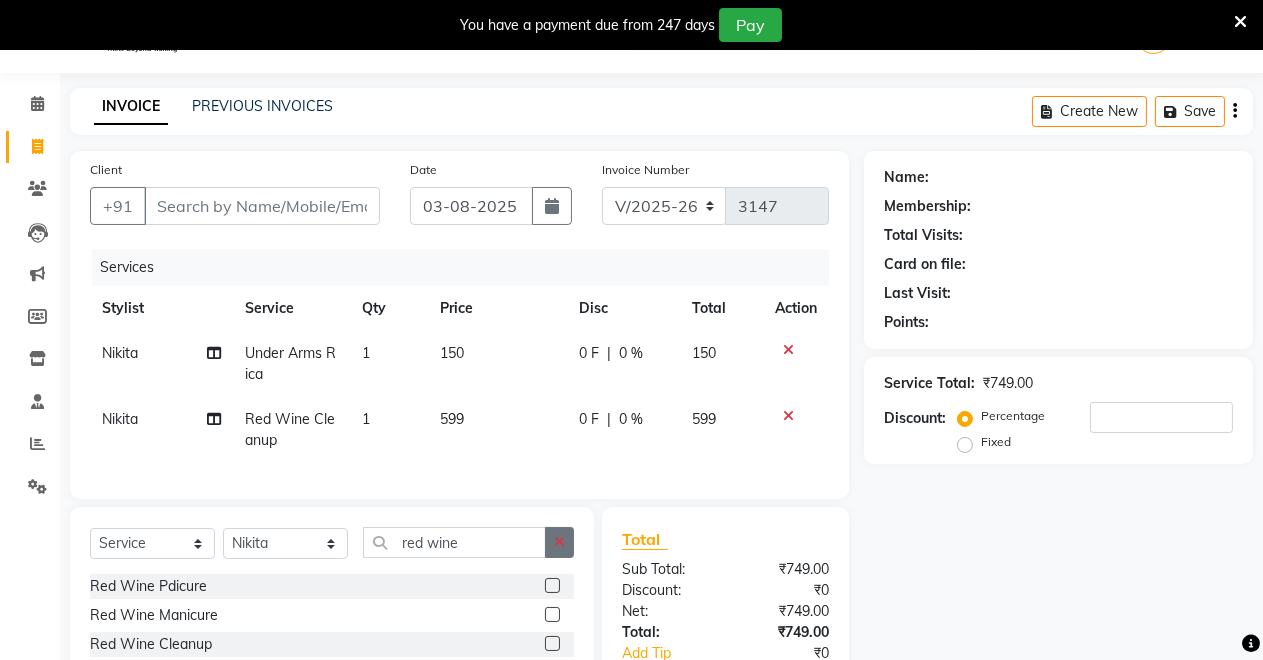 click 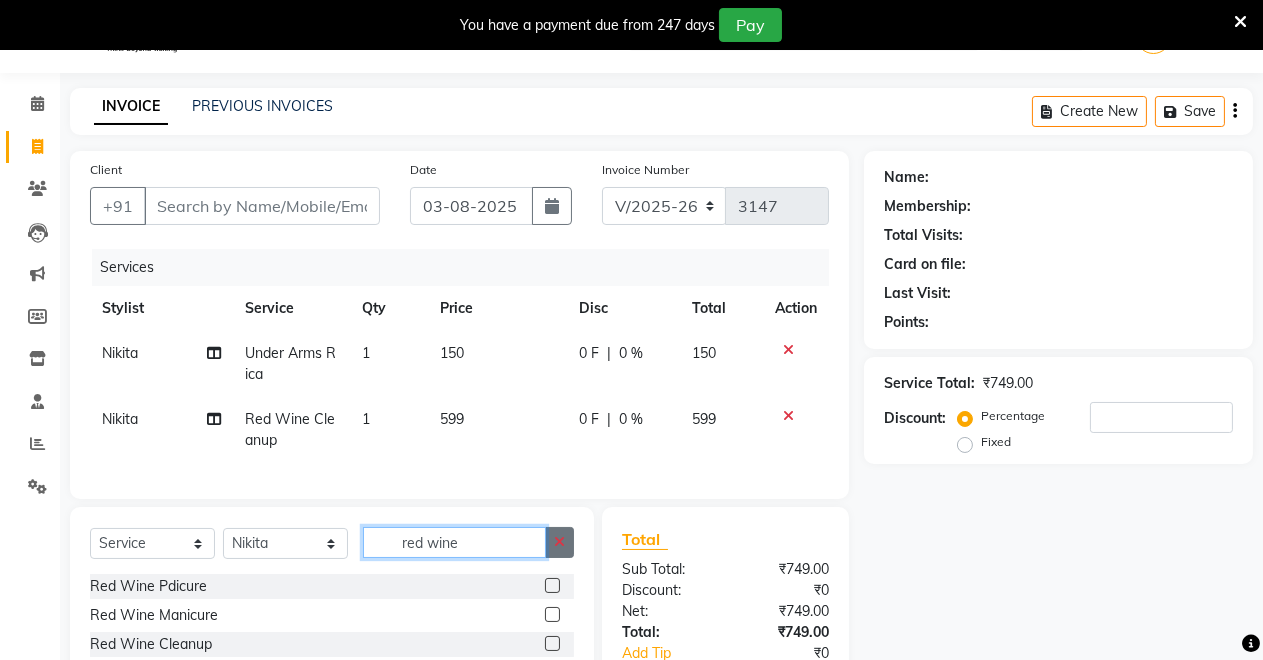 type 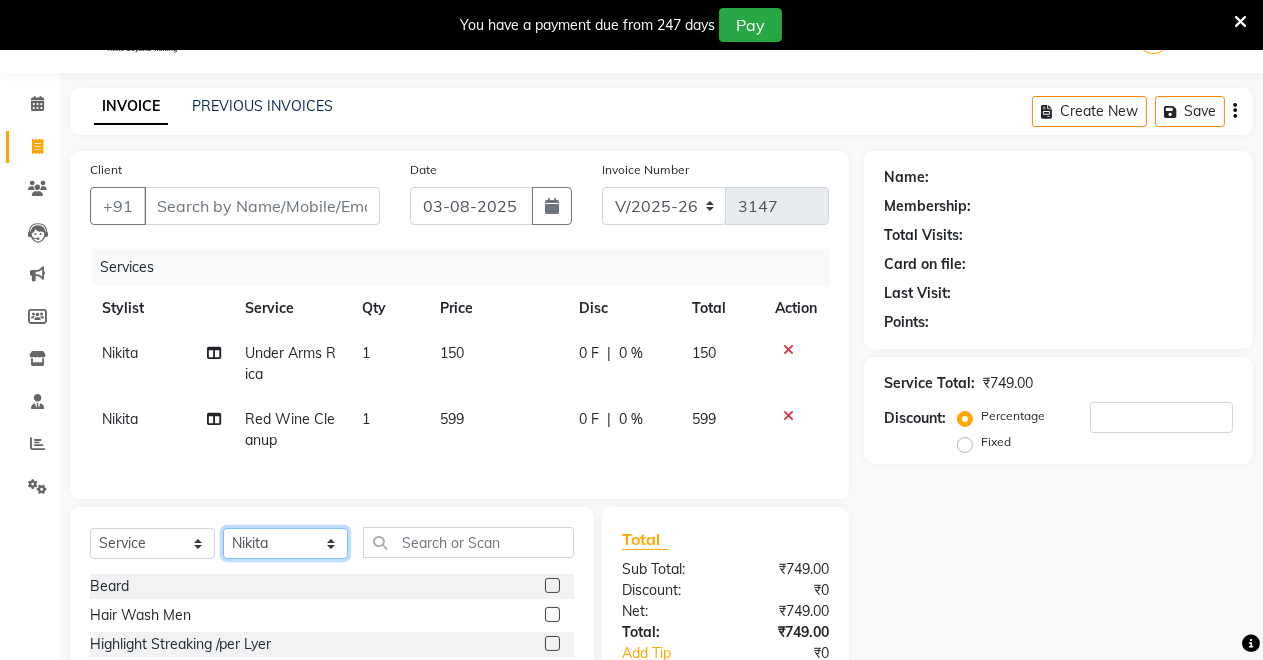 click on "Select Stylist Badal kumar Jeetu Kushal Nikita Rahul Sachin Dangoriya Shikha Suman Verma" 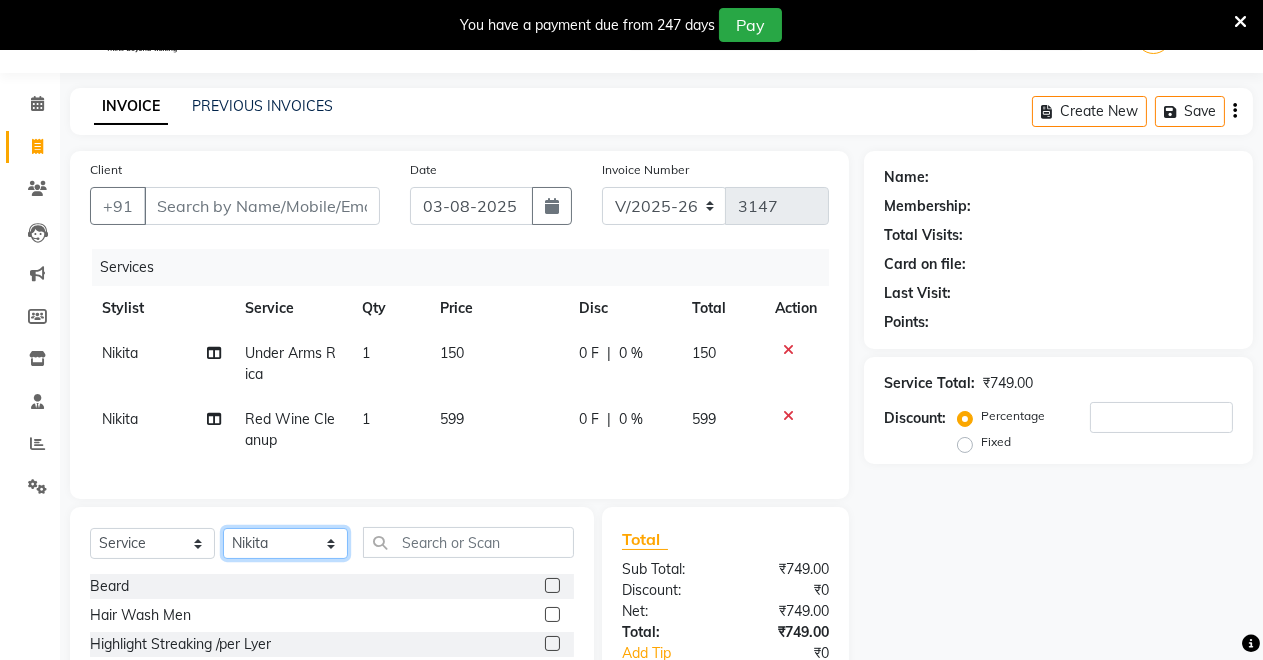 select on "75199" 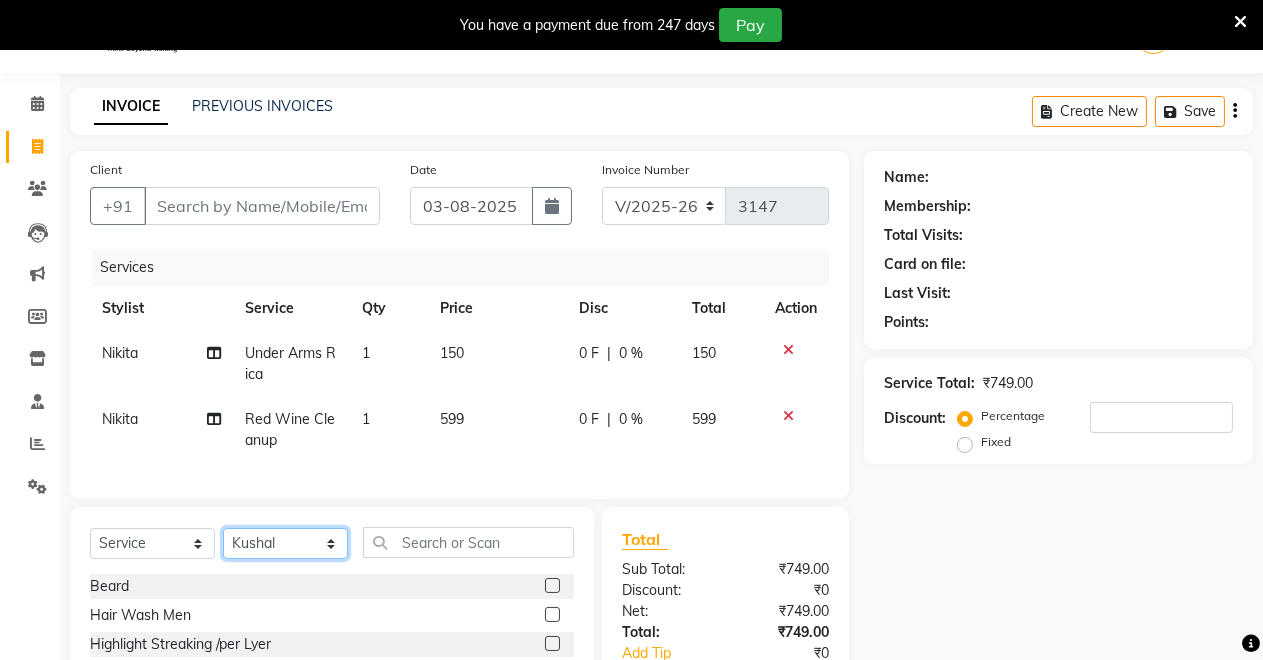 click on "Select Stylist Badal kumar Jeetu Kushal Nikita Rahul Sachin Dangoriya Shikha Suman Verma" 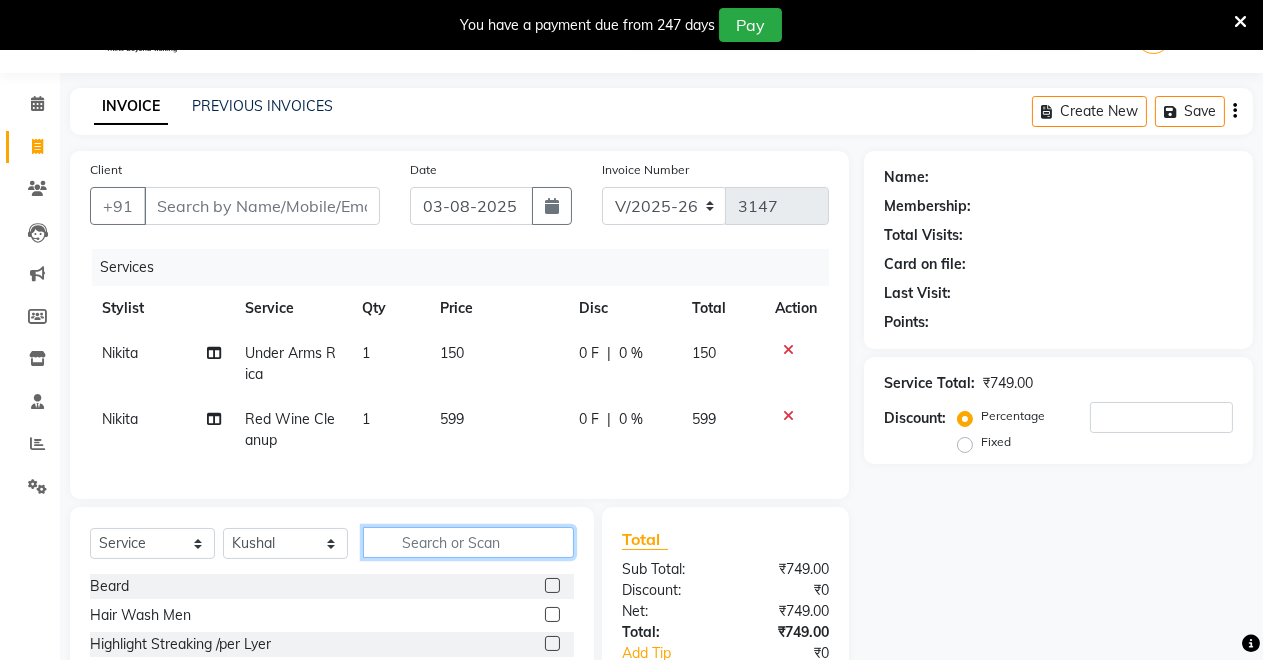 click 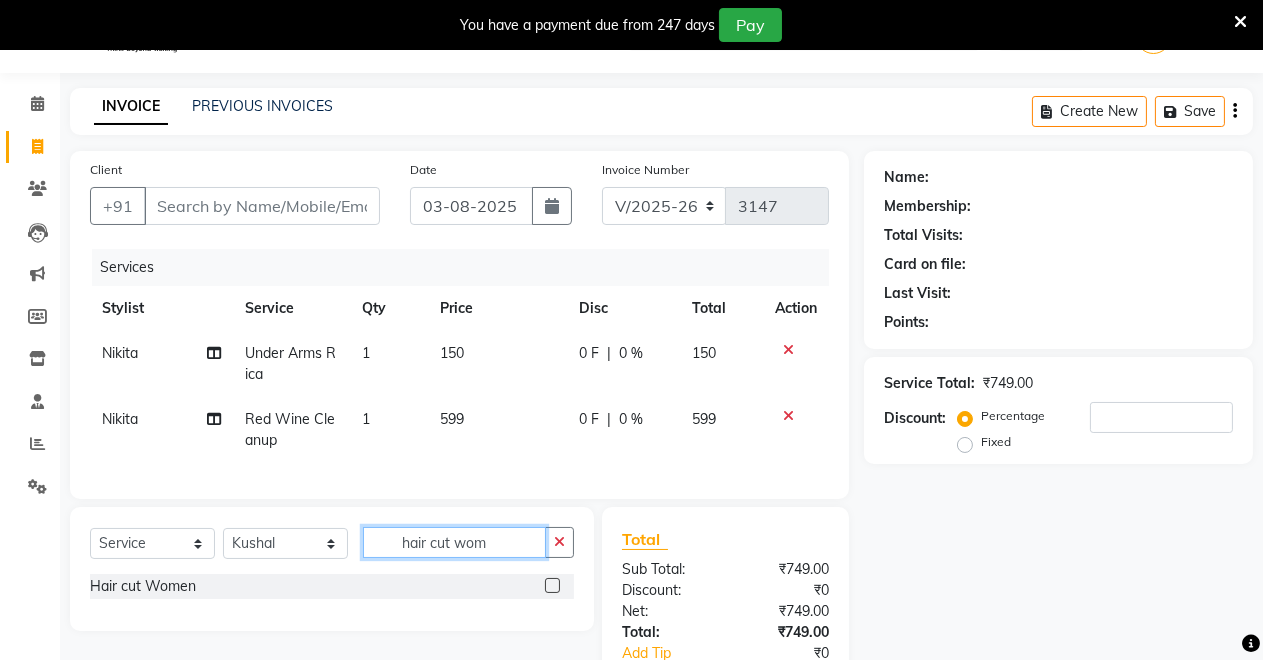 type on "hair cut wom" 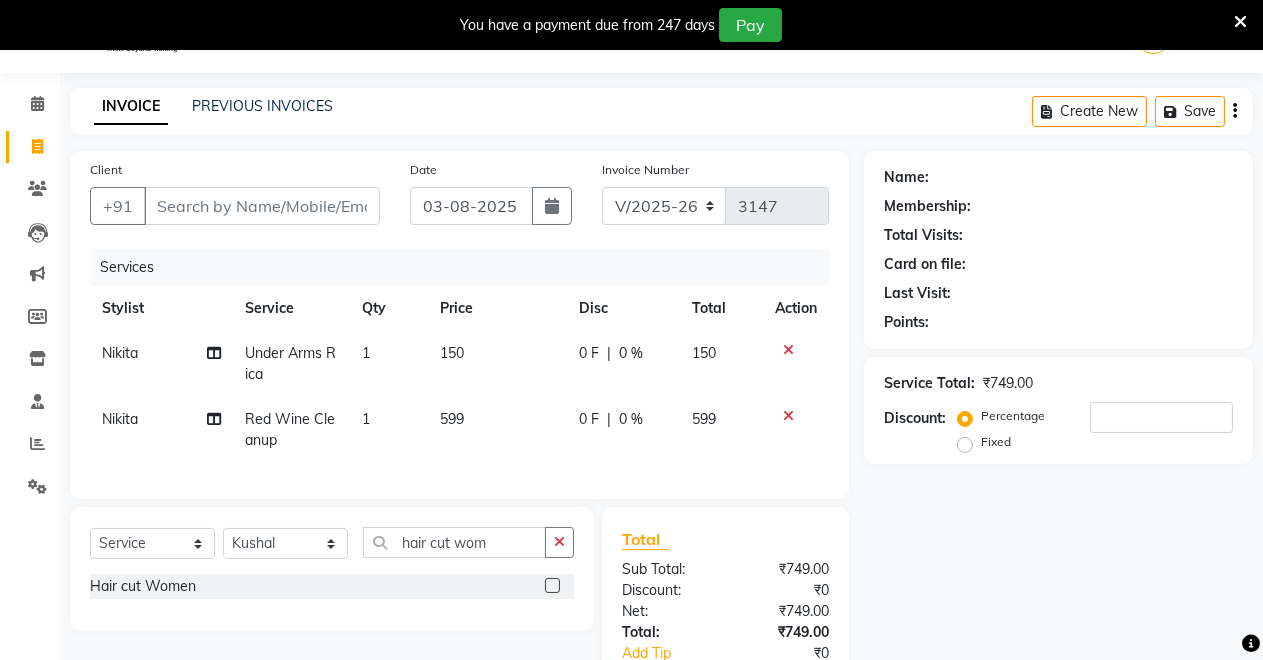 click 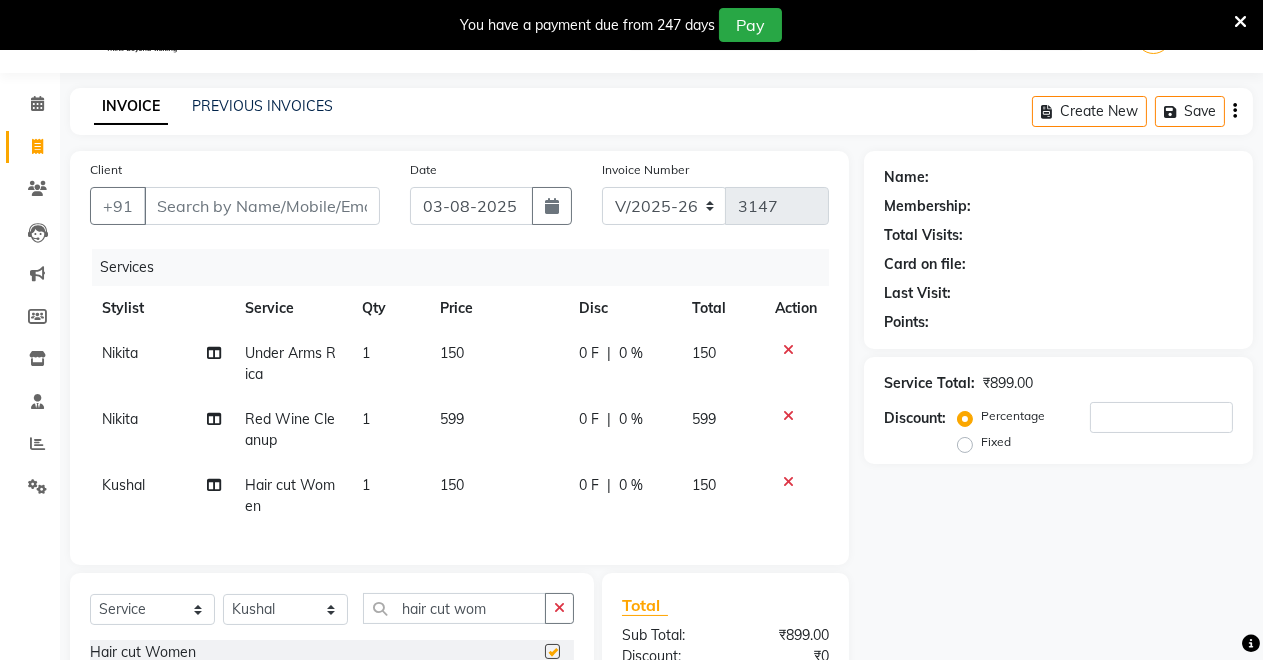 checkbox on "false" 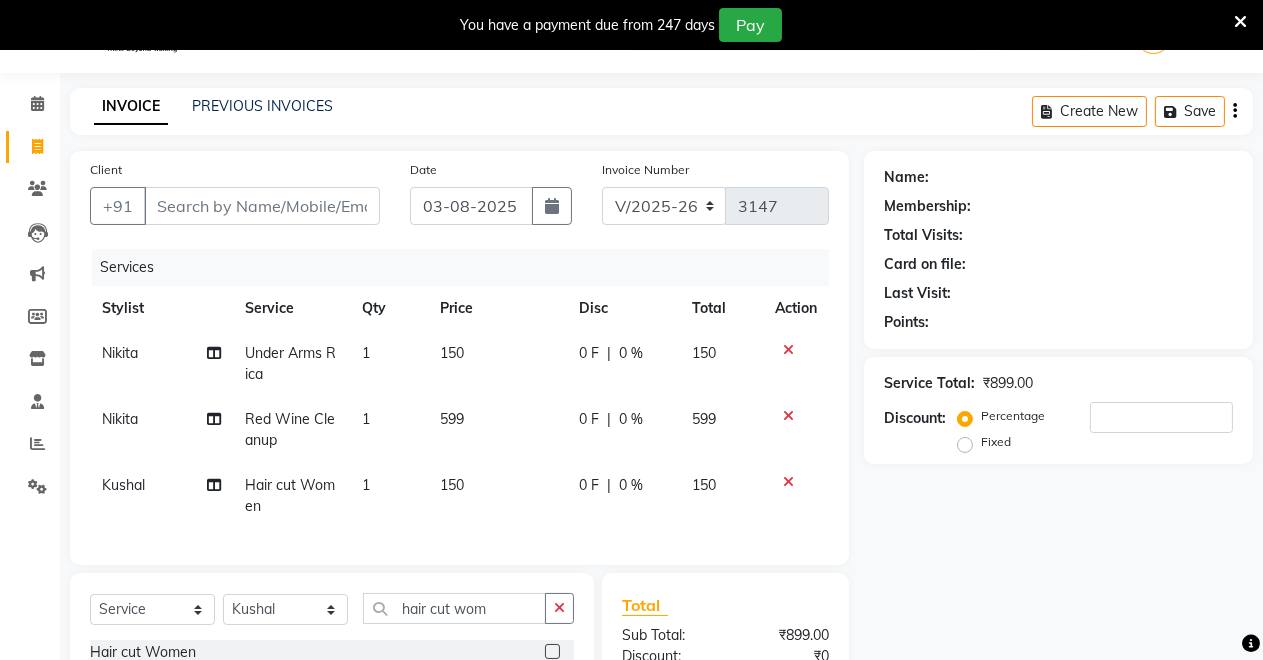 click on "1" 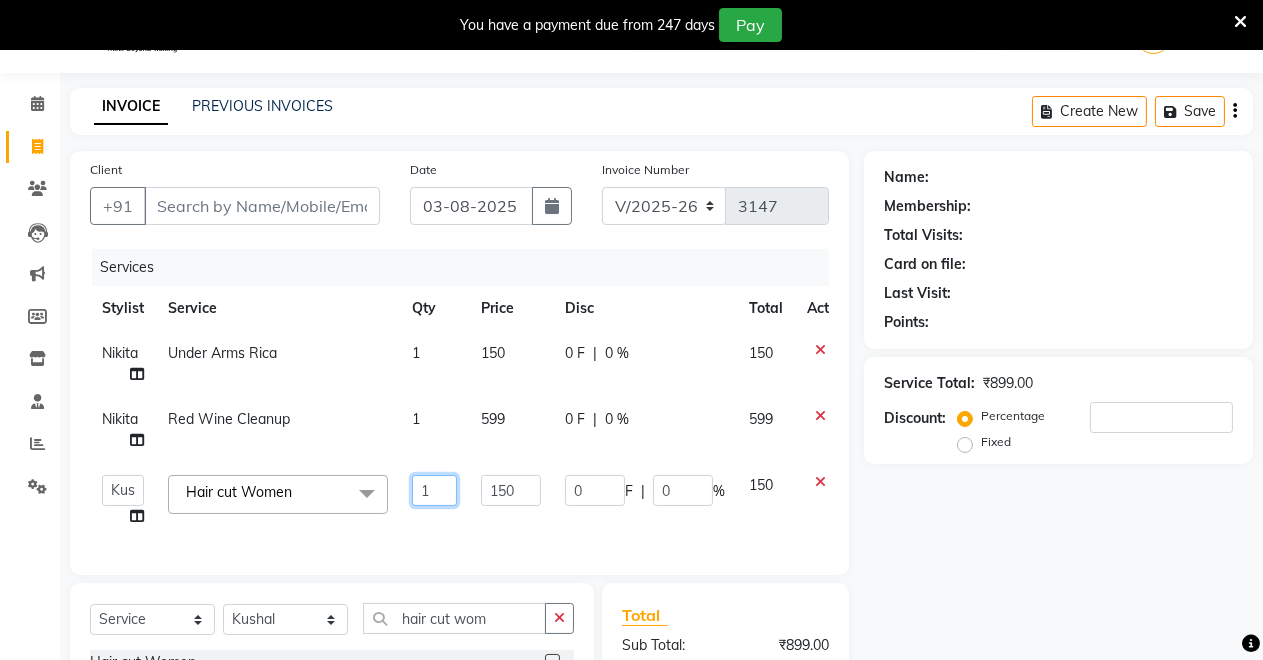 click on "1" 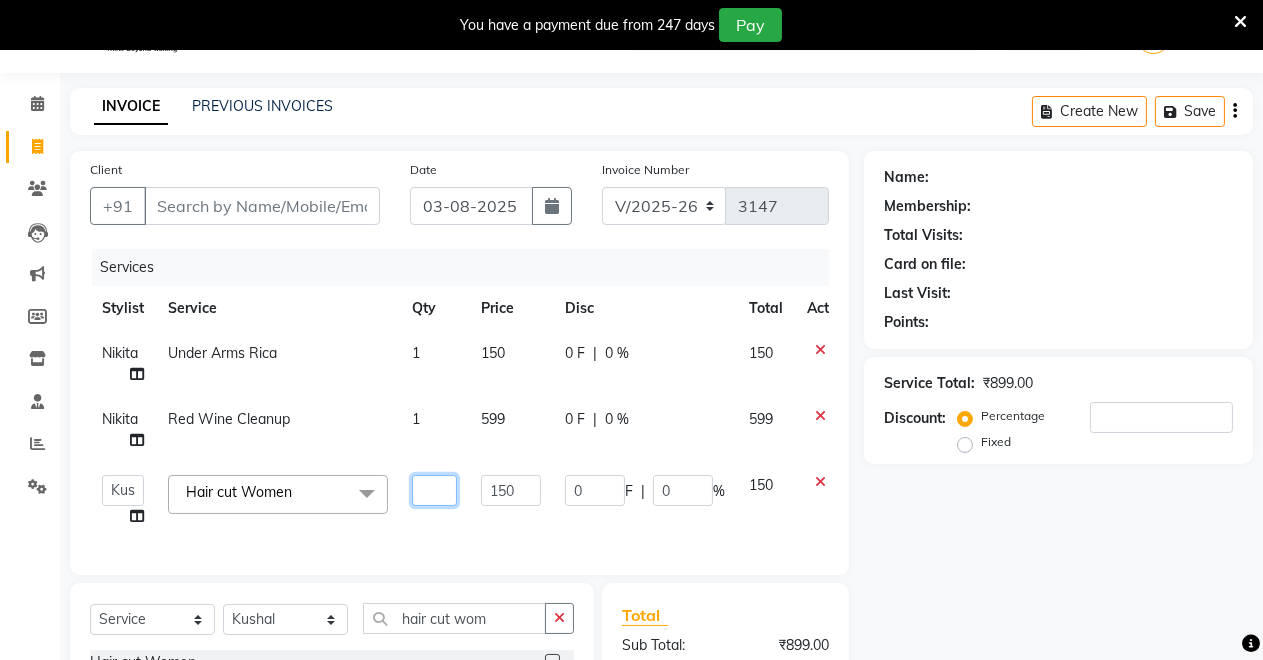 type on "2" 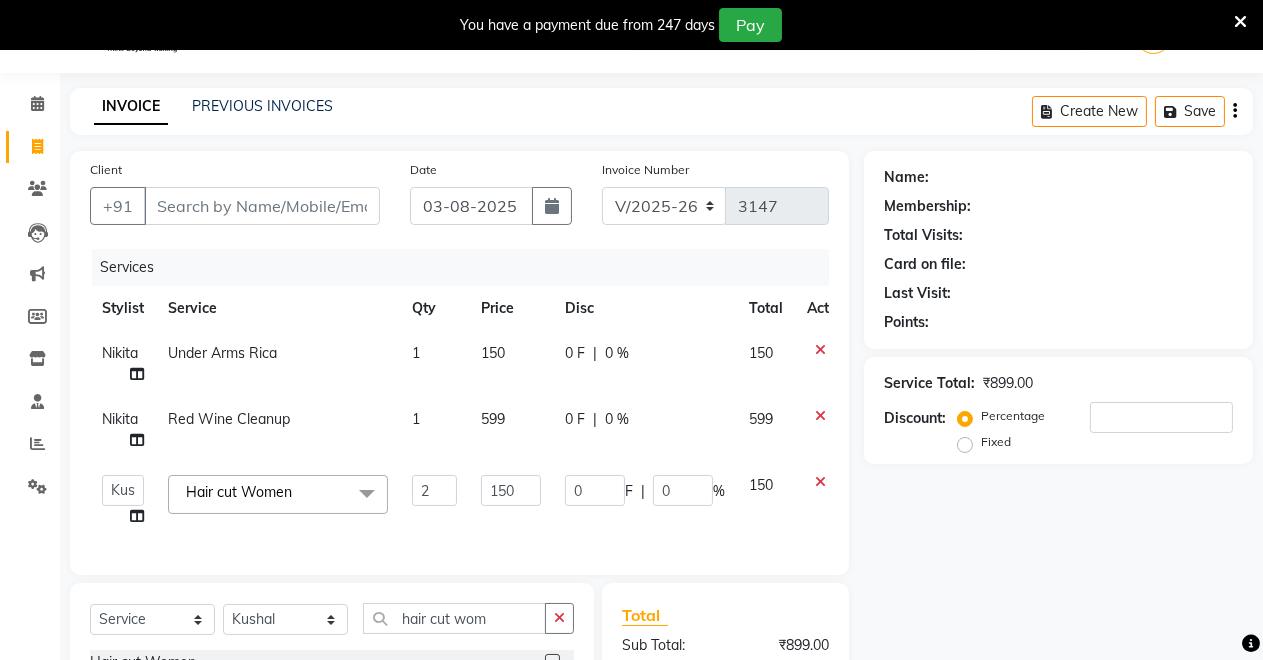 click on "Name: Membership: Total Visits: Card on file: Last Visit:  Points:  Service Total:  ₹899.00  Discount:  Percentage   Fixed" 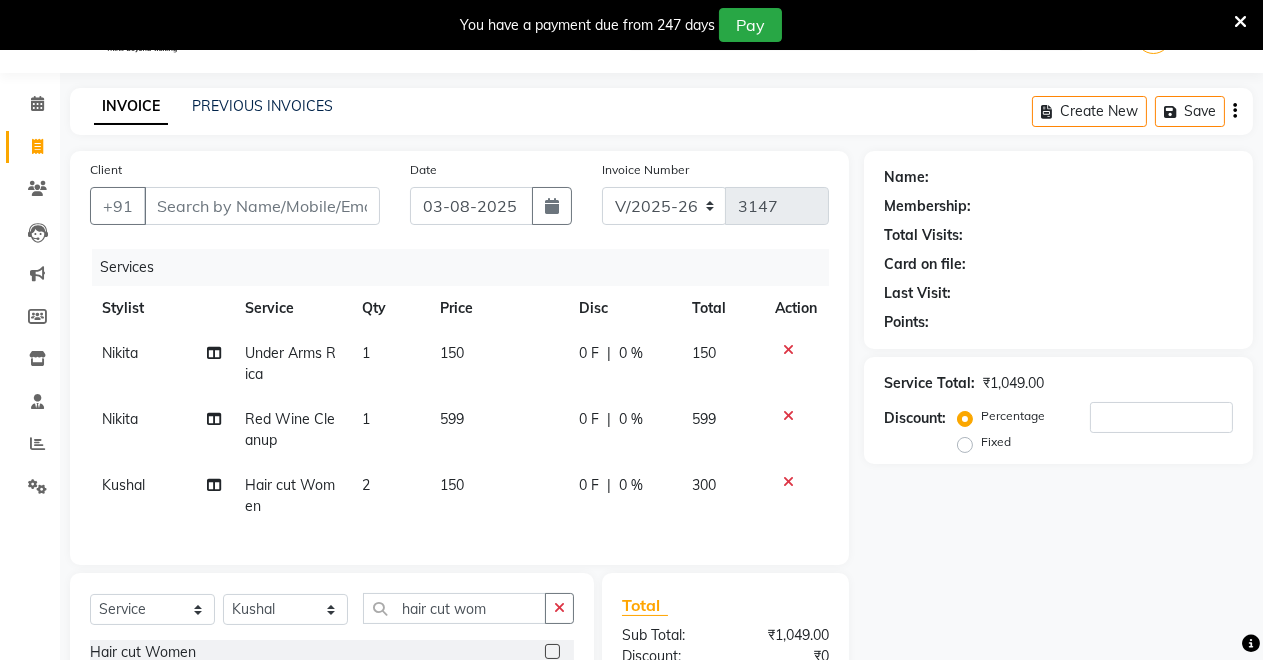 click on "Percentage   Fixed" 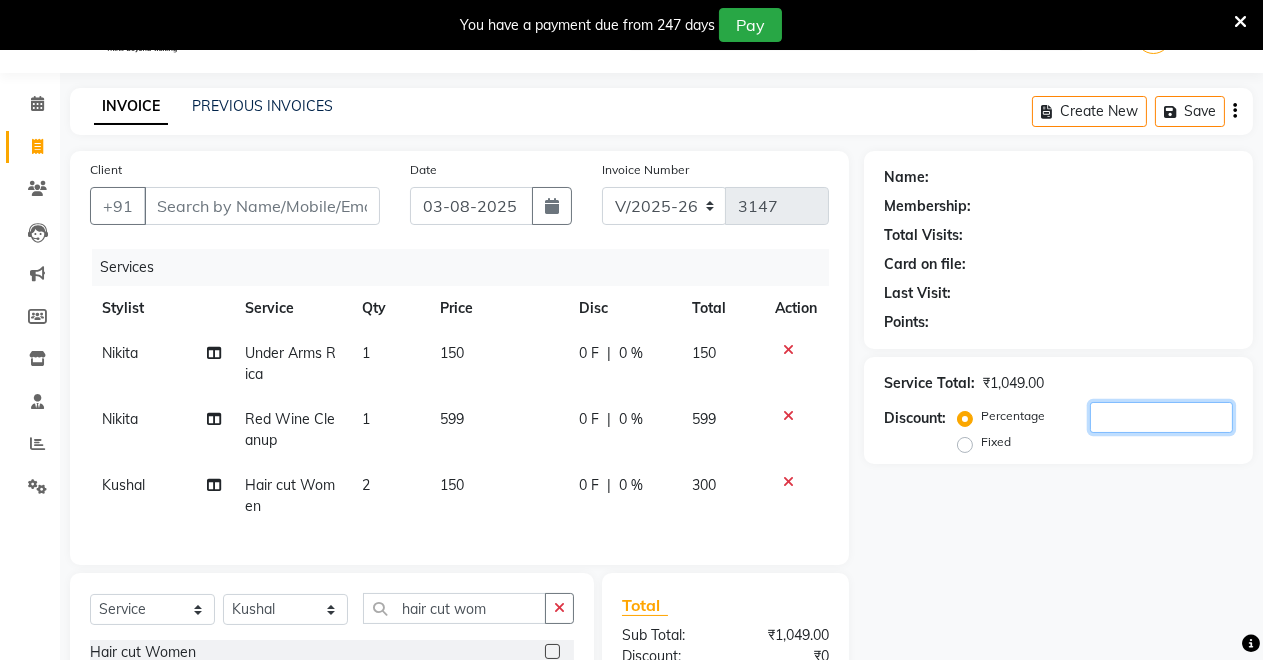 click 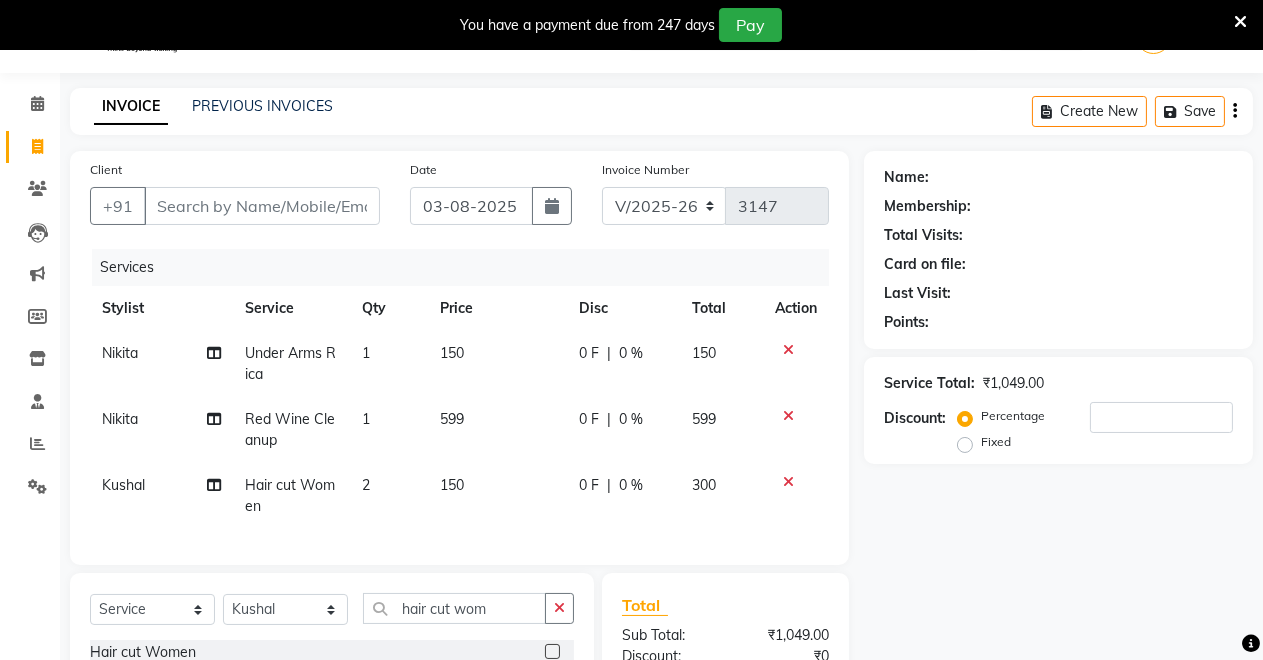 click on "Fixed" 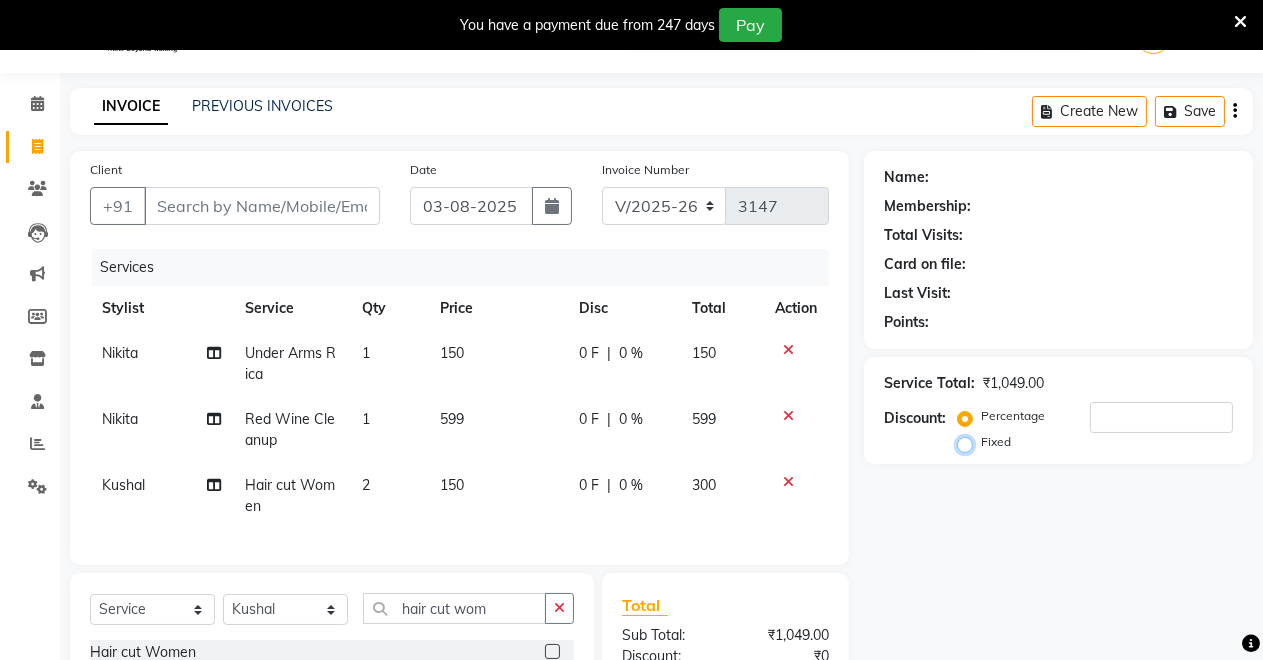 click on "Fixed" at bounding box center [969, 442] 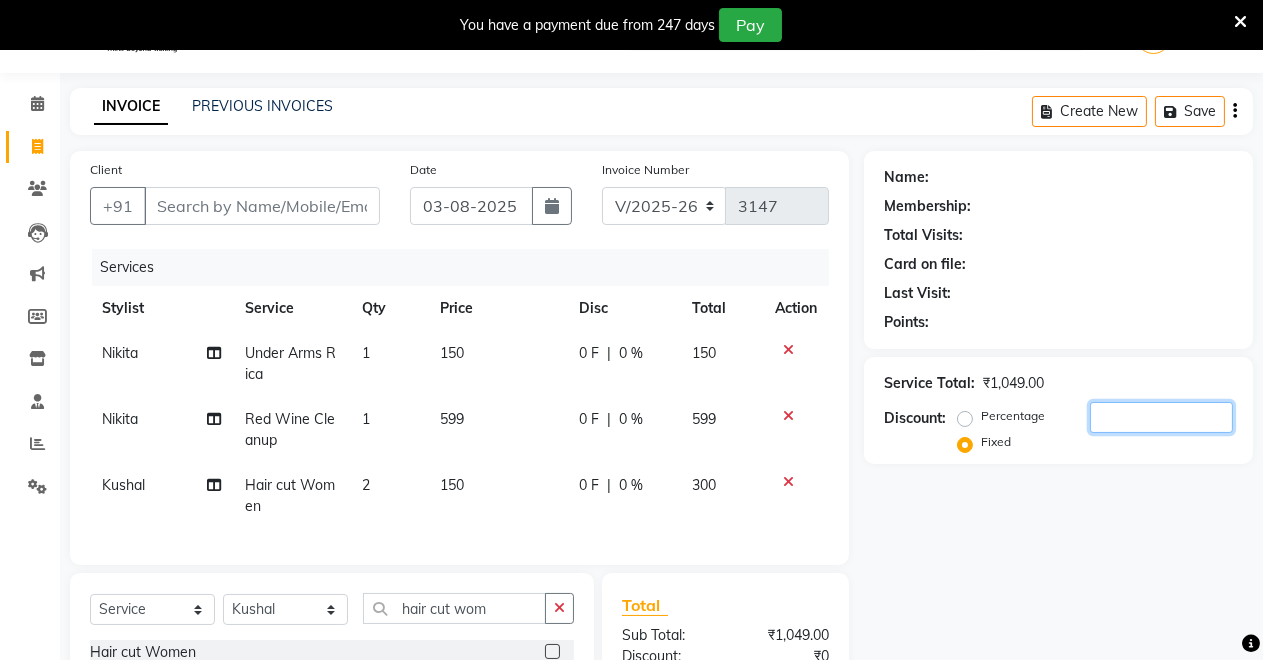 click 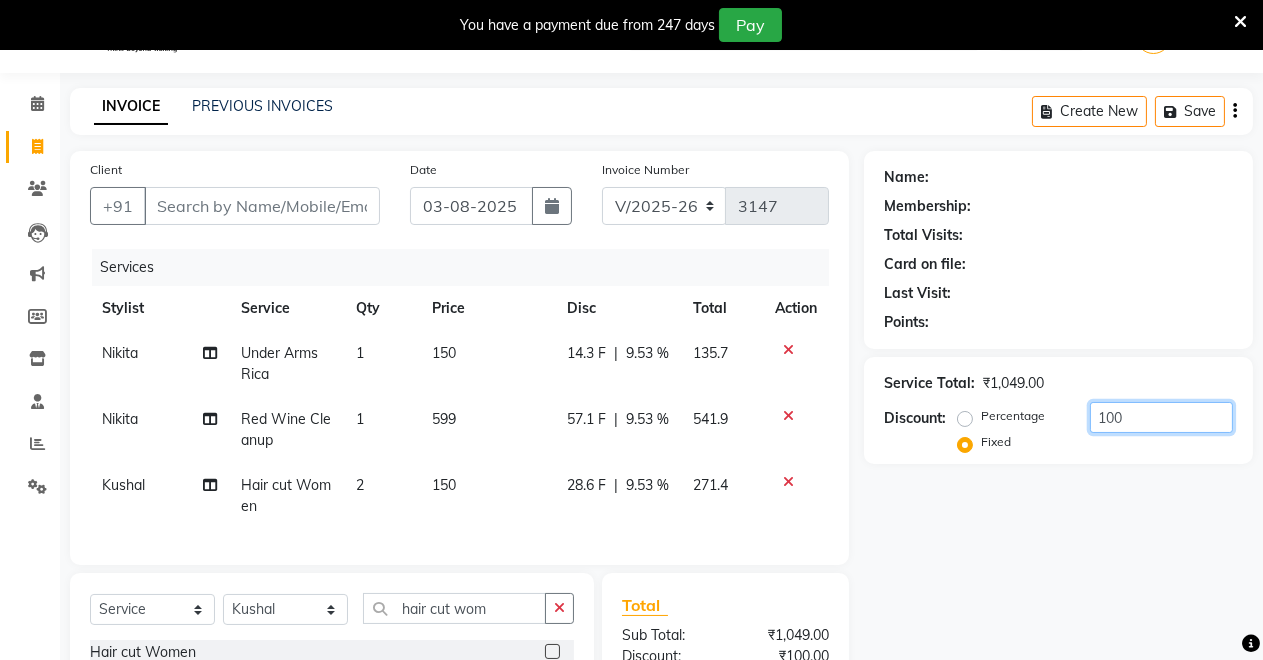 type on "100" 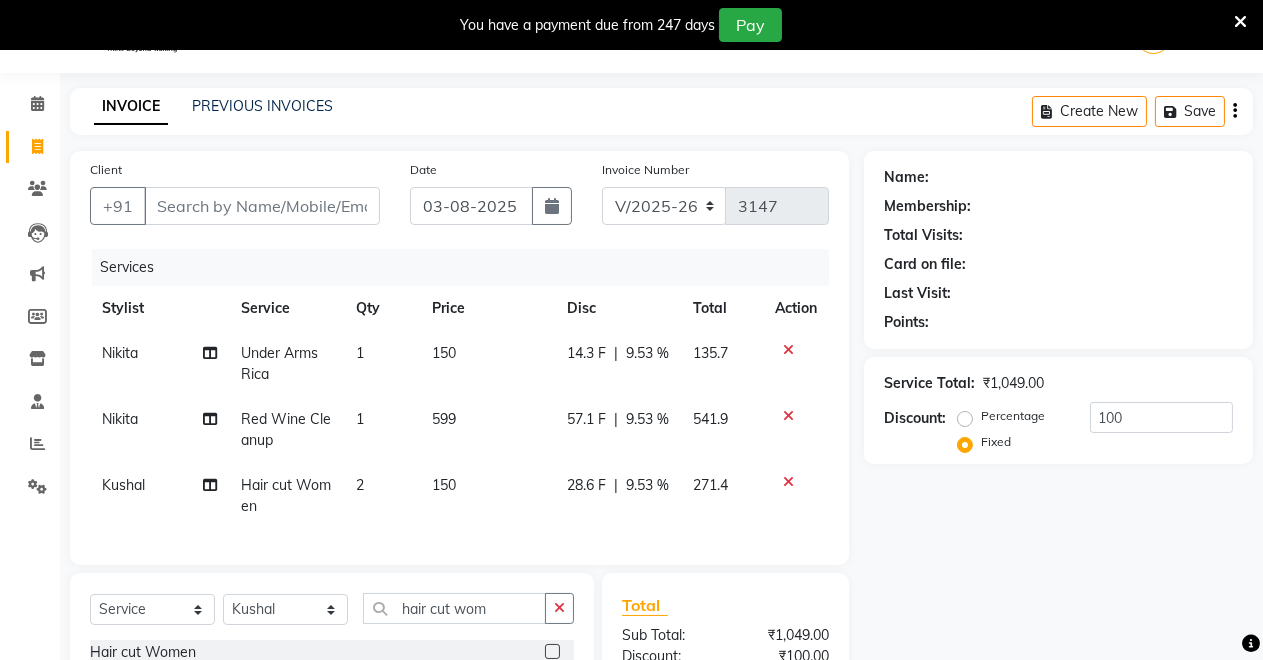 click on "Name: Membership: Total Visits: Card on file: Last Visit:  Points:  Service Total:  ₹1,049.00  Discount:  Percentage   Fixed  100" 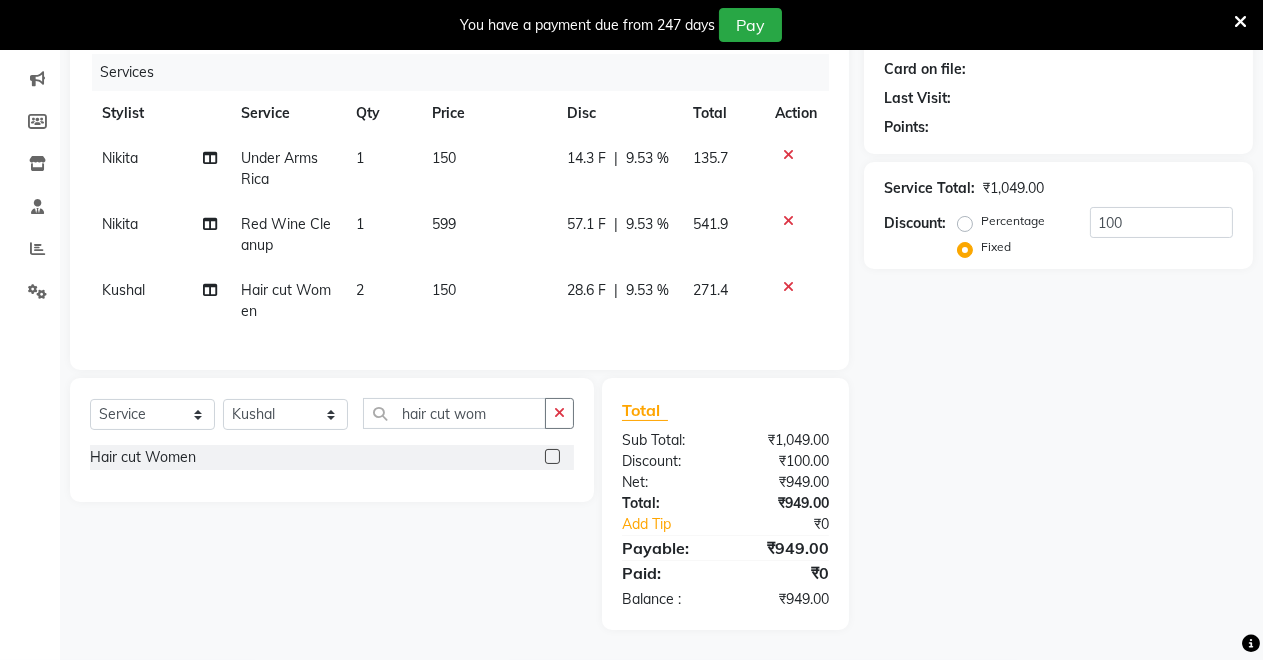 click on "Name: Membership: Total Visits: Card on file: Last Visit:  Points:  Service Total:  ₹1,049.00  Discount:  Percentage   Fixed  100" 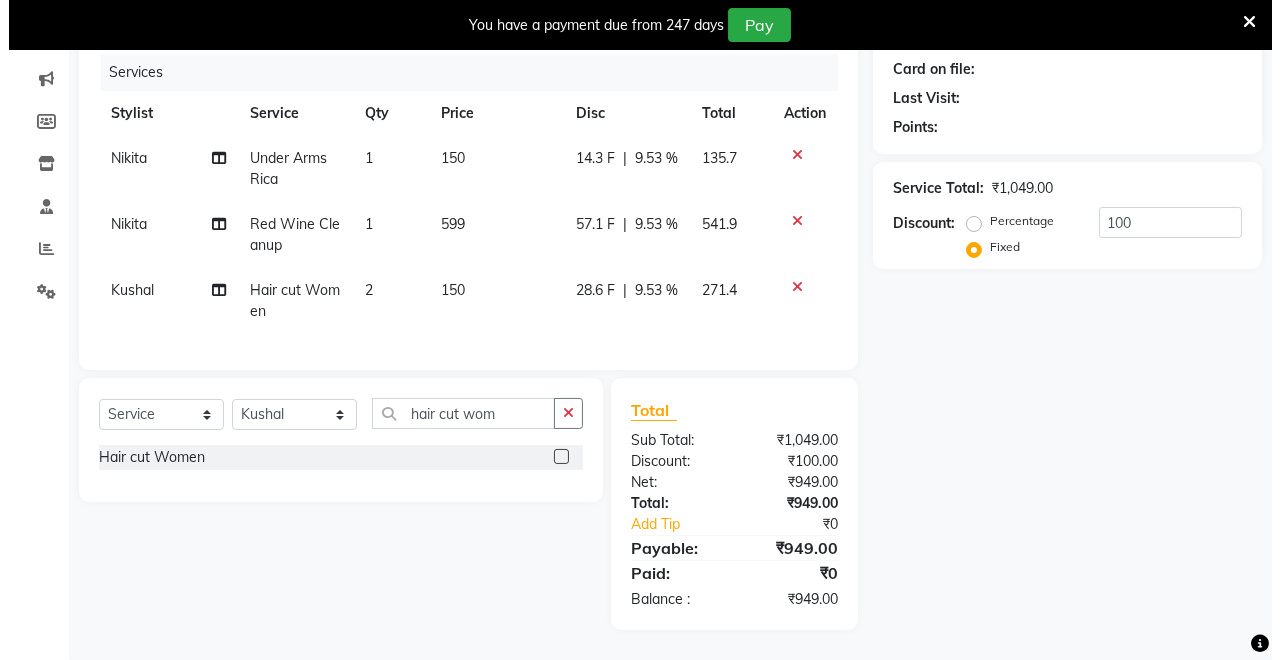 scroll, scrollTop: 0, scrollLeft: 0, axis: both 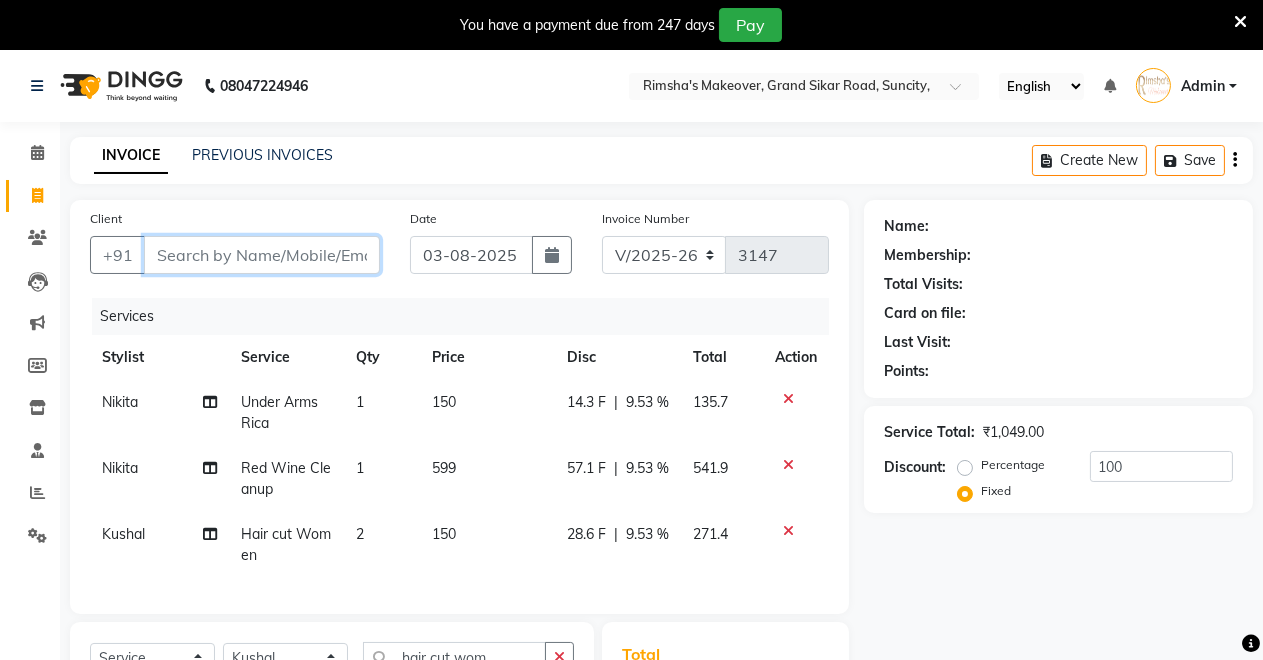 click on "Client" at bounding box center [262, 255] 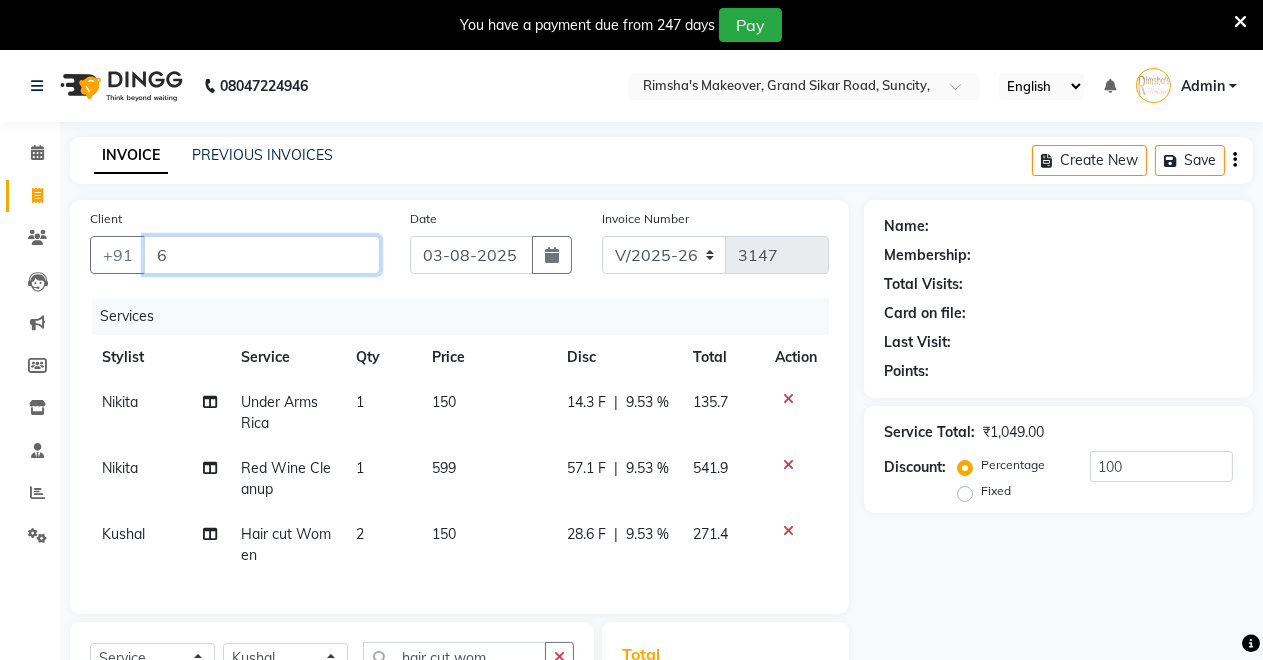 type on "0" 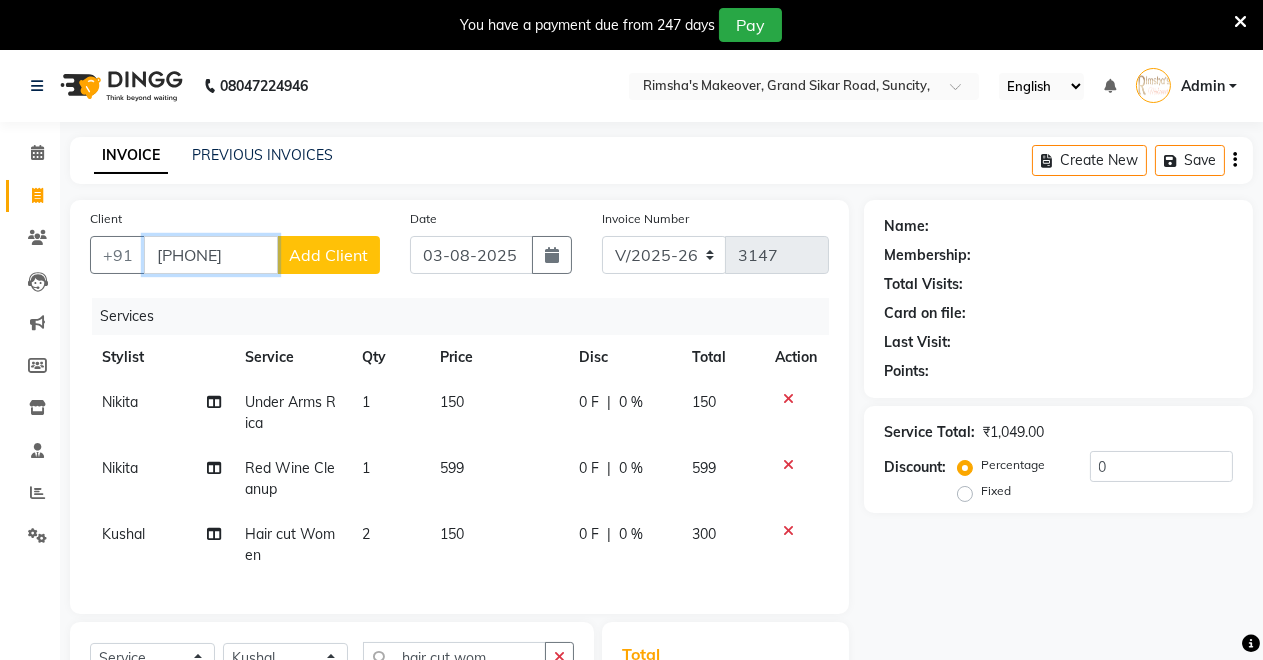 type on "[PHONE]" 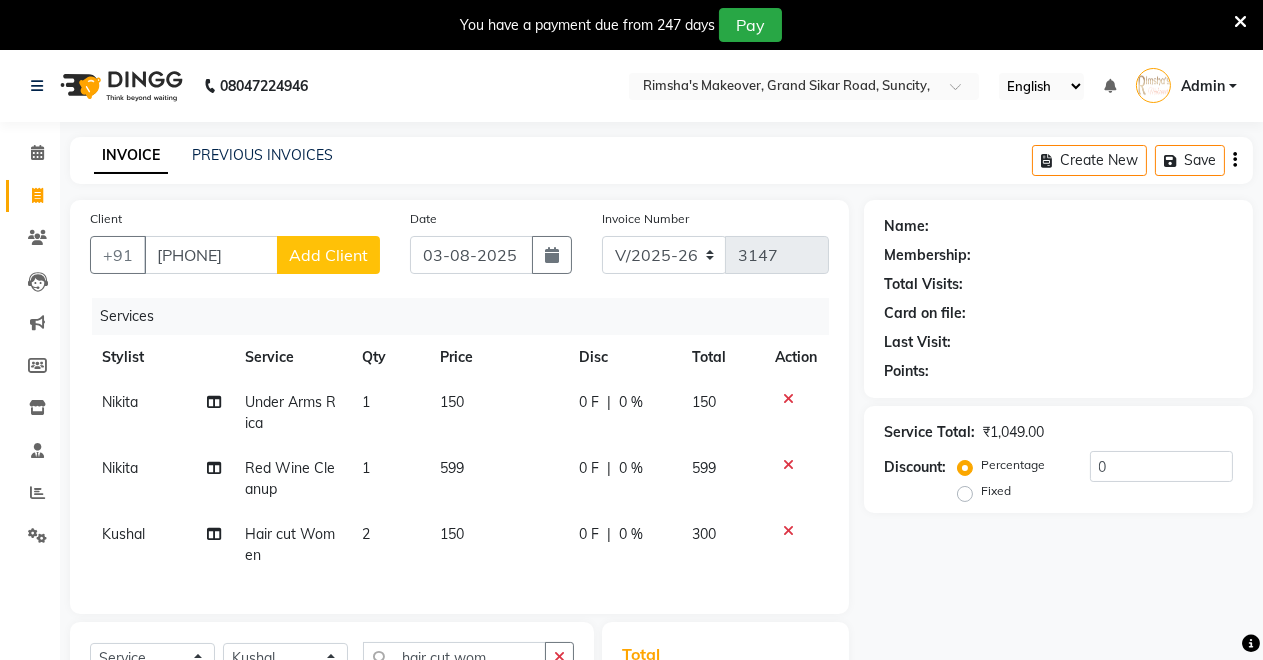 click on "Add Client" 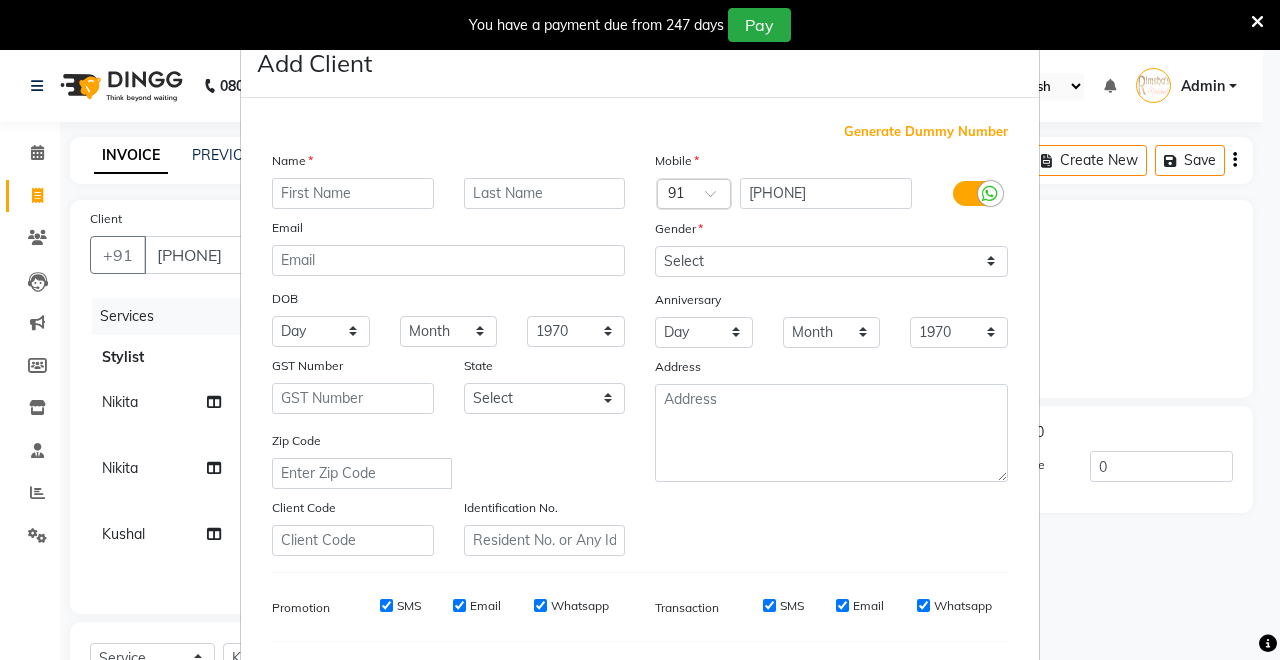 click at bounding box center (353, 193) 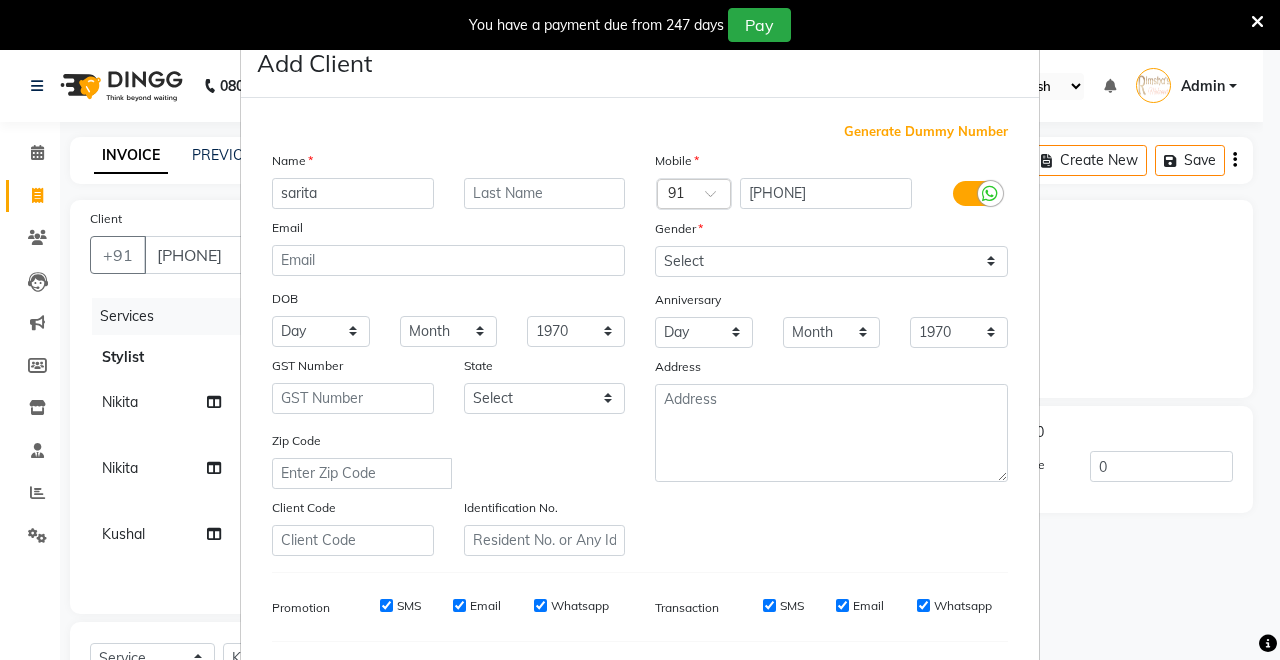 type on "sarita" 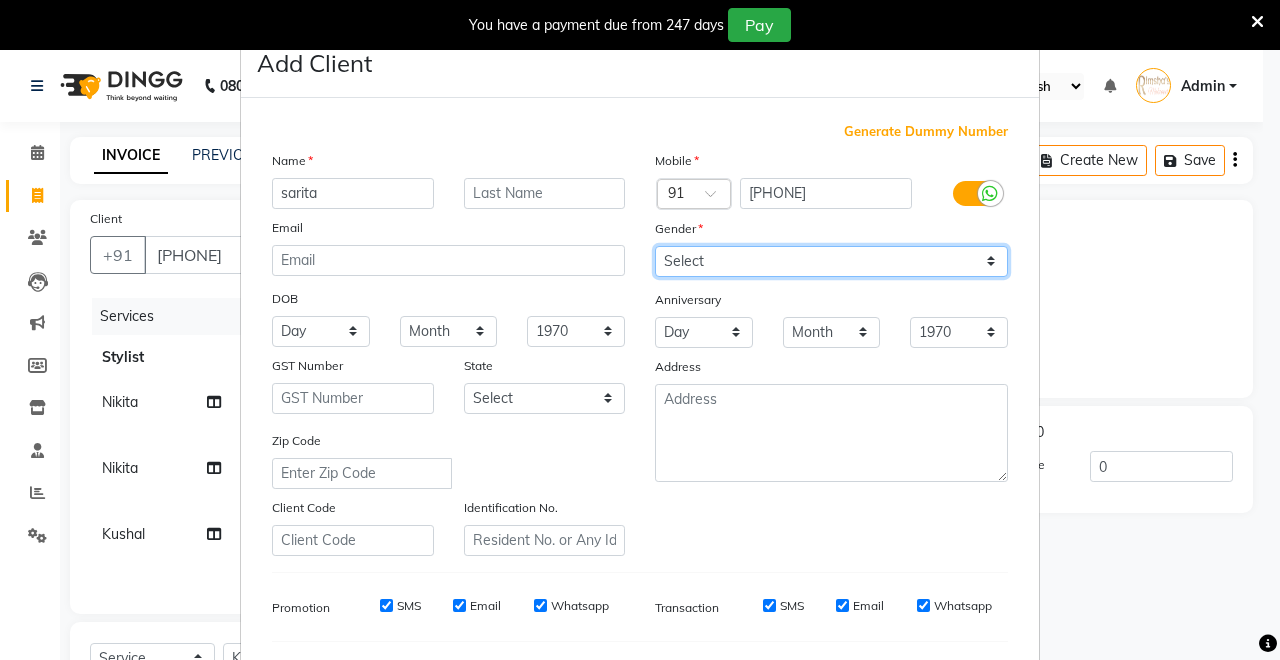 click on "Select Male Female Other Prefer Not To Say" at bounding box center [831, 261] 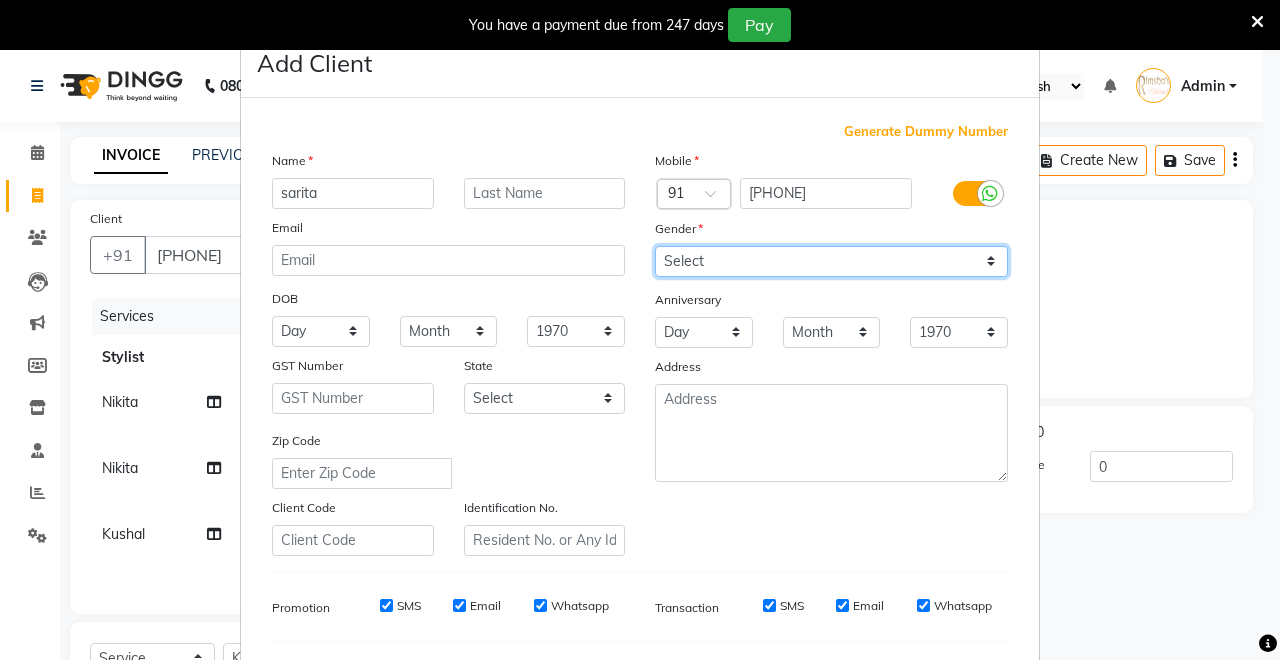 select on "female" 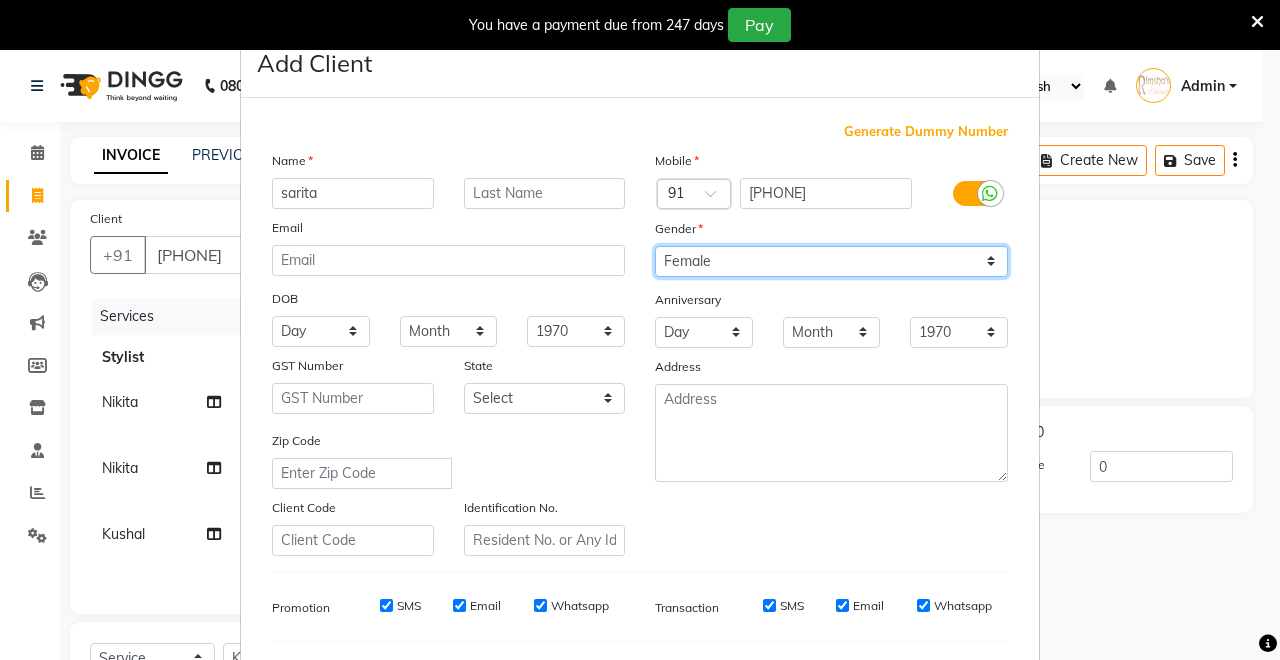 click on "Select Male Female Other Prefer Not To Say" at bounding box center [831, 261] 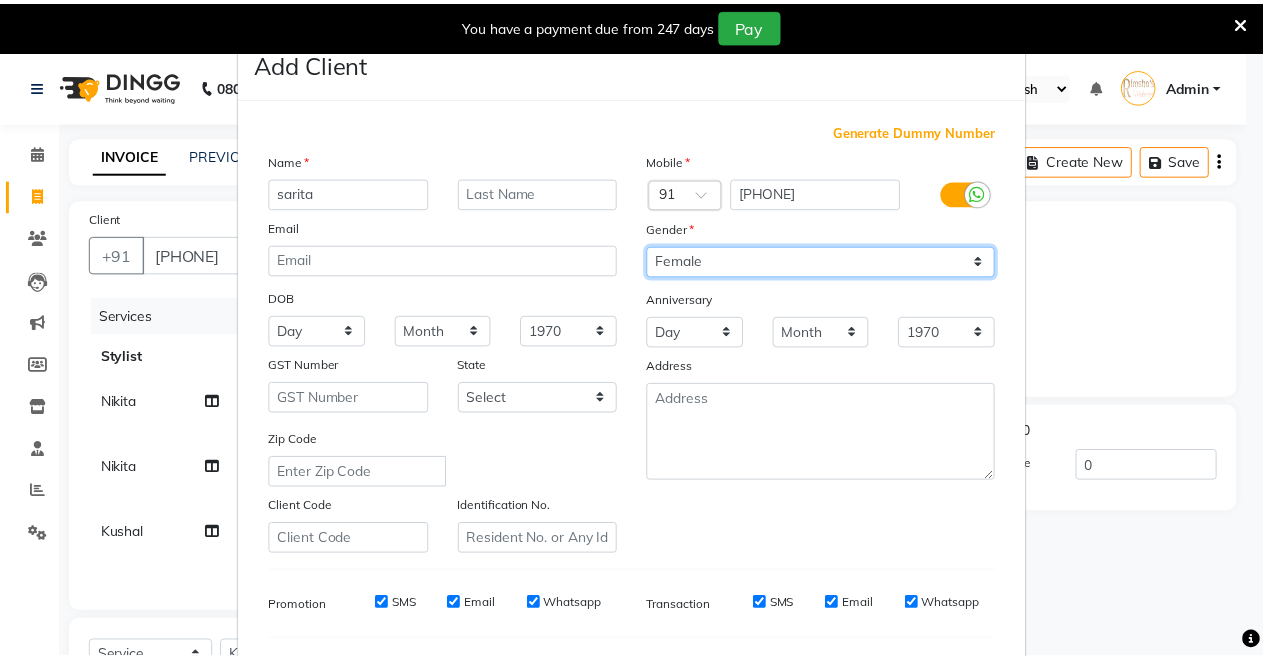 scroll, scrollTop: 259, scrollLeft: 0, axis: vertical 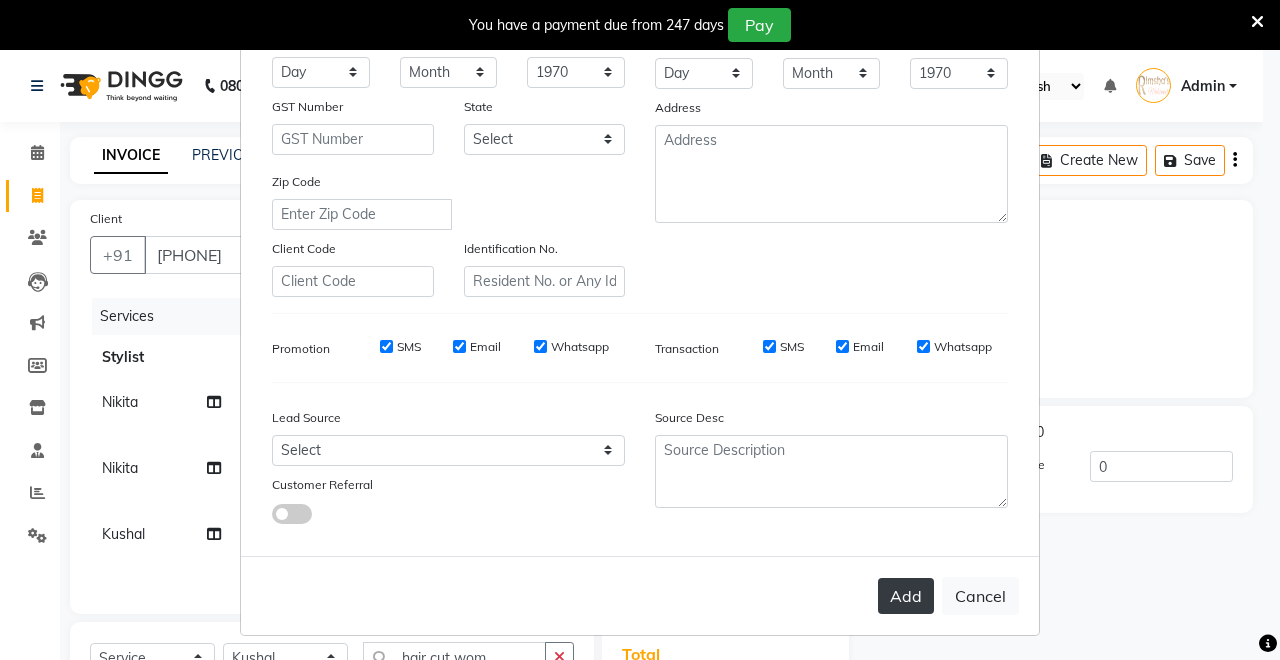 click on "Add" at bounding box center [906, 596] 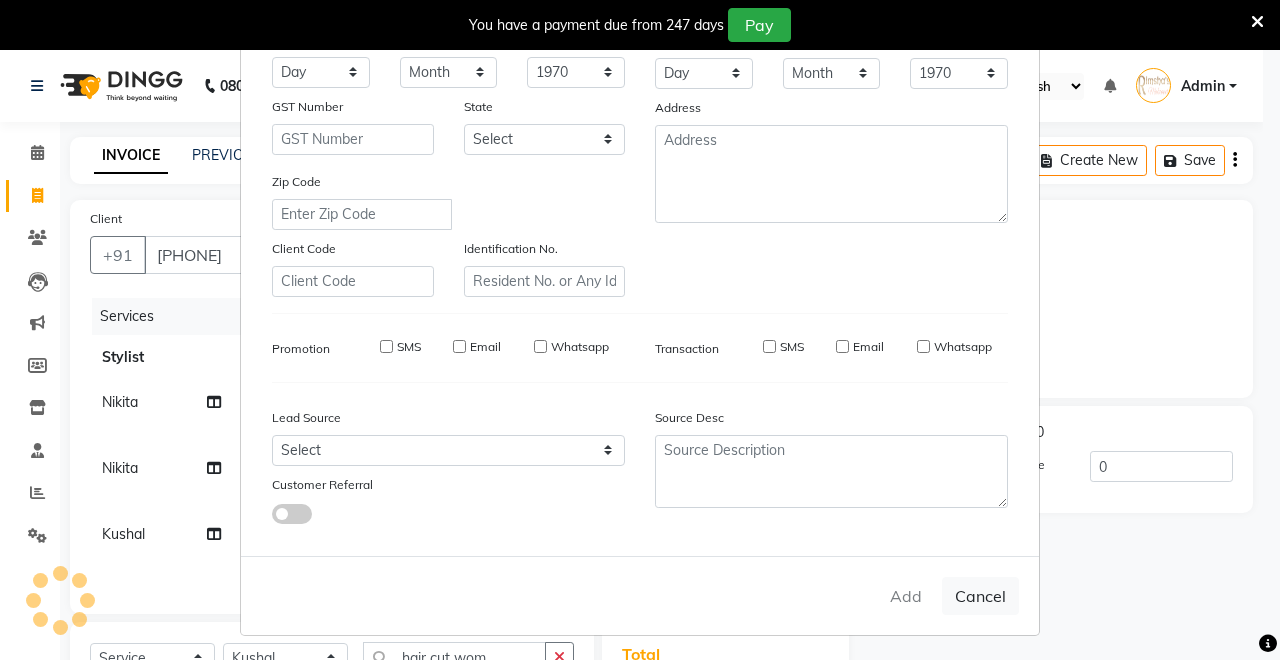 type 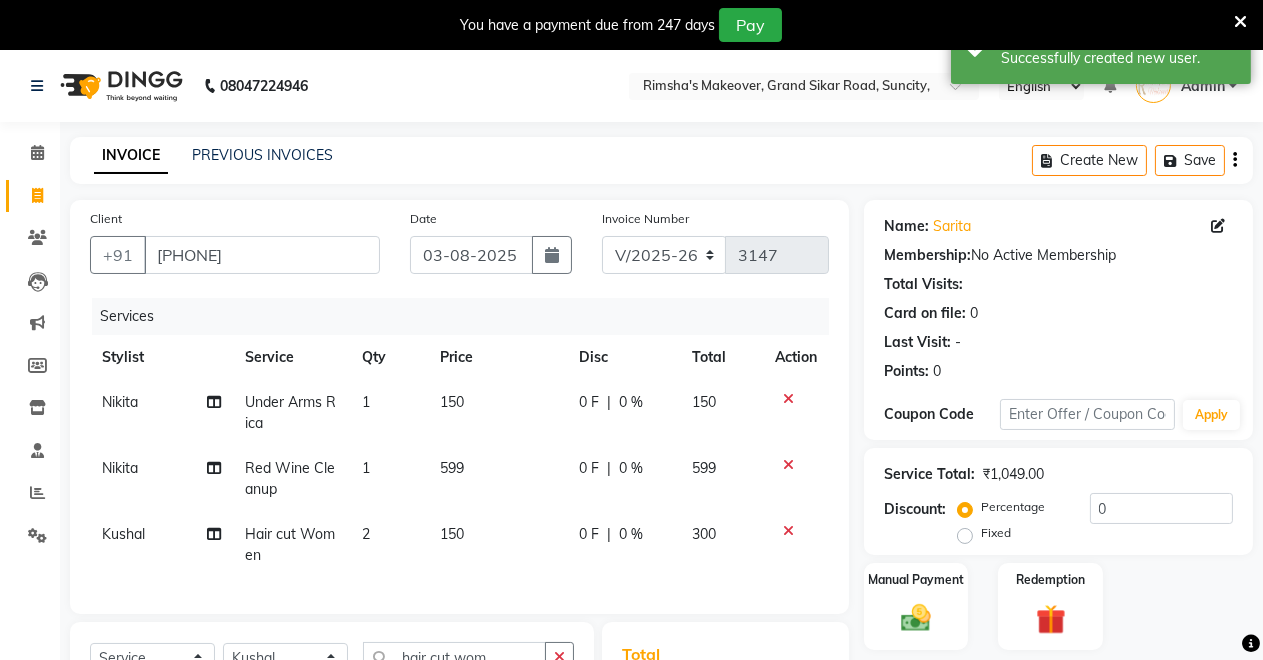 scroll, scrollTop: 260, scrollLeft: 0, axis: vertical 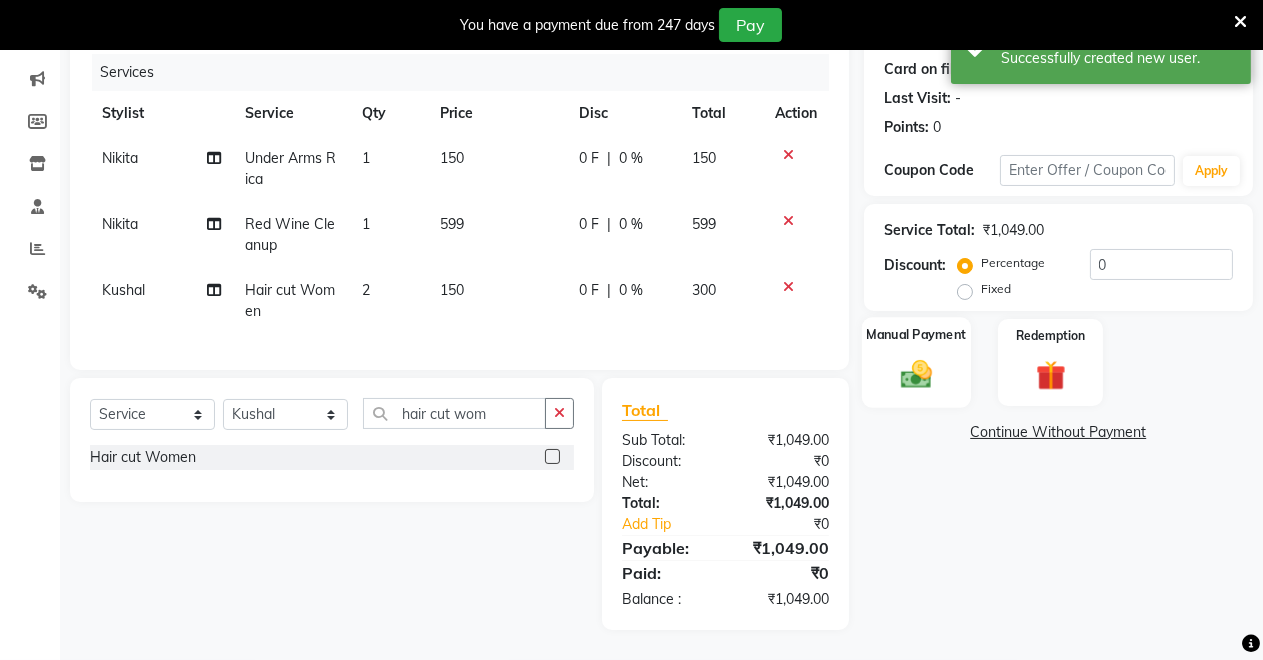 click 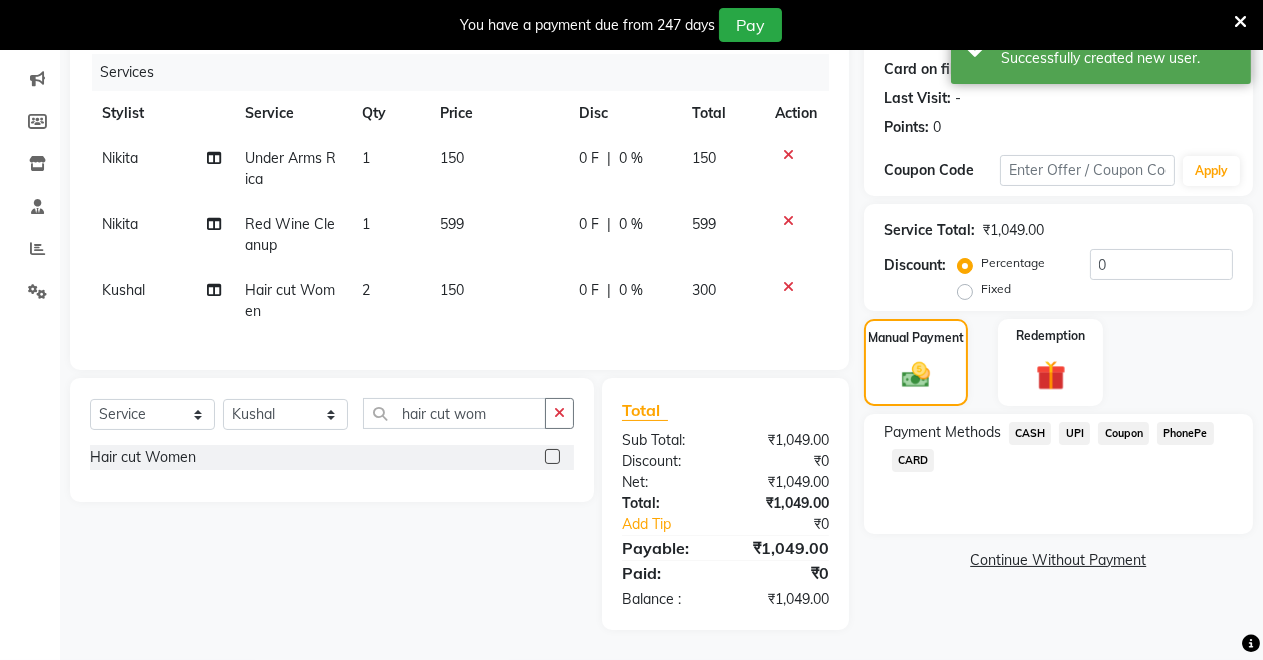 click on "CASH" 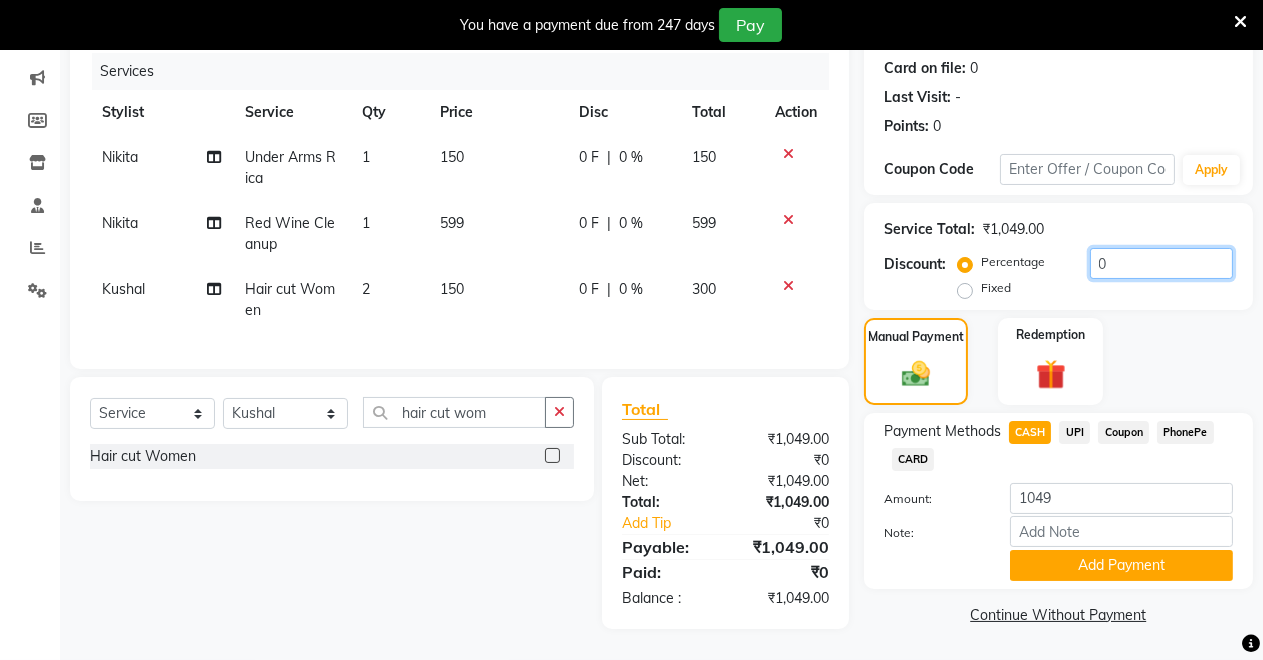 click on "0" 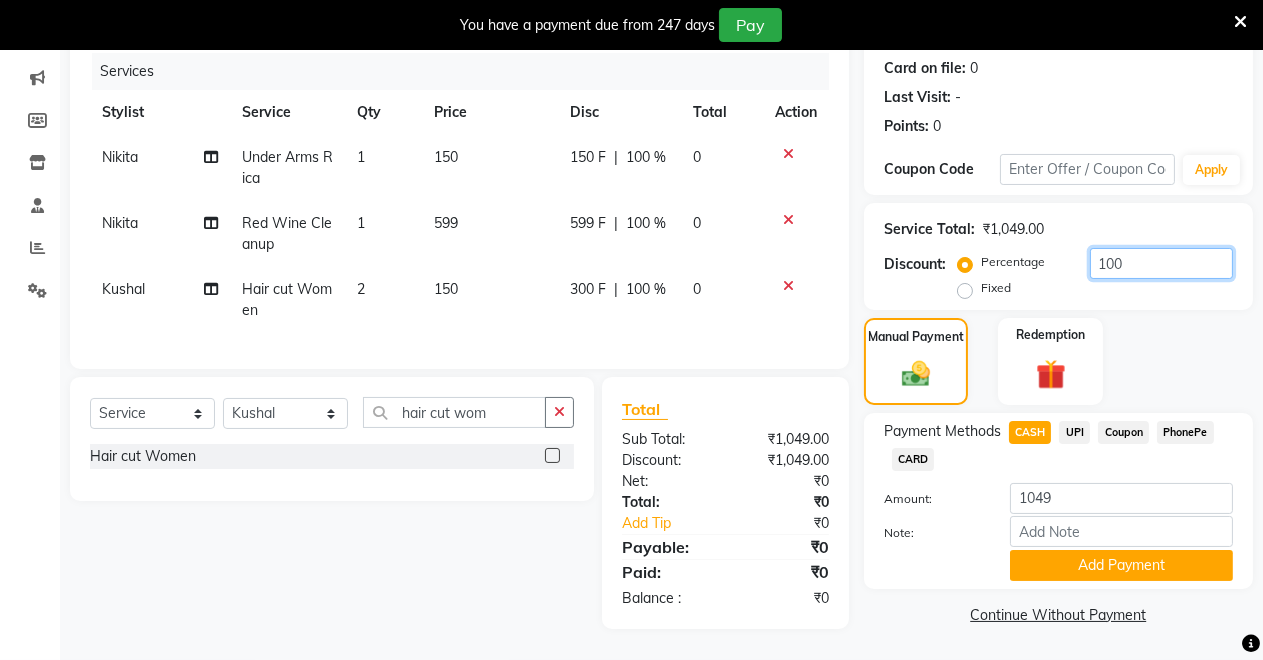 type on "100" 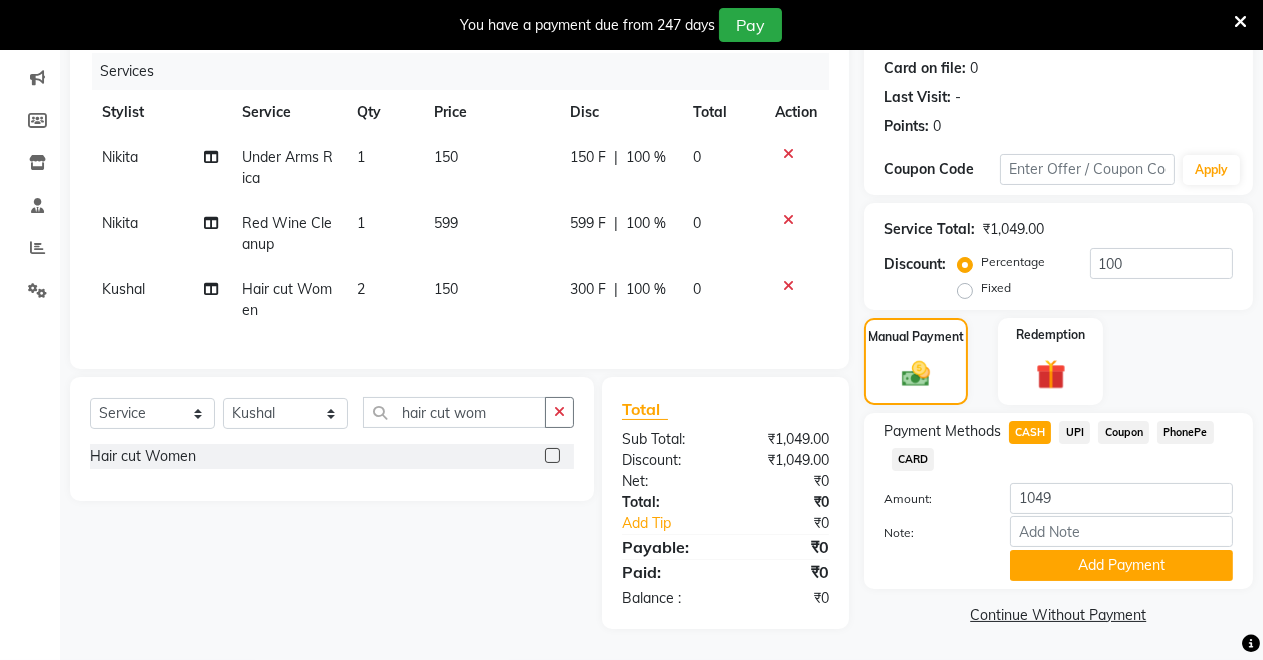 click on "Manual Payment Redemption" 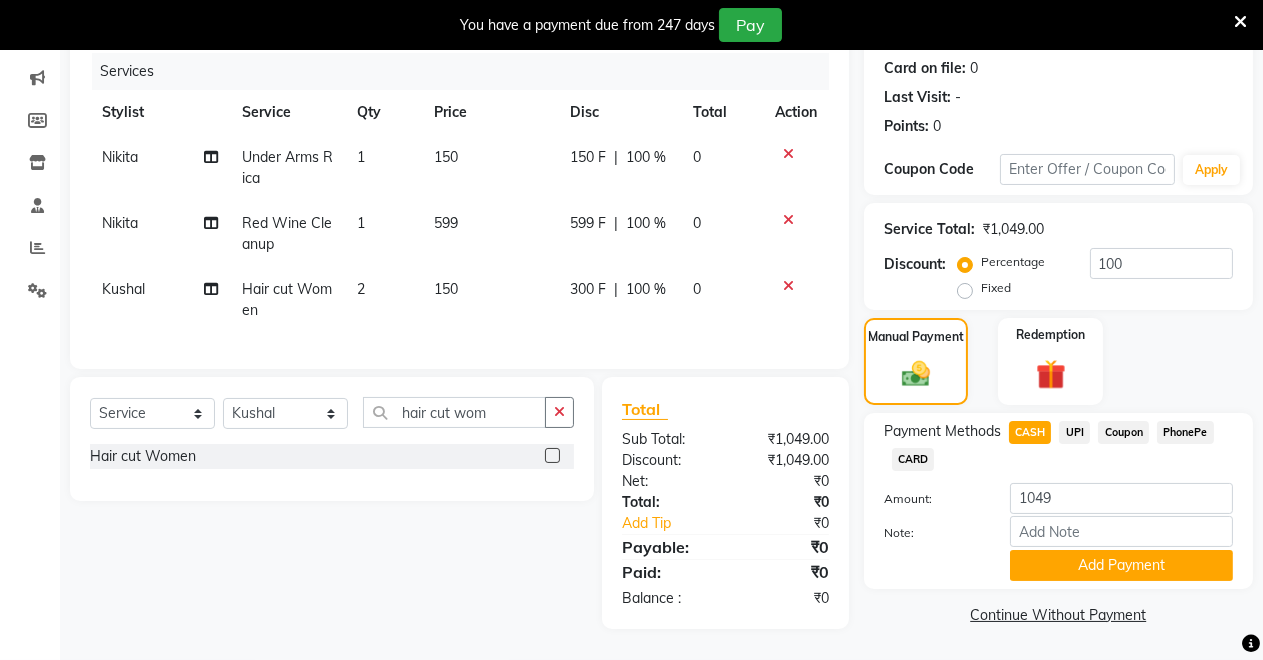 scroll, scrollTop: 0, scrollLeft: 0, axis: both 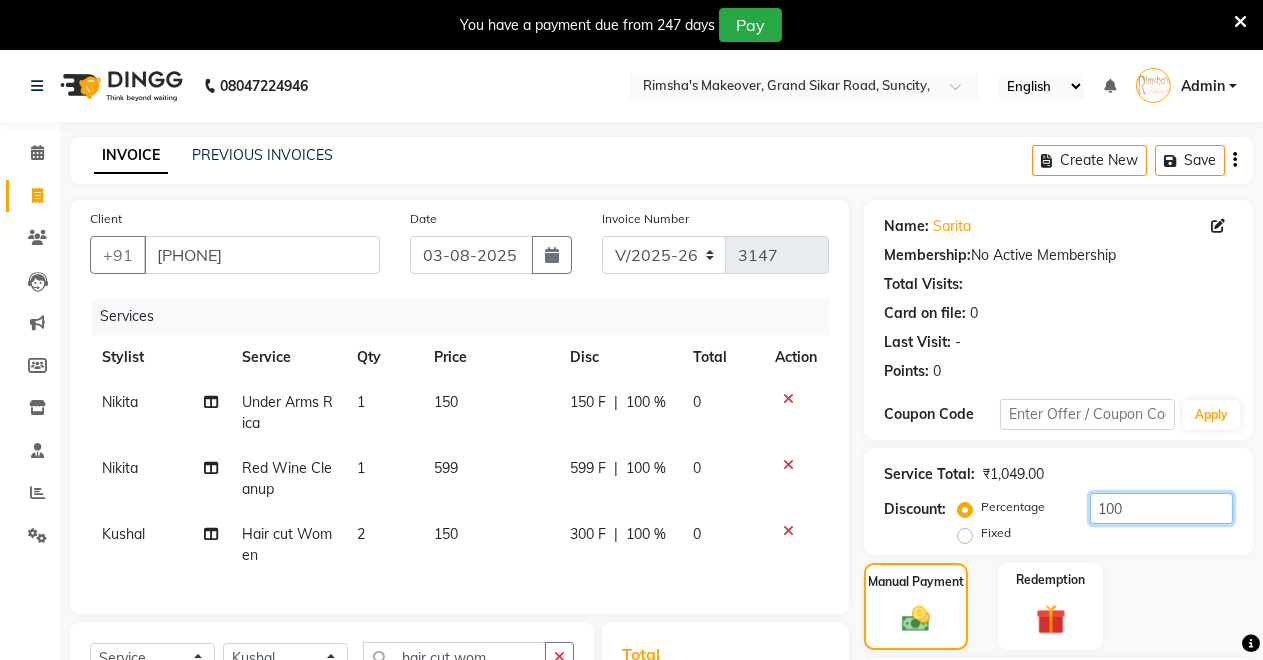 click on "100" 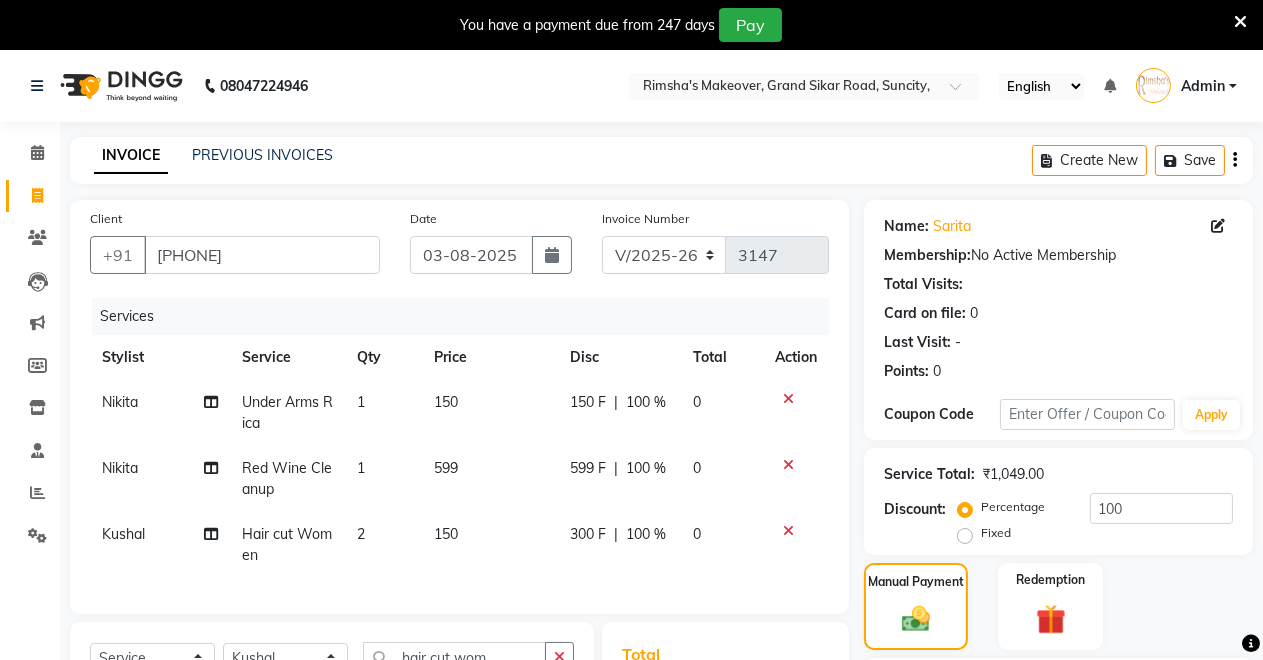 click on "Fixed" 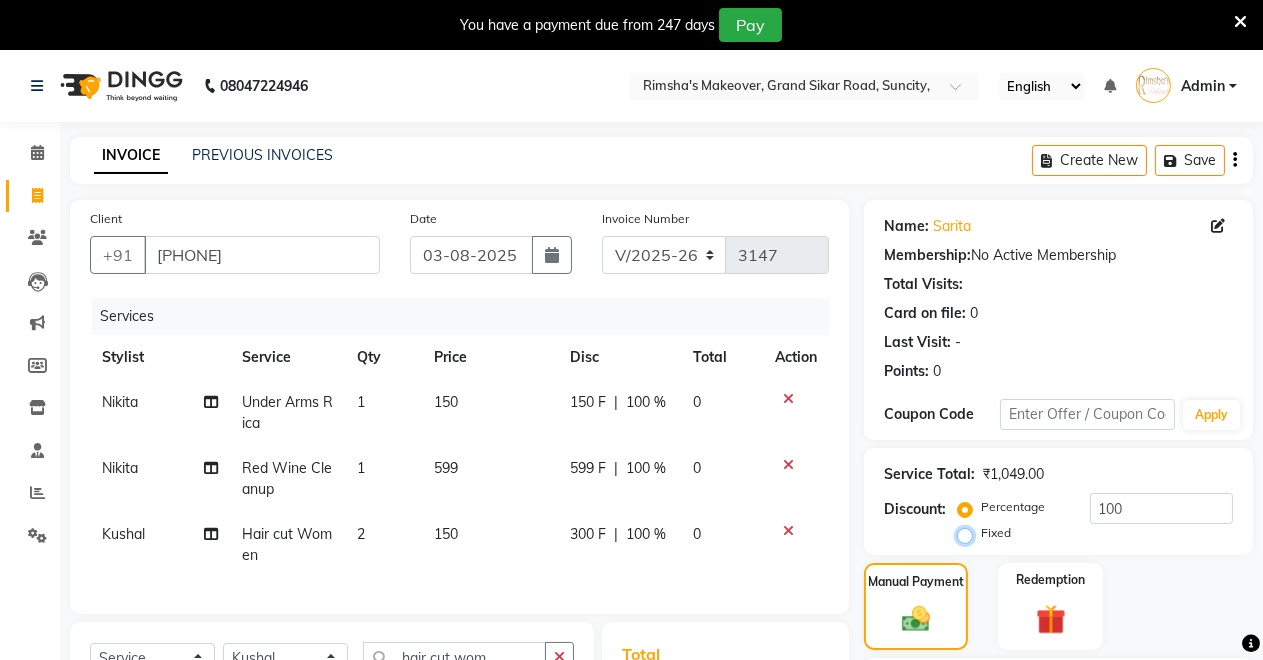 click on "Fixed" at bounding box center [969, 533] 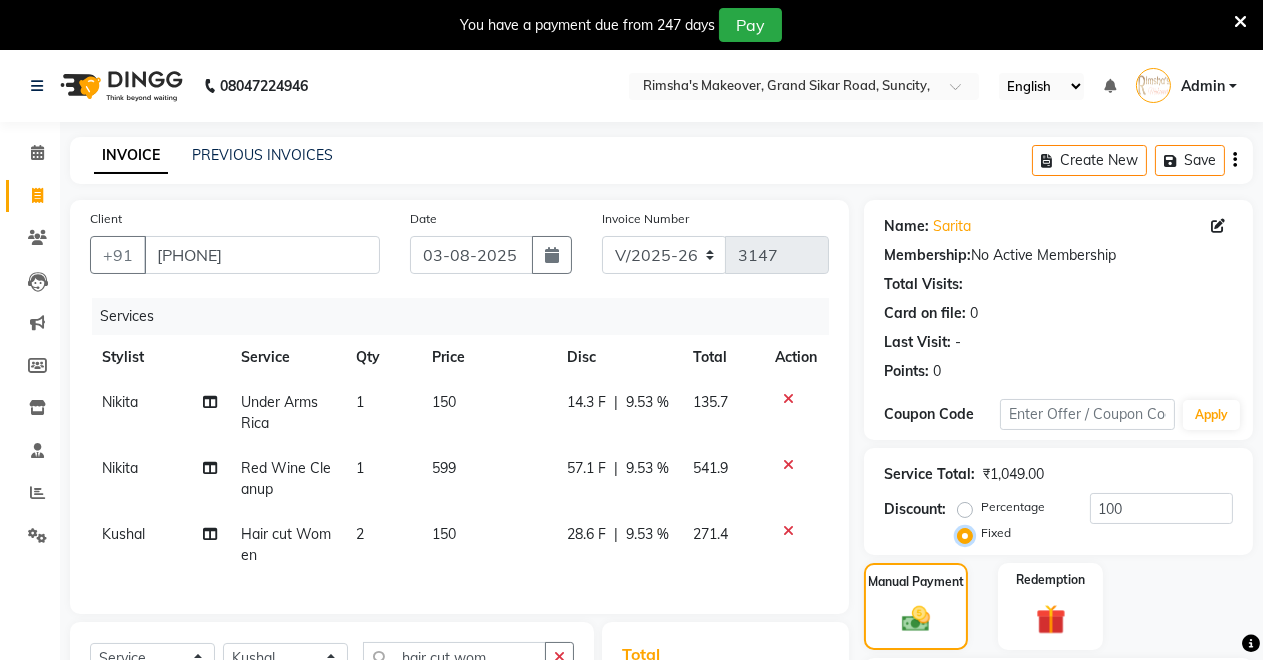 scroll, scrollTop: 260, scrollLeft: 0, axis: vertical 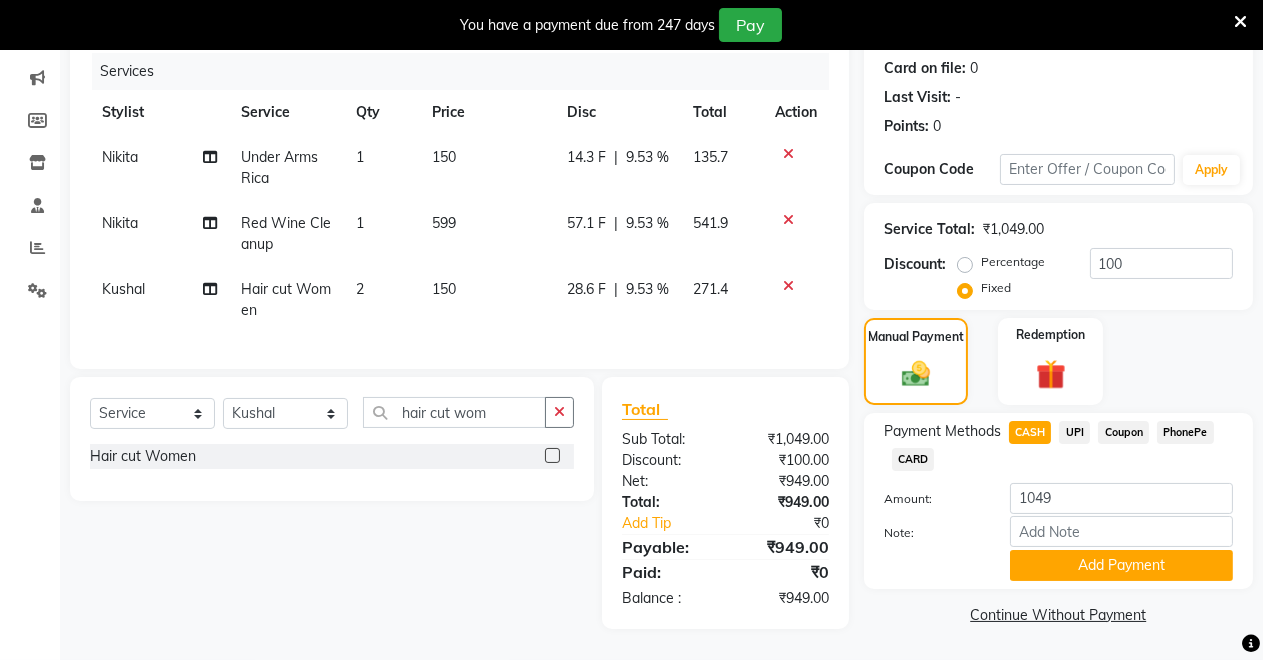 click on "Manual Payment Redemption" 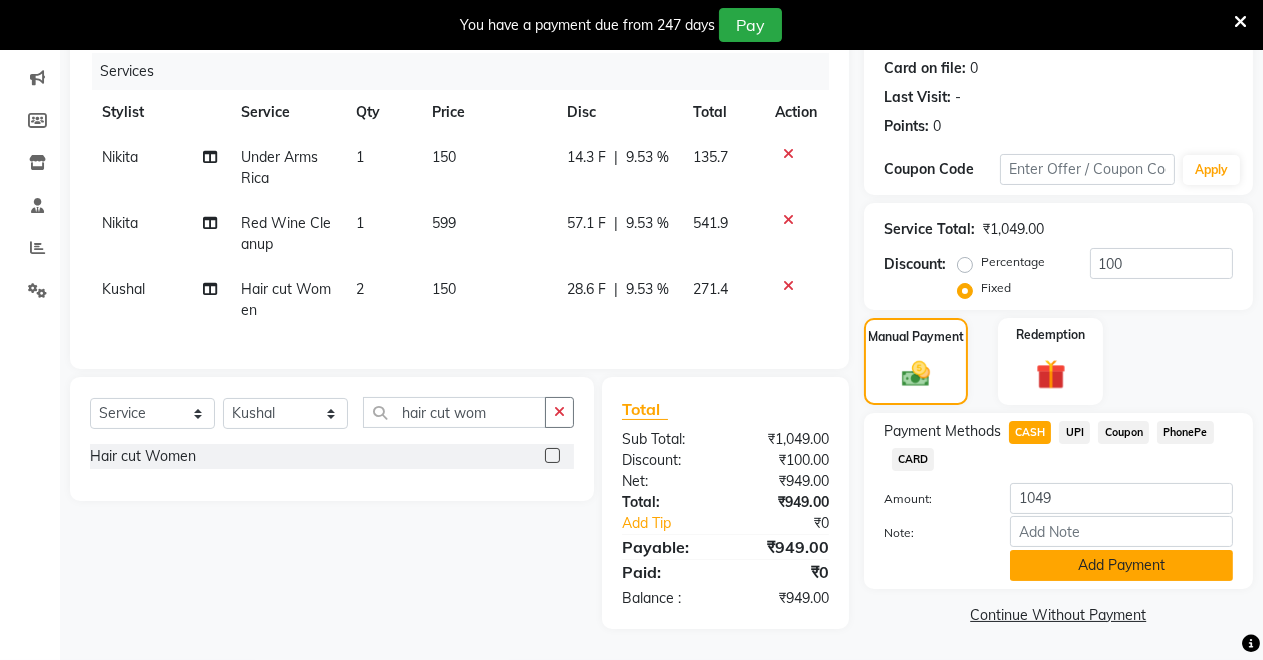 click on "Add Payment" 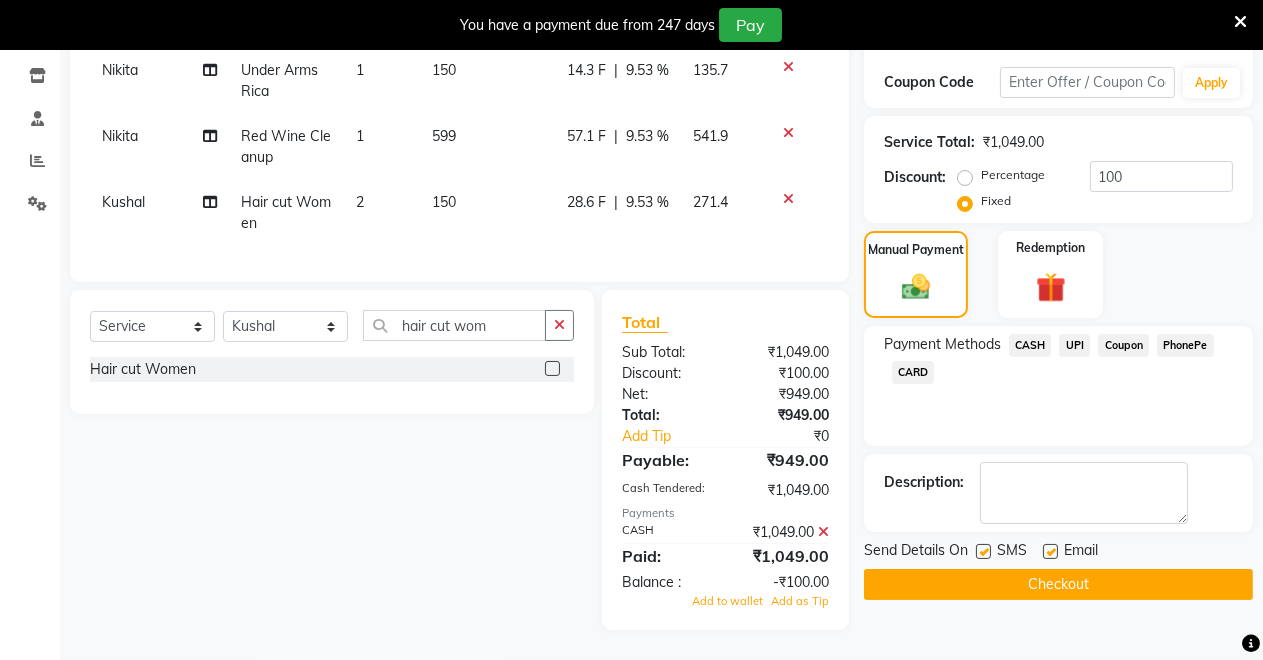 scroll, scrollTop: 15, scrollLeft: 0, axis: vertical 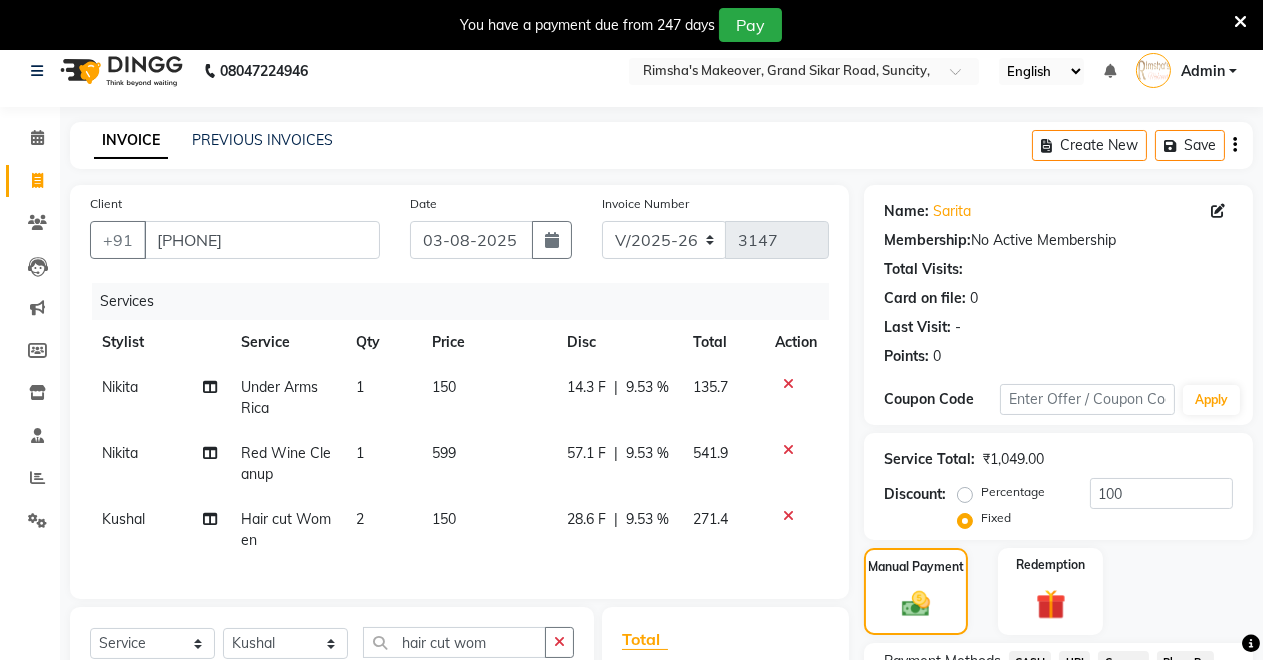click on "28.6 F" 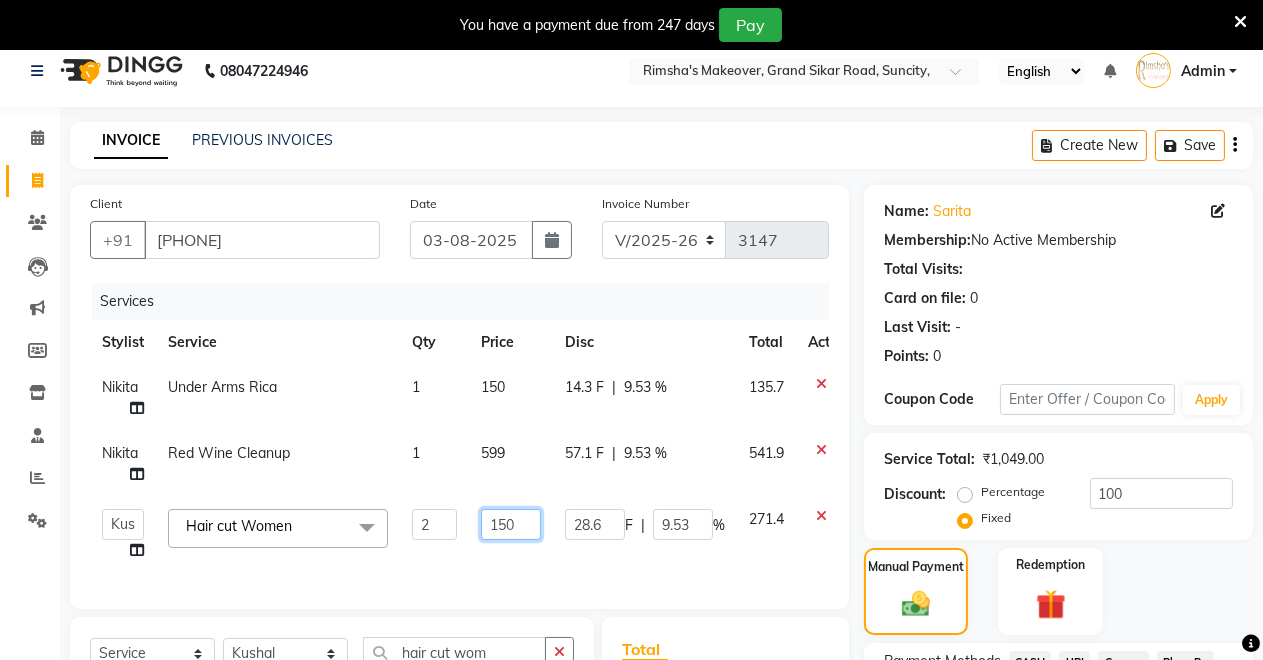 click on "150" 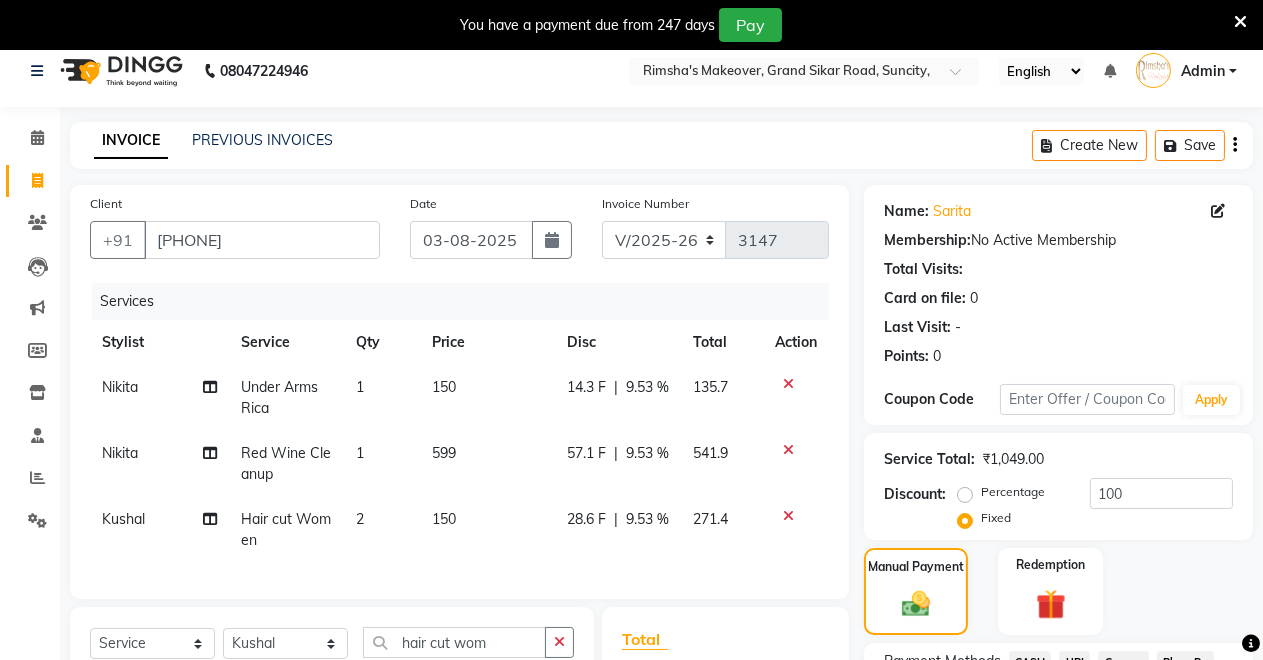 click on "28.6 F" 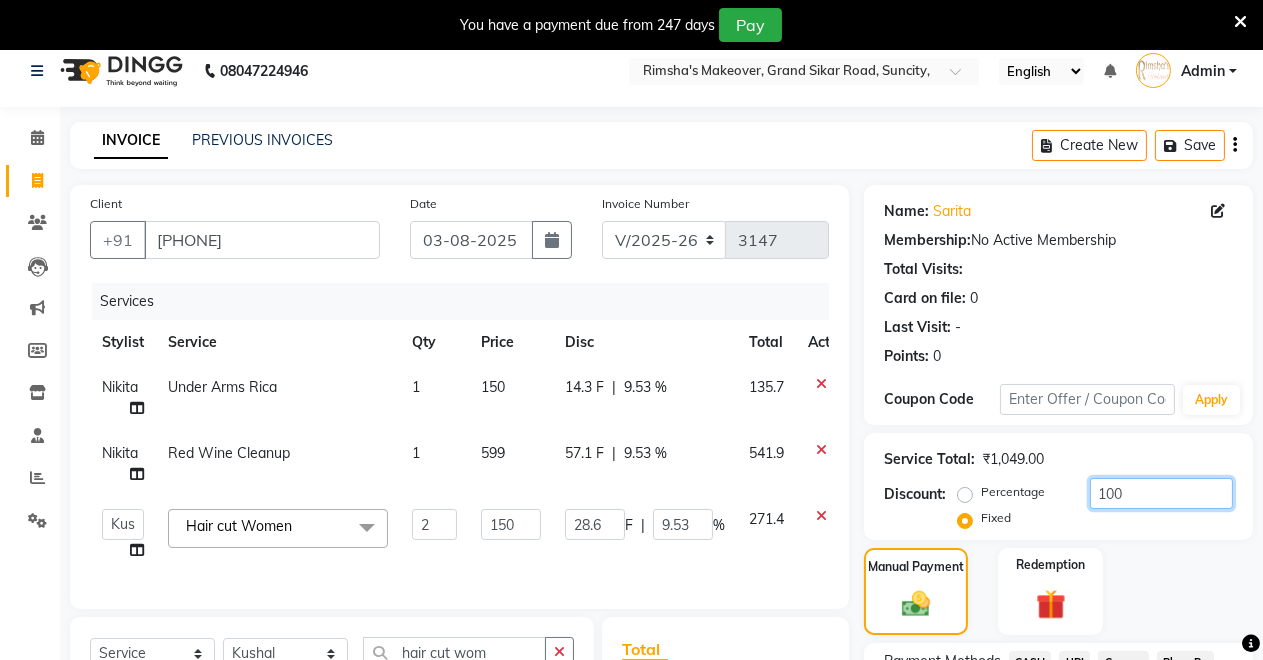 click on "100" 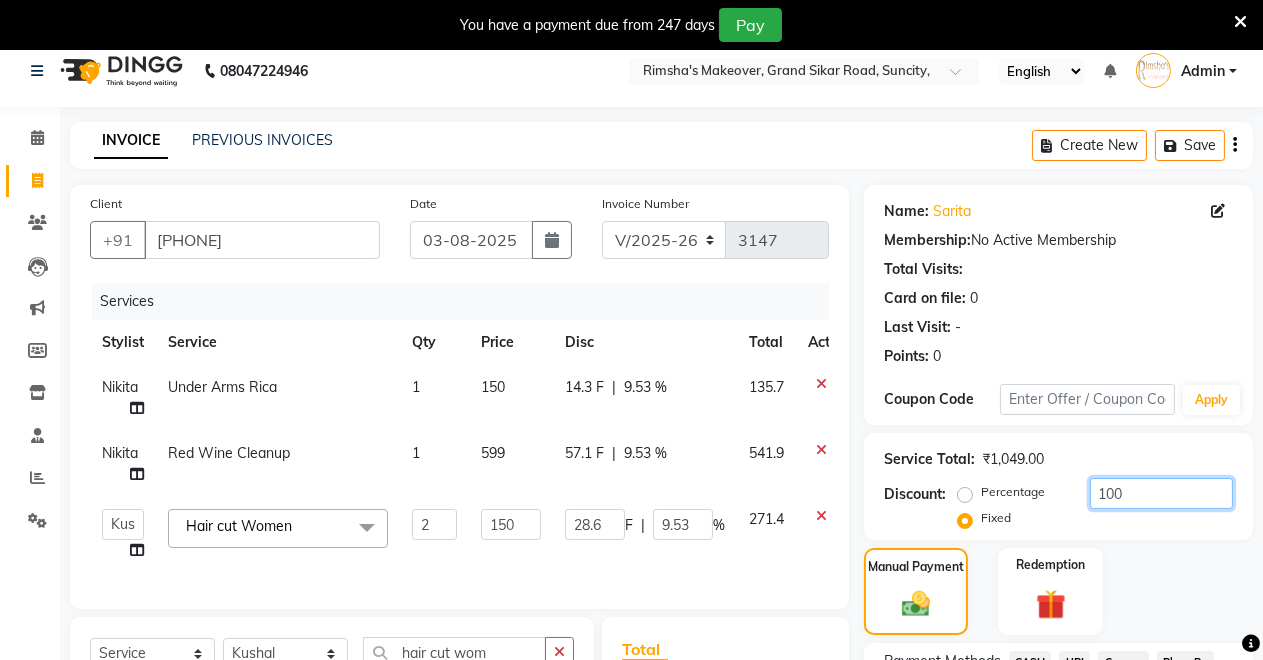 type on "10" 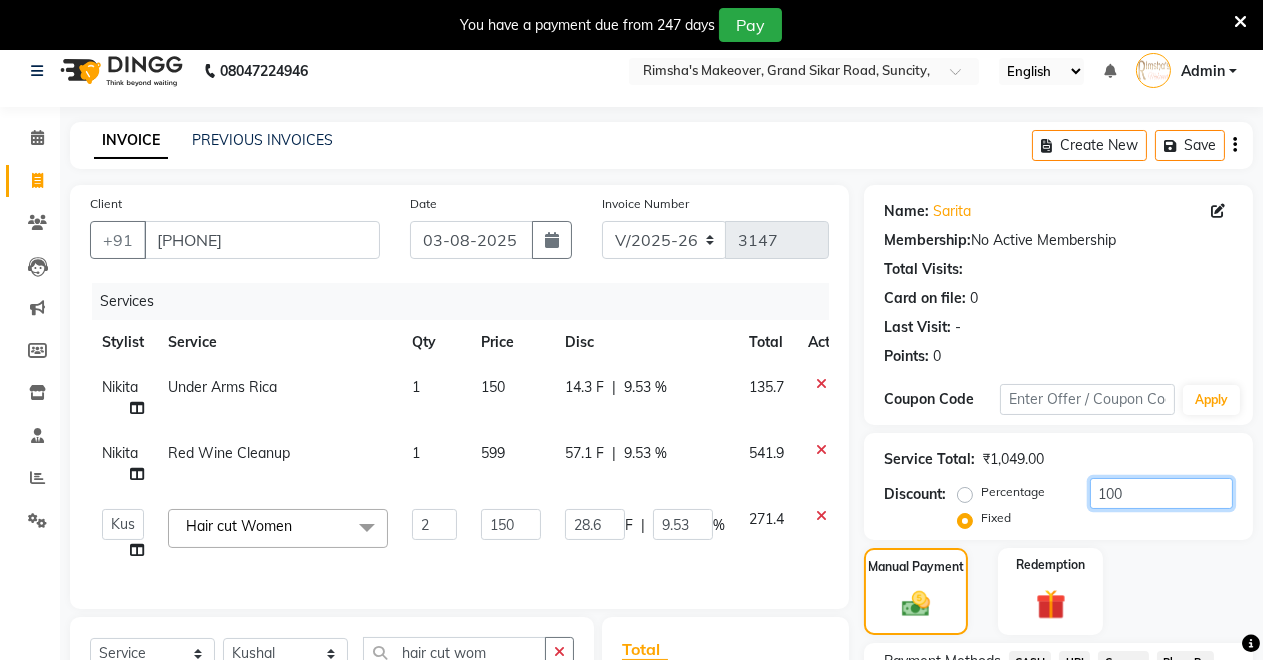 type on "2.86" 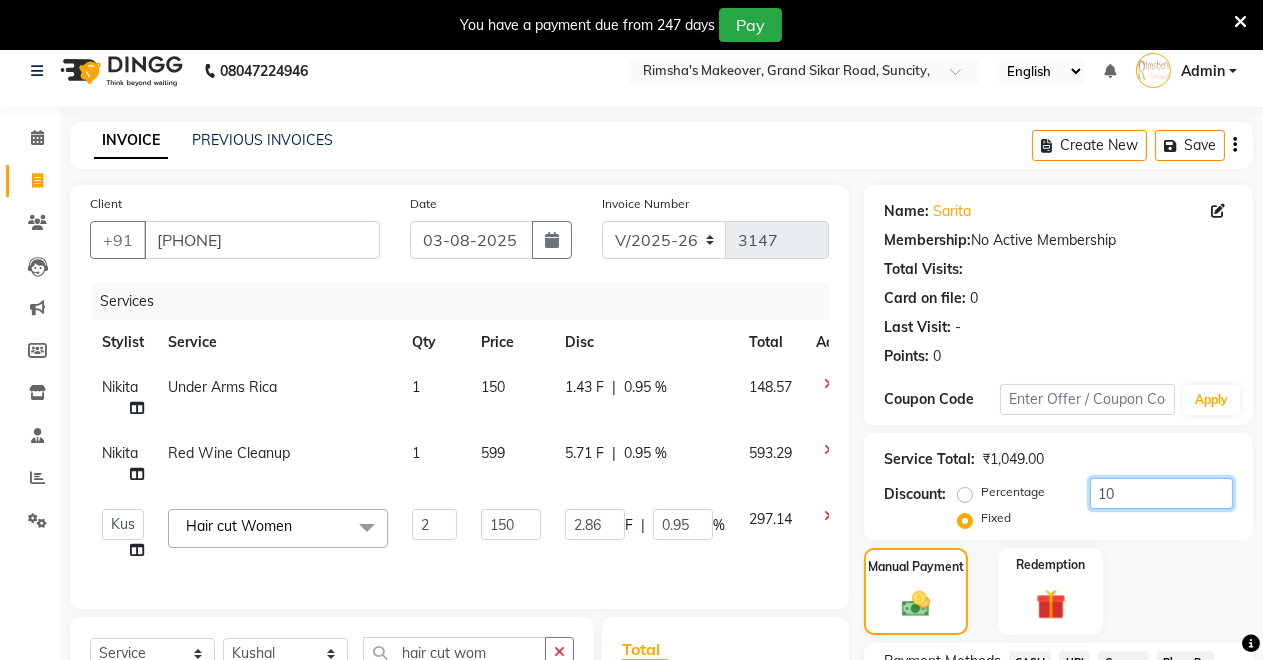 type on "1" 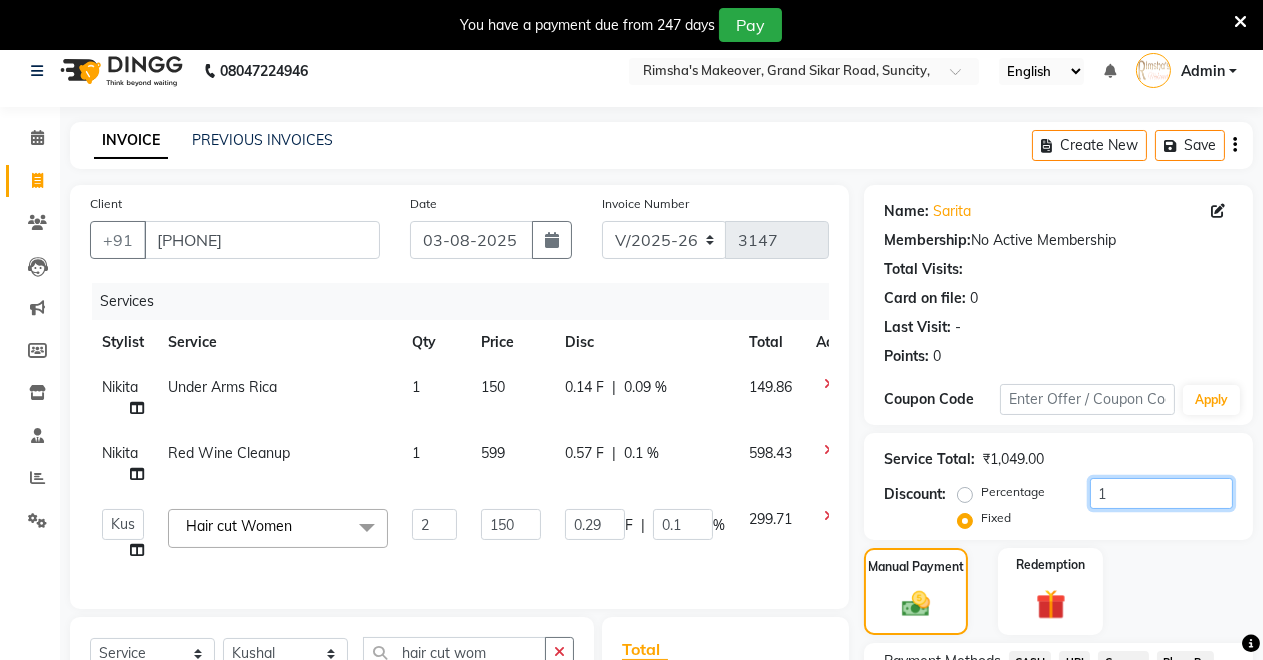 type 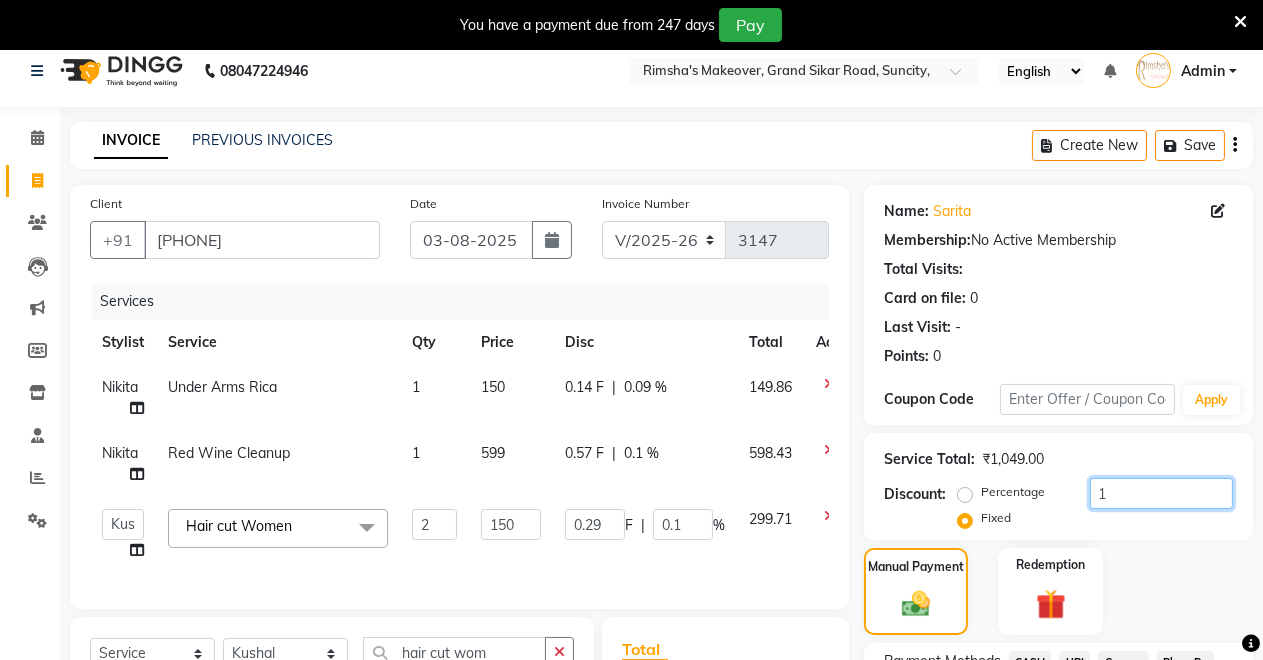type on "0" 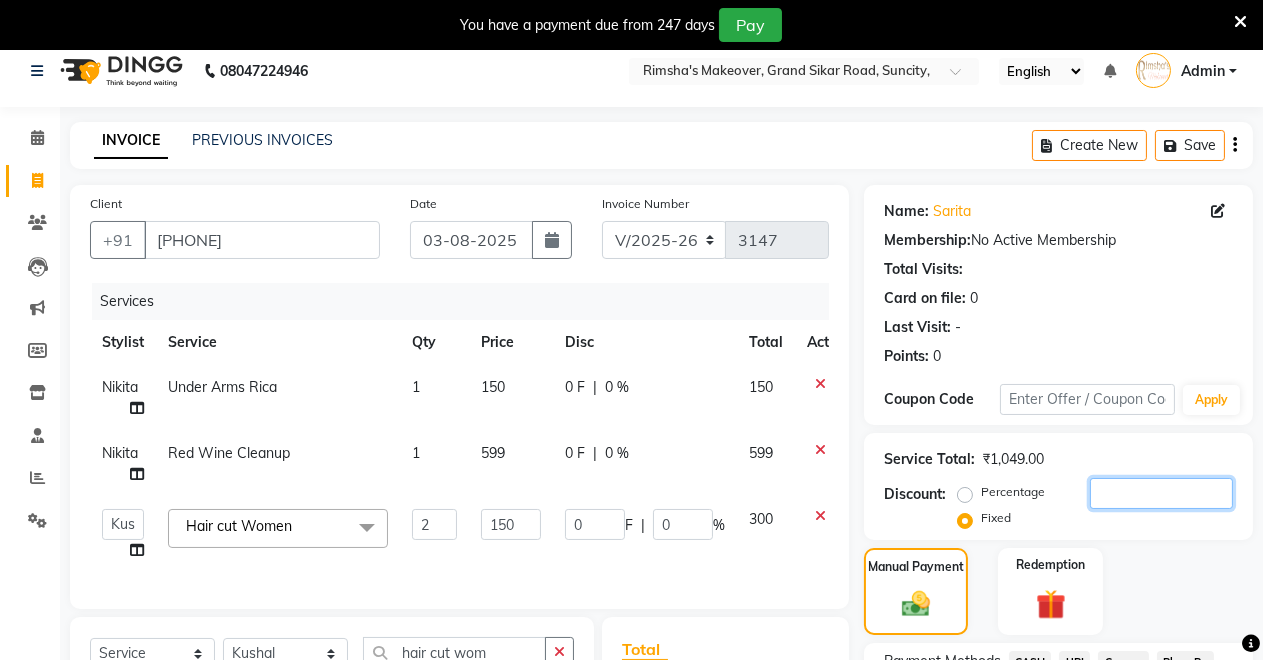 type 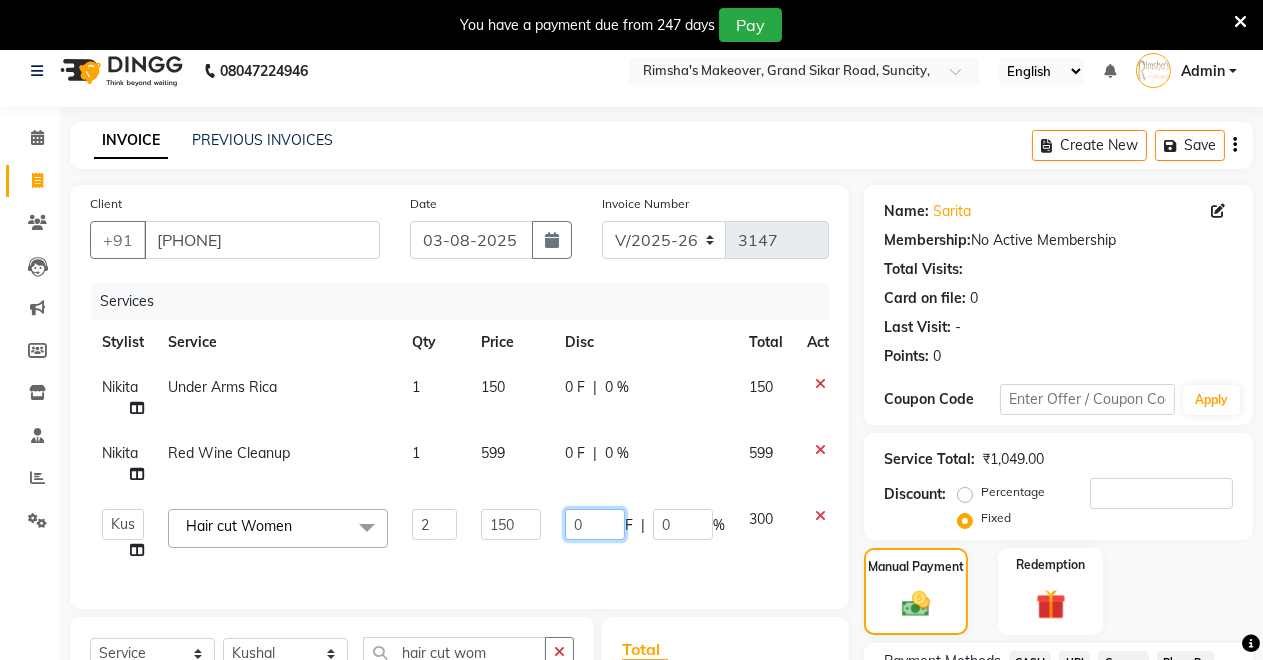 click on "0" 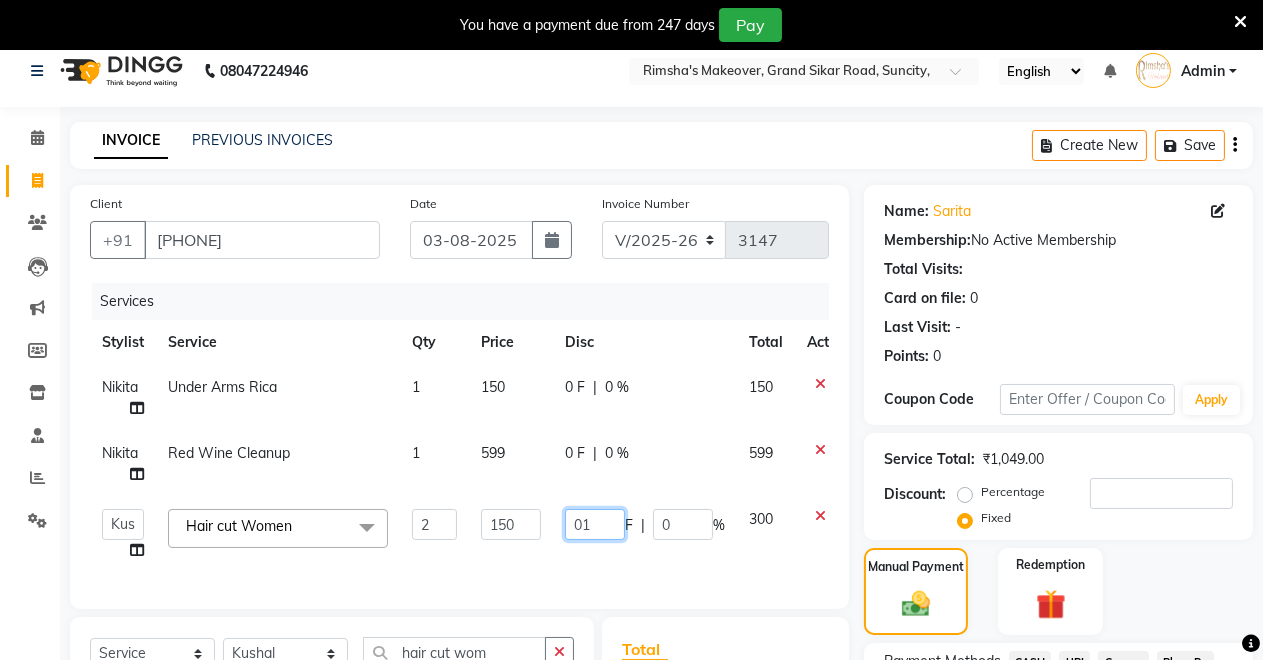 type on "0" 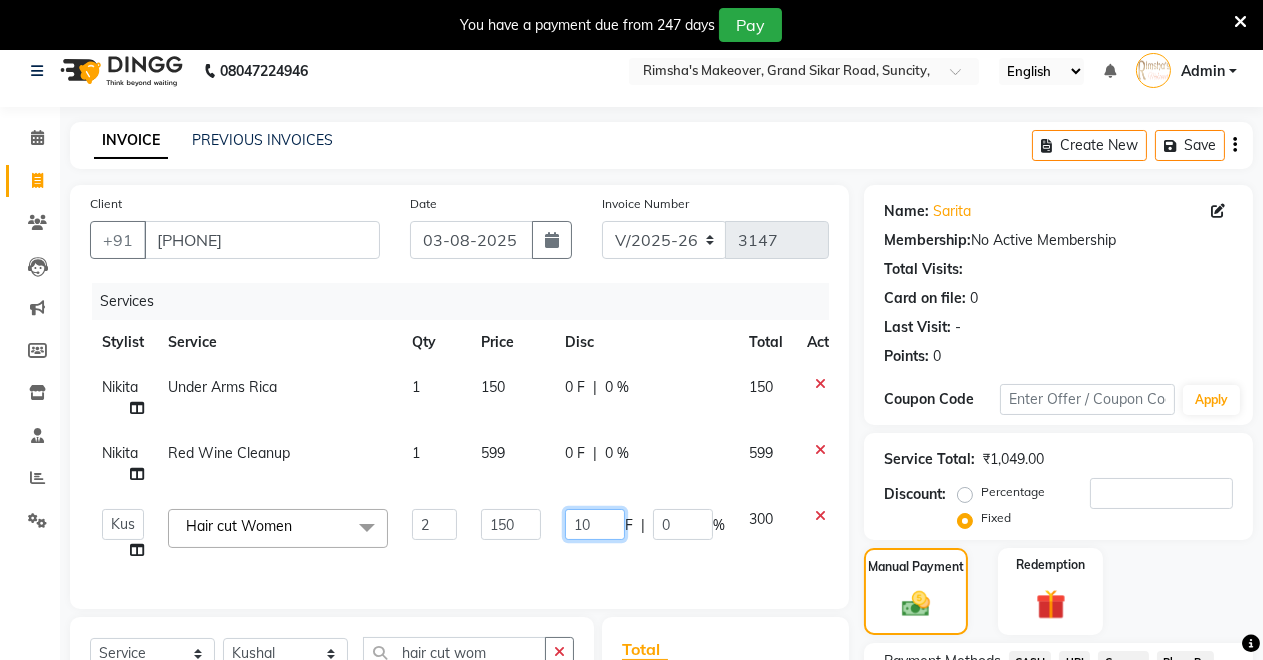 type on "100" 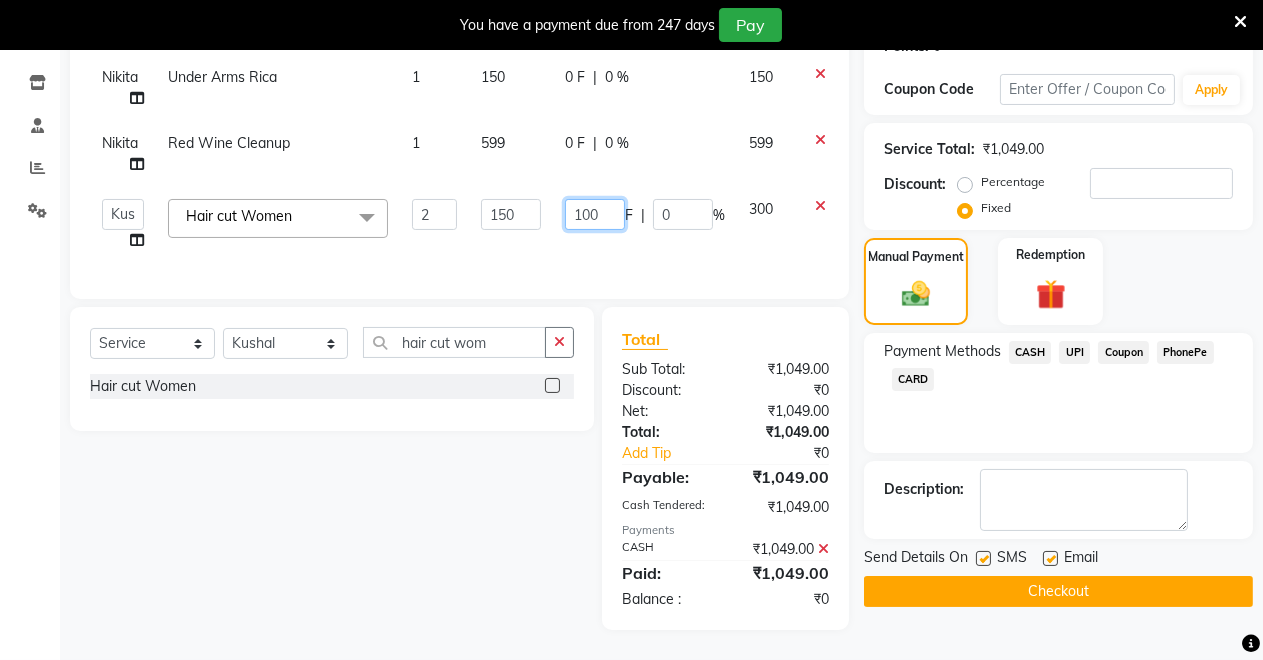 scroll, scrollTop: 8, scrollLeft: 0, axis: vertical 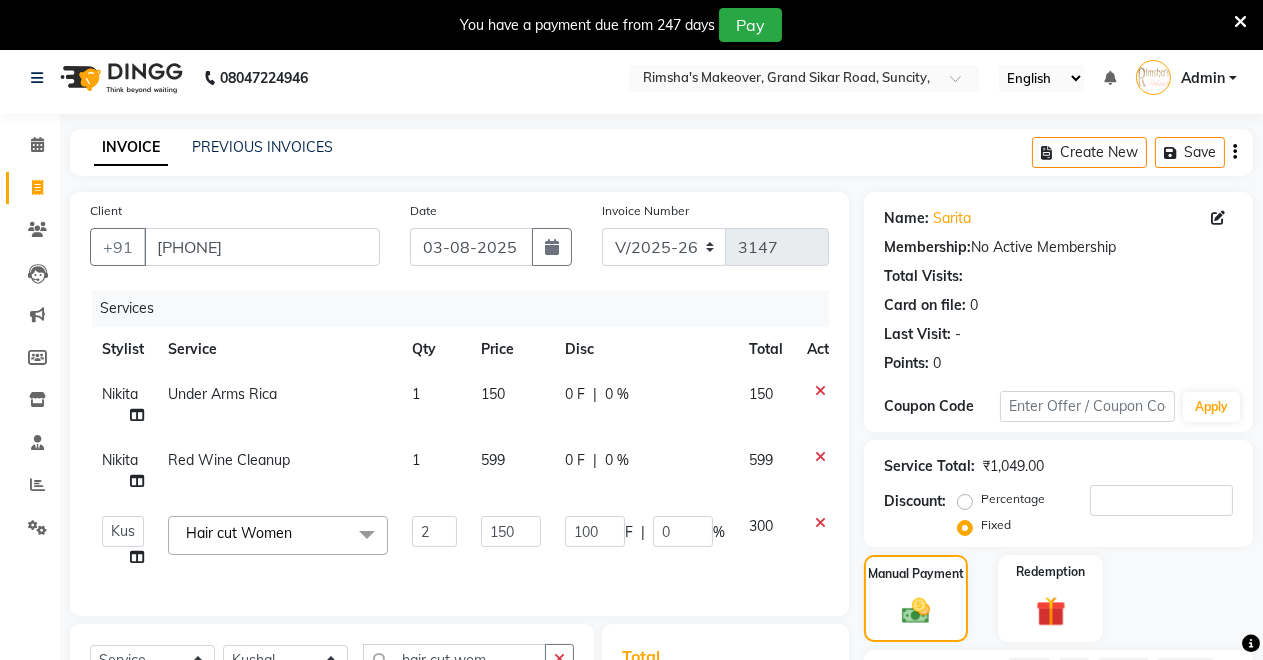 click on "0 F | 0 %" 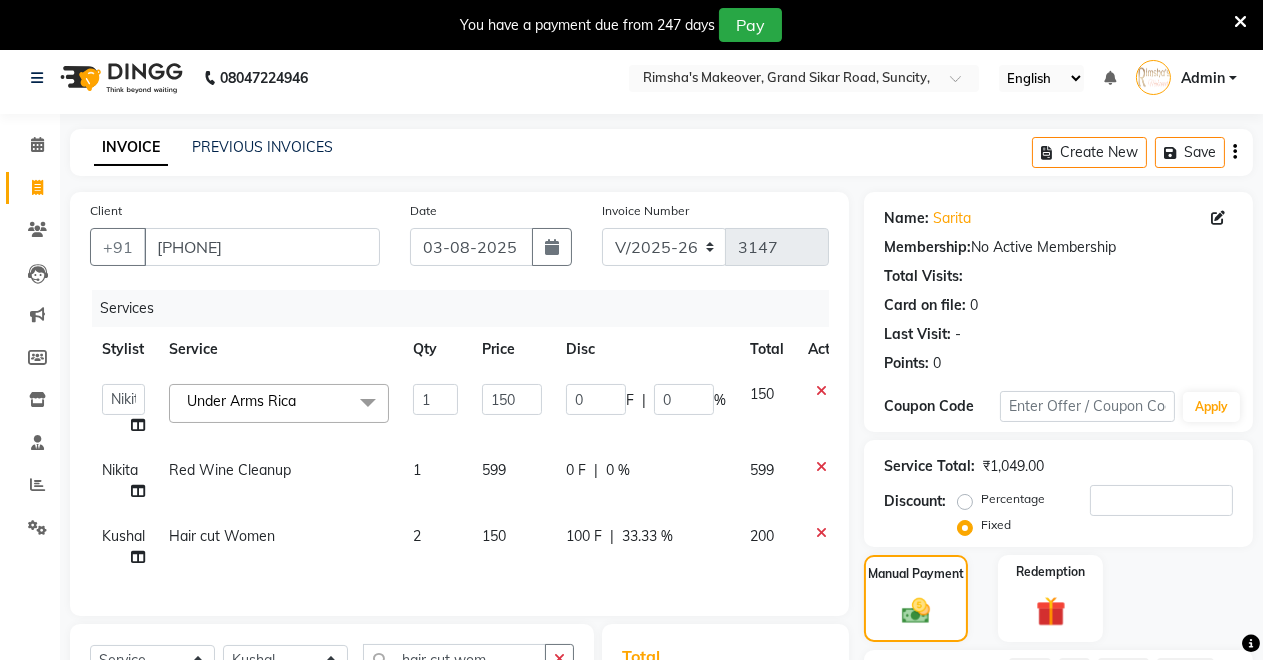 click on "0 F" 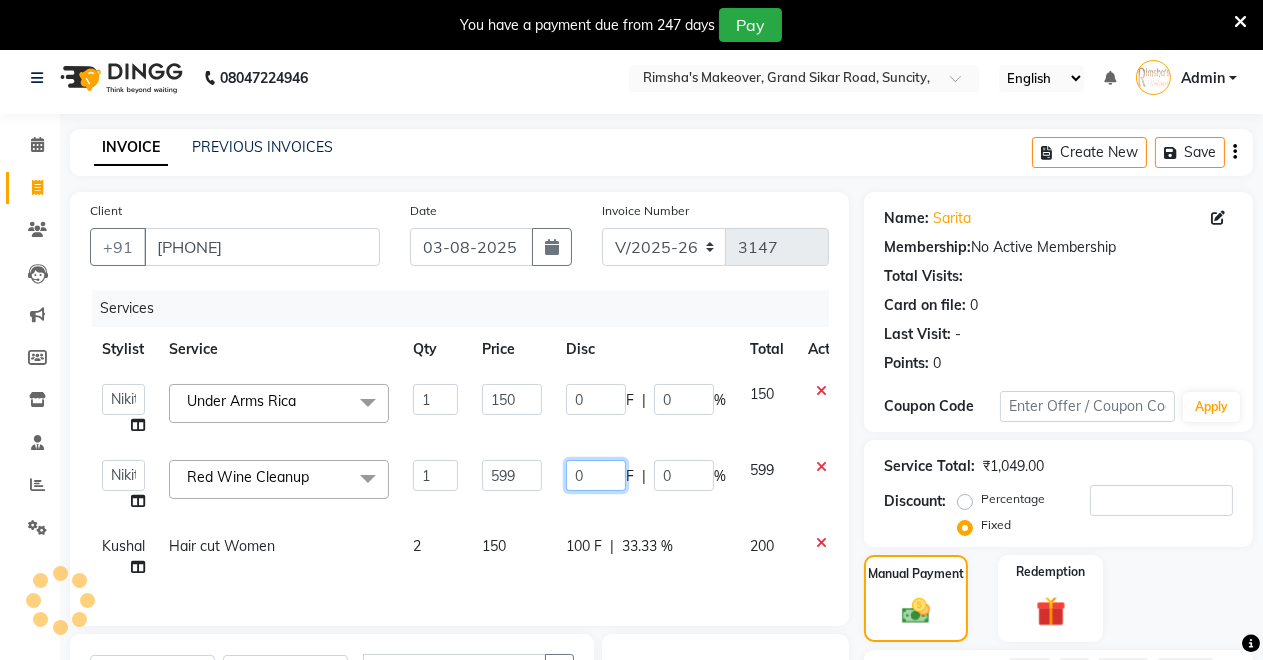 click on "0" 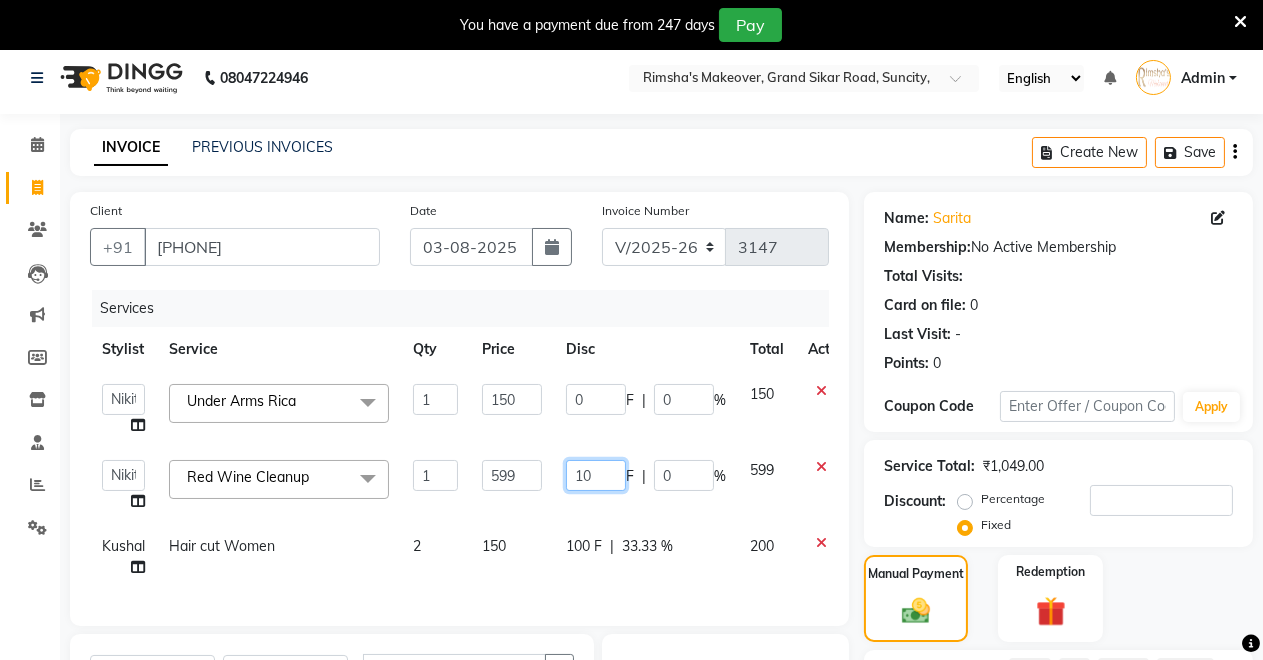 type on "100" 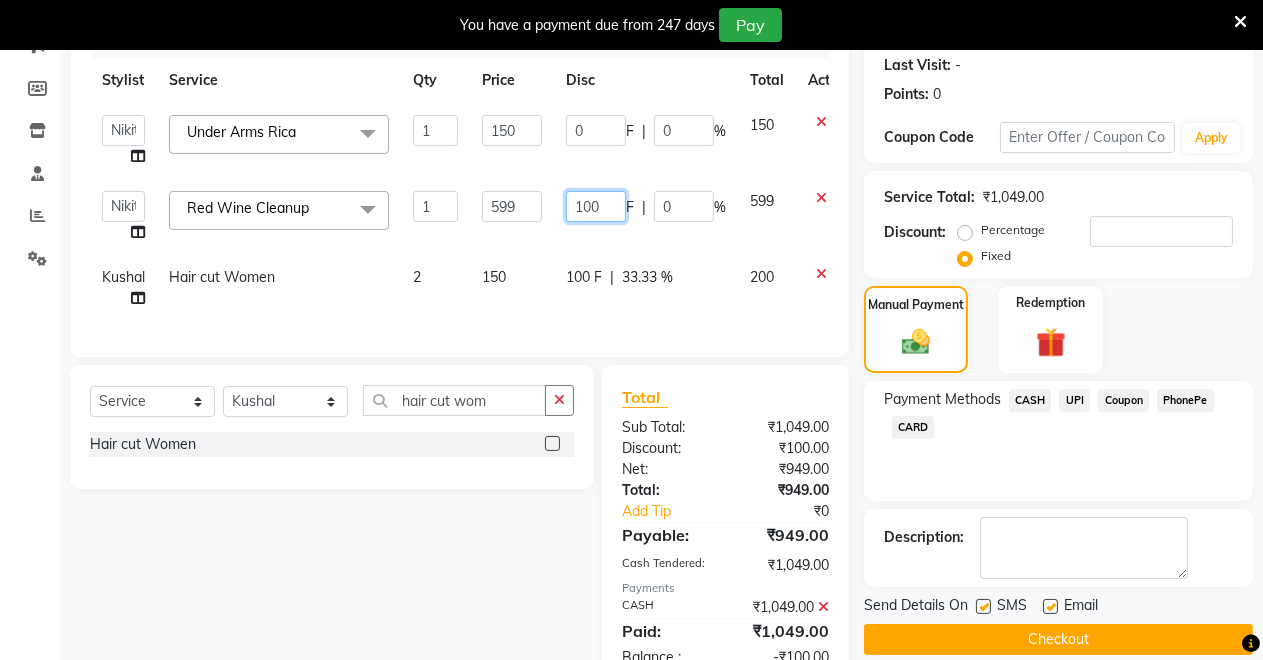 scroll, scrollTop: 341, scrollLeft: 0, axis: vertical 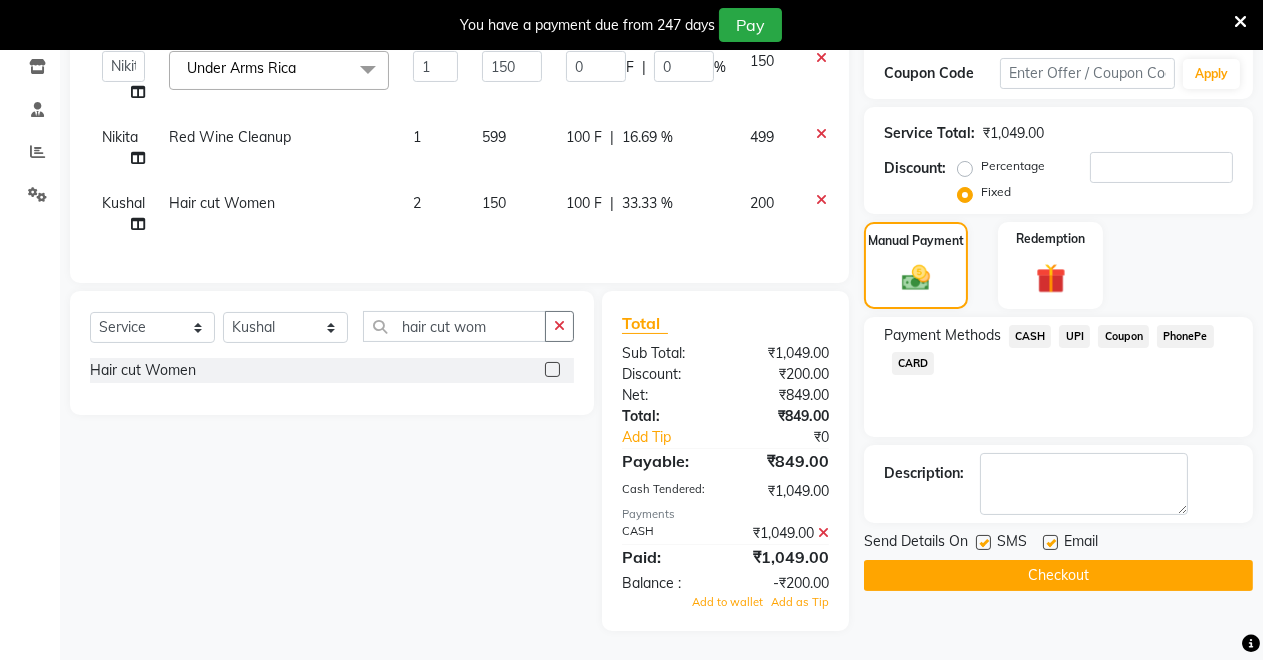 click on "Select Service Product Membership Package Voucher Prepaid Gift Card Select Stylist Badal kumar Jeetu Kushal Nikita Rahul Sachin Dangoriya Shikha Suman Verma hair cut wom Hair cut Women" 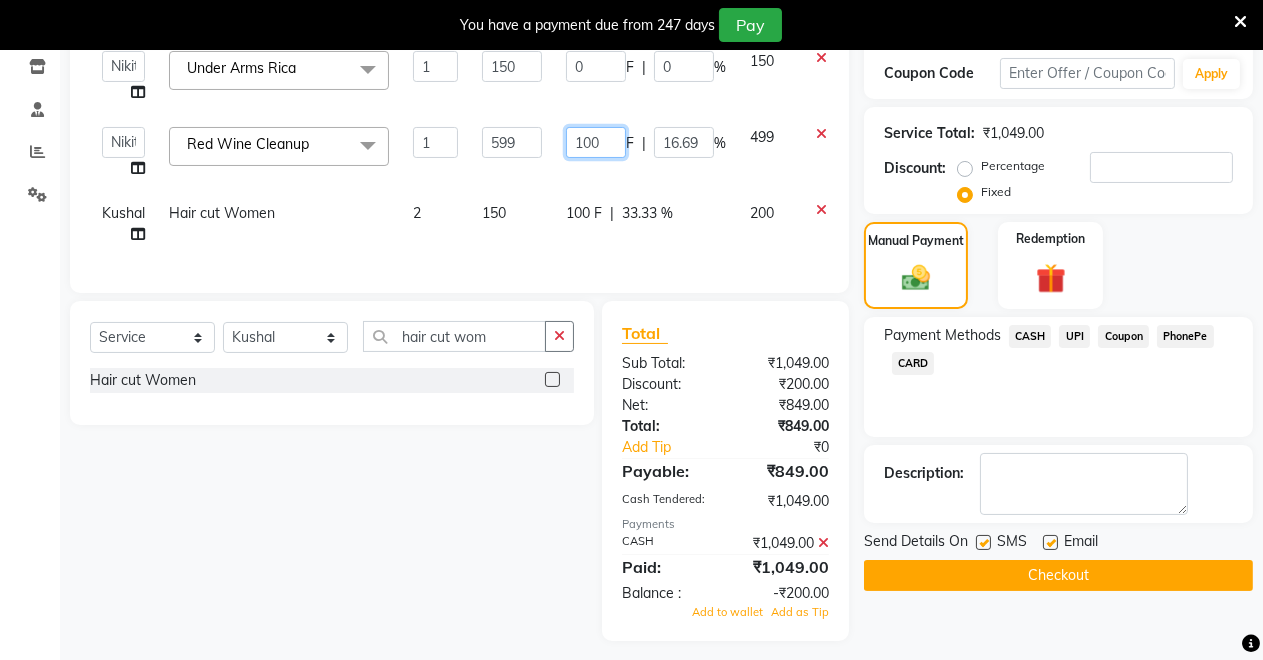 click on "100" 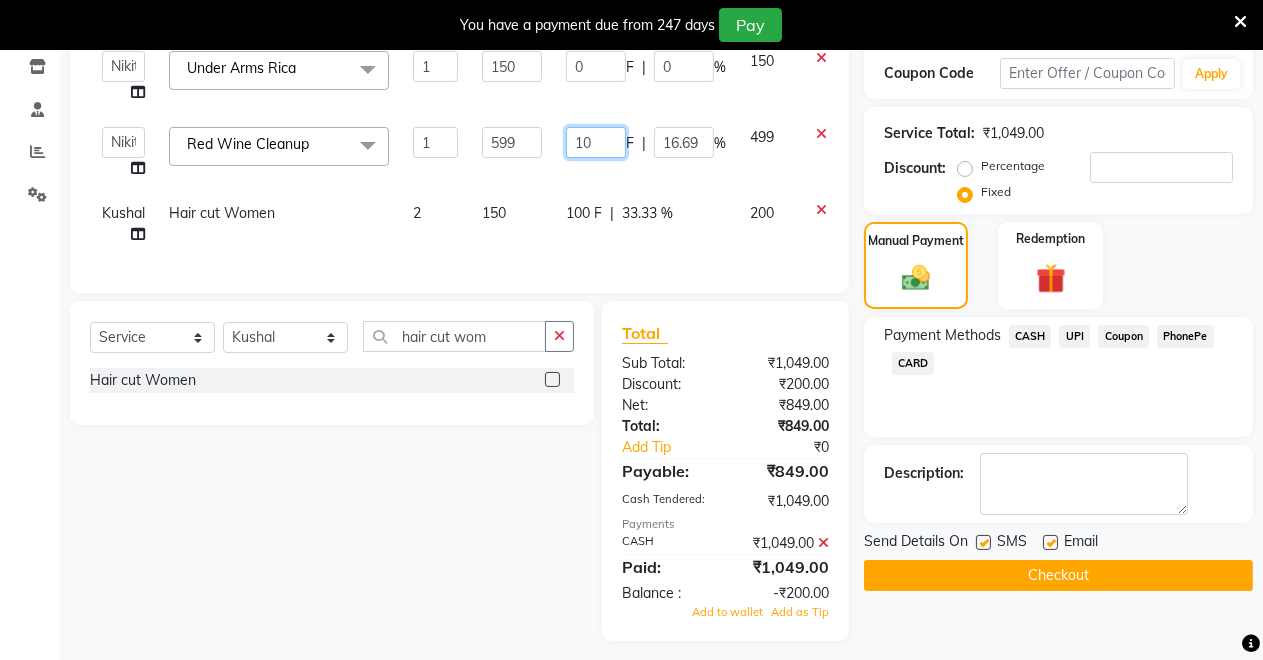 type on "1" 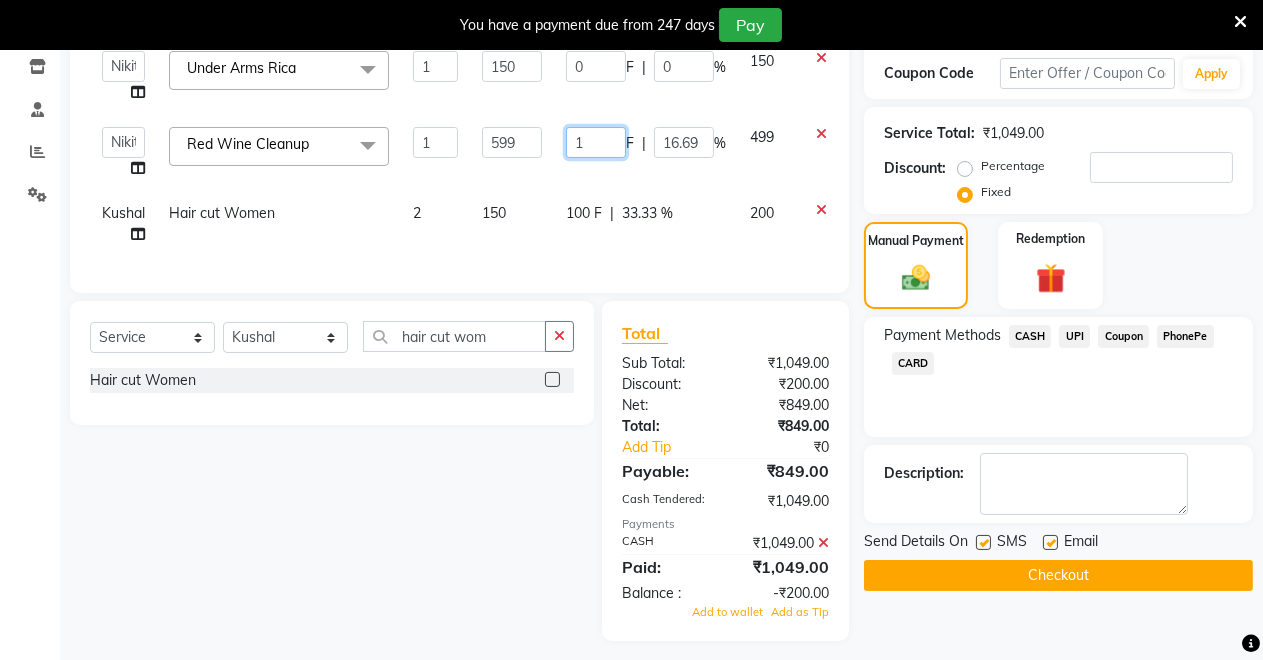 type 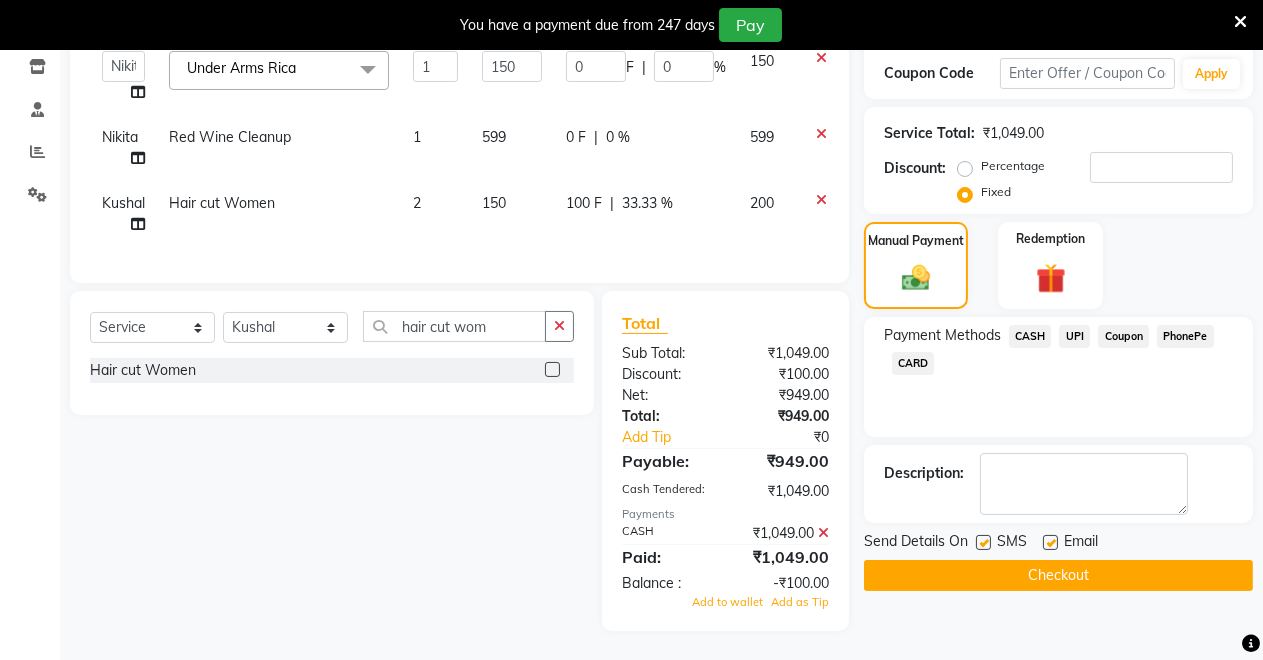 click on "Select Service Product Membership Package Voucher Prepaid Gift Card Select Stylist Badal kumar Jeetu Kushal Nikita Rahul Sachin Dangoriya Shikha Suman Verma hair cut wom Hair cut Women" 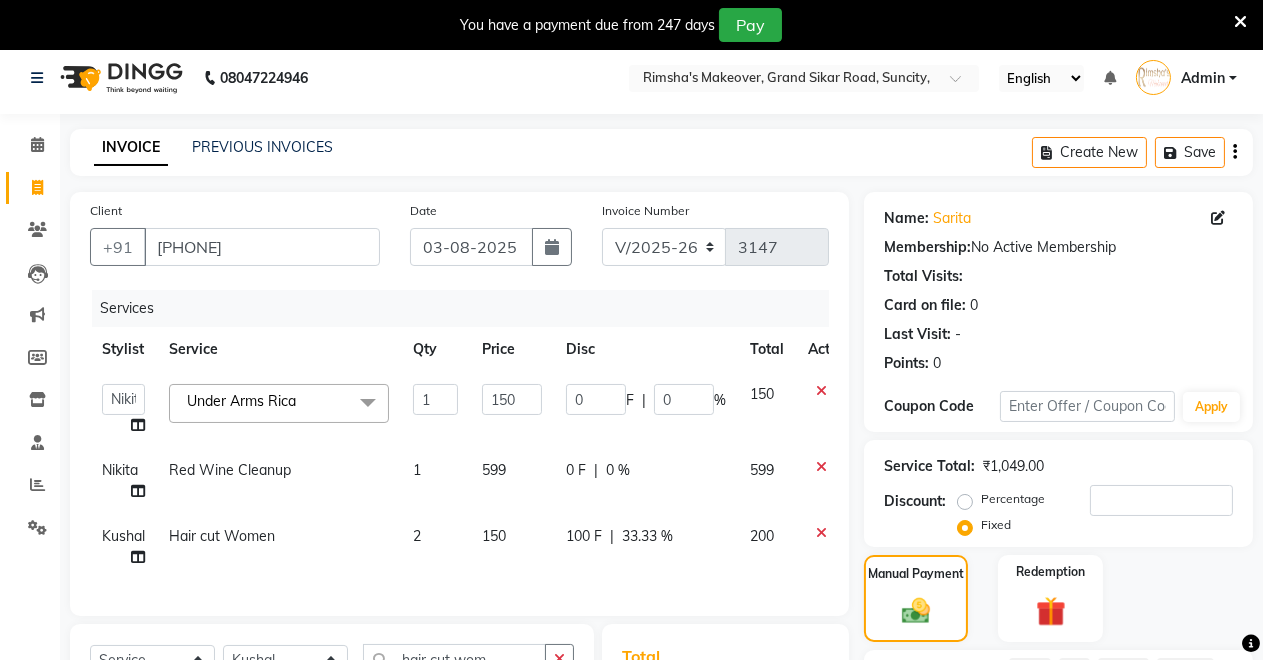 scroll, scrollTop: 358, scrollLeft: 0, axis: vertical 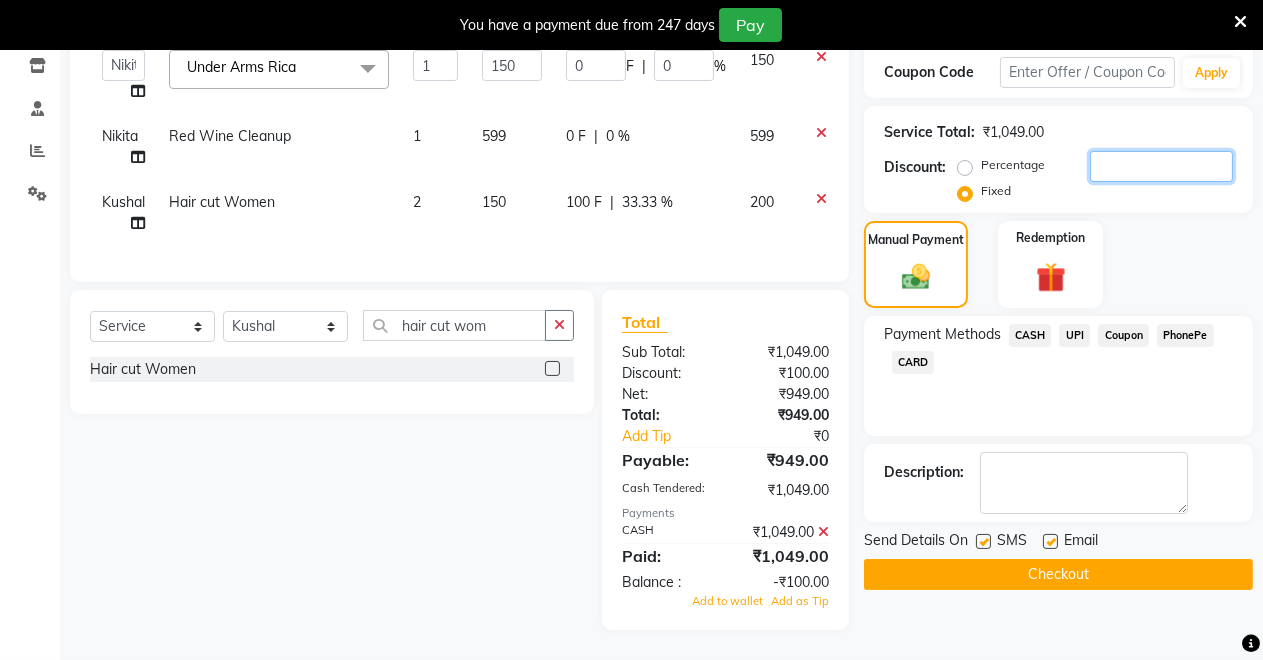 click 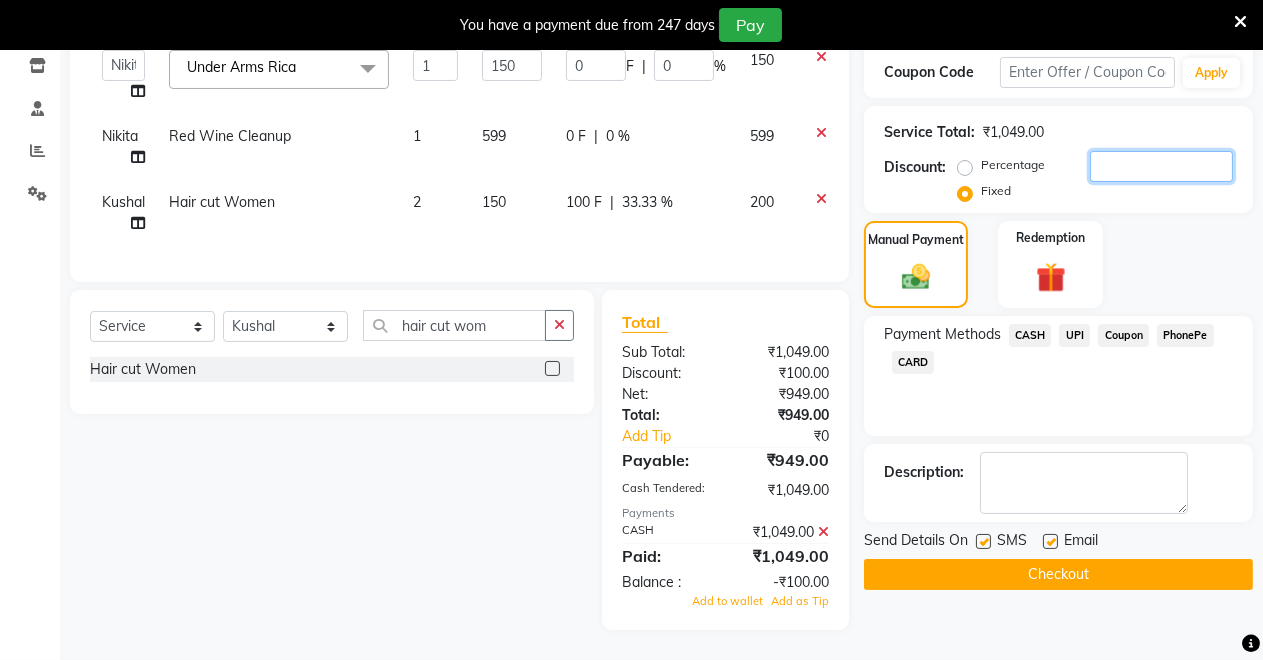 type on "1" 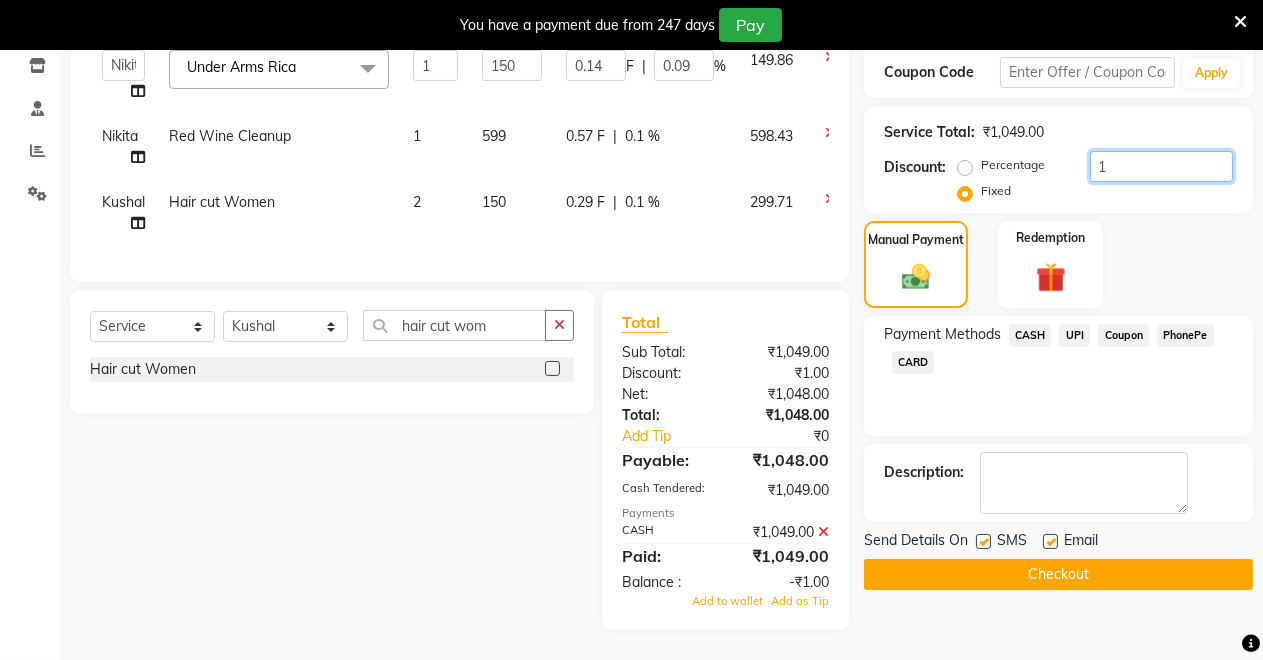 type on "10" 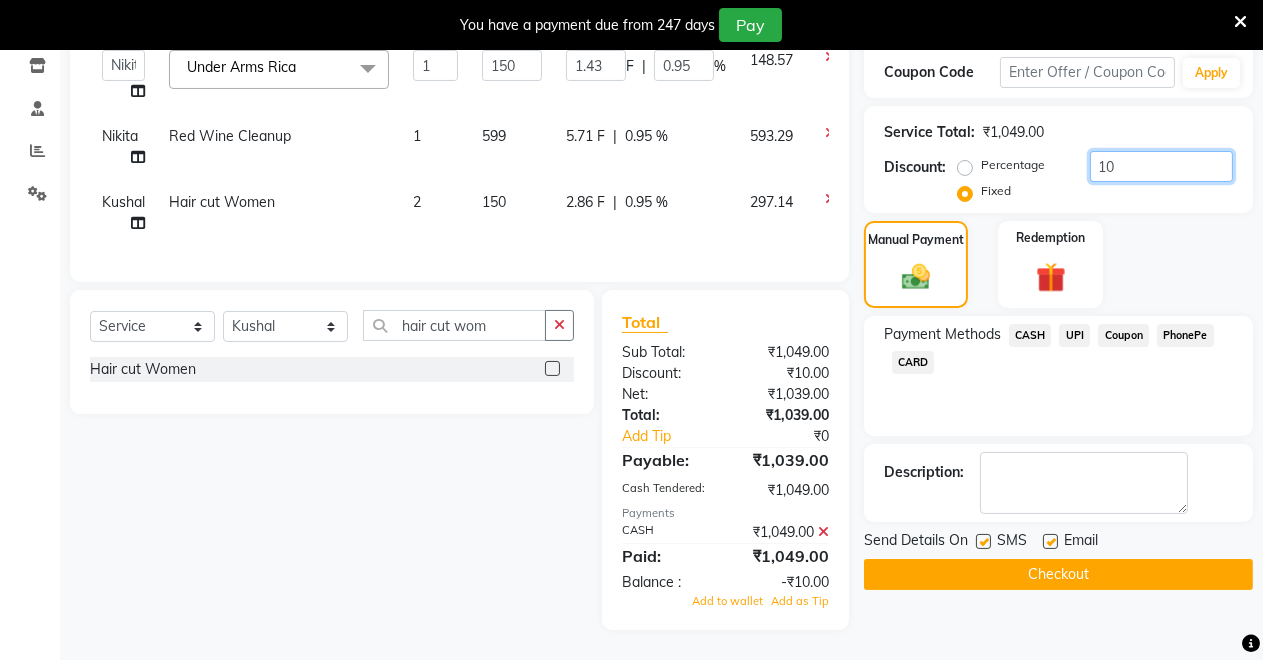 type on "100" 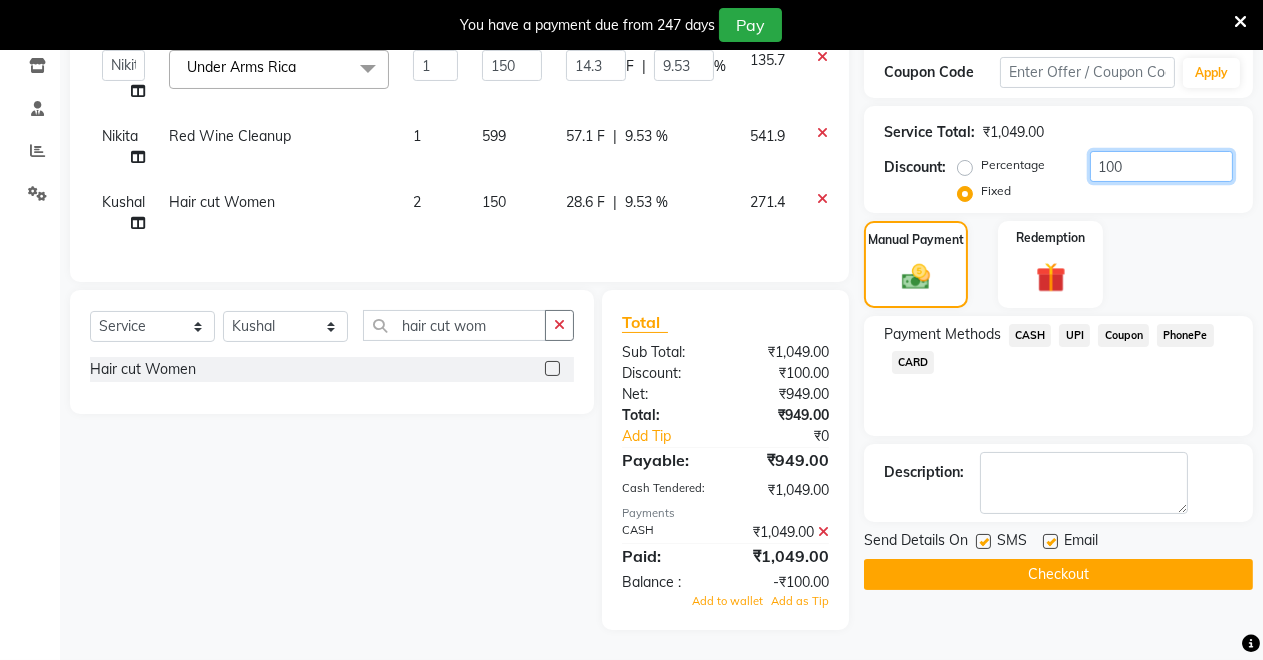 type on "100" 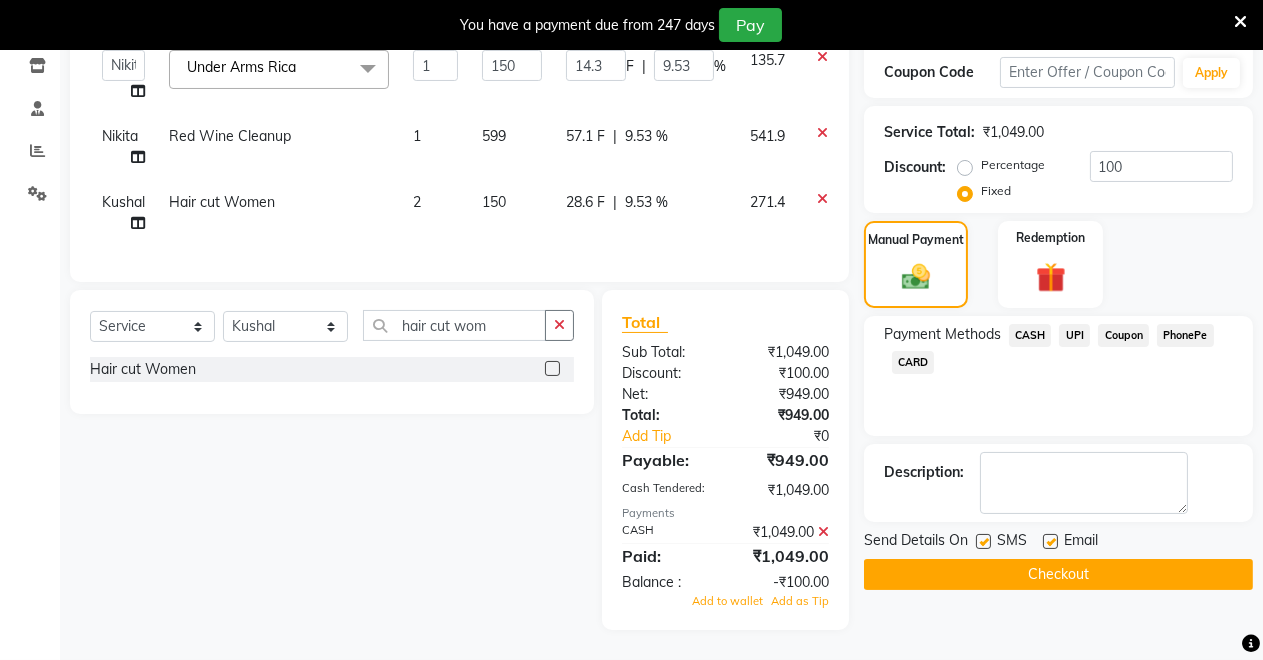 click on "CASH" 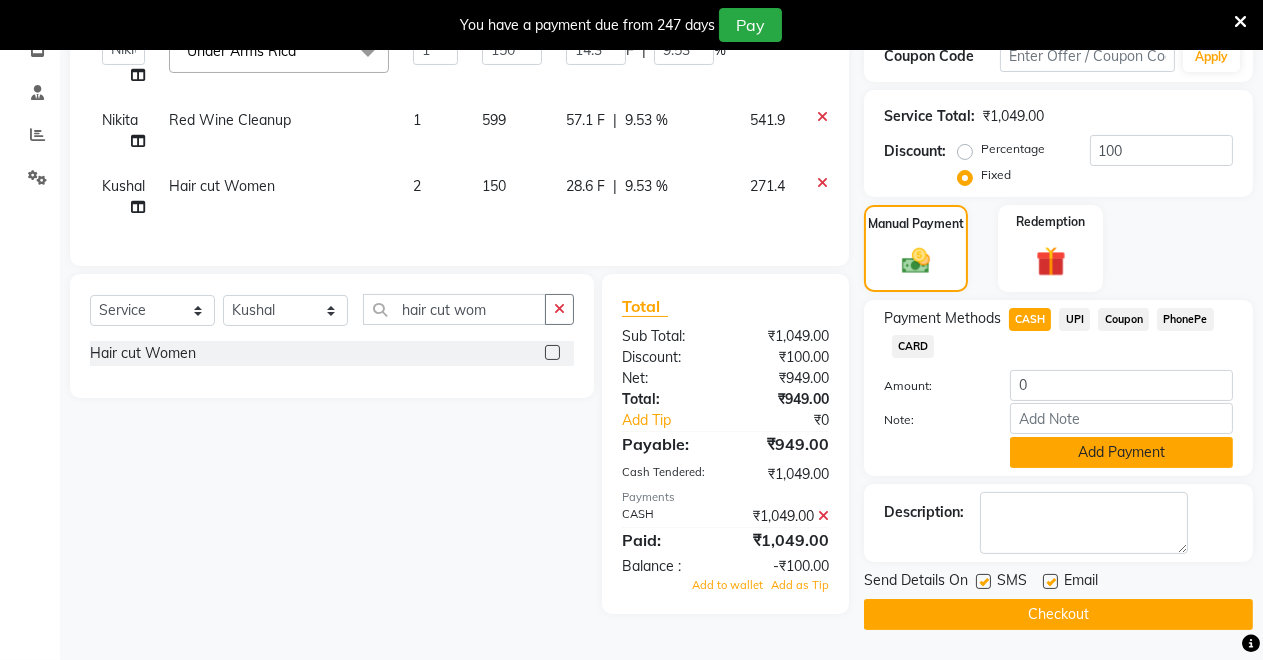 click on "Add Payment" 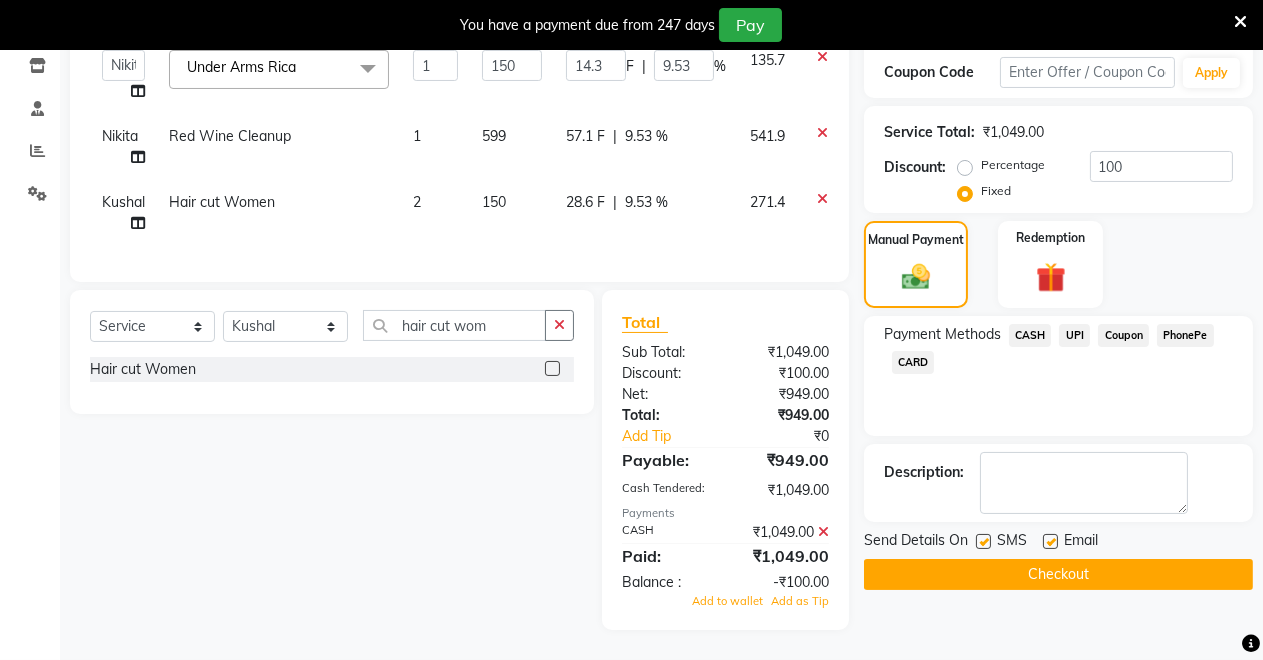 click on "Checkout" 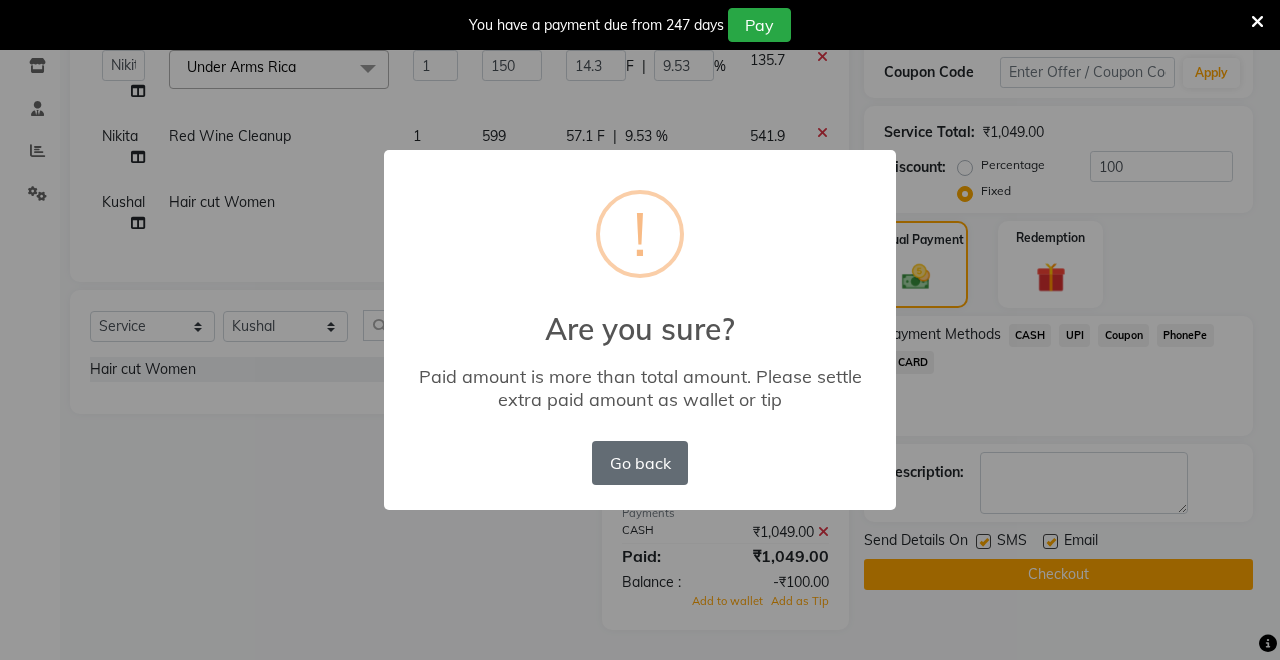 click on "Go back" at bounding box center [640, 463] 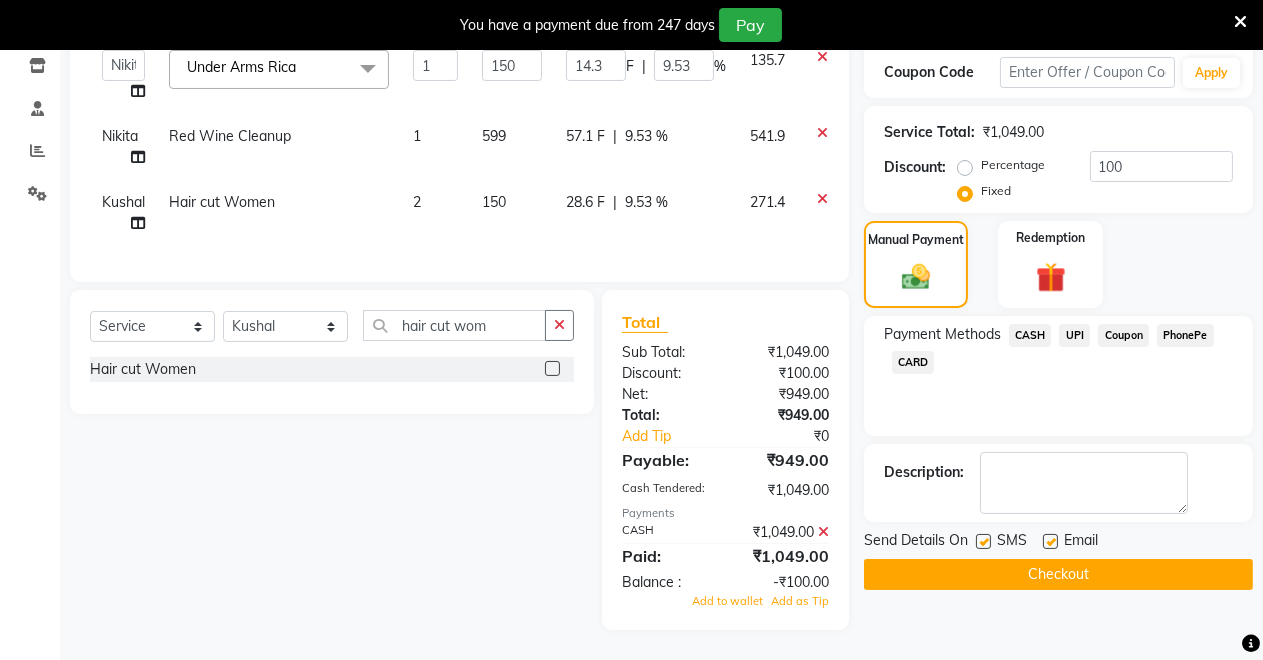 scroll, scrollTop: 24, scrollLeft: 0, axis: vertical 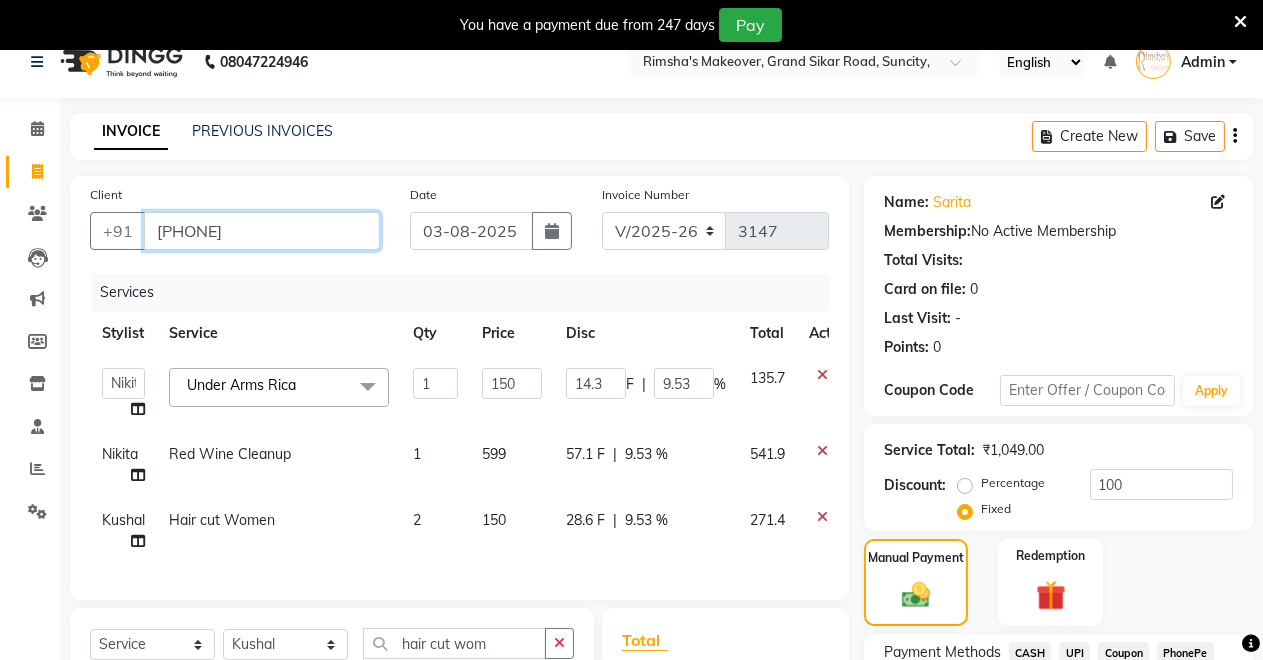 click on "[PHONE]" at bounding box center [262, 231] 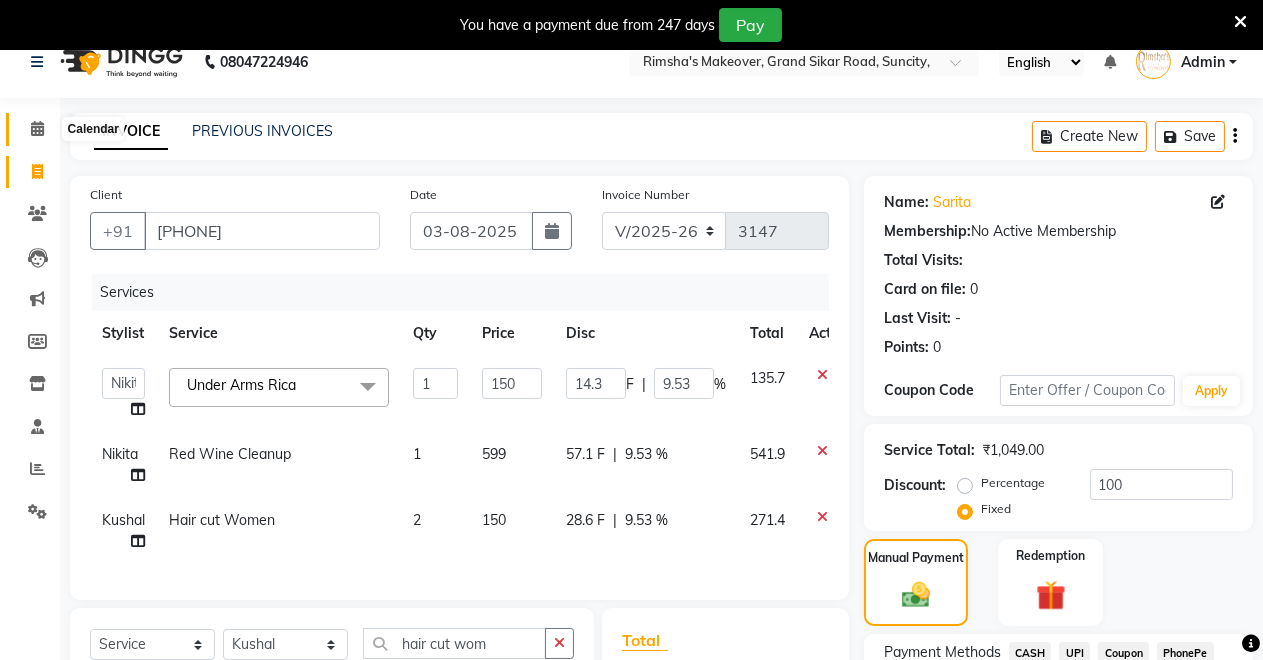 click 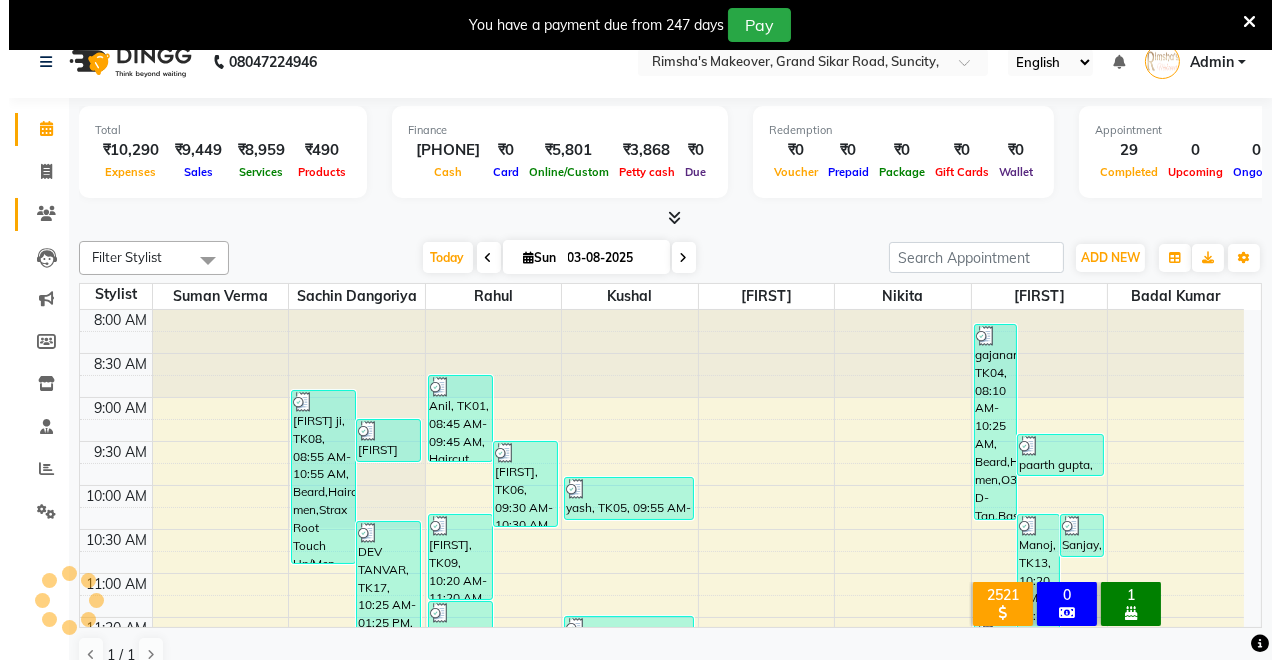 scroll, scrollTop: 0, scrollLeft: 0, axis: both 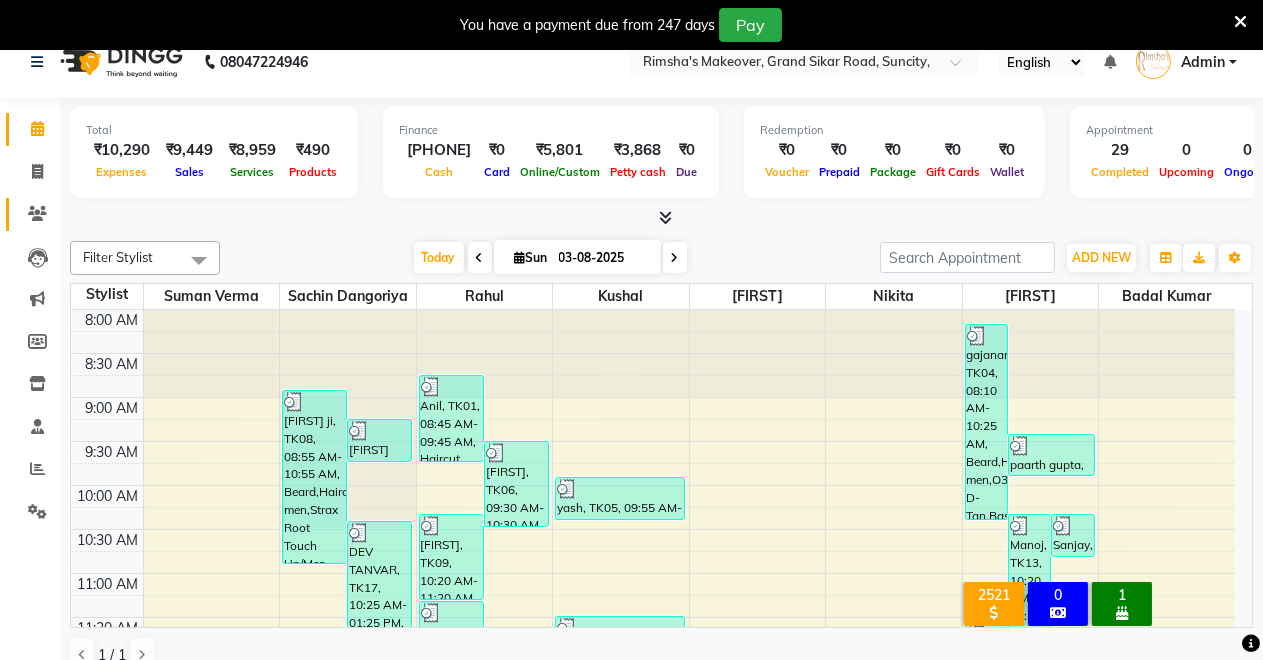 click 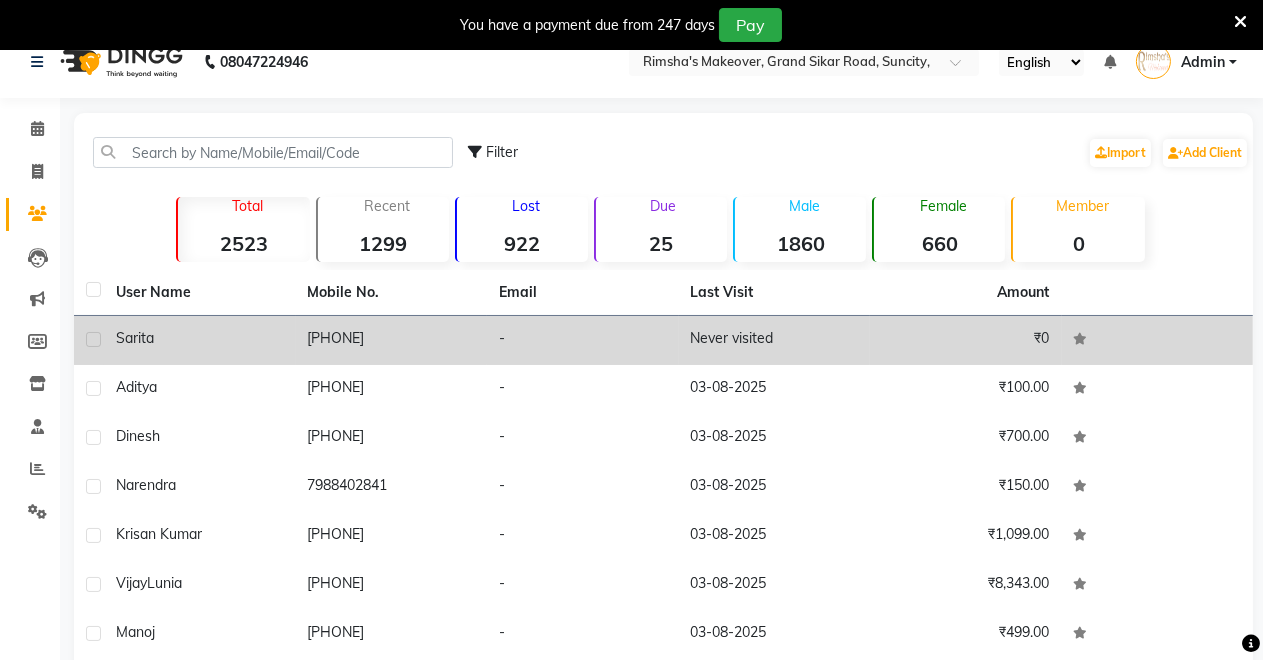 click on "Never visited" 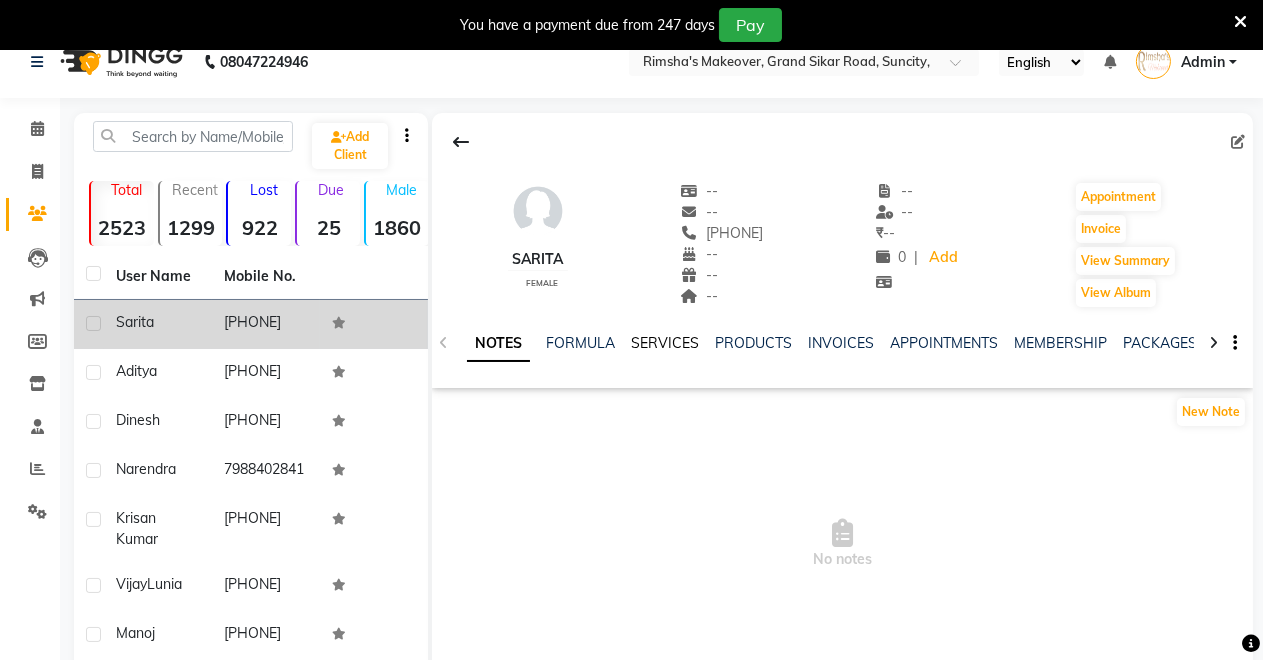 click on "SERVICES" 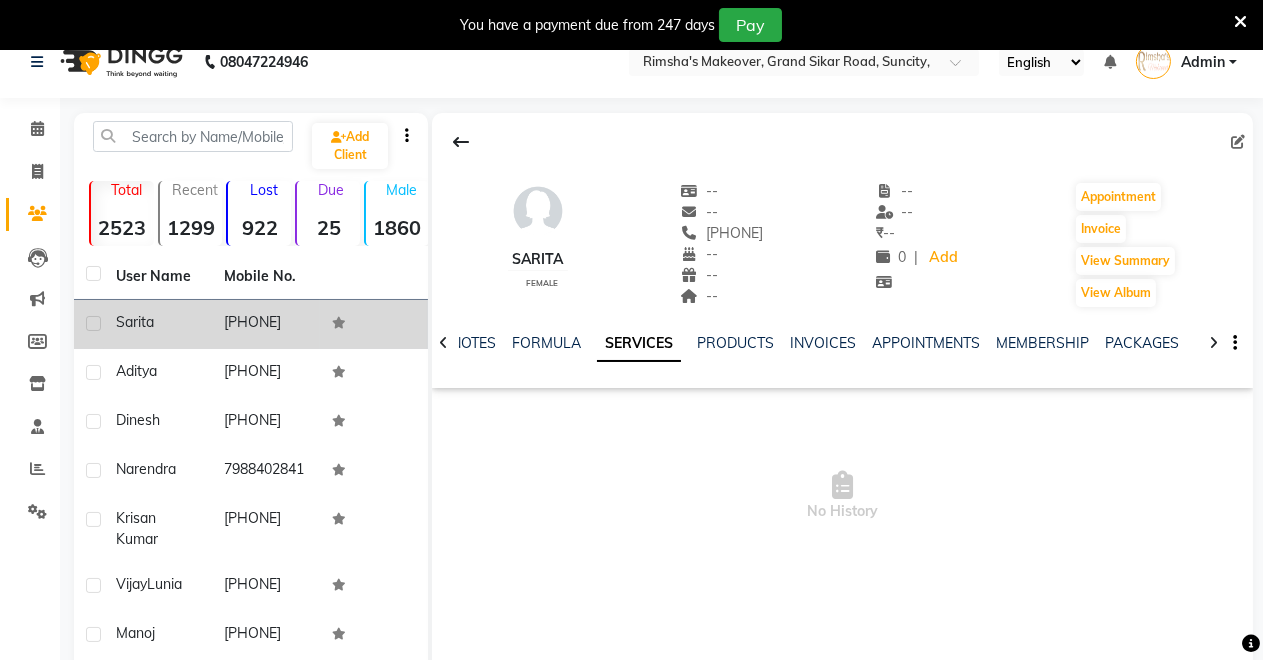 click 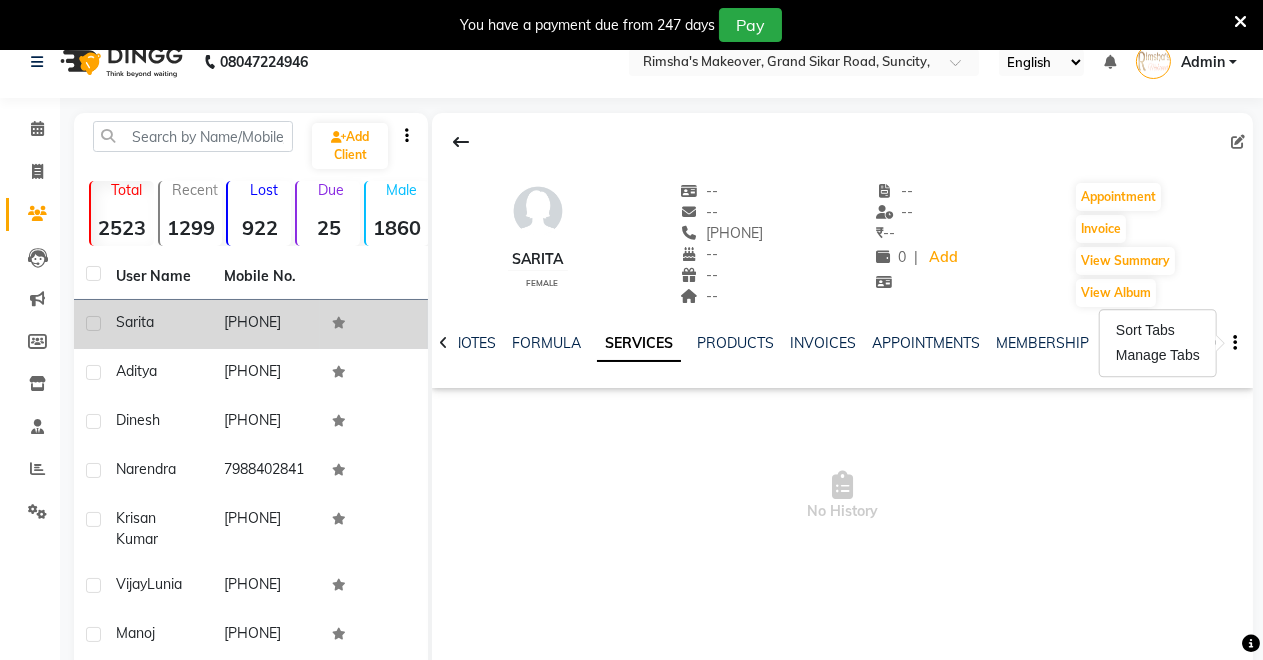 click on "No History" at bounding box center (842, 496) 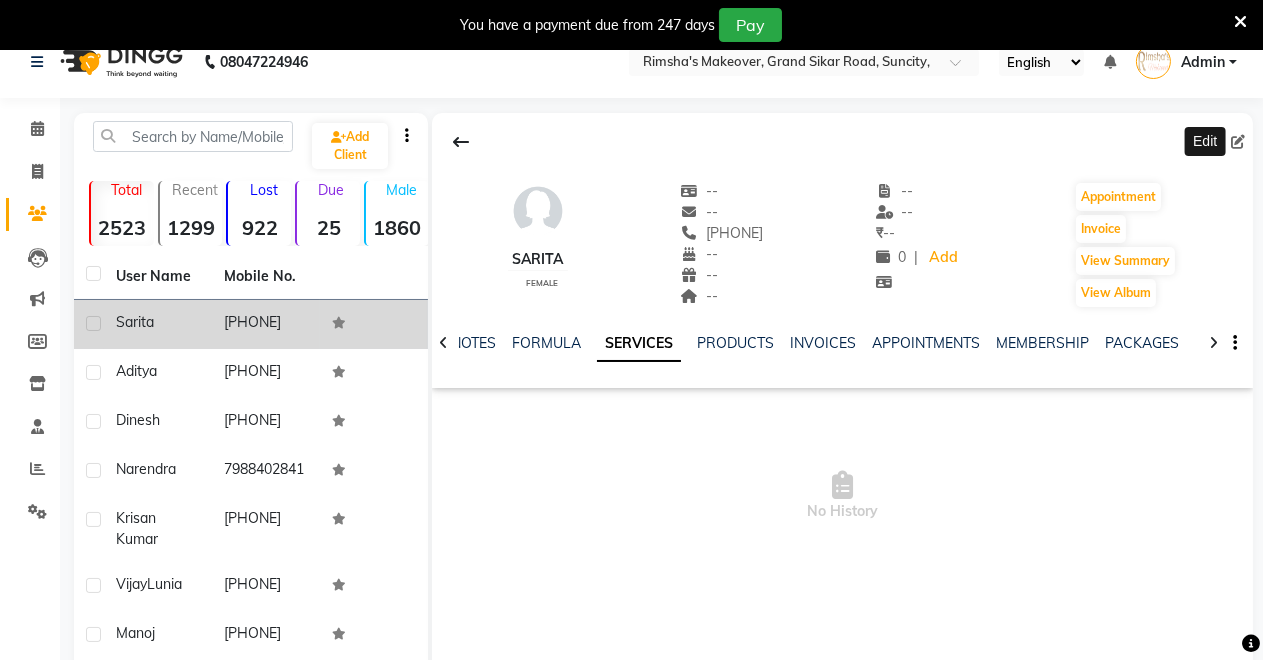 click 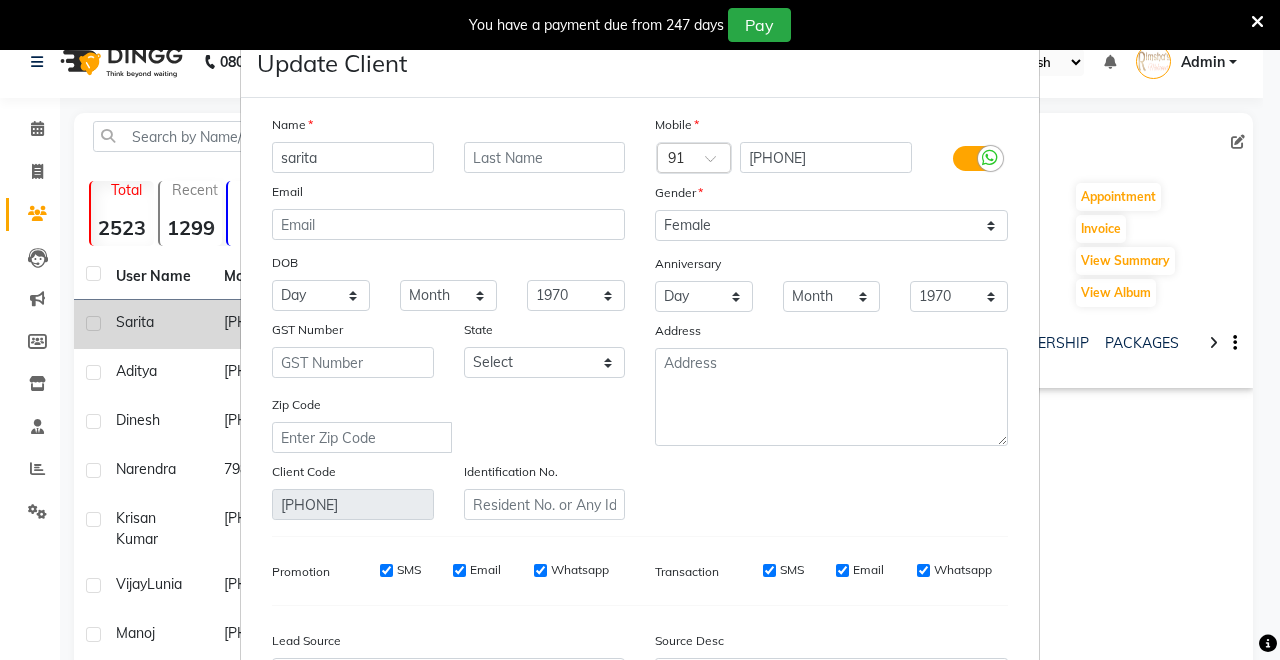 click on "Update Client Name sarita Email DOB Day 01 02 03 04 05 06 07 08 09 10 11 12 13 14 15 16 17 18 19 20 21 22 23 24 25 26 27 28 29 30 31 Month January February March April May June July August September October November December 1940 1941 1942 1943 1944 1945 1946 1947 1948 1949 1950 1951 1952 1953 1954 1955 1956 1957 1958 1959 1960 1961 1962 1963 1964 1965 1966 1967 1968 1969 1970 1971 1972 1973 1974 1975 1976 1977 1978 1979 1980 1981 1982 1983 1984 1985 1986 1987 1988 1989 1990 1991 1992 1993 1994 1995 1996 1997 1998 1999 2000 2001 2002 2003 2004 2005 2006 2007 2008 2009 2010 2011 2012 2013 2014 2015 2016 2017 2018 2019 2020 2021 2022 2023 2024 GST Number State Select Andaman and Nicobar Islands Andhra Pradesh Arunachal Pradesh Assam Bihar Chandigarh Chhattisgarh Dadra and Nagar Haveli Daman and Diu Delhi Goa Gujarat Haryana Himachal Pradesh Jammu and Kashmir Jharkhand Karnataka Kerala Lakshadweep Madhya Pradesh Maharashtra Manipur Meghalaya Mizoram Nagaland Odisha Pondicherry Punjab Rajasthan Sikkim Tamil Nadu" at bounding box center (640, 330) 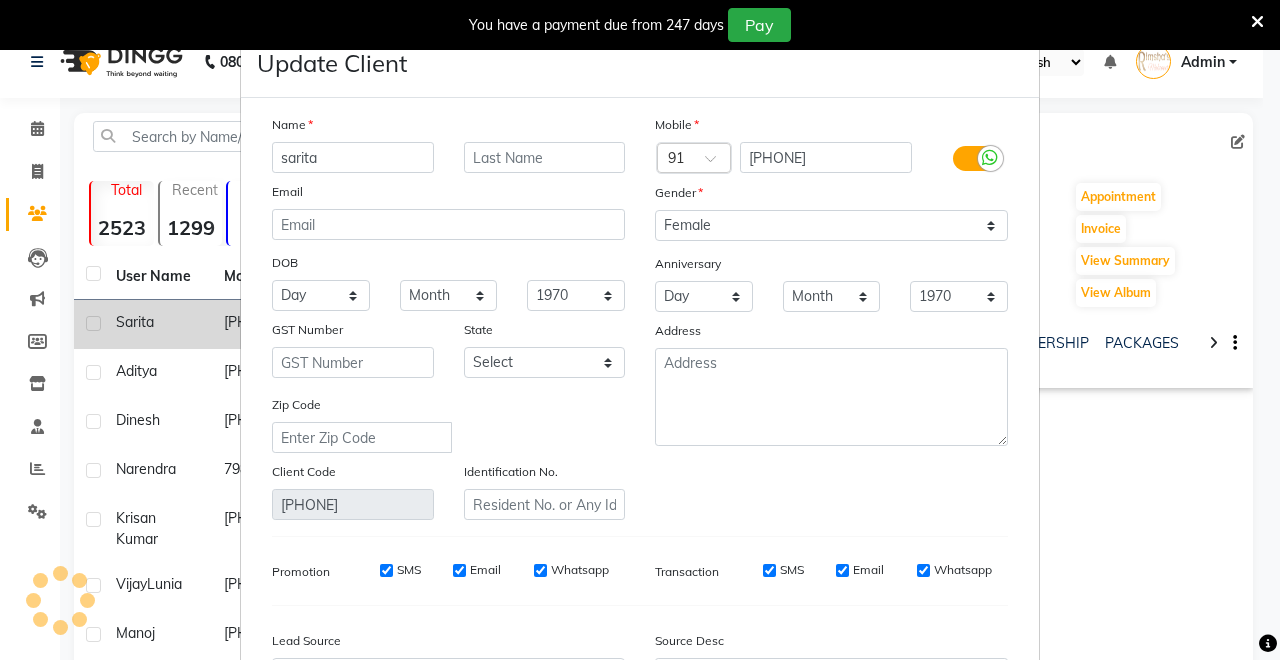 click on "Update Client Name sarita Email DOB Day 01 02 03 04 05 06 07 08 09 10 11 12 13 14 15 16 17 18 19 20 21 22 23 24 25 26 27 28 29 30 31 Month January February March April May June July August September October November December 1940 1941 1942 1943 1944 1945 1946 1947 1948 1949 1950 1951 1952 1953 1954 1955 1956 1957 1958 1959 1960 1961 1962 1963 1964 1965 1966 1967 1968 1969 1970 1971 1972 1973 1974 1975 1976 1977 1978 1979 1980 1981 1982 1983 1984 1985 1986 1987 1988 1989 1990 1991 1992 1993 1994 1995 1996 1997 1998 1999 2000 2001 2002 2003 2004 2005 2006 2007 2008 2009 2010 2011 2012 2013 2014 2015 2016 2017 2018 2019 2020 2021 2022 2023 2024 GST Number State Select Andaman and Nicobar Islands Andhra Pradesh Arunachal Pradesh Assam Bihar Chandigarh Chhattisgarh Dadra and Nagar Haveli Daman and Diu Delhi Goa Gujarat Haryana Himachal Pradesh Jammu and Kashmir Jharkhand Karnataka Kerala Lakshadweep Madhya Pradesh Maharashtra Manipur Meghalaya Mizoram Nagaland Odisha Pondicherry Punjab Rajasthan Sikkim Tamil Nadu" at bounding box center (640, 330) 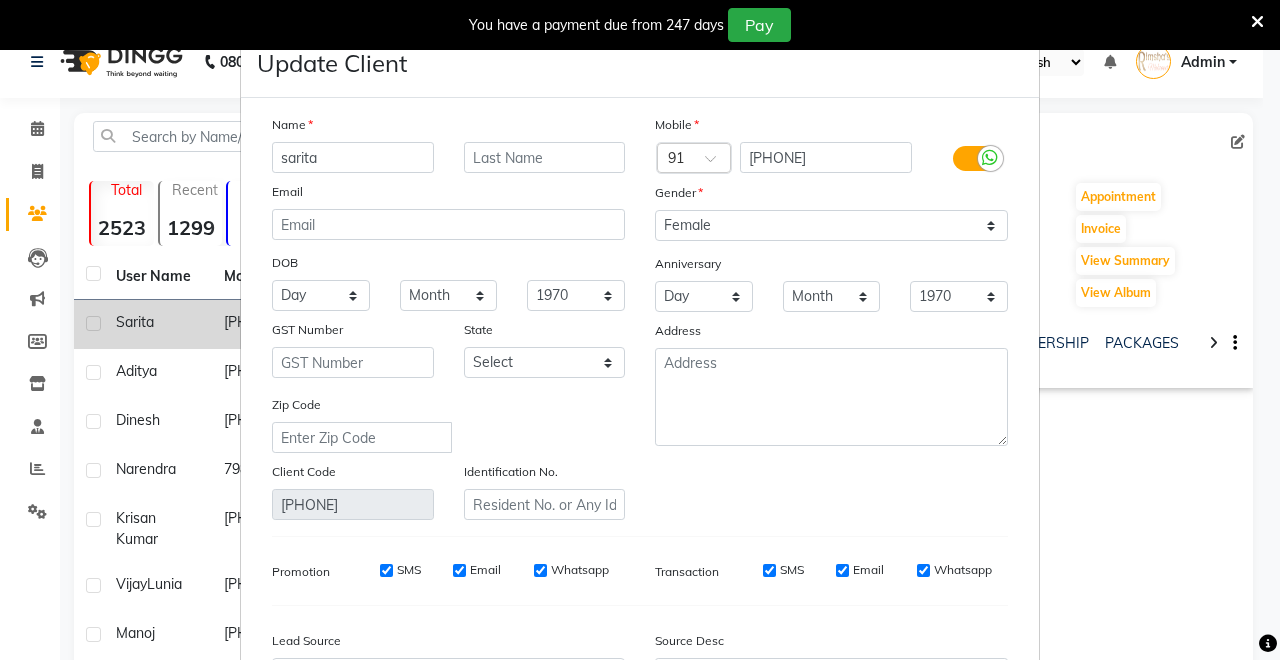 drag, startPoint x: 1141, startPoint y: 111, endPoint x: 1005, endPoint y: 148, distance: 140.94325 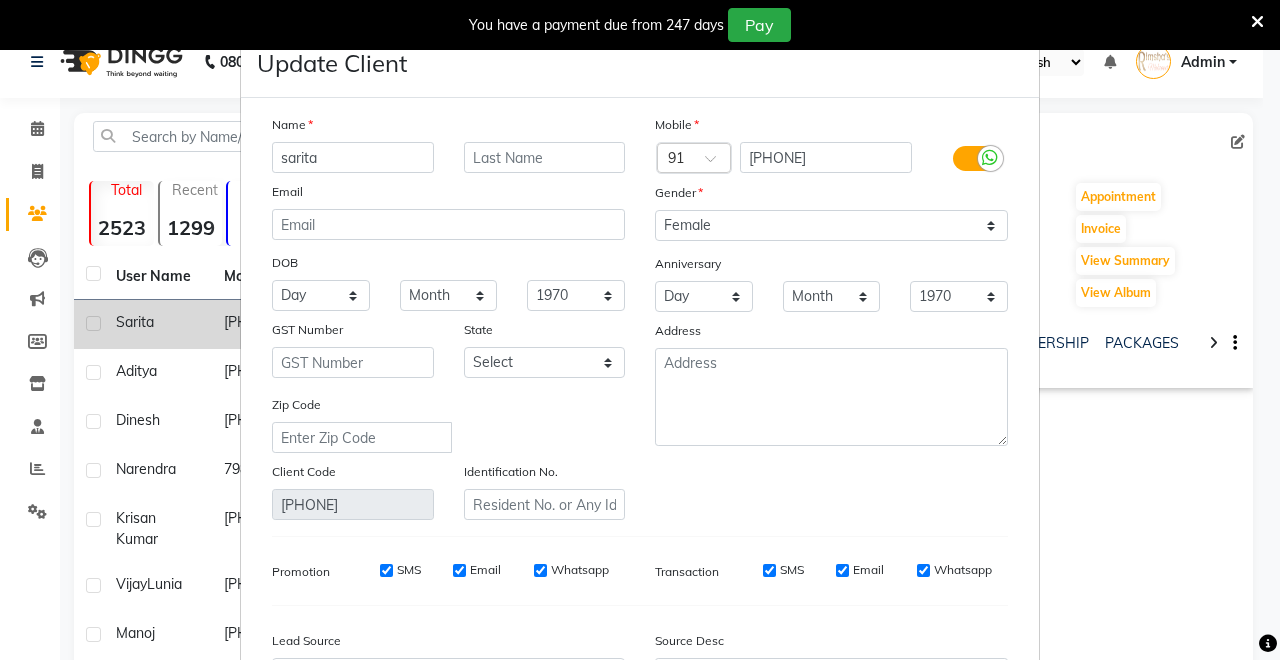 click on "Update Client Name sarita Email DOB Day 01 02 03 04 05 06 07 08 09 10 11 12 13 14 15 16 17 18 19 20 21 22 23 24 25 26 27 28 29 30 31 Month January February March April May June July August September October November December 1940 1941 1942 1943 1944 1945 1946 1947 1948 1949 1950 1951 1952 1953 1954 1955 1956 1957 1958 1959 1960 1961 1962 1963 1964 1965 1966 1967 1968 1969 1970 1971 1972 1973 1974 1975 1976 1977 1978 1979 1980 1981 1982 1983 1984 1985 1986 1987 1988 1989 1990 1991 1992 1993 1994 1995 1996 1997 1998 1999 2000 2001 2002 2003 2004 2005 2006 2007 2008 2009 2010 2011 2012 2013 2014 2015 2016 2017 2018 2019 2020 2021 2022 2023 2024 GST Number State Select Andaman and Nicobar Islands Andhra Pradesh Arunachal Pradesh Assam Bihar Chandigarh Chhattisgarh Dadra and Nagar Haveli Daman and Diu Delhi Goa Gujarat Haryana Himachal Pradesh Jammu and Kashmir Jharkhand Karnataka Kerala Lakshadweep Madhya Pradesh Maharashtra Manipur Meghalaya Mizoram Nagaland Odisha Pondicherry Punjab Rajasthan Sikkim Tamil Nadu" at bounding box center [640, 330] 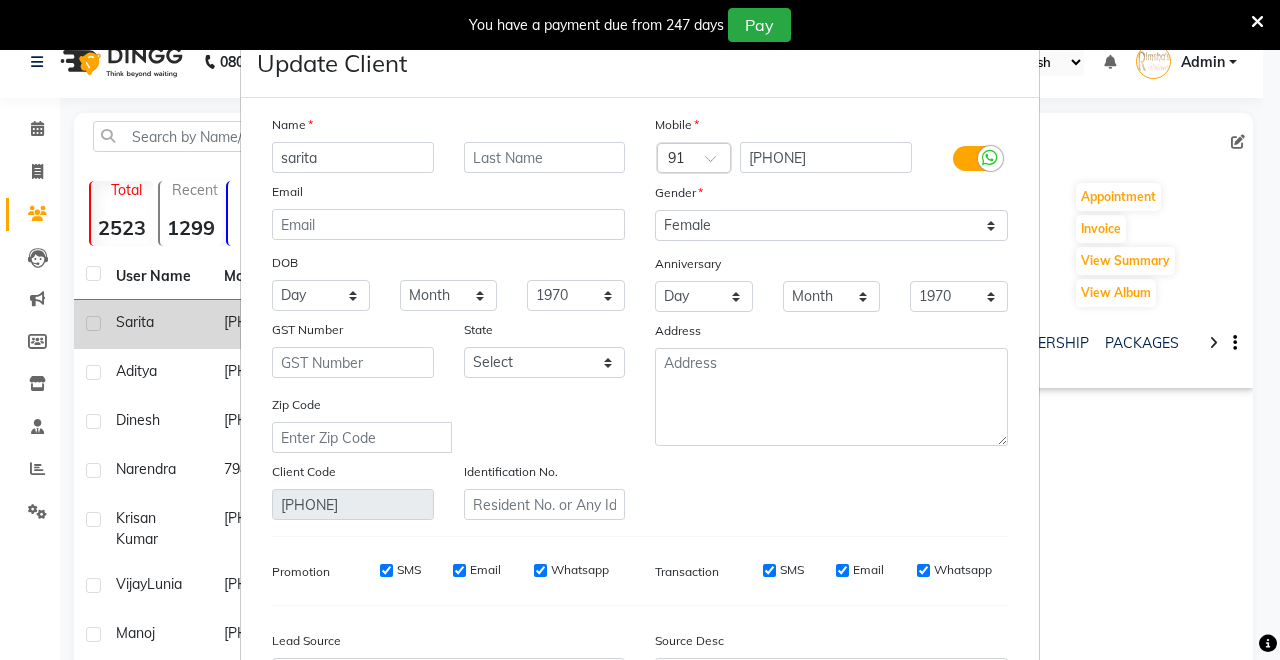 click on "Update Client Name sarita Email DOB Day 01 02 03 04 05 06 07 08 09 10 11 12 13 14 15 16 17 18 19 20 21 22 23 24 25 26 27 28 29 30 31 Month January February March April May June July August September October November December 1940 1941 1942 1943 1944 1945 1946 1947 1948 1949 1950 1951 1952 1953 1954 1955 1956 1957 1958 1959 1960 1961 1962 1963 1964 1965 1966 1967 1968 1969 1970 1971 1972 1973 1974 1975 1976 1977 1978 1979 1980 1981 1982 1983 1984 1985 1986 1987 1988 1989 1990 1991 1992 1993 1994 1995 1996 1997 1998 1999 2000 2001 2002 2003 2004 2005 2006 2007 2008 2009 2010 2011 2012 2013 2014 2015 2016 2017 2018 2019 2020 2021 2022 2023 2024 GST Number State Select Andaman and Nicobar Islands Andhra Pradesh Arunachal Pradesh Assam Bihar Chandigarh Chhattisgarh Dadra and Nagar Haveli Daman and Diu Delhi Goa Gujarat Haryana Himachal Pradesh Jammu and Kashmir Jharkhand Karnataka Kerala Lakshadweep Madhya Pradesh Maharashtra Manipur Meghalaya Mizoram Nagaland Odisha Pondicherry Punjab Rajasthan Sikkim Tamil Nadu" at bounding box center [640, 330] 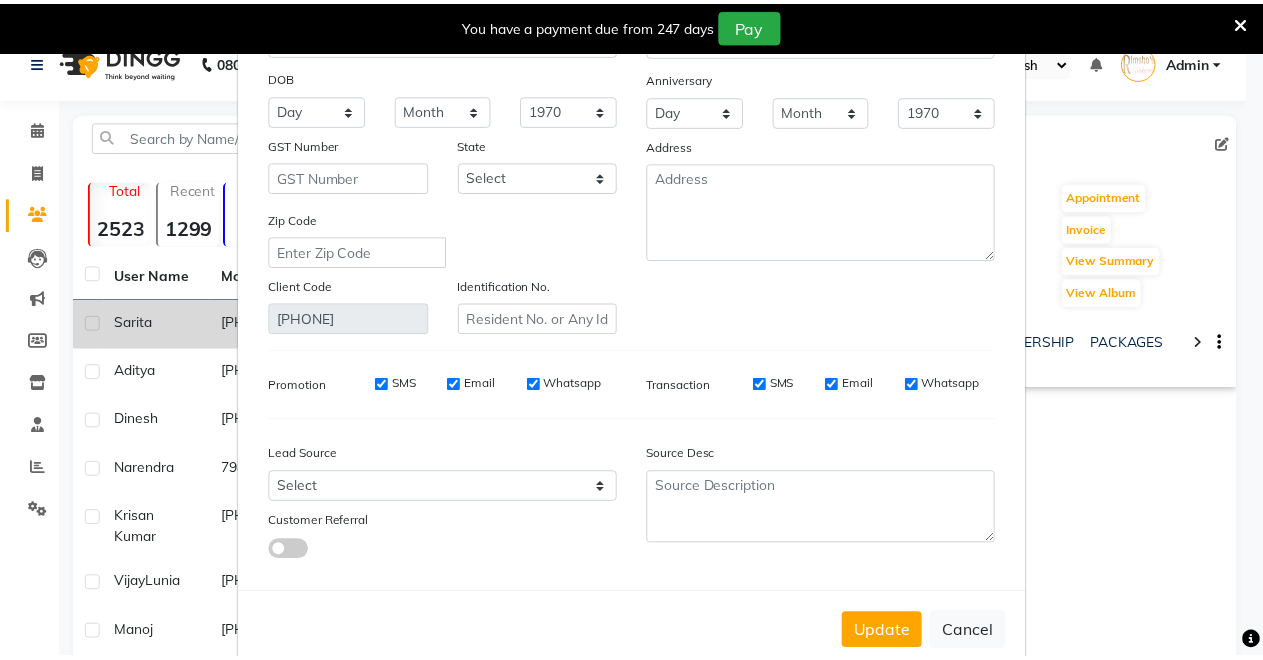 scroll, scrollTop: 224, scrollLeft: 0, axis: vertical 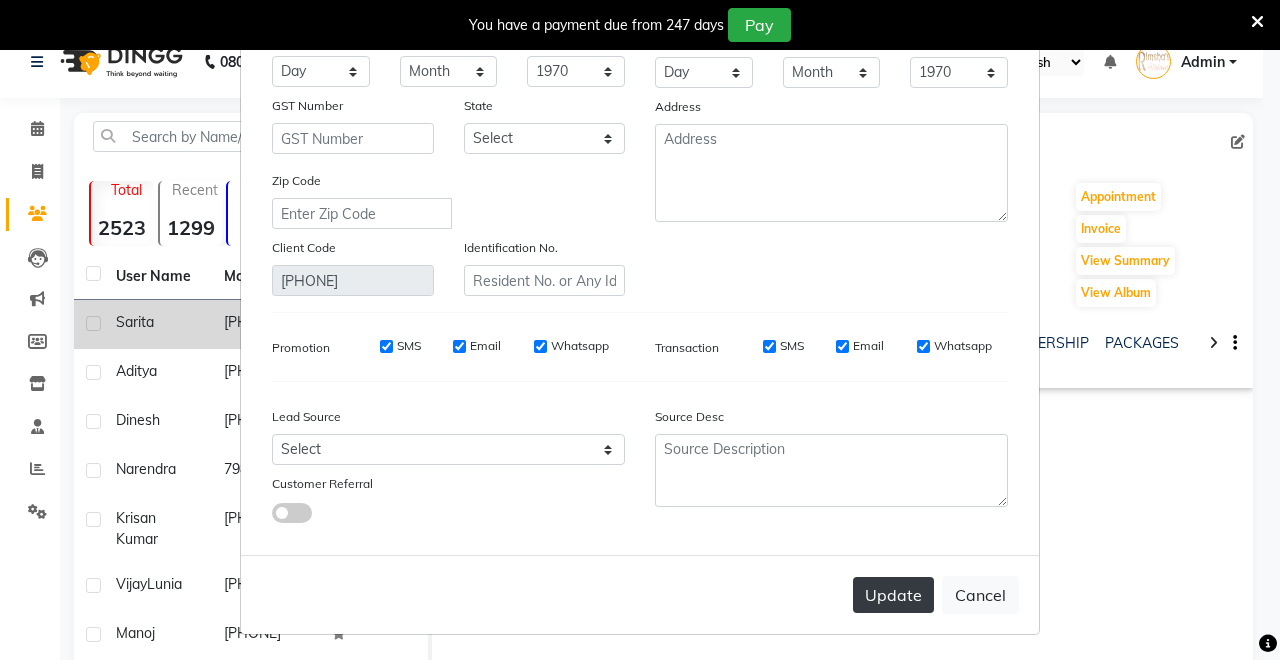click on "Update" at bounding box center (893, 595) 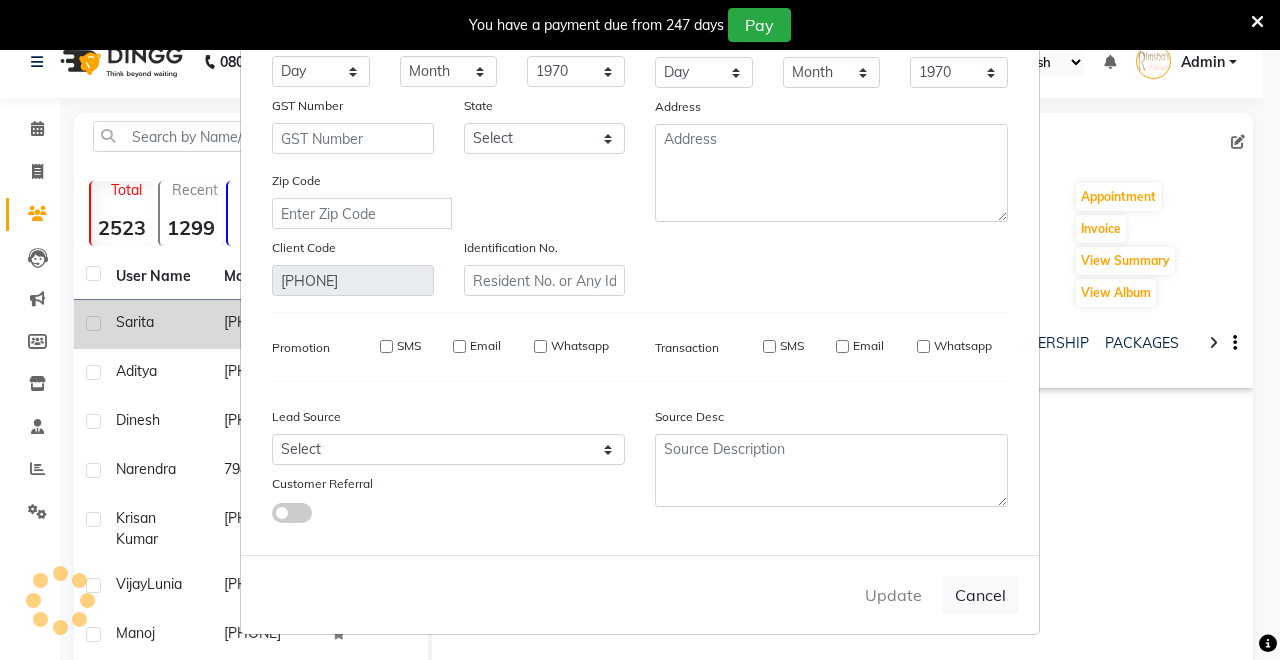 type 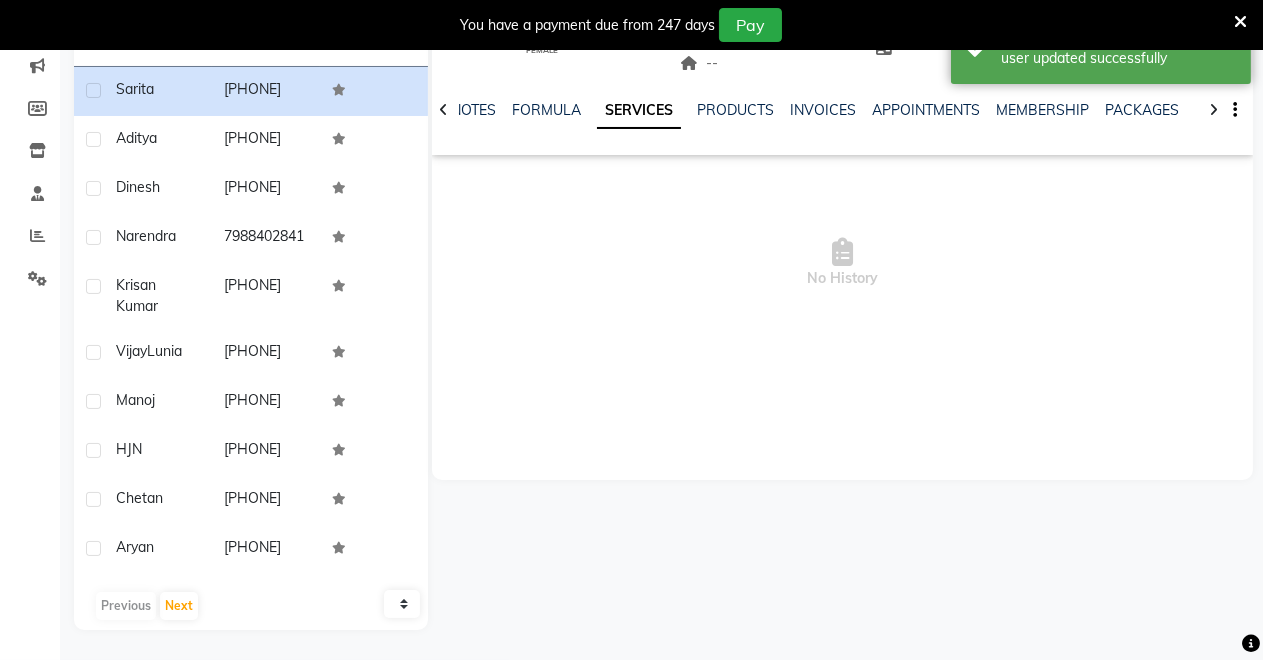 scroll, scrollTop: 0, scrollLeft: 0, axis: both 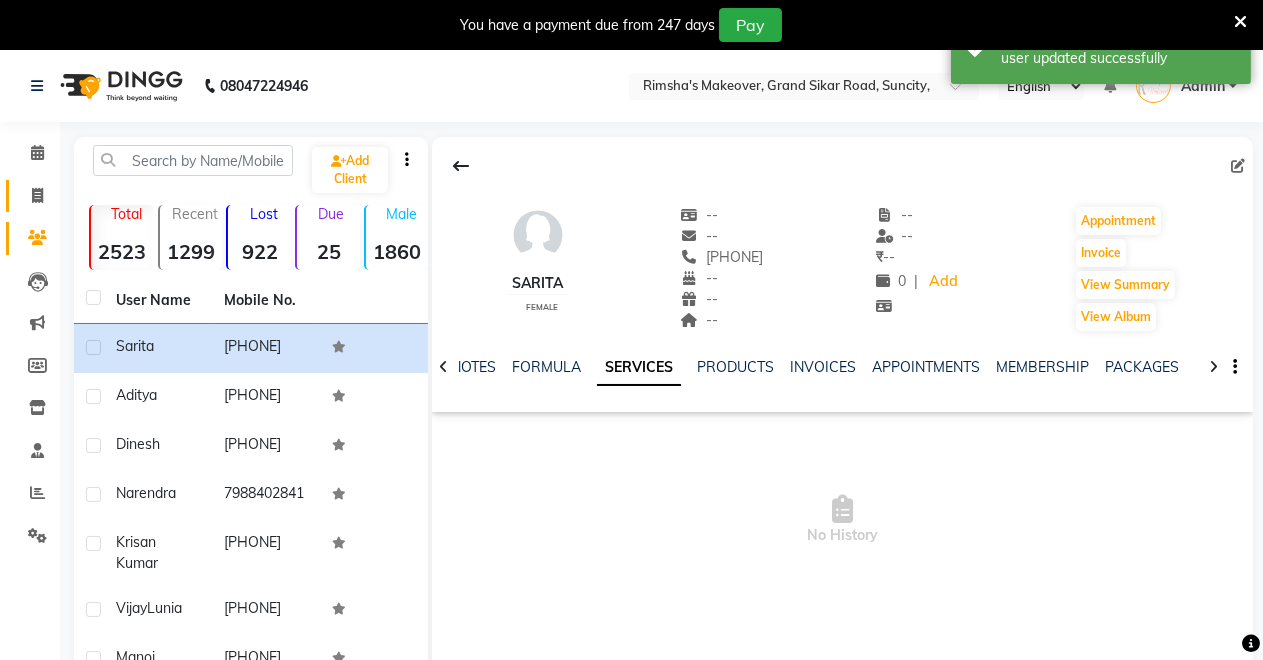 click on "Invoice" 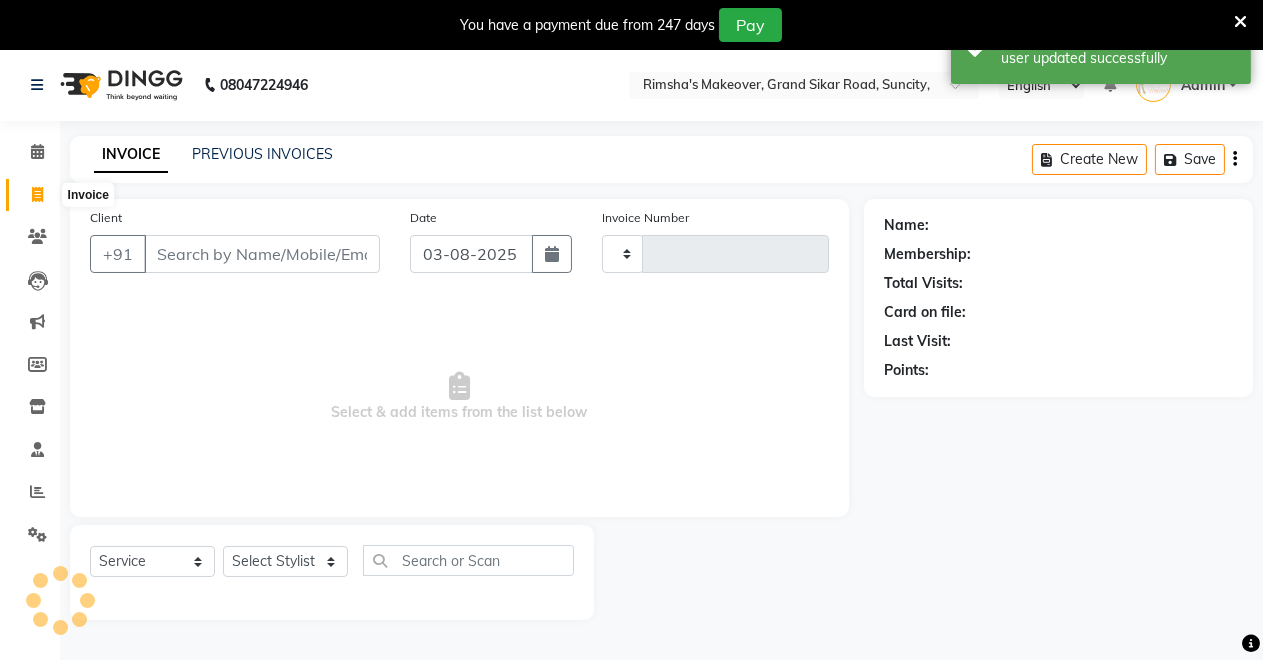 type on "3147" 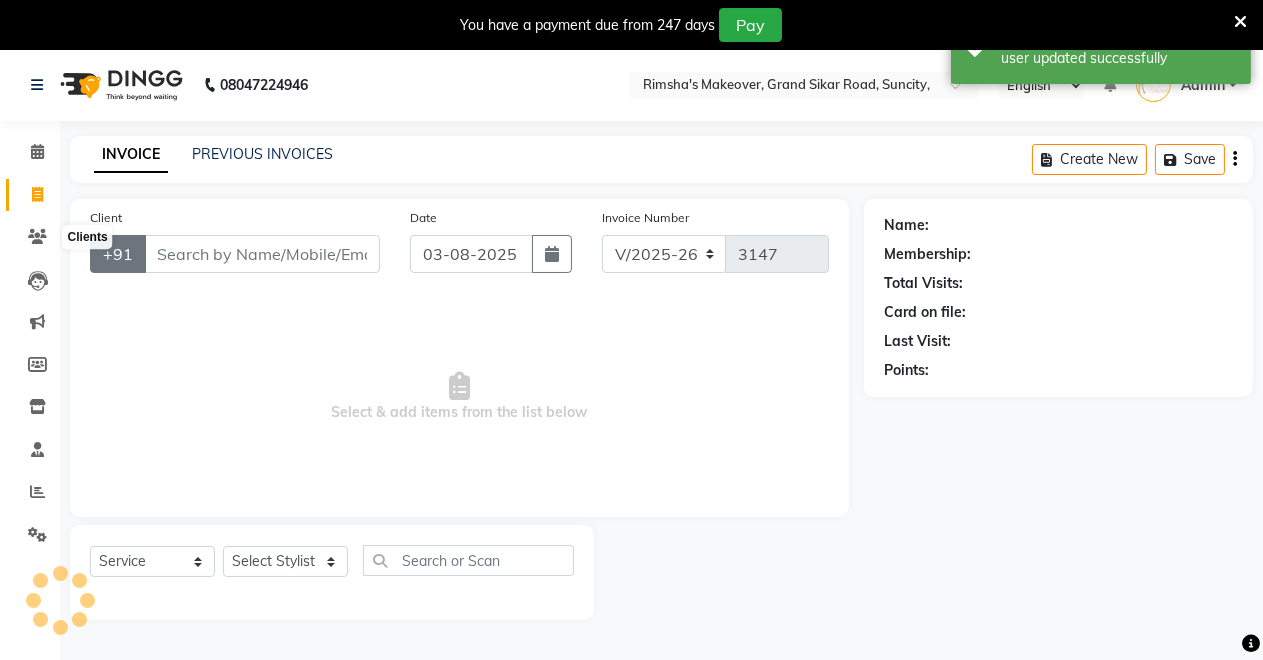 scroll, scrollTop: 49, scrollLeft: 0, axis: vertical 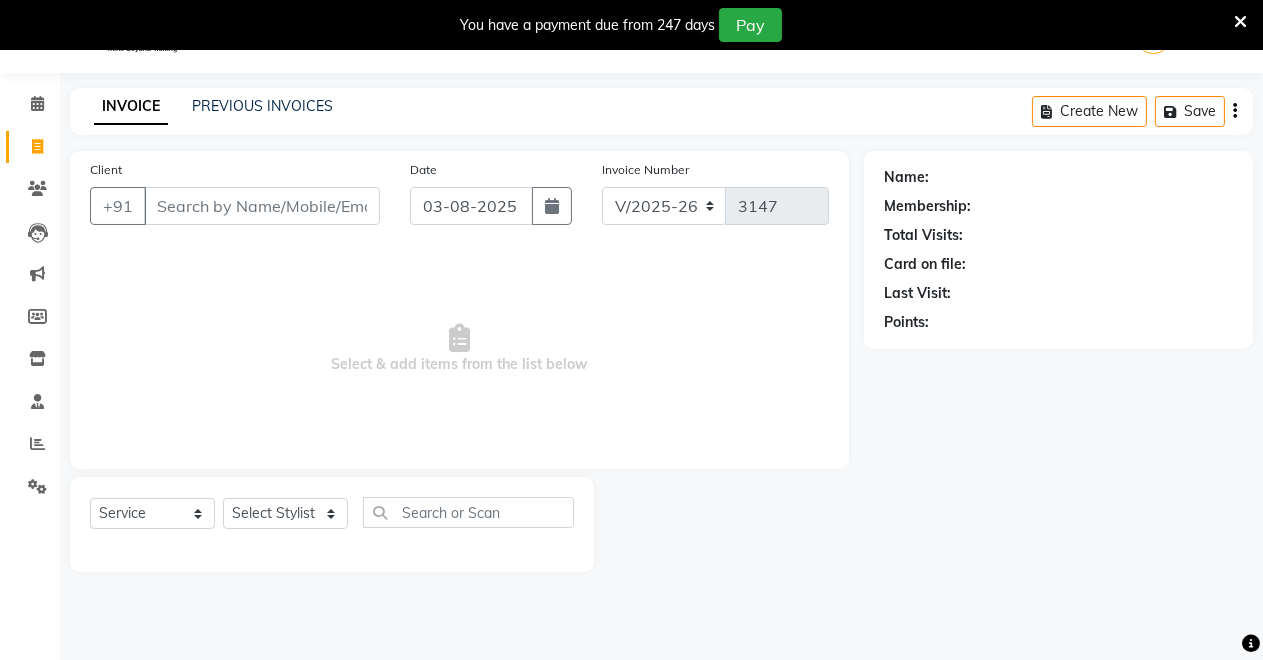 click on "Client" at bounding box center (262, 206) 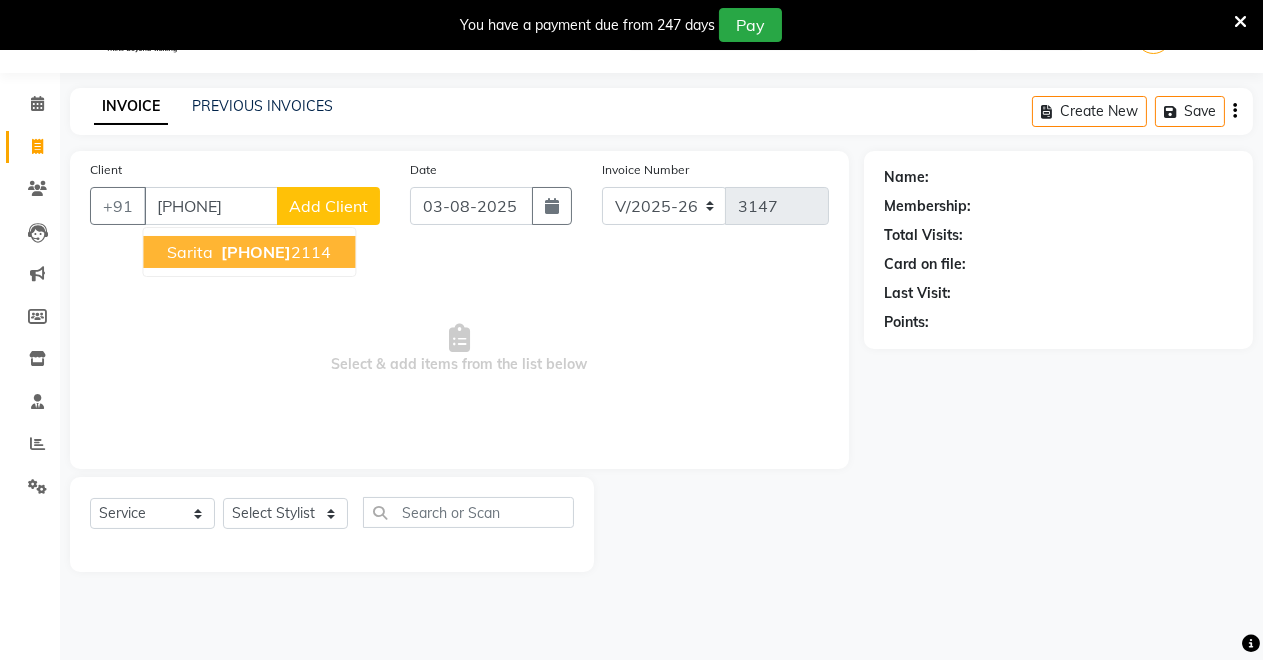click on "[PHONE]" at bounding box center [274, 252] 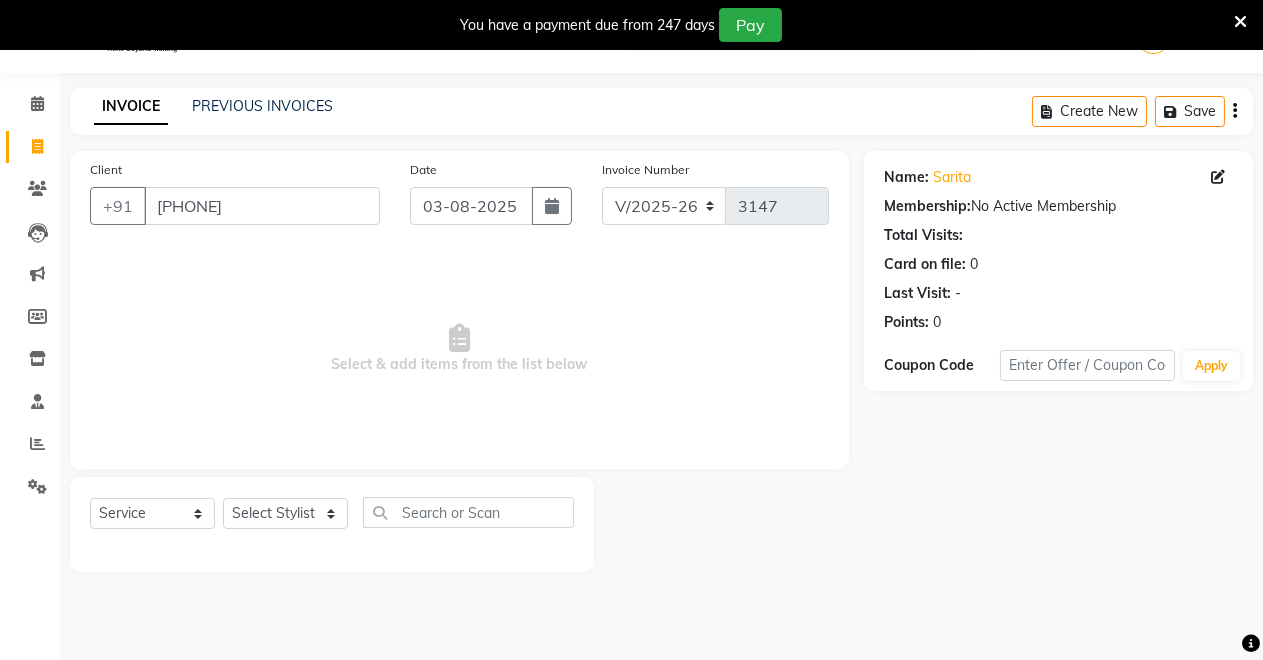 click on "Select Service Product Membership Package Voucher Prepaid Gift Card Select Stylist Badal kumar Jeetu Kushal Nikita Rahul Sachin Dangoriya Shikha Suman Verma" 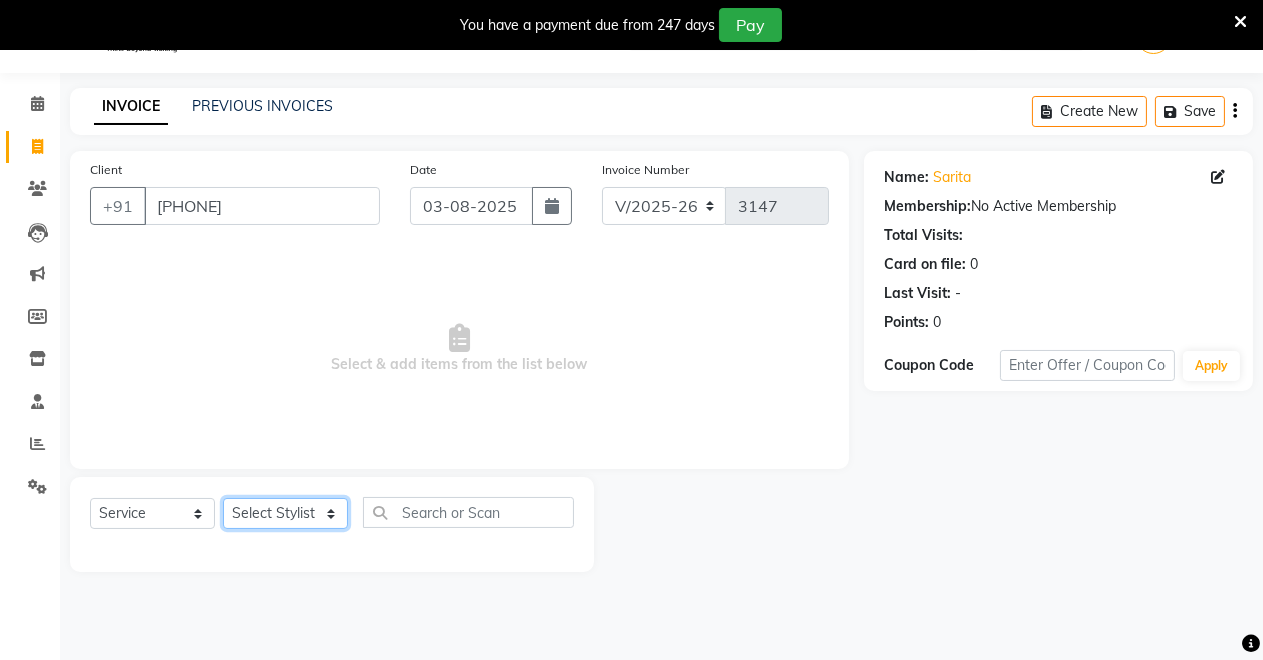 click on "Select Stylist Badal kumar Jeetu Kushal Nikita Rahul Sachin Dangoriya Shikha Suman Verma" 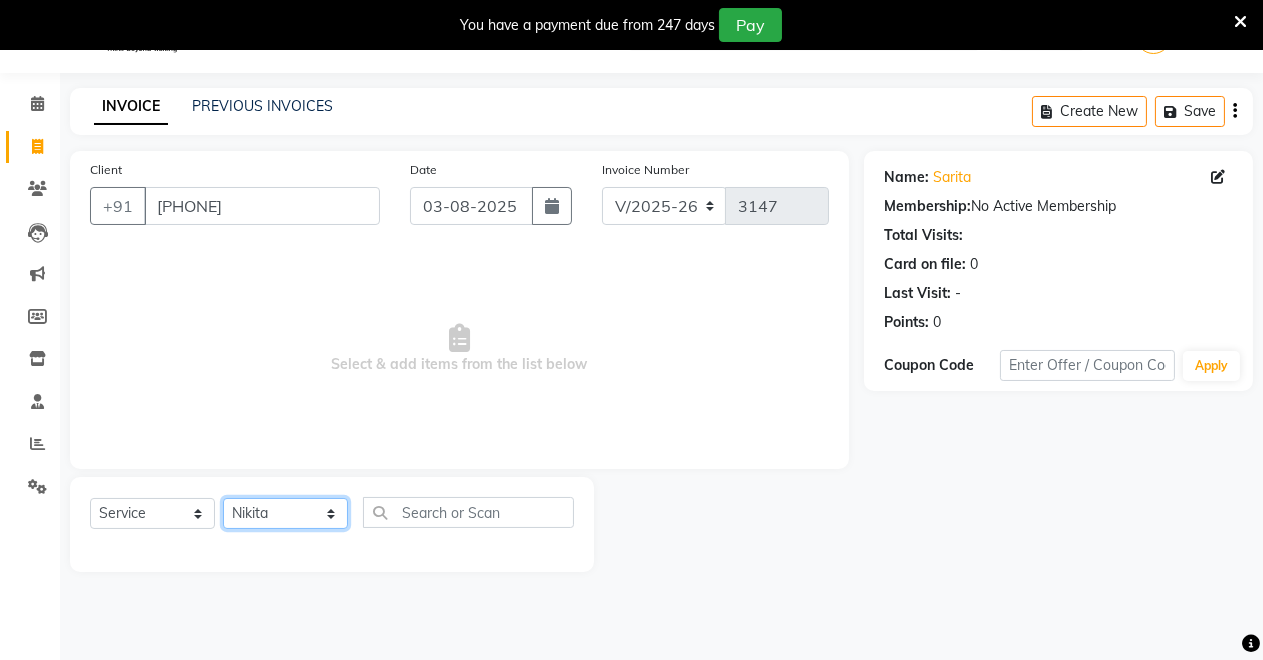 click on "Select Stylist Badal kumar Jeetu Kushal Nikita Rahul Sachin Dangoriya Shikha Suman Verma" 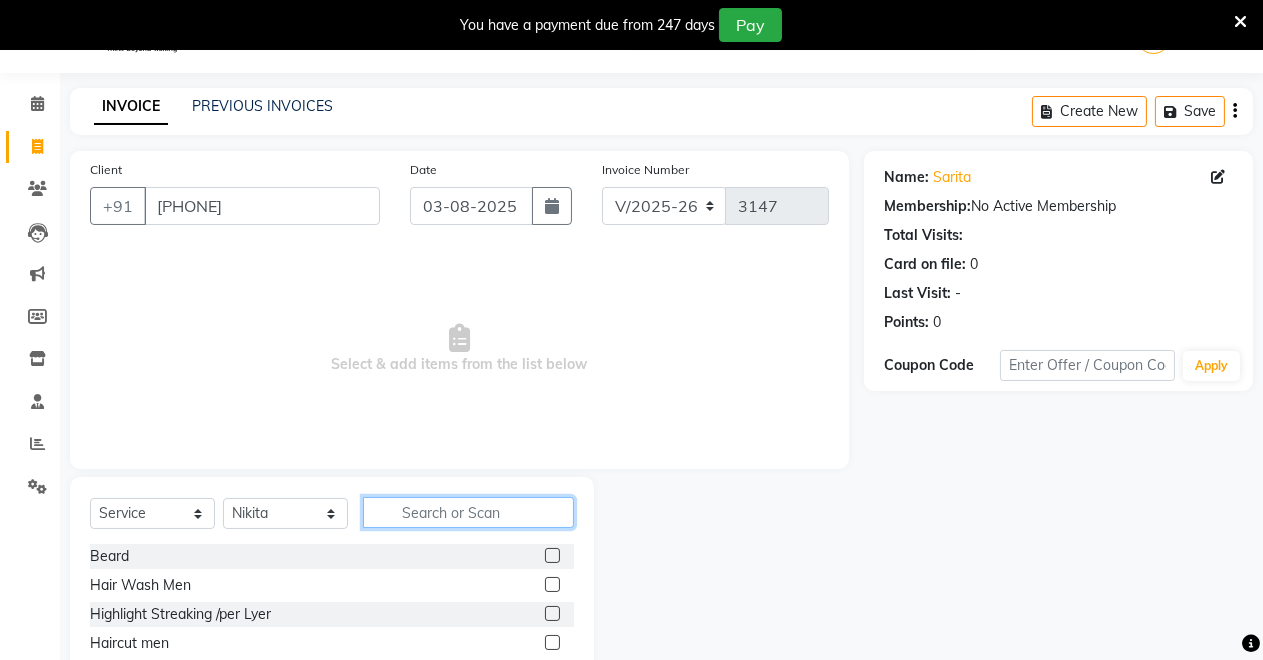 click 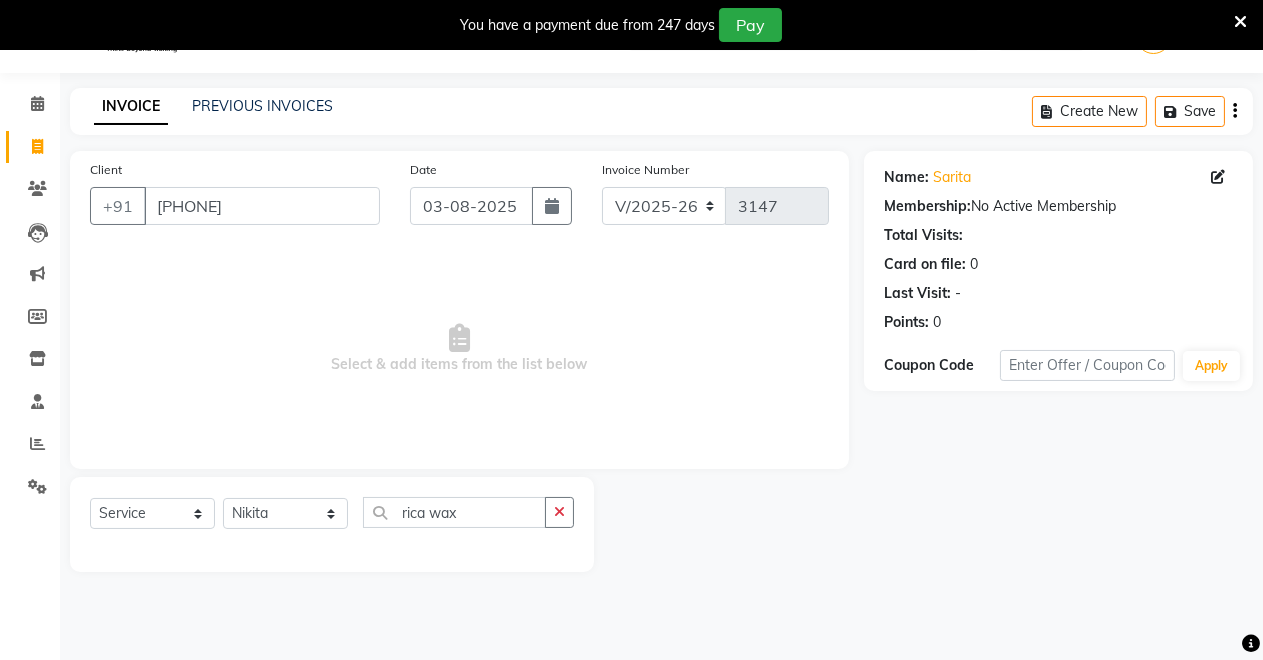 click 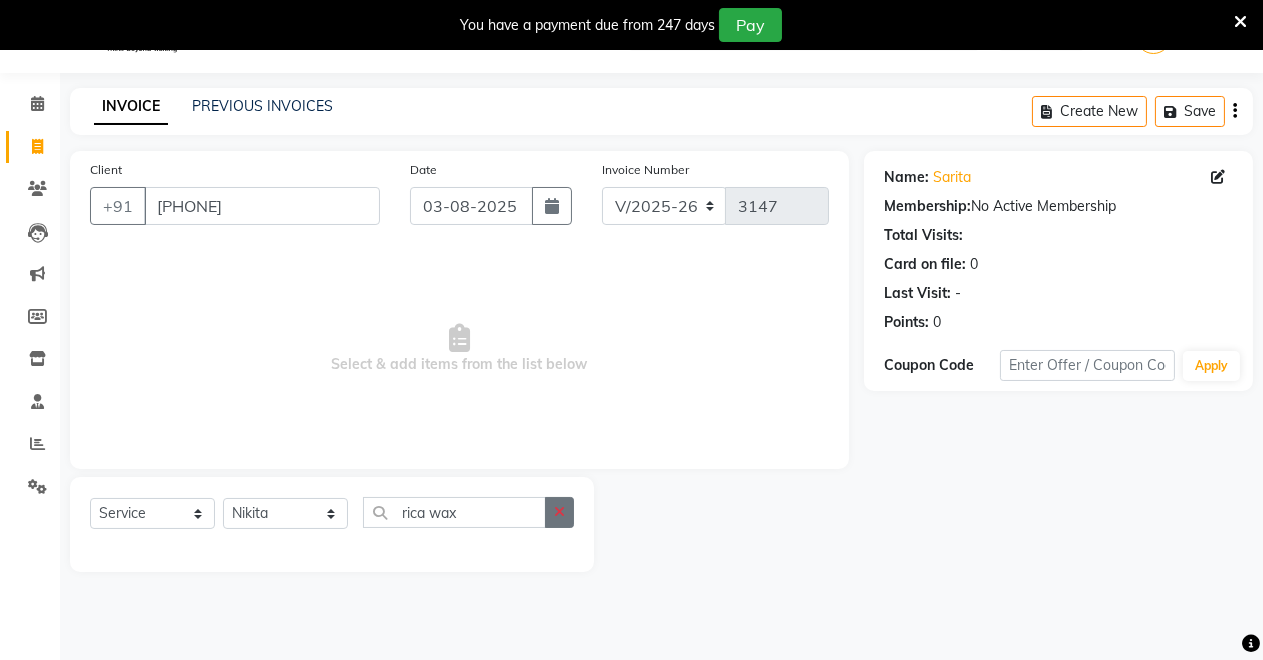 click 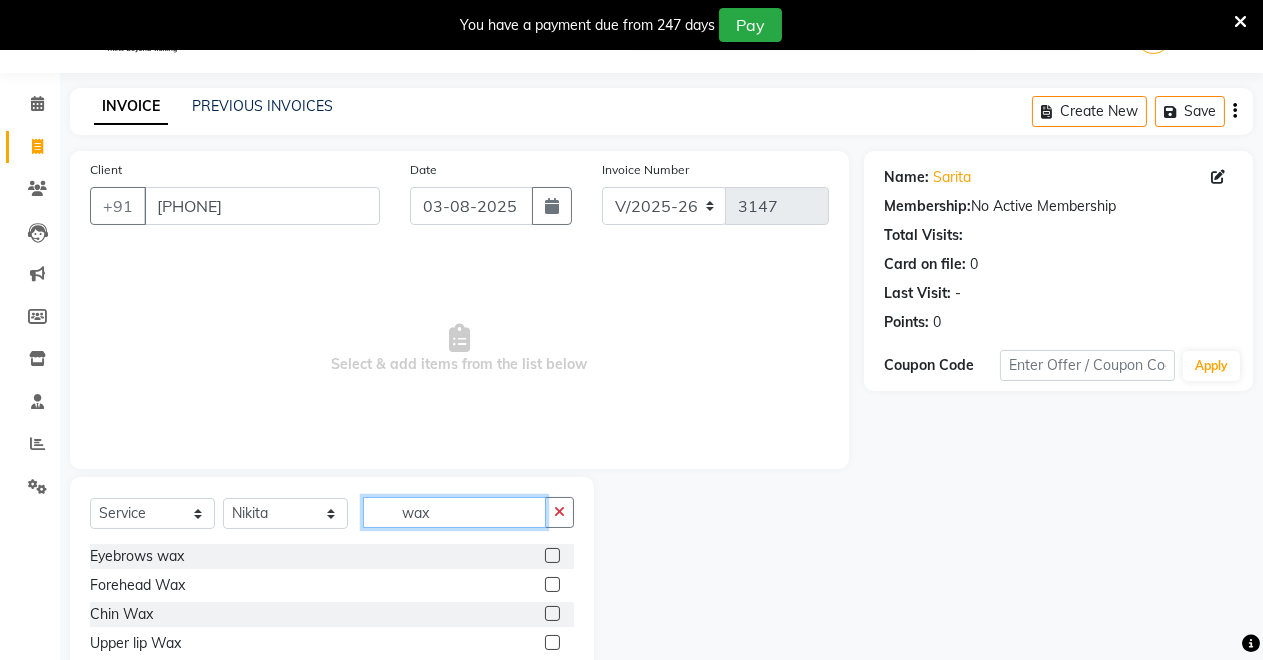 scroll, scrollTop: 136, scrollLeft: 0, axis: vertical 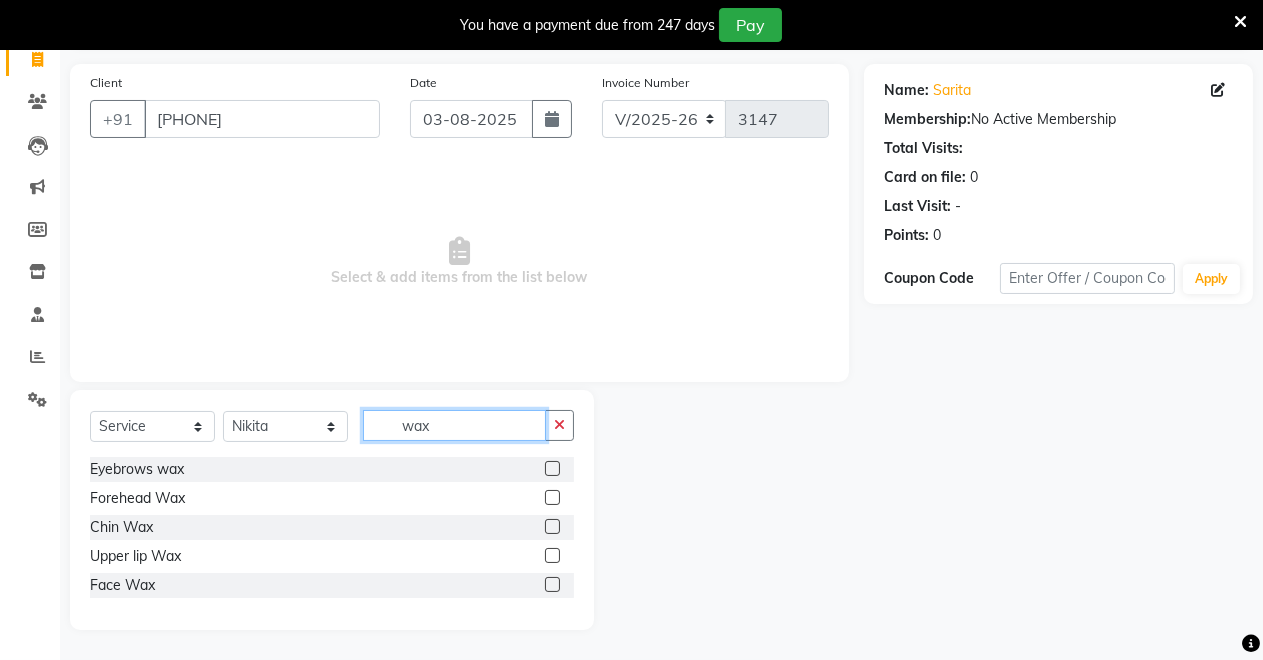 click on "wax" 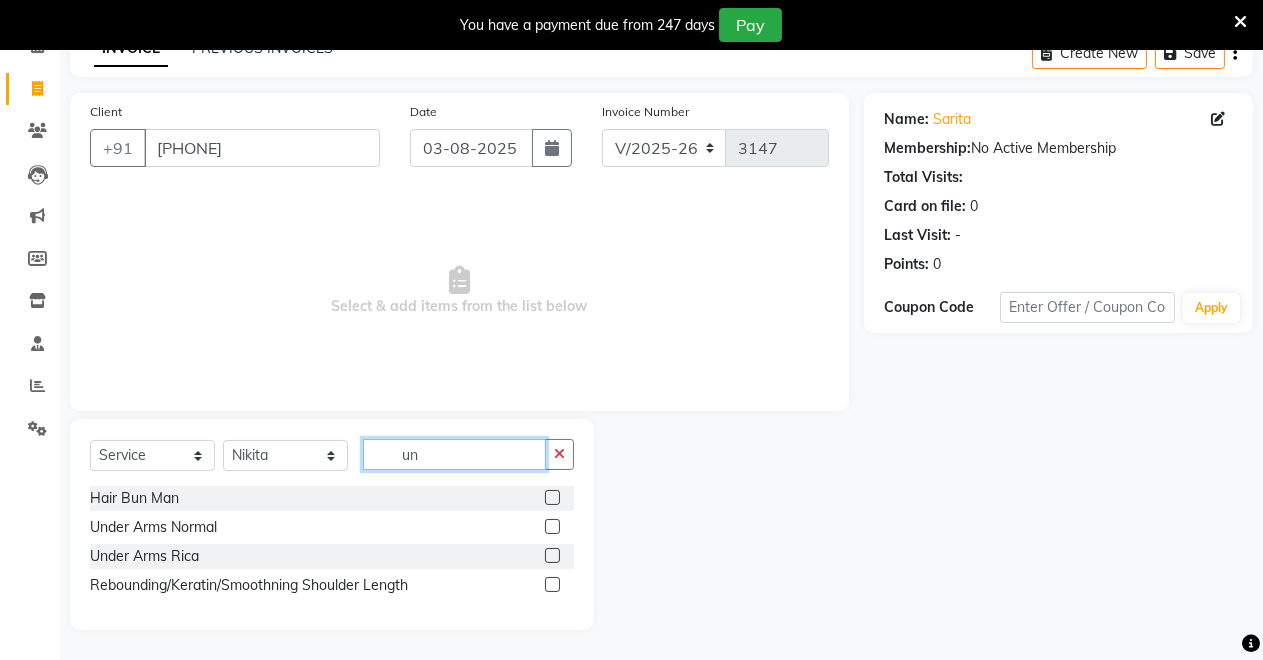 scroll, scrollTop: 106, scrollLeft: 0, axis: vertical 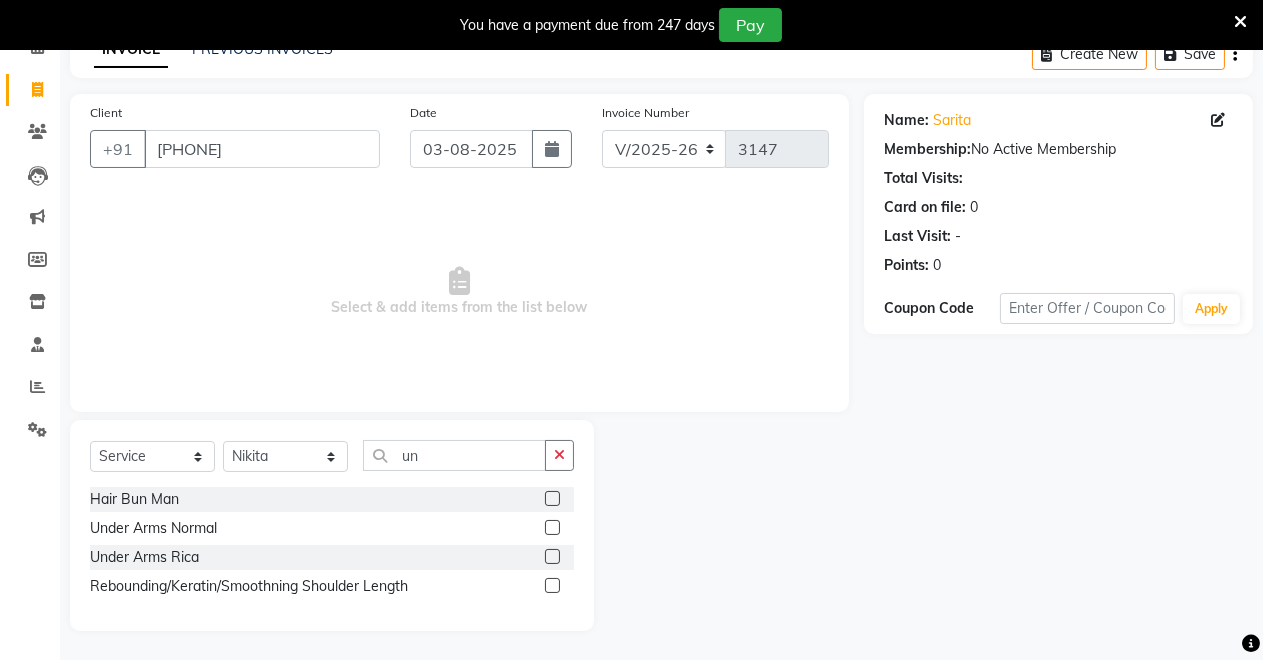 click 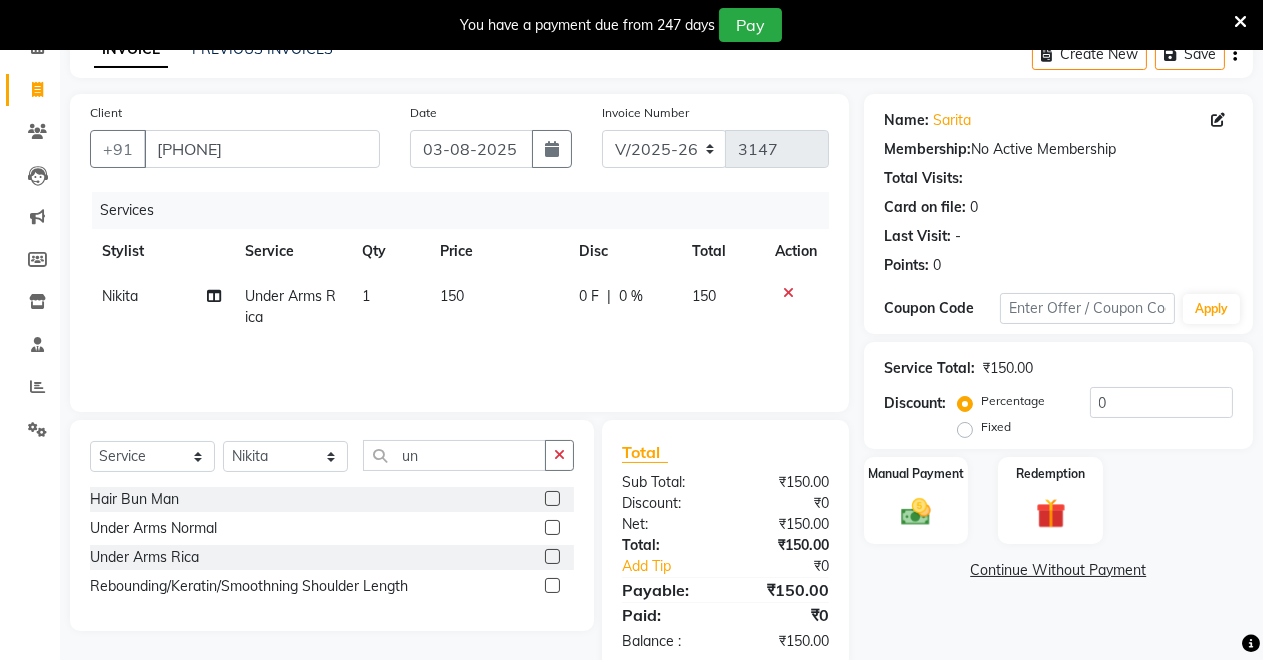 click 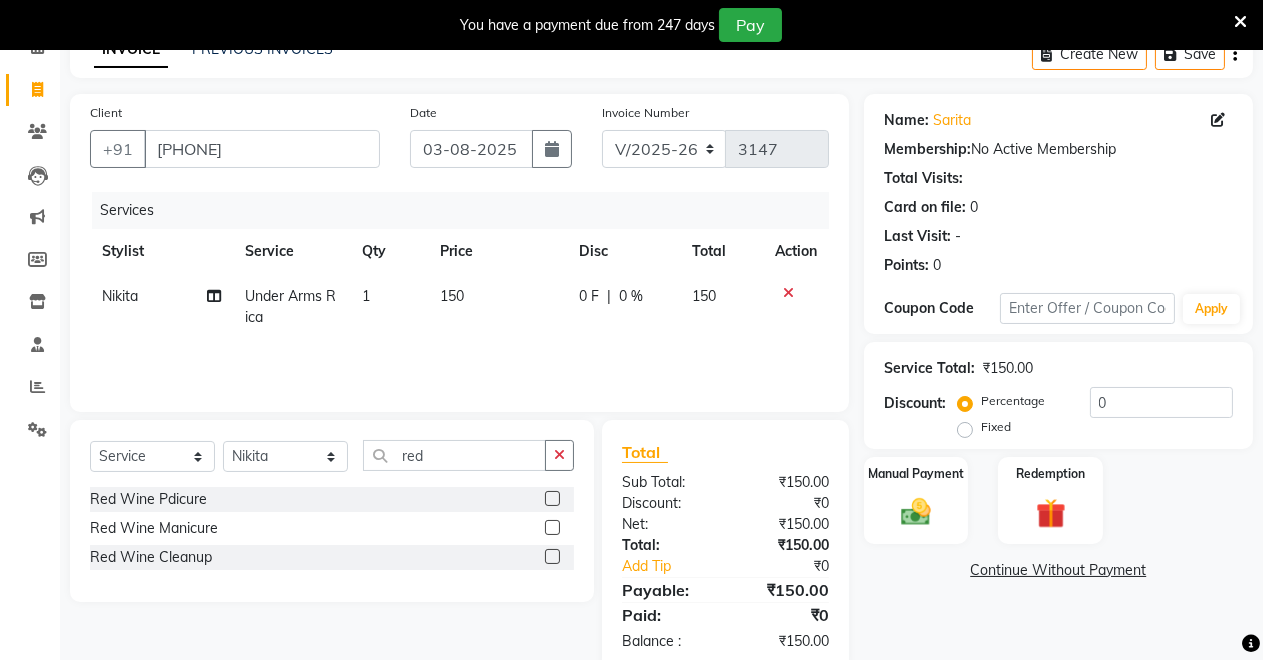 click 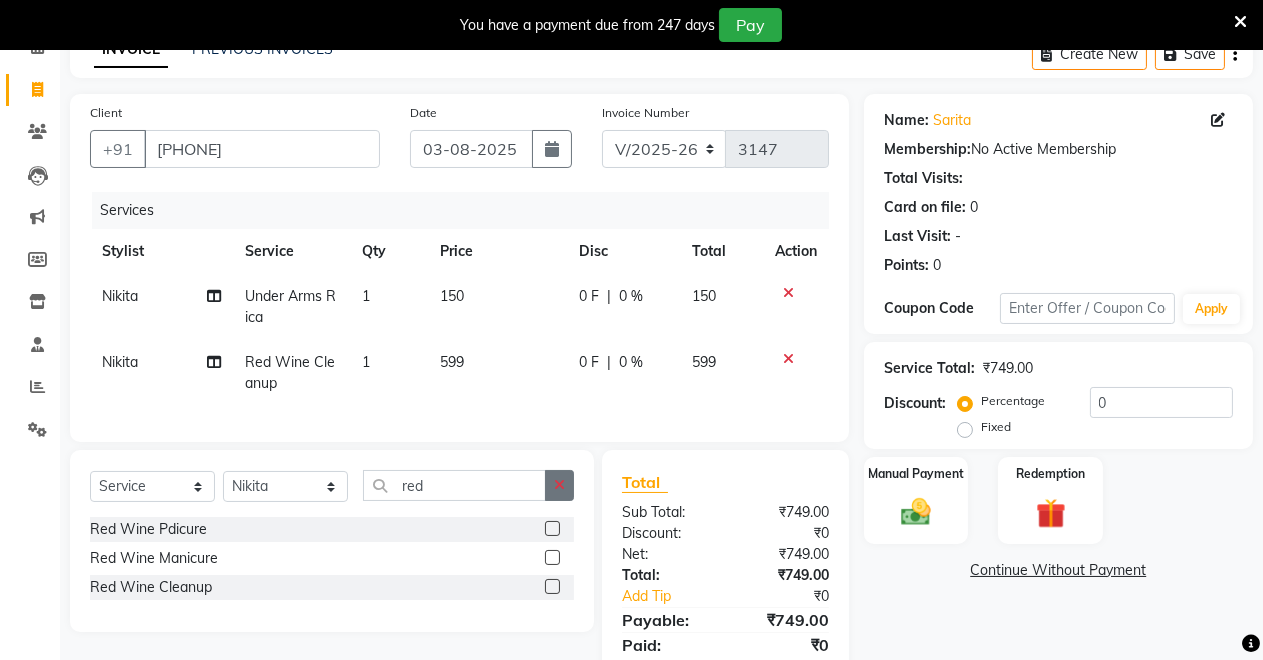 click 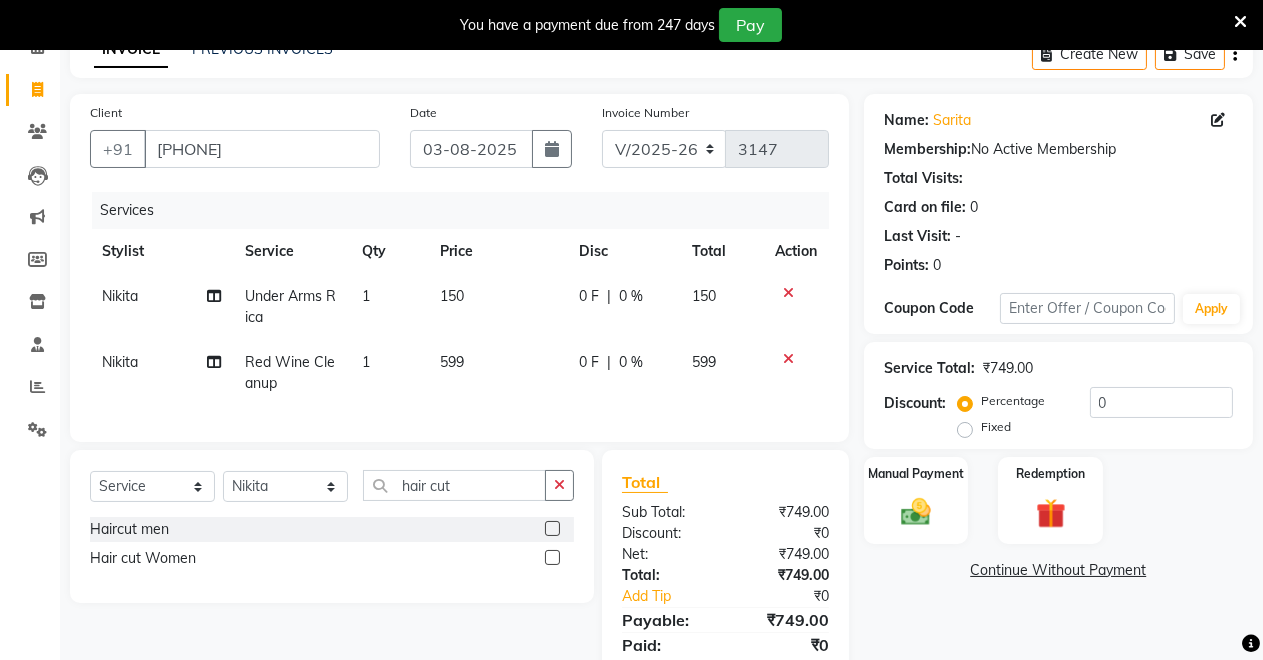 click 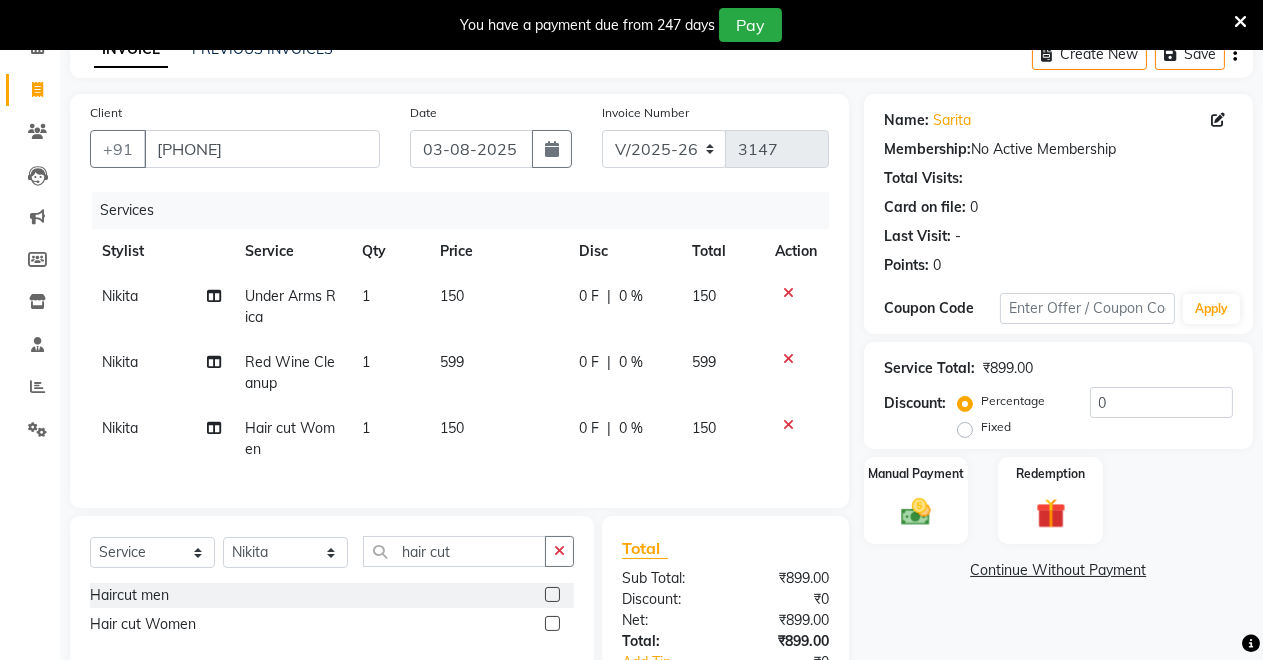 scroll, scrollTop: 260, scrollLeft: 0, axis: vertical 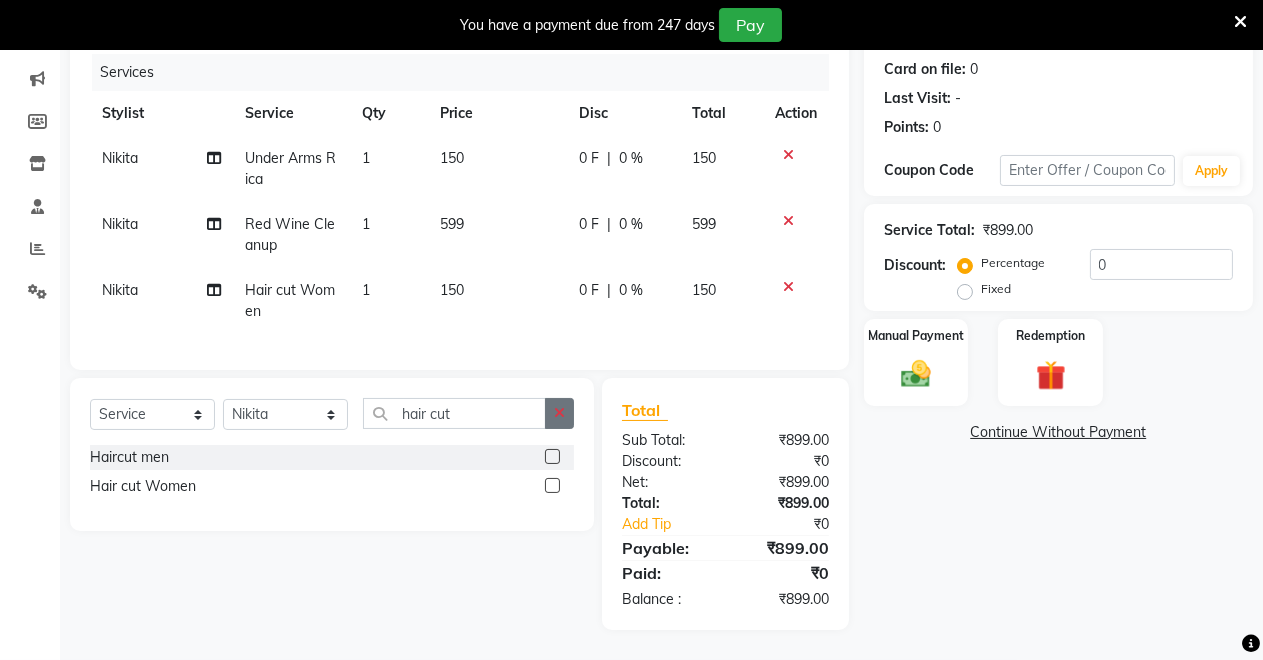 click 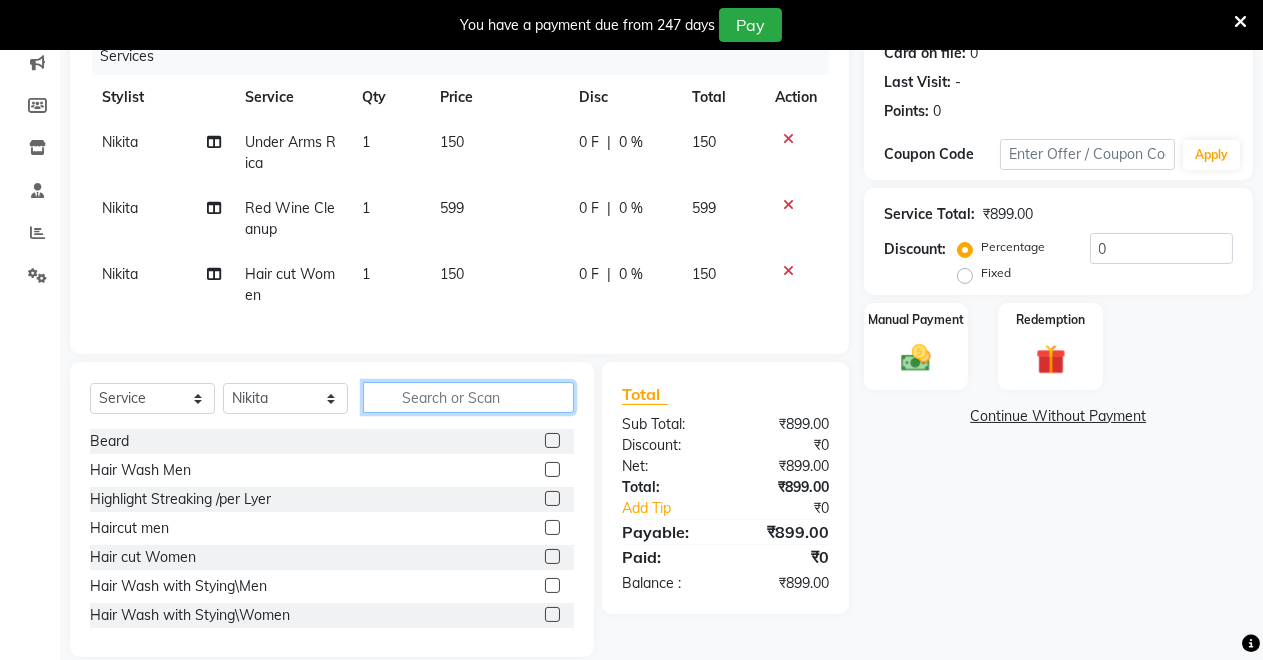 click 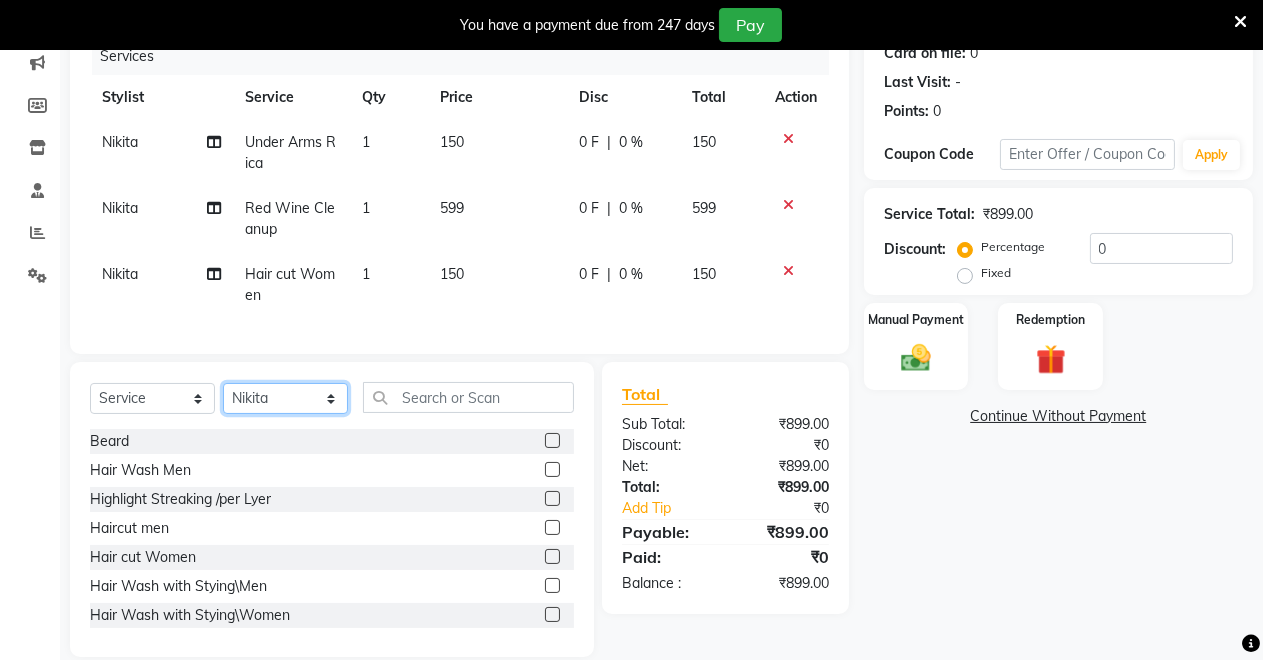 click on "Select Stylist Badal kumar Jeetu Kushal Nikita Rahul Sachin Dangoriya Shikha Suman Verma" 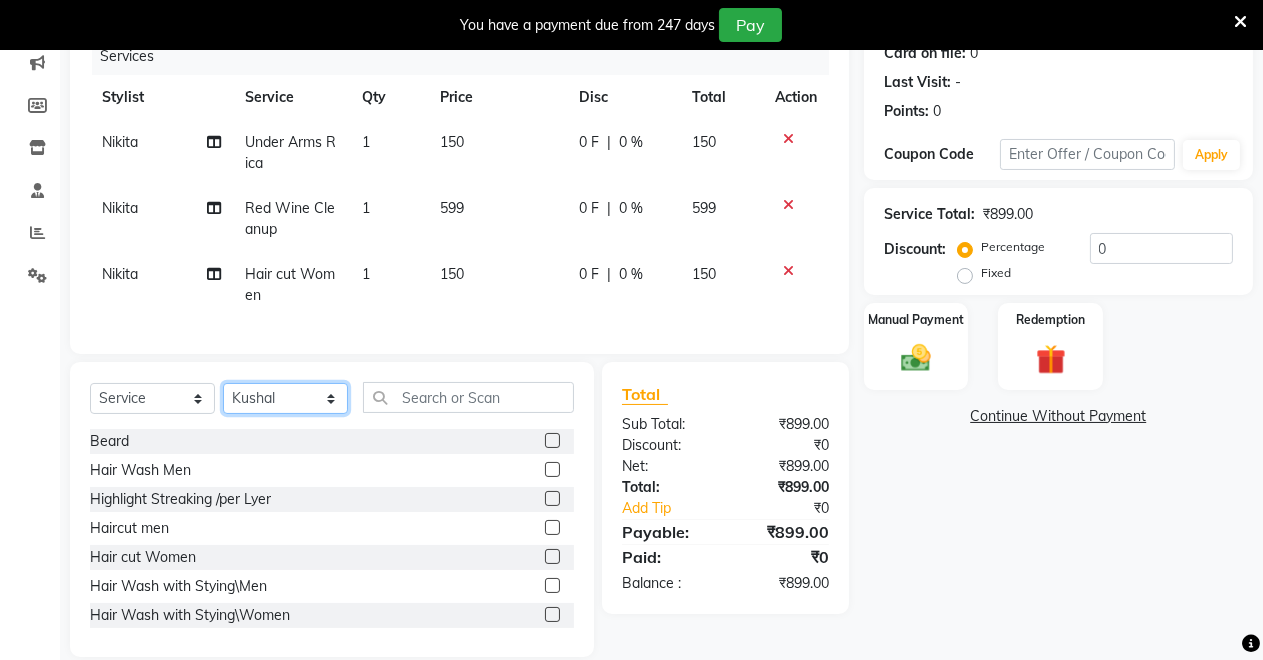 click on "Select Stylist Badal kumar Jeetu Kushal Nikita Rahul Sachin Dangoriya Shikha Suman Verma" 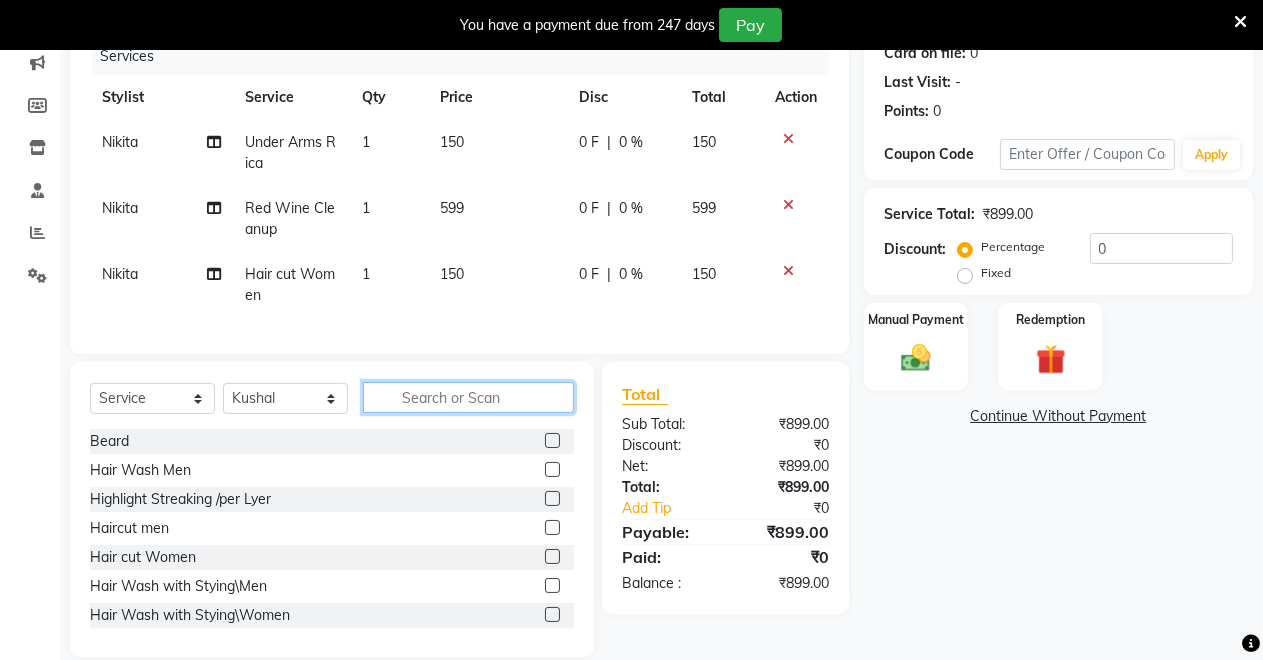 click 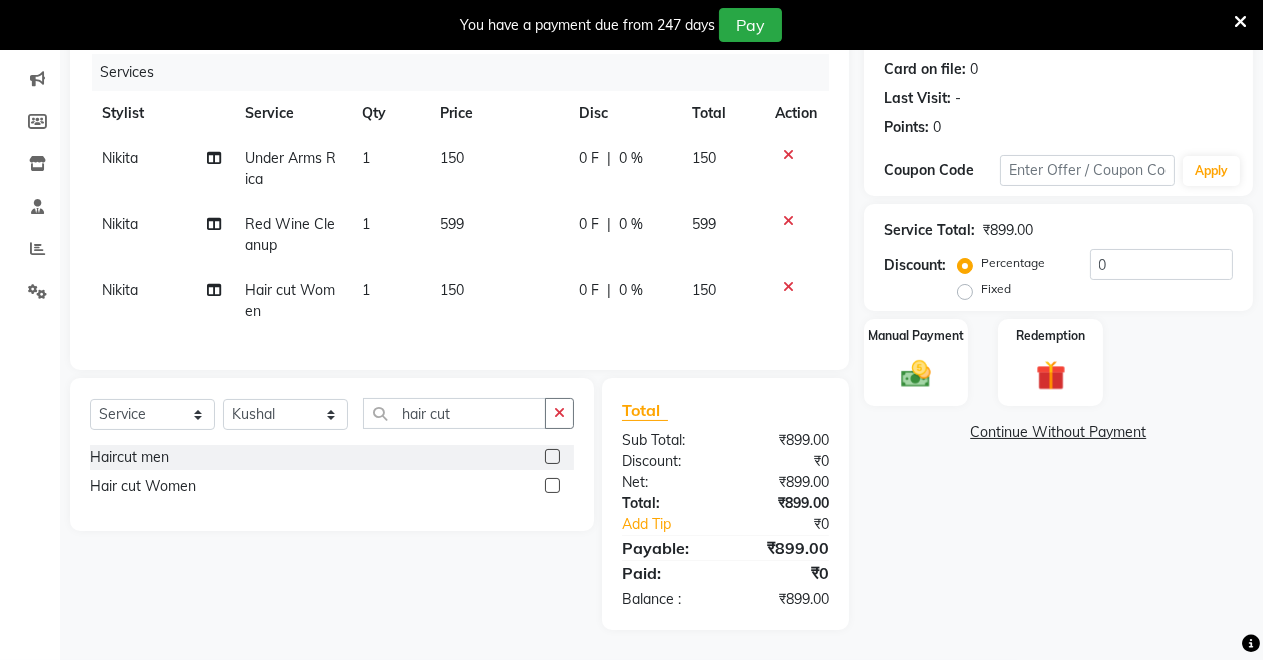 click 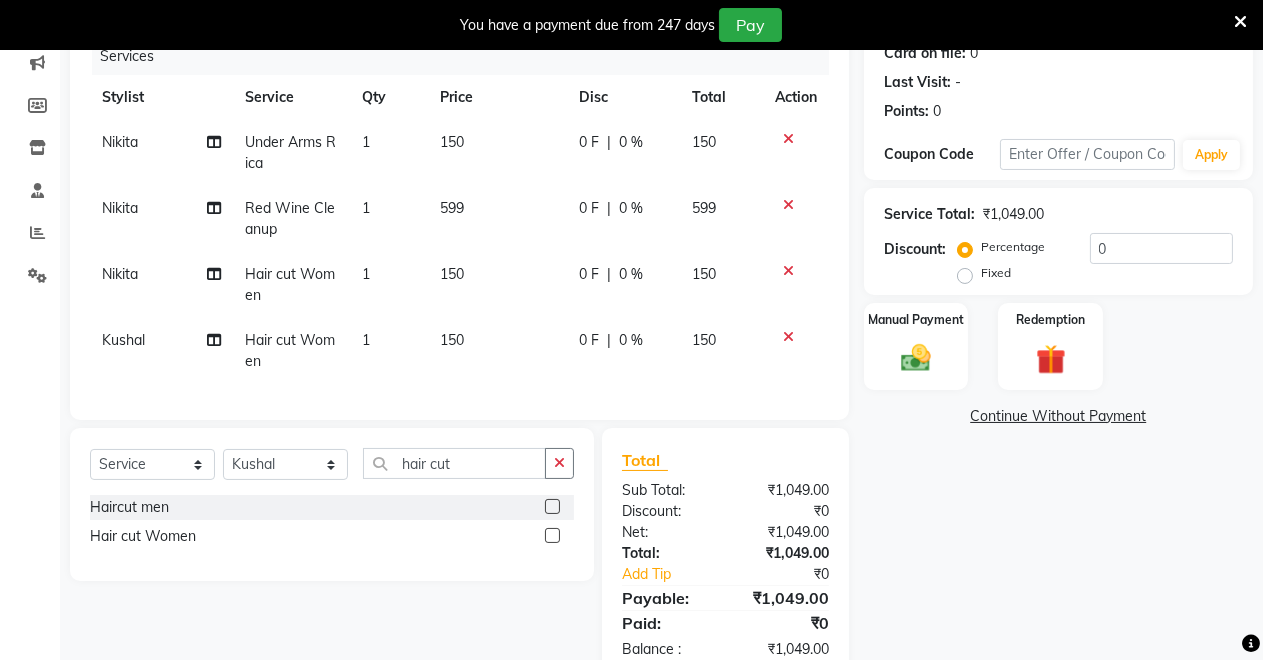 click 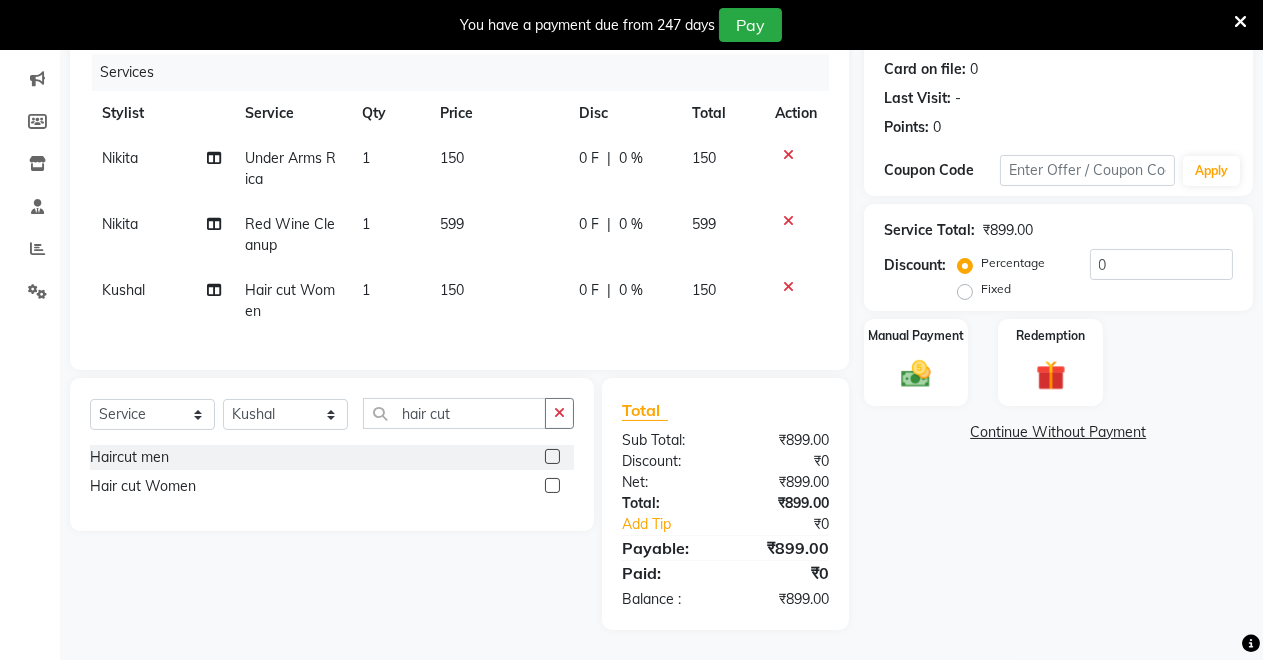 click 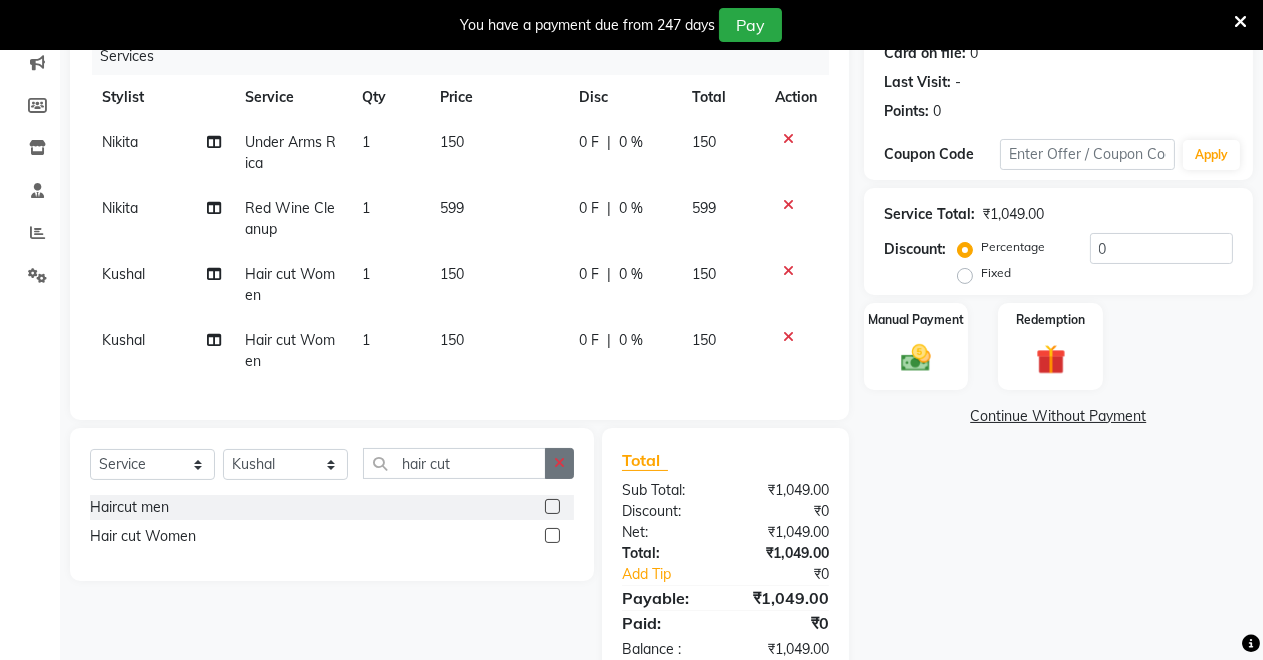 scroll, scrollTop: 327, scrollLeft: 0, axis: vertical 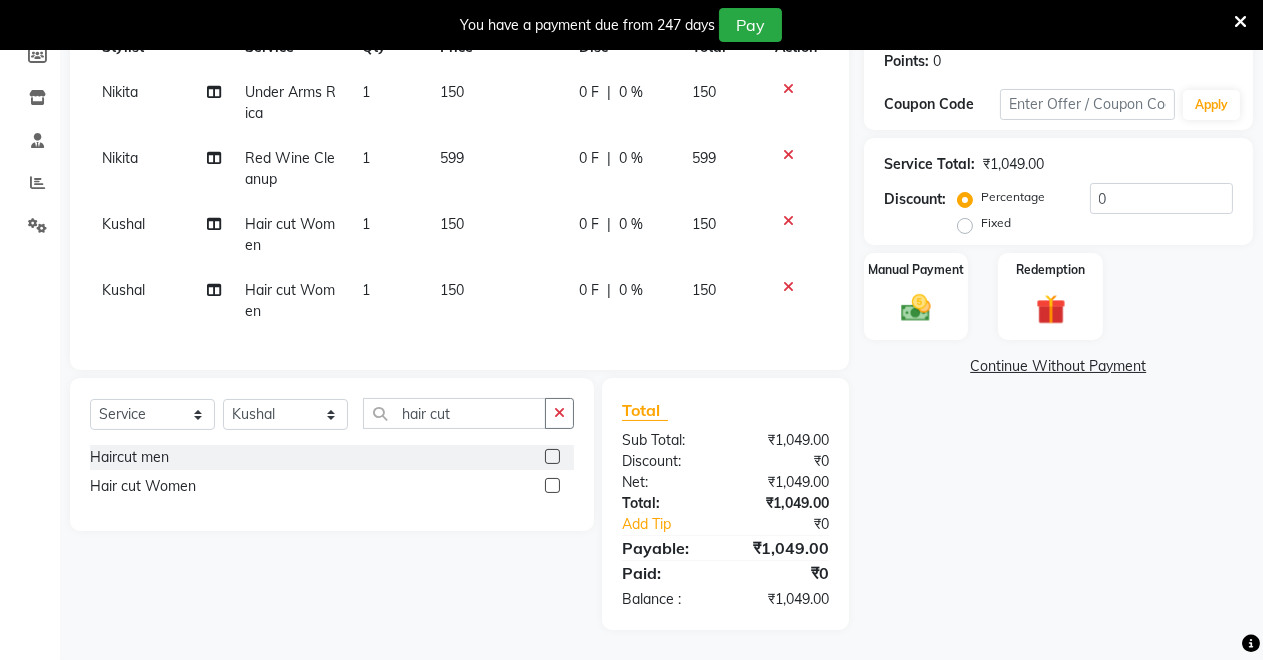 click on "Fixed" 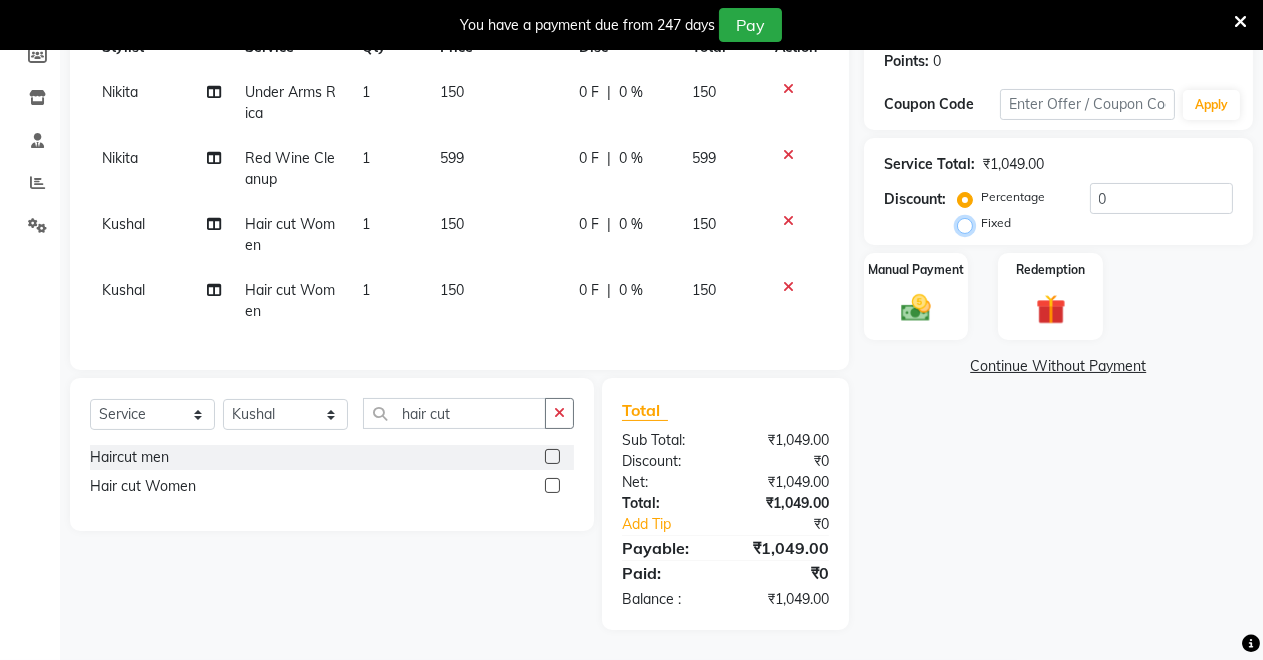 click on "Fixed" at bounding box center (969, 223) 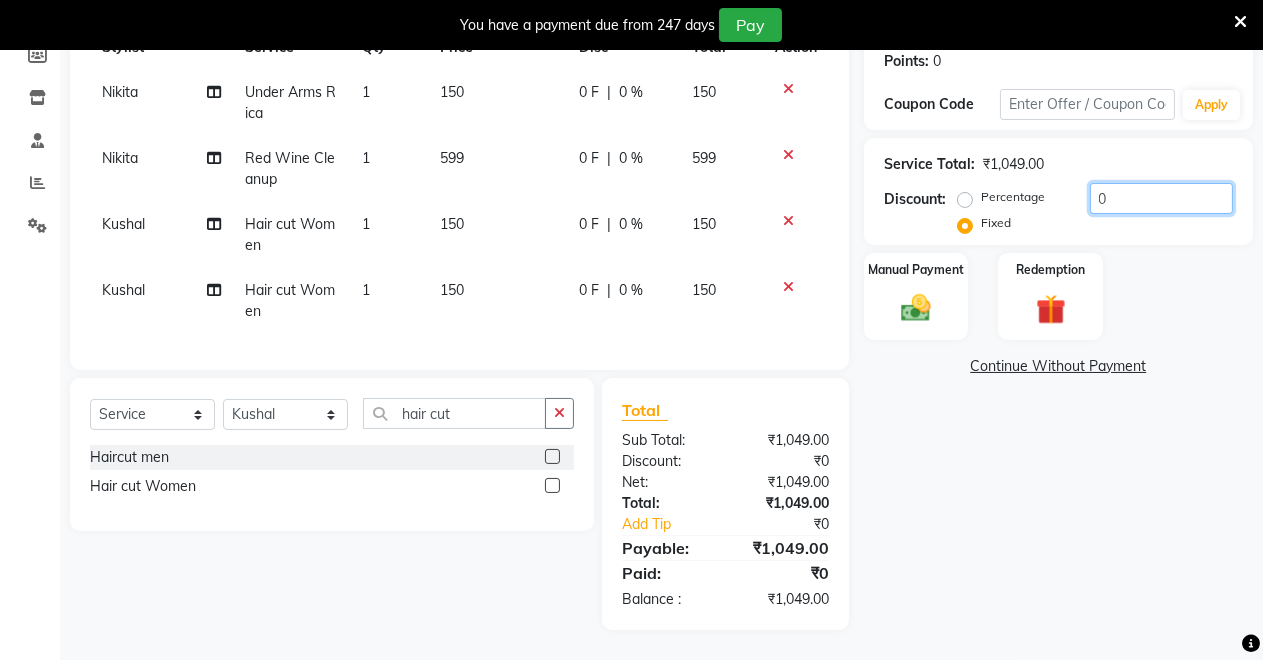 click on "0" 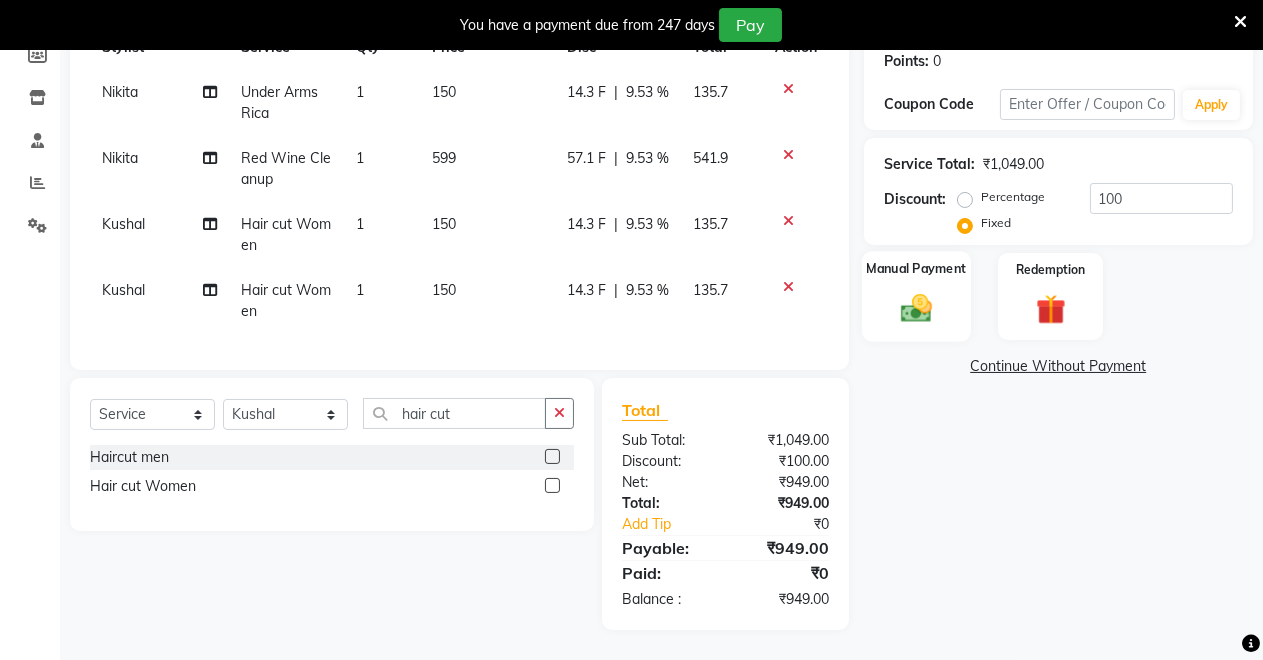 click 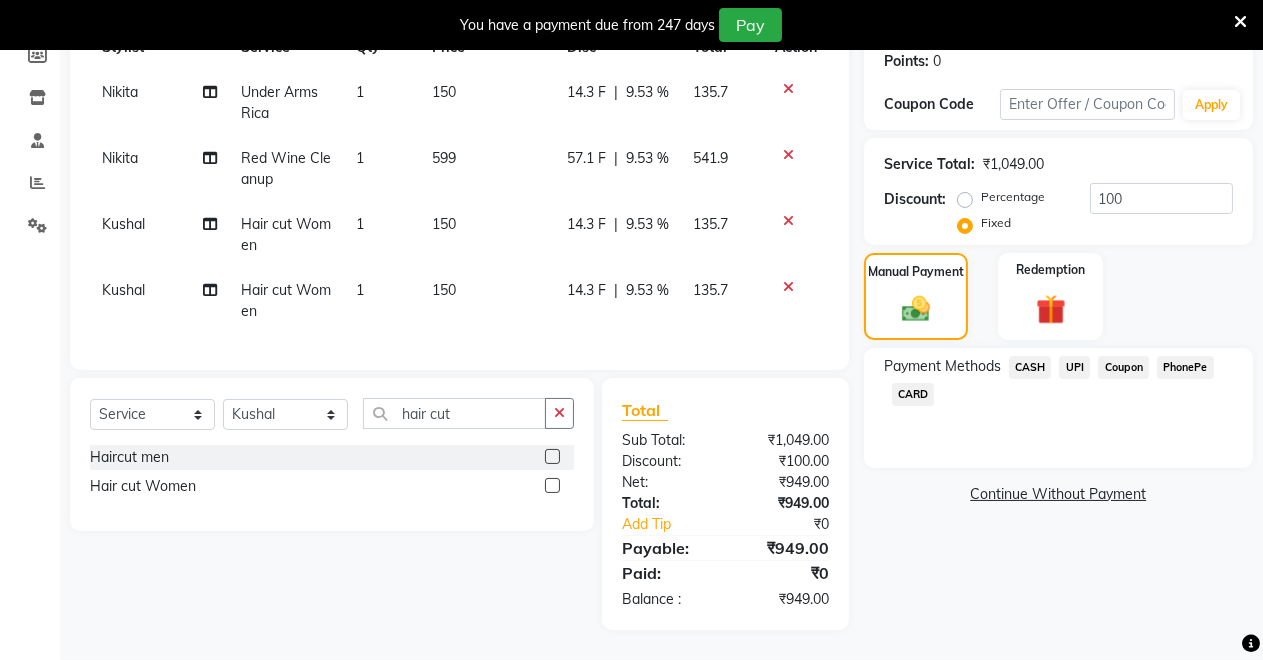 click on "CASH" 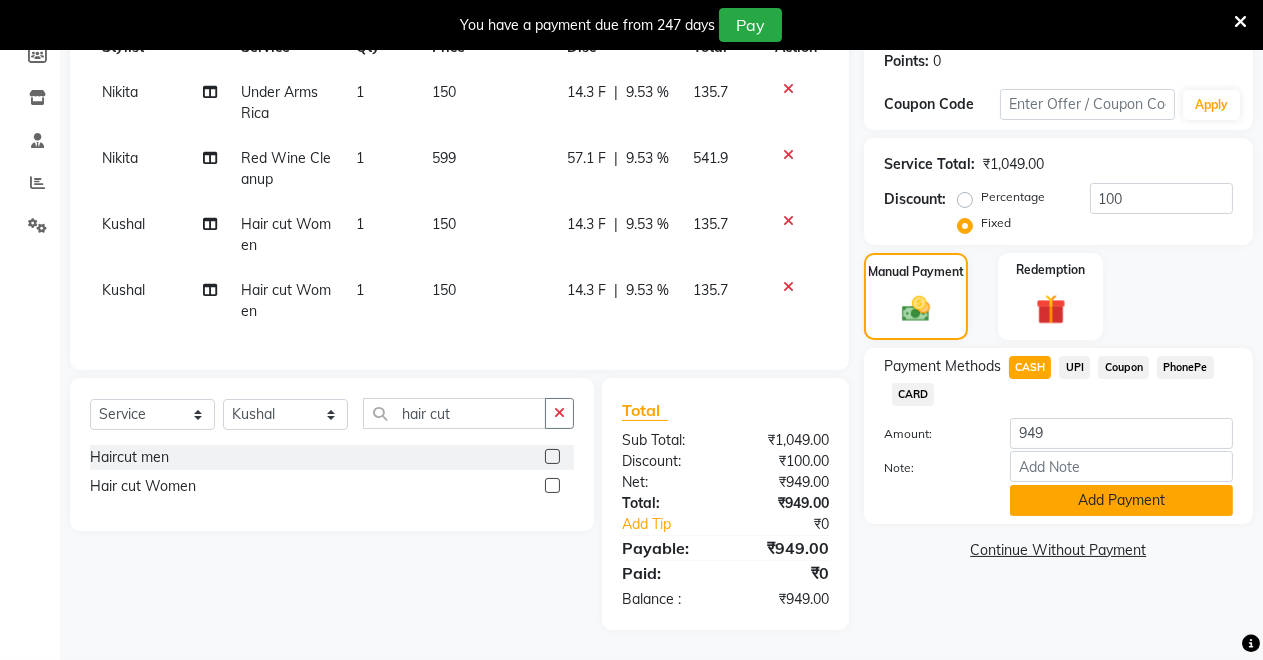 click on "Add Payment" 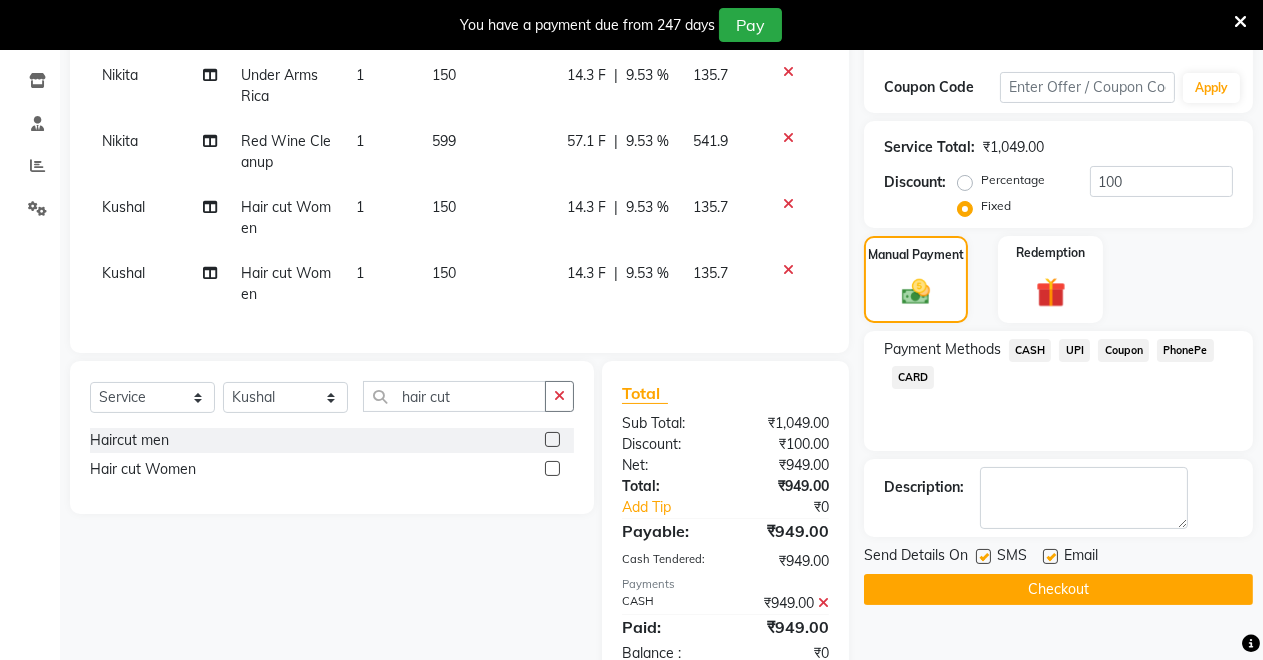scroll, scrollTop: 397, scrollLeft: 0, axis: vertical 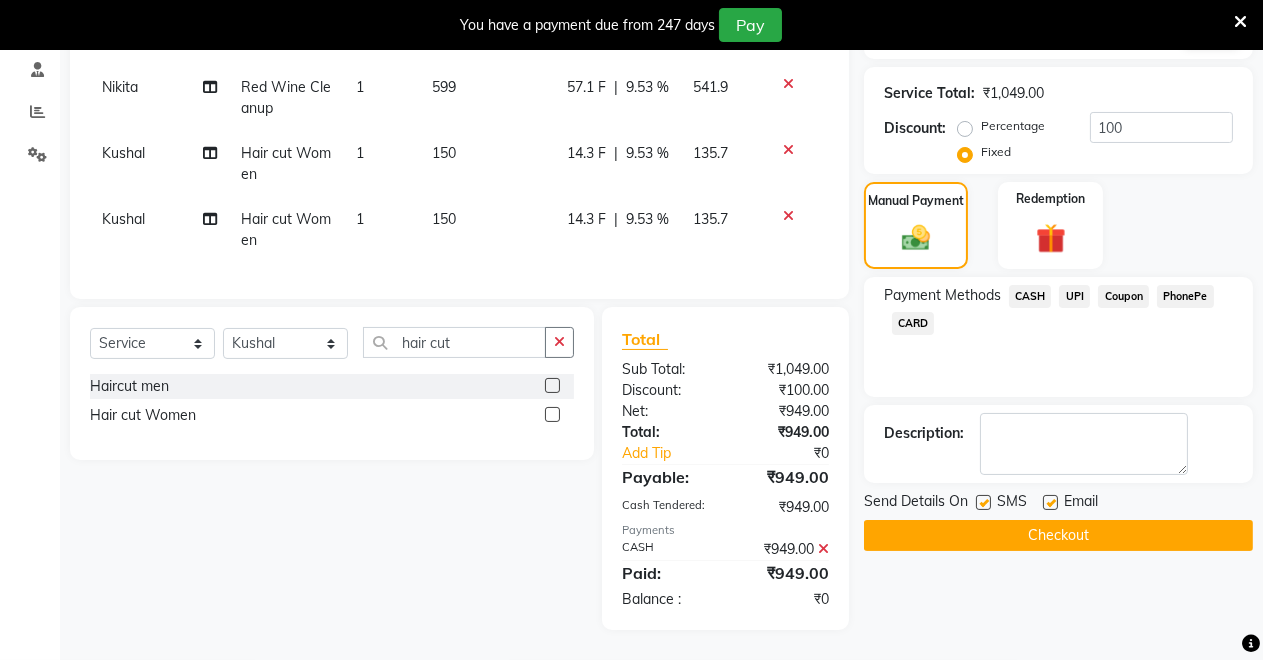 click on "Checkout" 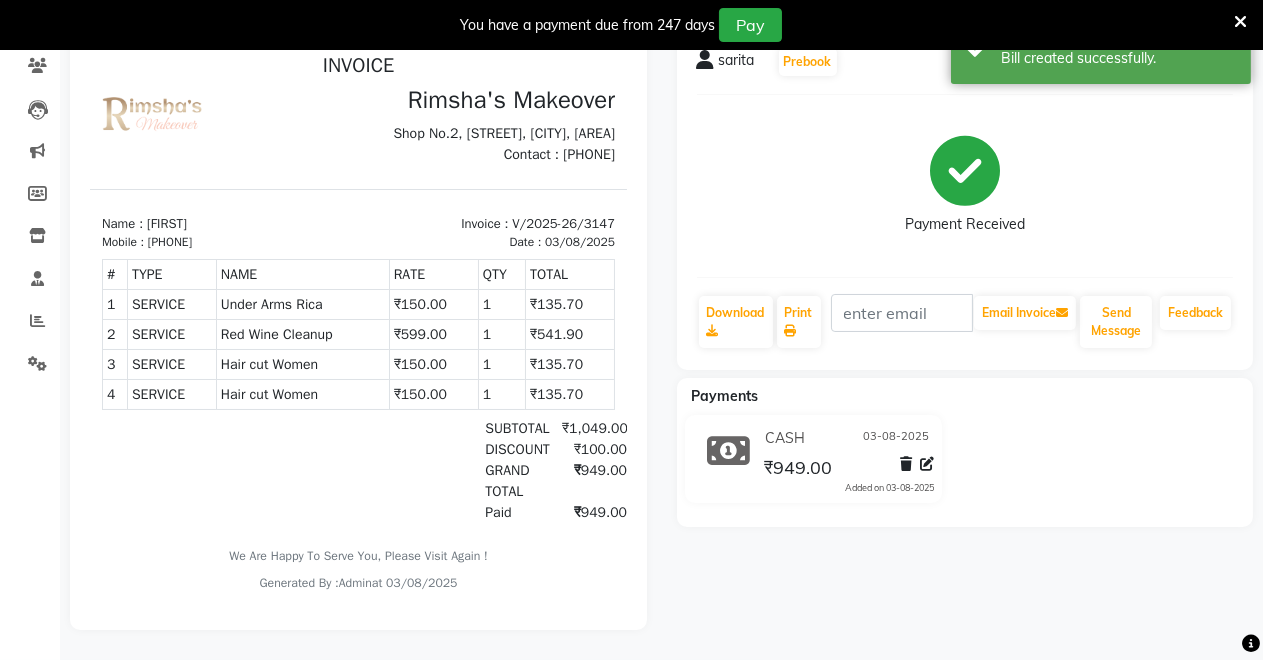 scroll, scrollTop: 0, scrollLeft: 0, axis: both 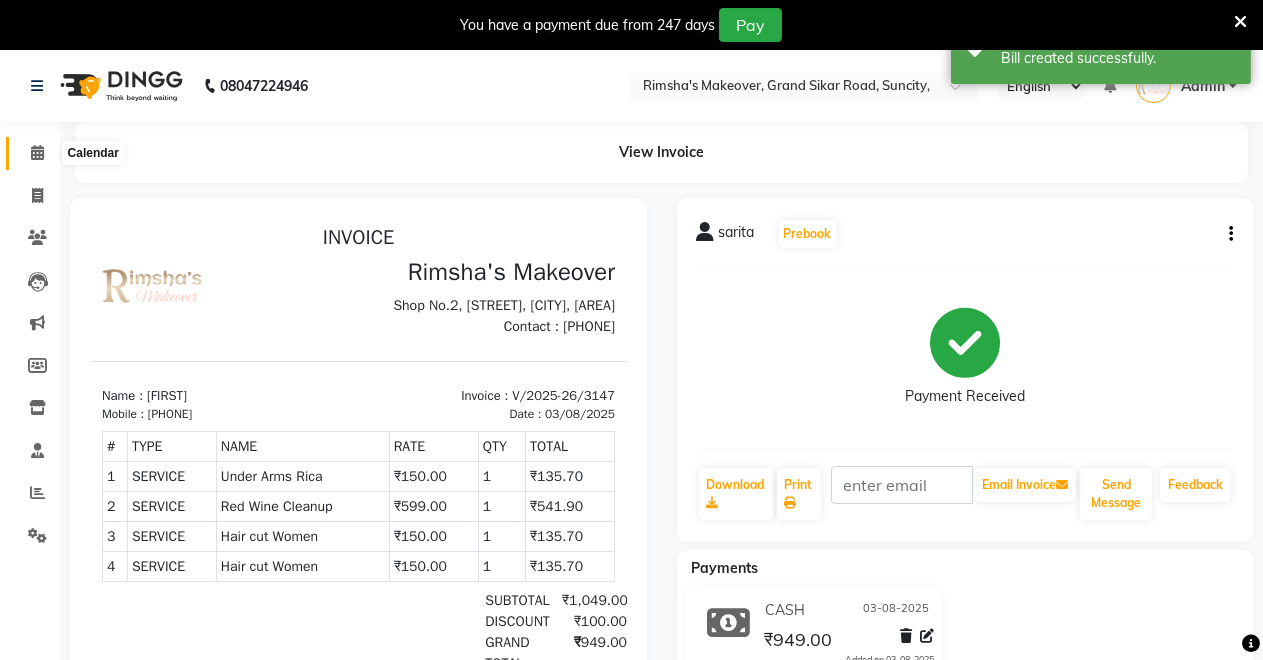 click 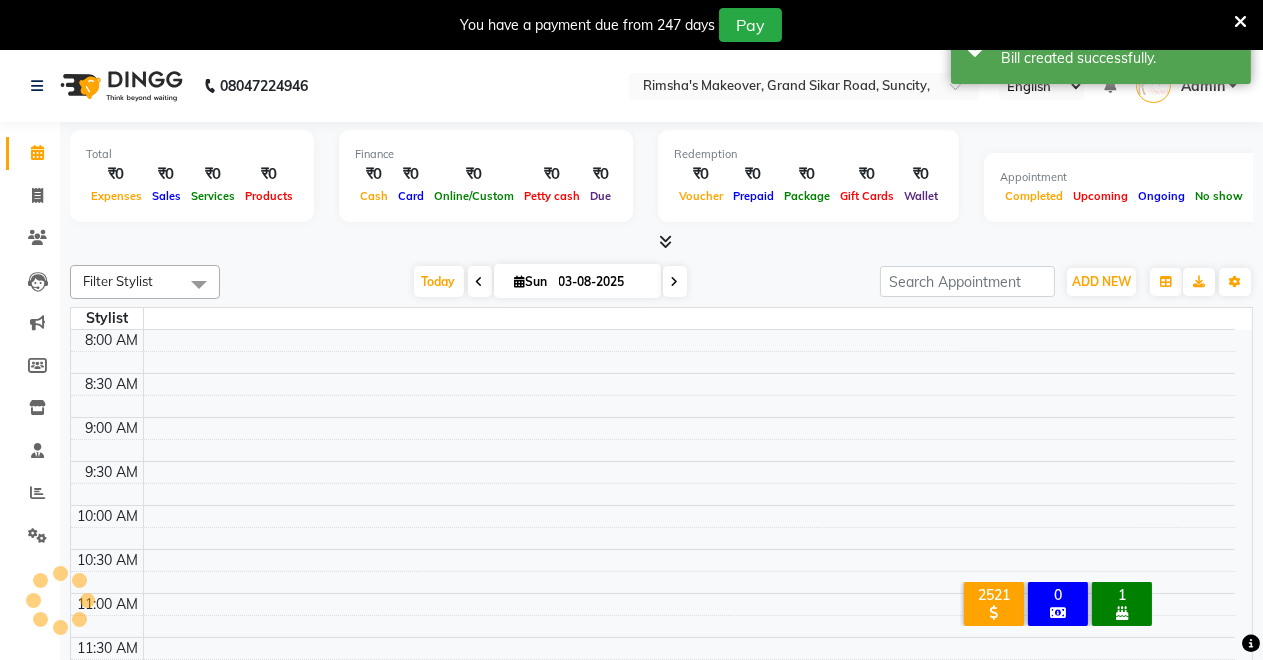 scroll, scrollTop: 0, scrollLeft: 0, axis: both 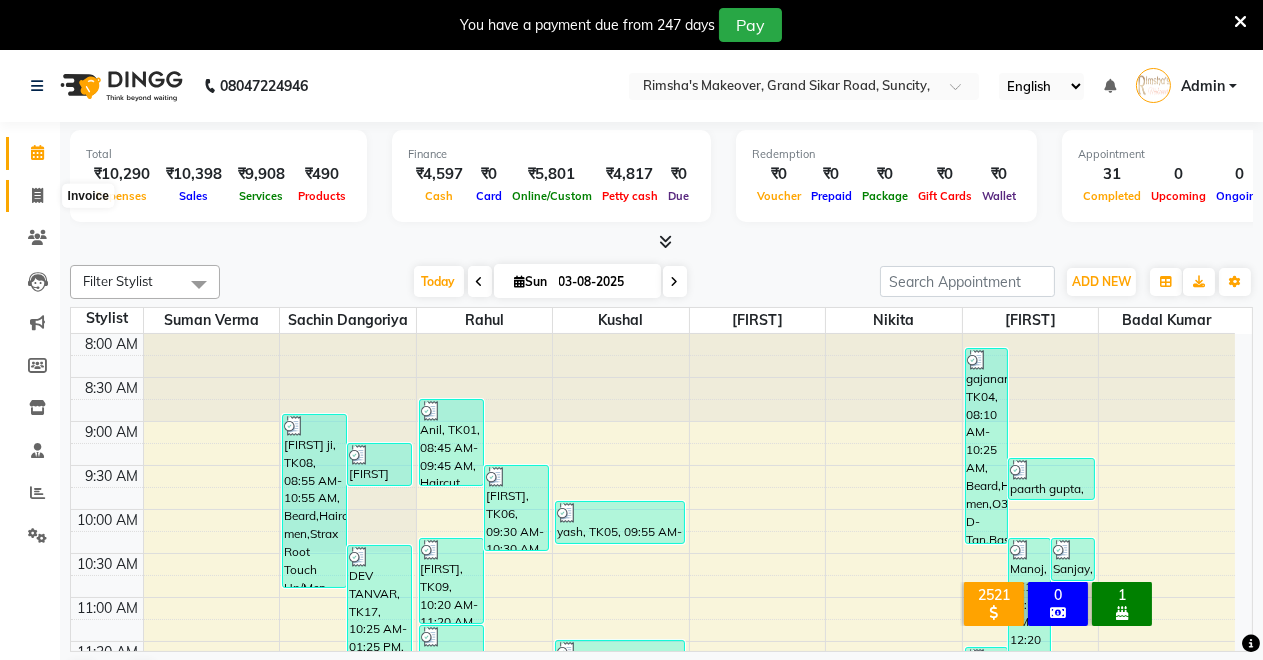 click 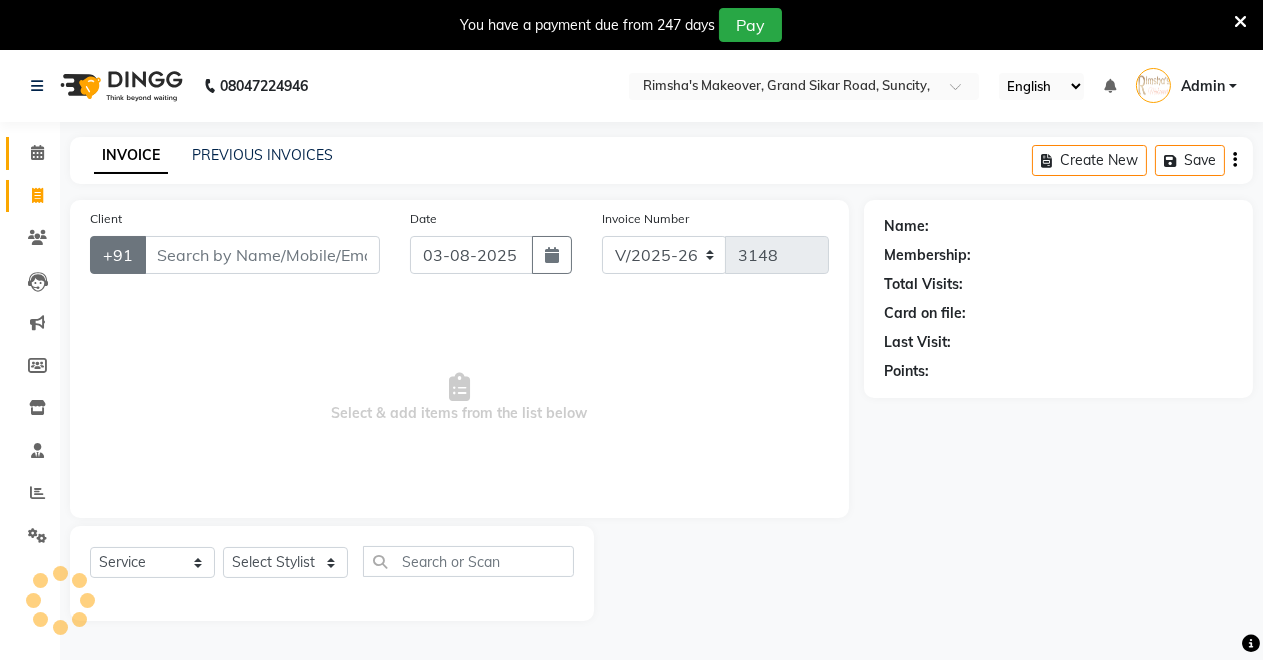 scroll, scrollTop: 49, scrollLeft: 0, axis: vertical 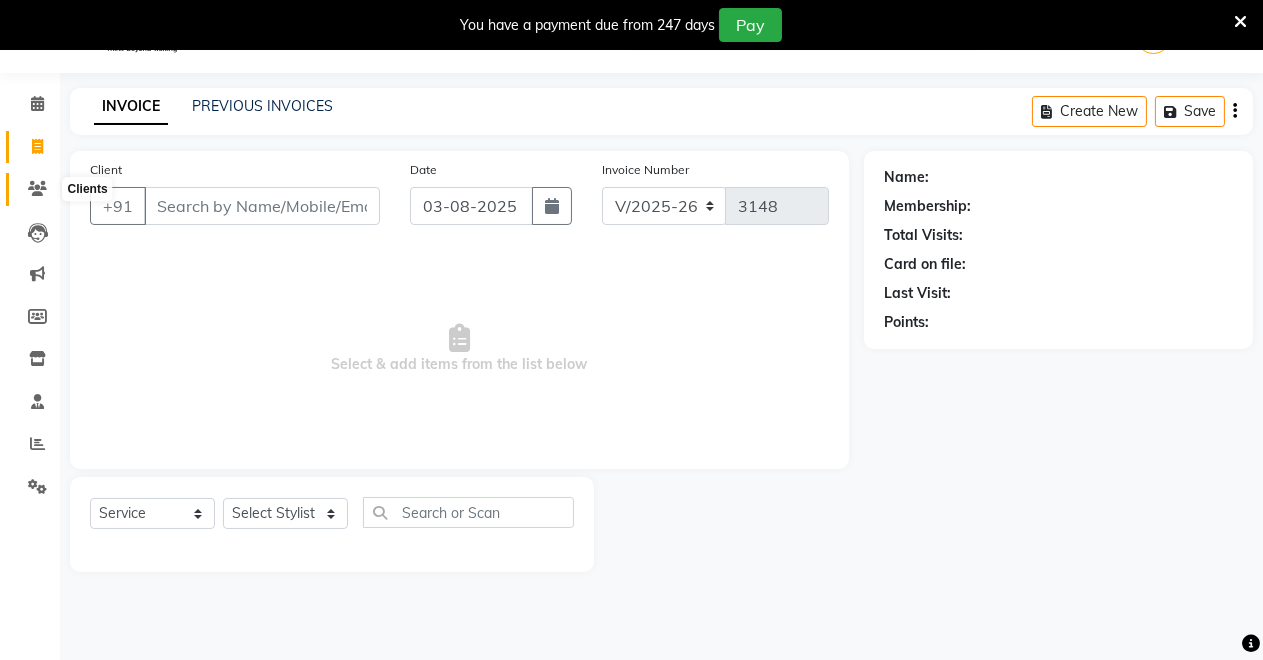 click 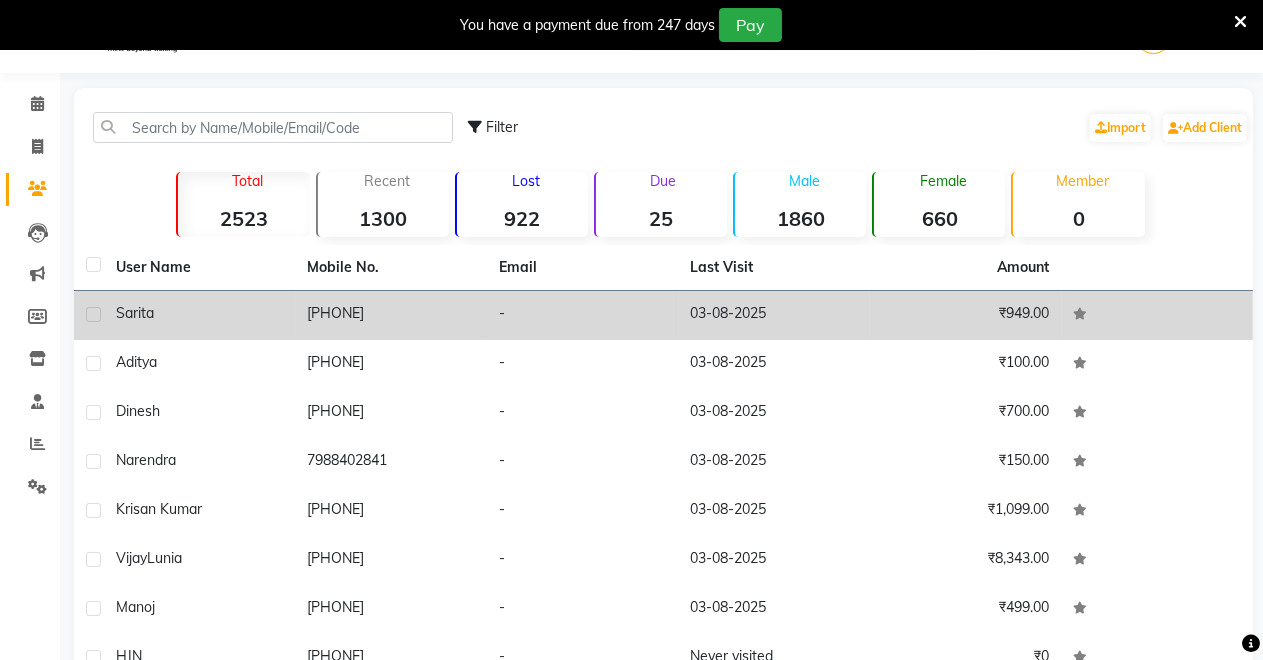 click on "sarita" 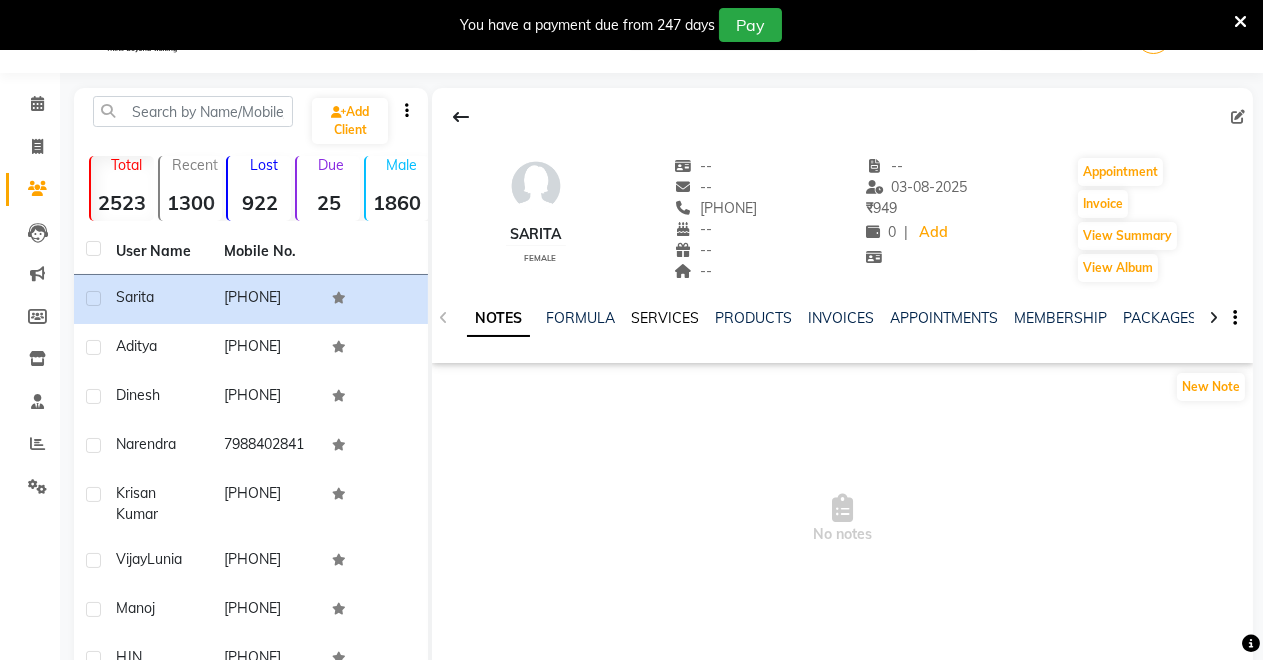 click on "SERVICES" 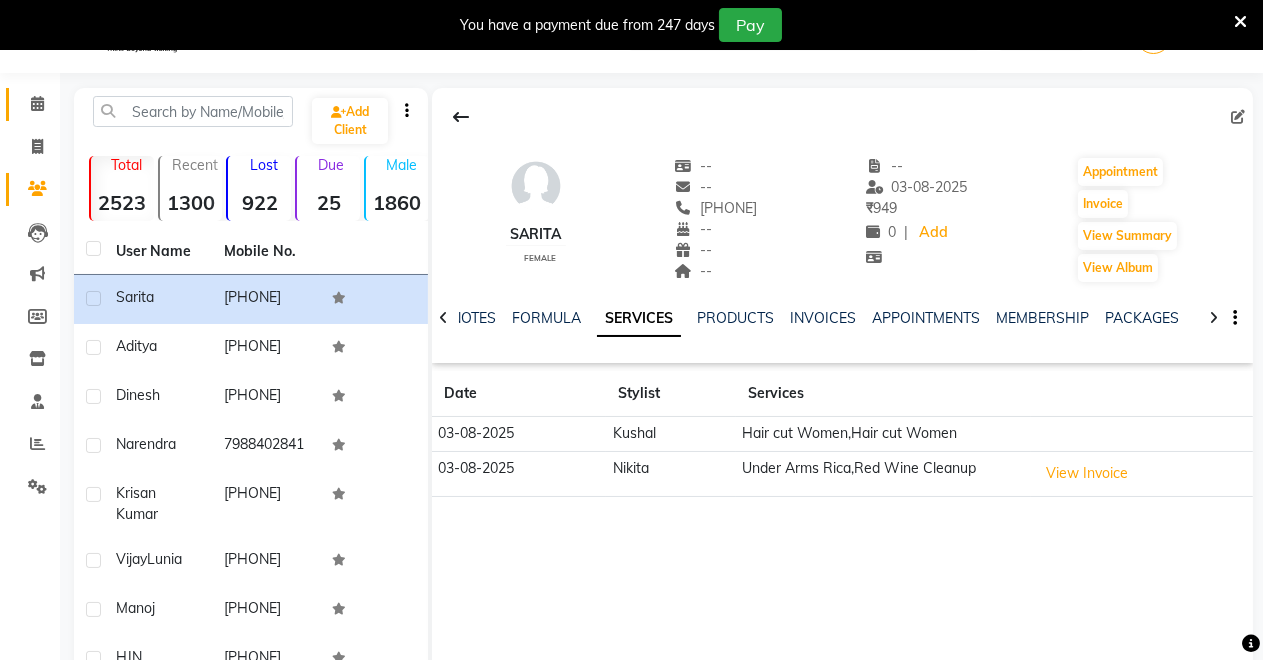 click on "Calendar" 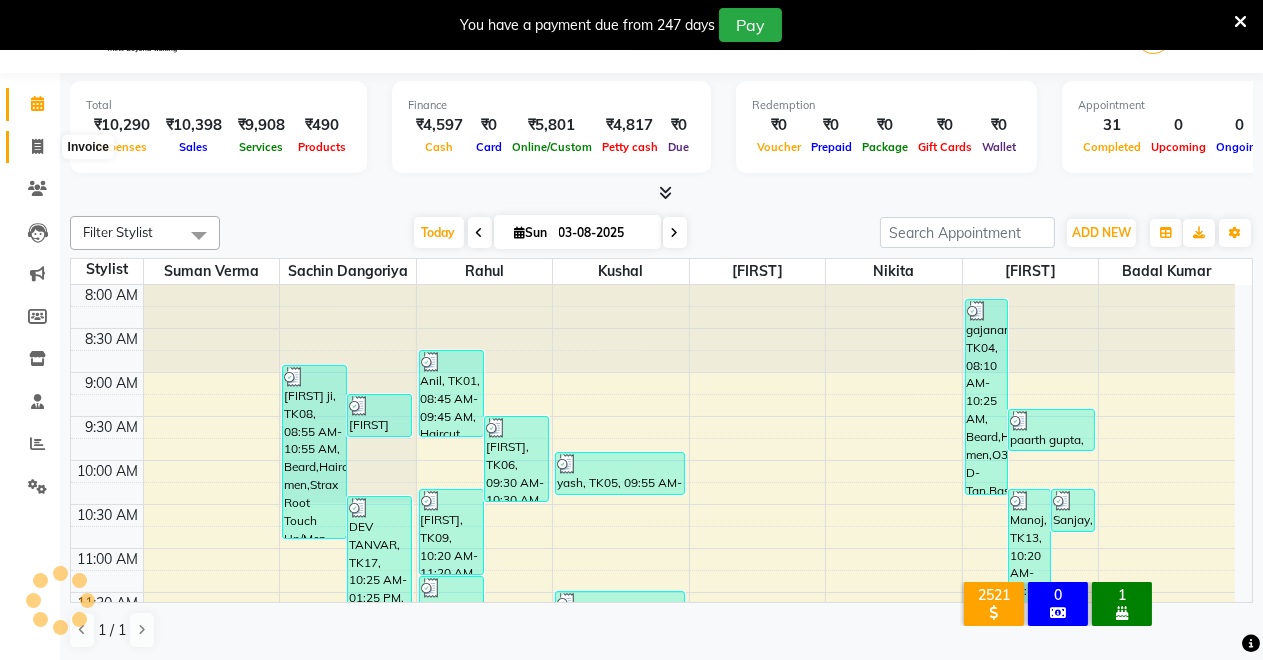 click 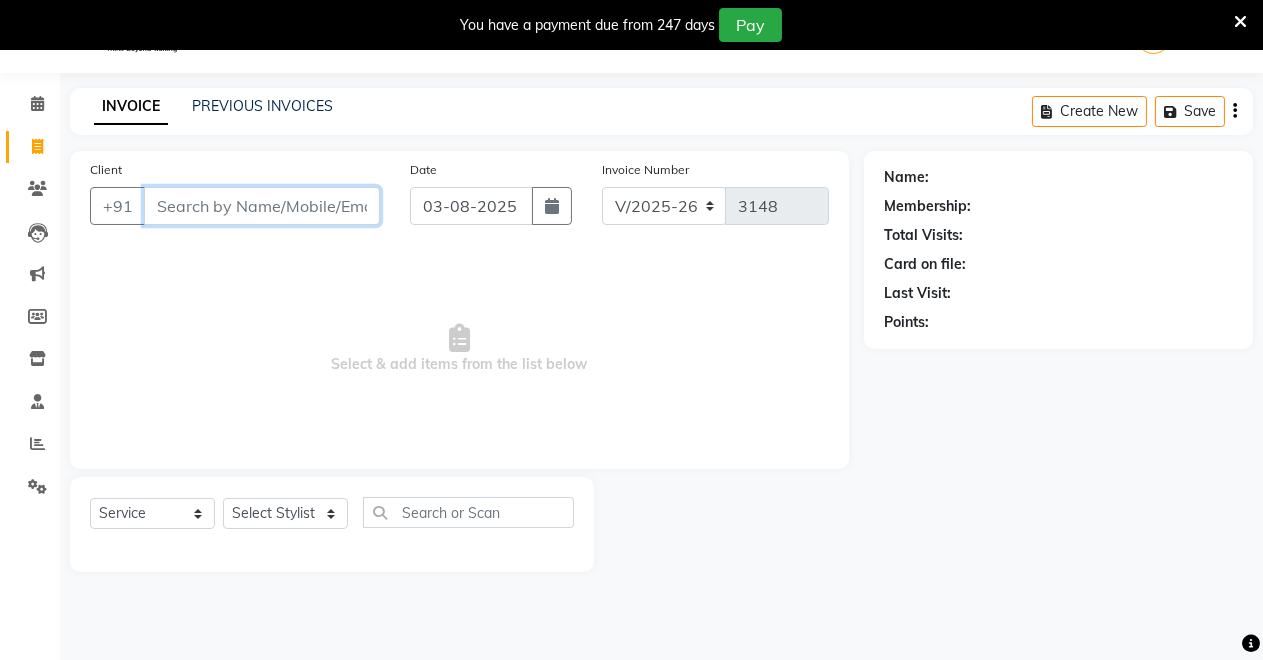 click on "Client" at bounding box center (262, 206) 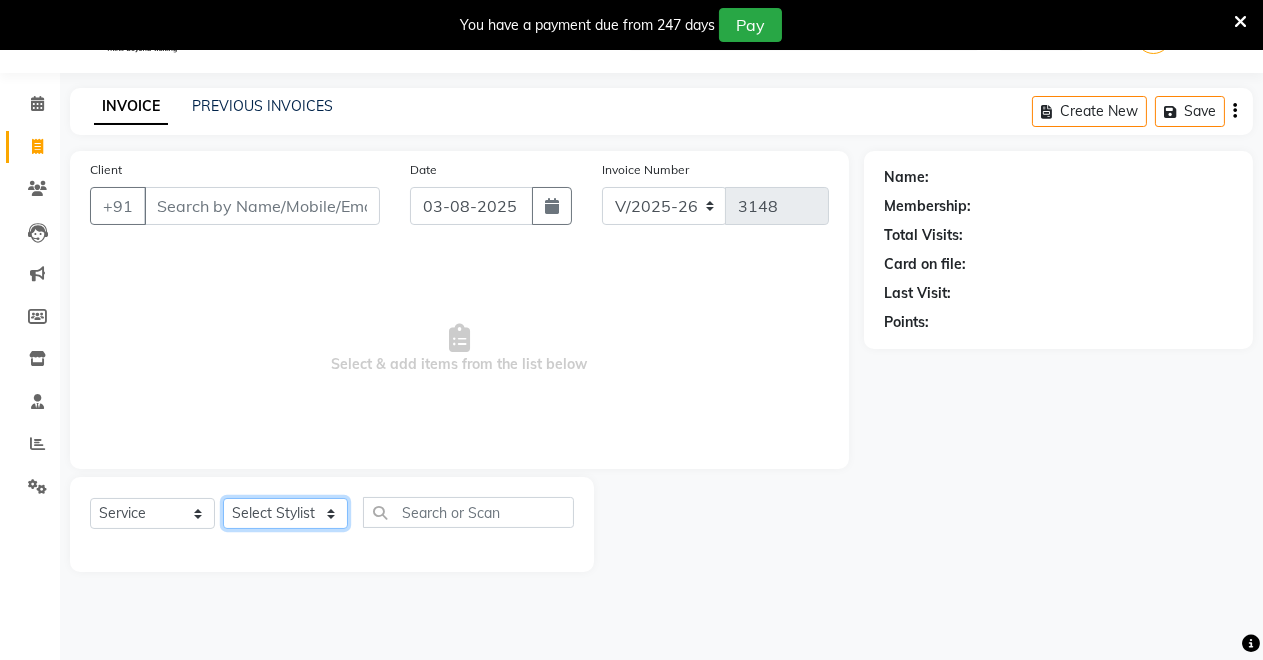 click on "Select Stylist Badal kumar Jeetu Kushal Nikita Rahul Sachin Dangoriya Shikha Suman Verma" 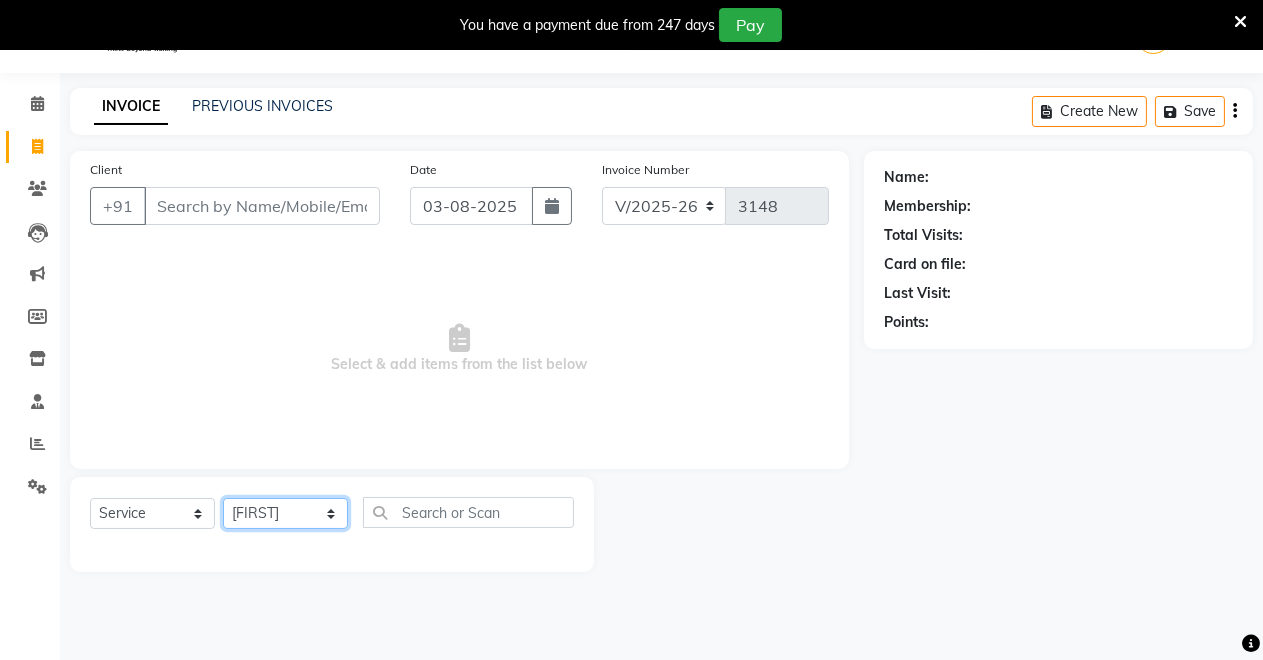 click on "Select Stylist Badal kumar Jeetu Kushal Nikita Rahul Sachin Dangoriya Shikha Suman Verma" 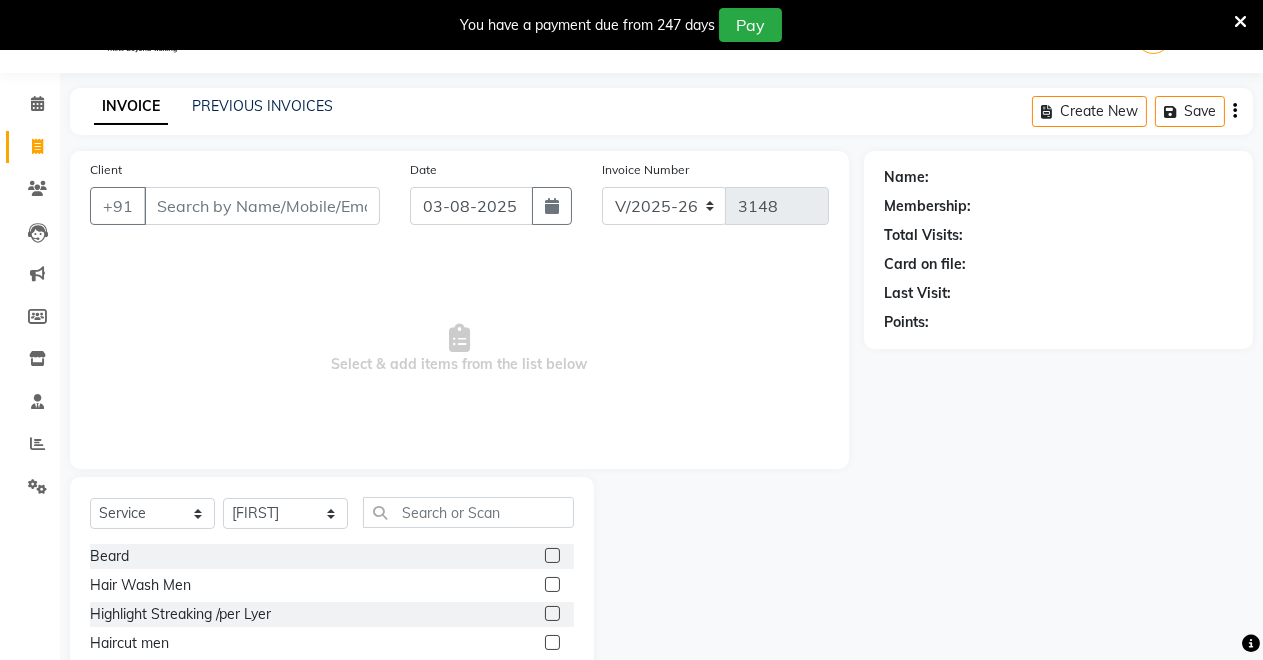 click 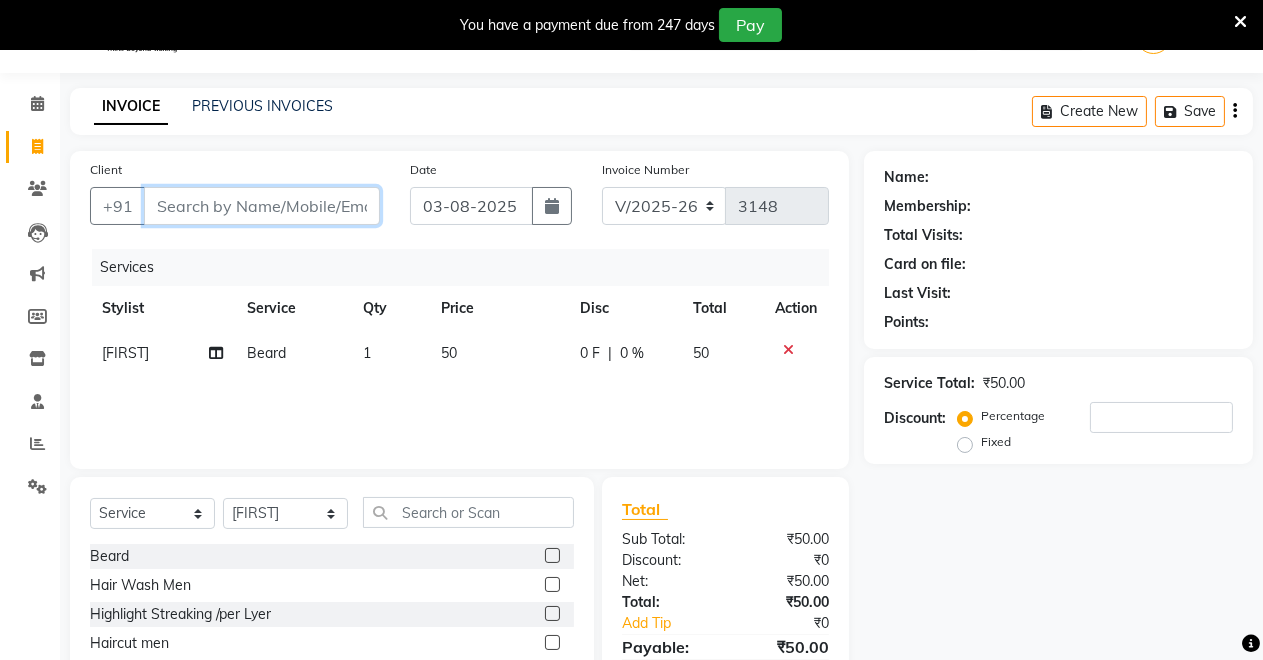 click on "Client" at bounding box center (262, 206) 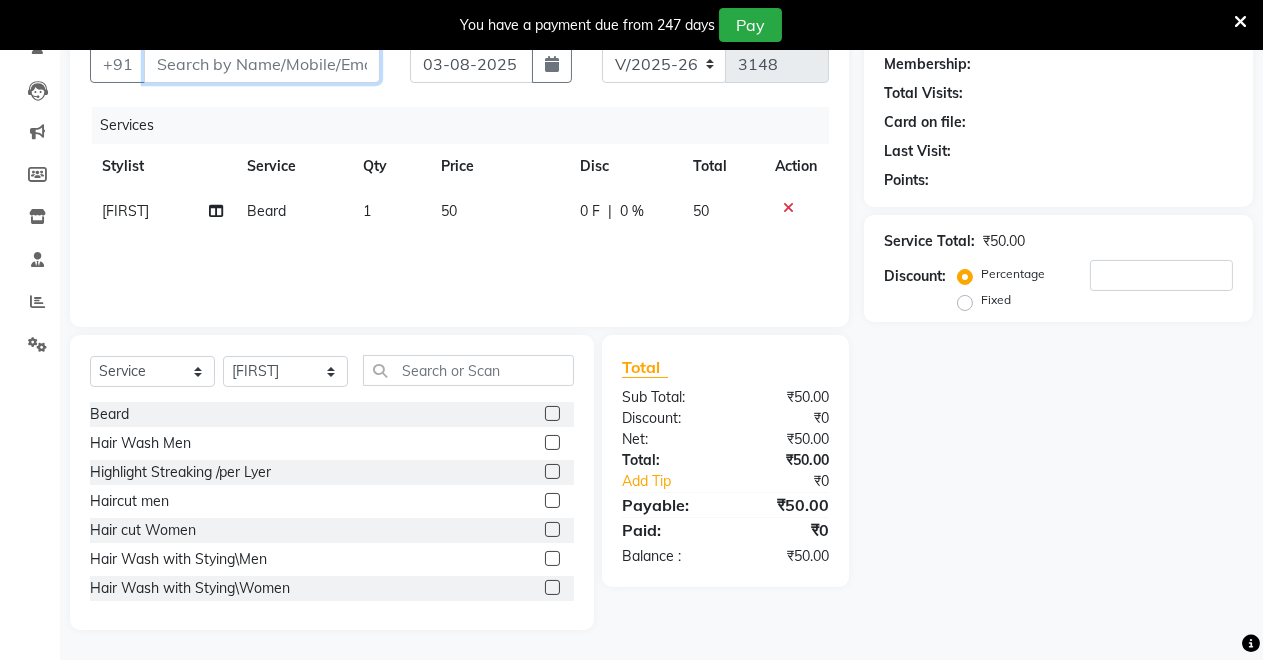 scroll, scrollTop: 0, scrollLeft: 0, axis: both 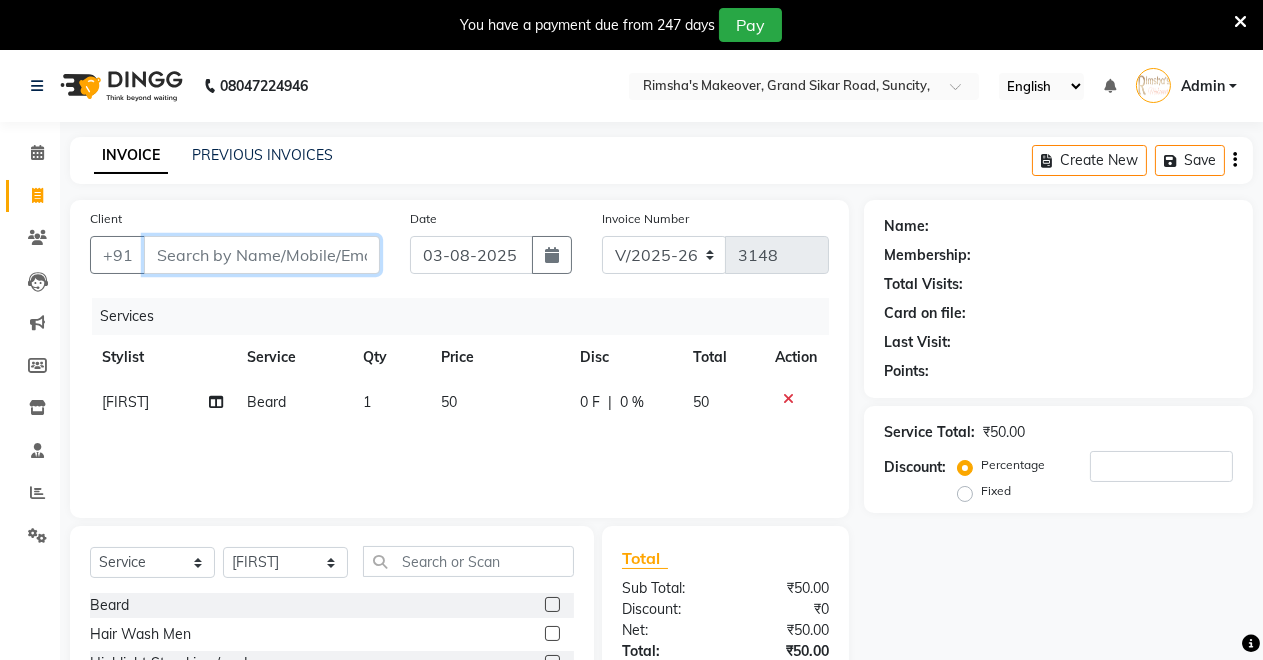 click on "Client" at bounding box center (262, 255) 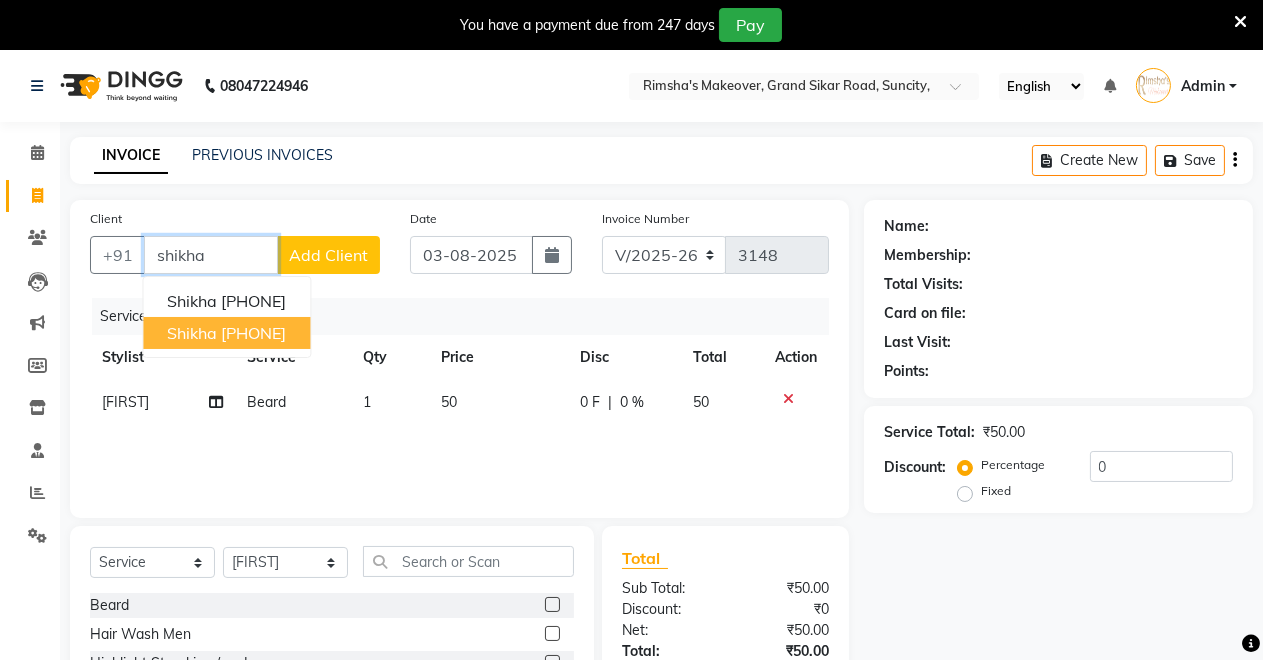 click on "[PHONE]" at bounding box center (253, 333) 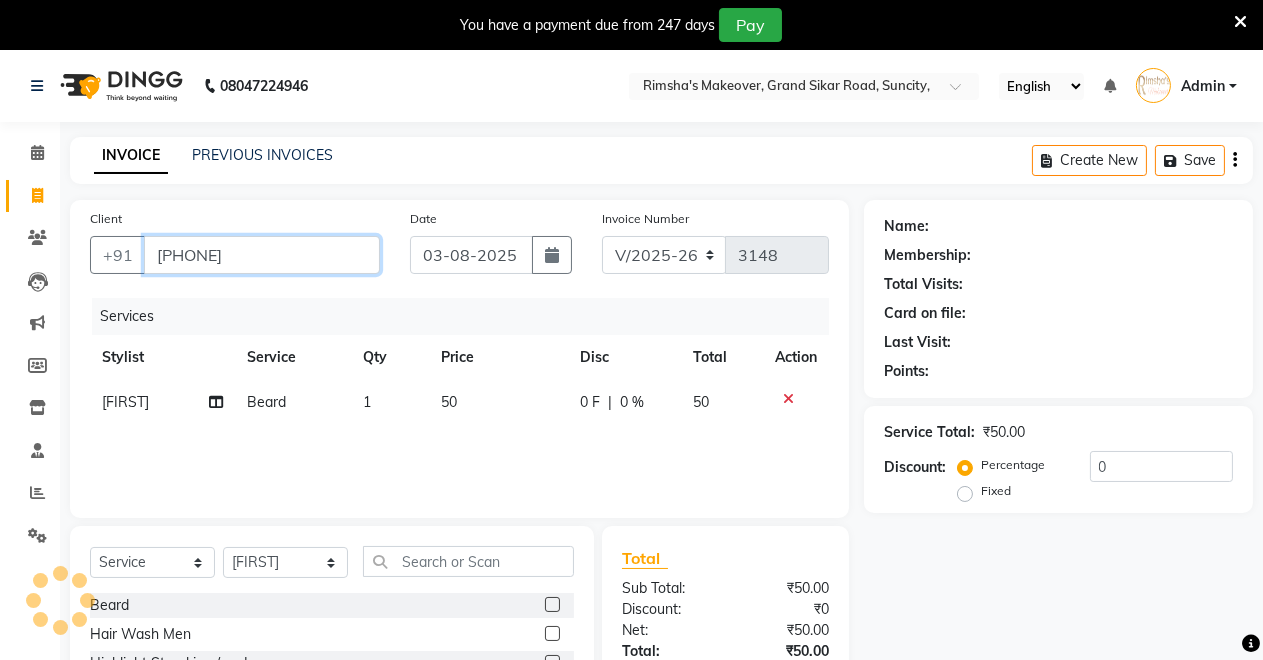scroll, scrollTop: 191, scrollLeft: 0, axis: vertical 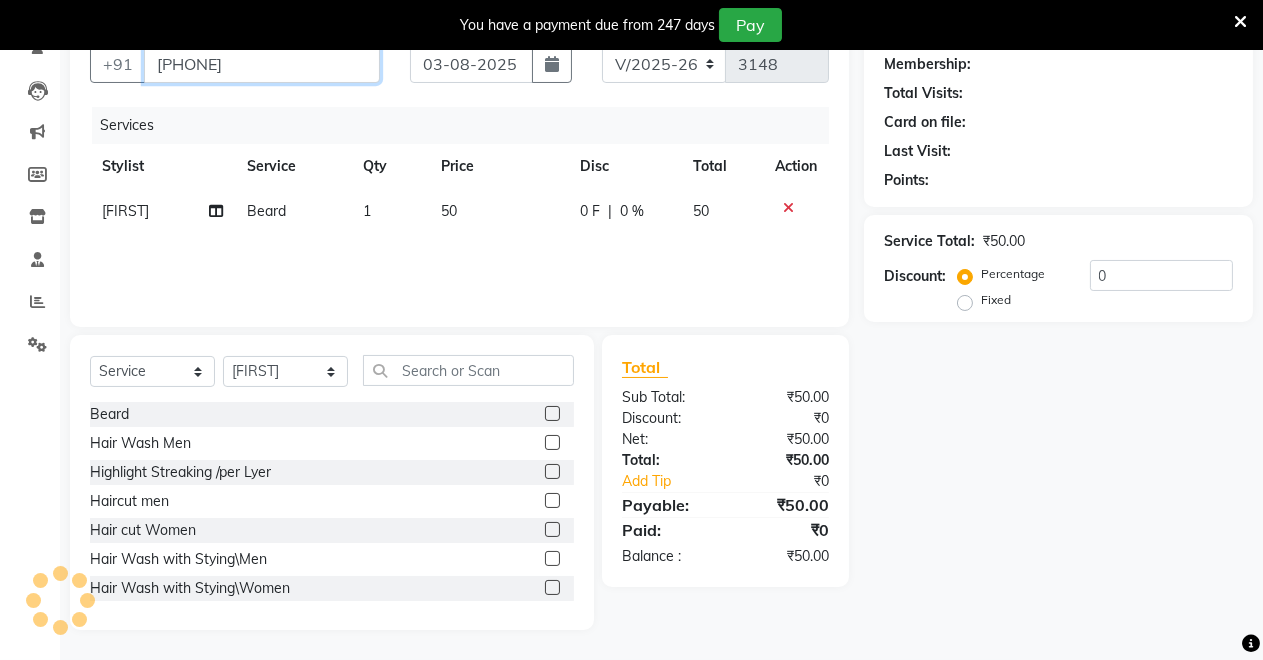 click on "[PHONE]" at bounding box center [262, 64] 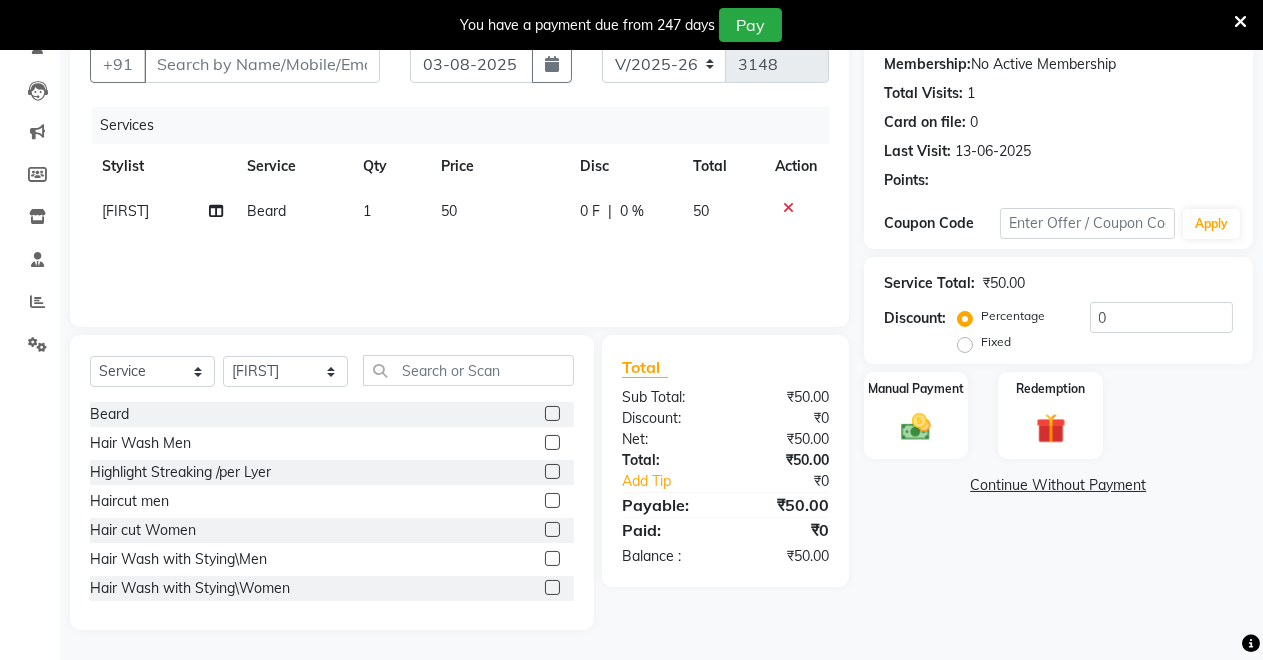 scroll, scrollTop: 0, scrollLeft: 0, axis: both 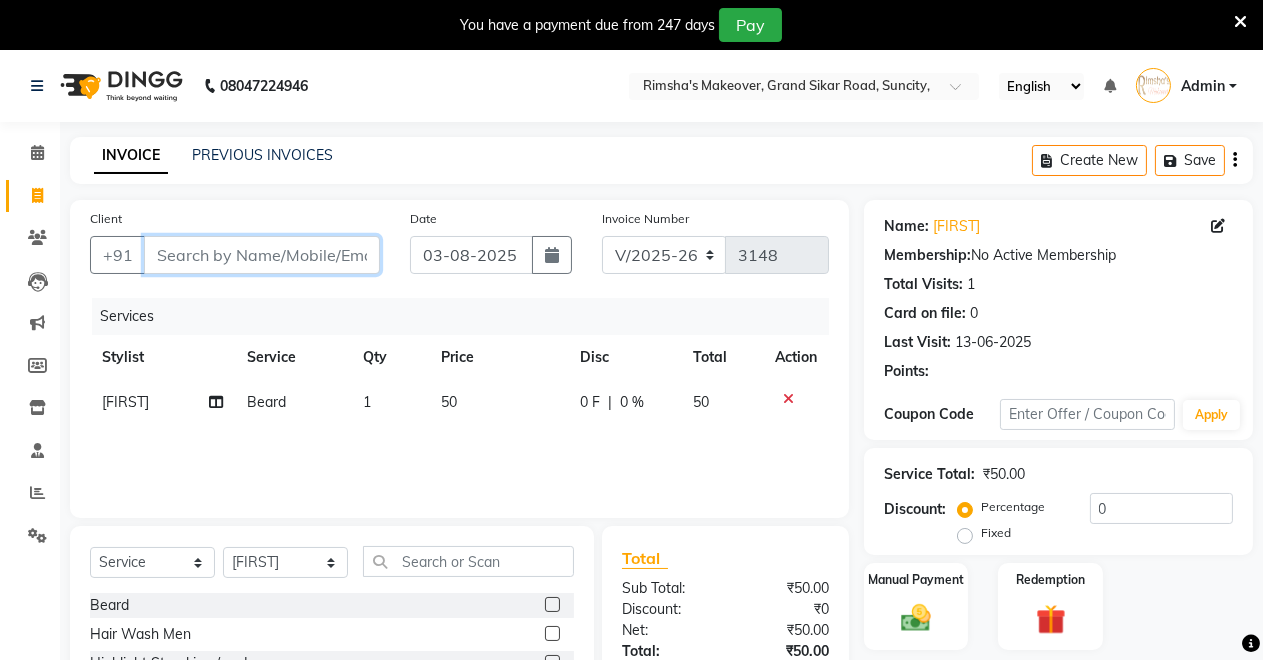 click on "Client" at bounding box center [262, 255] 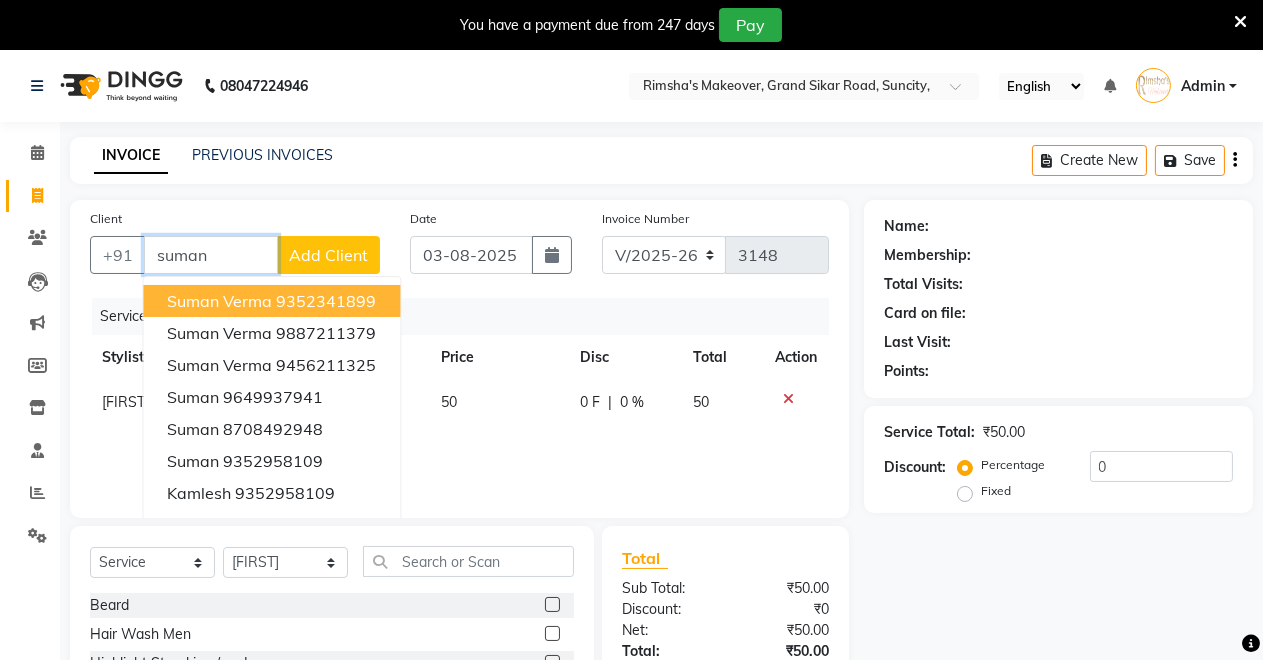 click on "suman verma" at bounding box center (219, 301) 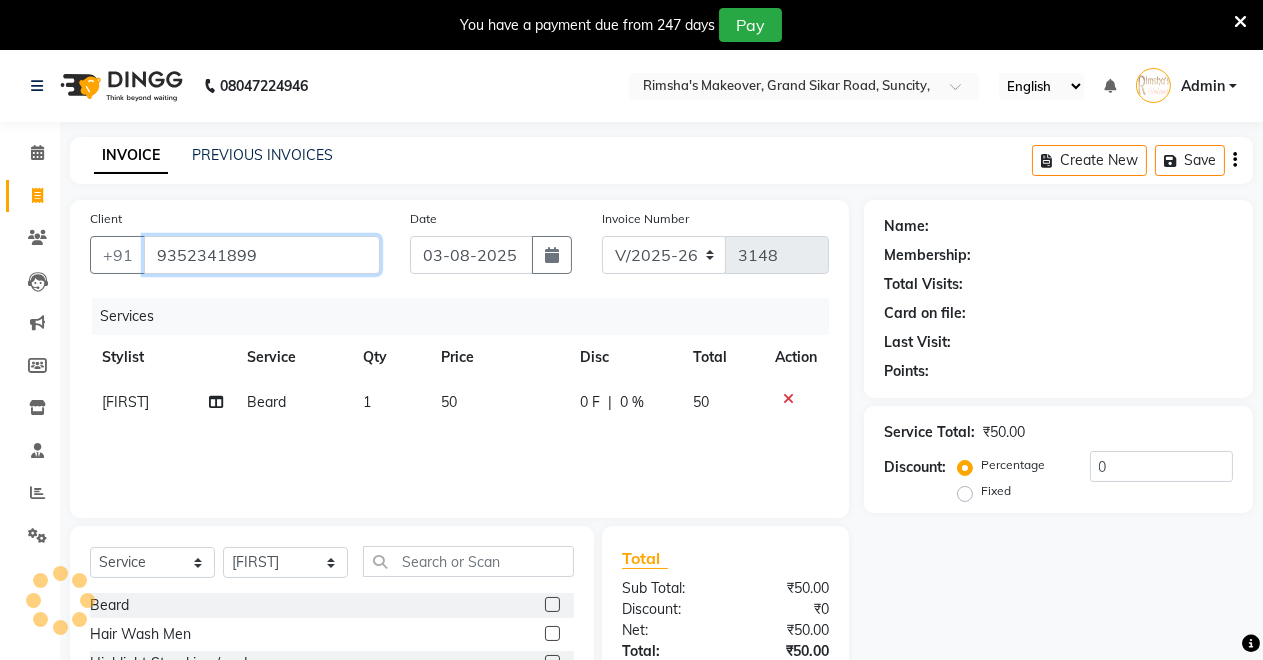 click on "9352341899" at bounding box center (262, 255) 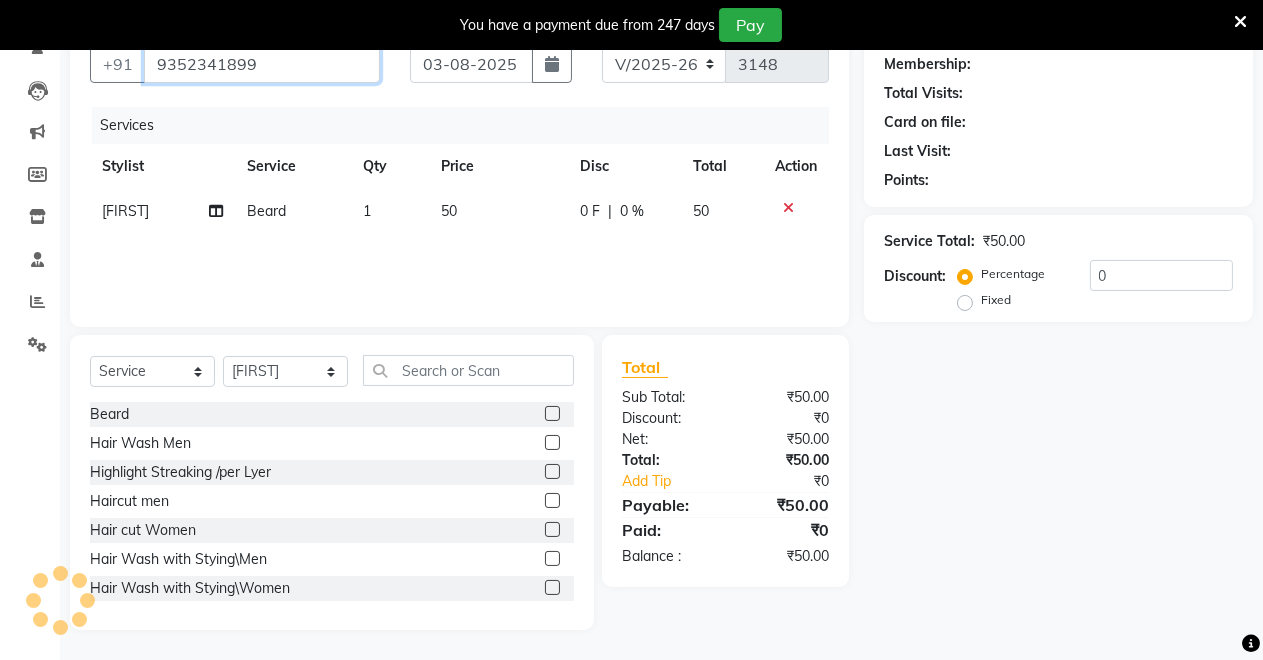 scroll, scrollTop: 0, scrollLeft: 0, axis: both 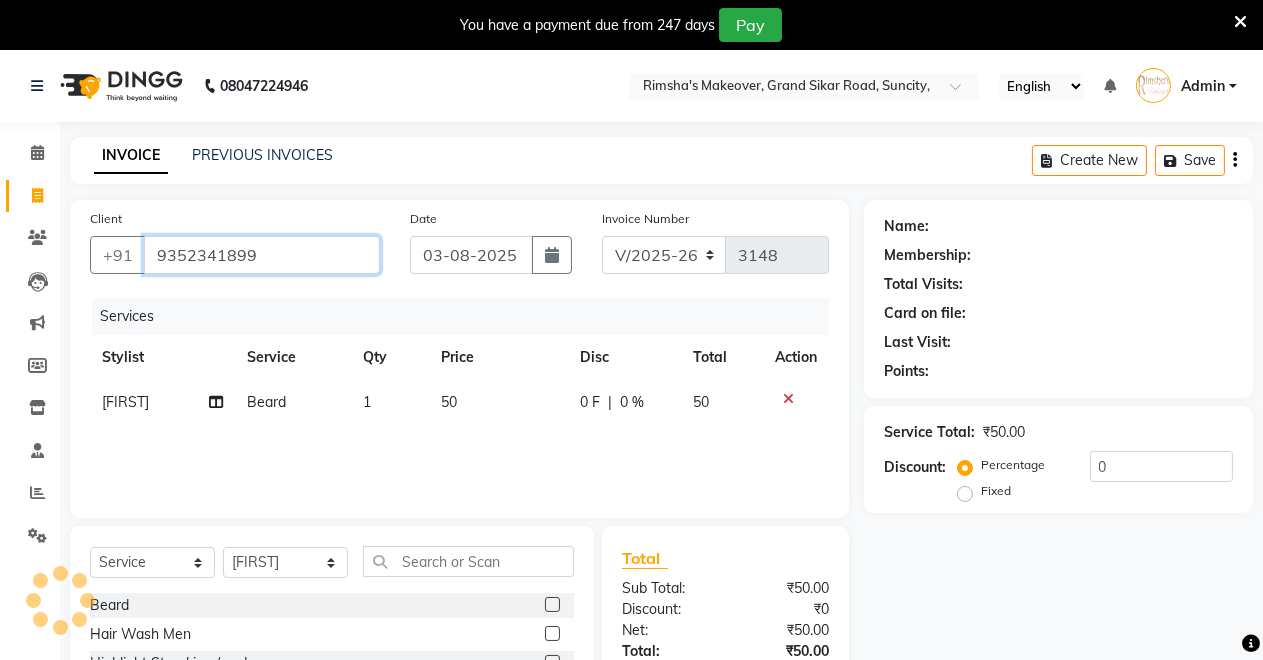 click on "9352341899" at bounding box center (262, 255) 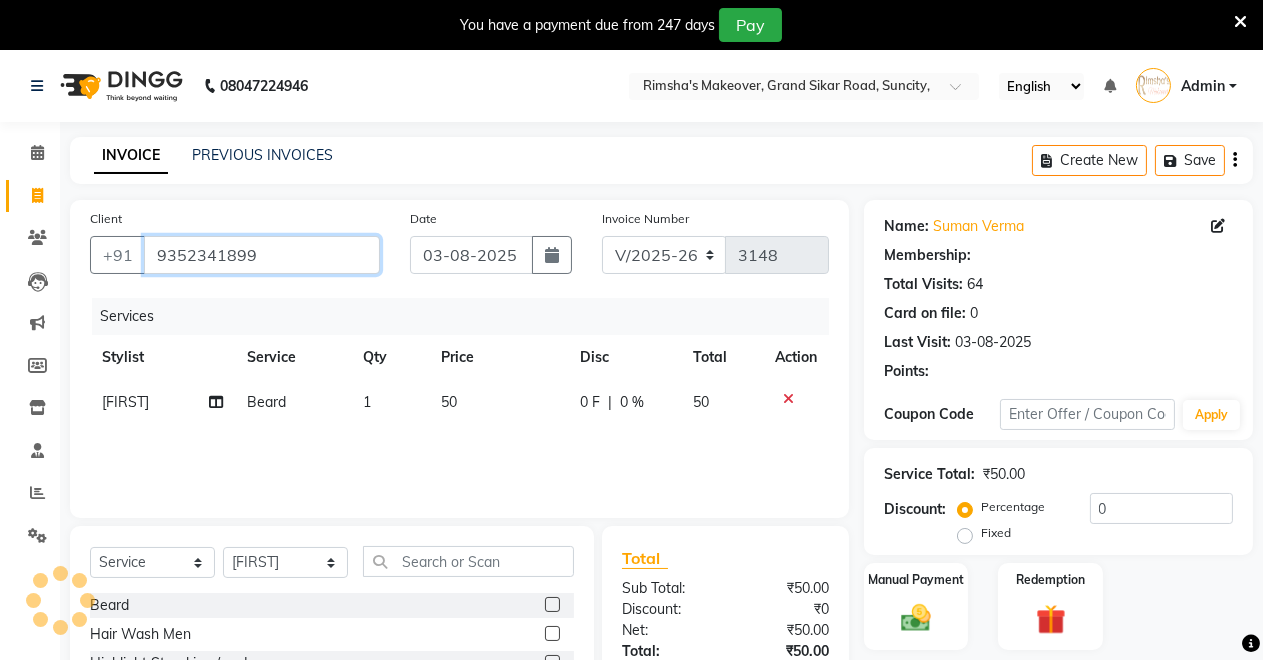 click on "9352341899" at bounding box center [262, 255] 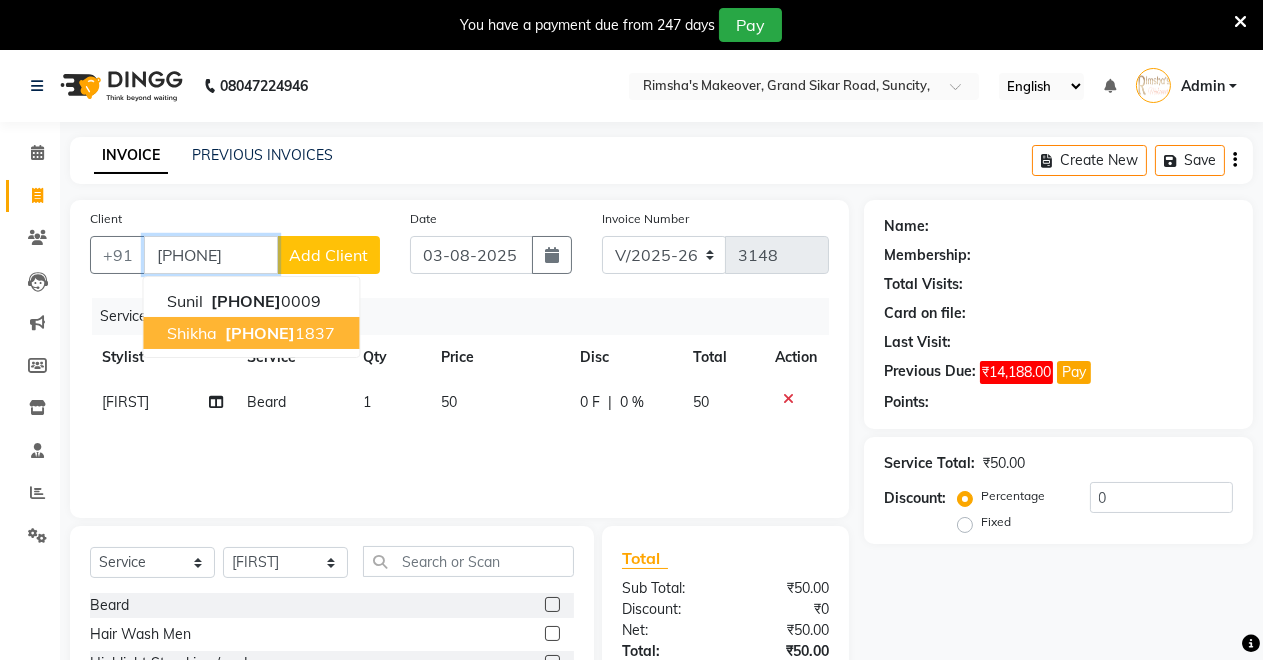 click on "shikha" at bounding box center [192, 333] 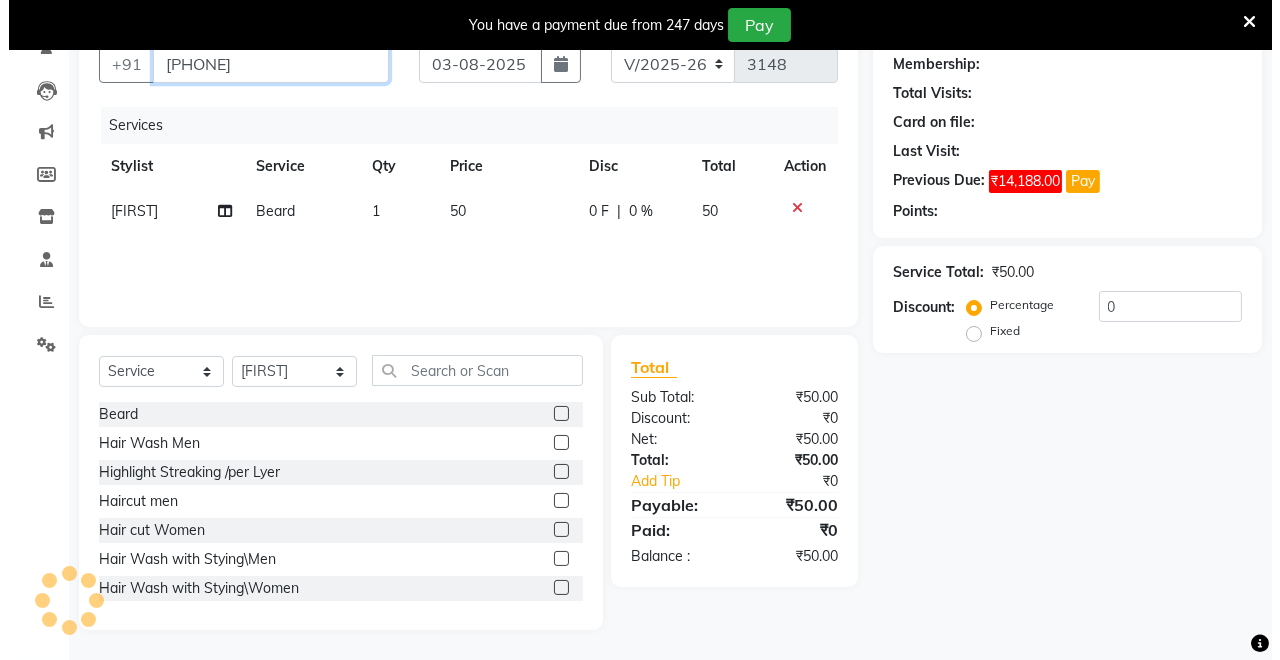 scroll, scrollTop: 0, scrollLeft: 0, axis: both 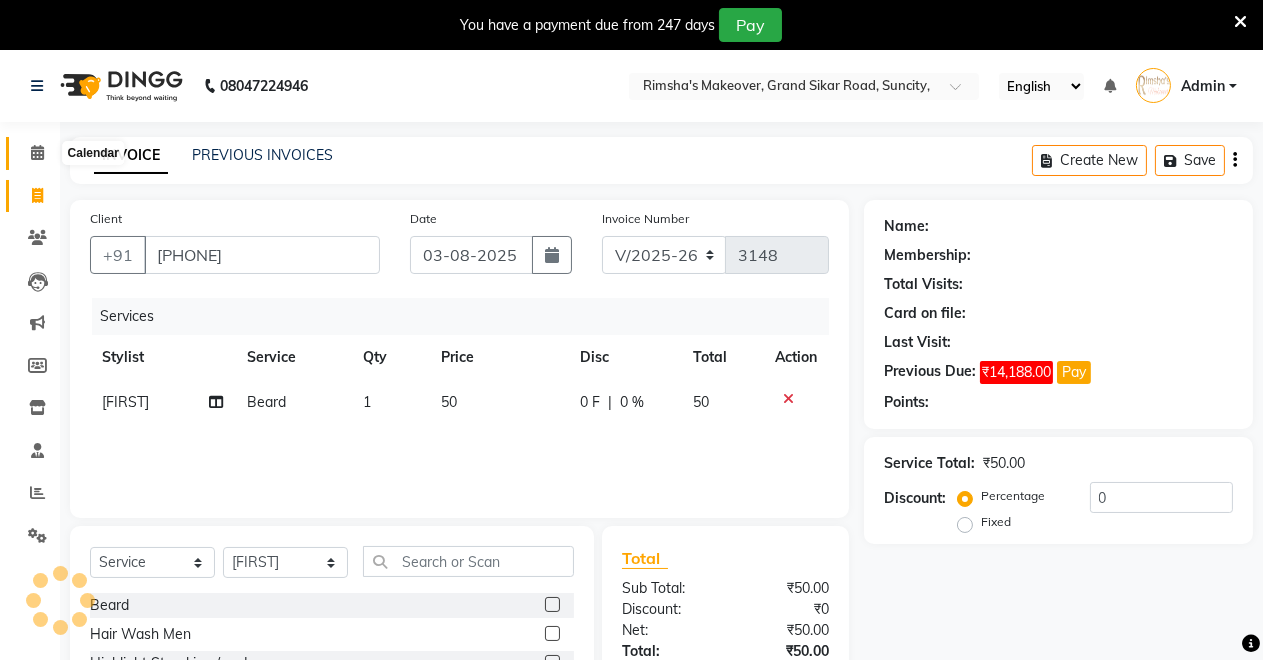 click 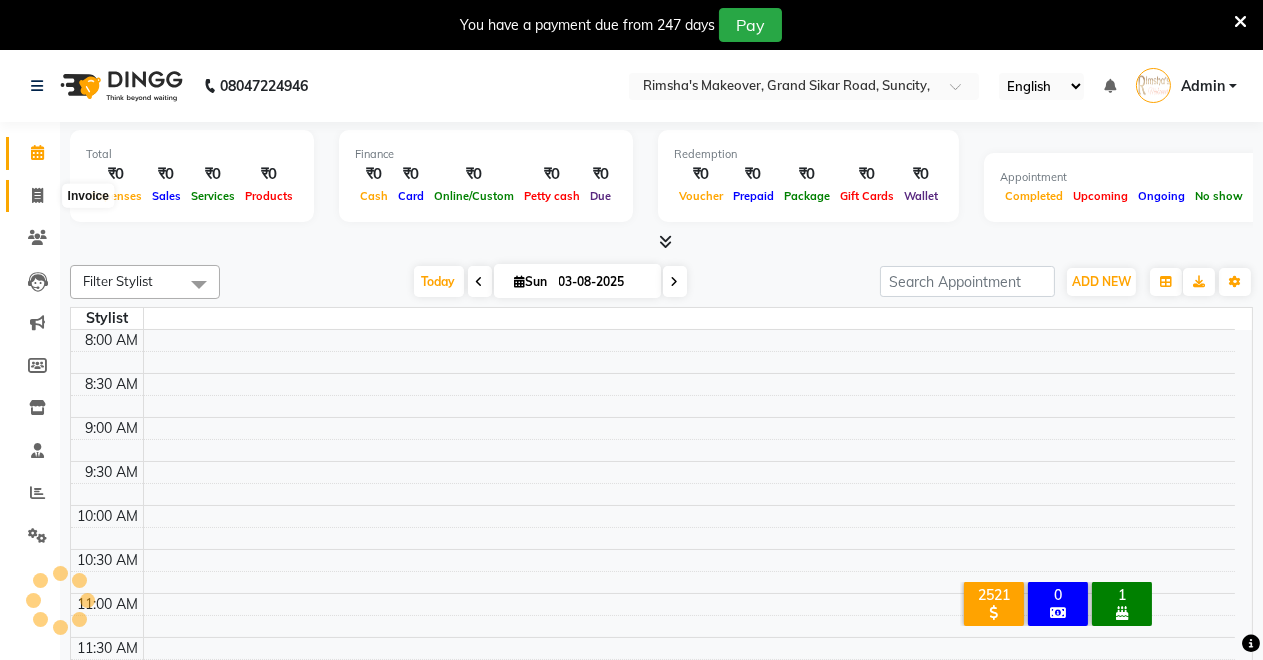 click 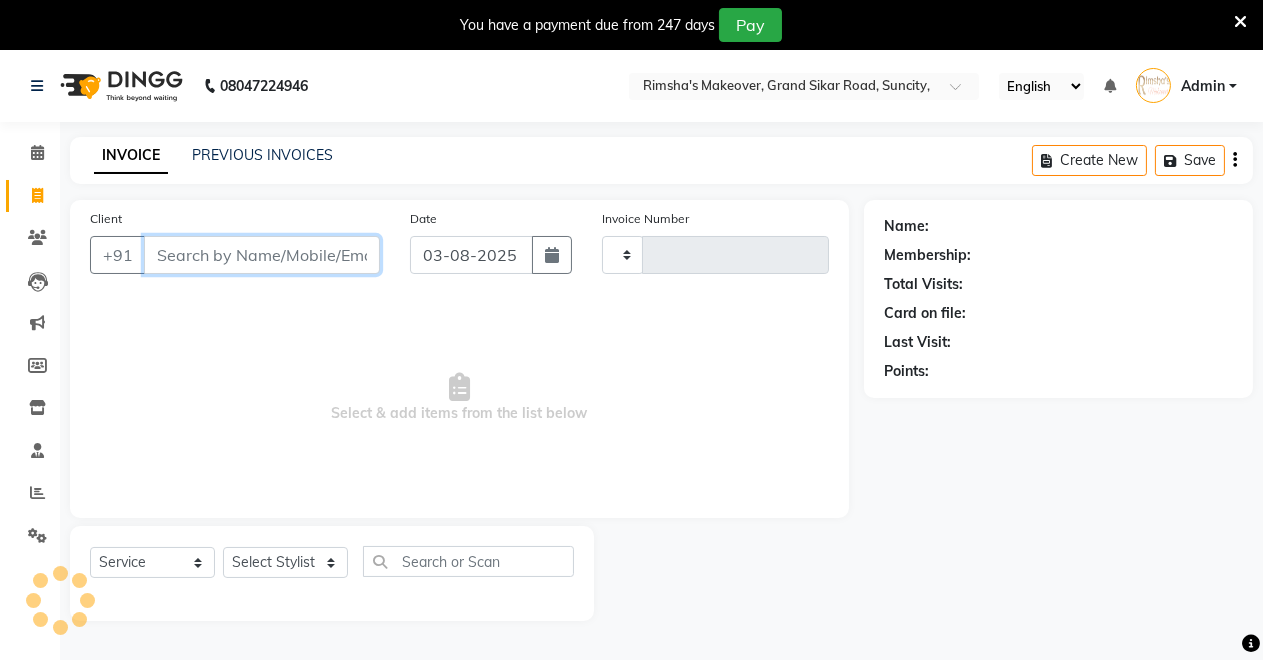 click on "Client" at bounding box center [262, 255] 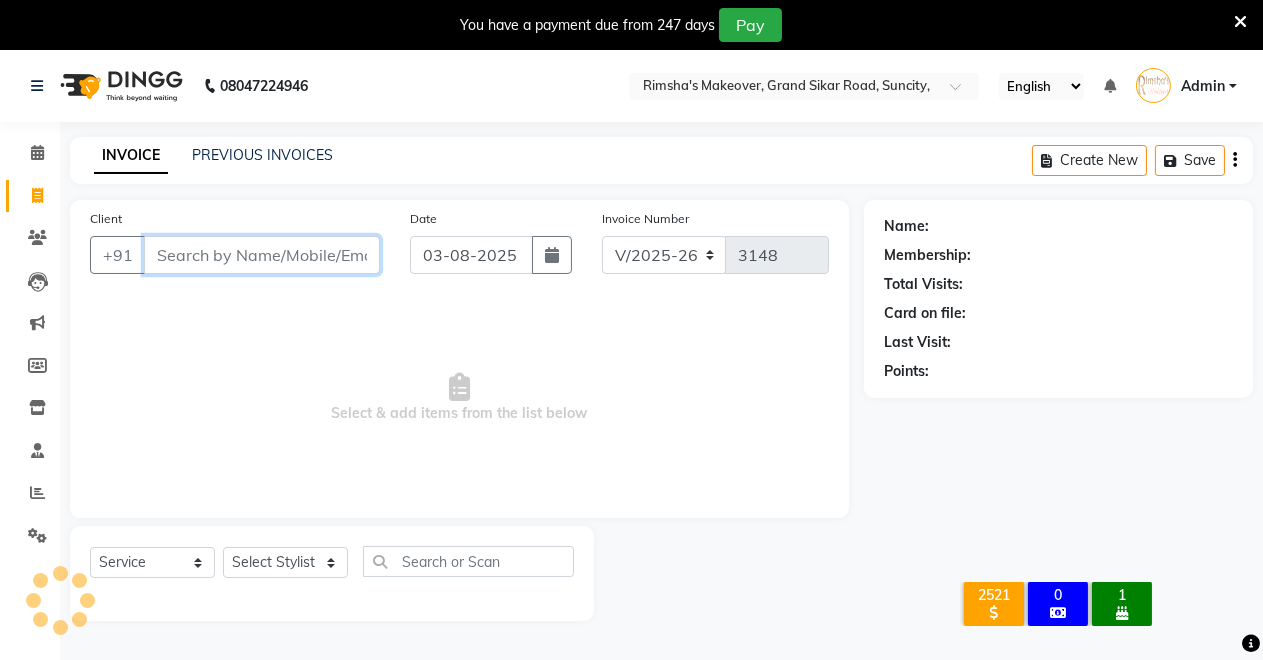 click on "Client" at bounding box center [262, 255] 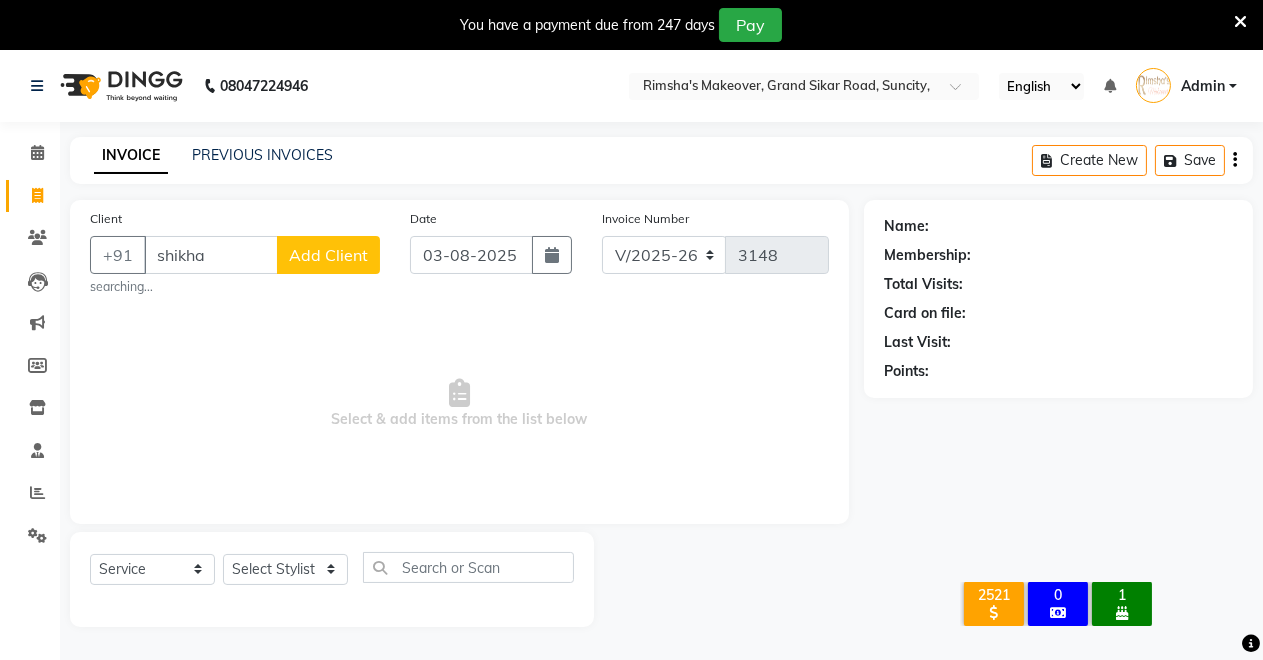 click on "Add Client" 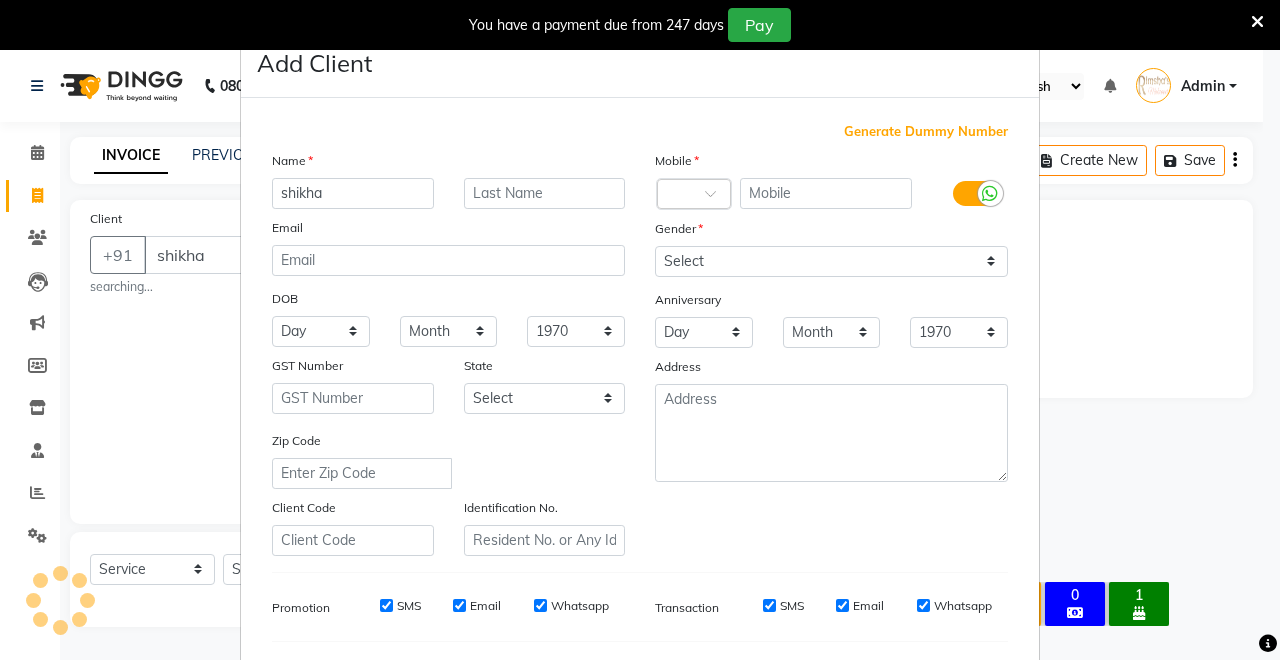 drag, startPoint x: 207, startPoint y: 328, endPoint x: 193, endPoint y: 328, distance: 14 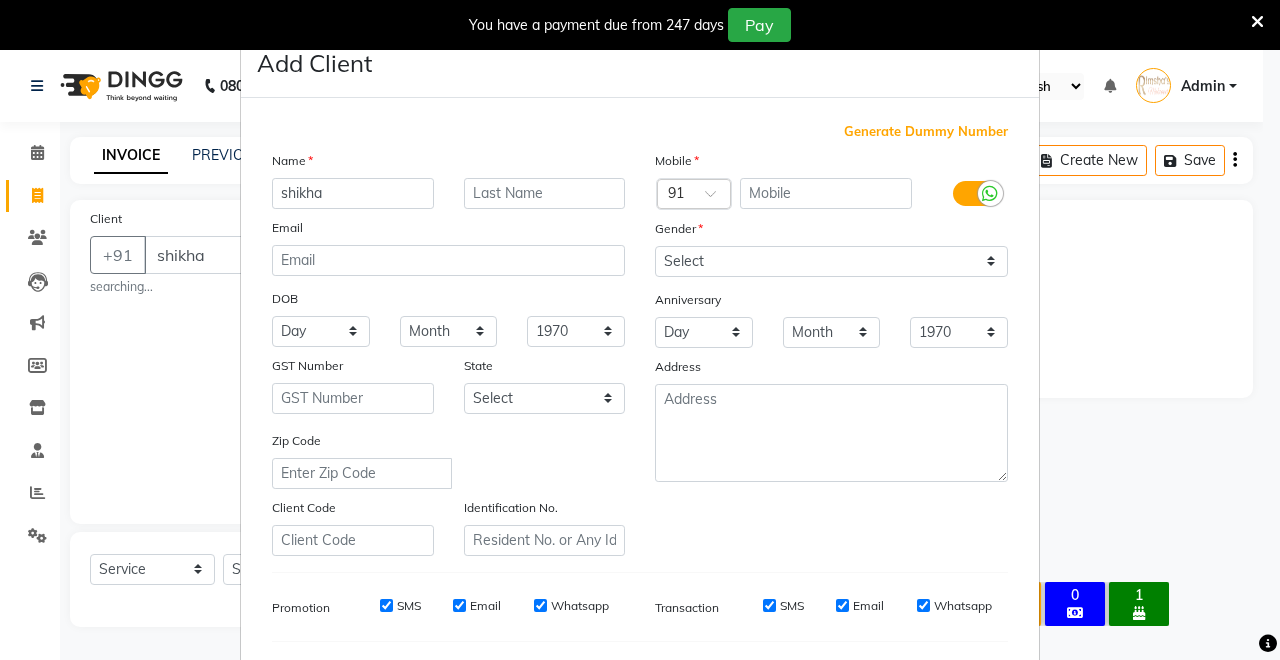 drag, startPoint x: 51, startPoint y: 151, endPoint x: 73, endPoint y: 148, distance: 22.203604 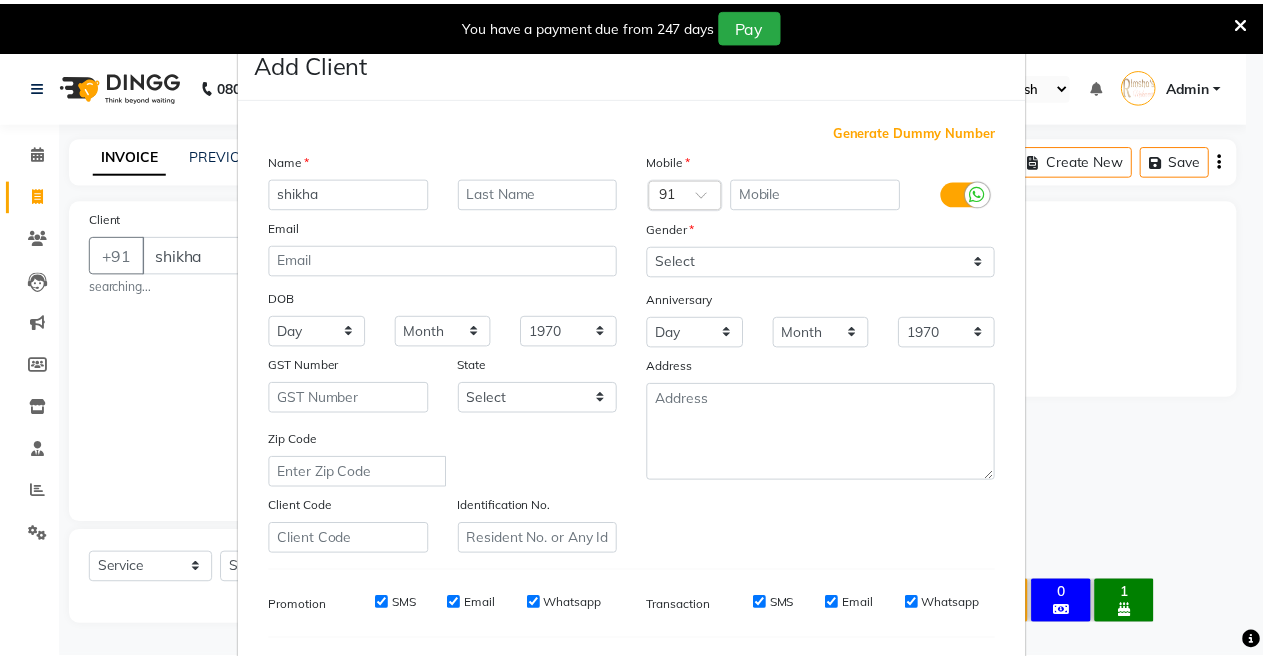 scroll, scrollTop: 259, scrollLeft: 0, axis: vertical 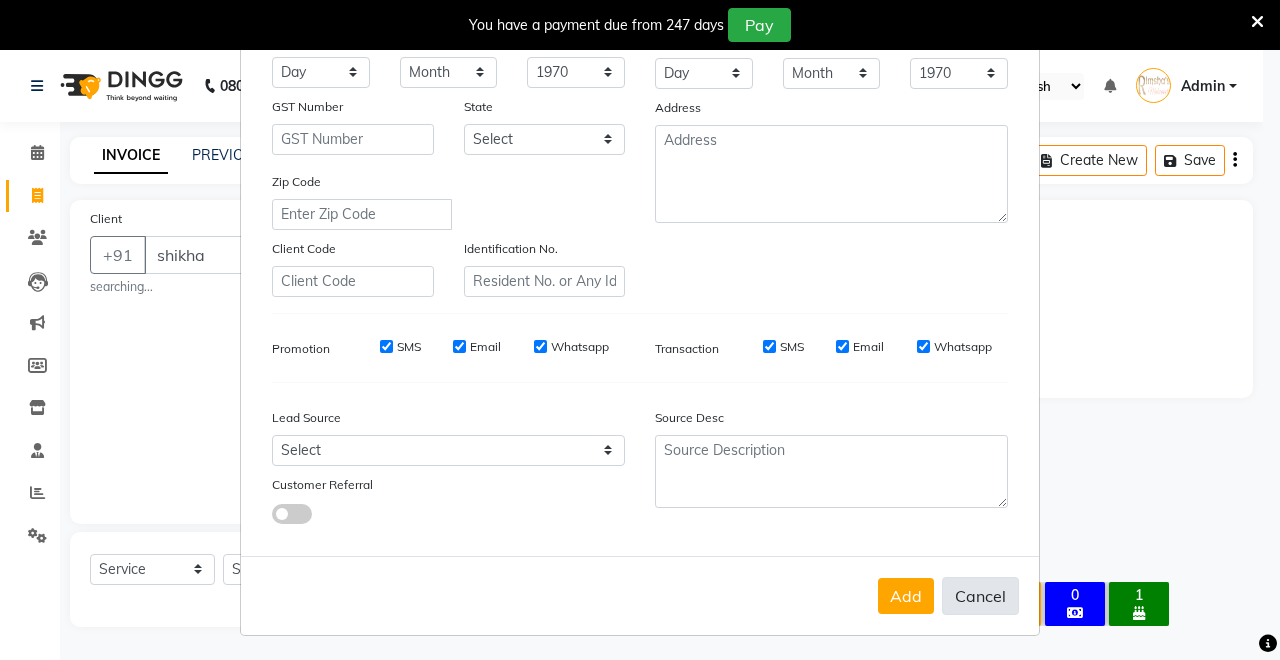 click on "Cancel" at bounding box center (980, 596) 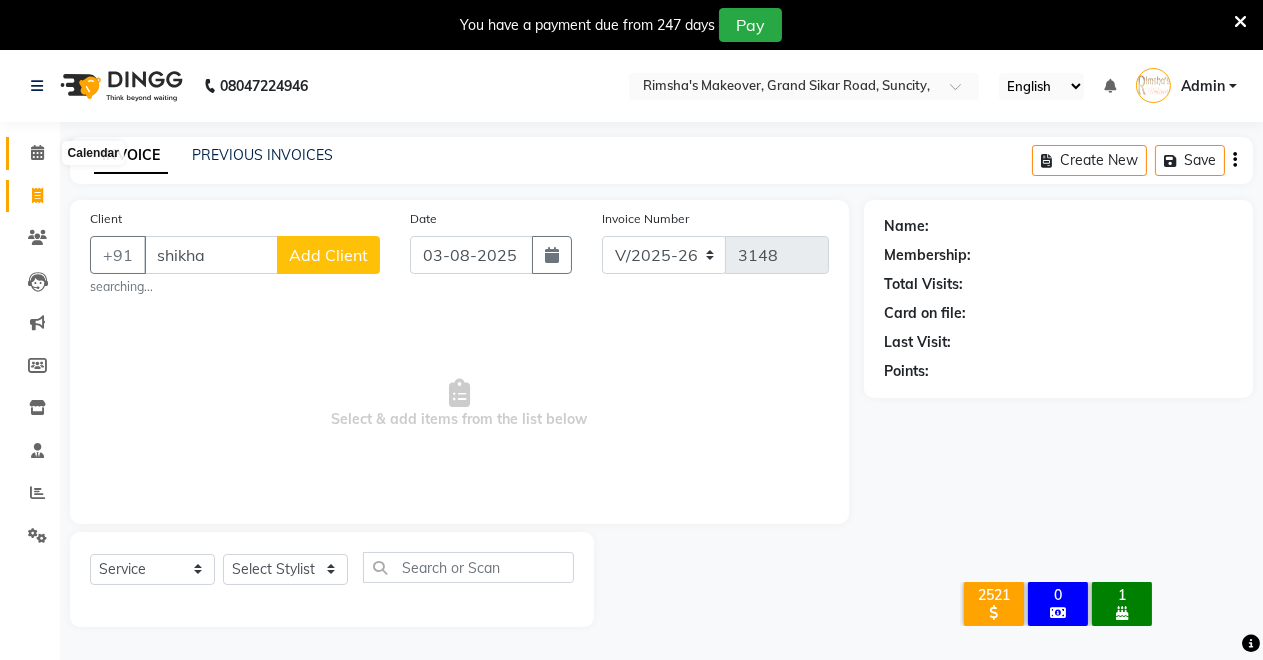 click 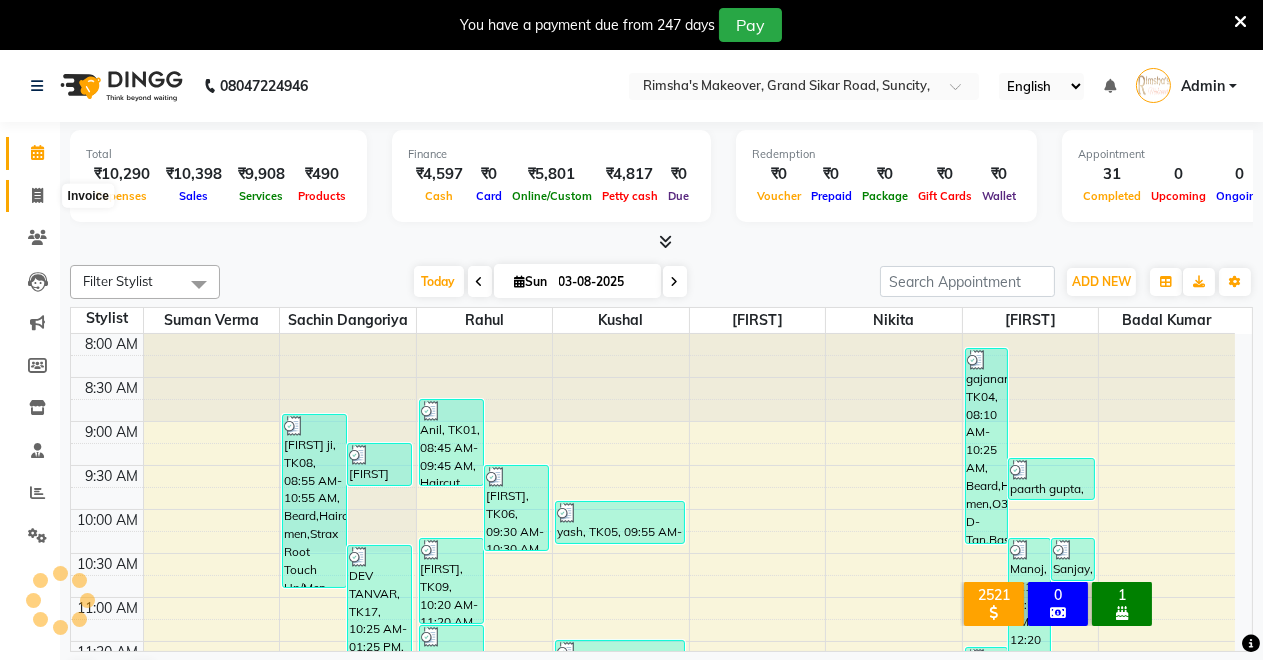 click 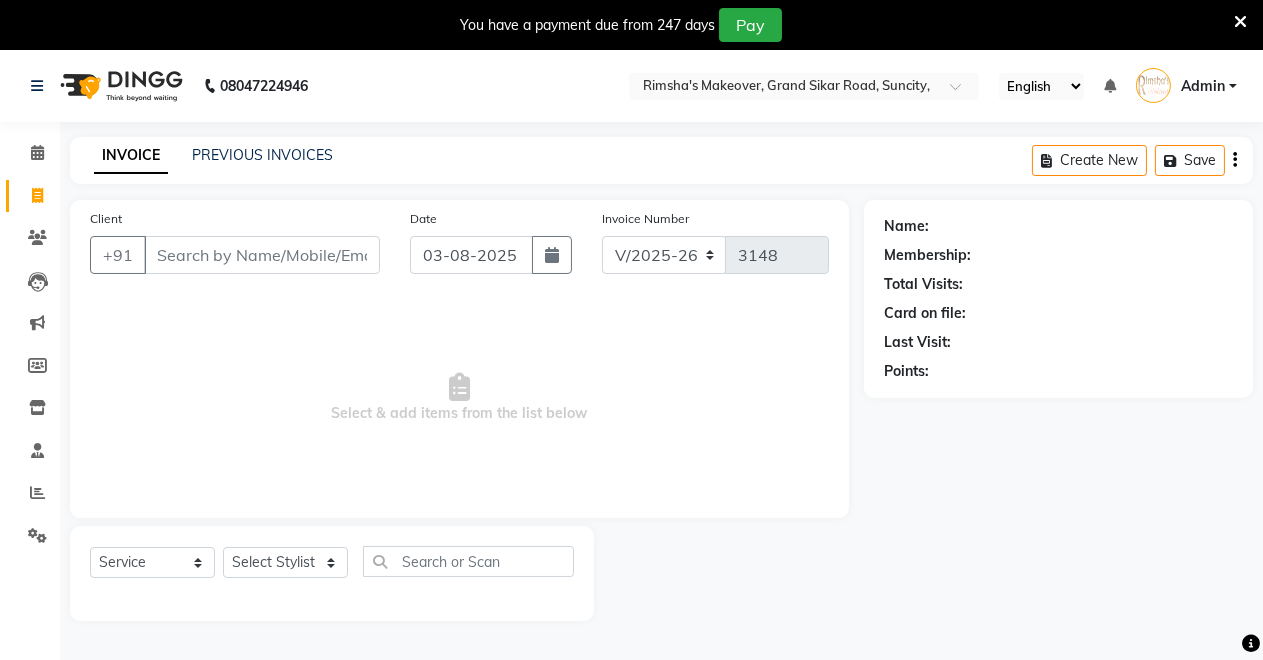 click on "Client" at bounding box center [262, 255] 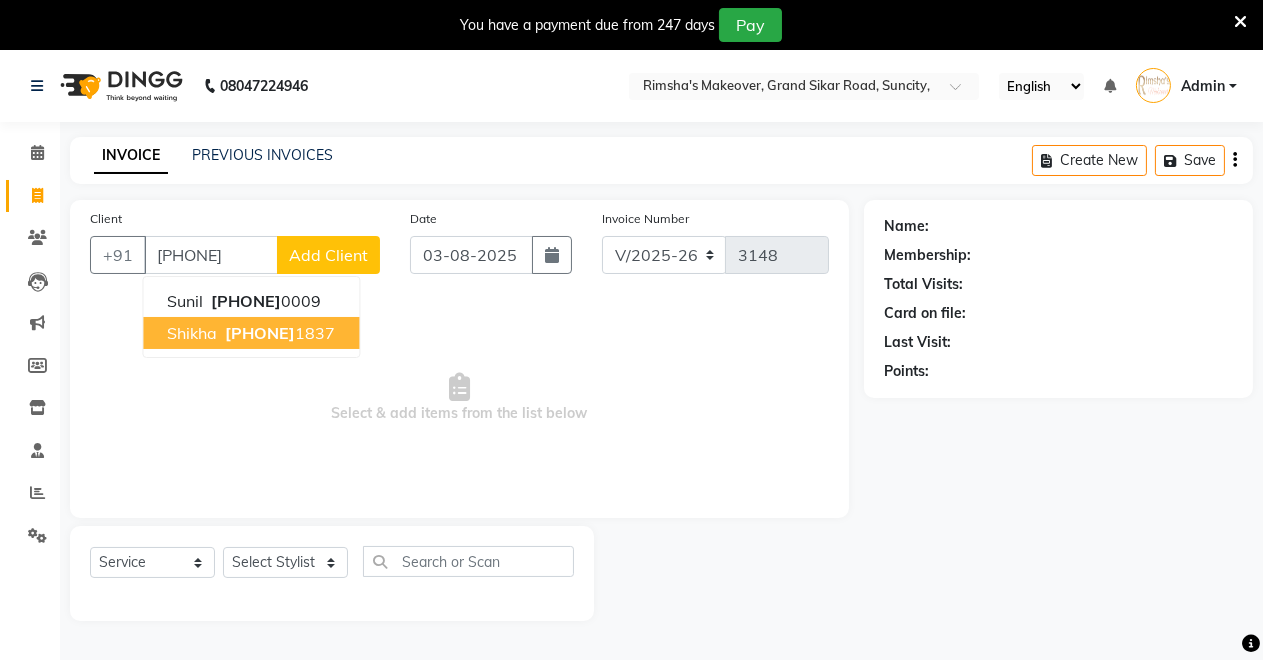 click on "[FIRST]   723100 1837" at bounding box center (251, 333) 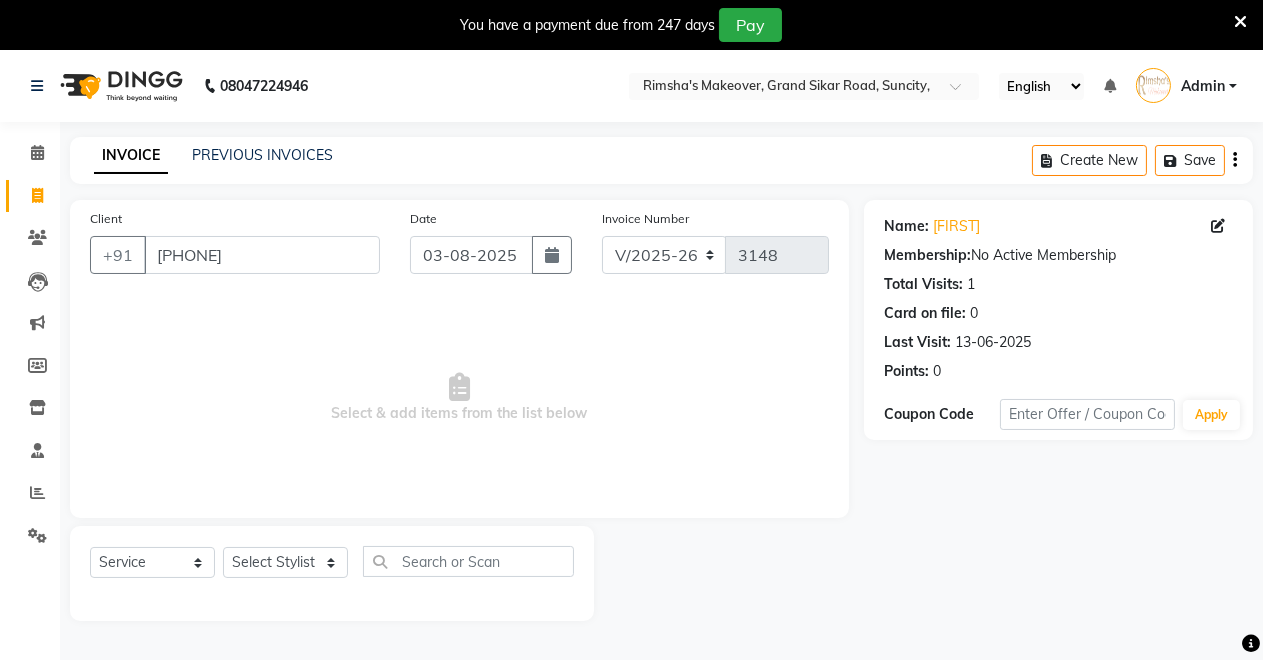 scroll, scrollTop: 49, scrollLeft: 0, axis: vertical 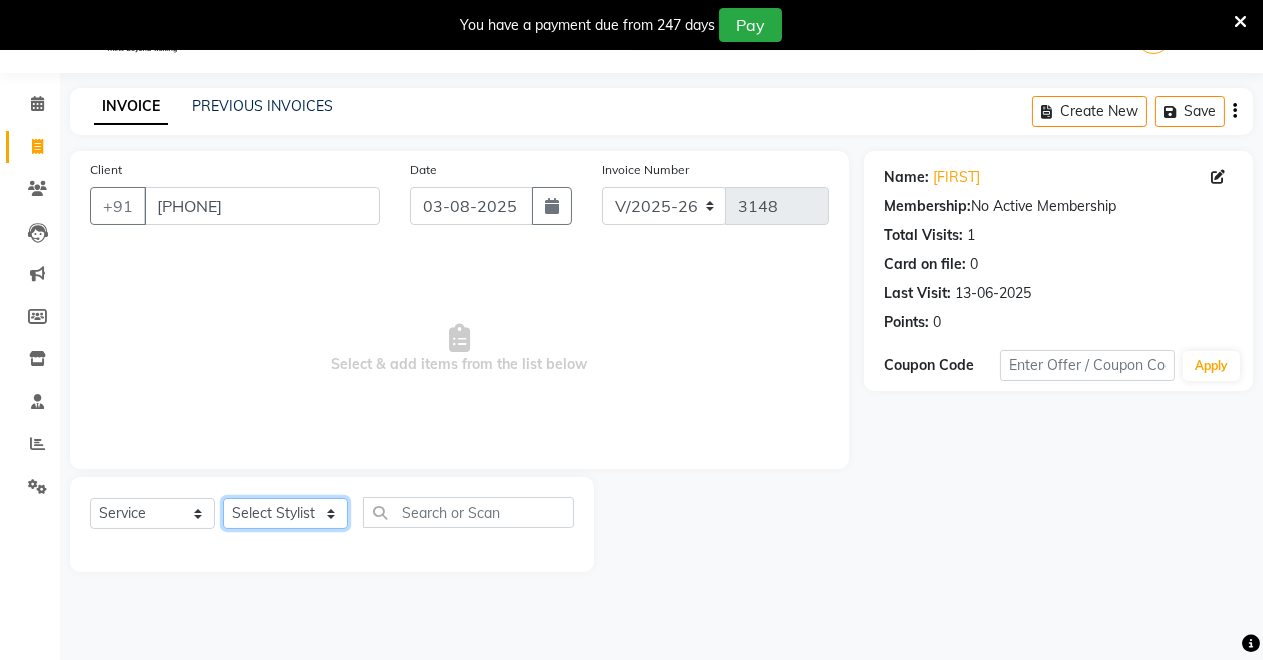 click on "Select Stylist Badal kumar Jeetu Kushal Nikita Rahul Sachin Dangoriya Shikha Suman Verma" 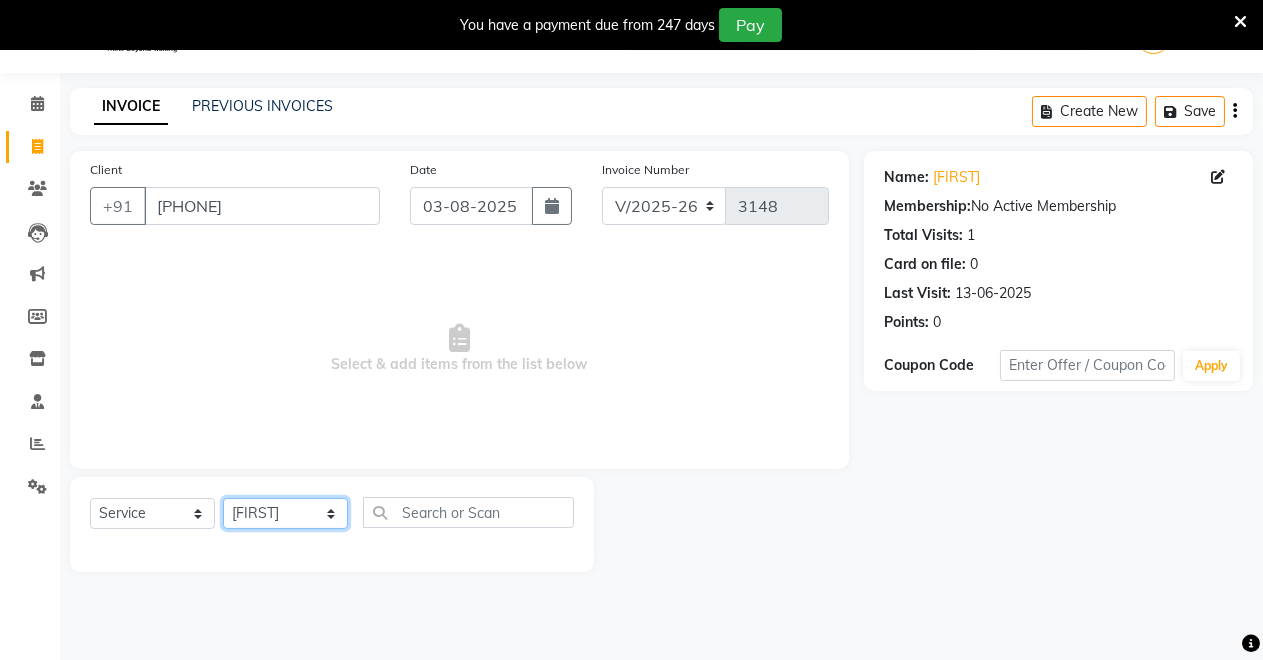 click on "Select Stylist Badal kumar Jeetu Kushal Nikita Rahul Sachin Dangoriya Shikha Suman Verma" 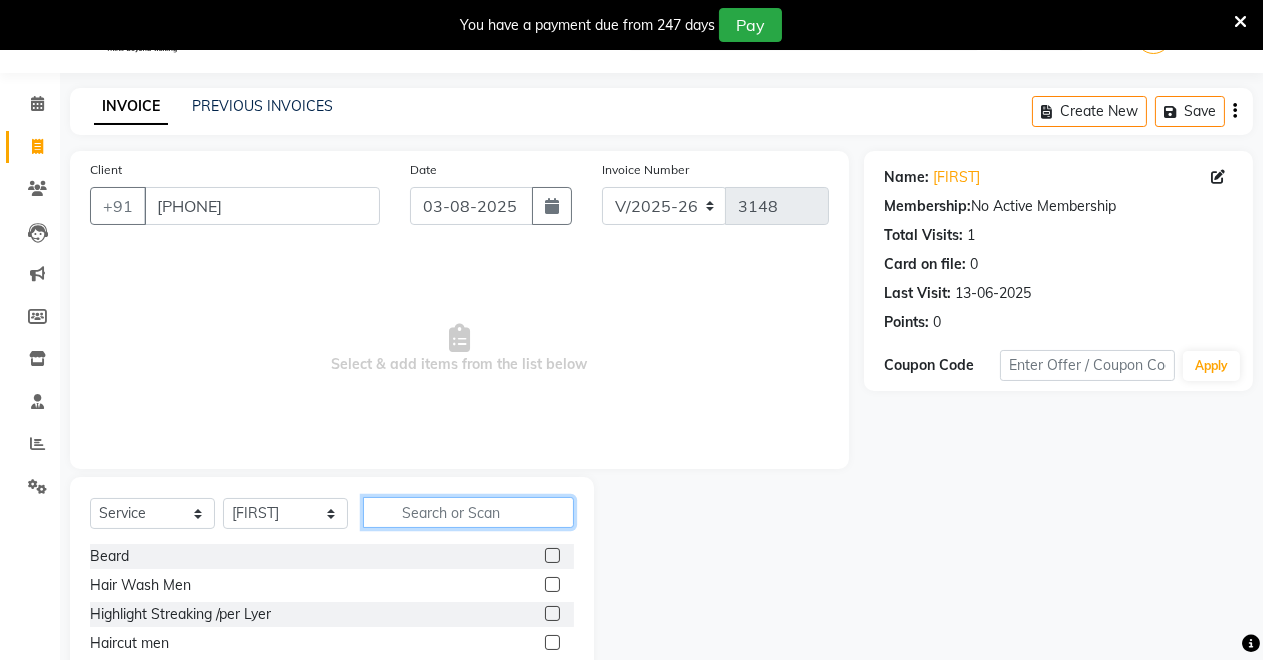click 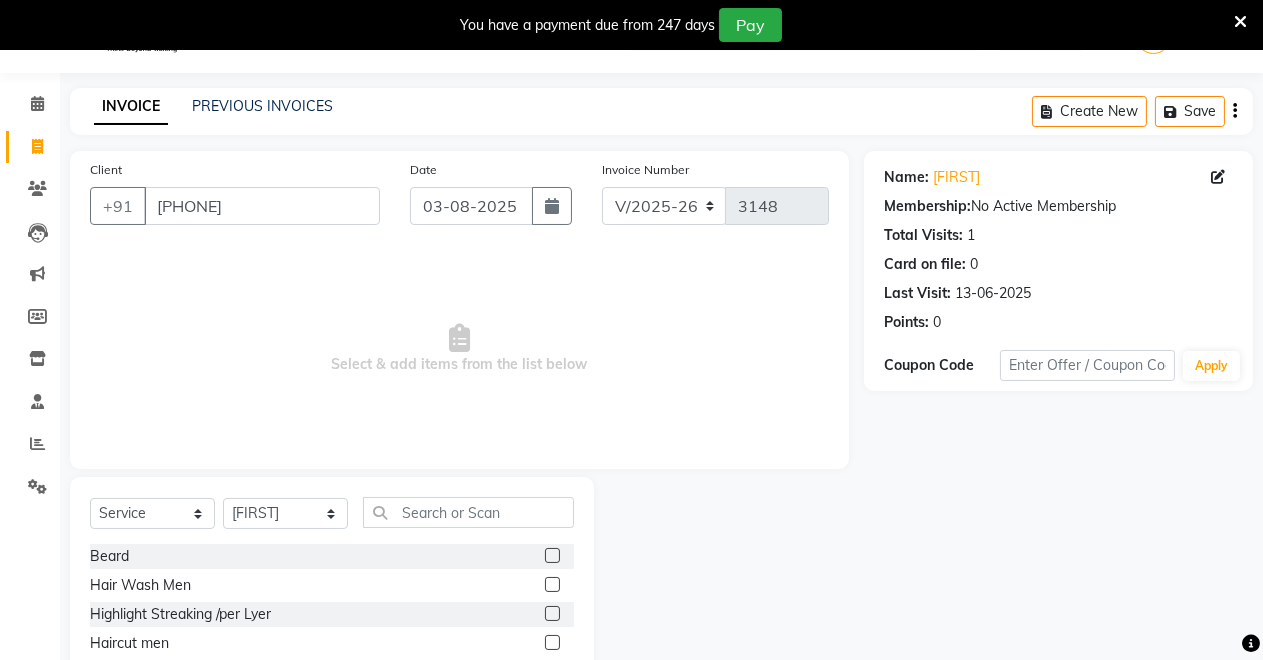 click 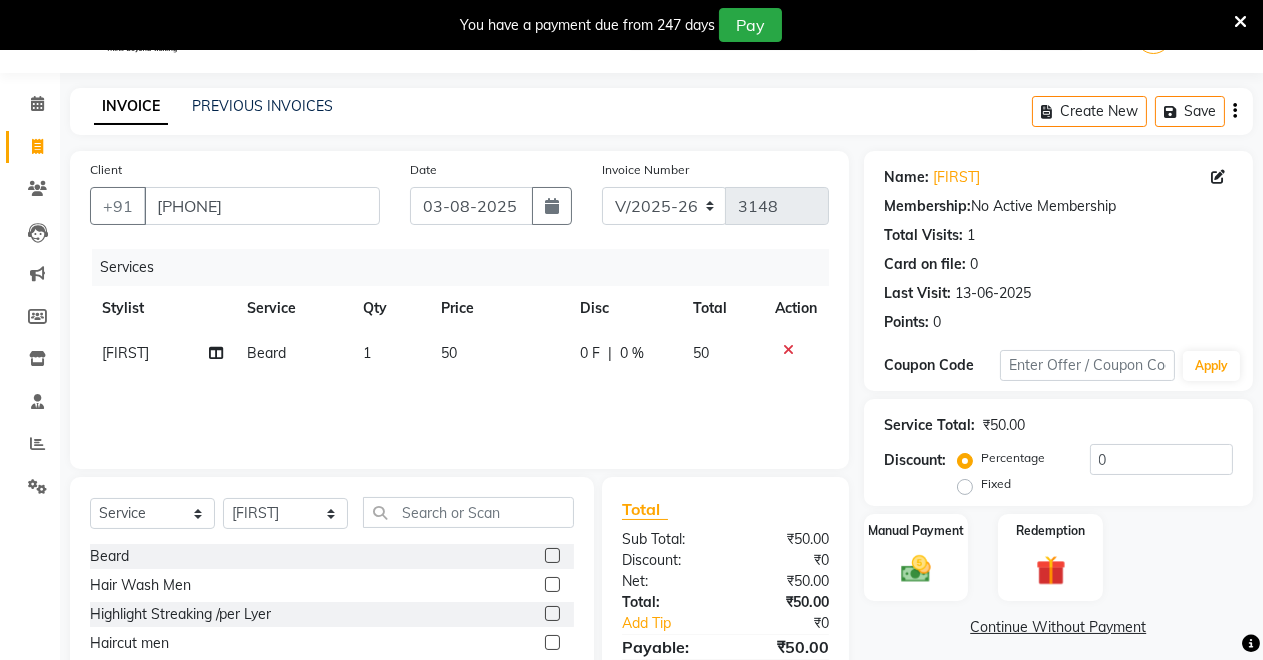 scroll, scrollTop: 191, scrollLeft: 0, axis: vertical 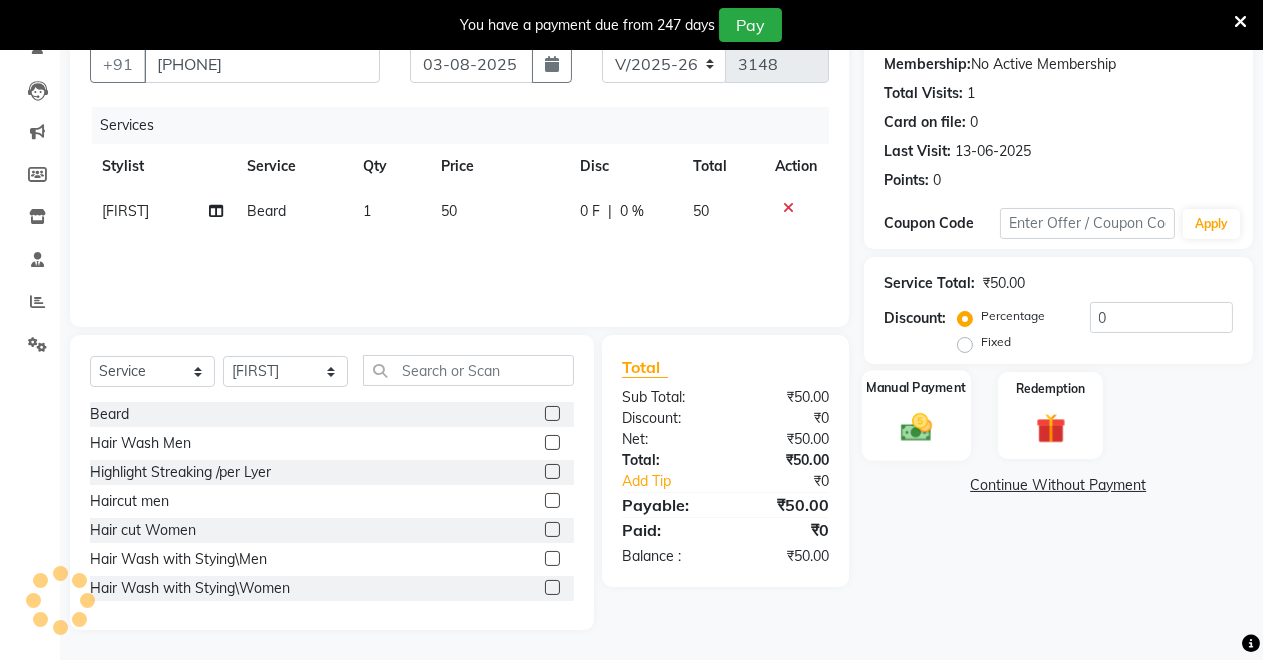 click 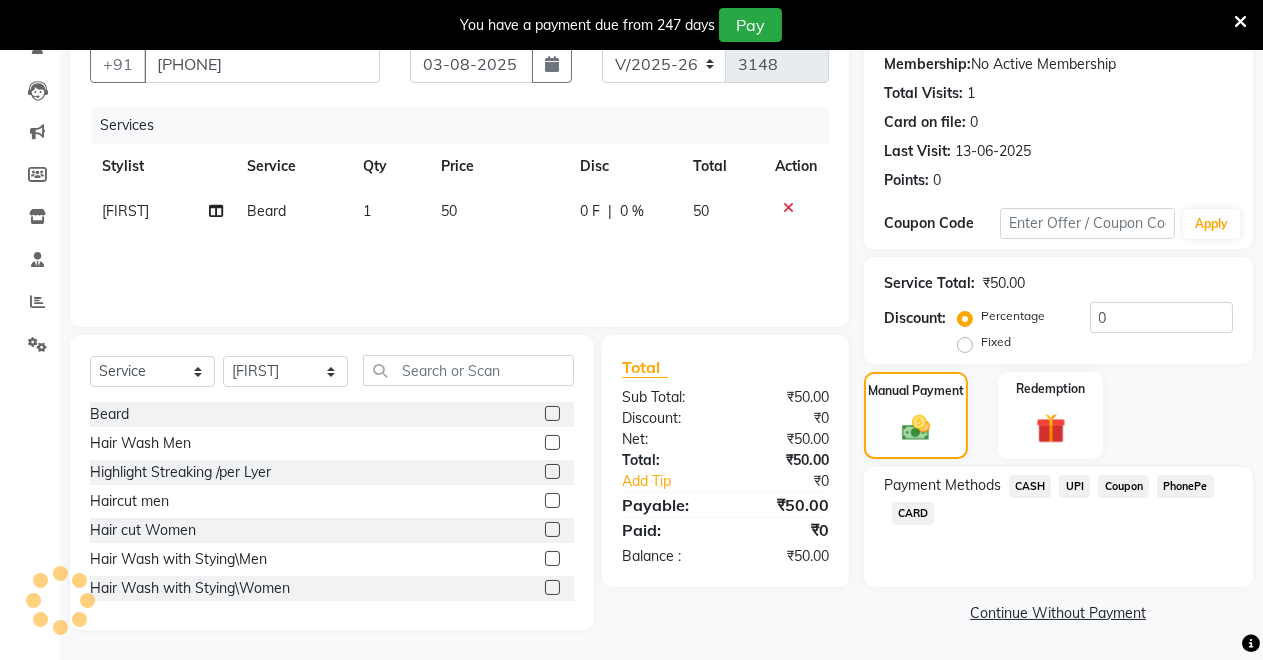 click on "UPI" 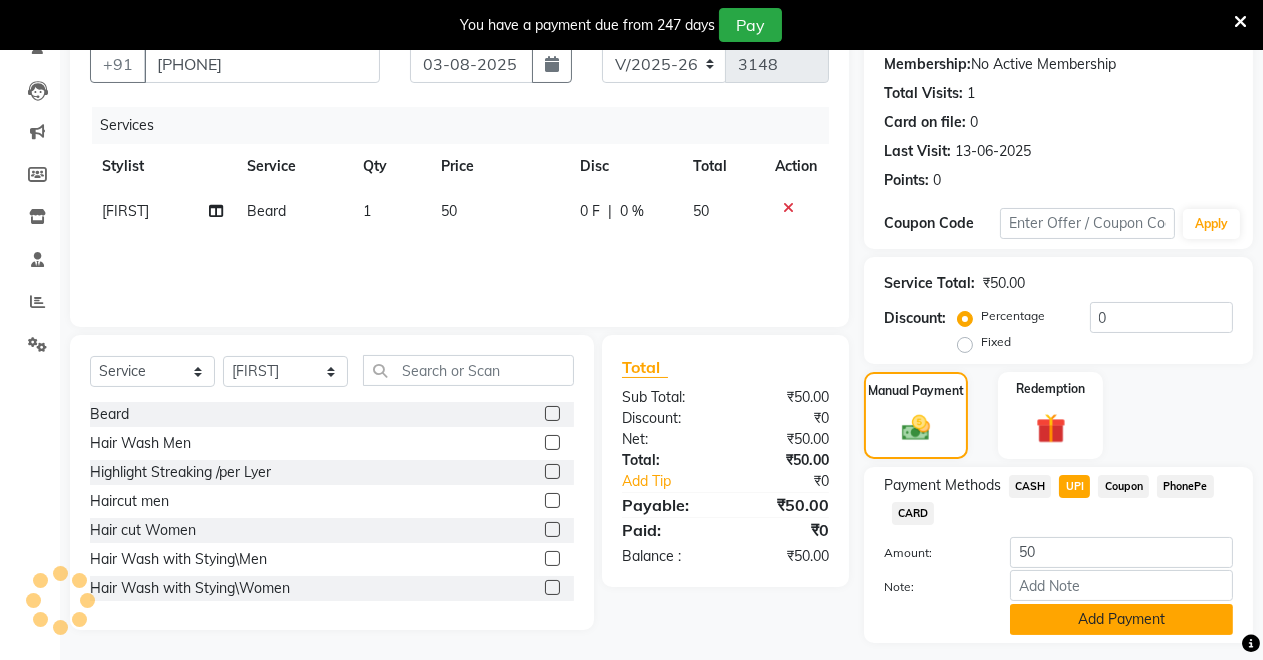 scroll, scrollTop: 245, scrollLeft: 0, axis: vertical 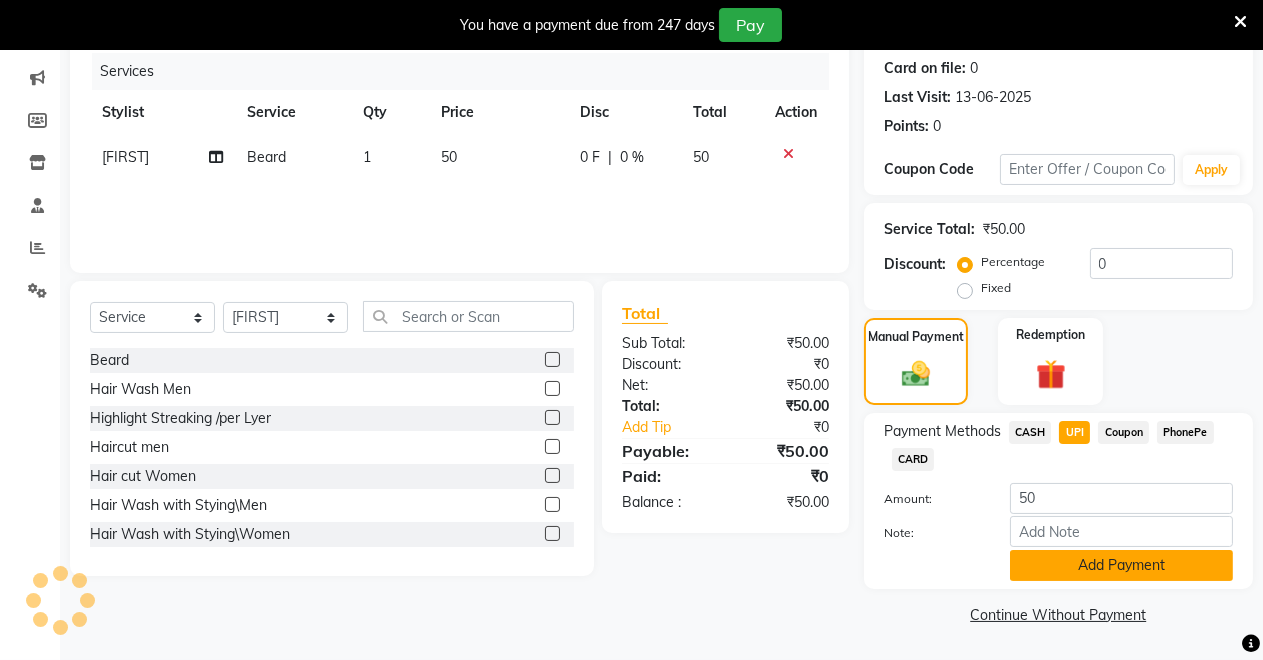click on "Add Payment" 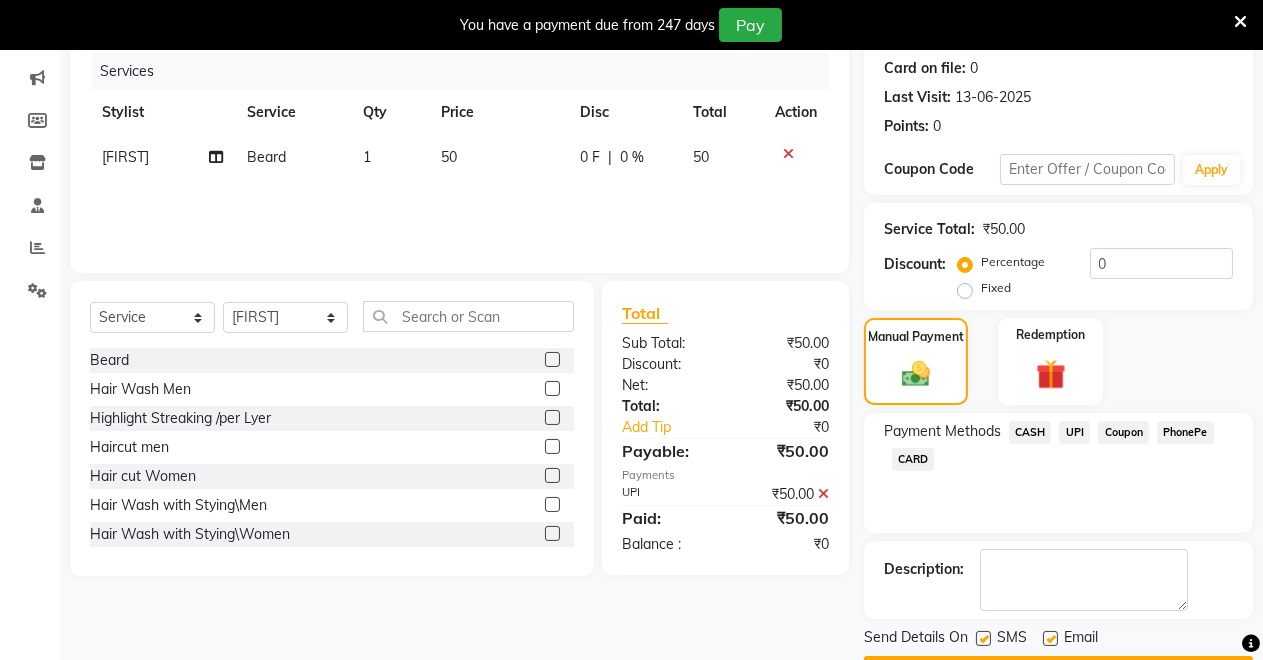 scroll, scrollTop: 302, scrollLeft: 0, axis: vertical 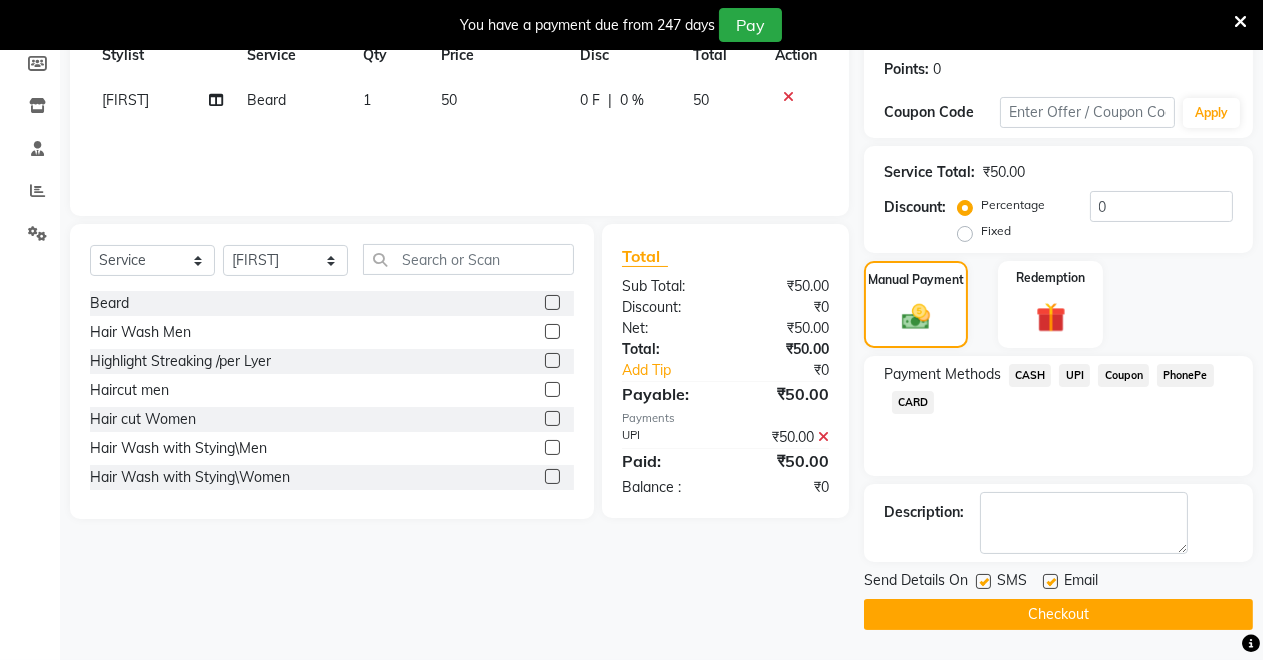 click on "Checkout" 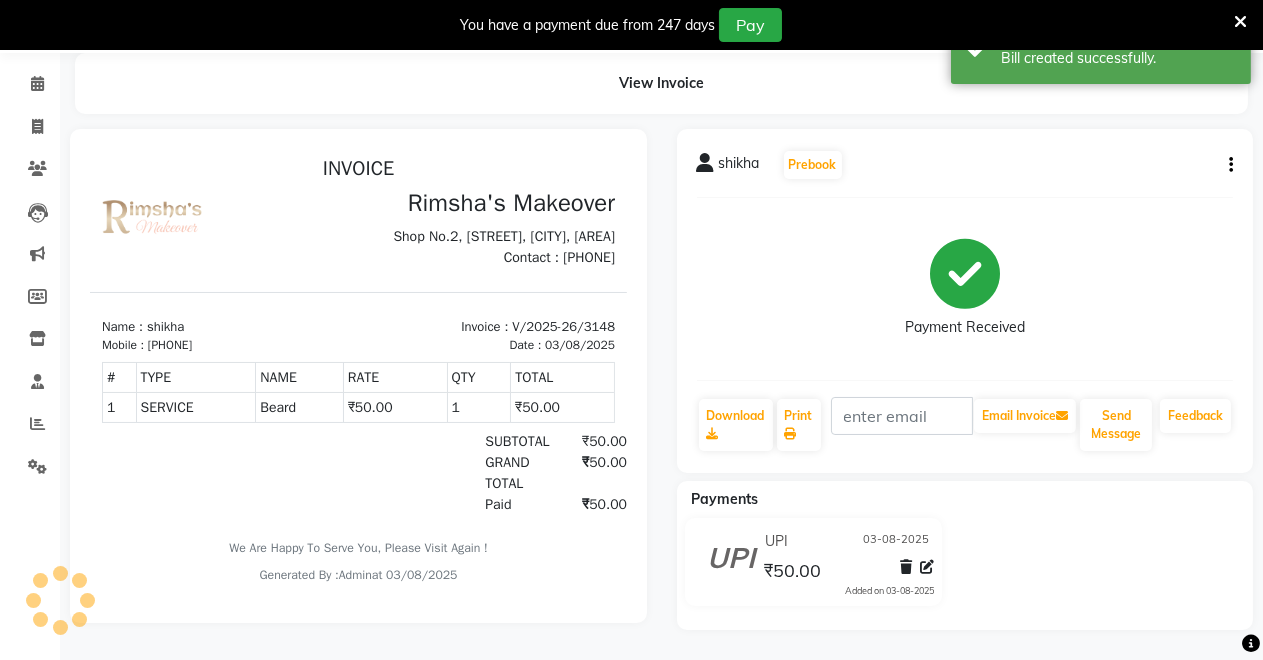 scroll, scrollTop: 0, scrollLeft: 0, axis: both 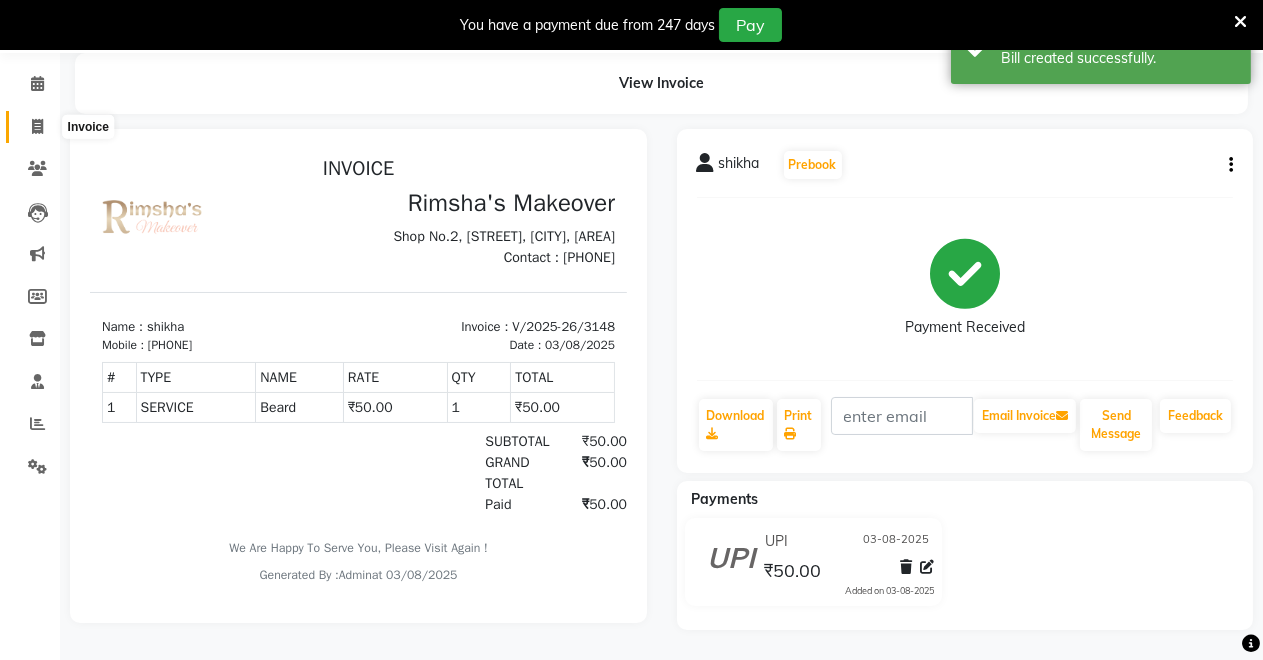 click 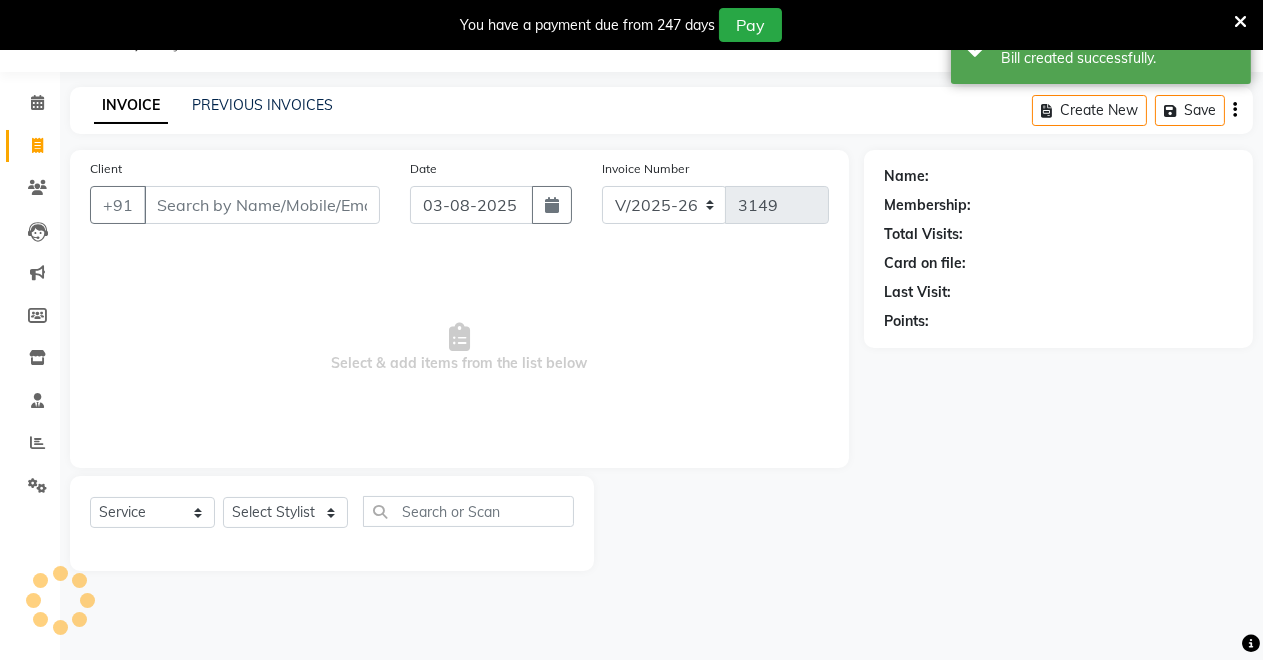 scroll, scrollTop: 49, scrollLeft: 0, axis: vertical 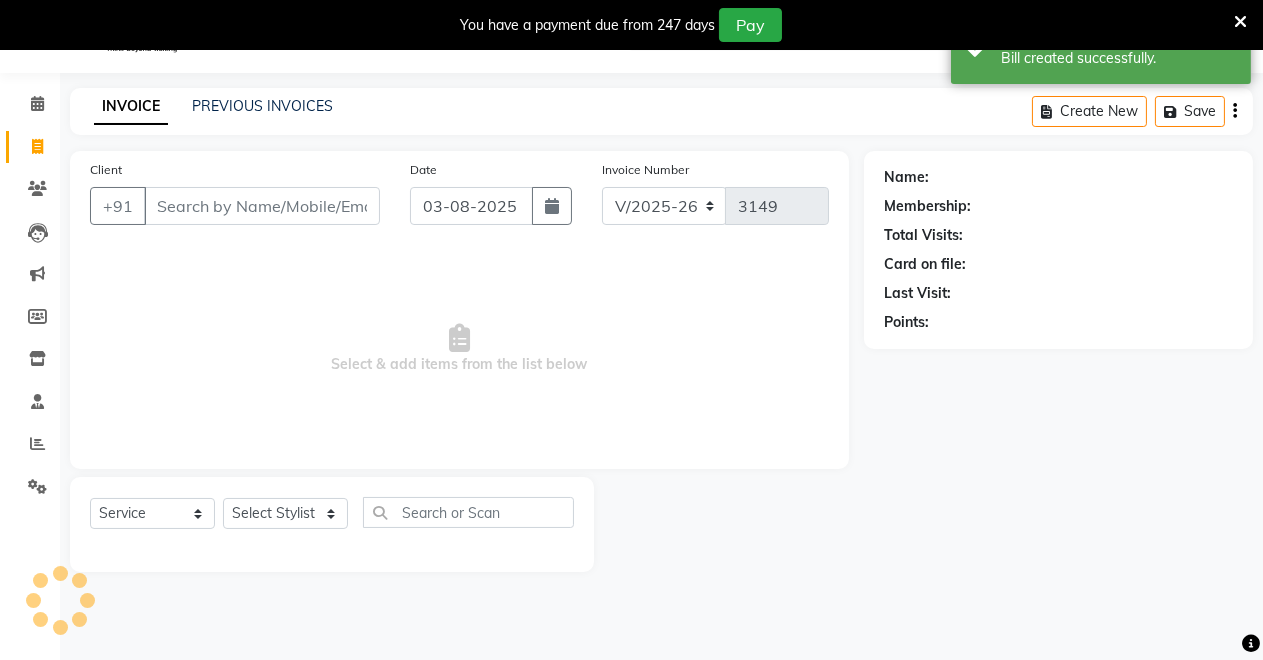 click on "Client" at bounding box center (262, 206) 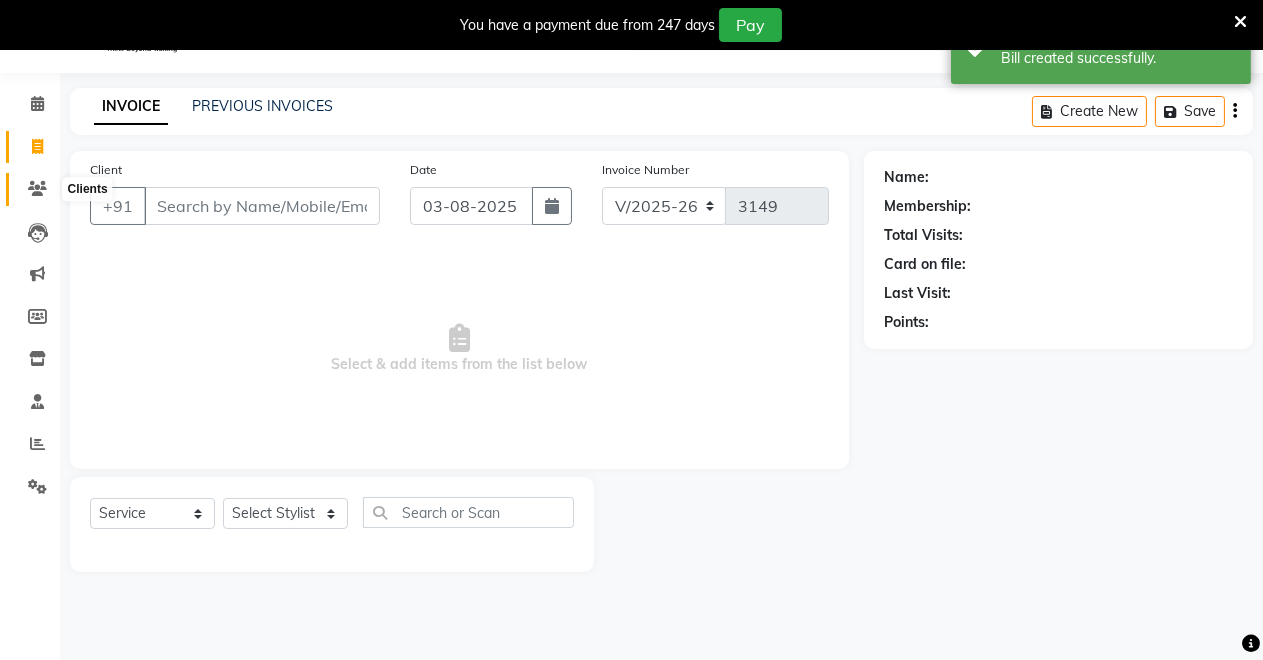 click 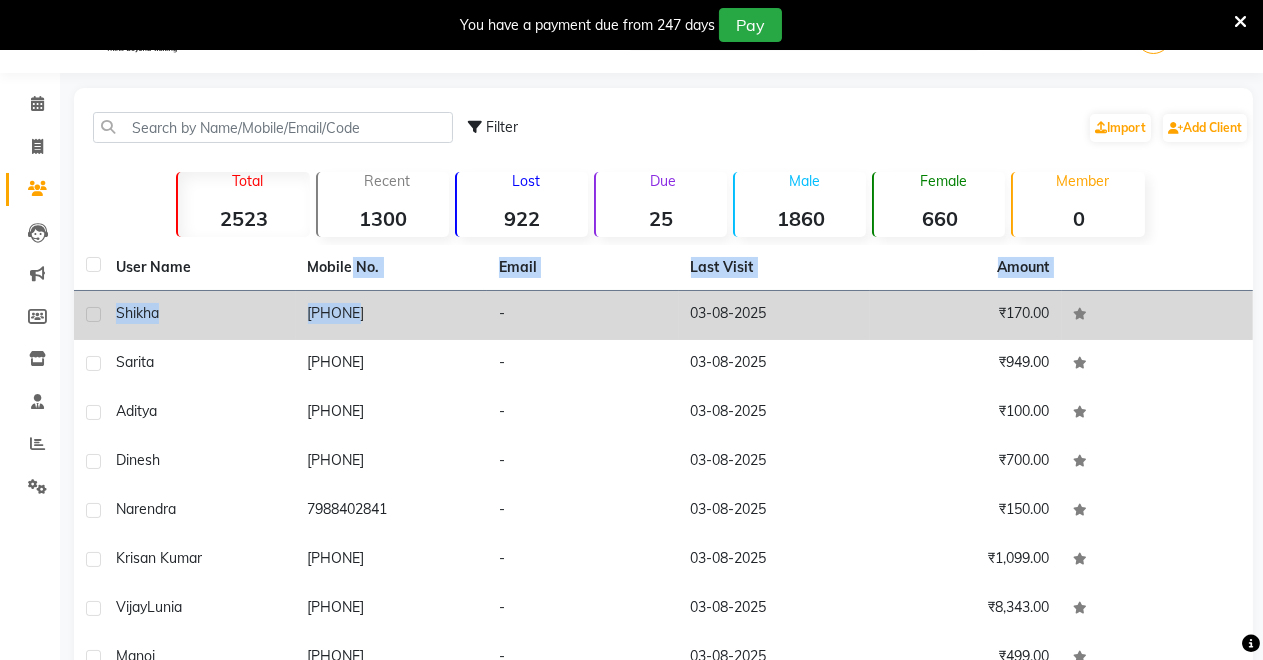 drag, startPoint x: 347, startPoint y: 287, endPoint x: 342, endPoint y: 301, distance: 14.866069 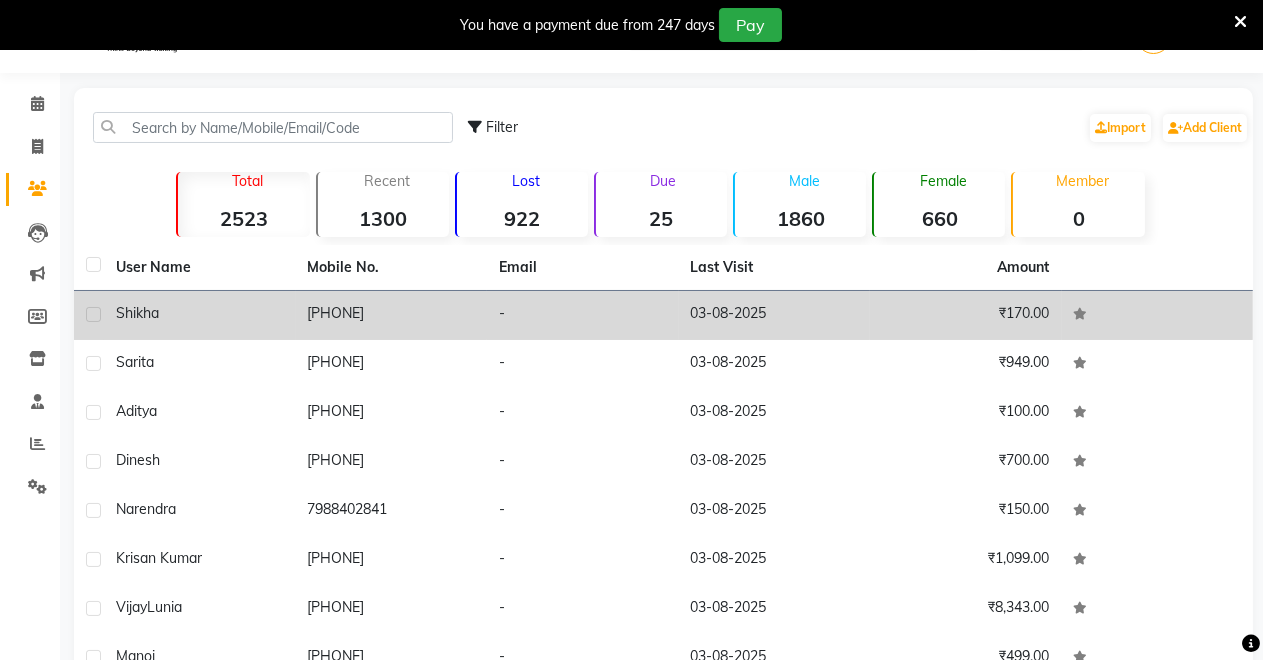 click on "[PHONE]" 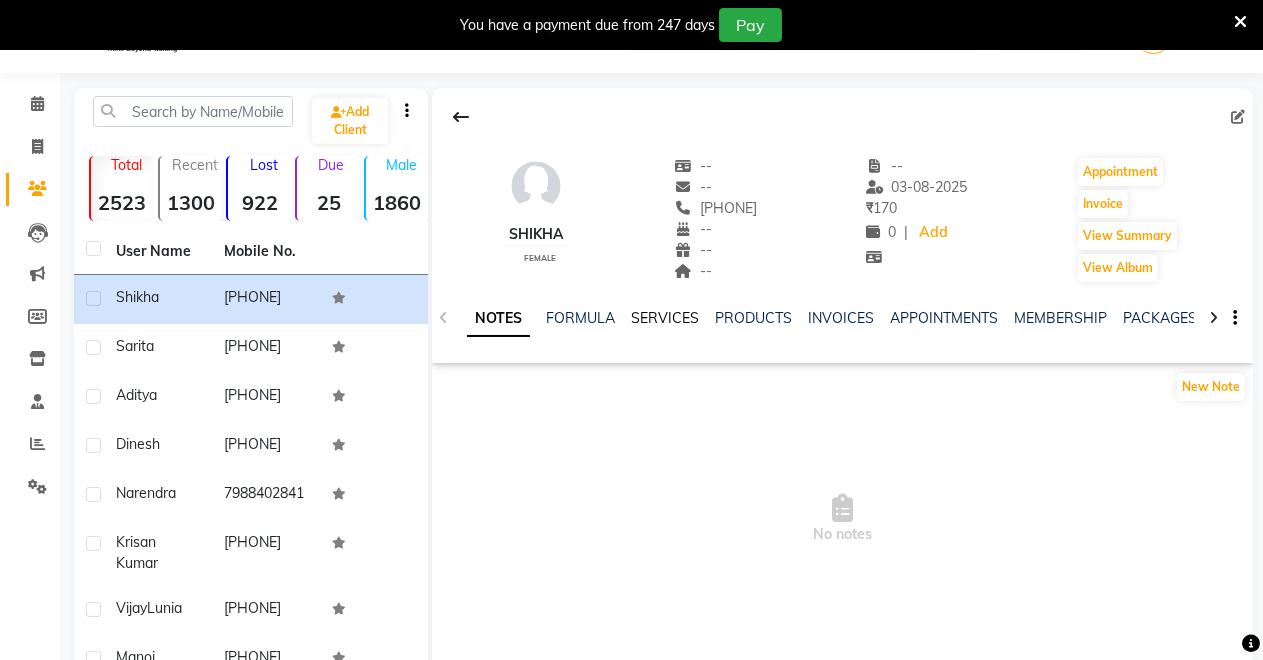 click on "SERVICES" 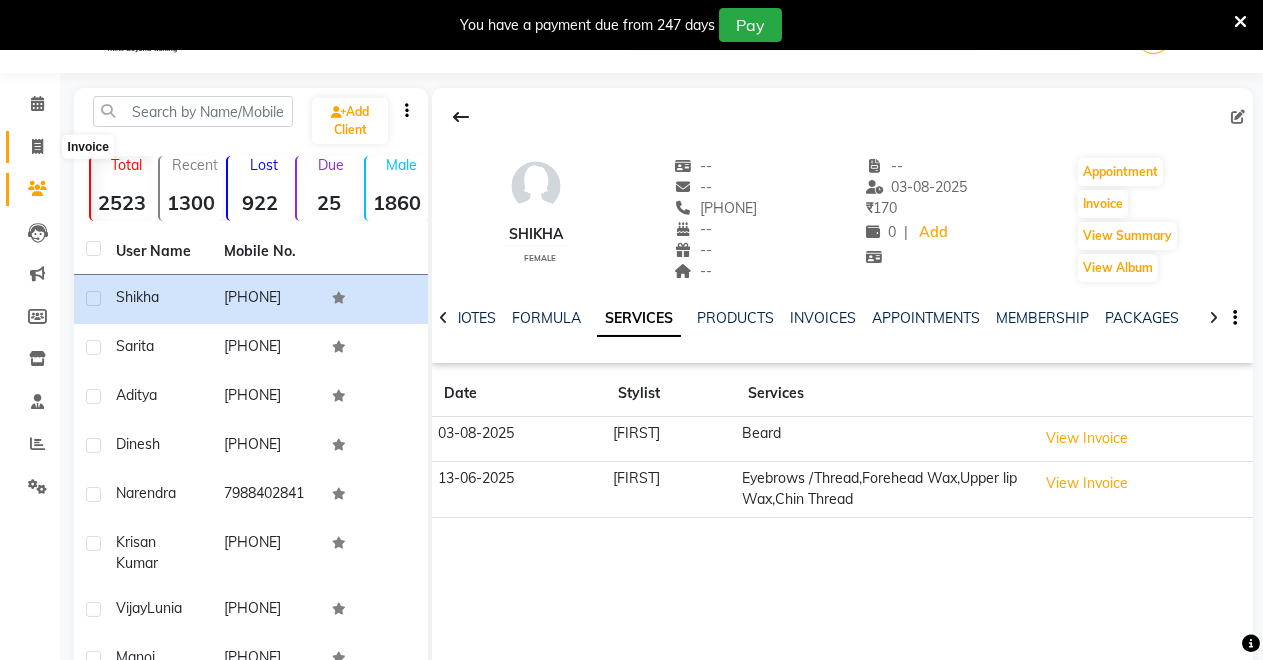 click 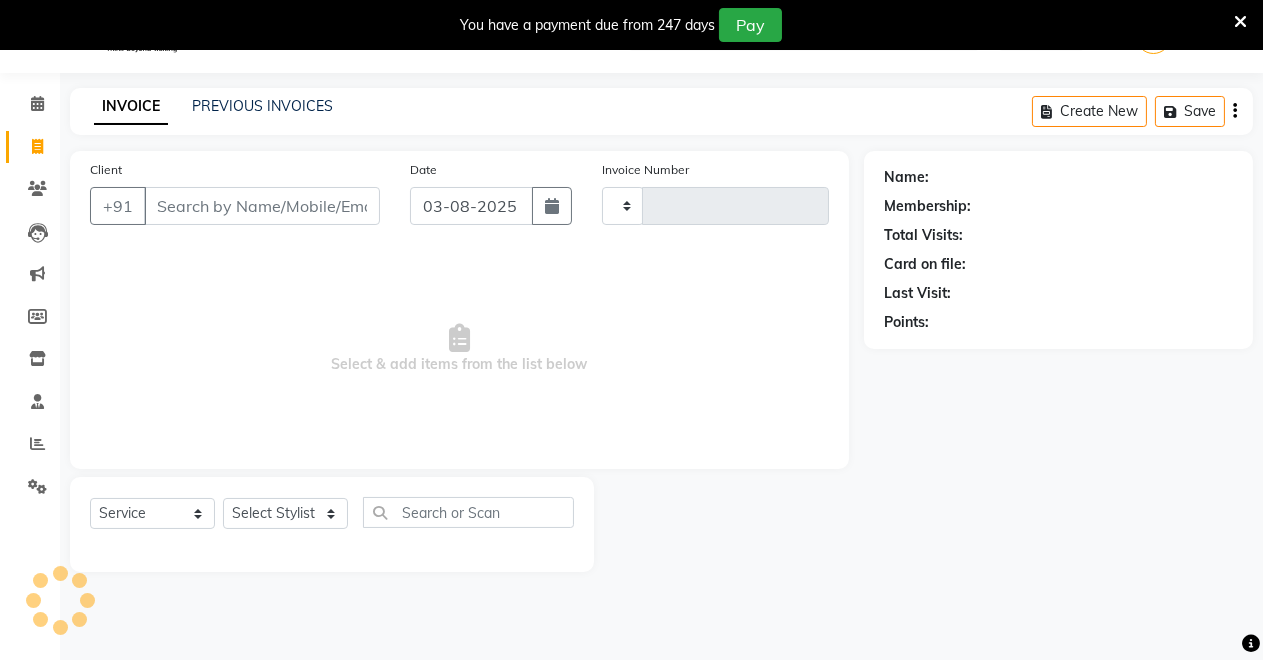 drag, startPoint x: 181, startPoint y: 208, endPoint x: 196, endPoint y: 197, distance: 18.601076 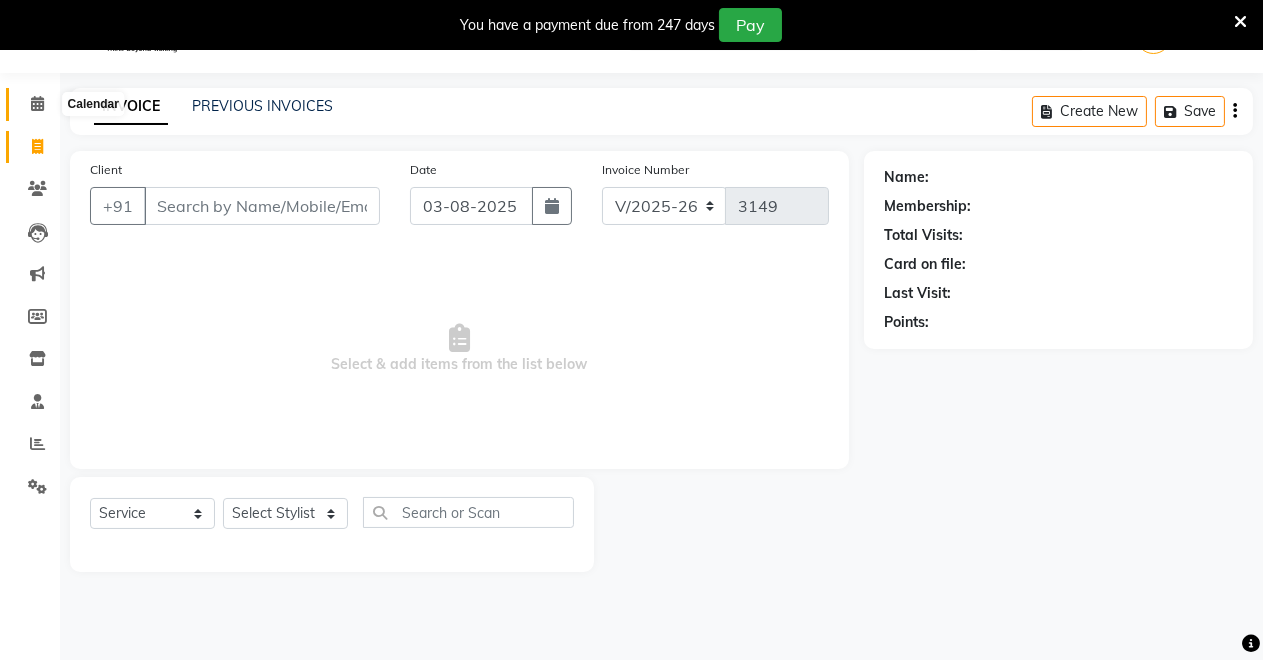 click 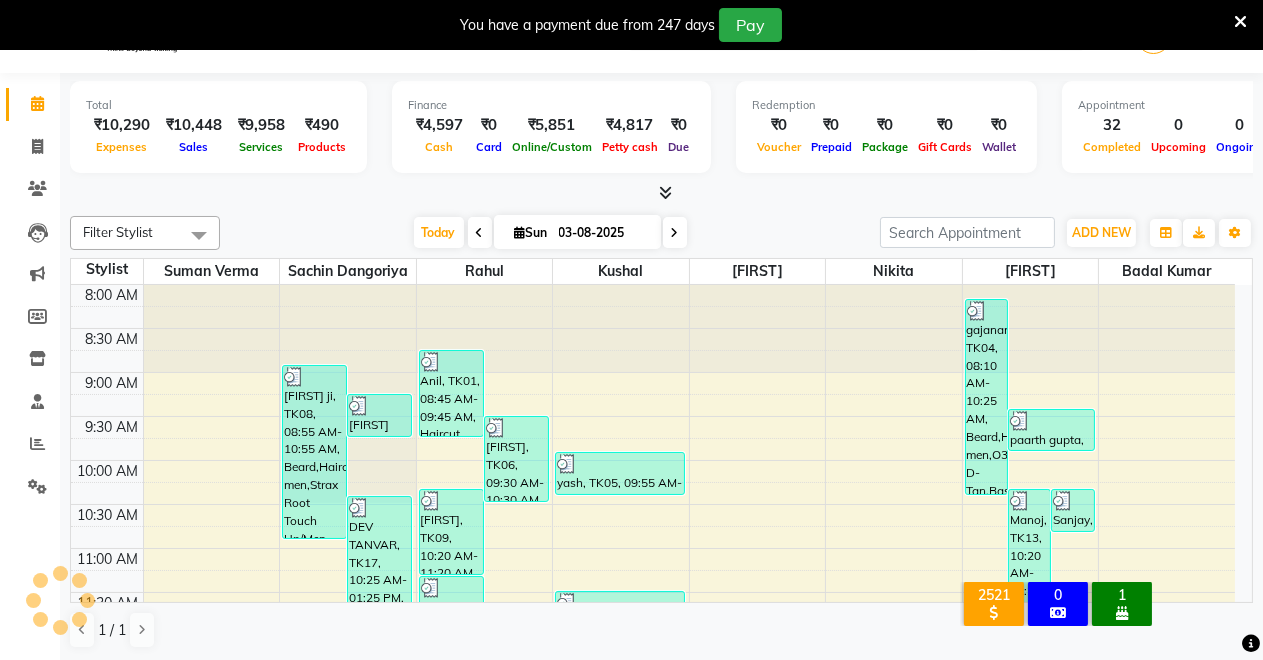 scroll, scrollTop: 789, scrollLeft: 0, axis: vertical 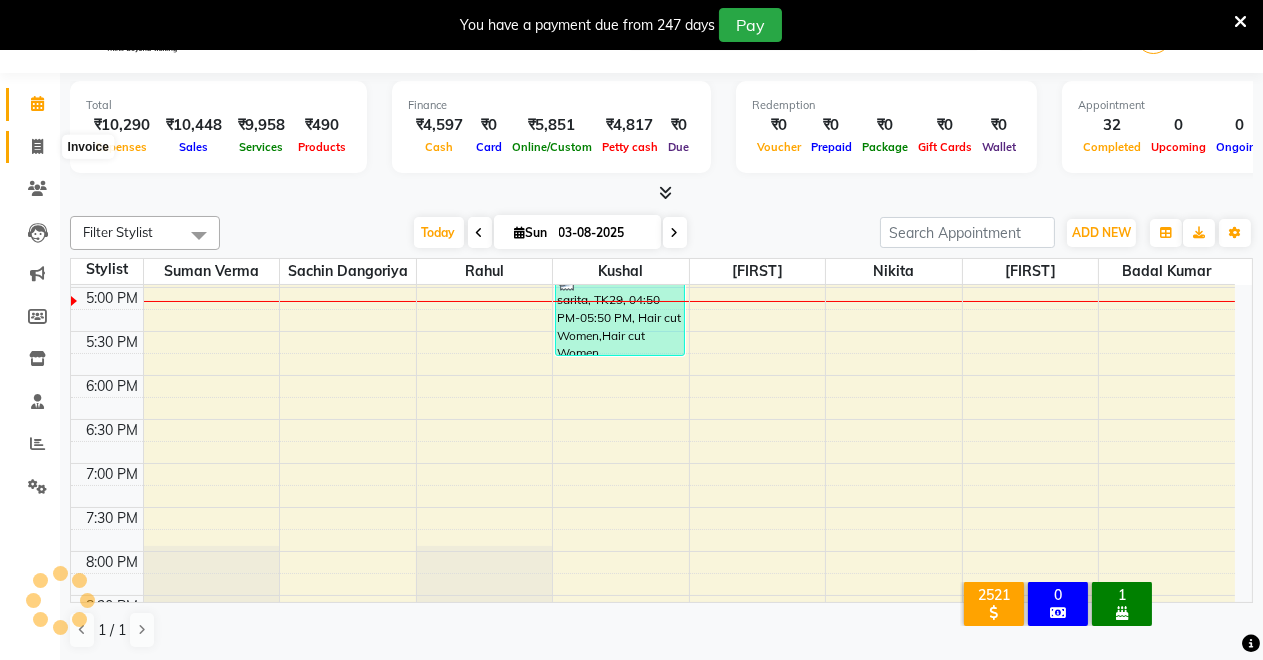 click 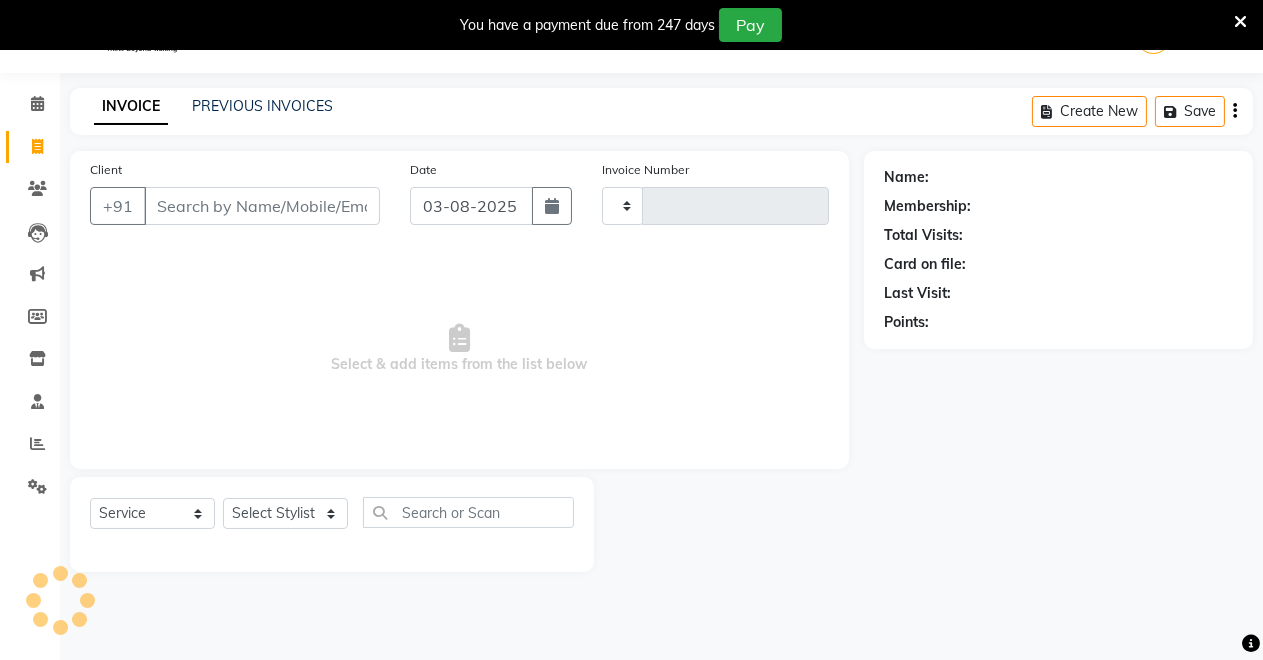 click on "Select  Service  Product  Membership  Package Voucher Prepaid Gift Card  Select Stylist" 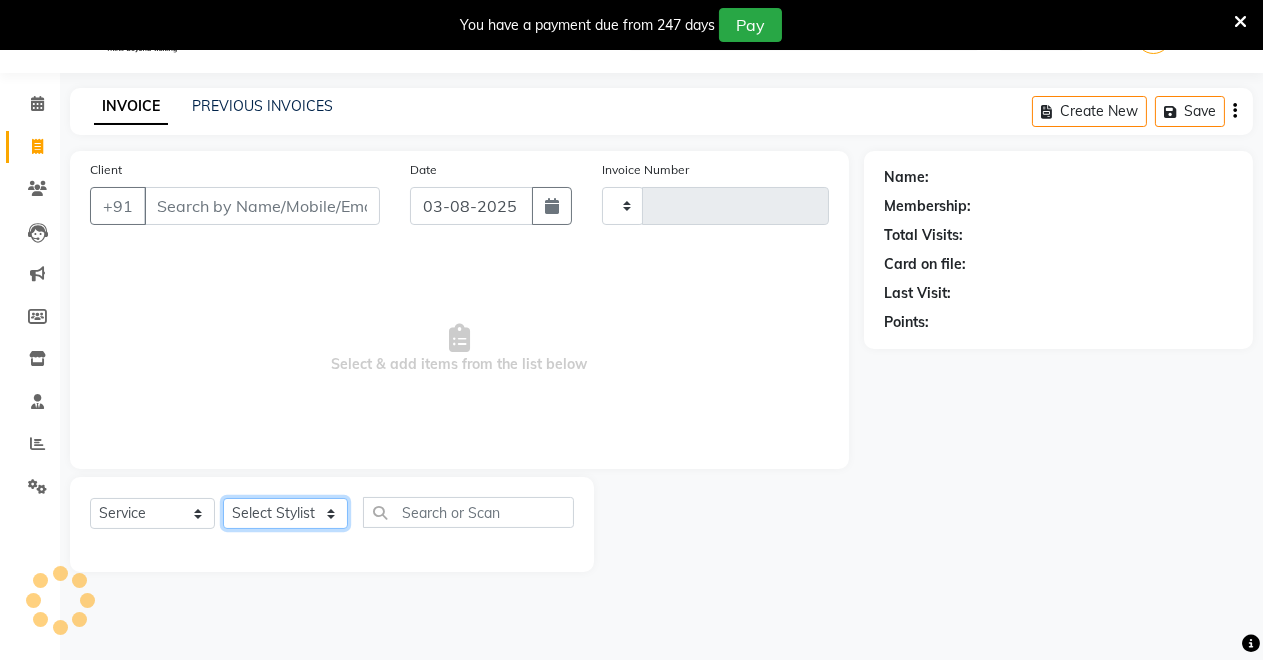click on "Select Stylist" 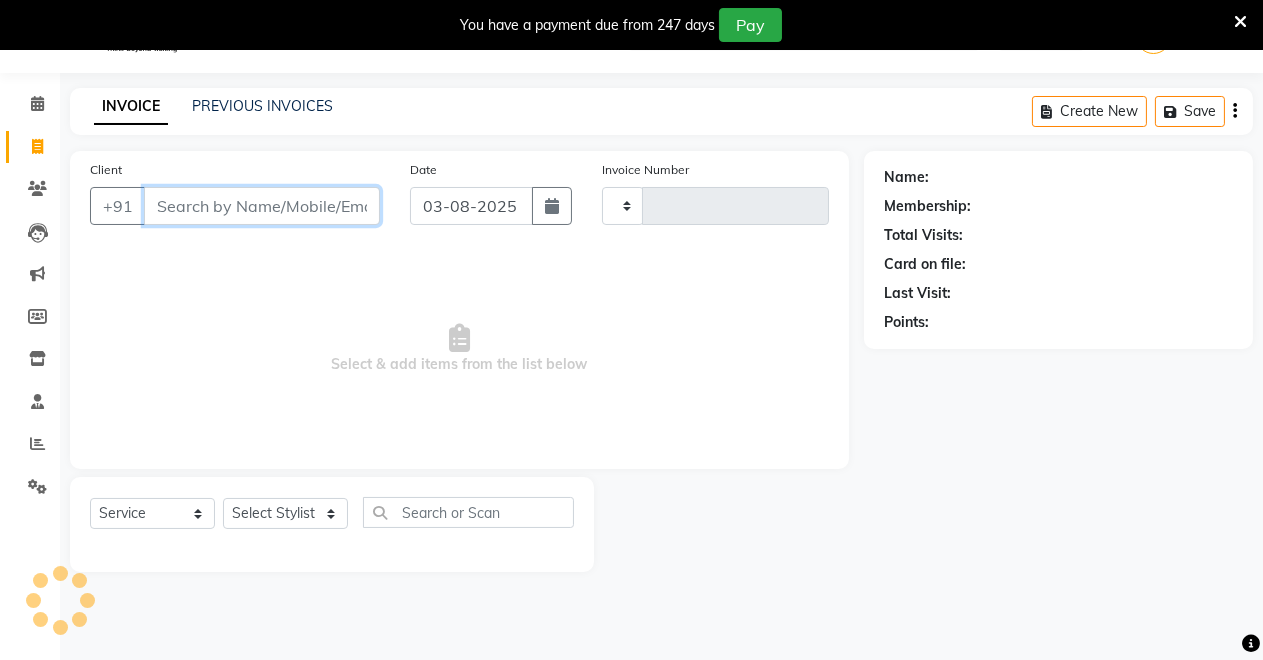 click on "Client" at bounding box center [262, 206] 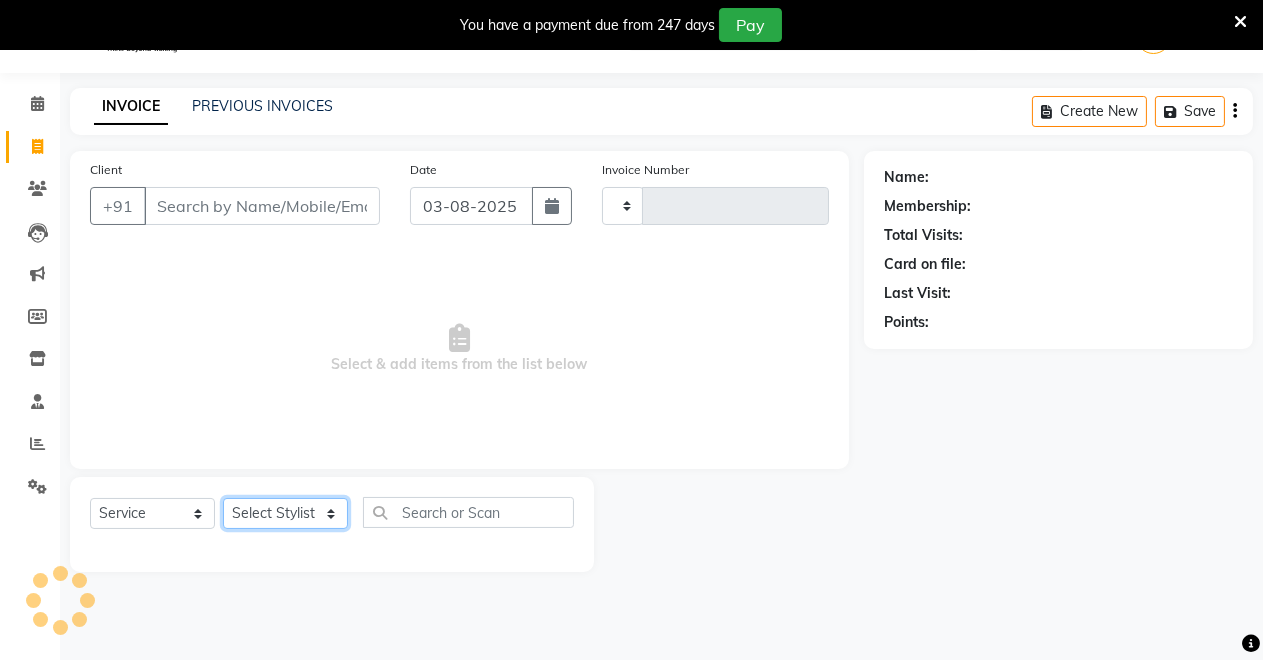 click on "Select Stylist" 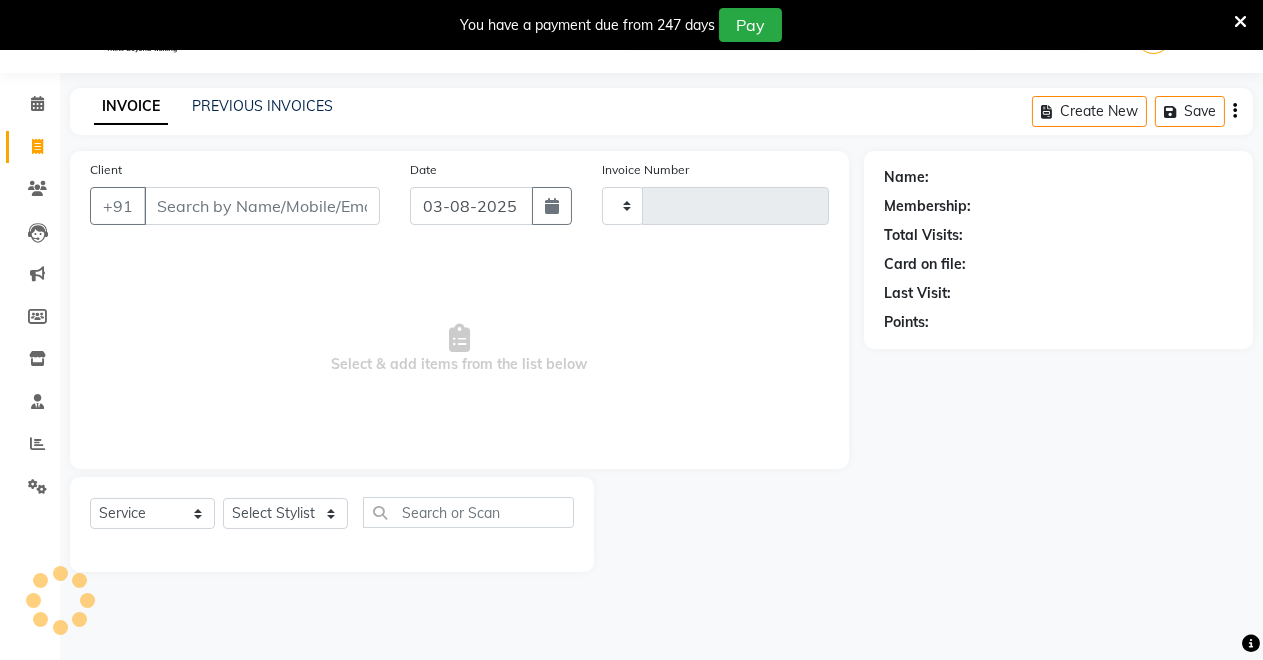 click on "Select  Service  Product  Membership  Package Voucher Prepaid Gift Card  Select Stylist" 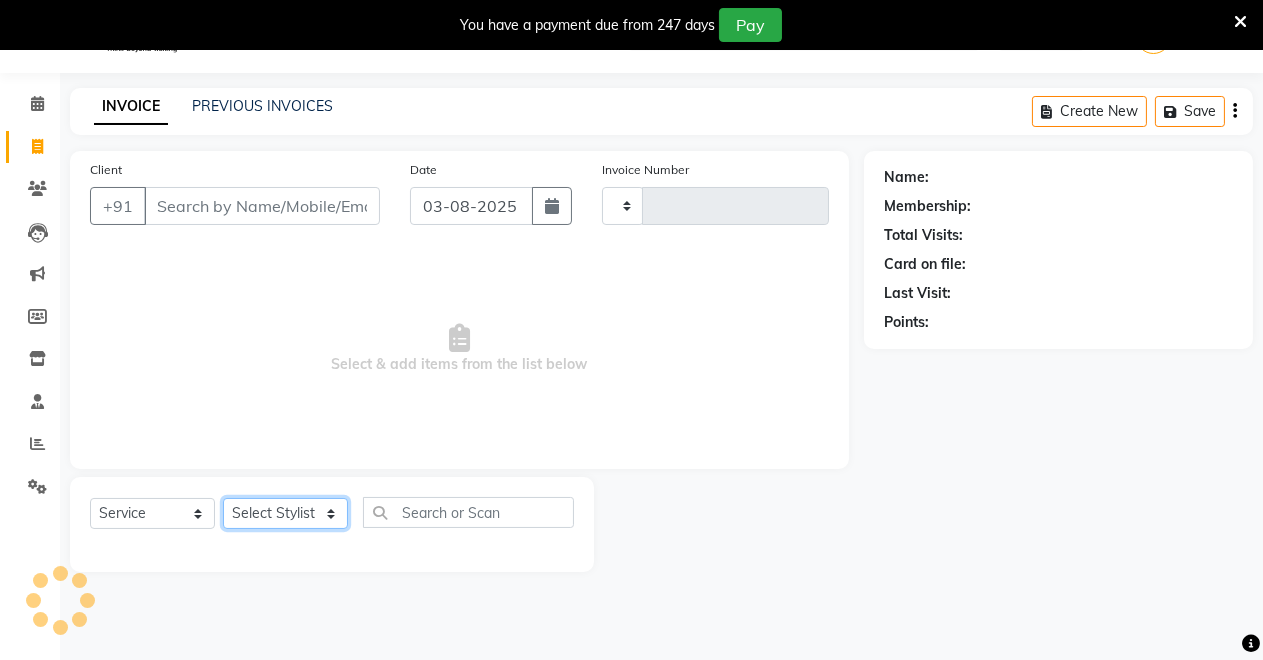 click on "Select Stylist" 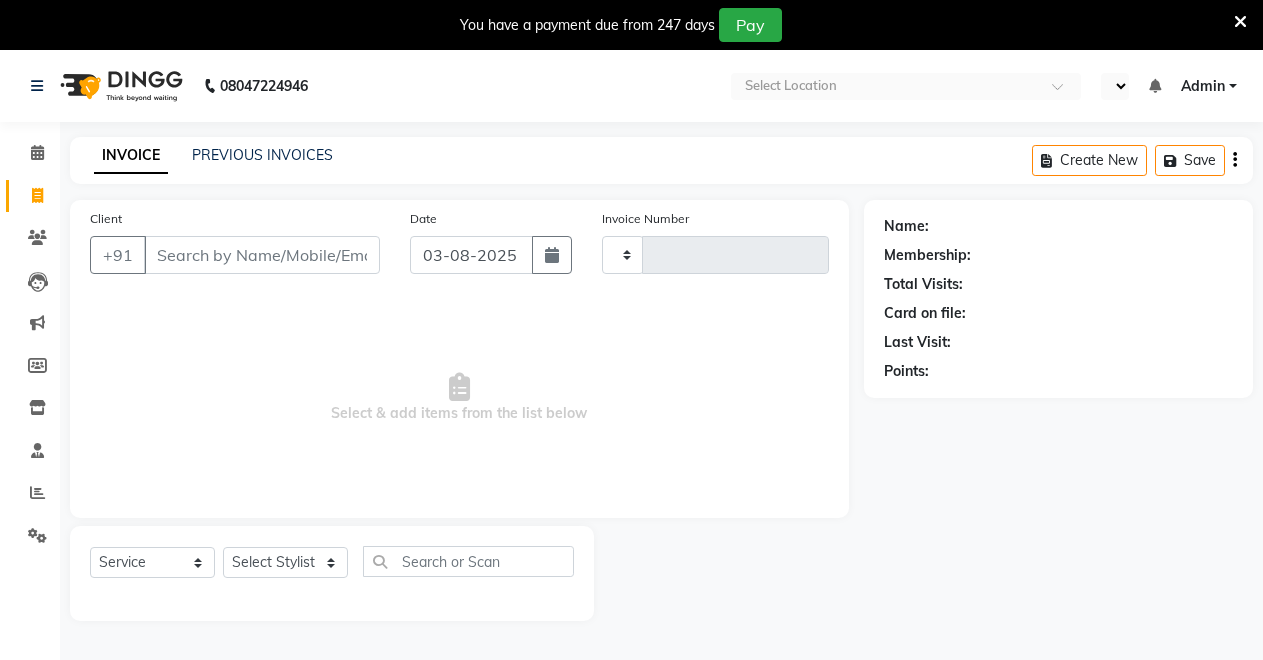 select on "service" 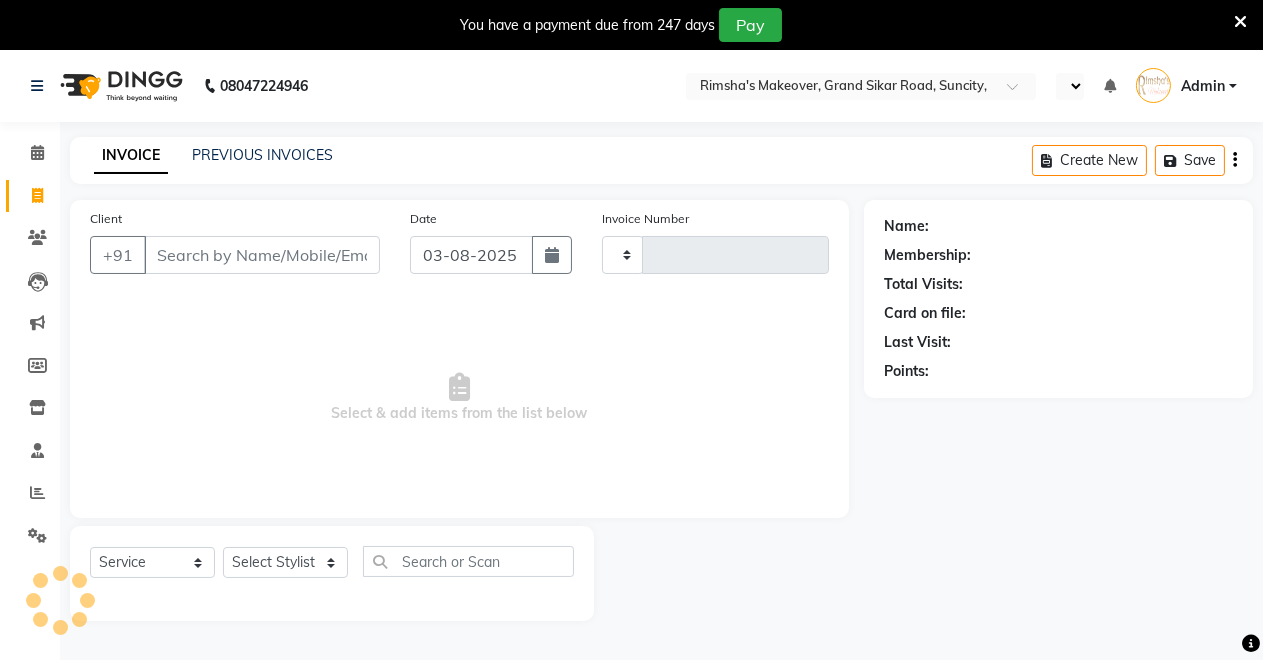 type on "3149" 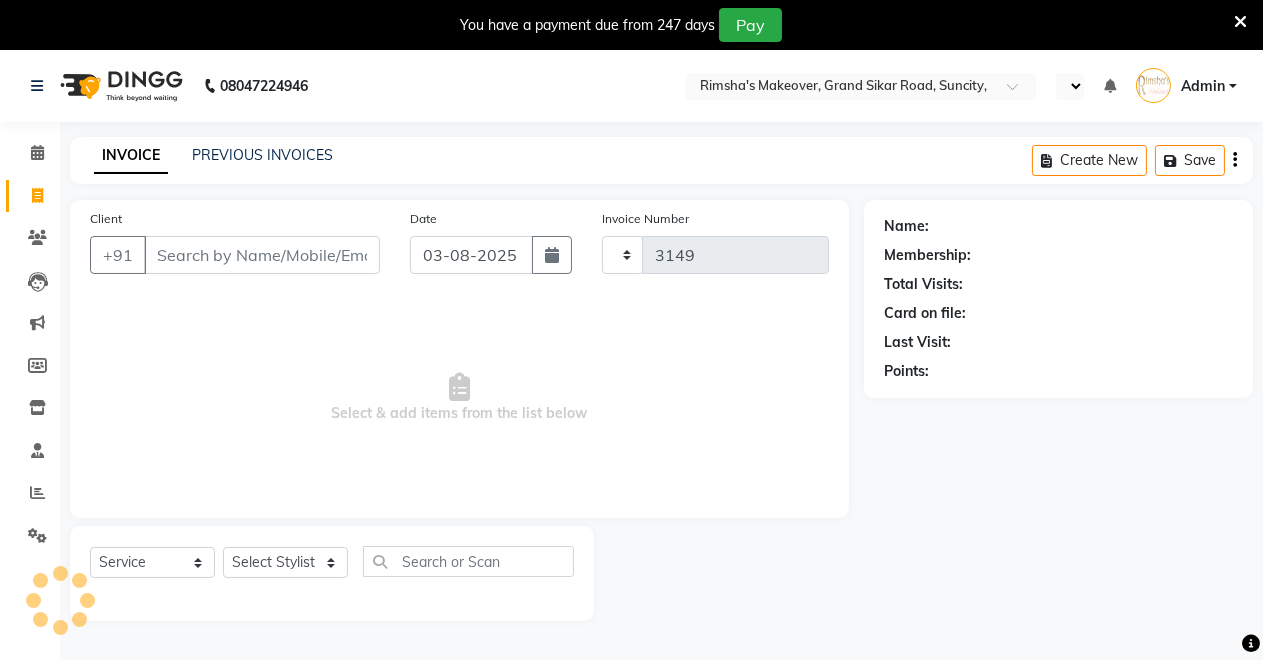 select on "en" 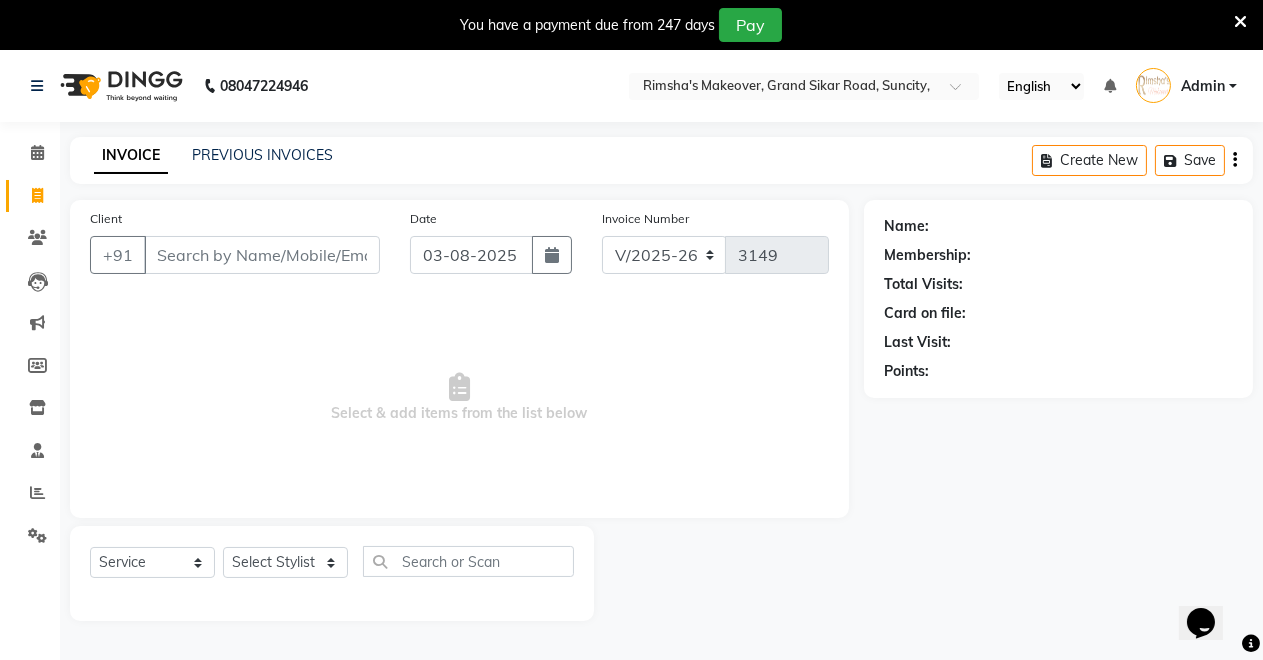 scroll, scrollTop: 0, scrollLeft: 0, axis: both 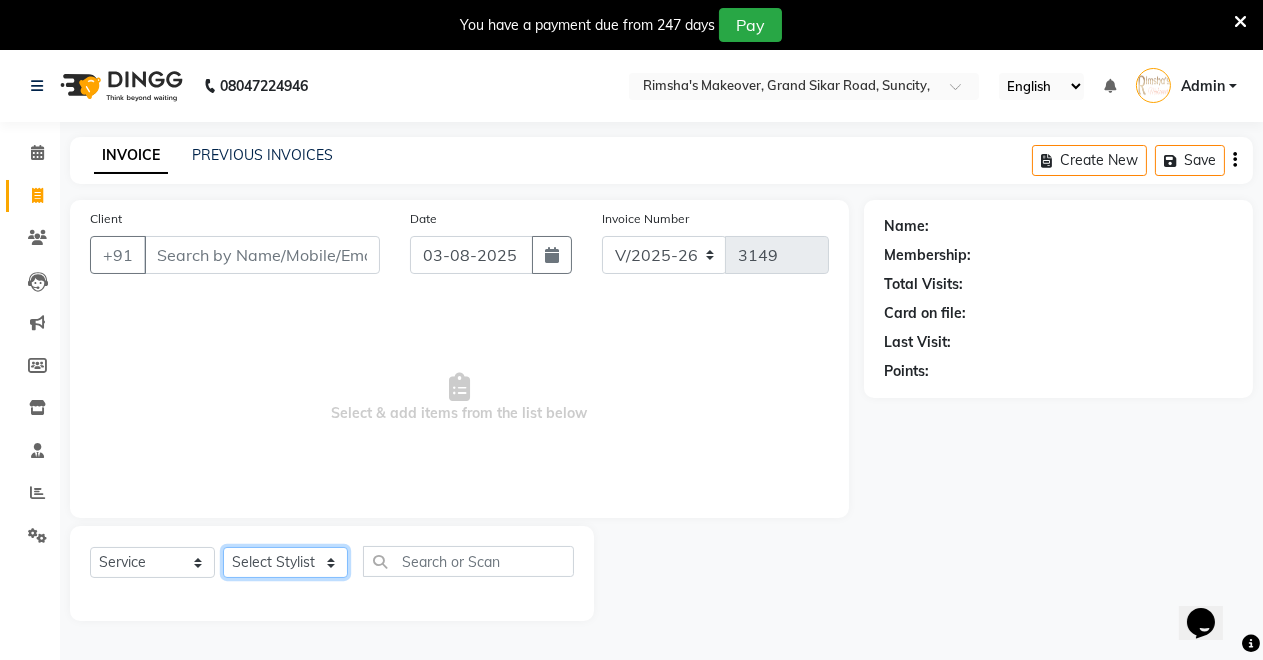 drag, startPoint x: 285, startPoint y: 567, endPoint x: 285, endPoint y: 550, distance: 17 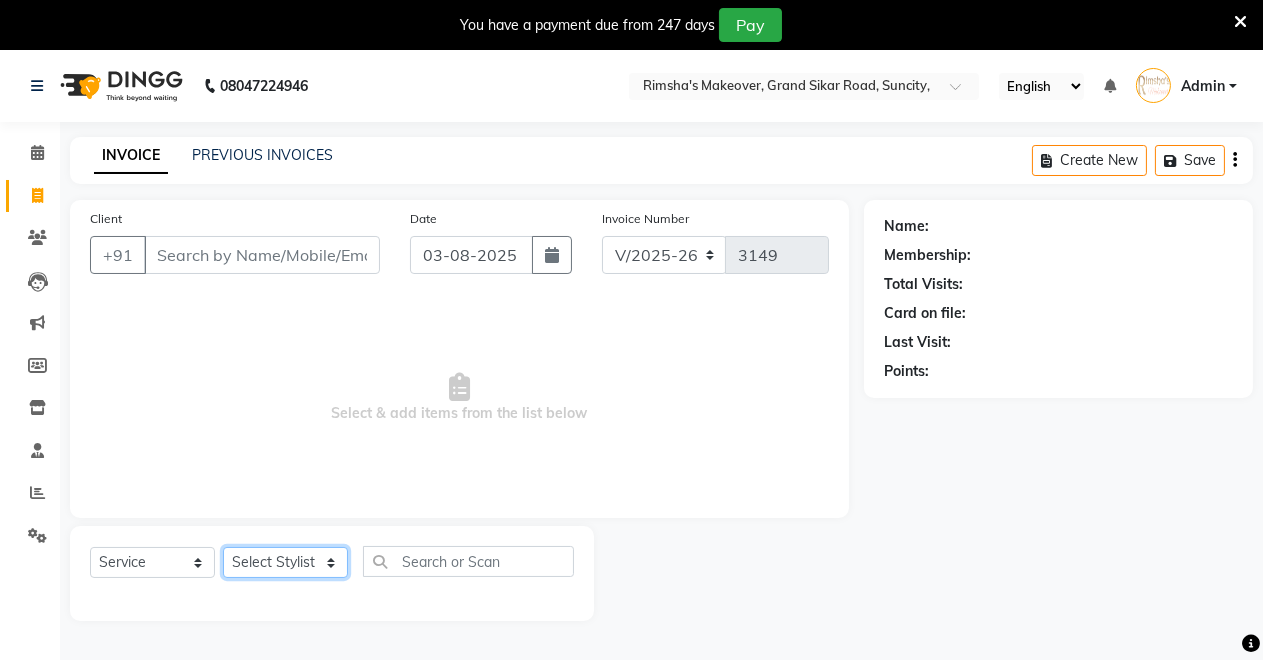 select on "65689" 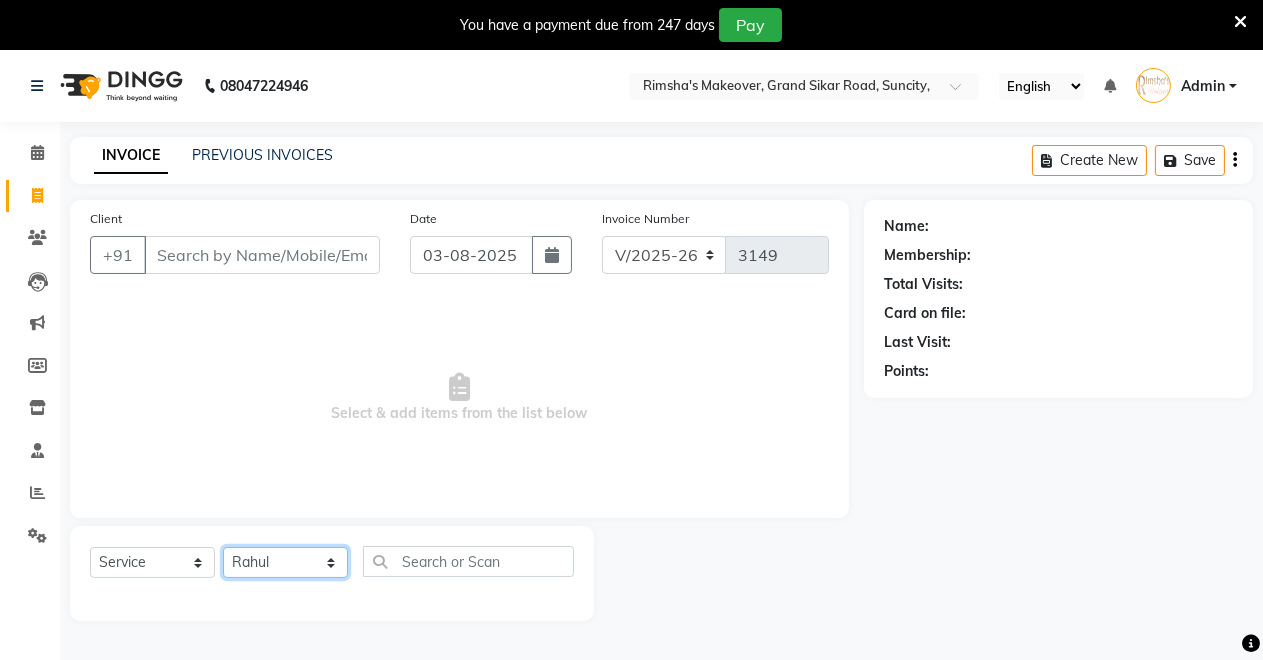click on "Select Stylist [LAST] [FIRST] [FIRST] [FIRST] [FIRST] [FIRST] [FIRST] [FIRST]" 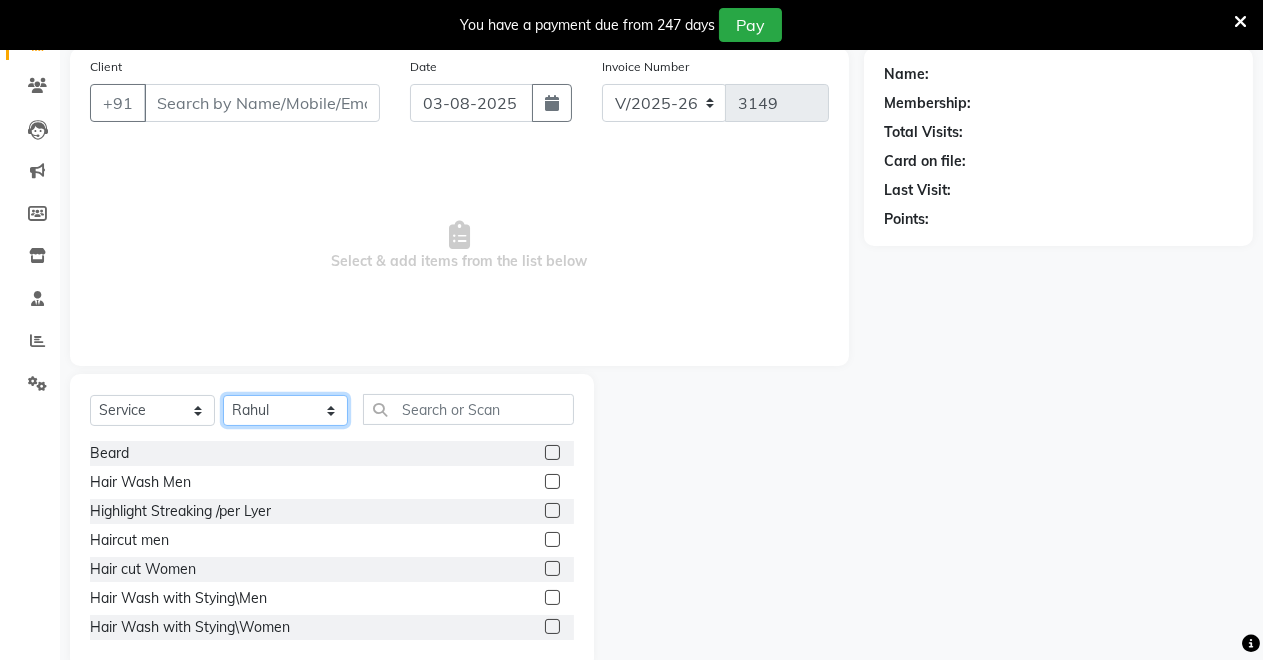 scroll, scrollTop: 191, scrollLeft: 0, axis: vertical 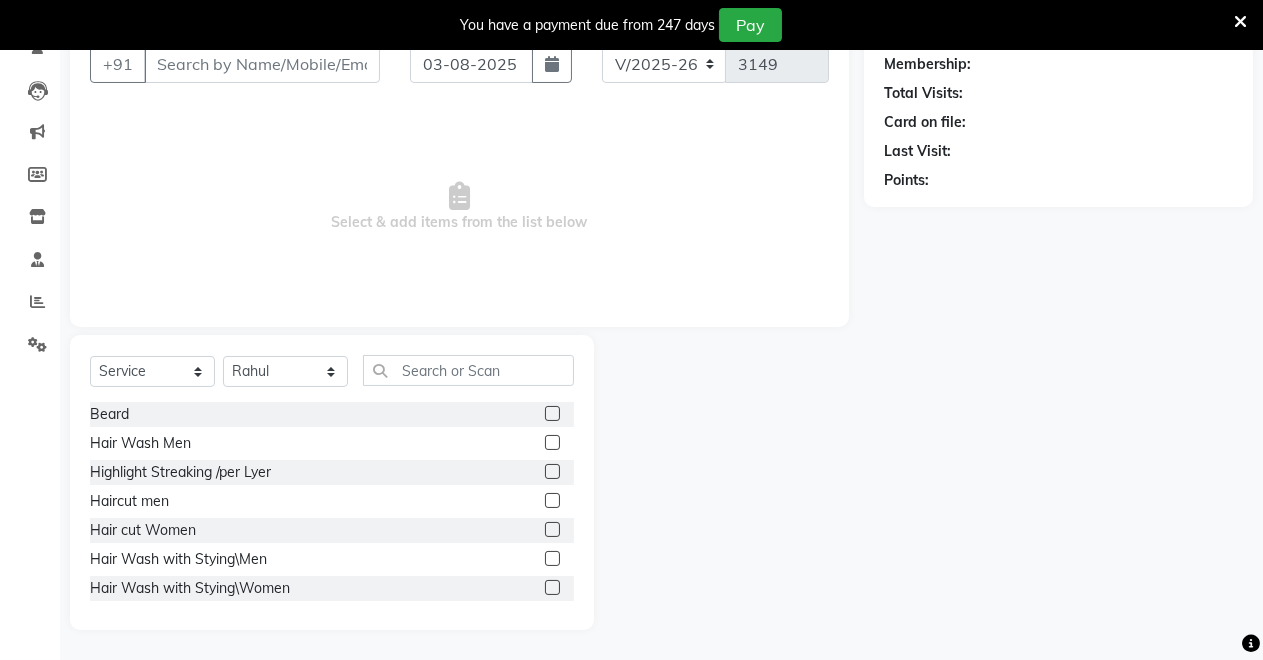 click 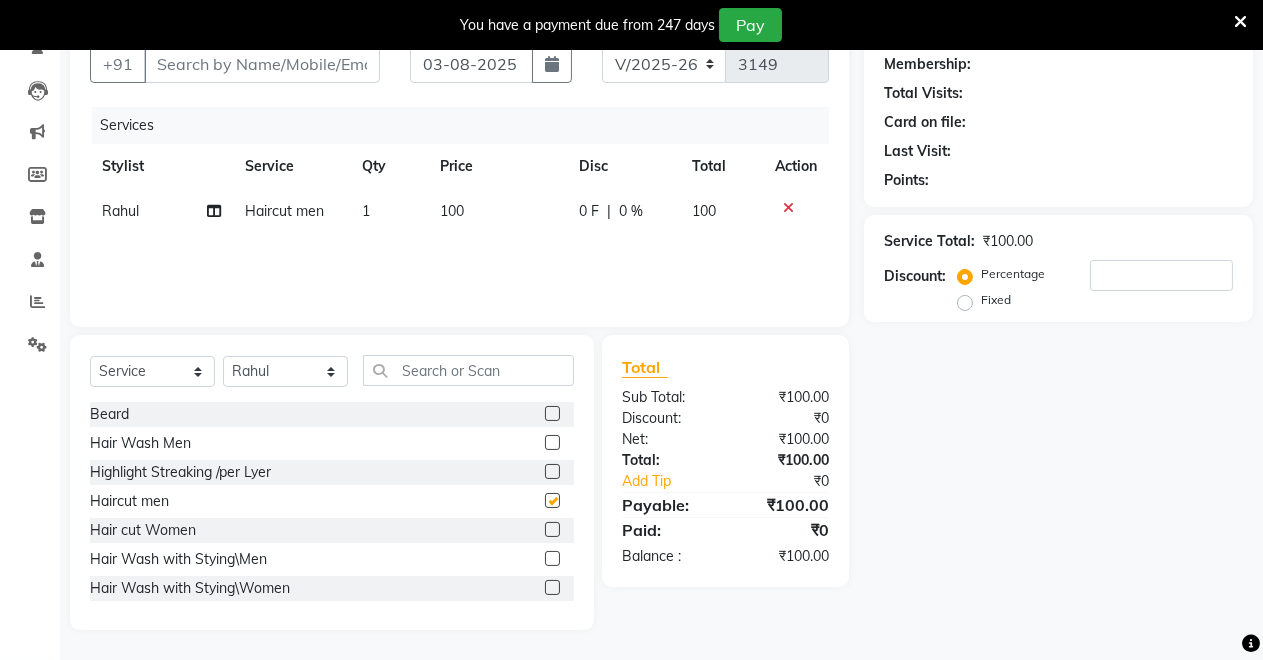 checkbox on "false" 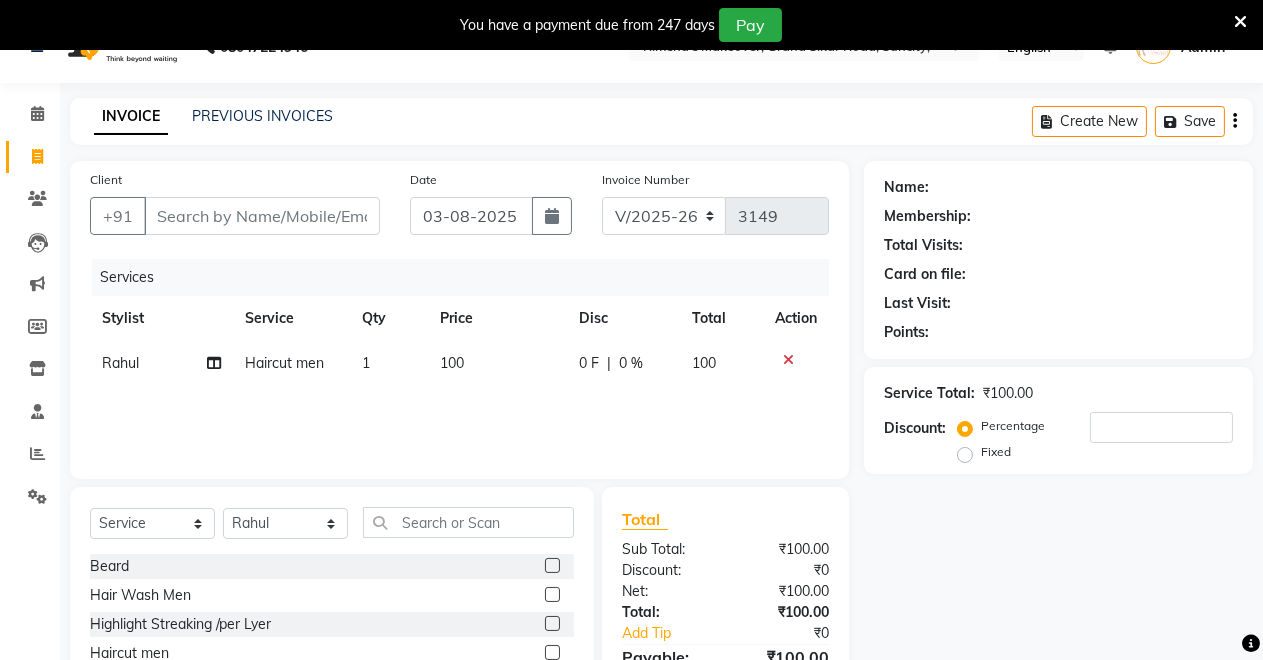 scroll, scrollTop: 0, scrollLeft: 0, axis: both 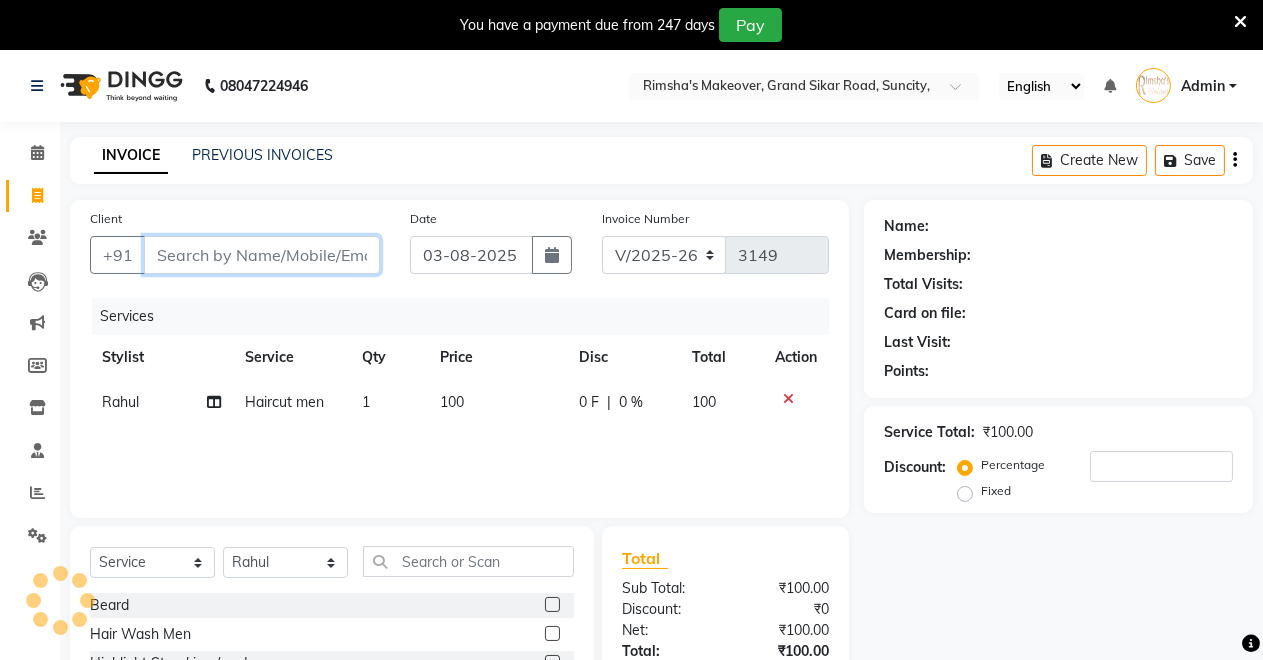 click on "Client" at bounding box center (262, 255) 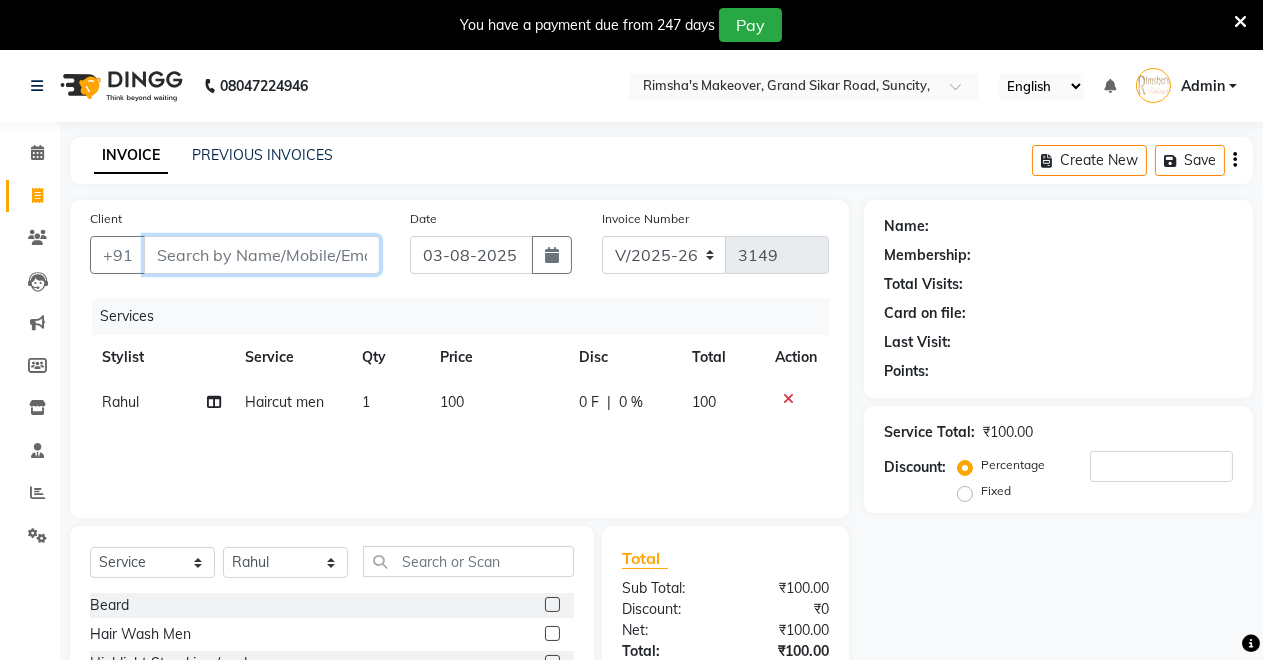 type on "8" 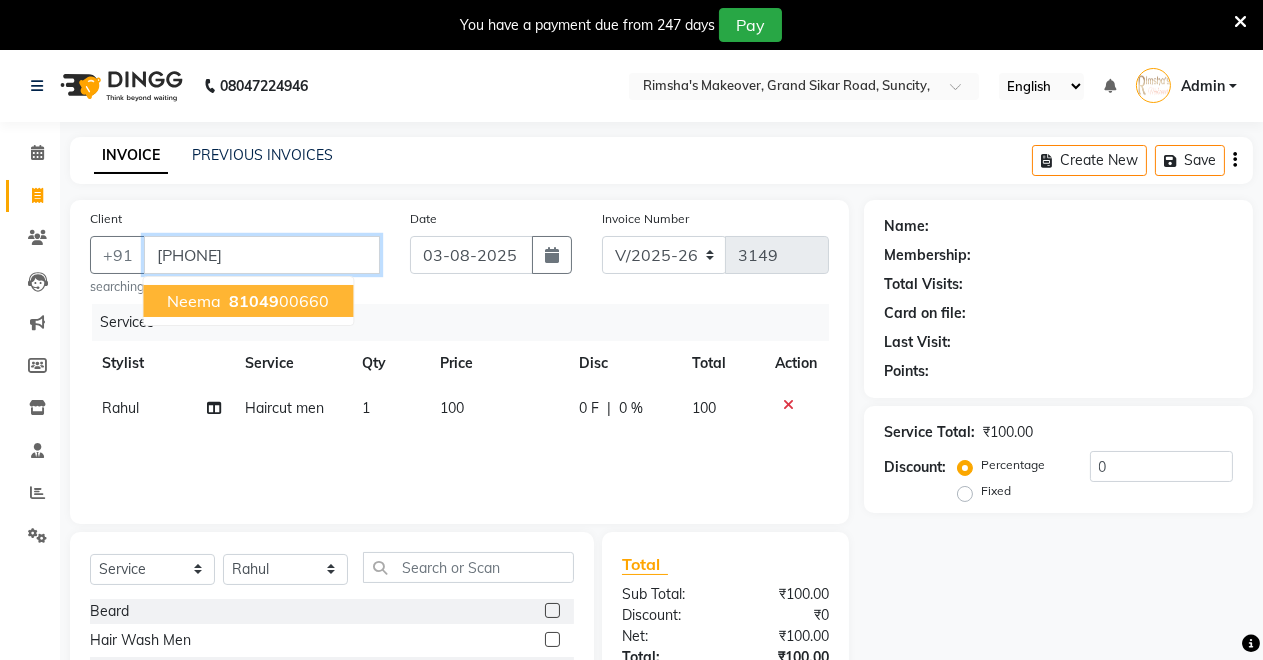 type on "8104900660" 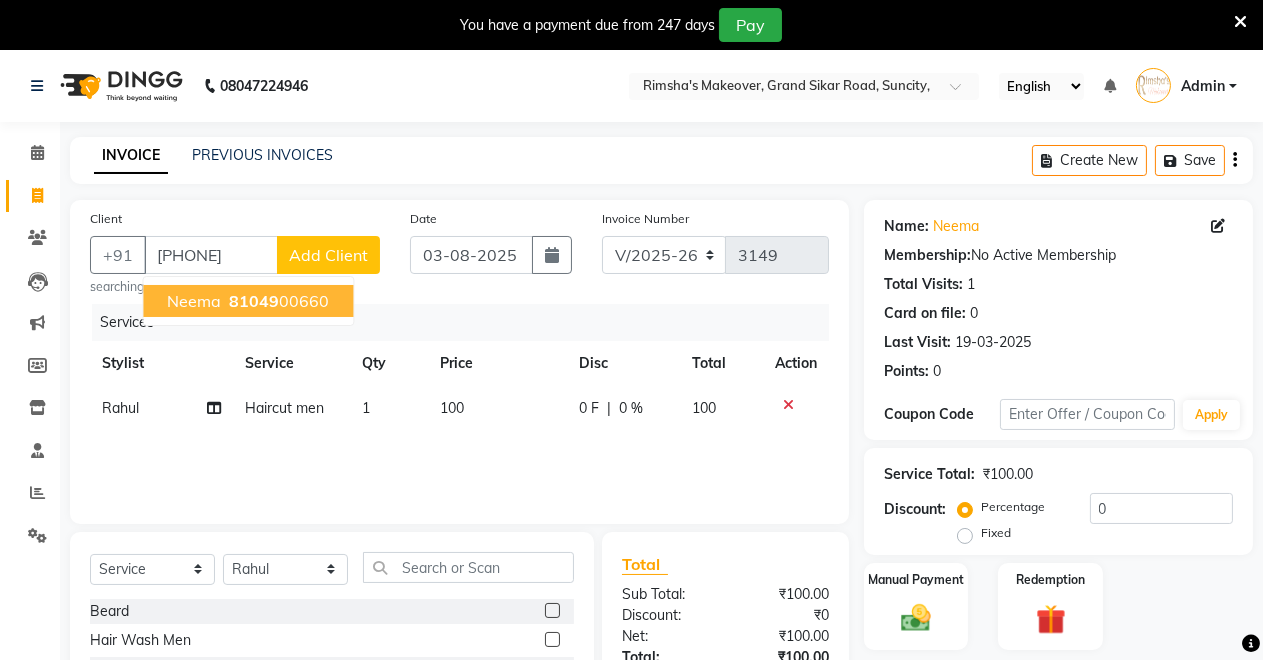 click on "Neema   81049 00660" at bounding box center [248, 301] 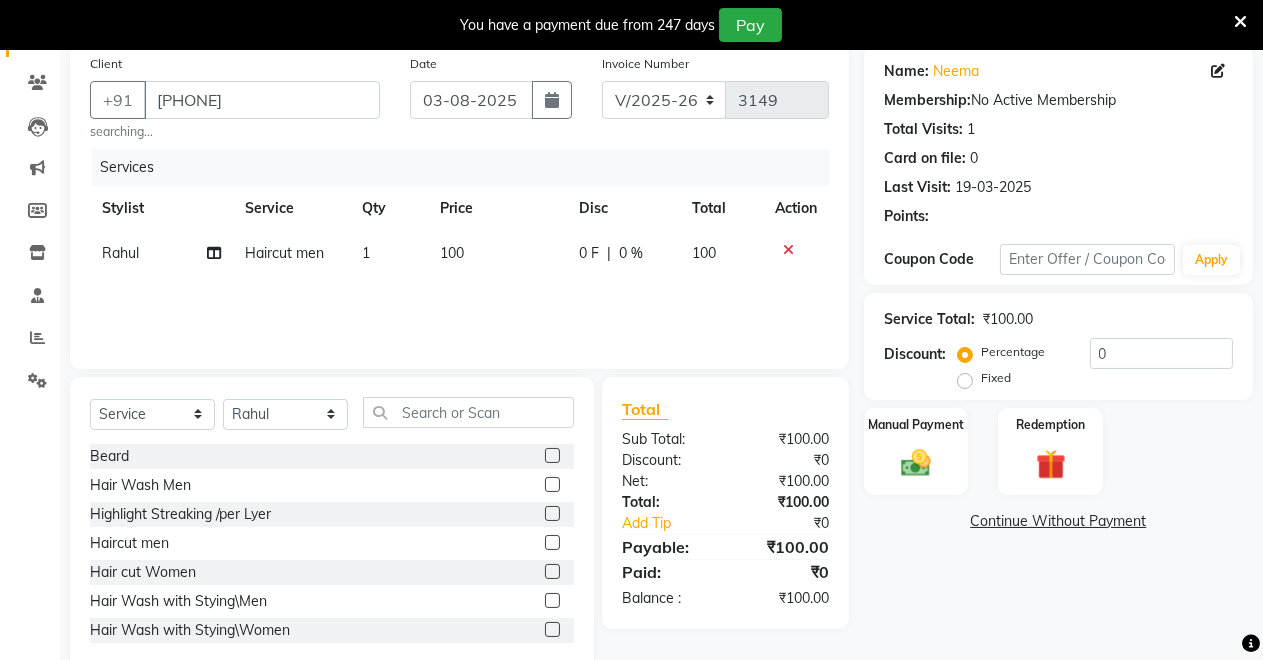 scroll, scrollTop: 197, scrollLeft: 0, axis: vertical 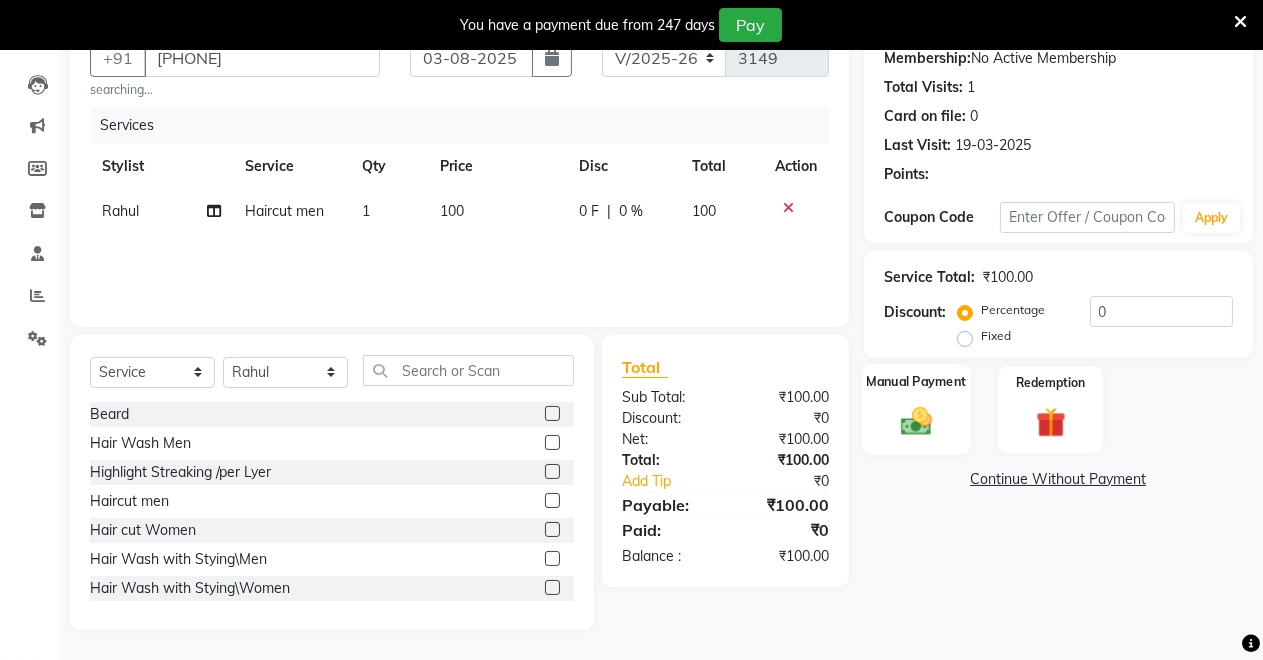 drag, startPoint x: 887, startPoint y: 438, endPoint x: 941, endPoint y: 450, distance: 55.31727 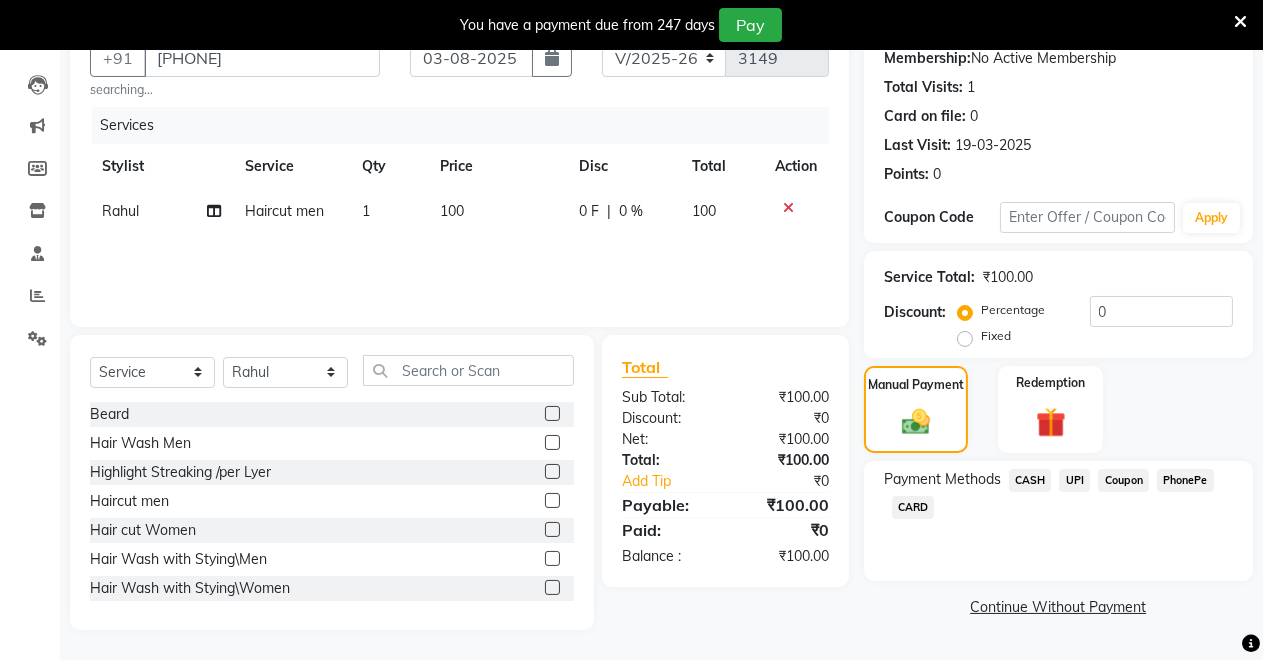 click on "UPI" 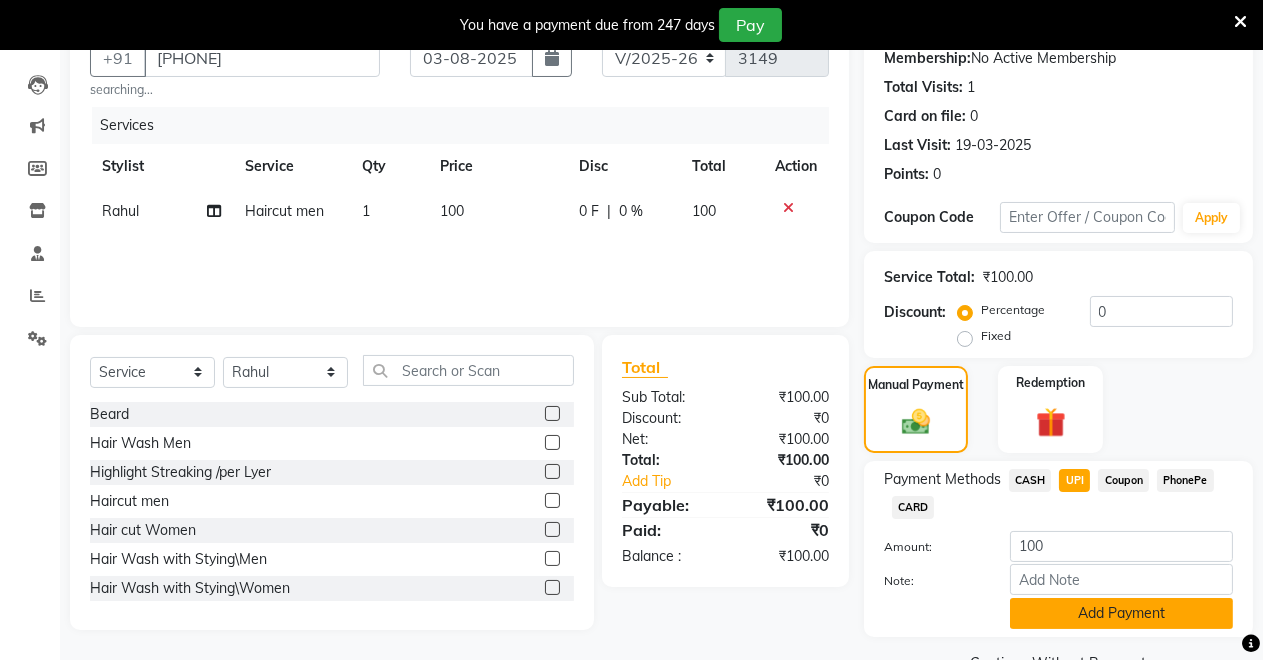 click on "Add Payment" 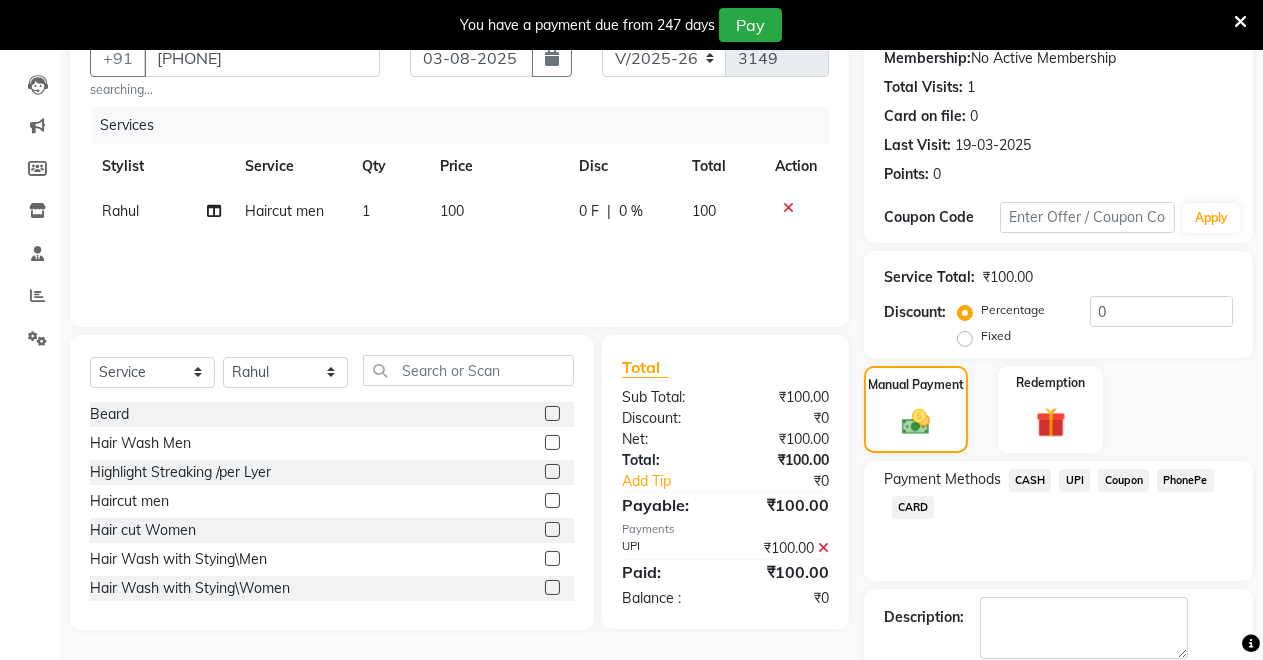 scroll, scrollTop: 302, scrollLeft: 0, axis: vertical 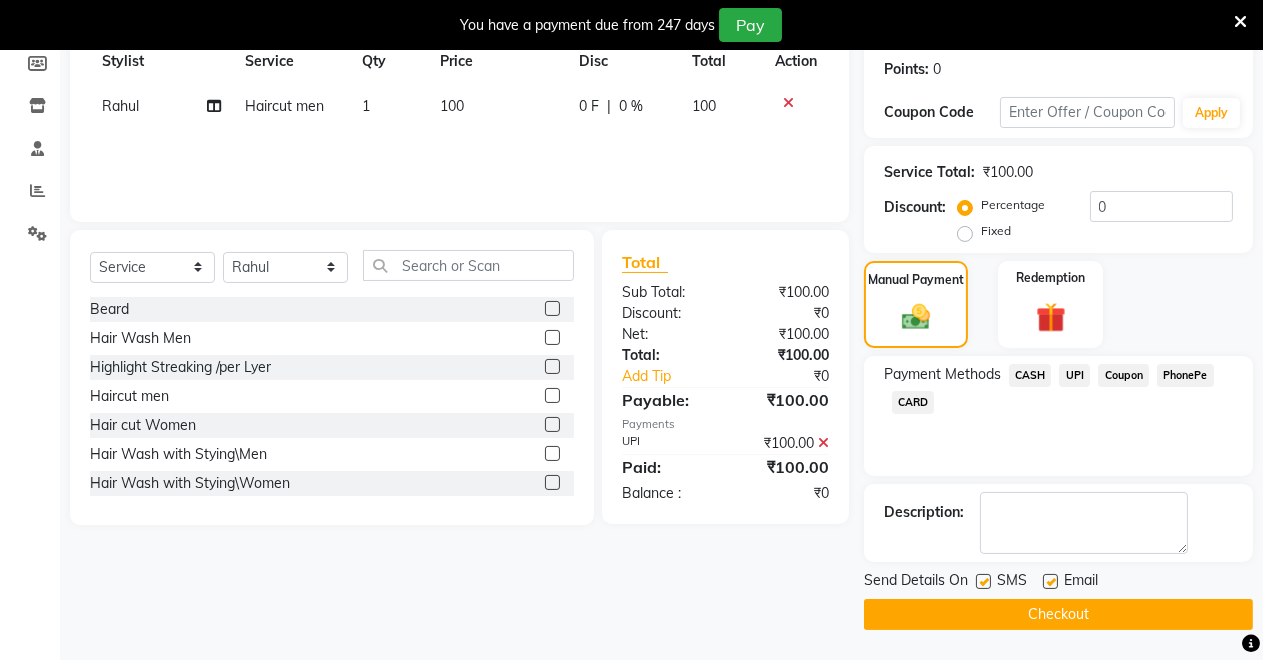 click on "Checkout" 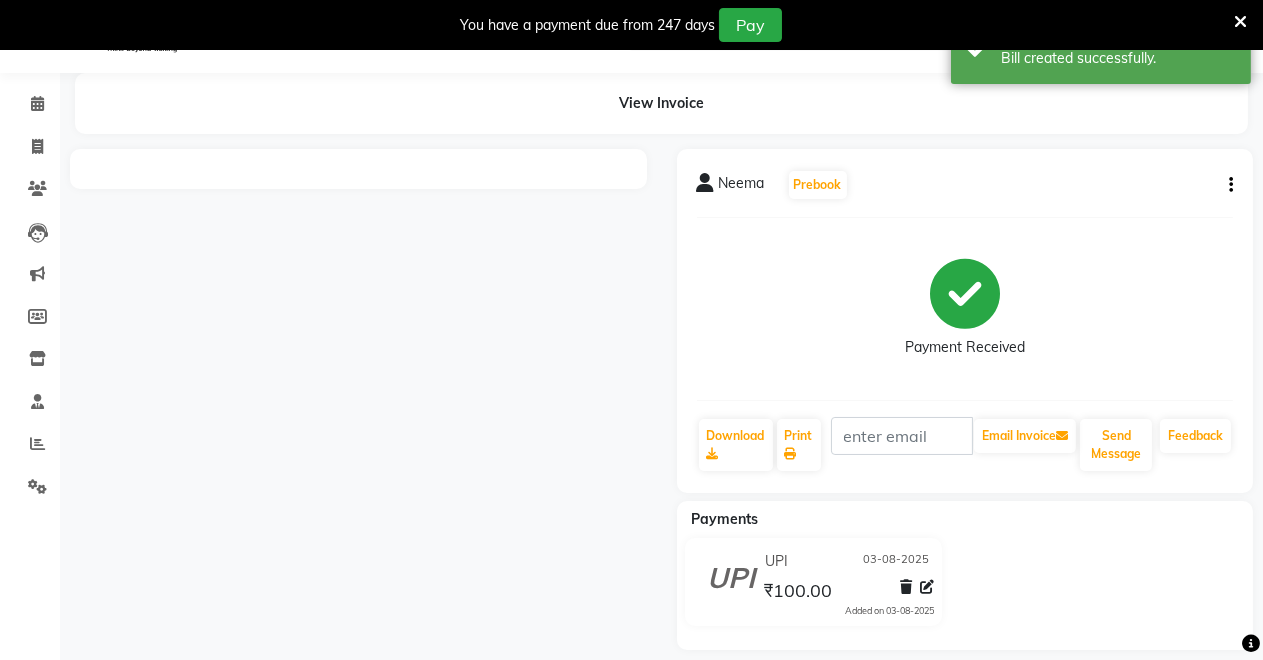 scroll, scrollTop: 68, scrollLeft: 0, axis: vertical 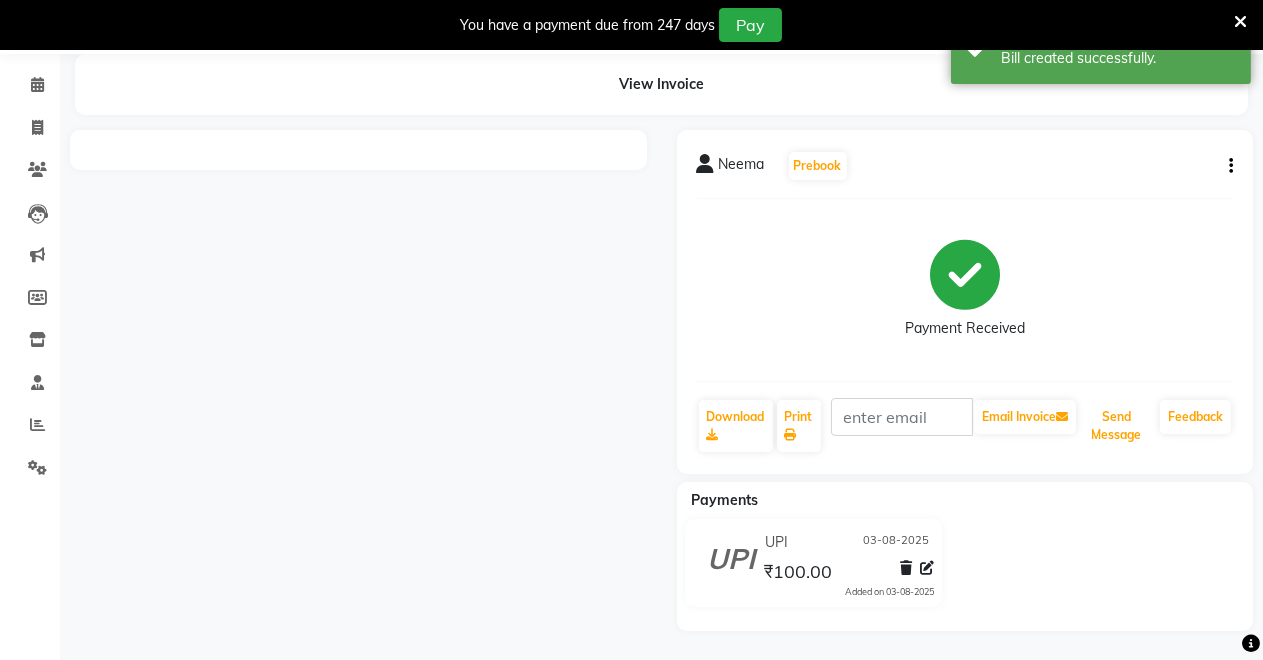 drag, startPoint x: 1122, startPoint y: 421, endPoint x: 1152, endPoint y: 421, distance: 30 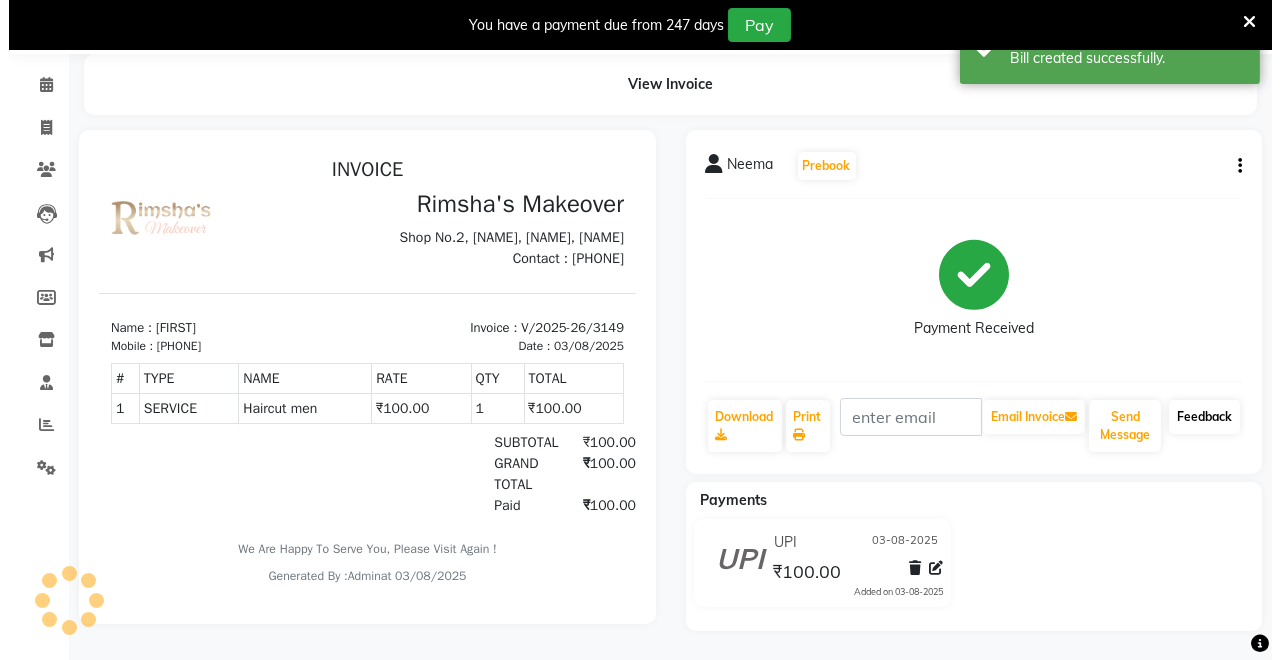 scroll, scrollTop: 0, scrollLeft: 0, axis: both 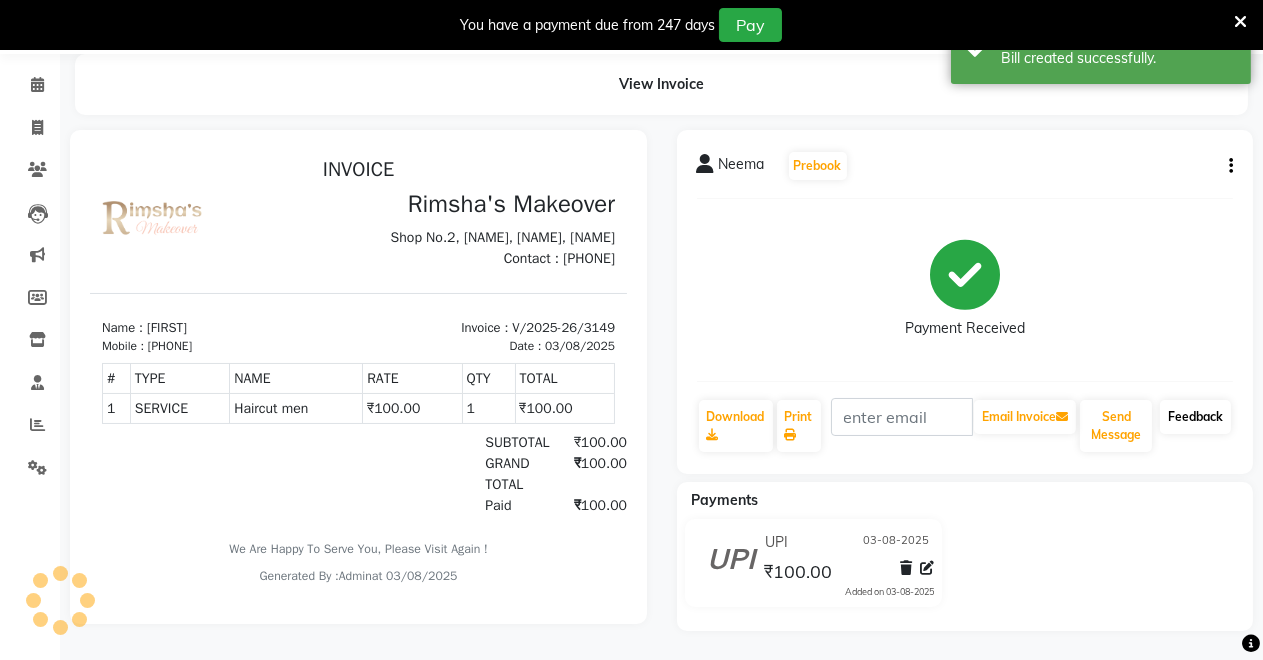 click on "Feedback" 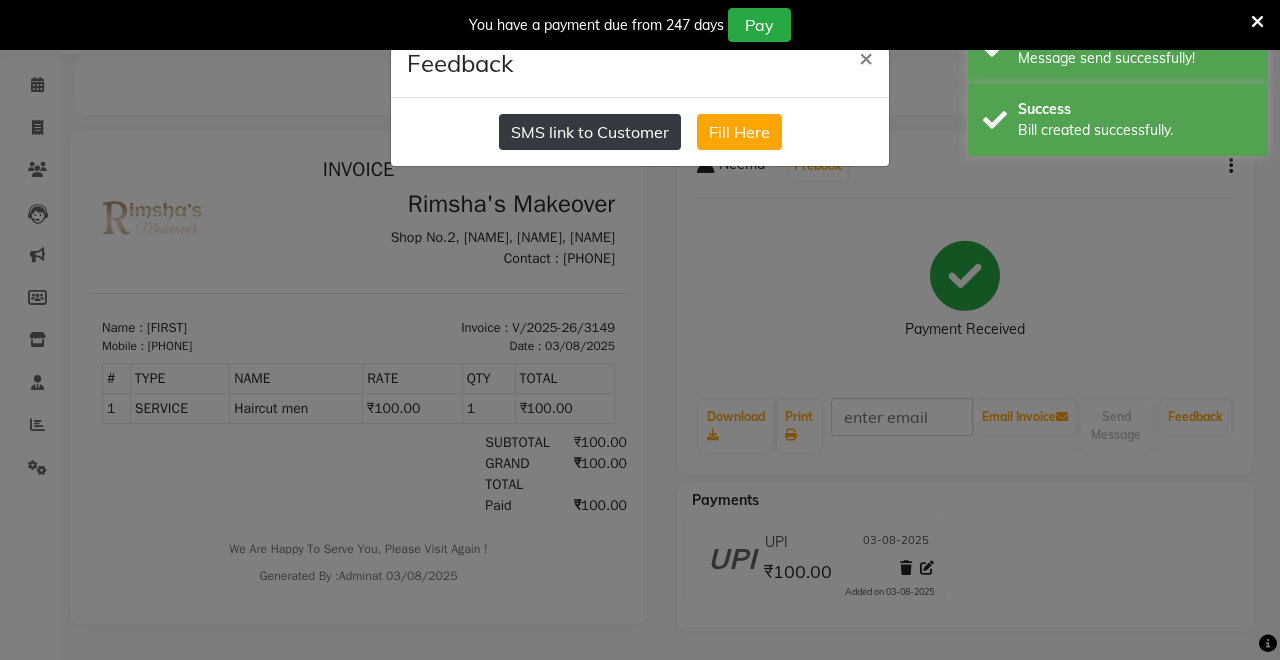 click on "SMS link to Customer" 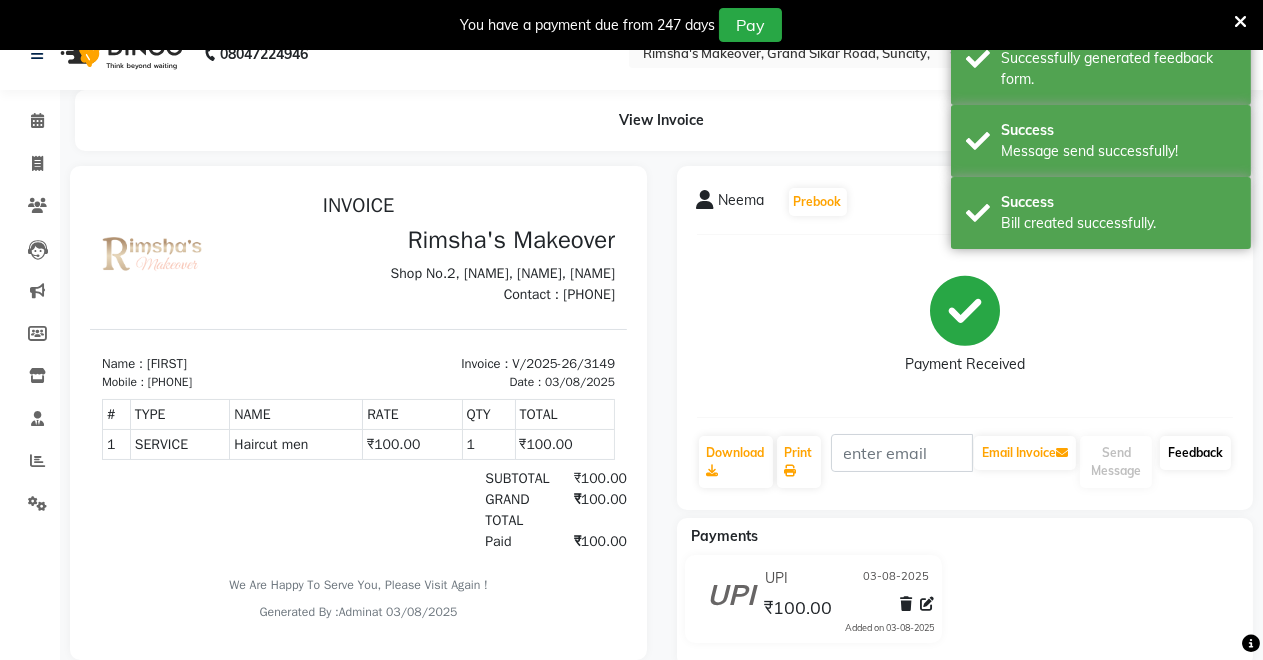 scroll, scrollTop: 0, scrollLeft: 0, axis: both 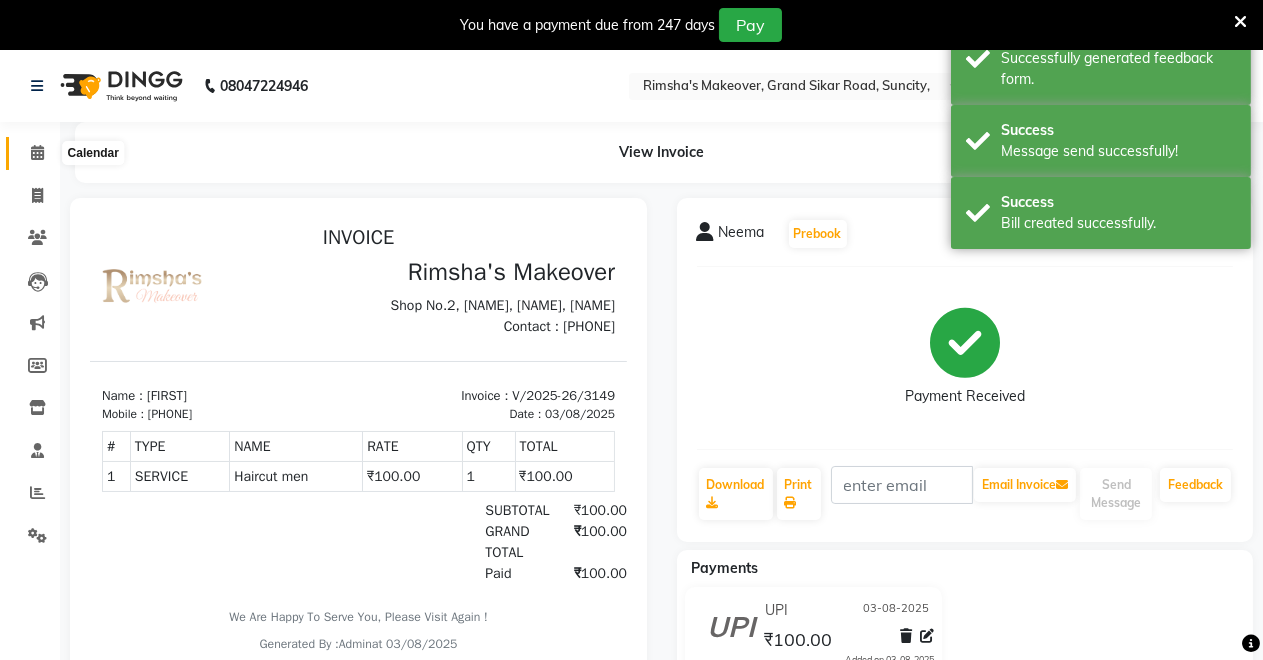 click 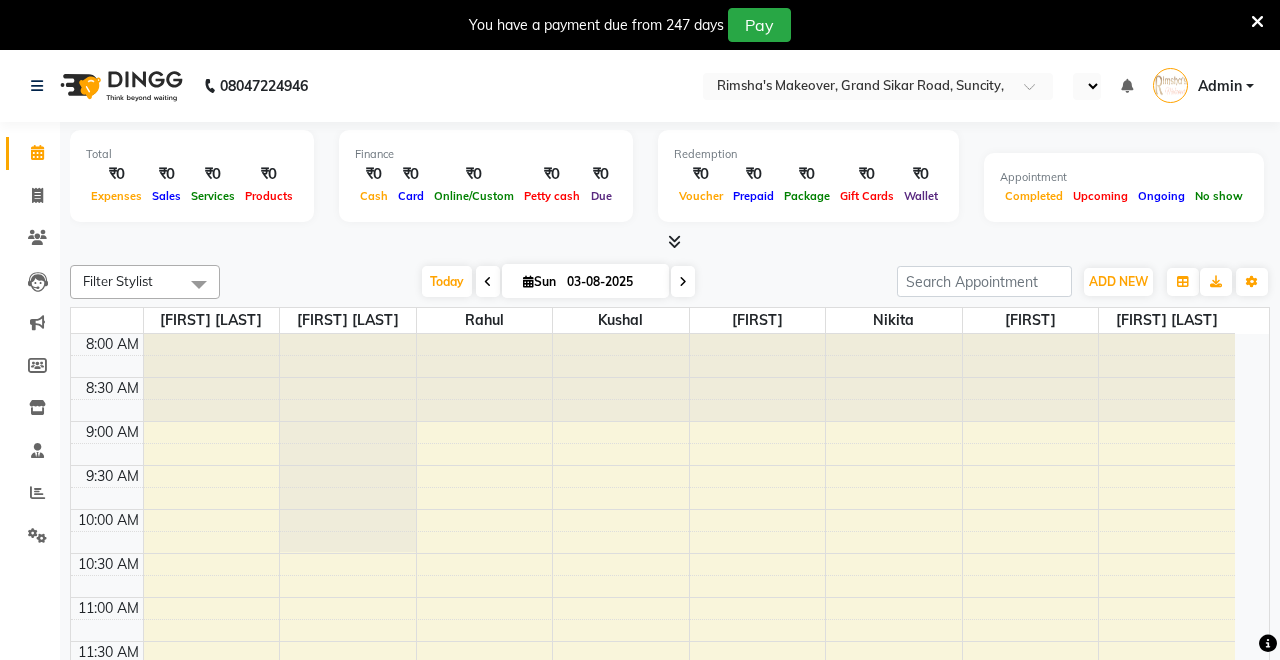 select on "en" 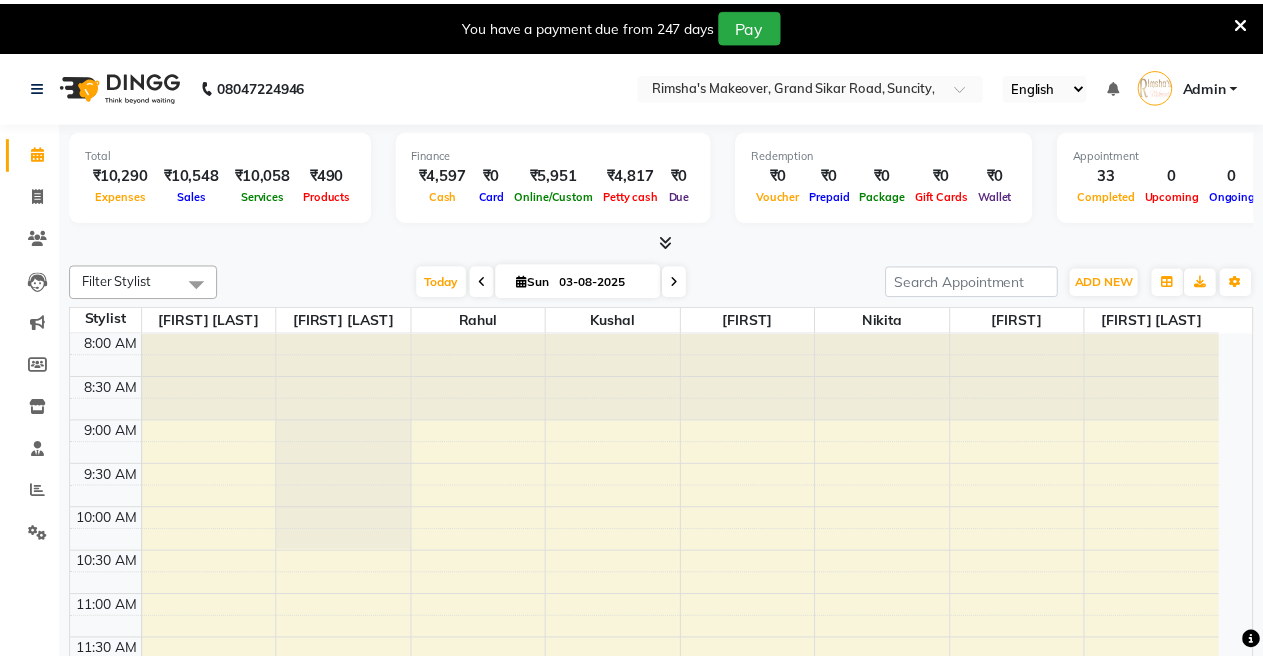 scroll, scrollTop: 0, scrollLeft: 0, axis: both 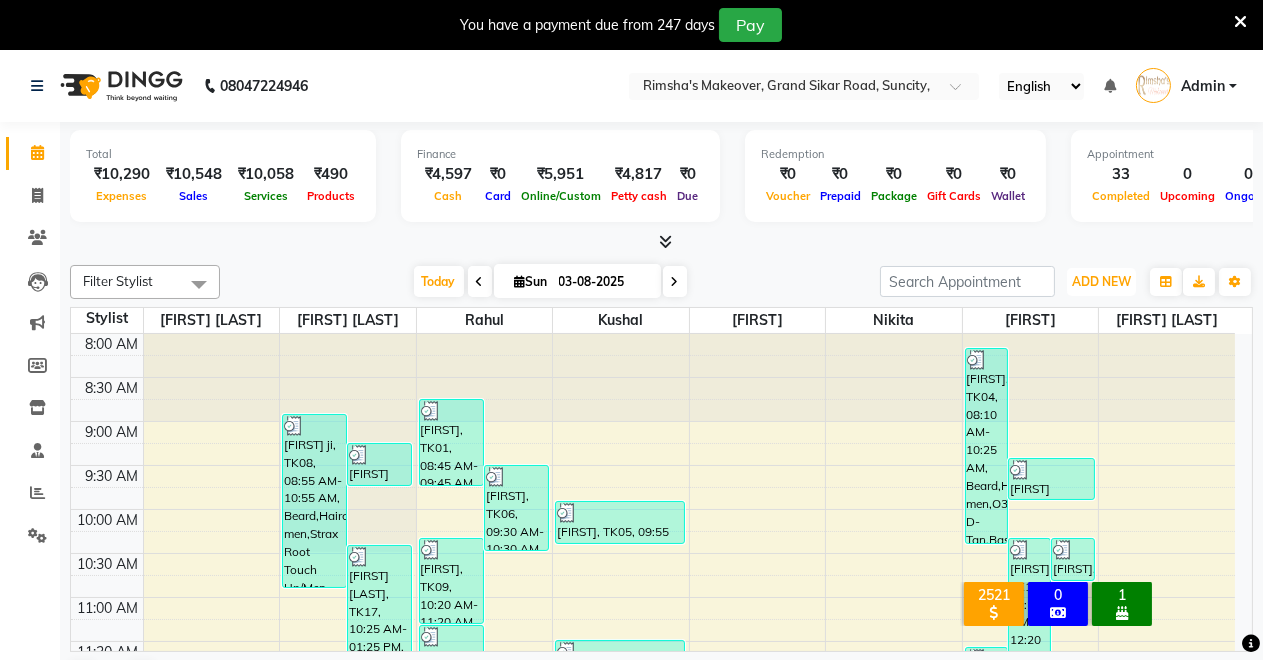 drag, startPoint x: 1118, startPoint y: 284, endPoint x: 1113, endPoint y: 302, distance: 18.681541 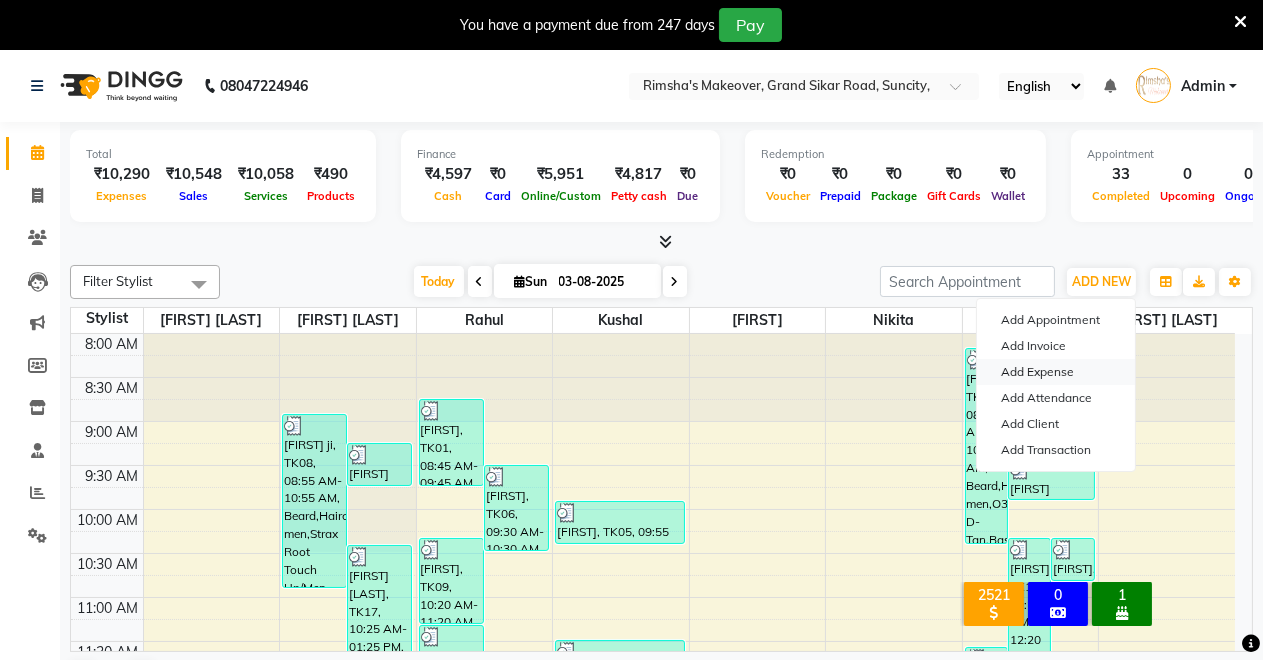 click on "Add Expense" at bounding box center (1056, 372) 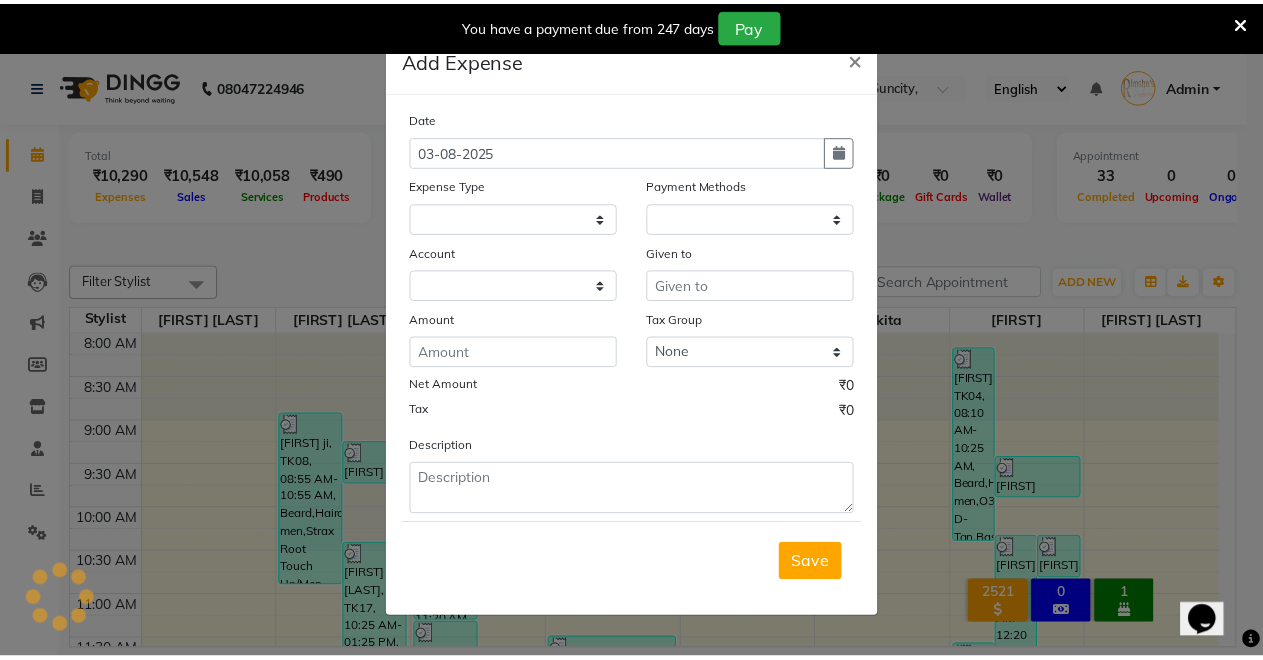 scroll, scrollTop: 0, scrollLeft: 0, axis: both 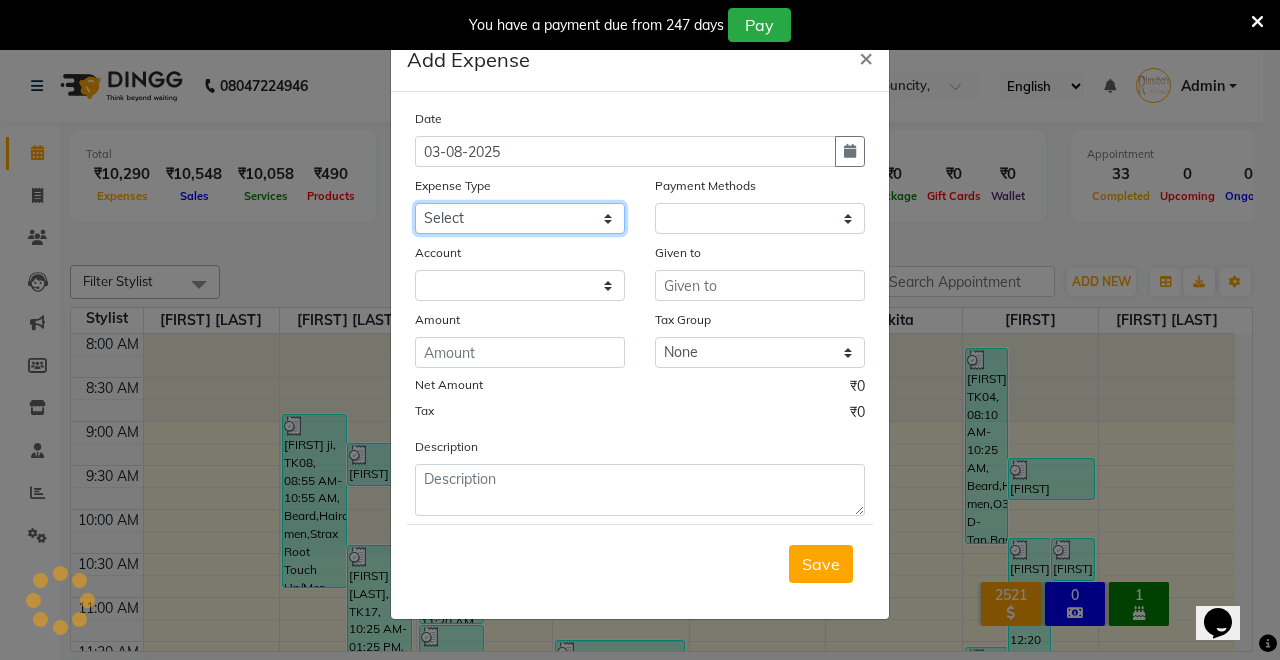 click on "Select Advance Salary Baba Bank Service Charges CLEANING Clinical charges DM SIR DUSTBIN electricity bill Other PAMPHLETS Pandit G Priyanka mam Product Rent Salary SOFA Staff Snacks Tax Tea & Refreshment T SHIRT PRINT Utilities Water Bottle" 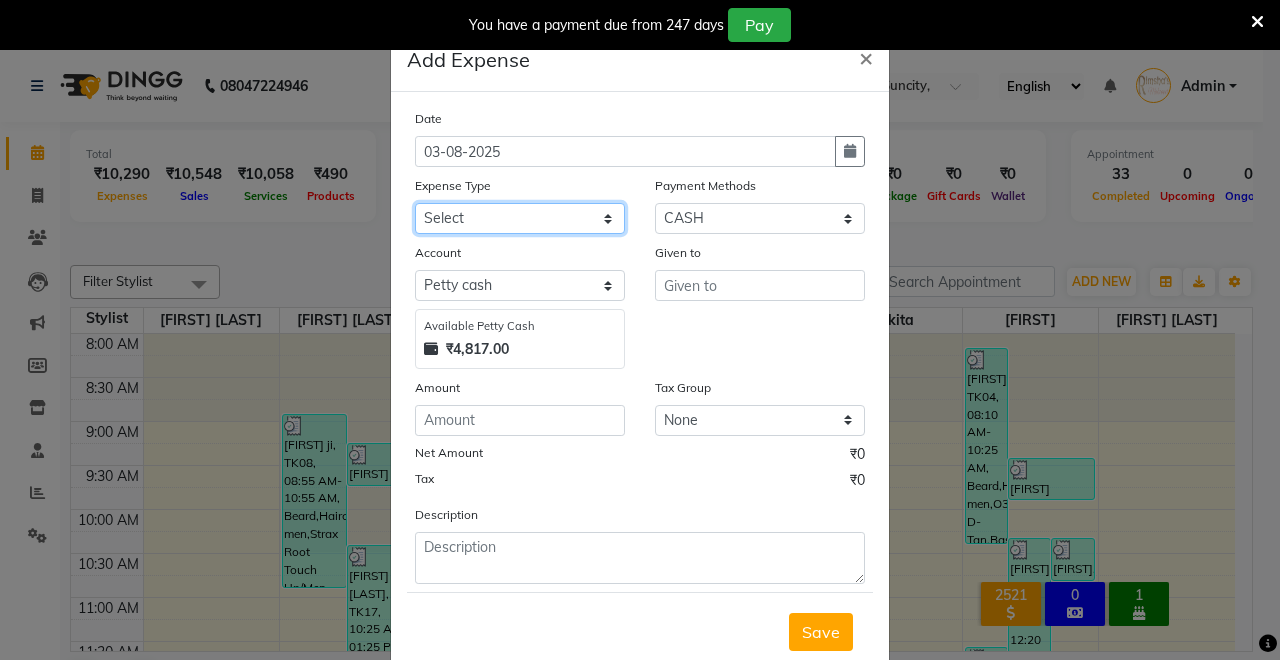 select on "22460" 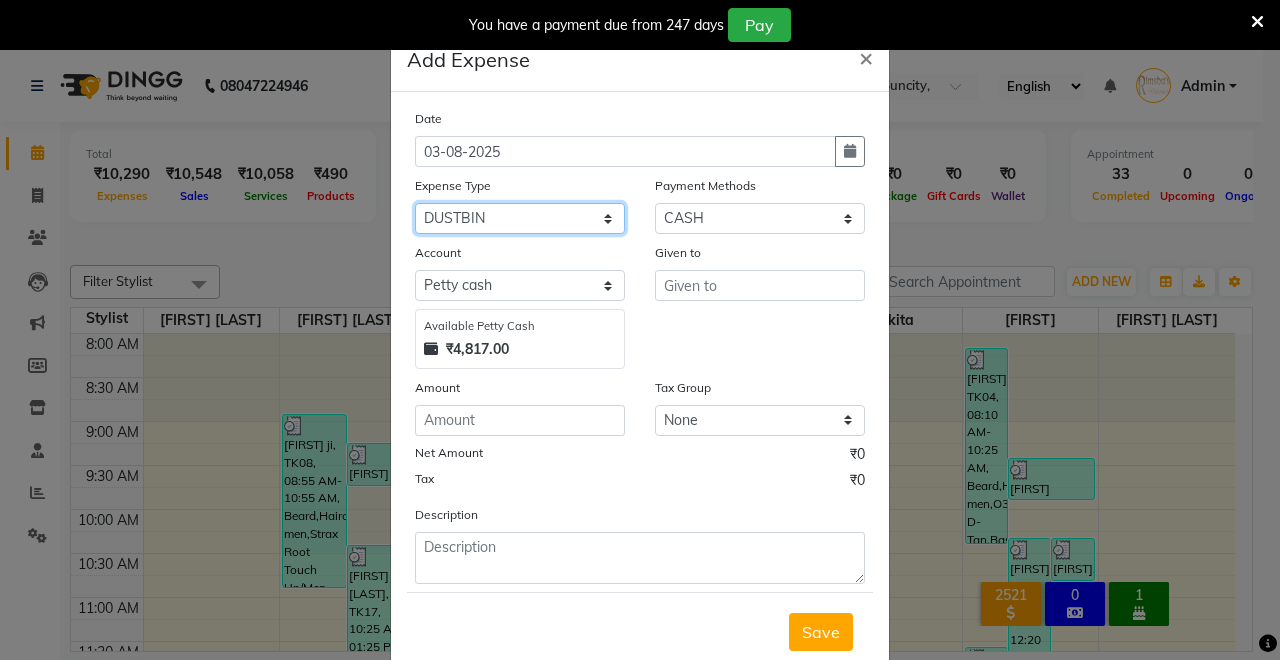 click on "Select Advance Salary Baba Bank Service Charges CLEANING Clinical charges DM SIR DUSTBIN electricity bill Other PAMPHLETS Pandit G Priyanka mam Product Rent Salary SOFA Staff Snacks Tax Tea & Refreshment T SHIRT PRINT Utilities Water Bottle" 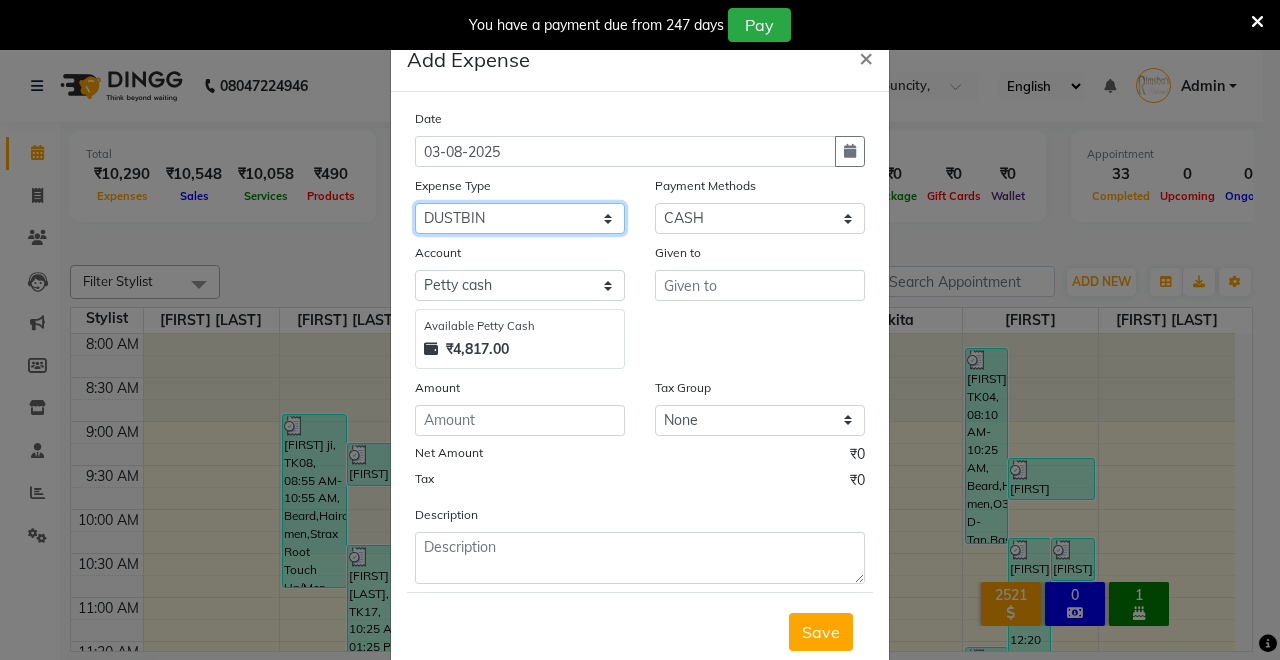 click on "Select Advance Salary Baba Bank Service Charges CLEANING Clinical charges DM SIR DUSTBIN electricity bill Other PAMPHLETS Pandit G Priyanka mam Product Rent Salary SOFA Staff Snacks Tax Tea & Refreshment T SHIRT PRINT Utilities Water Bottle" 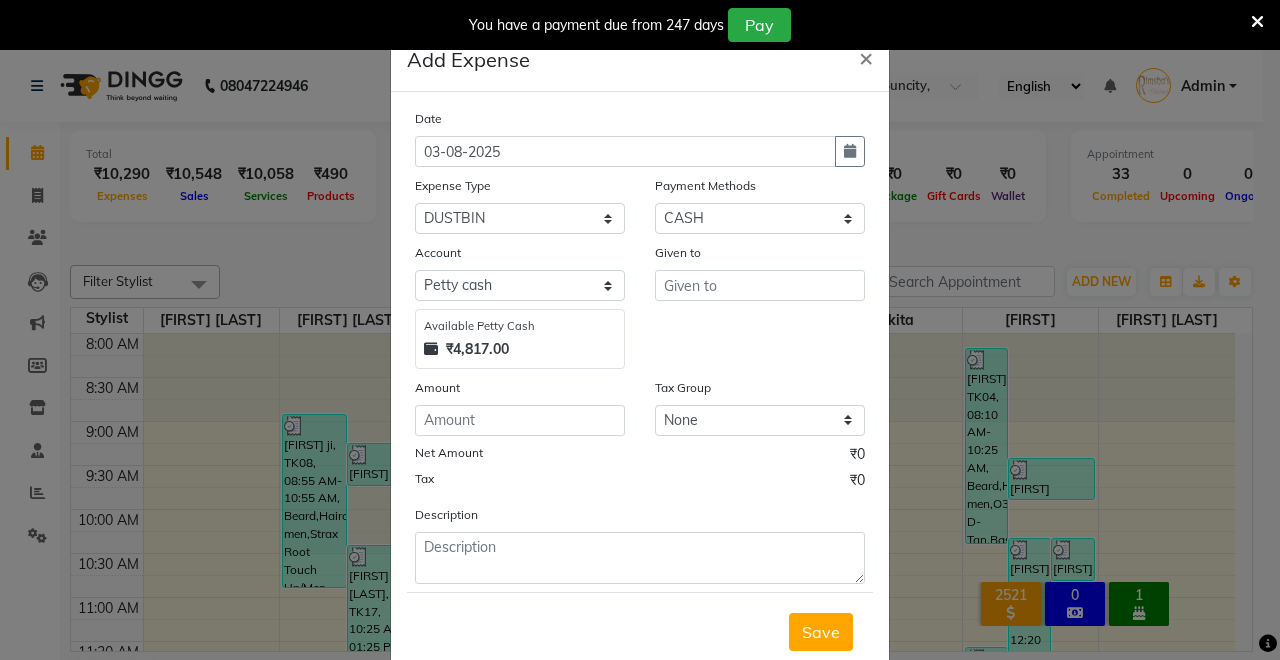 click on "Add Expense  × Date 03-08-2025 Expense Type Select Advance Salary Baba Bank Service Charges CLEANING Clinical charges DM SIR DUSTBIN electricity bill Other PAMPHLETS Pandit G Priyanka mam Product Rent Salary SOFA Staff Snacks Tax Tea & Refreshment T SHIRT PRINT Utilities Water Bottle Payment Methods Select CASH UPI Coupon PhonePe Points Gift Card Wallet CARD Prepaid Voucher Package Account Select Petty cash Default account UPI ACCOUNT Available Petty Cash ₹4,817.00 Given to Amount Tax Group None GST Net Amount ₹0 Tax ₹0 Description  Save" 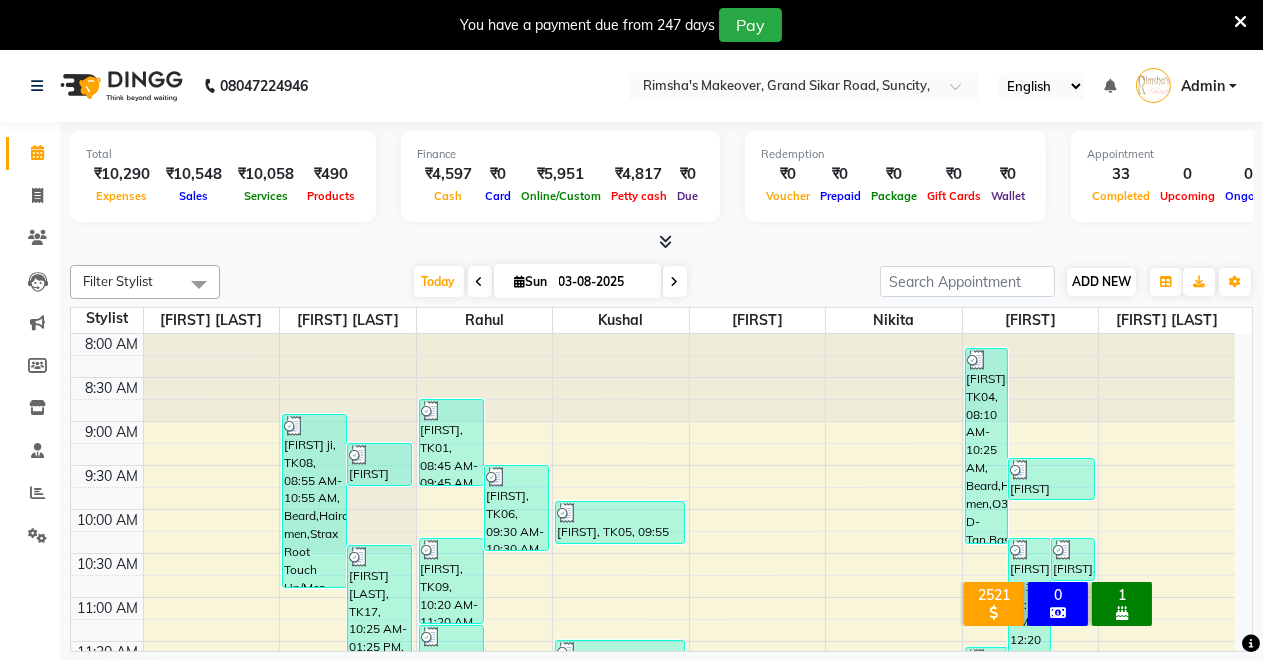 drag, startPoint x: 1113, startPoint y: 298, endPoint x: 1106, endPoint y: 286, distance: 13.892444 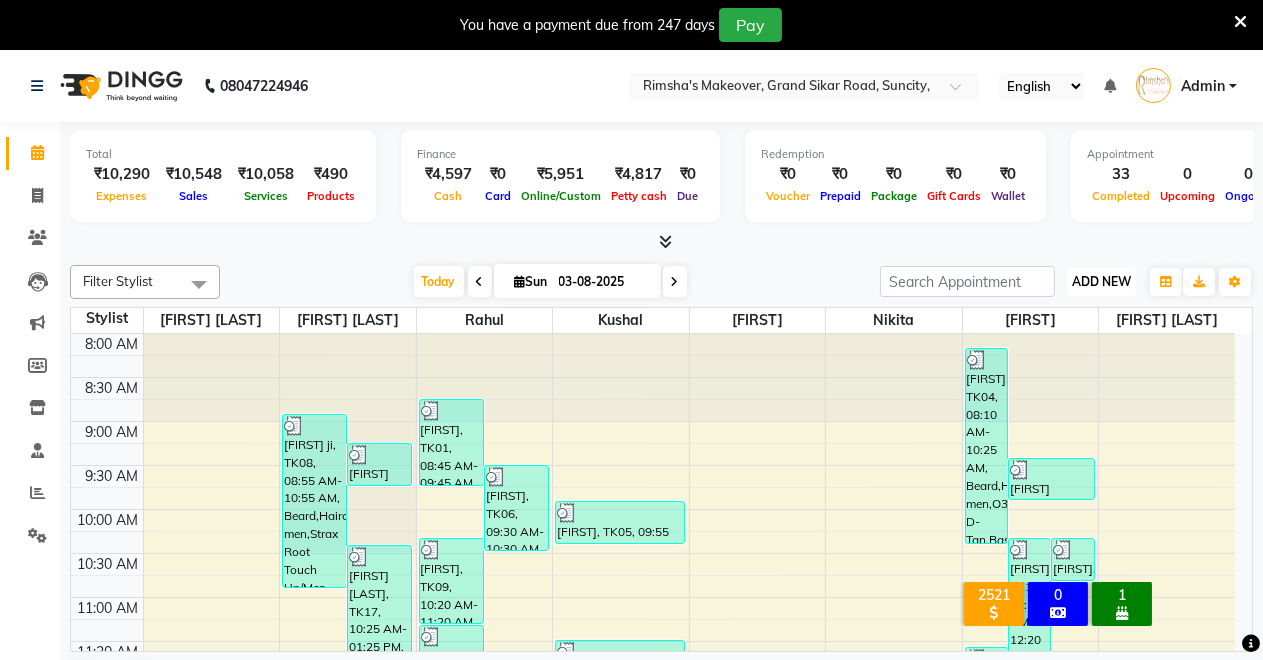click on "ADD NEW" at bounding box center (1101, 281) 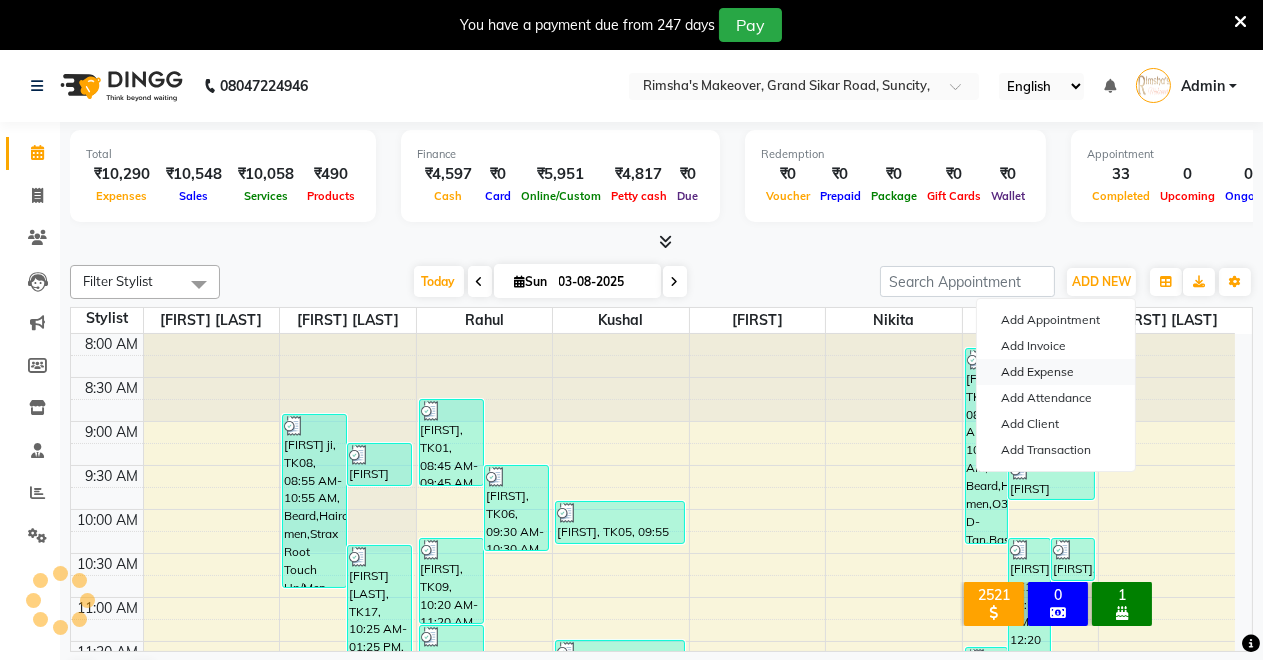 click on "Add Expense" at bounding box center [1056, 372] 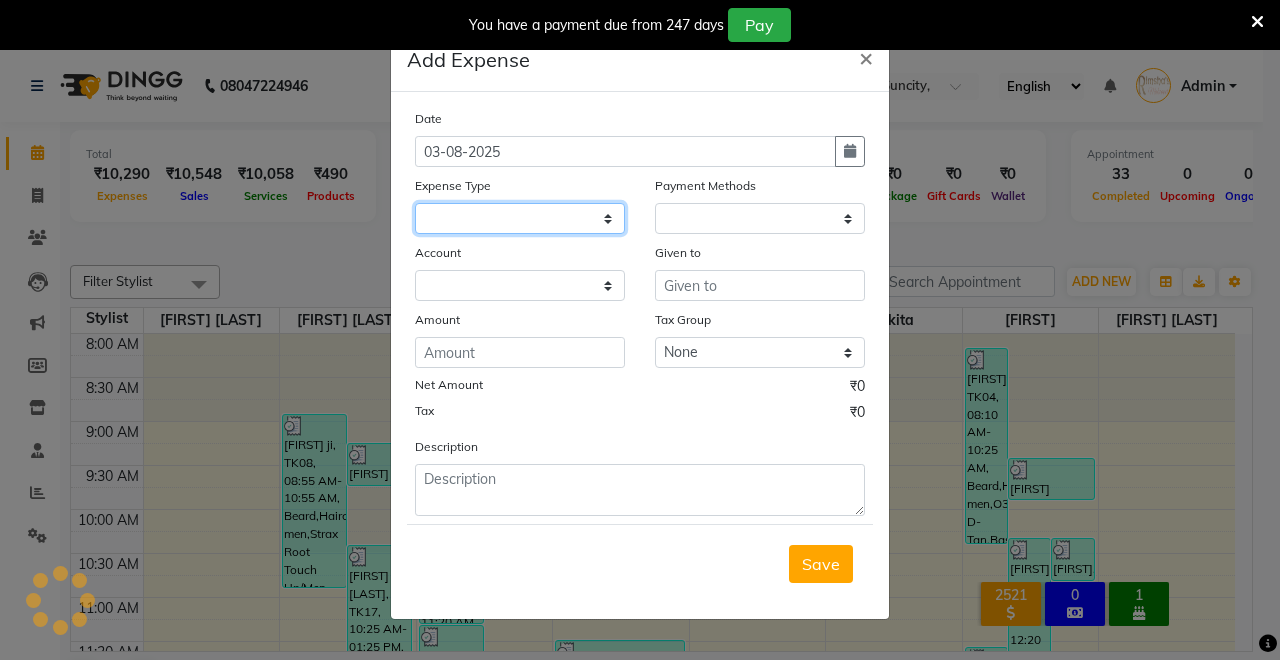 click 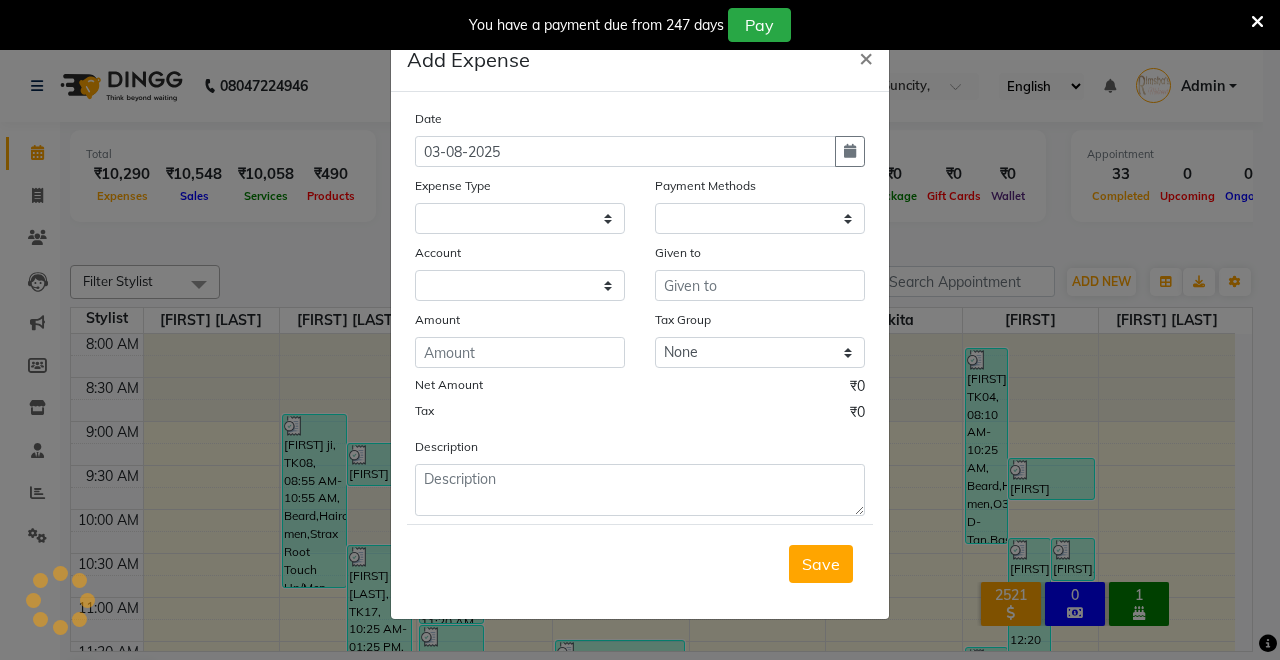 click on "Add Expense  × Date 03-08-2025 Expense Type Payment Methods Account Given to Amount Tax Group None Net Amount ₹0 Tax ₹0 Description  Save" 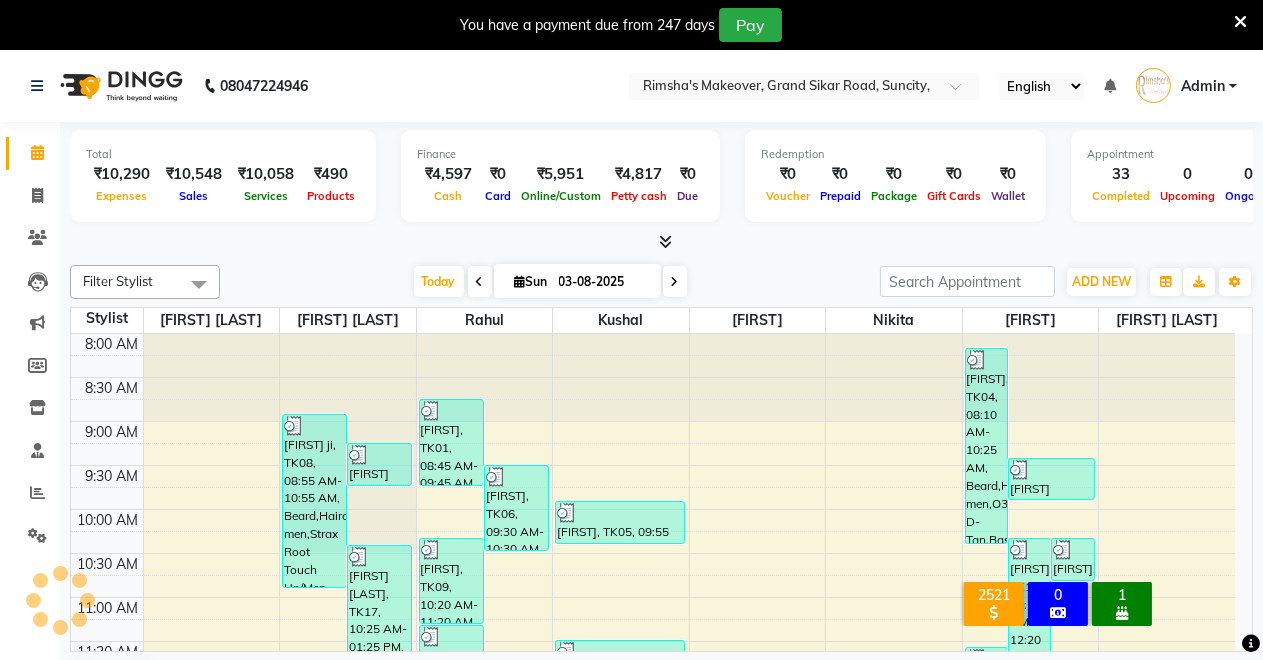 click on "Filter Stylist Select All Badal kumar Jeetu Kushal Nikita Rahul Sachin Dangoriya Shikha Suman Verma Today  Sun 03-08-2025 Toggle Dropdown Add Appointment Add Invoice Add Expense Add Attendance Add Client Add Transaction Toggle Dropdown Add Appointment Add Invoice Add Expense Add Attendance Add Client ADD NEW Toggle Dropdown Add Appointment Add Invoice Add Expense Add Attendance Add Client Add Transaction Filter Stylist Select All Badal kumar Jeetu Kushal Nikita Rahul Sachin Dangoriya Shikha Suman Verma Group By  Staff View   Room View  View as Vertical  Vertical - Week View  Horizontal  Horizontal - Week View  List  Toggle Dropdown Calendar Settings Manage Tags   Arrange Stylists   Reset Stylists  Full Screen  Show Available Stylist  Appointment Form Zoom 100% Staff/Room Display Count 8 Stylist Suman Verma Sachin Dangoriya Rahul Kushal Shikha Nikita Jeetu Badal kumar 8:00 AM 8:30 AM 9:00 AM 9:30 AM 10:00 AM 10:30 AM 11:00 AM 11:30 AM 12:00 PM 12:30 PM 1:00 PM 1:30 PM 2:00 PM 2:30 PM 3:00 PM 3:30 PM 4:00 PM" 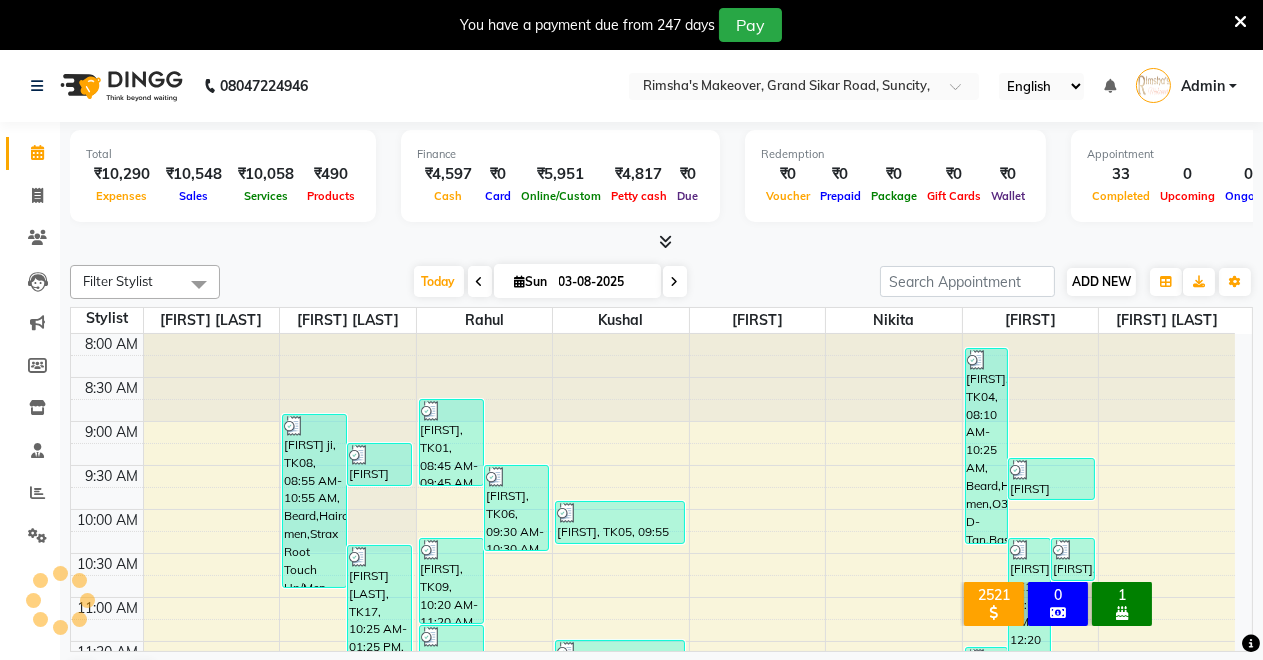 drag, startPoint x: 1092, startPoint y: 262, endPoint x: 1092, endPoint y: 282, distance: 20 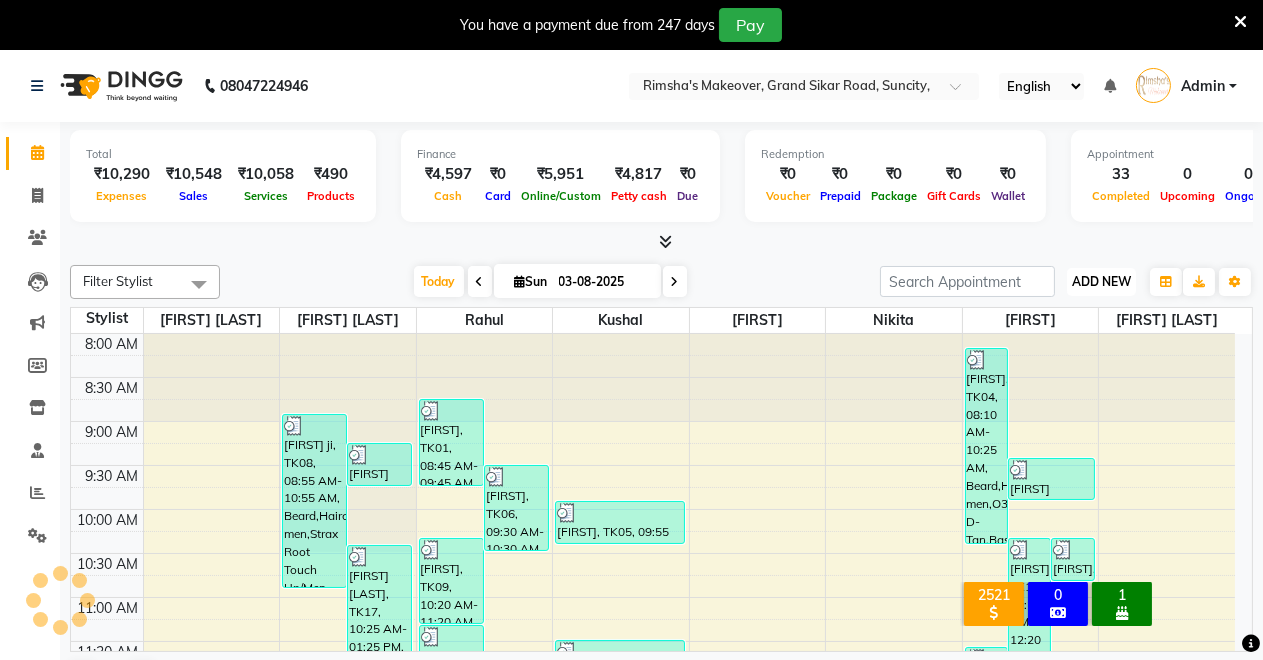 click on "ADD NEW" at bounding box center [1101, 281] 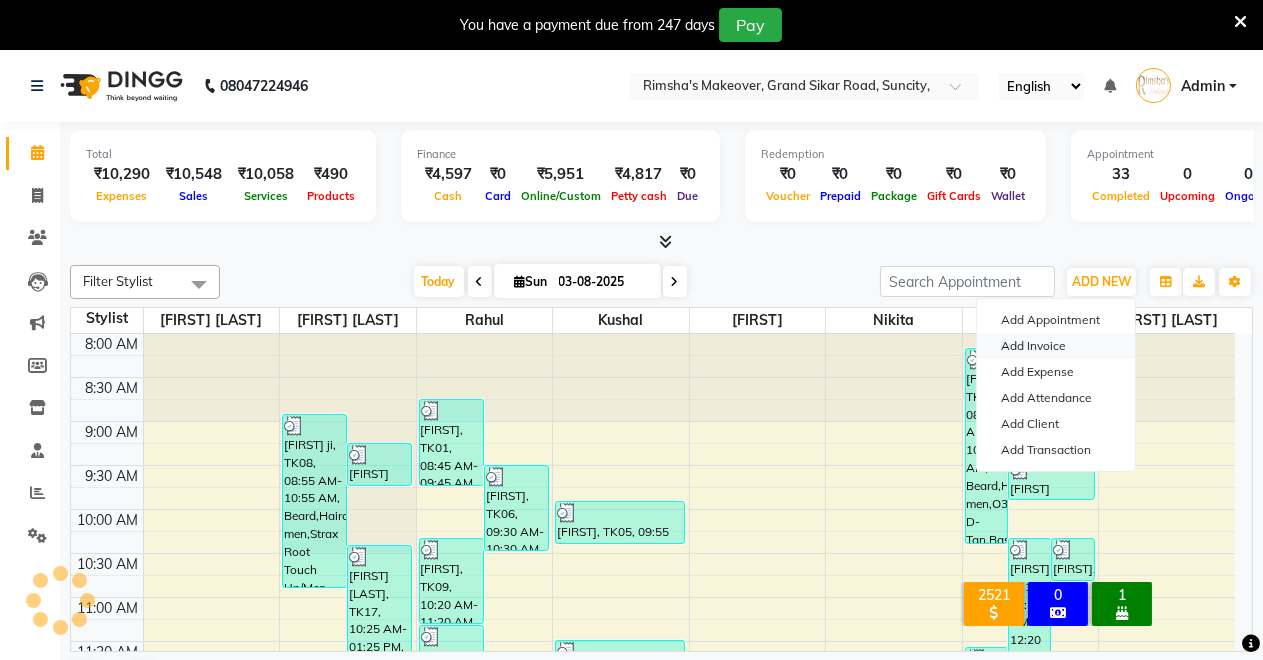 click on "Add Invoice" at bounding box center [1056, 346] 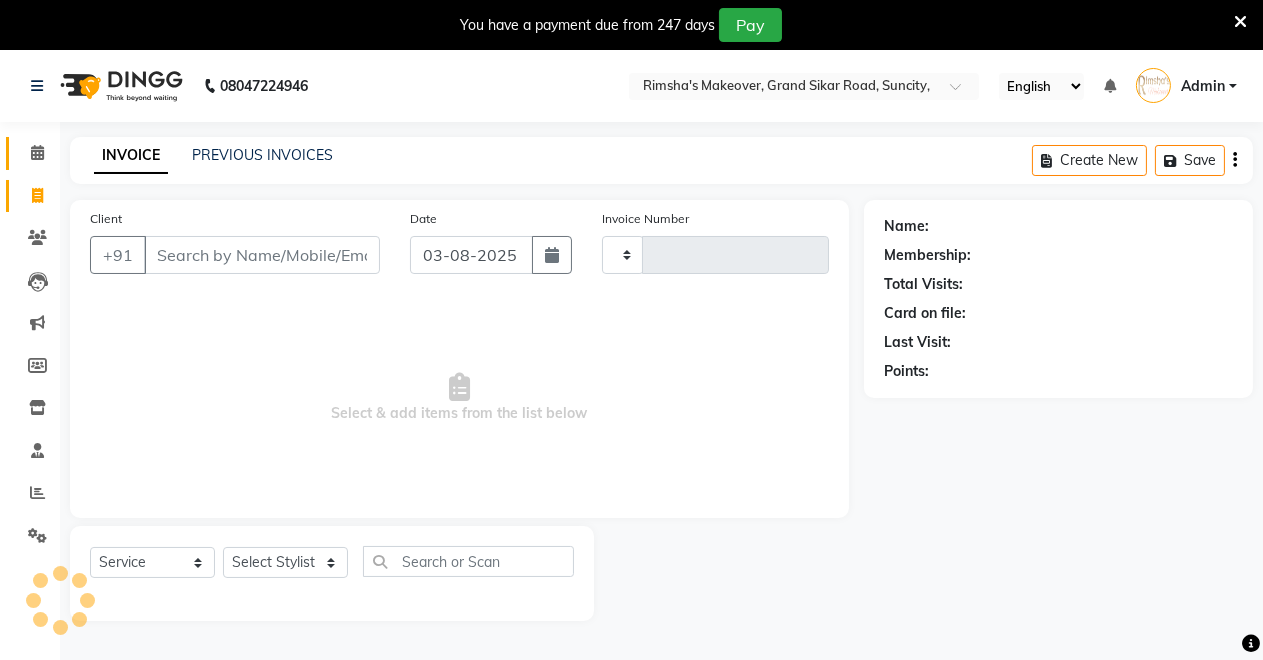 click on "Calendar  Invoice  Clients  Leads   Marketing  Members  Inventory  Staff  Reports  Settings Completed InProgress Upcoming Dropped Tentative Check-In Confirm Bookings Generate Report Segments Page Builder" 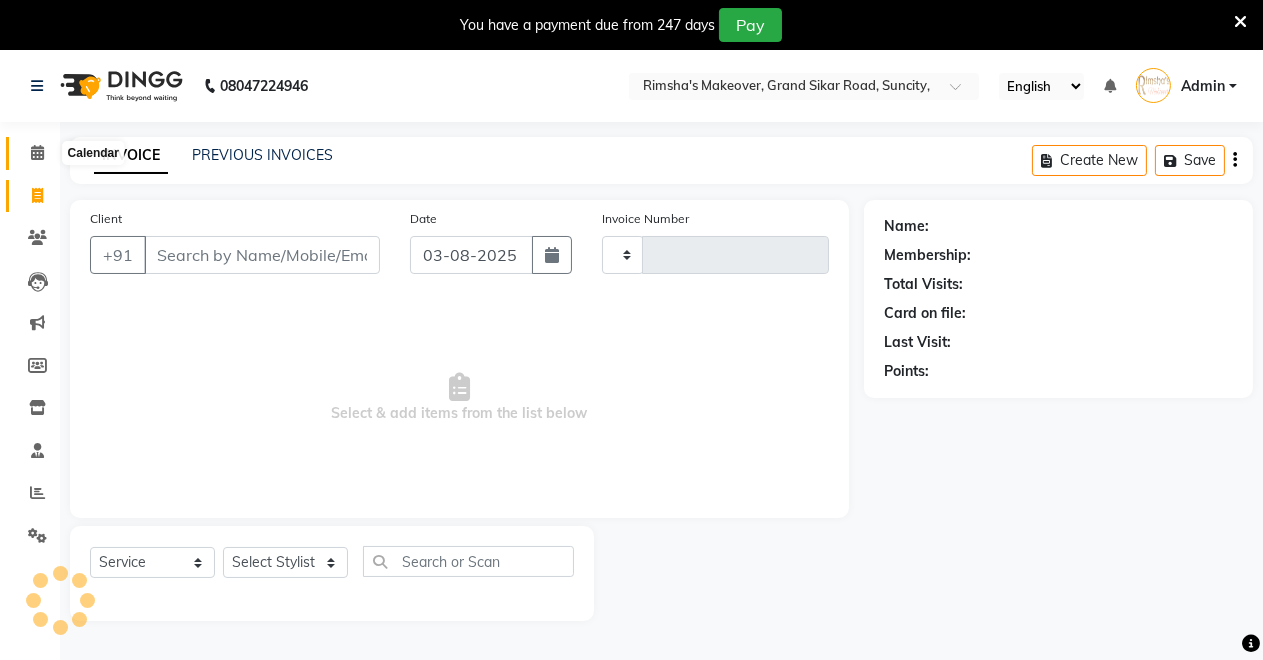 click 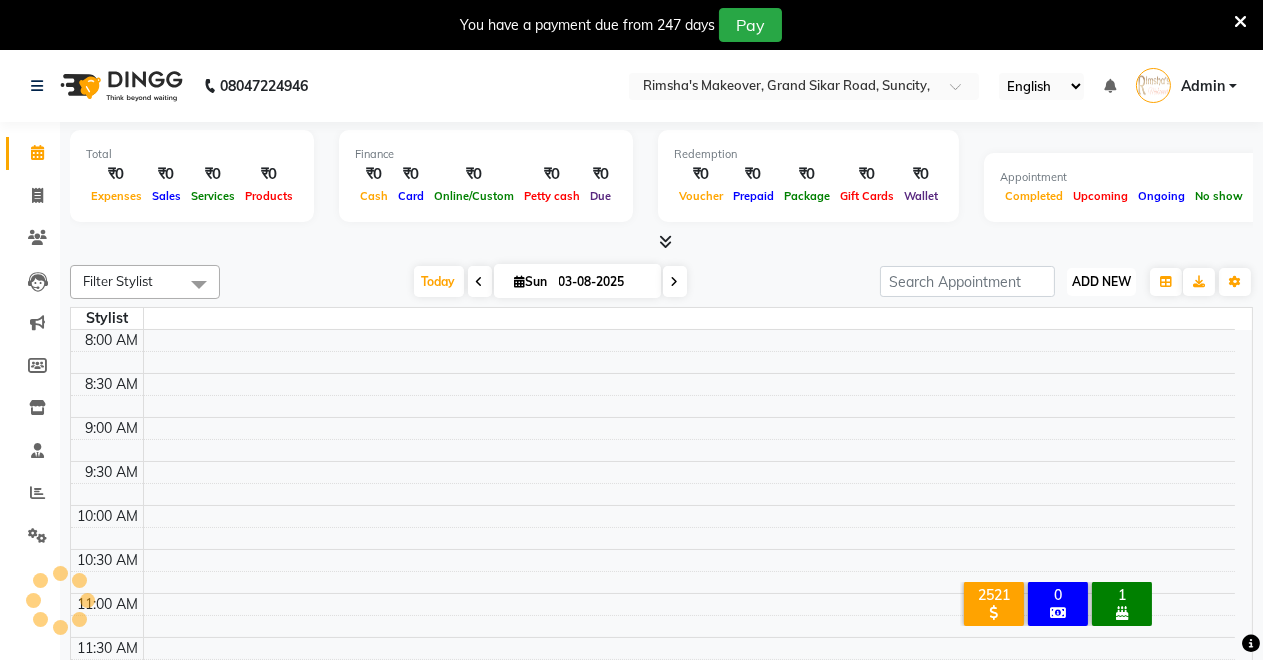 click on "ADD NEW" at bounding box center [1101, 281] 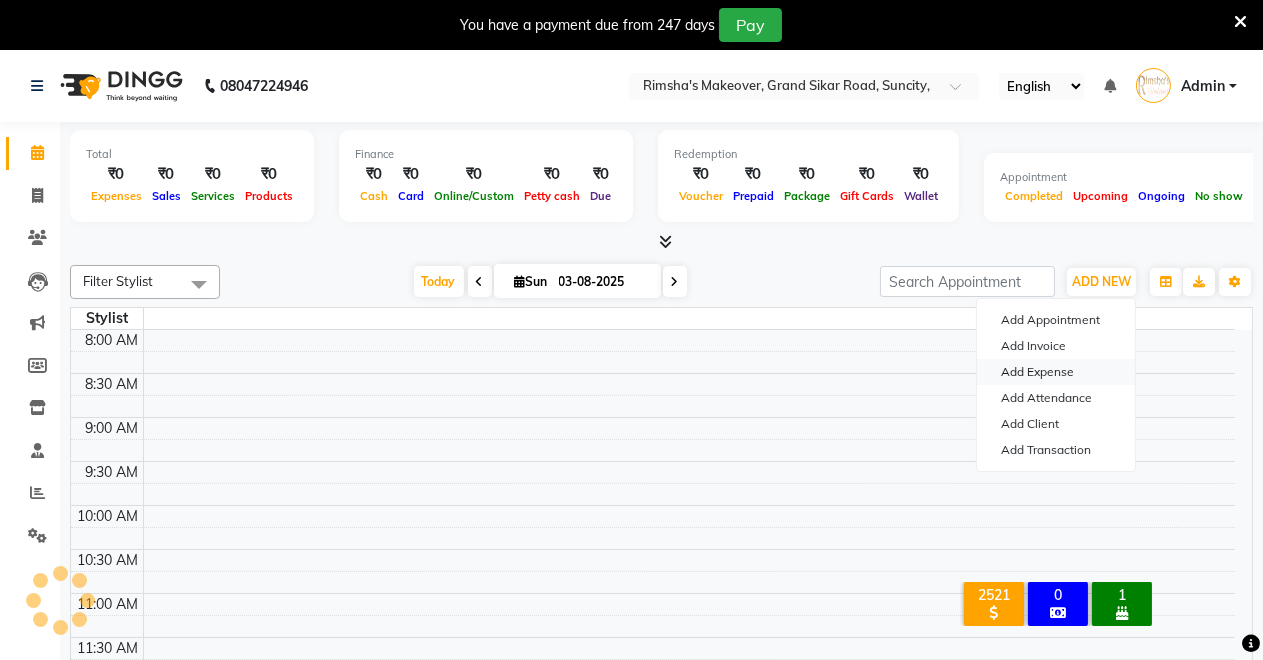 click on "Add Expense" at bounding box center (1056, 372) 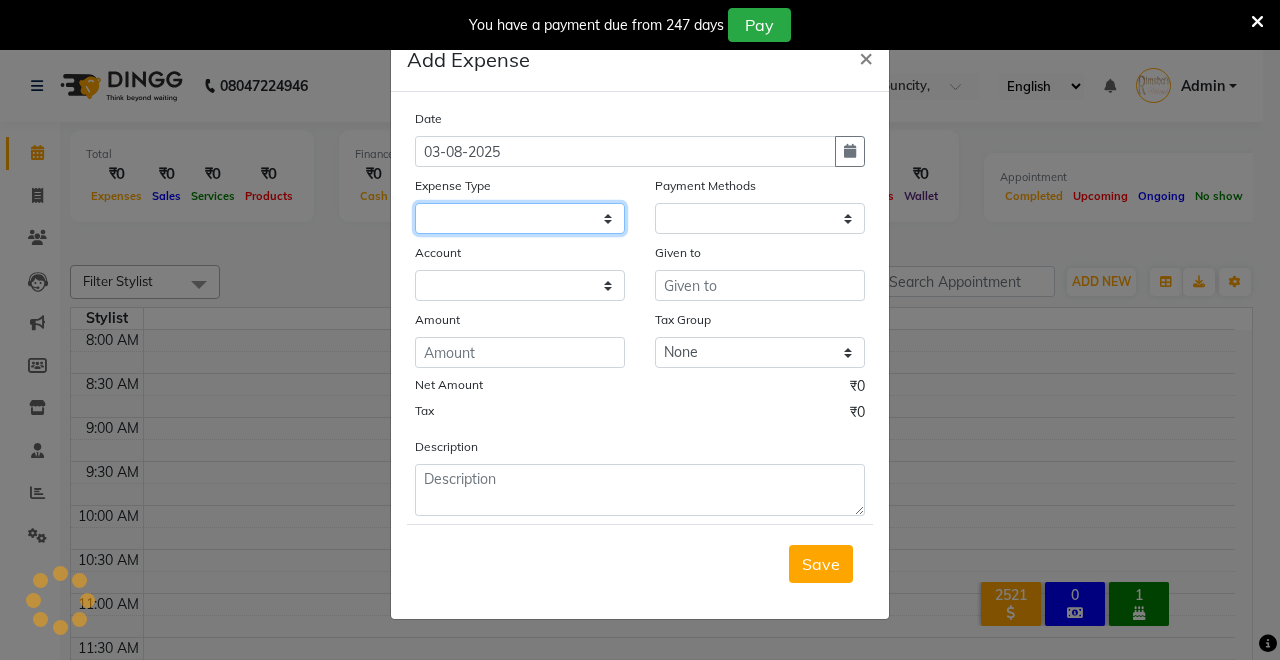 click 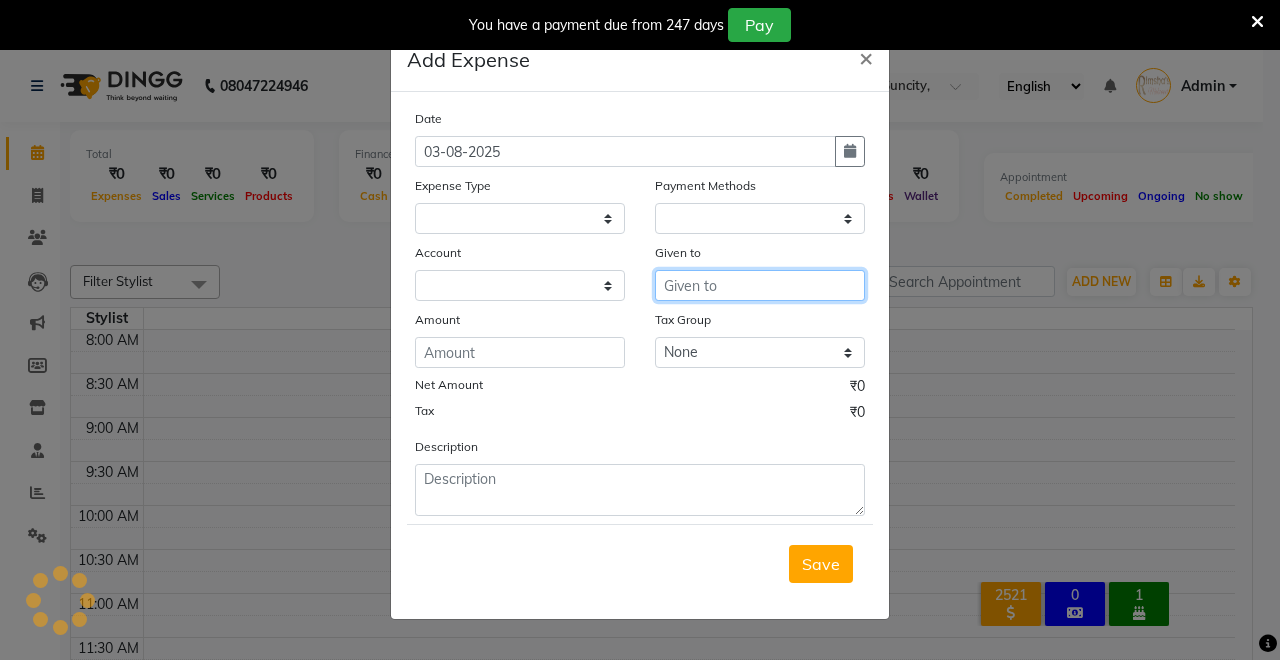 click at bounding box center [760, 285] 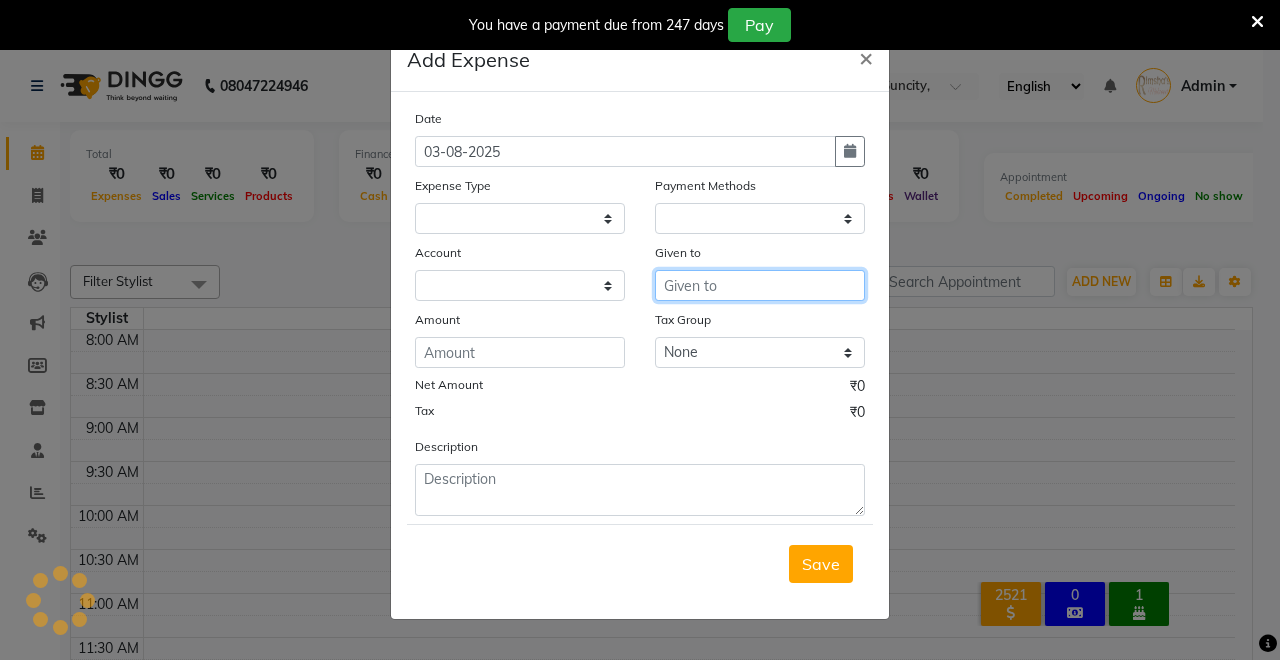 click at bounding box center (760, 285) 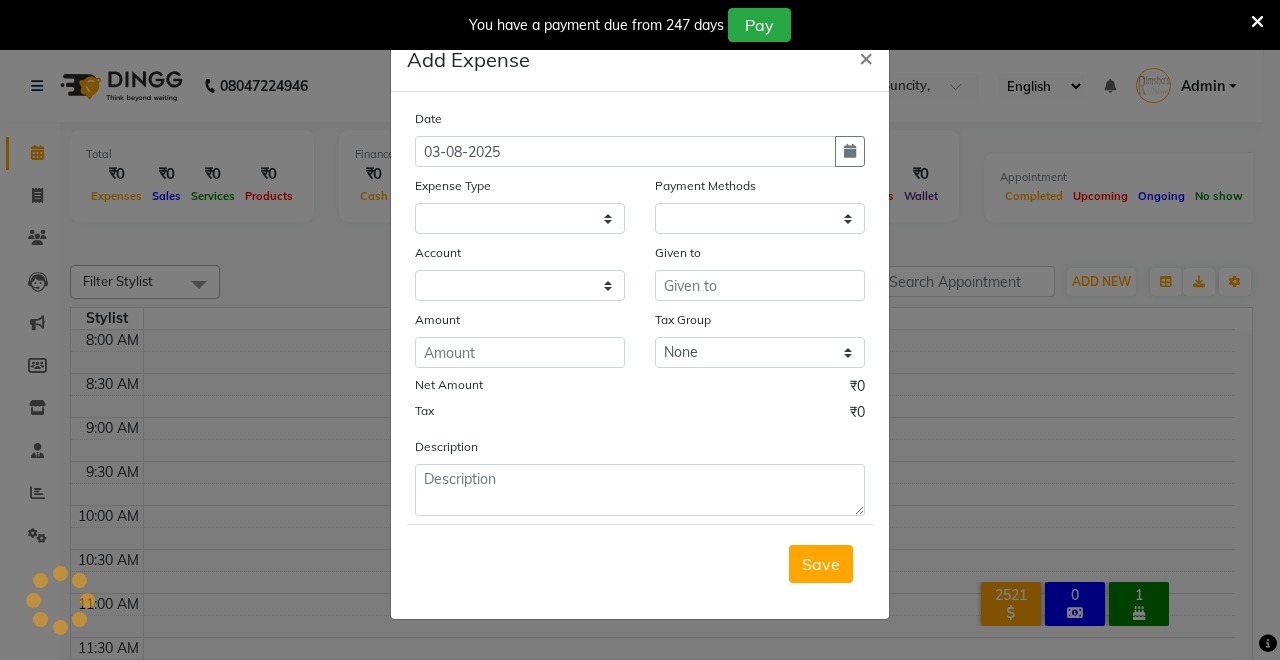 click on "Add Expense  × Date 03-08-2025 Expense Type Payment Methods Account Given to Amount Tax Group None Net Amount ₹0 Tax ₹0 Description  Save" 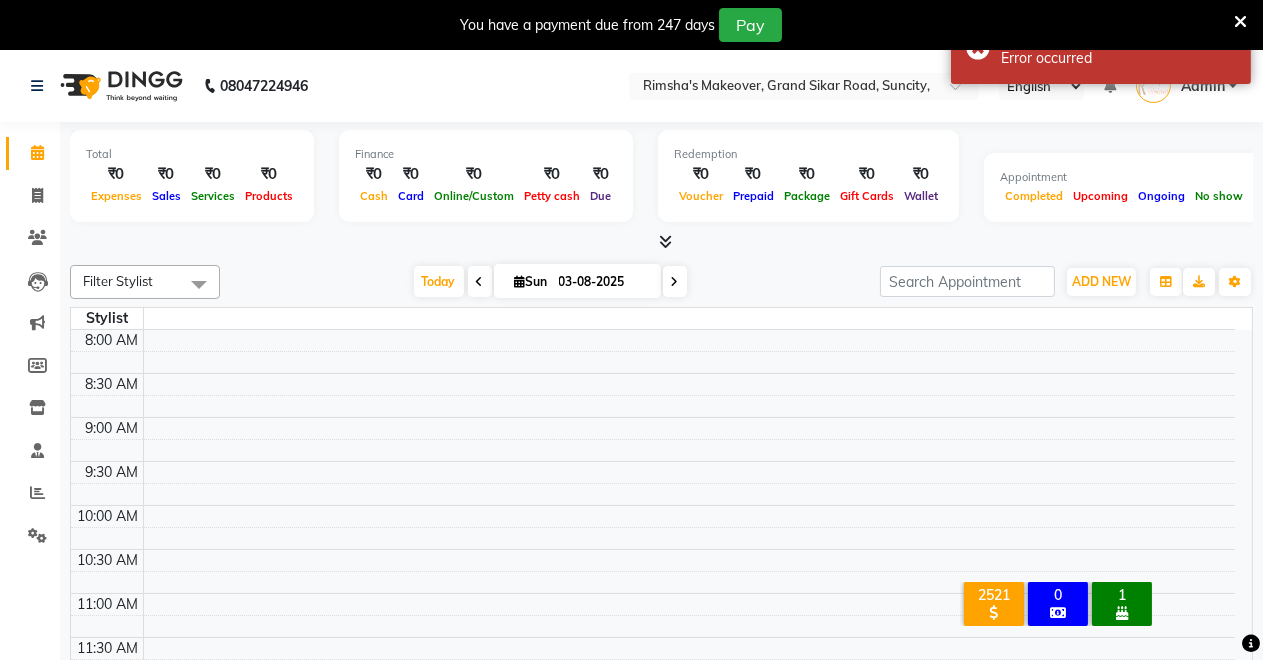 click at bounding box center (480, 281) 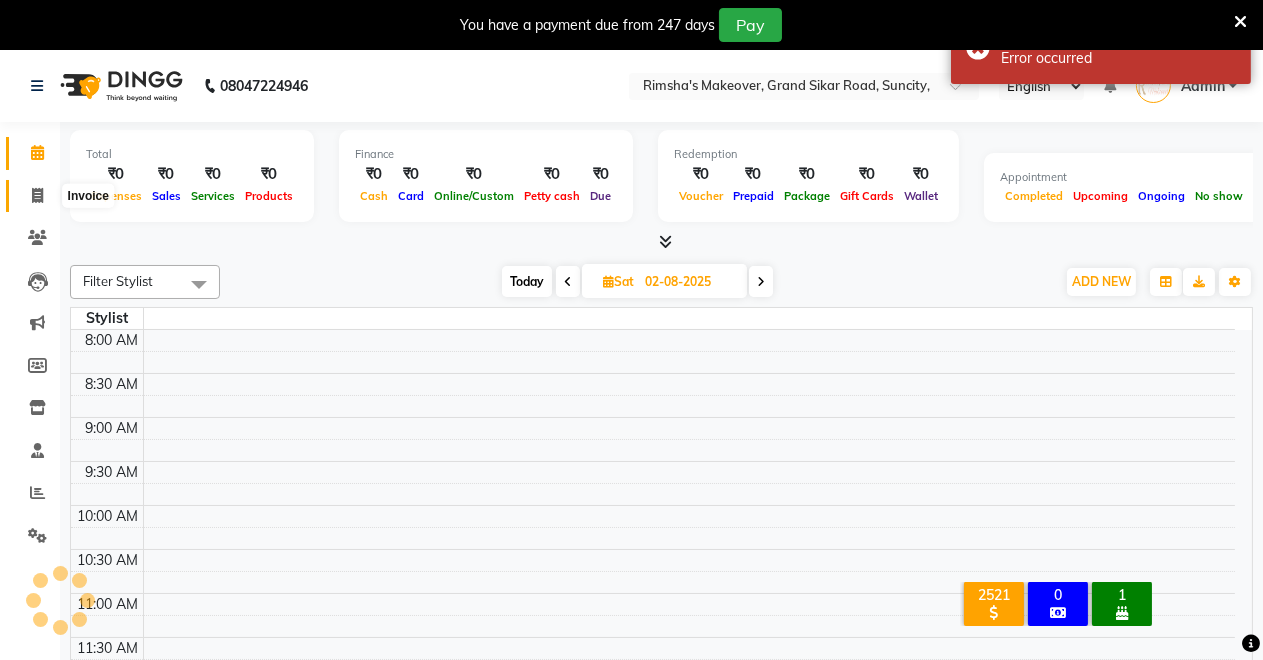 click 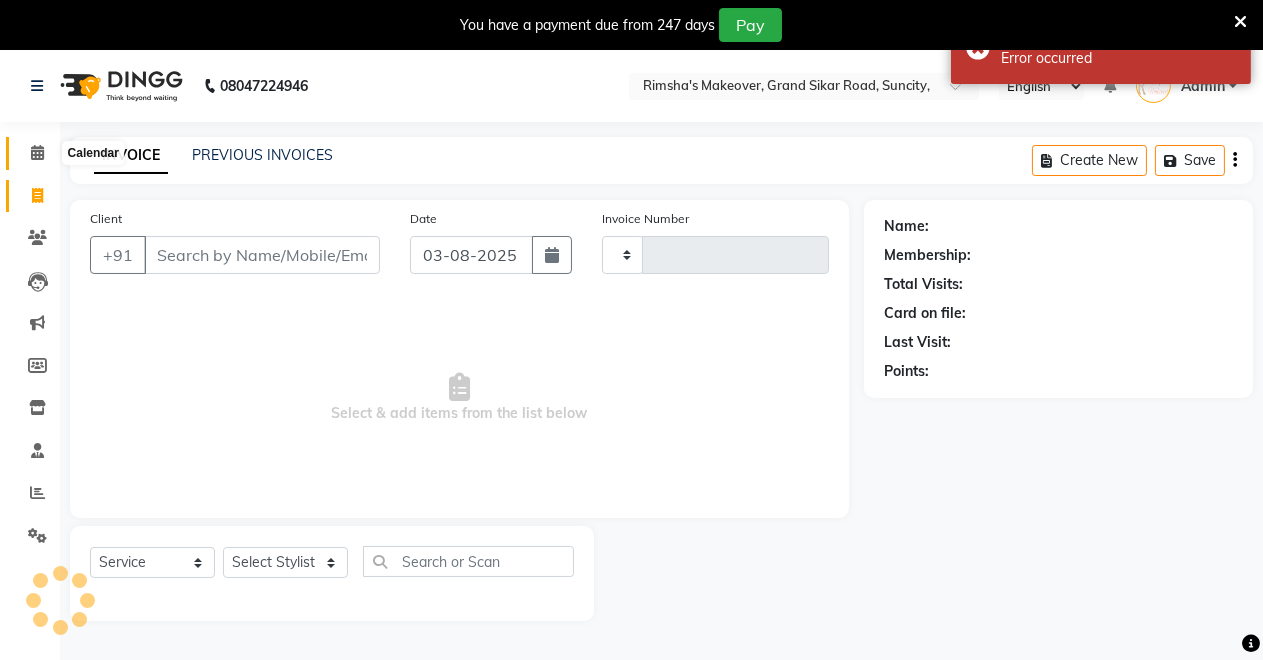 click 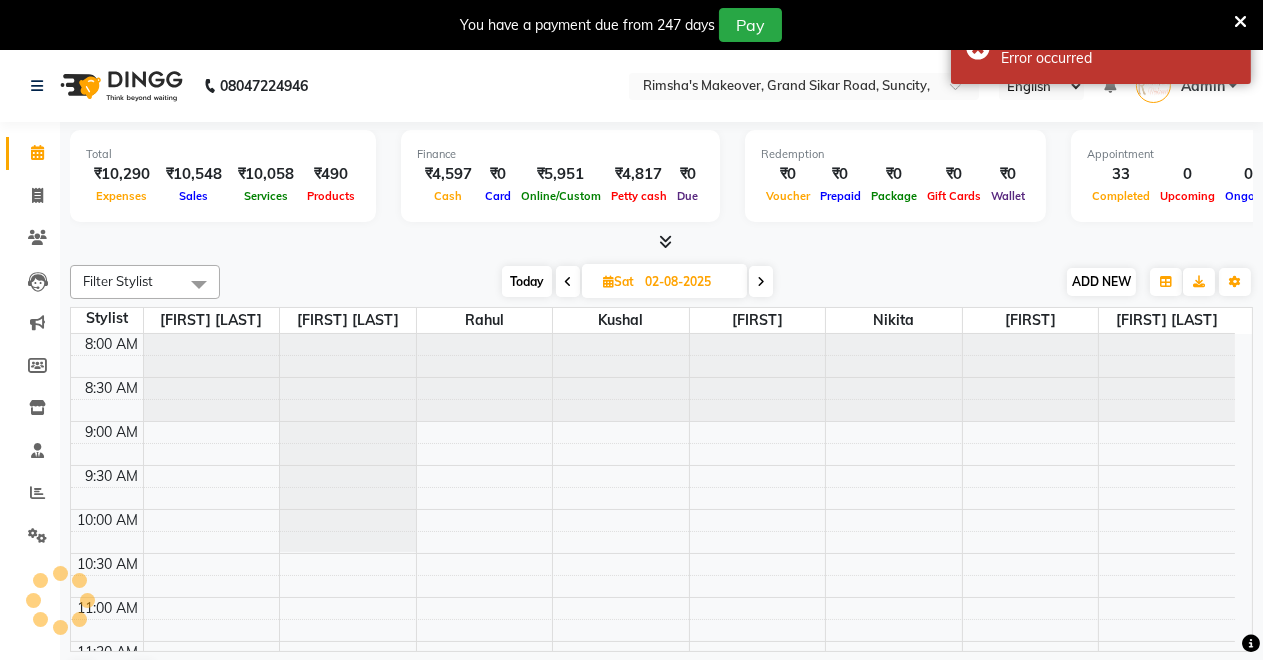 click on "Today  Sat 02-08-2025" at bounding box center (637, 282) 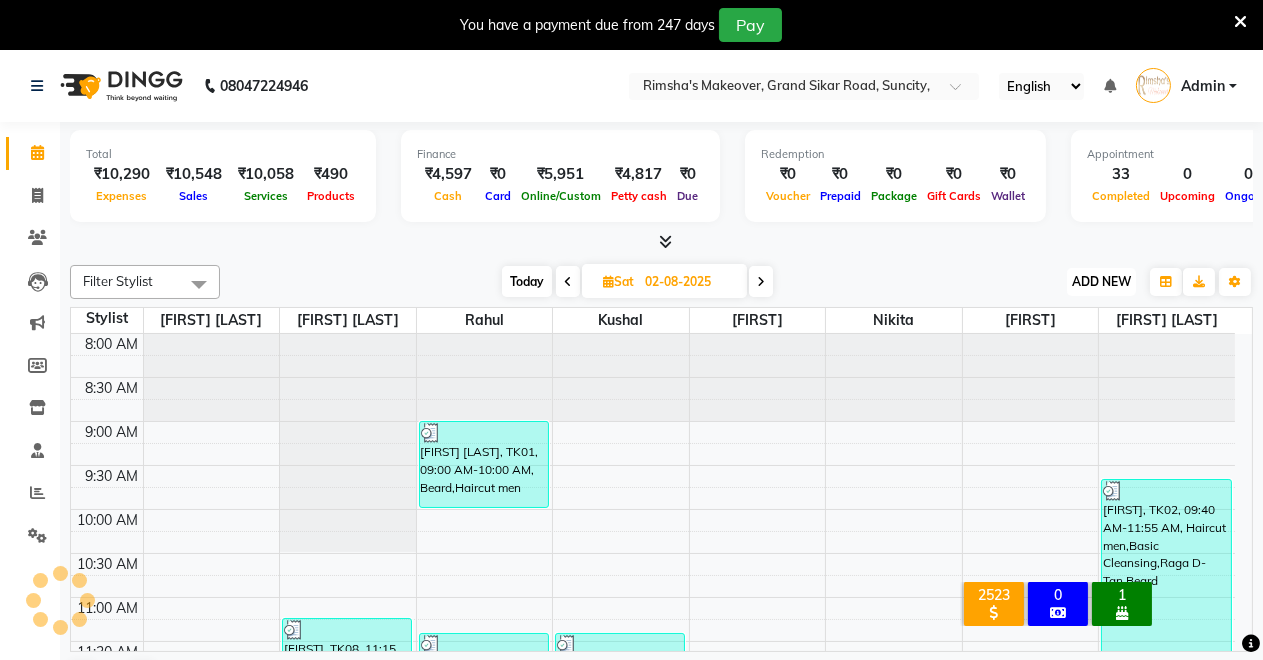 click on "ADD NEW Toggle Dropdown" at bounding box center (1101, 282) 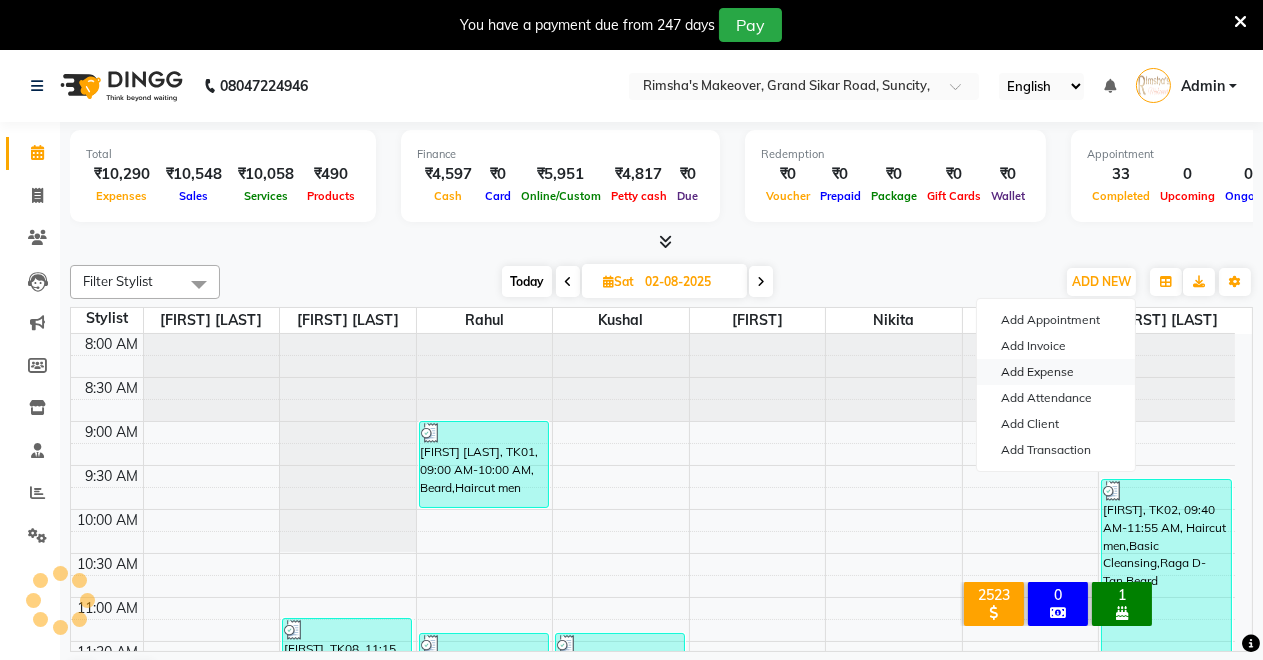 click on "Add Expense" at bounding box center (1056, 372) 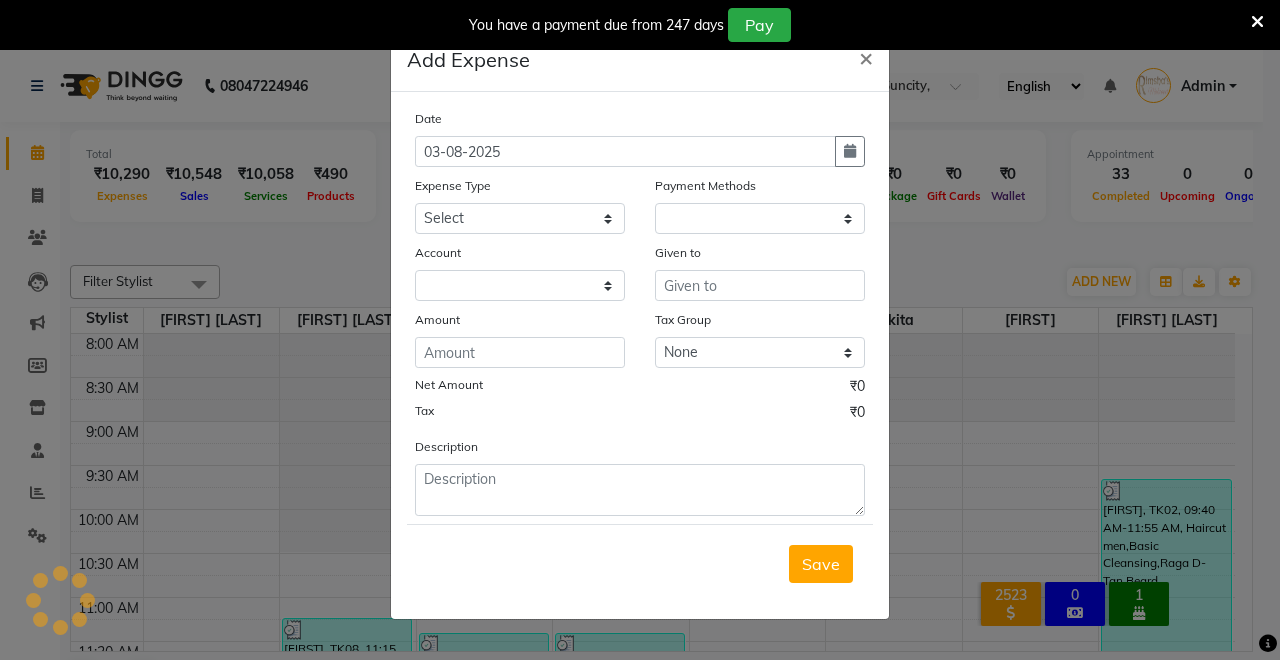 select on "1" 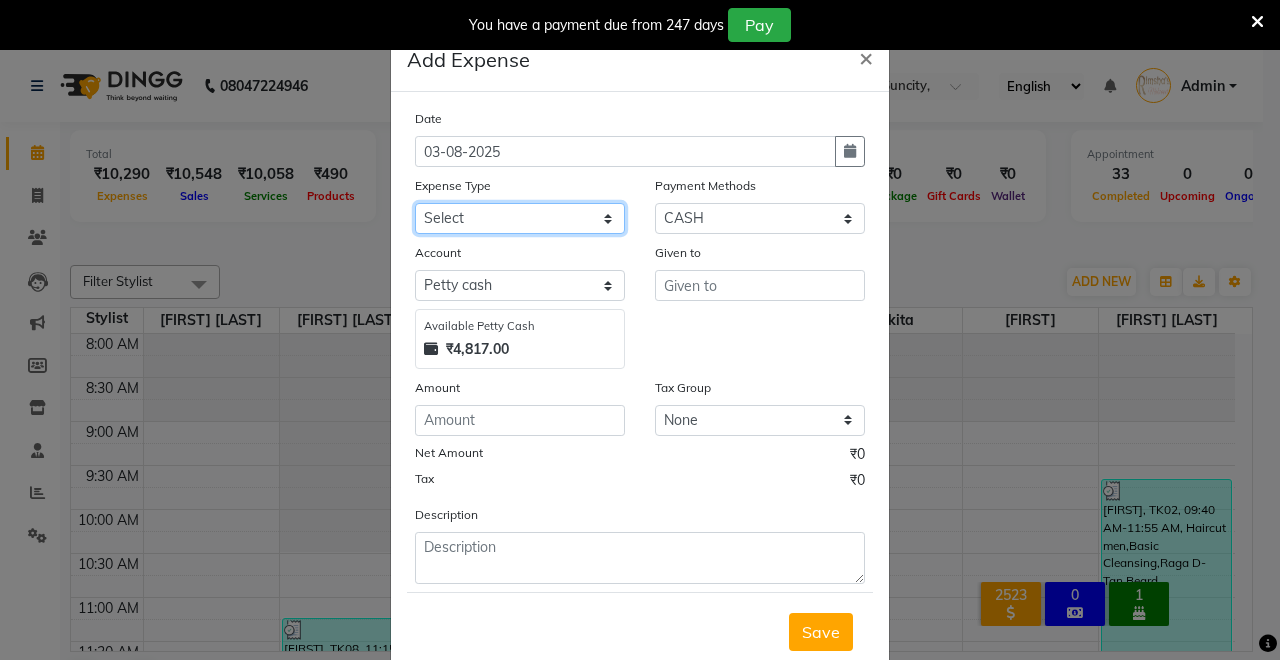 click on "Select Advance Salary Baba Bank Service Charges CLEANING Clinical charges DM SIR DUSTBIN electricity bill Other PAMPHLETS Pandit G Priyanka mam Product Rent Salary SOFA Staff Snacks Tax Tea & Refreshment T SHIRT PRINT Utilities Water Bottle" 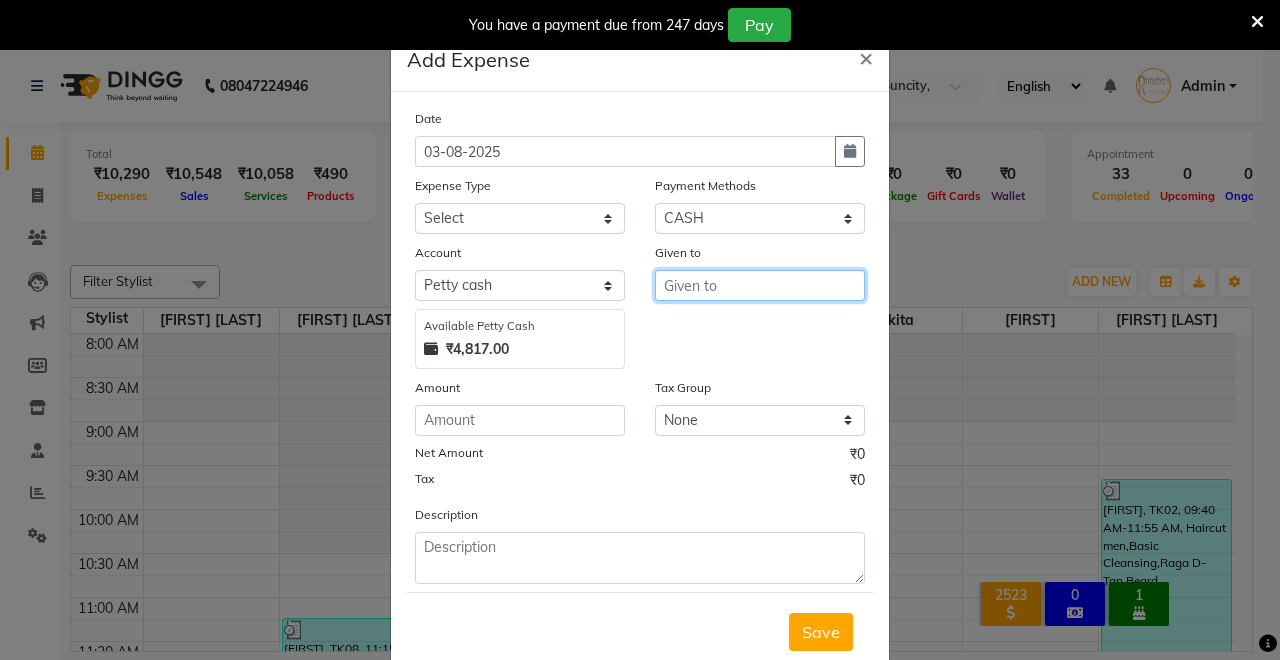 click at bounding box center (760, 285) 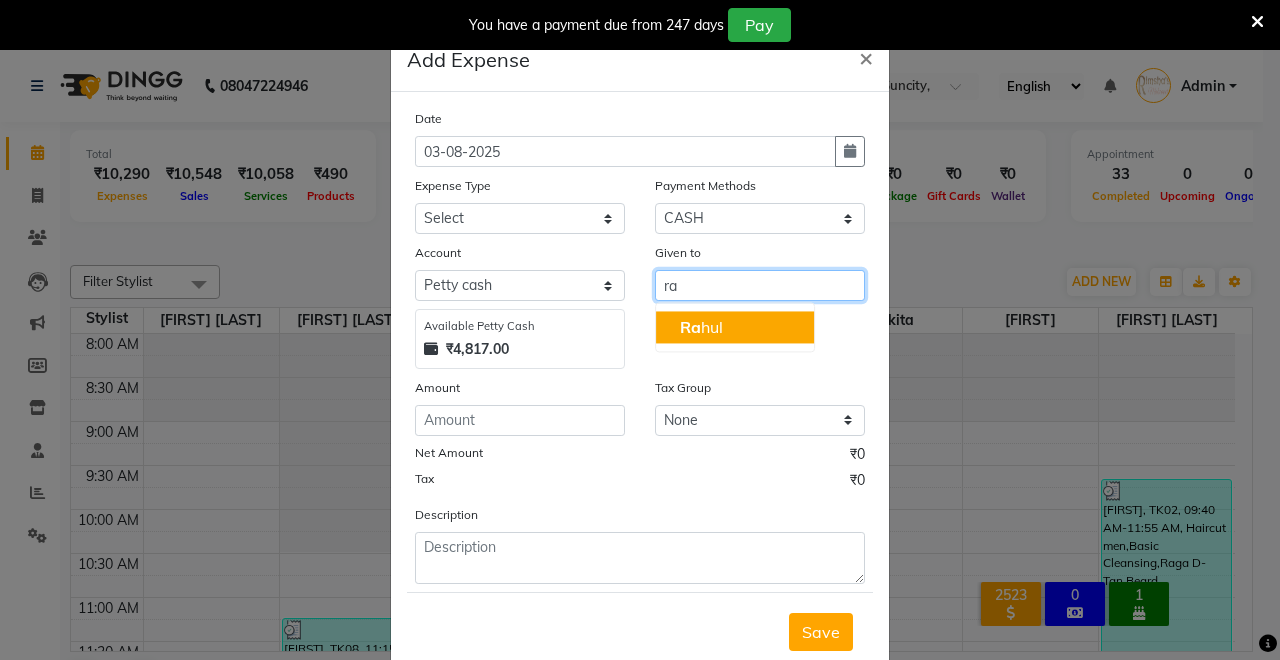 click on "Ra" 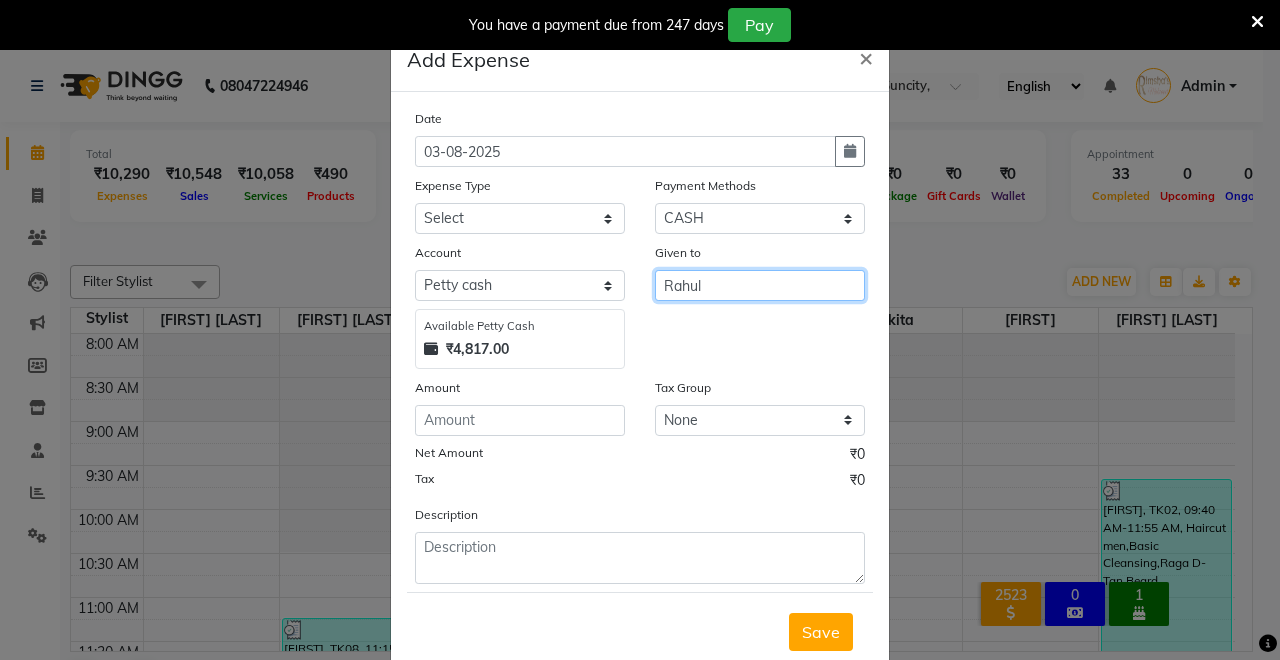 type on "Rahul" 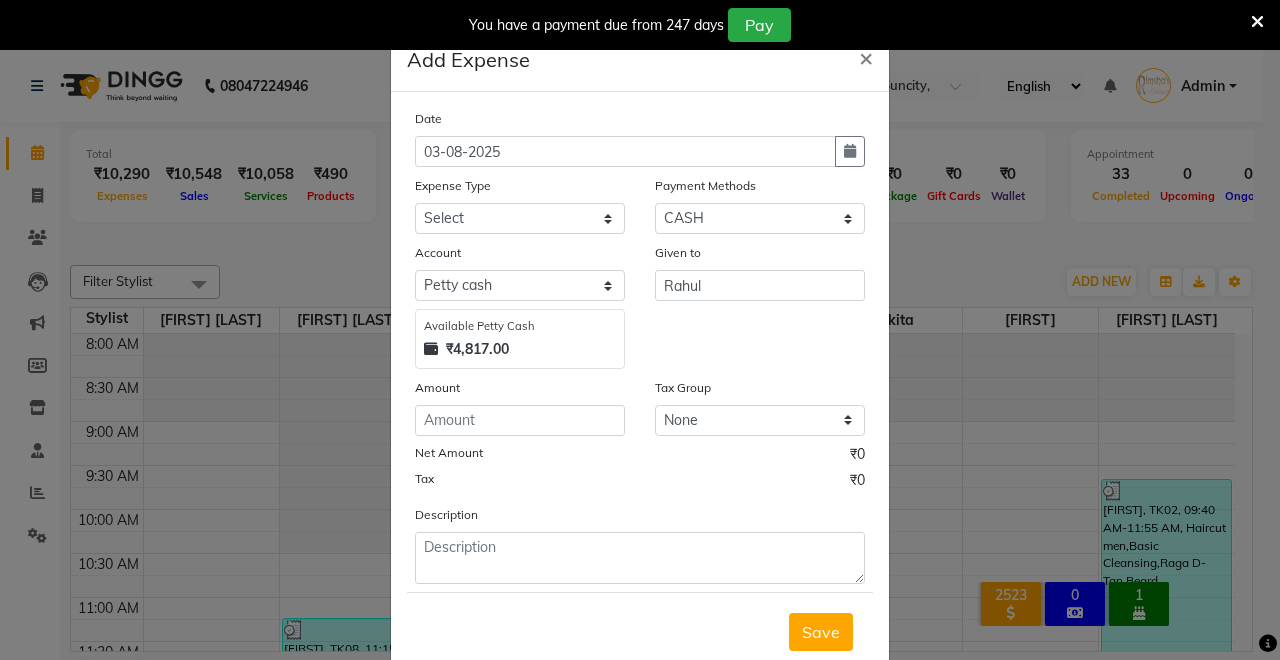 click on "Amount" 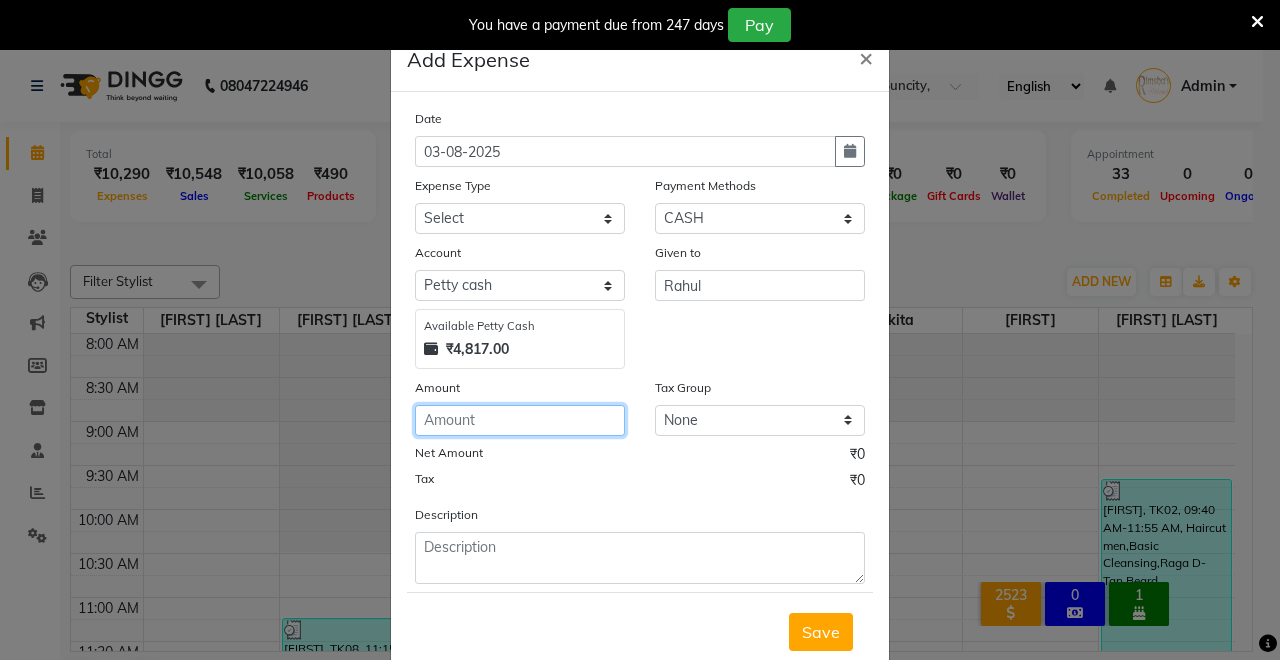 click 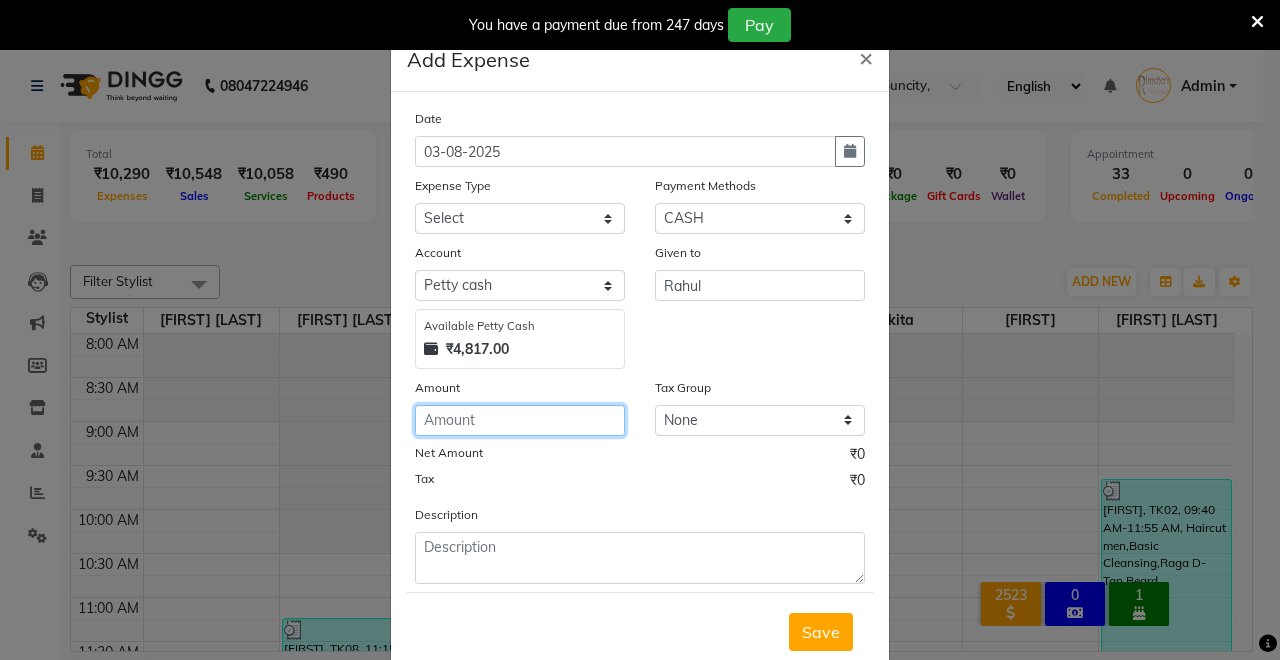 type on "0" 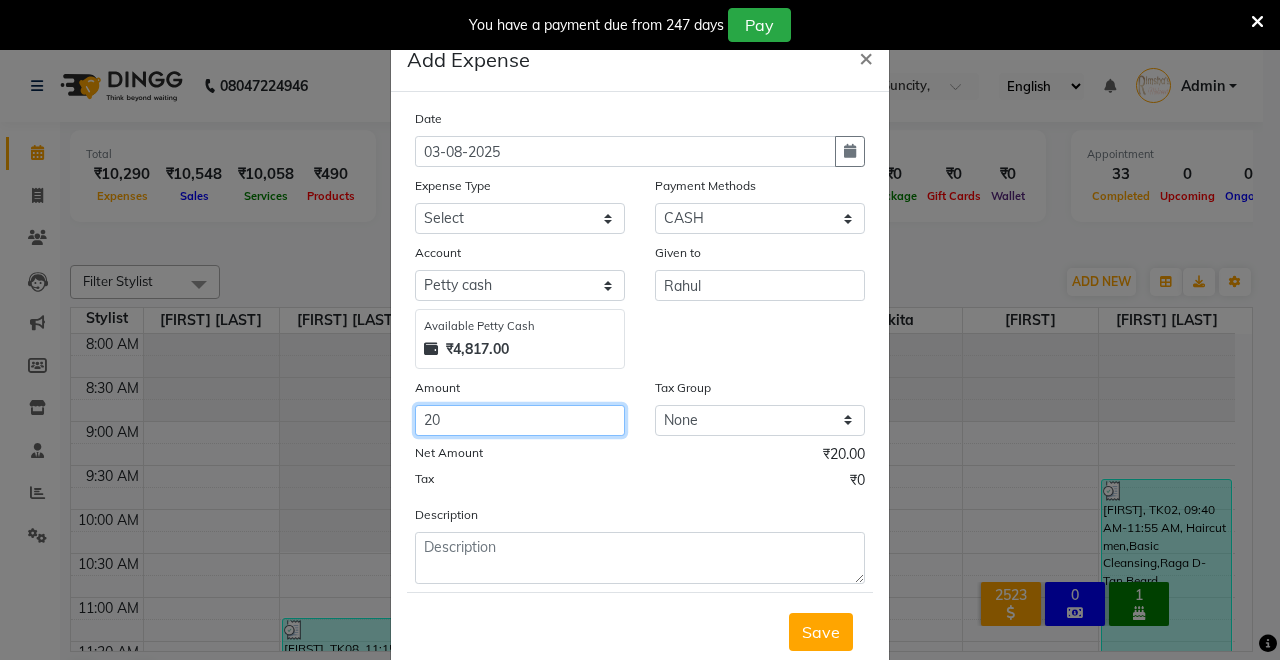 click on "20" 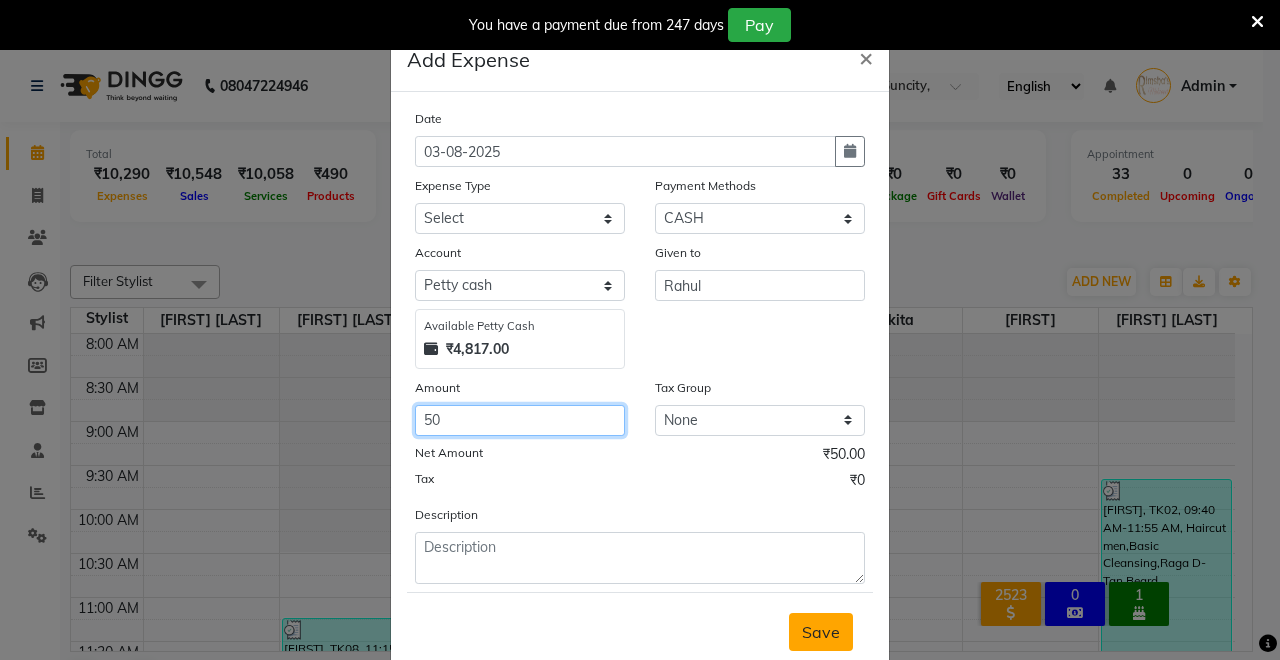 type on "50" 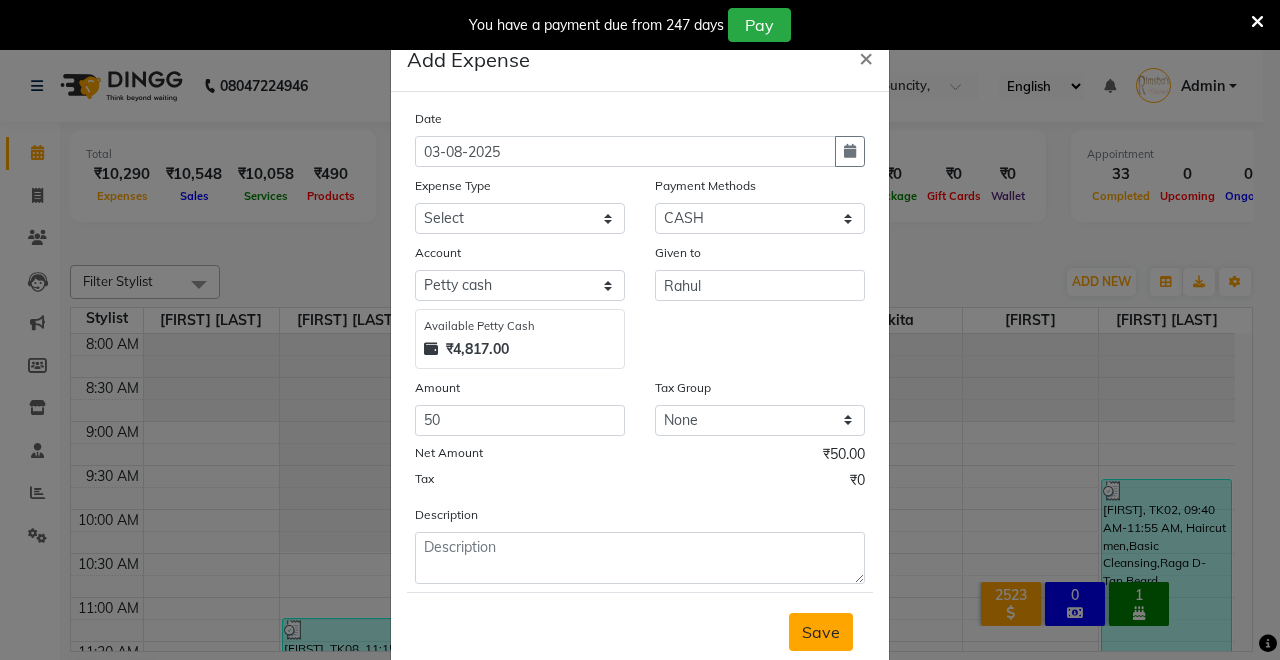 click on "Save" at bounding box center [821, 632] 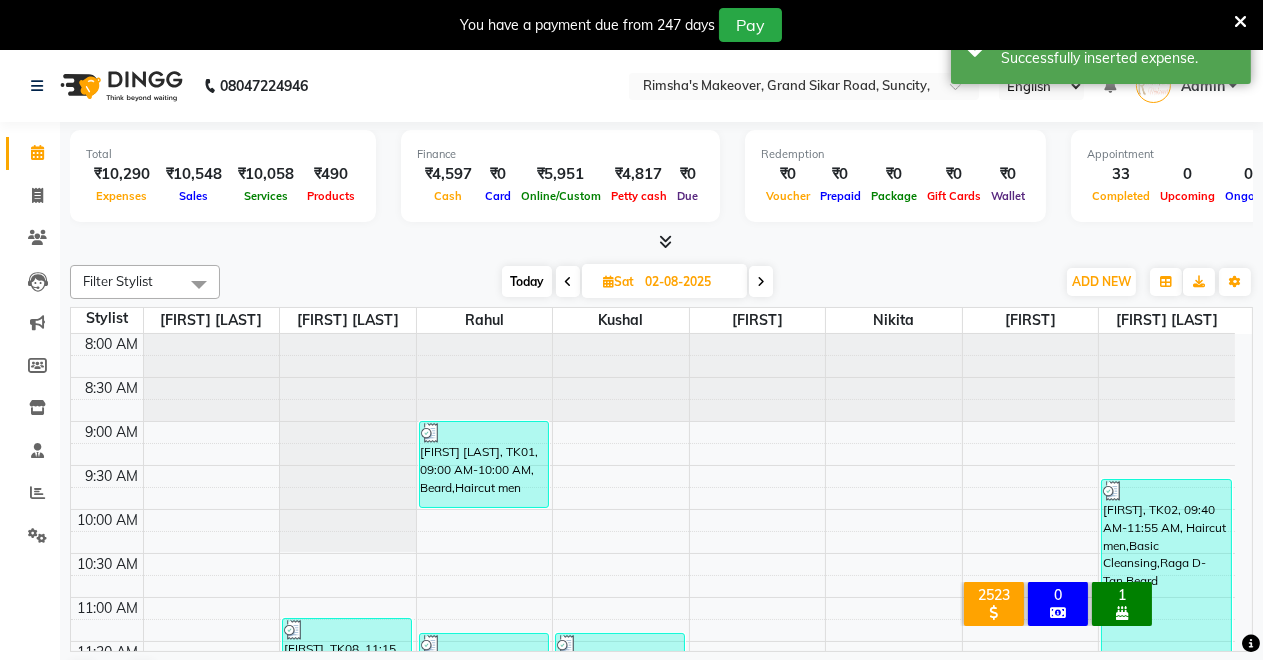 click on "Calendar" 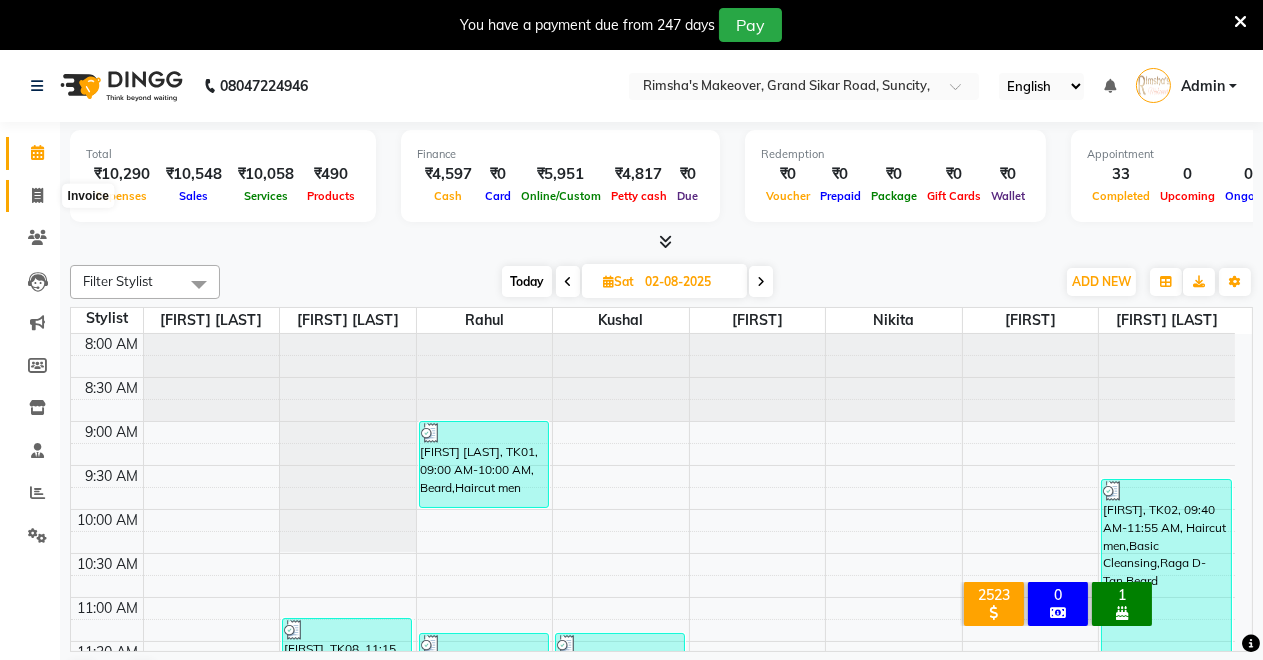 click 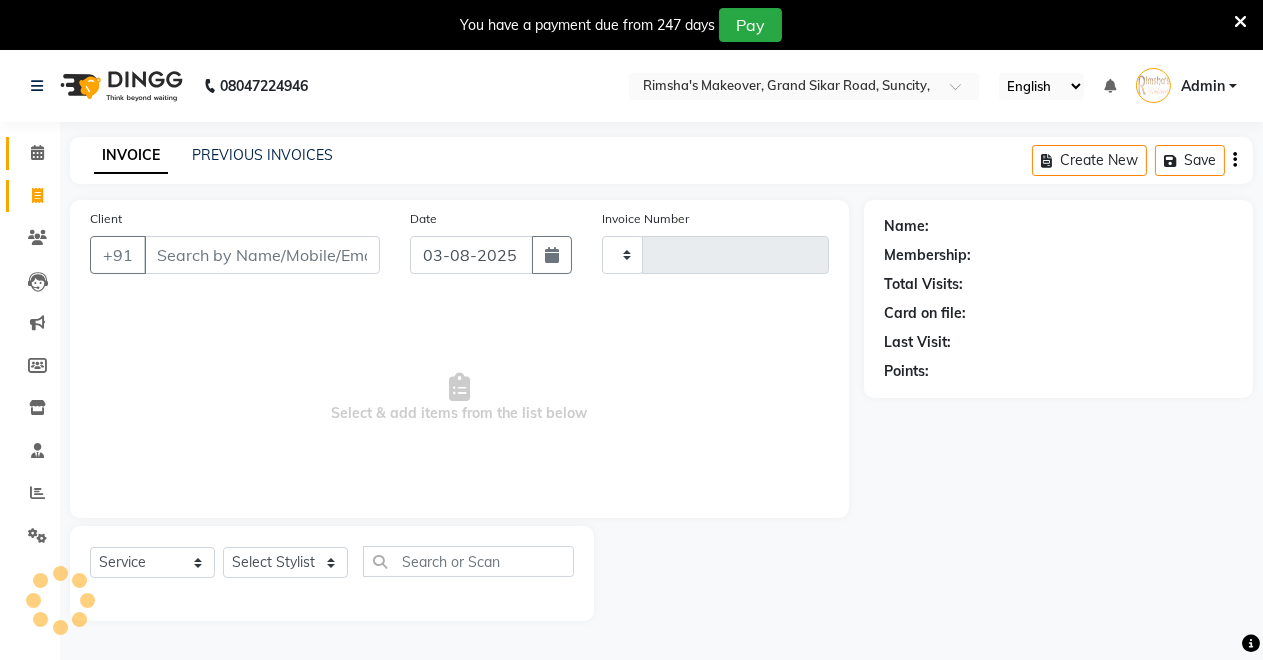 click on "Calendar" 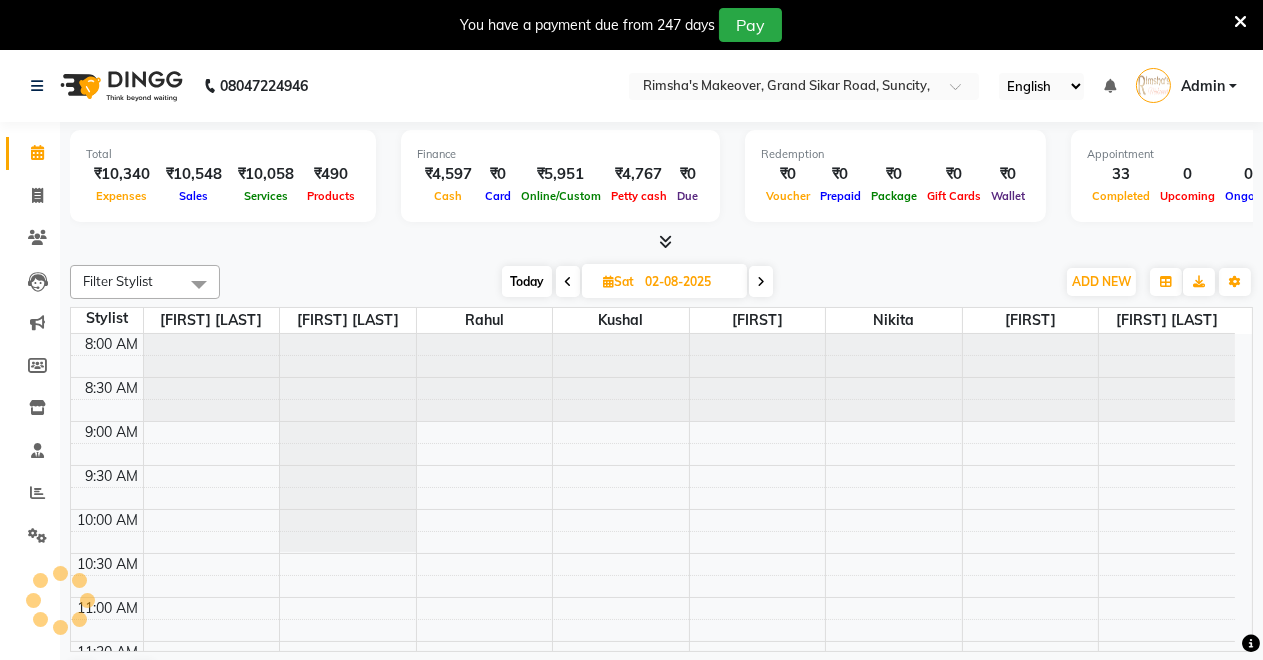 scroll, scrollTop: 0, scrollLeft: 0, axis: both 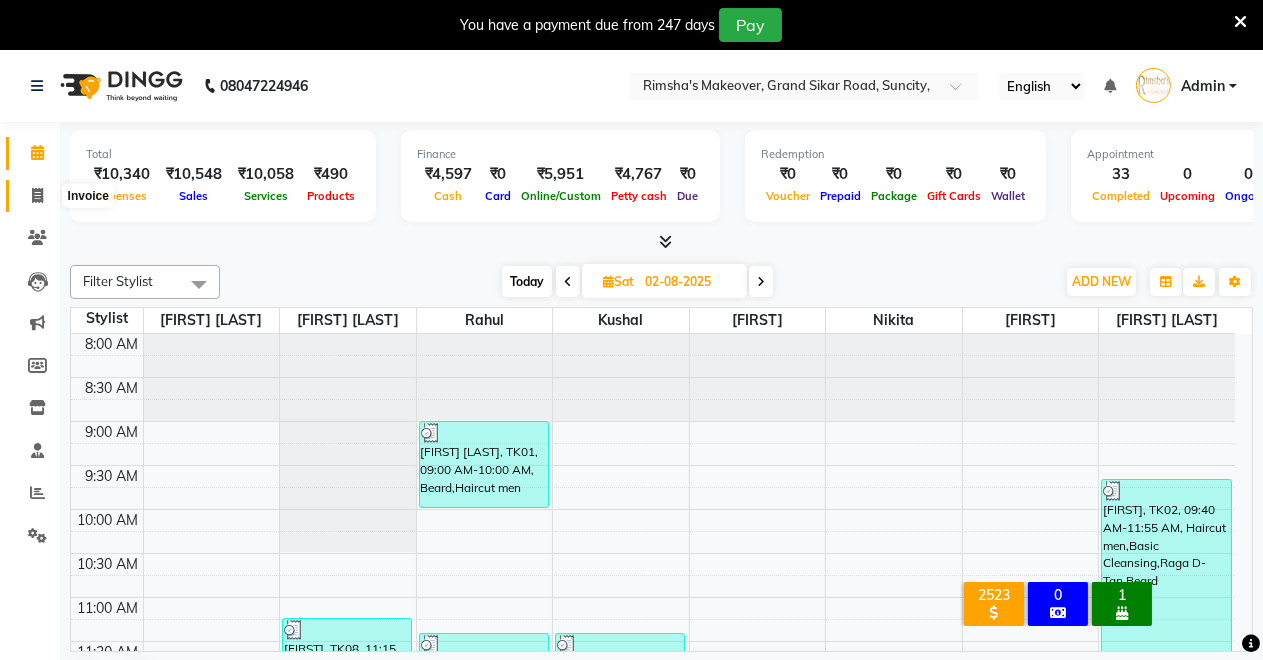 click 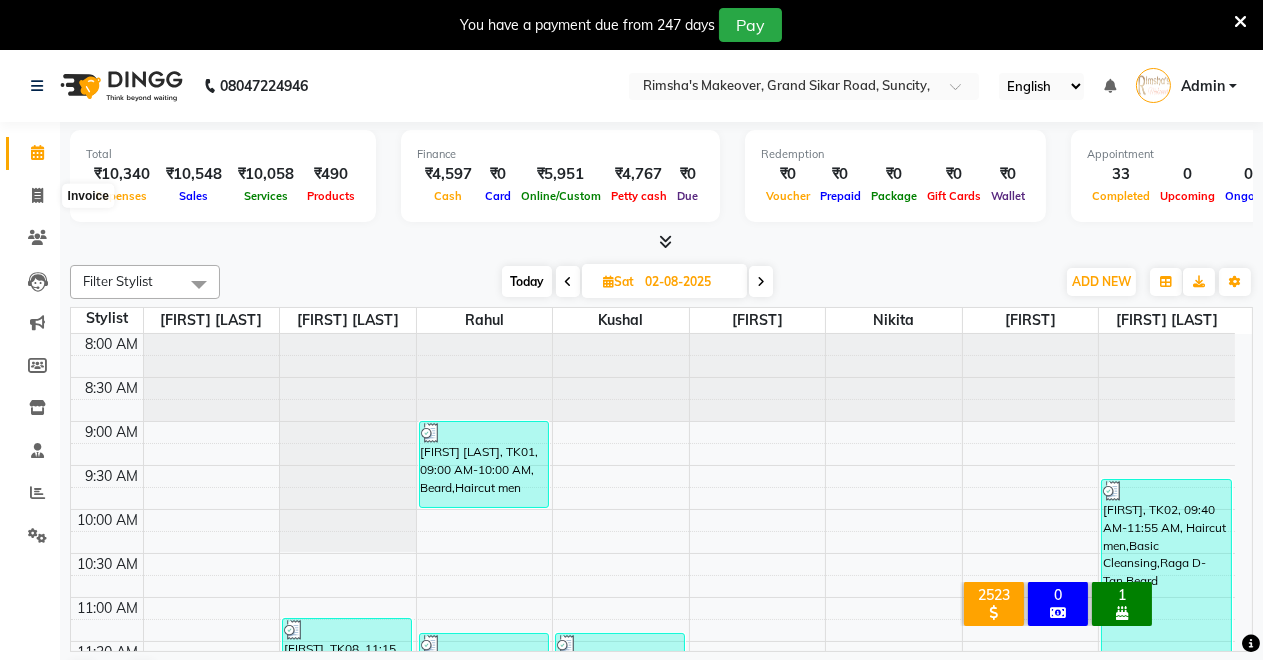 select on "service" 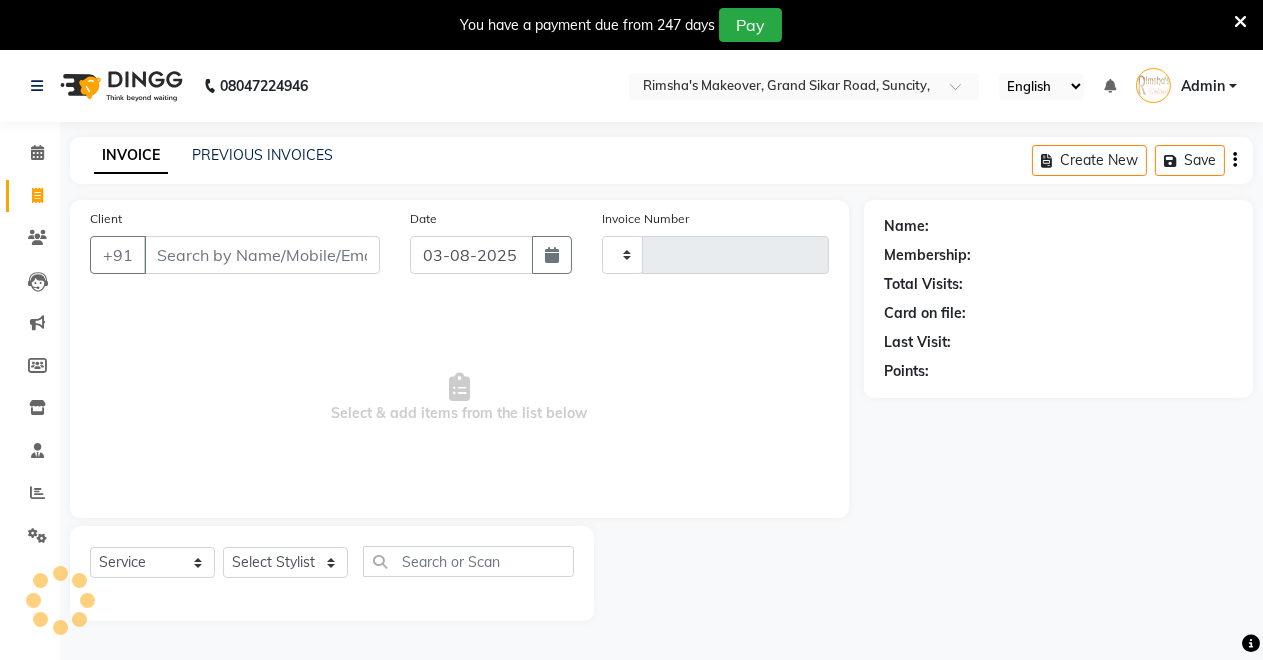 type on "3150" 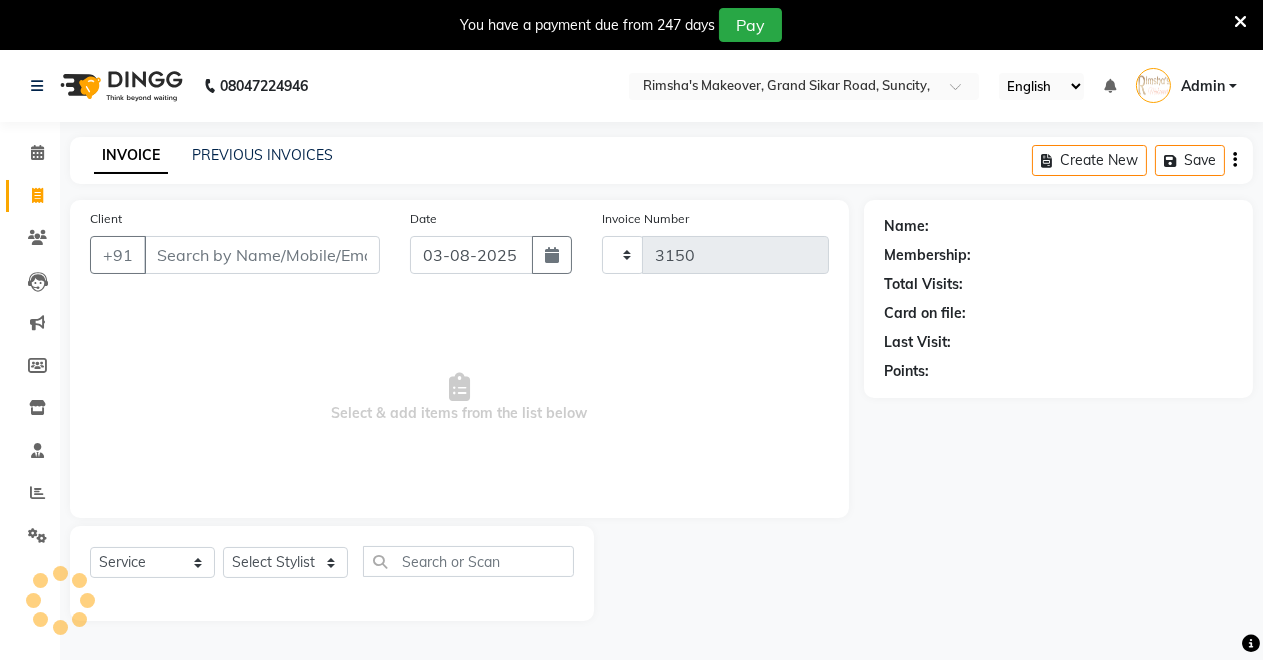 select on "7317" 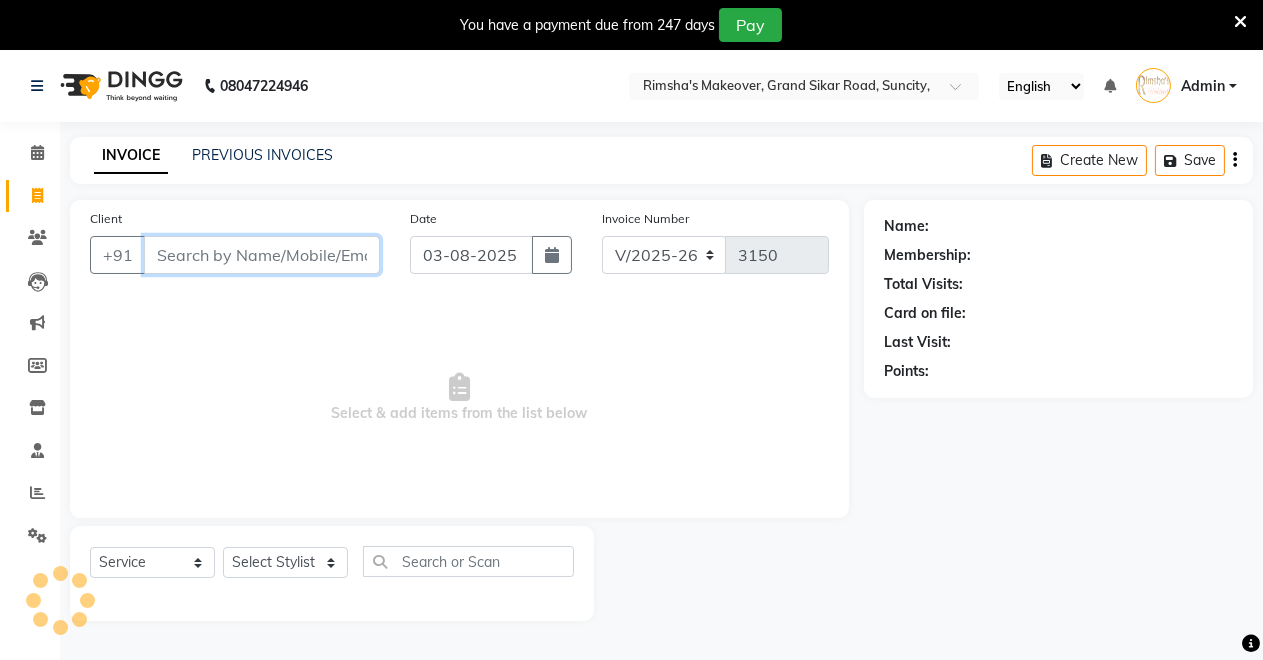 click on "Client" at bounding box center (262, 255) 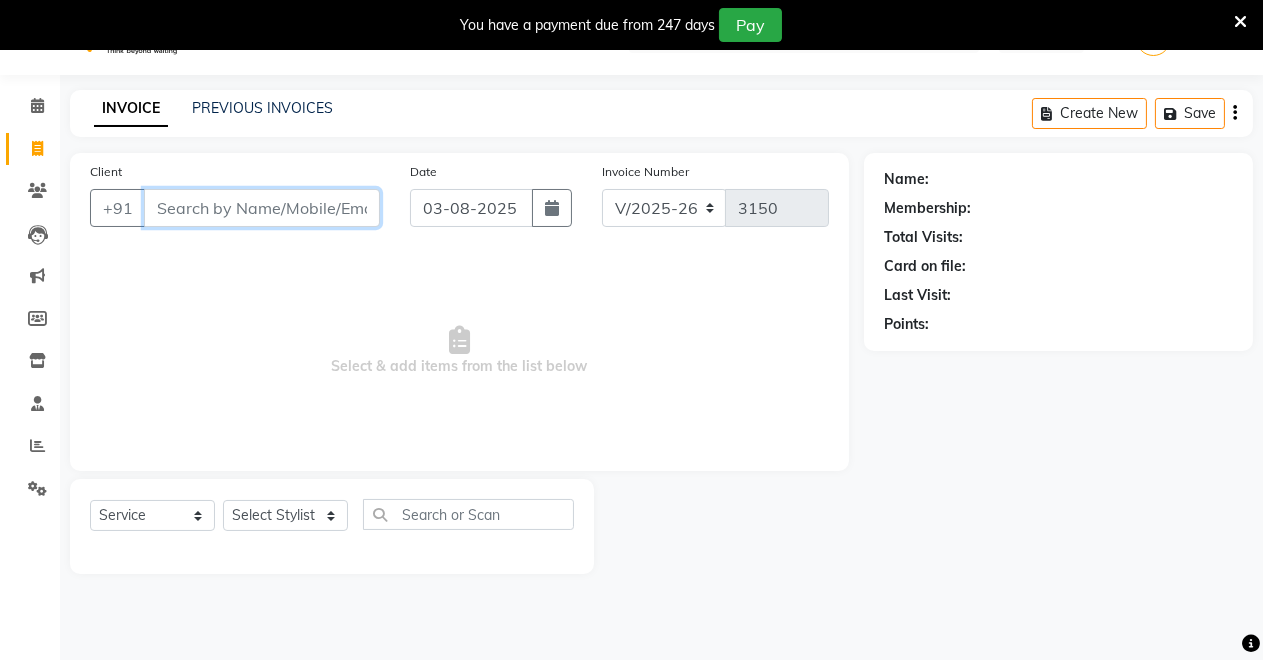 scroll, scrollTop: 49, scrollLeft: 0, axis: vertical 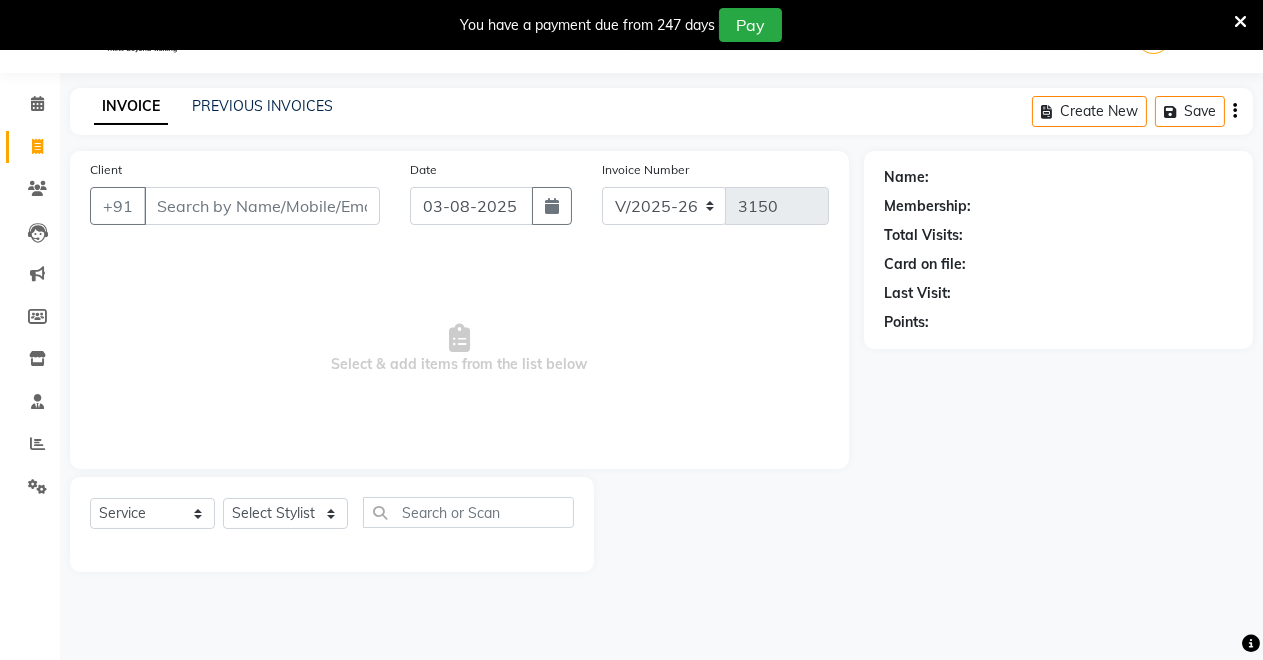 drag, startPoint x: 289, startPoint y: 491, endPoint x: 290, endPoint y: 501, distance: 10.049875 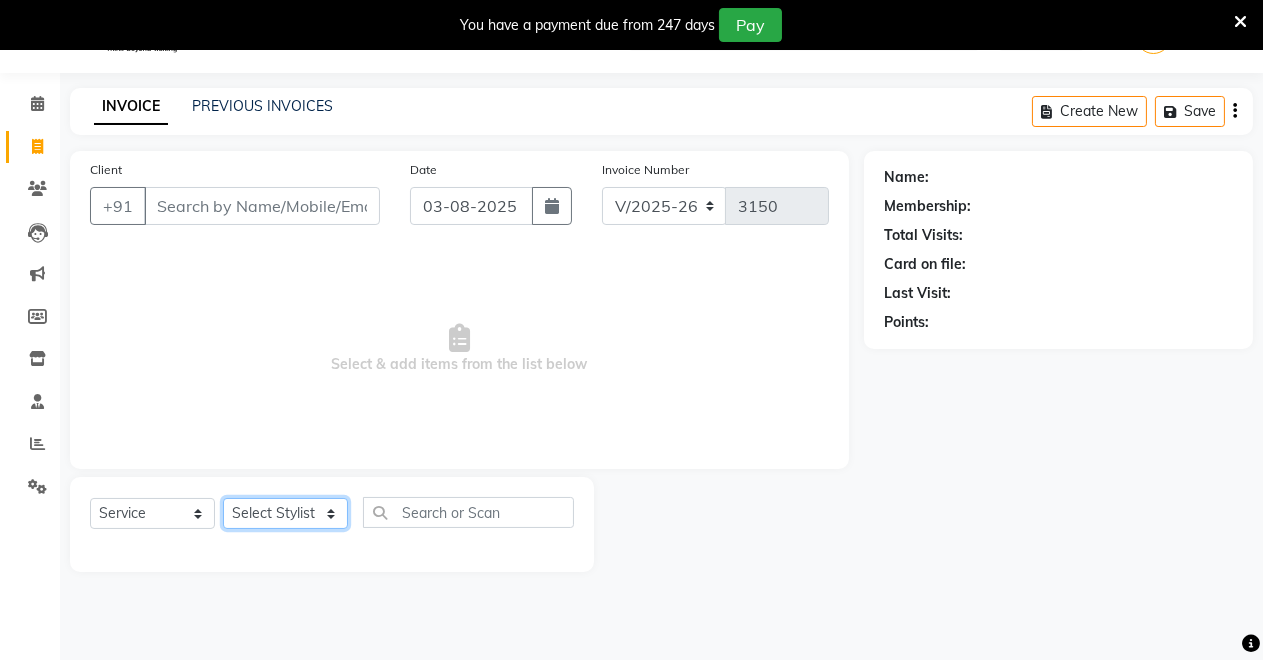 click on "Select Stylist Badal kumar Jeetu Kushal Nikita Rahul Sachin Dangoriya Shikha Suman Verma" 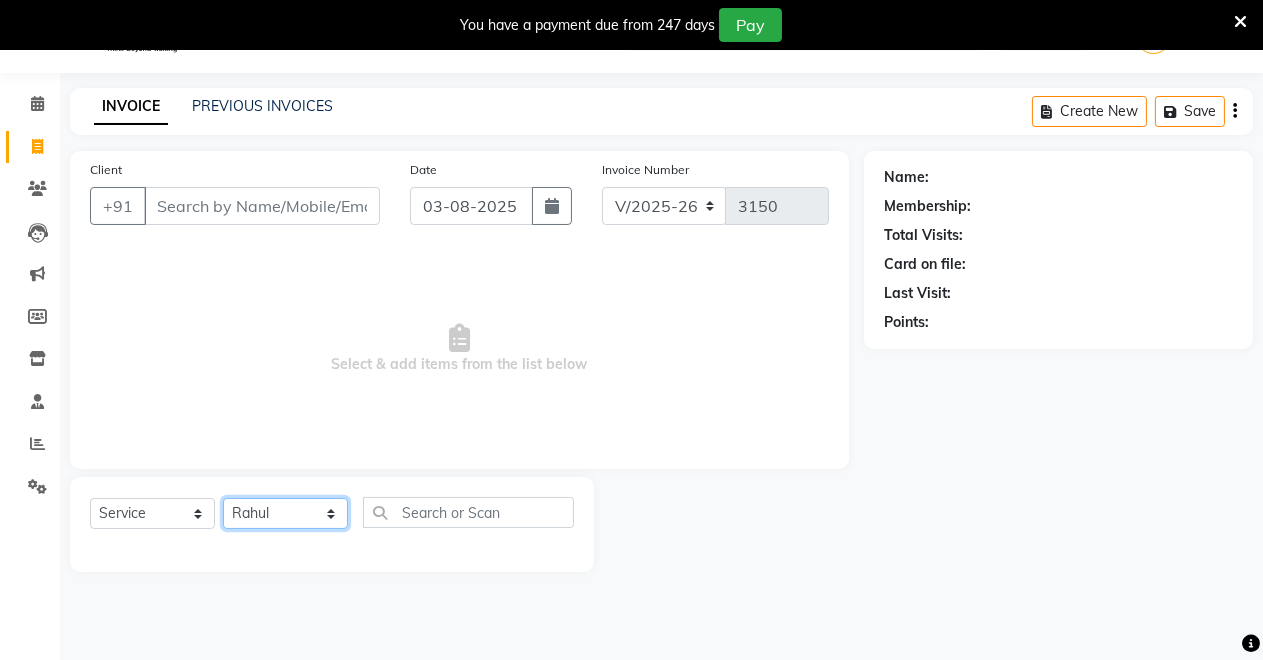 click on "Select Stylist Badal kumar Jeetu Kushal Nikita Rahul Sachin Dangoriya Shikha Suman Verma" 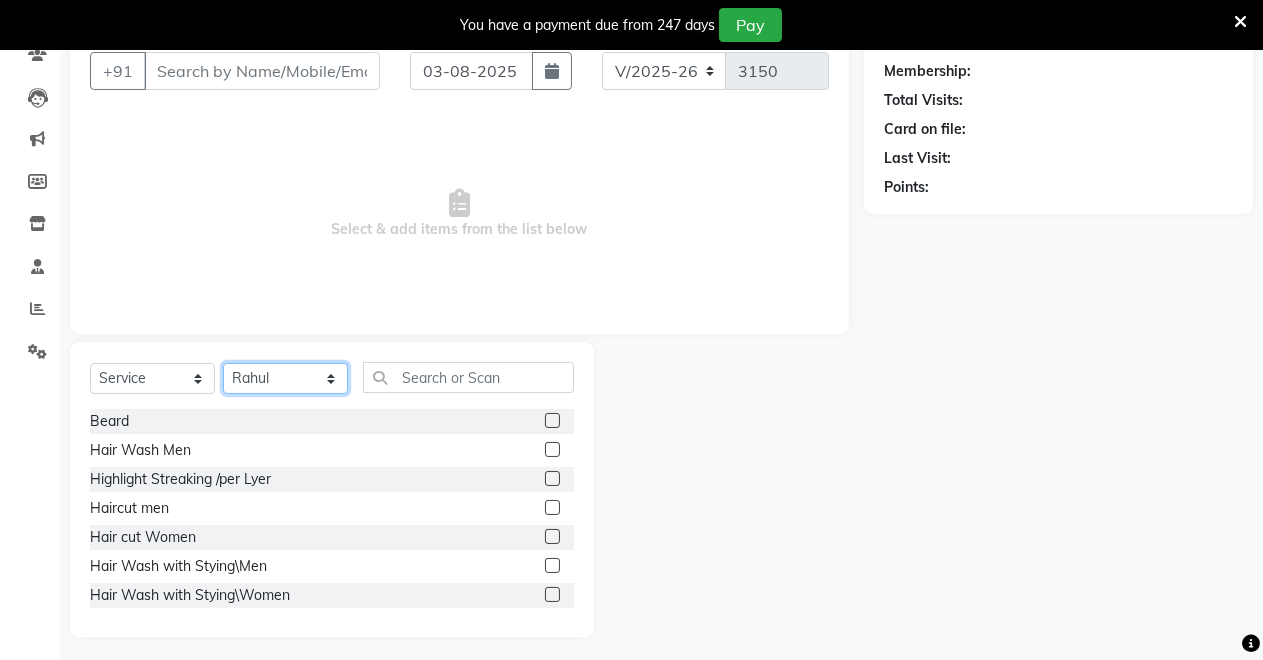 scroll, scrollTop: 191, scrollLeft: 0, axis: vertical 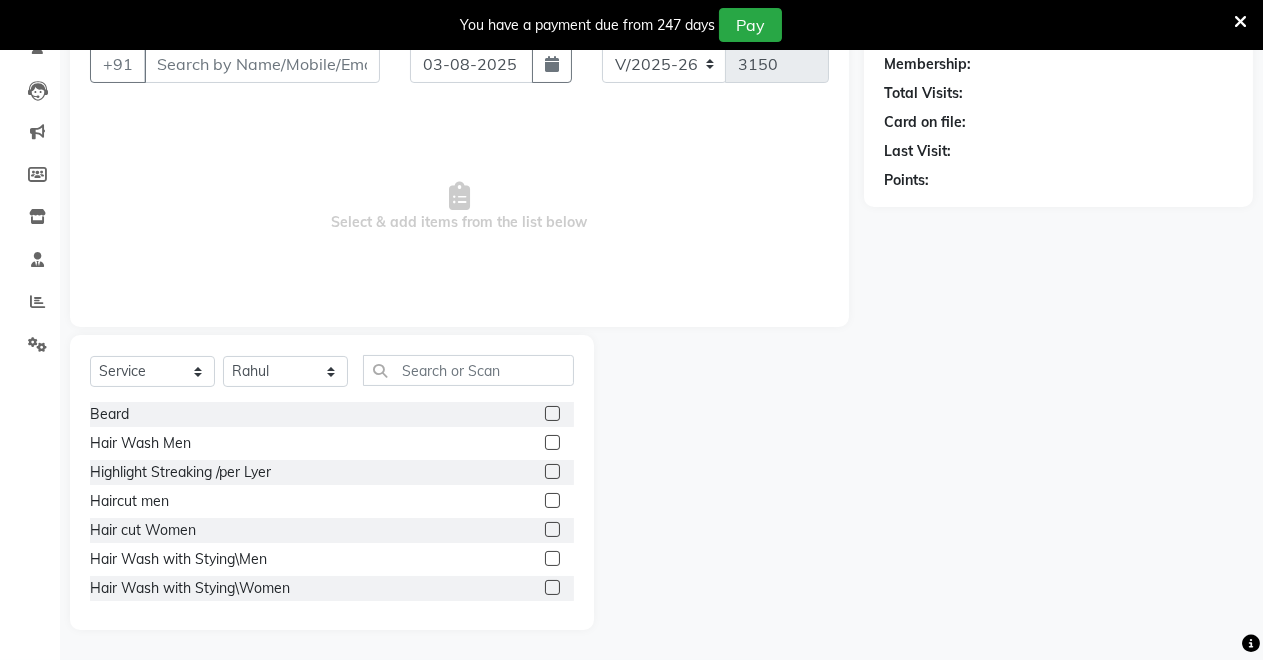 click 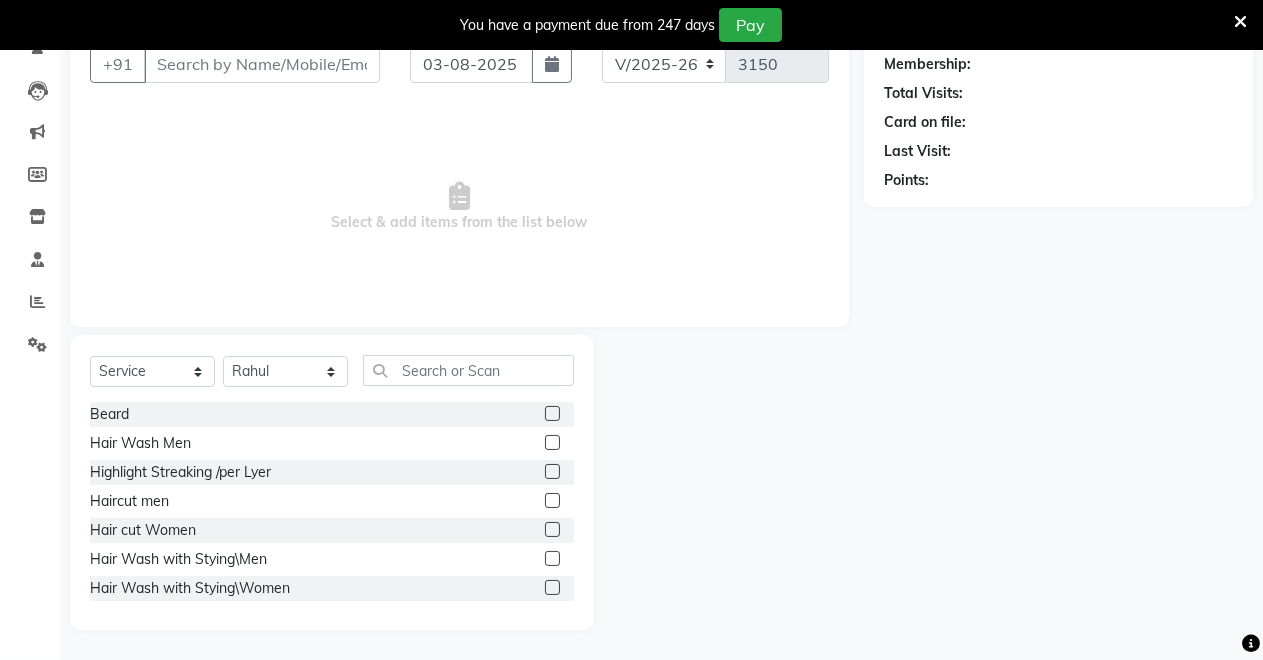 click 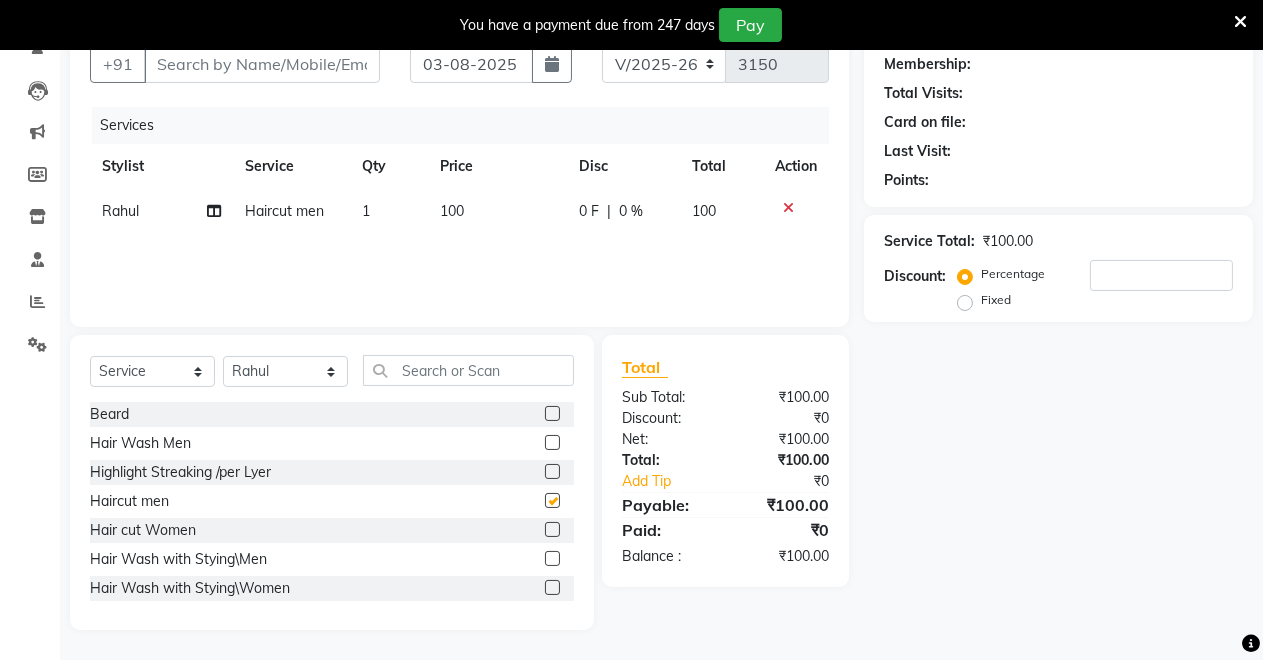 checkbox on "false" 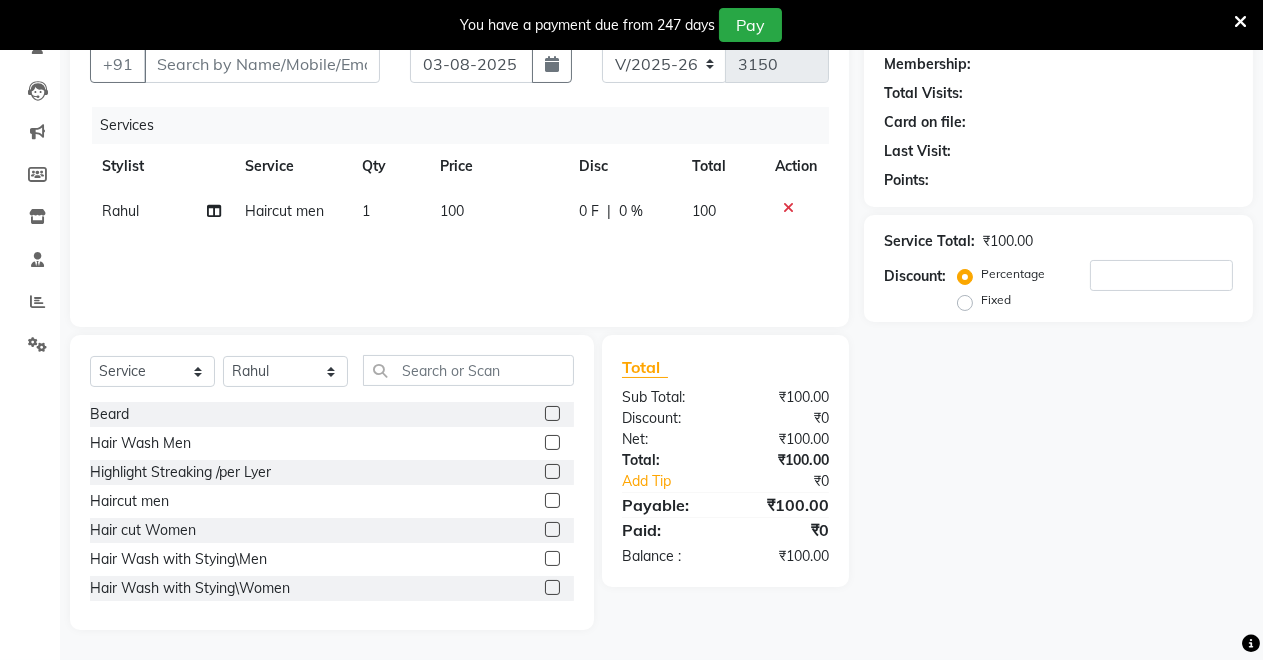 click 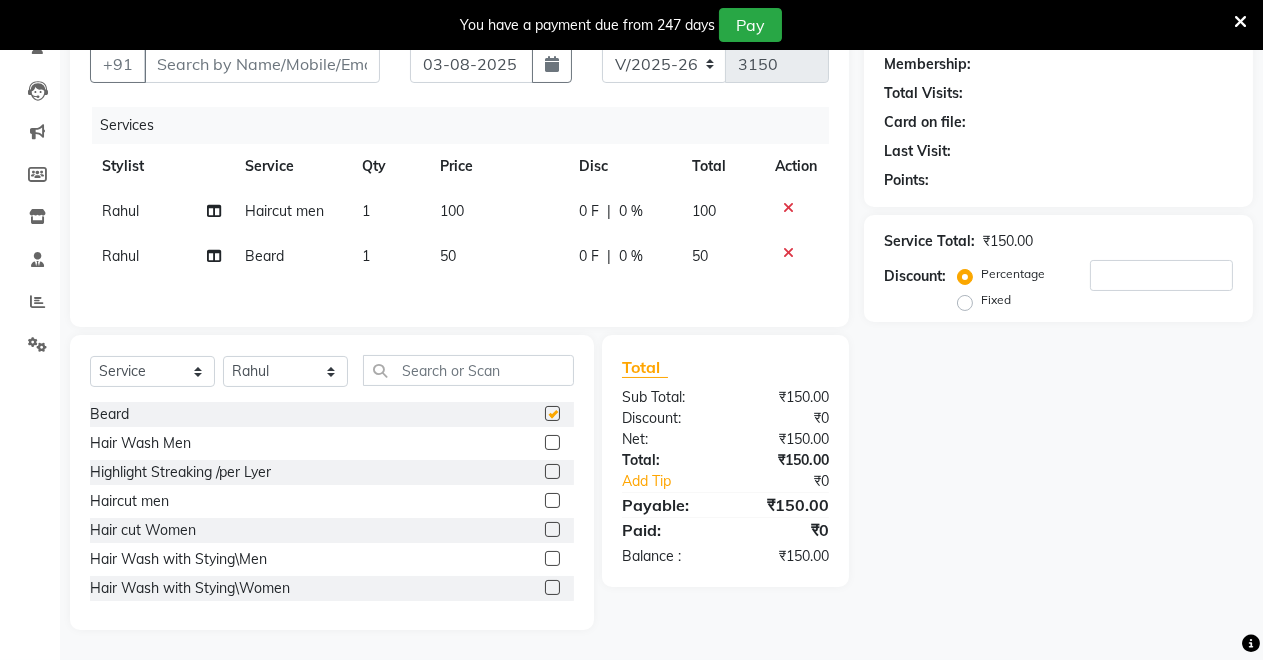 checkbox on "false" 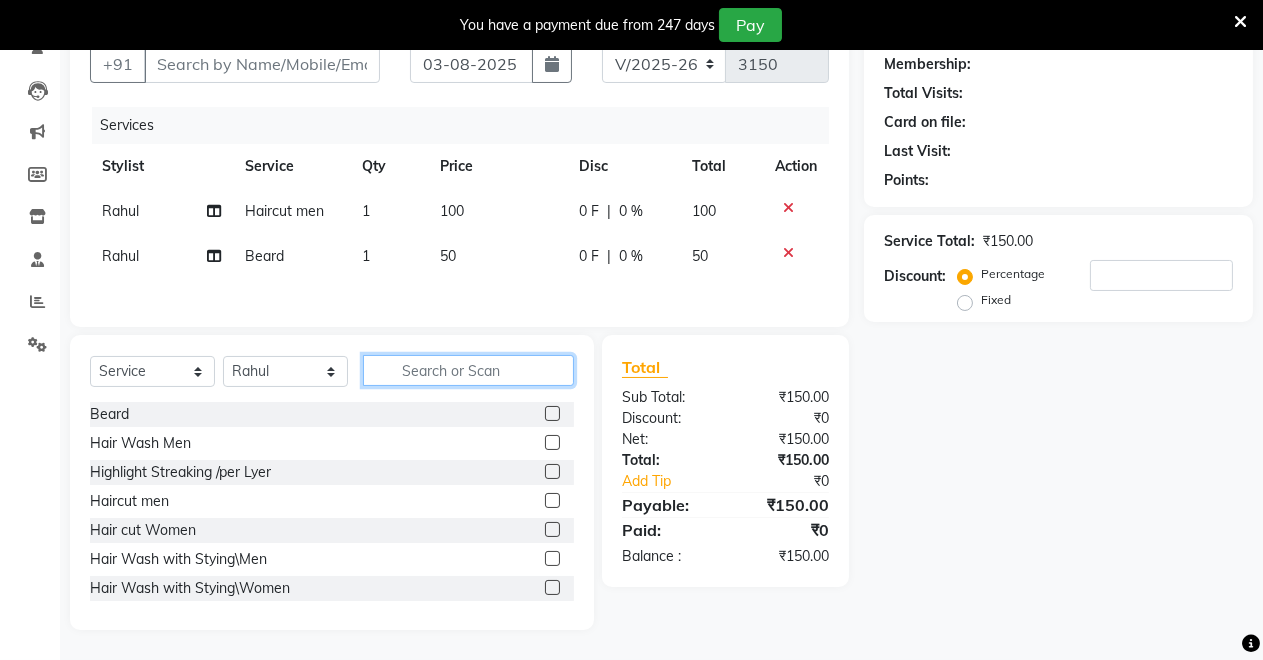 click 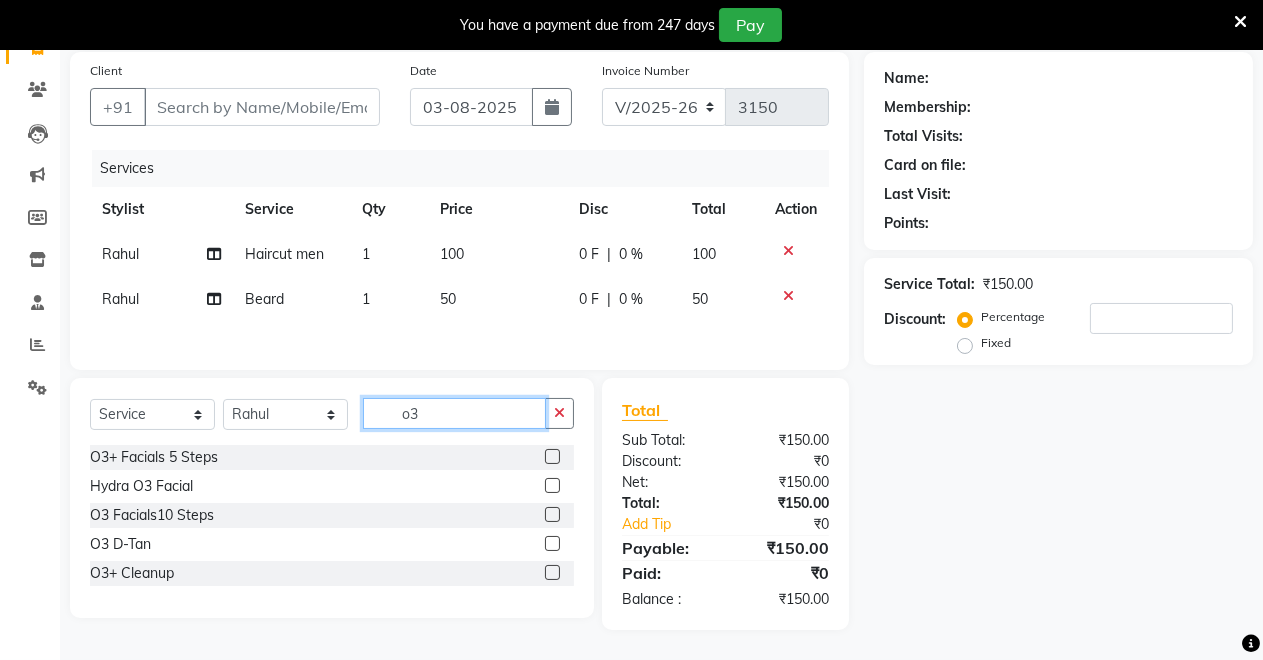 scroll, scrollTop: 152, scrollLeft: 0, axis: vertical 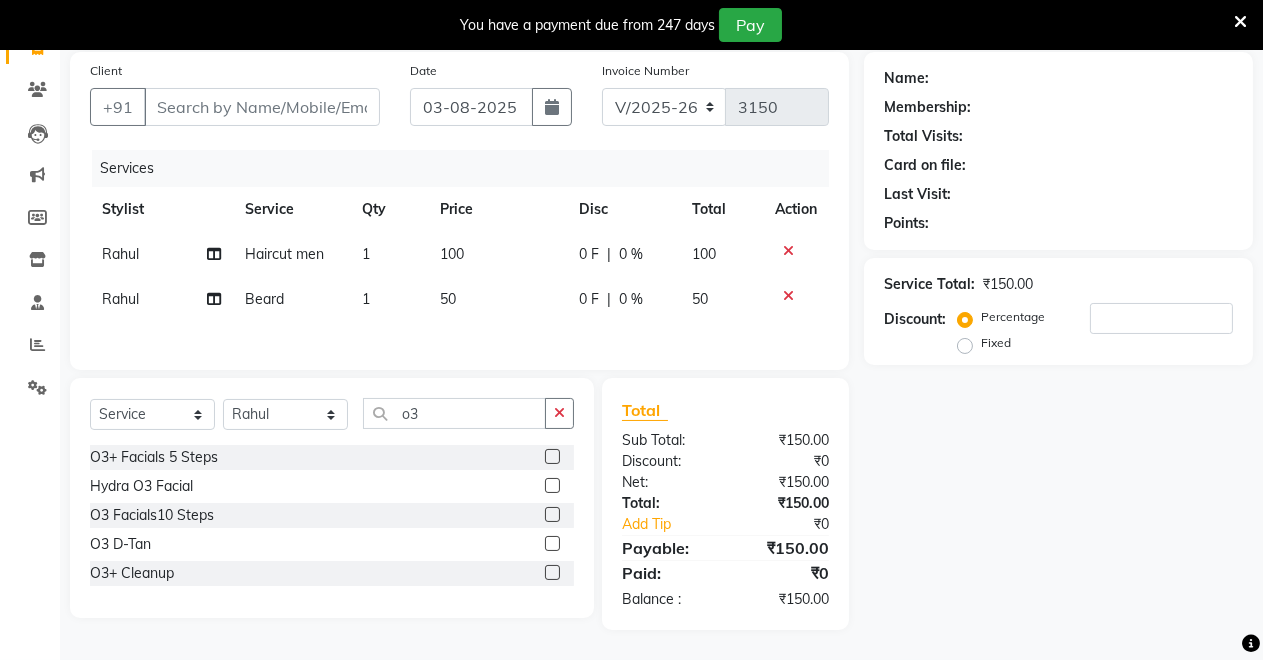 click 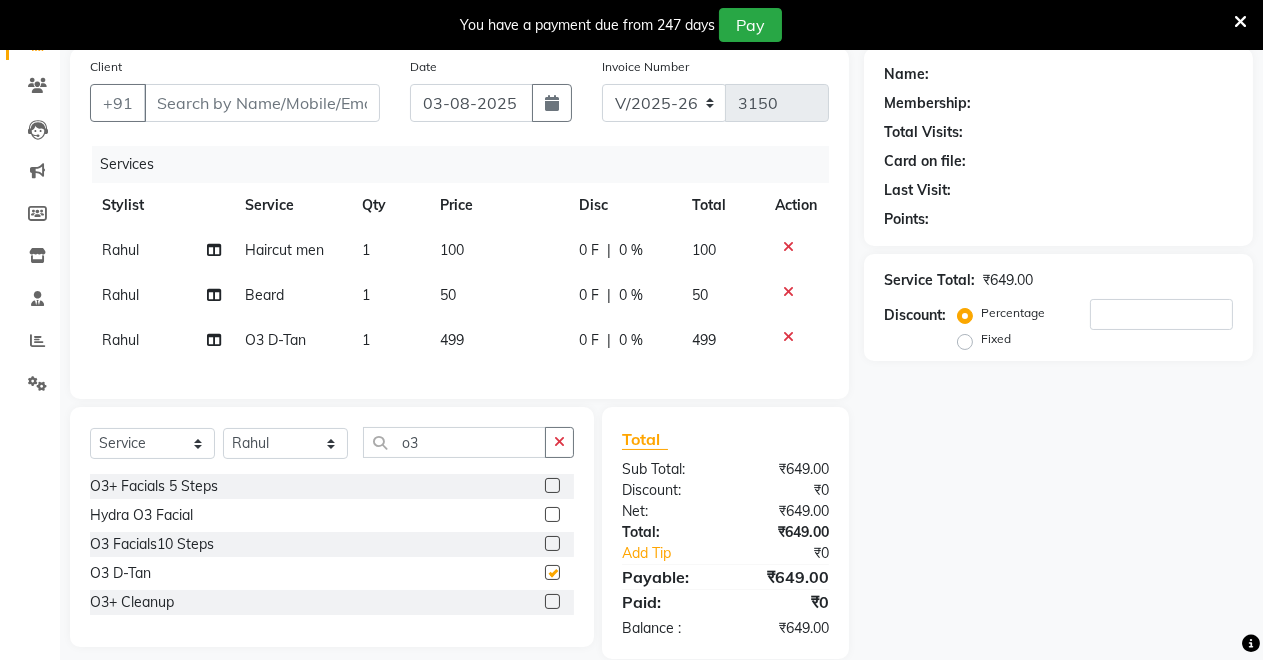 checkbox on "false" 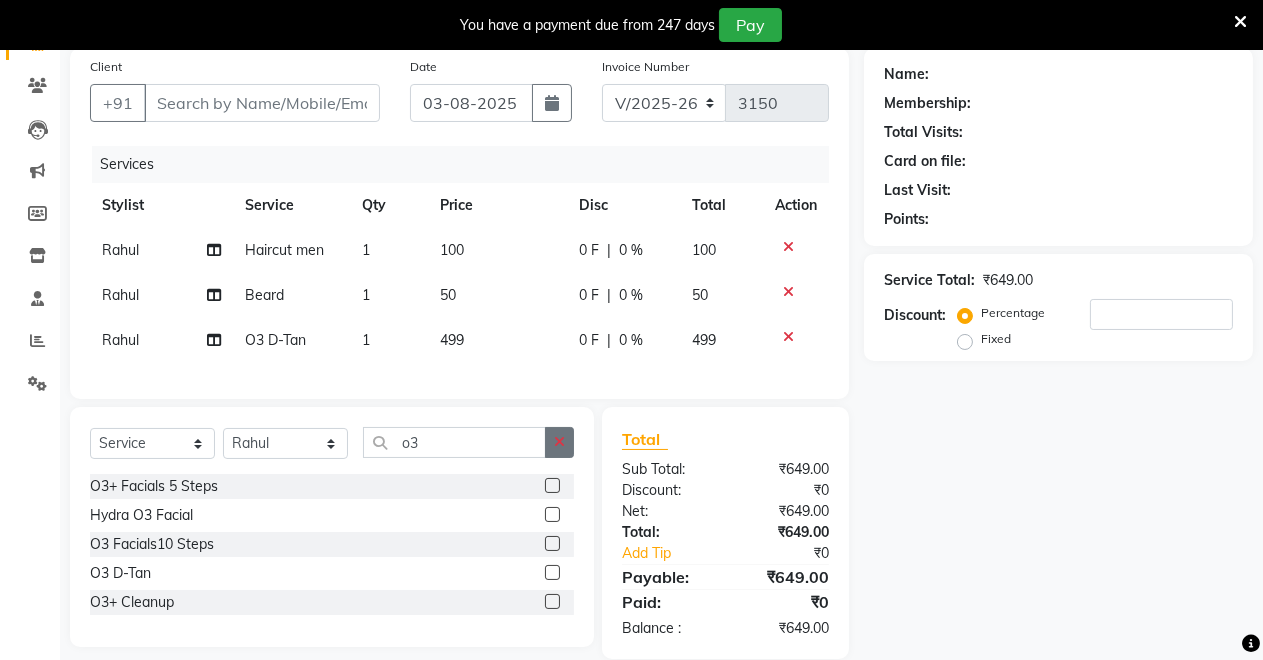 click 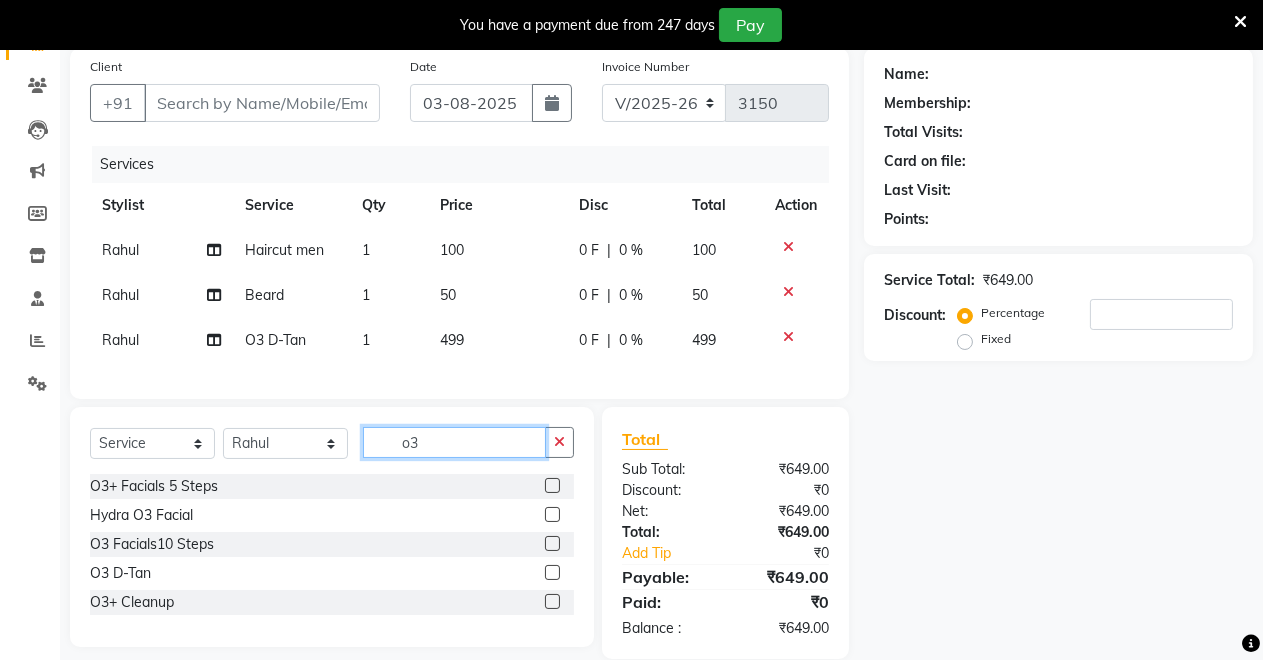 type 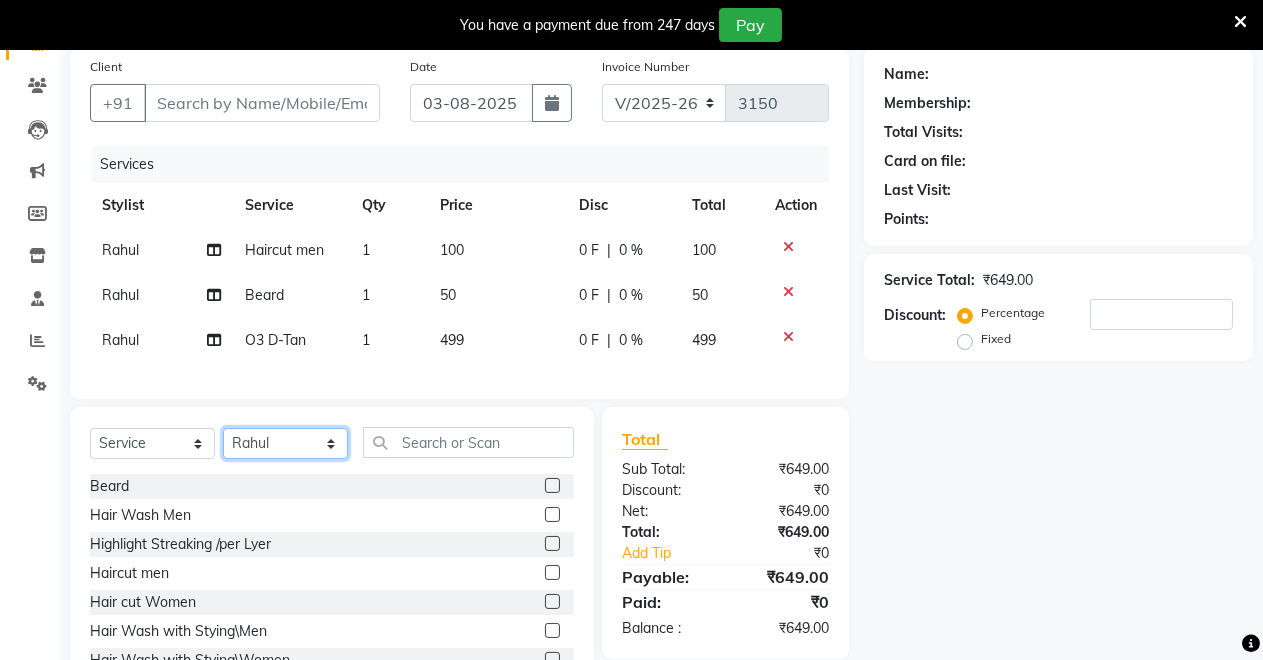 click on "Select Stylist Badal kumar Jeetu Kushal Nikita Rahul Sachin Dangoriya Shikha Suman Verma" 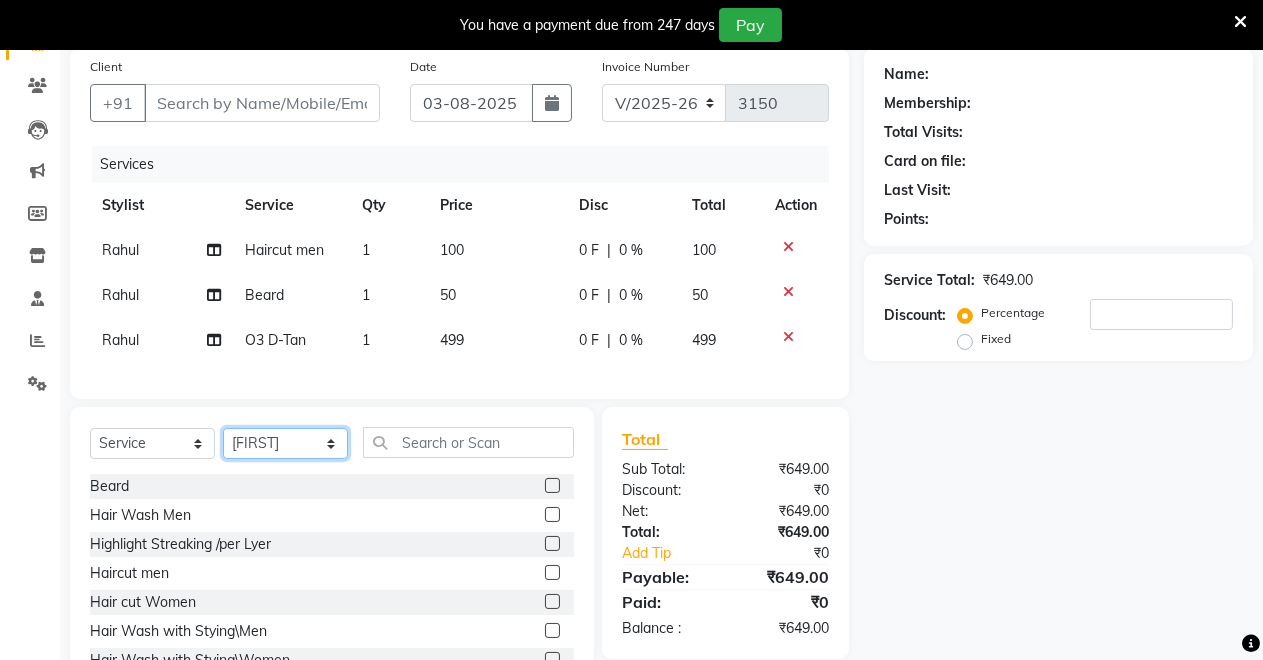click on "Select Stylist Badal kumar Jeetu Kushal Nikita Rahul Sachin Dangoriya Shikha Suman Verma" 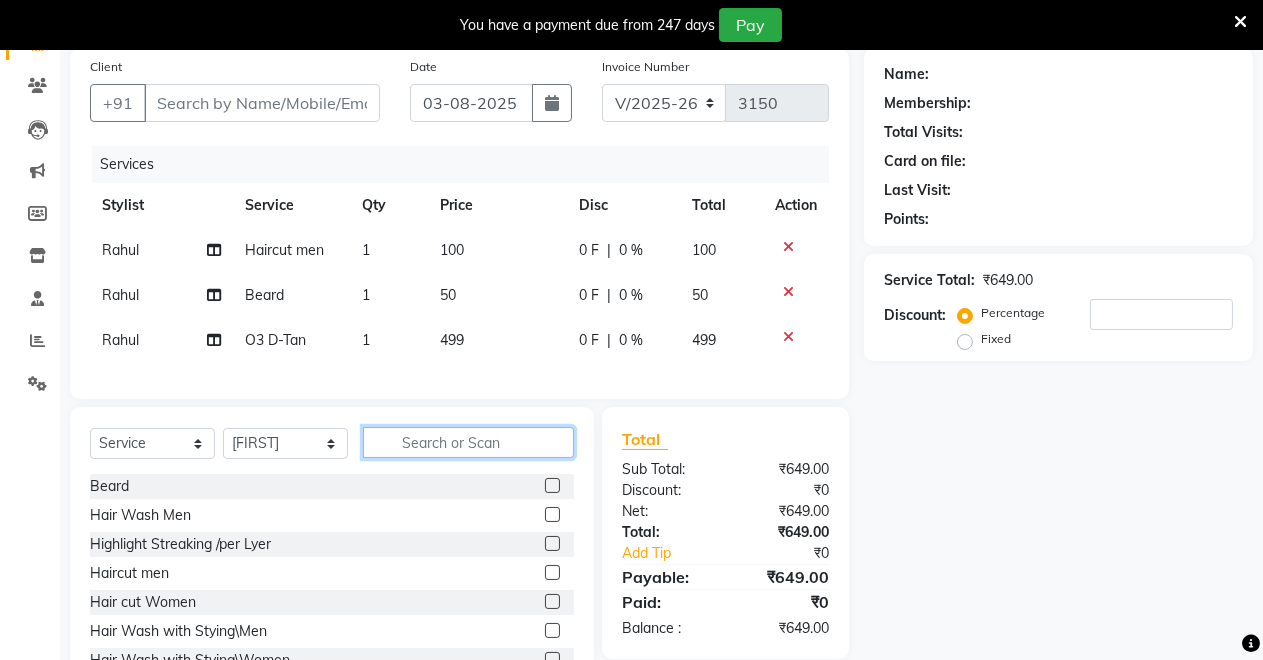 click 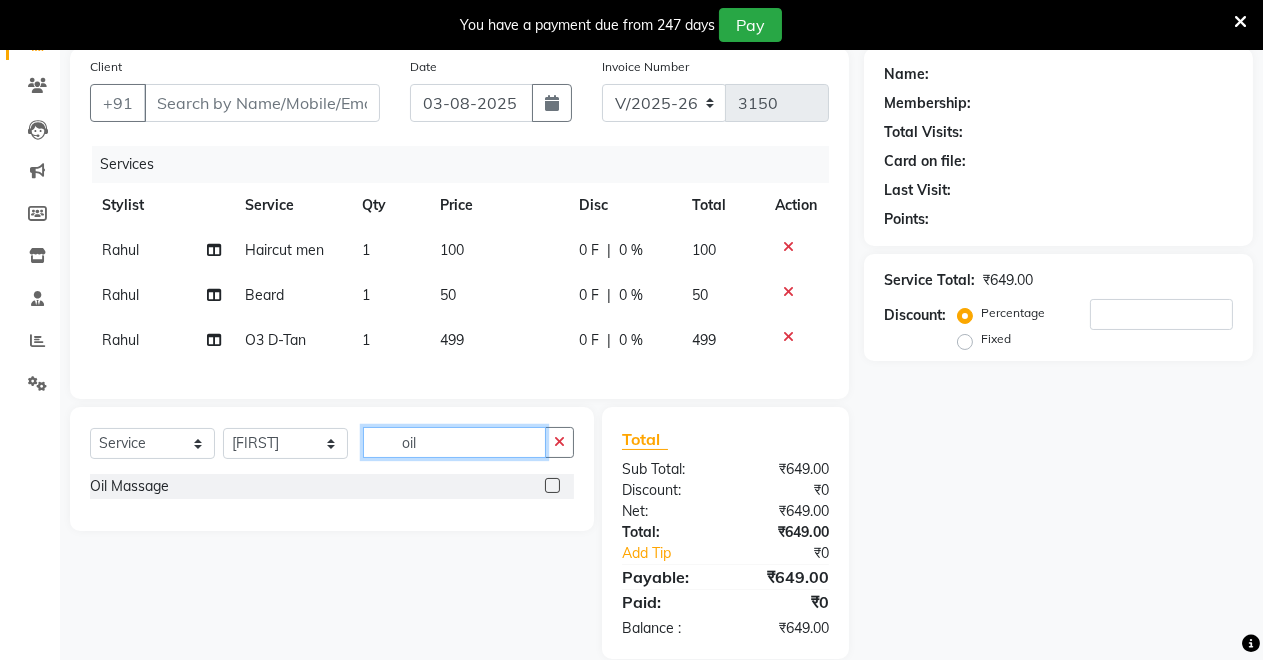 type on "oil" 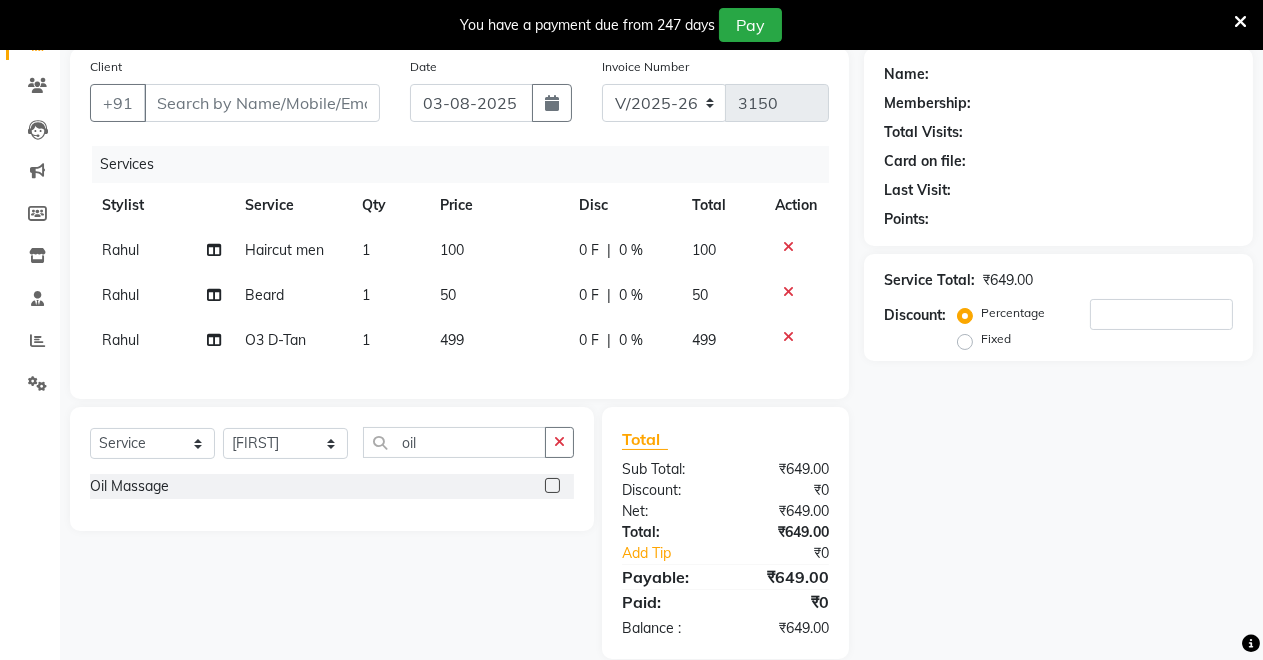 click 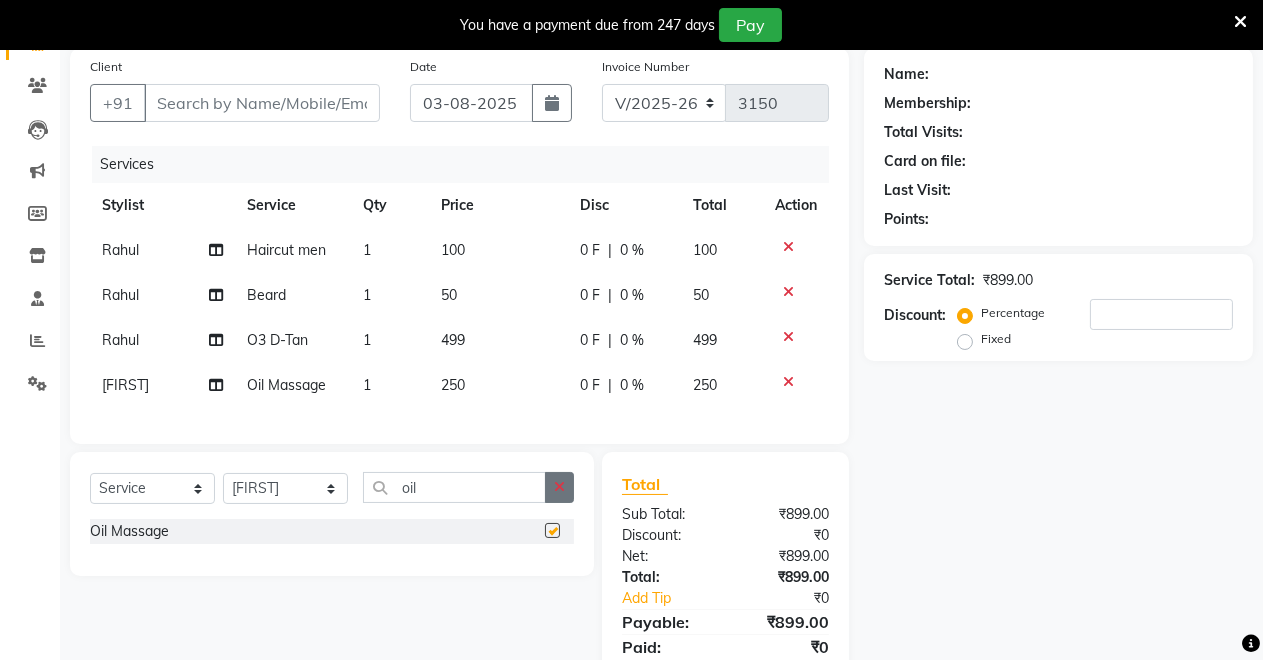 click 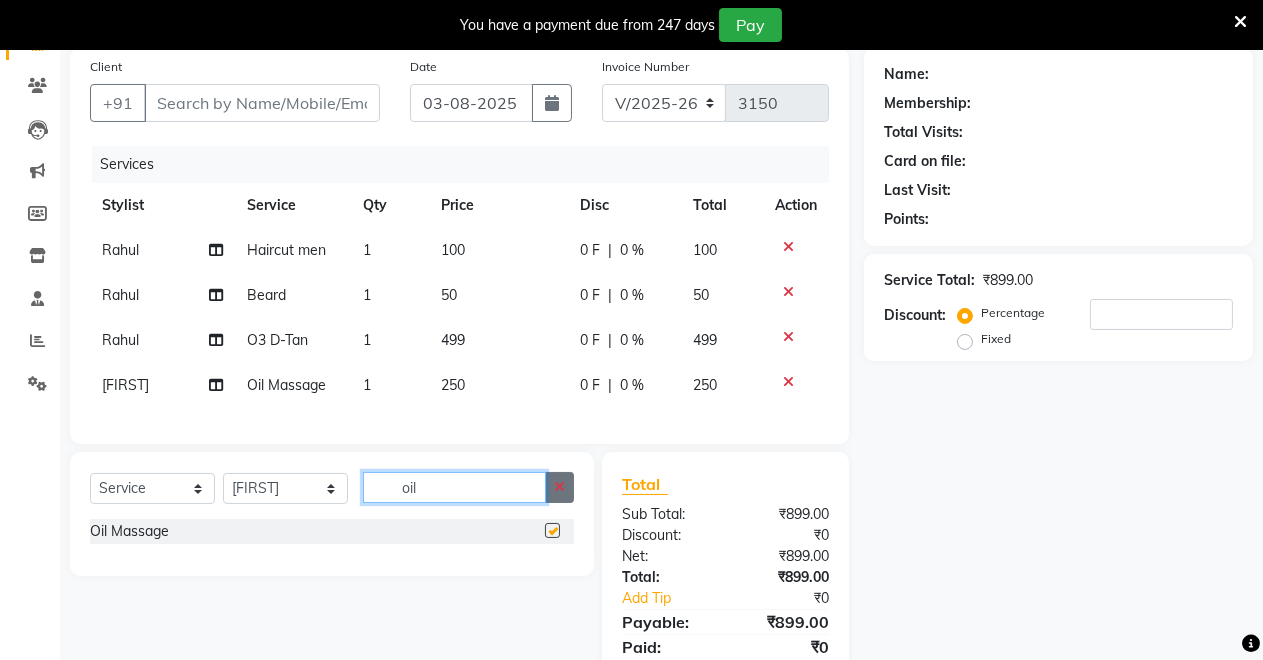 type 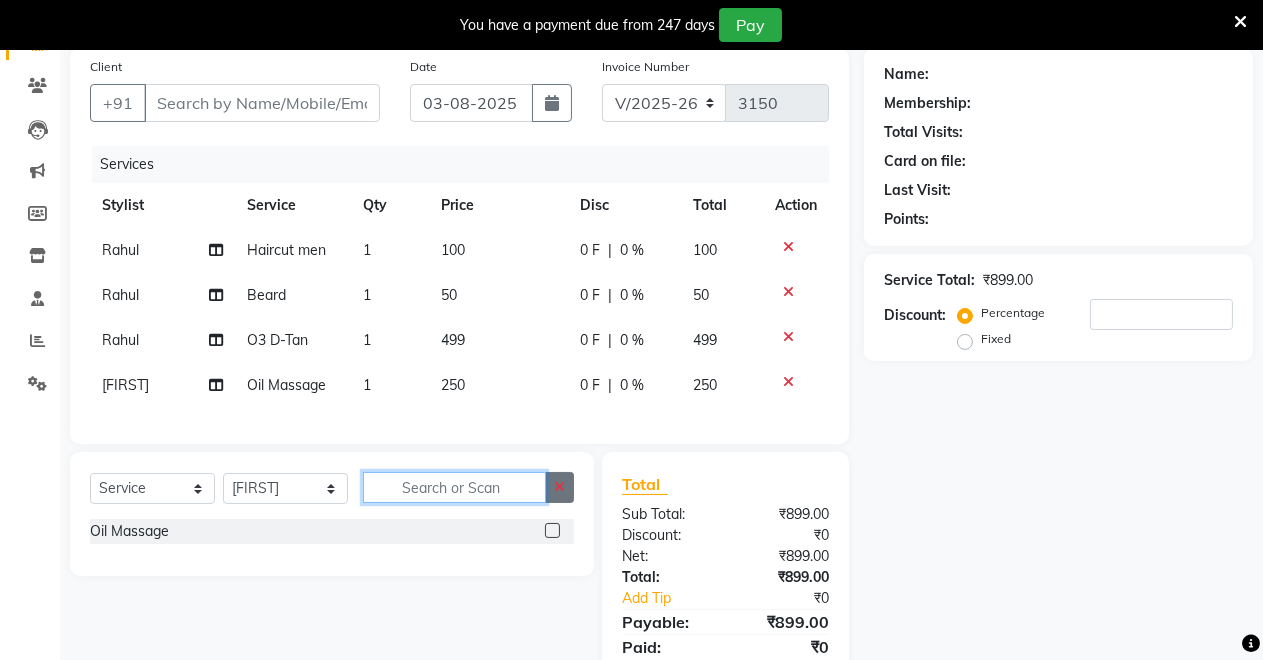 checkbox on "false" 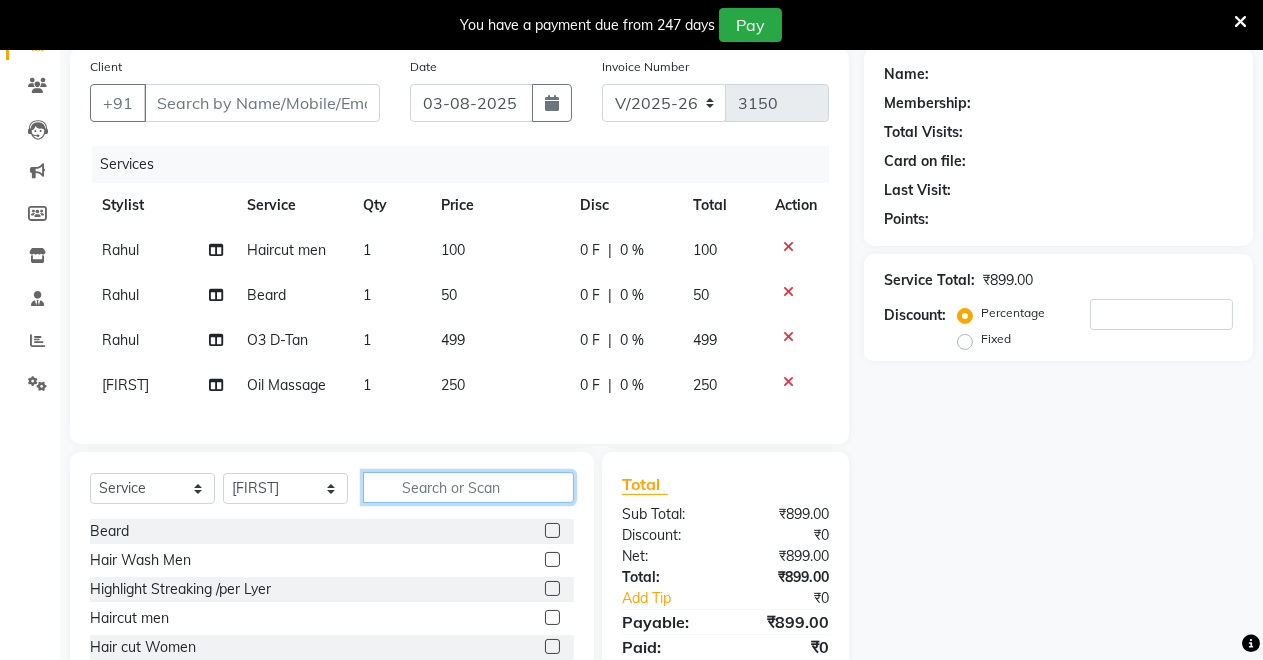 click 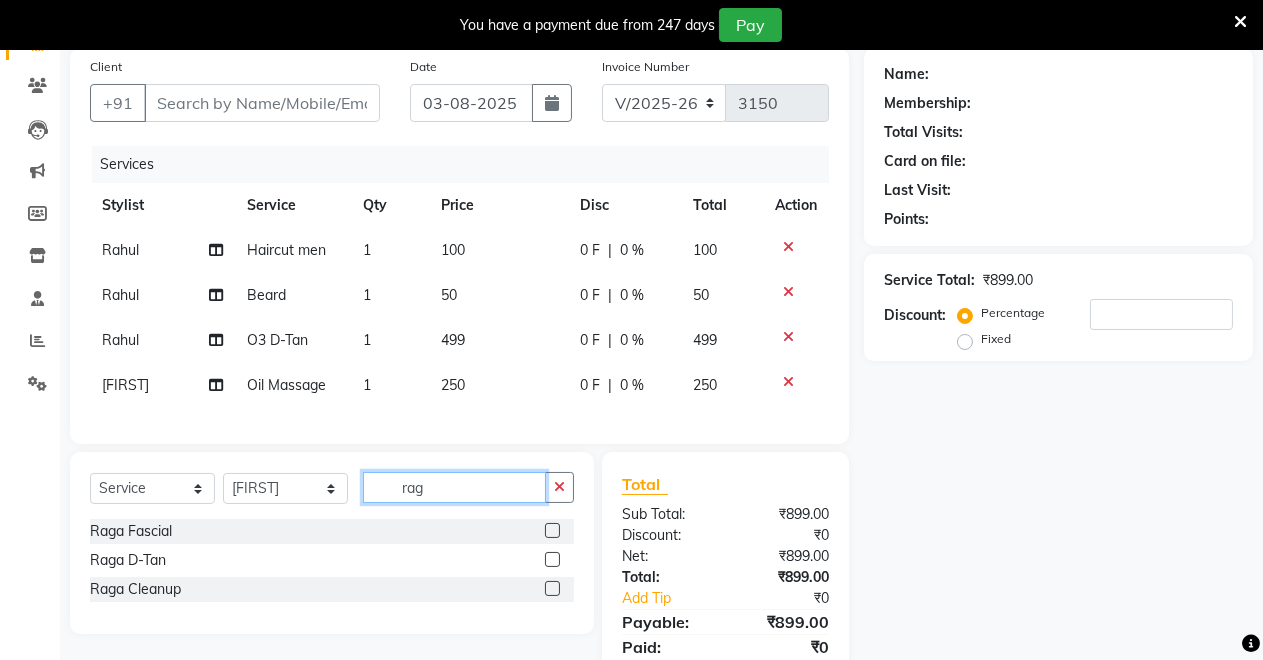 type on "rag" 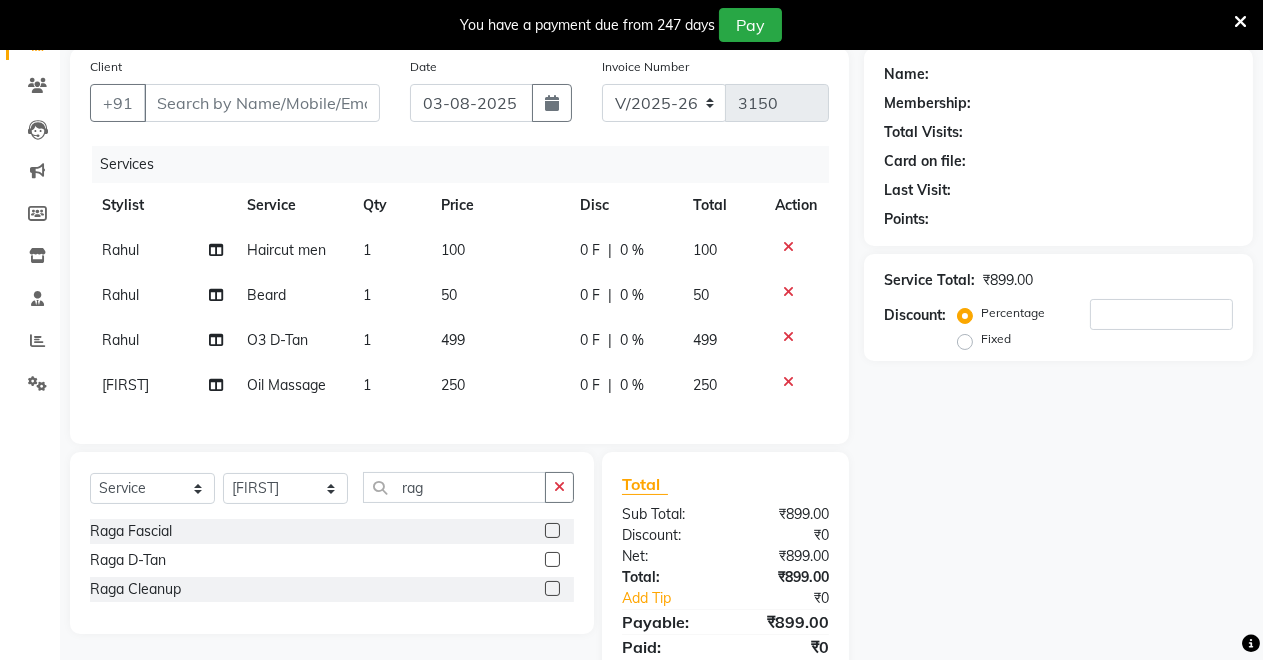 click 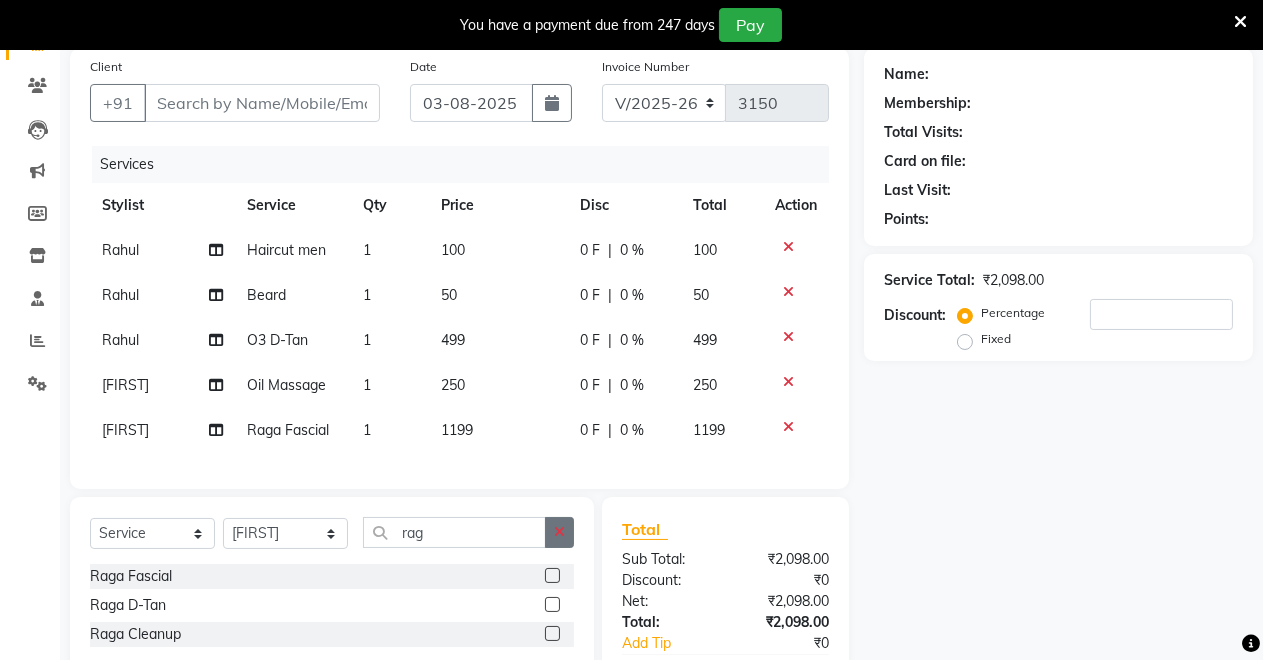 click 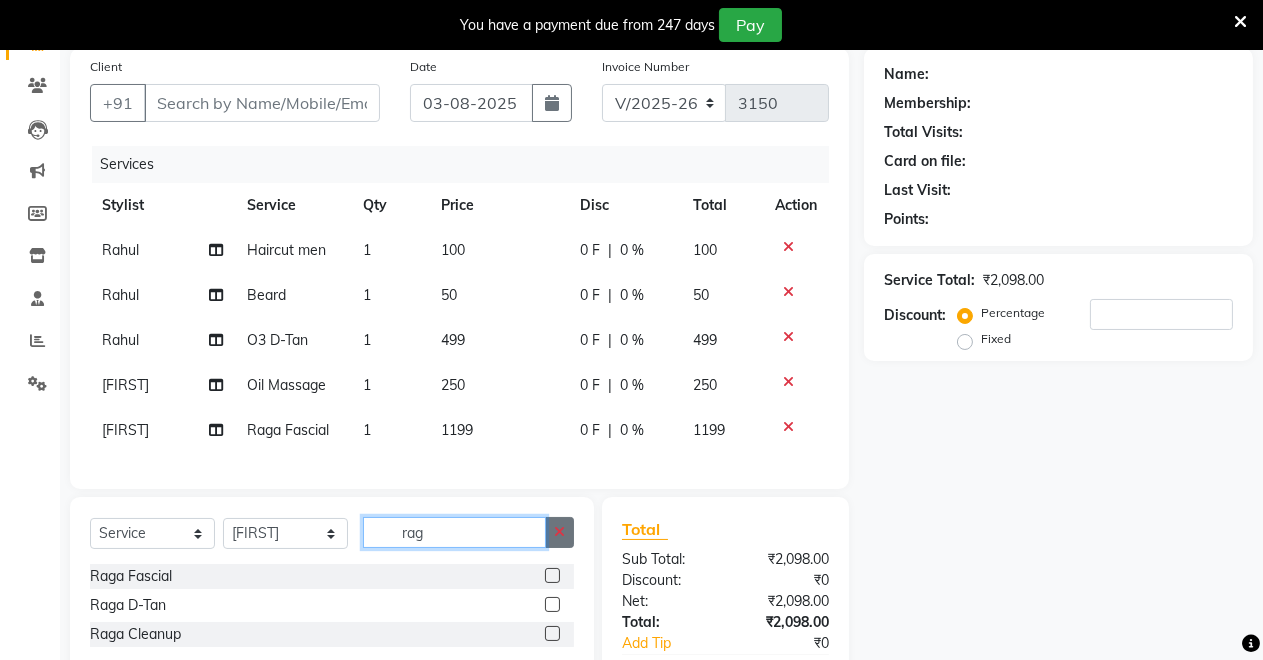 type 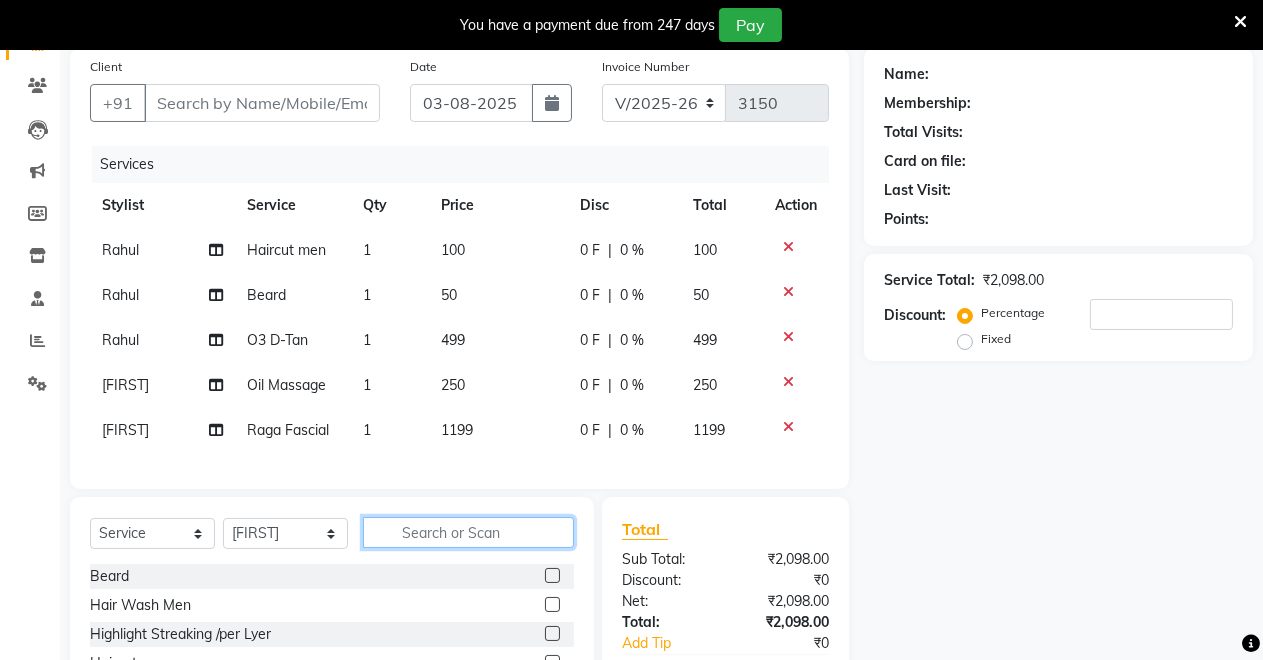 scroll, scrollTop: 330, scrollLeft: 0, axis: vertical 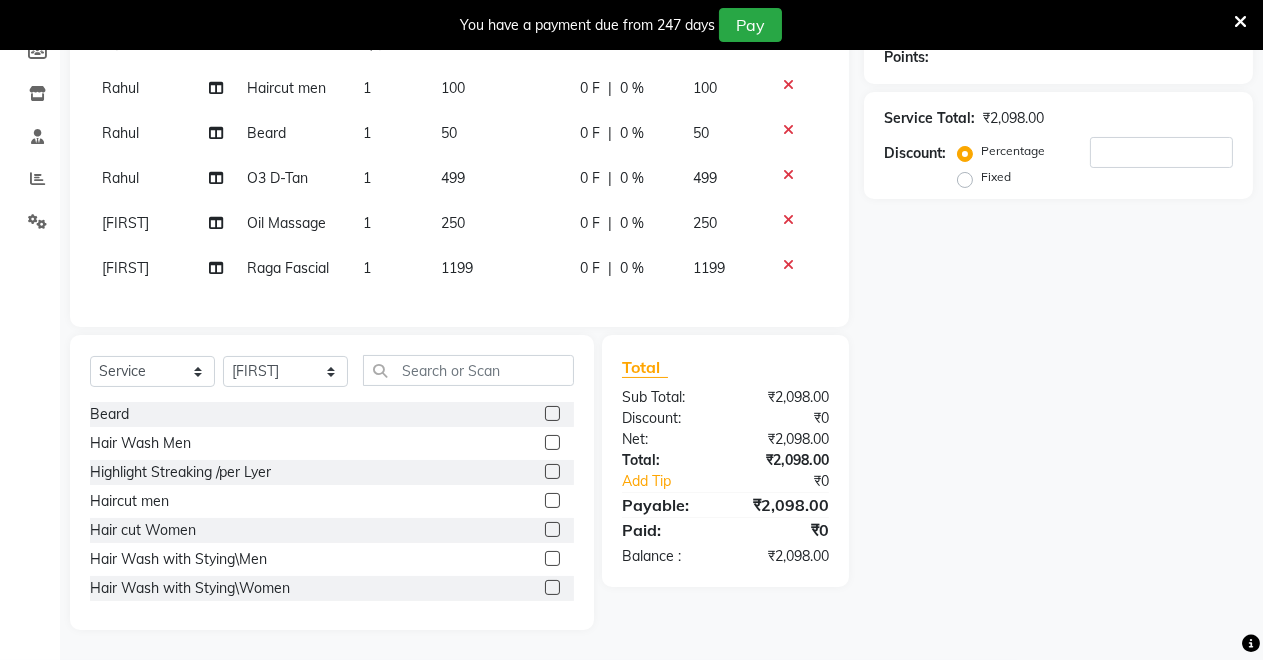 click 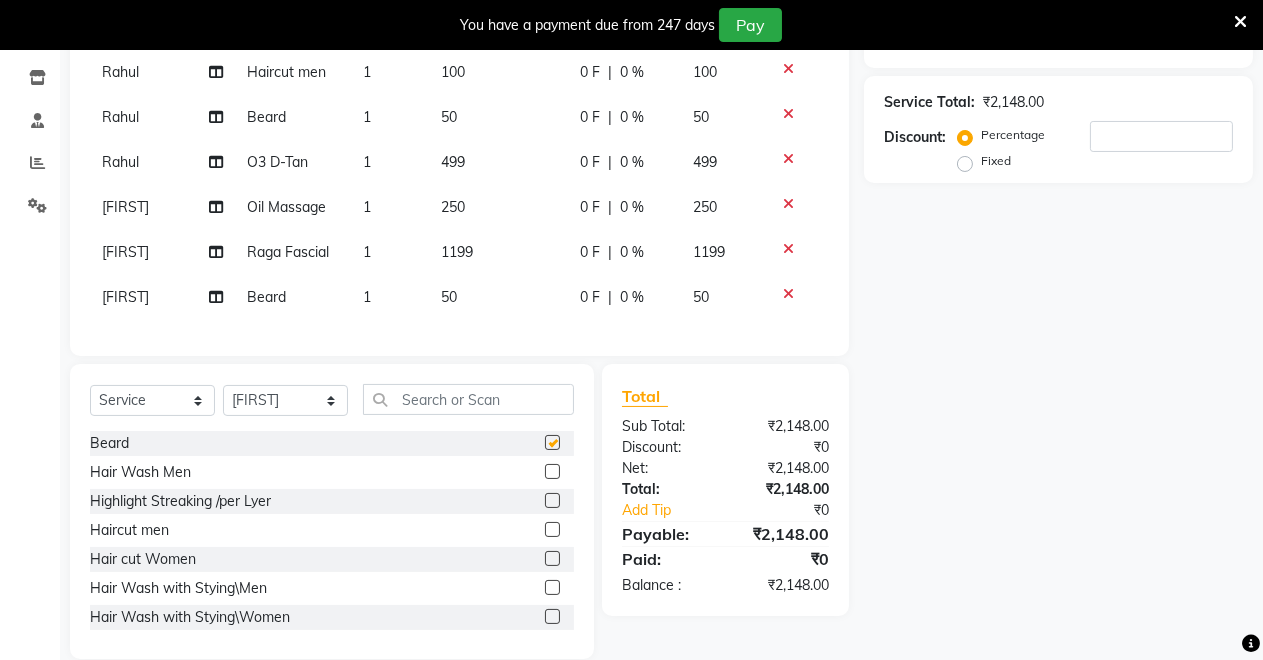 checkbox on "false" 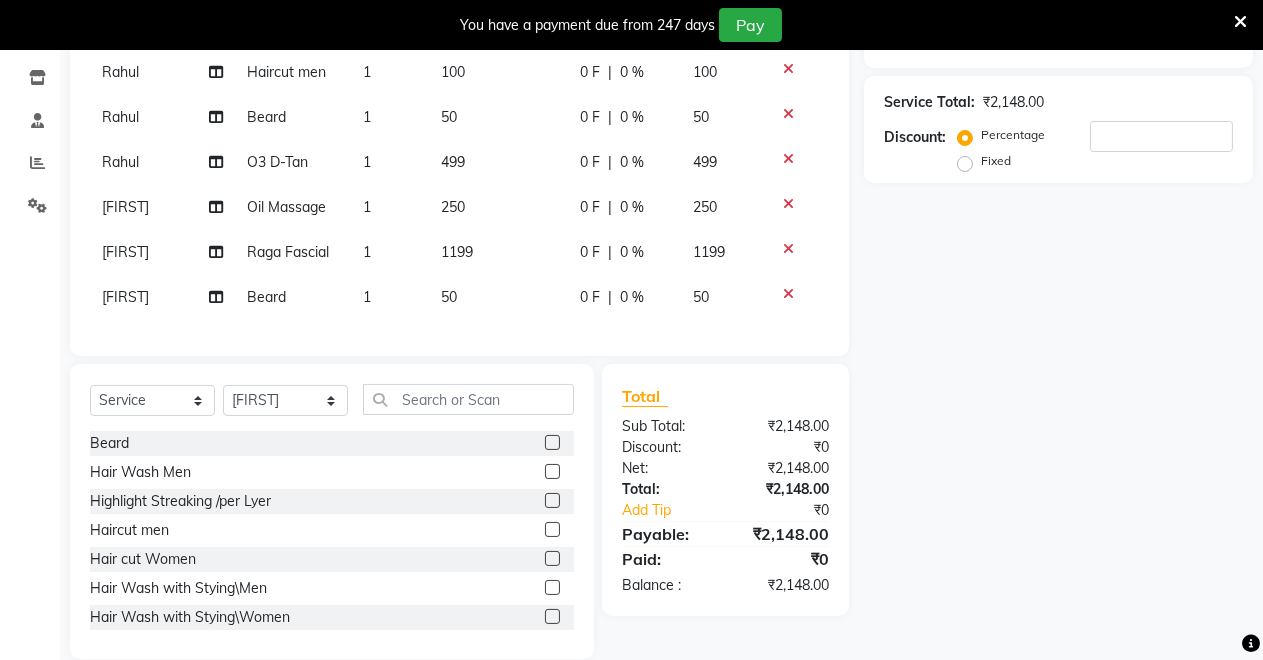 click 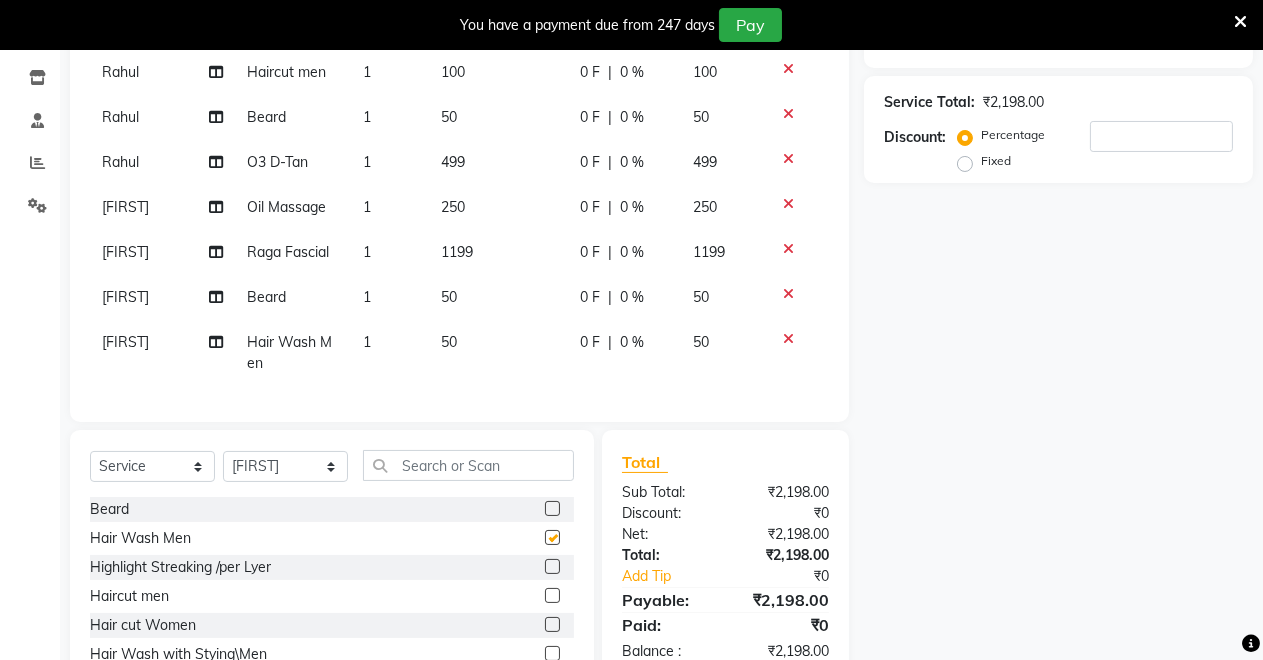 checkbox on "false" 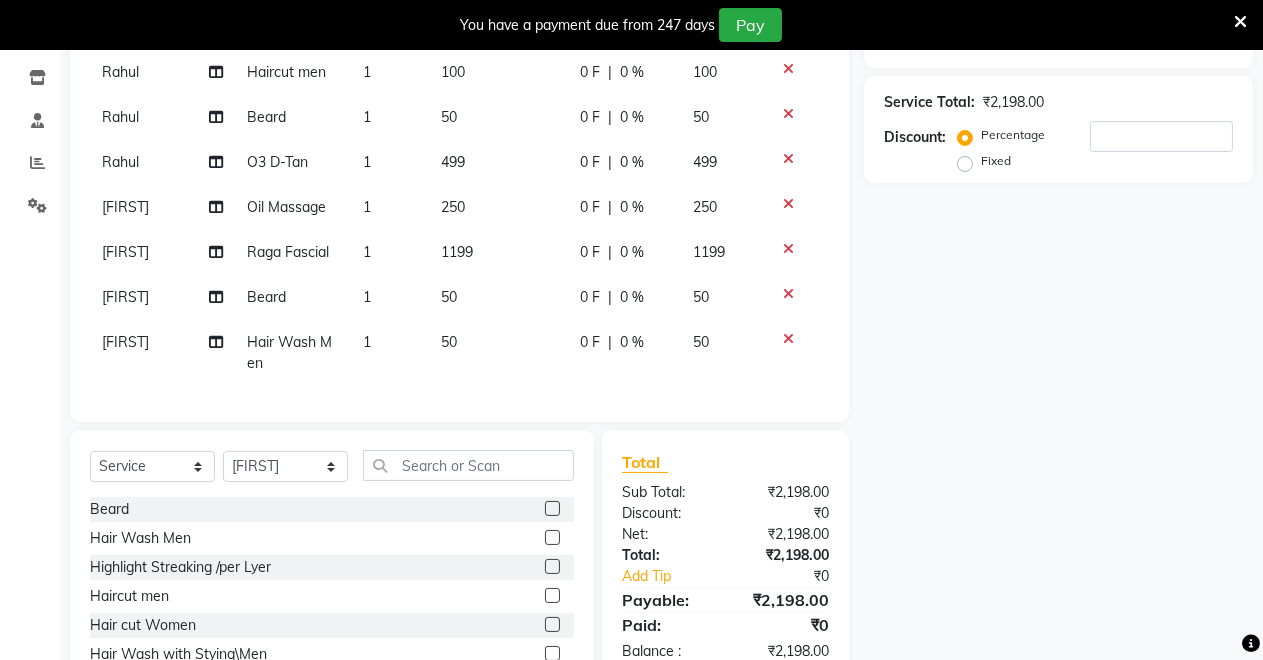 scroll, scrollTop: 0, scrollLeft: 0, axis: both 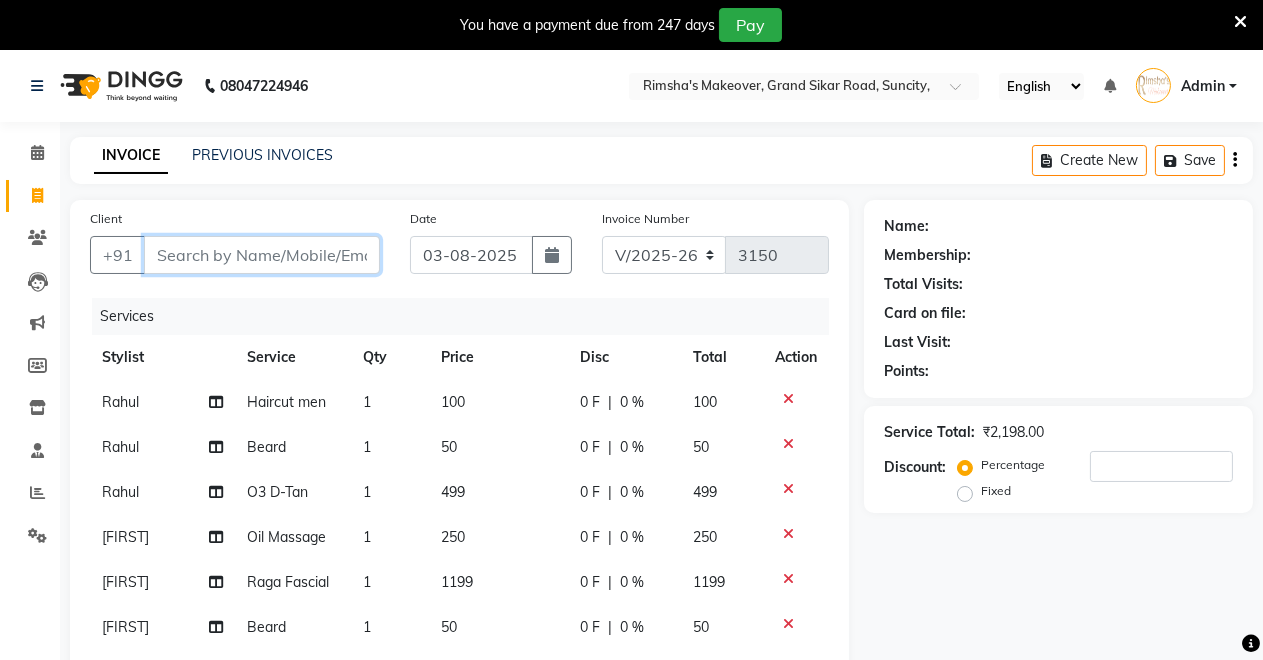 click on "Client" at bounding box center [262, 255] 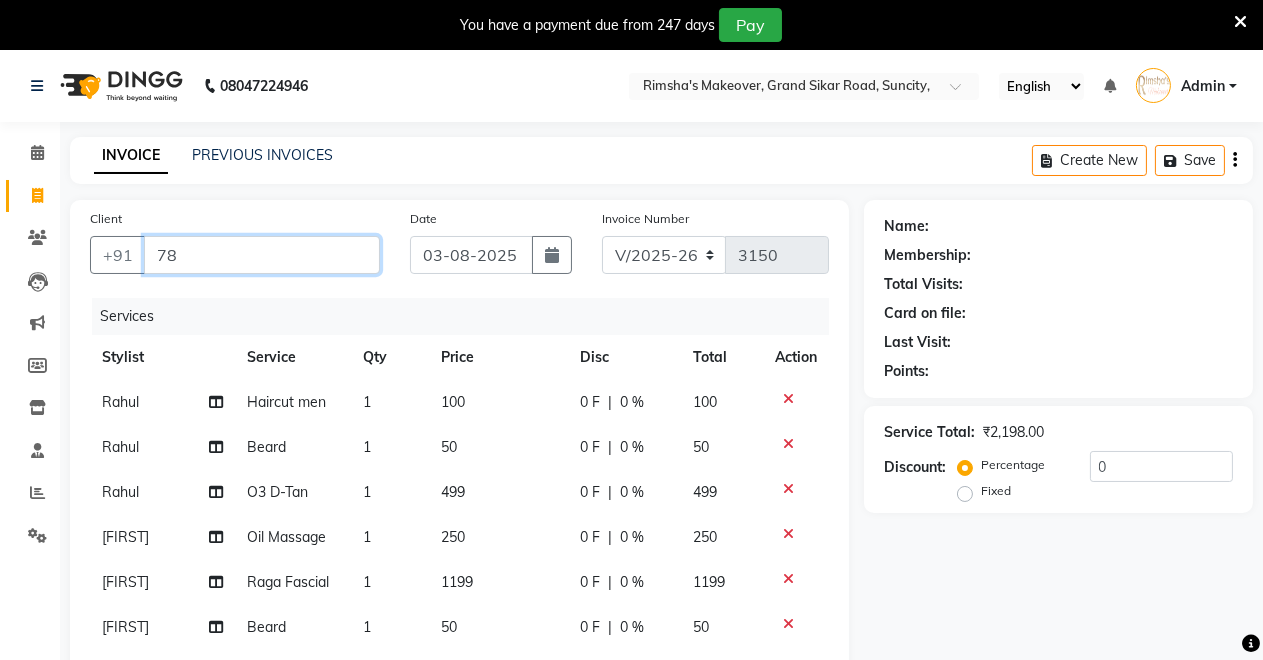 type on "7" 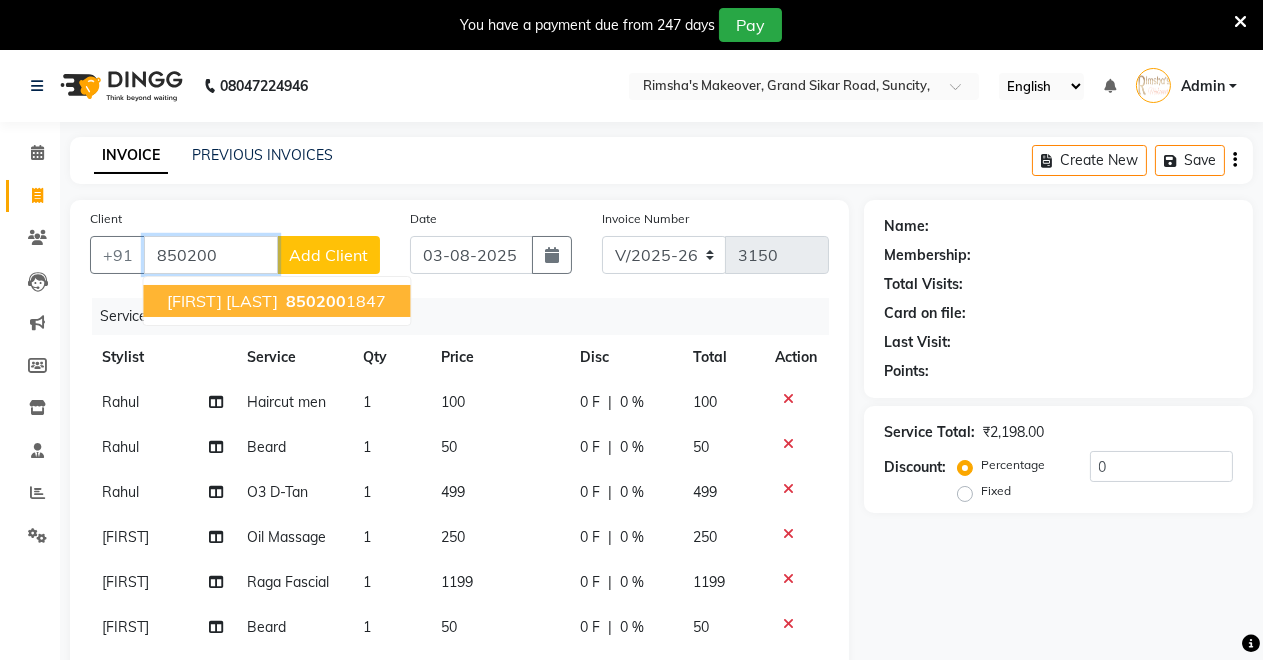 click on "[FIRST] [LAST]" at bounding box center (222, 301) 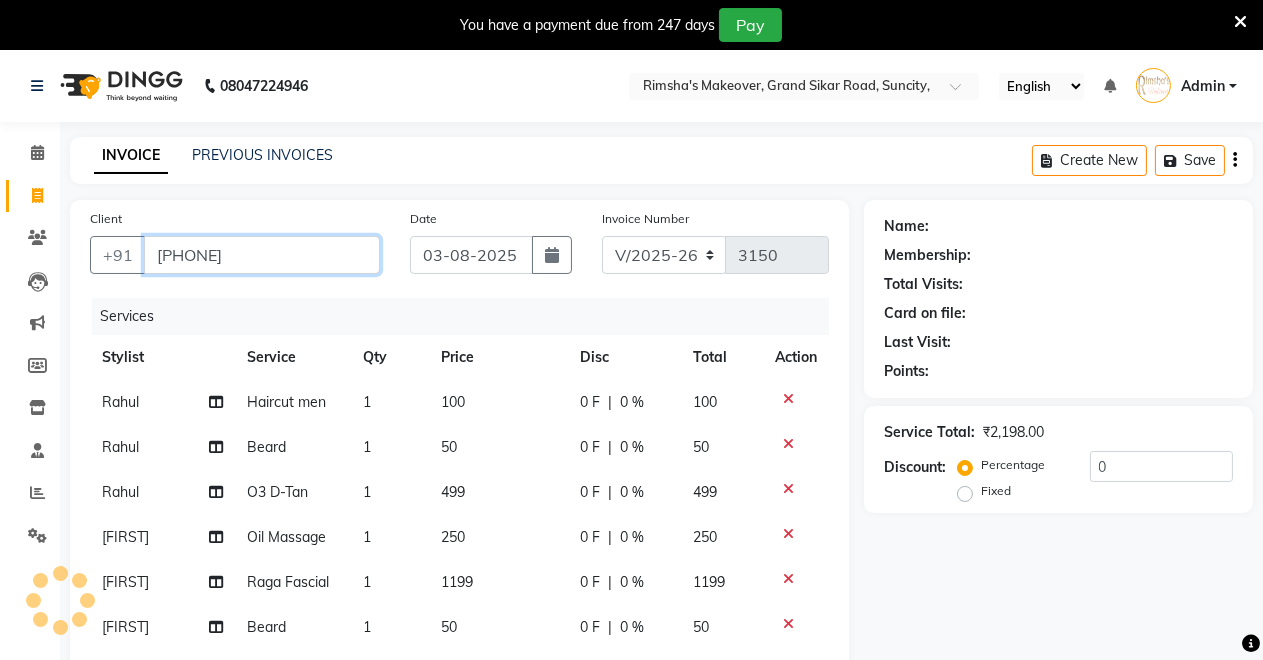type on "[PHONE]" 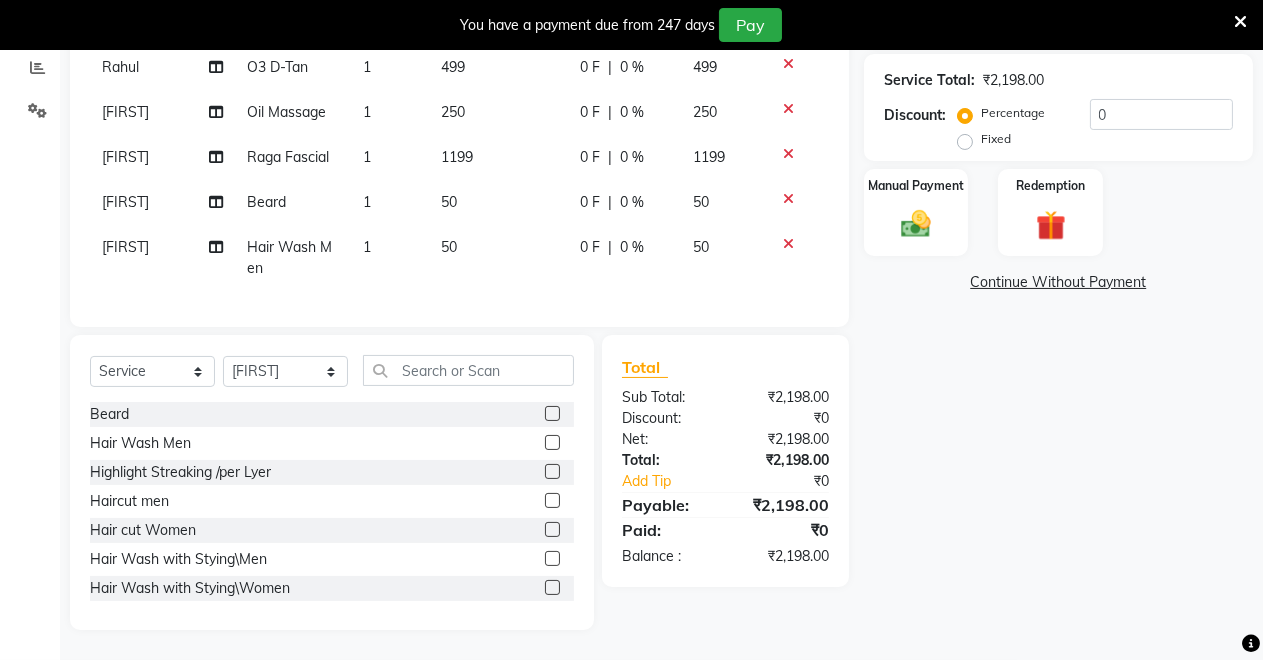 scroll, scrollTop: 108, scrollLeft: 0, axis: vertical 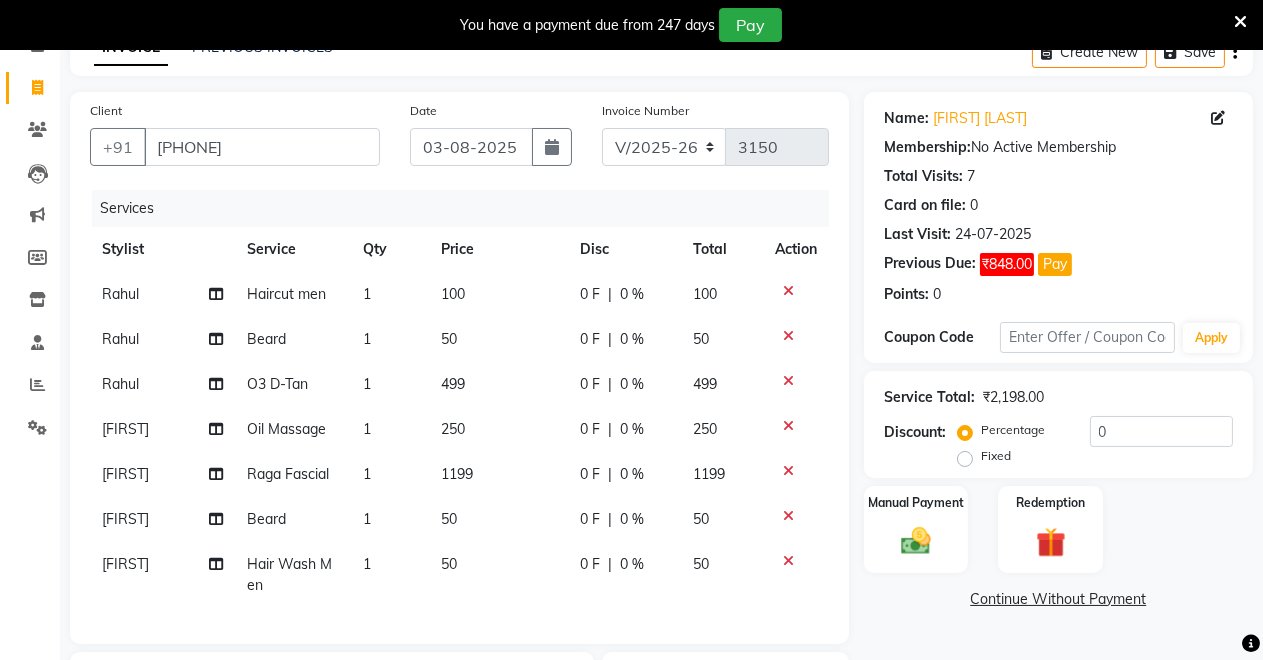 click 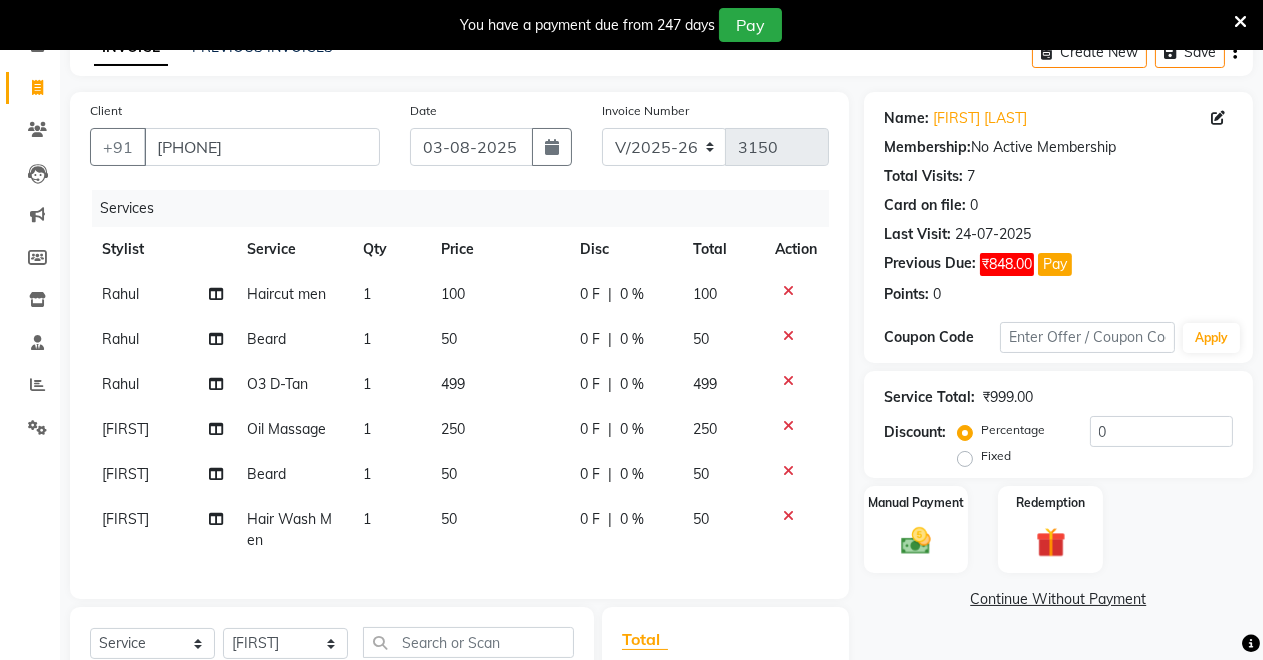 scroll, scrollTop: 397, scrollLeft: 0, axis: vertical 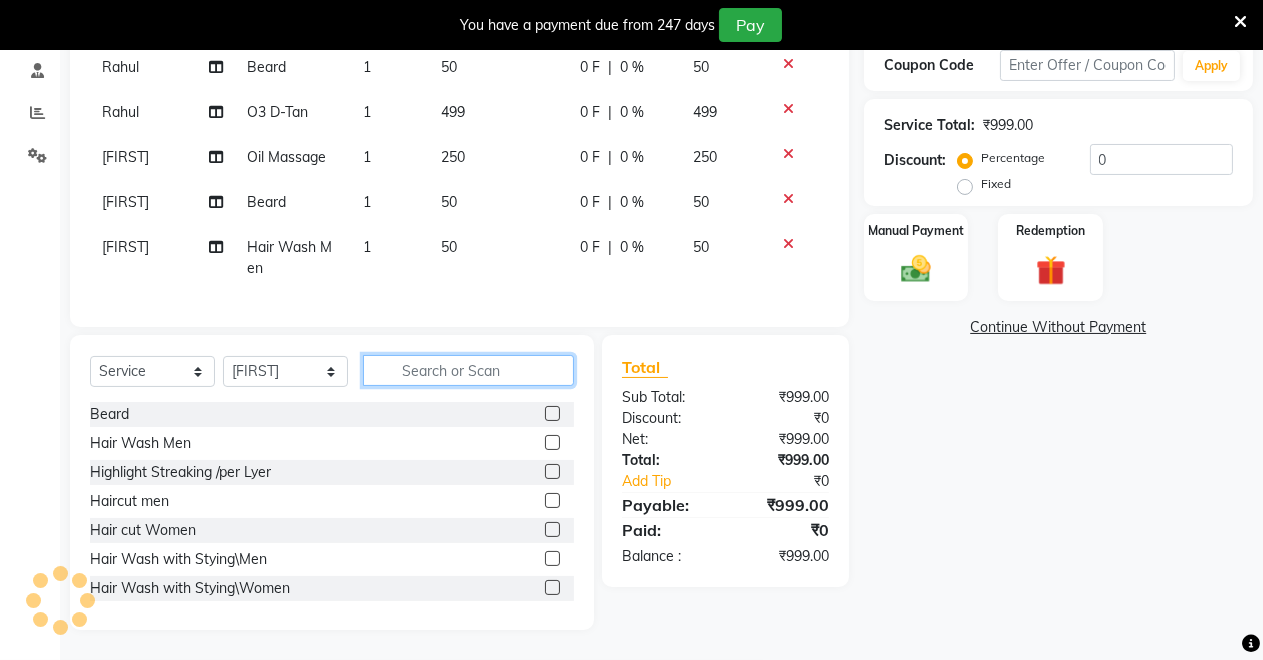 click 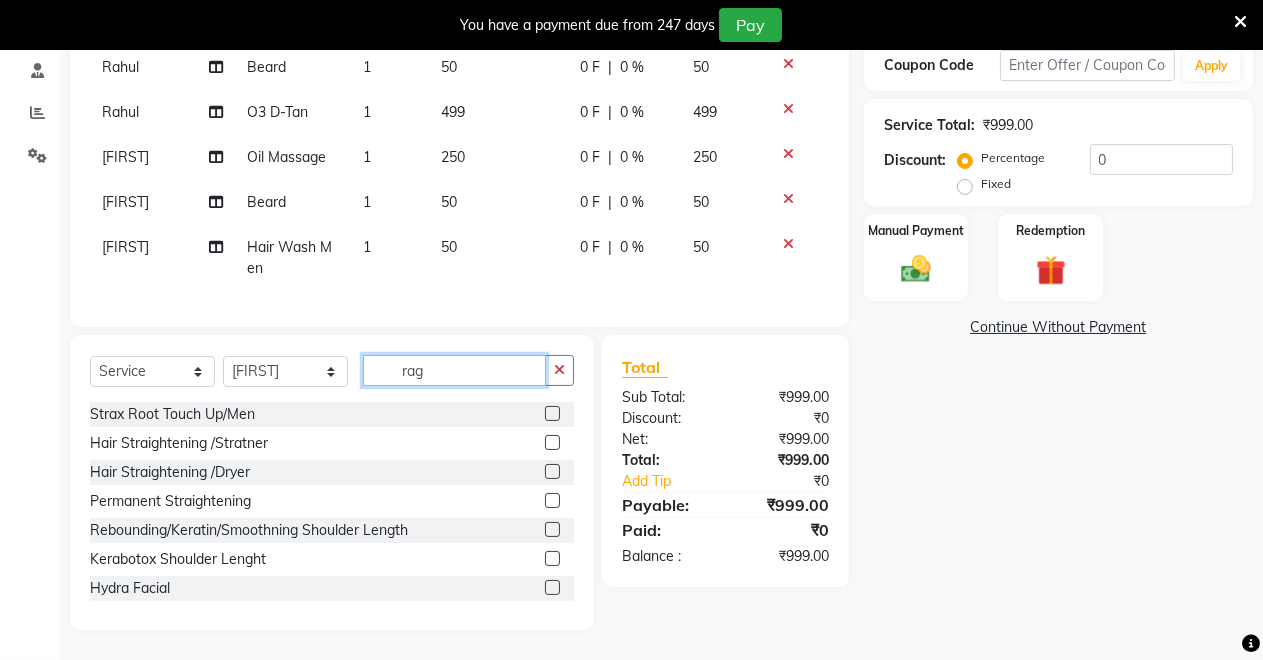 scroll, scrollTop: 353, scrollLeft: 0, axis: vertical 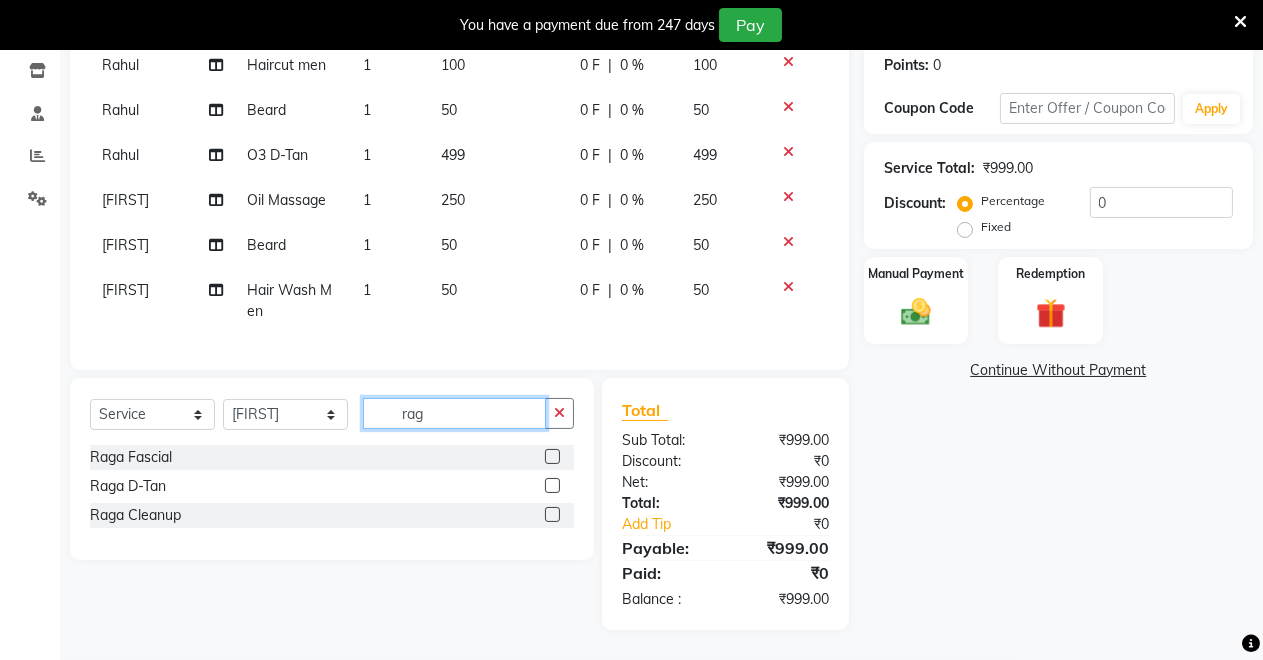 type on "rag" 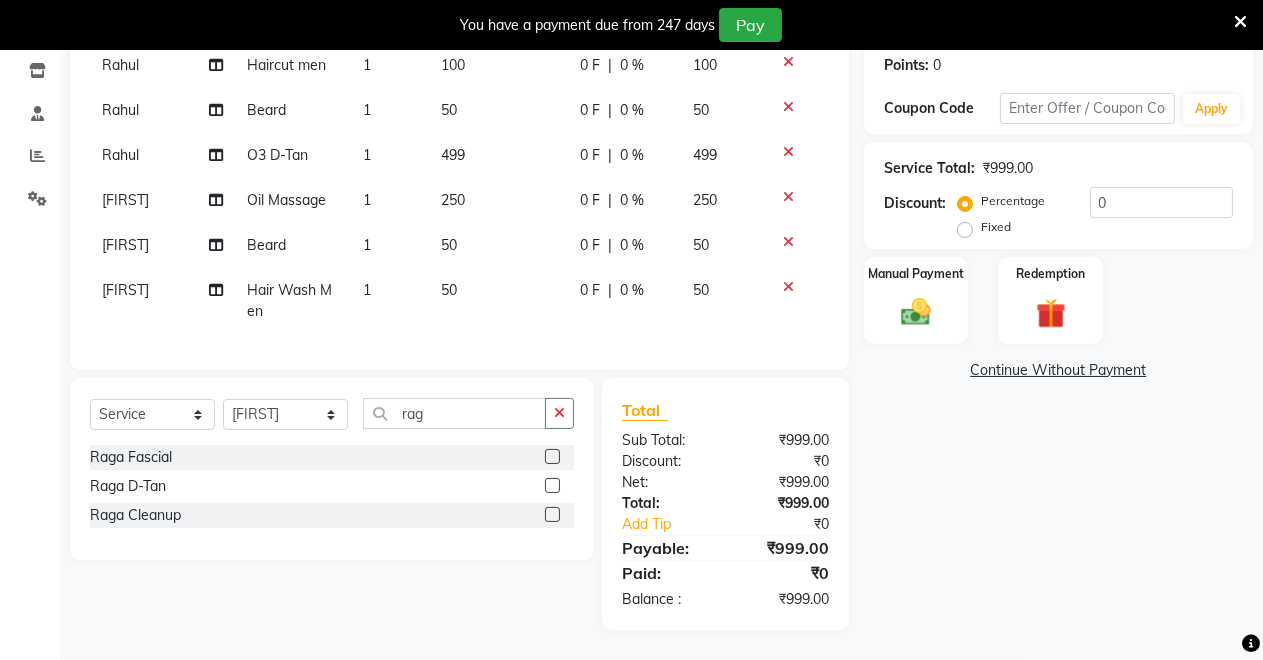 click 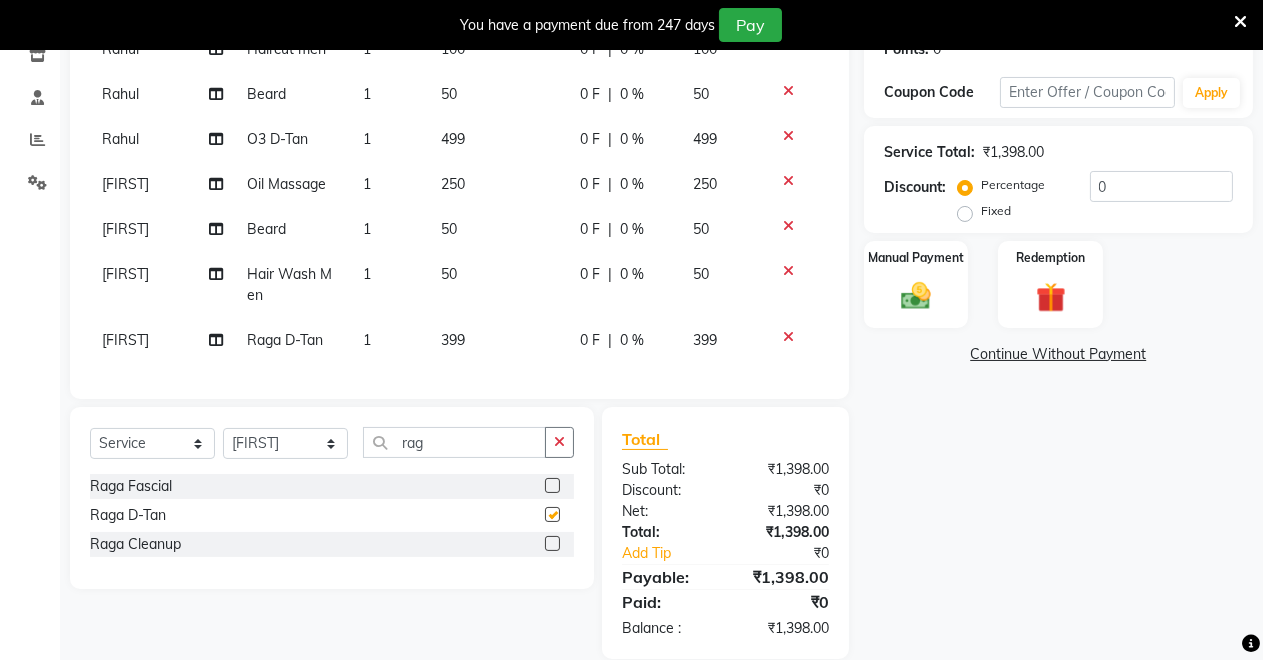 checkbox on "false" 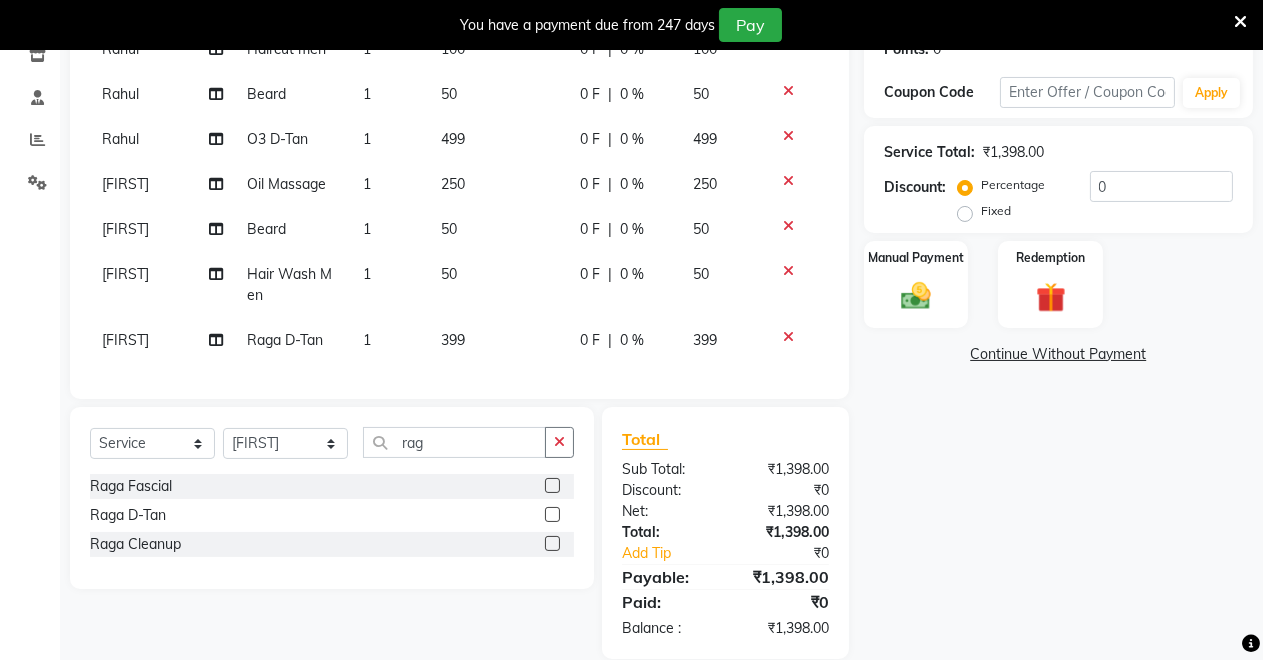 click on "399" 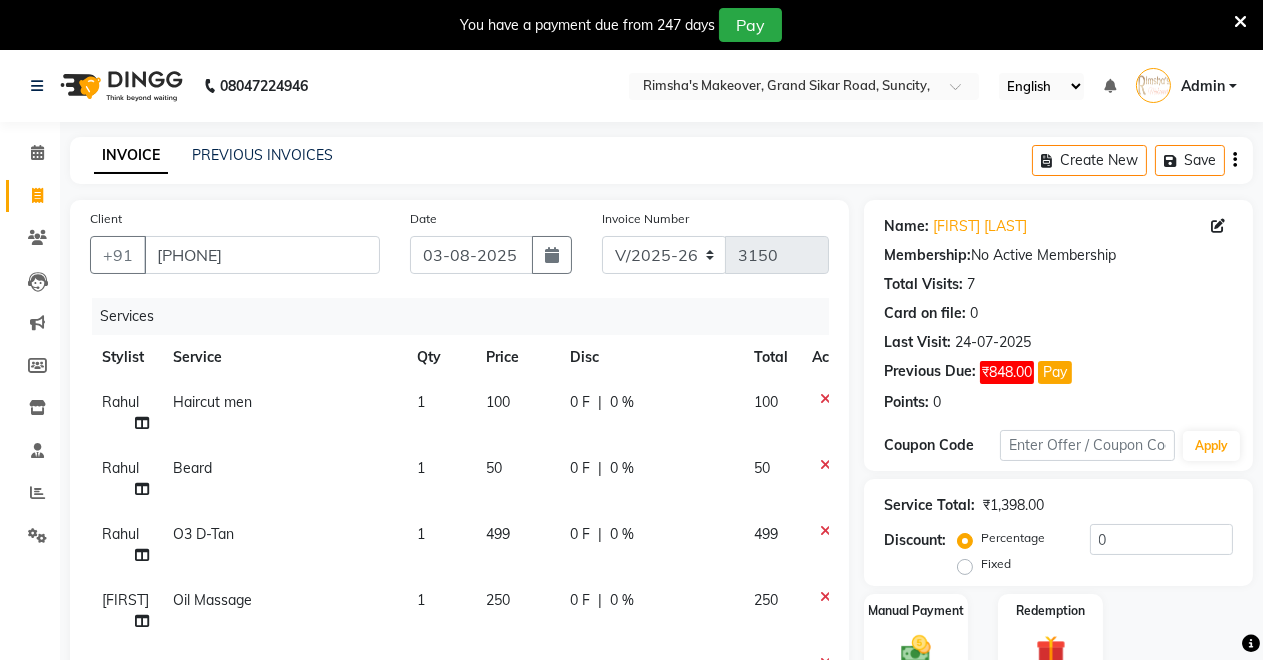 scroll, scrollTop: 333, scrollLeft: 0, axis: vertical 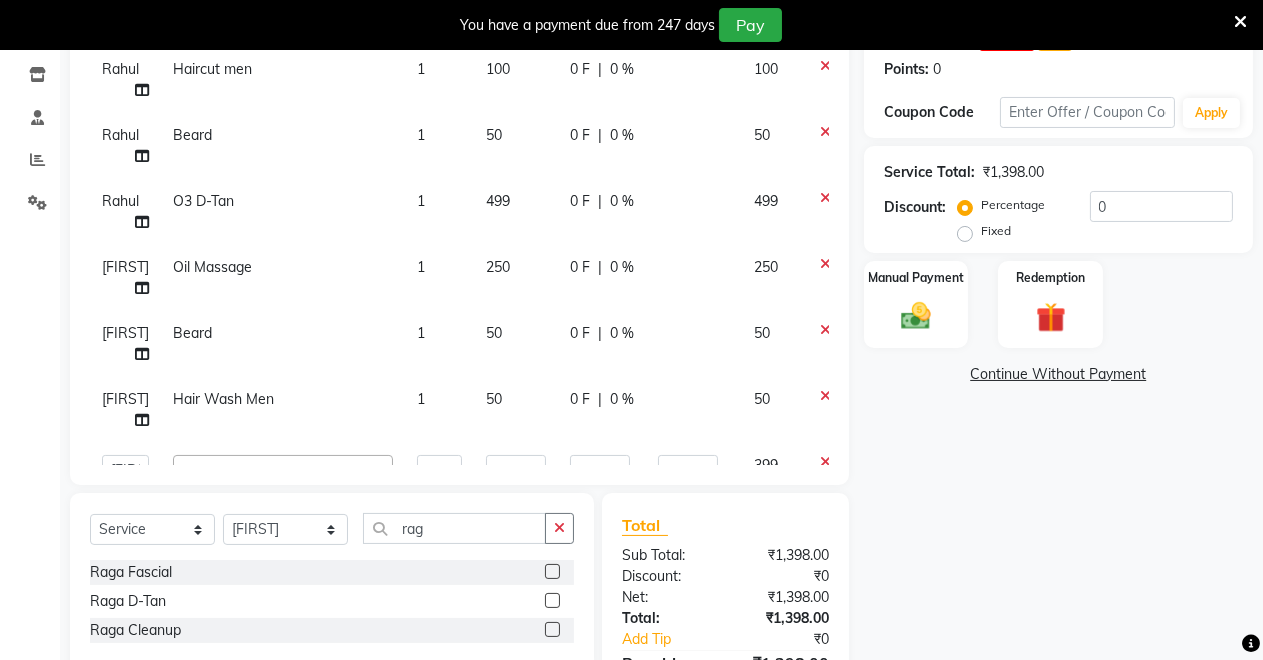 click on "499" 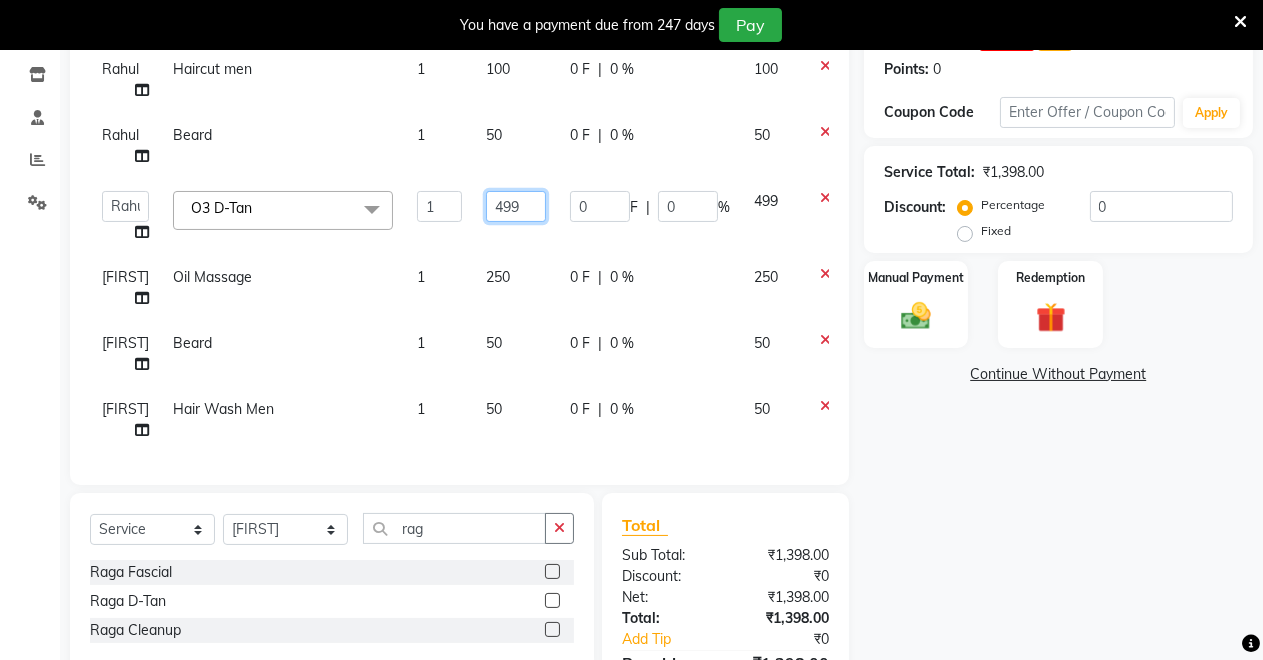 click on "499" 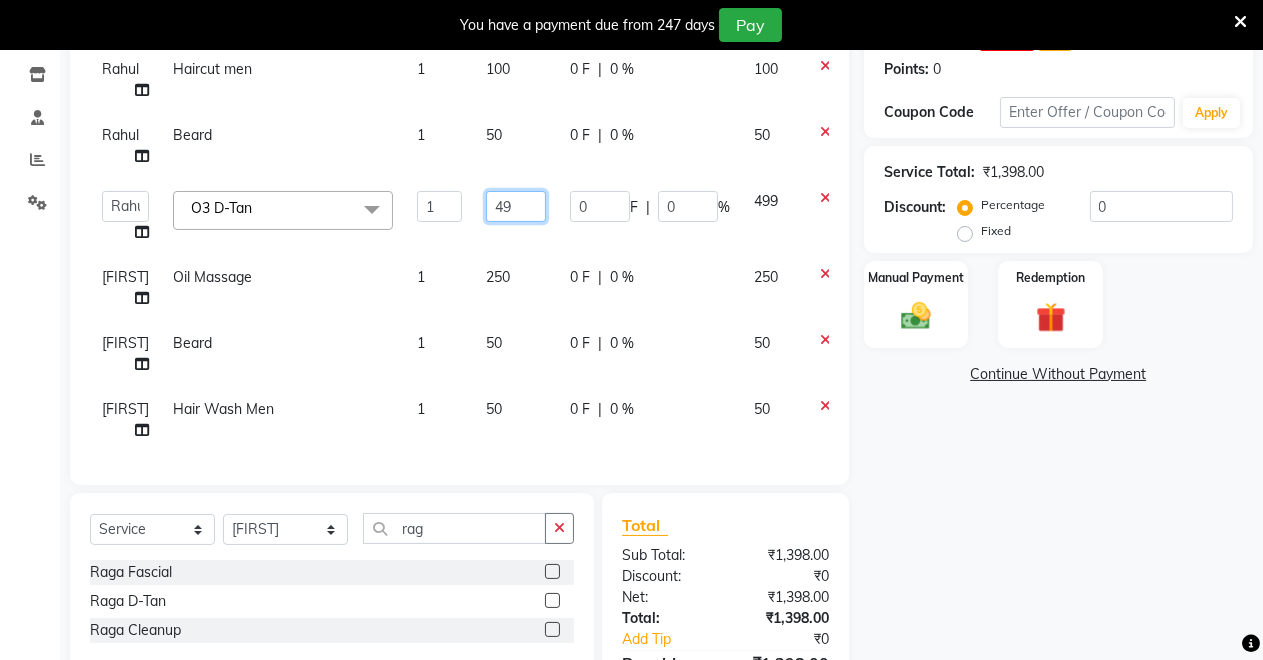 type on "4" 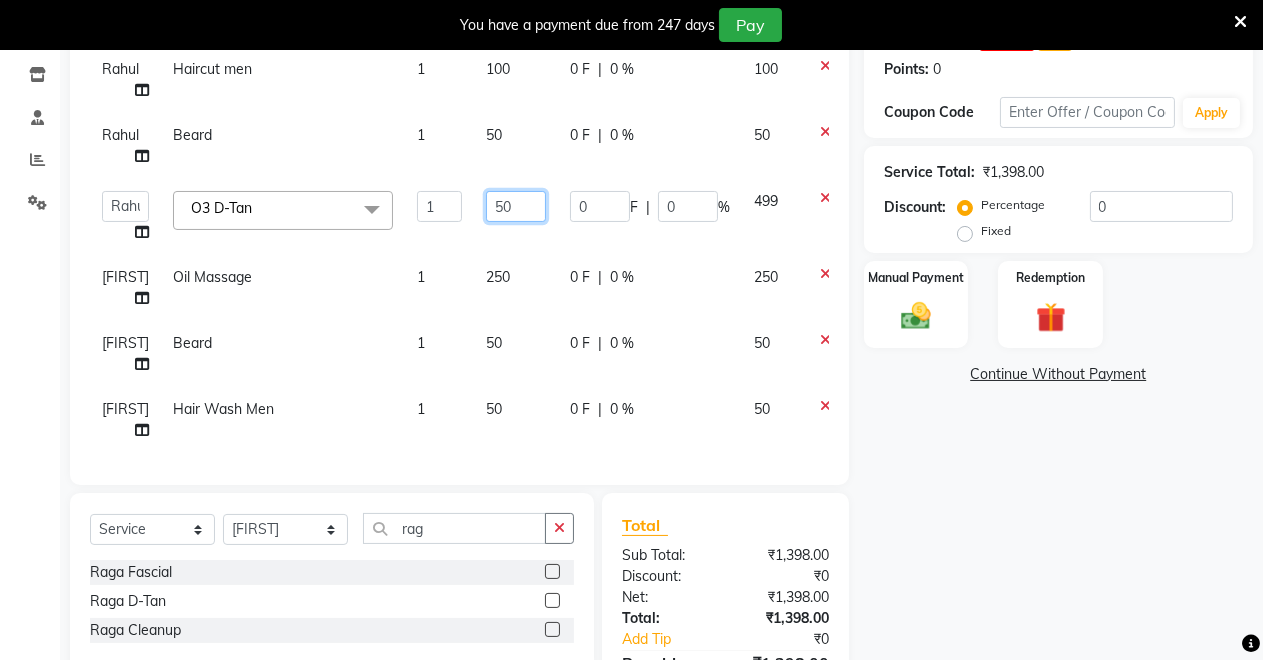 type on "500" 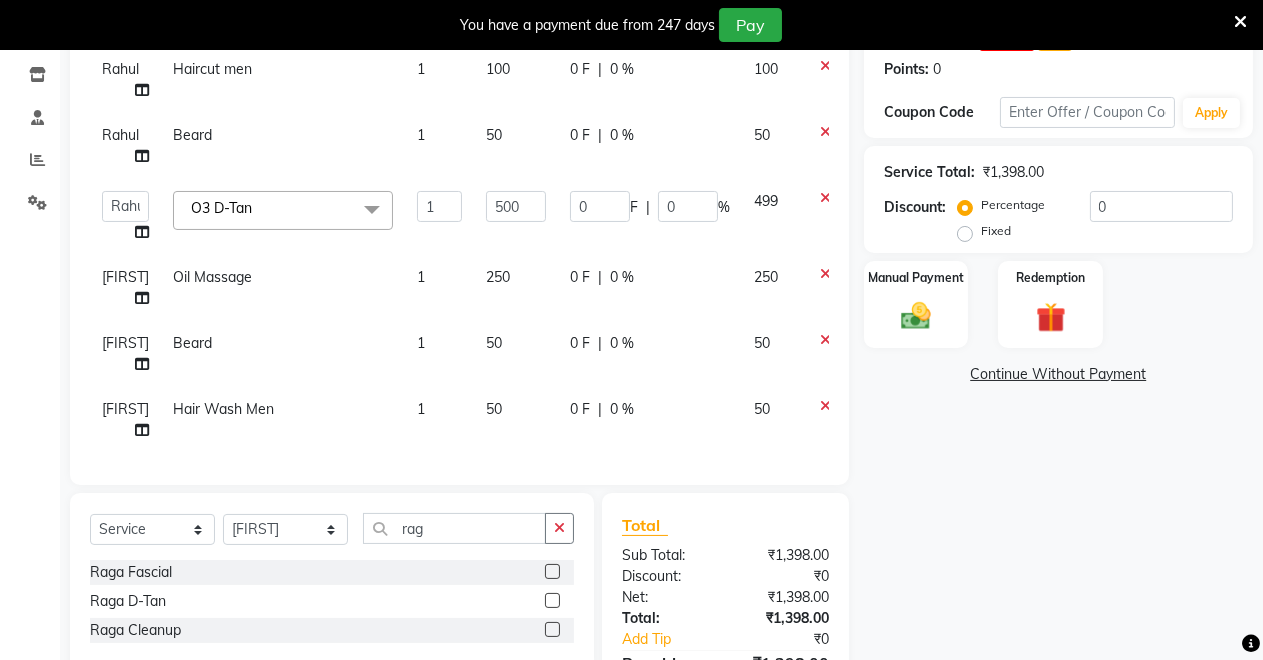 click on "Name: Yogesh Kumawat Membership:  No Active Membership  Total Visits:  7 Card on file:  0 Last Visit:   24-07-2025 Previous Due:  ₹848.00 Pay Points:   0  Coupon Code Apply Service Total:  ₹1,398.00  Discount:  Percentage   Fixed  0 Manual Payment Redemption  Continue Without Payment" 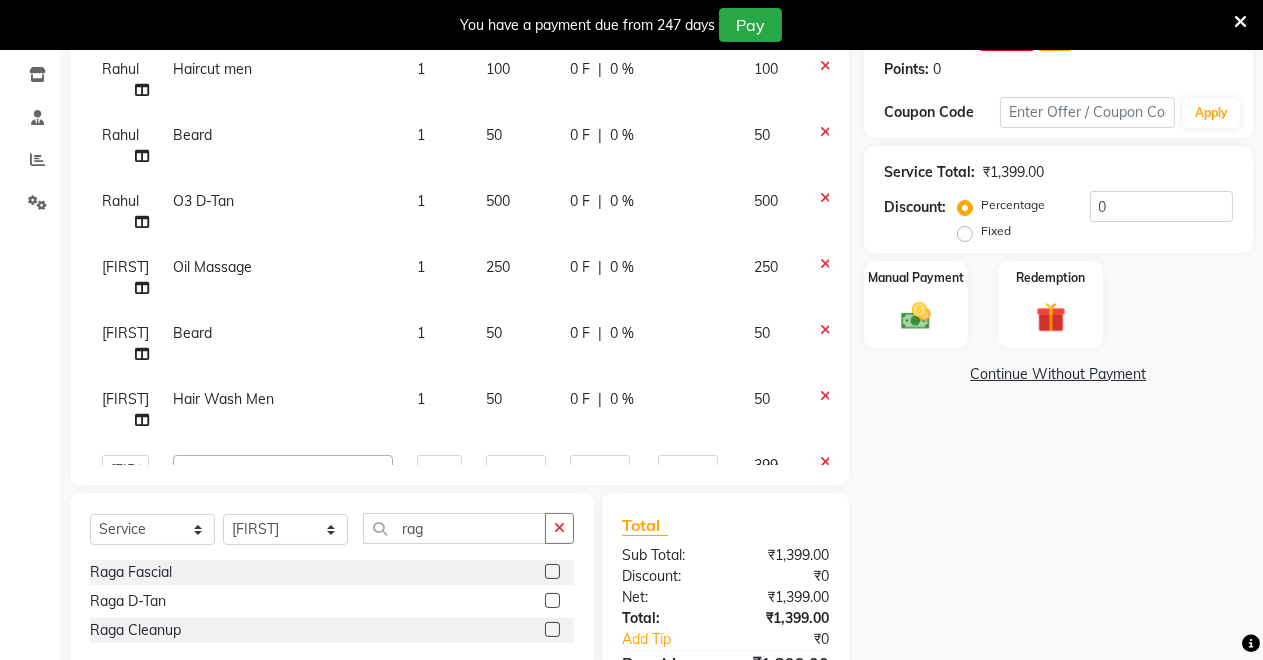 scroll, scrollTop: 86, scrollLeft: 0, axis: vertical 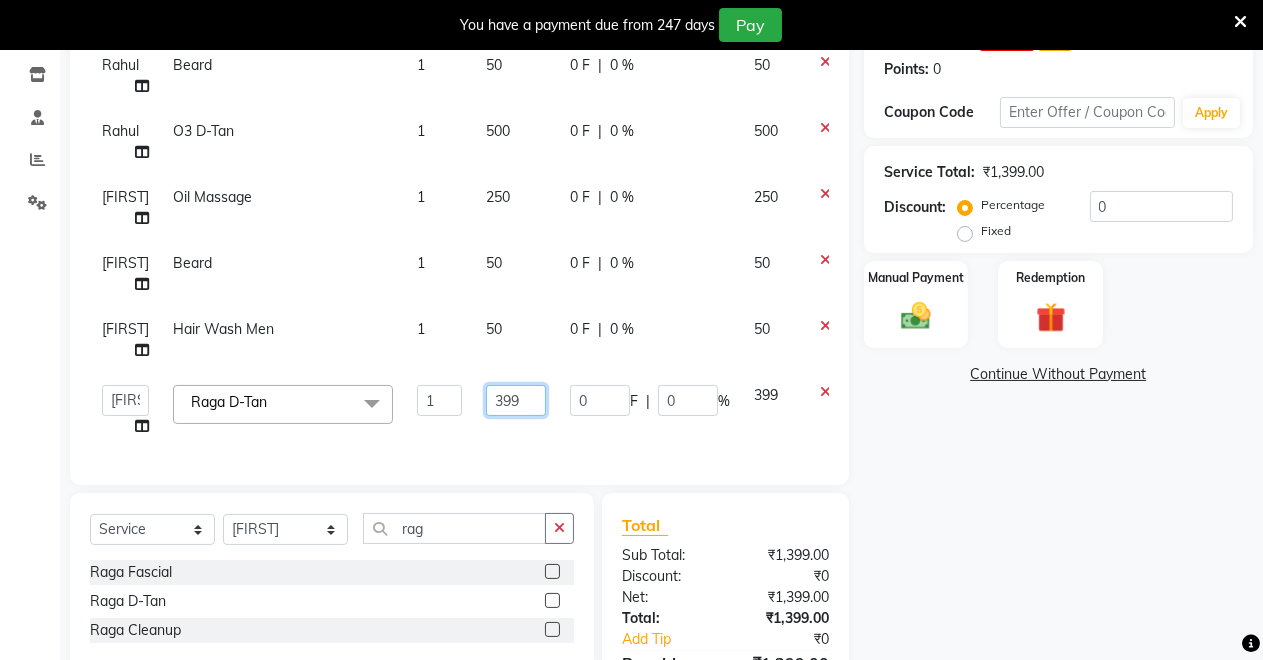 click on "399" 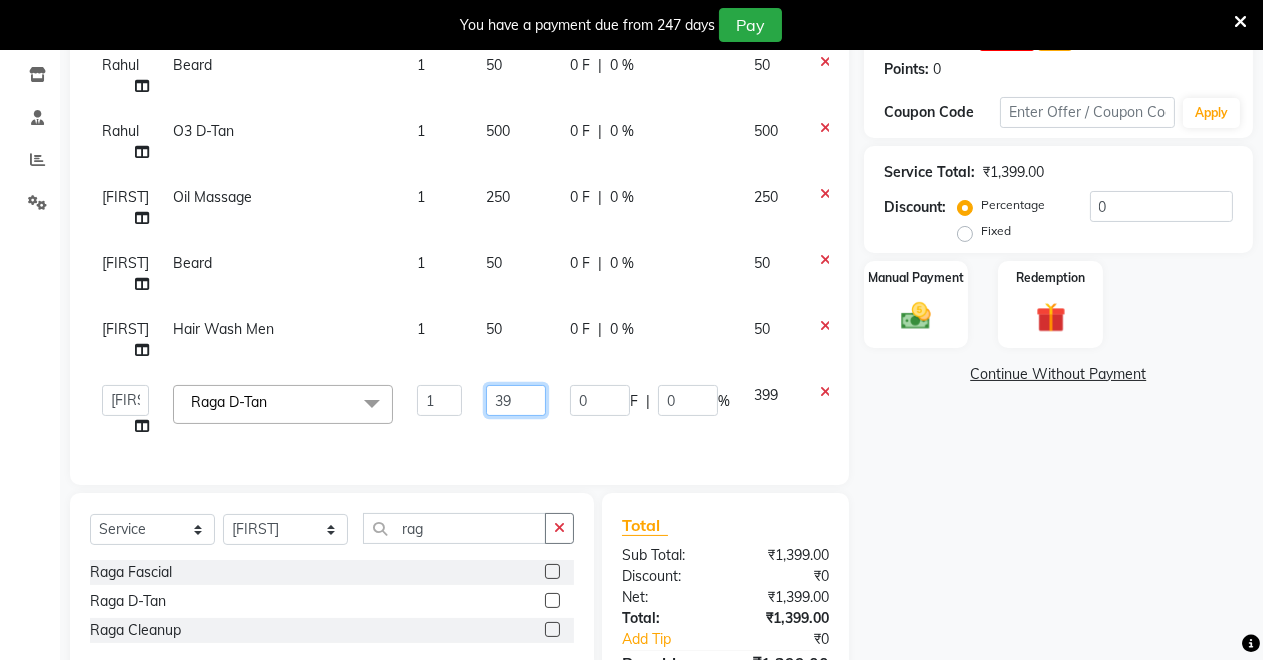 type on "3" 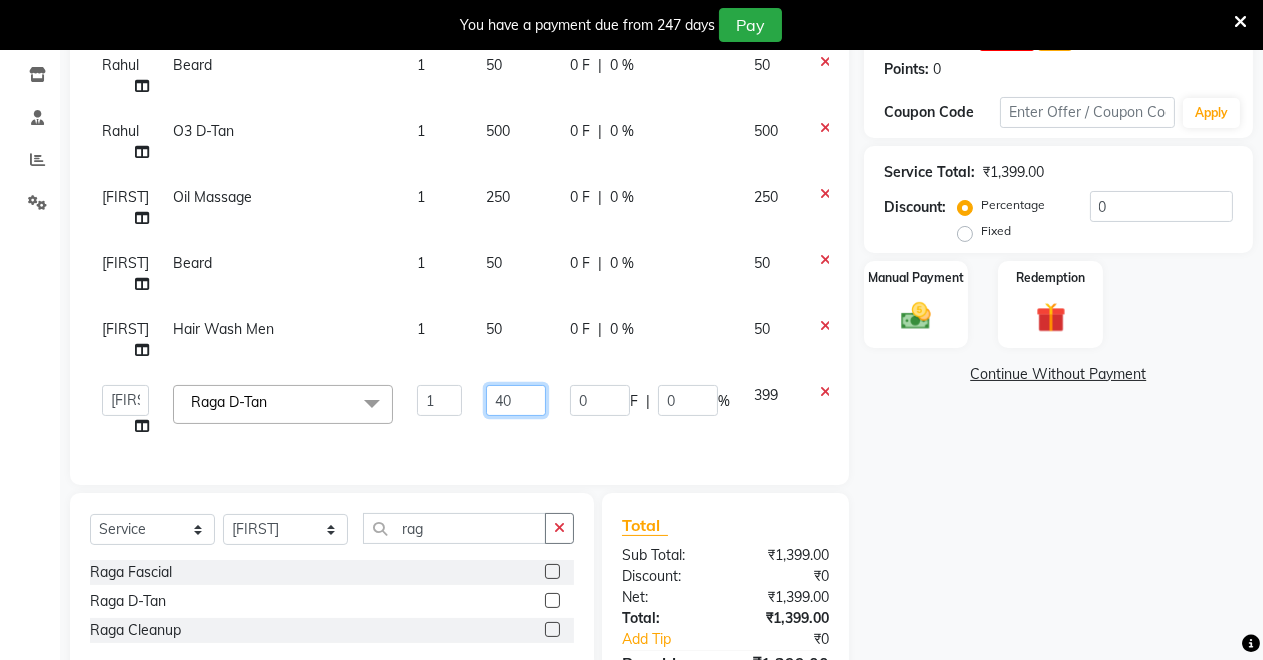 type on "400" 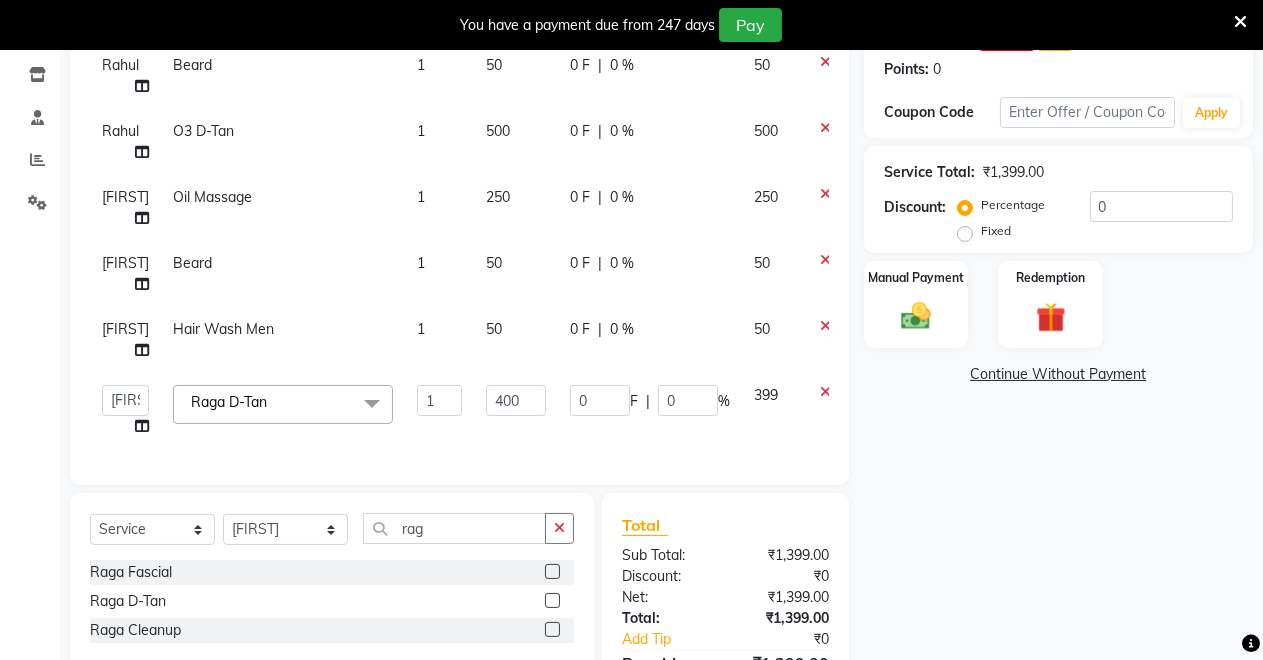 scroll, scrollTop: 0, scrollLeft: 0, axis: both 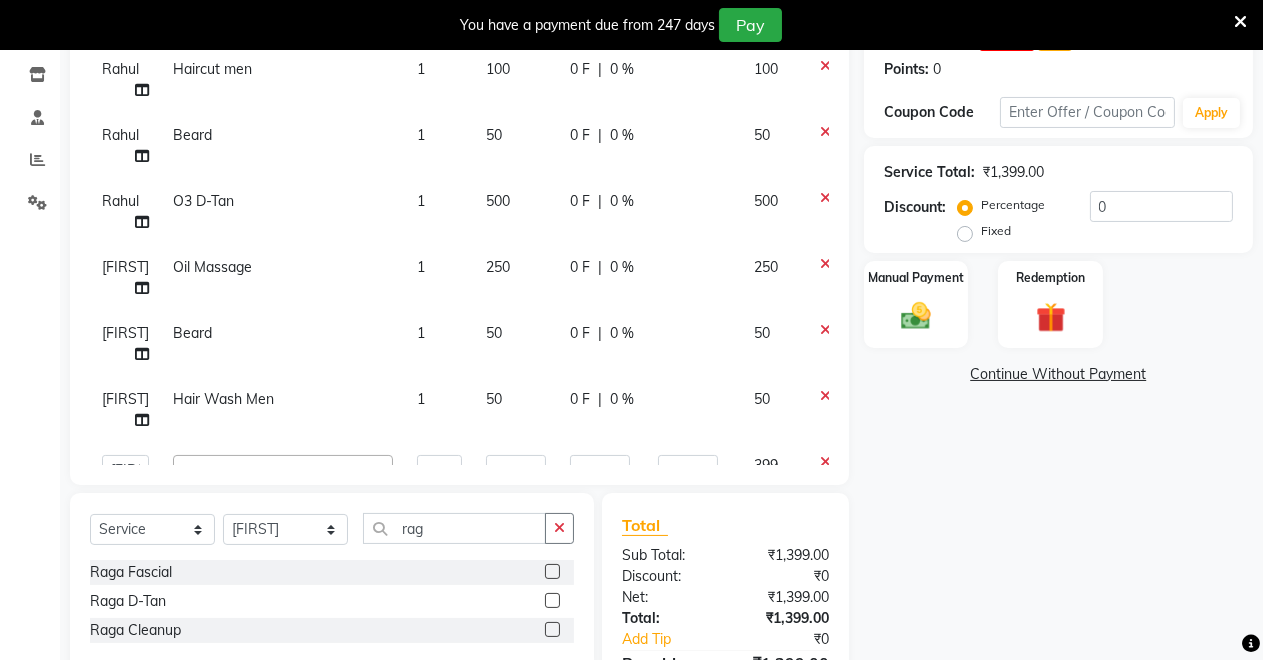 click on "Name: Yogesh Kumawat Membership:  No Active Membership  Total Visits:  7 Card on file:  0 Last Visit:   24-07-2025 Previous Due:  ₹848.00 Pay Points:   0  Coupon Code Apply Service Total:  ₹1,399.00  Discount:  Percentage   Fixed  0 Manual Payment Redemption  Continue Without Payment" 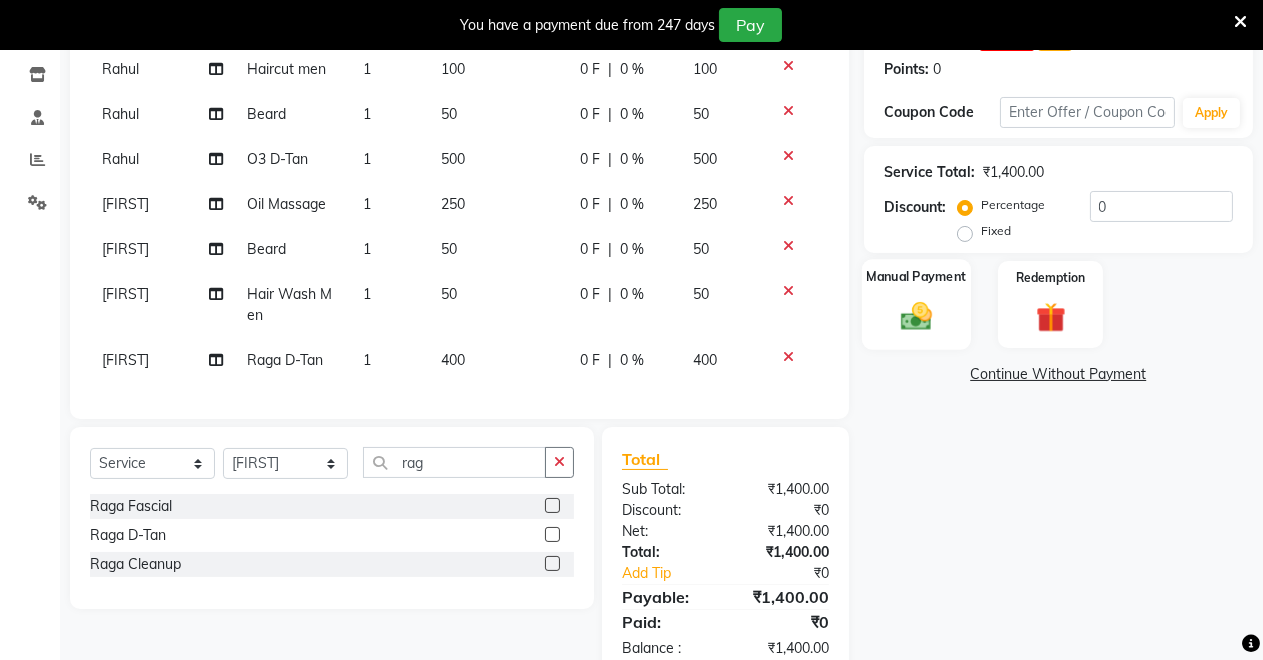 drag, startPoint x: 857, startPoint y: 309, endPoint x: 897, endPoint y: 306, distance: 40.112343 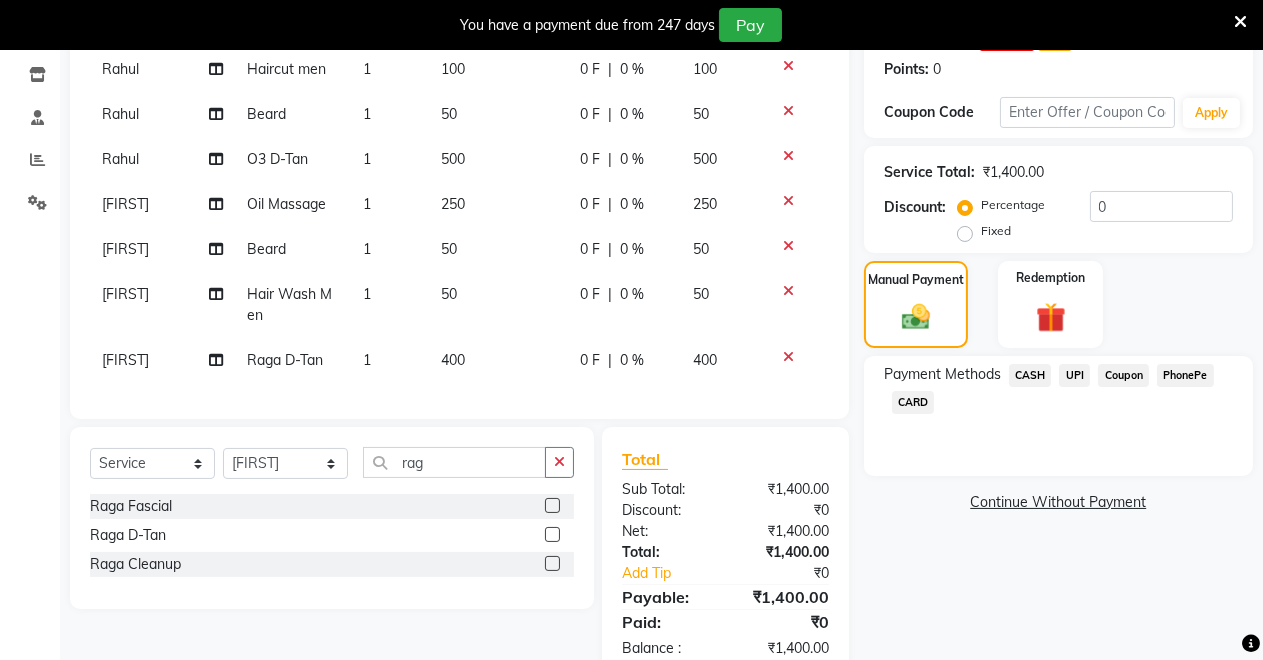click on "UPI" 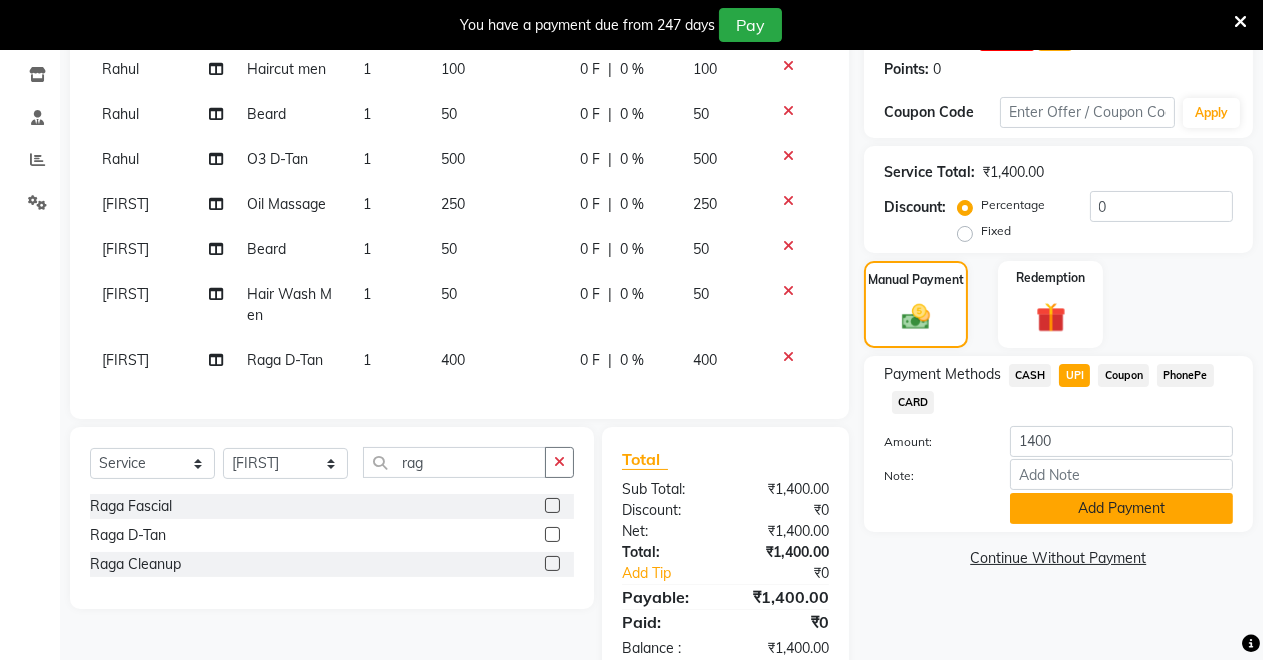 click on "Add Payment" 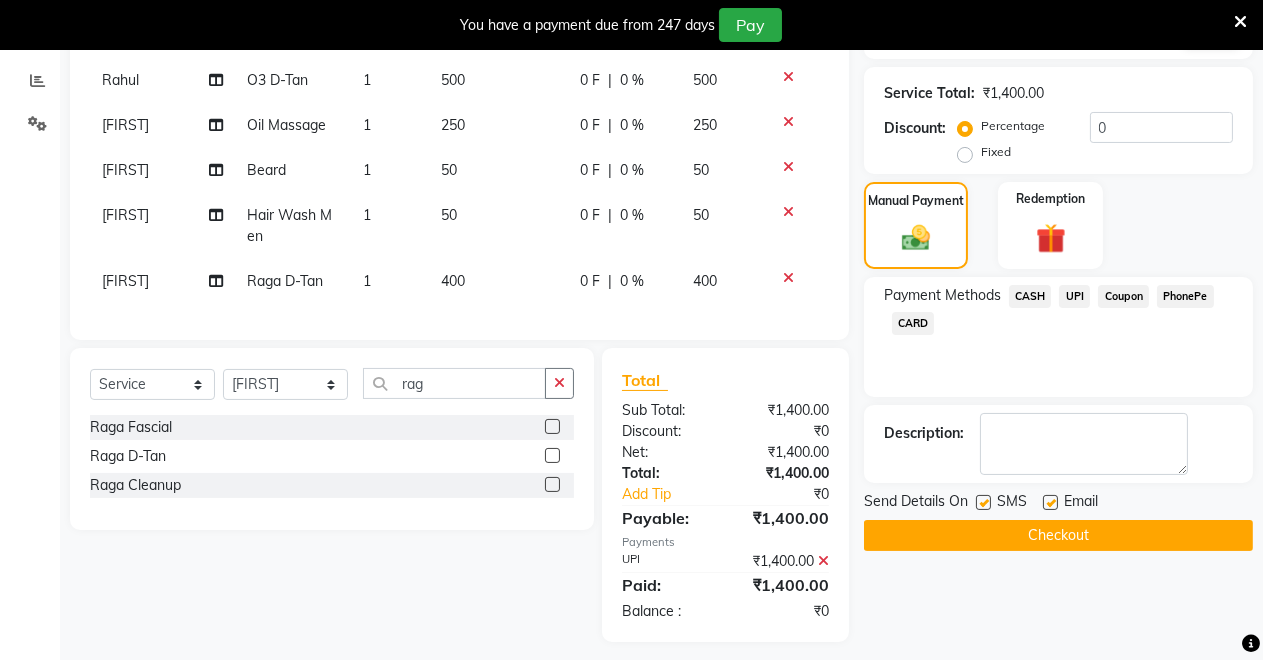 scroll, scrollTop: 424, scrollLeft: 0, axis: vertical 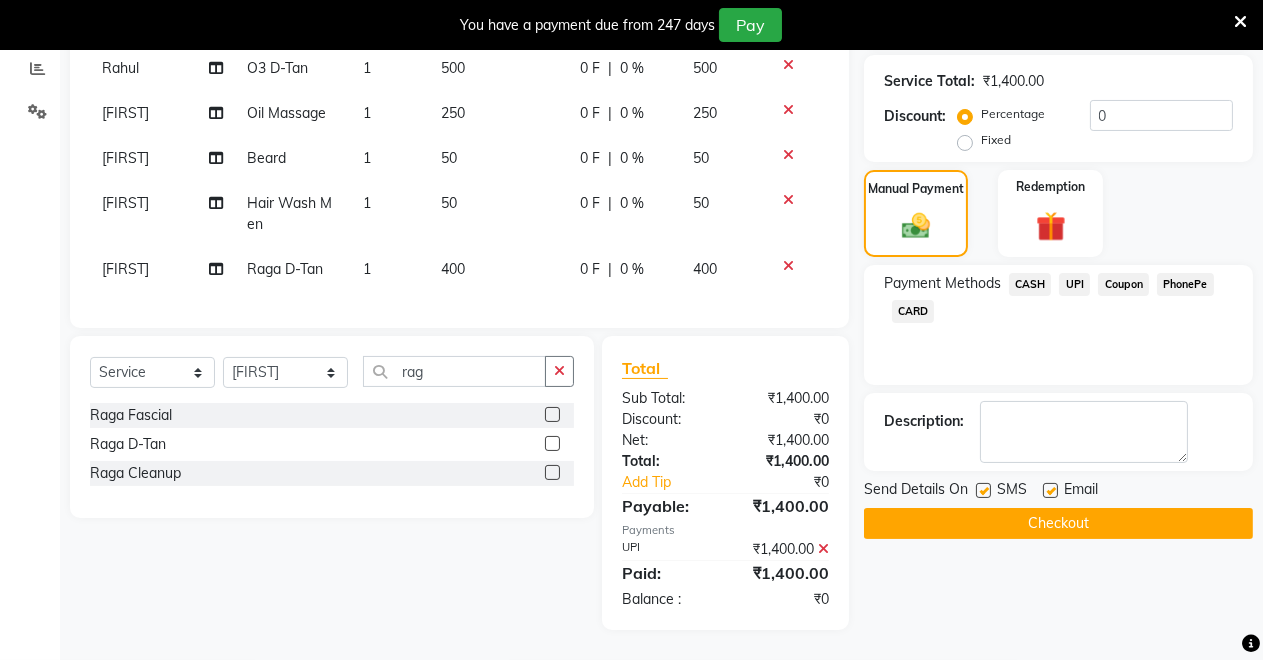 click on "Checkout" 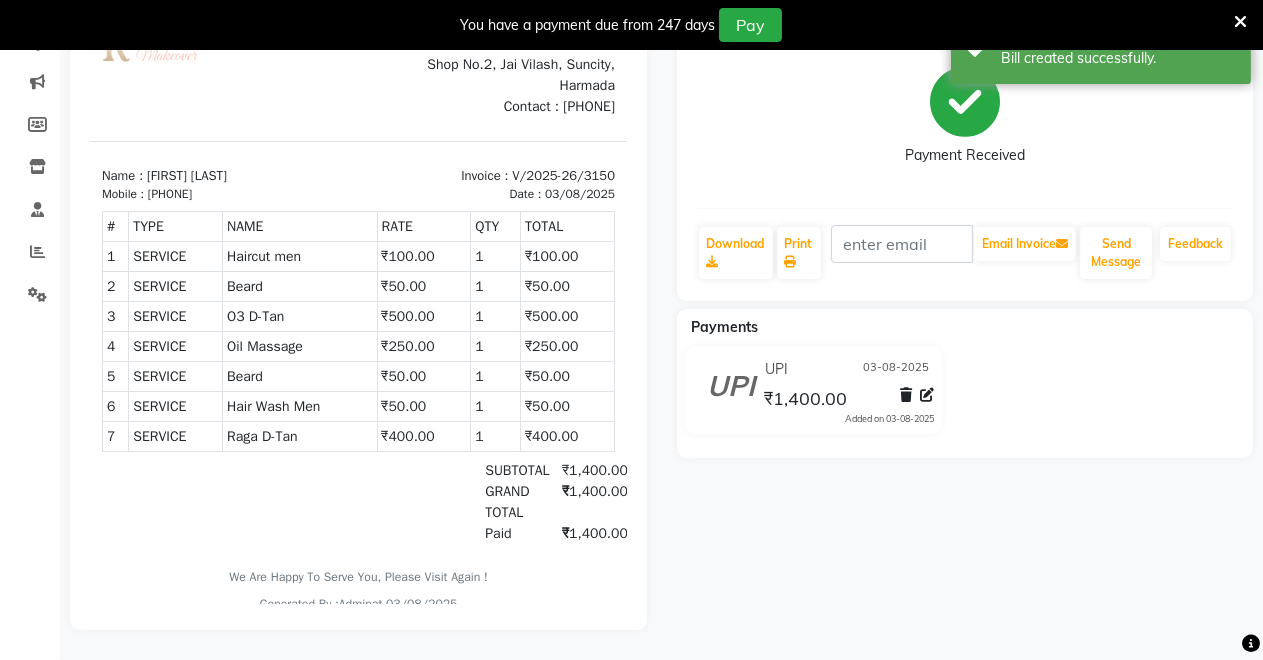 scroll, scrollTop: 0, scrollLeft: 0, axis: both 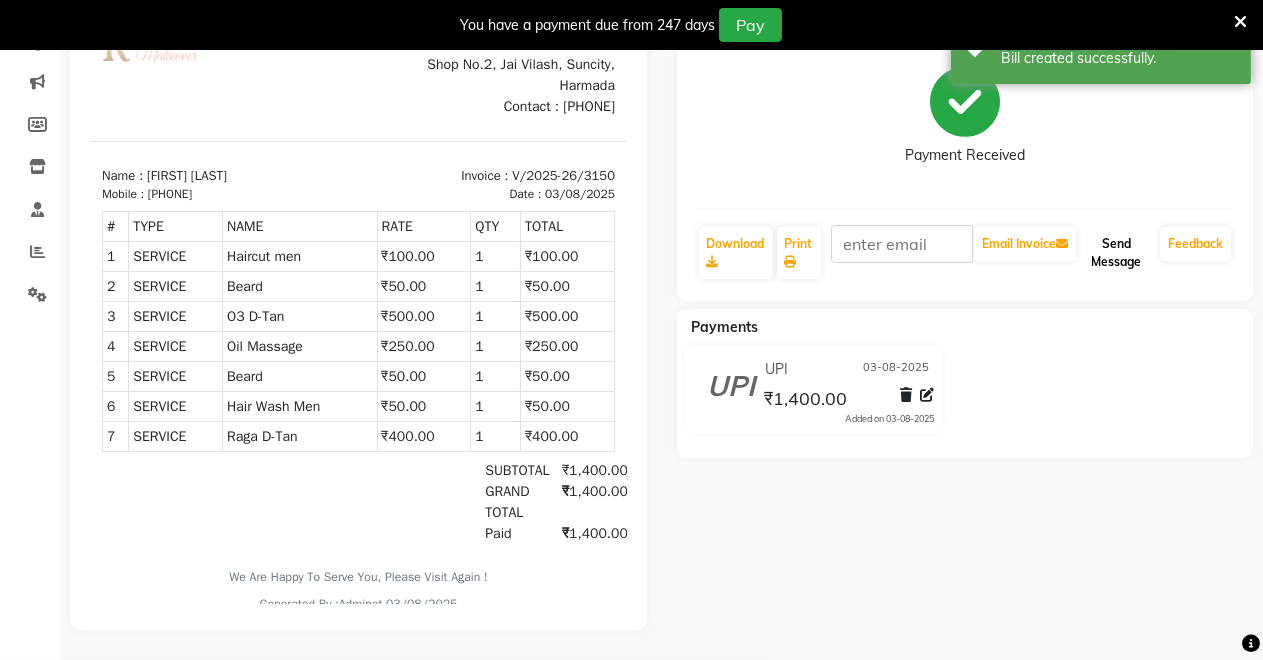 click on "Send Message" 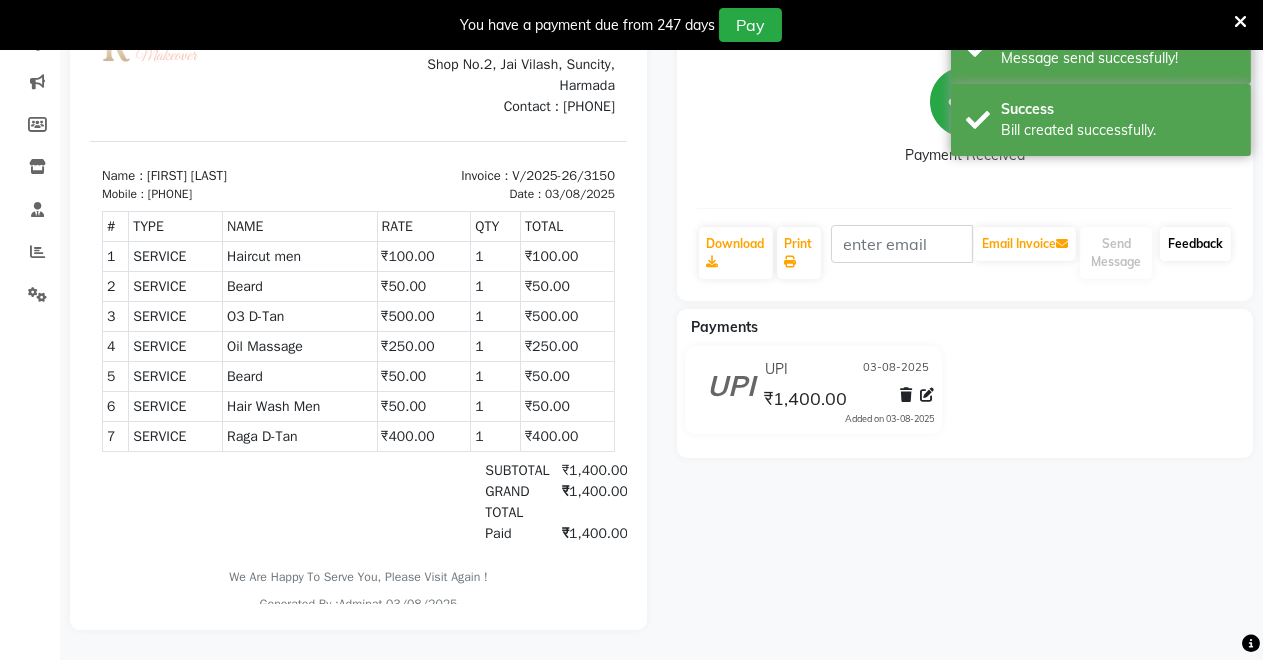 click on "Feedback" 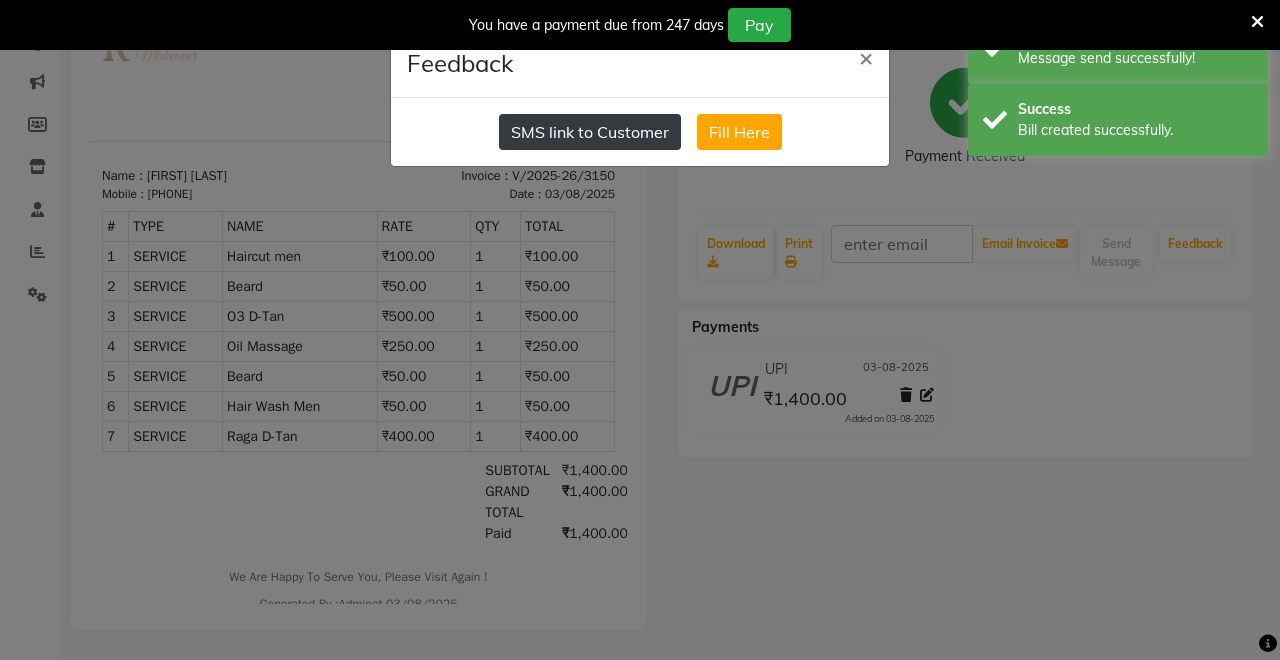click on "SMS link to Customer" 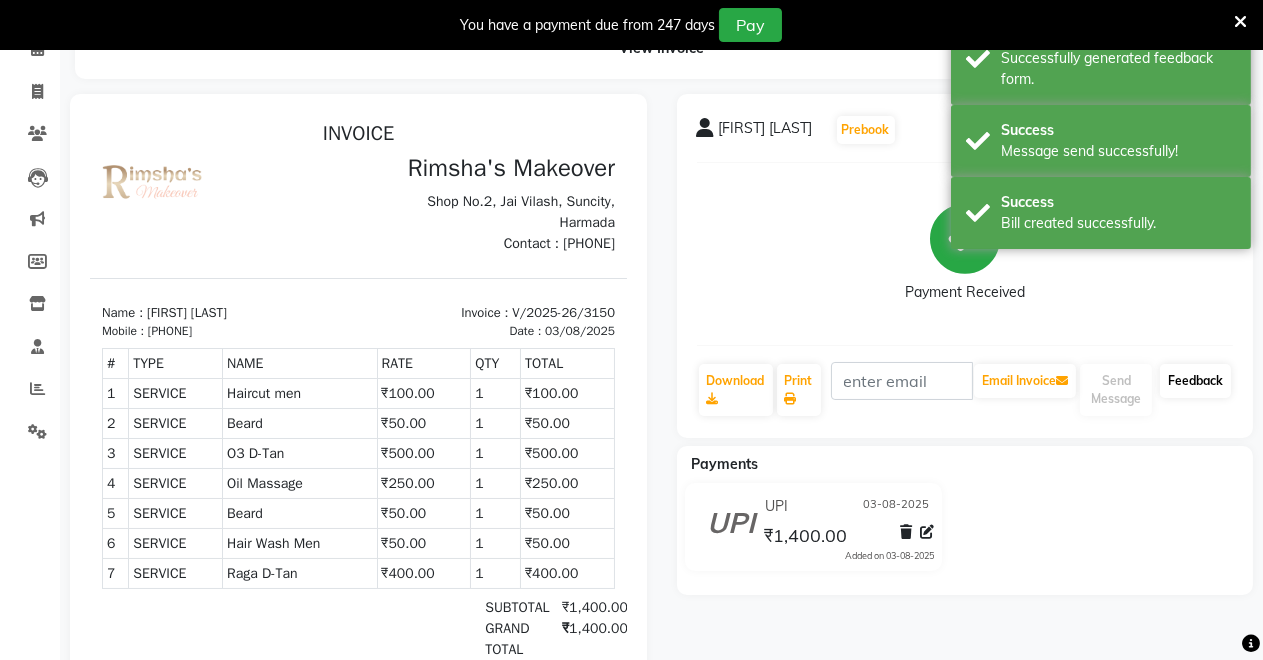 scroll, scrollTop: 0, scrollLeft: 0, axis: both 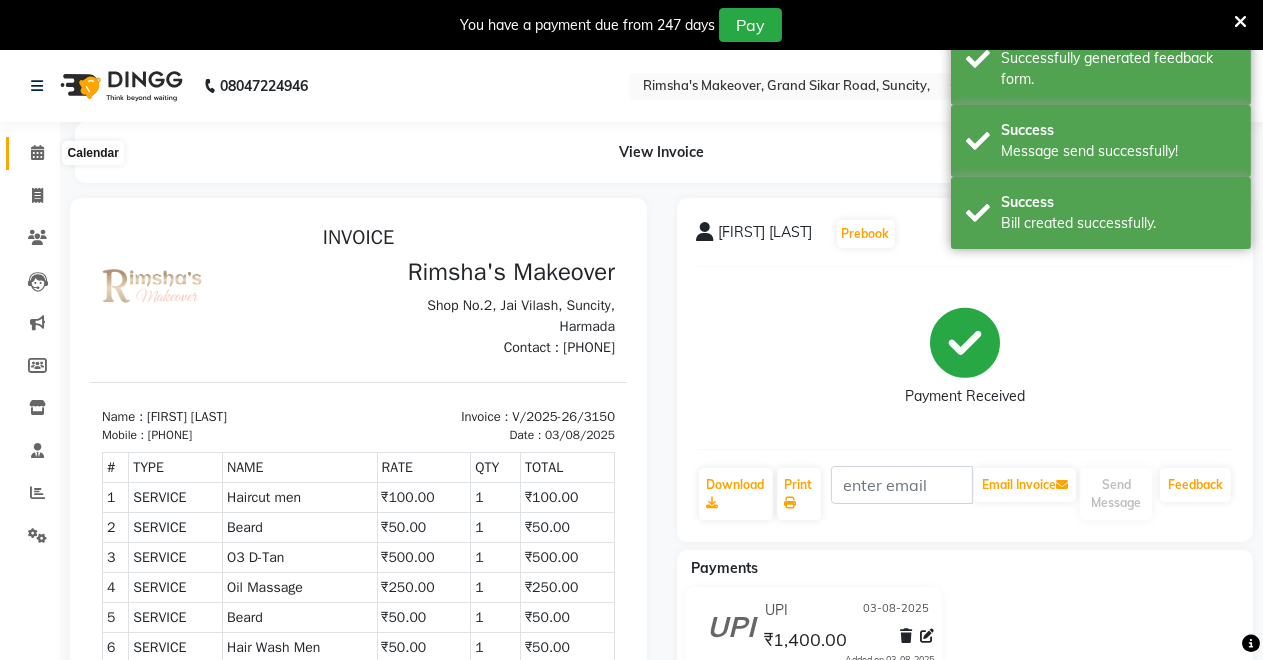 click 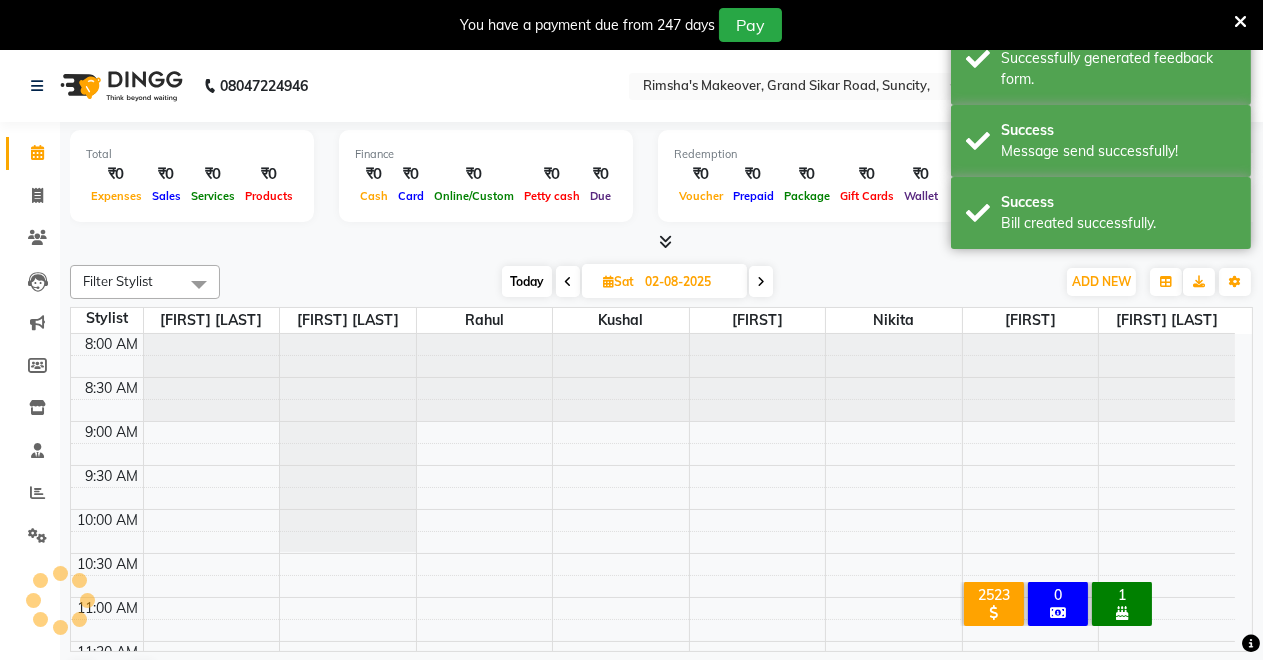 scroll, scrollTop: 0, scrollLeft: 0, axis: both 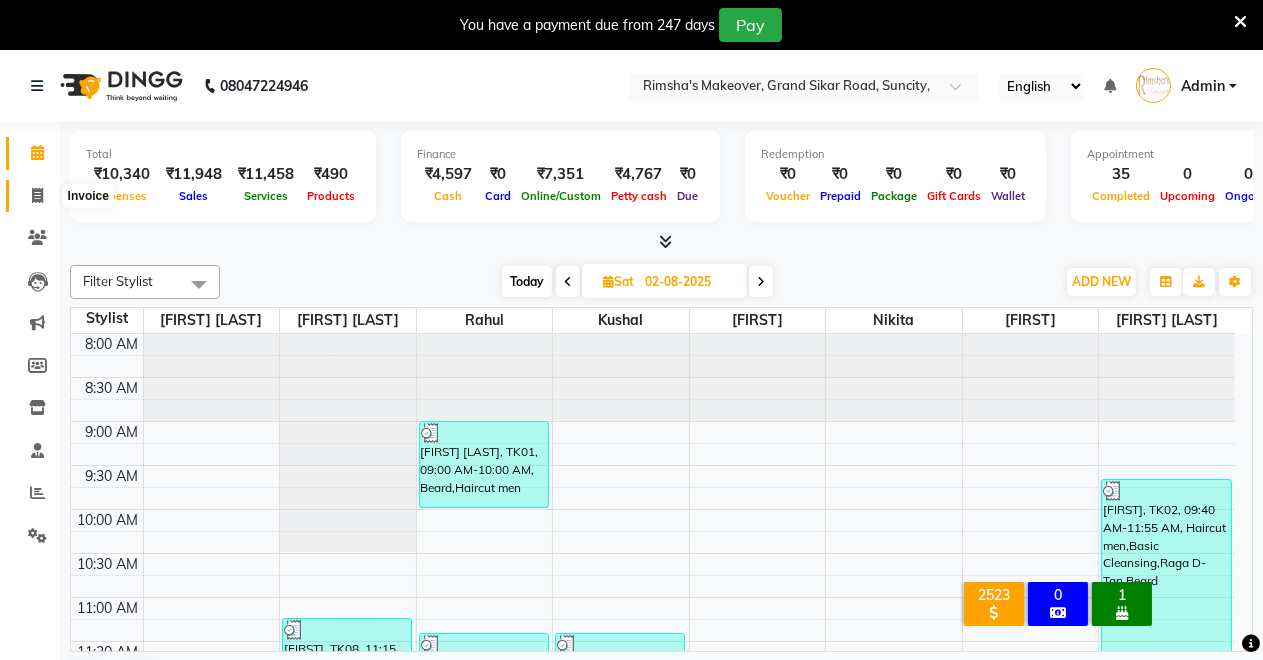 click 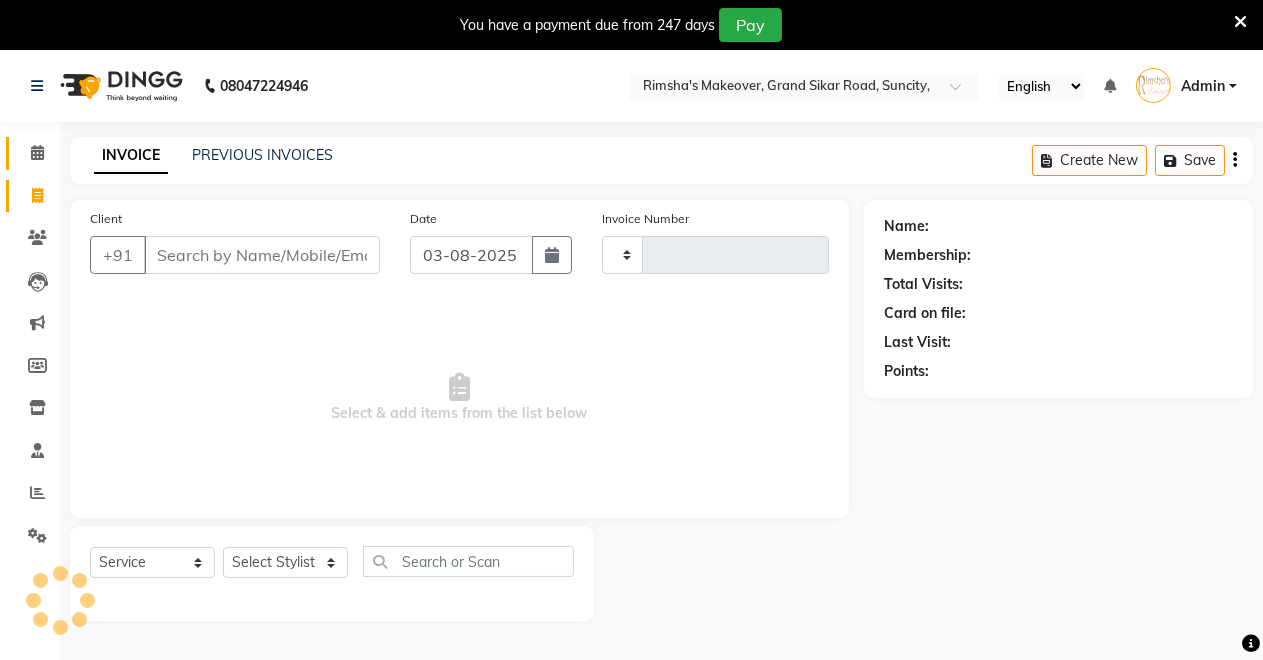 type on "3151" 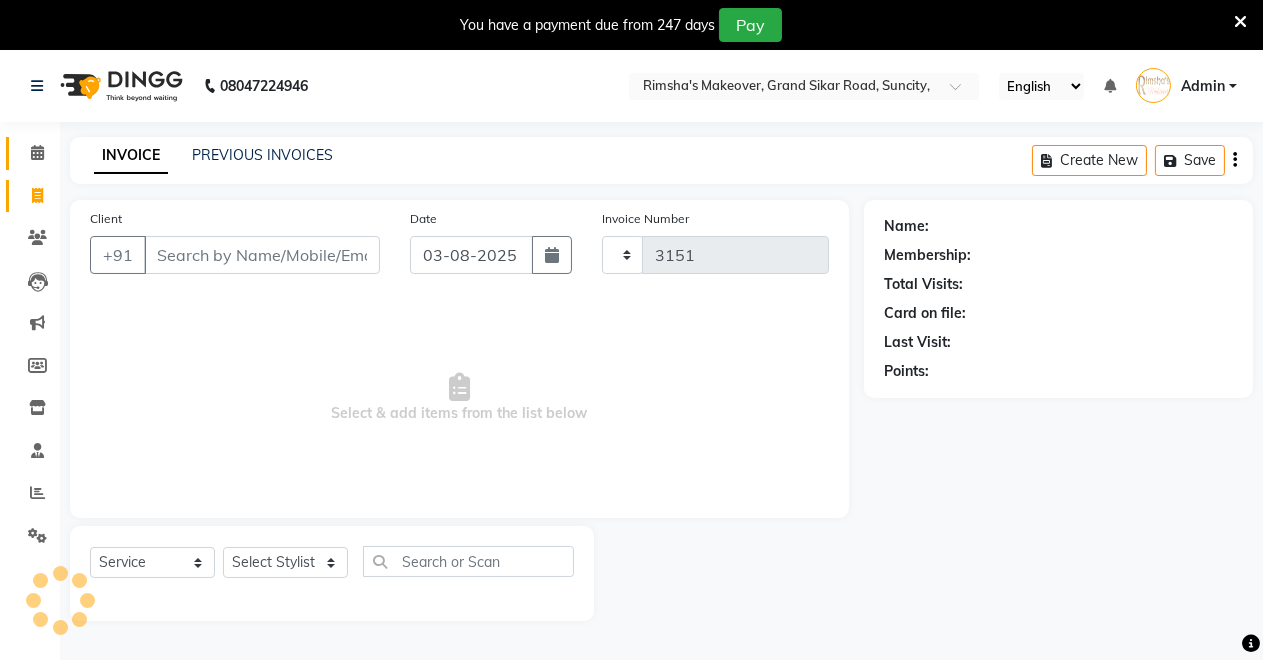 select on "7317" 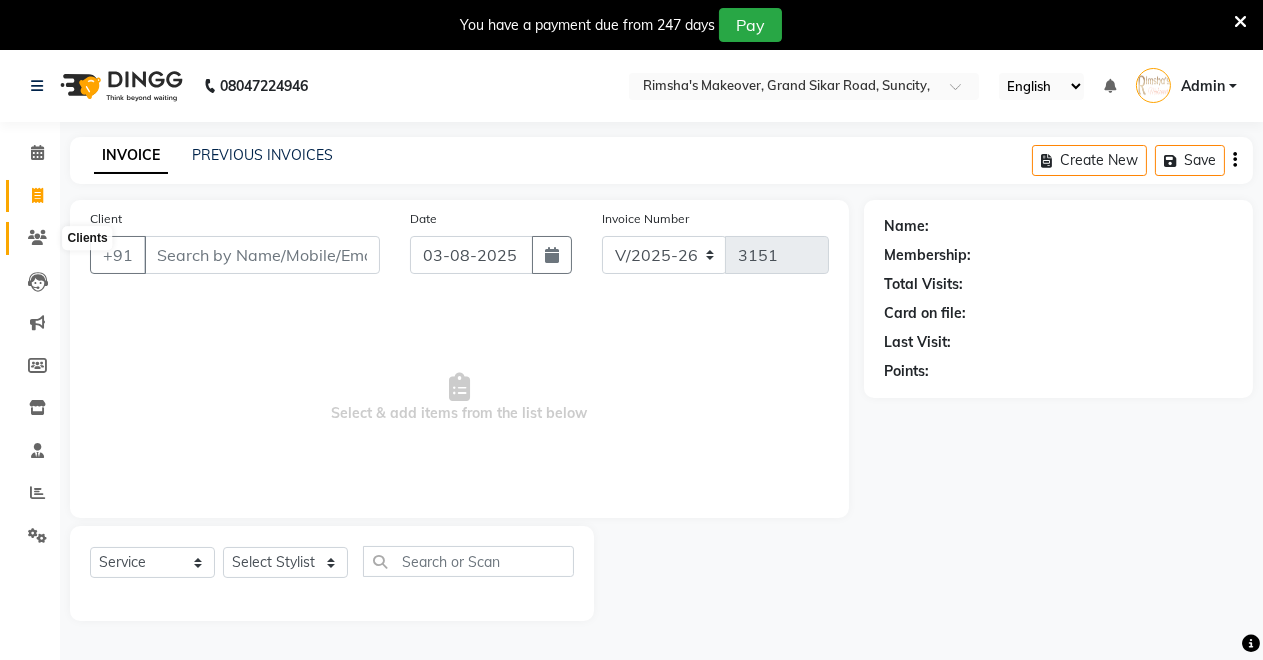 click 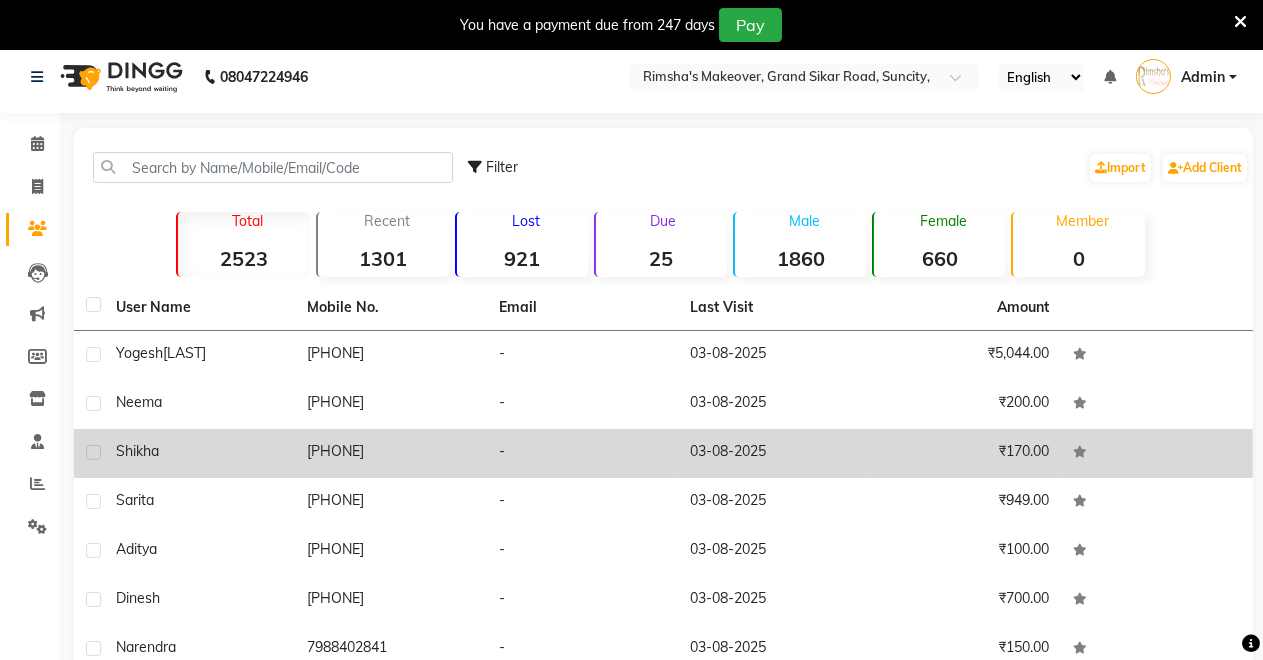 scroll, scrollTop: 0, scrollLeft: 0, axis: both 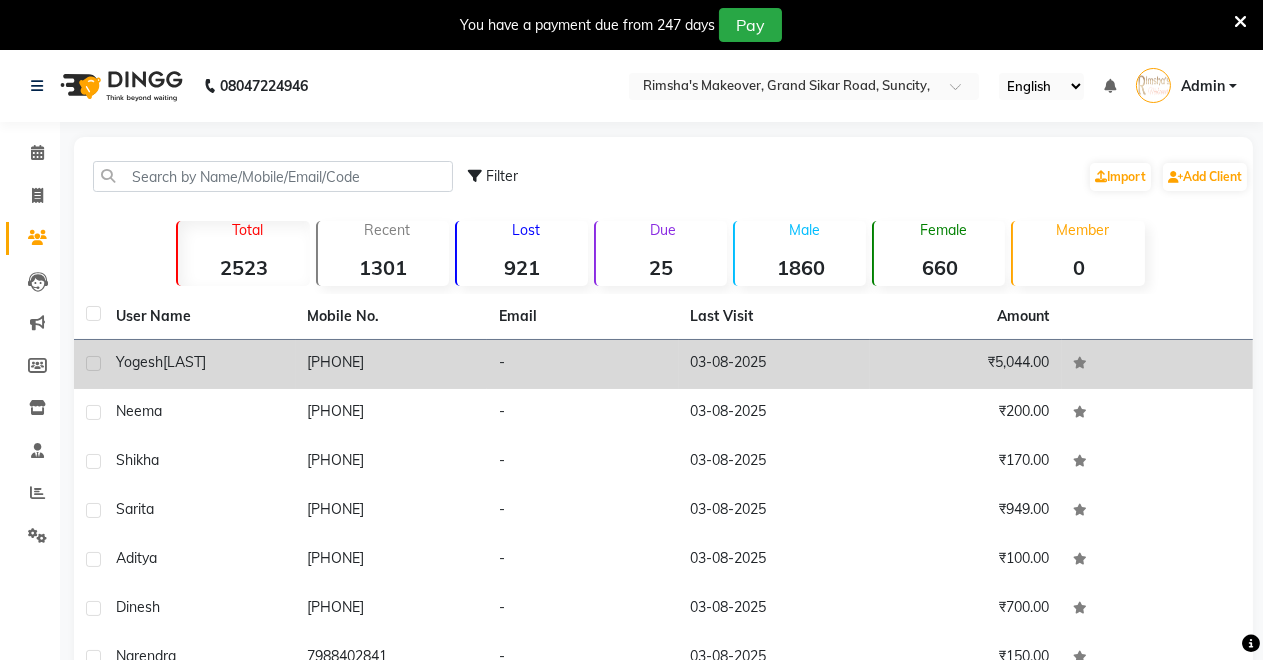 click on "[PHONE]" 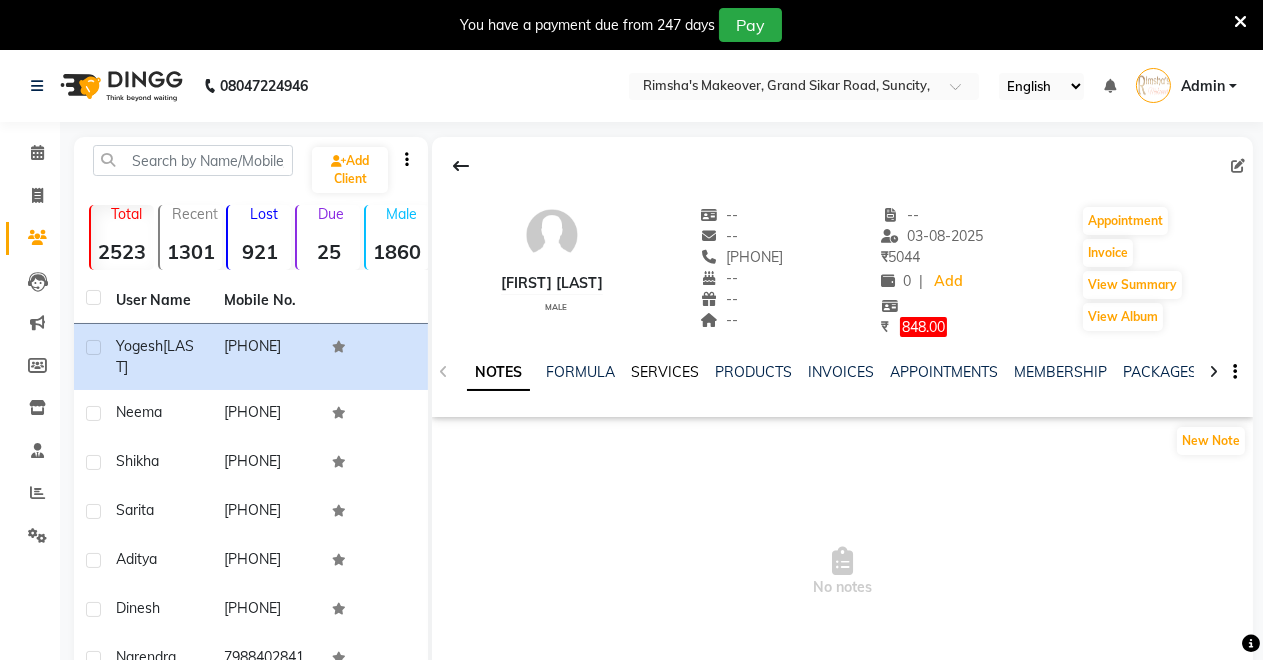 click on "SERVICES" 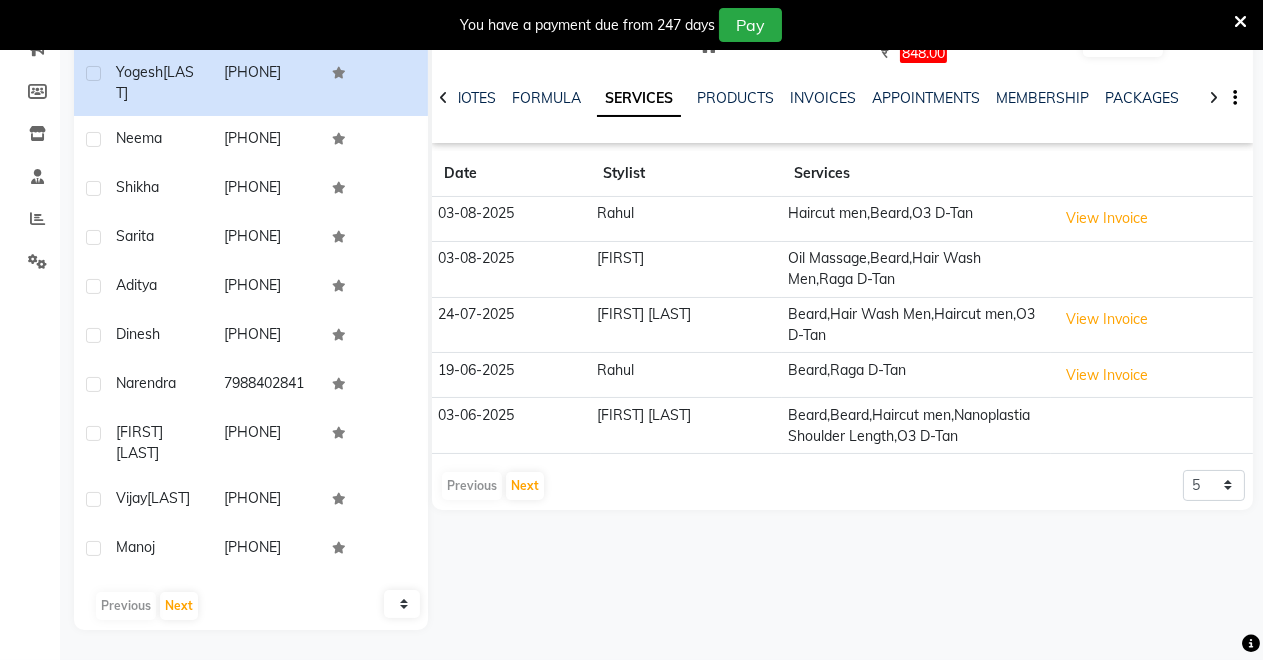 scroll, scrollTop: 0, scrollLeft: 0, axis: both 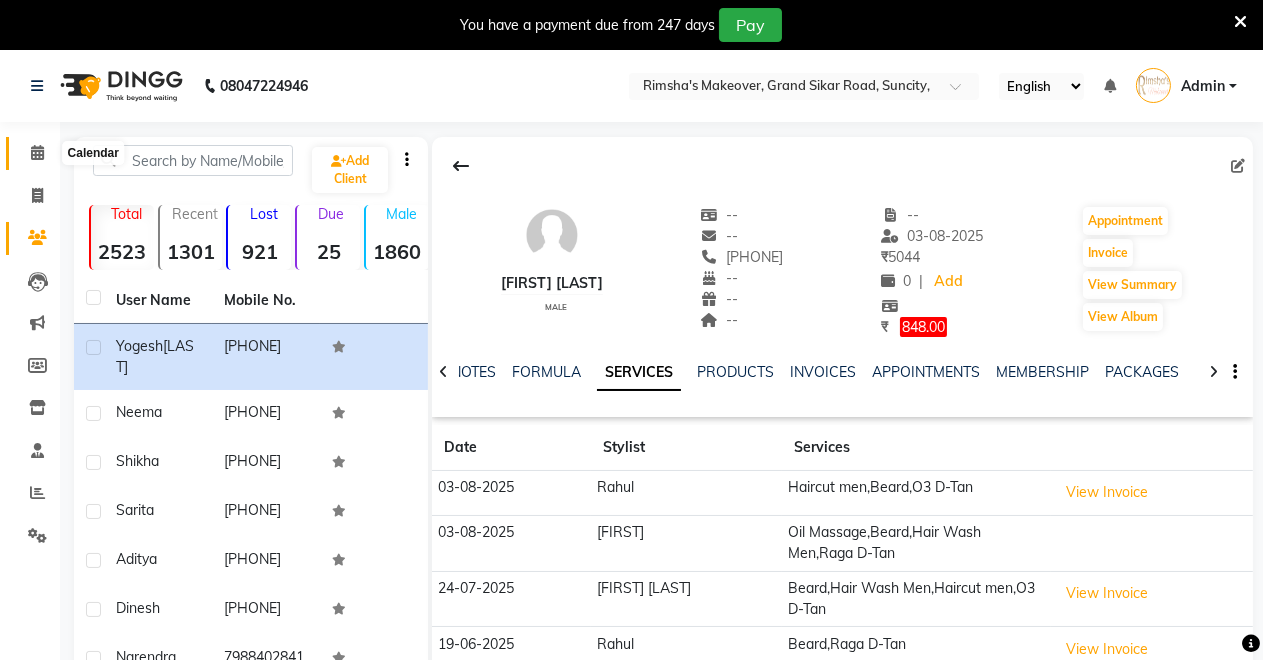 click 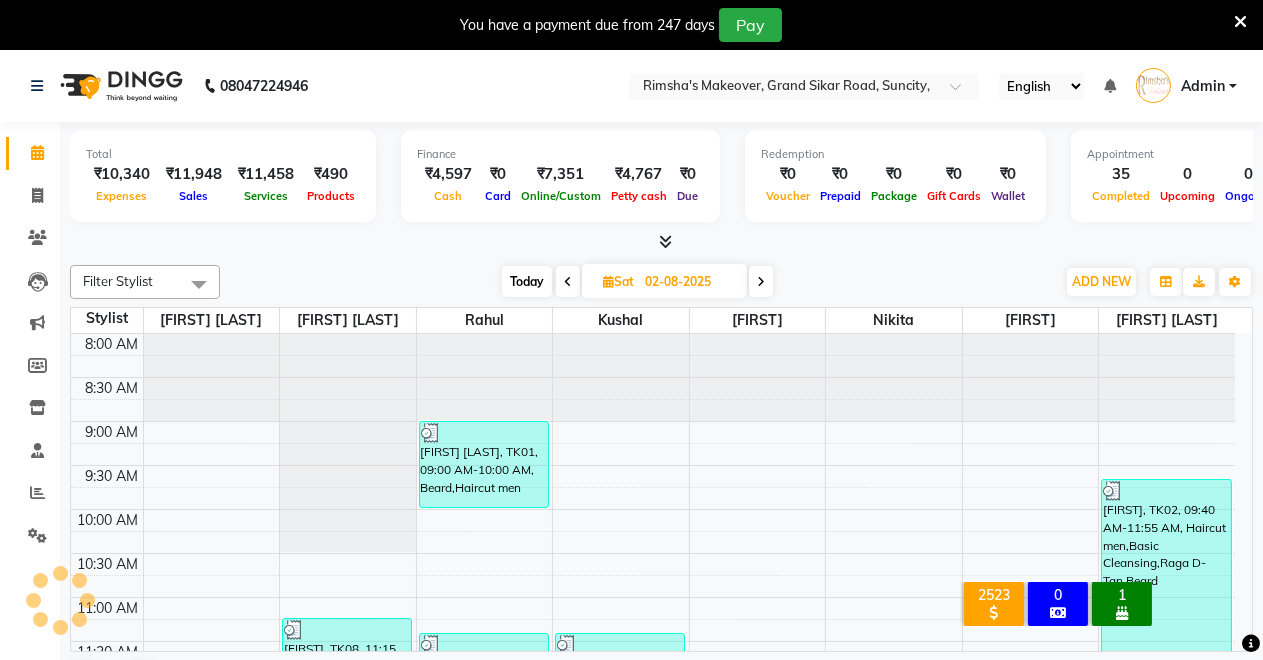 scroll, scrollTop: 0, scrollLeft: 0, axis: both 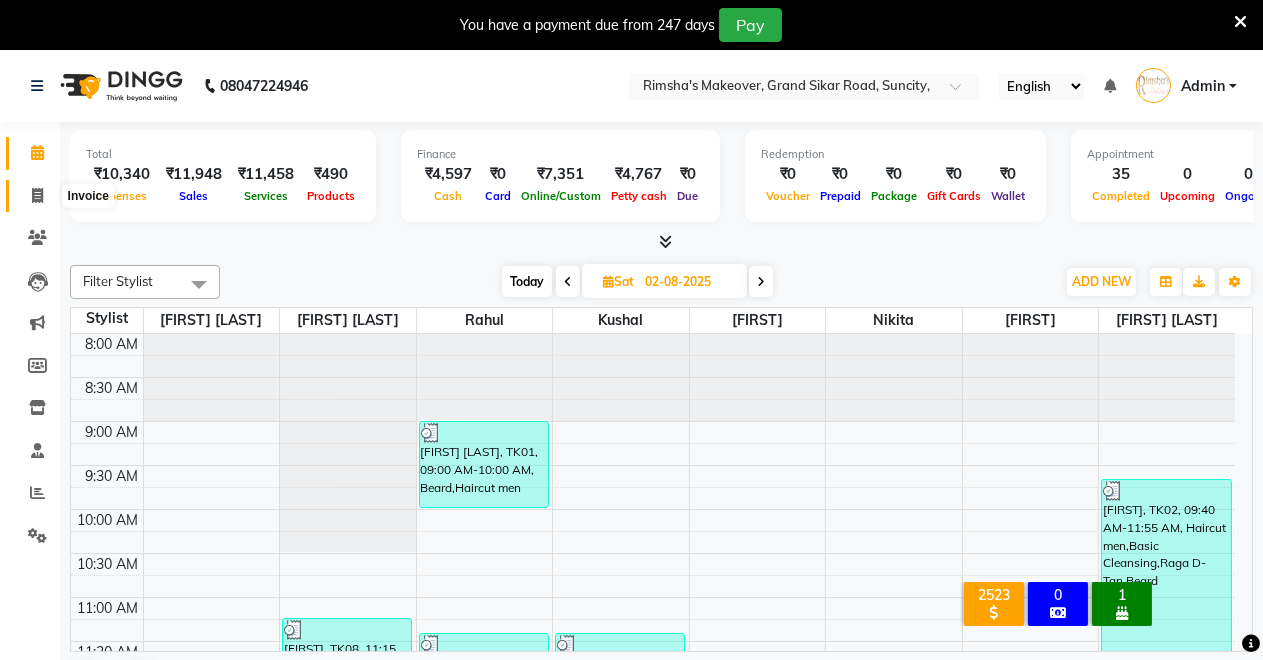 click 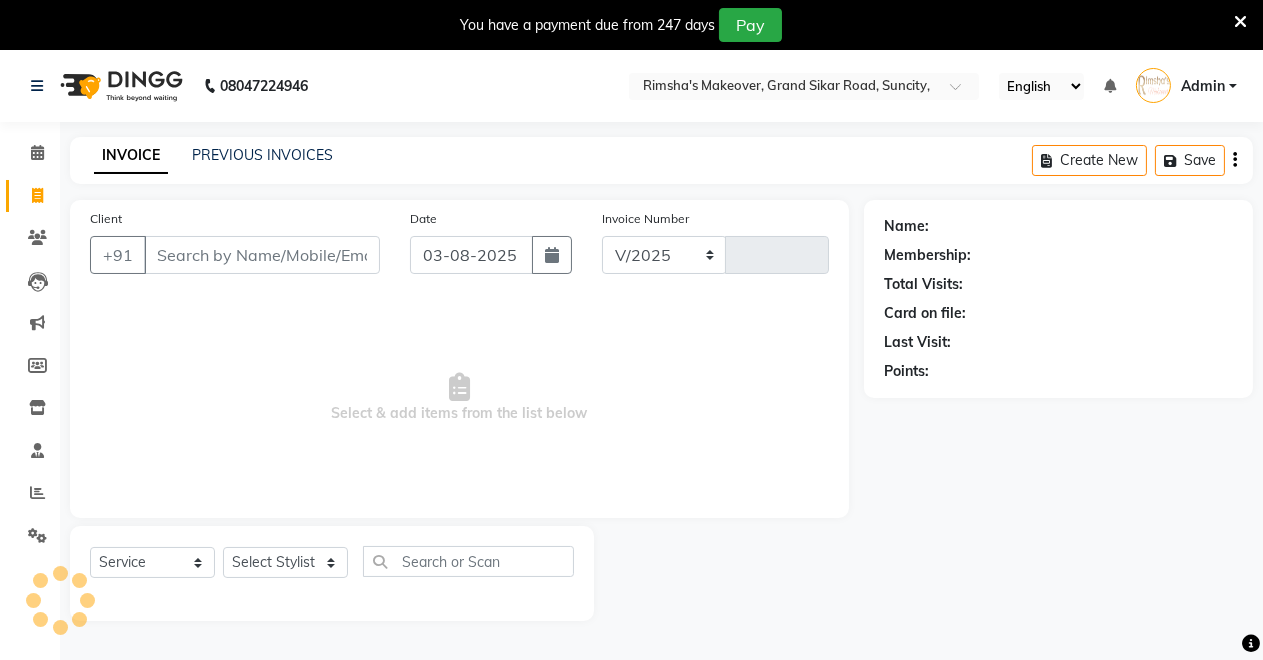 select on "7317" 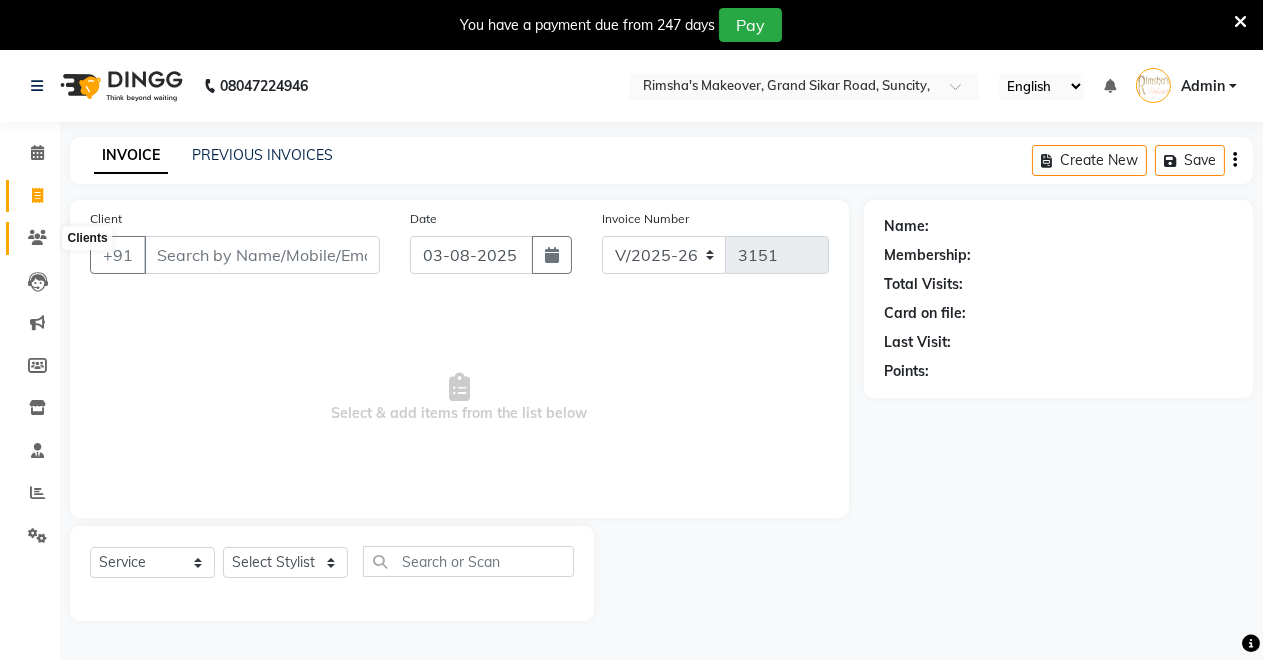 click 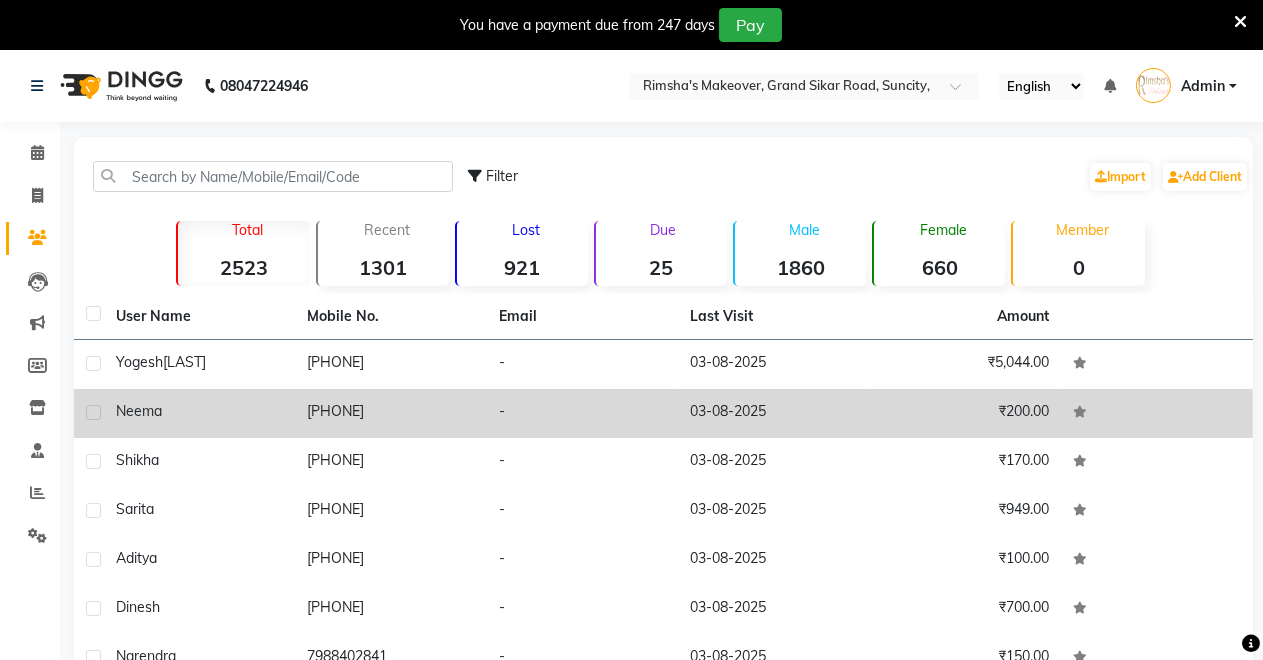 click on "Neema" 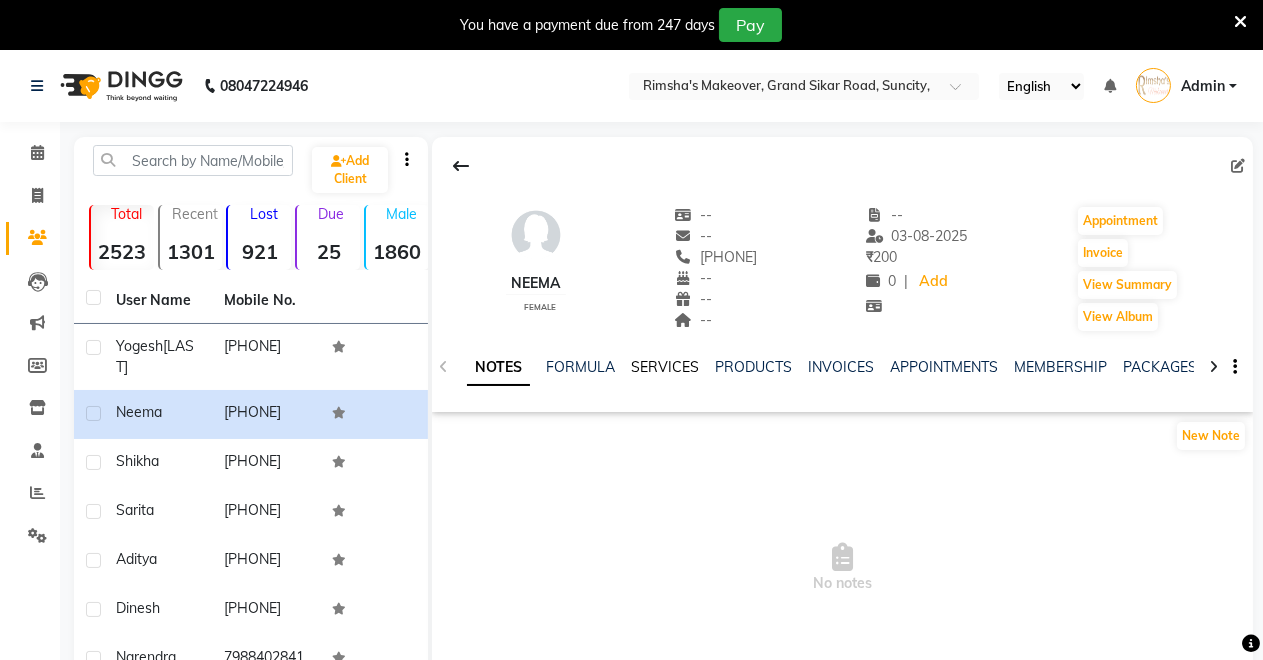 click on "SERVICES" 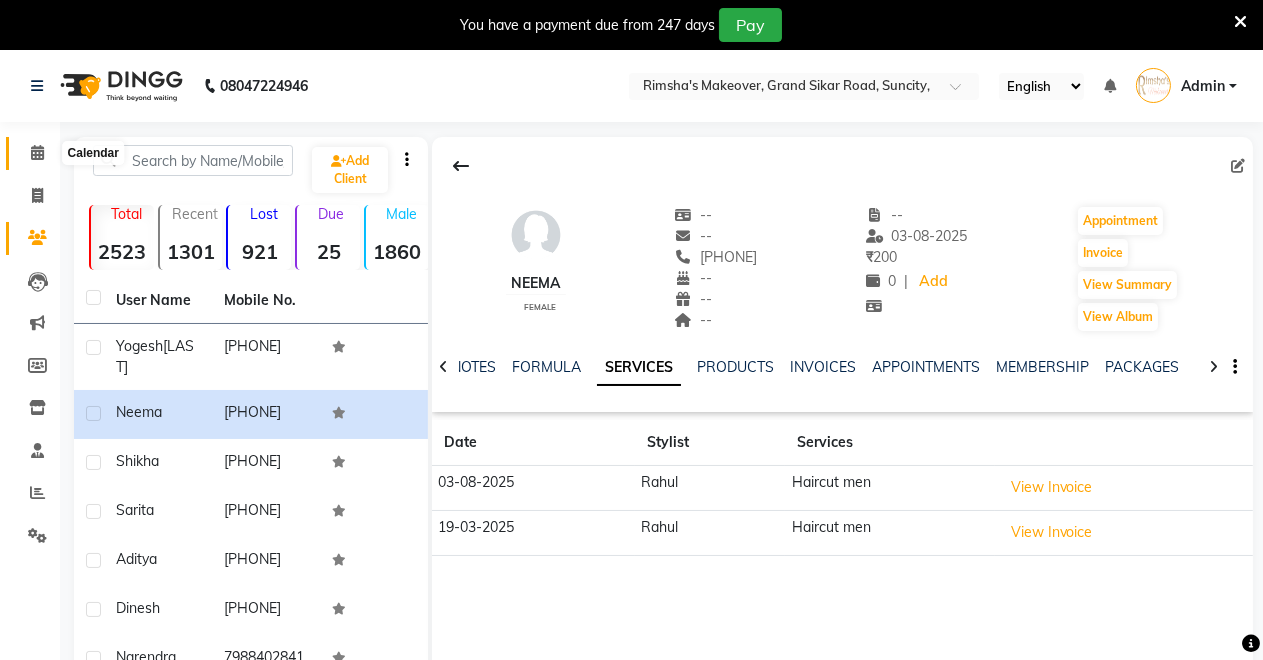 click 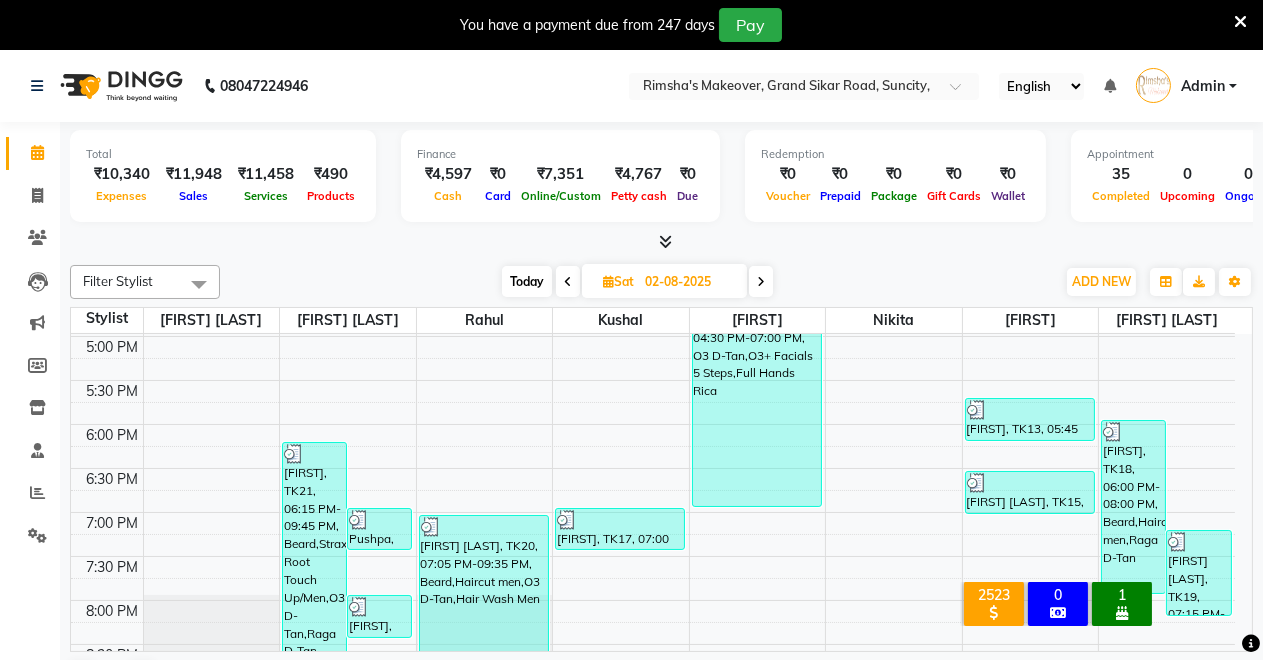 scroll, scrollTop: 906, scrollLeft: 0, axis: vertical 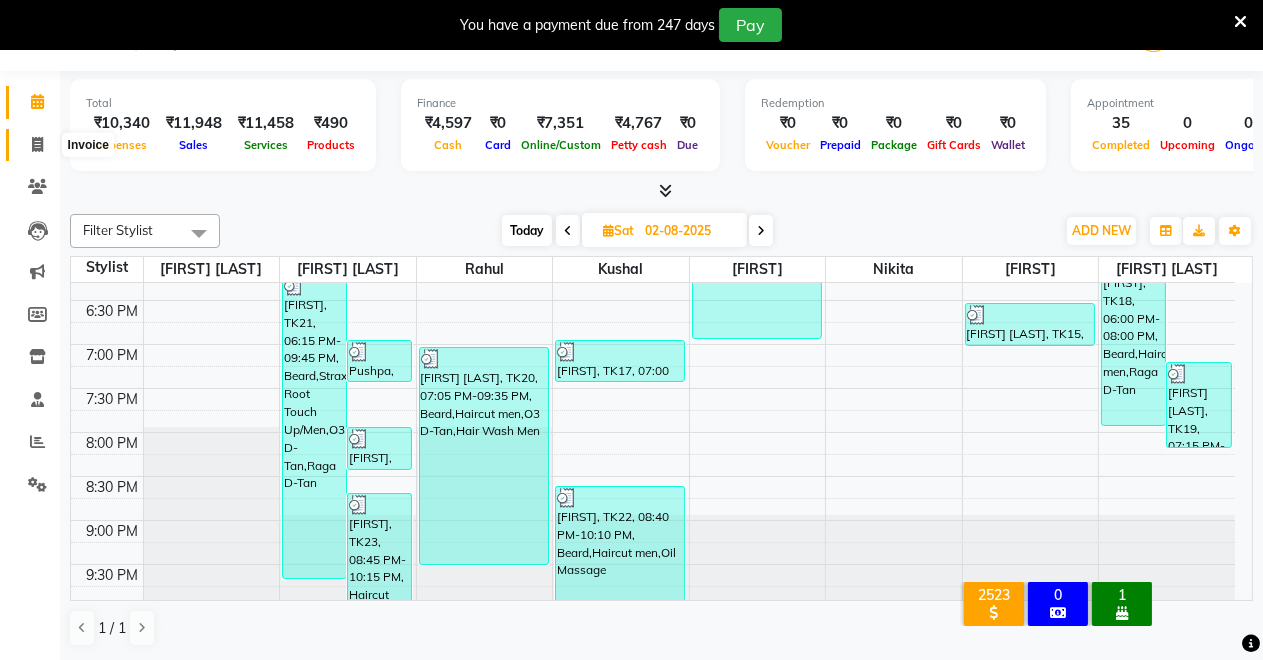 click 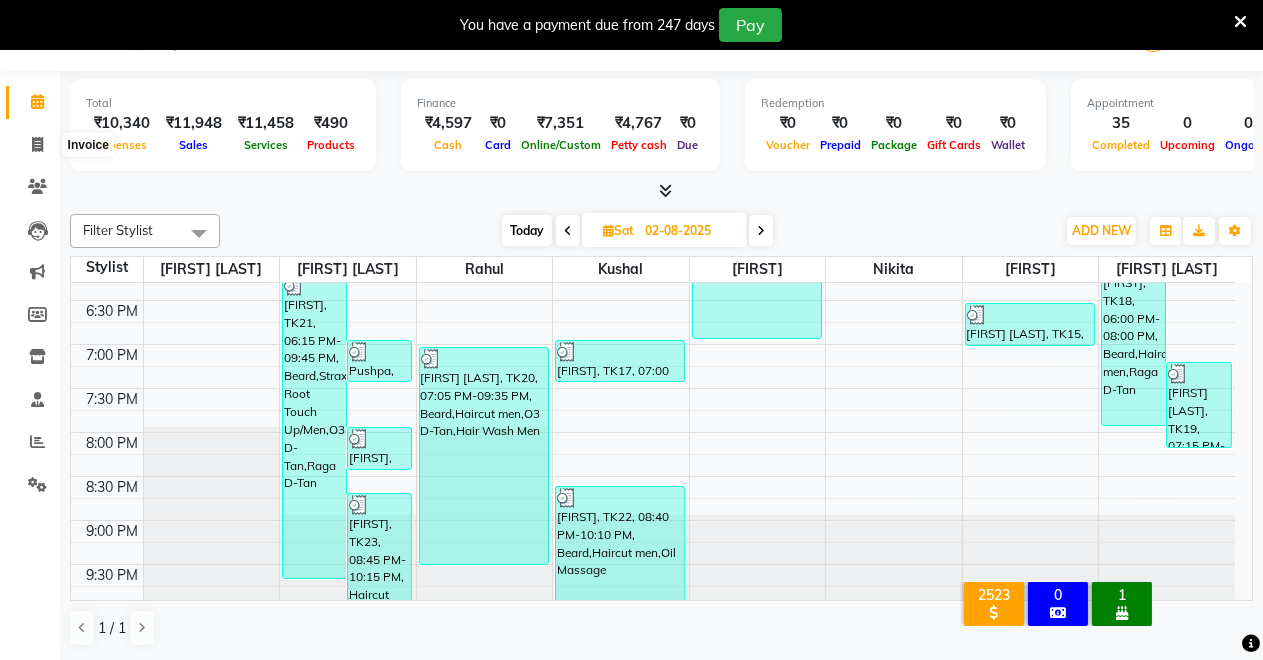 click 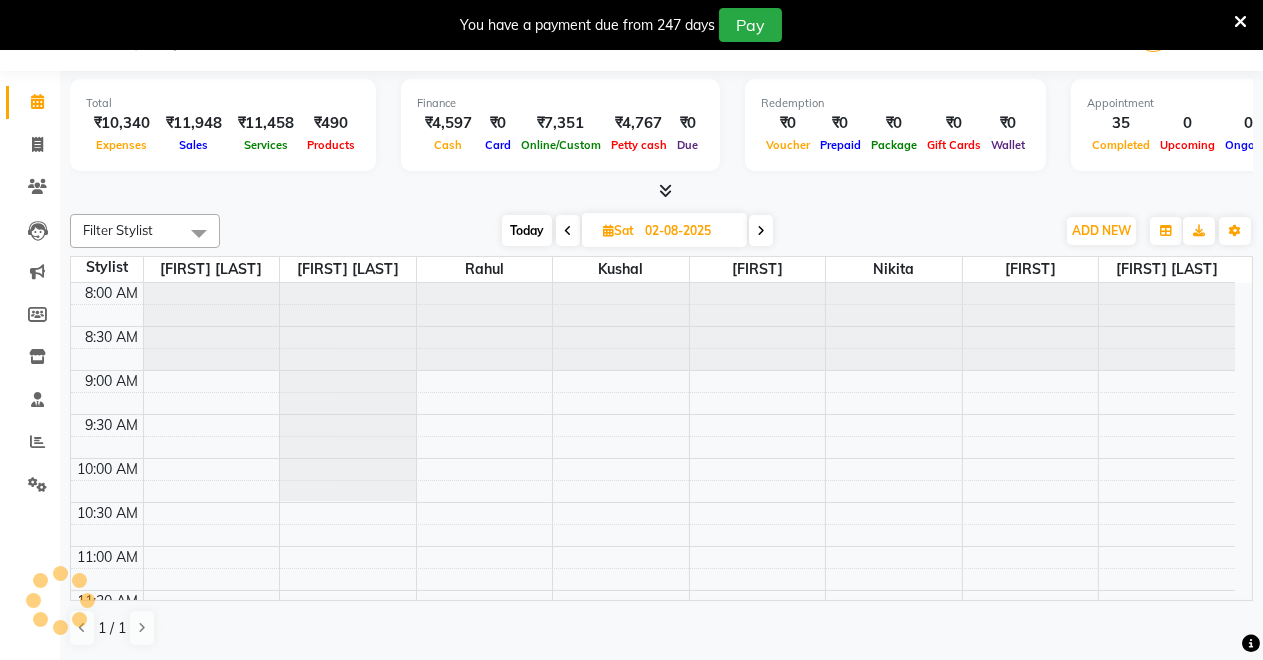 scroll, scrollTop: 49, scrollLeft: 0, axis: vertical 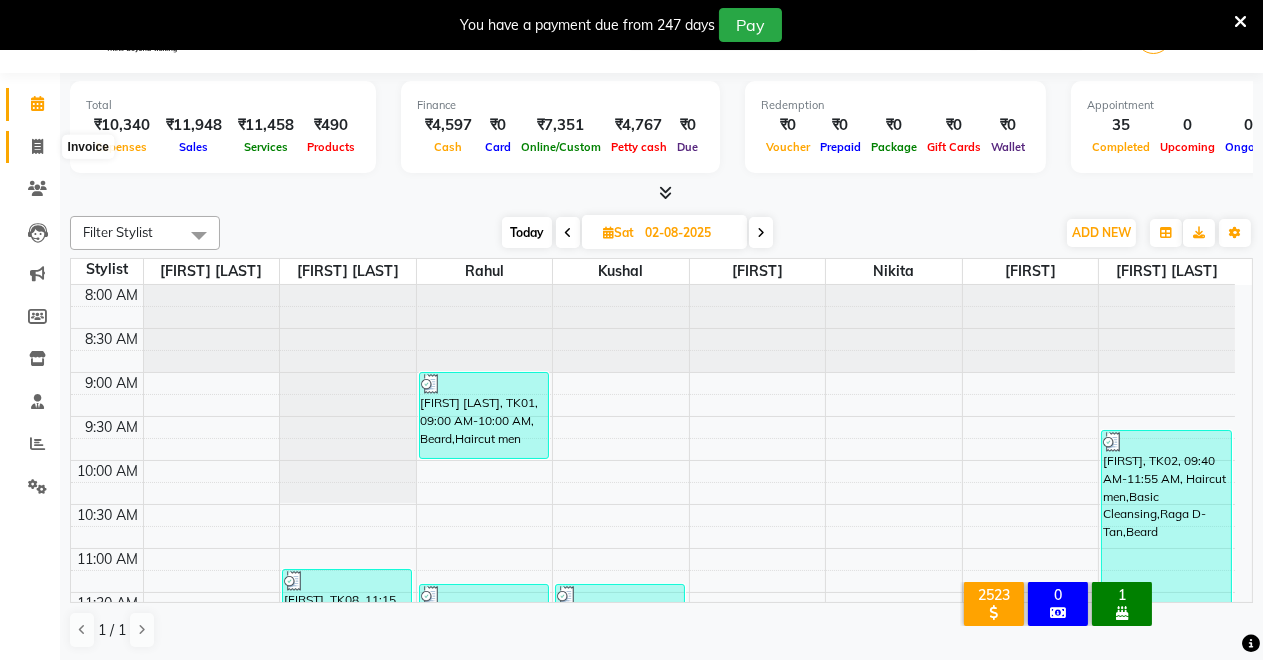 click 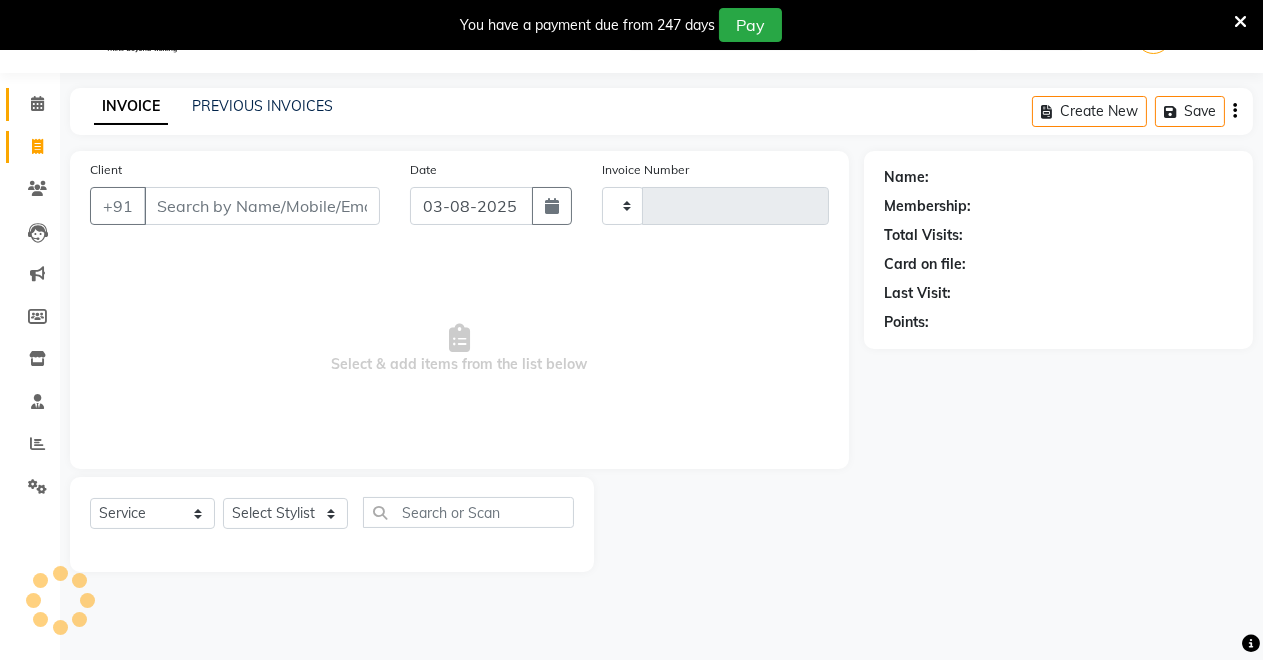 type on "3151" 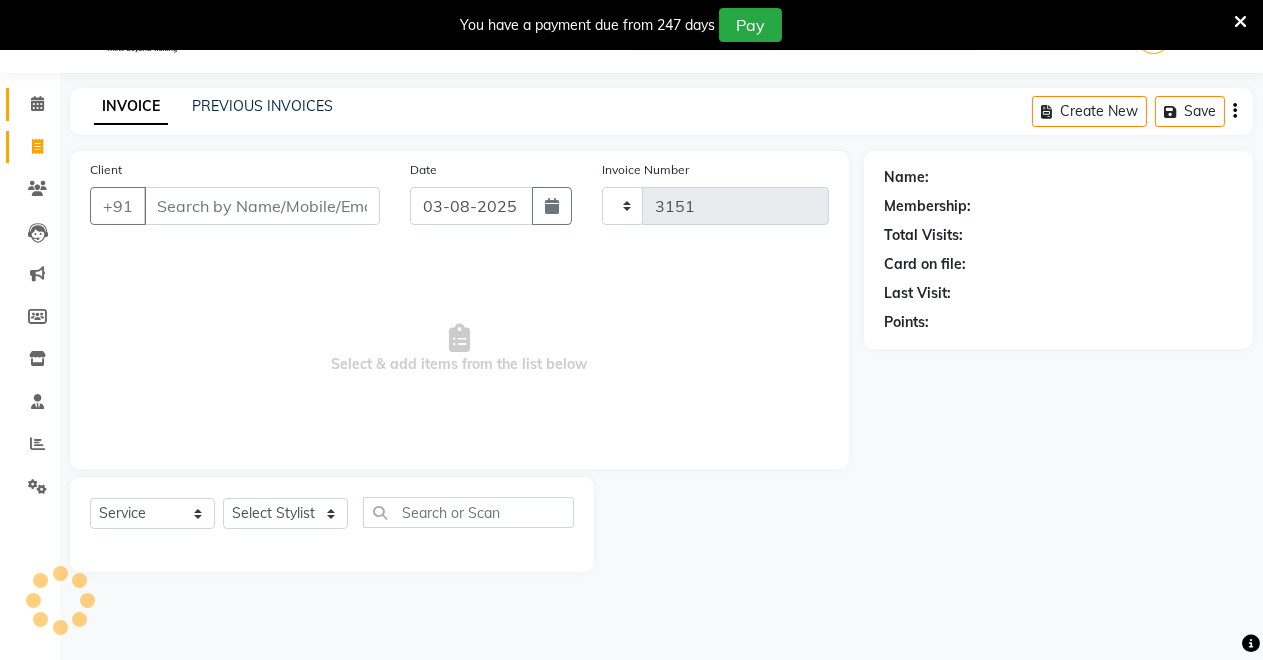select on "7317" 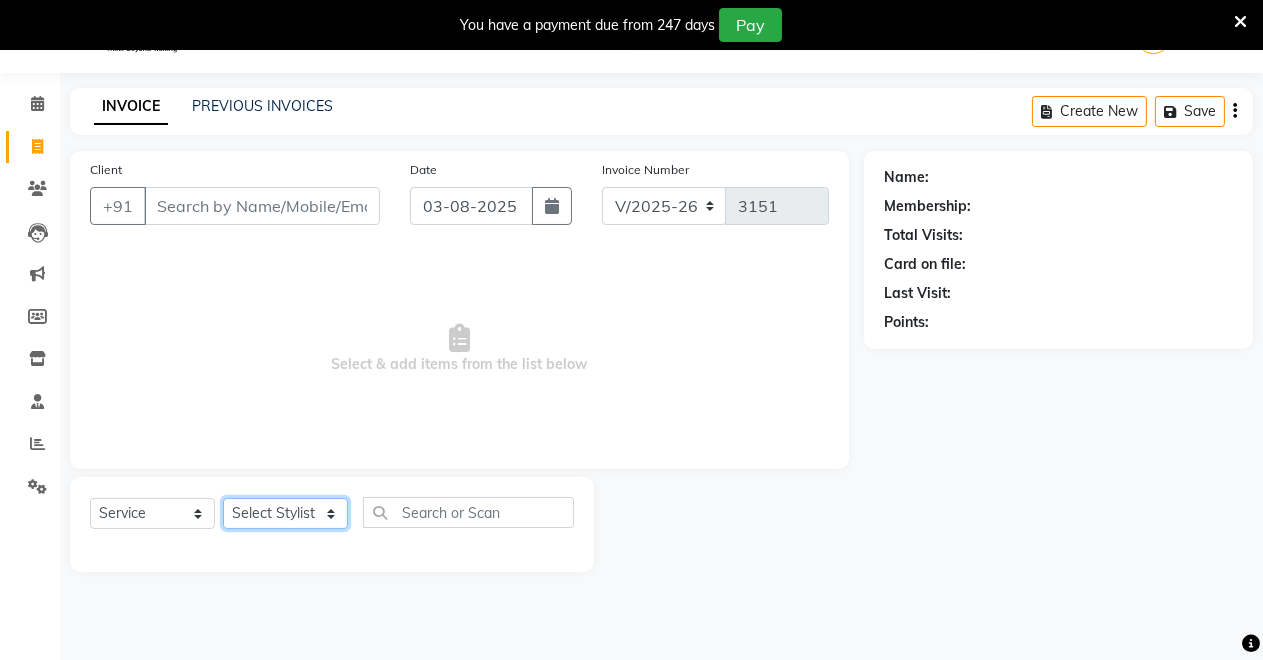 click on "Select Stylist Badal kumar Jeetu Kushal Nikita Rahul Sachin Dangoriya Shikha Suman Verma" 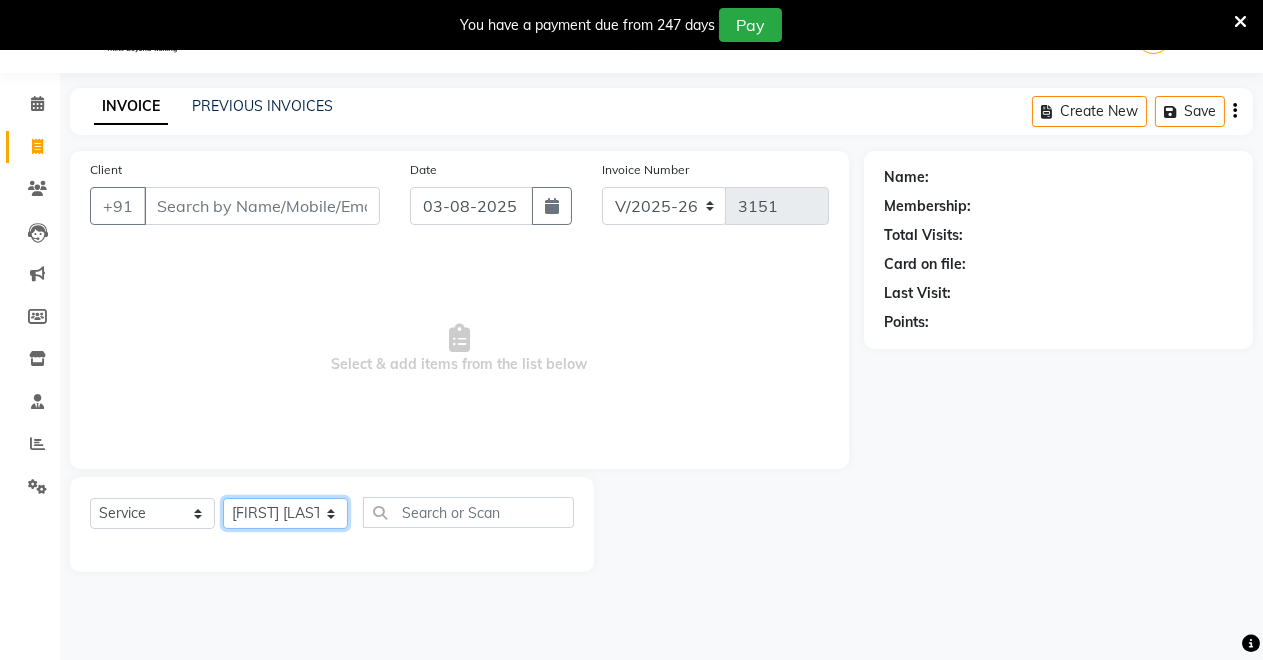 click on "Select Stylist Badal kumar Jeetu Kushal Nikita Rahul Sachin Dangoriya Shikha Suman Verma" 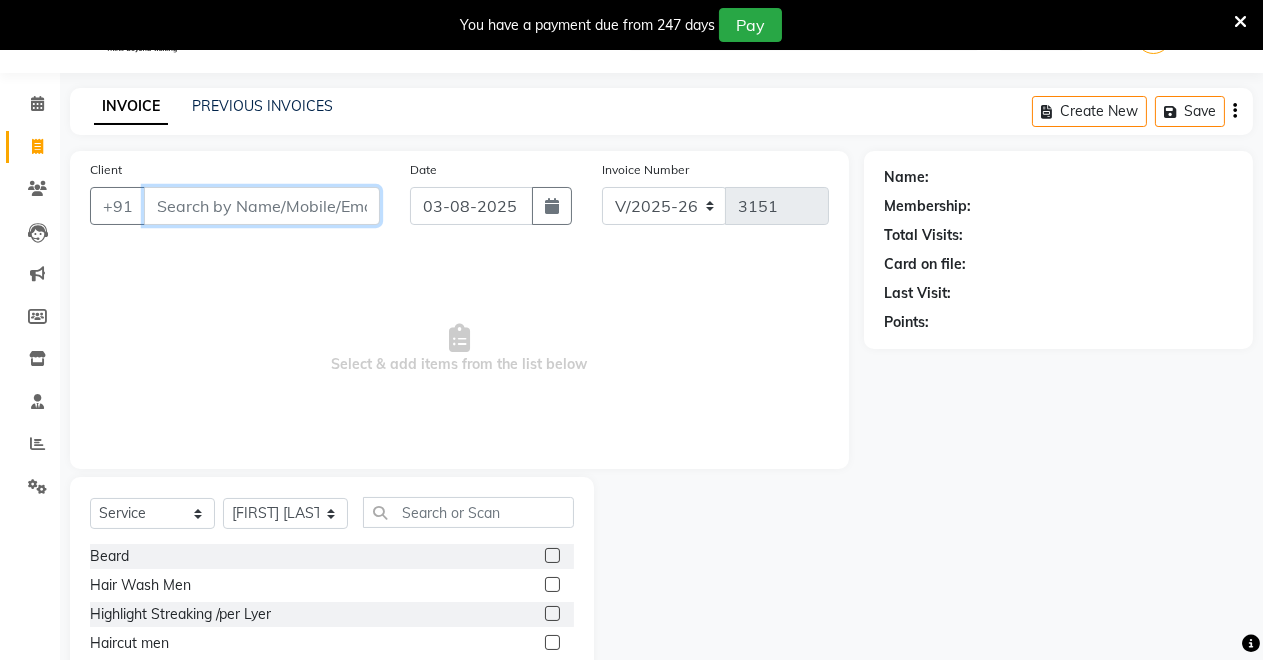 click on "Client" at bounding box center (262, 206) 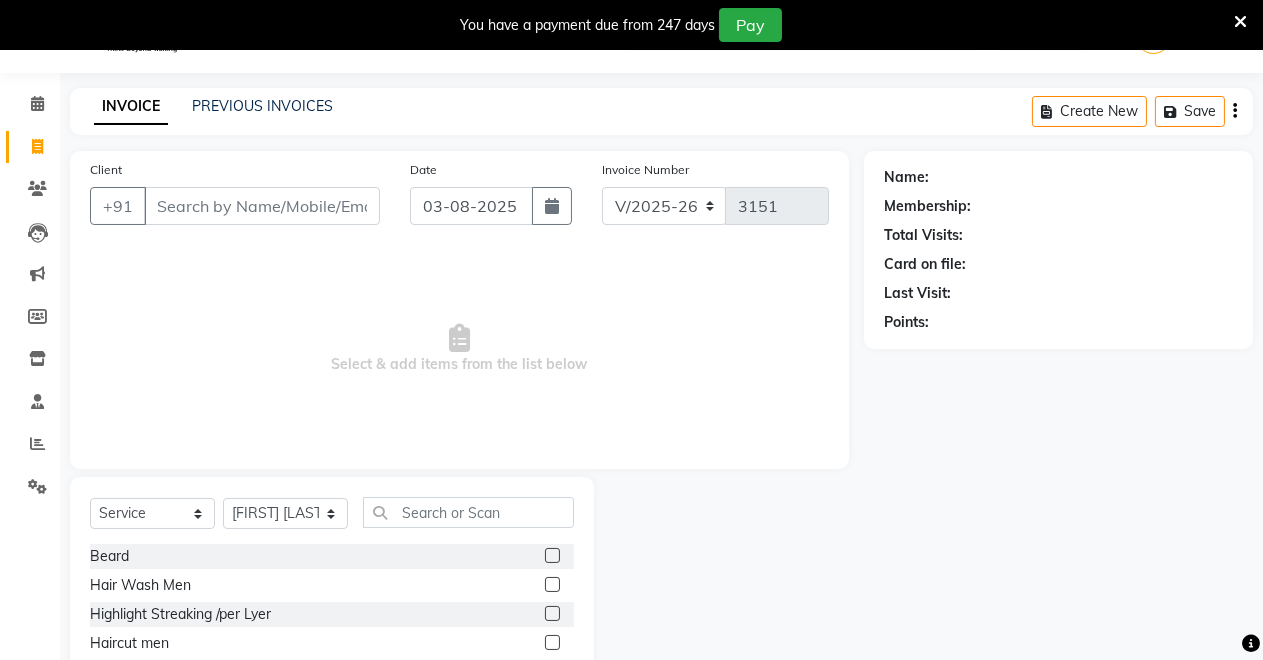 click 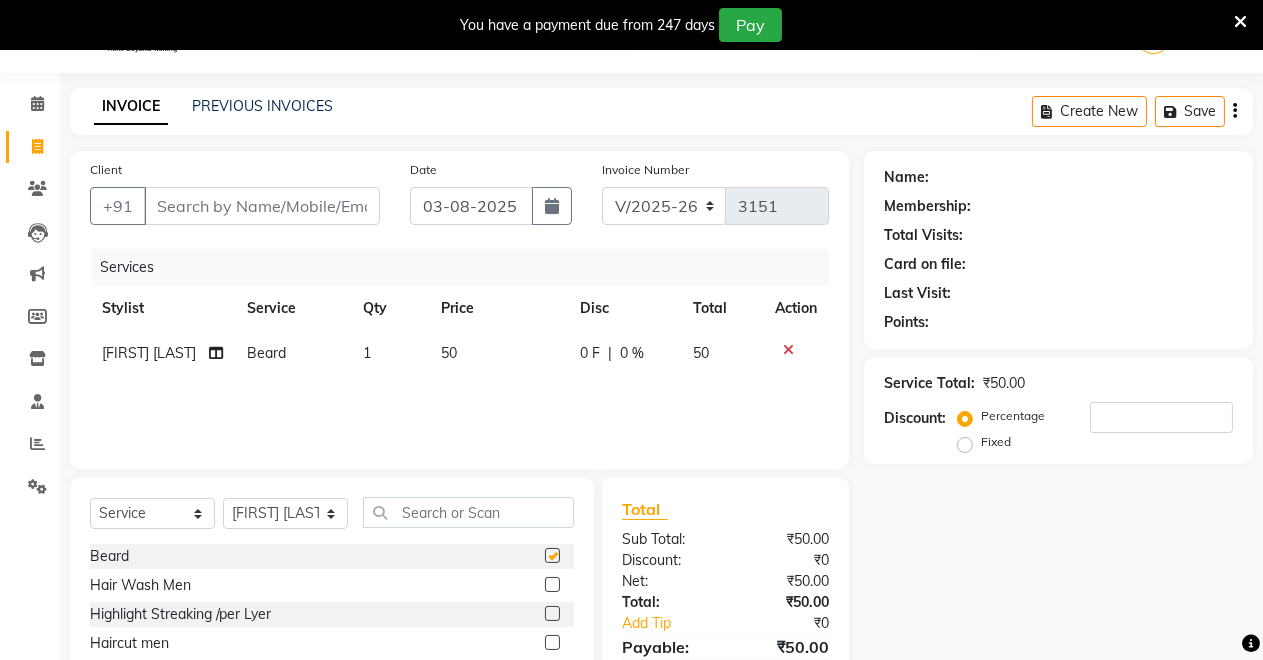 checkbox on "false" 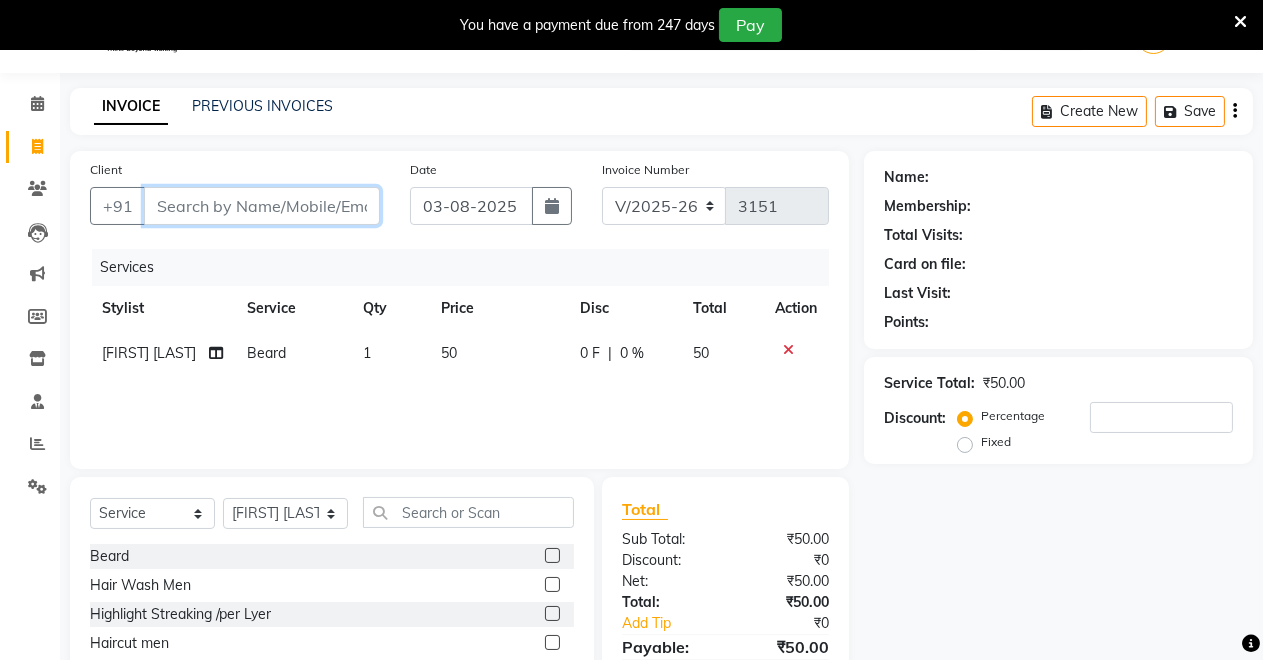 click on "Client" at bounding box center (262, 206) 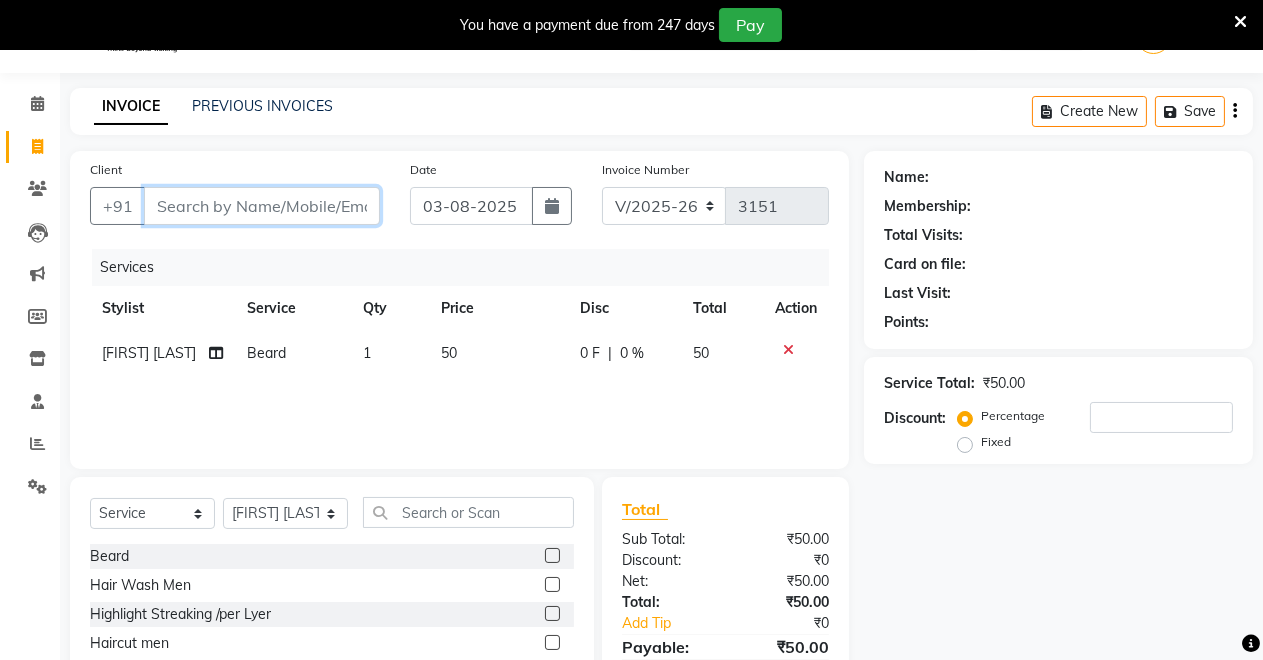 type on "9" 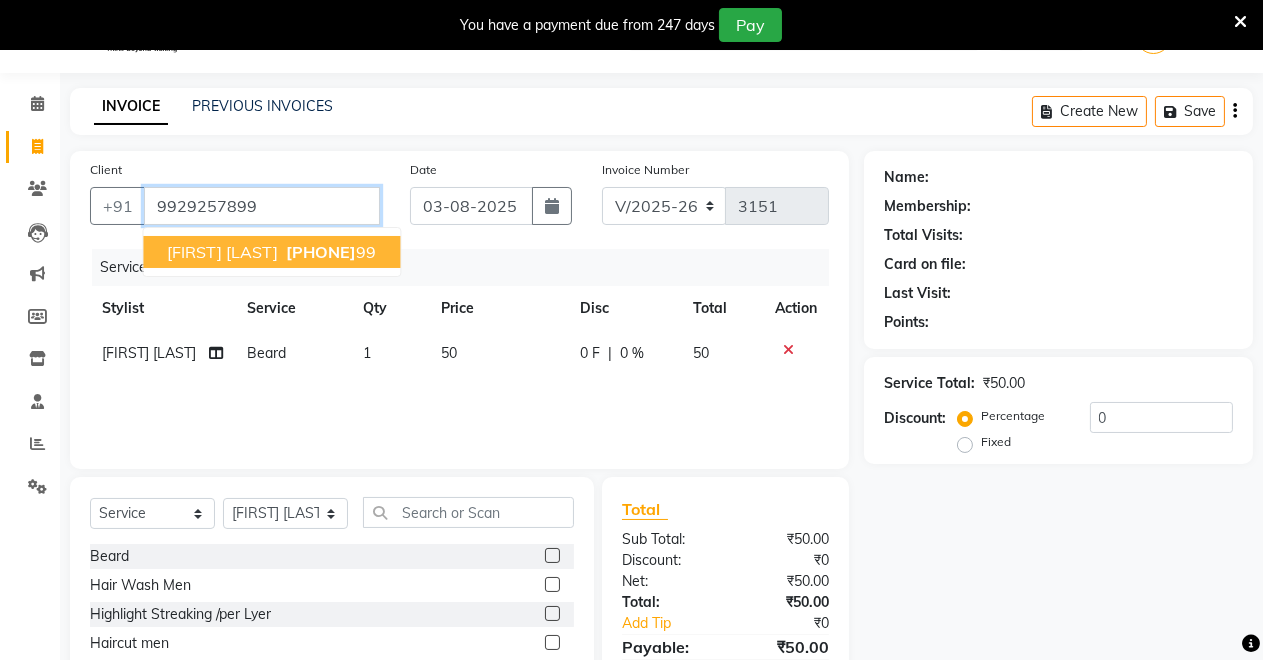 type on "9929257899" 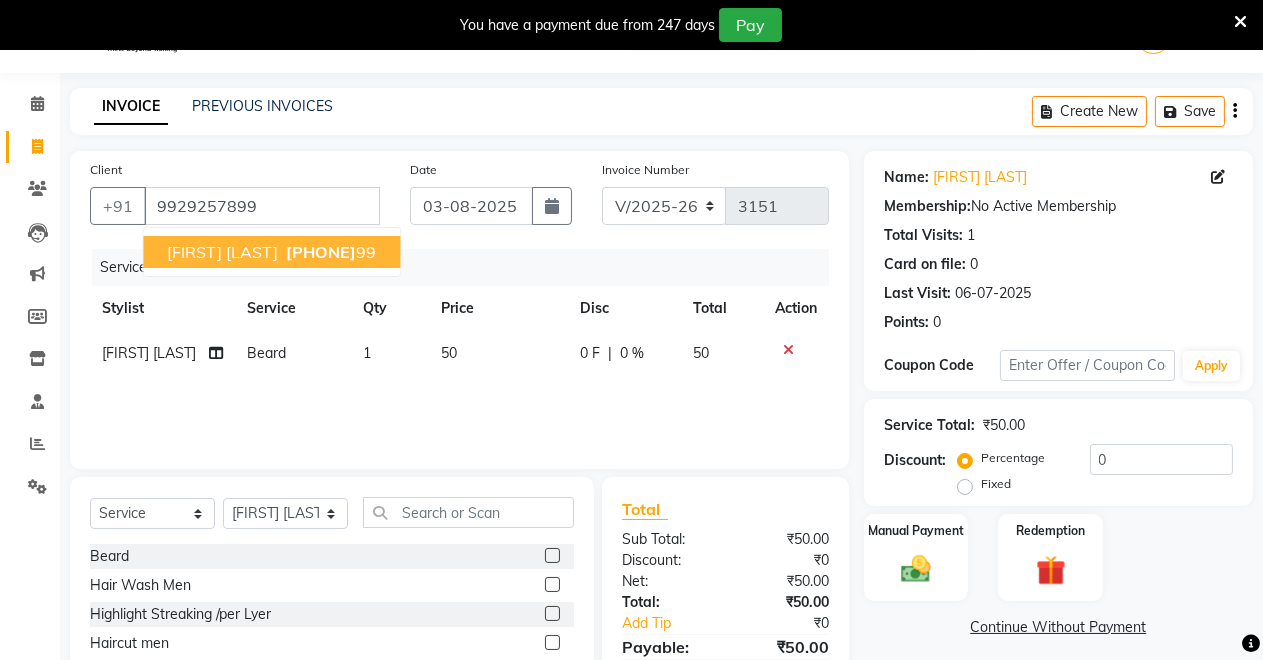 click on "amit kumar meena" at bounding box center [222, 252] 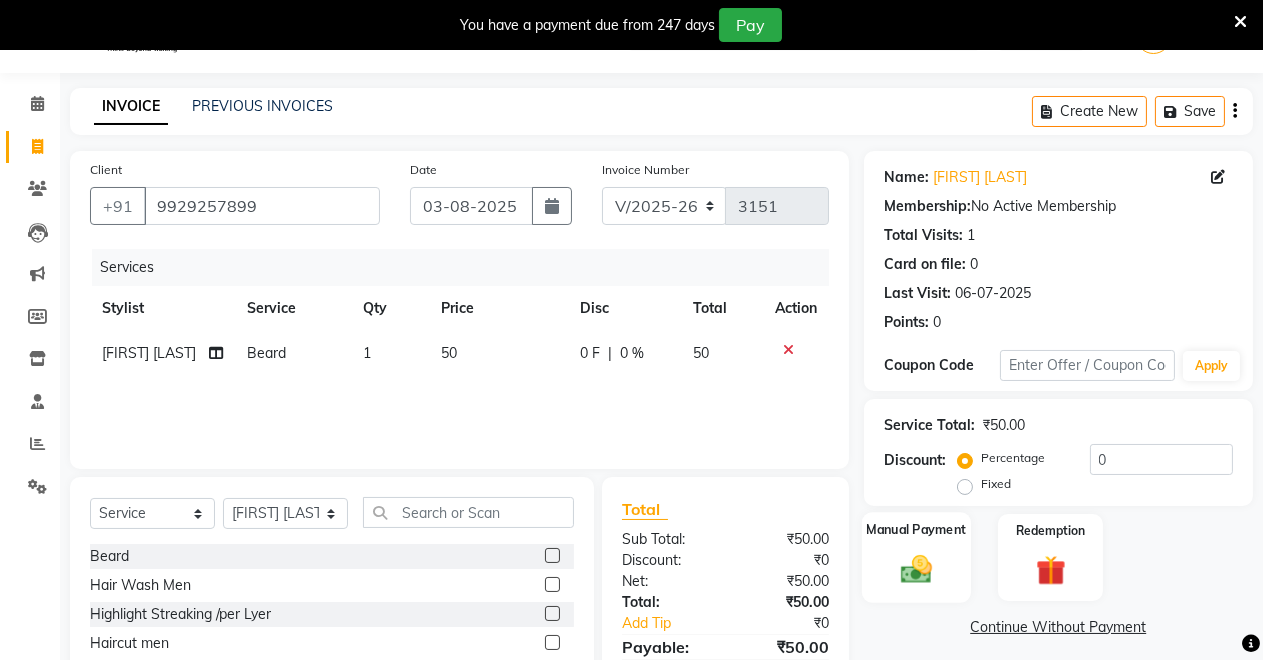click on "Manual Payment" 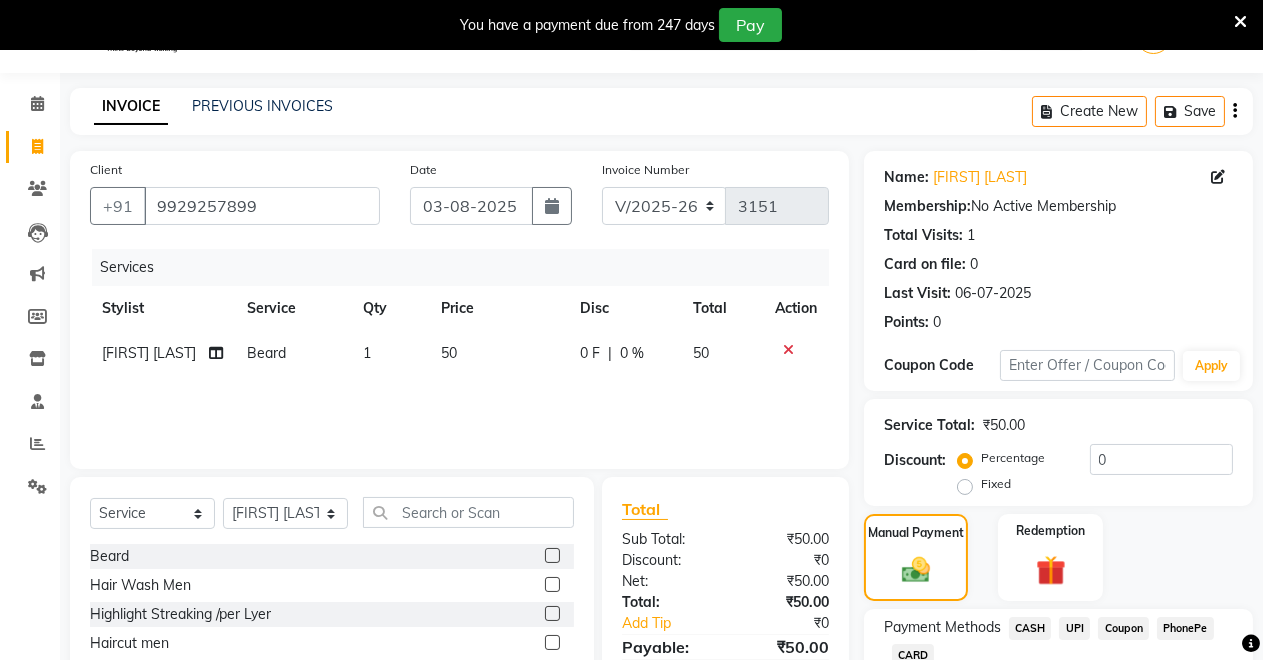 scroll, scrollTop: 191, scrollLeft: 0, axis: vertical 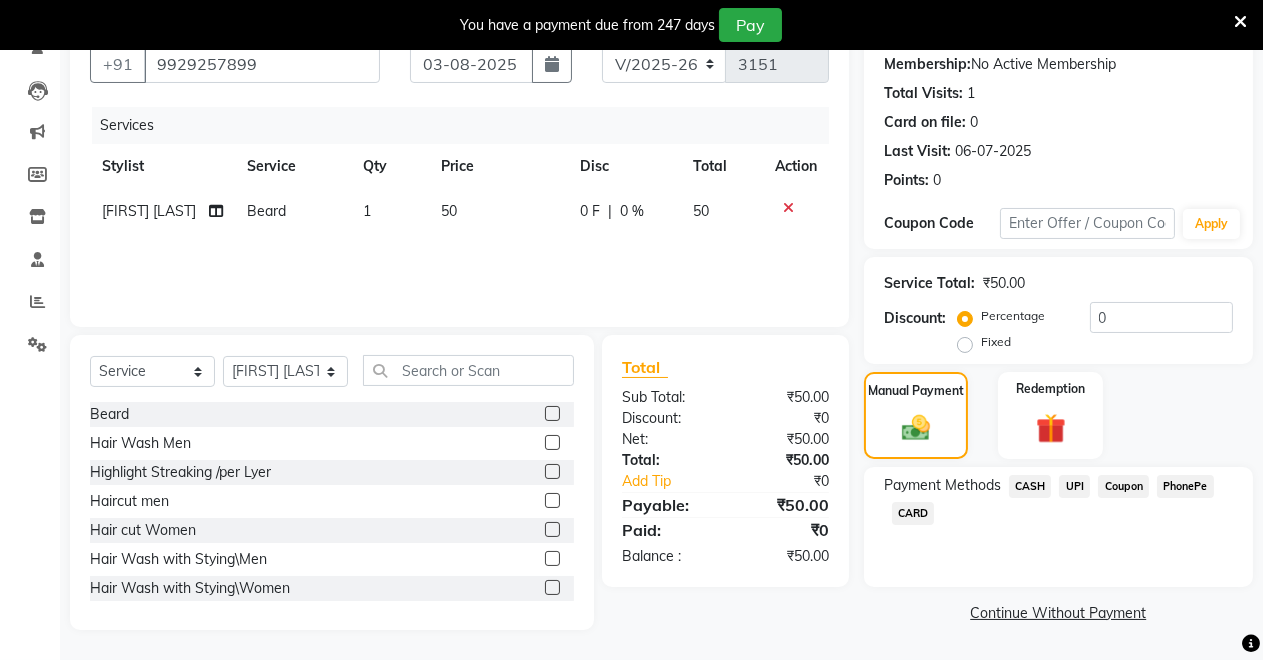 click on "UPI" 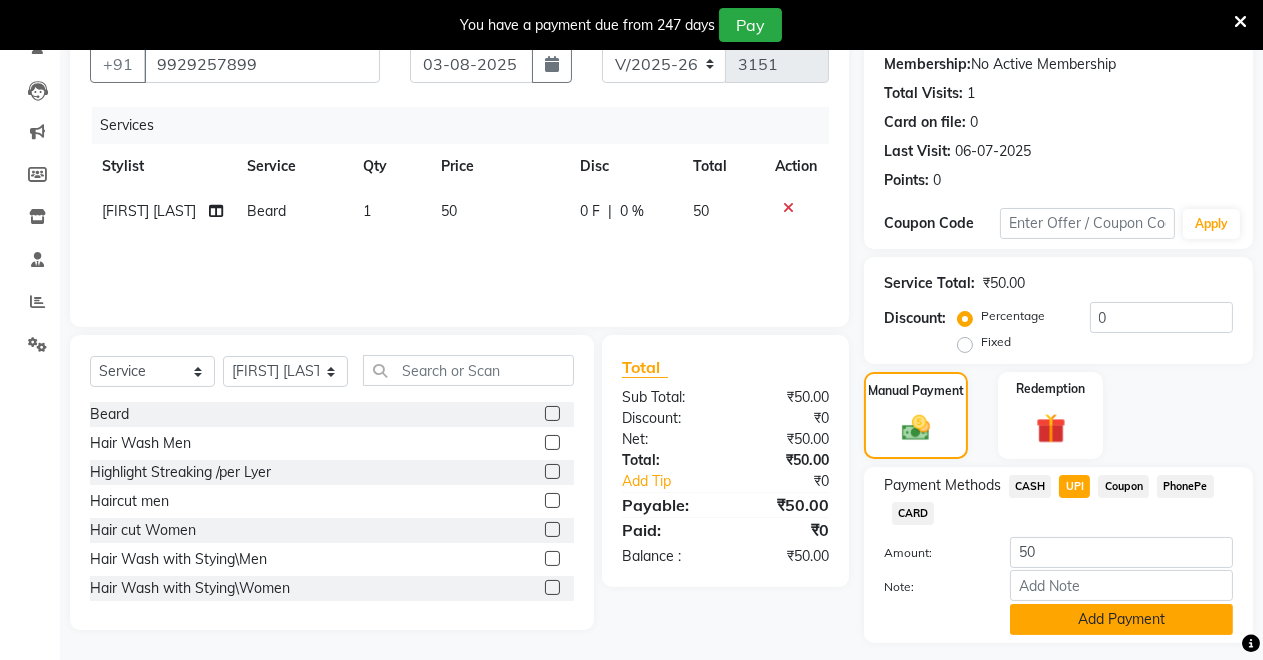 click on "Add Payment" 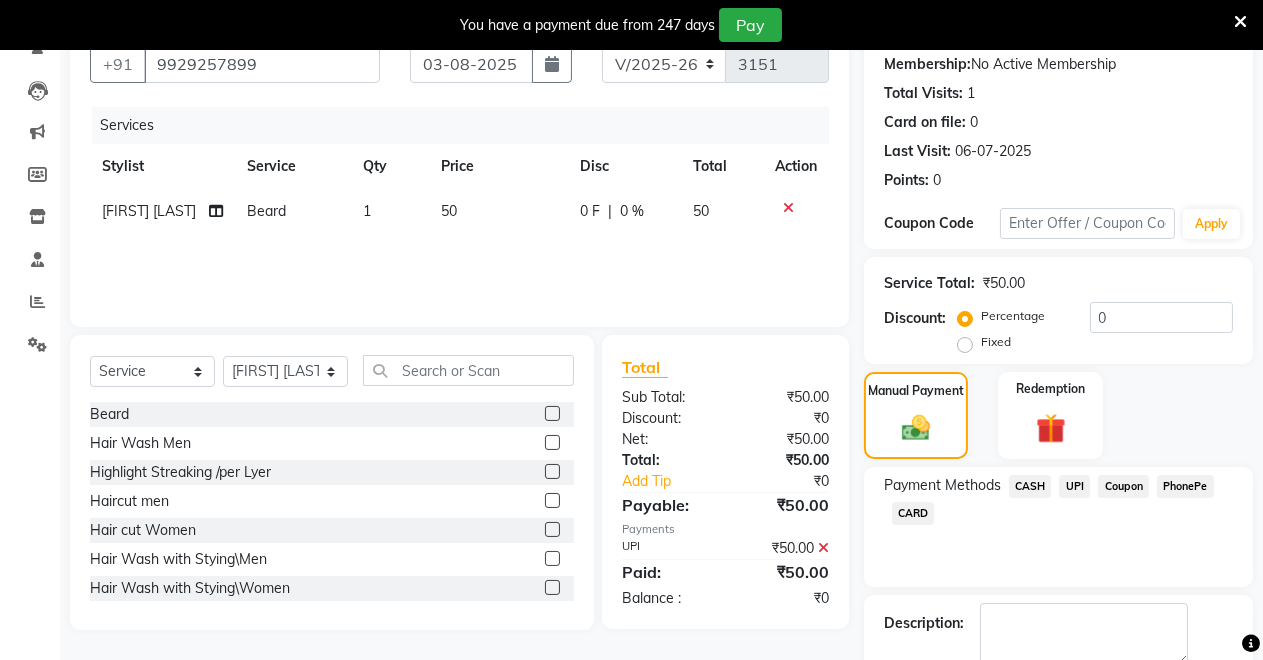 scroll, scrollTop: 302, scrollLeft: 0, axis: vertical 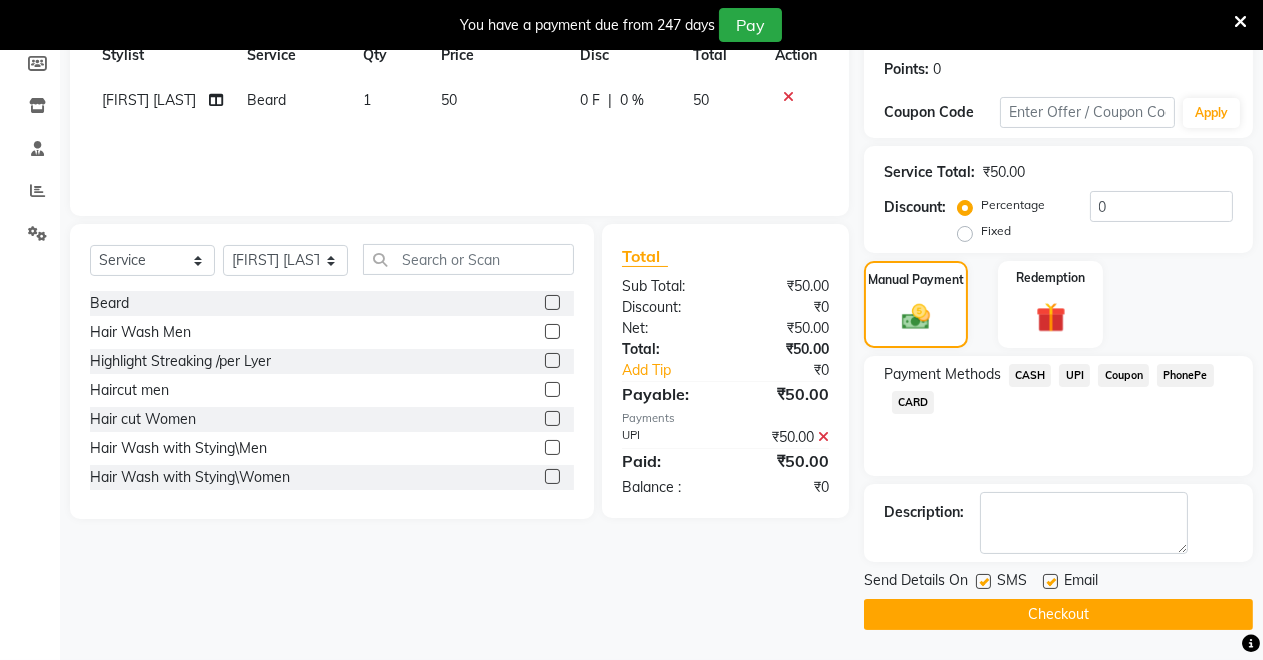 click on "Checkout" 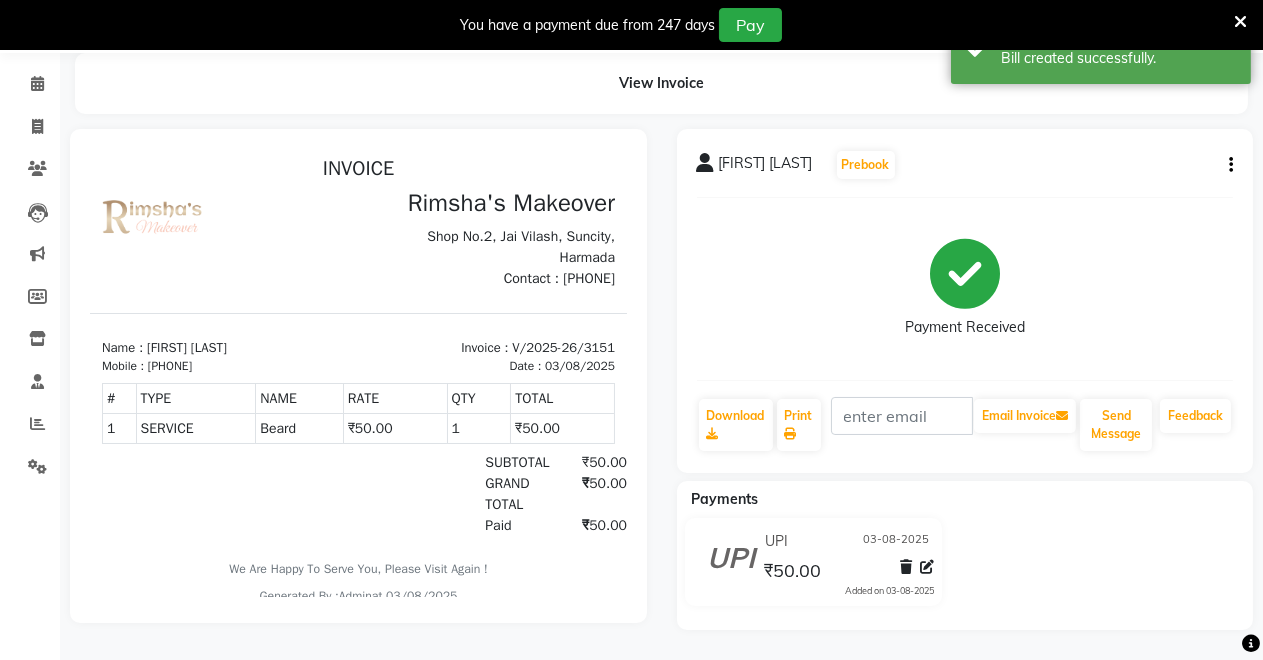 scroll, scrollTop: 0, scrollLeft: 0, axis: both 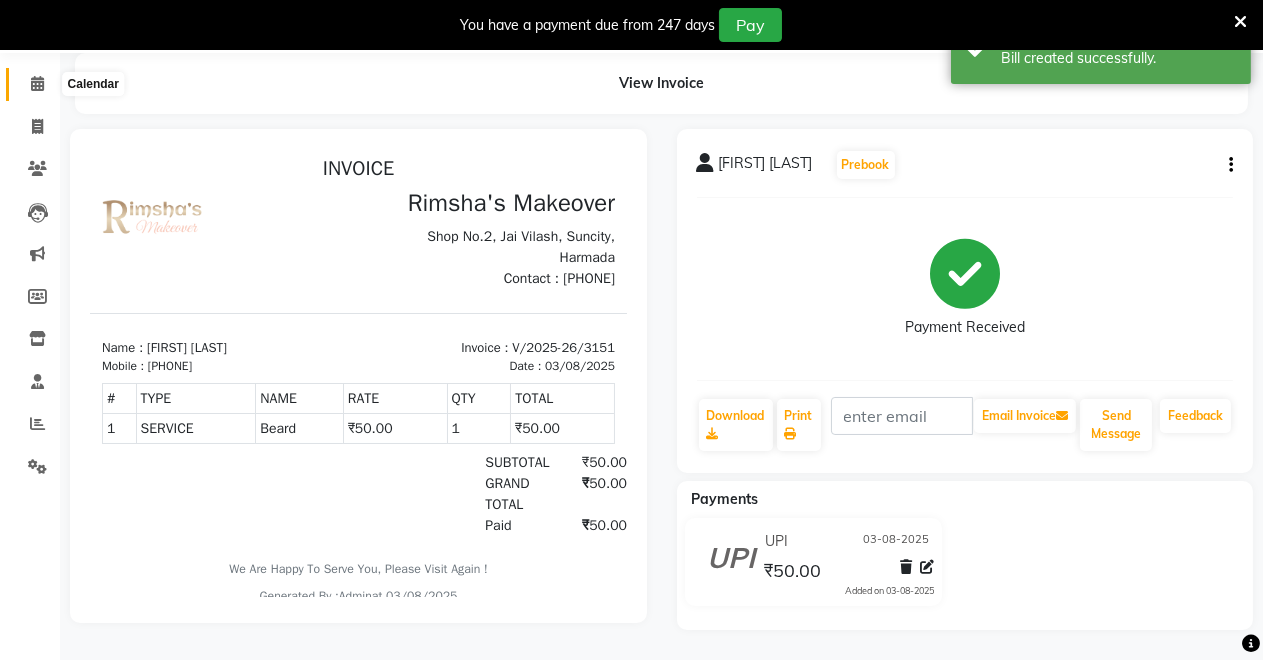 click 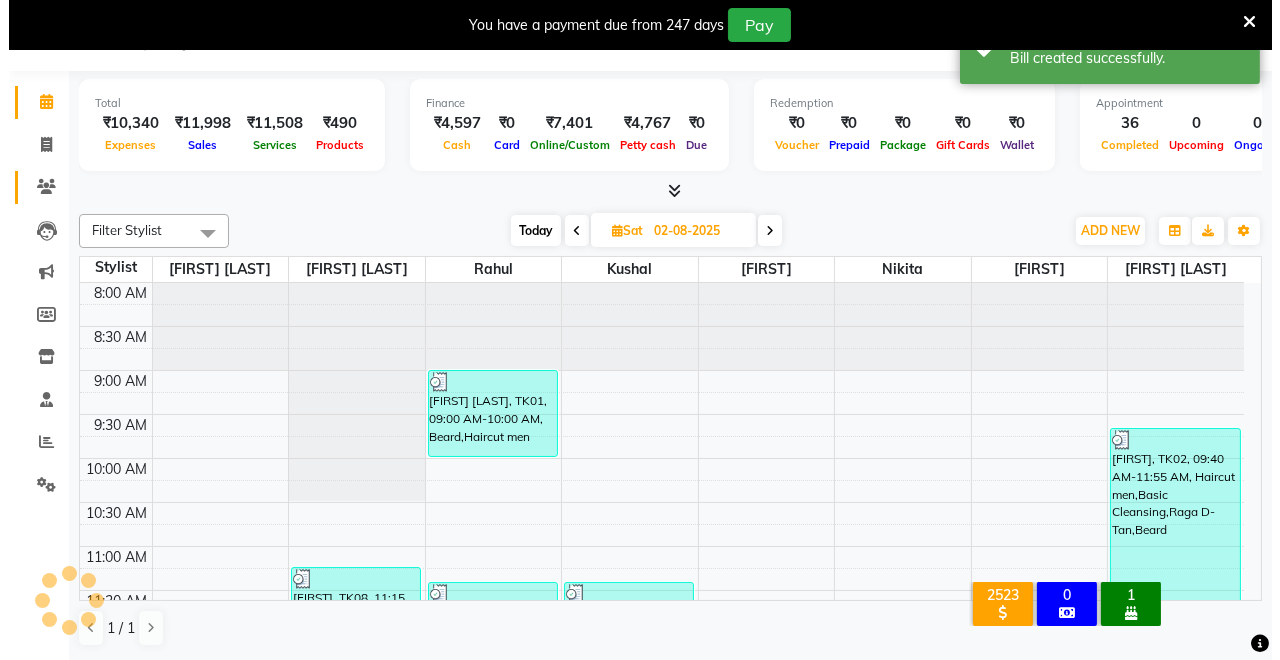 scroll, scrollTop: 49, scrollLeft: 0, axis: vertical 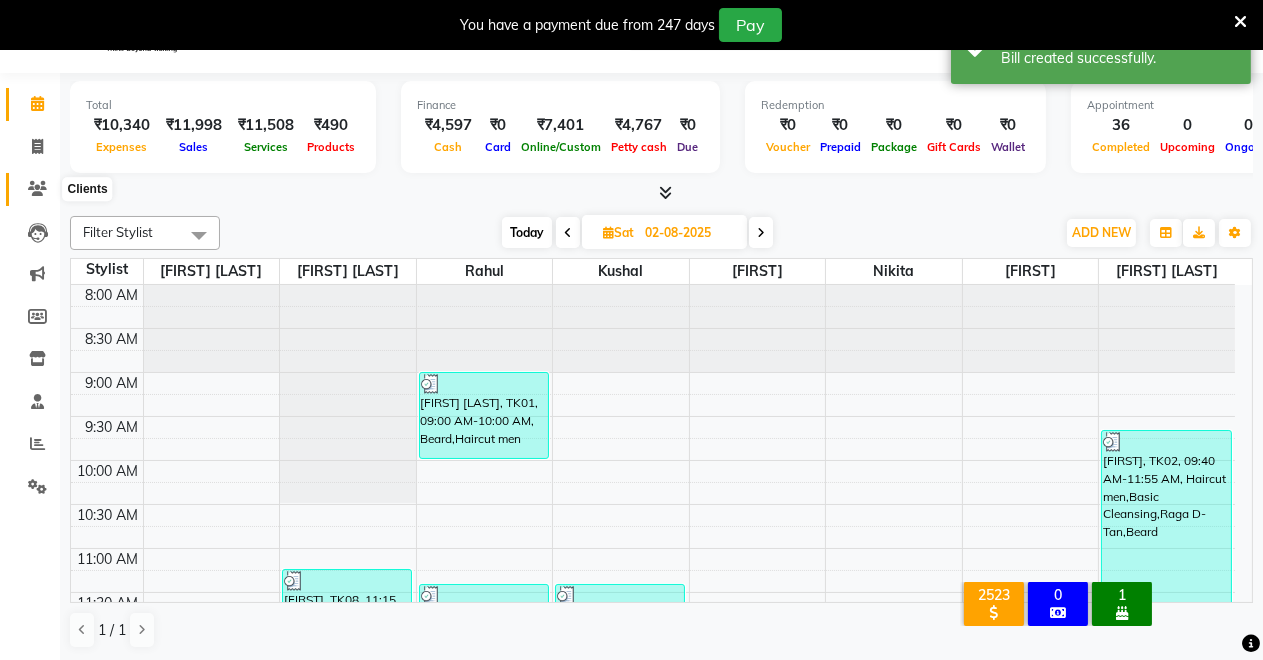 click 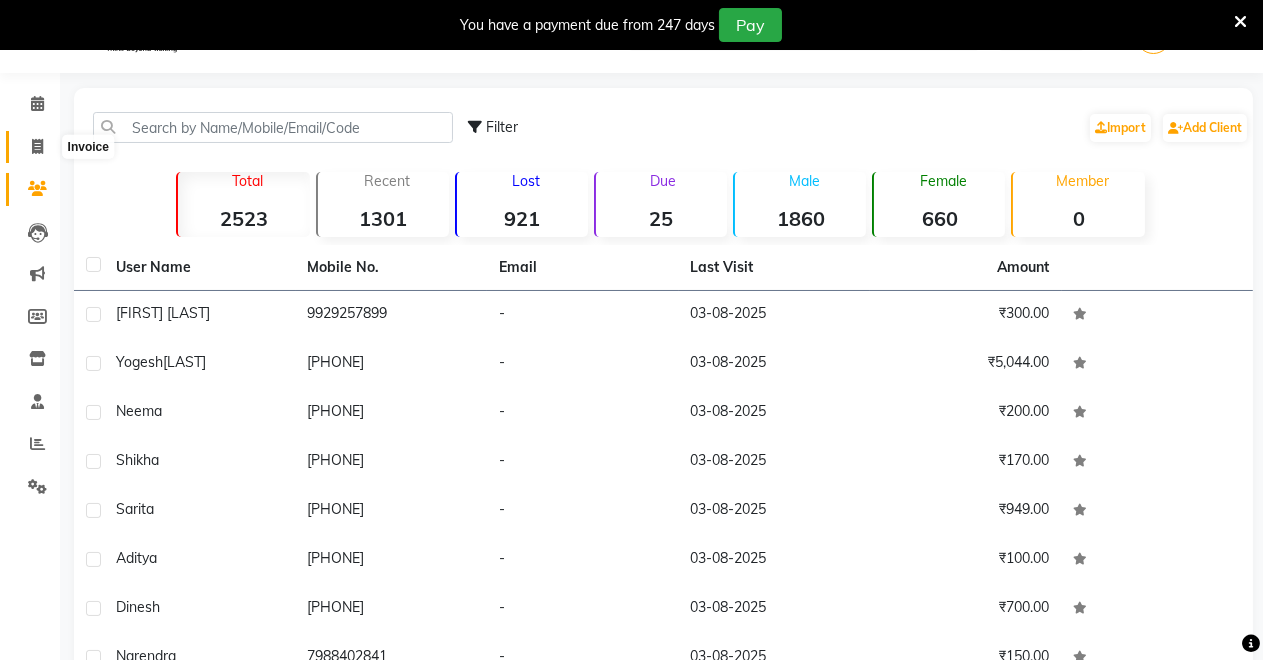 click 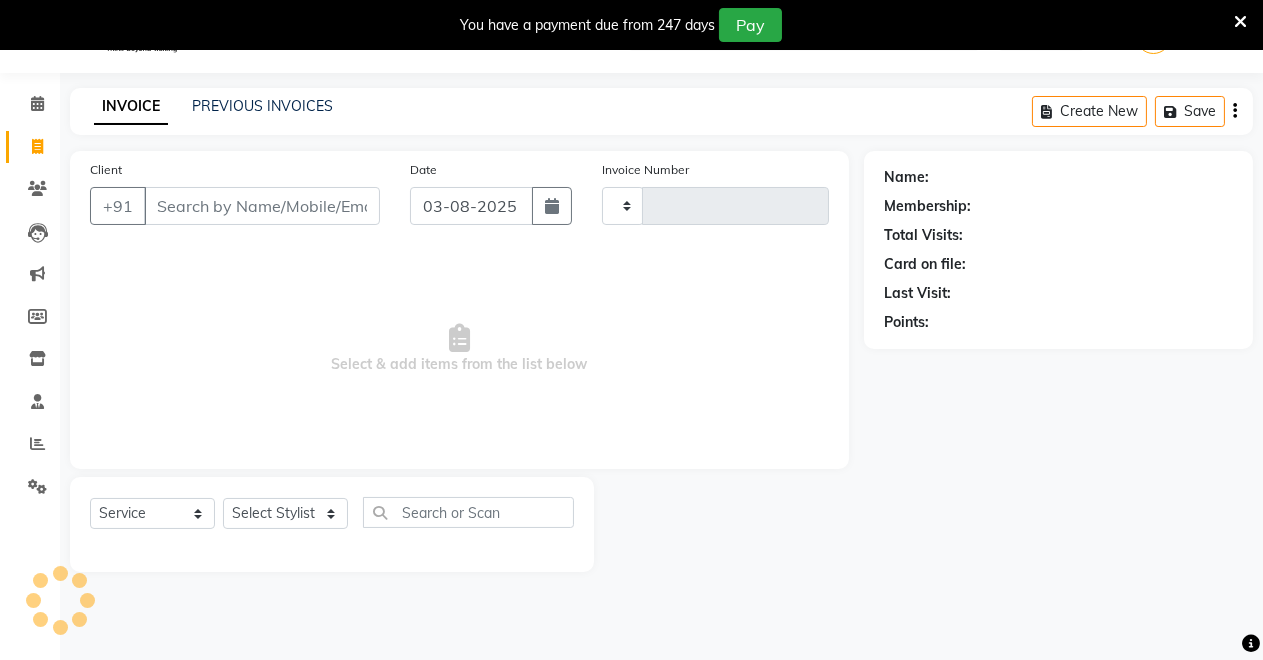 click on "Client" at bounding box center [262, 206] 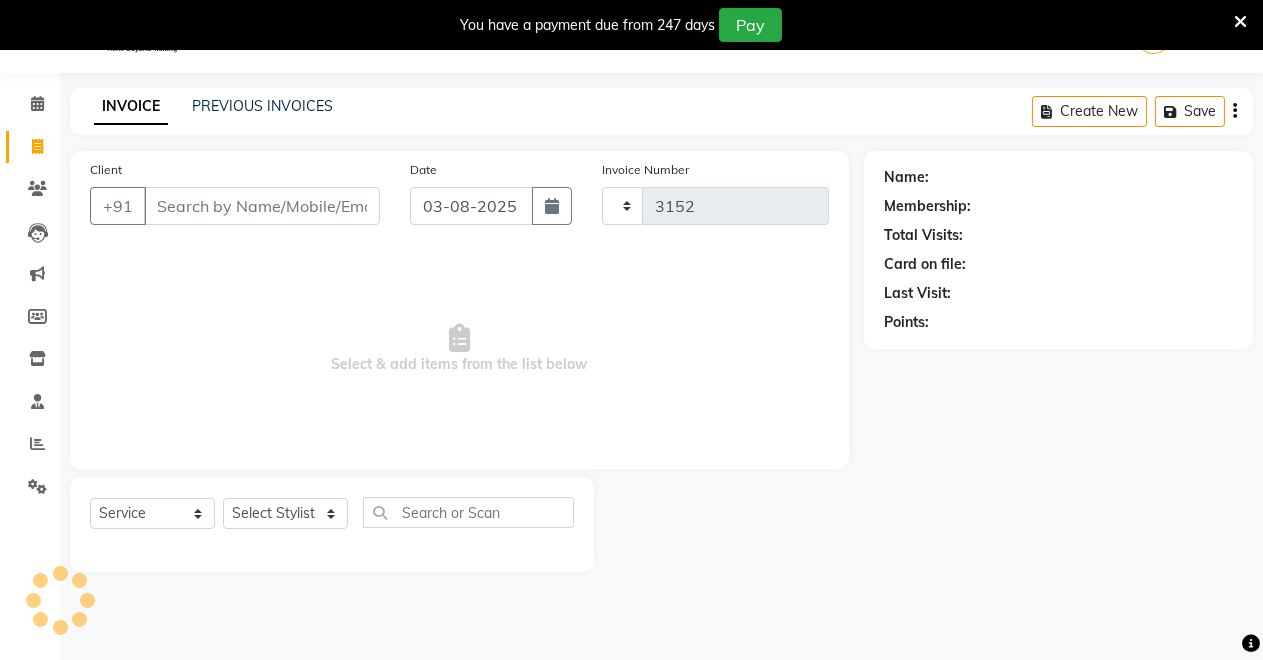 select on "7317" 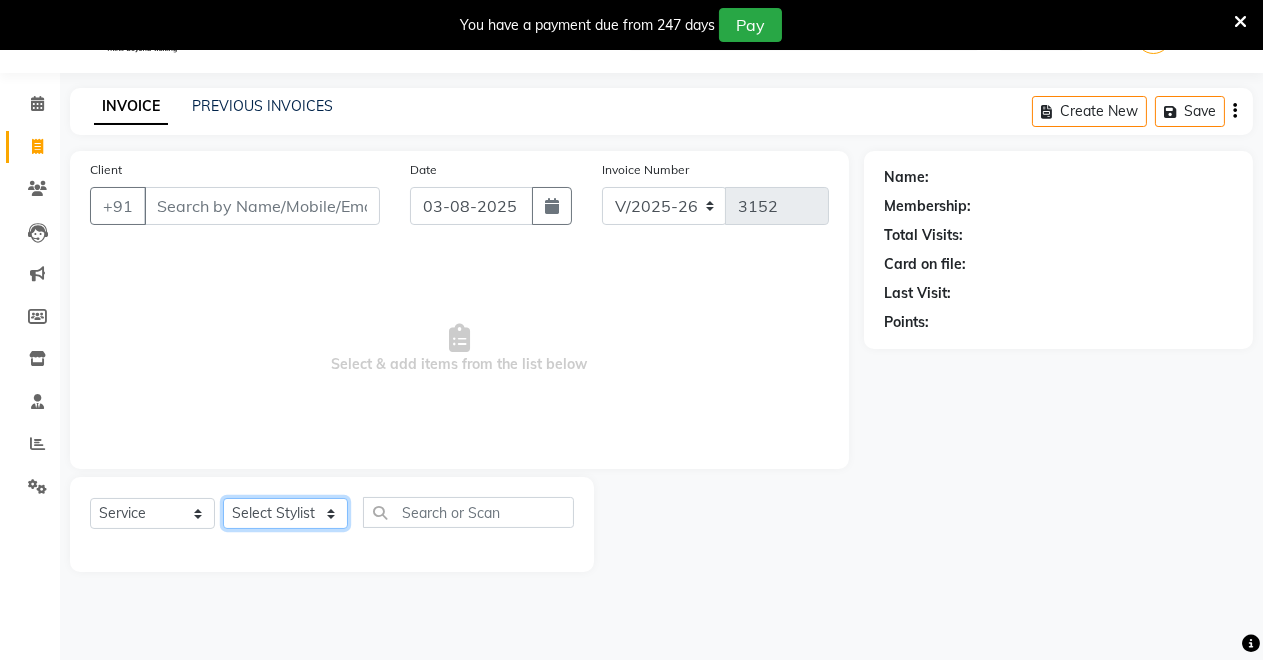 click on "Select Stylist Badal kumar Jeetu Kushal Nikita Rahul Sachin Dangoriya Shikha Suman Verma" 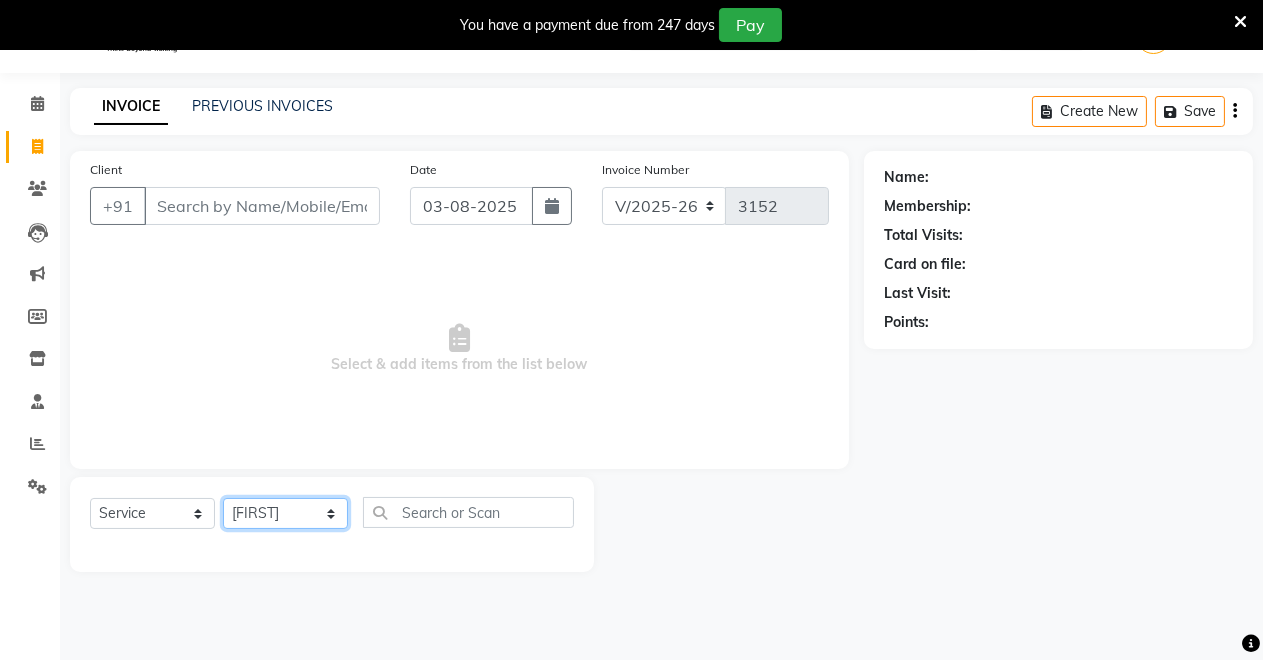 click on "Select Stylist Badal kumar Jeetu Kushal Nikita Rahul Sachin Dangoriya Shikha Suman Verma" 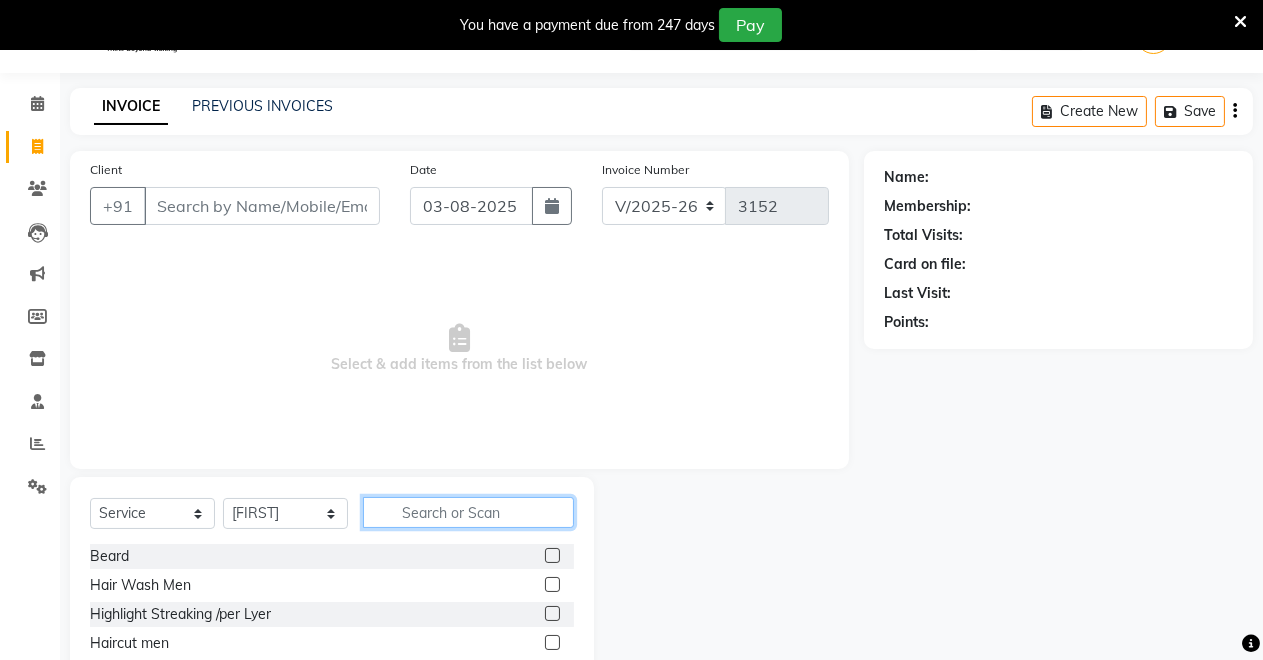 click 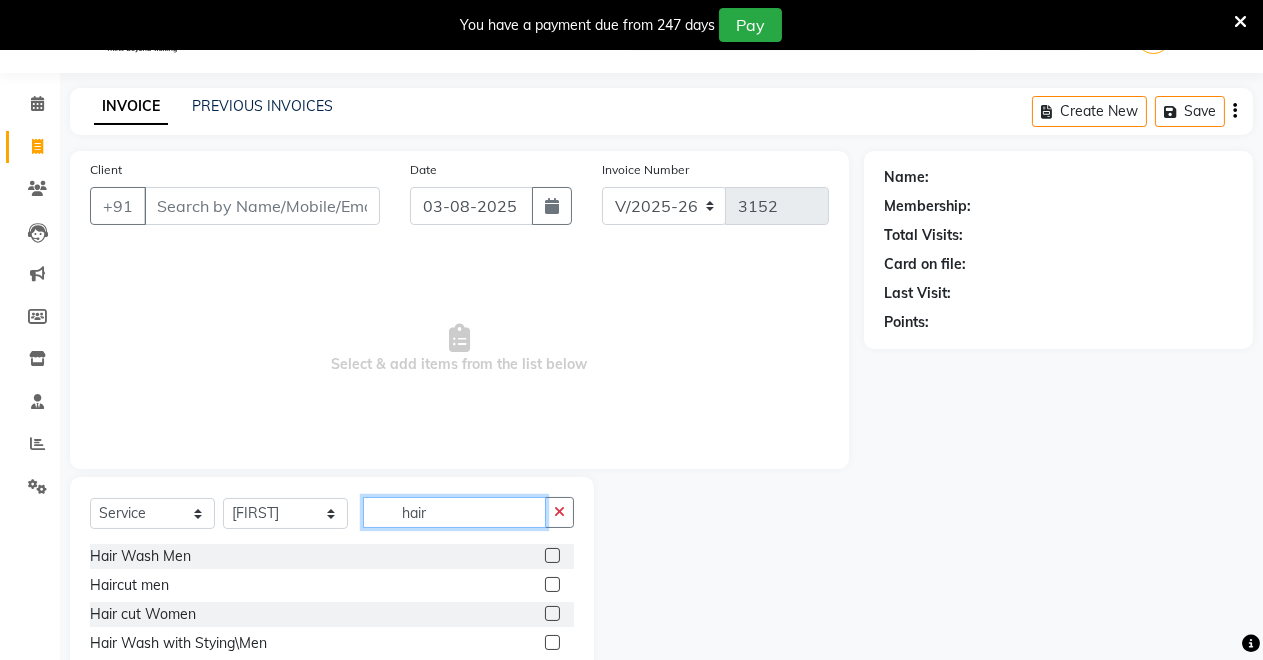 type on "hair" 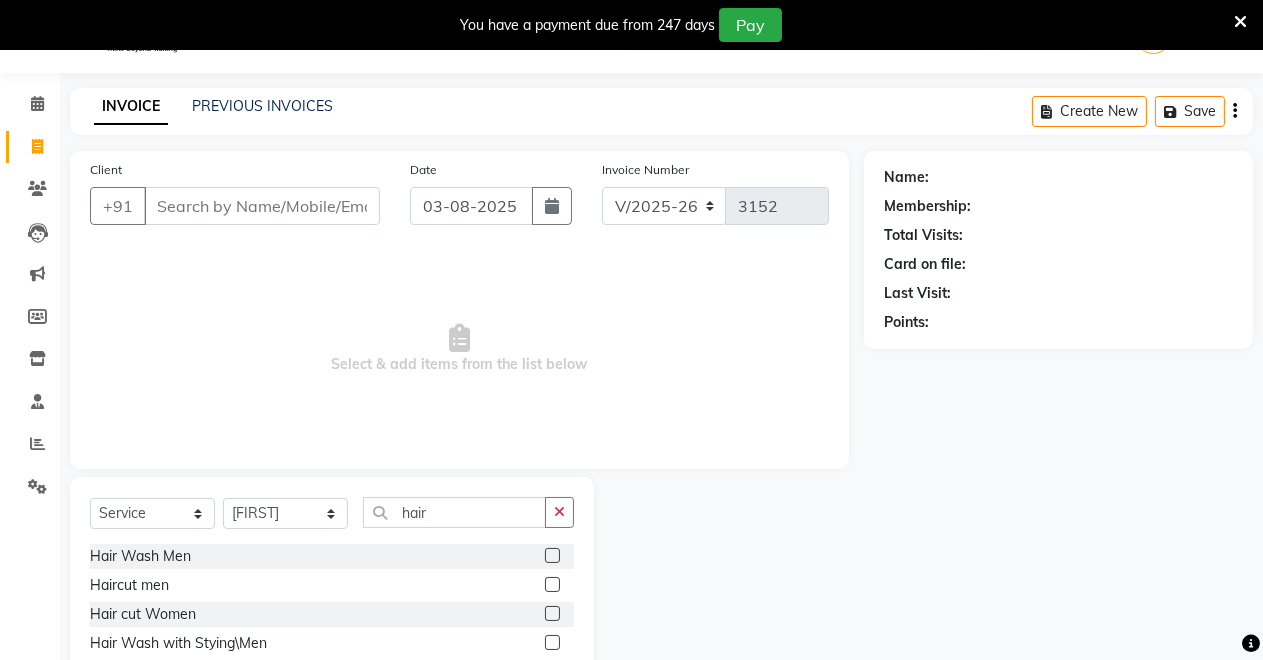 click 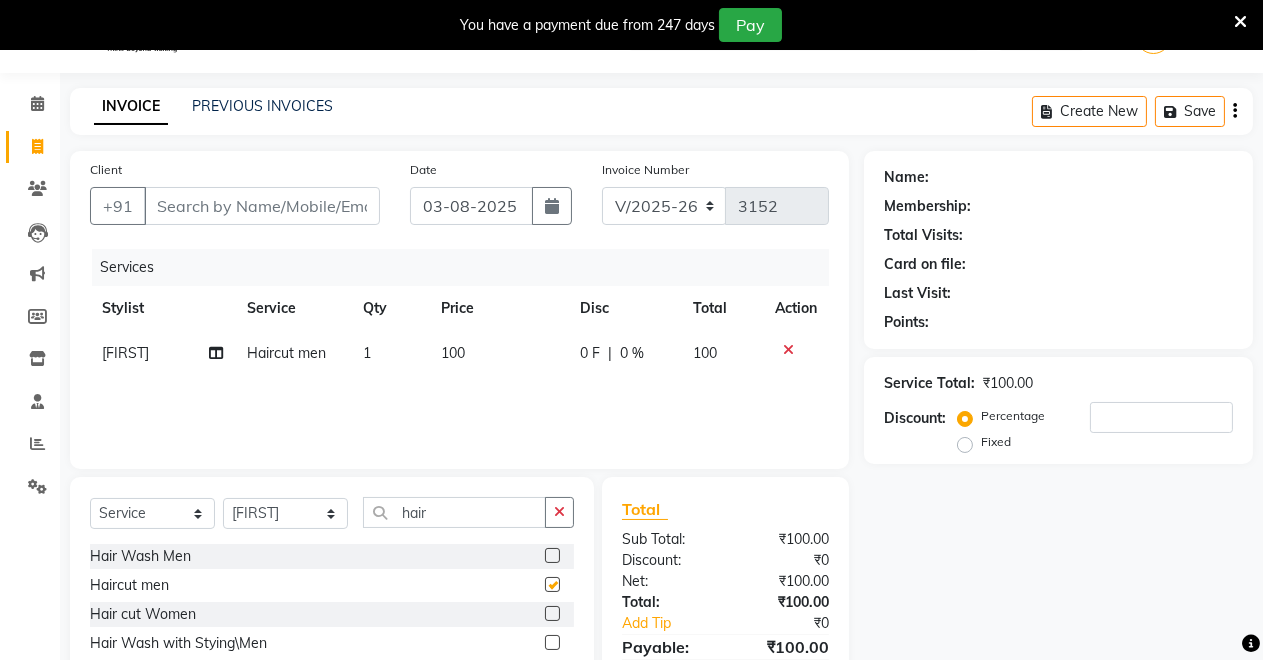 checkbox on "false" 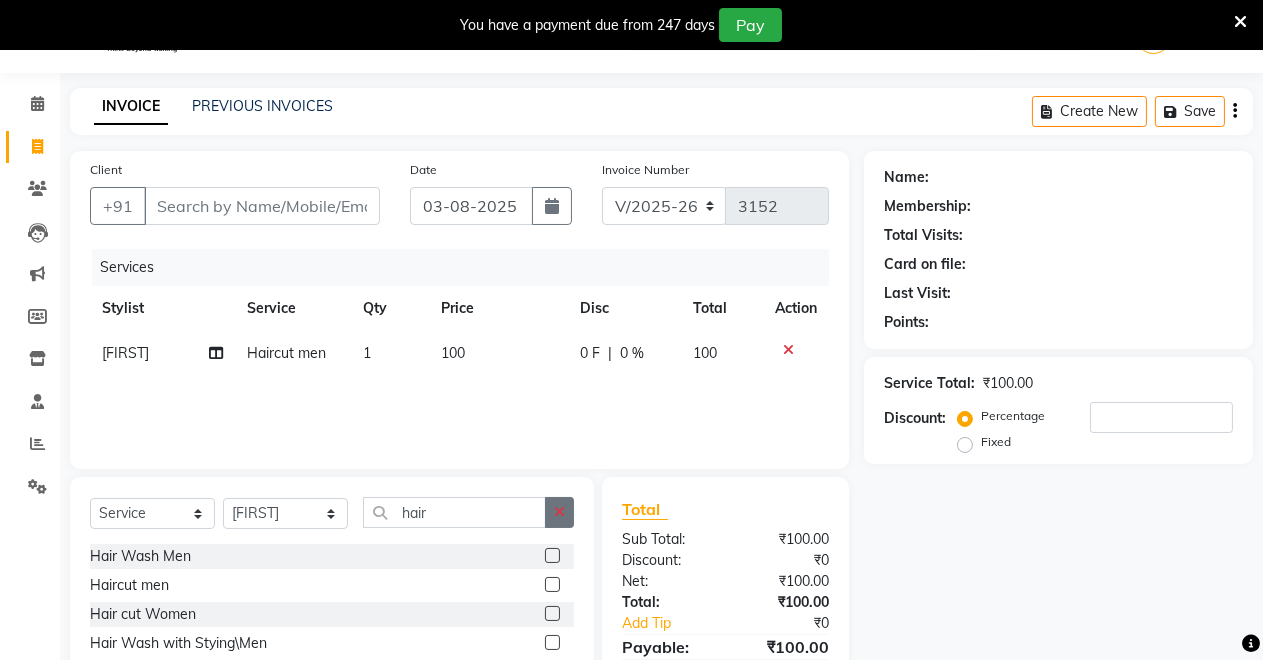 click 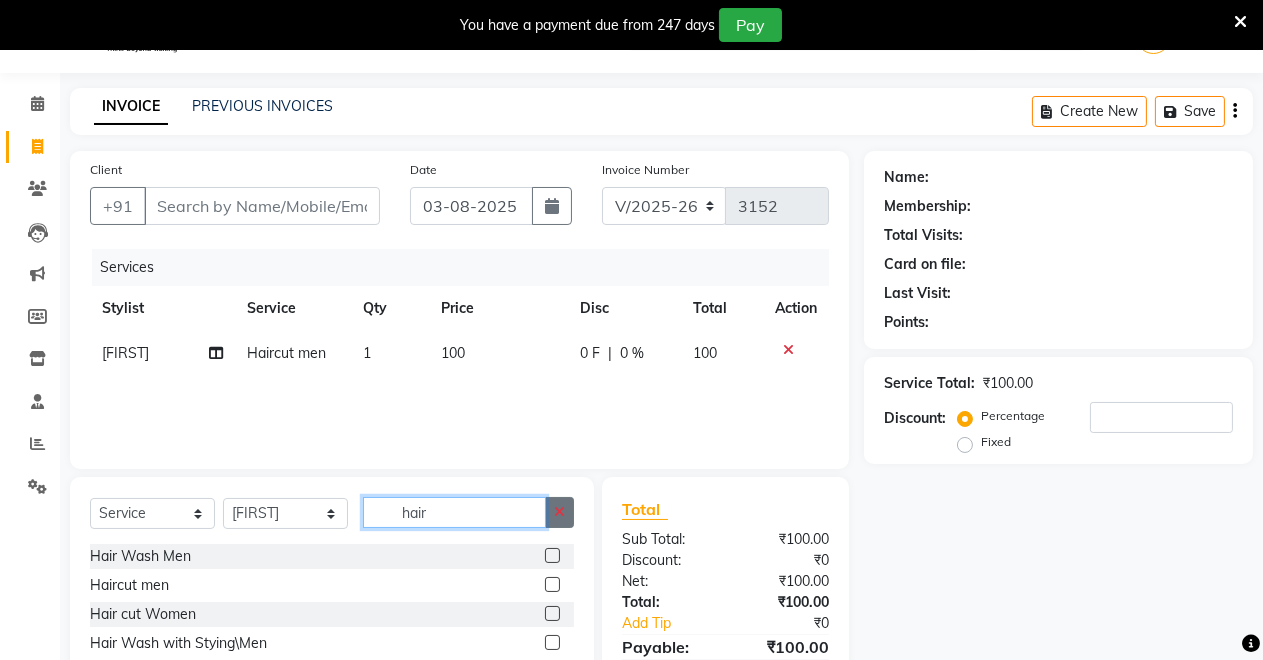 type 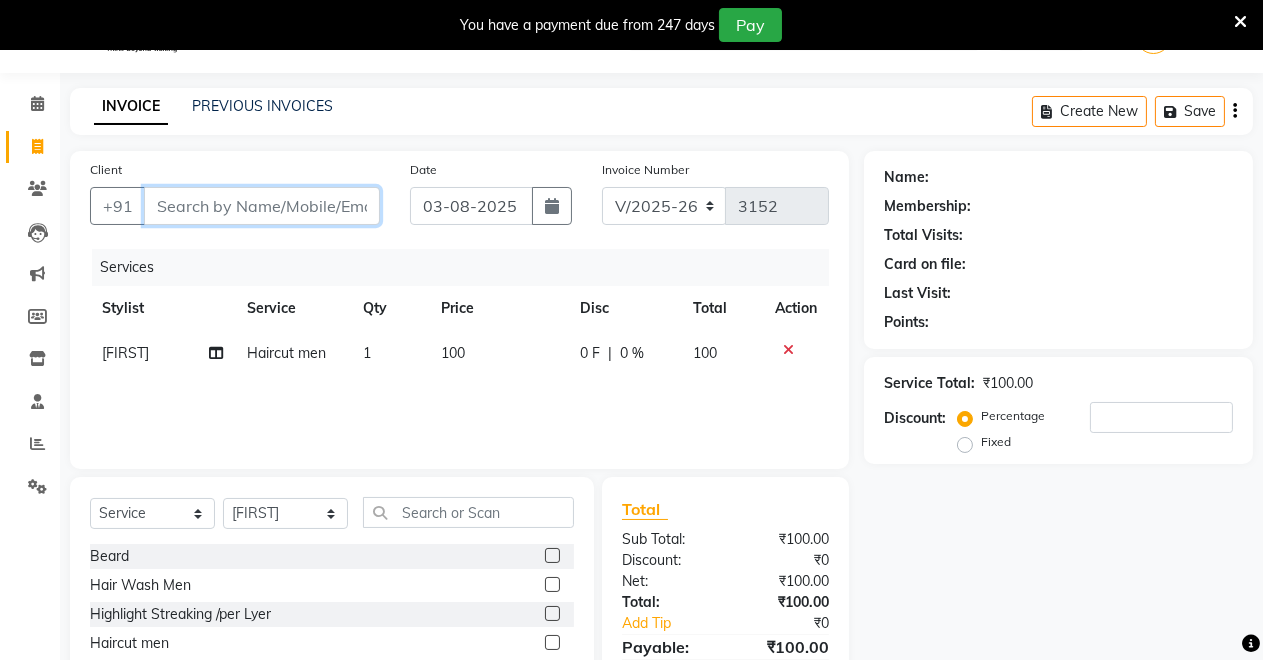 click on "Client" at bounding box center (262, 206) 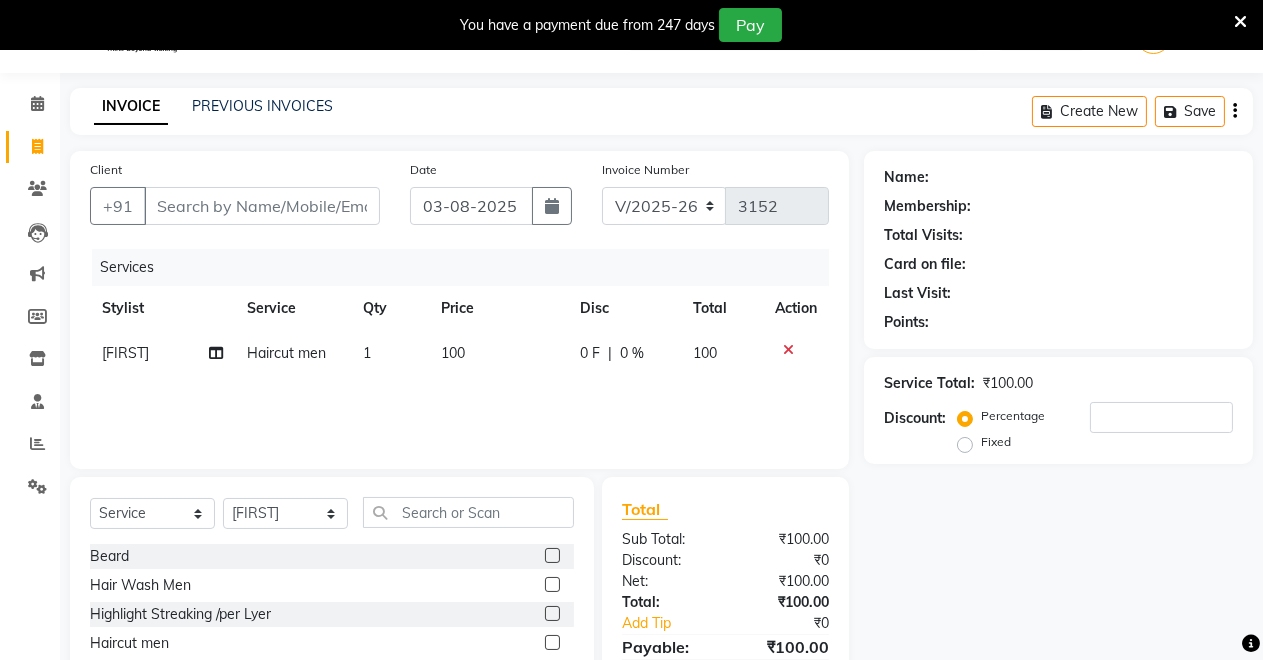 click 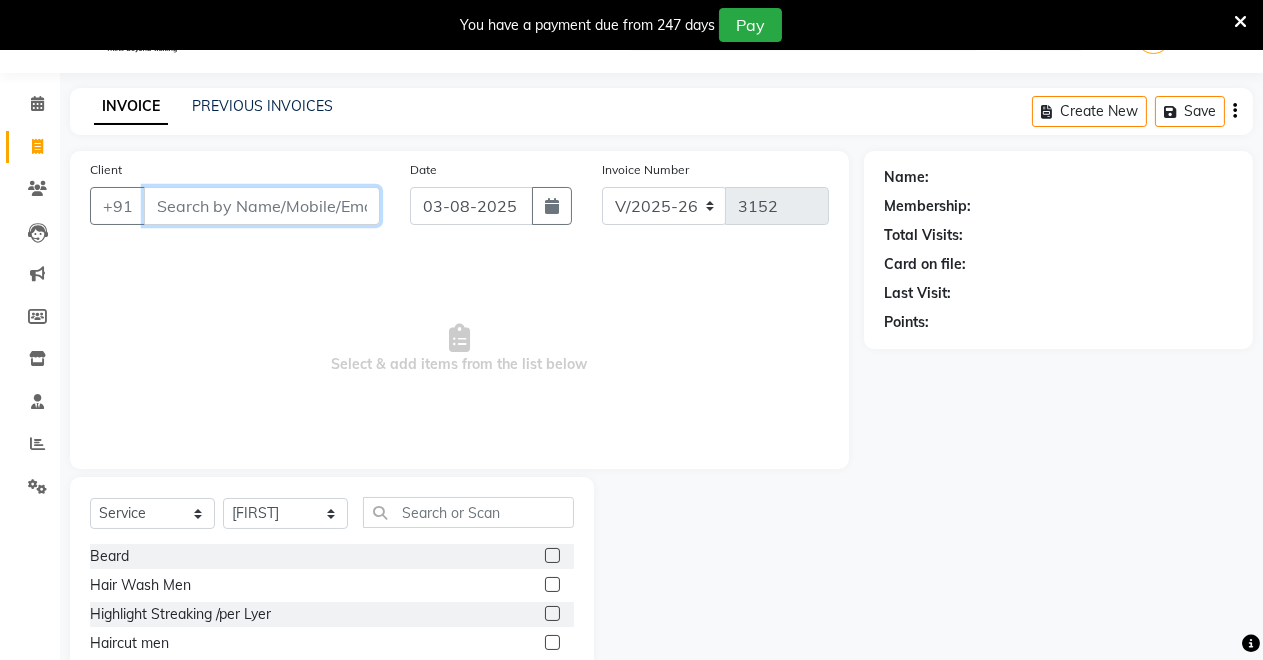 click on "Client" at bounding box center (262, 206) 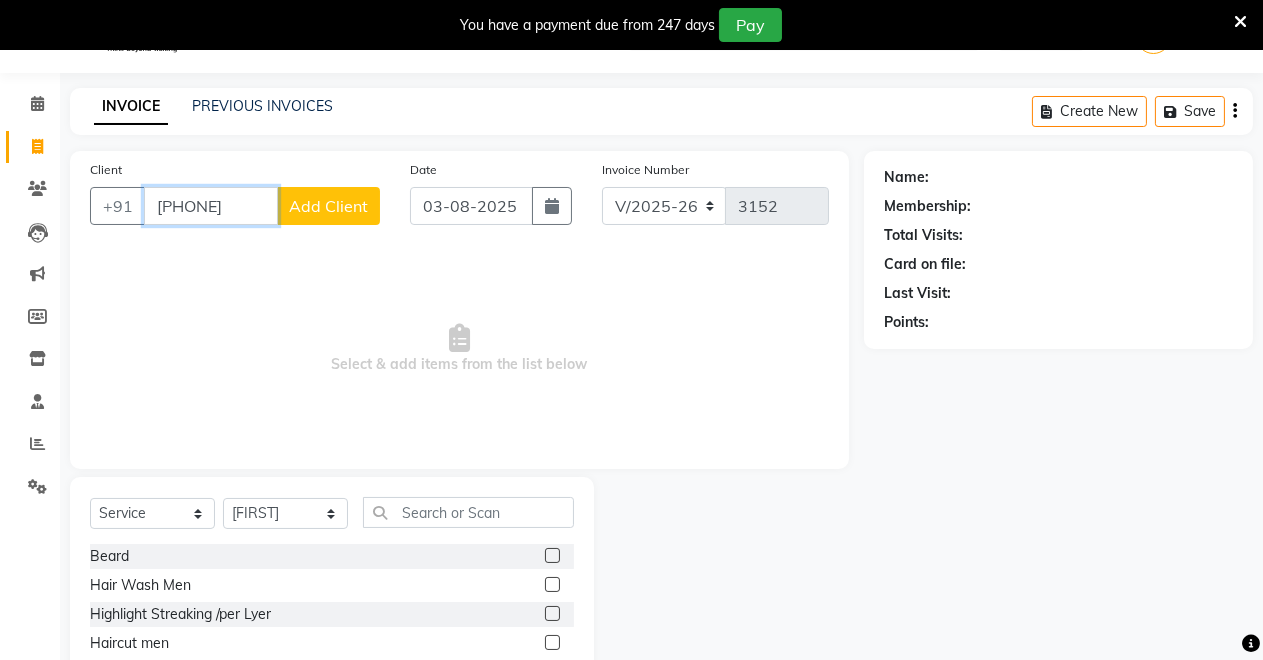 type on "9166346110" 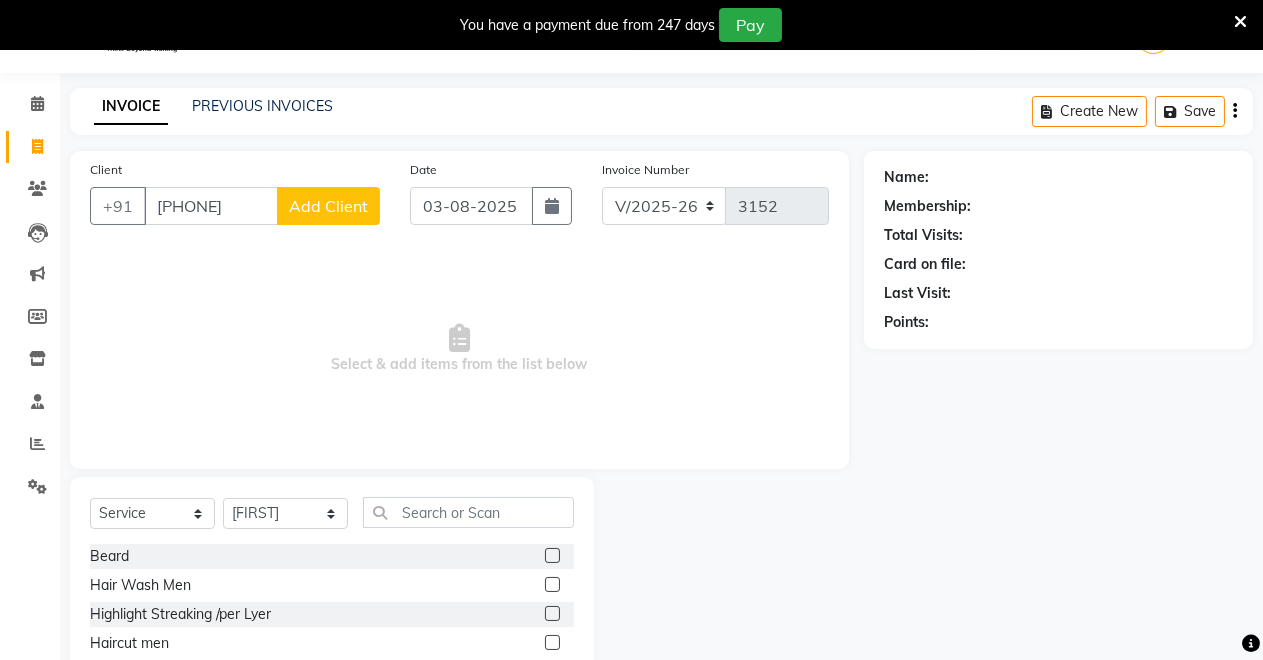 click on "Add Client" 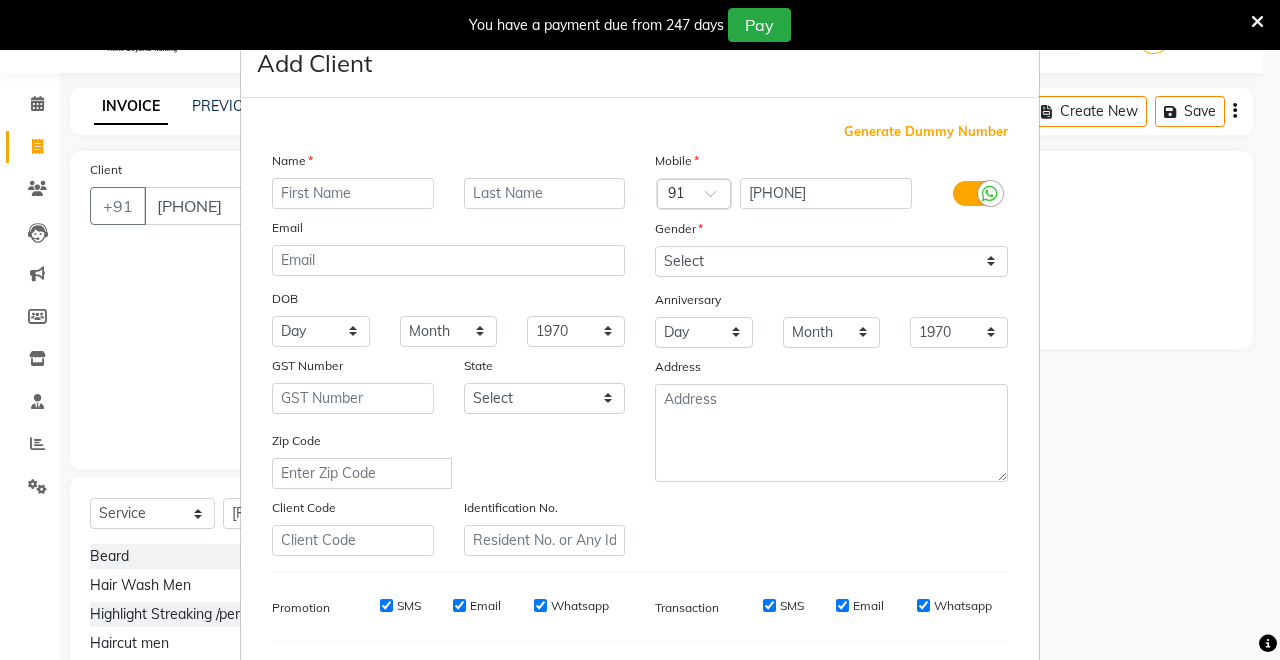 click at bounding box center [353, 193] 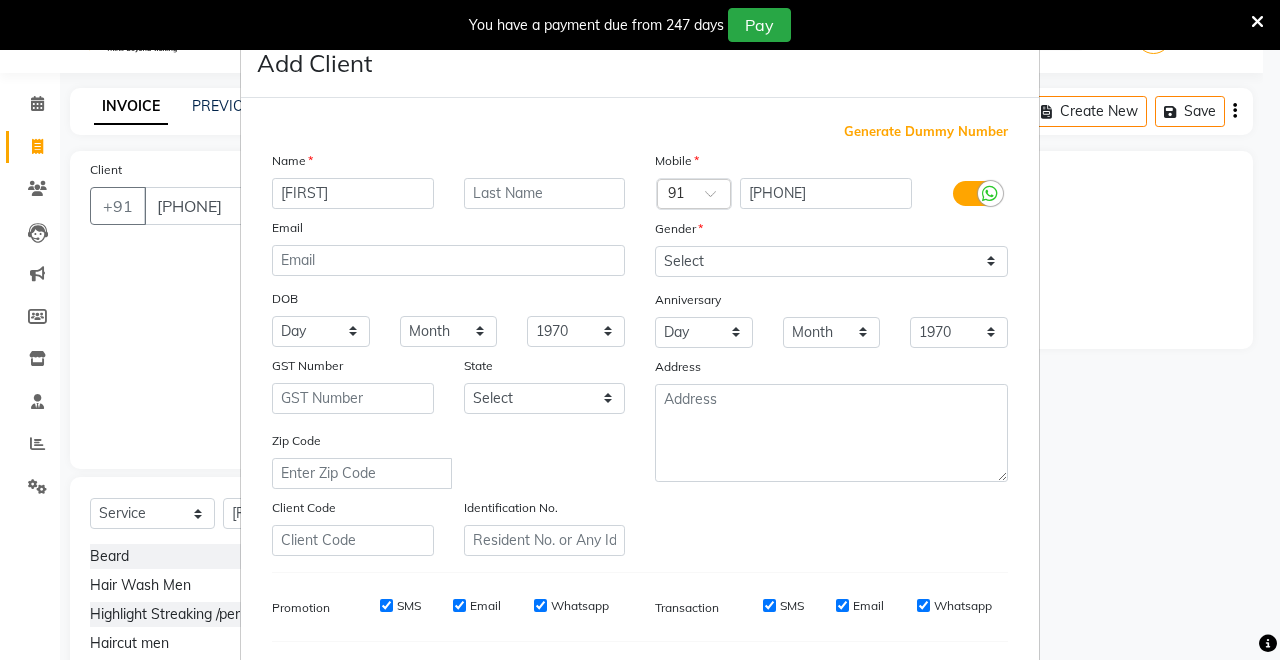 type on "dipendar" 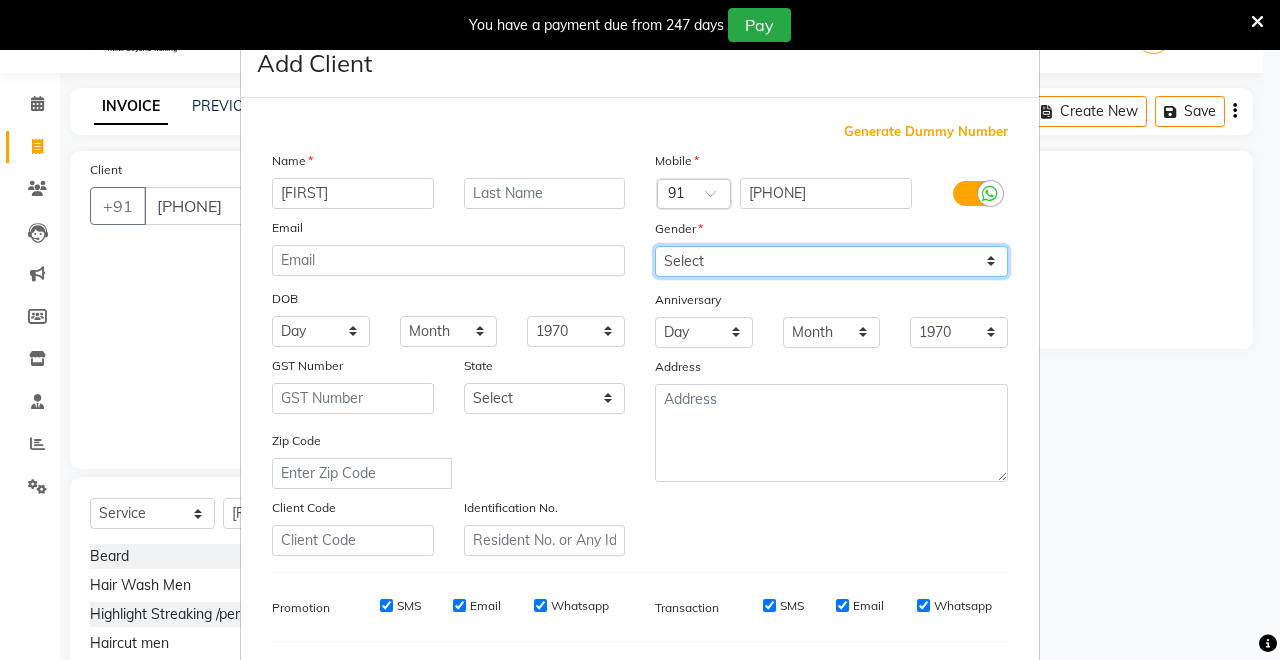 click on "Select Male Female Other Prefer Not To Say" at bounding box center (831, 261) 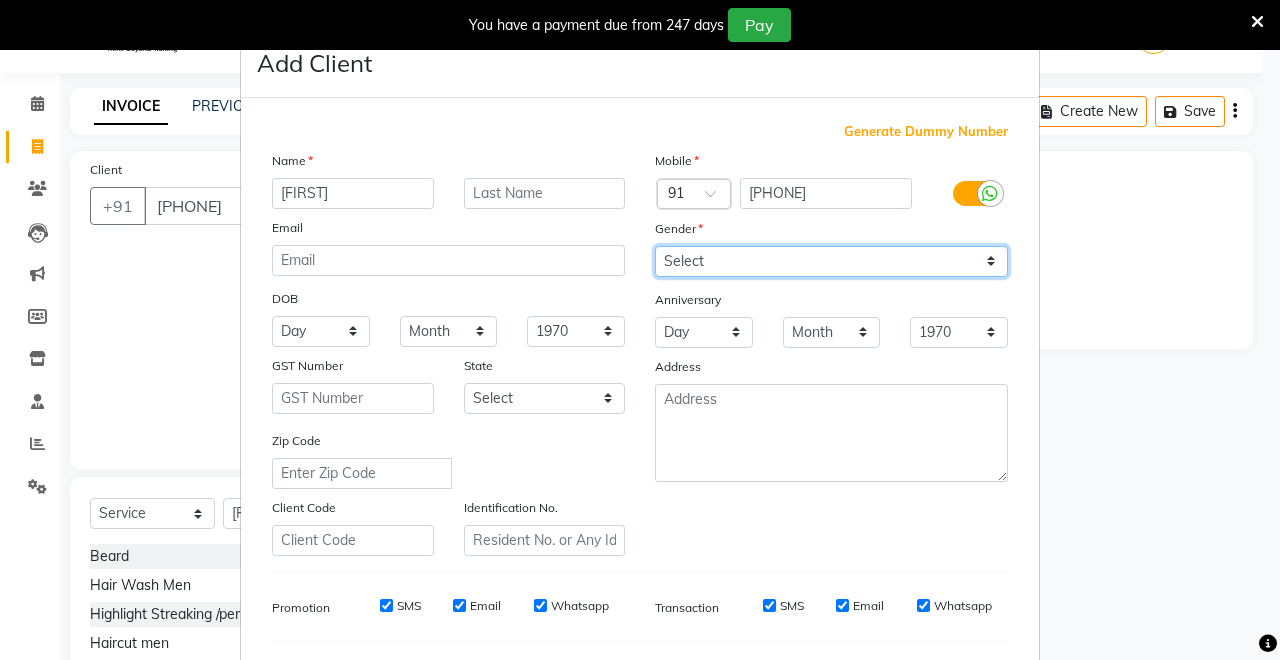 select on "male" 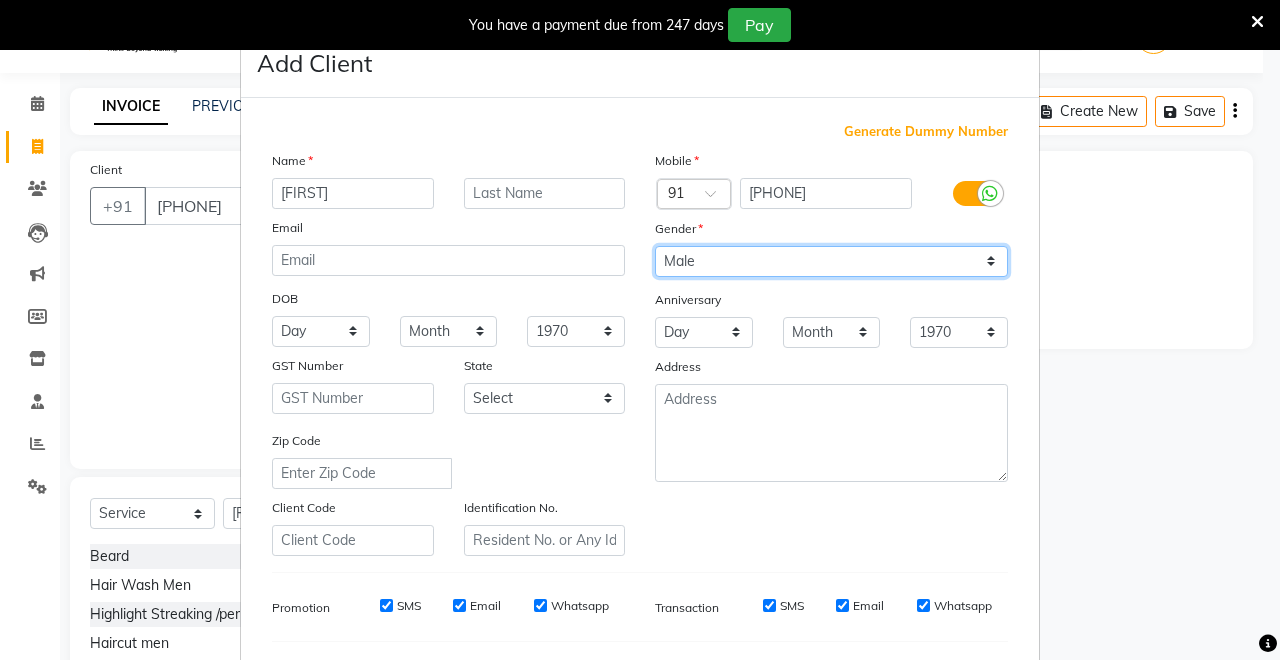 click on "Select Male Female Other Prefer Not To Say" at bounding box center [831, 261] 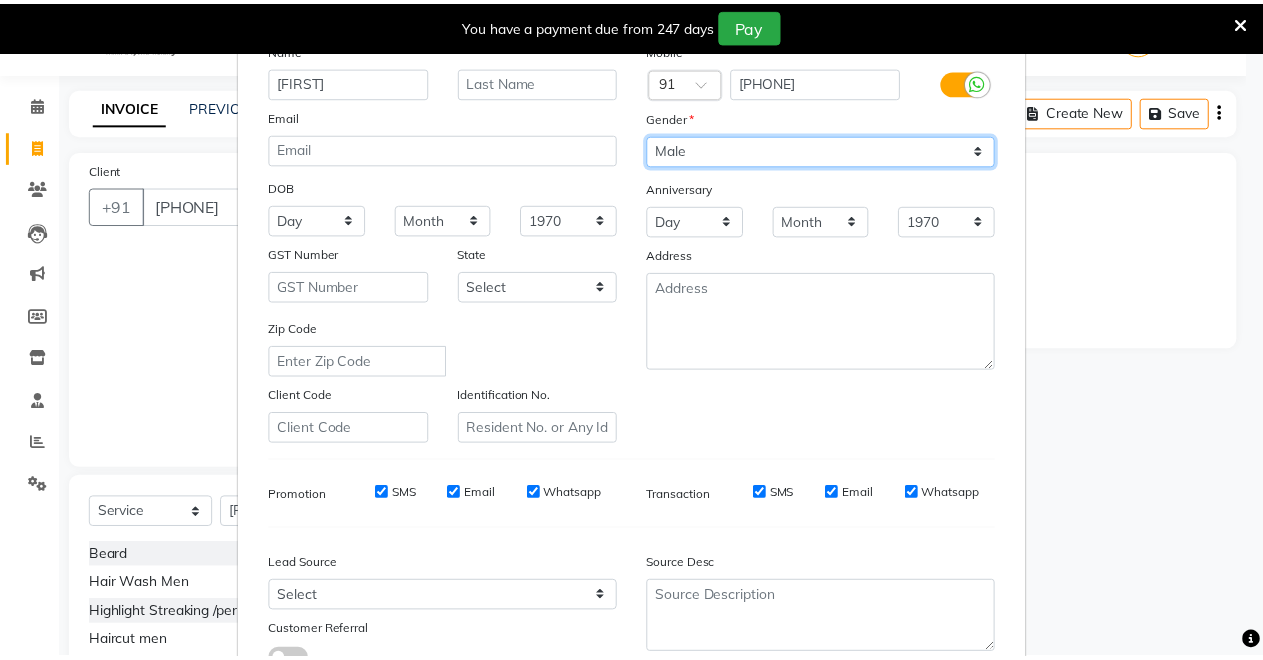 scroll, scrollTop: 259, scrollLeft: 0, axis: vertical 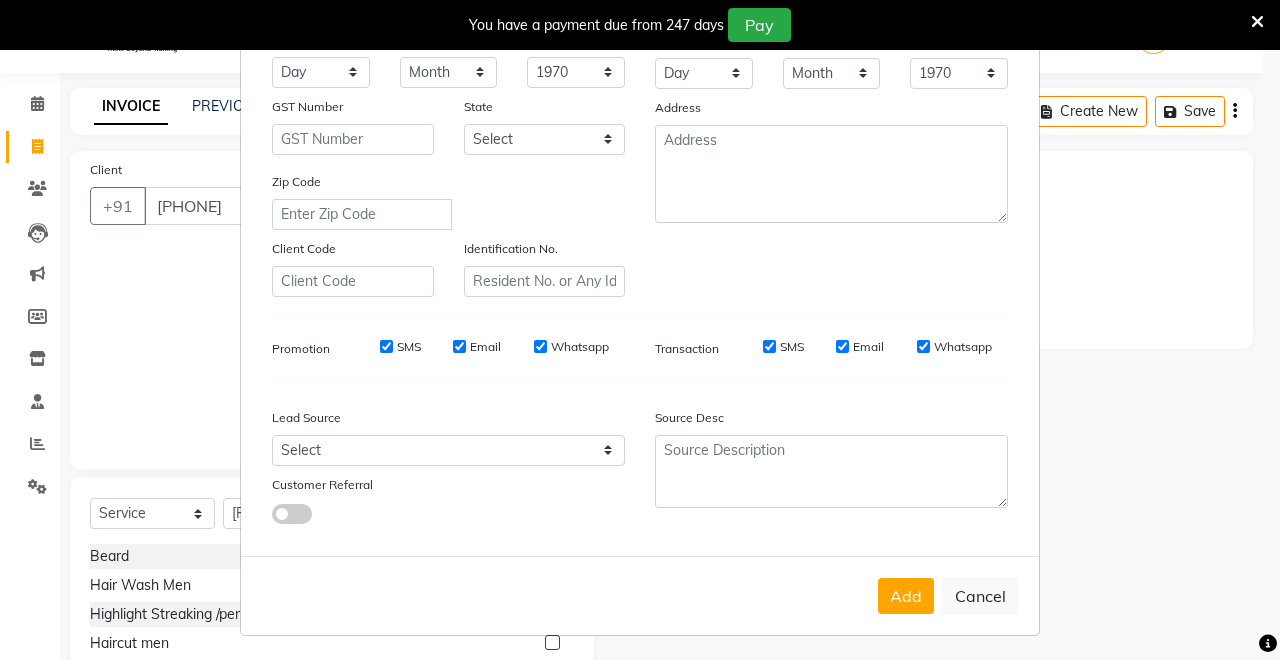 click on "Add" at bounding box center (906, 596) 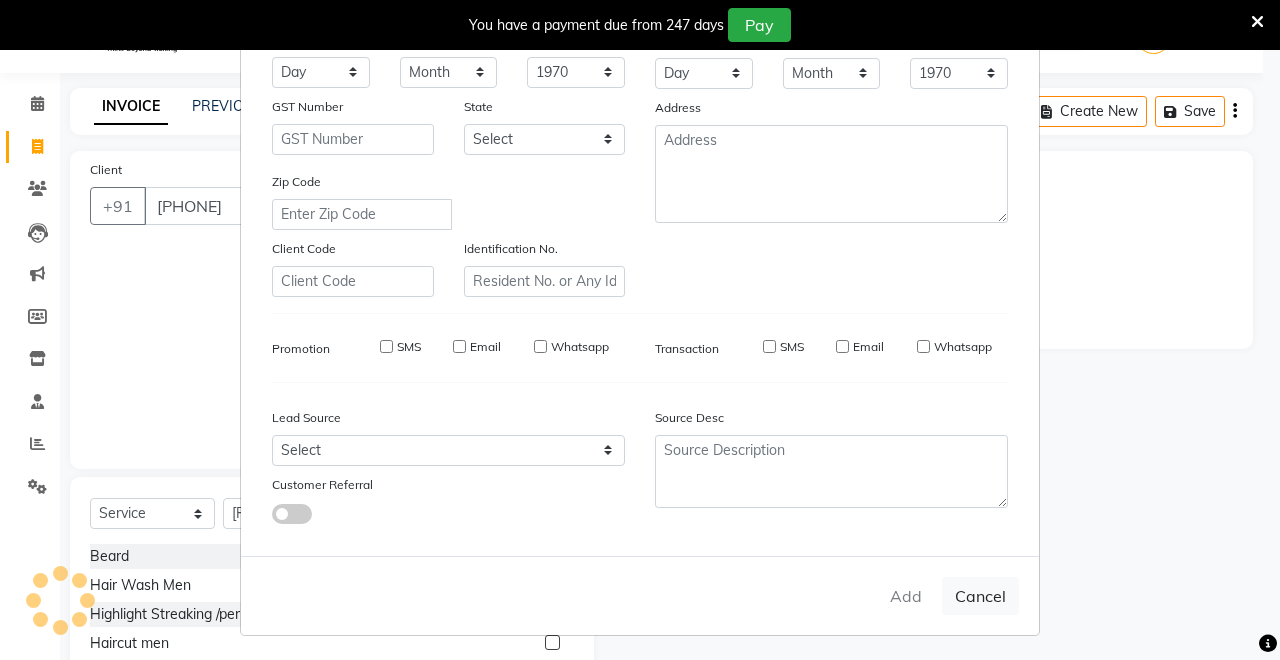type 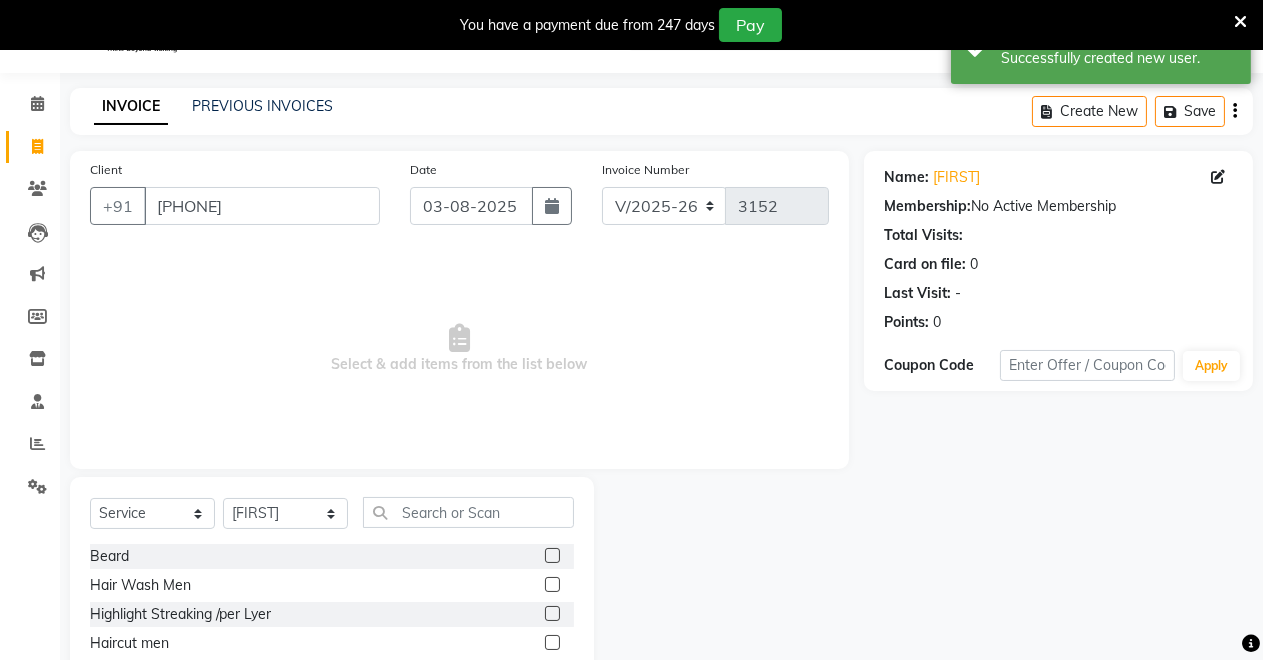 click 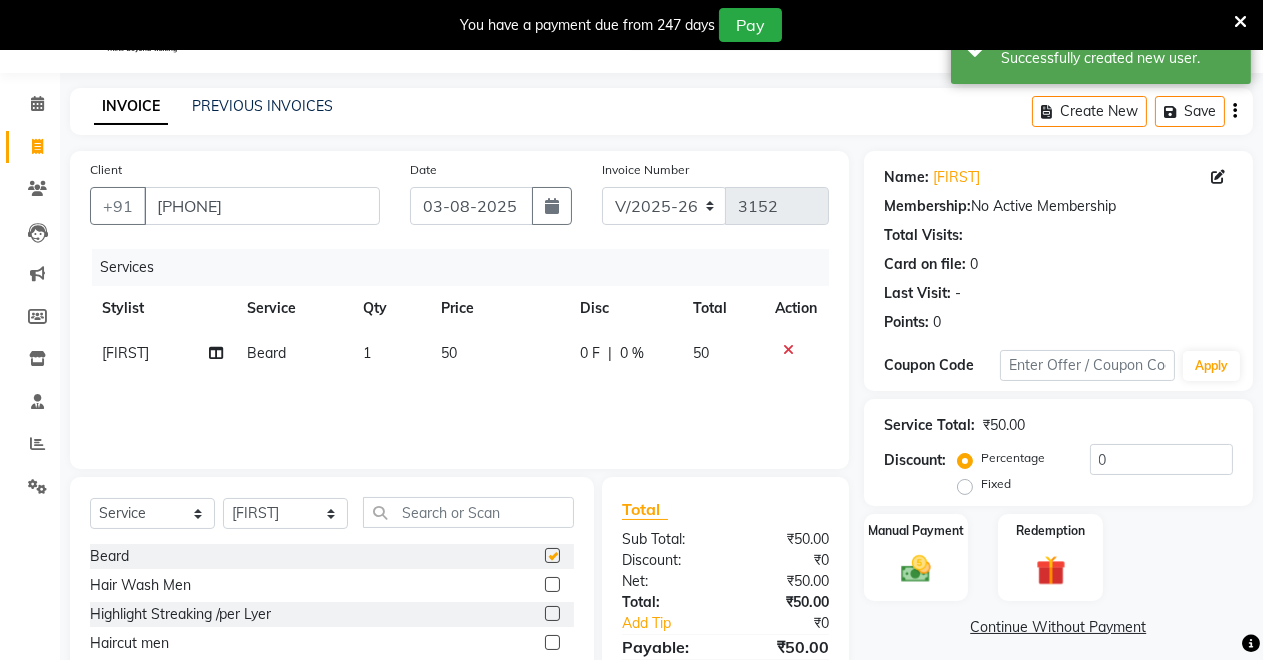 checkbox on "false" 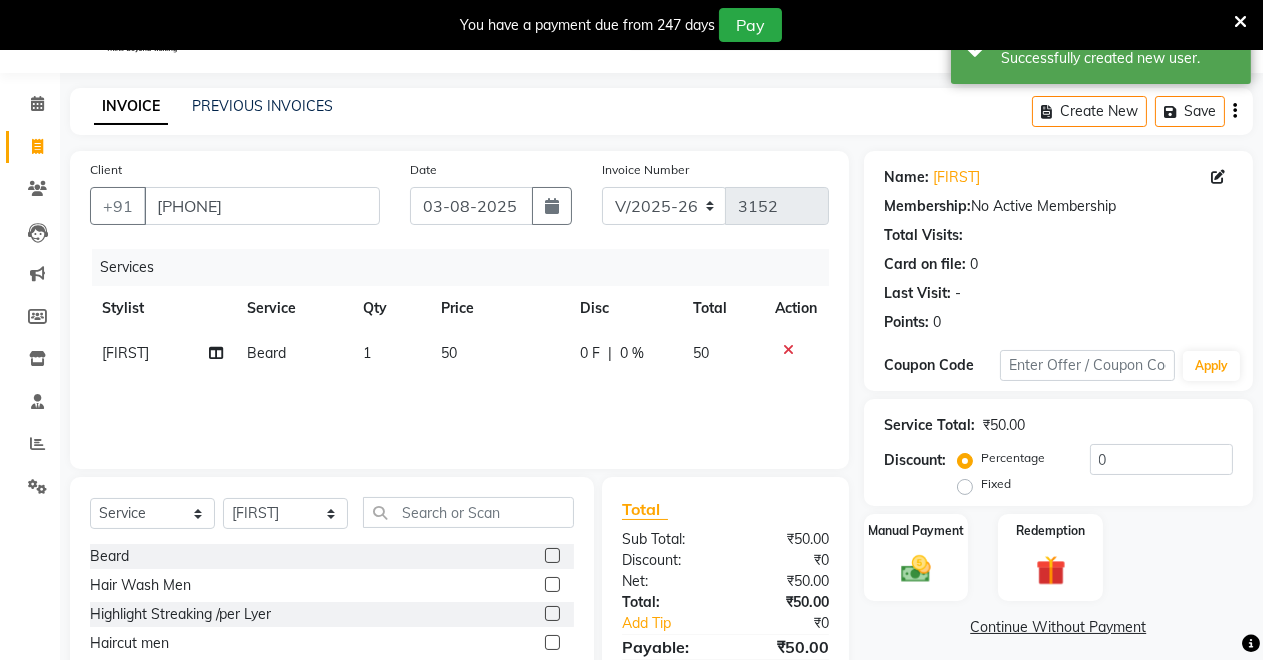 scroll, scrollTop: 191, scrollLeft: 0, axis: vertical 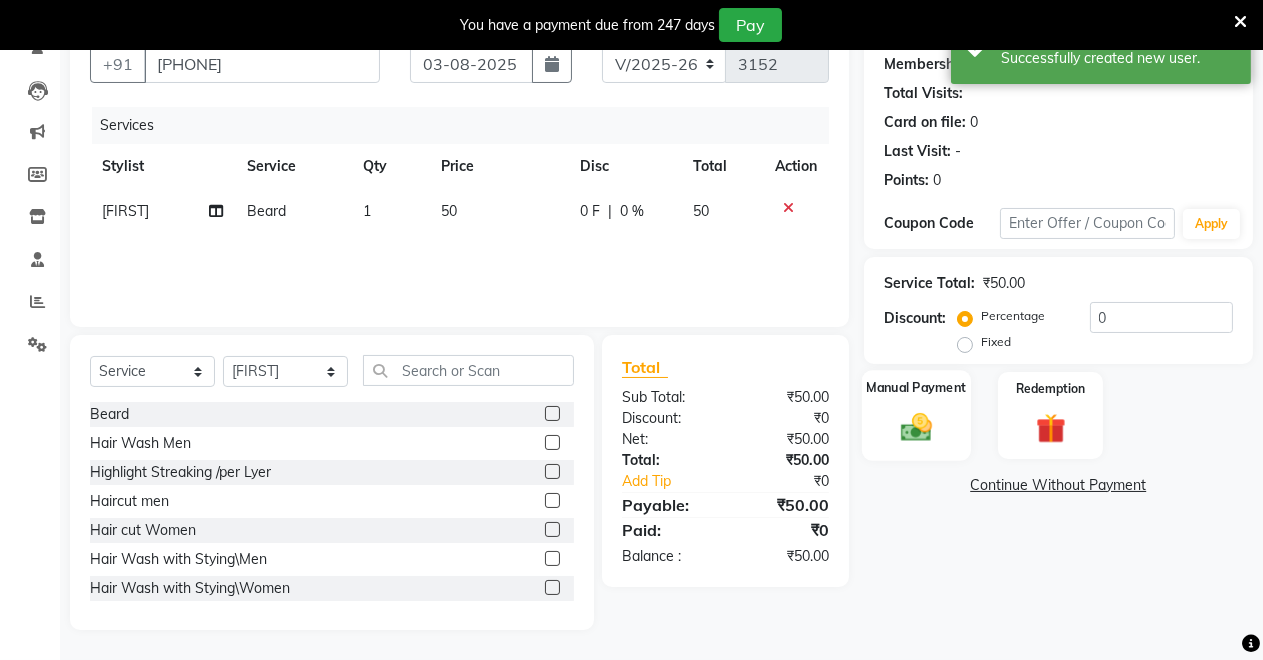 click 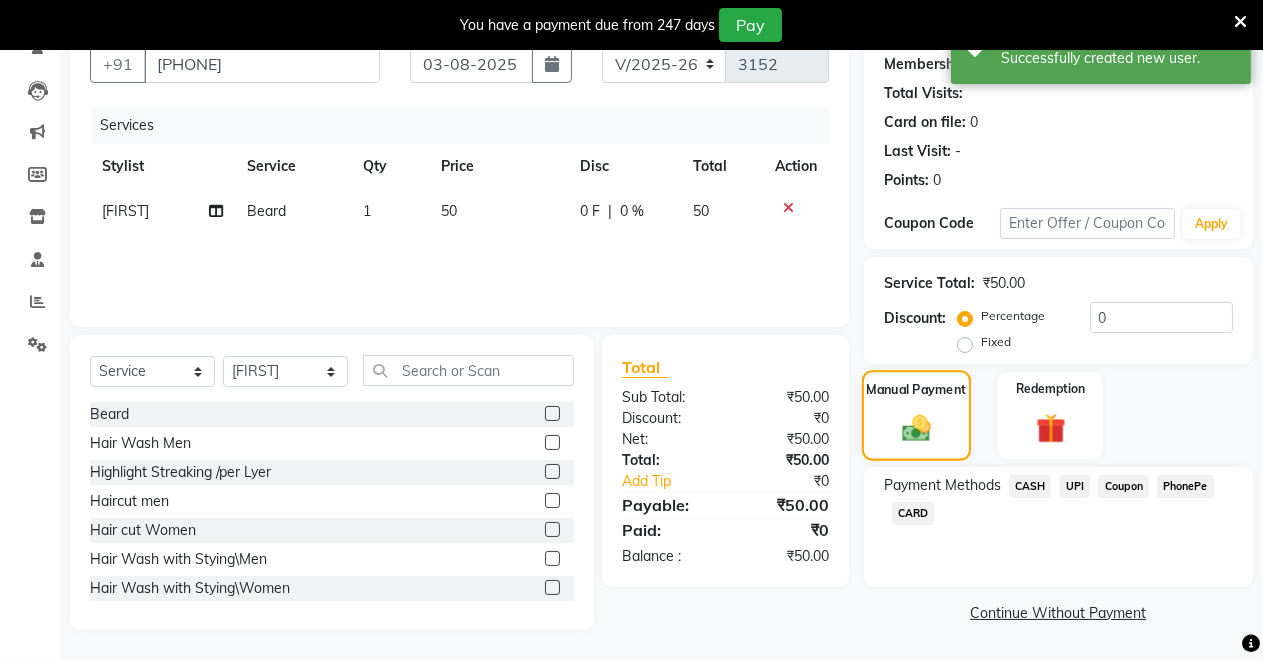 click 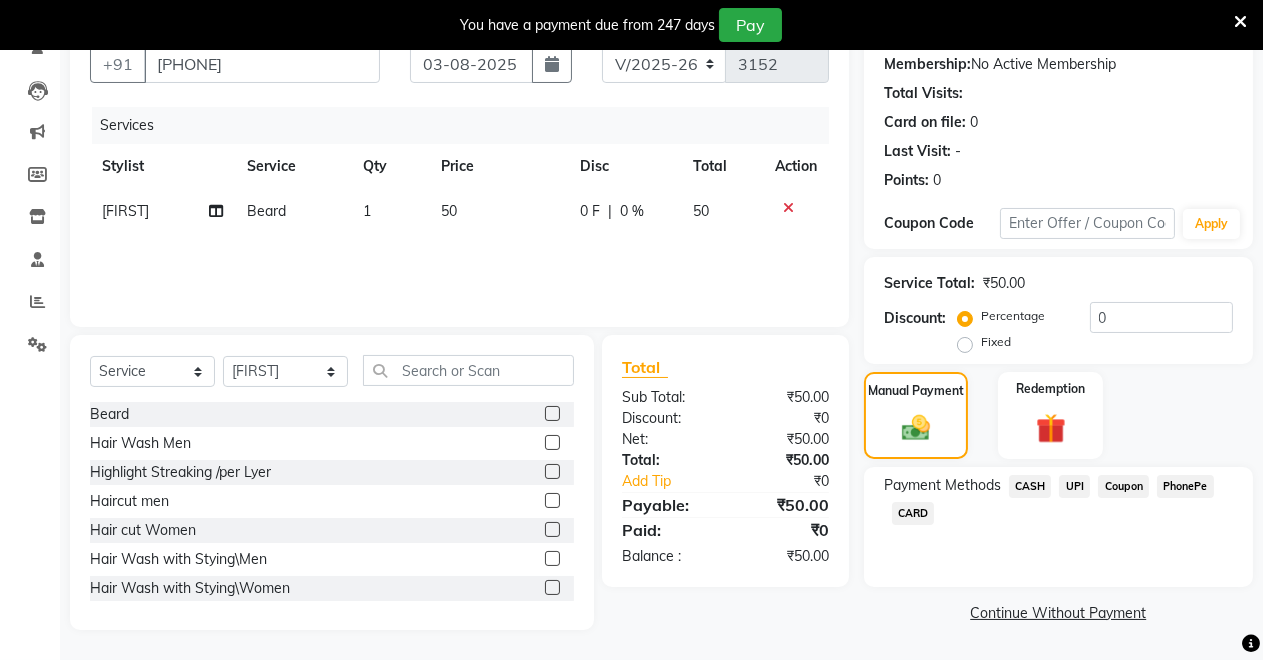 click on "UPI" 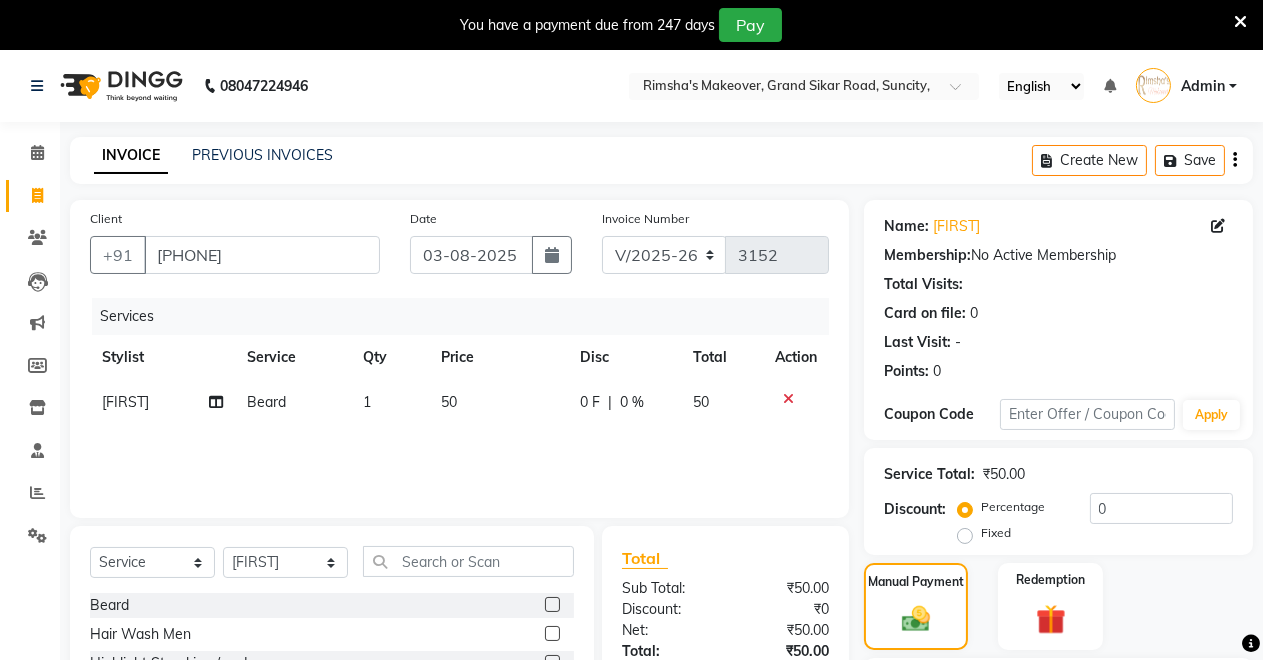 scroll, scrollTop: 245, scrollLeft: 0, axis: vertical 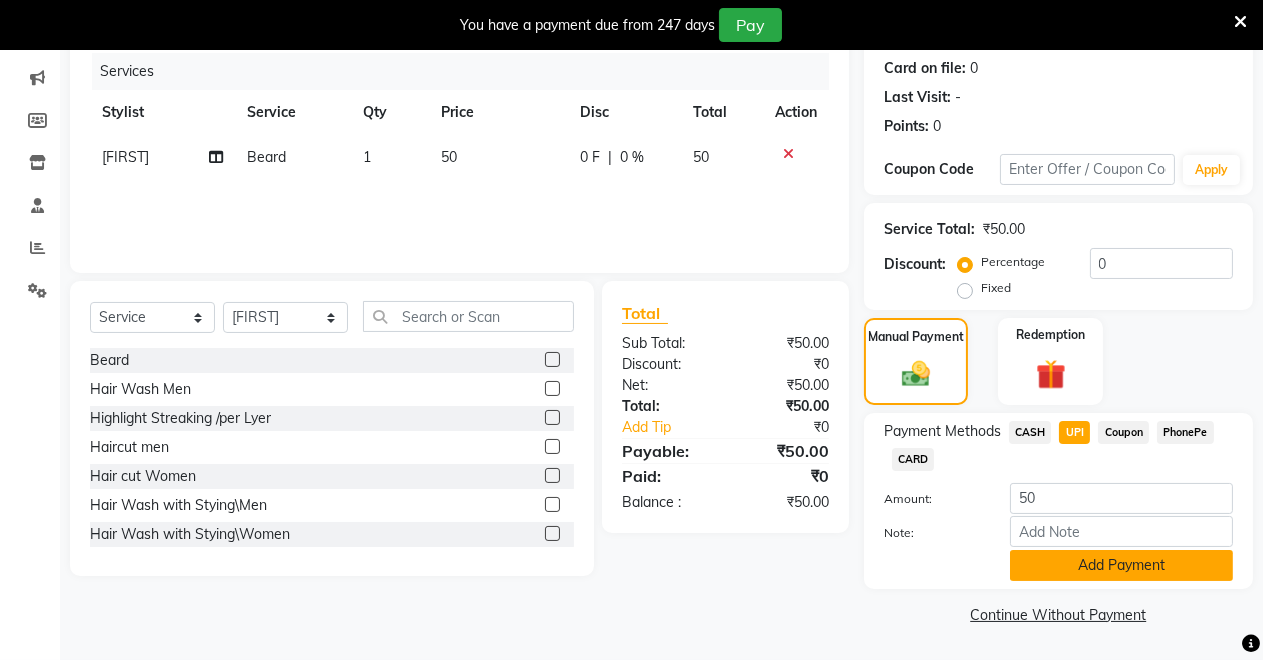 click on "Add Payment" 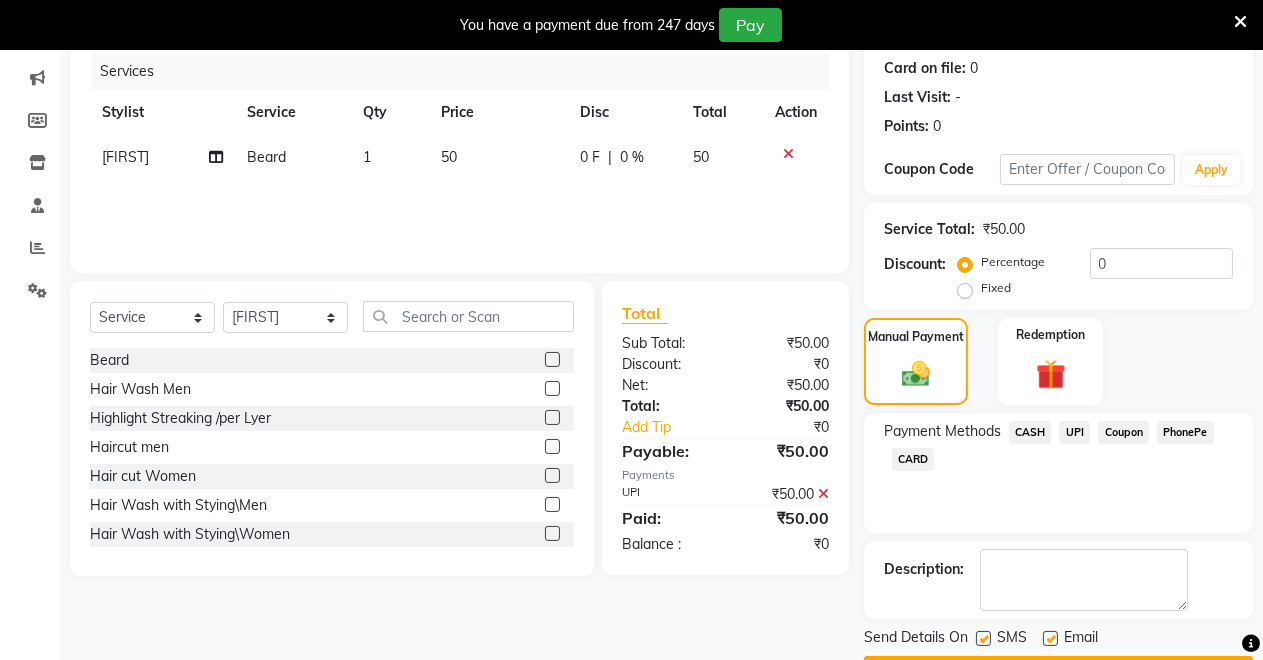 scroll, scrollTop: 302, scrollLeft: 0, axis: vertical 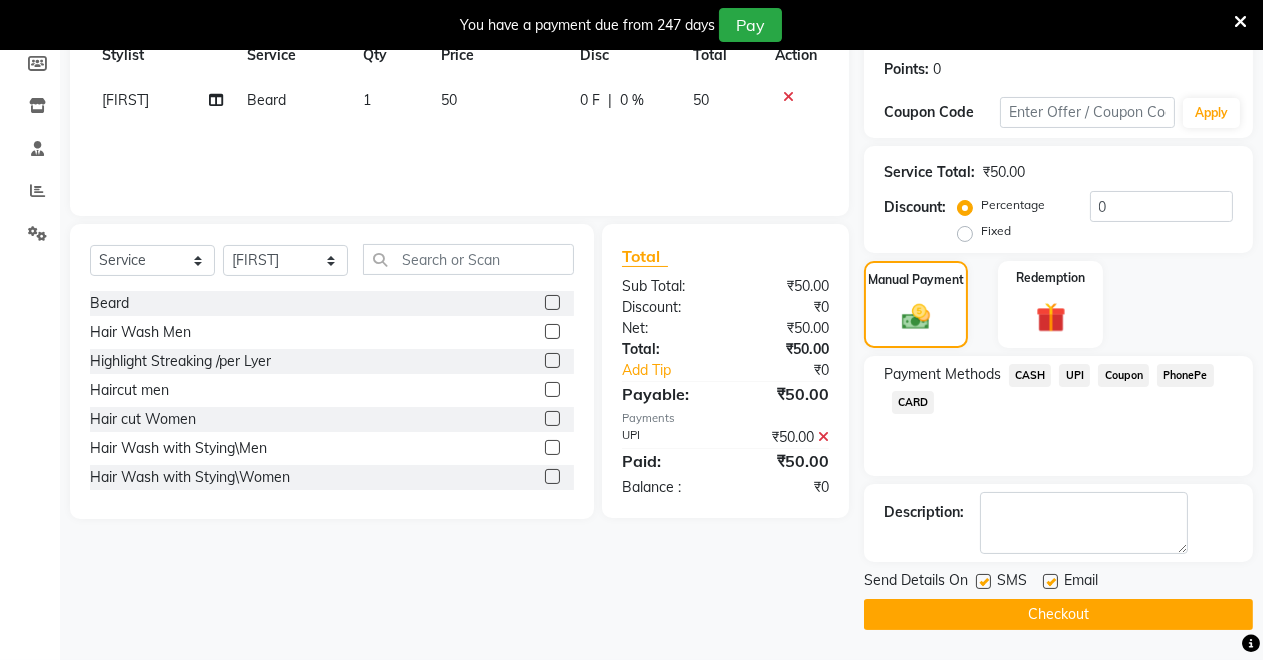 click on "Checkout" 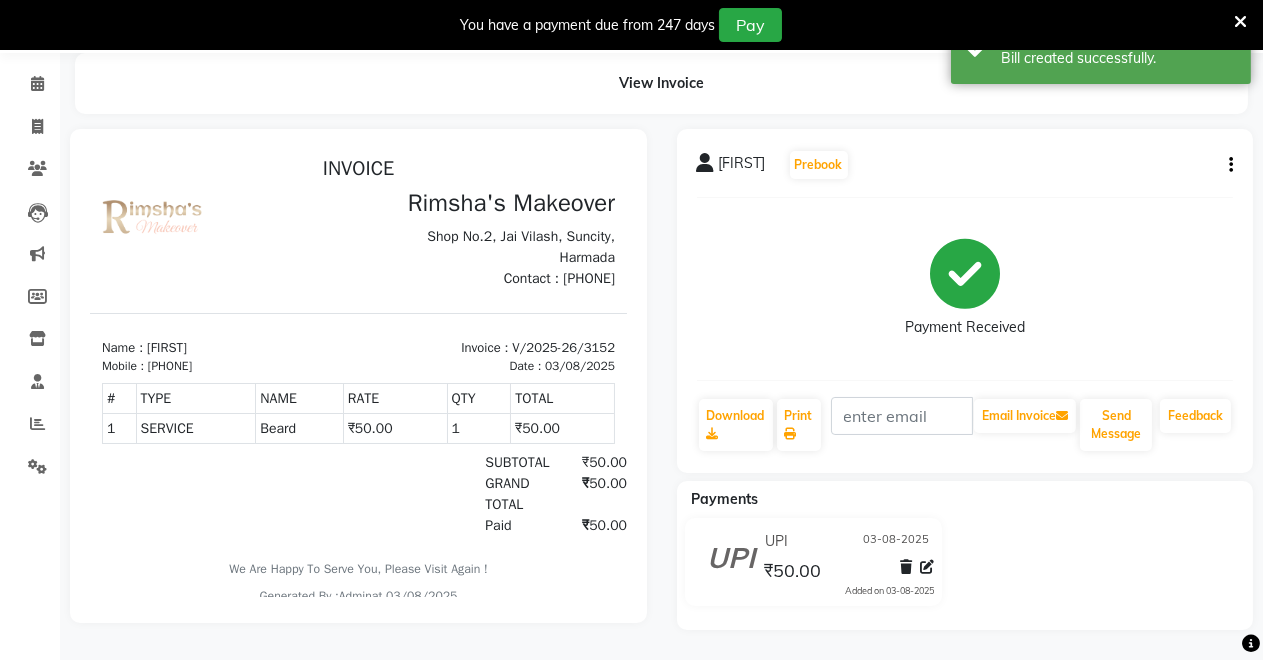 scroll, scrollTop: 0, scrollLeft: 0, axis: both 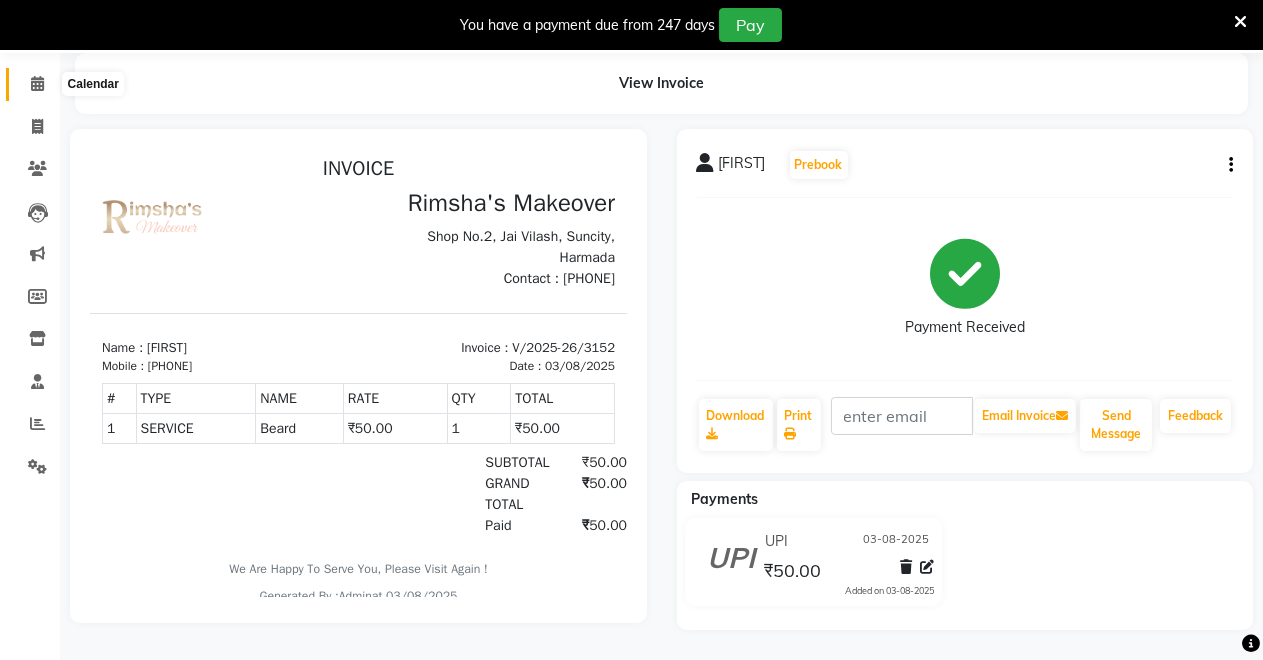 click 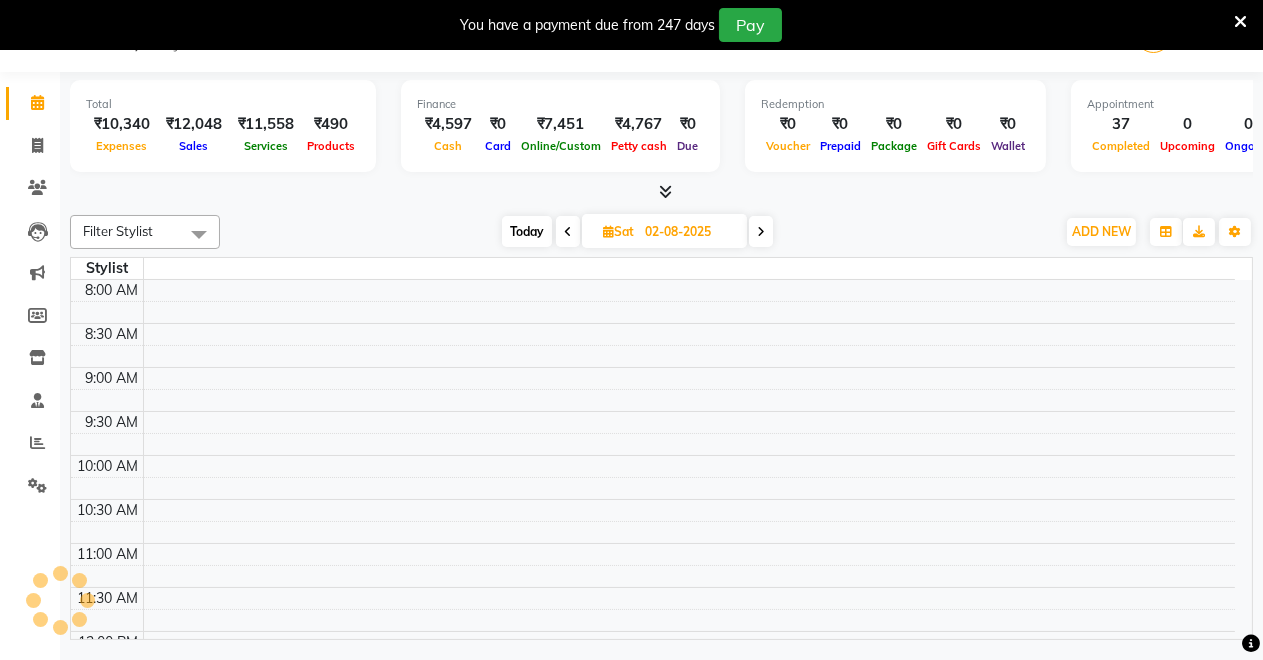 scroll, scrollTop: 49, scrollLeft: 0, axis: vertical 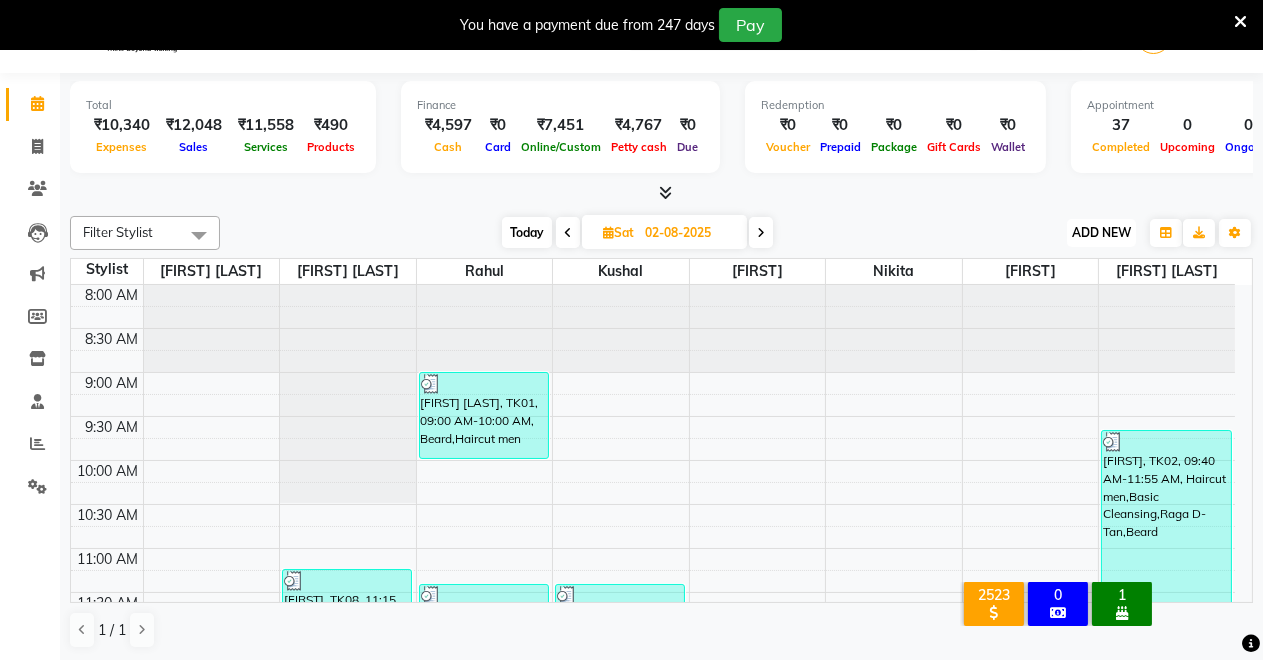 click on "ADD NEW" at bounding box center [1101, 232] 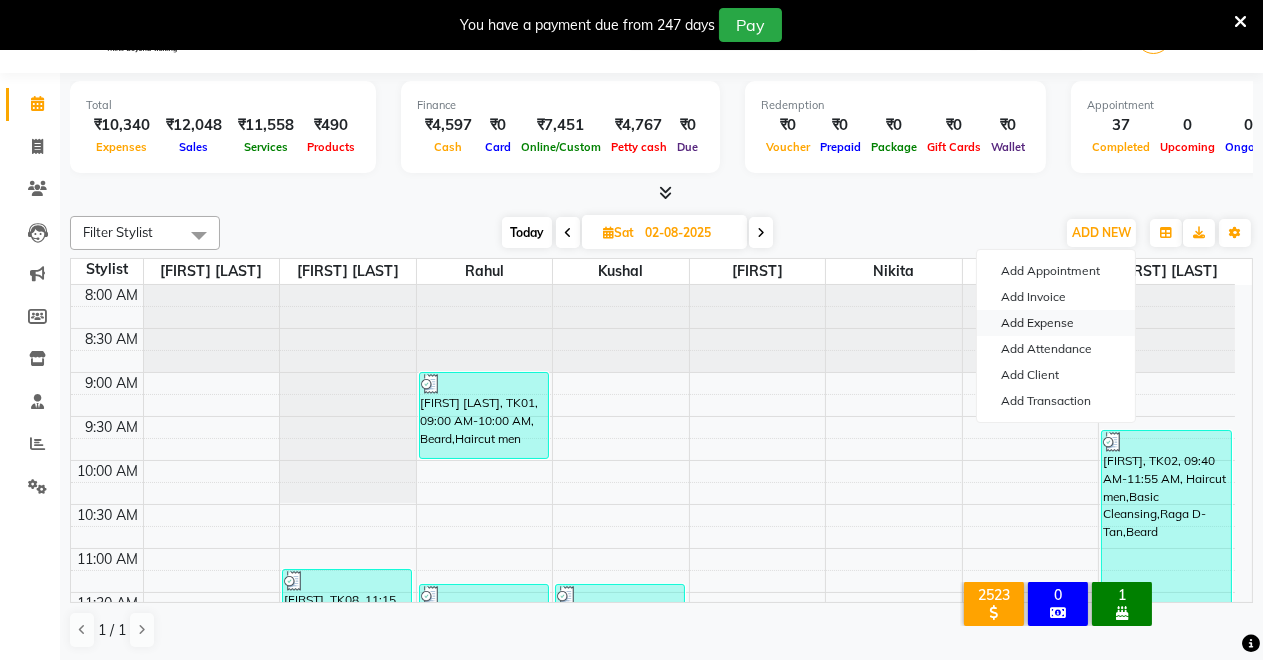click on "Add Expense" at bounding box center (1056, 323) 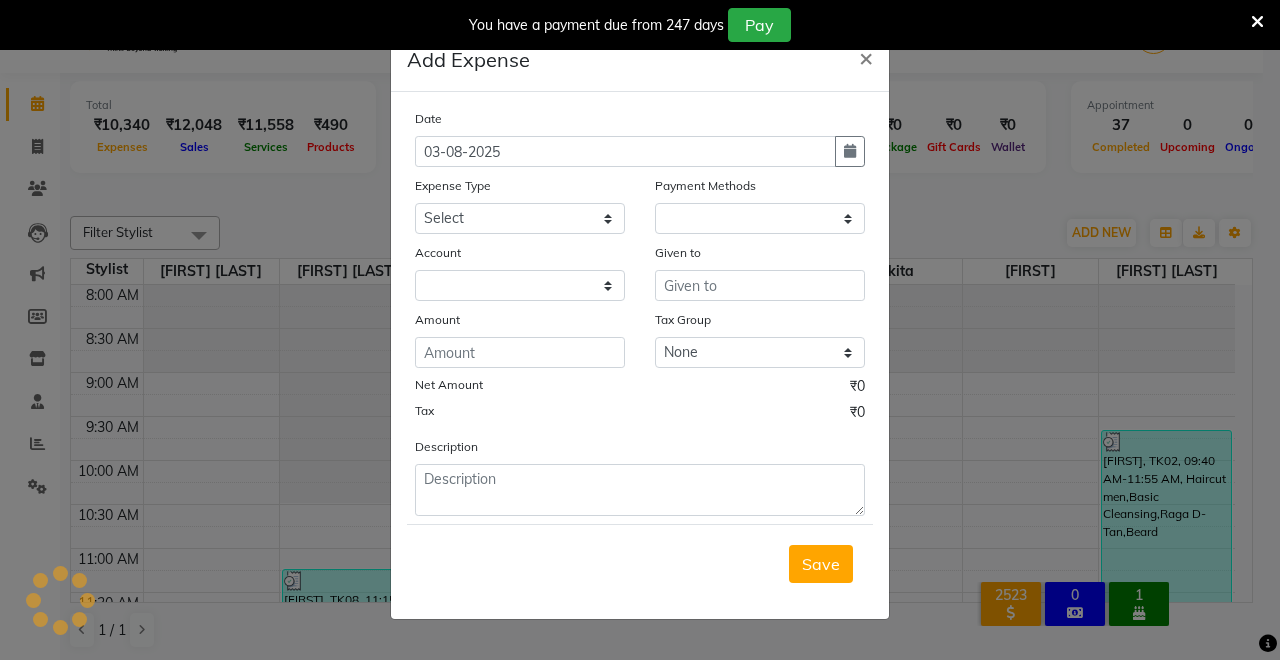 select on "1" 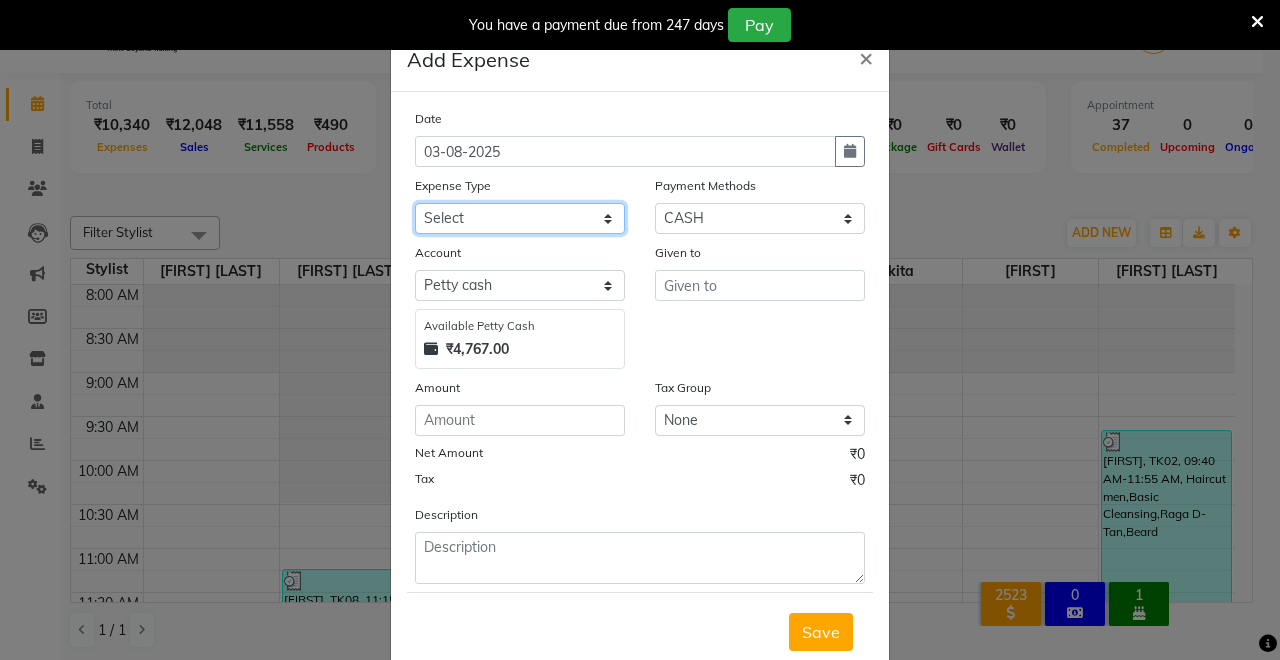 click on "Select Advance Salary Baba Bank Service Charges CLEANING Clinical charges DM SIR DUSTBIN electricity bill Other PAMPHLETS Pandit G Priyanka mam Product Rent Salary SOFA Staff Snacks Tax Tea & Refreshment T SHIRT PRINT Utilities Water Bottle" 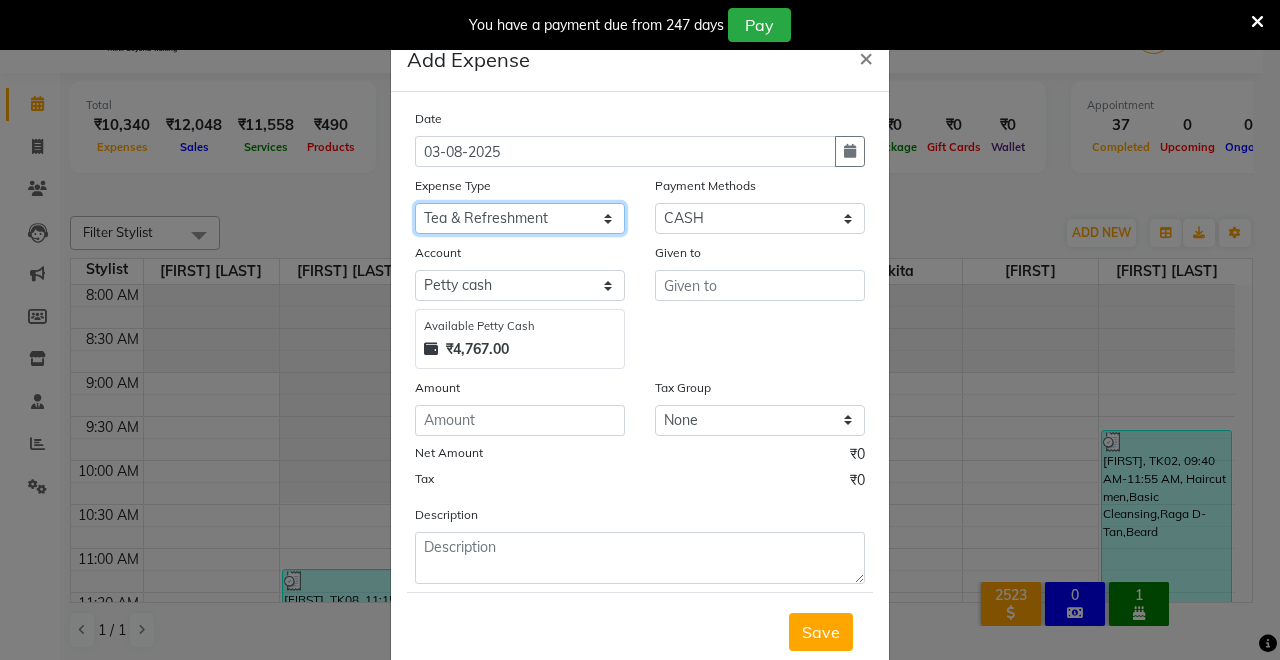 click on "Select Advance Salary Baba Bank Service Charges CLEANING Clinical charges DM SIR DUSTBIN electricity bill Other PAMPHLETS Pandit G Priyanka mam Product Rent Salary SOFA Staff Snacks Tax Tea & Refreshment T SHIRT PRINT Utilities Water Bottle" 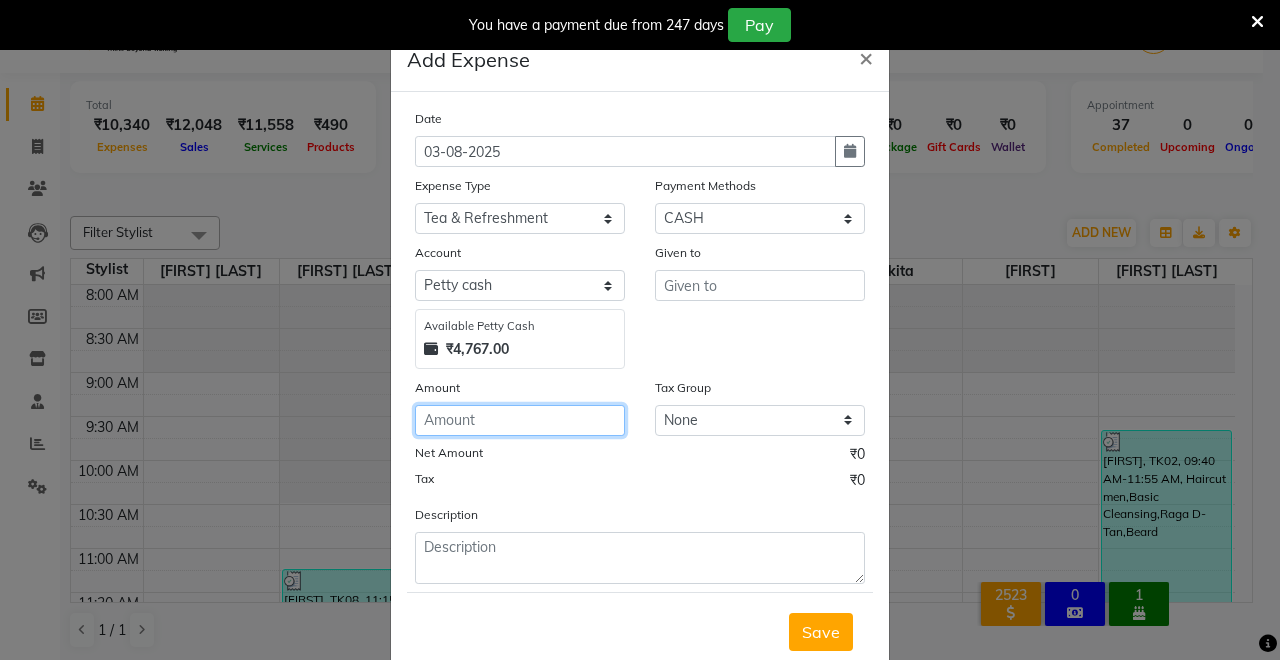 click 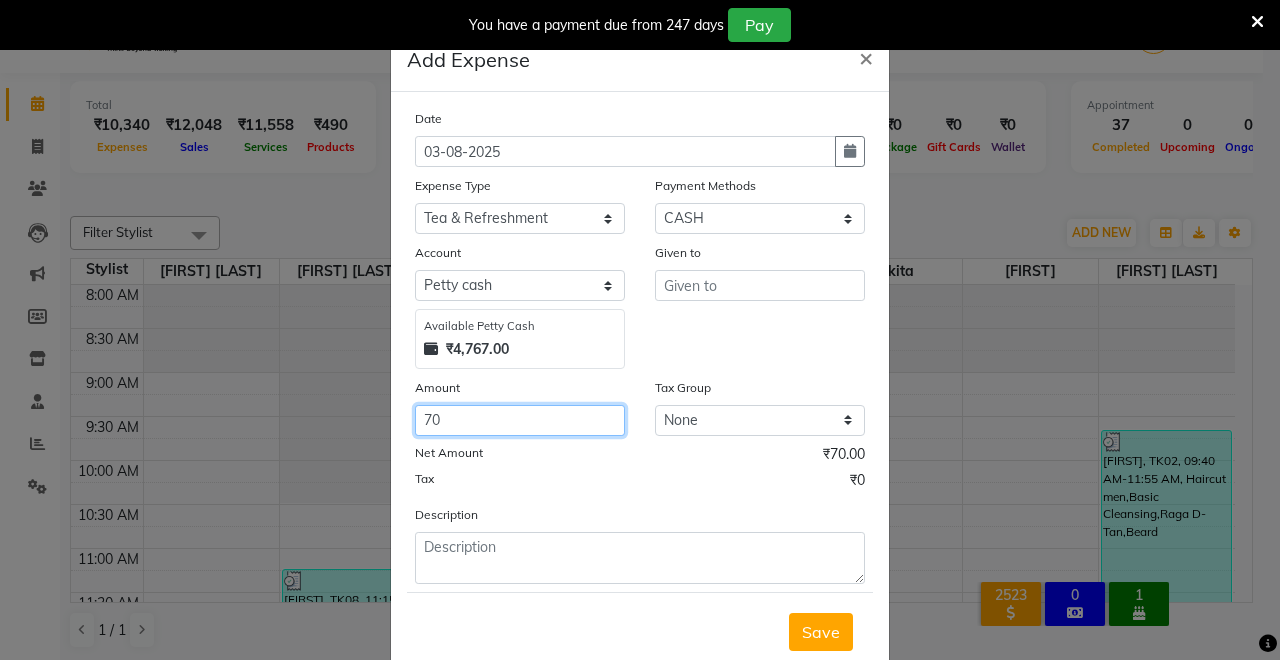 type on "70" 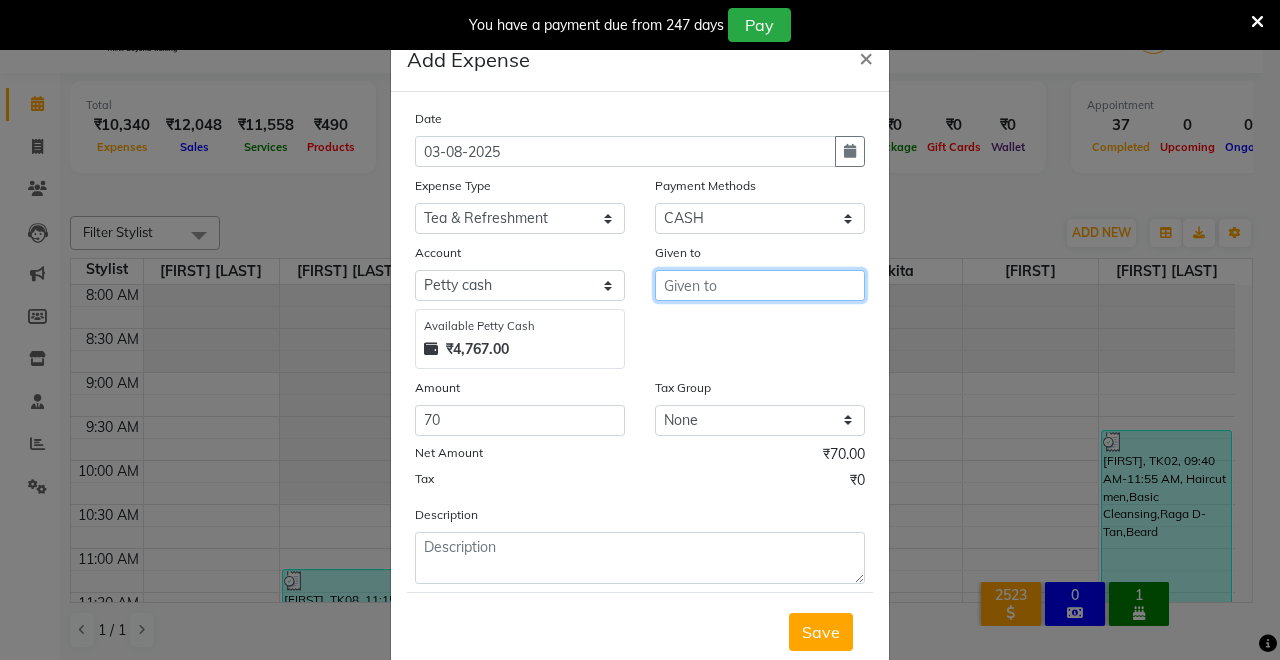 click at bounding box center (760, 285) 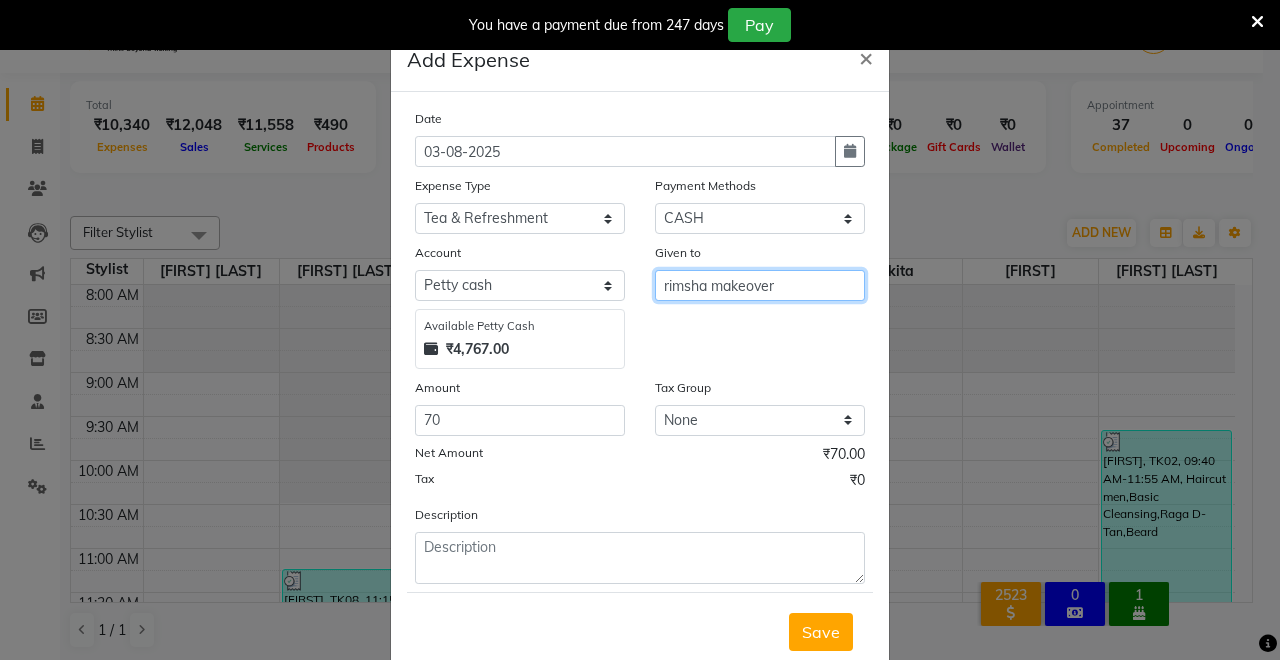 type on "rimsha makeover" 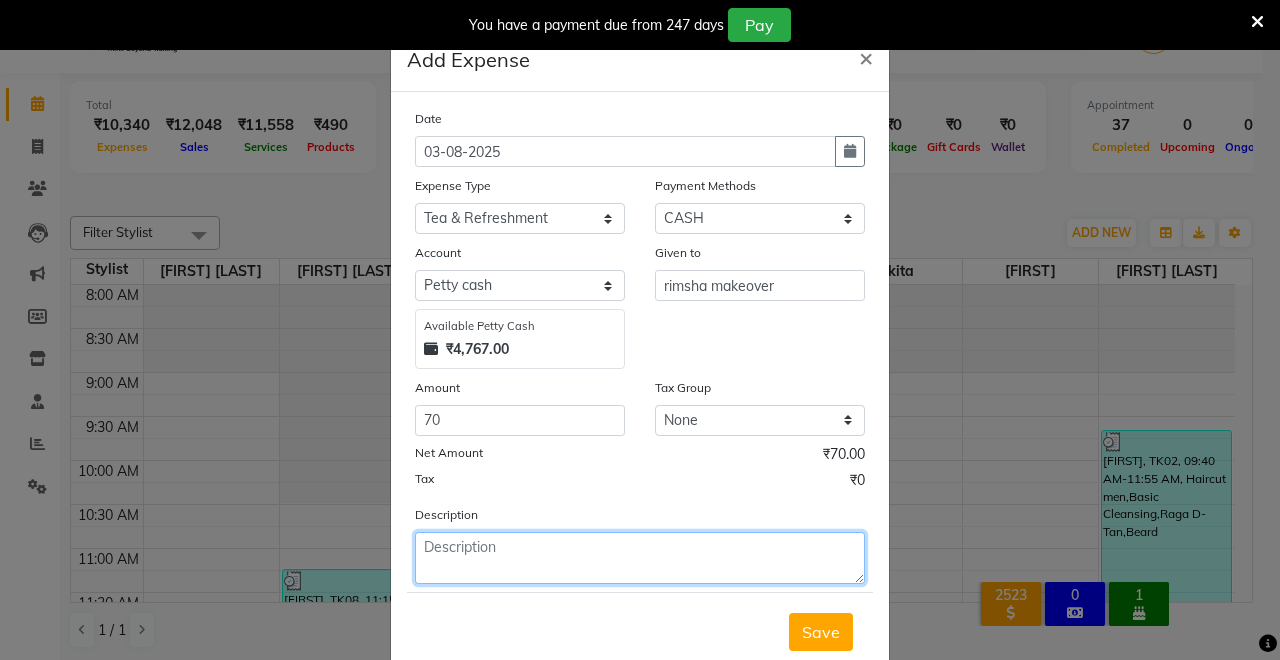 click 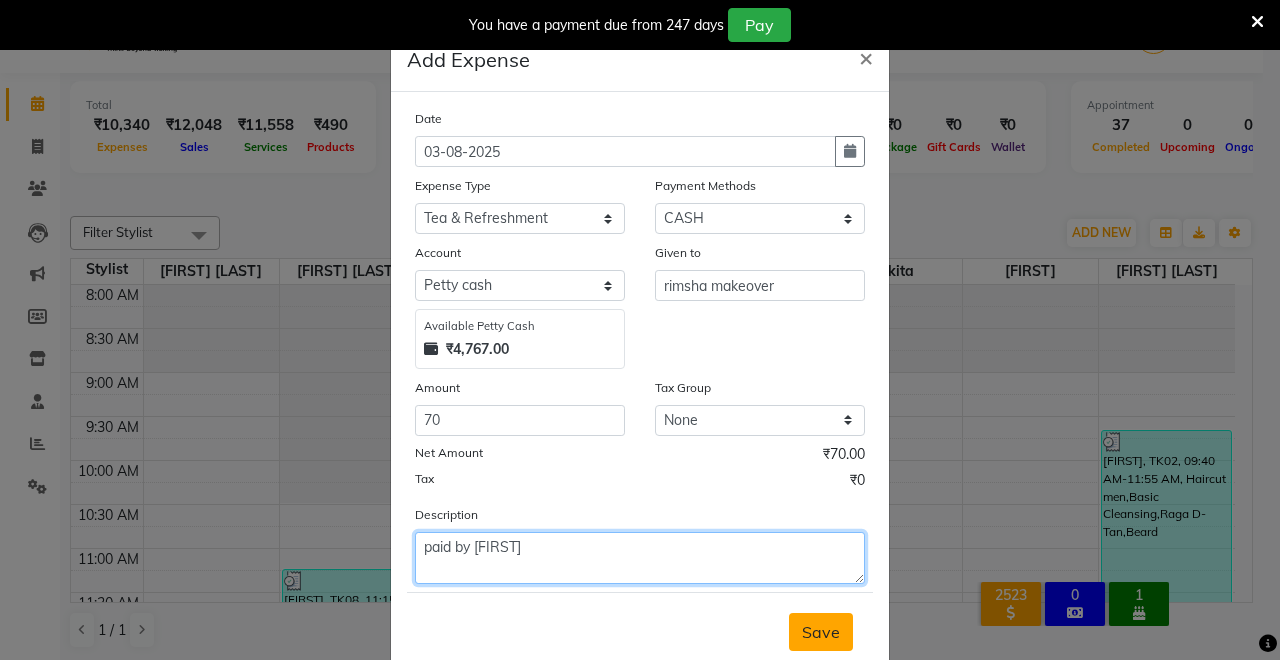 type on "paid by shikha" 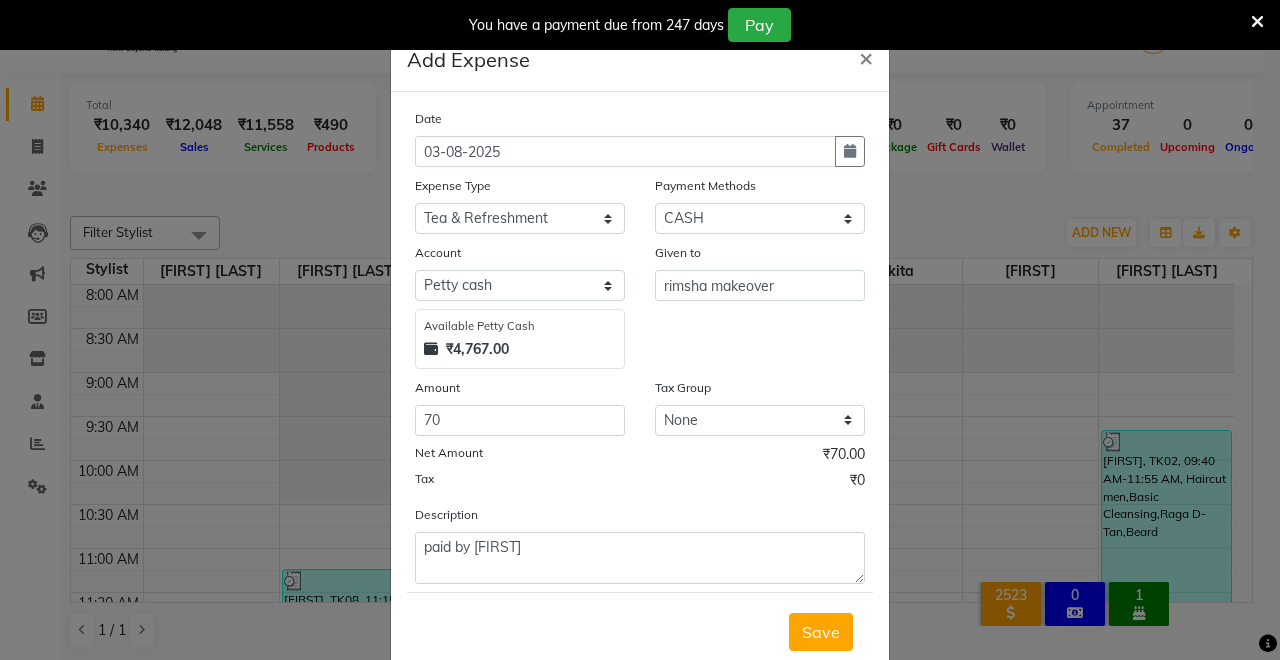 click on "Save" at bounding box center [821, 632] 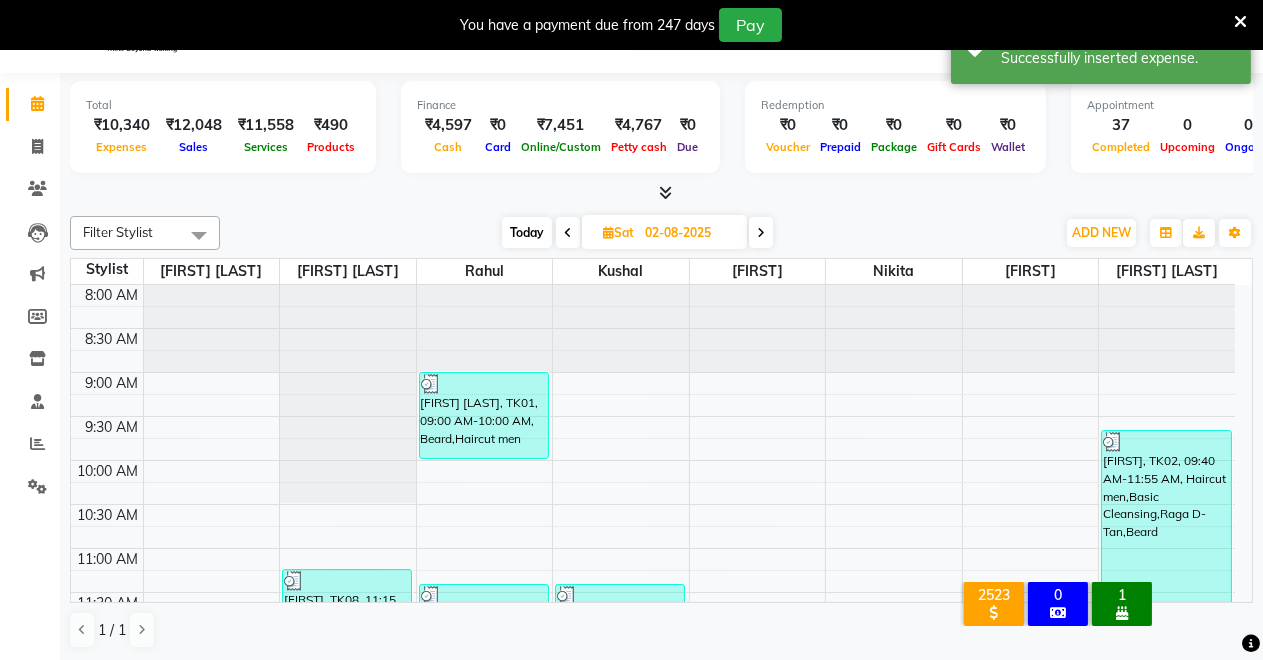 click on "Expenses" at bounding box center (122, 146) 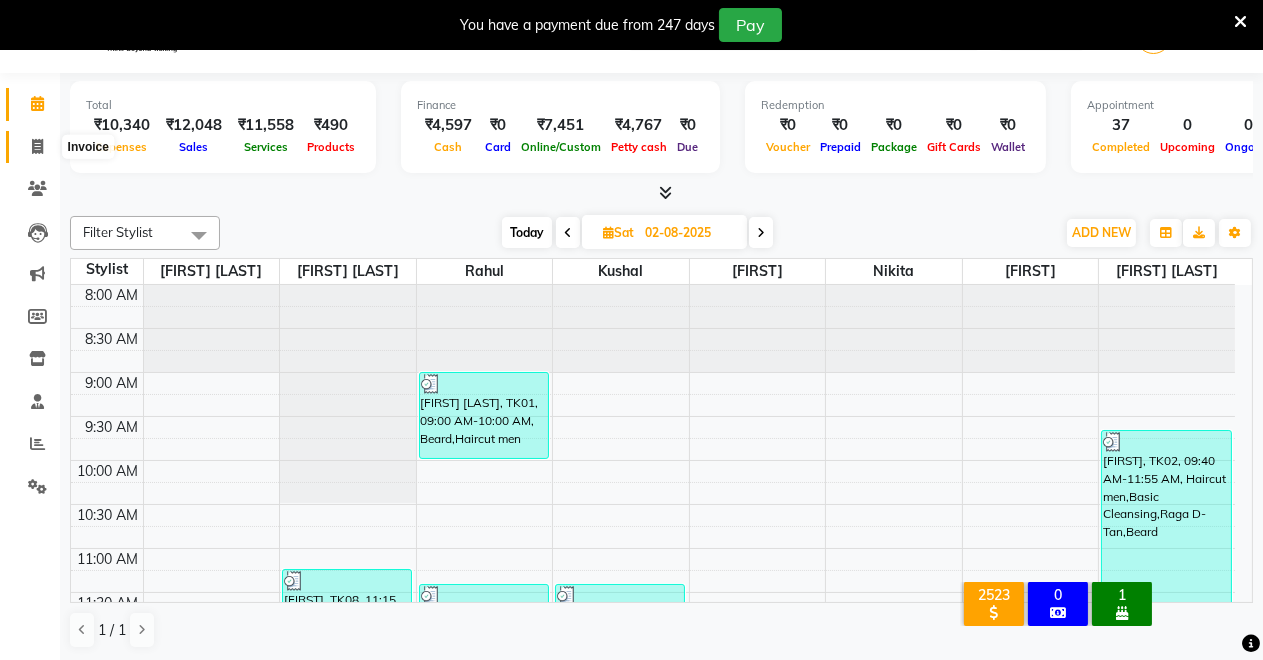 click 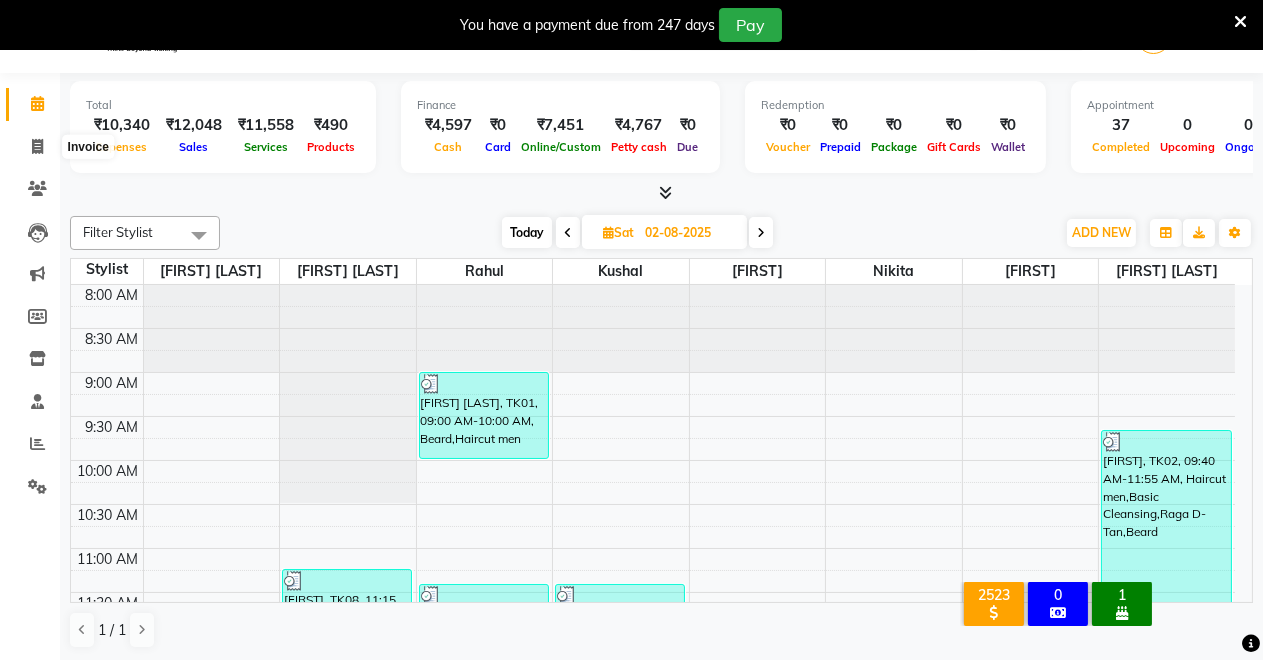select on "service" 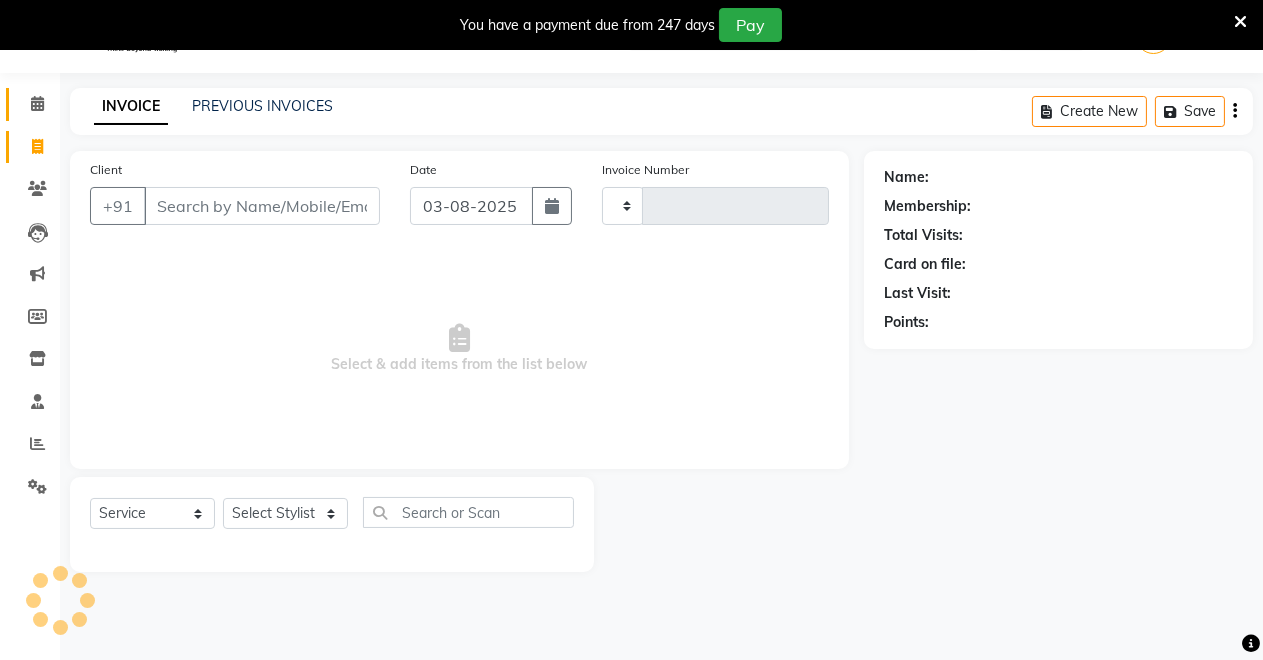 type on "3153" 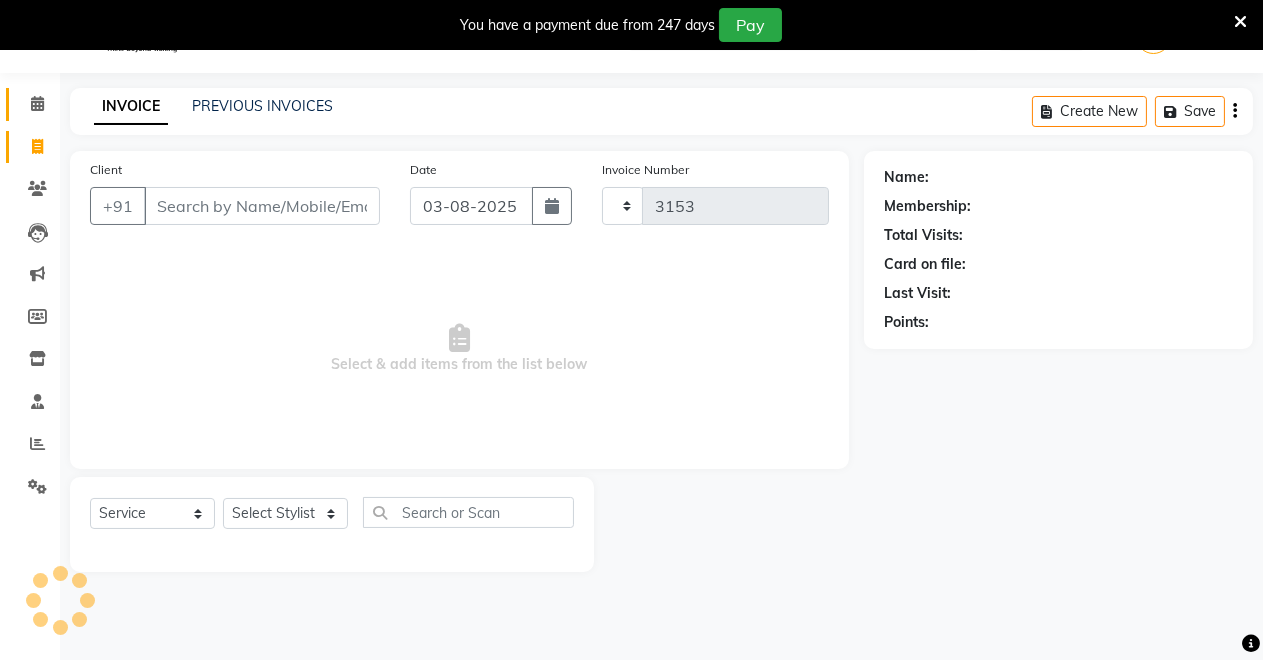 select on "7317" 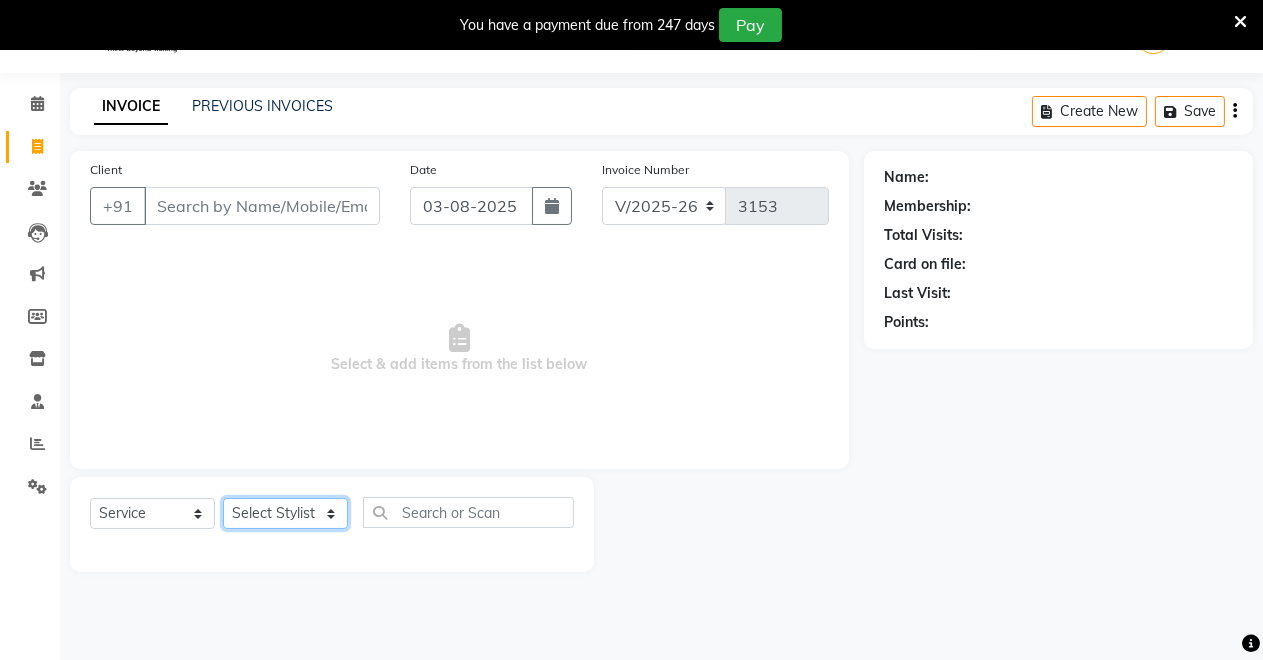 click on "Select Stylist Badal kumar Jeetu Kushal Nikita Rahul Sachin Dangoriya Shikha Suman Verma" 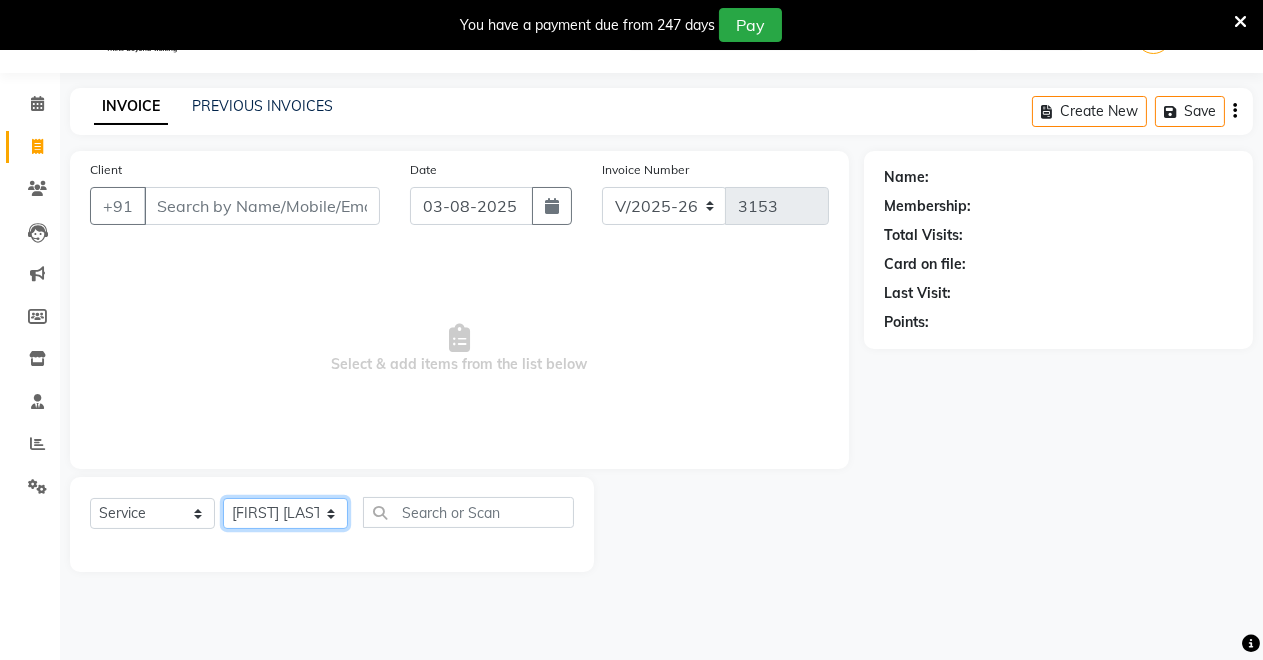 click on "Select Stylist Badal kumar Jeetu Kushal Nikita Rahul Sachin Dangoriya Shikha Suman Verma" 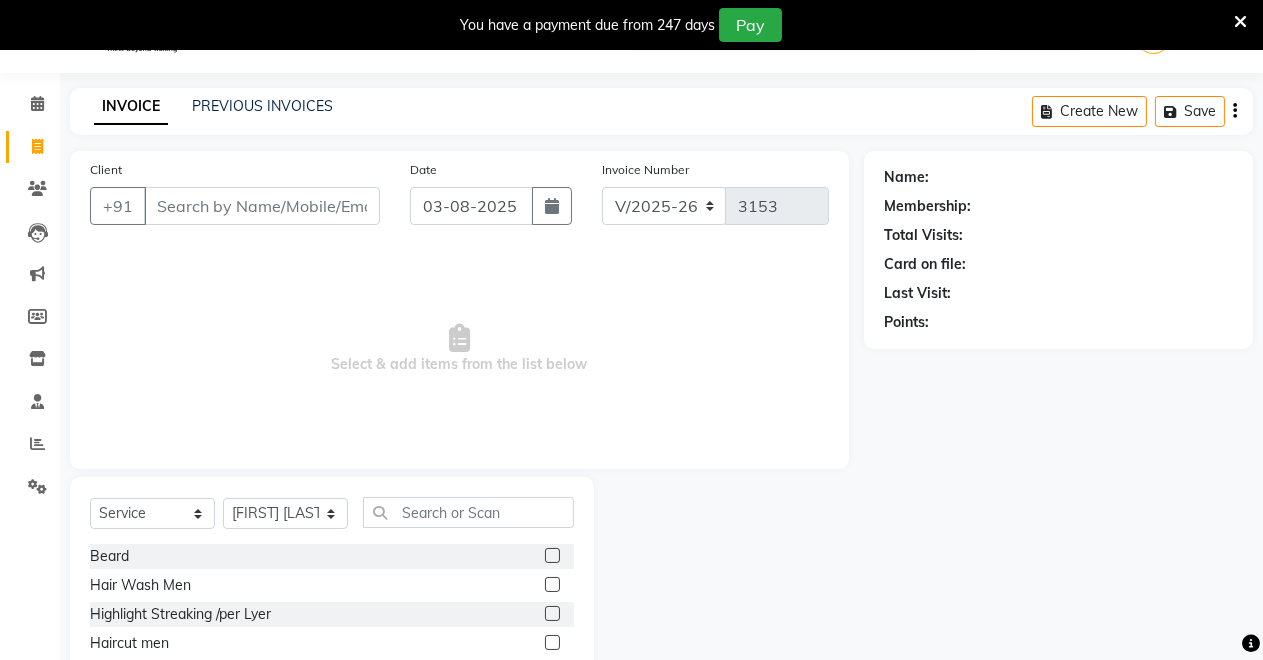 click 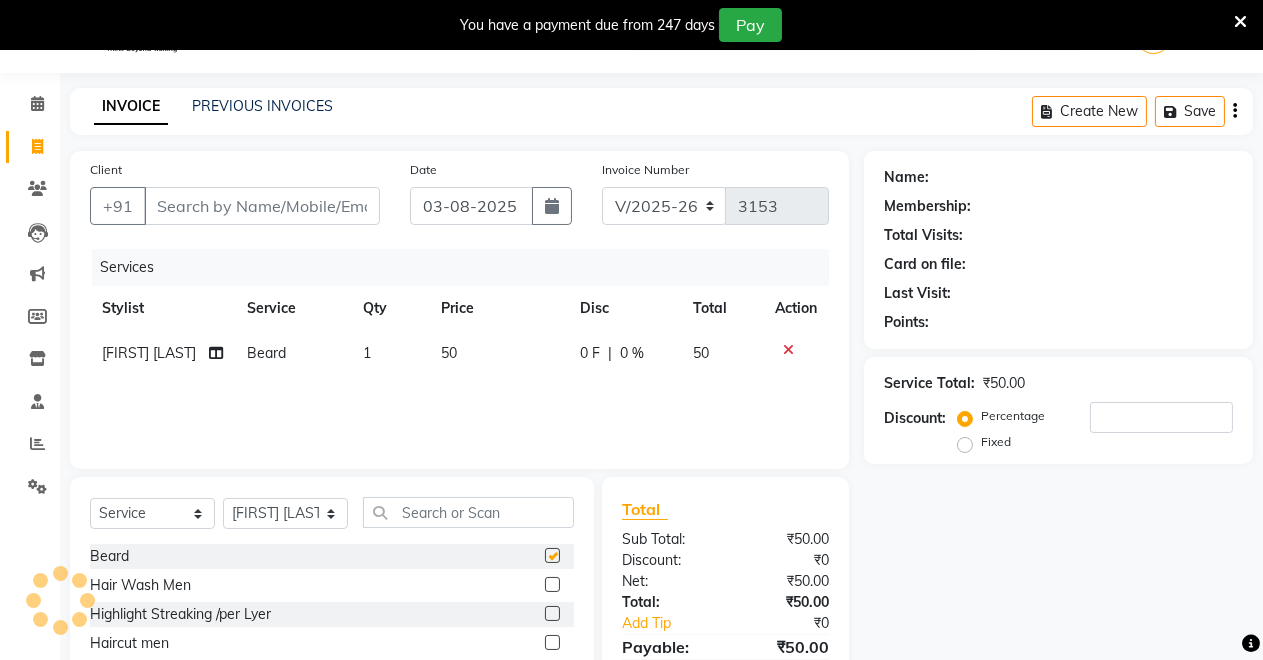 checkbox on "false" 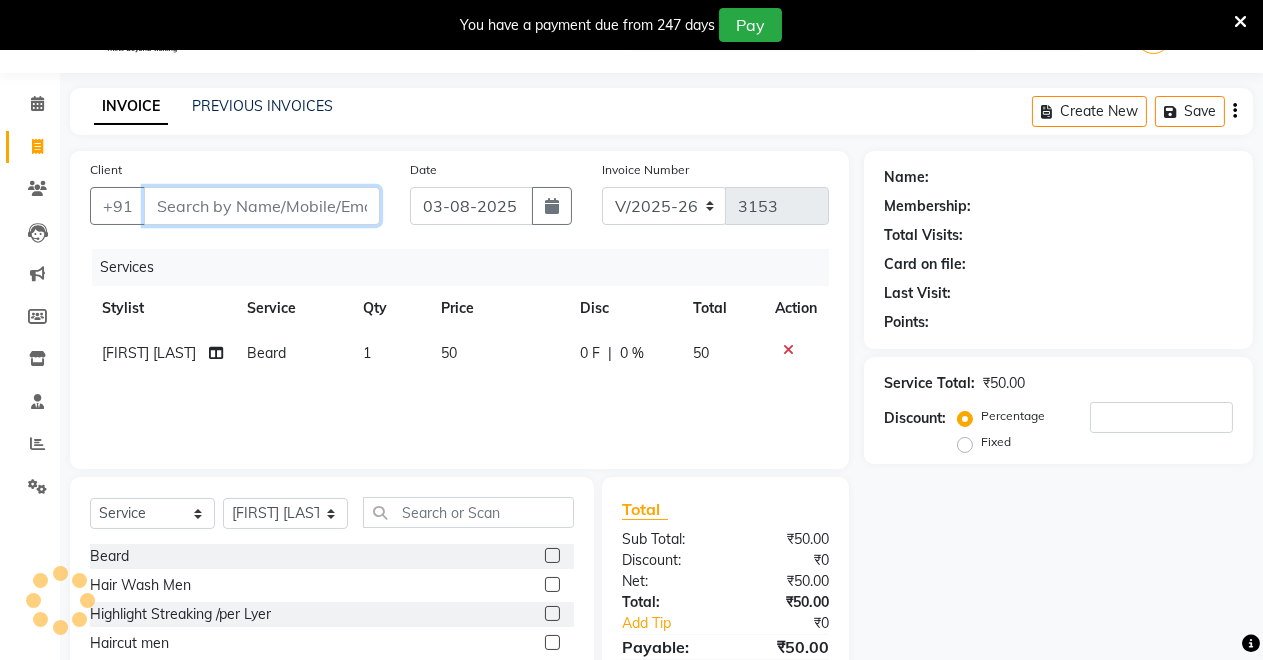 click on "Client" at bounding box center (262, 206) 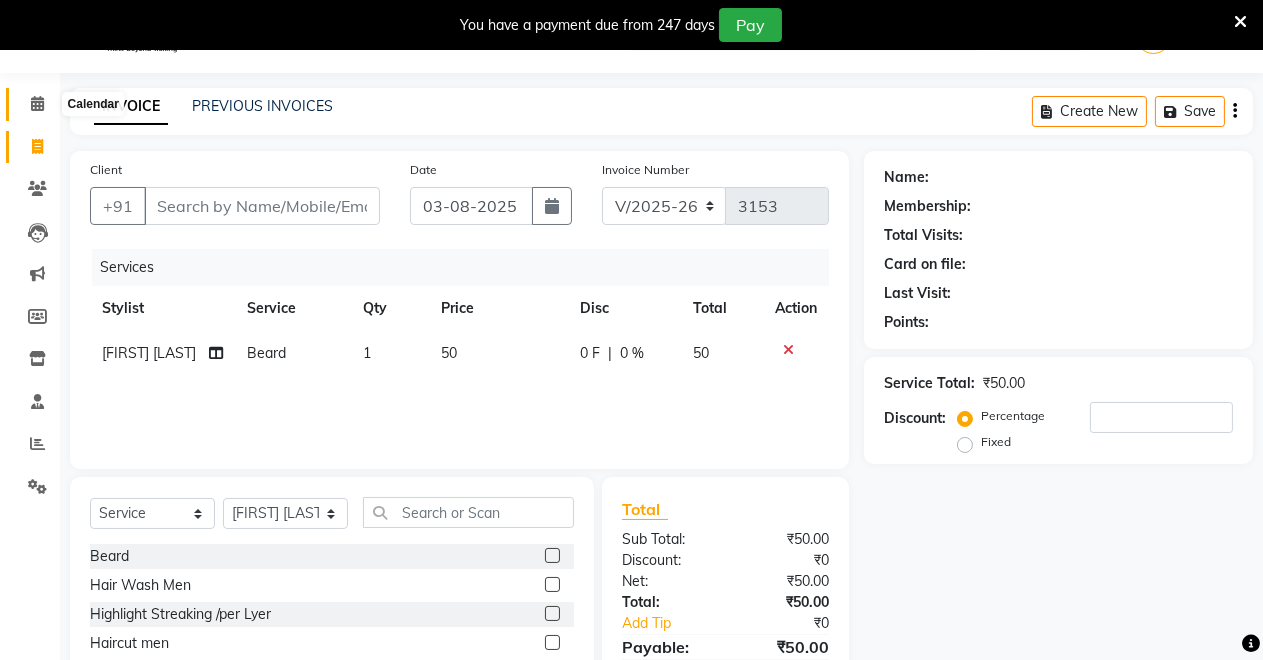 click 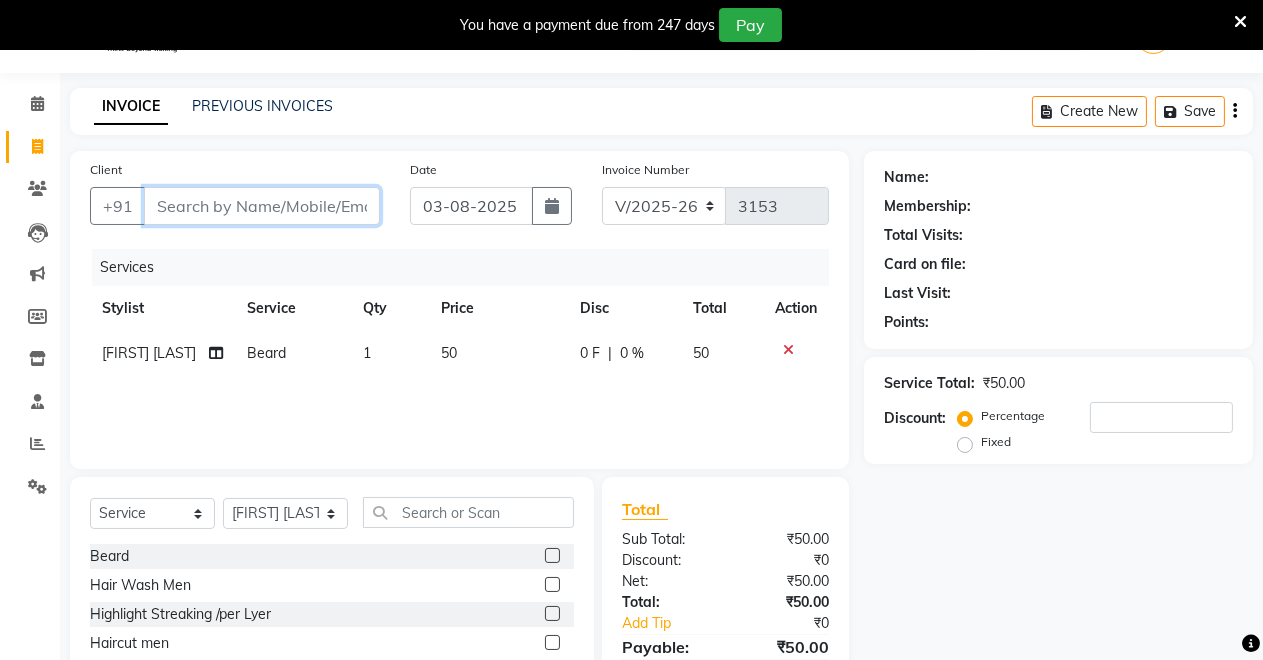 click on "Client" at bounding box center [262, 206] 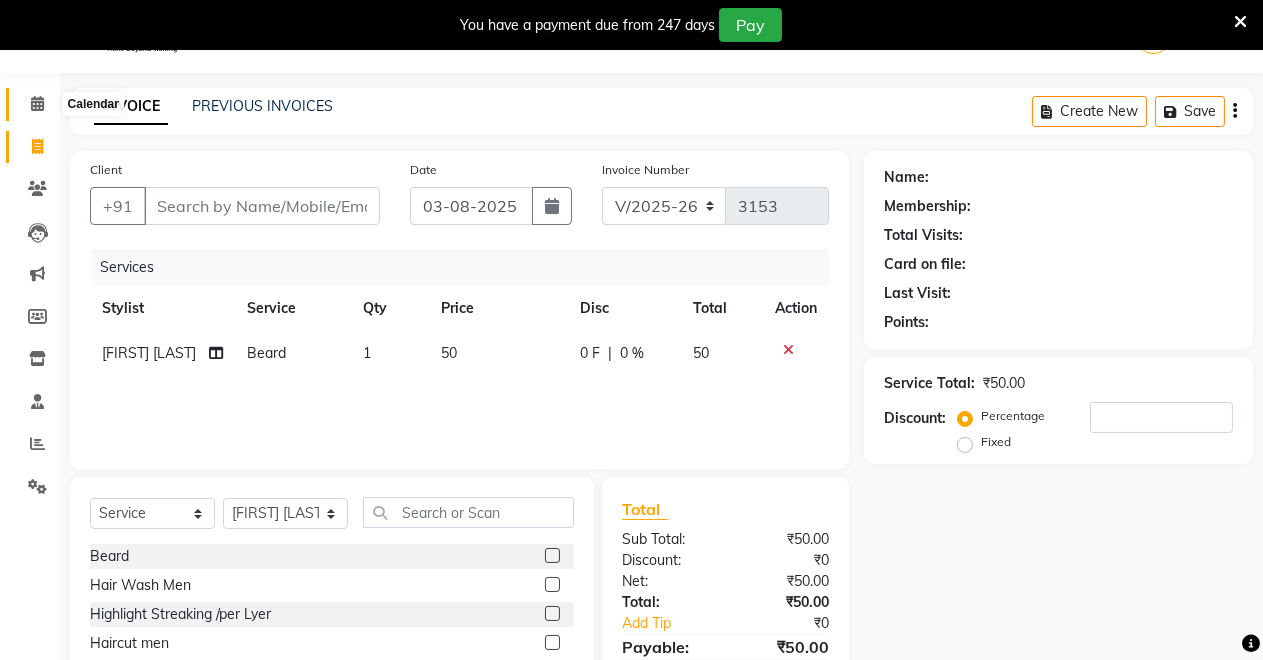 click 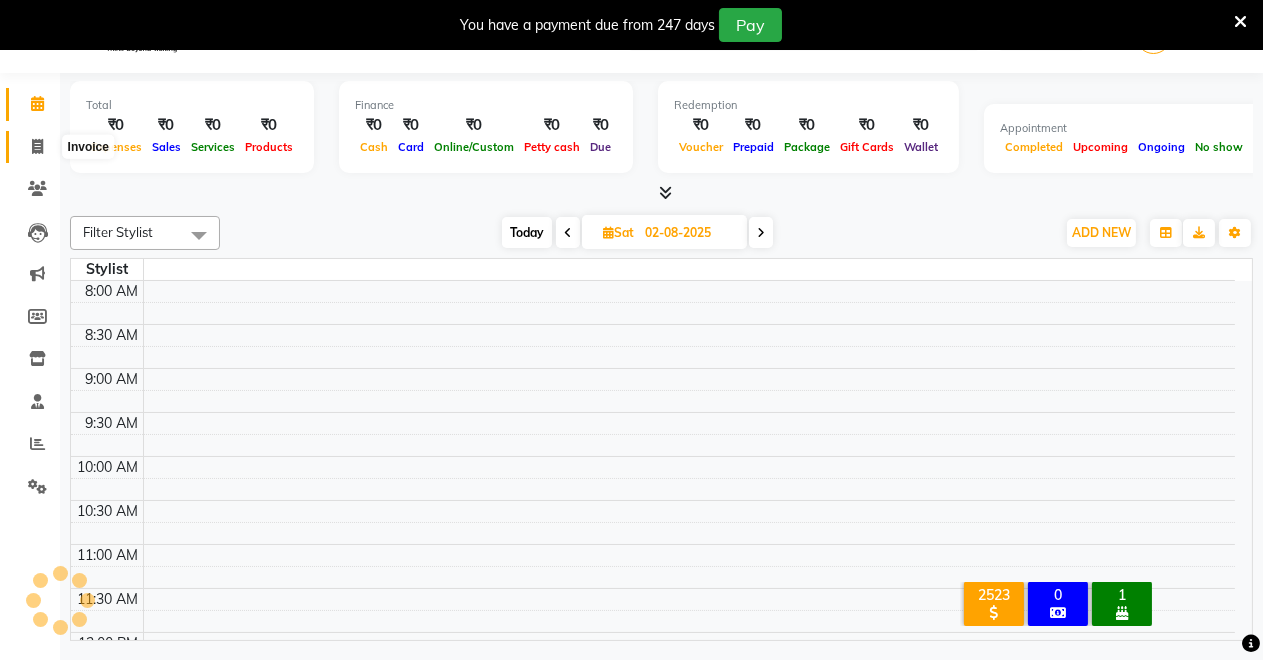 click 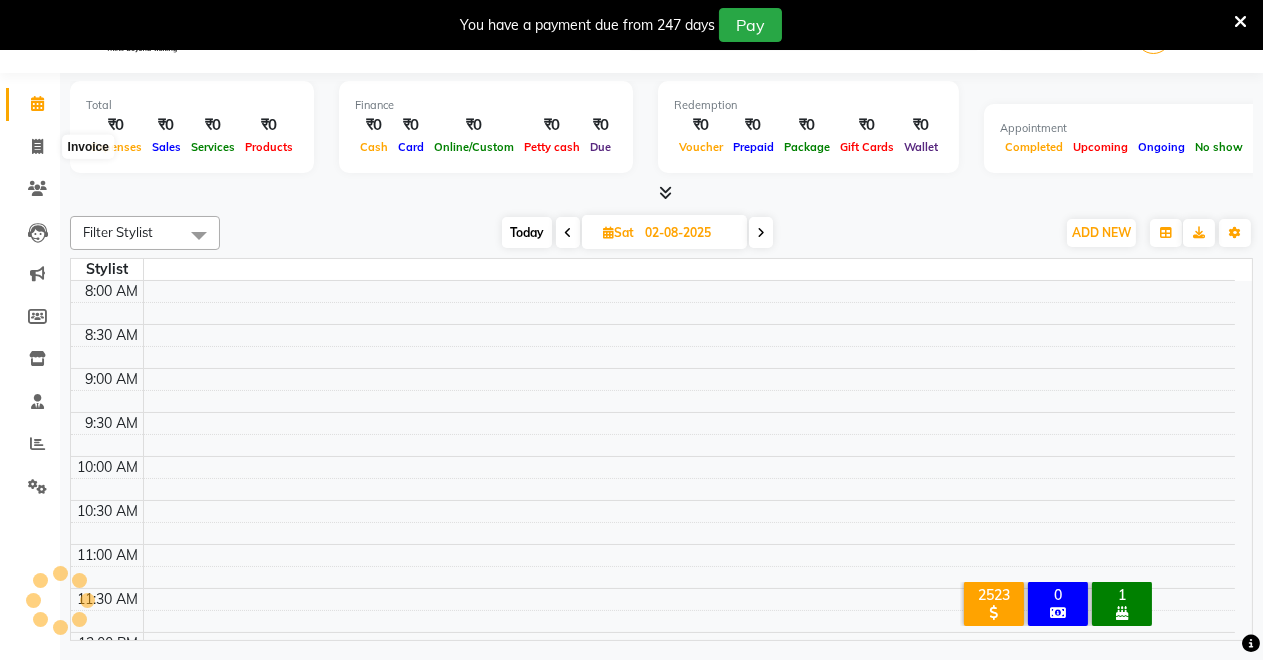 select on "service" 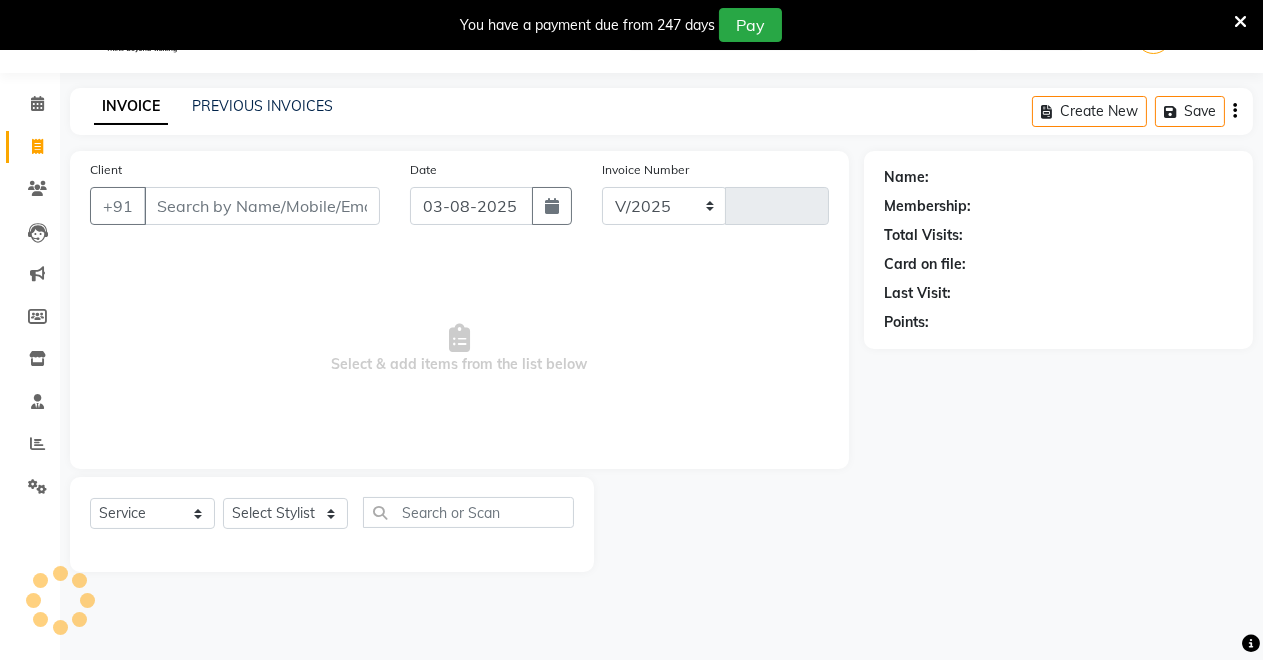 select on "7317" 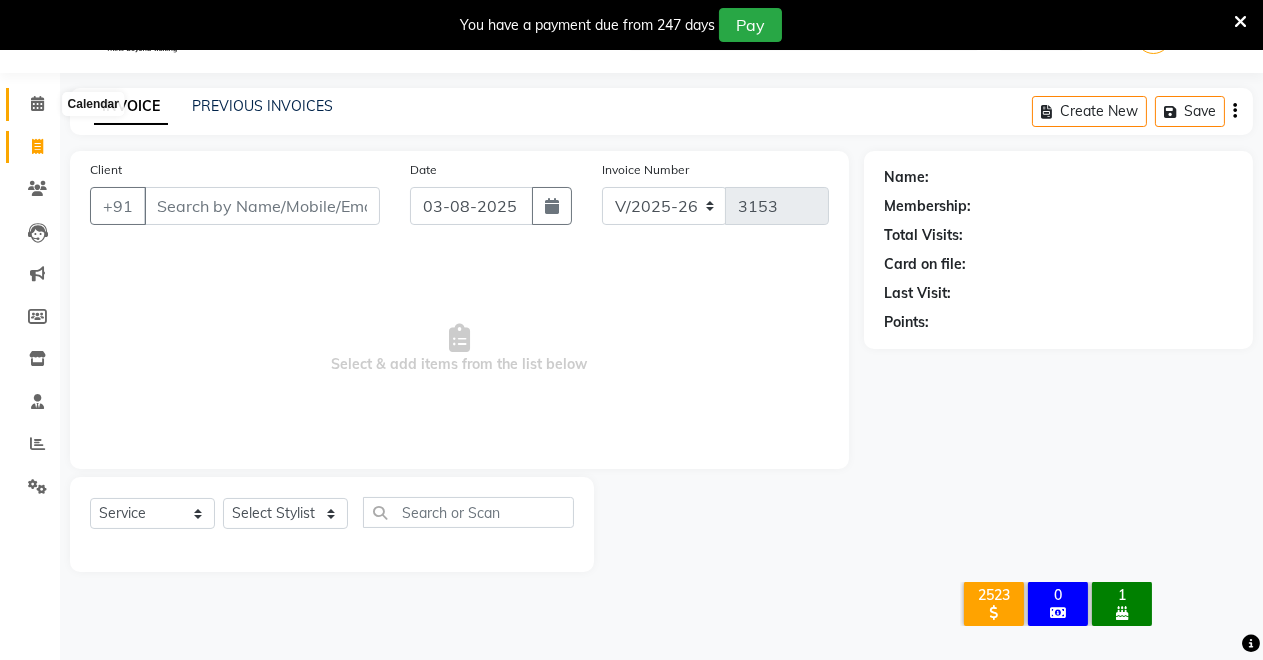 click 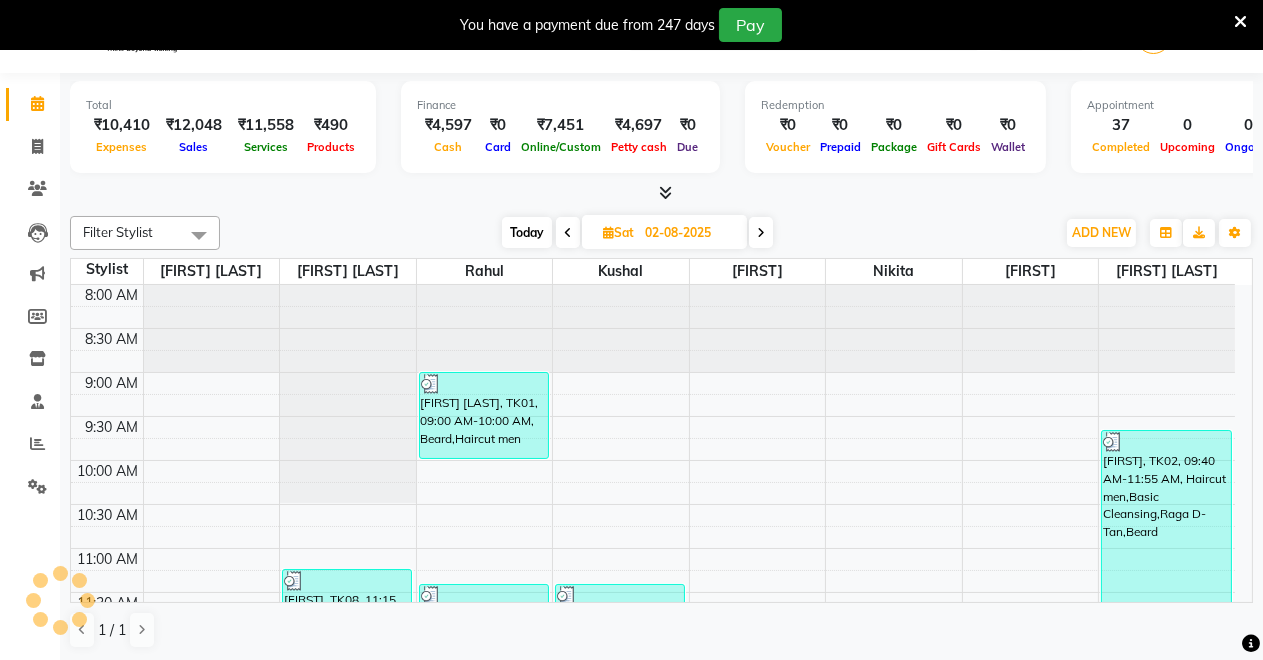 scroll, scrollTop: 0, scrollLeft: 0, axis: both 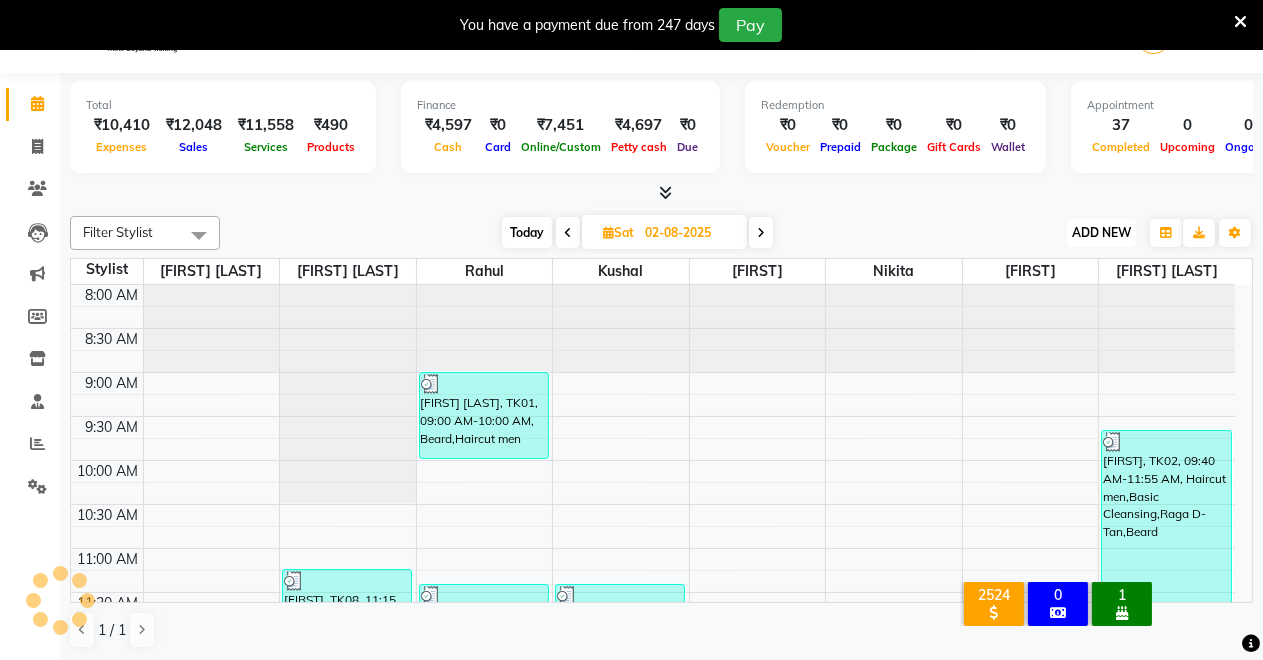 click on "ADD NEW" at bounding box center (1101, 232) 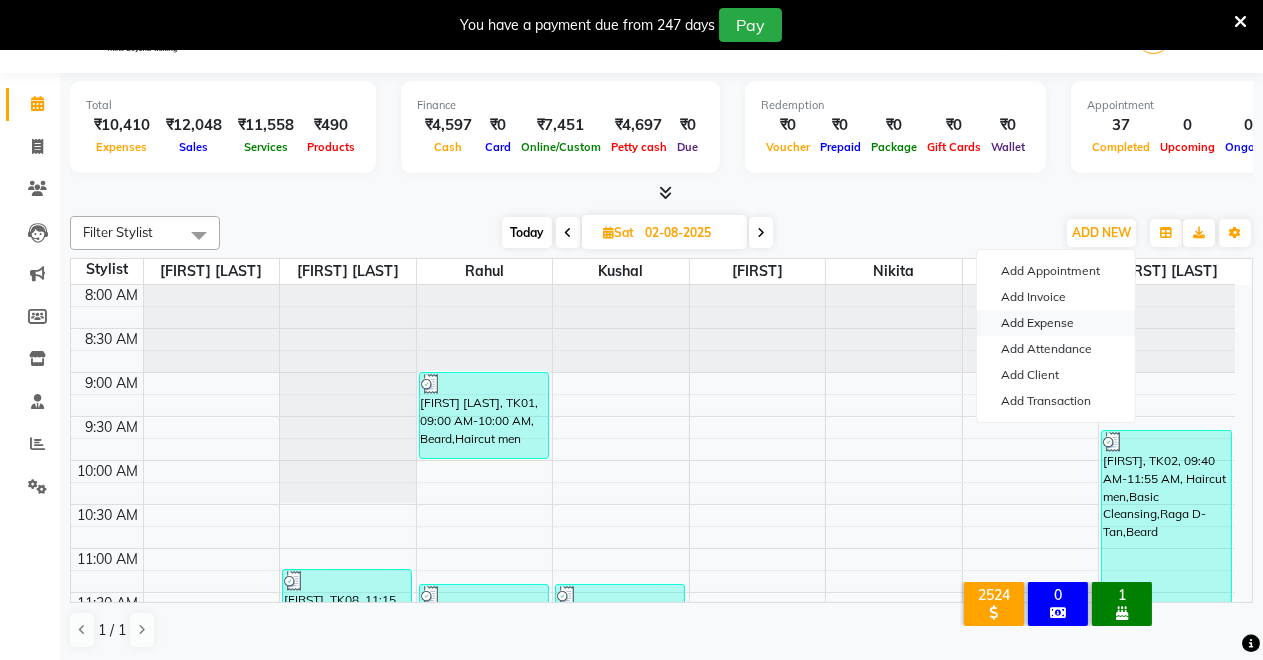 click on "Add Expense" at bounding box center [1056, 323] 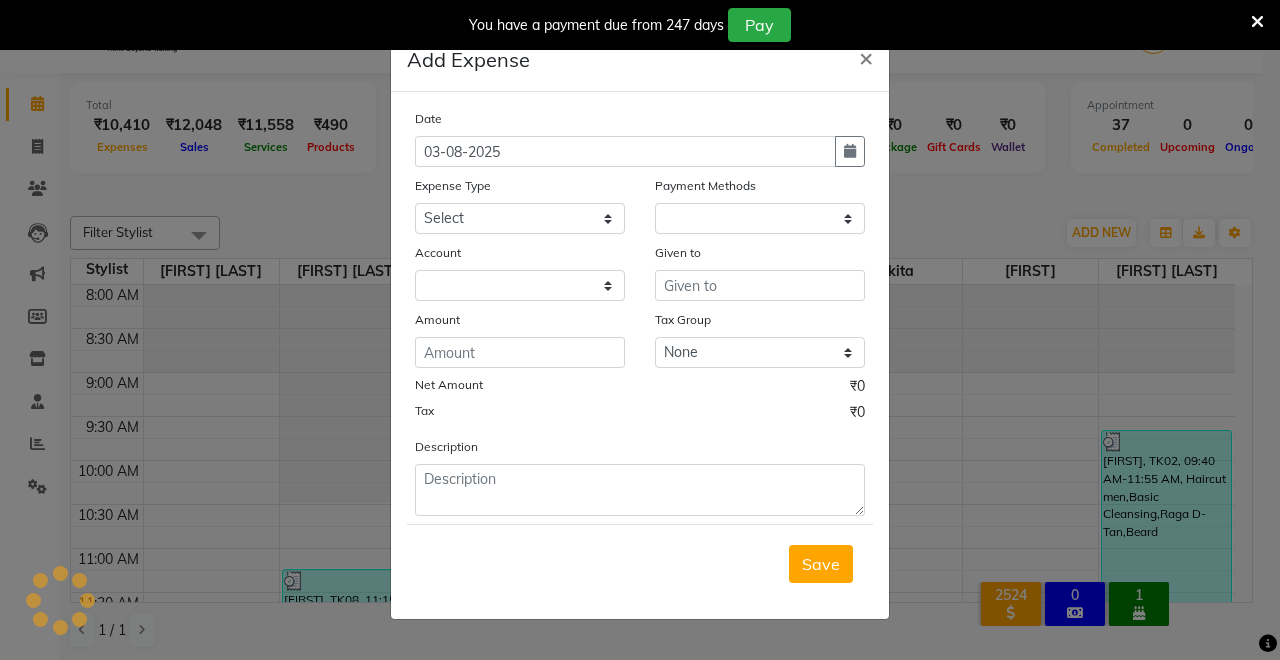 select on "1" 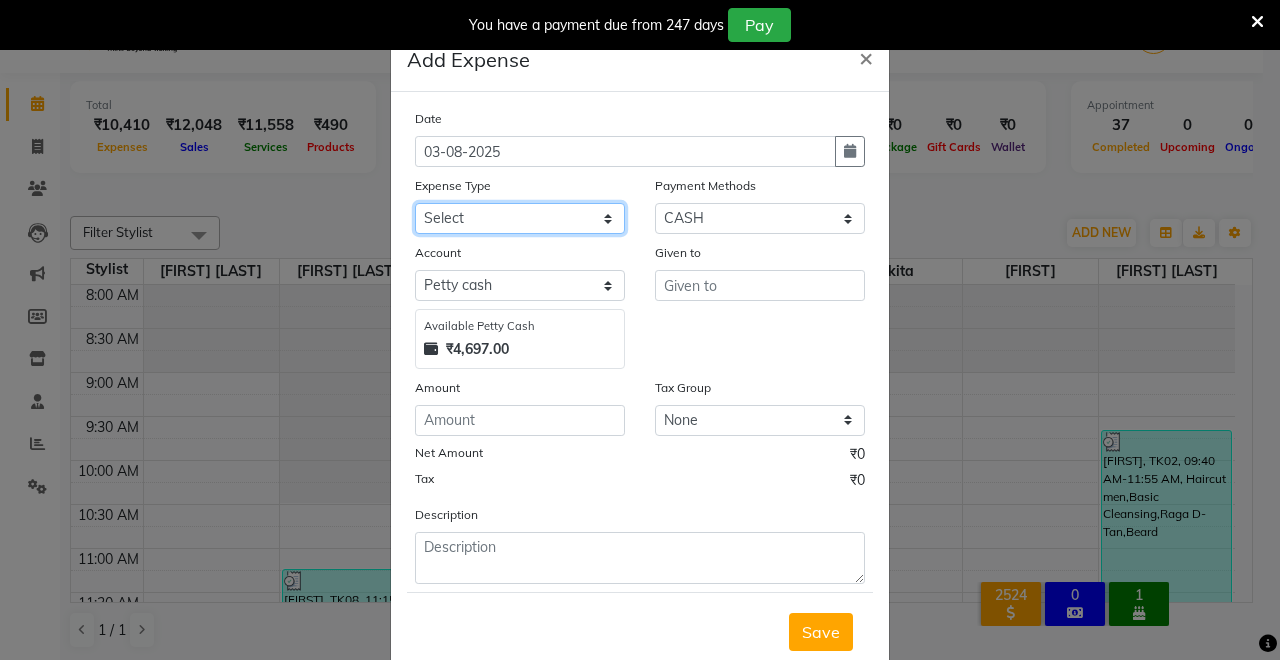 click on "Select Advance Salary Baba Bank Service Charges CLEANING Clinical charges DM SIR DUSTBIN electricity bill Other PAMPHLETS Pandit G Priyanka mam Product Rent Salary SOFA Staff Snacks Tax Tea & Refreshment T SHIRT PRINT Utilities Water Bottle" 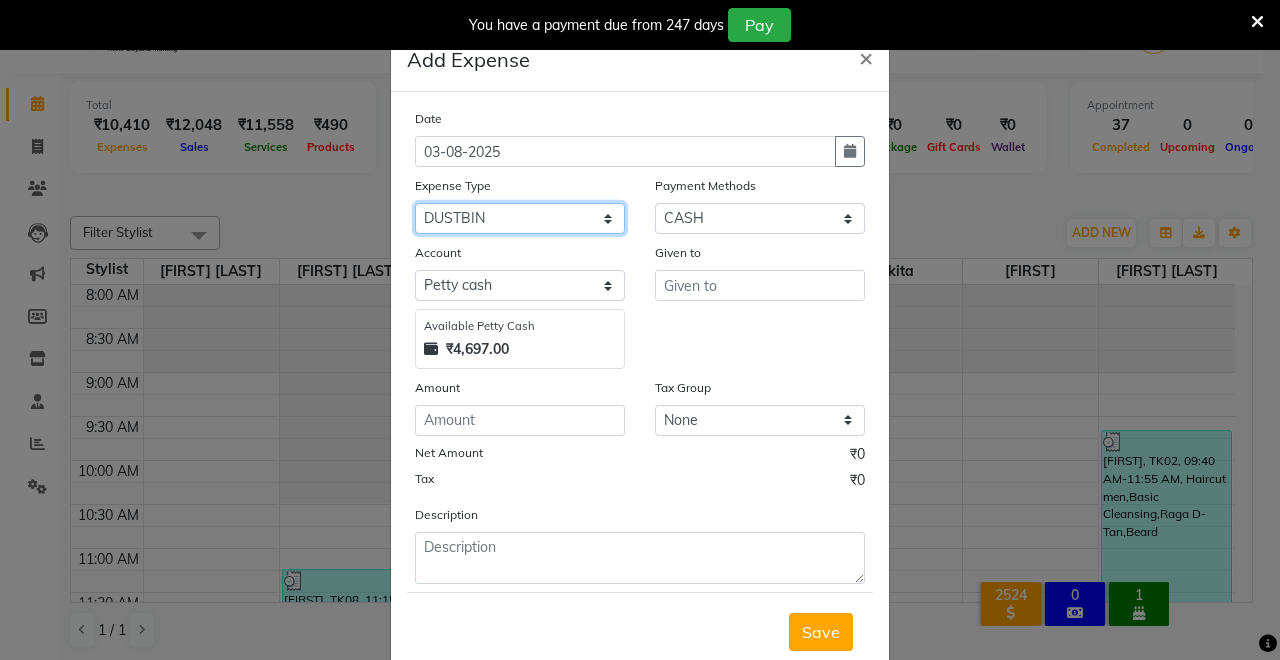 click on "Select Advance Salary Baba Bank Service Charges CLEANING Clinical charges DM SIR DUSTBIN electricity bill Other PAMPHLETS Pandit G Priyanka mam Product Rent Salary SOFA Staff Snacks Tax Tea & Refreshment T SHIRT PRINT Utilities Water Bottle" 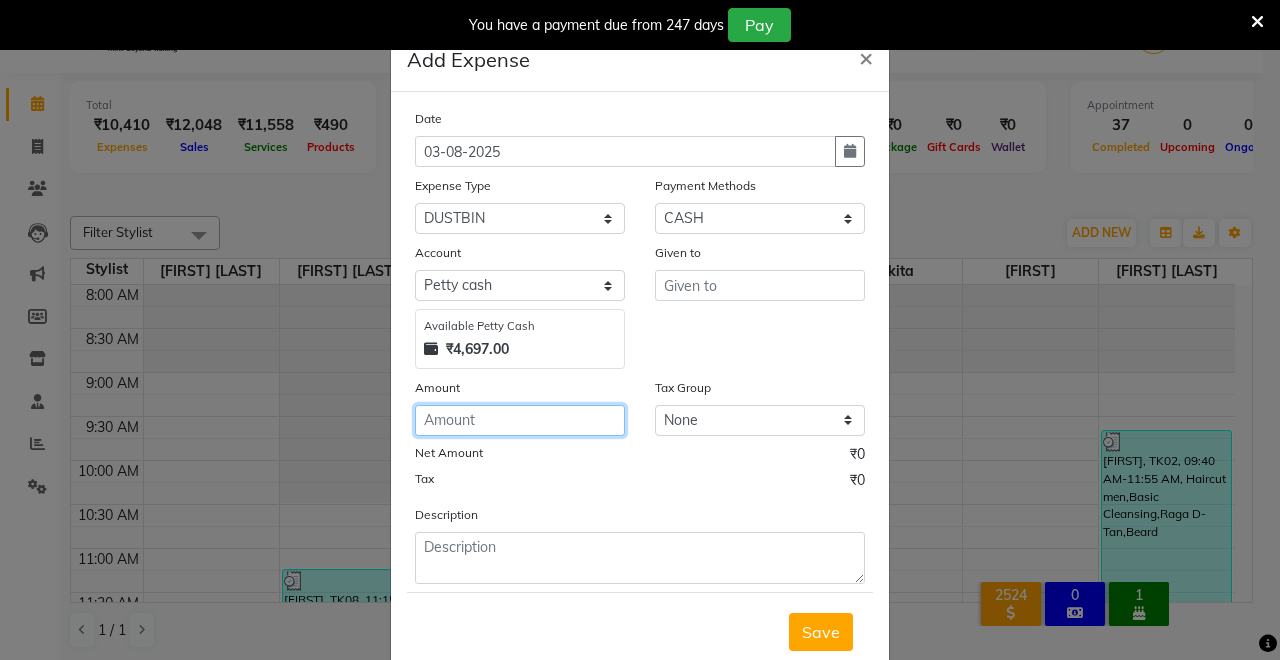 click 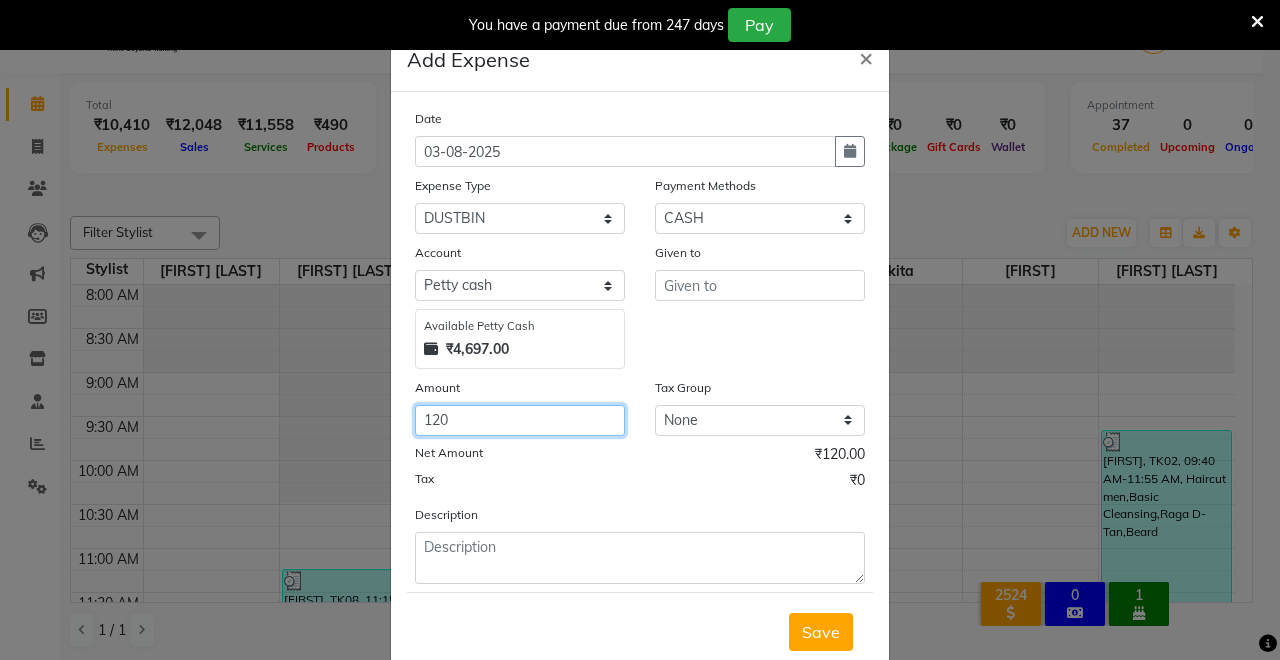 type on "120" 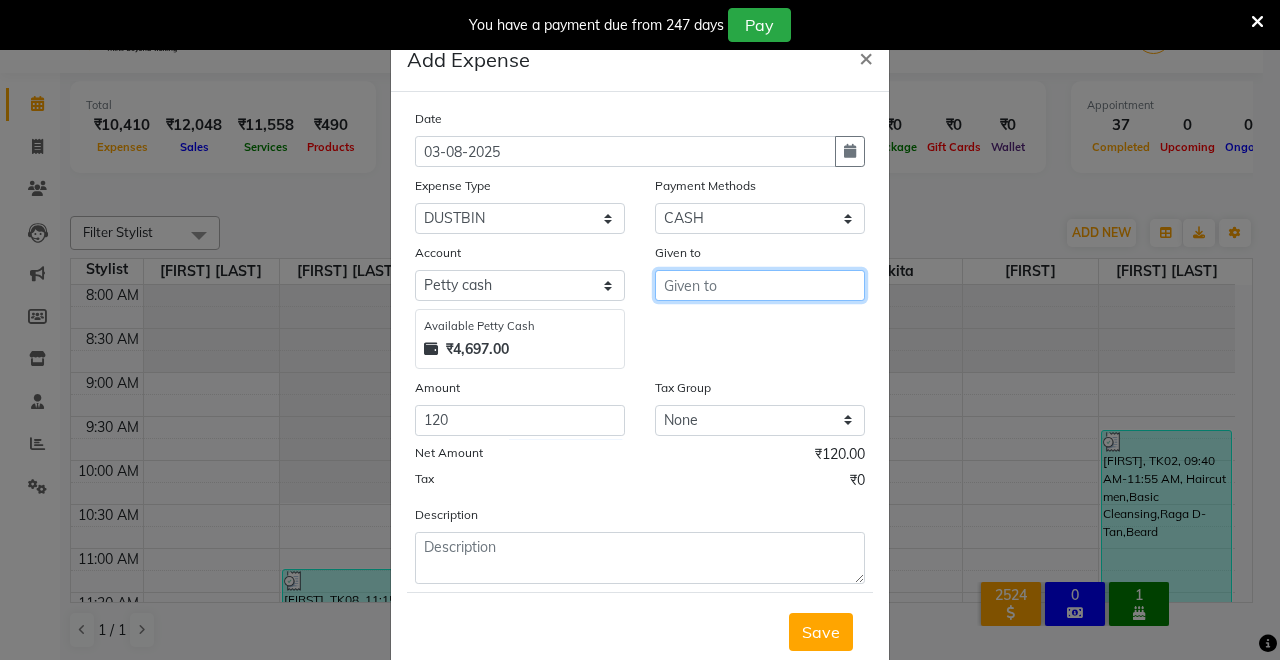 click at bounding box center [760, 285] 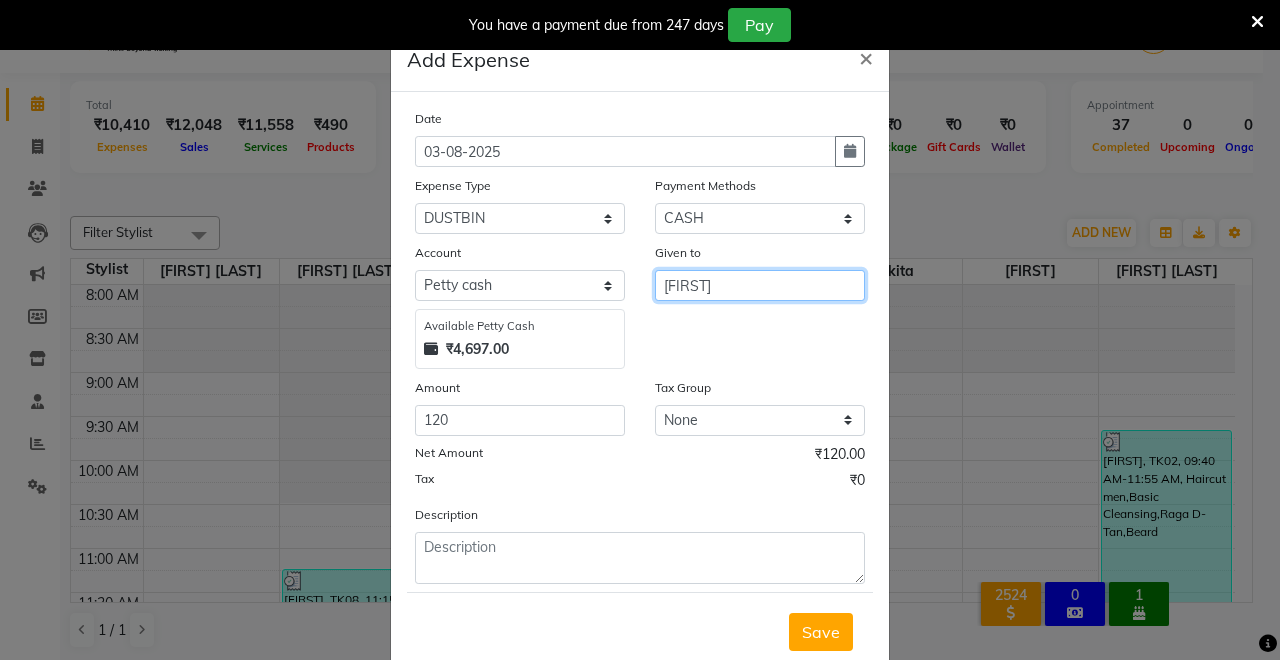 type on "khusal" 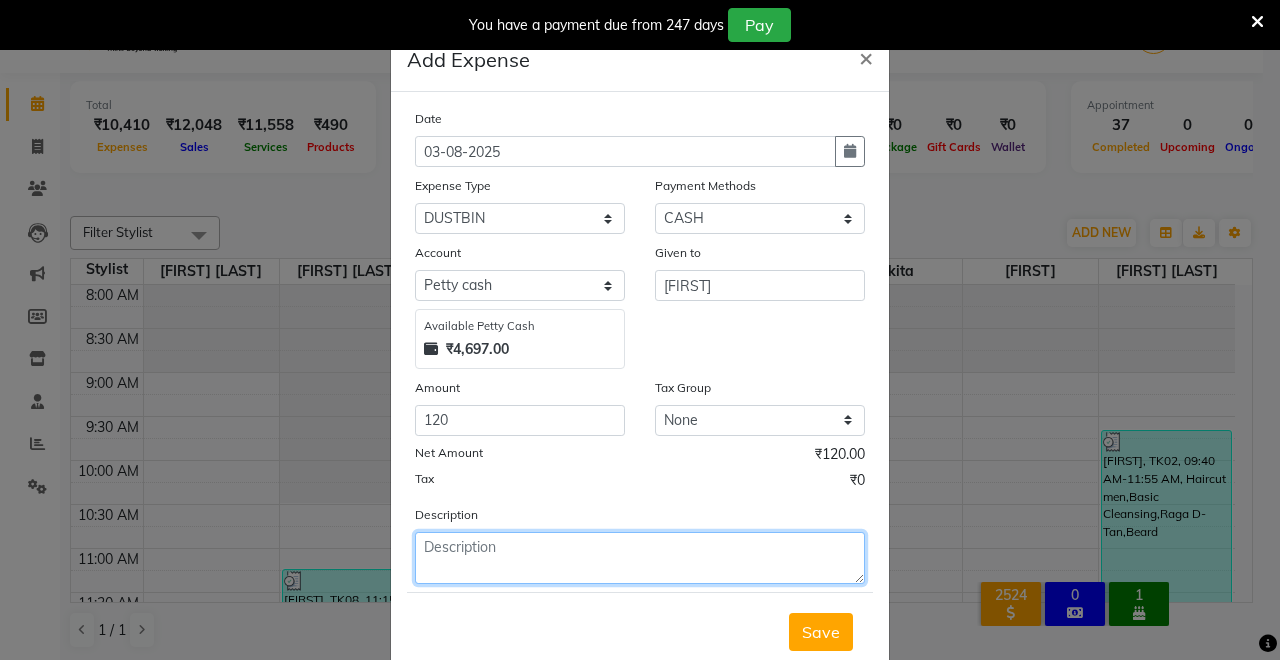 click 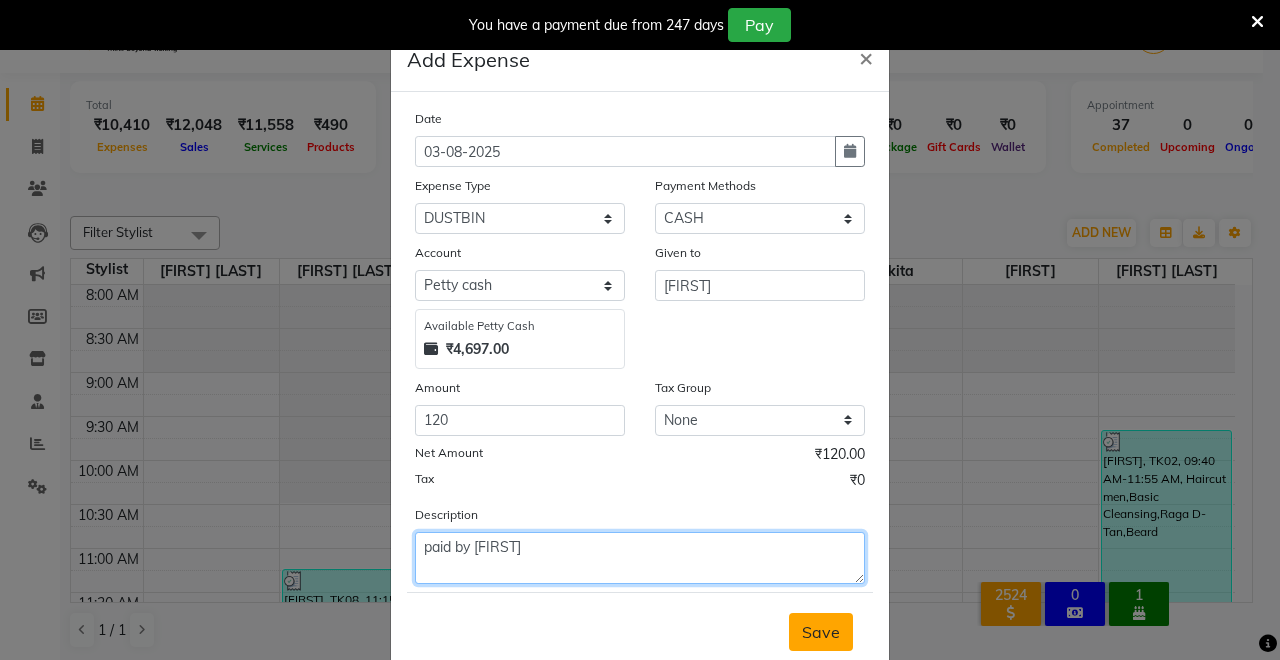 type on "paid by shikha" 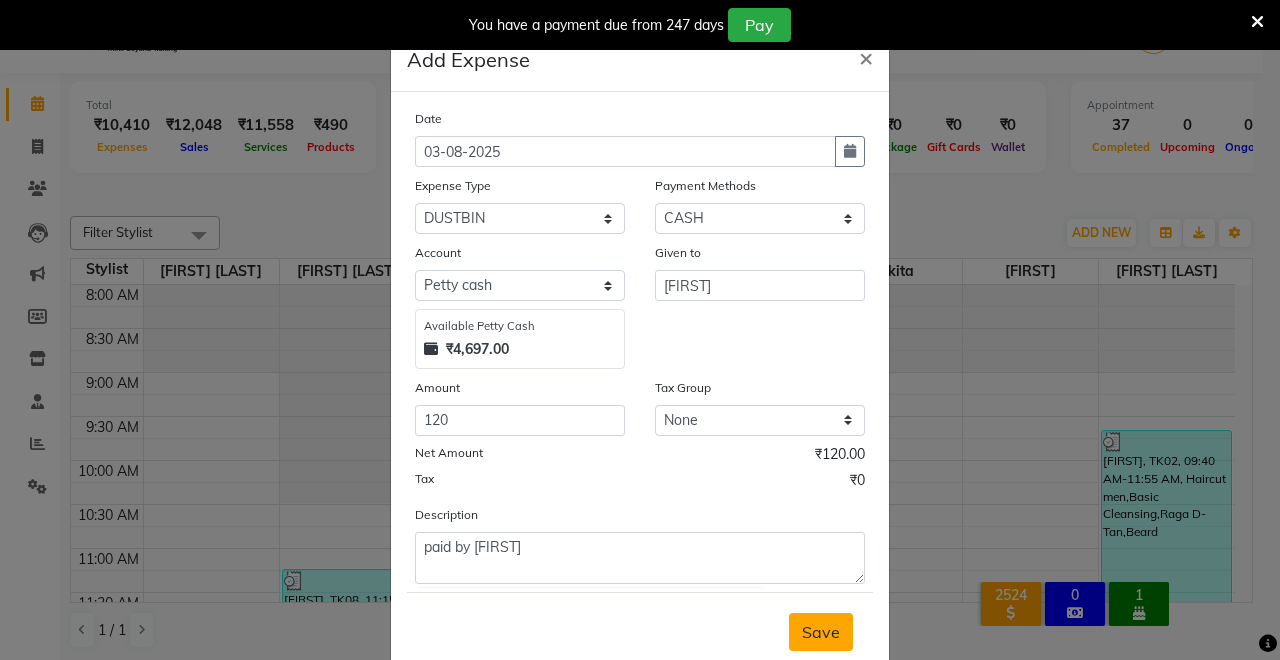 click on "Save" at bounding box center (821, 632) 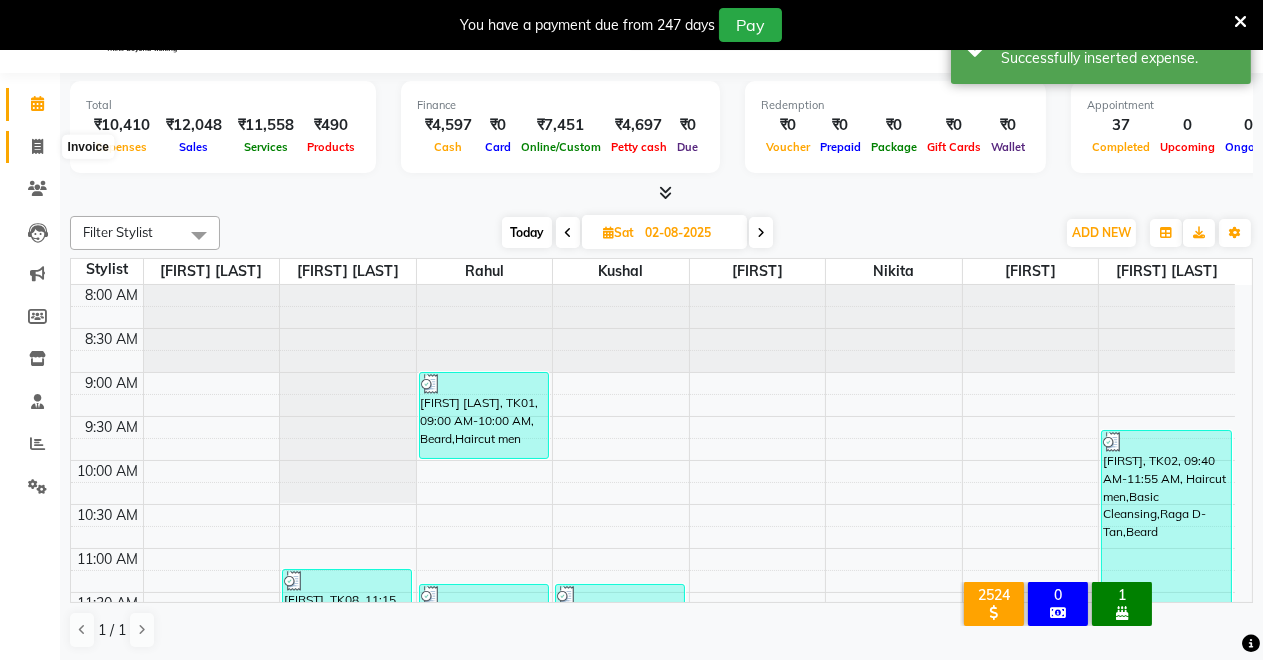 click 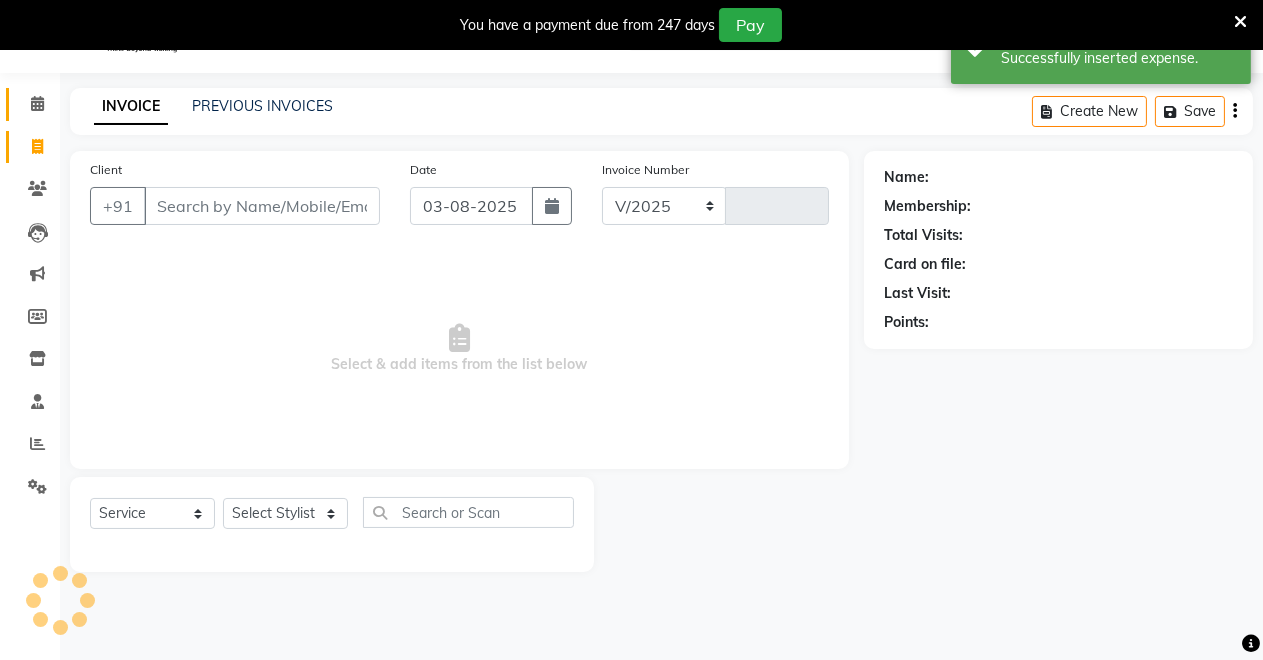 select on "7317" 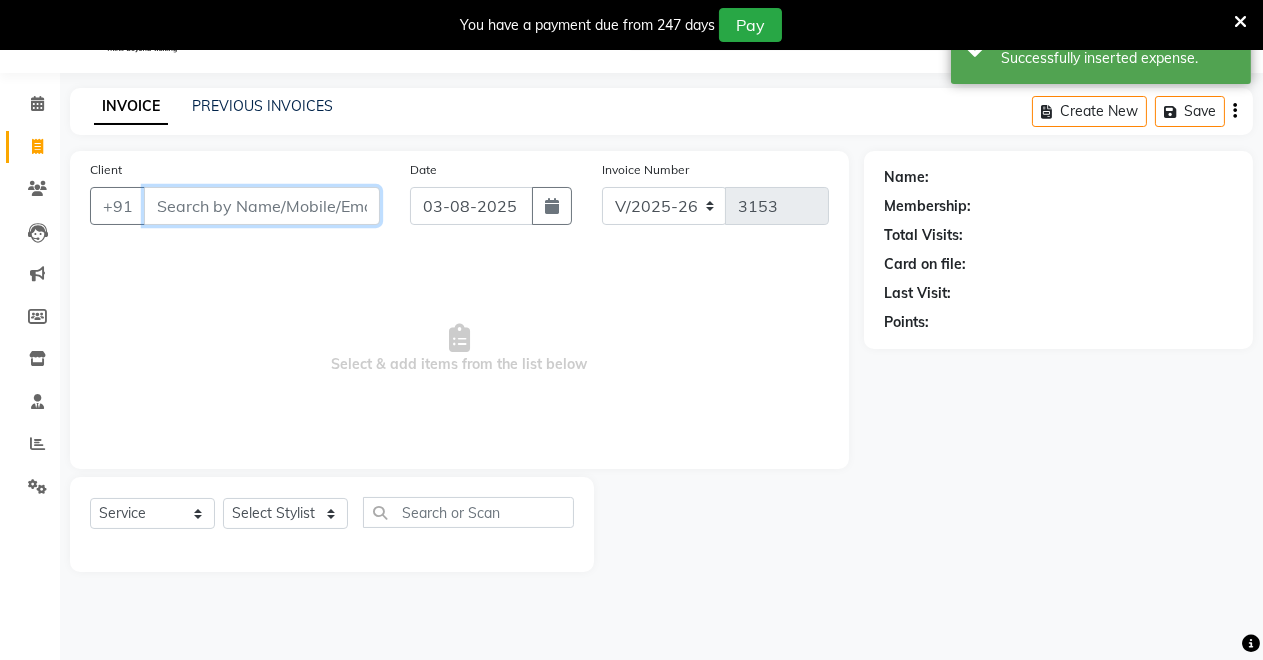 click on "Client +91" 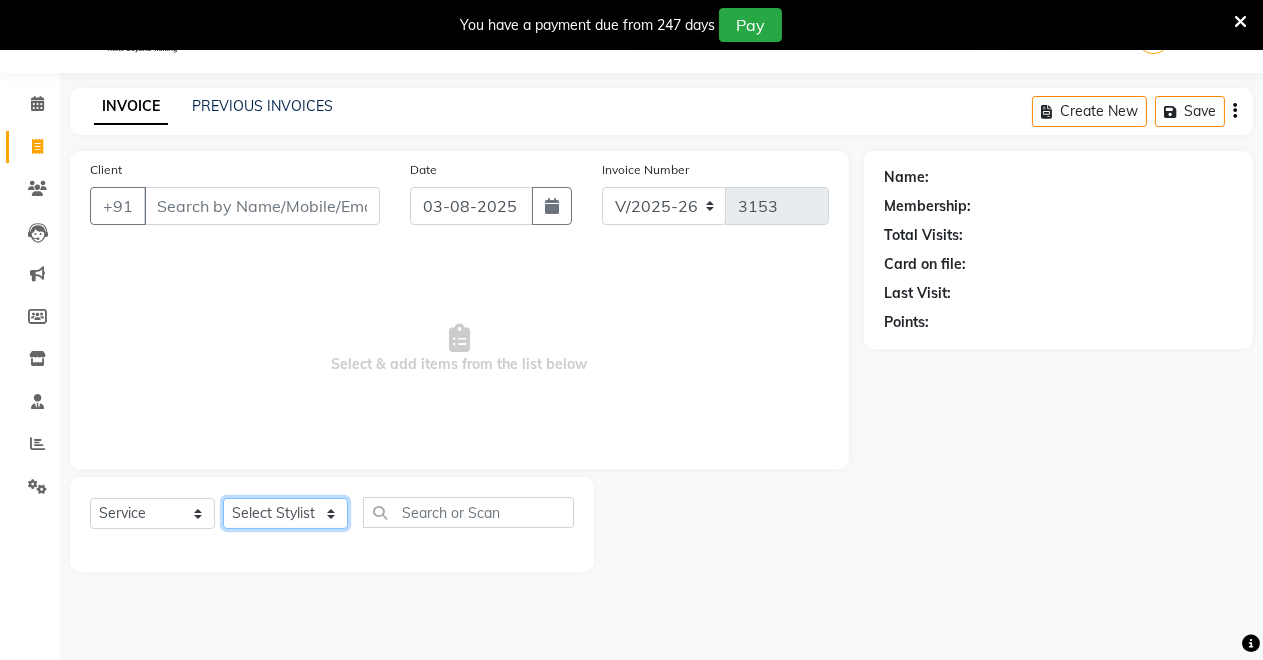 click on "Select Stylist Badal kumar Jeetu Kushal Nikita Rahul Sachin Dangoriya Shikha Suman Verma" 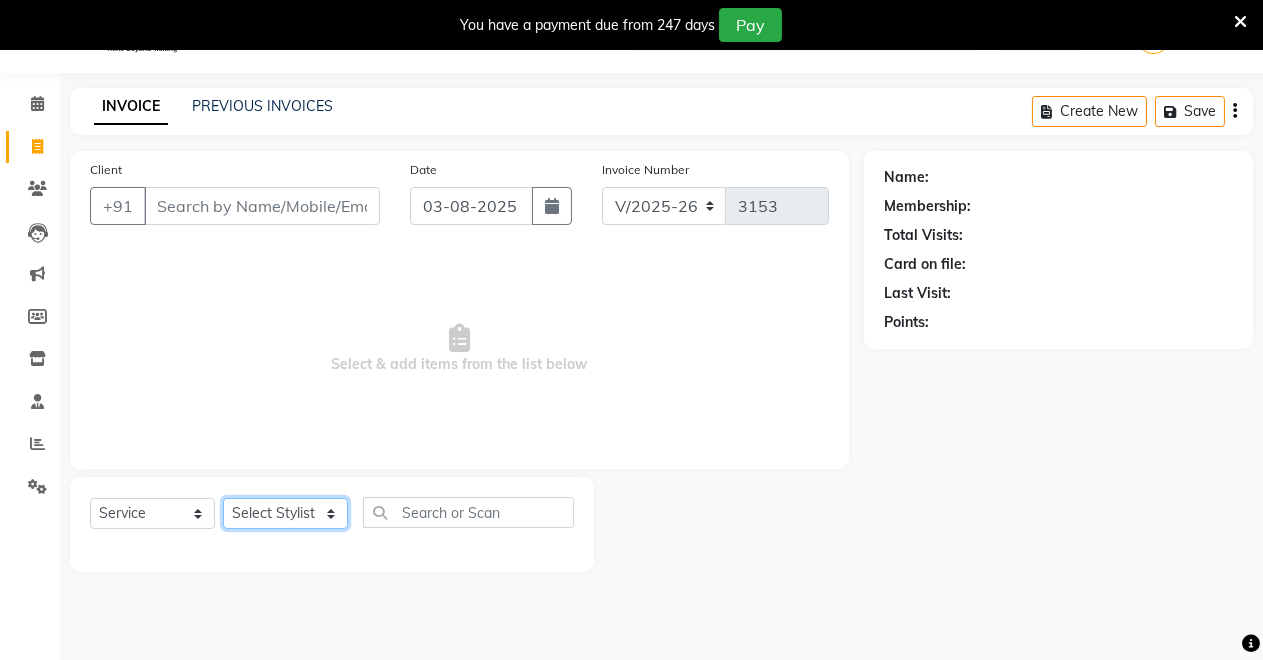 select on "84062" 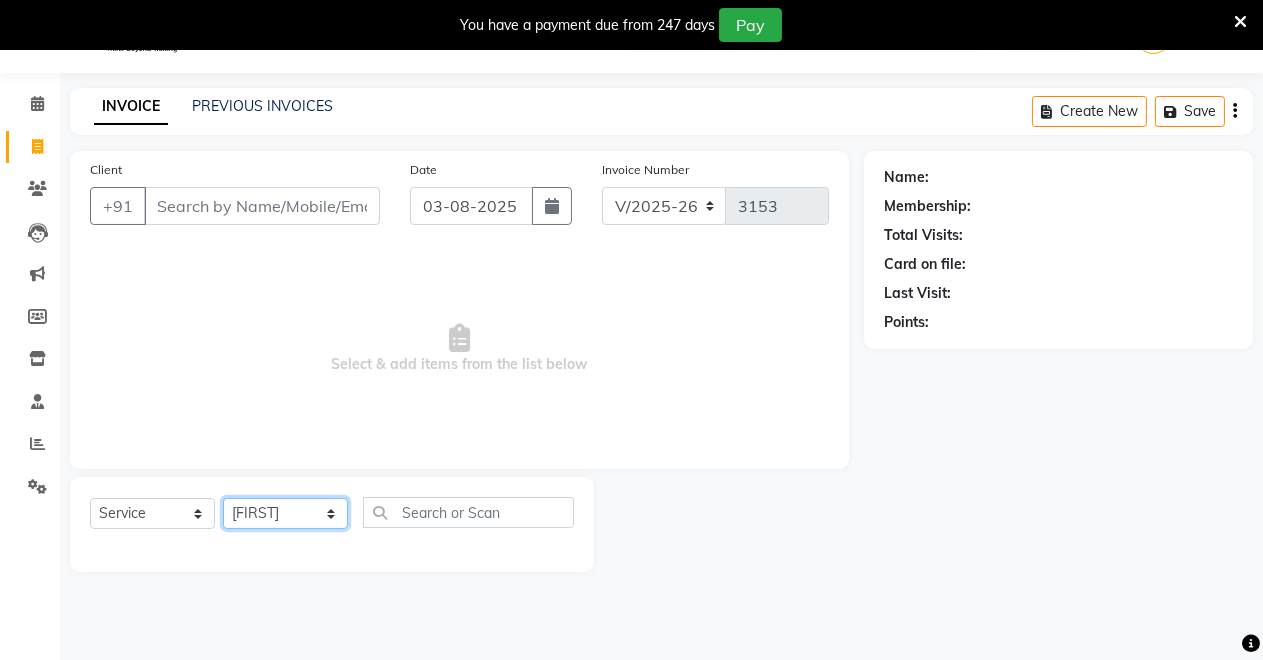 click on "Select Stylist Badal kumar Jeetu Kushal Nikita Rahul Sachin Dangoriya Shikha Suman Verma" 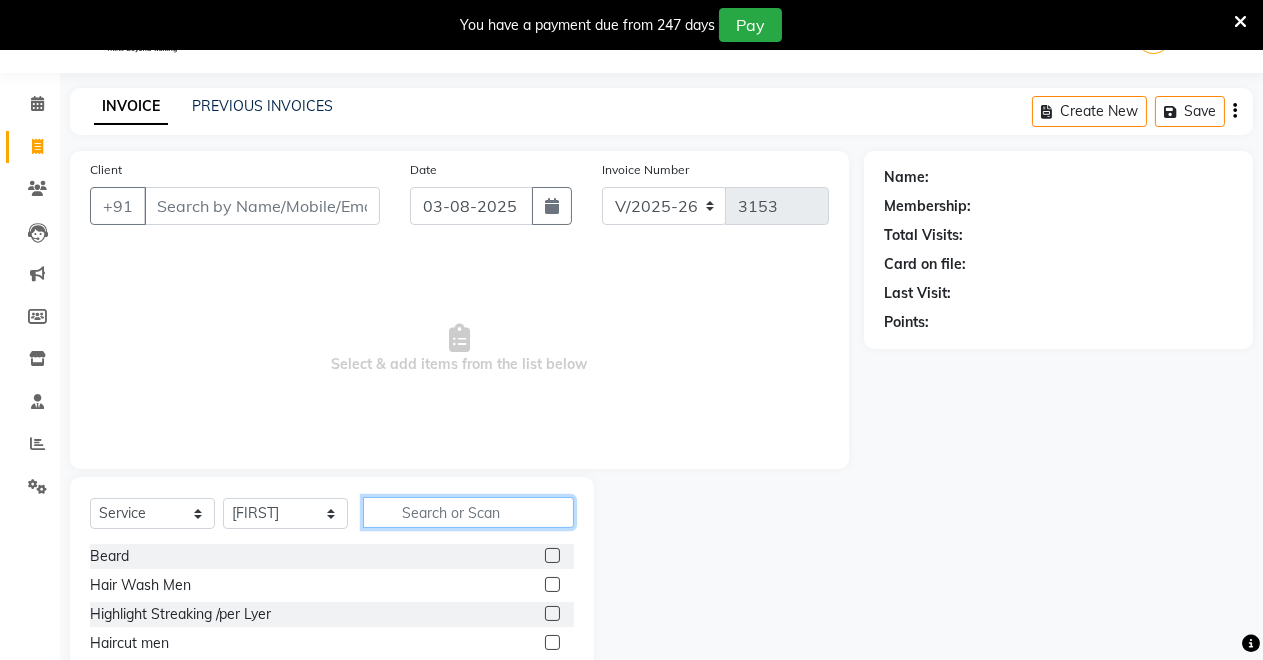 click 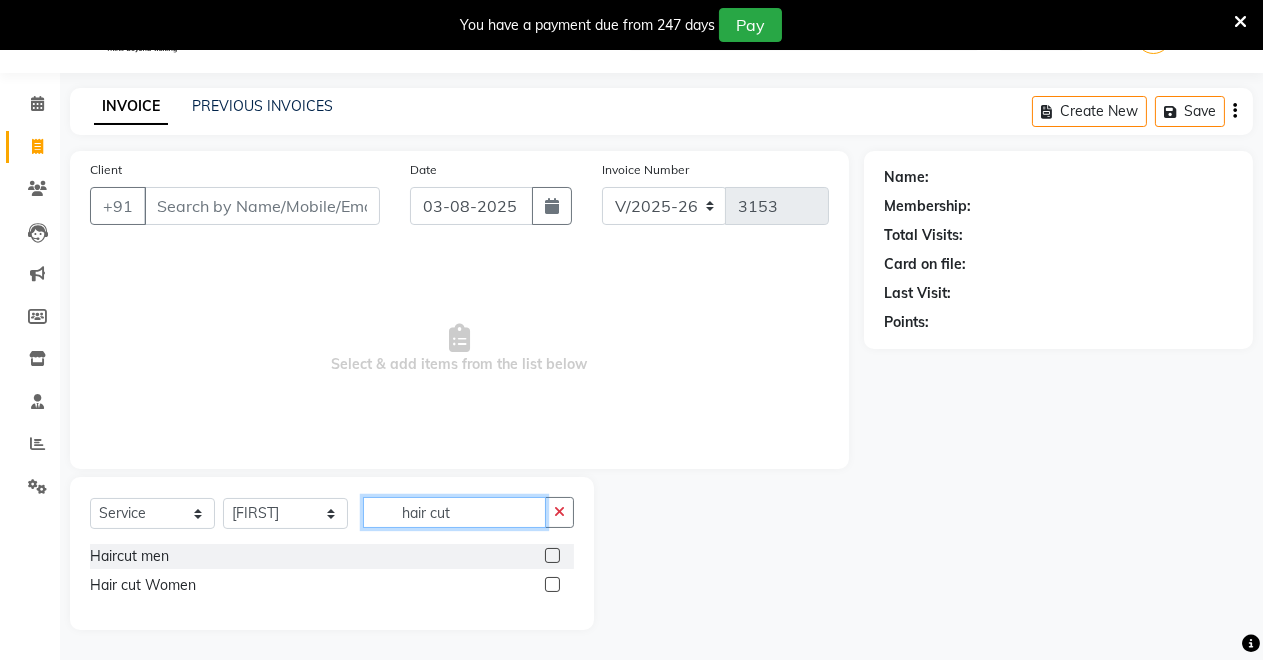 type on "hair cut" 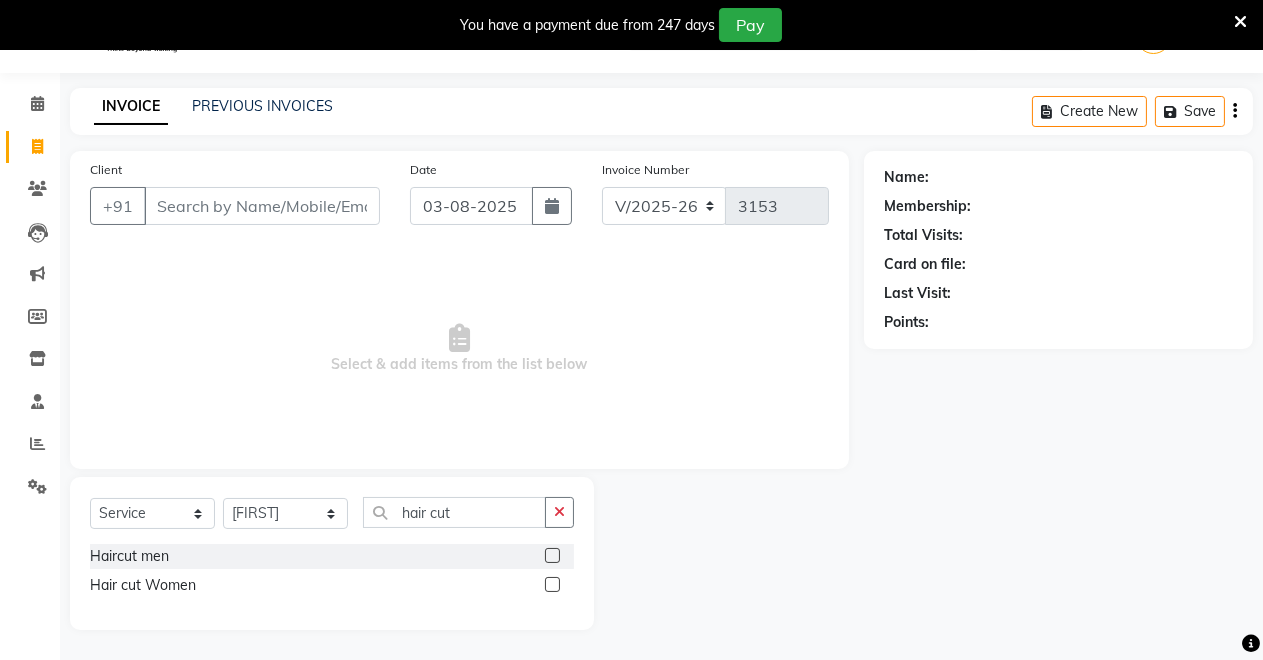 click 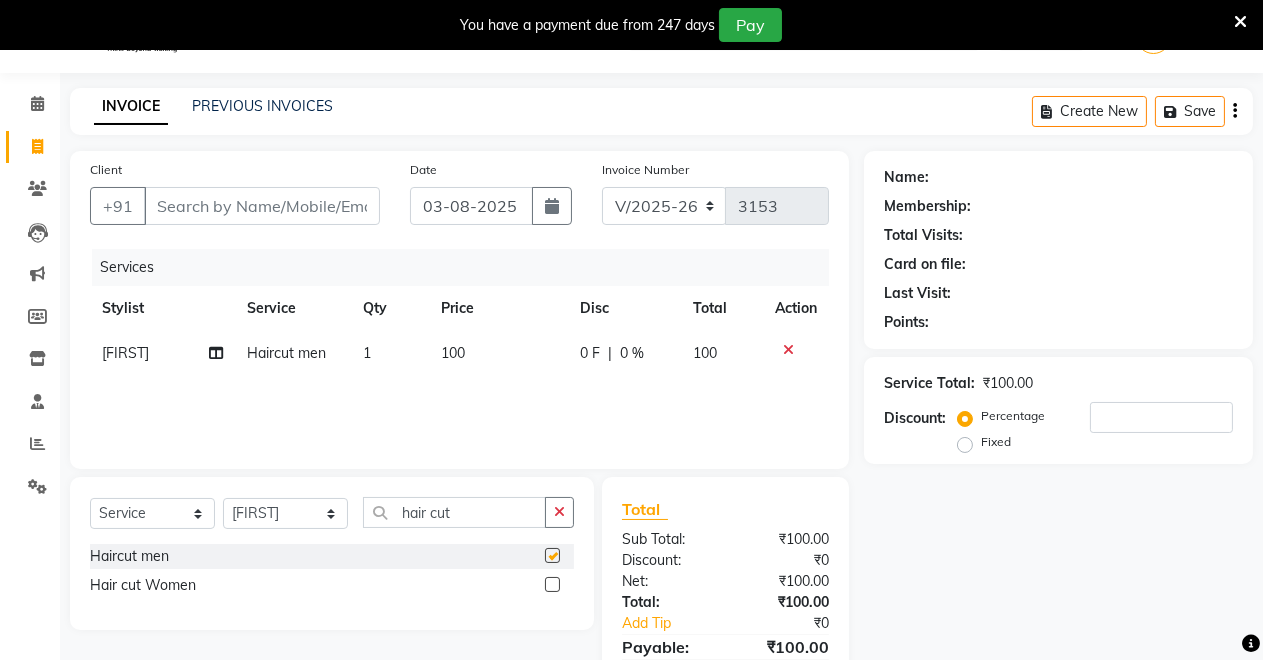 checkbox on "false" 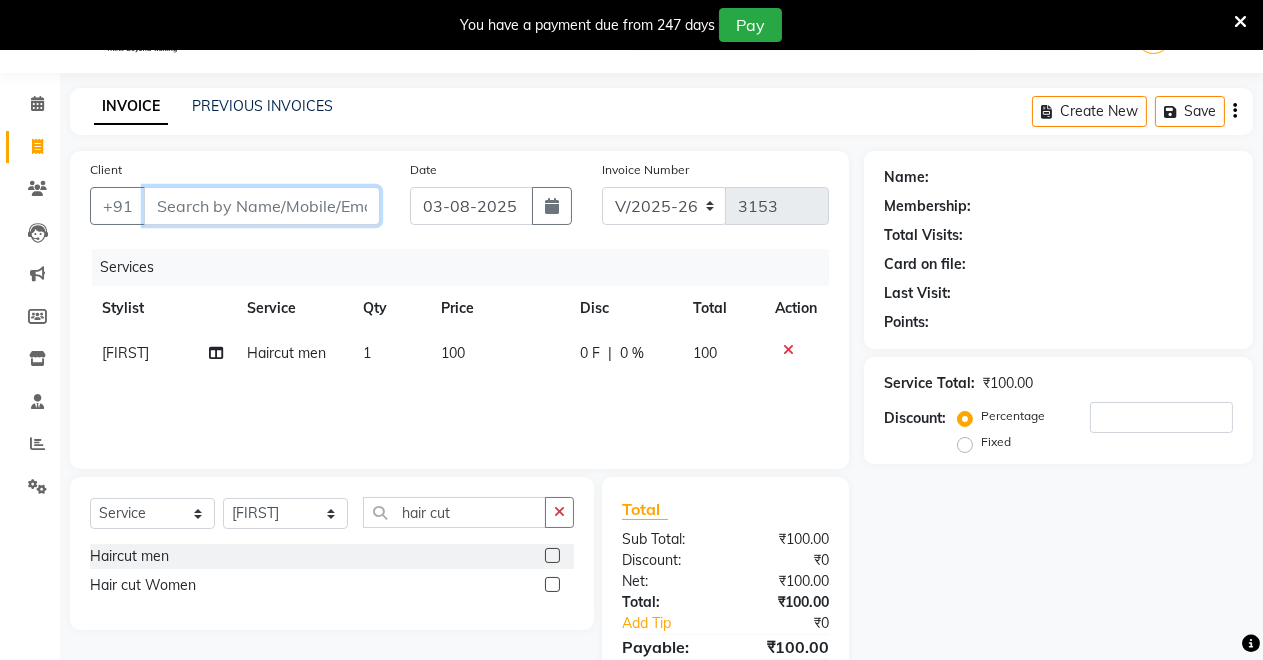 click on "Client" at bounding box center [262, 206] 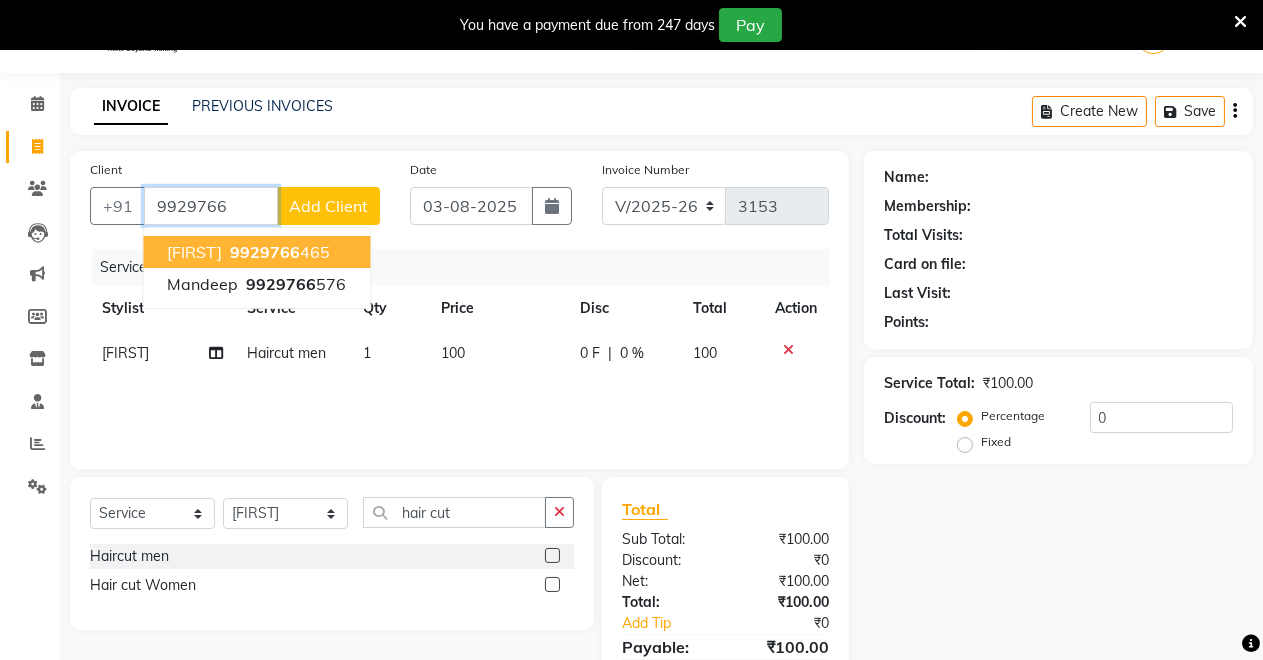 click on "Indrapal" at bounding box center [194, 252] 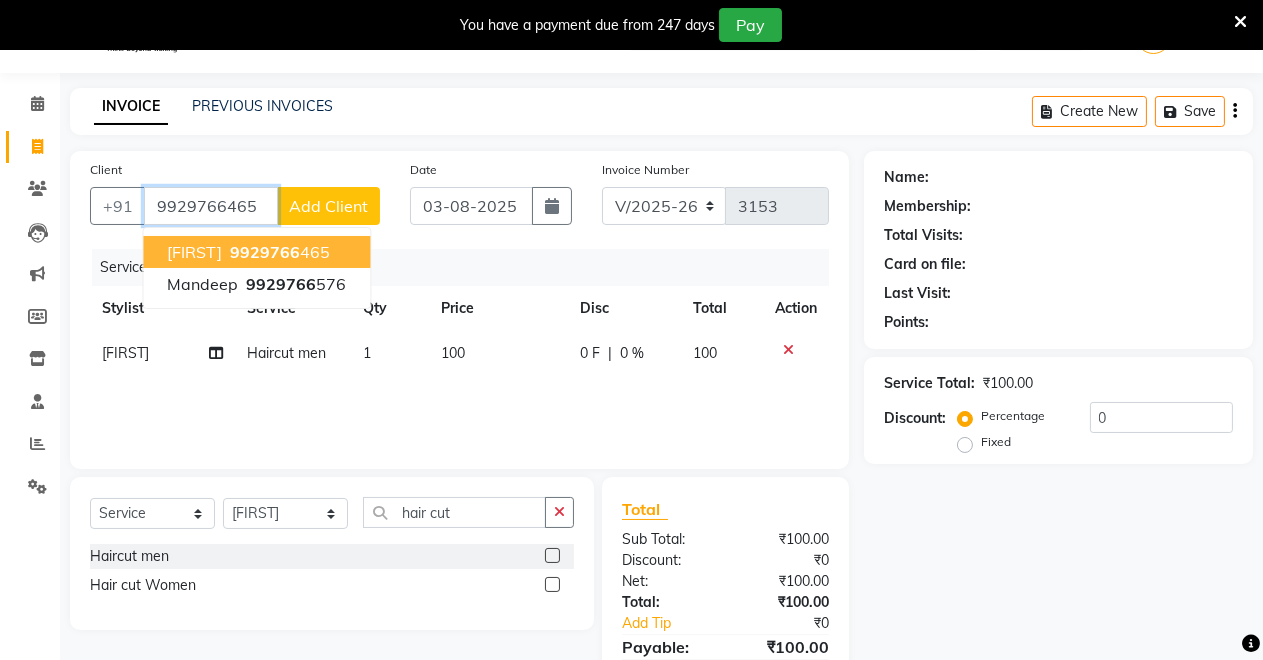 type on "9929766465" 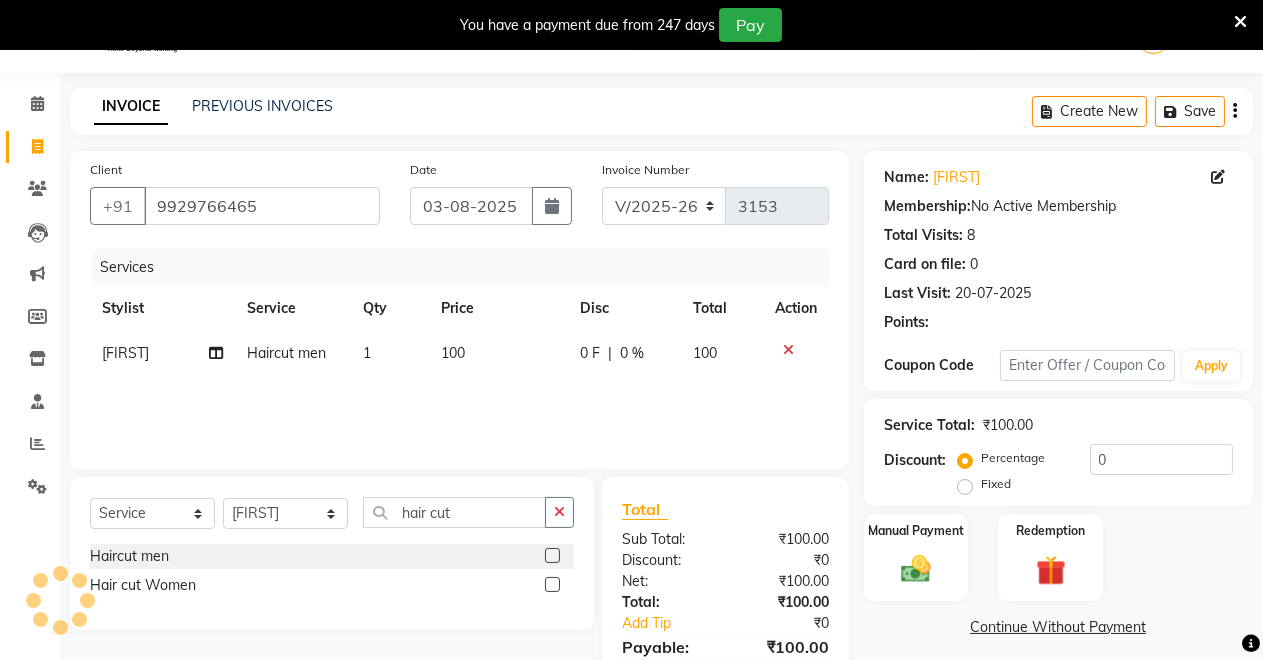 scroll, scrollTop: 147, scrollLeft: 0, axis: vertical 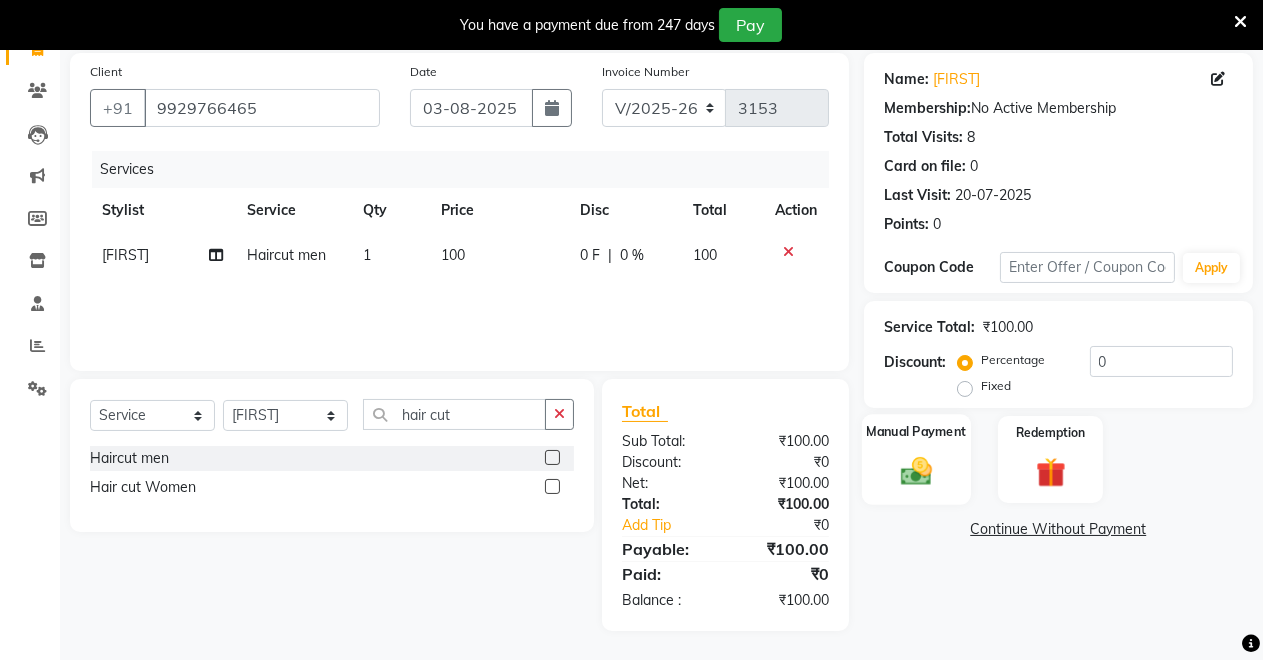click 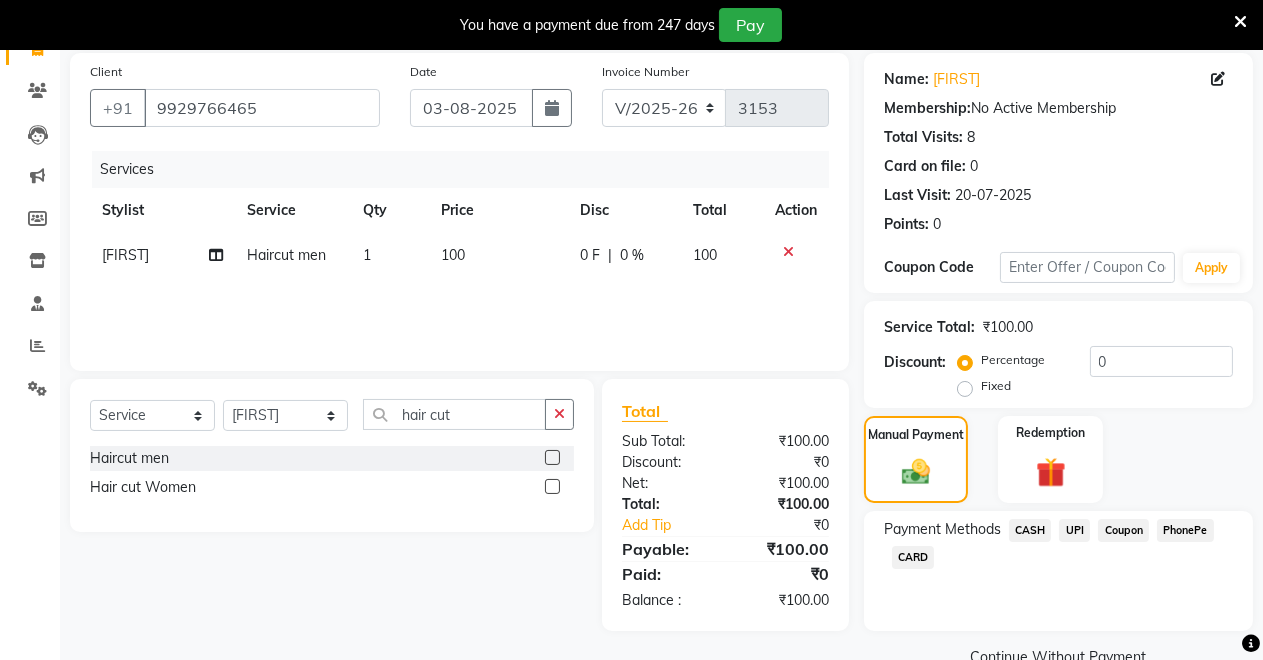 scroll, scrollTop: 189, scrollLeft: 0, axis: vertical 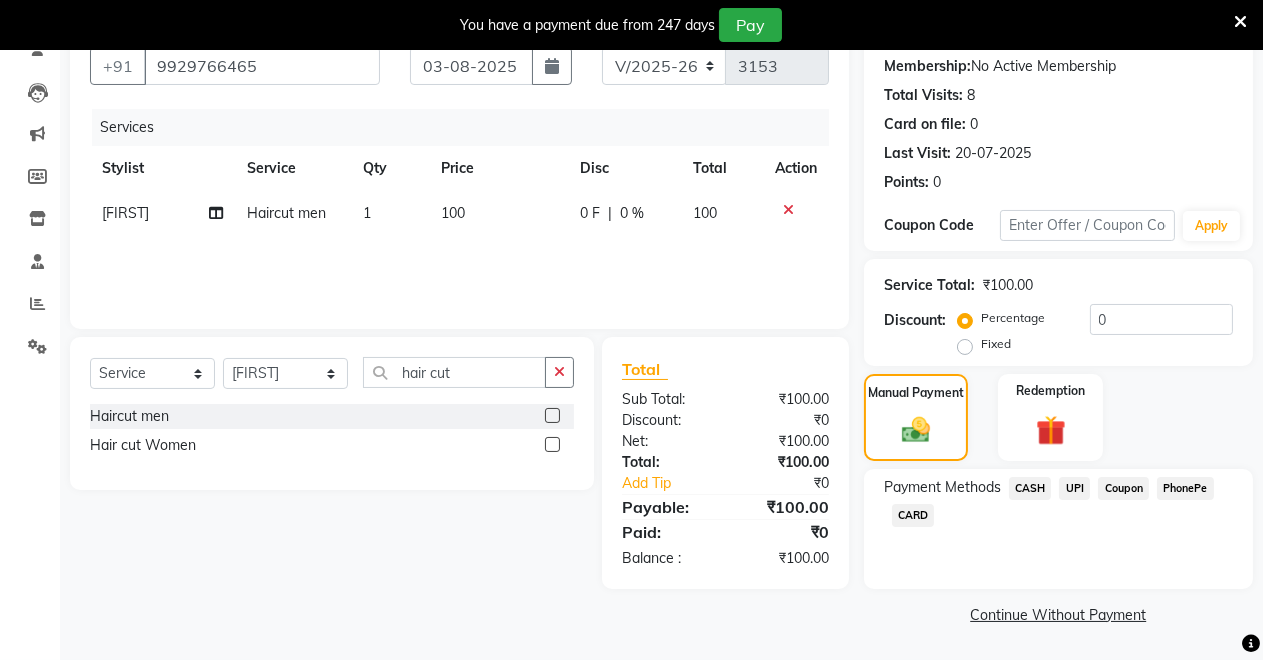 click on "CASH" 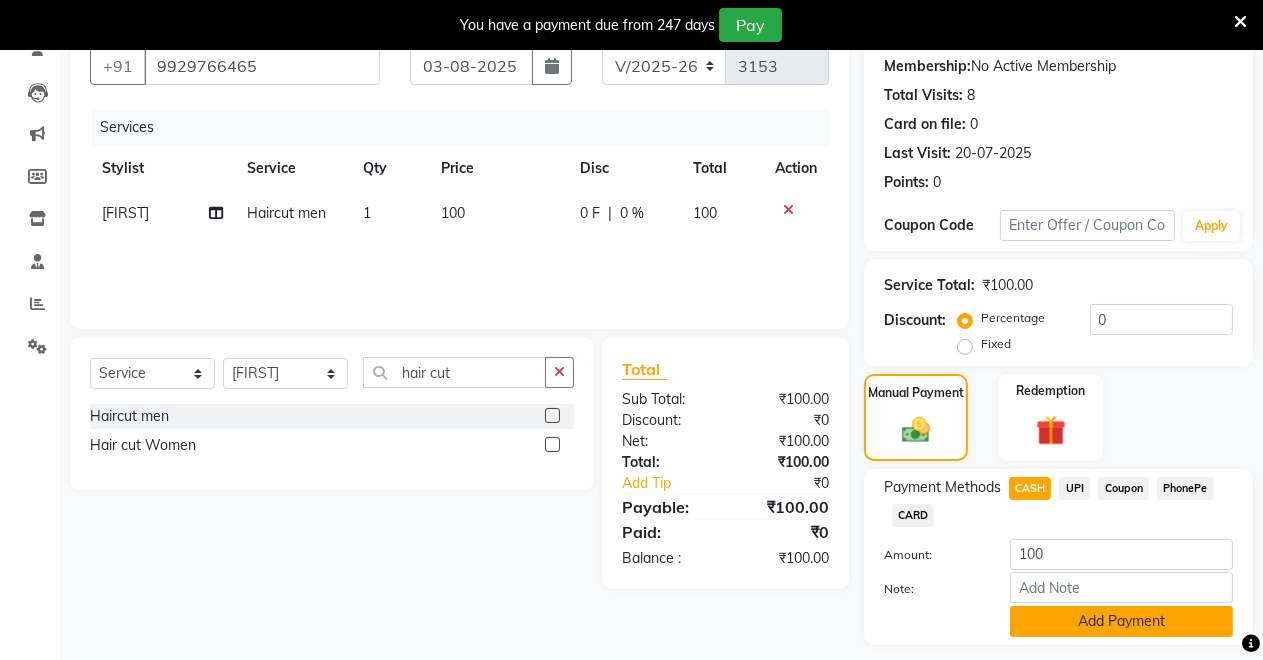 scroll, scrollTop: 245, scrollLeft: 0, axis: vertical 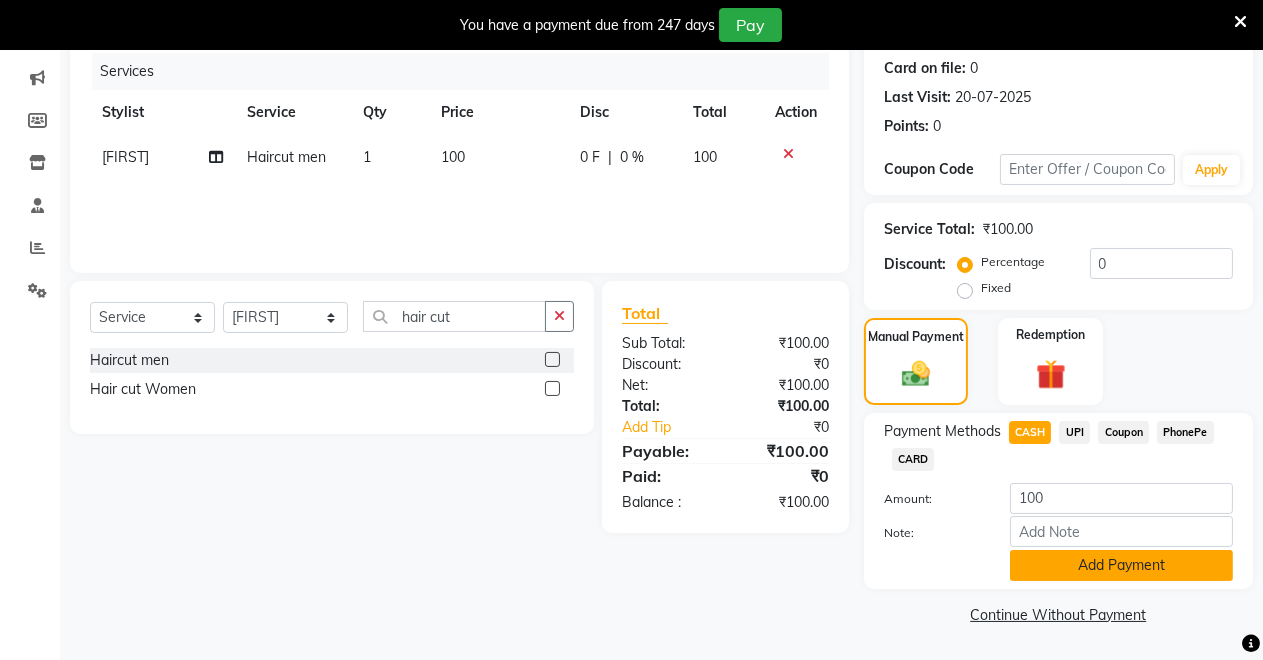 click on "Add Payment" 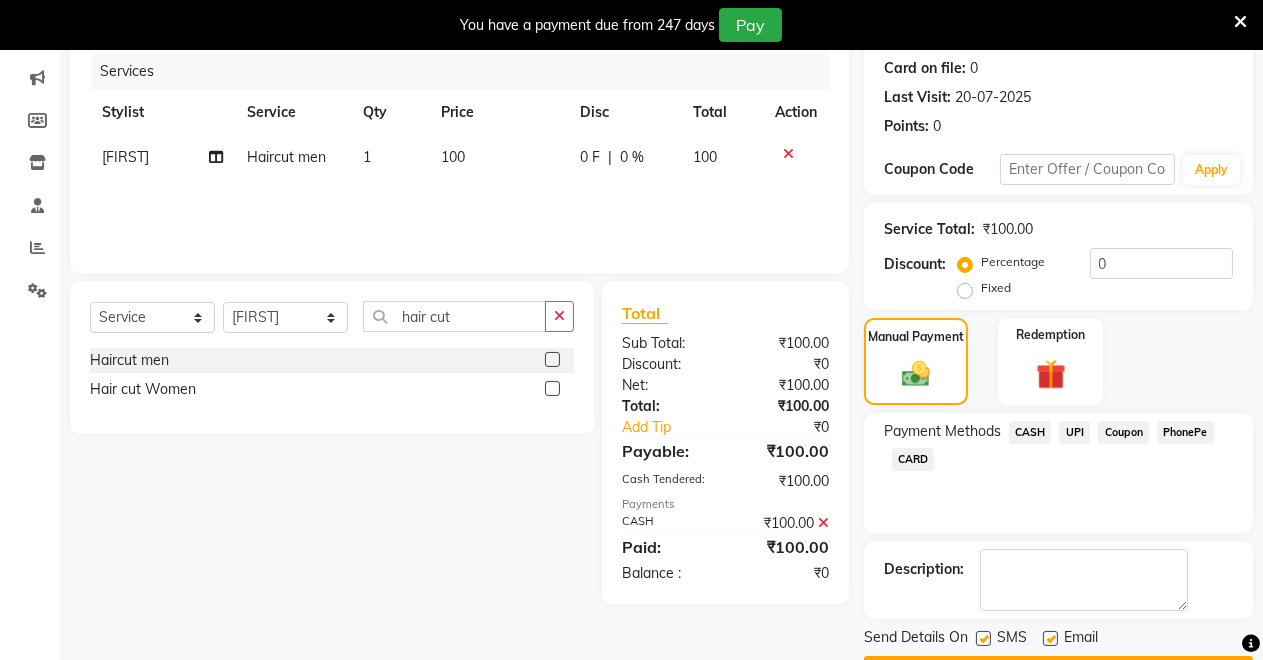 scroll, scrollTop: 302, scrollLeft: 0, axis: vertical 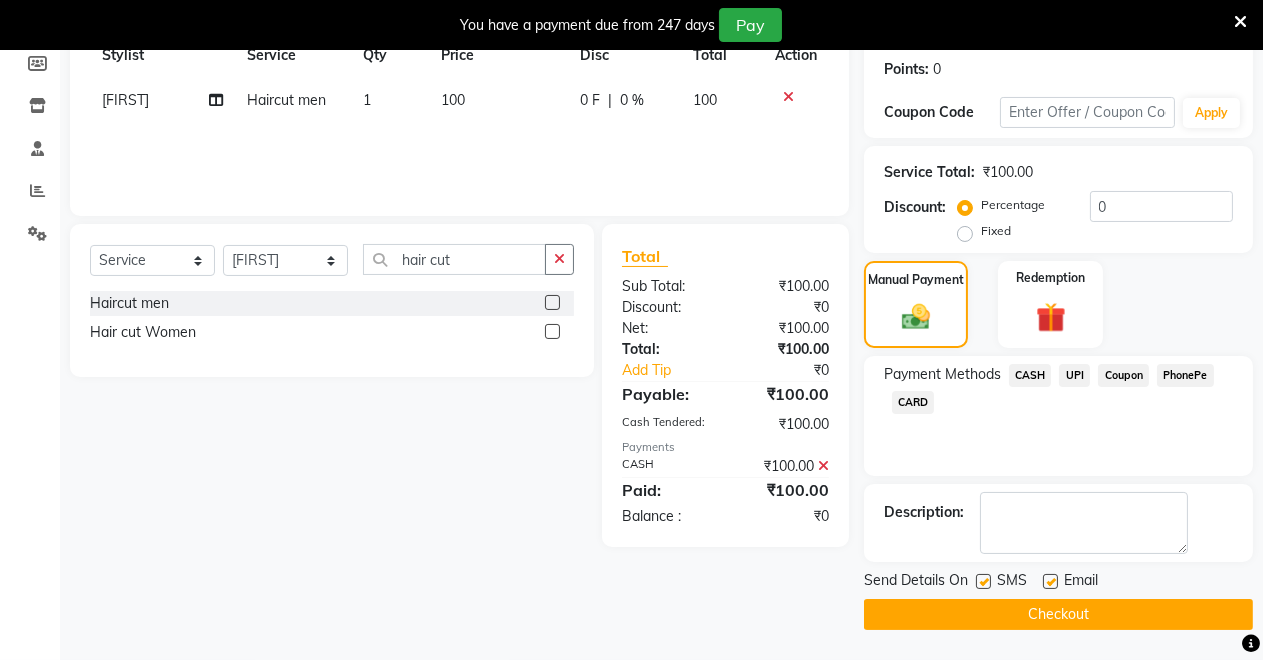 click on "Checkout" 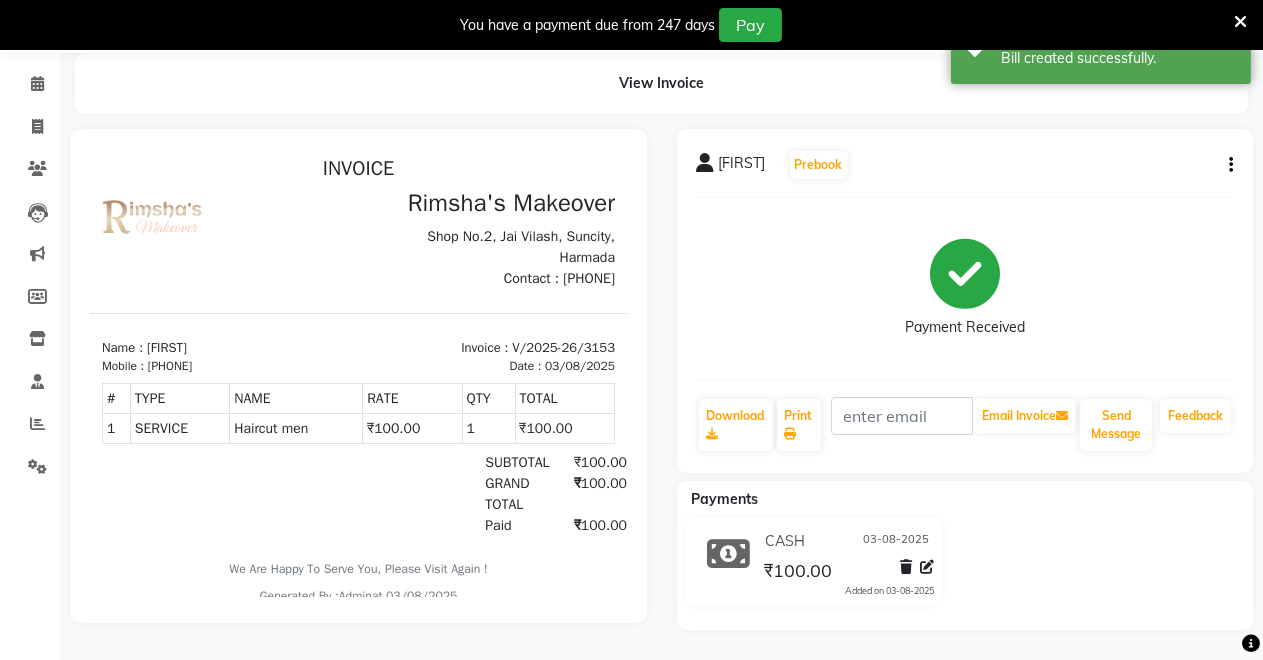 scroll, scrollTop: 0, scrollLeft: 0, axis: both 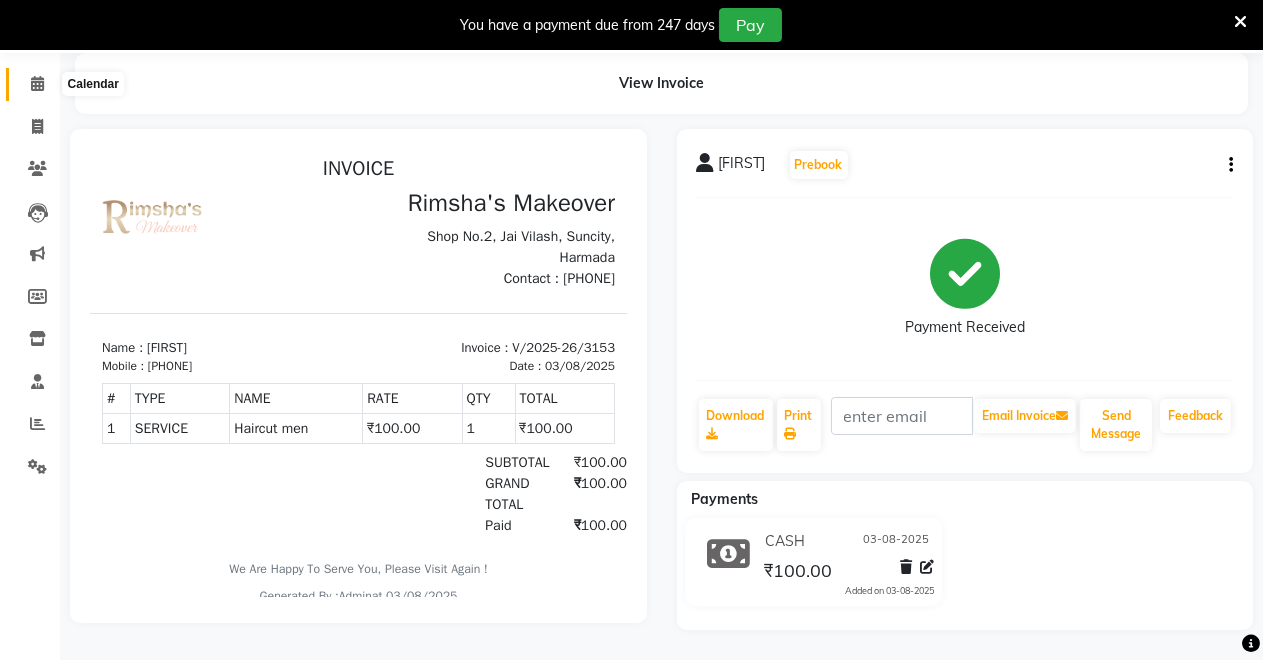 click 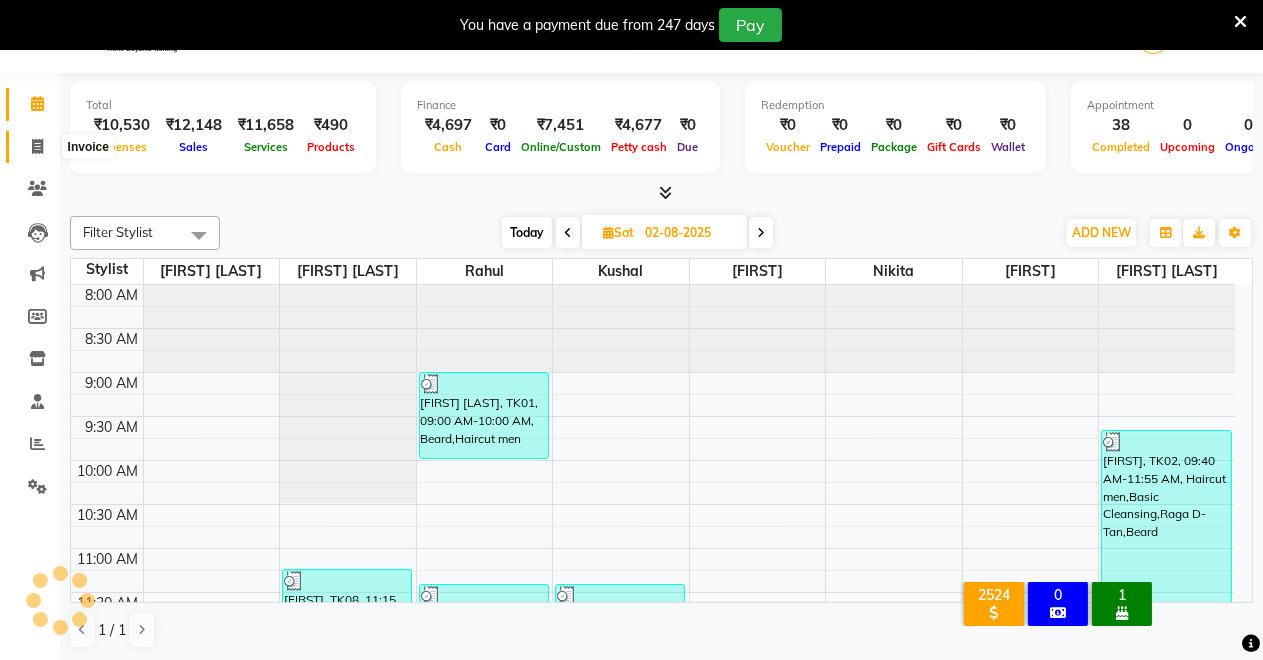 scroll, scrollTop: 0, scrollLeft: 0, axis: both 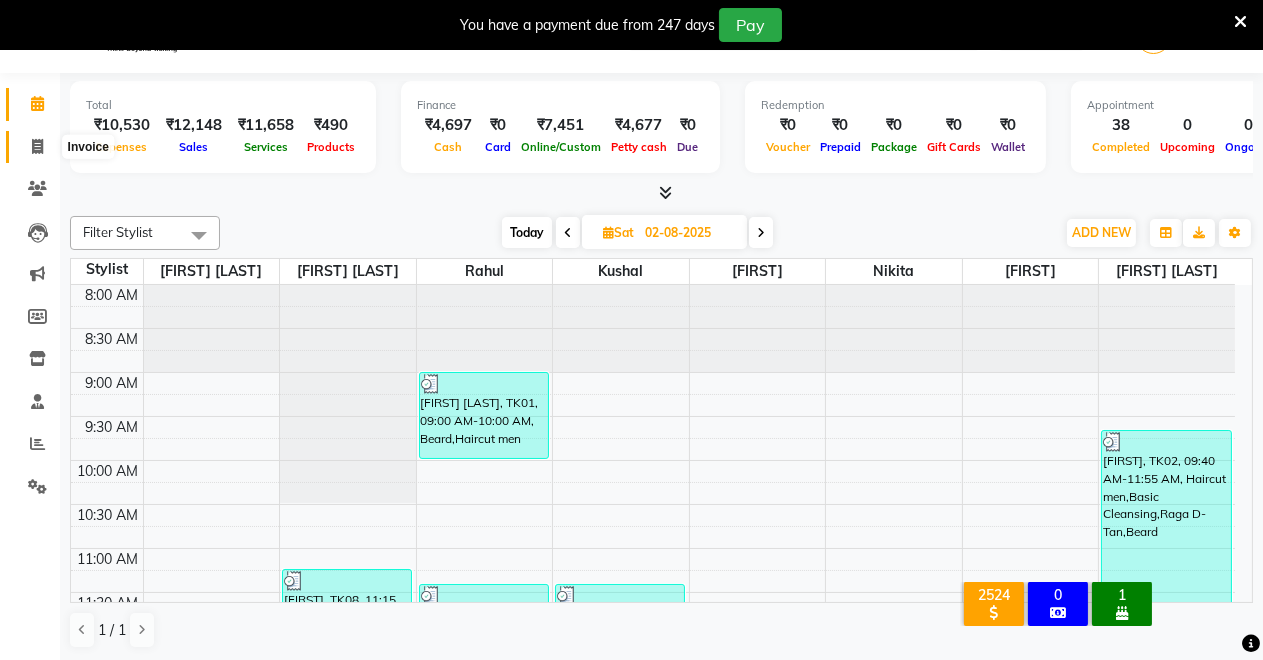 click 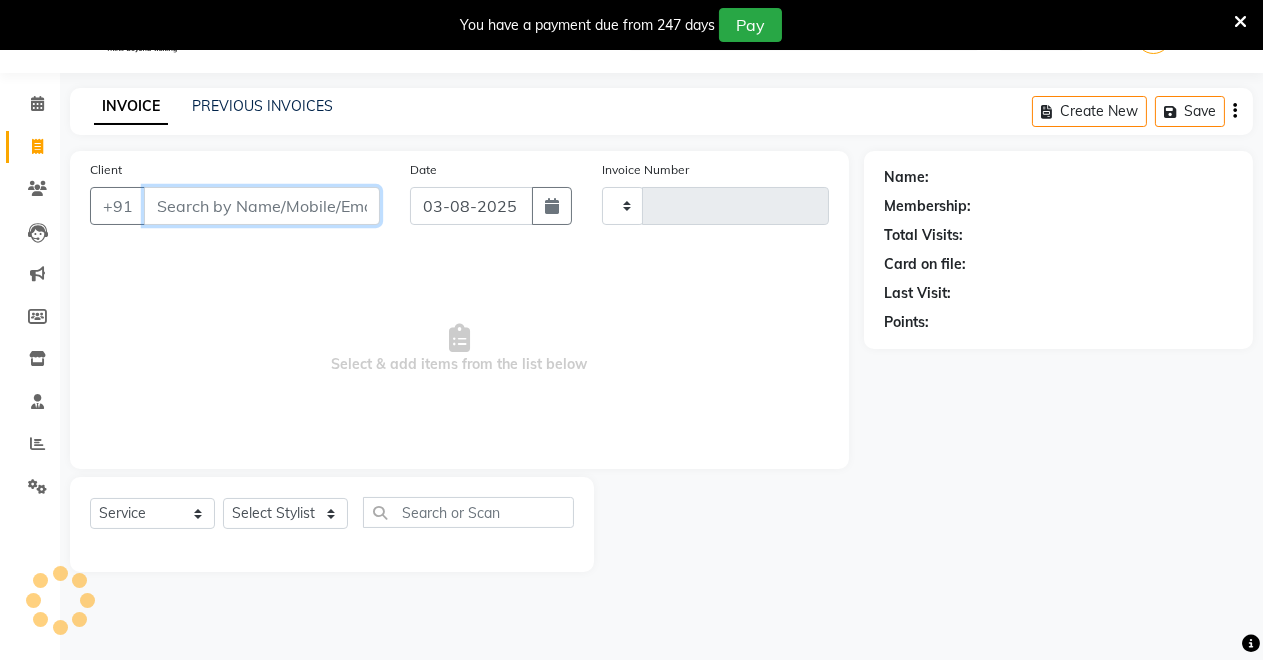 click on "Client" at bounding box center (262, 206) 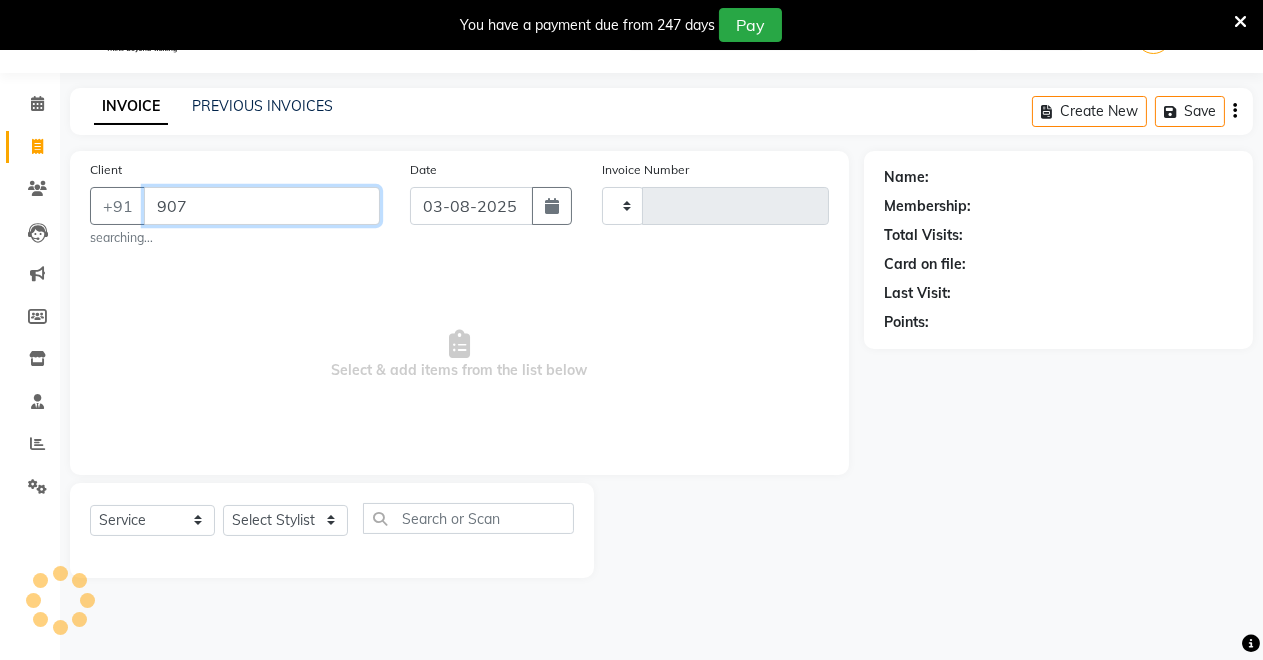 type on "9079" 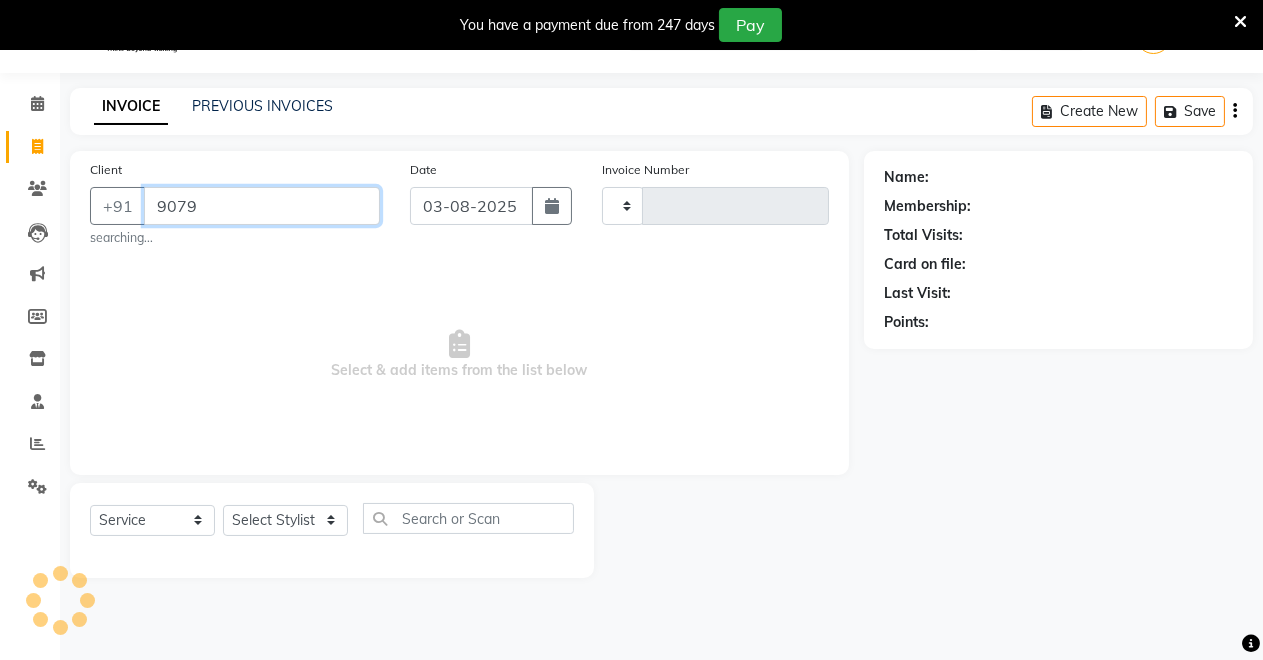 type on "3154" 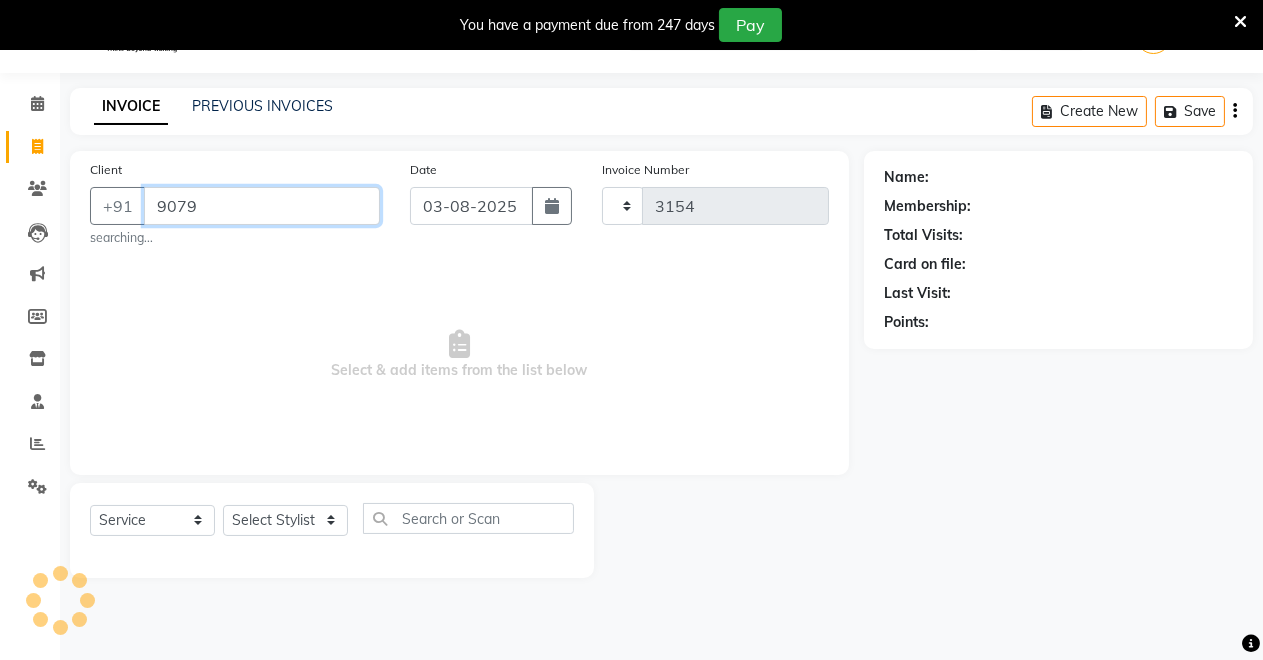select on "7317" 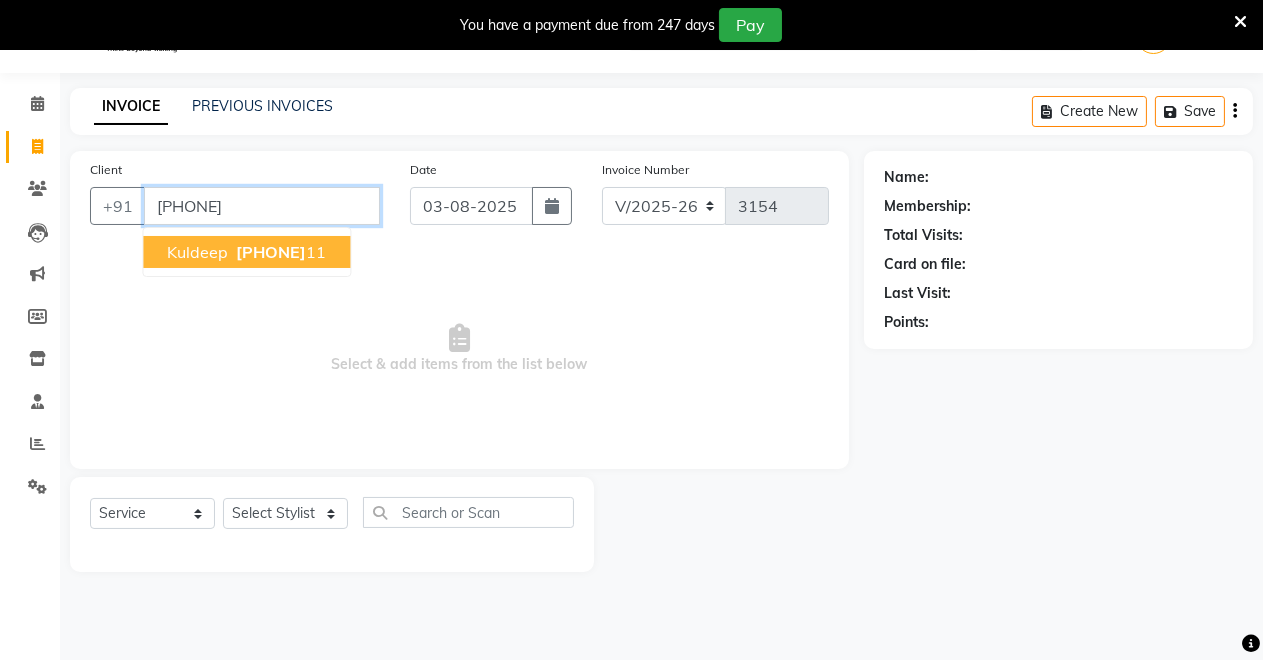 type on "9079051711" 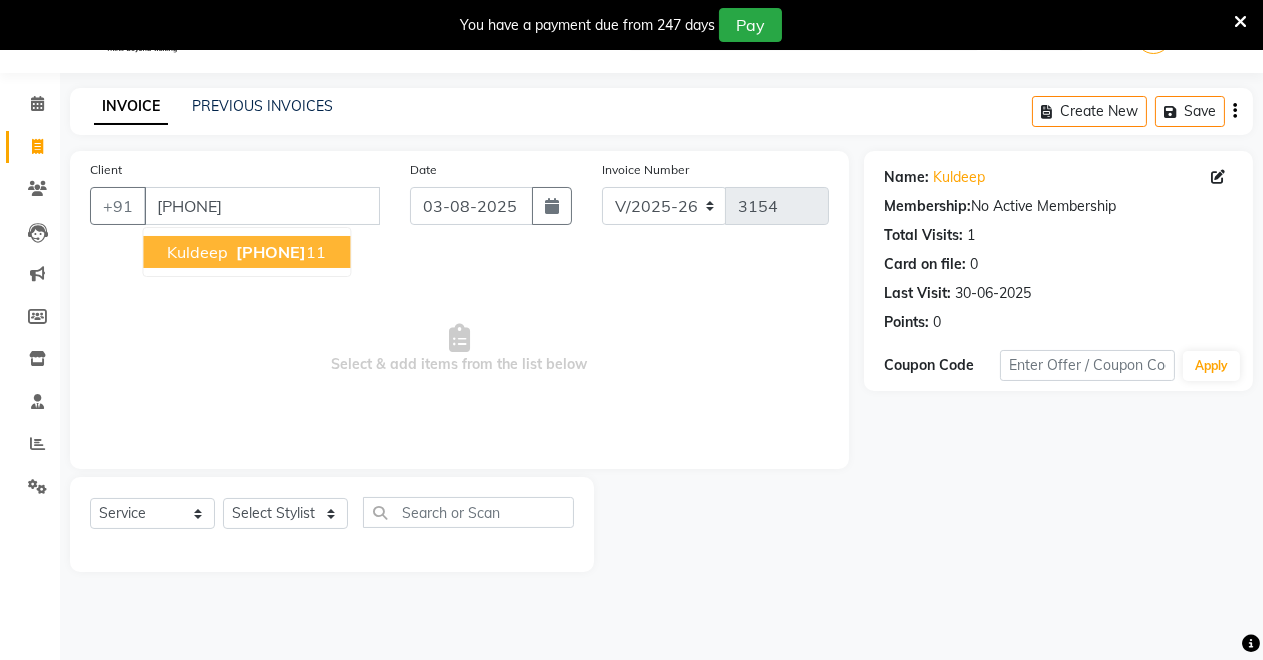 click on "Kuldeep" at bounding box center (197, 252) 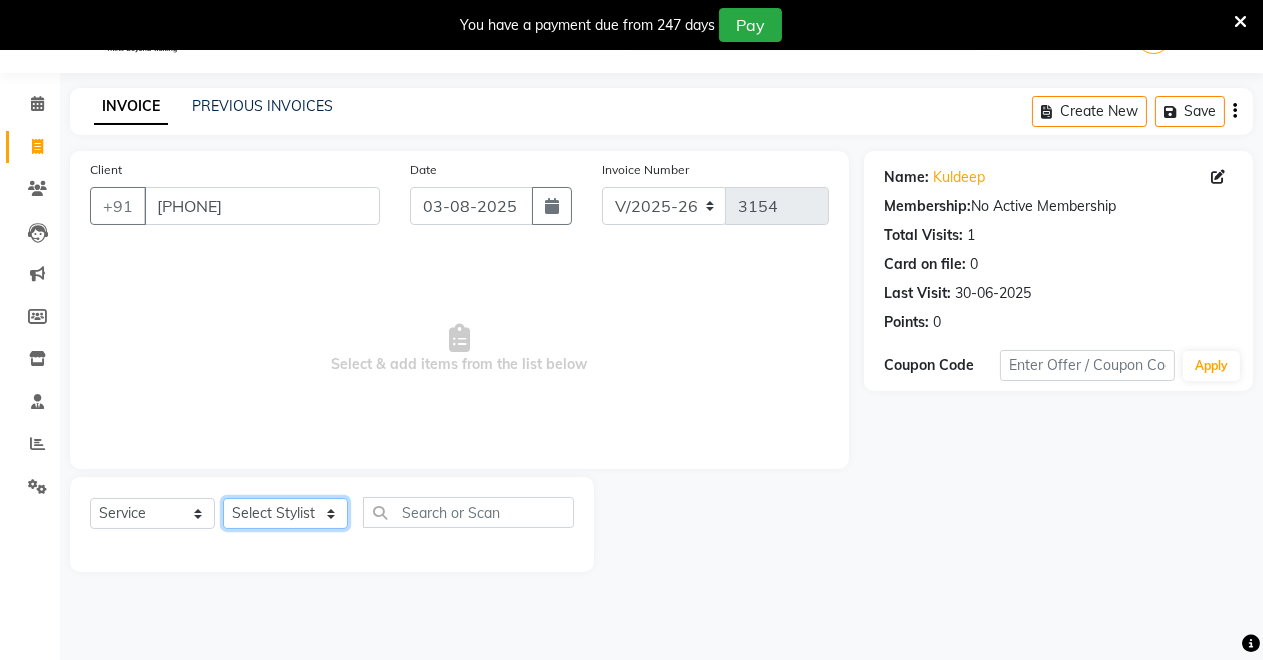 click on "Select Stylist Badal kumar Jeetu Kushal Nikita Rahul Sachin Dangoriya Shikha Suman Verma" 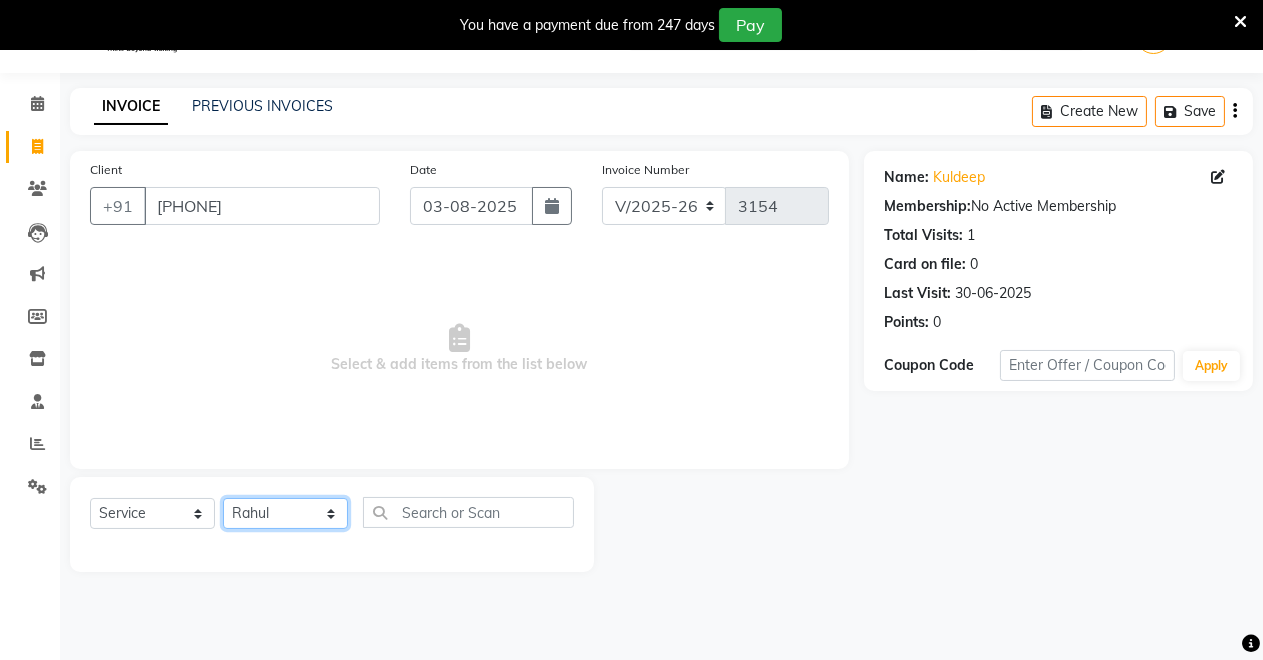 click on "Select Stylist Badal kumar Jeetu Kushal Nikita Rahul Sachin Dangoriya Shikha Suman Verma" 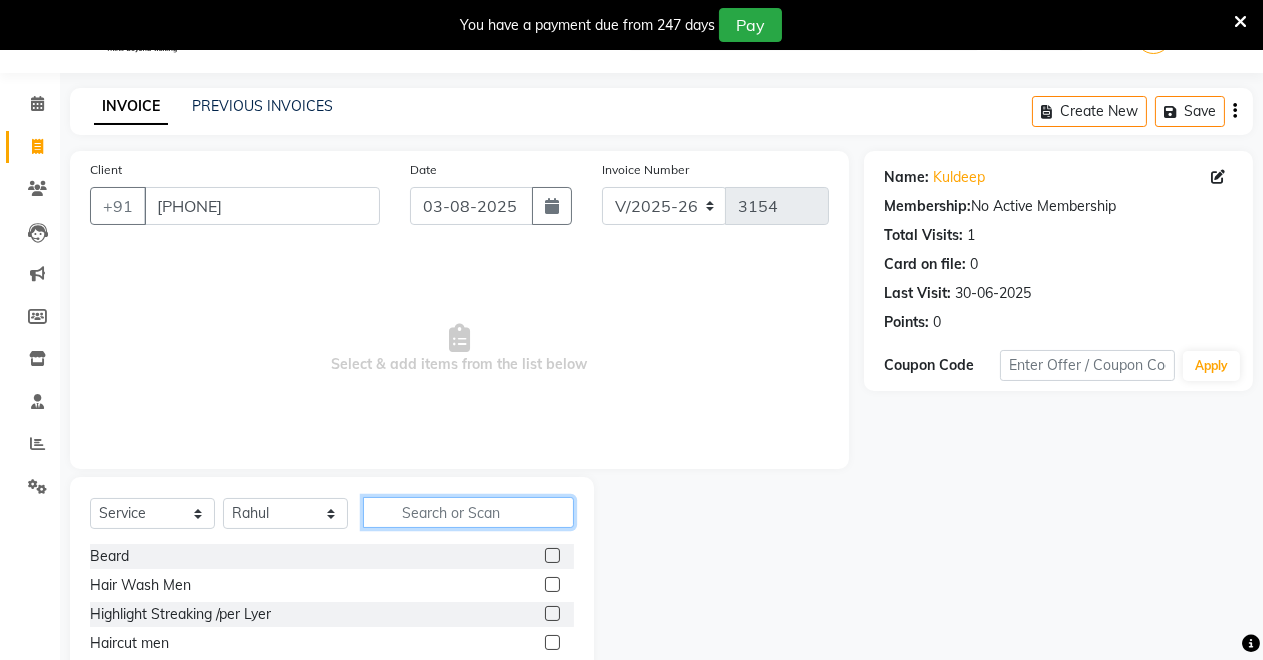 click 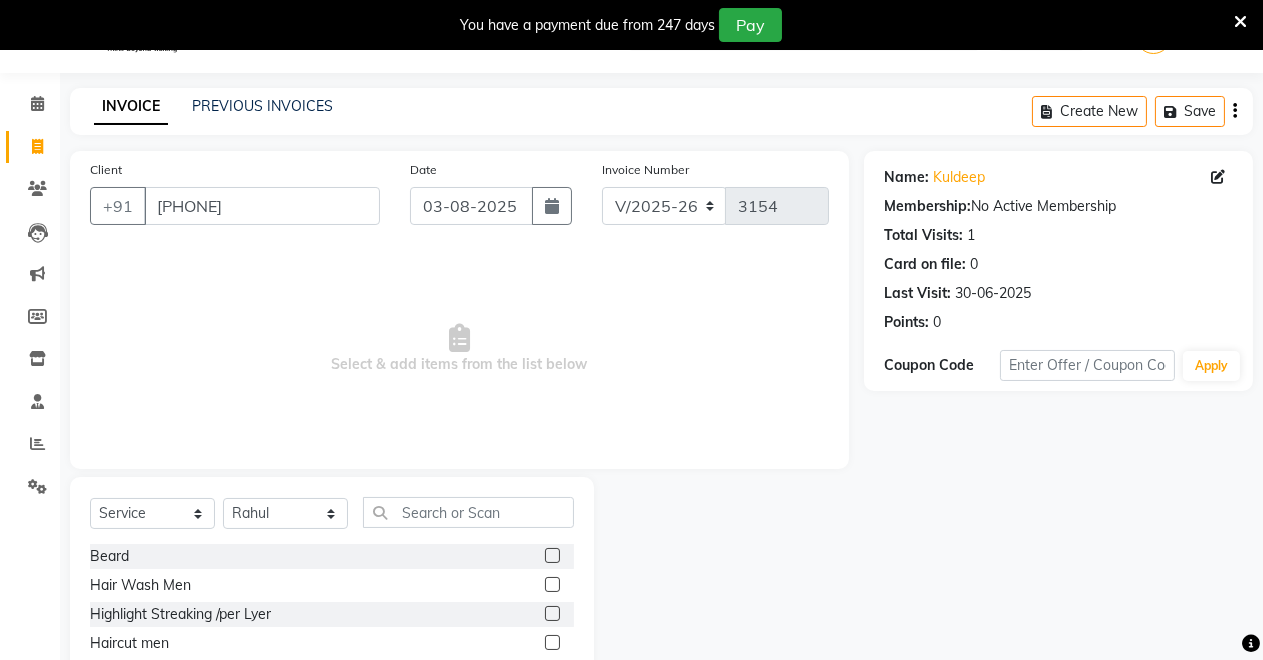 click 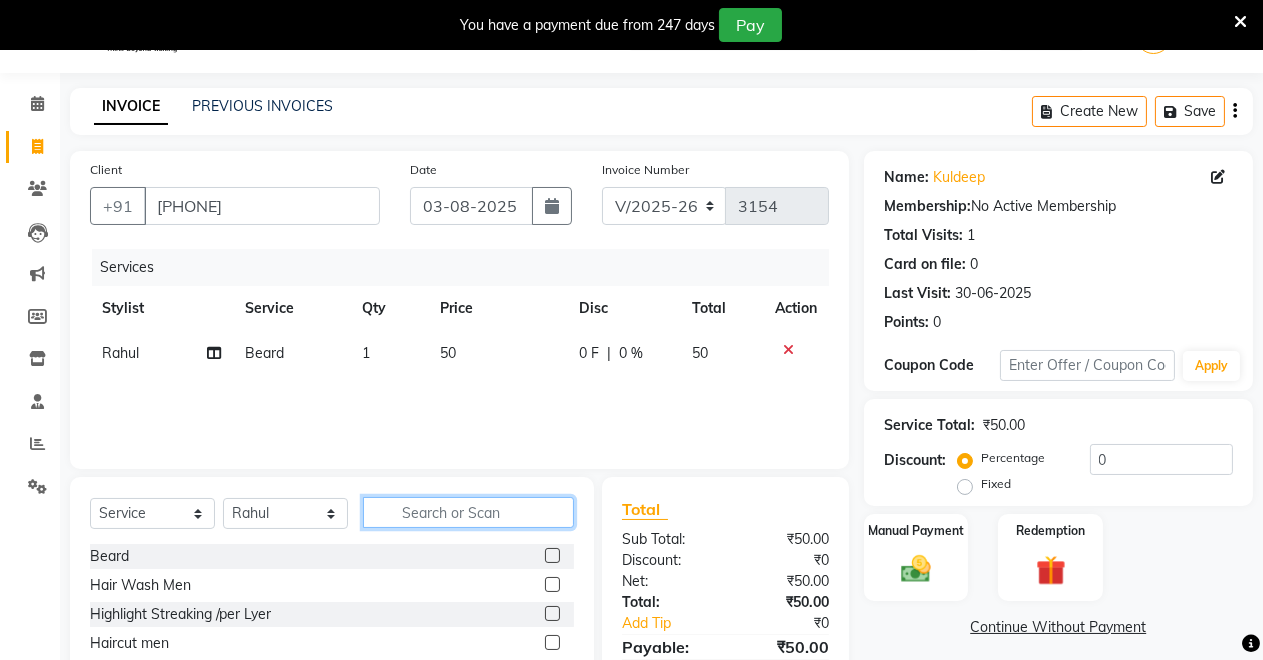click 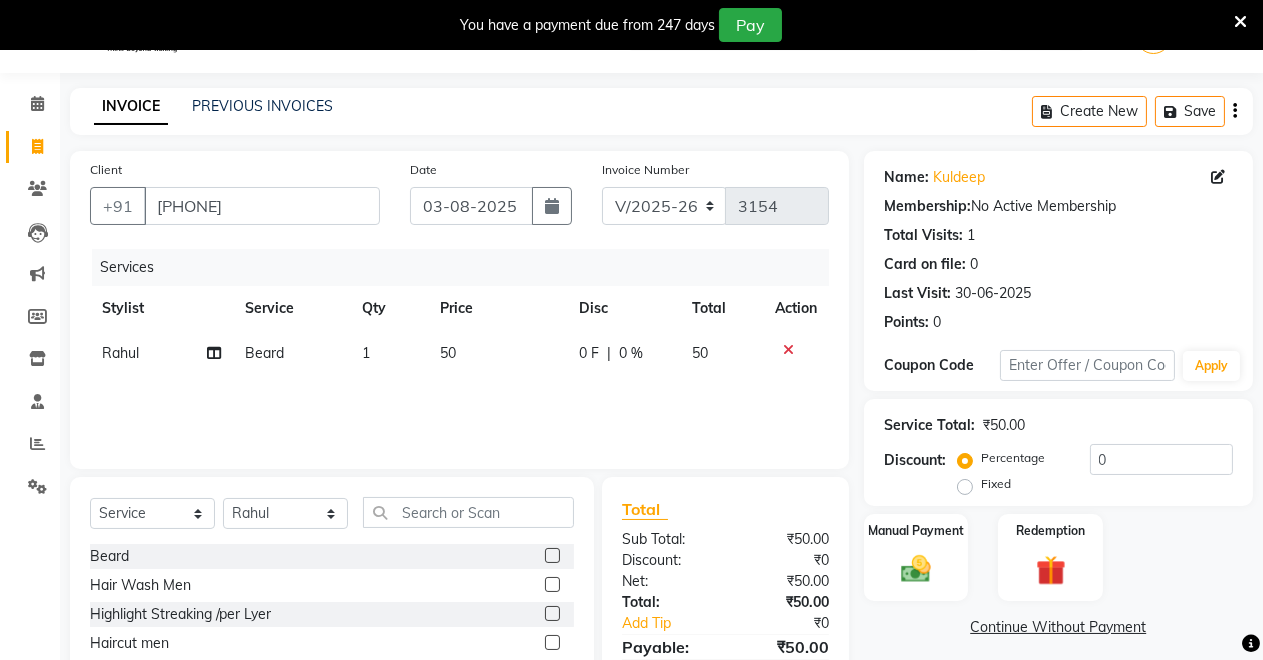 click 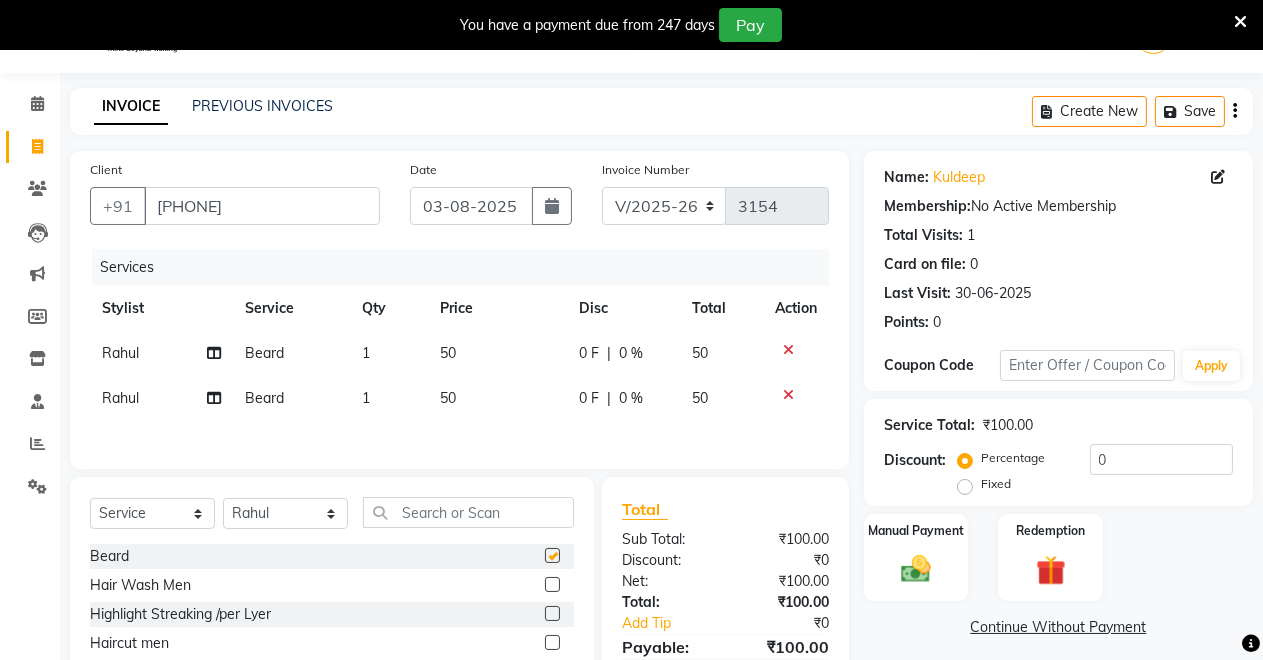 checkbox on "false" 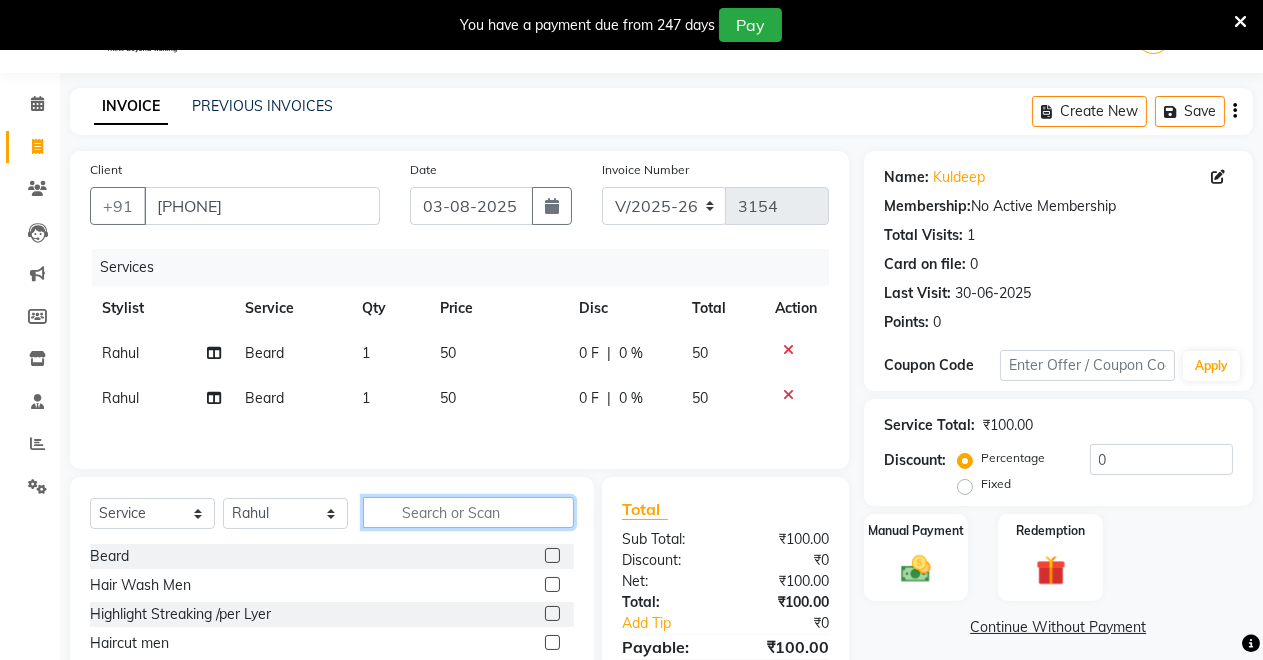 click 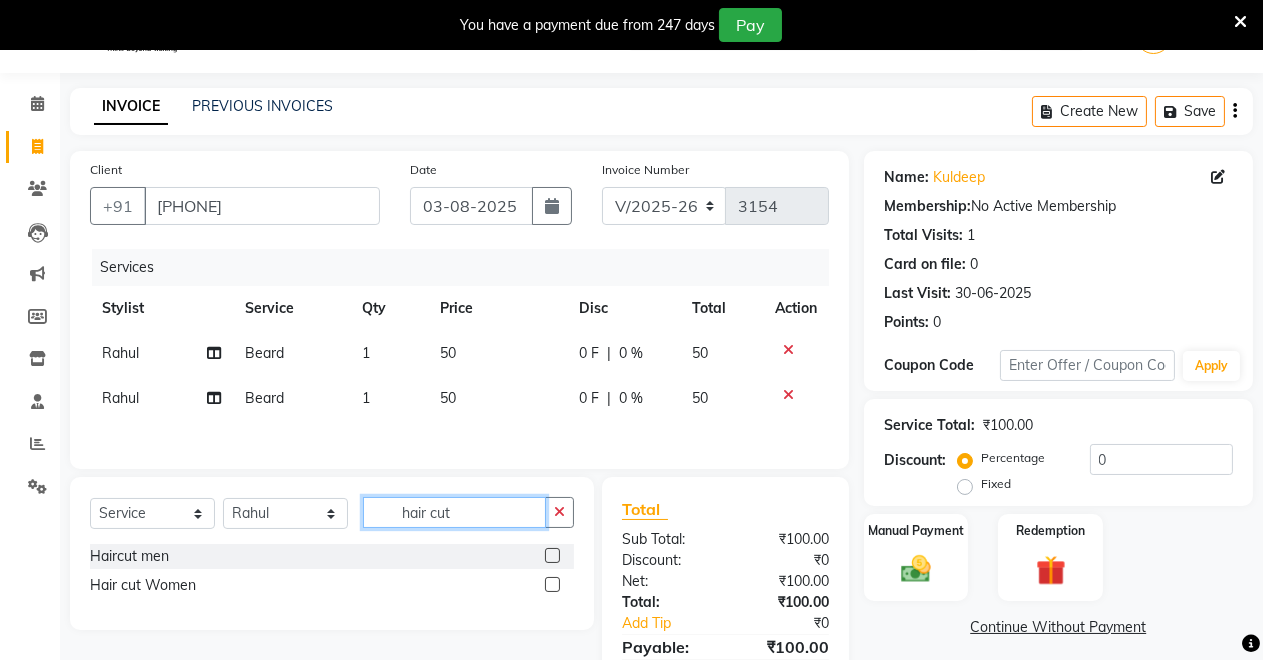 type on "hair cut" 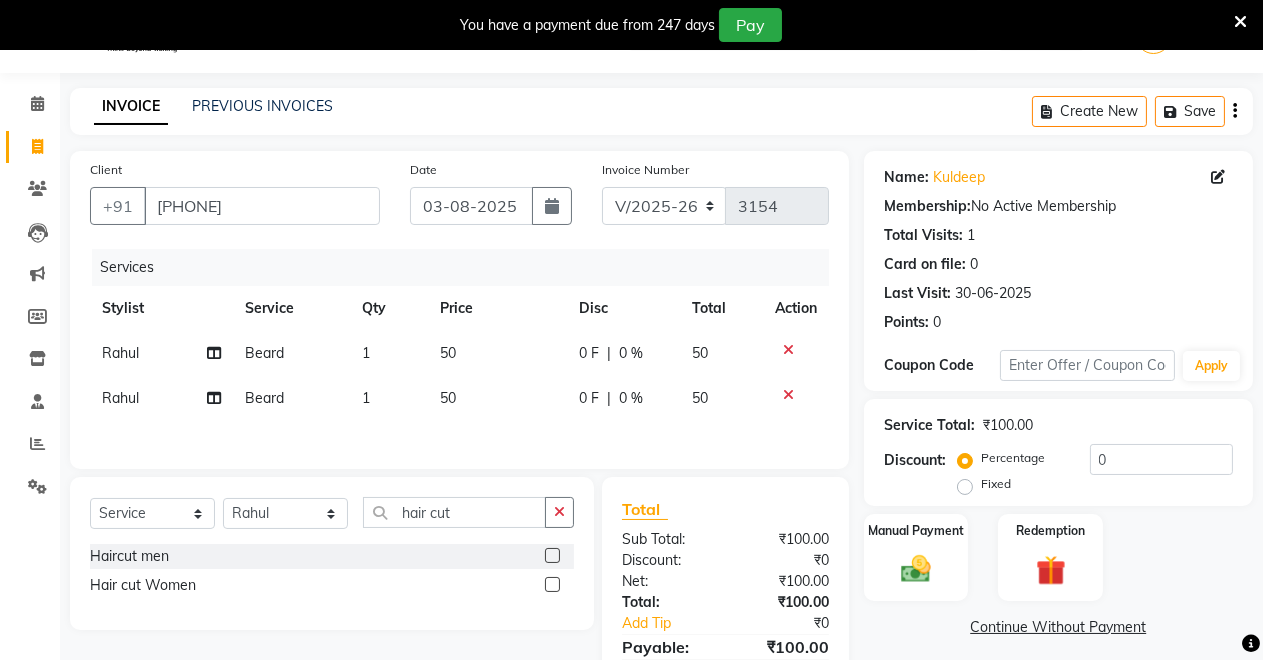 click 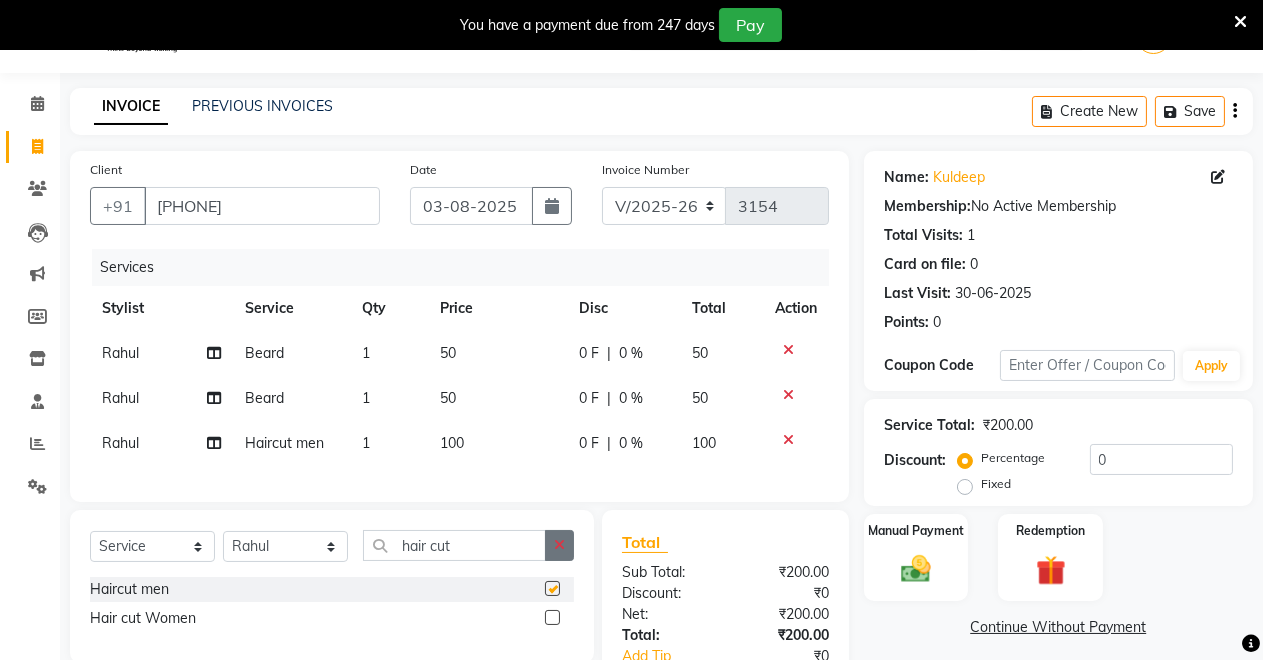 checkbox on "false" 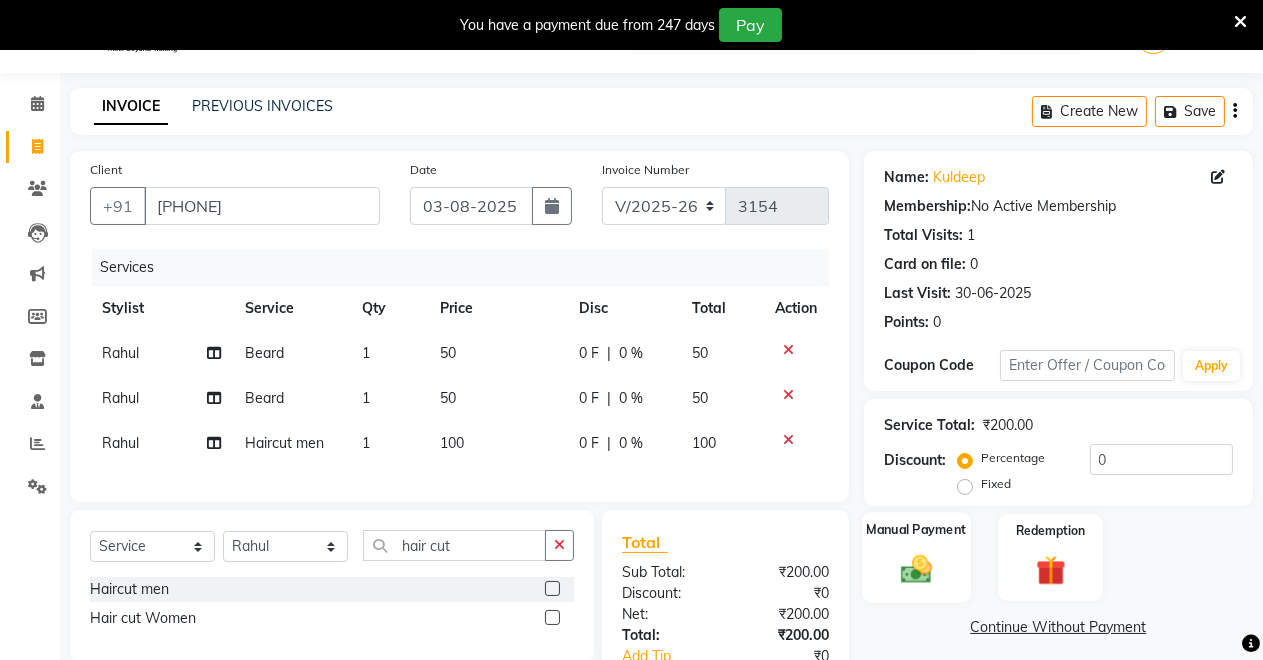 scroll, scrollTop: 197, scrollLeft: 0, axis: vertical 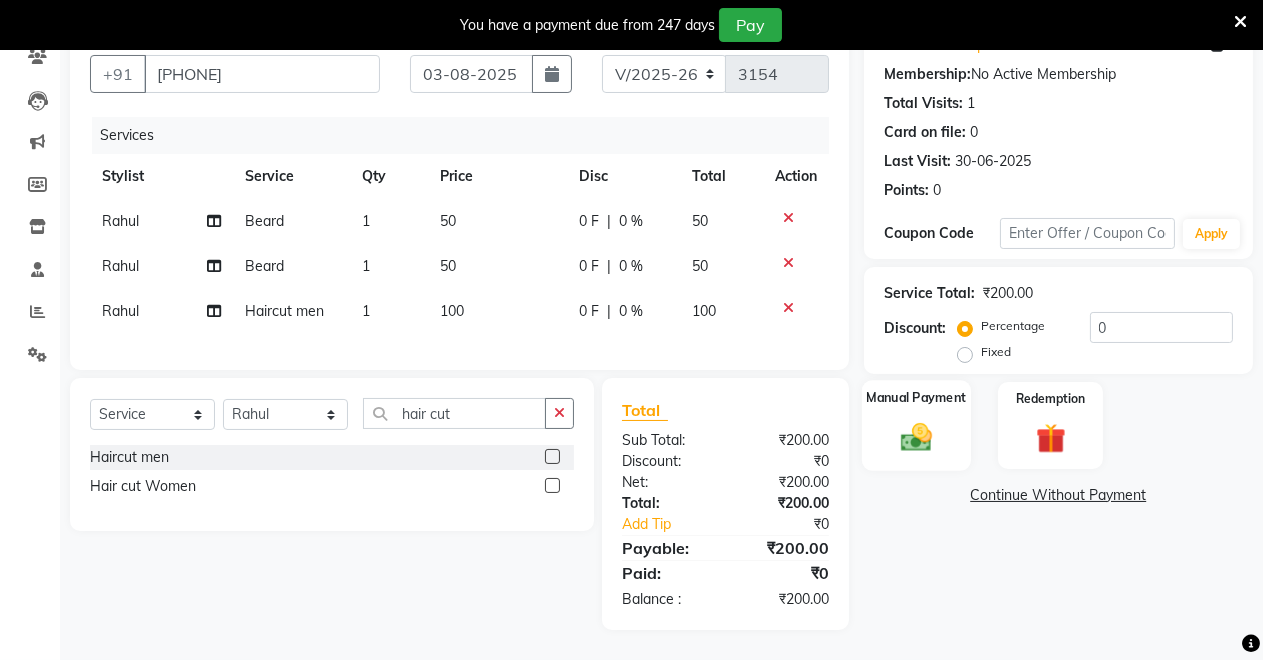 click 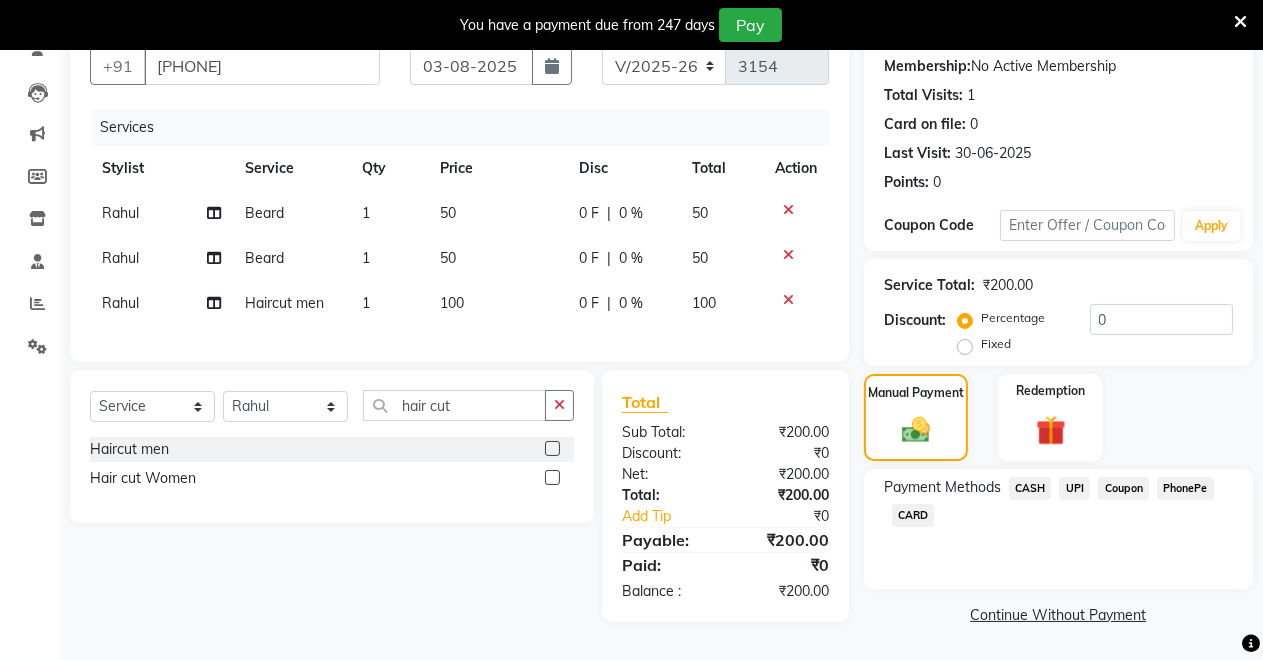 click on "UPI" 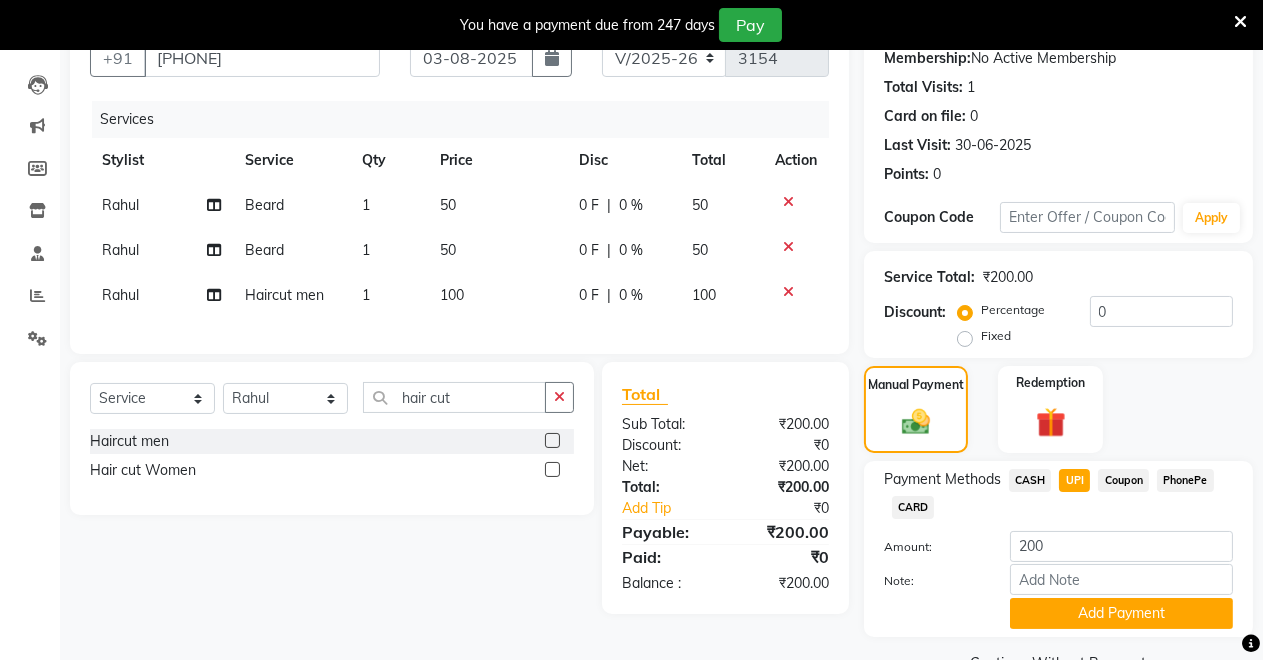scroll, scrollTop: 245, scrollLeft: 0, axis: vertical 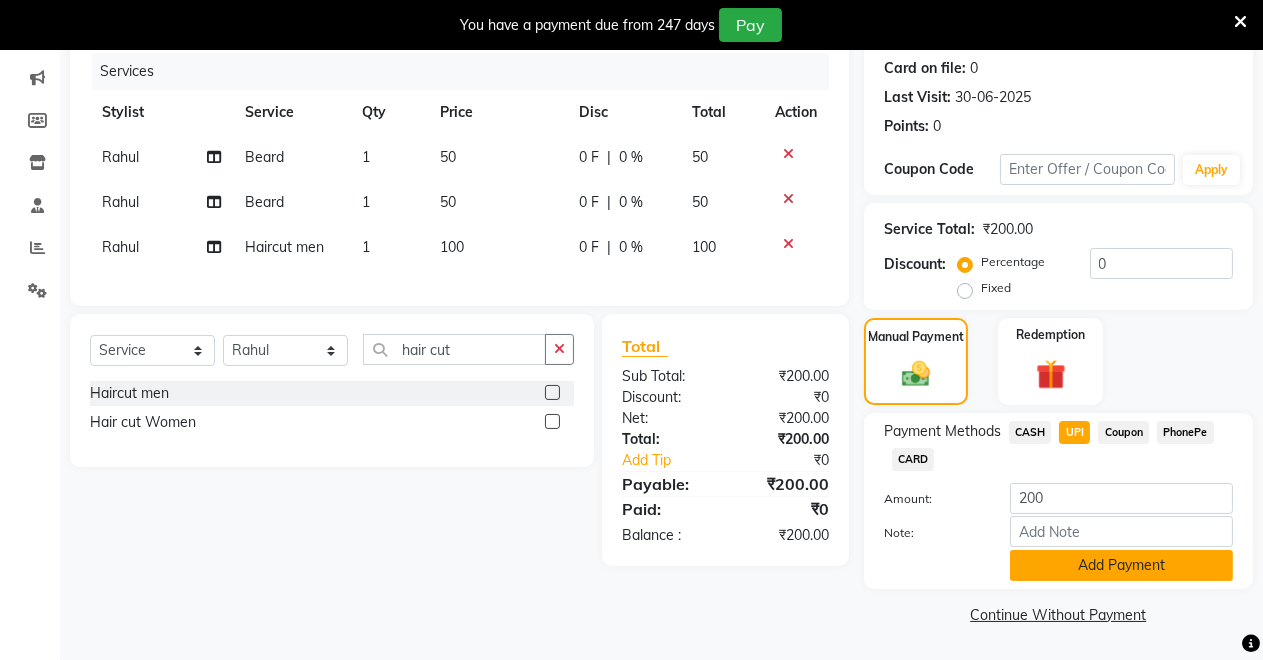 click on "Add Payment" 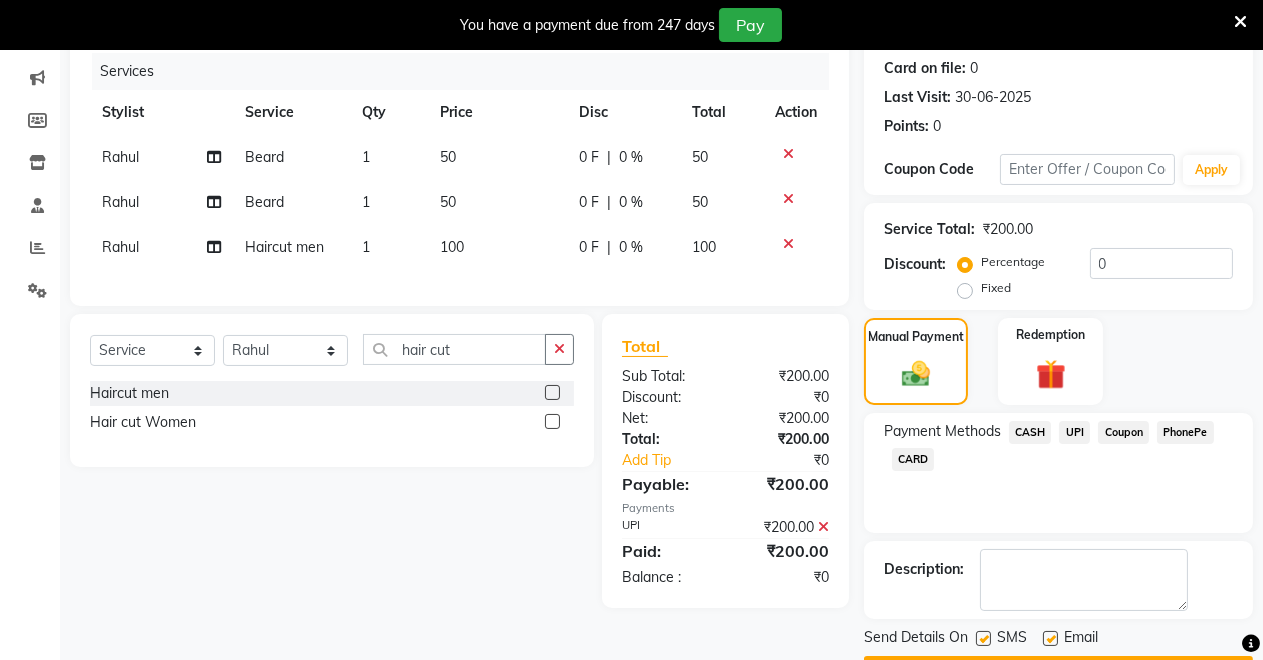 scroll, scrollTop: 302, scrollLeft: 0, axis: vertical 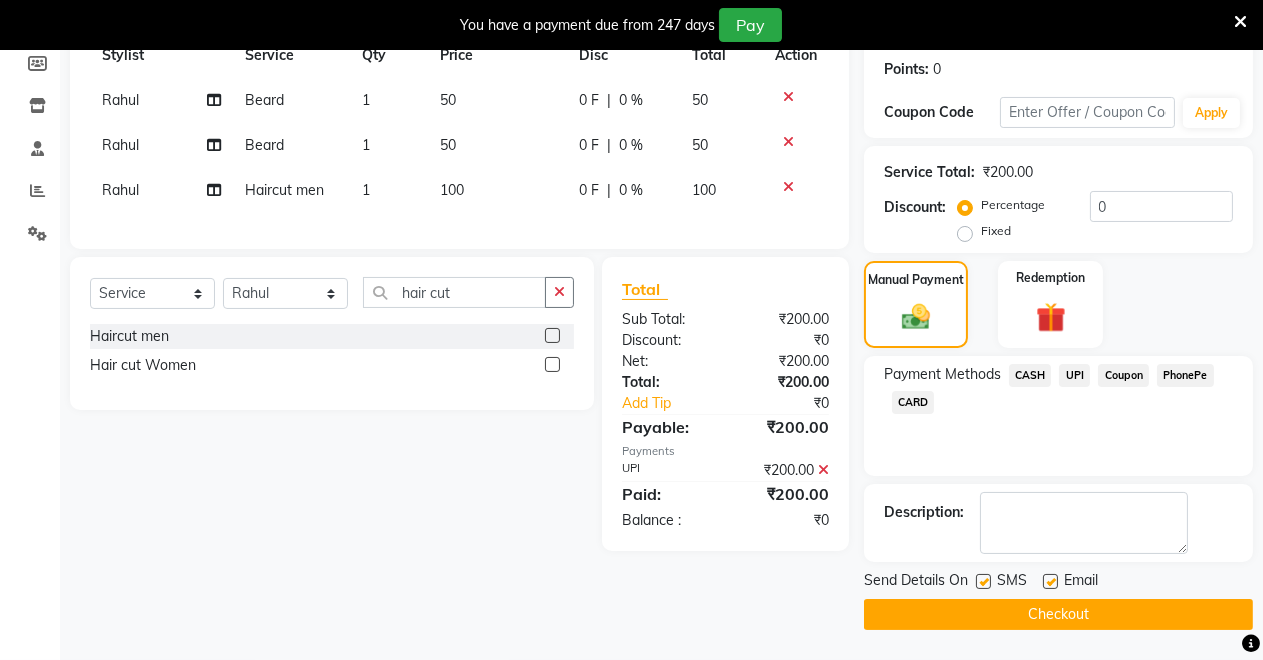 click on "Checkout" 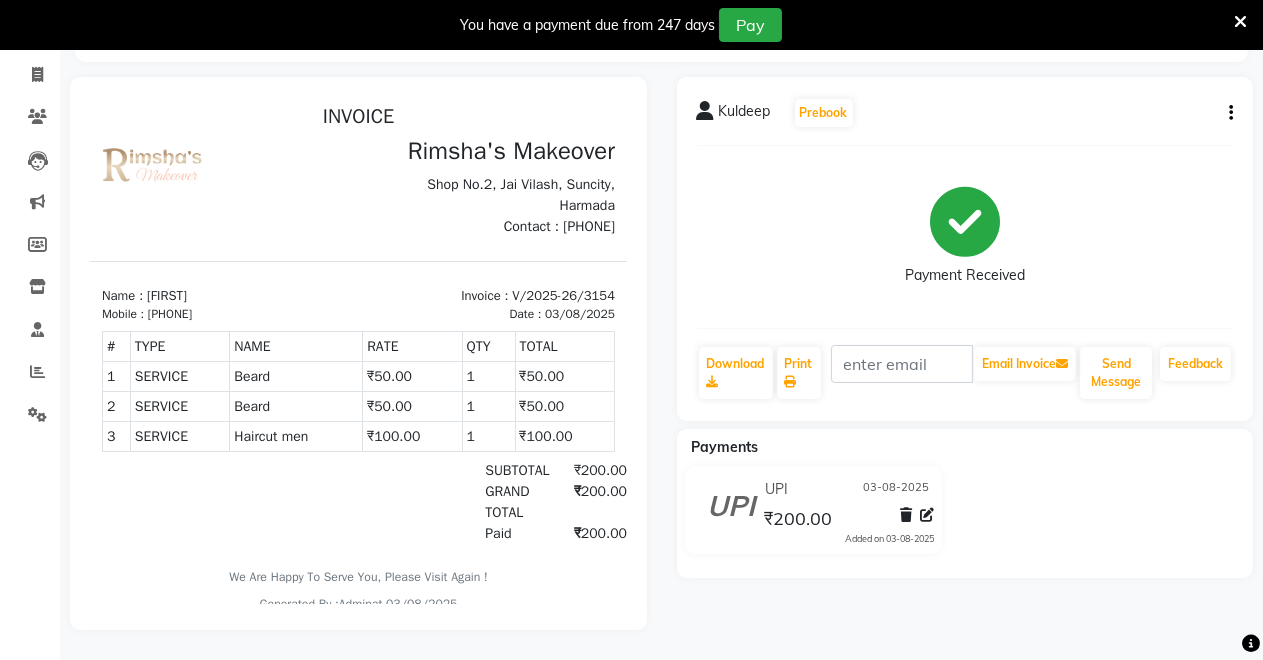 scroll, scrollTop: 0, scrollLeft: 0, axis: both 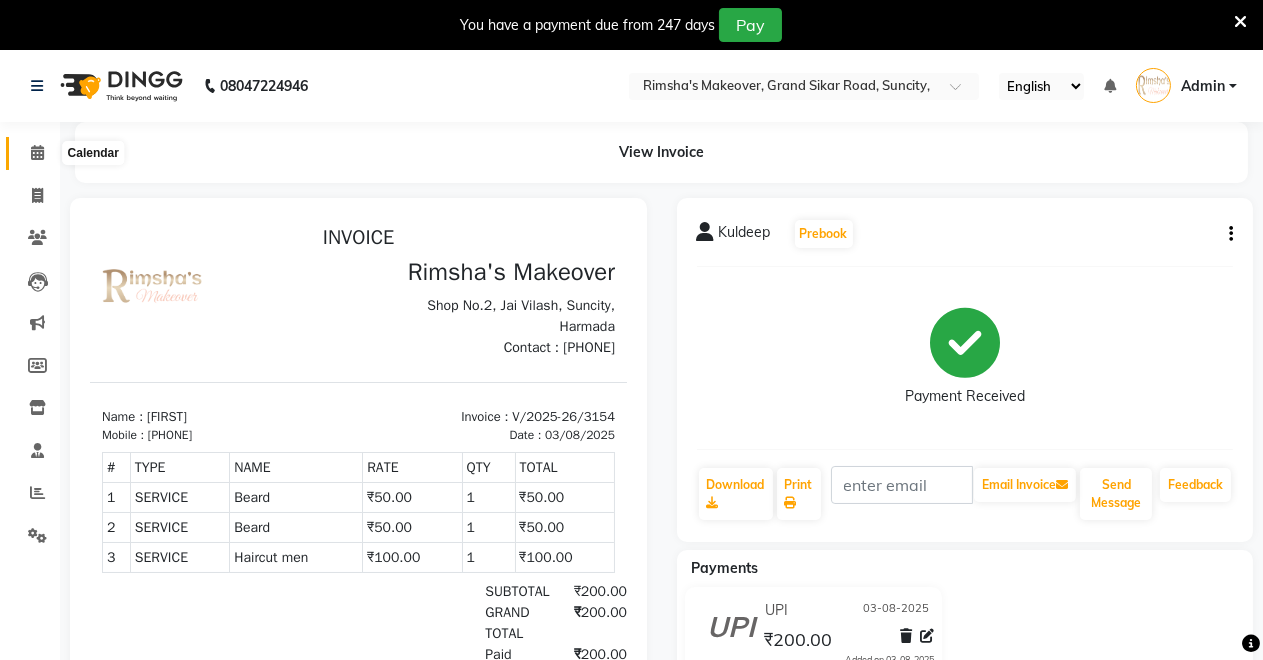 click 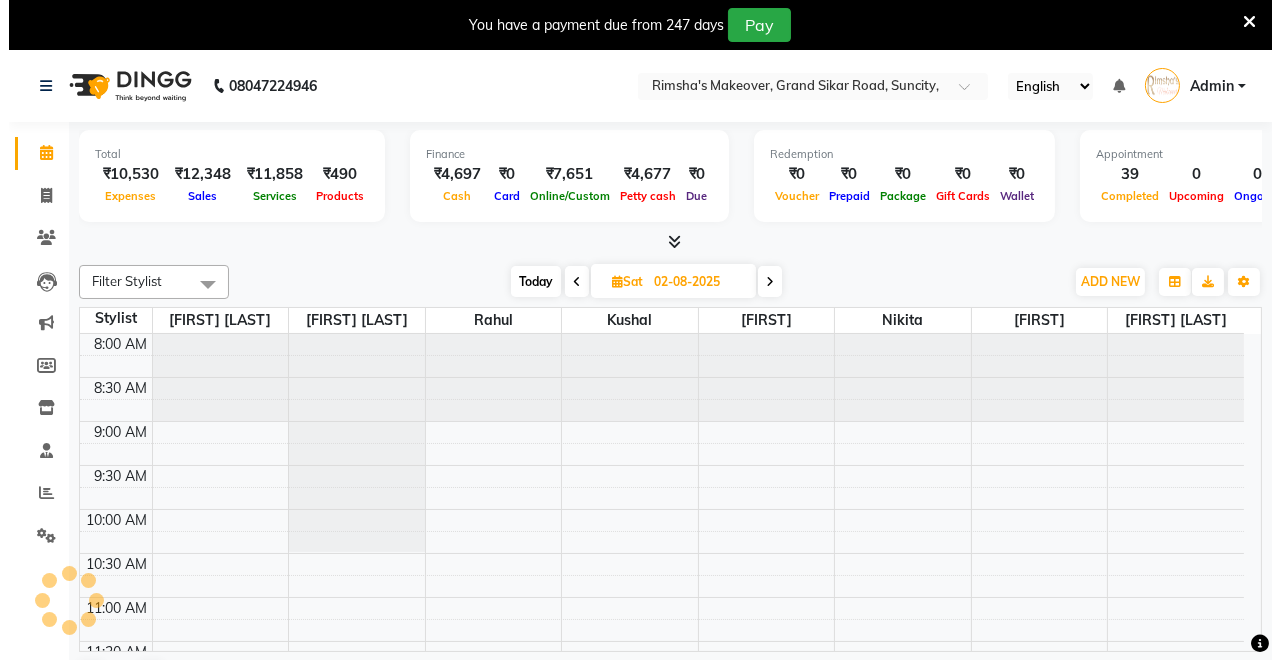 scroll, scrollTop: 0, scrollLeft: 0, axis: both 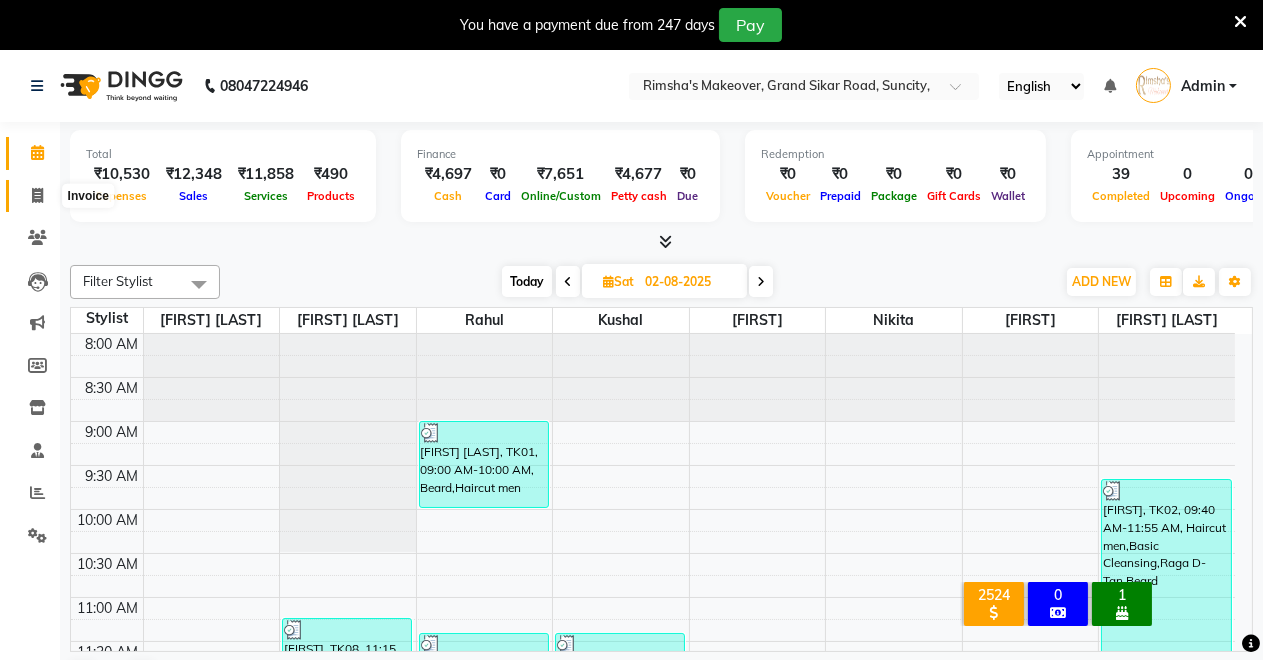 click 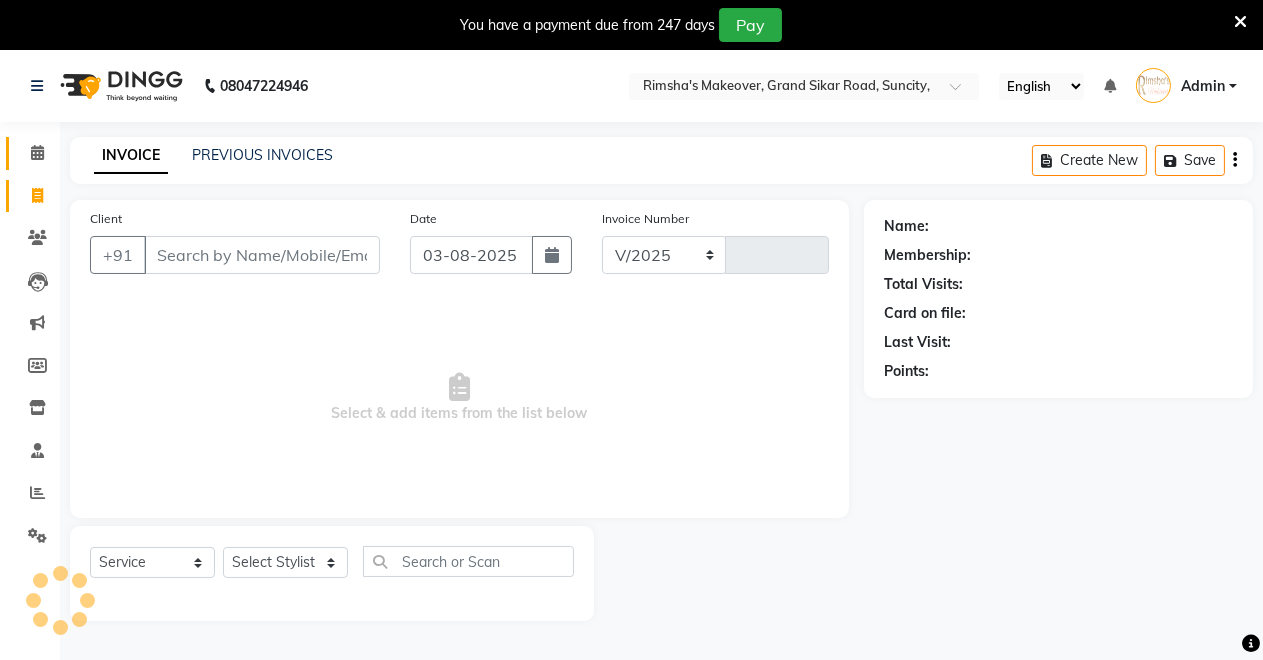 select on "7317" 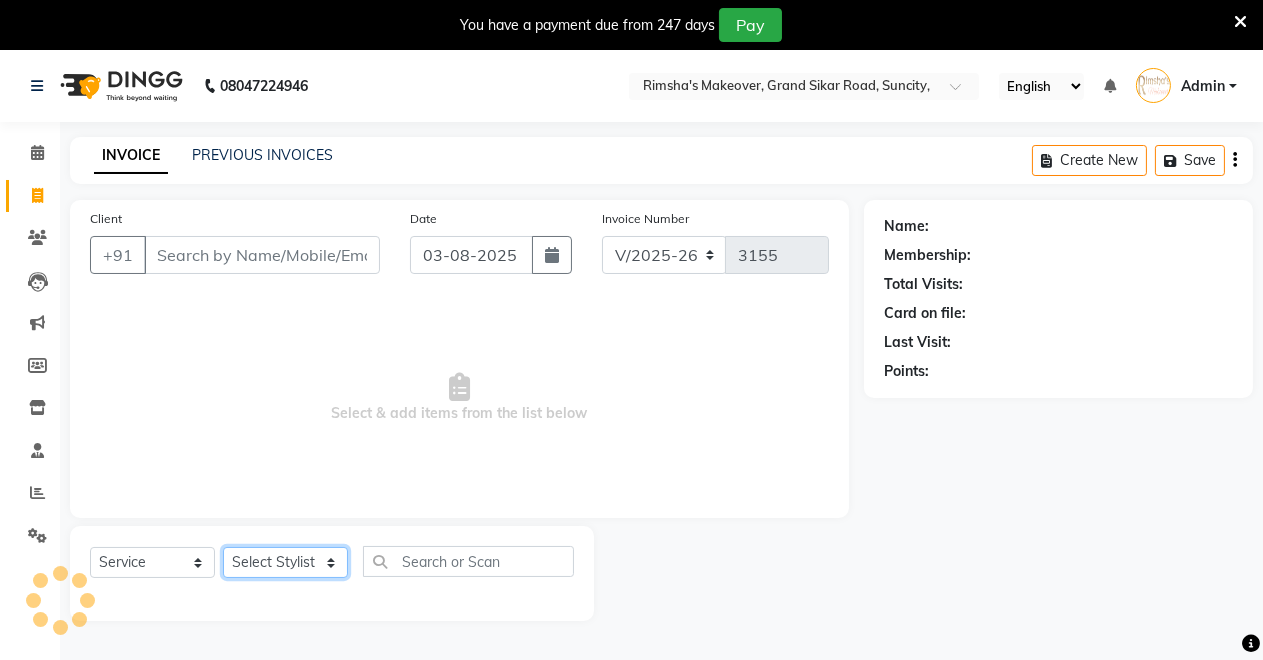 click on "Select Stylist Badal kumar Jeetu Kushal Nikita Rahul Sachin Dangoriya Shikha Suman Verma" 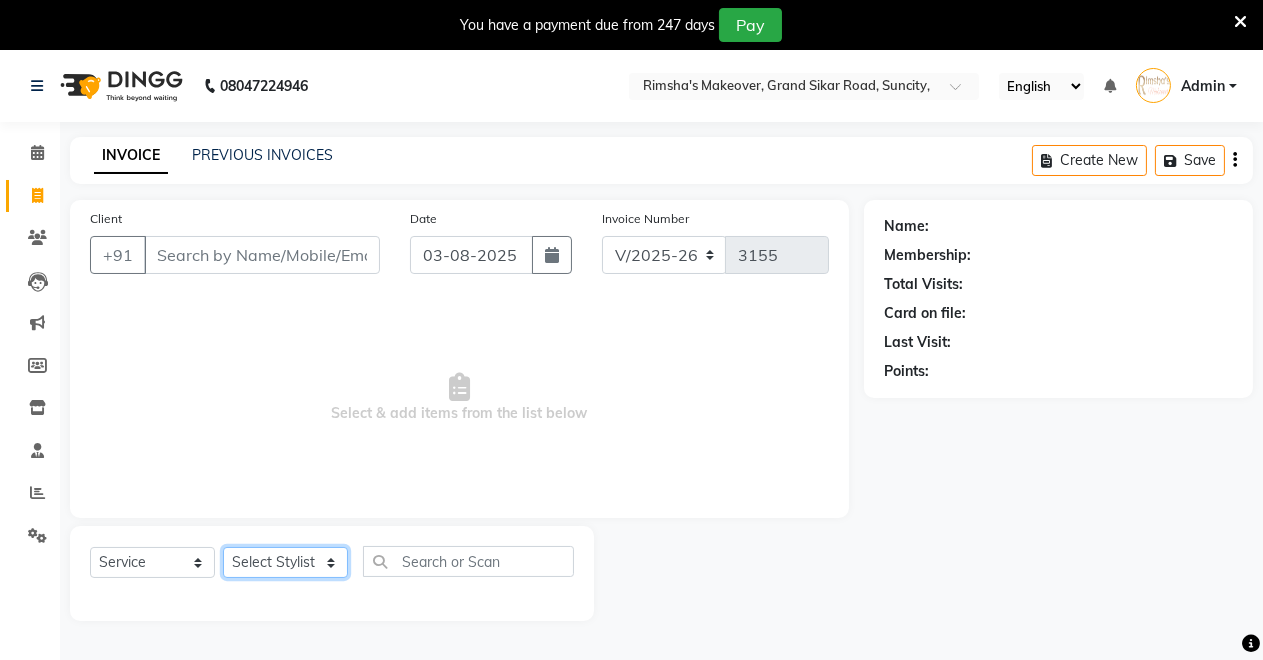 select on "85198" 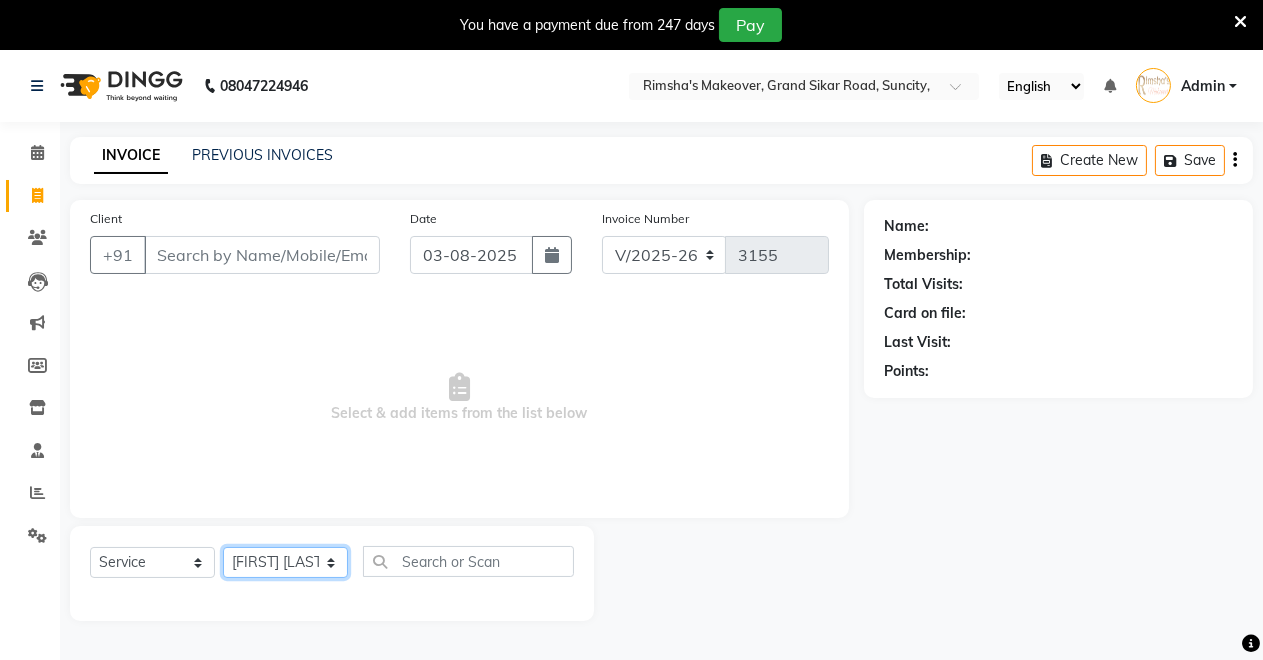 click on "Select Stylist Badal kumar Jeetu Kushal Nikita Rahul Sachin Dangoriya Shikha Suman Verma" 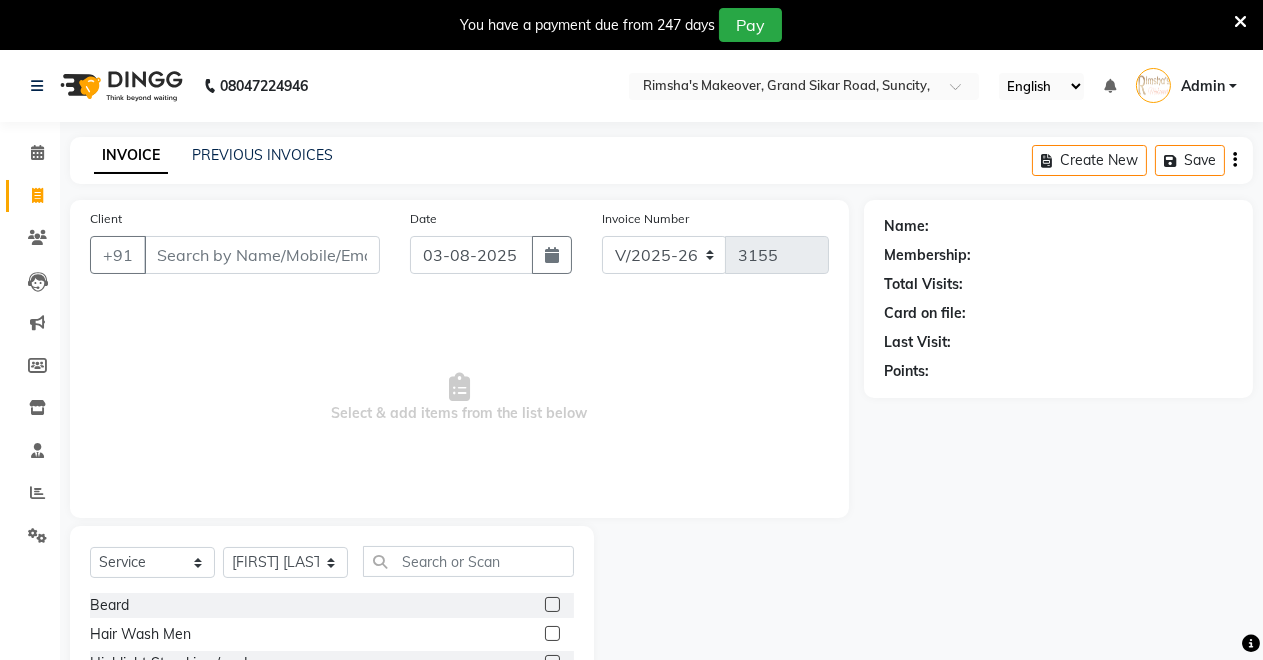 click 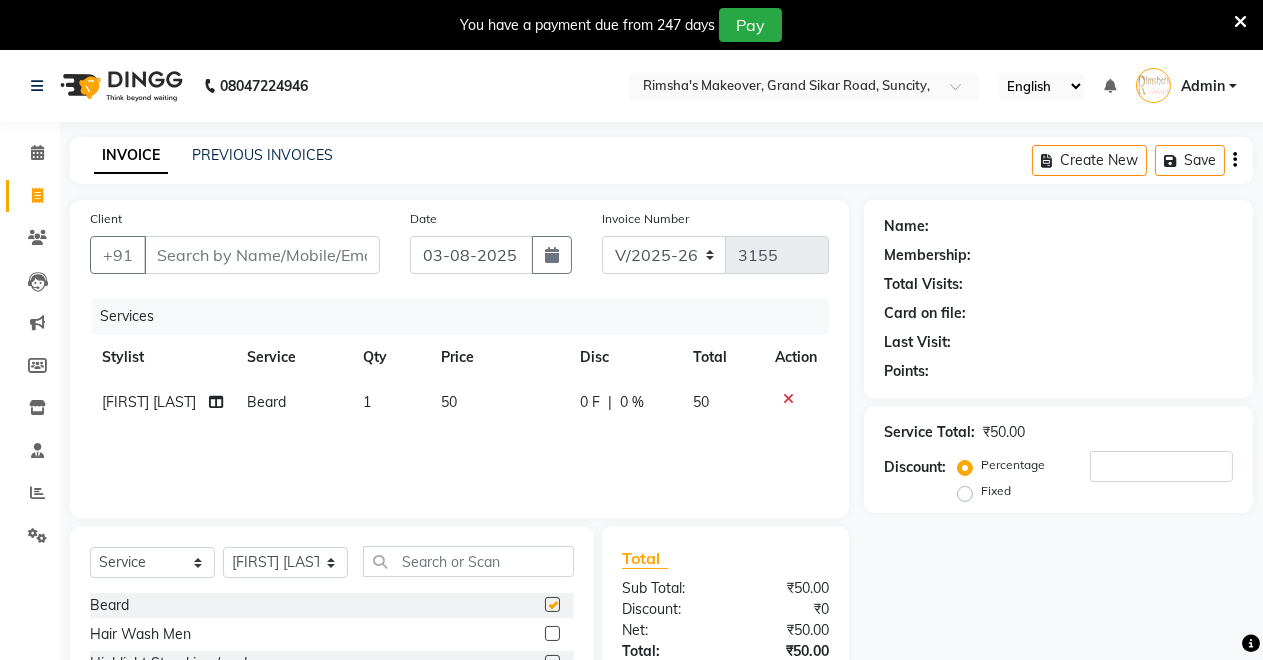 checkbox on "false" 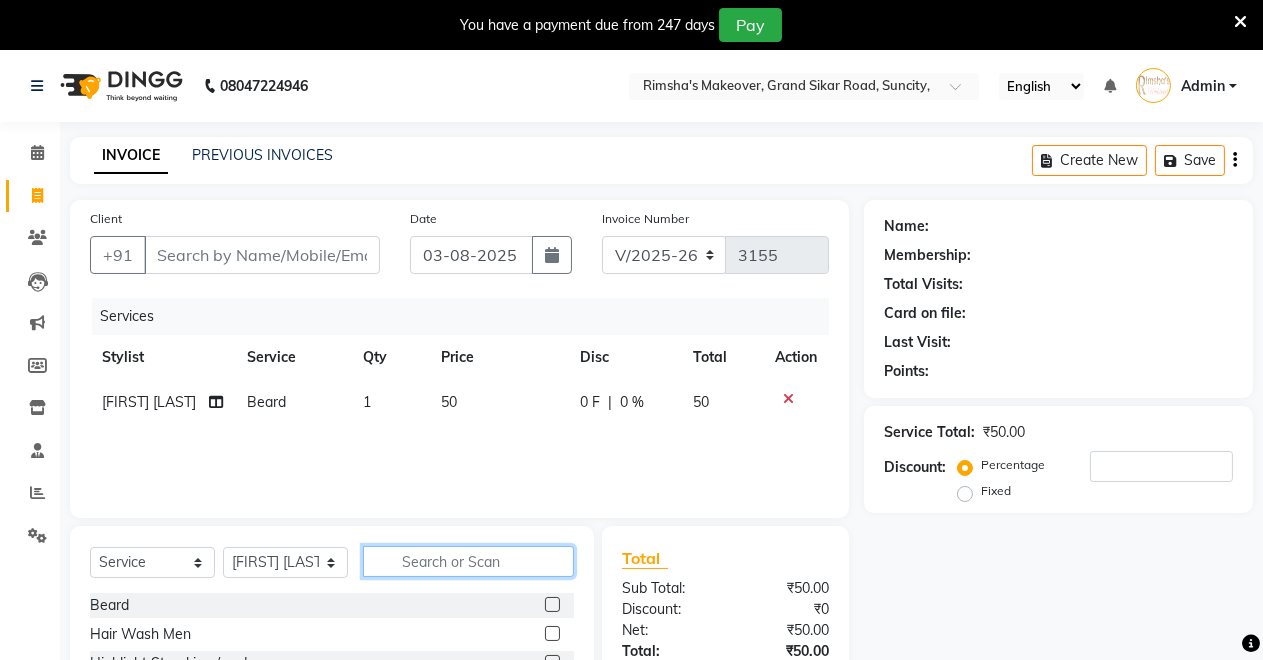 click 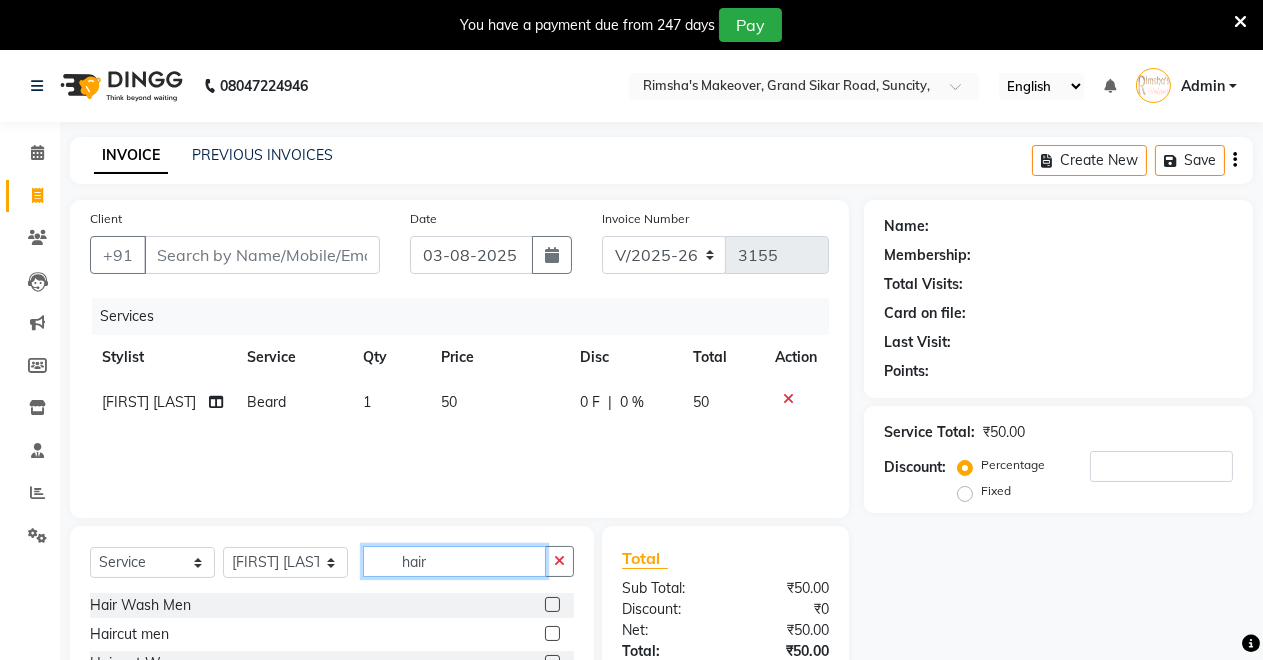 type on "hair" 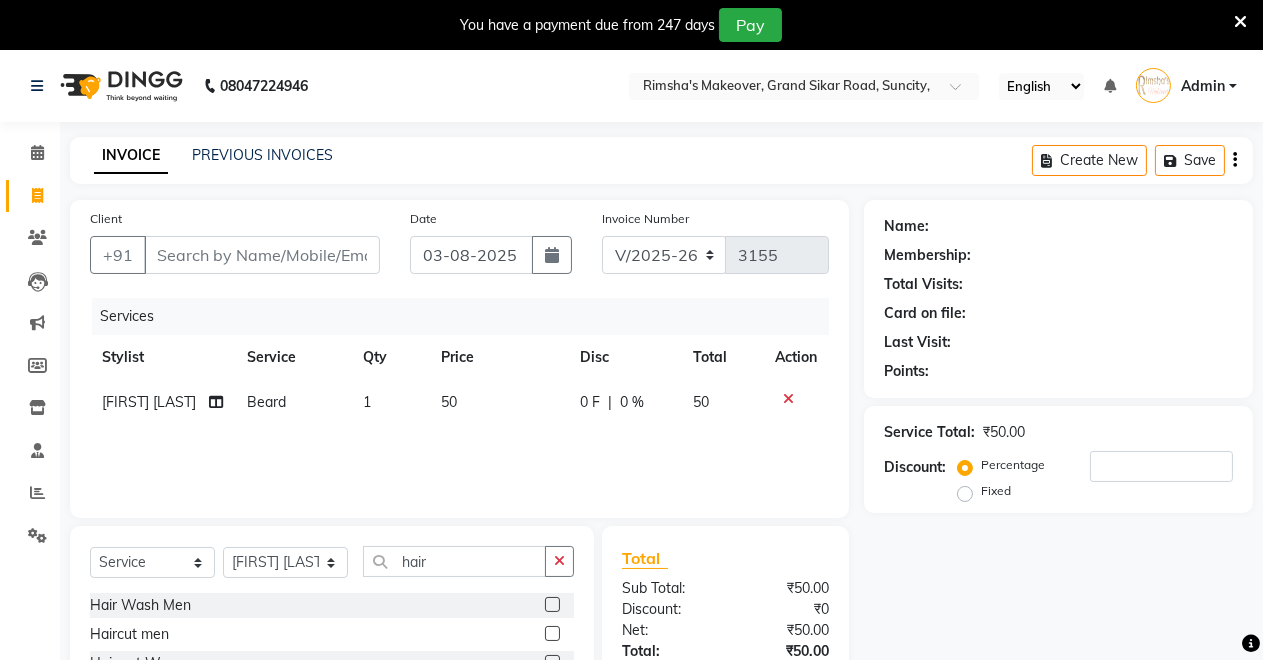 click 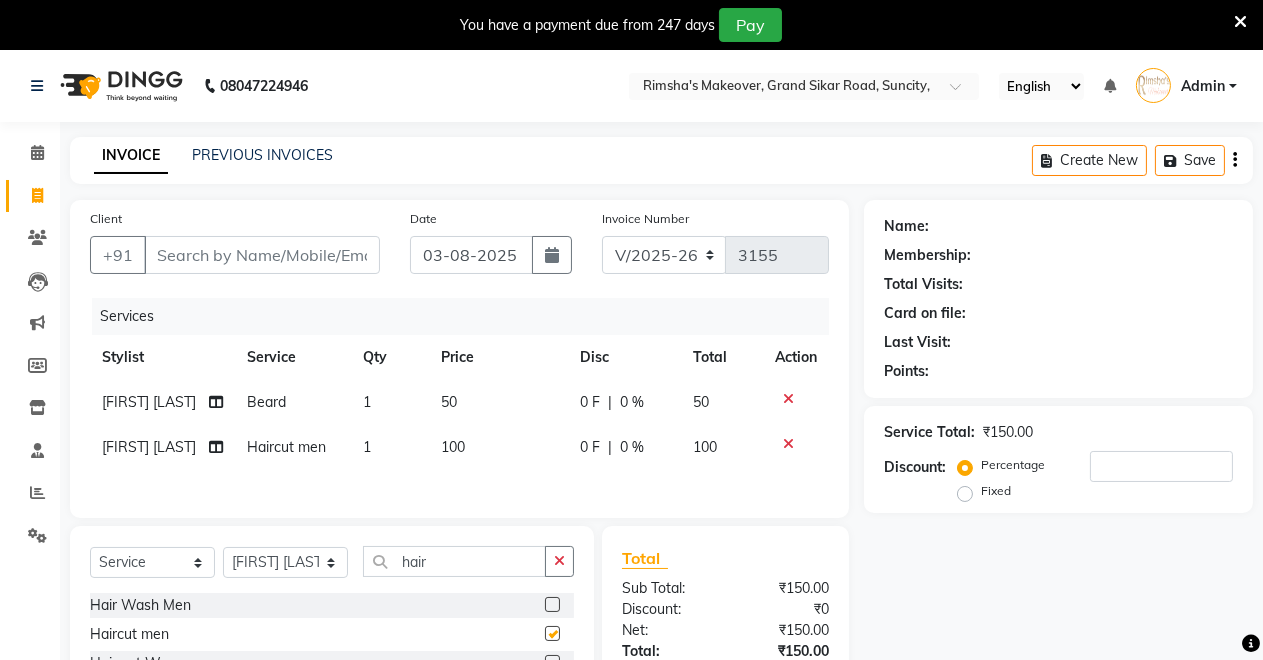 checkbox on "false" 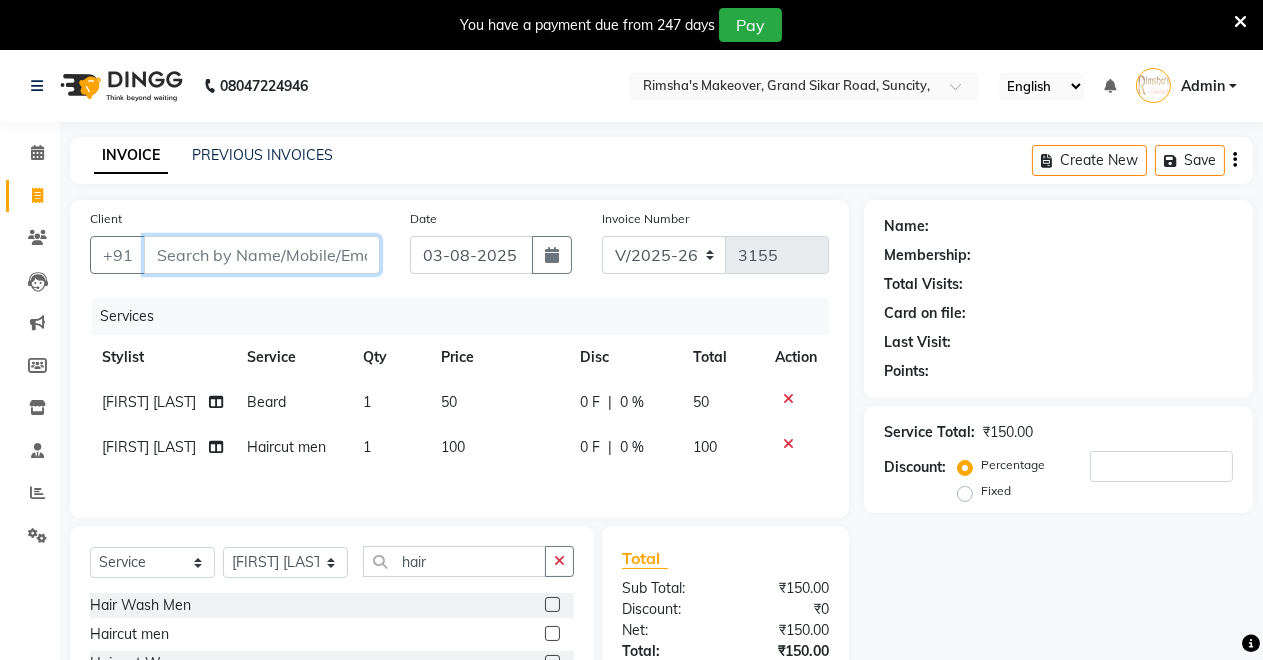 click on "Client" at bounding box center [262, 255] 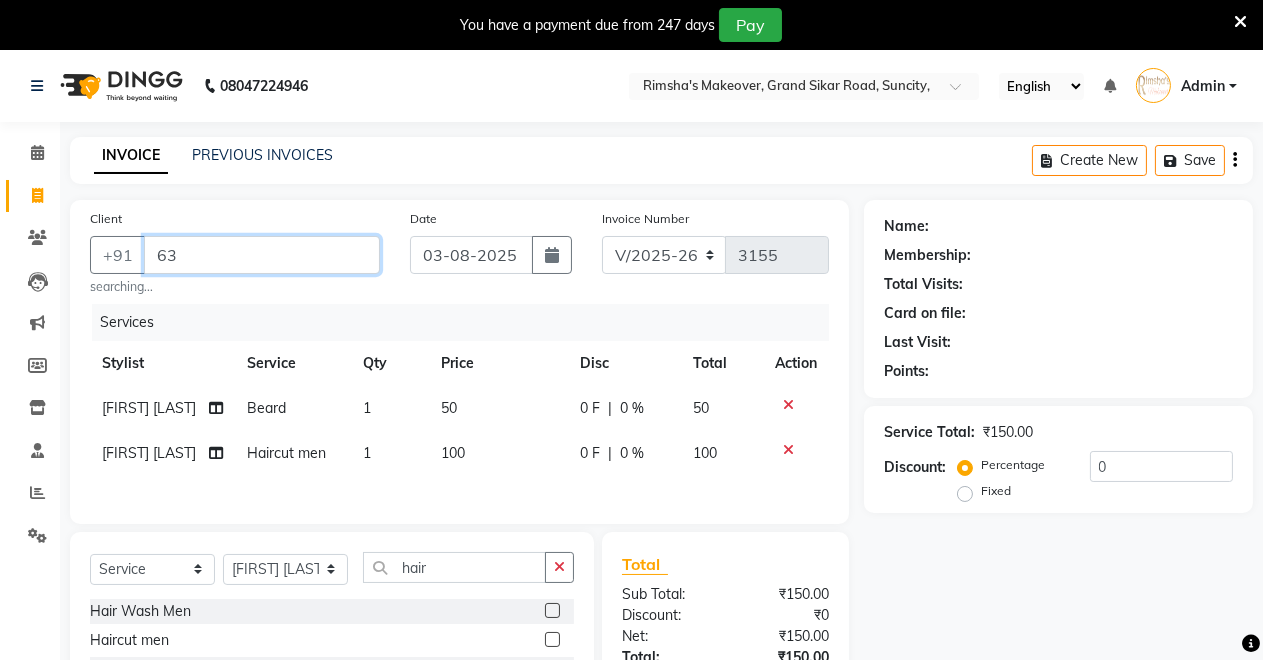 type on "6" 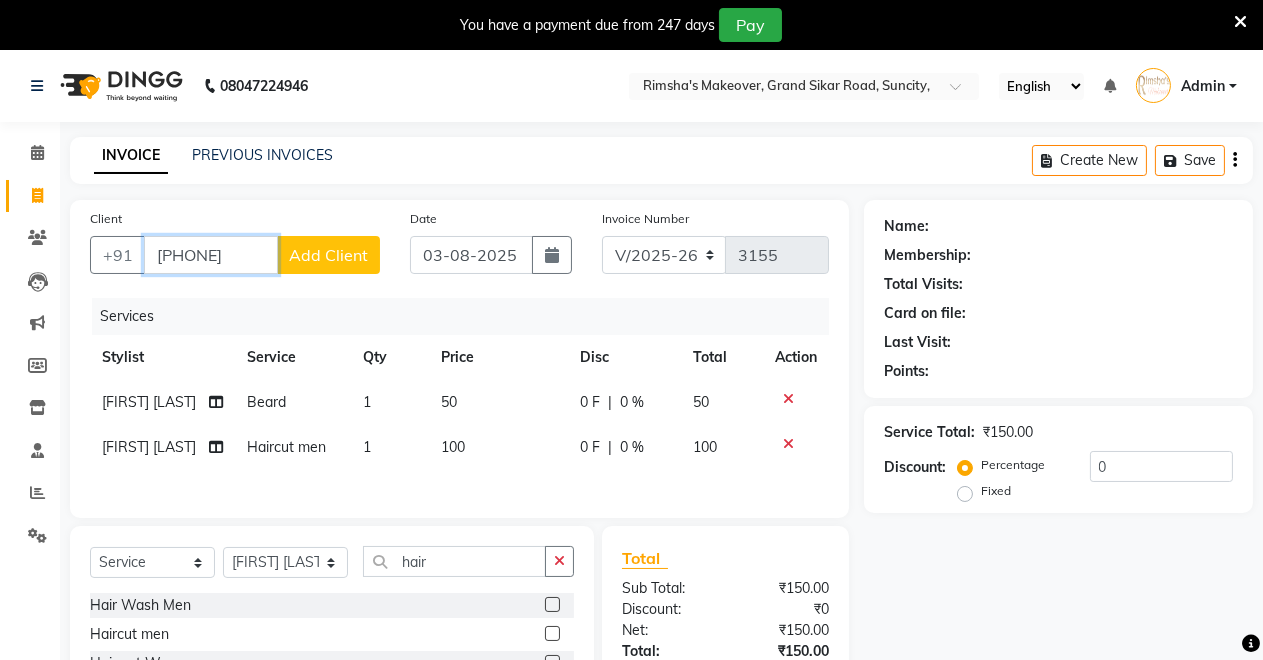 type on "6377871541" 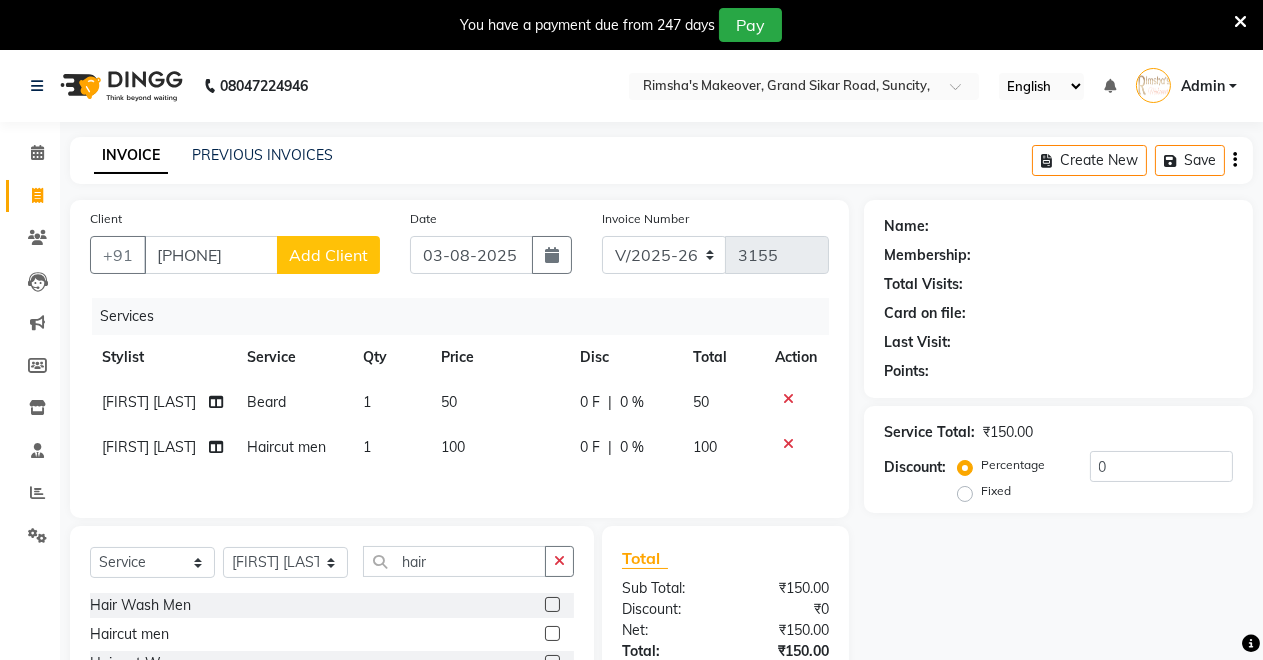 click on "Add Client" 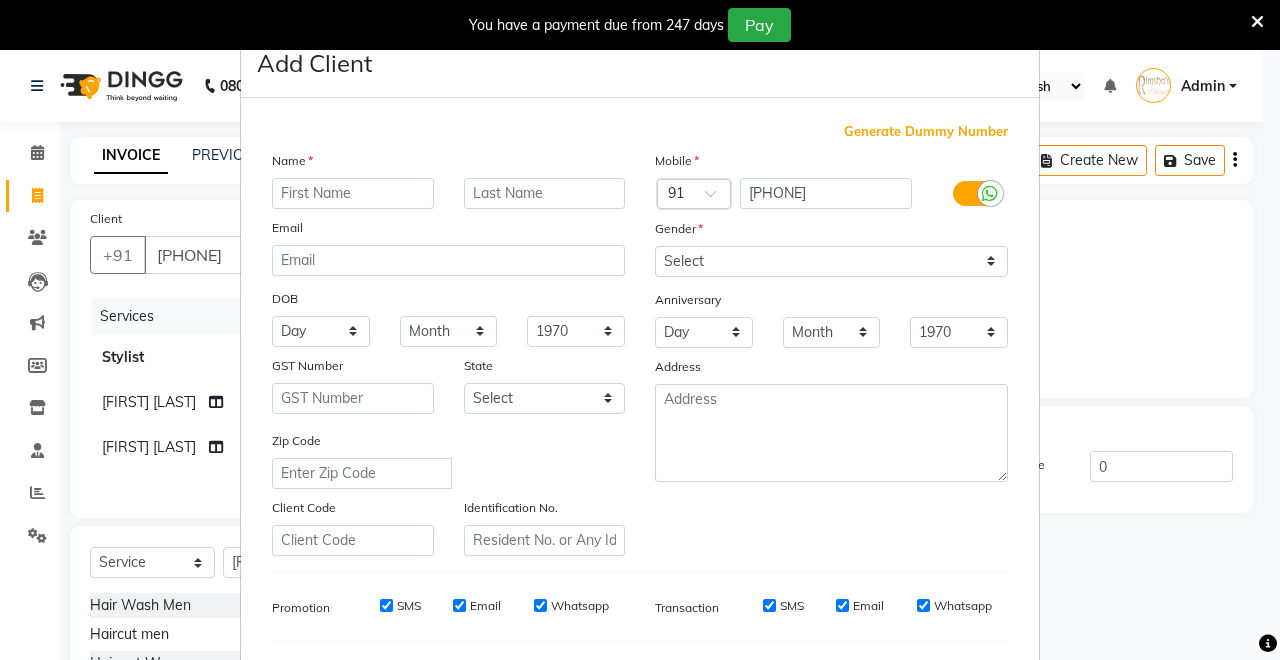 click at bounding box center (353, 193) 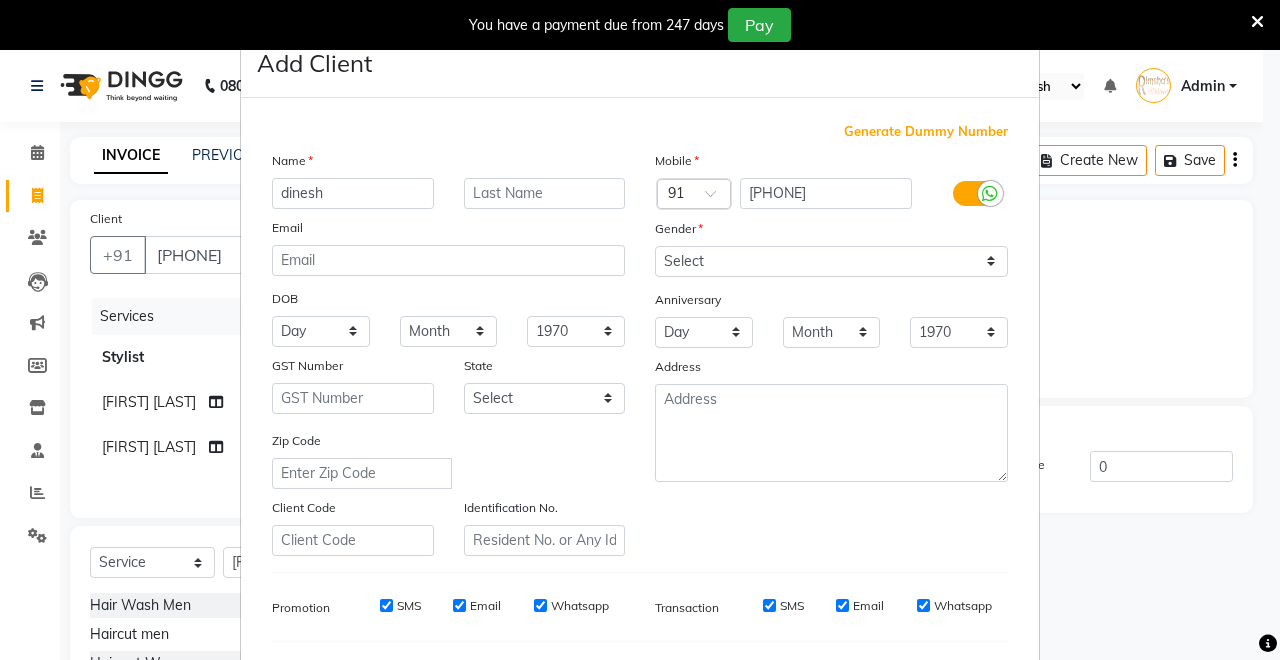 type on "dinesh" 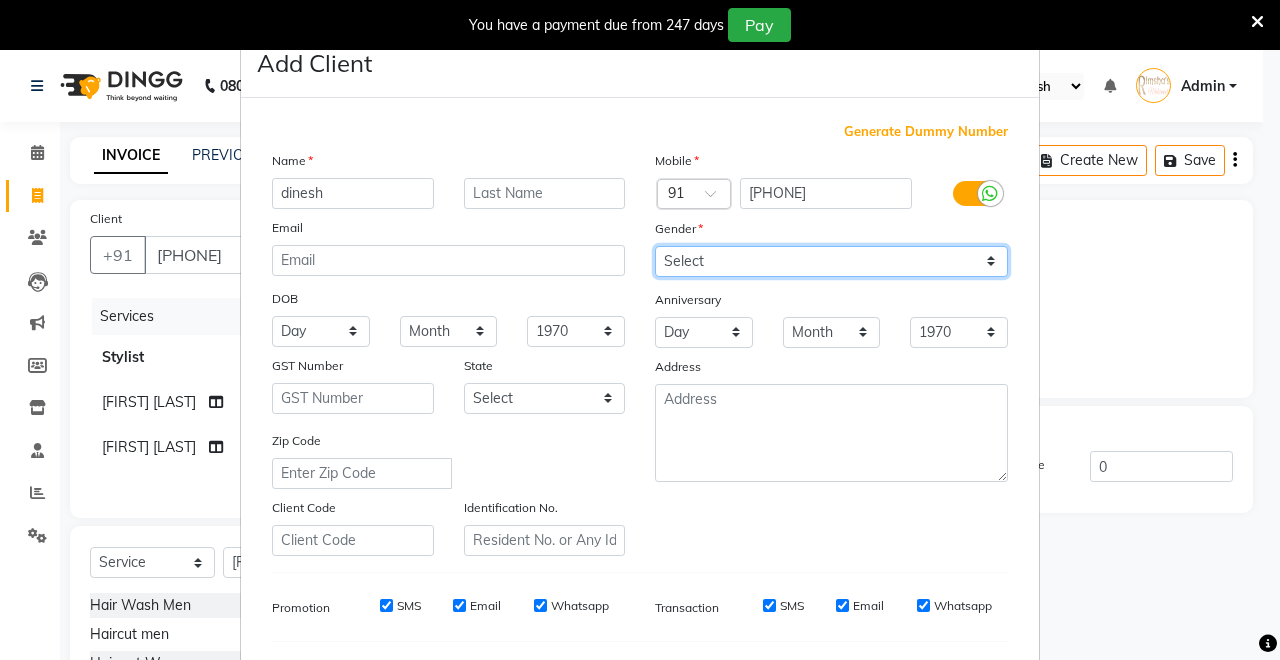 click on "Select Male Female Other Prefer Not To Say" at bounding box center (831, 261) 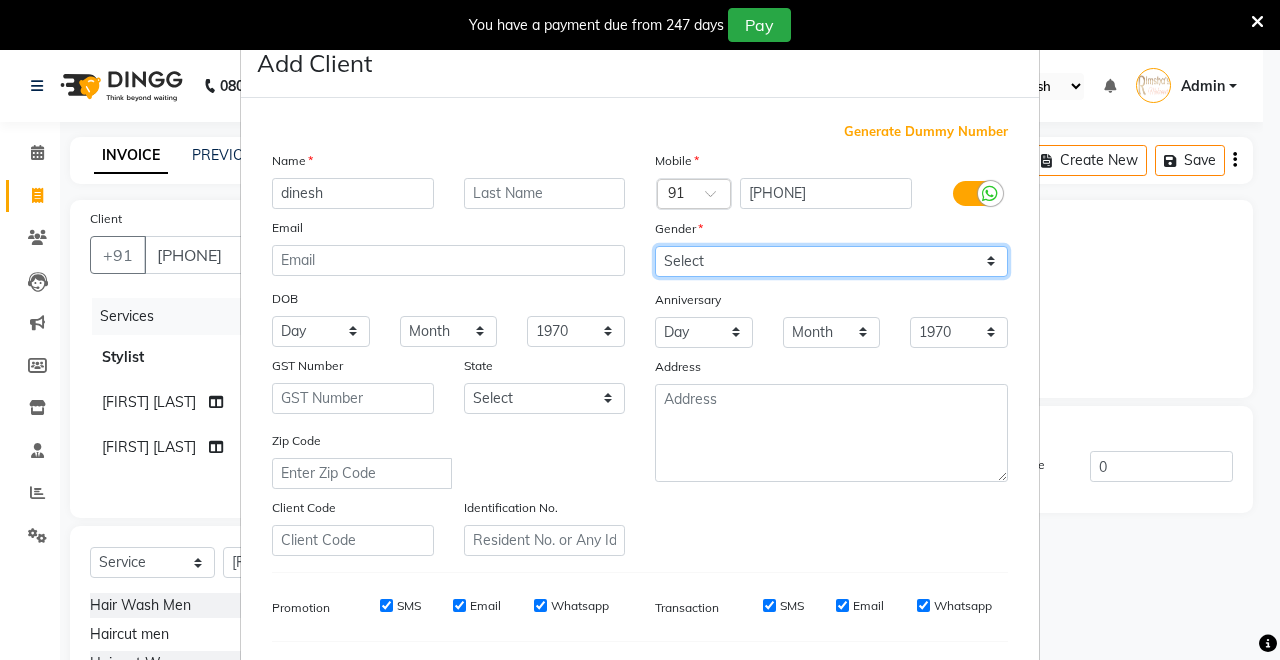 select on "male" 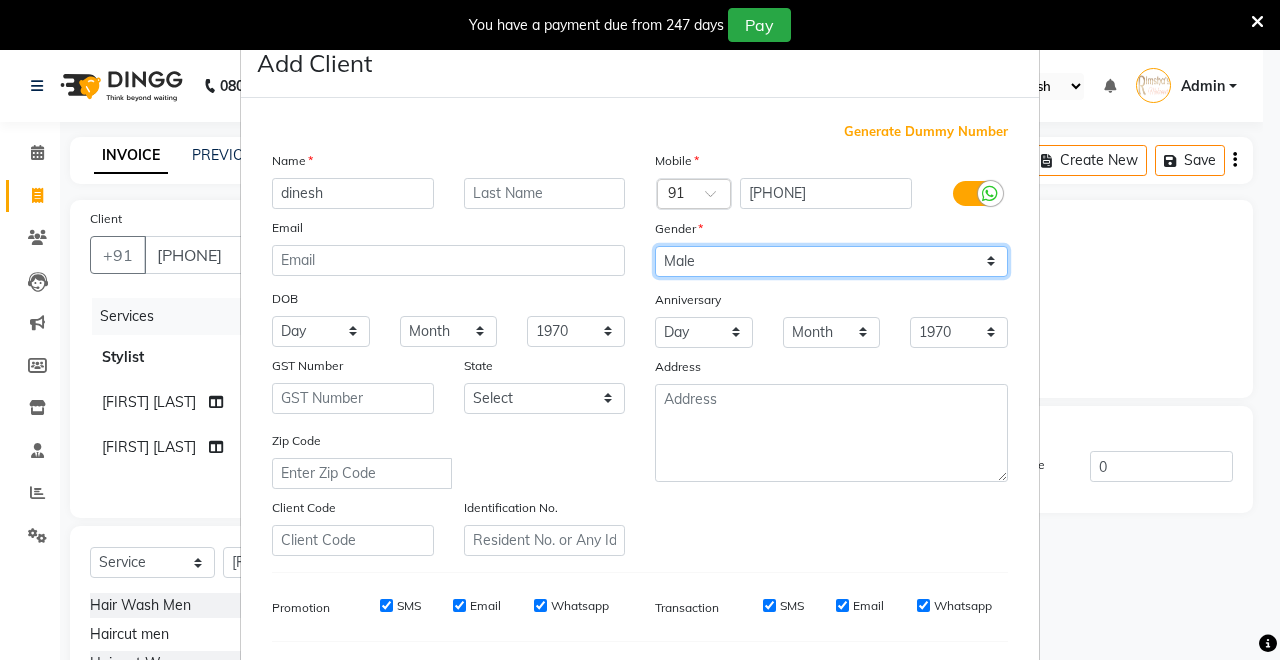 click on "Select Male Female Other Prefer Not To Say" at bounding box center [831, 261] 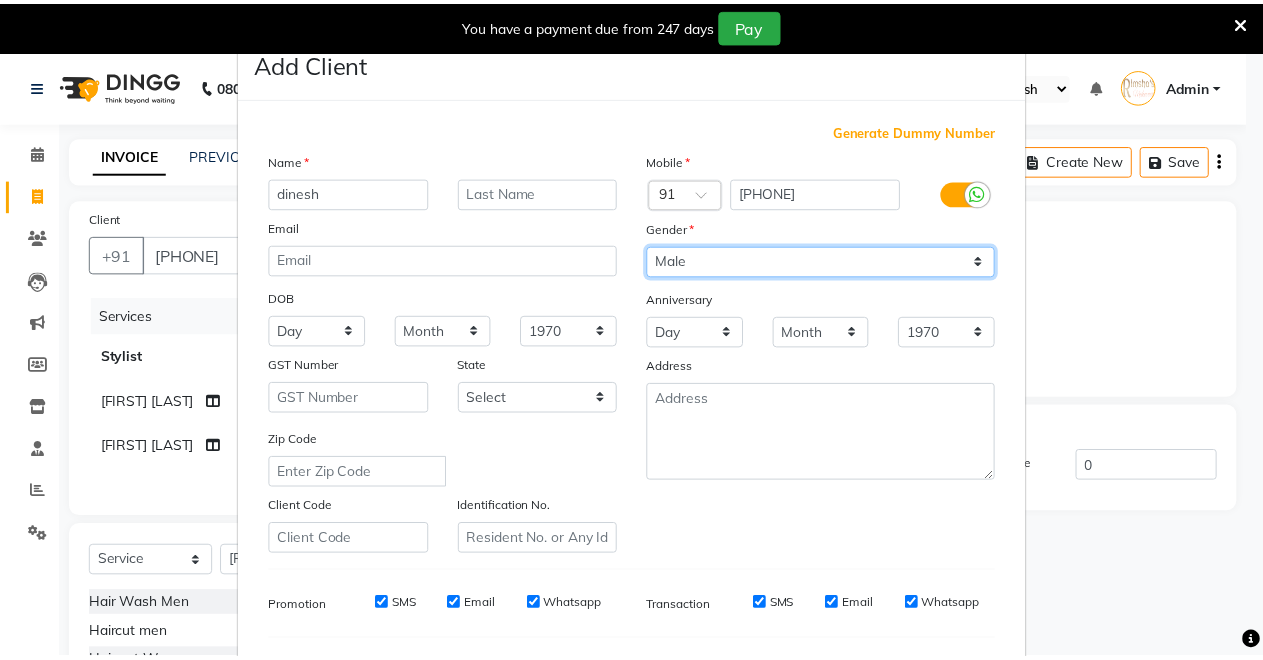 scroll, scrollTop: 259, scrollLeft: 0, axis: vertical 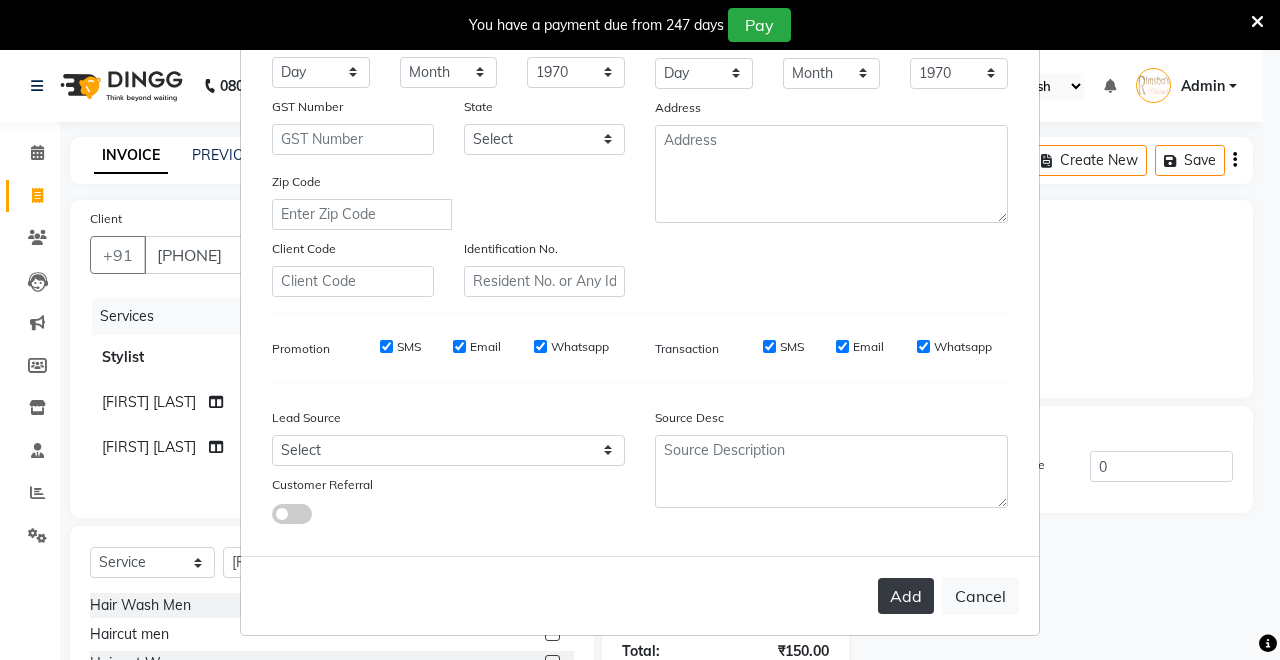 click on "Add" at bounding box center (906, 596) 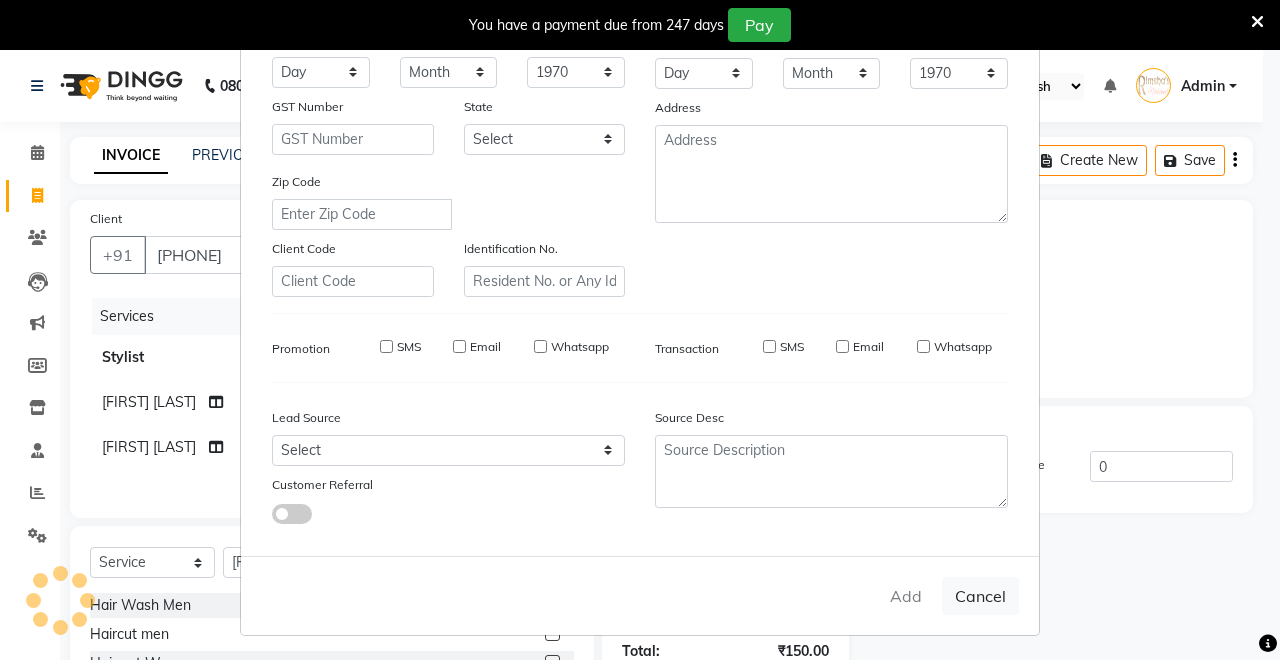 type 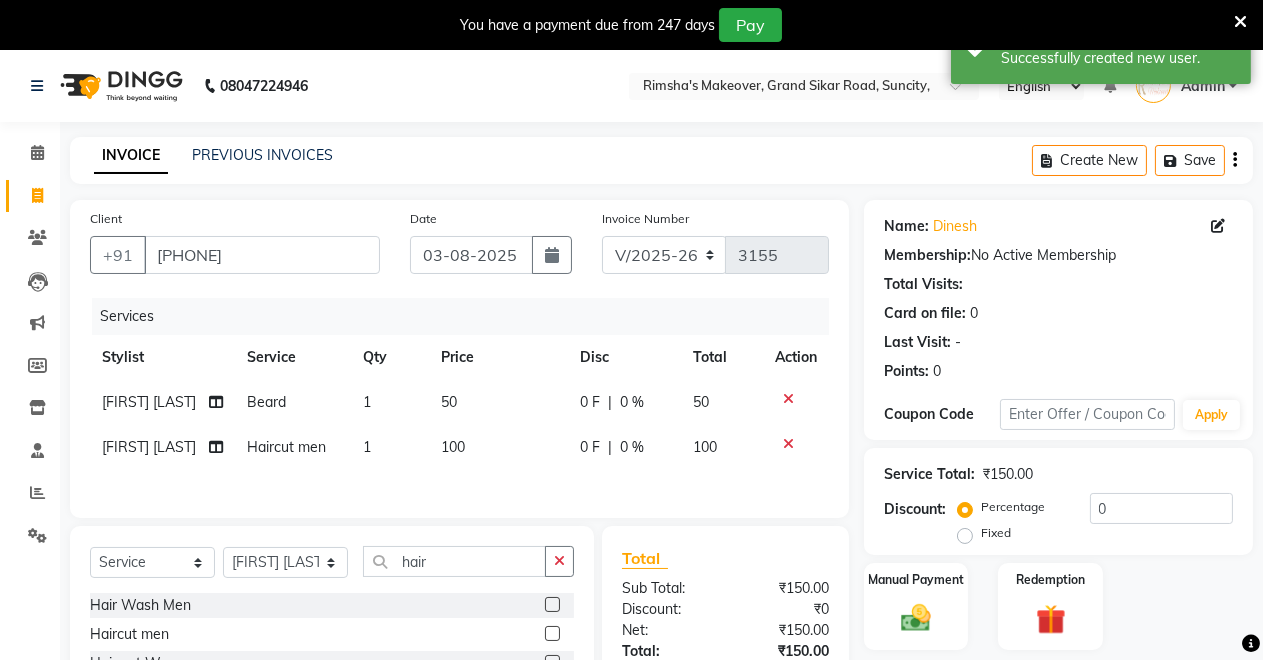 scroll, scrollTop: 195, scrollLeft: 0, axis: vertical 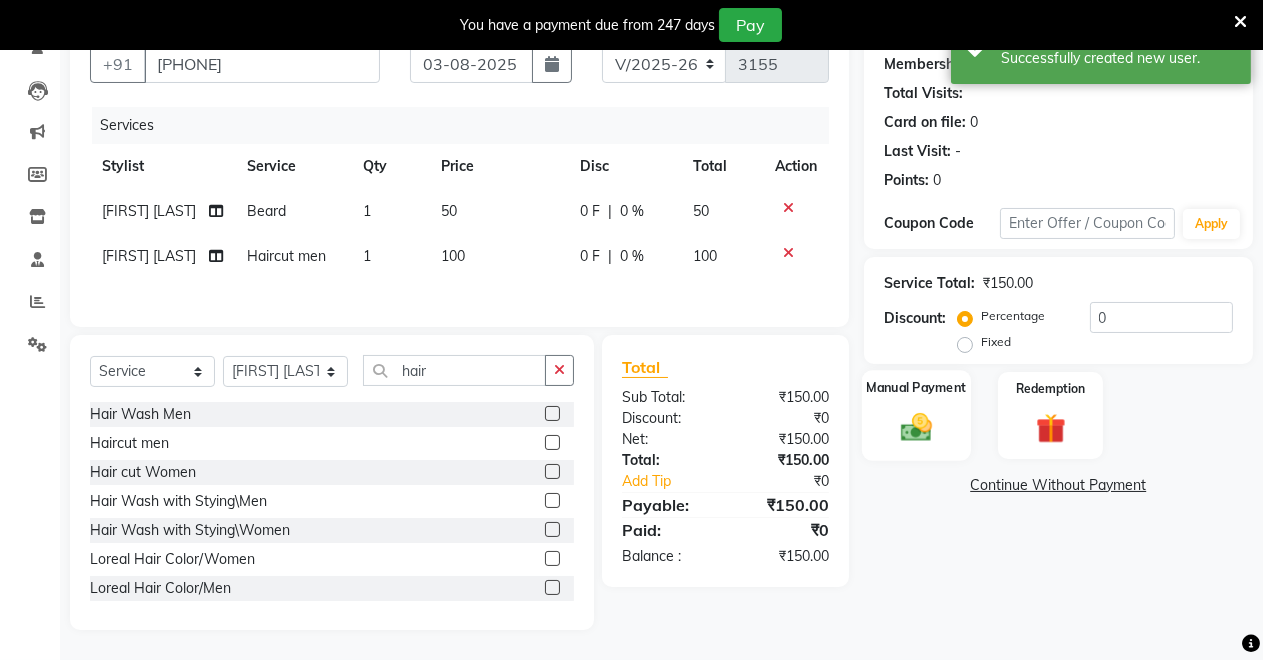 click on "Manual Payment" 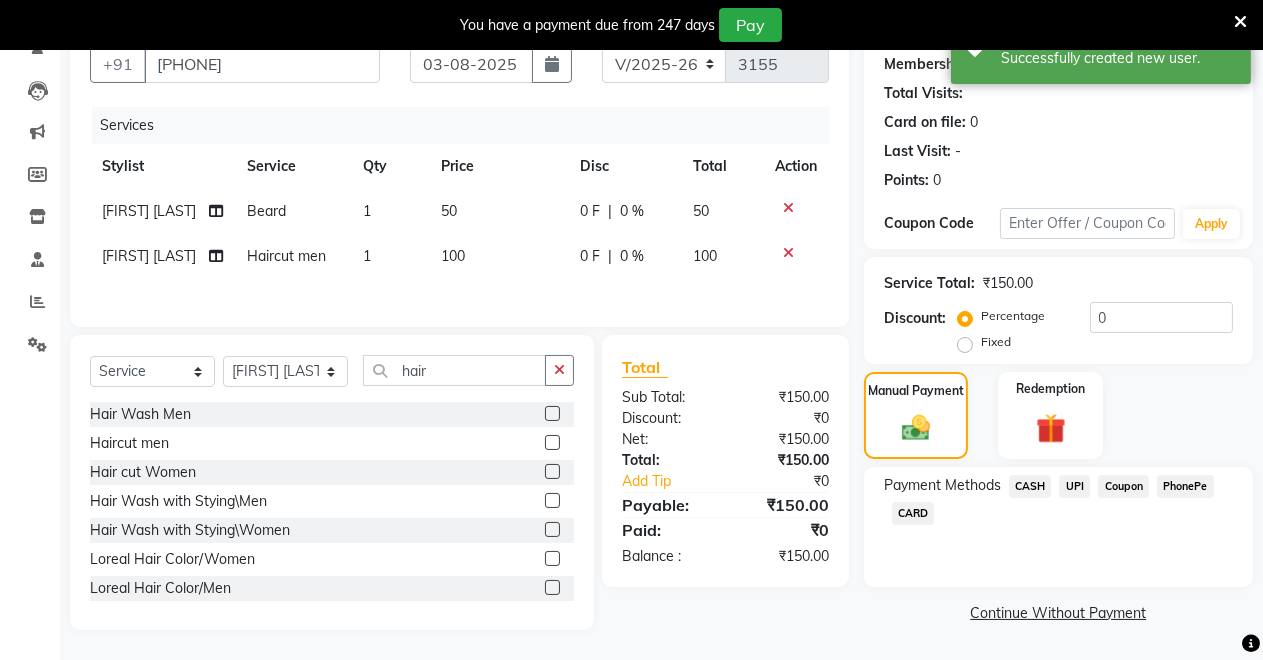 click on "UPI" 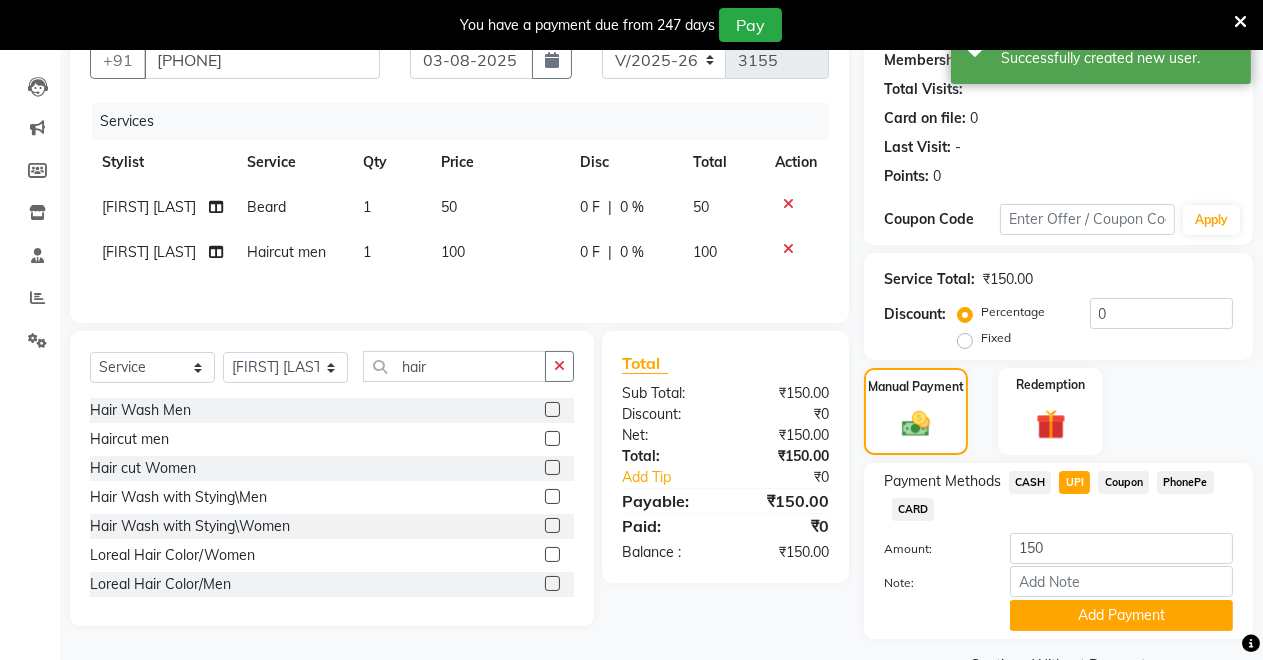 scroll, scrollTop: 245, scrollLeft: 0, axis: vertical 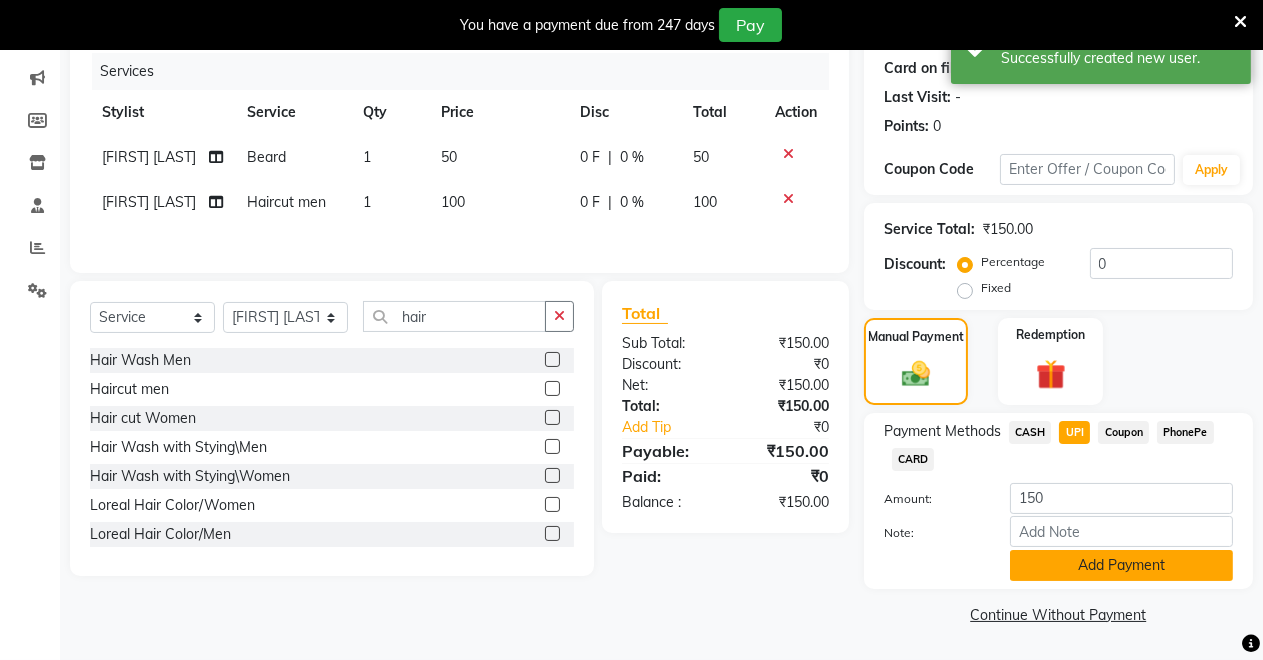 click on "Add Payment" 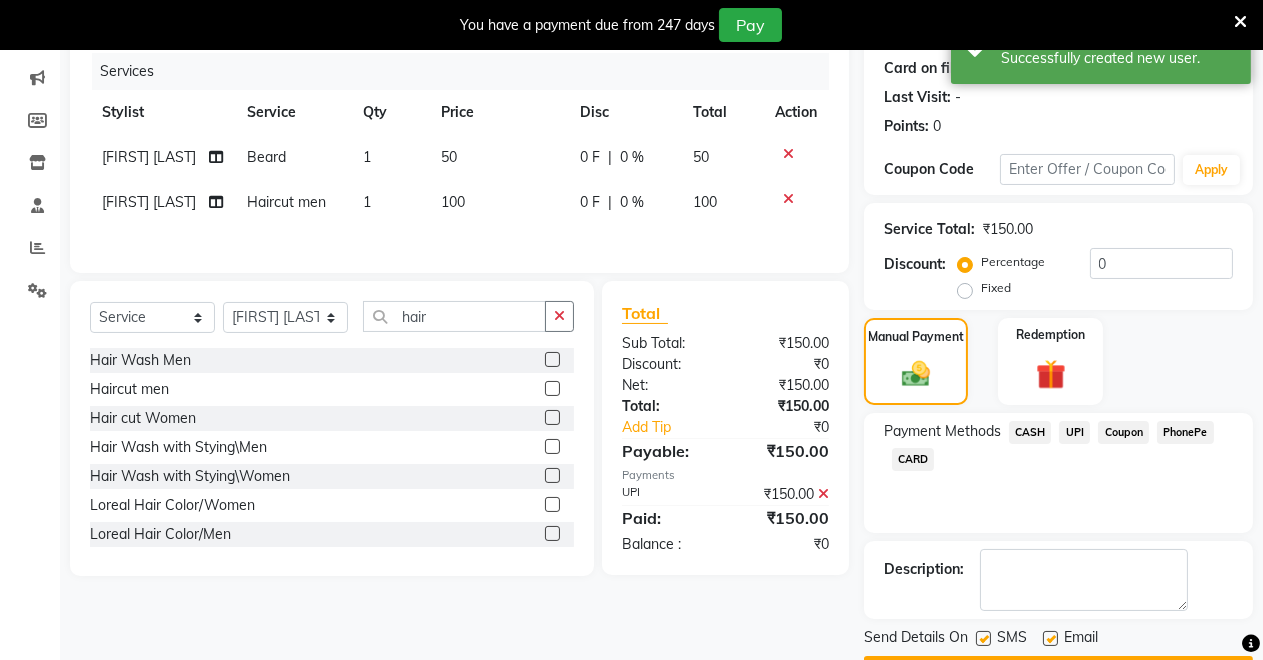 scroll, scrollTop: 302, scrollLeft: 0, axis: vertical 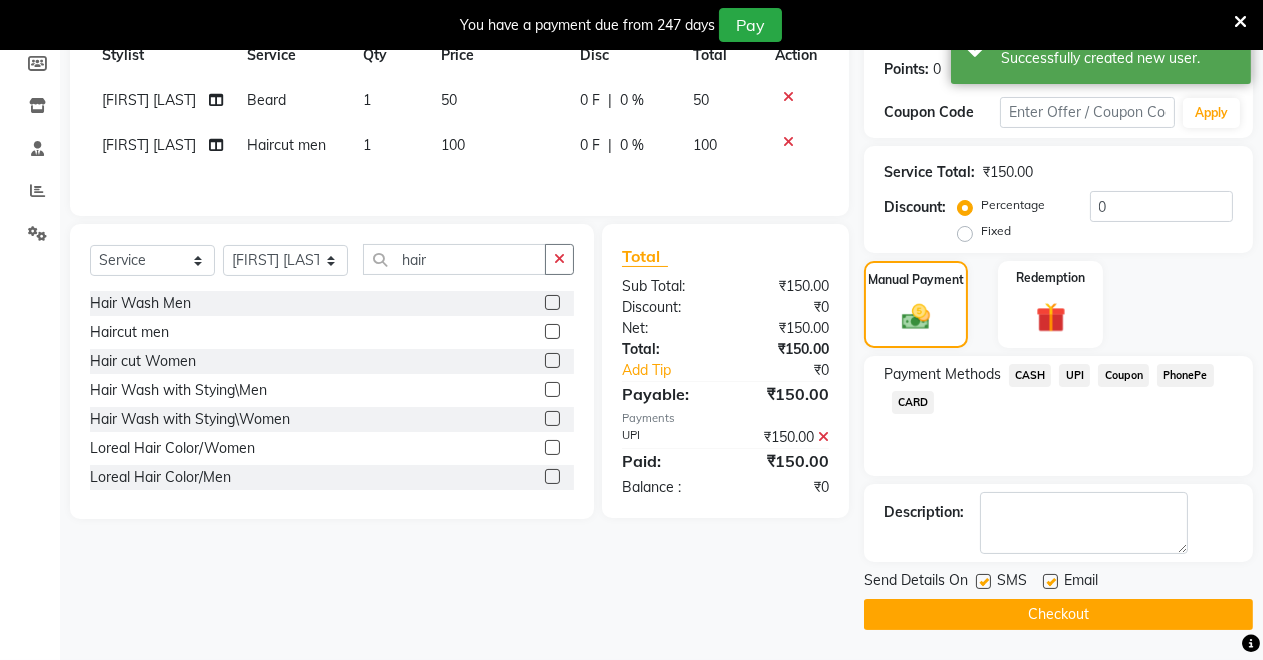 click on "Checkout" 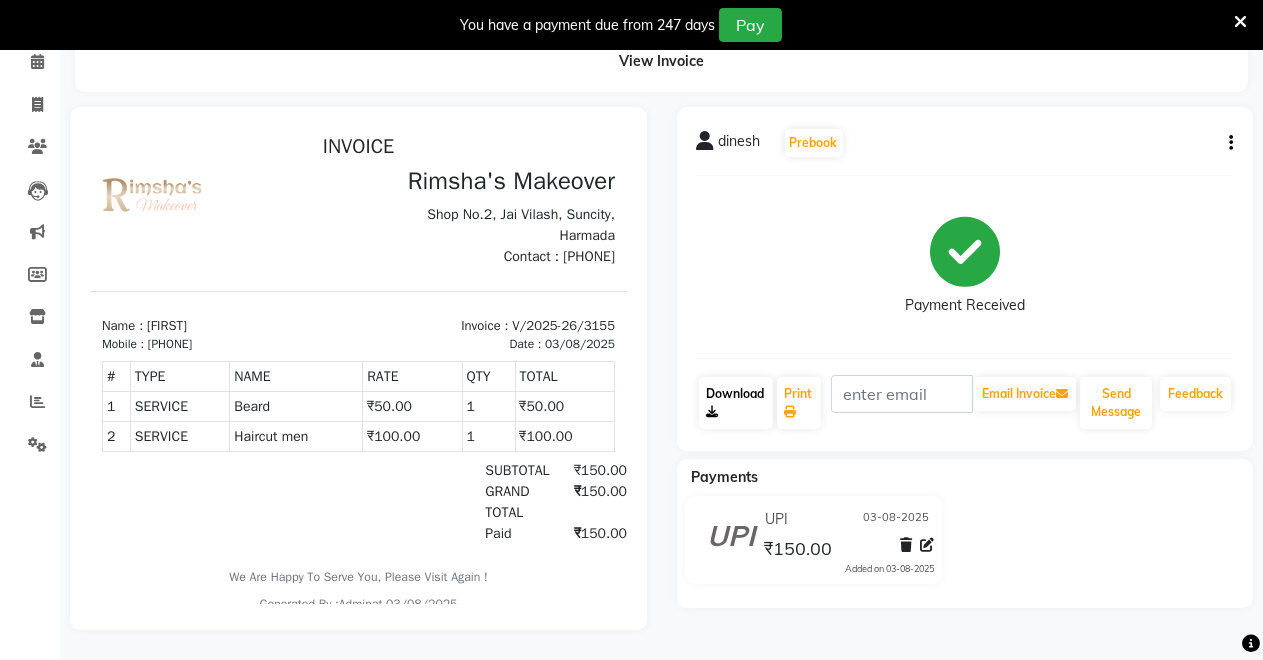 scroll, scrollTop: 0, scrollLeft: 0, axis: both 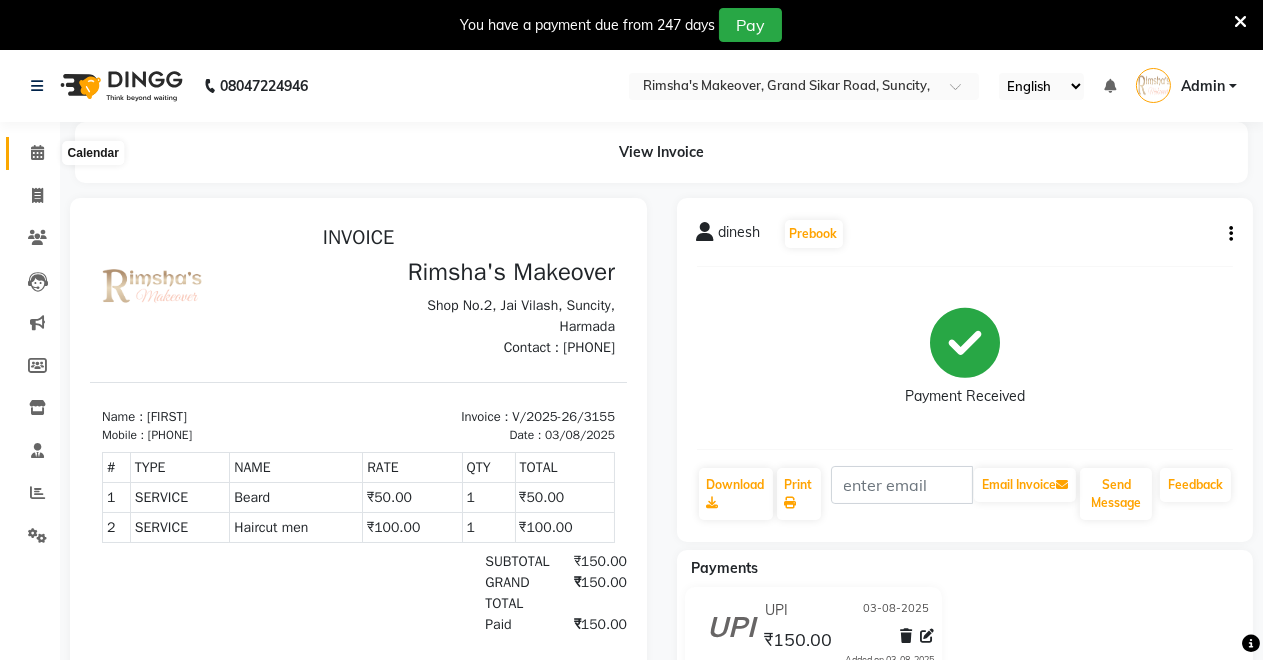 click 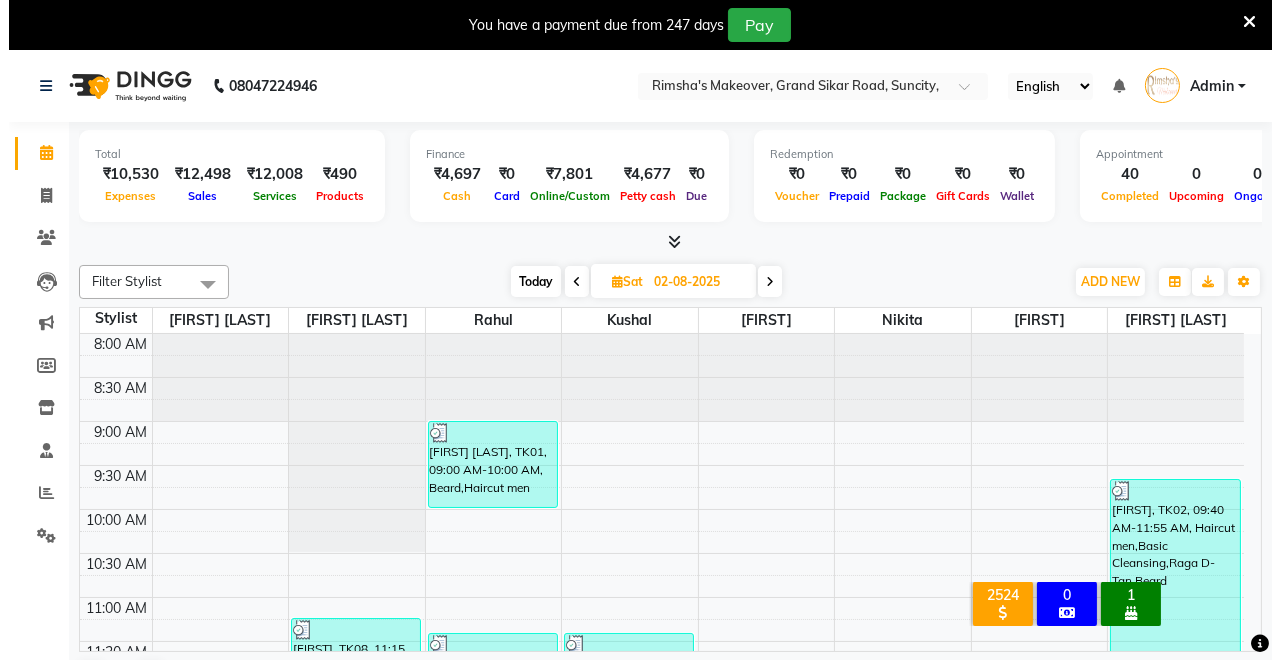 scroll, scrollTop: 0, scrollLeft: 0, axis: both 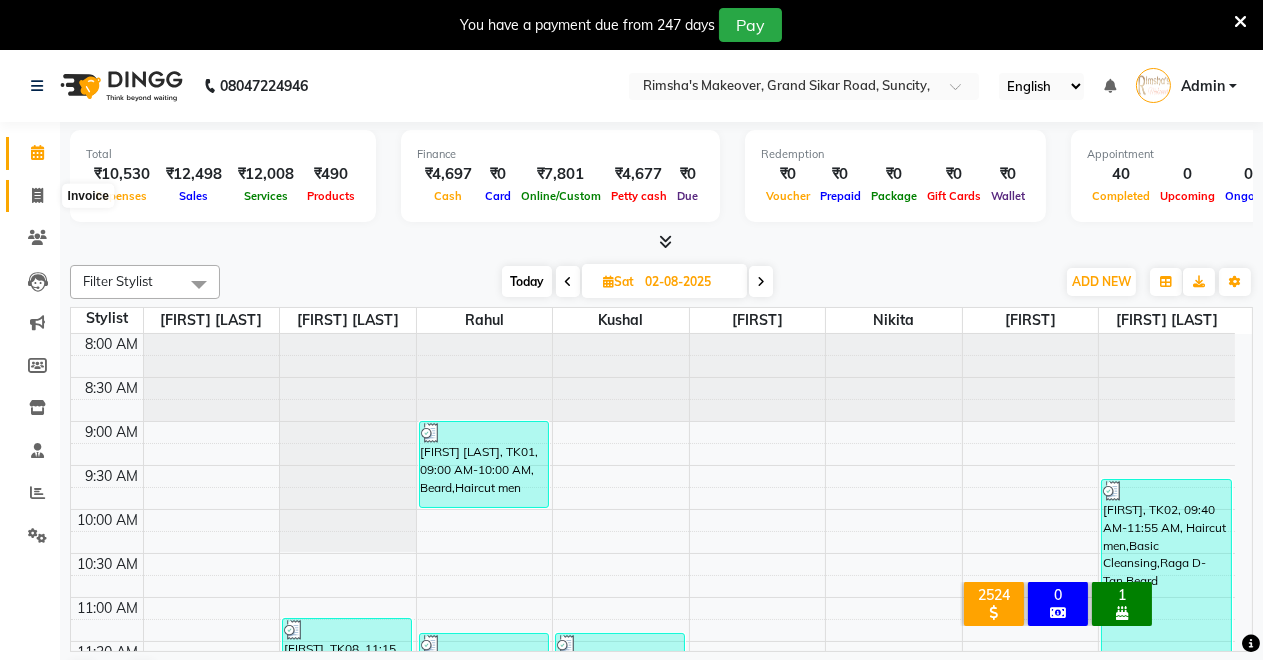 click 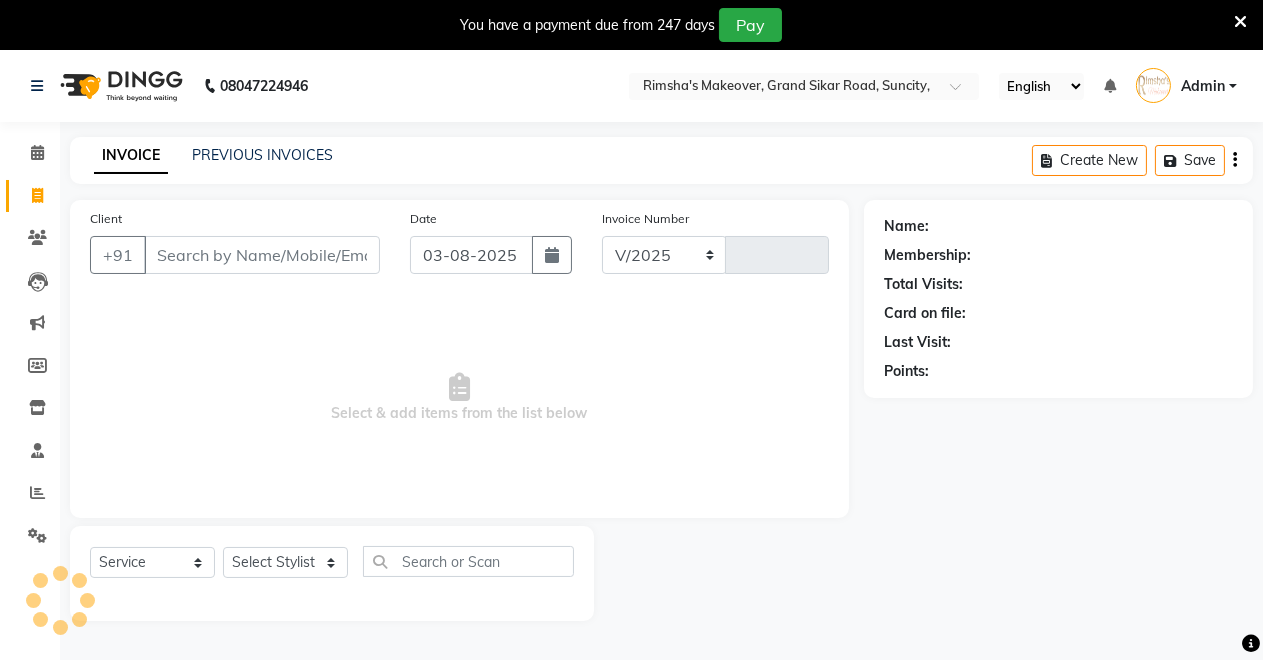 select on "7317" 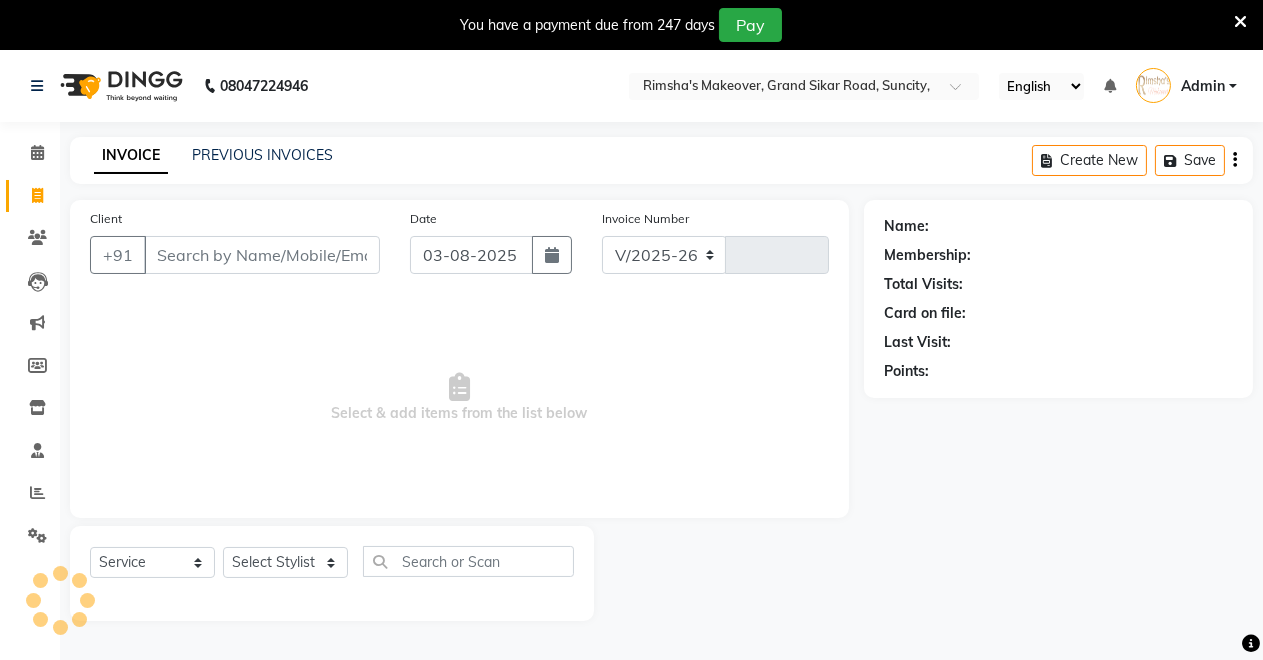 type on "3156" 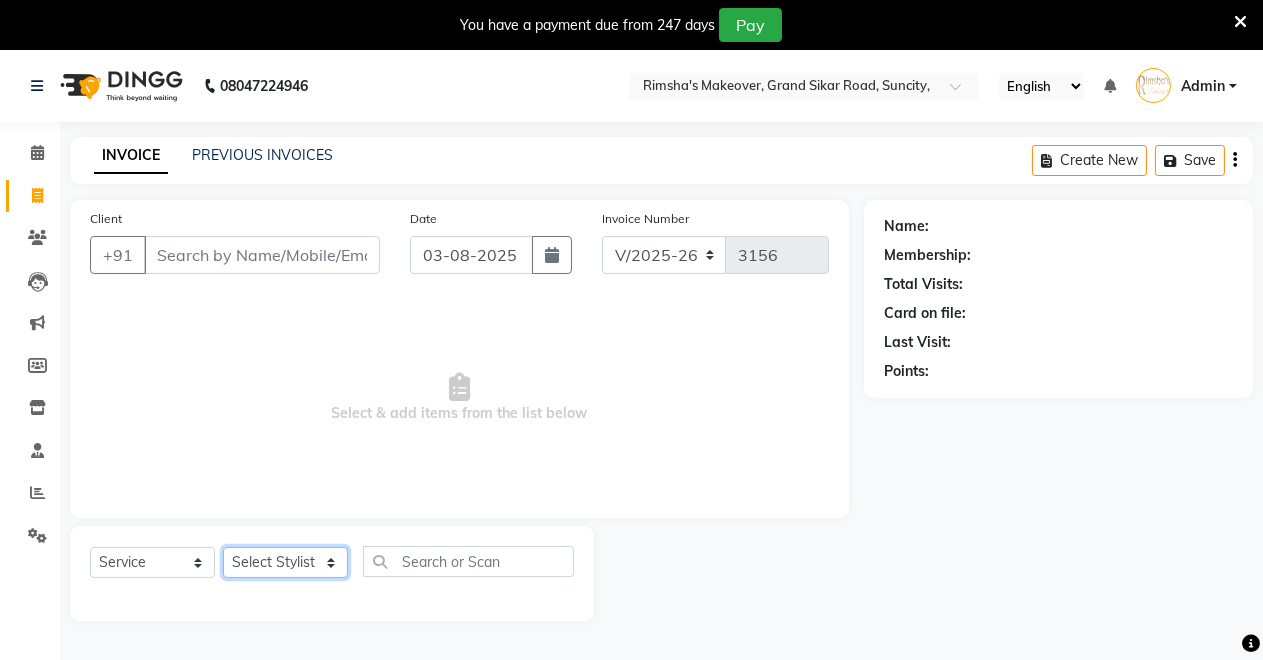 click on "Select Stylist" 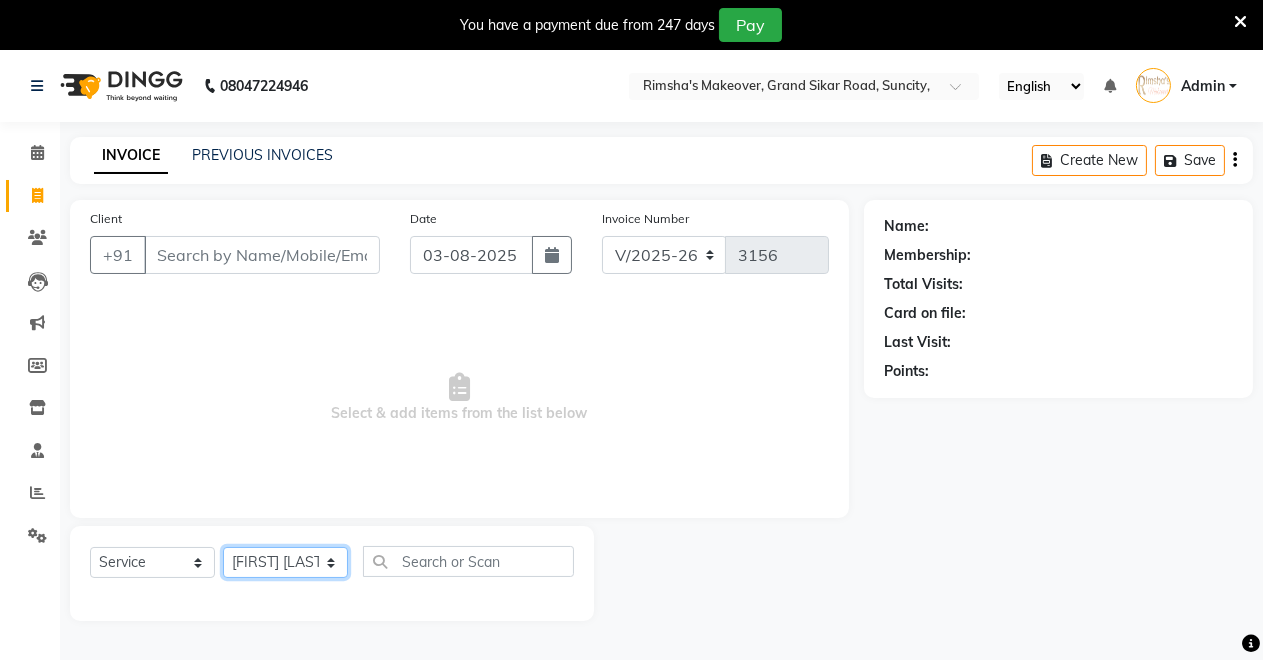click on "Select Stylist Badal kumar Jeetu Kushal Nikita Rahul Sachin Dangoriya Shikha Suman Verma" 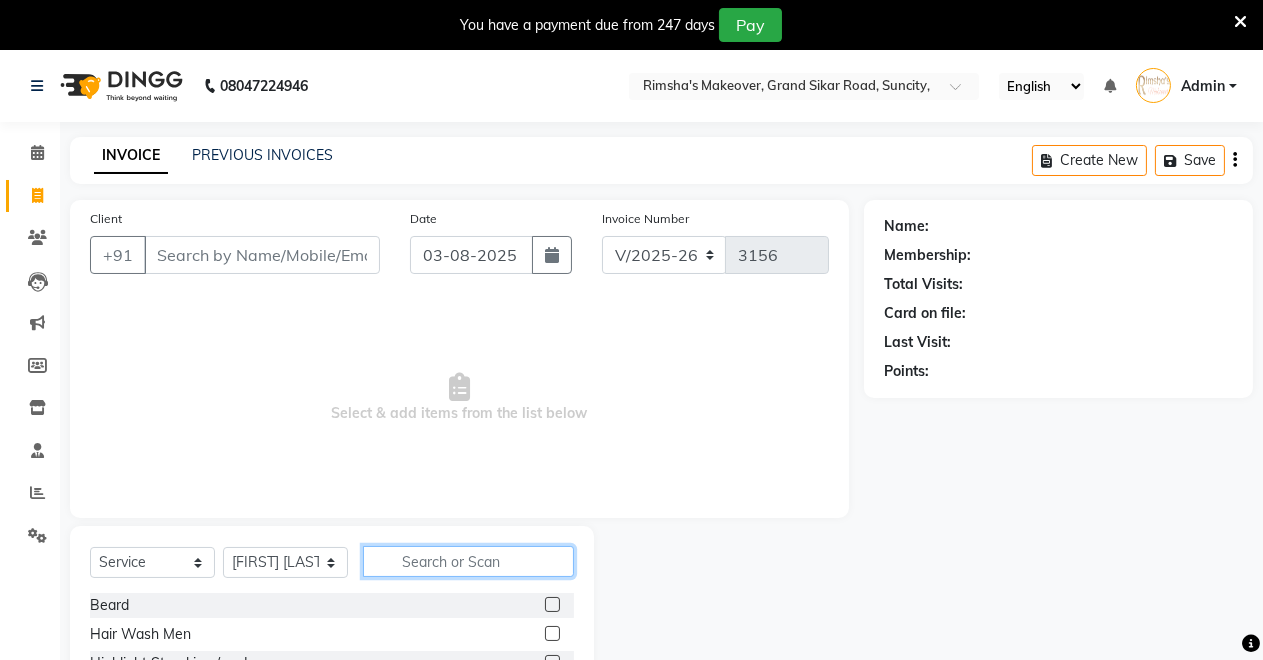 click 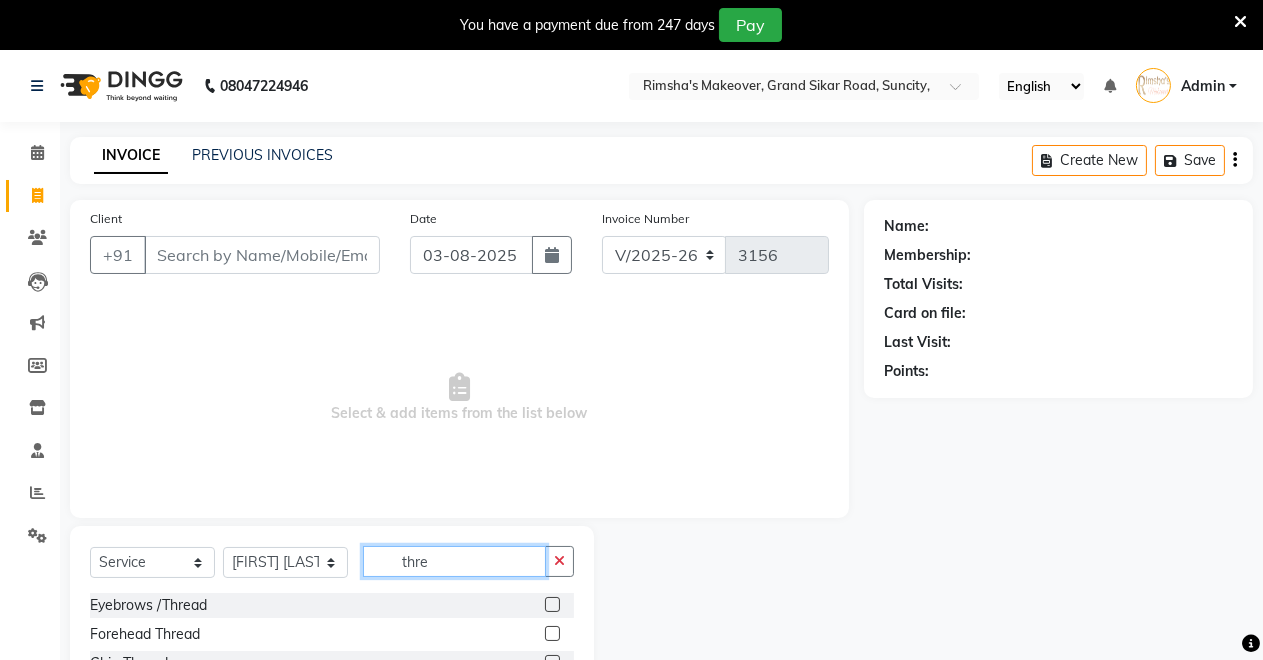 type on "thre" 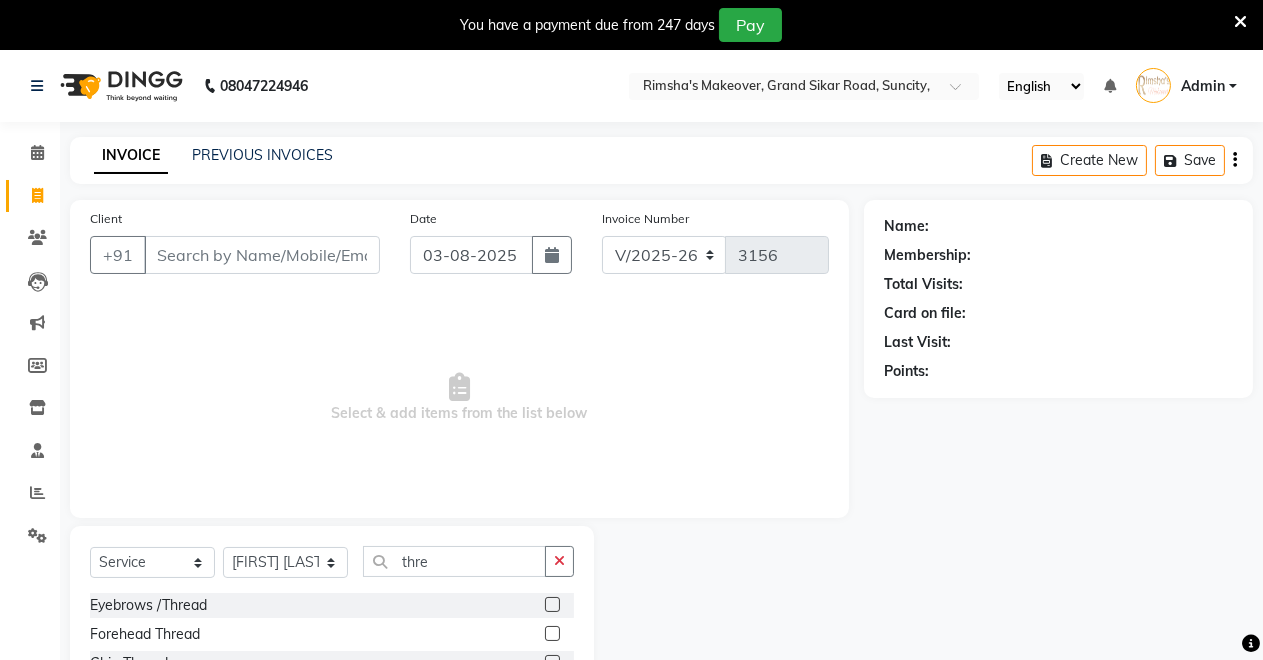 click 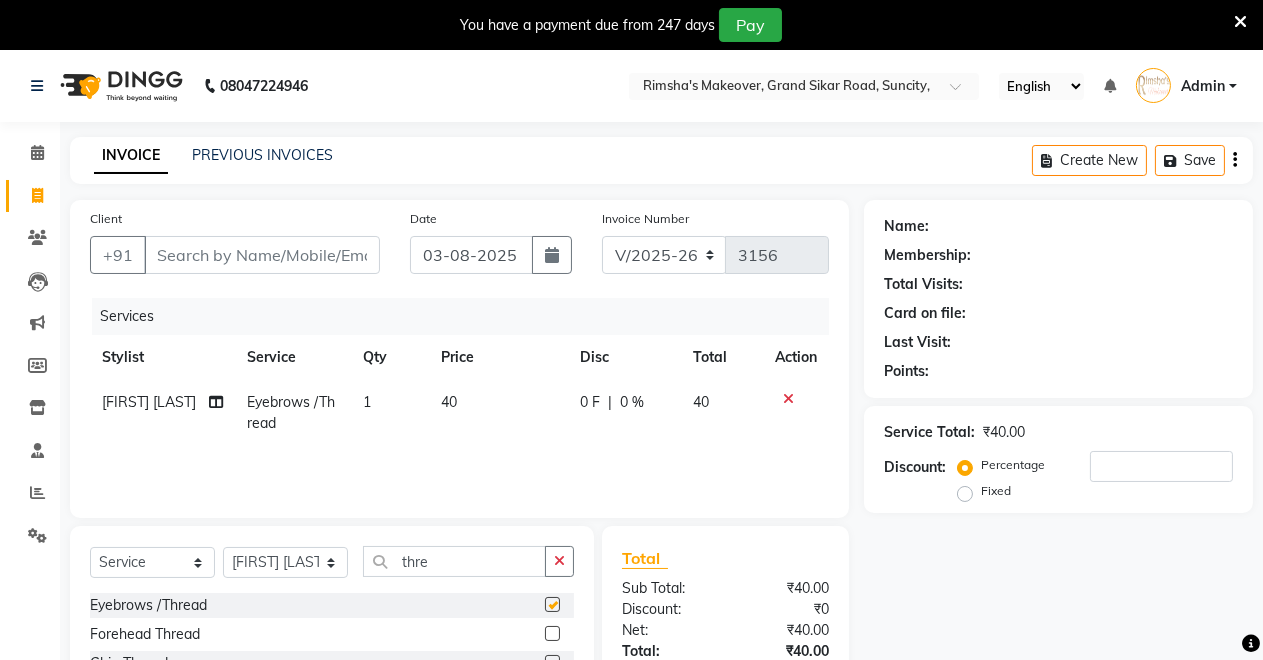 checkbox on "false" 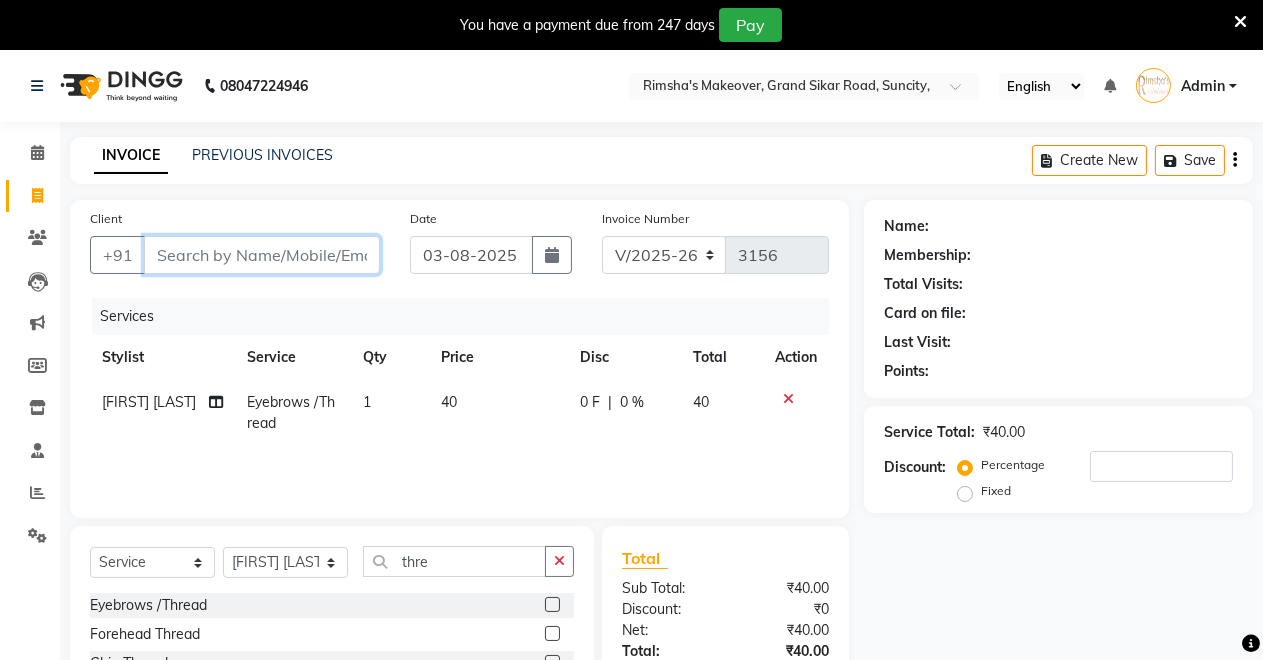 click on "Client" at bounding box center (262, 255) 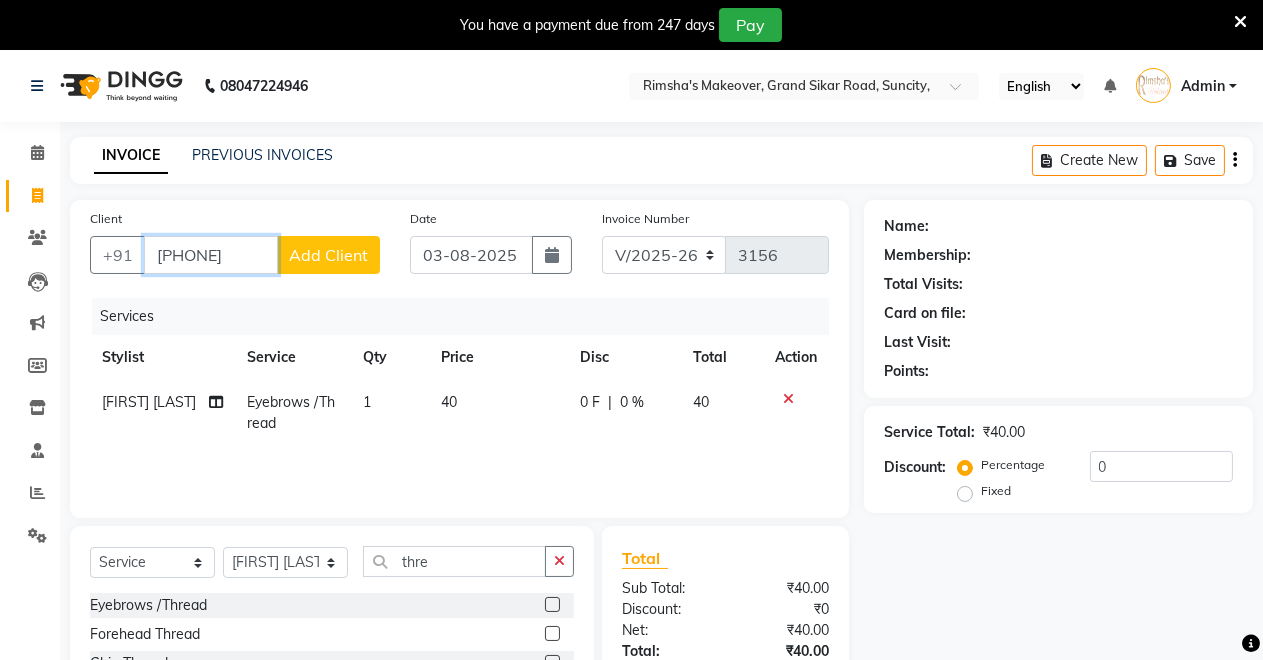 type on "7023399558" 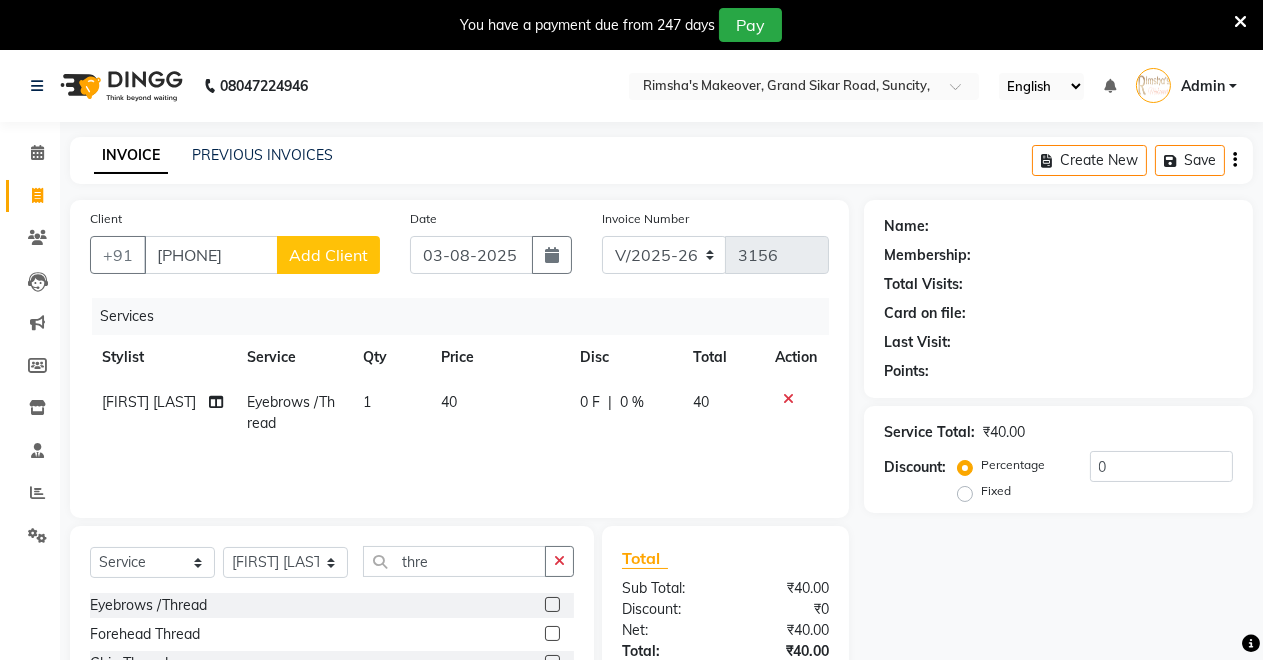 click on "Add Client" 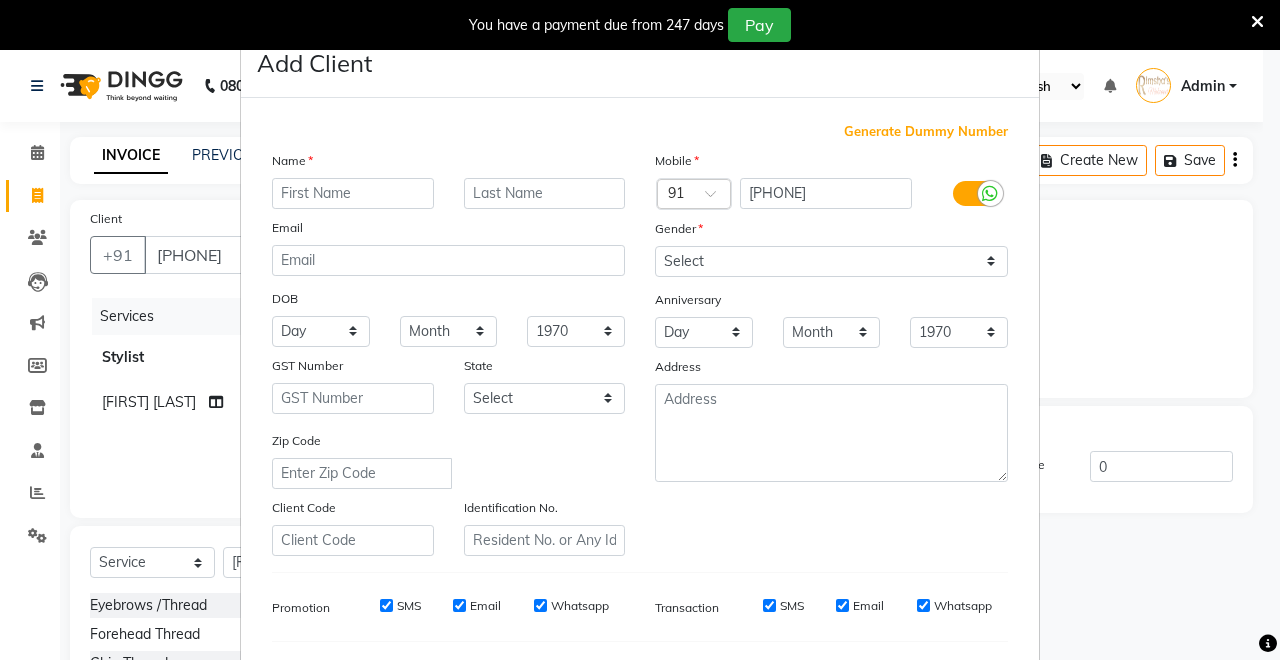 click at bounding box center (353, 193) 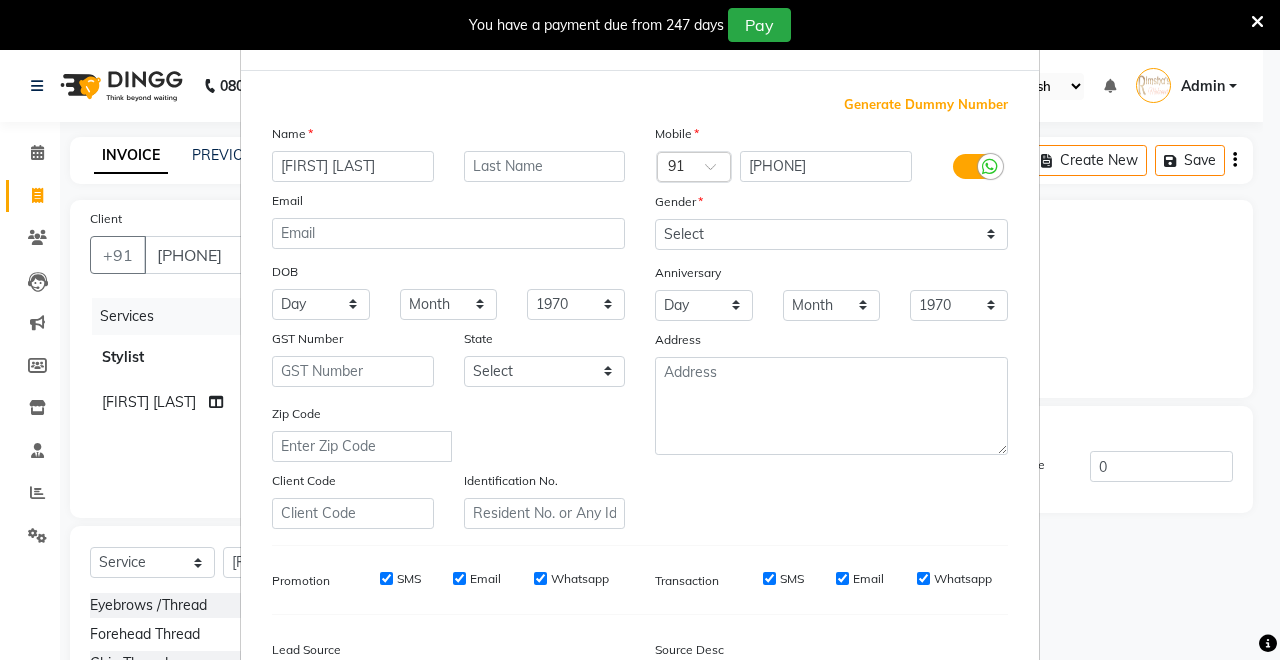 scroll, scrollTop: 0, scrollLeft: 0, axis: both 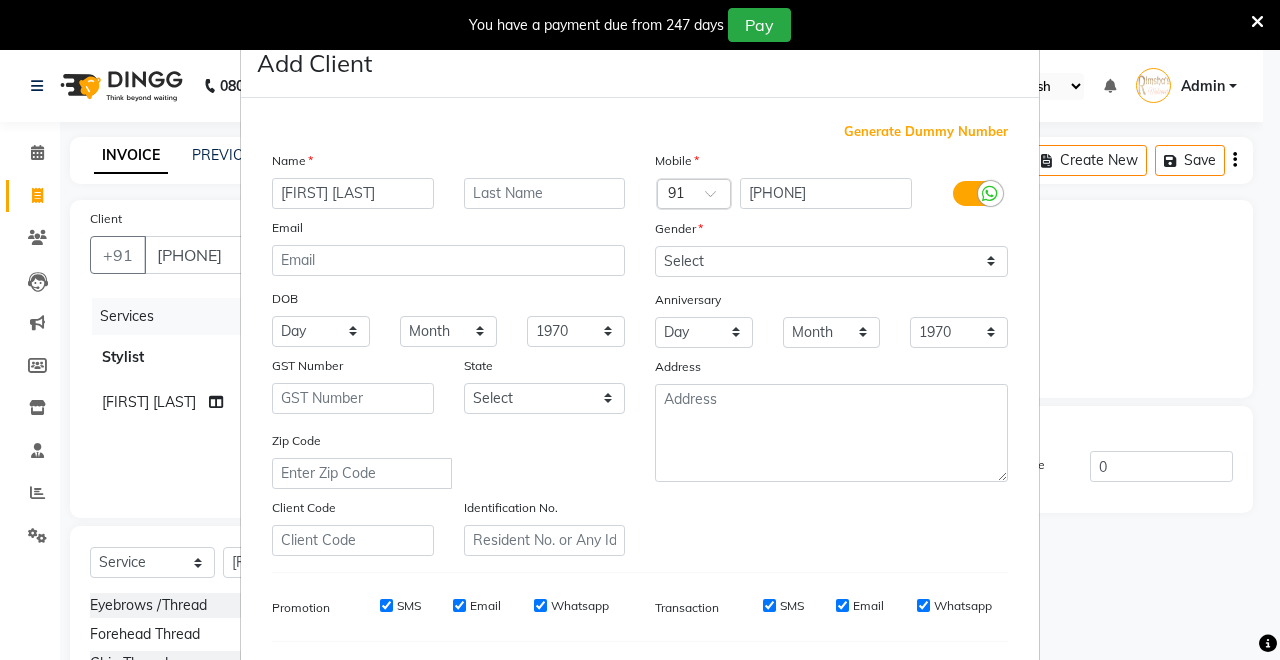 type on "abhi choudhary" 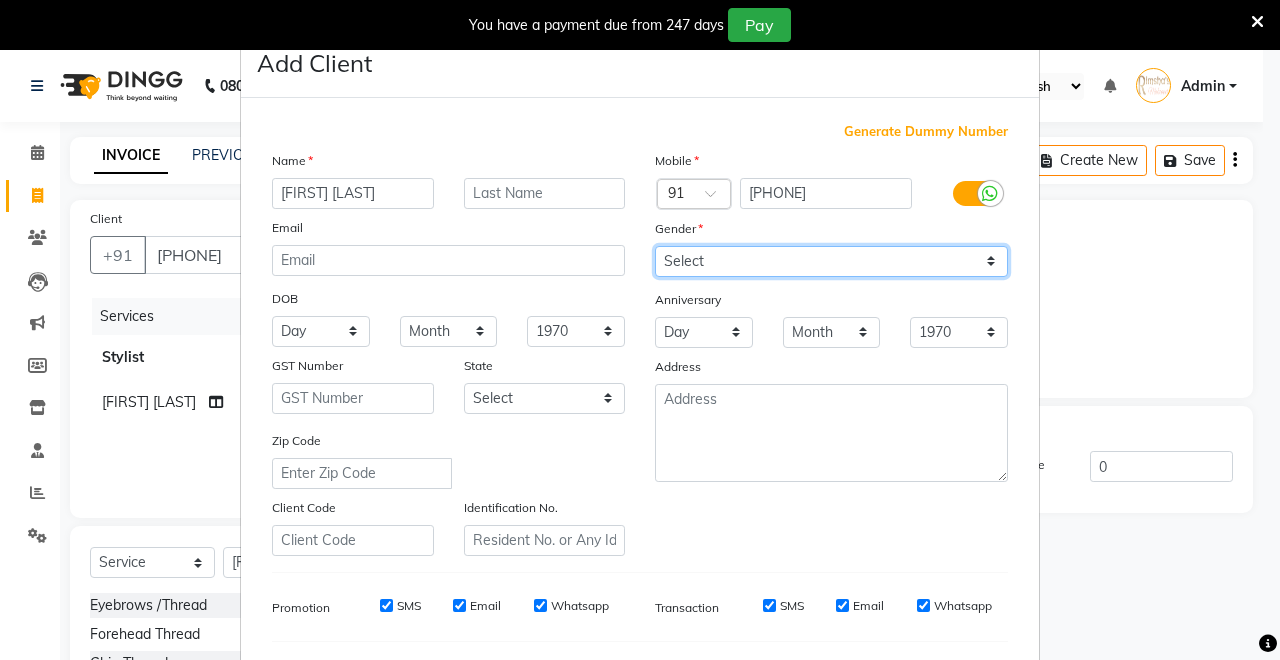 click on "Select Male Female Other Prefer Not To Say" at bounding box center [831, 261] 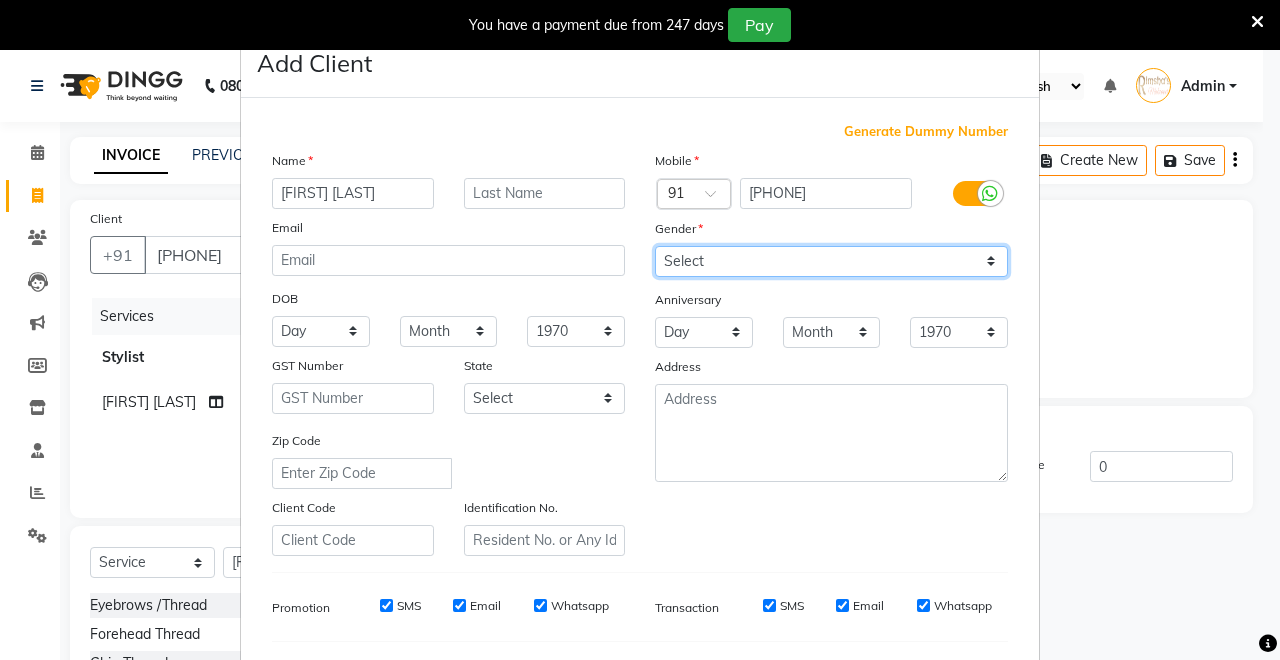 select on "male" 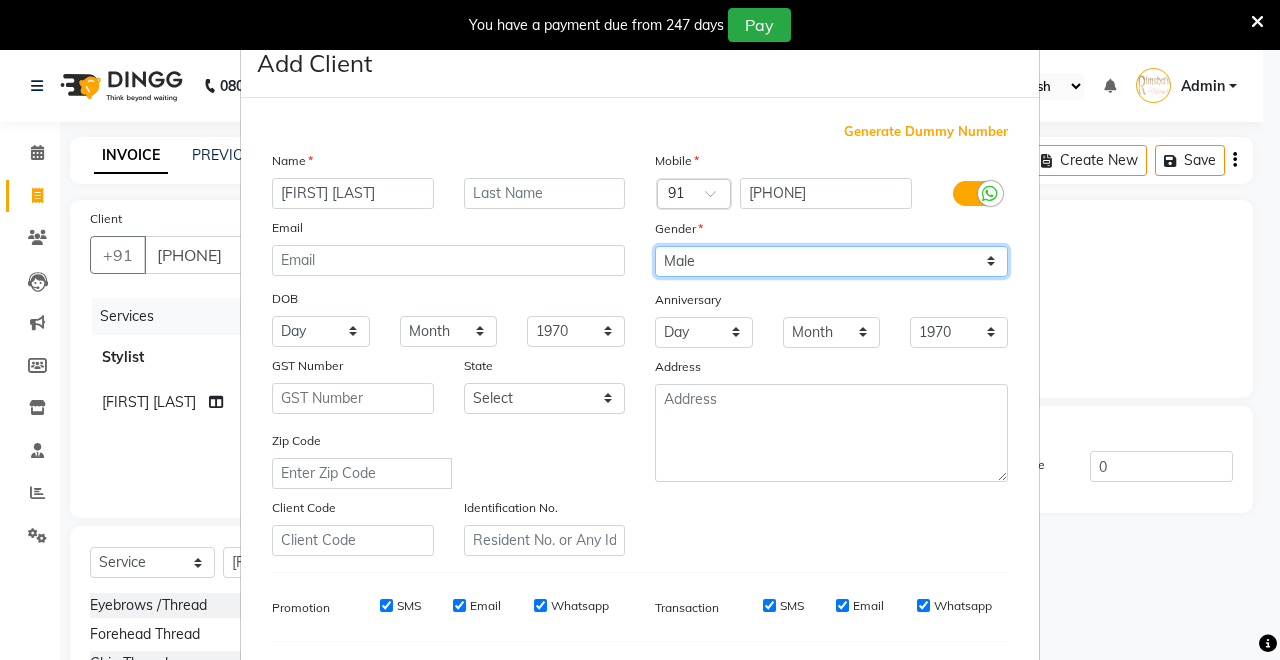 click on "Select Male Female Other Prefer Not To Say" at bounding box center [831, 261] 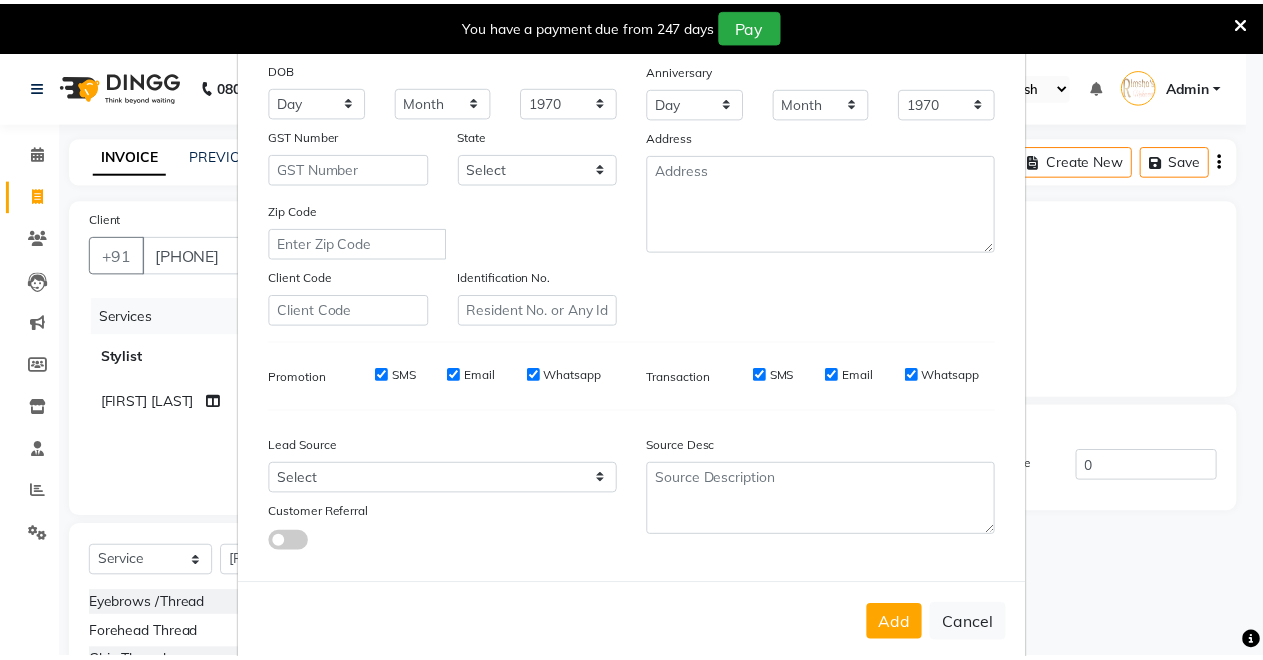 scroll, scrollTop: 259, scrollLeft: 0, axis: vertical 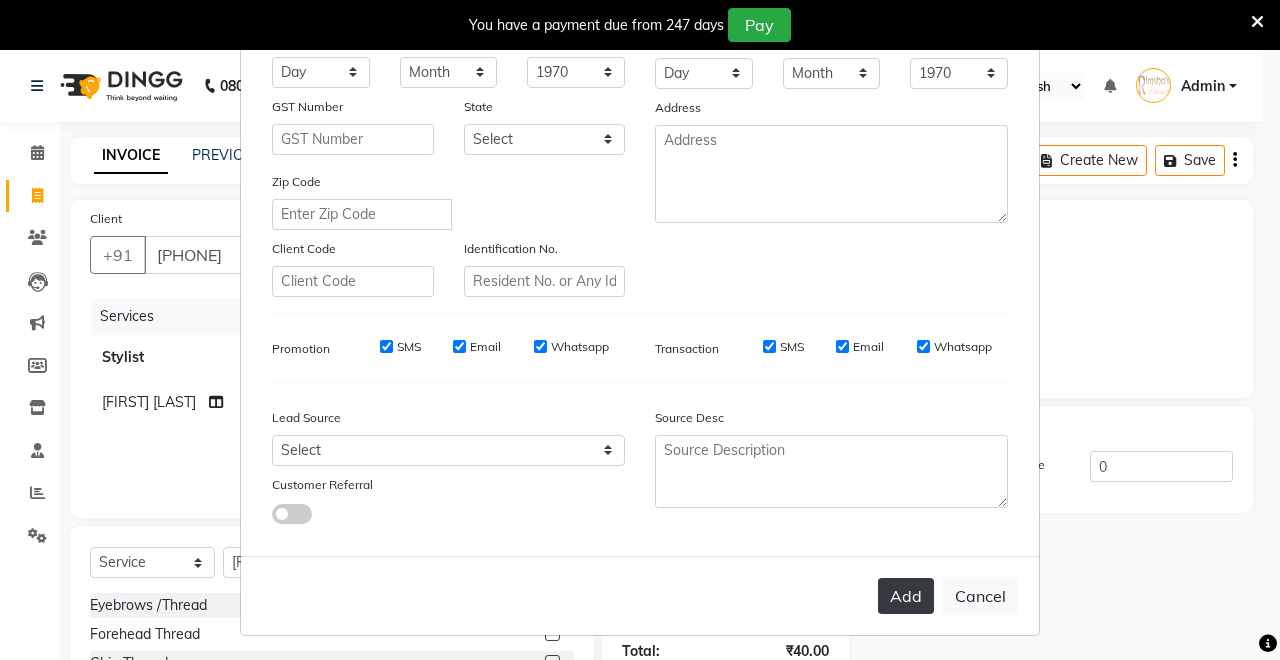 click on "Add" at bounding box center (906, 596) 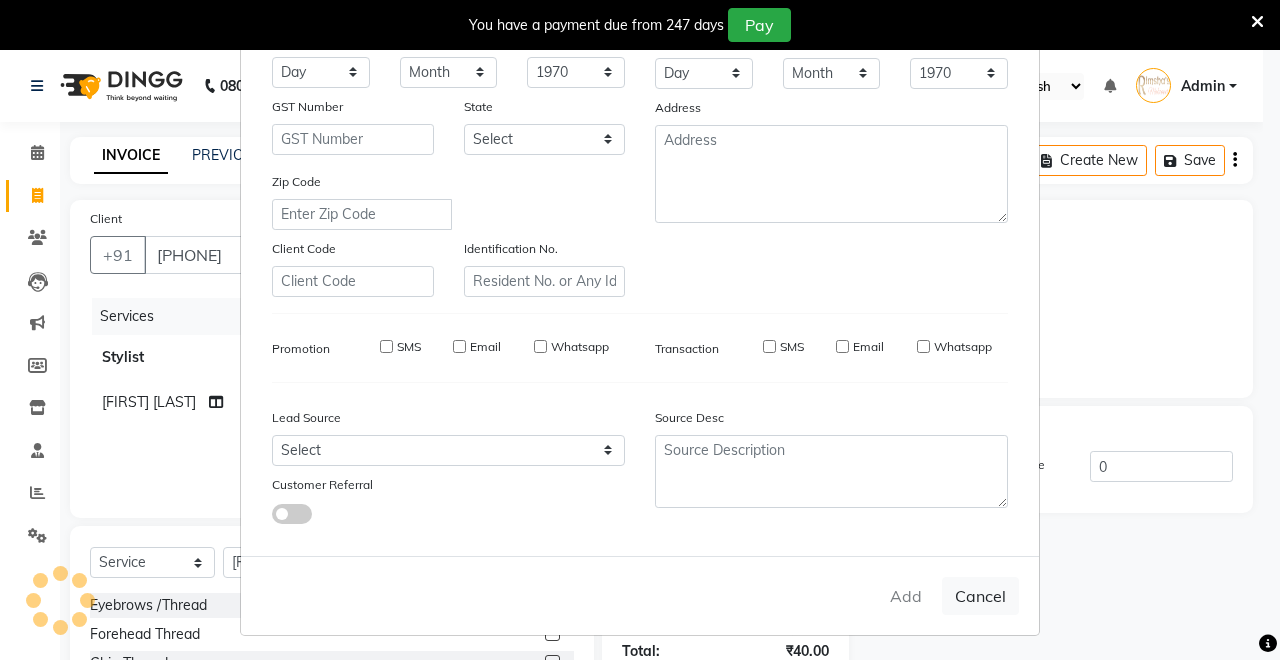 type 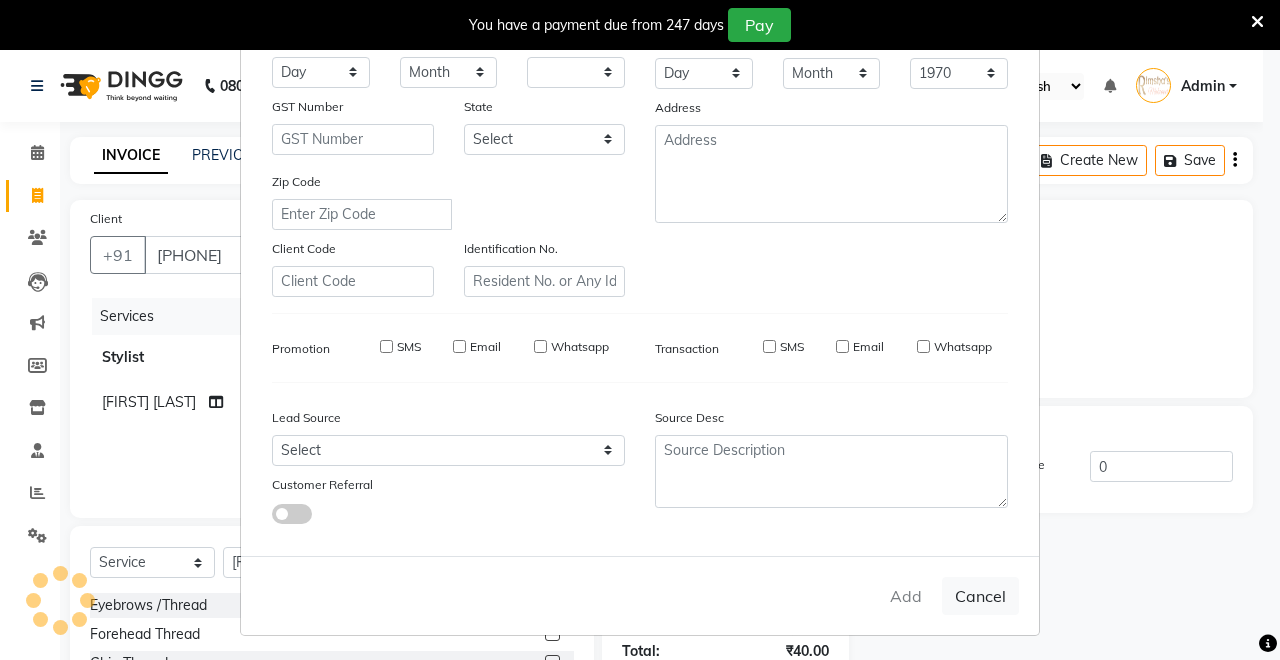 type 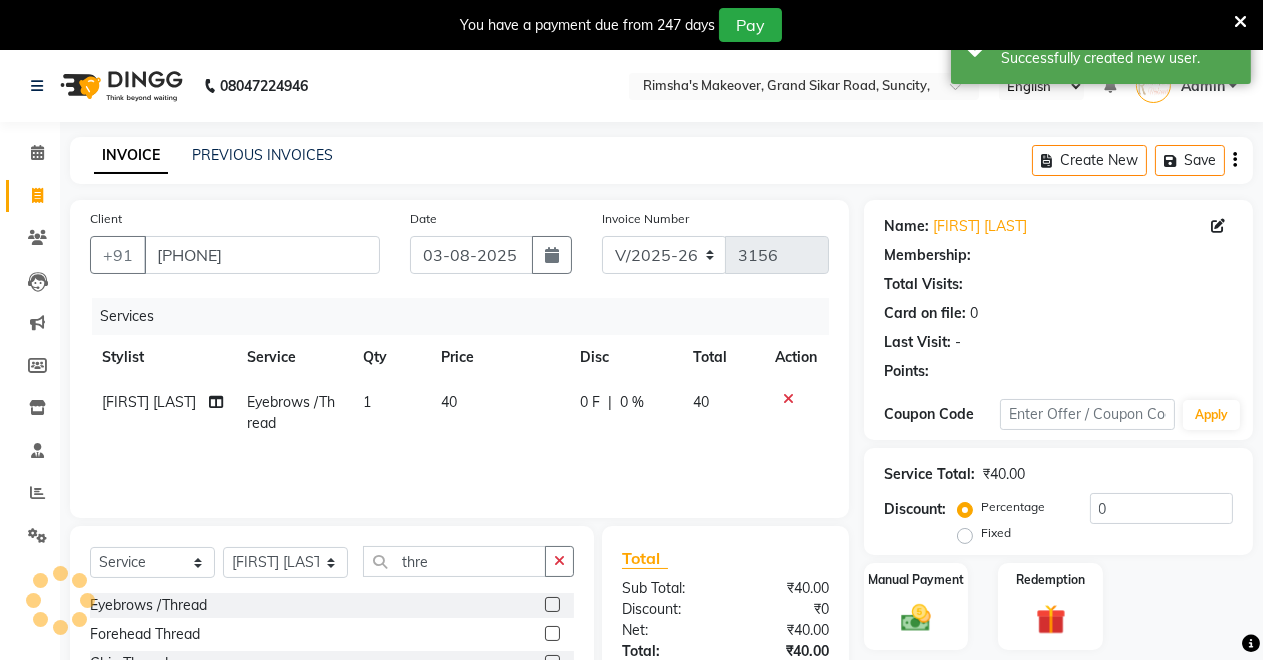 scroll, scrollTop: 147, scrollLeft: 0, axis: vertical 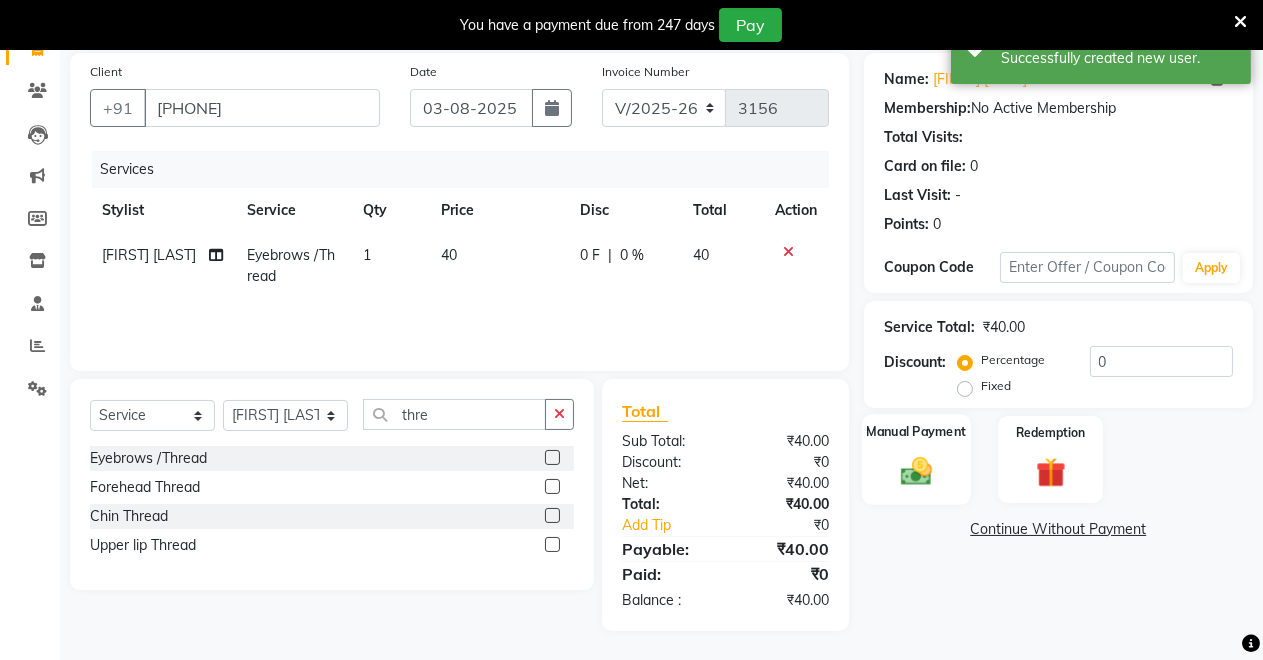 click 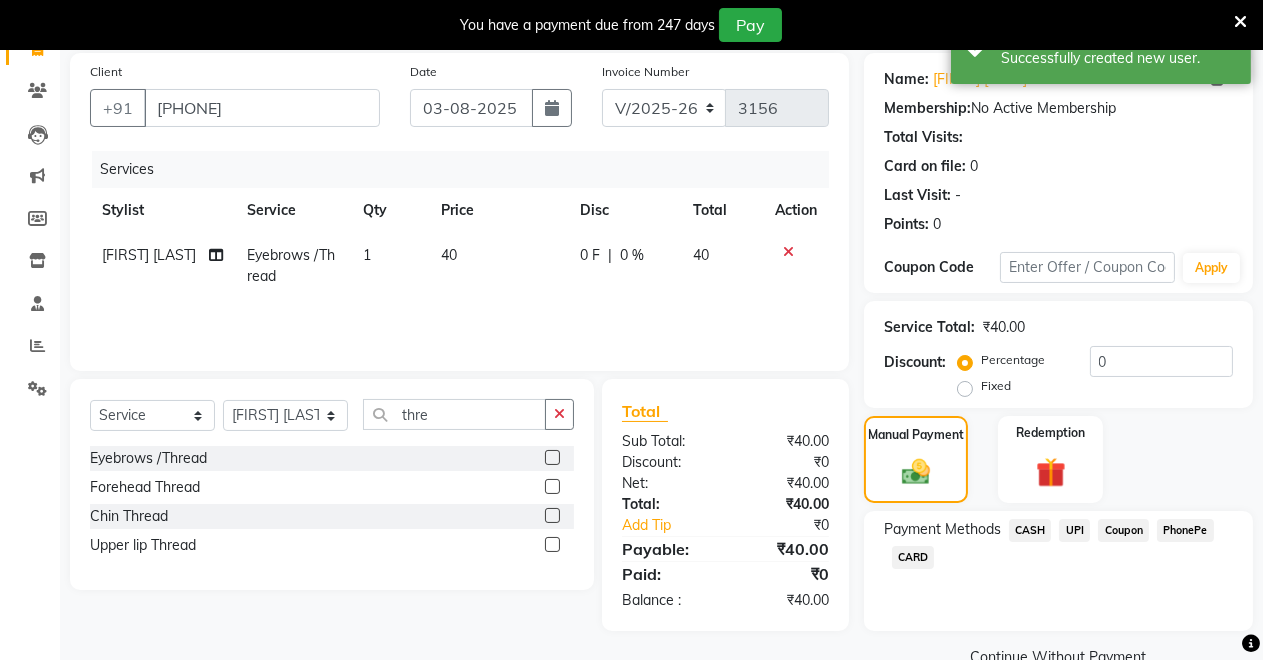 click on "UPI" 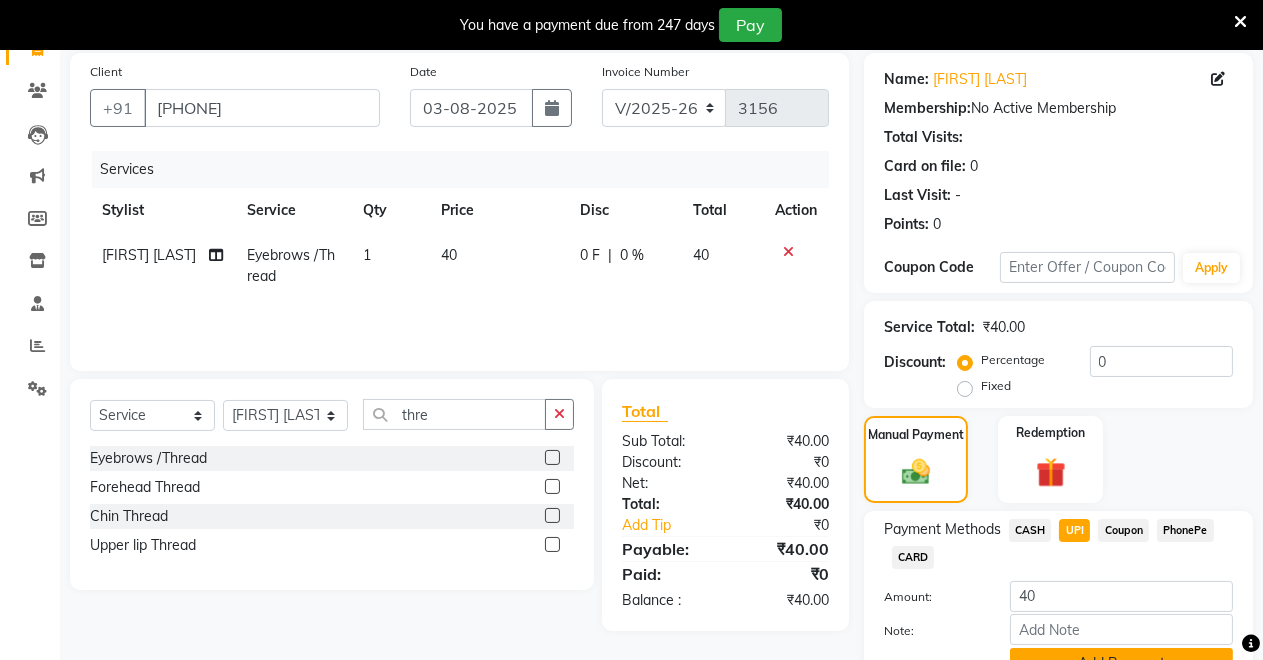 scroll, scrollTop: 245, scrollLeft: 0, axis: vertical 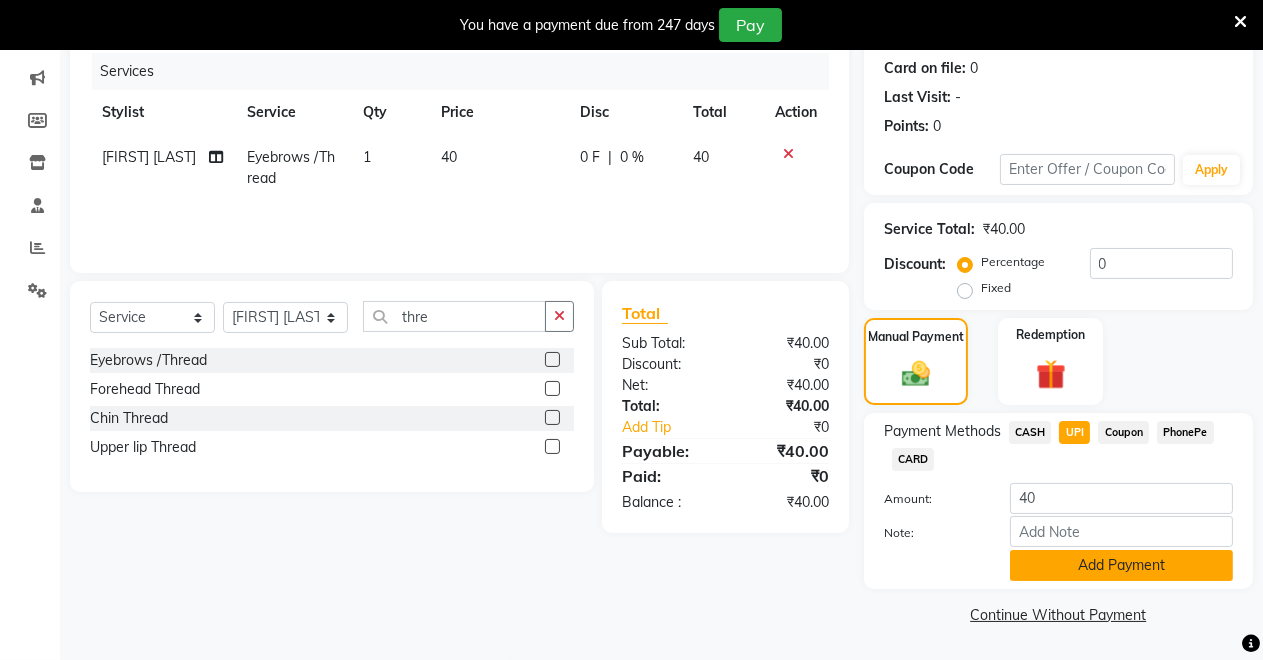 click on "Add Payment" 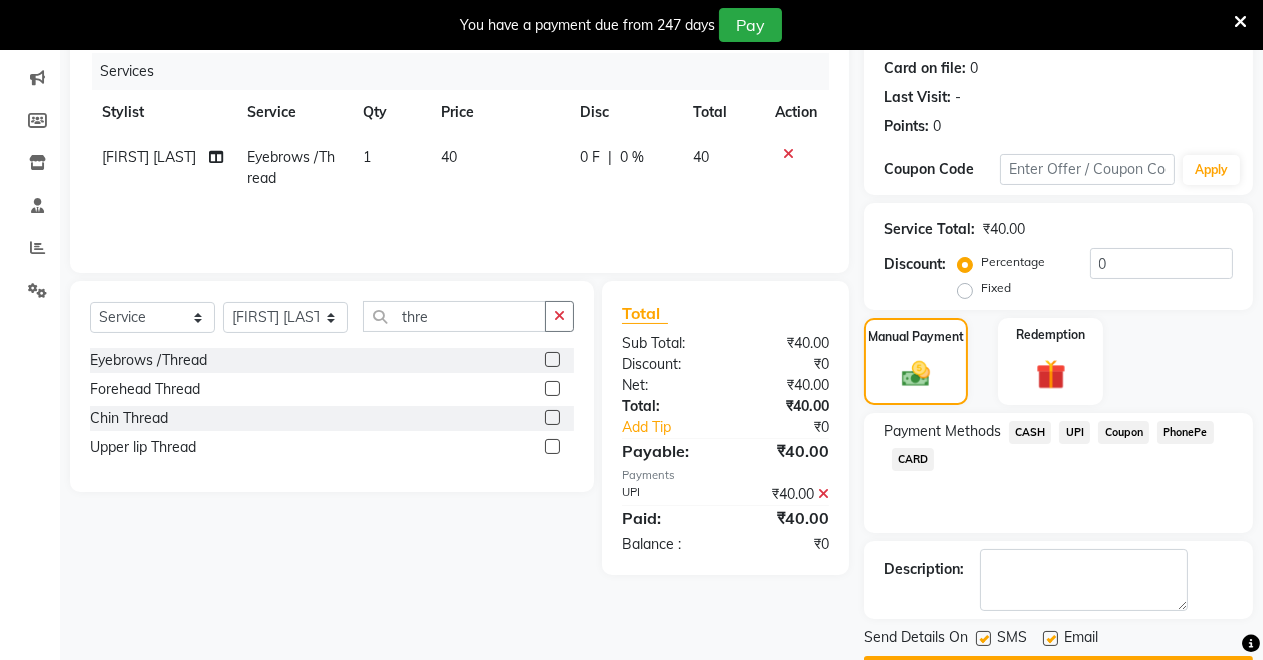 scroll, scrollTop: 302, scrollLeft: 0, axis: vertical 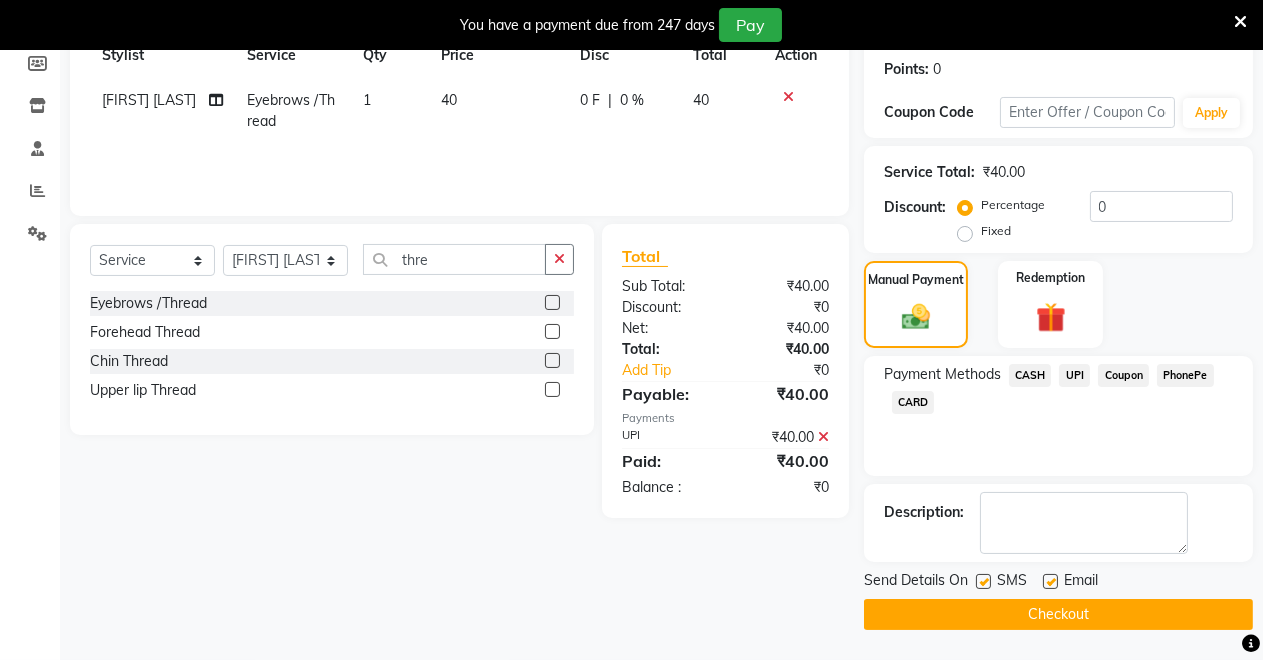 click on "Checkout" 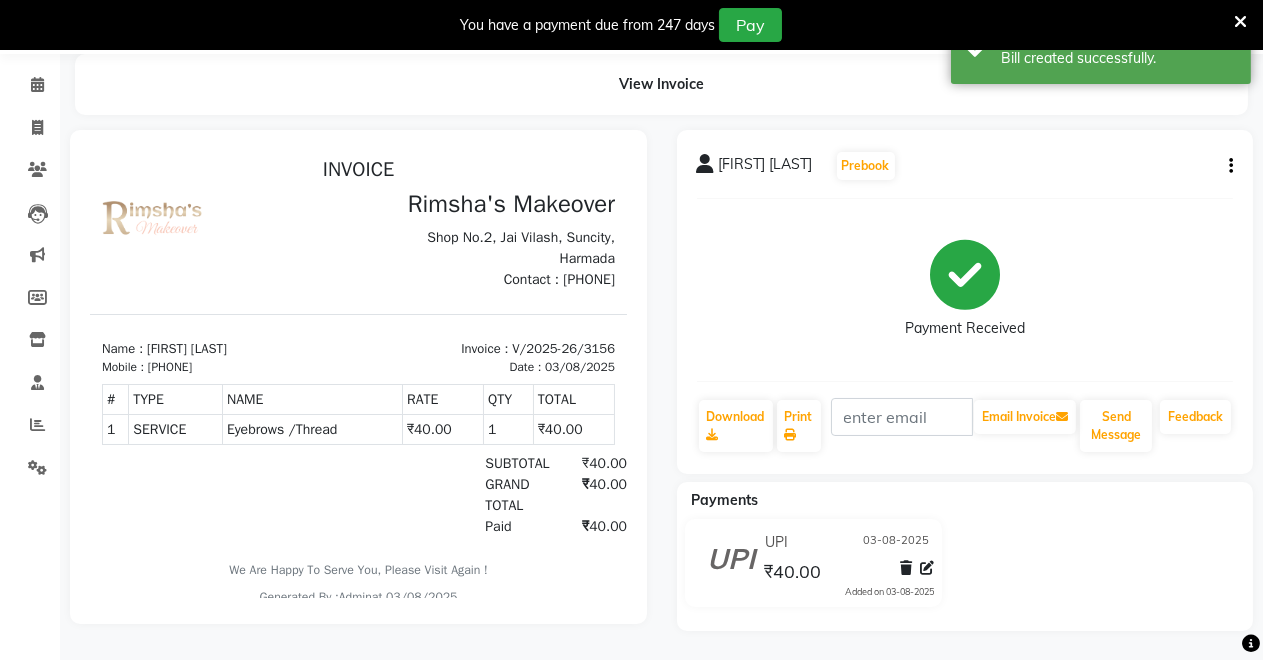 scroll, scrollTop: 79, scrollLeft: 0, axis: vertical 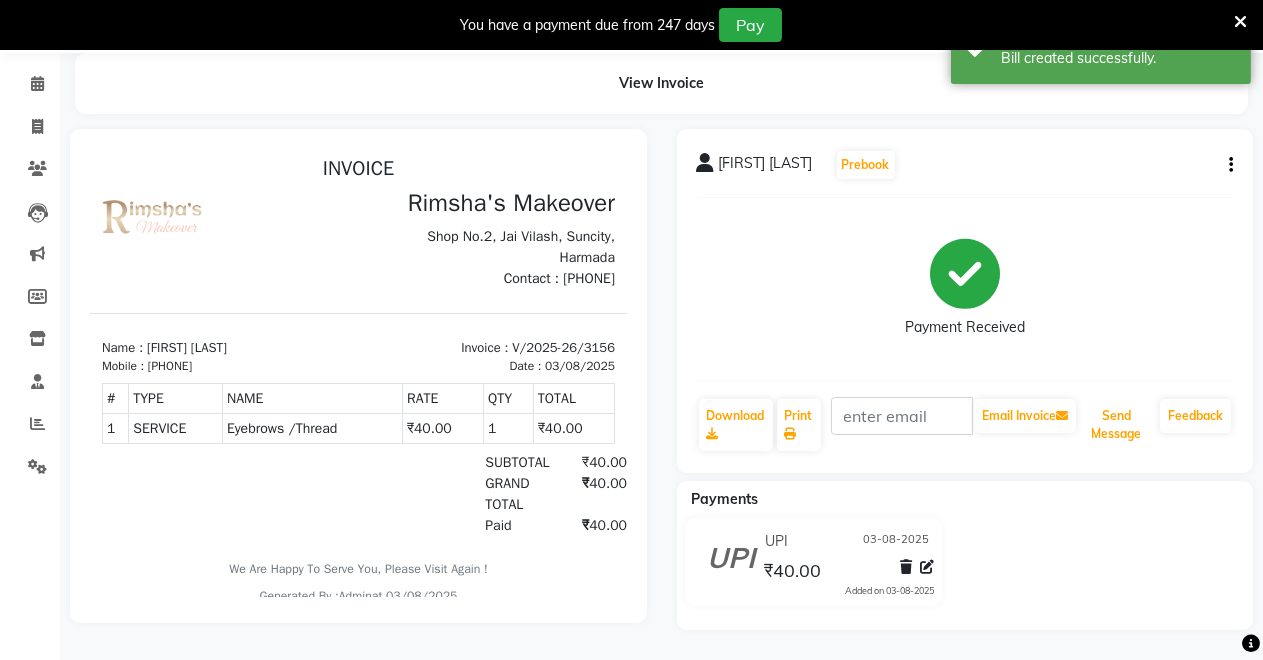 click on "Send Message" 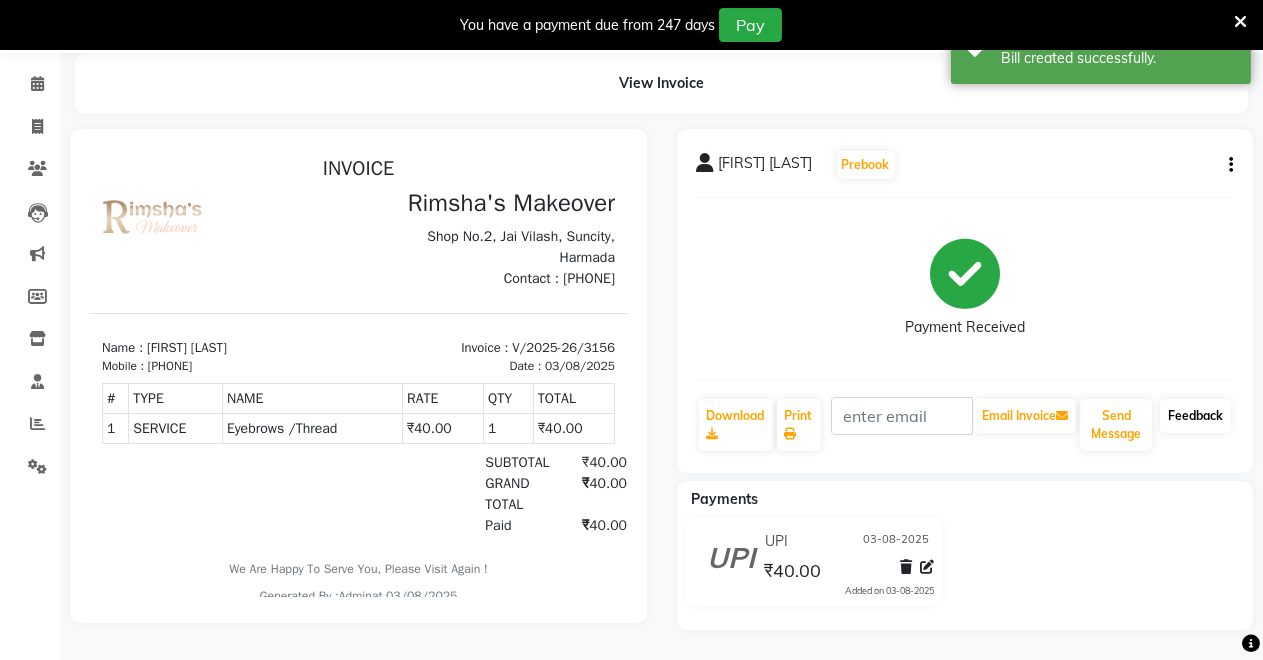 click on "Feedback" 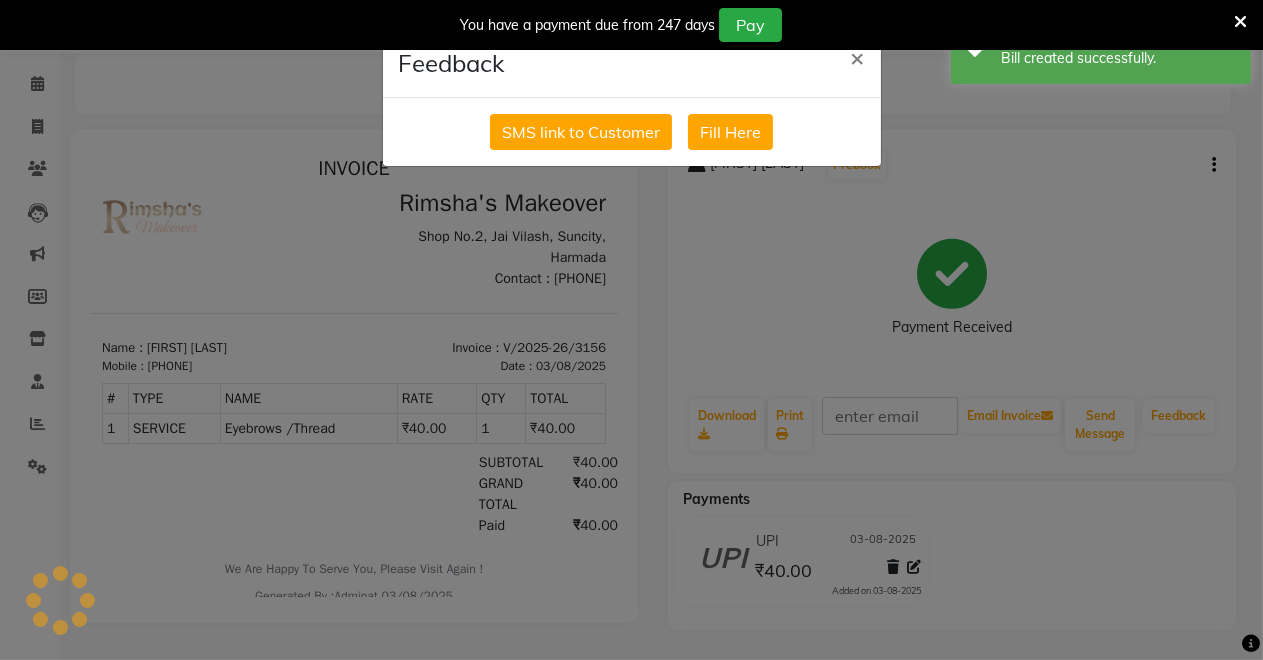 click on "You have a payment due from 247 days   Pay" at bounding box center [621, 25] 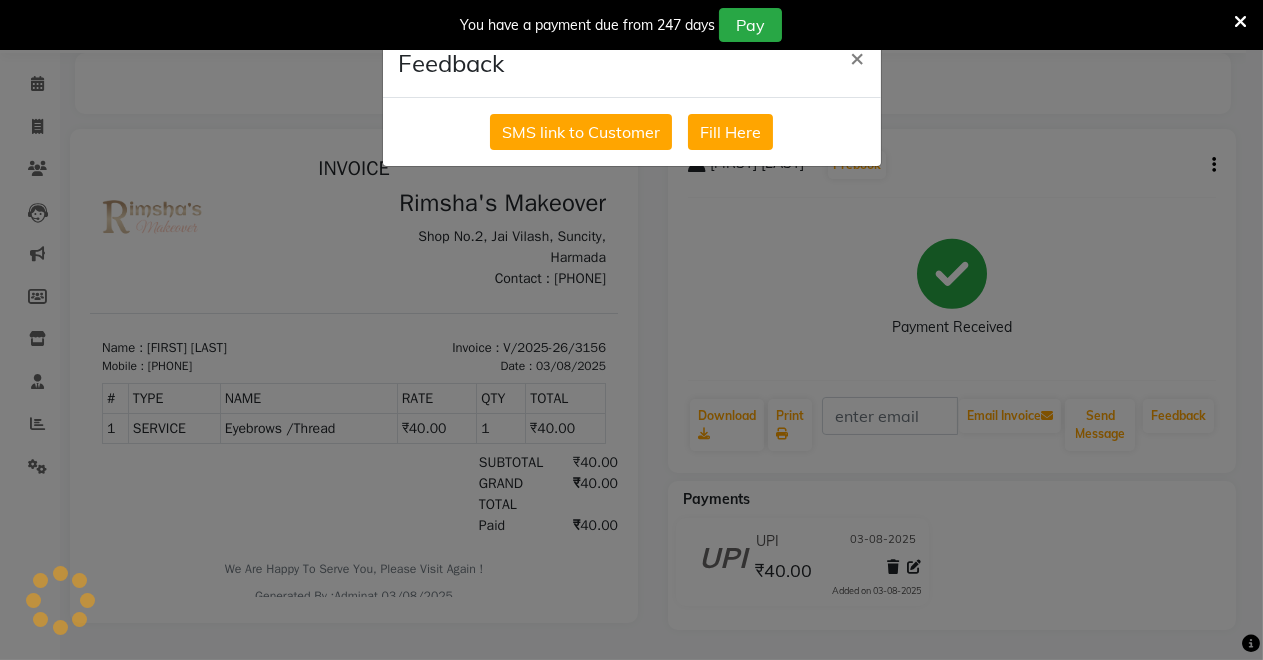 scroll, scrollTop: 0, scrollLeft: 0, axis: both 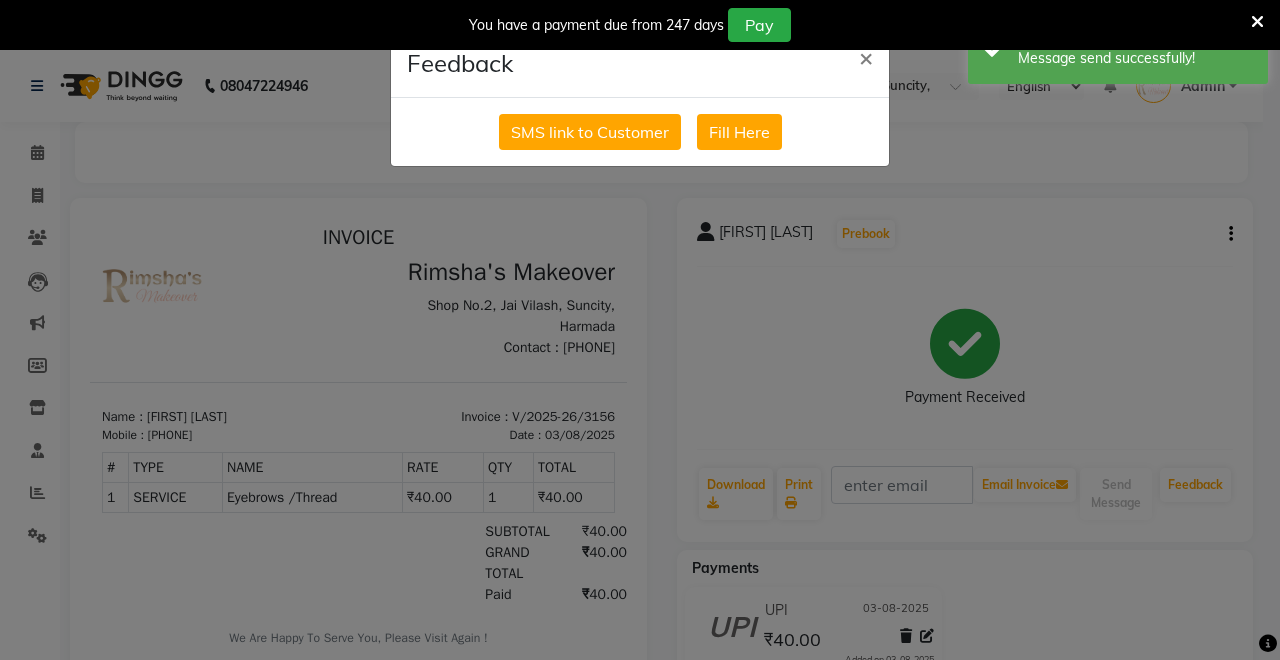 drag, startPoint x: 42, startPoint y: 155, endPoint x: 357, endPoint y: 155, distance: 315 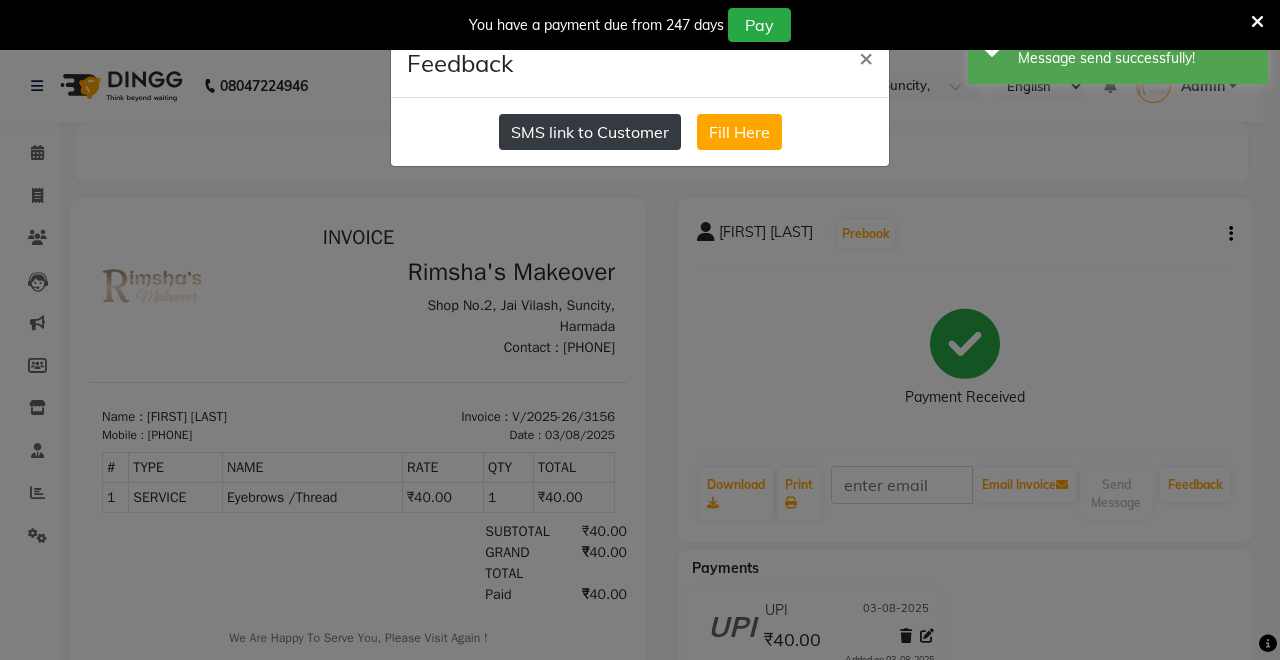drag, startPoint x: 663, startPoint y: 125, endPoint x: 556, endPoint y: 123, distance: 107.01869 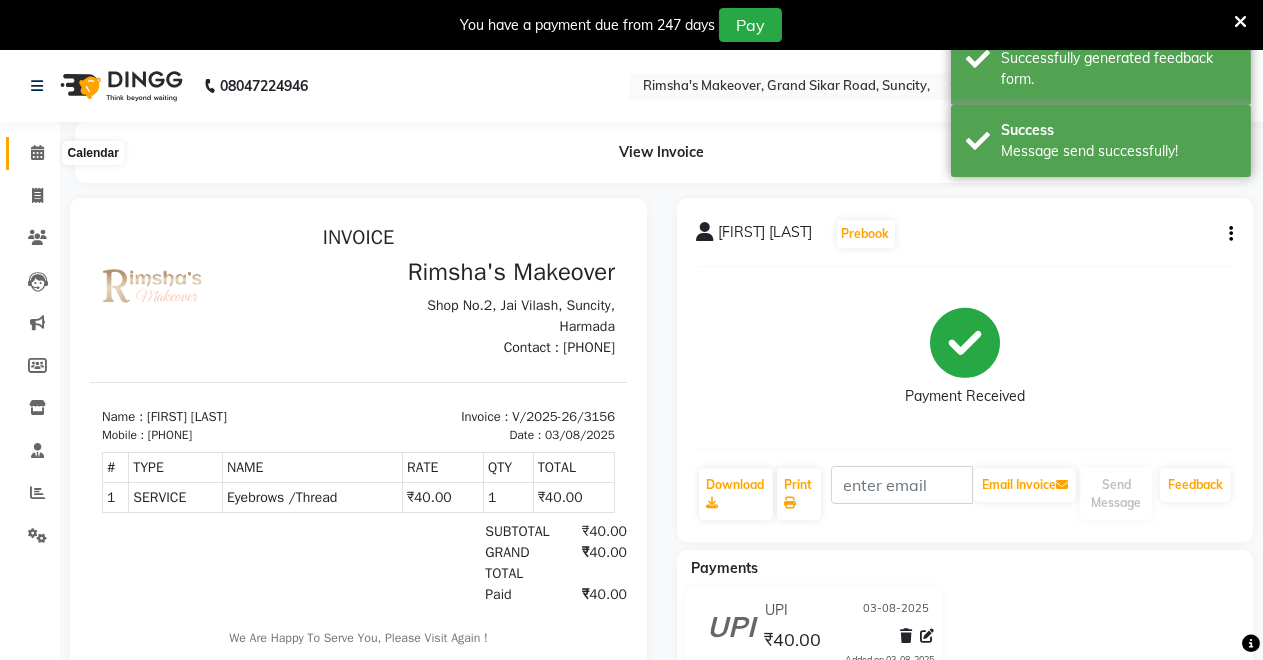 click 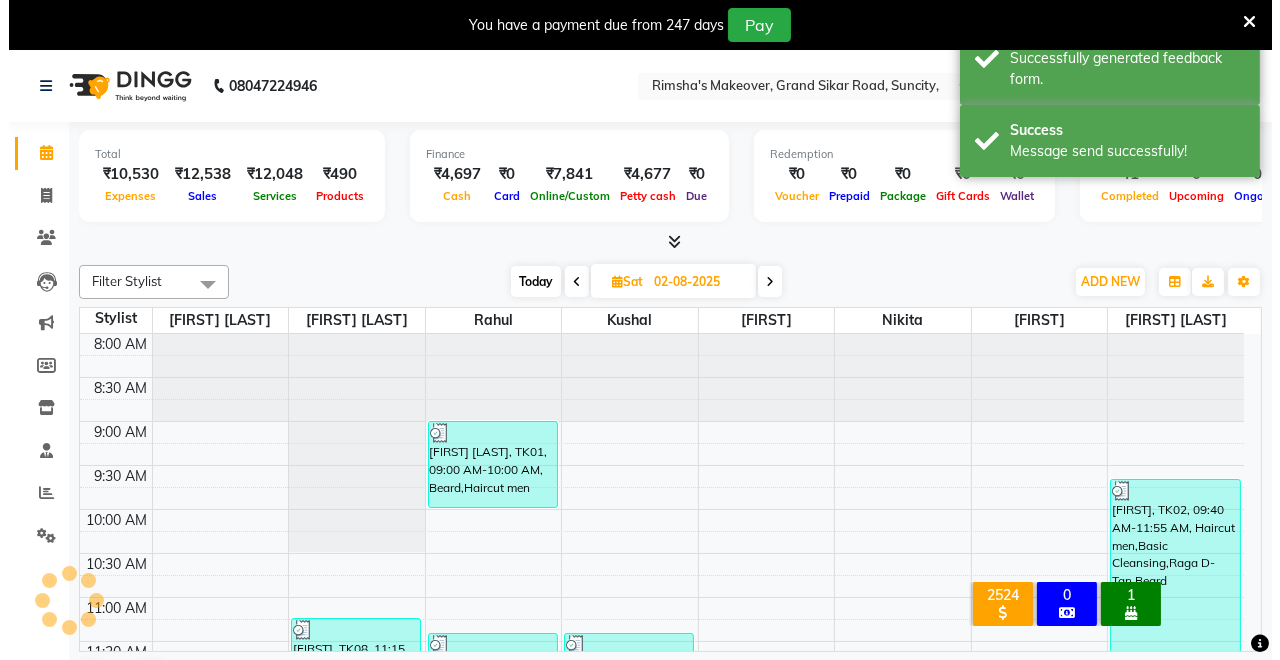 scroll, scrollTop: 869, scrollLeft: 0, axis: vertical 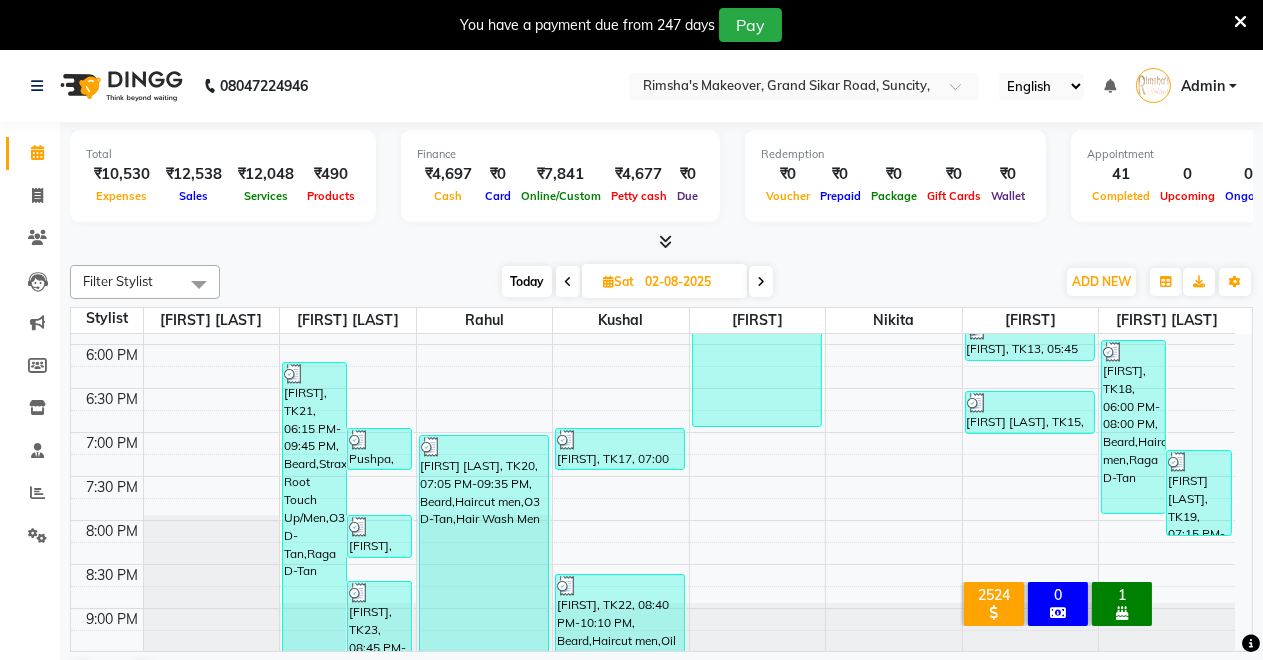 click on "Invoice" 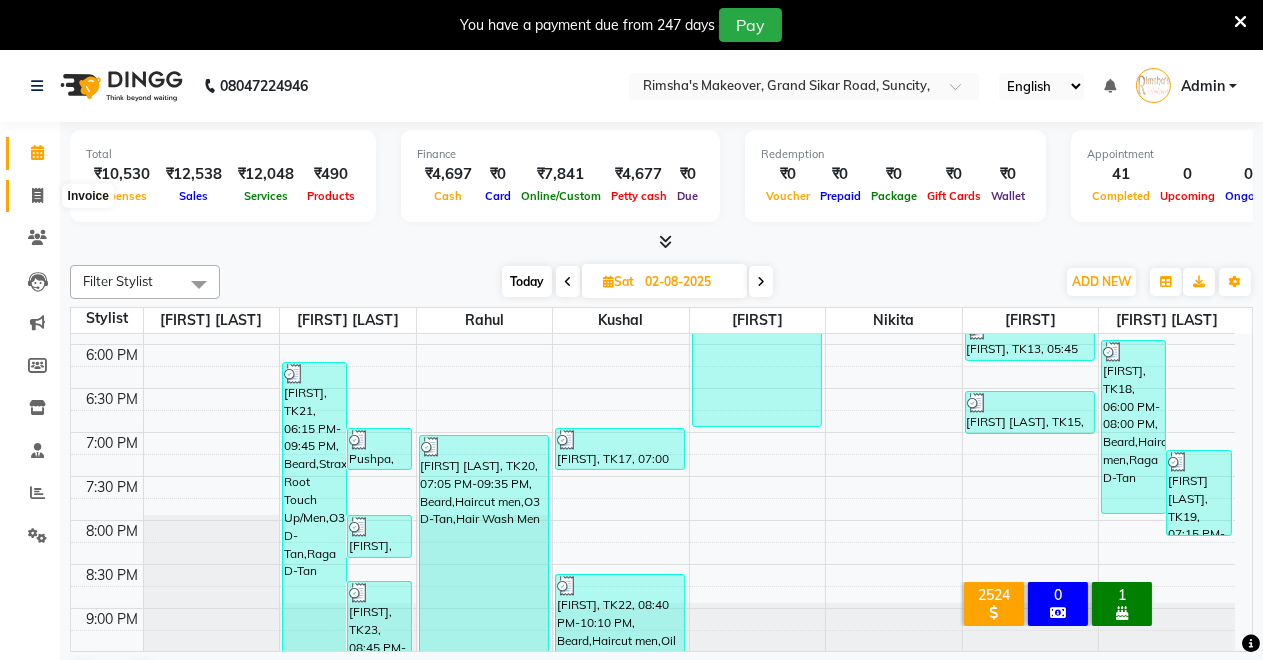 click 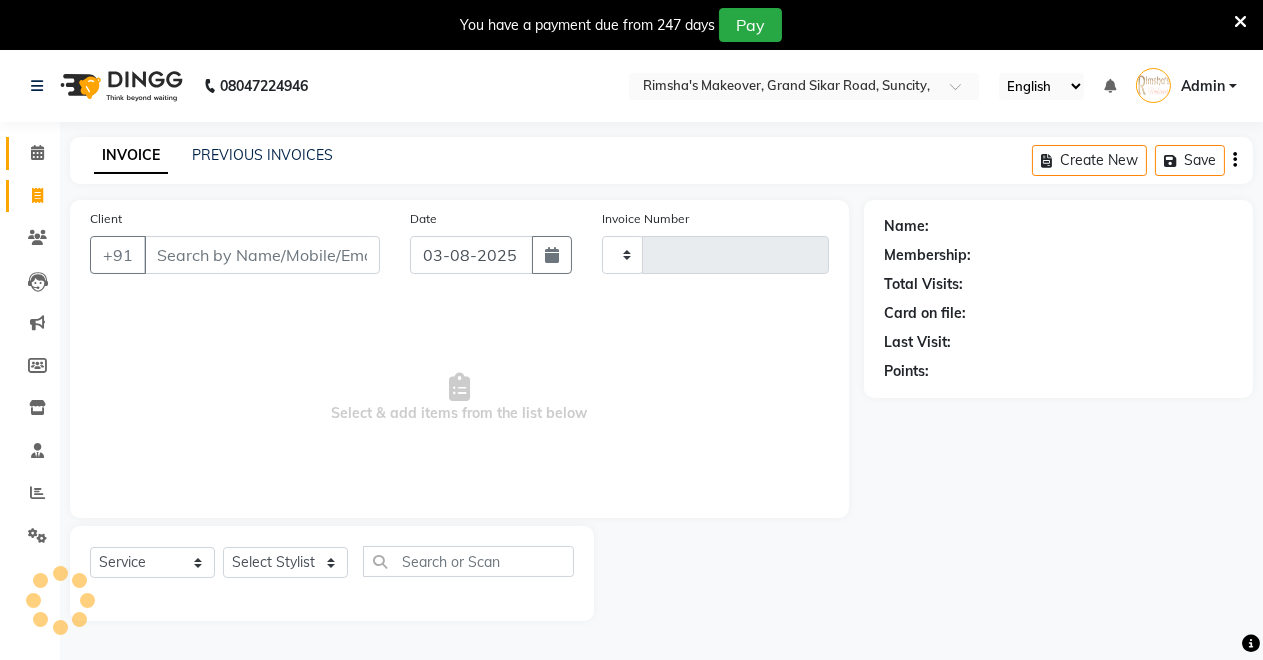 click on "Client" at bounding box center (262, 255) 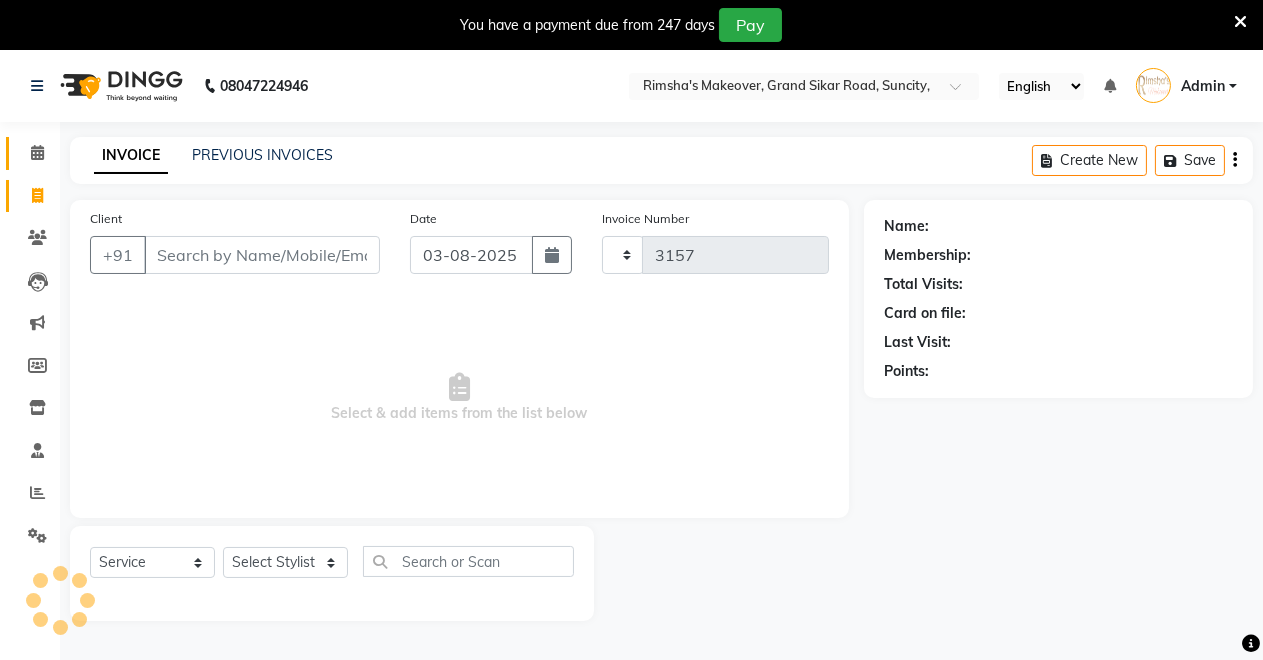 select on "7317" 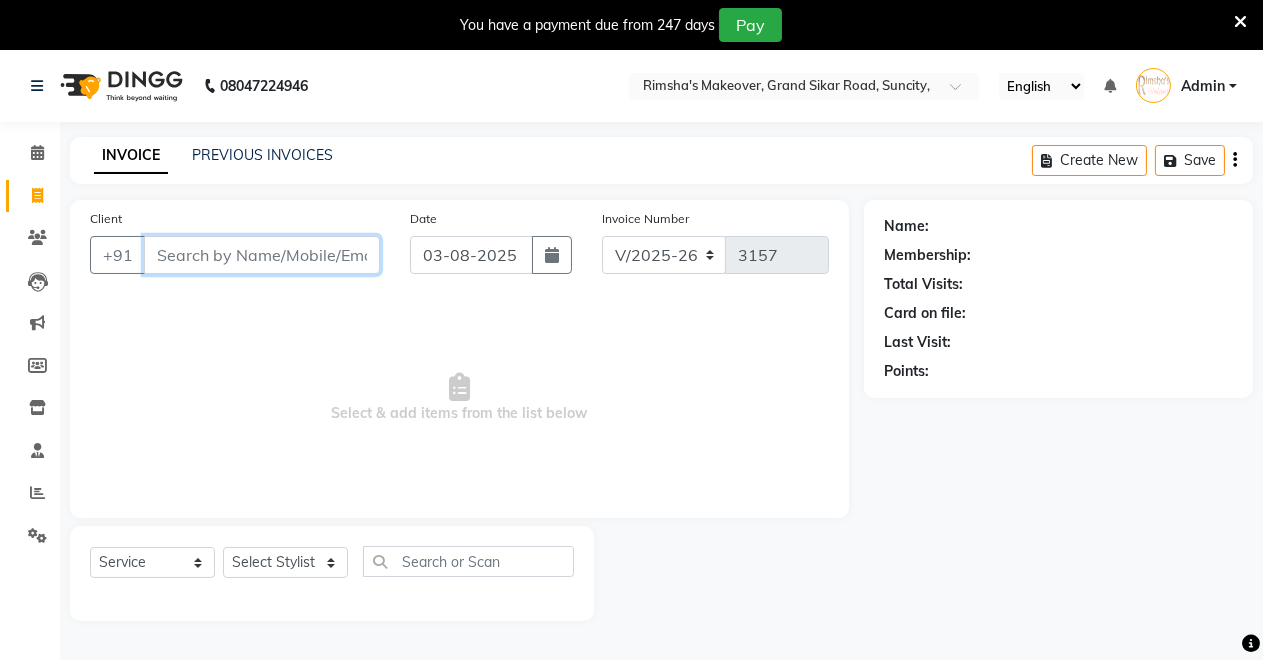 click on "Client" at bounding box center (262, 255) 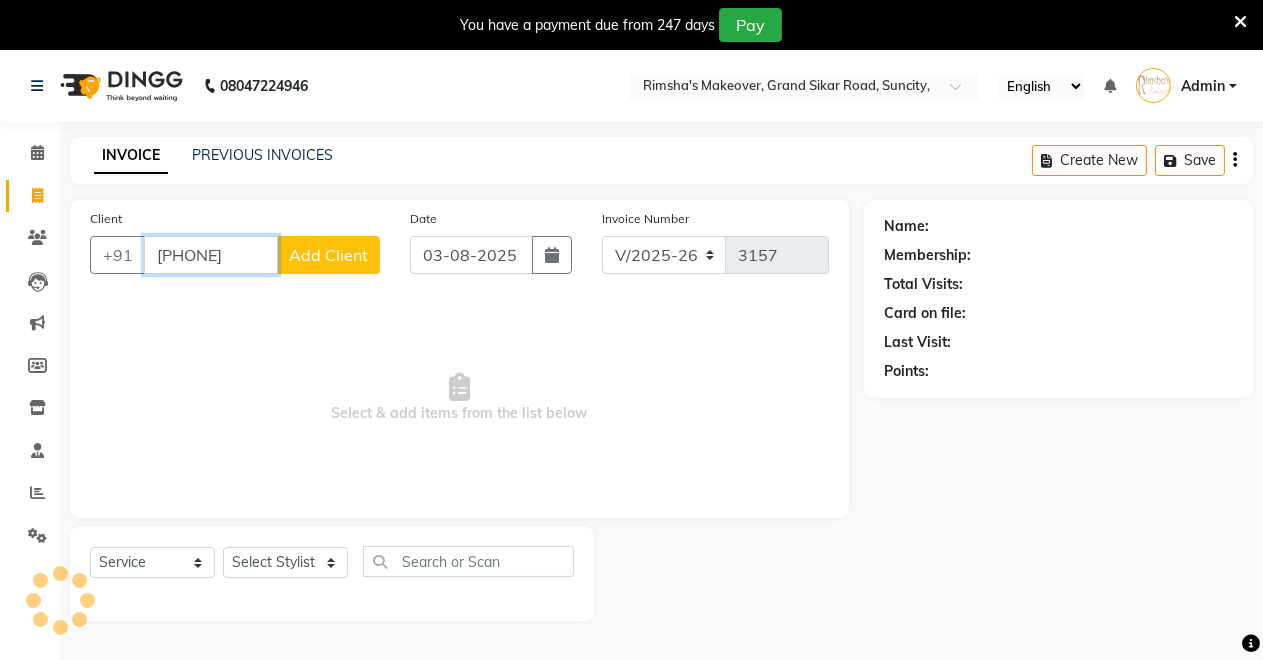type on "9166441551" 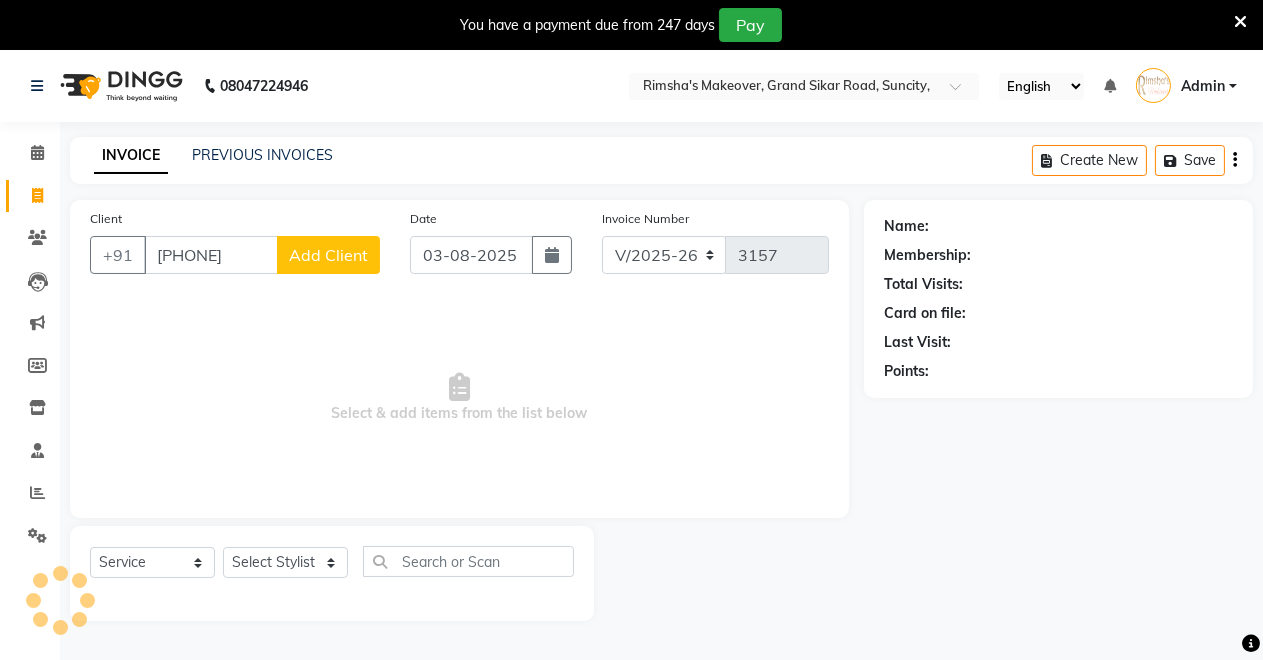 click on "Add Client" 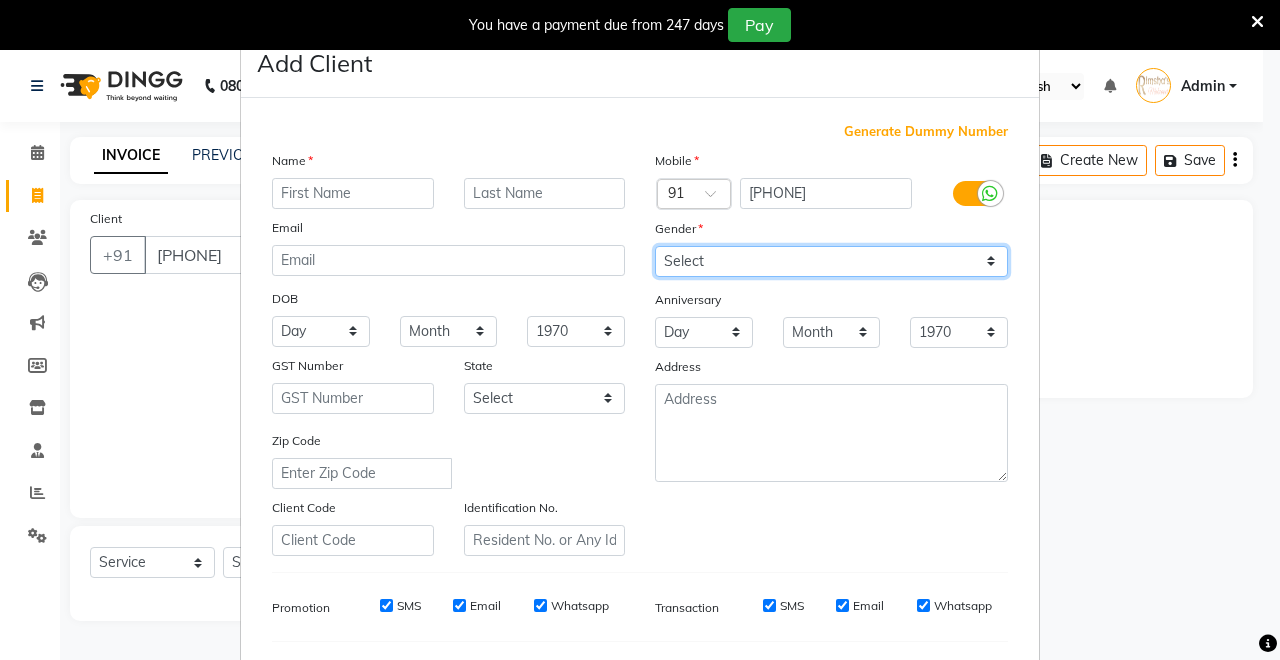 click on "Select Male Female Other Prefer Not To Say" at bounding box center (831, 261) 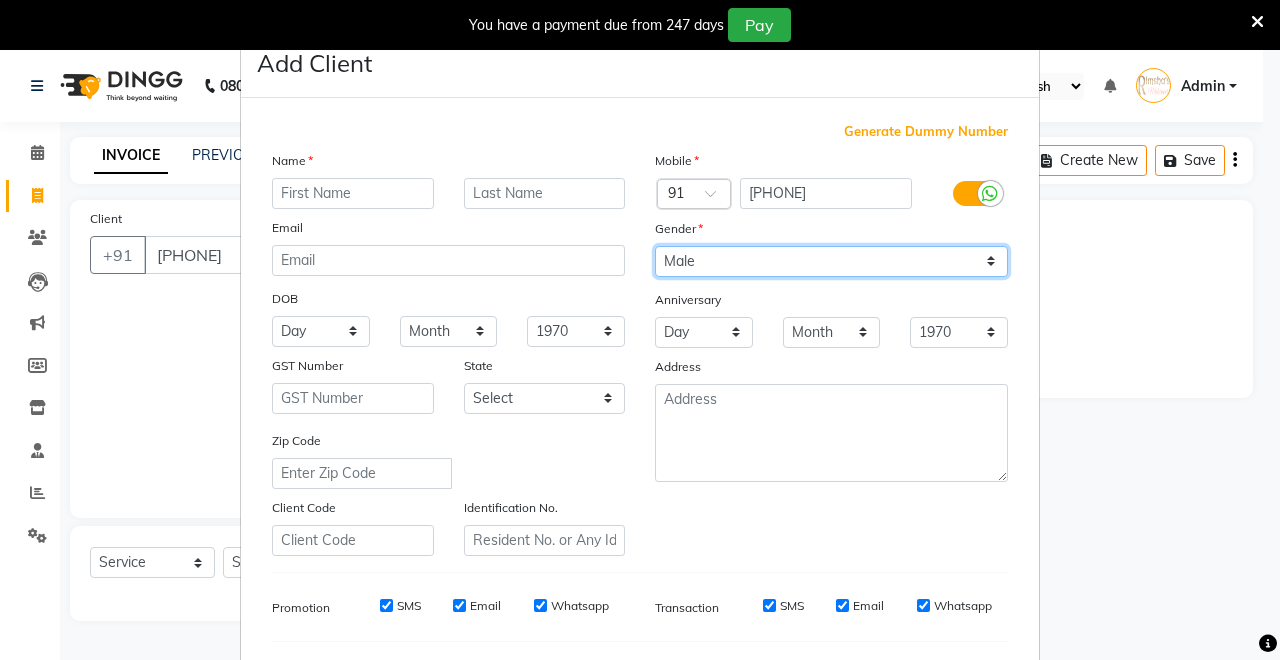 click on "Select Male Female Other Prefer Not To Say" at bounding box center (831, 261) 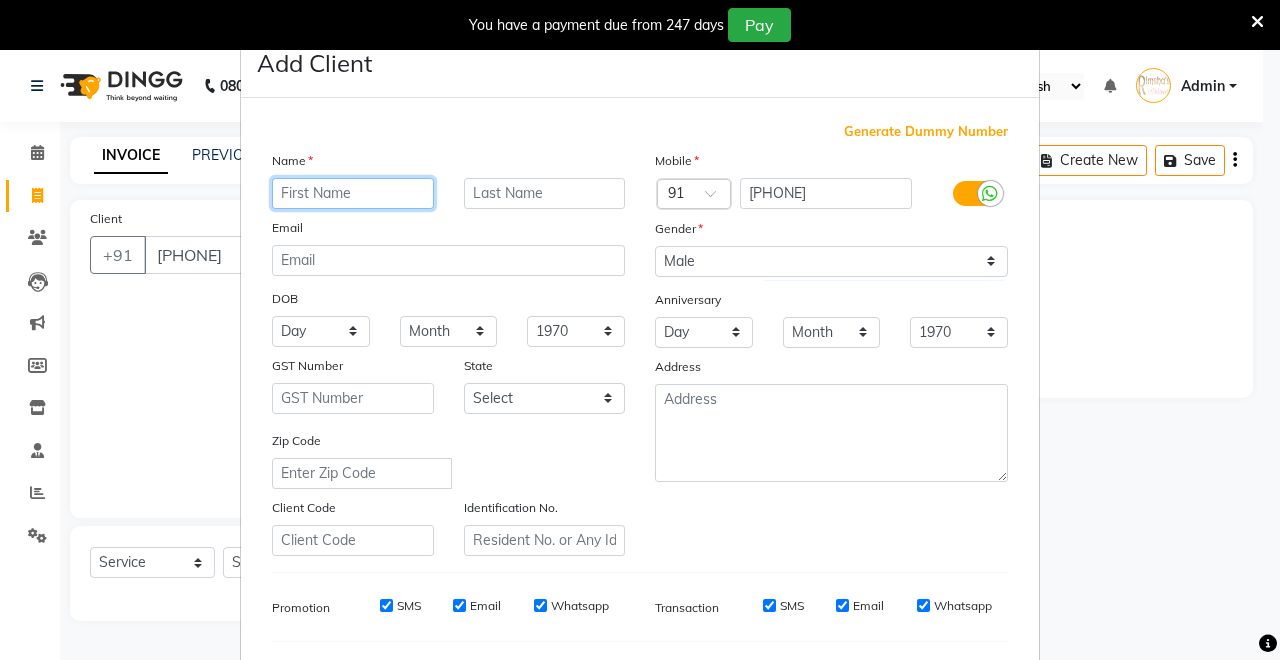 click at bounding box center (353, 193) 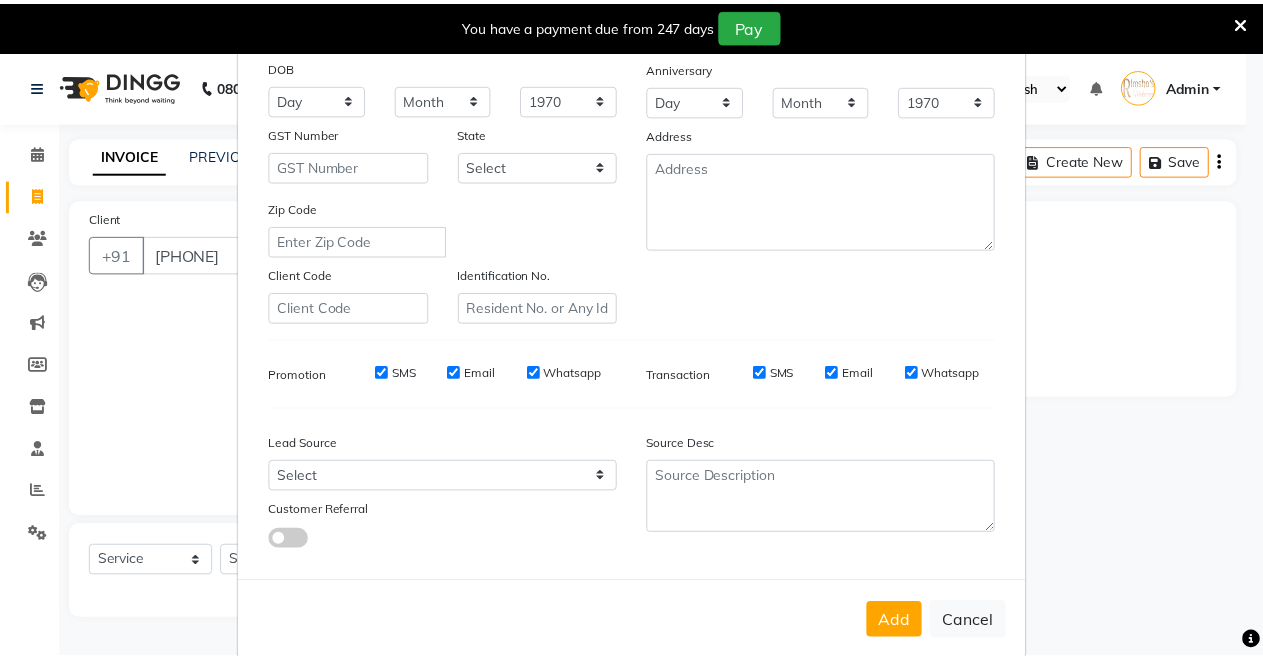 scroll, scrollTop: 259, scrollLeft: 0, axis: vertical 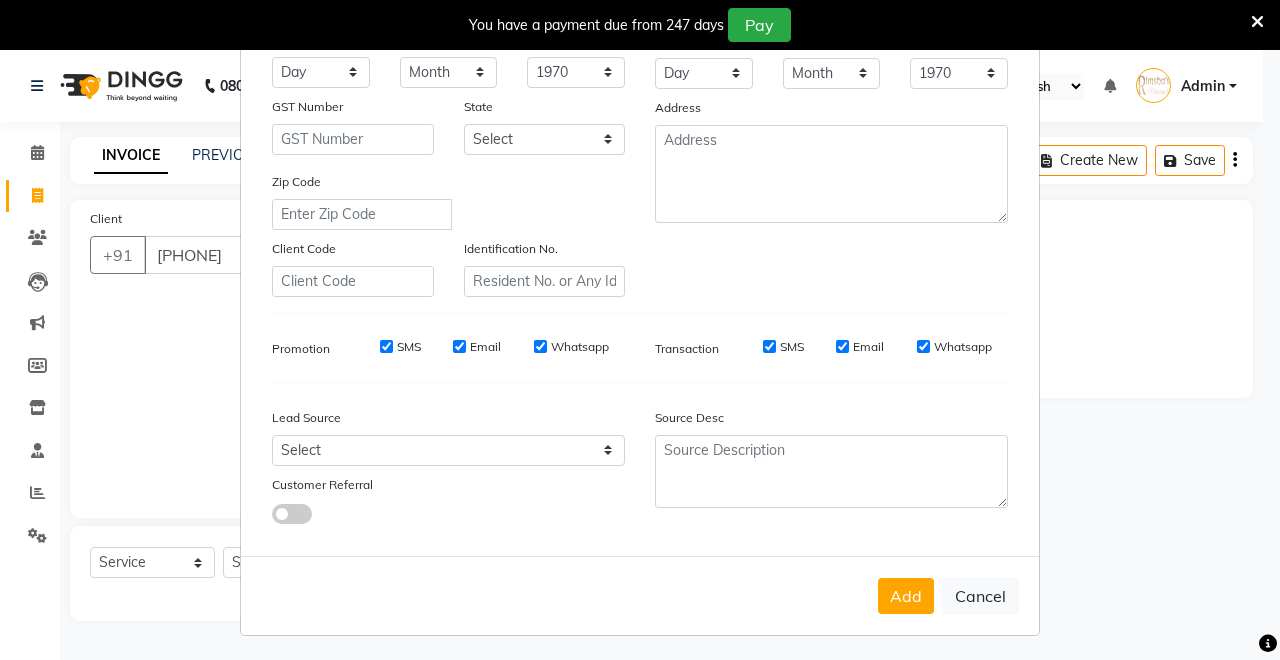 type on "Narendra" 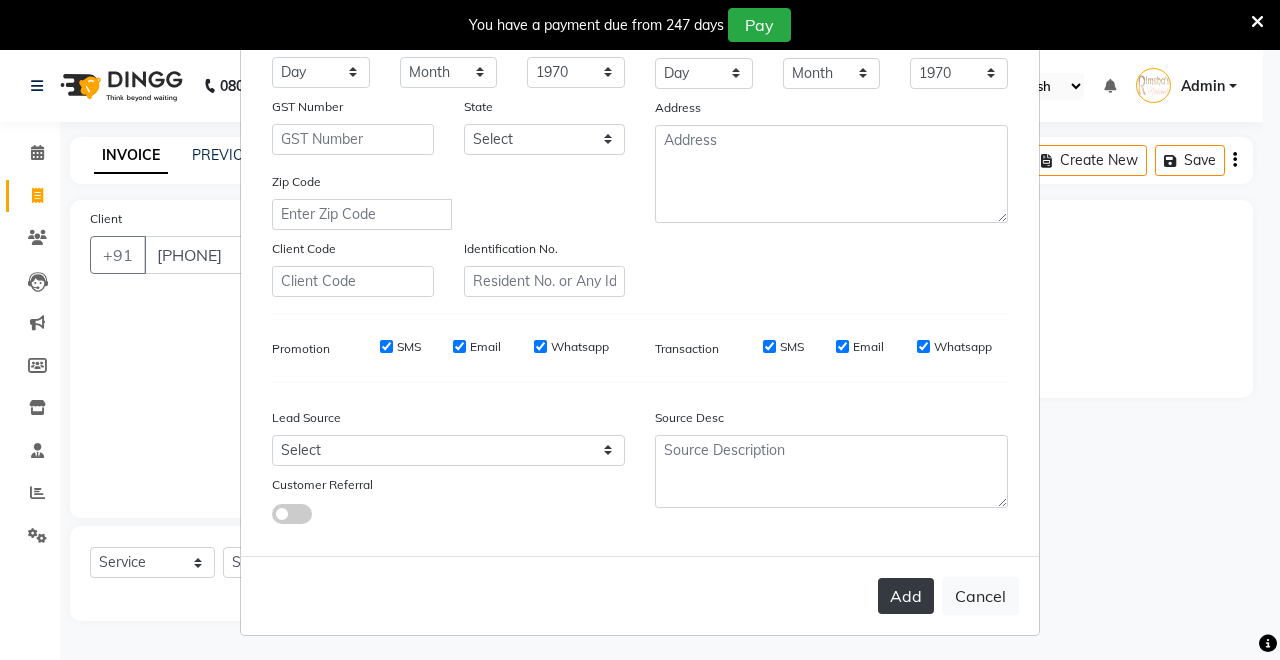 click on "Add" at bounding box center [906, 596] 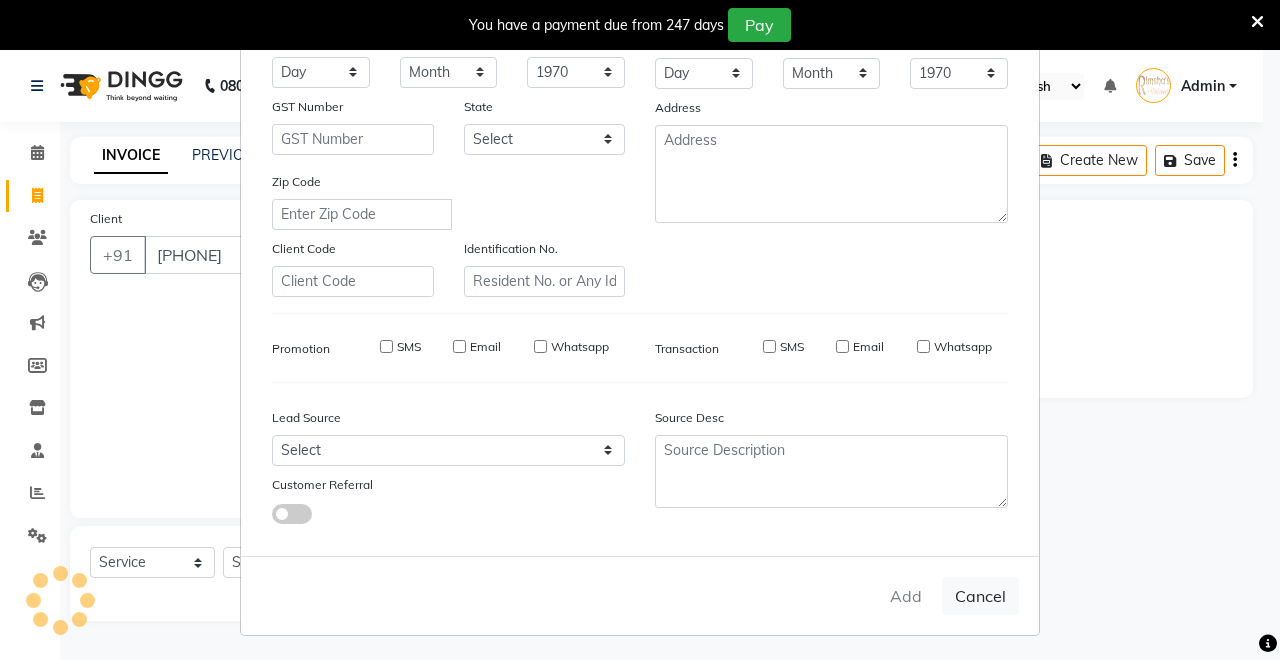 type 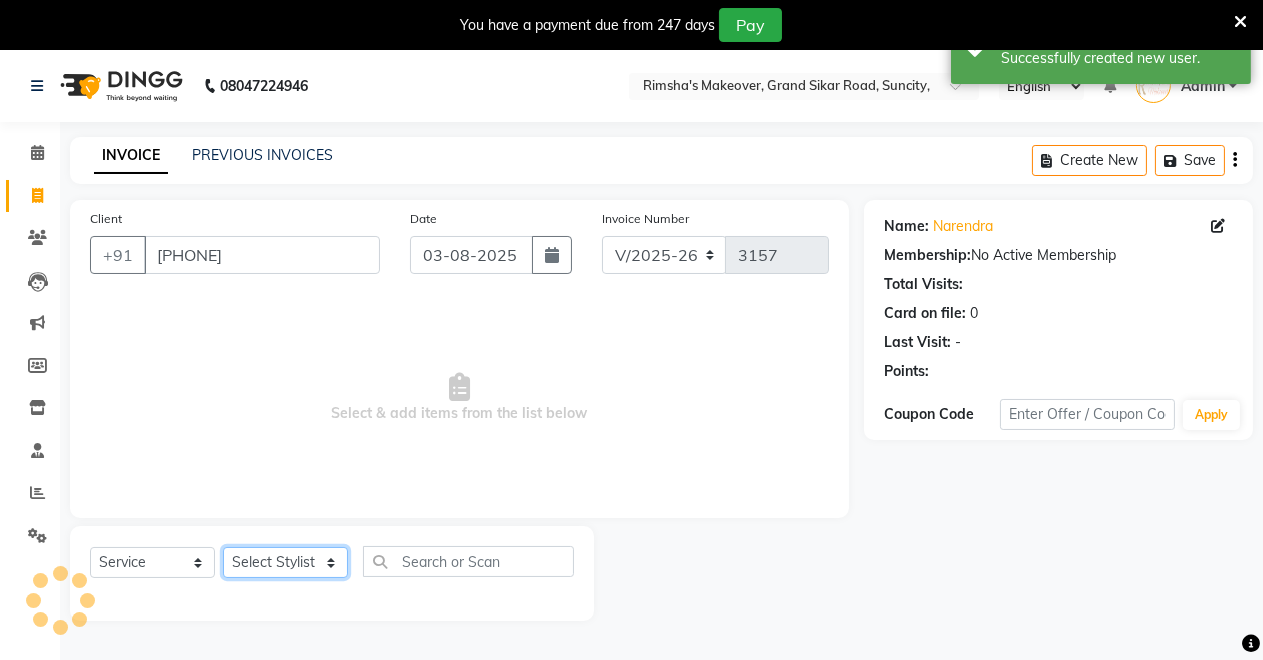 click on "Select Stylist Badal kumar Jeetu Kushal Nikita Rahul Sachin Dangoriya Shikha Suman Verma" 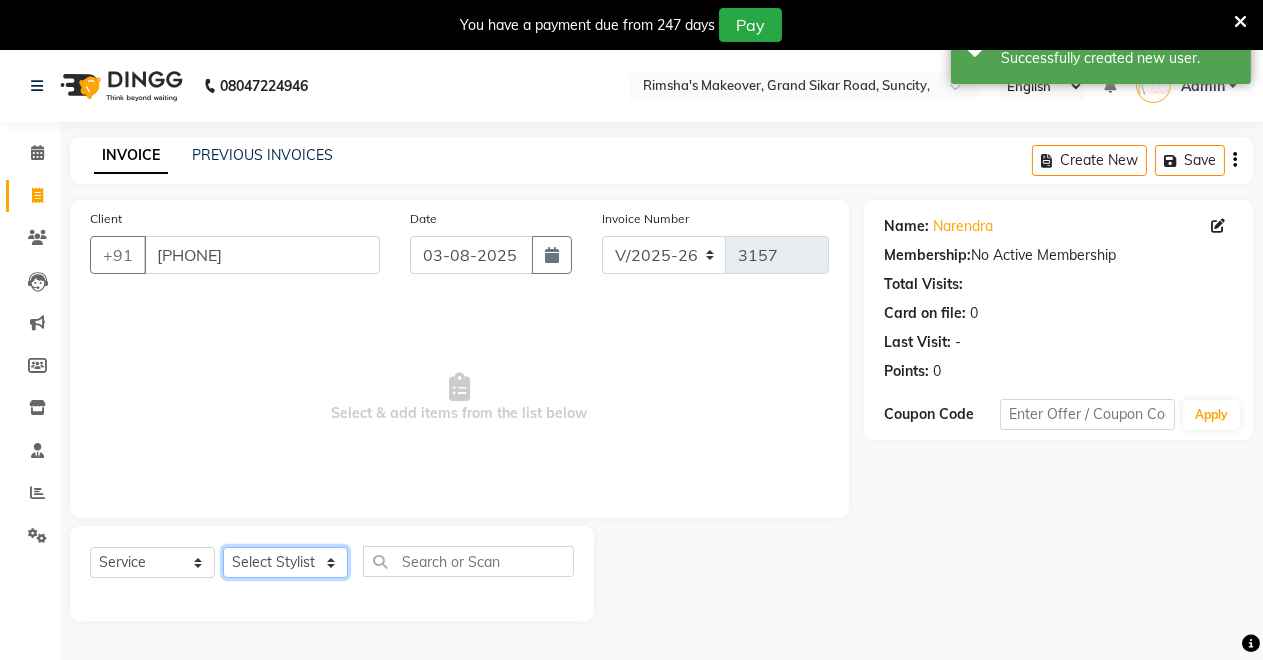select on "65689" 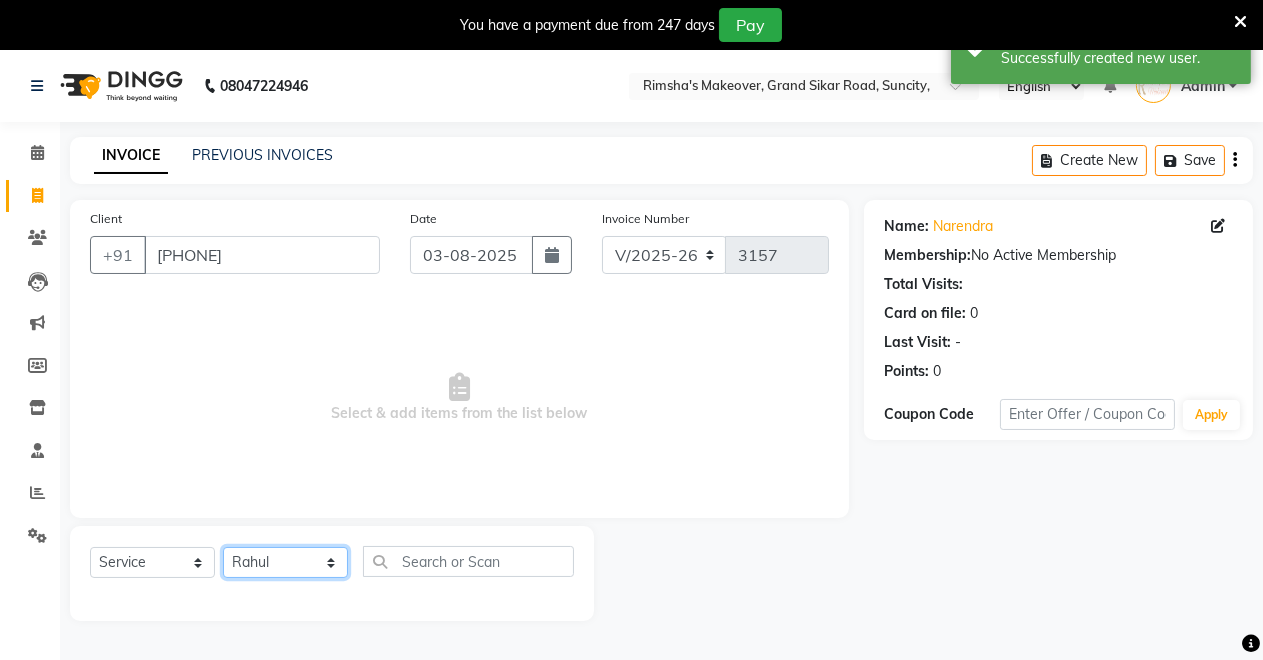 click on "Select Stylist Badal kumar Jeetu Kushal Nikita Rahul Sachin Dangoriya Shikha Suman Verma" 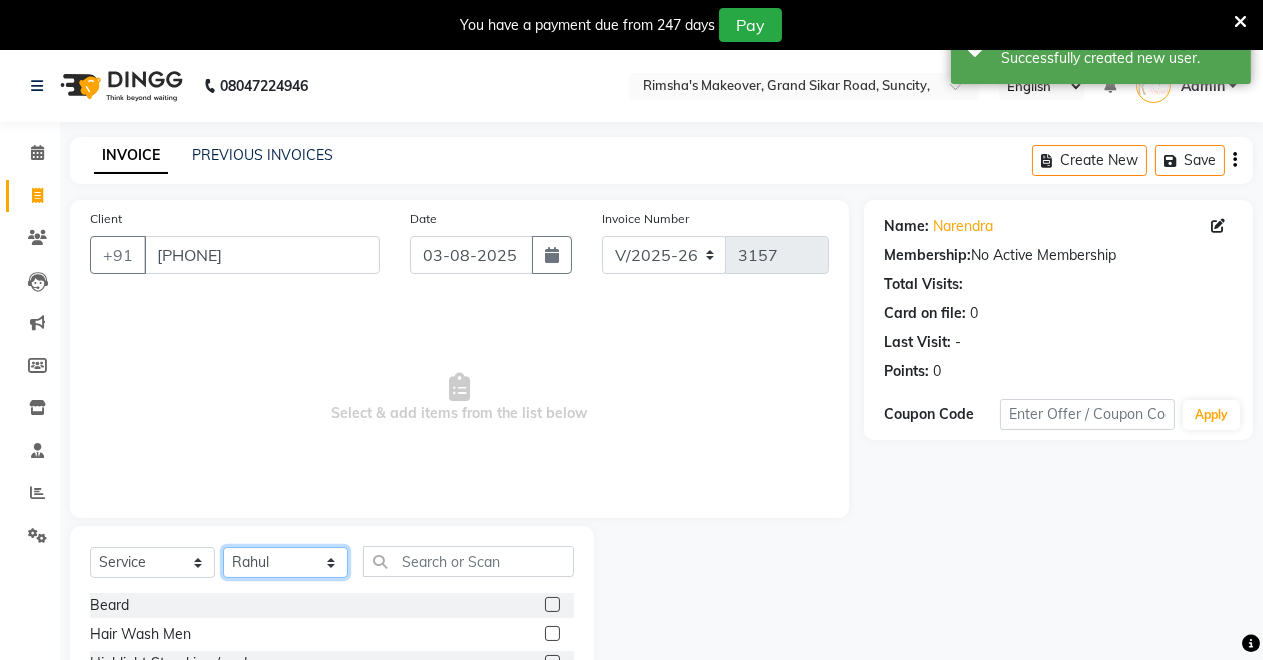 scroll, scrollTop: 191, scrollLeft: 0, axis: vertical 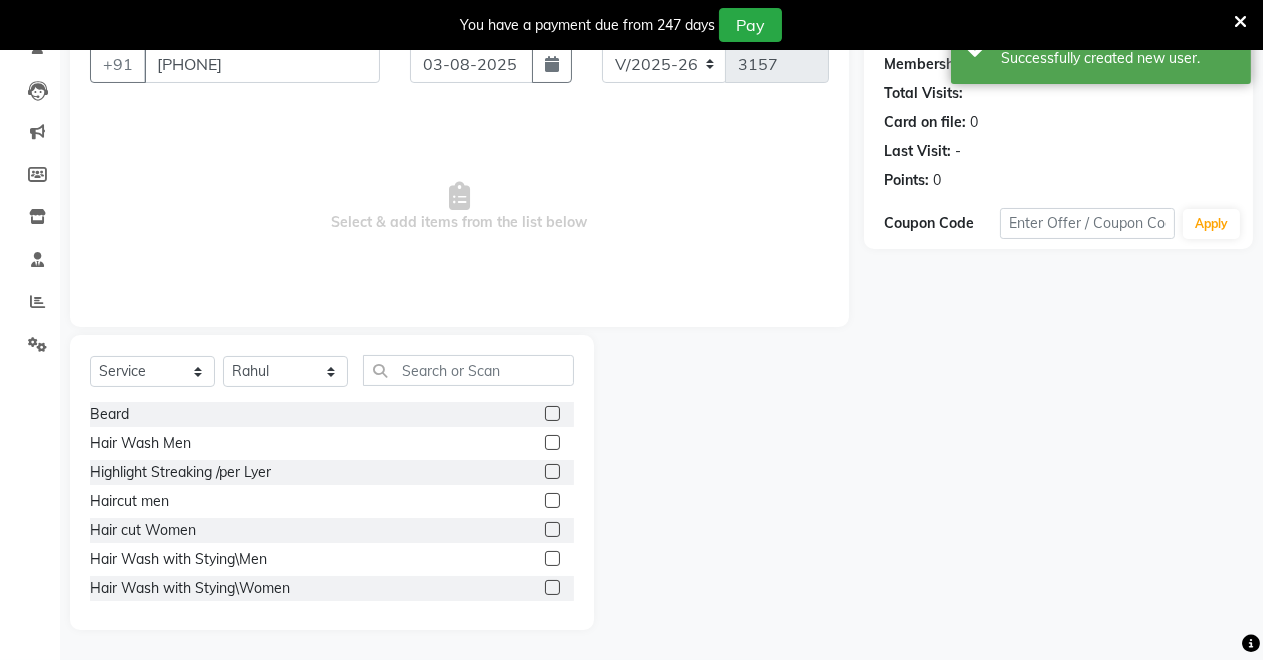 click 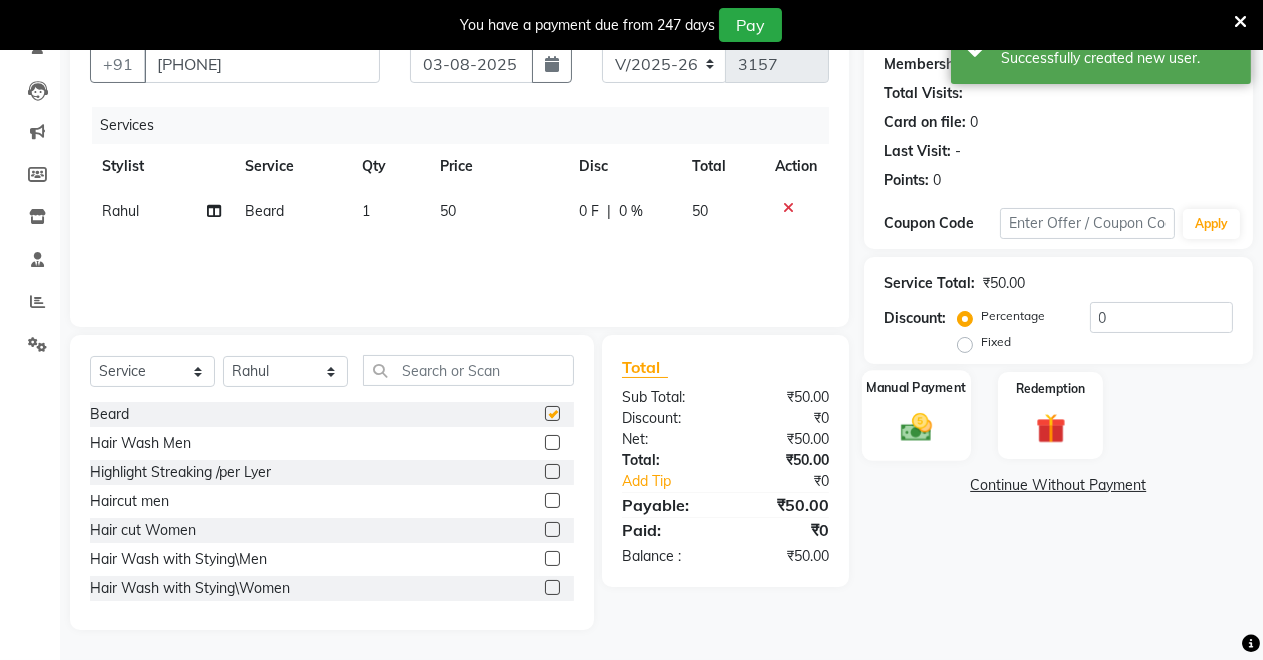 checkbox on "false" 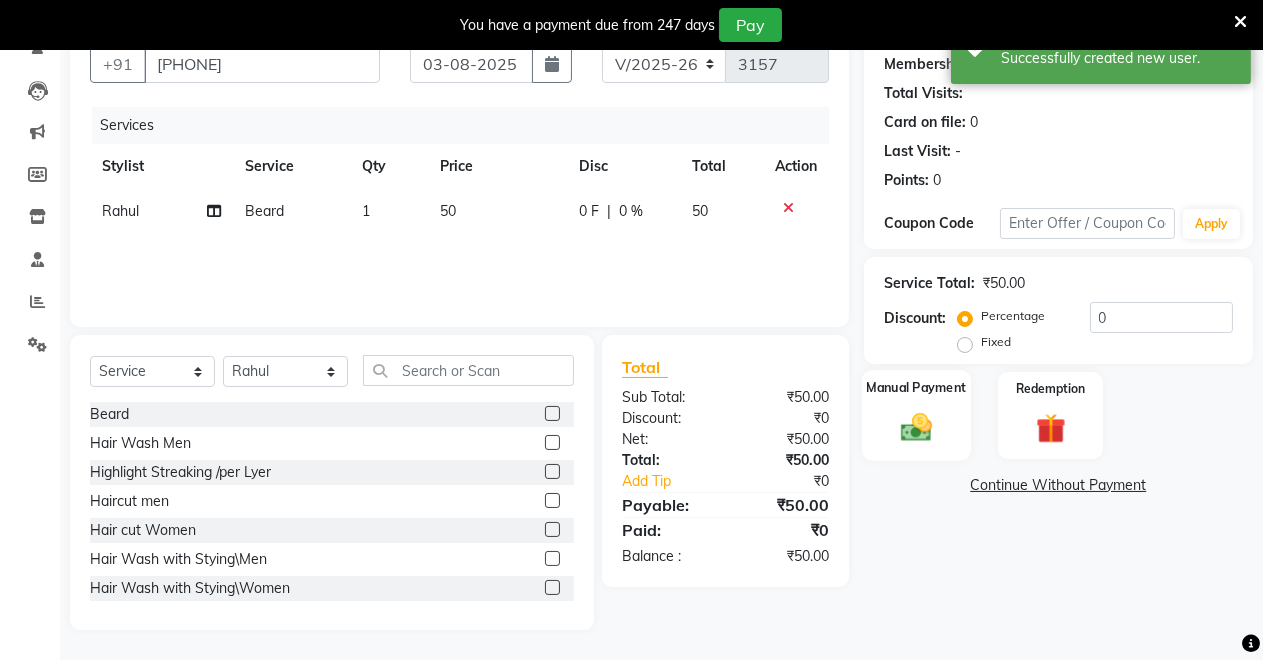 click 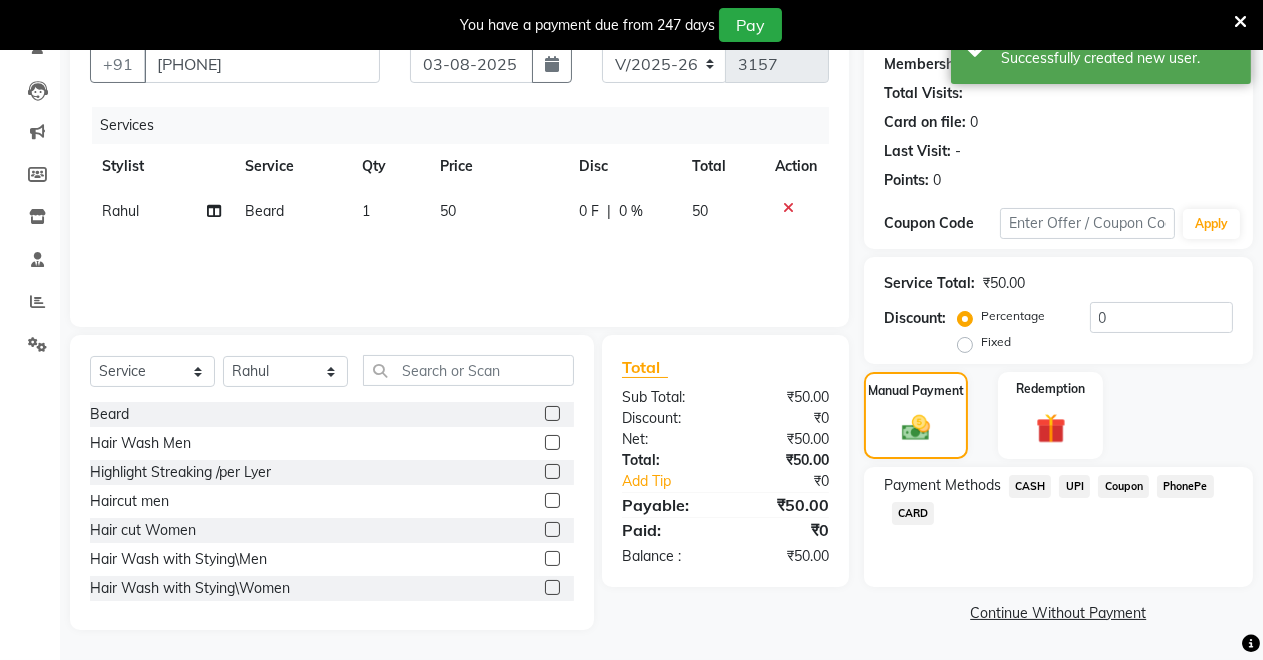 click on "UPI" 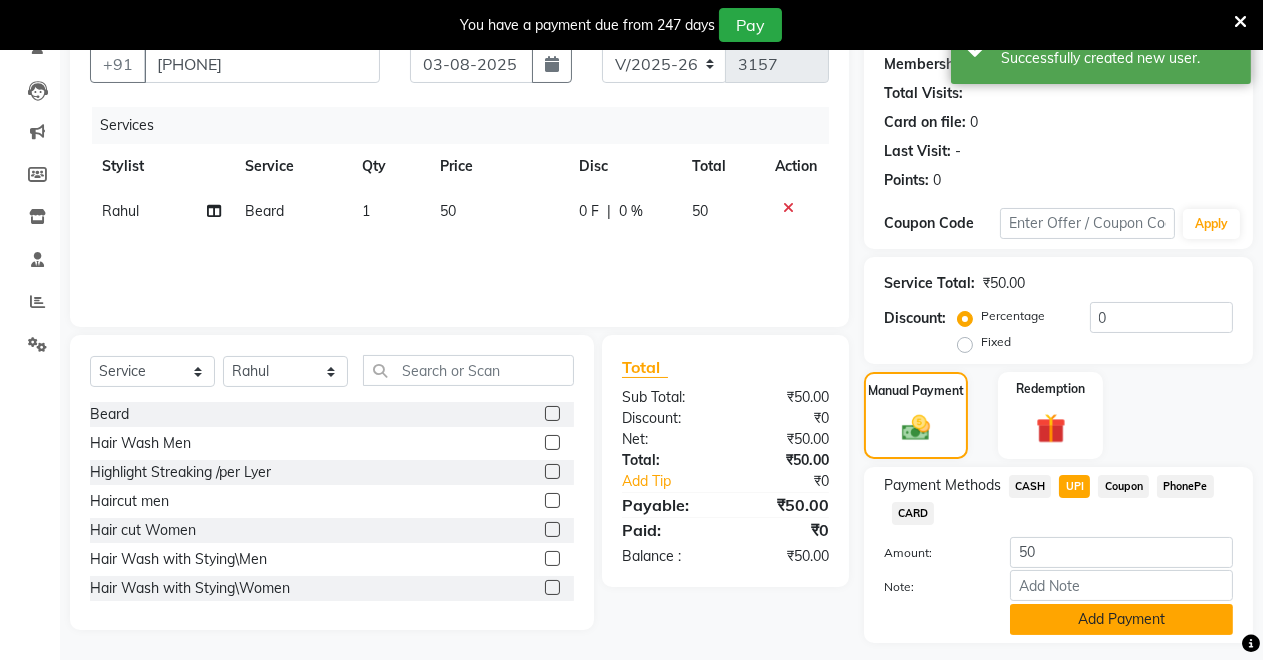 click on "Add Payment" 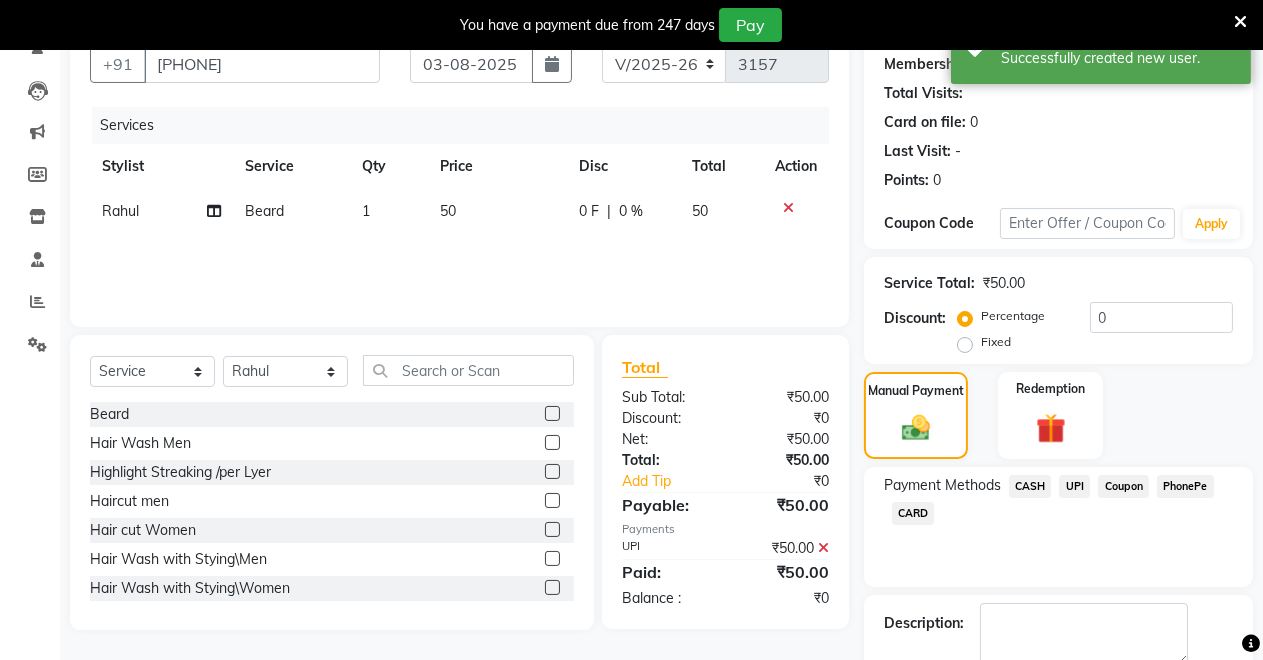 scroll, scrollTop: 302, scrollLeft: 0, axis: vertical 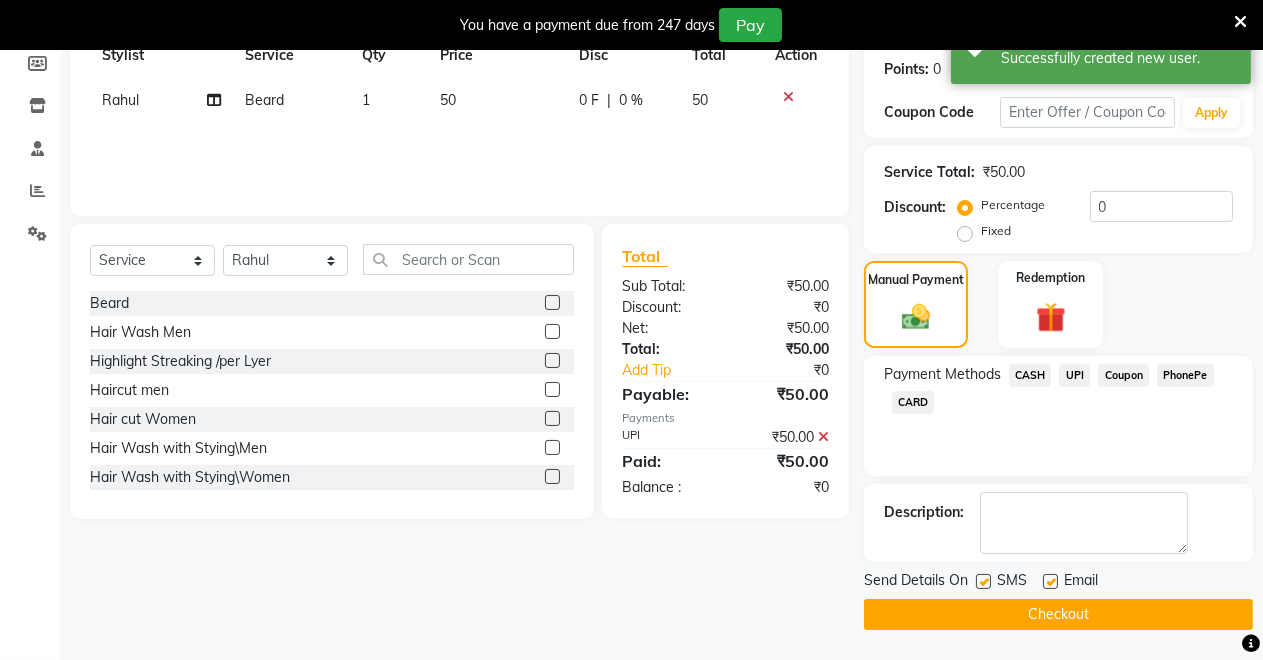 click on "Checkout" 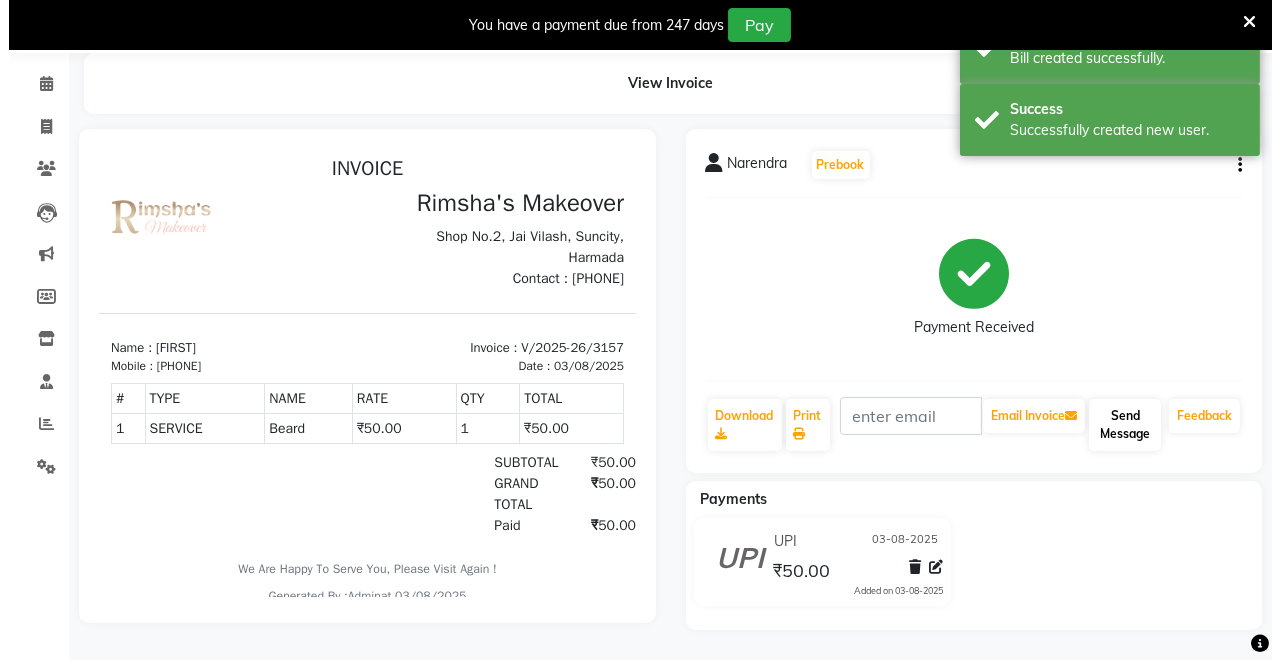 scroll, scrollTop: 0, scrollLeft: 0, axis: both 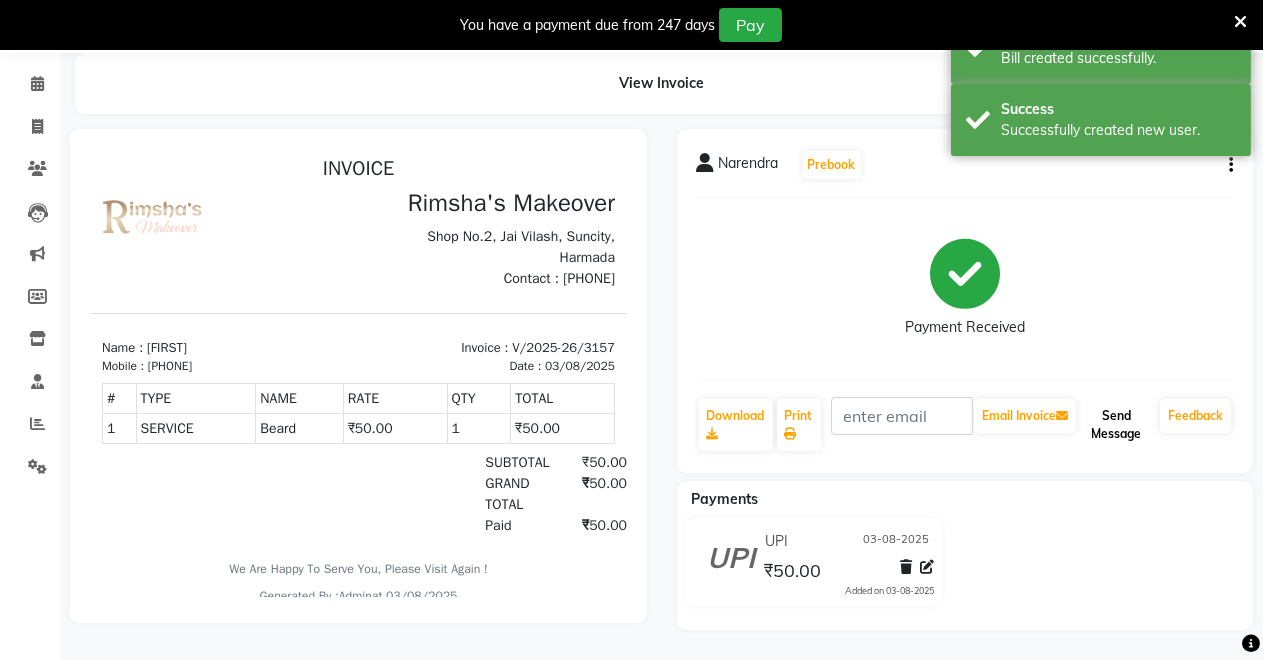 click on "Send Message" 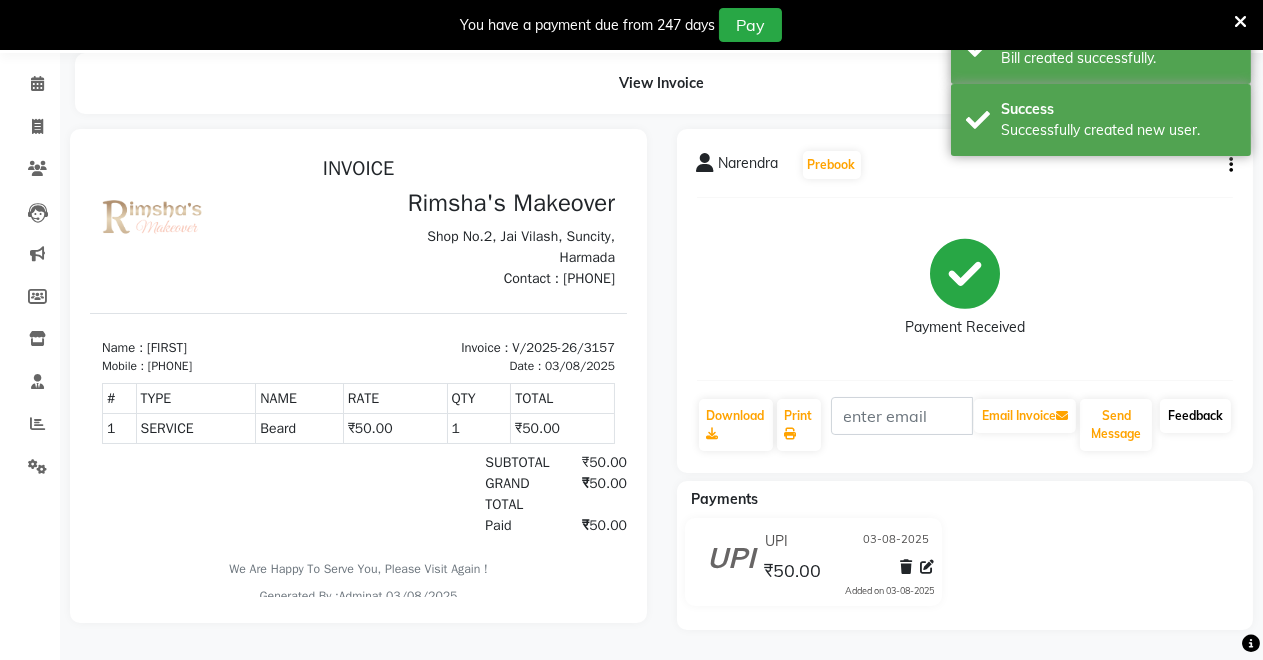 click on "Feedback" 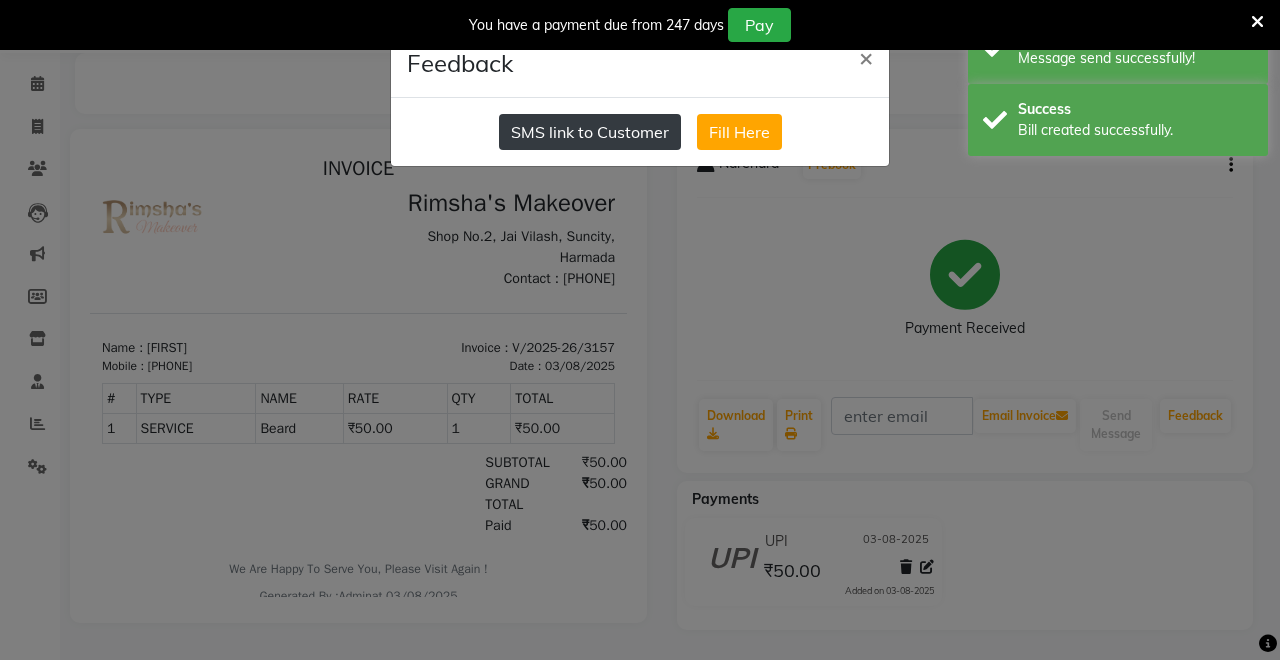 click on "SMS link to Customer" 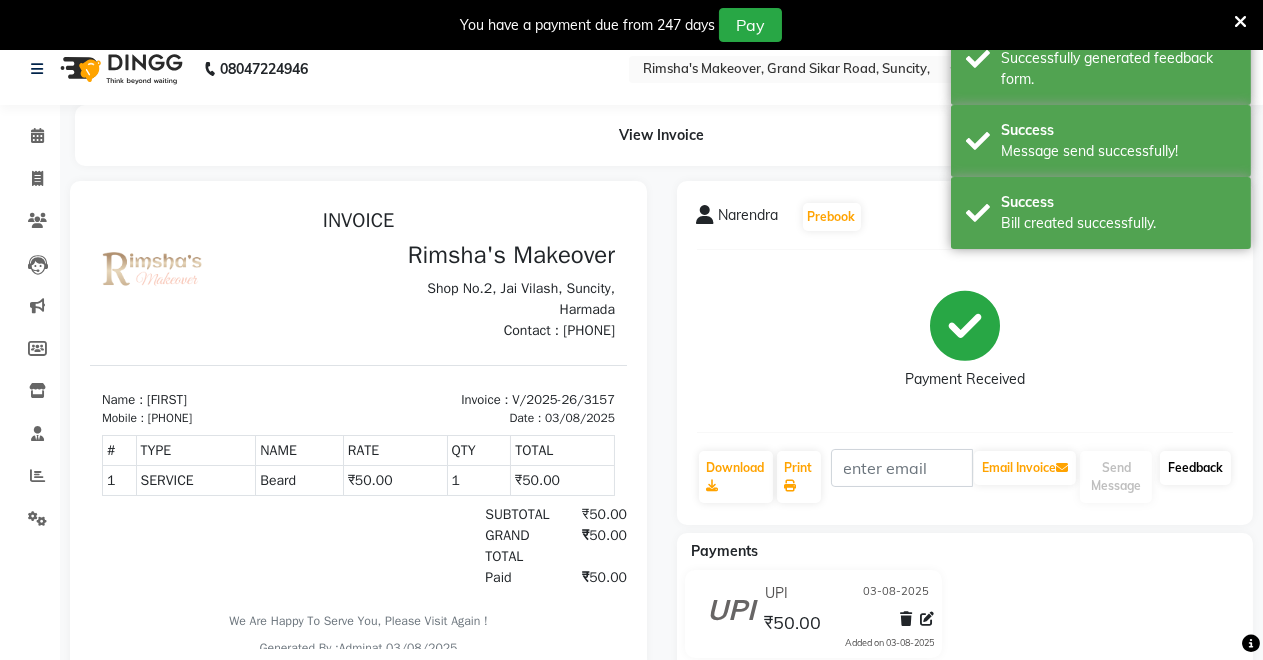 scroll, scrollTop: 0, scrollLeft: 0, axis: both 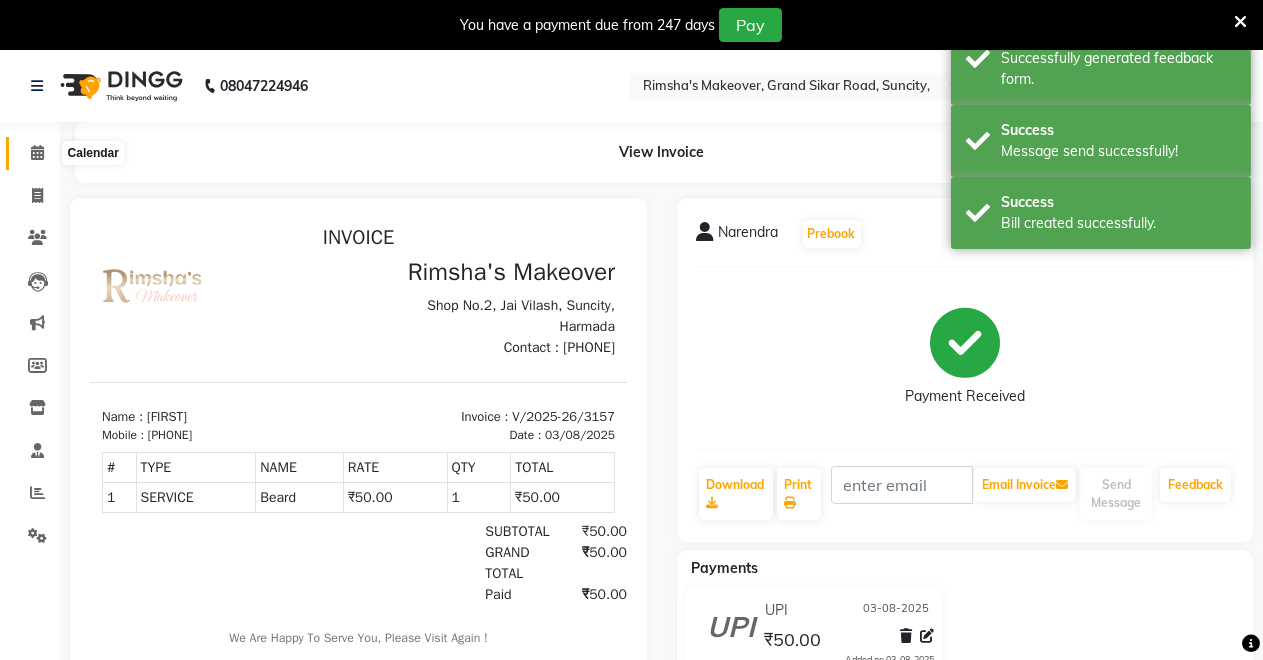 click 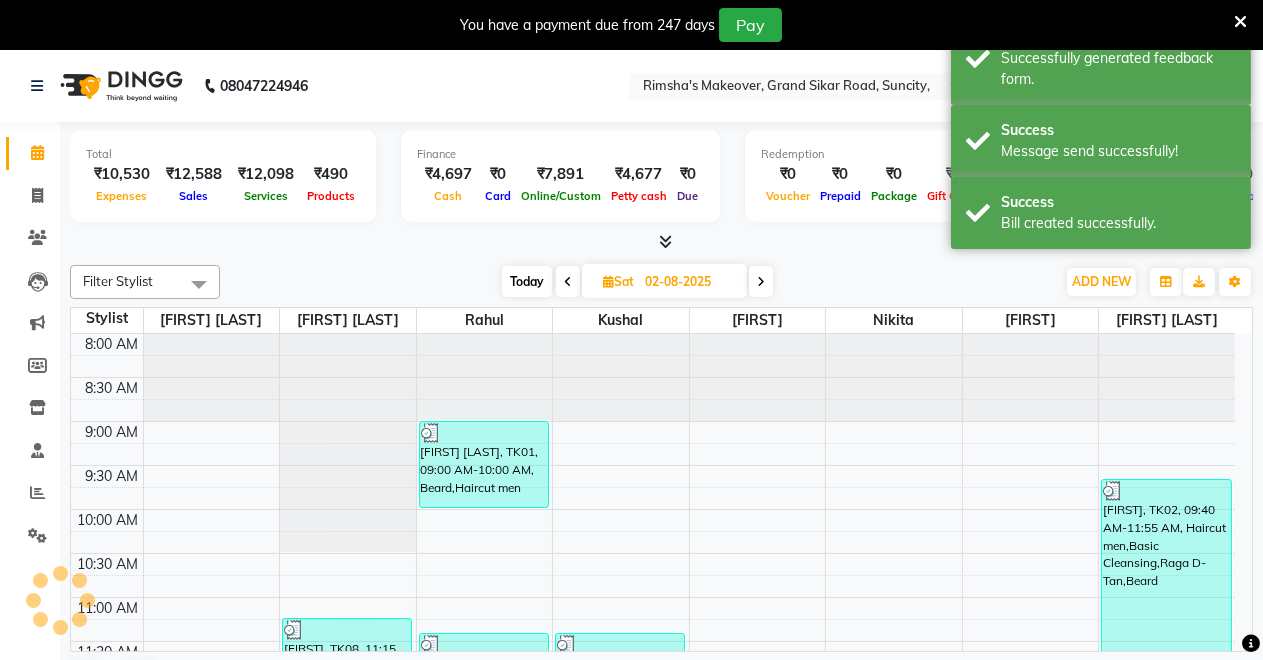scroll, scrollTop: 0, scrollLeft: 0, axis: both 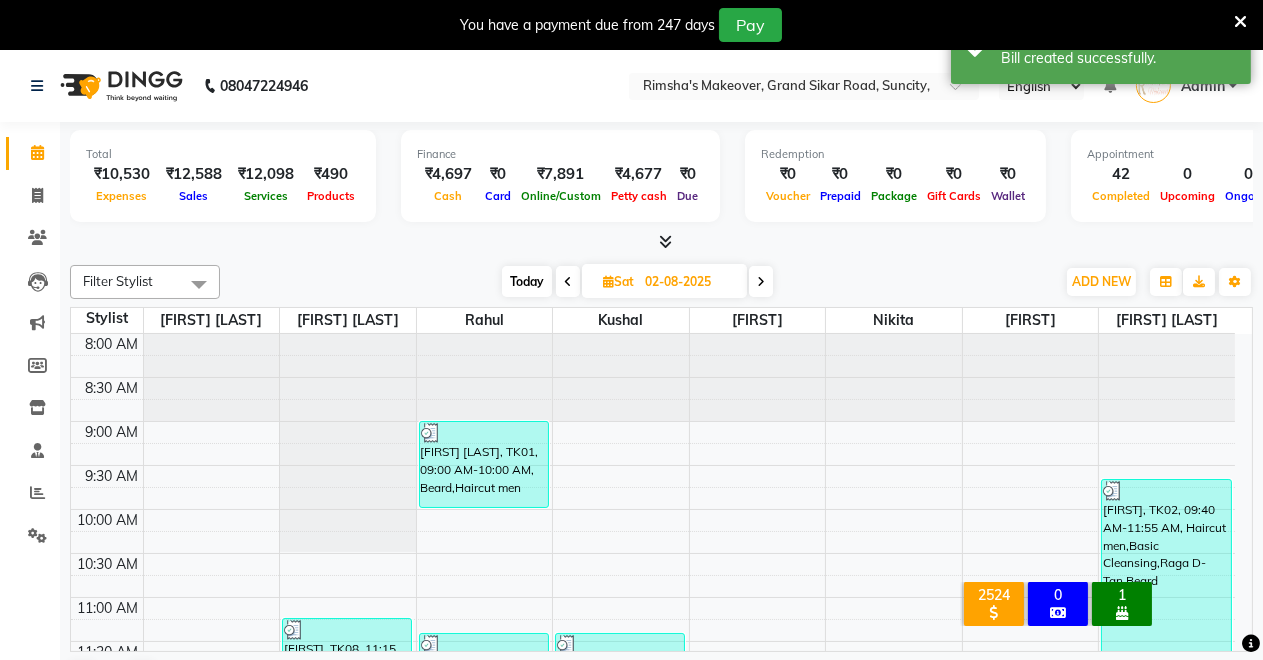 click at bounding box center [1240, 22] 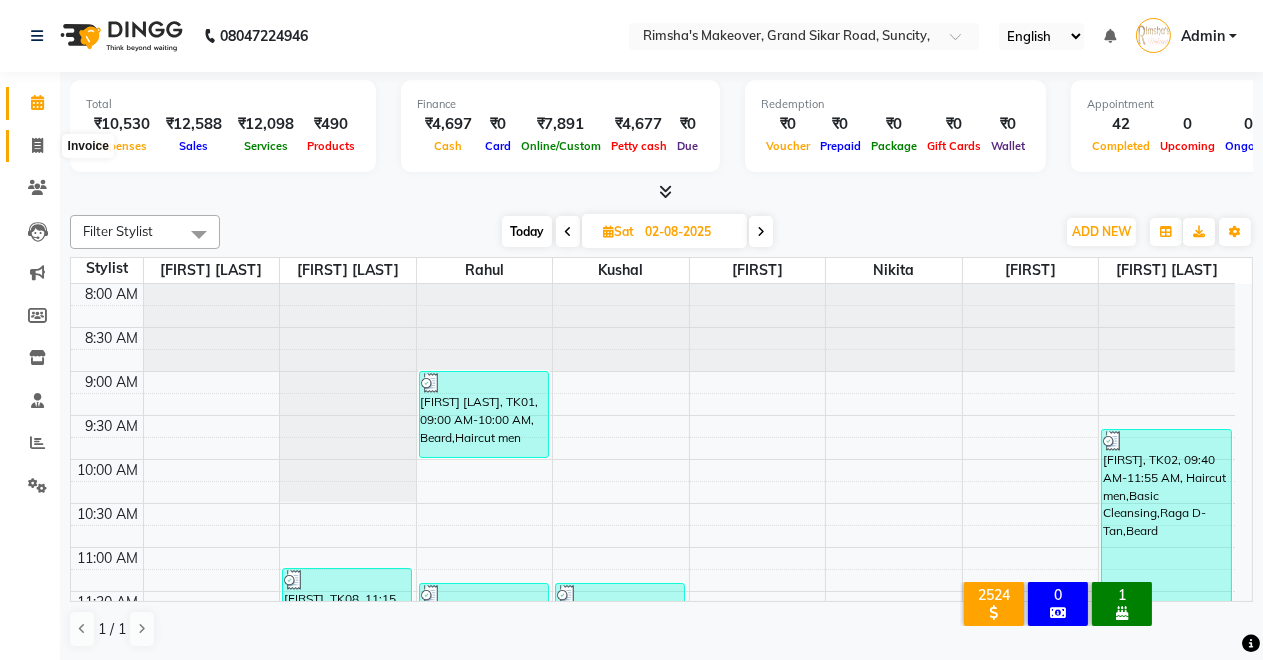 click 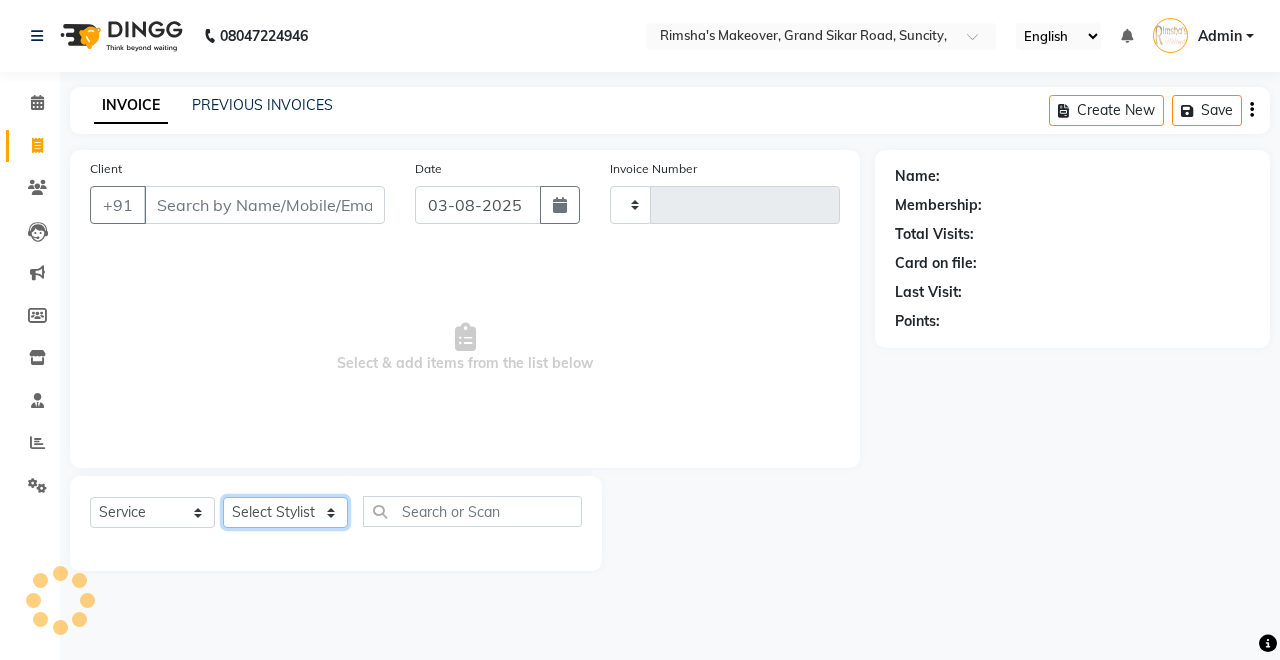 click on "Select Stylist" 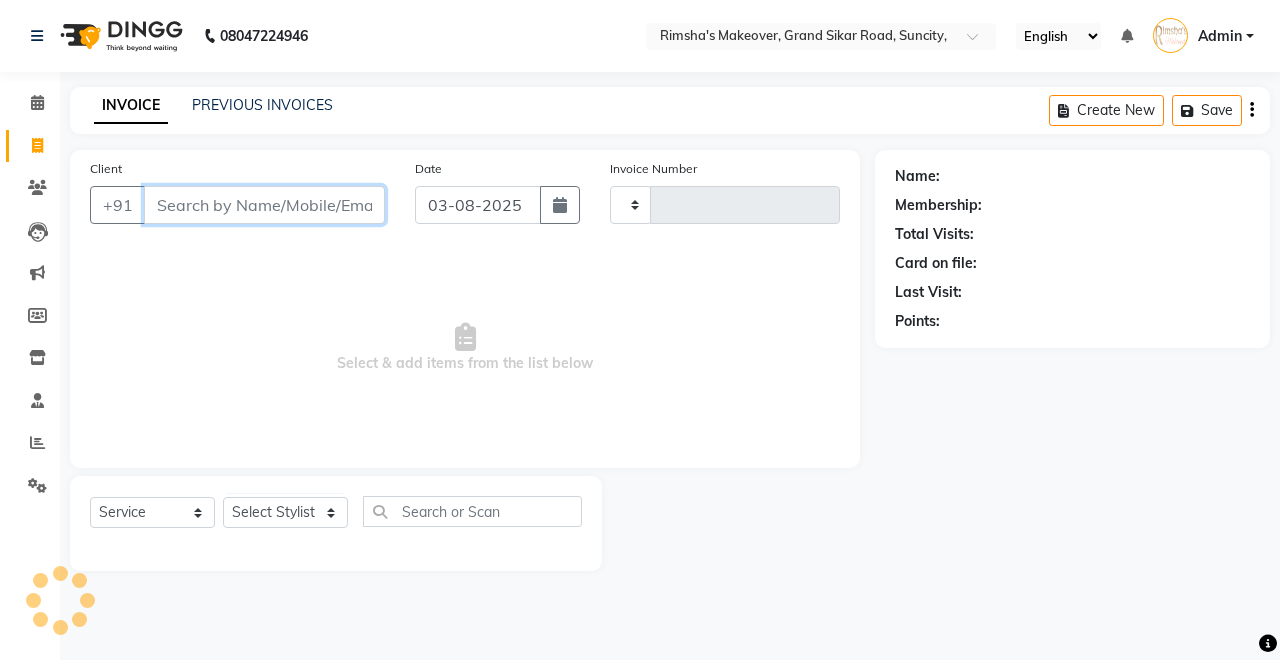 click on "Client" at bounding box center [264, 205] 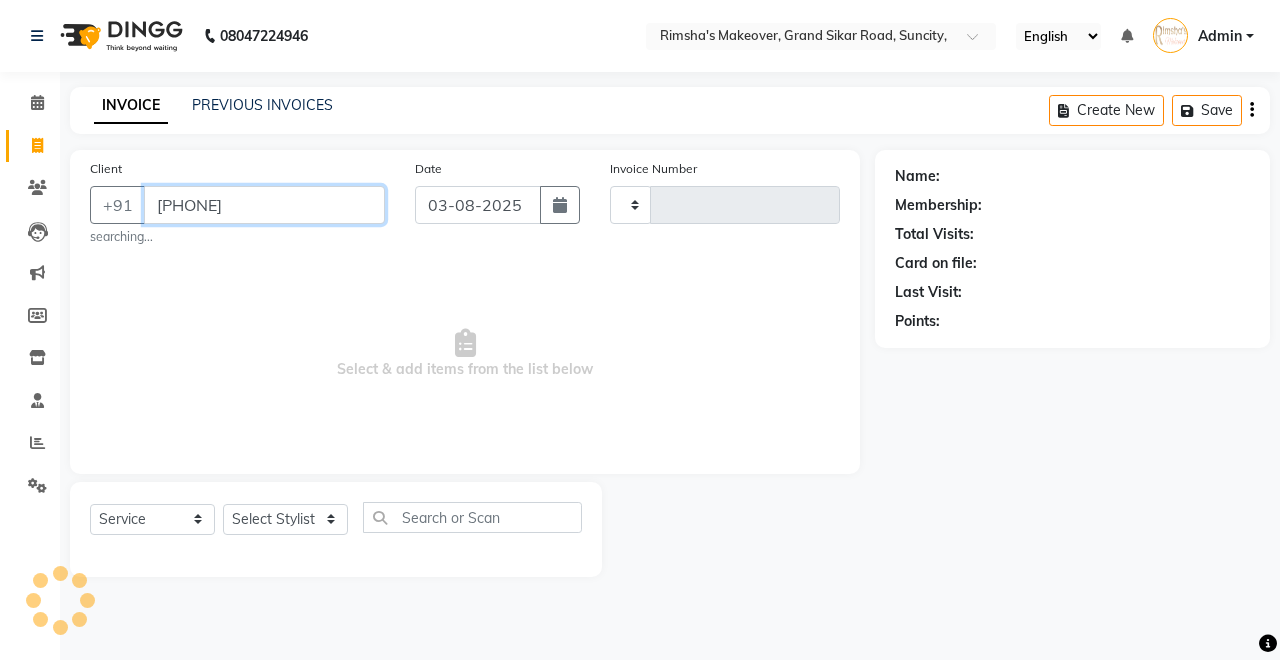 type on "894939803" 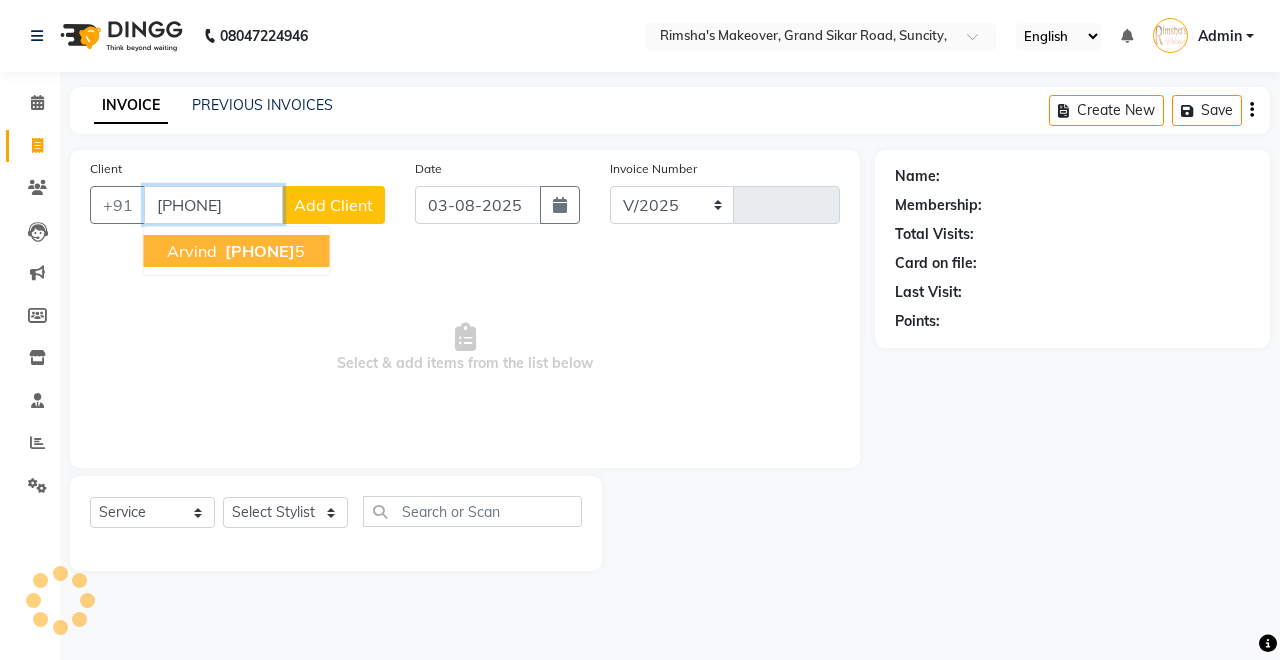 select on "7317" 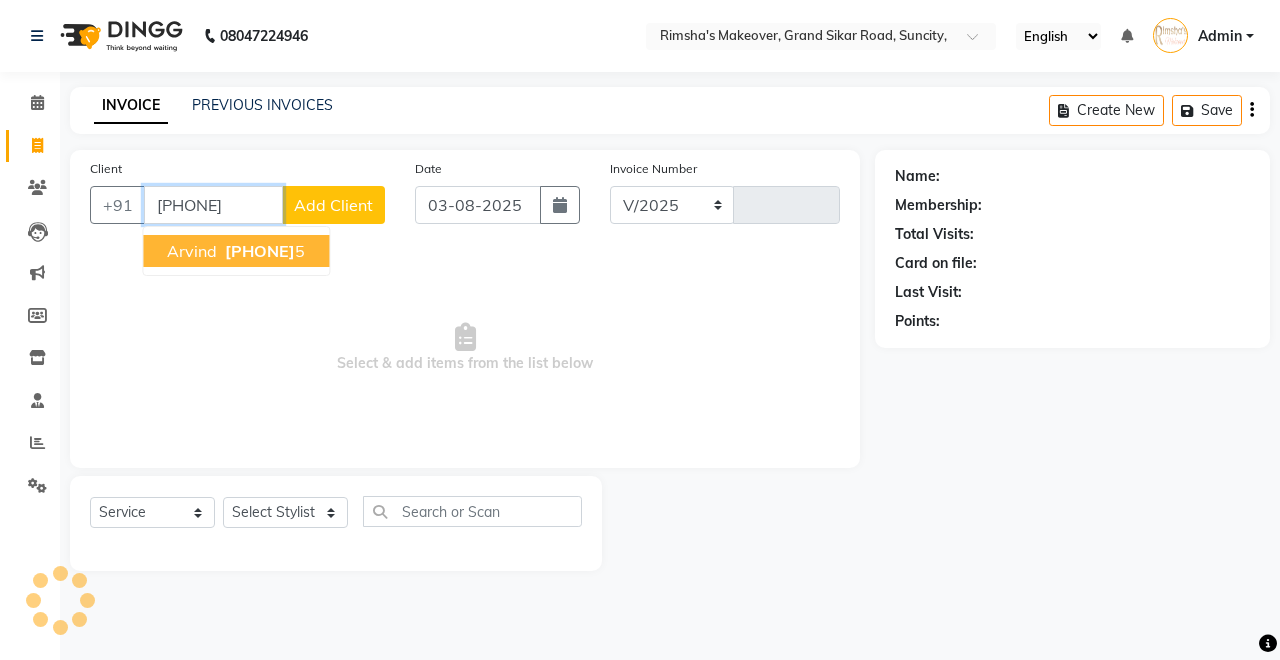 type on "3158" 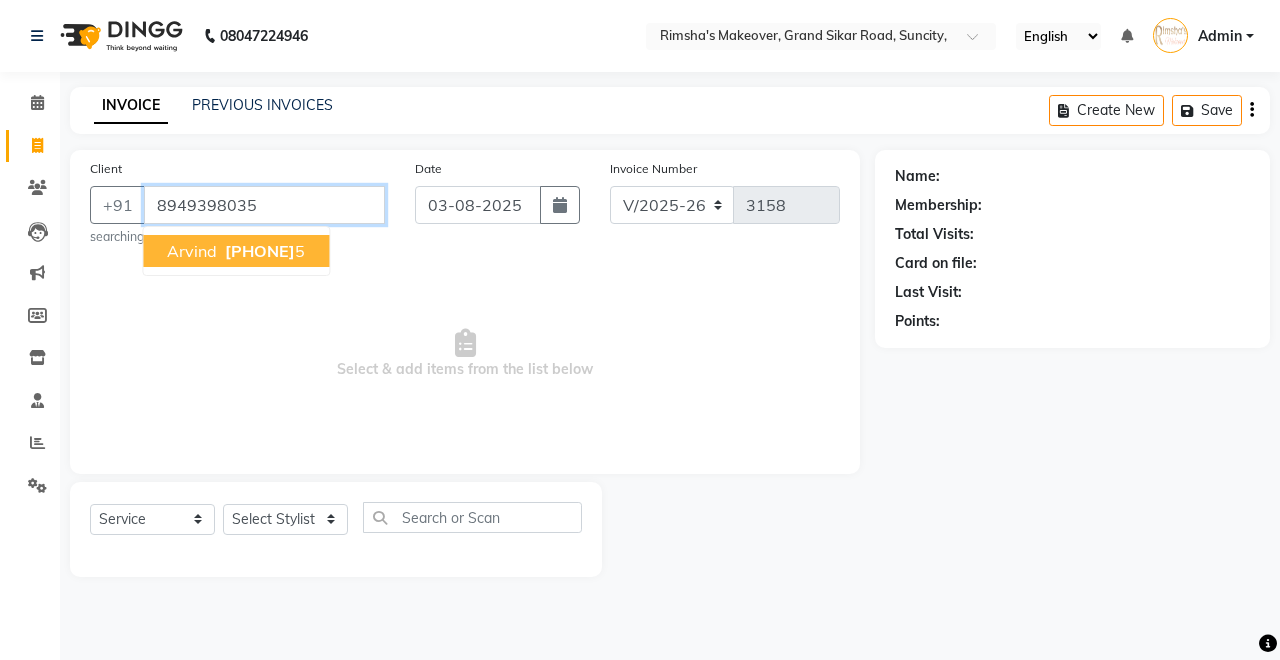type on "8949398035" 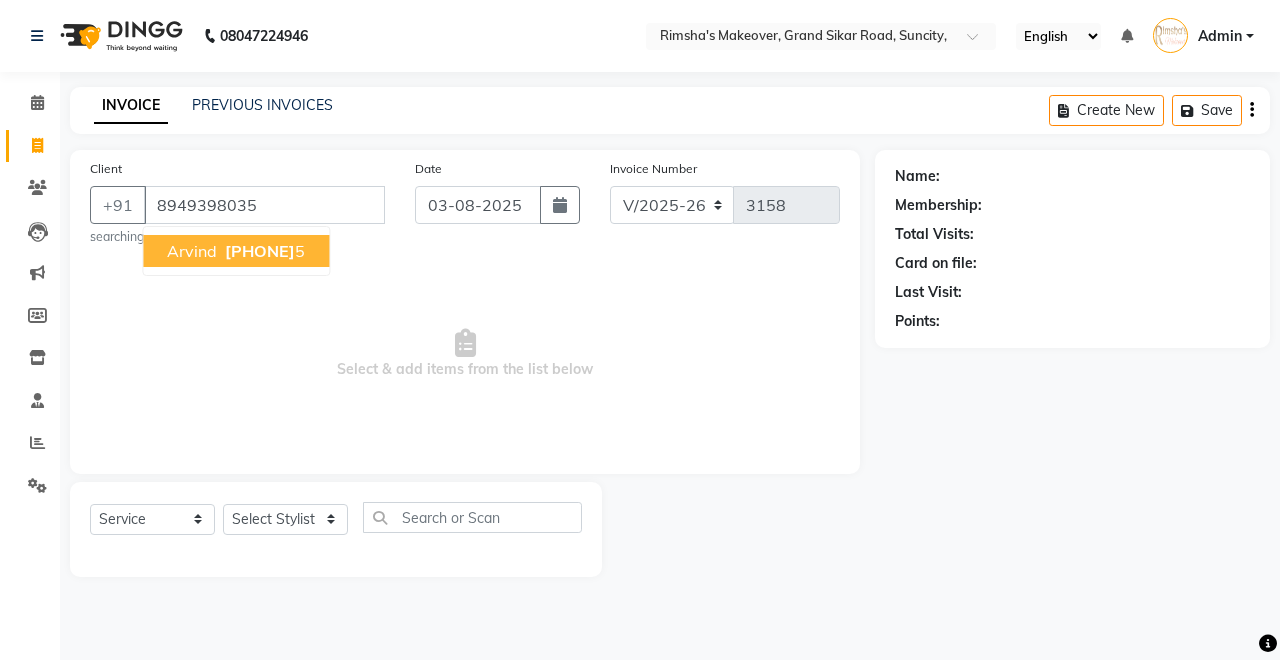 click on "894939803" at bounding box center (260, 251) 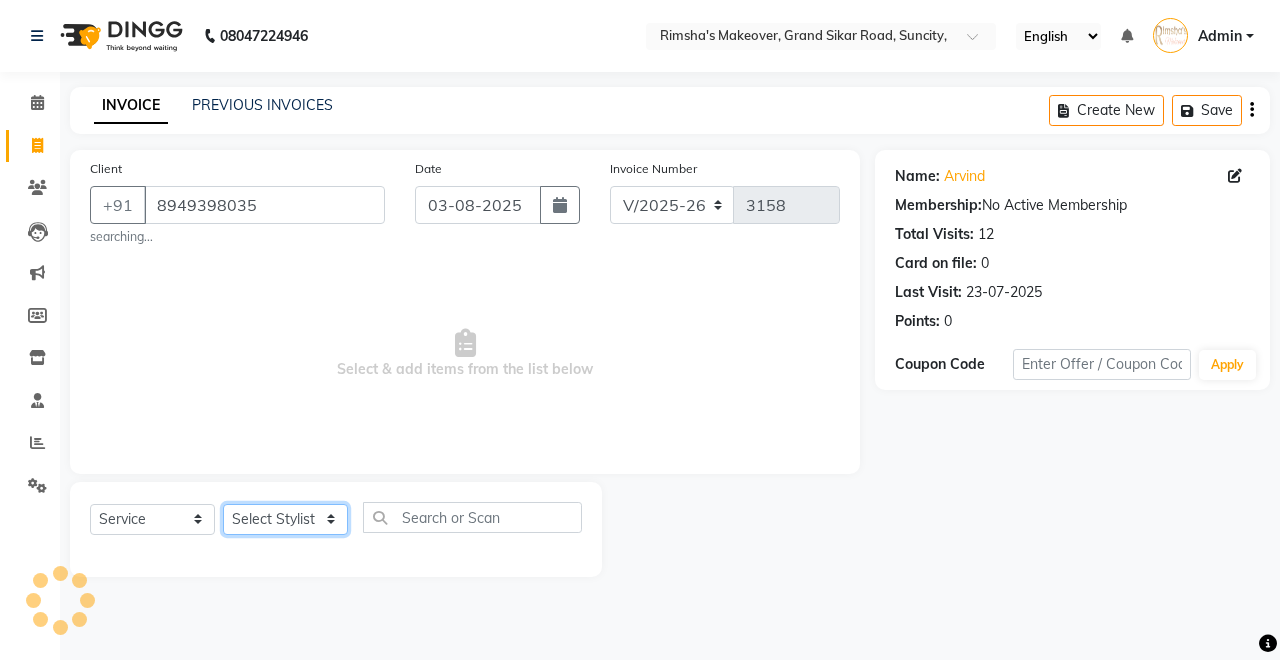 click on "Select Stylist" 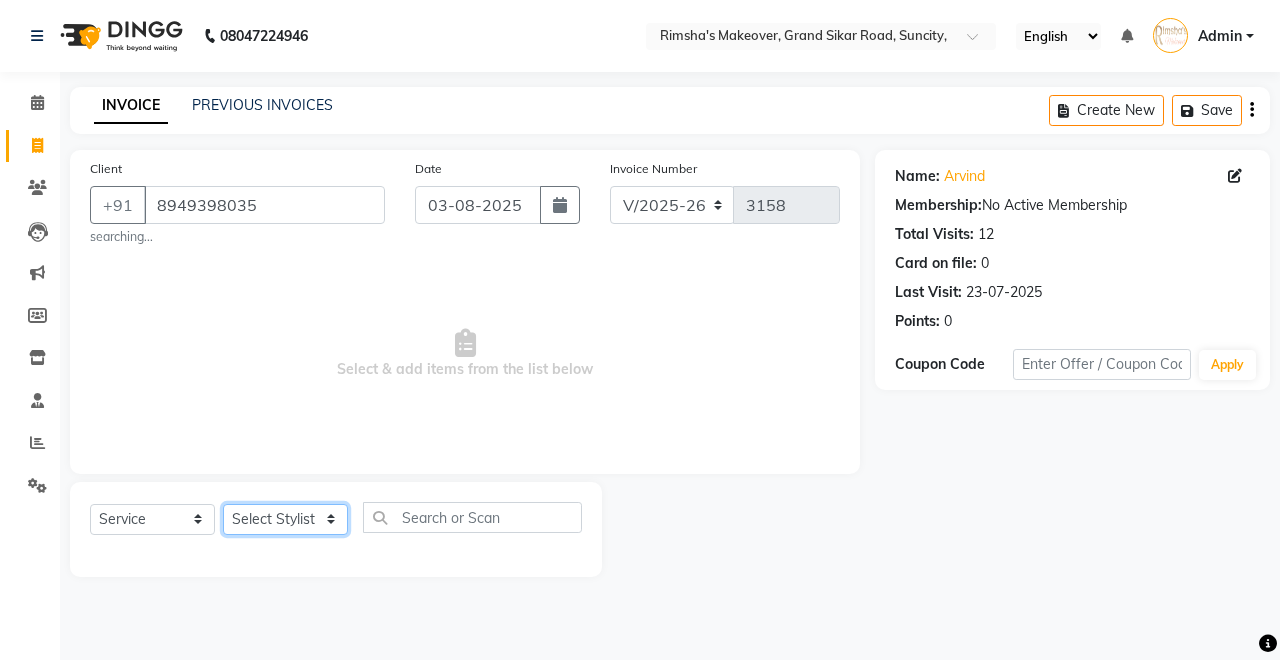 select on "84062" 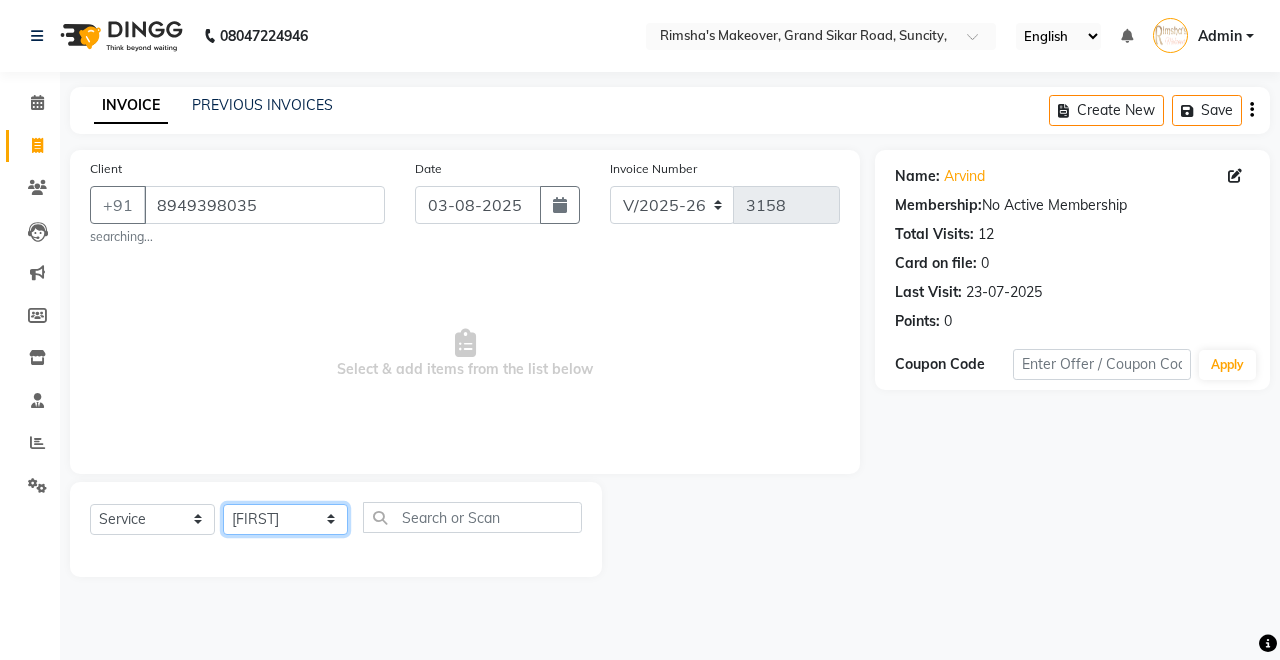 click on "Select Stylist Badal kumar Jeetu Kushal Nikita Rahul Sachin Dangoriya Shikha Suman Verma" 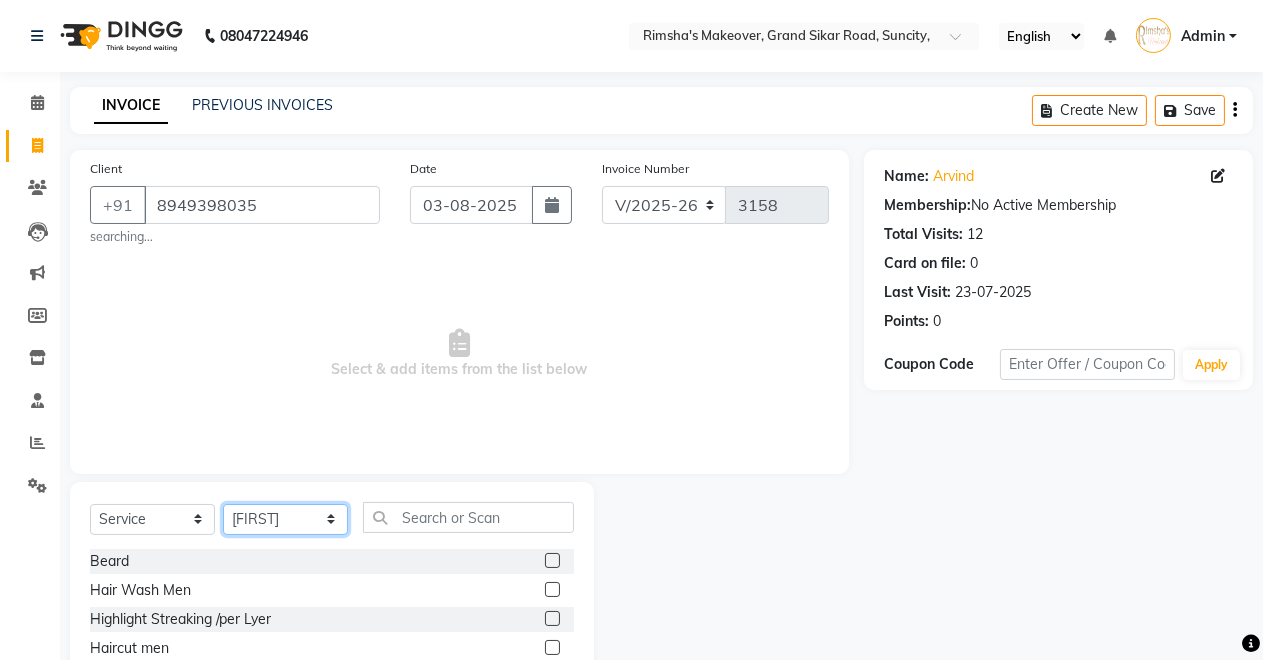 scroll, scrollTop: 147, scrollLeft: 0, axis: vertical 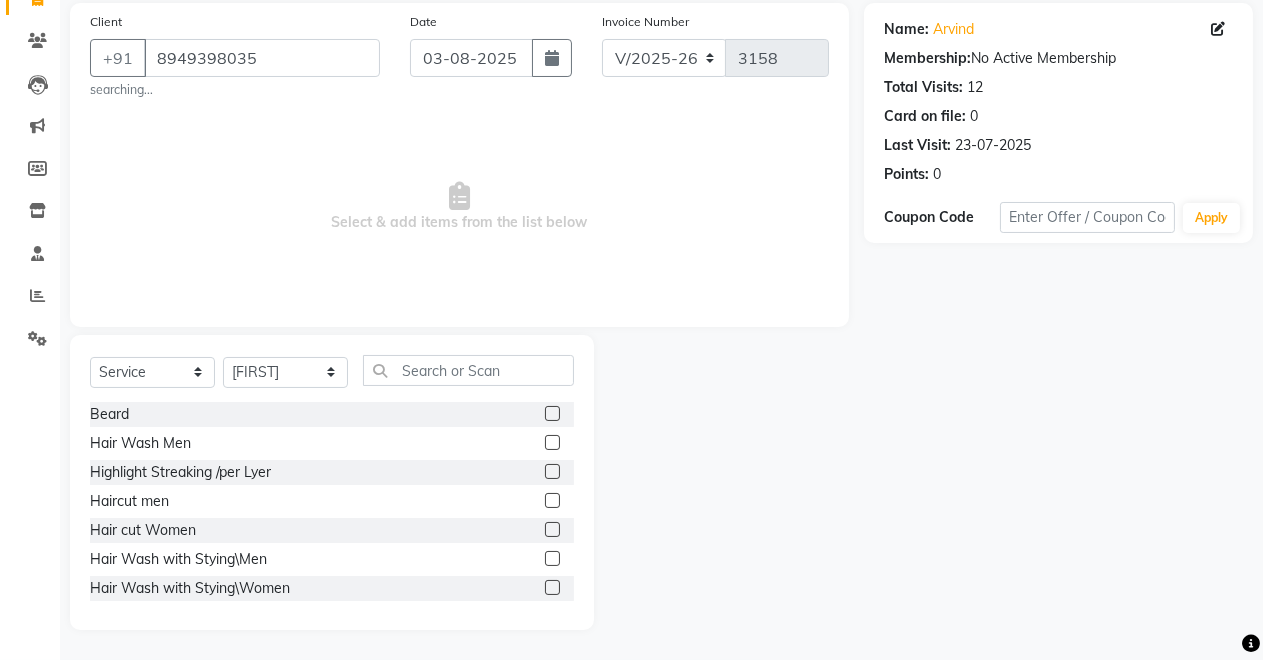 click on "Beard" 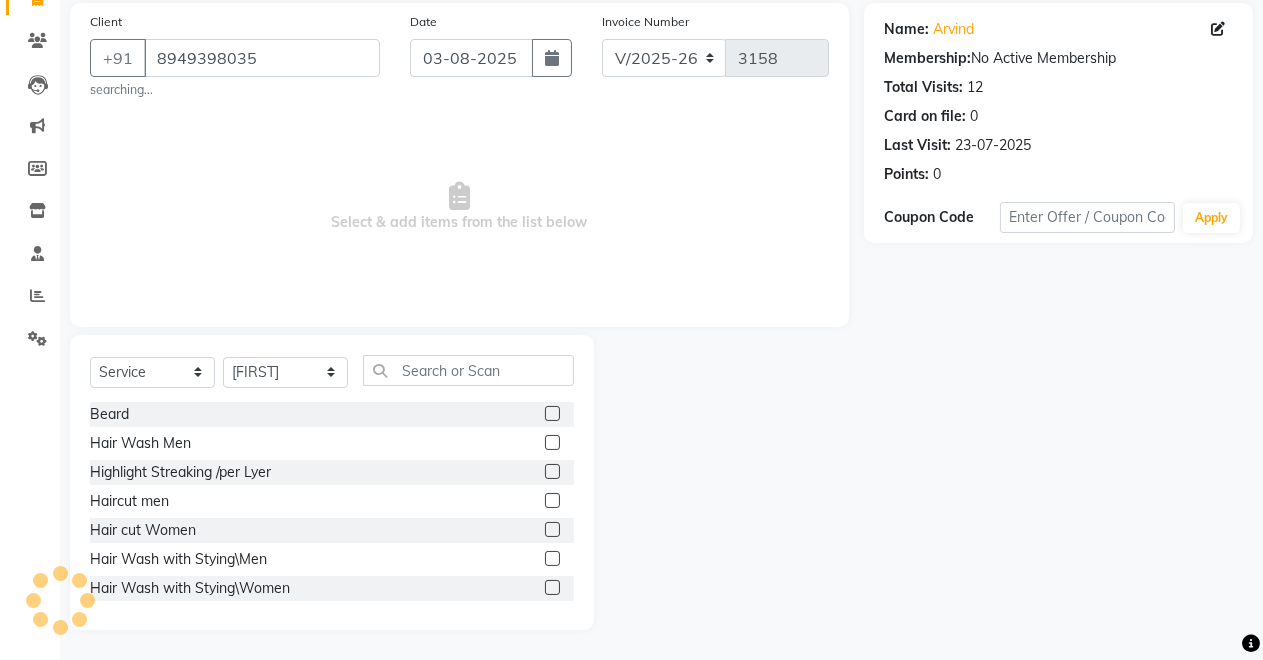 click 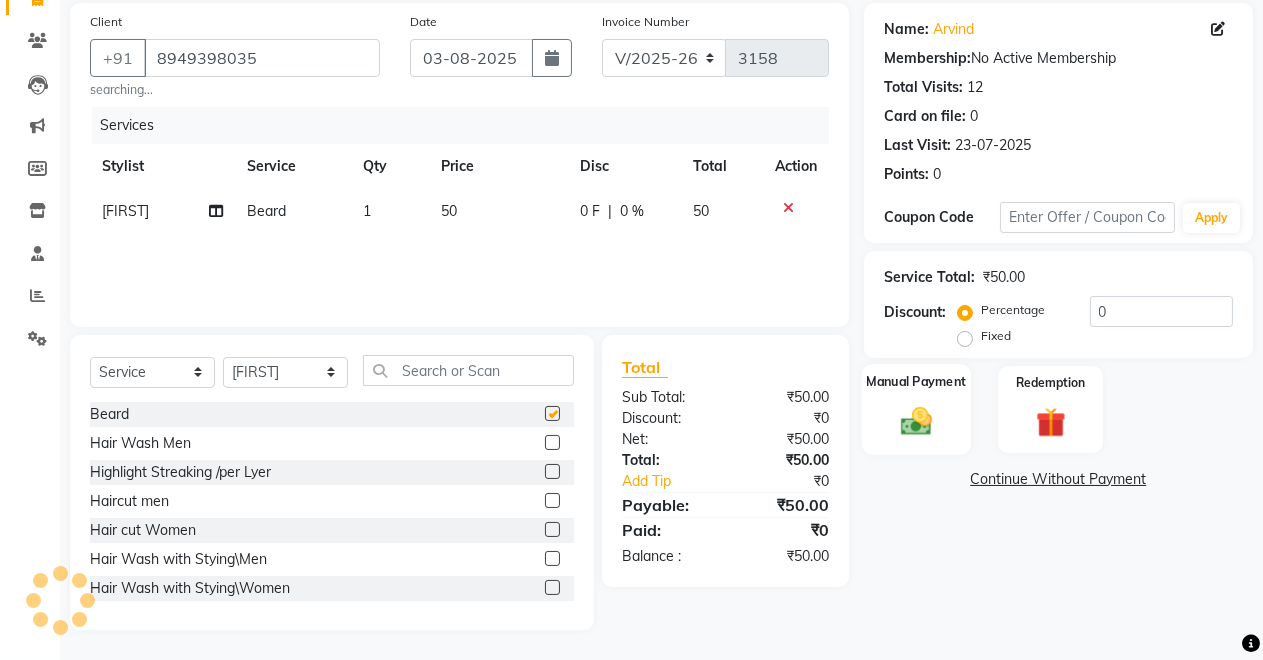 checkbox on "false" 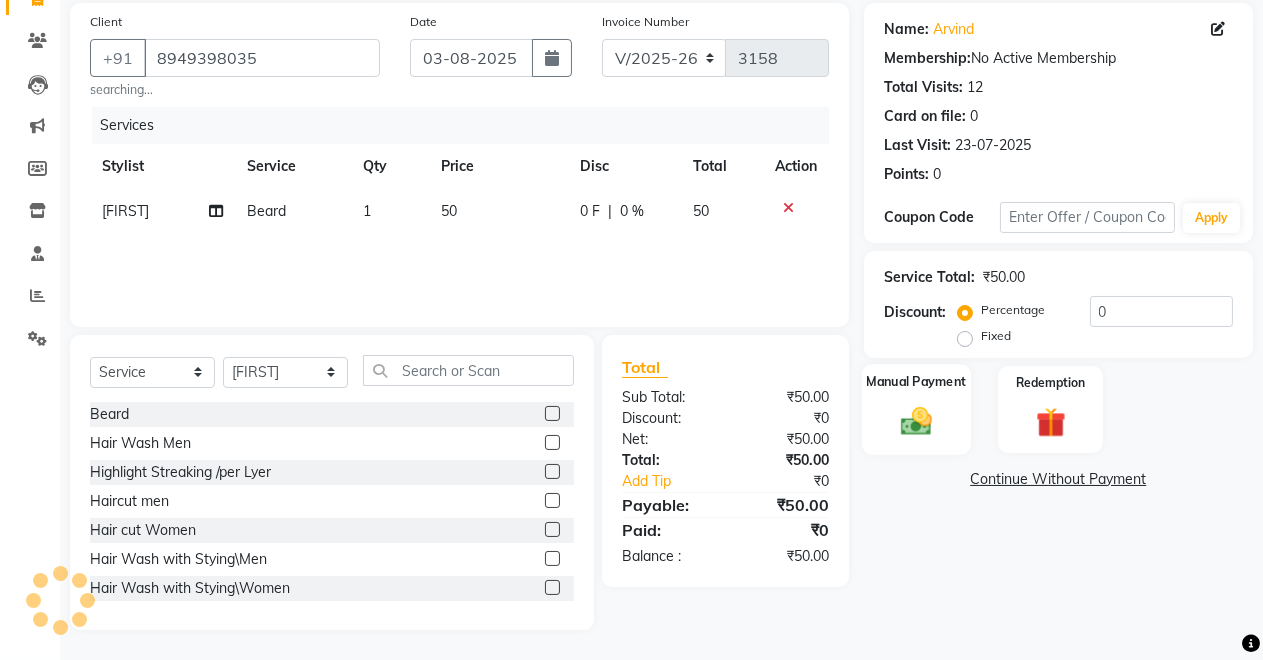drag, startPoint x: 879, startPoint y: 426, endPoint x: 951, endPoint y: 448, distance: 75.28612 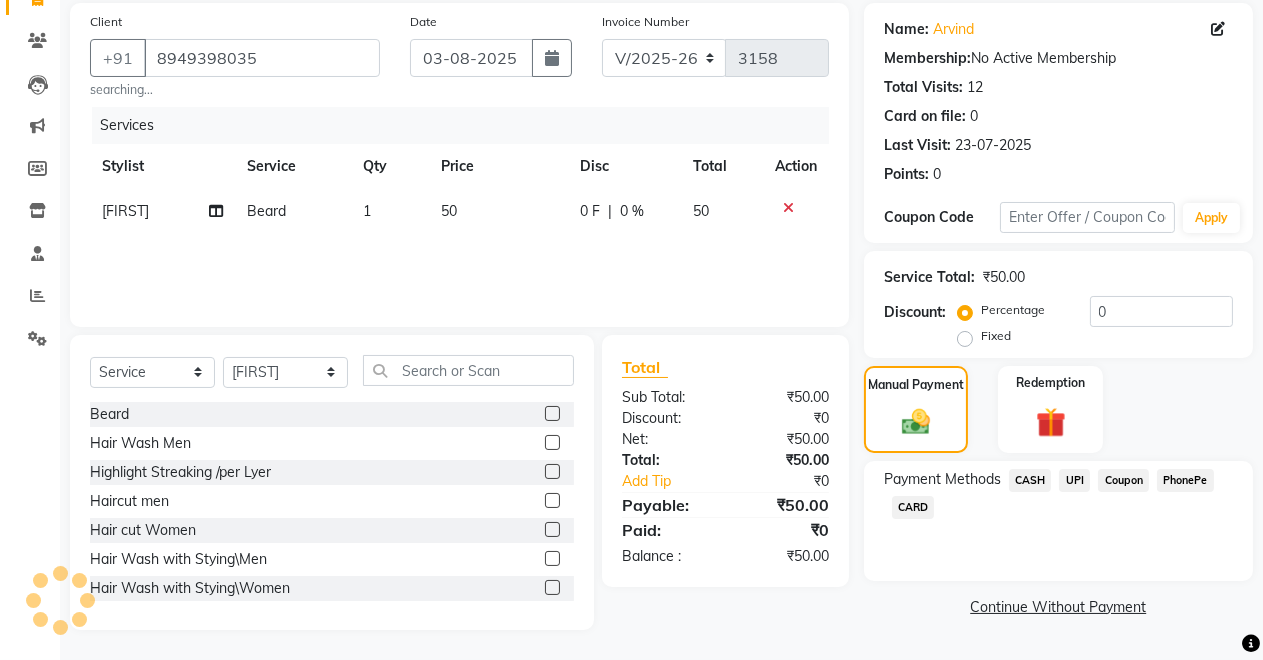 click on "UPI" 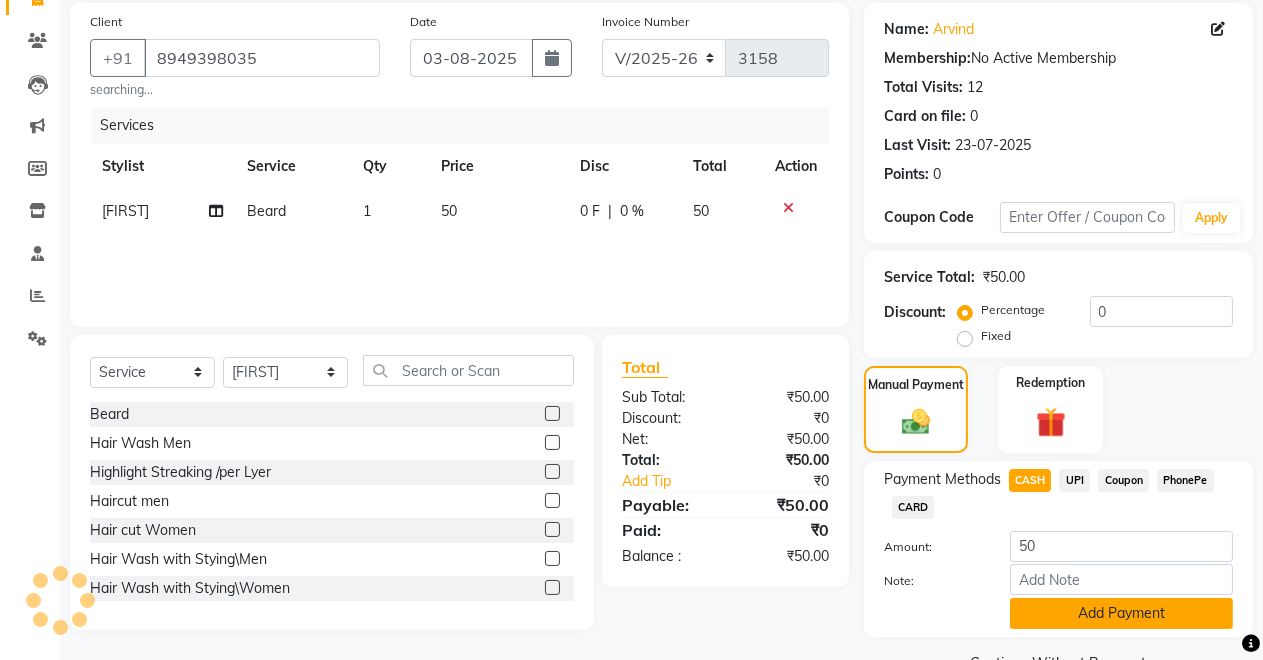 click on "Add Payment" 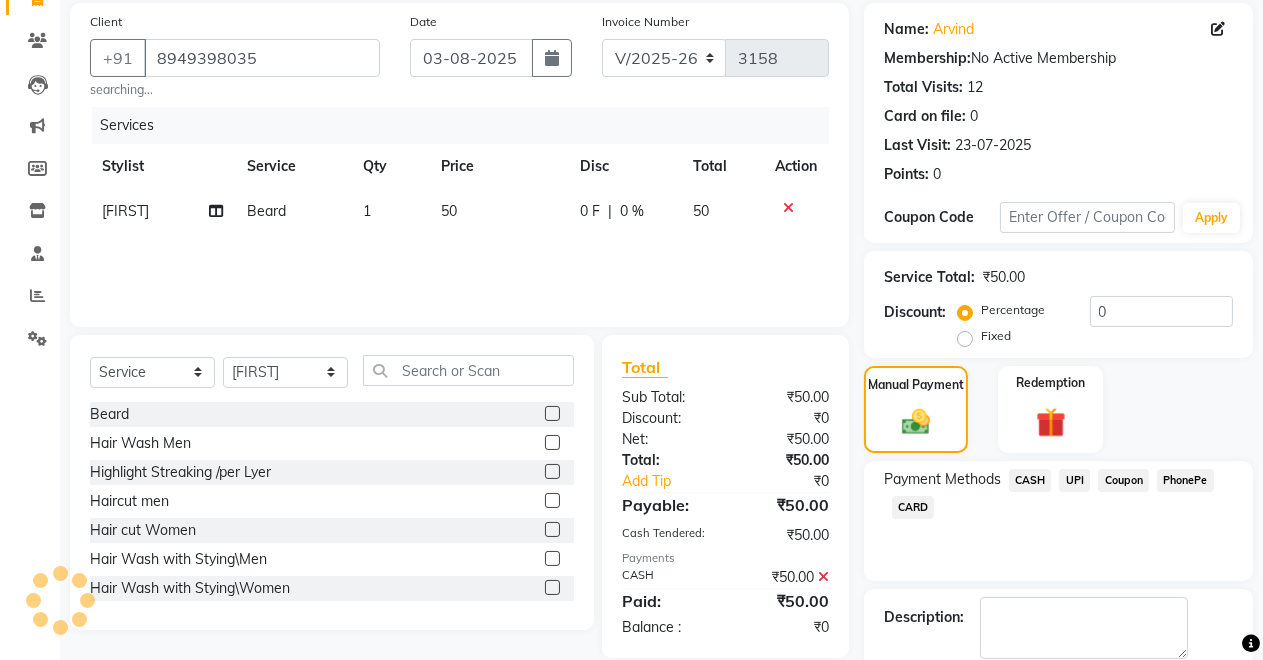 scroll, scrollTop: 251, scrollLeft: 0, axis: vertical 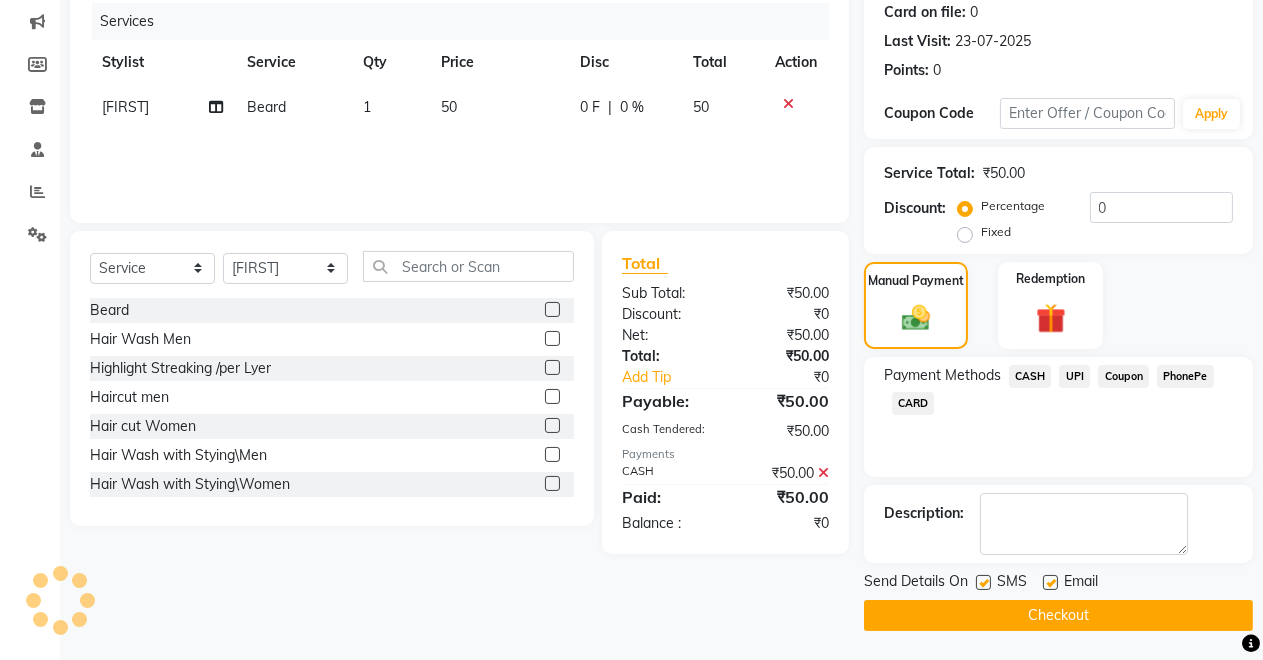 click on "Checkout" 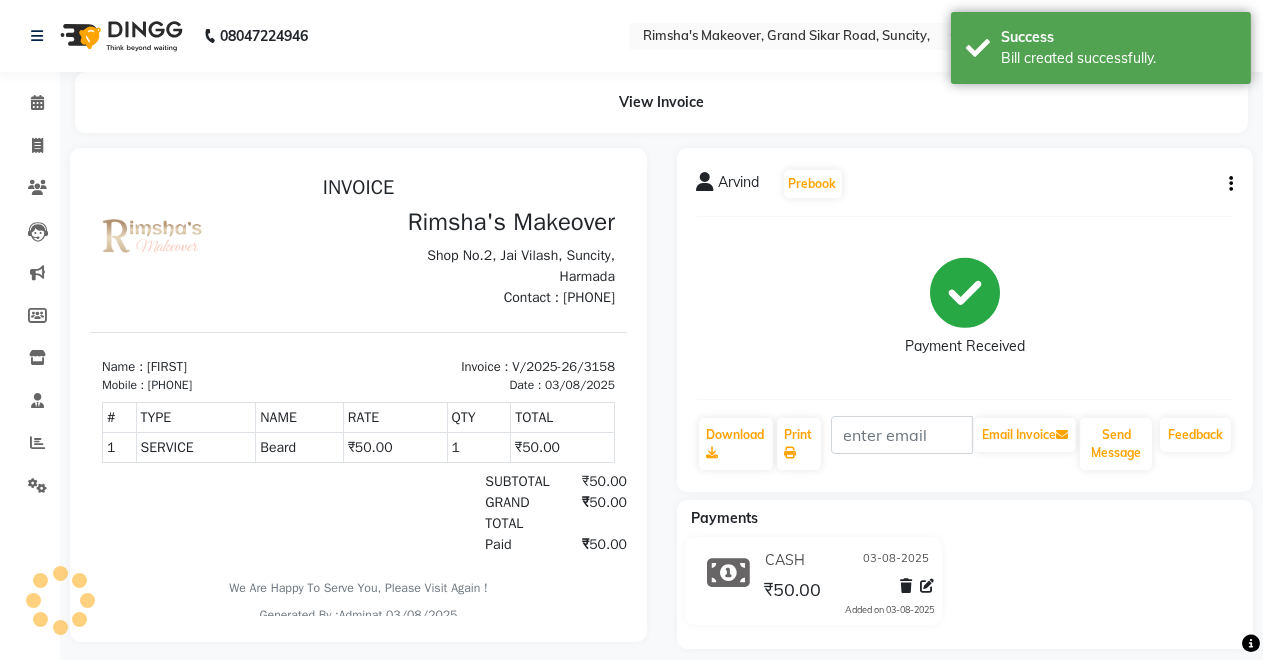 scroll, scrollTop: 0, scrollLeft: 0, axis: both 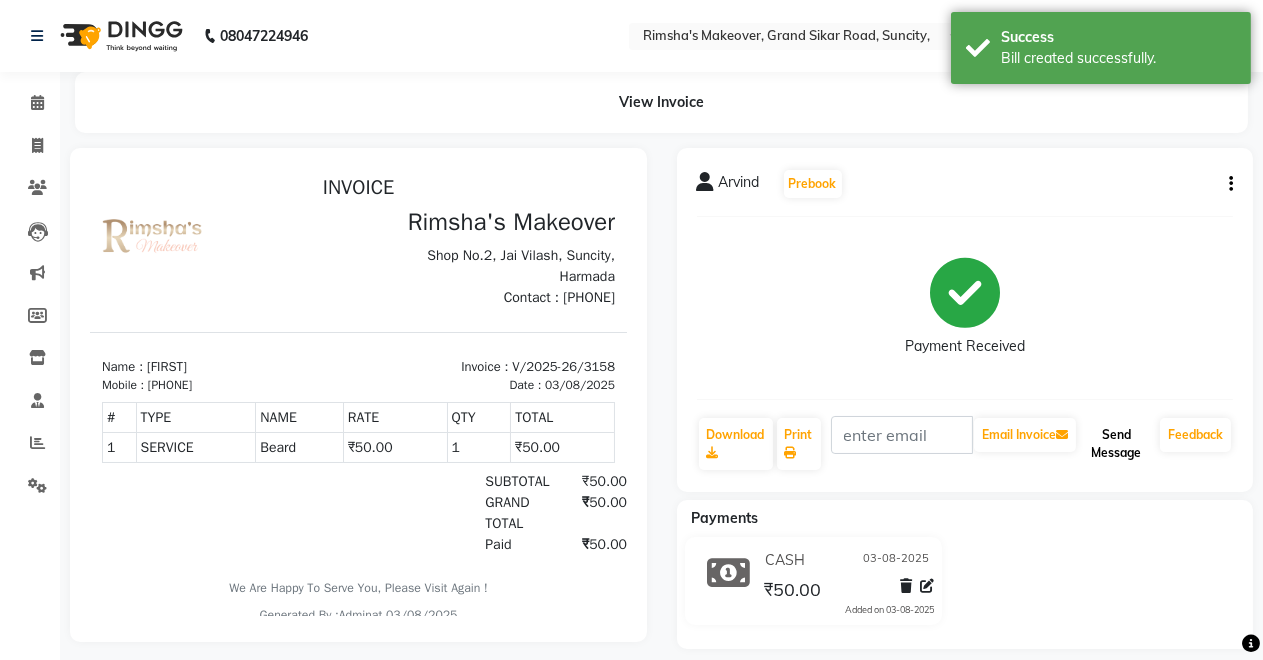 click on "Send Message" 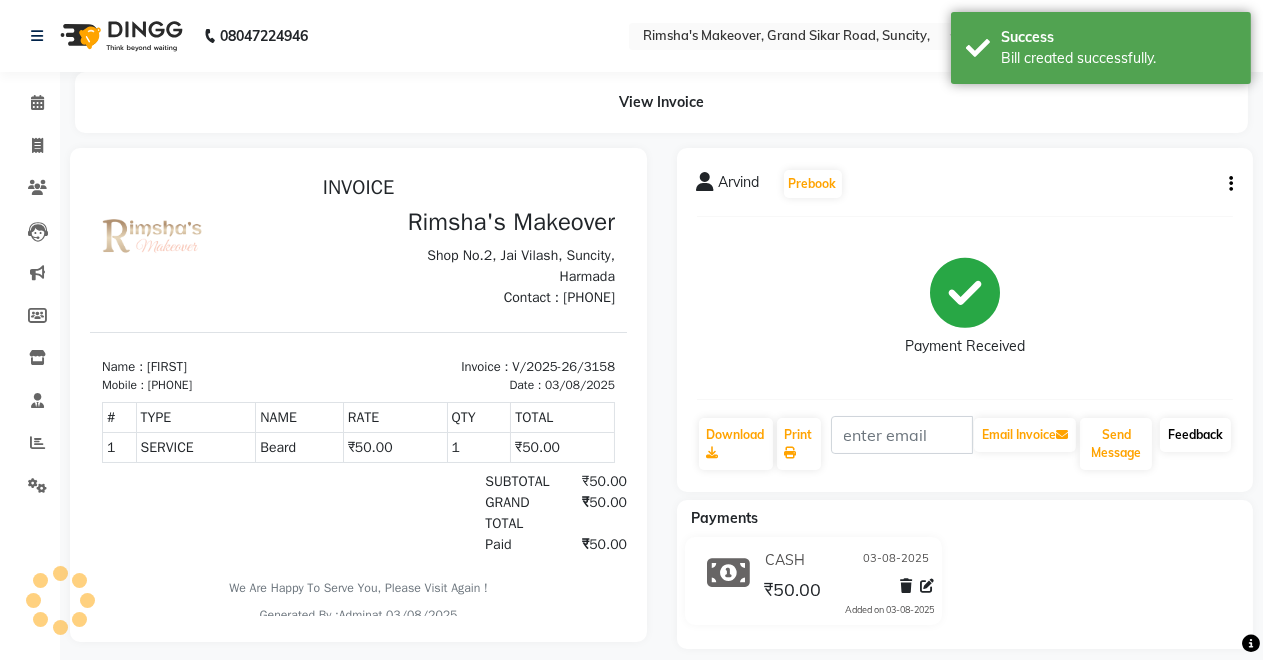 click on "Feedback" 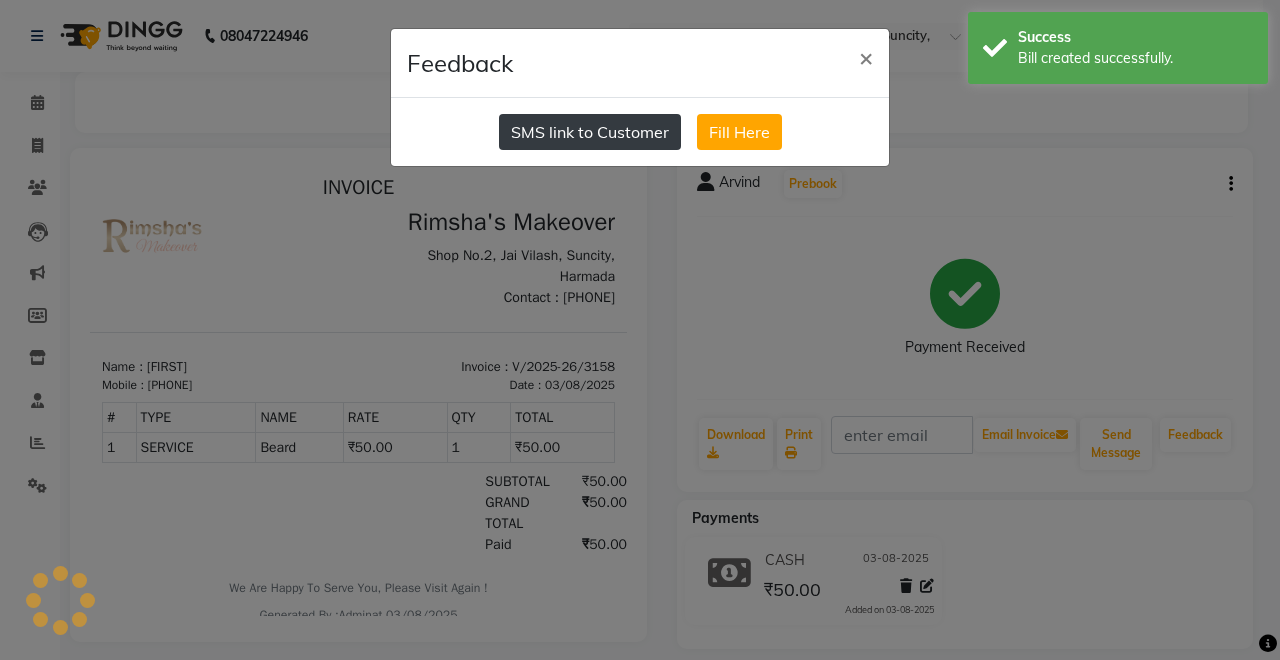 click on "SMS link to Customer" 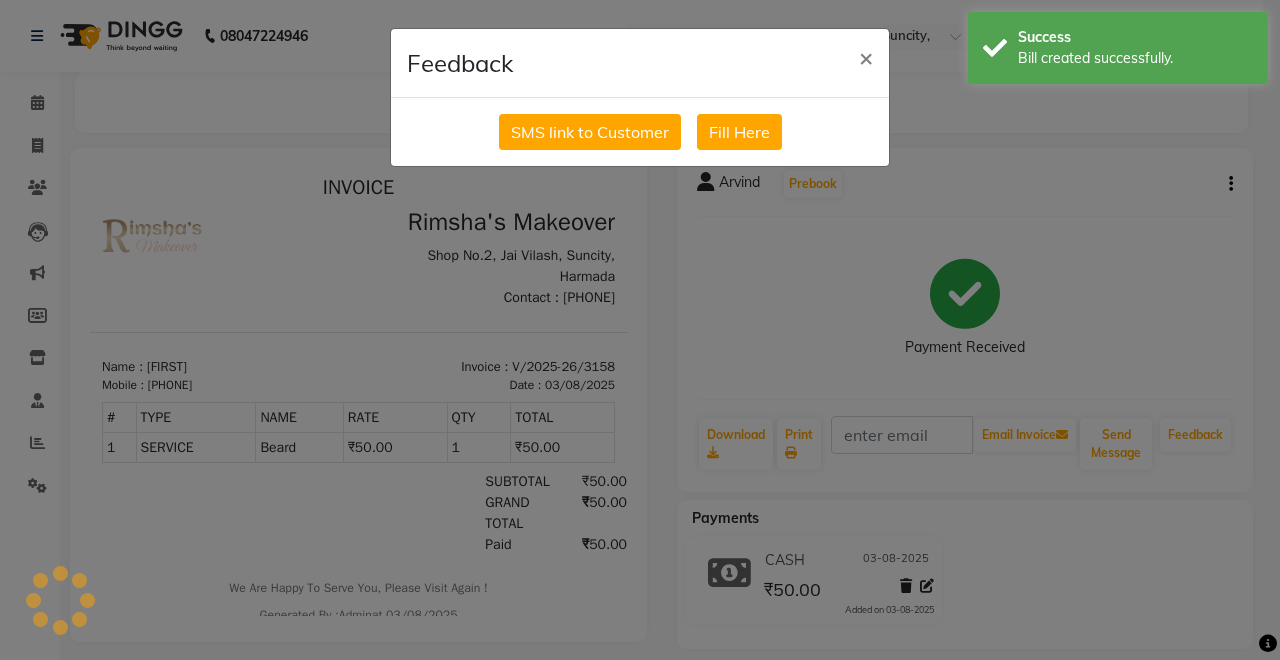 click on "Feedback × SMS link to Customer Fill Here" 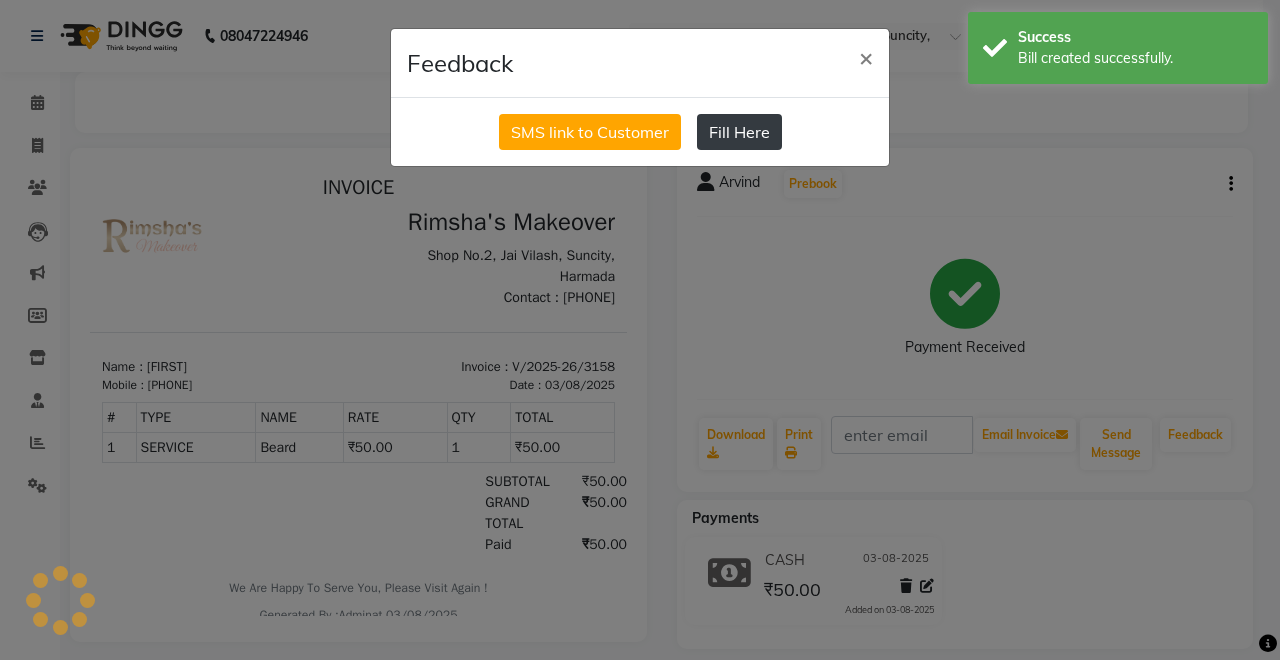 click on "Fill Here" 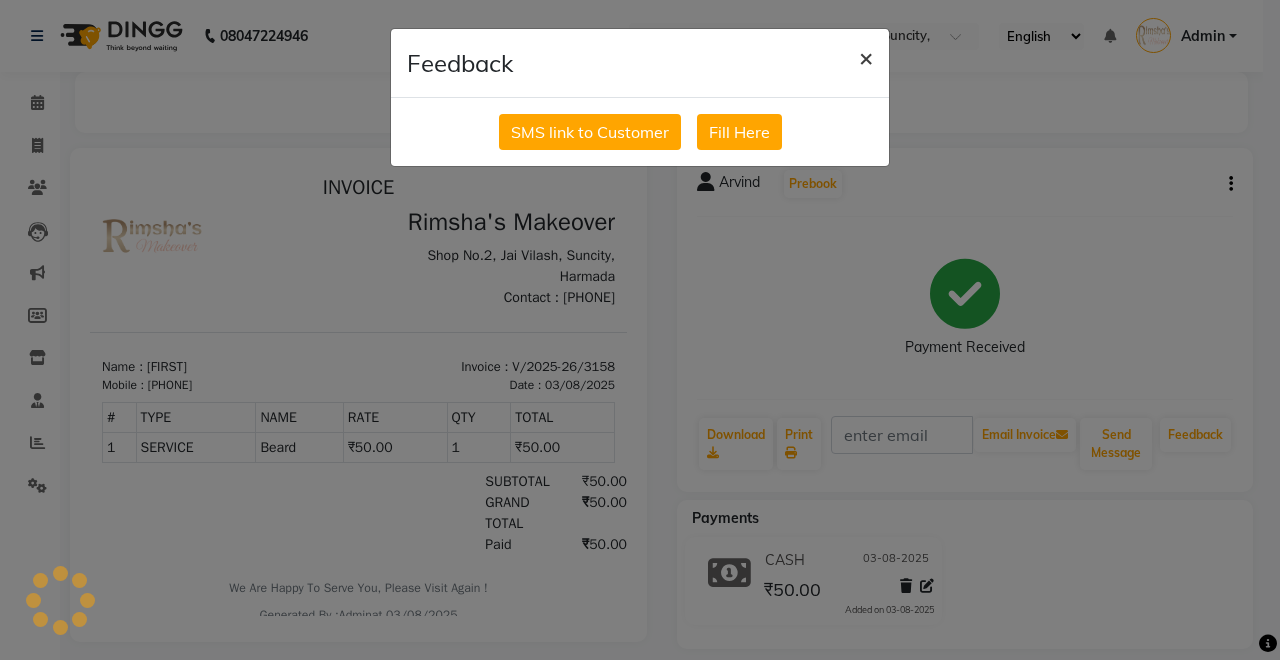 click on "×" 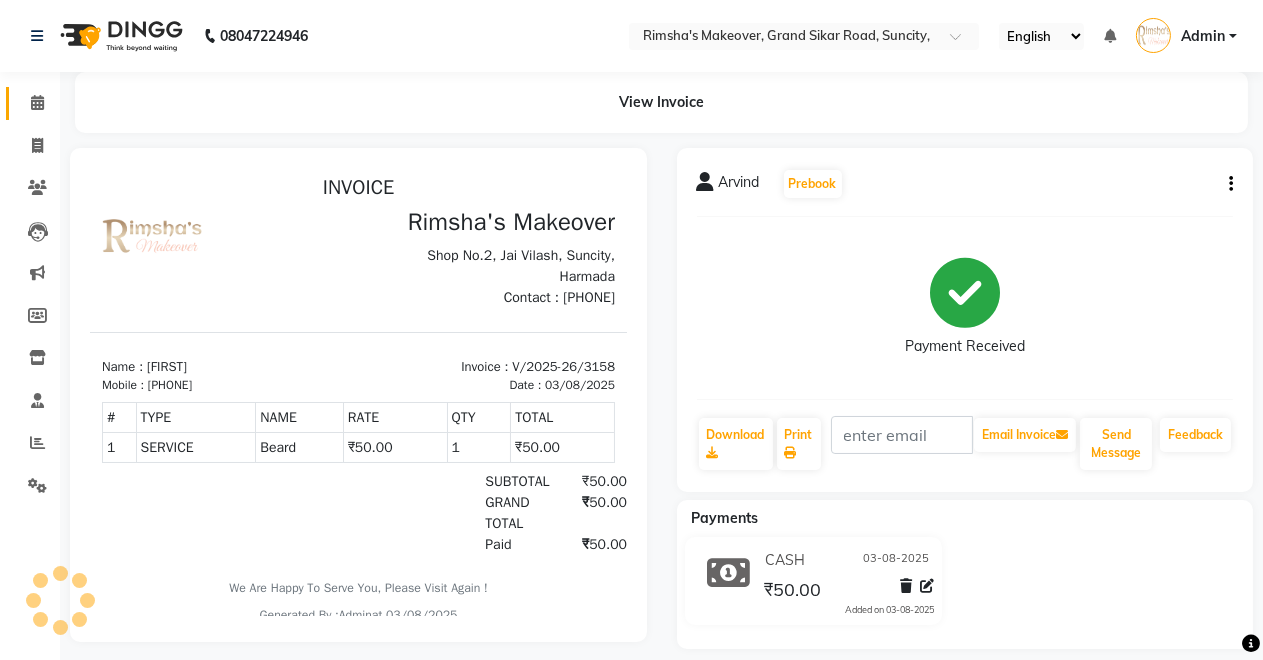 click 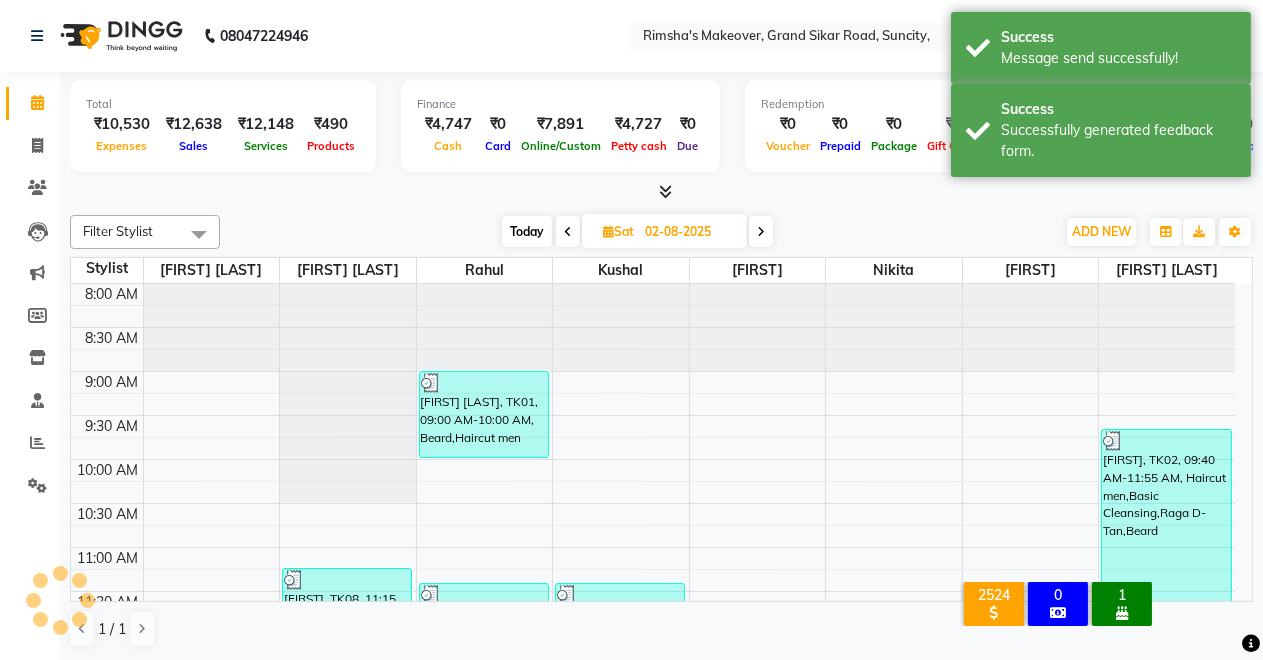 scroll, scrollTop: 906, scrollLeft: 0, axis: vertical 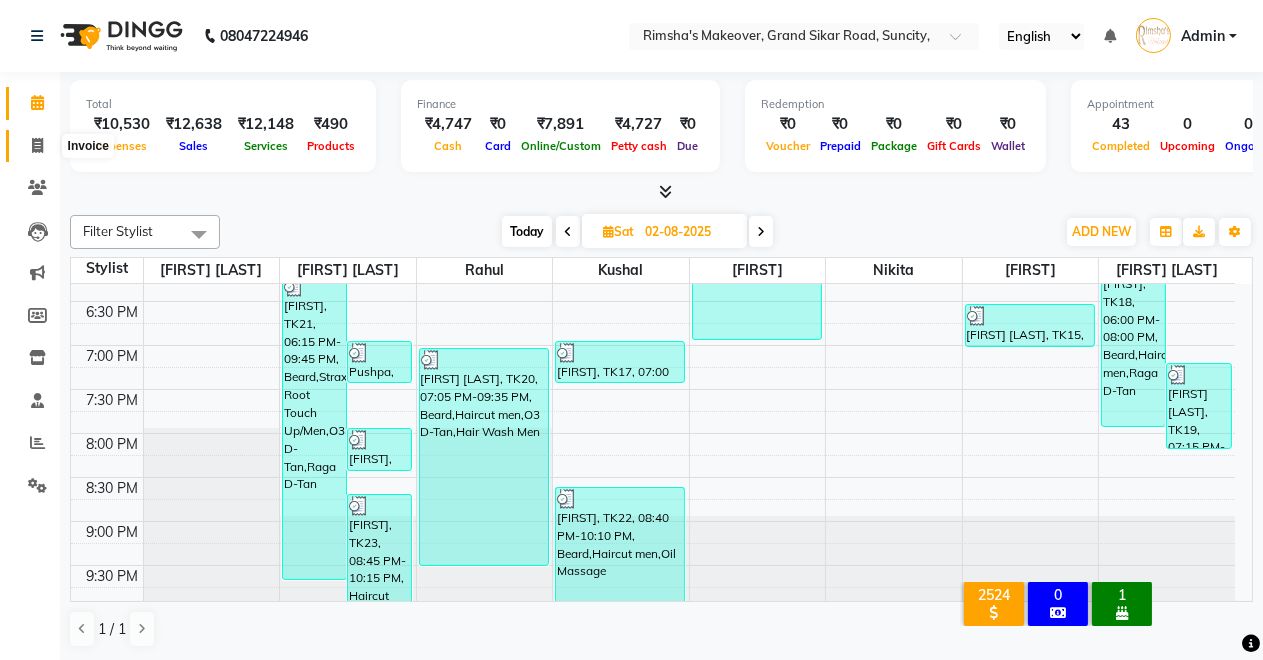 drag, startPoint x: 32, startPoint y: 142, endPoint x: 111, endPoint y: 162, distance: 81.49233 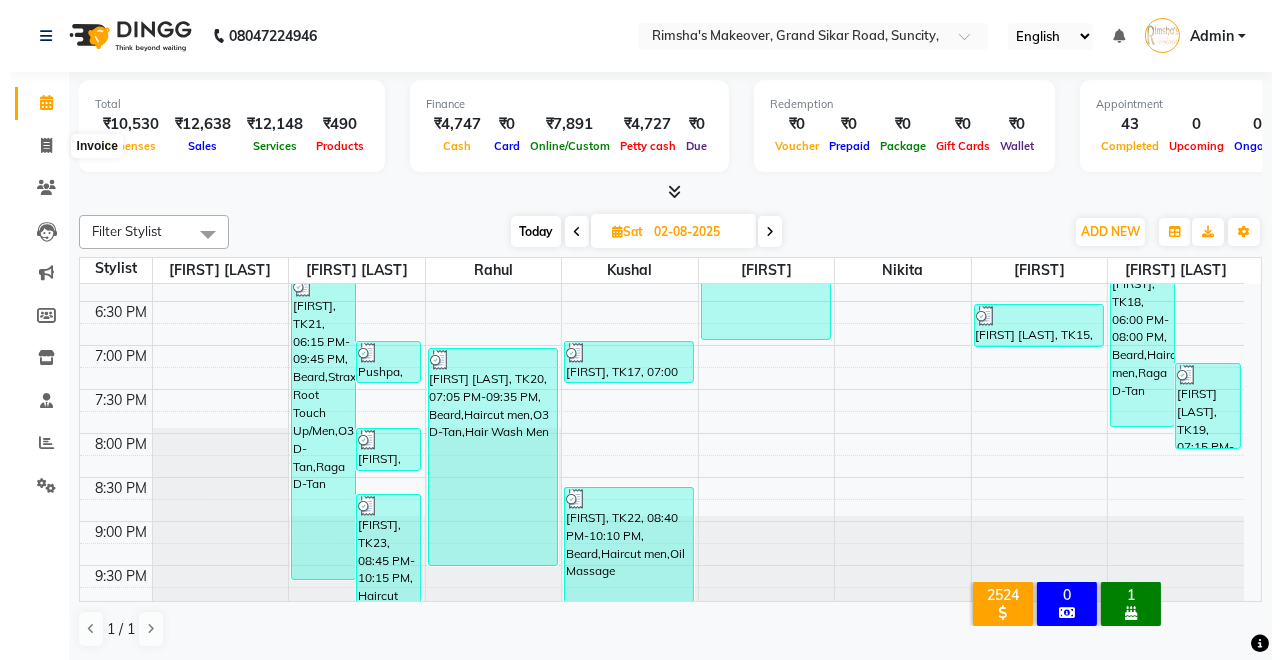 type 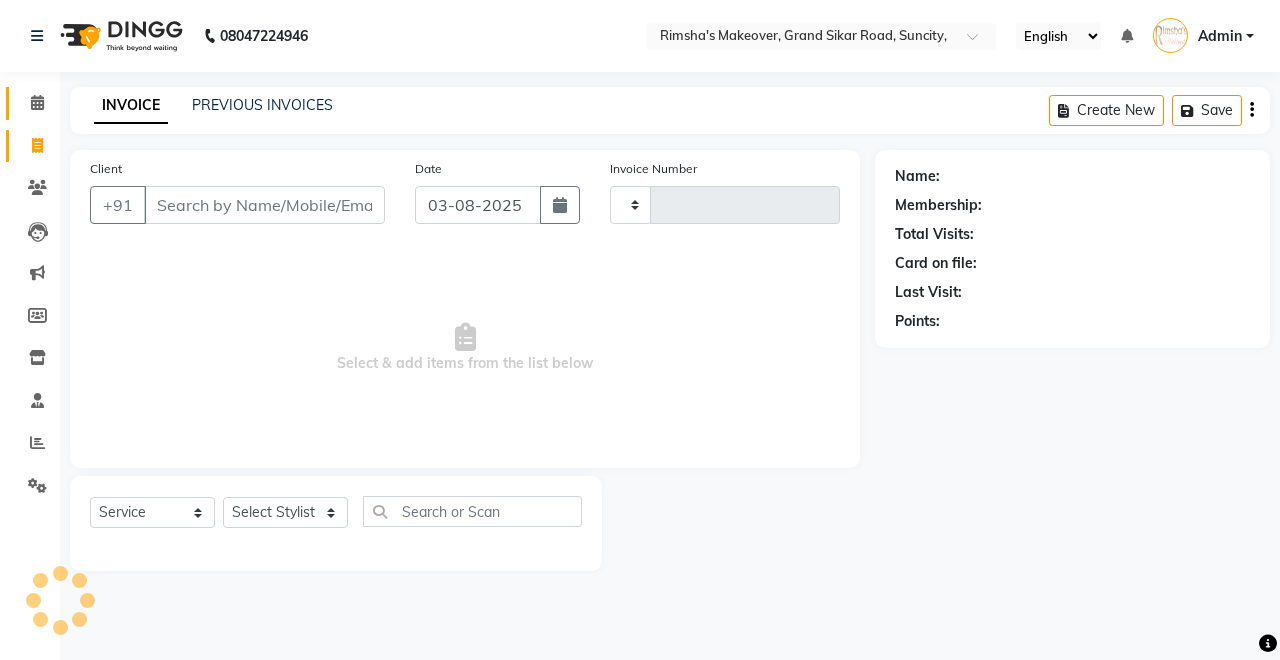 click on "Client" at bounding box center (264, 205) 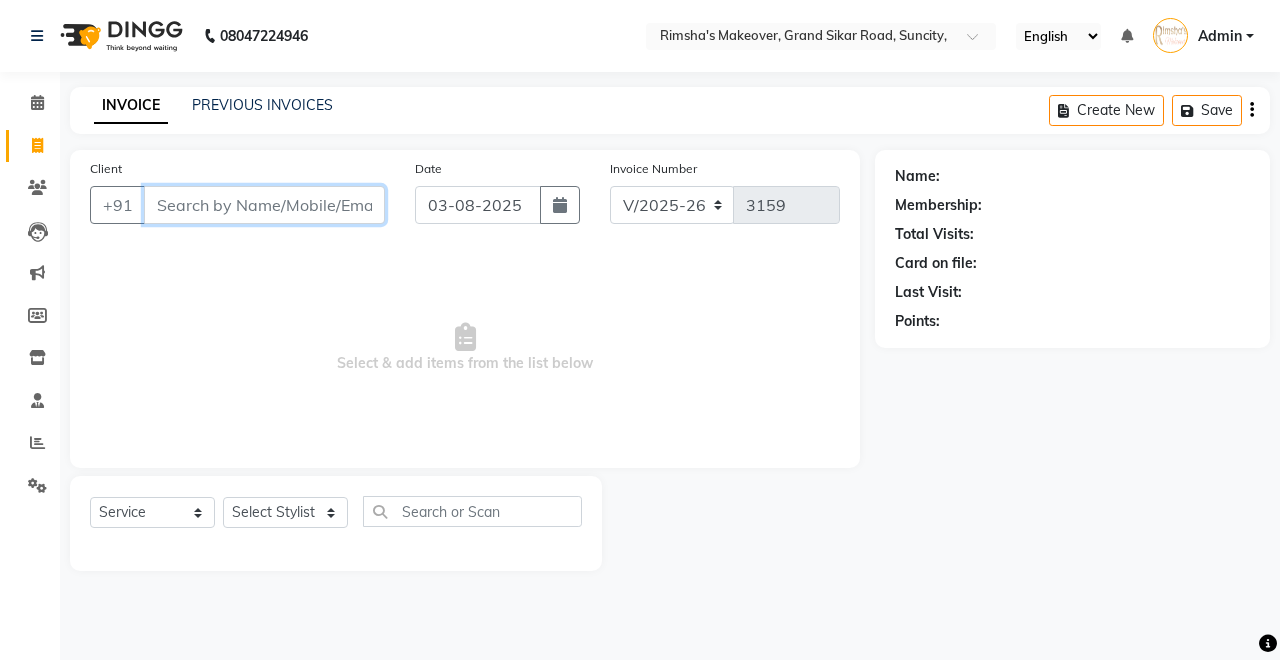 click on "Client" at bounding box center [264, 205] 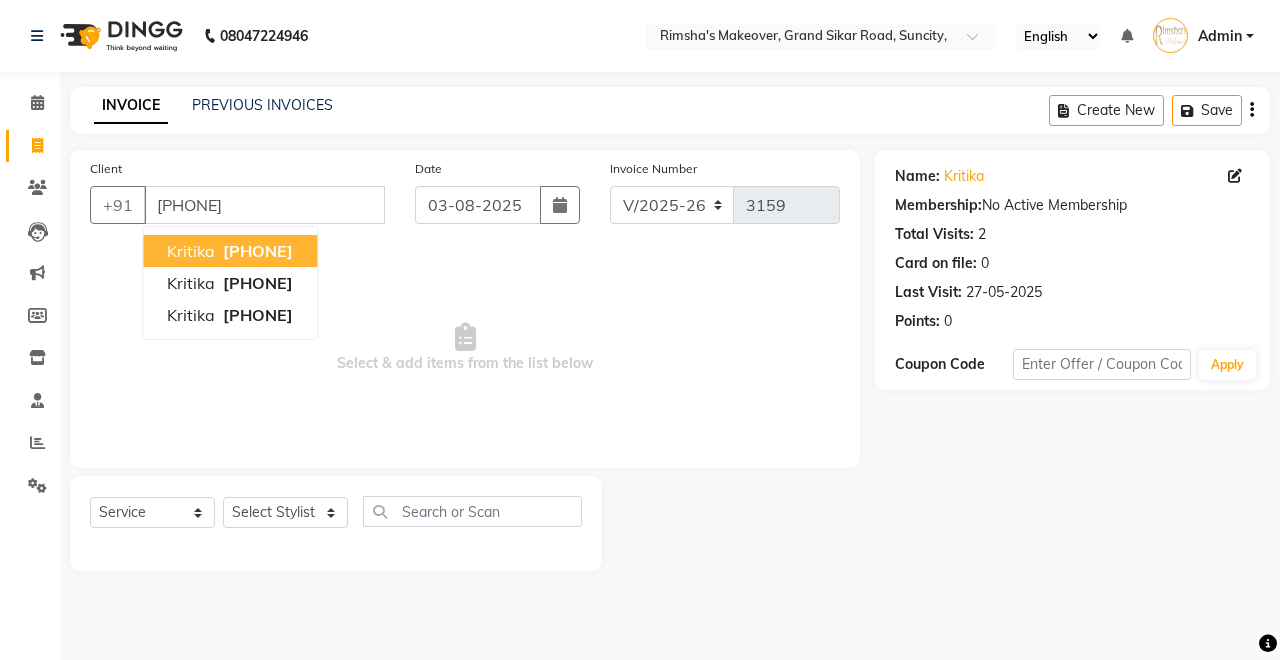 click on "Kritika   9350402337" at bounding box center (230, 251) 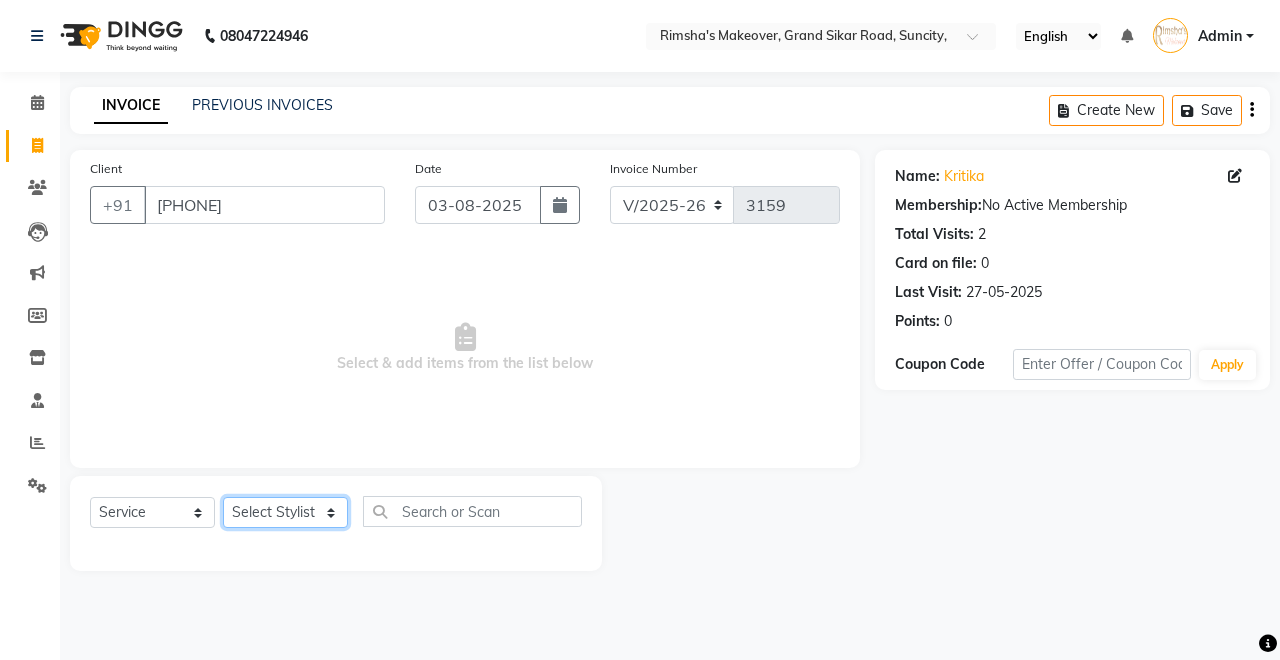 click on "Select Stylist Badal kumar Jeetu Kushal Nikita Rahul Sachin Dangoriya Shikha Suman Verma" 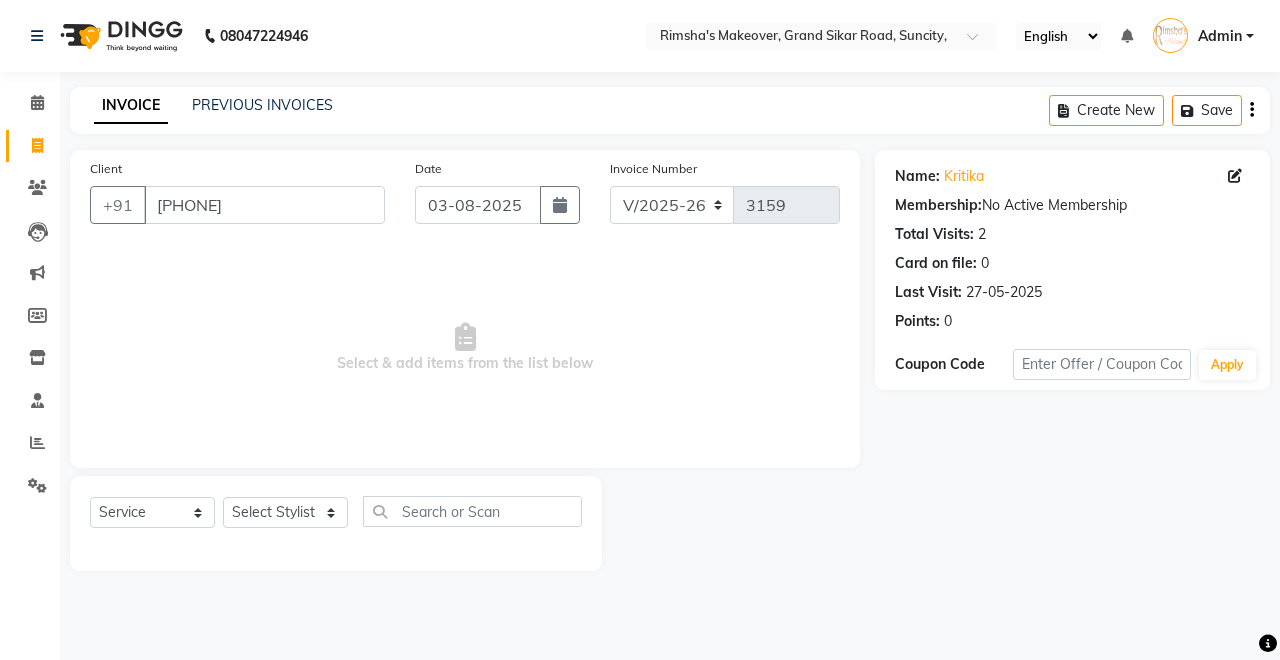 click on "Select & add items from the list below" at bounding box center (465, 348) 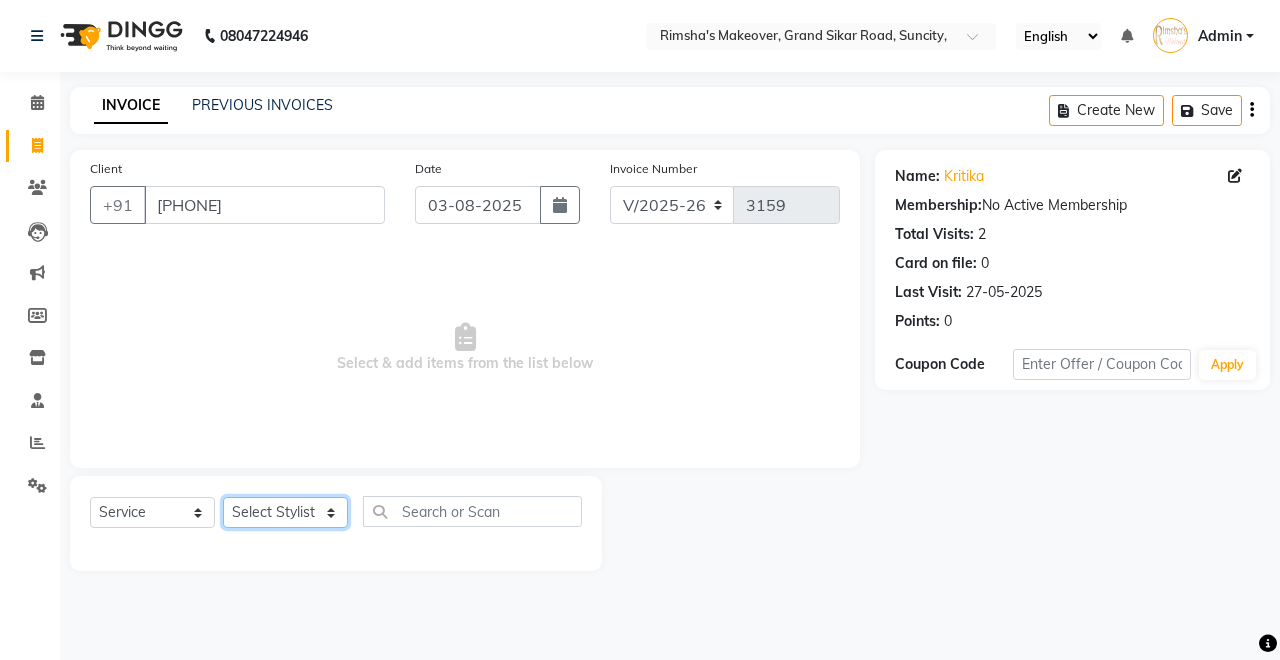 drag, startPoint x: 318, startPoint y: 514, endPoint x: 308, endPoint y: 506, distance: 12.806249 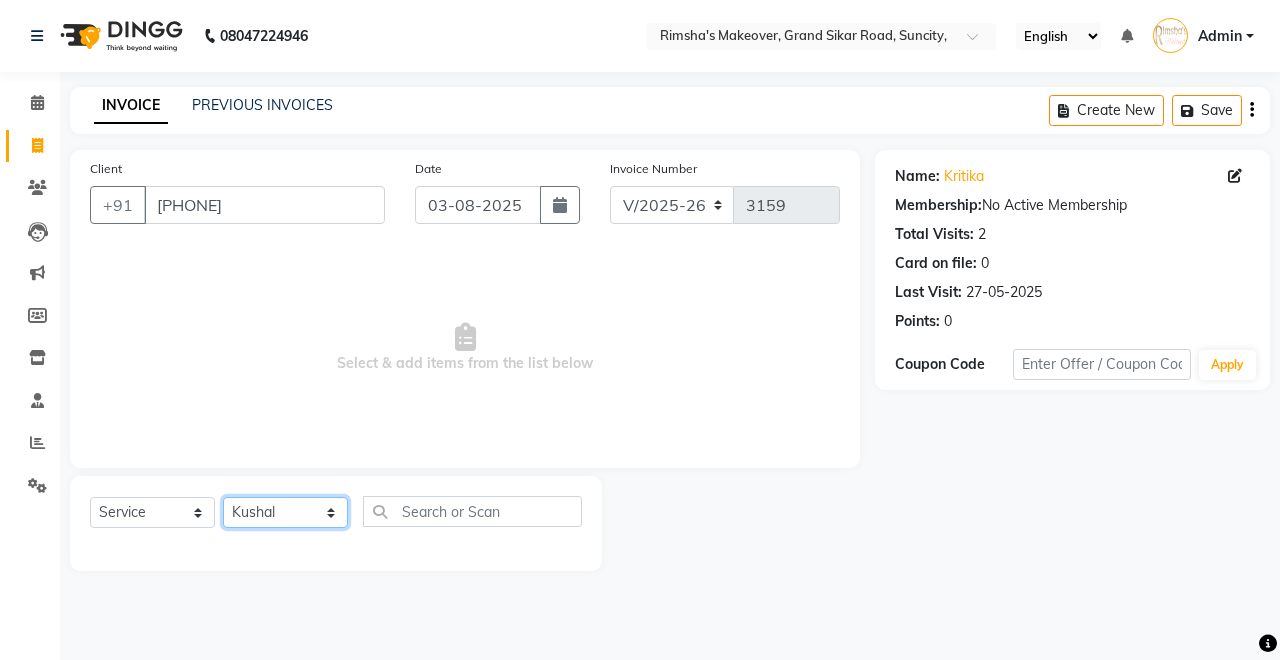 click on "Select Stylist Badal kumar Jeetu Kushal Nikita Rahul Sachin Dangoriya Shikha Suman Verma" 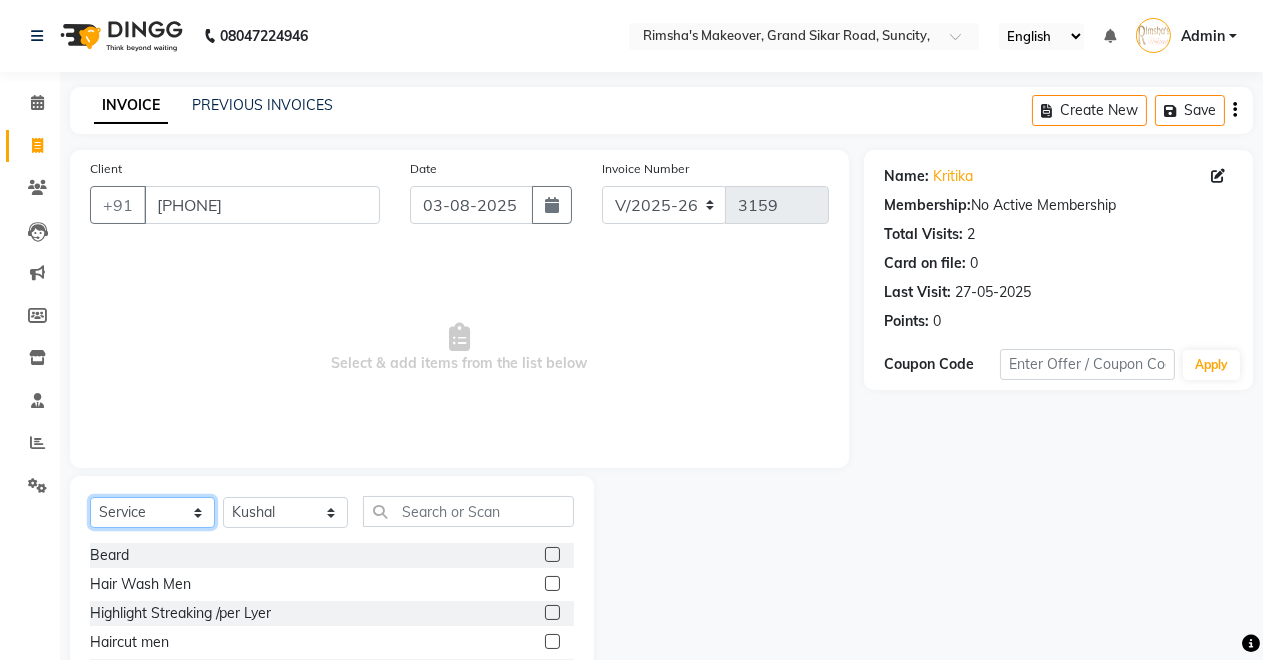 click on "Select  Service  Product  Membership  Package Voucher Prepaid Gift Card" 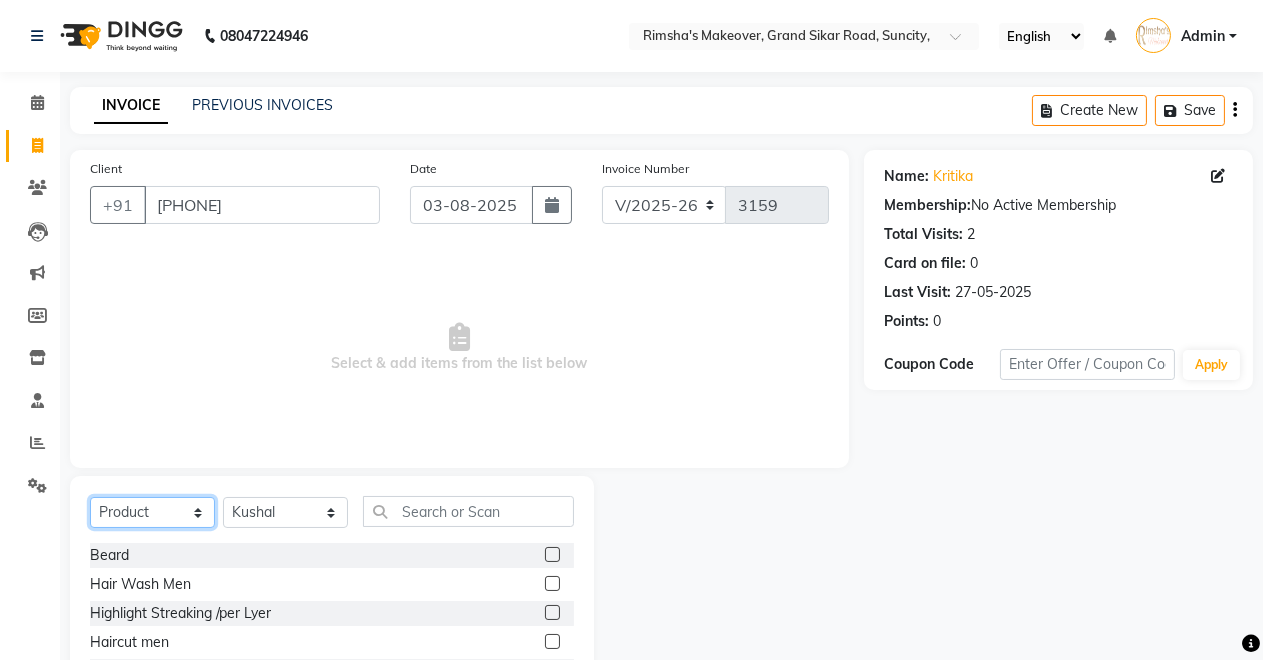 click on "Select  Service  Product  Membership  Package Voucher Prepaid Gift Card" 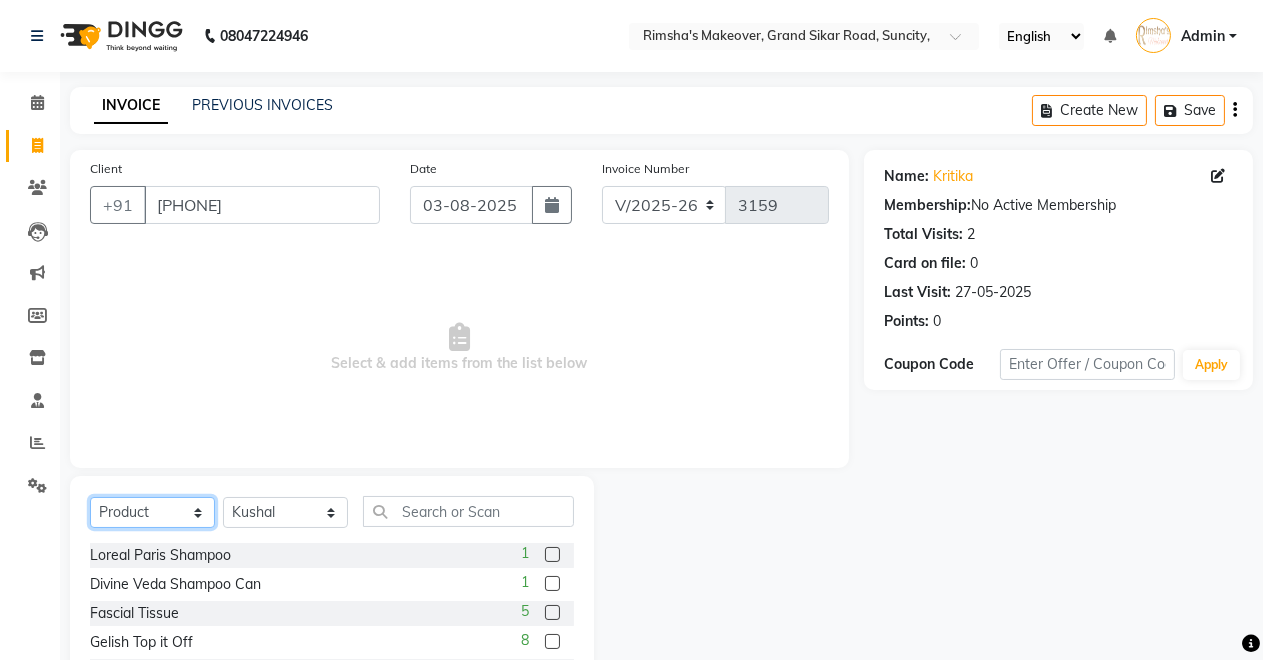 scroll, scrollTop: 141, scrollLeft: 0, axis: vertical 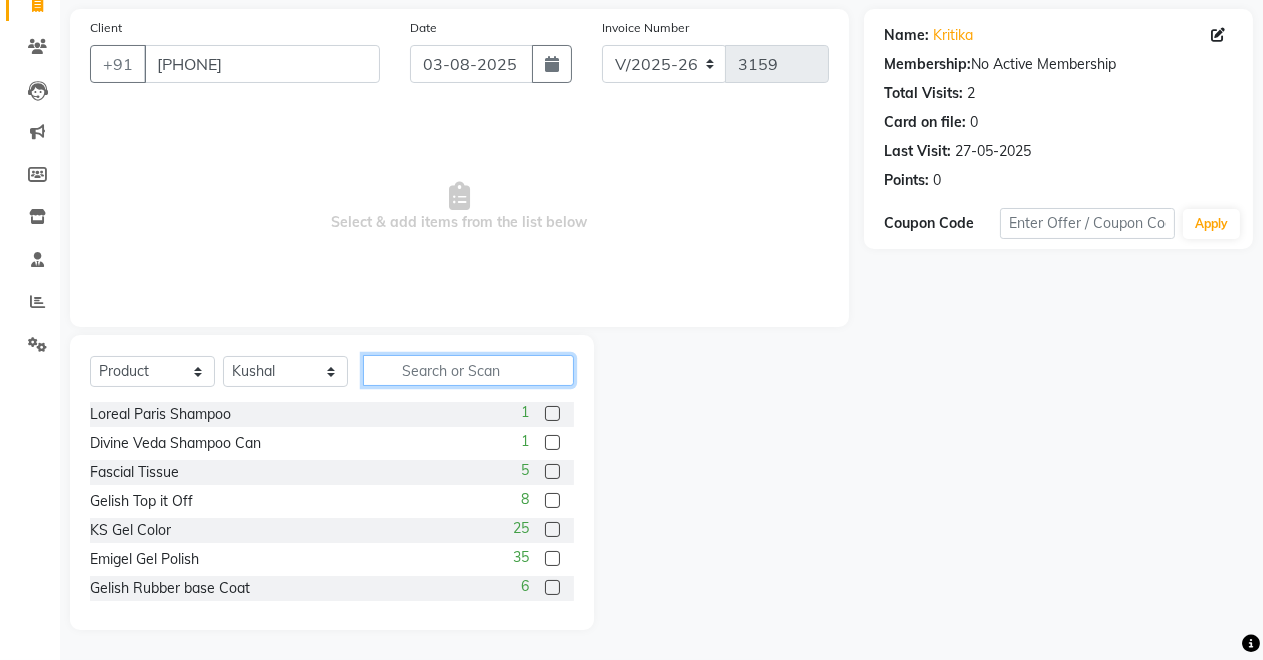 click 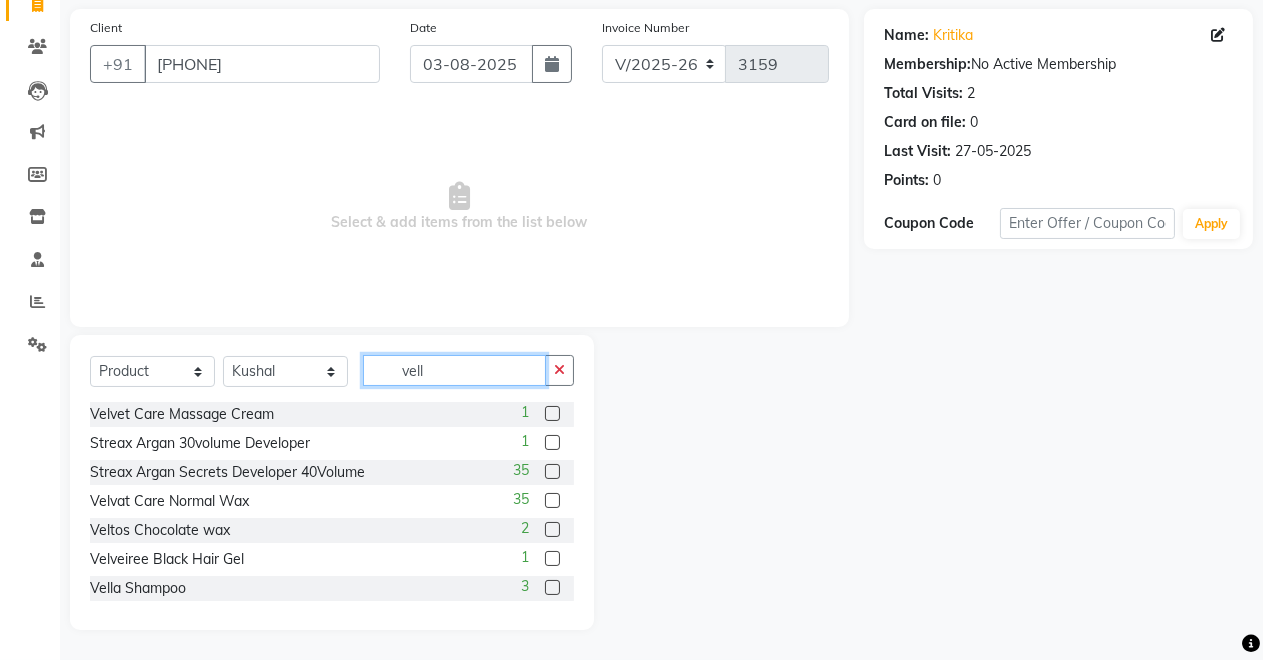 scroll, scrollTop: 0, scrollLeft: 0, axis: both 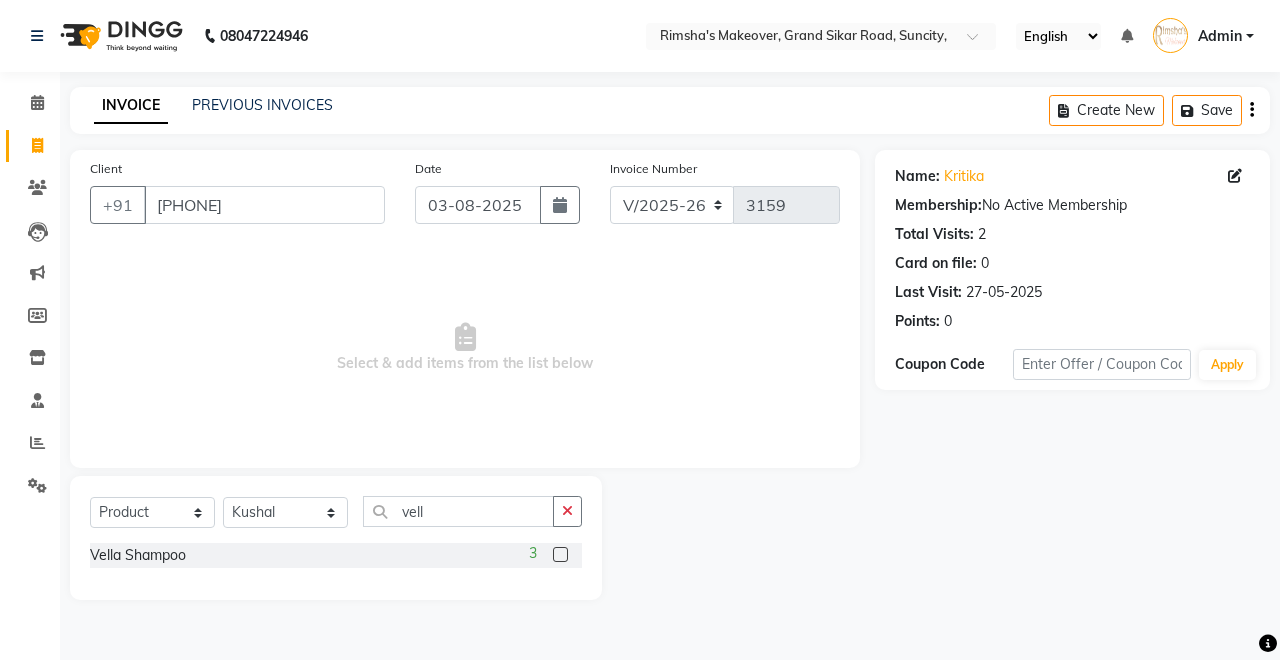 click 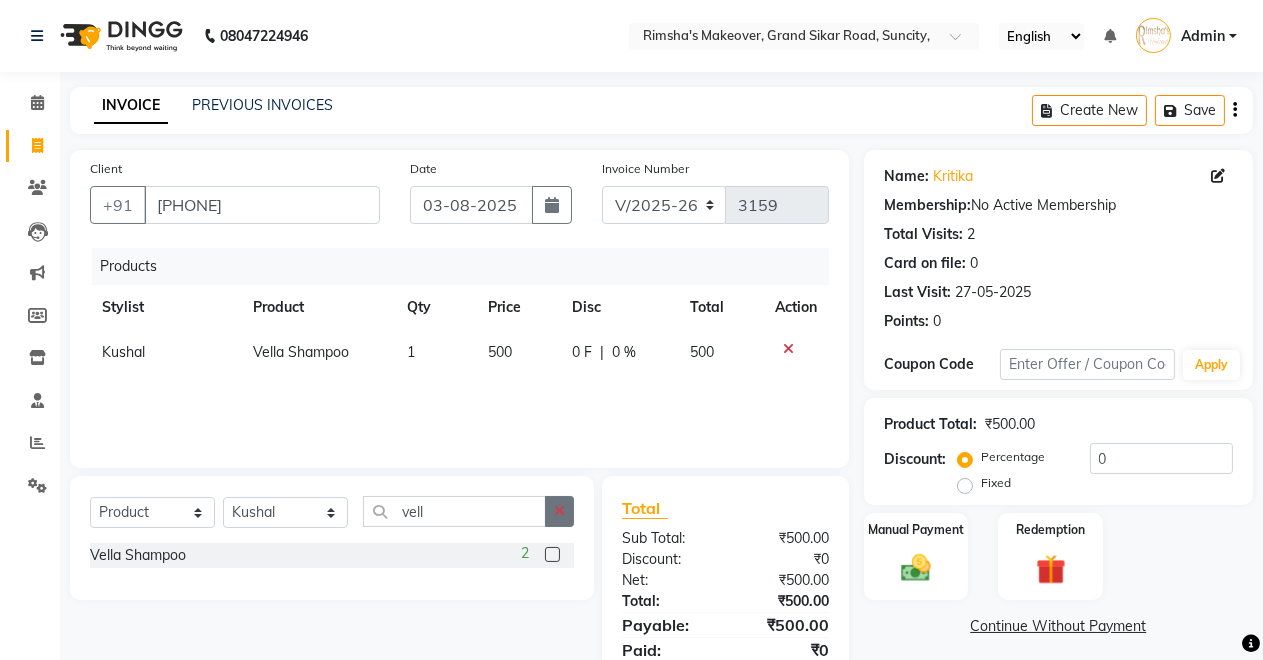 click 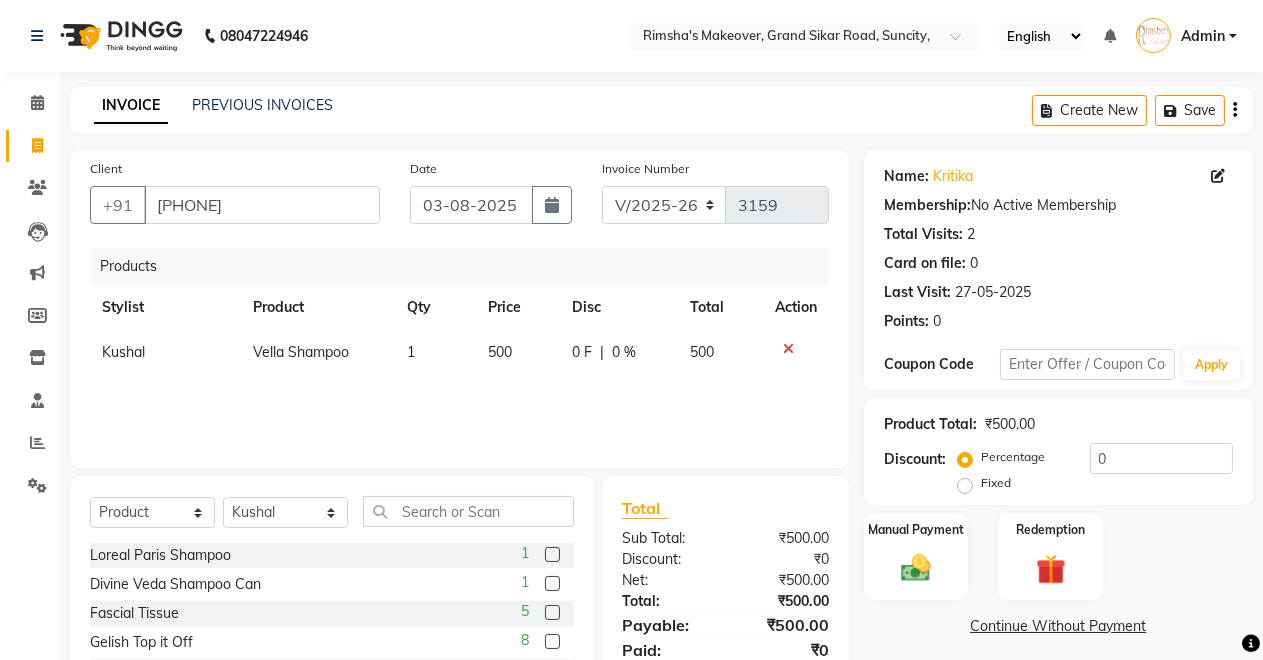 click on "500" 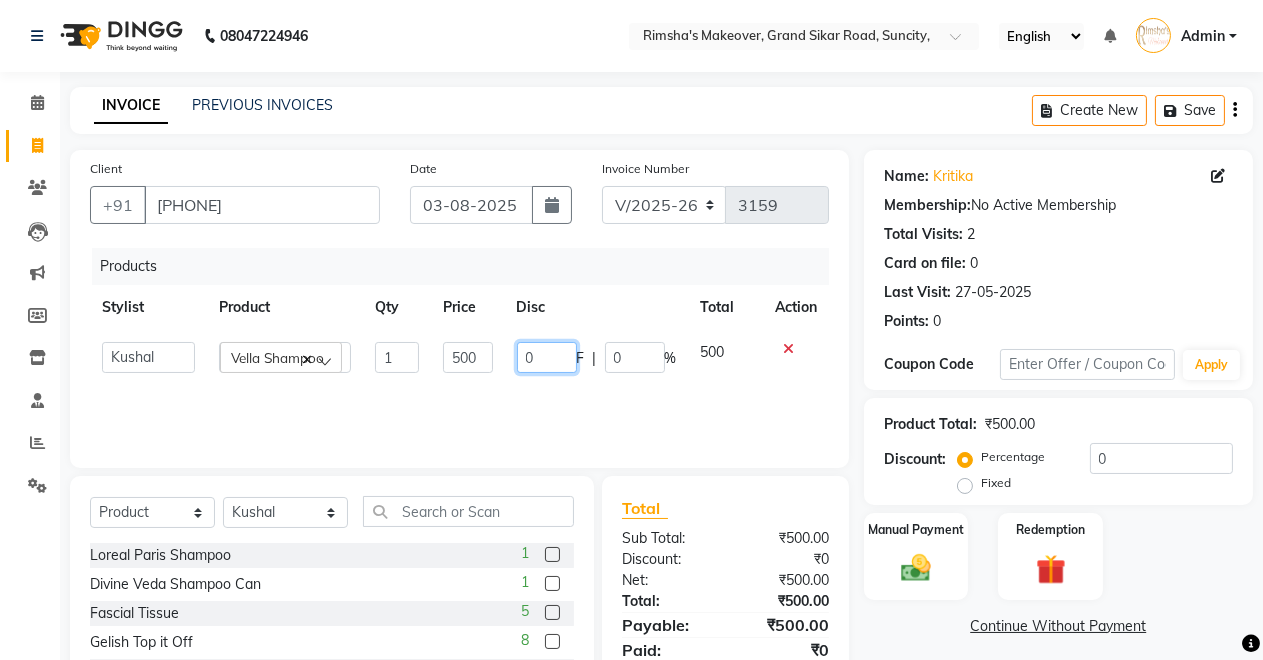 click on "0" 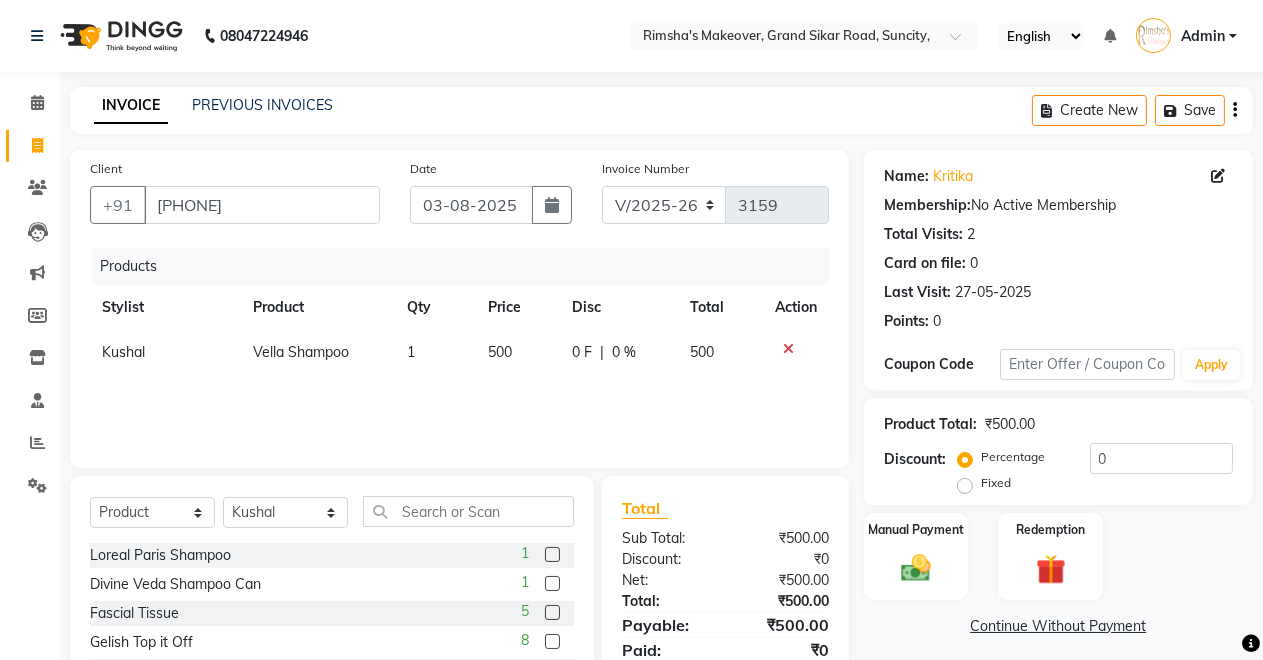 click on "500" 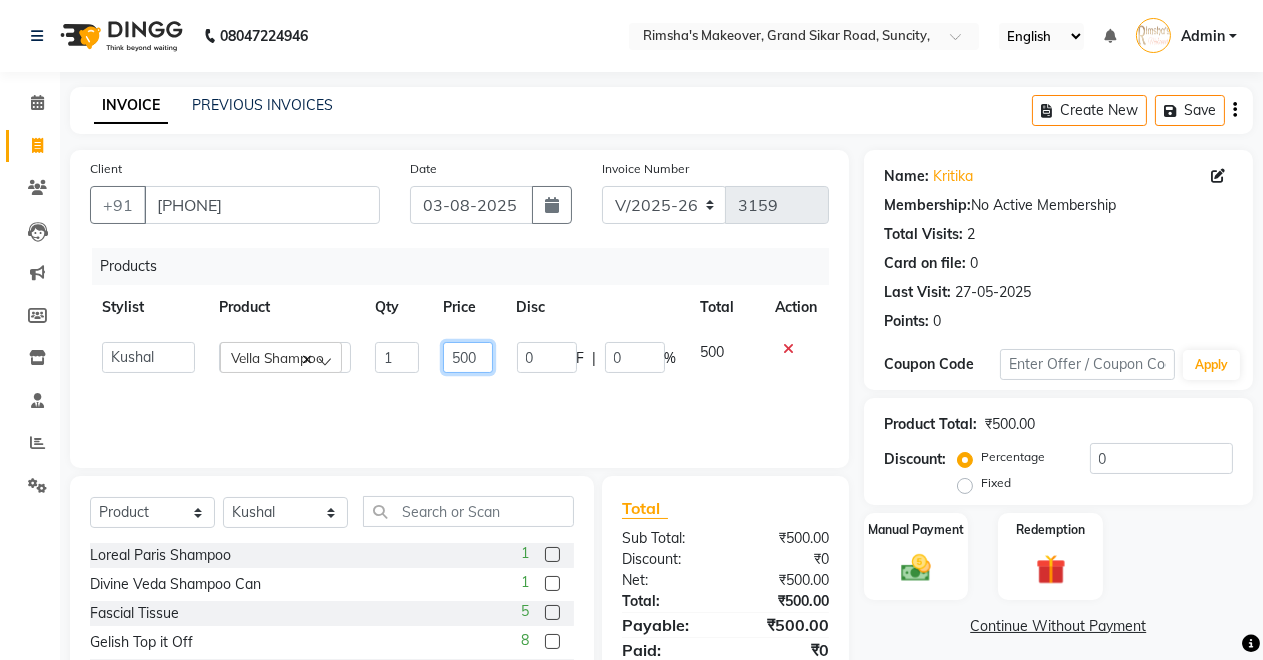 click on "500" 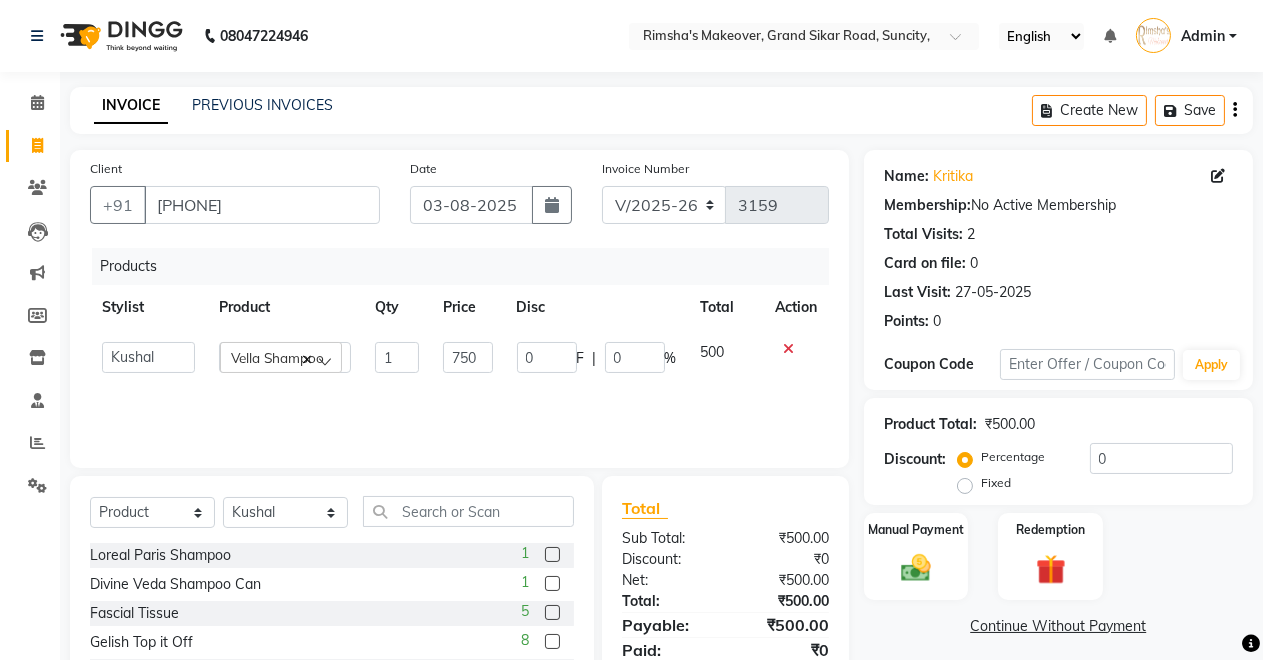 click on "Products Stylist Product Qty Price Disc Total Action  Badal kumar   Jeetu   Kushal   Nikita   Rahul   Sachin Dangoriya   Shikha   Suman Verma   Vella Shampoo  1 750 0 F | 0 % 500" 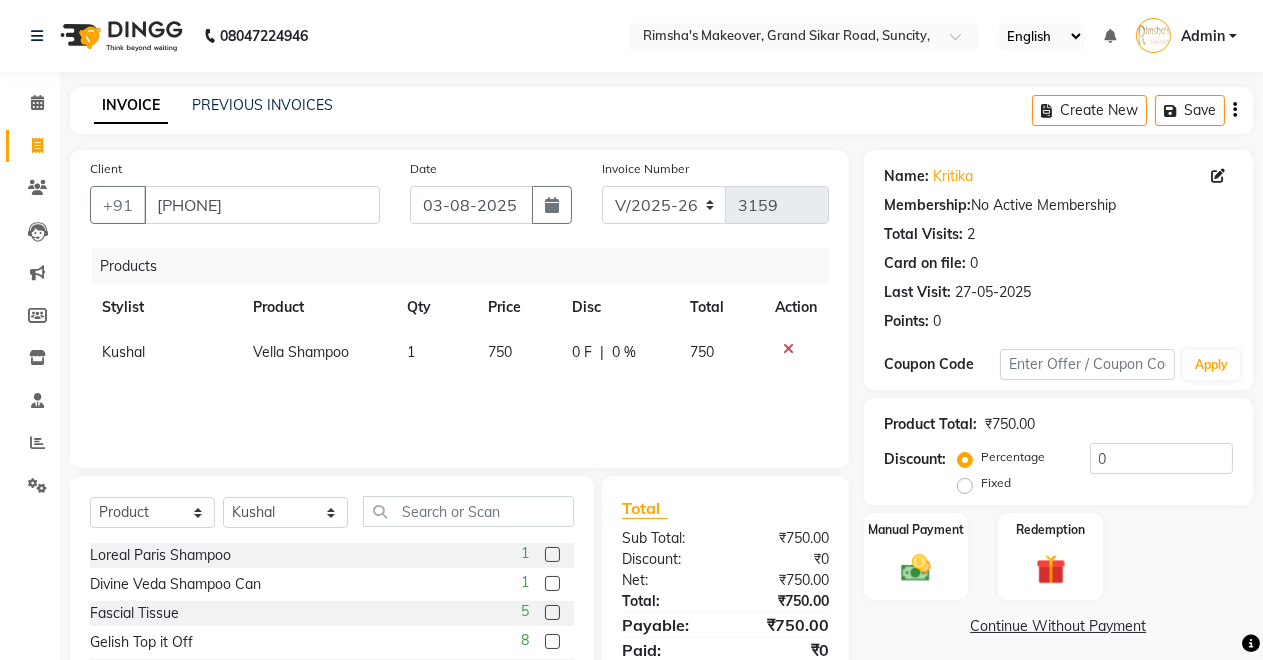 scroll, scrollTop: 141, scrollLeft: 0, axis: vertical 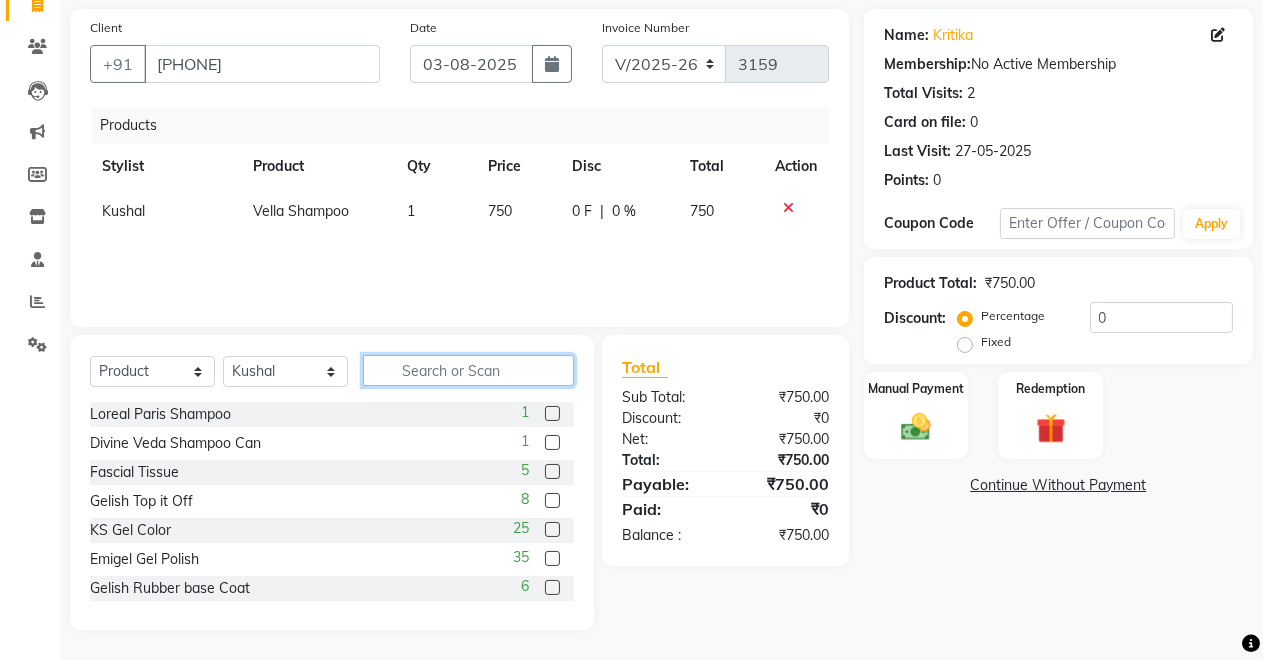 click 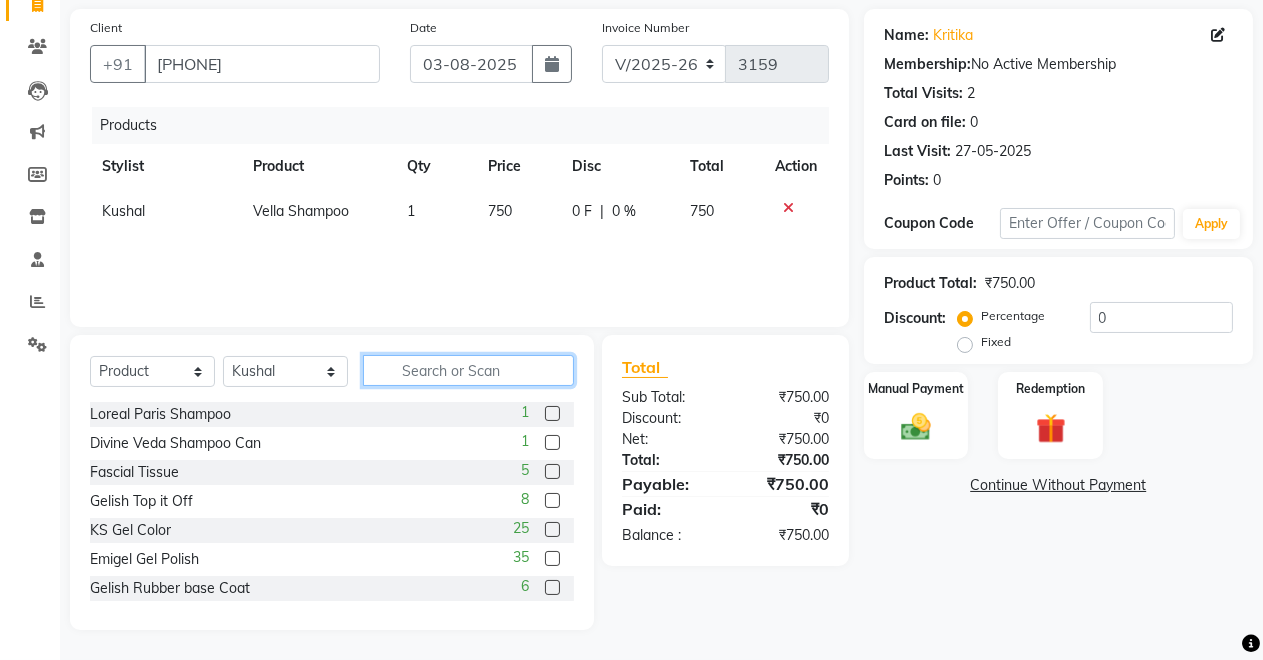 click 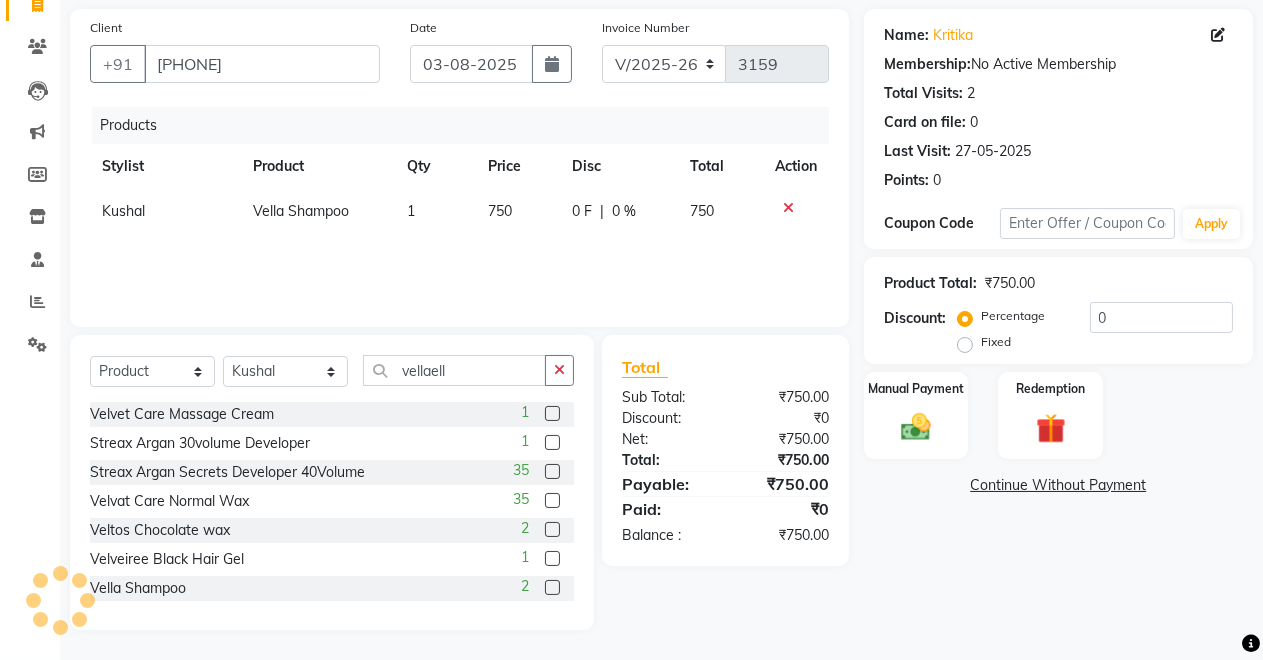 click on "Client +91 9350402337 Date 03-08-2025 Invoice Number V/2025 V/2025-26 3159 Products Stylist Product Qty Price Disc Total Action Kushal Vella Shampoo 1 750 0 F | 0 % 750" 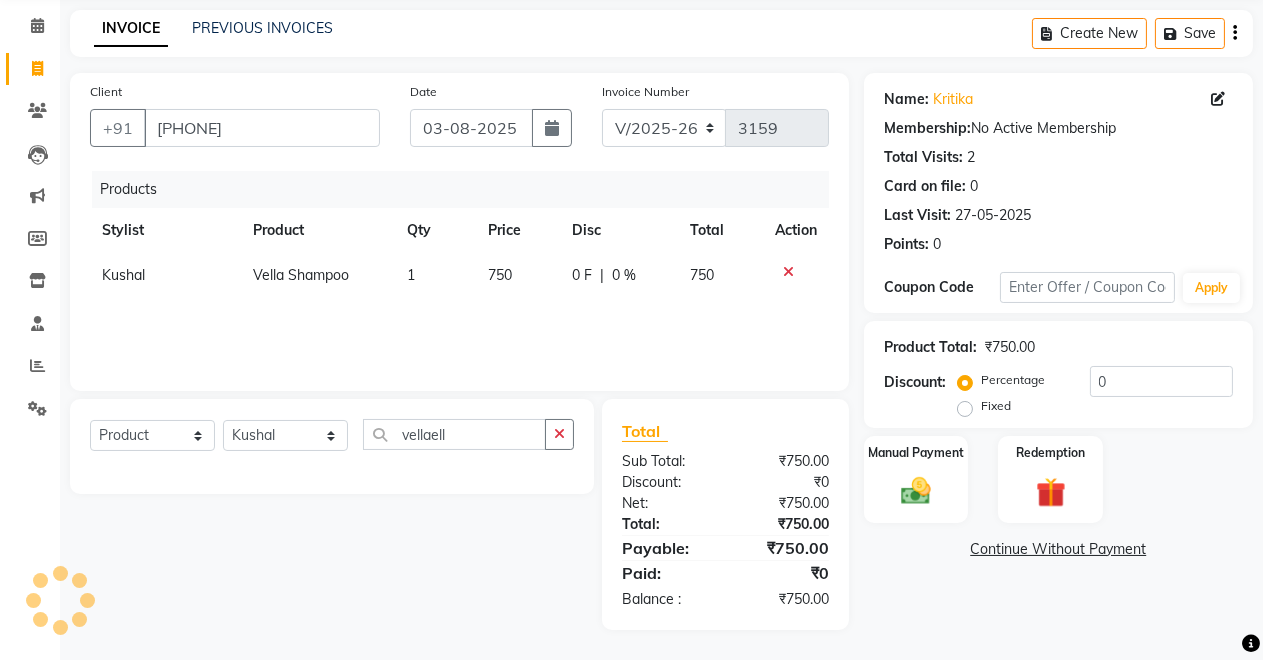 scroll, scrollTop: 76, scrollLeft: 0, axis: vertical 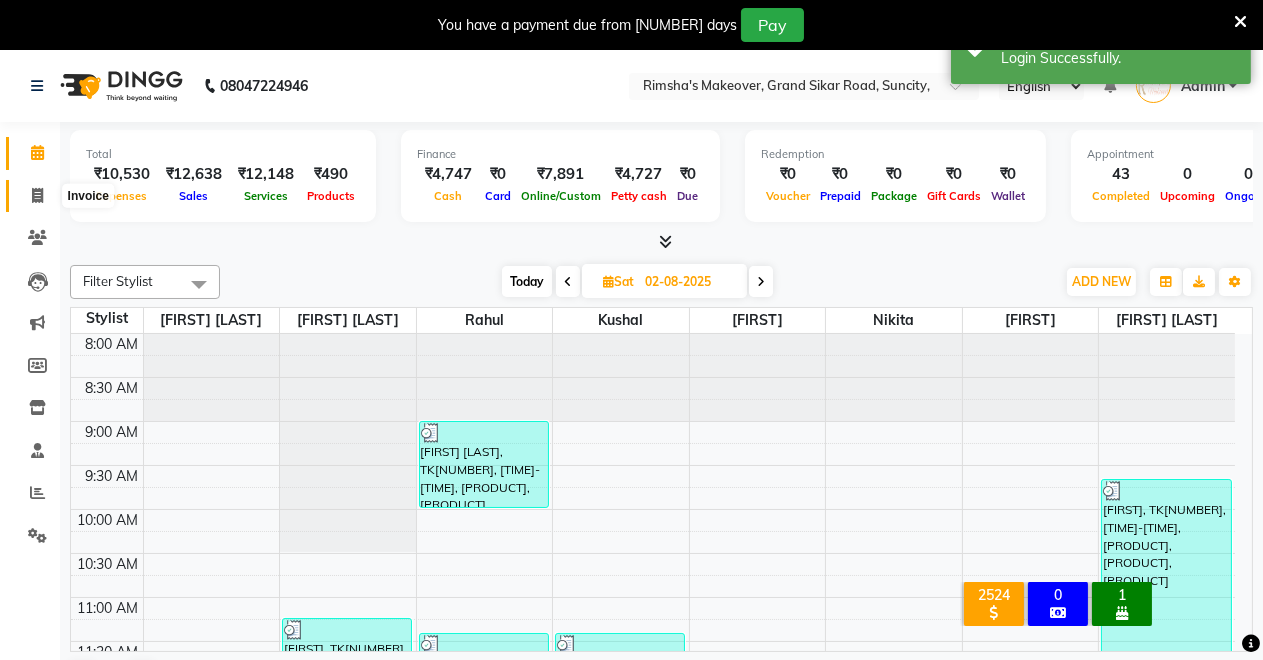 click 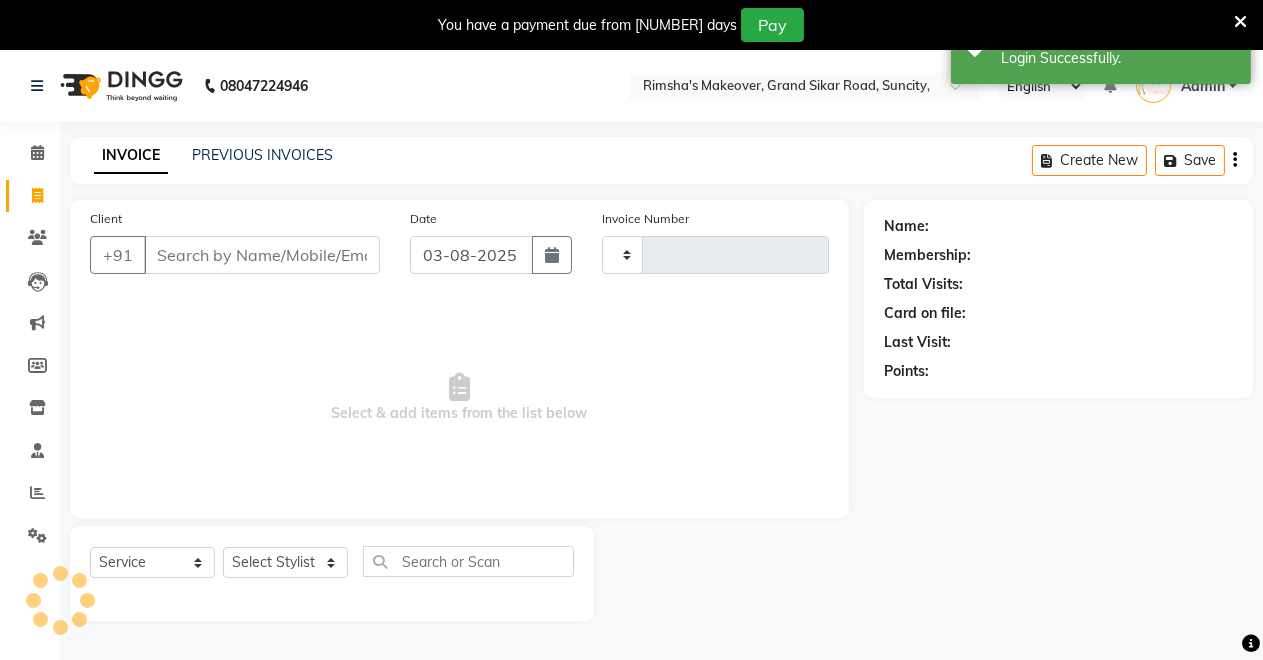 type on "3159" 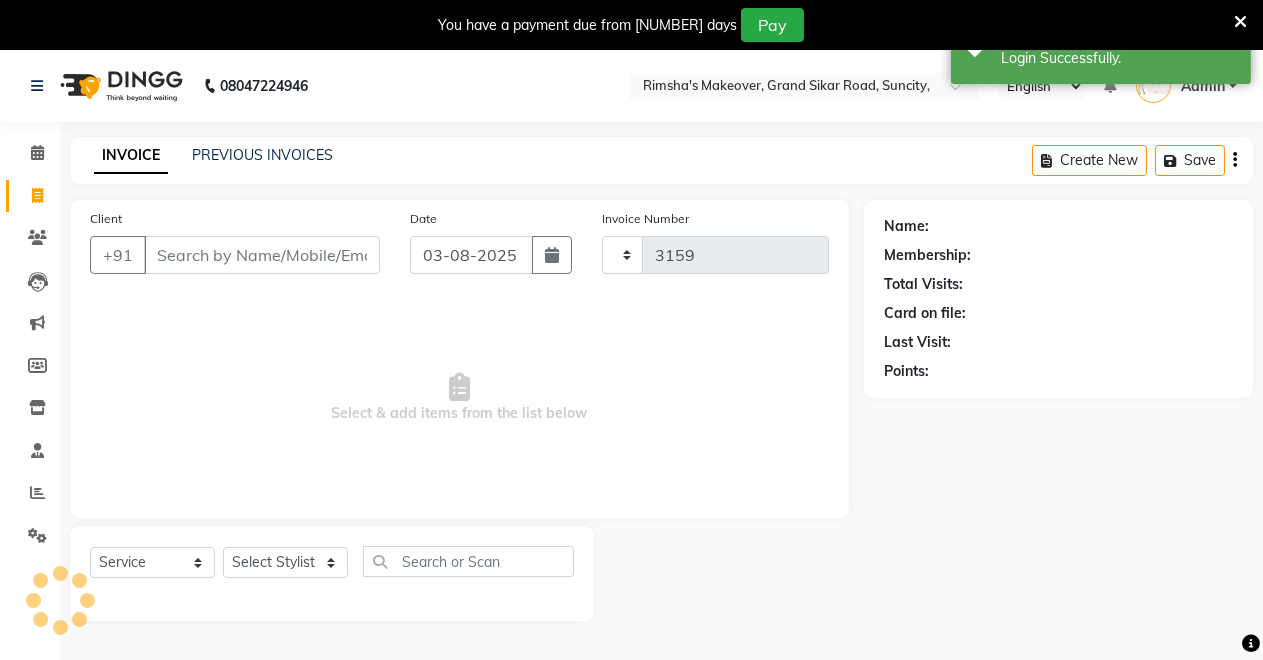 select on "7317" 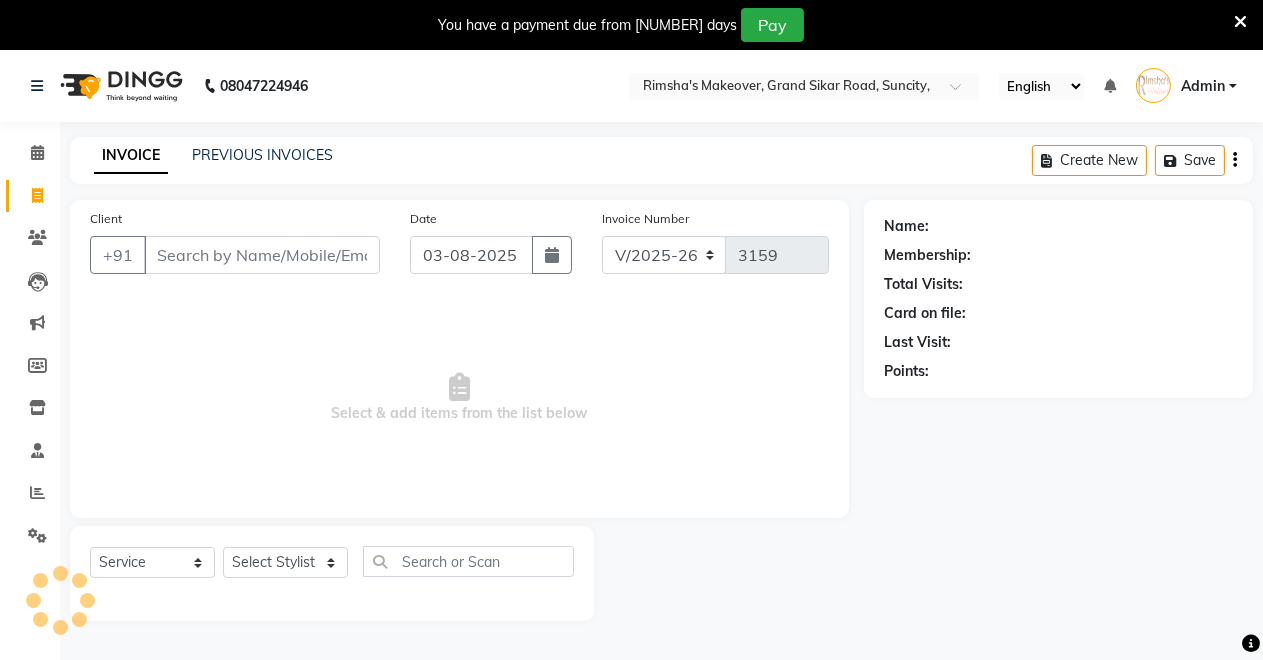 click on "Client" at bounding box center (262, 255) 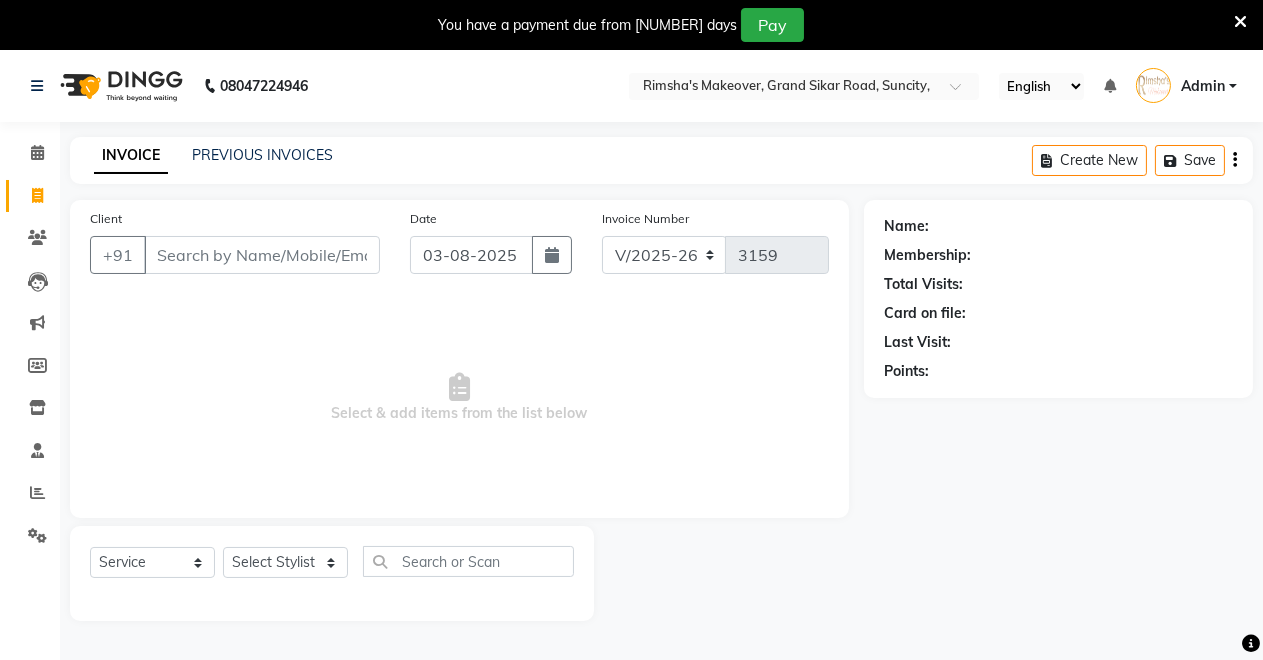click on "Client" at bounding box center (262, 255) 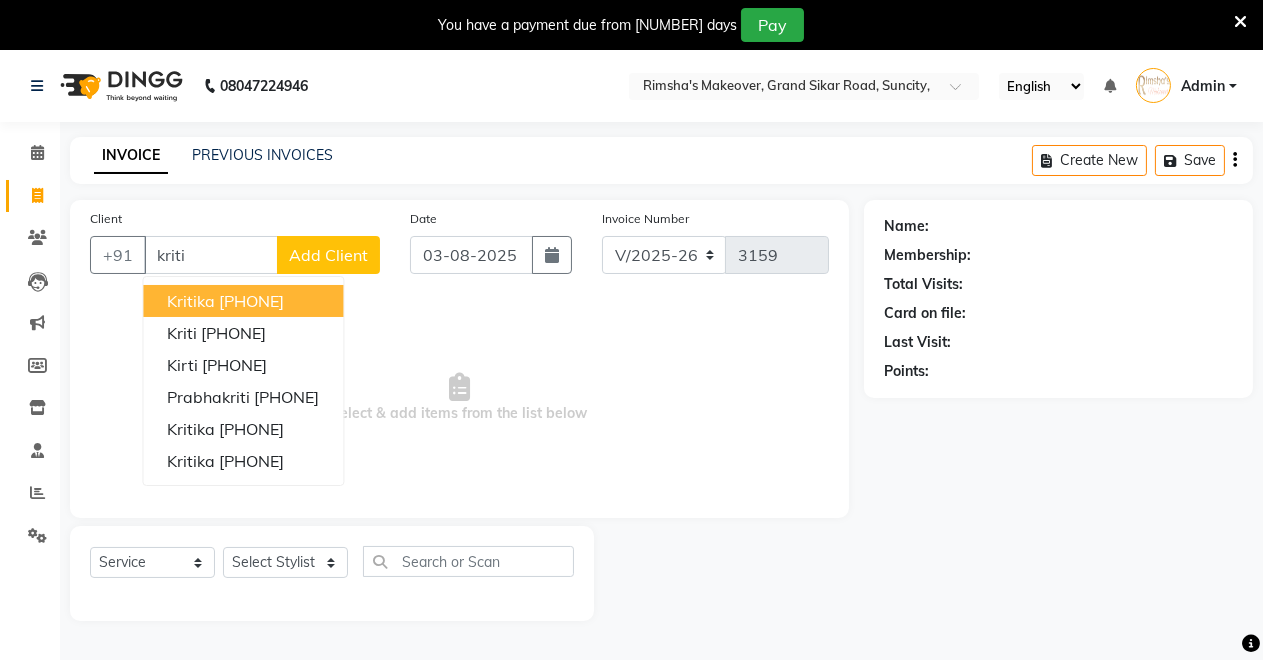 click on "9350402337" at bounding box center (251, 301) 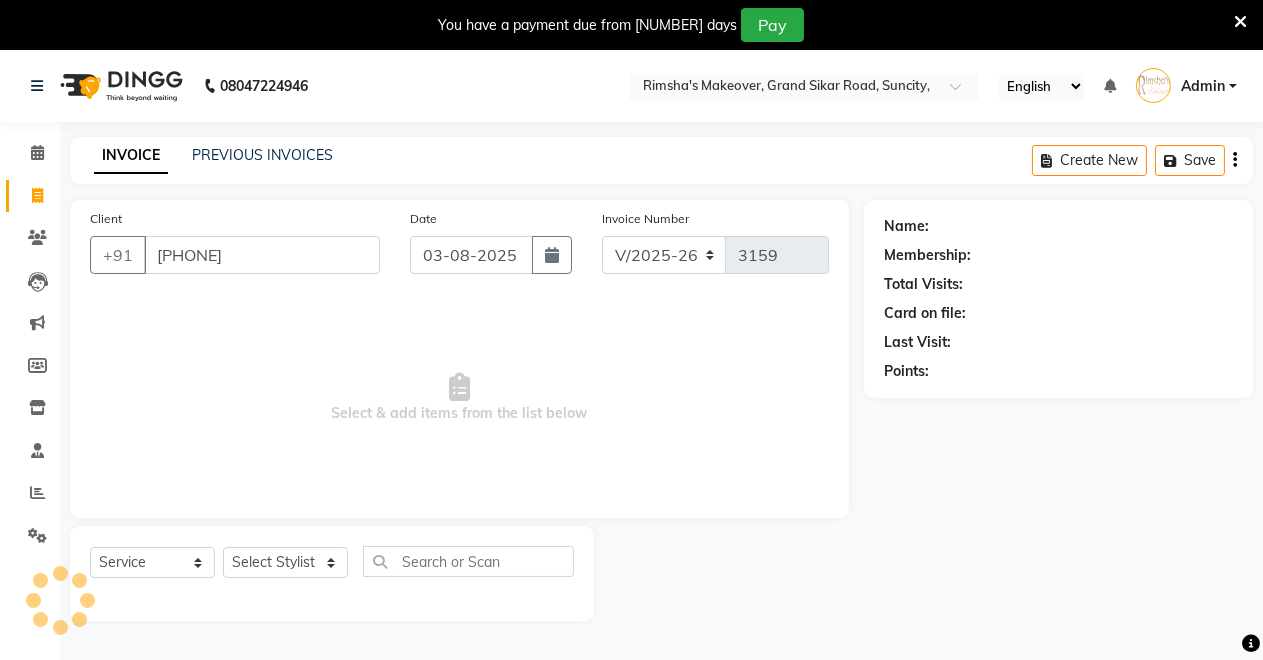 type on "9350402337" 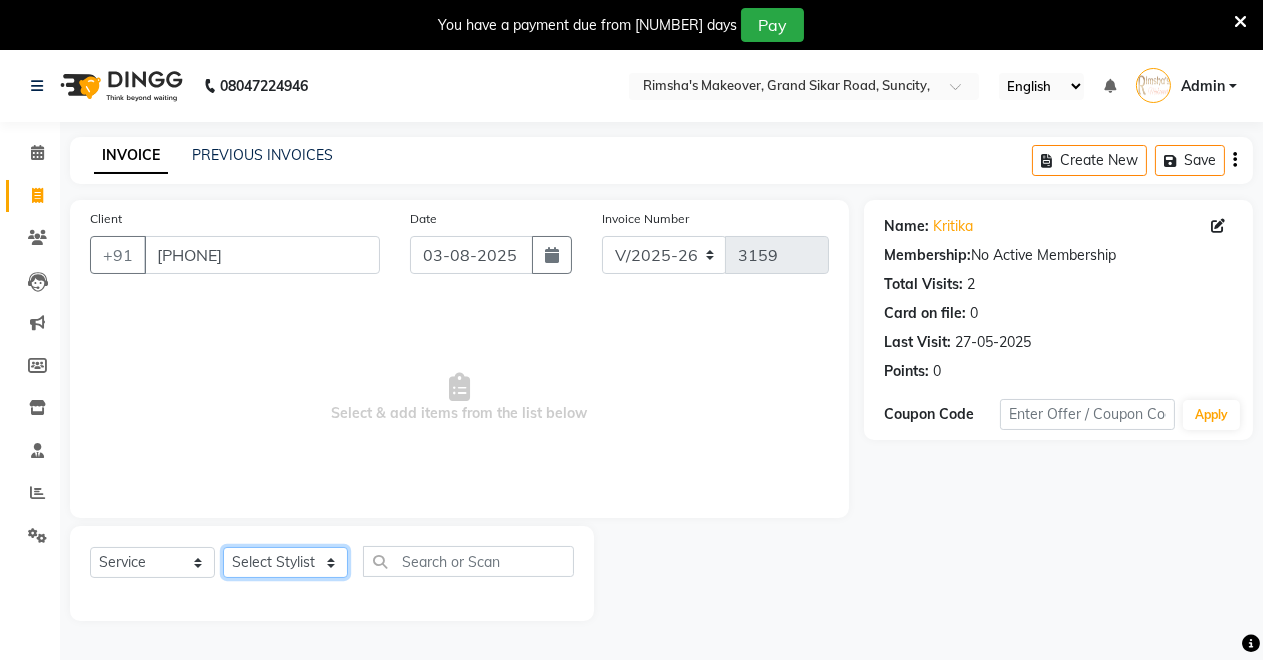 click on "Select Stylist Badal kumar Jeetu Kushal Nikita Rahul Sachin Dangoriya Shikha Suman Verma" 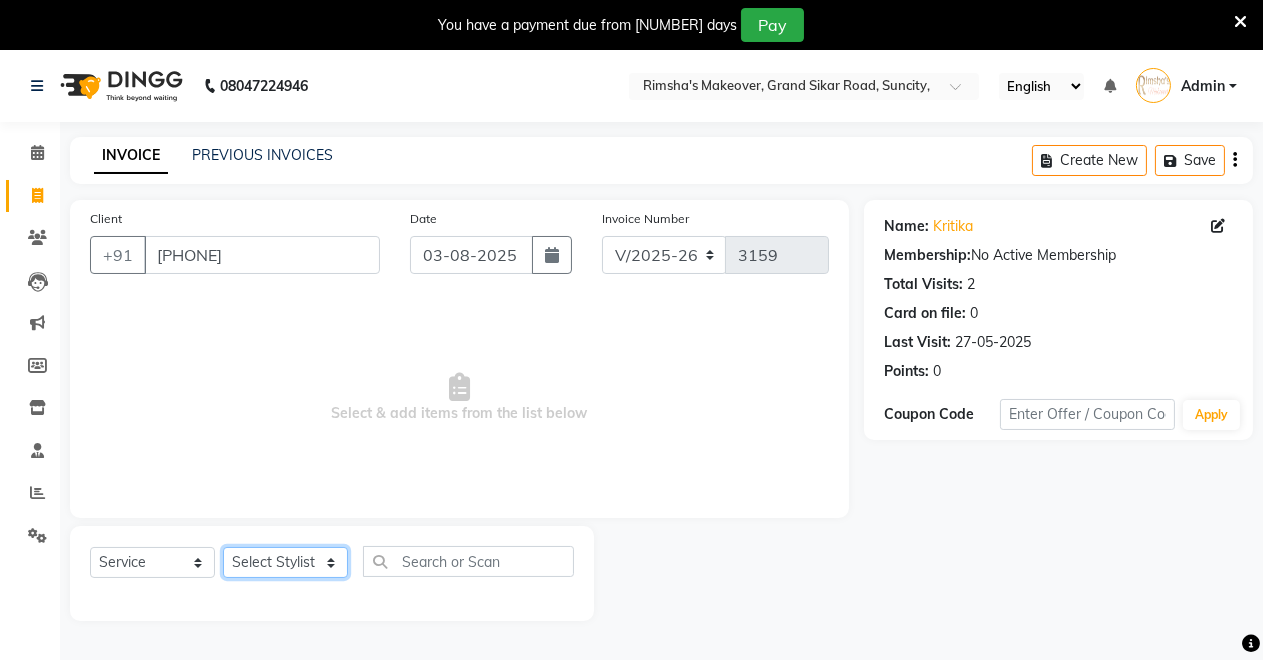 select on "75199" 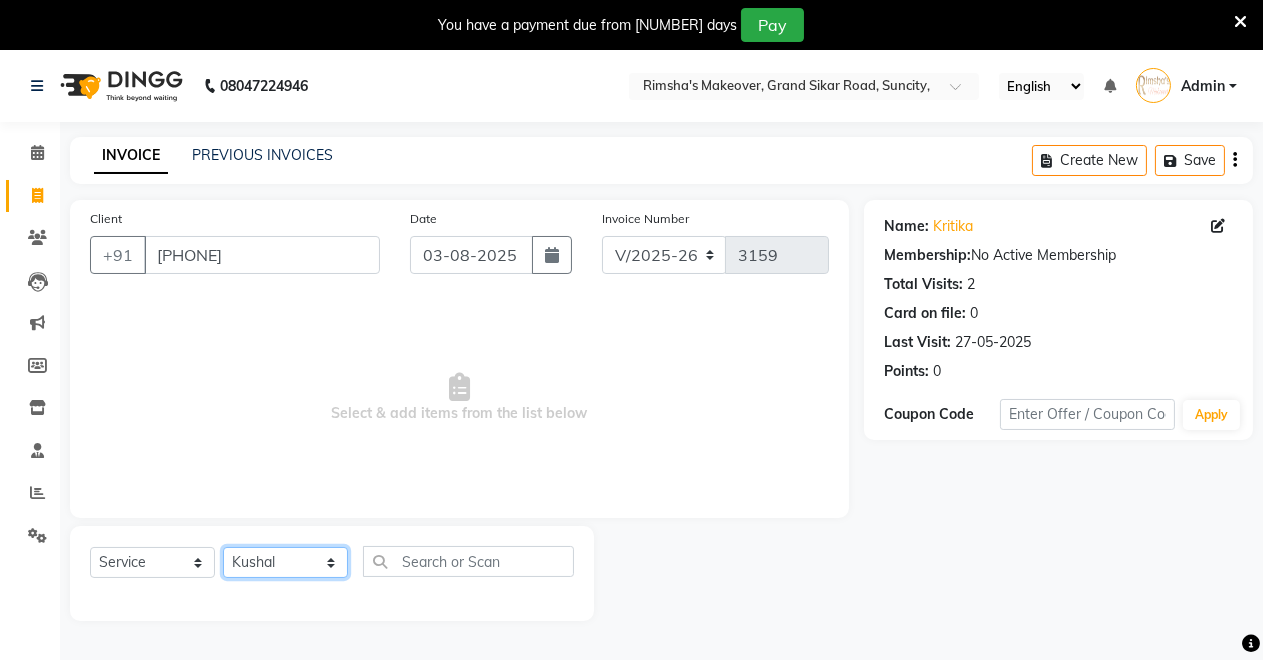 click on "Select Stylist Badal kumar Jeetu Kushal Nikita Rahul Sachin Dangoriya Shikha Suman Verma" 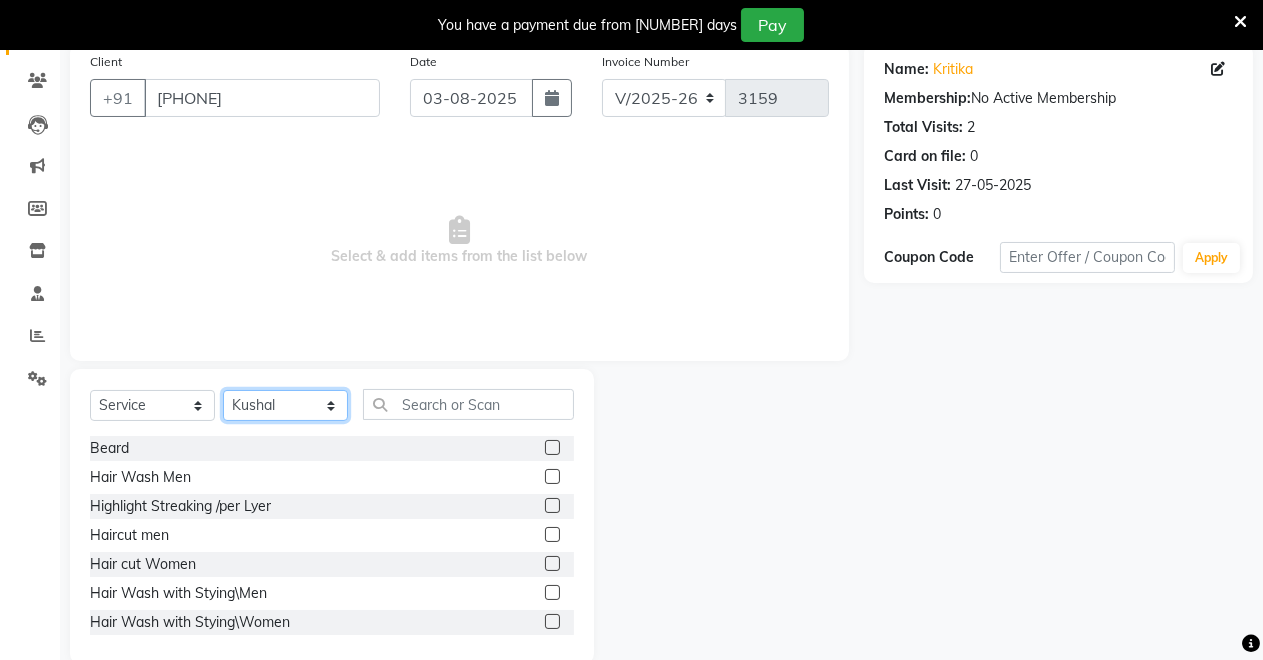 scroll, scrollTop: 191, scrollLeft: 0, axis: vertical 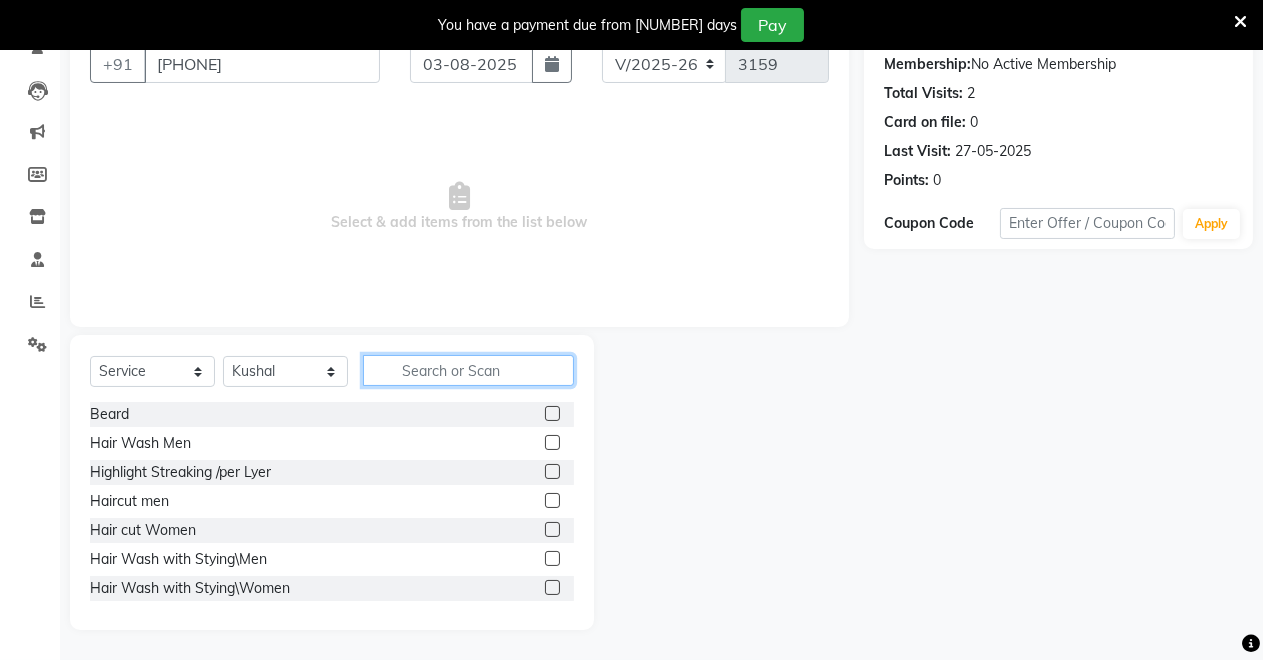 click 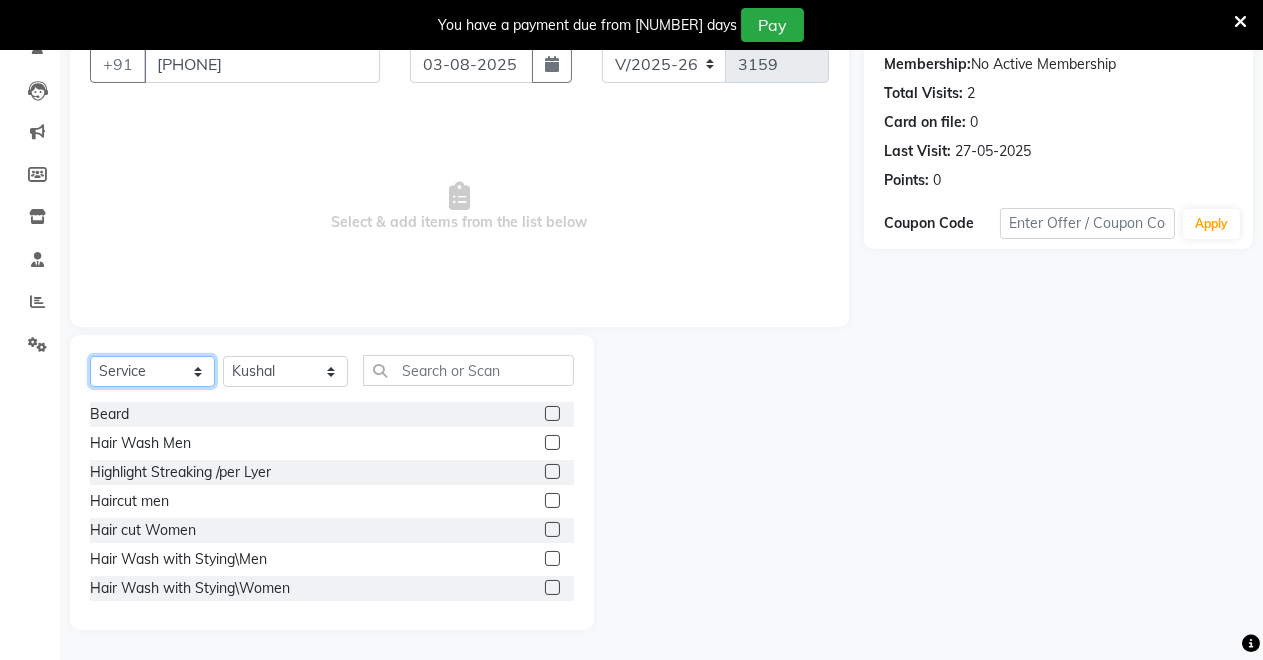 click on "Select  Service  Product  Membership  Package Voucher Prepaid Gift Card" 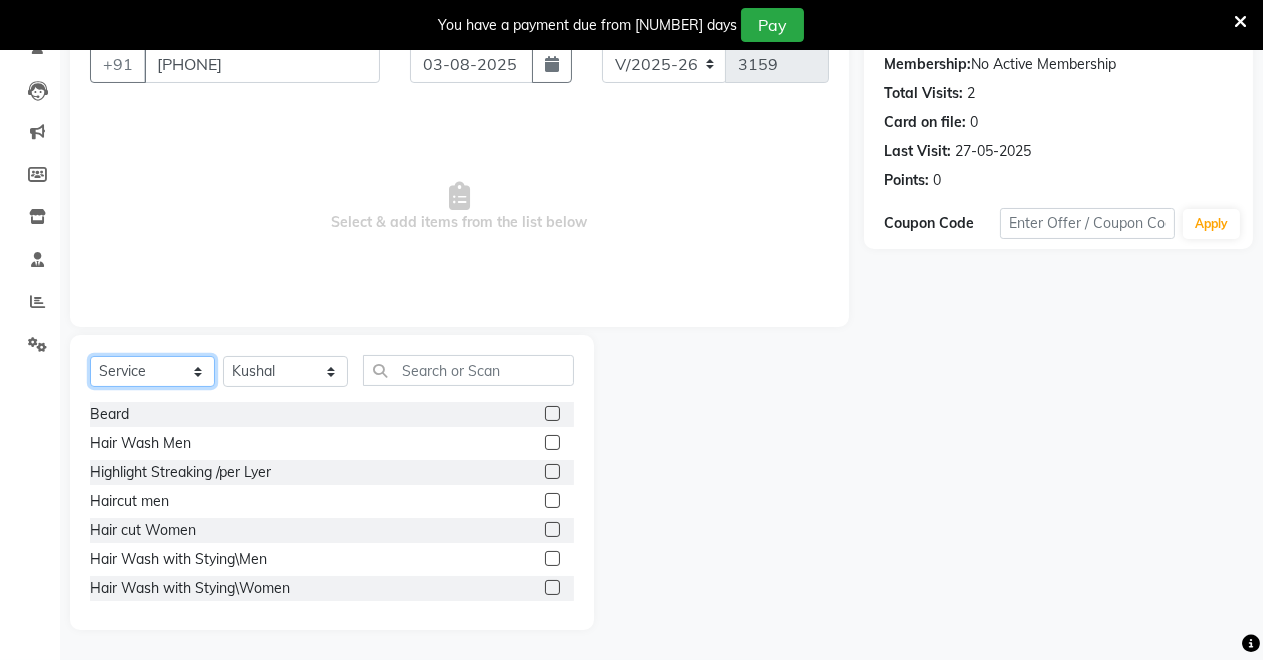 select on "product" 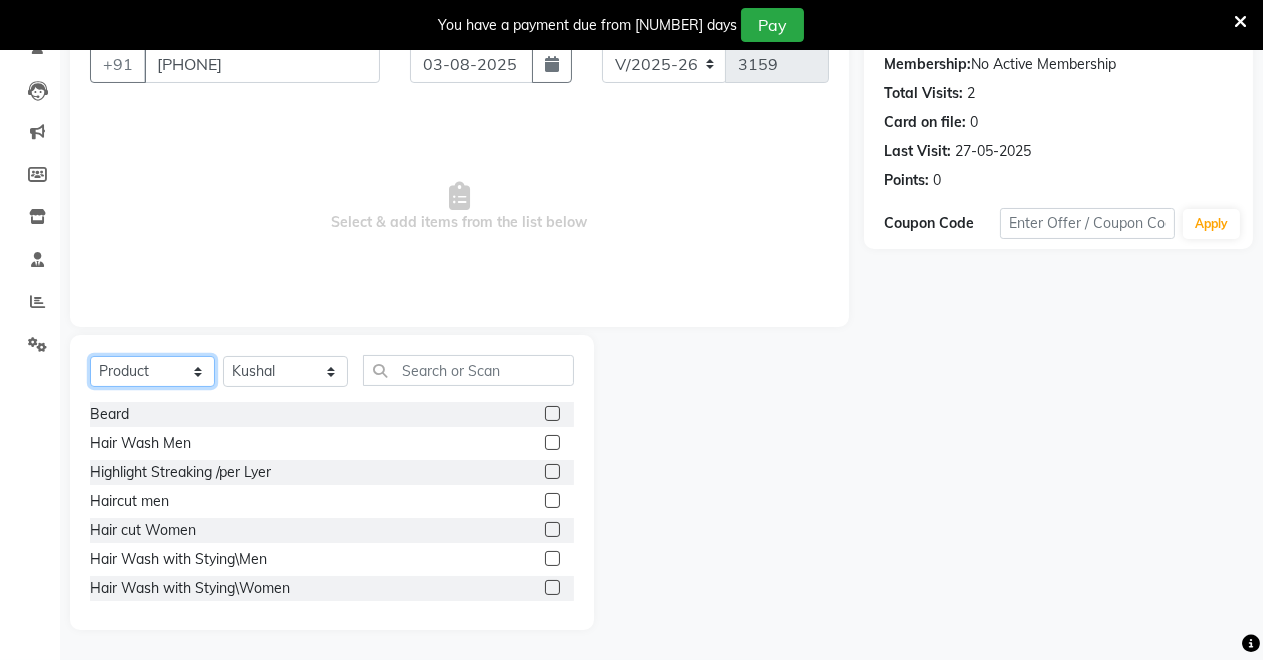 click on "Select  Service  Product  Membership  Package Voucher Prepaid Gift Card" 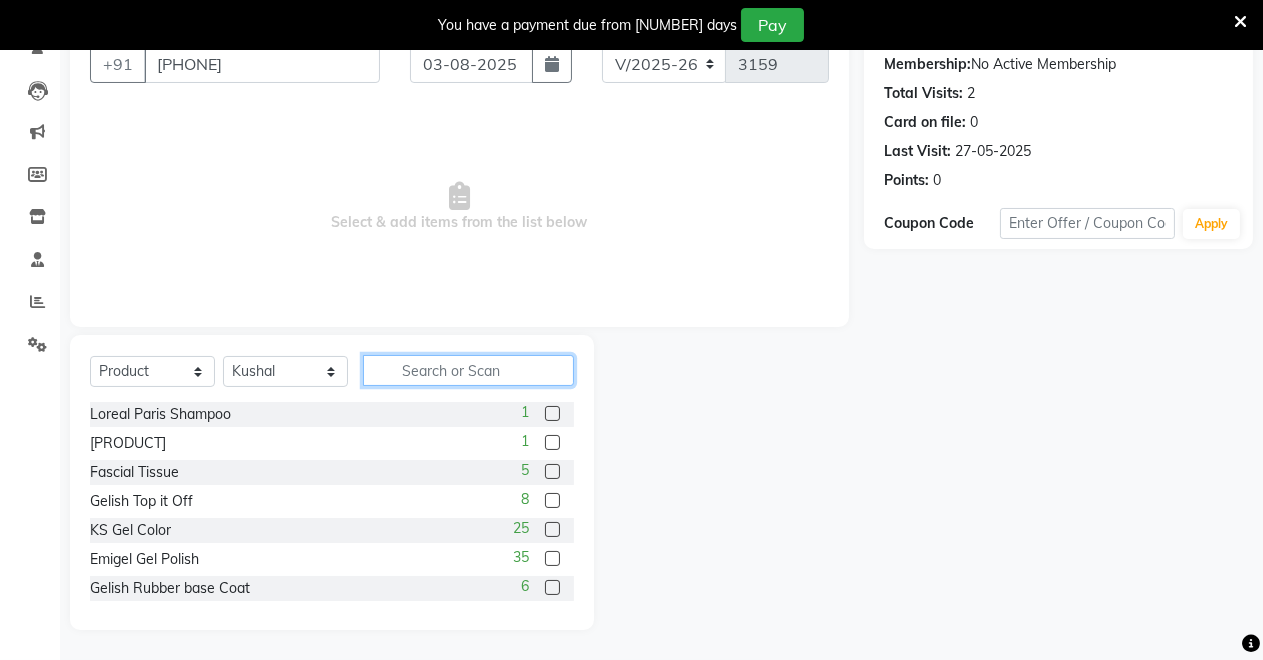 click 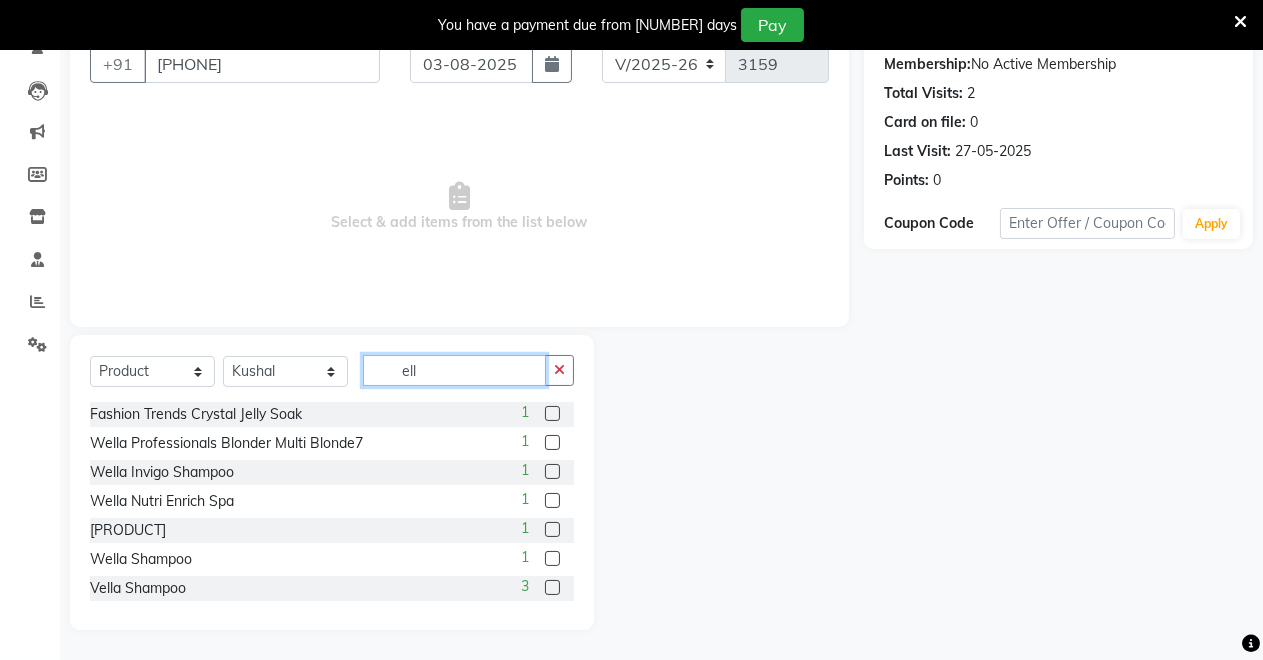 type on "ell" 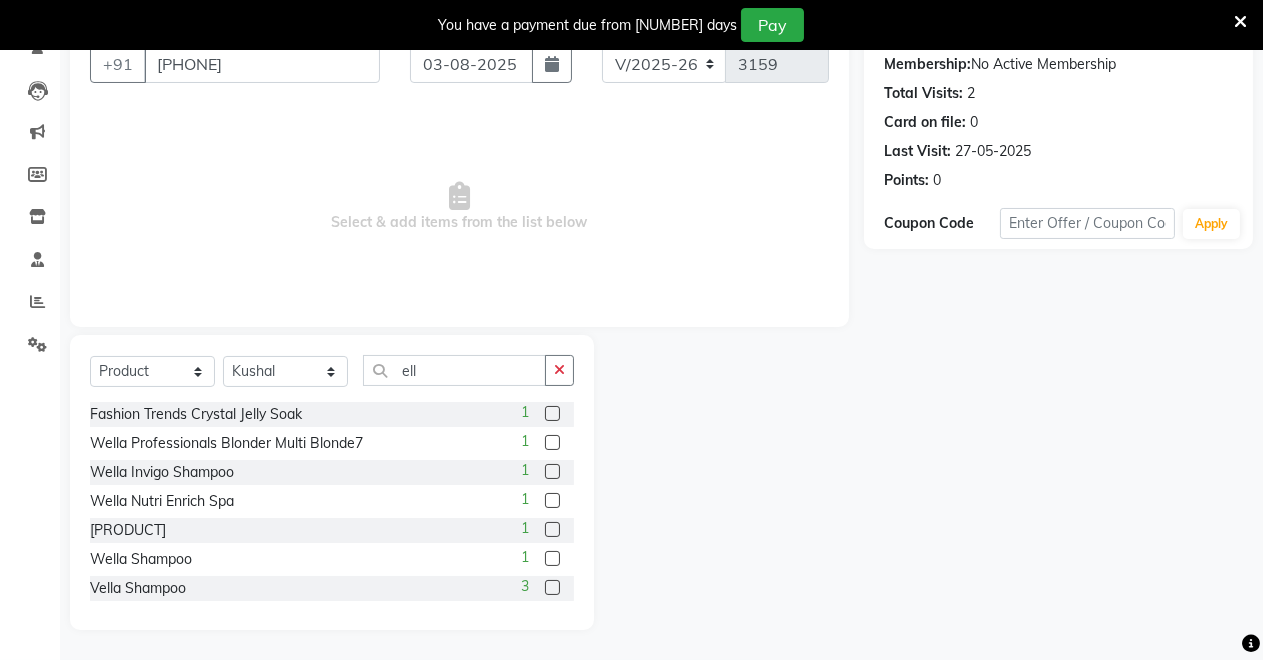 click on "1" 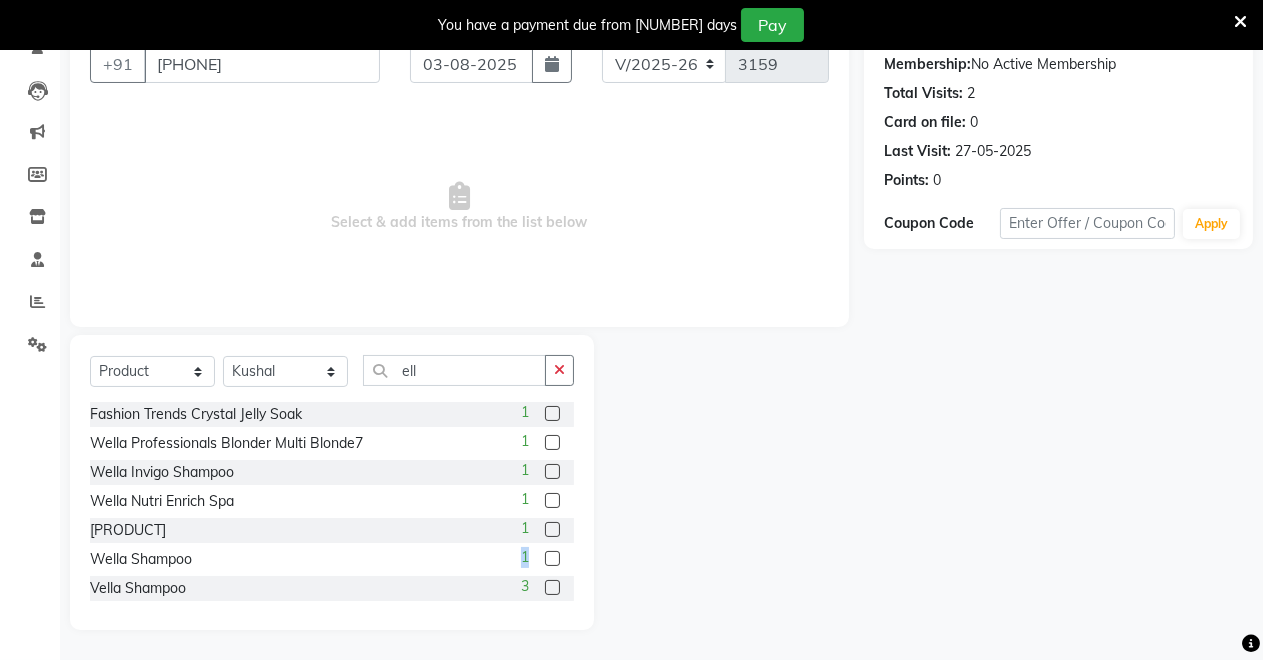 click on "1" 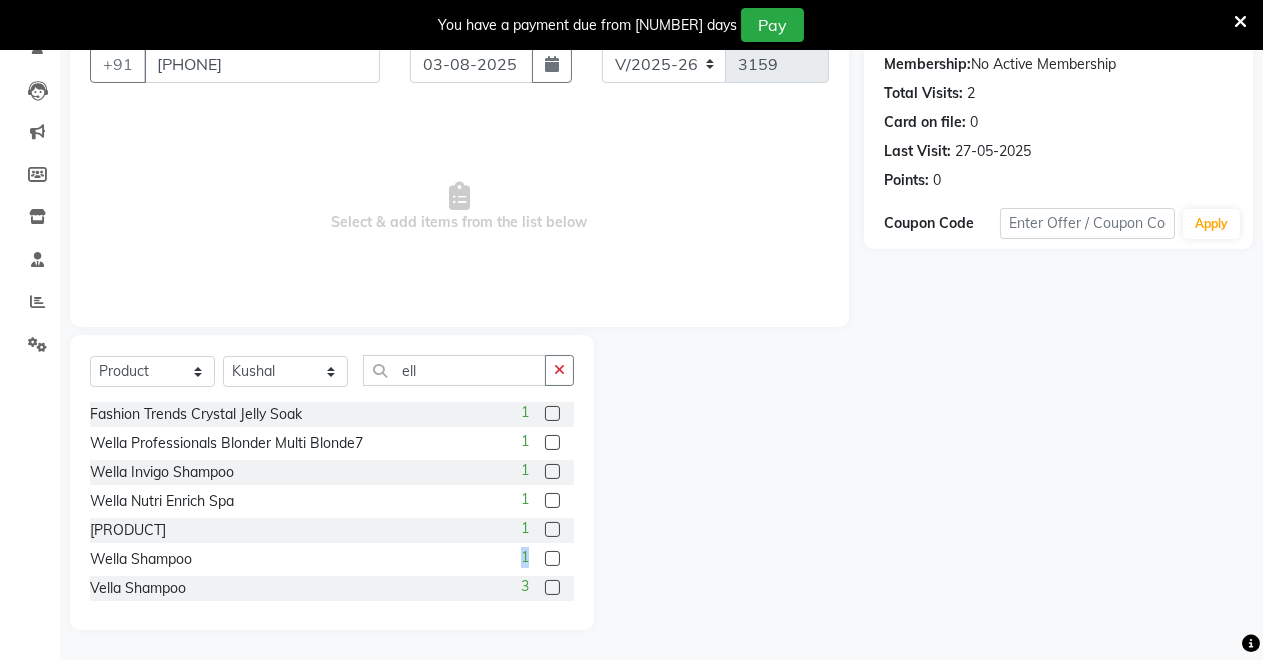 click 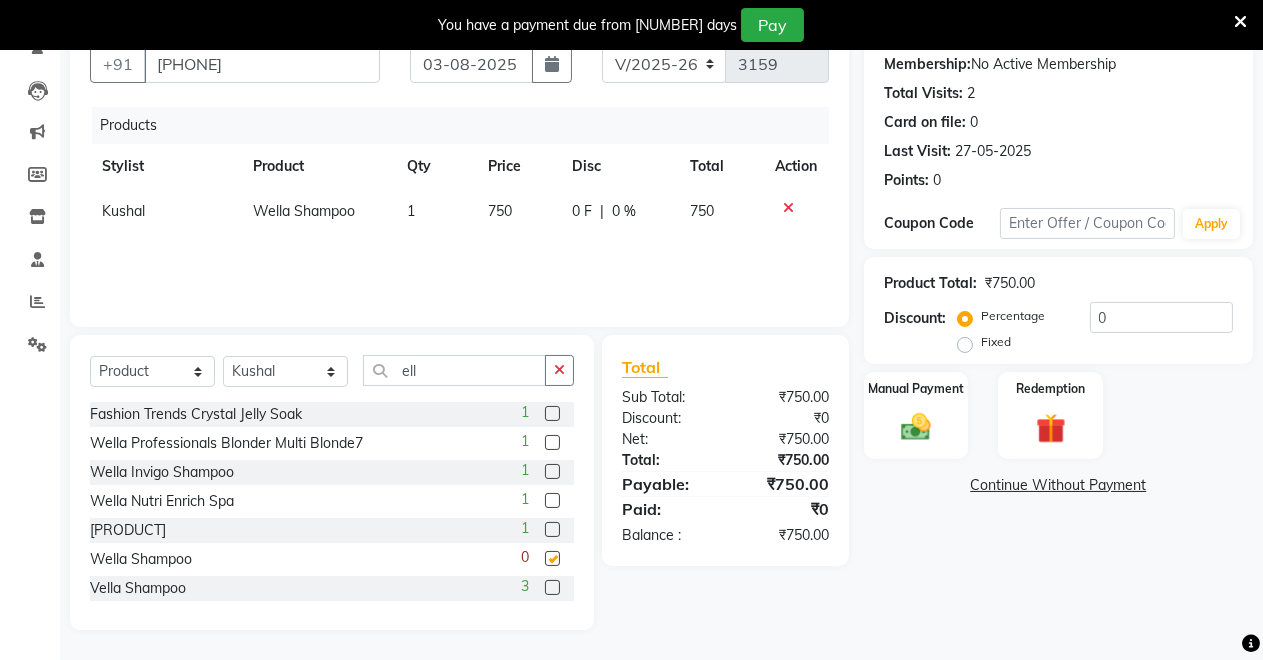 checkbox on "false" 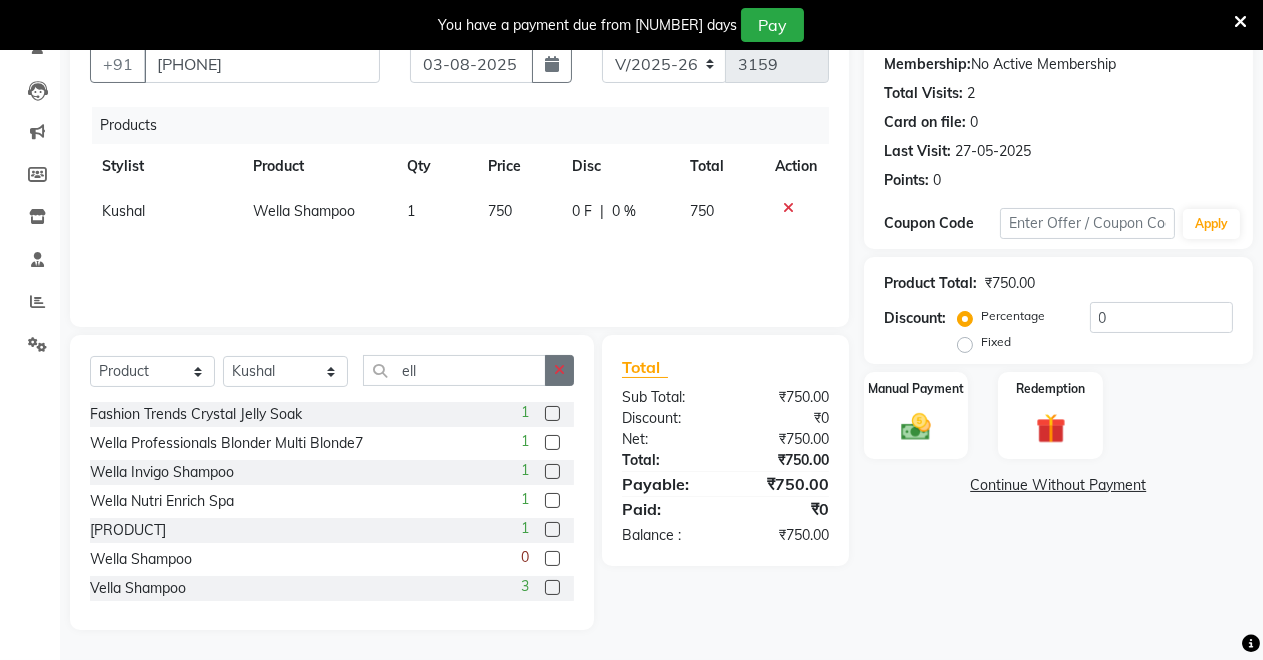 click 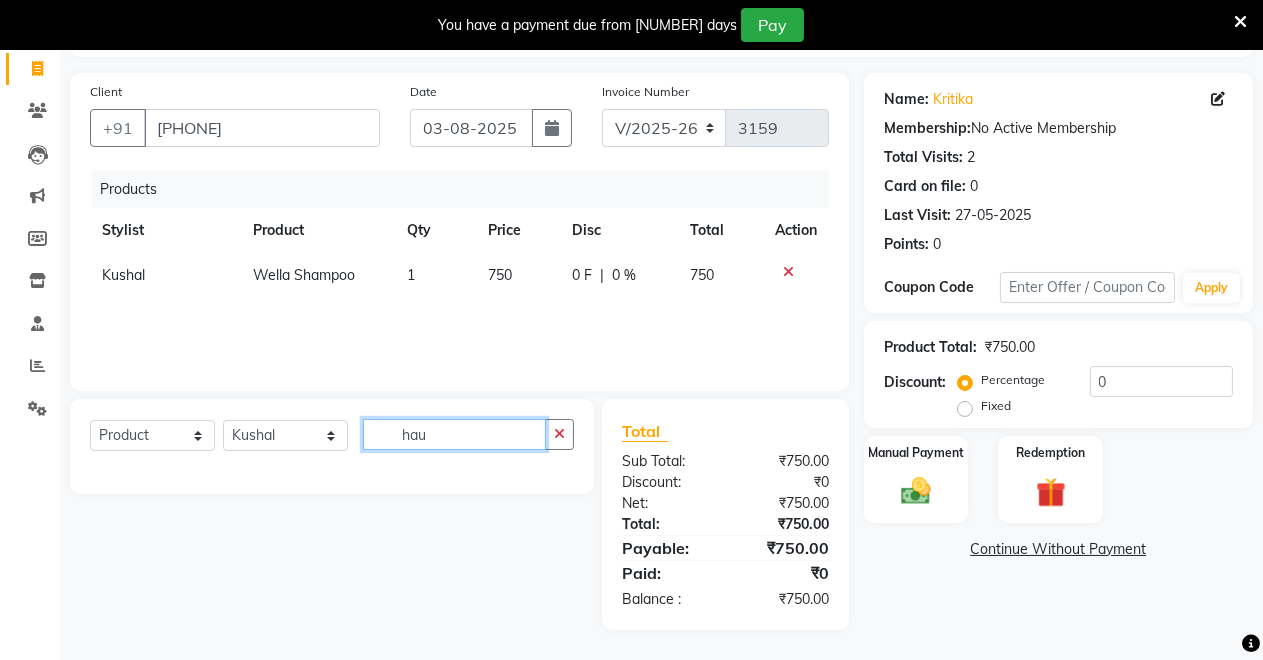 scroll, scrollTop: 127, scrollLeft: 0, axis: vertical 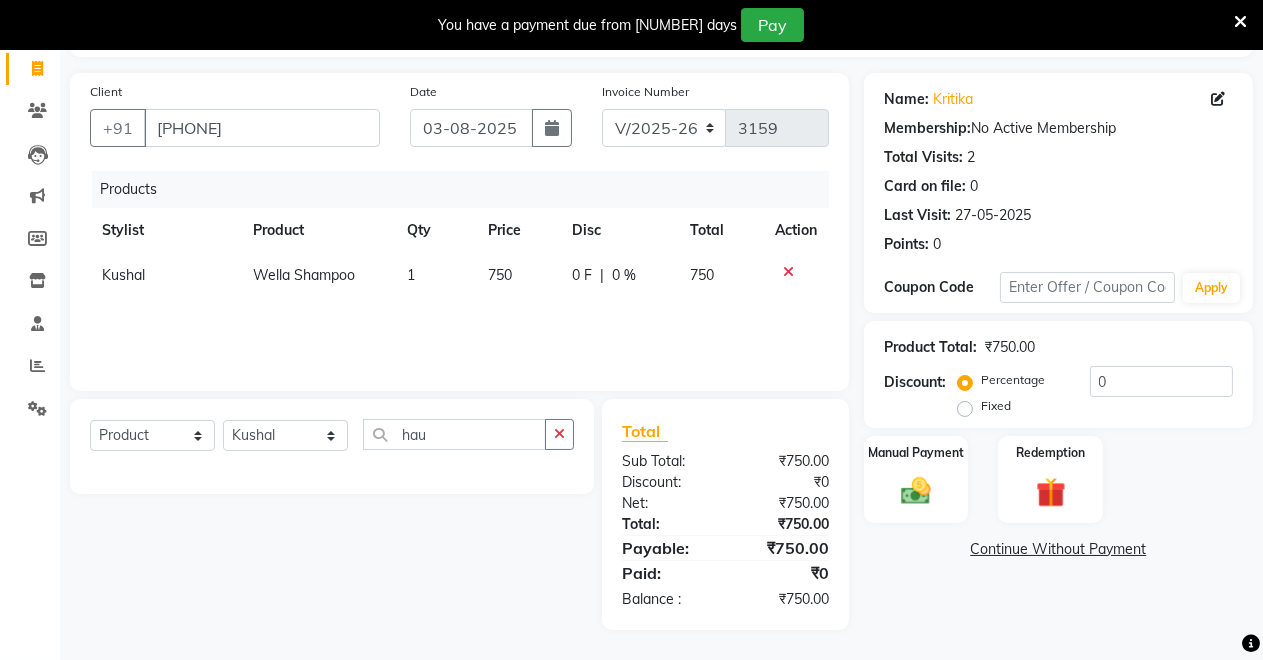 click on "Client +91 9350402337 Date 03-08-2025 Invoice Number V/2025 V/2025-26 3159 Products Stylist Product Qty Price Disc Total Action Kushal Wella Shampoo 1 750 0 F | 0 % 750" 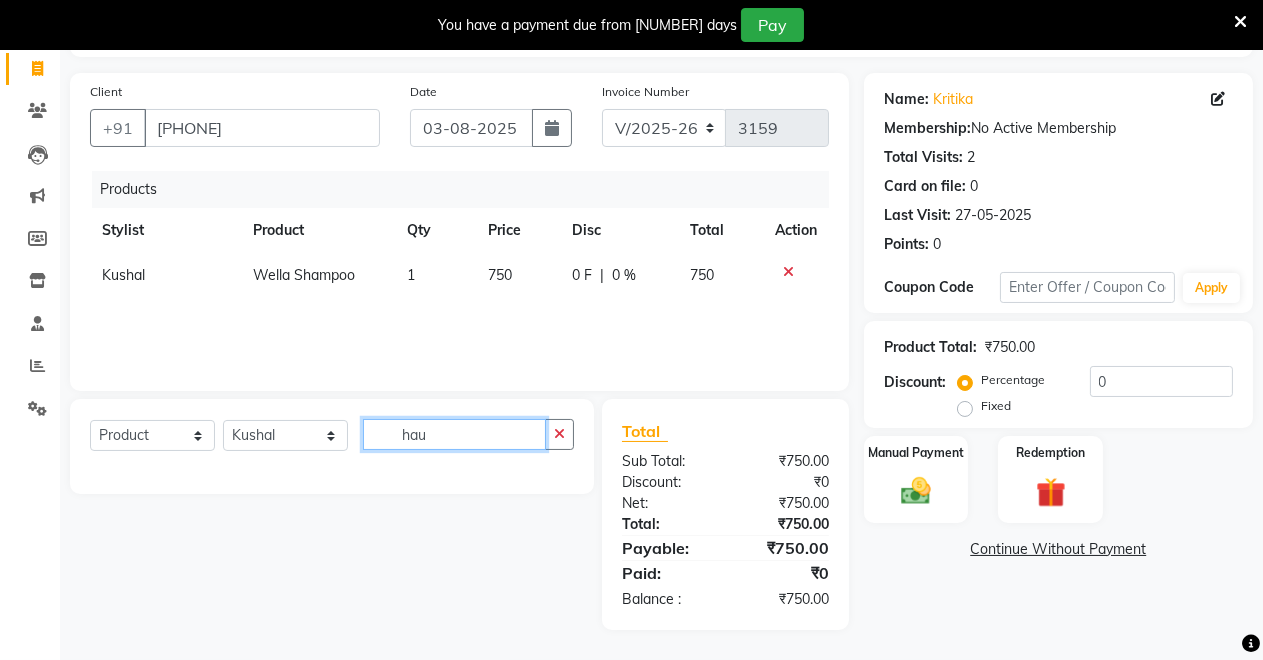 click on "hau" 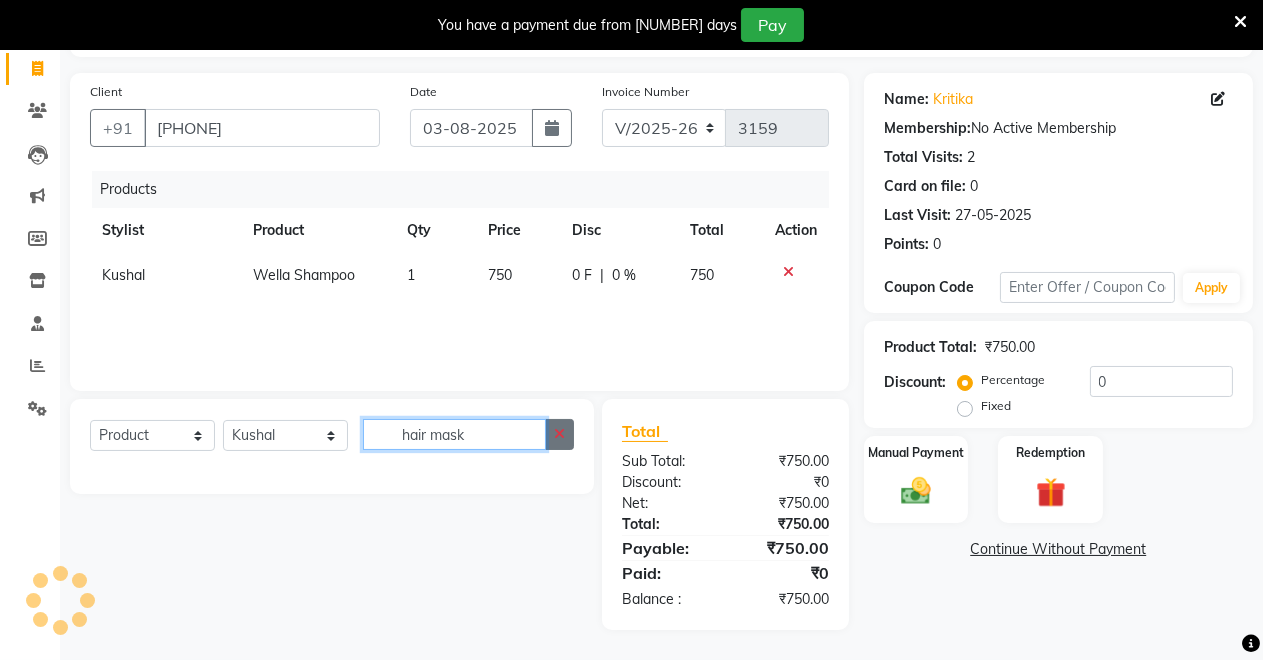 type on "hair mask" 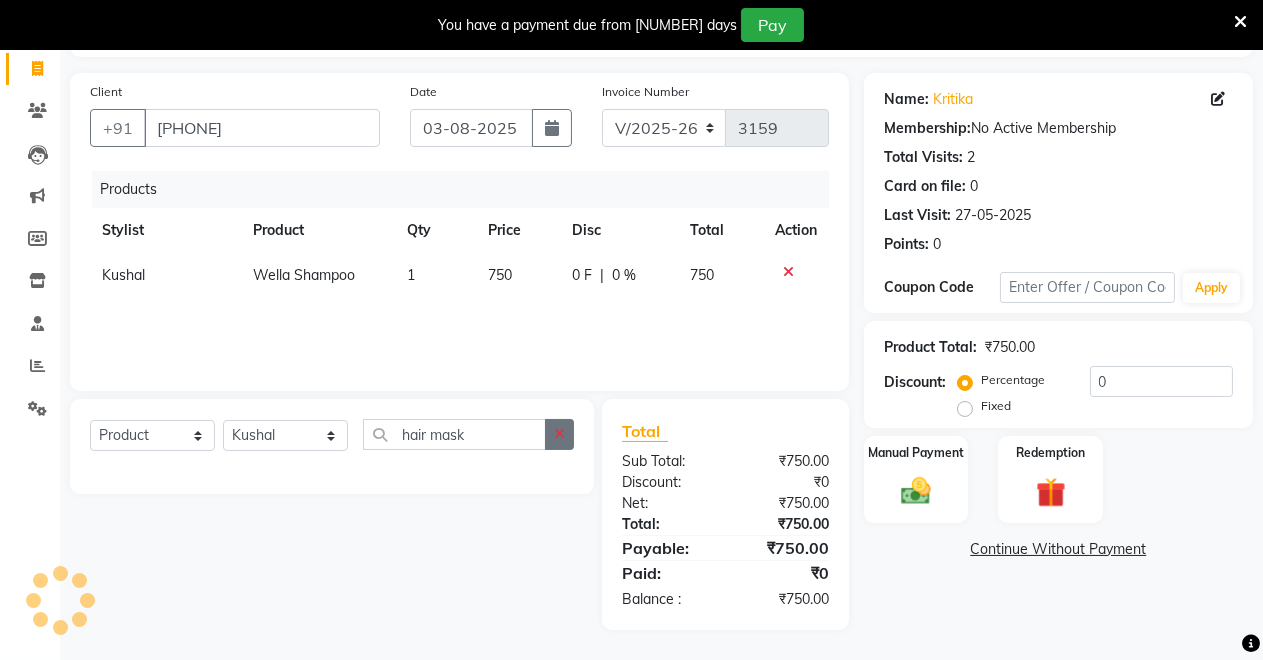 click 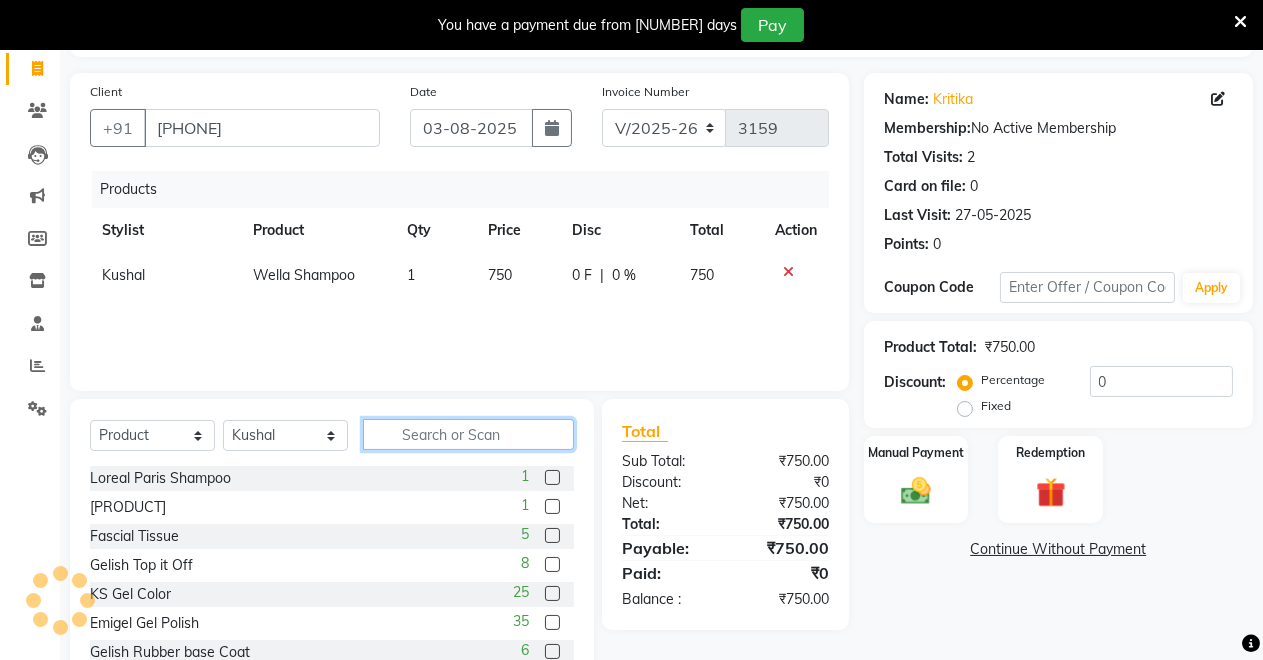 click 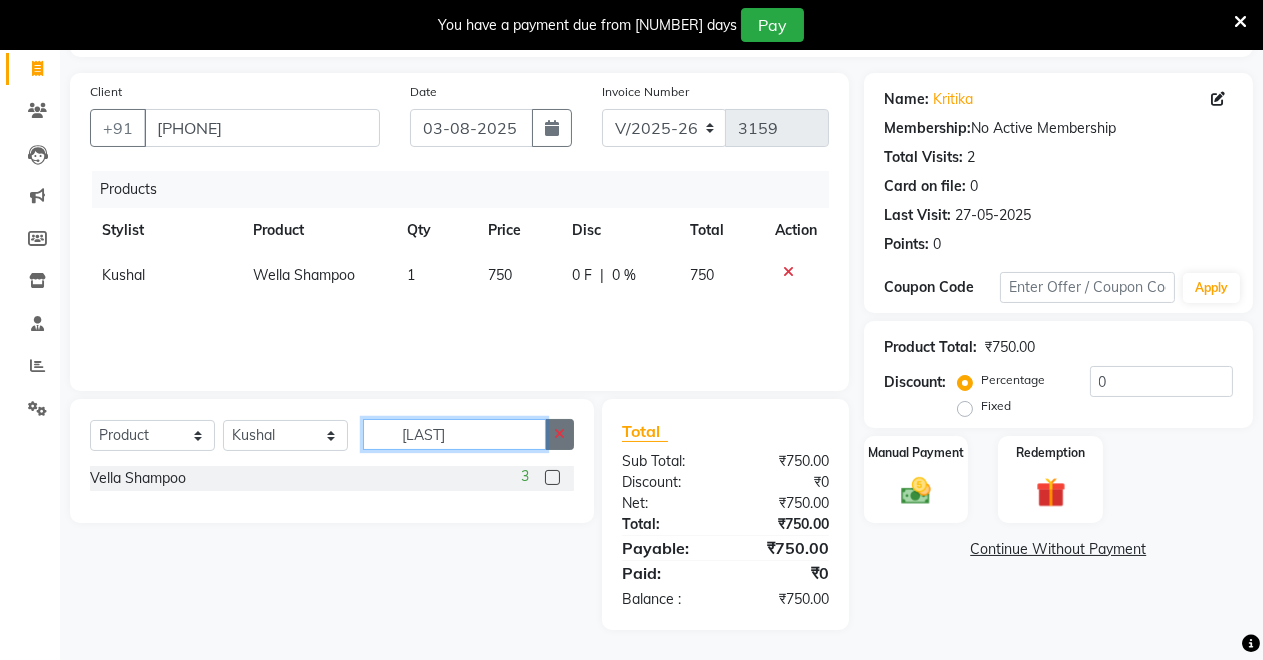 type on "vella" 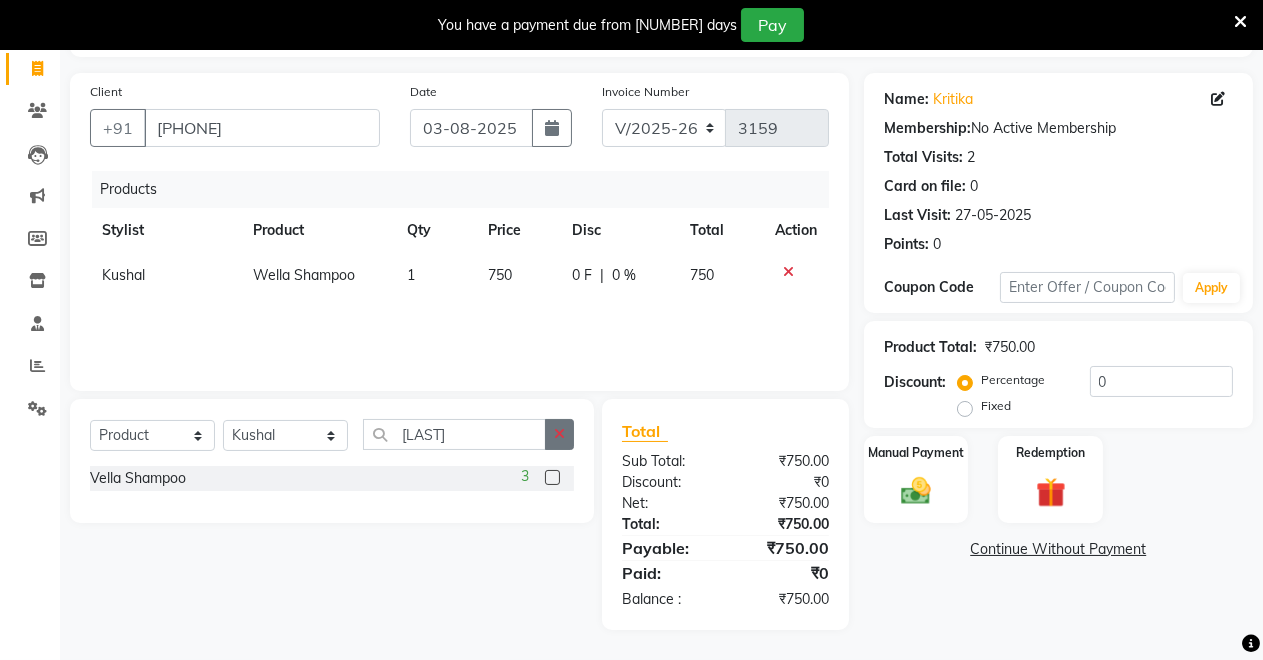 click 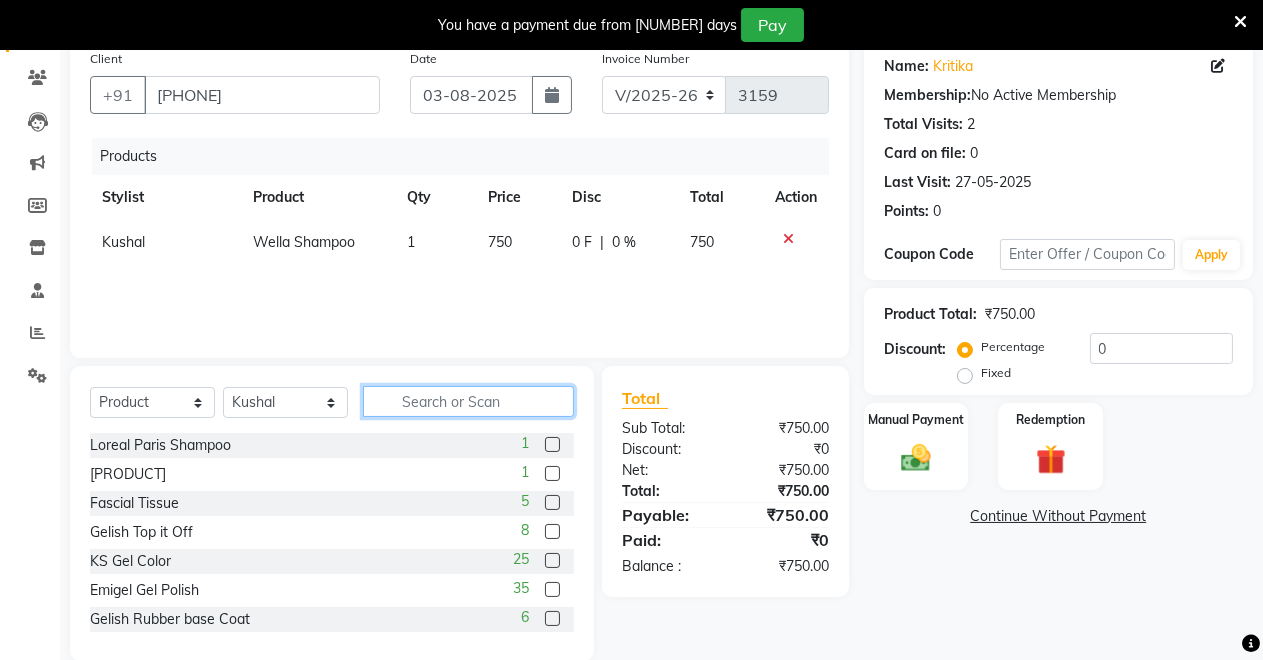 scroll, scrollTop: 191, scrollLeft: 0, axis: vertical 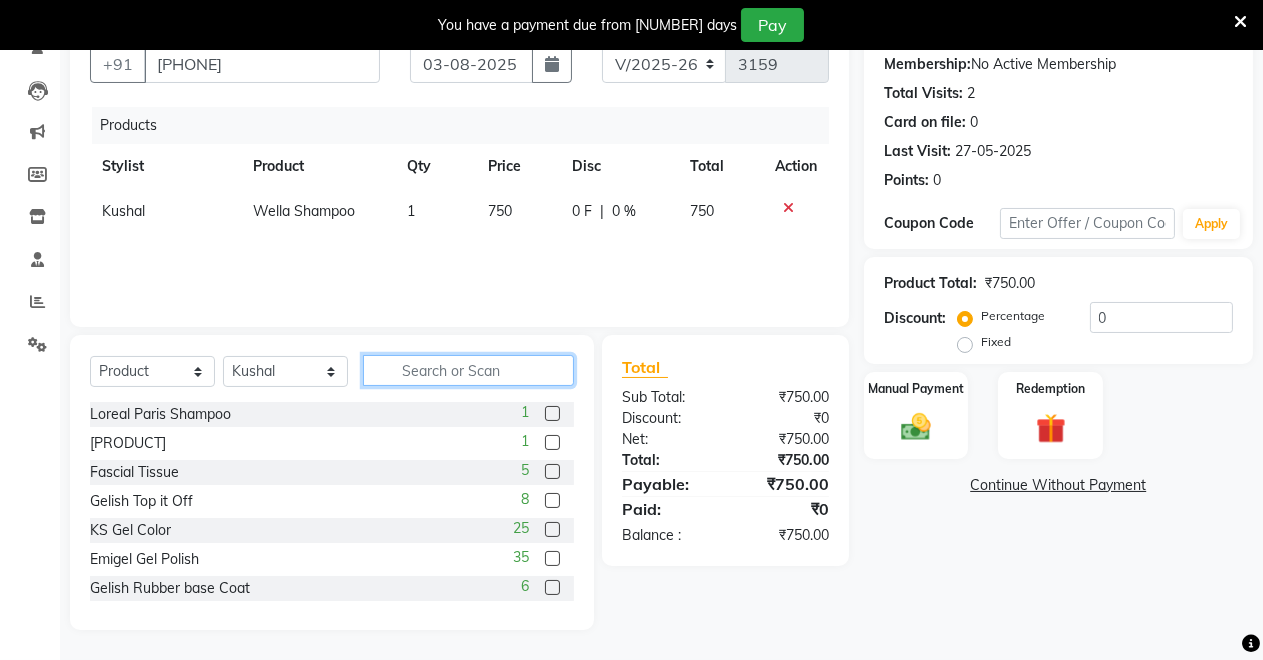 click 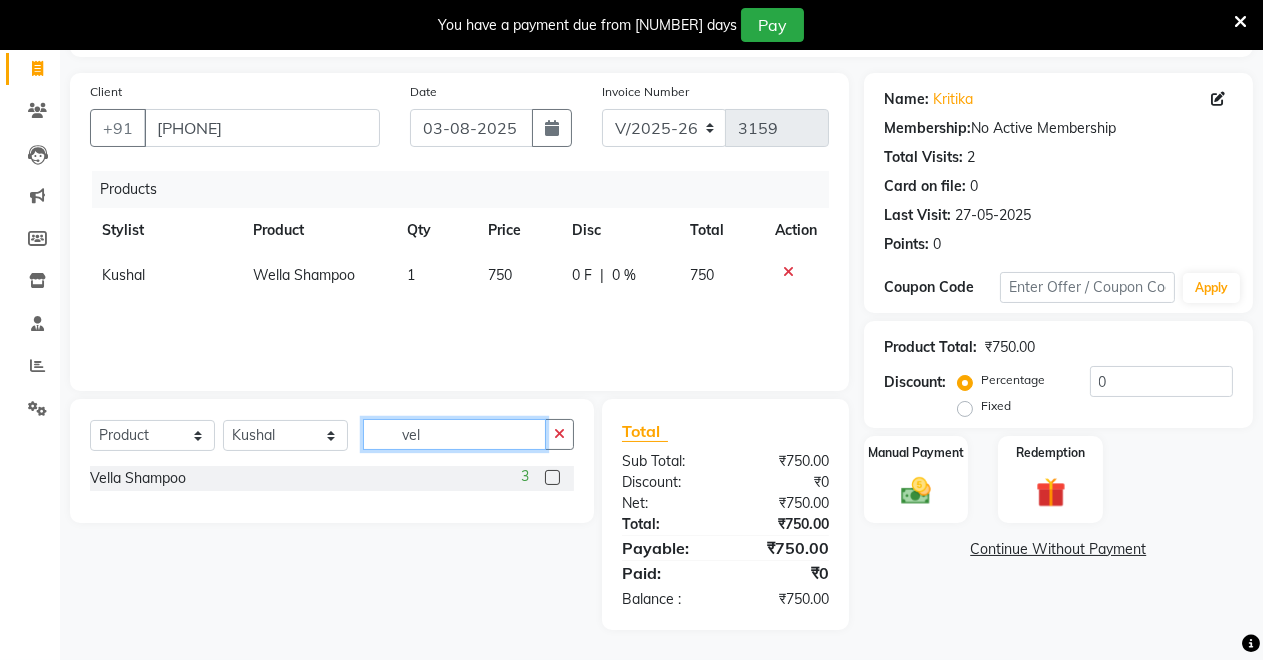 scroll, scrollTop: 191, scrollLeft: 0, axis: vertical 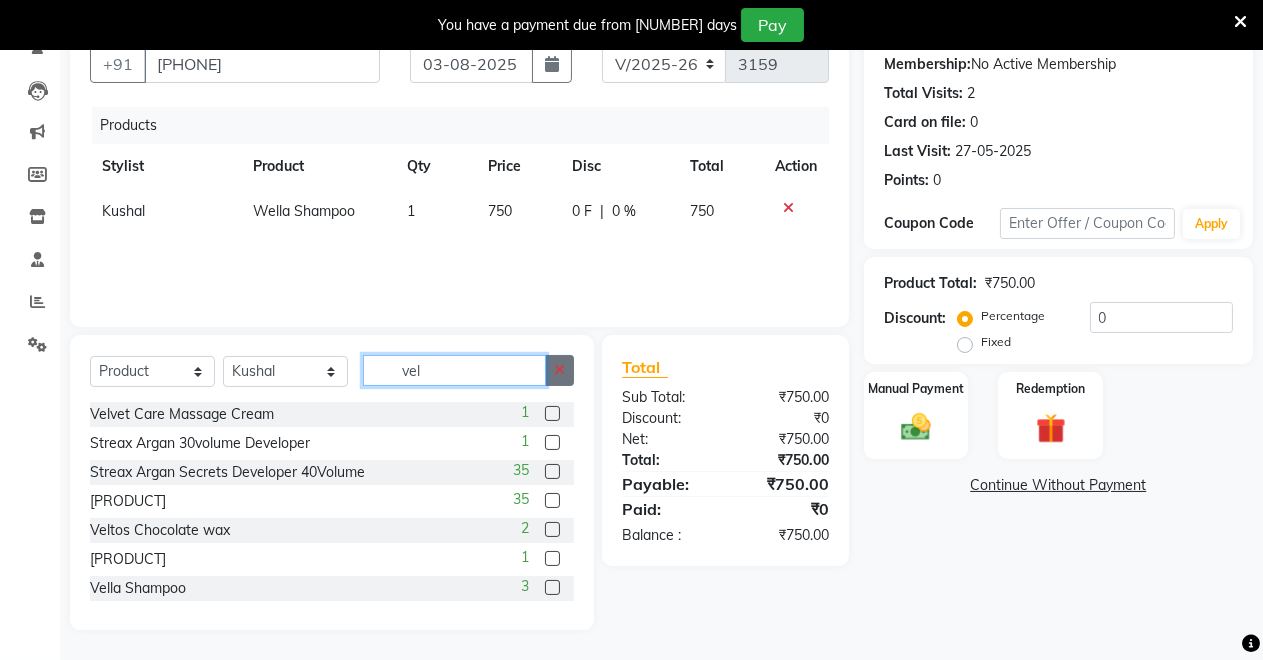 type on "vel" 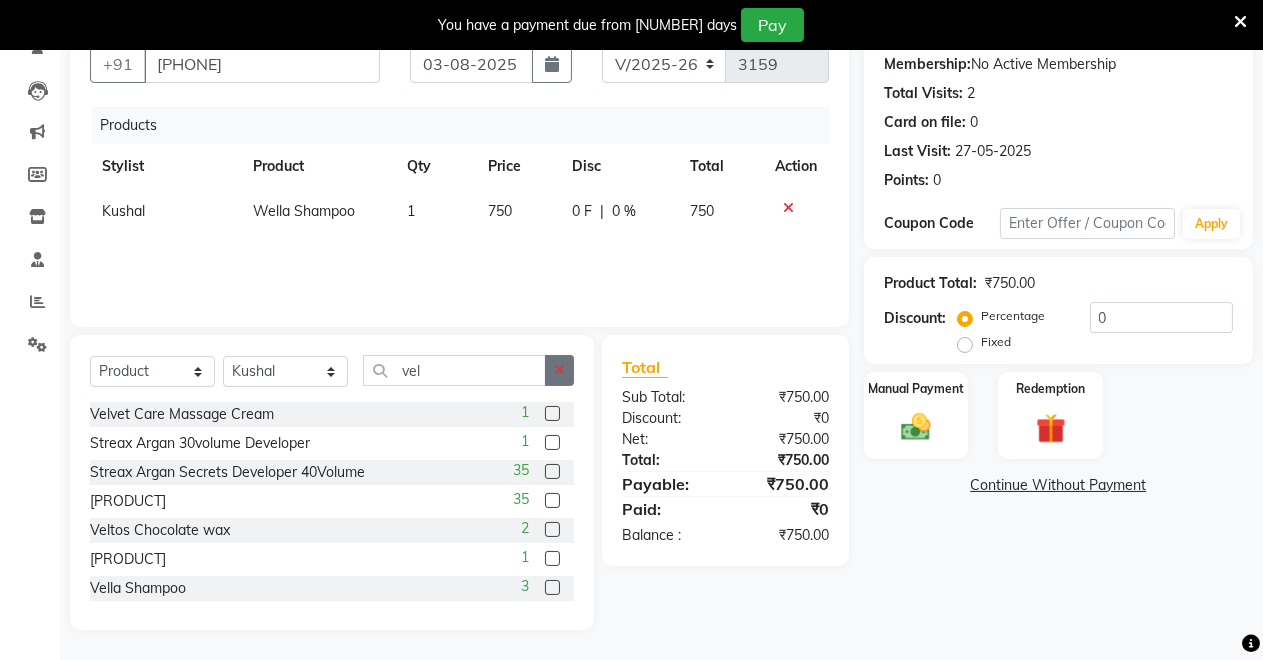 click 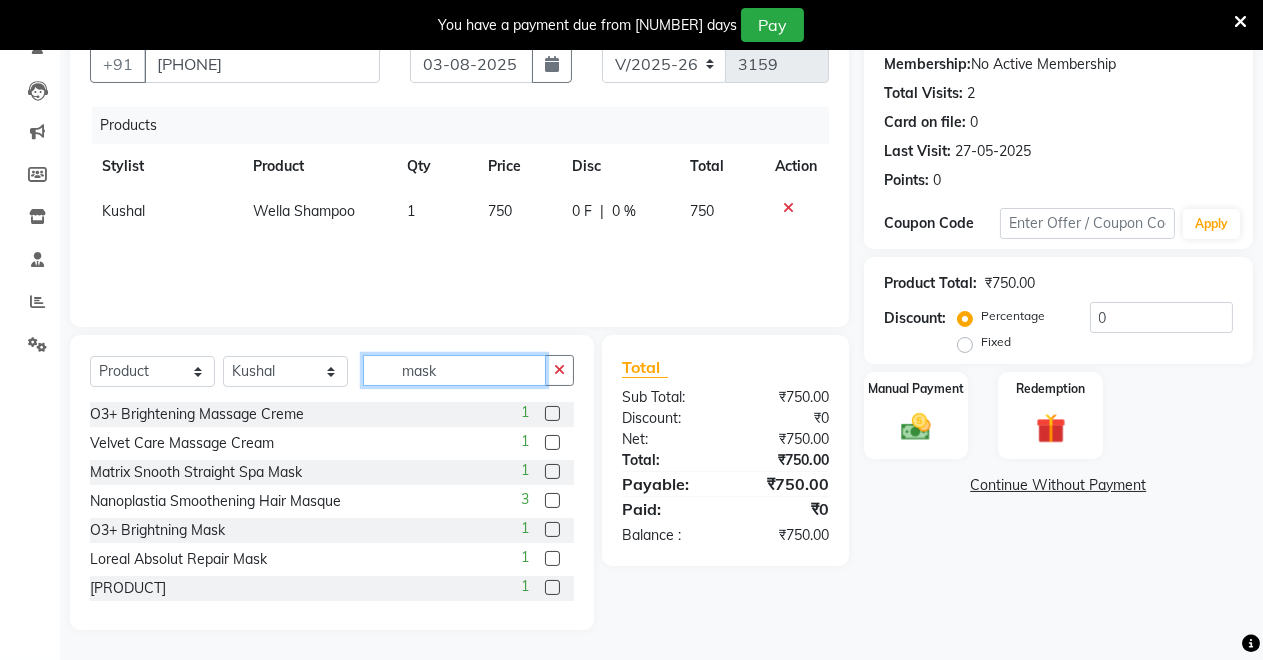 scroll, scrollTop: 165, scrollLeft: 0, axis: vertical 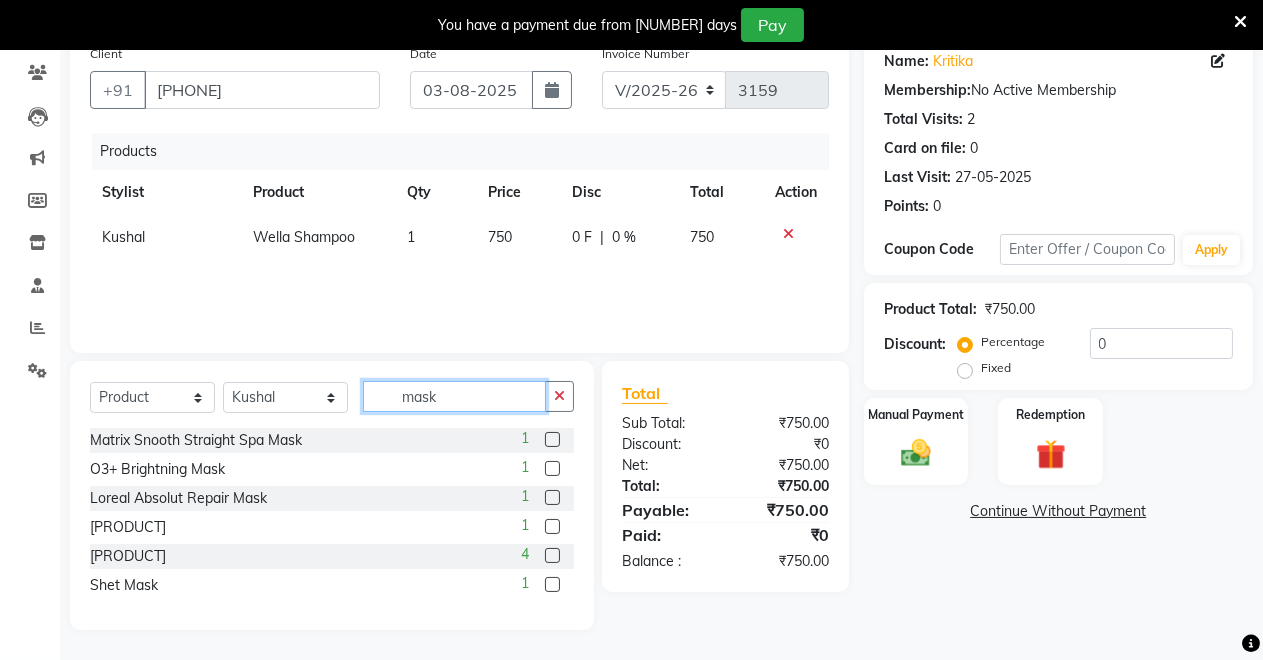type on "mask" 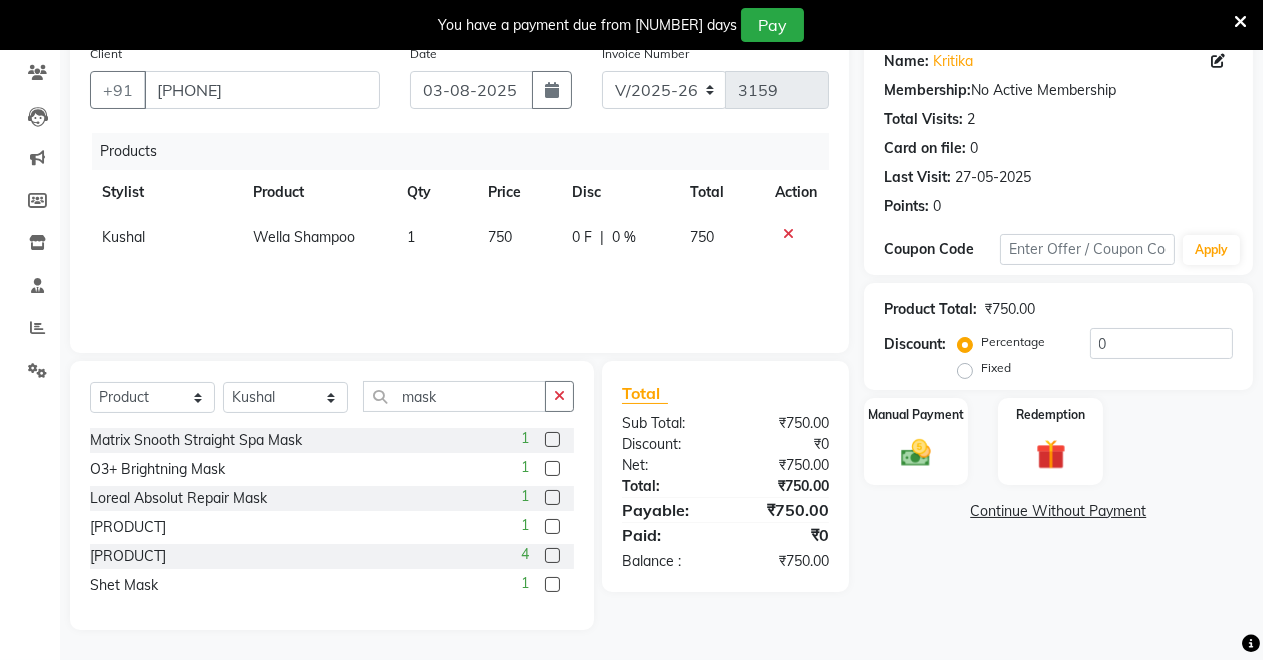click 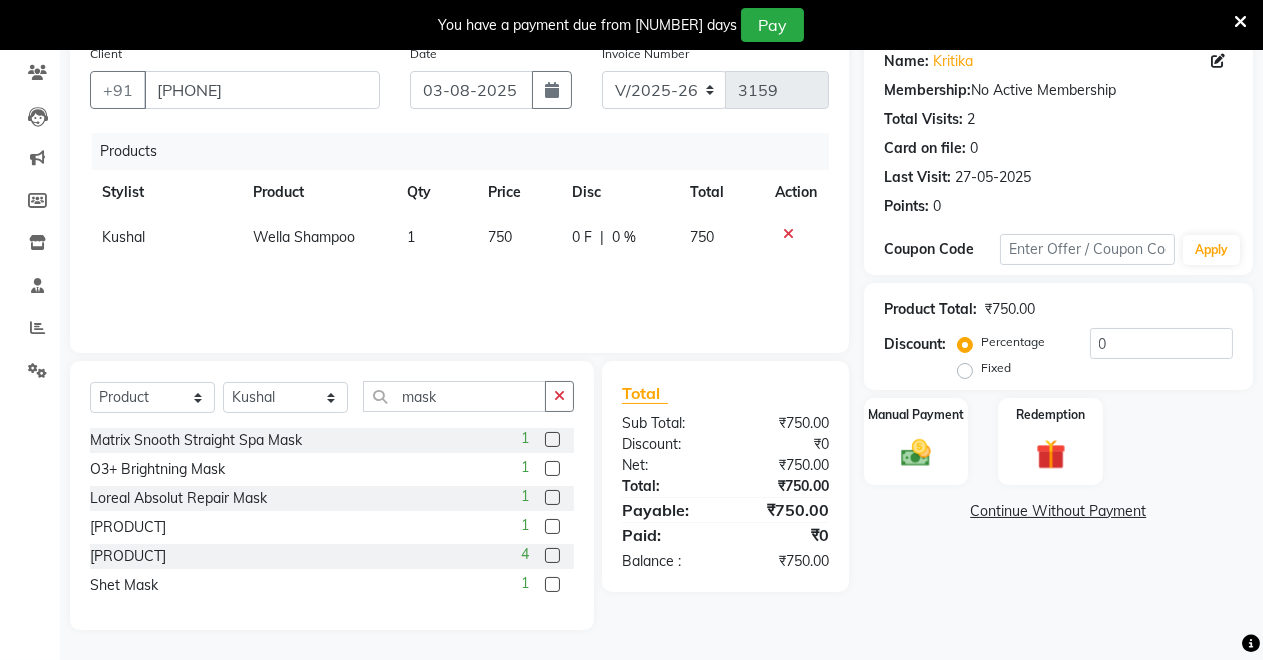 click at bounding box center [551, 527] 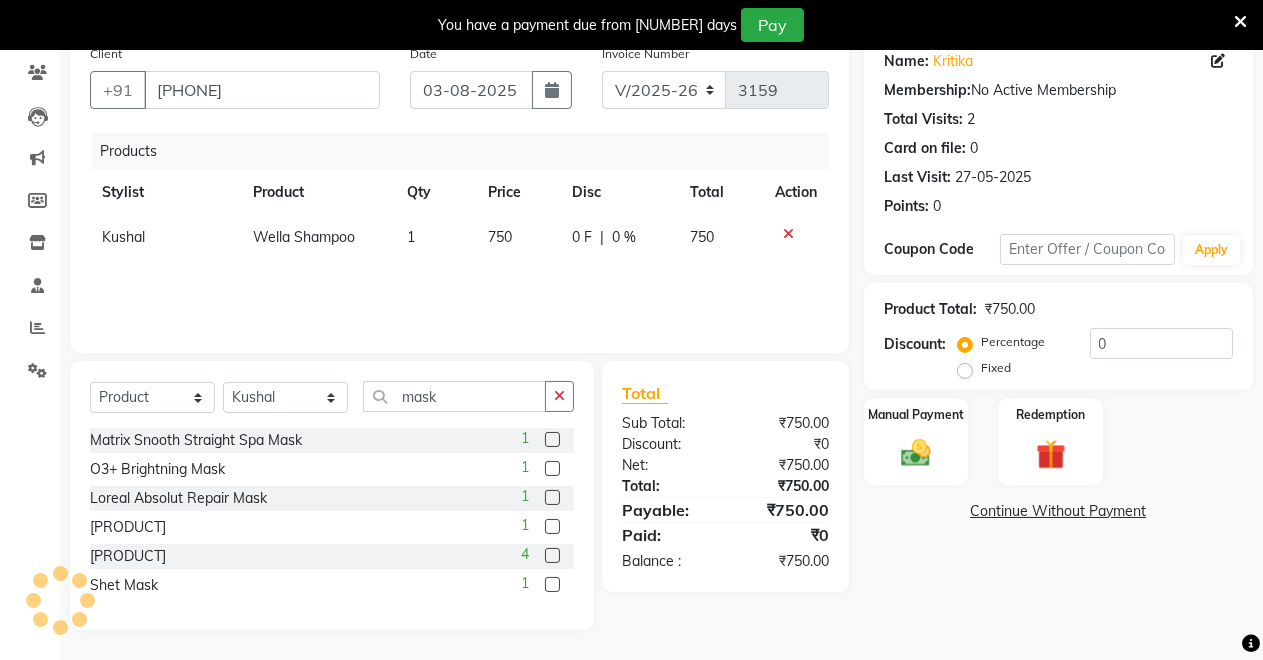 click 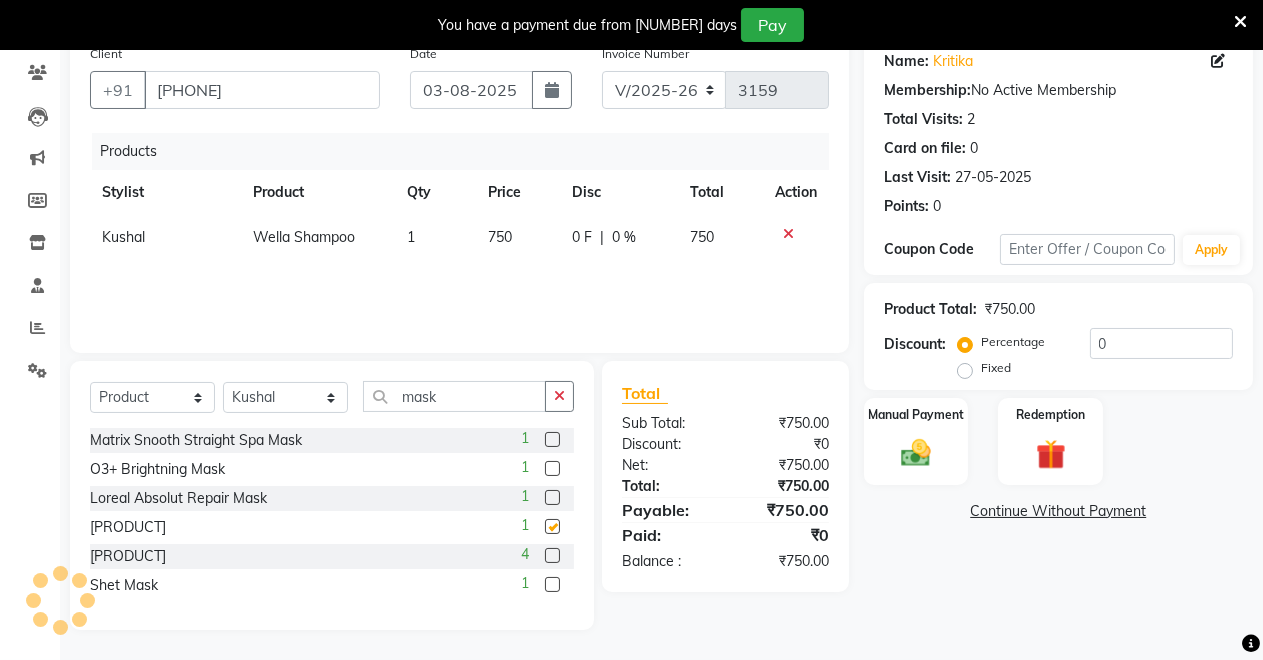 checkbox on "false" 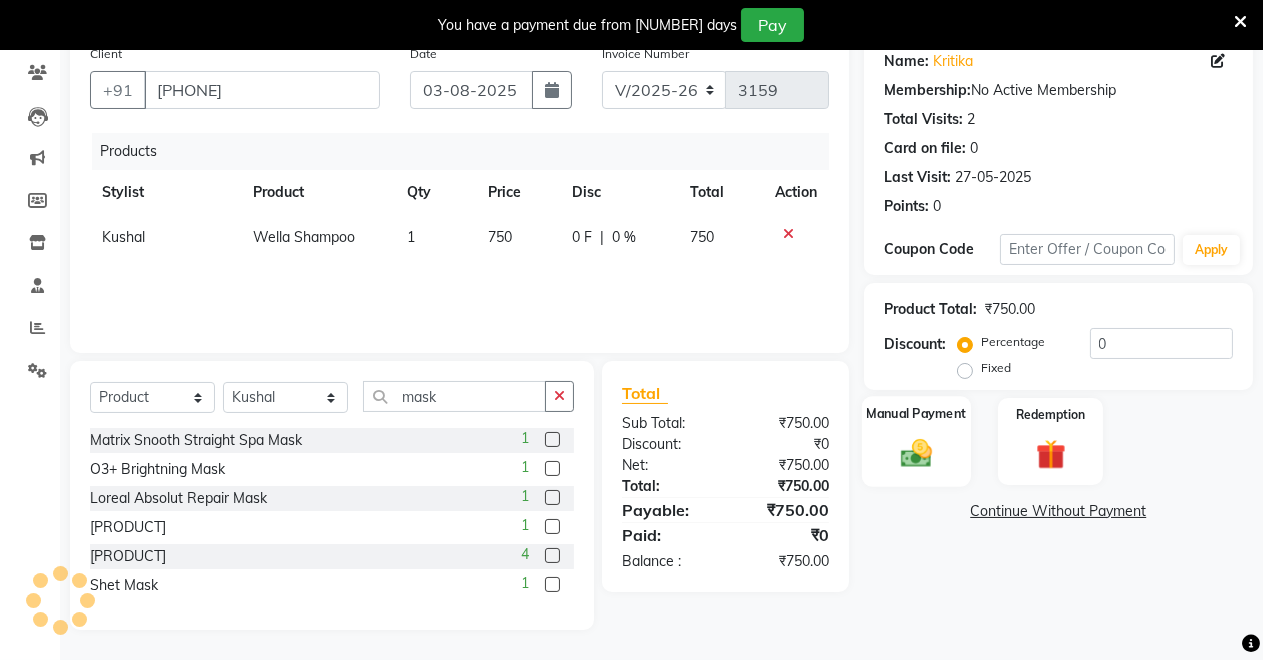 click on "Manual Payment" 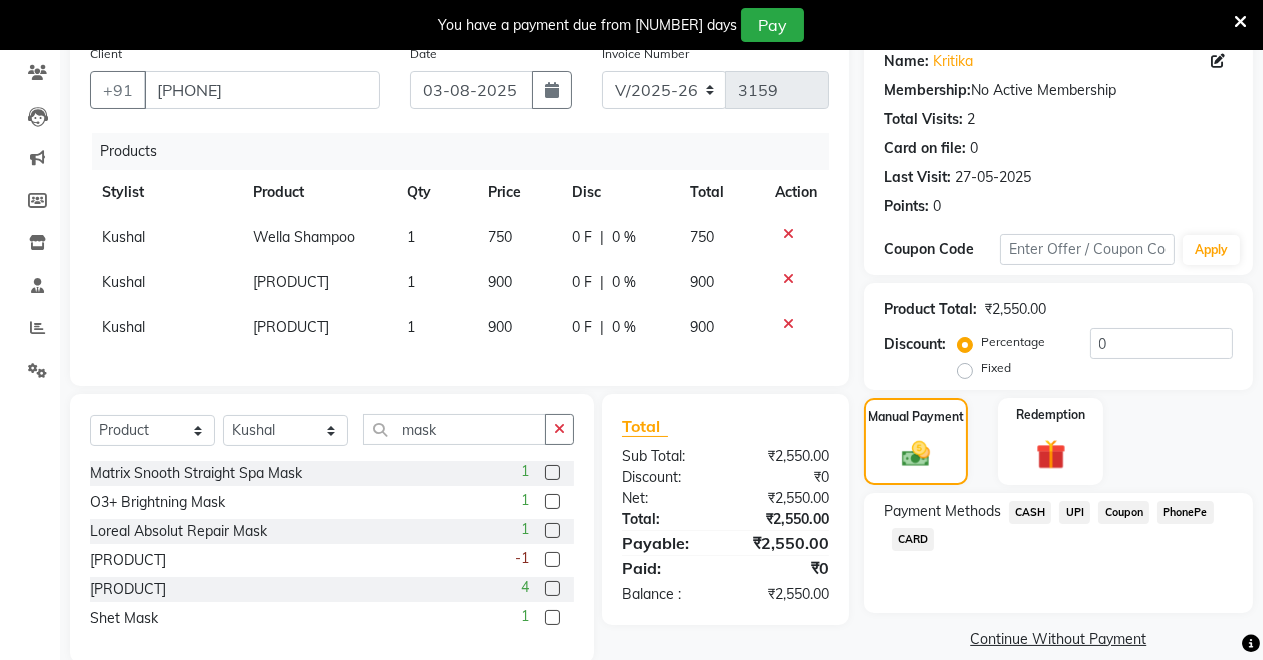 click 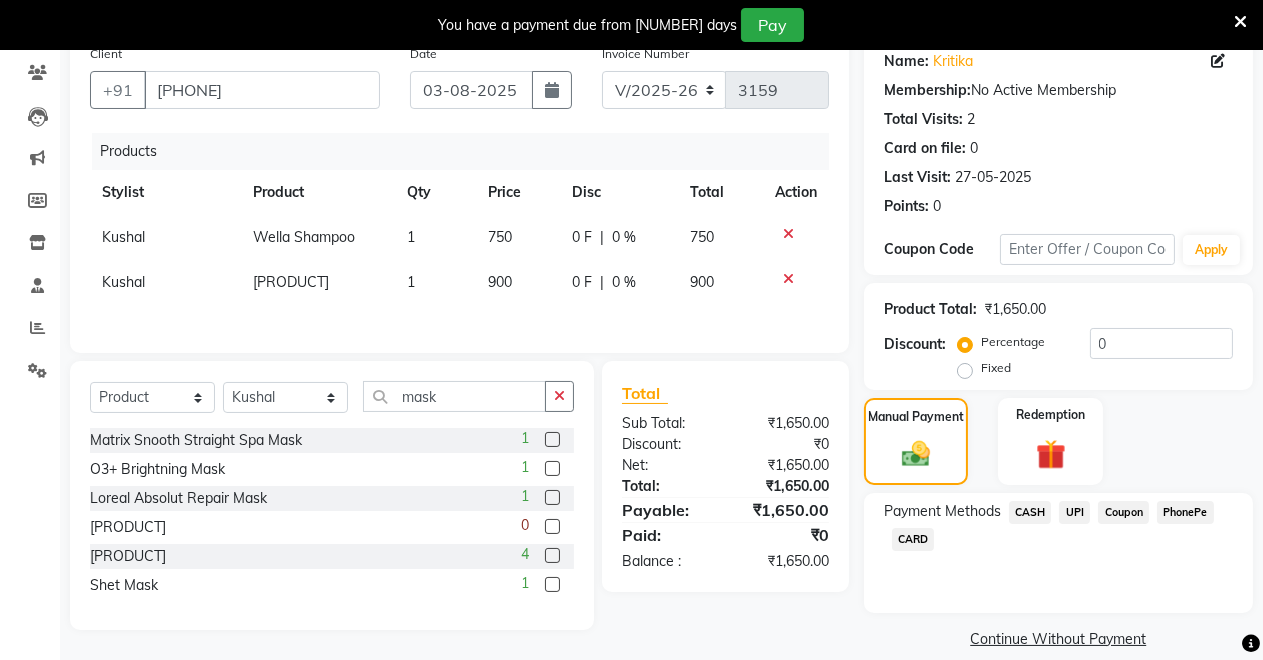 click on "Fixed" 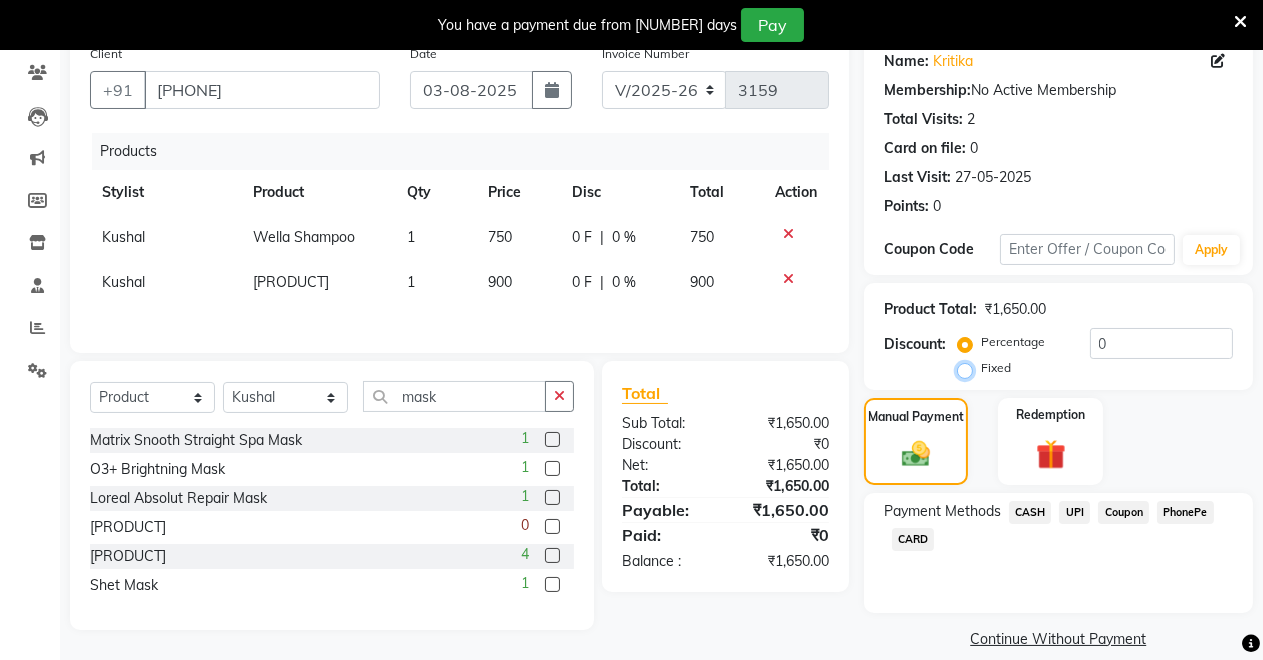 click on "Fixed" at bounding box center [969, 368] 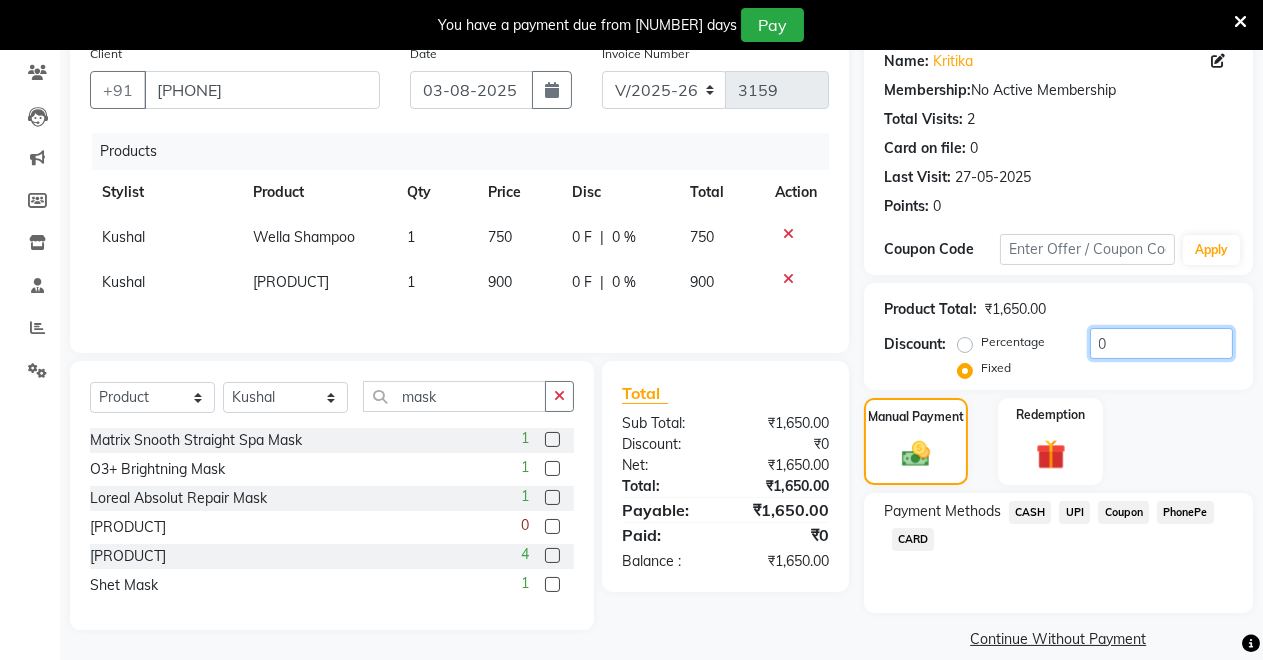 click on "0" 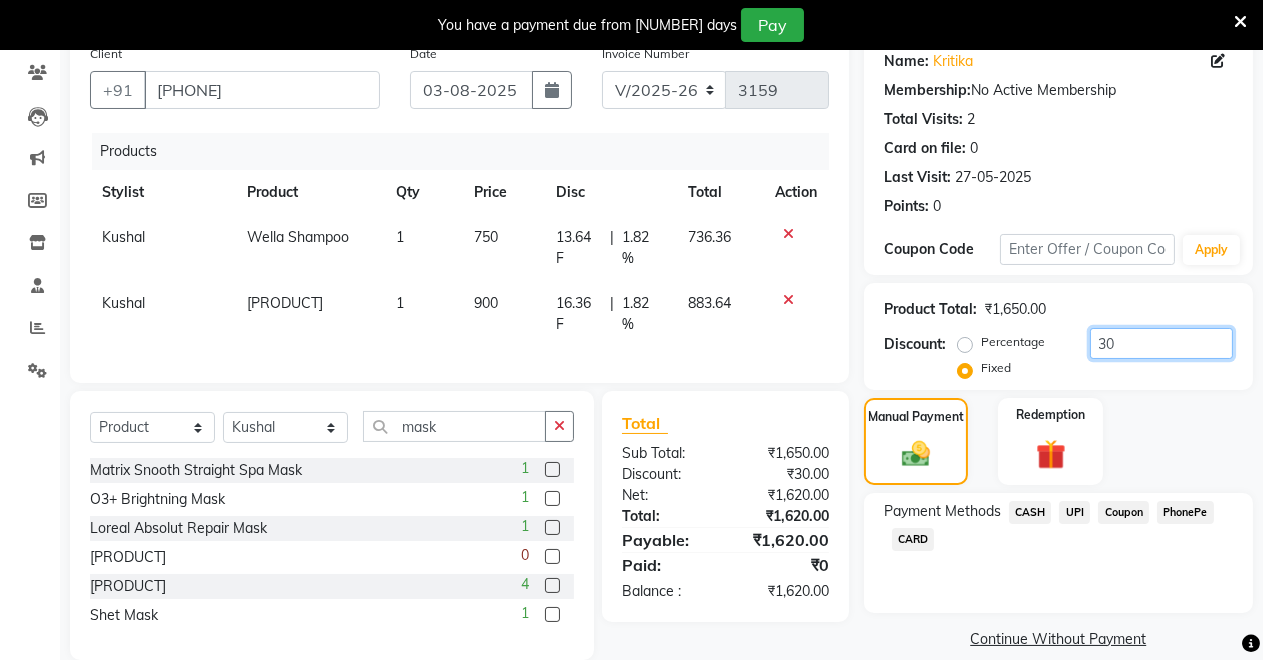 type on "30" 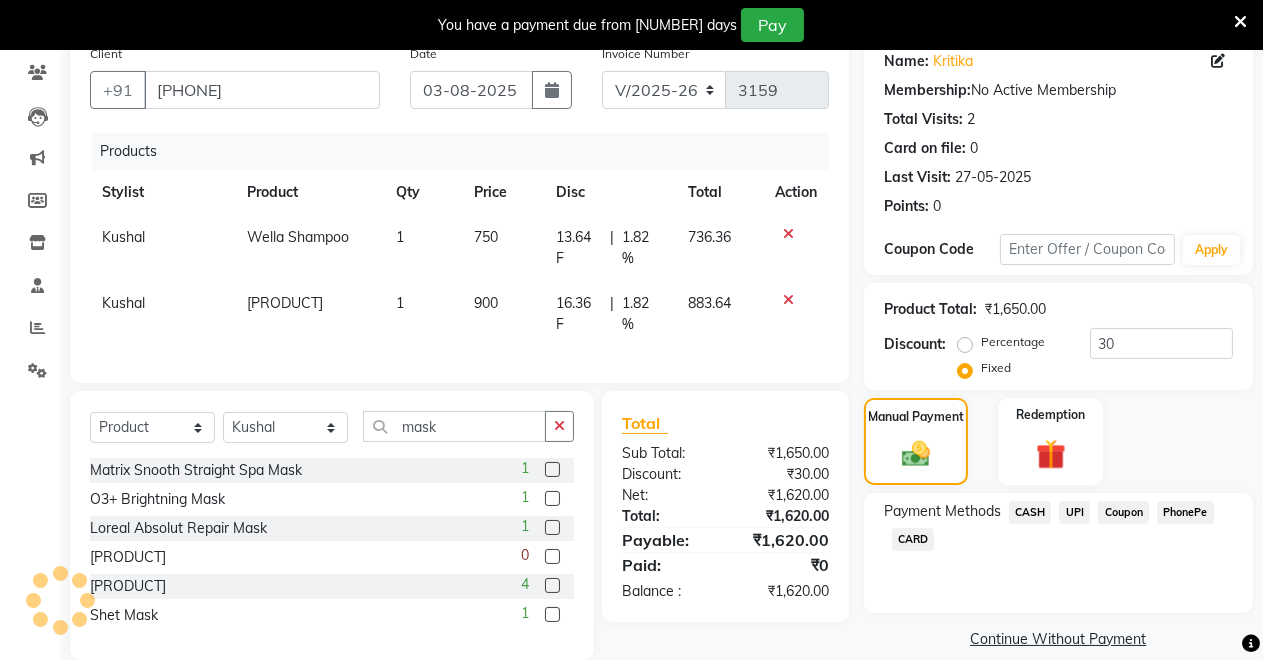 click on "CASH" 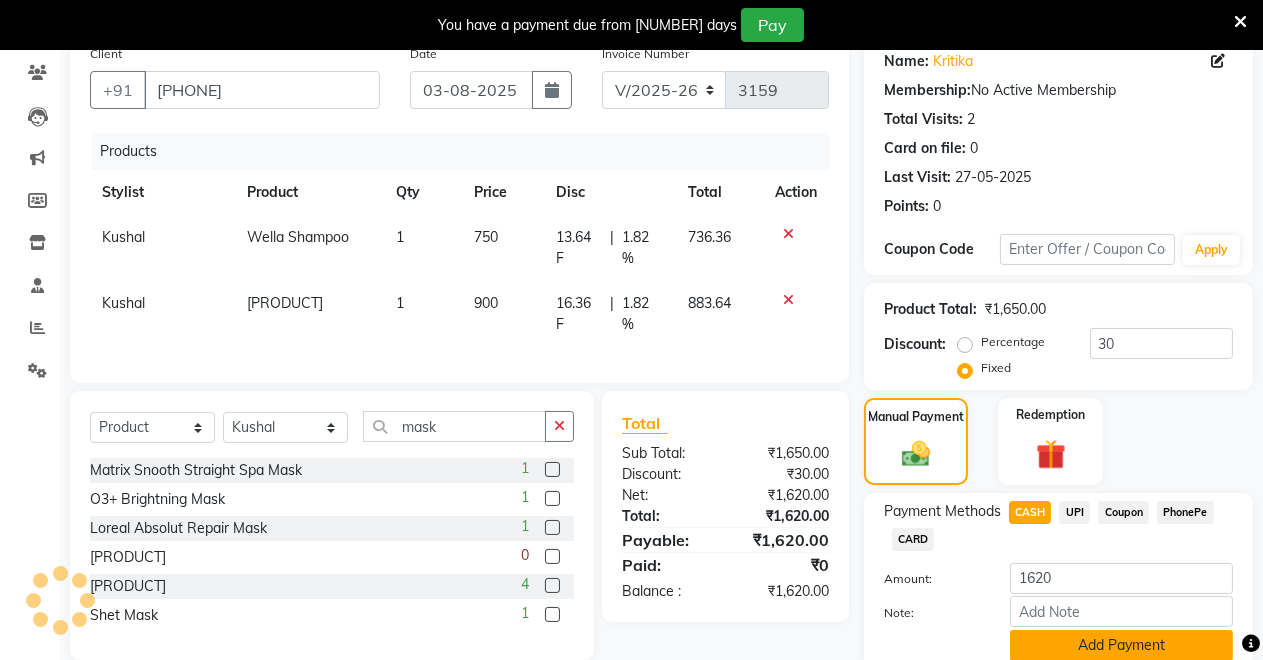 click on "Add Payment" 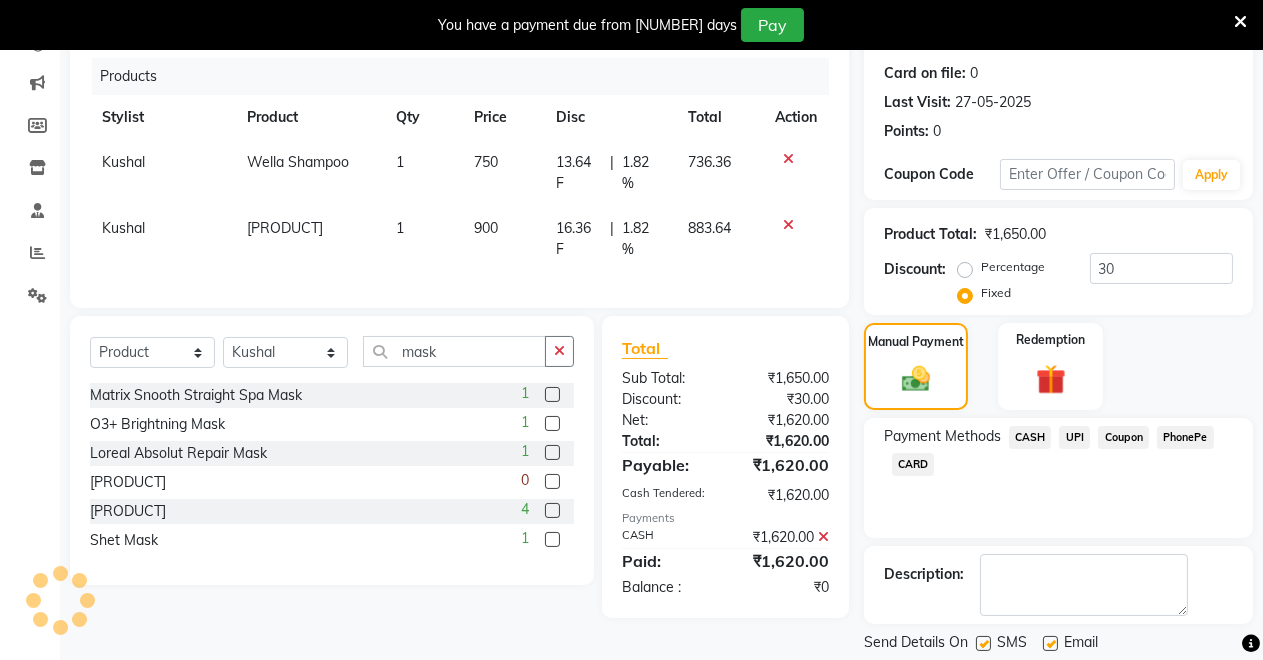 scroll, scrollTop: 302, scrollLeft: 0, axis: vertical 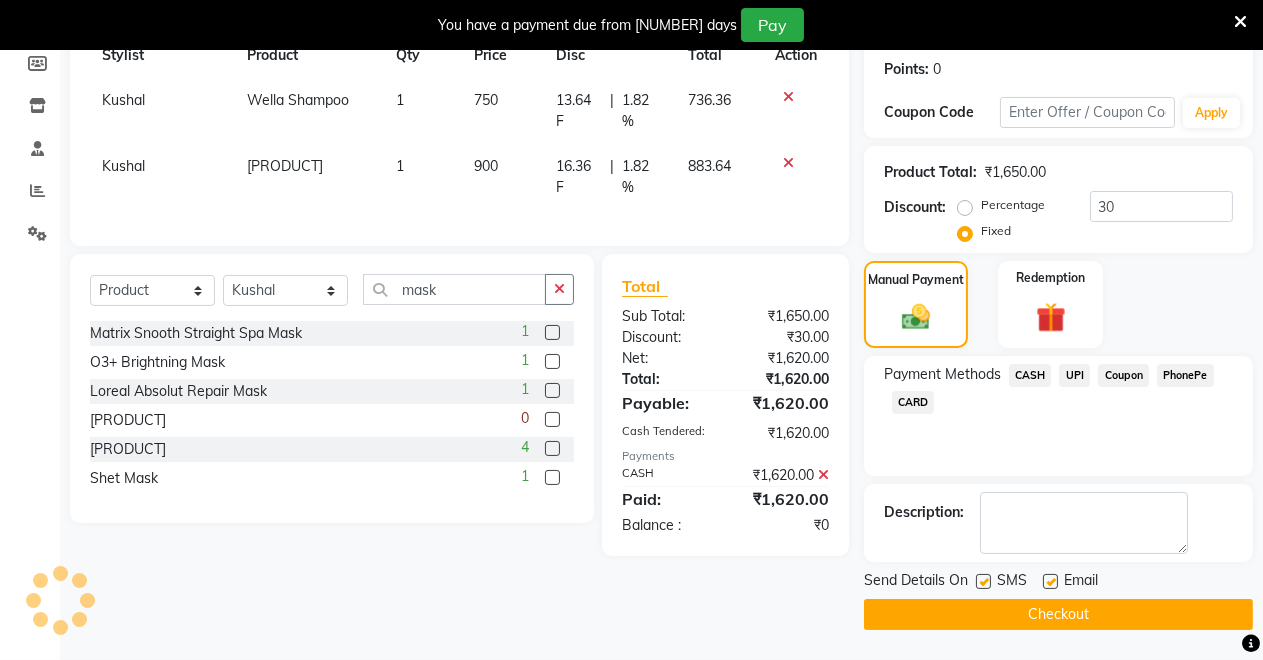 click on "Checkout" 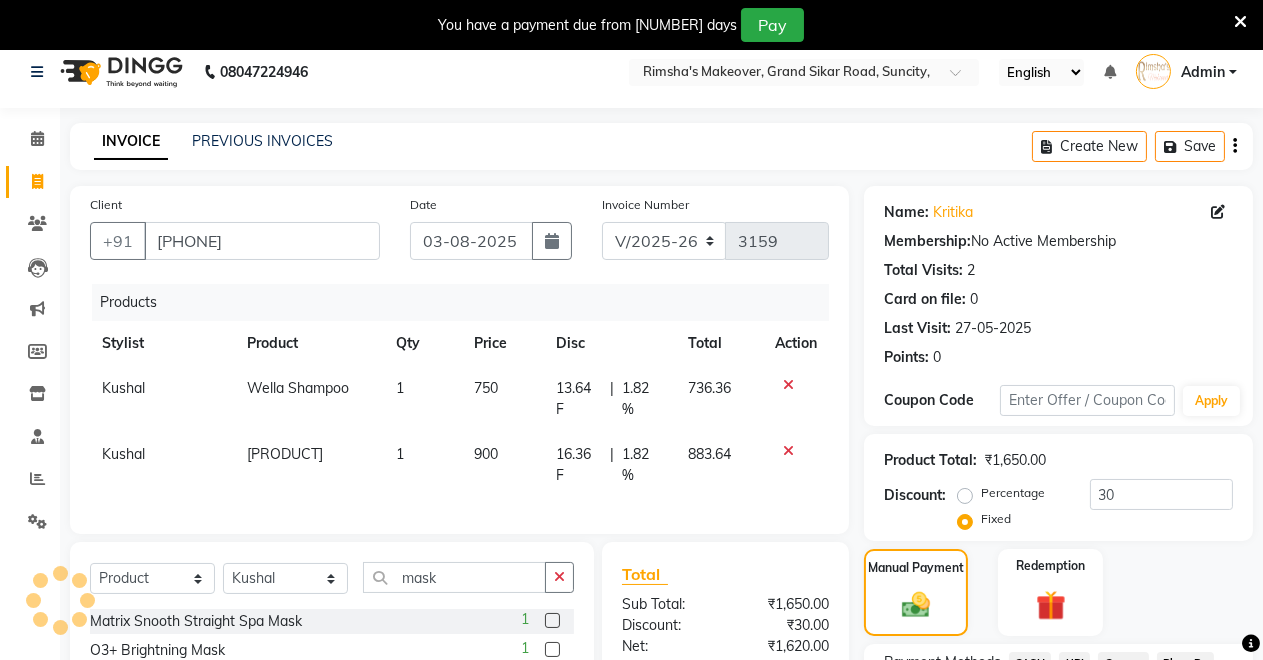 scroll, scrollTop: 0, scrollLeft: 0, axis: both 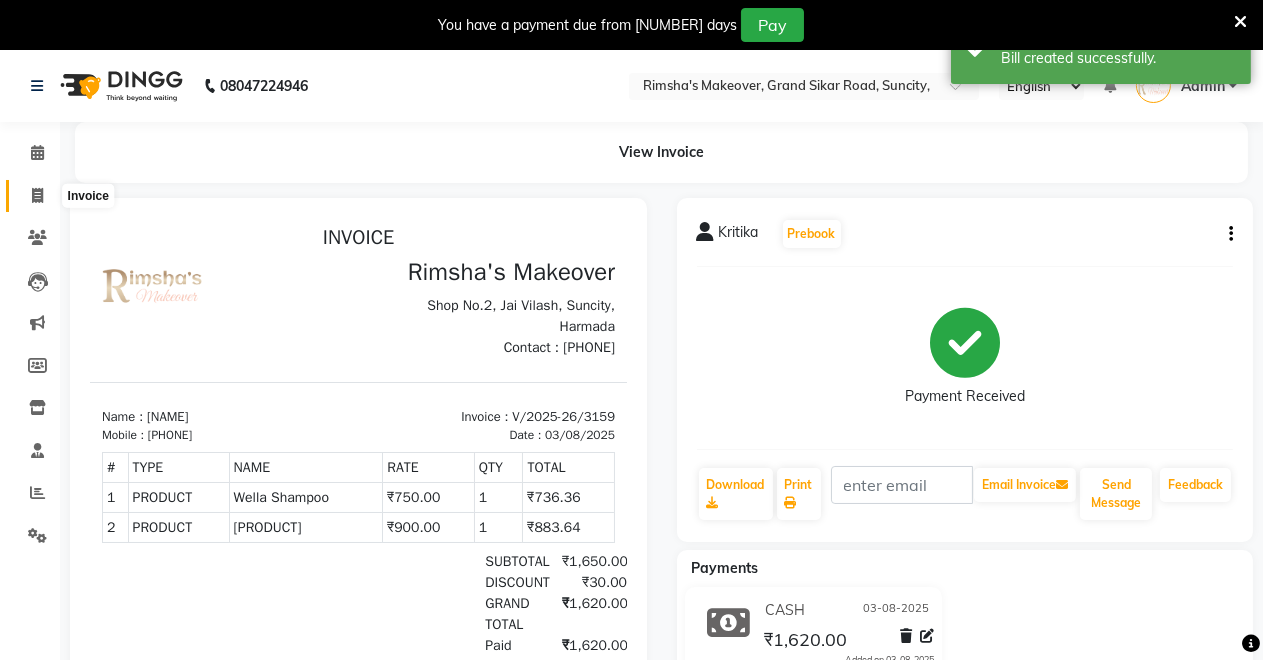 click 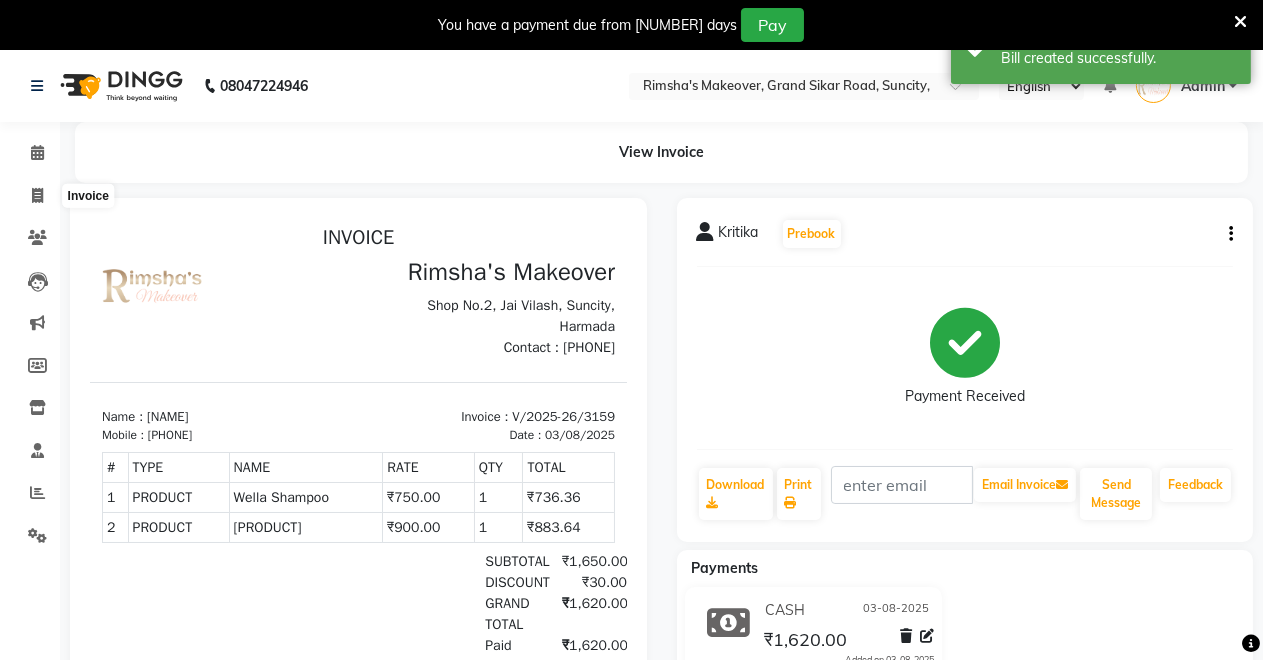select on "service" 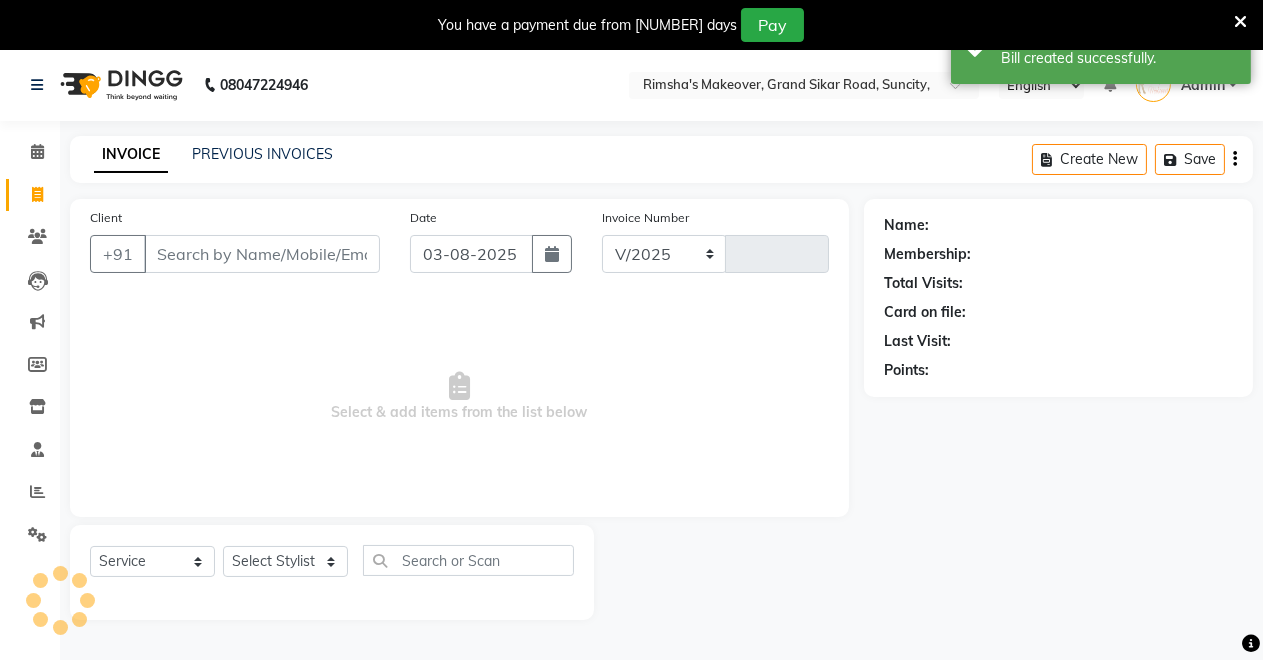 select on "7317" 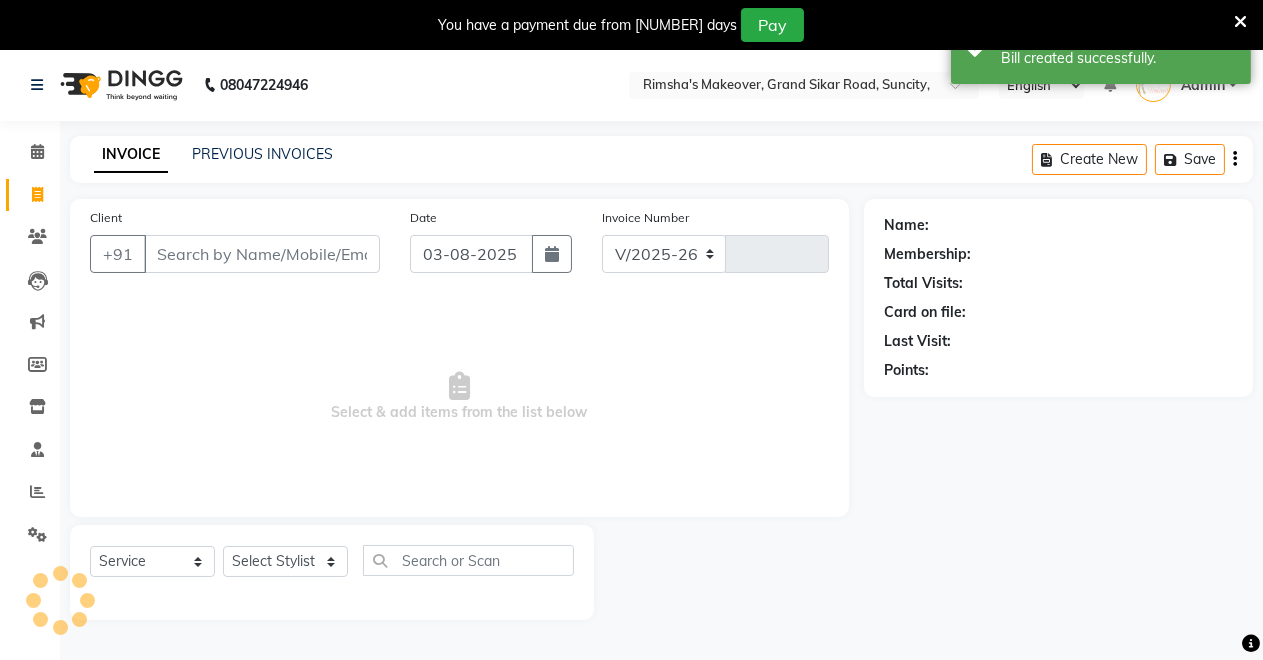 type on "3160" 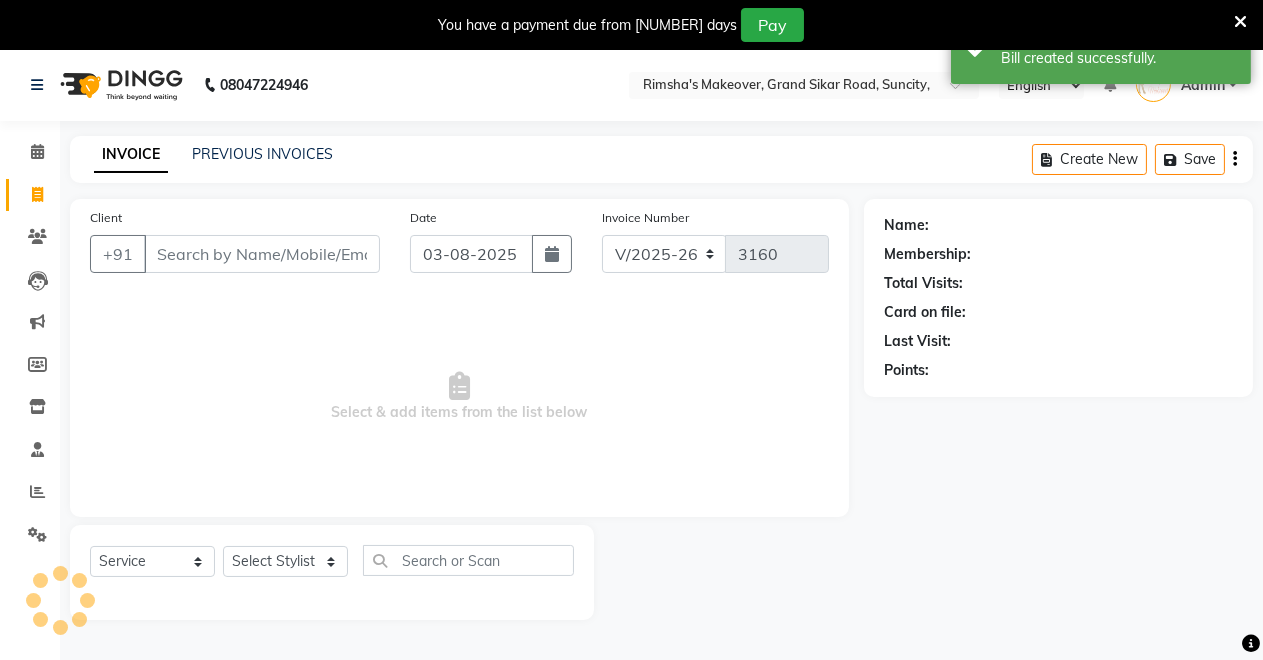 scroll, scrollTop: 49, scrollLeft: 0, axis: vertical 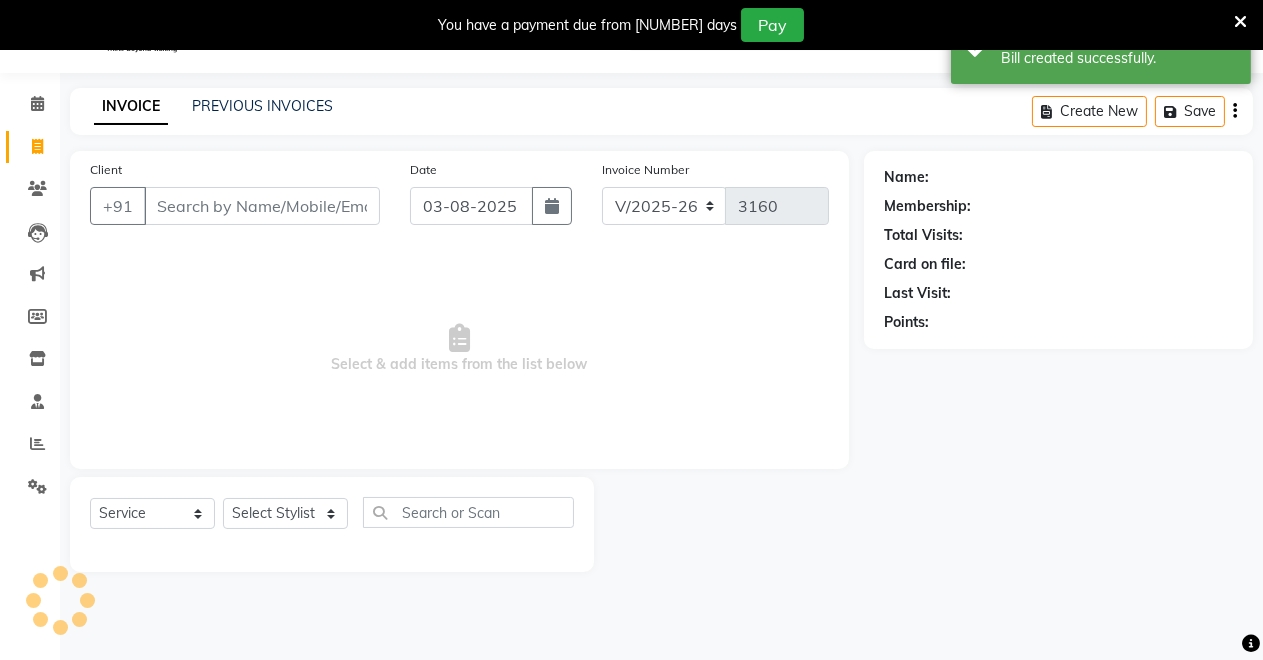 click on "Client +91" 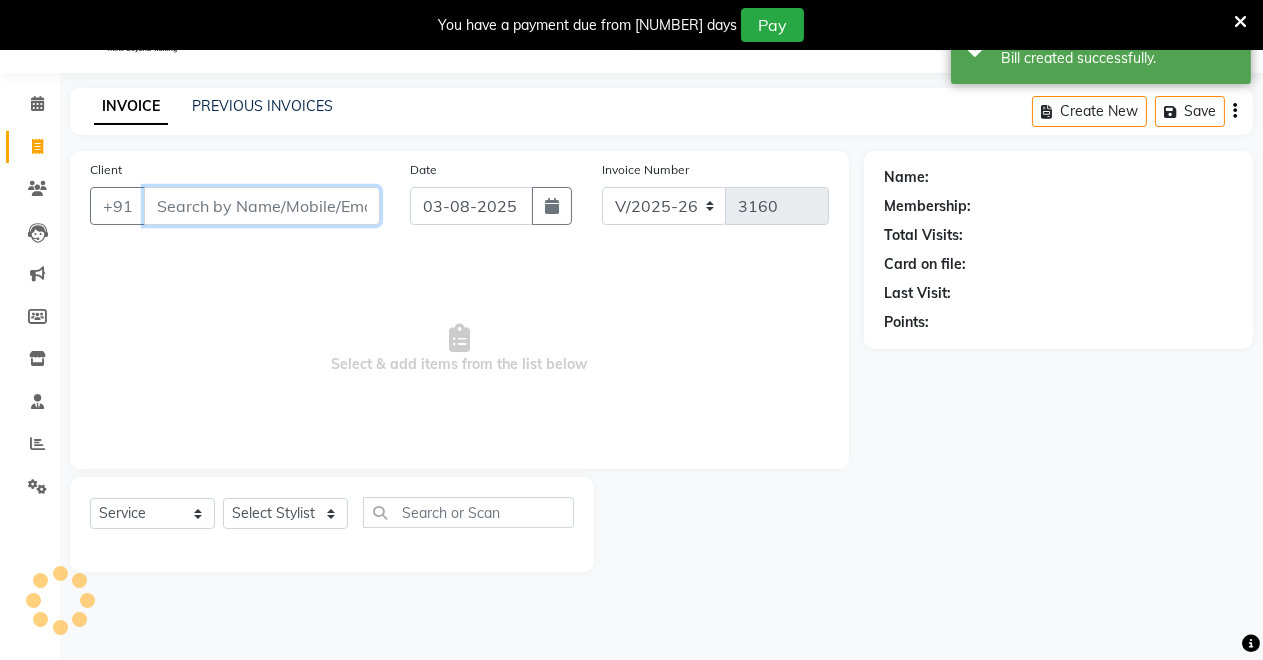 click on "Client" at bounding box center [262, 206] 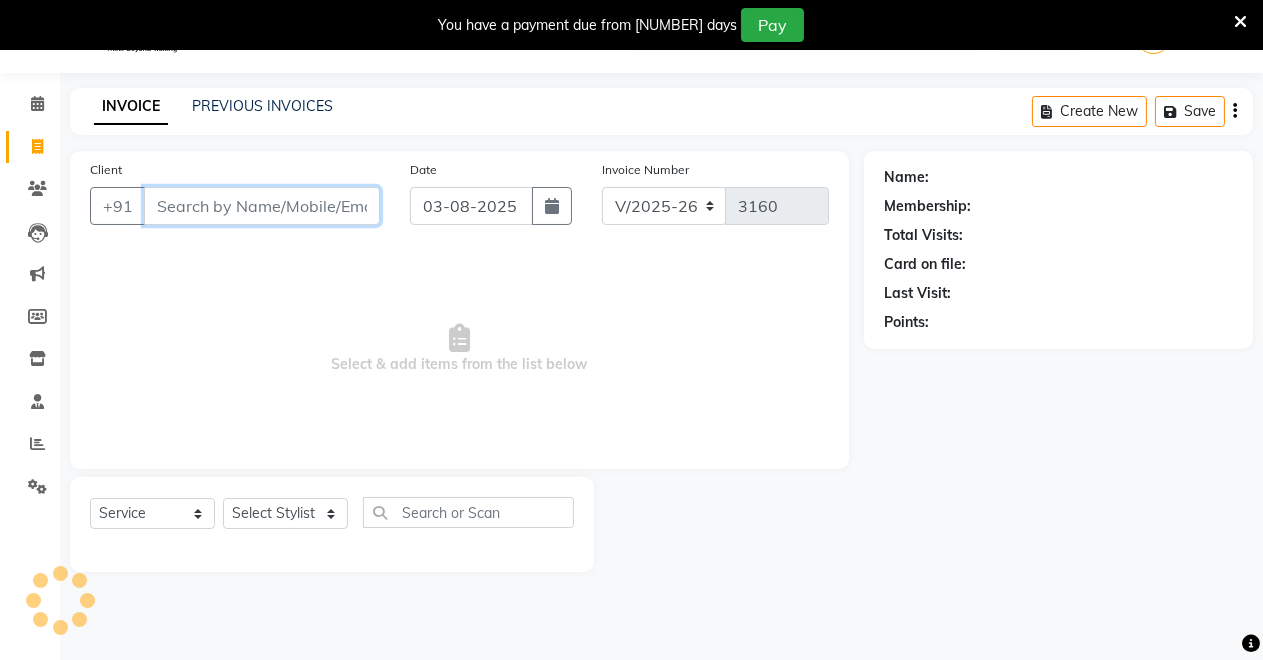 click on "Client" at bounding box center [262, 206] 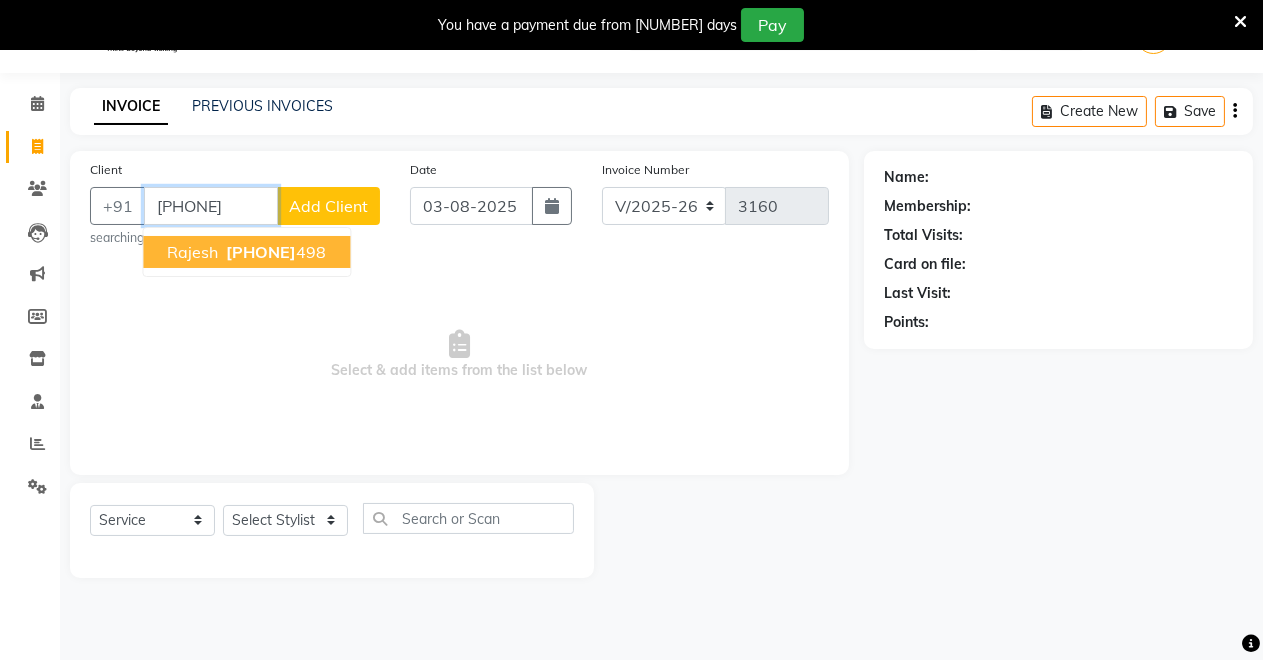 click on "7975653" at bounding box center [261, 252] 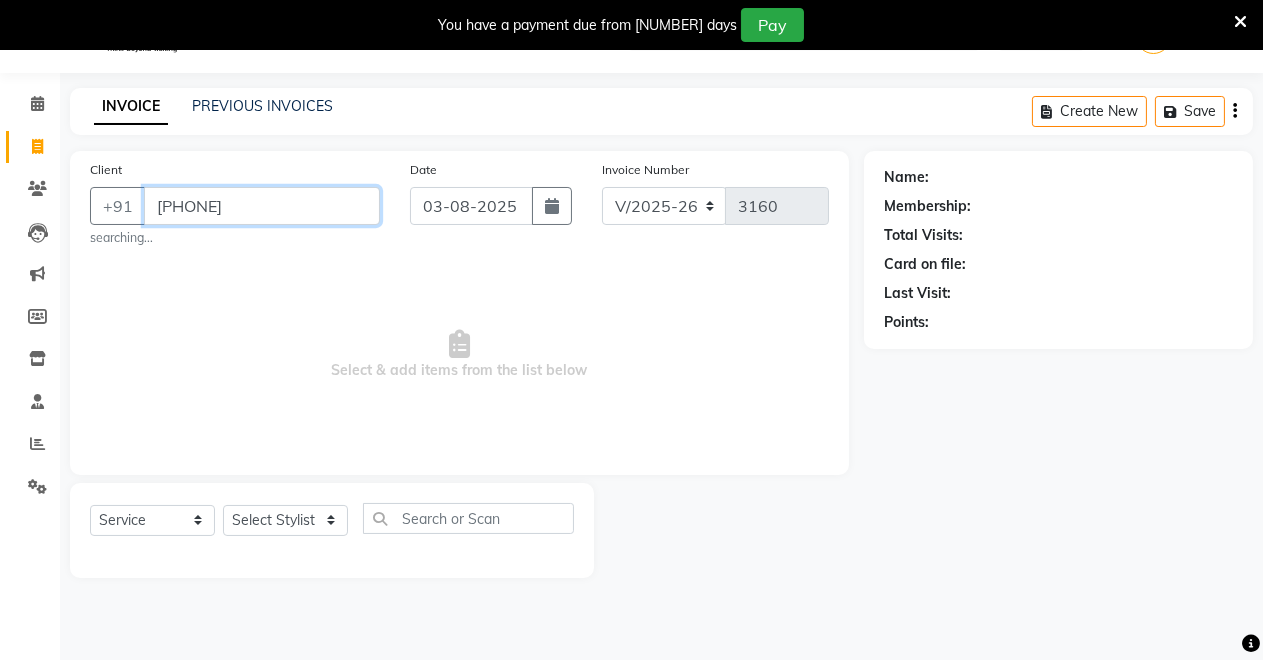 type on "7975653498" 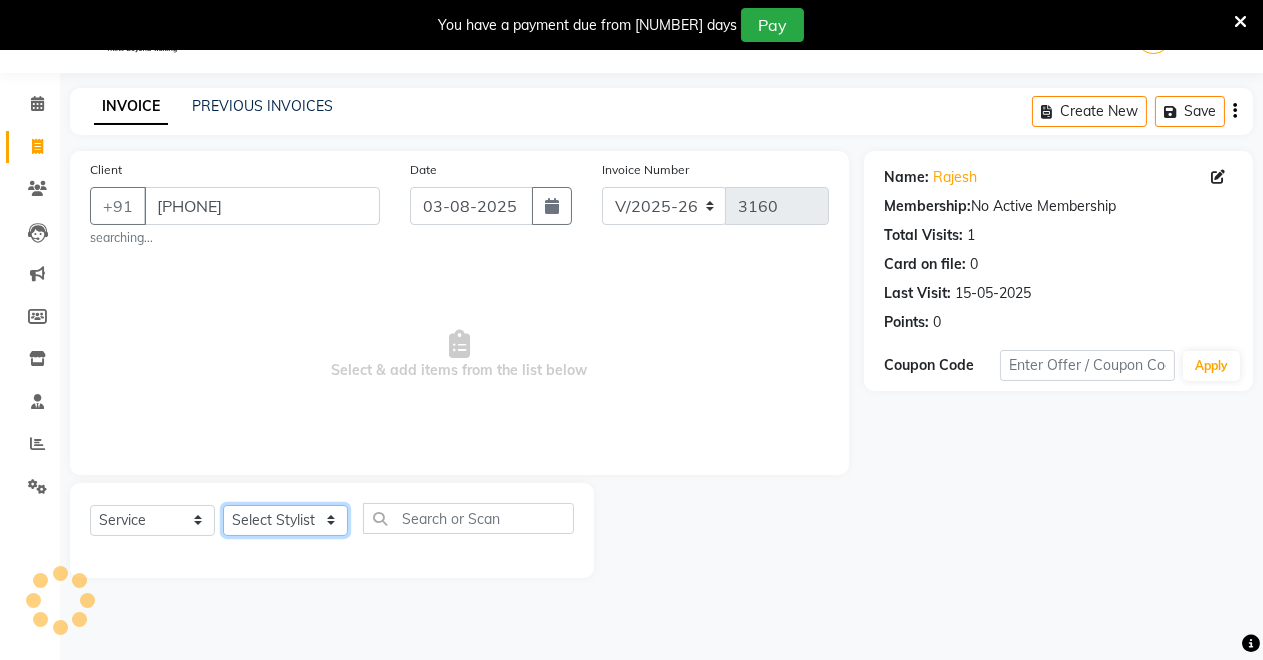 click on "Select Stylist Badal kumar Jeetu Kushal Nikita Rahul Sachin Dangoriya Shikha Suman Verma" 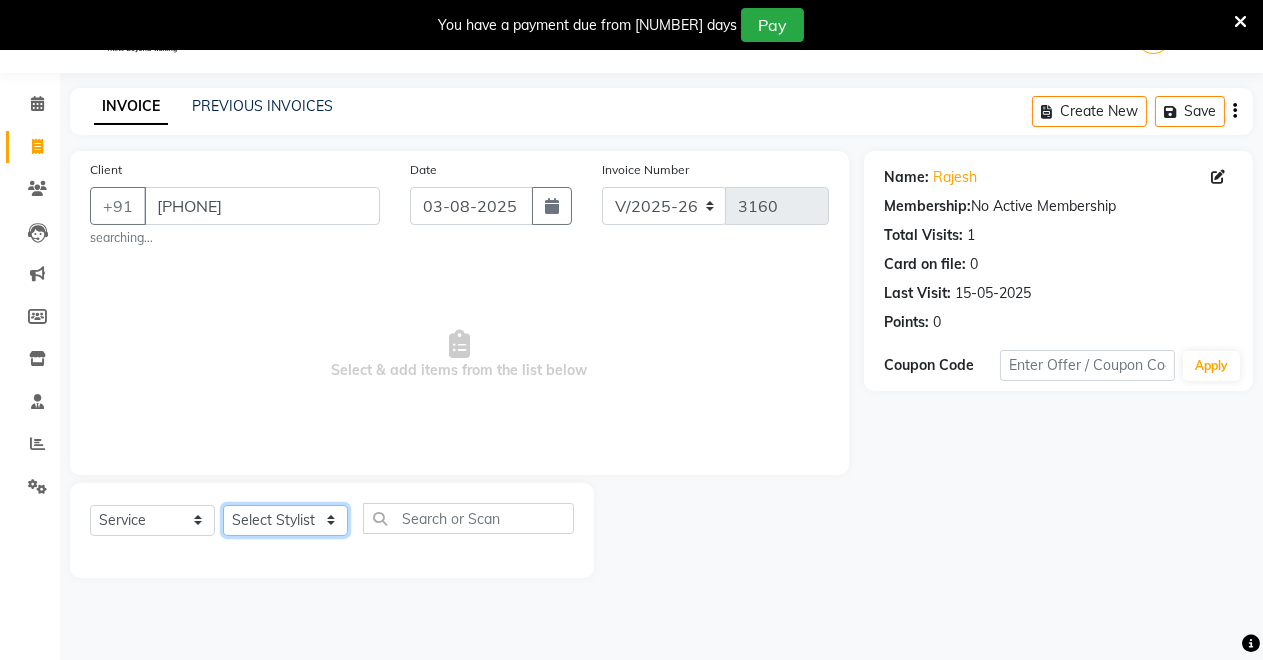 select on "77366" 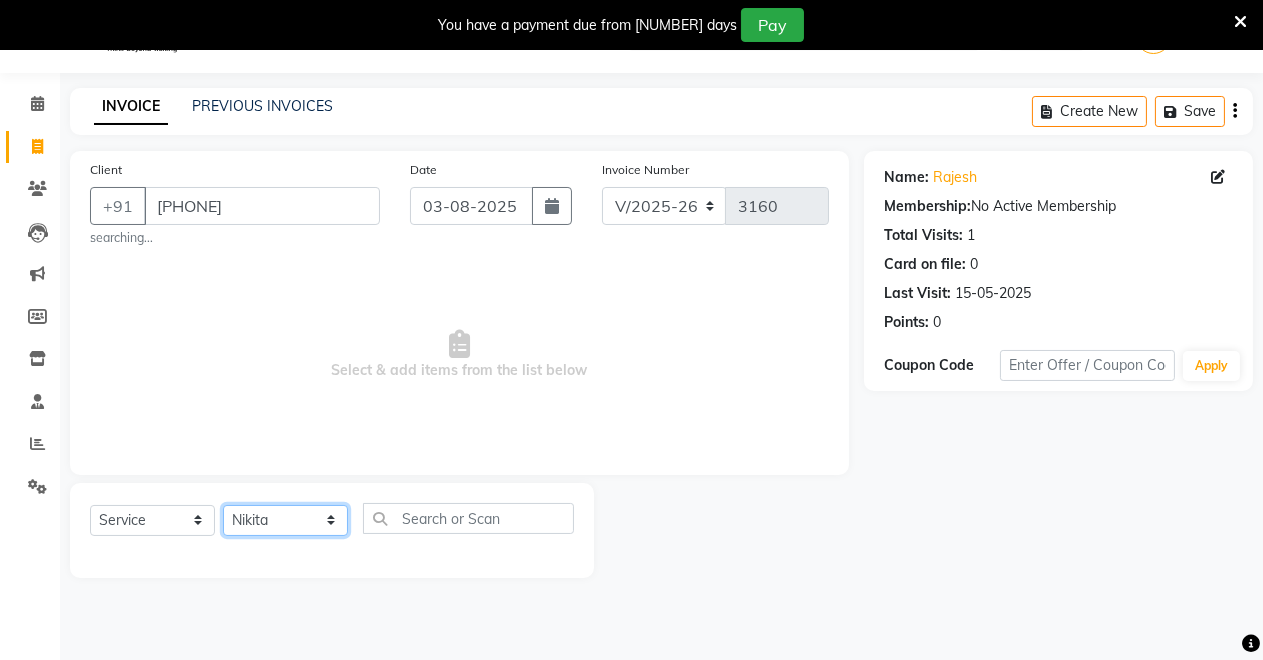 click on "Select Stylist Badal kumar Jeetu Kushal Nikita Rahul Sachin Dangoriya Shikha Suman Verma" 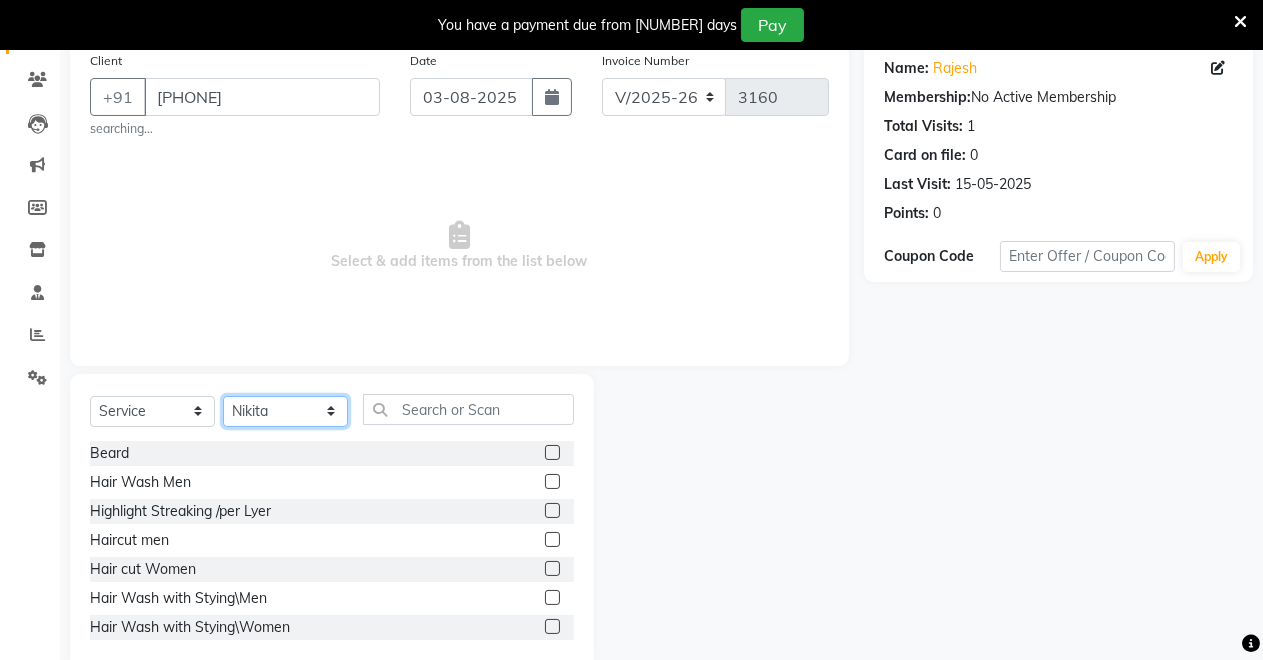 scroll, scrollTop: 197, scrollLeft: 0, axis: vertical 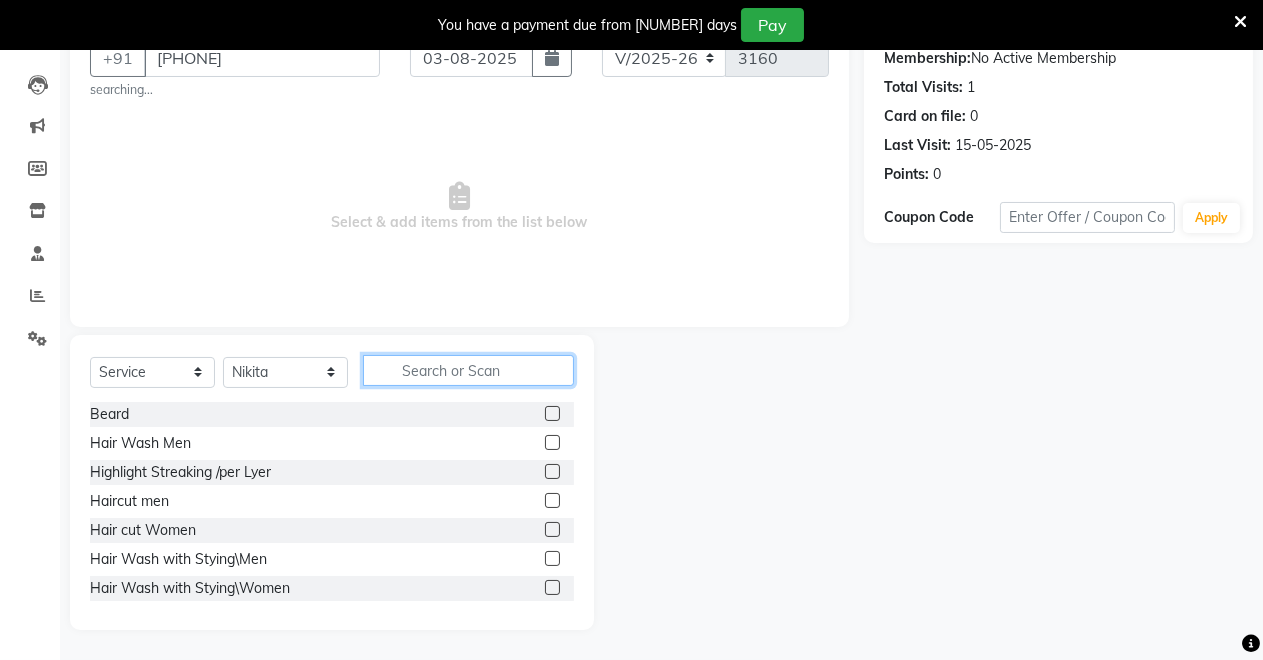 click 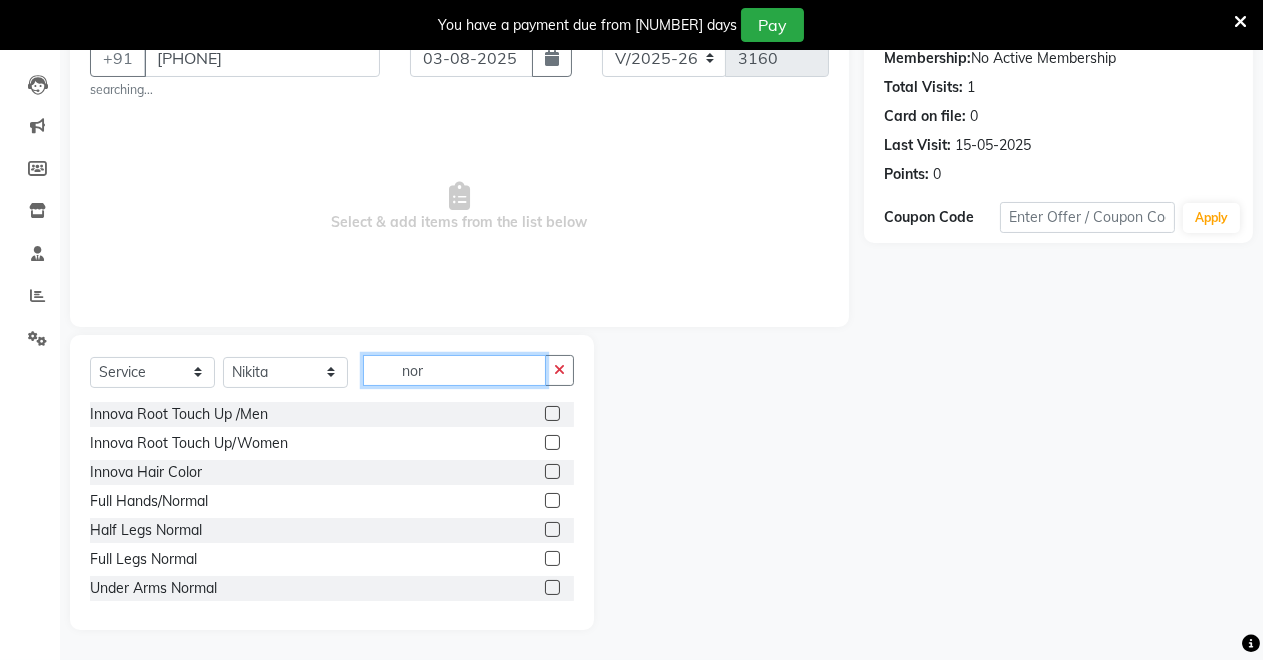 scroll, scrollTop: 142, scrollLeft: 0, axis: vertical 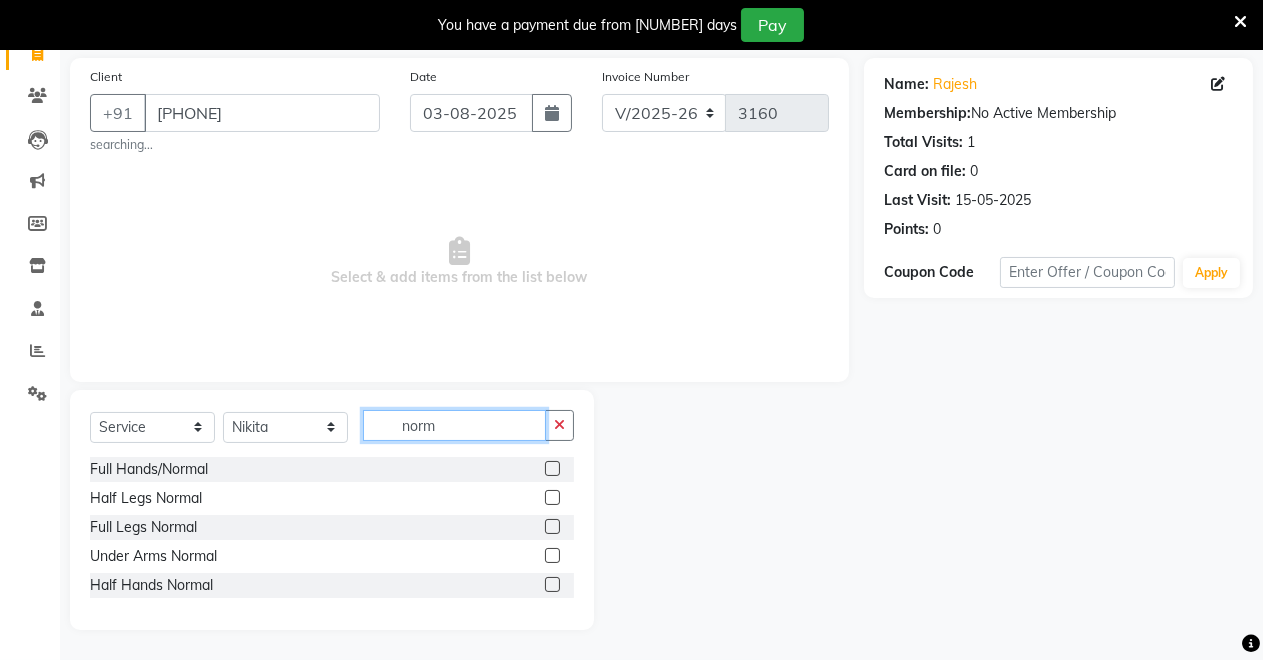 type on "norm" 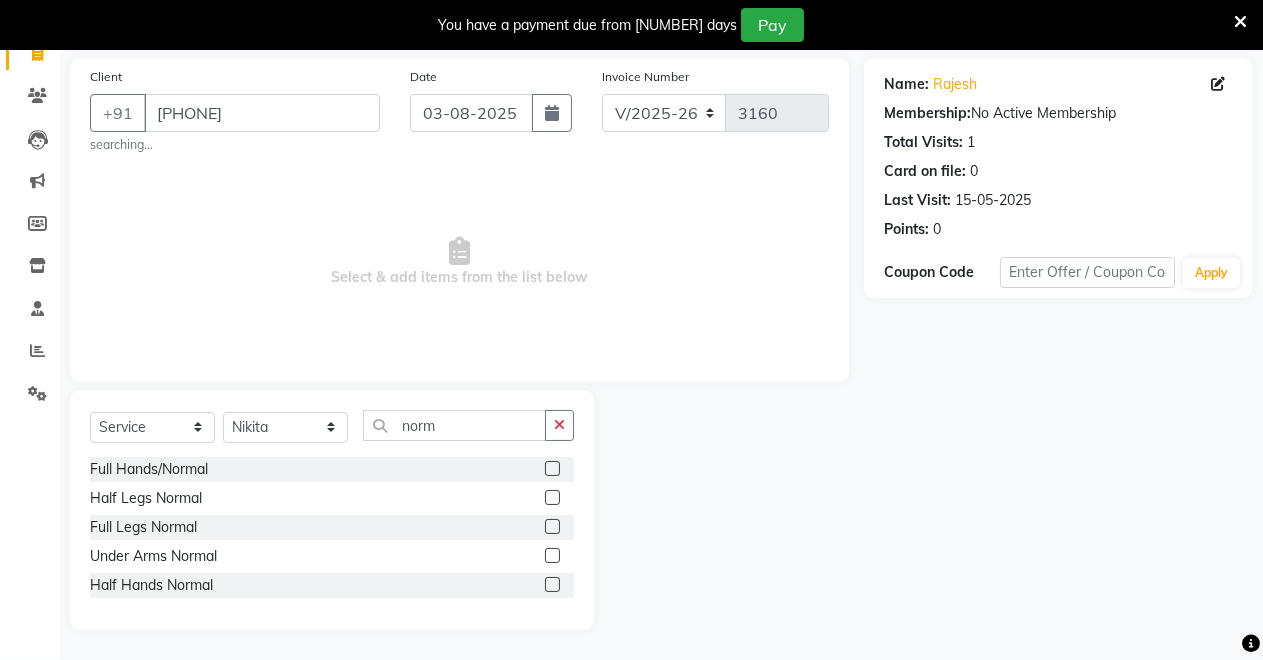 click 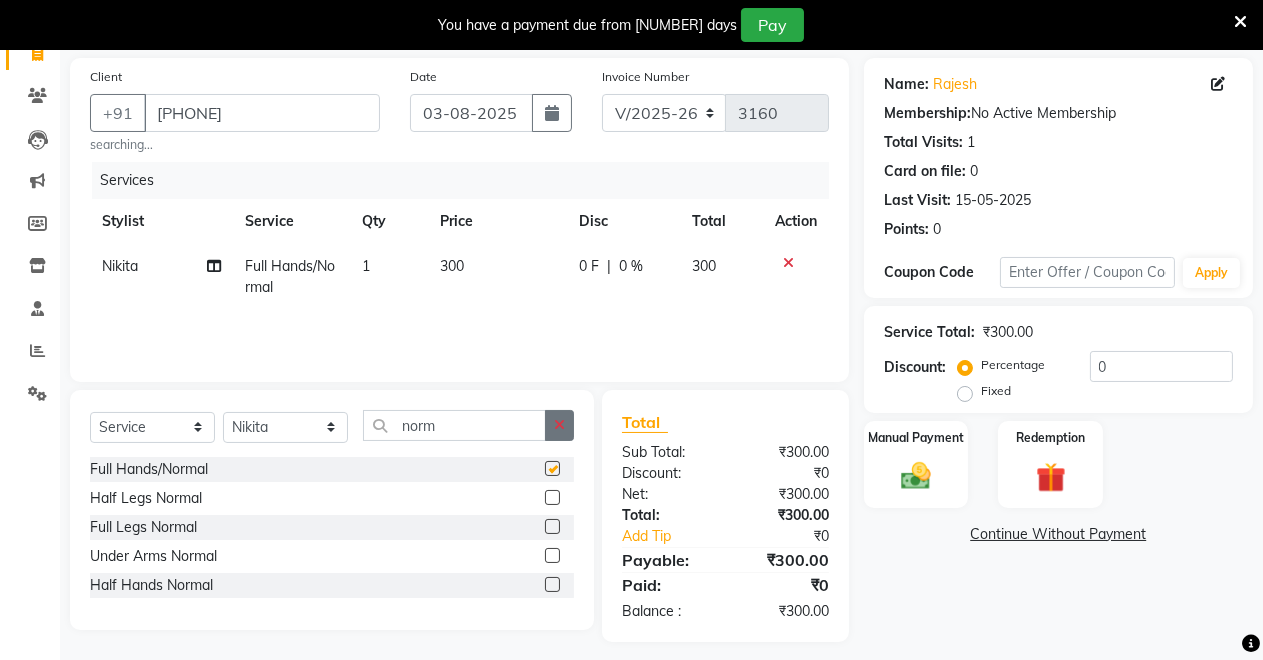 checkbox on "false" 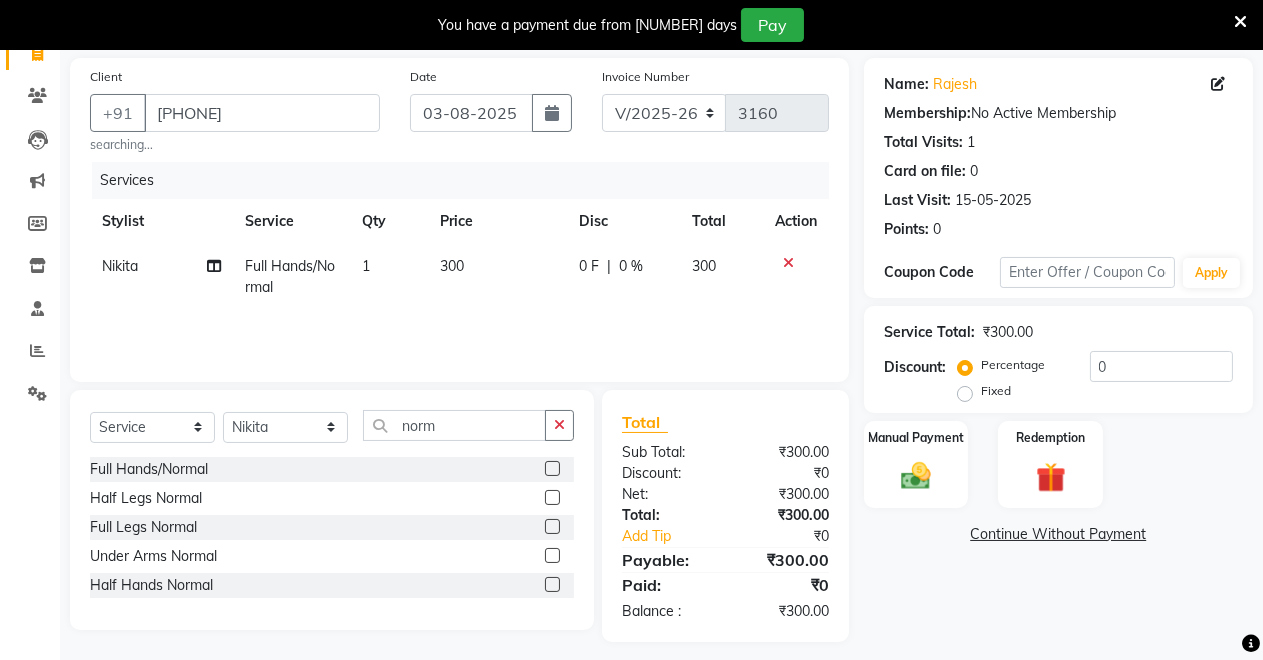 click 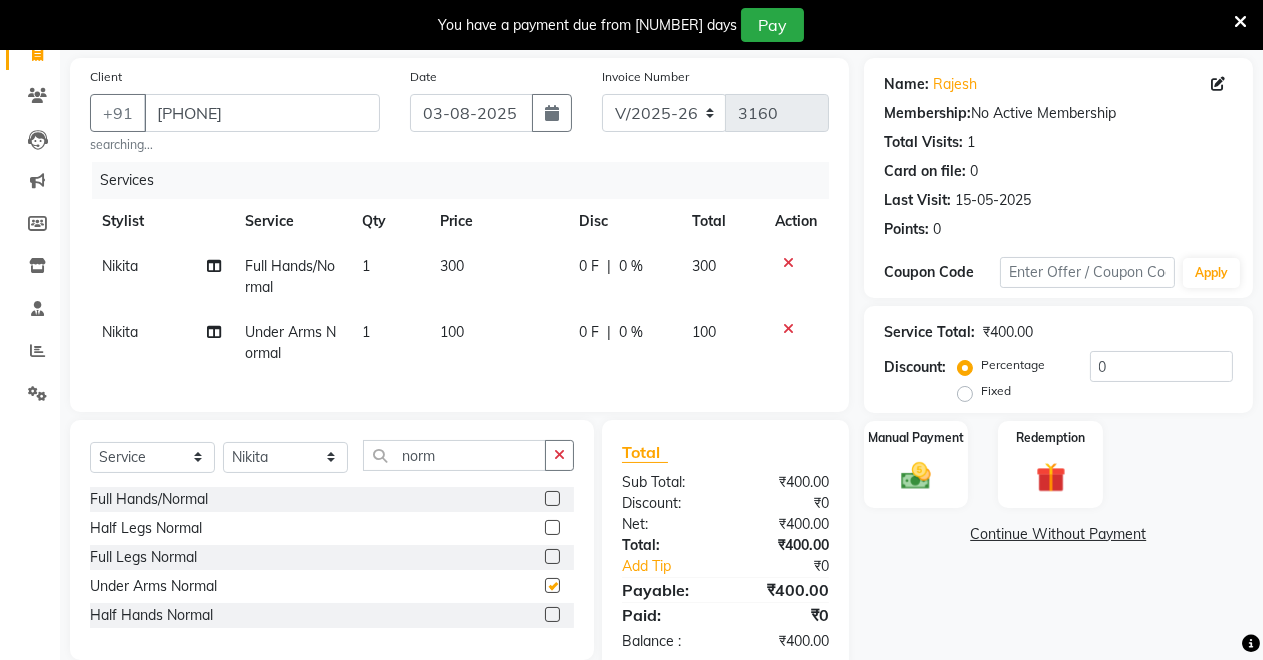 checkbox on "false" 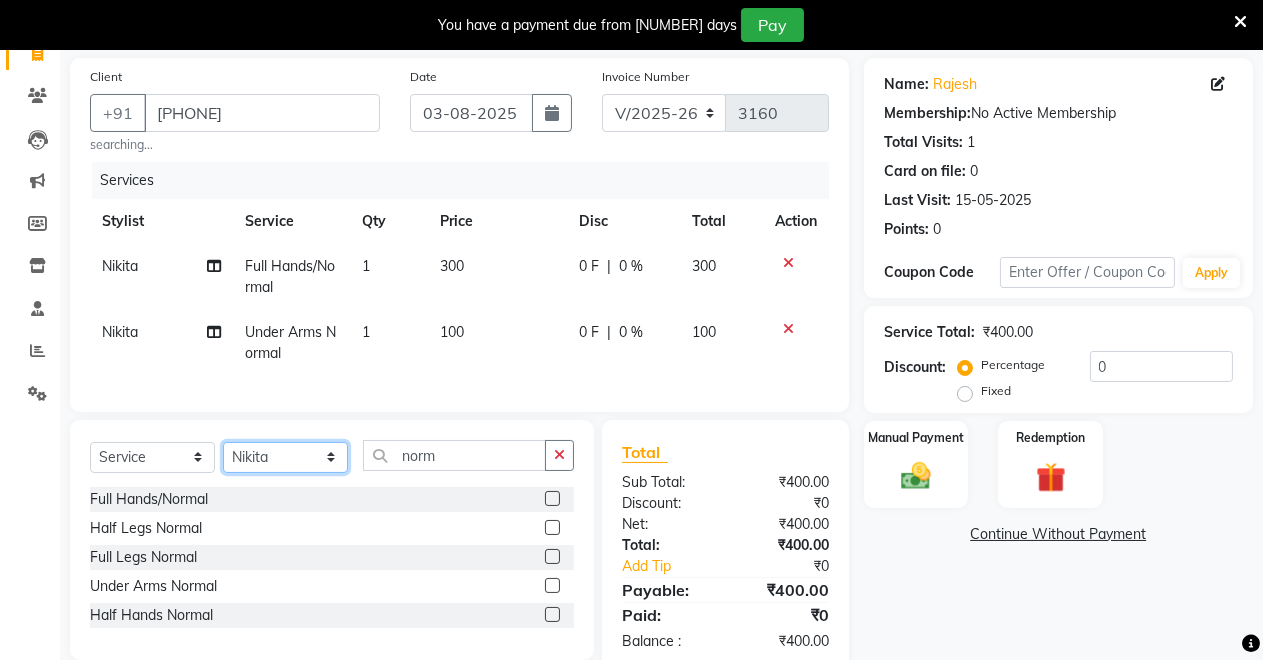 click on "Select Stylist Badal kumar Jeetu Kushal Nikita Rahul Sachin Dangoriya Shikha Suman Verma" 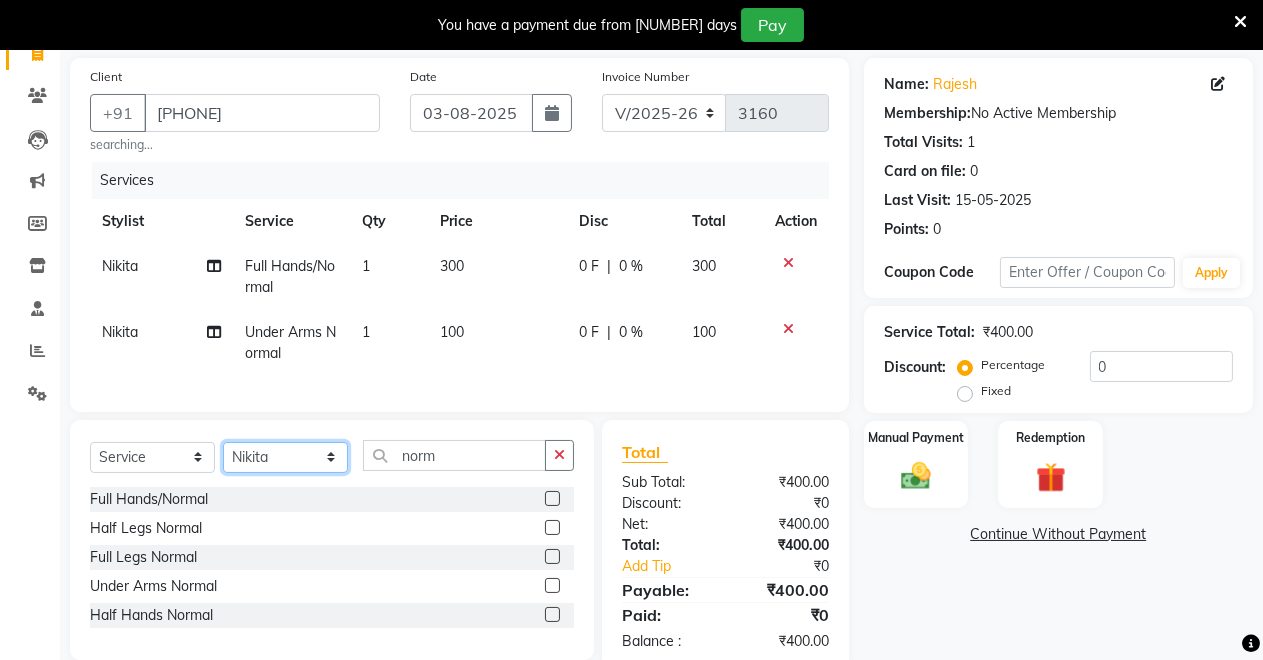 select on "77364" 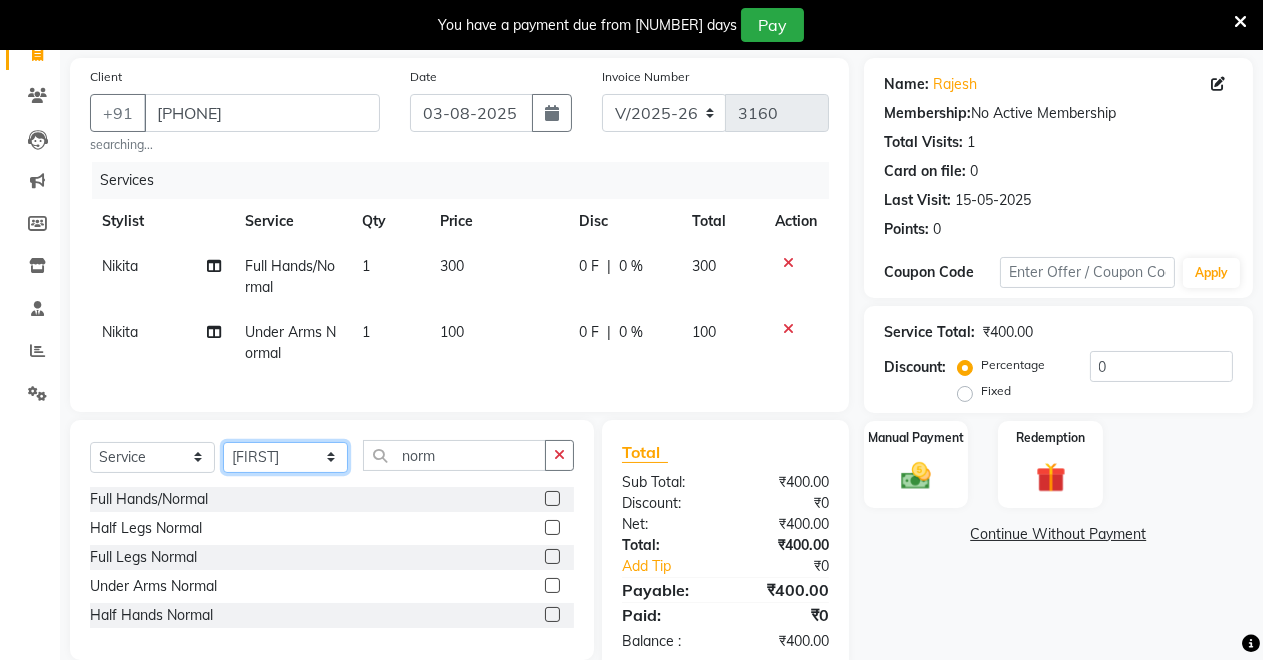 click on "Select Stylist Badal kumar Jeetu Kushal Nikita Rahul Sachin Dangoriya Shikha Suman Verma" 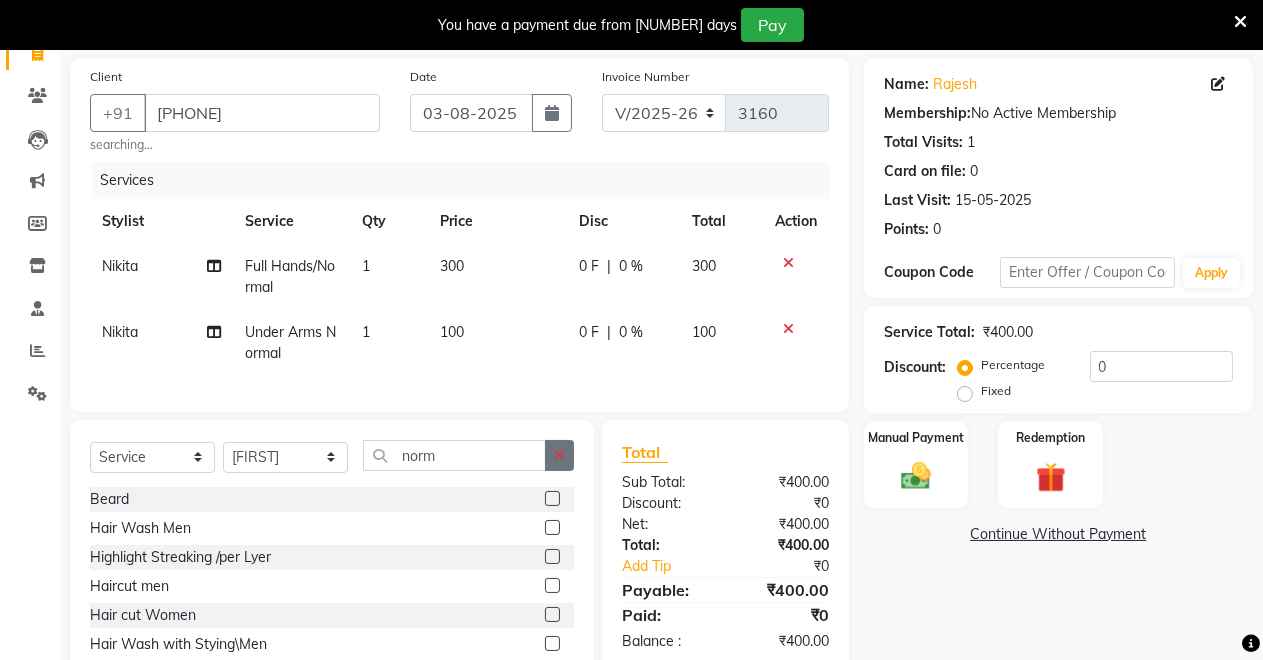 click 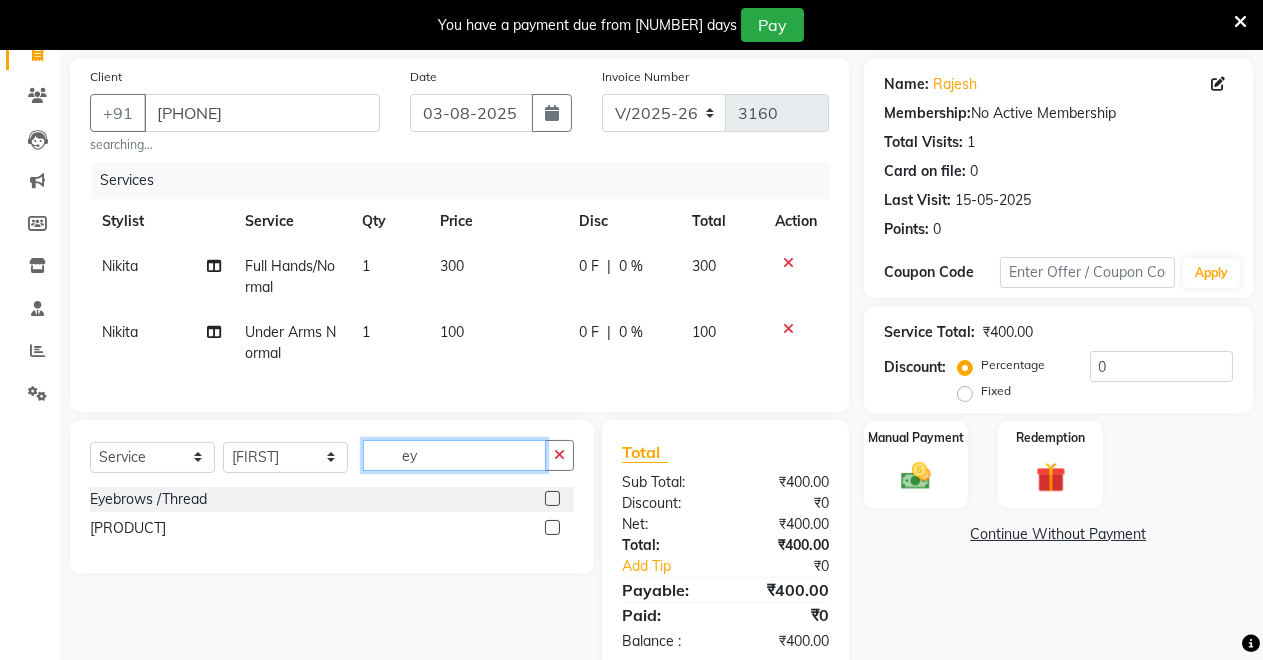 type on "ey" 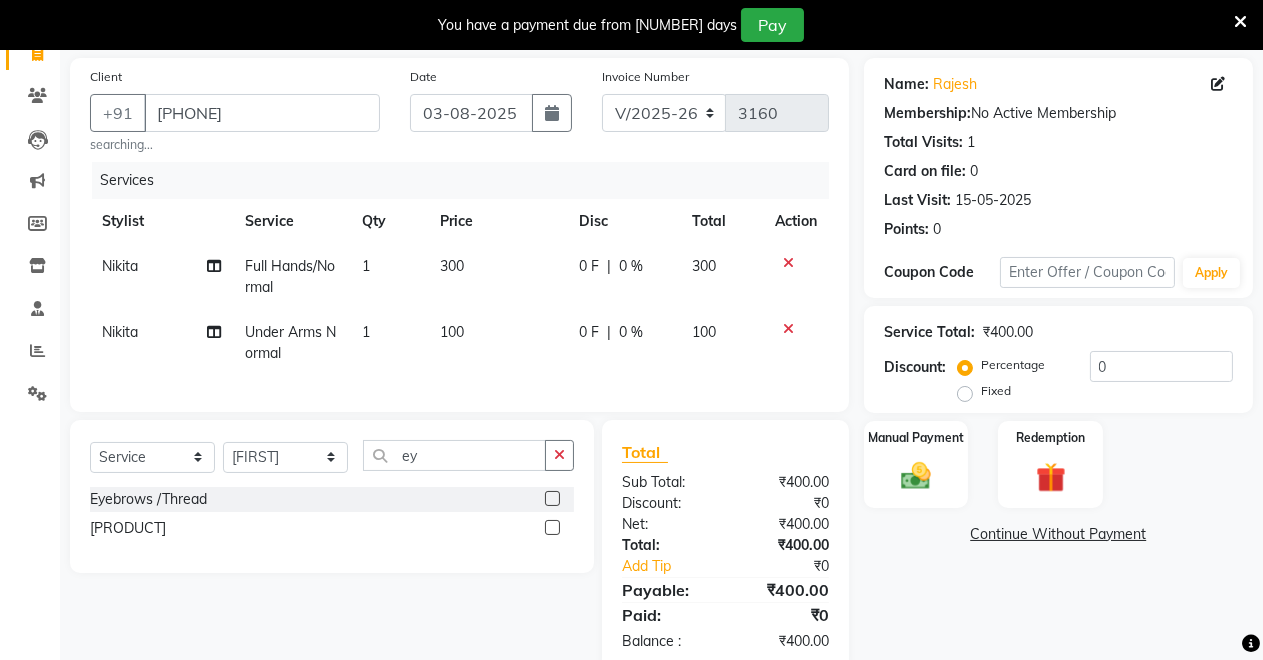 drag, startPoint x: 552, startPoint y: 511, endPoint x: 550, endPoint y: 523, distance: 12.165525 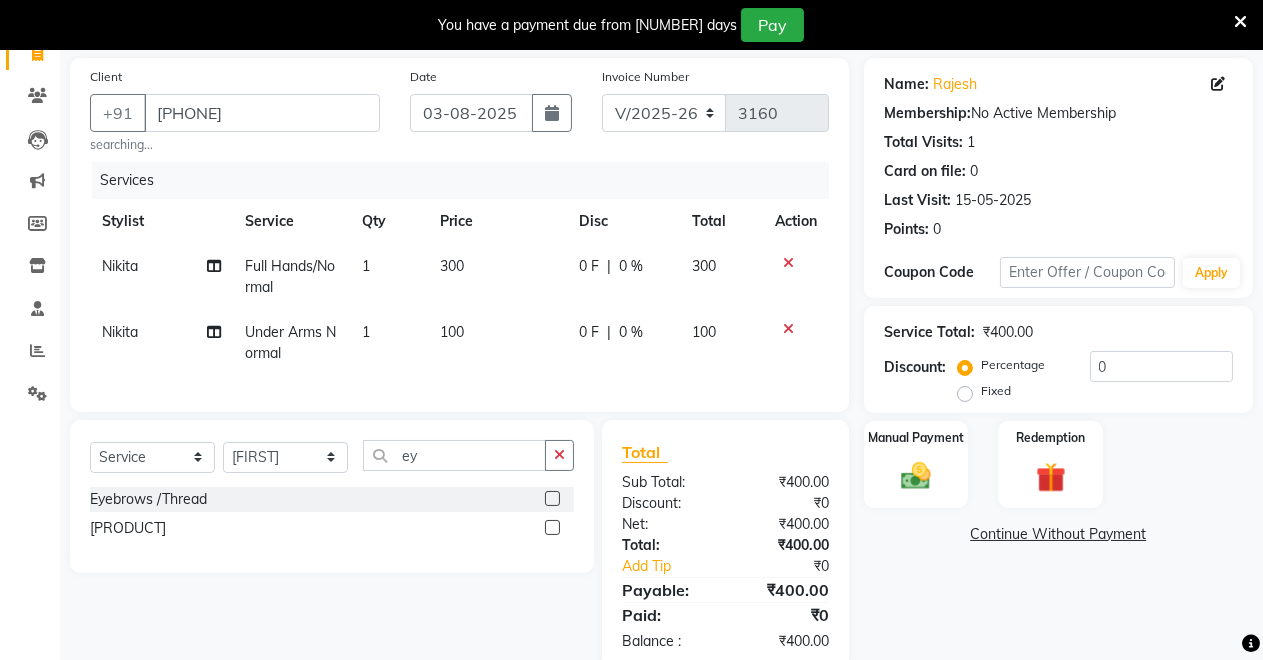 click 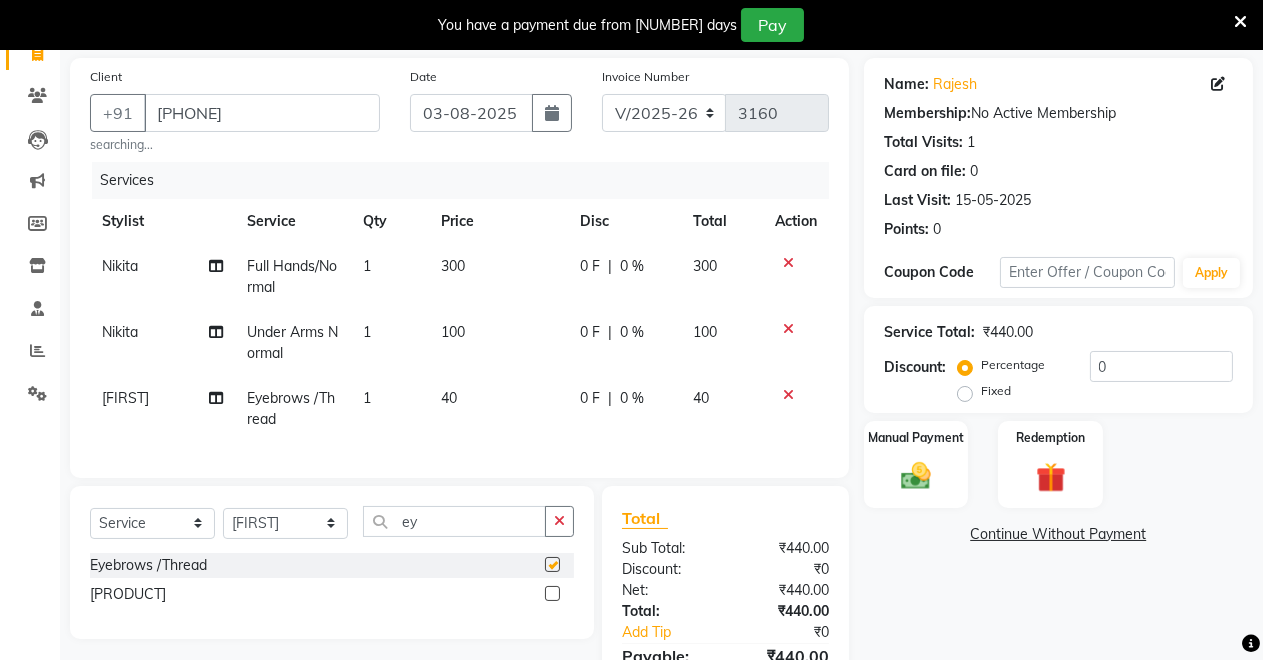 checkbox on "false" 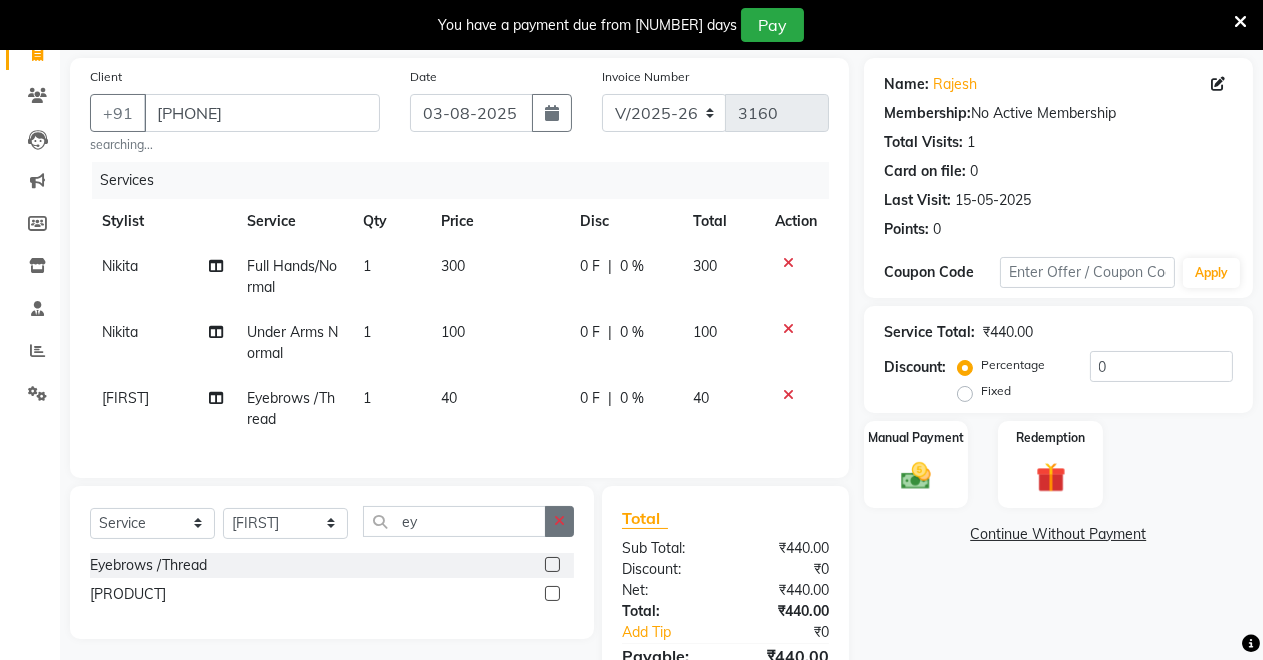 click 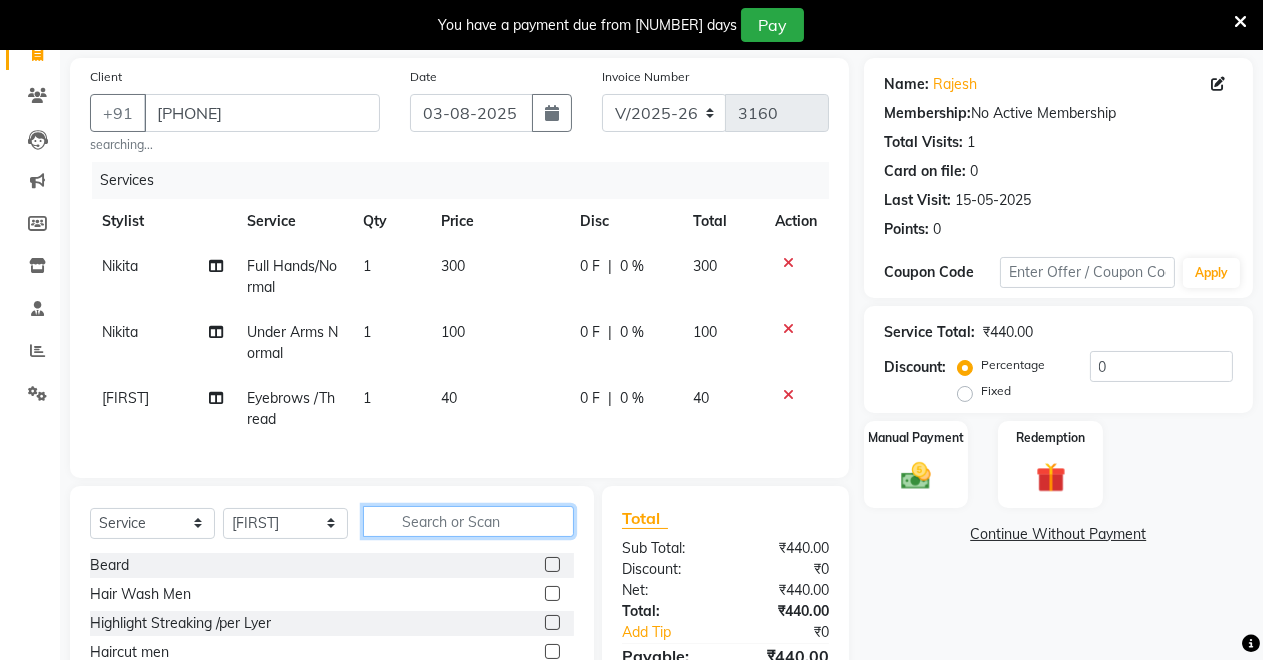 scroll, scrollTop: 310, scrollLeft: 0, axis: vertical 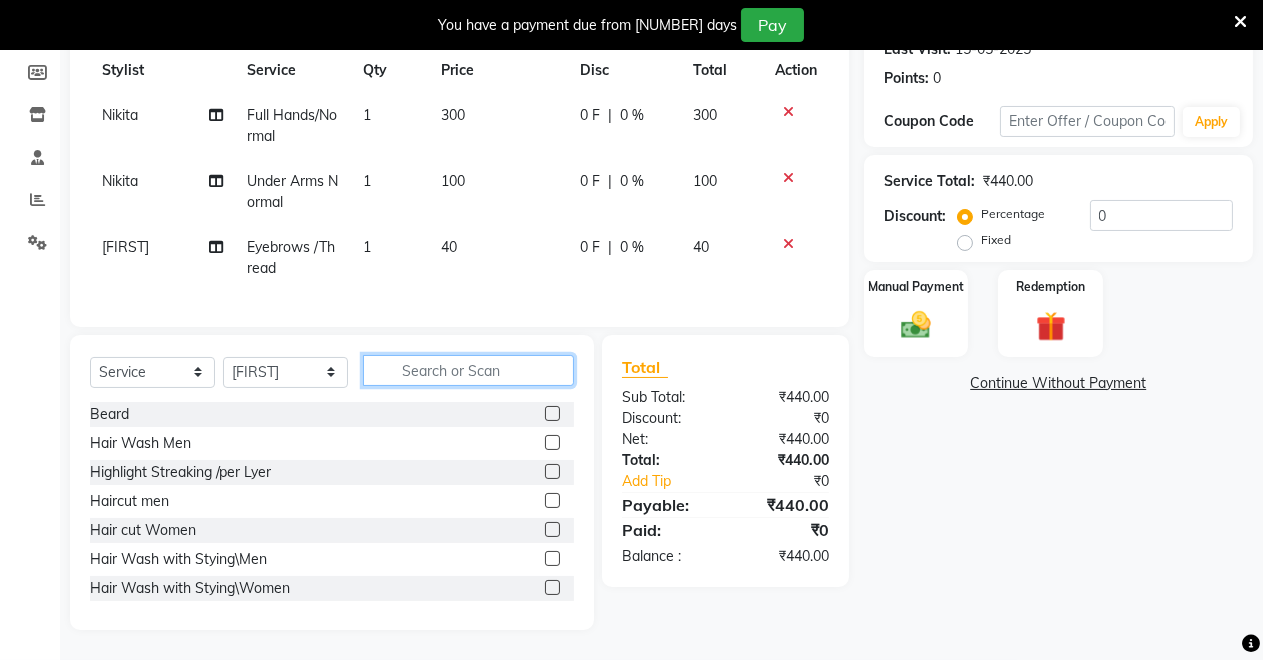 click 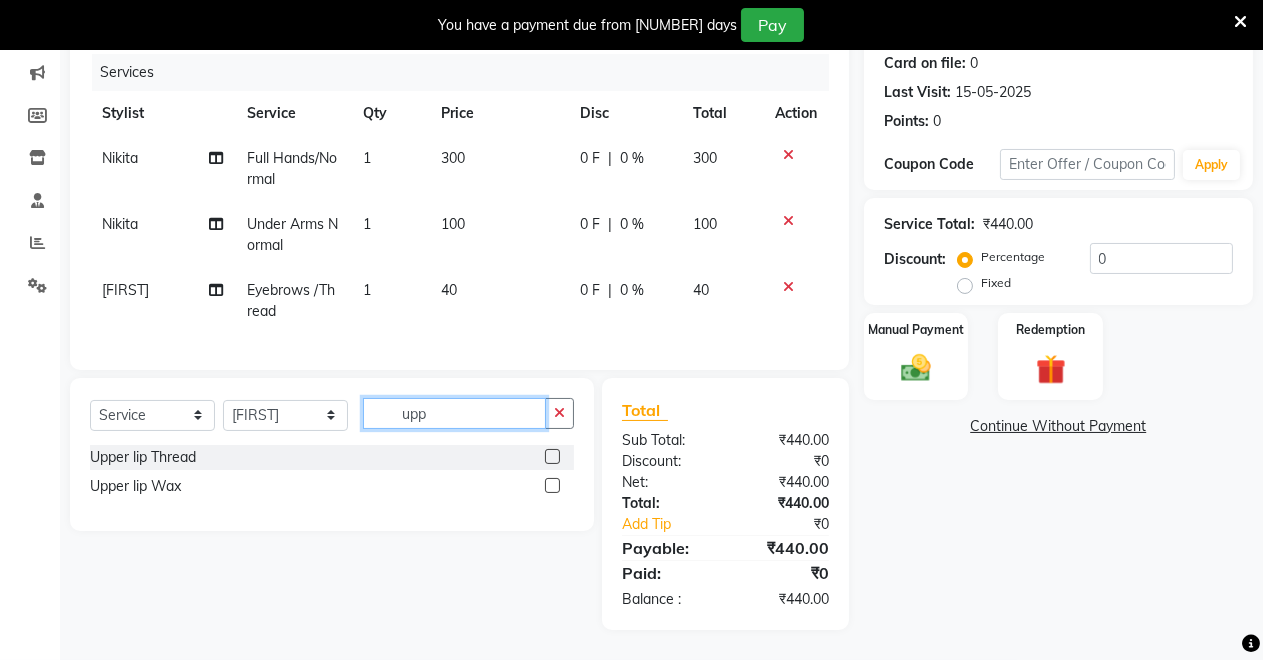 scroll, scrollTop: 266, scrollLeft: 0, axis: vertical 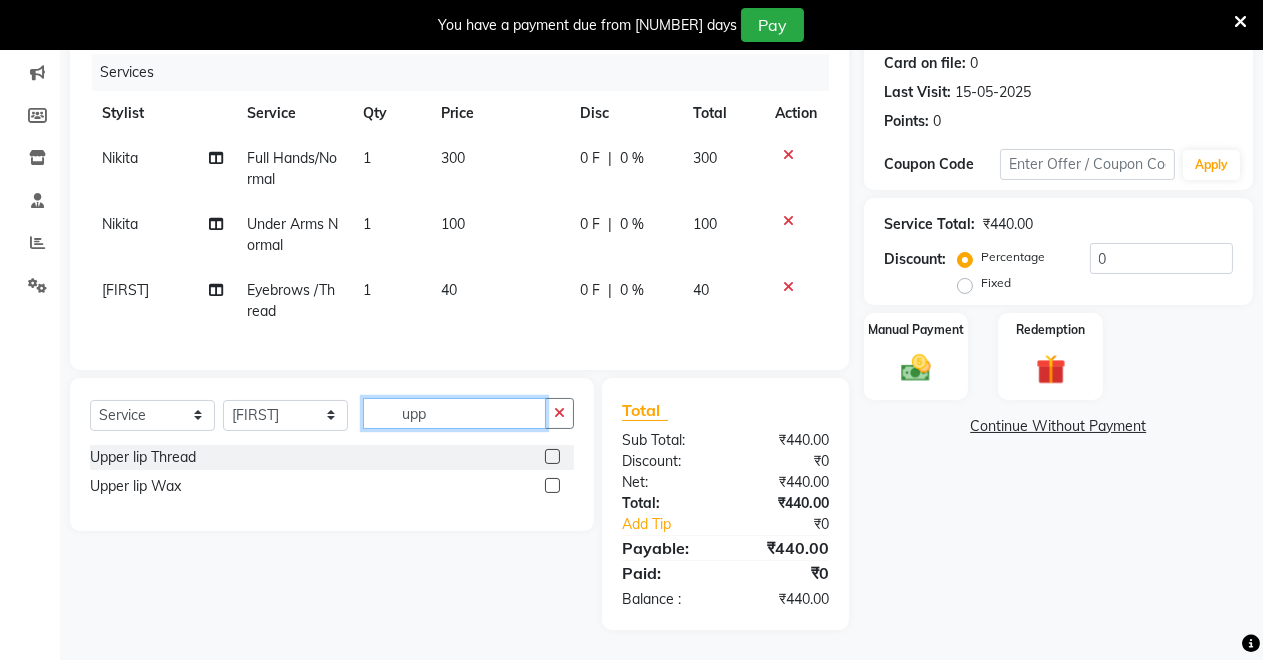 type on "upp" 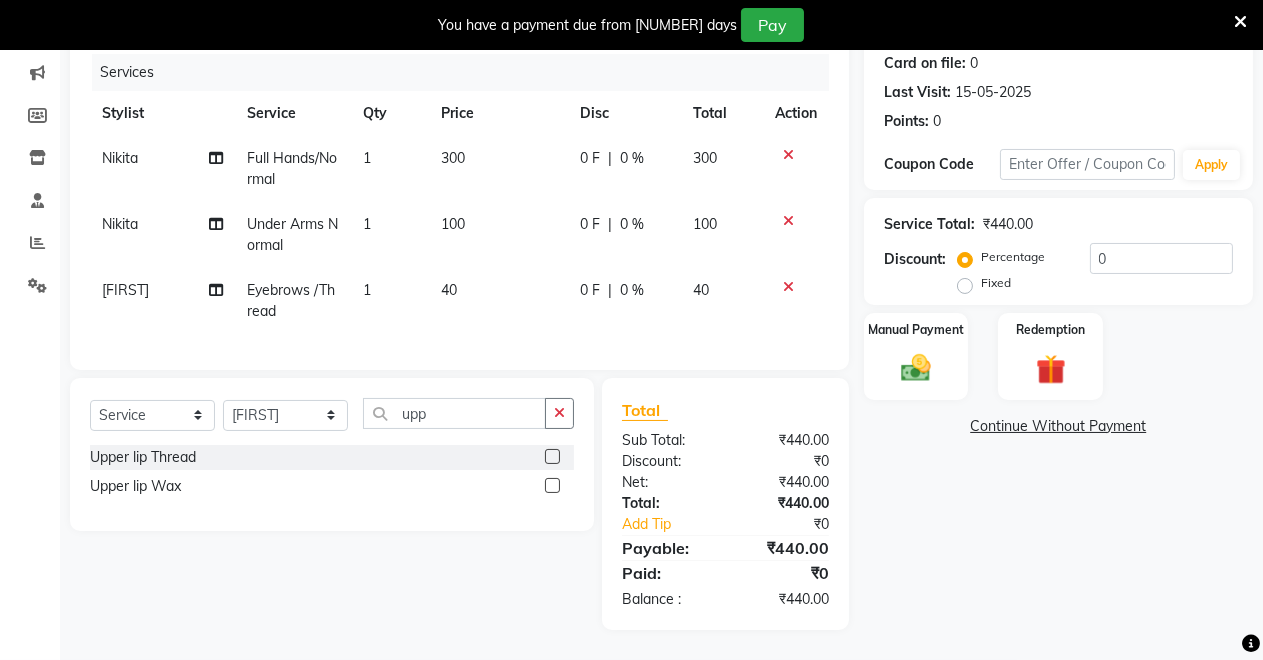 click 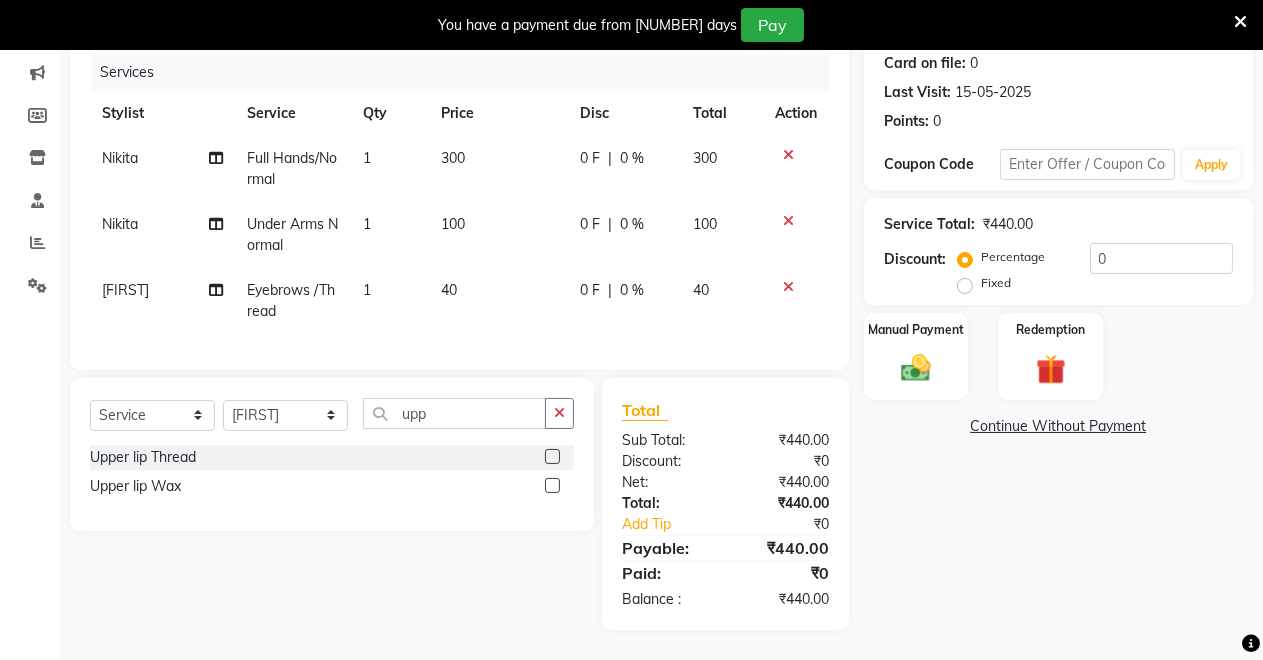 click at bounding box center (551, 457) 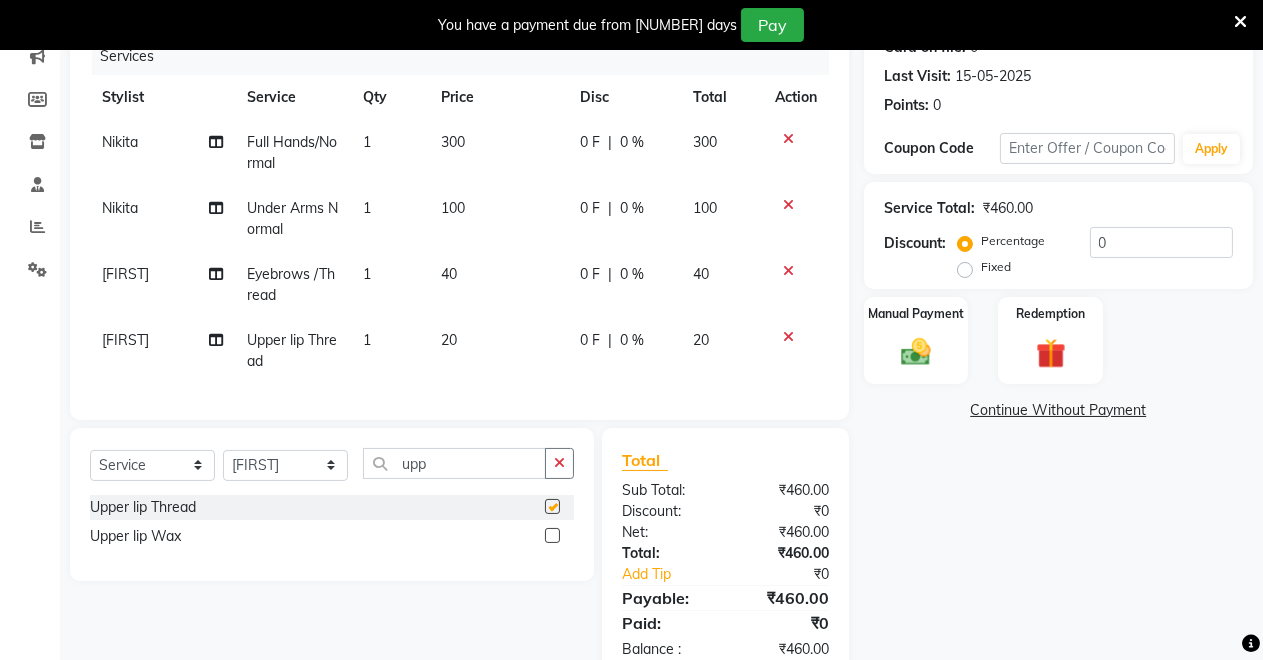 checkbox on "false" 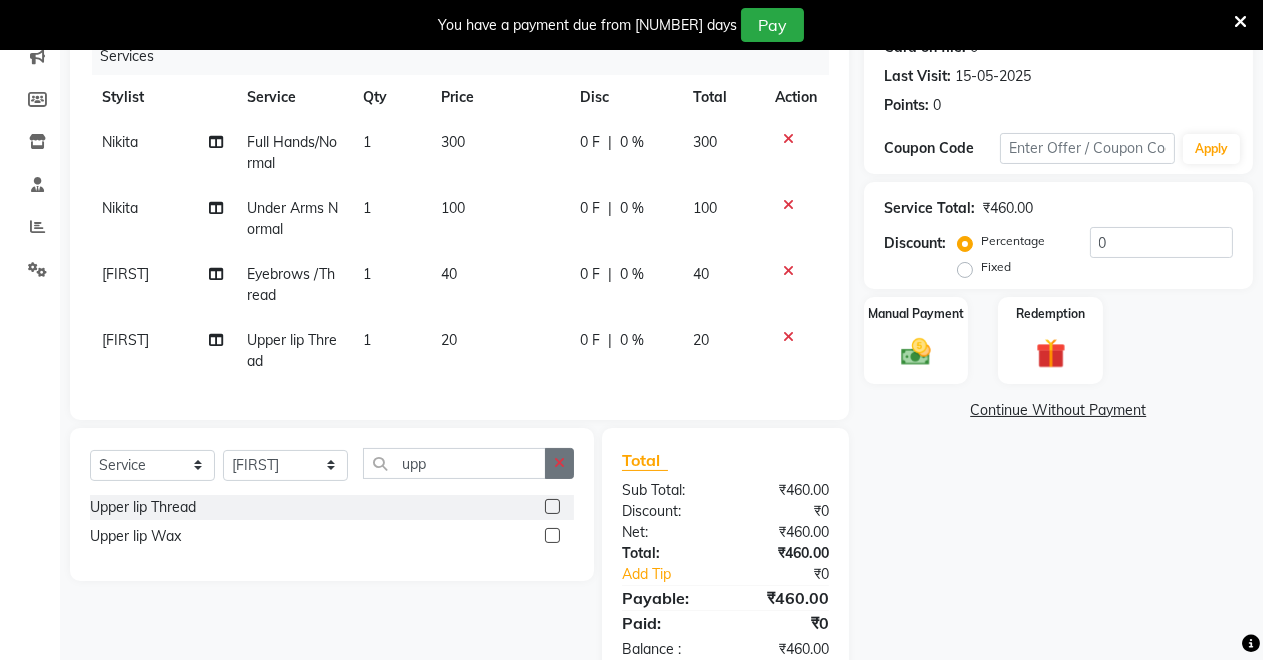 click 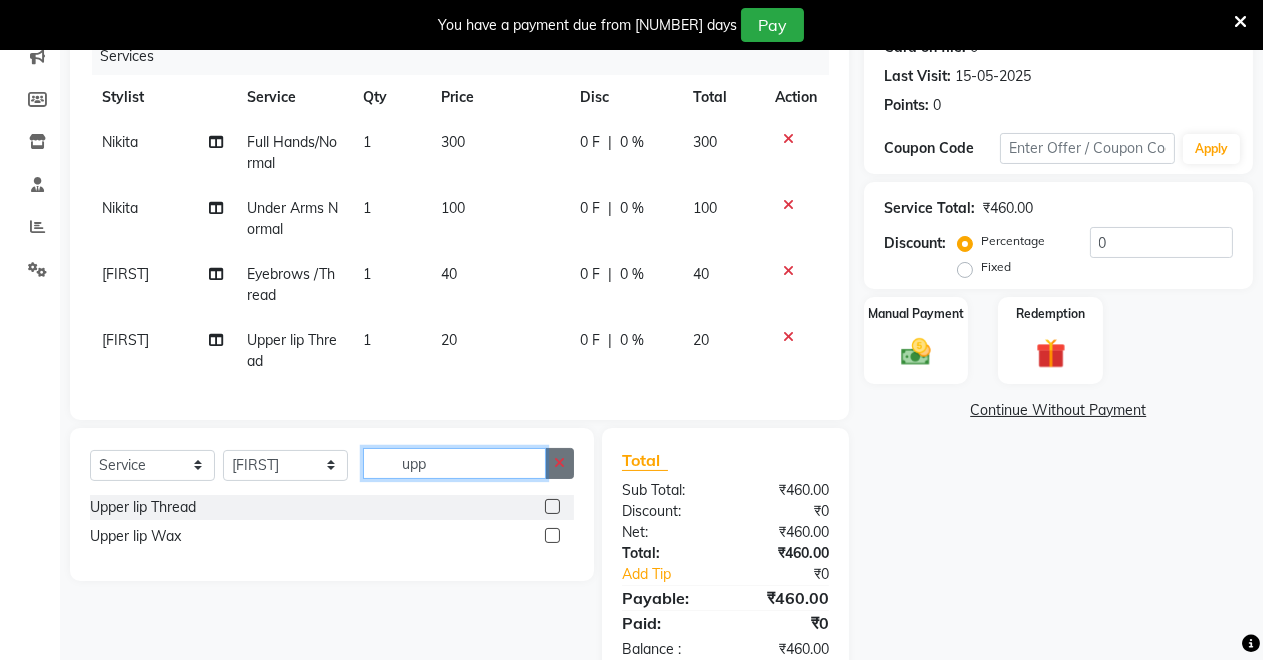 type 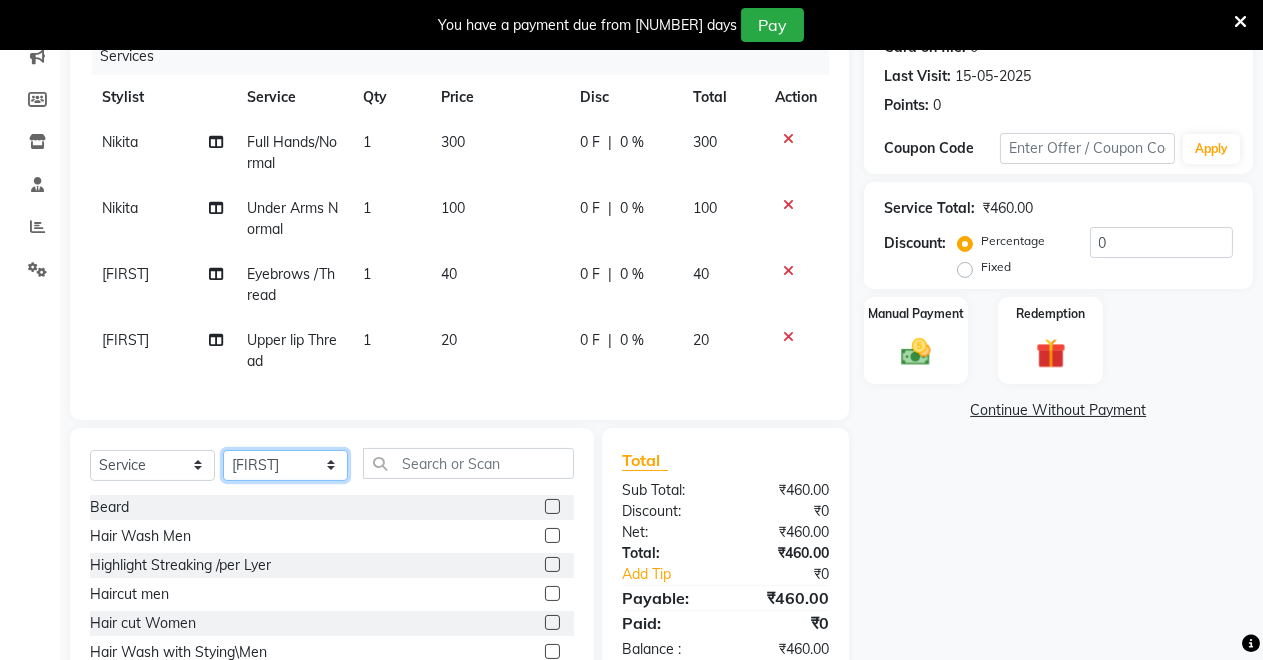 click on "Select Stylist Badal kumar Jeetu Kushal Nikita Rahul Sachin Dangoriya Shikha Suman Verma" 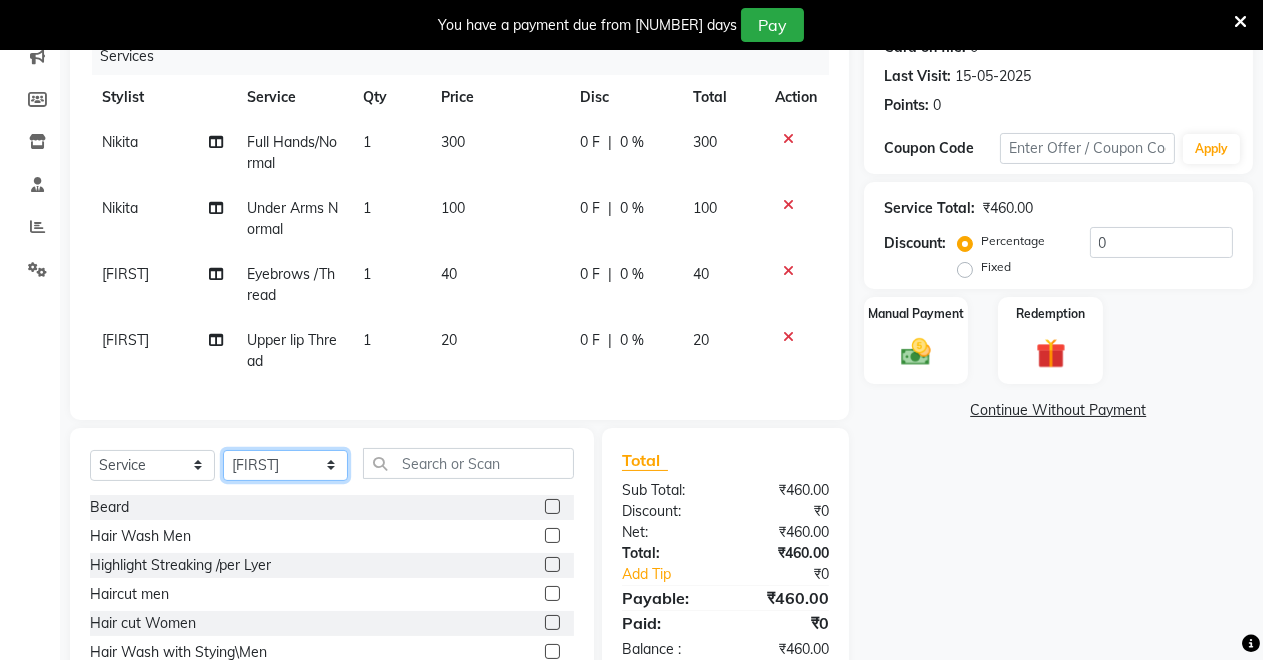 select on "85198" 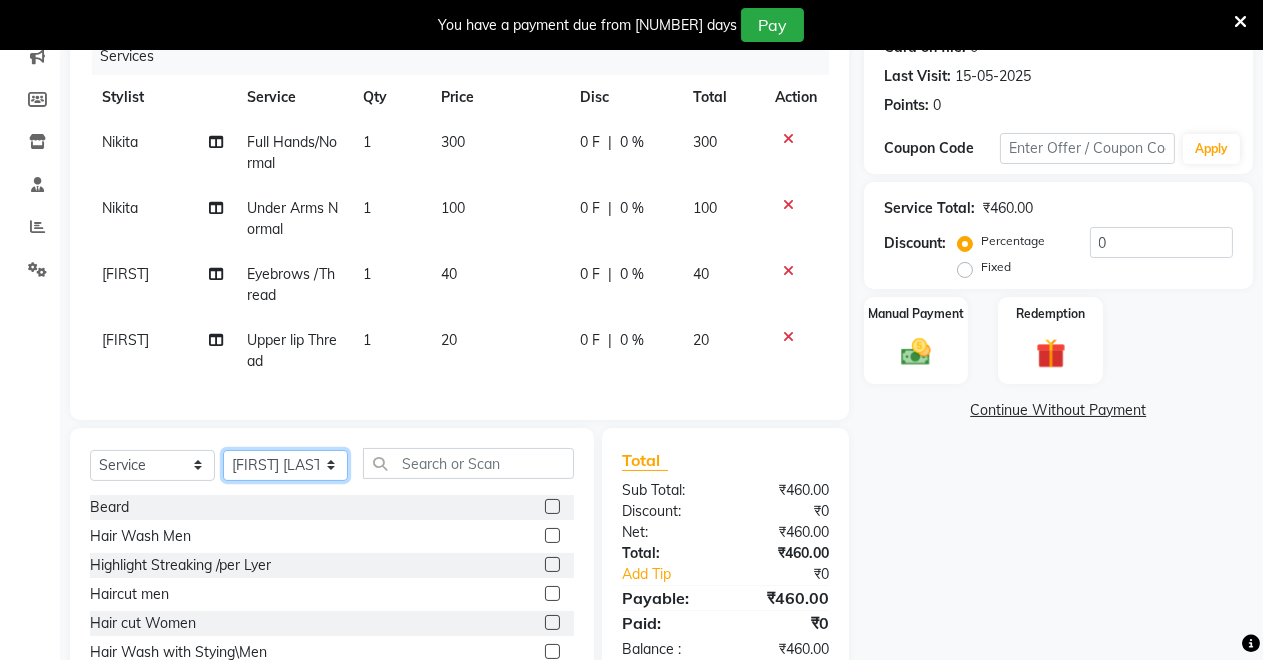 click on "Select Stylist Badal kumar Jeetu Kushal Nikita Rahul Sachin Dangoriya Shikha Suman Verma" 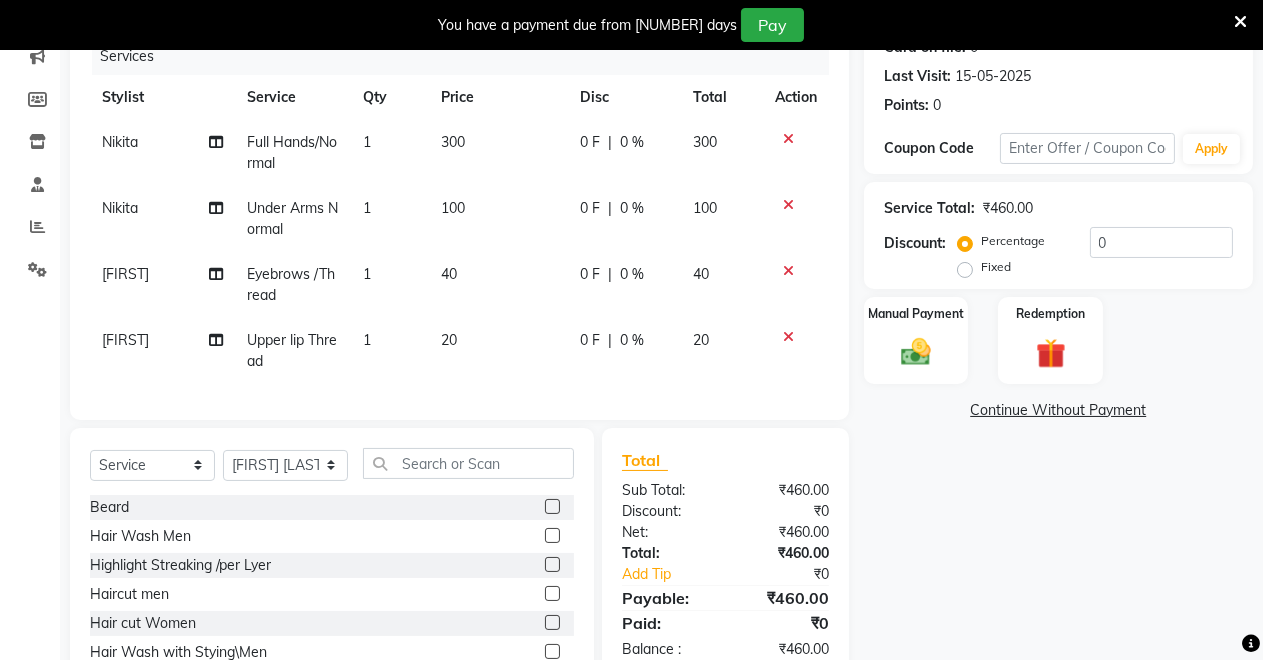 click 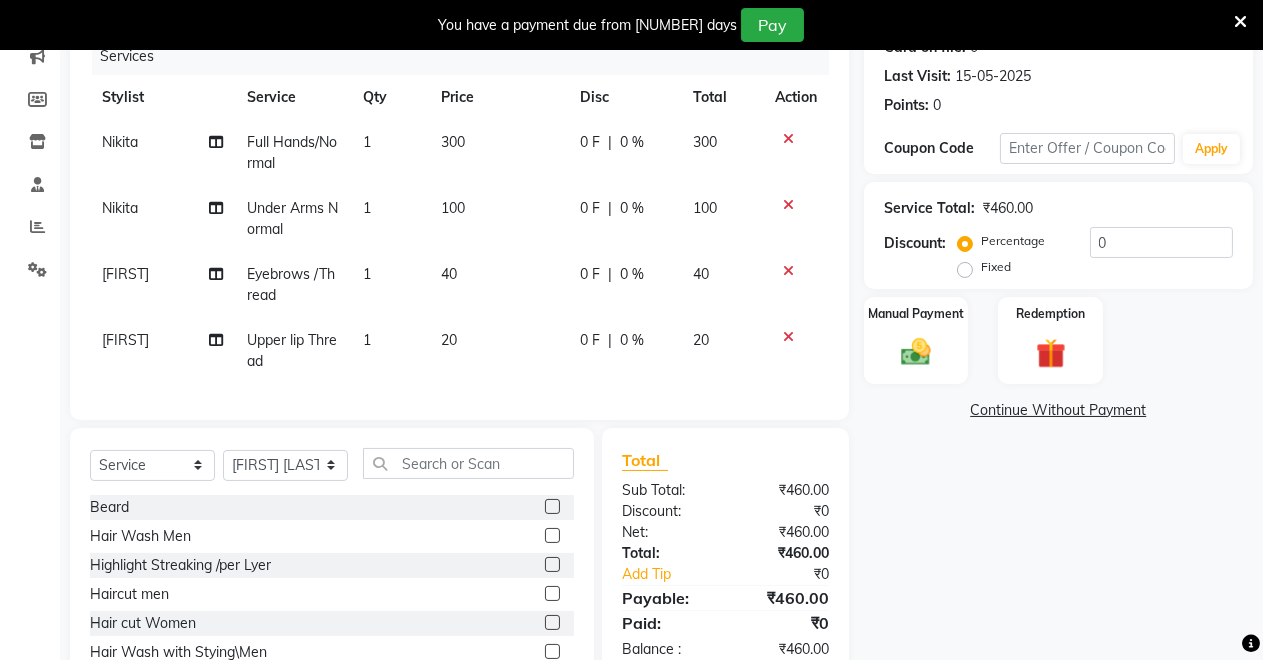 click at bounding box center (551, 507) 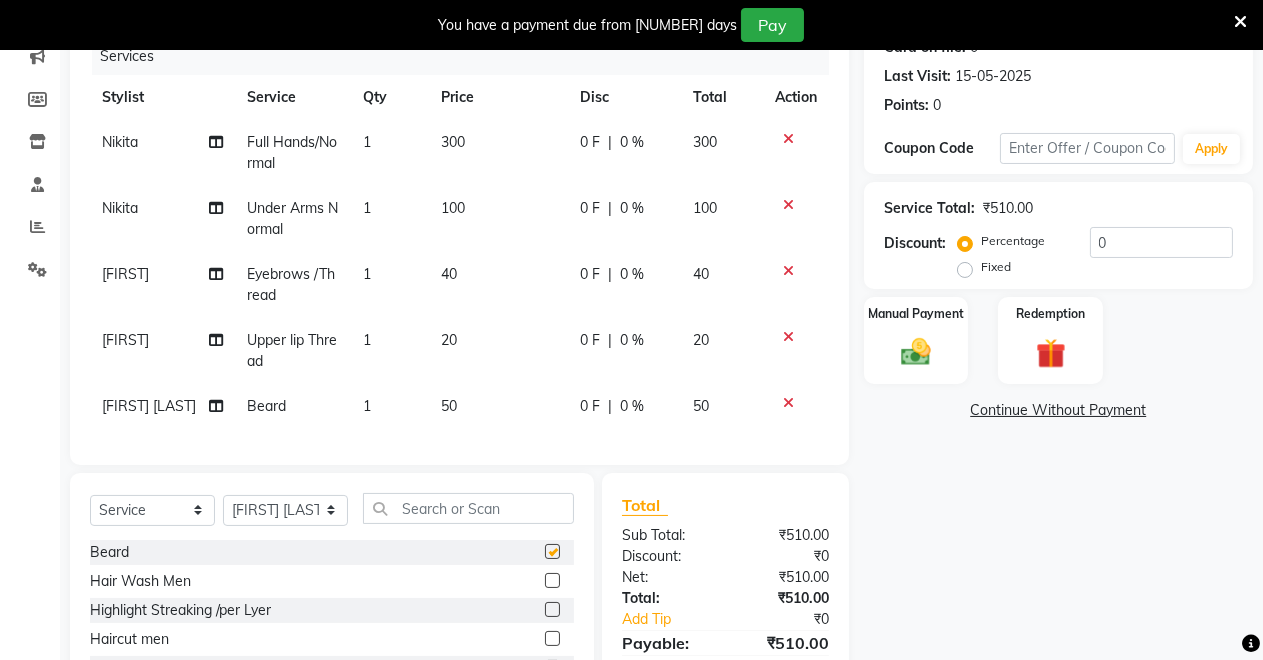 checkbox on "false" 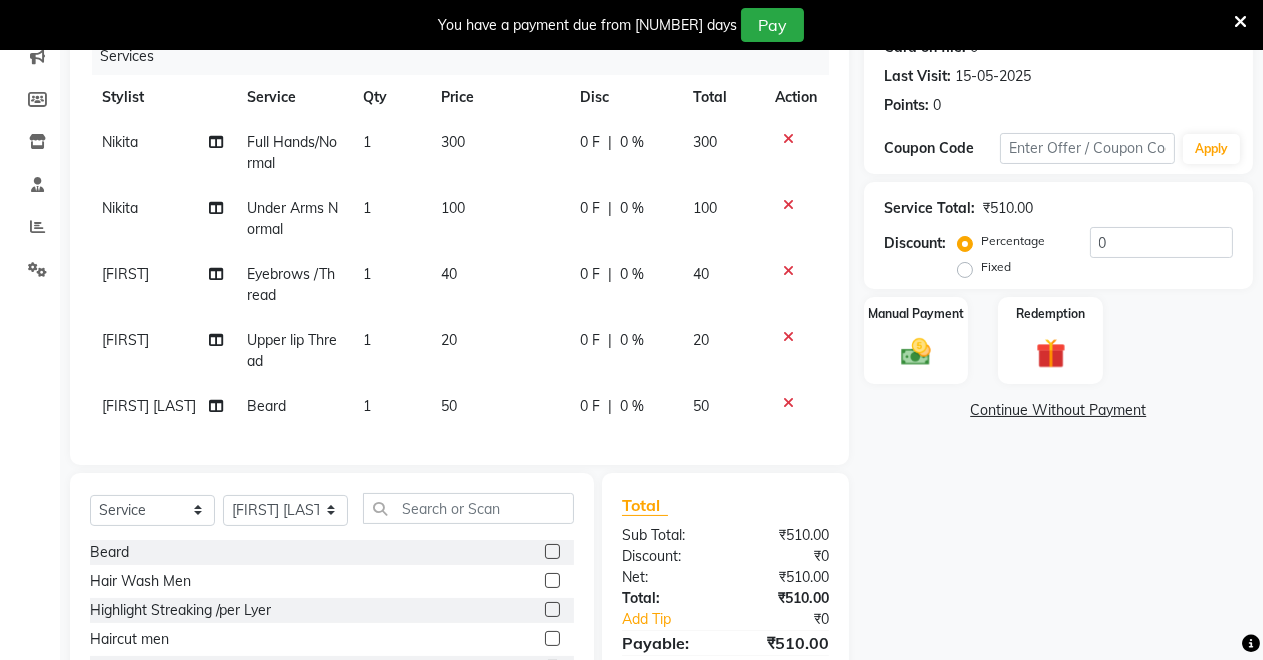 click 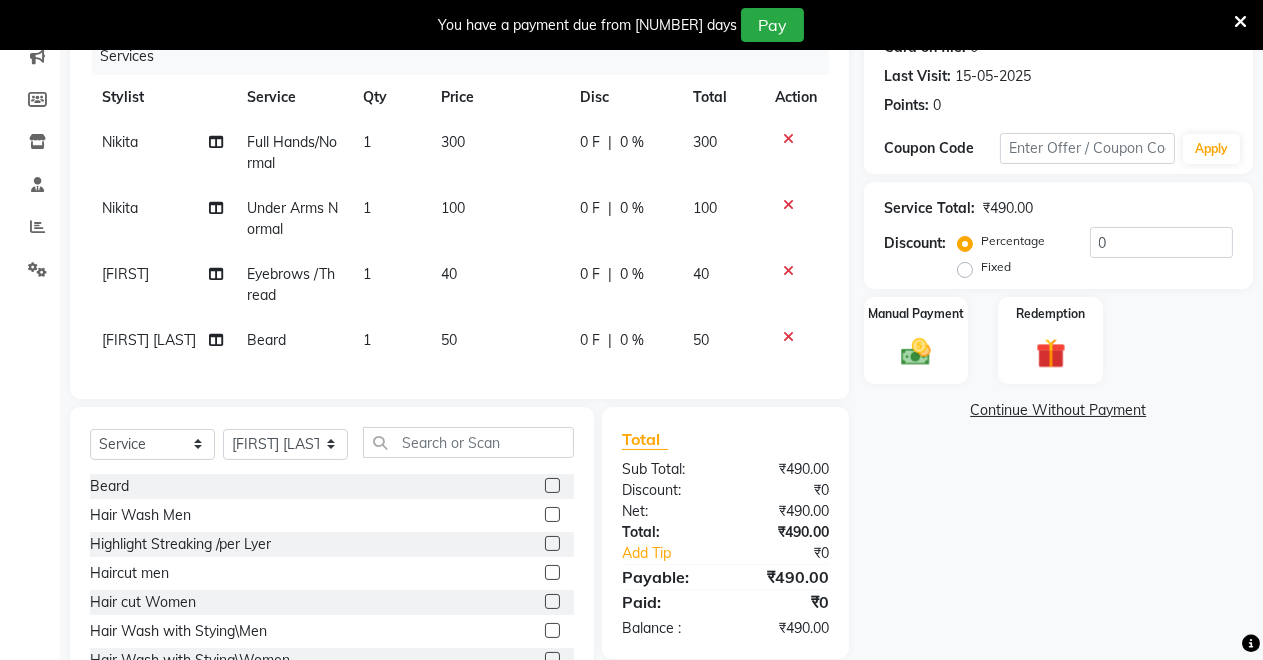 click on "Manual Payment Redemption" 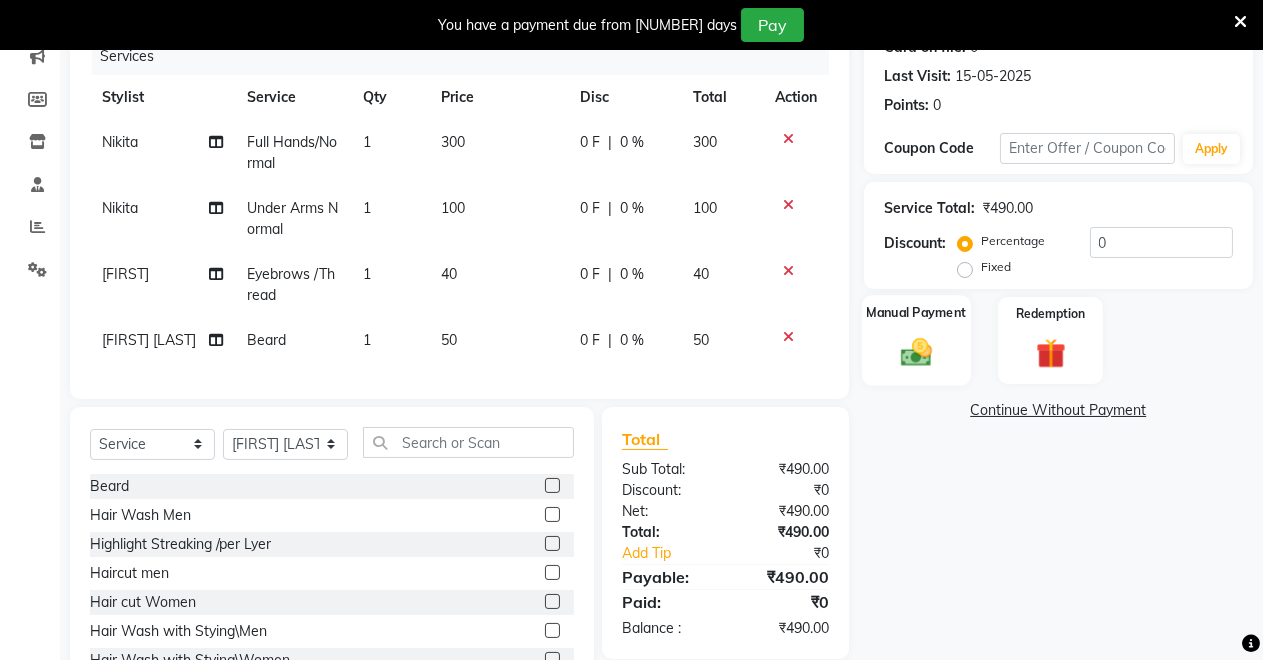 click on "Manual Payment" 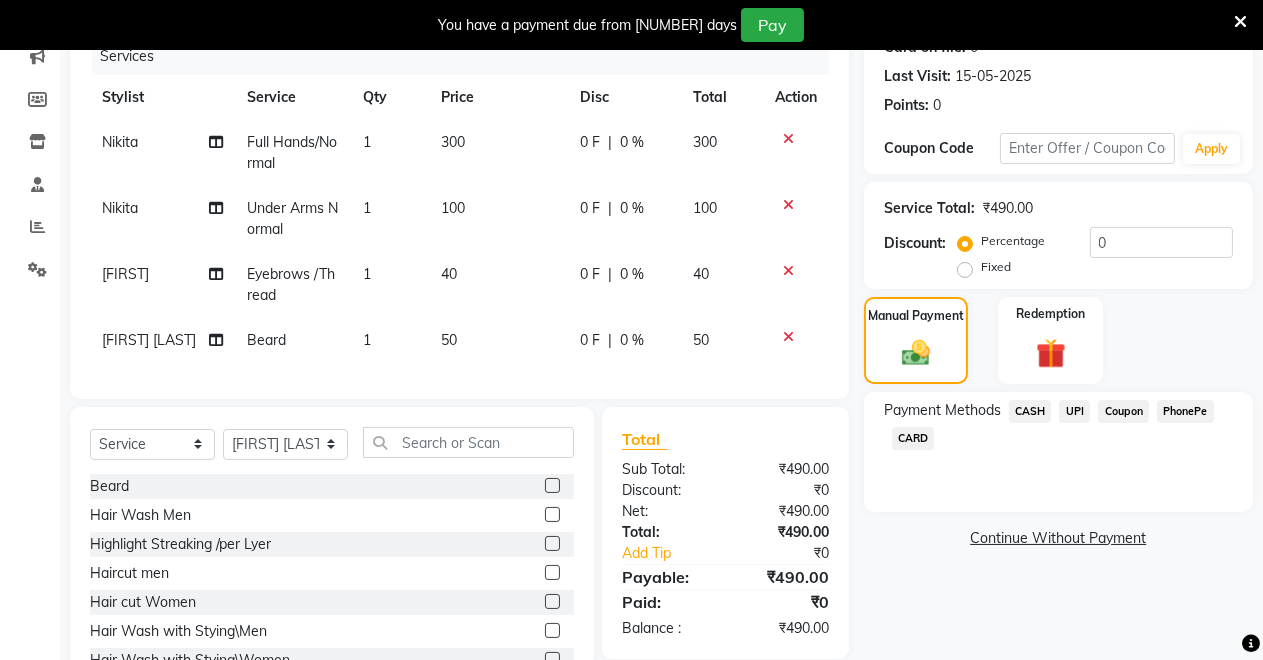 click on "CASH" 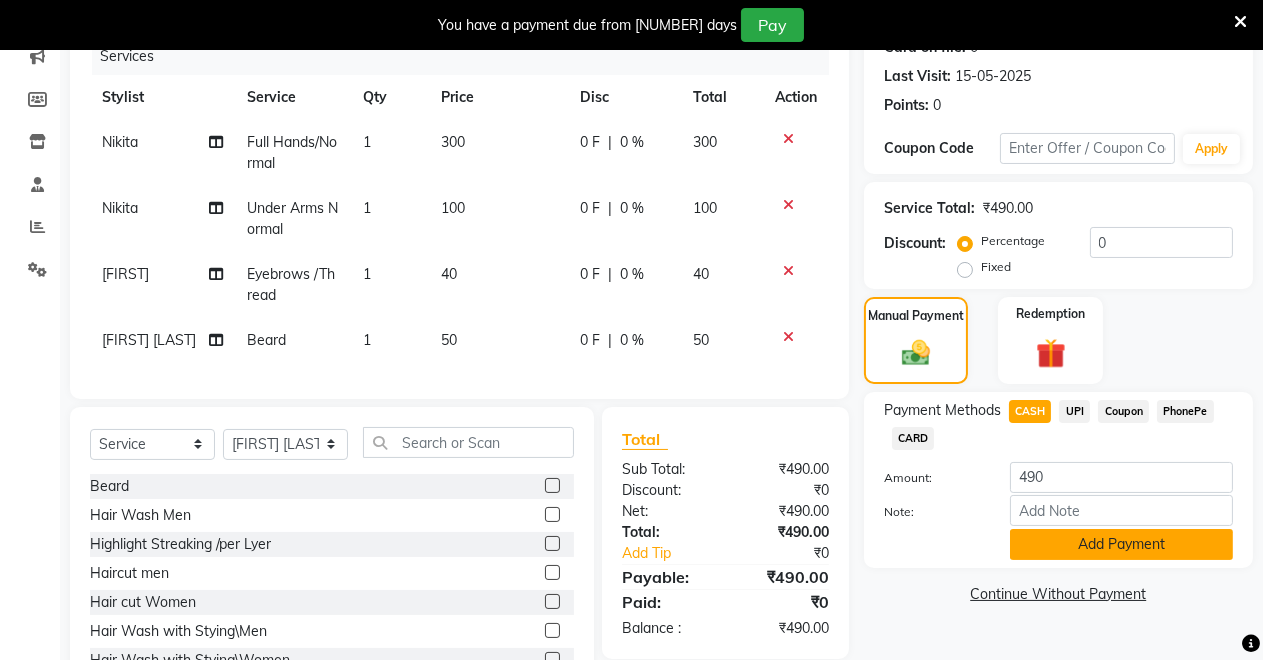 click on "Add Payment" 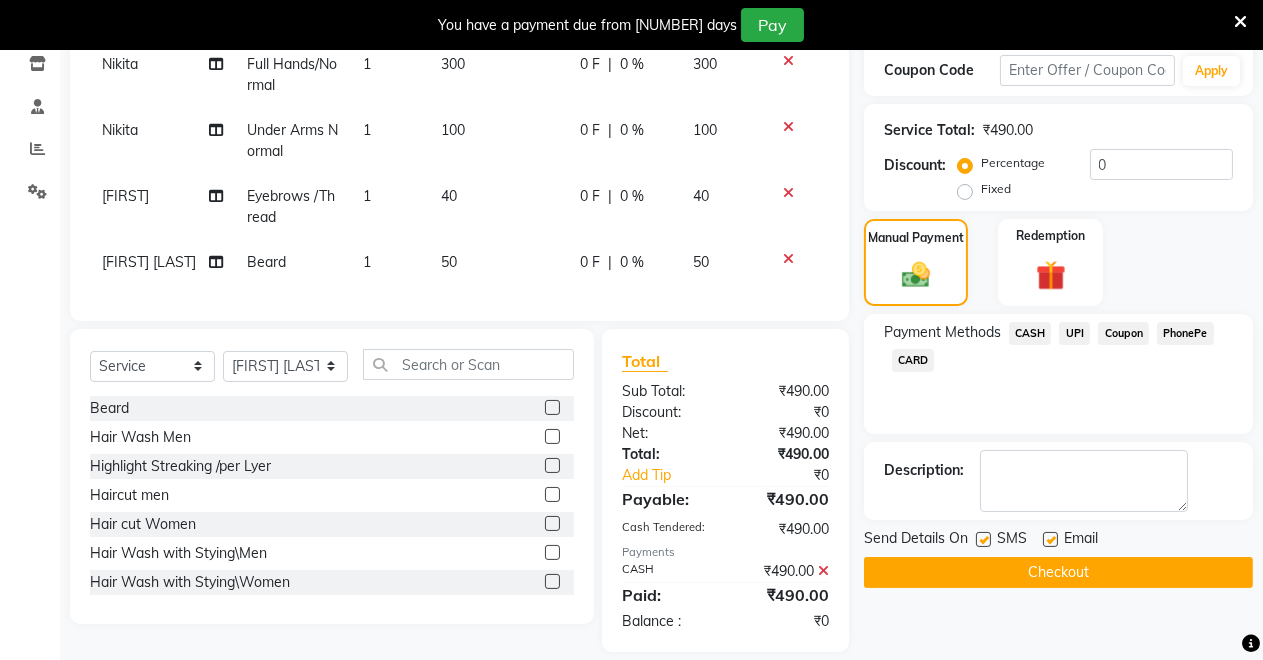 scroll, scrollTop: 383, scrollLeft: 0, axis: vertical 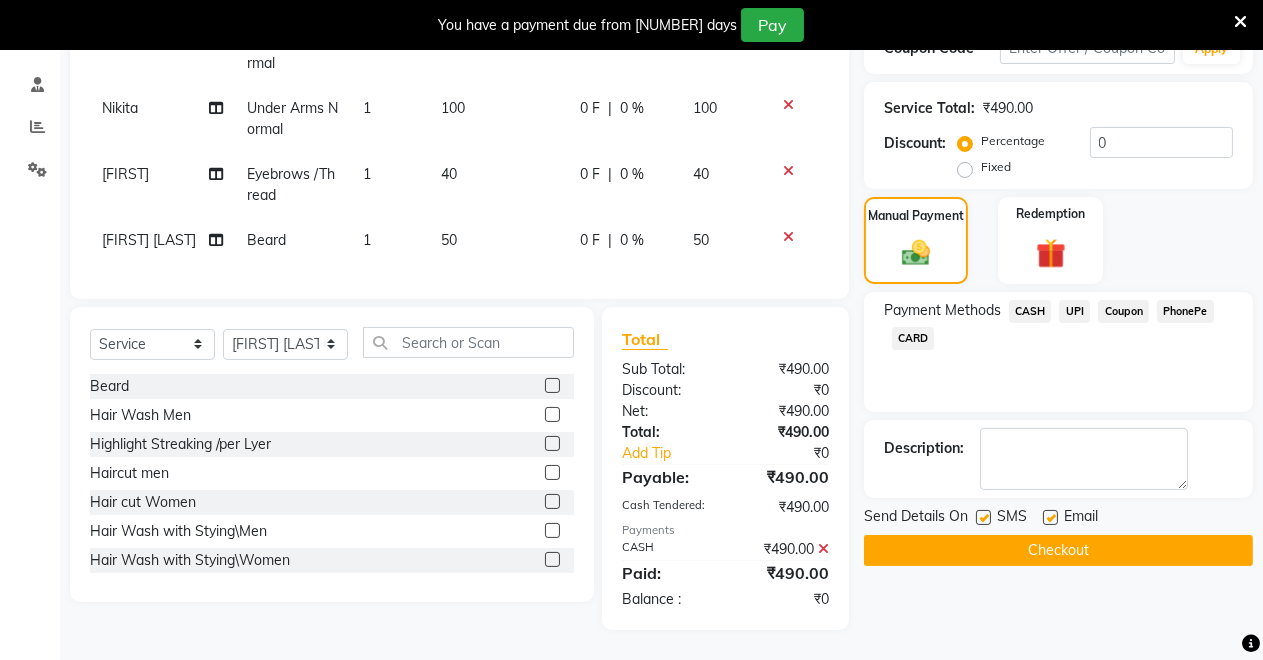 click on "Checkout" 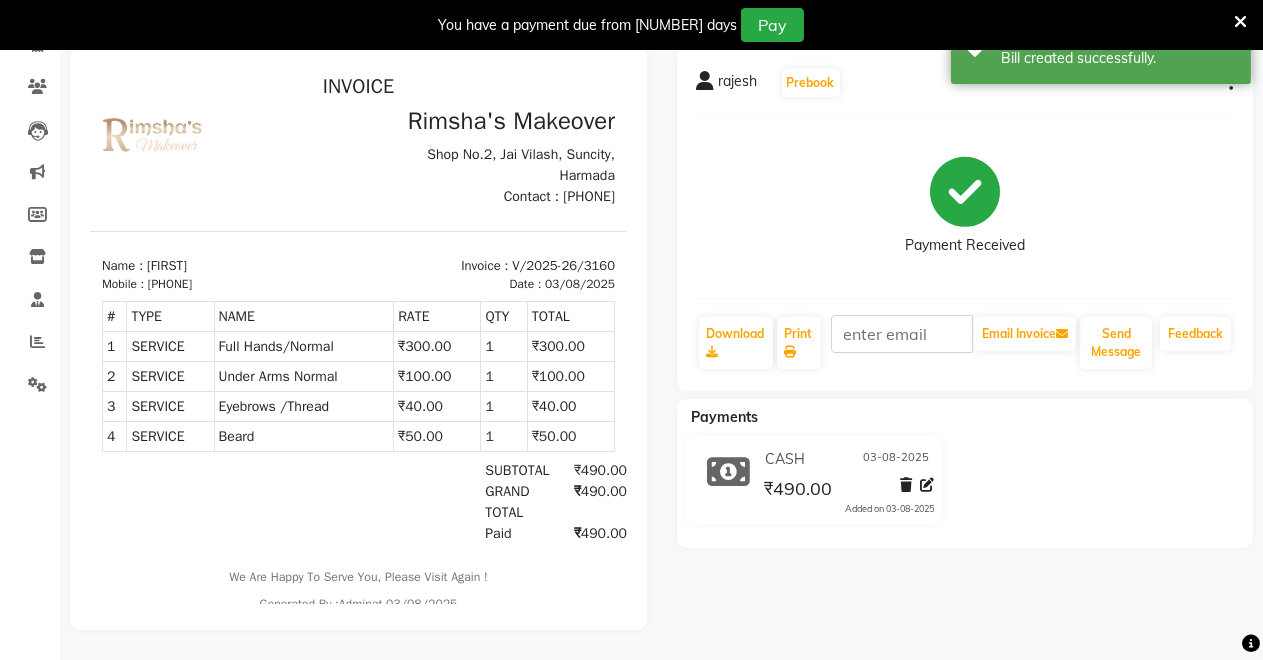 scroll, scrollTop: 0, scrollLeft: 0, axis: both 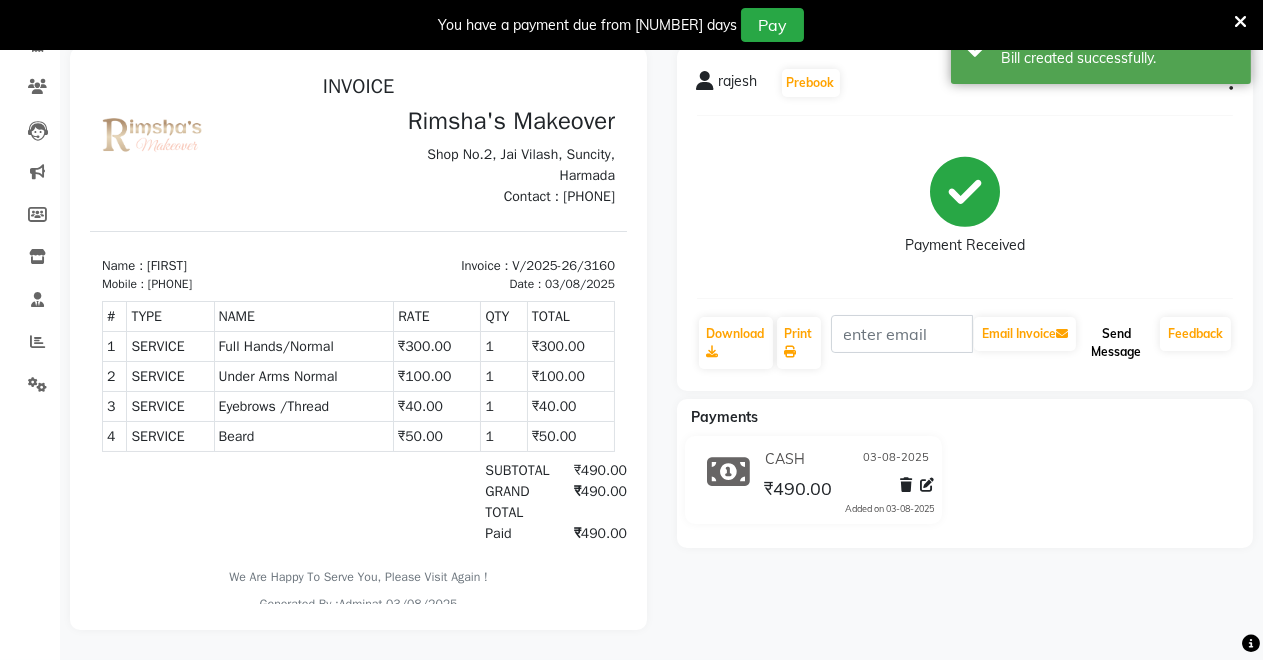 click on "Send Message" 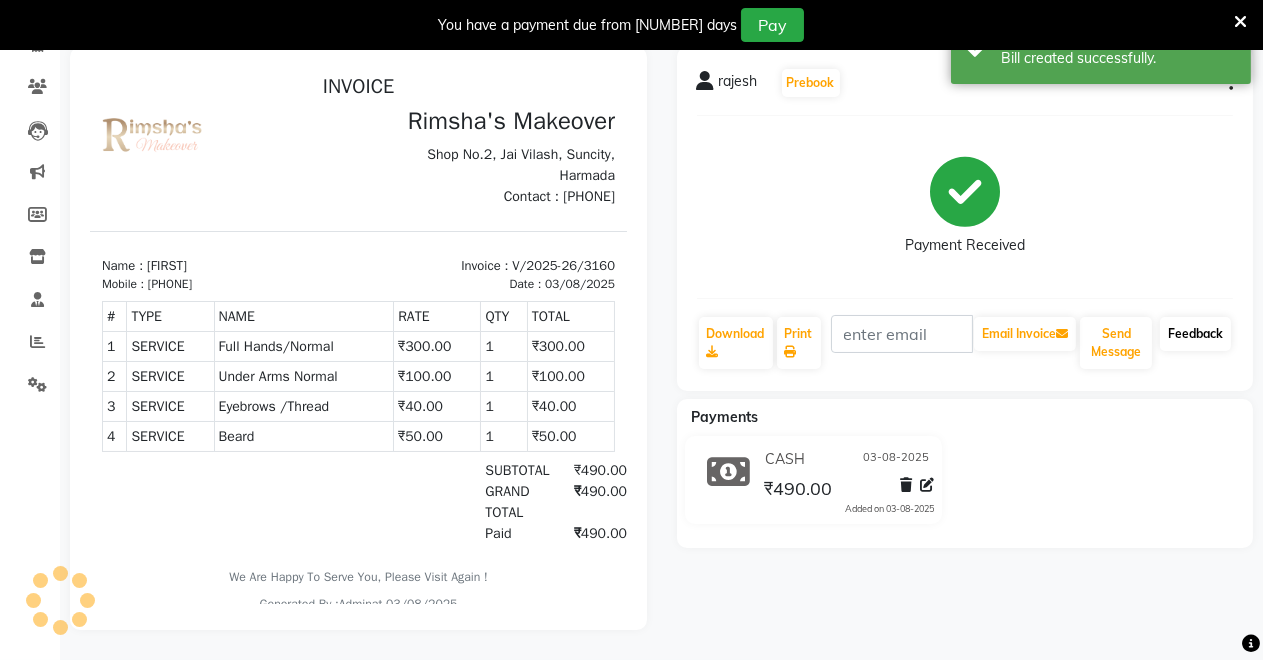 click on "Feedback" 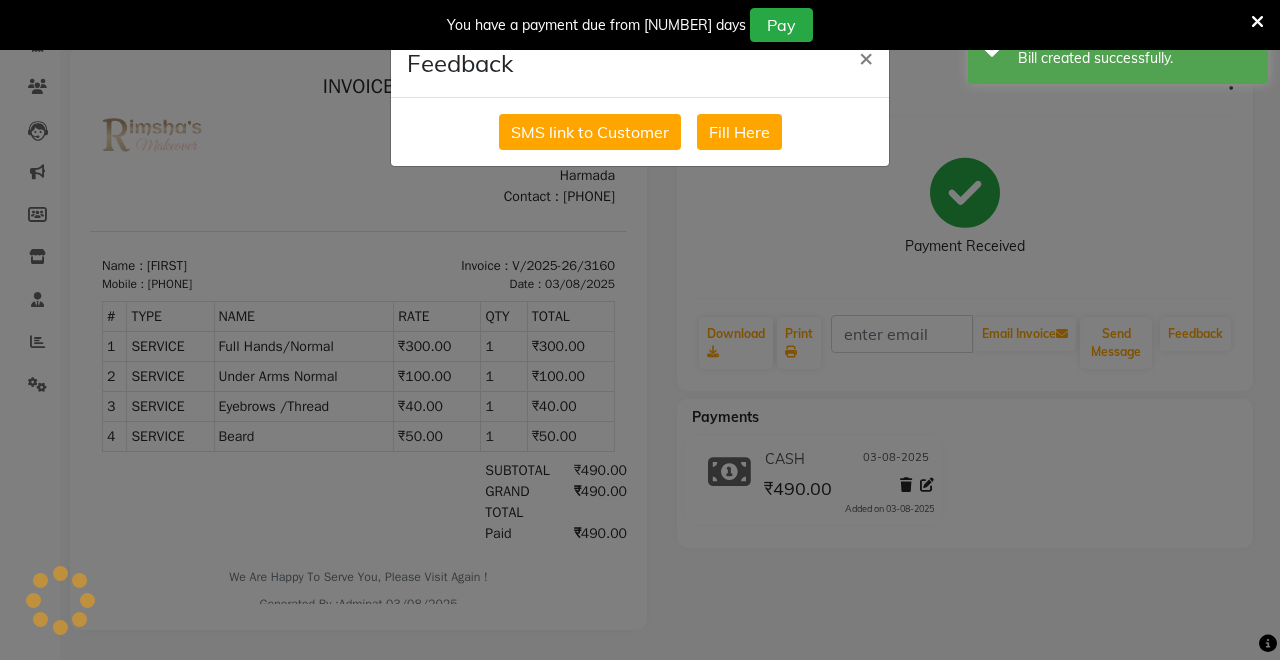 click on "SMS link to Customer   Fill Here" 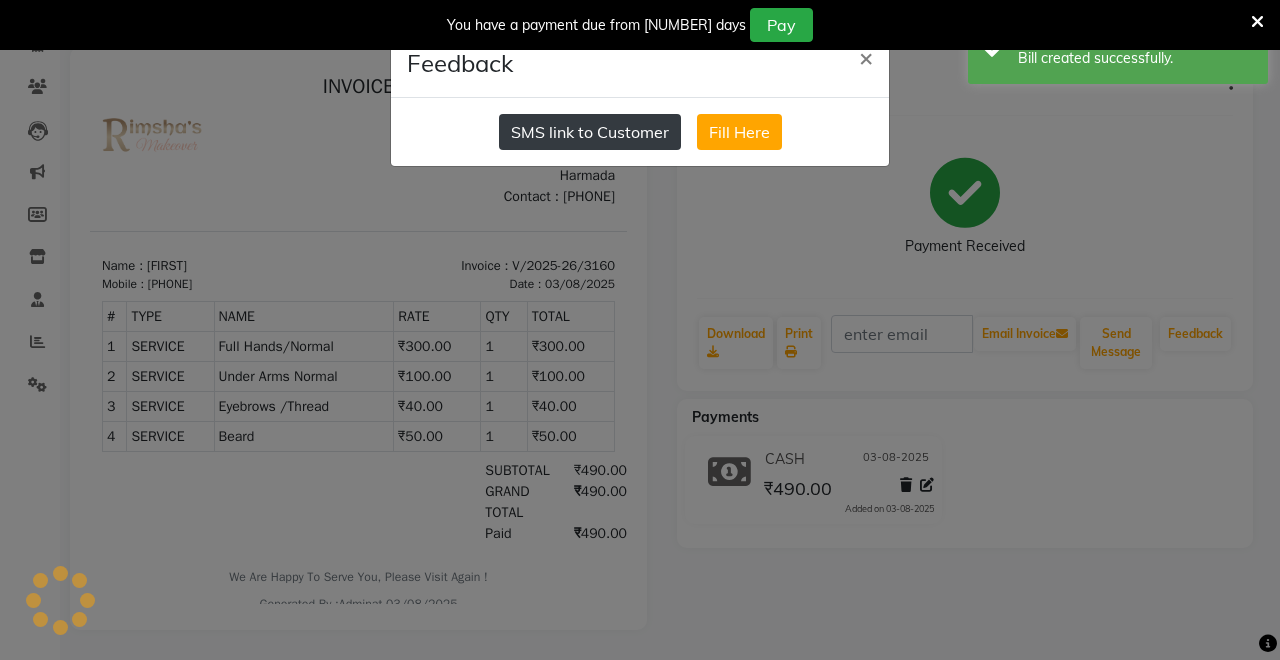click on "SMS link to Customer" 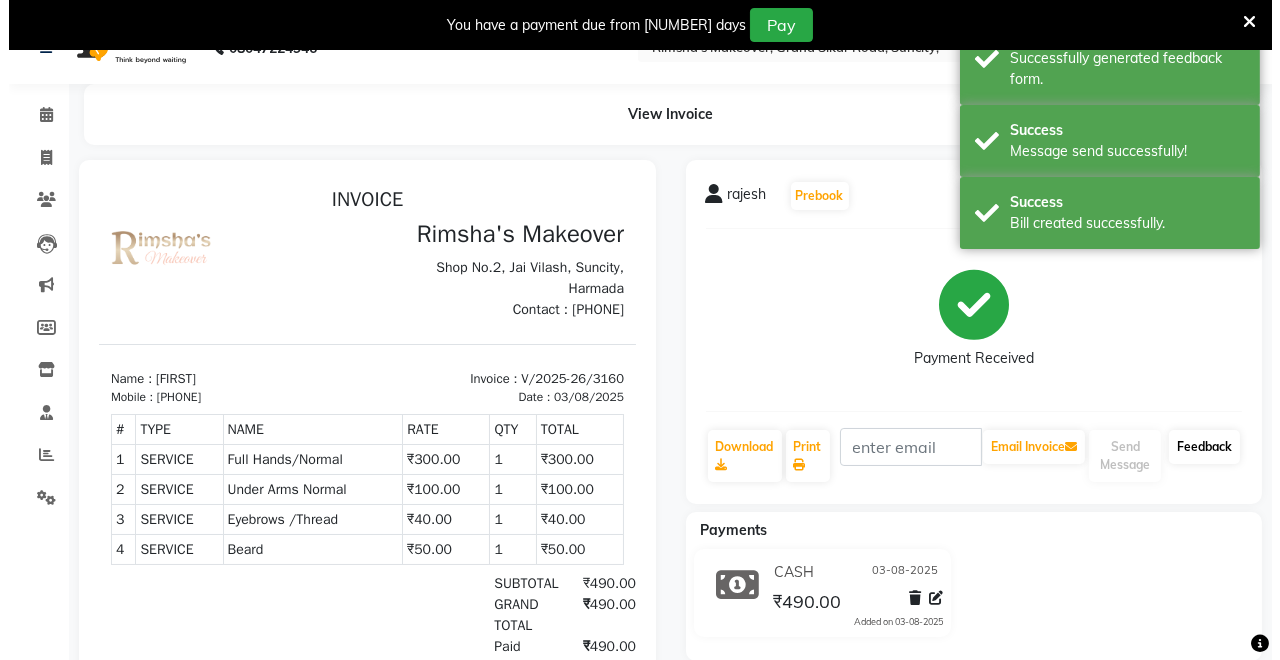 scroll, scrollTop: 0, scrollLeft: 0, axis: both 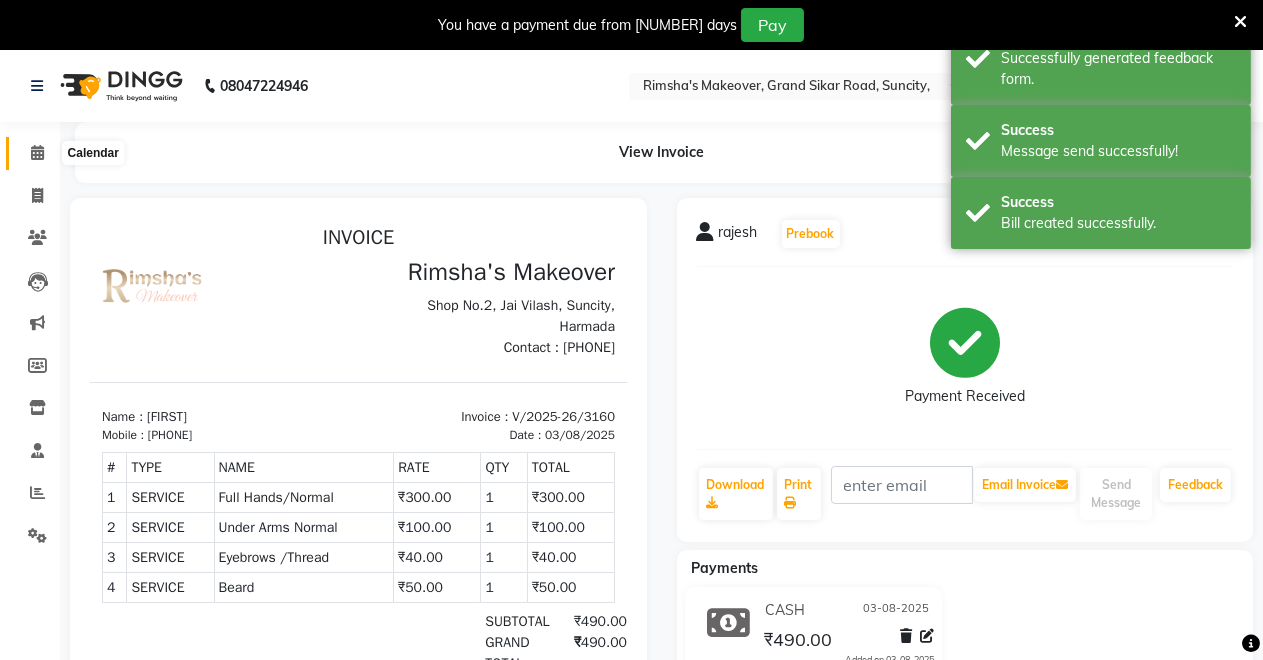 click 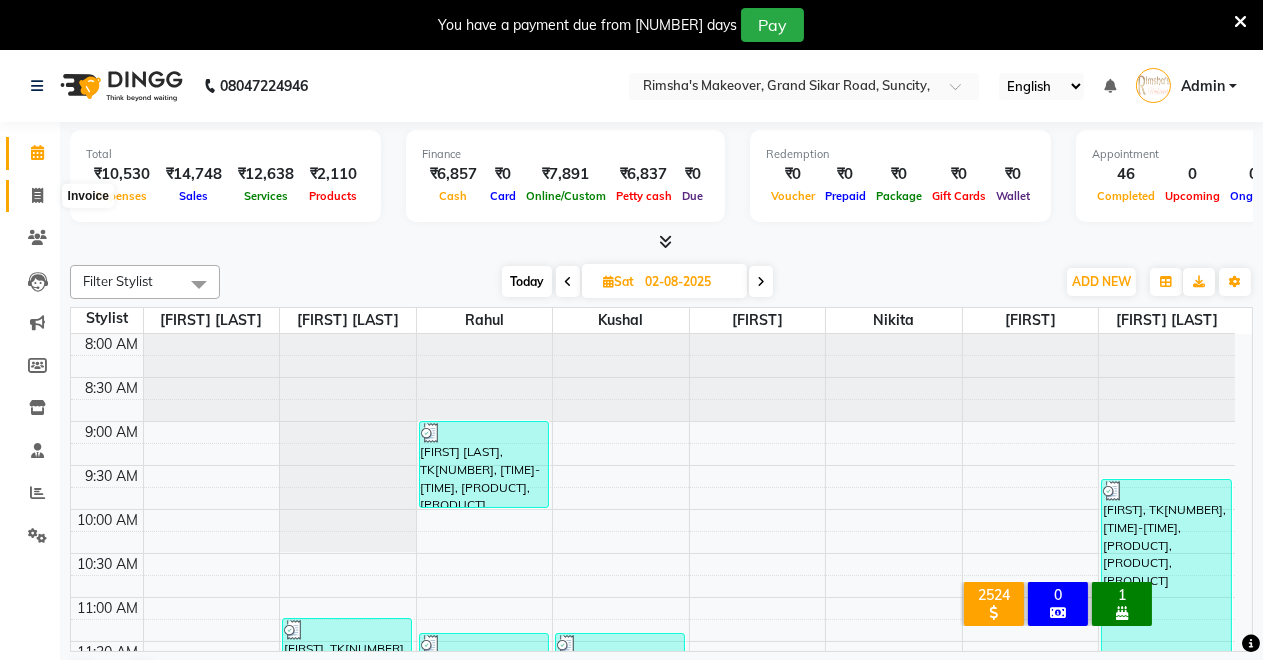 click 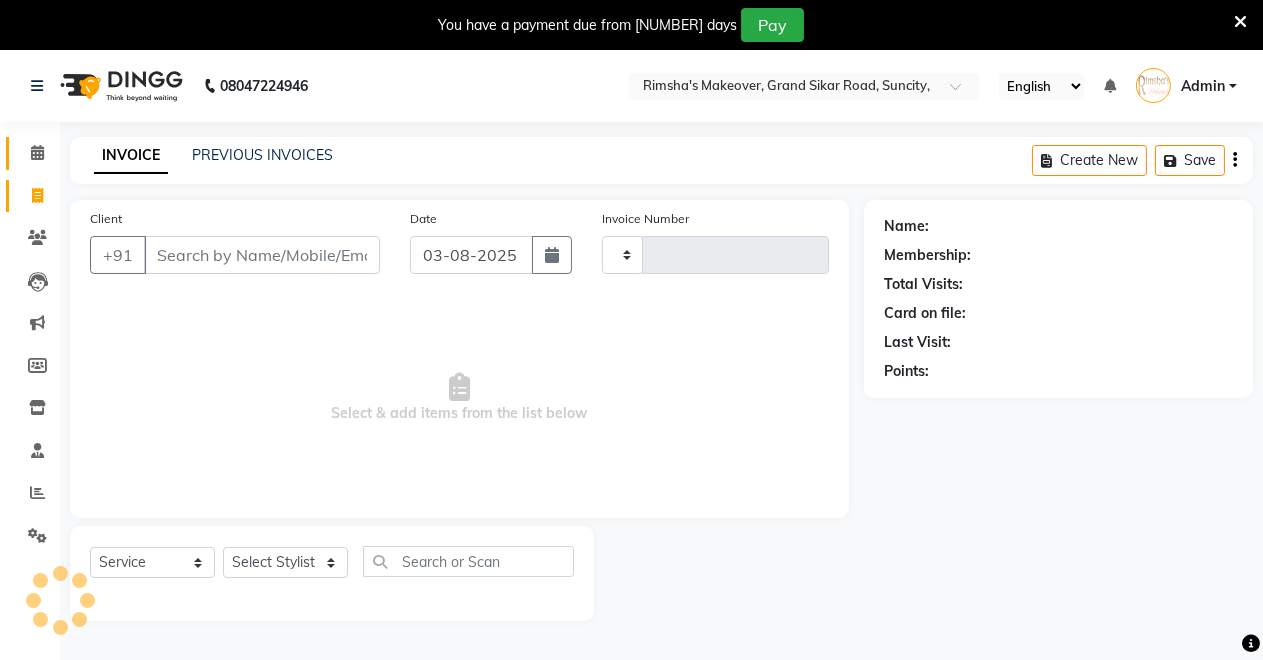 type on "3161" 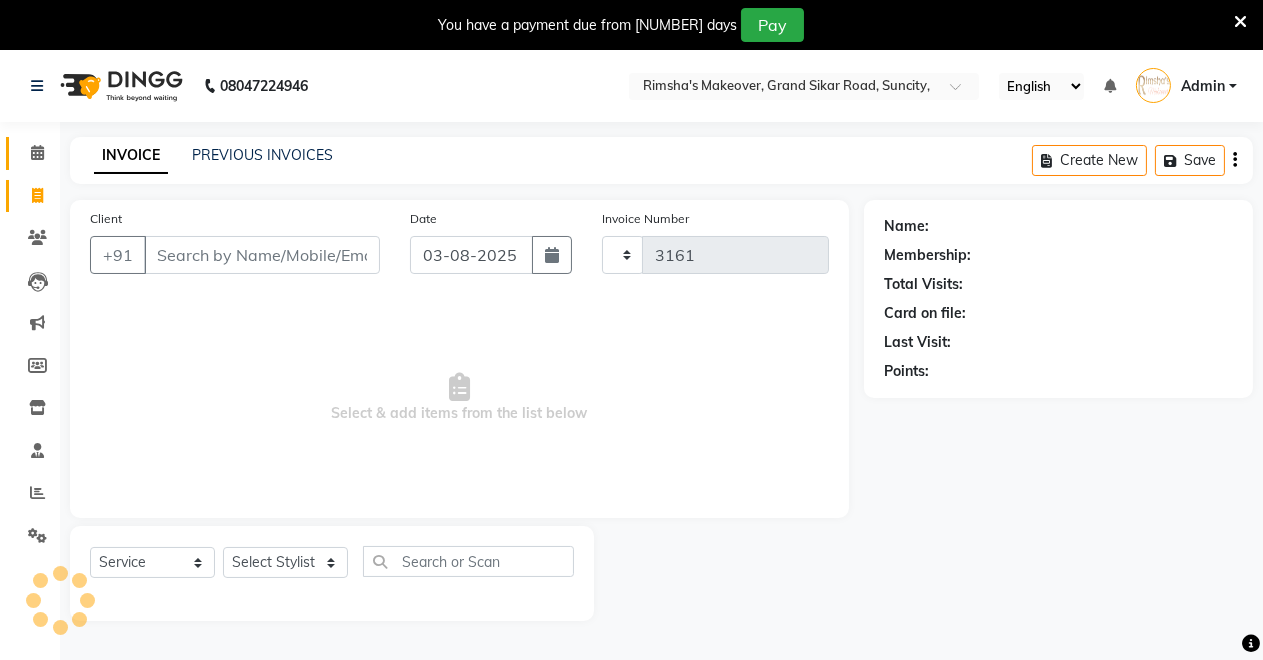 select on "7317" 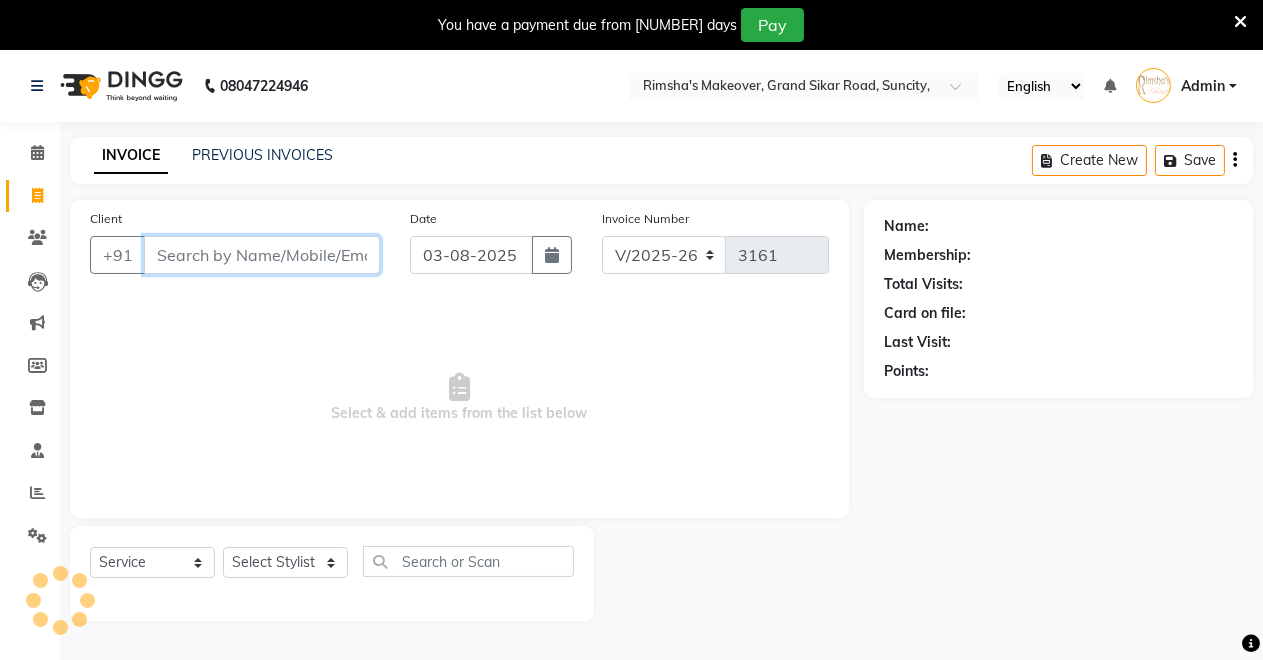 click on "Client" at bounding box center (262, 255) 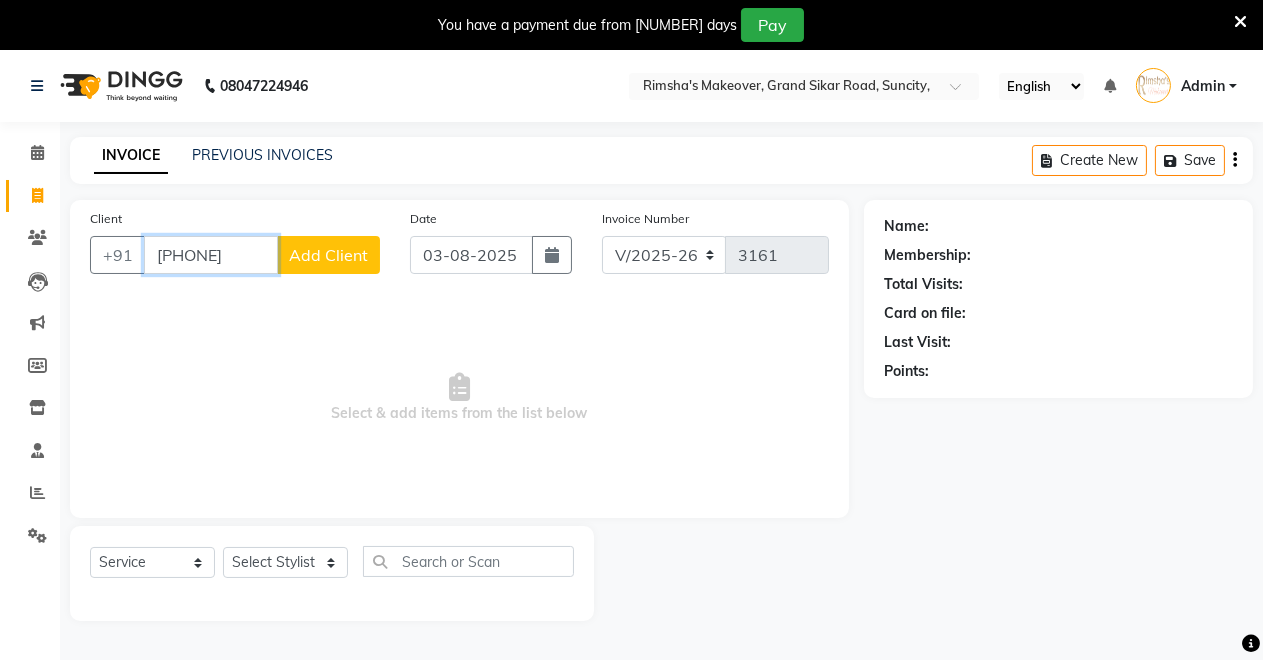 type on "7392829960" 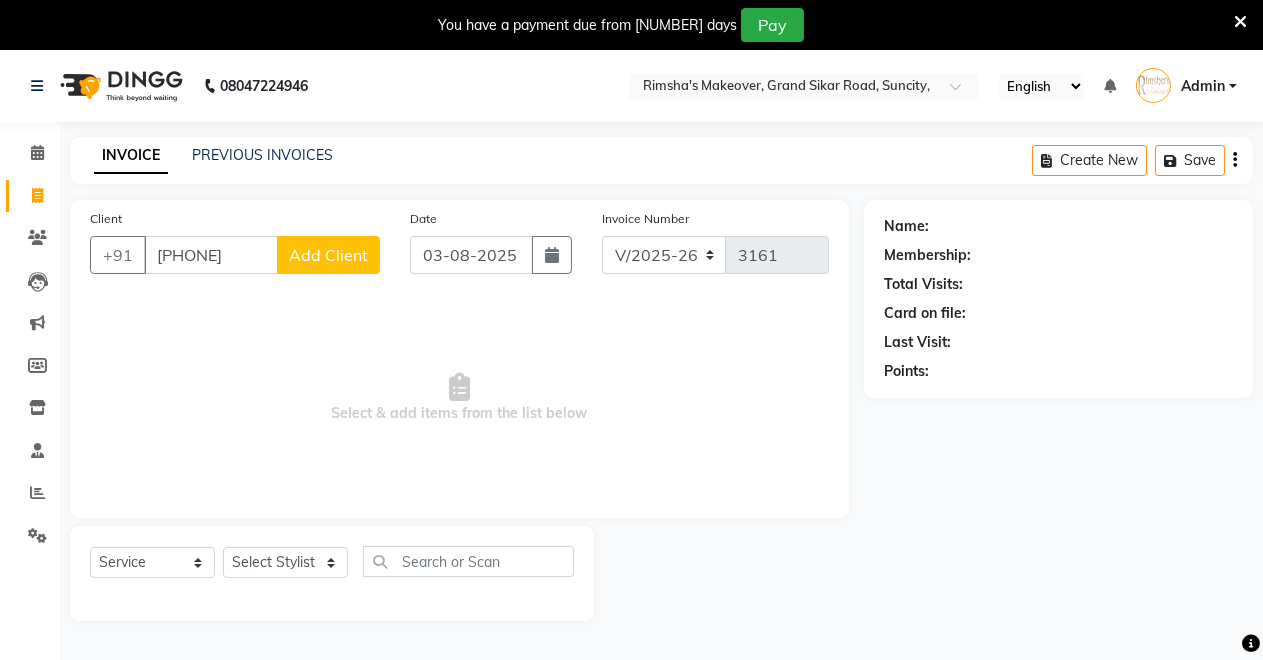 click on "Add Client" 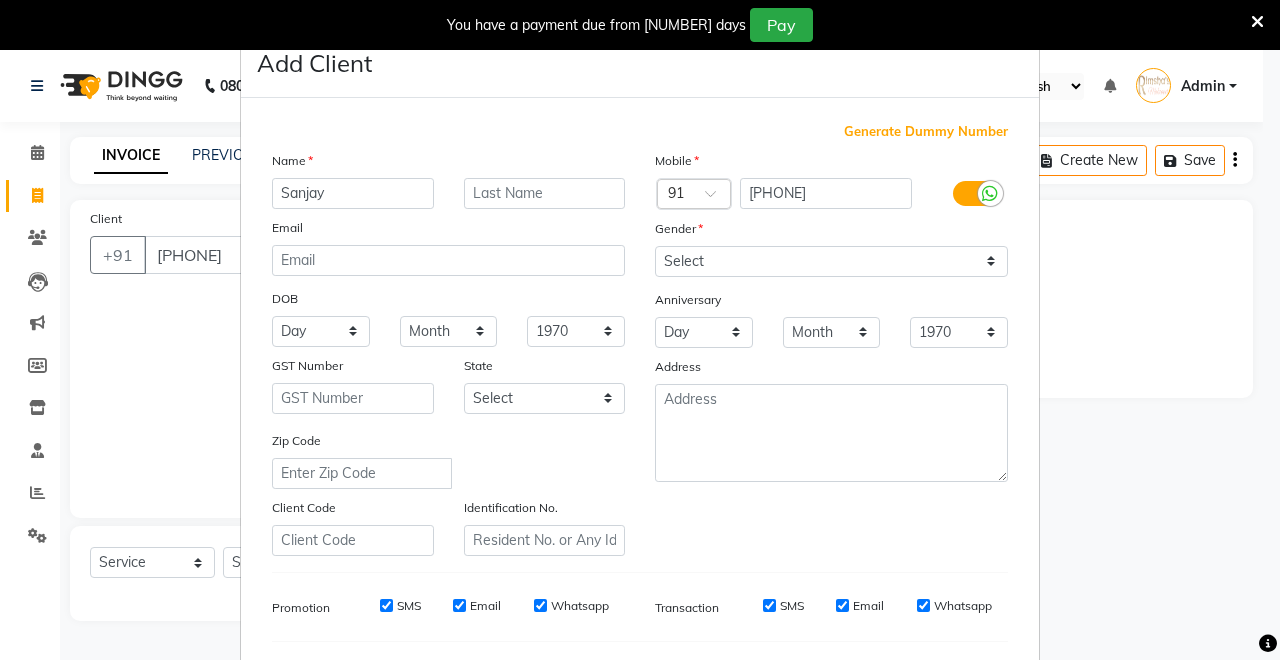 type on "Sanjay" 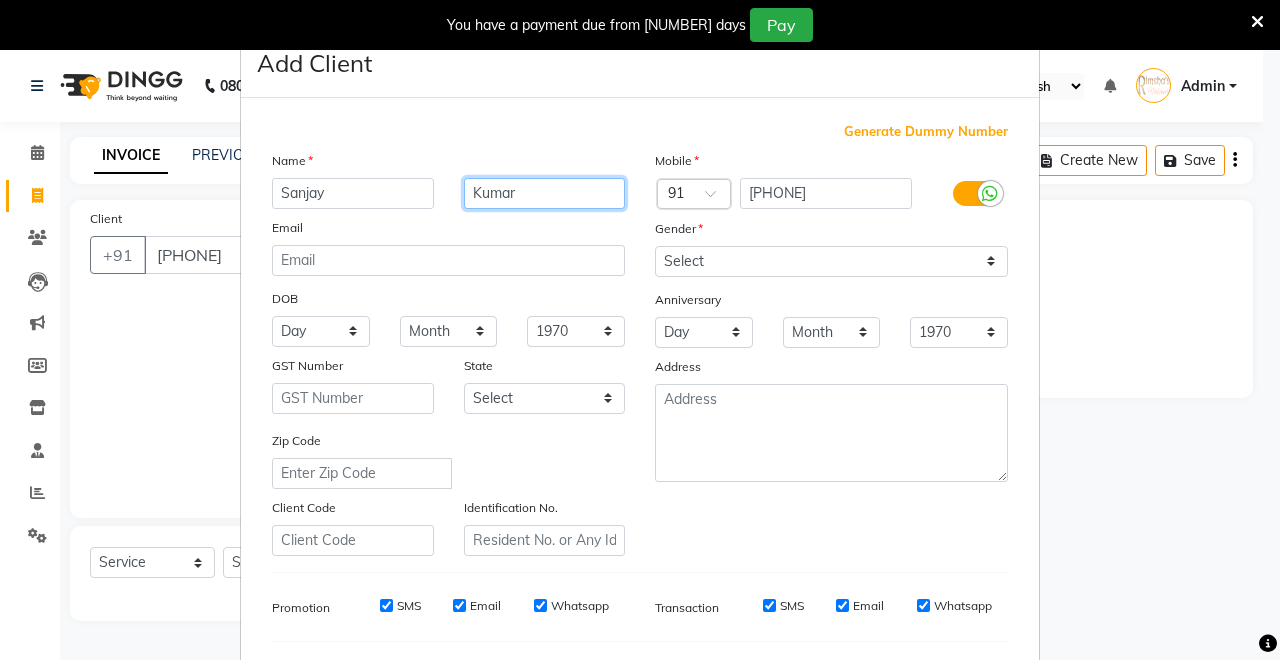 type on "Kumar" 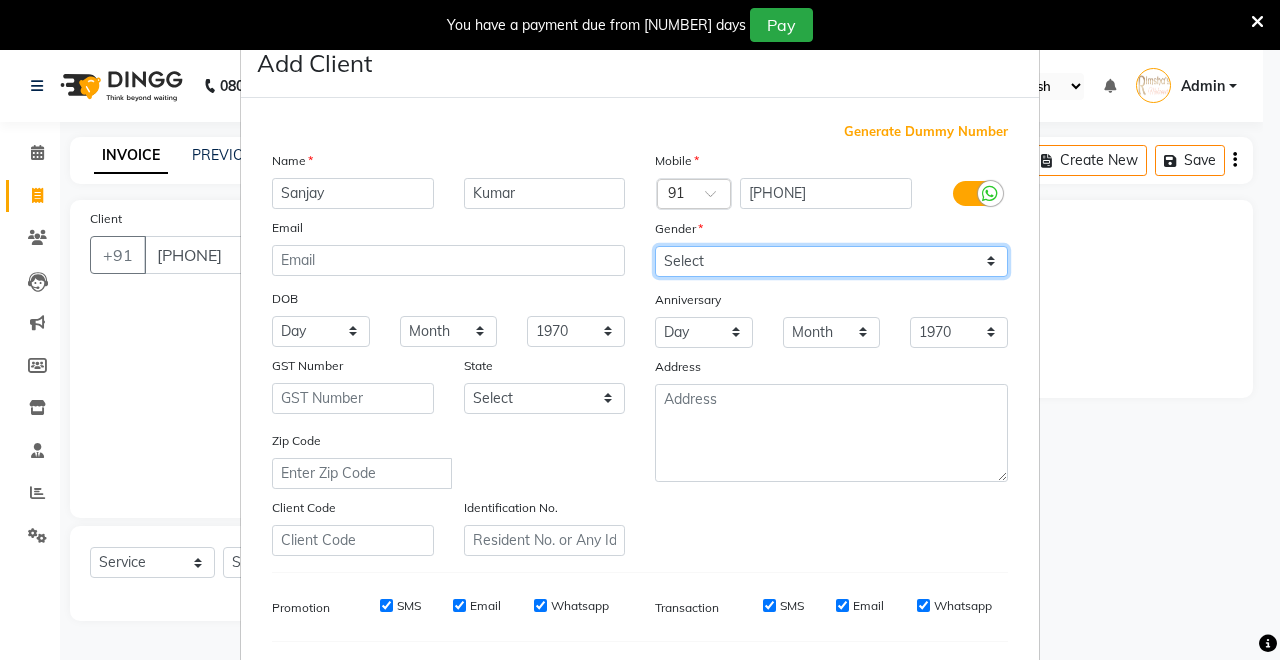 click on "Select Male Female Other Prefer Not To Say" at bounding box center (831, 261) 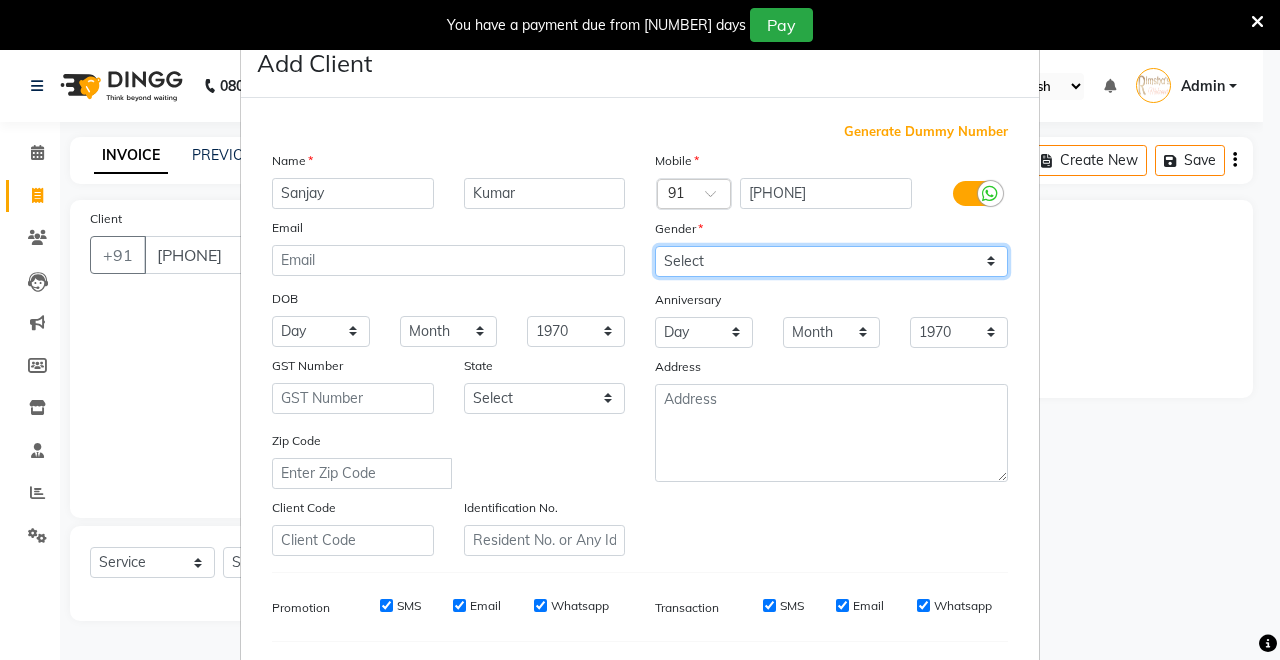select on "male" 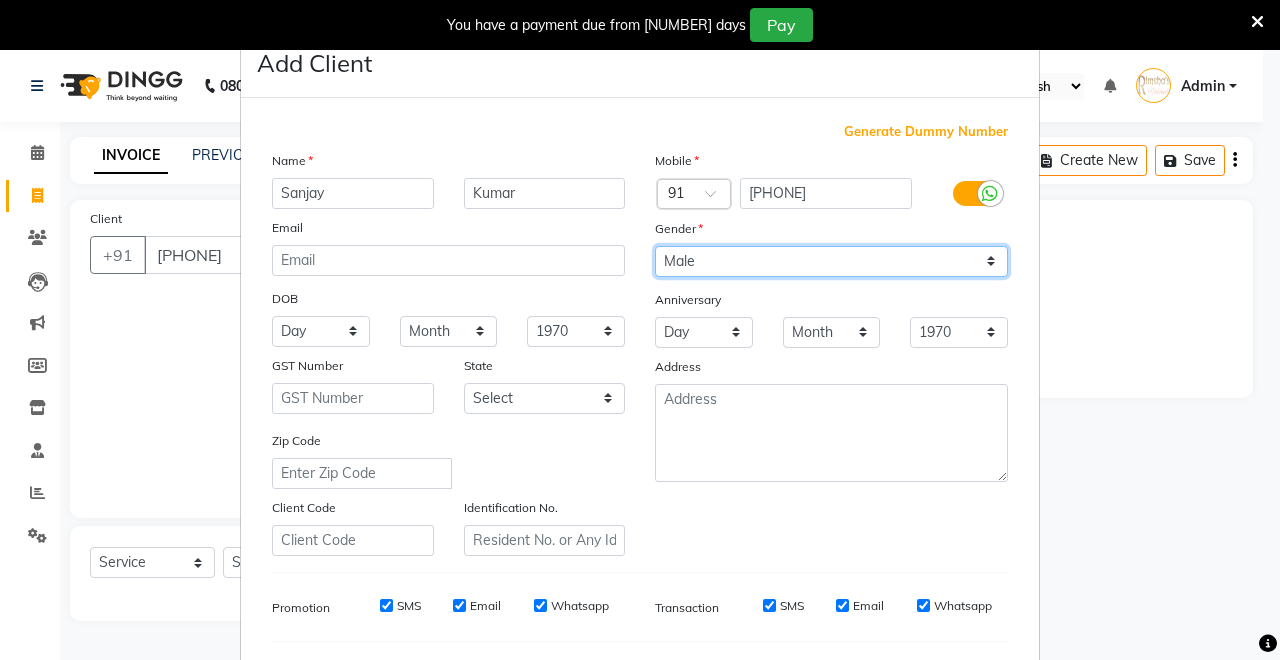 click on "Select Male Female Other Prefer Not To Say" at bounding box center [831, 261] 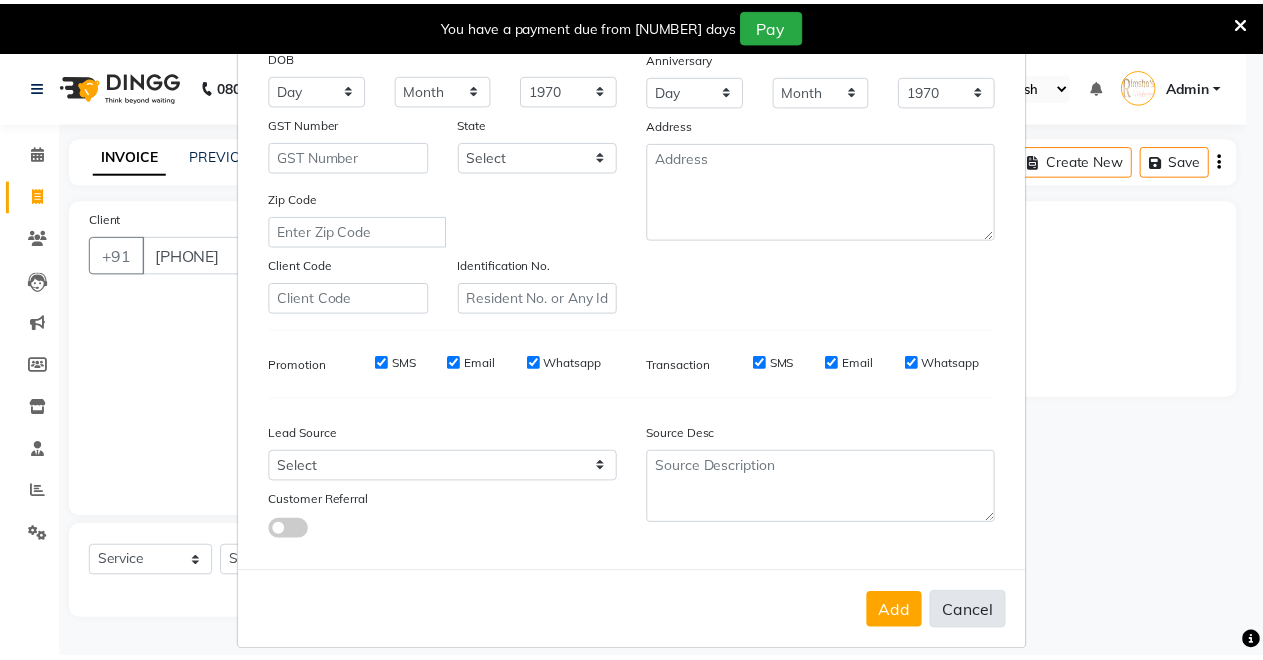 scroll, scrollTop: 259, scrollLeft: 0, axis: vertical 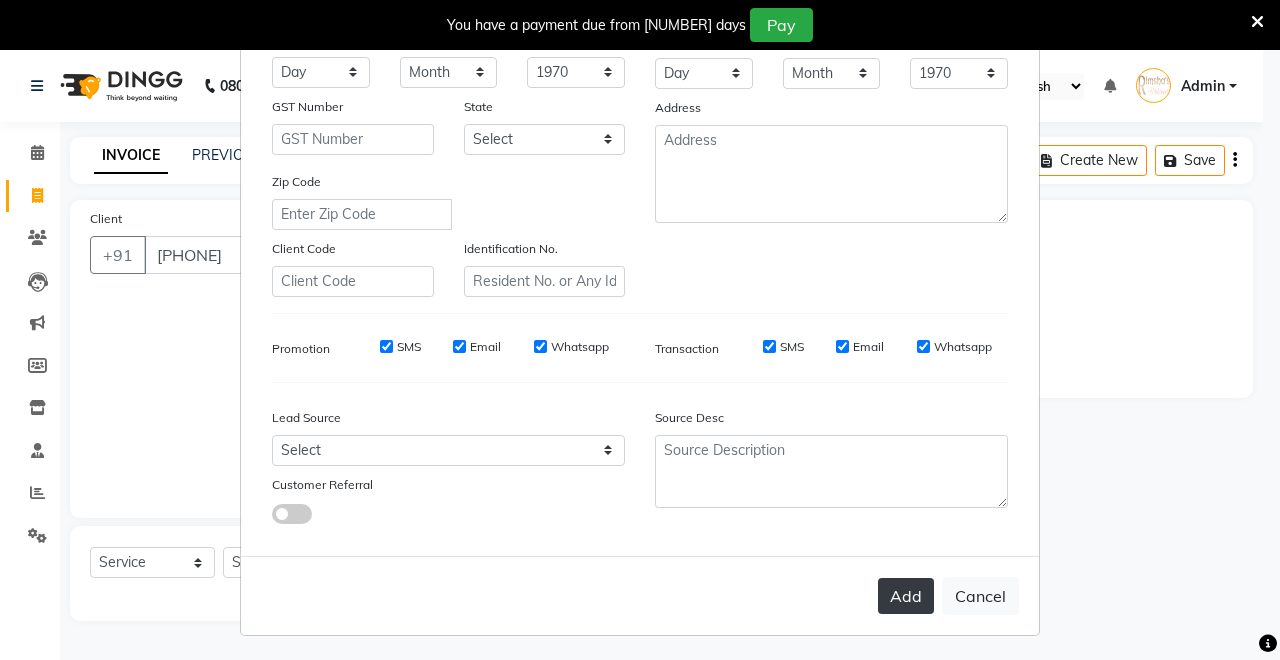click on "Add" at bounding box center (906, 596) 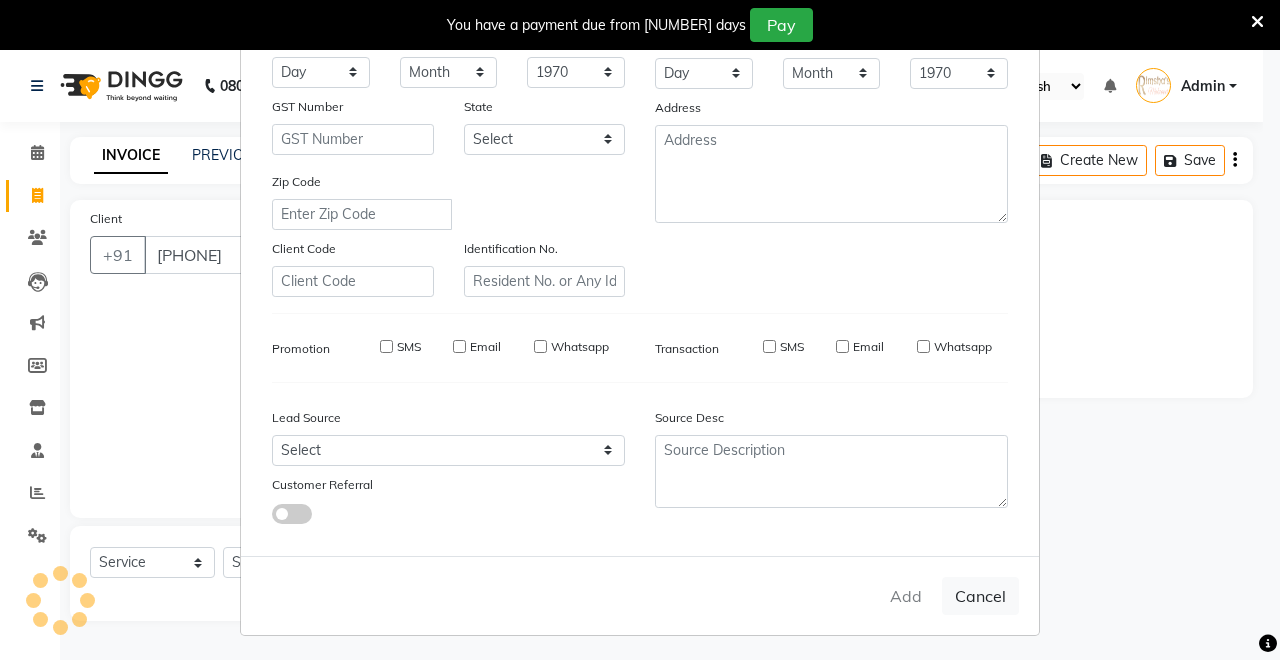 type 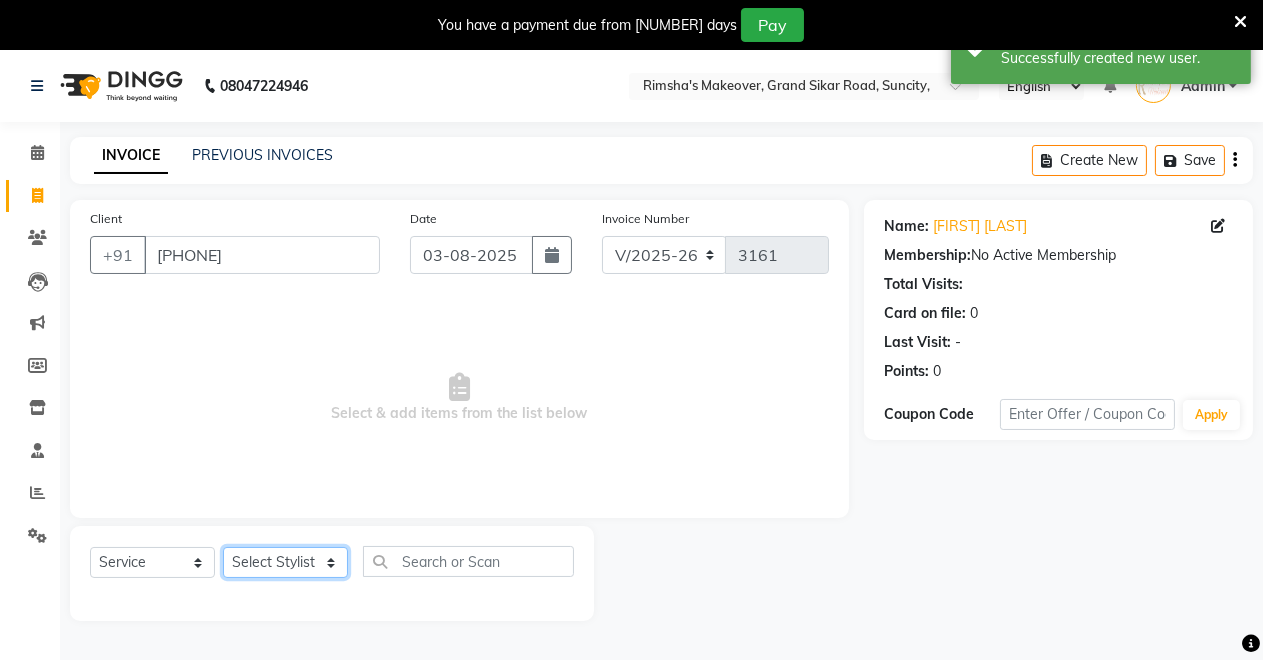 click on "Select Stylist Badal kumar Jeetu Kushal Nikita Rahul Sachin Dangoriya Shikha Suman Verma" 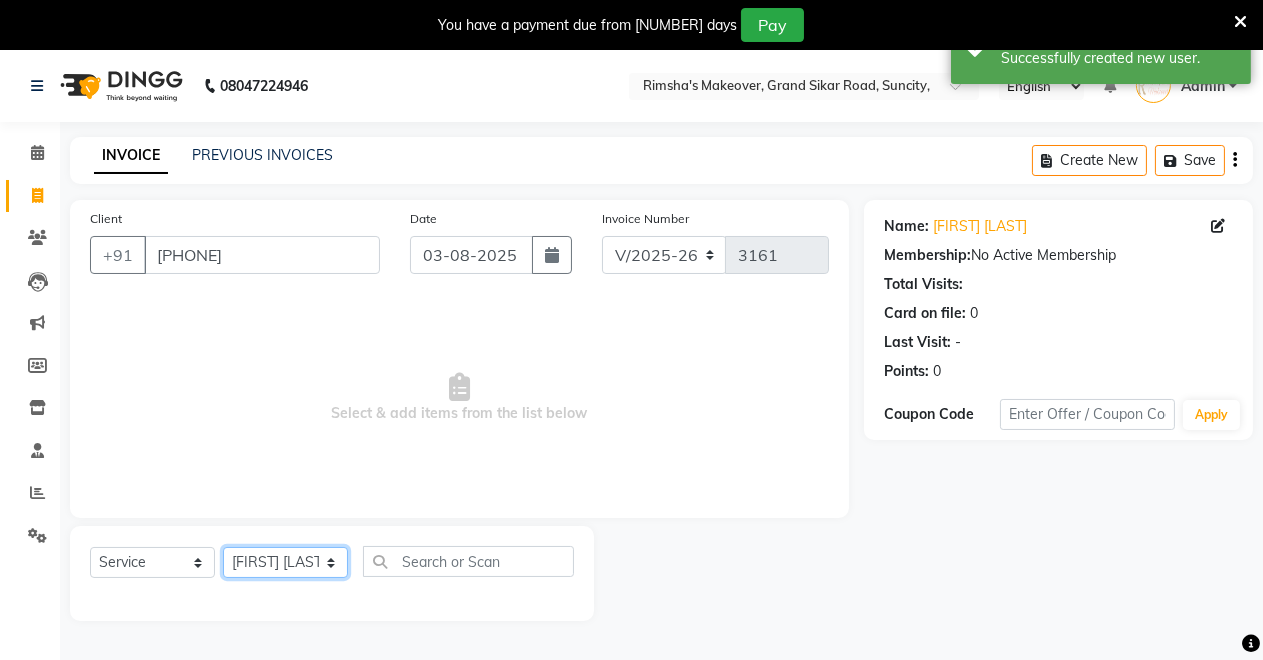 click on "Select Stylist Badal kumar Jeetu Kushal Nikita Rahul Sachin Dangoriya Shikha Suman Verma" 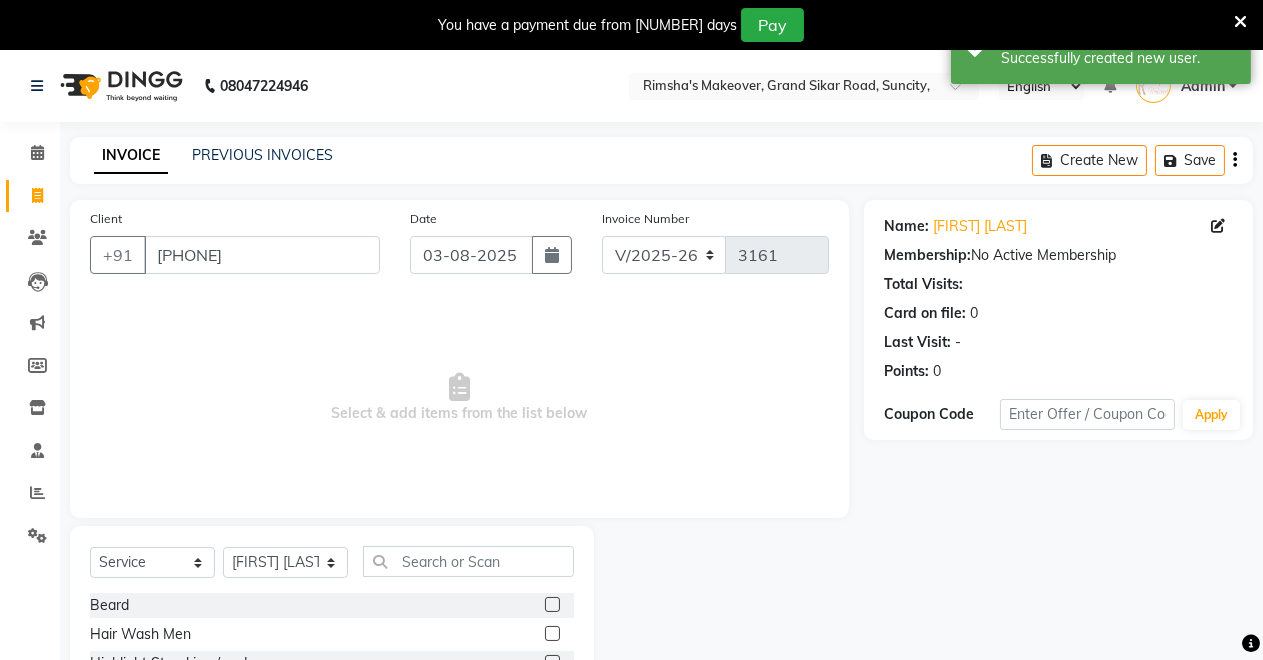 click 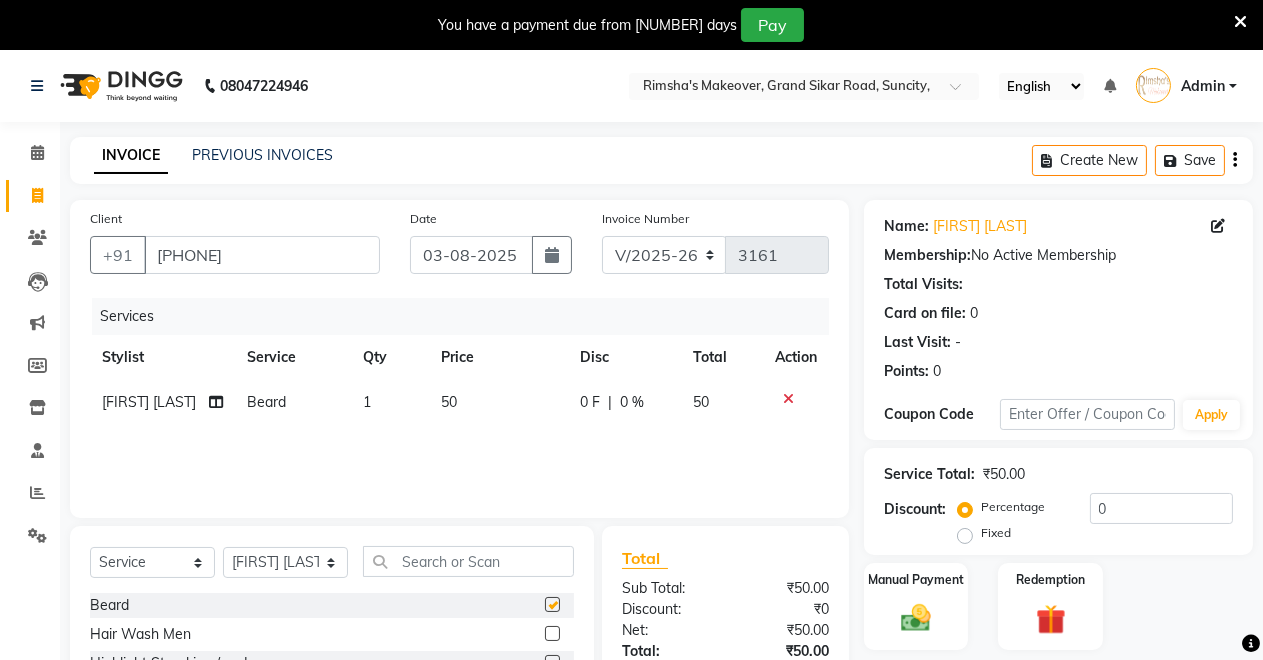 checkbox on "false" 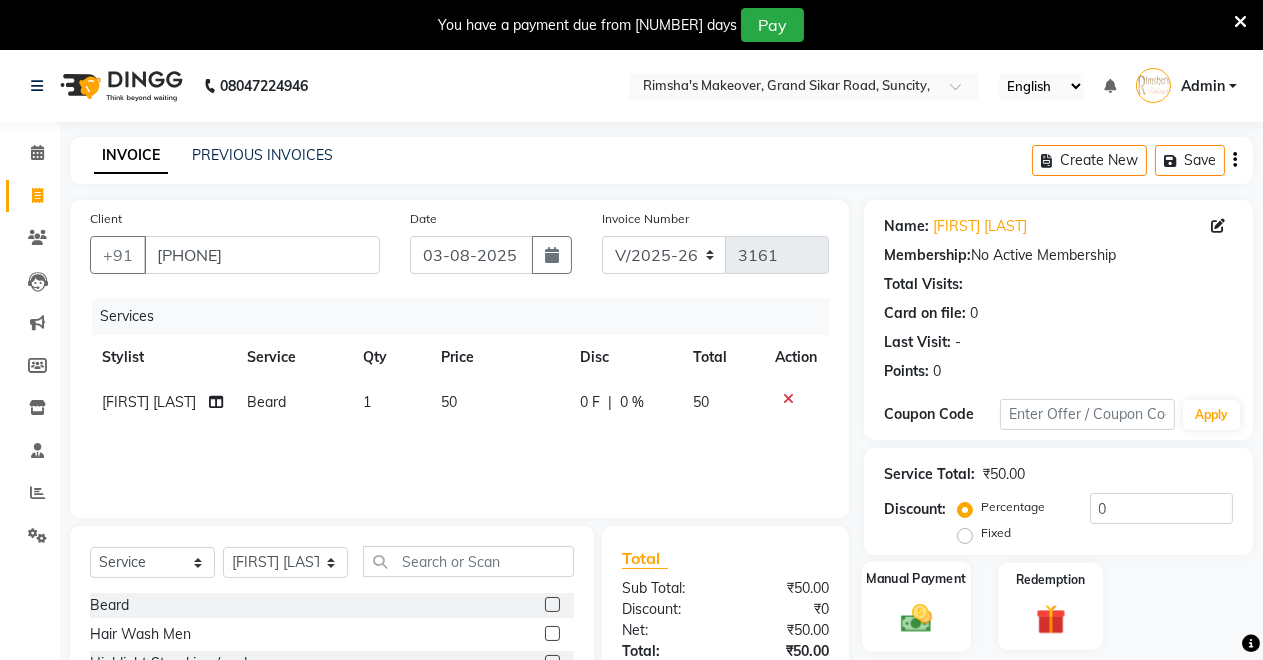 click on "Manual Payment" 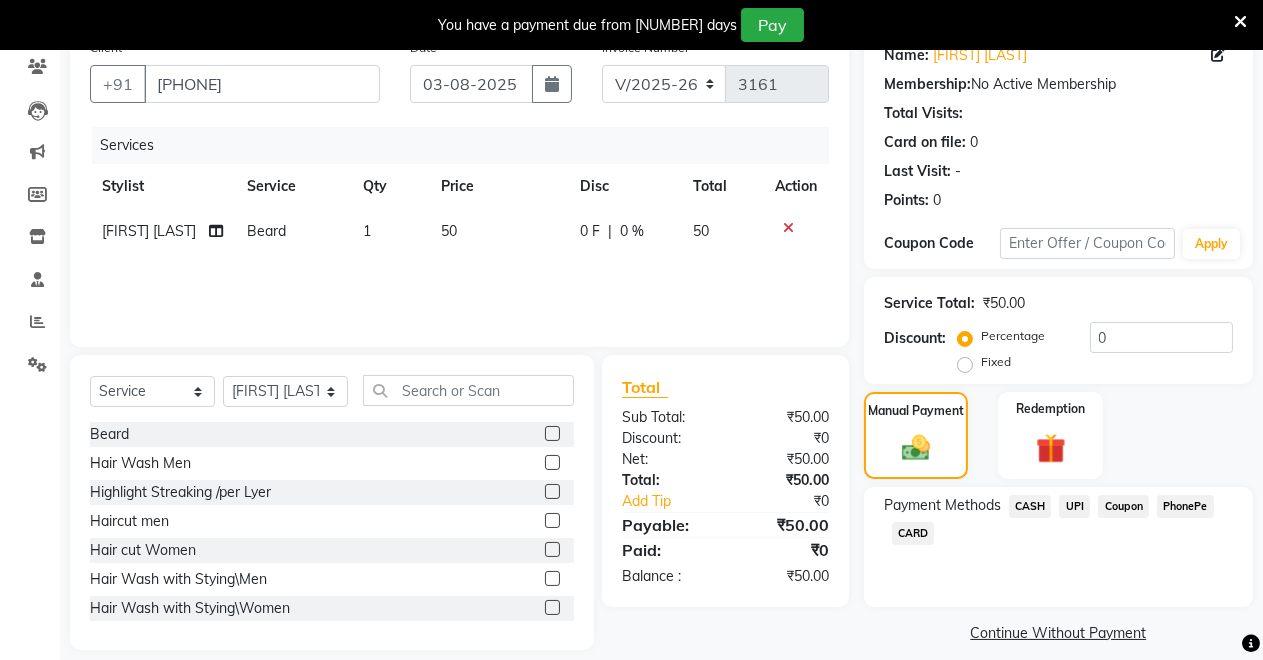 scroll, scrollTop: 191, scrollLeft: 0, axis: vertical 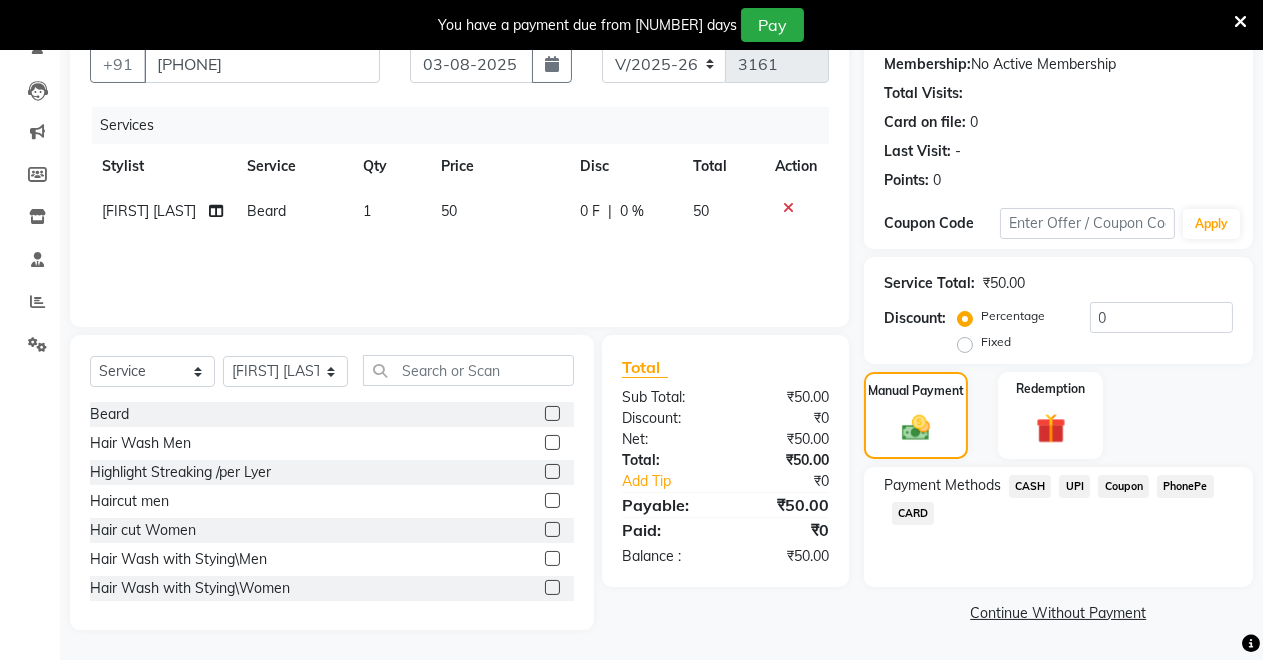 click on "CASH" 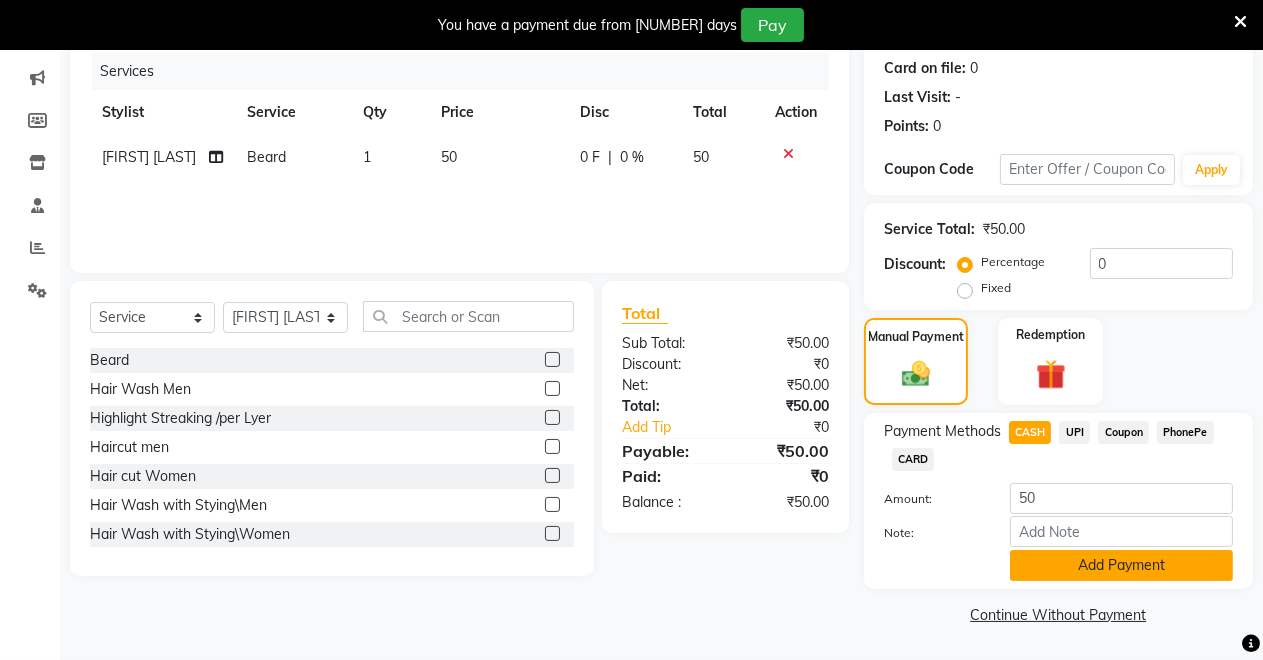 click on "Add Payment" 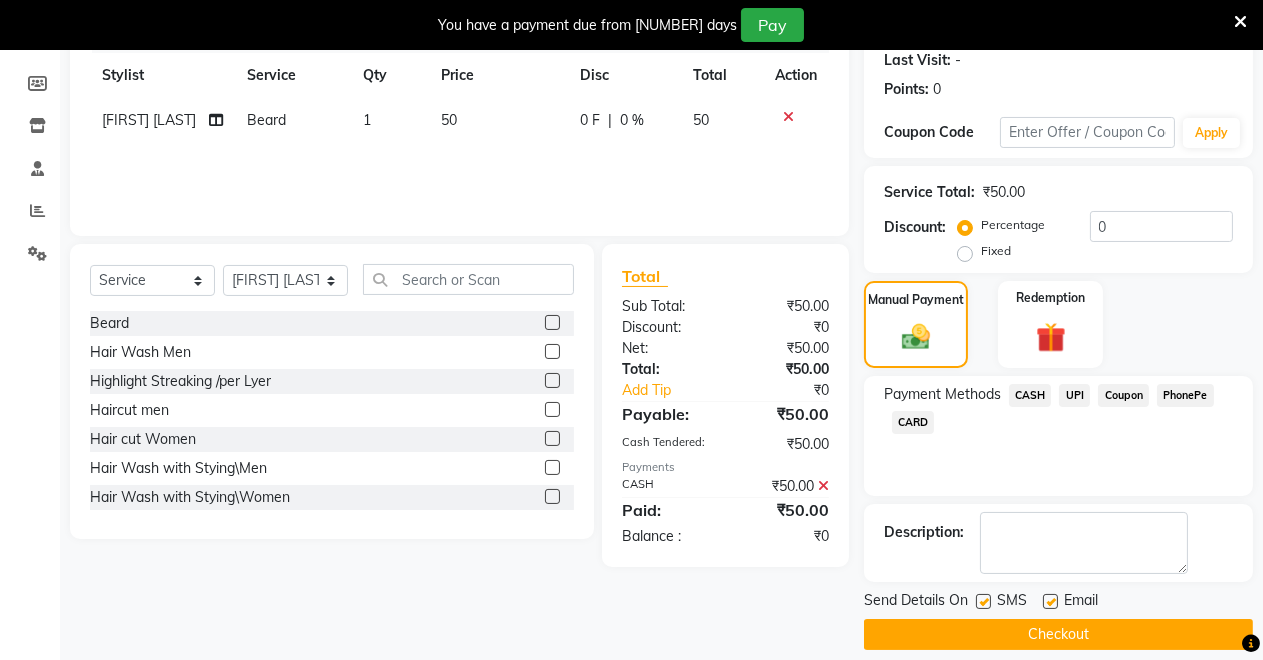 scroll, scrollTop: 302, scrollLeft: 0, axis: vertical 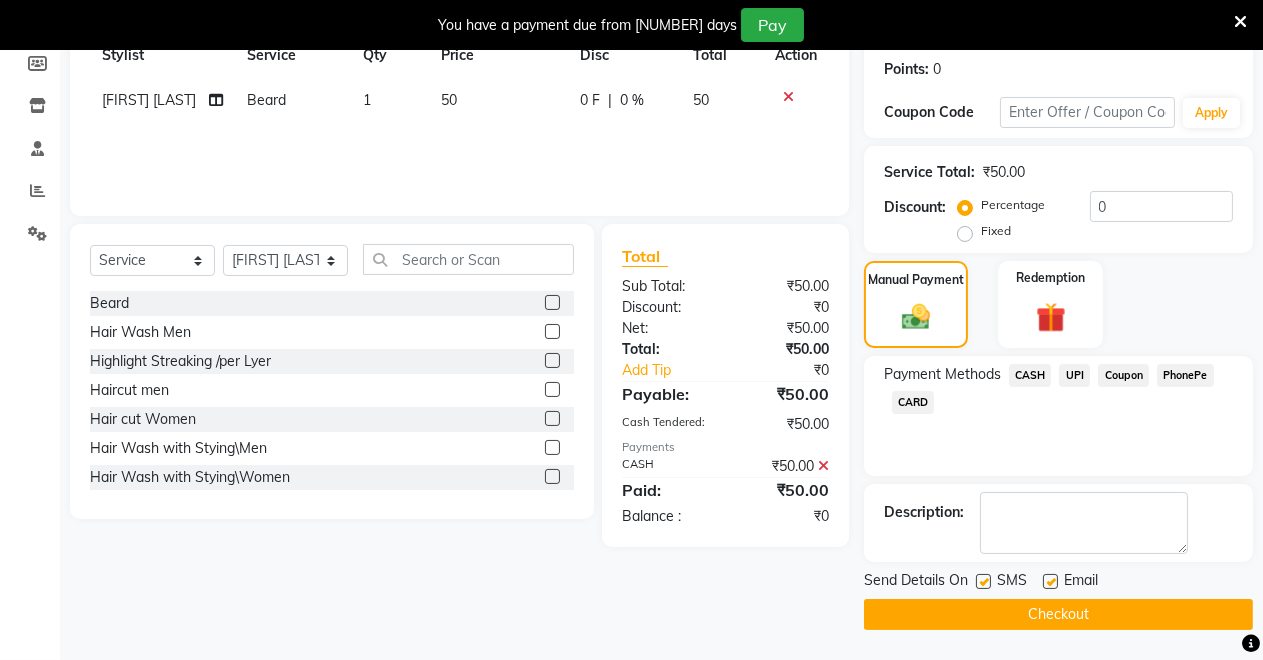 click on "Checkout" 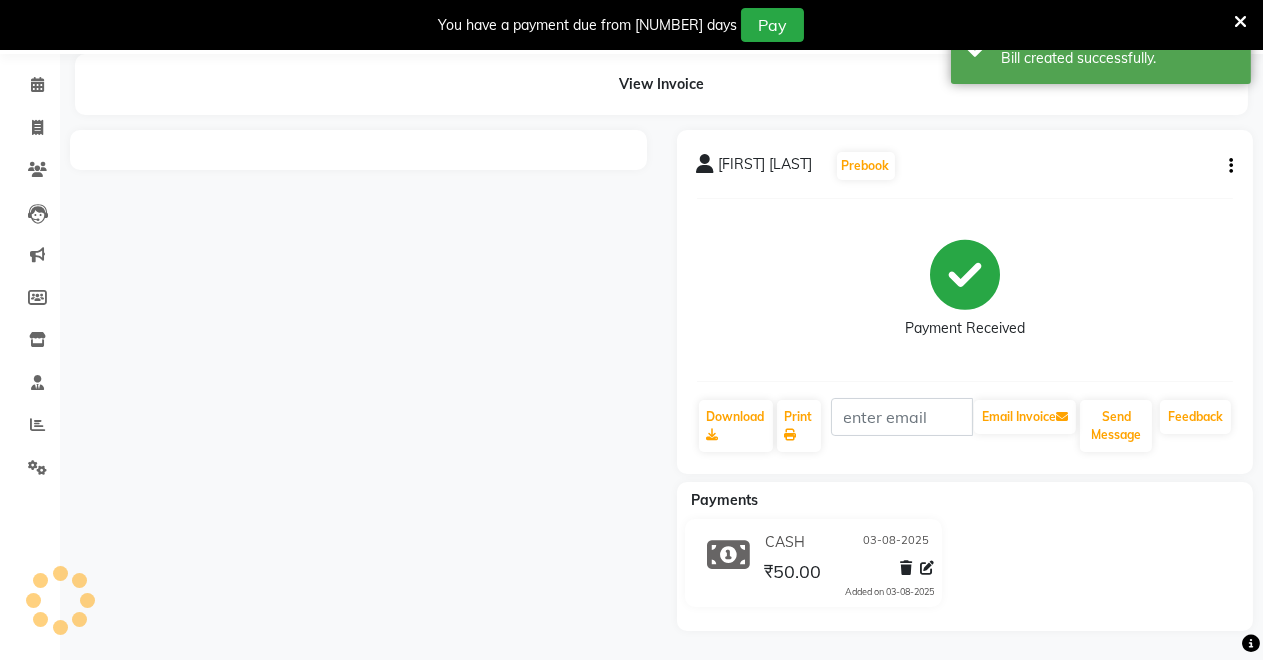 scroll, scrollTop: 79, scrollLeft: 0, axis: vertical 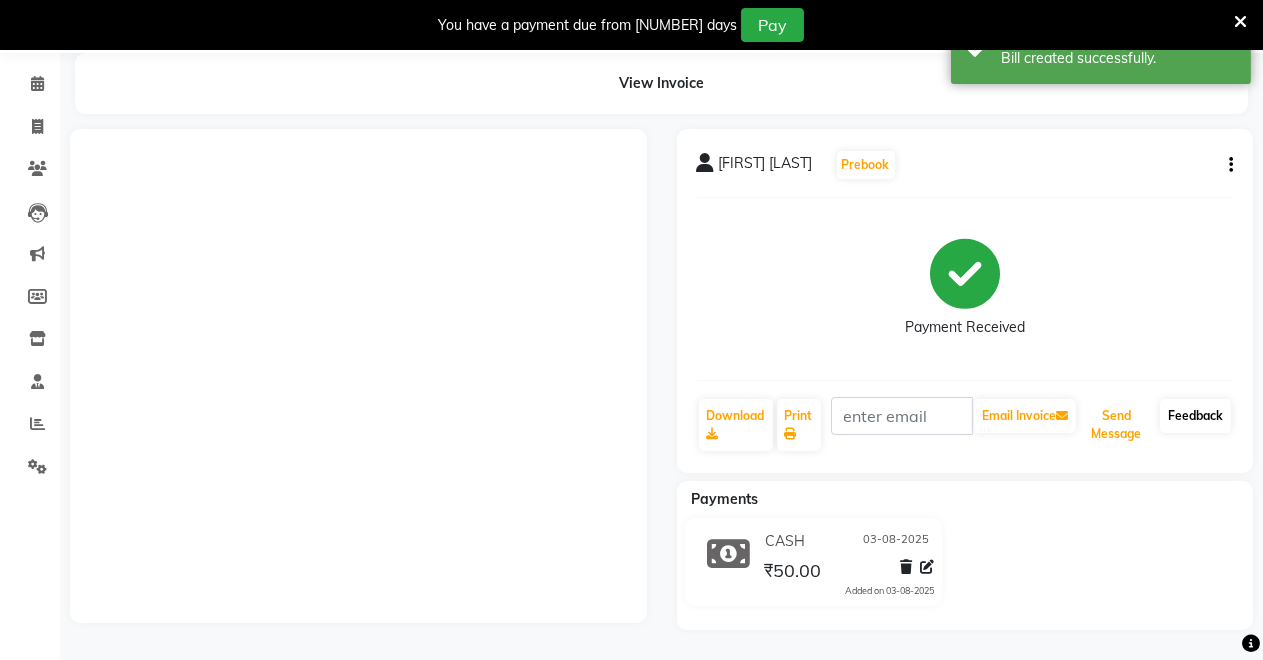 drag, startPoint x: 1117, startPoint y: 428, endPoint x: 1211, endPoint y: 399, distance: 98.37174 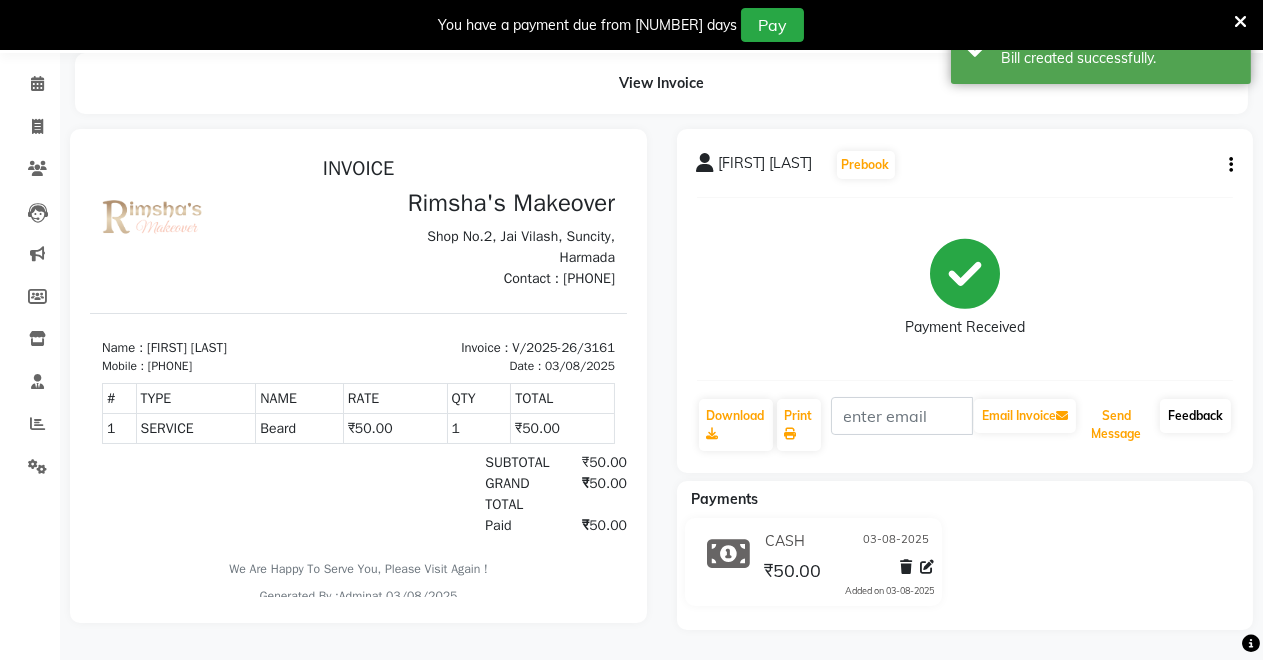 scroll, scrollTop: 0, scrollLeft: 0, axis: both 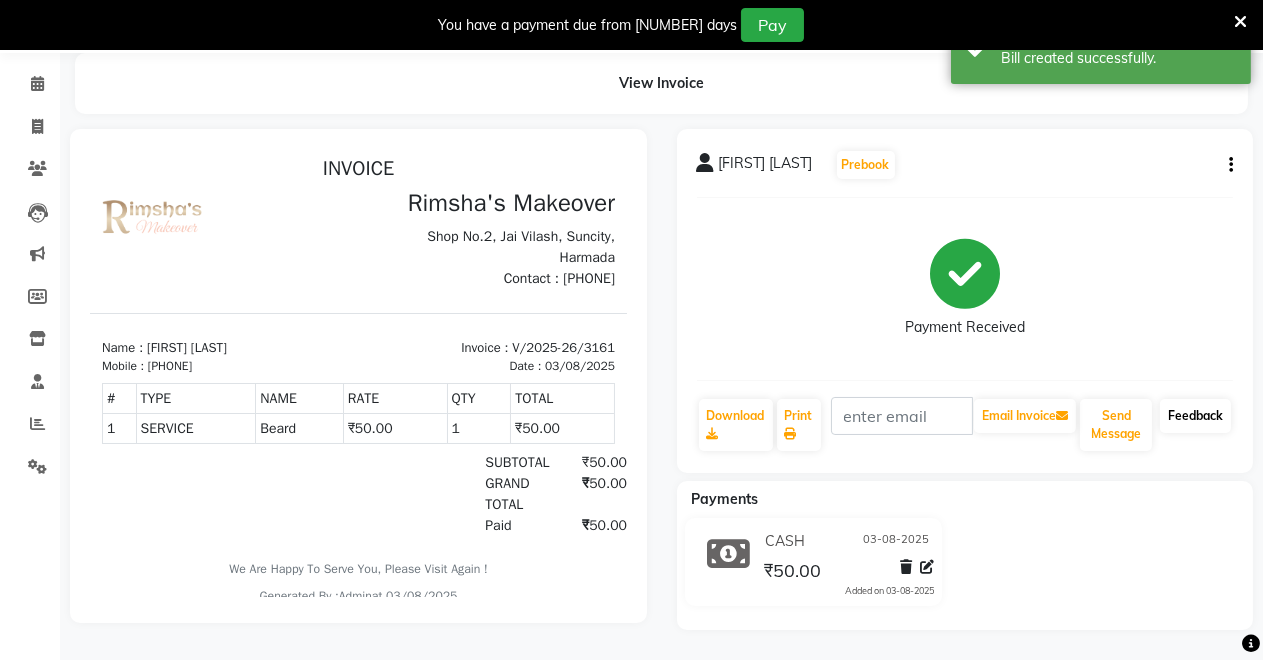 click on "Feedback" 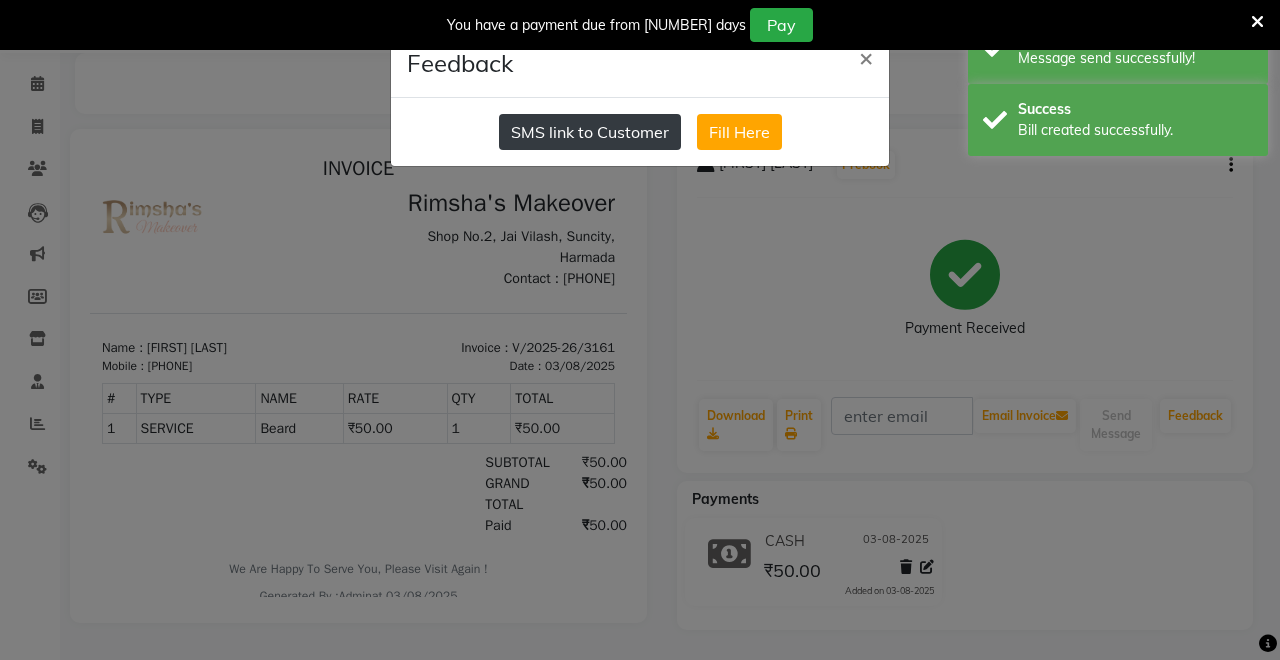 click on "SMS link to Customer" 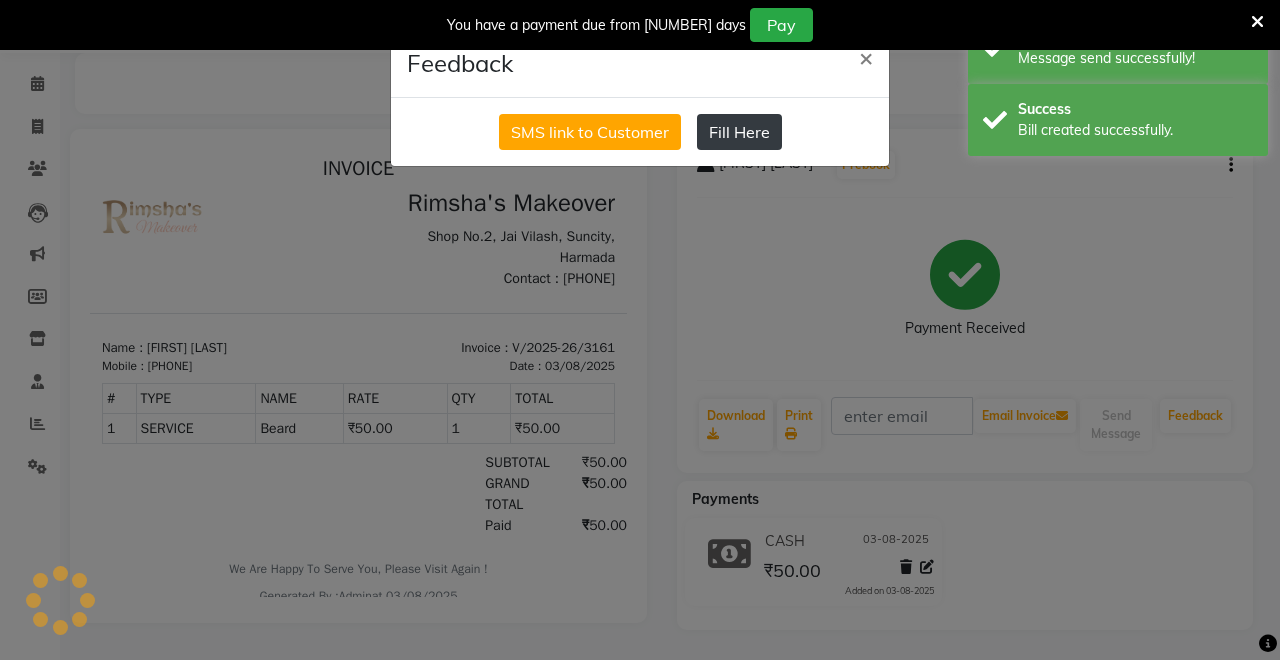 click on "Fill Here" 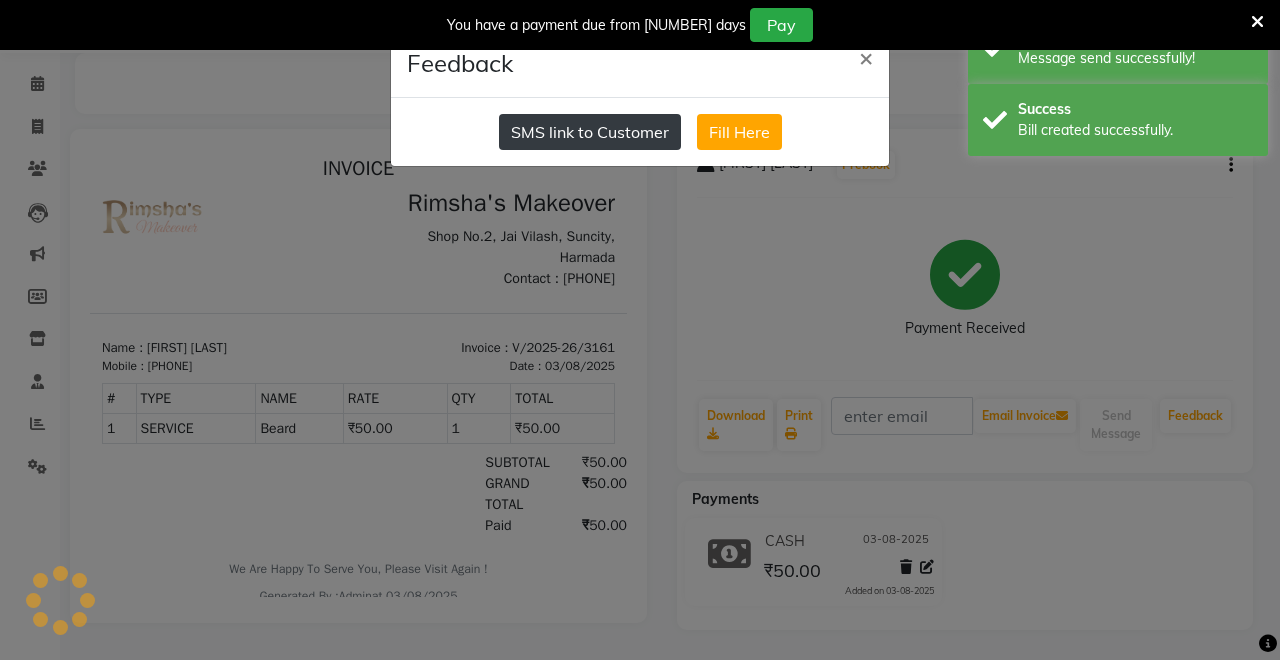 click on "SMS link to Customer" 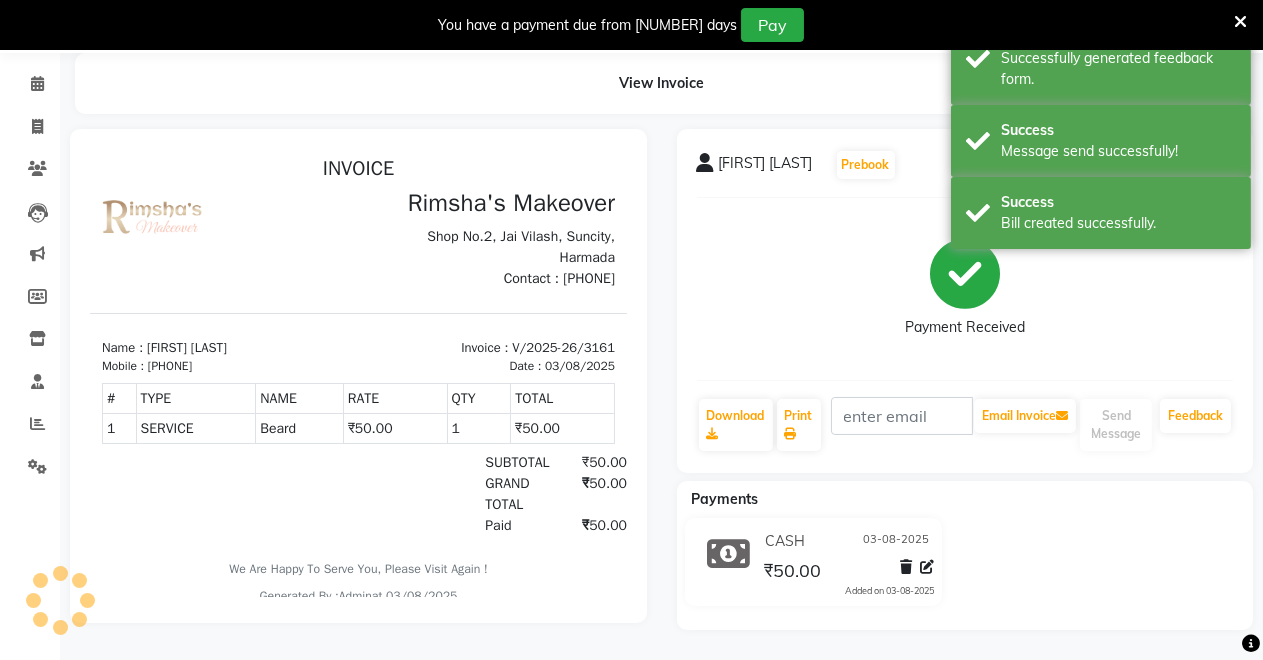 click on "Calendar" 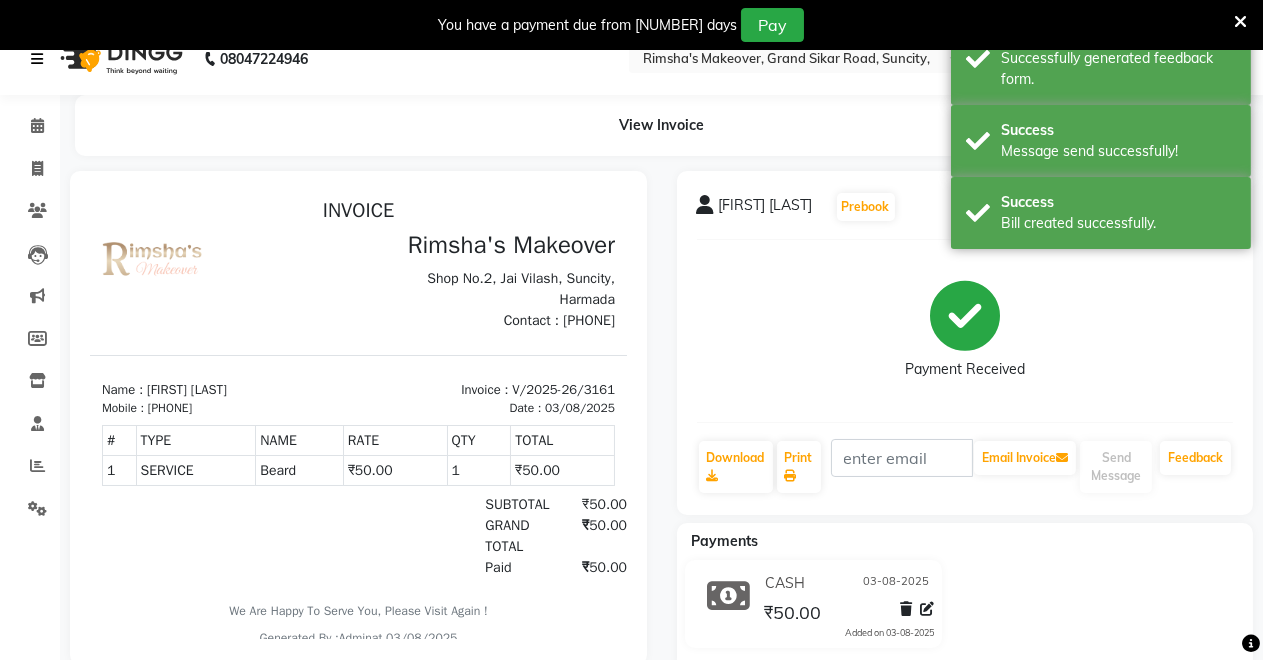 scroll, scrollTop: 0, scrollLeft: 0, axis: both 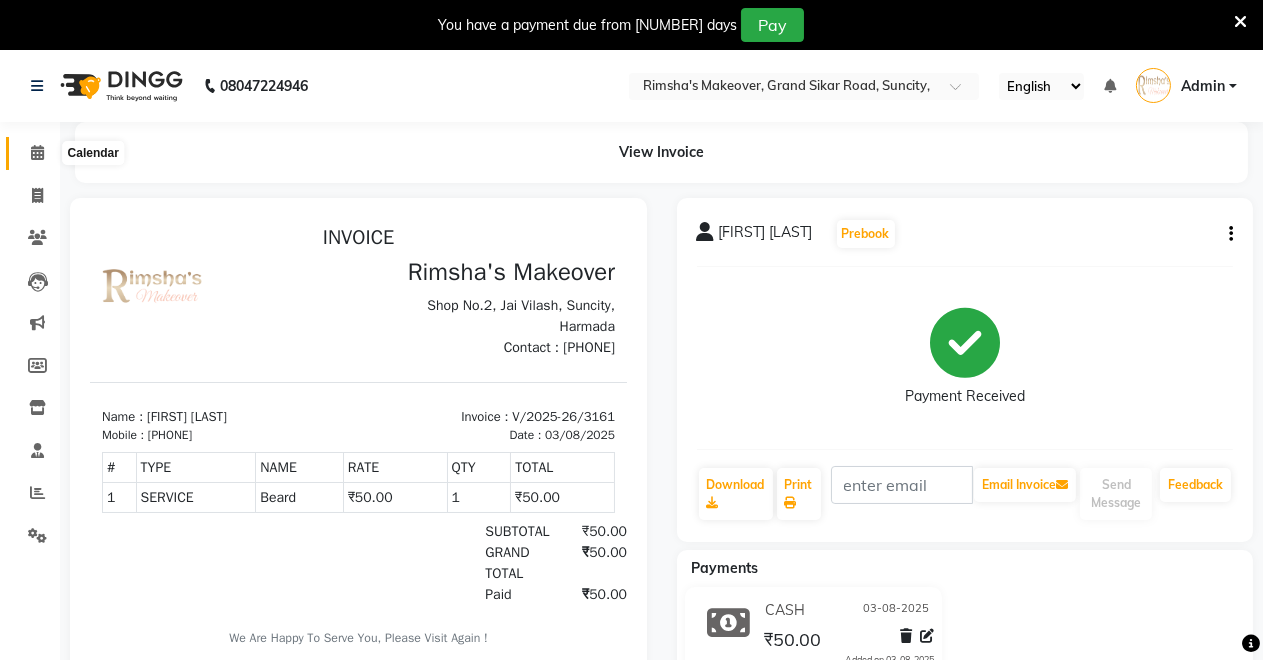 click 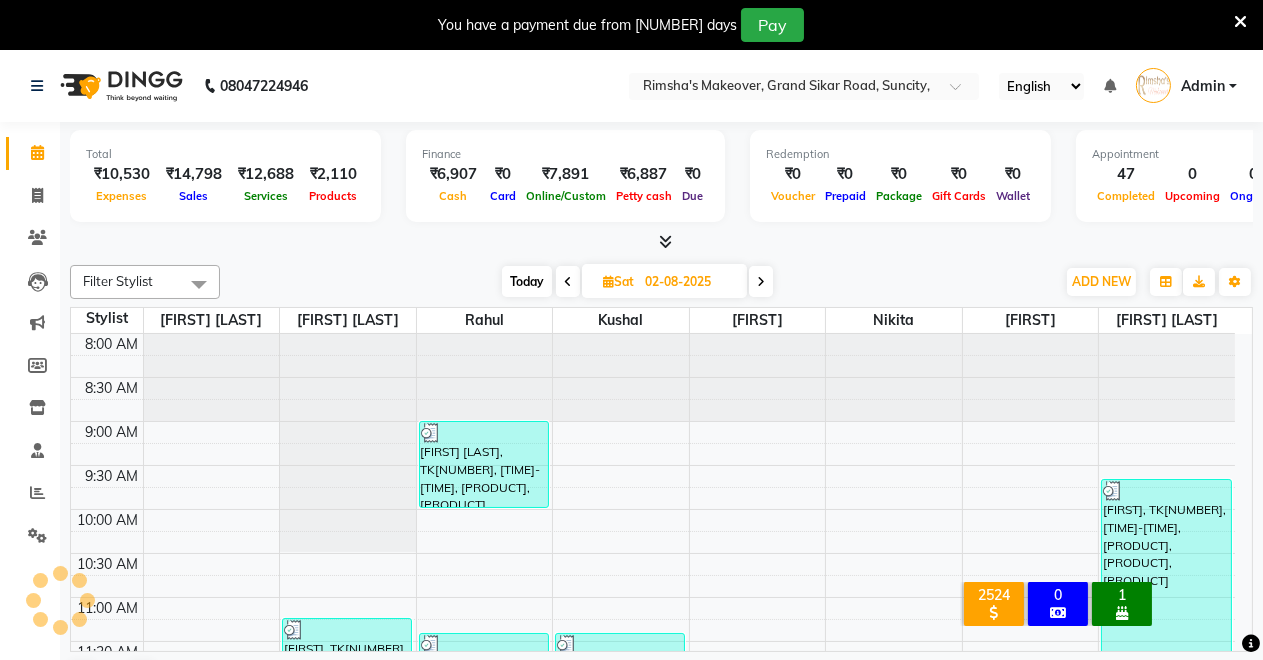scroll, scrollTop: 0, scrollLeft: 0, axis: both 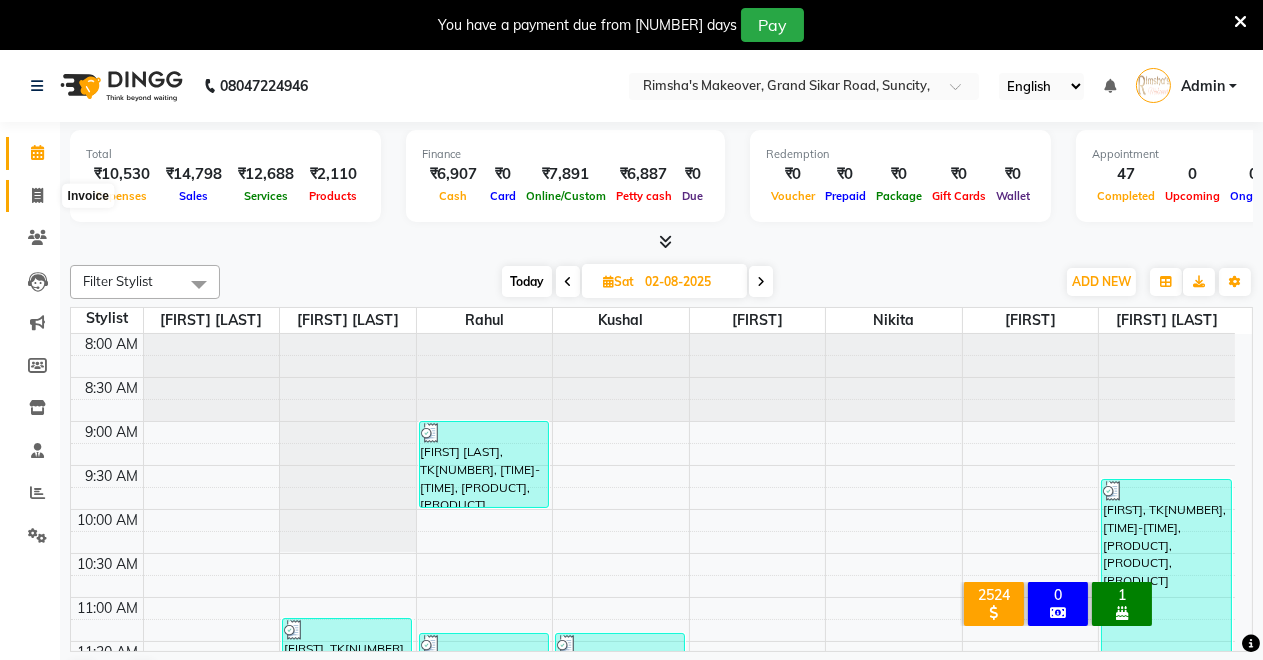 click 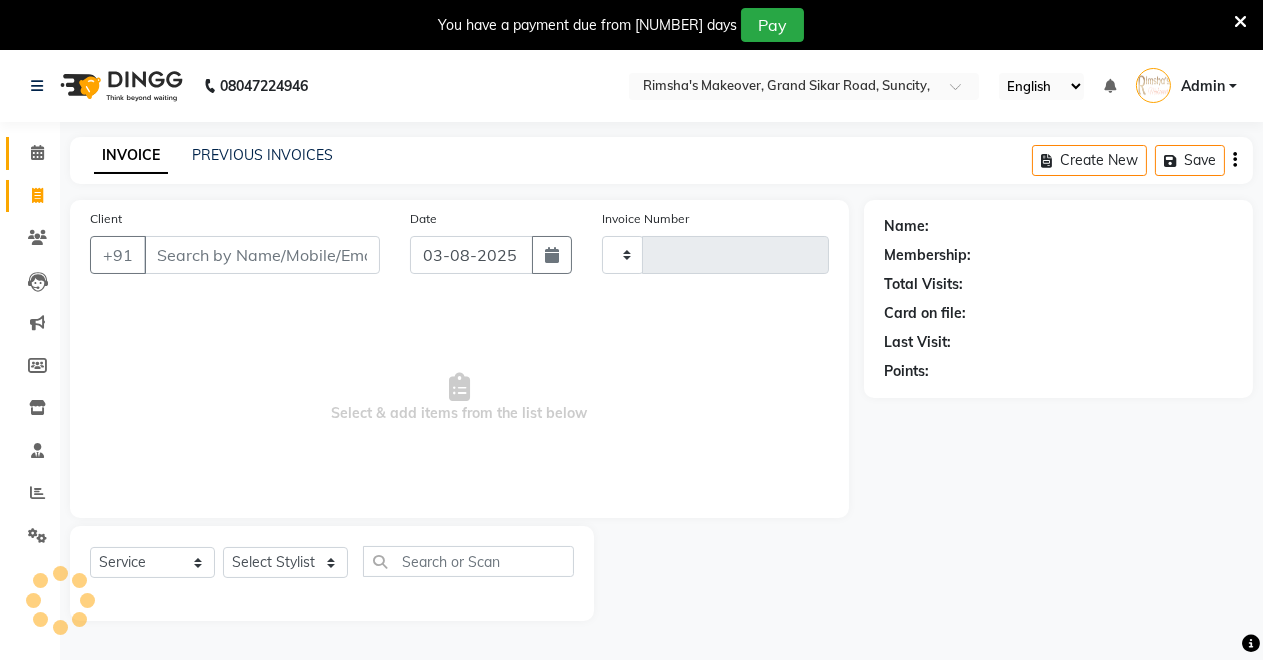 type on "3162" 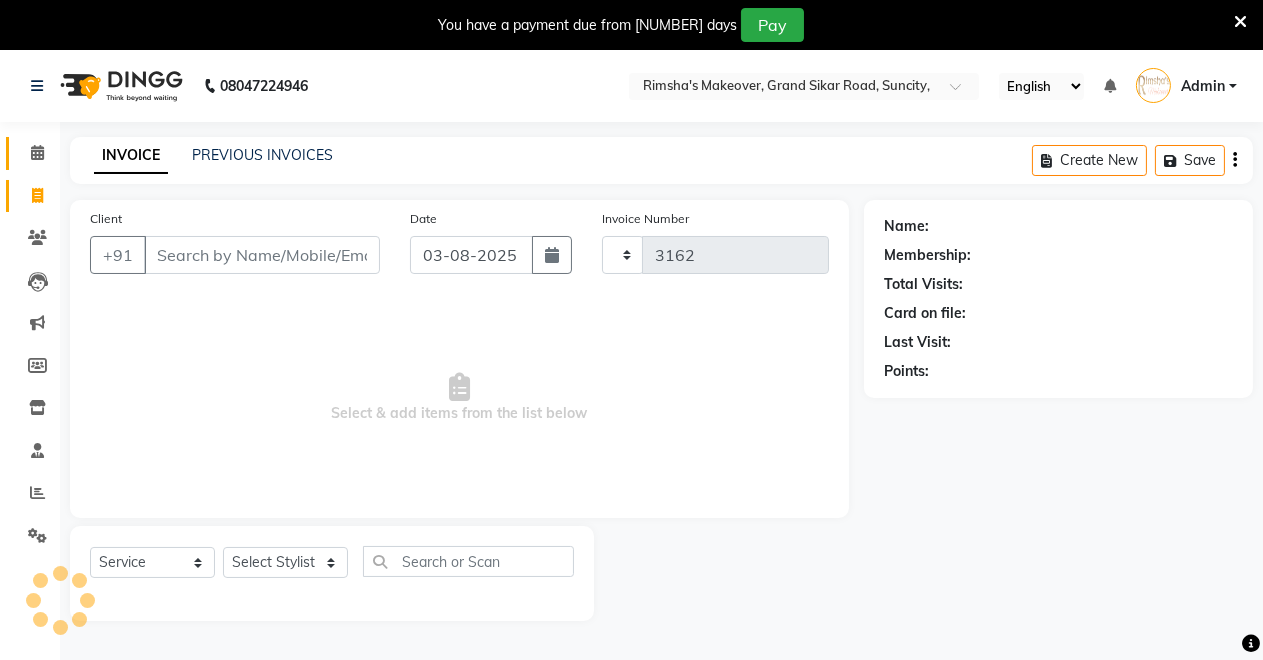 select on "7317" 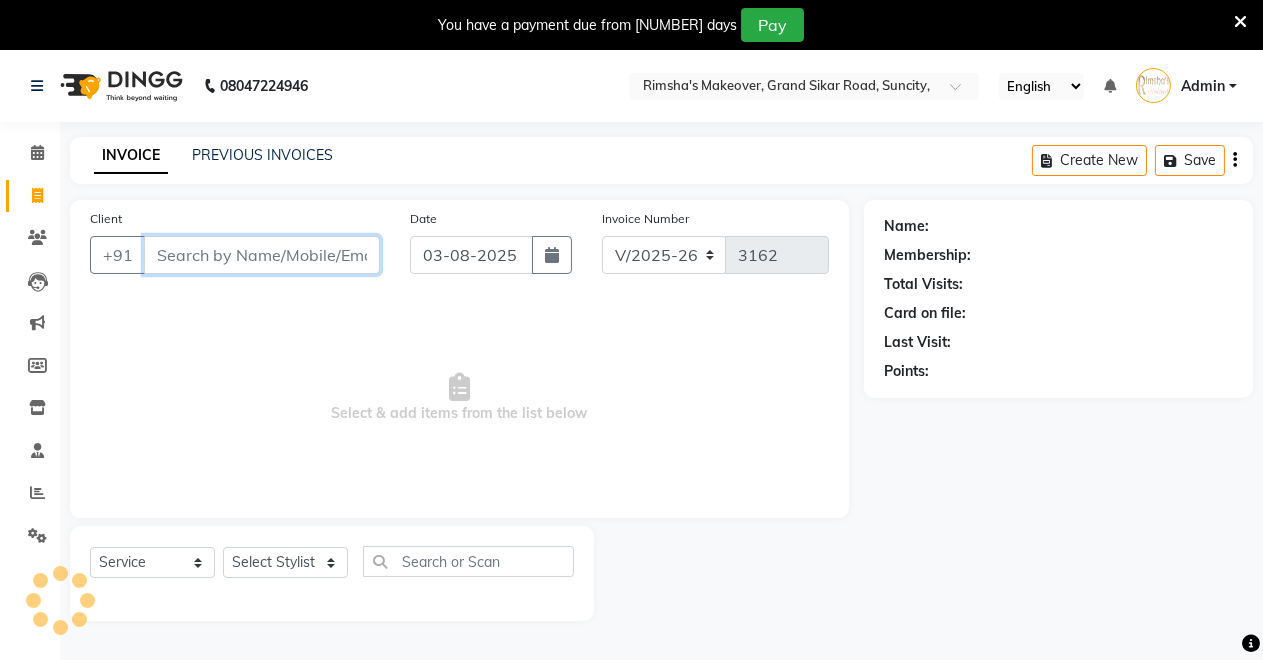 click on "Client" at bounding box center (262, 255) 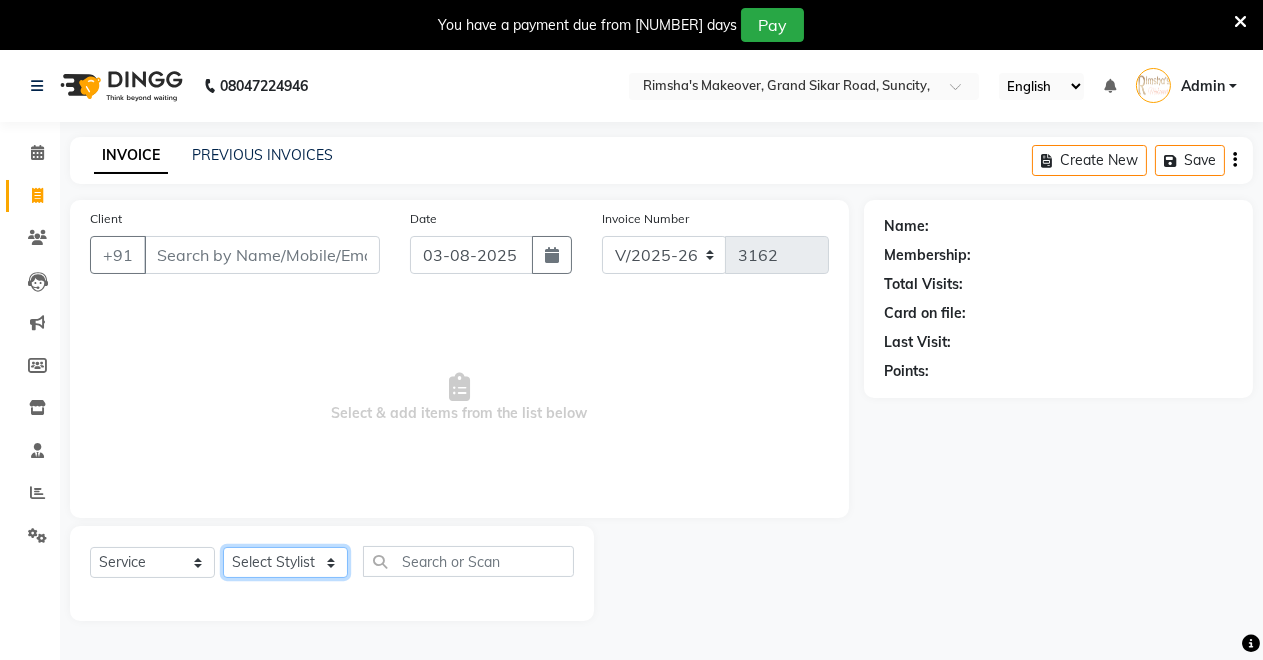 click on "Select Stylist Badal kumar Jeetu Kushal Nikita Rahul Sachin Dangoriya Shikha Suman Verma" 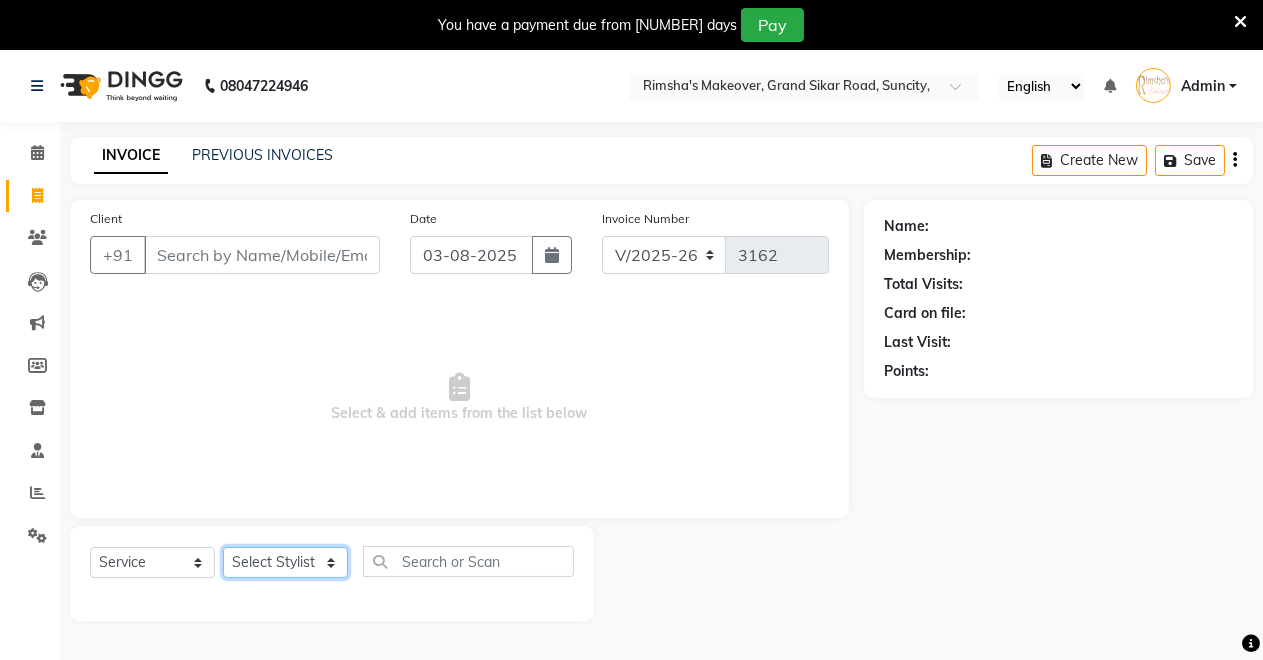 click on "Select Stylist Badal kumar Jeetu Kushal Nikita Rahul Sachin Dangoriya Shikha Suman Verma" 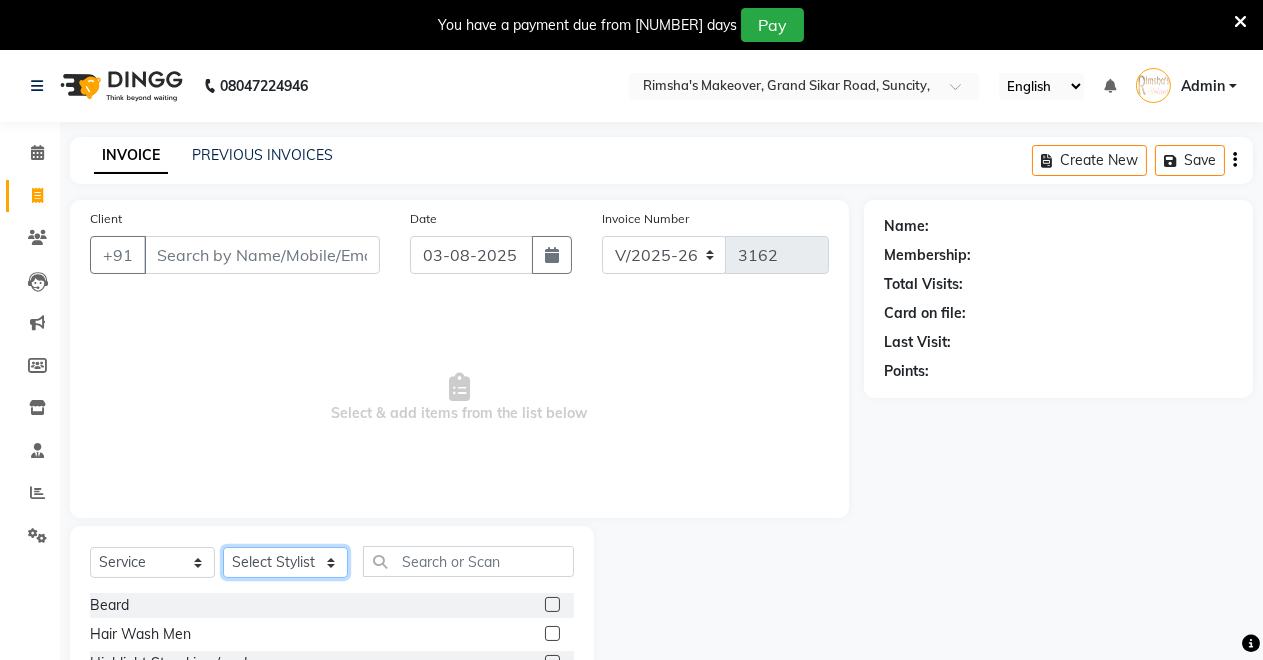 click on "Select Stylist Badal kumar Jeetu Kushal Nikita Rahul Sachin Dangoriya Shikha Suman Verma" 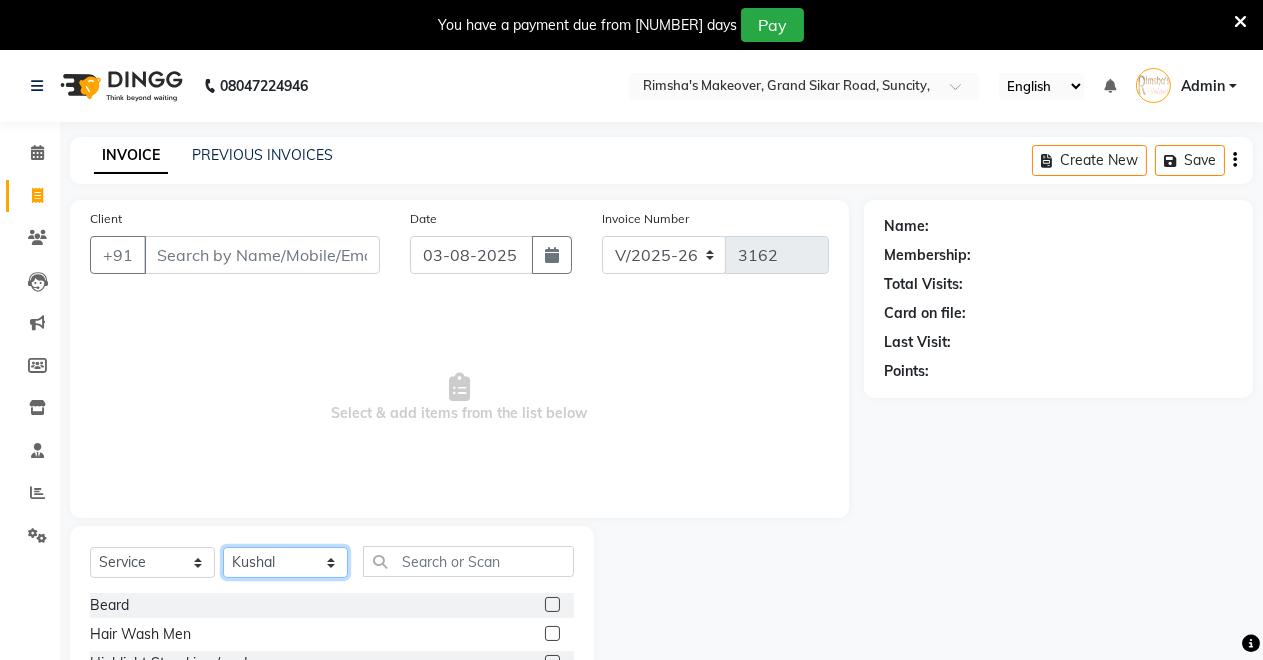 click on "Select Stylist Badal kumar Jeetu Kushal Nikita Rahul Sachin Dangoriya Shikha Suman Verma" 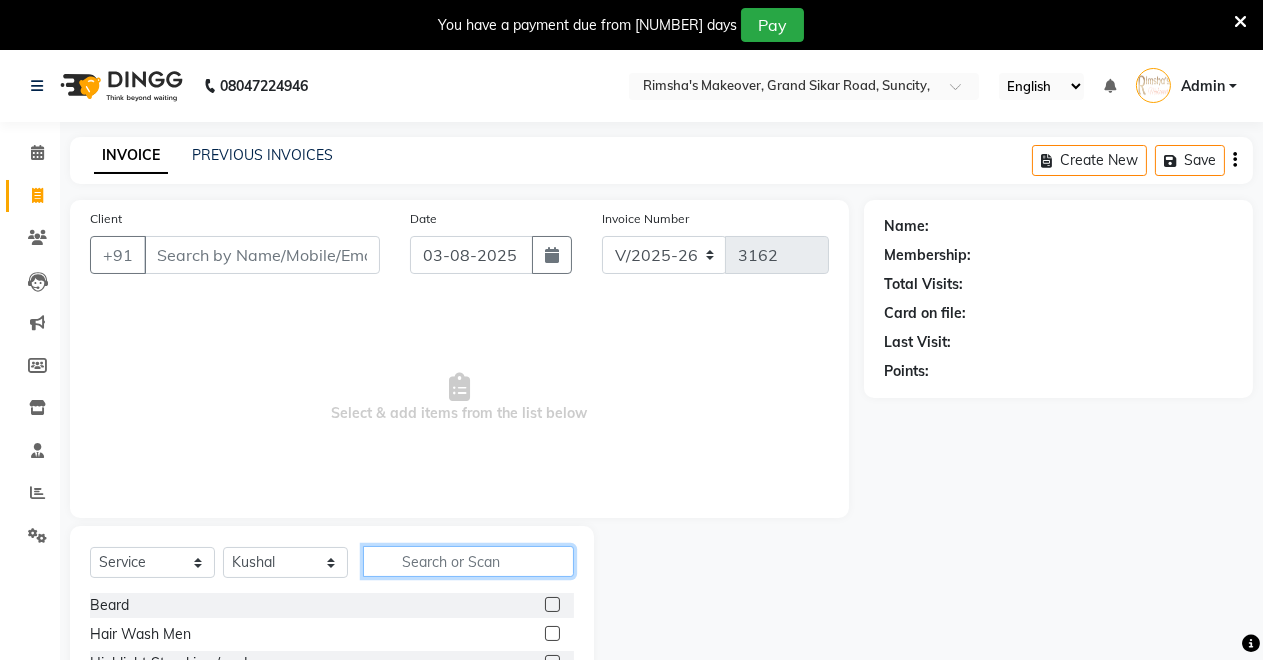 click 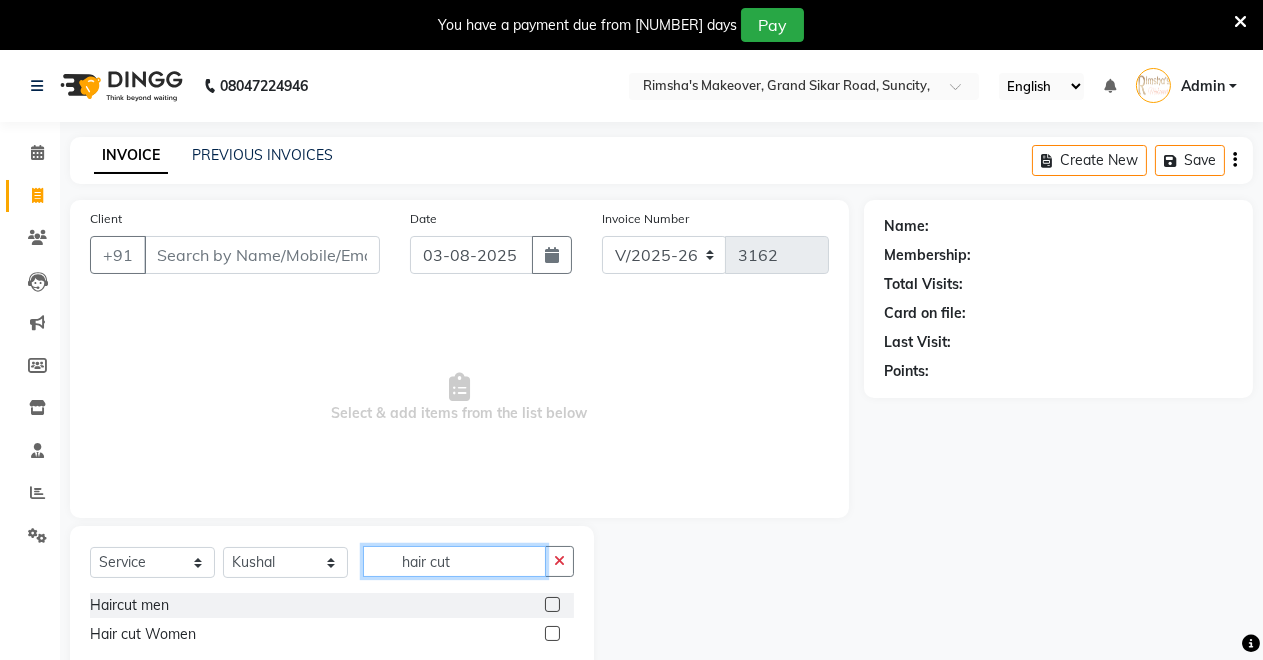 type on "hair cut" 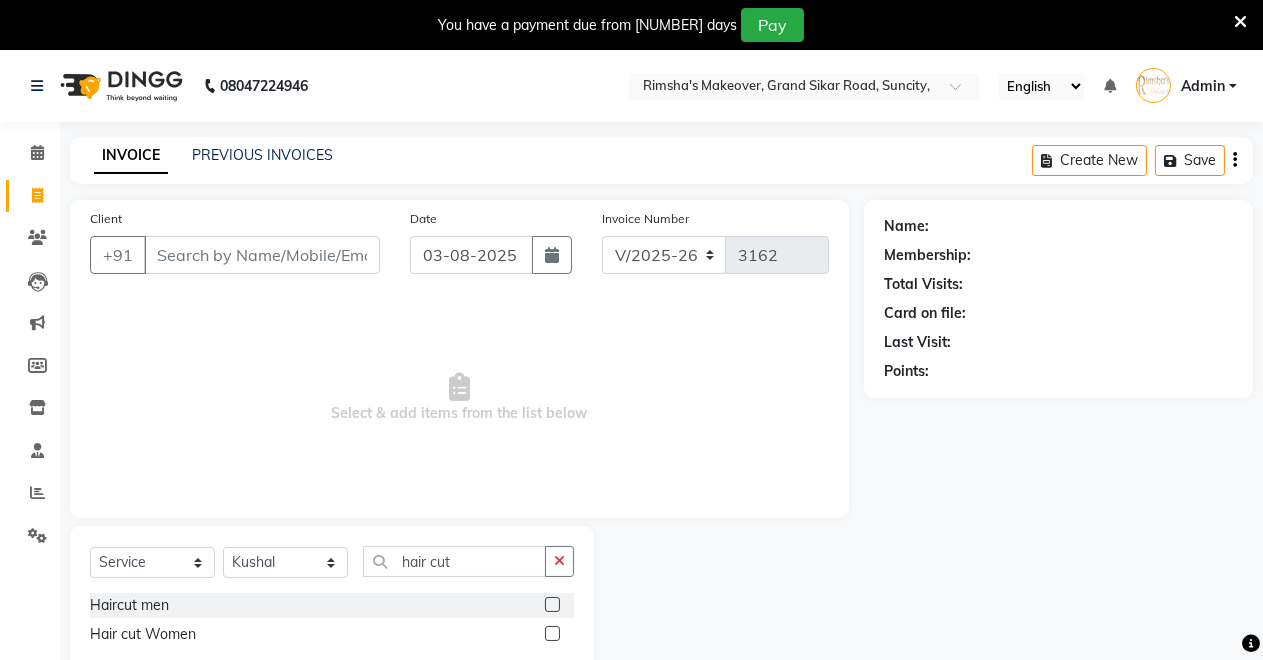 click 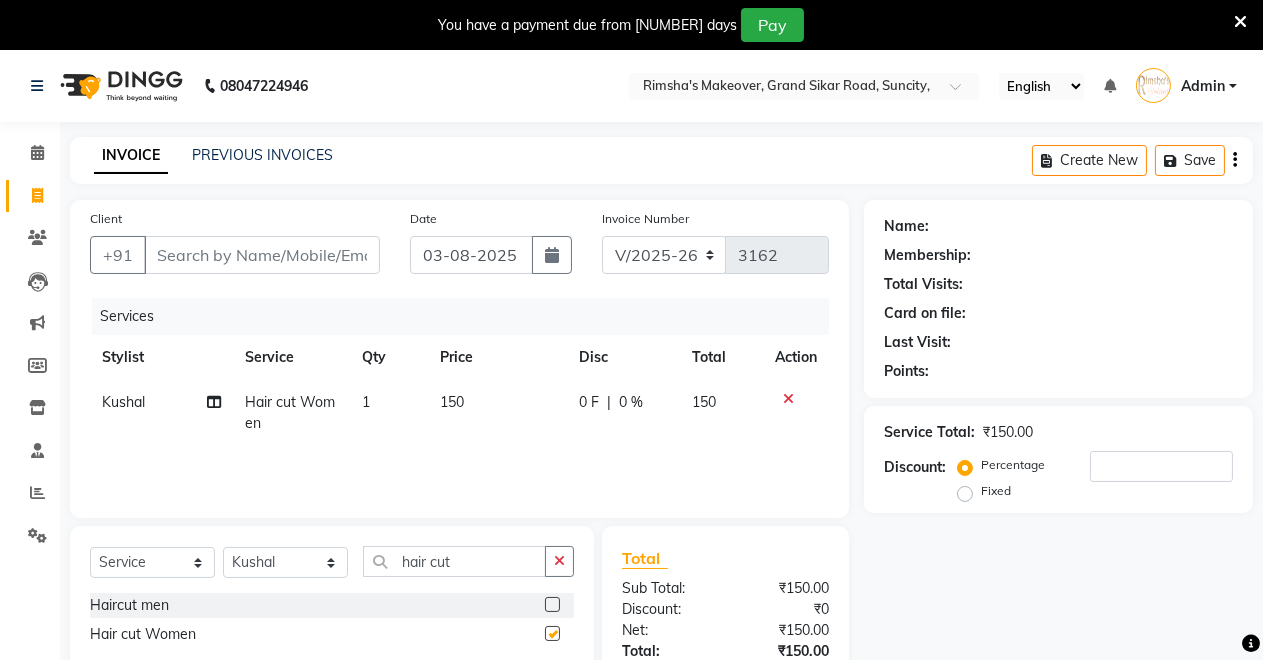 checkbox on "false" 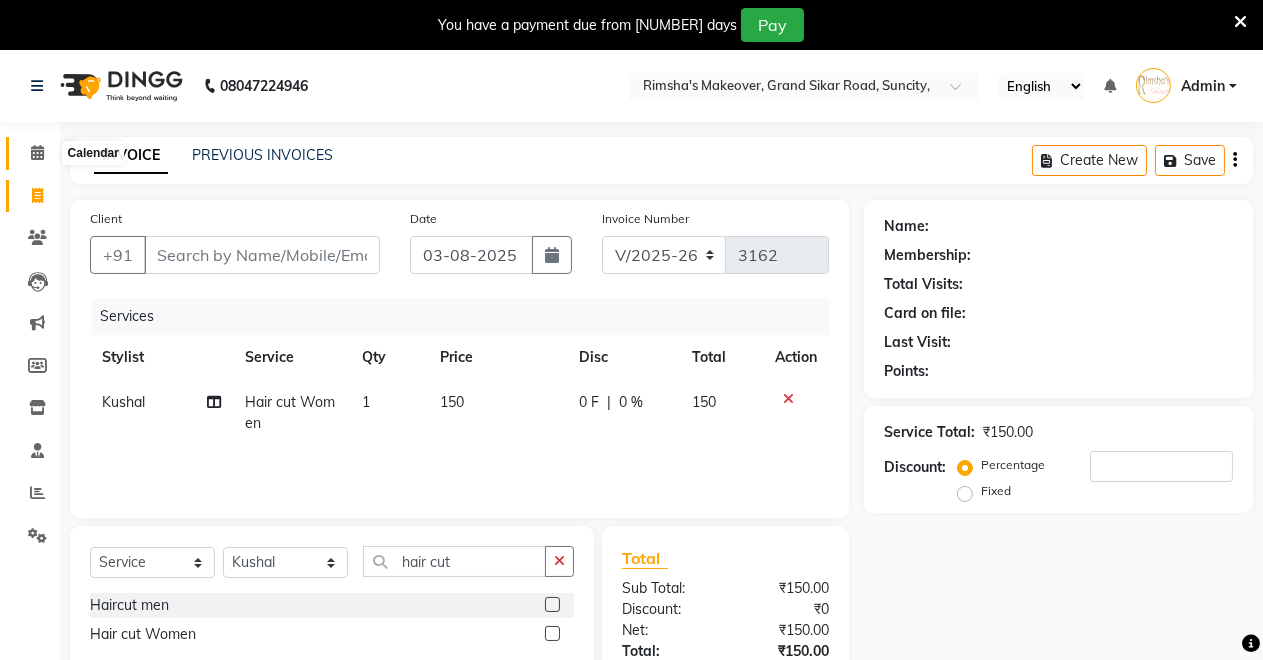 click 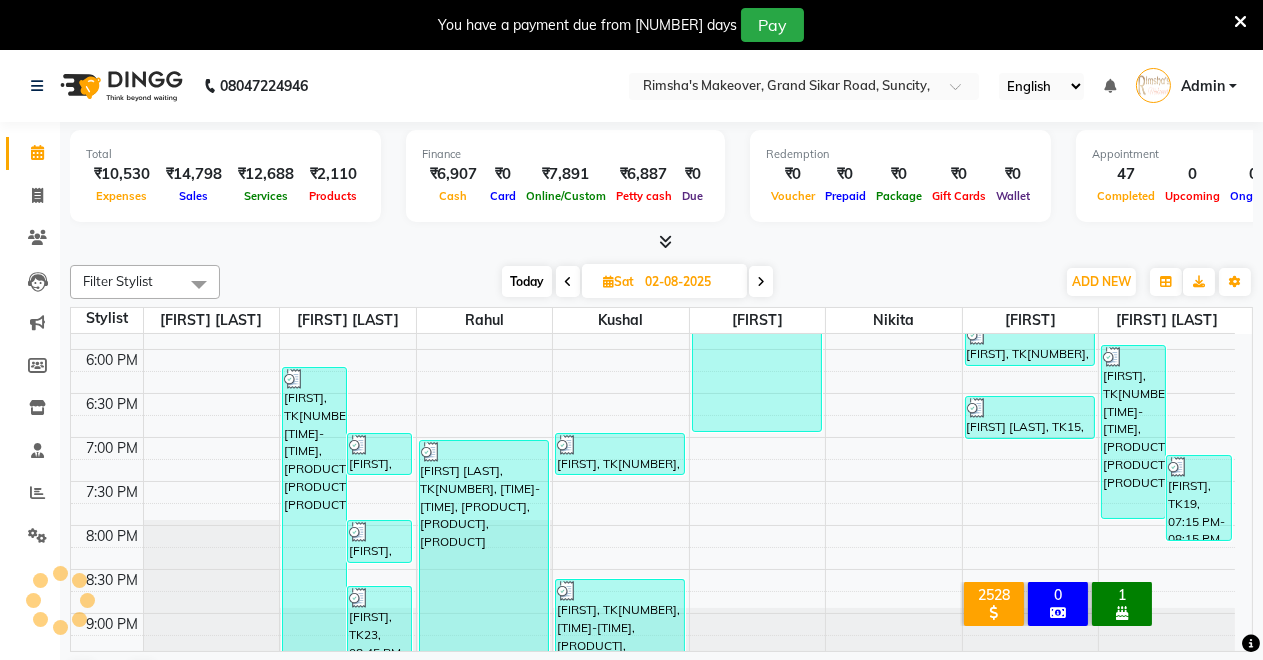 scroll, scrollTop: 0, scrollLeft: 0, axis: both 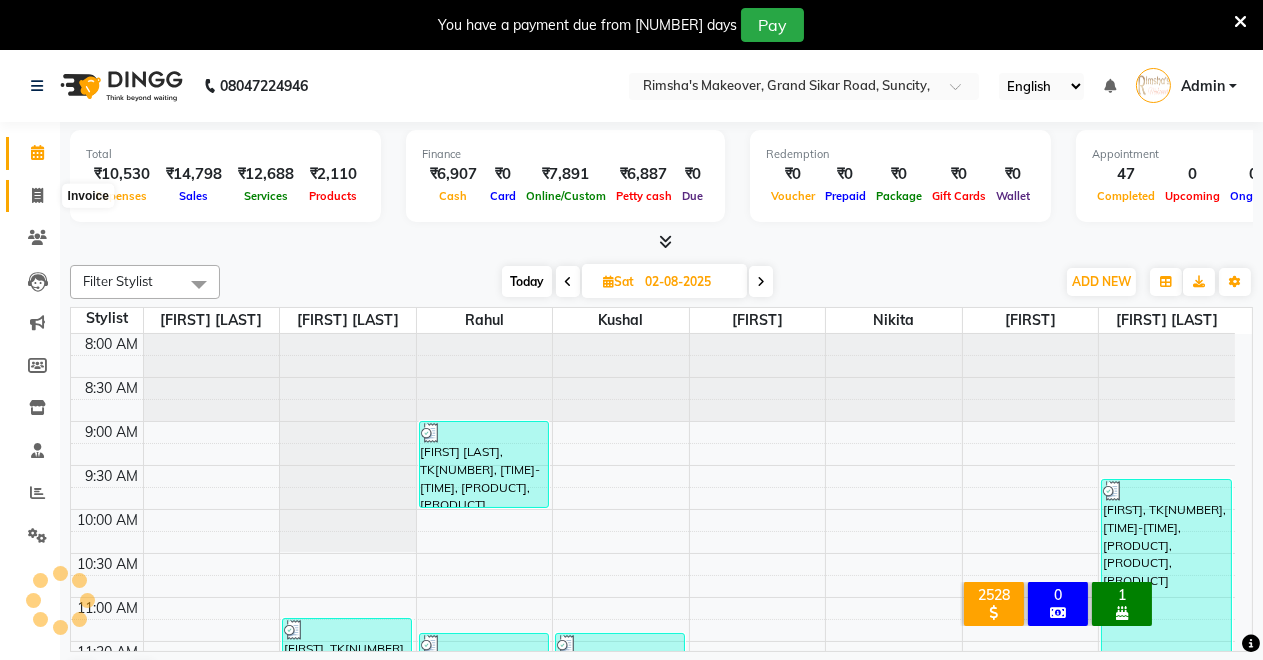 click 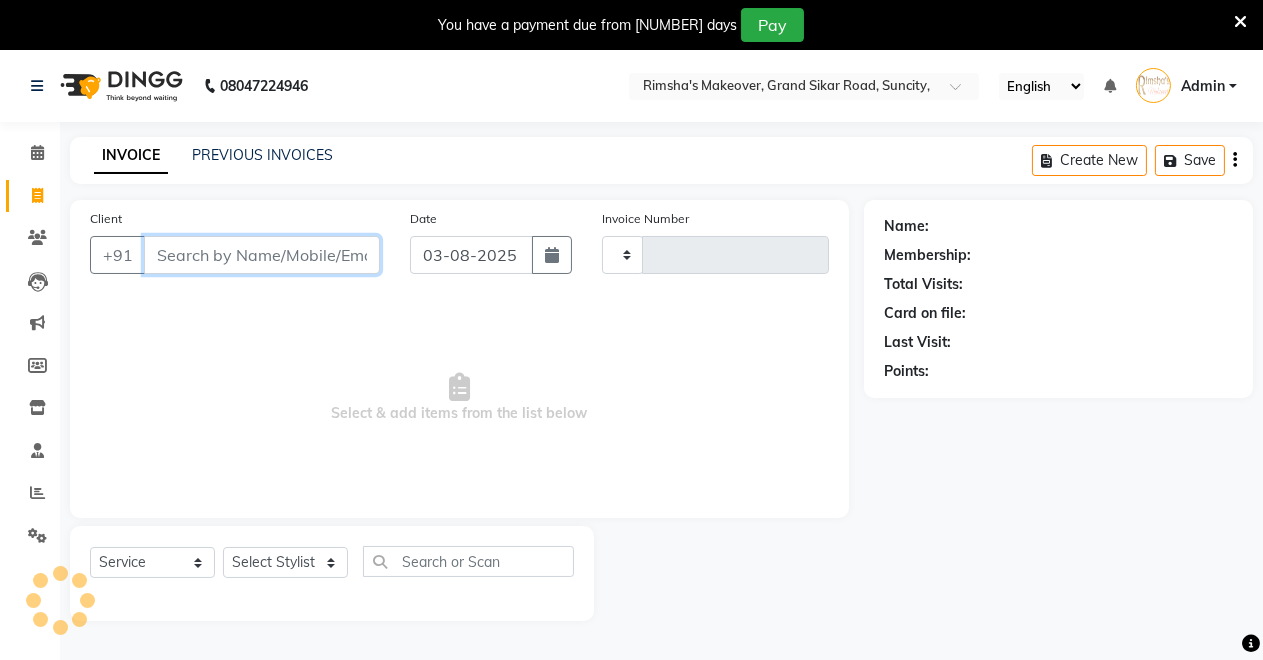 click on "Client" at bounding box center [262, 255] 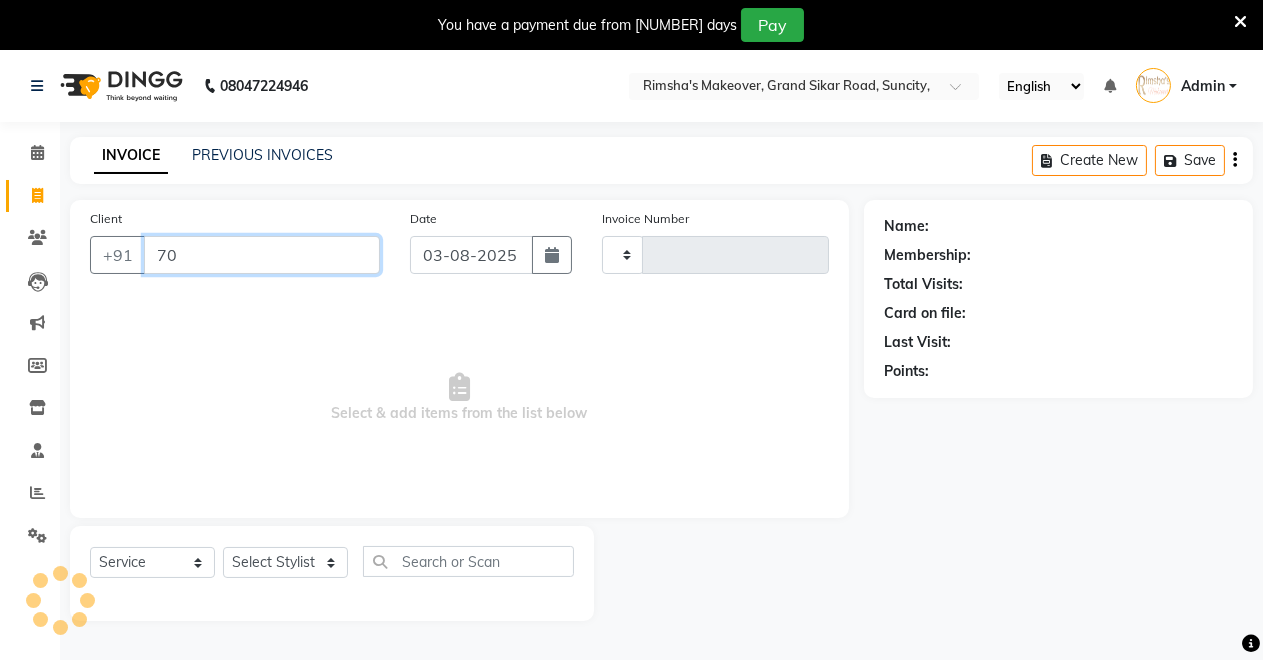 type on "700" 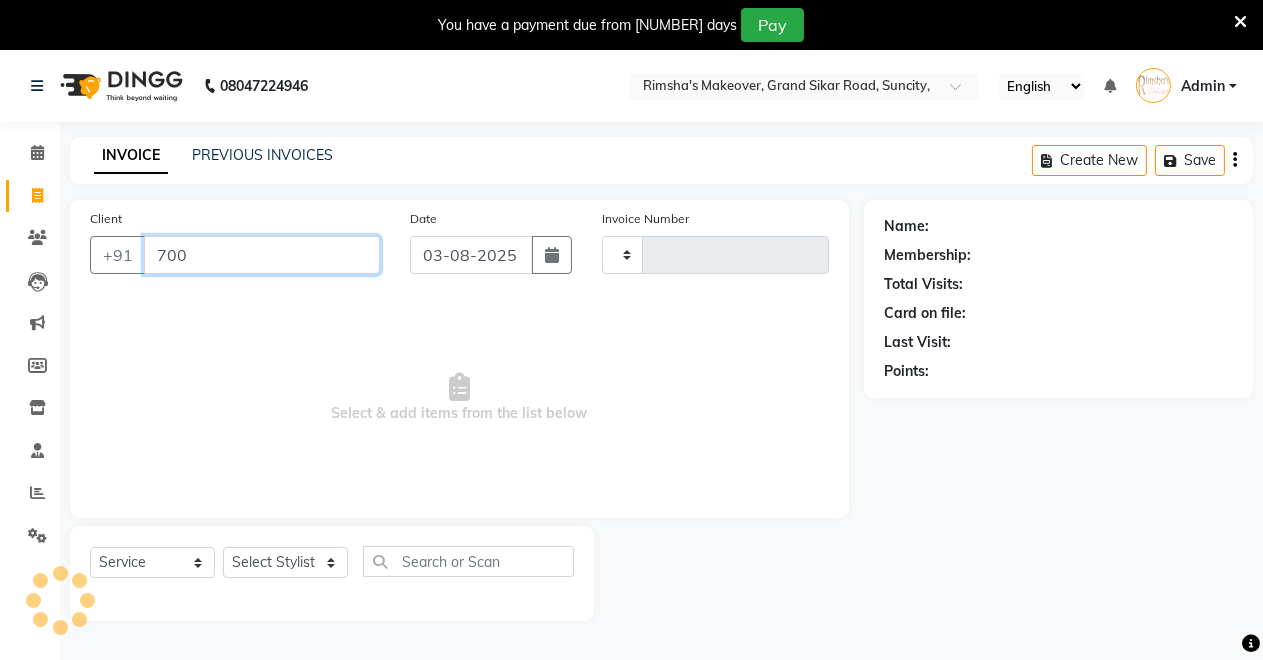 type on "3162" 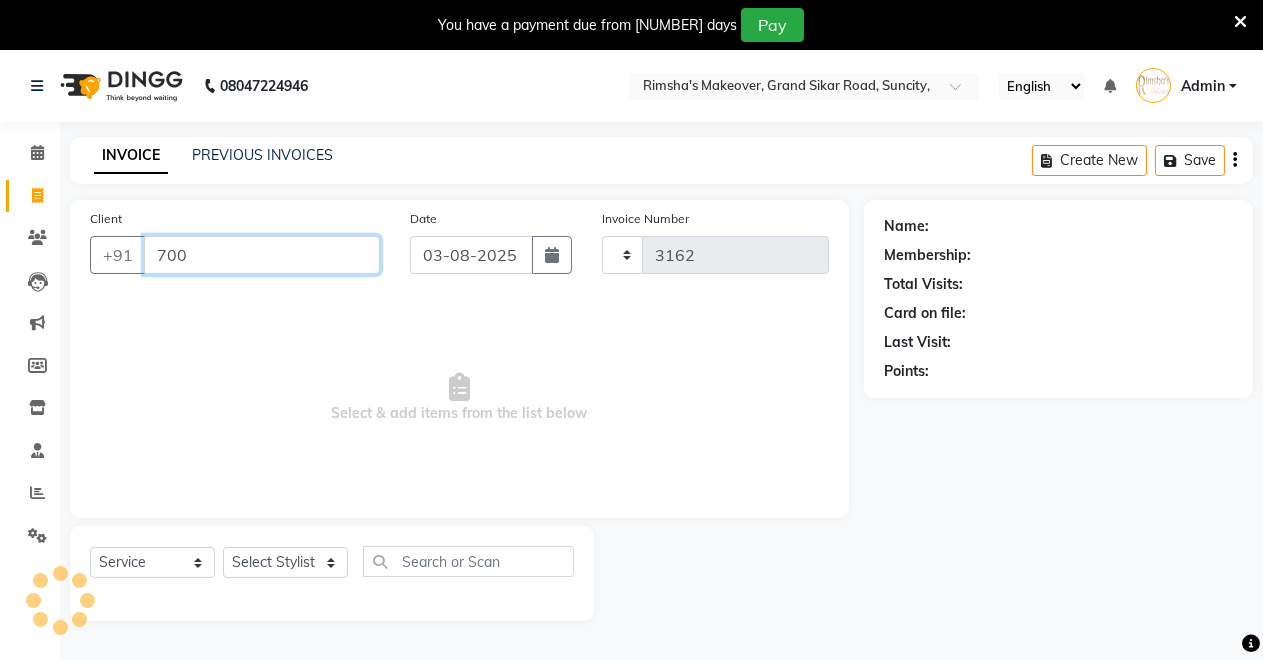 select on "7317" 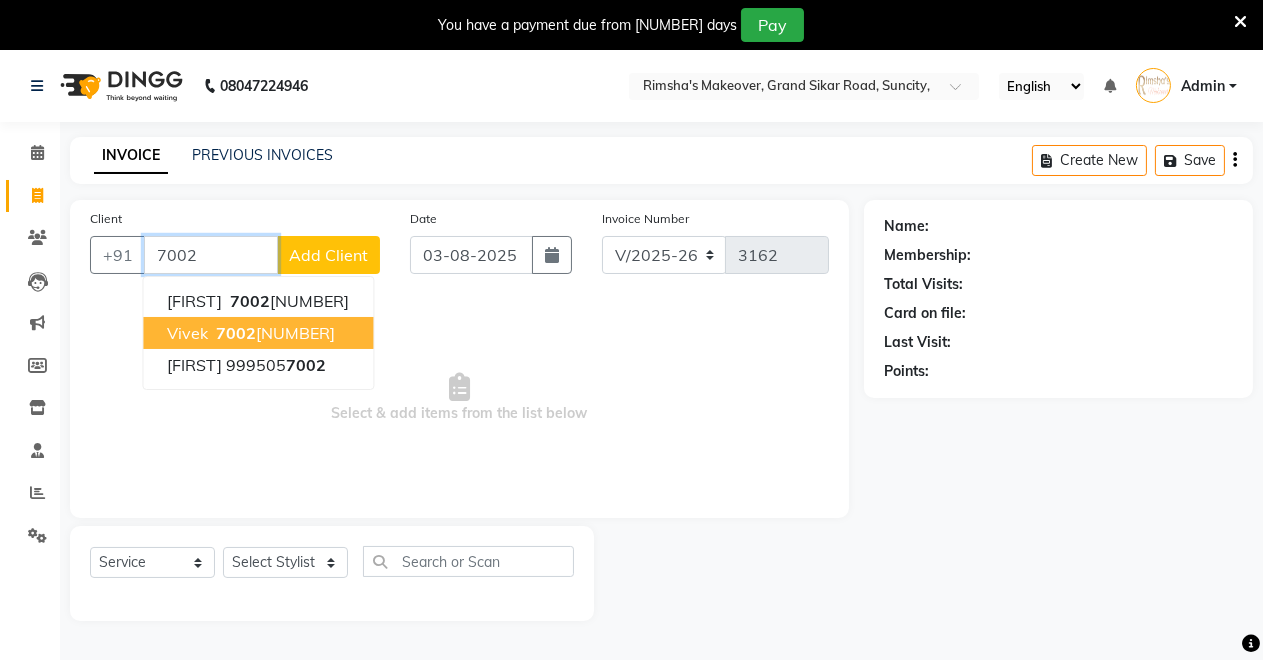 click on "vivek" at bounding box center [187, 333] 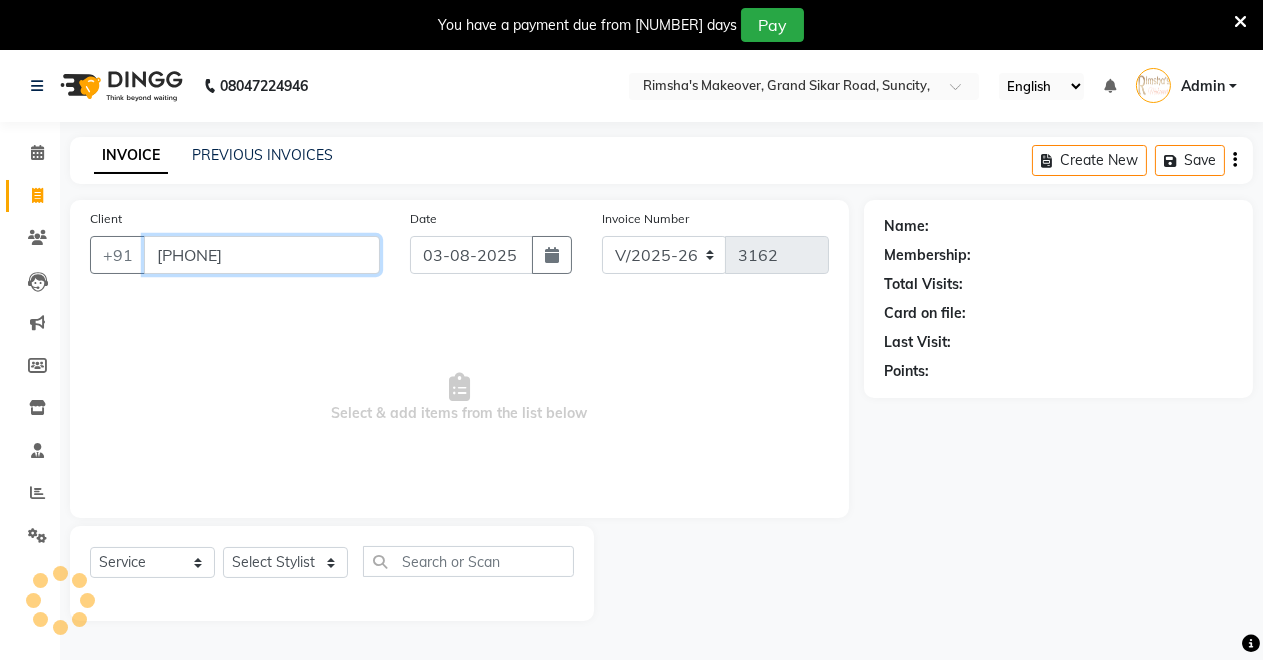 type on "7002943645" 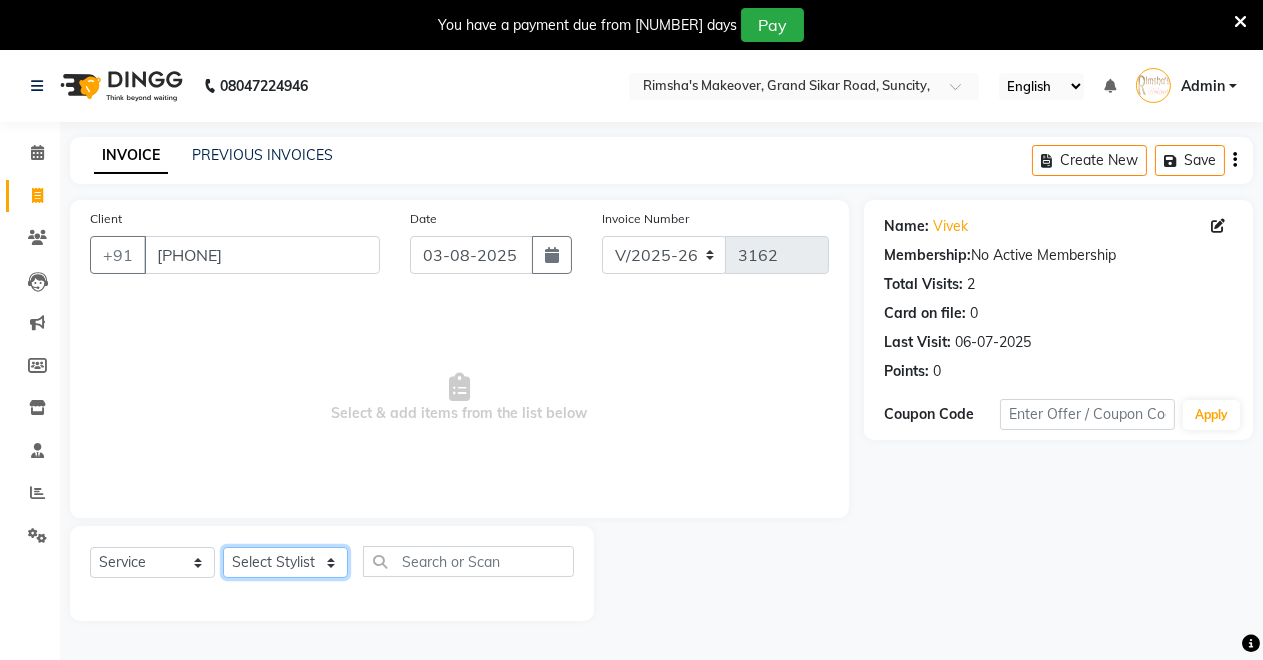 click on "Select Stylist Badal kumar Jeetu Kushal Nikita Rahul Sachin Dangoriya Shikha Suman Verma" 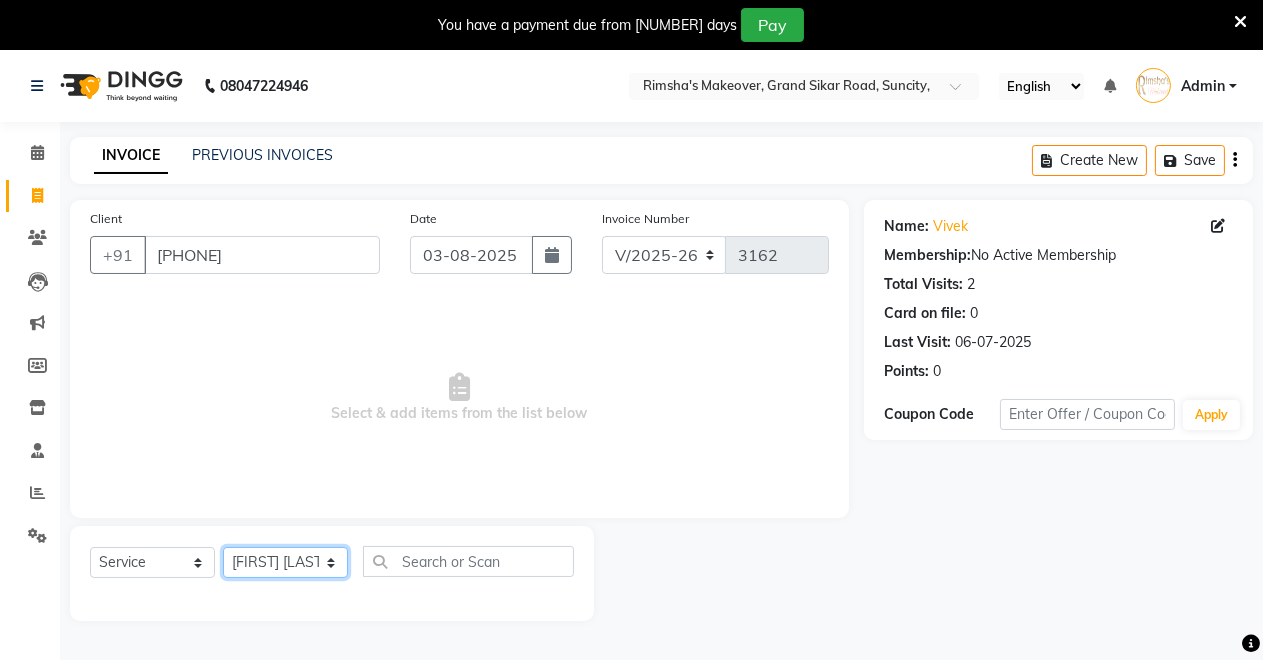 click on "Select Stylist Badal kumar Jeetu Kushal Nikita Rahul Sachin Dangoriya Shikha Suman Verma" 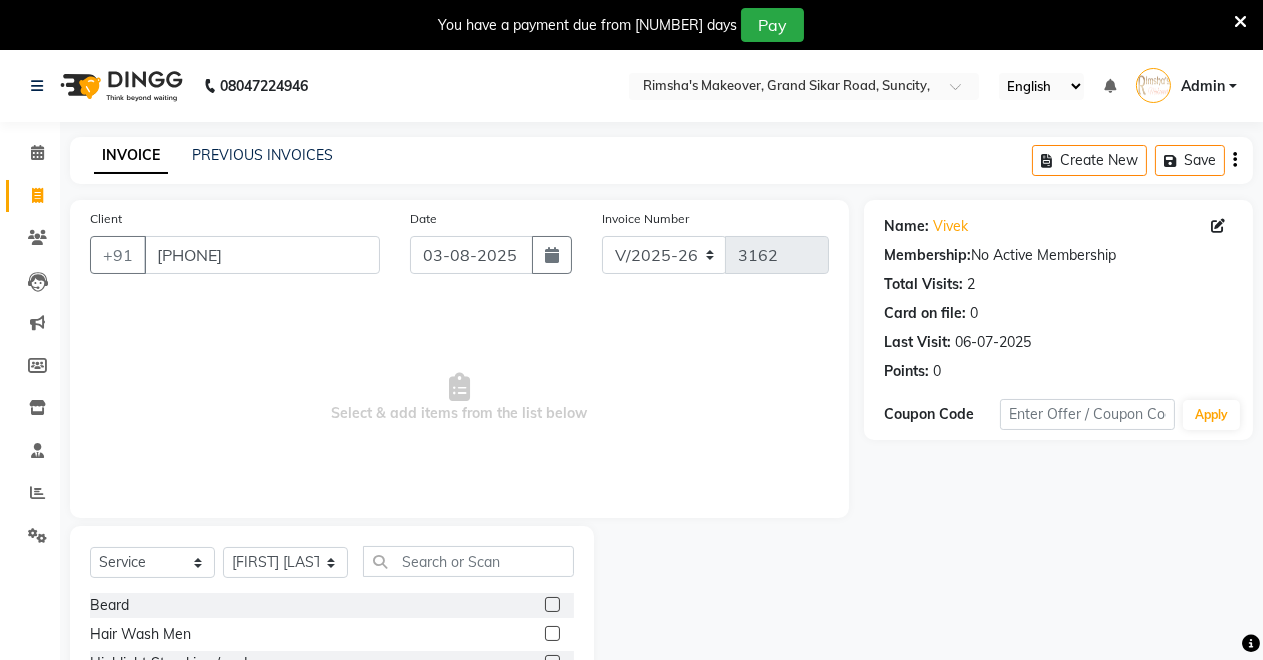 click 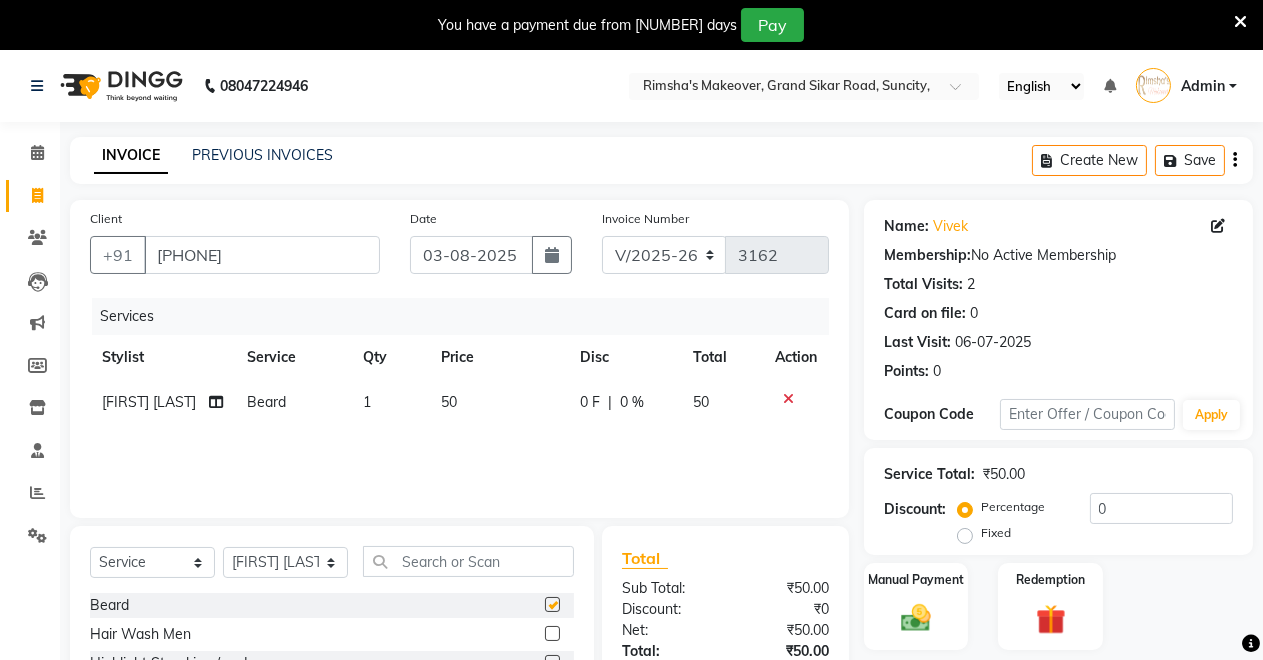 checkbox on "false" 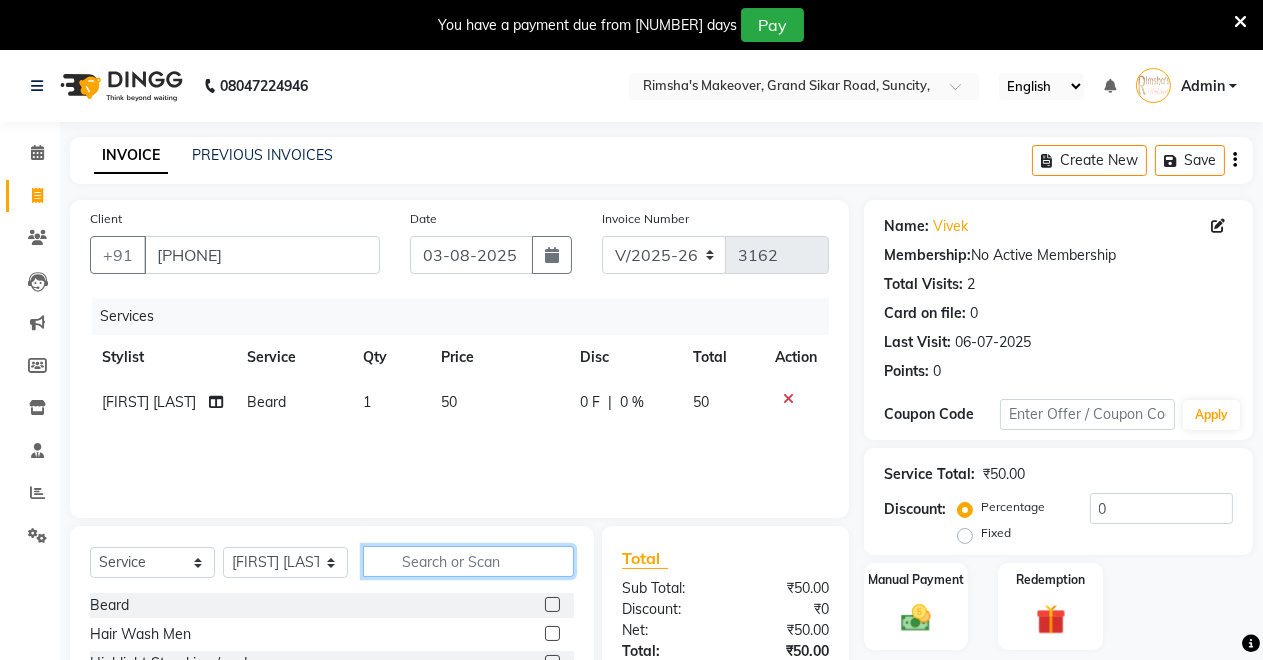 click 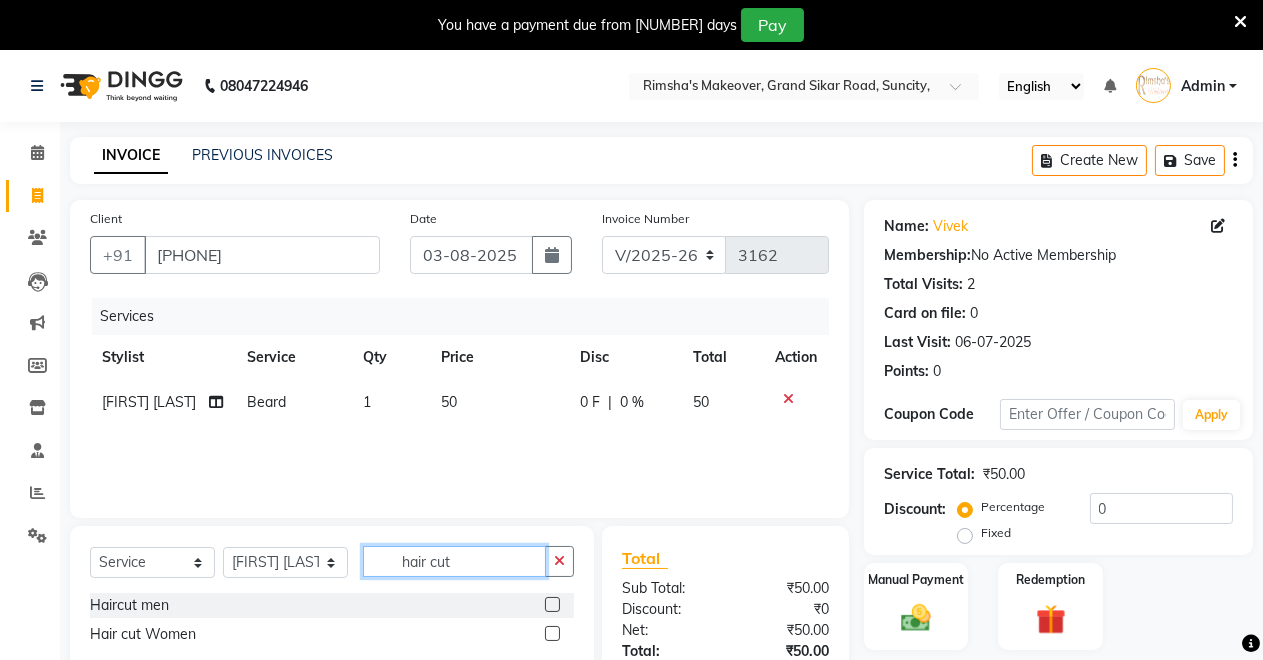 type on "hair cut" 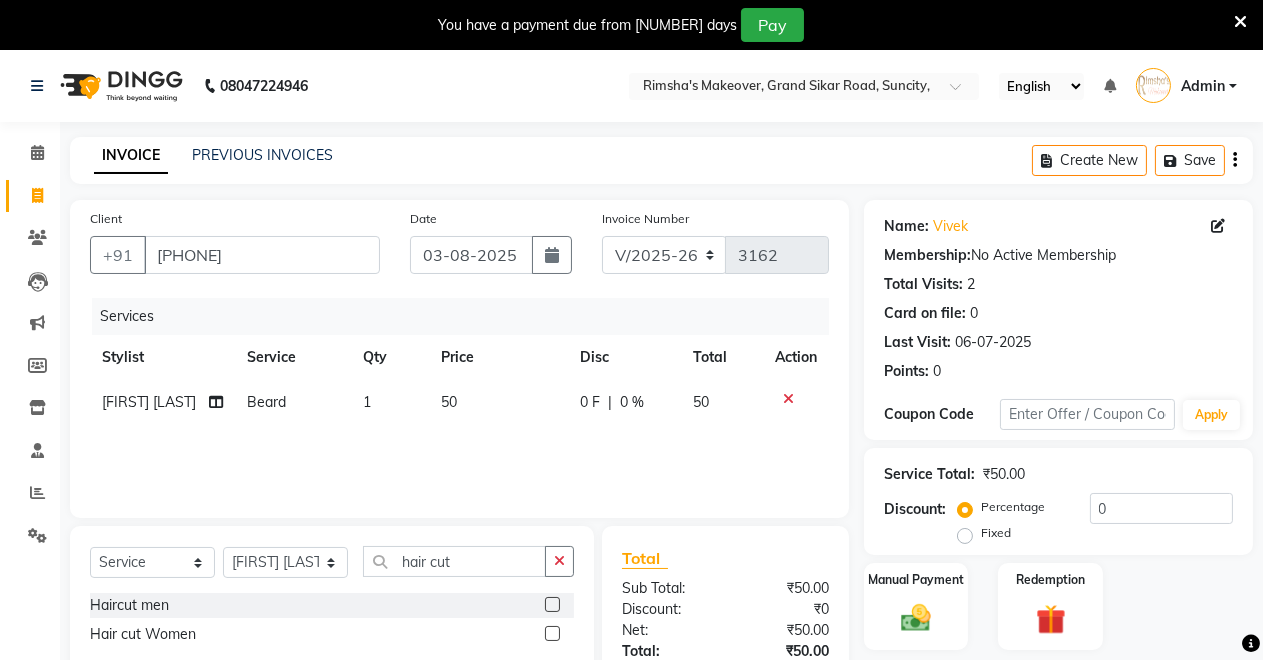 click 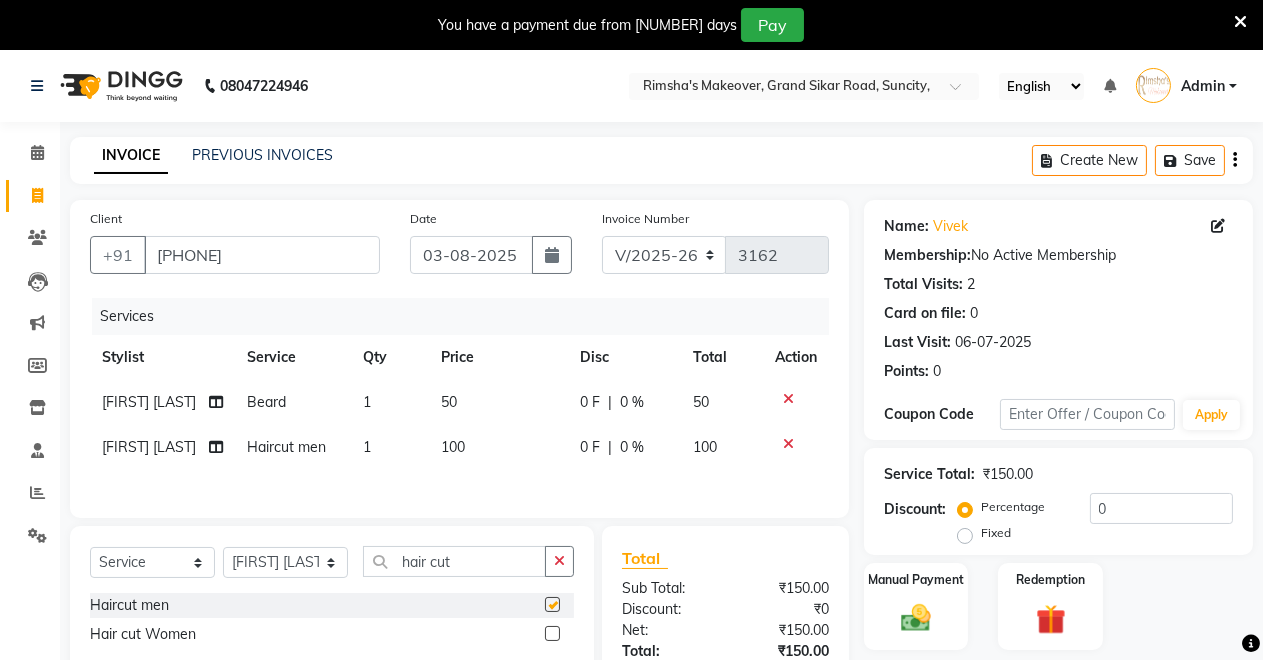 checkbox on "false" 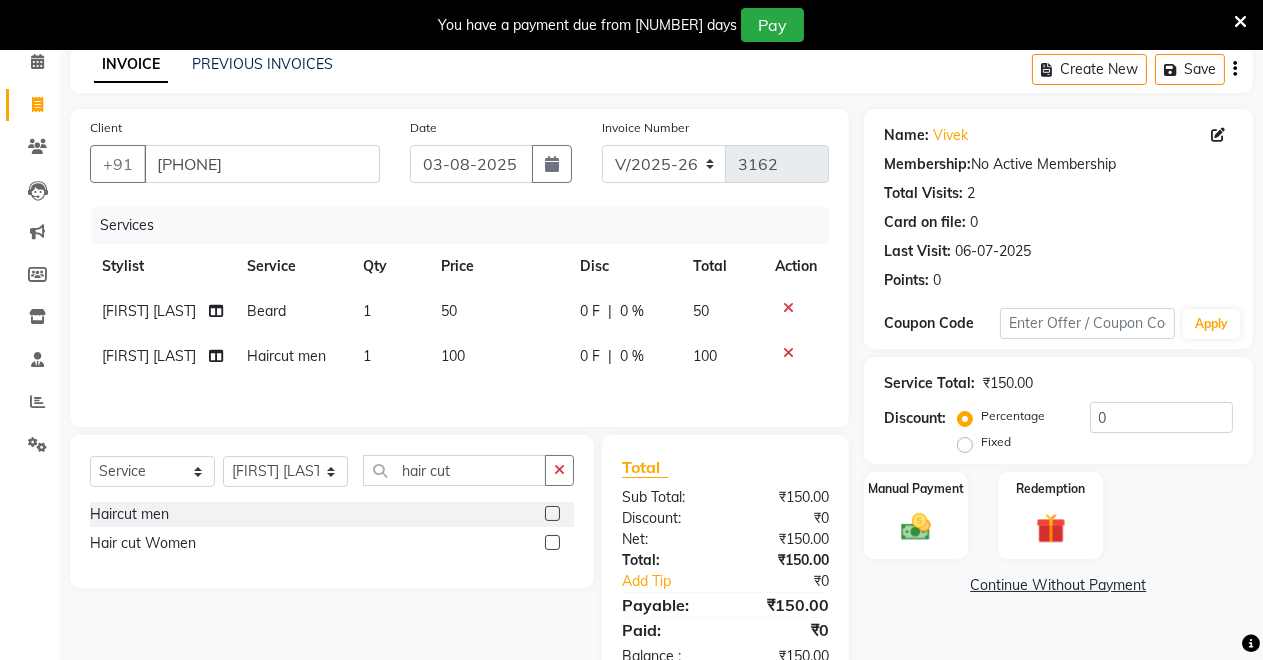 scroll, scrollTop: 152, scrollLeft: 0, axis: vertical 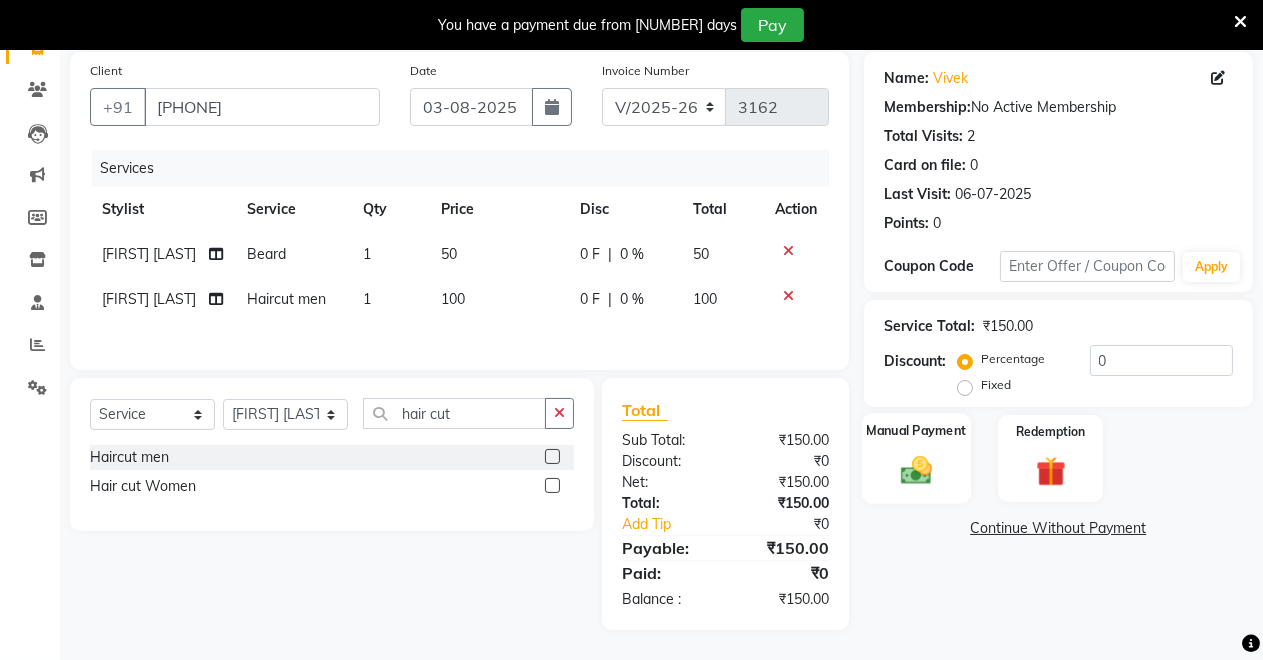 click 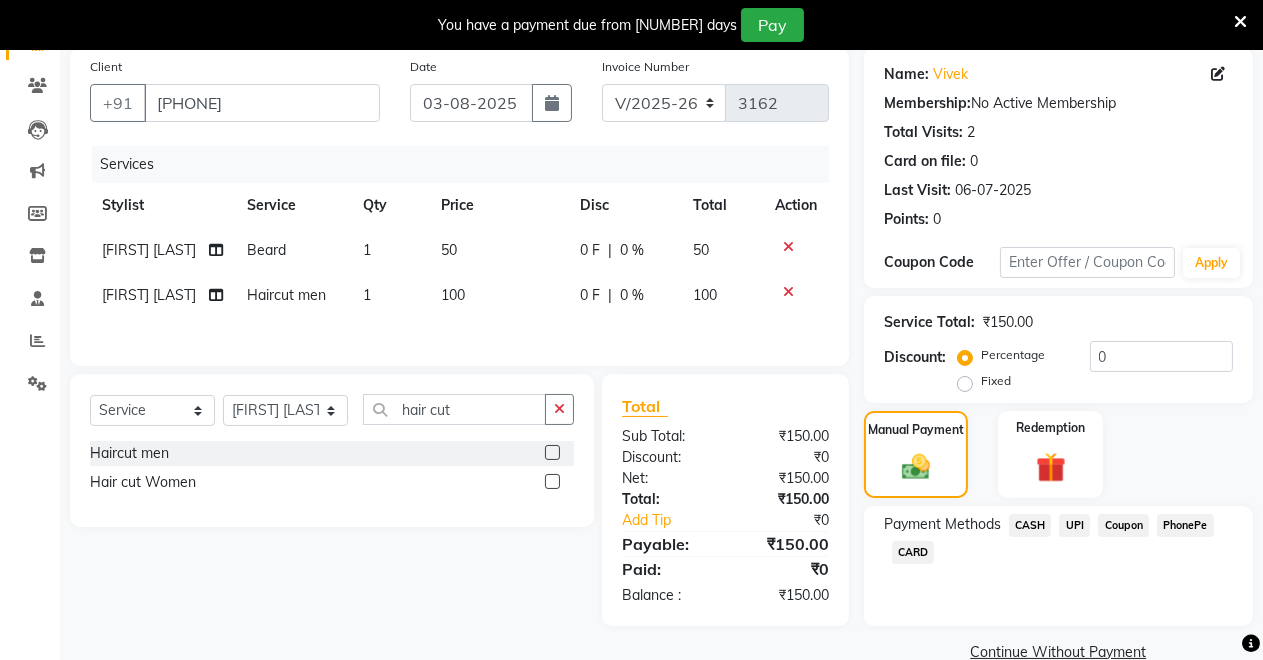 click on "UPI" 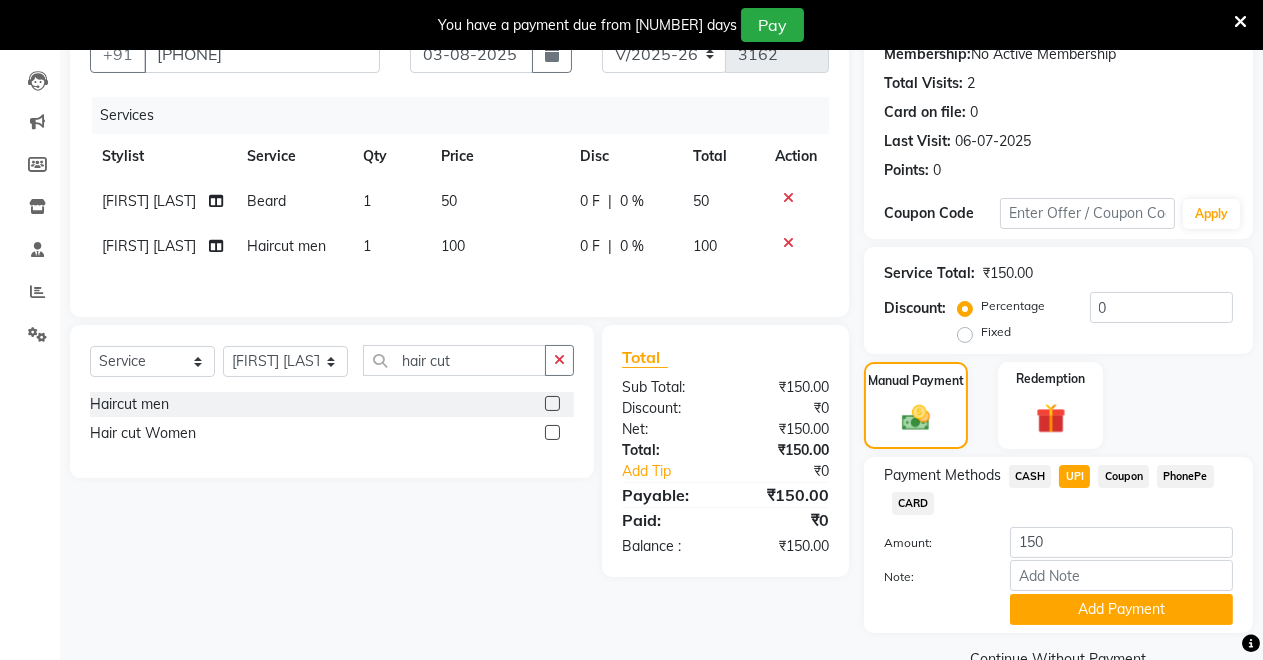 scroll, scrollTop: 245, scrollLeft: 0, axis: vertical 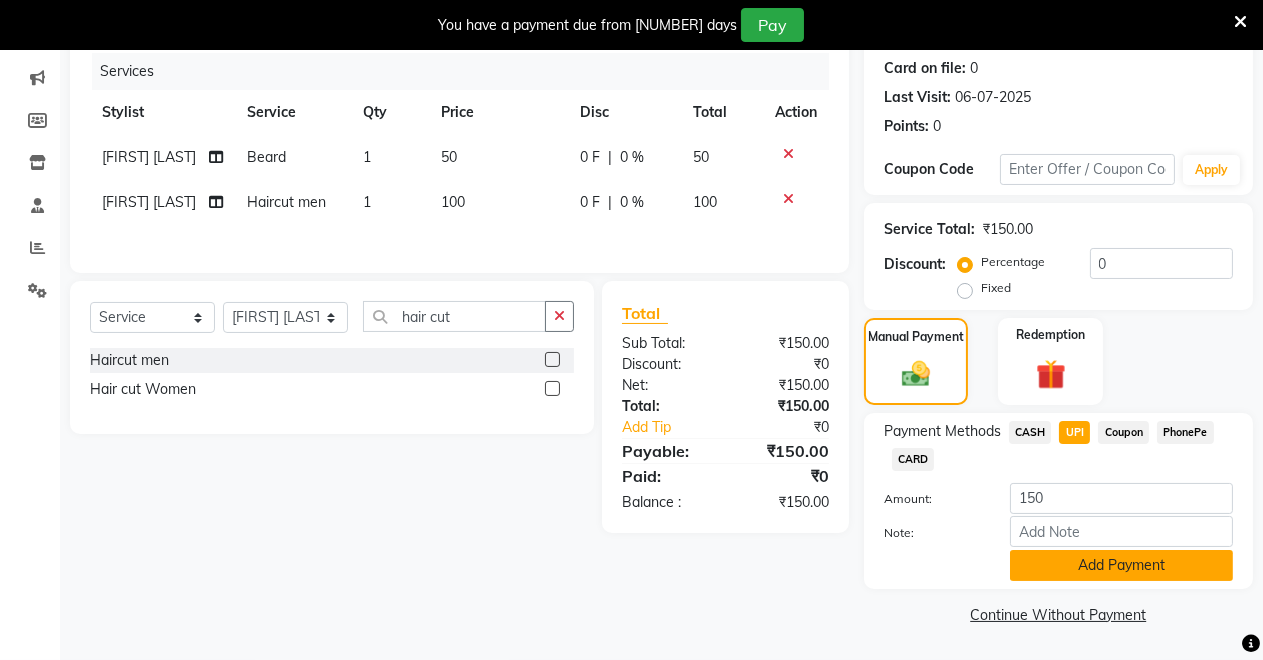 click on "Add Payment" 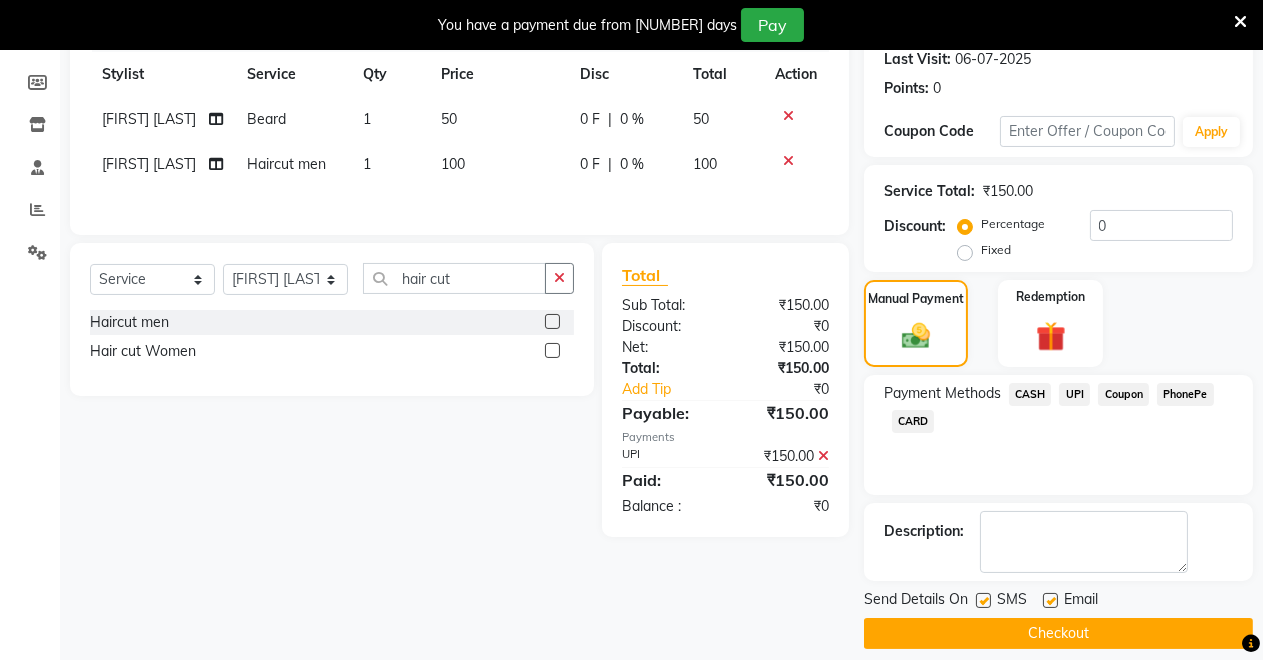 scroll, scrollTop: 302, scrollLeft: 0, axis: vertical 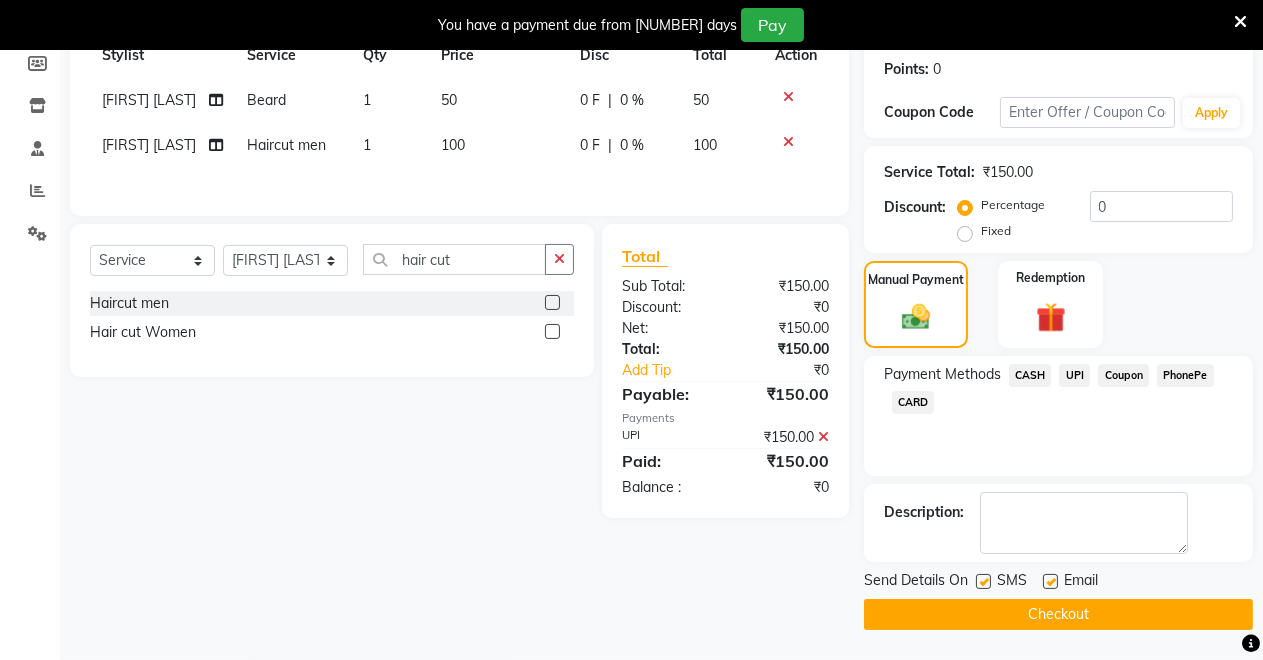 click on "Checkout" 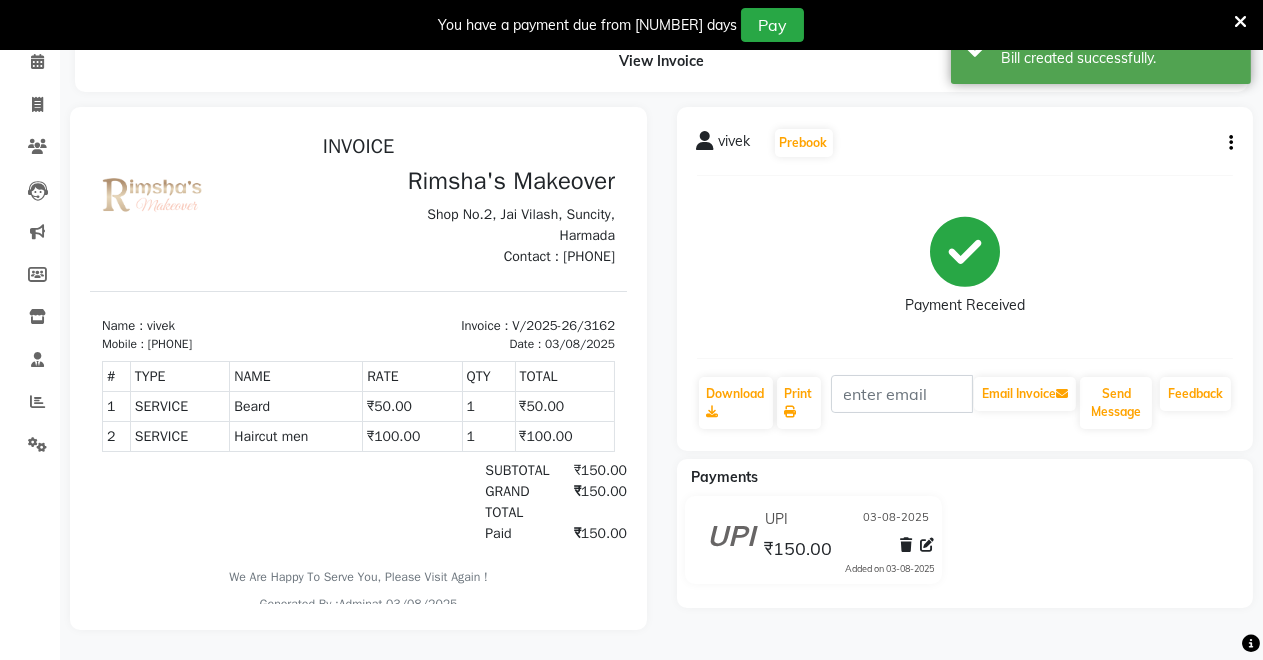 scroll, scrollTop: 0, scrollLeft: 0, axis: both 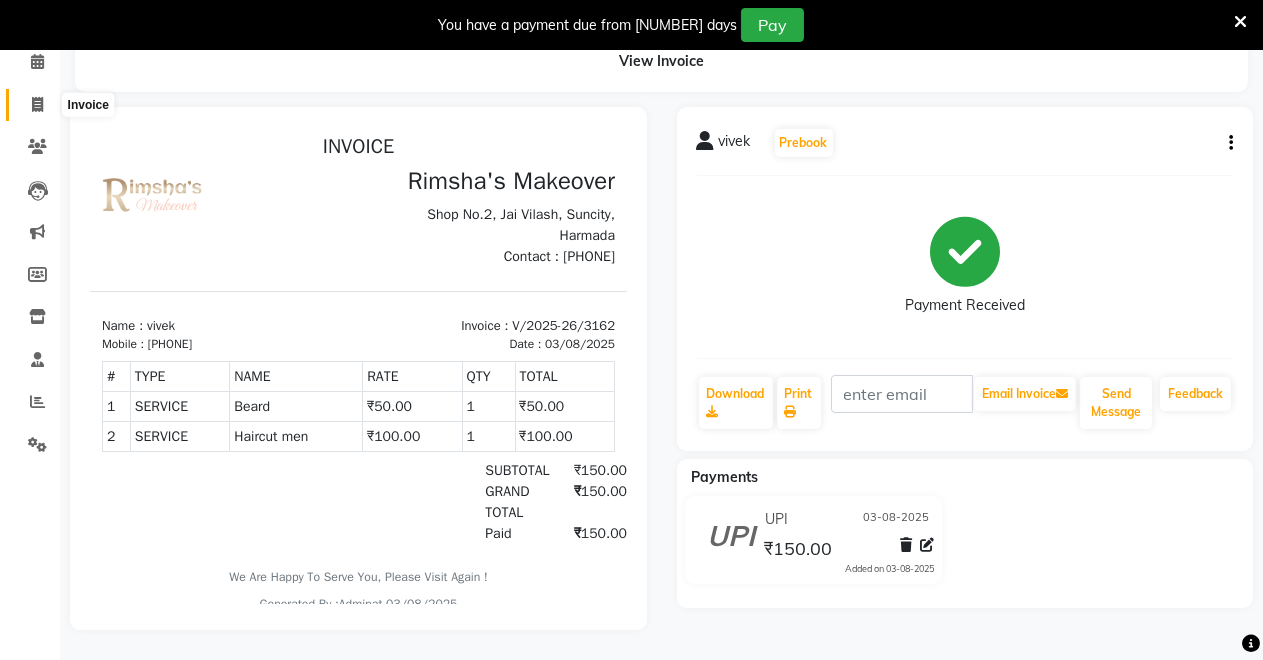 click 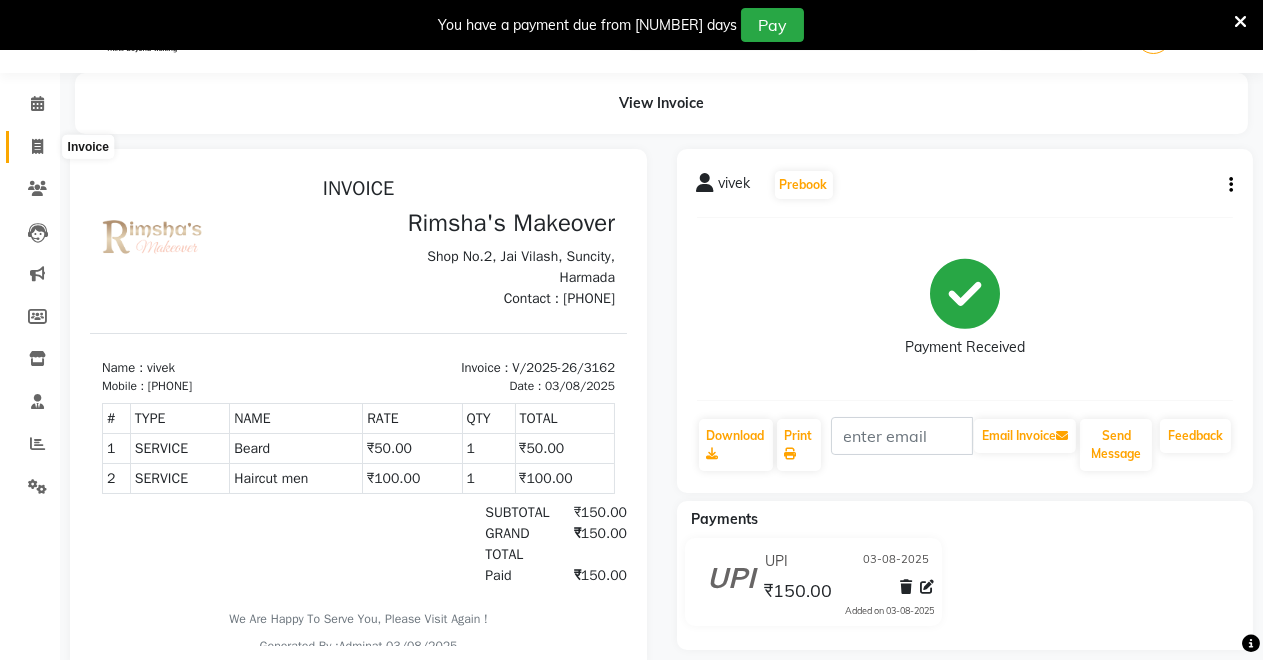 select on "service" 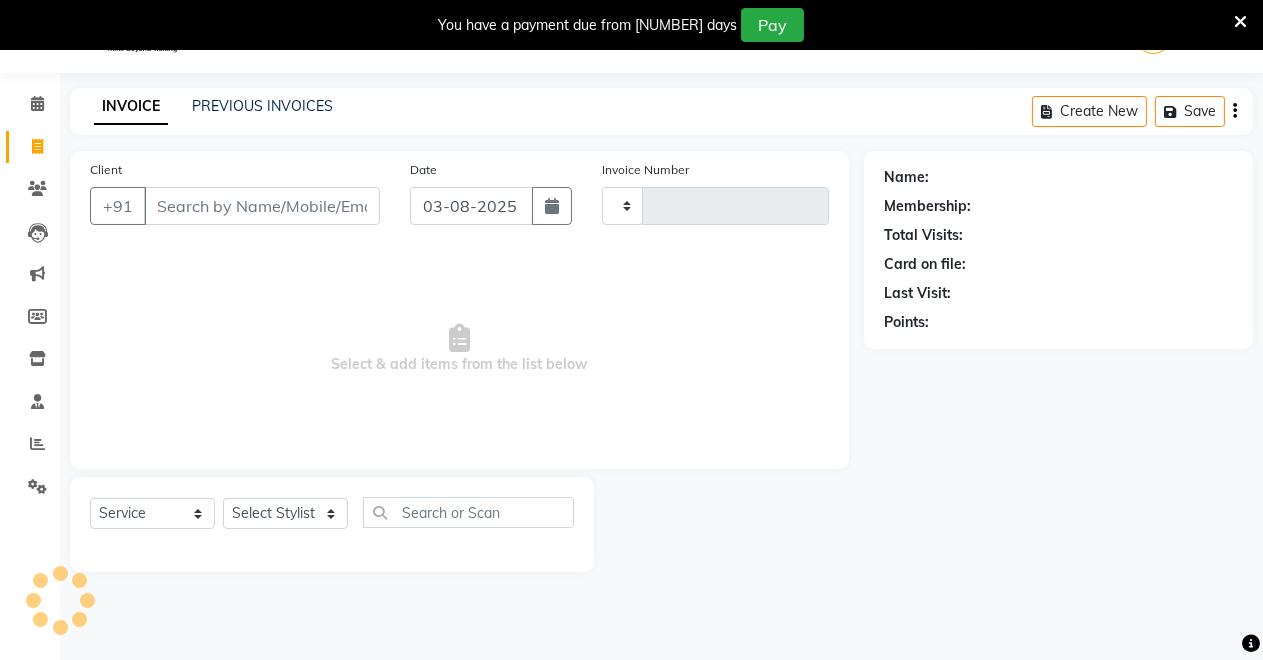 type on "3163" 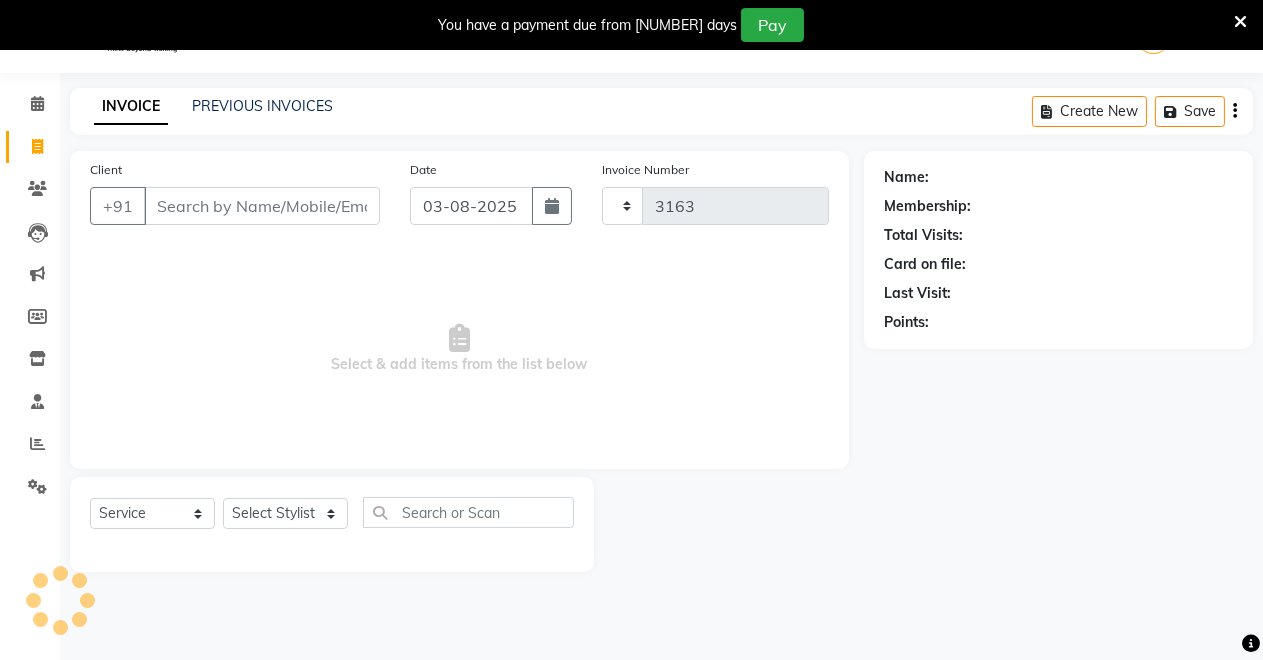 select on "7317" 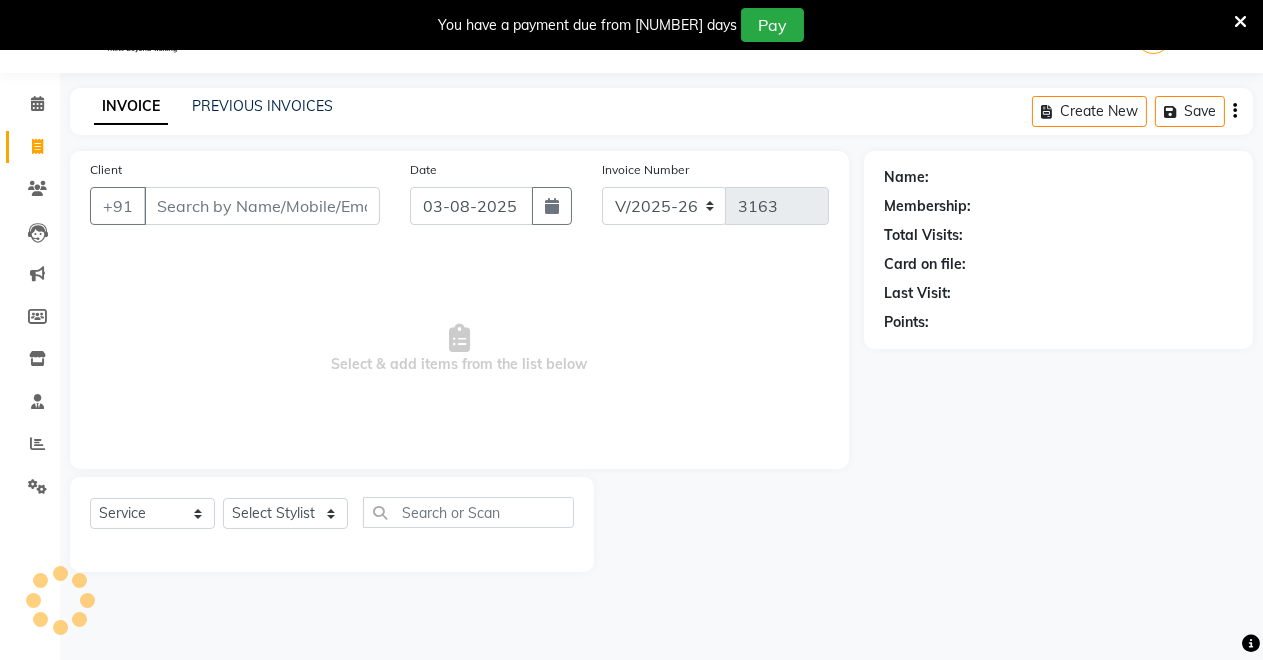 click on "Client" at bounding box center [262, 206] 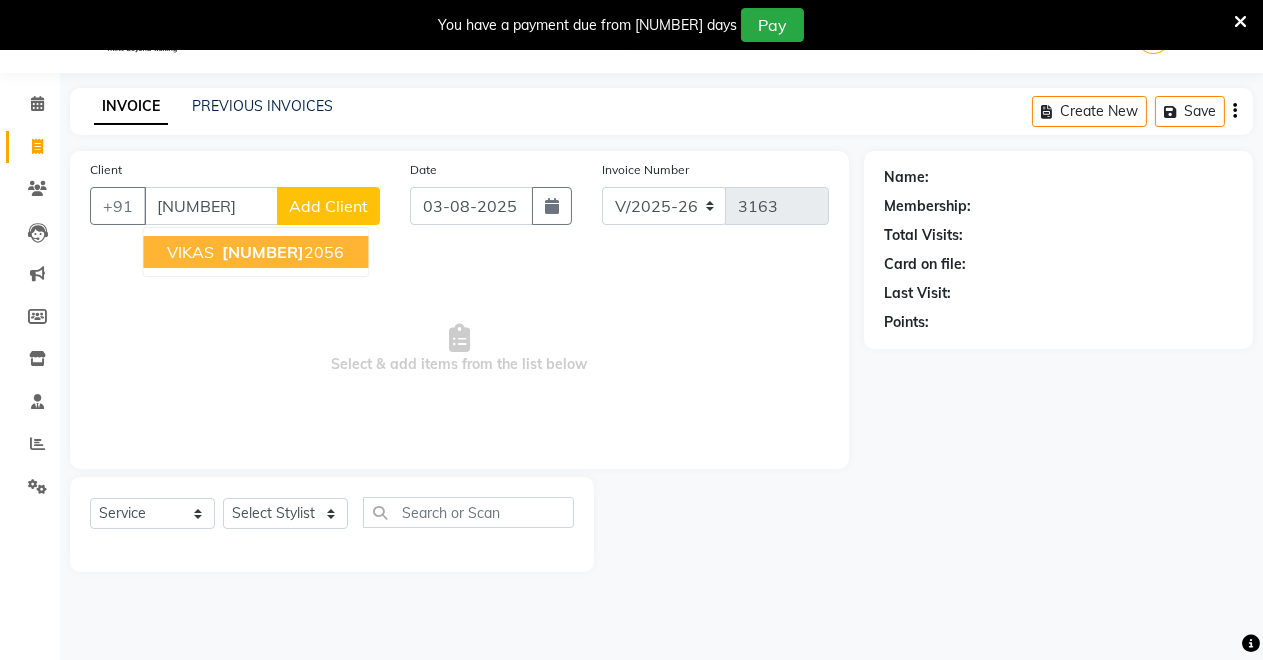 click on "VIKAS   733988 2056" at bounding box center [255, 252] 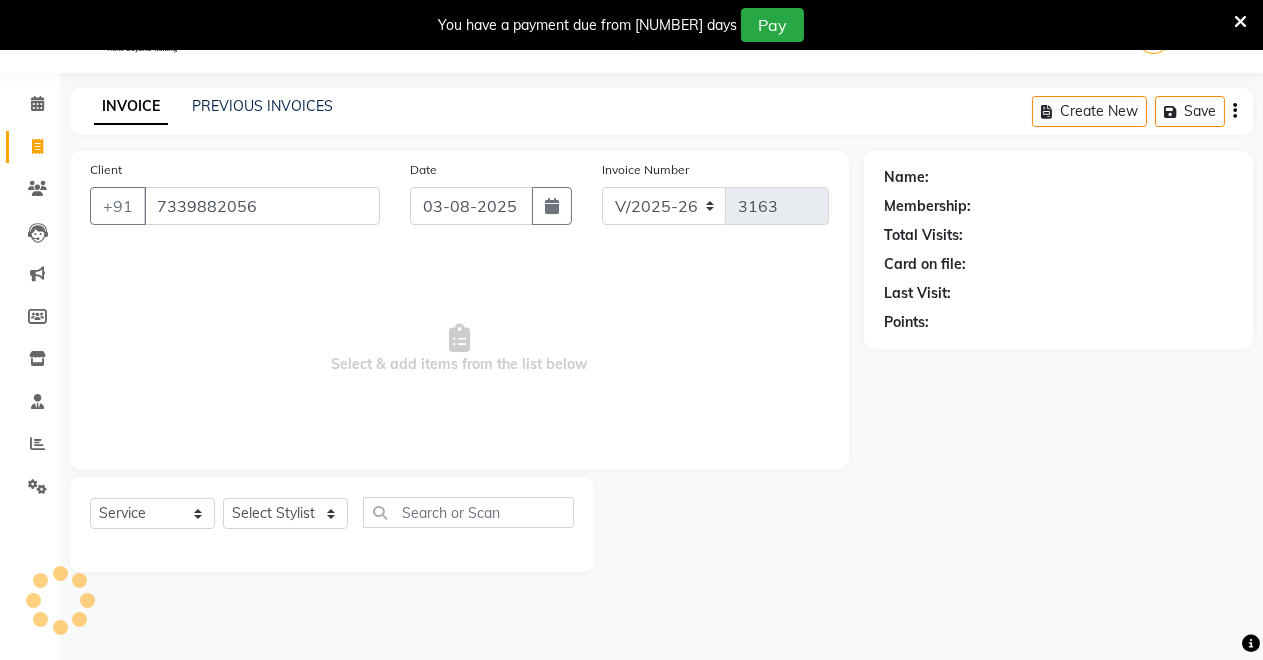 type on "7339882056" 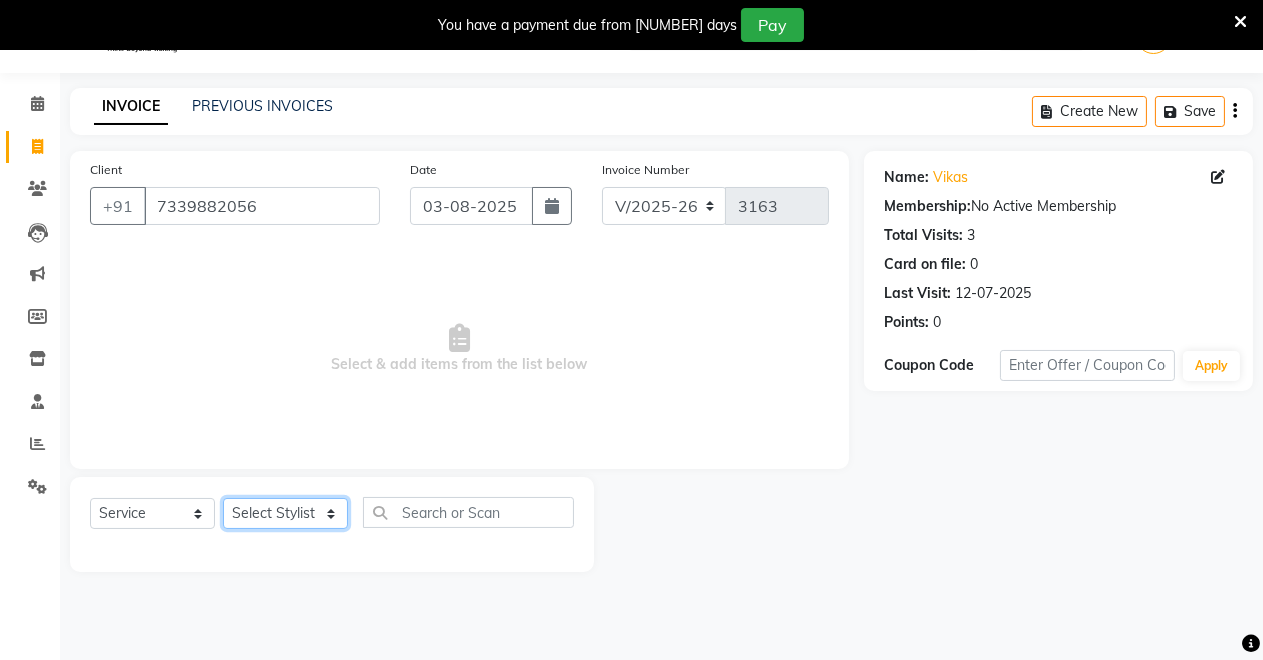 click on "Select Stylist Badal kumar Jeetu Kushal Nikita Rahul Sachin Dangoriya Shikha Suman Verma" 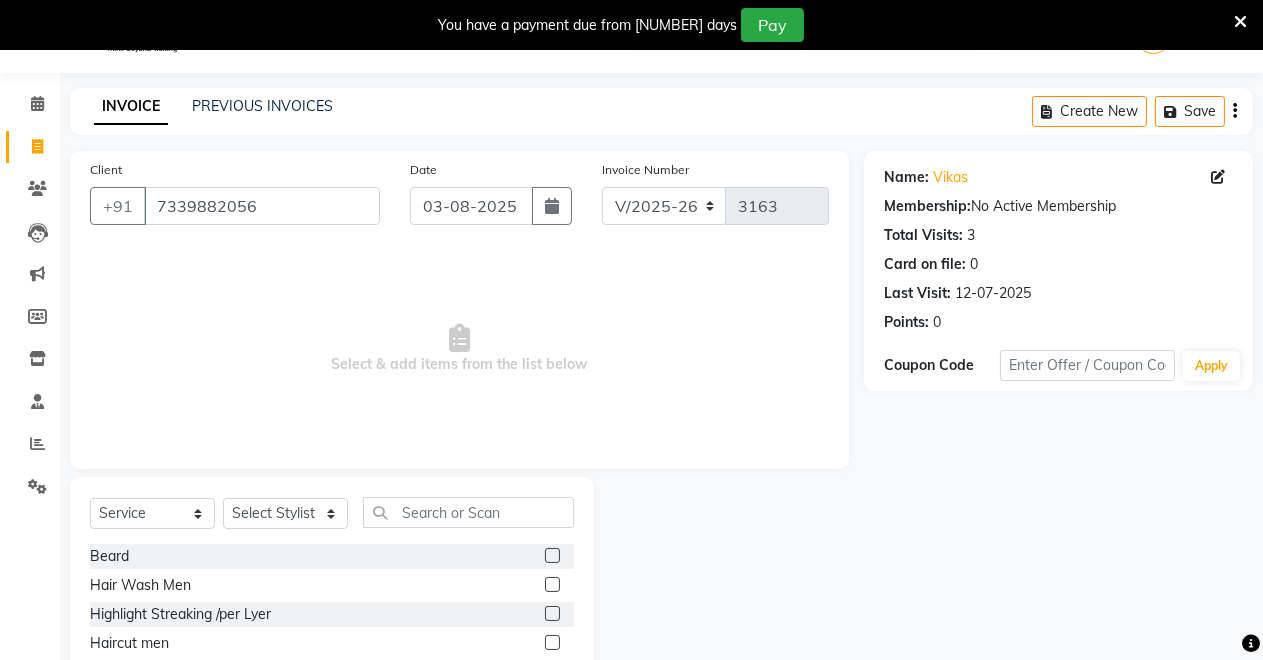 click 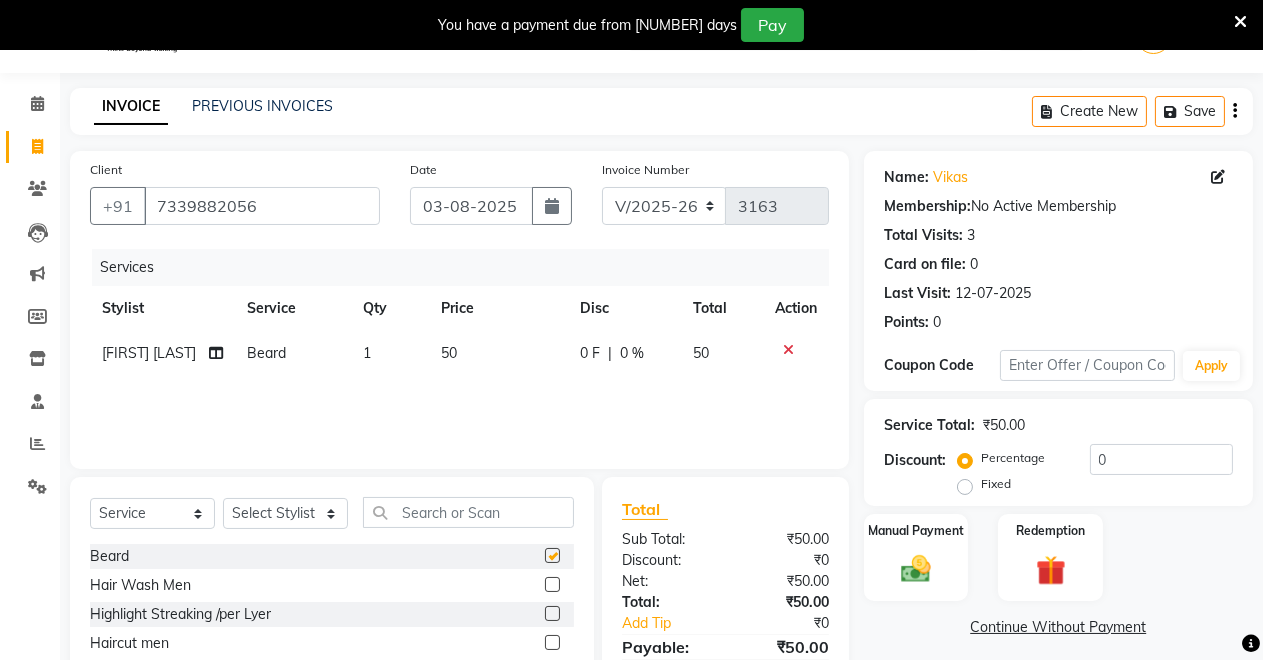 checkbox on "false" 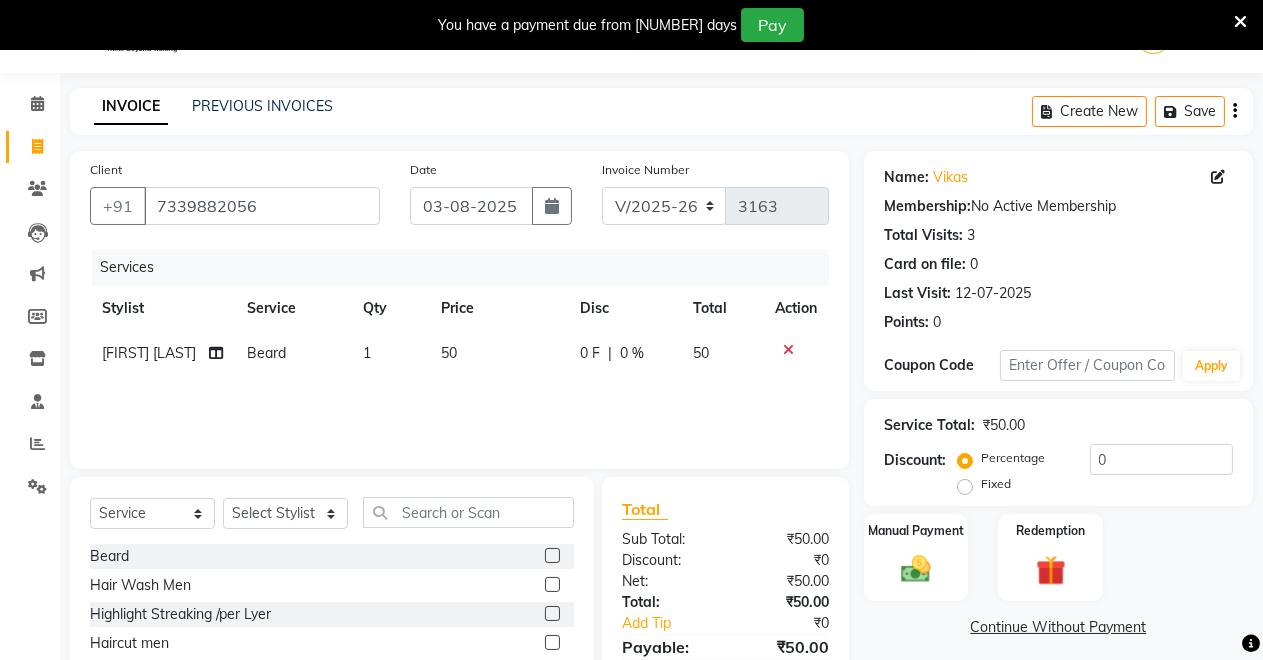 drag, startPoint x: 535, startPoint y: 635, endPoint x: 521, endPoint y: 654, distance: 23.600847 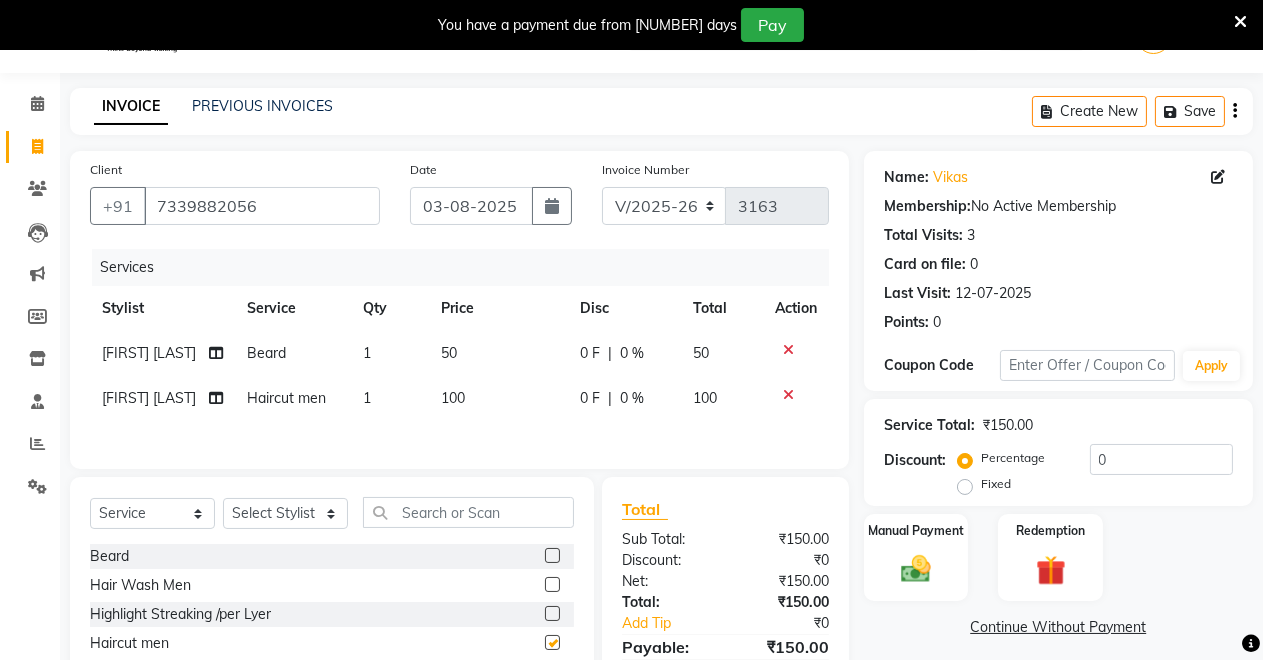 checkbox on "false" 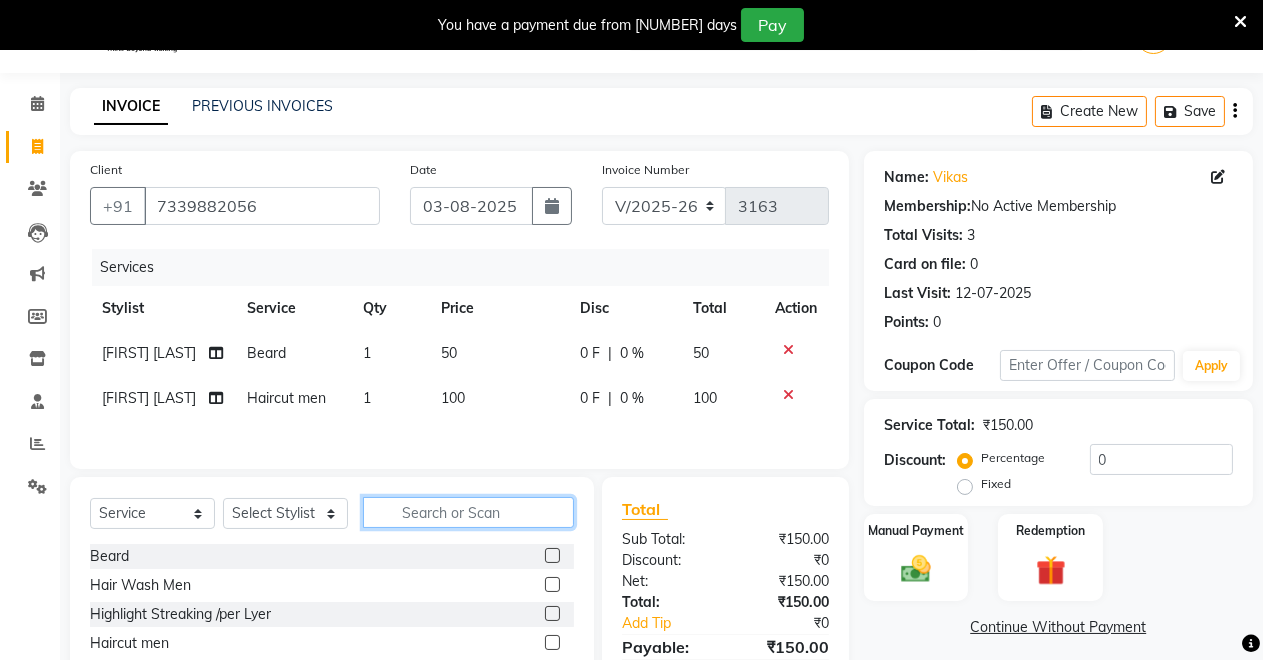 click 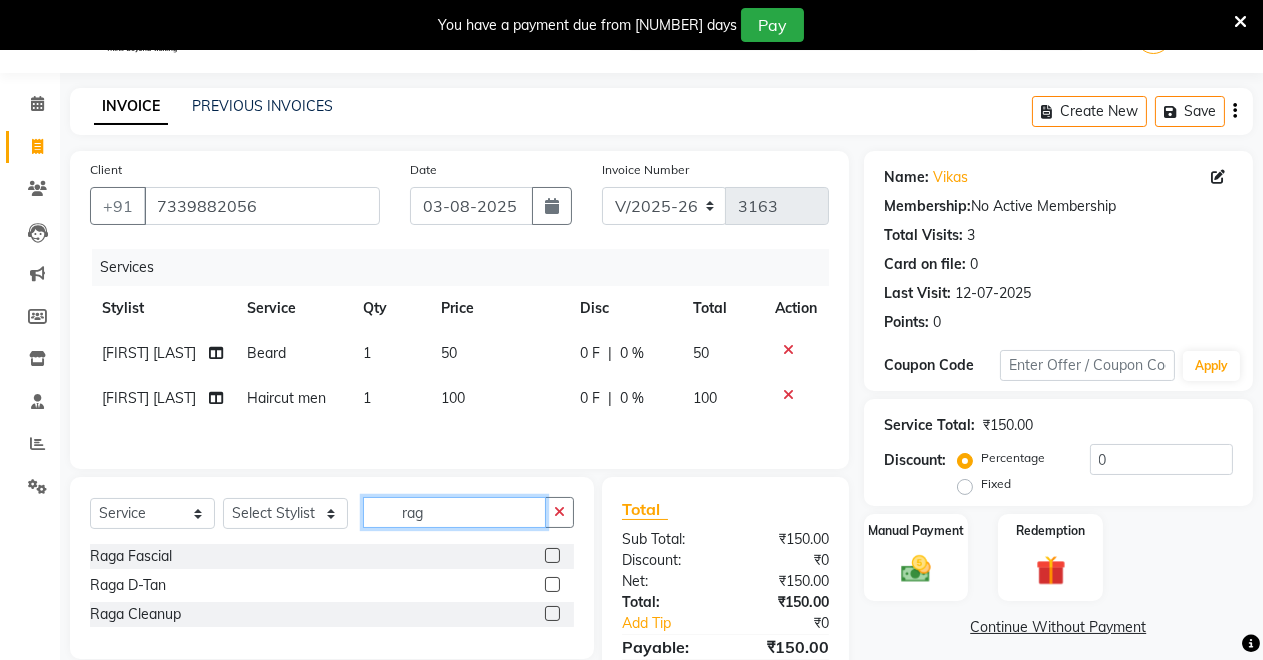 type on "rag" 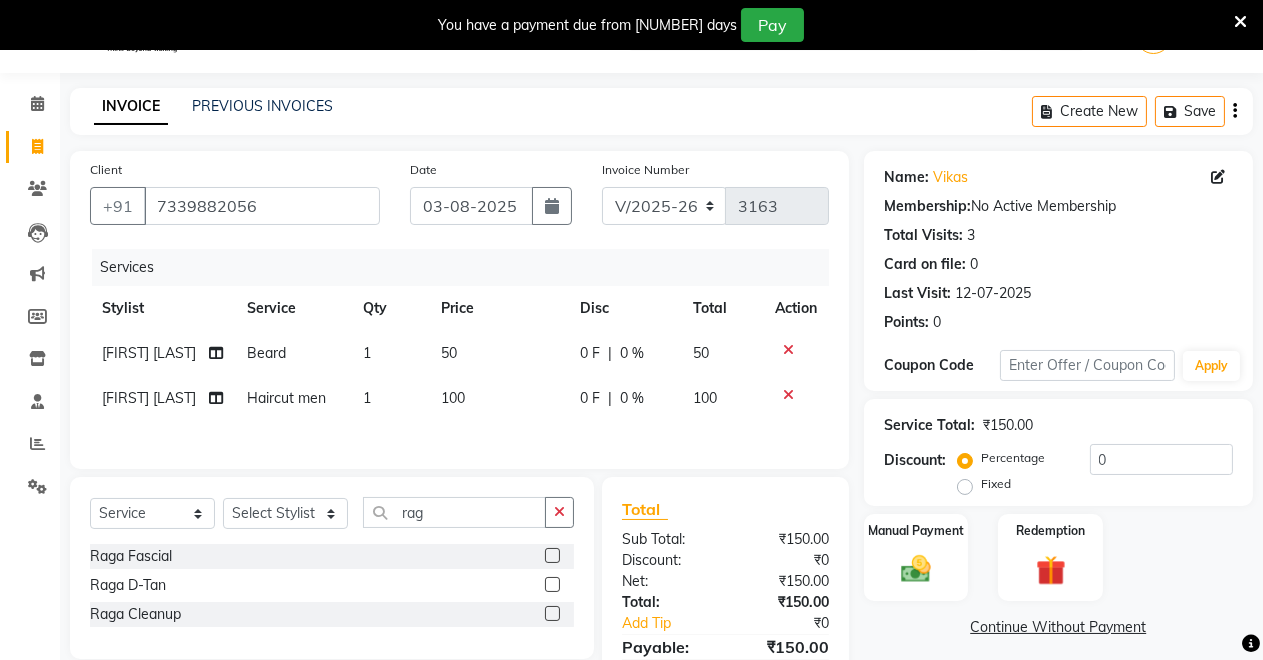 click 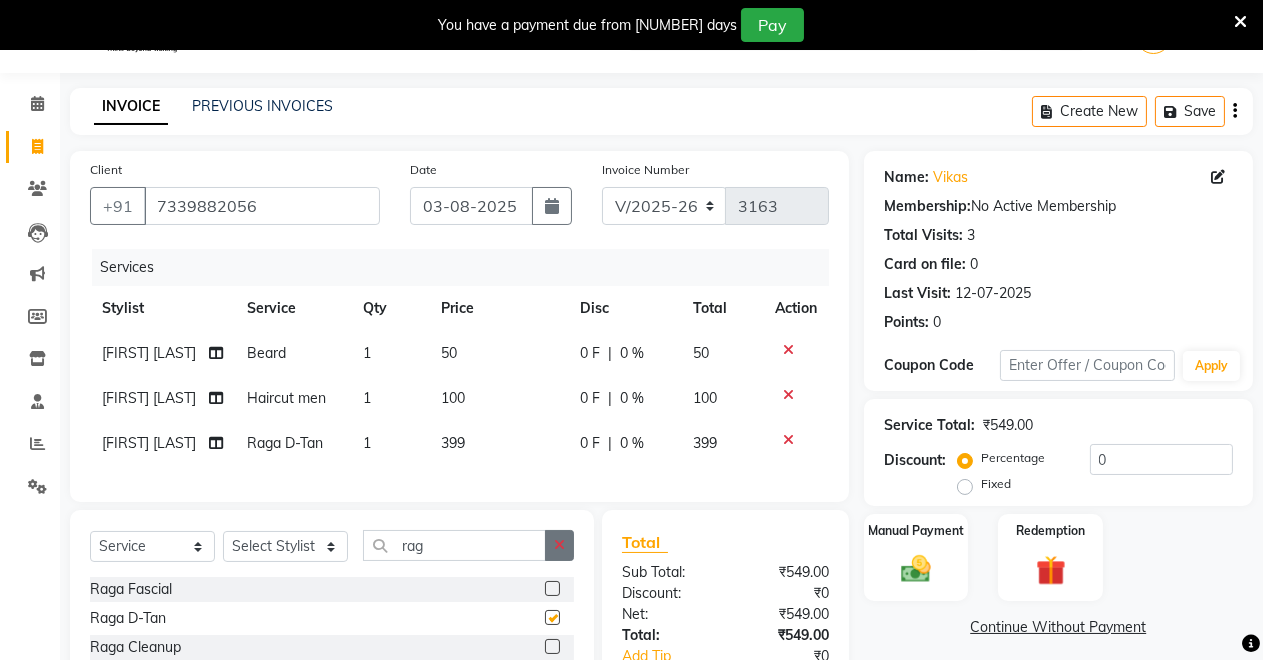 checkbox on "false" 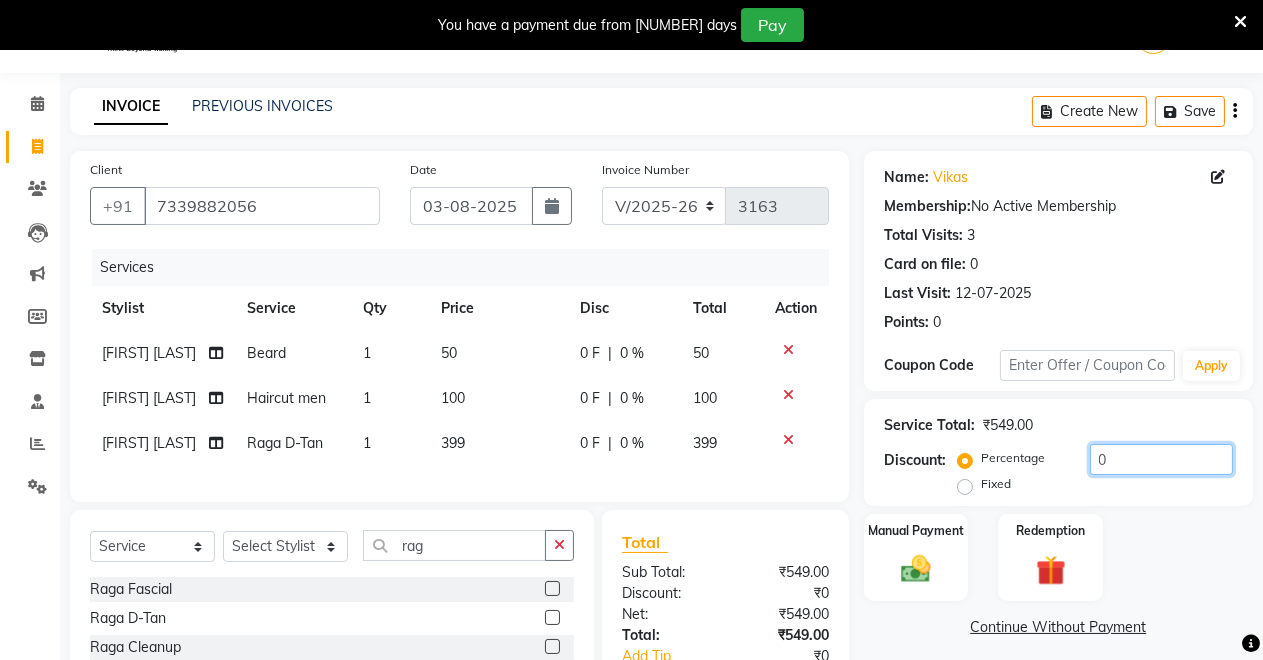 click on "0" 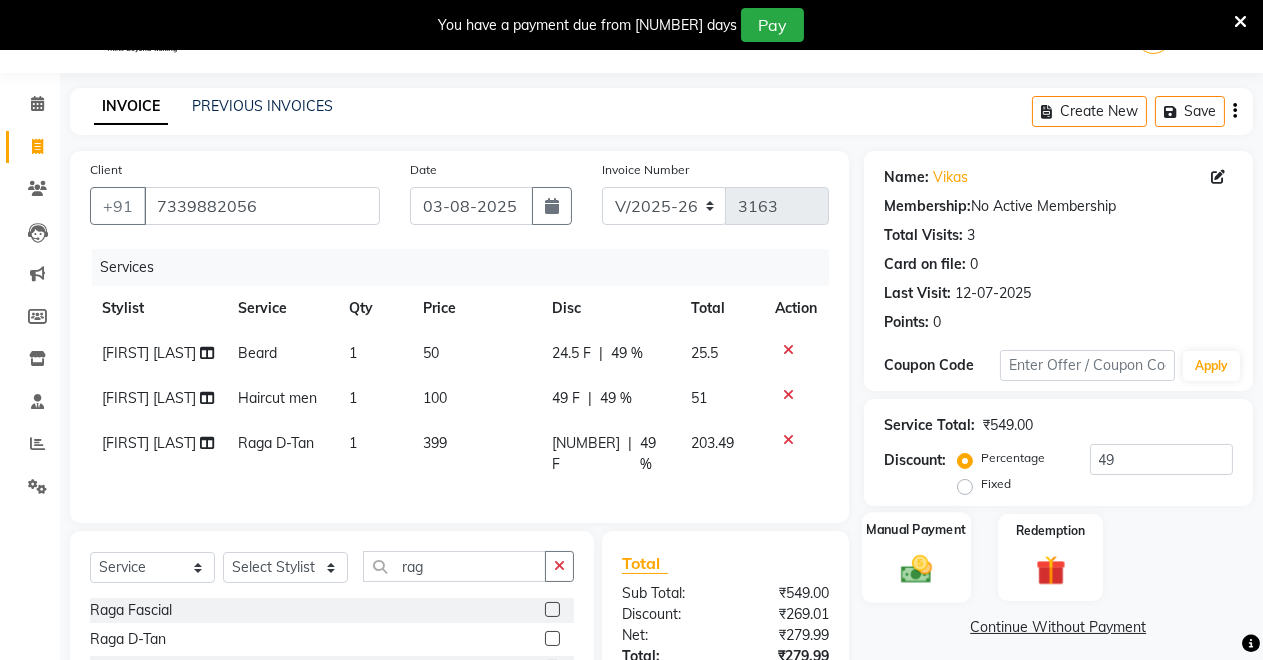 click 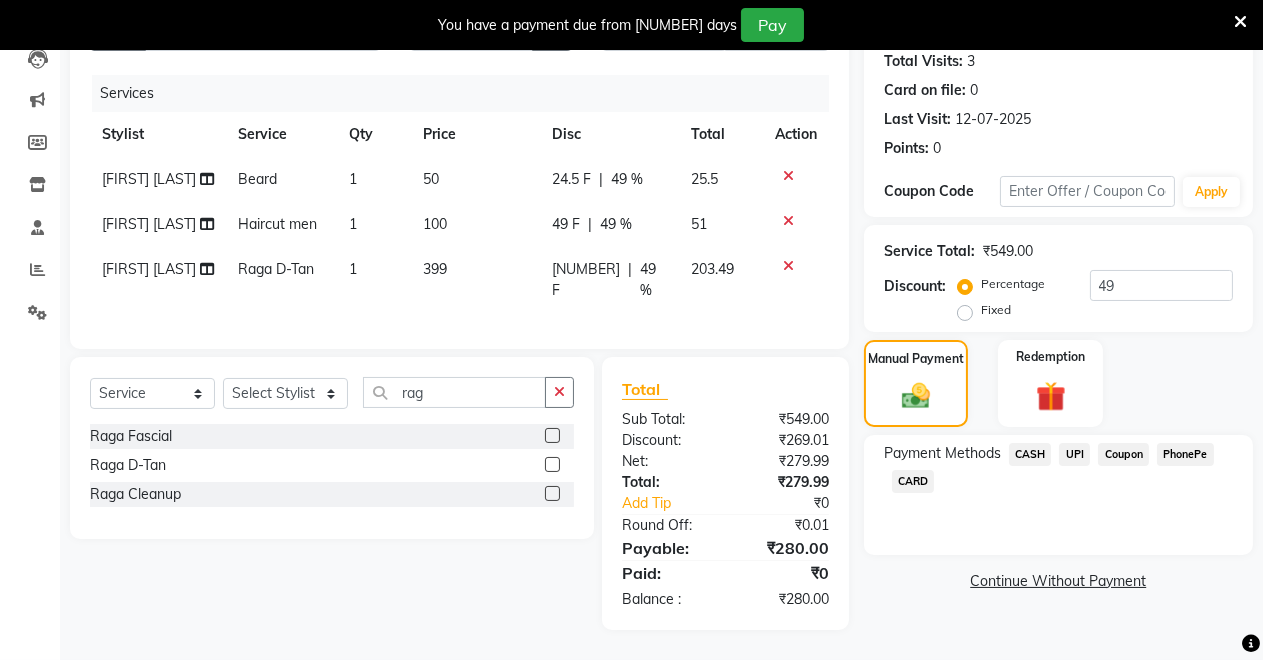 scroll, scrollTop: 281, scrollLeft: 0, axis: vertical 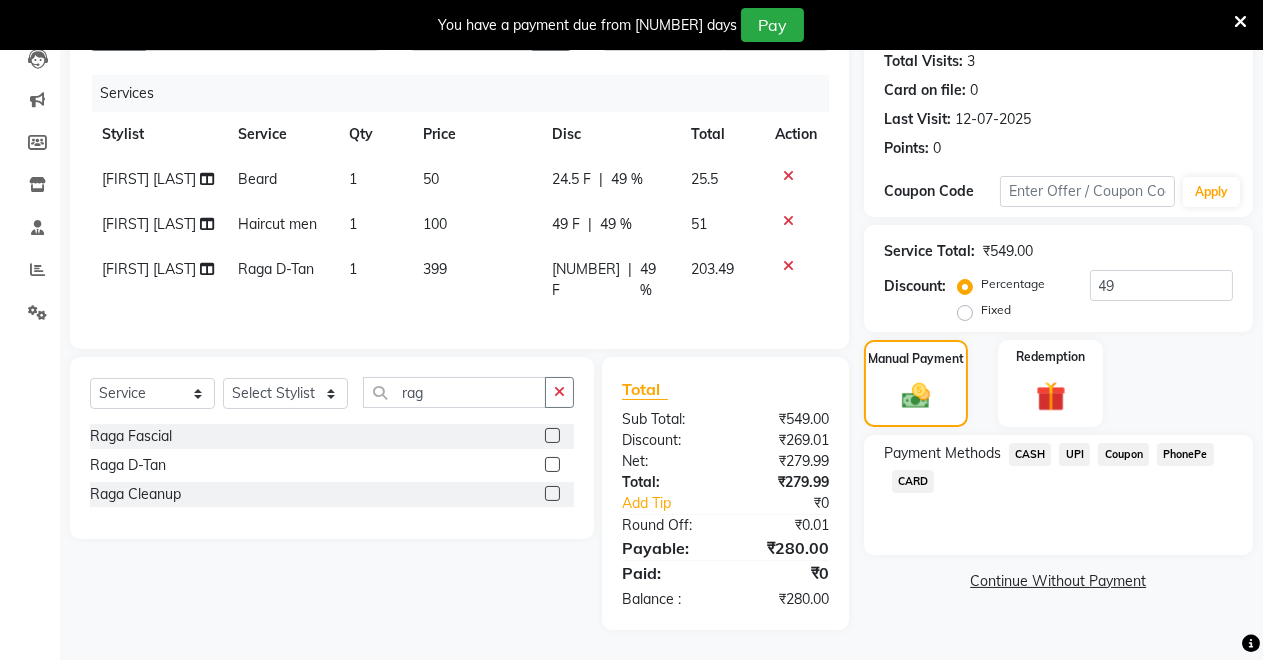 click on "CASH" 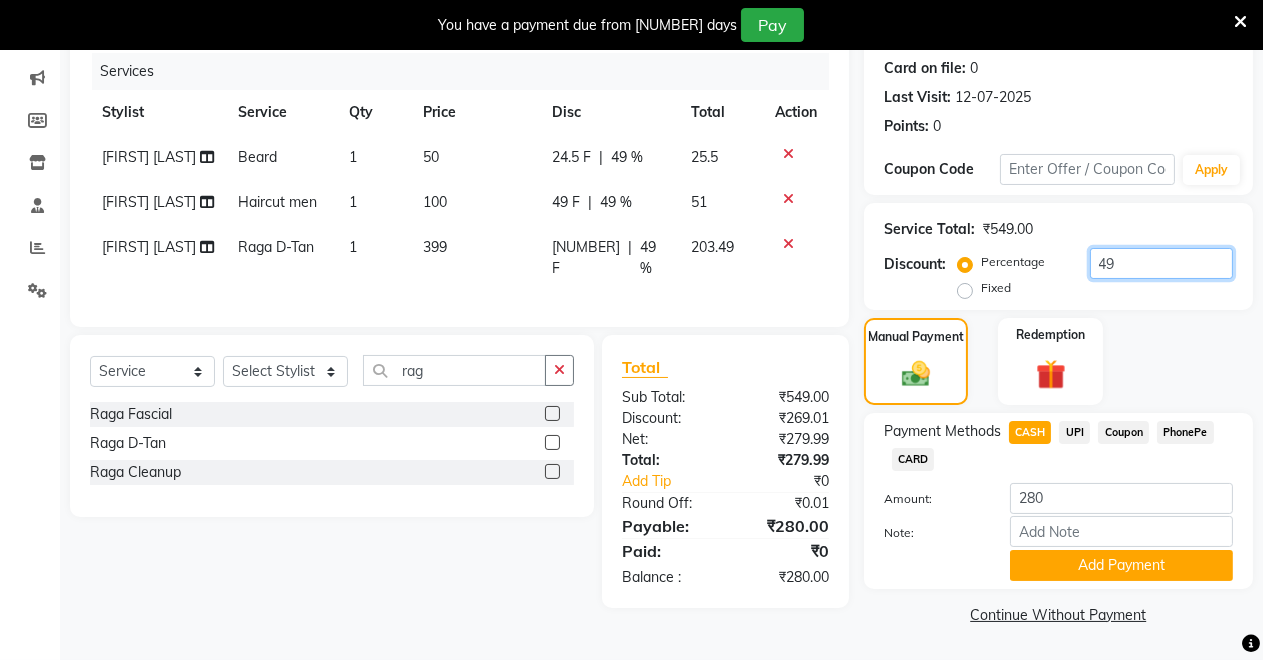 click on "49" 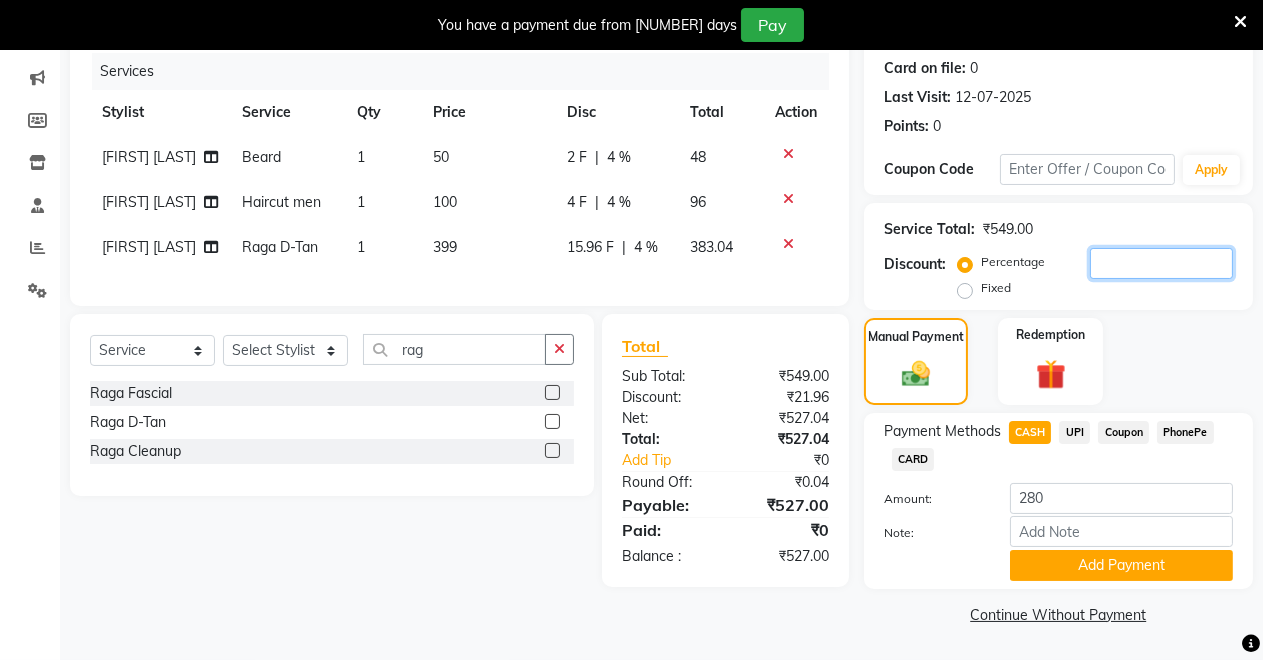 scroll, scrollTop: 260, scrollLeft: 0, axis: vertical 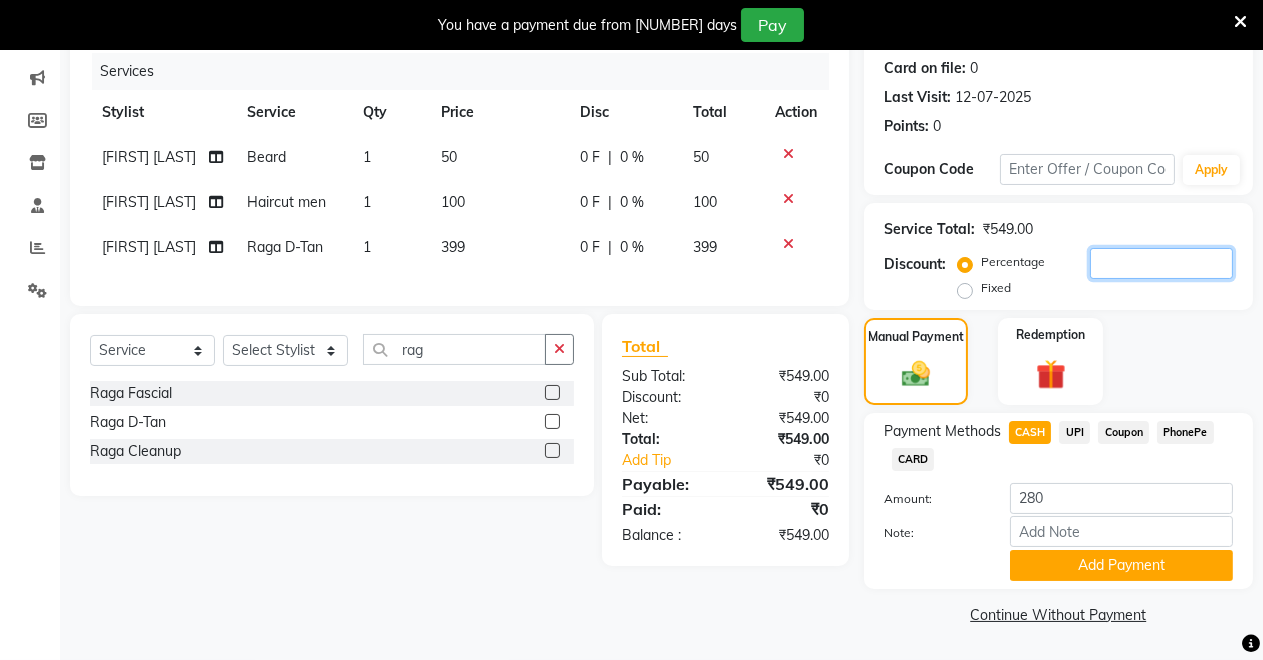 type 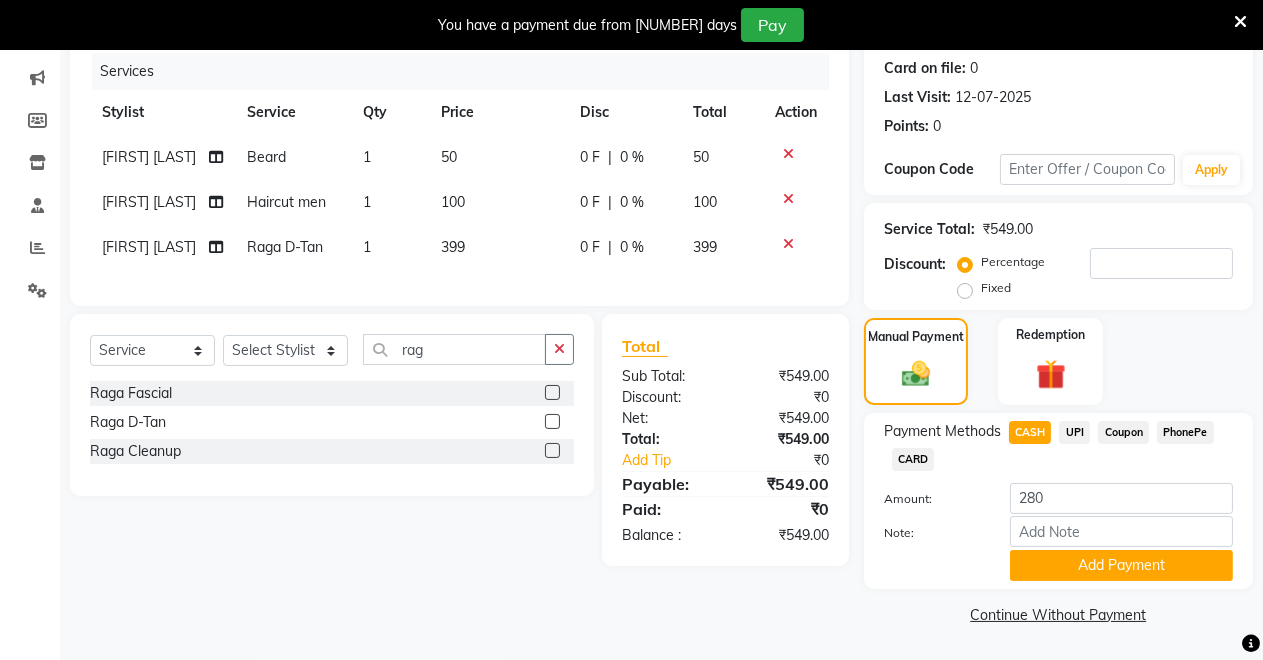 click on "Fixed" 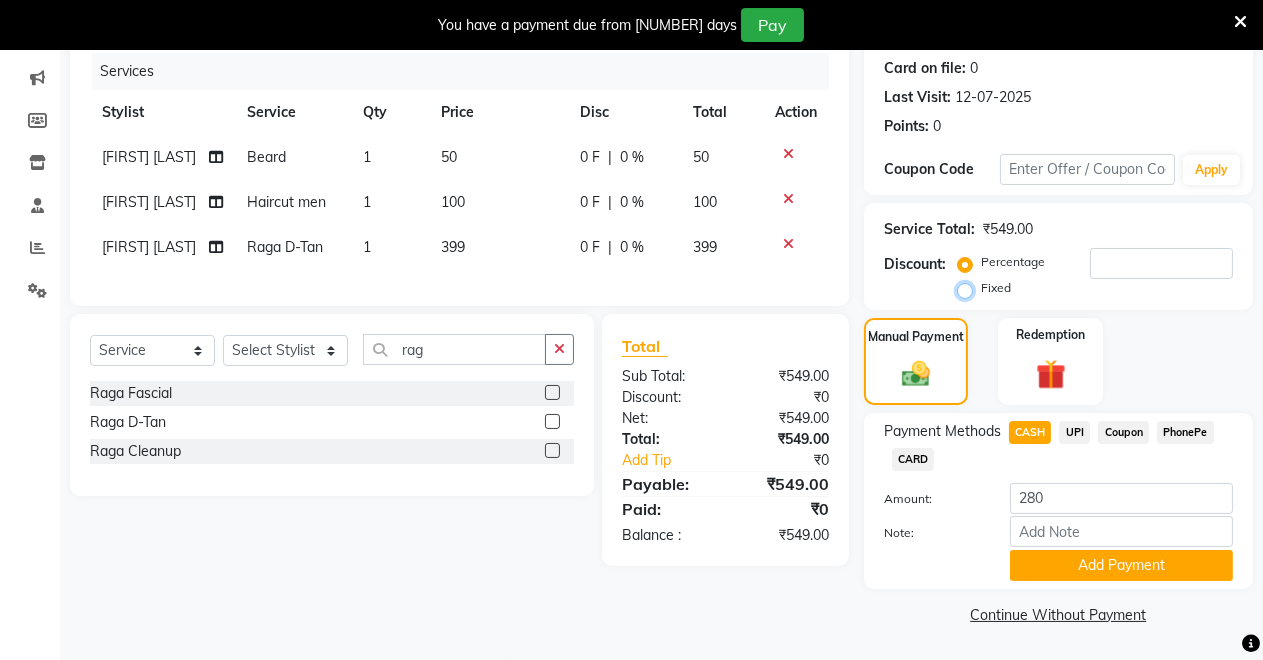 click on "Fixed" at bounding box center [969, 288] 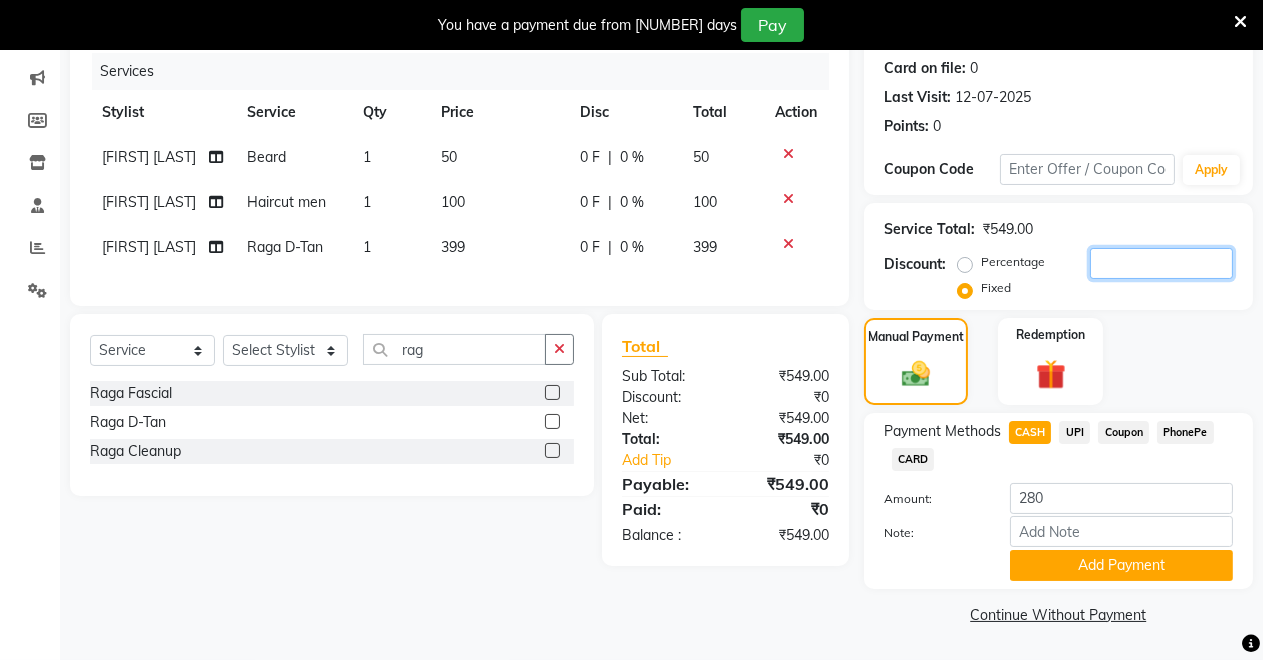 click 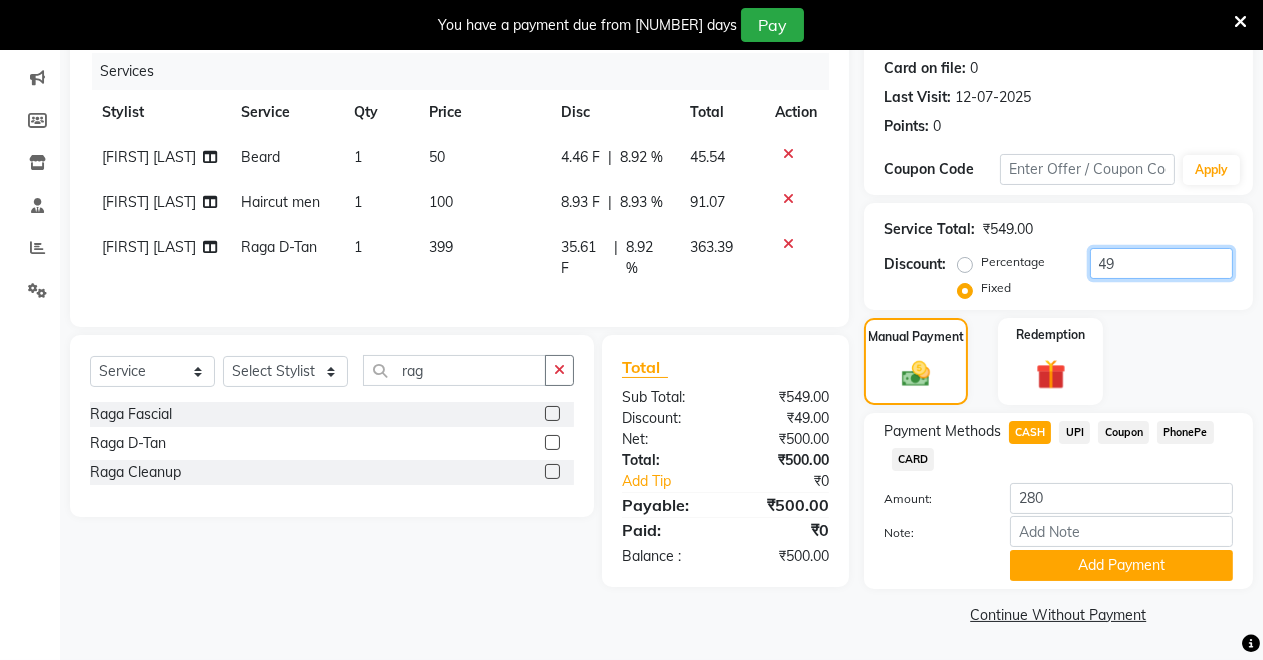type on "49" 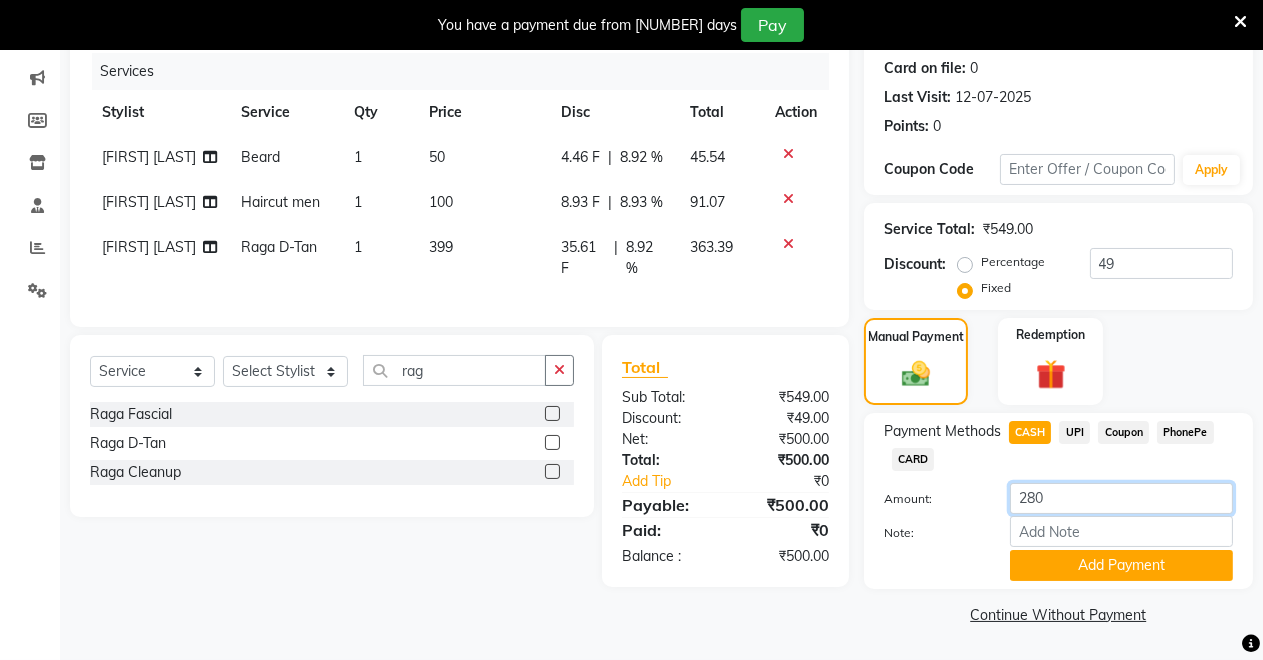 click on "280" 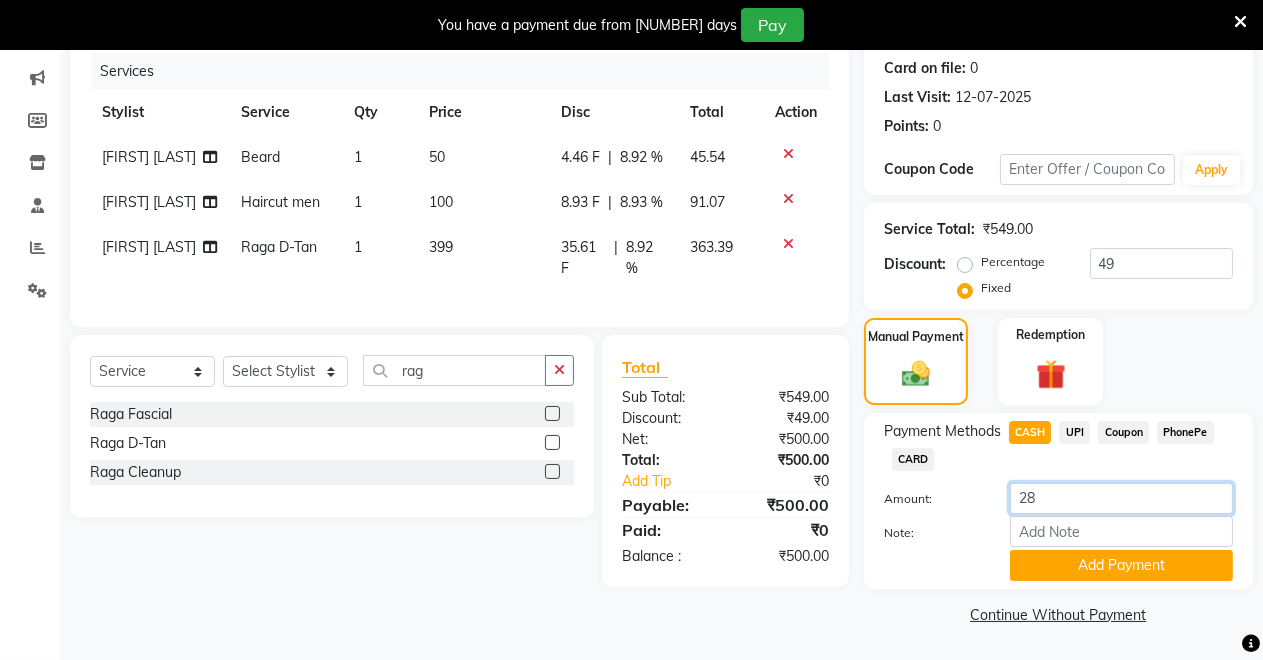 type on "2" 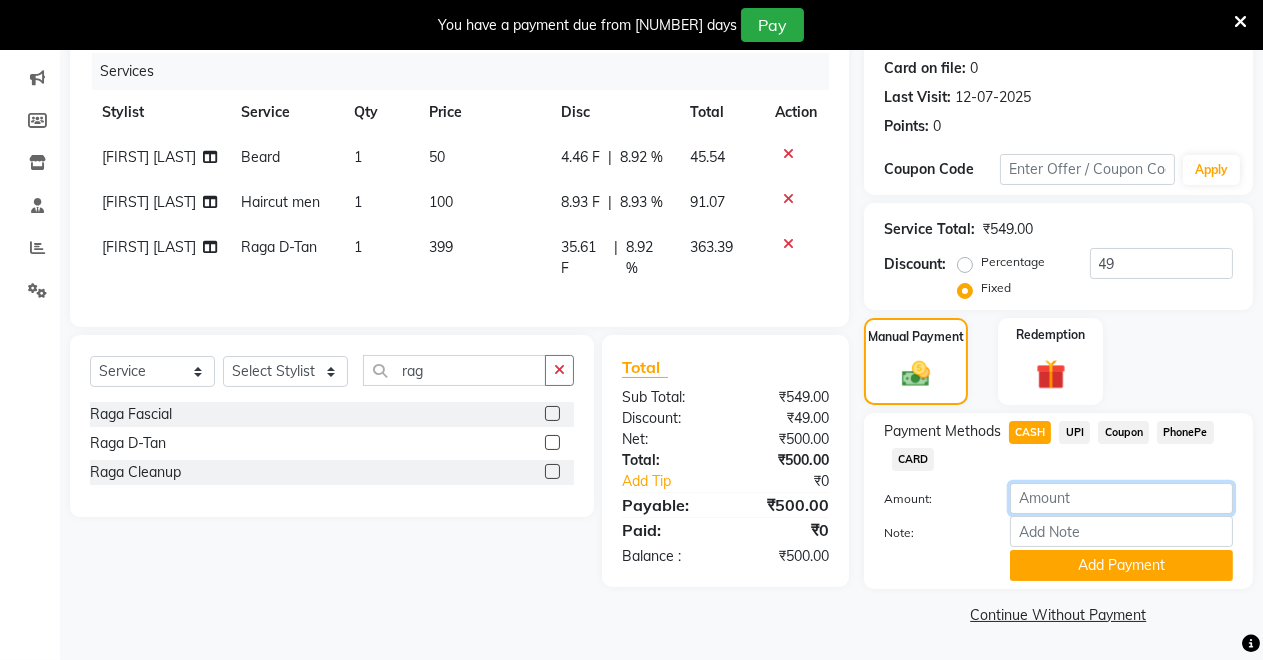 type 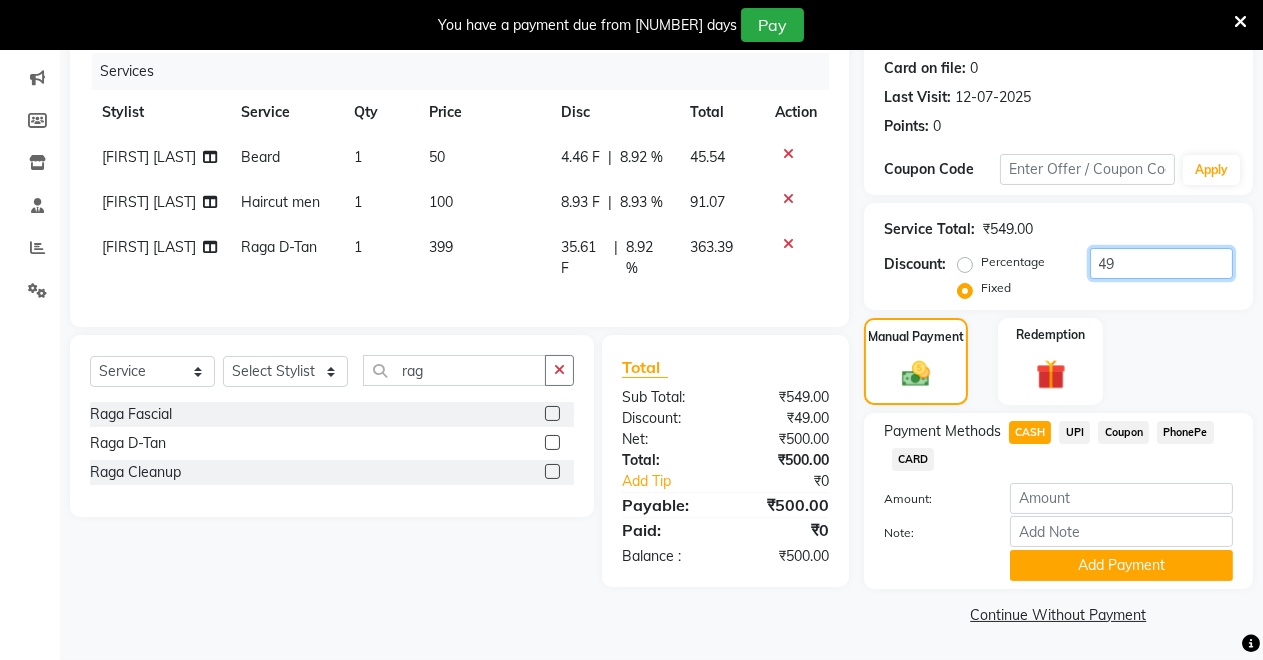 click on "49" 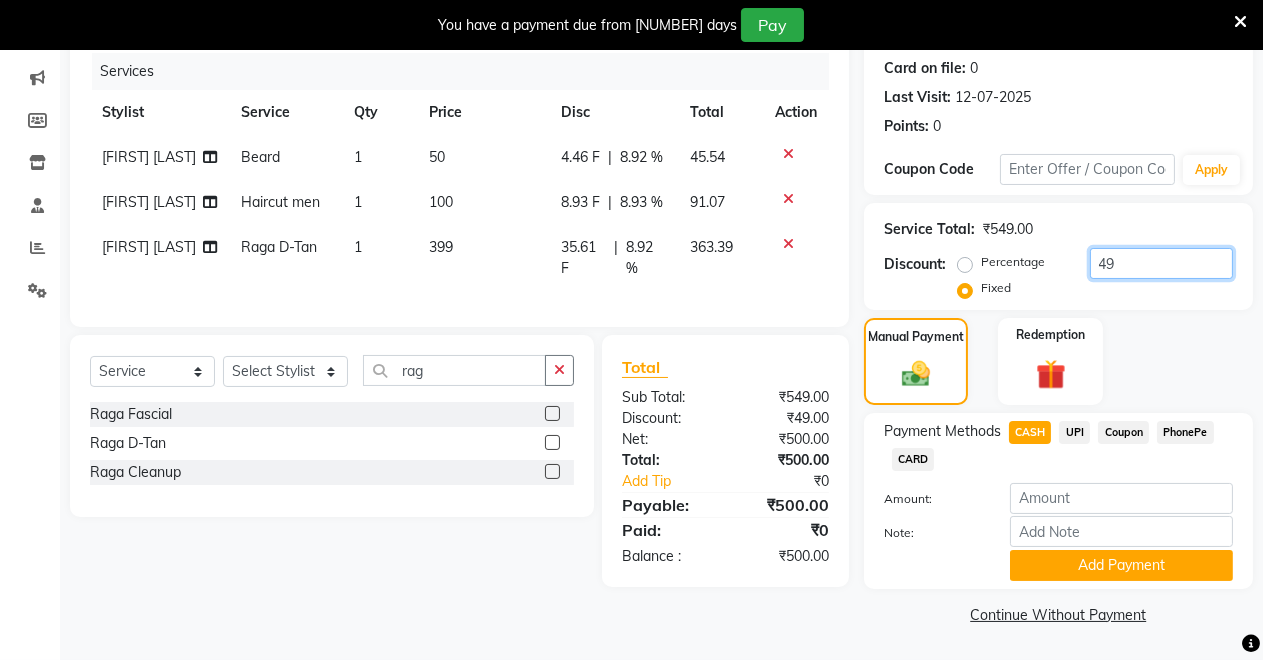 type on "4" 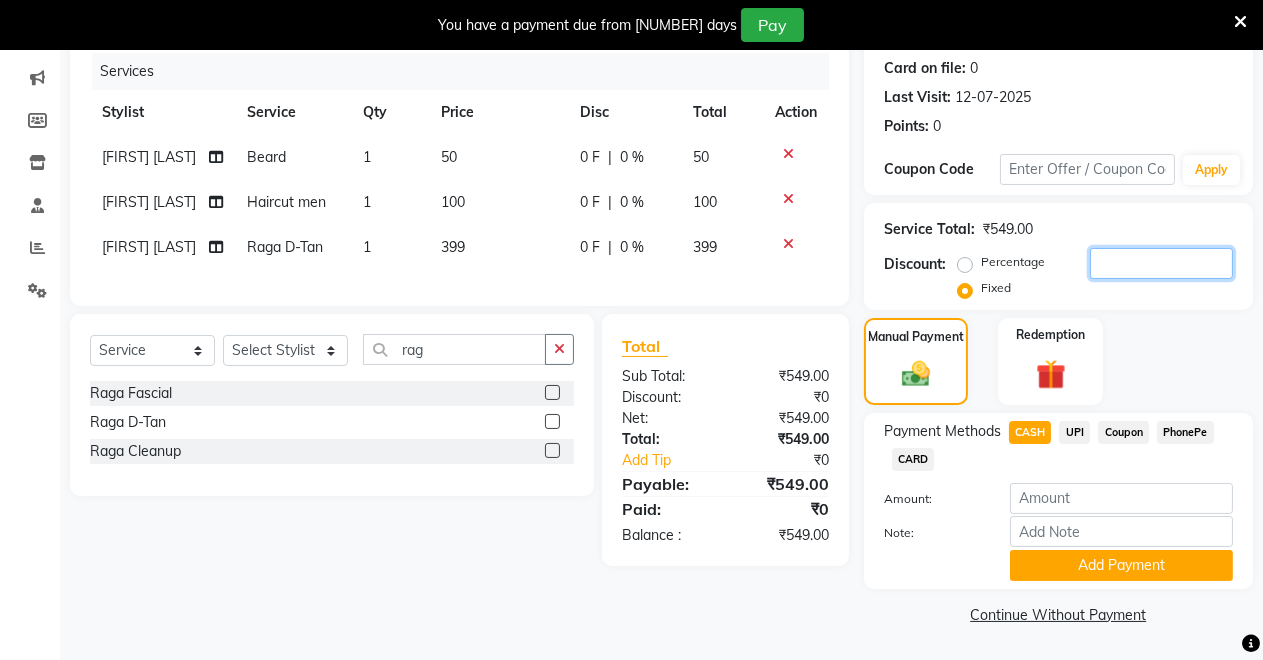 type 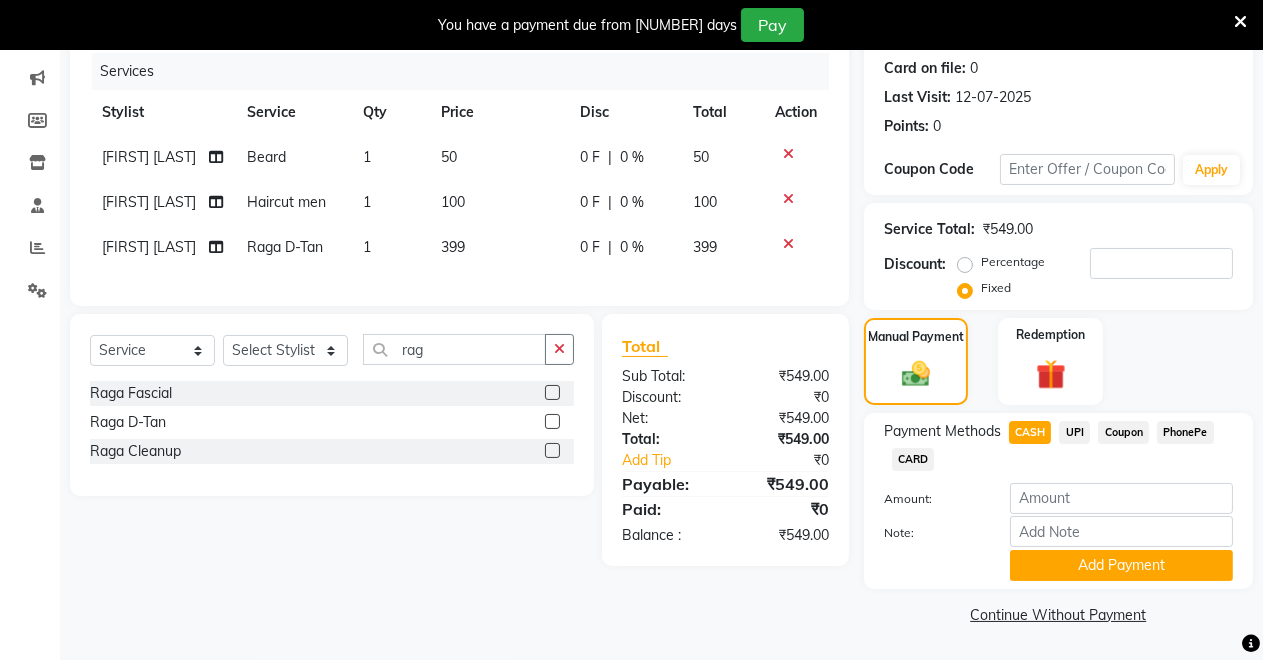 click on "Percentage" 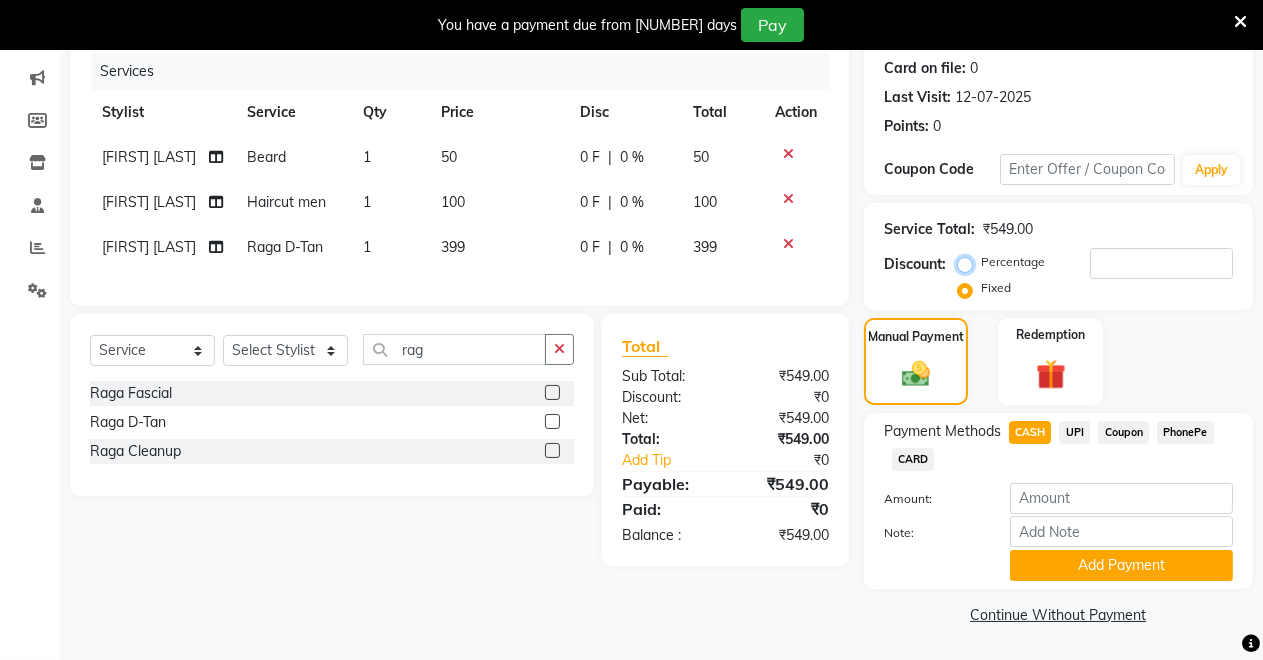 click on "Percentage" at bounding box center (969, 262) 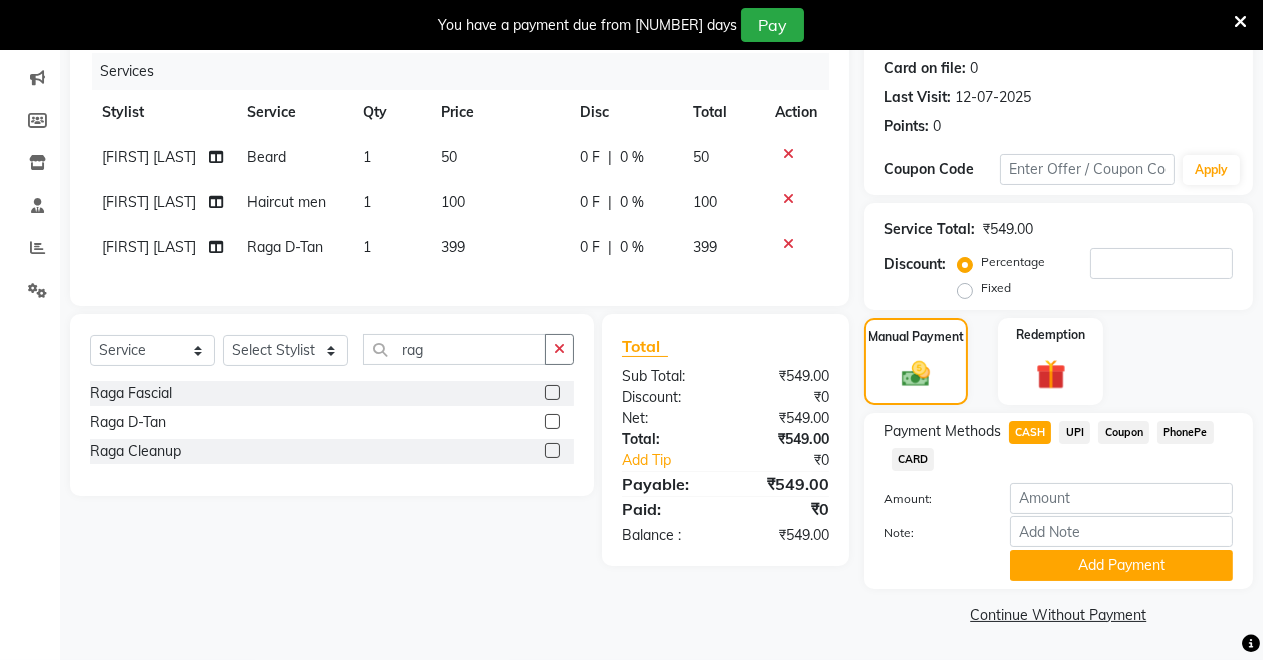 click on "Fixed" 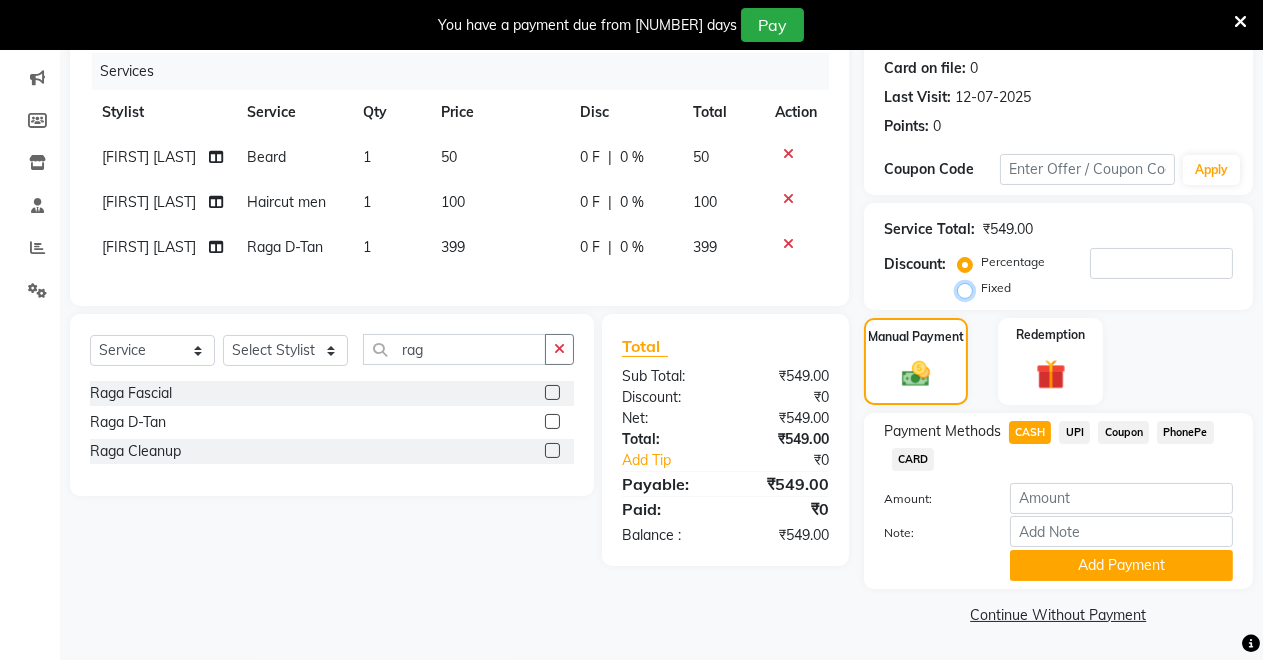 click on "Fixed" at bounding box center [969, 288] 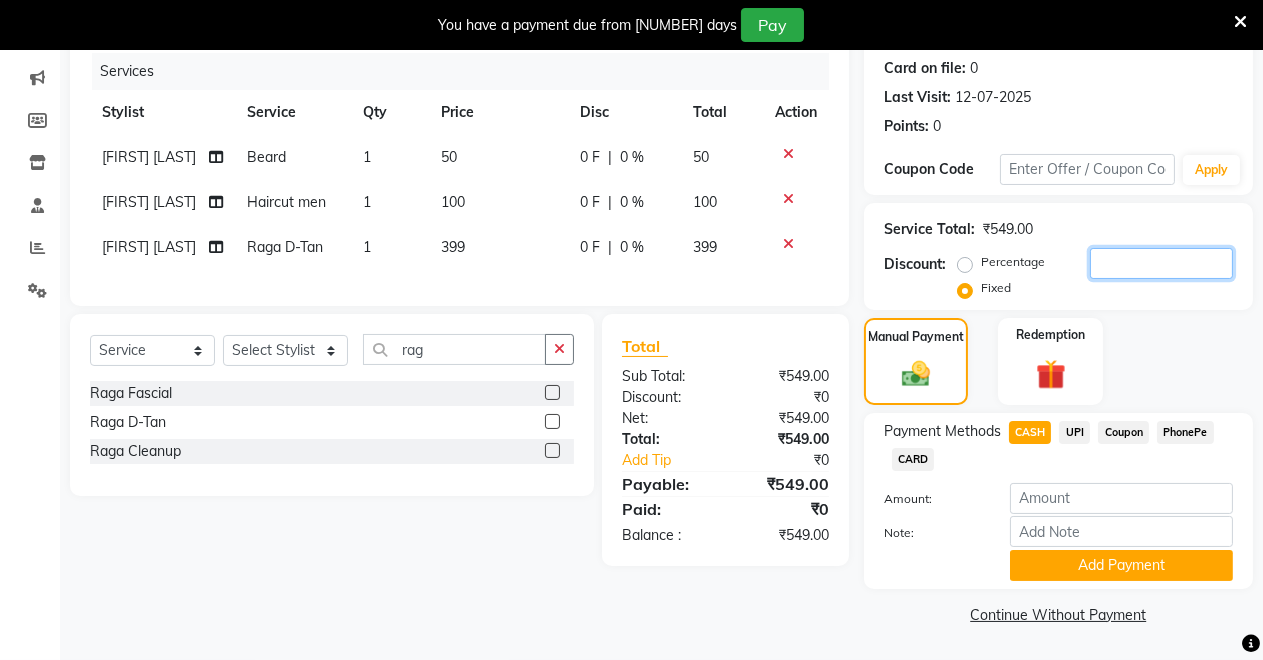 click 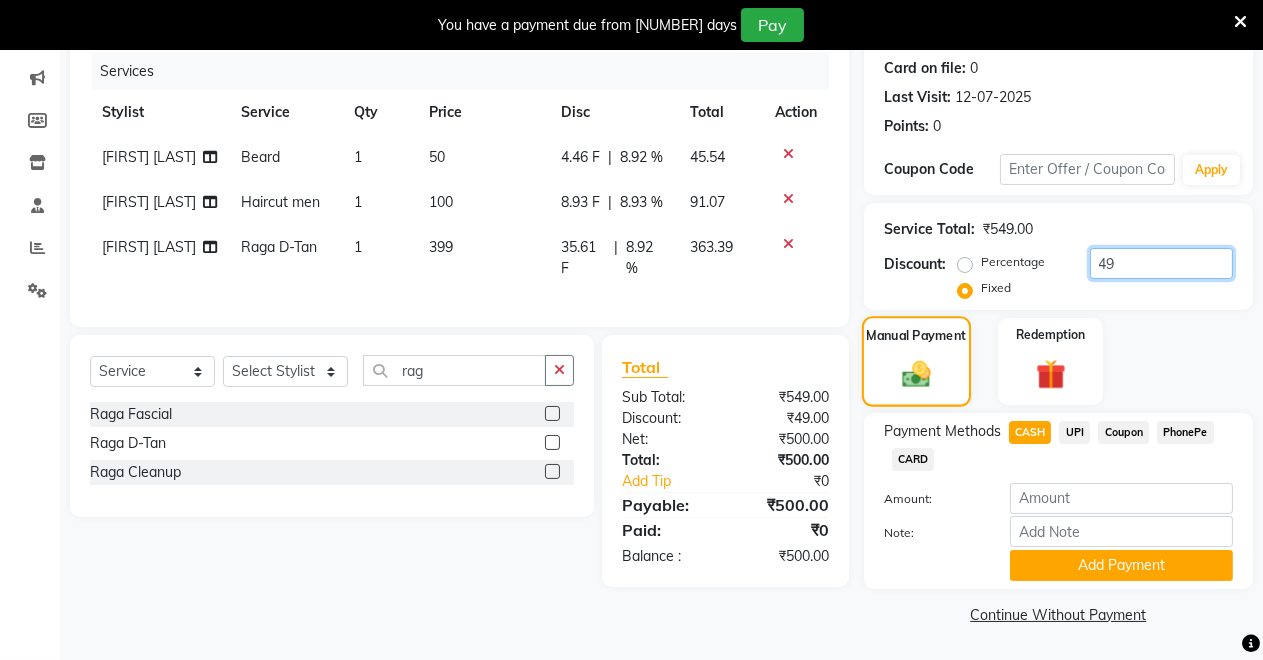 type on "49" 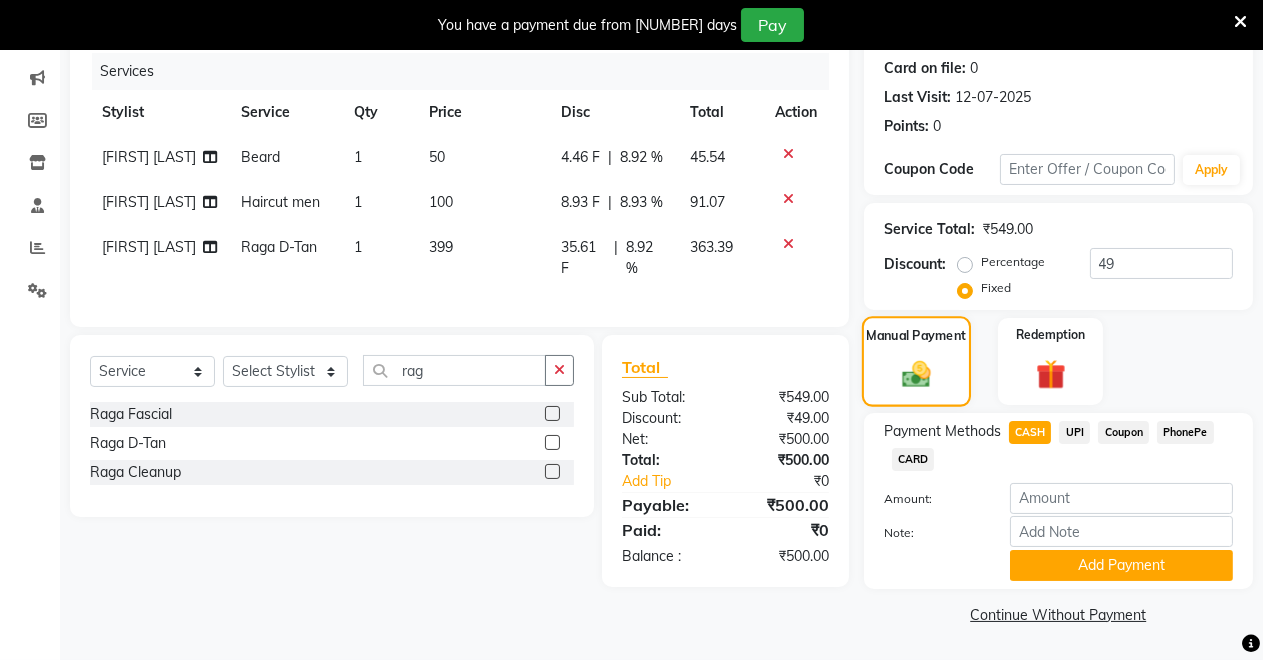 click on "Manual Payment" 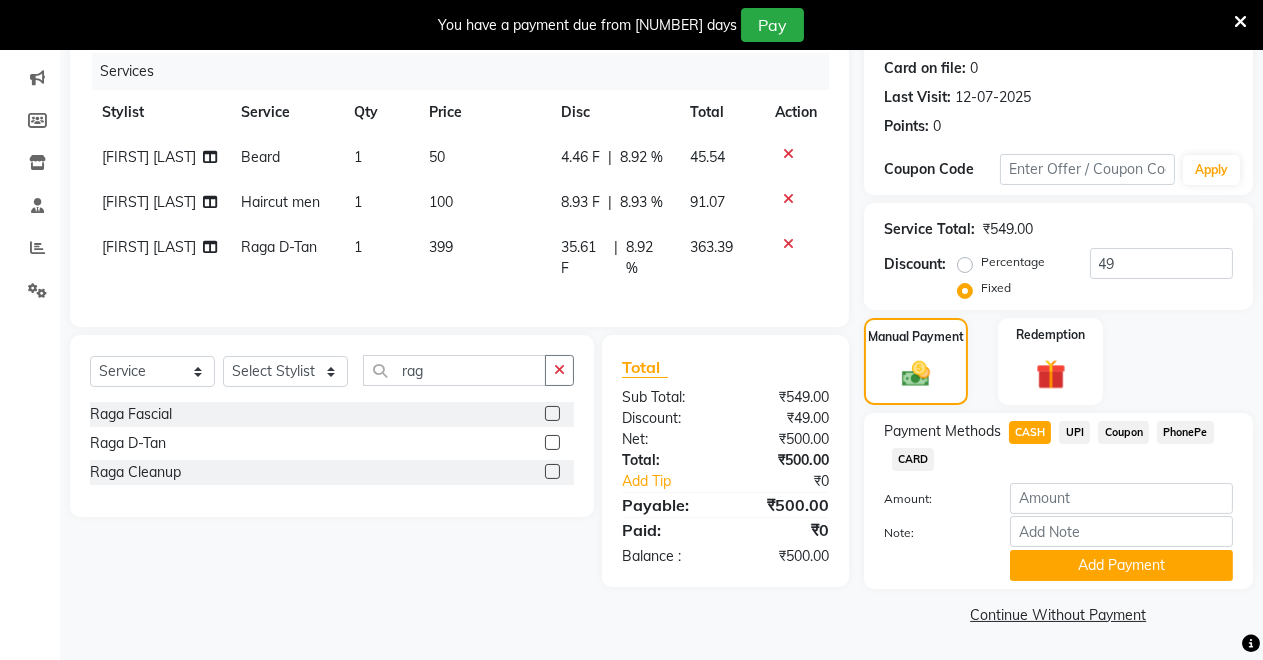 click 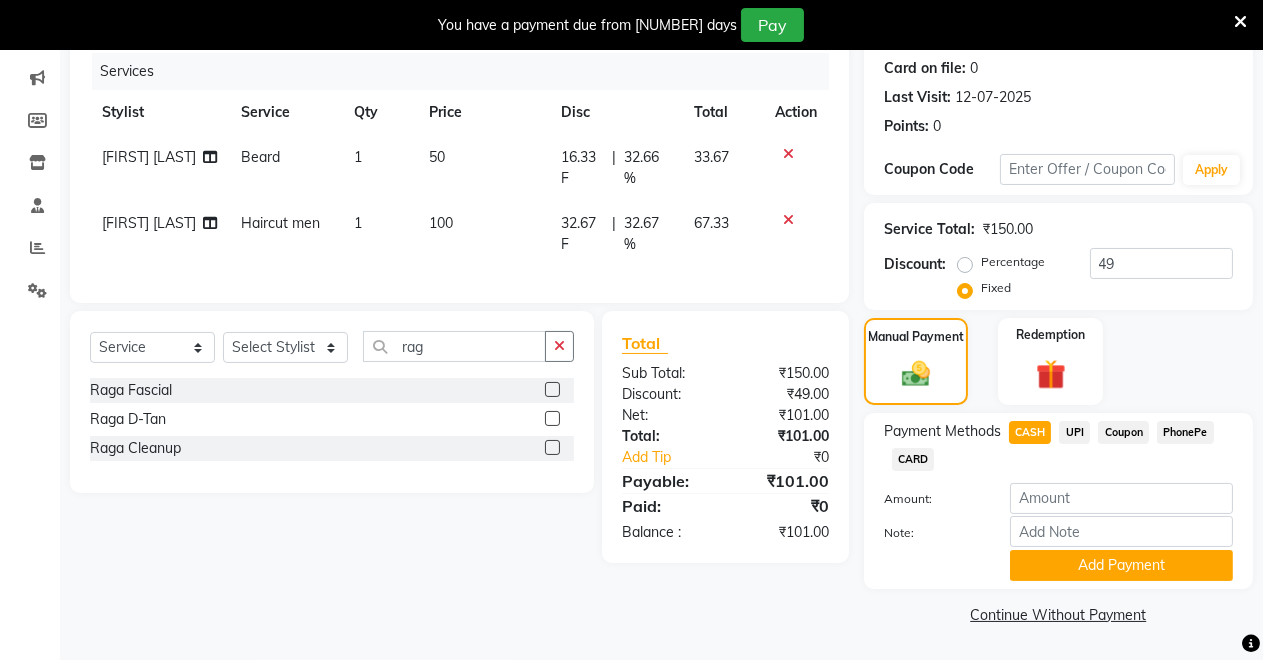 click 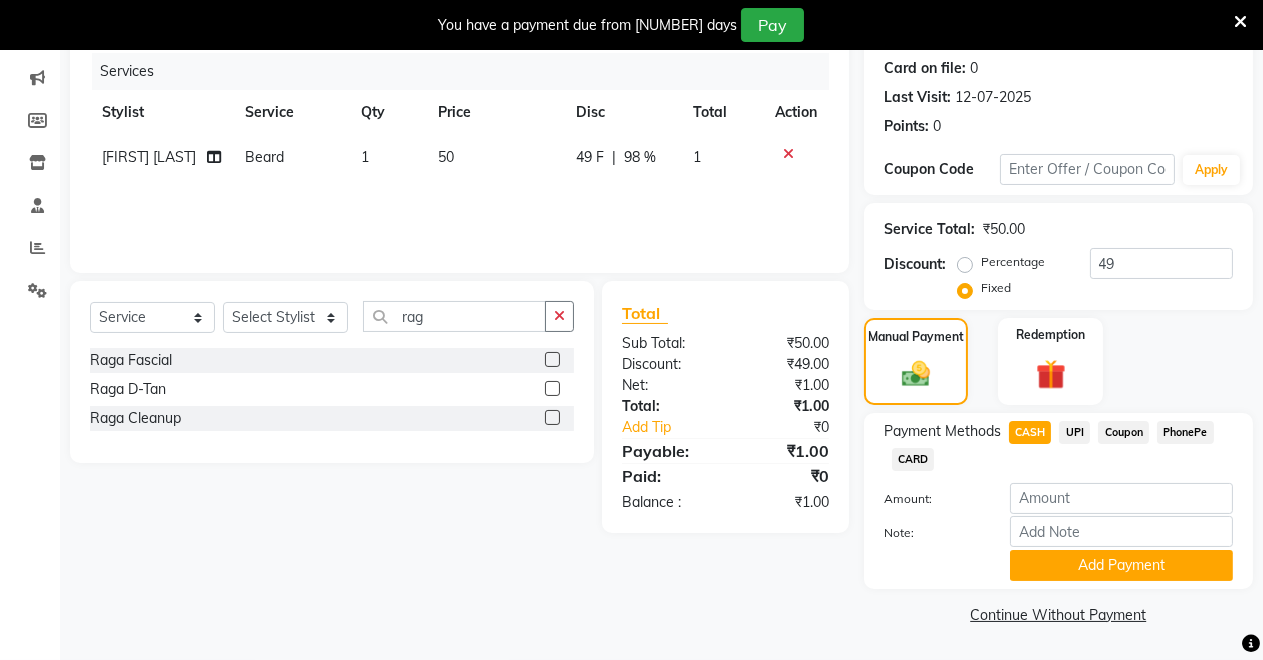click 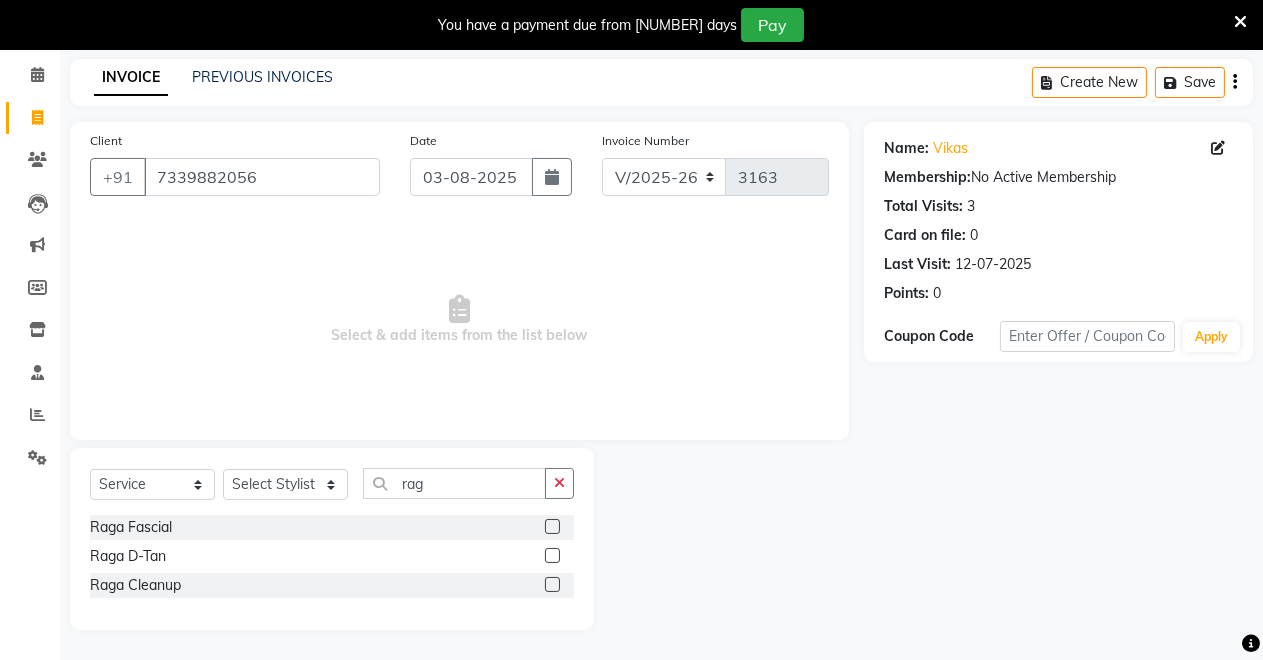 scroll, scrollTop: 78, scrollLeft: 0, axis: vertical 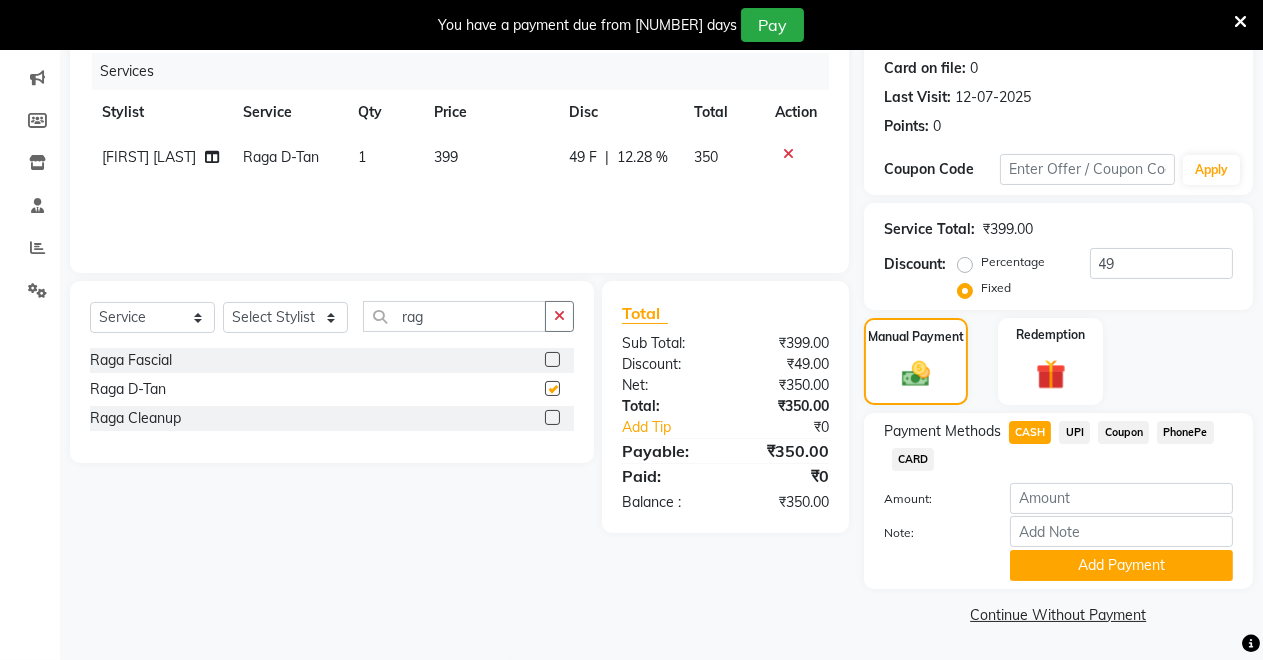 checkbox on "false" 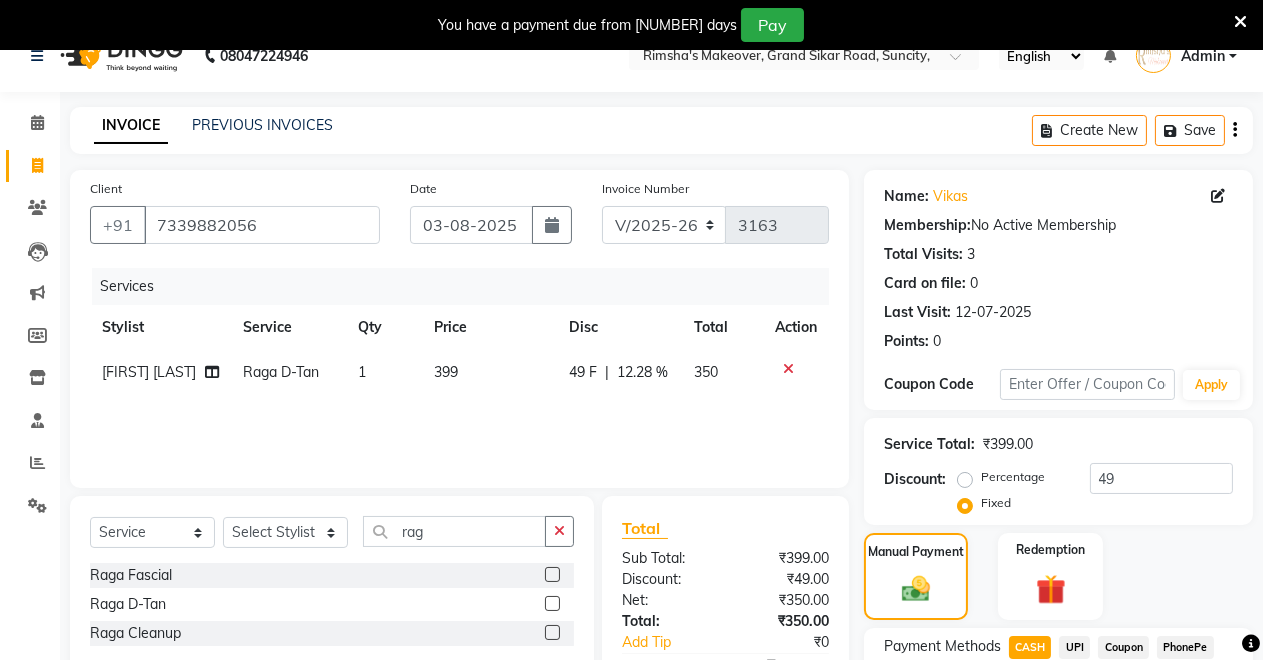 scroll, scrollTop: 0, scrollLeft: 0, axis: both 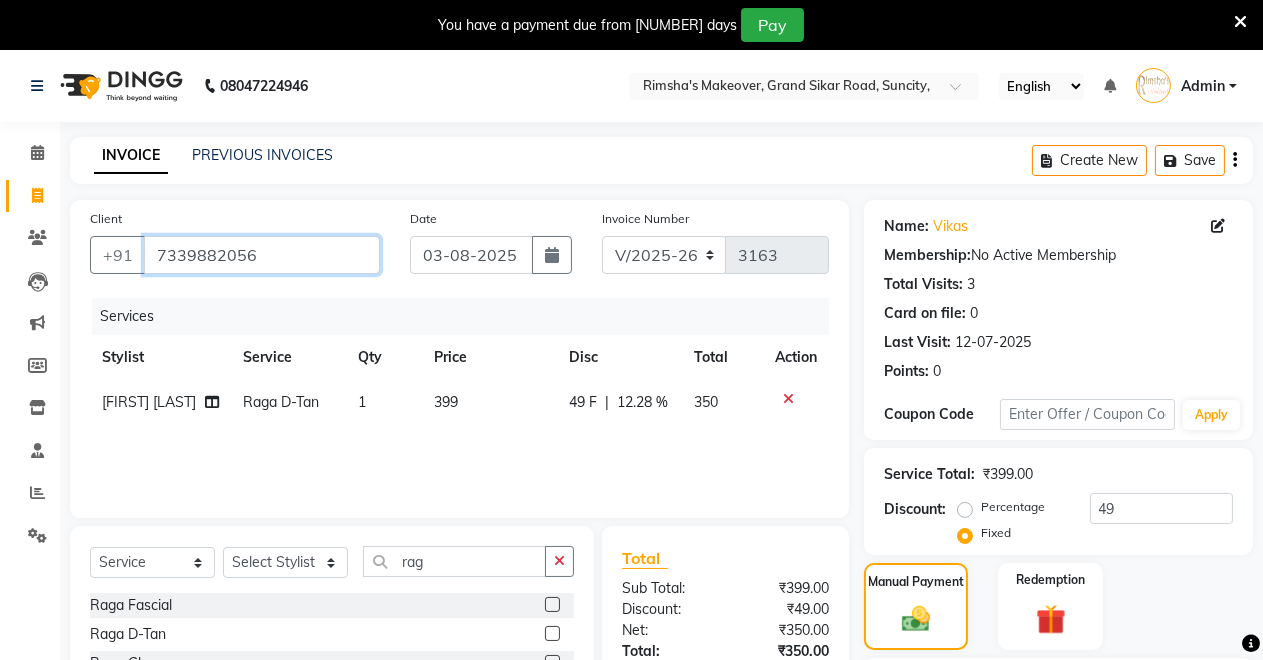 click on "7339882056" at bounding box center (262, 255) 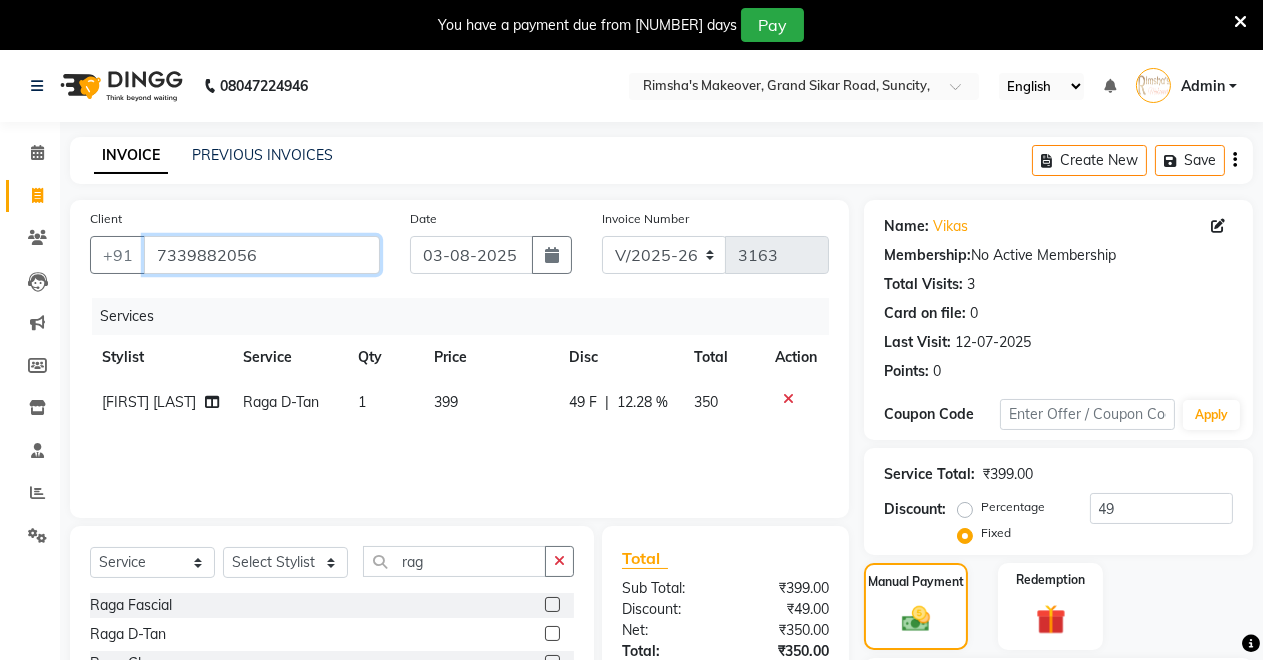 type on "733988205" 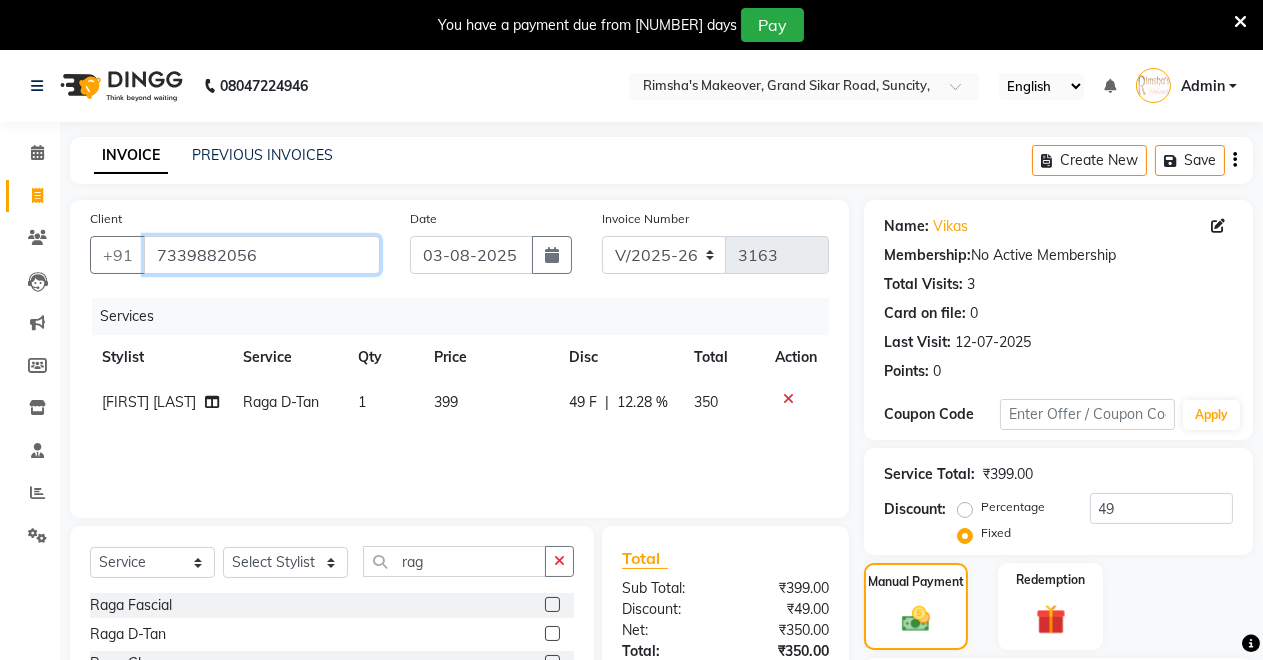 radio on "true" 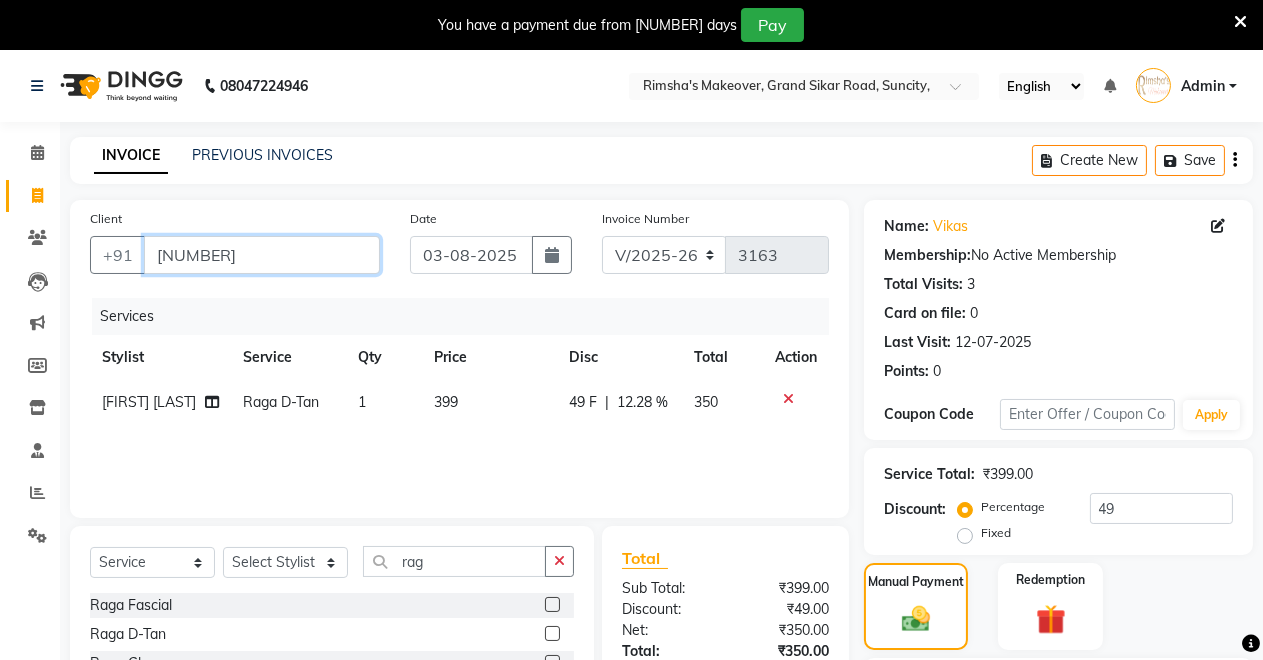 type on "0" 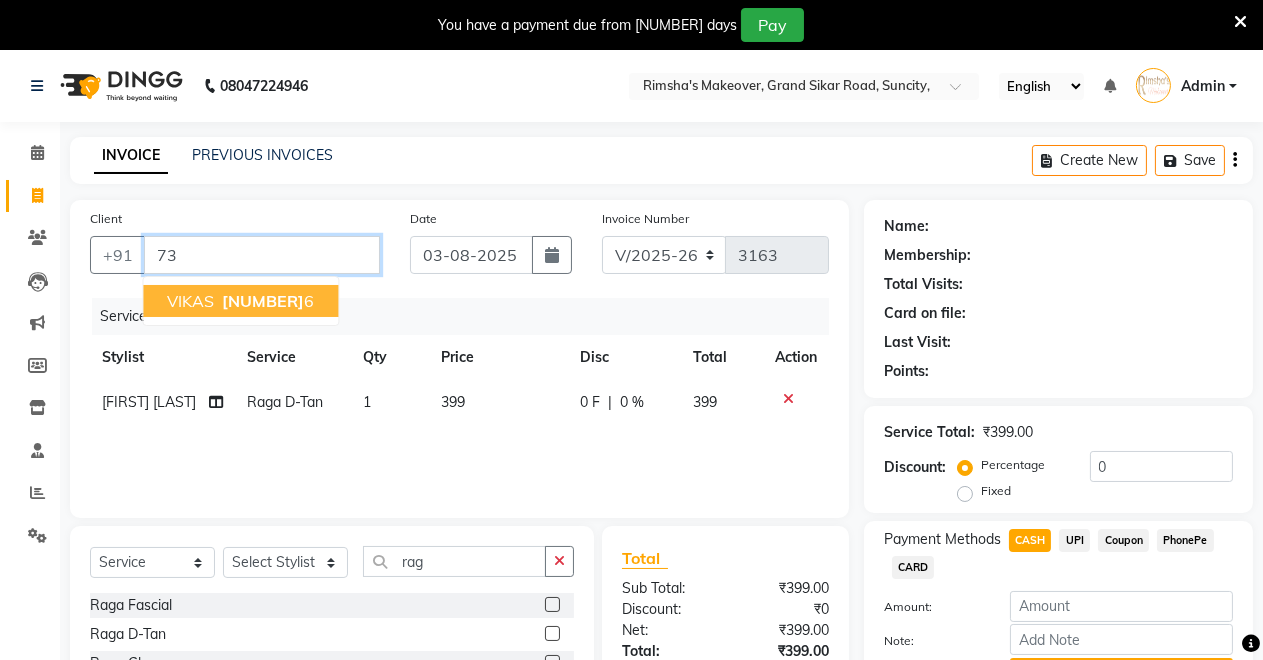 type on "7" 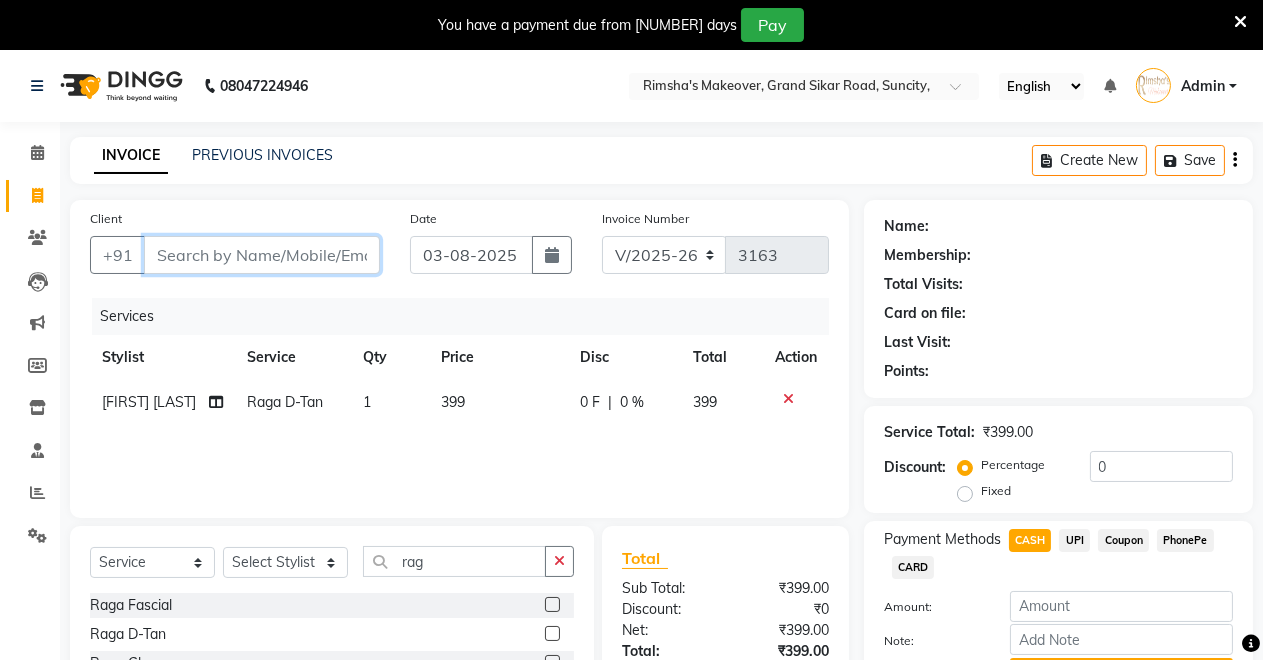 type 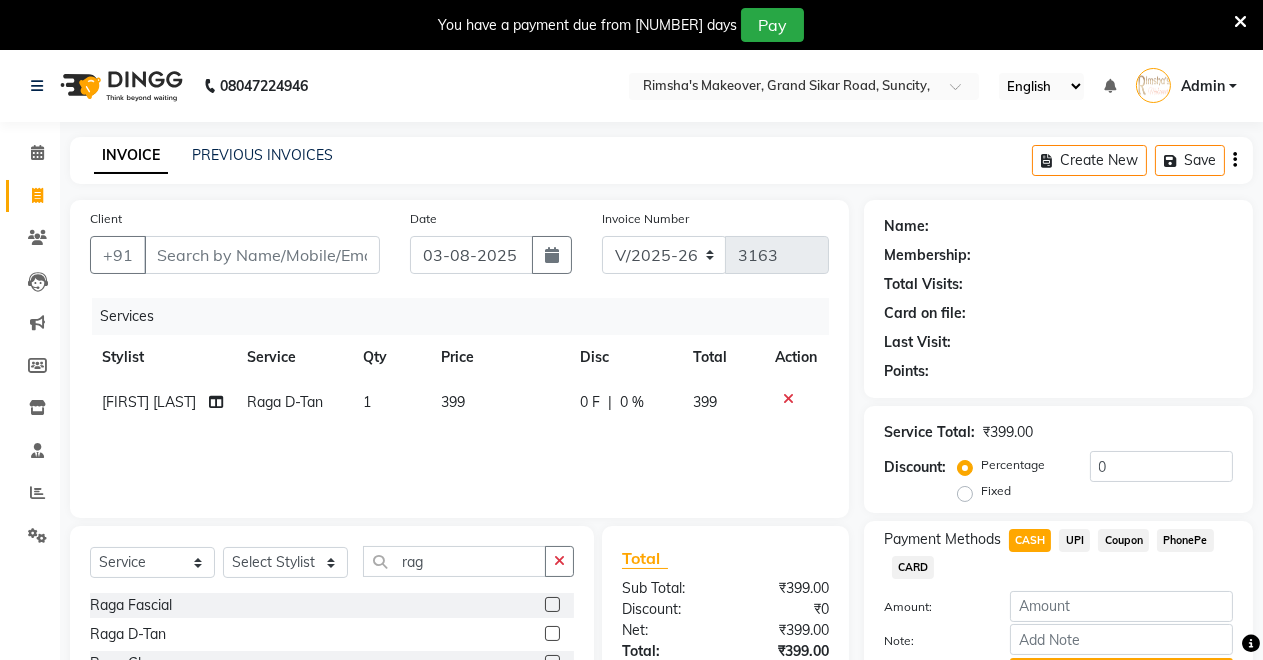 click 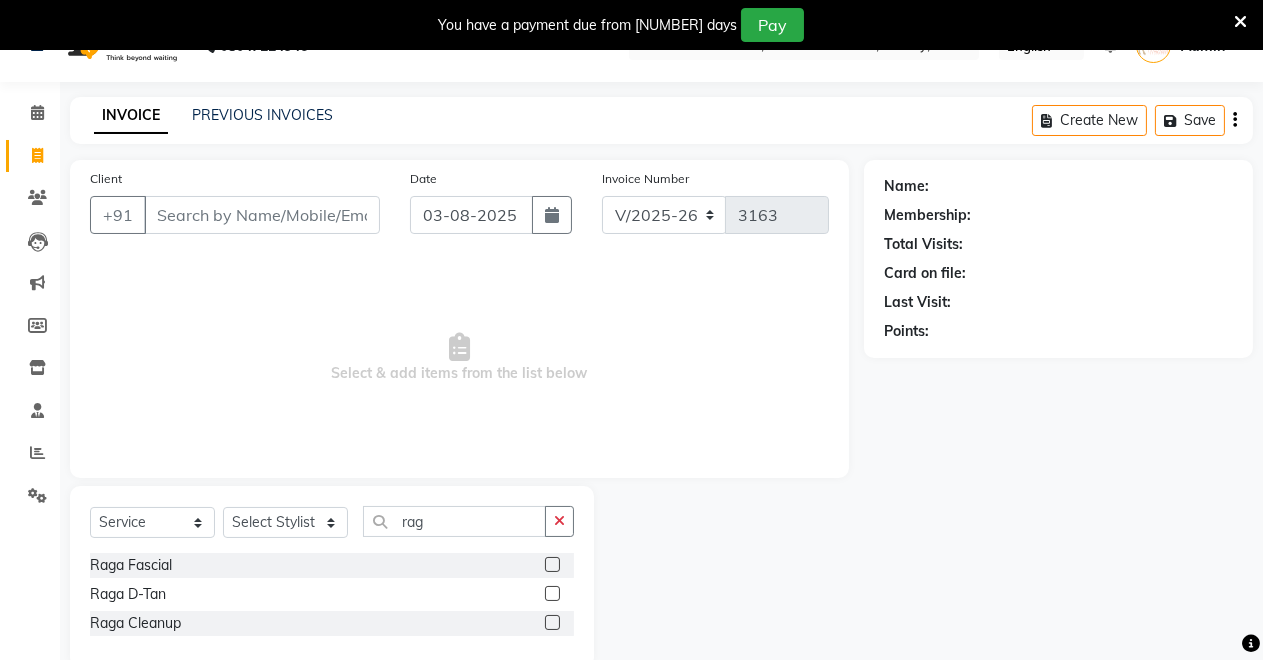 scroll, scrollTop: 78, scrollLeft: 0, axis: vertical 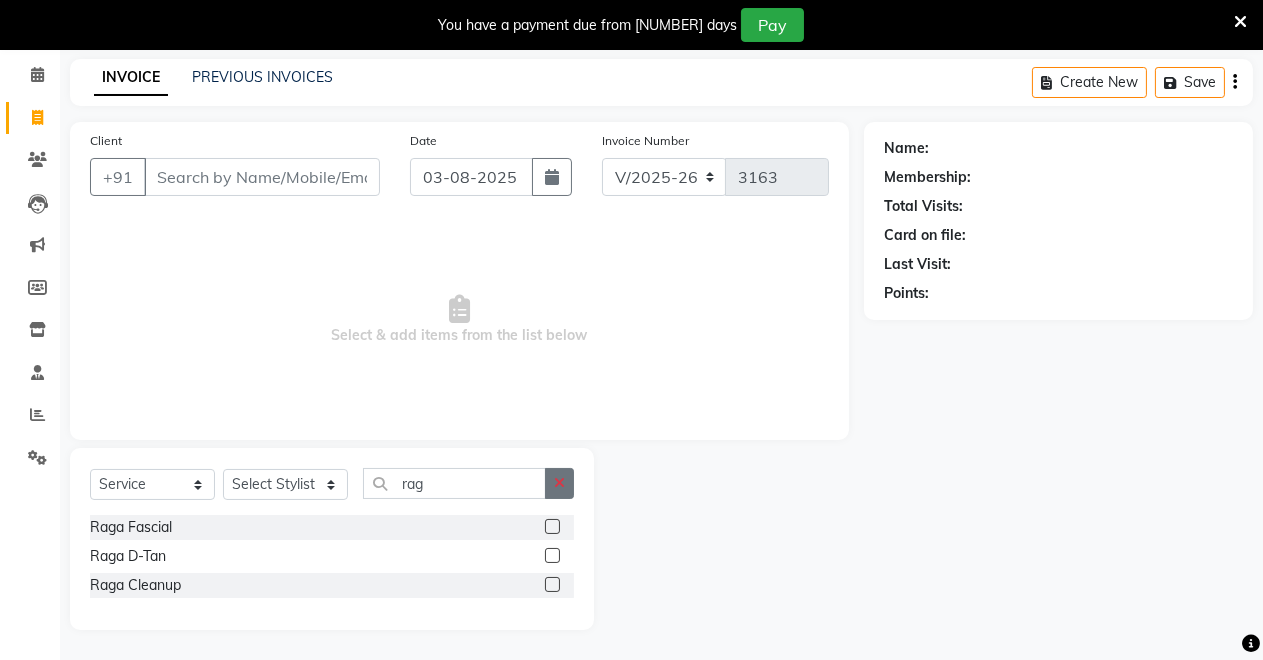 click 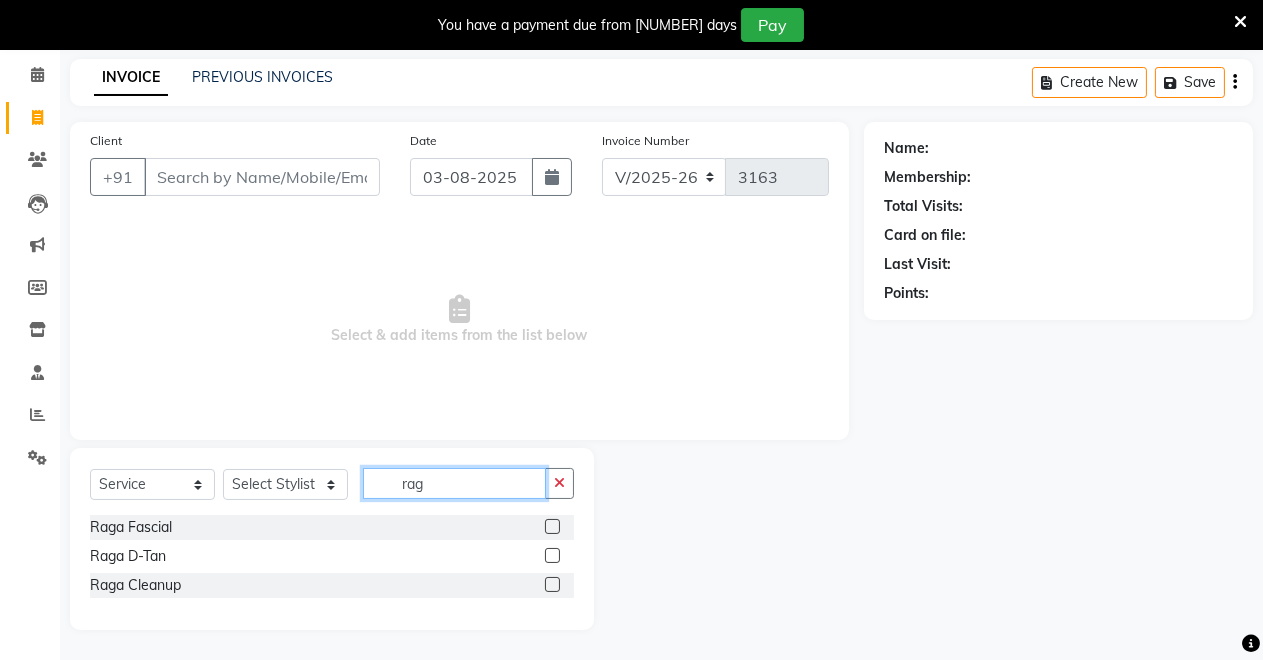 type 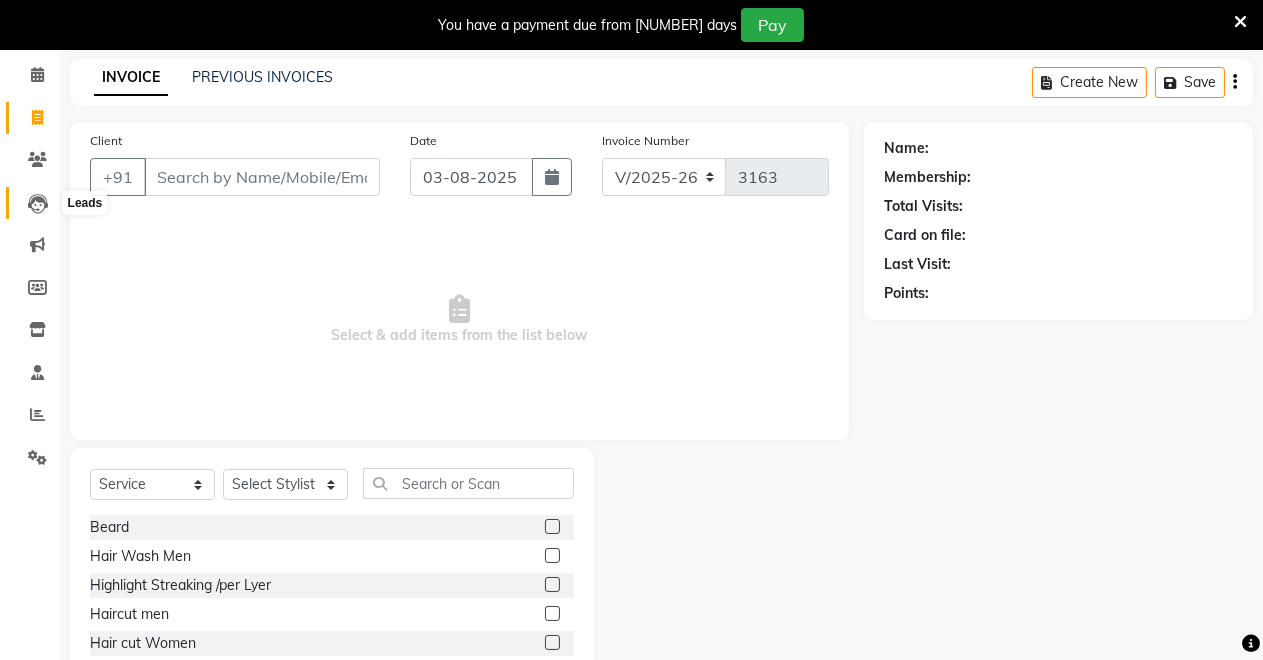 click 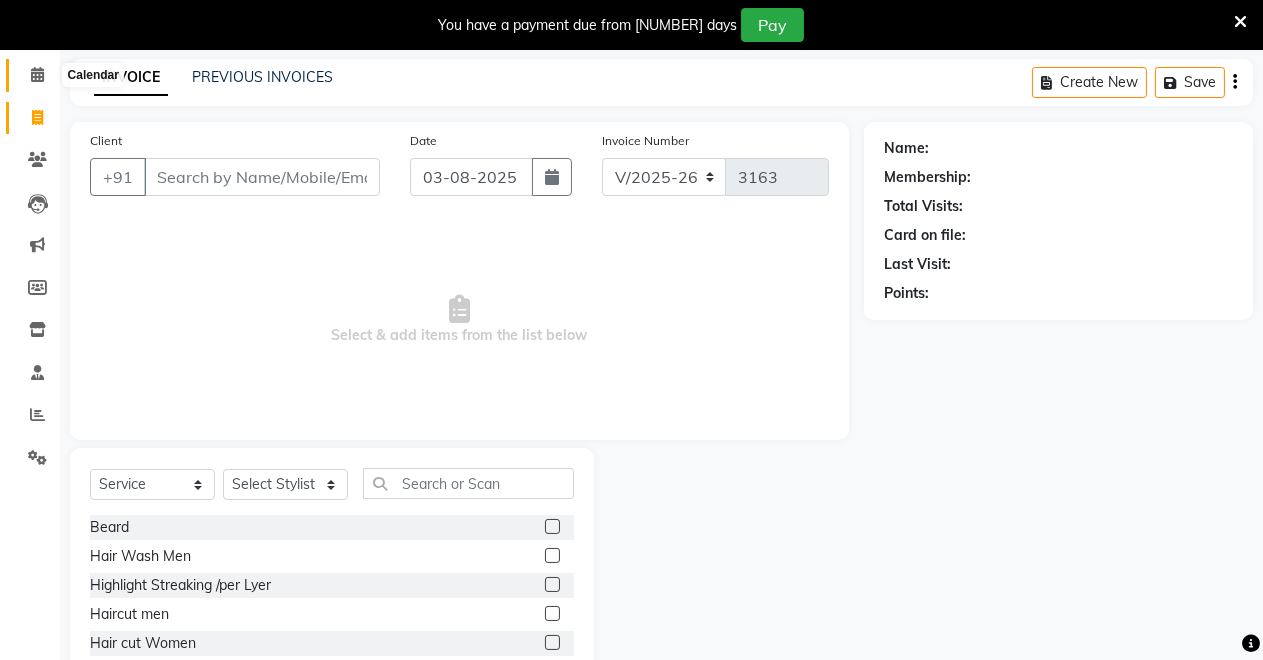 click 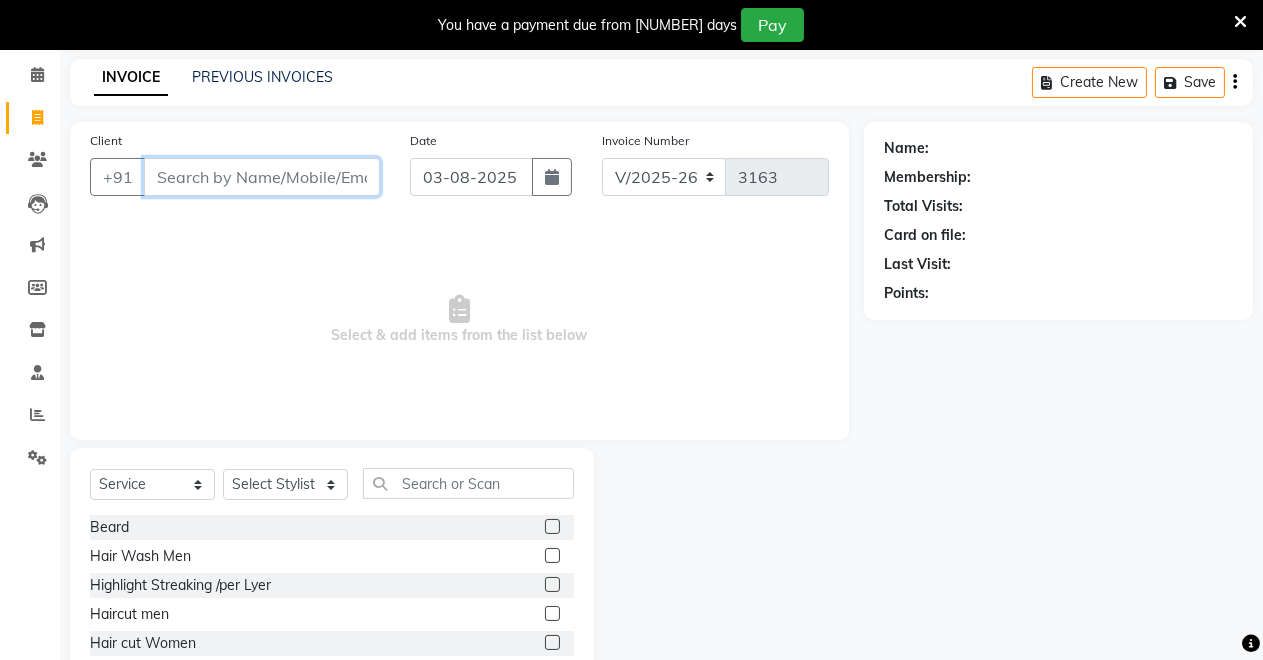 click on "Client" at bounding box center (262, 177) 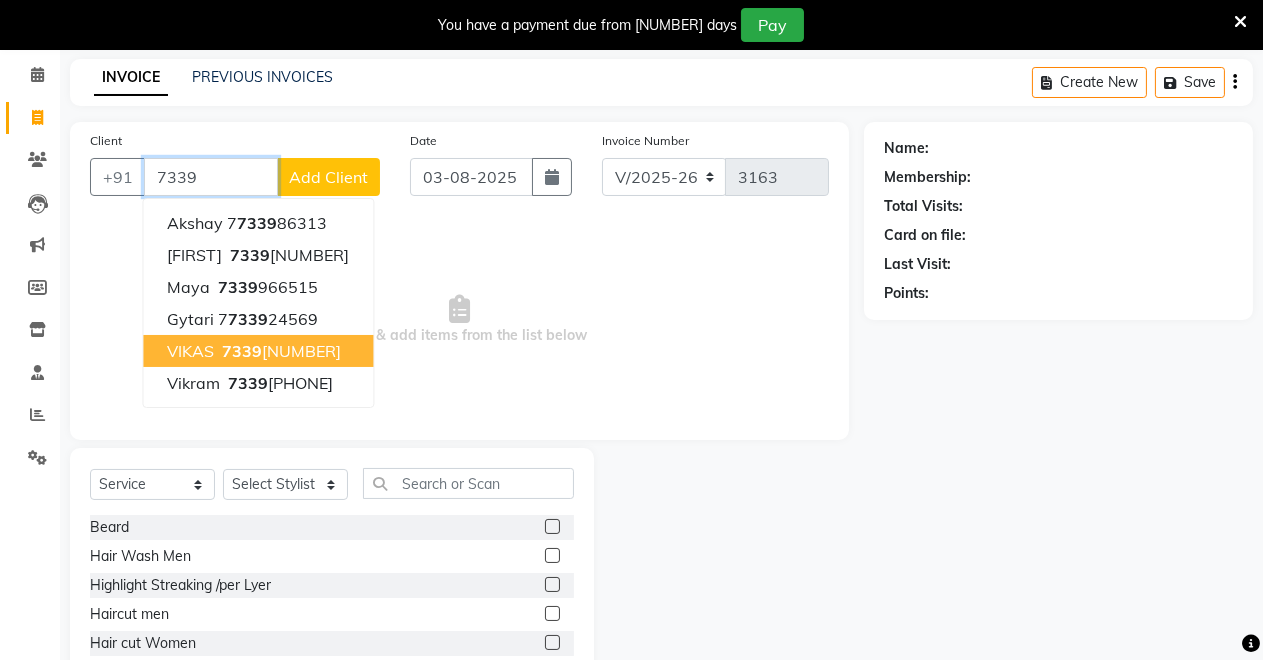 click on "7339 882056" at bounding box center (279, 351) 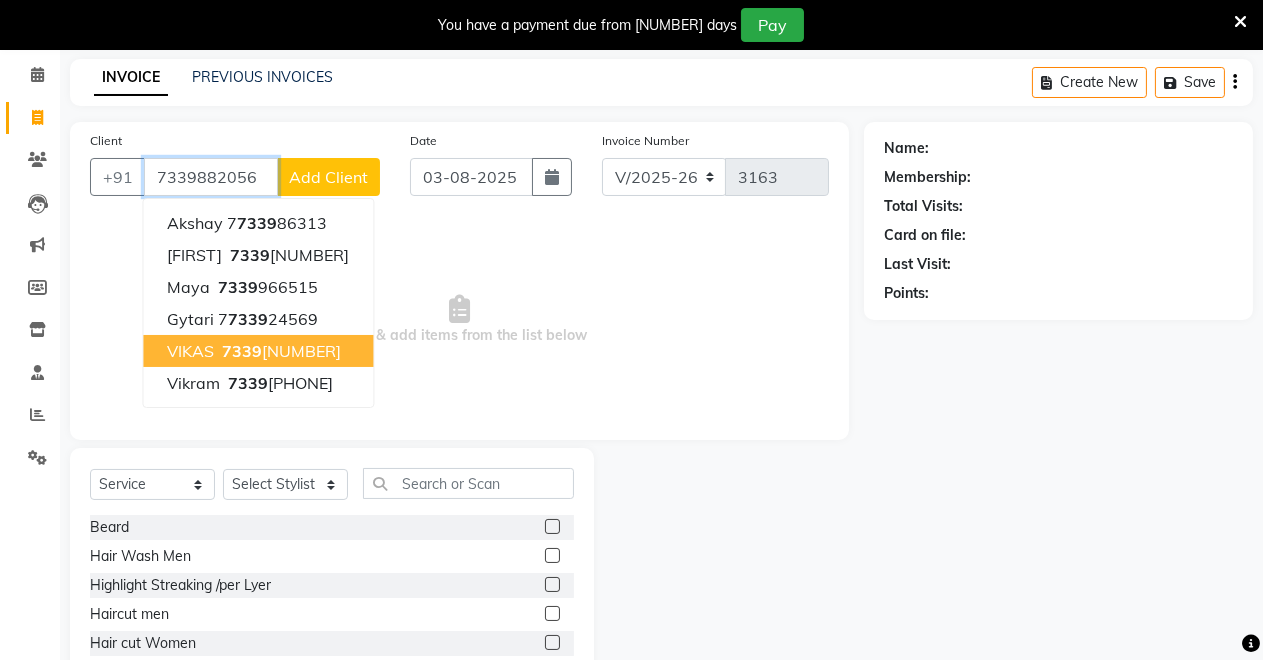type on "7339882056" 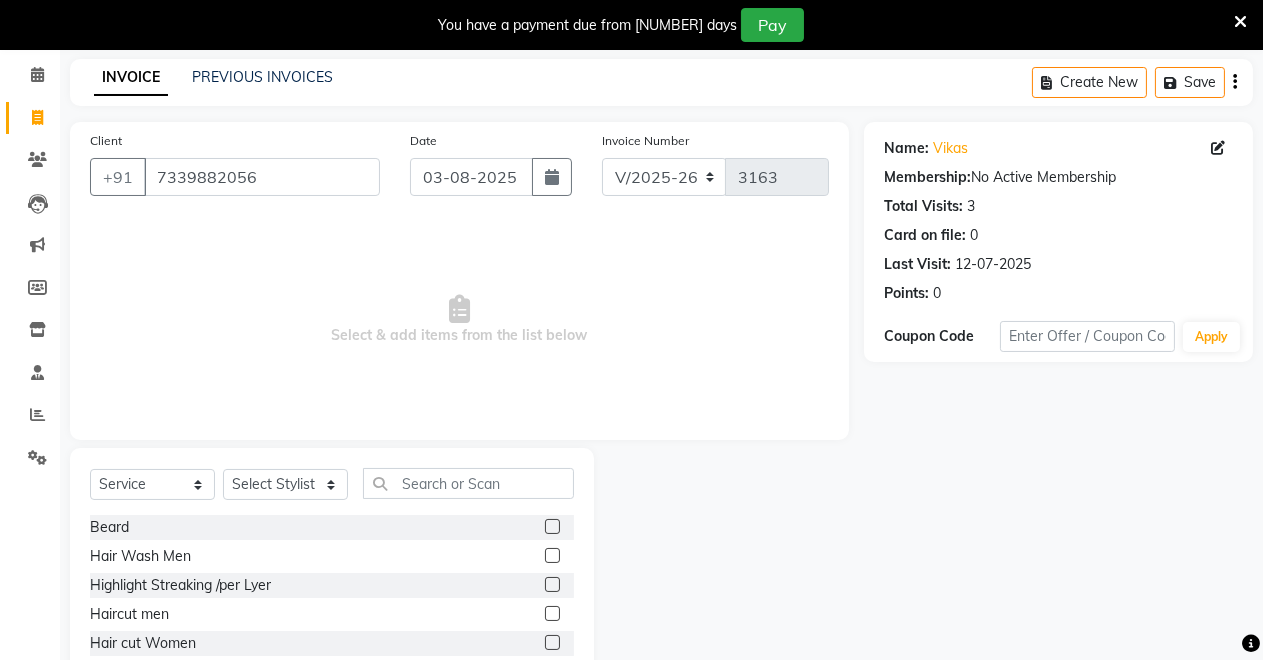 click 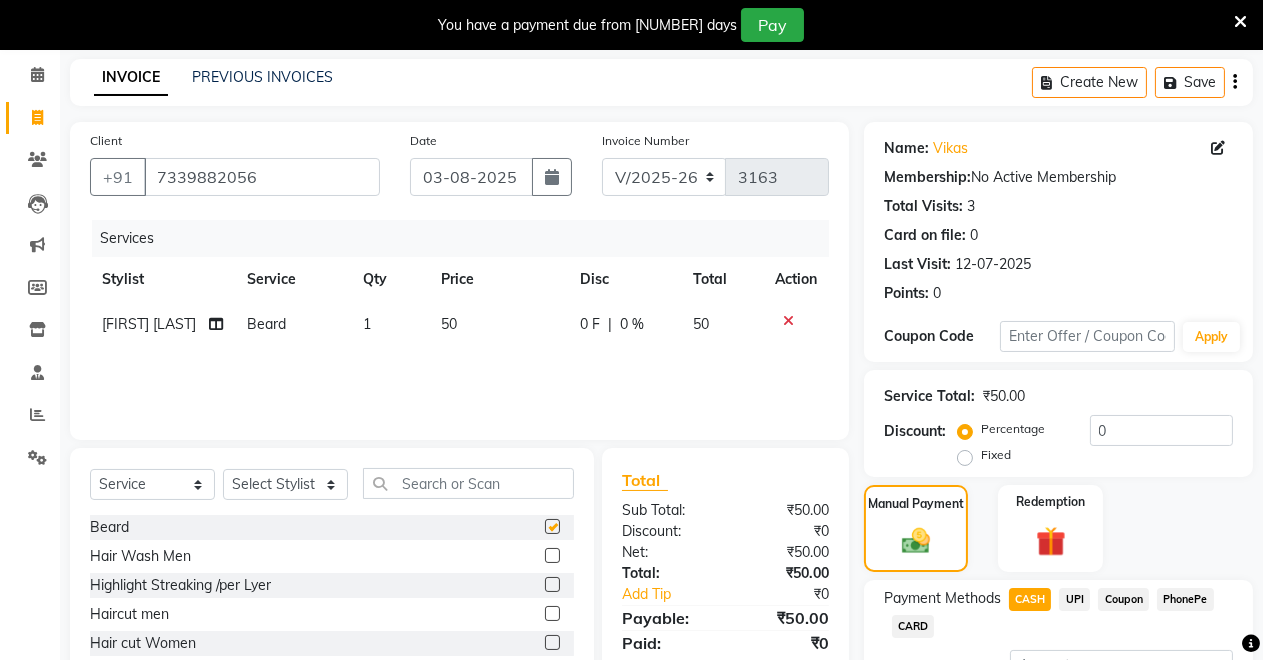 checkbox on "false" 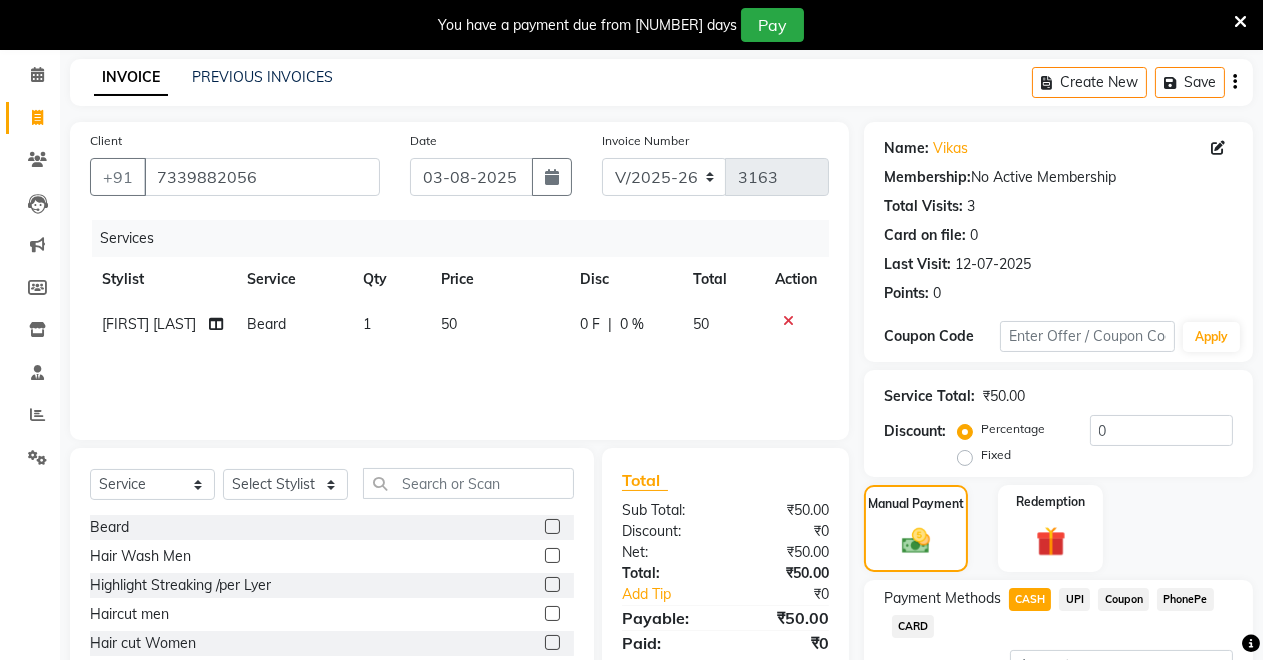 click 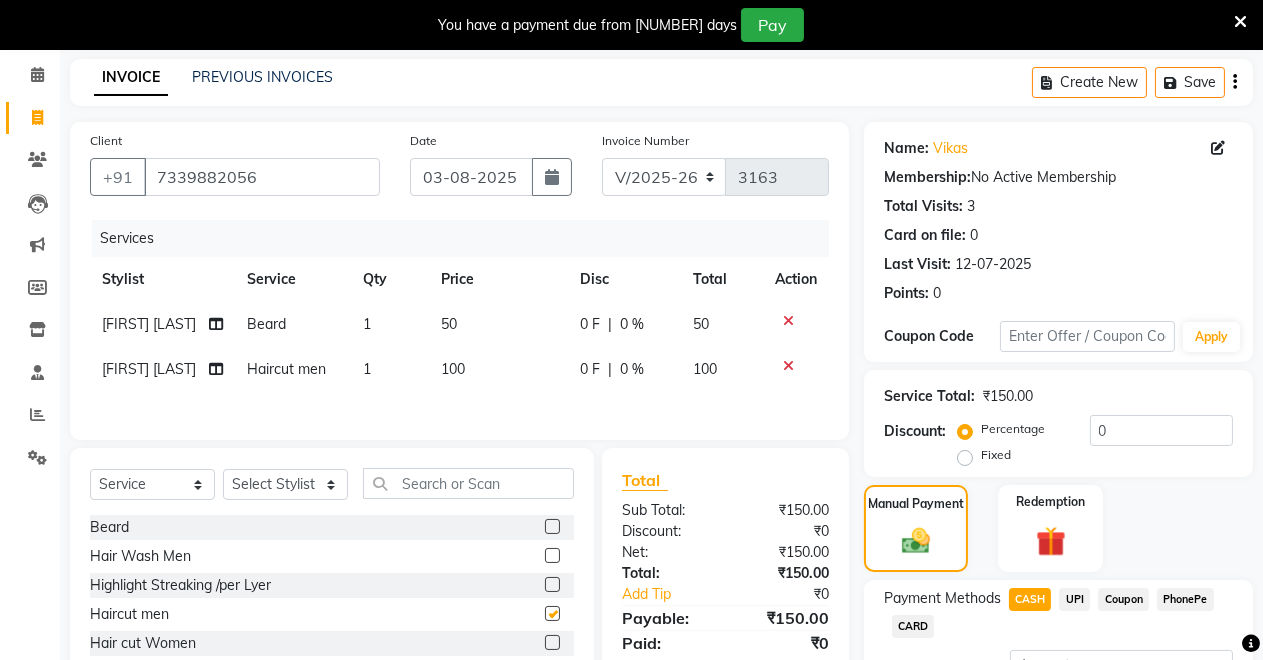 checkbox on "false" 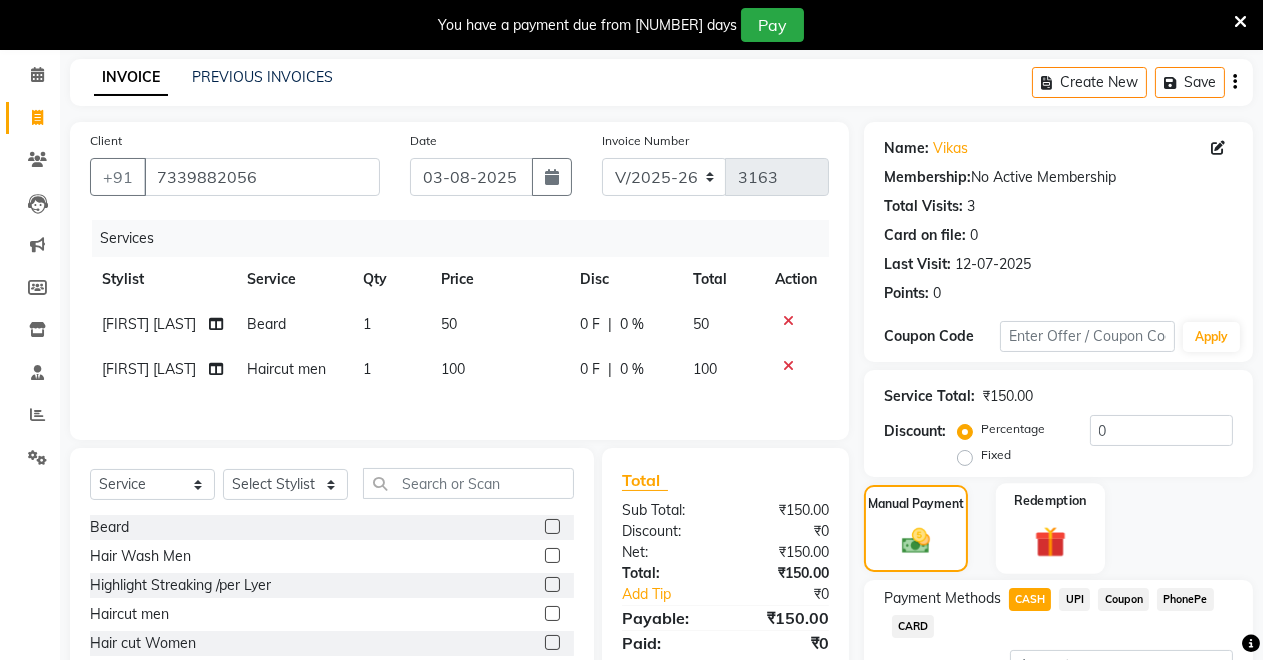 click on "Redemption" 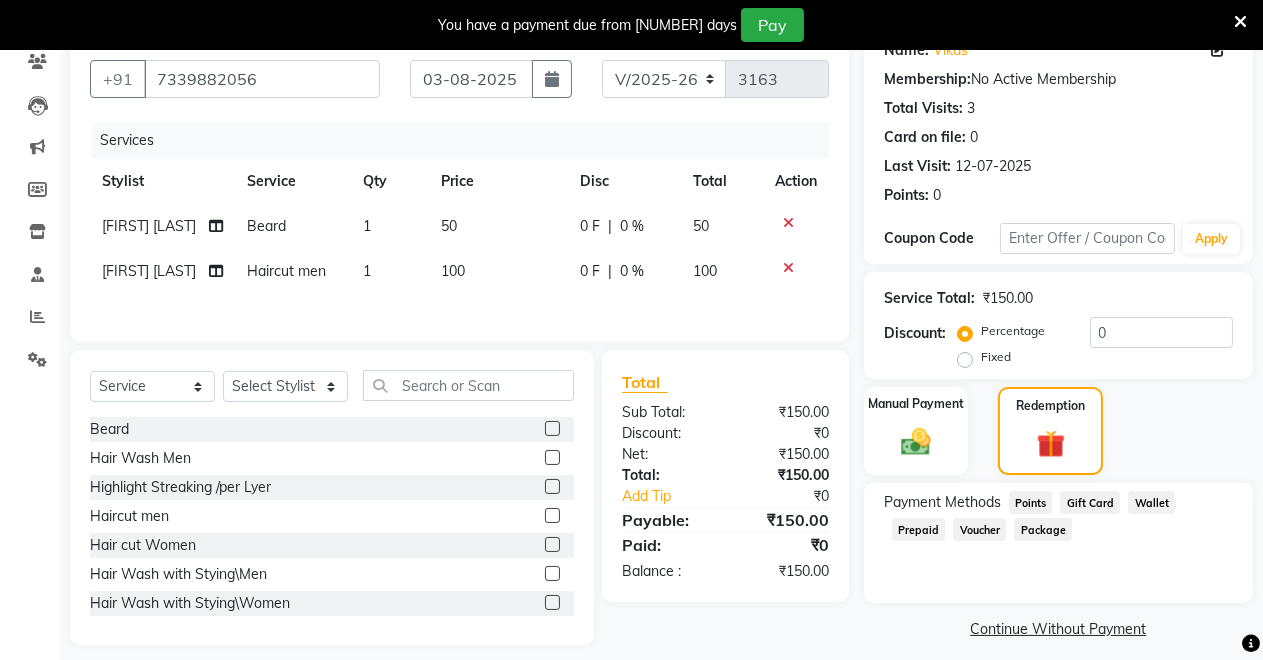 scroll, scrollTop: 238, scrollLeft: 0, axis: vertical 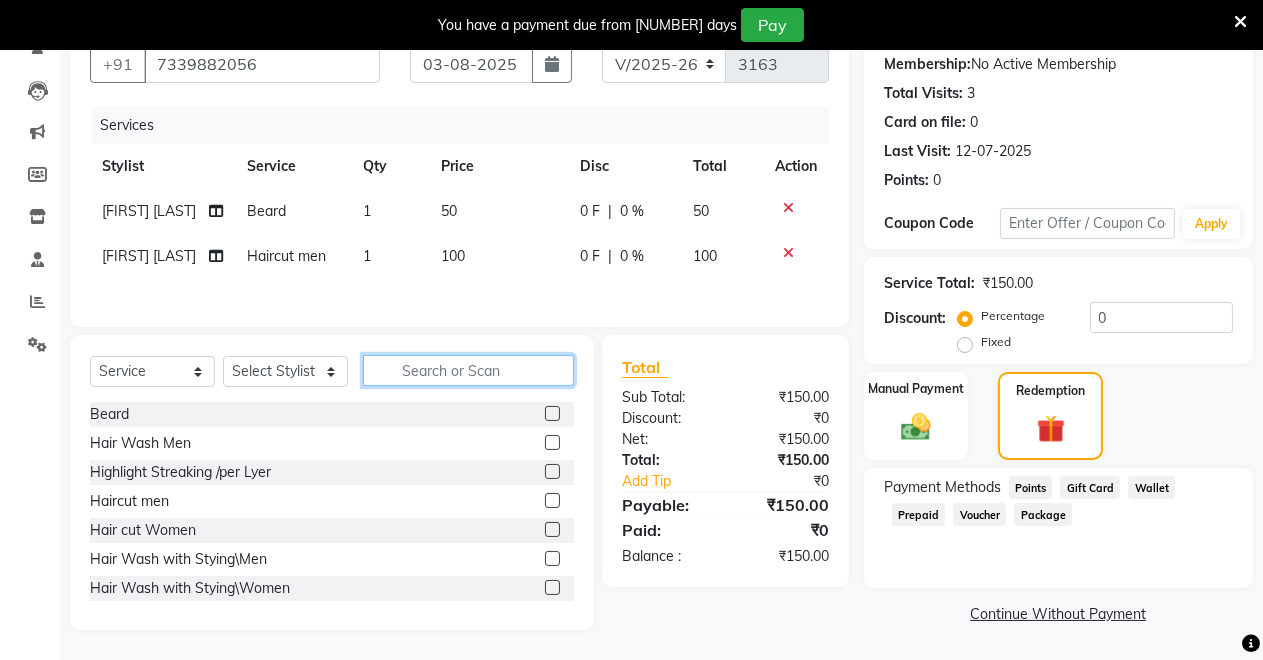 click 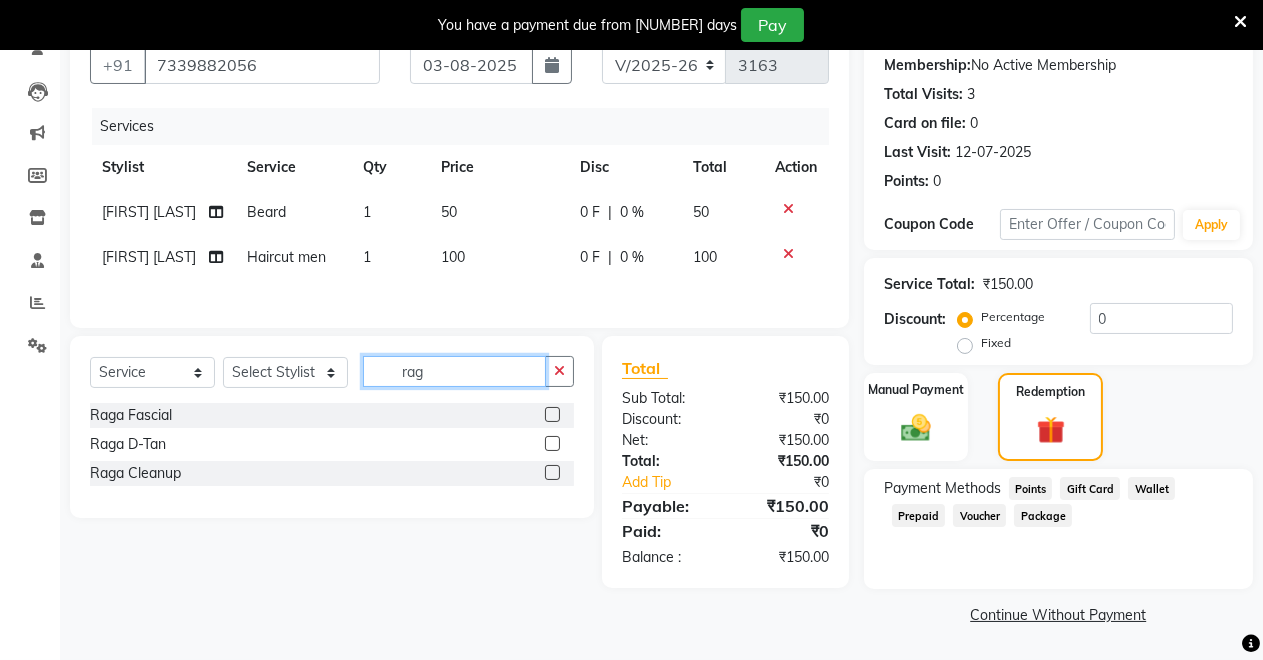 scroll, scrollTop: 194, scrollLeft: 0, axis: vertical 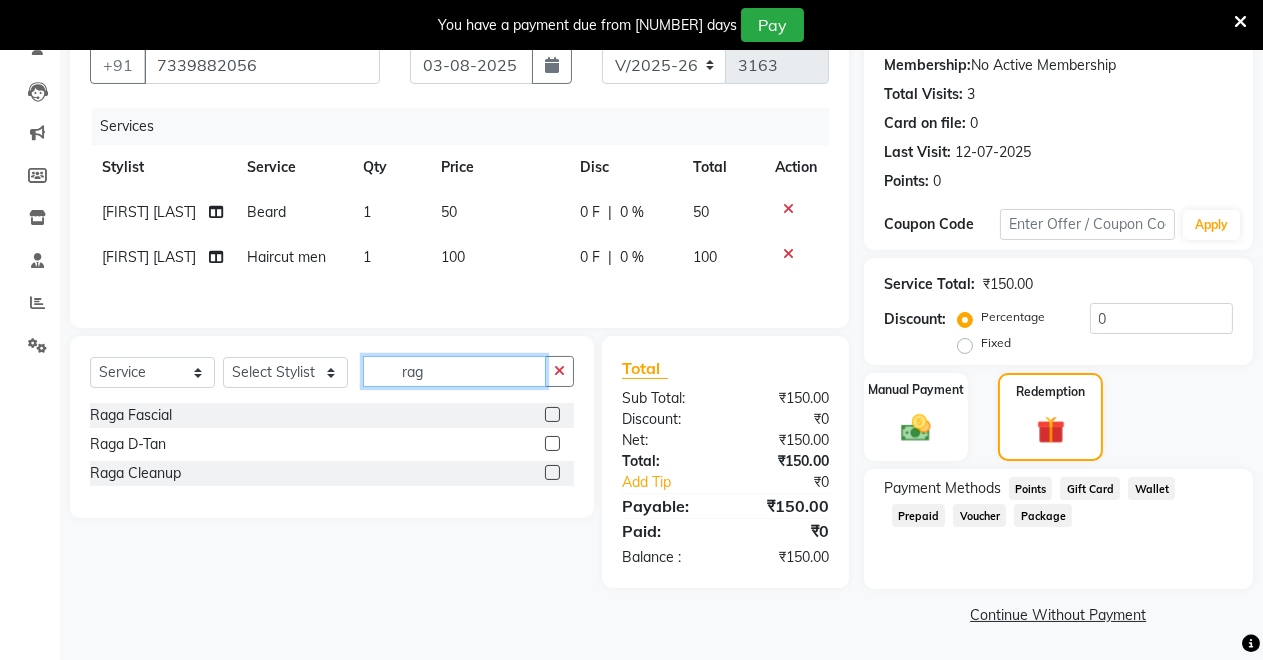 type on "rag" 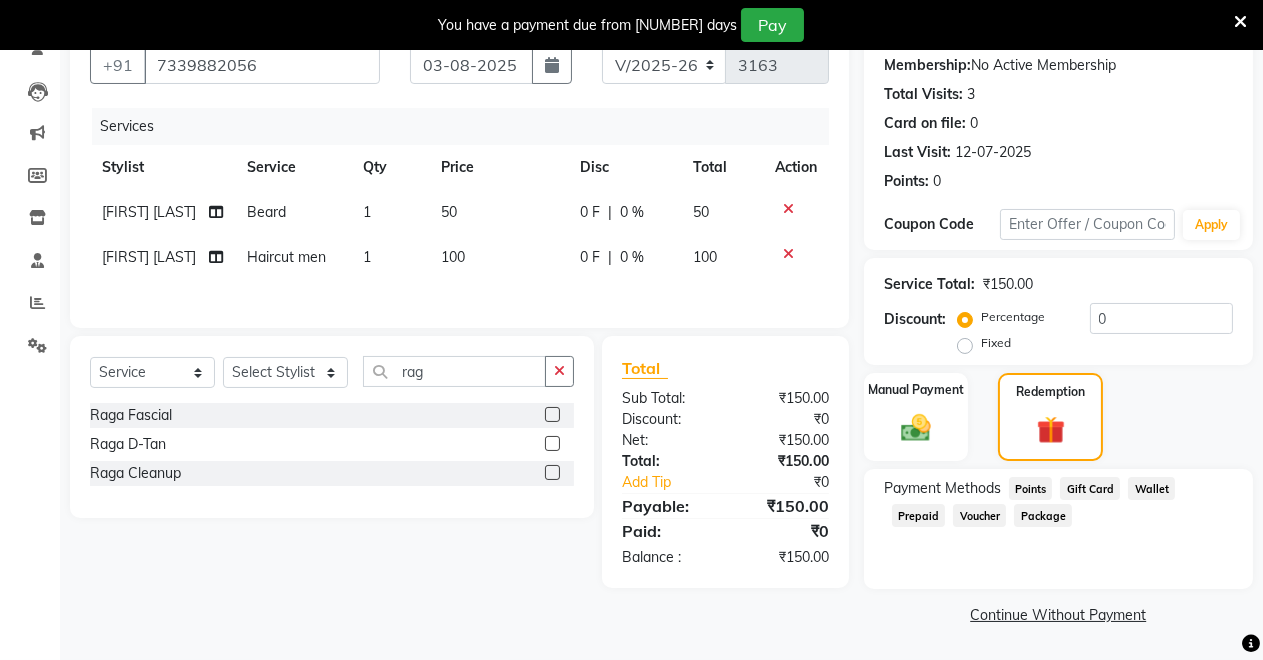 click 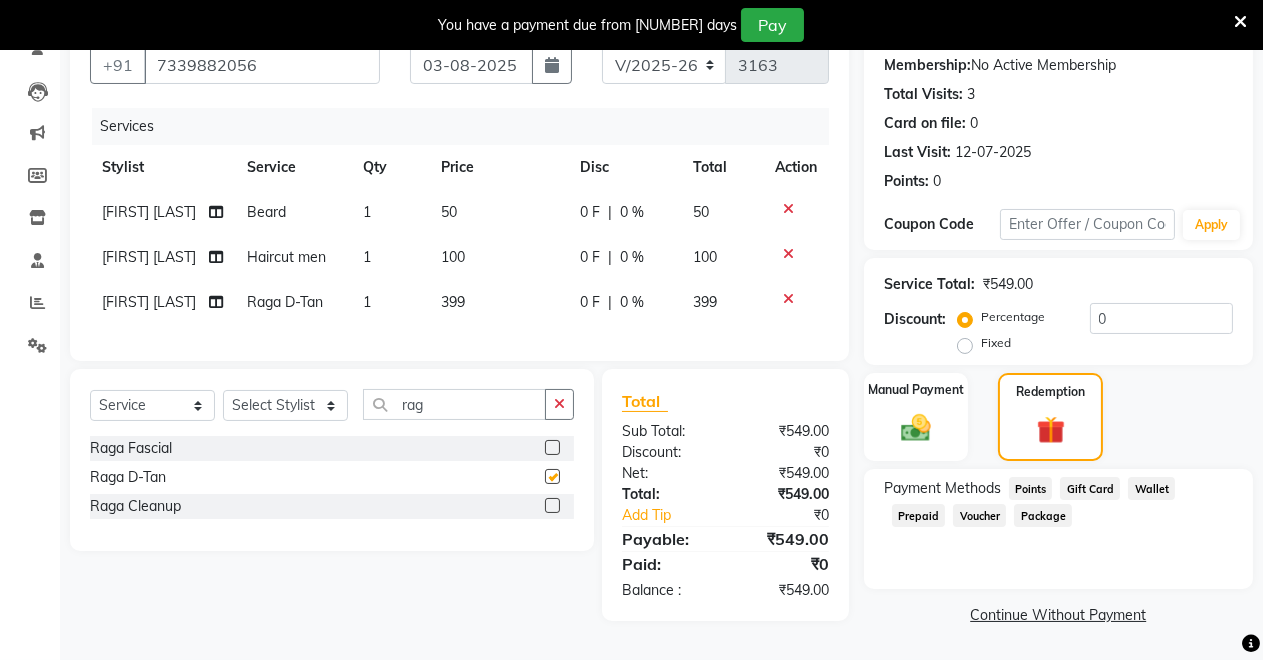 checkbox on "false" 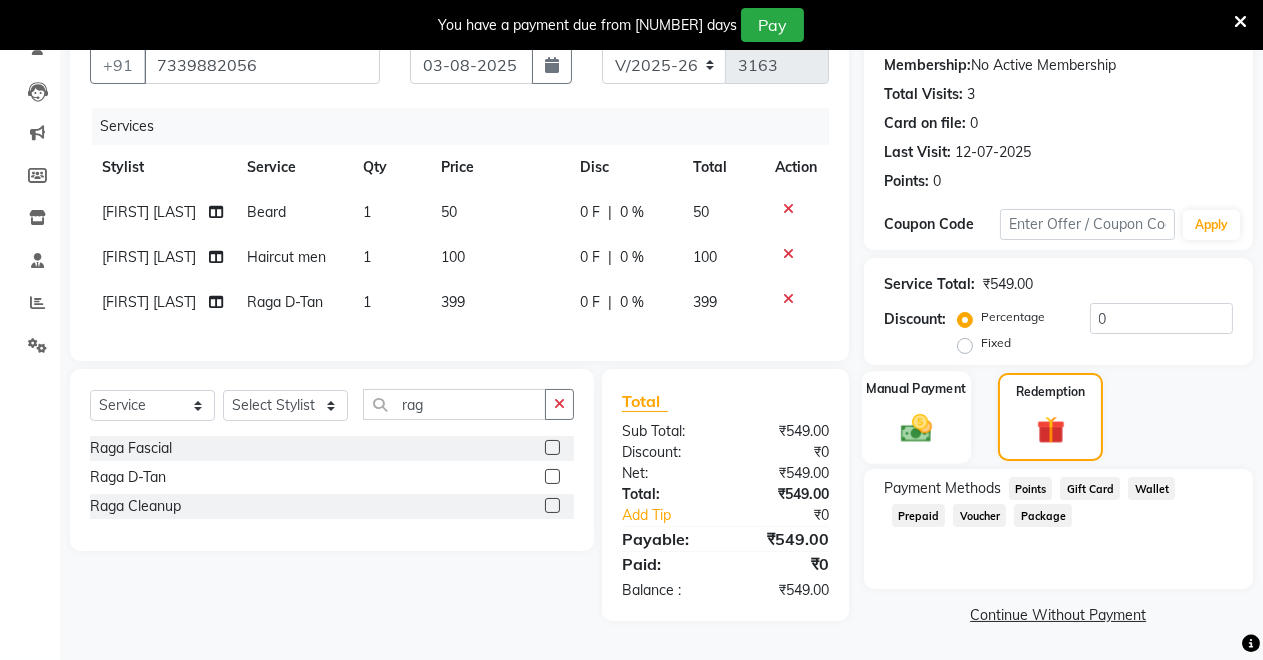 click 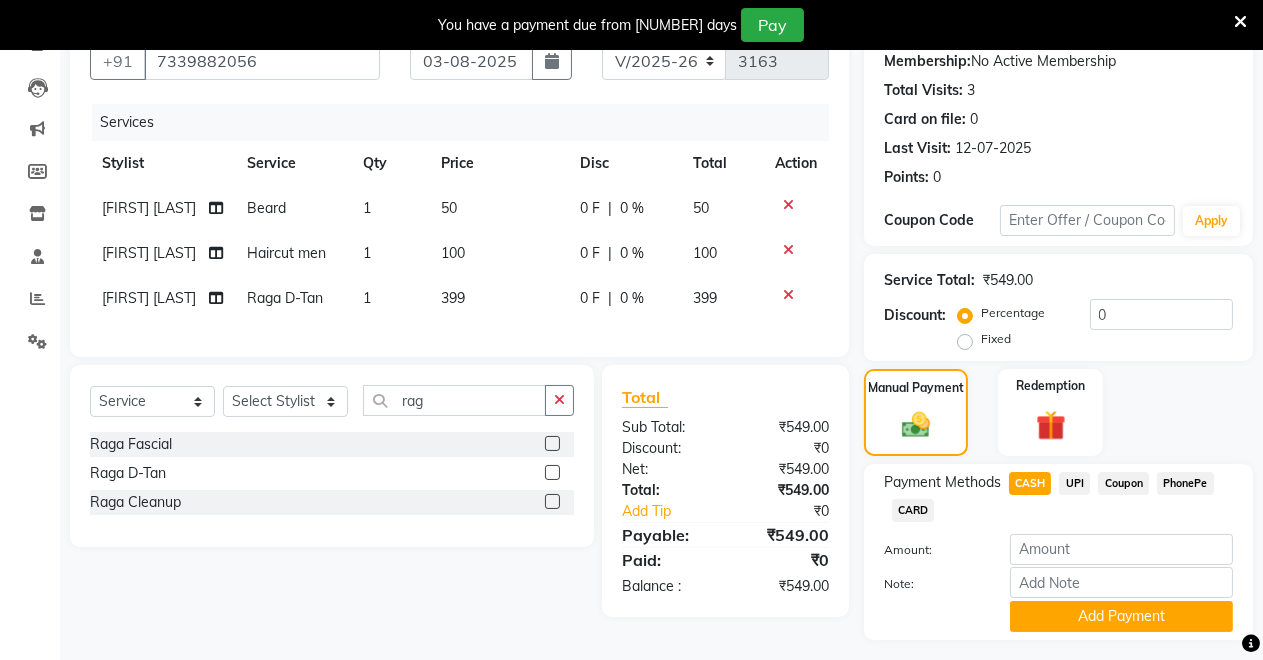 click on "Fixed" 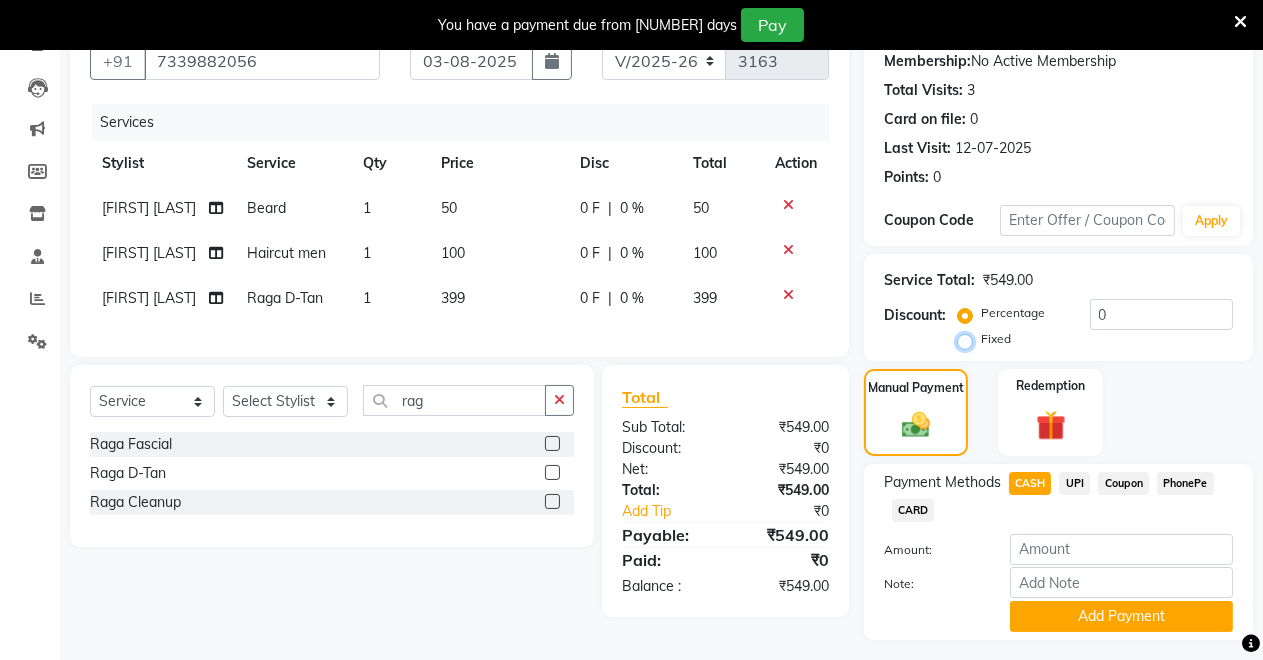 click on "Fixed" at bounding box center (969, 339) 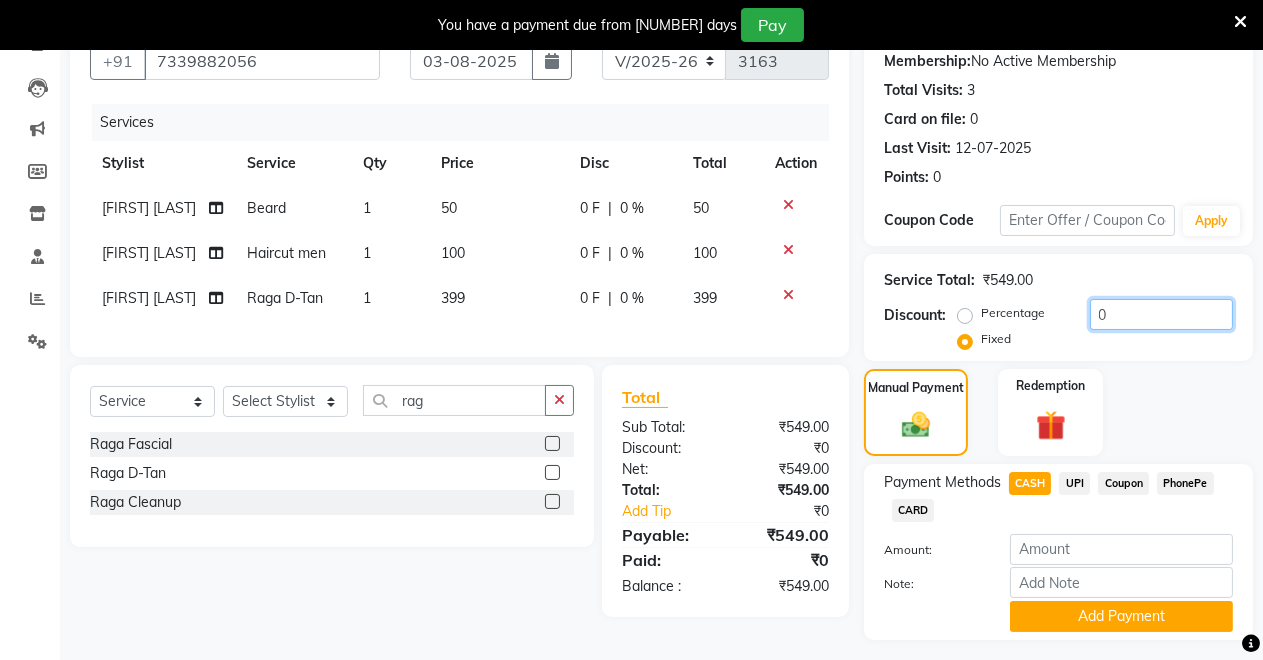 click on "0" 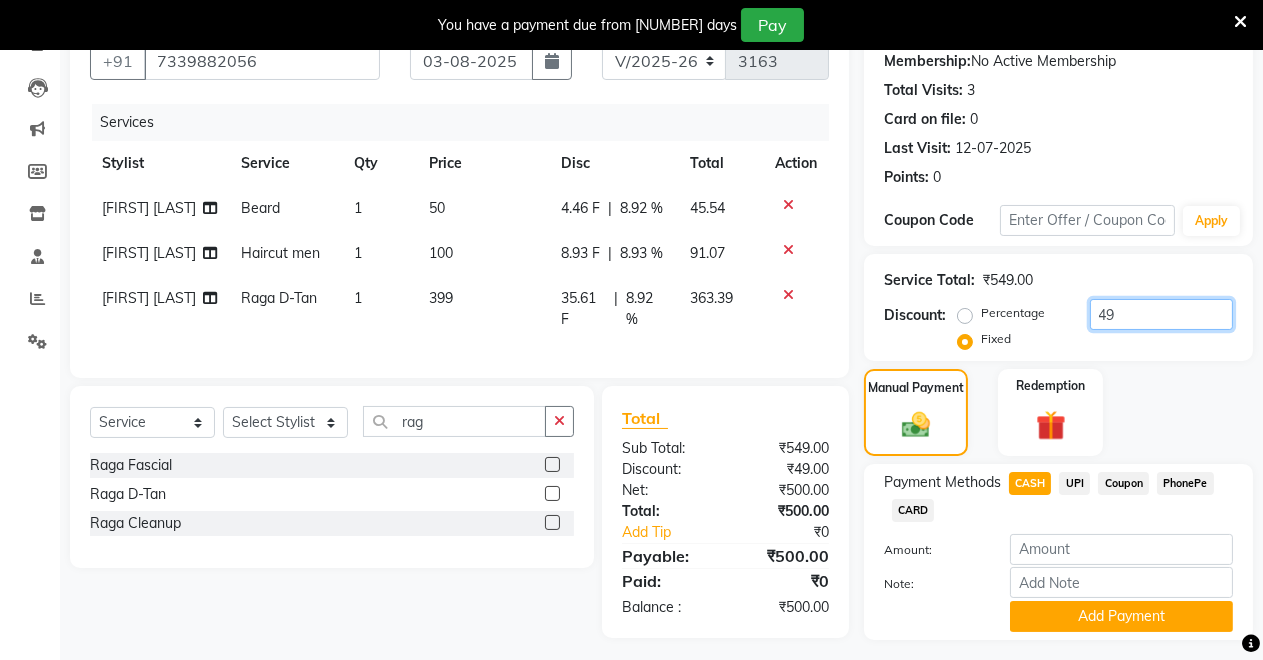 type on "49" 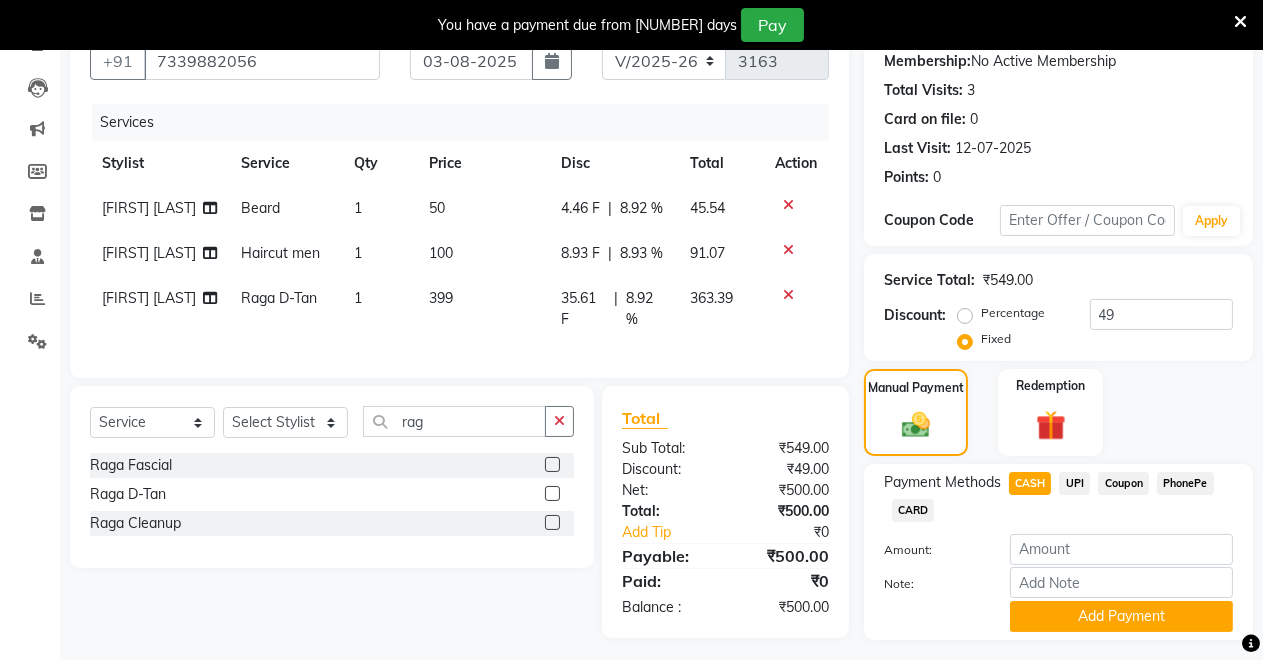 click on "CASH" 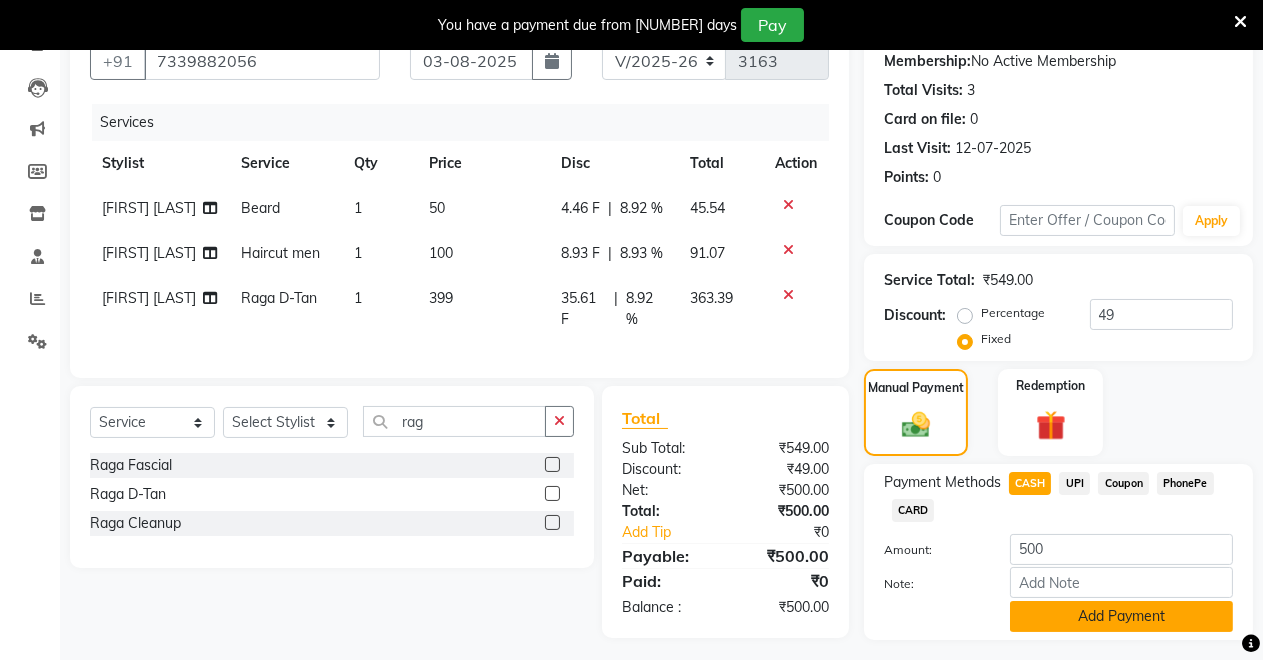 click on "Add Payment" 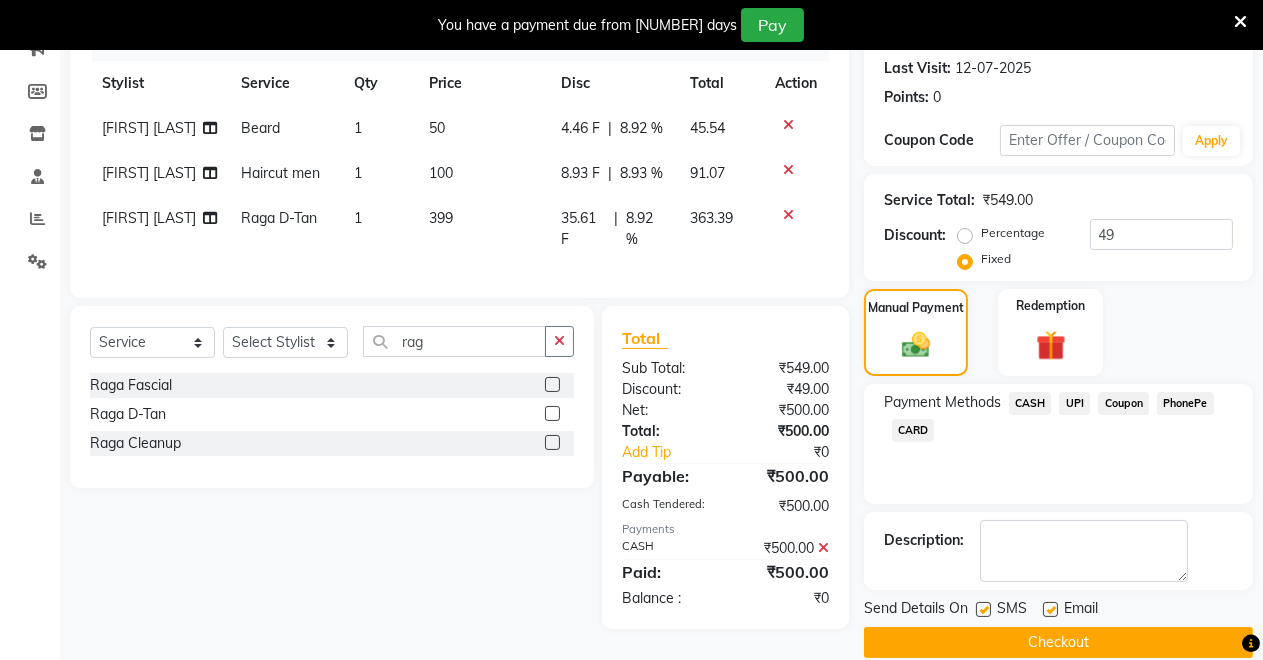 scroll, scrollTop: 331, scrollLeft: 0, axis: vertical 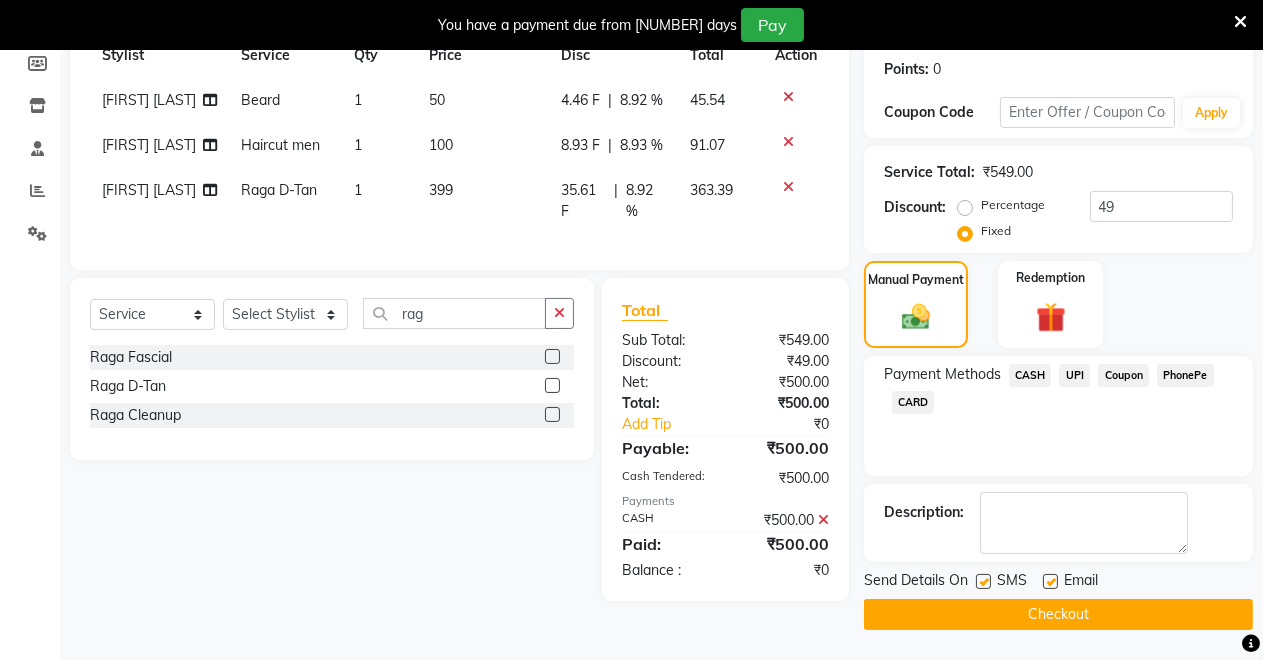 click on "Checkout" 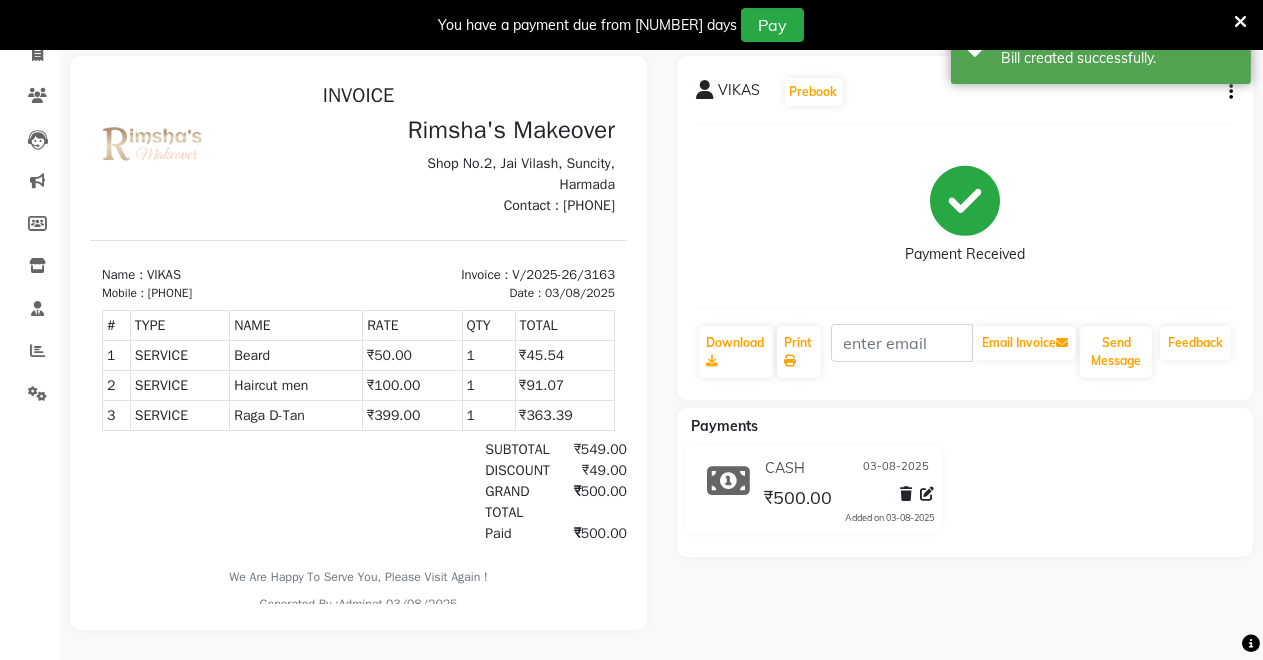 scroll, scrollTop: 0, scrollLeft: 0, axis: both 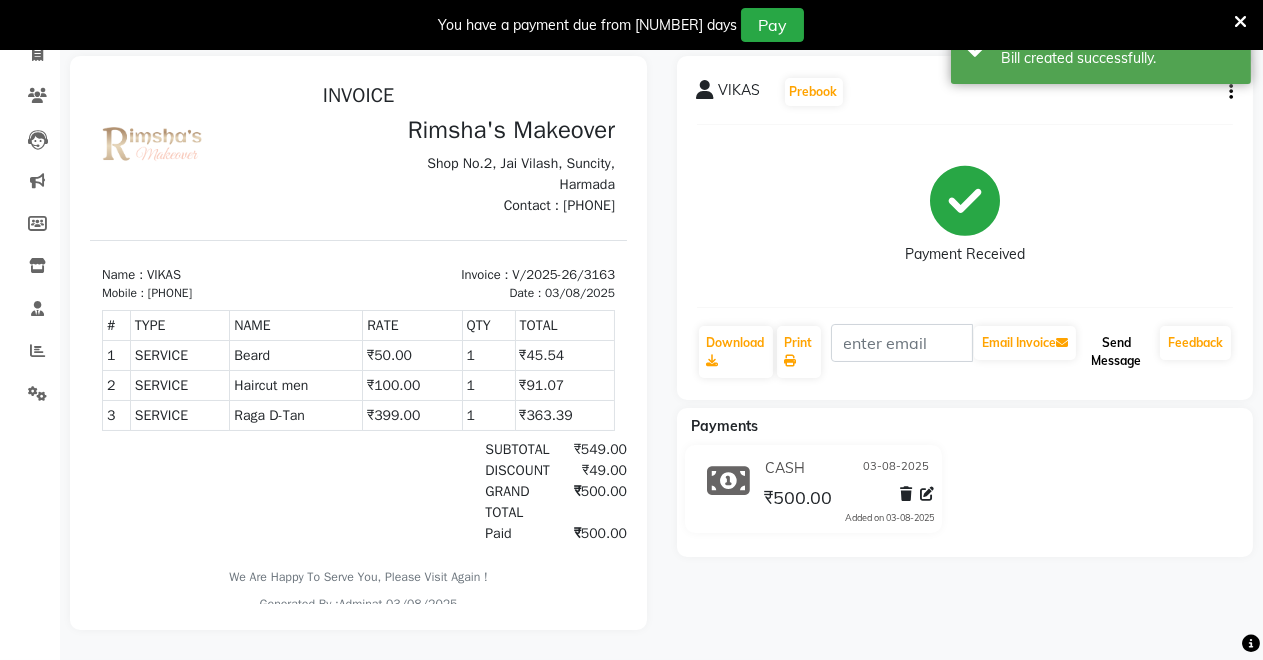 click on "Send Message" 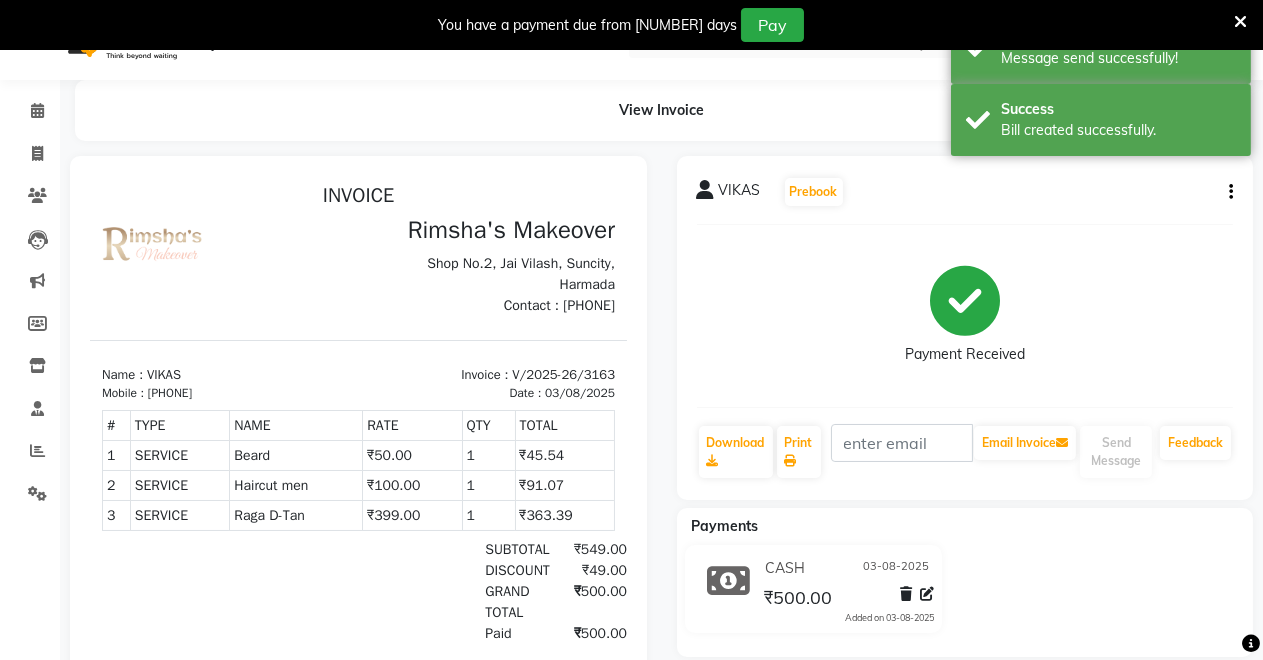 scroll, scrollTop: 0, scrollLeft: 0, axis: both 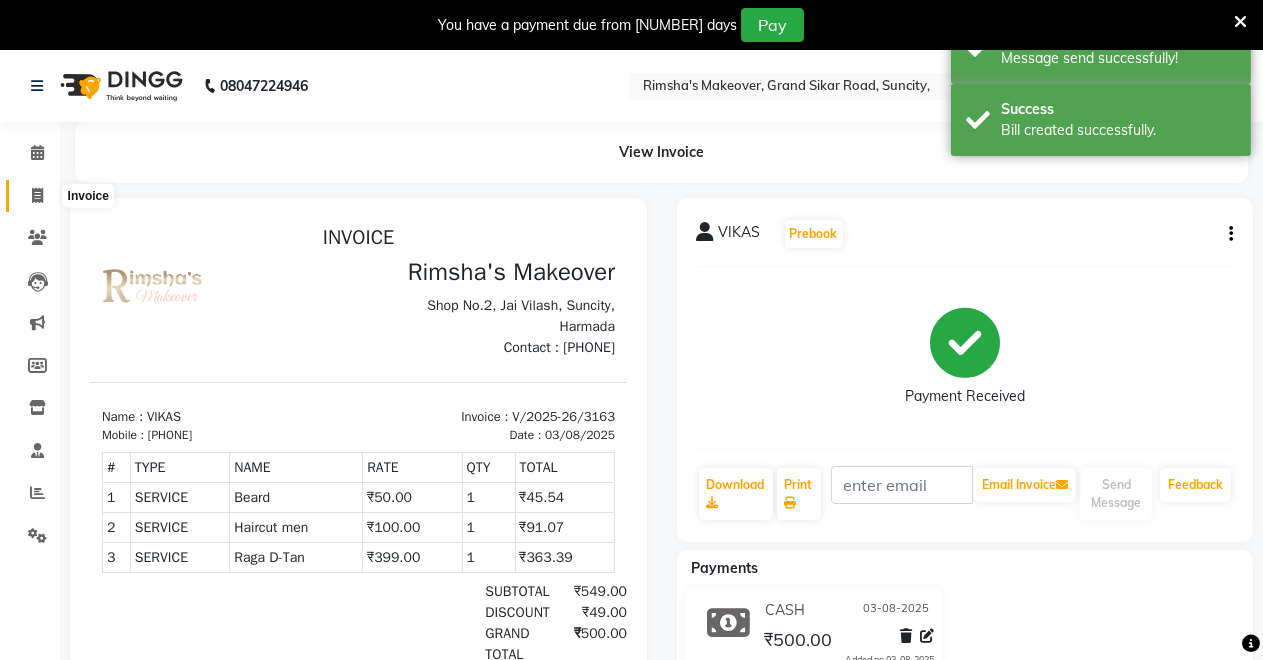 click 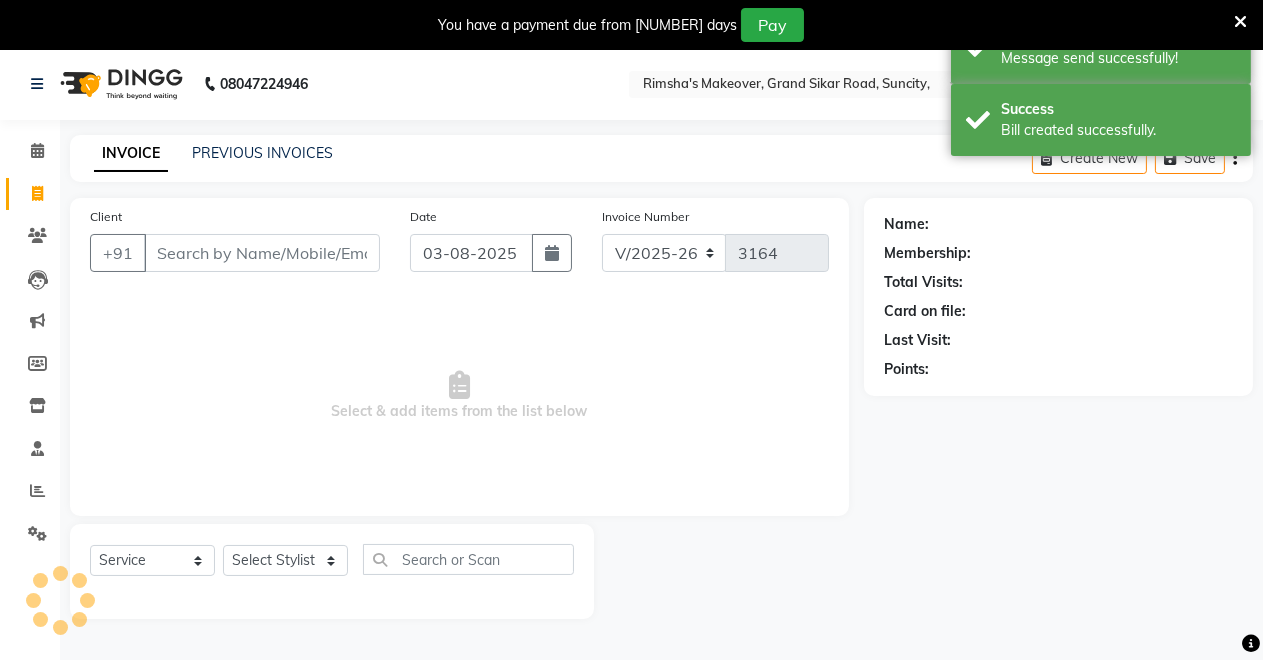 scroll, scrollTop: 0, scrollLeft: 0, axis: both 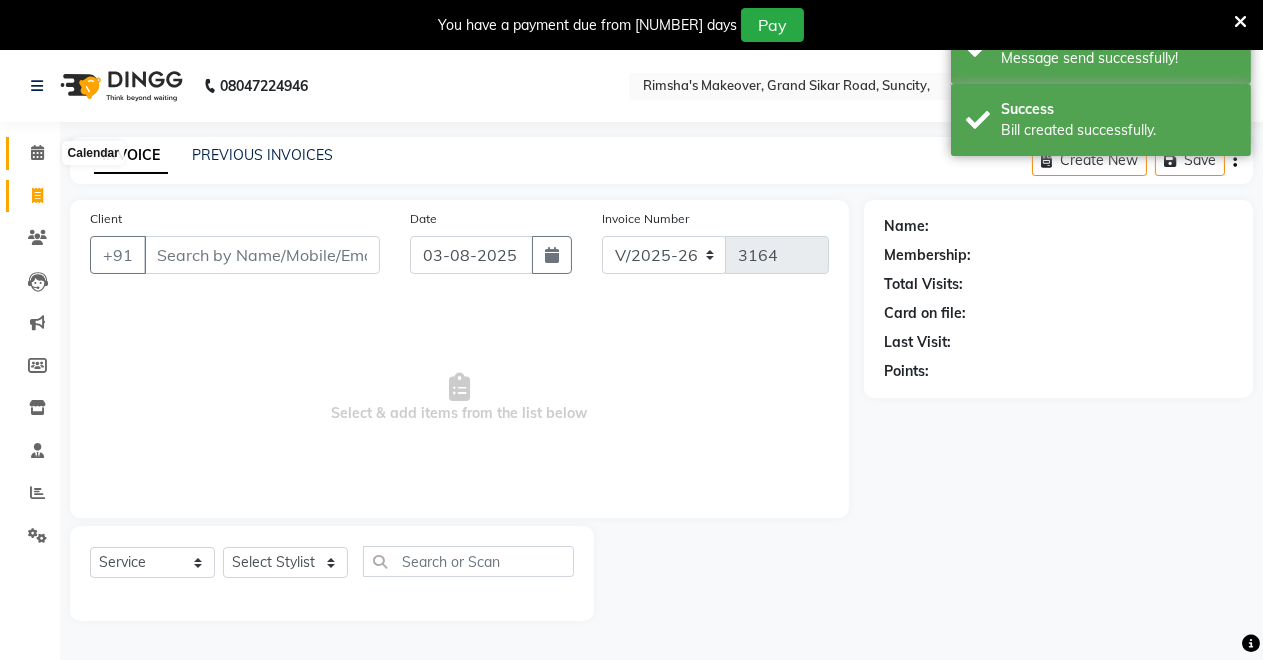 click 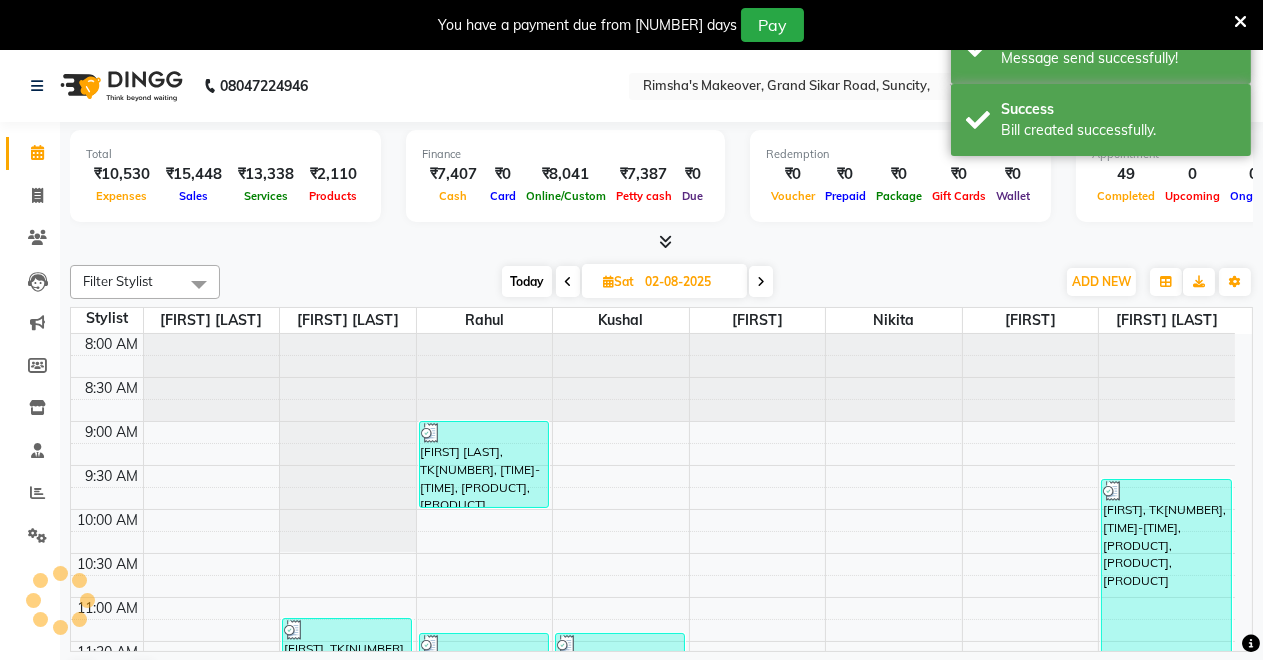 scroll, scrollTop: 0, scrollLeft: 0, axis: both 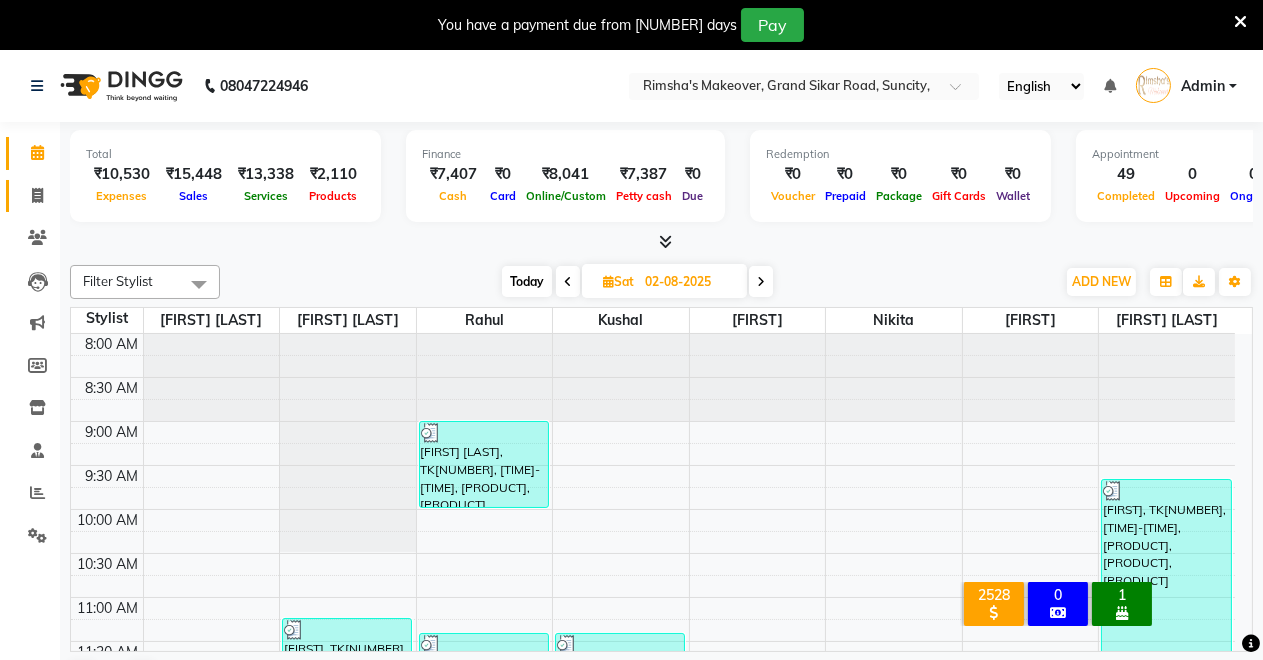 click on "Invoice" 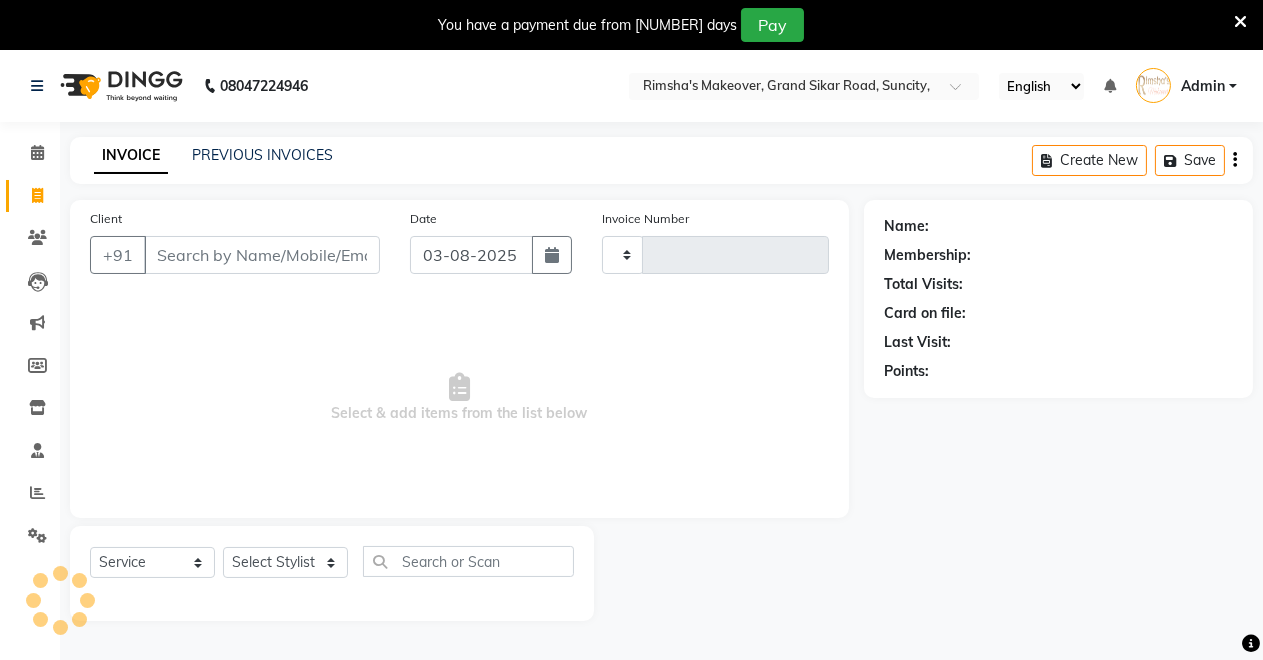 type on "3164" 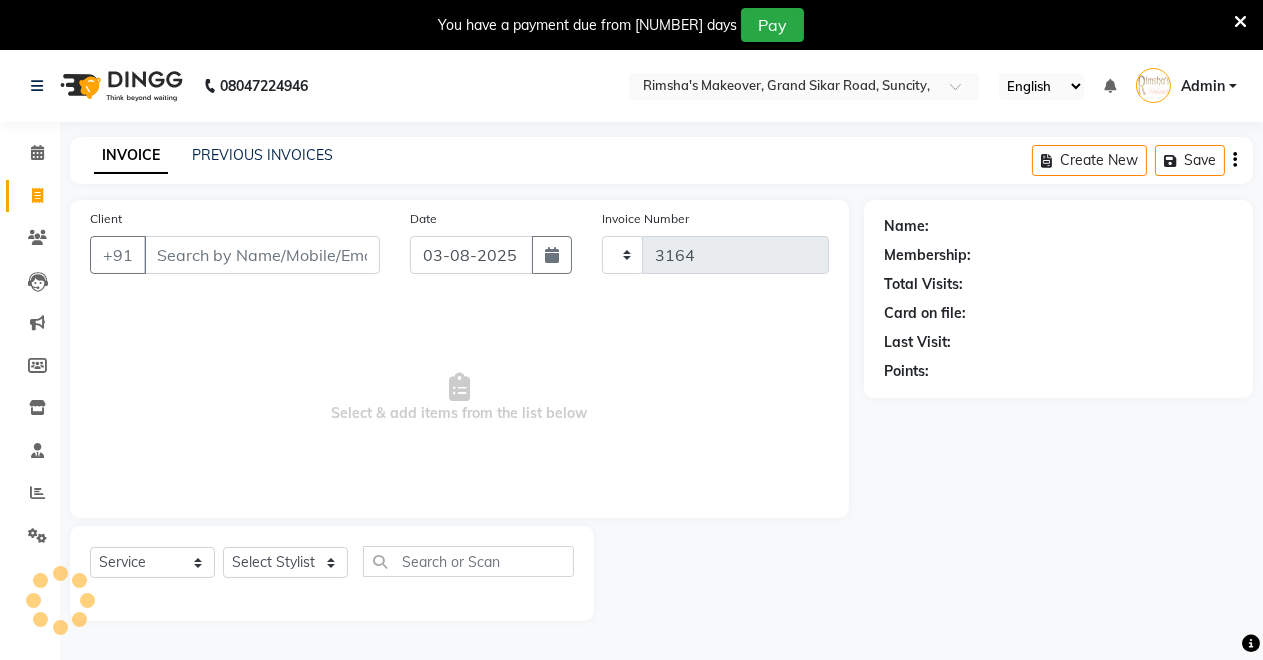 select on "7317" 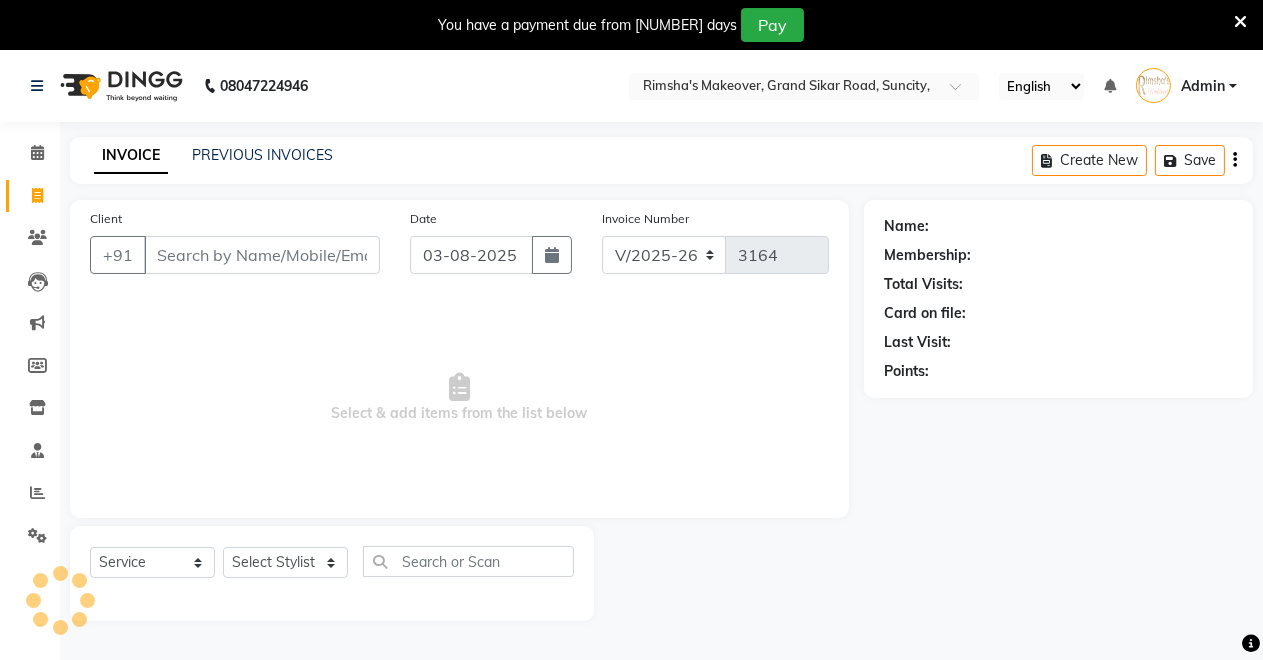 click on "Client +91" 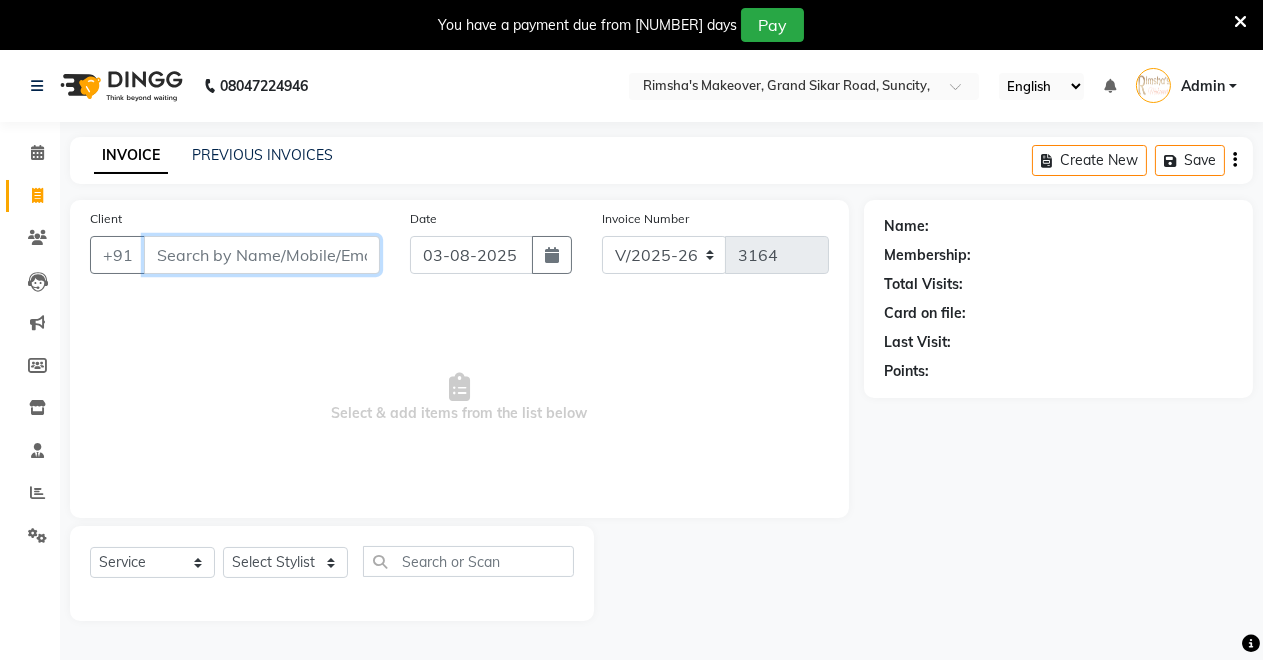 click on "Client" at bounding box center [262, 255] 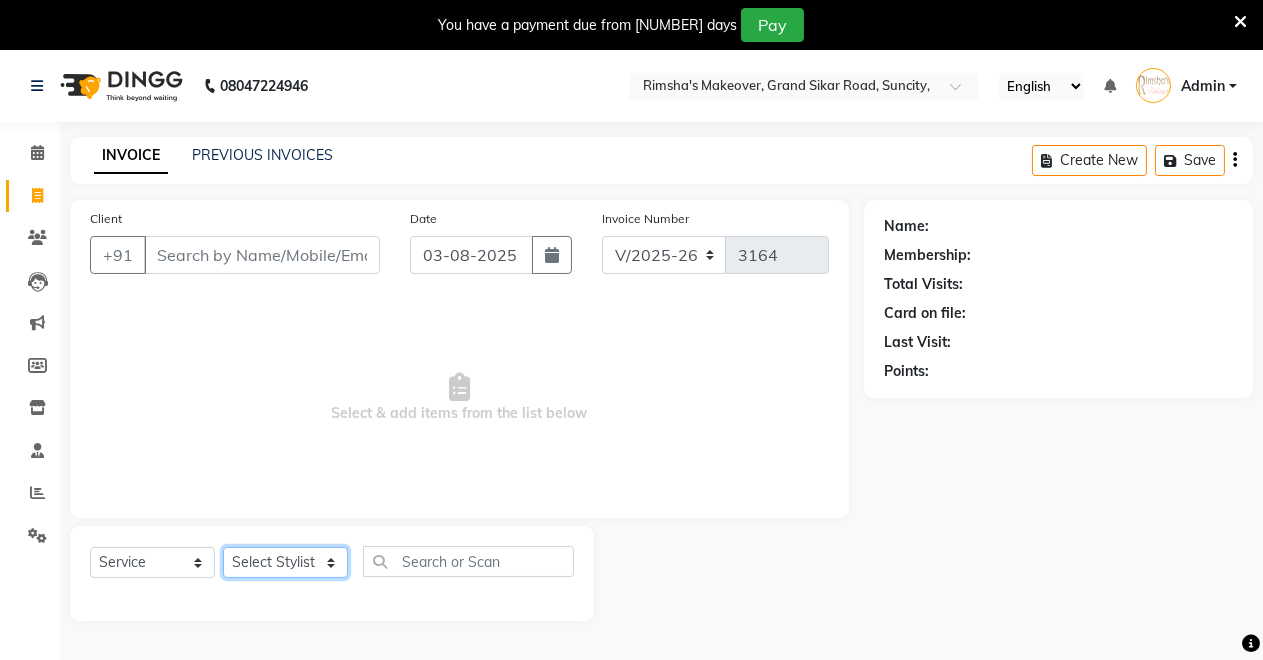click on "Select Stylist Badal kumar Jeetu Kushal Nikita Rahul Sachin Dangoriya Shikha Suman Verma" 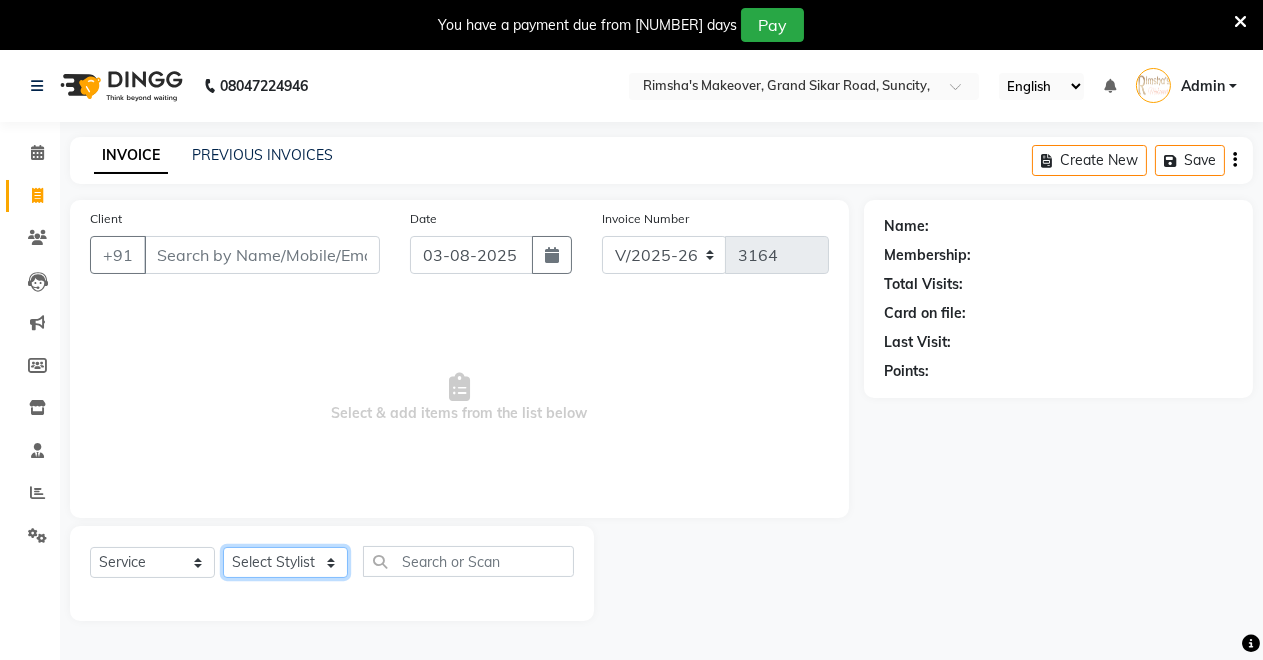 select on "75199" 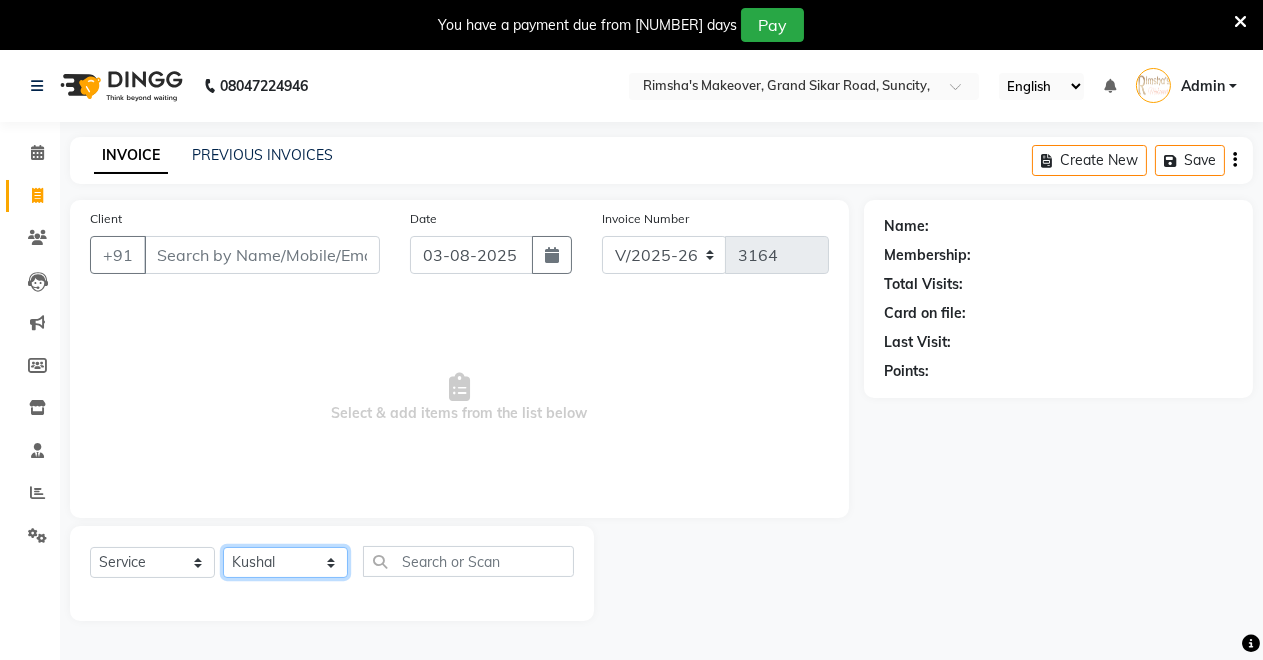 click on "Select Stylist Badal kumar Jeetu Kushal Nikita Rahul Sachin Dangoriya Shikha Suman Verma" 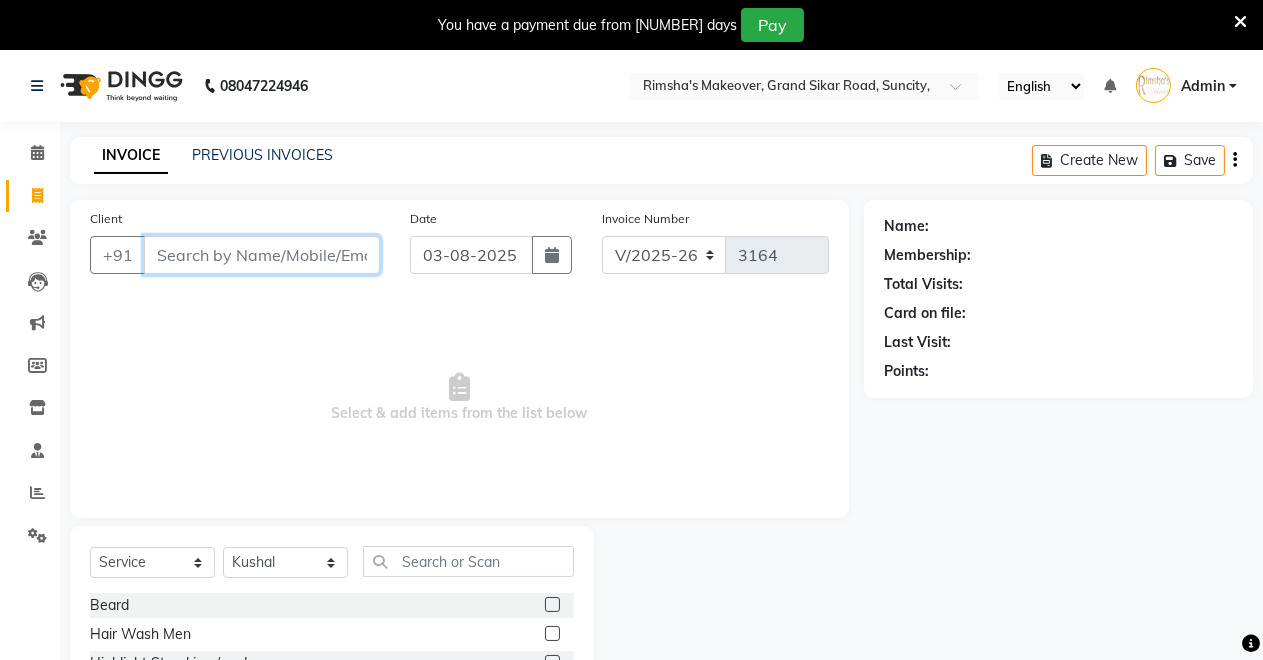 click on "Client" at bounding box center [262, 255] 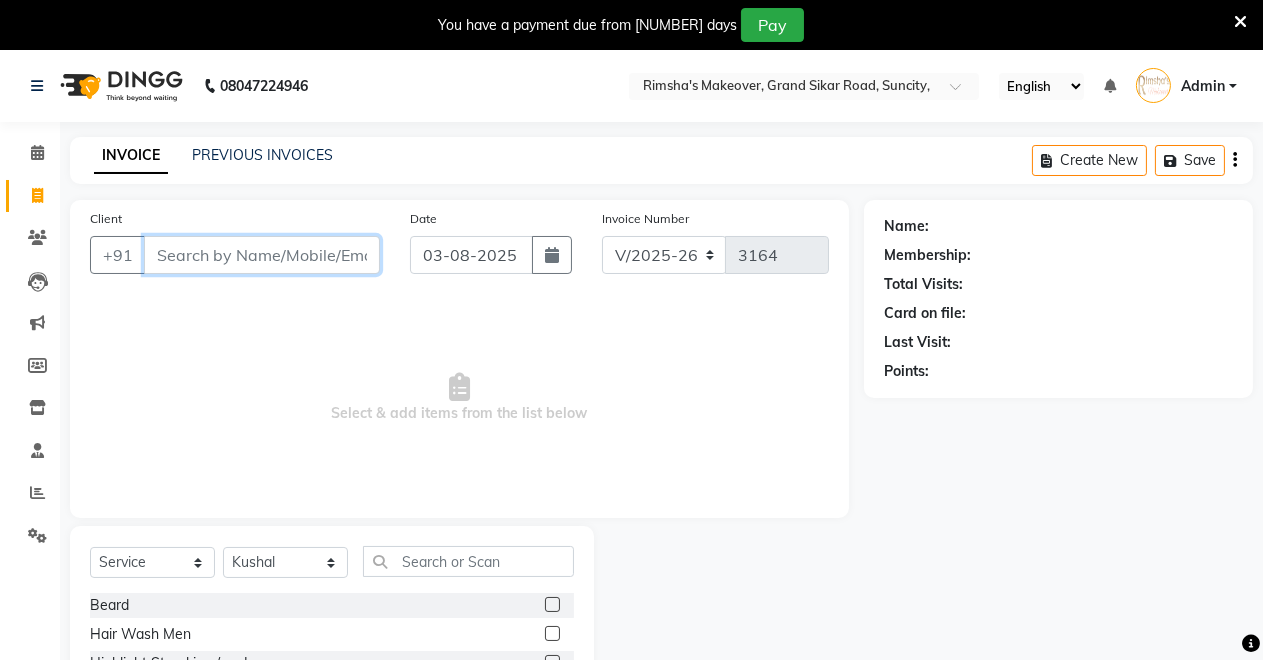 click on "Client" at bounding box center (262, 255) 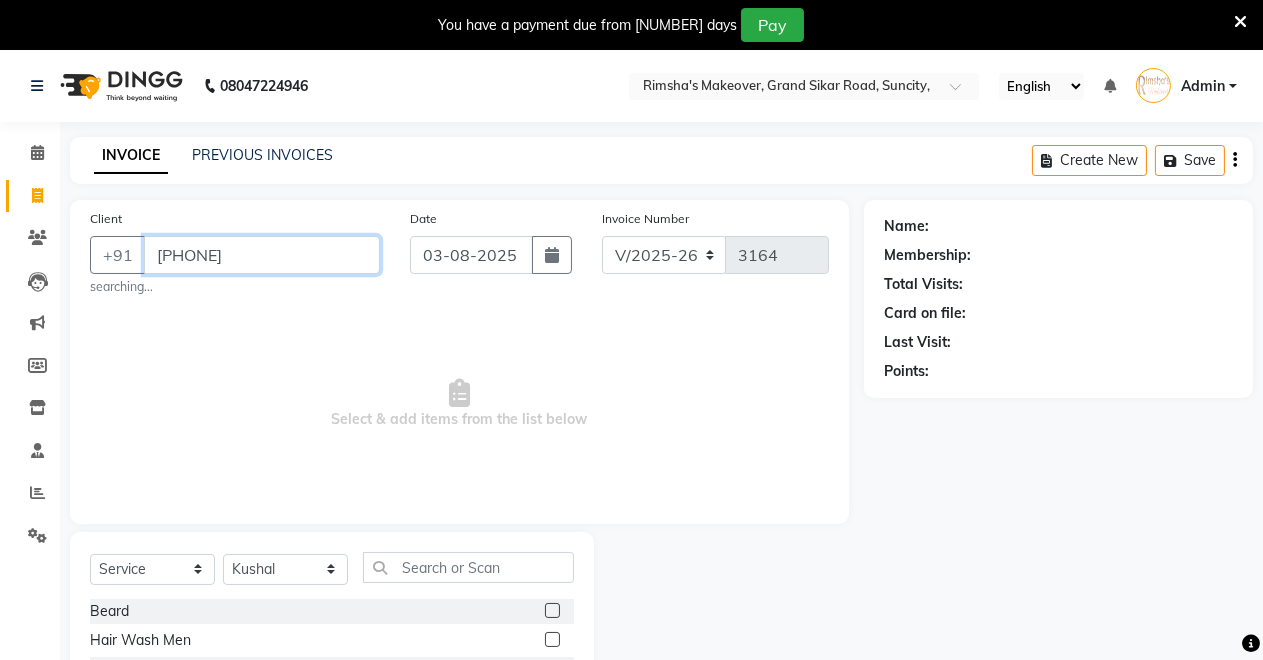 type on "9414050807" 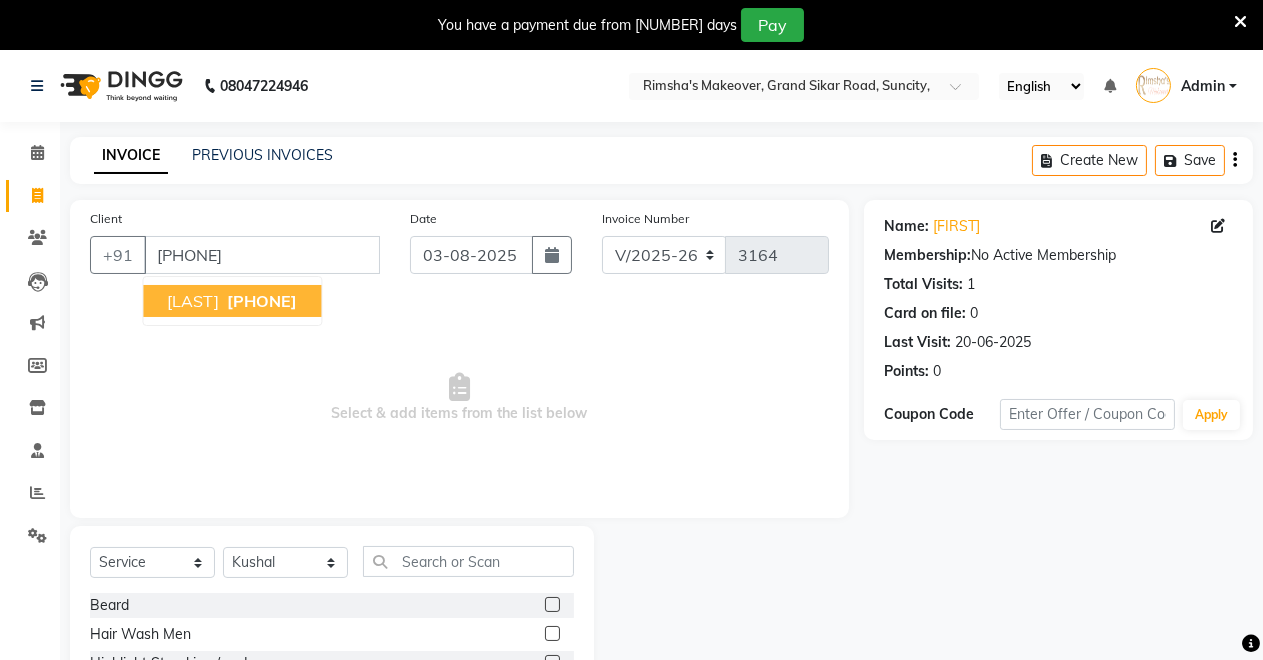 click on "9414050807" at bounding box center [262, 301] 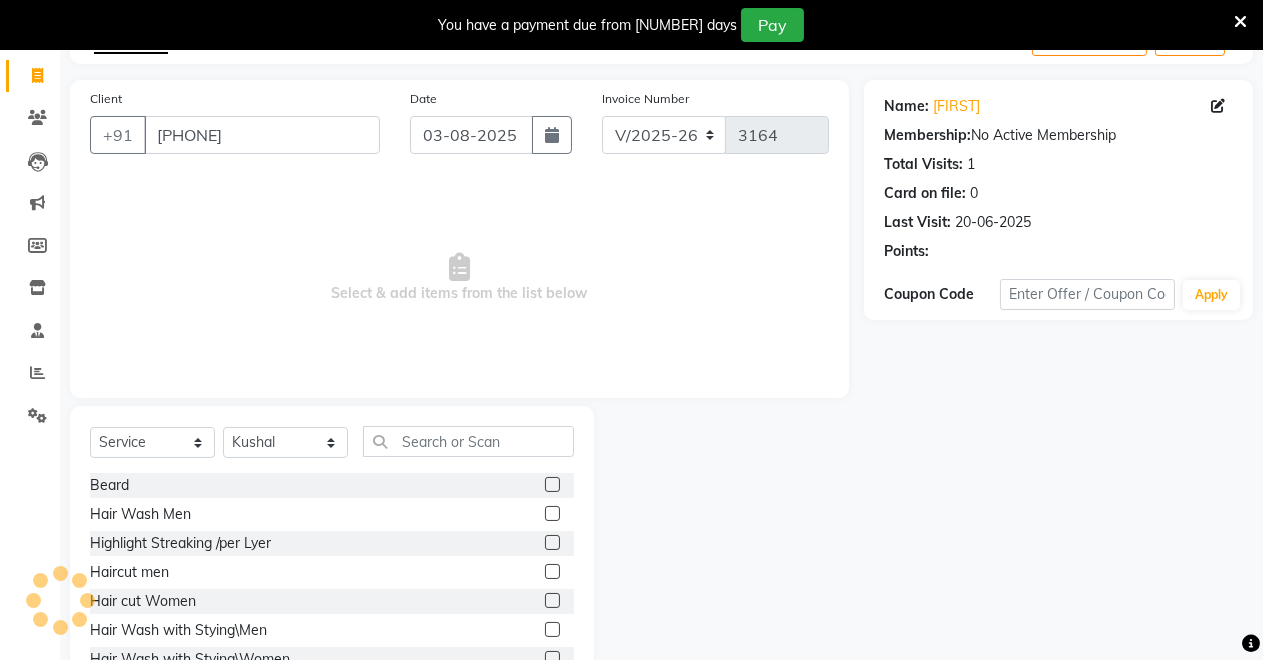 scroll, scrollTop: 191, scrollLeft: 0, axis: vertical 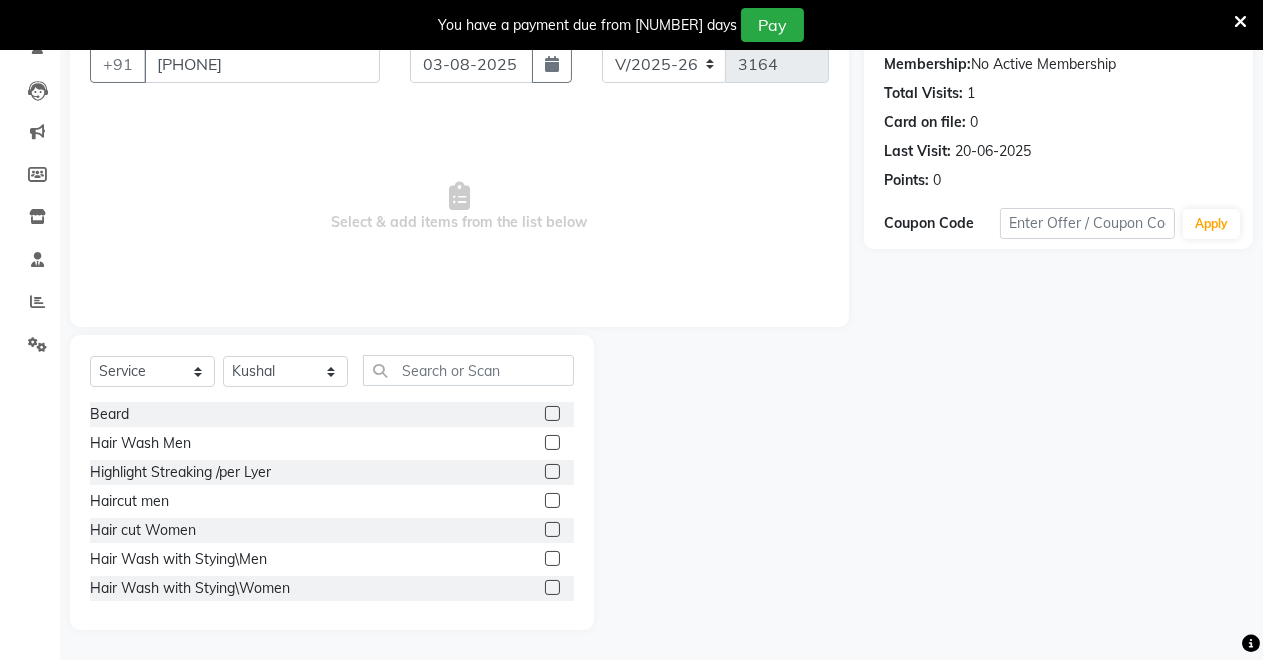 click 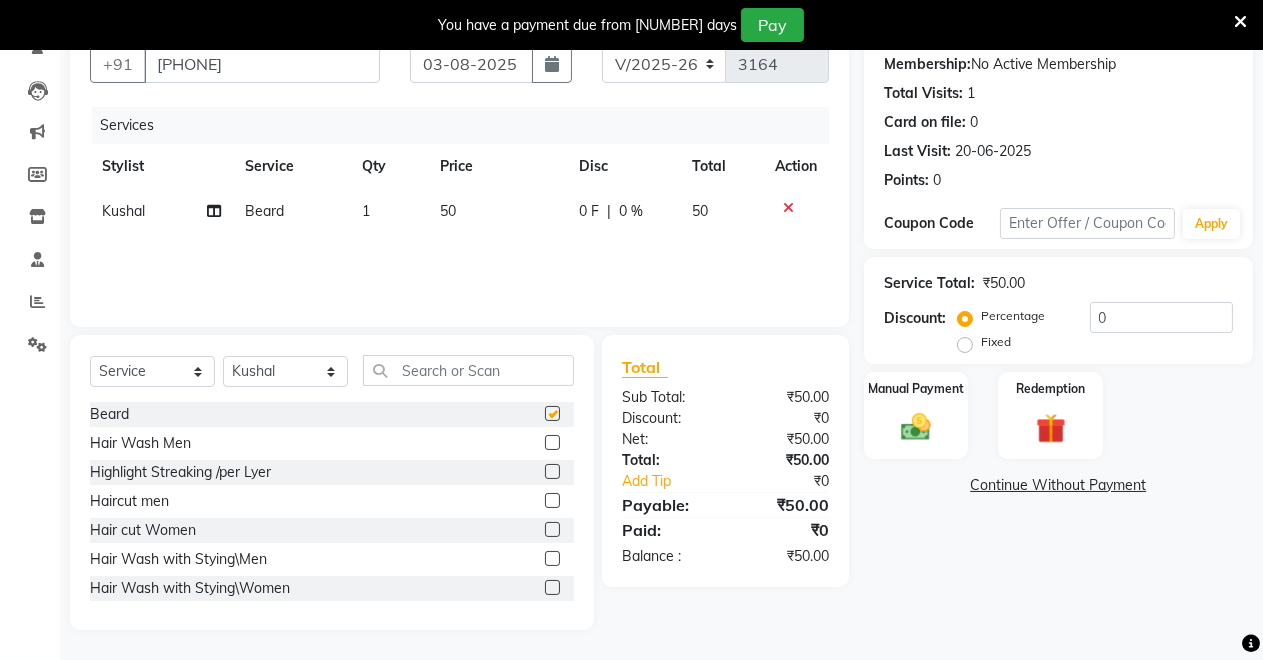 checkbox on "false" 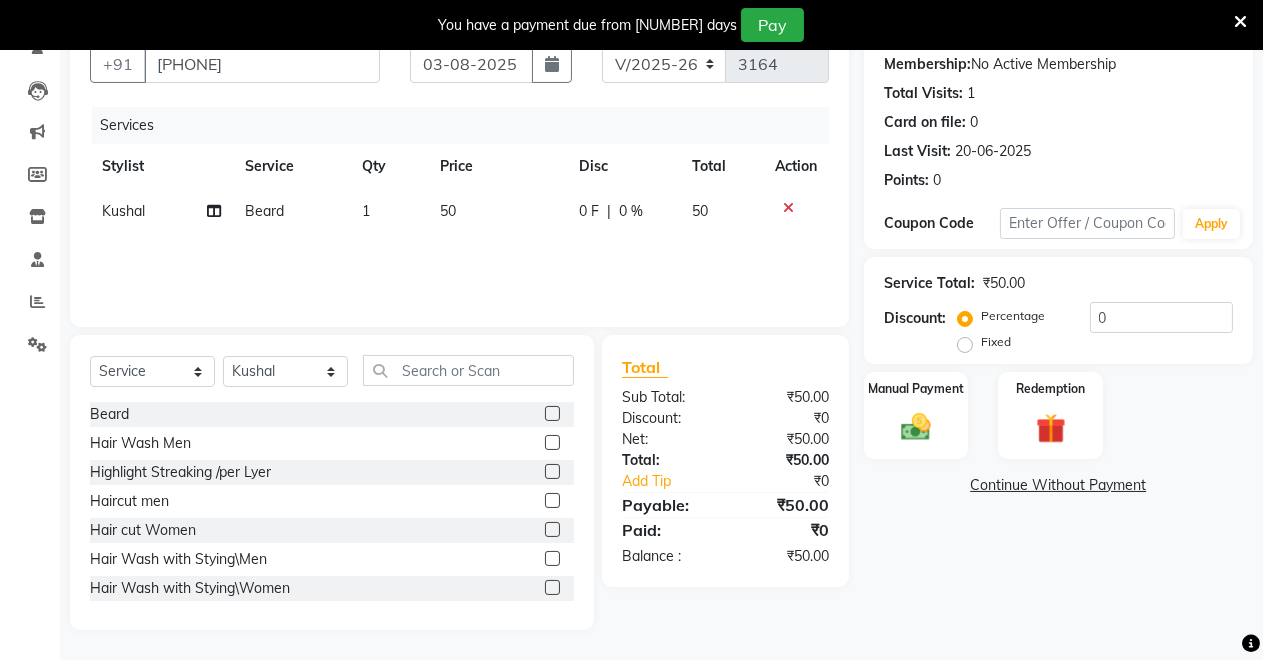 click 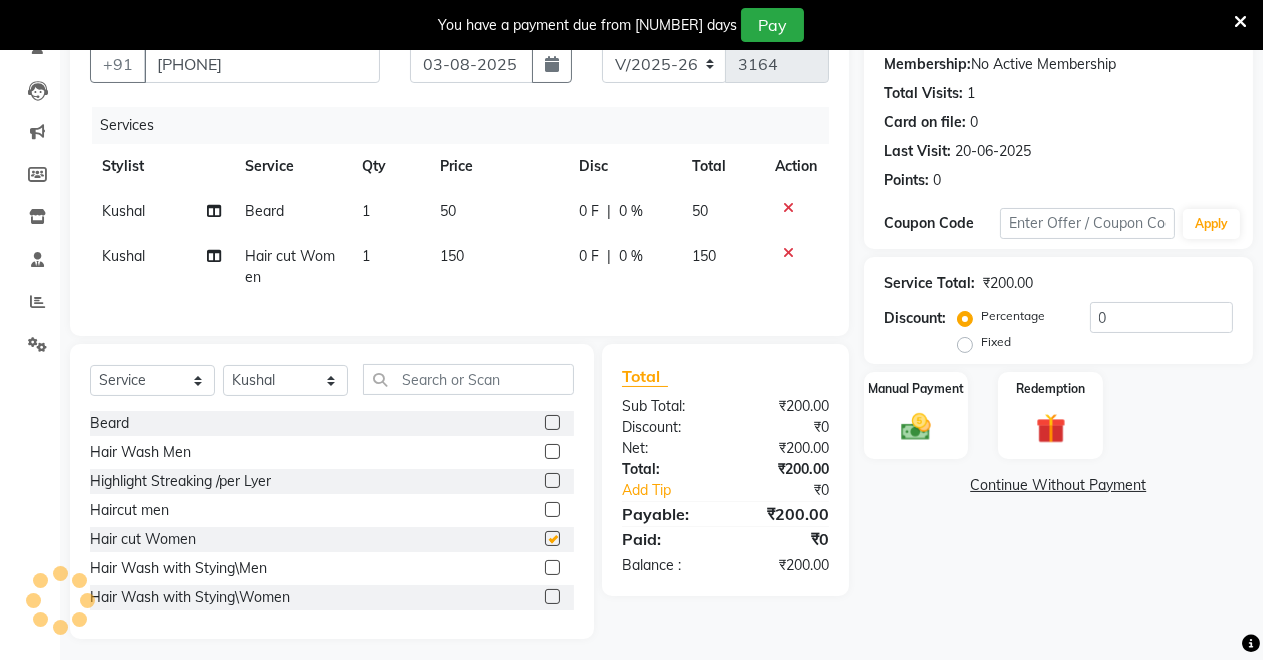 checkbox on "false" 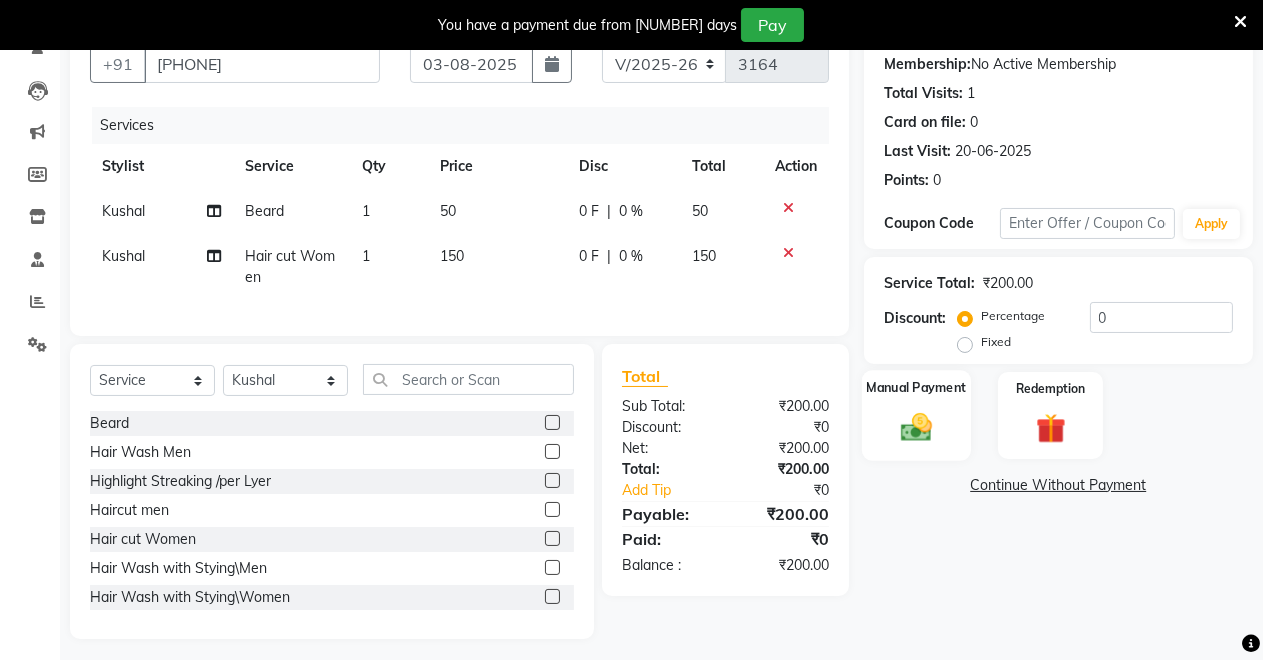 click 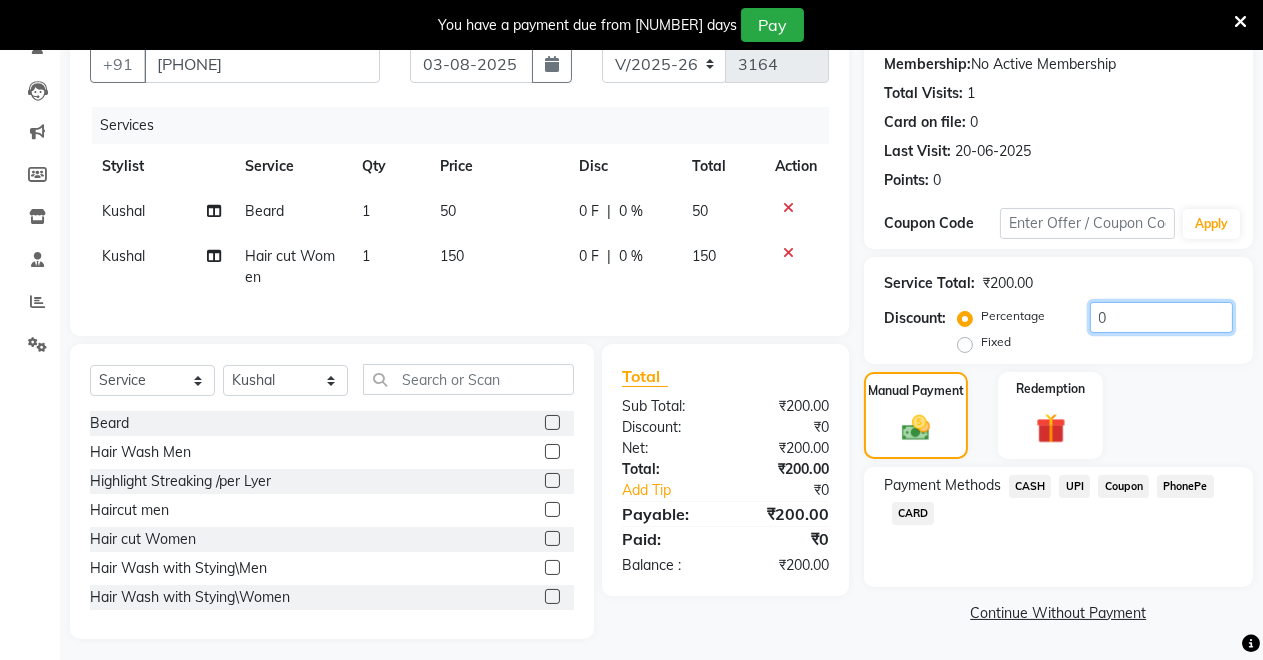 click on "0" 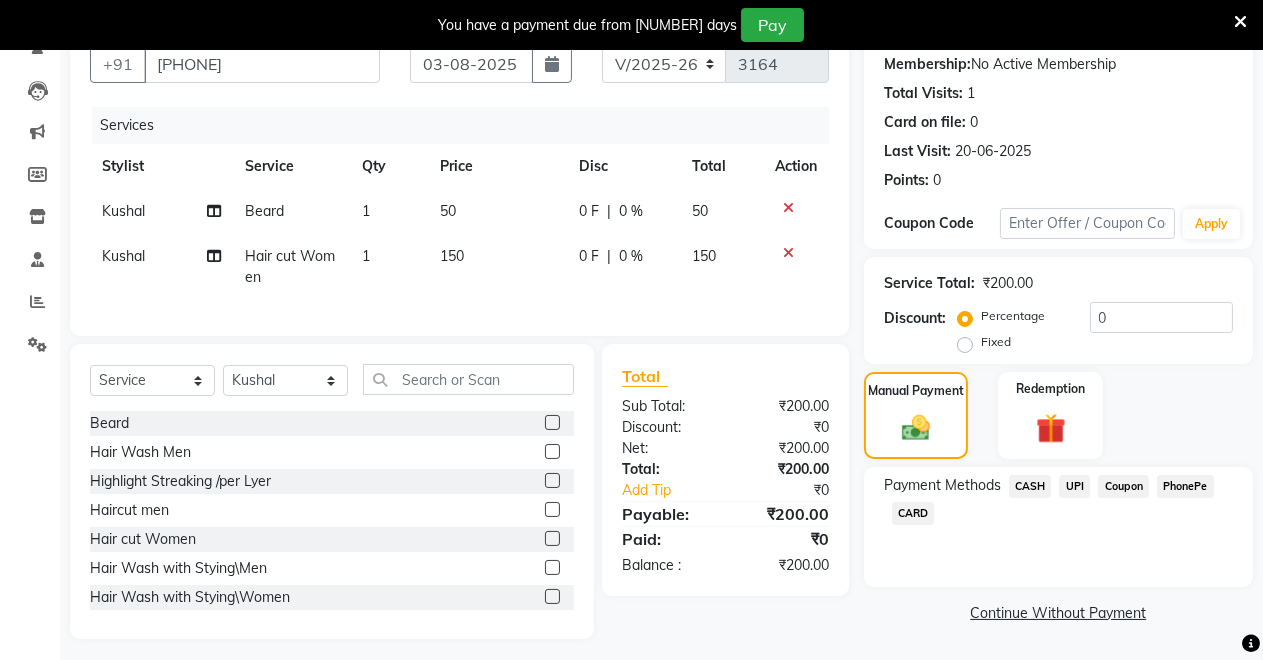 click on "Fixed" 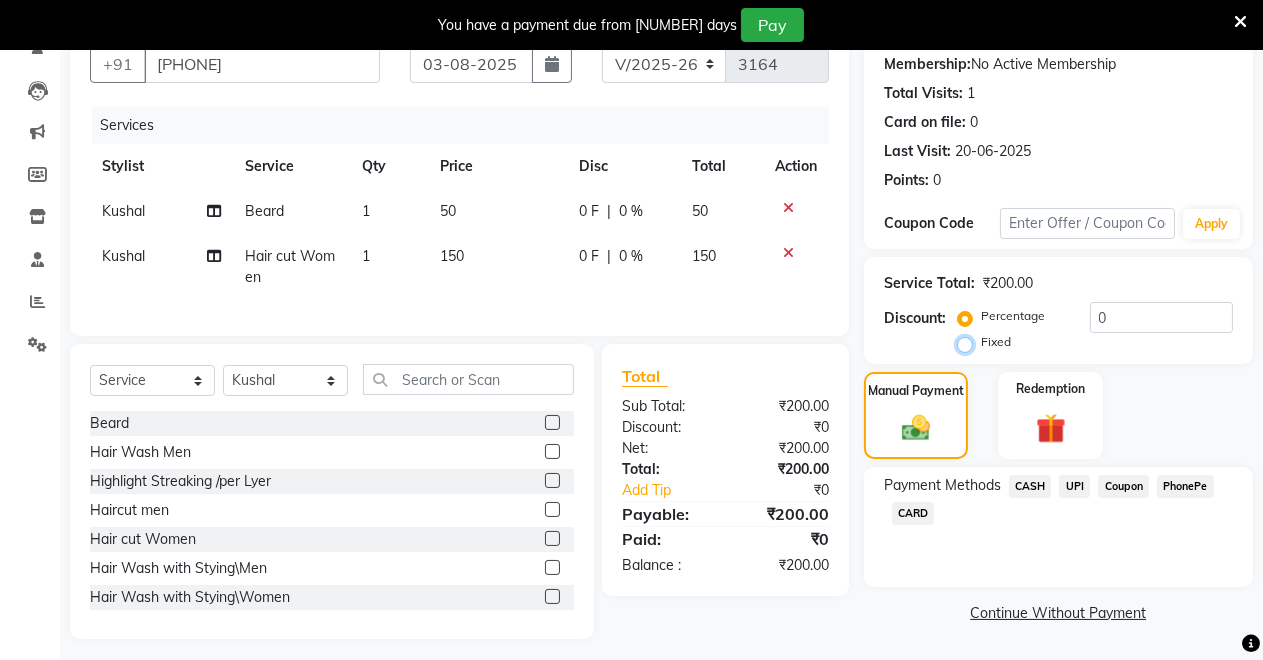 click on "Fixed" at bounding box center [969, 342] 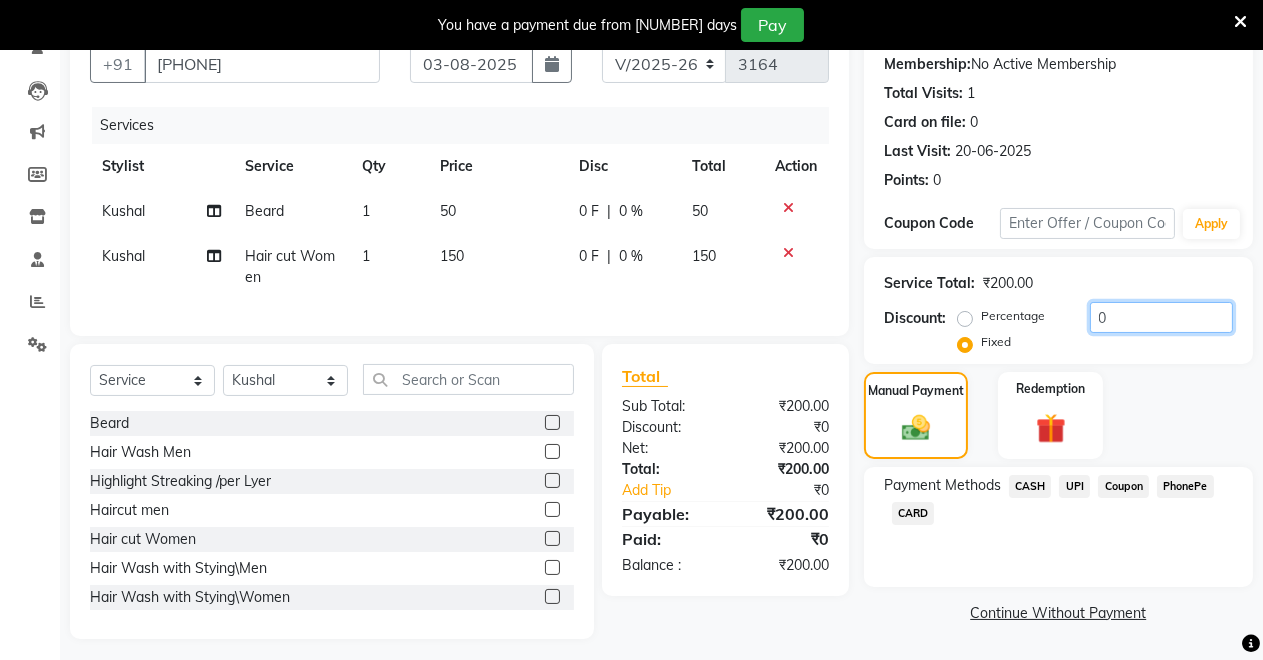 click on "0" 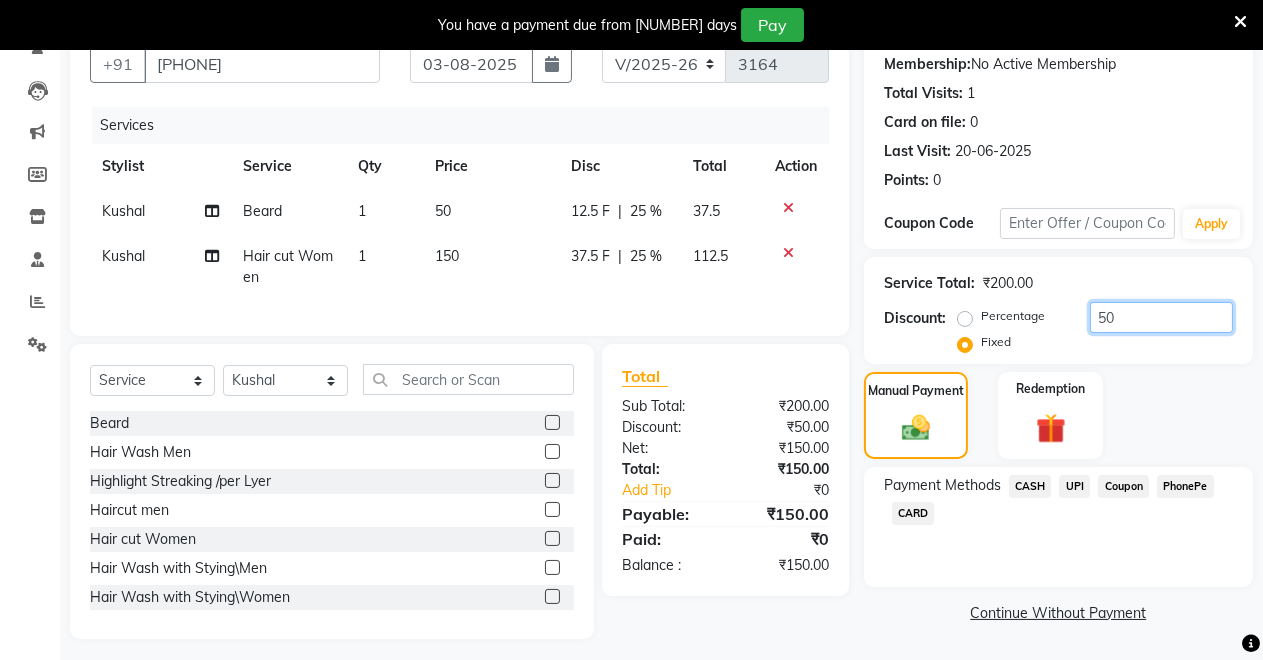 type on "50" 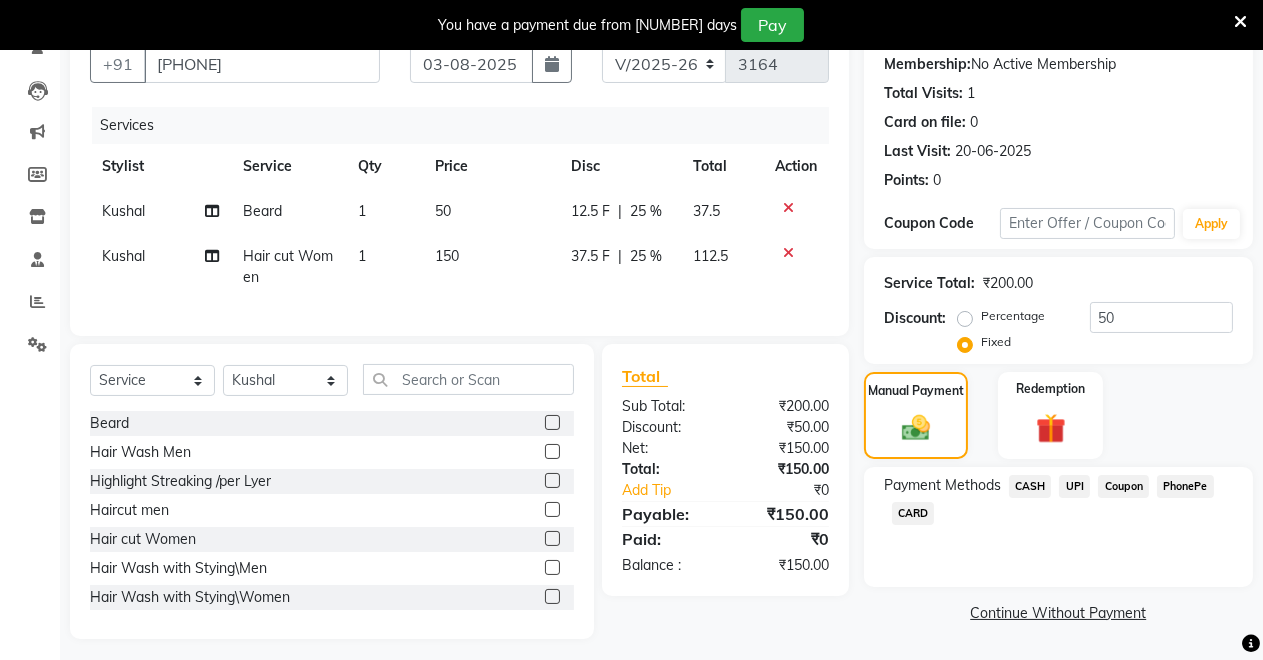 click on "CASH" 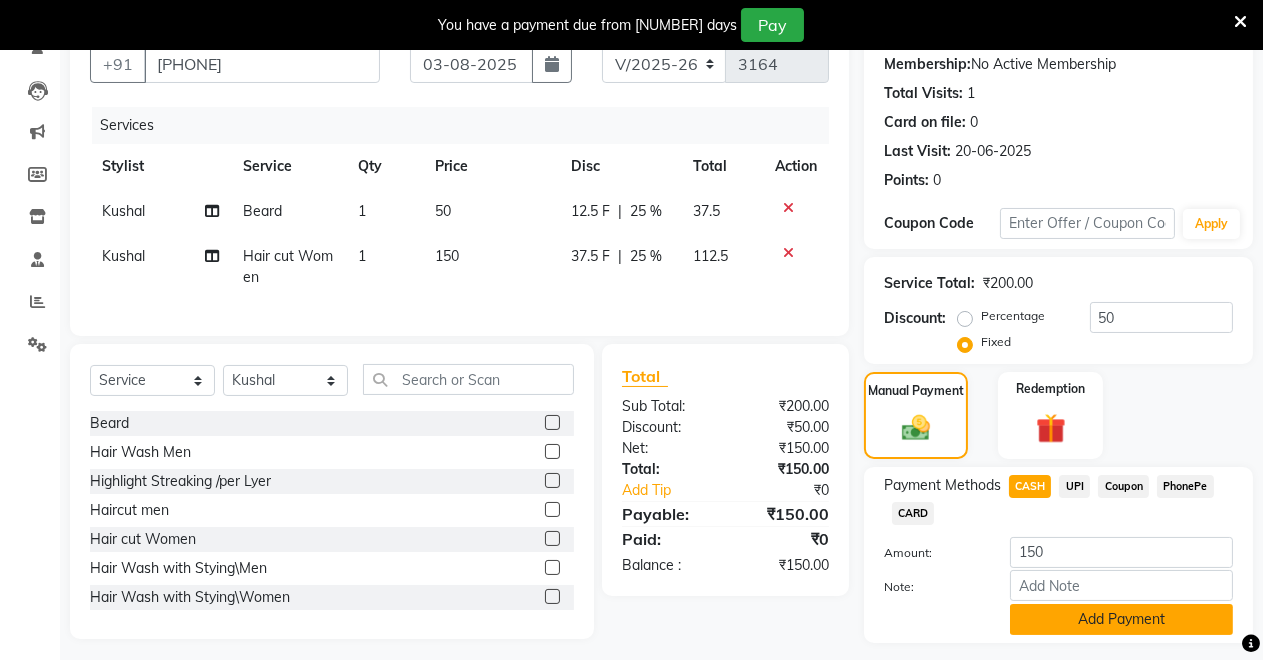 click on "Add Payment" 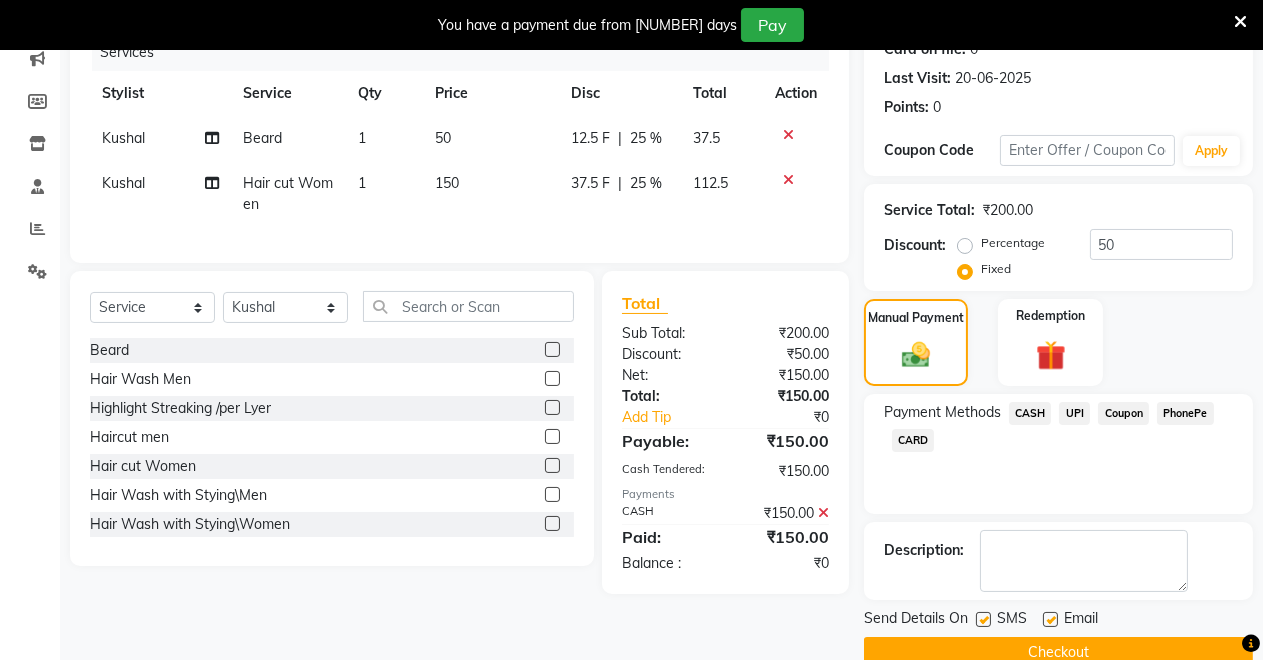scroll, scrollTop: 302, scrollLeft: 0, axis: vertical 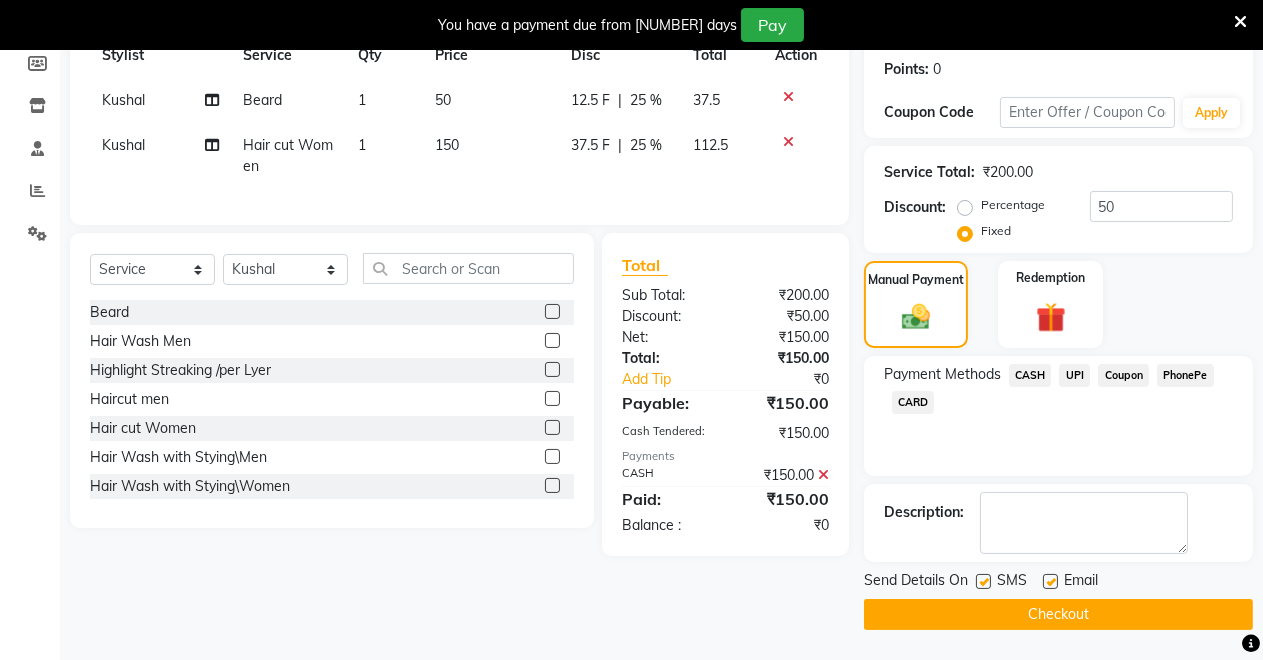 click on "Checkout" 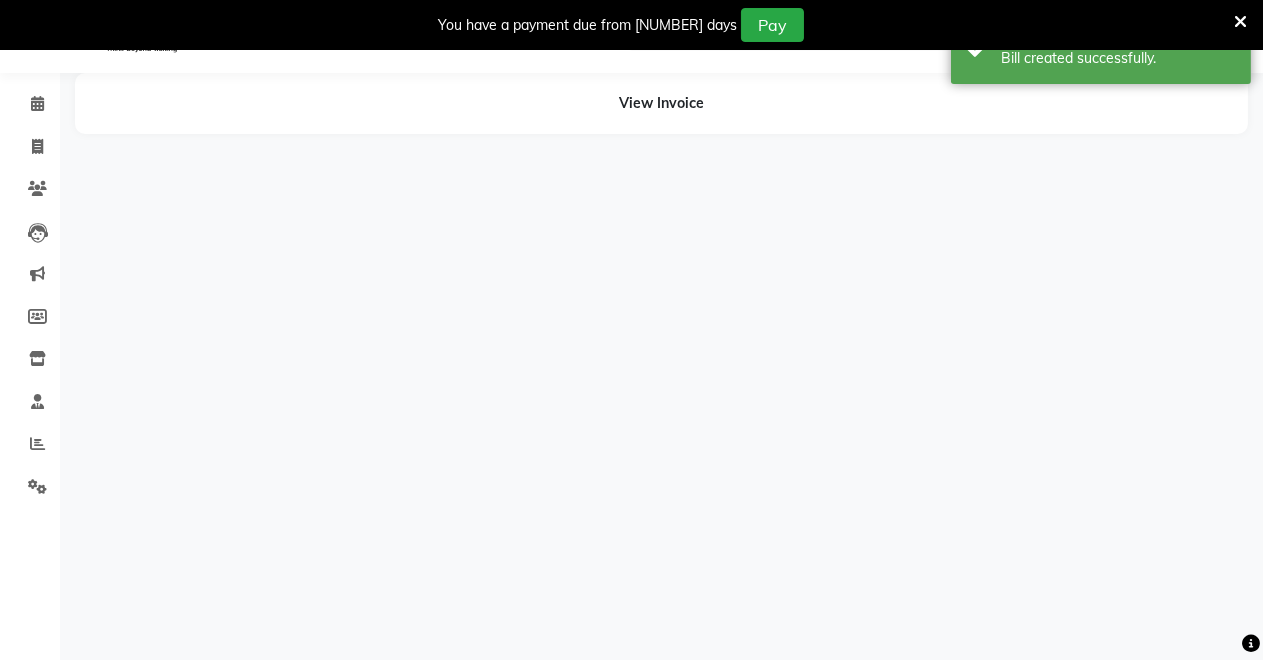 scroll, scrollTop: 68, scrollLeft: 0, axis: vertical 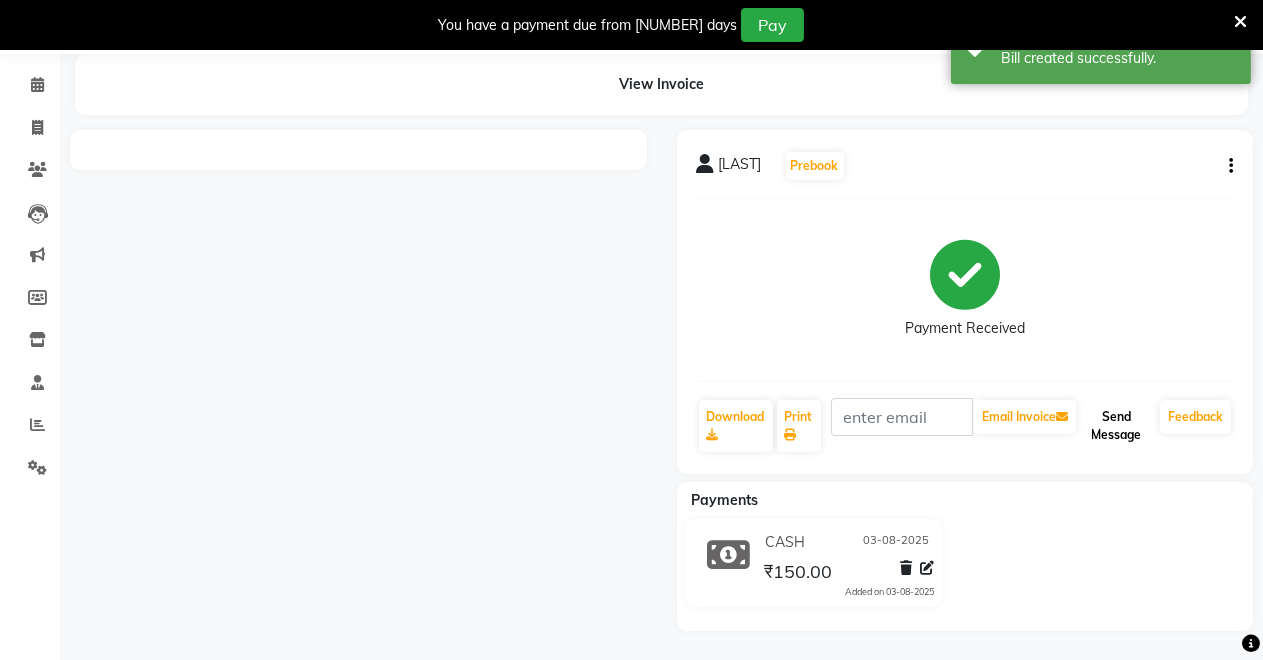 click on "Send Message" 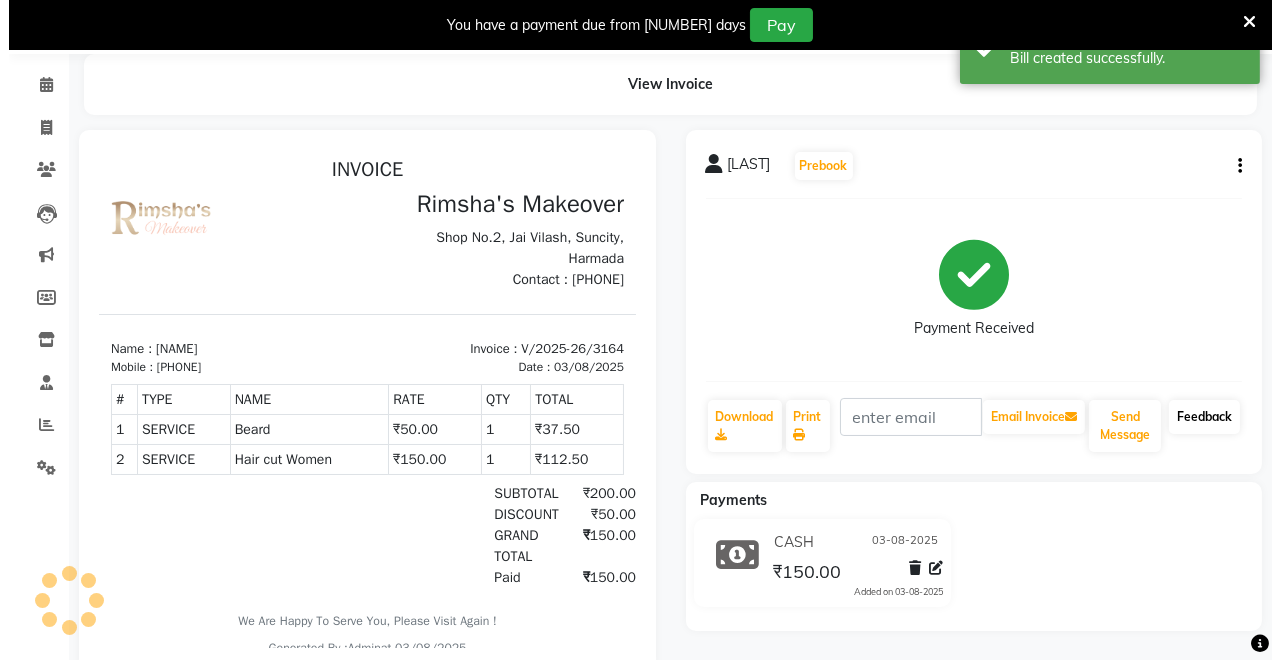 scroll, scrollTop: 0, scrollLeft: 0, axis: both 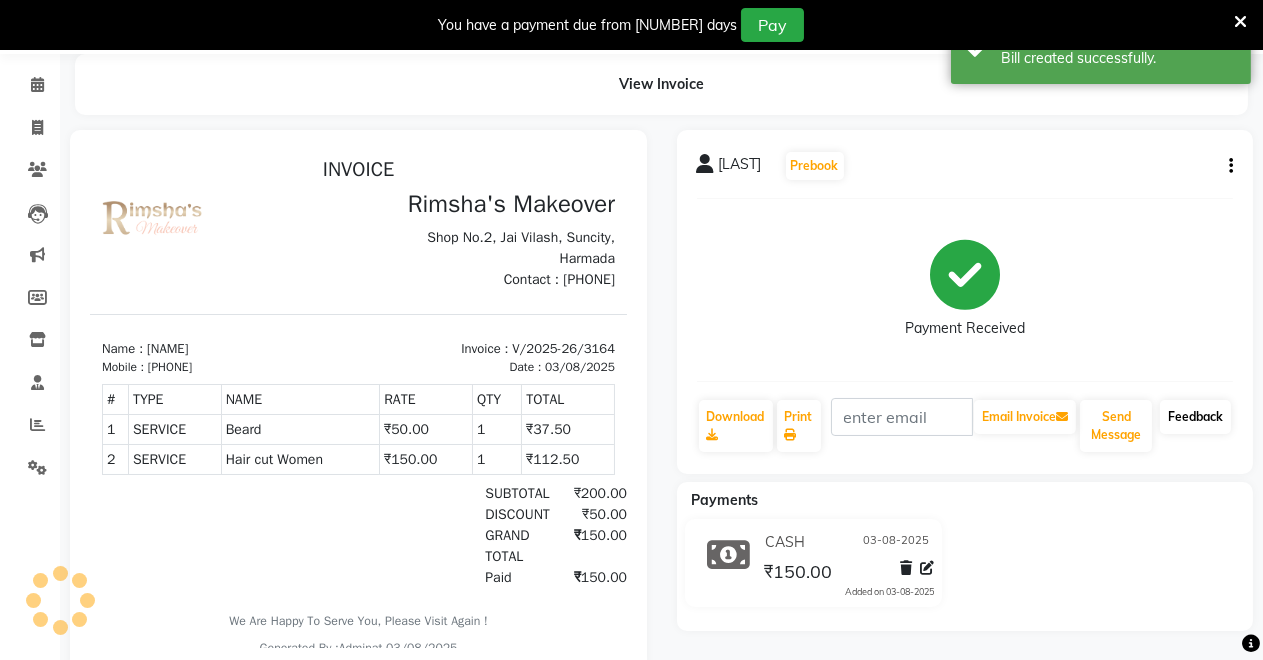click on "Feedback" 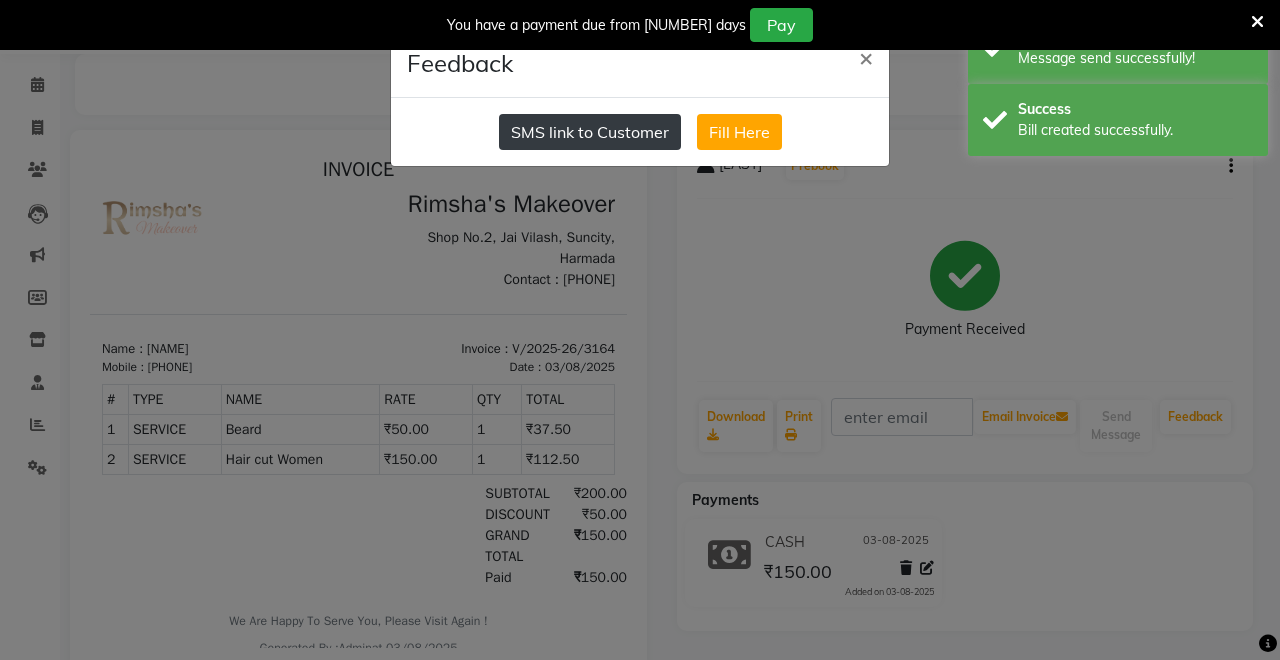 click on "SMS link to Customer" 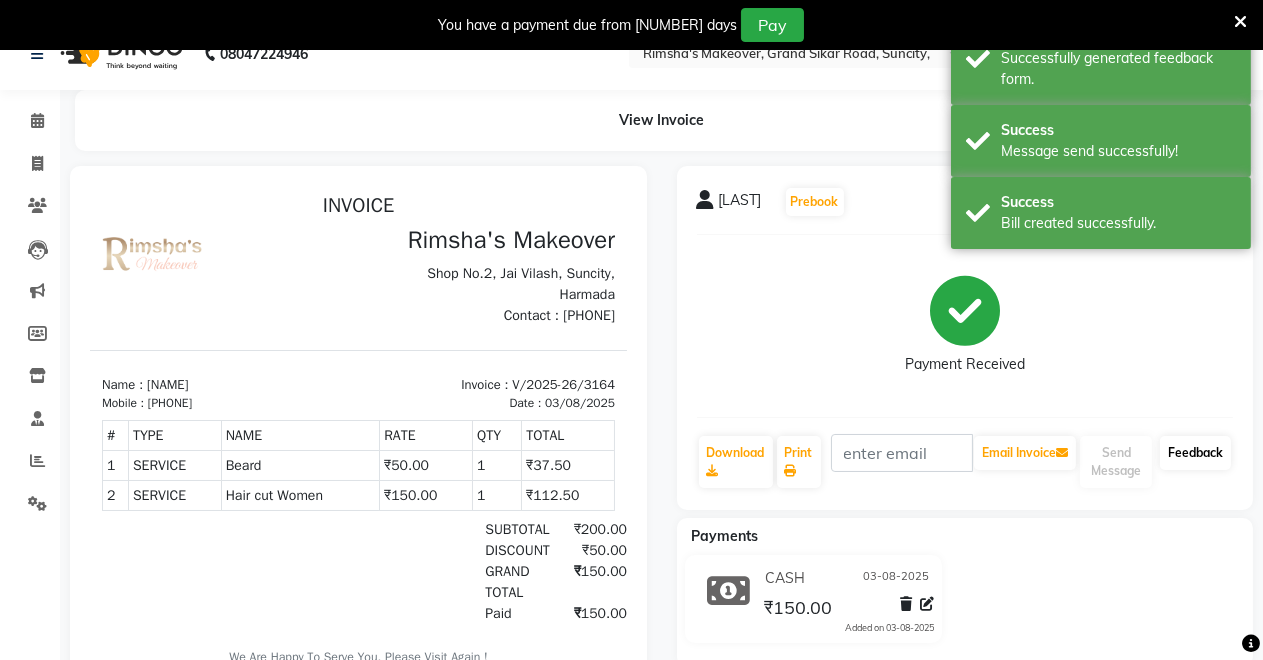 scroll, scrollTop: 0, scrollLeft: 0, axis: both 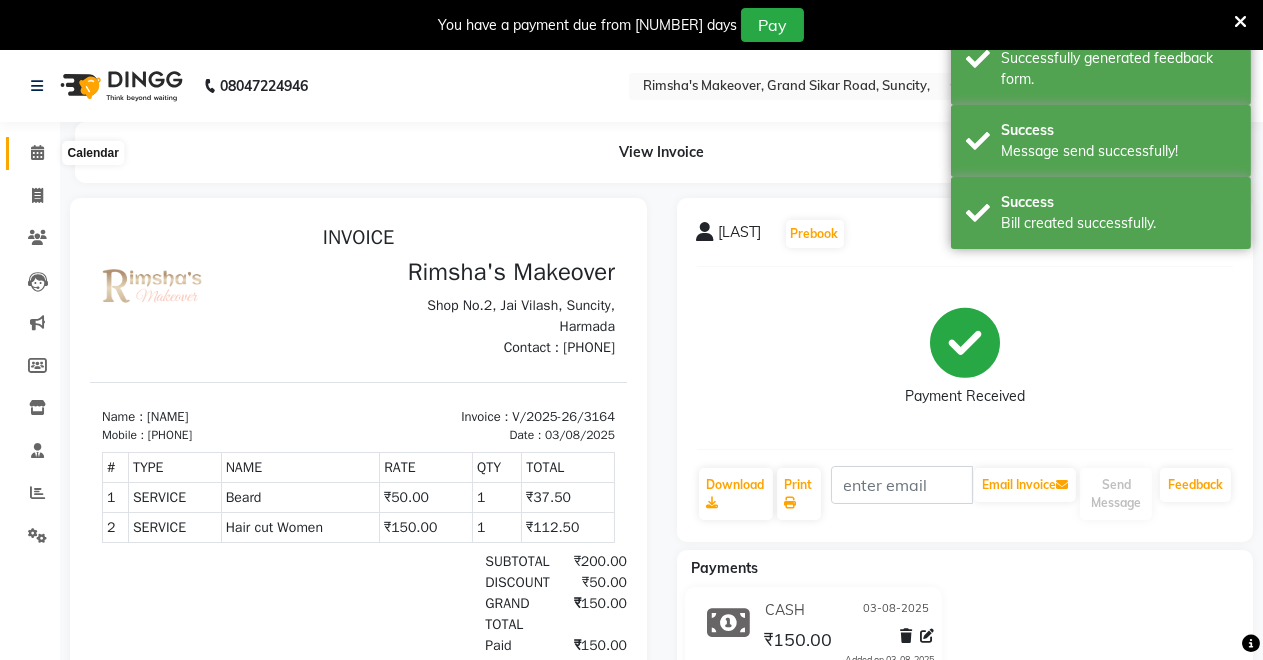 click 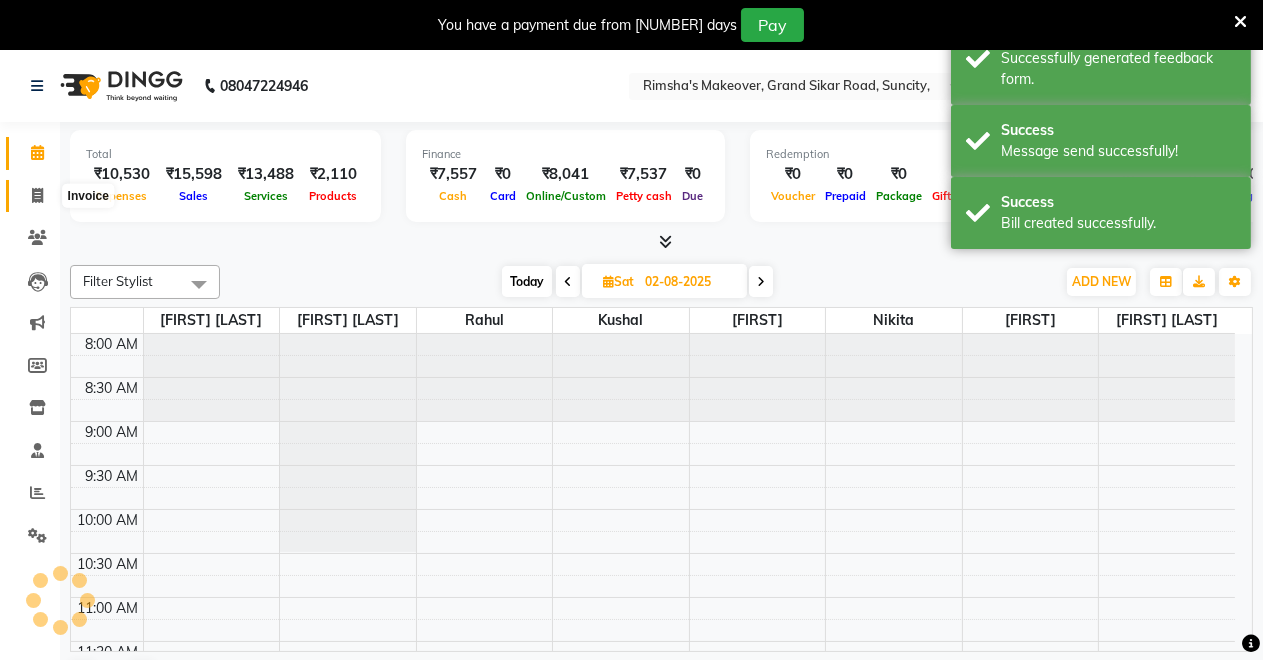 scroll, scrollTop: 0, scrollLeft: 0, axis: both 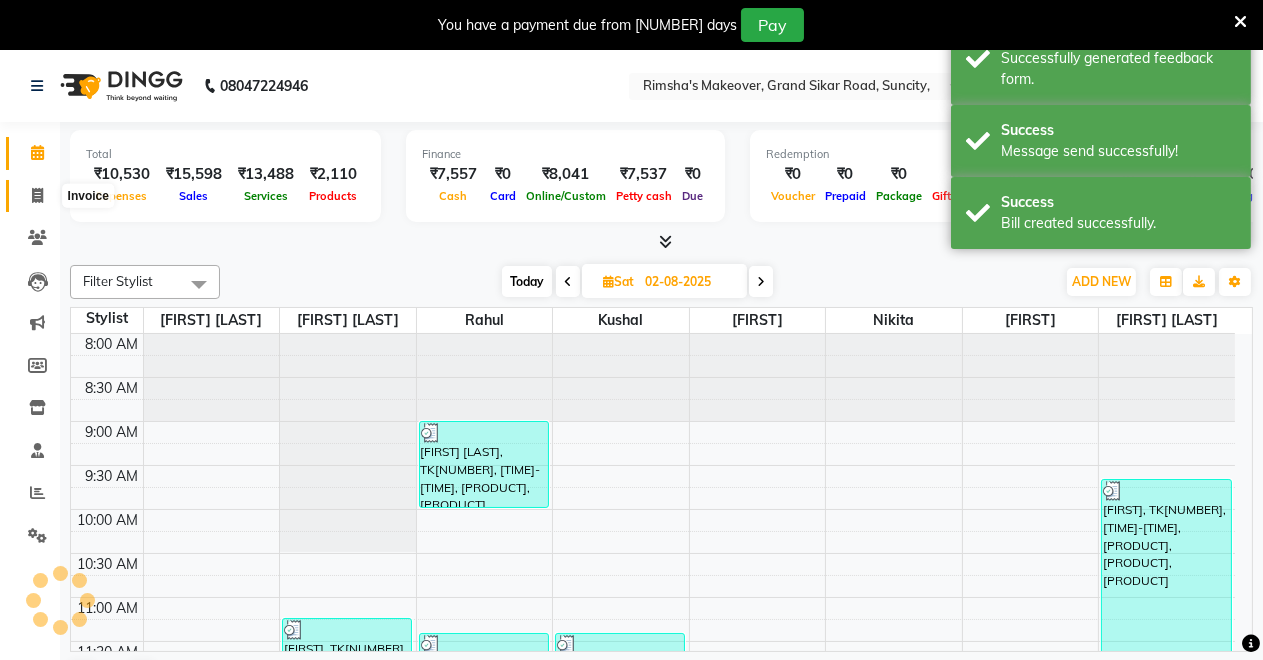 click 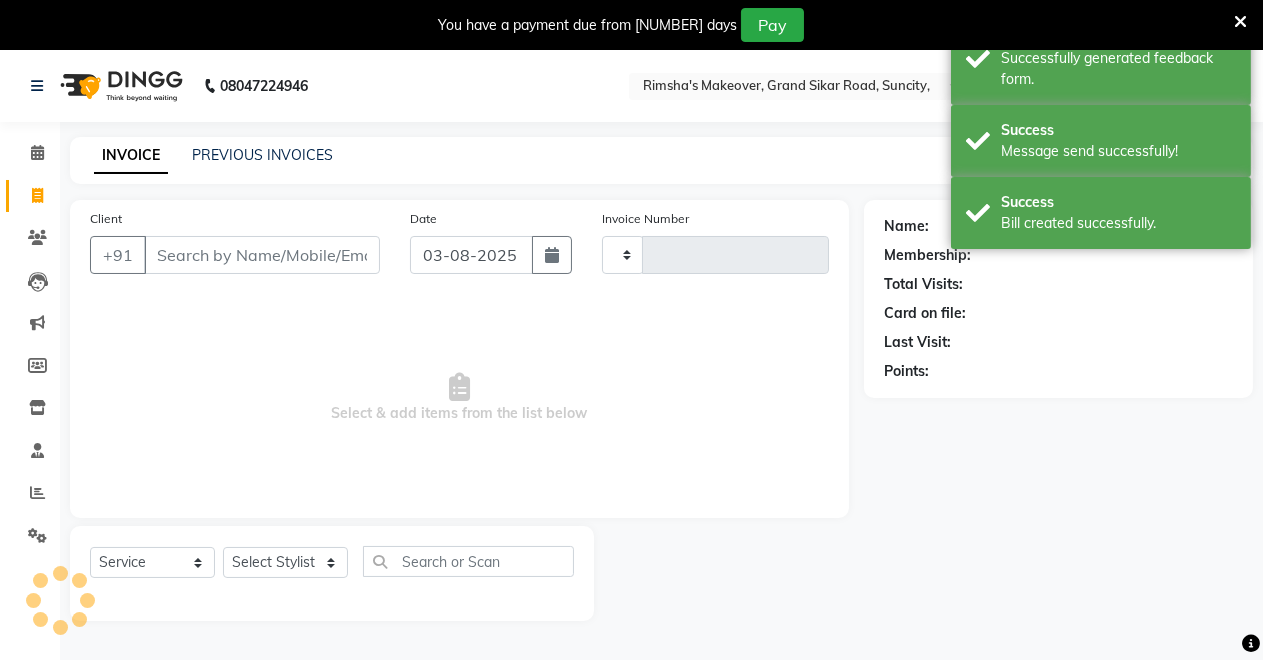 type on "3165" 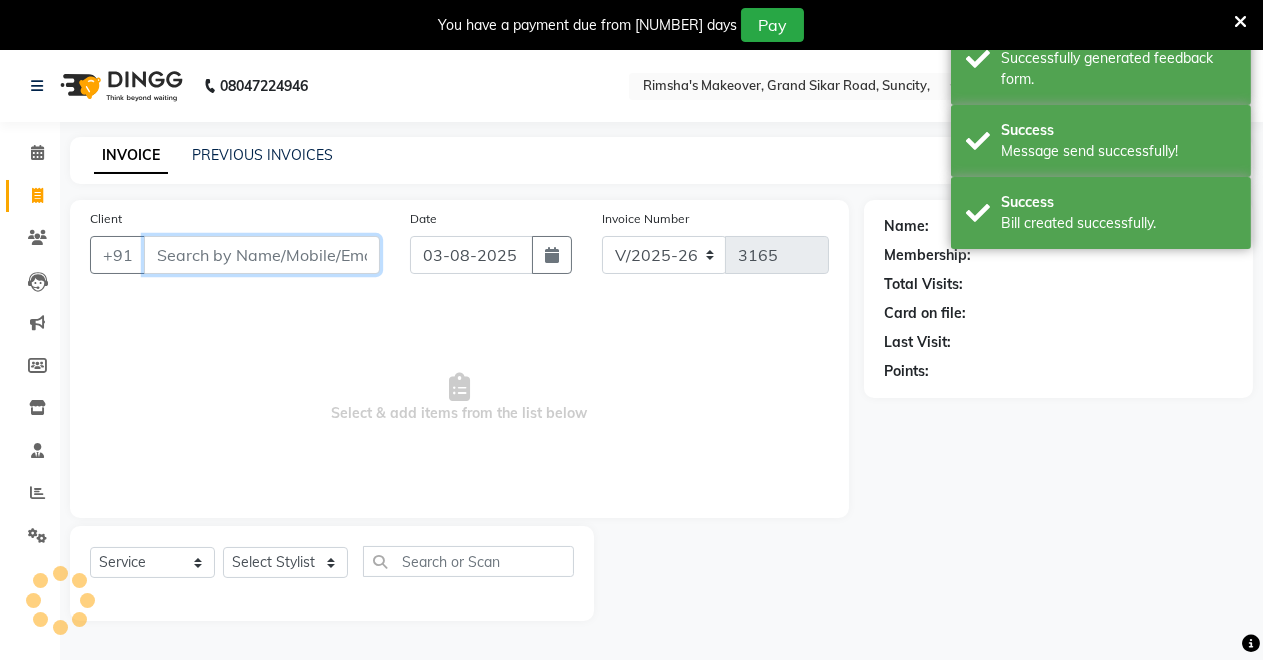 click on "Client" at bounding box center (262, 255) 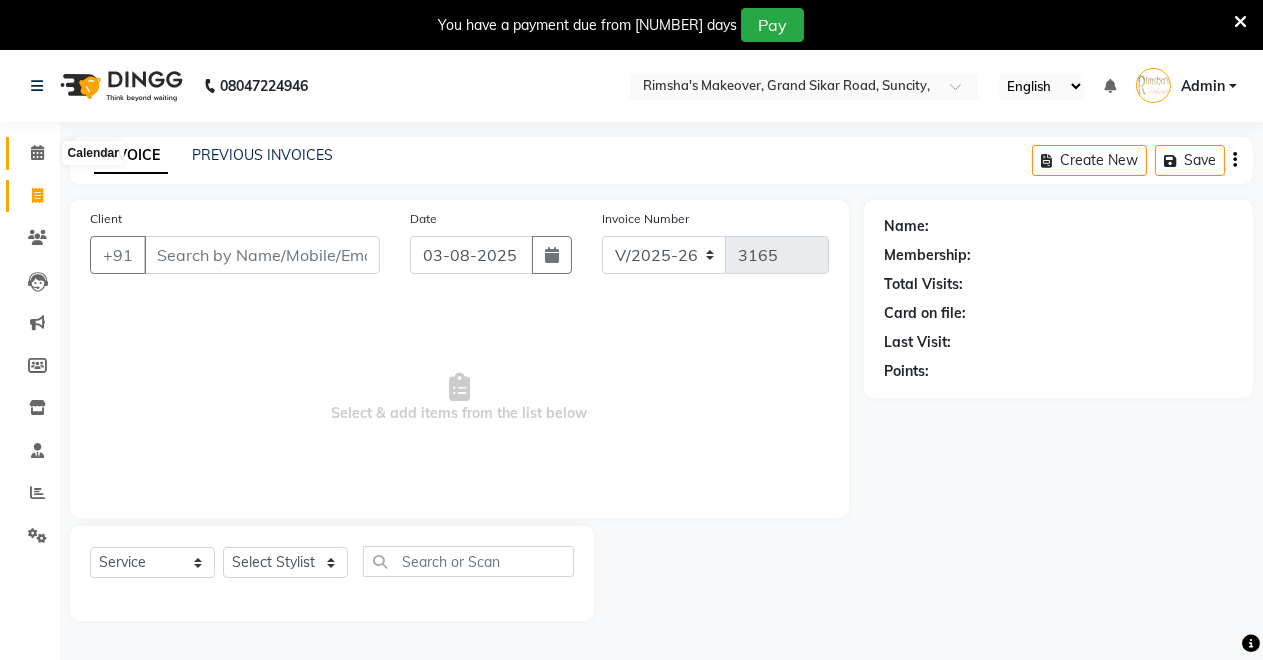 click 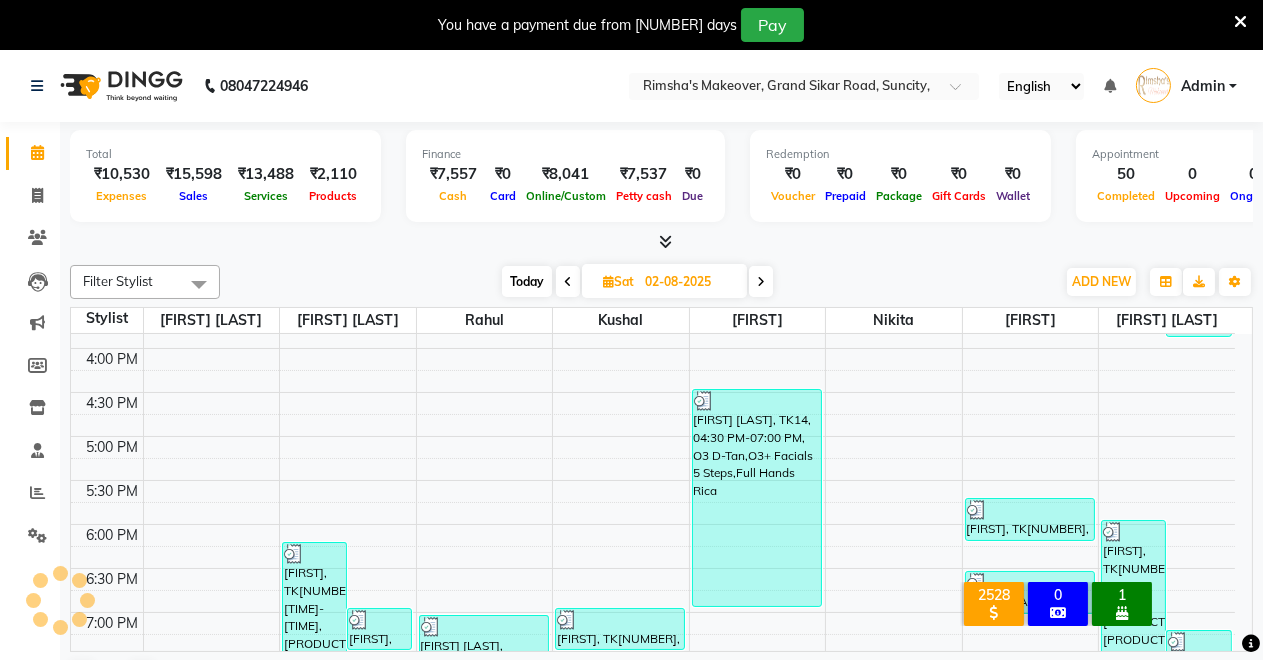 scroll, scrollTop: 0, scrollLeft: 0, axis: both 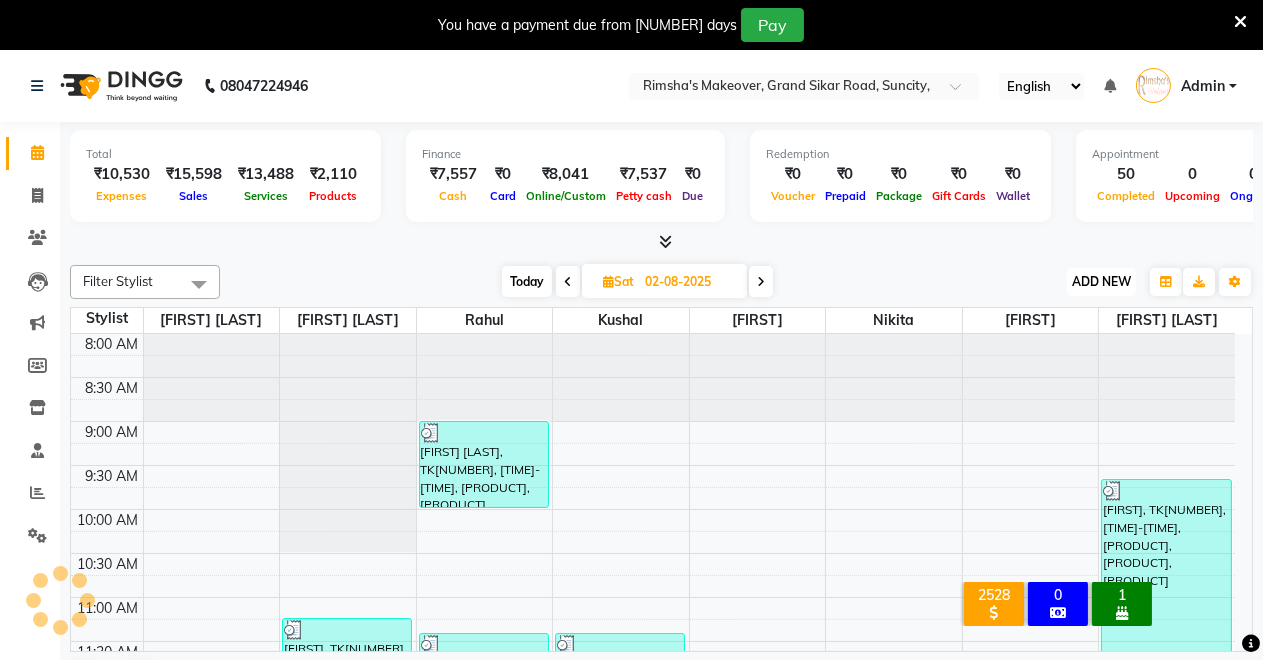 click on "ADD NEW Toggle Dropdown" at bounding box center (1101, 282) 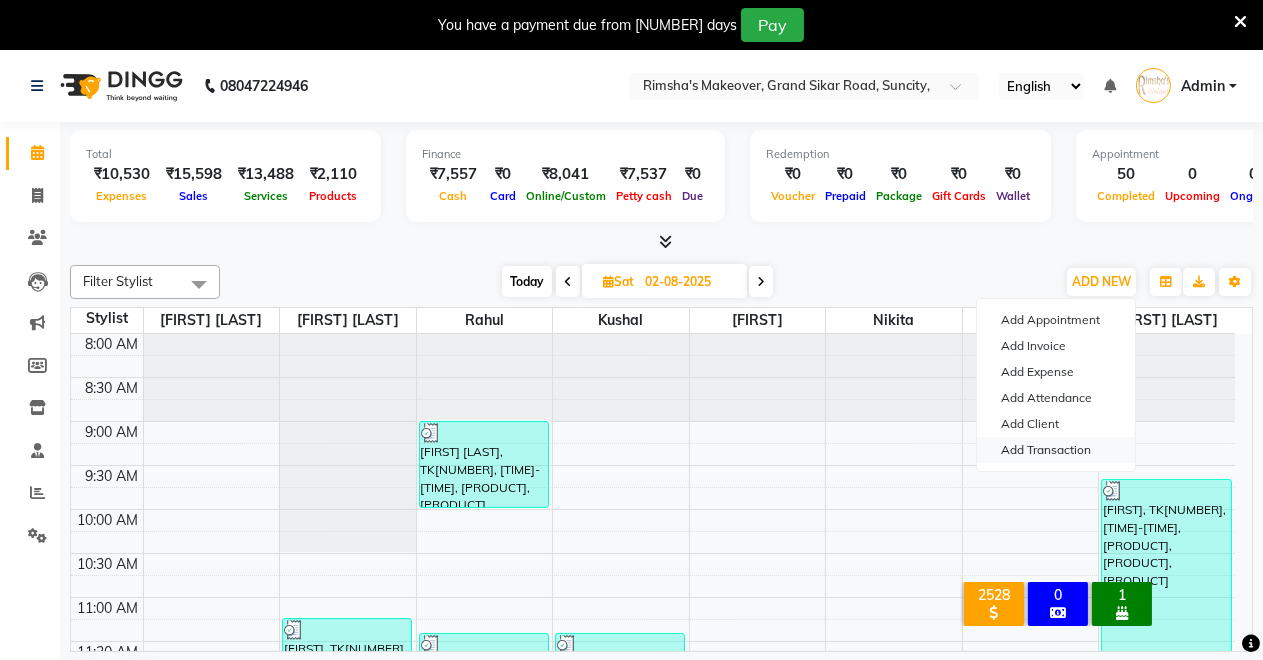 click on "Add Transaction" at bounding box center (1056, 450) 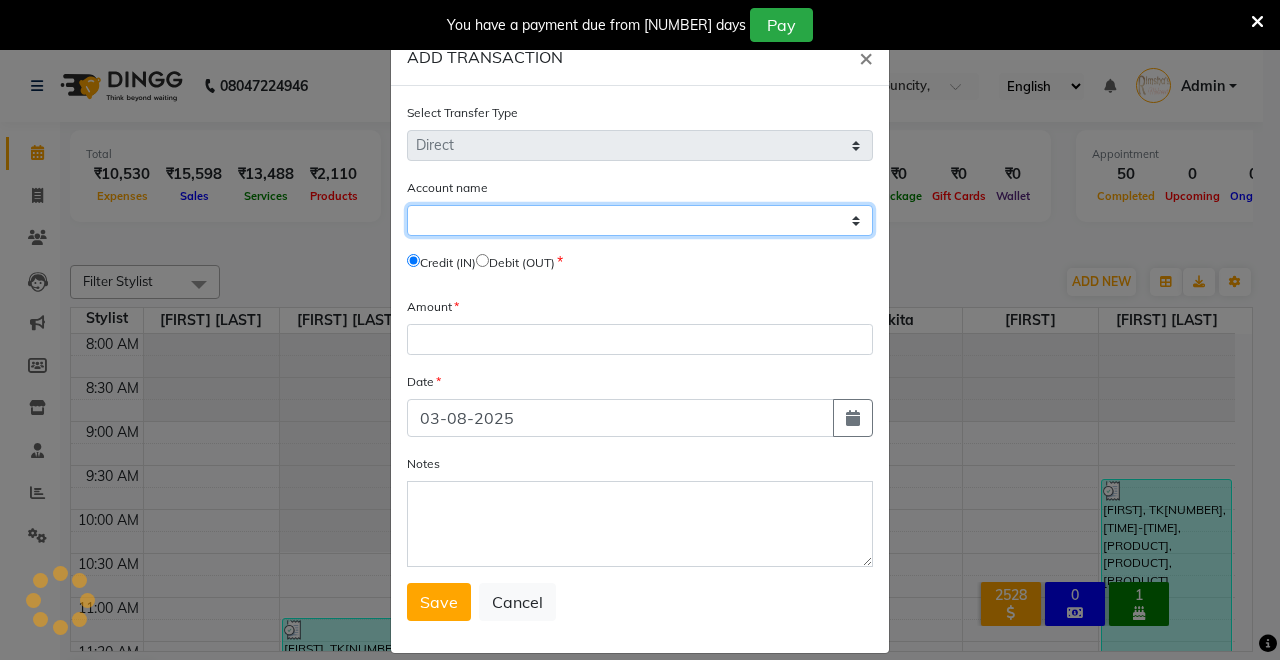 click on "Select" 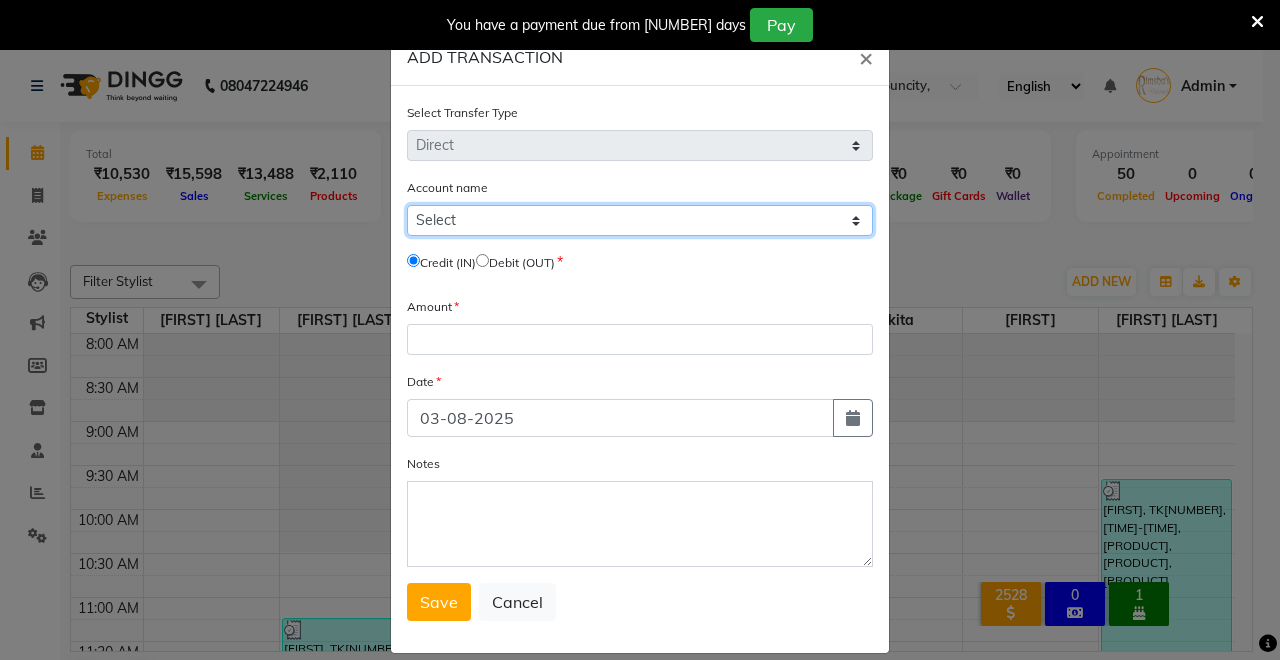 select on "6406" 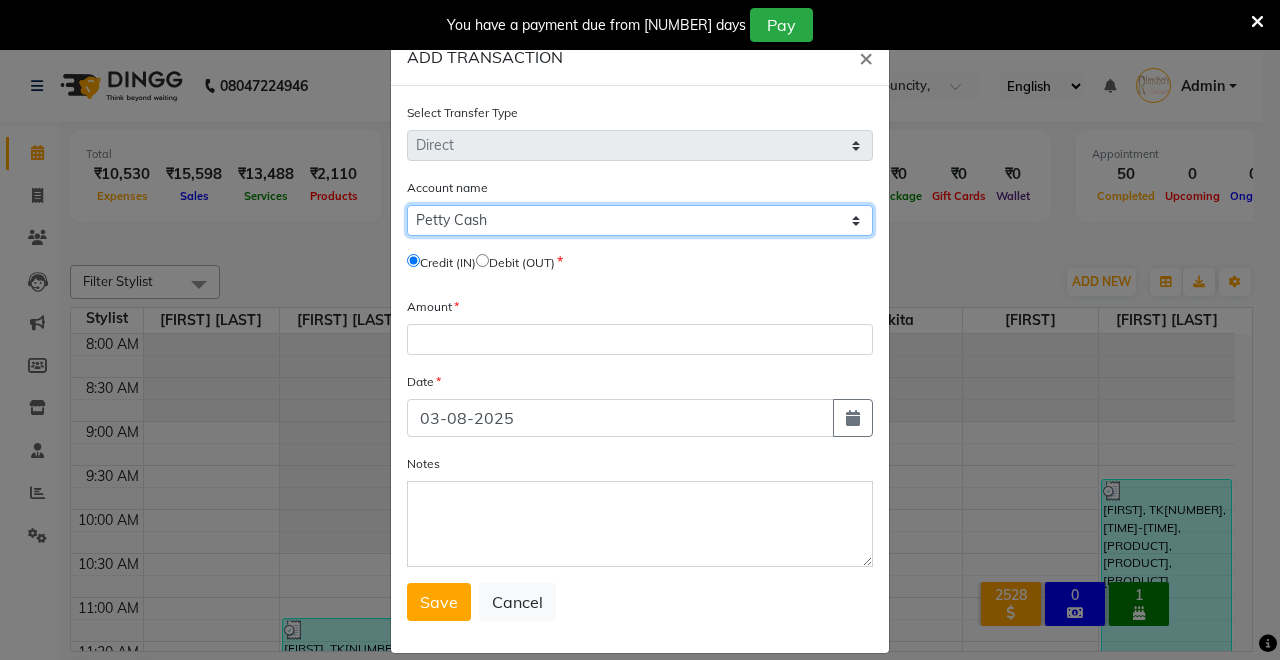 click on "Select Petty Cash Default Account Upi Account" 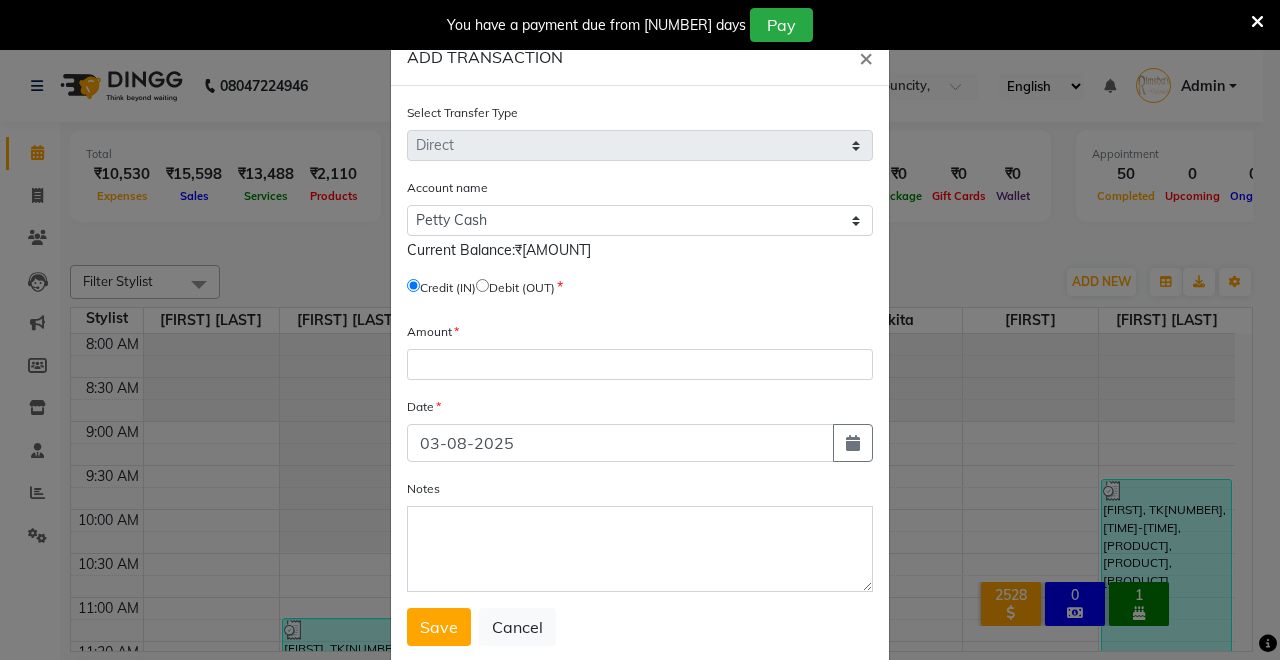 click 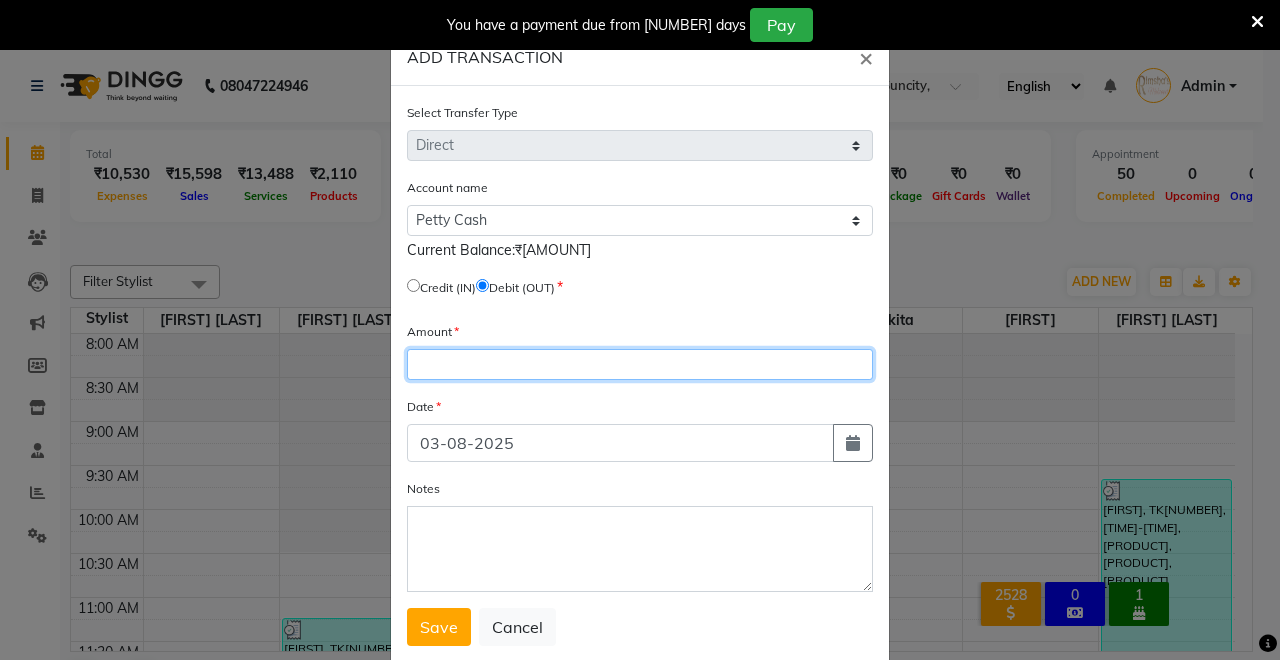 click 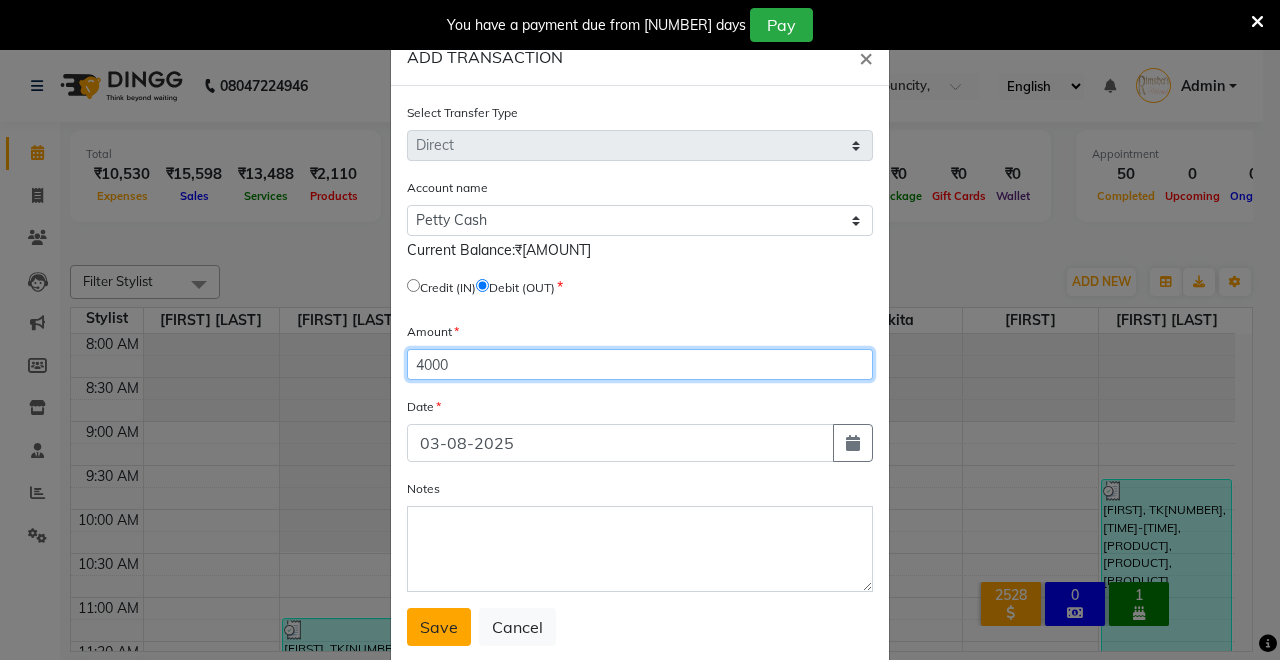type on "4000" 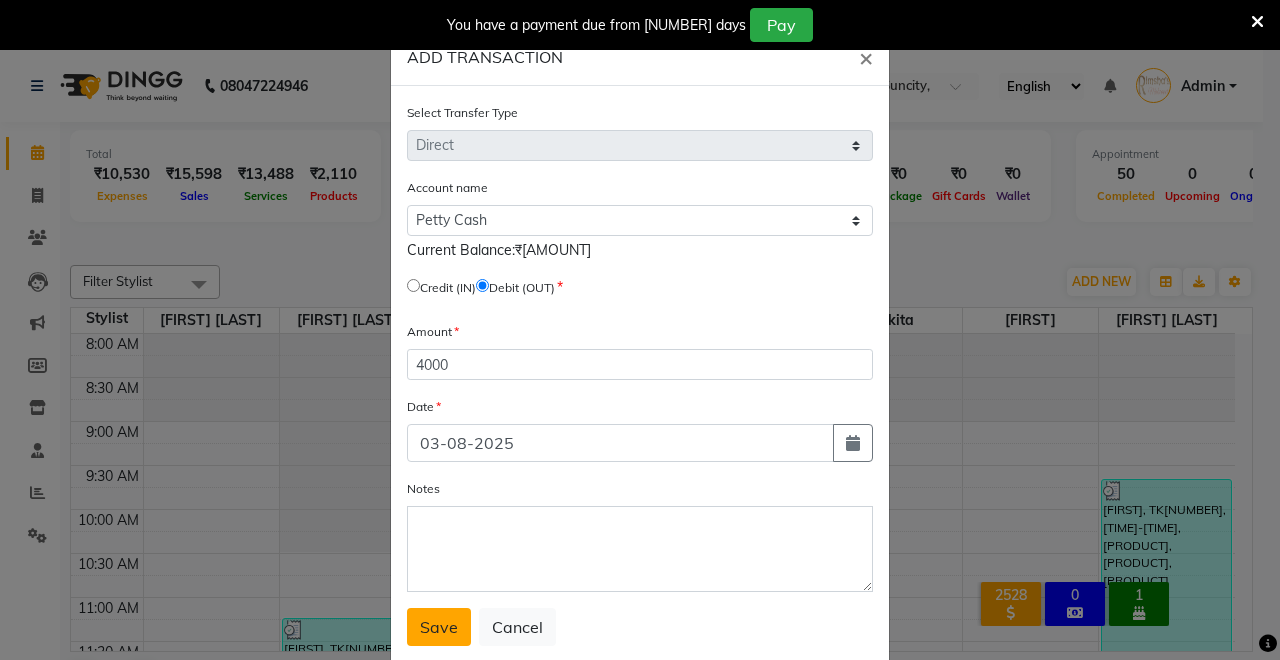click on "Save" at bounding box center (439, 627) 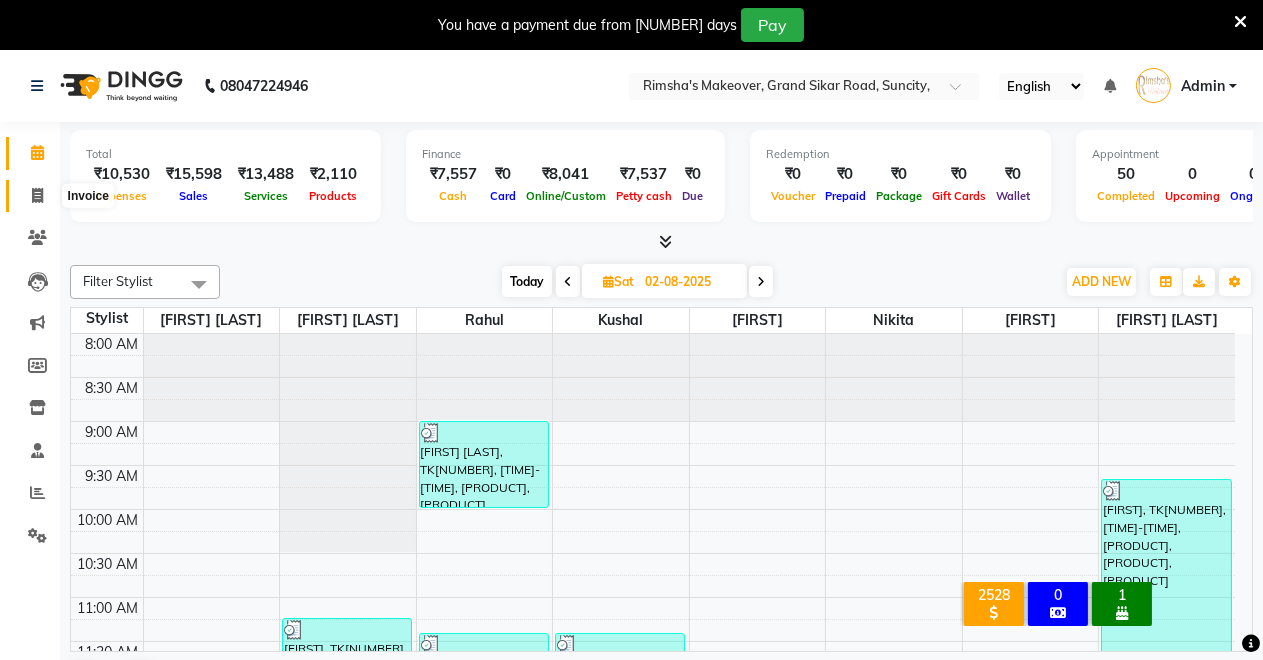 click 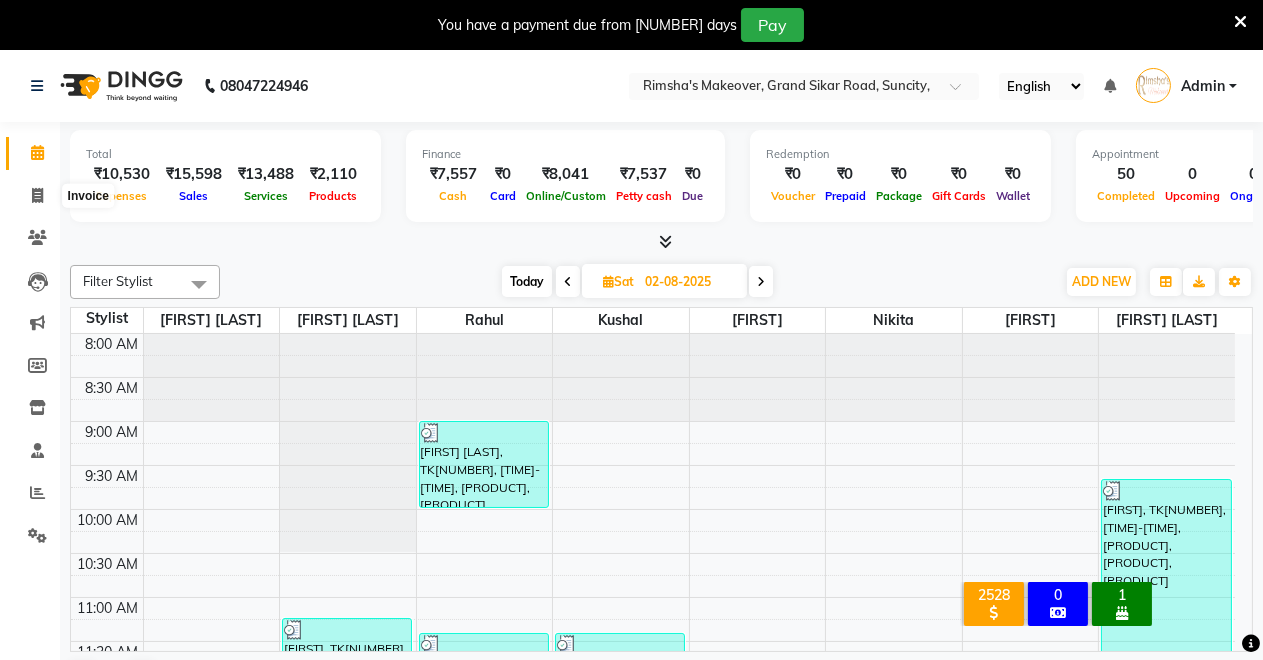 select on "service" 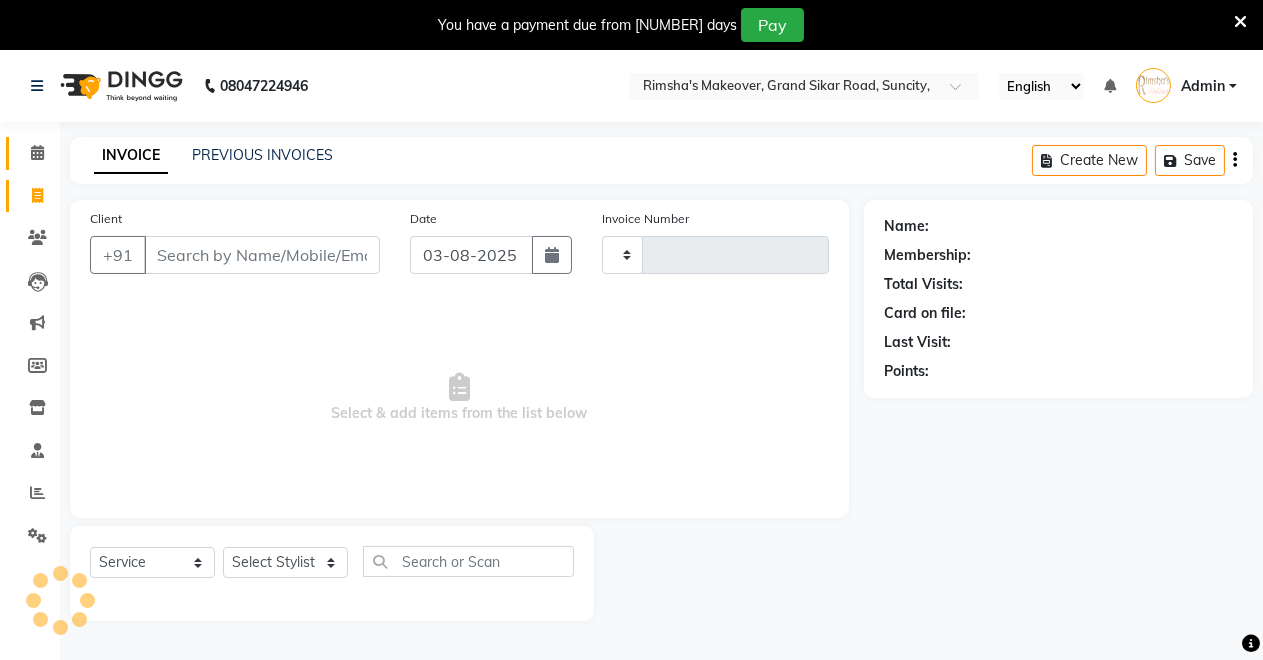 type on "3165" 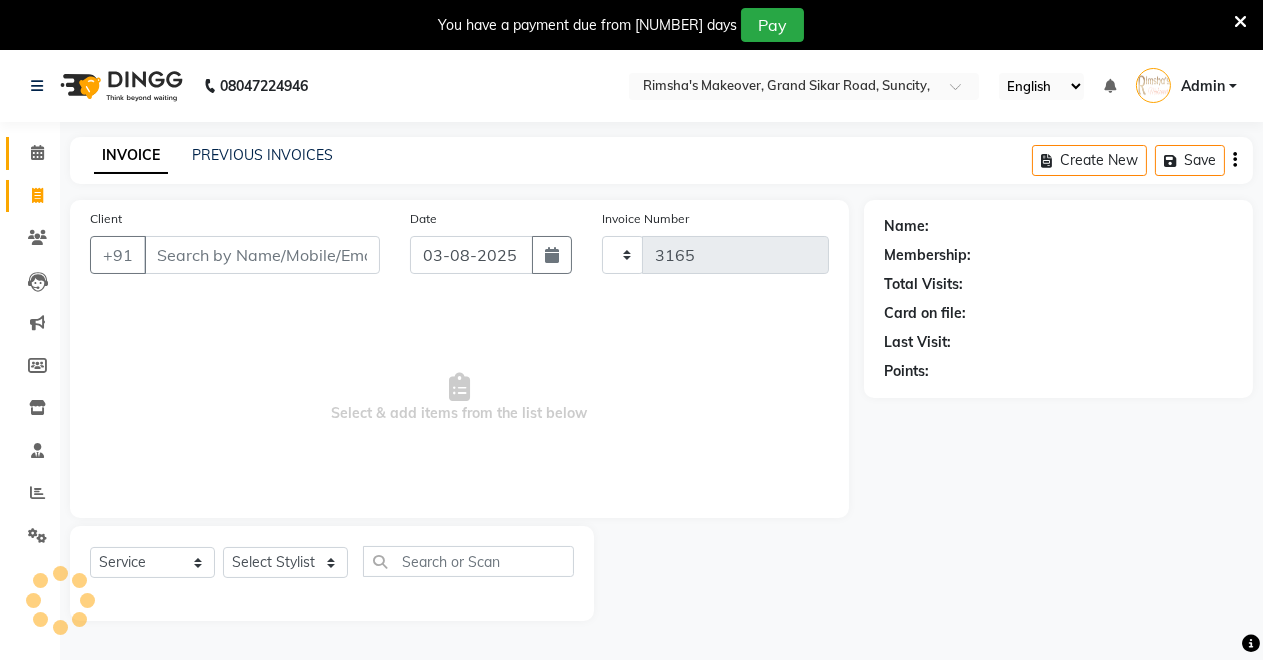 select on "7317" 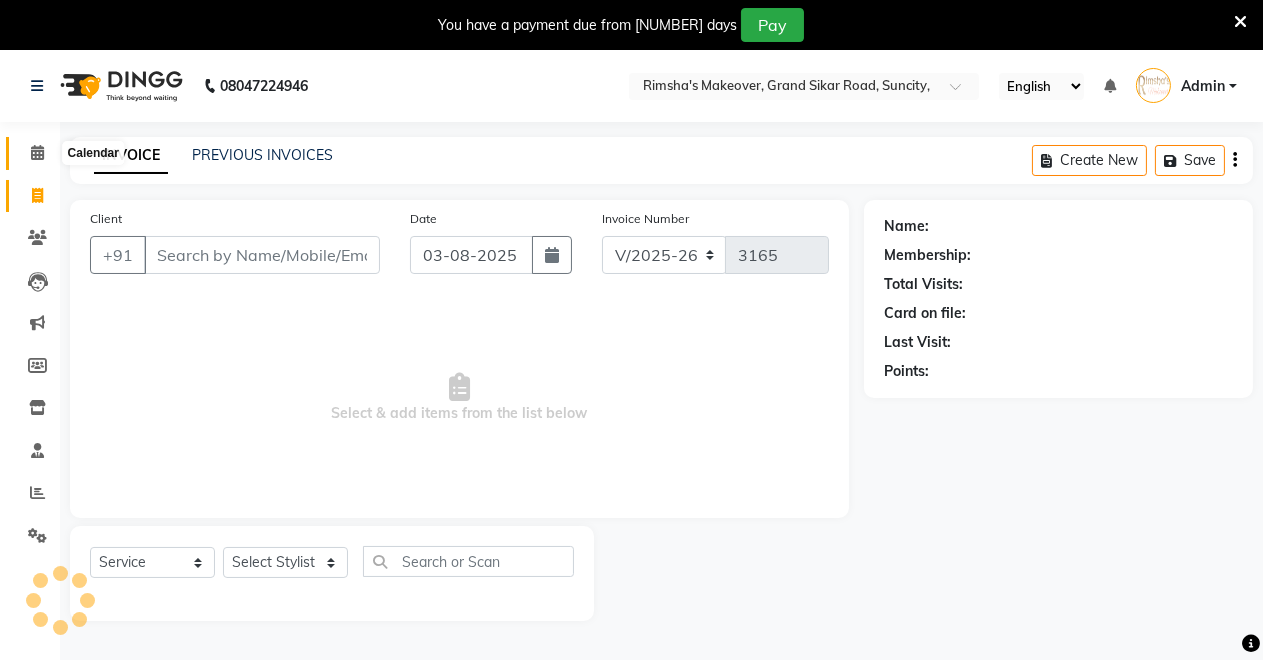 click 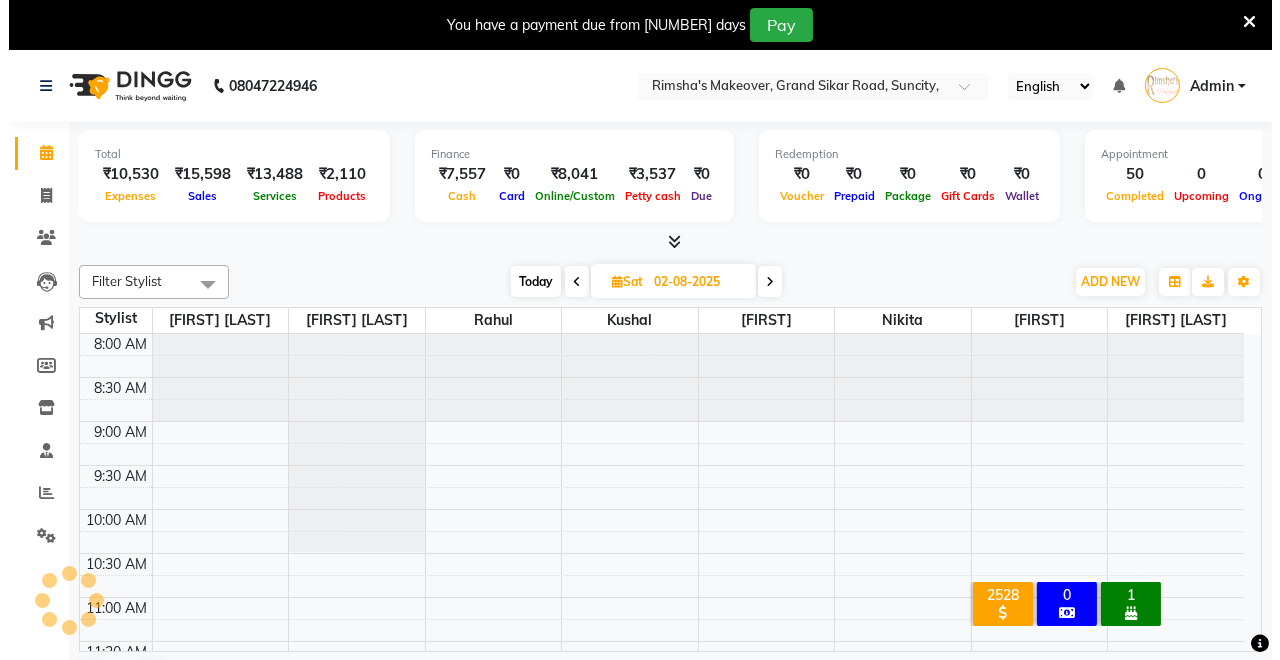 scroll, scrollTop: 0, scrollLeft: 0, axis: both 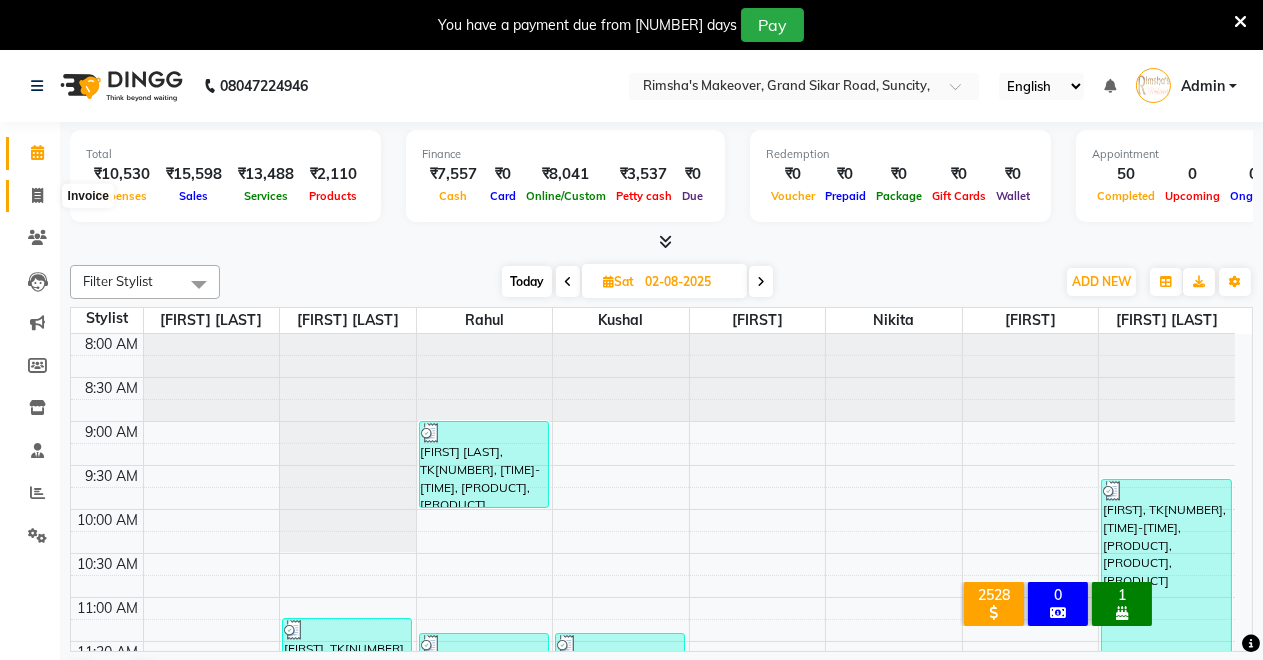 click 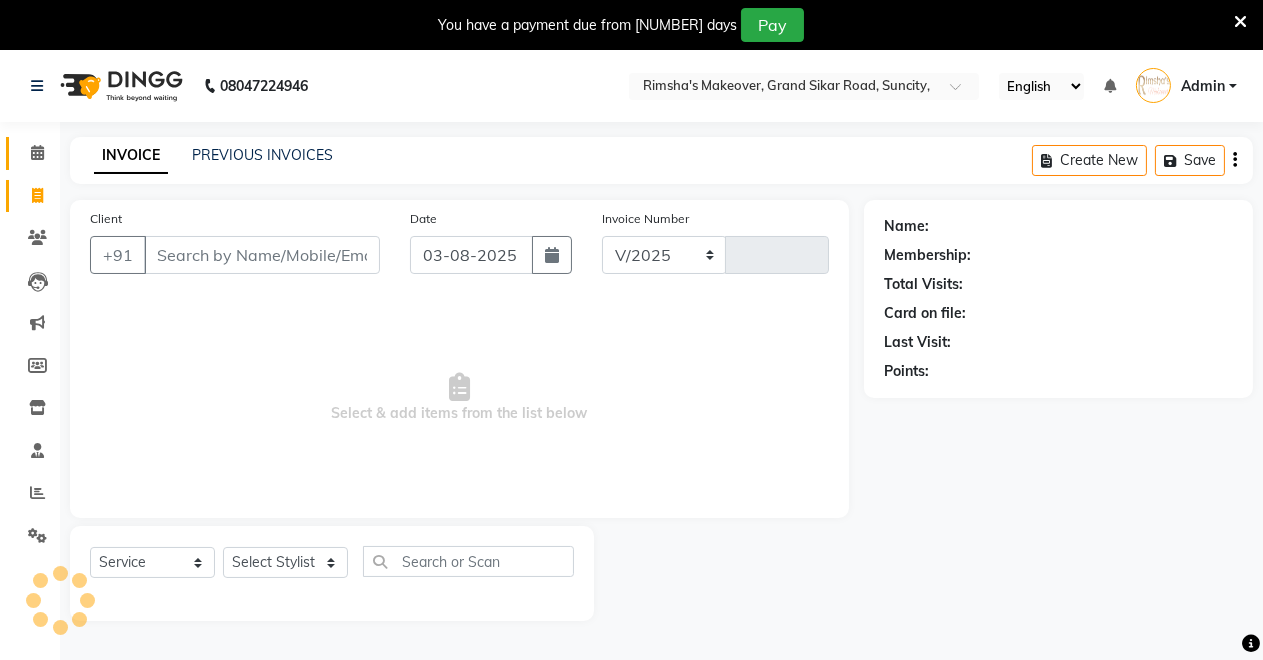 select on "7317" 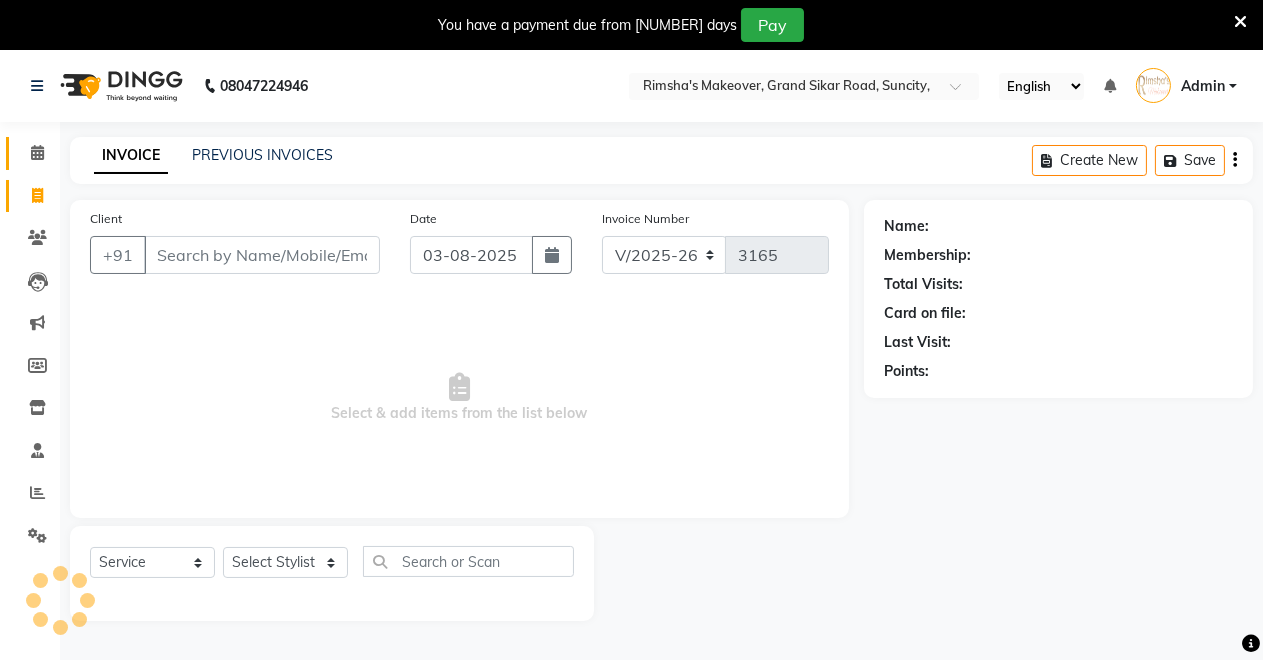click on "Client" at bounding box center (262, 255) 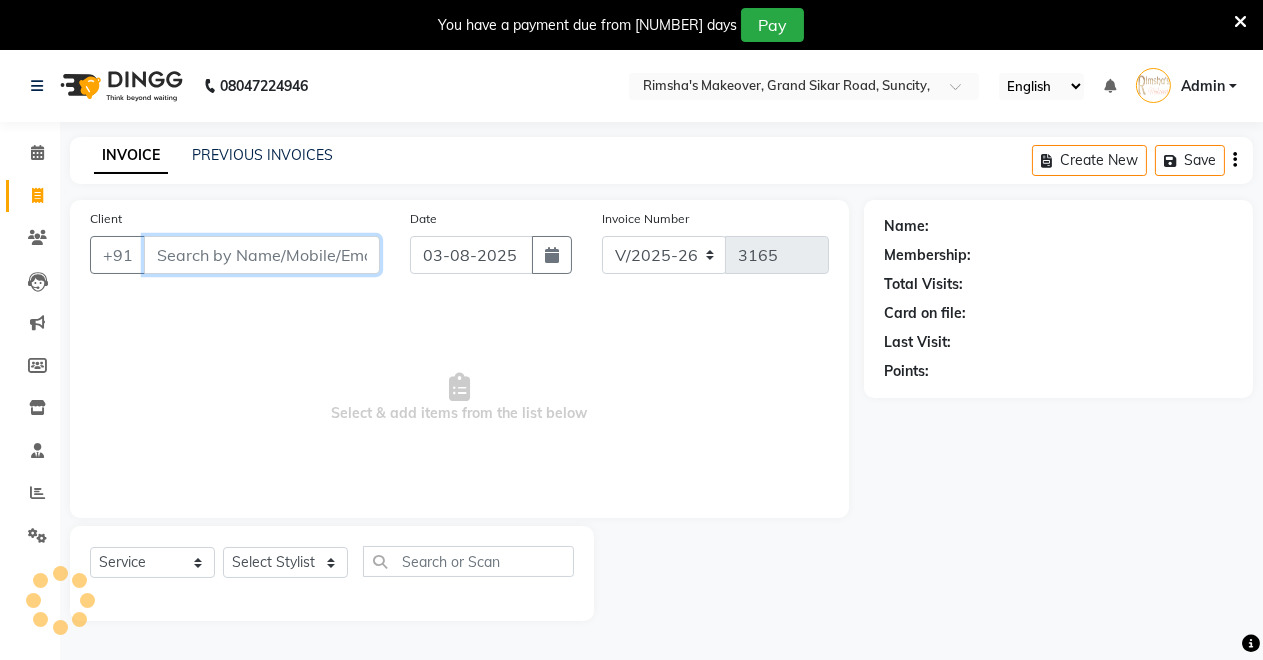 click on "Client" at bounding box center (262, 255) 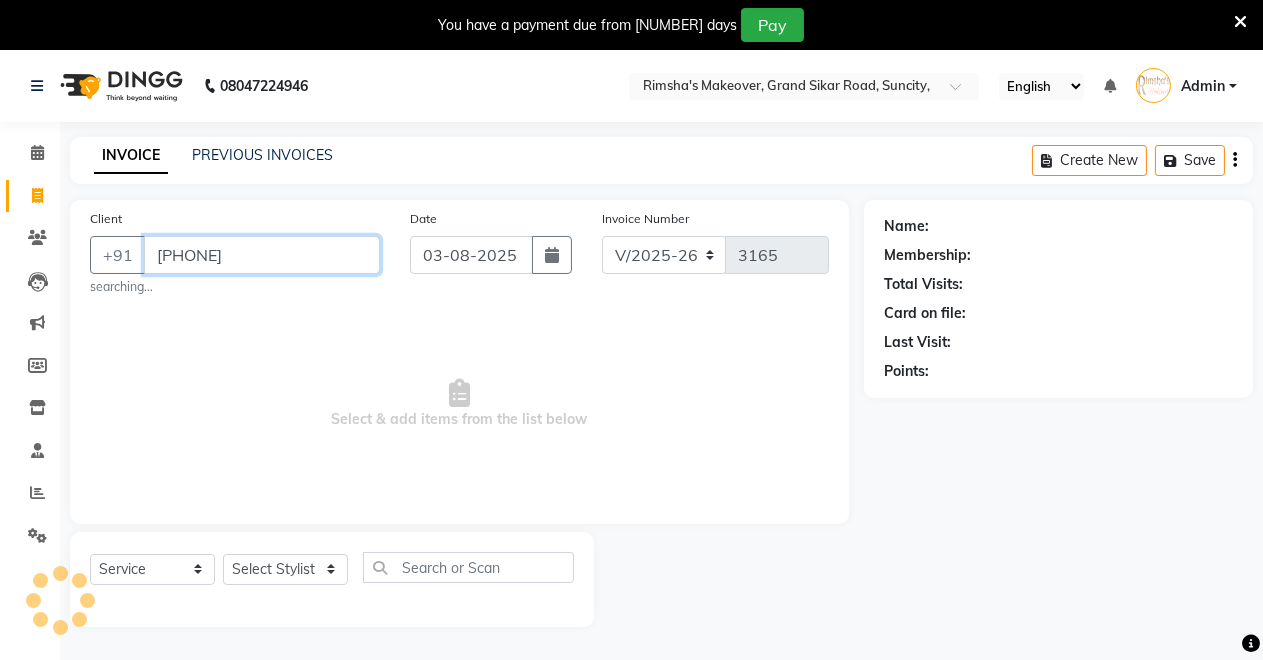 type on "9461839839" 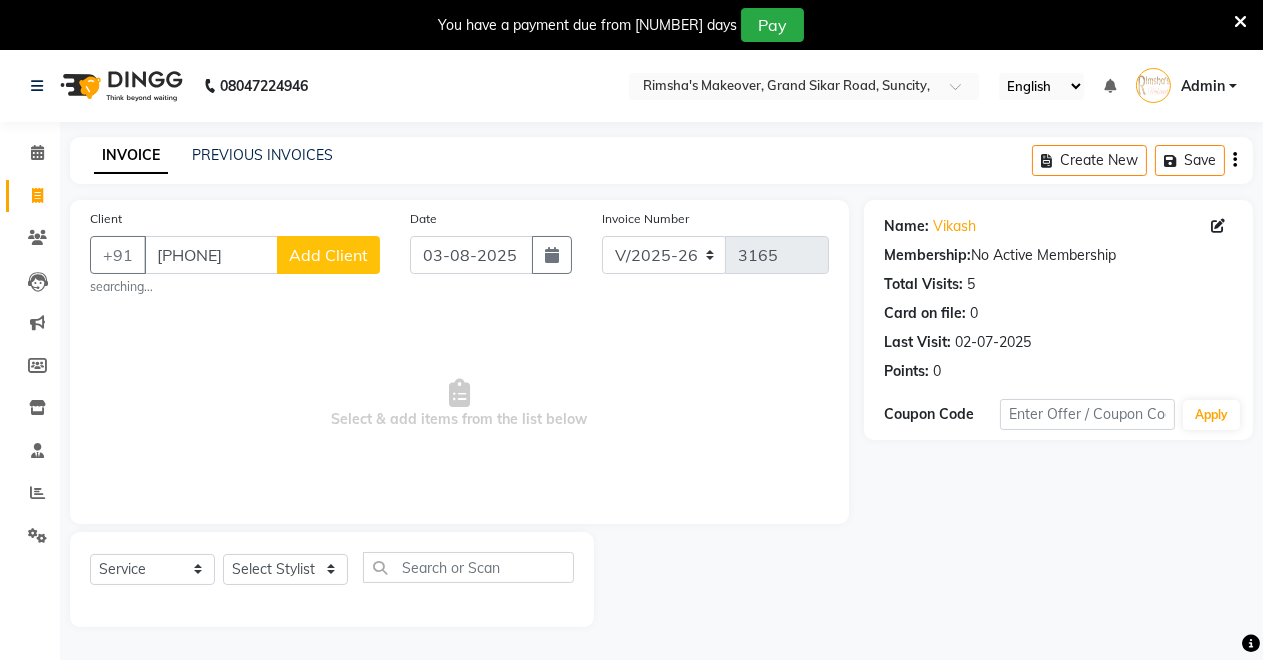 click on "Add Client" 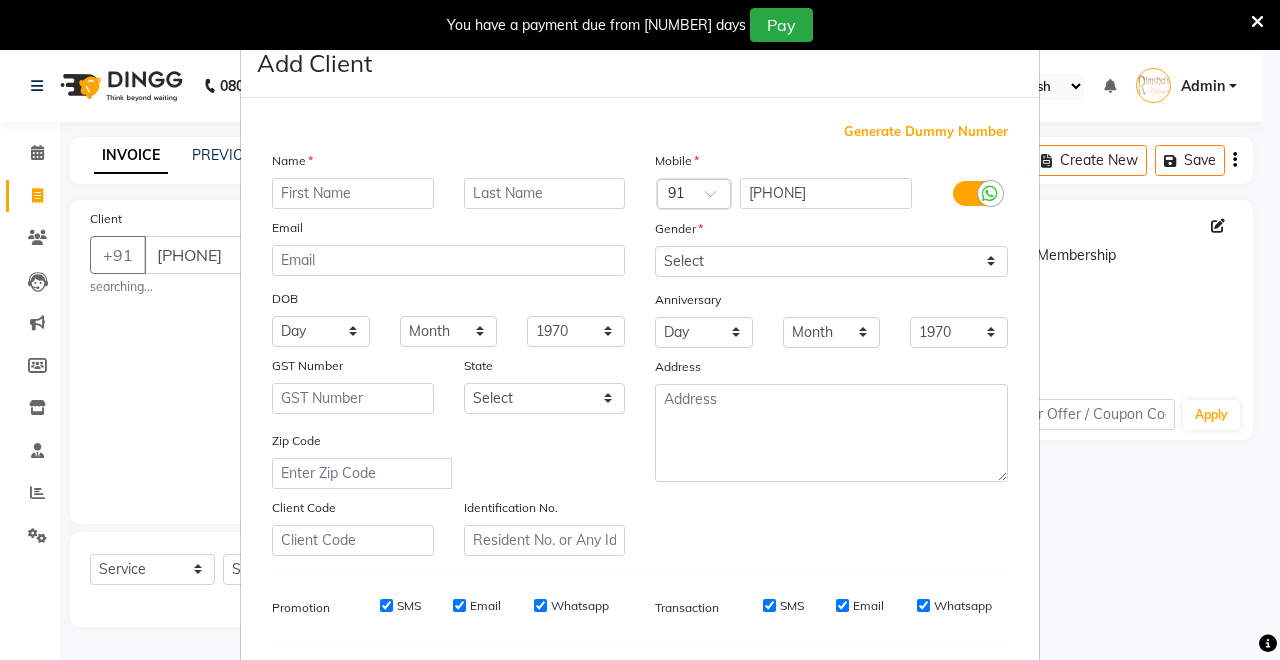 type on "B" 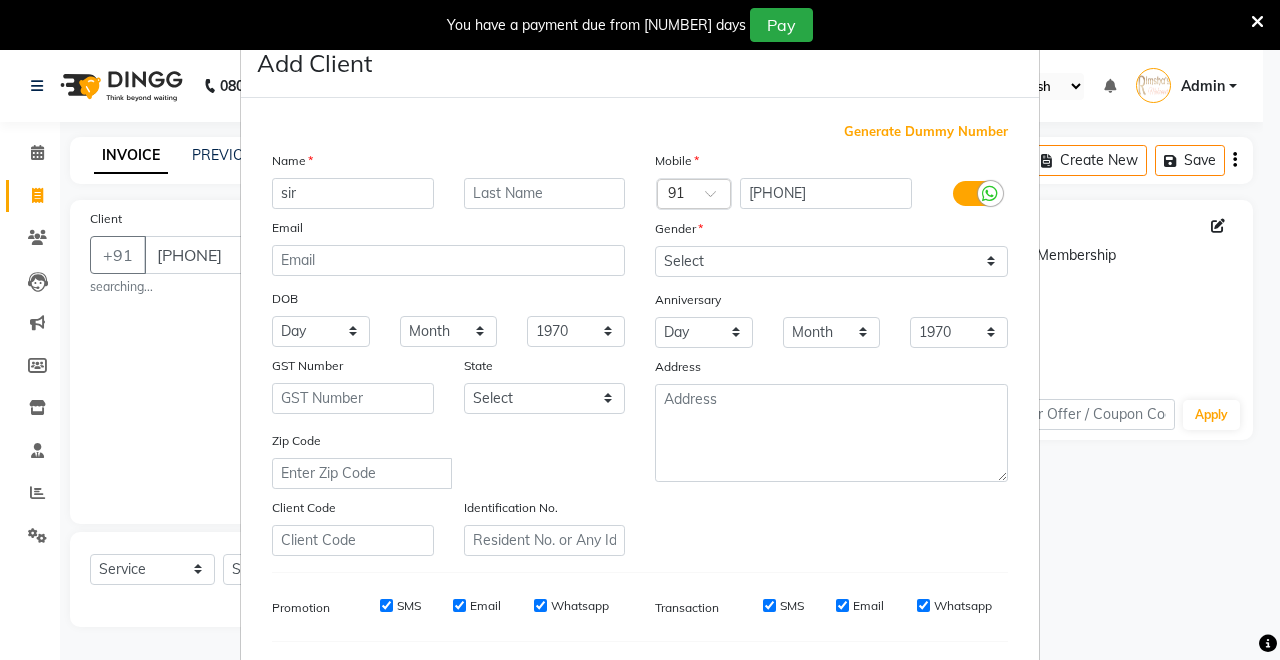 type on "sir" 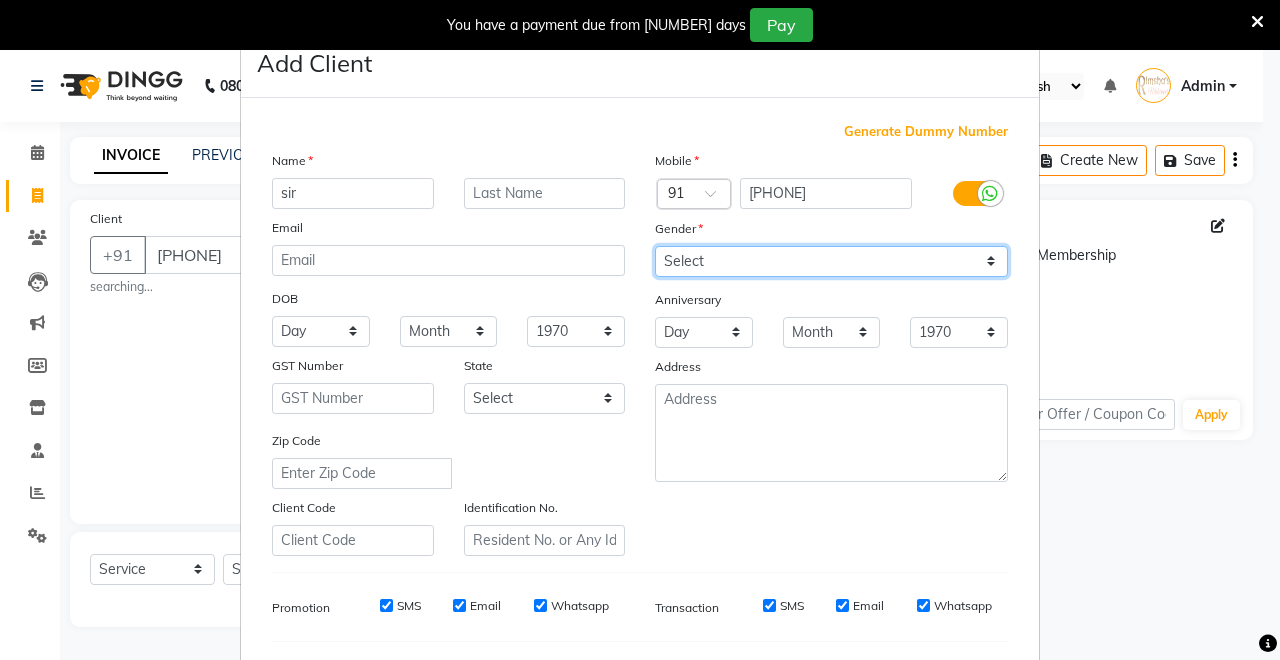 click on "Select Male Female Other Prefer Not To Say" at bounding box center [831, 261] 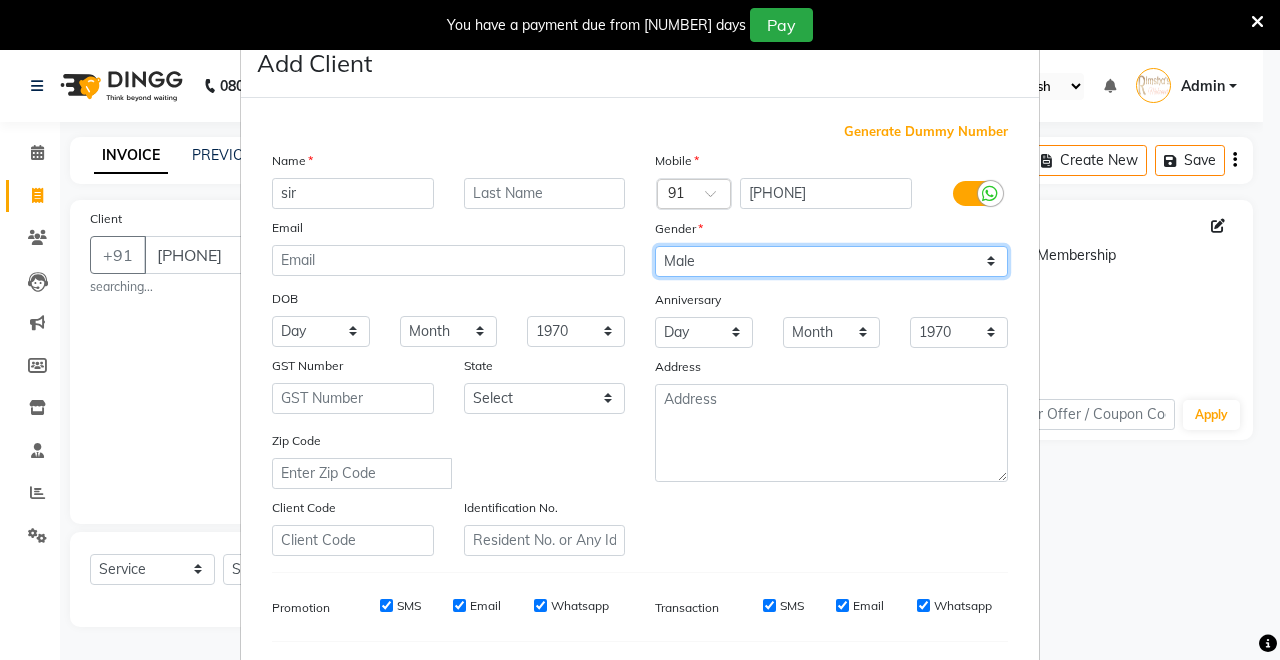 click on "Select Male Female Other Prefer Not To Say" at bounding box center [831, 261] 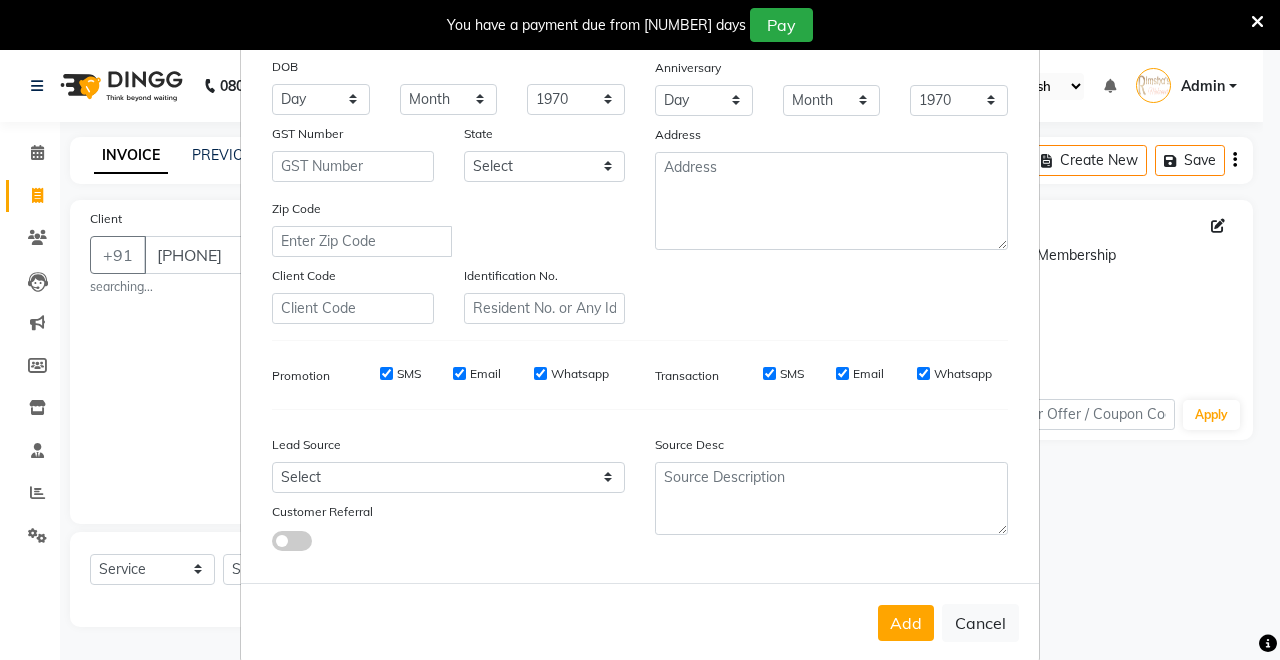 scroll, scrollTop: 259, scrollLeft: 0, axis: vertical 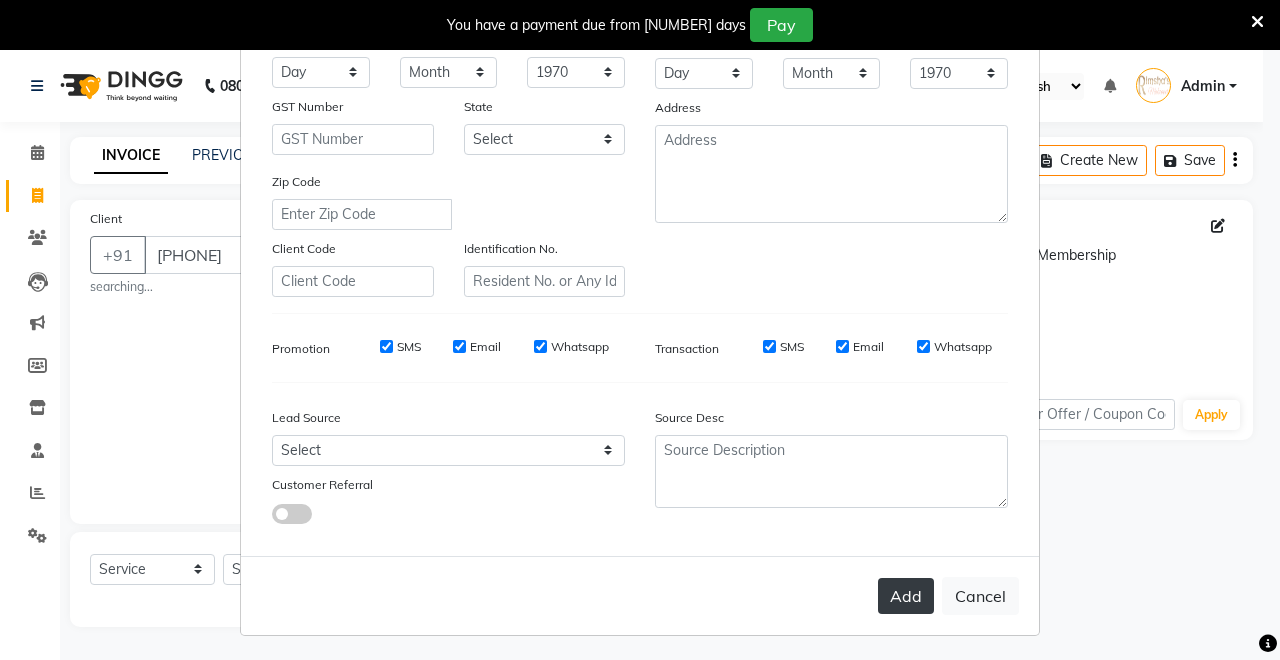 click on "Add" at bounding box center [906, 596] 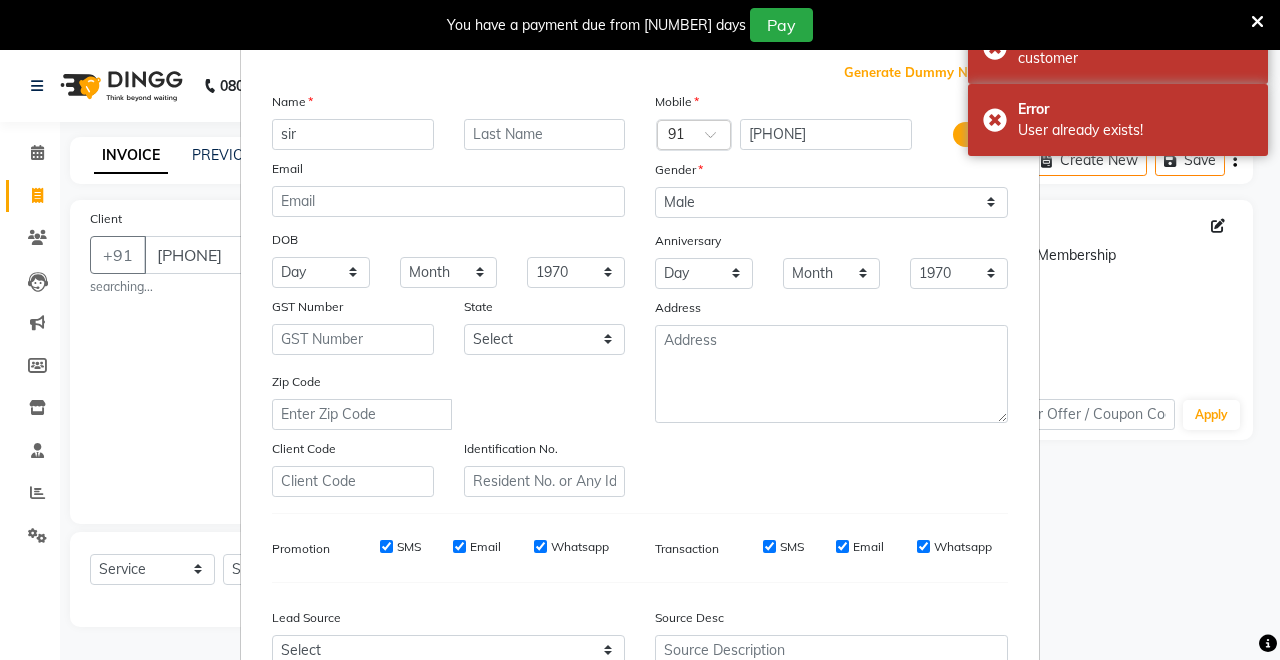 scroll, scrollTop: 0, scrollLeft: 0, axis: both 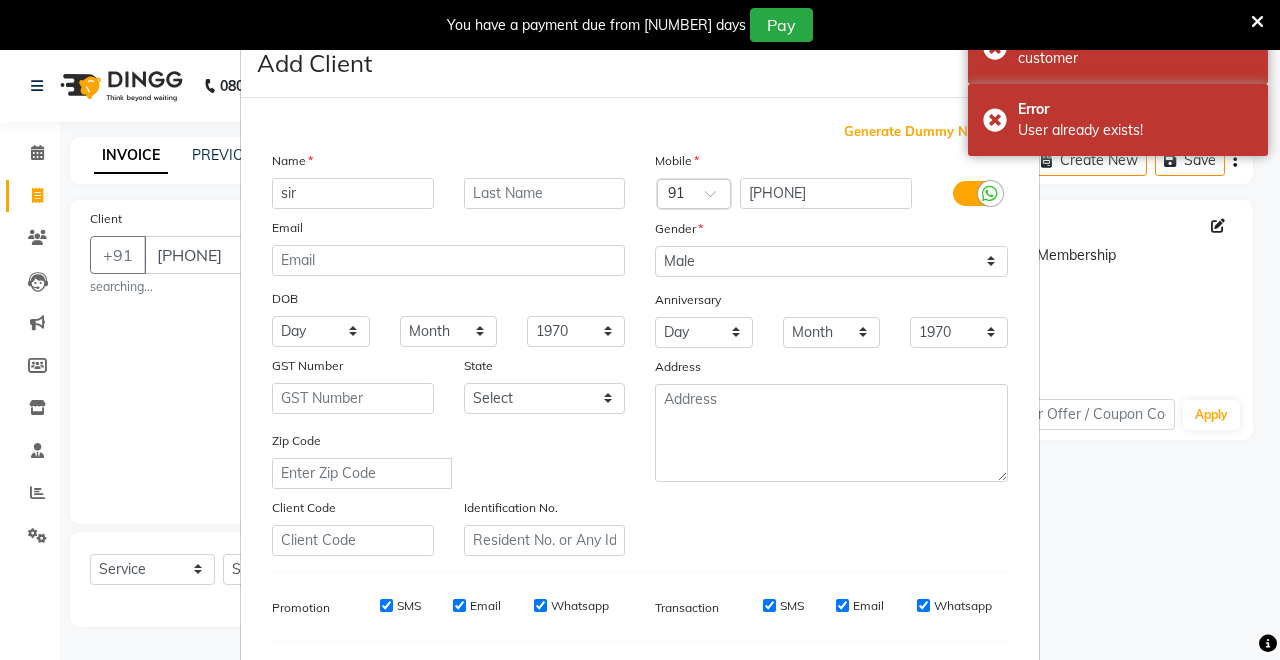 click on "Add Client Generate Dummy Number Name sir Email DOB Day 01 02 03 04 05 06 07 08 09 10 11 12 13 14 15 16 17 18 19 20 21 22 23 24 25 26 27 28 29 30 31 Month January February March April May June July August September October November December 1940 1941 1942 1943 1944 1945 1946 1947 1948 1949 1950 1951 1952 1953 1954 1955 1956 1957 1958 1959 1960 1961 1962 1963 1964 1965 1966 1967 1968 1969 1970 1971 1972 1973 1974 1975 1976 1977 1978 1979 1980 1981 1982 1983 1984 1985 1986 1987 1988 1989 1990 1991 1992 1993 1994 1995 1996 1997 1998 1999 2000 2001 2002 2003 2004 2005 2006 2007 2008 2009 2010 2011 2012 2013 2014 2015 2016 2017 2018 2019 2020 2021 2022 2023 2024 GST Number State Select Andaman and Nicobar Islands Andhra Pradesh Arunachal Pradesh Assam Bihar Chandigarh Chhattisgarh Dadra and Nagar Haveli Daman and Diu Delhi Goa Gujarat Haryana Himachal Pradesh Jammu and Kashmir Jharkhand Karnataka Kerala Lakshadweep Madhya Pradesh Maharashtra Manipur Meghalaya Mizoram Nagaland Odisha Pondicherry Punjab Rajasthan ×" at bounding box center [640, 330] 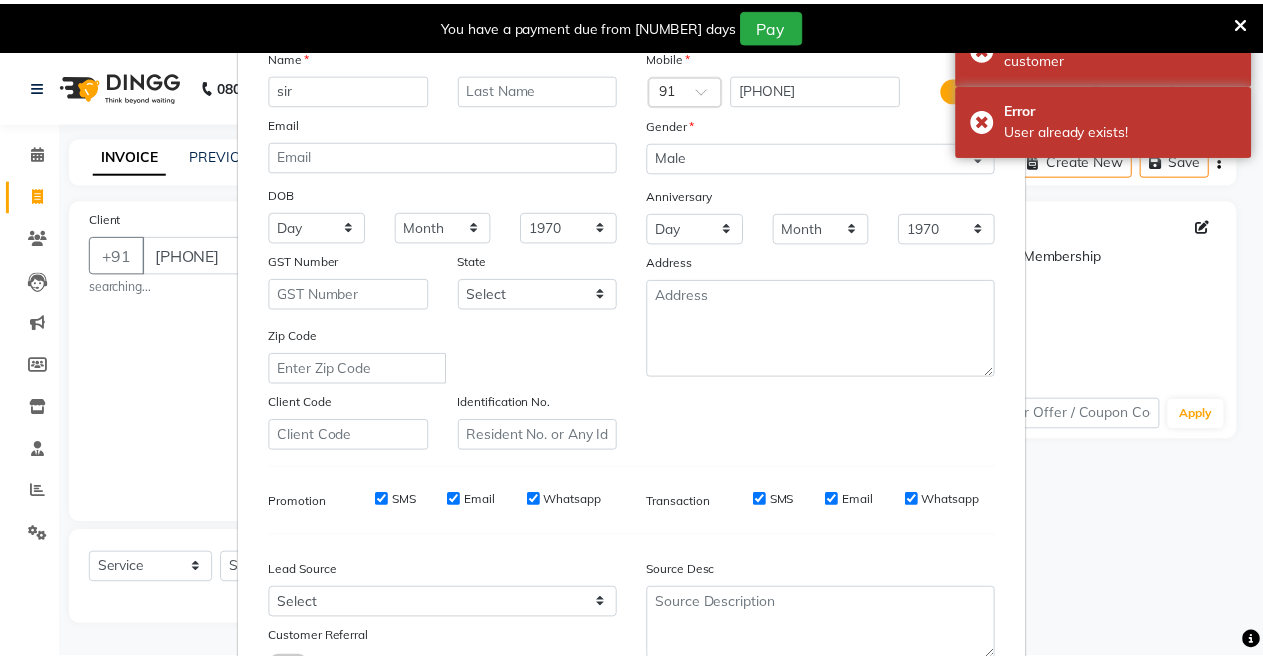 scroll, scrollTop: 259, scrollLeft: 0, axis: vertical 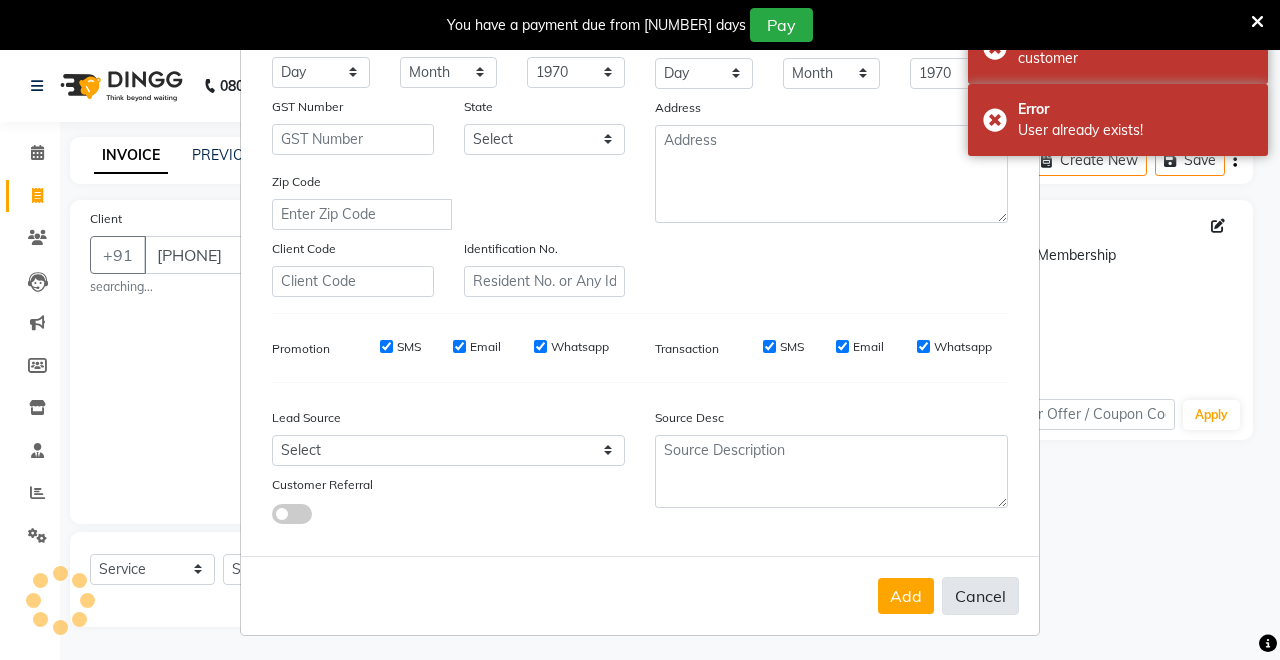 click on "Cancel" at bounding box center (980, 596) 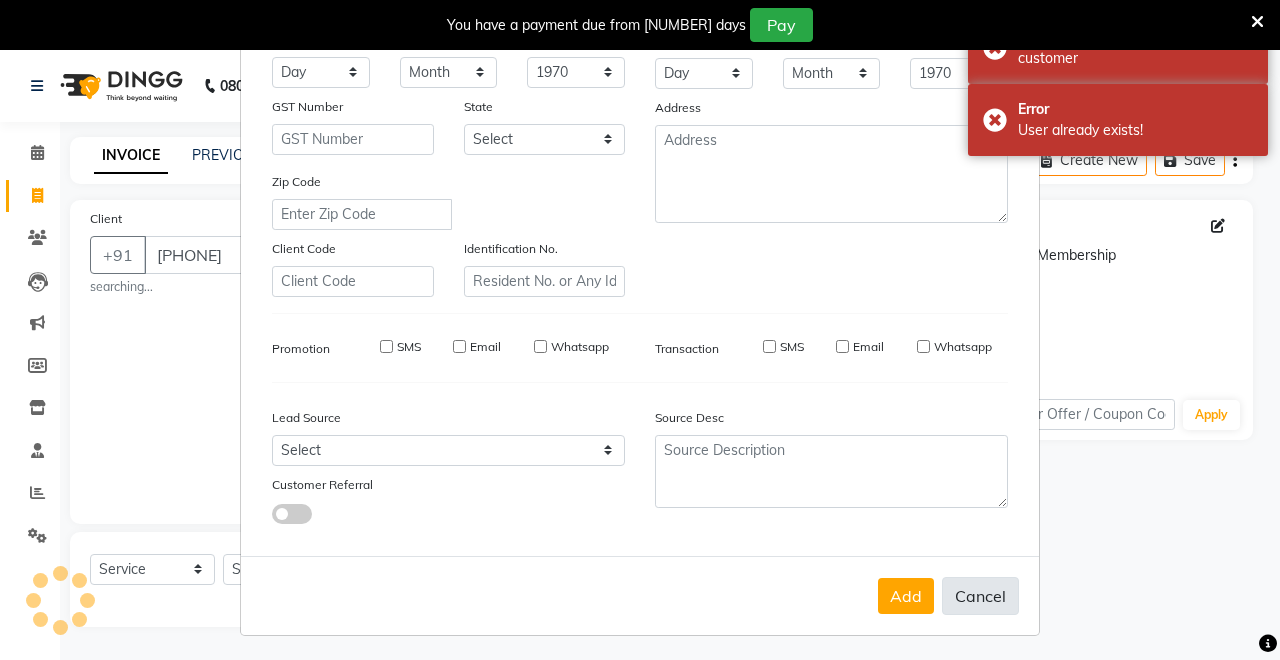 type 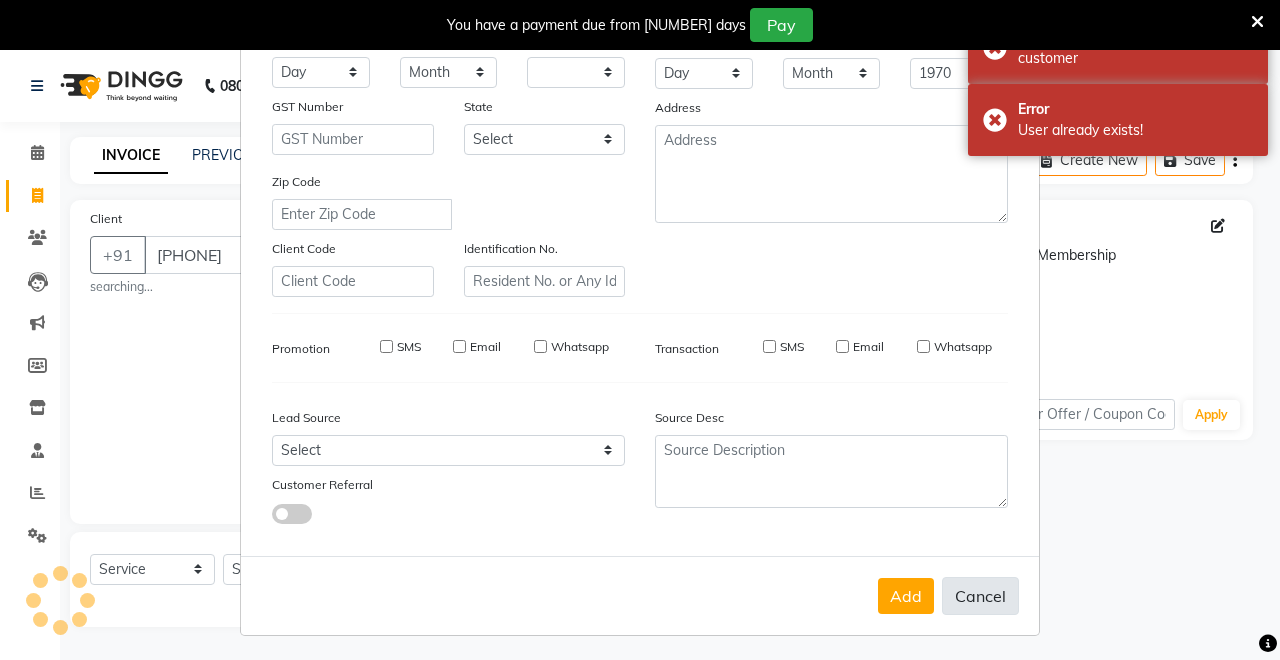 select 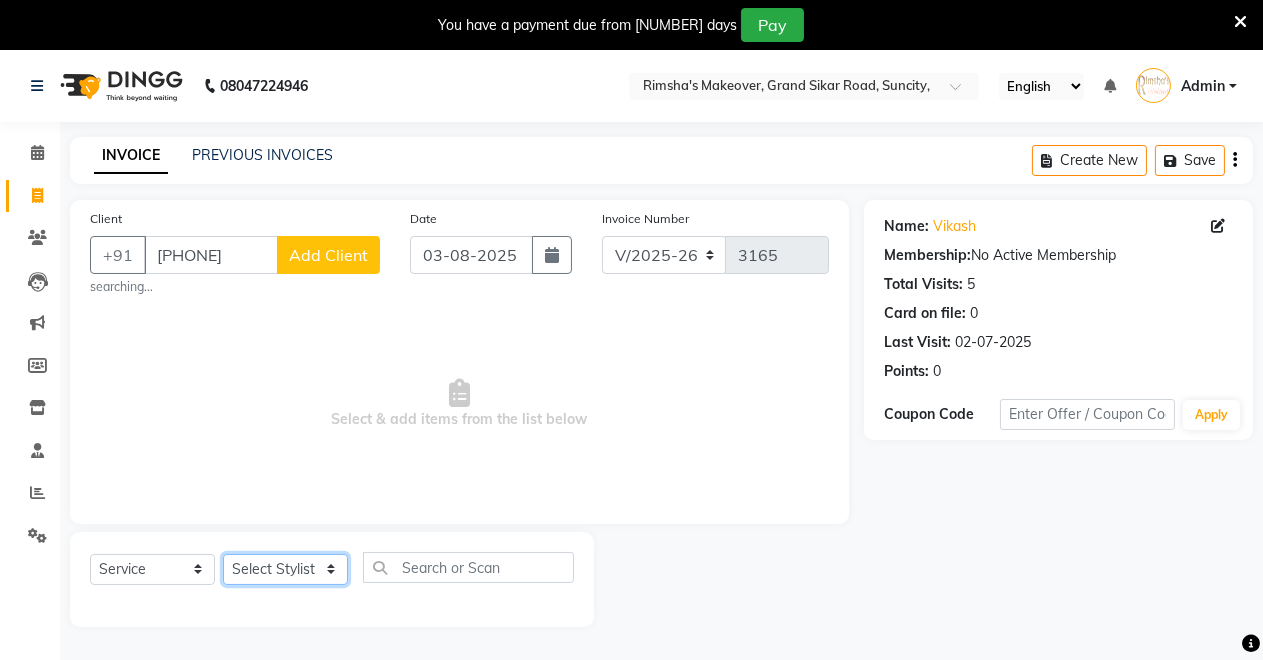 drag, startPoint x: 322, startPoint y: 554, endPoint x: 308, endPoint y: 562, distance: 16.124516 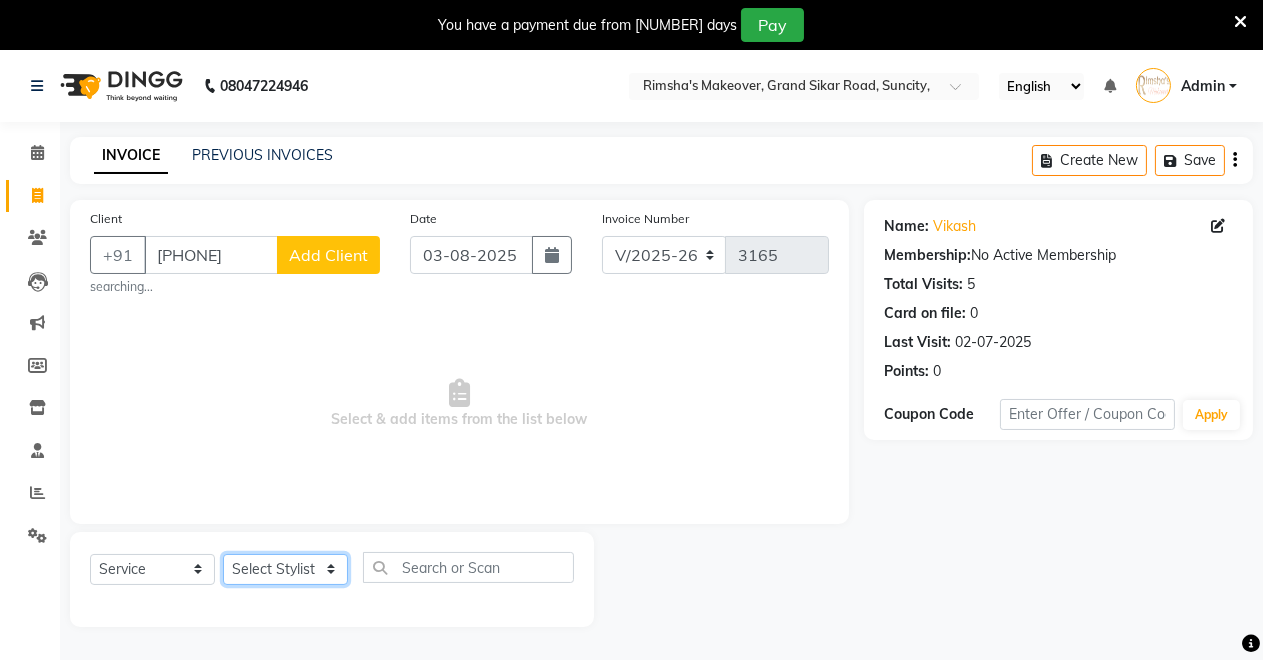 select on "85198" 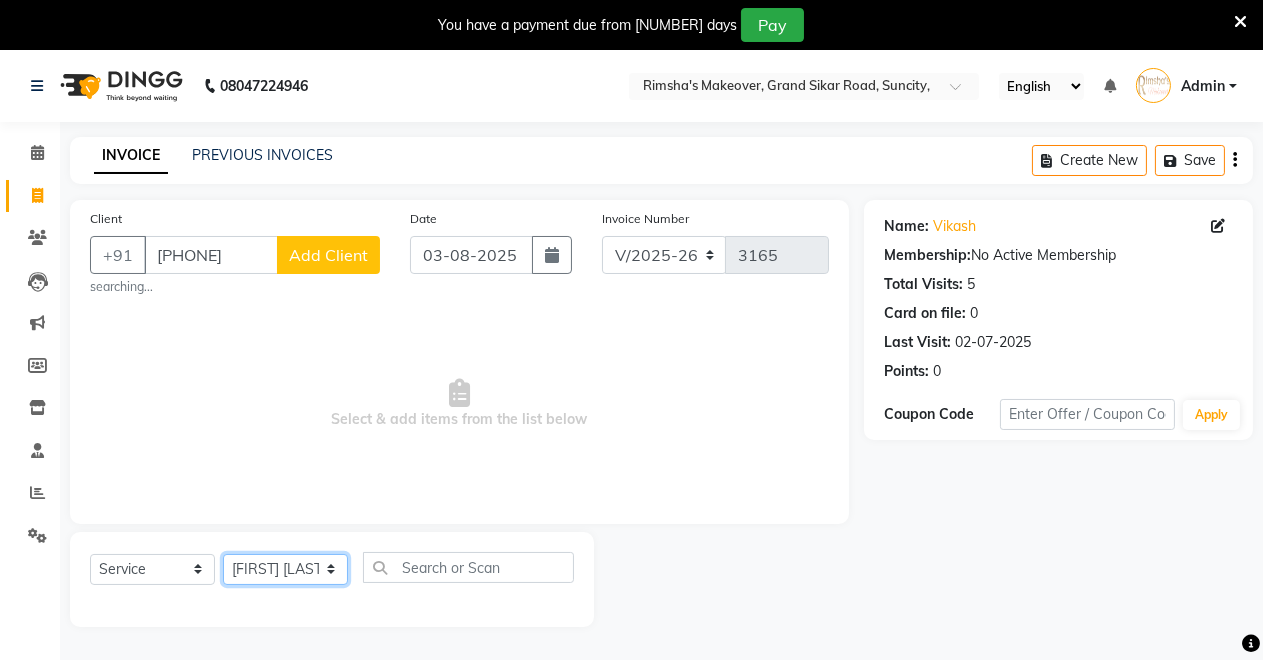 click on "Select Stylist Badal kumar Jeetu Kushal Nikita Rahul Sachin Dangoriya Shikha Suman Verma" 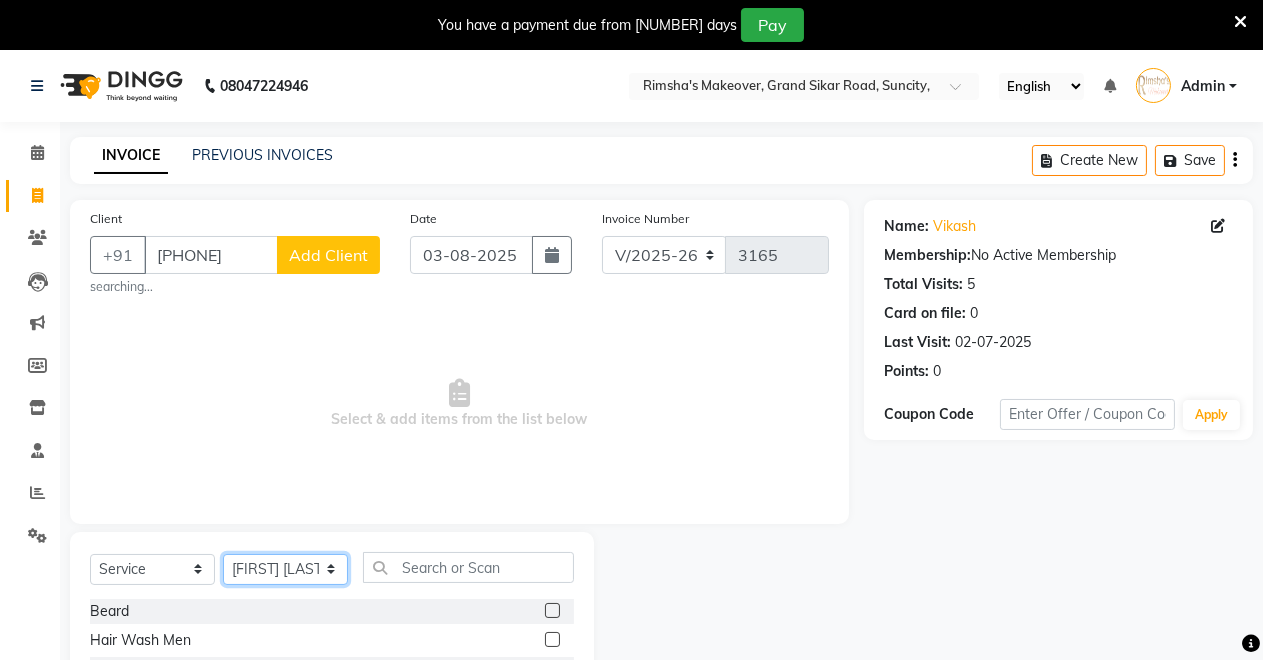 scroll, scrollTop: 197, scrollLeft: 0, axis: vertical 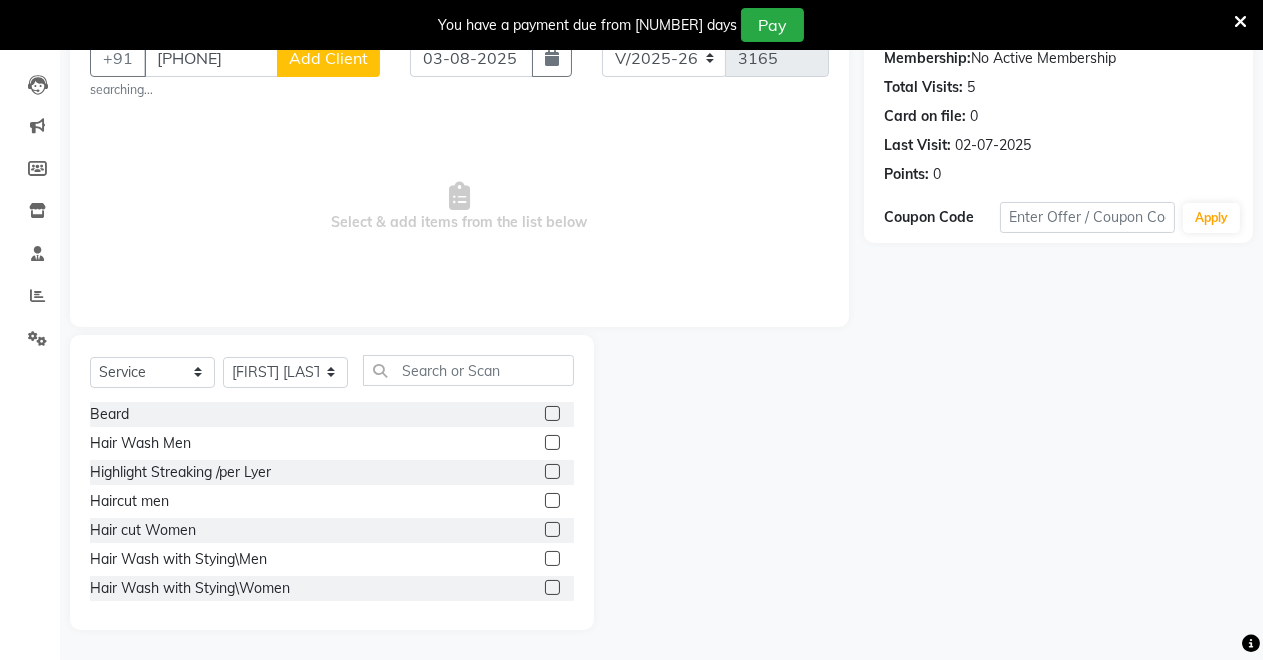 click 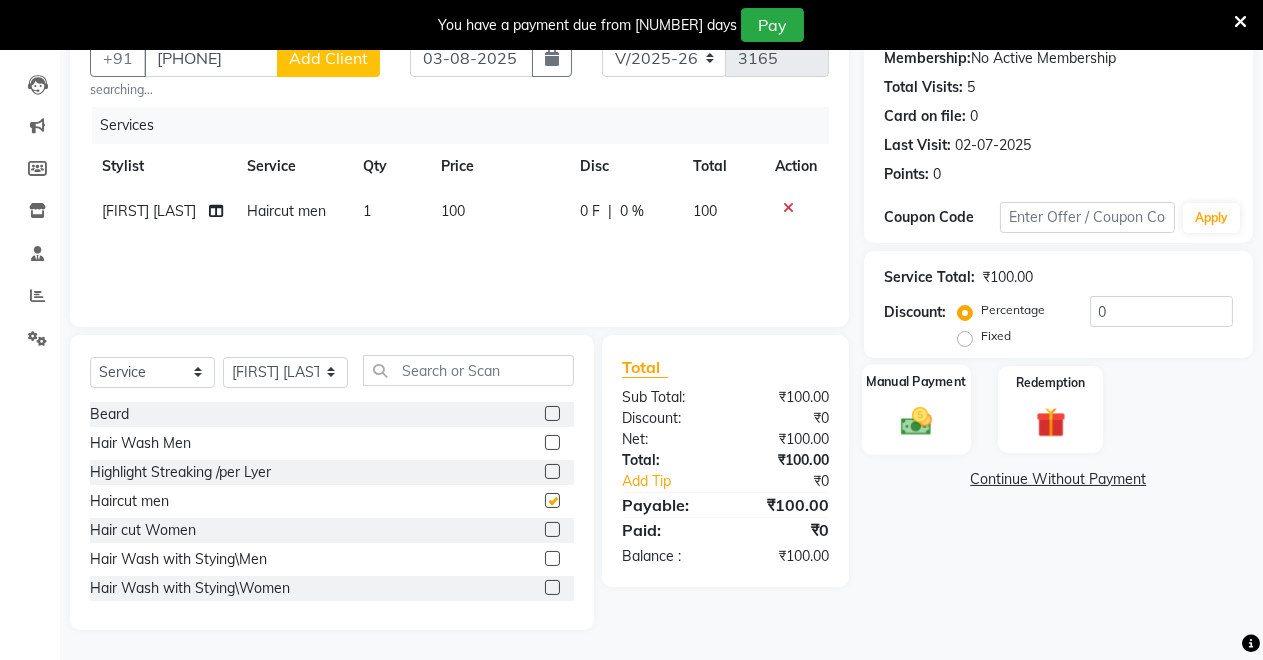 click on "Manual Payment" 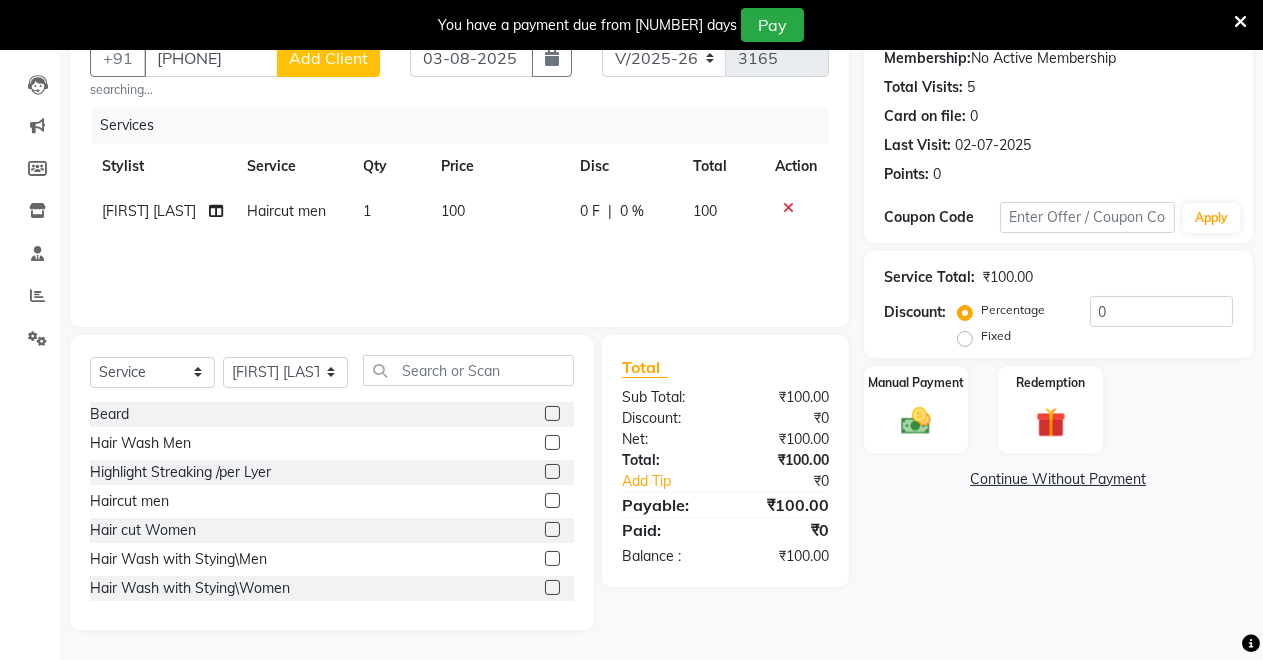 checkbox on "false" 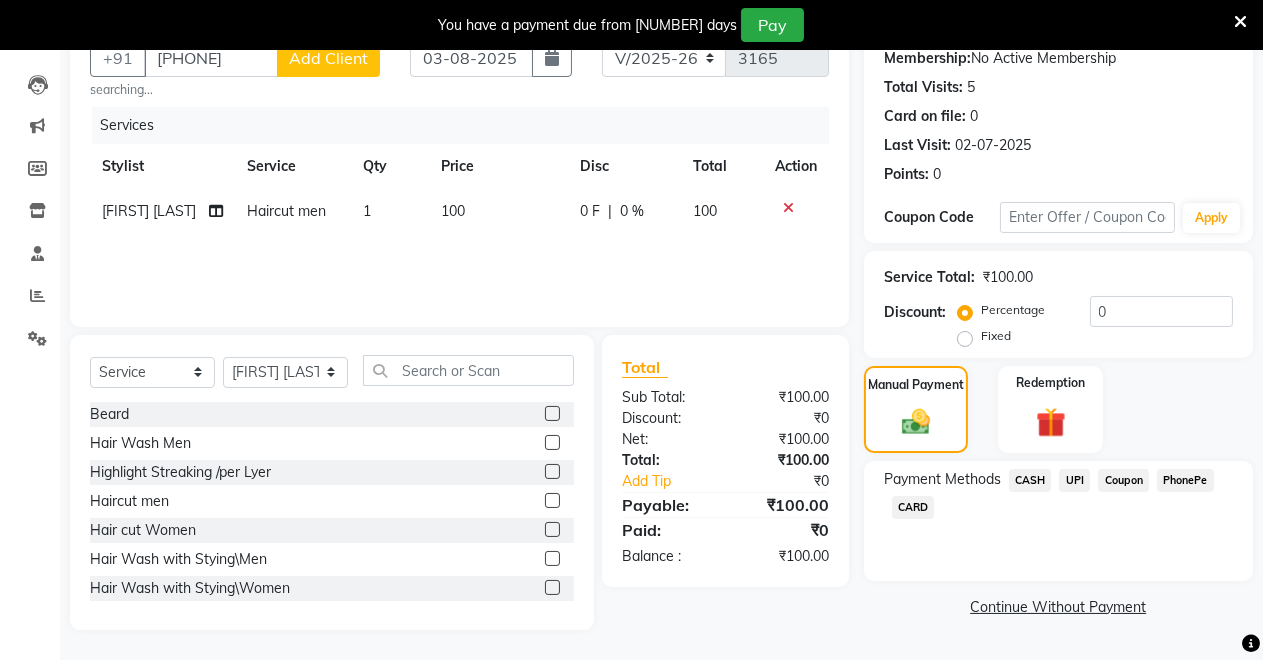 drag, startPoint x: 1031, startPoint y: 482, endPoint x: 1054, endPoint y: 513, distance: 38.600517 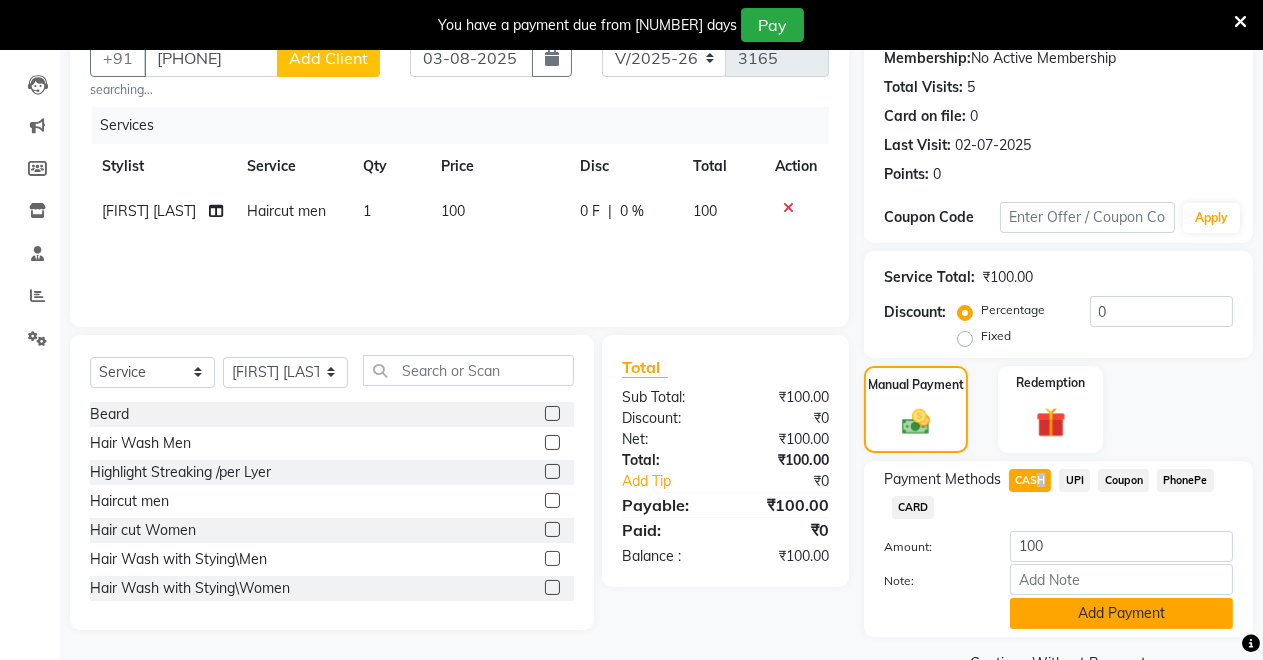 click on "Add Payment" 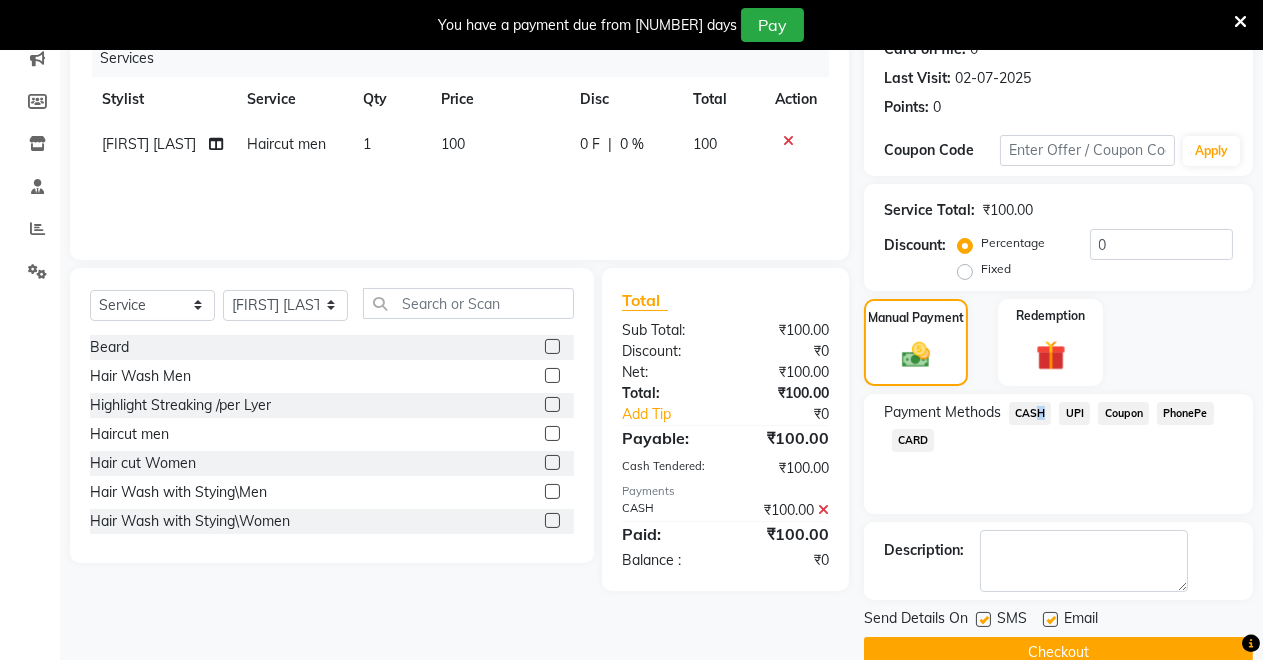 scroll, scrollTop: 302, scrollLeft: 0, axis: vertical 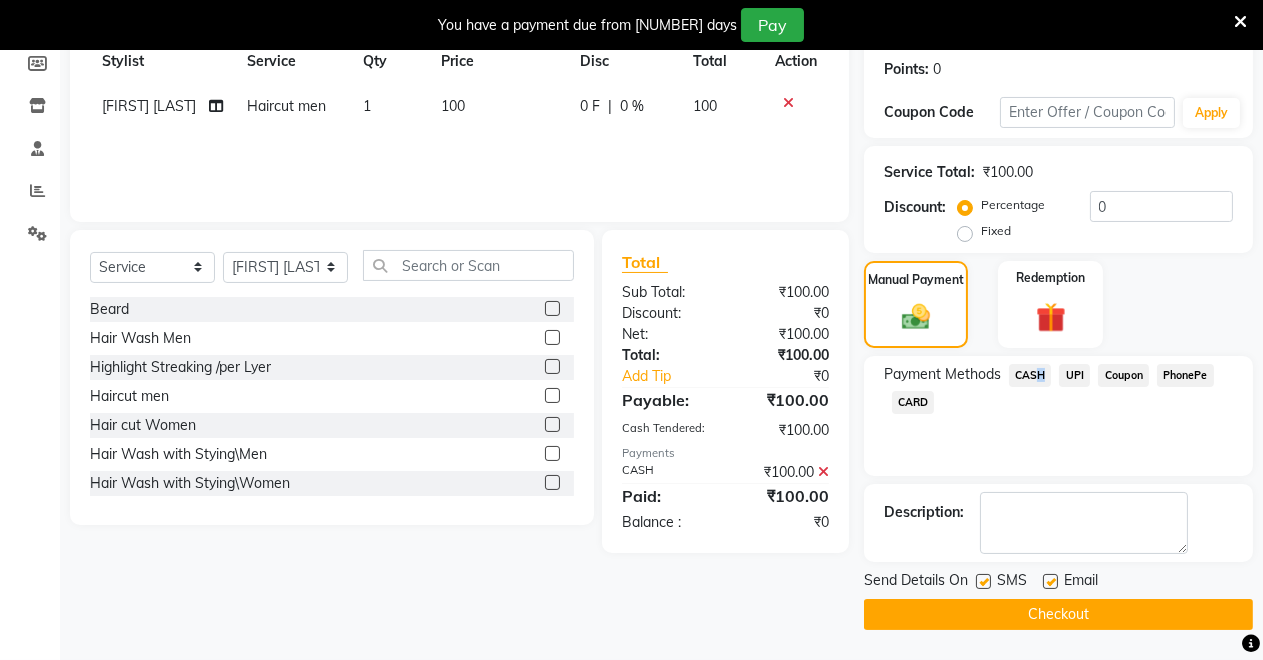 click on "Checkout" 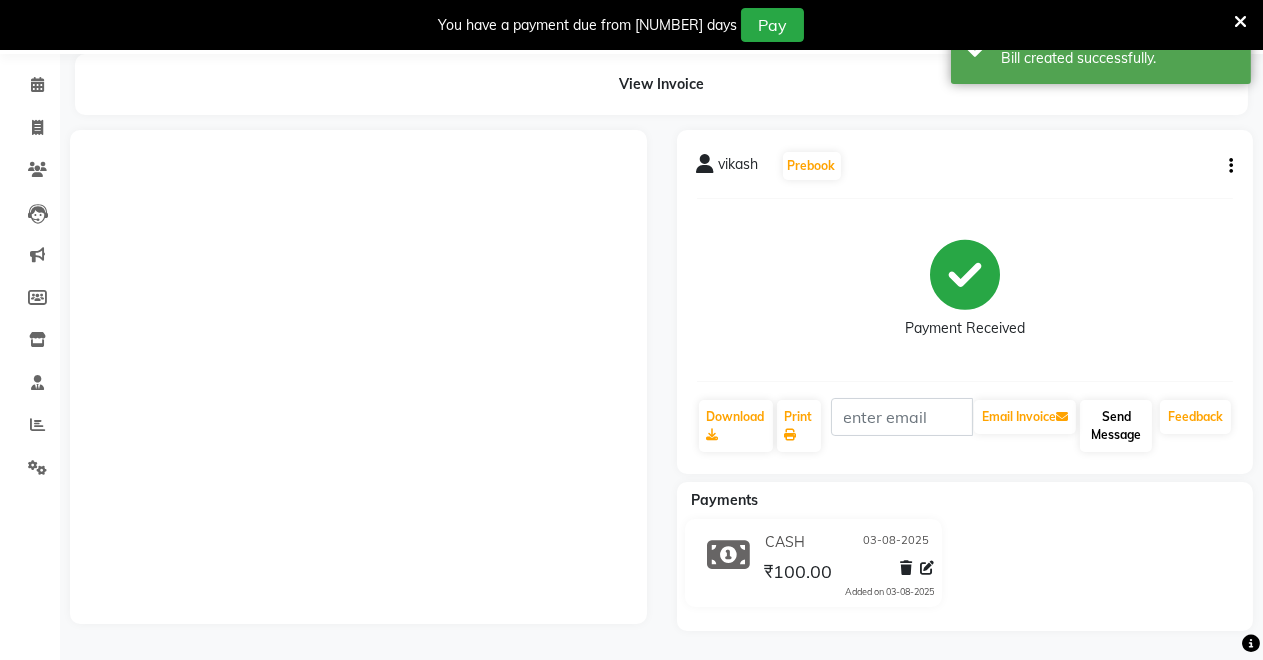 scroll, scrollTop: 79, scrollLeft: 0, axis: vertical 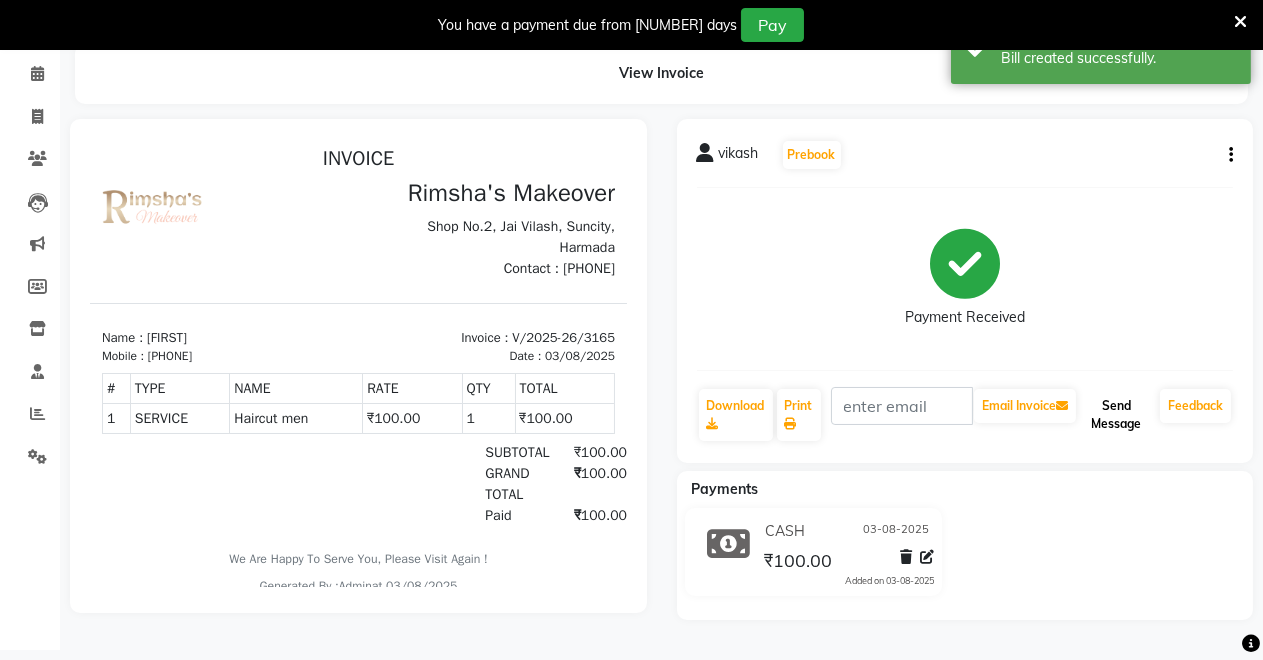 click on "Send Message" 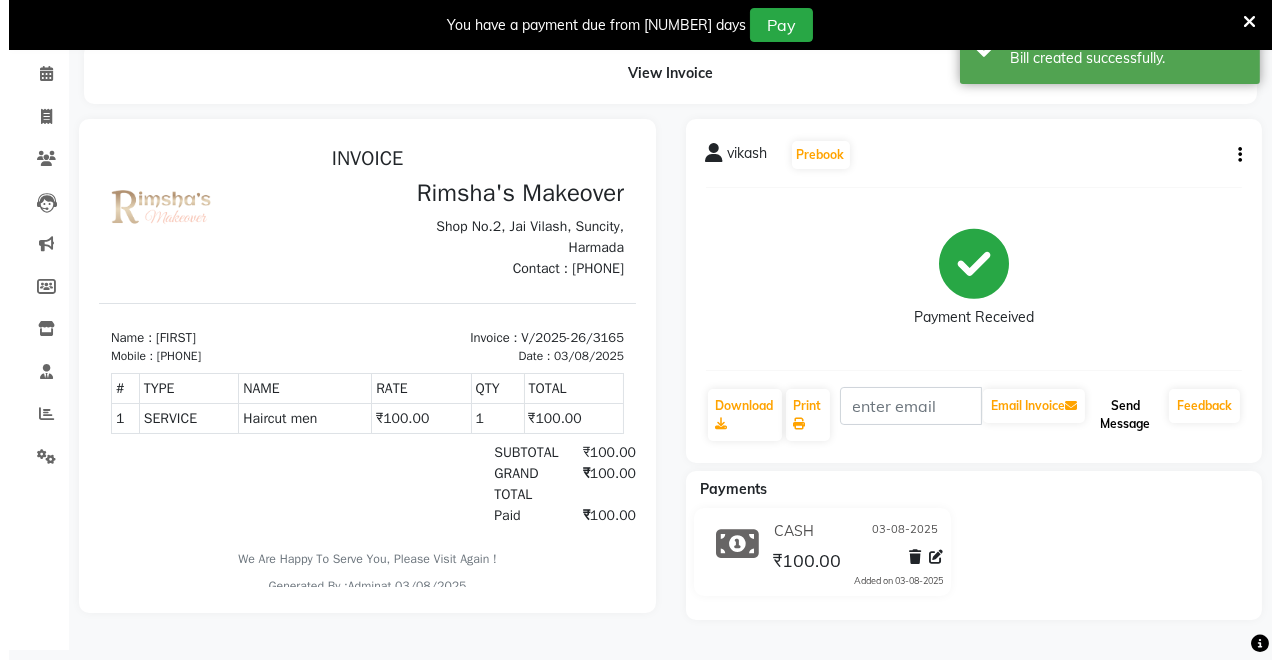 scroll, scrollTop: 0, scrollLeft: 0, axis: both 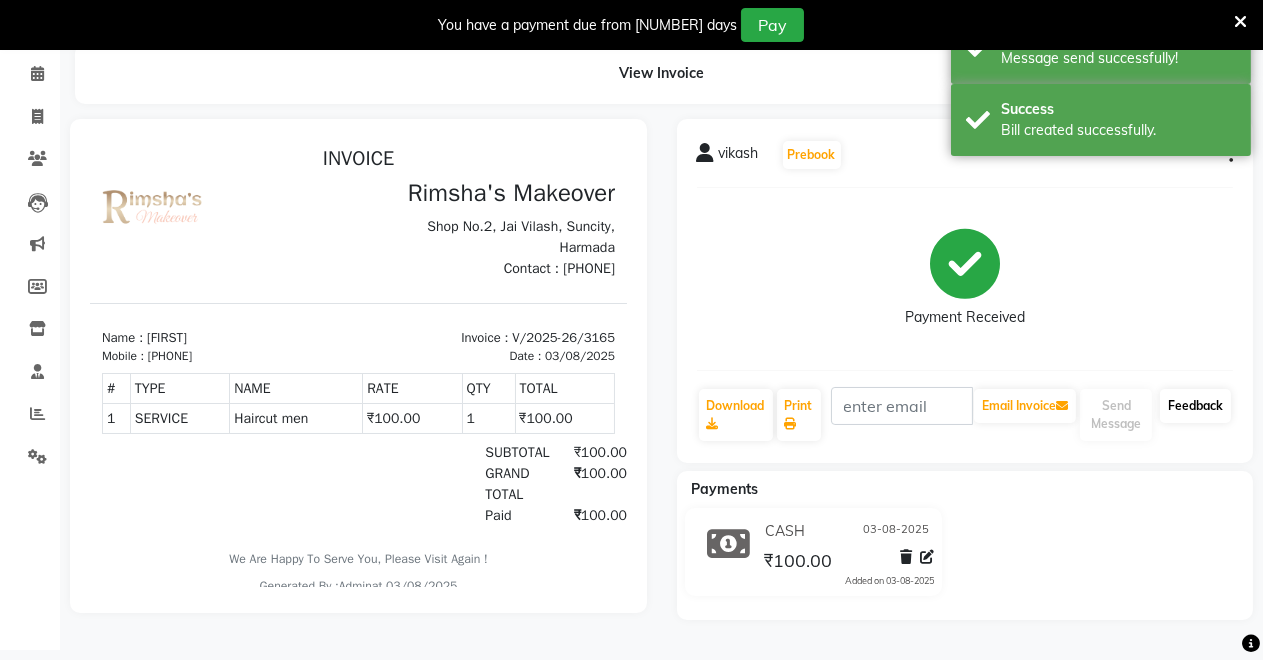 click on "Feedback" 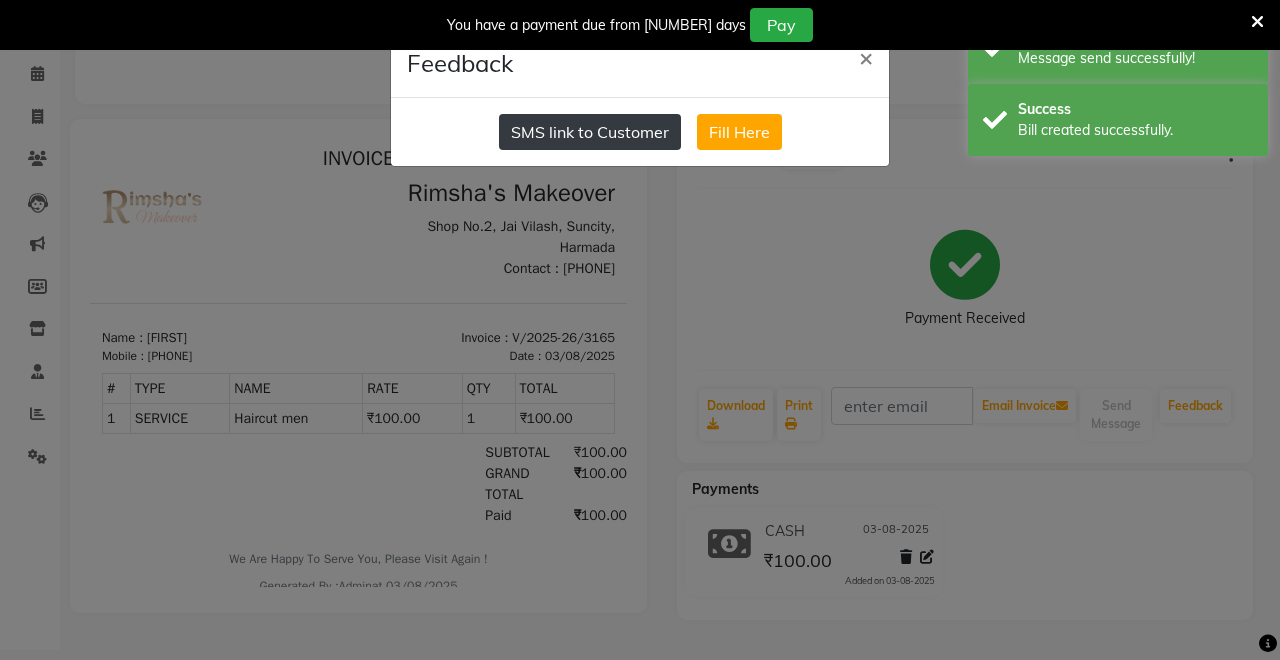 click on "SMS link to Customer" 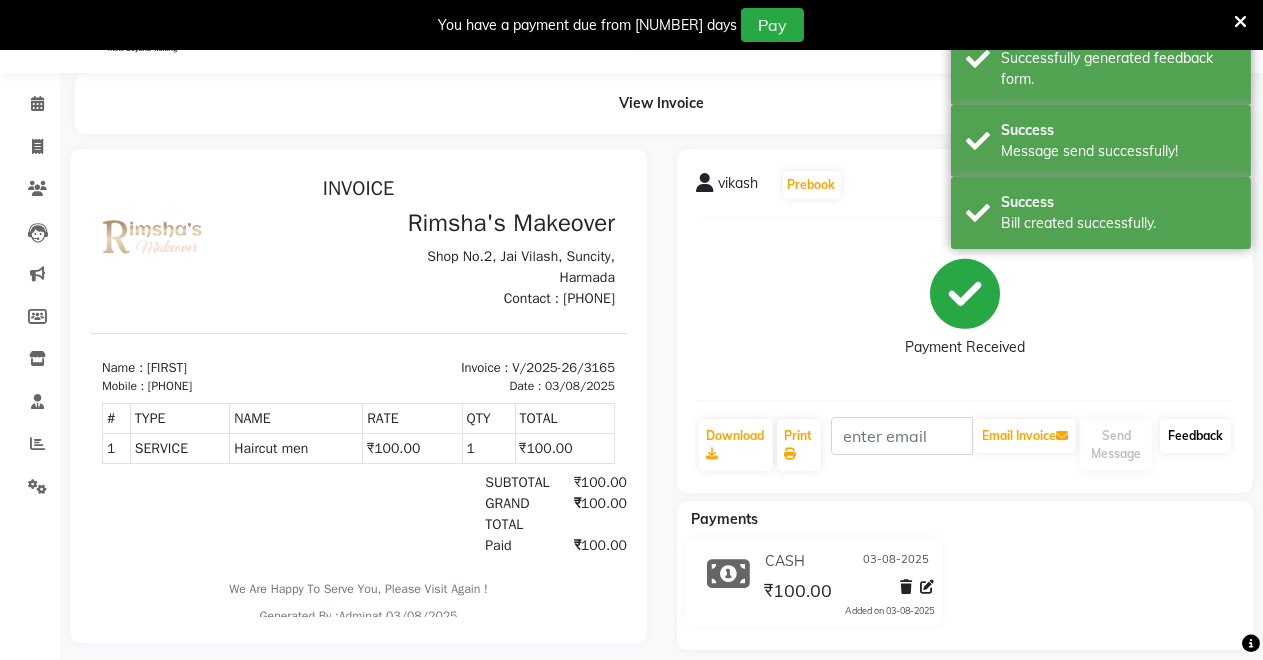scroll, scrollTop: 0, scrollLeft: 0, axis: both 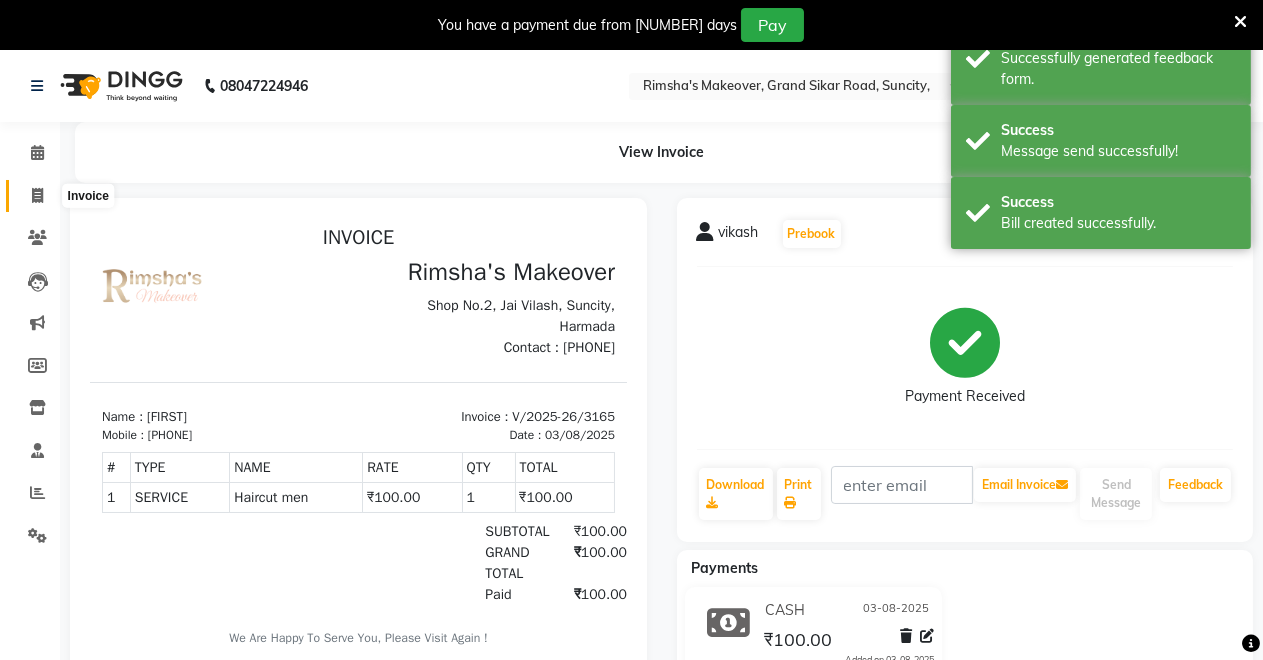 click 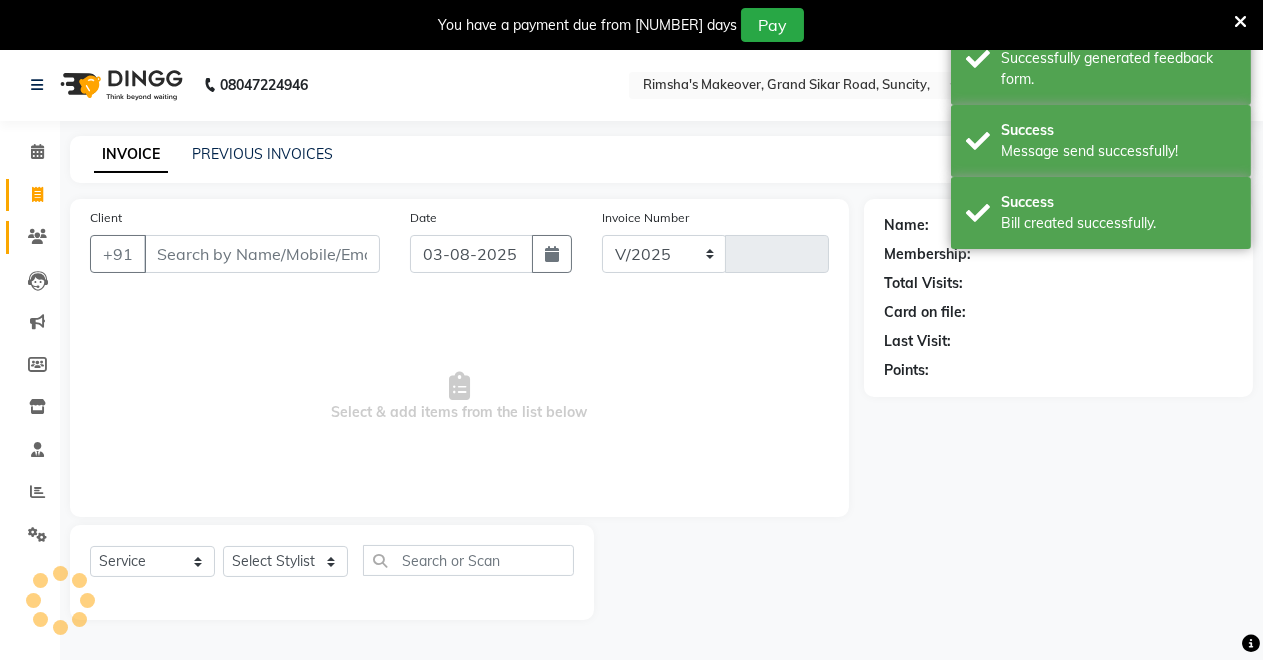 select on "7317" 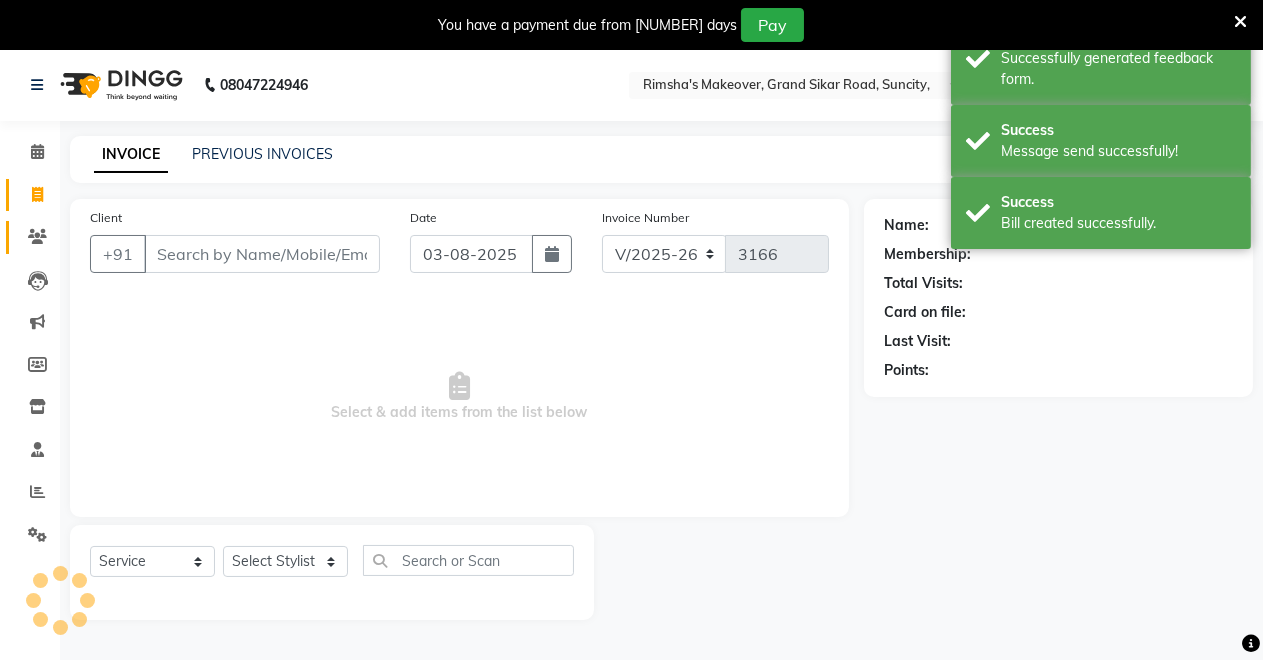 scroll, scrollTop: 49, scrollLeft: 0, axis: vertical 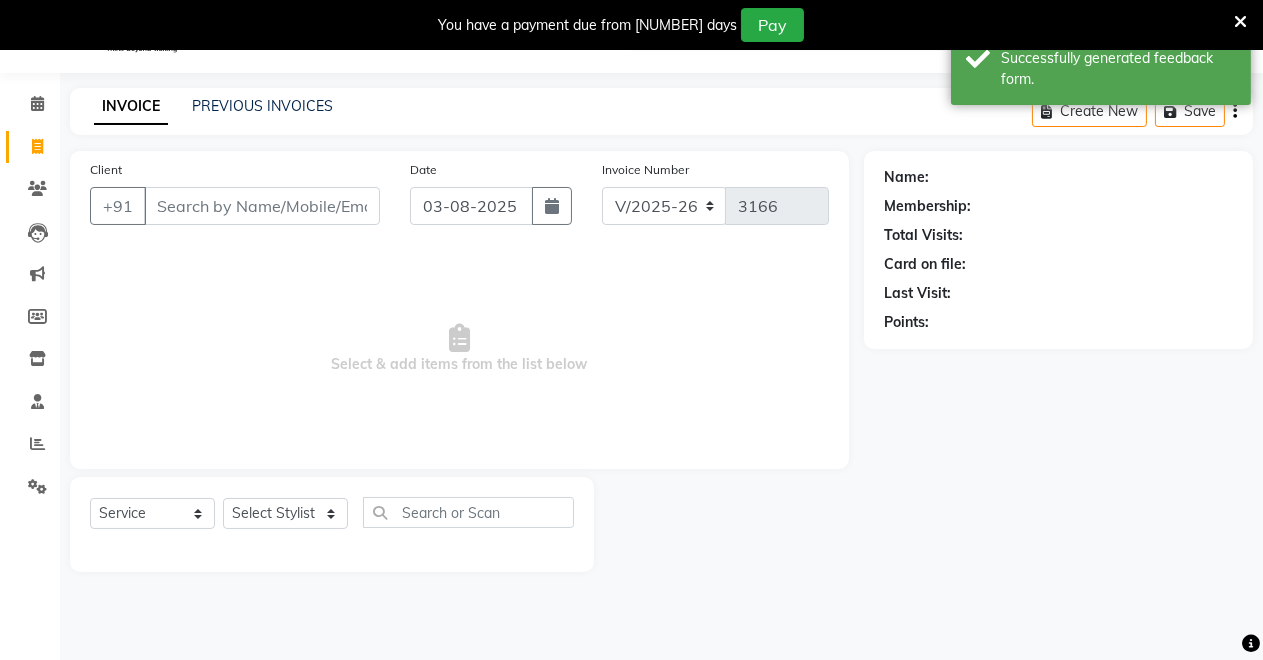click on "Client" at bounding box center (262, 206) 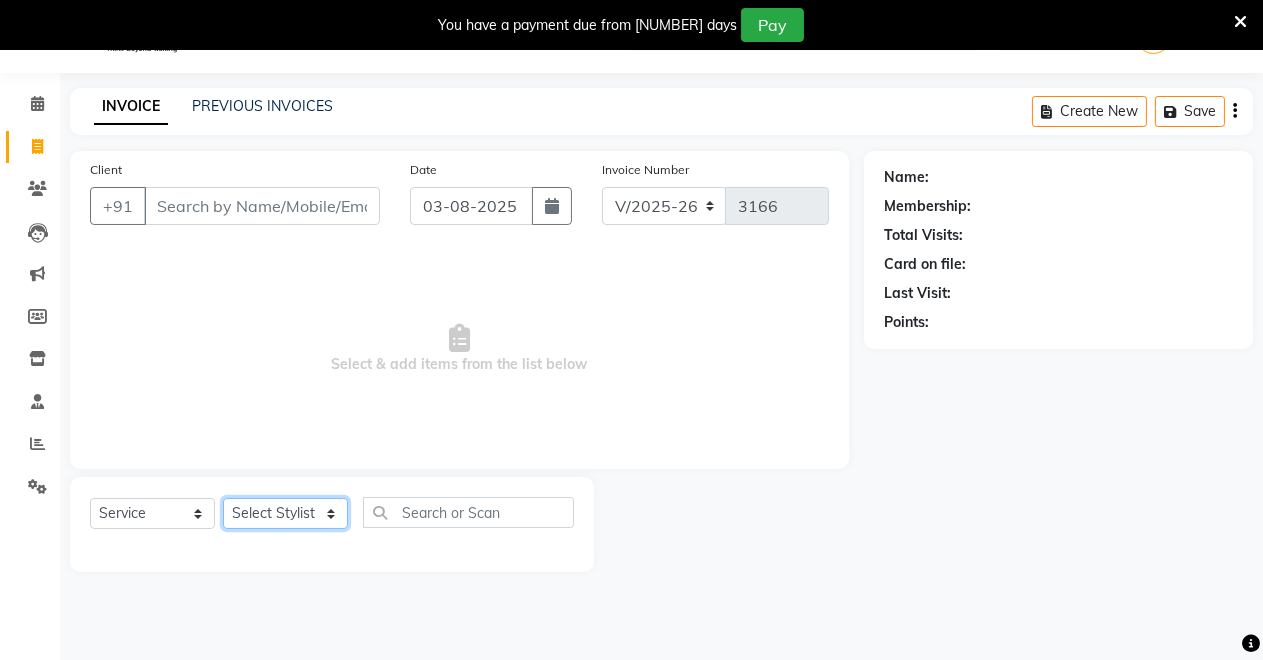 click on "Select Stylist Badal kumar Jeetu Kushal Nikita Rahul Sachin Dangoriya Shikha Suman Verma" 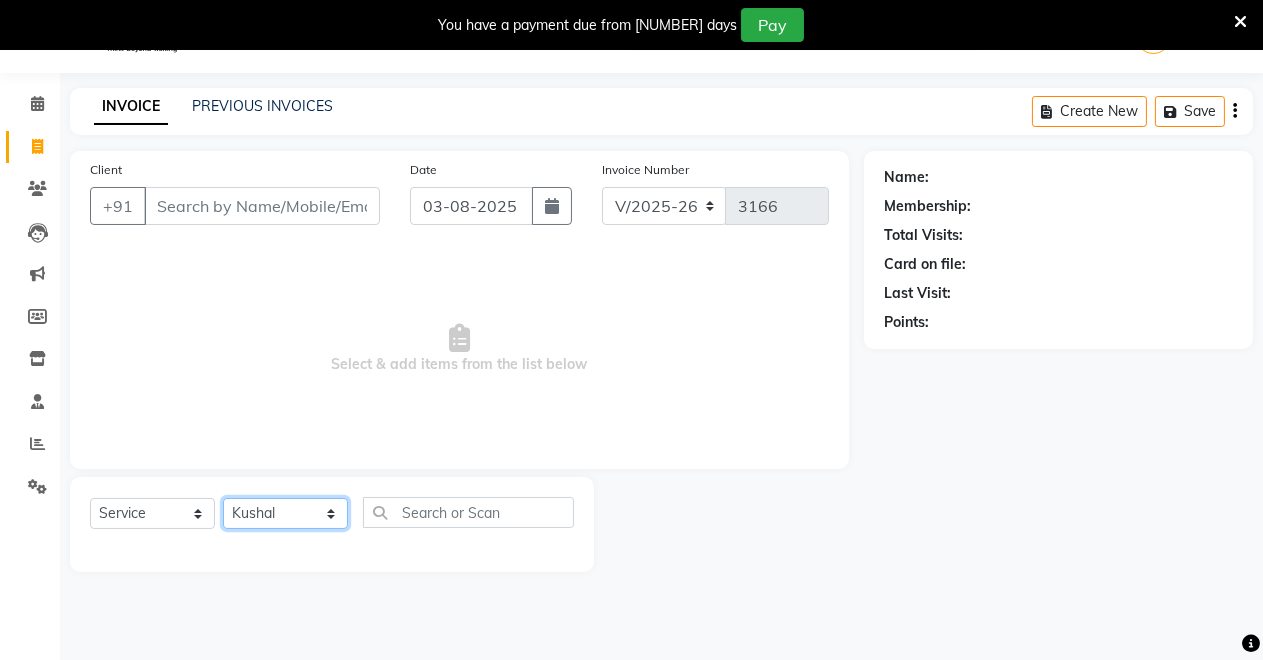 click on "Select Stylist Badal kumar Jeetu Kushal Nikita Rahul Sachin Dangoriya Shikha Suman Verma" 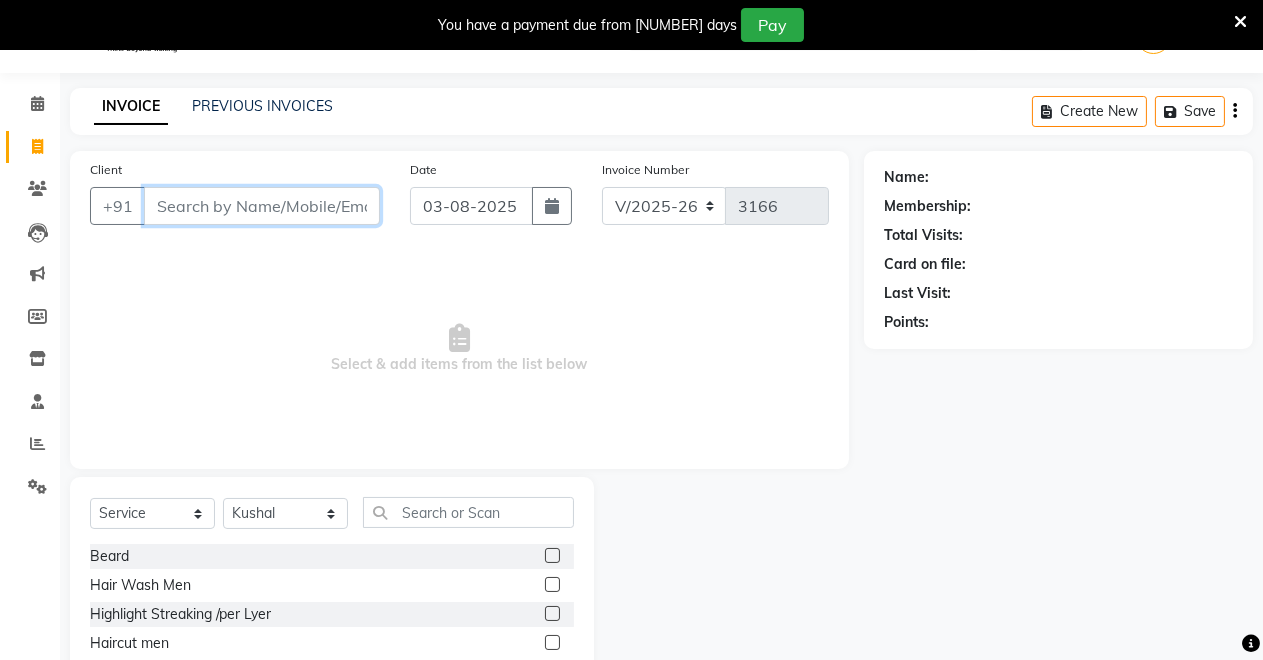 click on "Client" at bounding box center [262, 206] 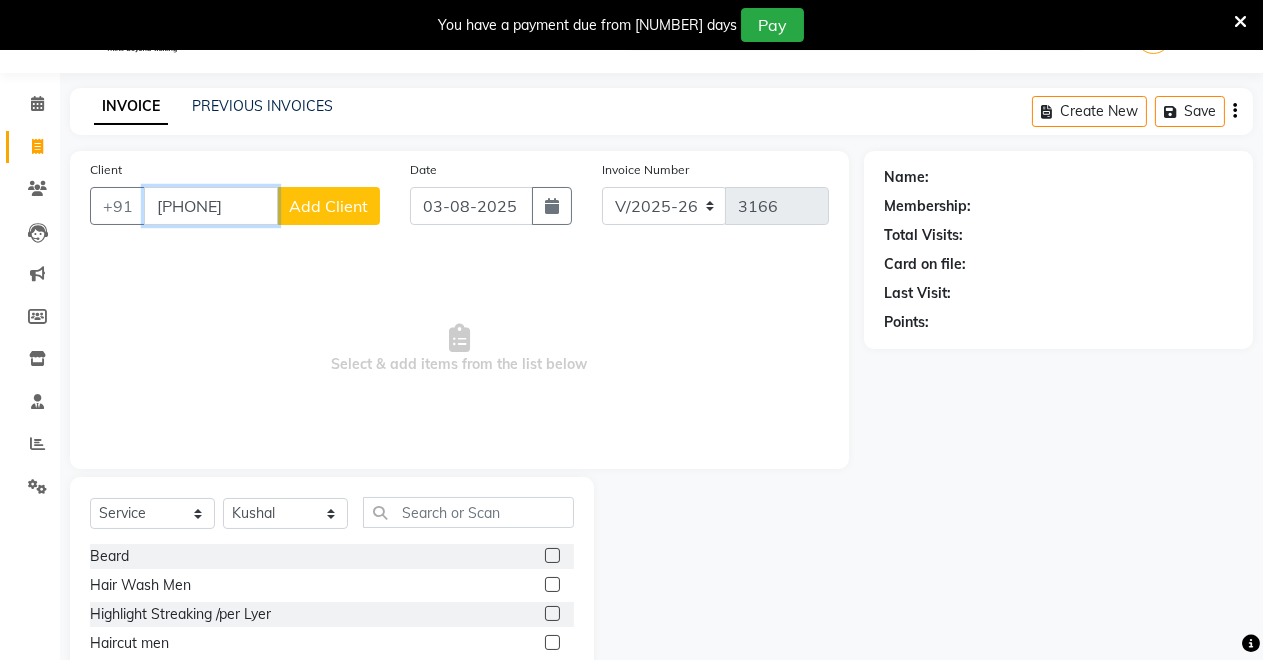 click on "91109166641" at bounding box center [211, 206] 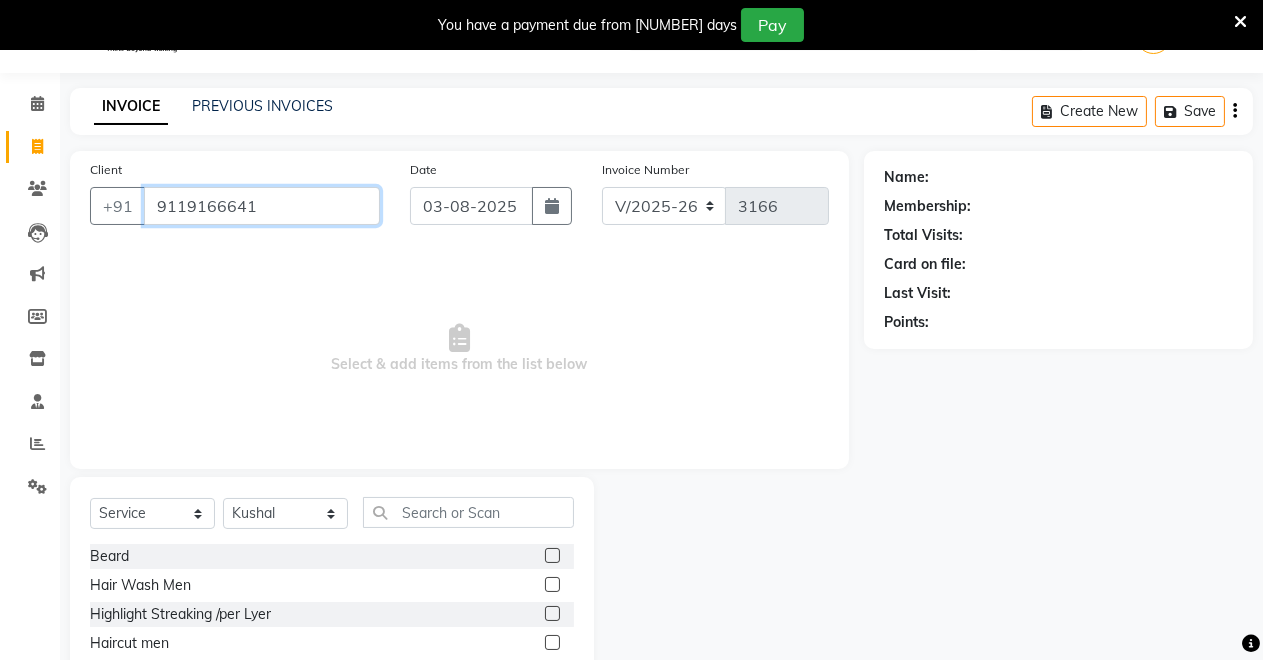 type on "9119166641" 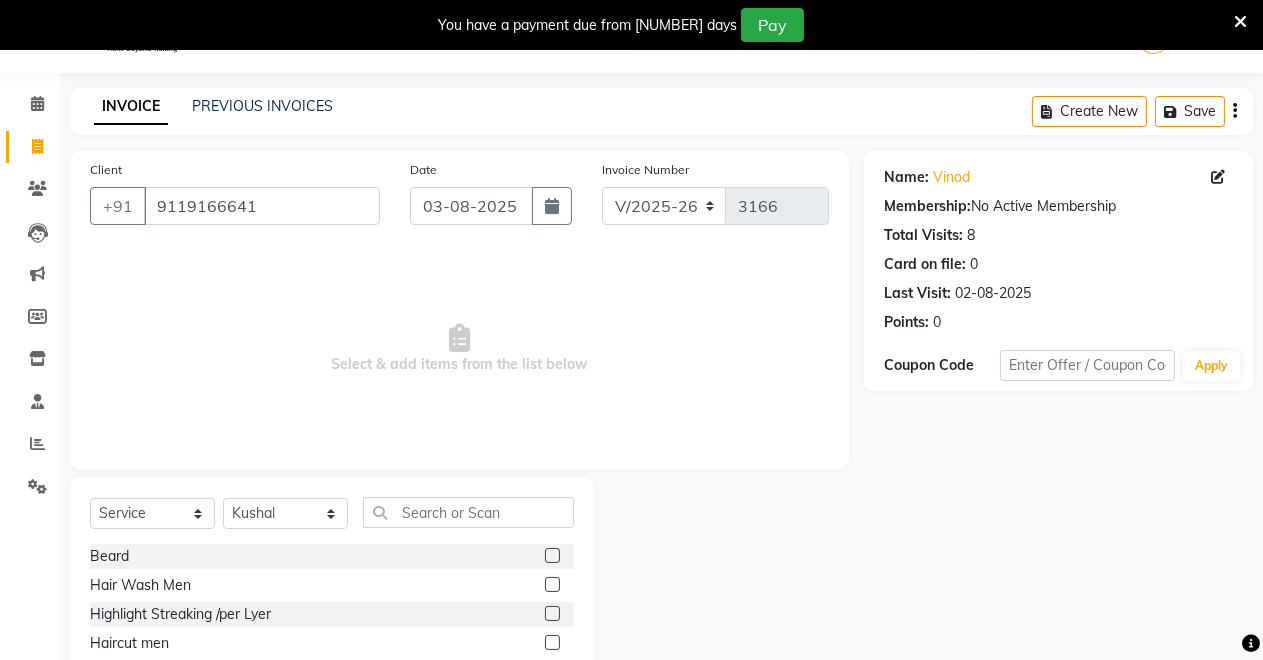 scroll, scrollTop: 191, scrollLeft: 0, axis: vertical 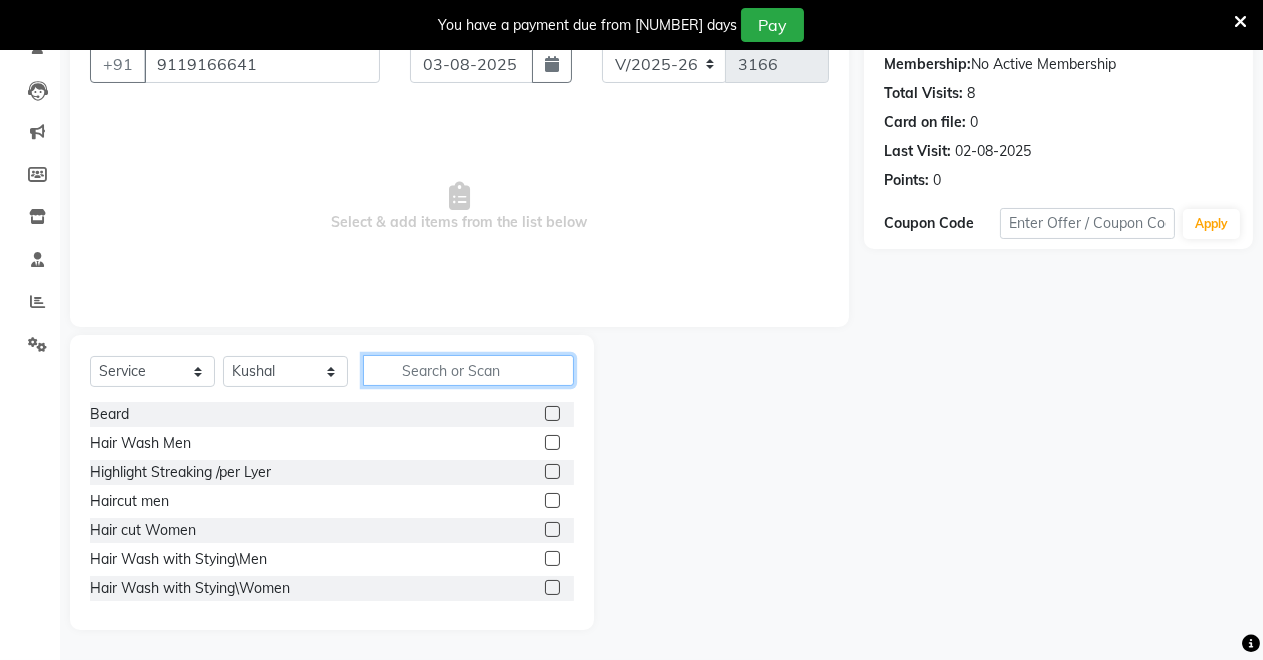 click 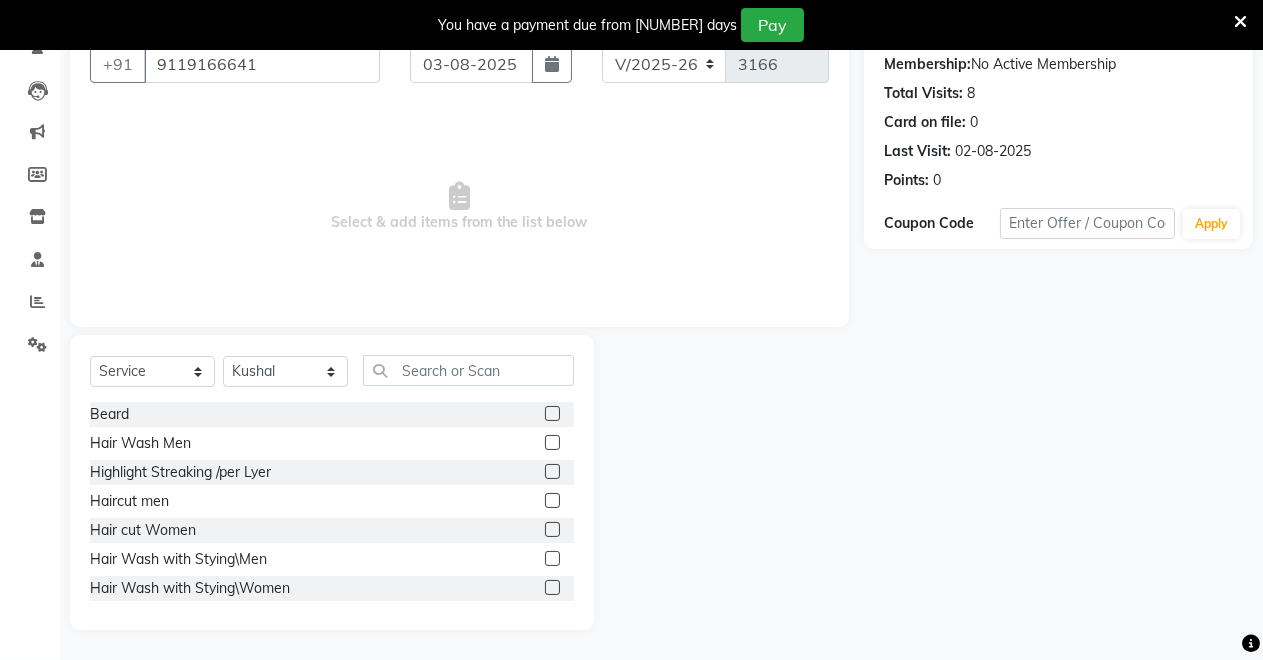 click 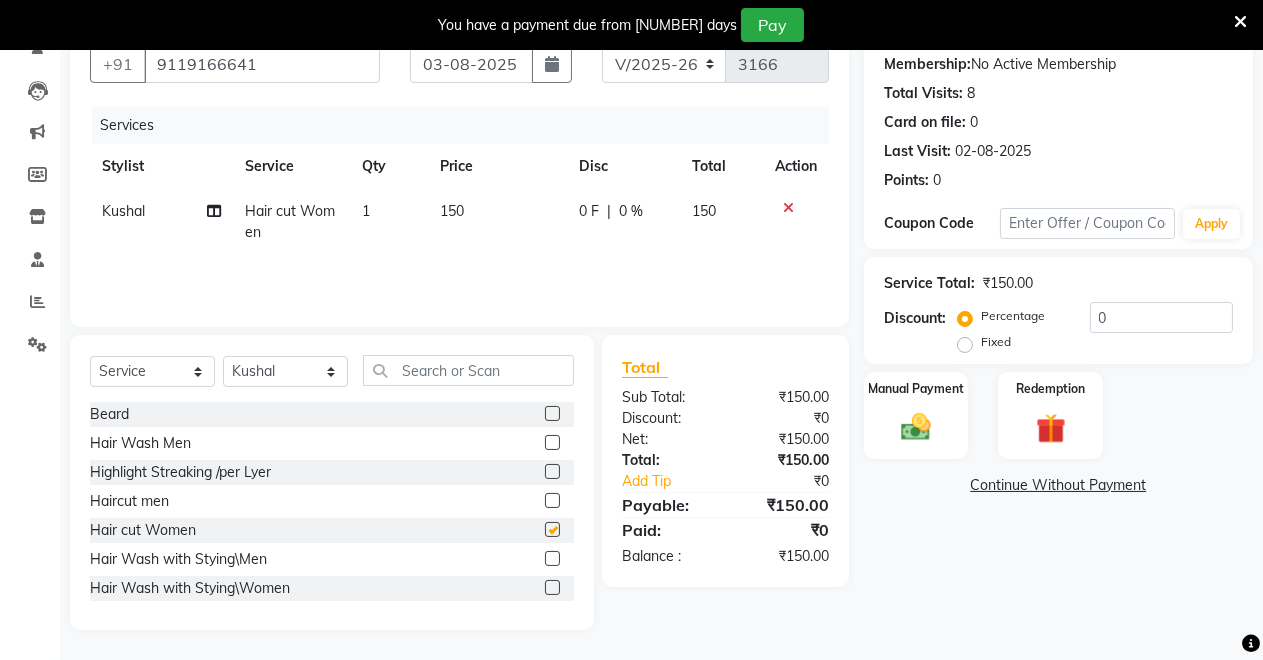 checkbox on "false" 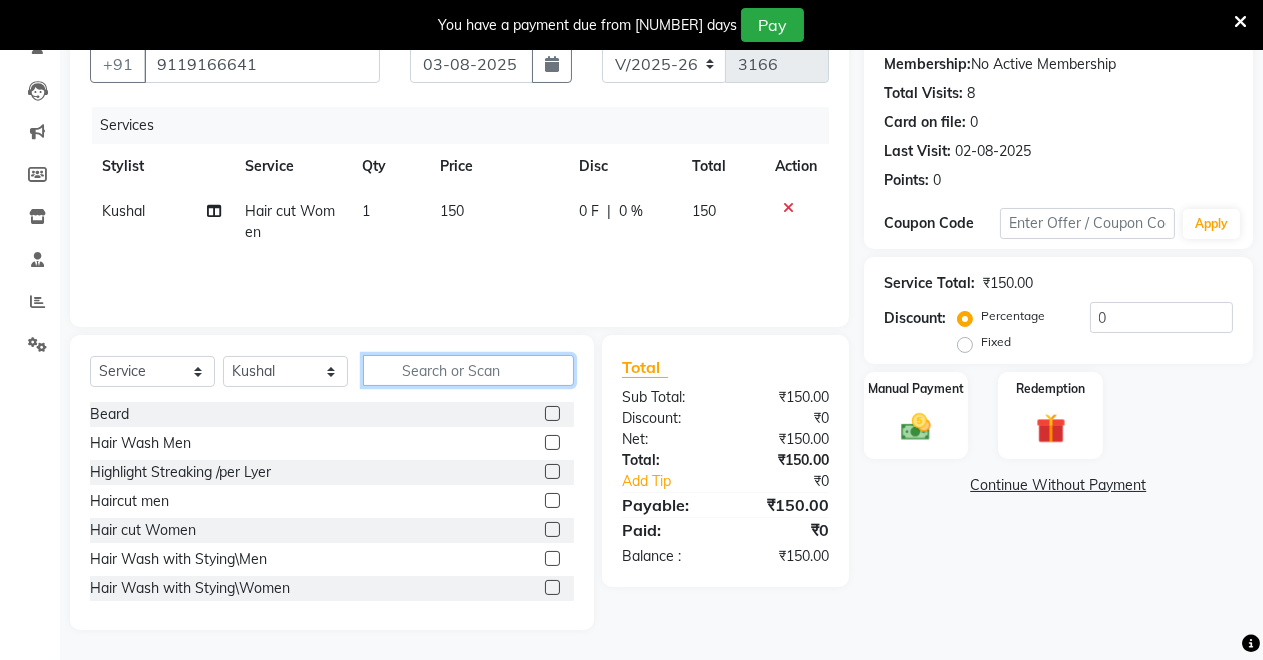 click 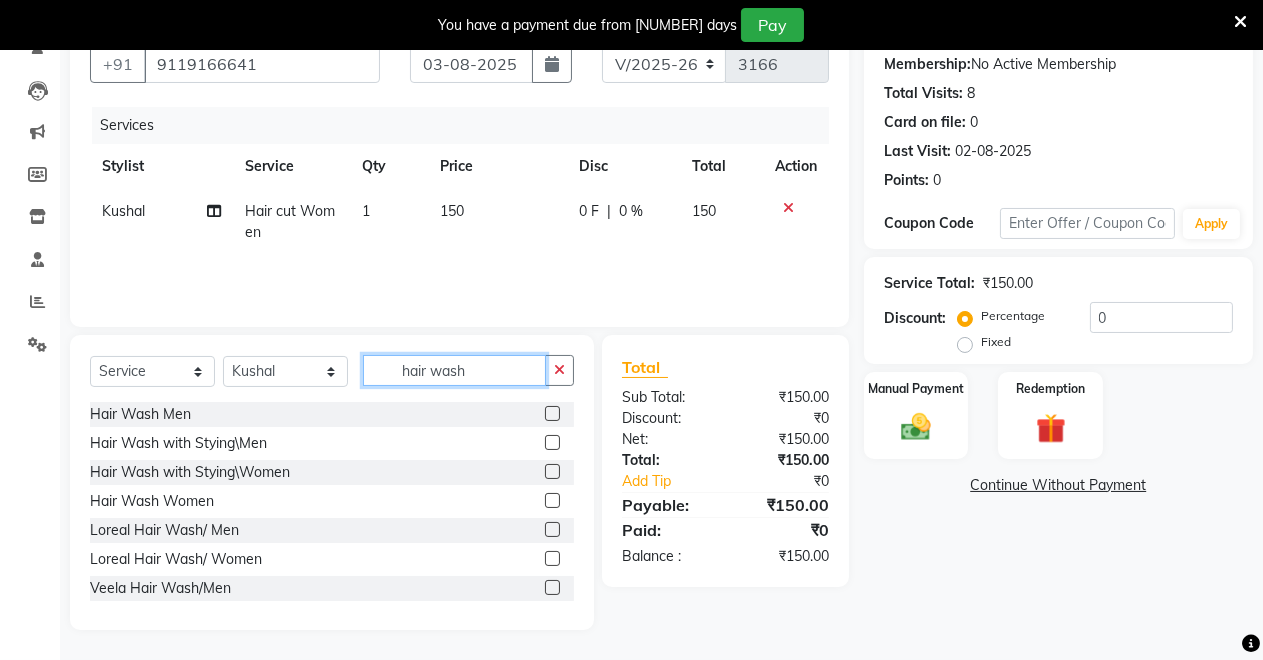 type on "hair wash" 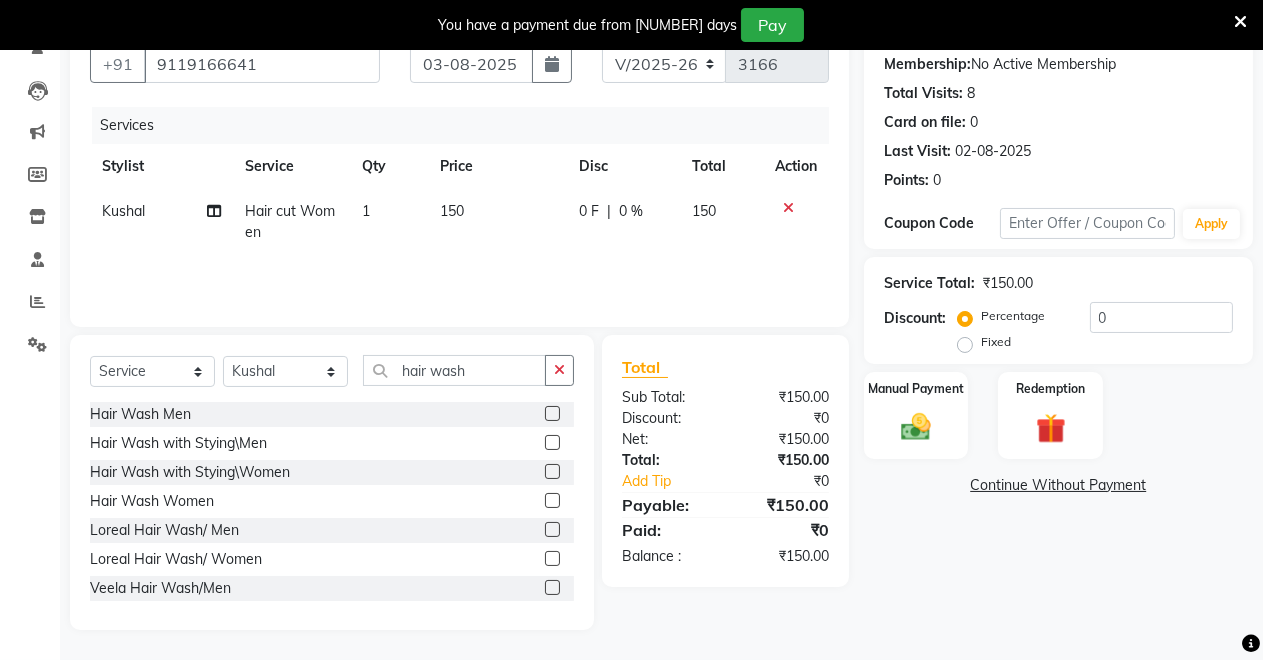 click 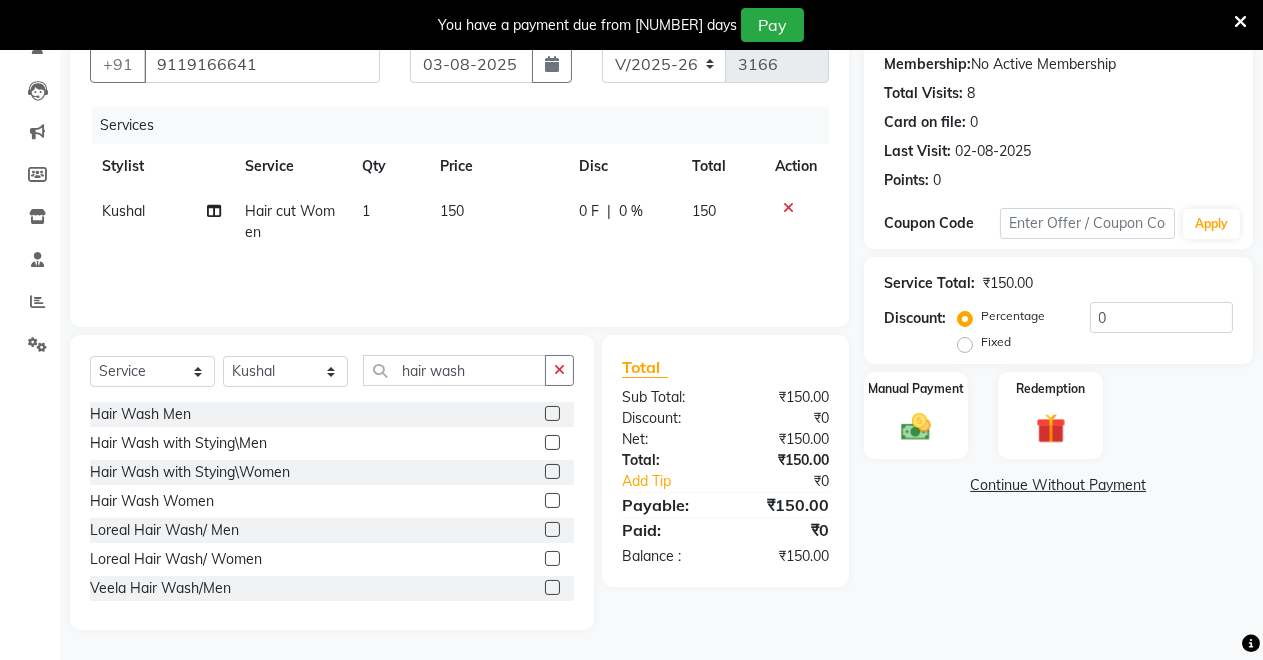 click at bounding box center (551, 501) 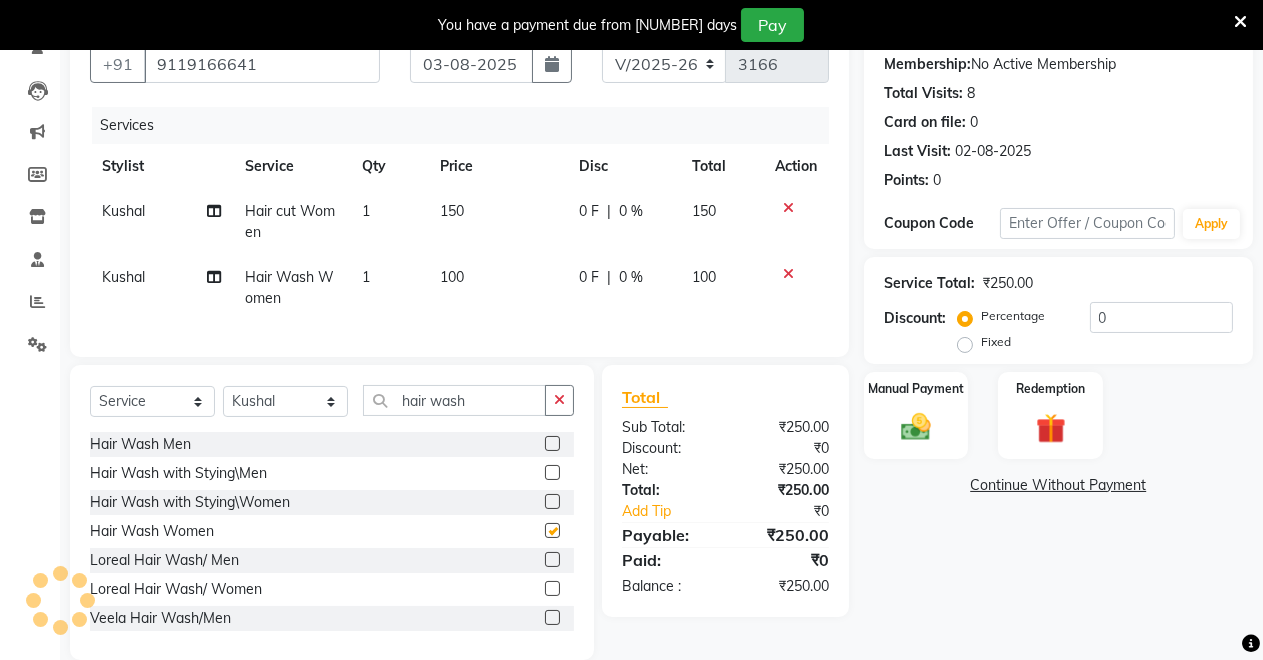 checkbox on "false" 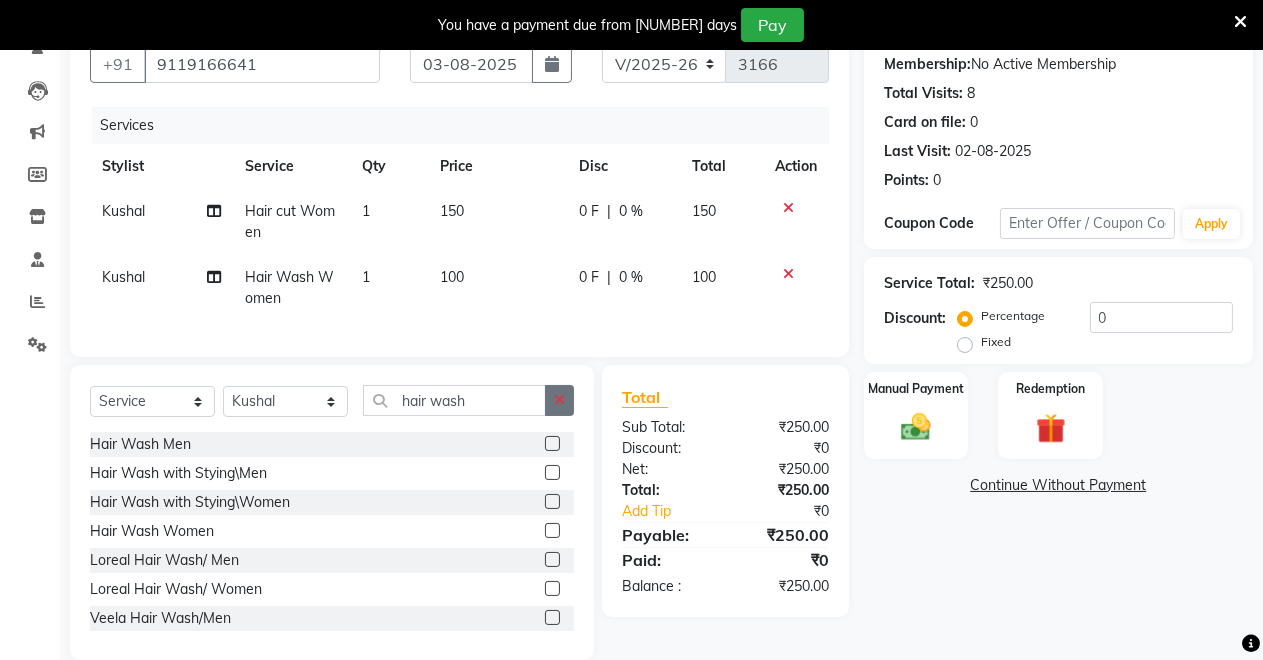 click 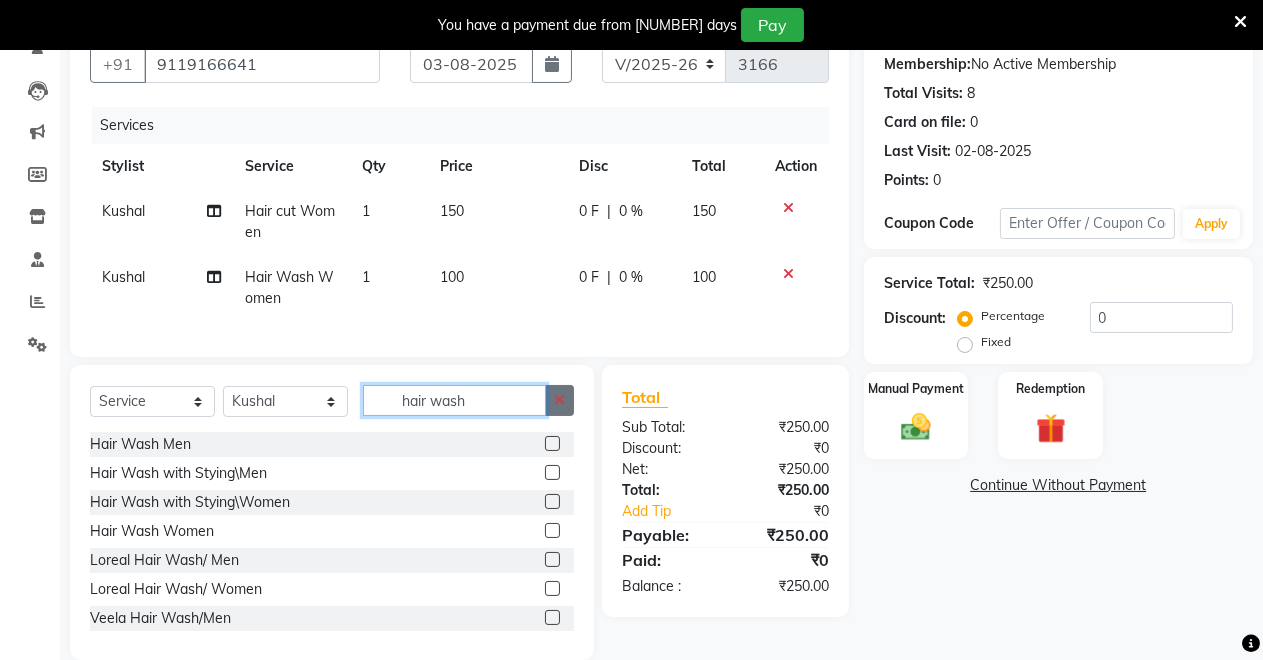 type 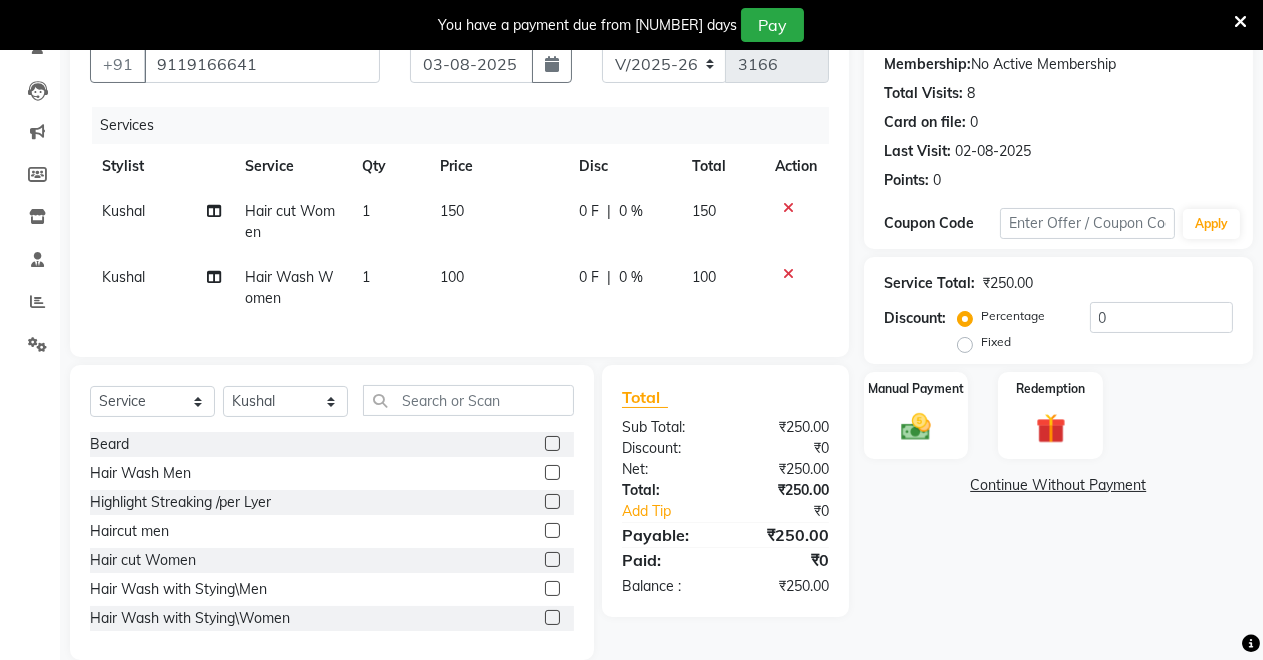 click 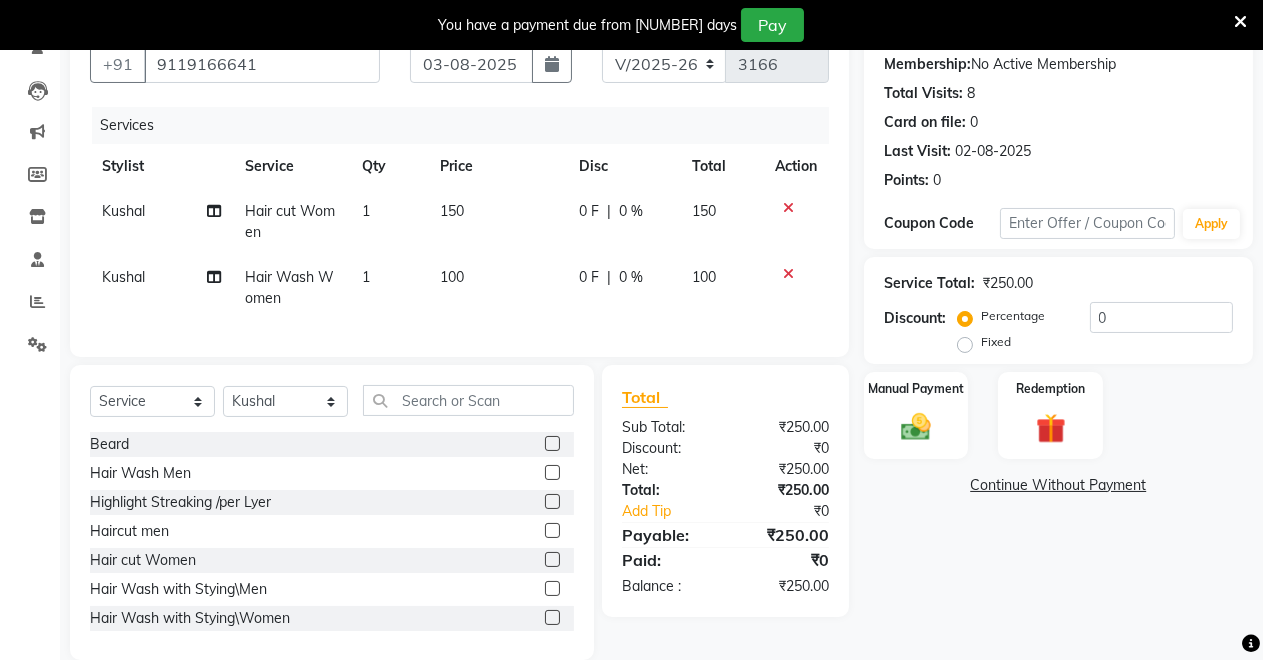 click at bounding box center (551, 531) 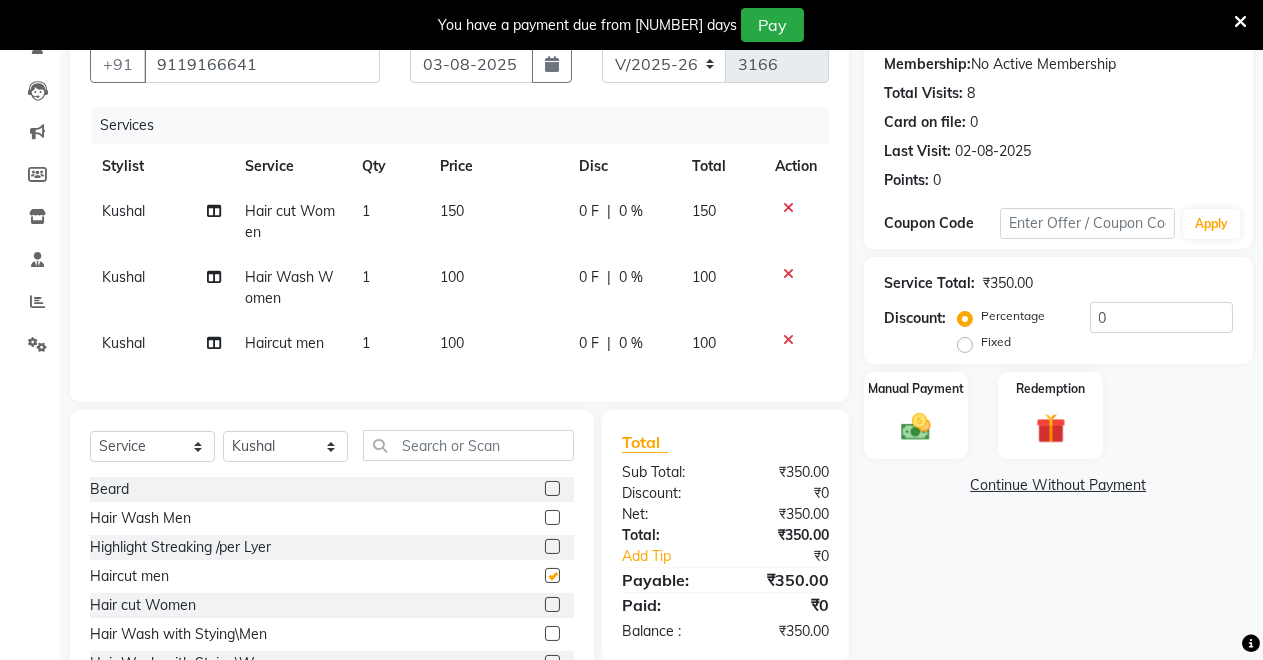 checkbox on "false" 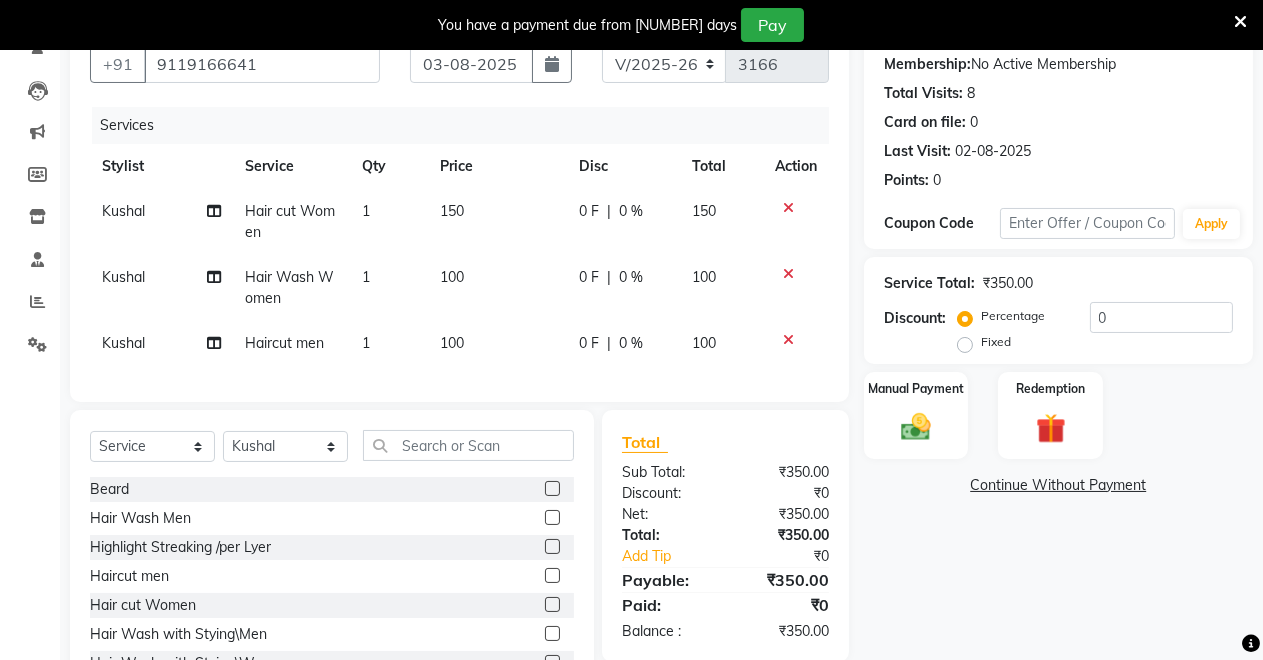 click on "150" 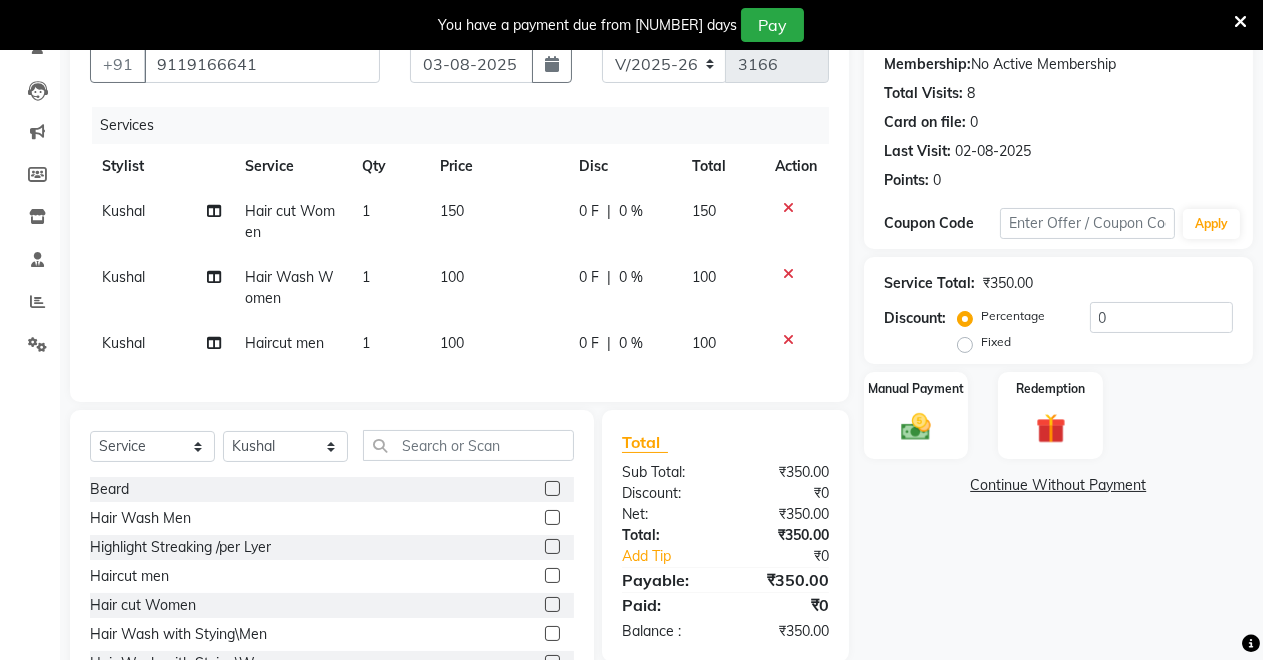 select on "75199" 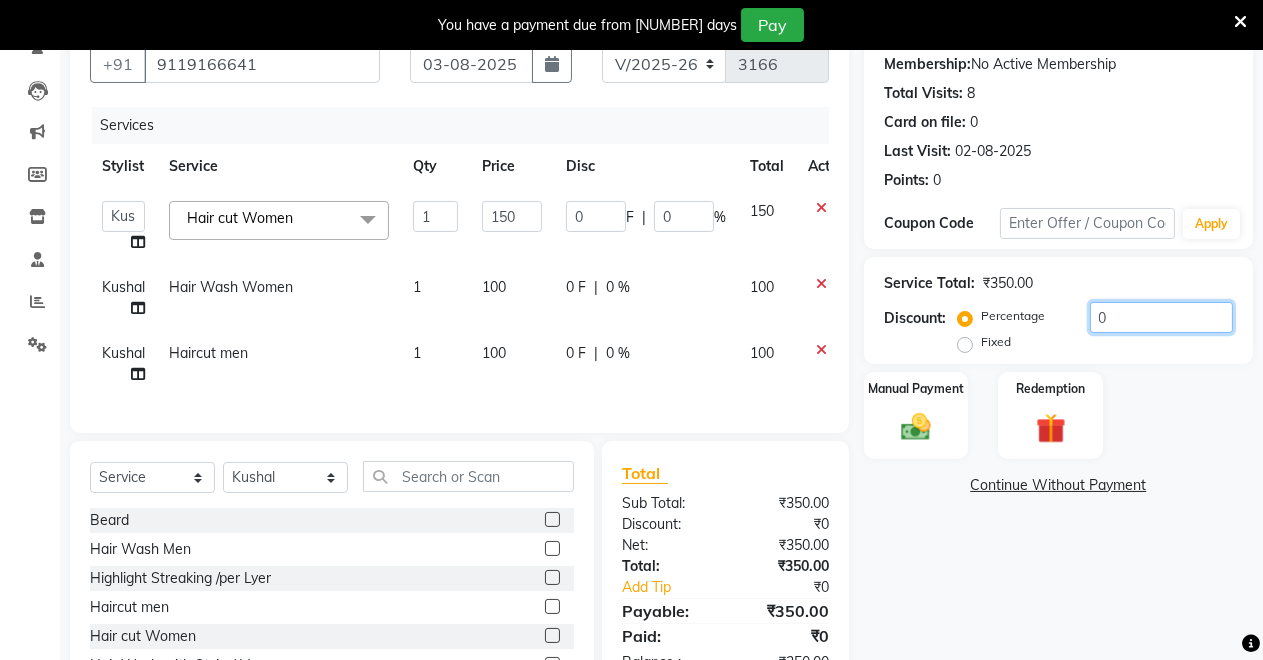 click on "0" 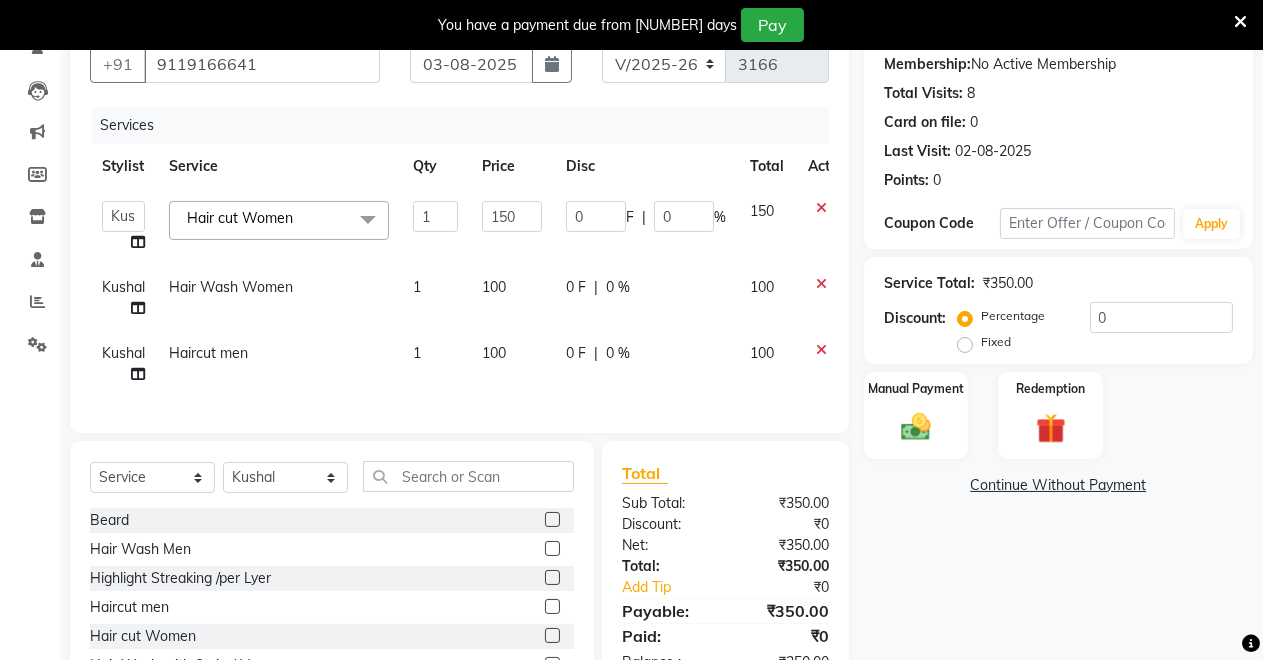 drag, startPoint x: 964, startPoint y: 346, endPoint x: 1046, endPoint y: 350, distance: 82.0975 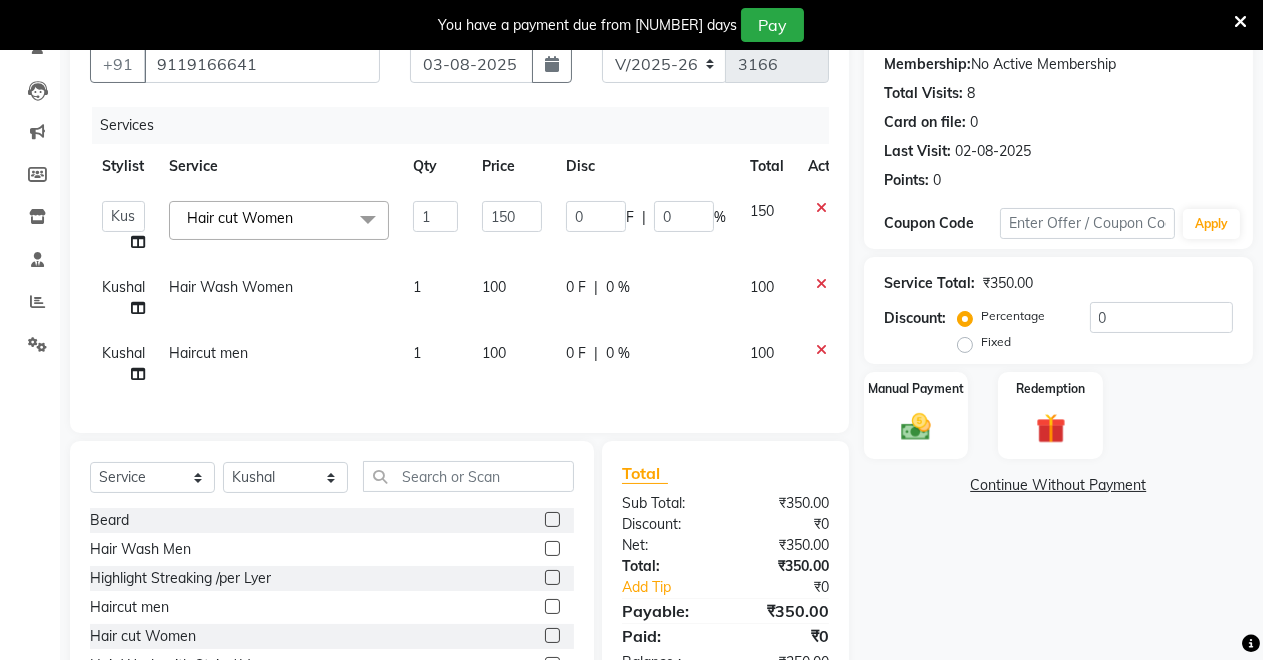 click on "Fixed" 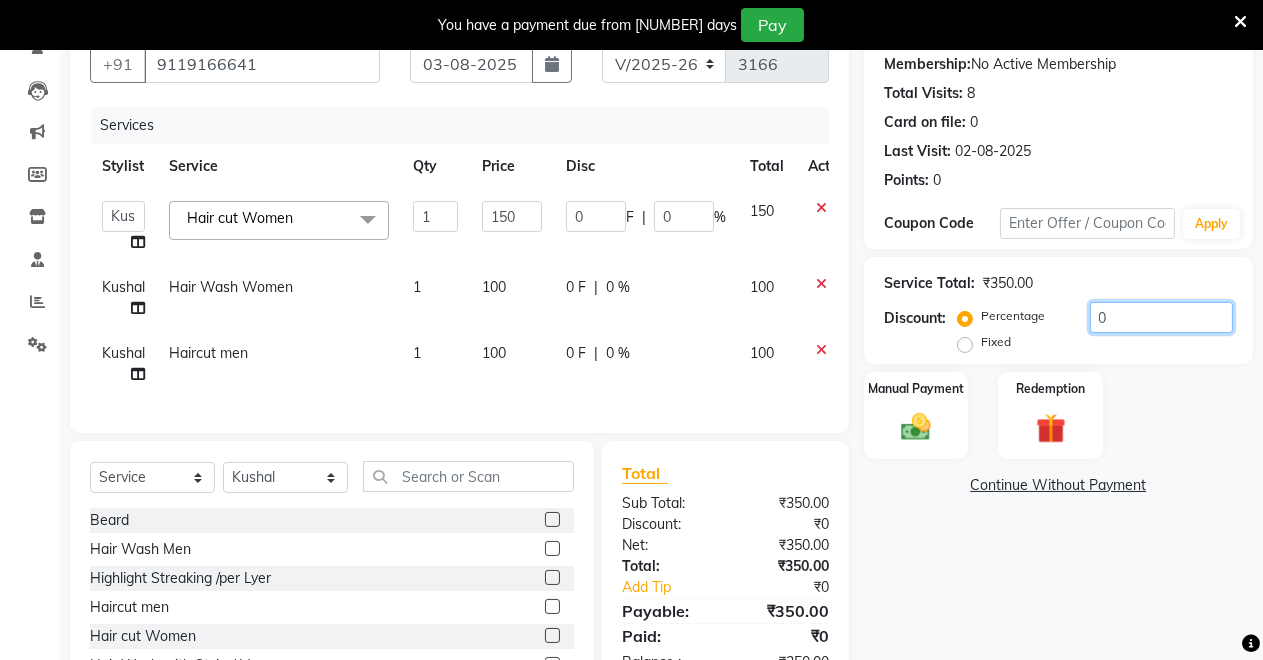 click on "0" 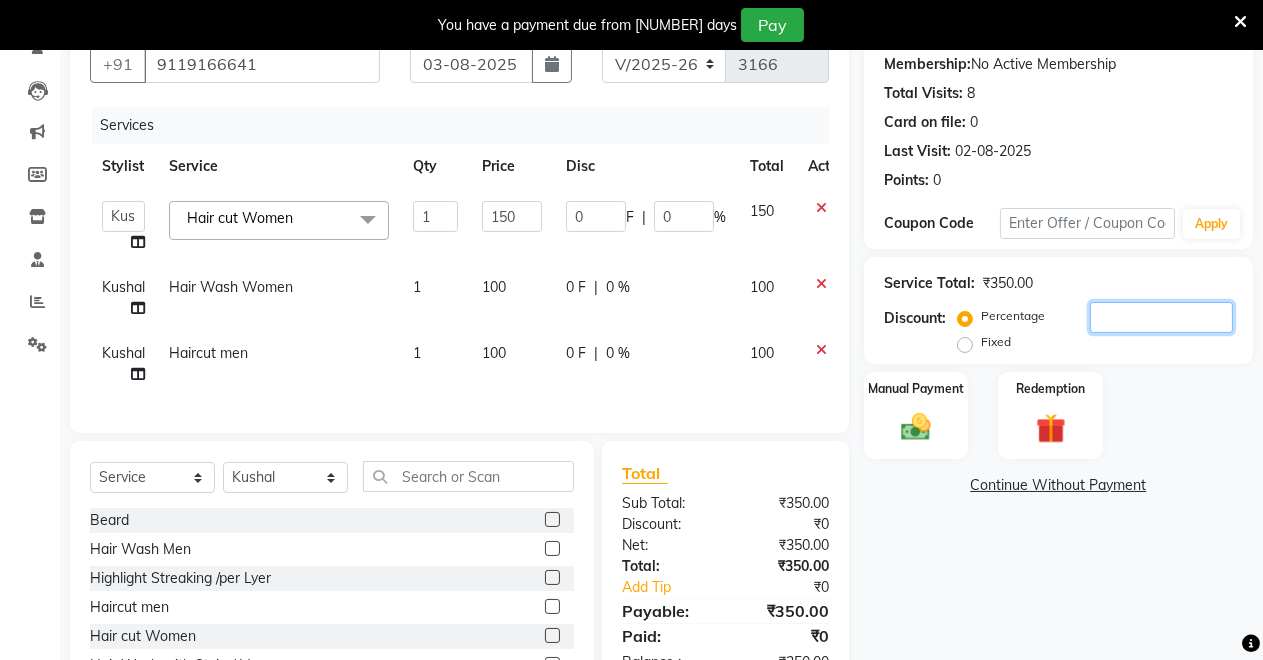 type on "5" 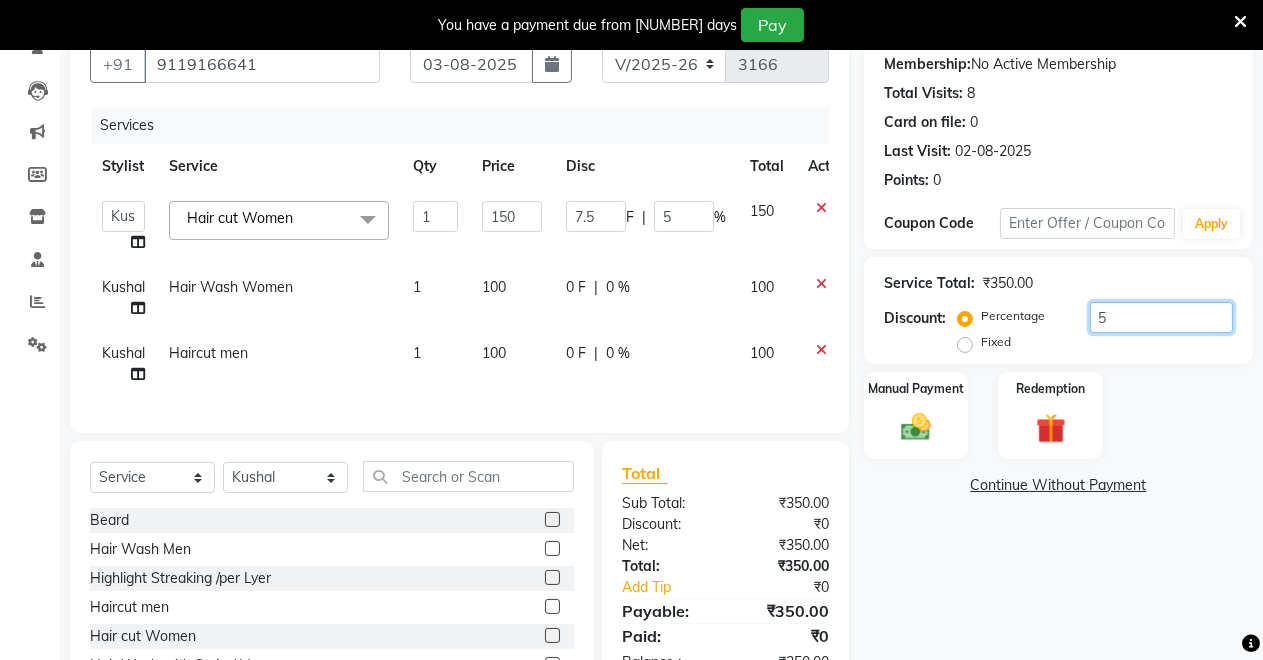 type on "50" 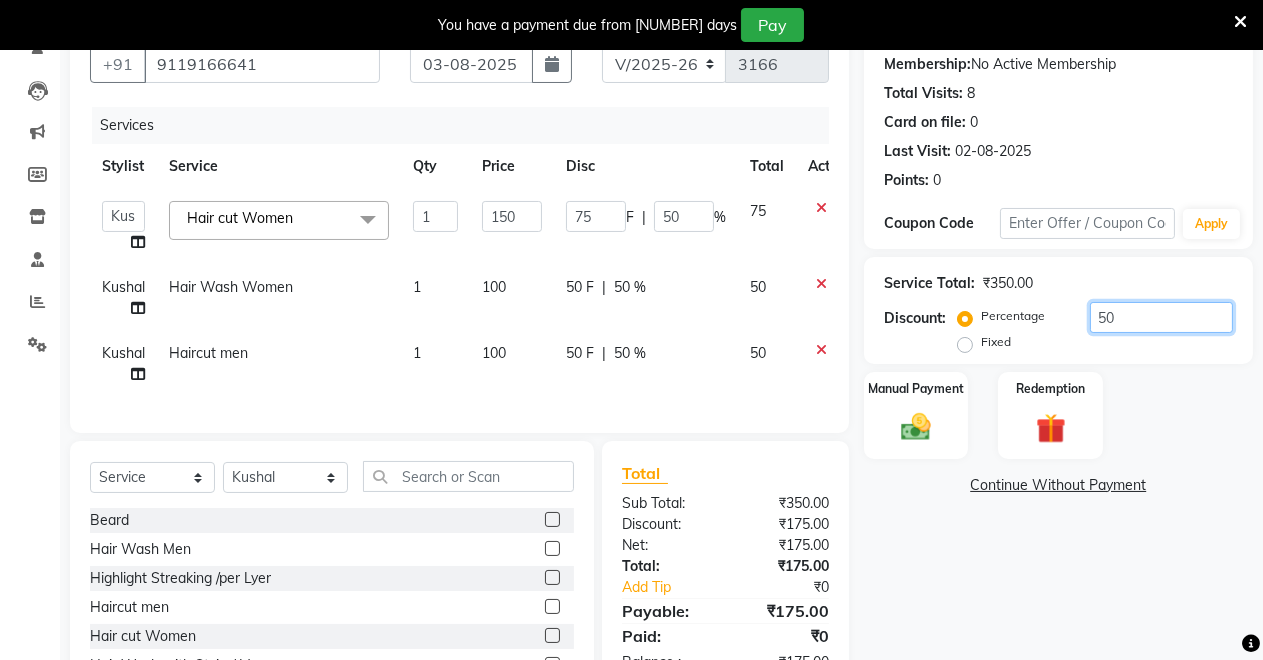 type on "50" 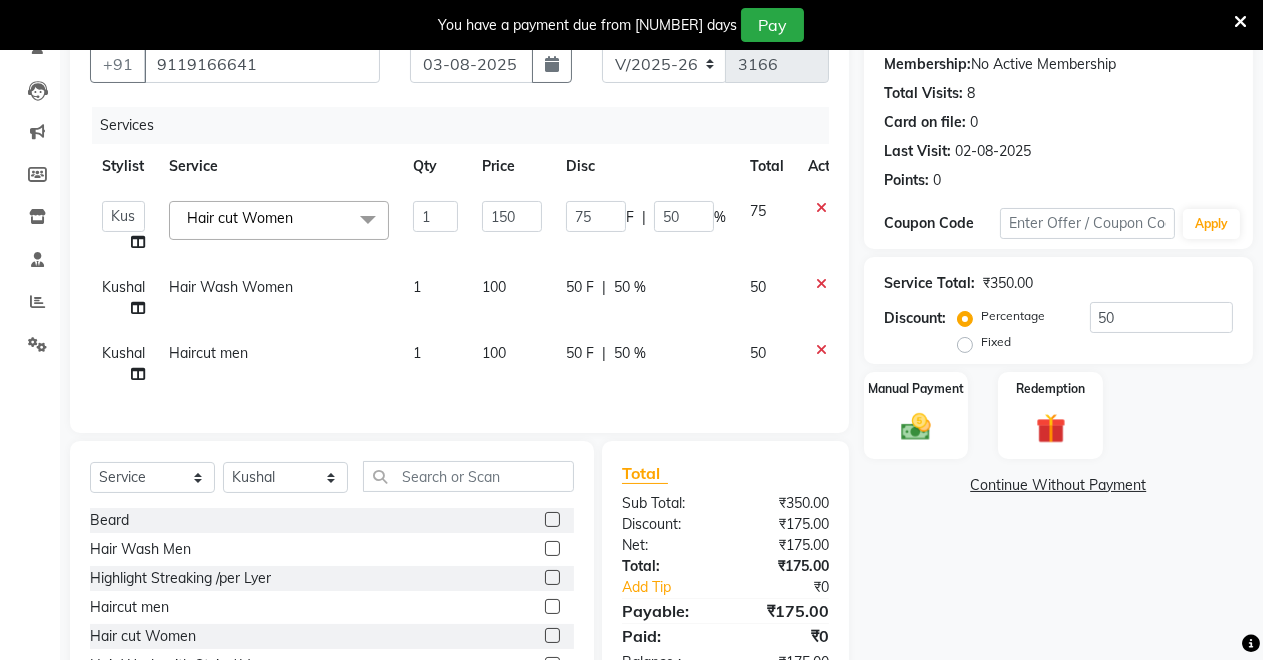 click on "Fixed" 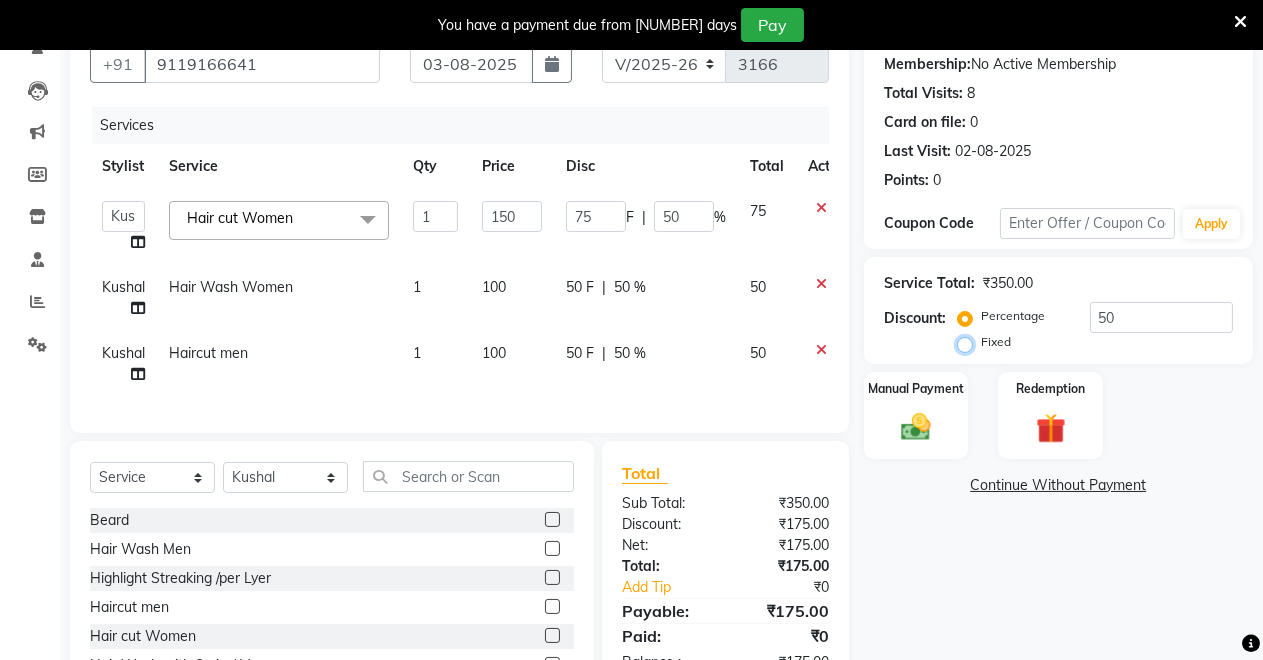 click on "Fixed" at bounding box center (969, 342) 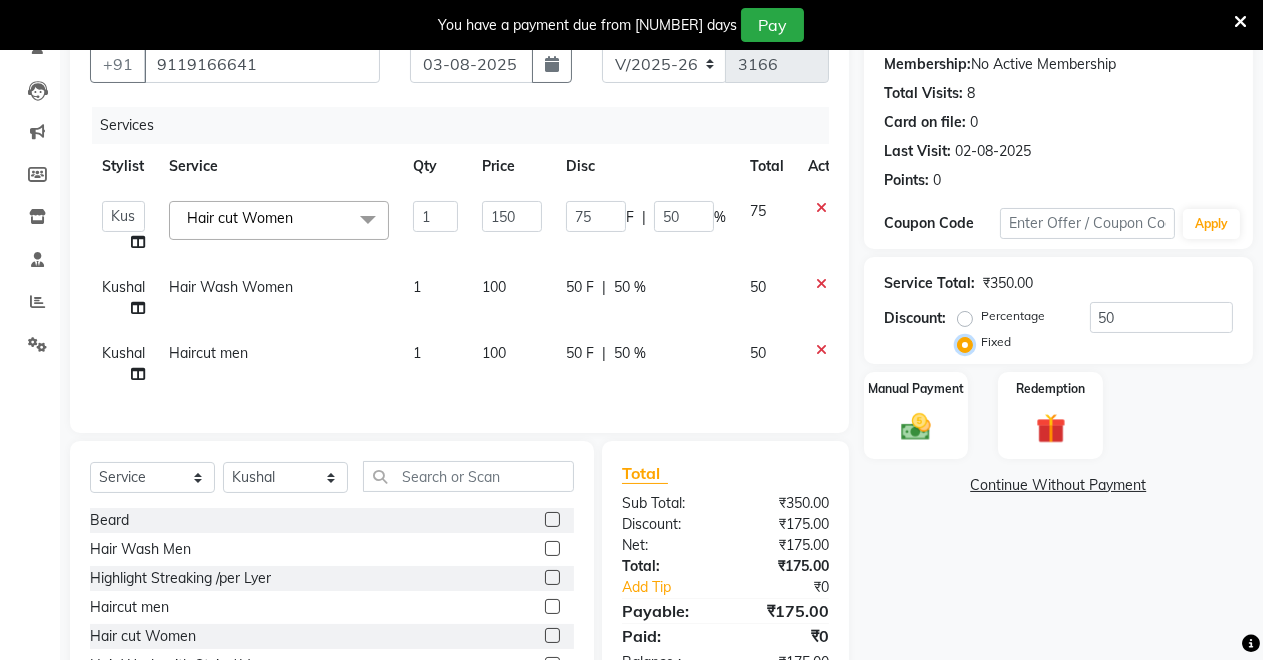 type on "21.43" 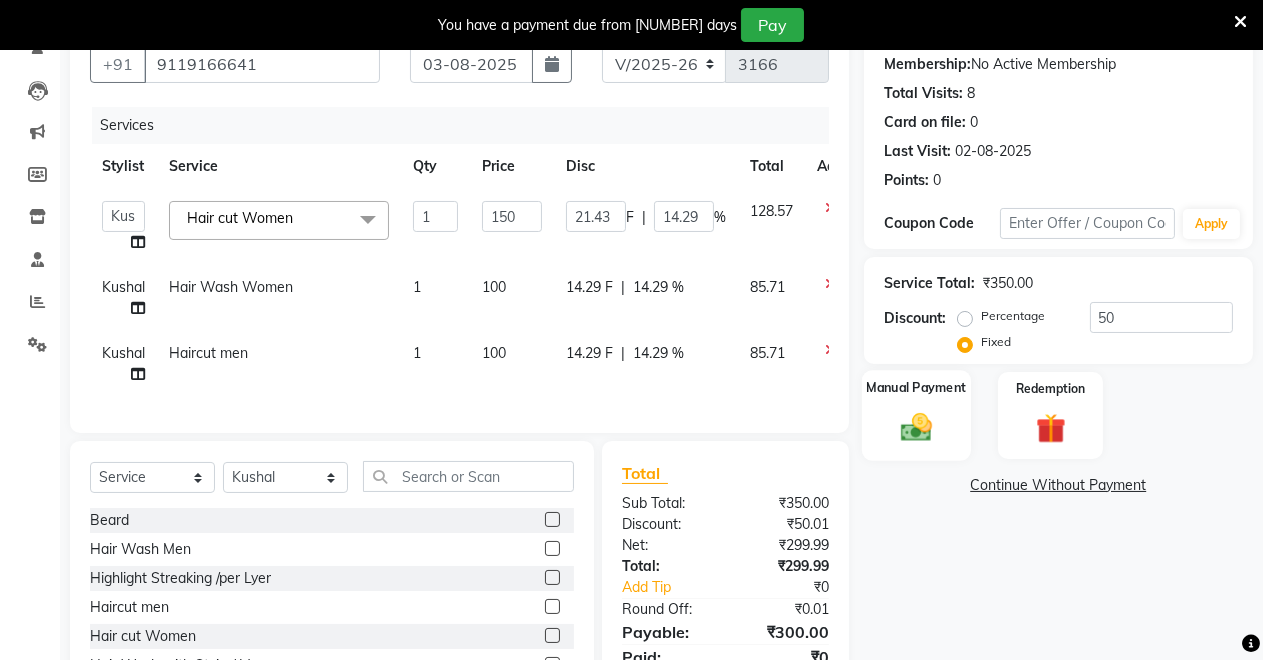 click on "Manual Payment" 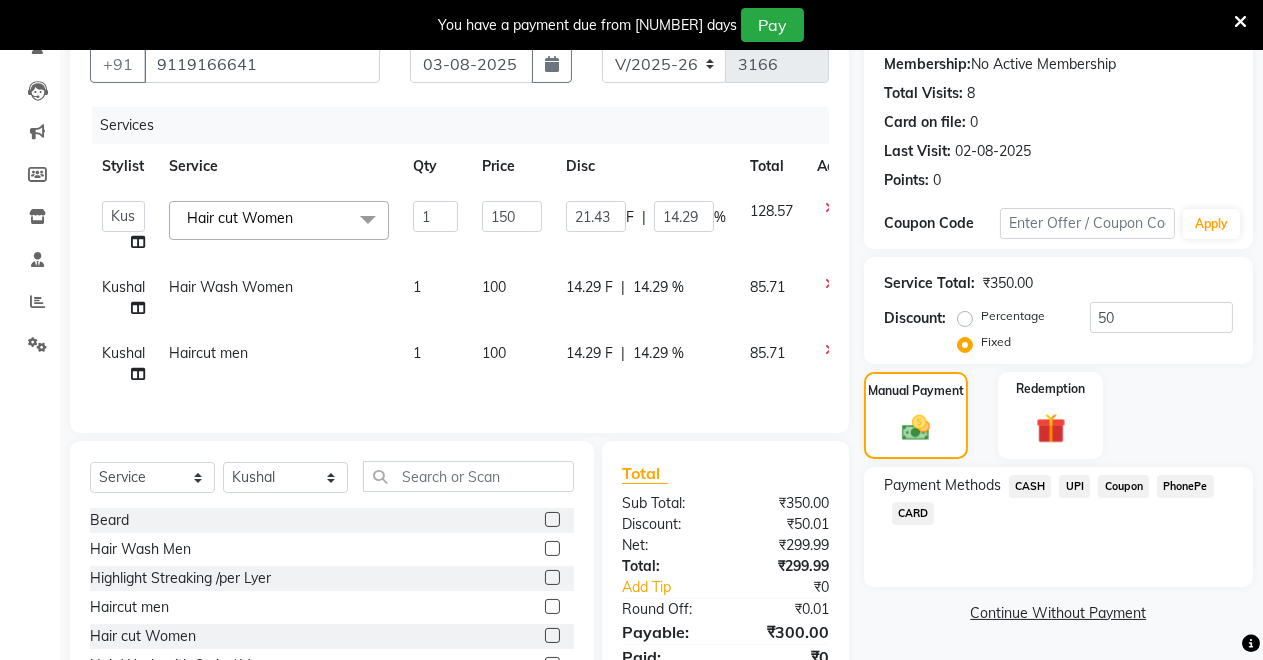 click on "UPI" 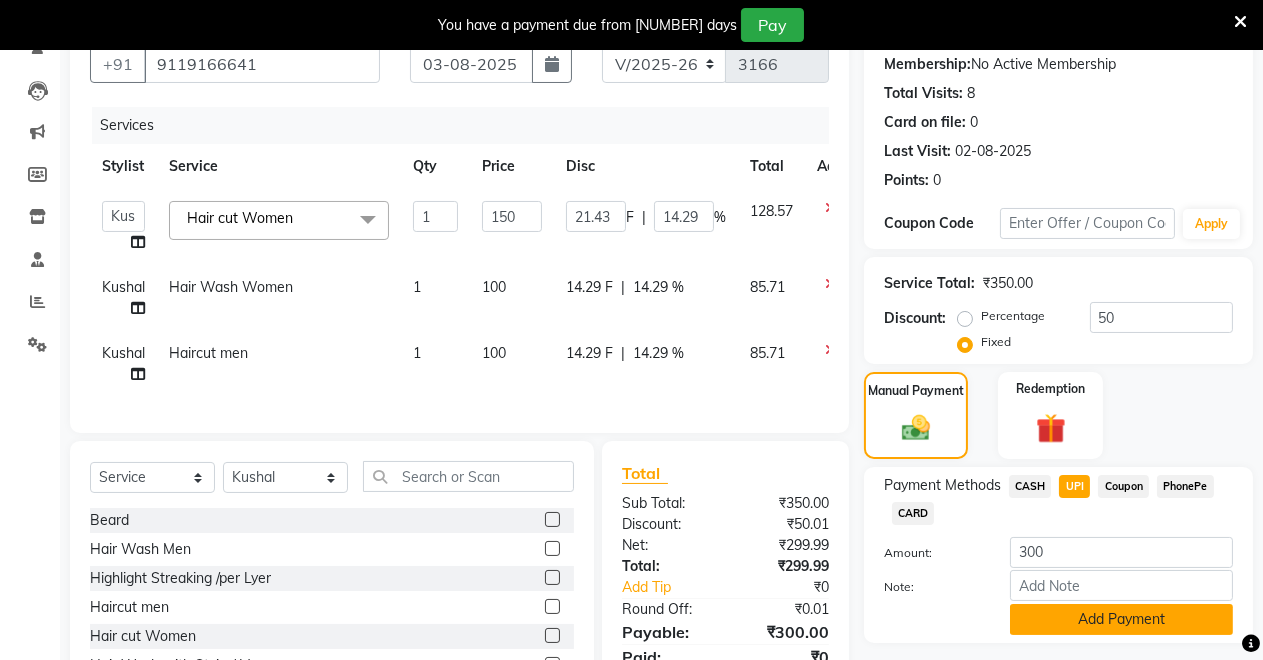 click on "Add Payment" 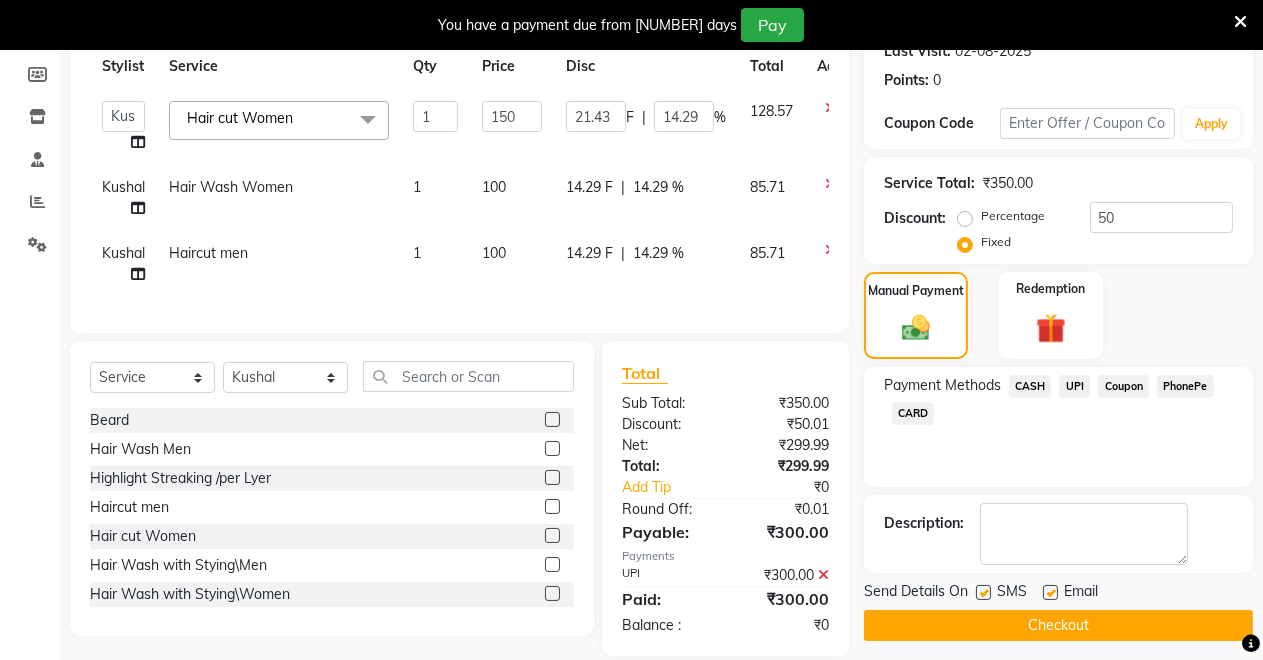 scroll, scrollTop: 333, scrollLeft: 0, axis: vertical 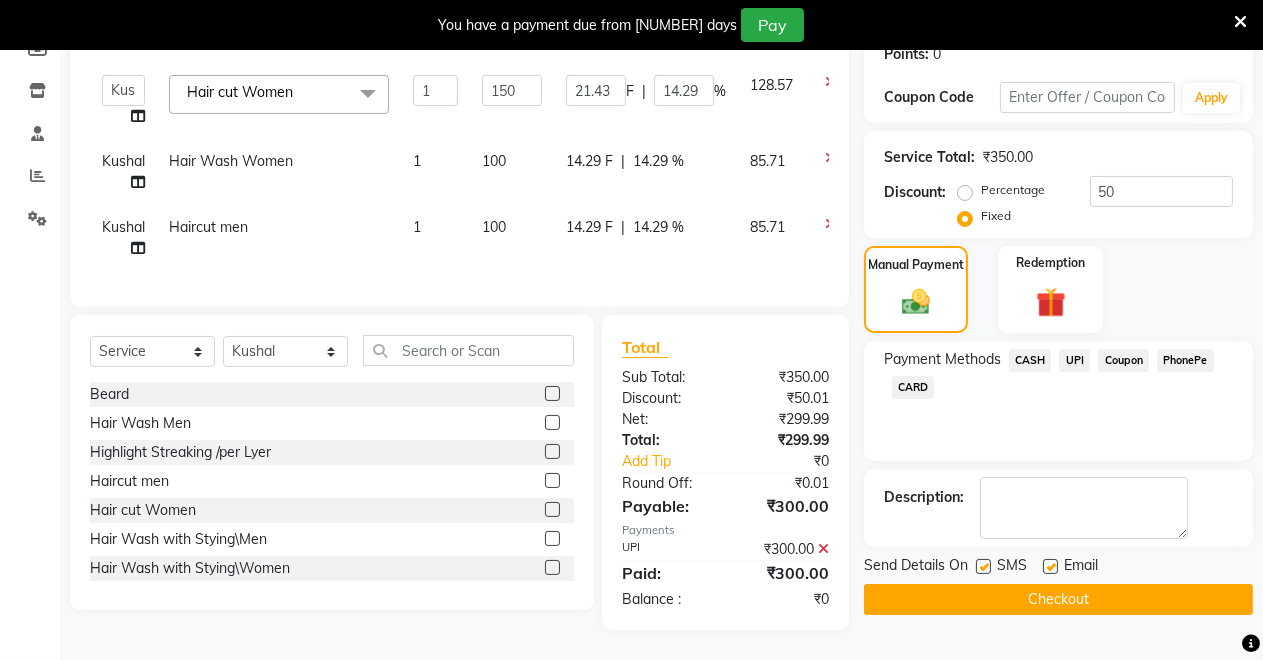 click on "Checkout" 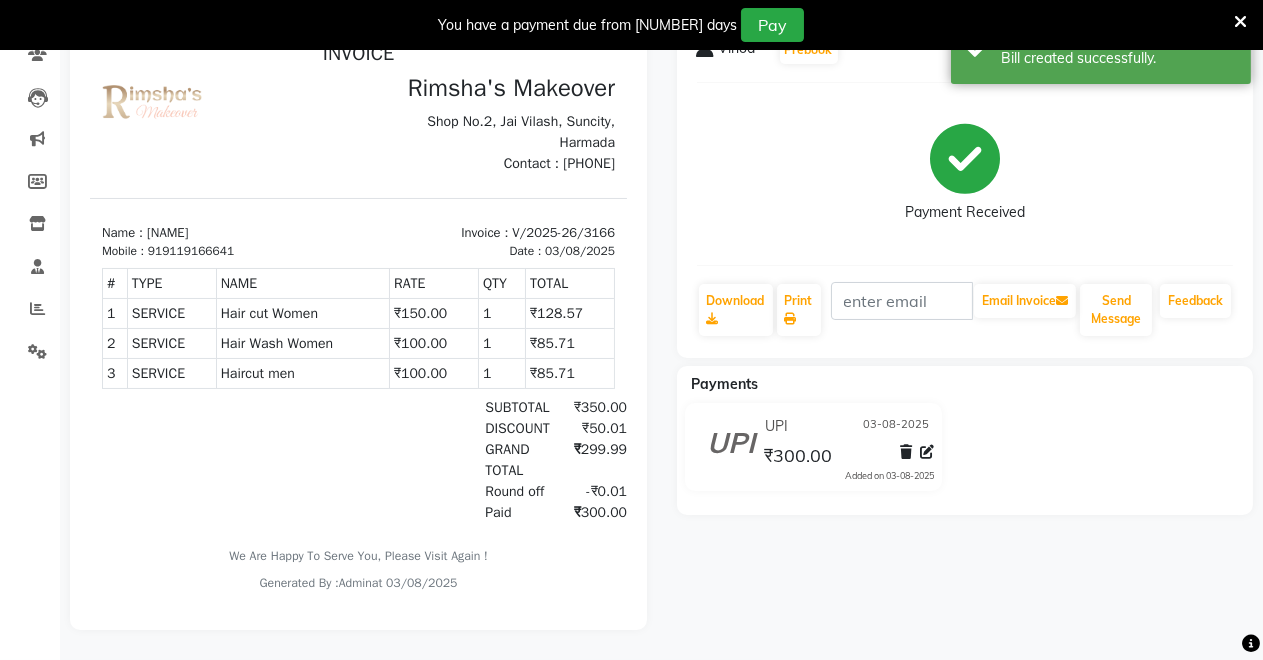 scroll, scrollTop: 0, scrollLeft: 0, axis: both 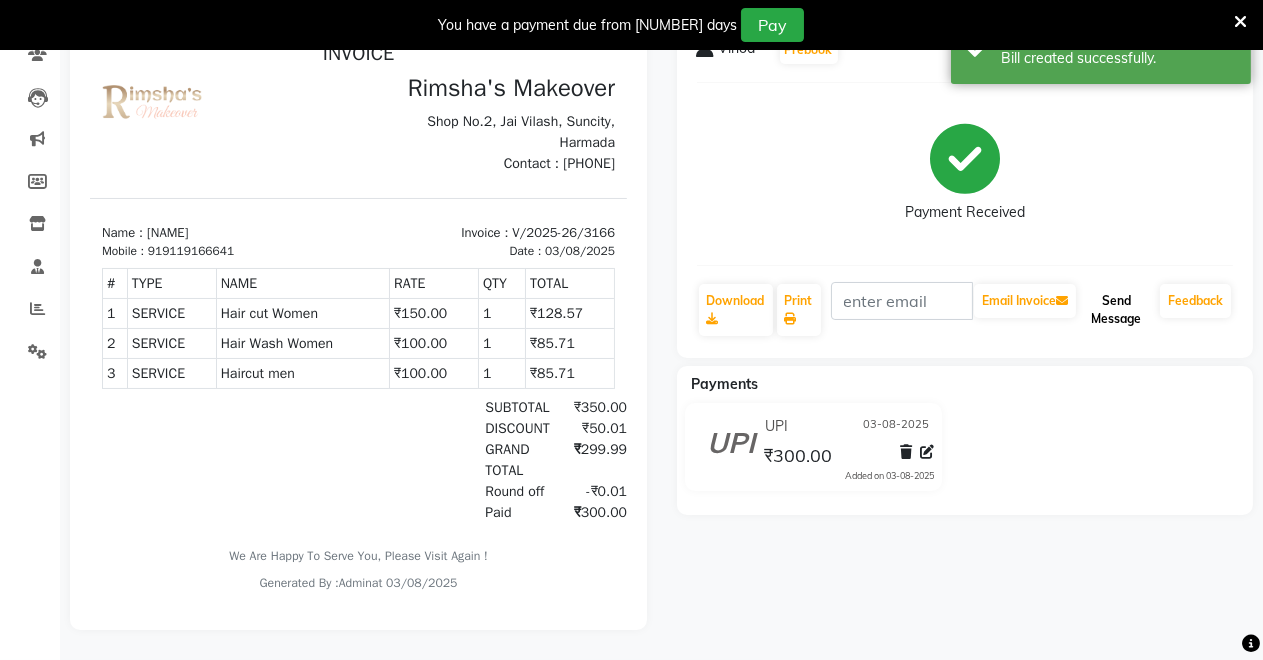 click on "Send Message" 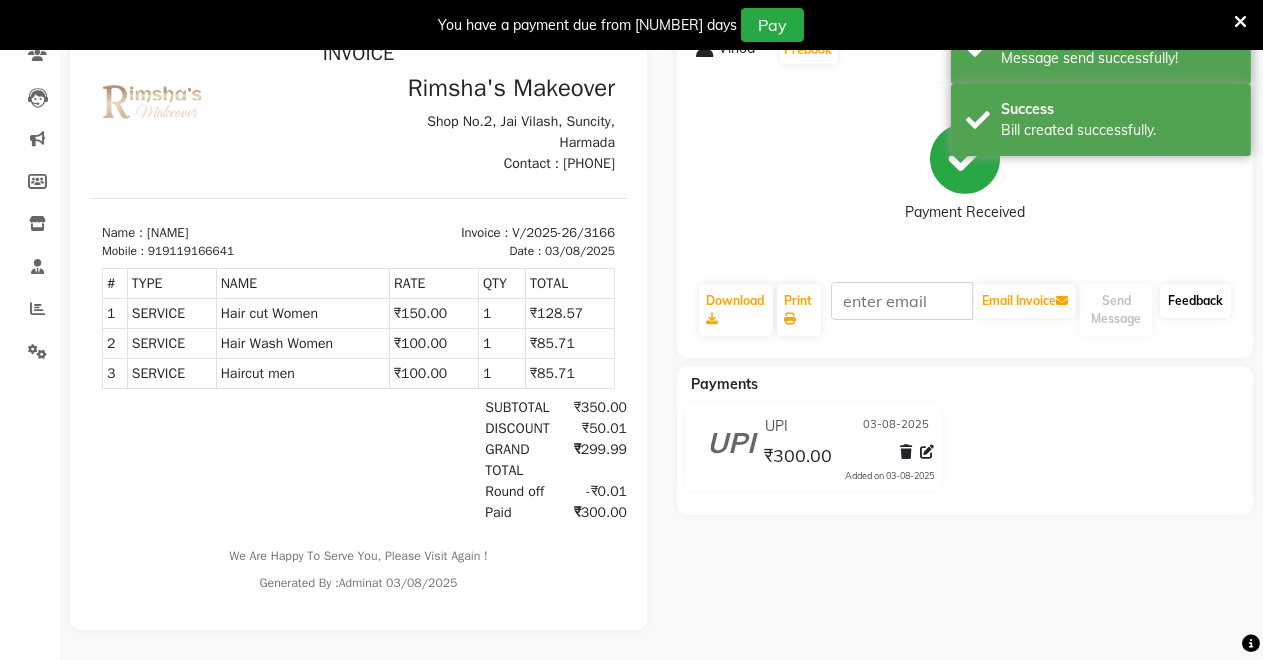 click on "Feedback" 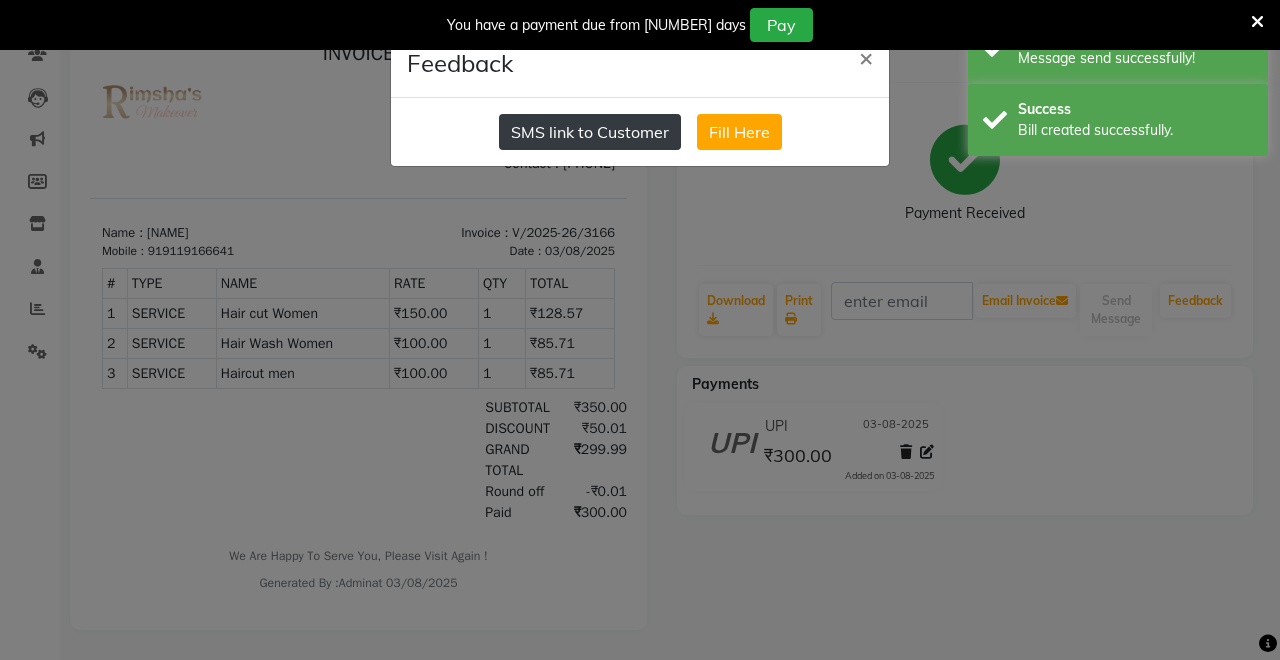 click on "SMS link to Customer" 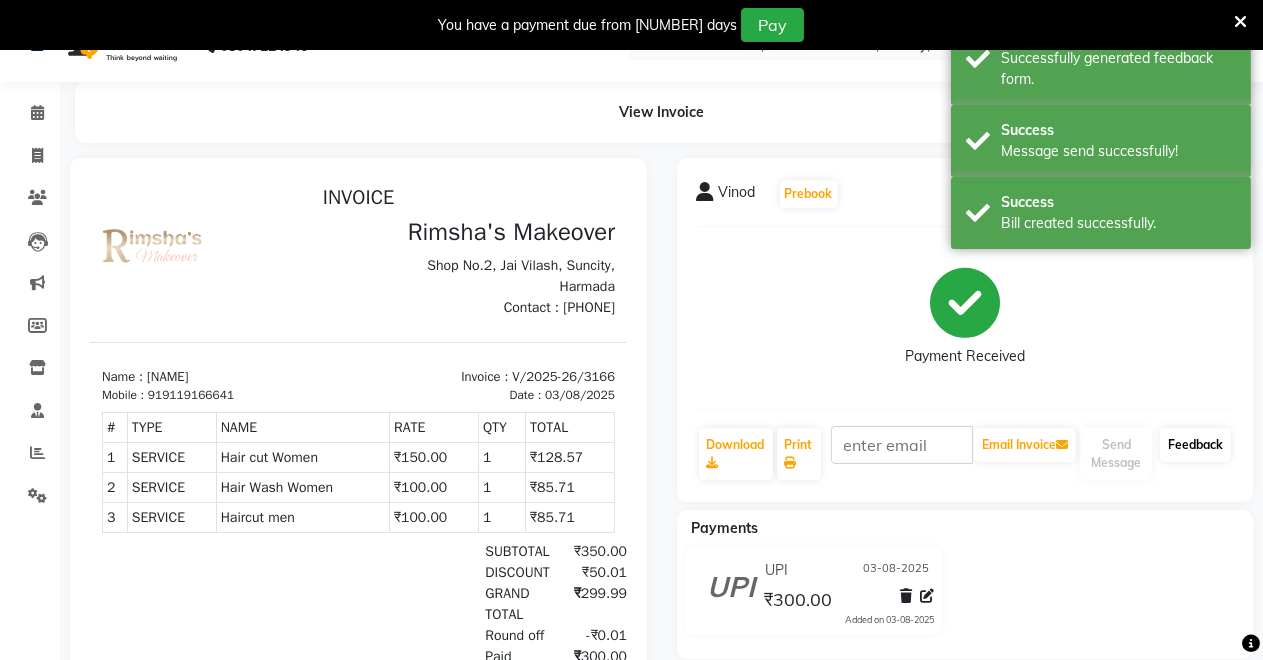 scroll, scrollTop: 0, scrollLeft: 0, axis: both 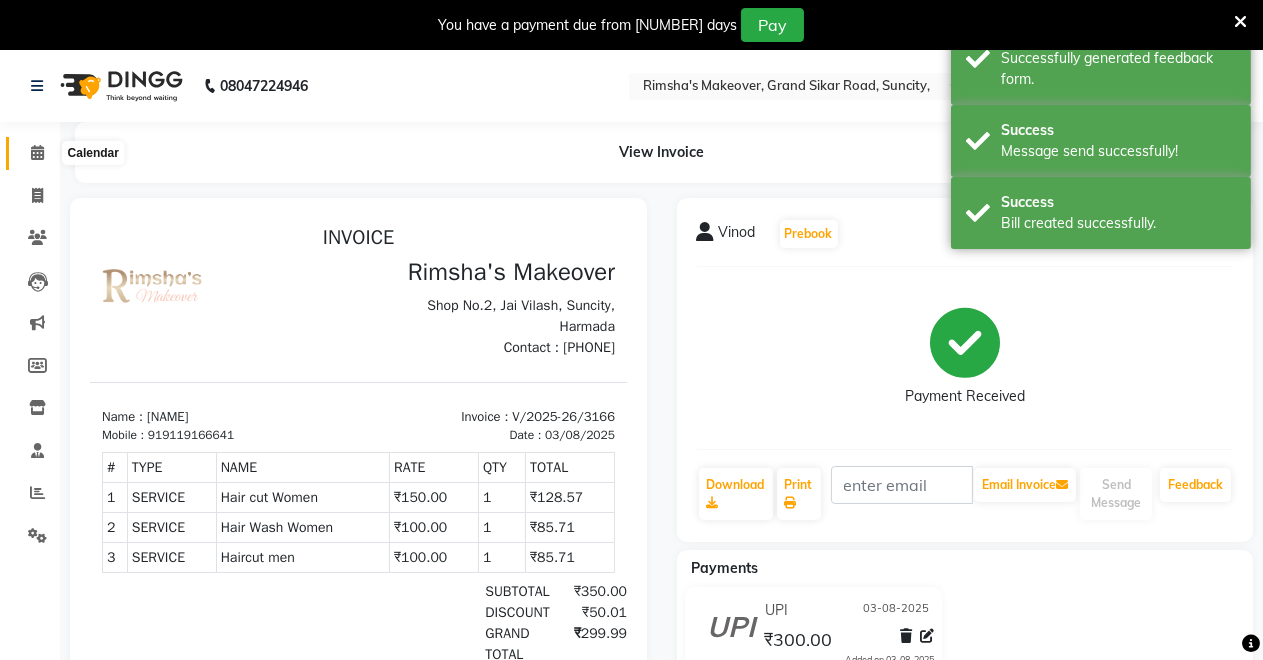 click 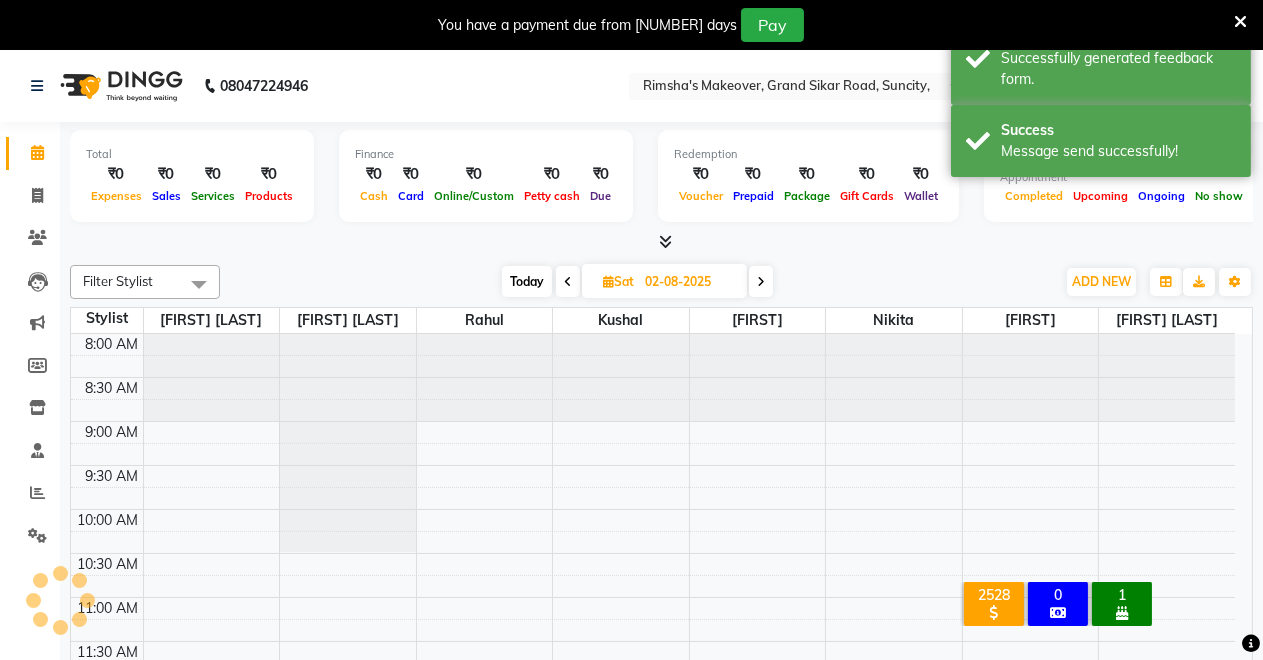 scroll, scrollTop: 869, scrollLeft: 0, axis: vertical 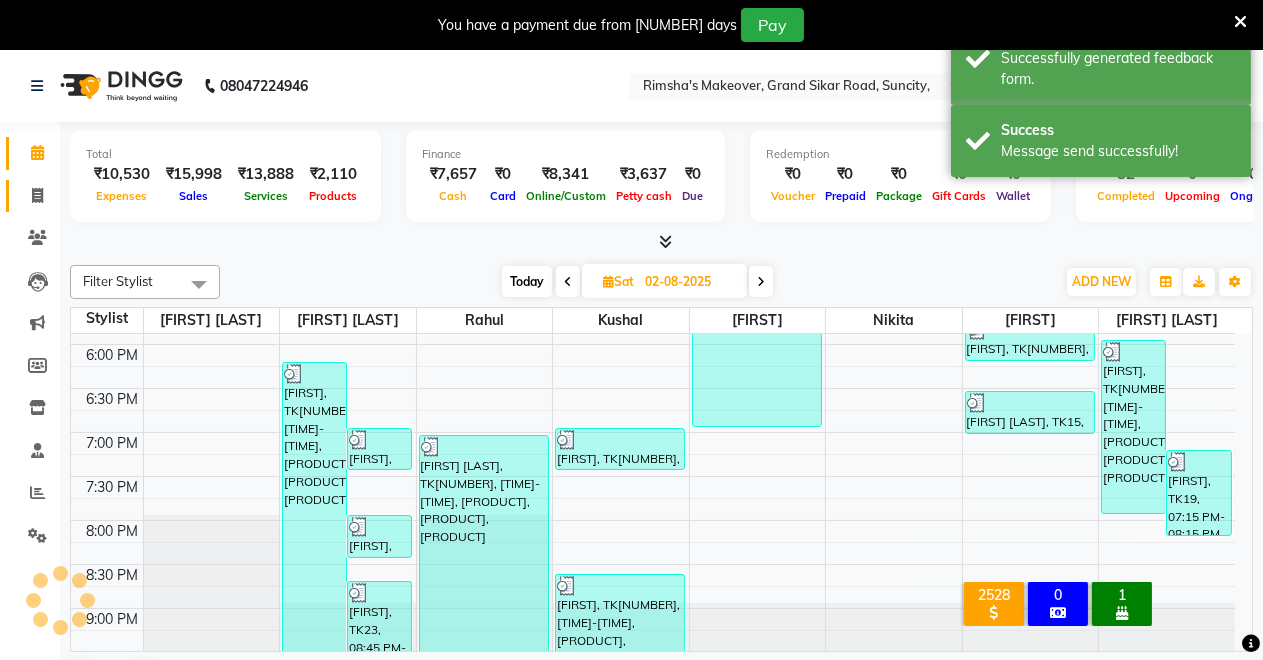 click on "Invoice" 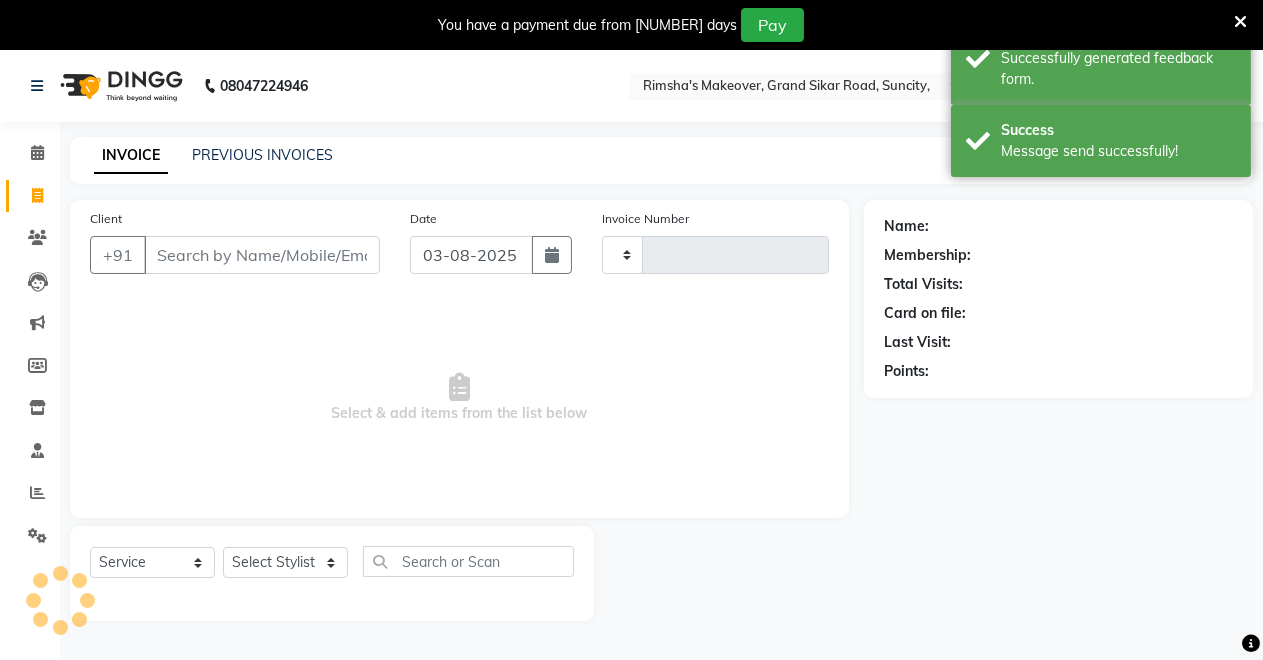 type on "3167" 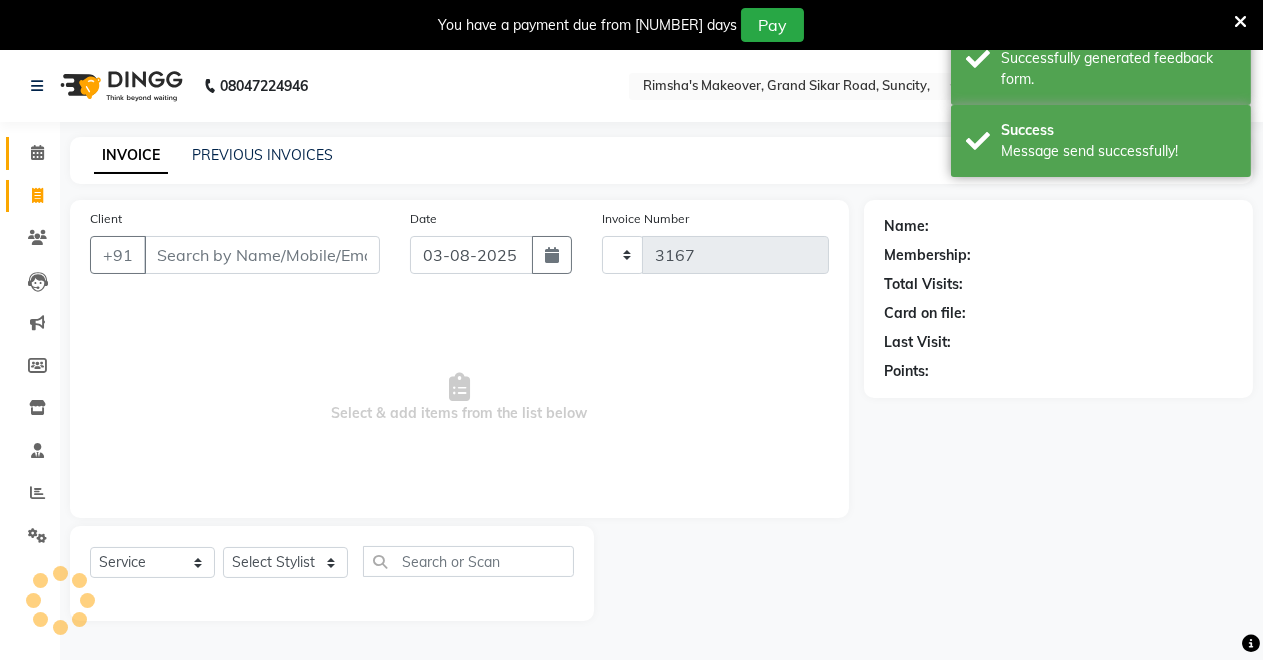 select on "7317" 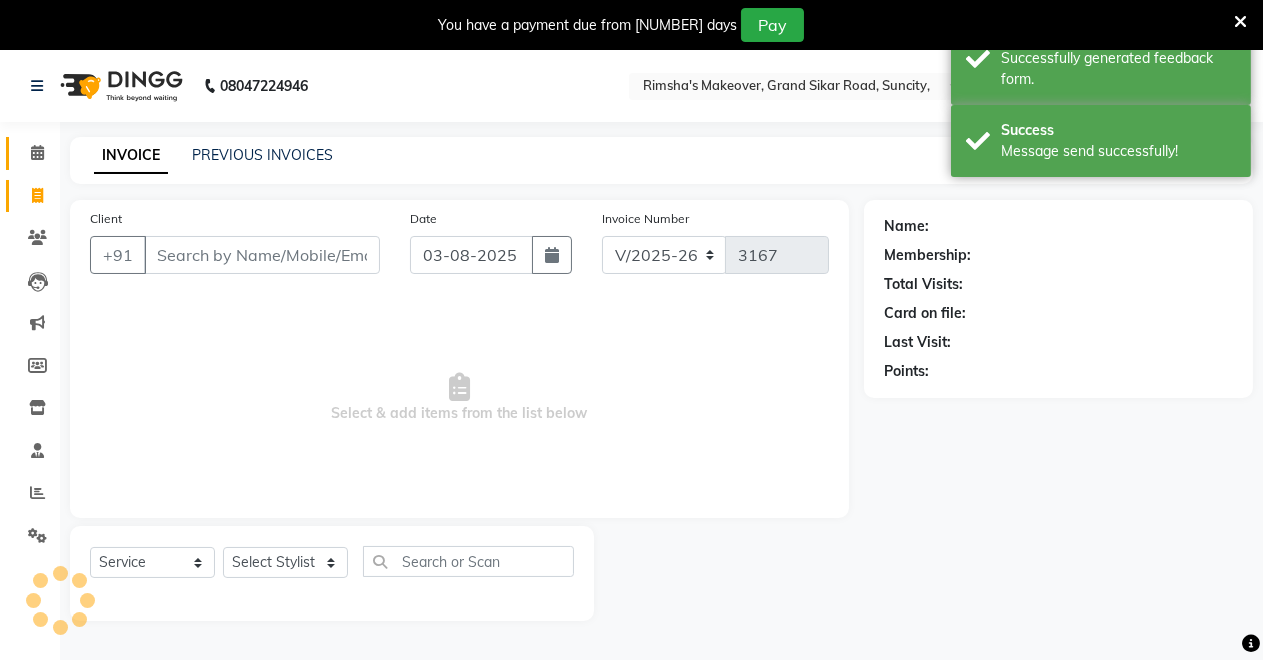 click on "Client" at bounding box center [262, 255] 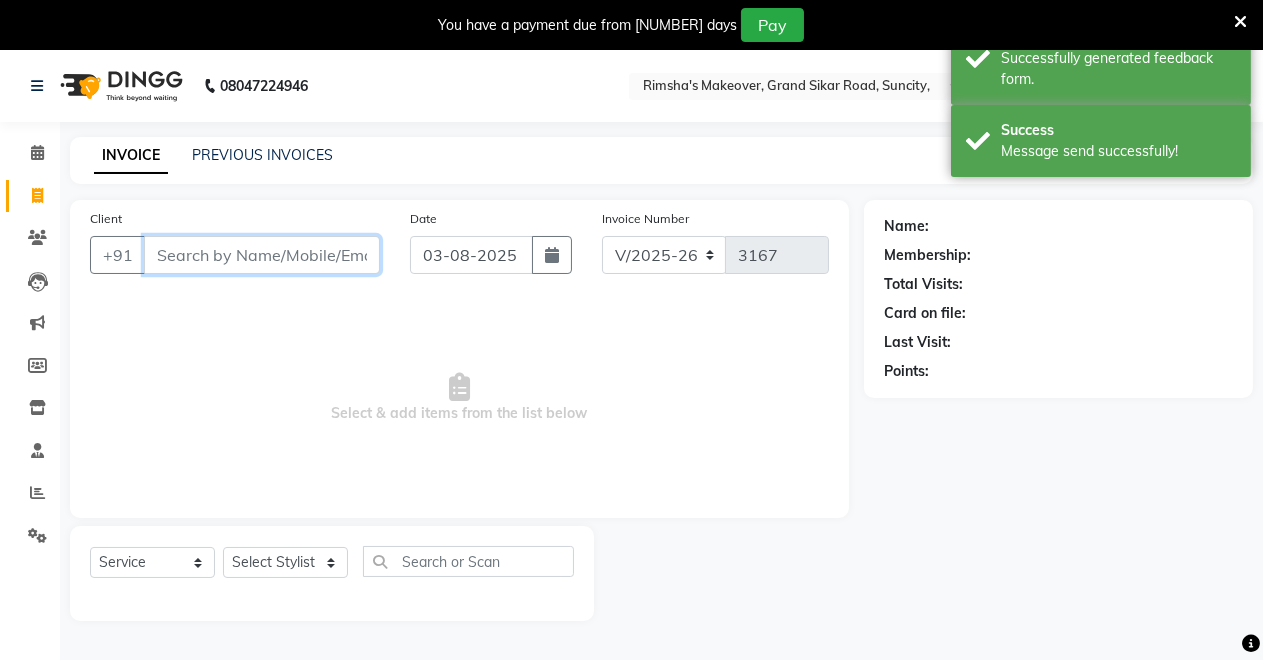 drag, startPoint x: 216, startPoint y: 246, endPoint x: 207, endPoint y: 313, distance: 67.601776 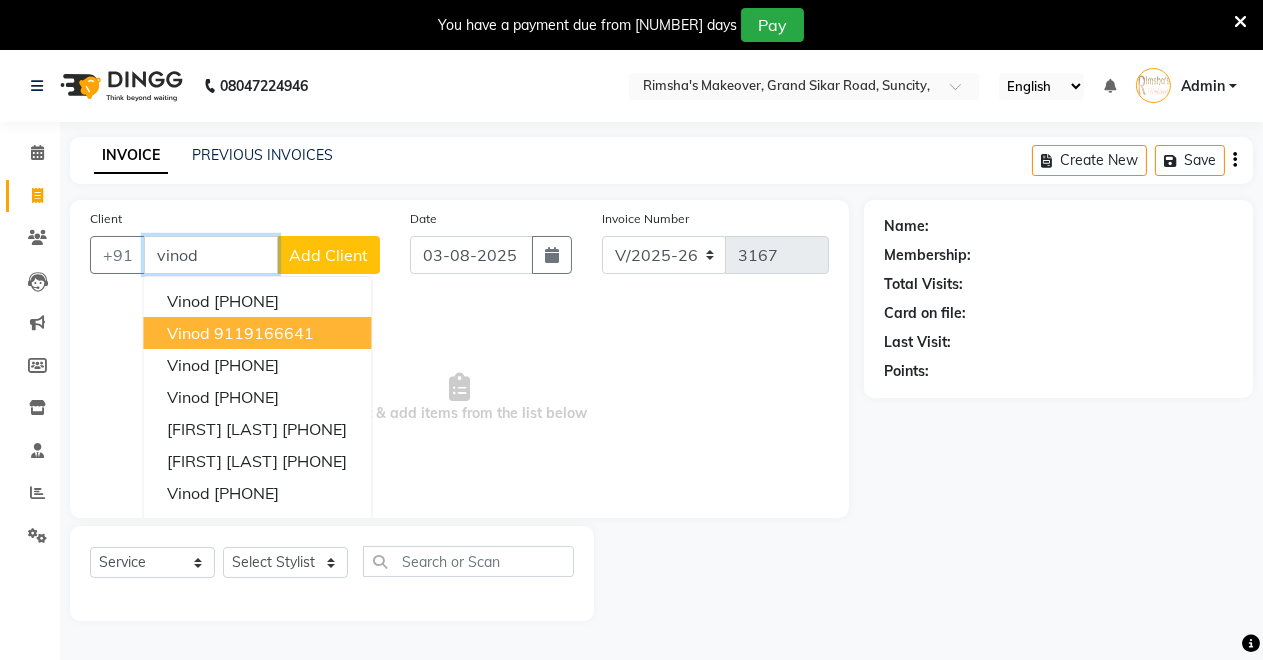 click on "Vinod  9119166641" at bounding box center (257, 333) 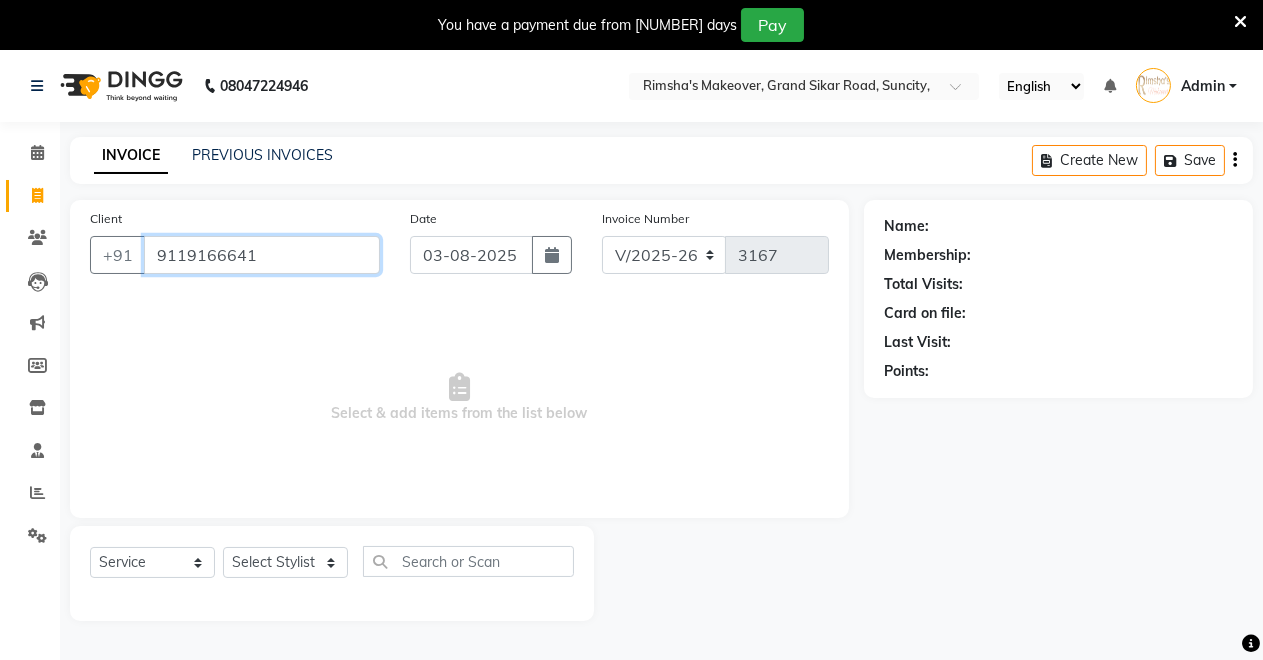 type on "9119166641" 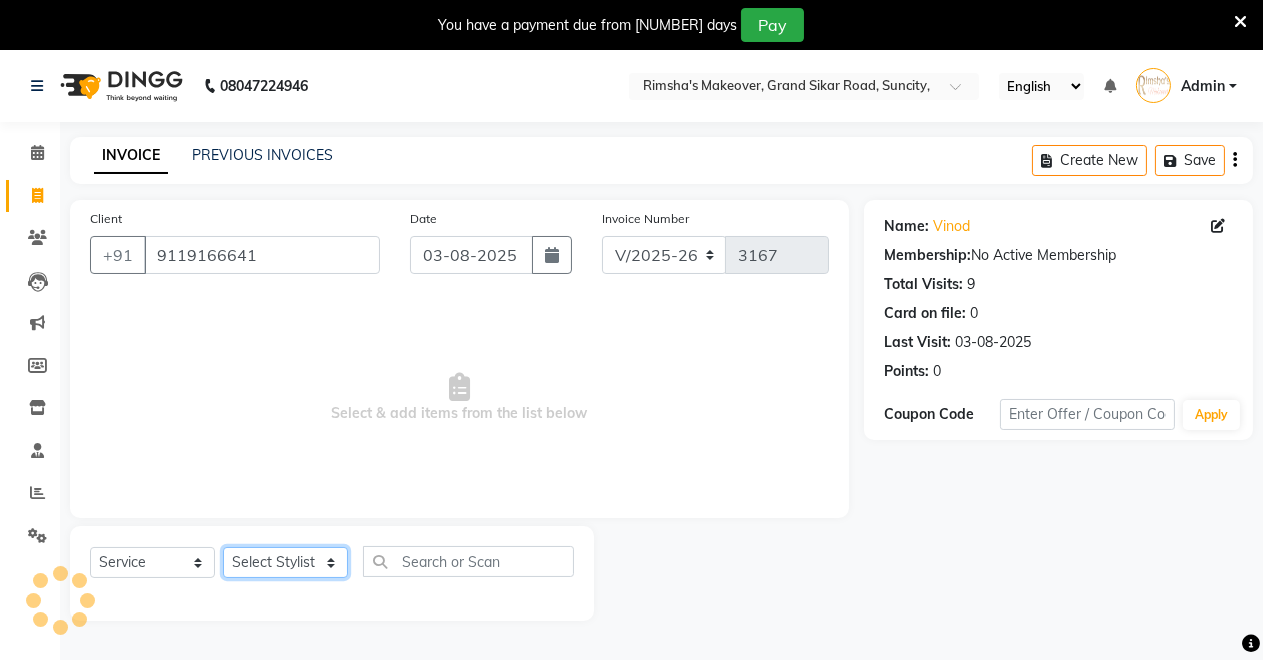click on "Select Stylist Badal kumar Jeetu Kushal Nikita Rahul Sachin Dangoriya Shikha Suman Verma" 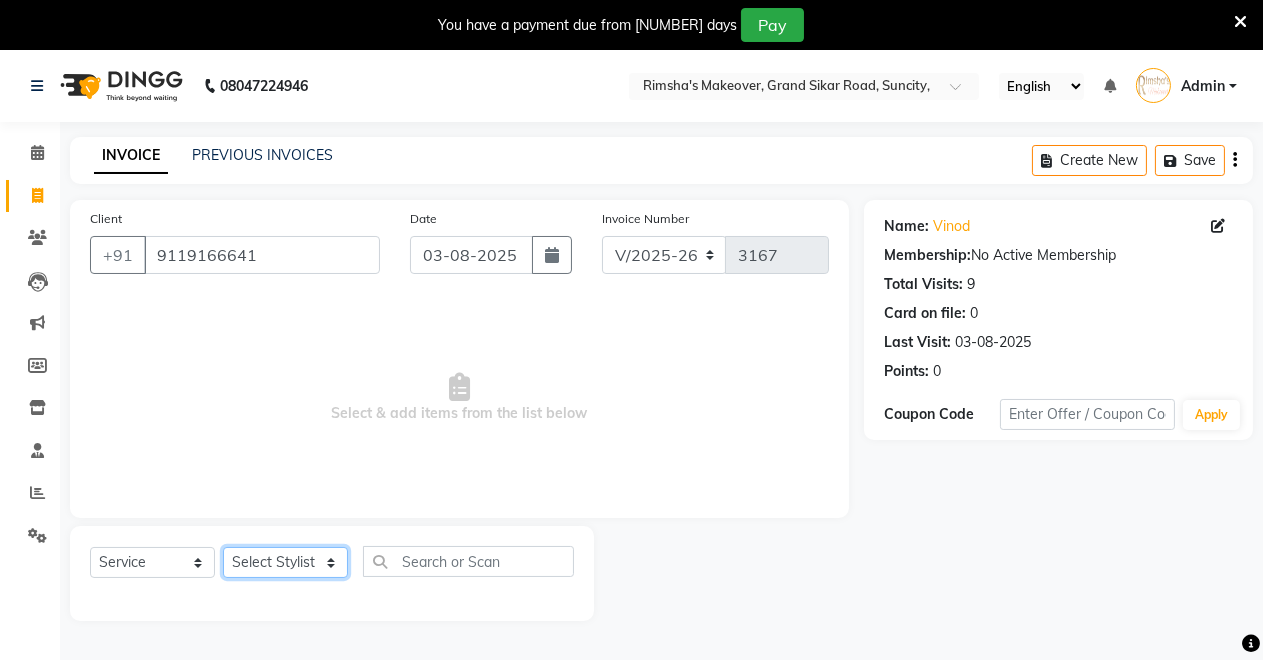 select on "77366" 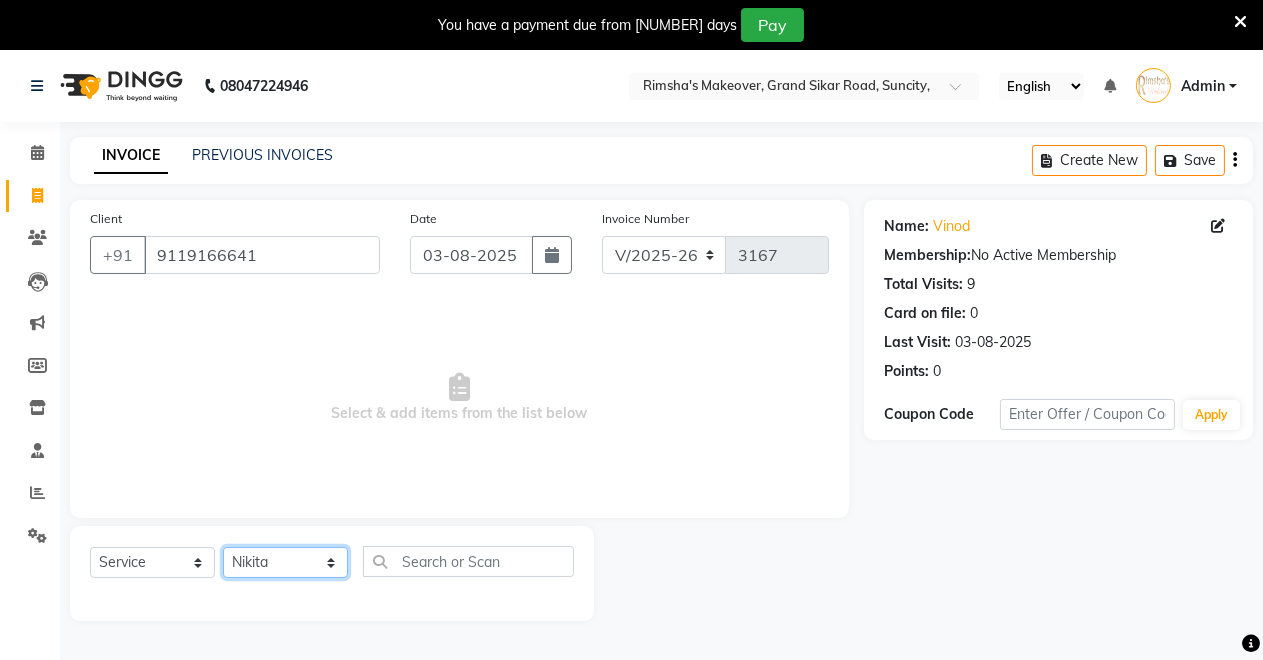 click on "Select Stylist Badal kumar Jeetu Kushal Nikita Rahul Sachin Dangoriya Shikha Suman Verma" 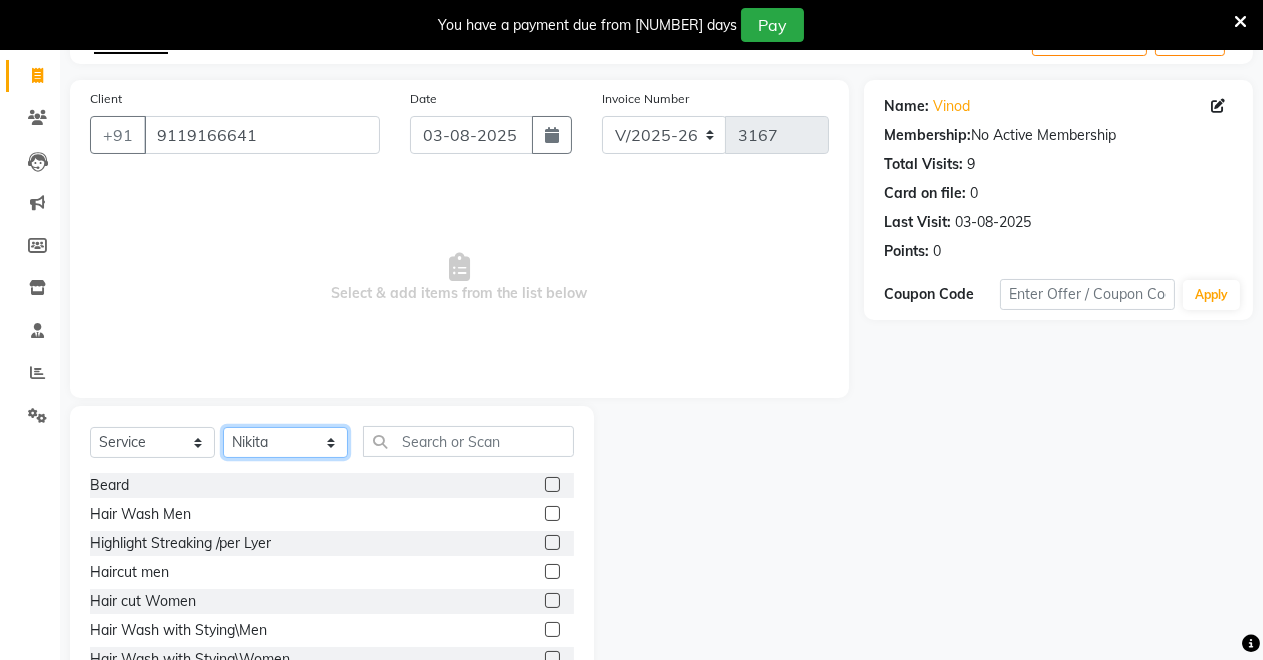 scroll, scrollTop: 191, scrollLeft: 0, axis: vertical 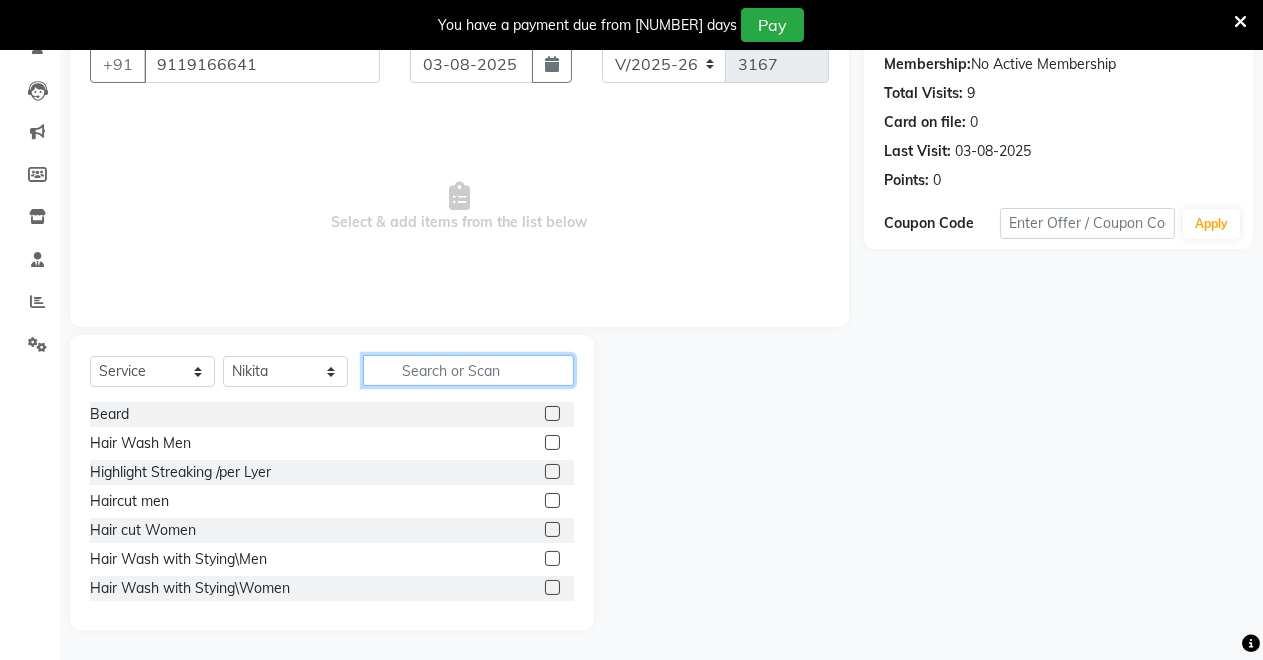 click 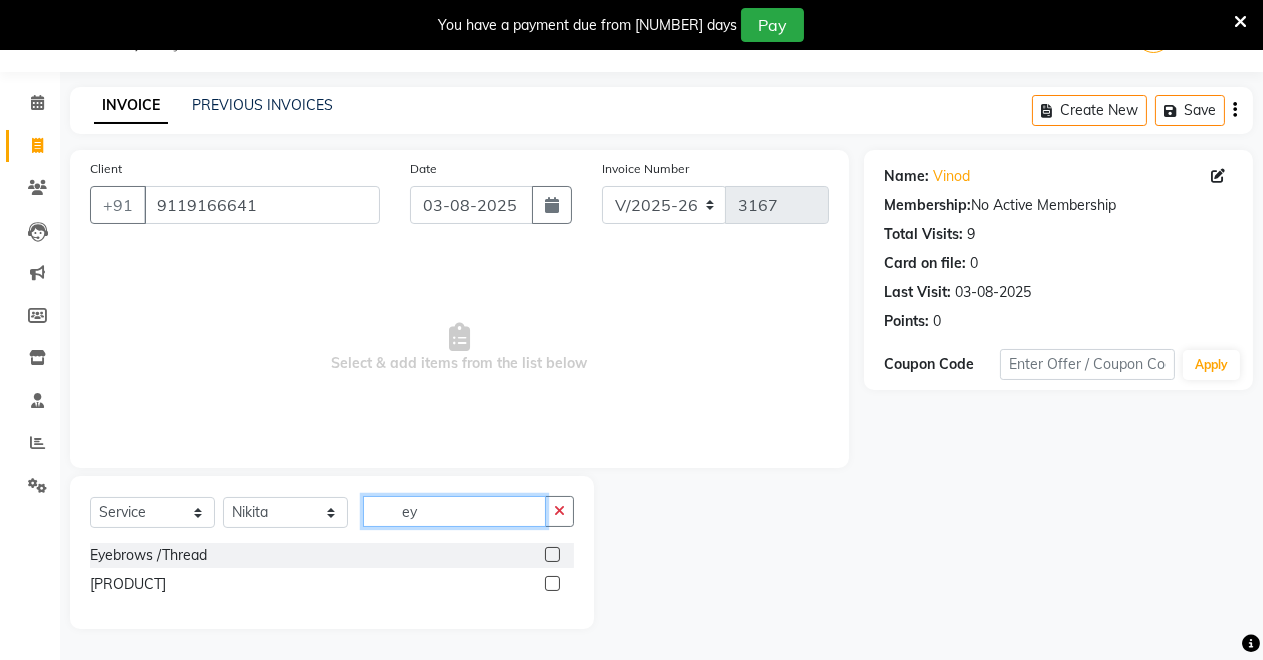 scroll, scrollTop: 49, scrollLeft: 0, axis: vertical 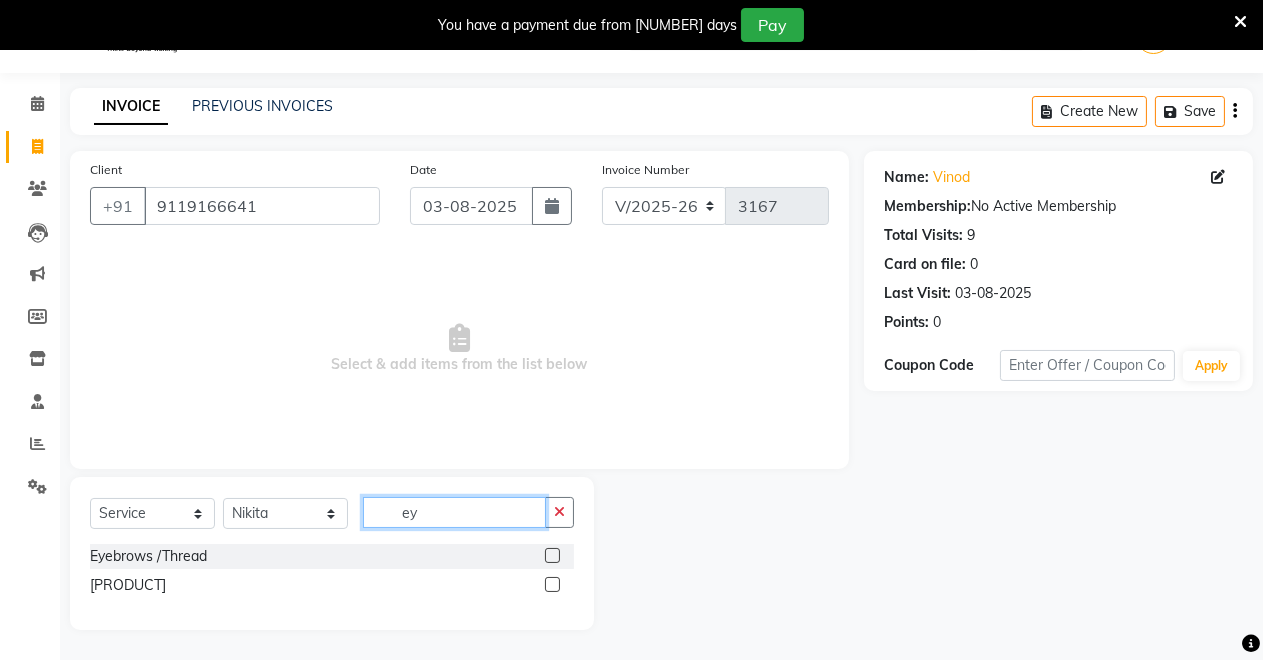 type on "ey" 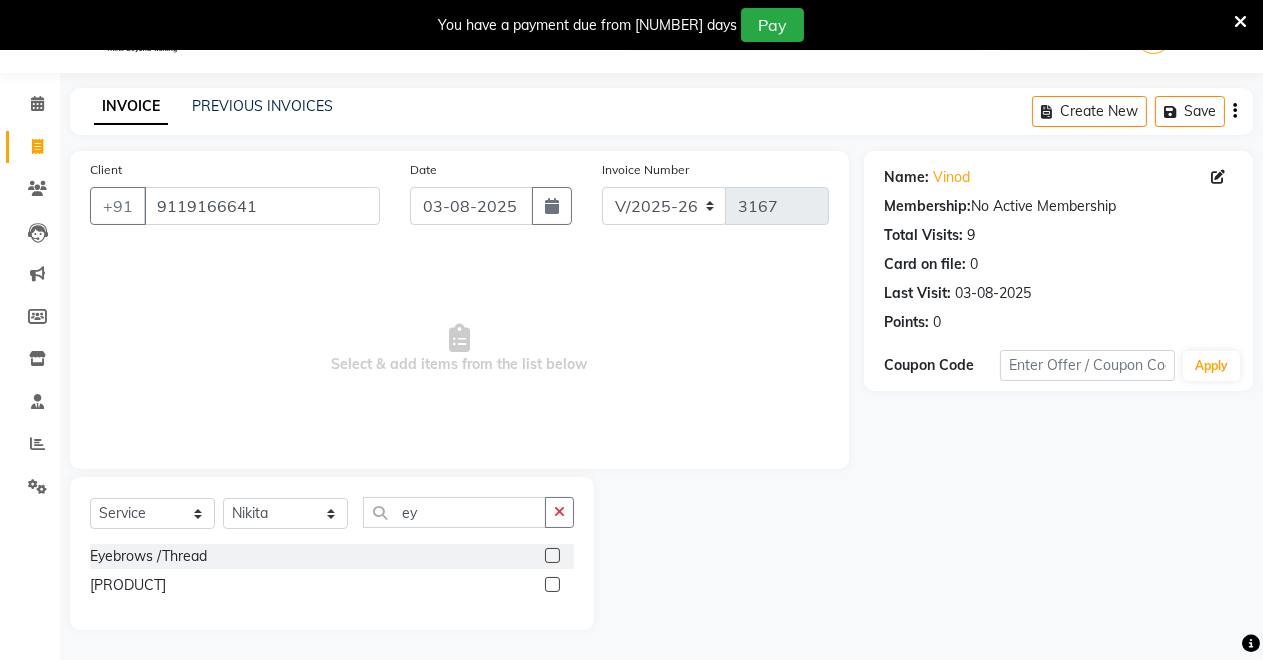 click 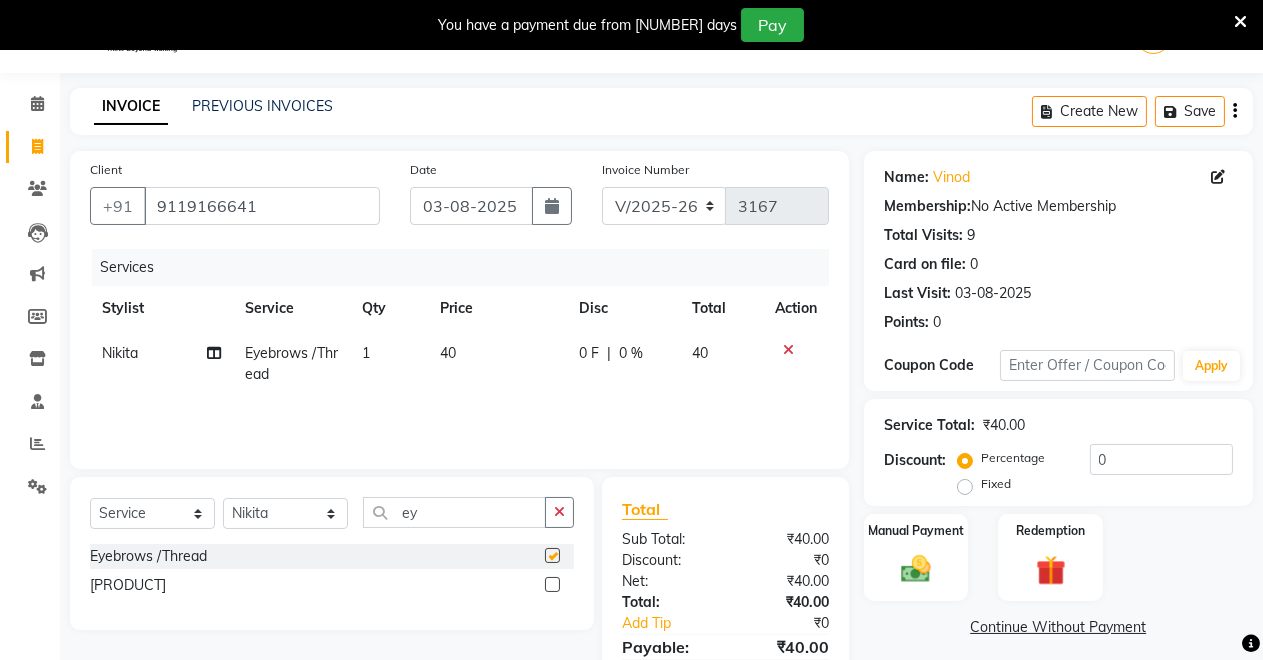 checkbox on "false" 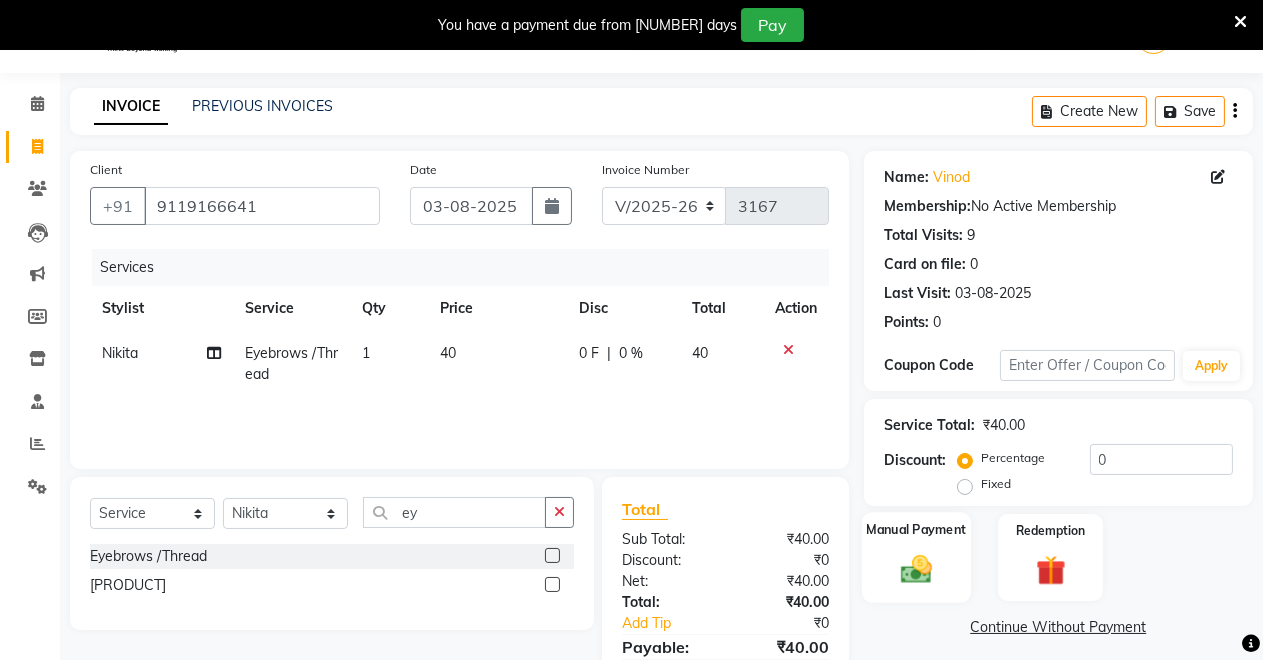 click 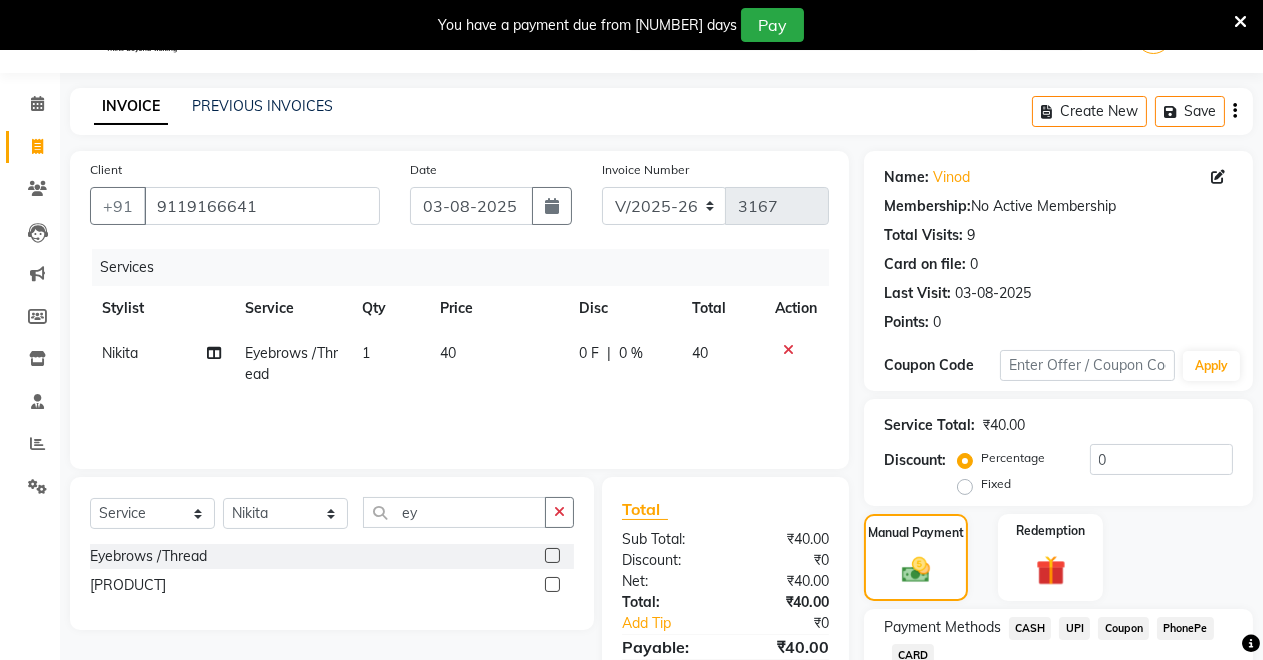 scroll, scrollTop: 189, scrollLeft: 0, axis: vertical 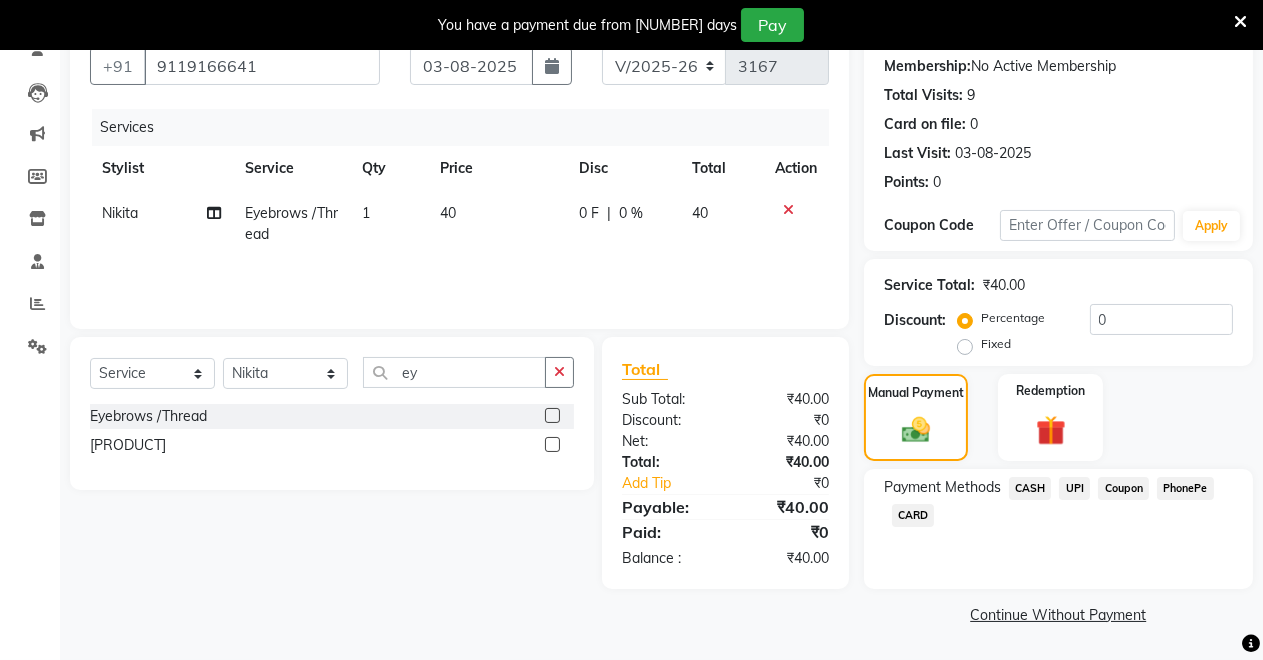 click on "UPI" 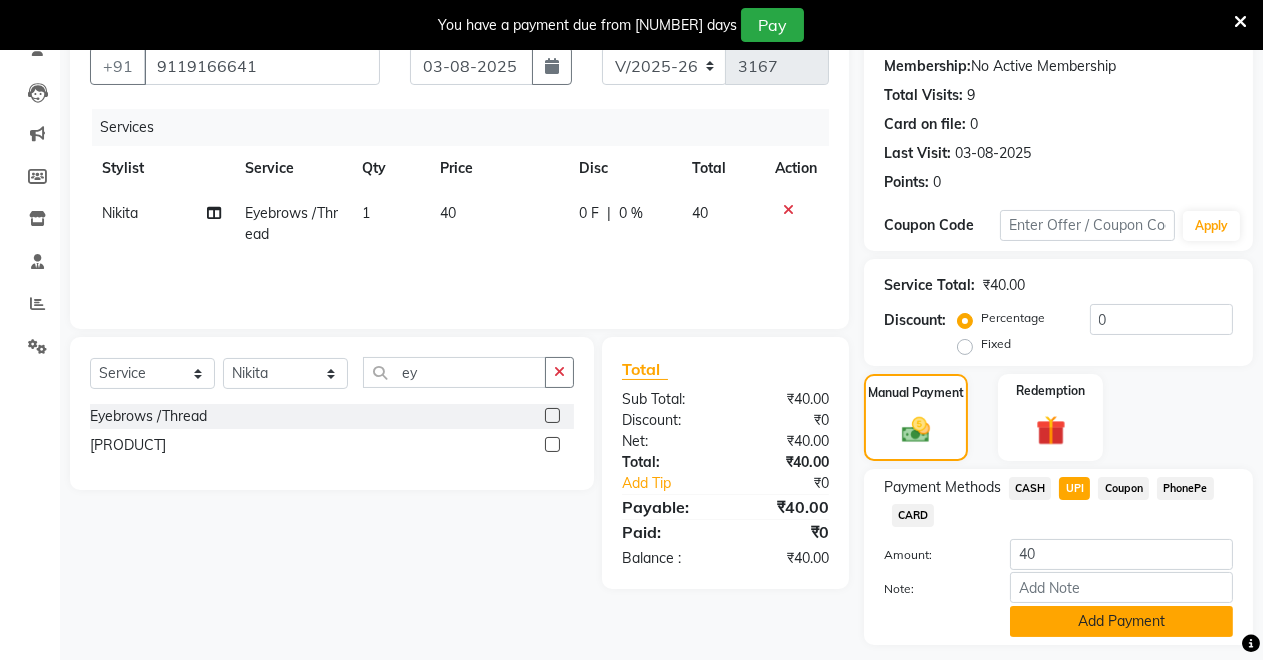 click on "Add Payment" 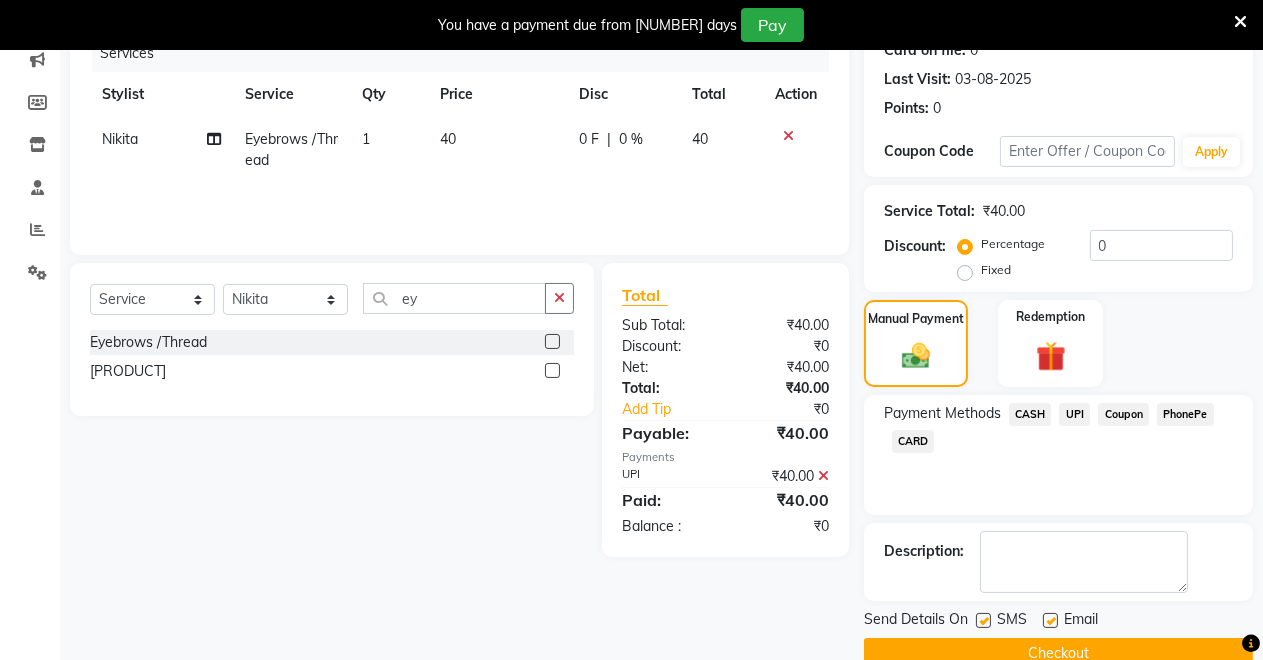 scroll, scrollTop: 302, scrollLeft: 0, axis: vertical 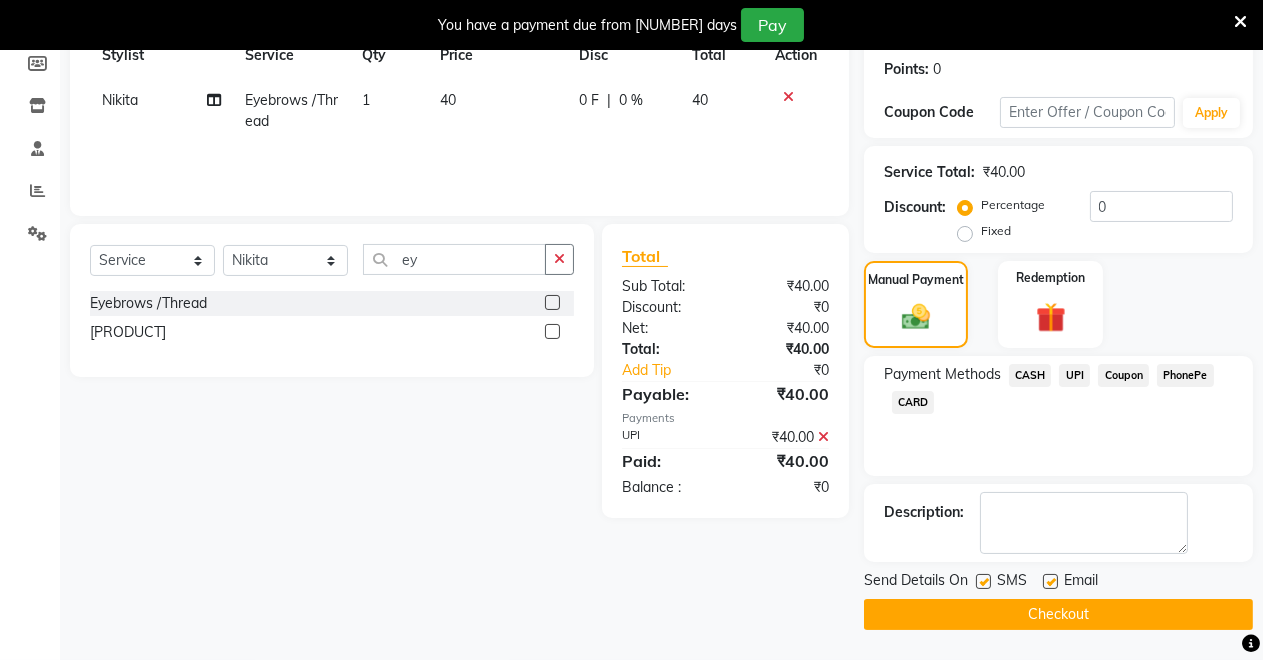 click on "Checkout" 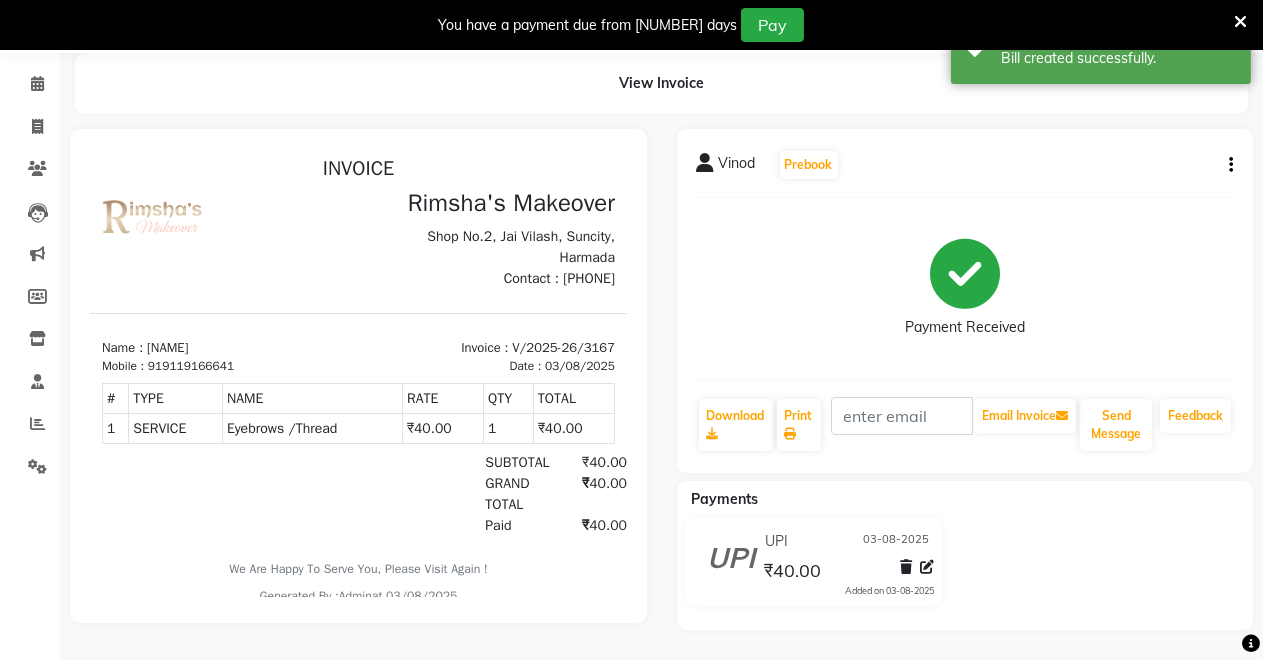 scroll, scrollTop: 0, scrollLeft: 0, axis: both 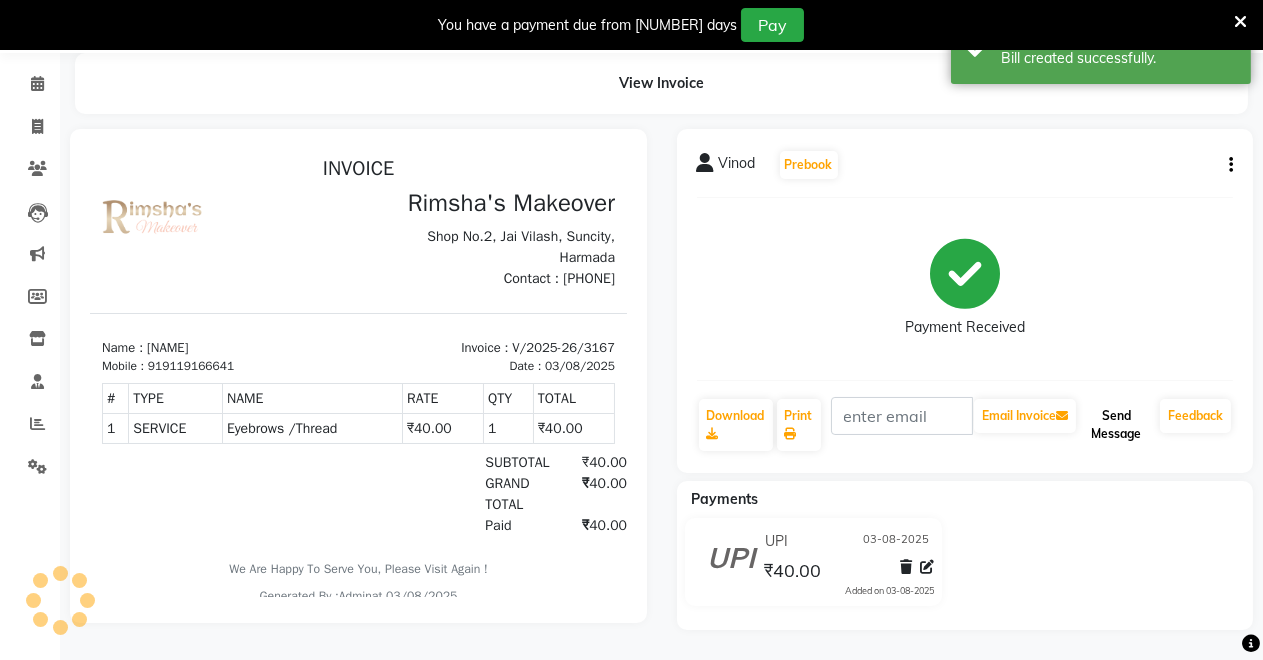 click on "Send Message" 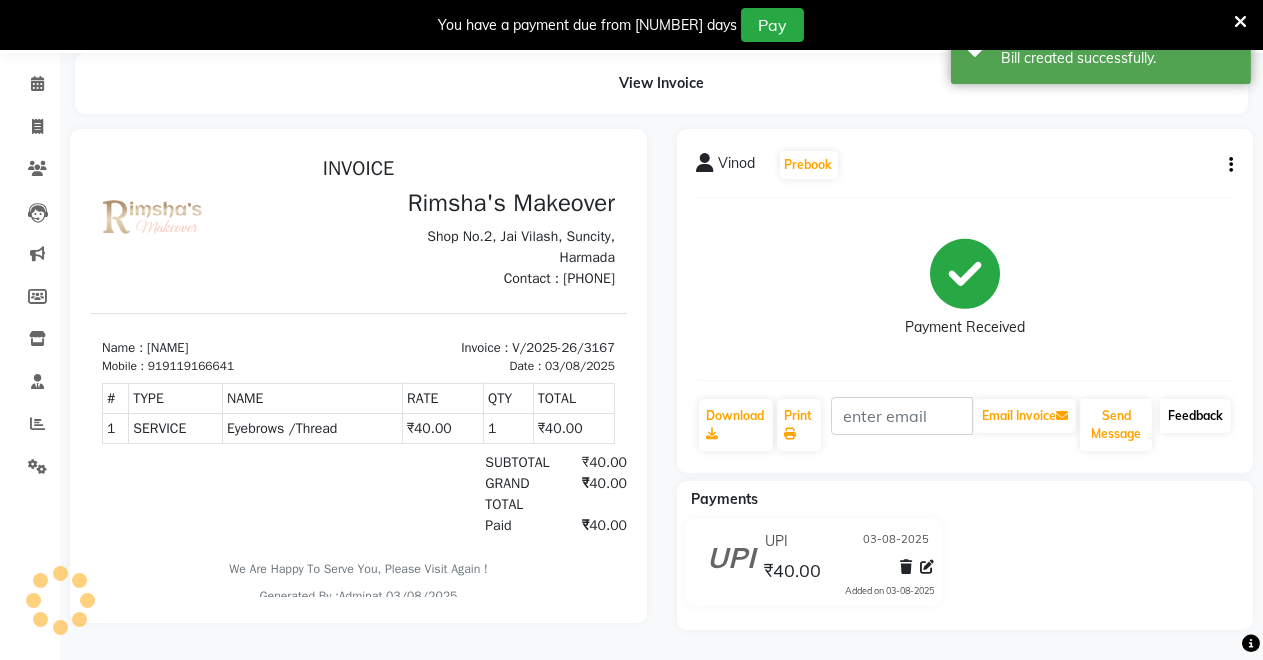 click on "Feedback" 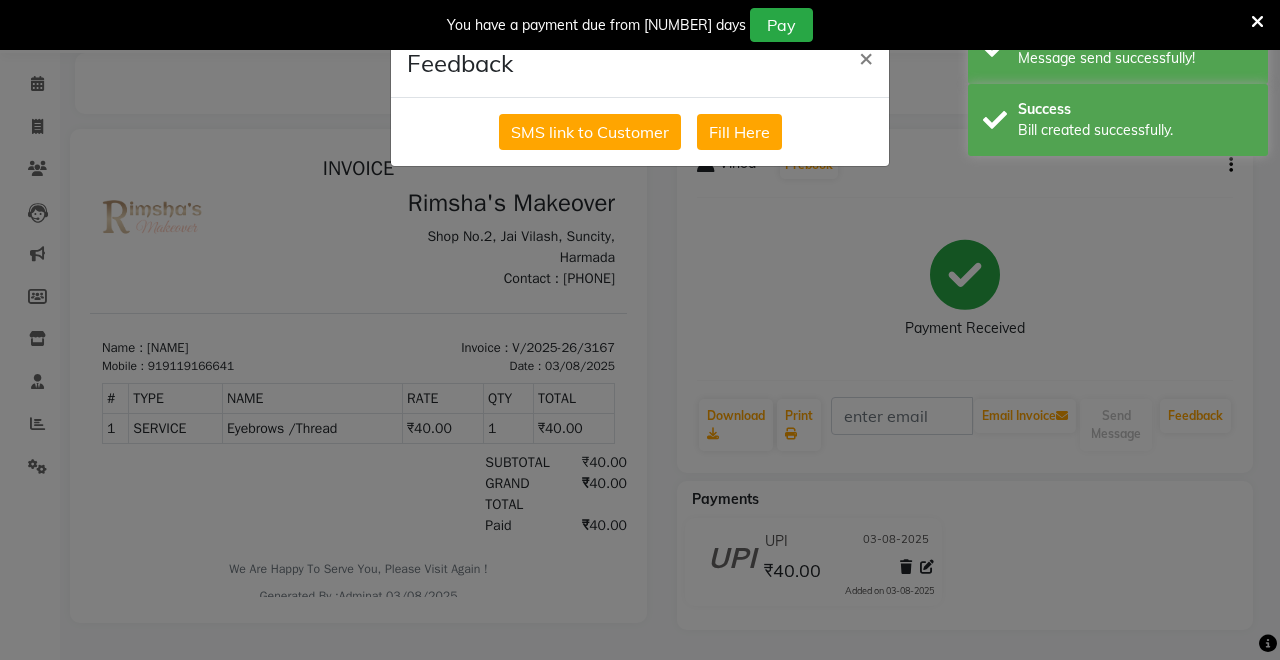 click on "SMS link to Customer   Fill Here" 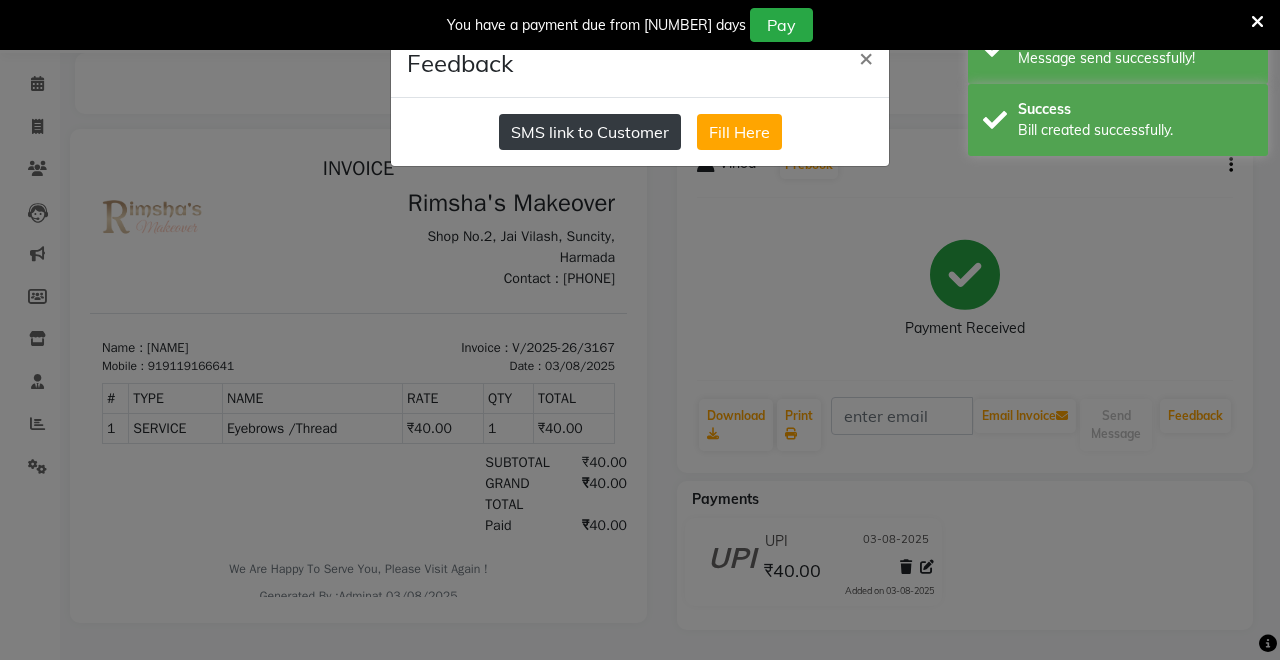 click on "SMS link to Customer" 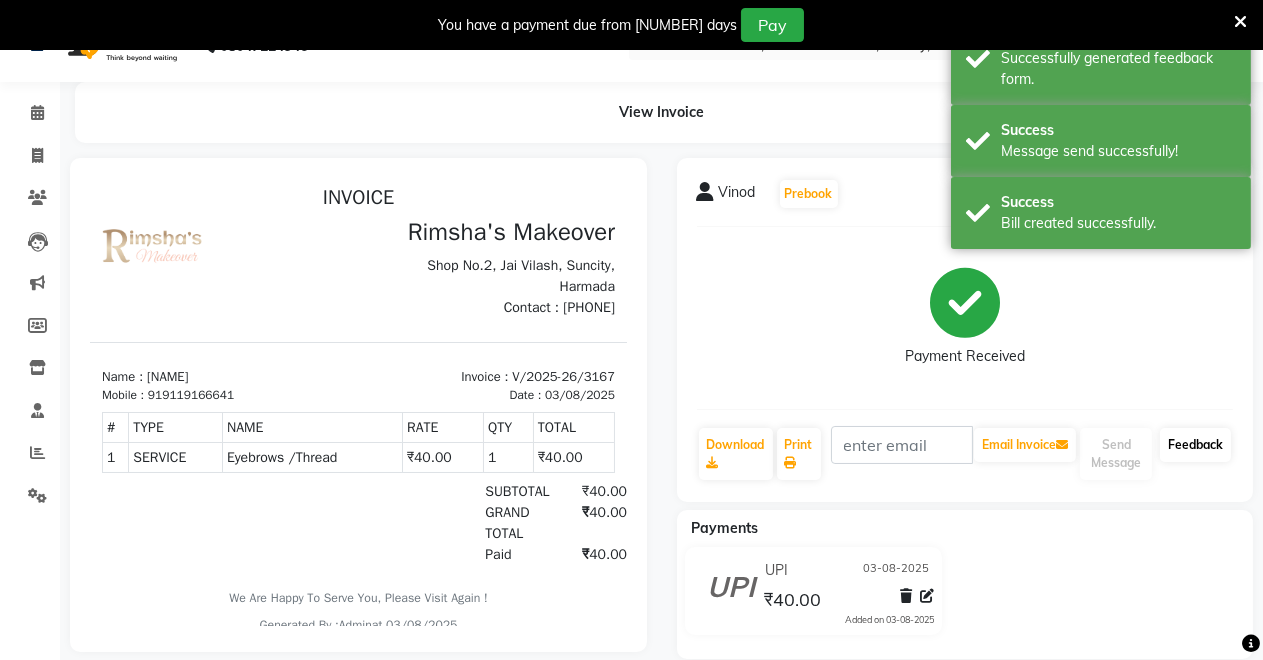 scroll, scrollTop: 0, scrollLeft: 0, axis: both 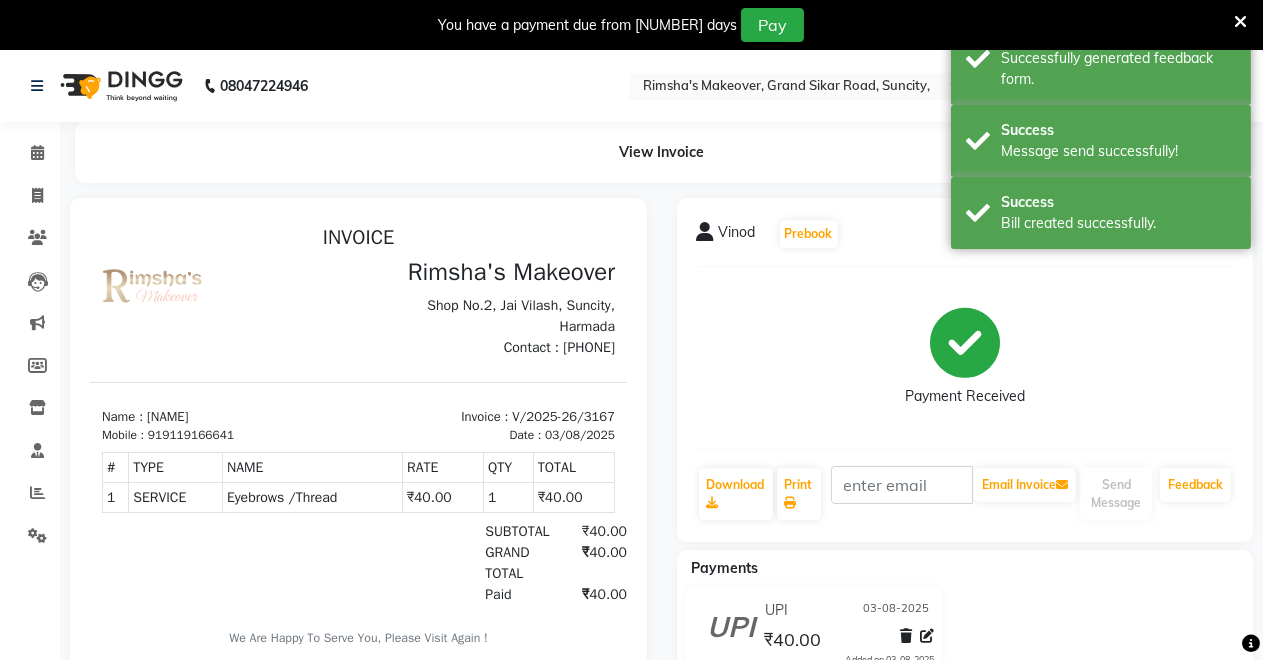 click on "Calendar" 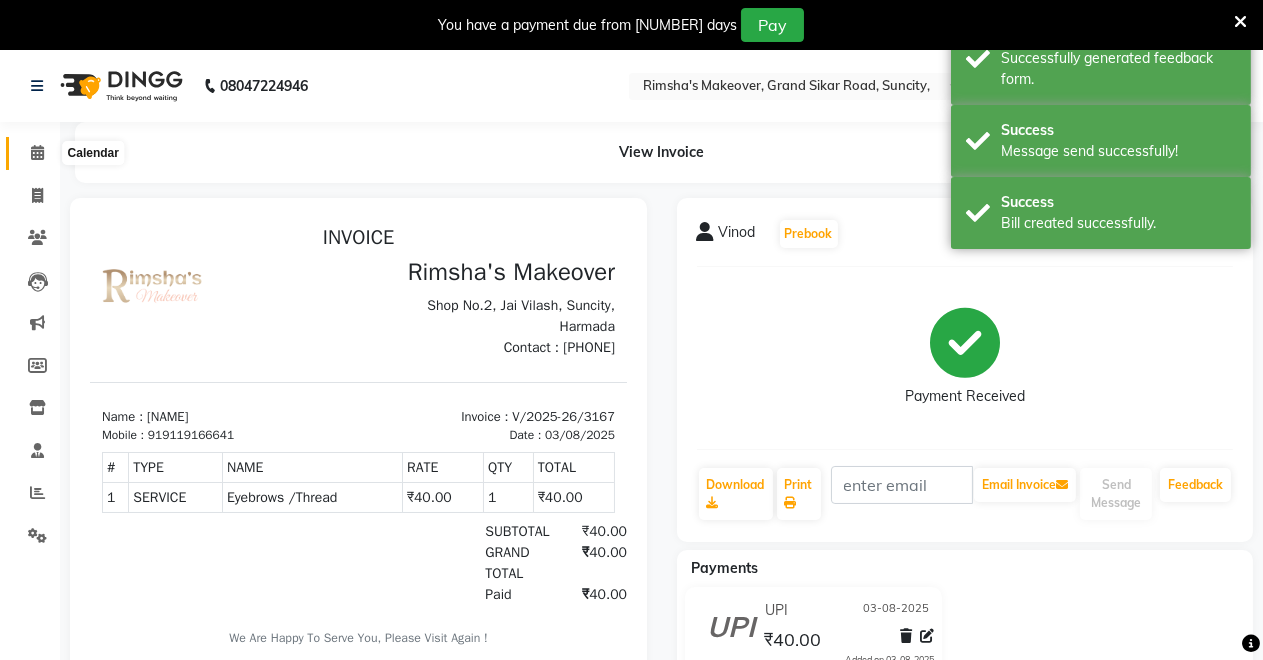 click 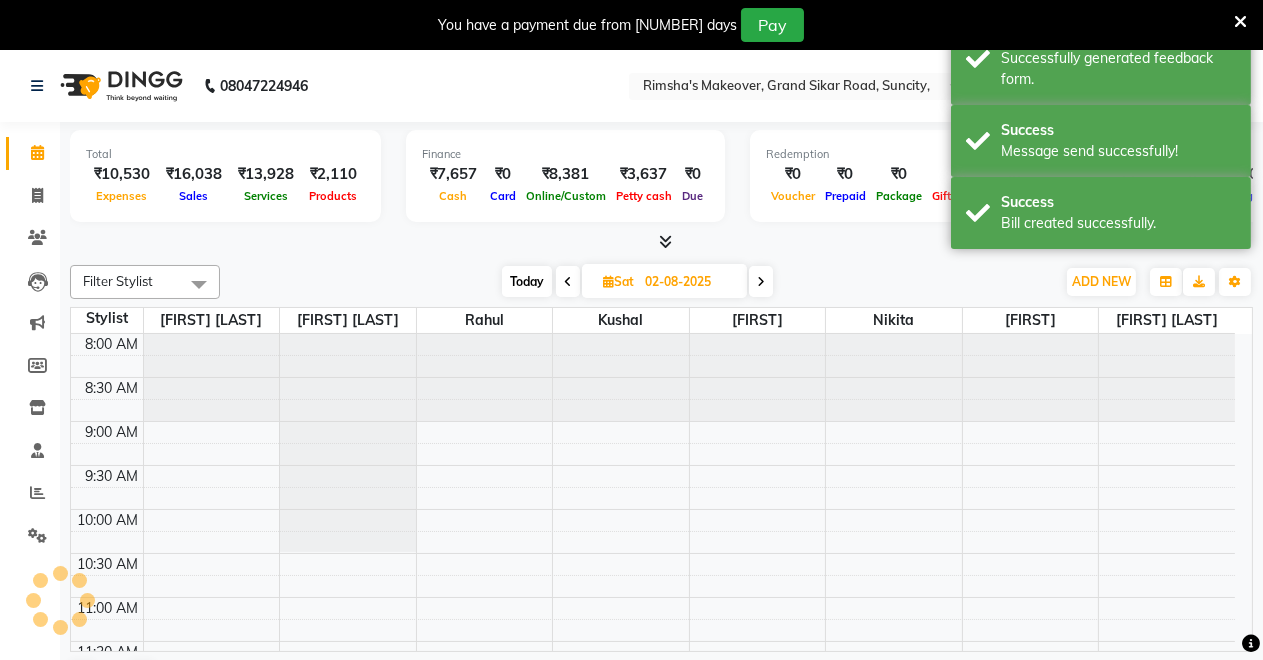 scroll, scrollTop: 869, scrollLeft: 0, axis: vertical 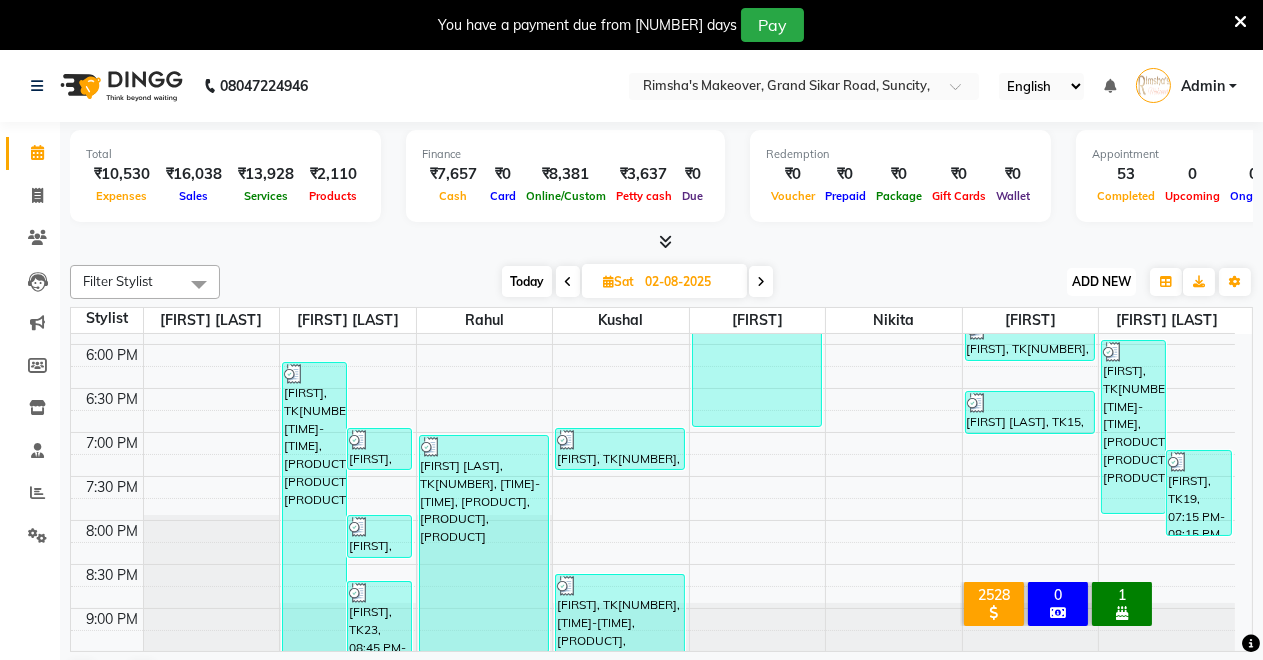 click on "ADD NEW Toggle Dropdown" at bounding box center [1101, 282] 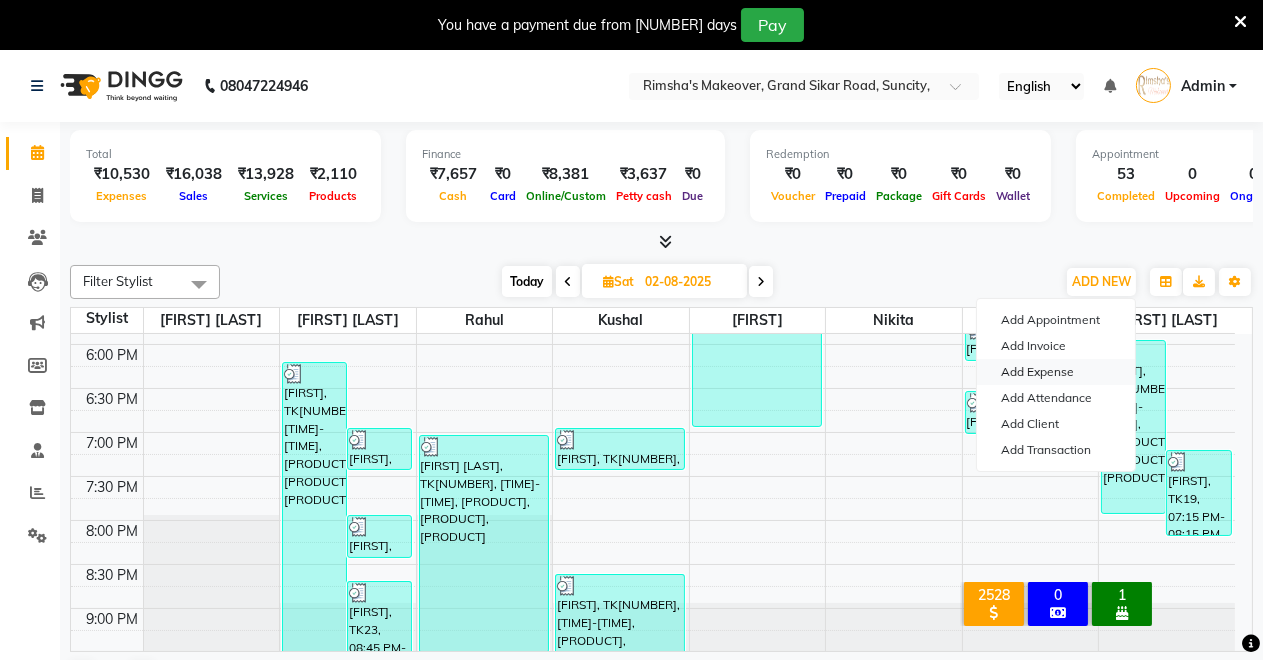 click on "Add Expense" at bounding box center [1056, 372] 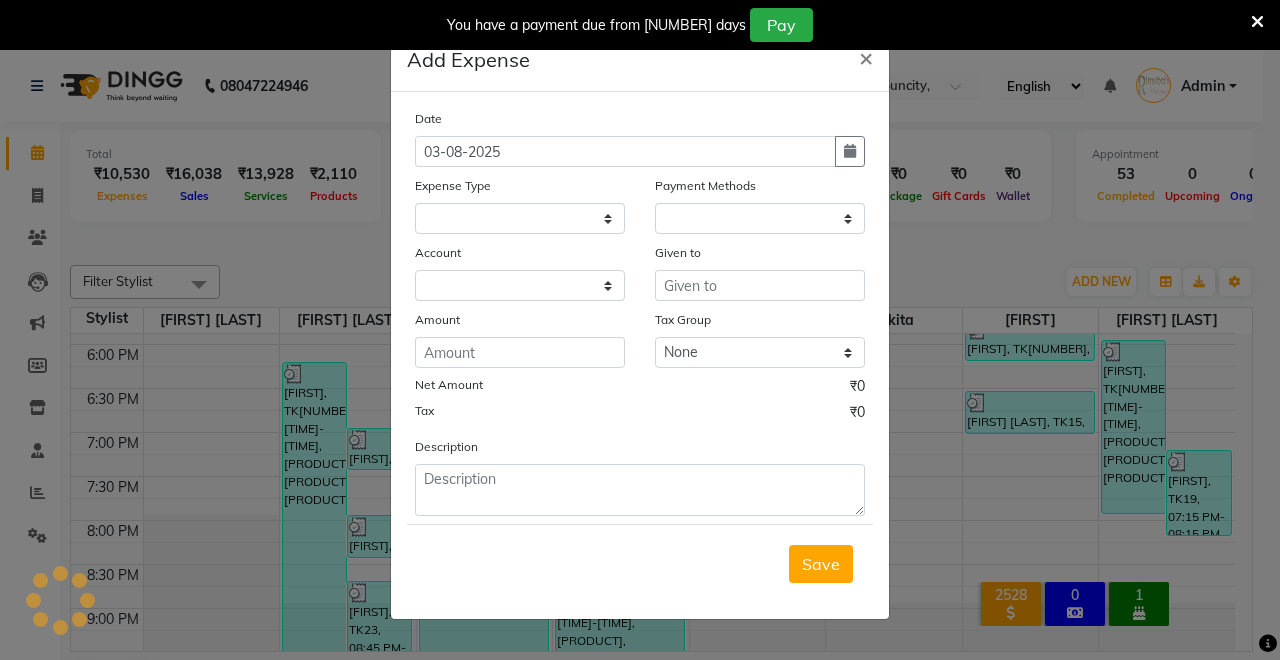 select on "1" 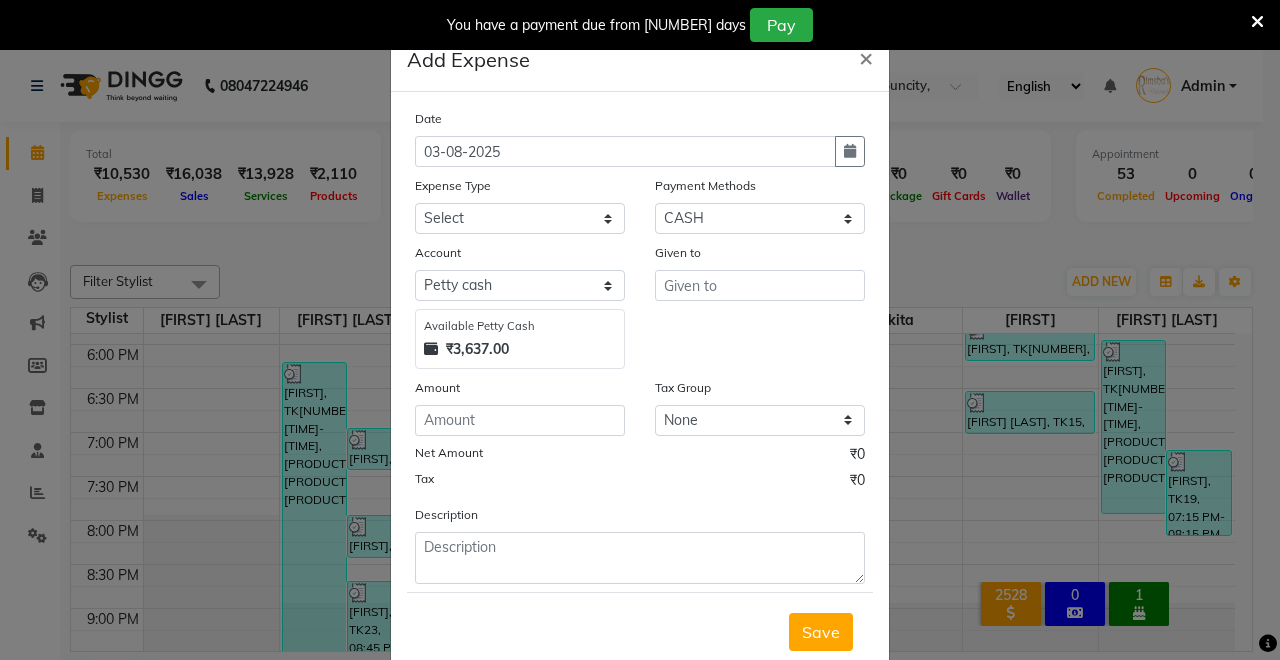 click on "Add Expense  × Date 03-08-2025 Expense Type Select Advance Salary Baba Bank Service Charges CLEANING Clinical charges DM SIR DUSTBIN electricity bill Other PAMPHLETS Pandit G Priyanka mam Product Rent Salary SOFA Staff Snacks Tax Tea & Refreshment T SHIRT PRINT Utilities Water Bottle Payment Methods Select CASH UPI Coupon PhonePe Points Gift Card Wallet CARD Prepaid Voucher Package Account Select Petty cash Default account UPI ACCOUNT Available Petty Cash ₹3,637.00 Given to Amount Tax Group None GST Net Amount ₹0 Tax ₹0 Description  Save" 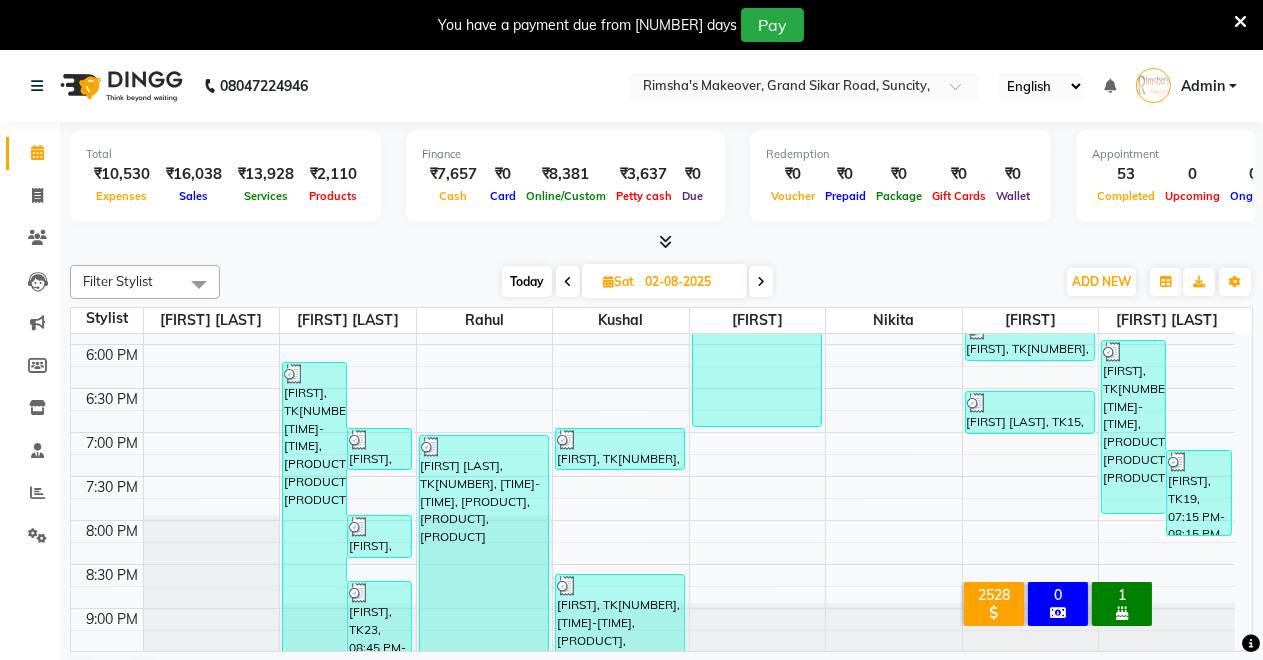 click at bounding box center (661, 242) 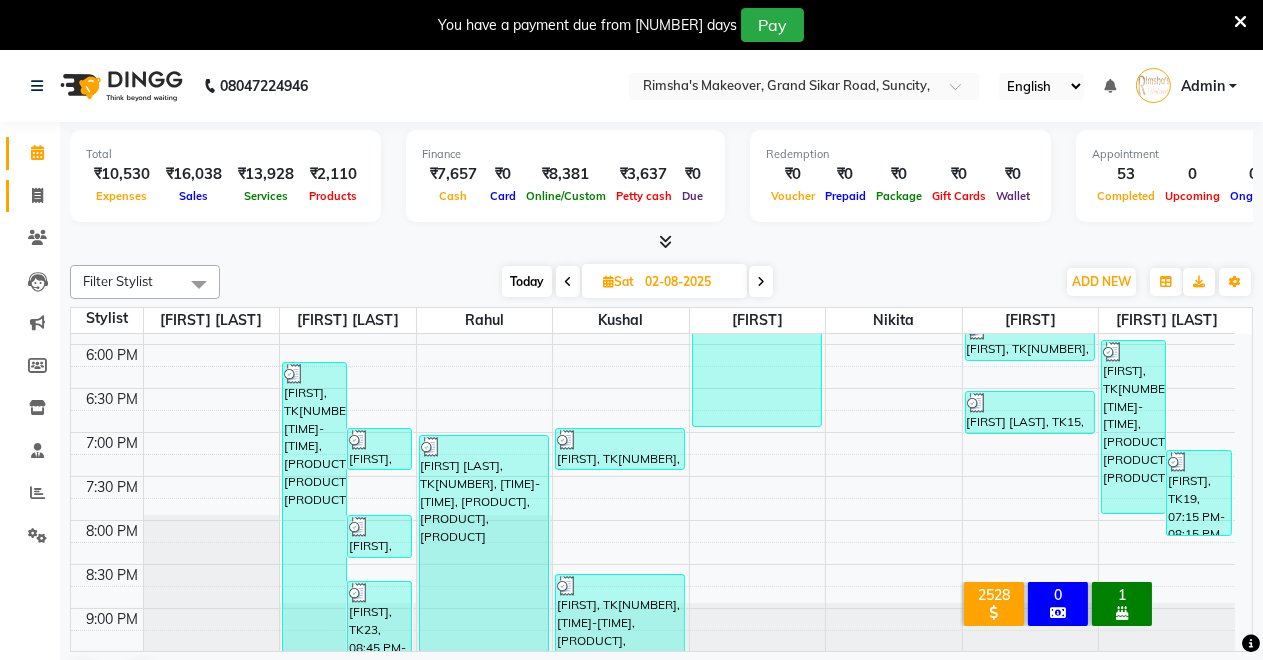 click on "Invoice" 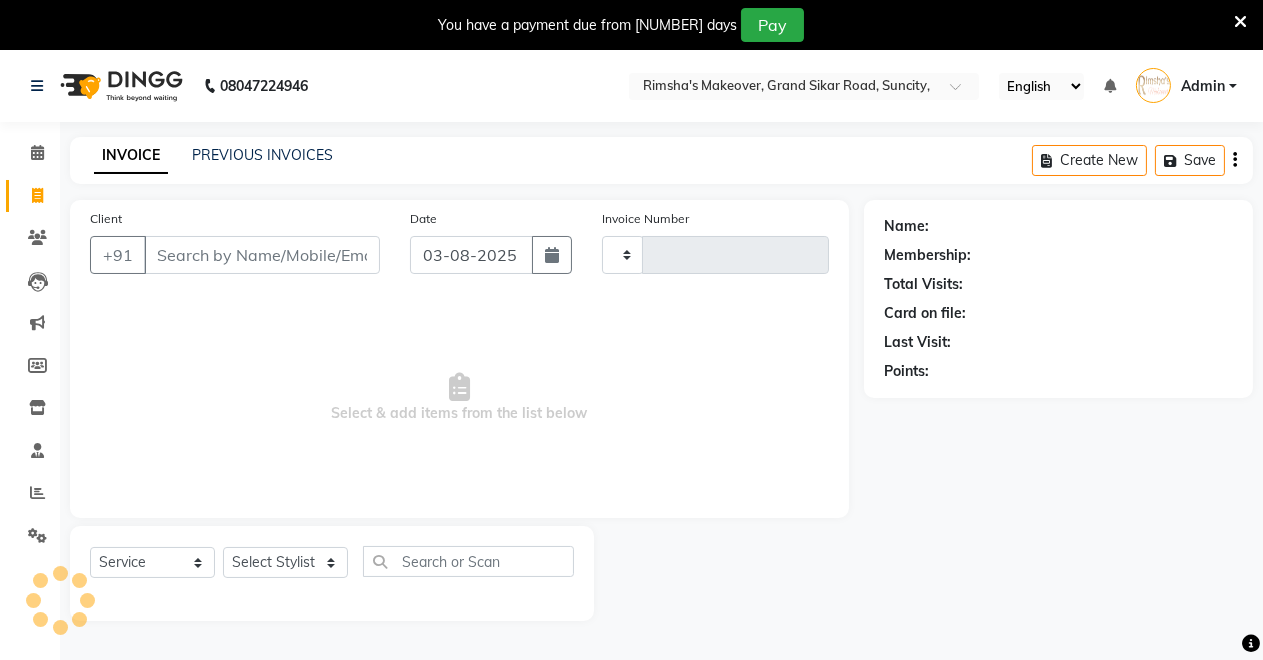 type on "3168" 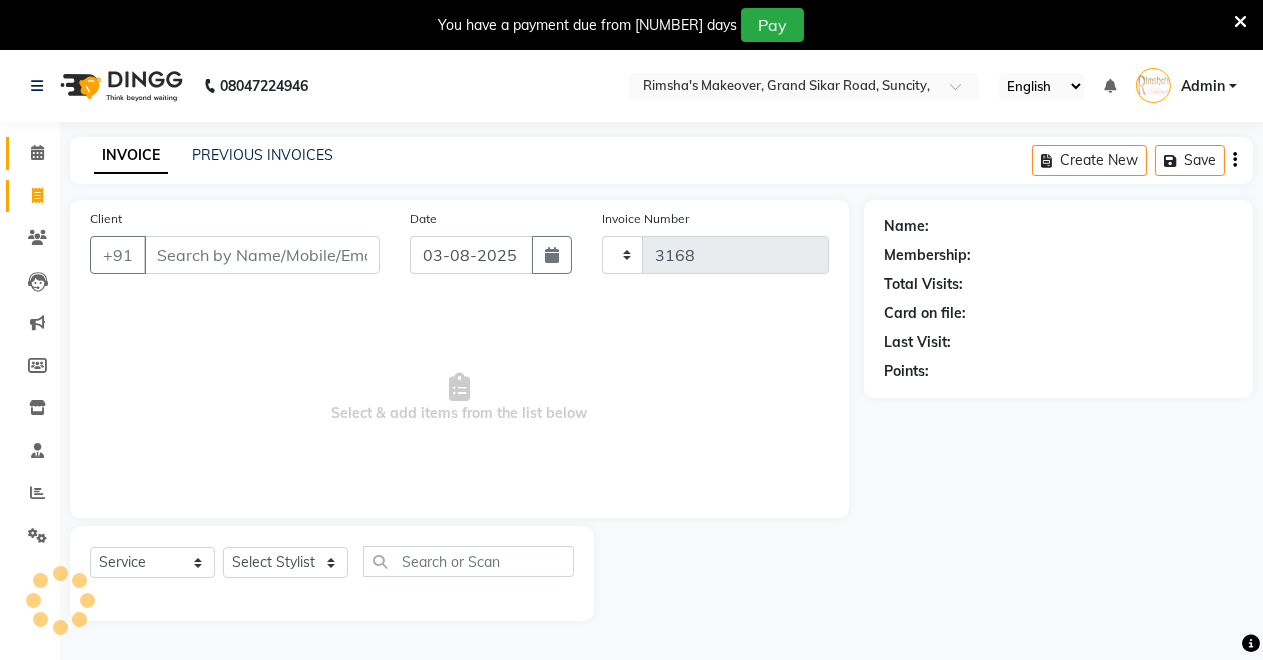 select on "7317" 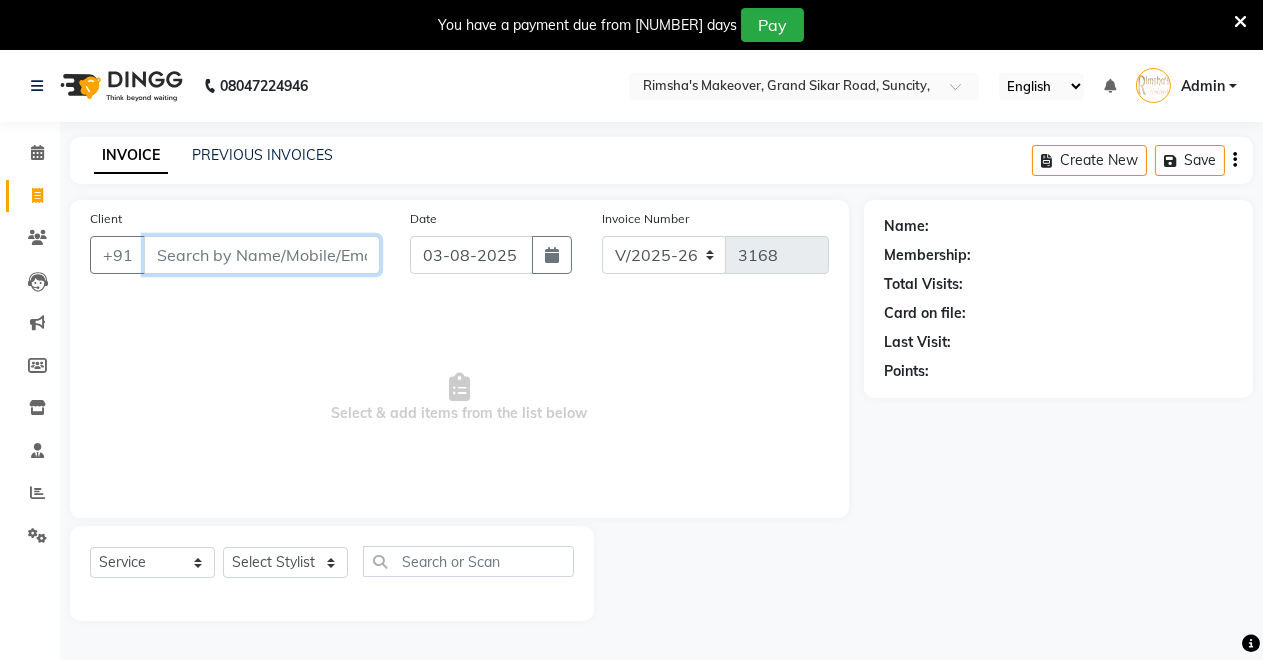 click on "Client" at bounding box center (262, 255) 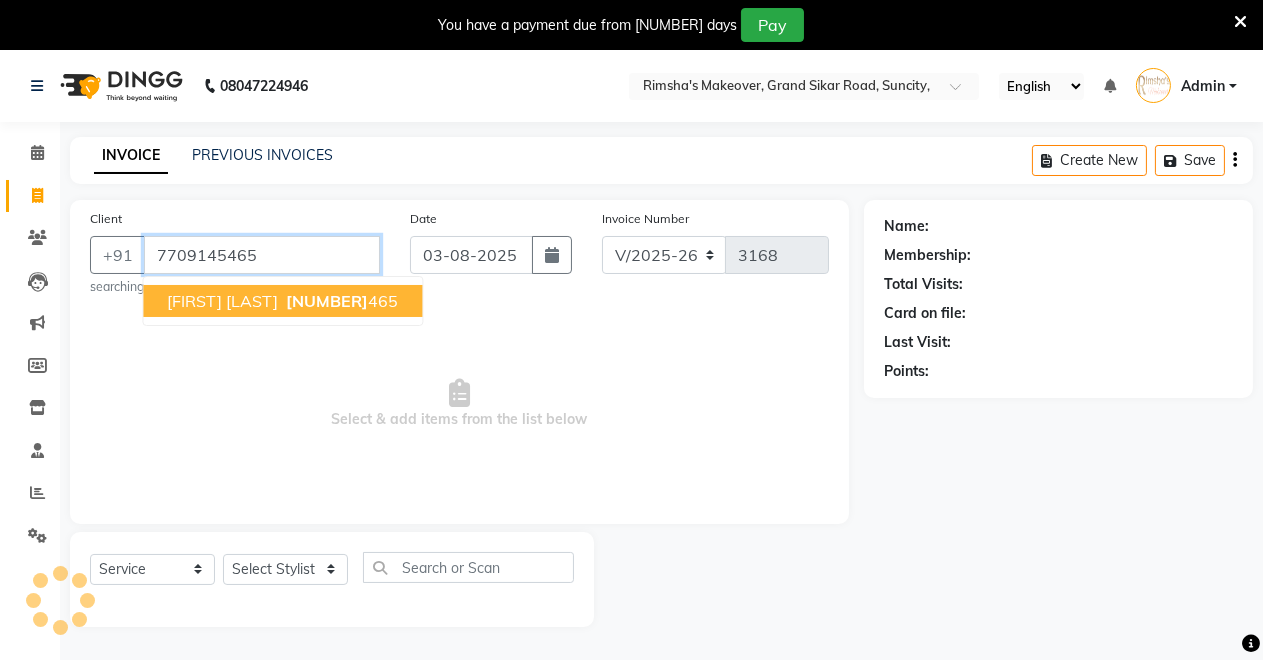 click on "satyendra singh   7709145 465" at bounding box center (282, 301) 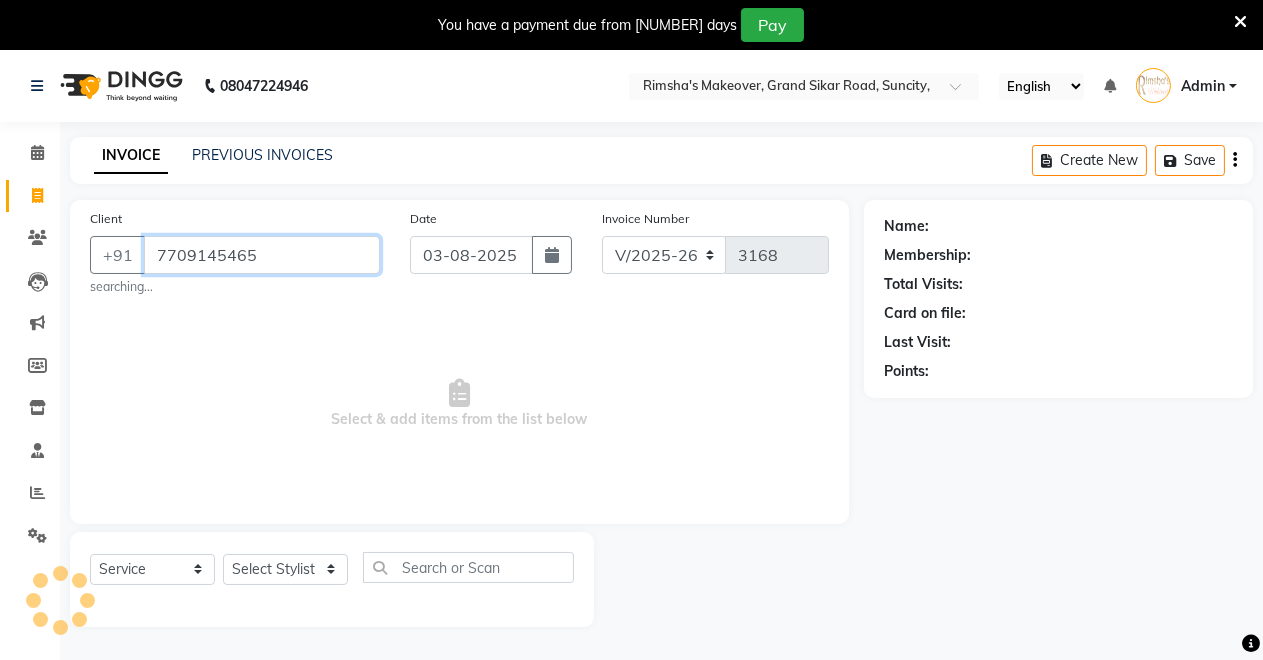 type on "7709145465" 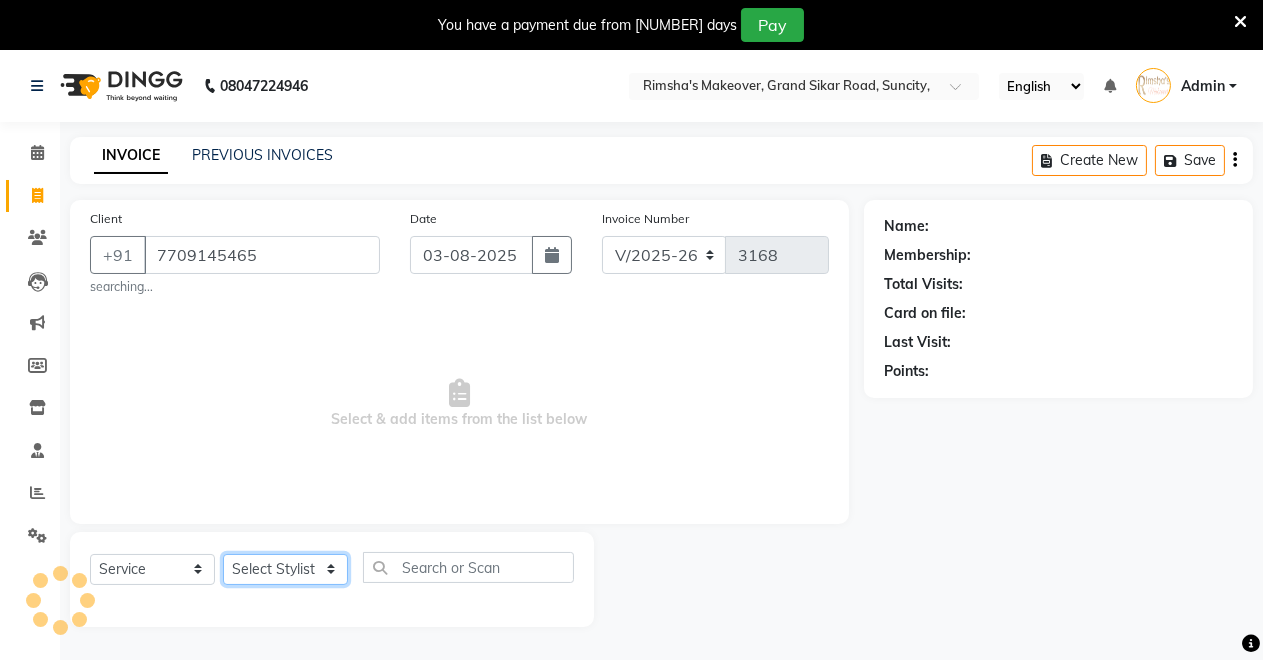 click on "Select Stylist Badal kumar Jeetu Kushal Nikita Rahul Sachin Dangoriya Shikha Suman Verma" 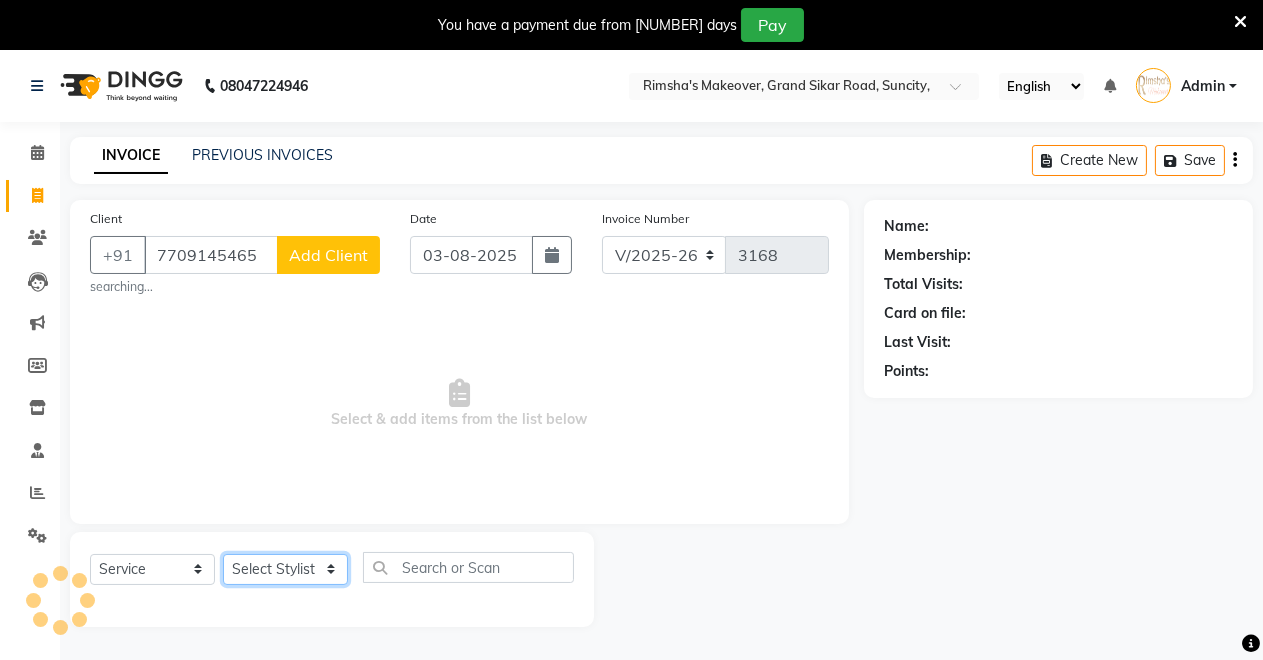 select on "65689" 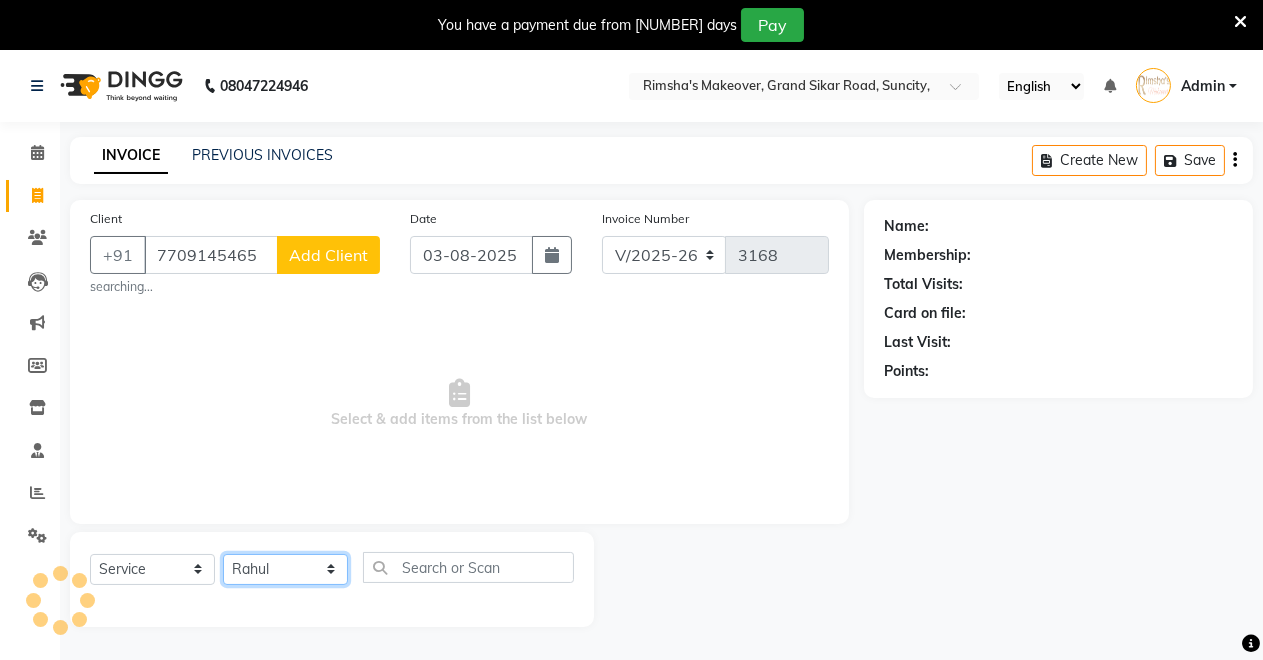 click on "Select Stylist Badal kumar Jeetu Kushal Nikita Rahul Sachin Dangoriya Shikha Suman Verma" 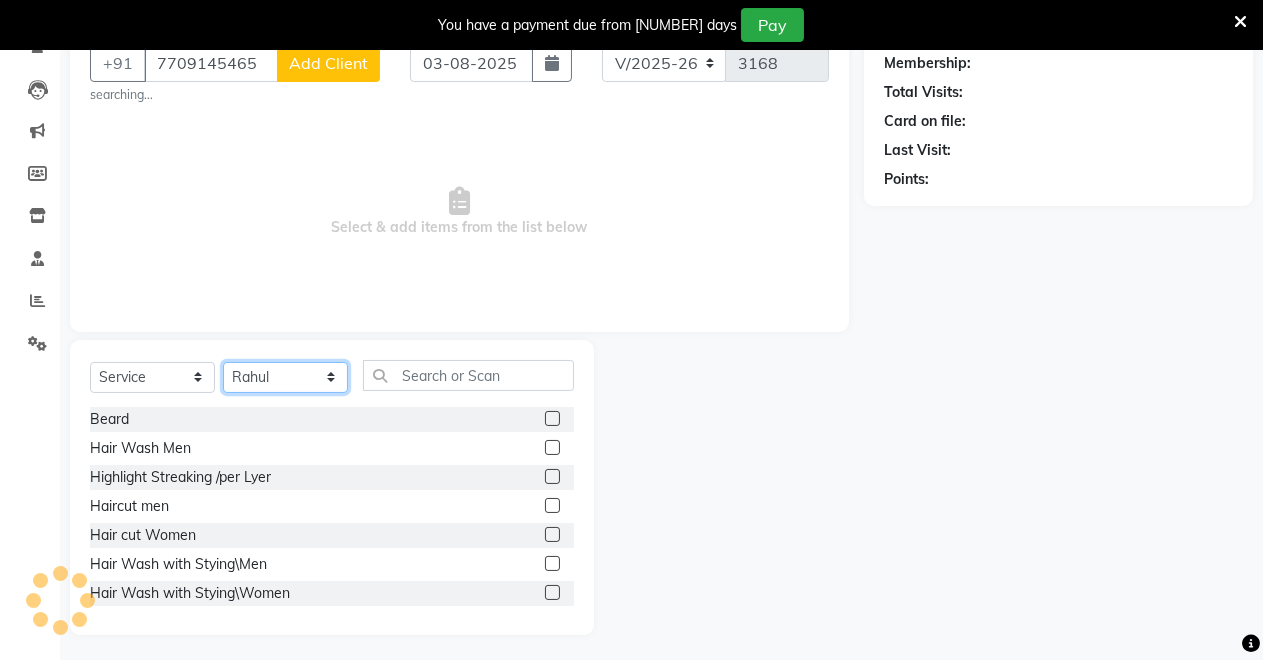 scroll, scrollTop: 197, scrollLeft: 0, axis: vertical 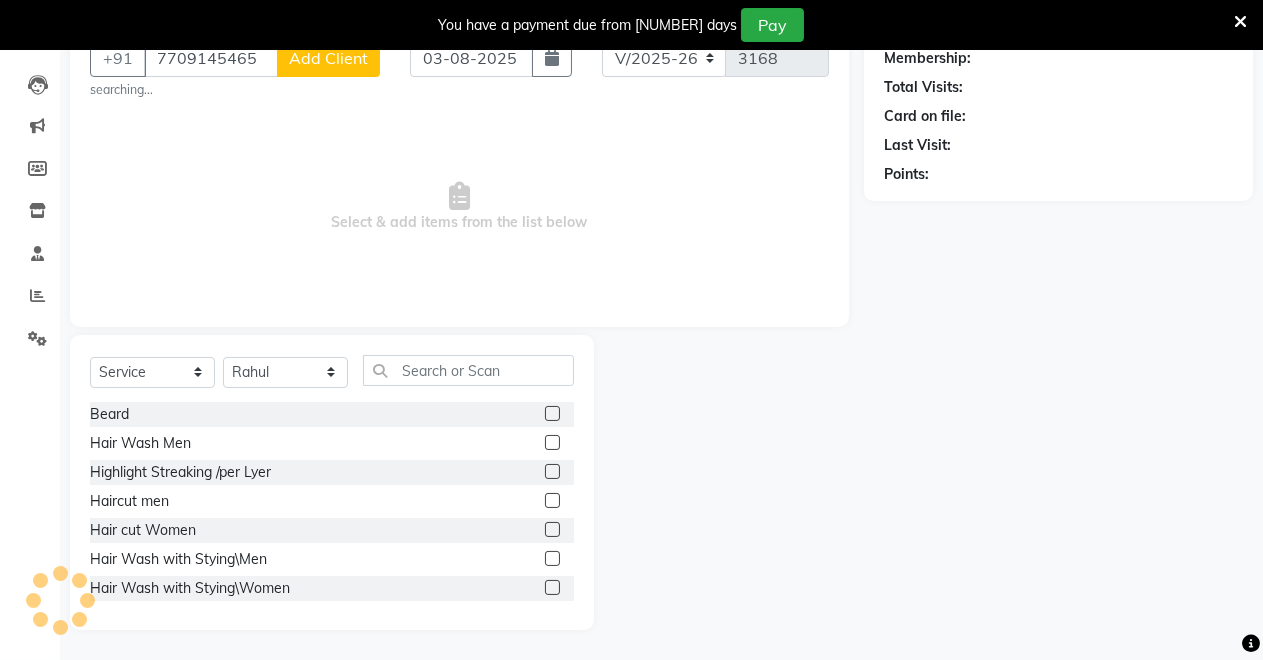 click 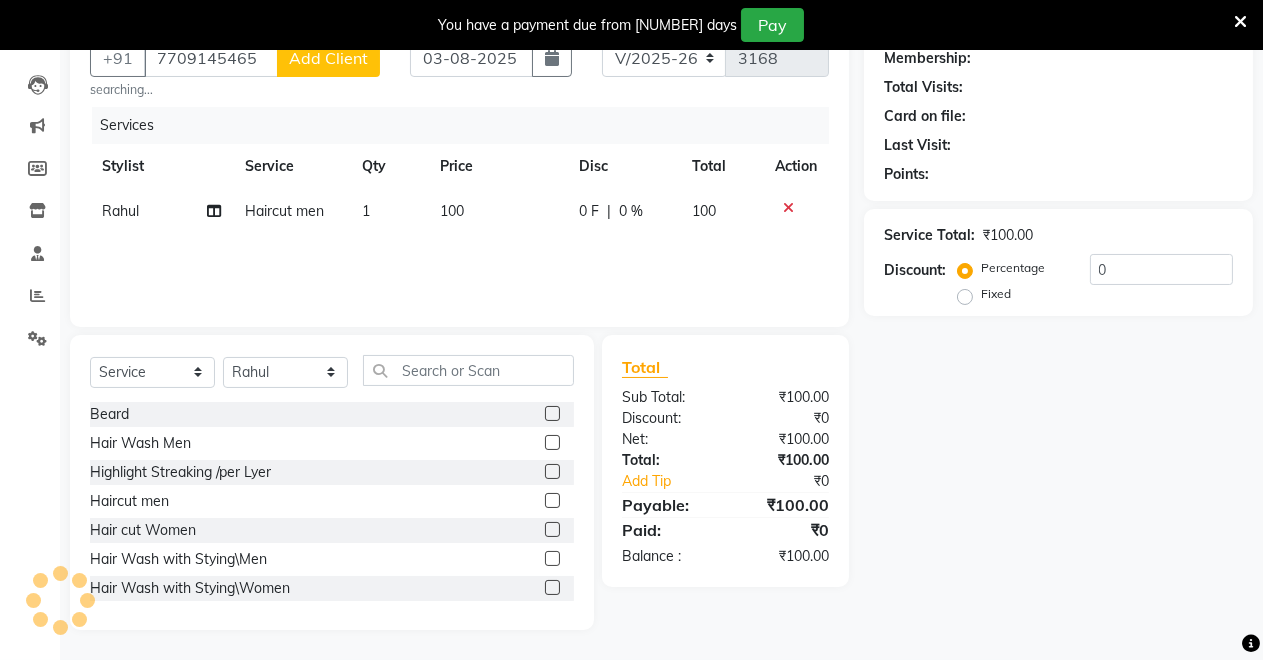 click 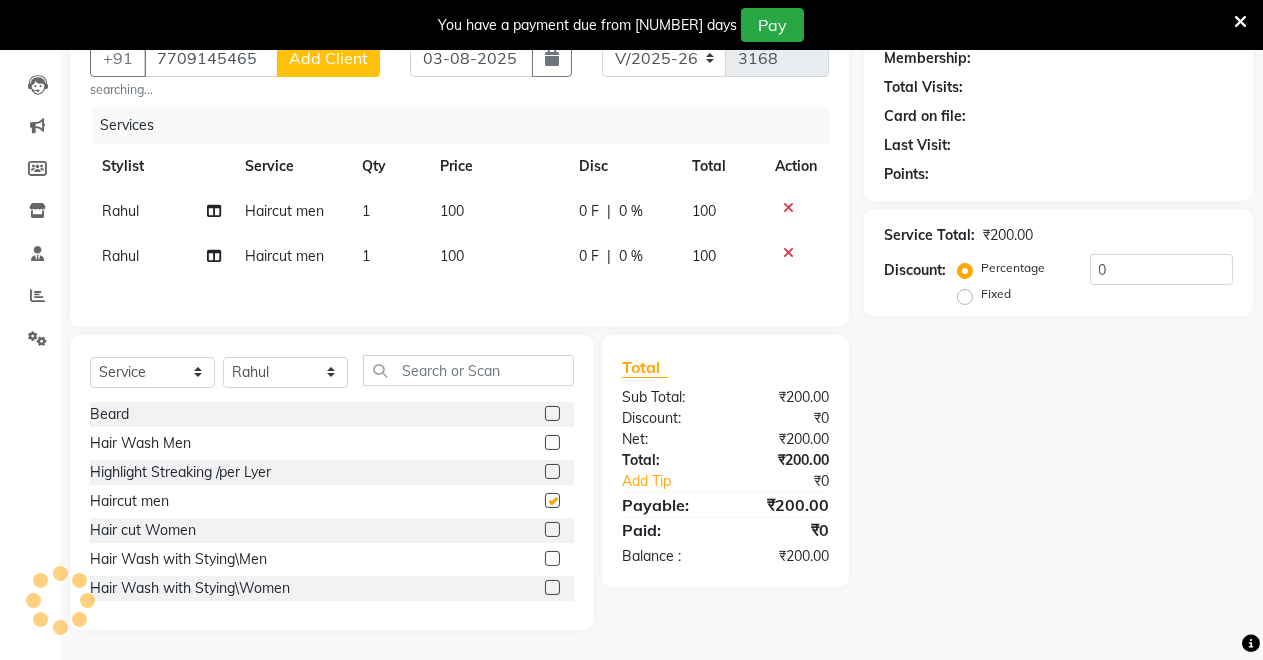 checkbox on "false" 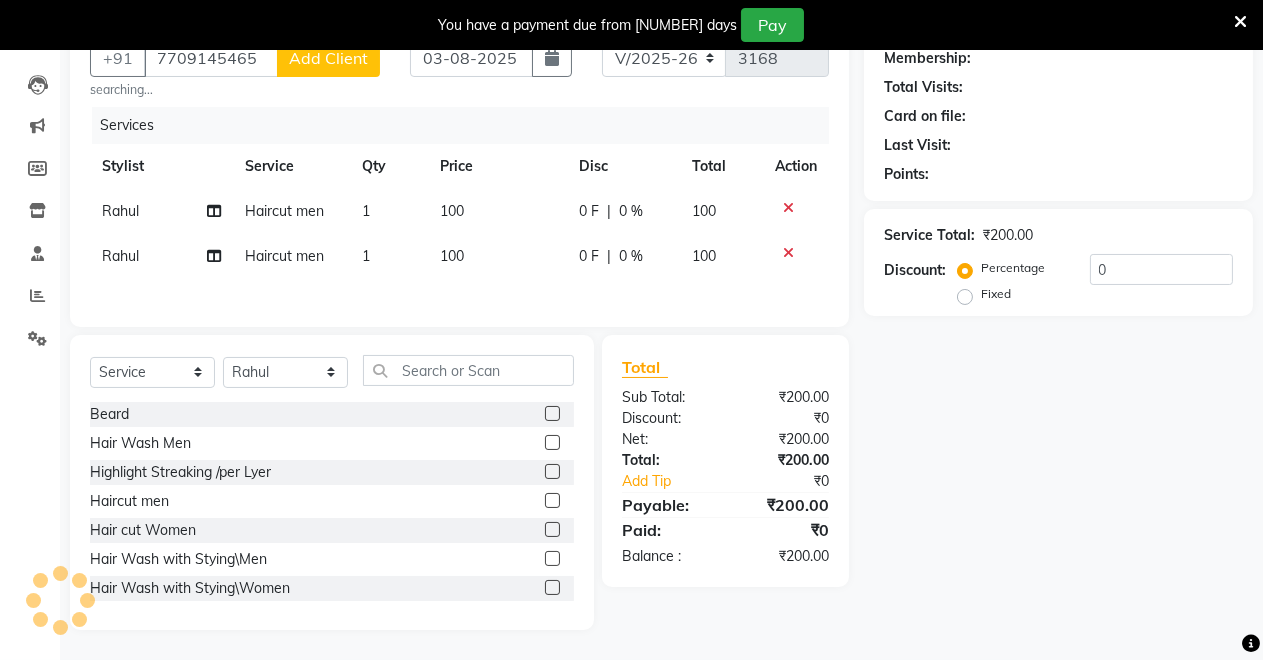 click 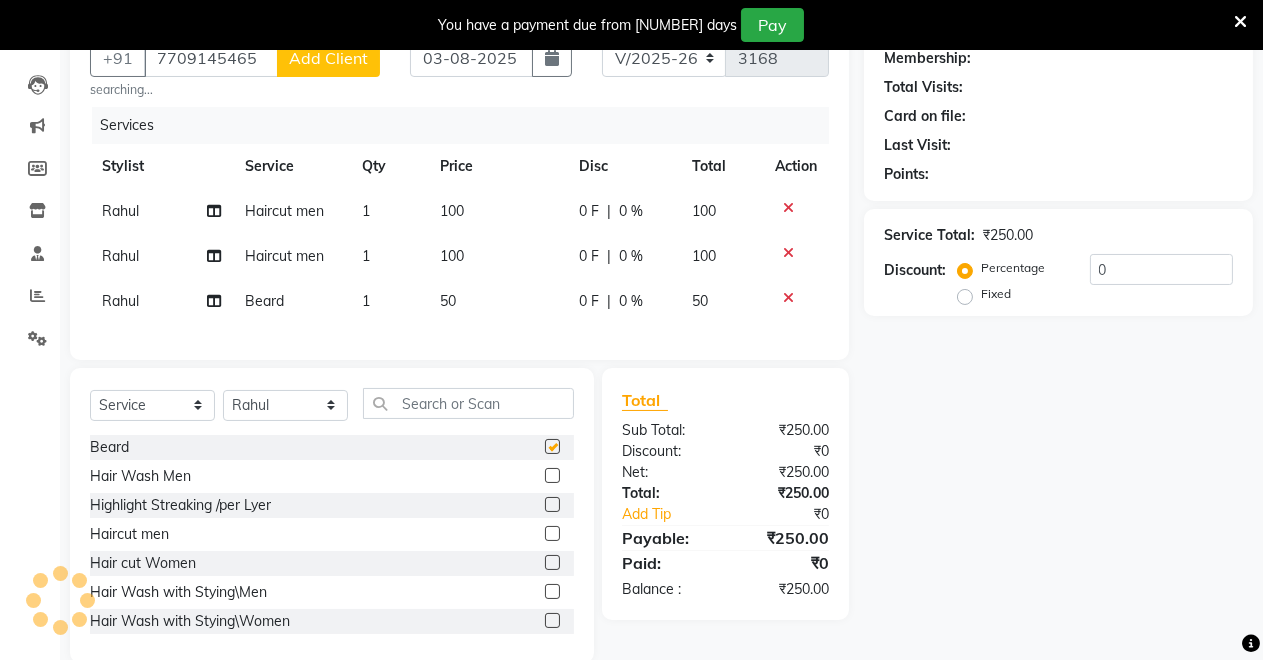 click on "Select  Service  Product  Membership  Package Voucher Prepaid Gift Card  Select Stylist Badal kumar Jeetu Kushal Nikita Rahul Sachin Dangoriya Shikha Suman Verma Beard  Hair Wash Men  Highlight Streaking /per Lyer  Haircut men  Hair cut Women  Hair Wash with Stying\Men  Hair Wash with Stying\Women  Oil Massage  Loreal Root Touch Up/Man   Loreal Root Touch UP/Women  Loreal Hair Color/Women  Loreal Hair Color/Men  Innova Root Touch Up /Men  Innova Root Touch Up/Women  Innova Hair Color  Sorscop Root Touch Up  Sorscop Global Hair Color  Beard Color  Strax Root Touch Up/Men  Streax Root Touch Up/ Women  Streax Hair Color  Hair Wash Women  Layer Step Cut  Bob Cut  Other  Curls  Hair Color Women  Hair Color Women  Hair Bun Man  Basic Cleansing  Hair Straightening /Stratner  Hair Straightening /Dryer  Sorscop Man Color  Matrix Hair Color Man  Matrix Women Root Touchup  Matrix Hair Color Globel women  Matrix Hair Spa  Hair Color Apply   Curls  Multy Layer  Gel Hair Color  Ozone D-tan  Mustech  Gel Polish  Extension" 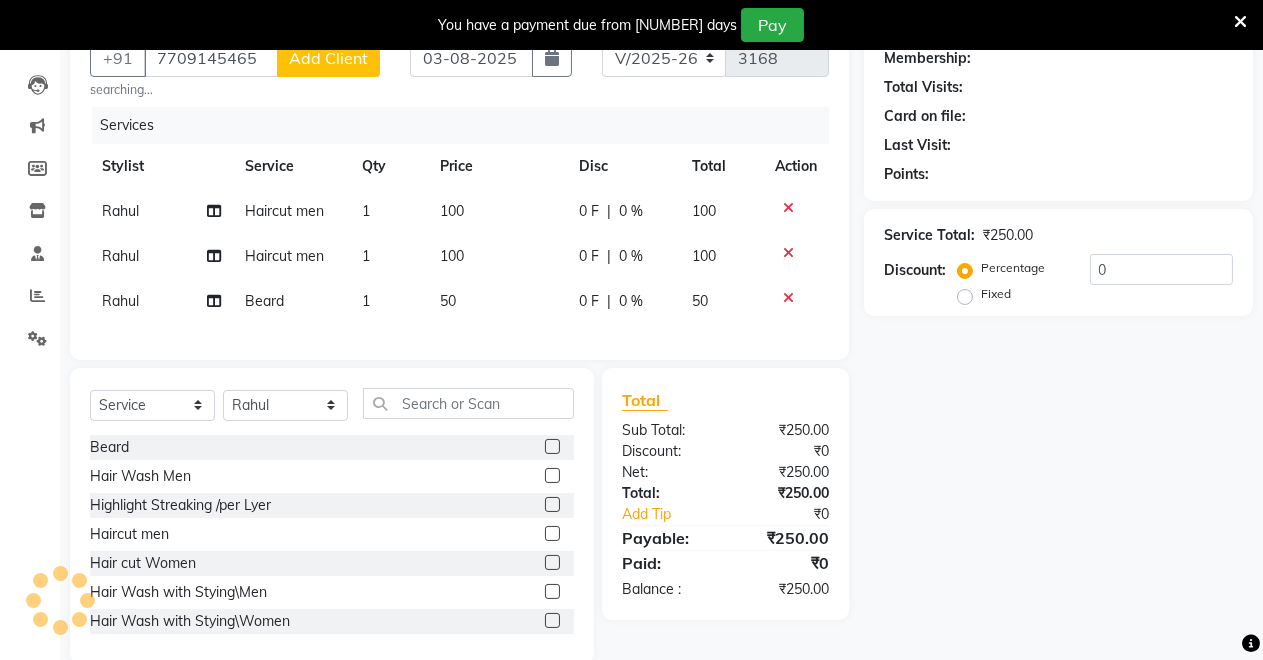 checkbox on "false" 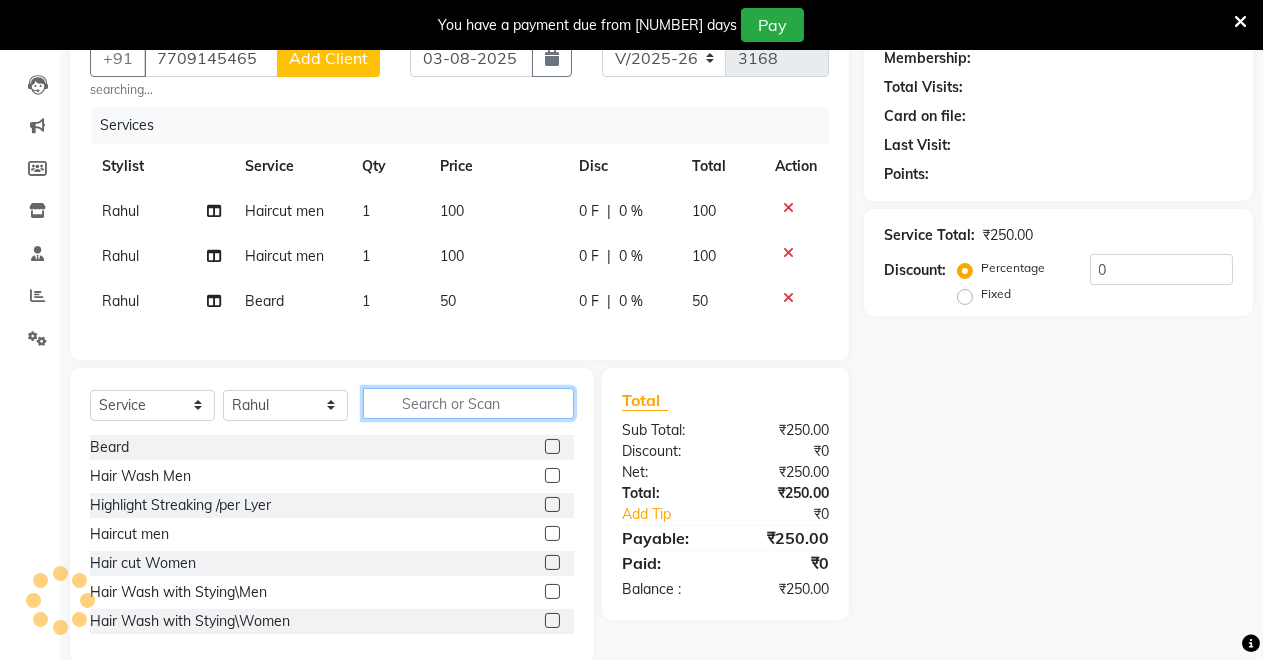 click 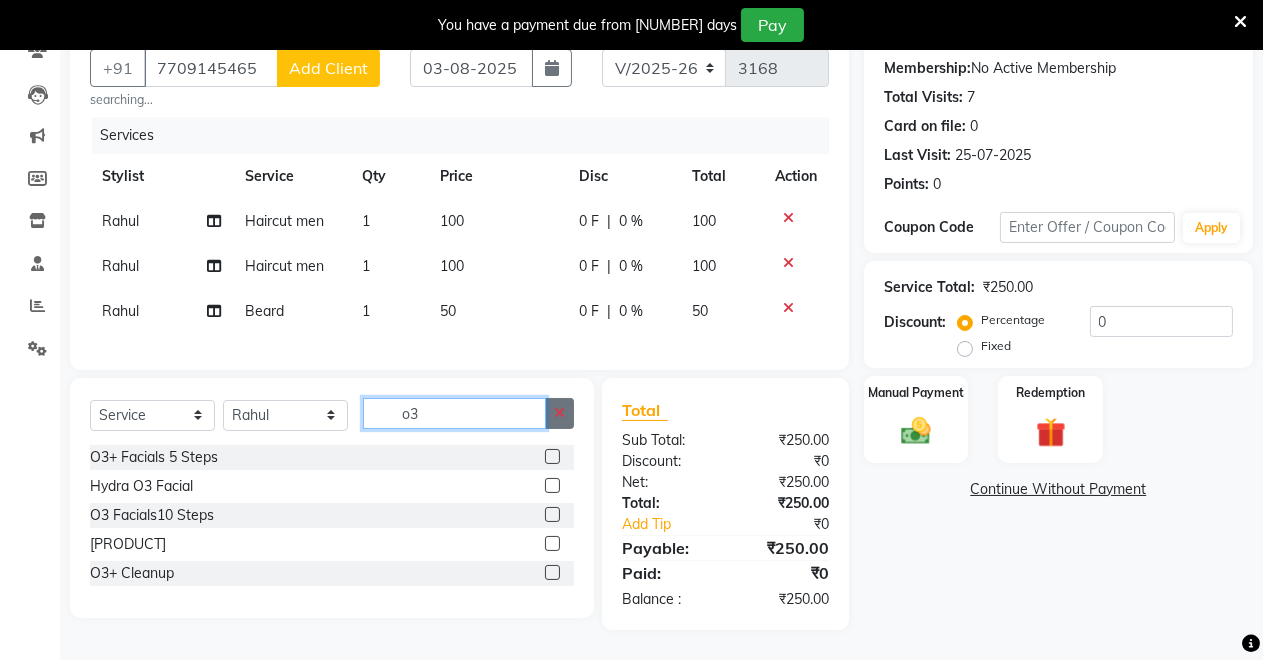 type on "o3" 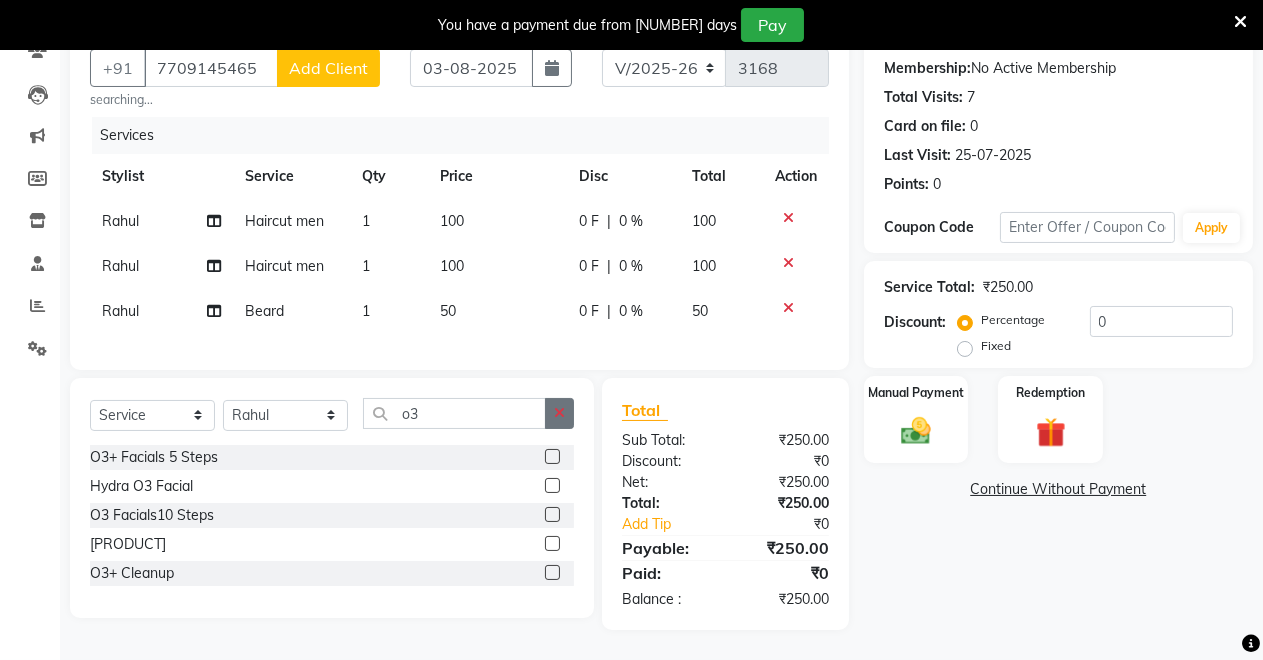 click 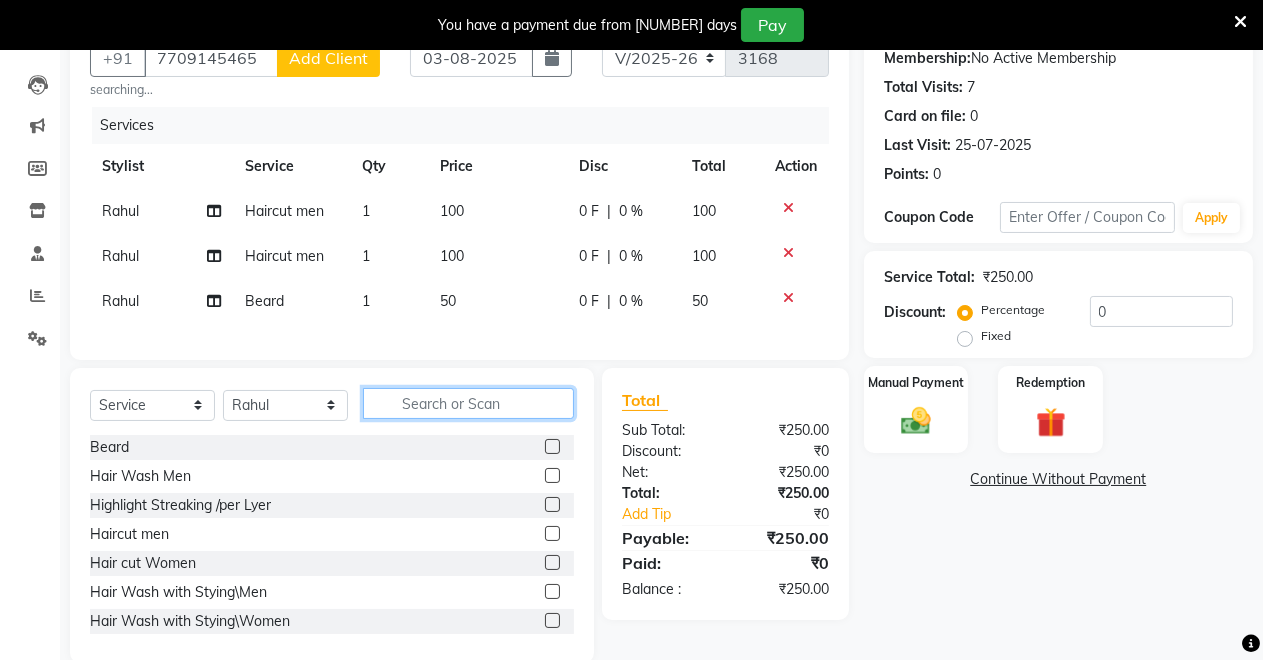 click 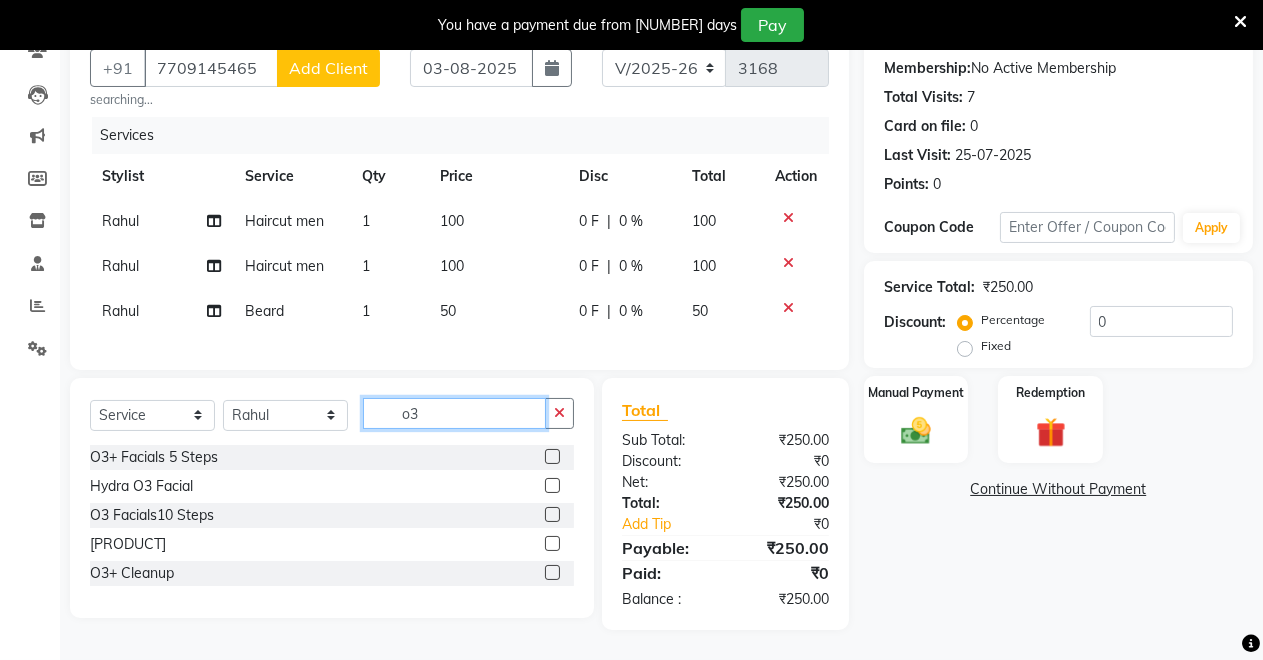 type on "o3" 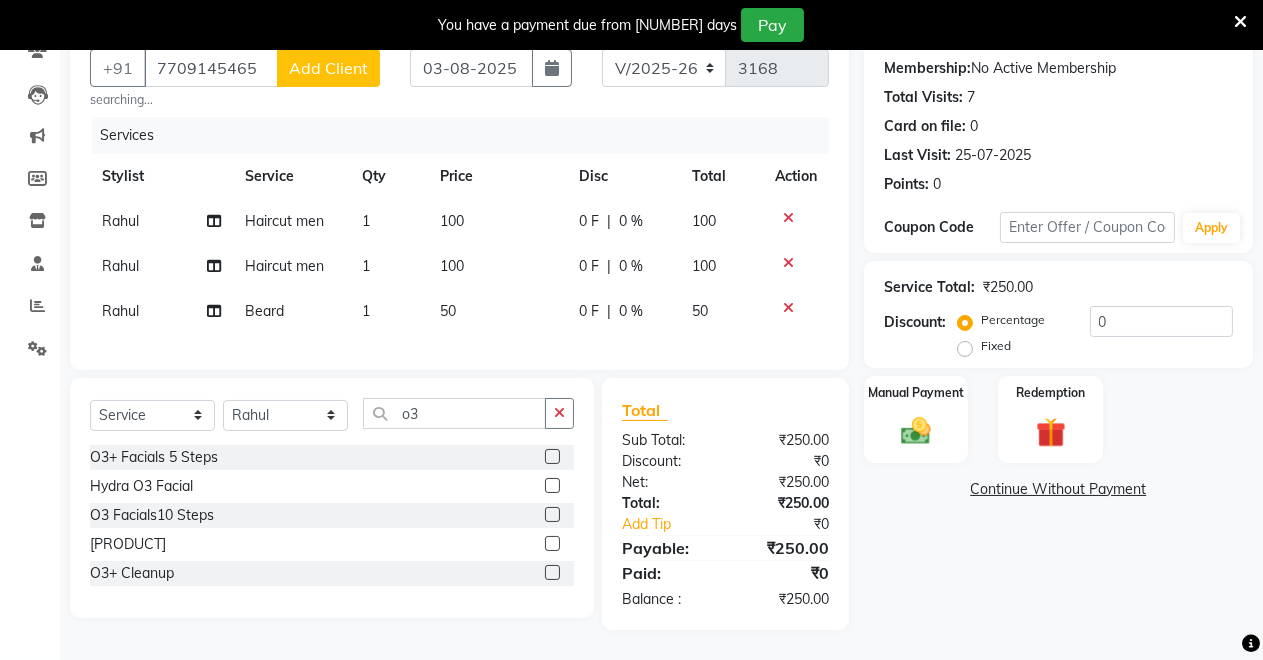 click 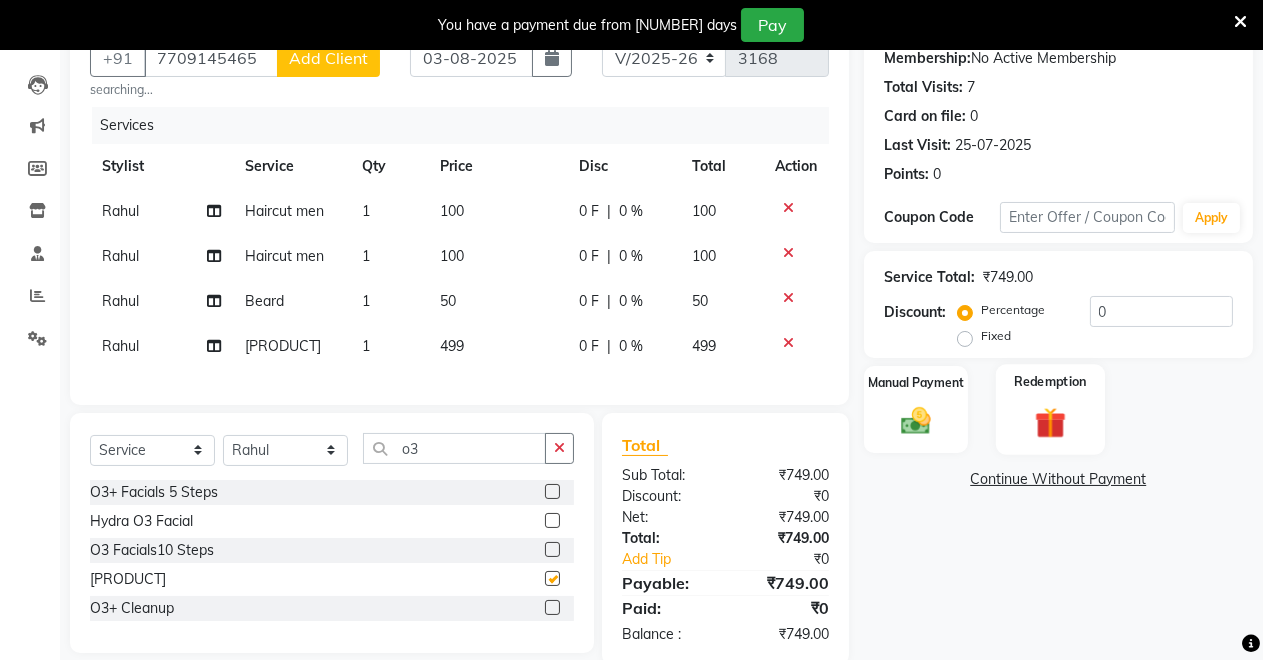 checkbox on "false" 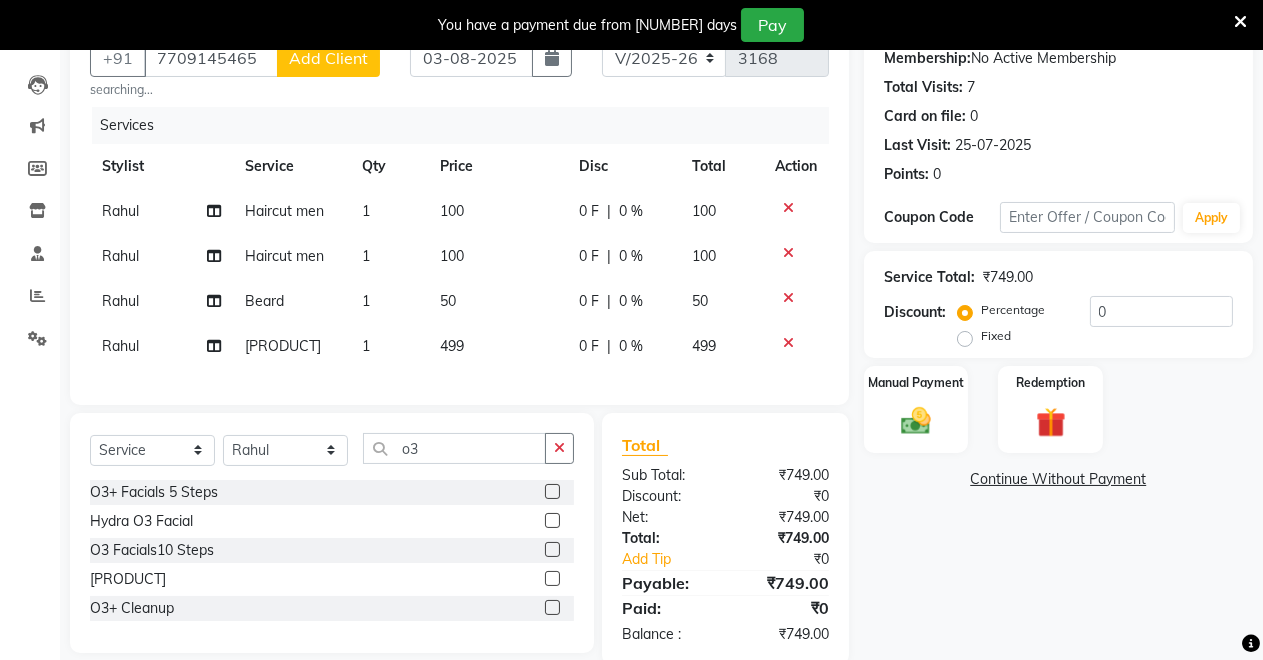 drag, startPoint x: 959, startPoint y: 342, endPoint x: 1114, endPoint y: 337, distance: 155.08063 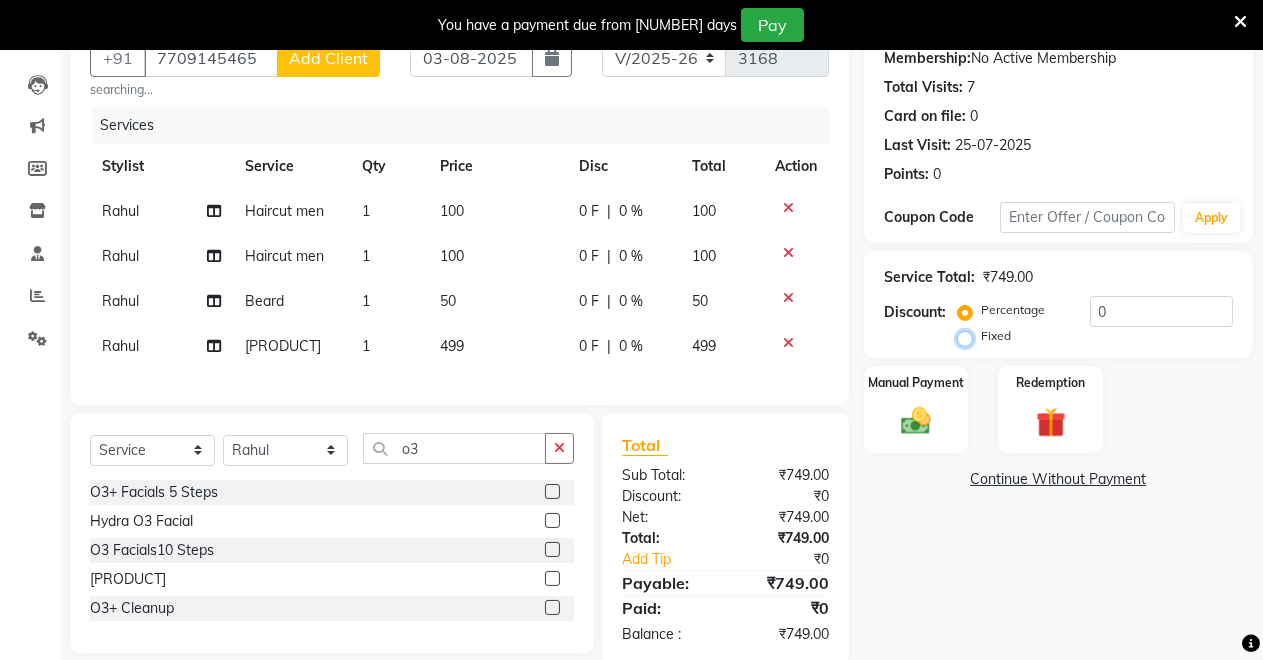 click on "Fixed" at bounding box center (969, 336) 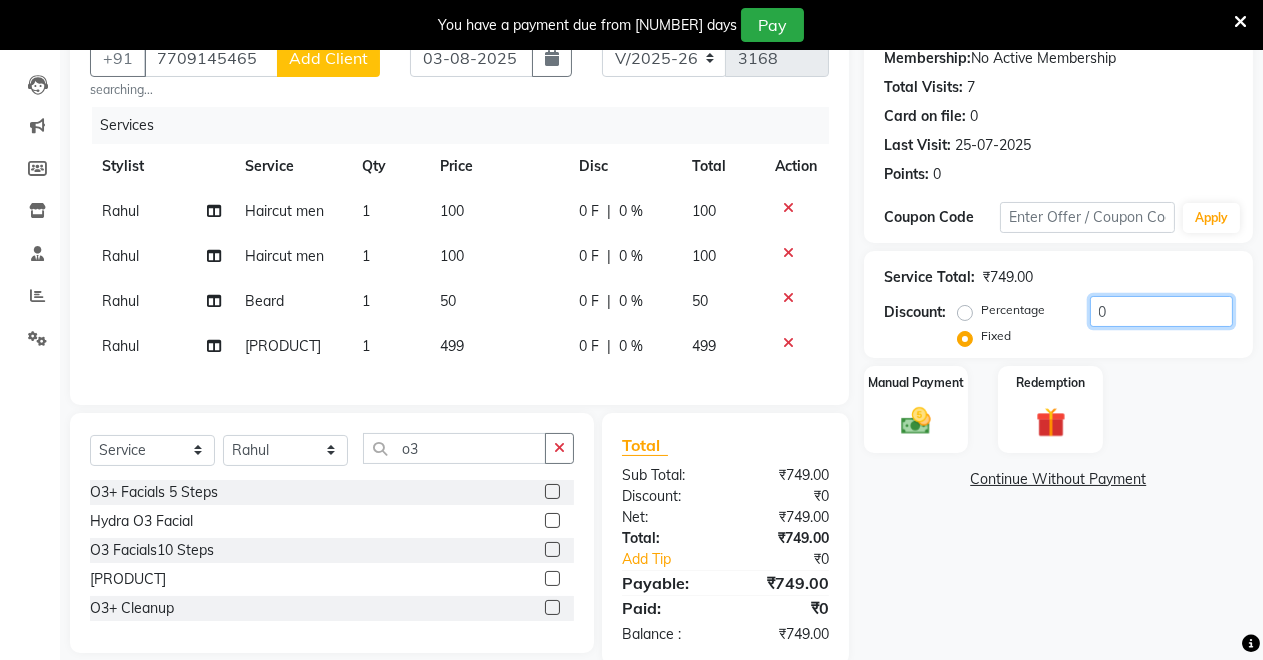 click on "0" 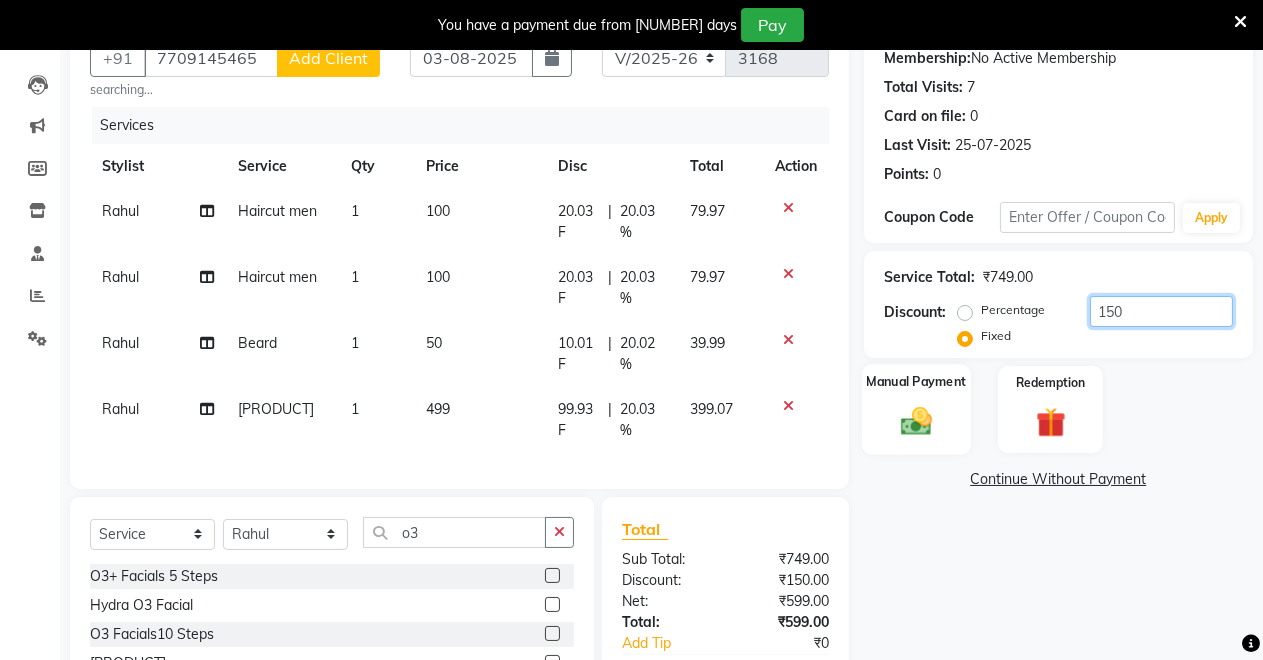 type on "150" 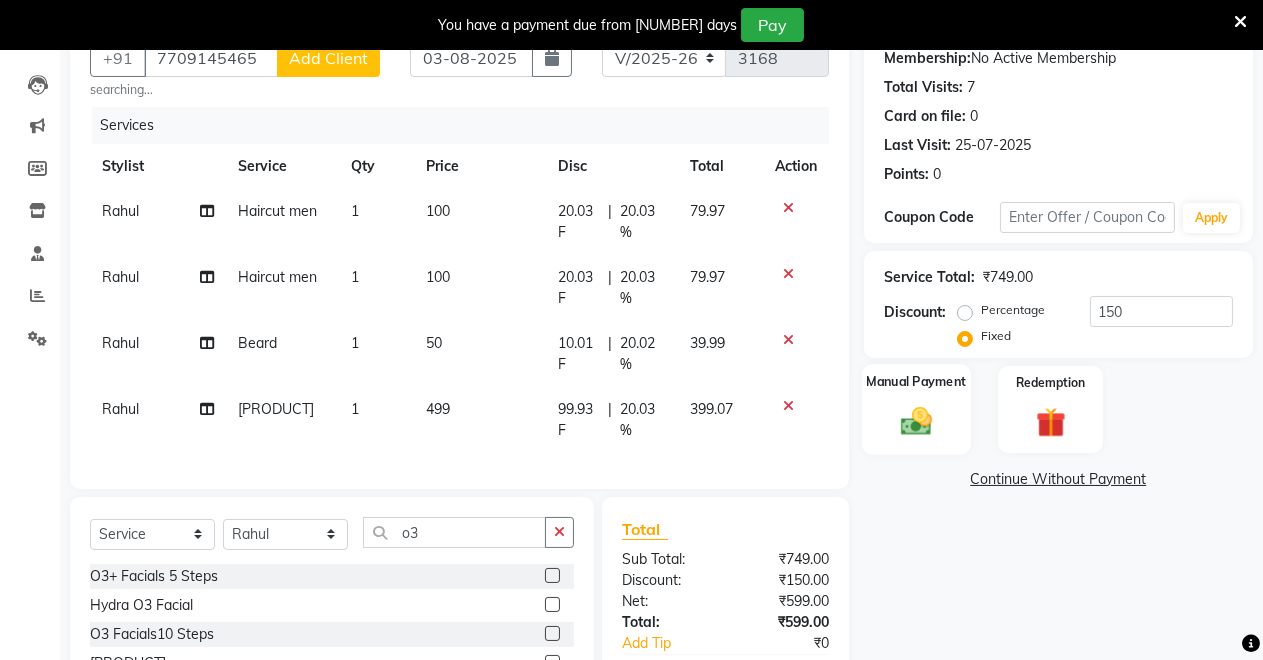 click on "Manual Payment" 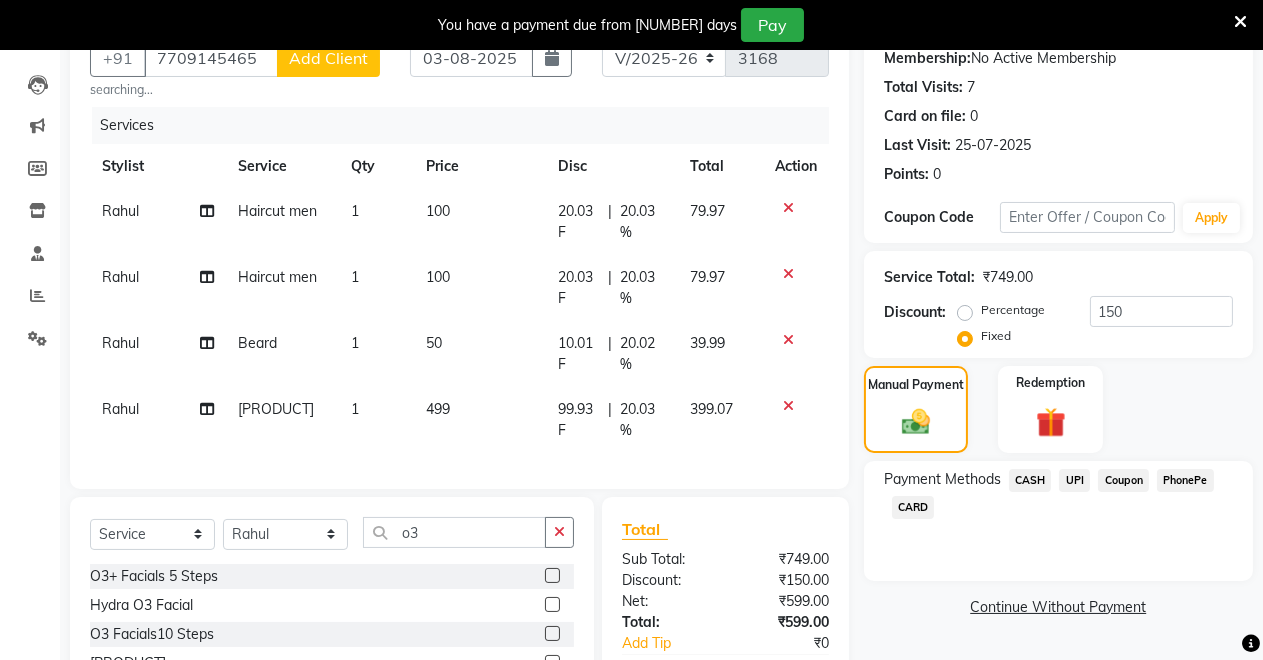 click on "UPI" 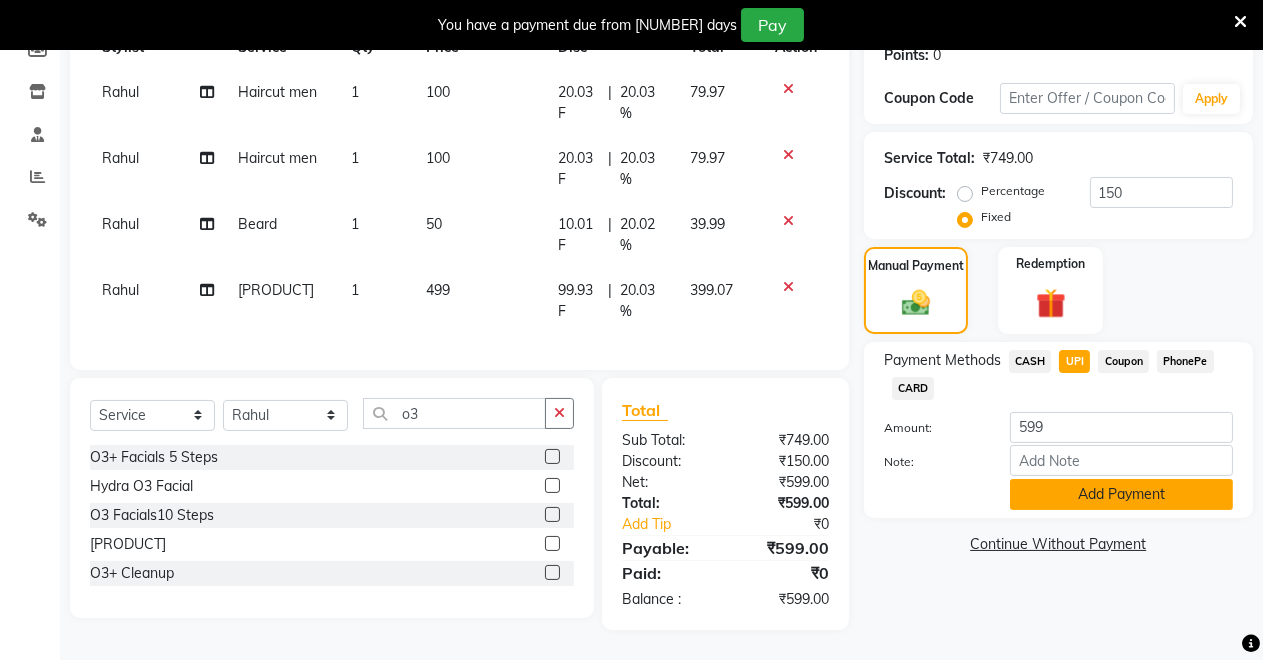 click on "Add Payment" 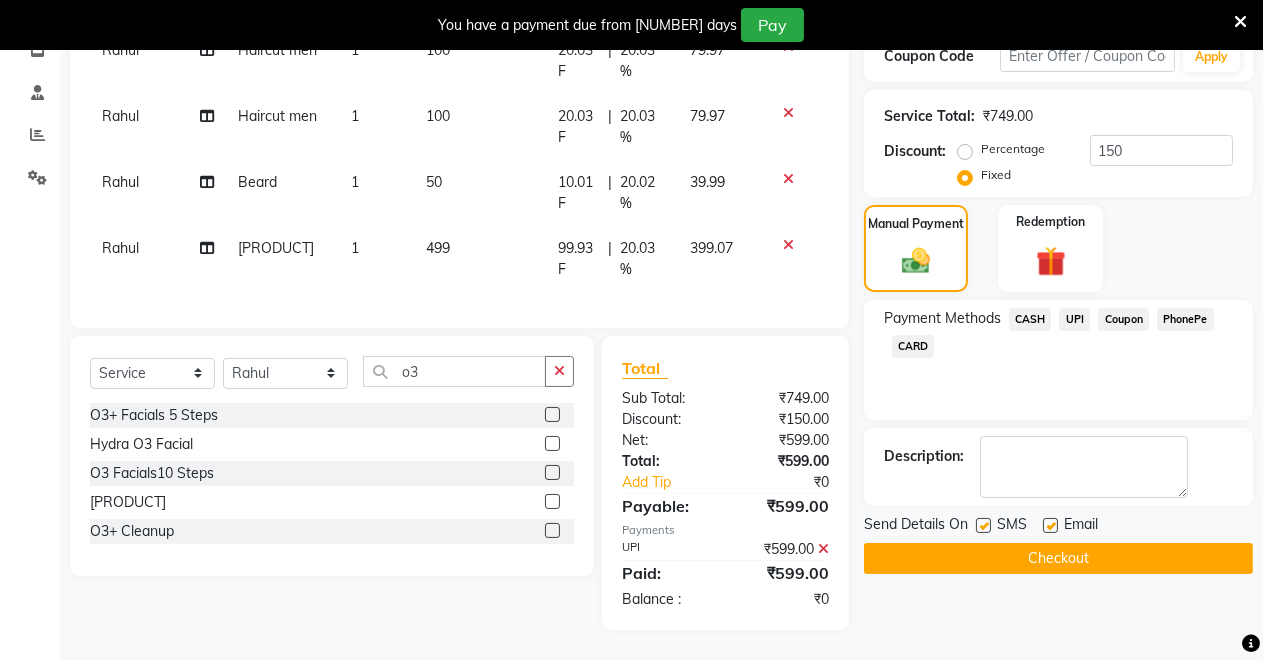 scroll, scrollTop: 375, scrollLeft: 0, axis: vertical 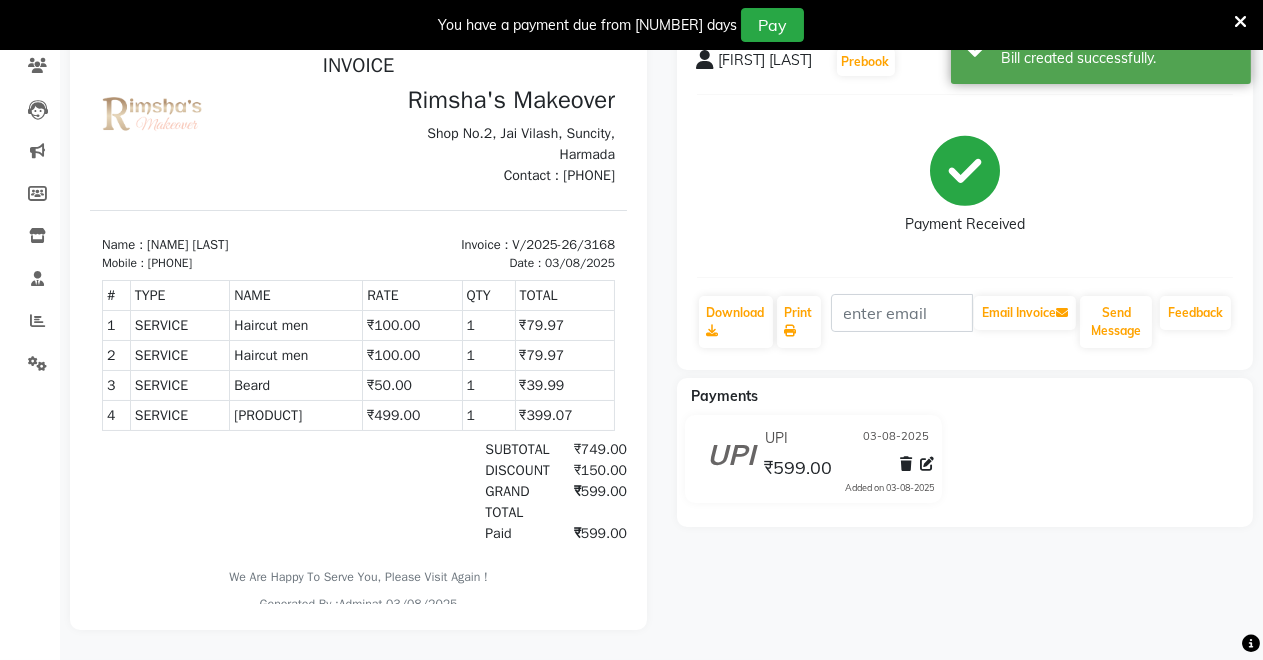 click on "UPI 03-08-2025 ₹599.00  Added on 03-08-2025" 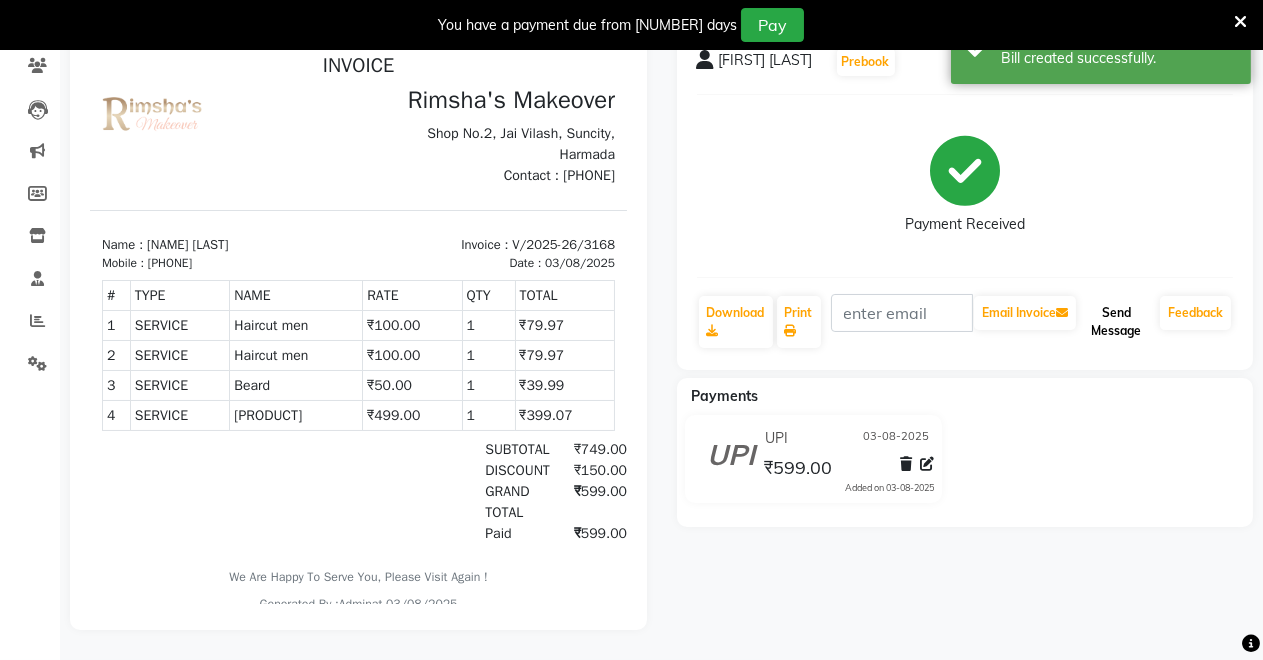 click on "Send Message" 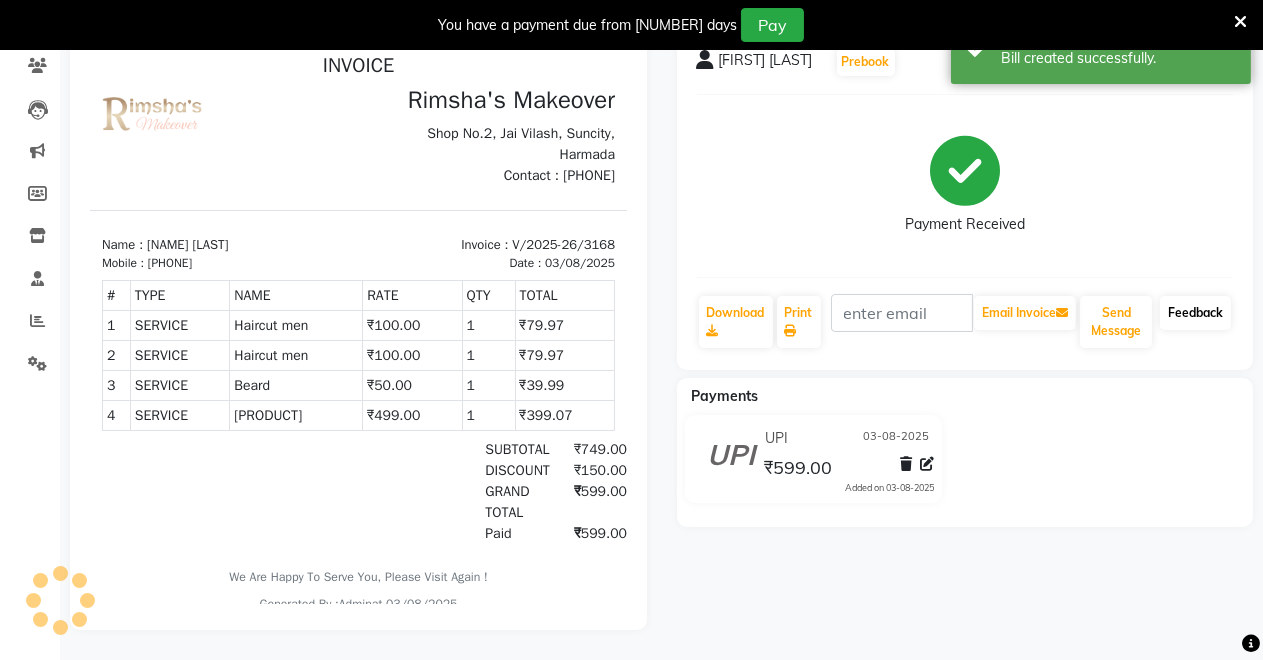 click on "Feedback" 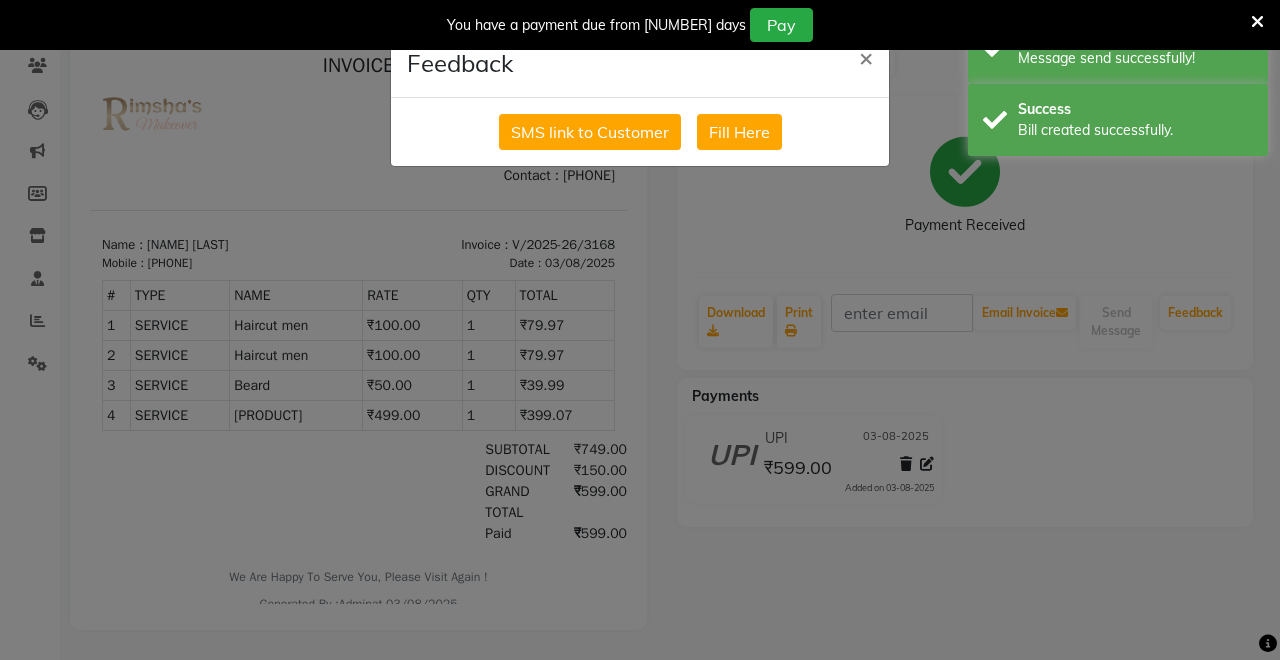 click on "SMS link to Customer   Fill Here" 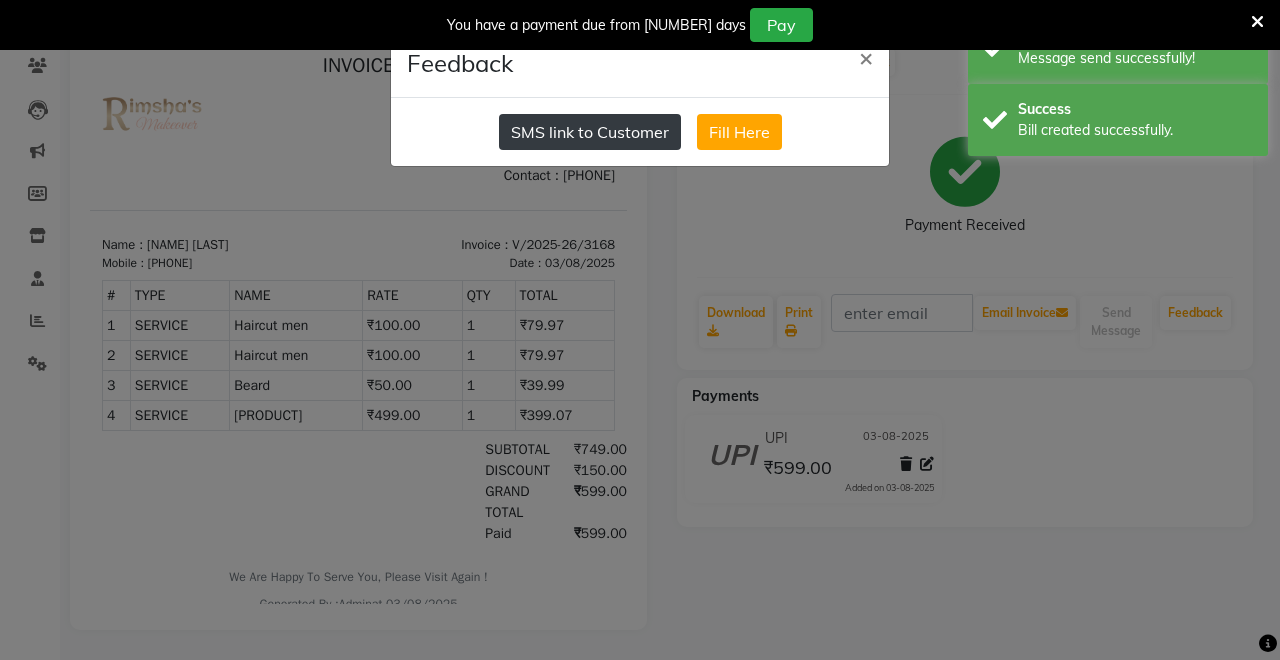 click on "SMS link to Customer" 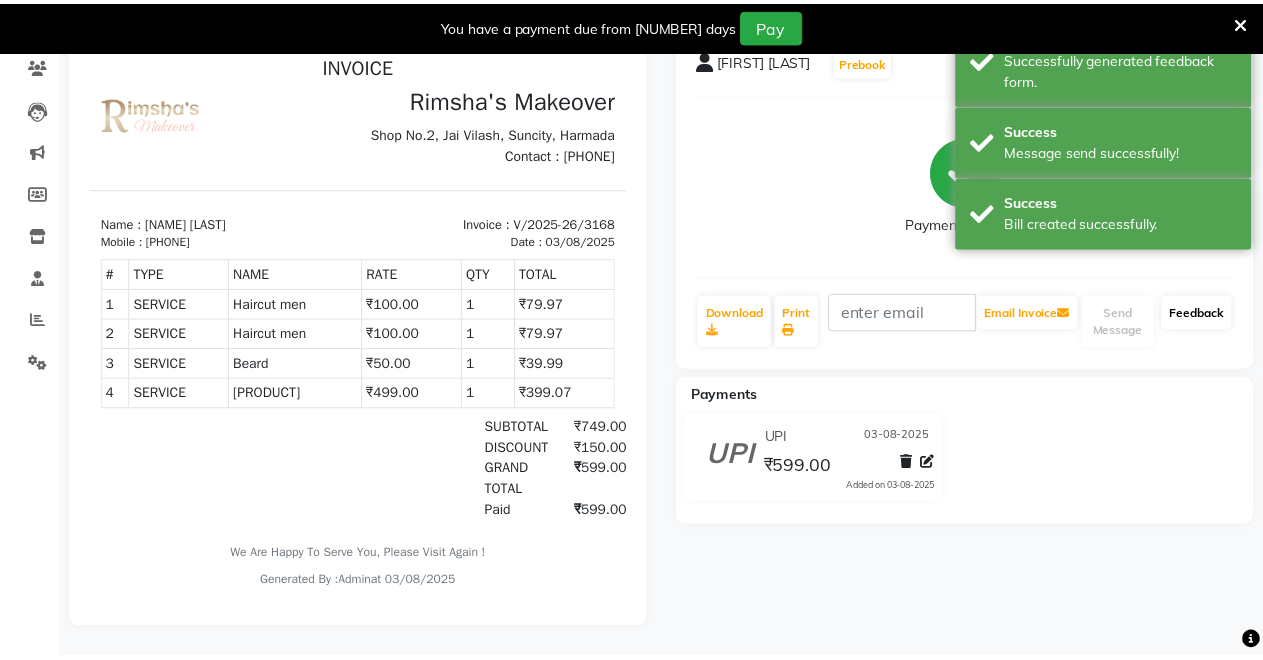 scroll, scrollTop: 0, scrollLeft: 0, axis: both 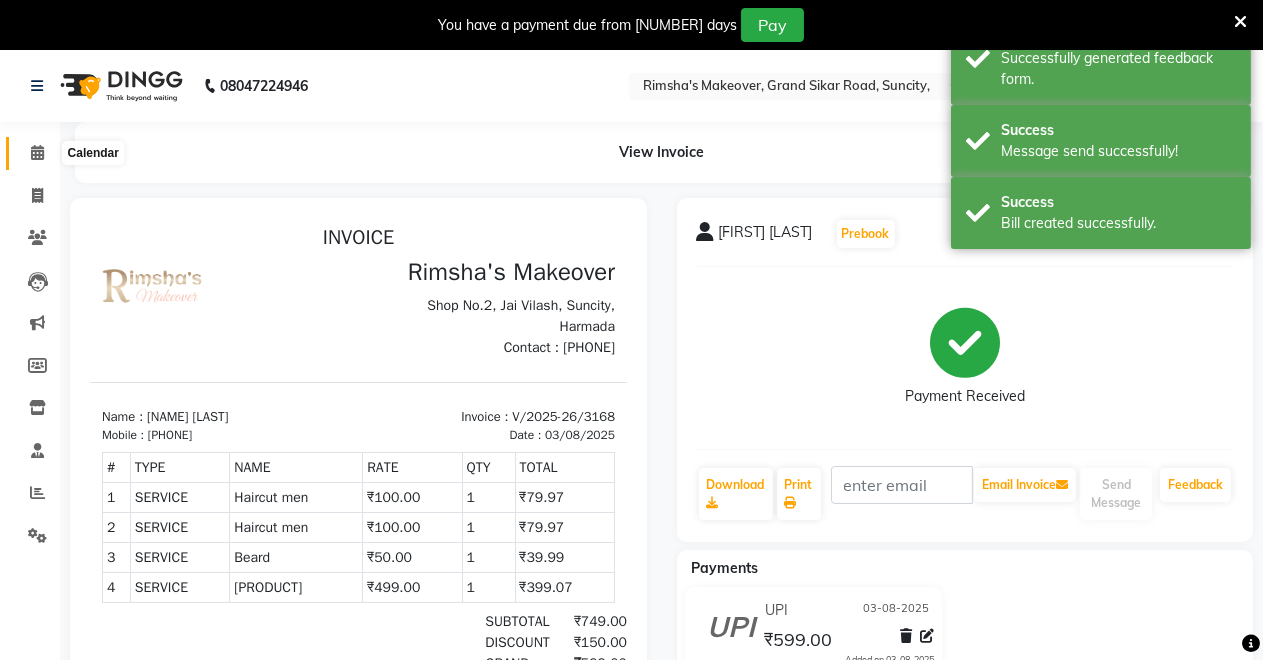 click 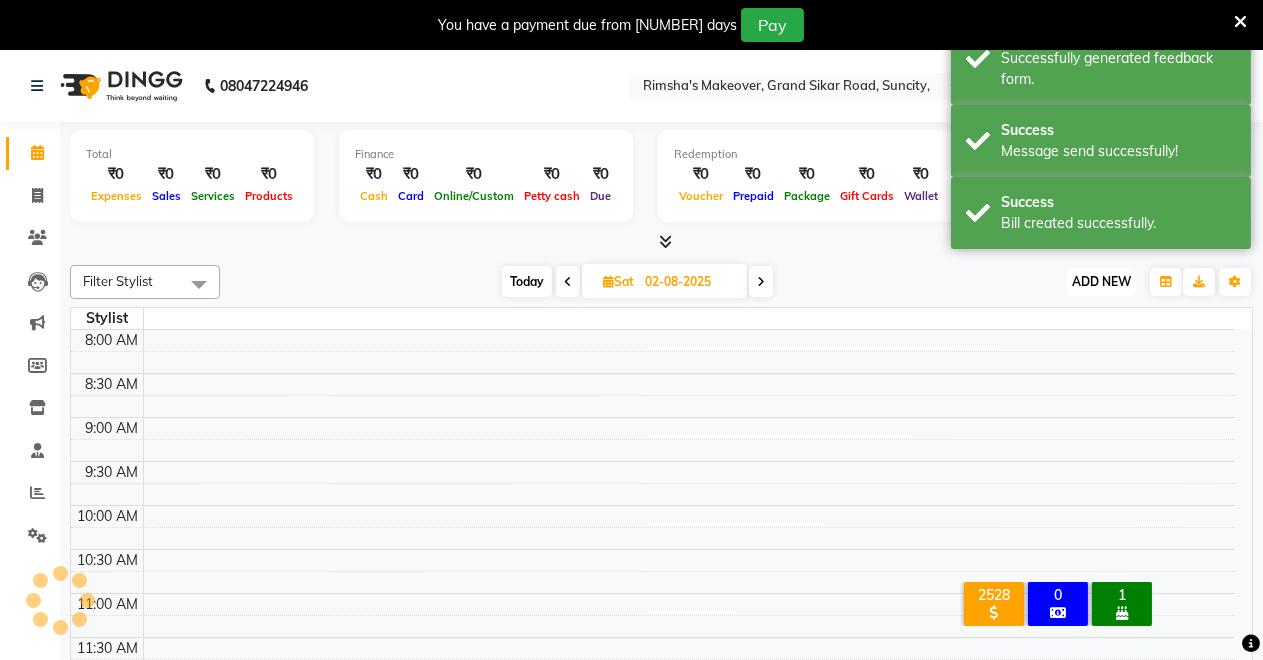 click on "ADD NEW" at bounding box center (1101, 281) 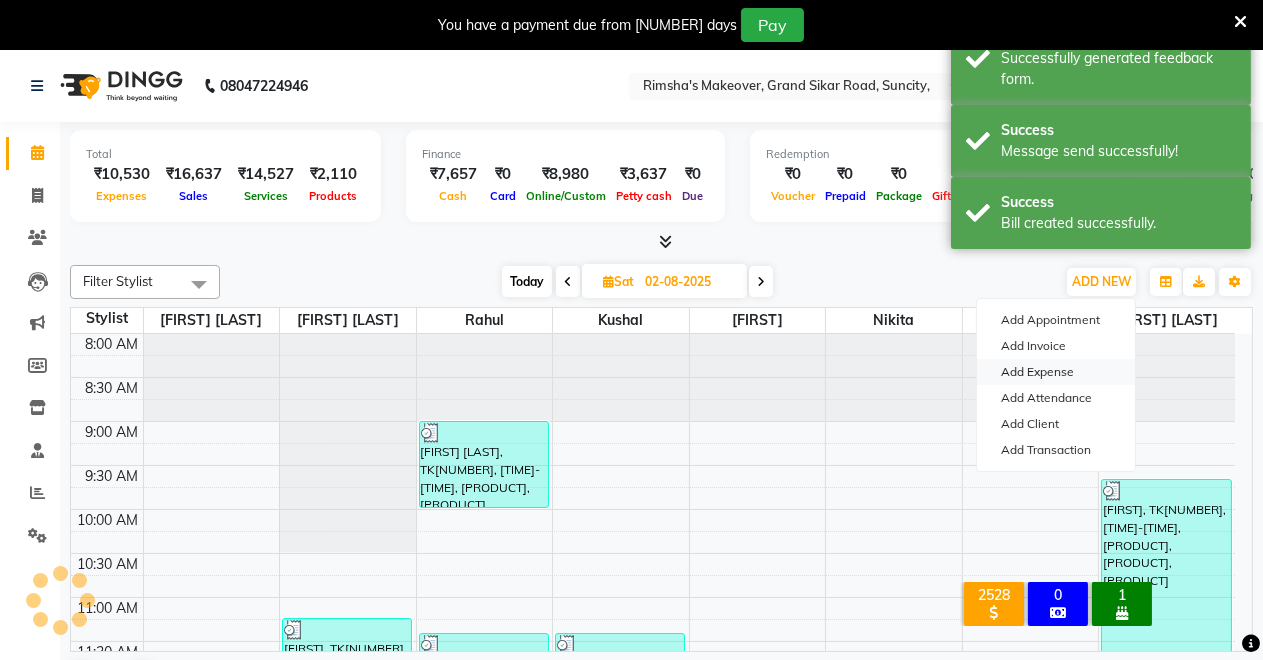 scroll, scrollTop: 869, scrollLeft: 0, axis: vertical 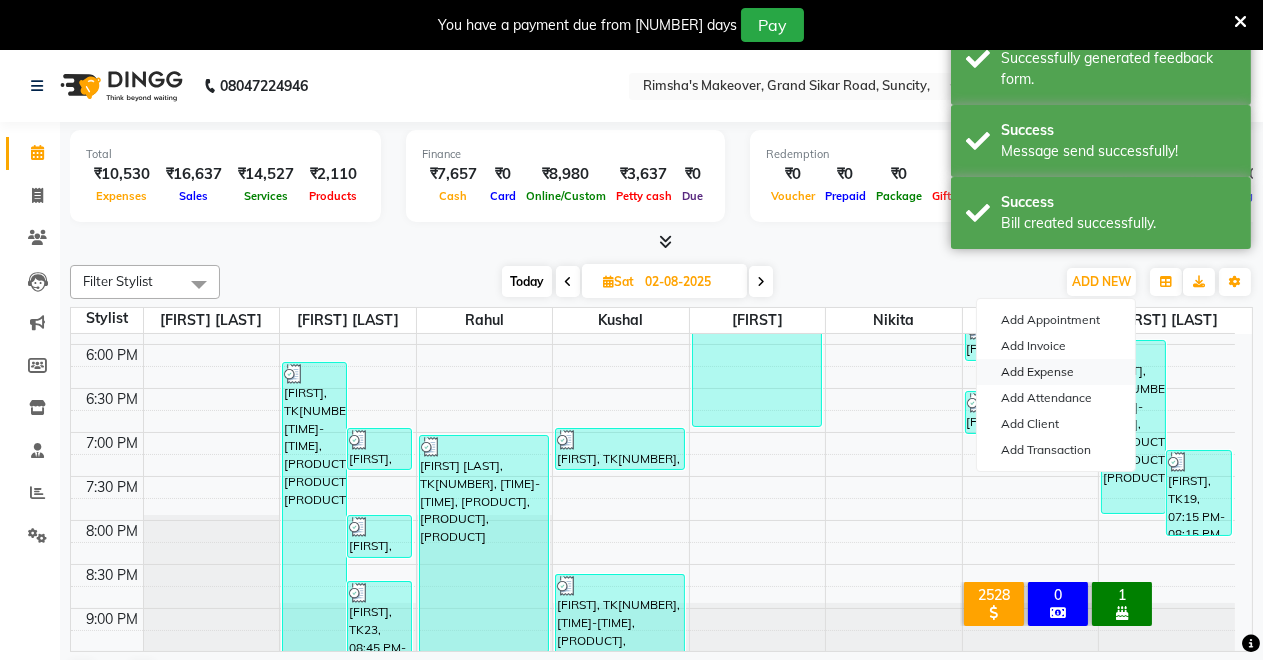 click on "Add Expense" at bounding box center (1056, 372) 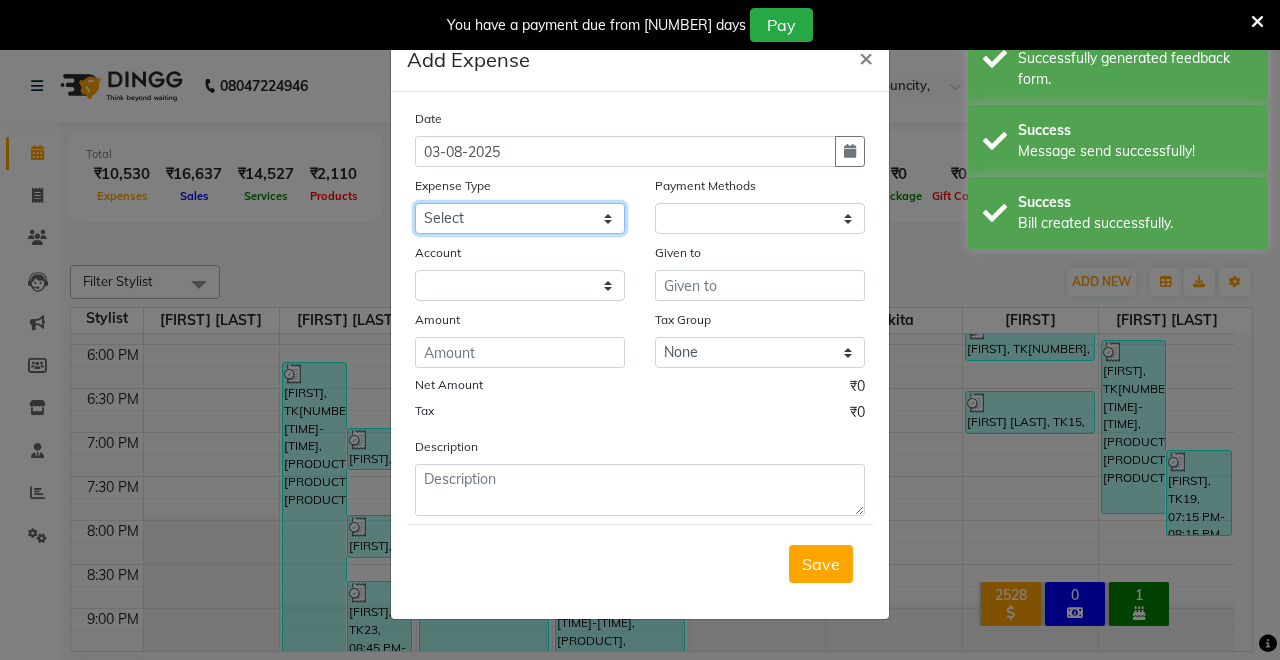 select on "1" 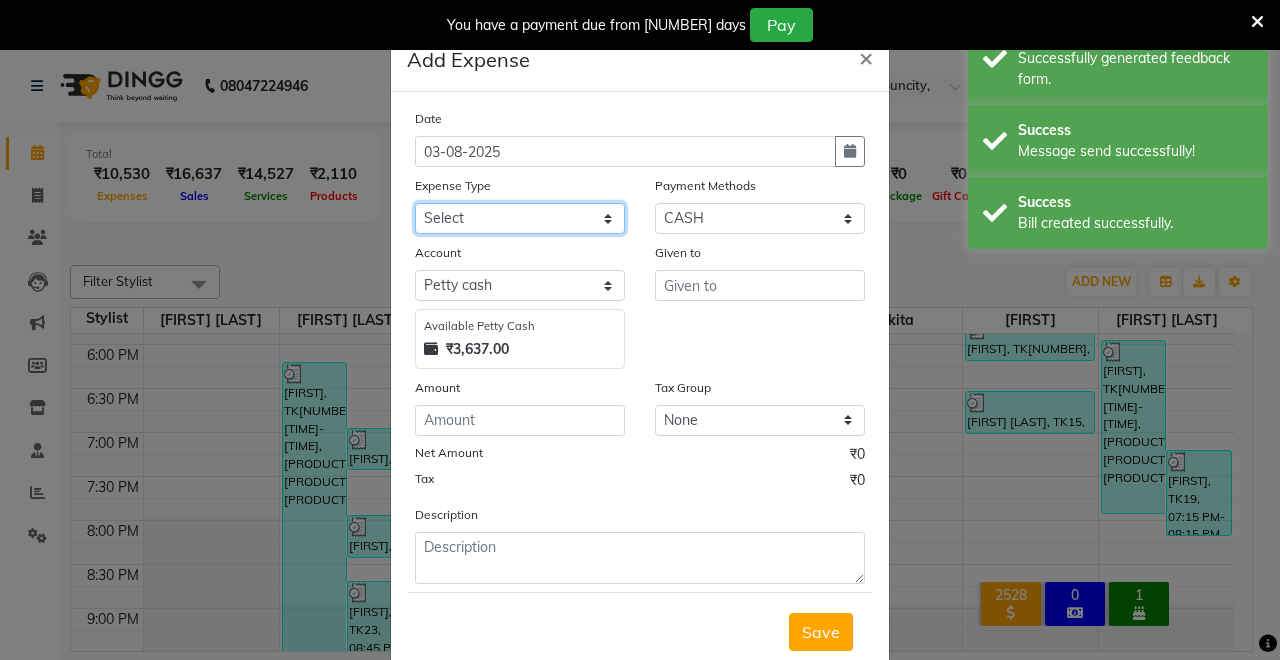 click on "Select Advance Salary Baba Bank Service Charges CLEANING Clinical charges DM SIR DUSTBIN electricity bill Other PAMPHLETS Pandit G Priyanka mam Product Rent Salary SOFA Staff Snacks Tax Tea & Refreshment T SHIRT PRINT Utilities Water Bottle" 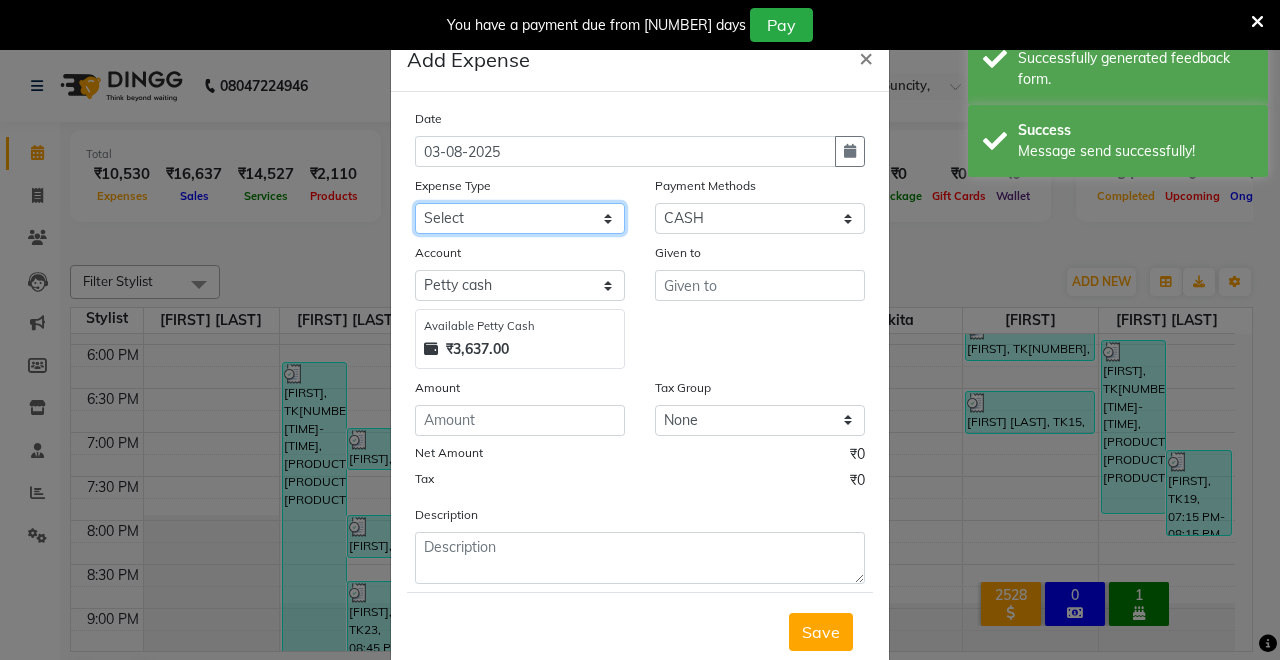 select on "19372" 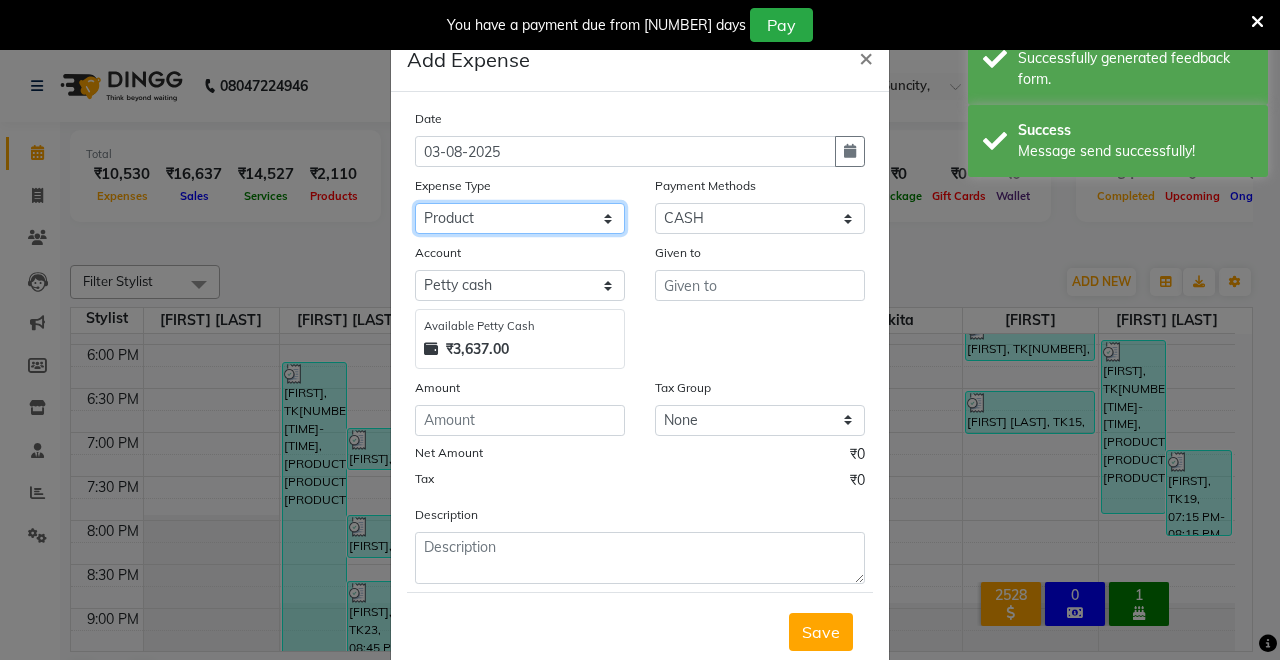 click on "Select Advance Salary Baba Bank Service Charges CLEANING Clinical charges DM SIR DUSTBIN electricity bill Other PAMPHLETS Pandit G Priyanka mam Product Rent Salary SOFA Staff Snacks Tax Tea & Refreshment T SHIRT PRINT Utilities Water Bottle" 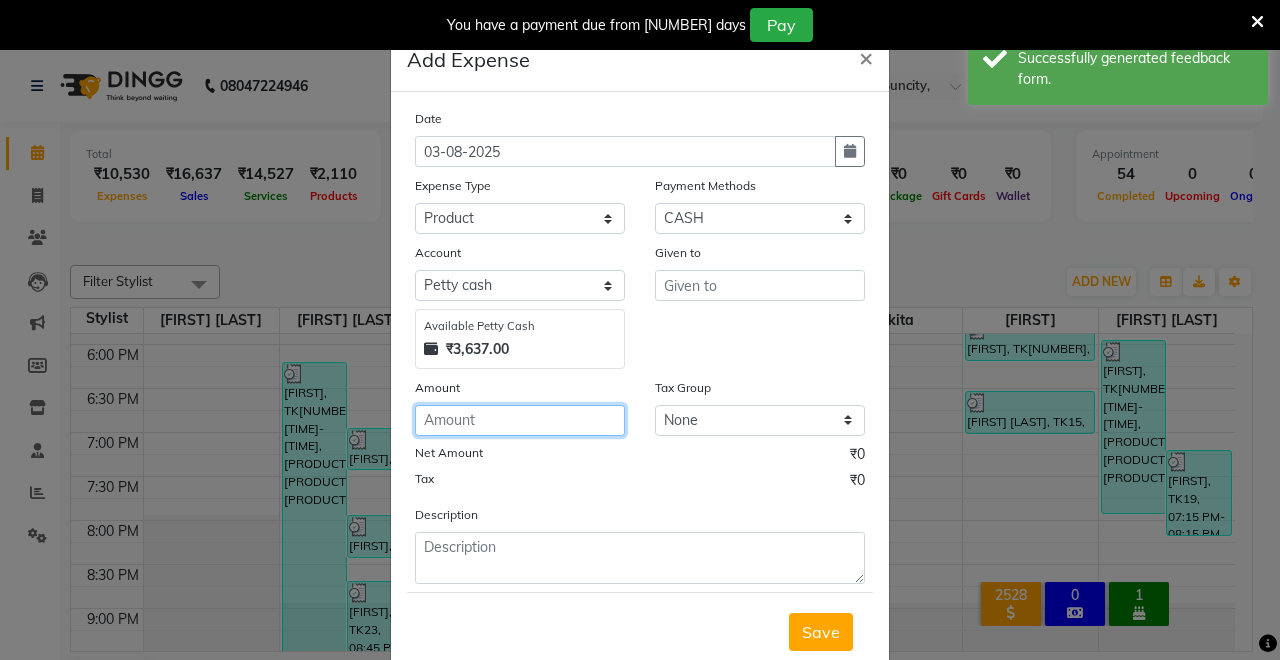 click 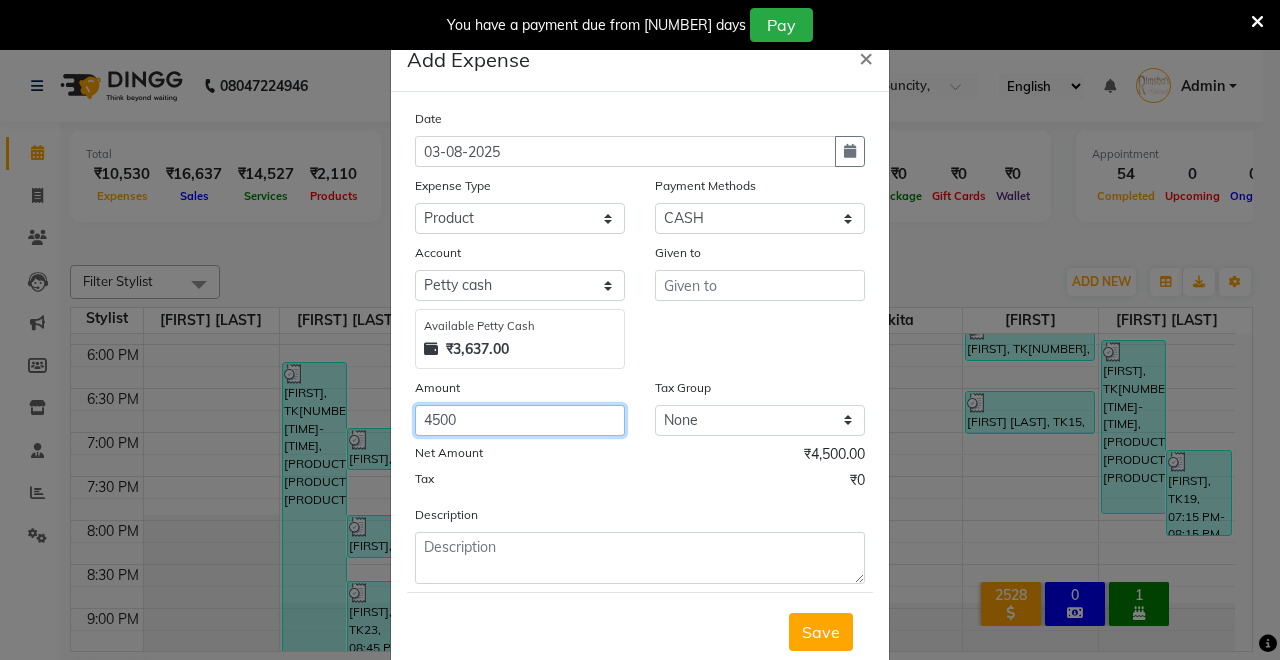 type on "4500" 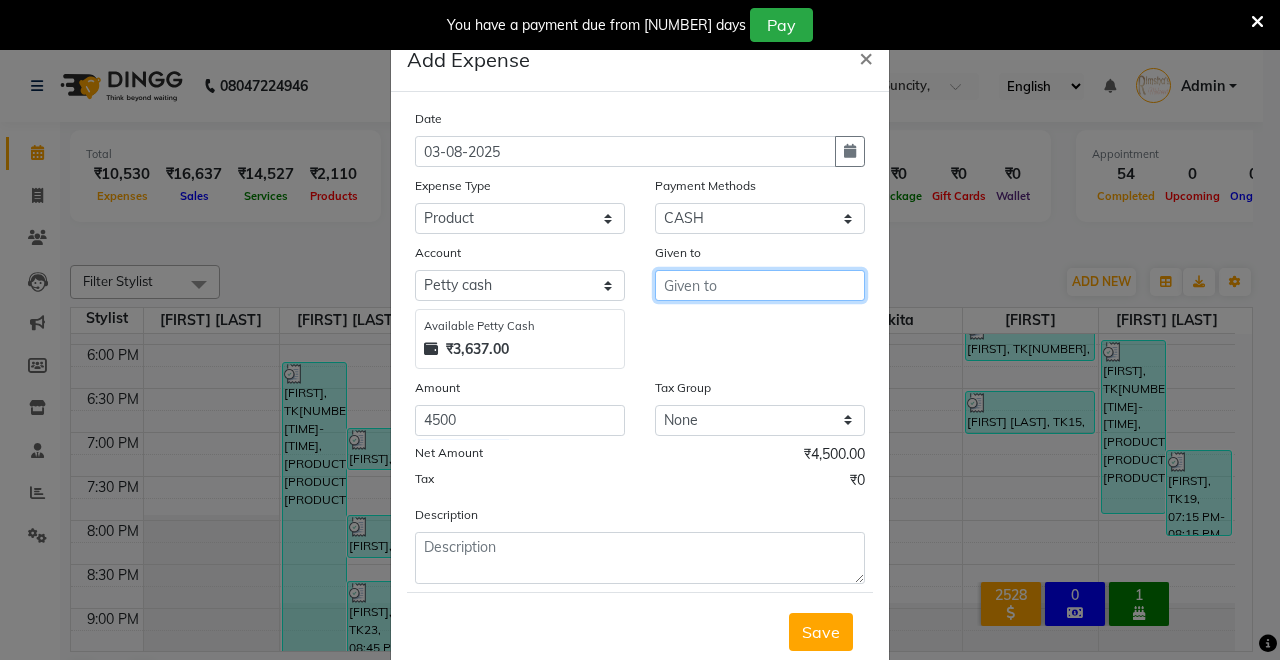 click at bounding box center (760, 285) 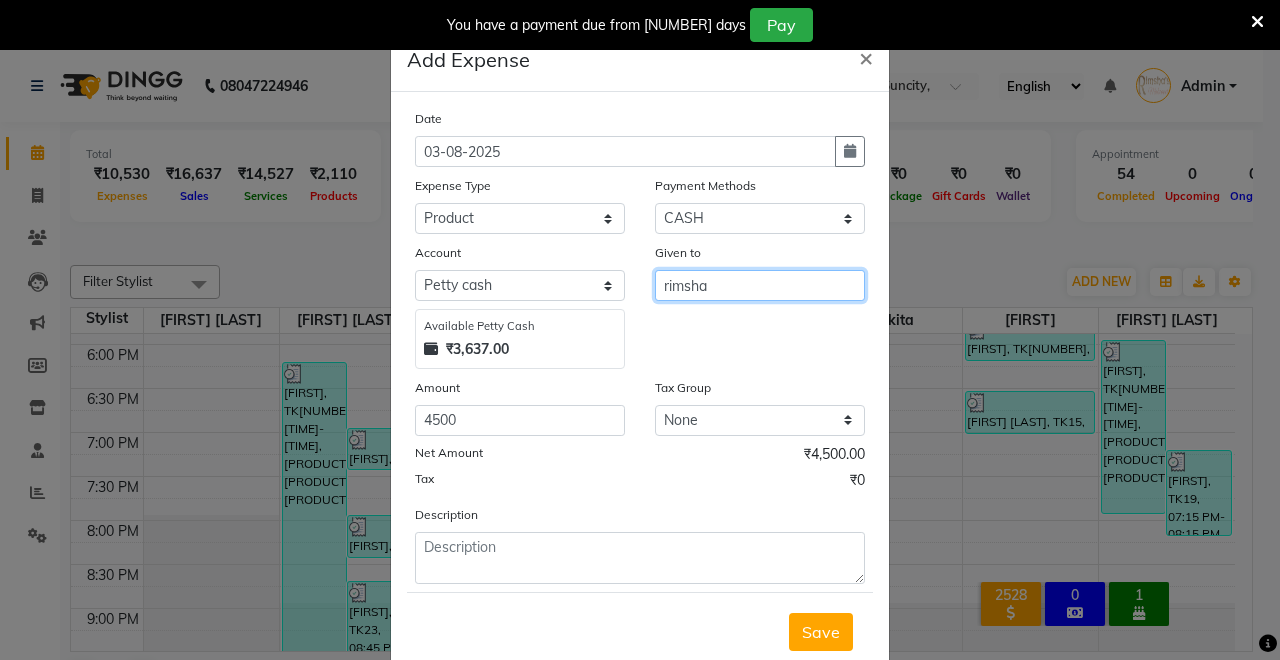 type on "rimsha" 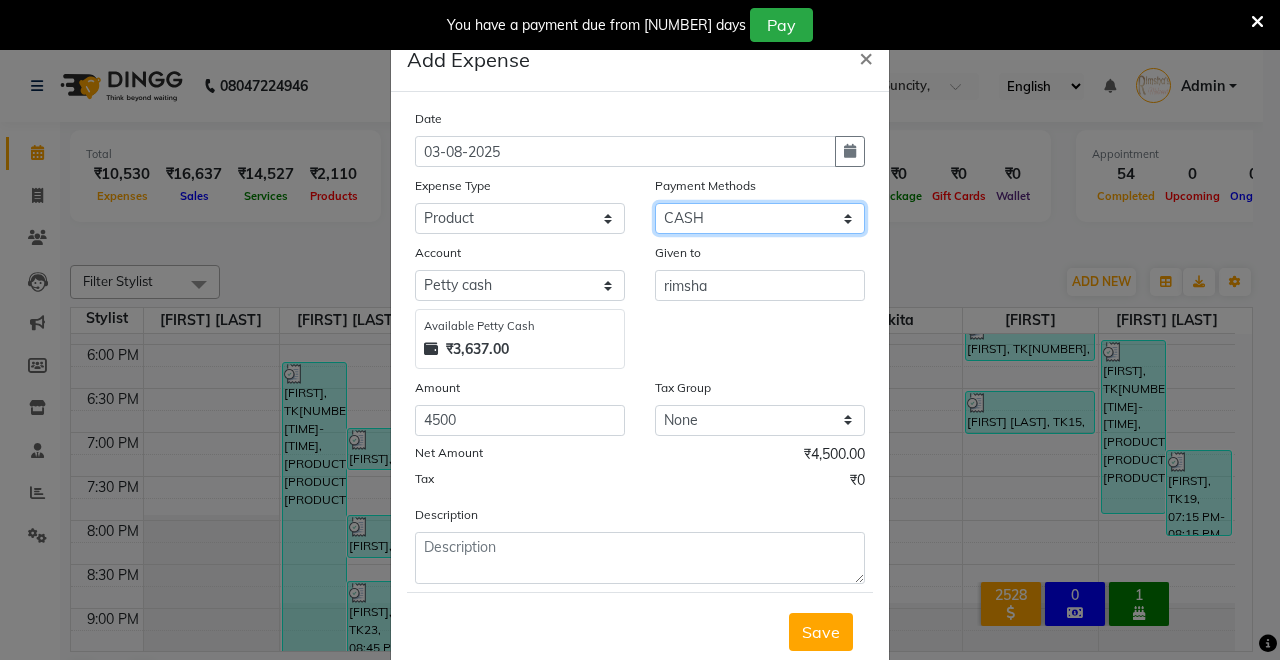 click on "Select CASH UPI Coupon PhonePe Points Gift Card Wallet CARD Prepaid Voucher Package" 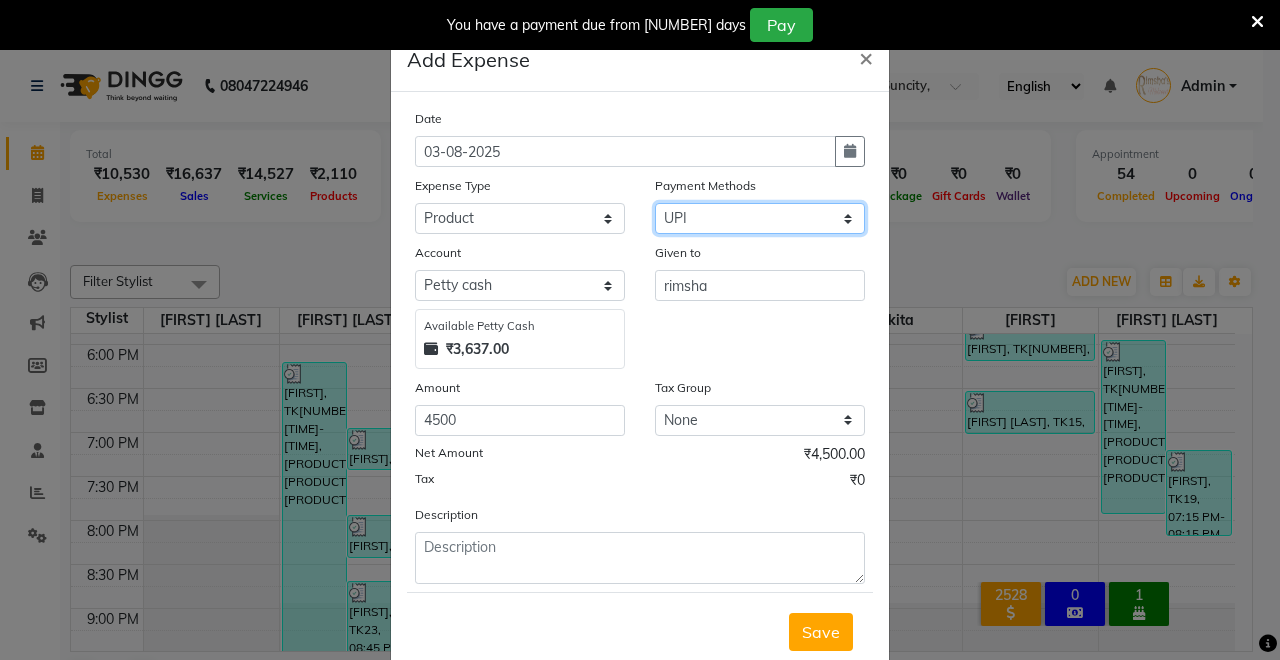 click on "Select CASH UPI Coupon PhonePe Points Gift Card Wallet CARD Prepaid Voucher Package" 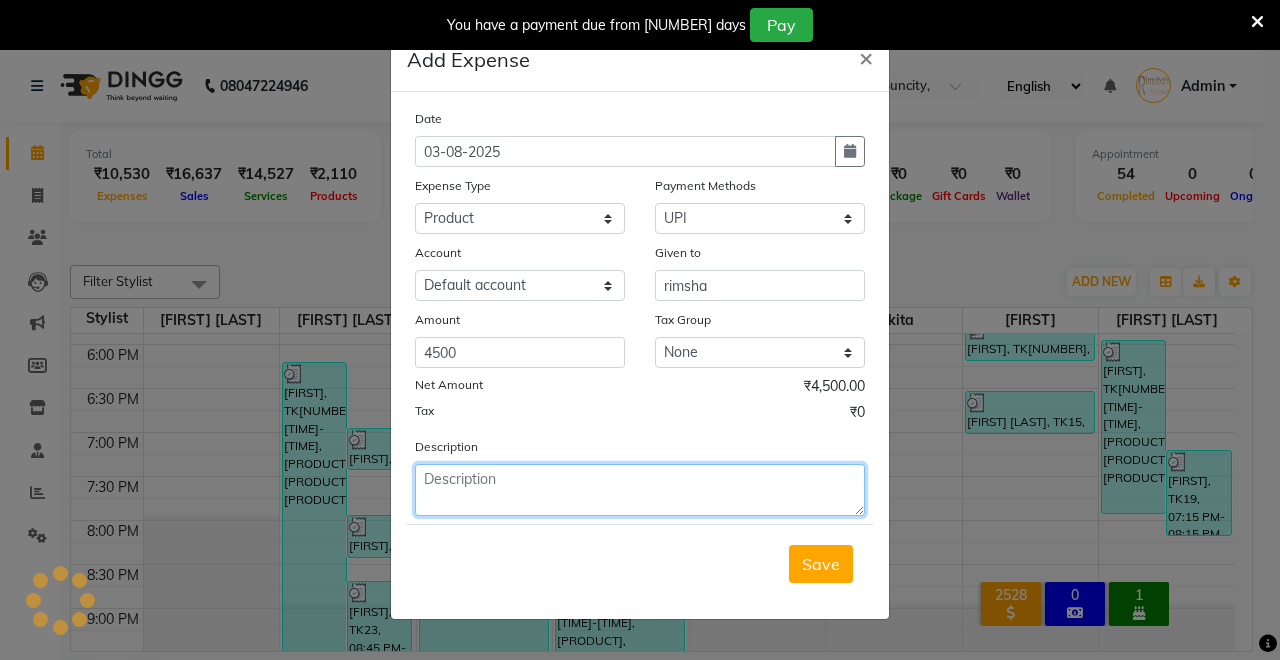 click 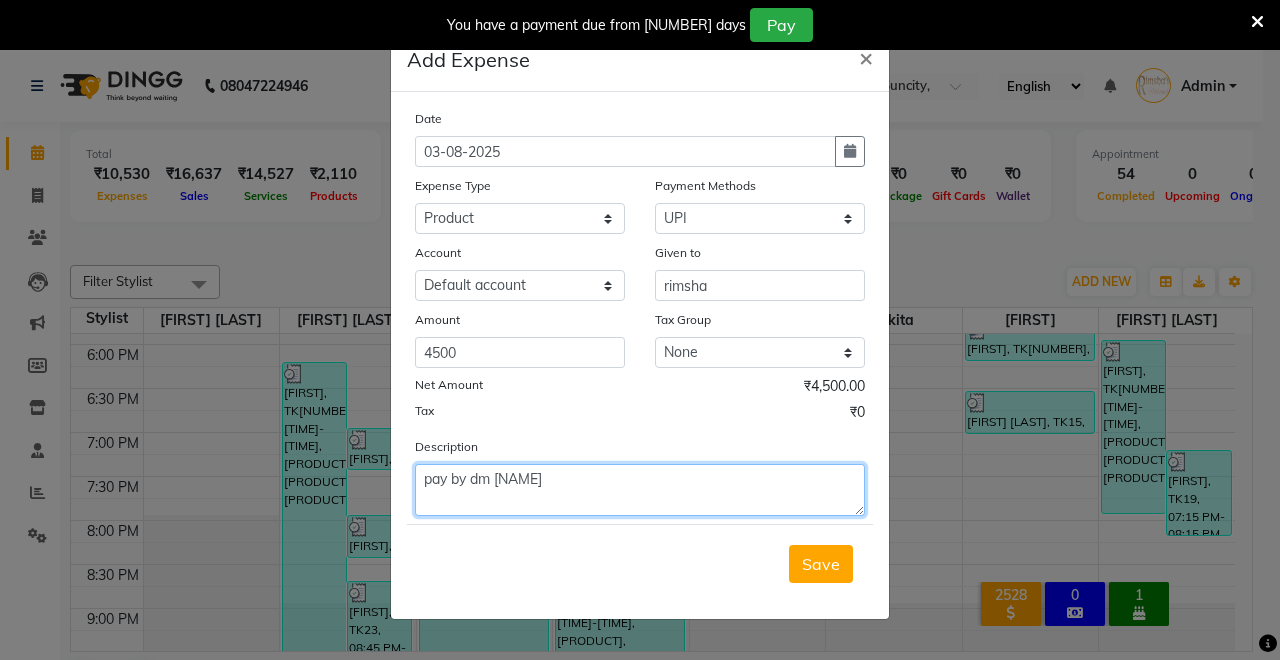 type on "pay by dm sir" 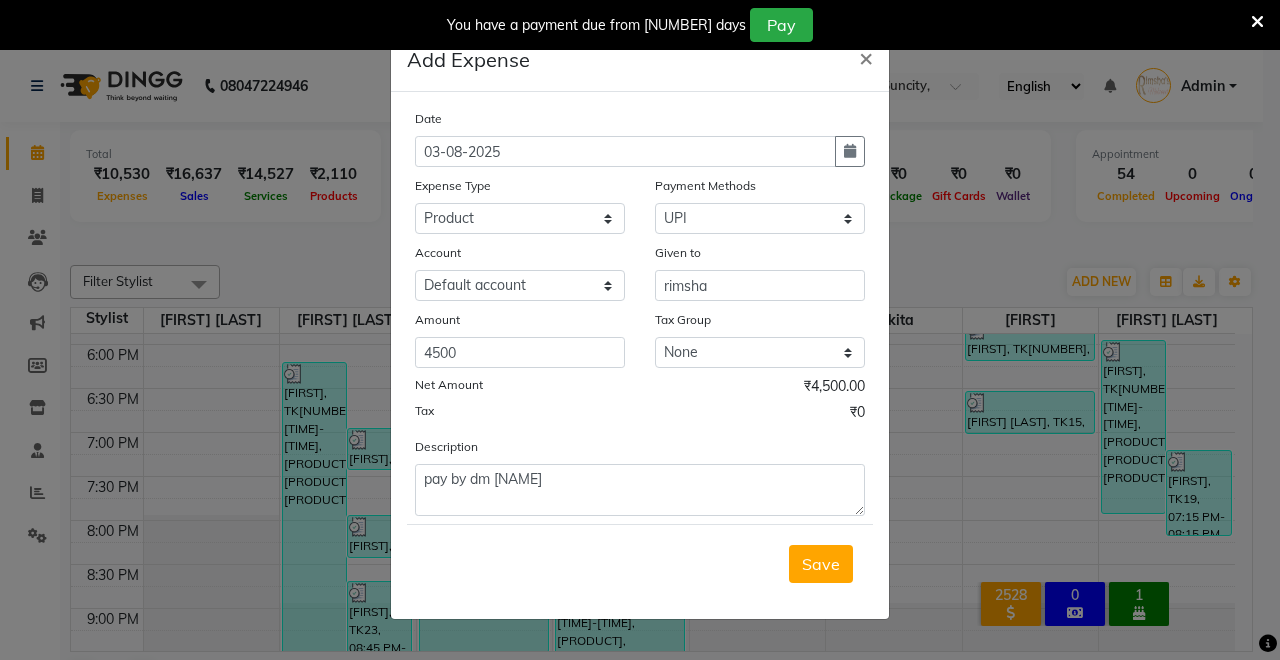 click on "Save" 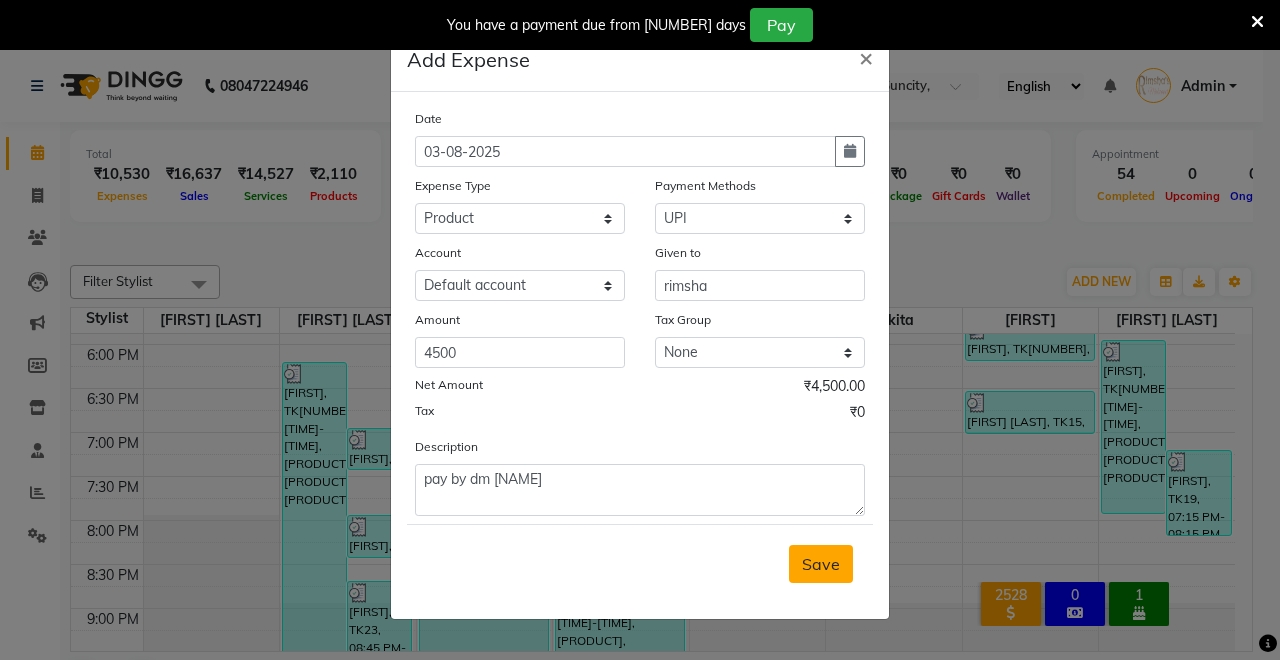click on "Save" at bounding box center [821, 564] 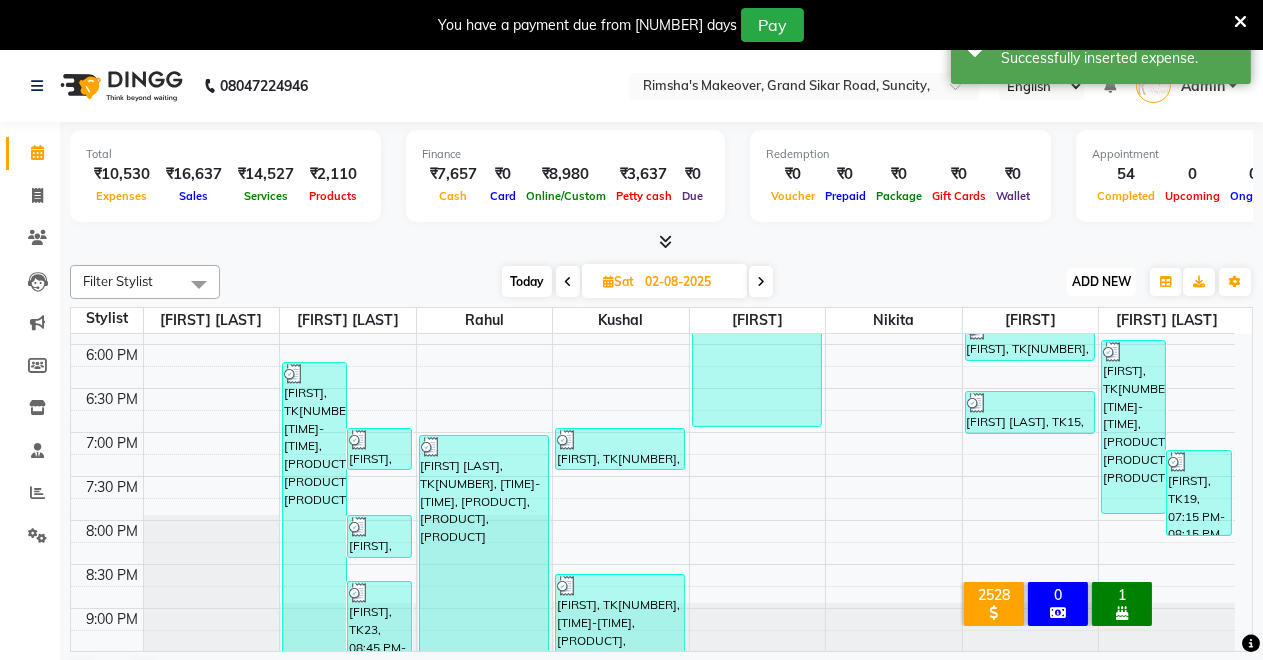 click on "ADD NEW" at bounding box center (1101, 281) 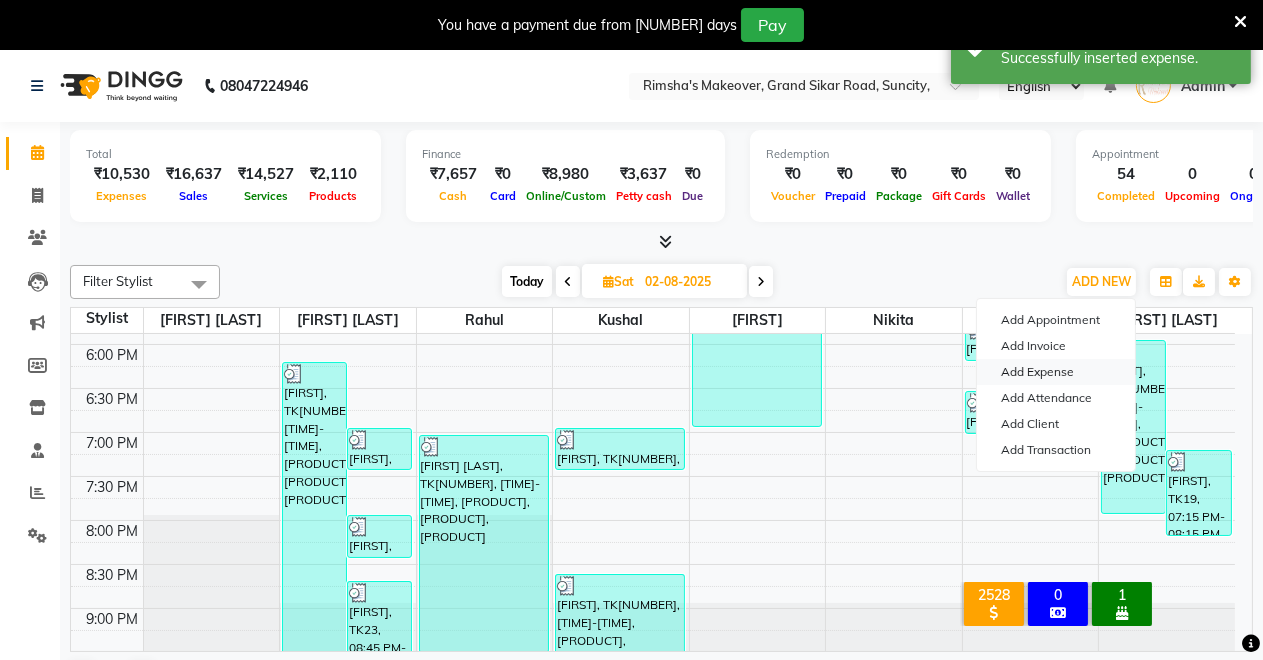 click on "Add Expense" at bounding box center [1056, 372] 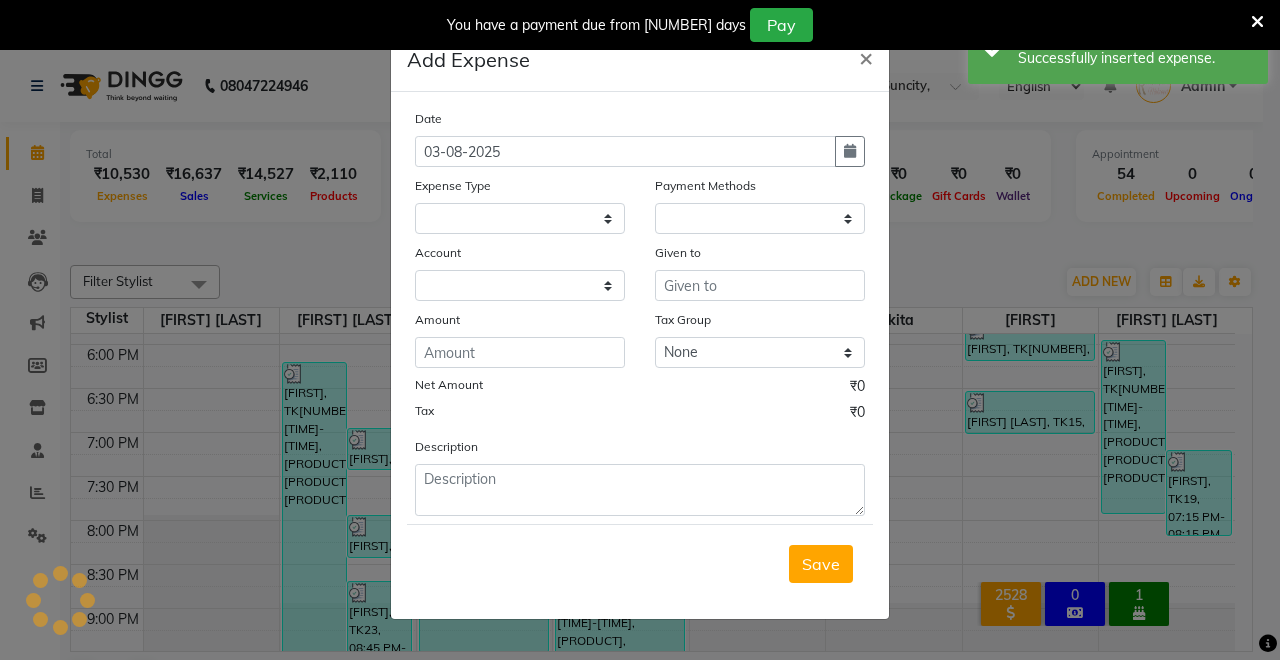 select on "1" 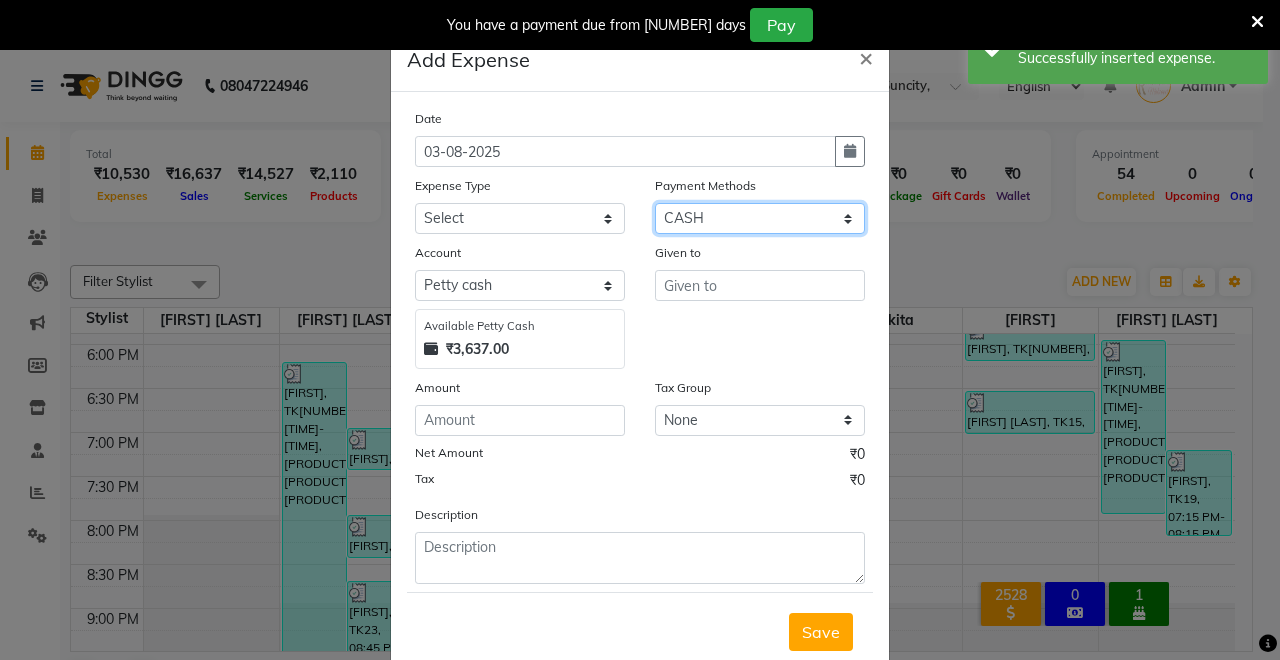 click on "Select CASH UPI Coupon PhonePe Points Gift Card Wallet CARD Prepaid Voucher Package" 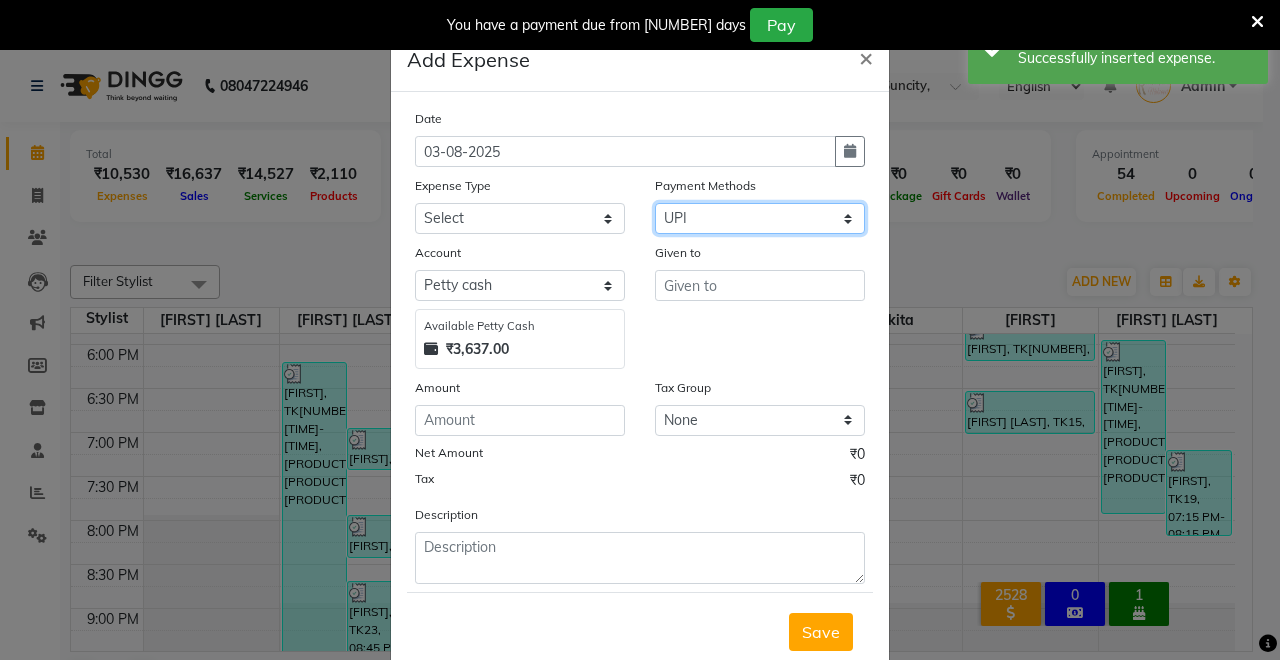 click on "Select CASH UPI Coupon PhonePe Points Gift Card Wallet CARD Prepaid Voucher Package" 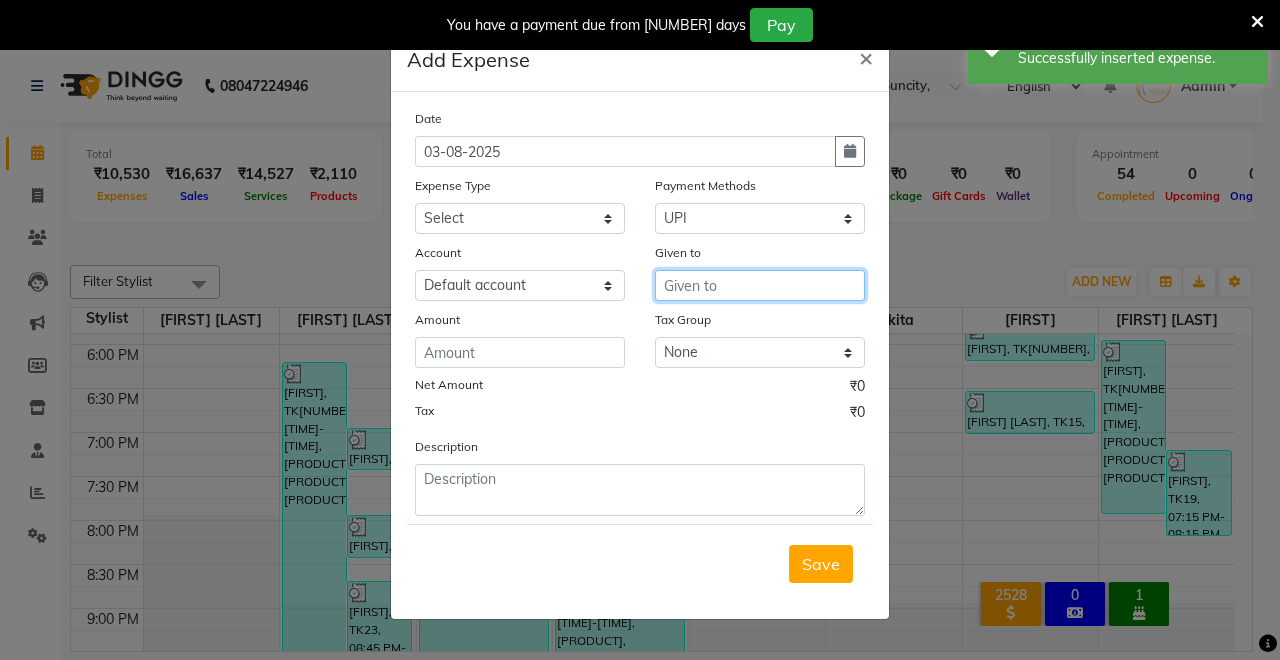 click at bounding box center (760, 285) 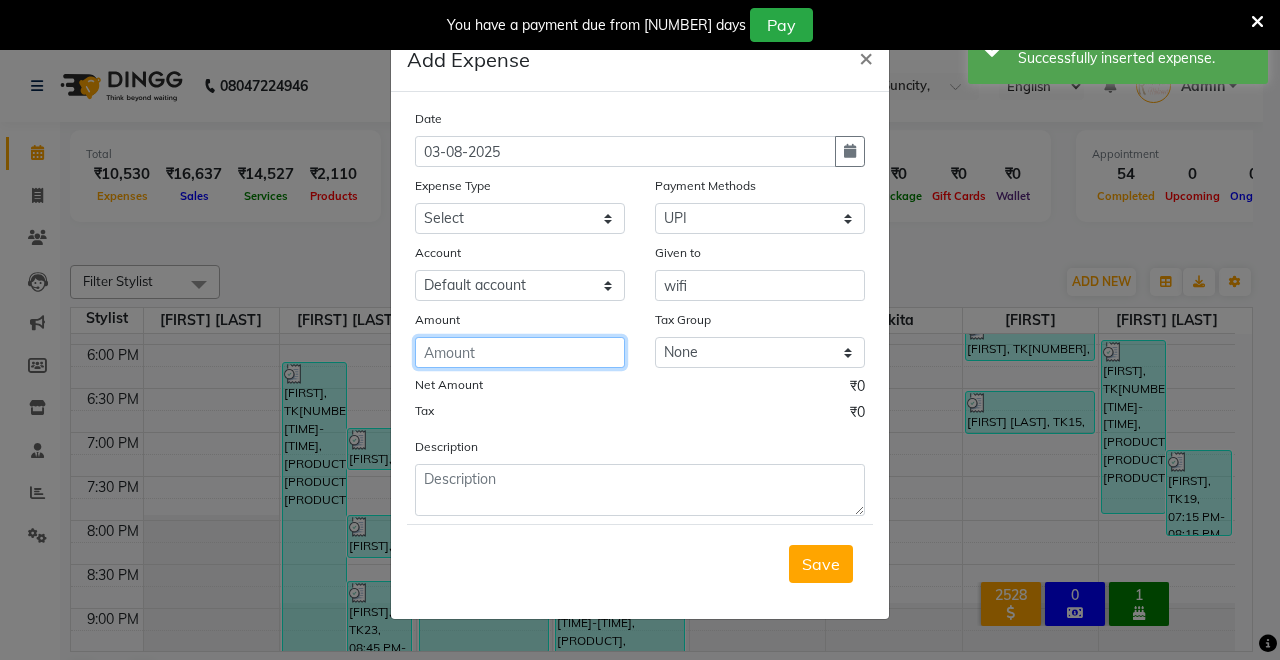 click 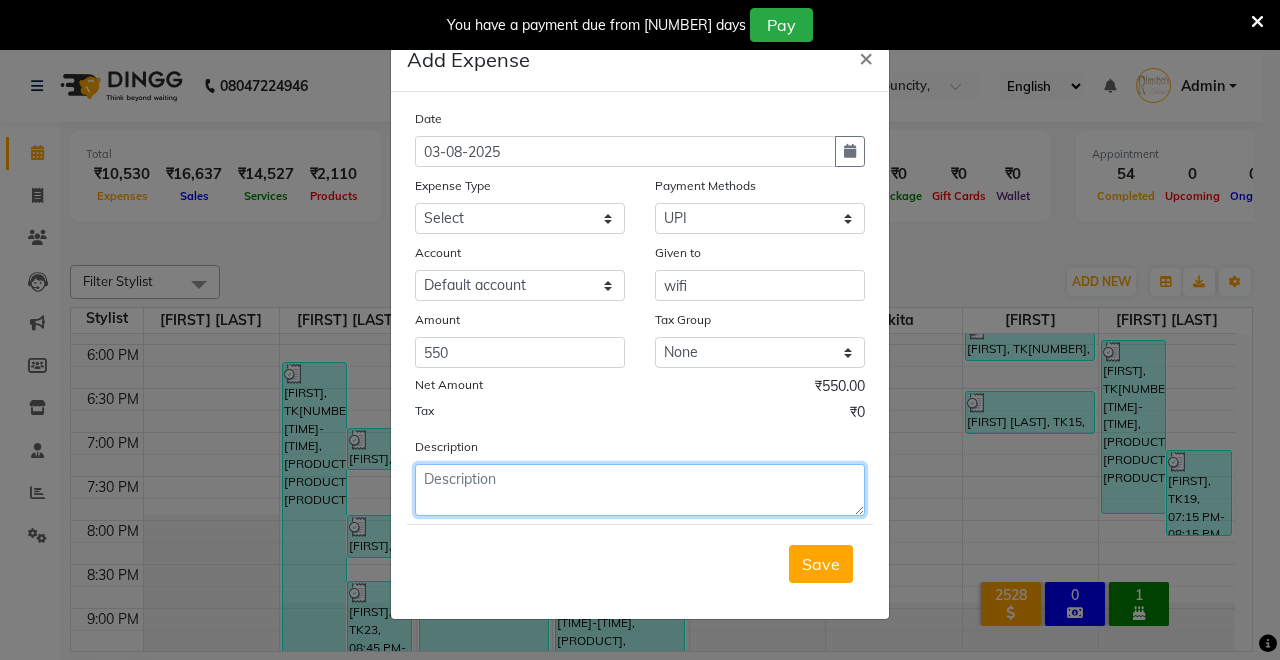 click 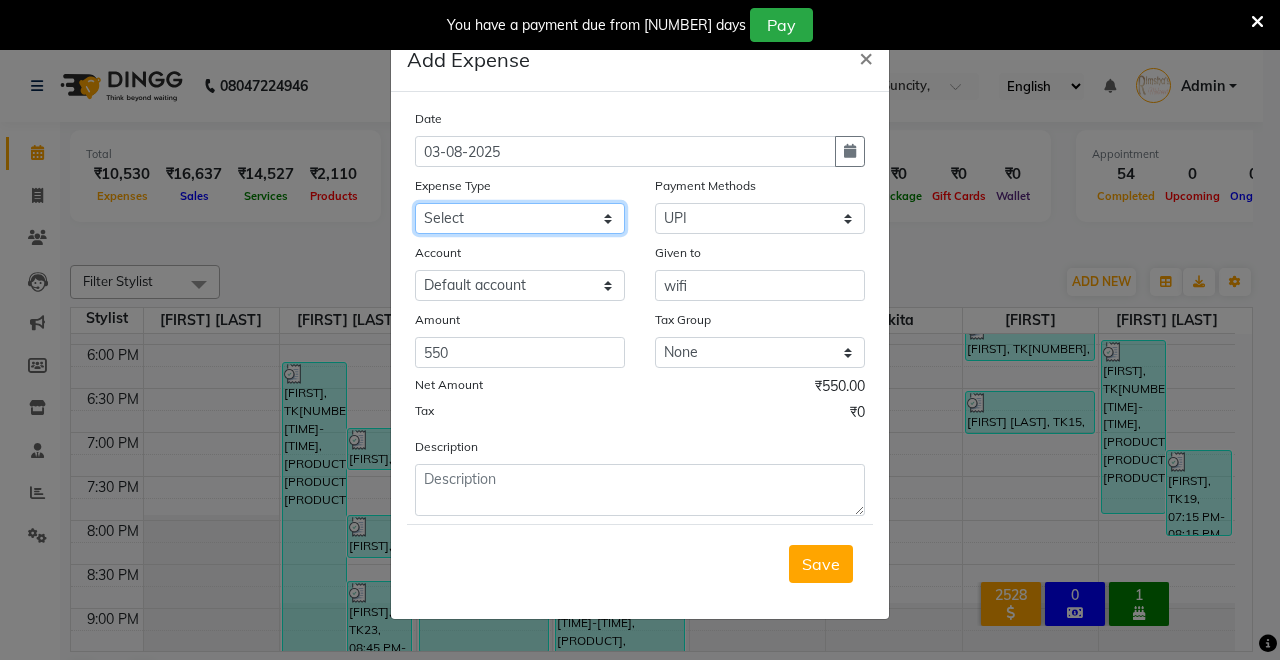click on "Select Advance Salary Baba Bank Service Charges CLEANING Clinical charges DM SIR DUSTBIN electricity bill Other PAMPHLETS Pandit G Priyanka mam Product Rent Salary SOFA Staff Snacks Tax Tea & Refreshment T SHIRT PRINT Utilities Water Bottle" 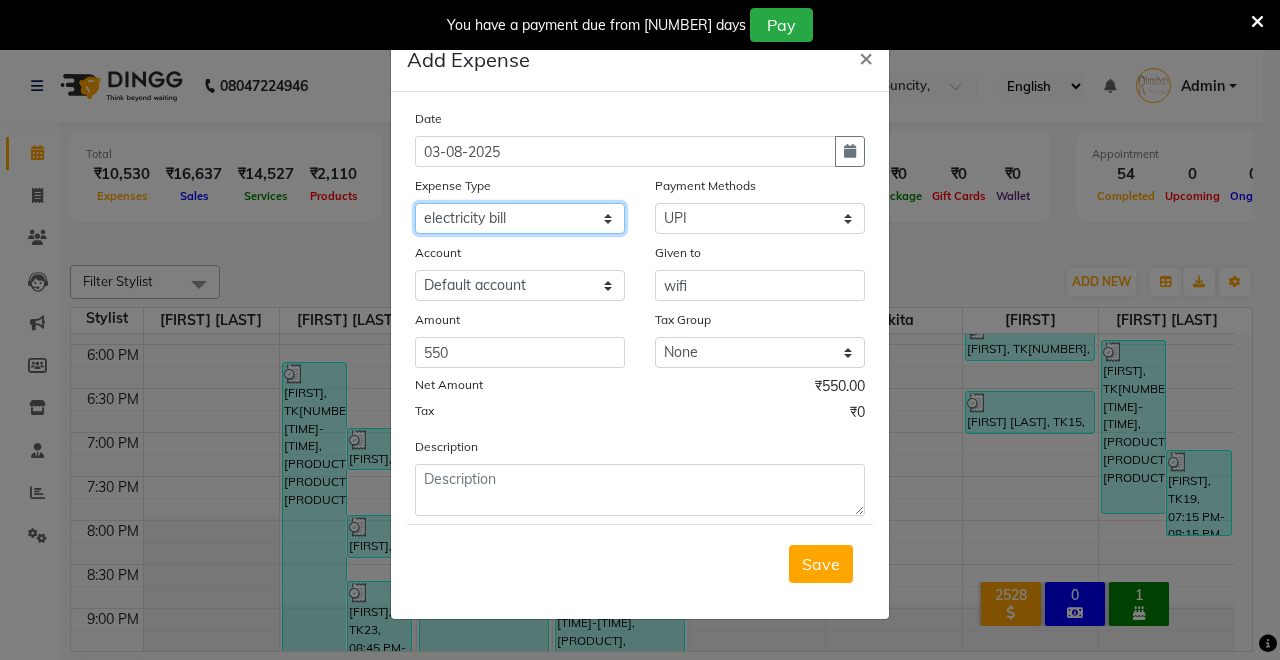 click on "Select Advance Salary Baba Bank Service Charges CLEANING Clinical charges DM SIR DUSTBIN electricity bill Other PAMPHLETS Pandit G Priyanka mam Product Rent Salary SOFA Staff Snacks Tax Tea & Refreshment T SHIRT PRINT Utilities Water Bottle" 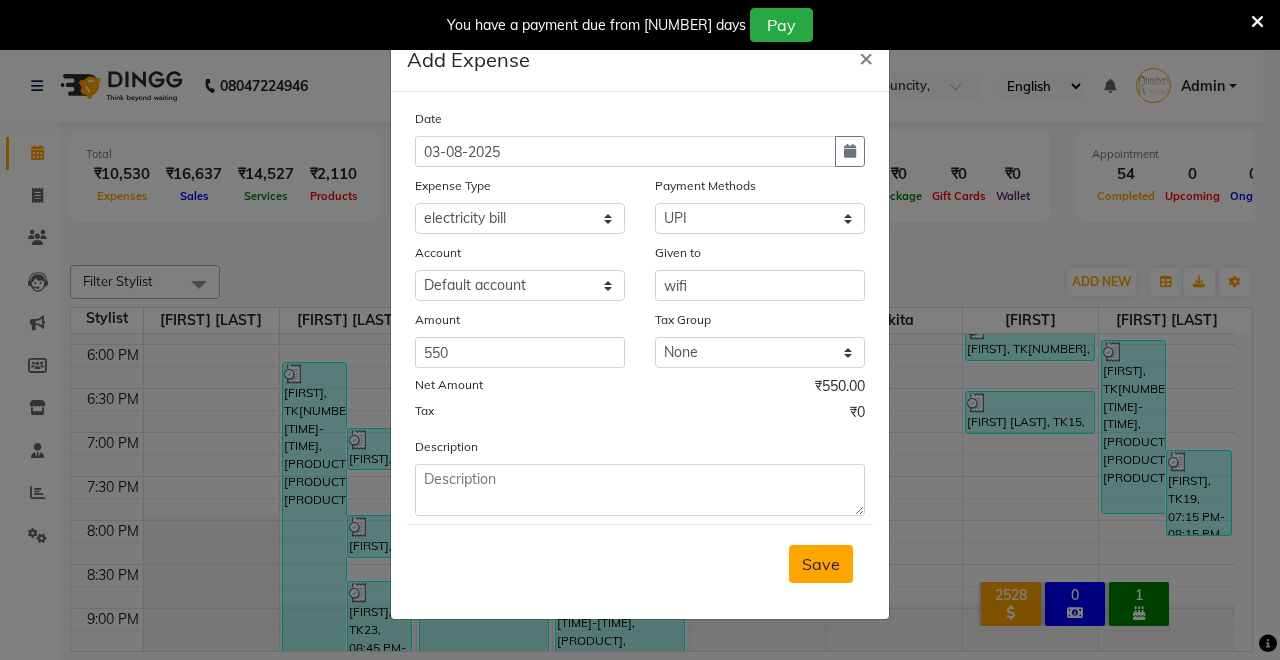 click on "Save" at bounding box center [821, 564] 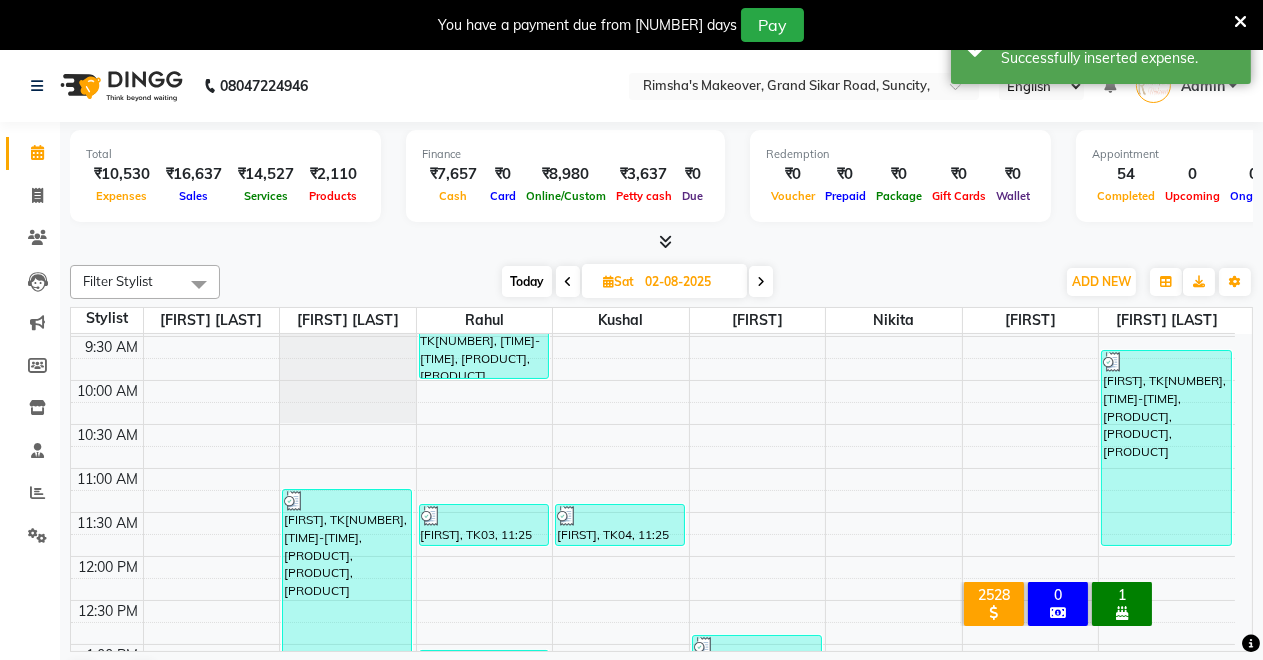 scroll, scrollTop: 0, scrollLeft: 0, axis: both 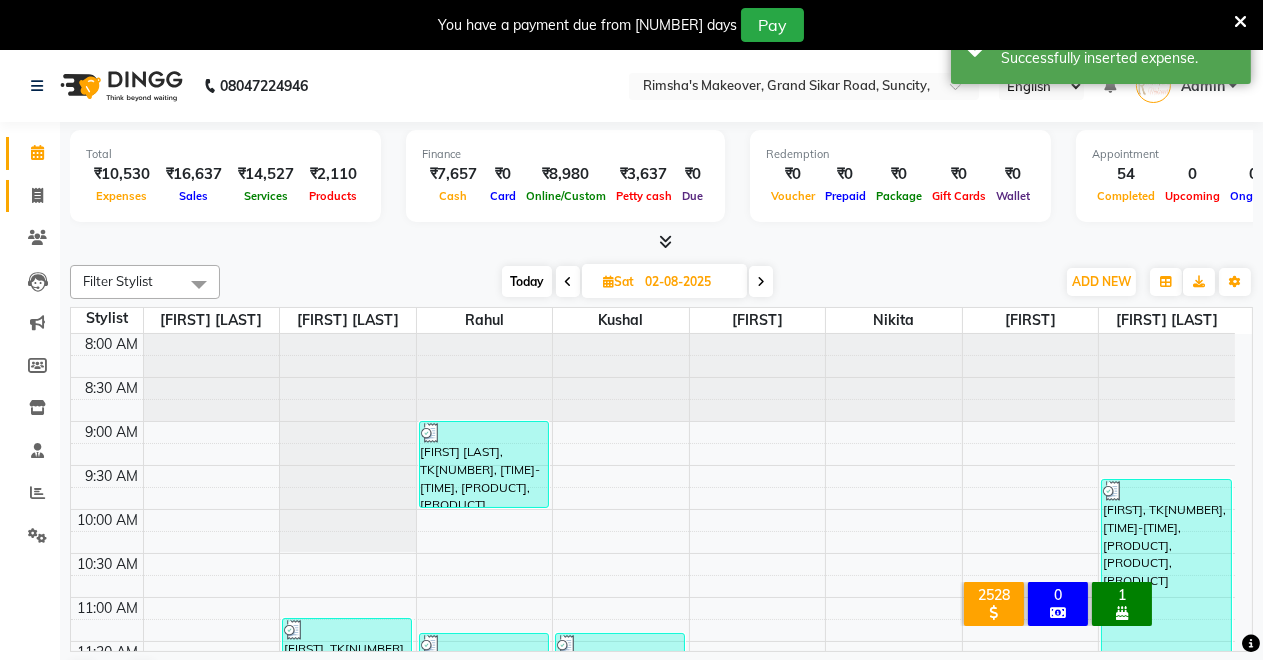 drag, startPoint x: 26, startPoint y: 201, endPoint x: 24, endPoint y: 145, distance: 56.0357 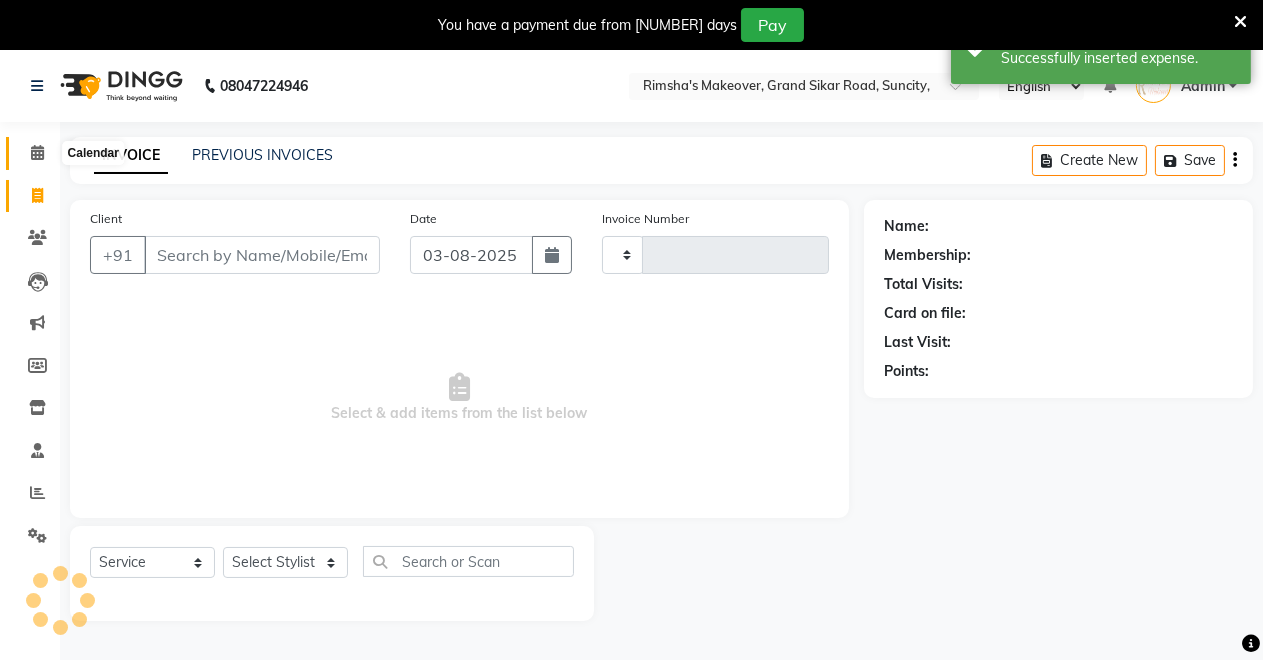 click 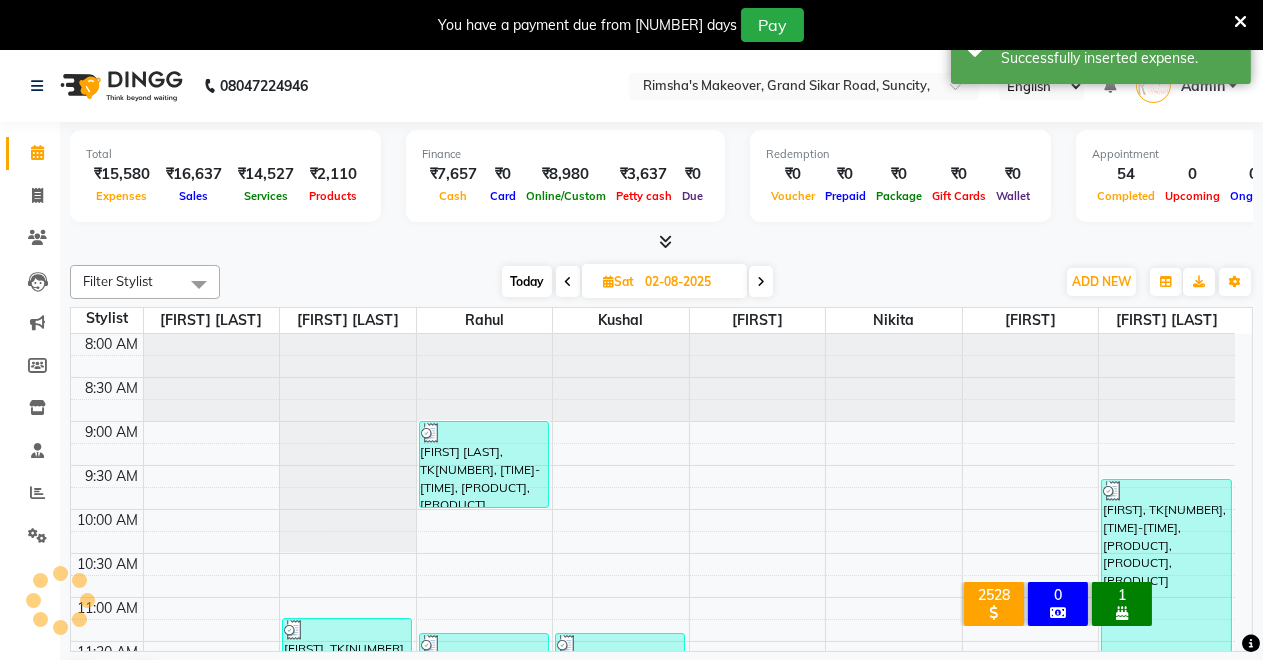 scroll, scrollTop: 0, scrollLeft: 0, axis: both 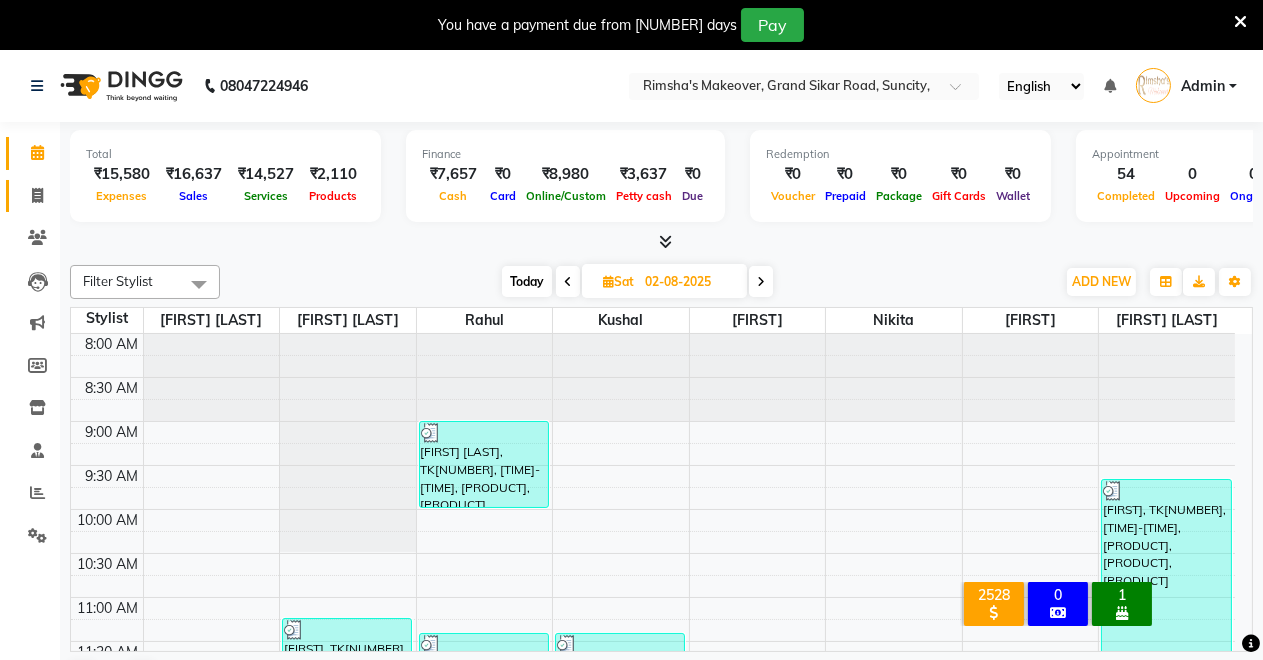 click on "Invoice" 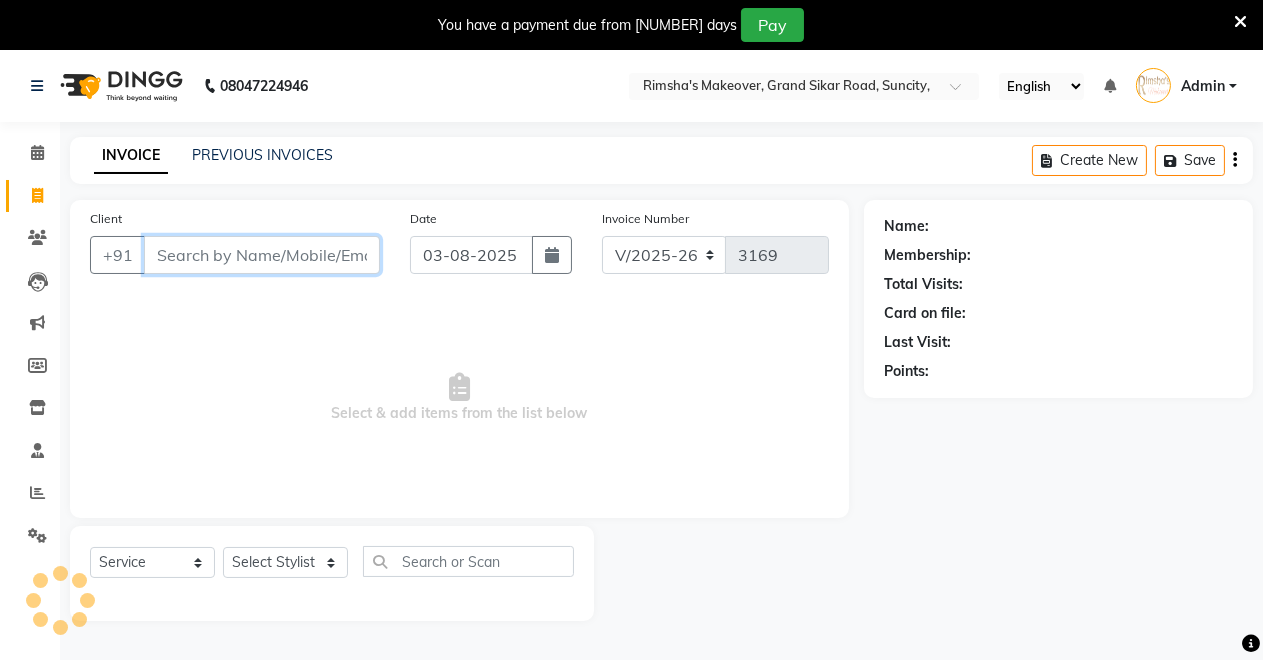 click on "Client" at bounding box center (262, 255) 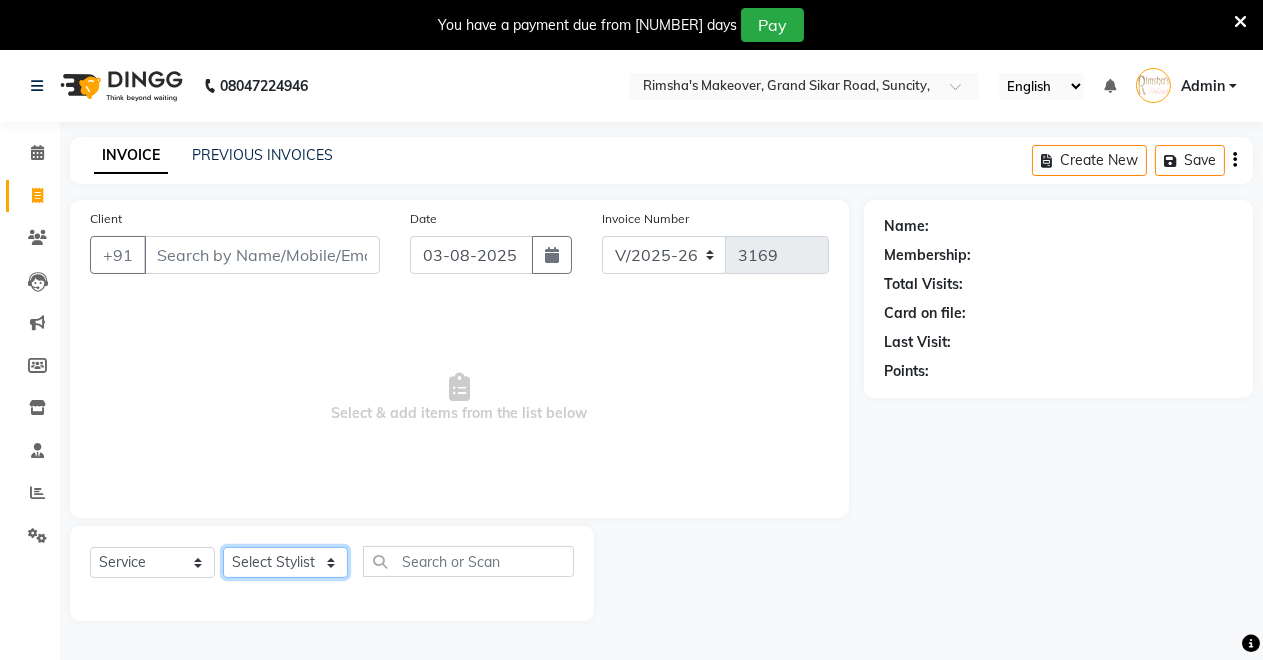 click on "Select Stylist Badal kumar Jeetu Kushal Nikita Rahul Sachin Dangoriya Shikha Suman Verma" 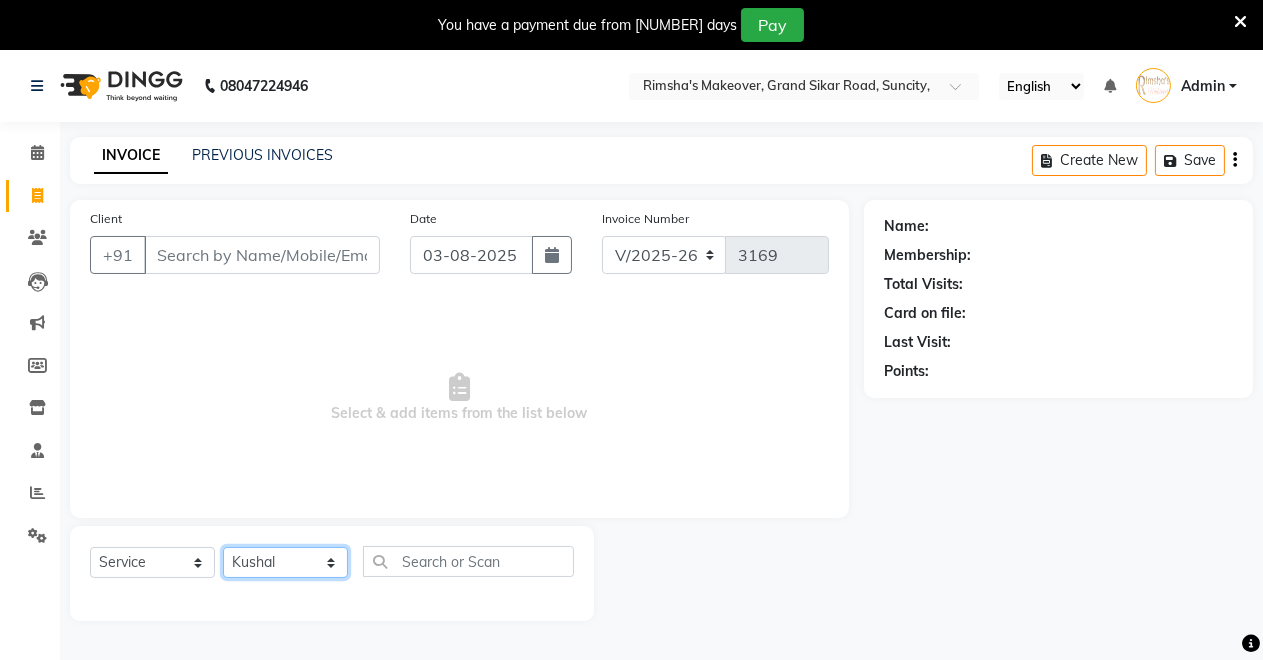 click on "Select Stylist Badal kumar Jeetu Kushal Nikita Rahul Sachin Dangoriya Shikha Suman Verma" 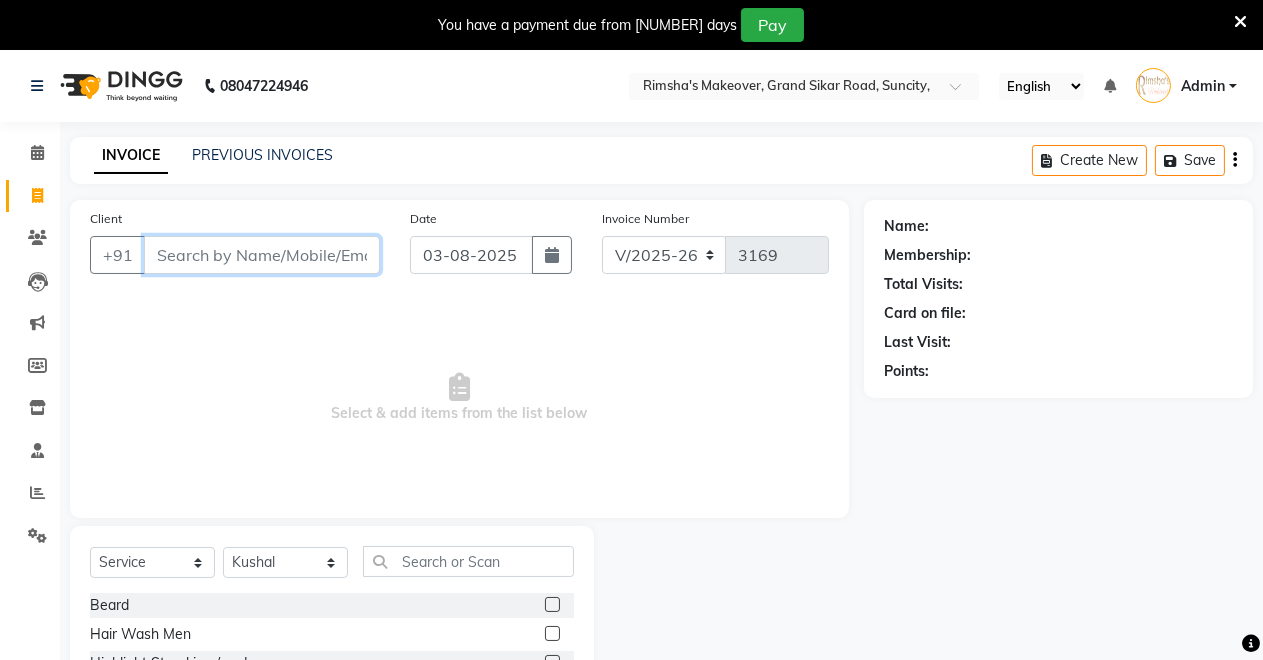 click on "Client" at bounding box center (262, 255) 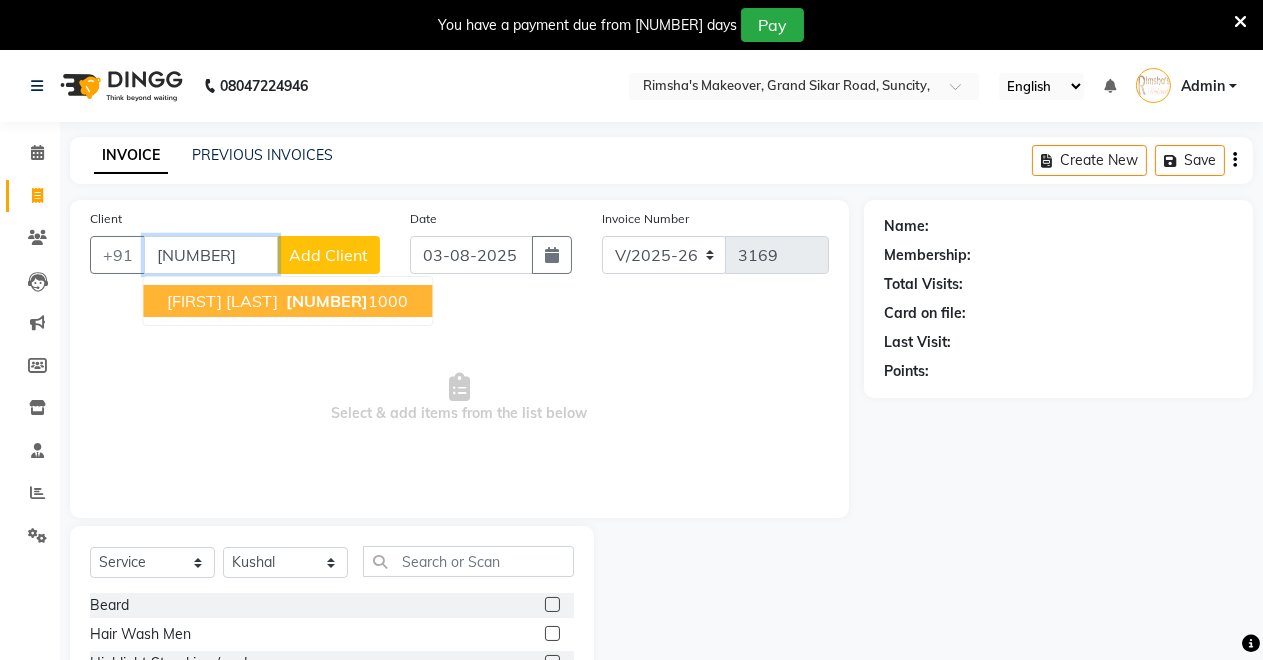 click on "vijay kumar sharma" at bounding box center [222, 301] 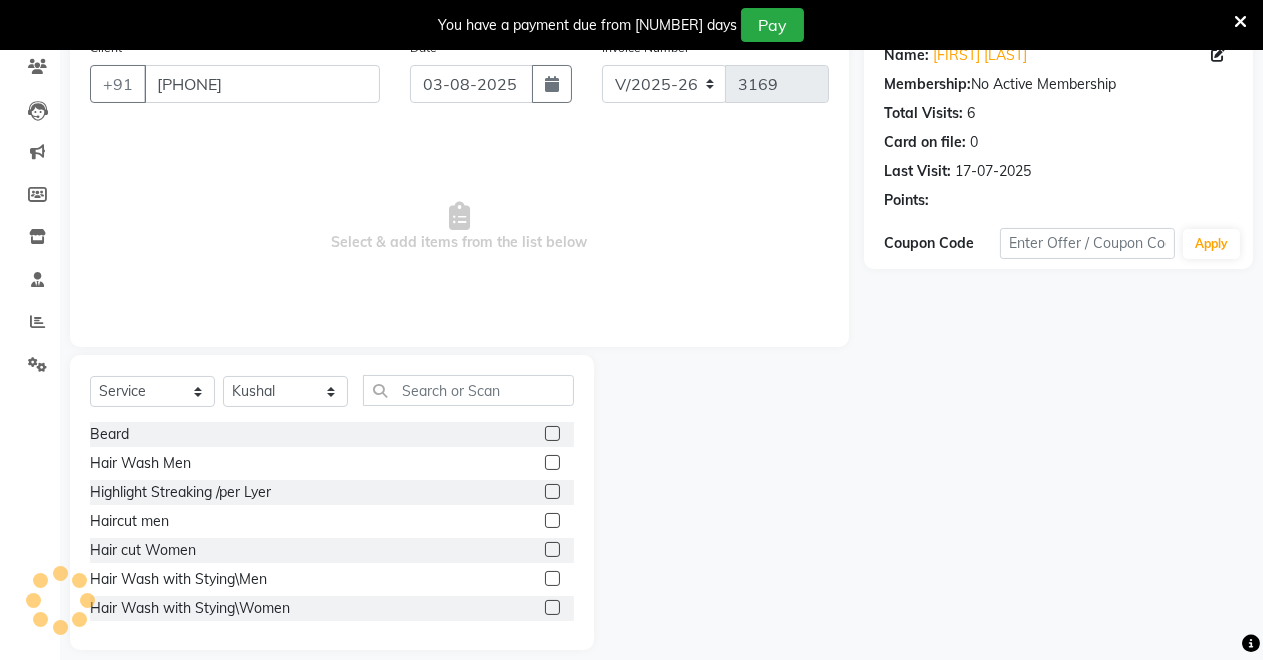 scroll, scrollTop: 191, scrollLeft: 0, axis: vertical 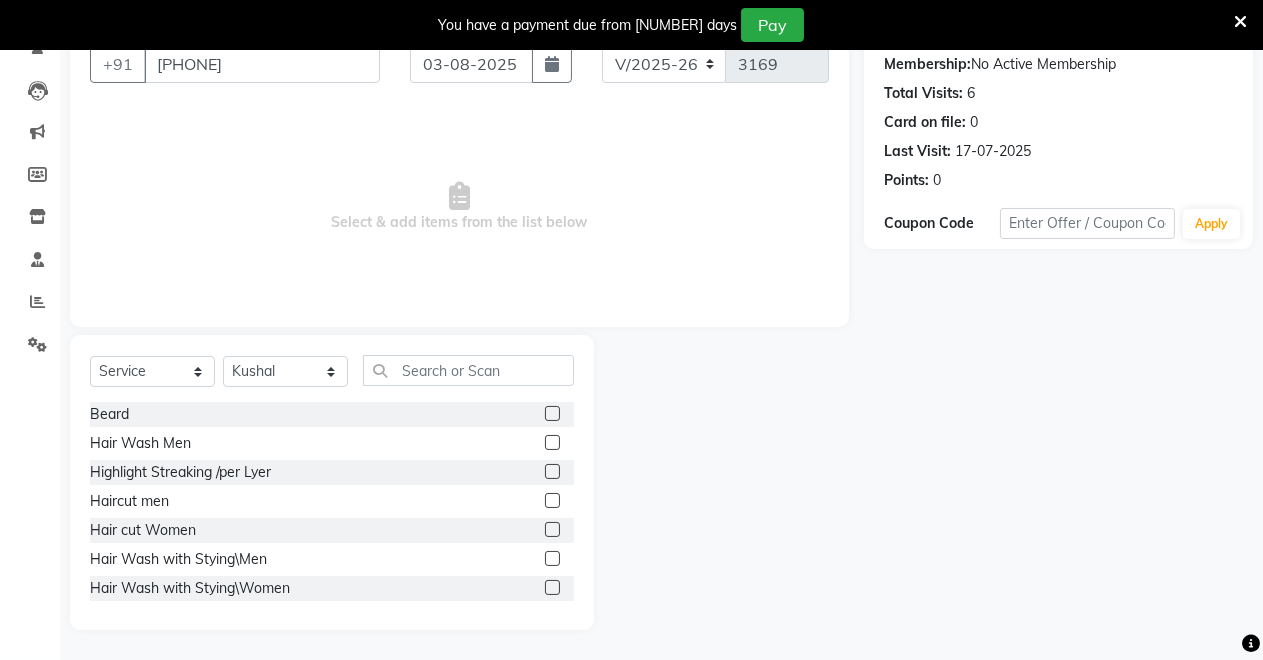 click 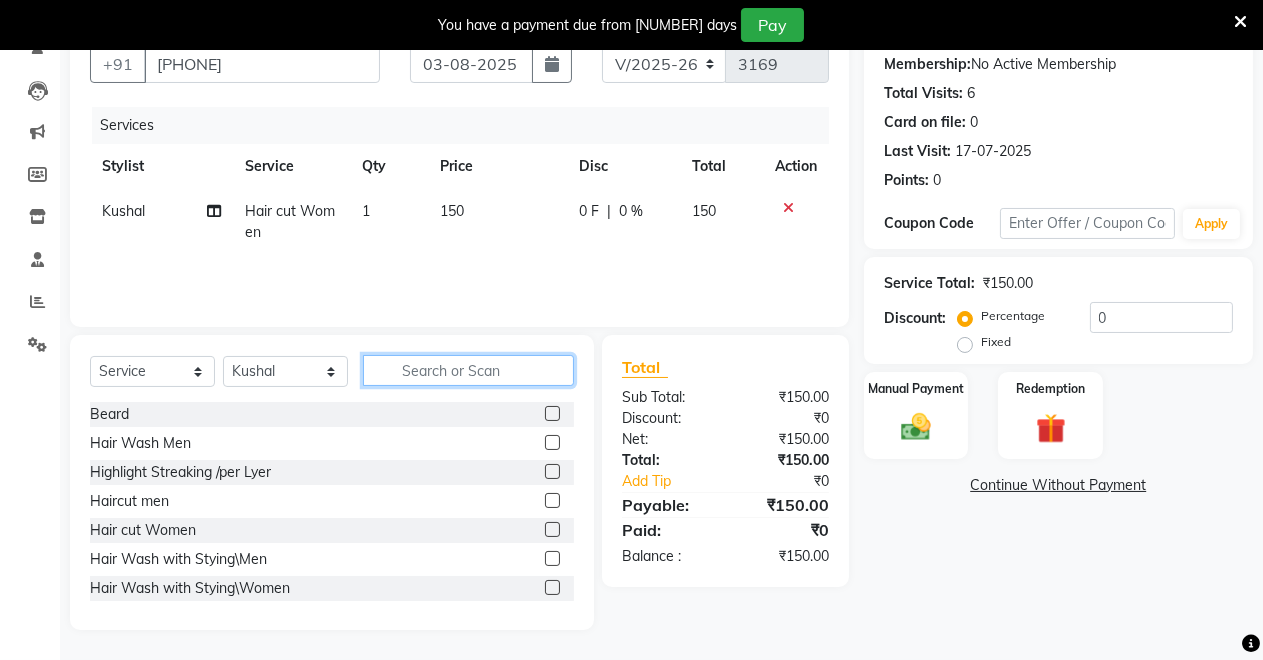 click 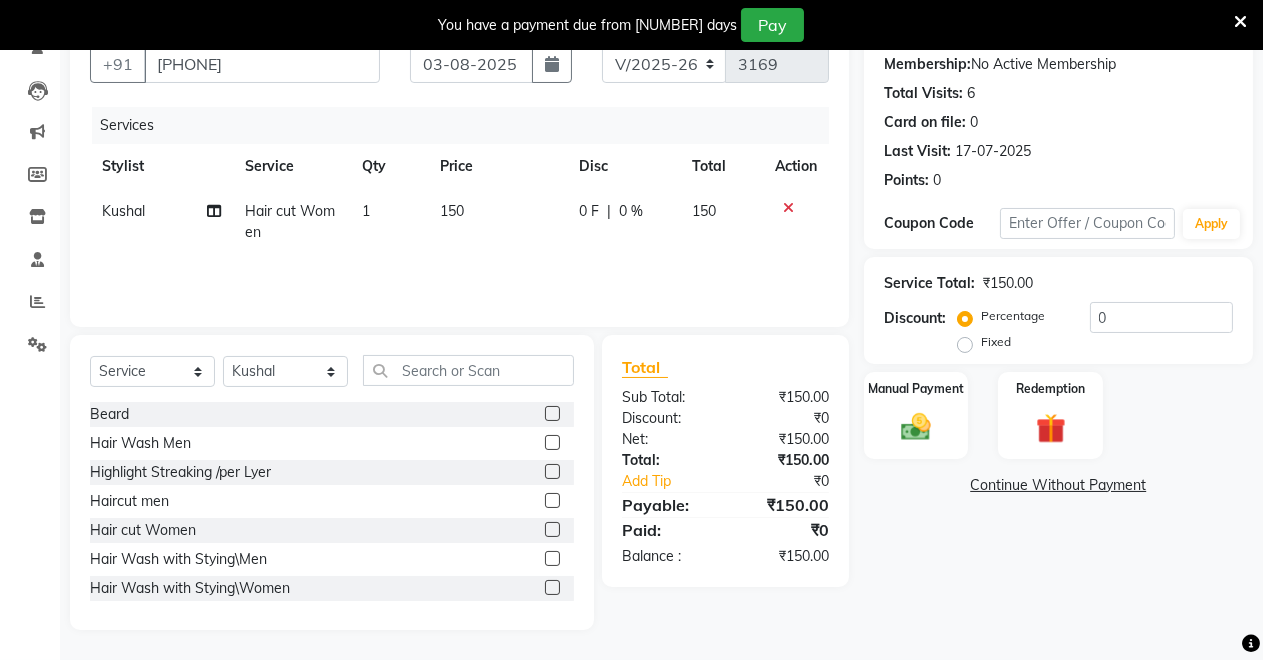 click 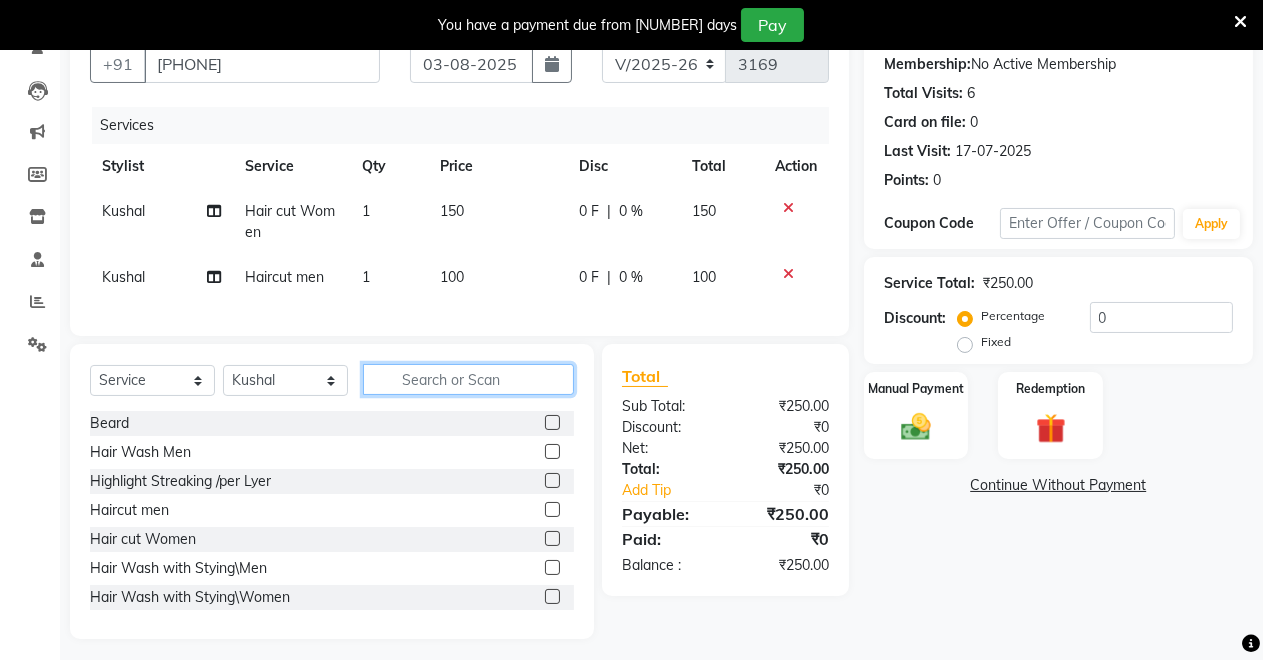 click 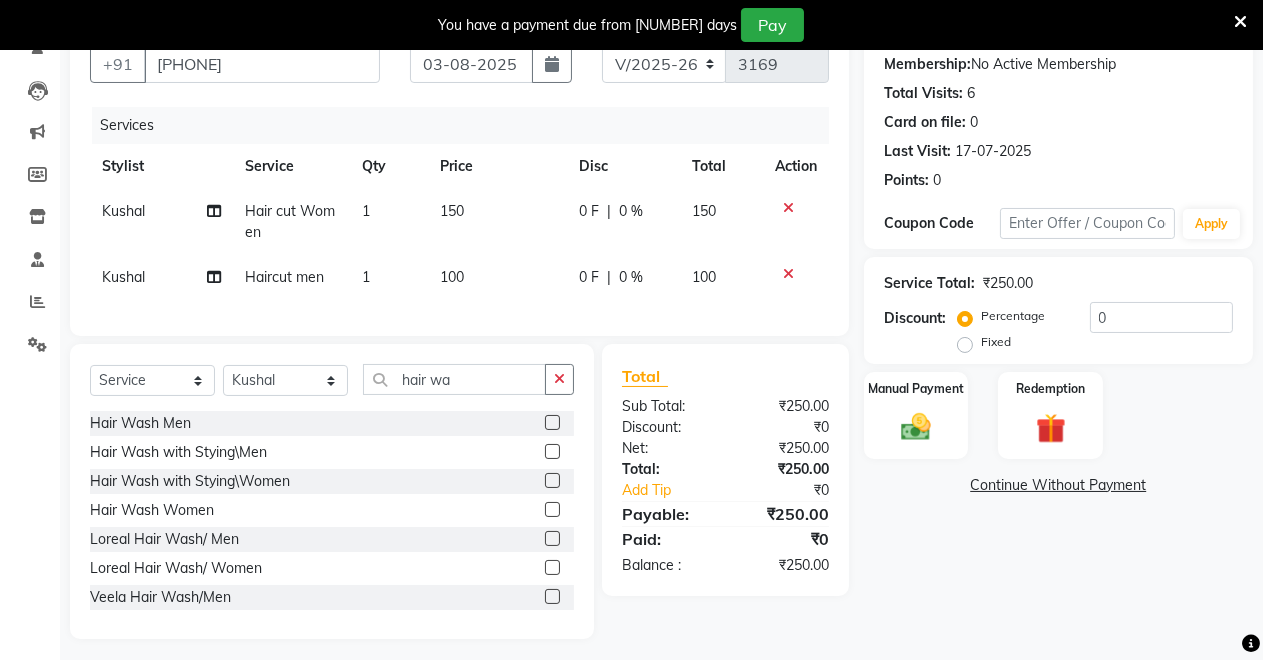 click 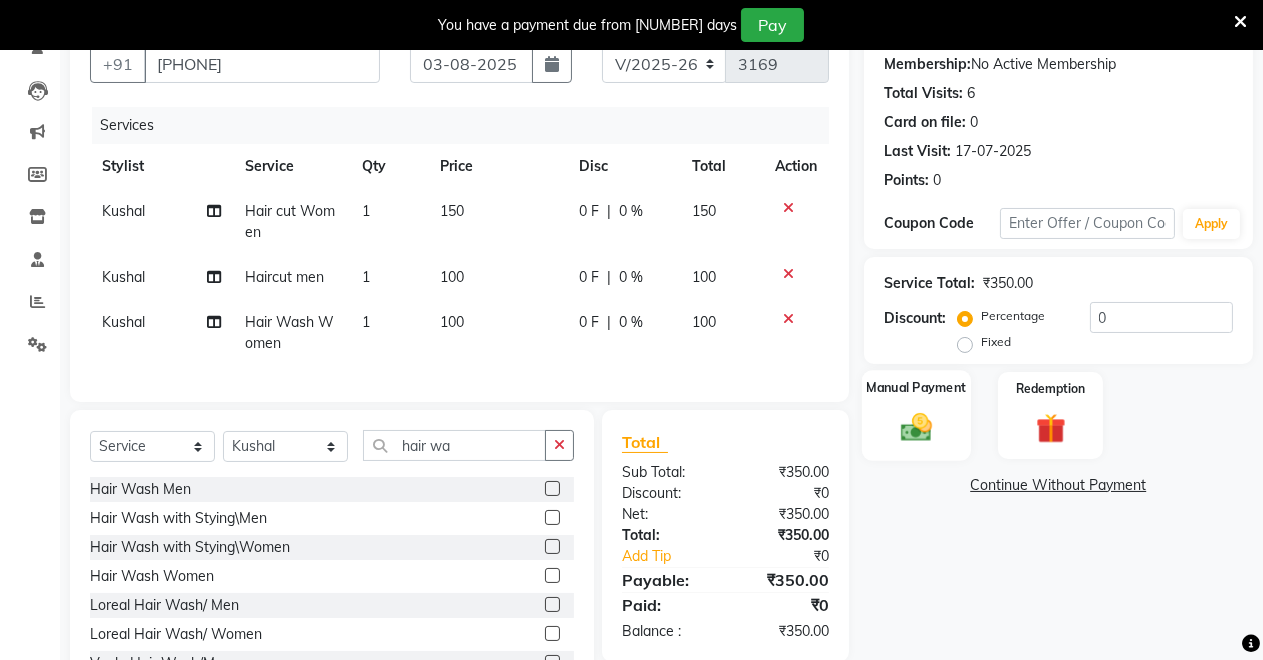 click 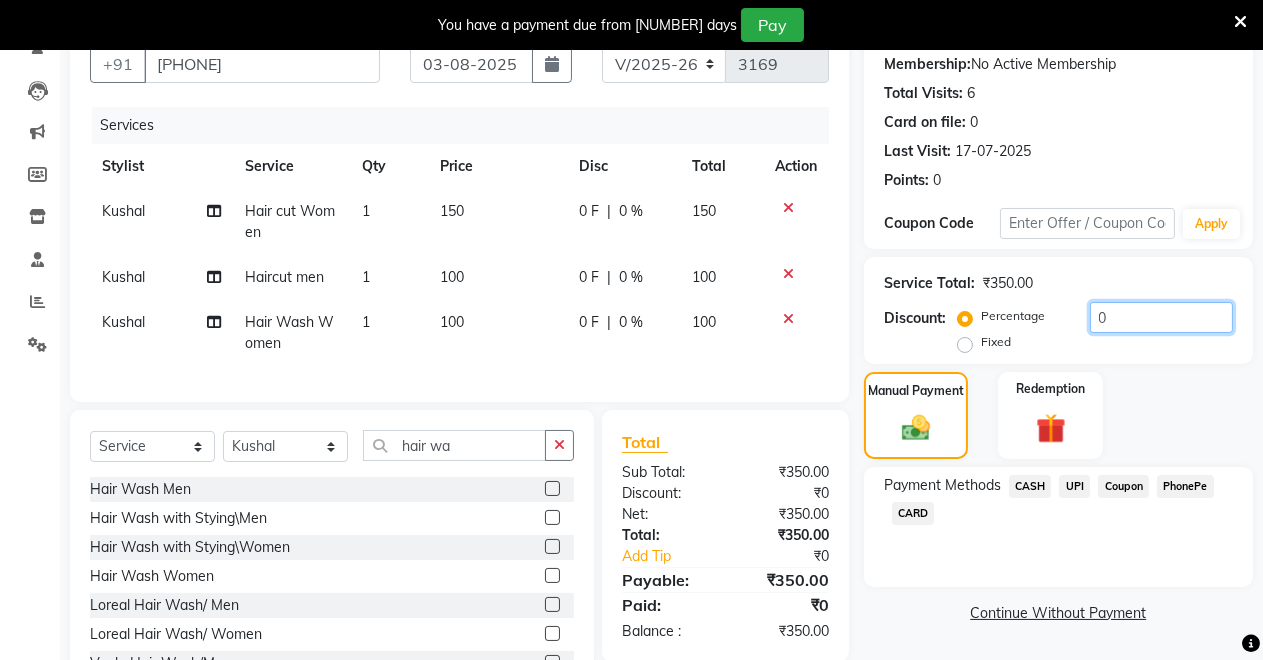 click on "0" 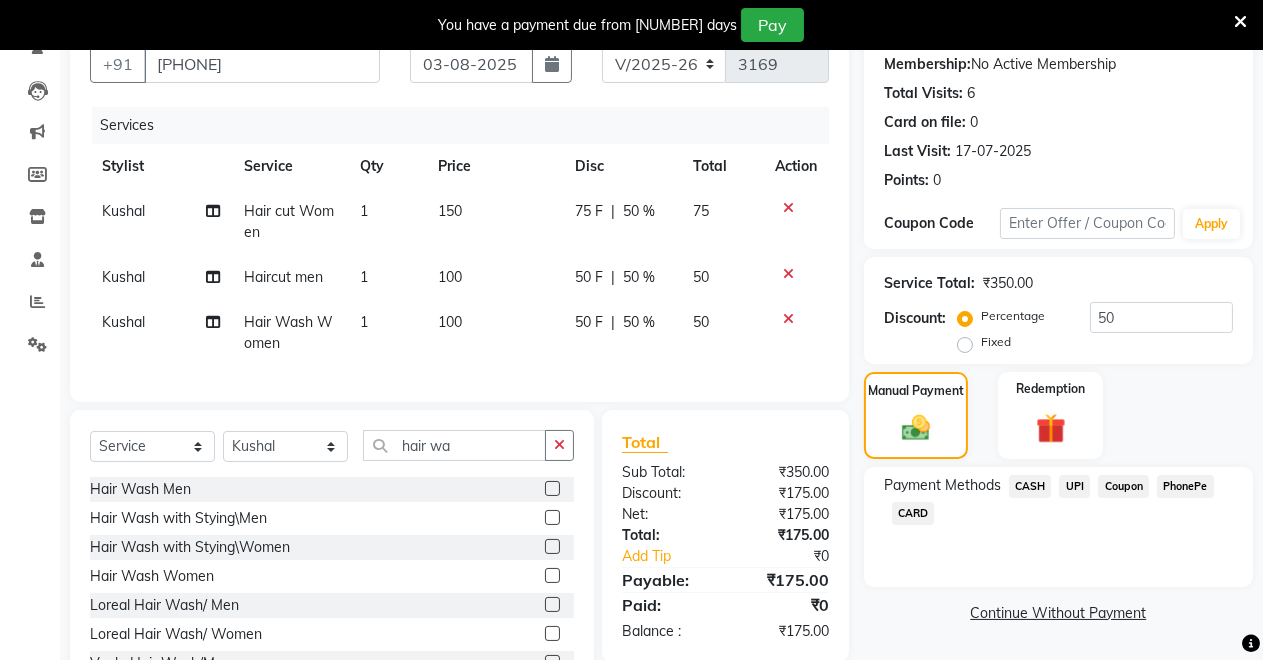 click on "Fixed" 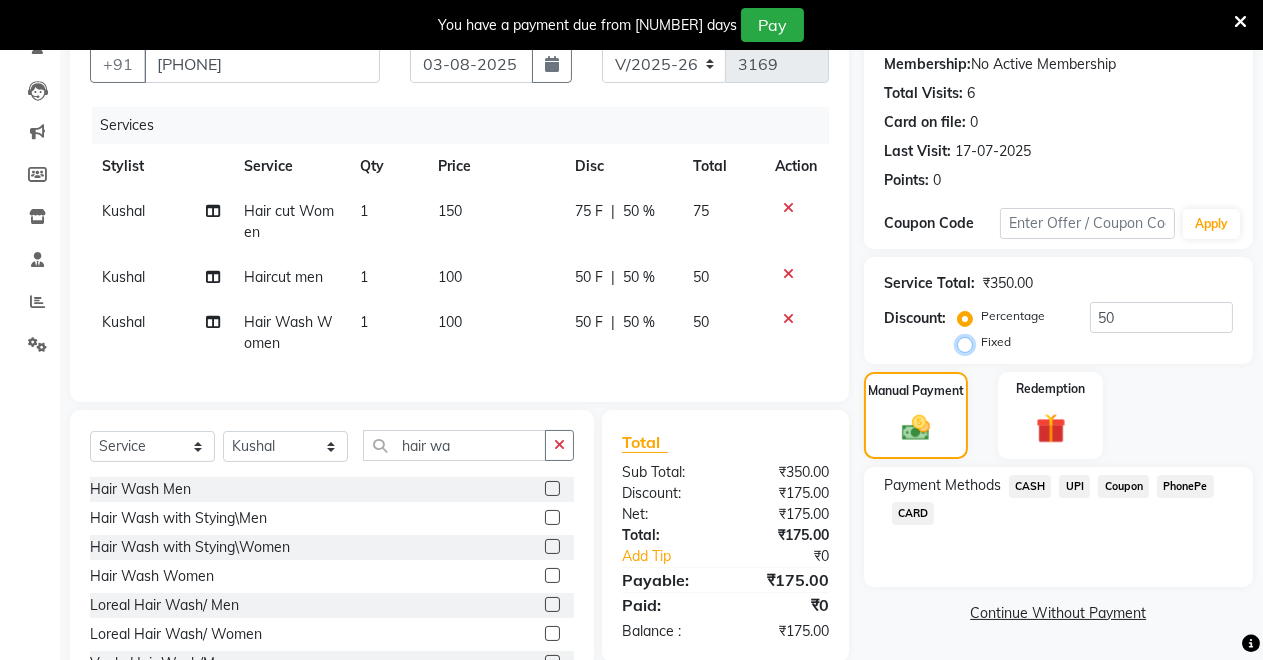 click on "Fixed" at bounding box center (969, 342) 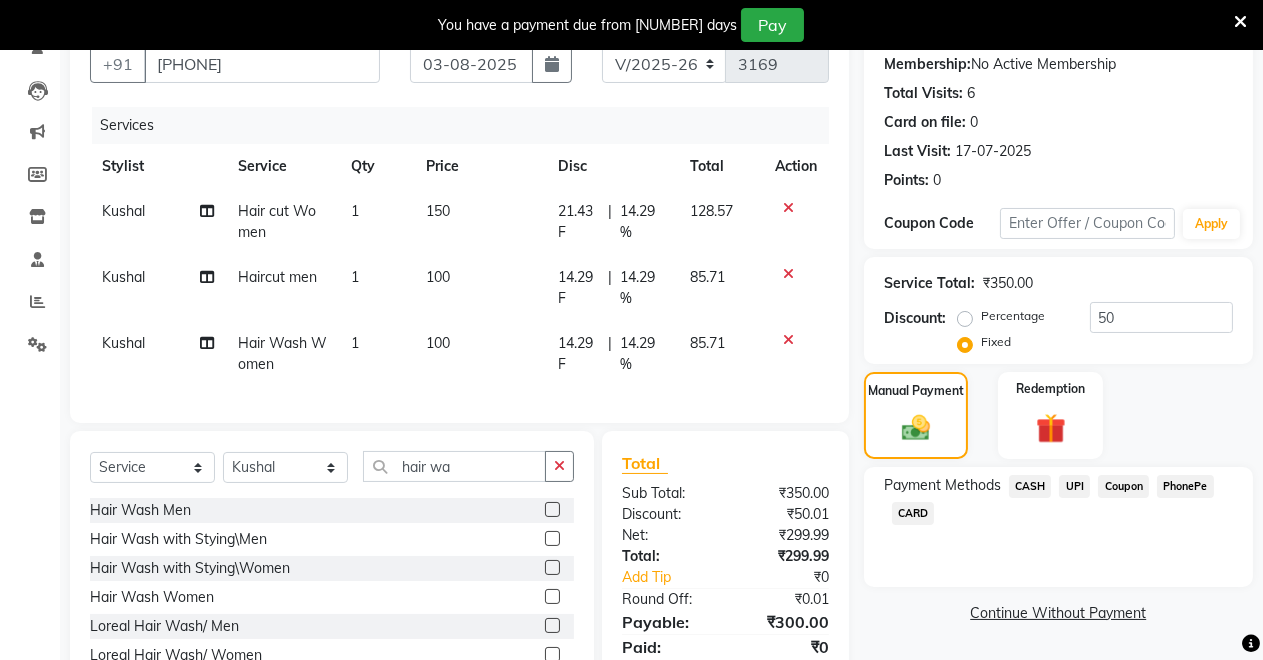 click on "UPI" 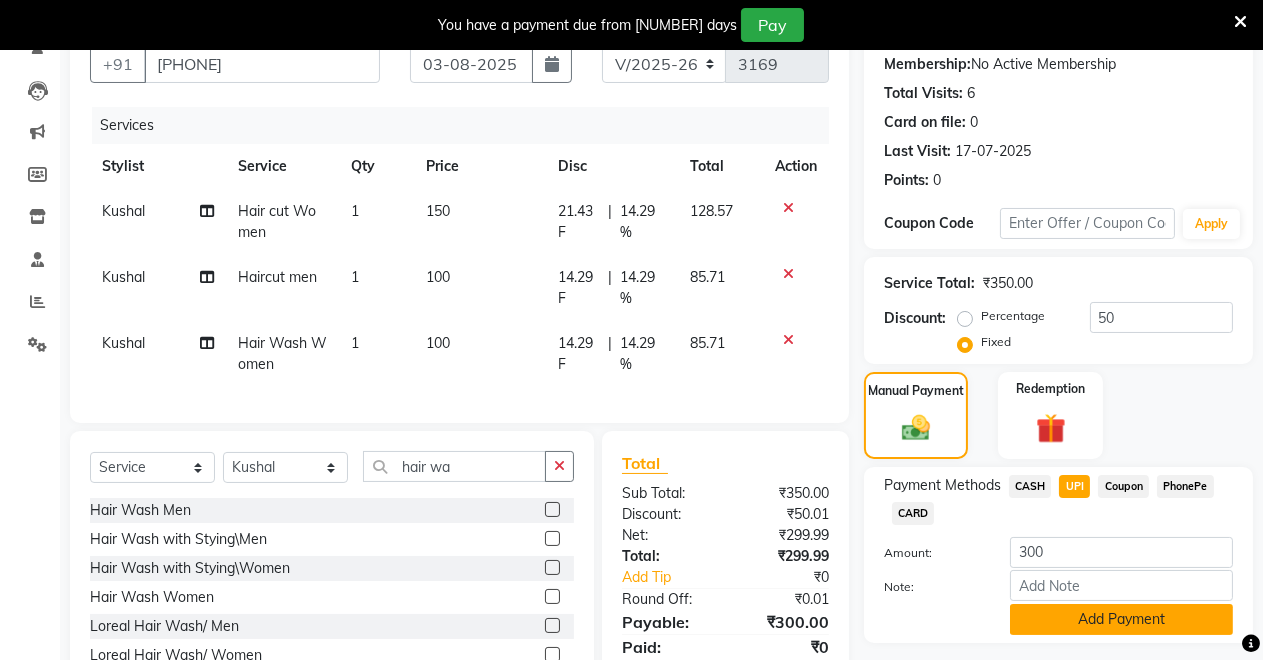 click on "Add Payment" 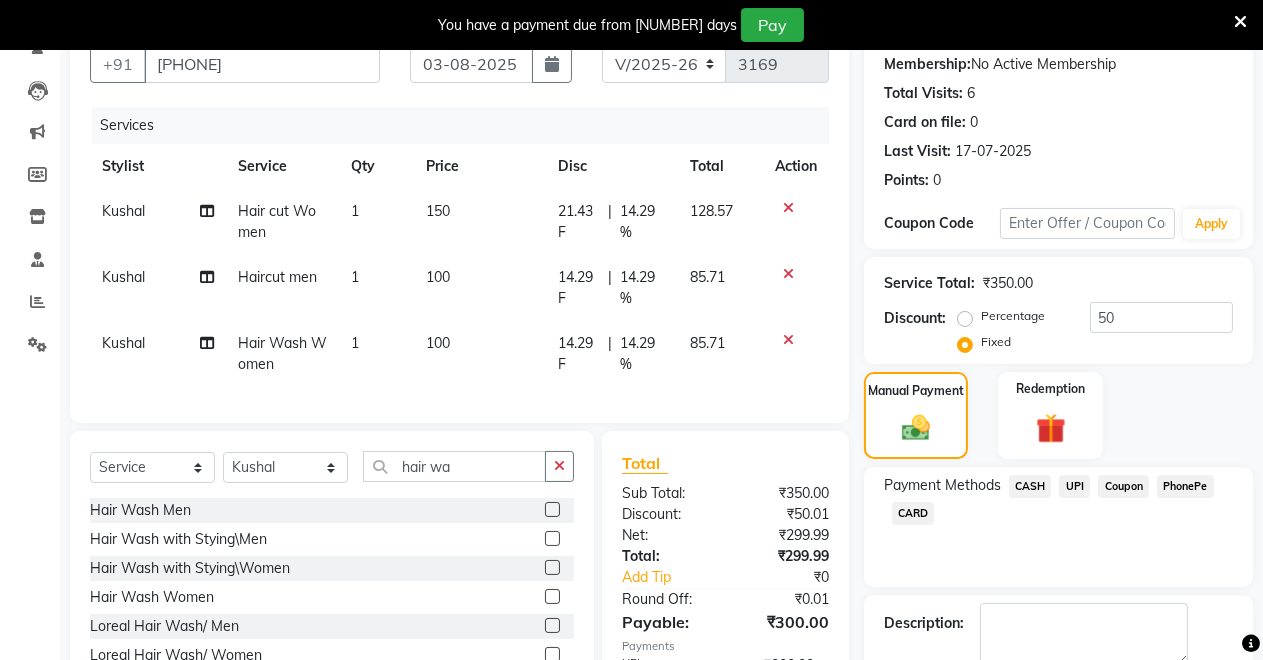scroll, scrollTop: 323, scrollLeft: 0, axis: vertical 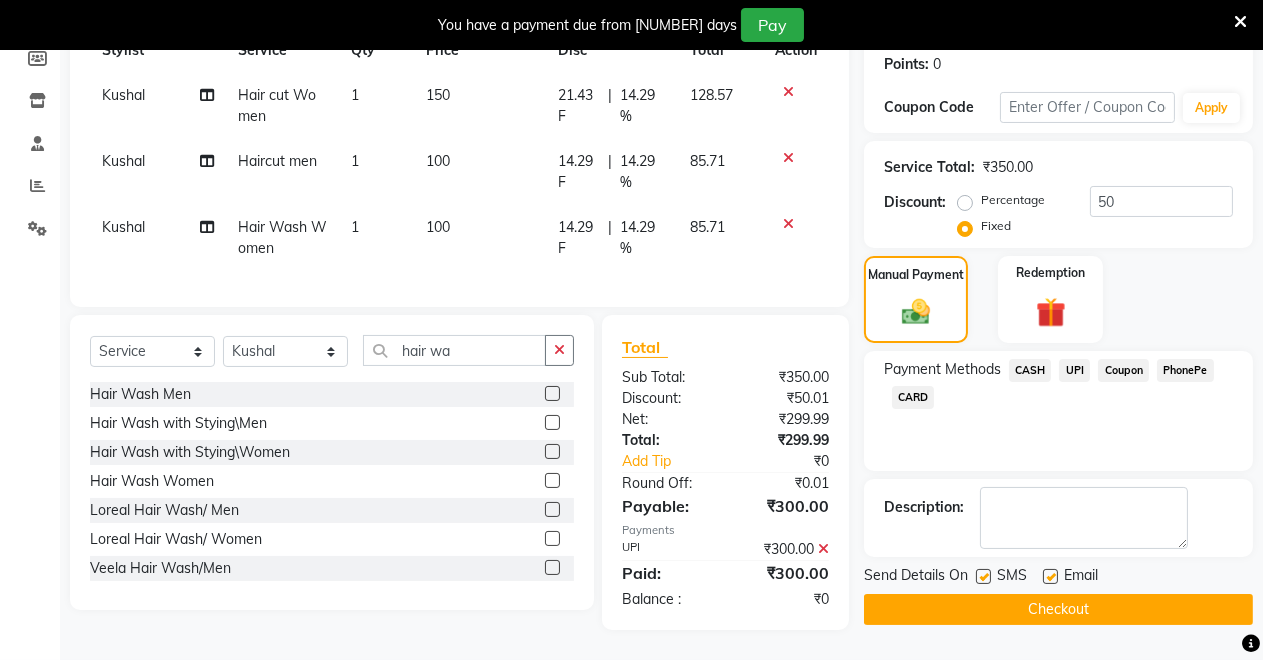 click on "Checkout" 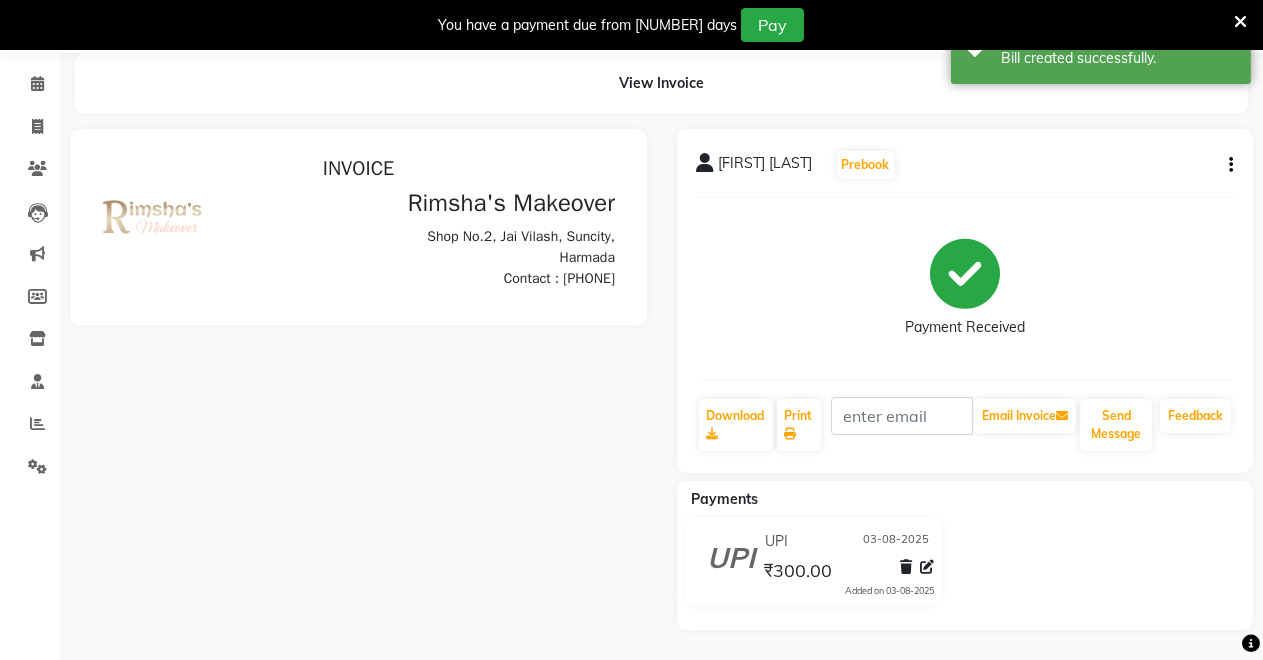 scroll, scrollTop: 0, scrollLeft: 0, axis: both 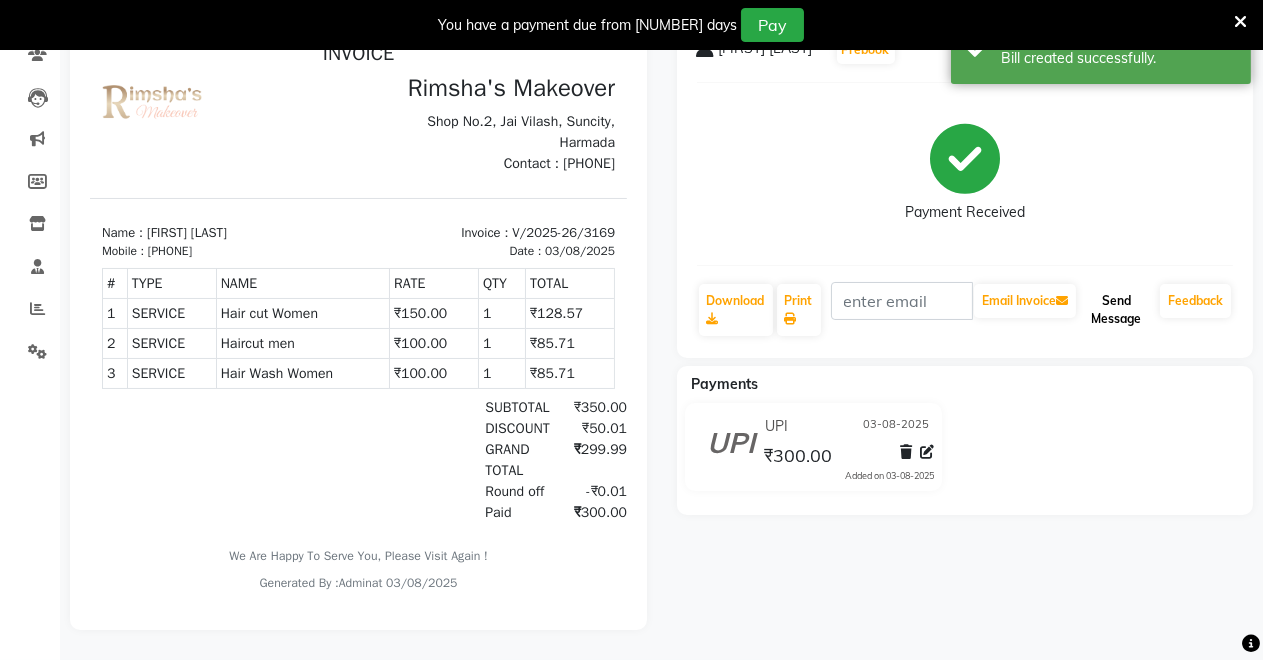 click on "Send Message" 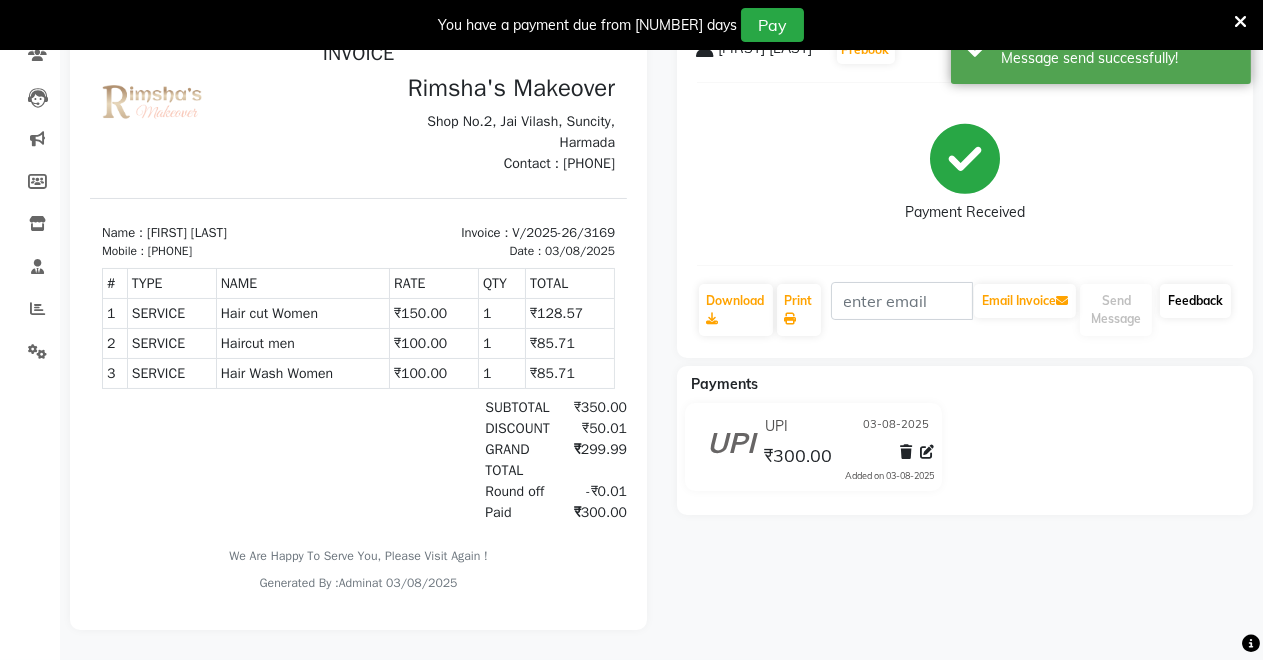 click on "Feedback" 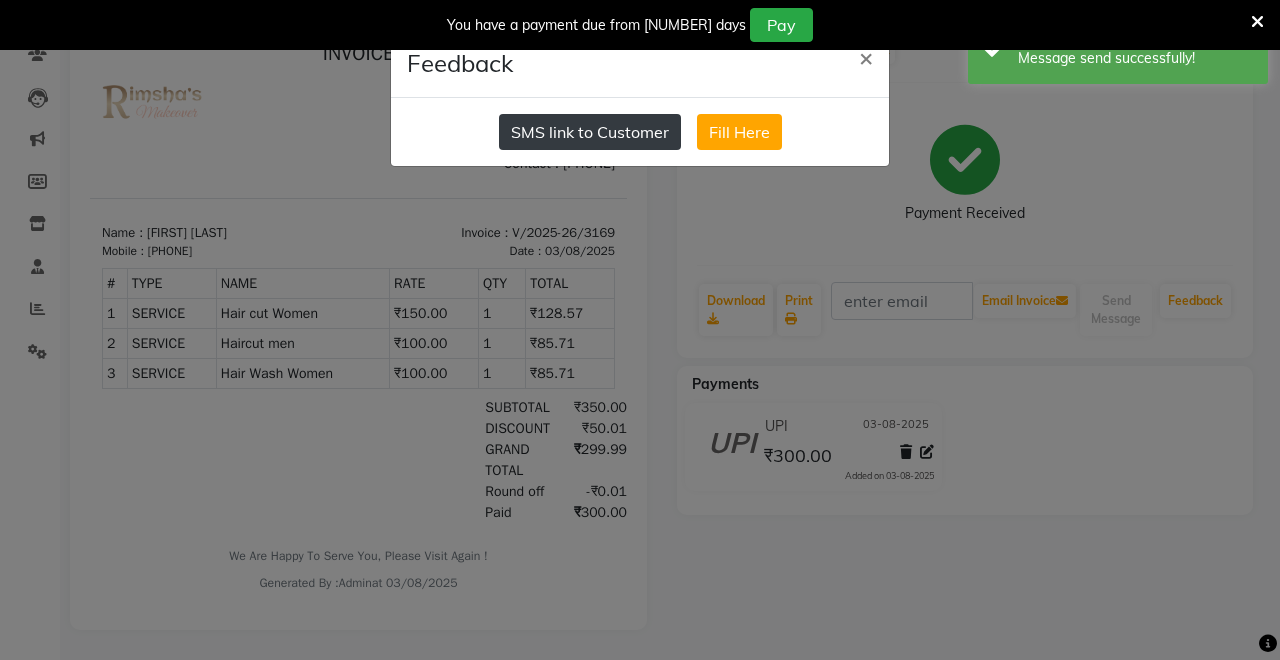click on "SMS link to Customer" 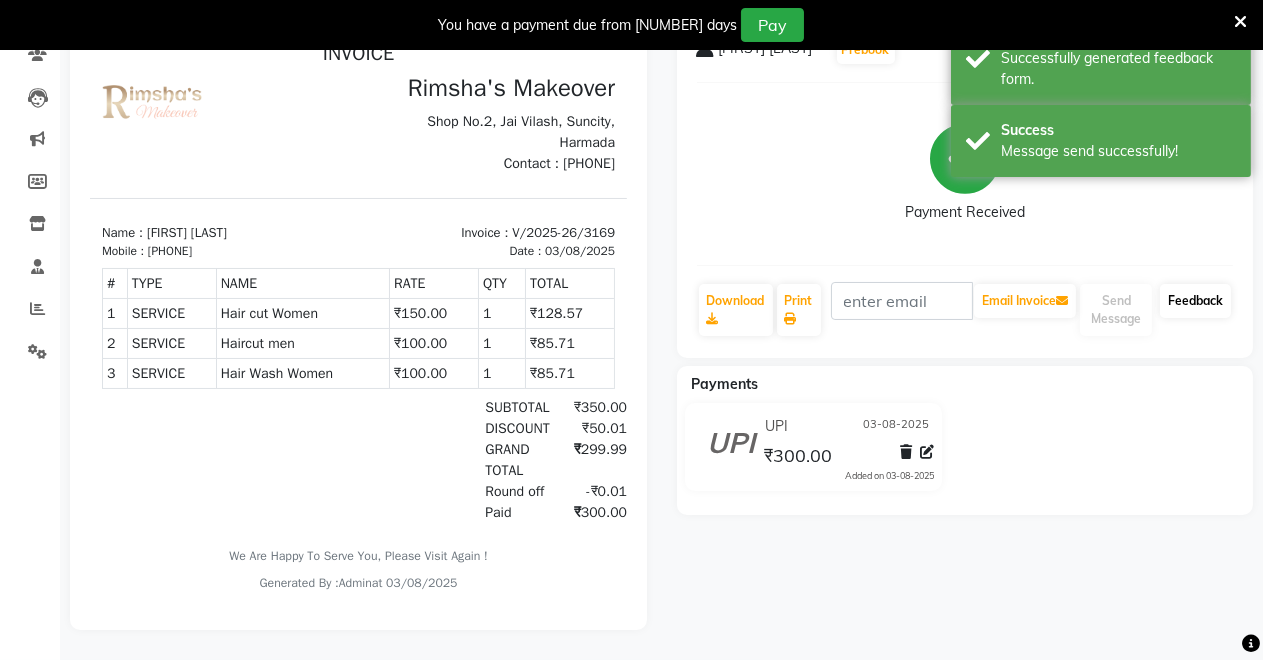 scroll, scrollTop: 0, scrollLeft: 0, axis: both 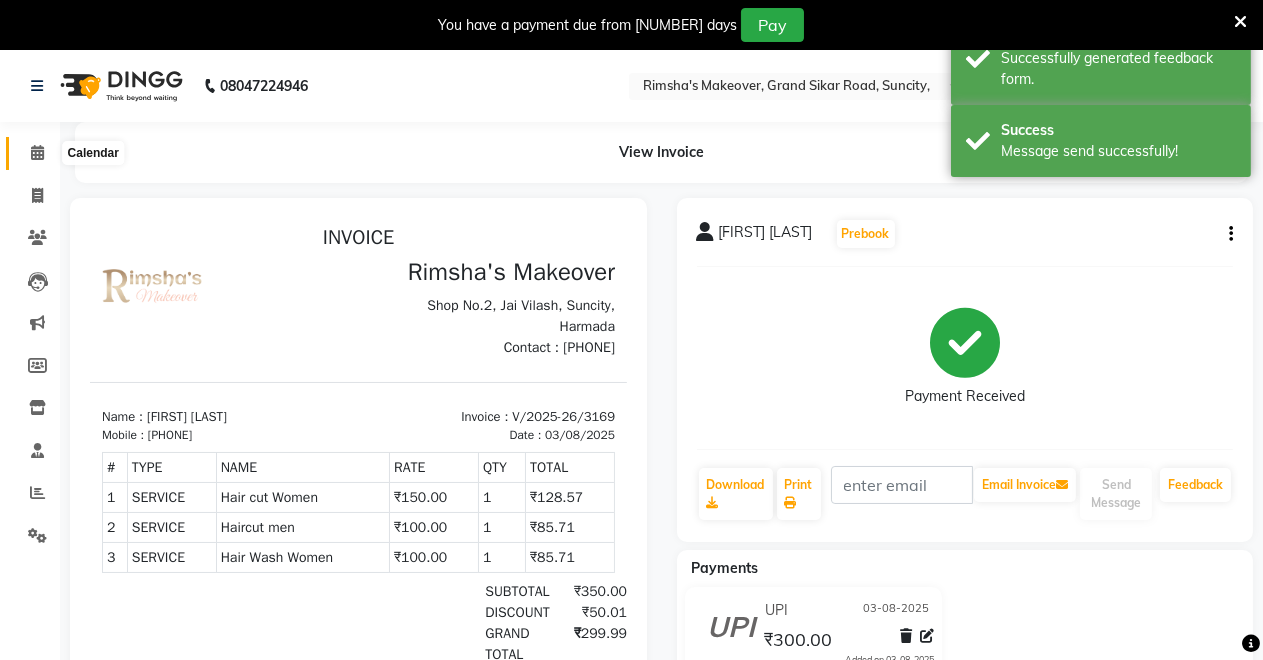 click 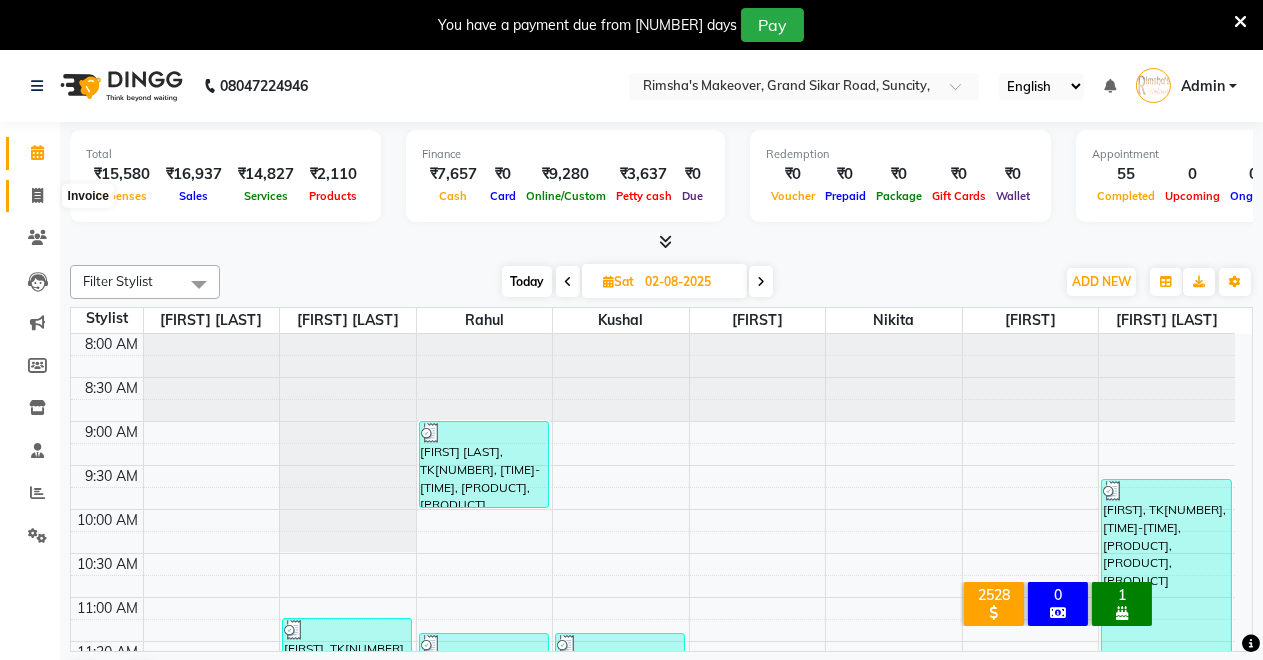 click 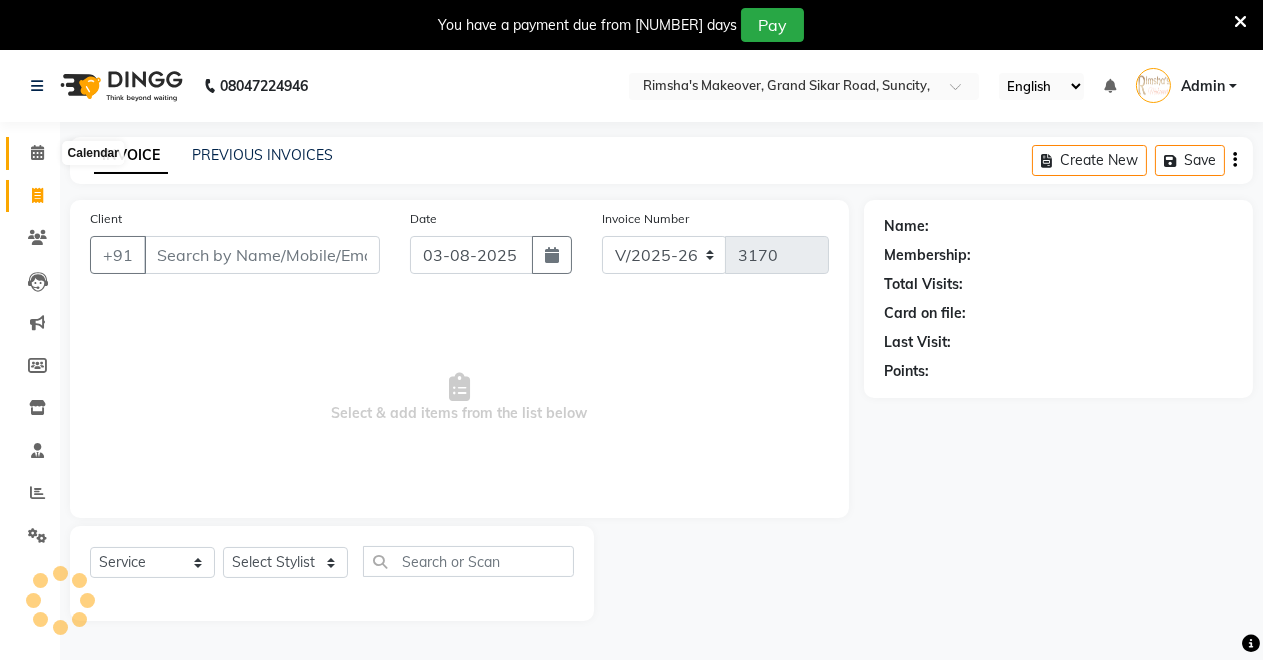 click 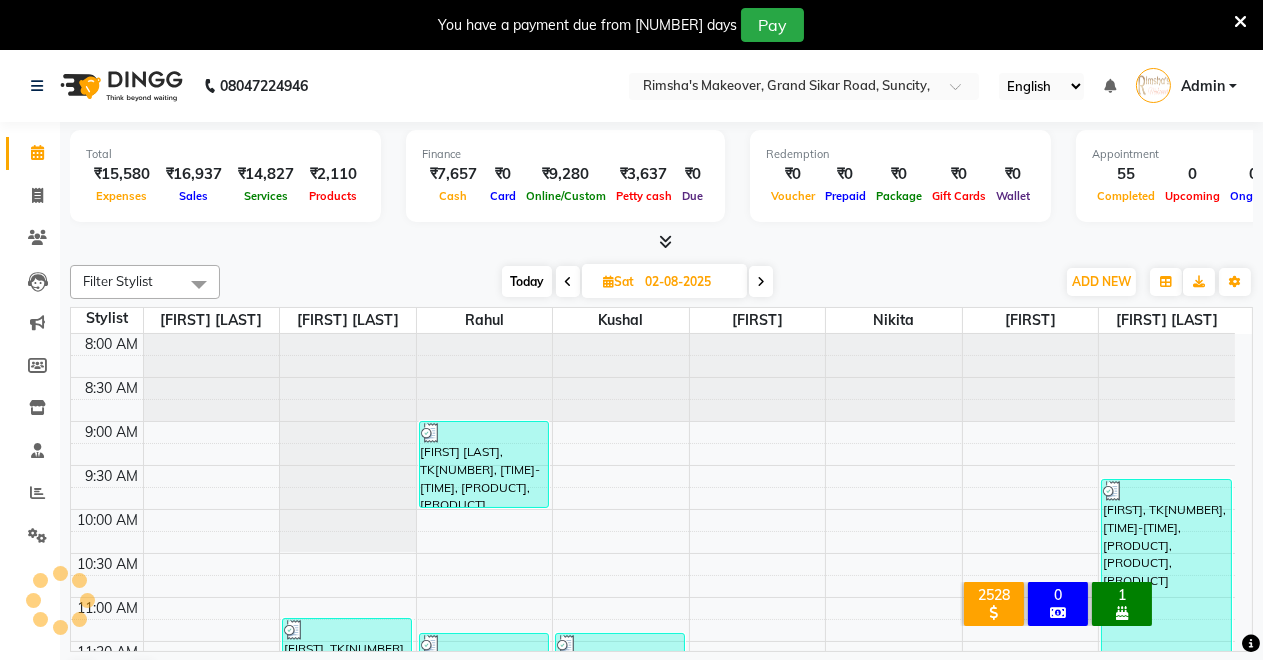 scroll, scrollTop: 869, scrollLeft: 0, axis: vertical 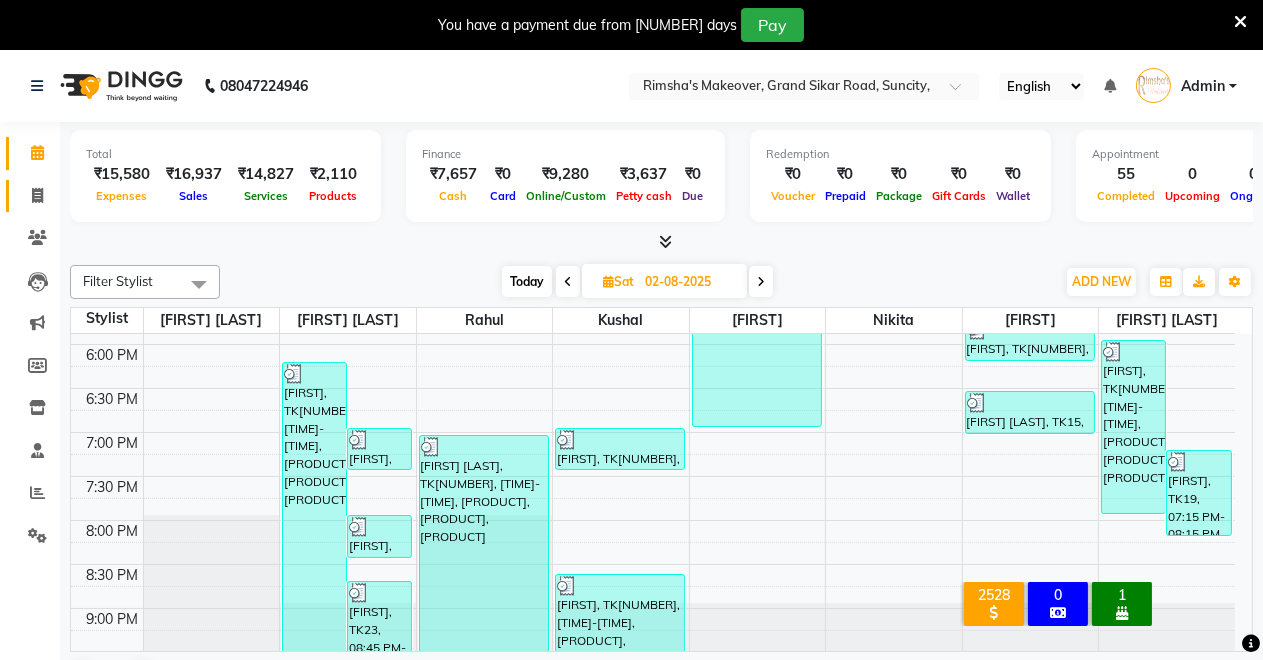 click 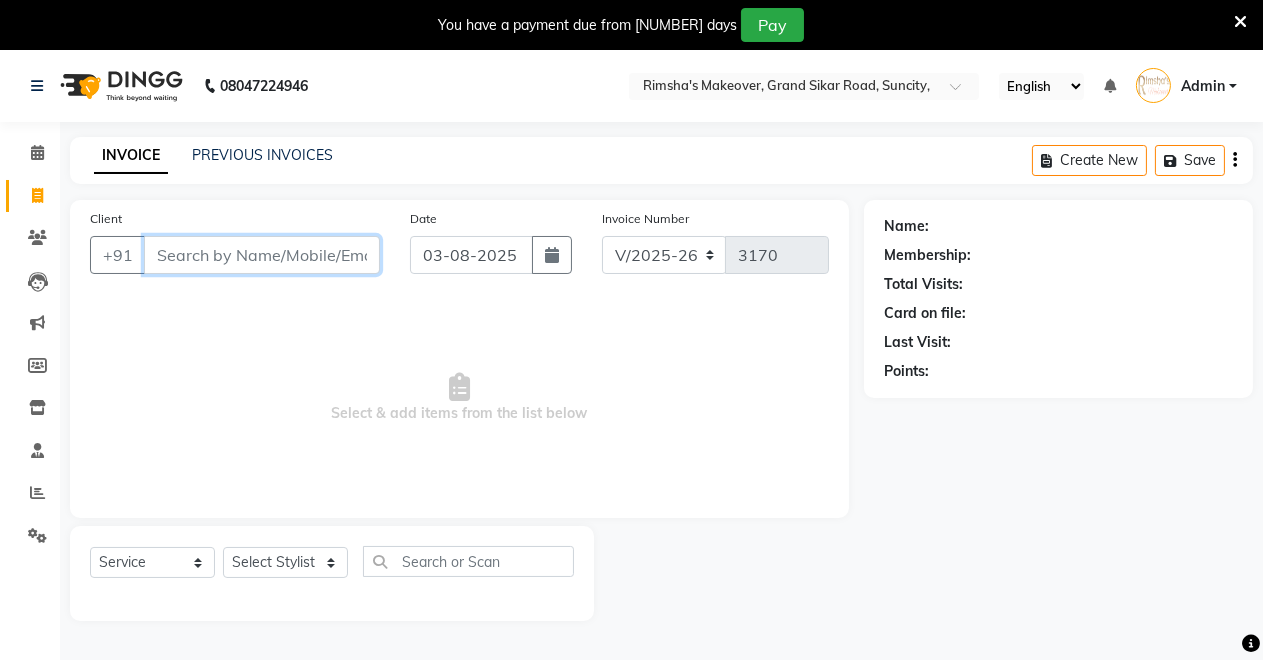click on "Client" at bounding box center [262, 255] 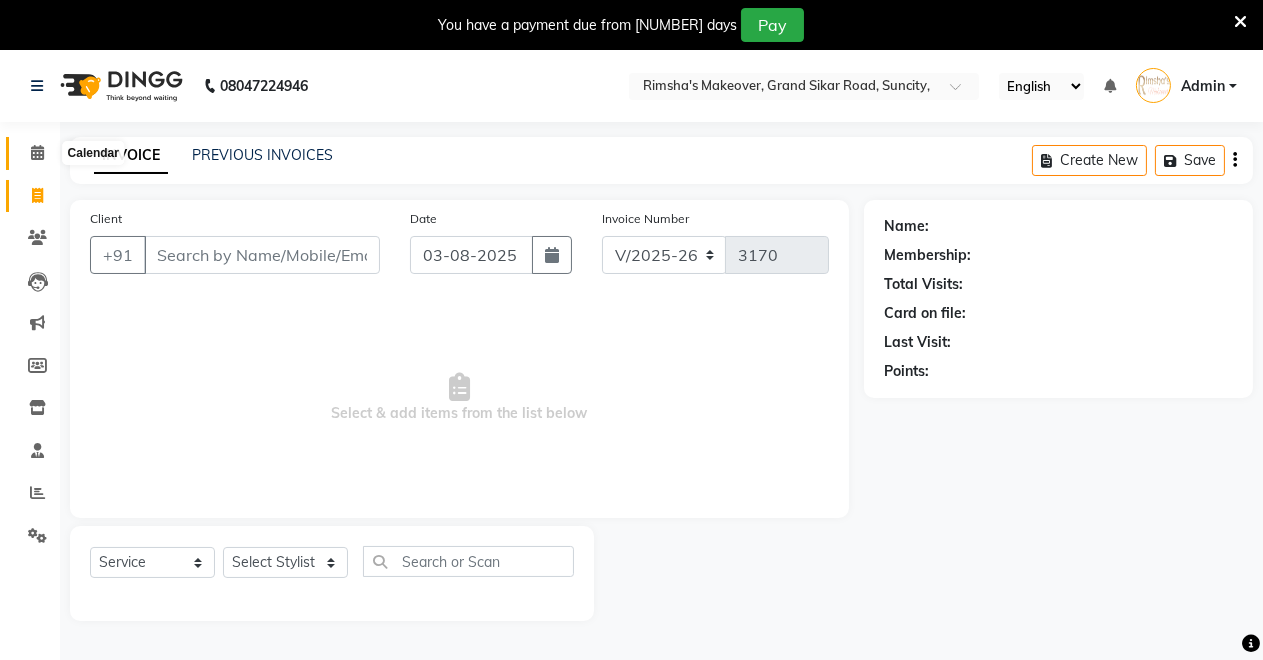 click 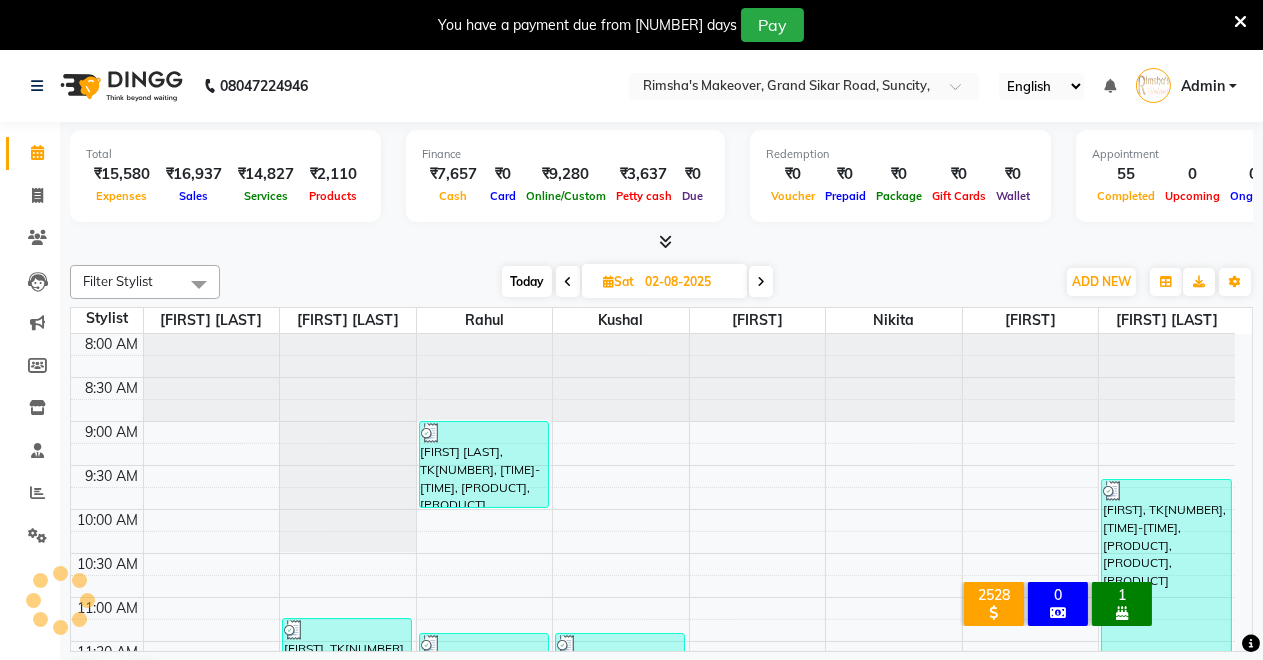 scroll, scrollTop: 0, scrollLeft: 0, axis: both 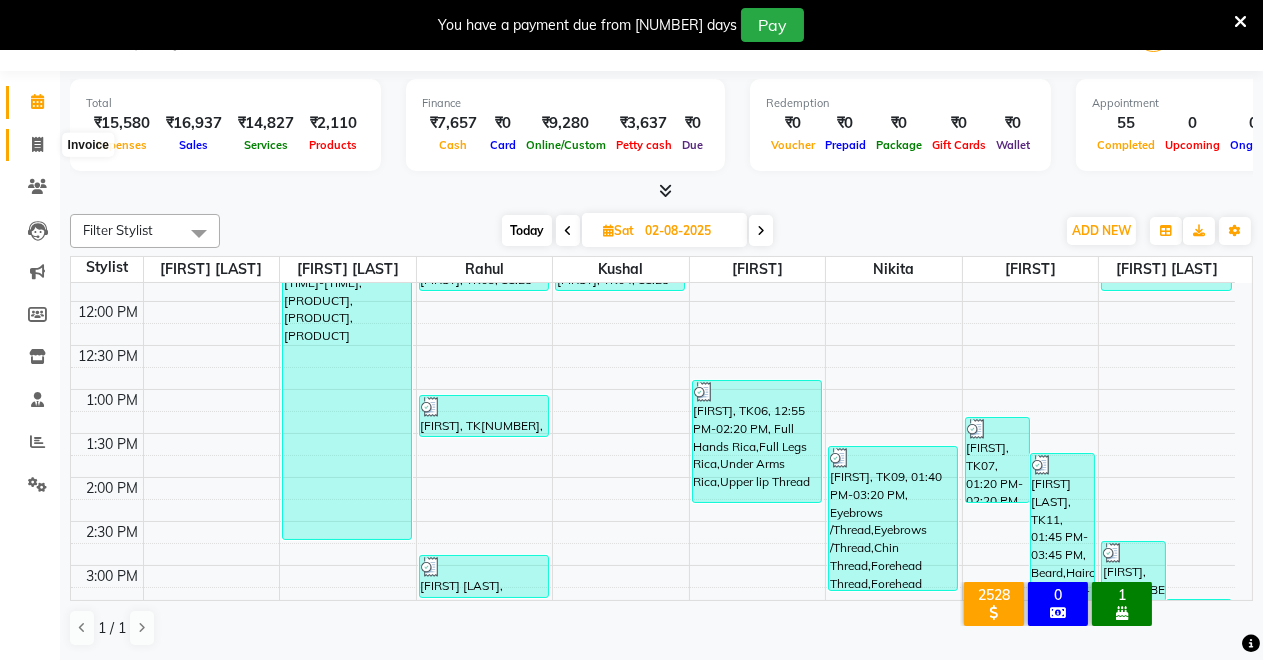 click 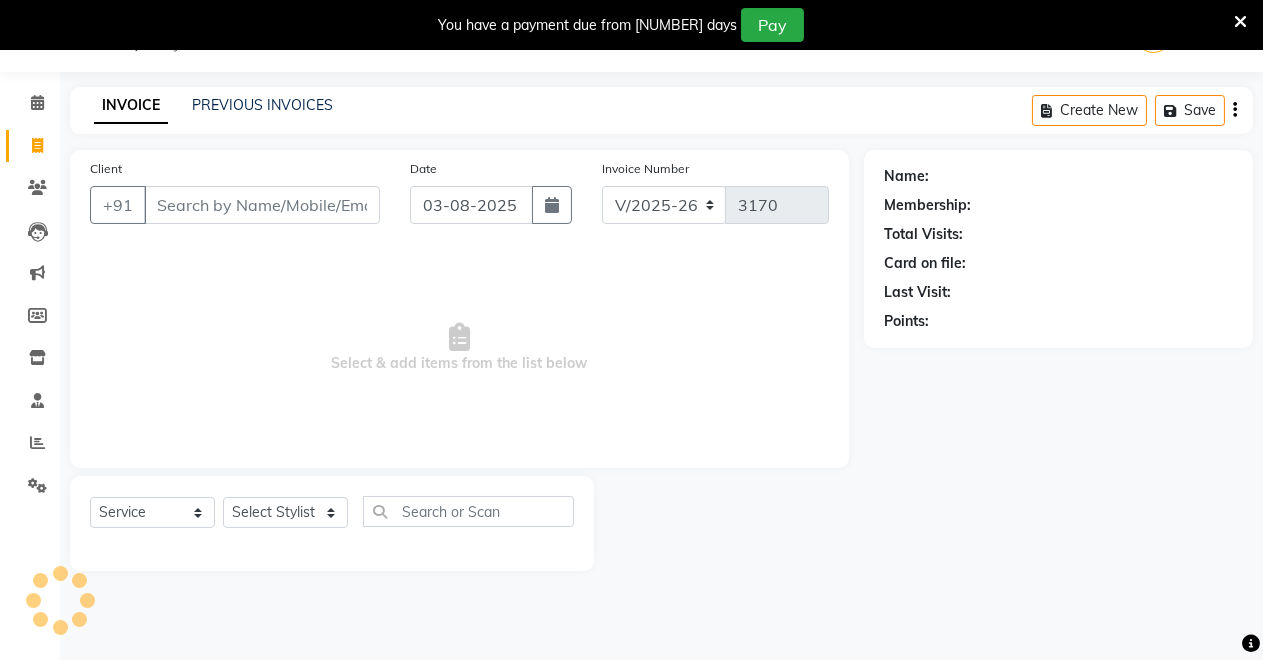 scroll, scrollTop: 49, scrollLeft: 0, axis: vertical 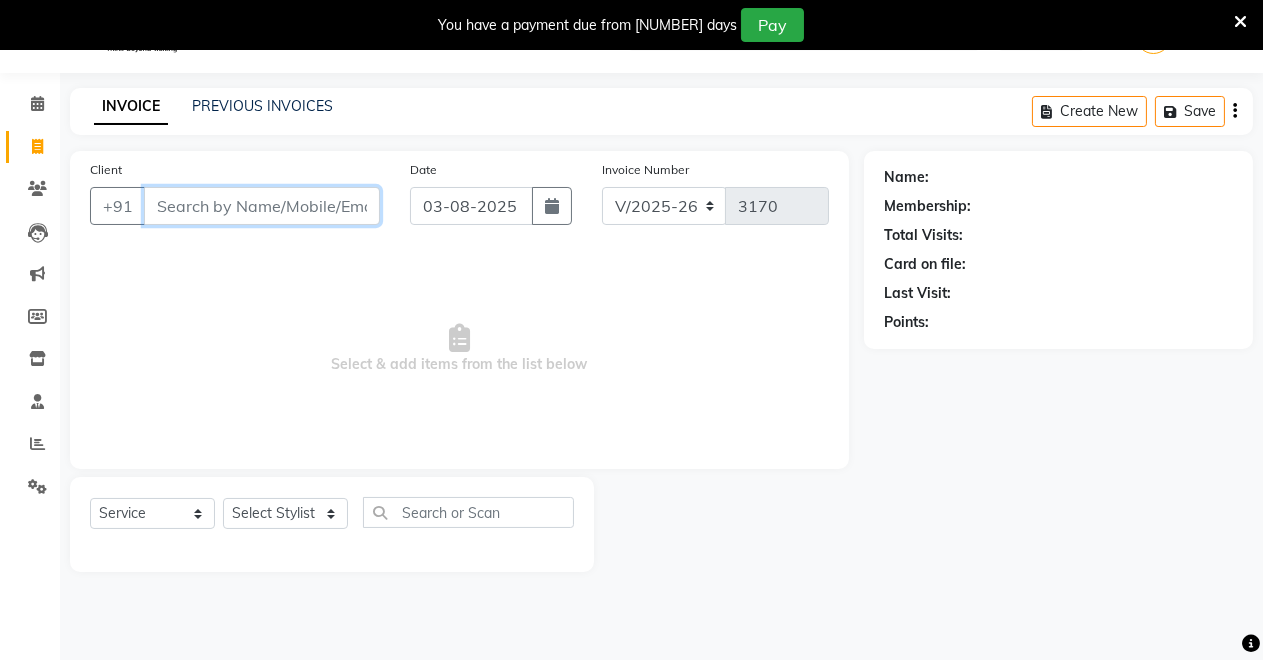 drag, startPoint x: 229, startPoint y: 195, endPoint x: 229, endPoint y: 211, distance: 16 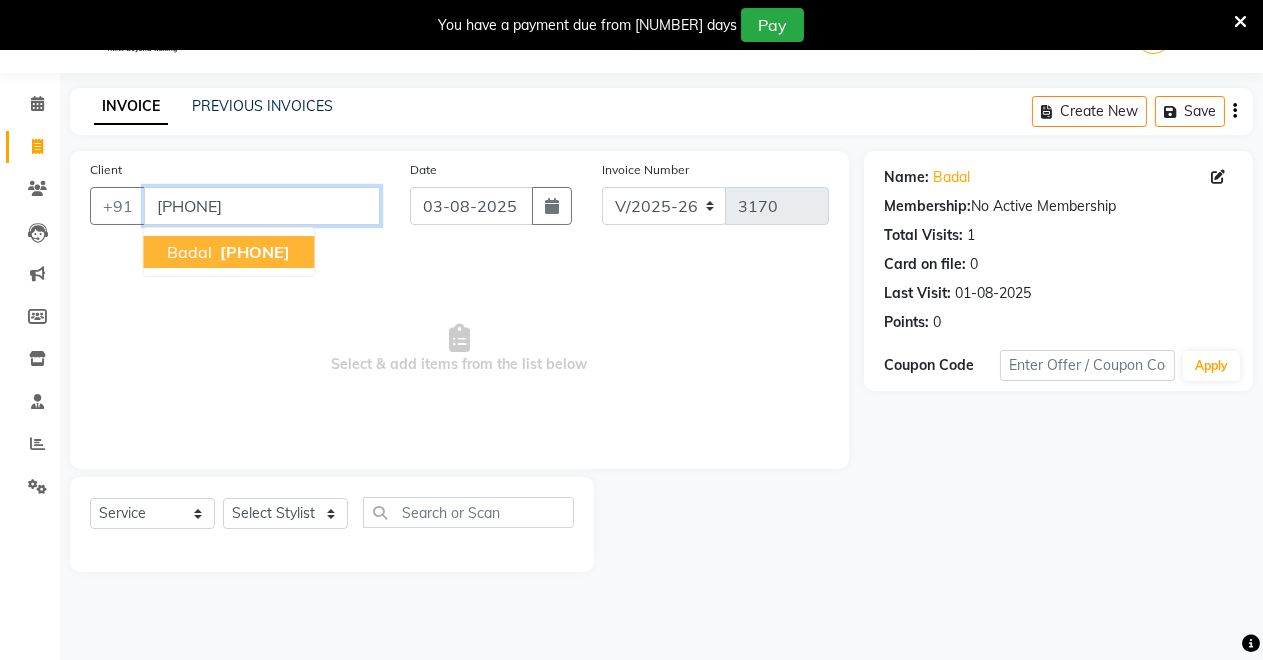 click on "[PHONE]" at bounding box center (262, 206) 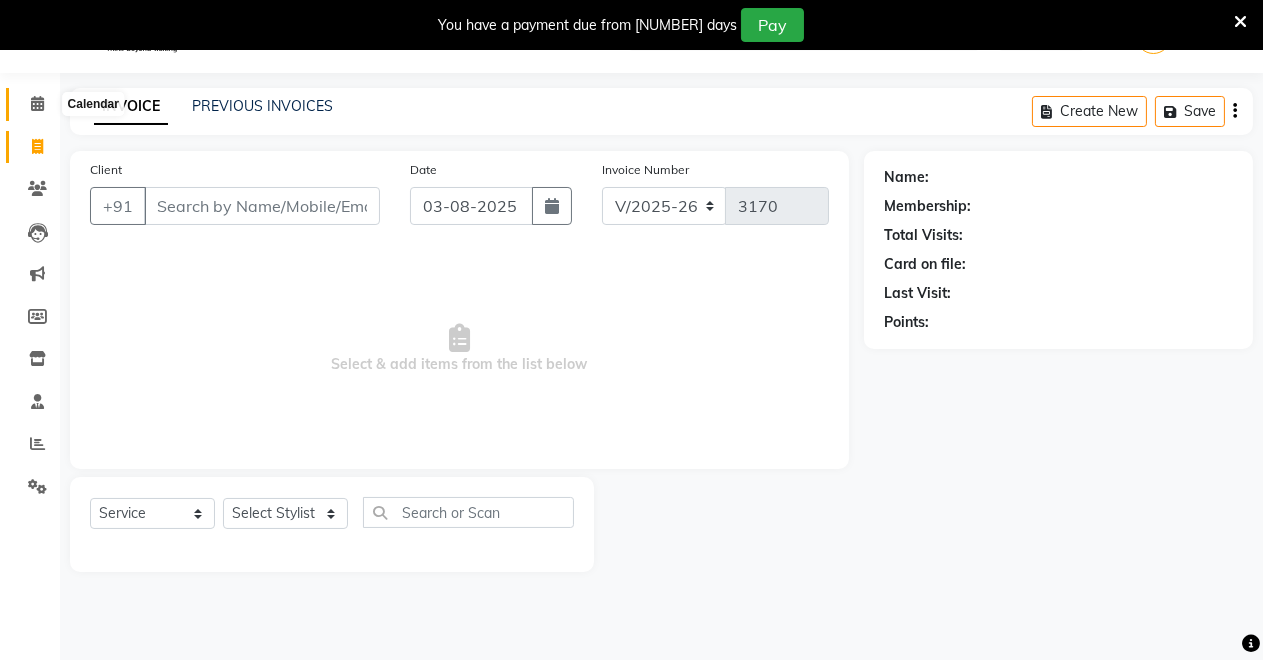 click 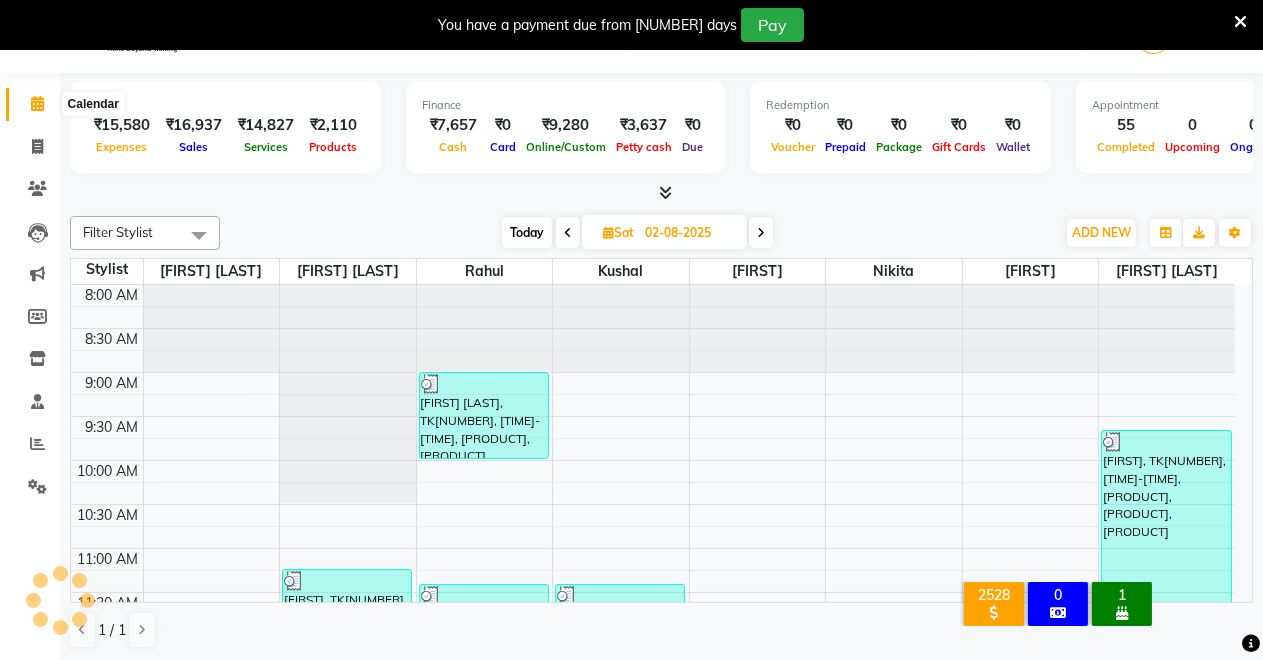 scroll, scrollTop: 0, scrollLeft: 0, axis: both 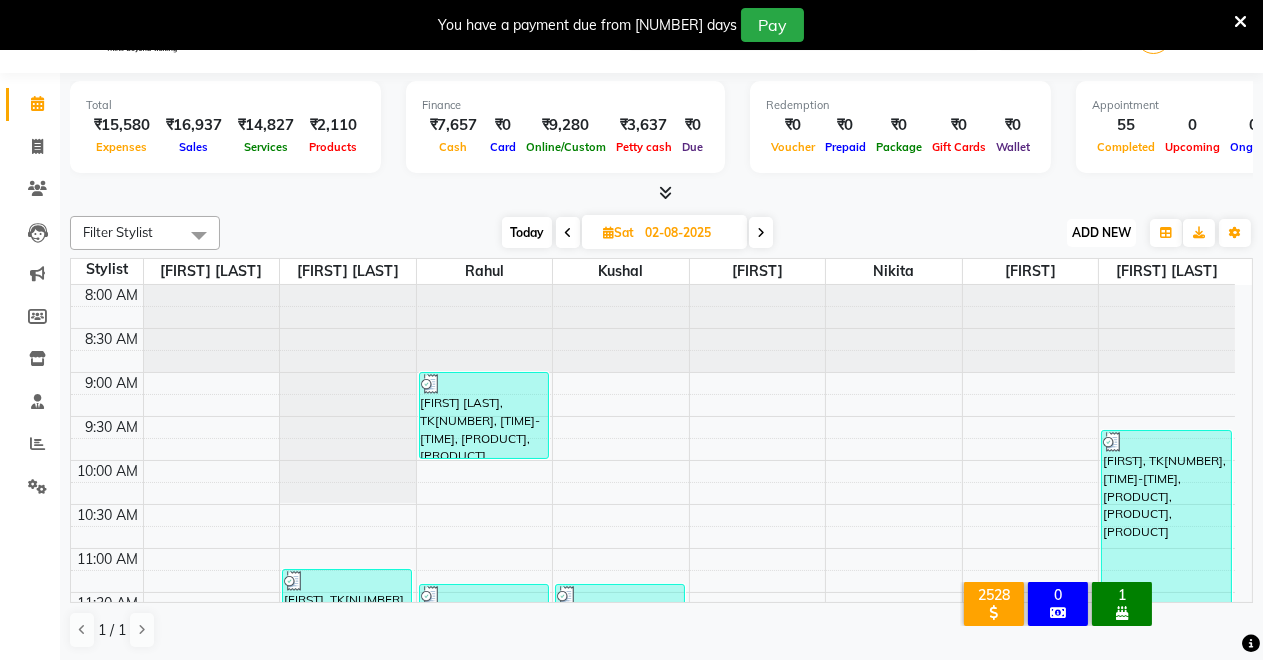 click on "ADD NEW" at bounding box center (1101, 232) 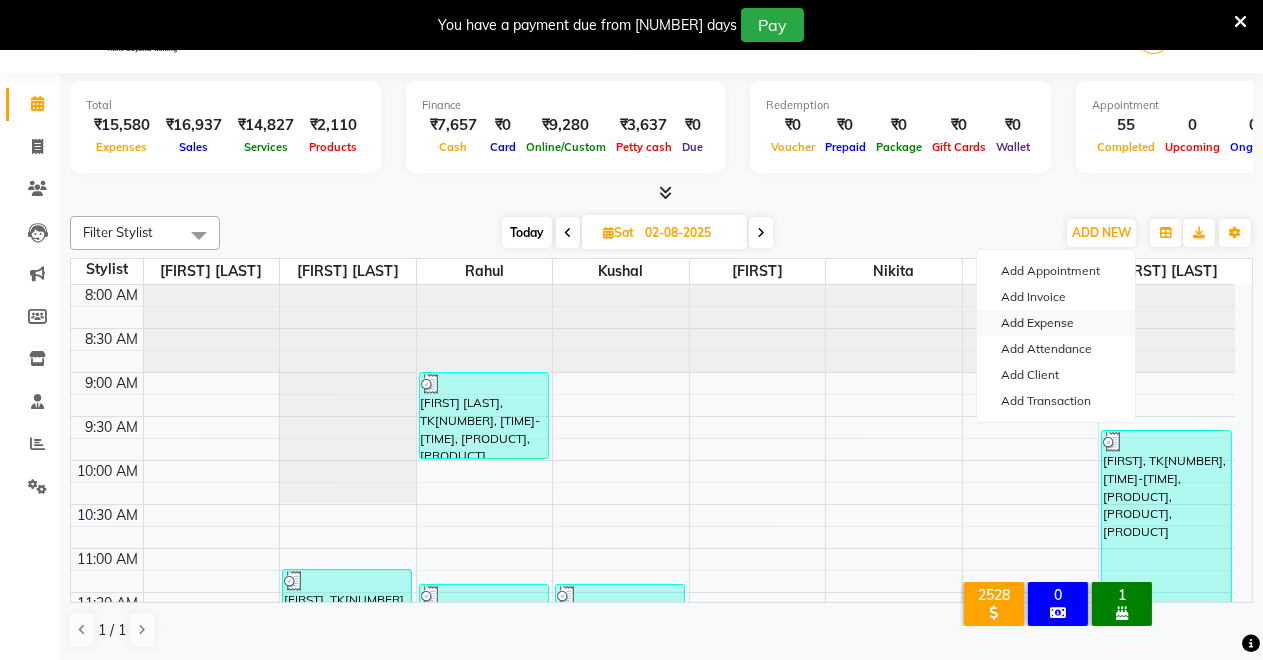 click on "Add Expense" at bounding box center (1056, 323) 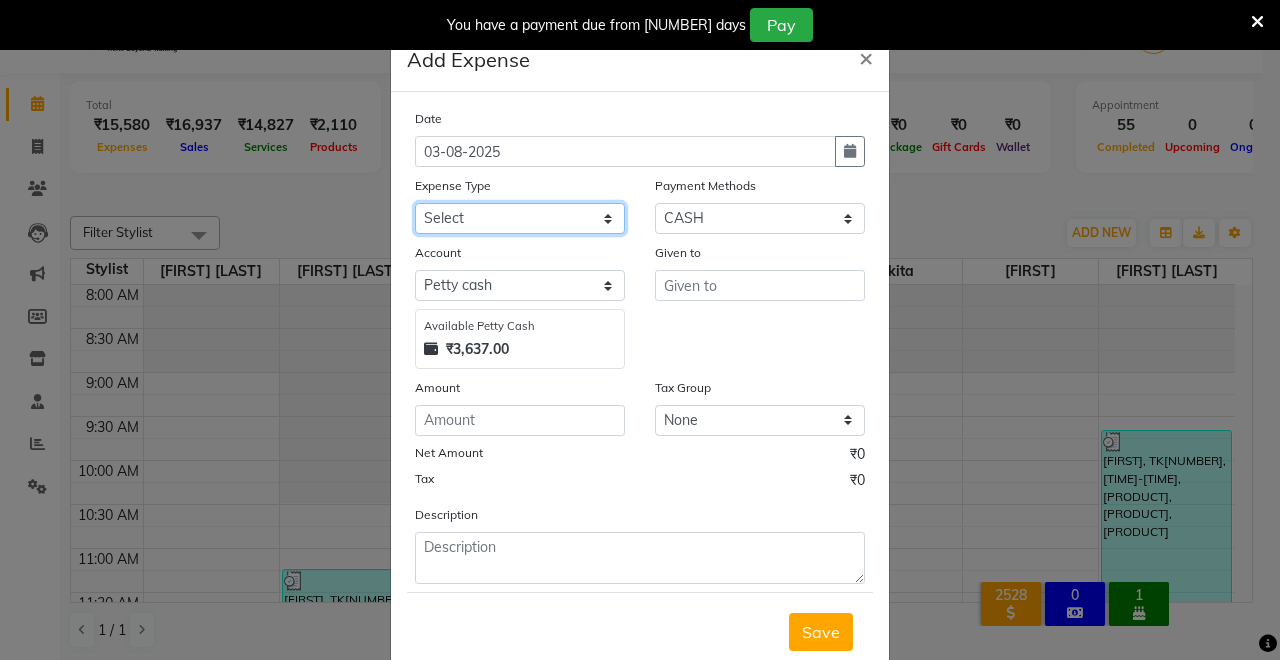 click on "Select Advance Salary Baba Bank Service Charges CLEANING Clinical charges DM SIR DUSTBIN electricity bill Other PAMPHLETS Pandit G Priyanka mam Product Rent Salary SOFA Staff Snacks Tax Tea & Refreshment T SHIRT PRINT Utilities Water Bottle" 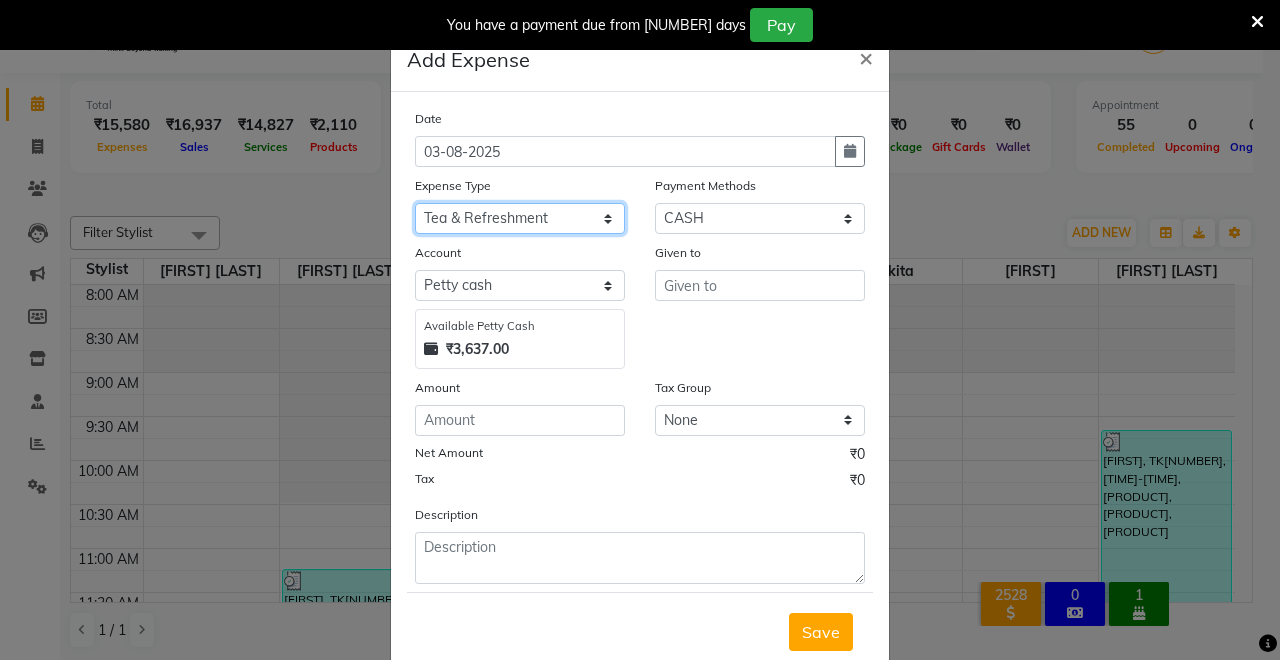 click on "Select Advance Salary Baba Bank Service Charges CLEANING Clinical charges DM SIR DUSTBIN electricity bill Other PAMPHLETS Pandit G Priyanka mam Product Rent Salary SOFA Staff Snacks Tax Tea & Refreshment T SHIRT PRINT Utilities Water Bottle" 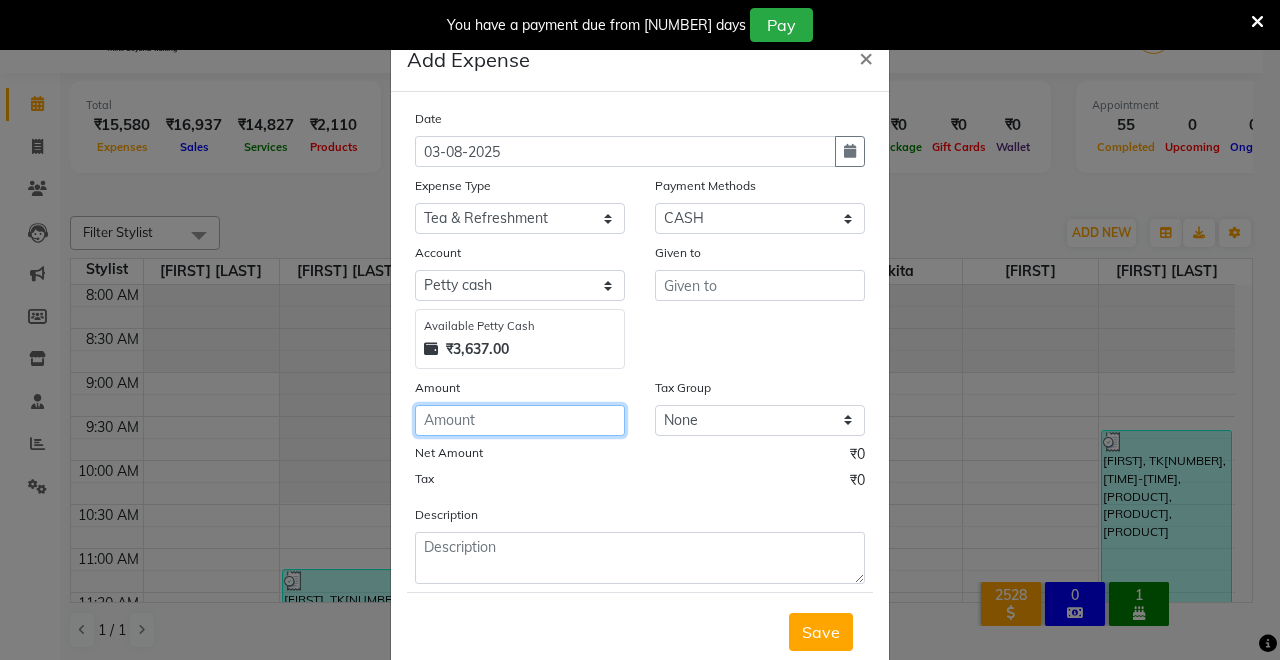 click 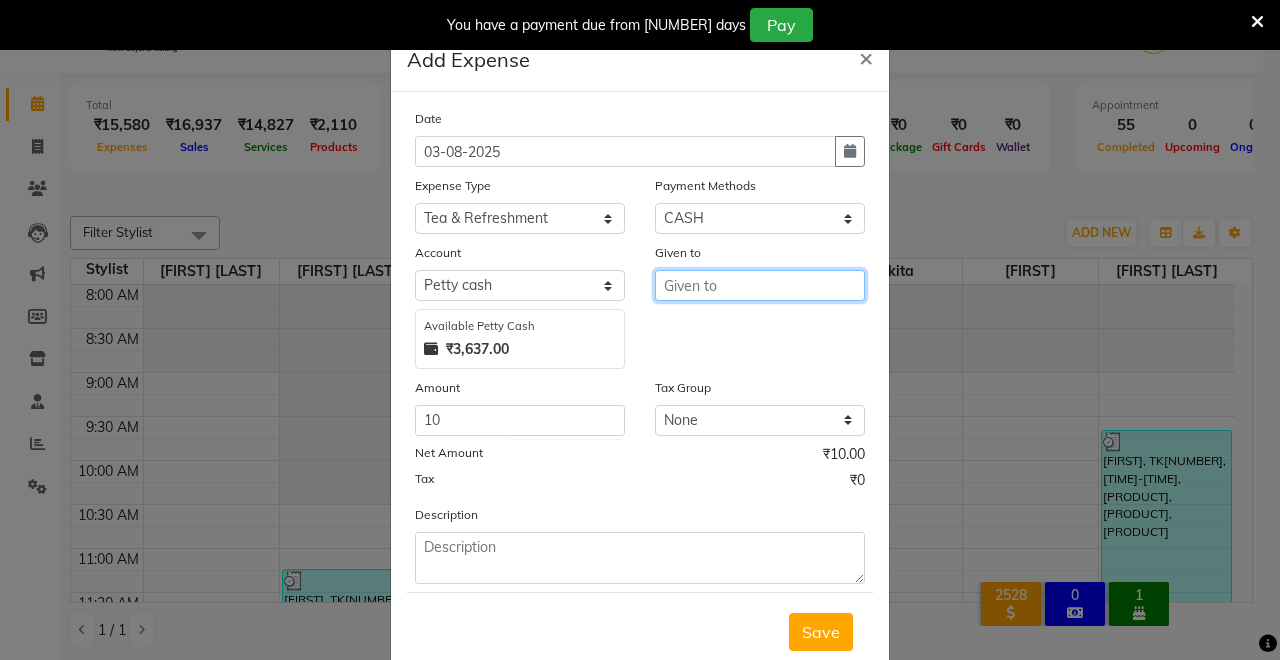click at bounding box center [760, 285] 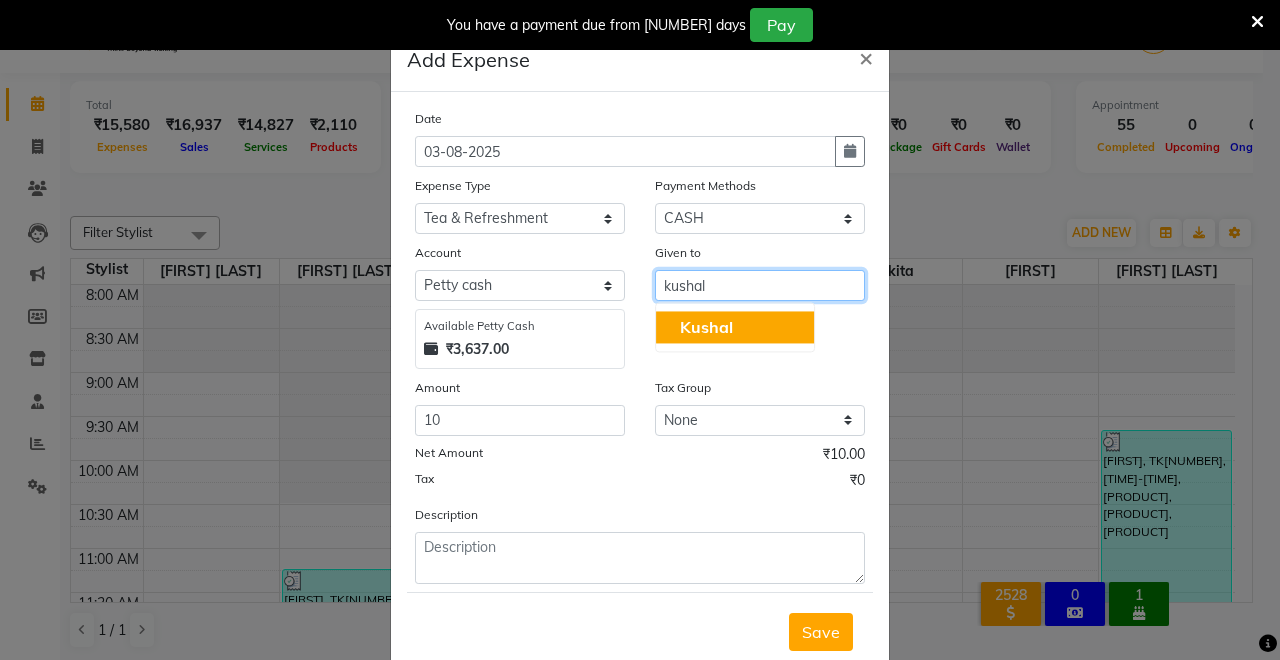 click on "Kushal" 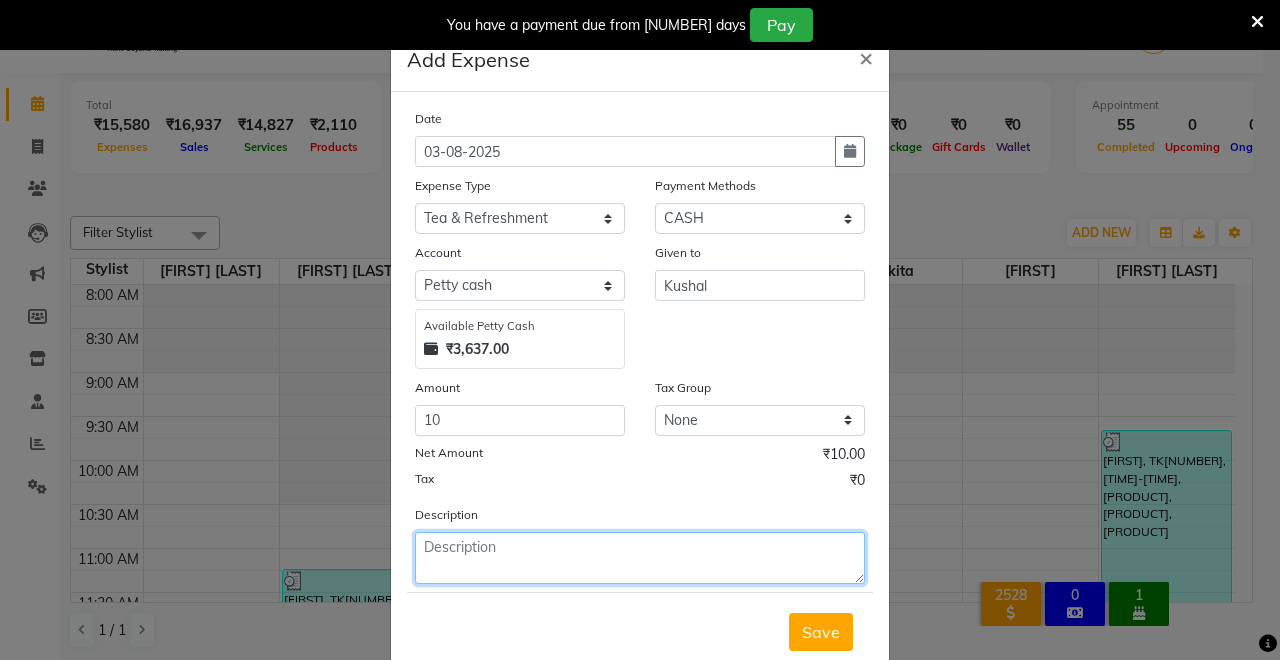 click 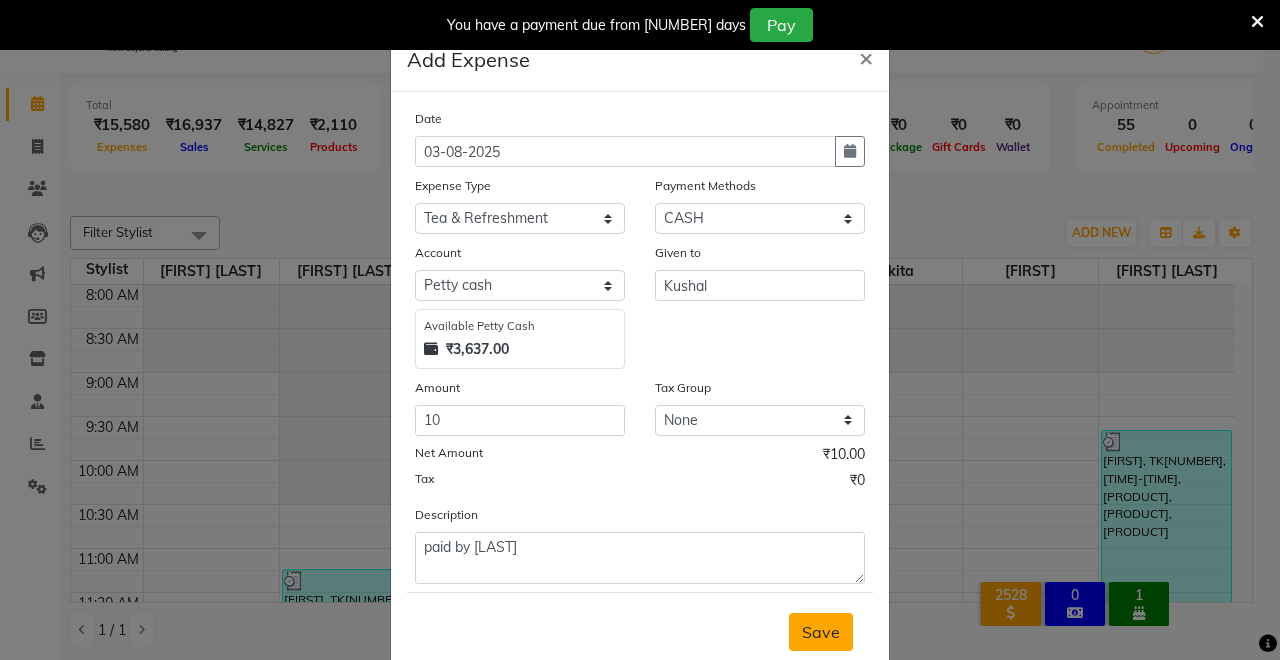click on "Save" at bounding box center (821, 632) 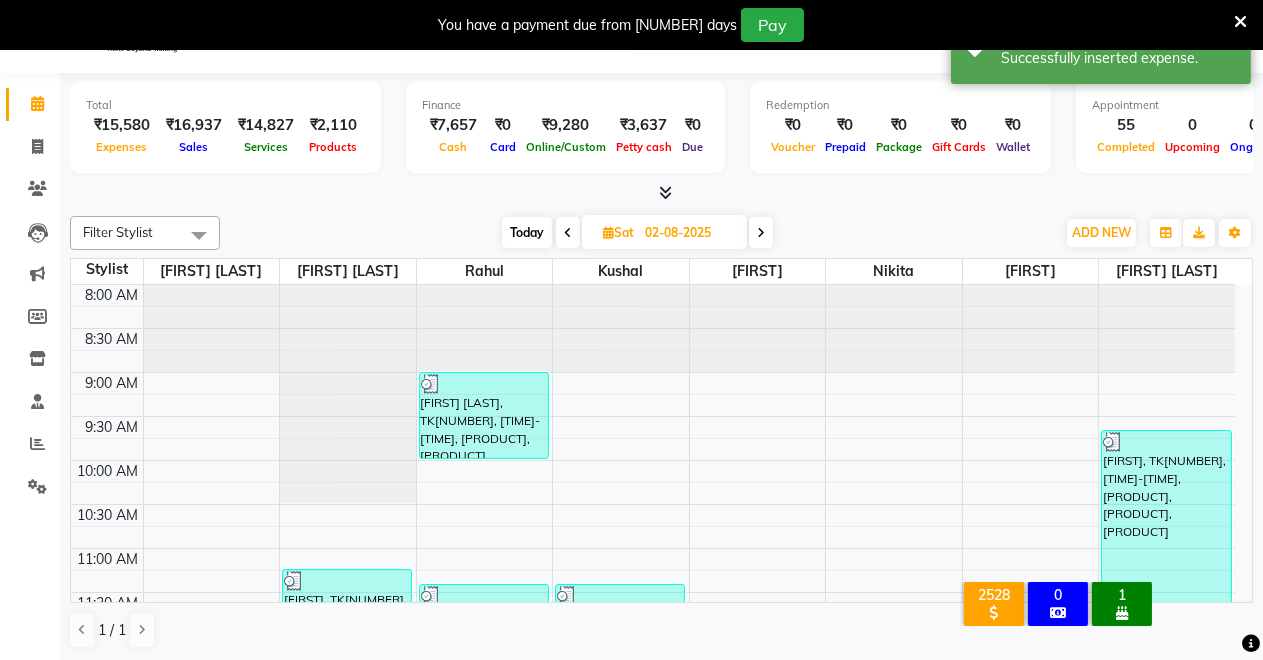 scroll, scrollTop: 0, scrollLeft: 0, axis: both 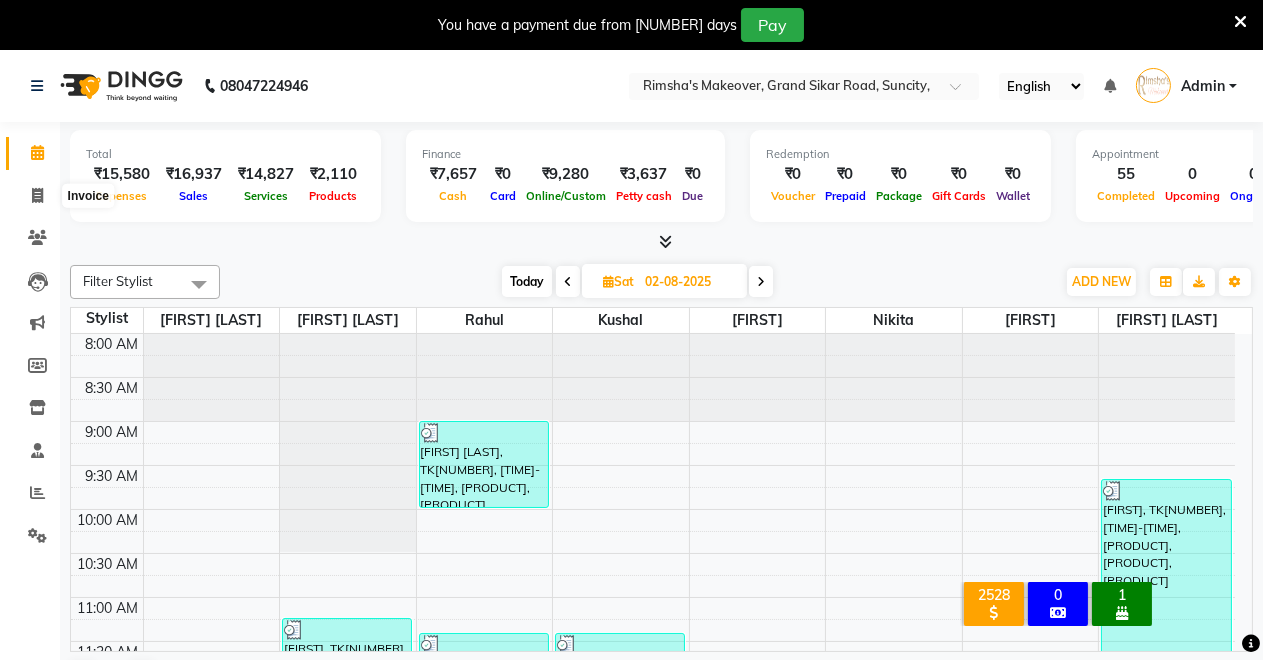 click on "08047224946 Select Location × Rimsha's Makeover, Grand Sikar Road, Suncity, English ENGLISH Español العربية मराठी हिंदी ગુજરાતી தமிழ் 中文 Notifications nothing to show Admin Manage Profile Change Password Sign out  Version:3.15.11  ☀ Rimsha's Makeover, Grand Sikar Road, Suncity,  Calendar  Invoice  Clients  Leads   Marketing  Members  Inventory  Staff  Reports  Settings Completed InProgress Upcoming Dropped Tentative Check-In Confirm Bookings Generate Report Segments Page Builder Total  ₹15,580  Expenses ₹16,937  Sales ₹14,827  Services ₹2,110  Products Finance  ₹7,657  Cash ₹0  Card ₹9,280  Online/Custom ₹3,637 Petty cash ₹0 Due  Redemption  ₹0 Voucher ₹0 Prepaid ₹0 Package ₹0  Gift Cards ₹0  Wallet  Appointment  55 Completed 0 Upcoming 0 Ongoing 0 No show  Other sales  ₹0  Packages ₹0  Memberships ₹0  Vouchers ₹0  Prepaids ₹0  Gift Cards Filter Stylist Select All Badal kumar Jeetu Kushal Nikita Rahul Shikha Today" 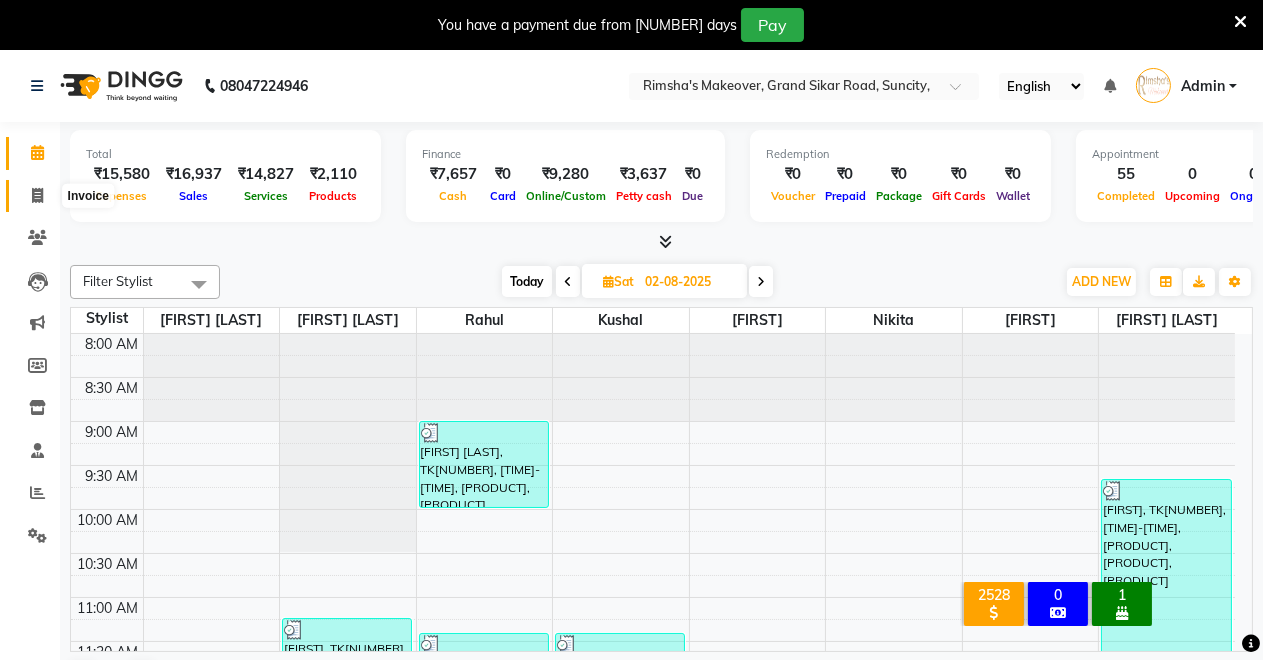 click 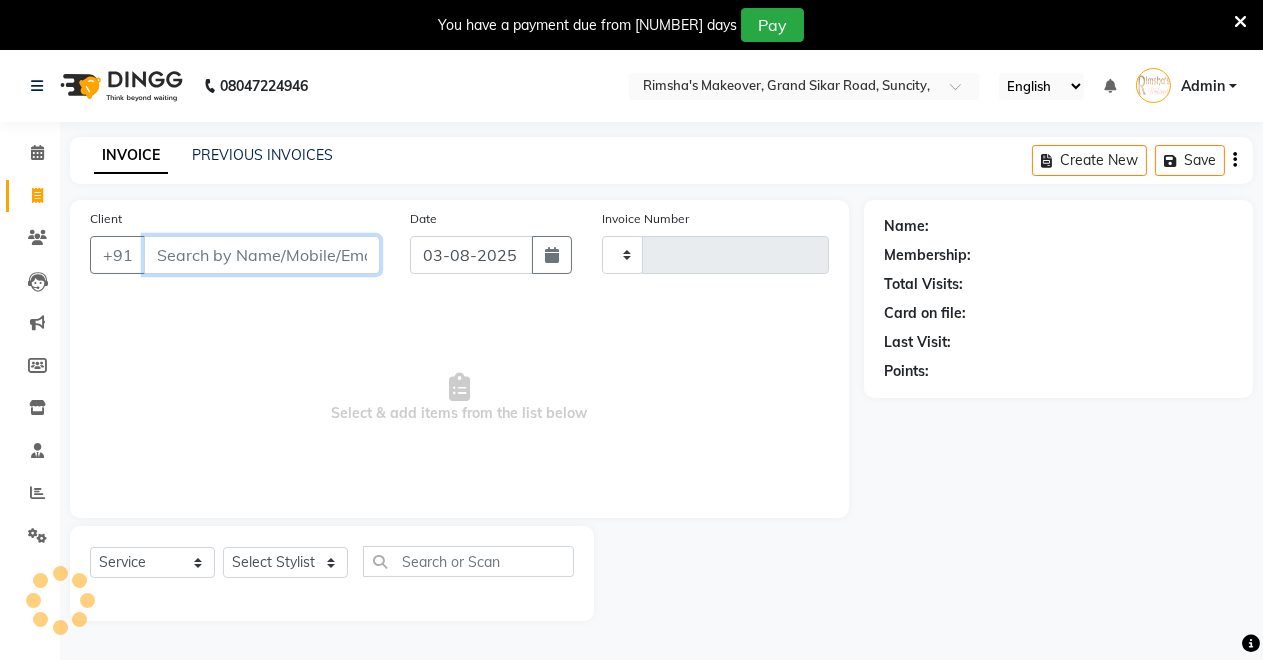 click on "Client" at bounding box center [262, 255] 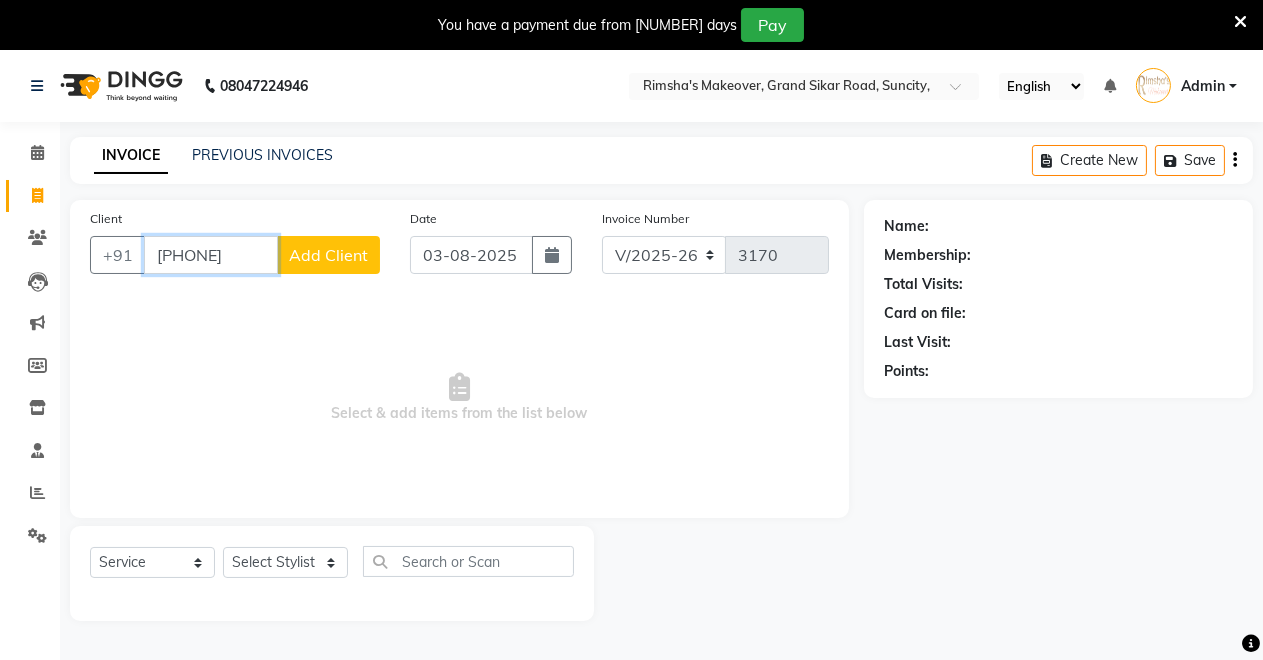click on "73300419781" at bounding box center [211, 255] 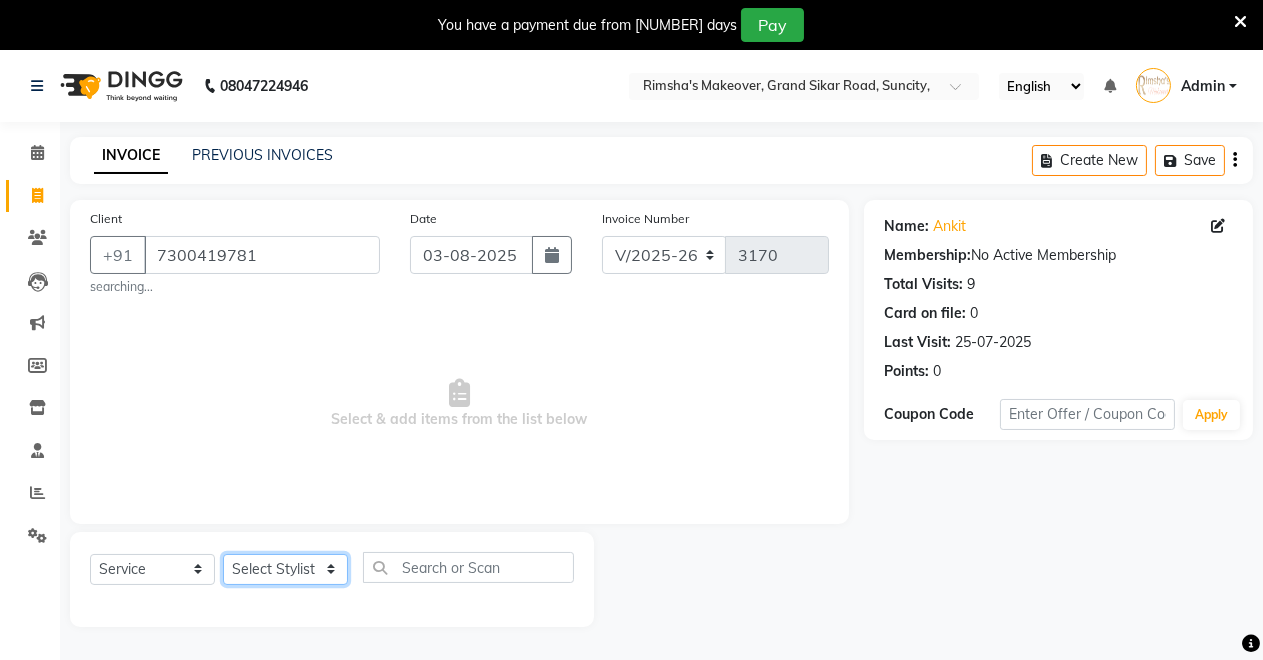 click on "Select Stylist Badal kumar Jeetu Kushal Nikita Rahul Sachin Dangoriya Shikha Suman Verma" 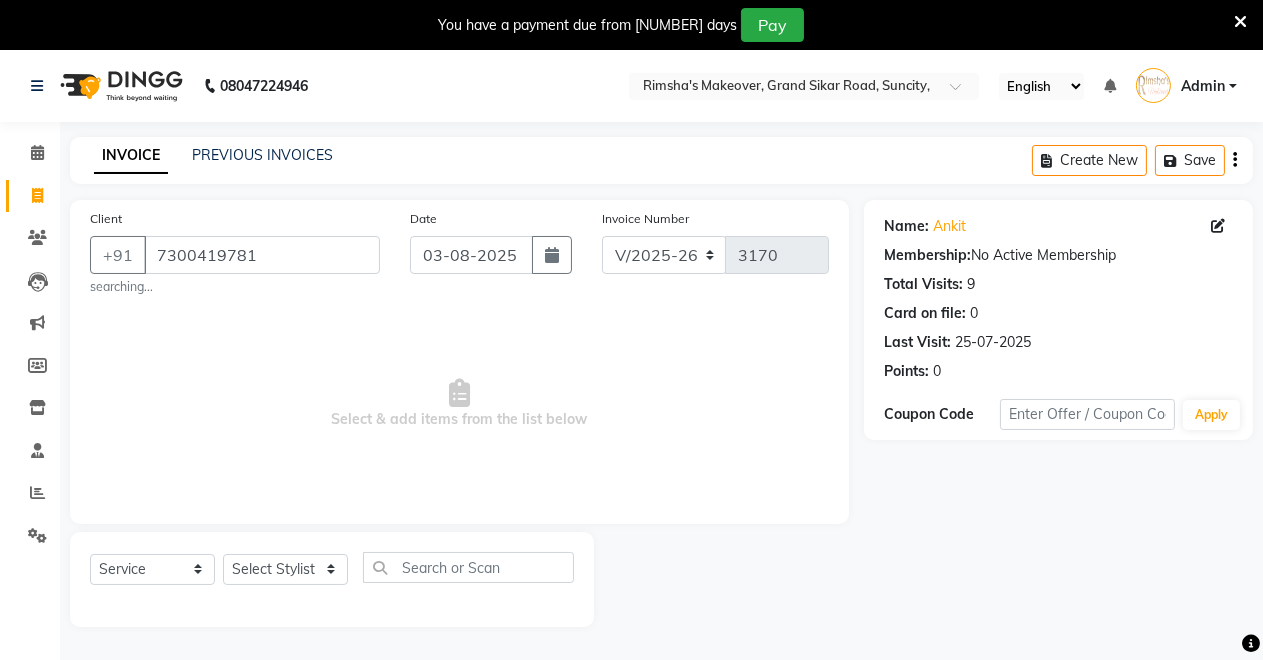 click on "Select & add items from the list below" at bounding box center (459, 404) 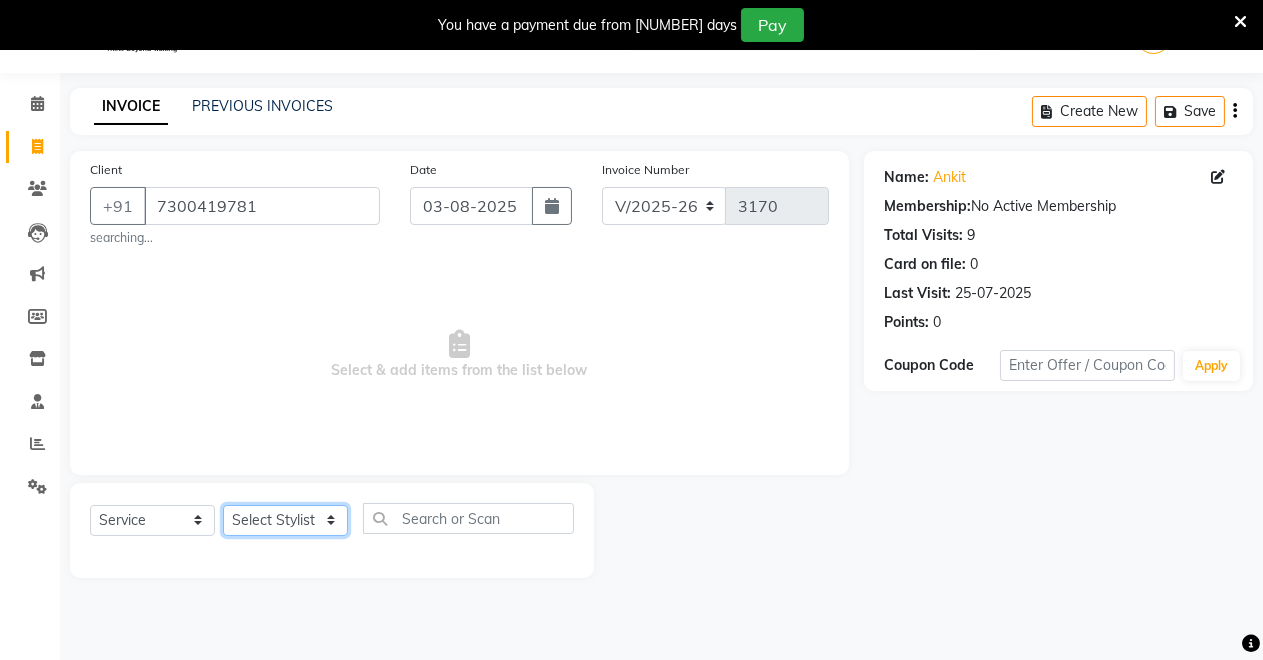 click on "Select Stylist Badal kumar Jeetu Kushal Nikita Rahul Sachin Dangoriya Shikha Suman Verma" 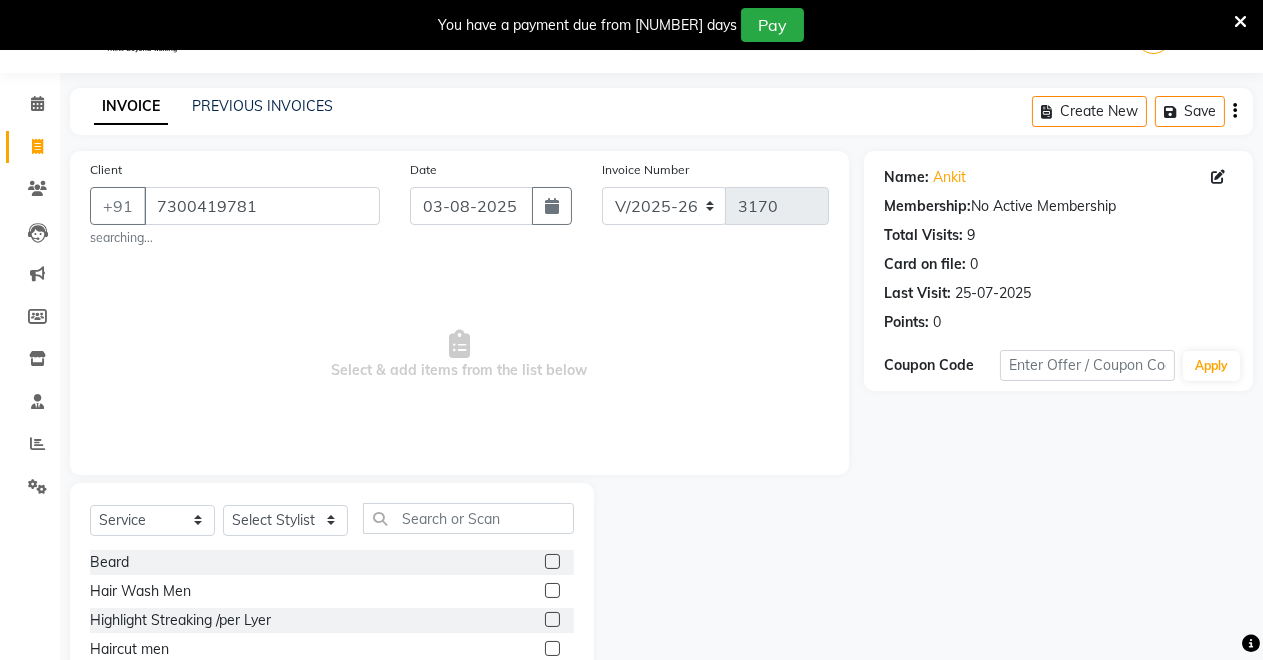 click 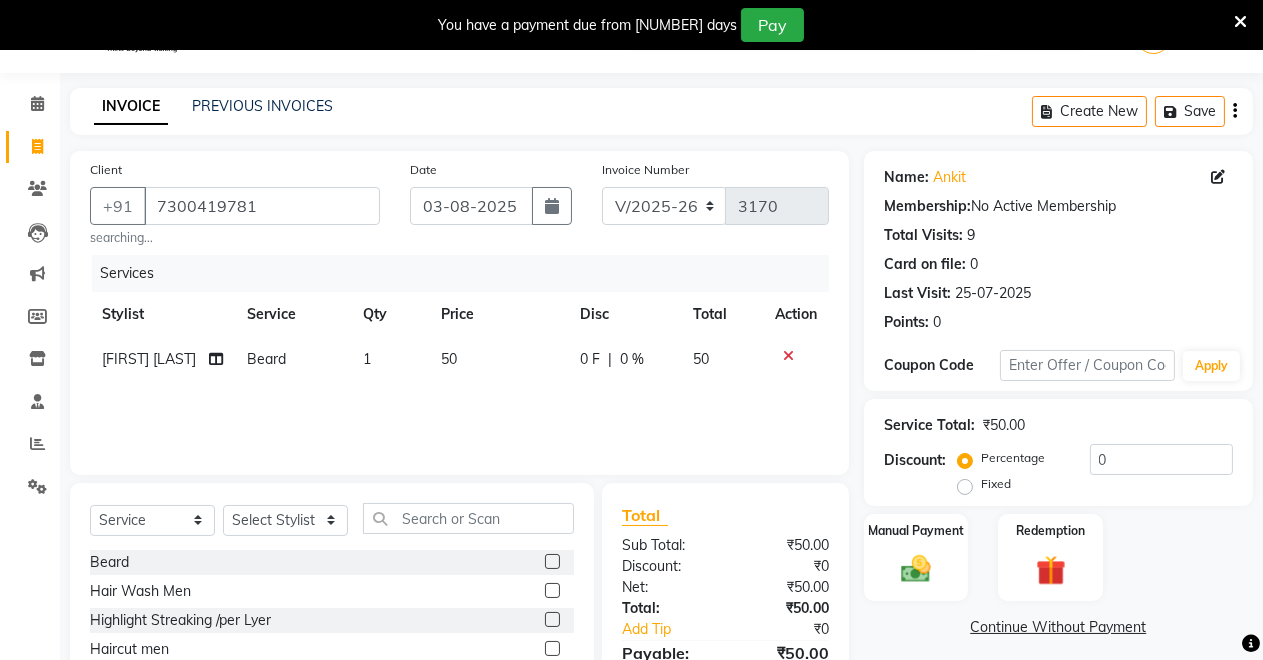 click 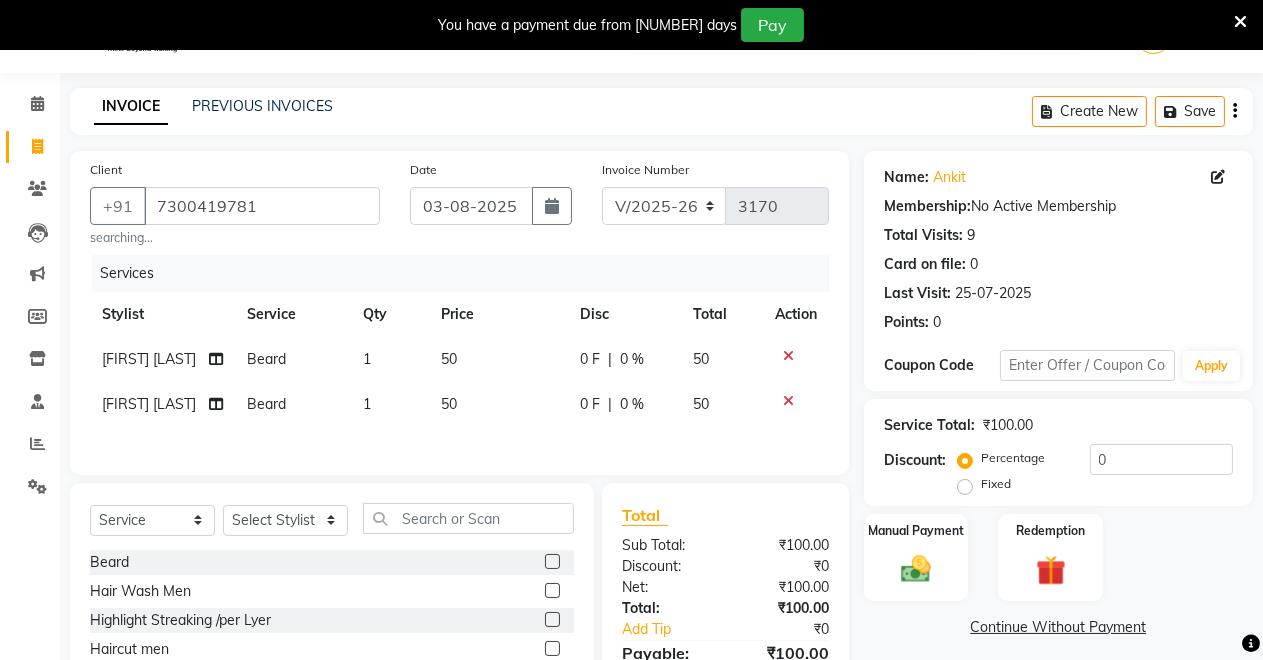 scroll, scrollTop: 244, scrollLeft: 0, axis: vertical 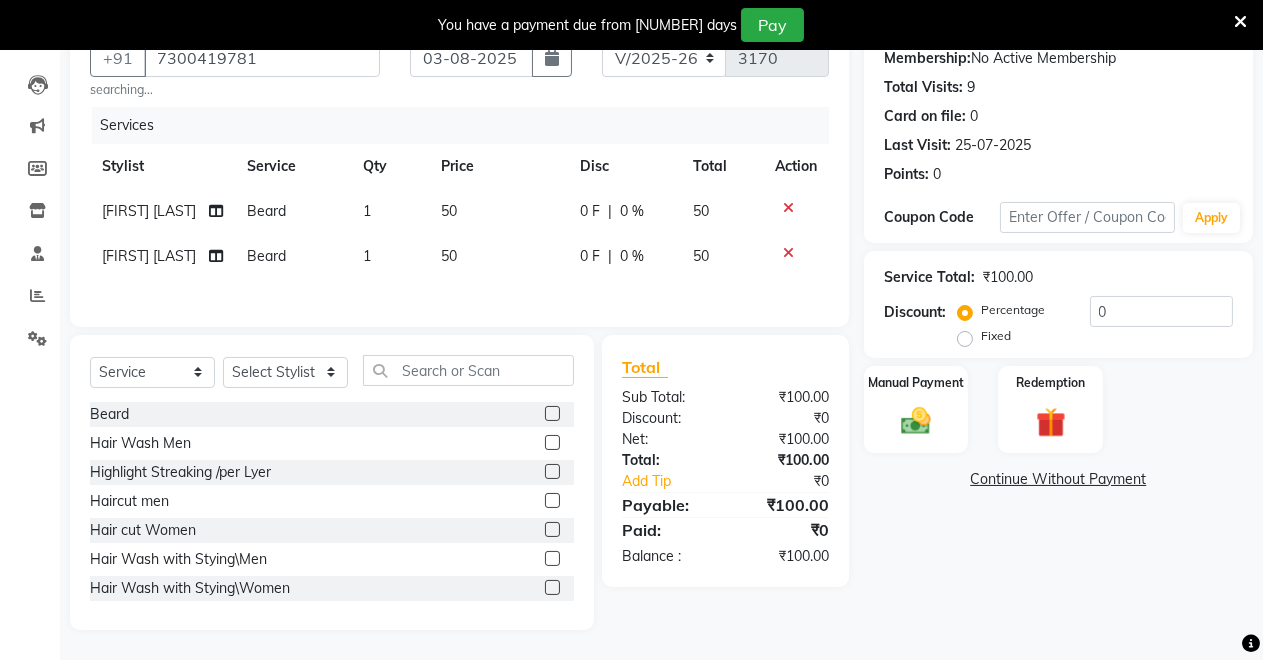 click 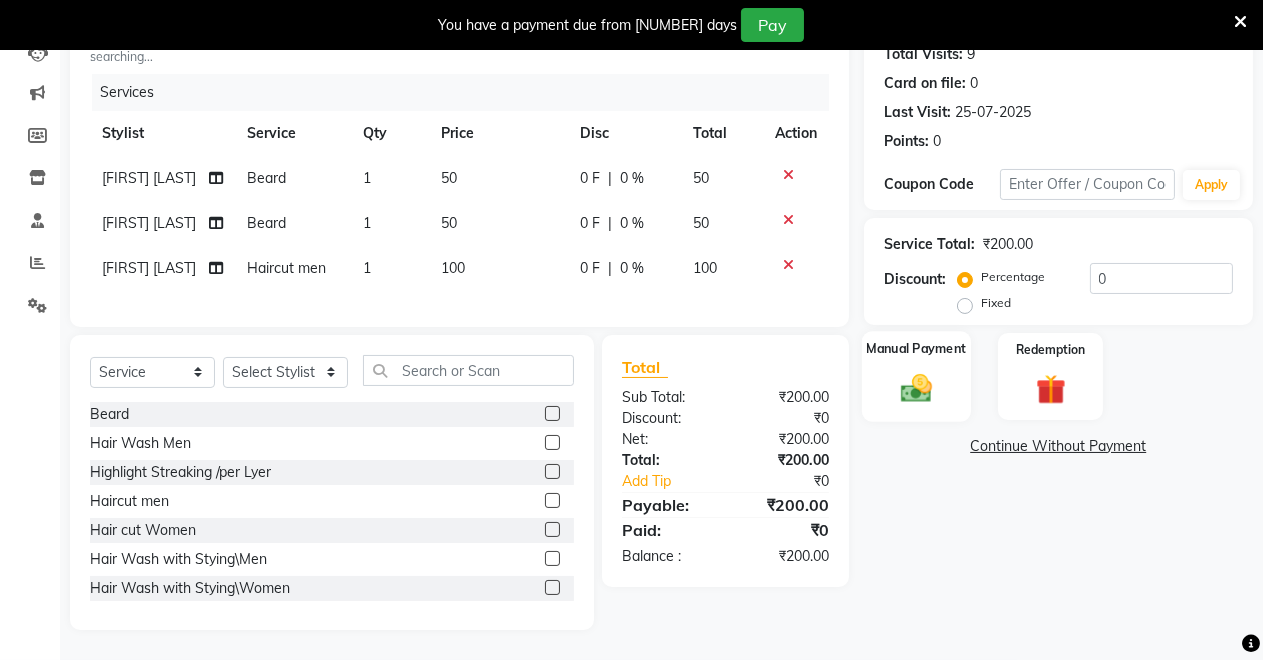 click 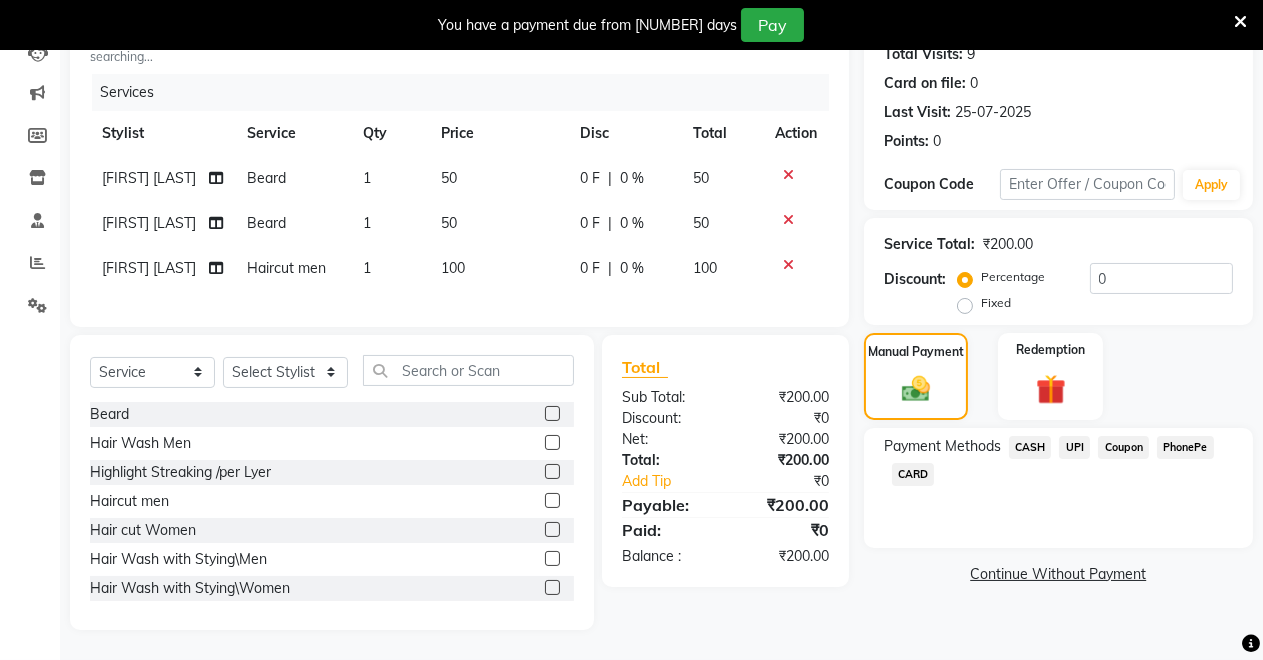click on "CASH" 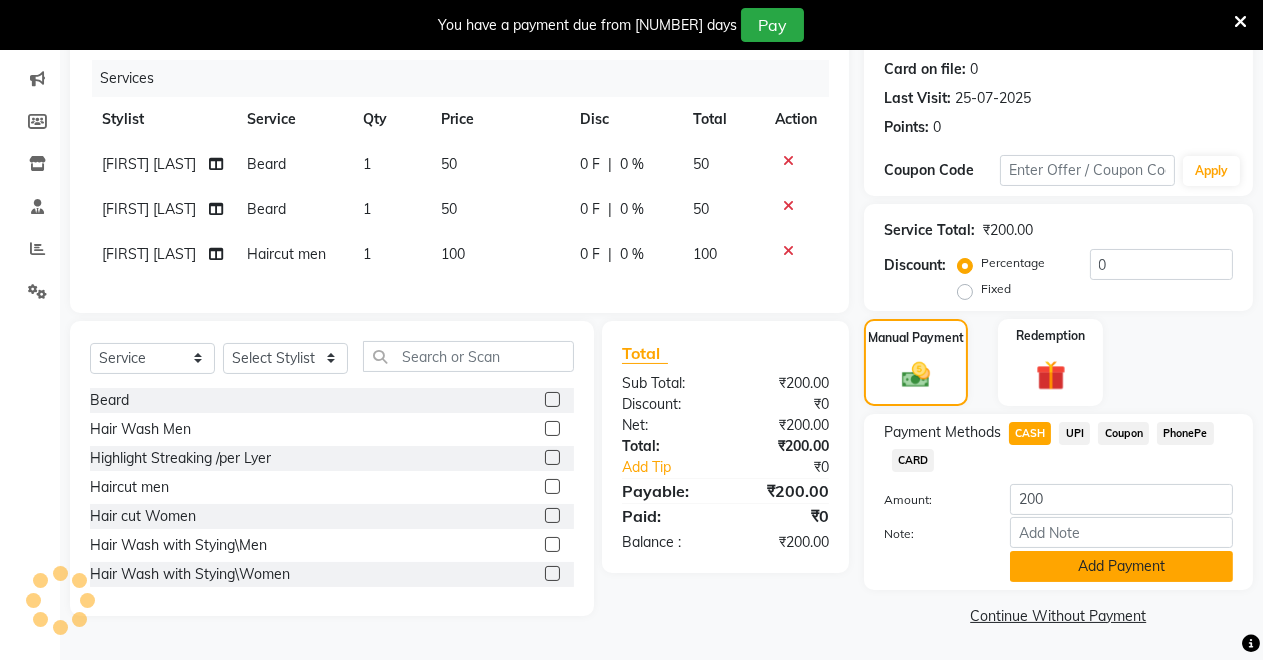 click on "Add Payment" 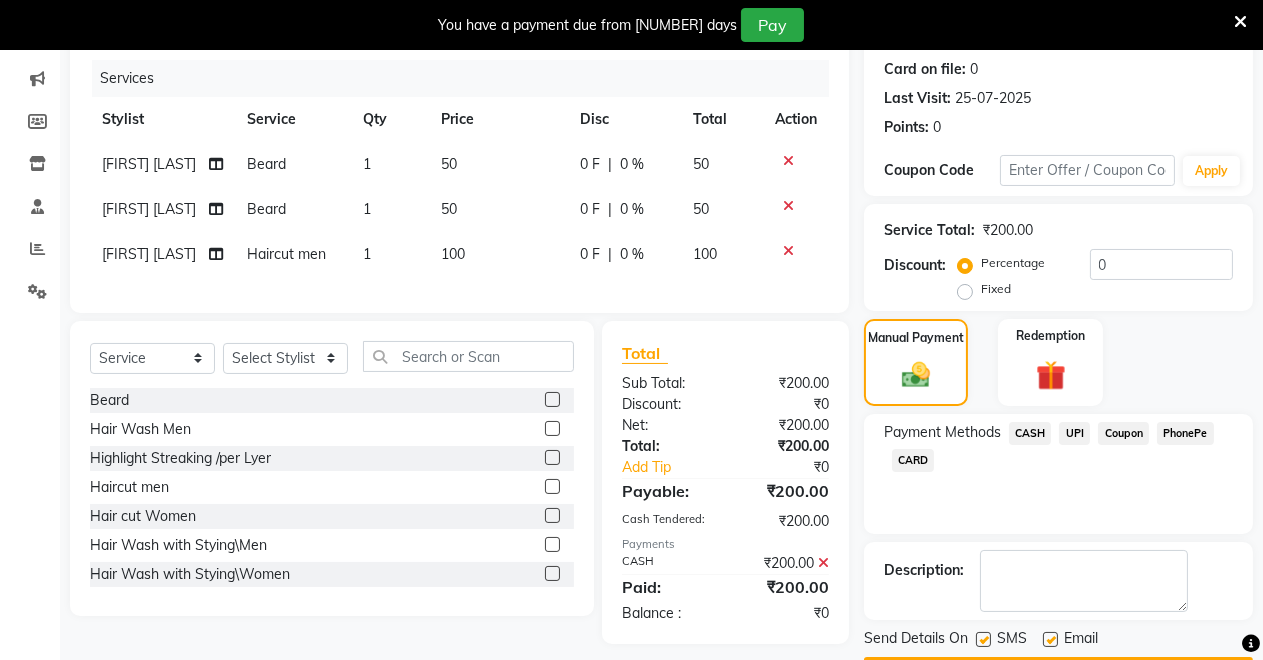 scroll, scrollTop: 337, scrollLeft: 0, axis: vertical 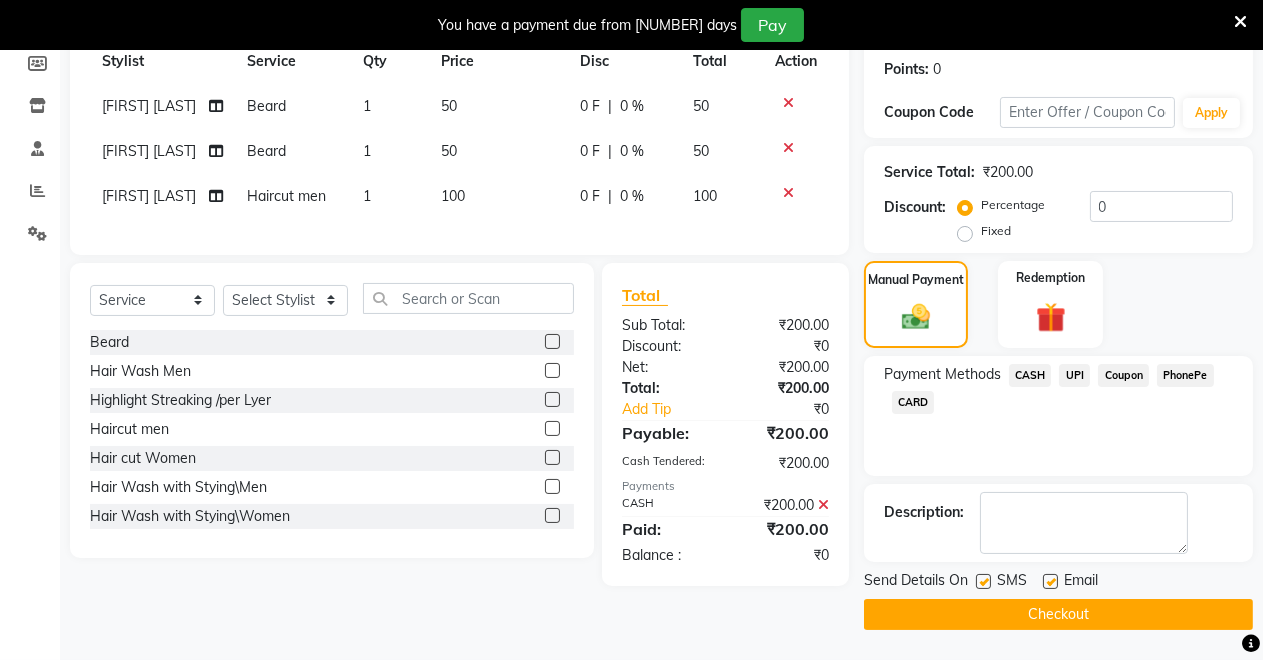 click on "UPI" 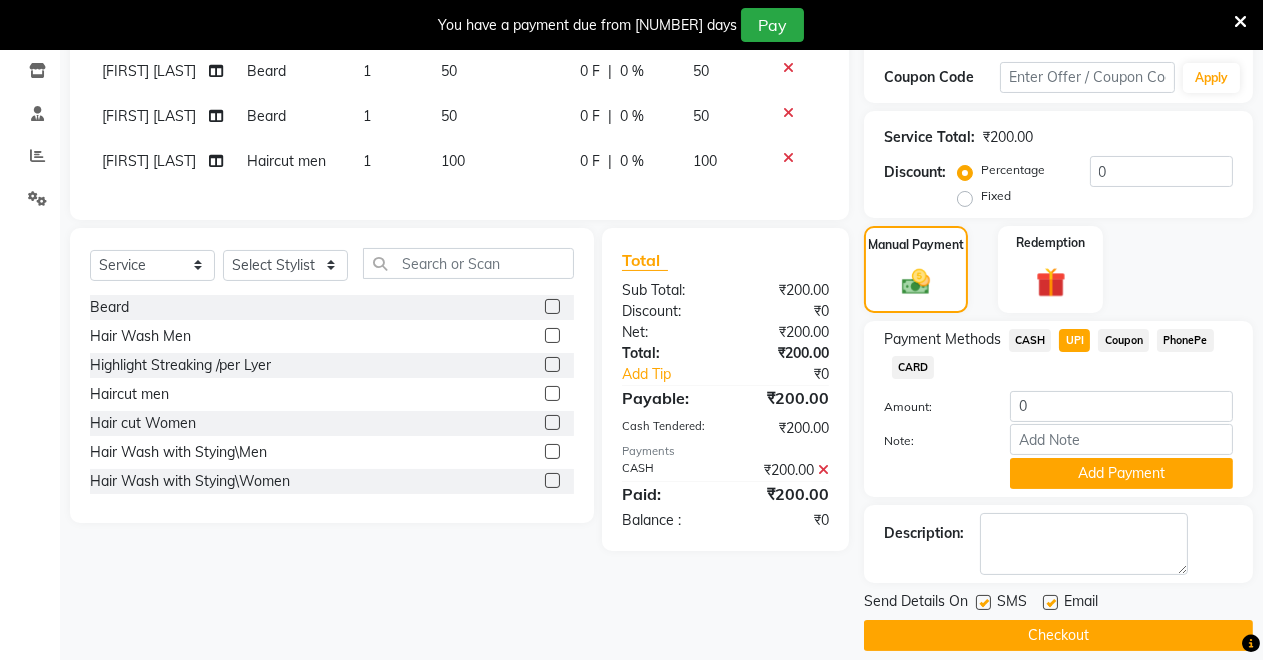 click on "Name: Ankit  Membership:  No Active Membership  Total Visits:  9 Card on file:  0 Last Visit:   25-07-2025 Points:   0  Coupon Code Apply Service Total:  ₹200.00  Discount:  Percentage   Fixed  0 Manual Payment Redemption Payment Methods  CASH   UPI   Coupon   PhonePe   CARD  Amount: 0 Note: Add Payment Description:                  Send Details On SMS Email  Checkout" 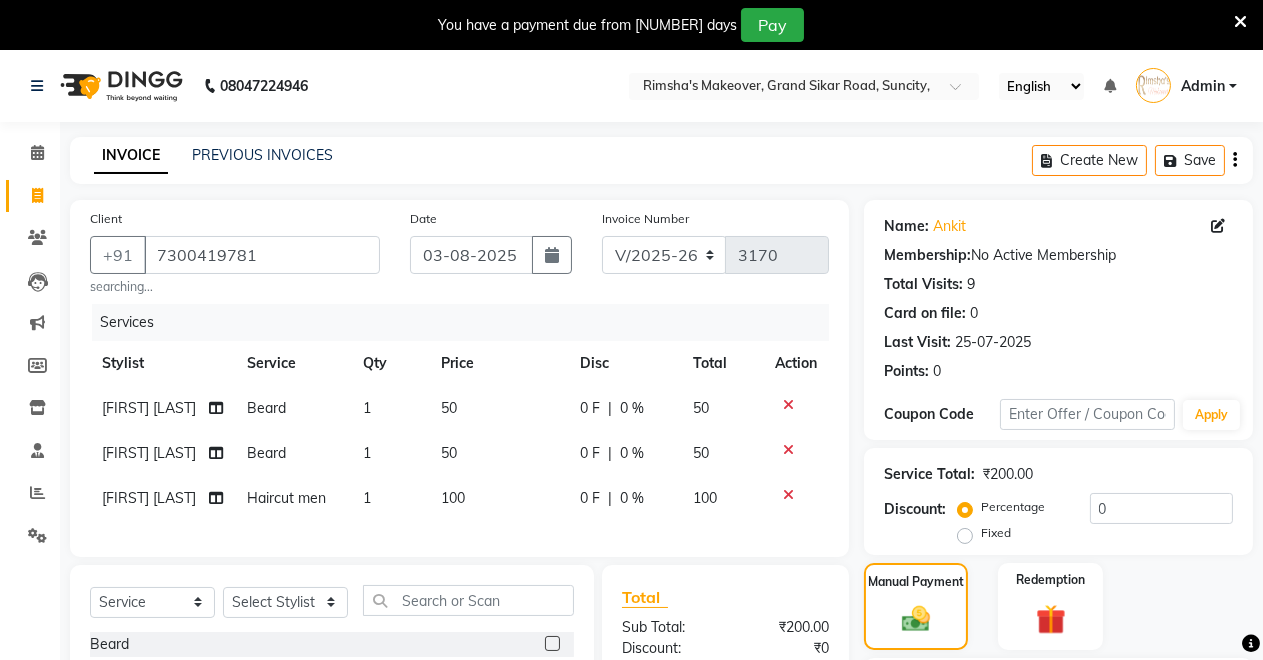 scroll, scrollTop: 357, scrollLeft: 0, axis: vertical 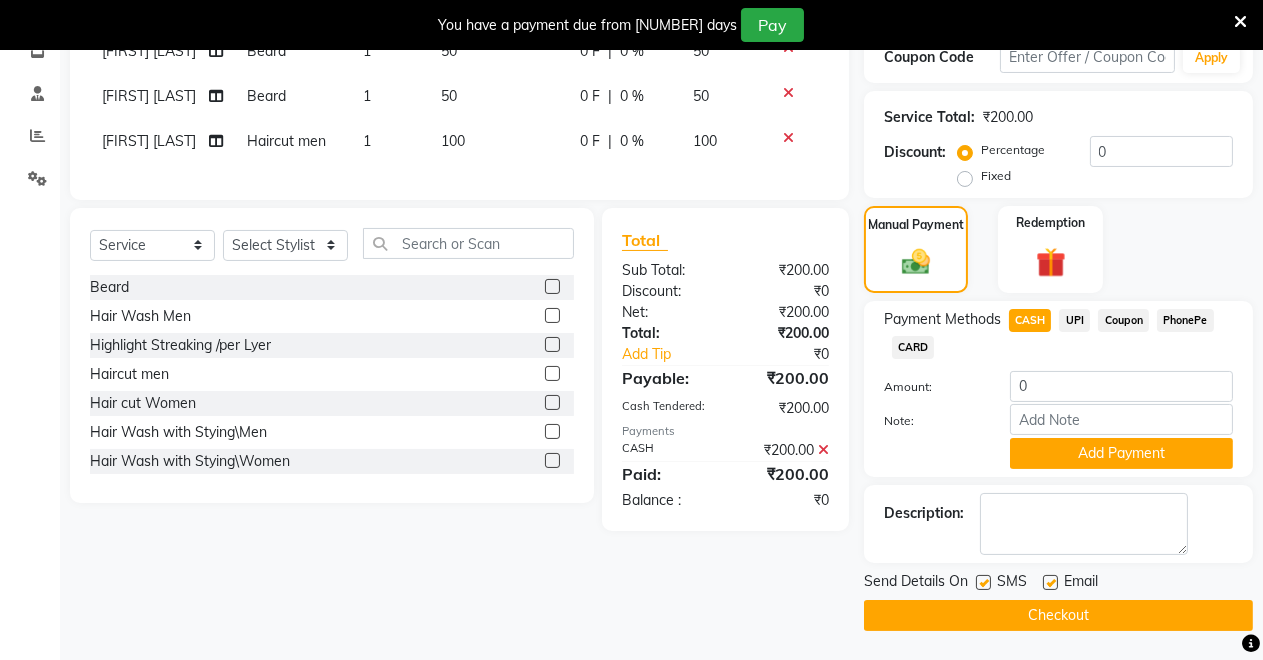 click on "CASH" 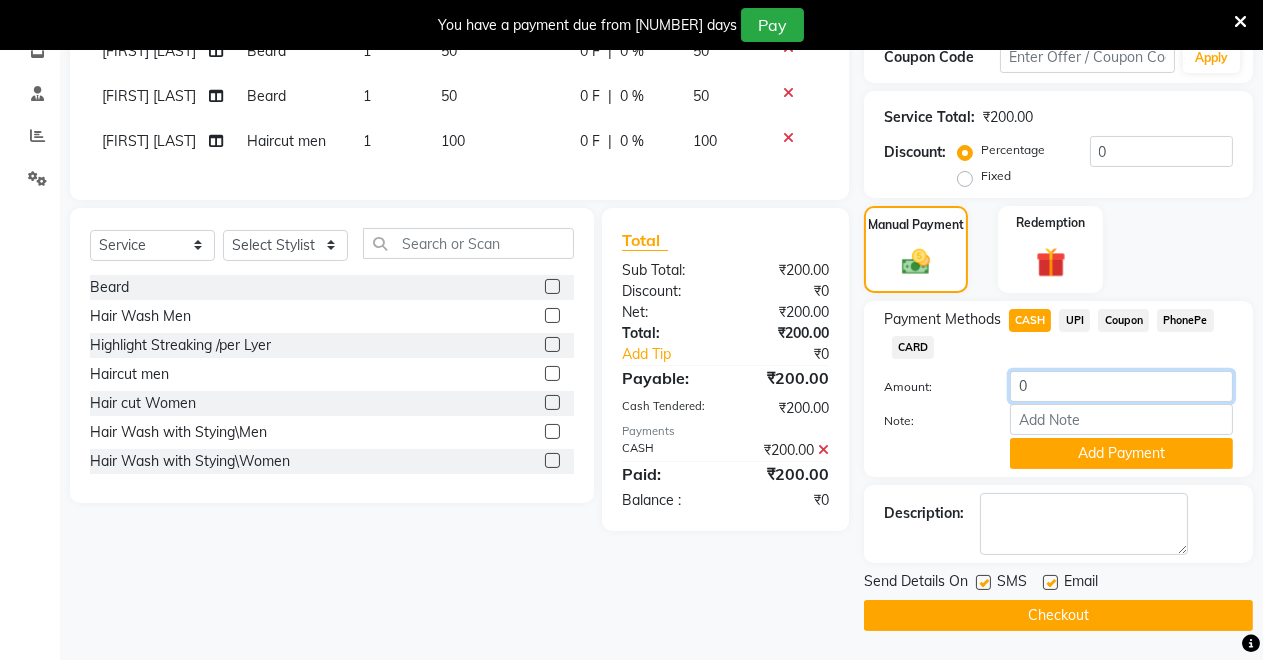 click on "0" 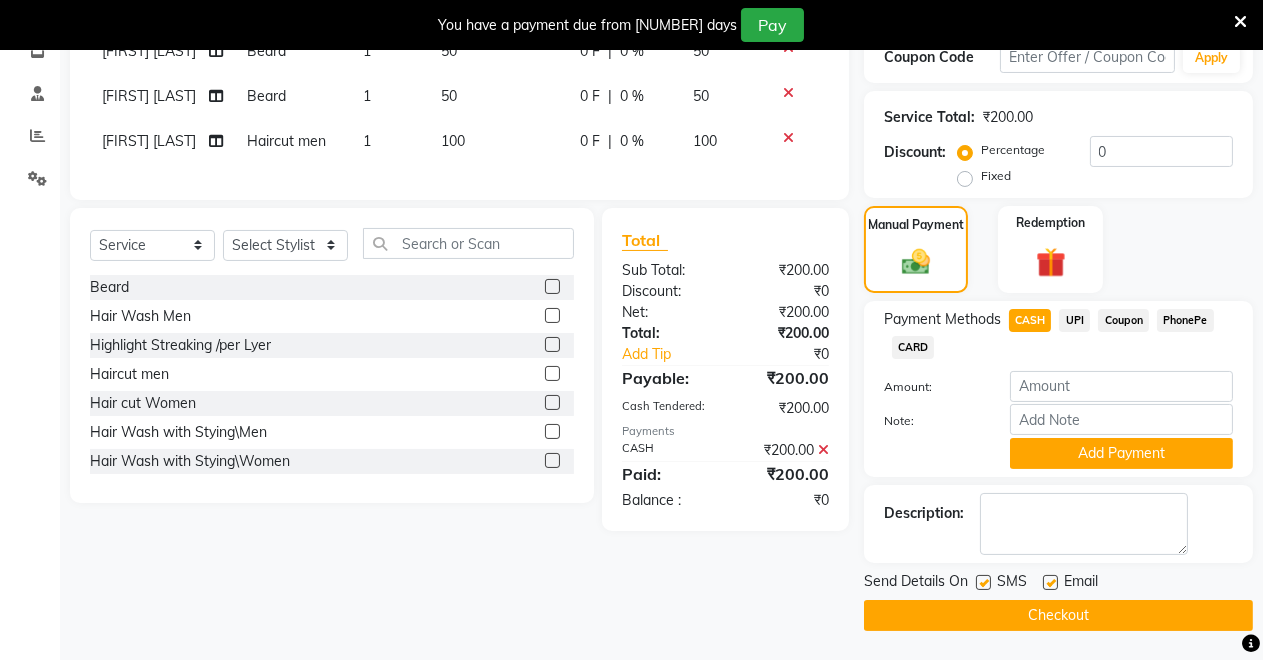 click on "CASH" 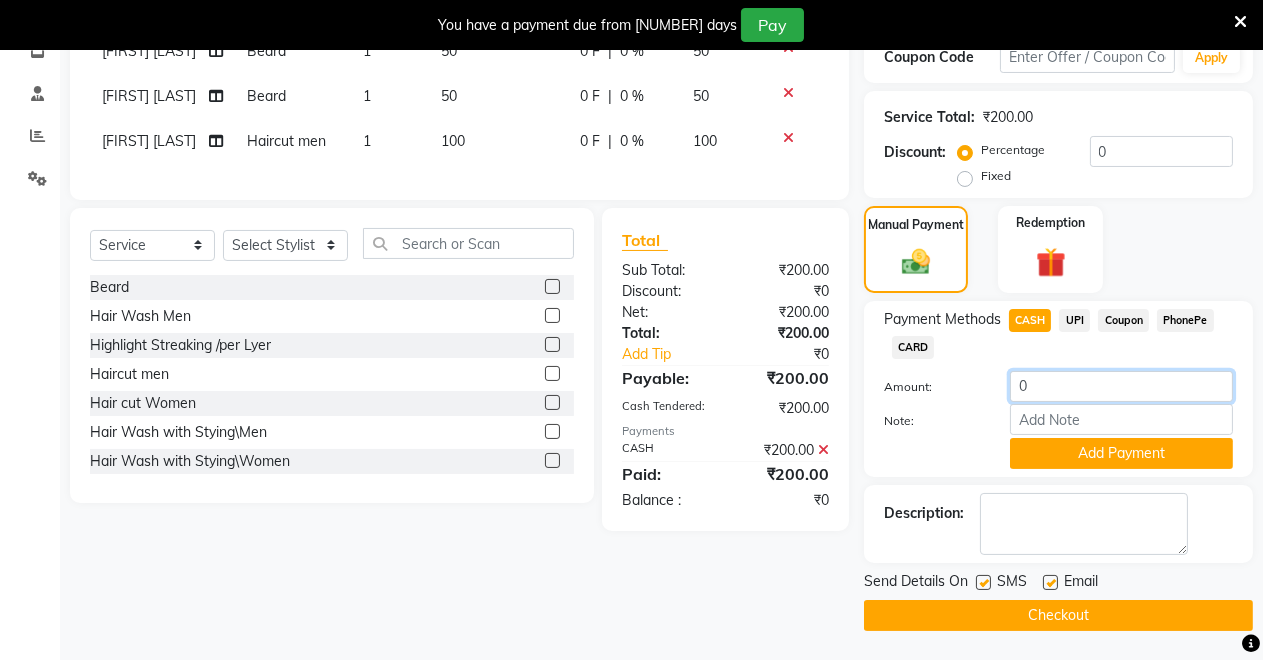 click on "0" 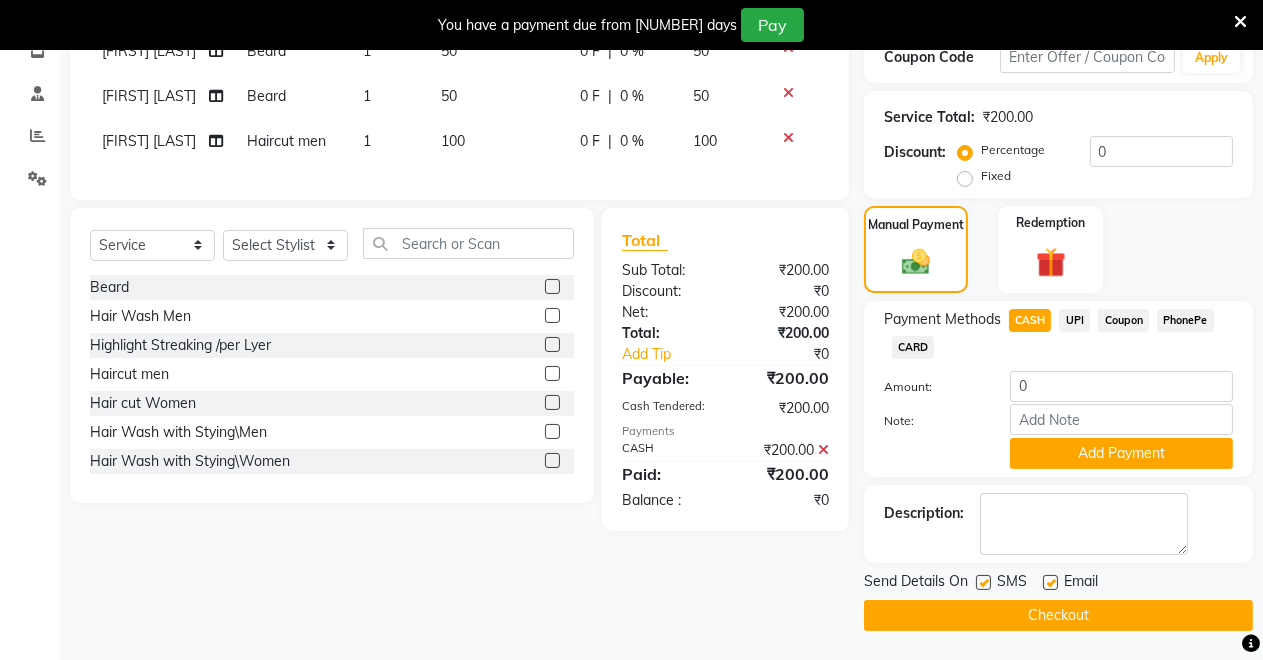 click 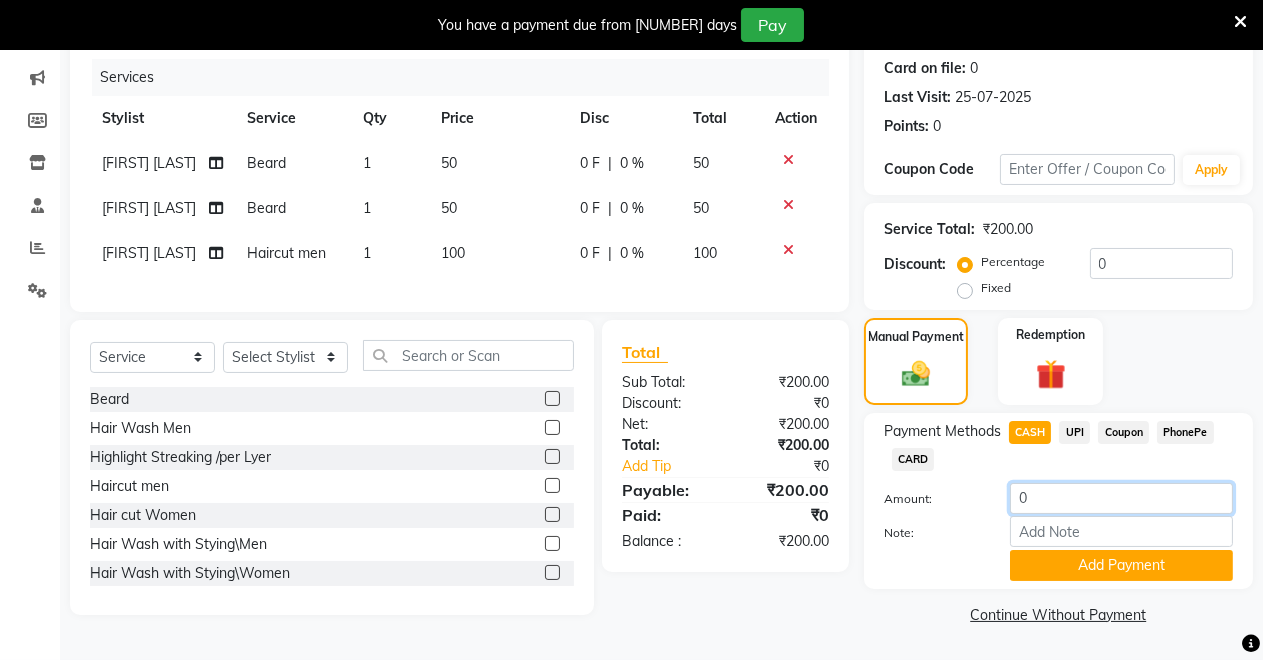 click on "0" 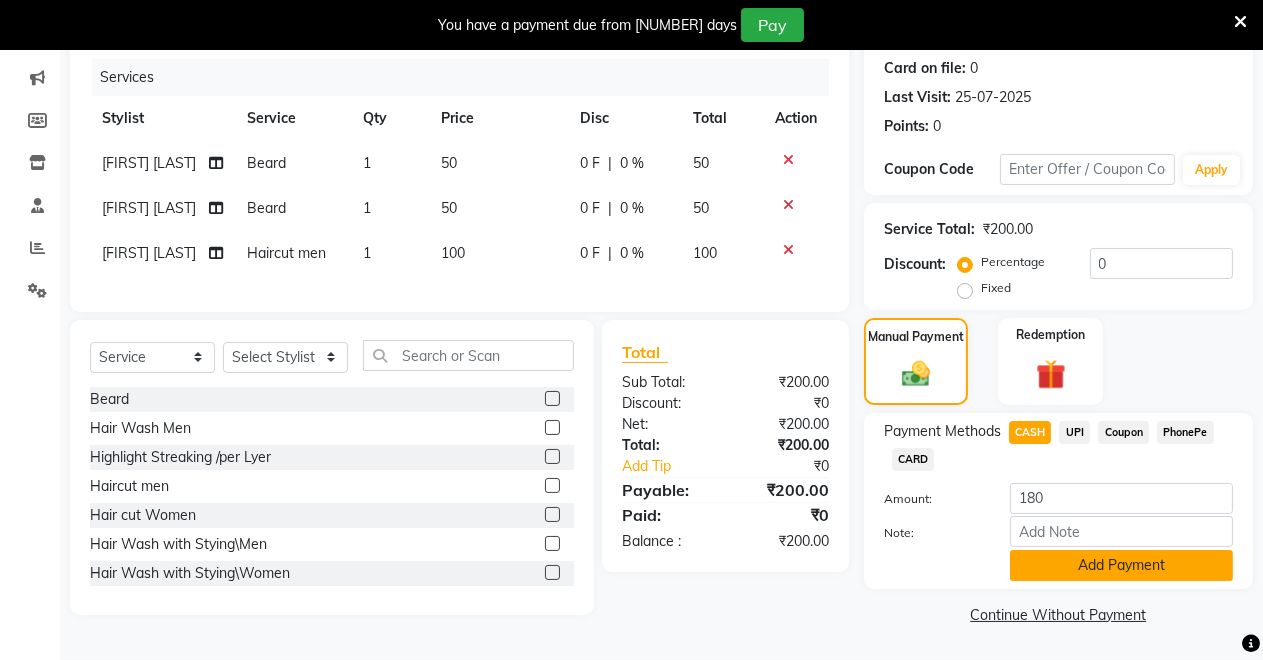 click on "Add Payment" 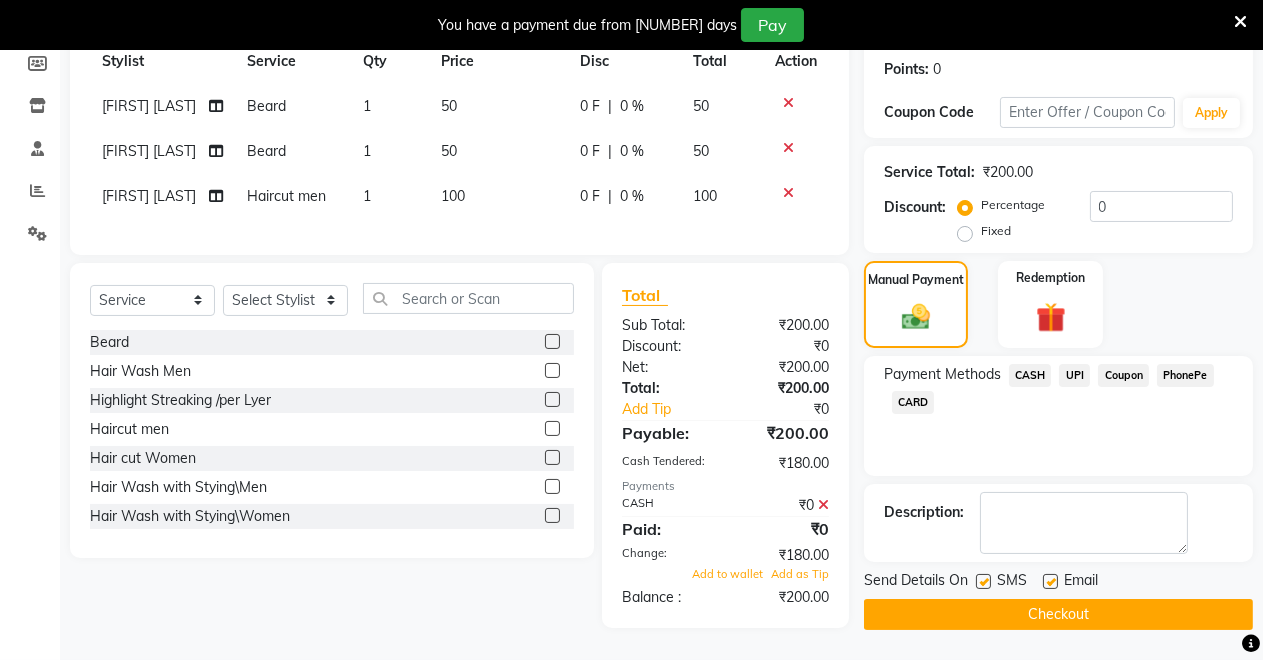 click on "UPI" 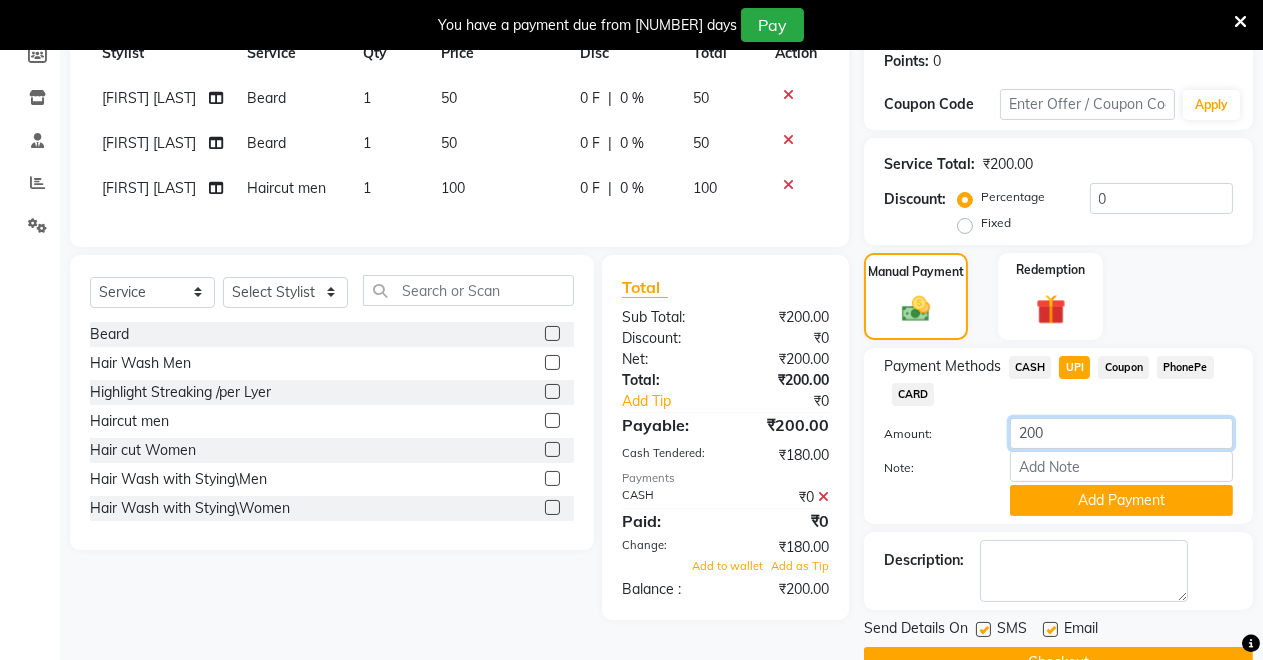 click on "200" 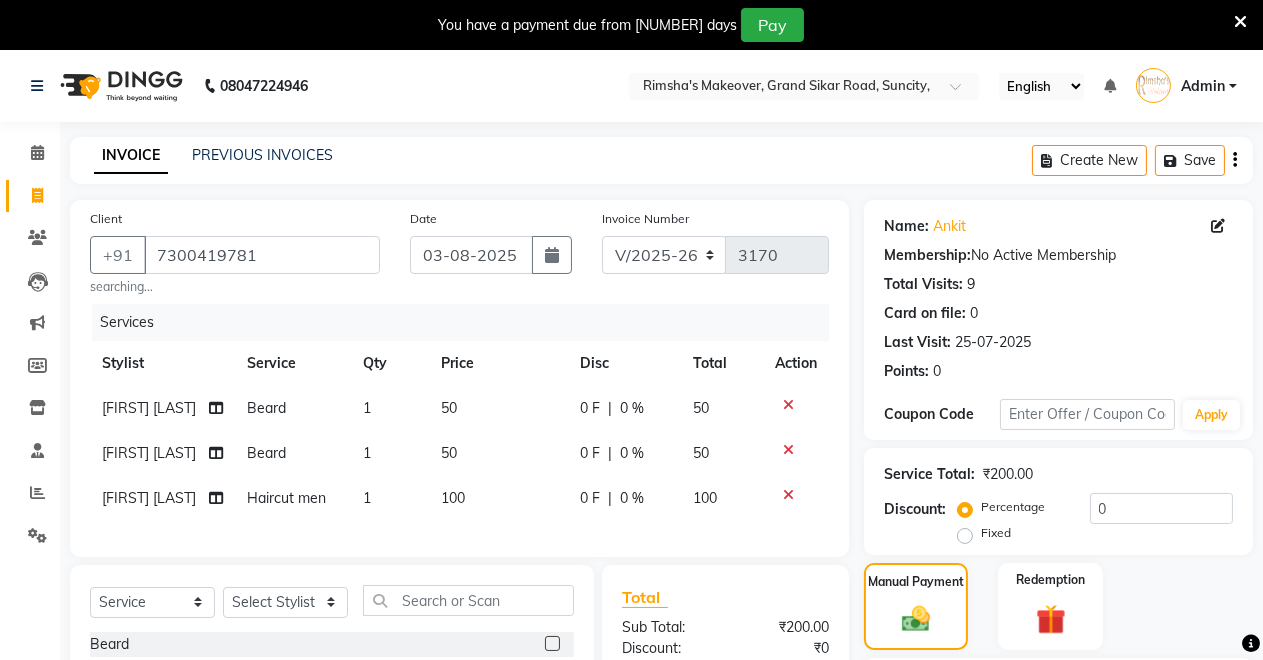 scroll, scrollTop: 379, scrollLeft: 0, axis: vertical 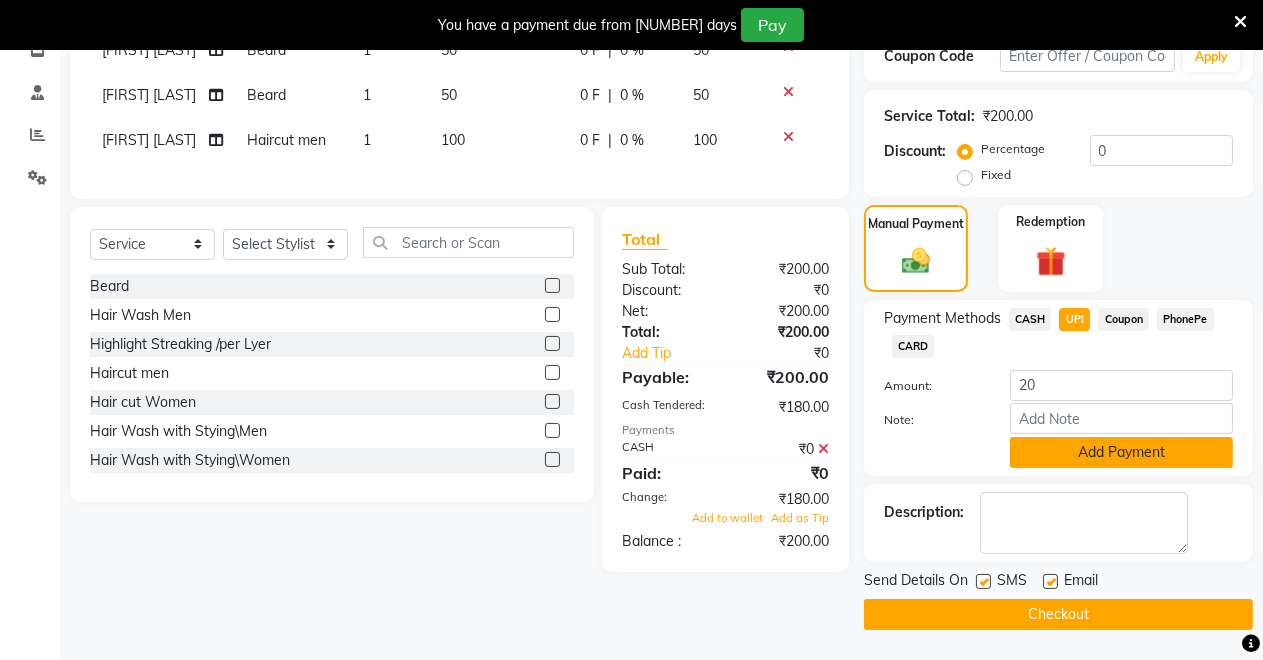 click on "Add Payment" 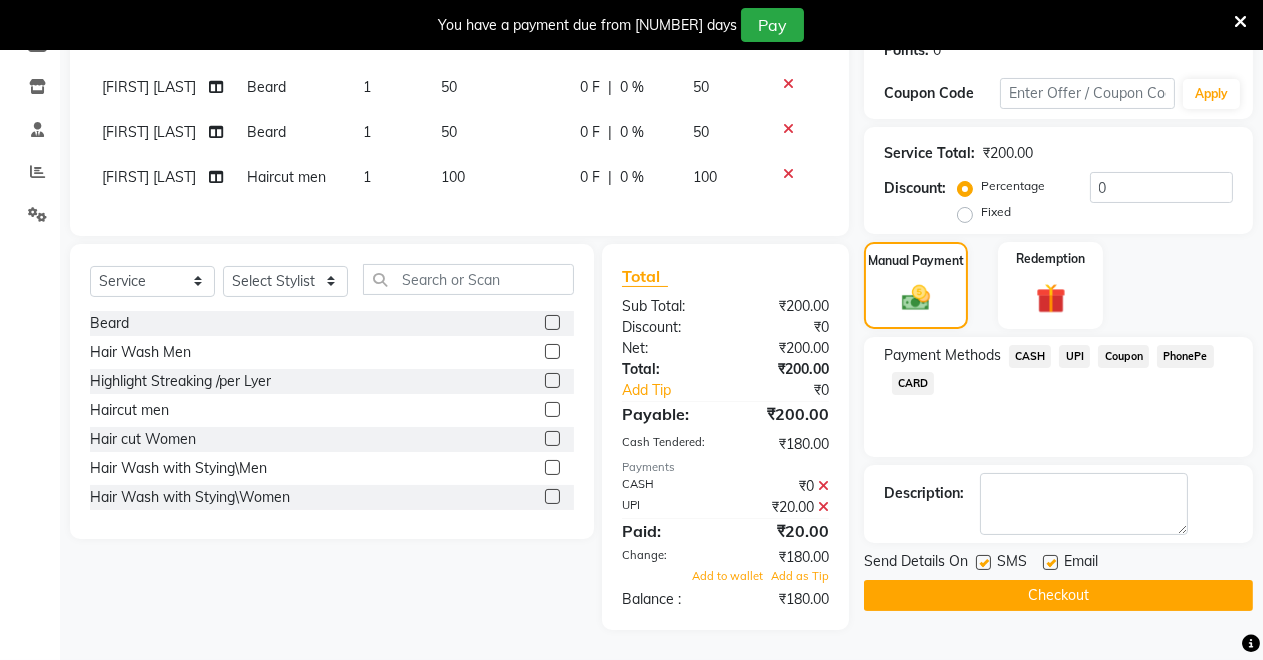 click 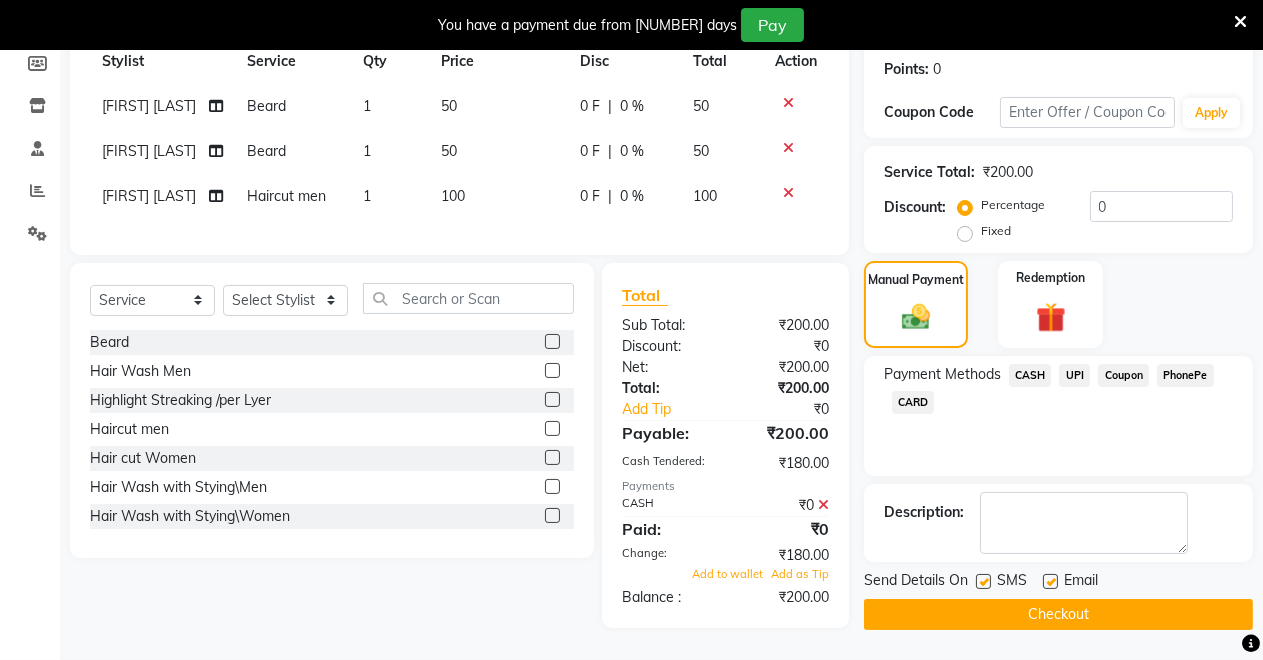 click on "₹0" 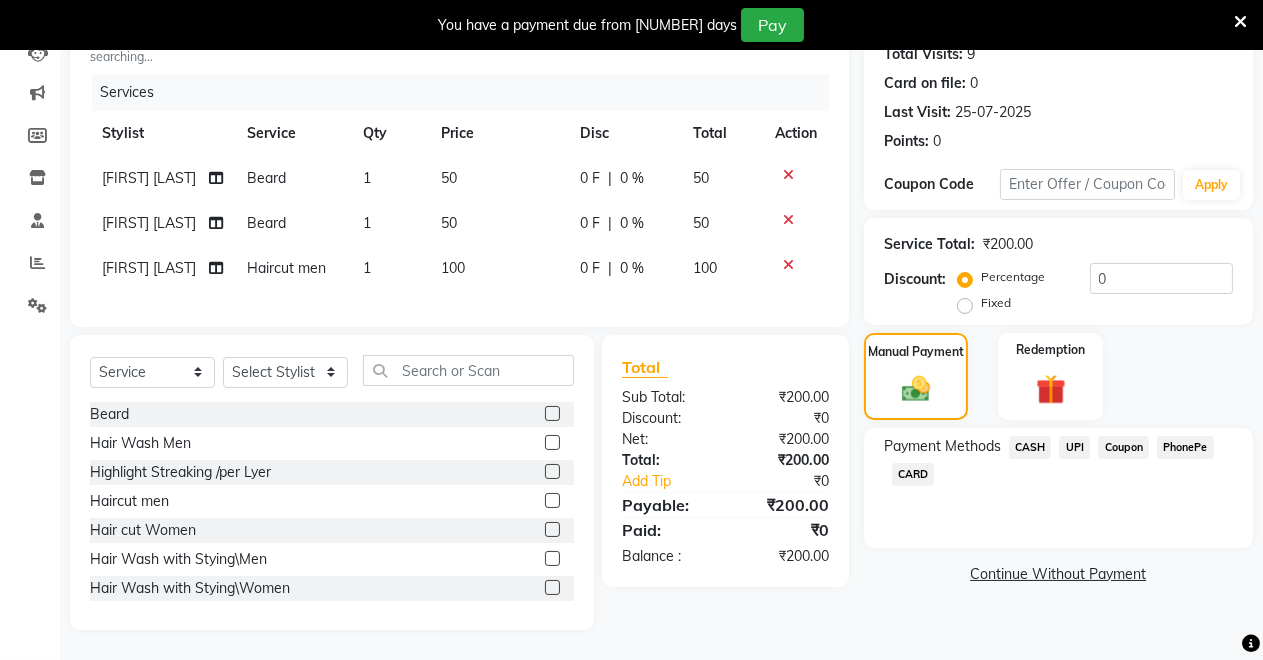 scroll, scrollTop: 310, scrollLeft: 0, axis: vertical 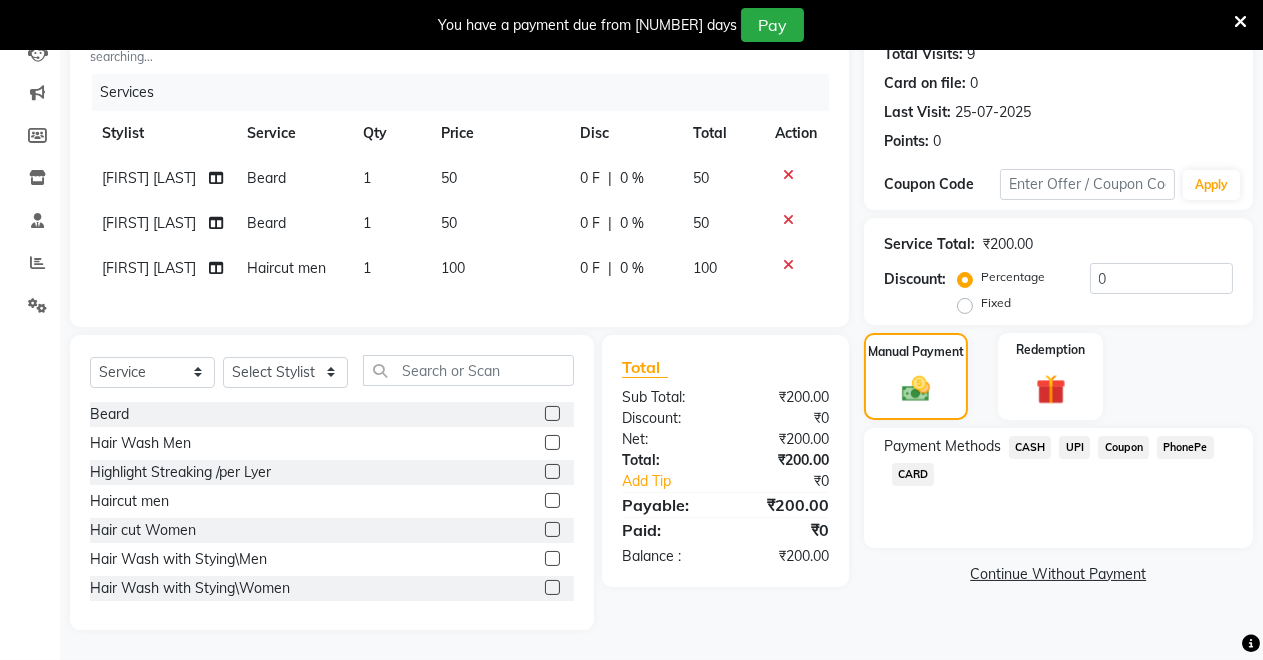 click on "CASH" 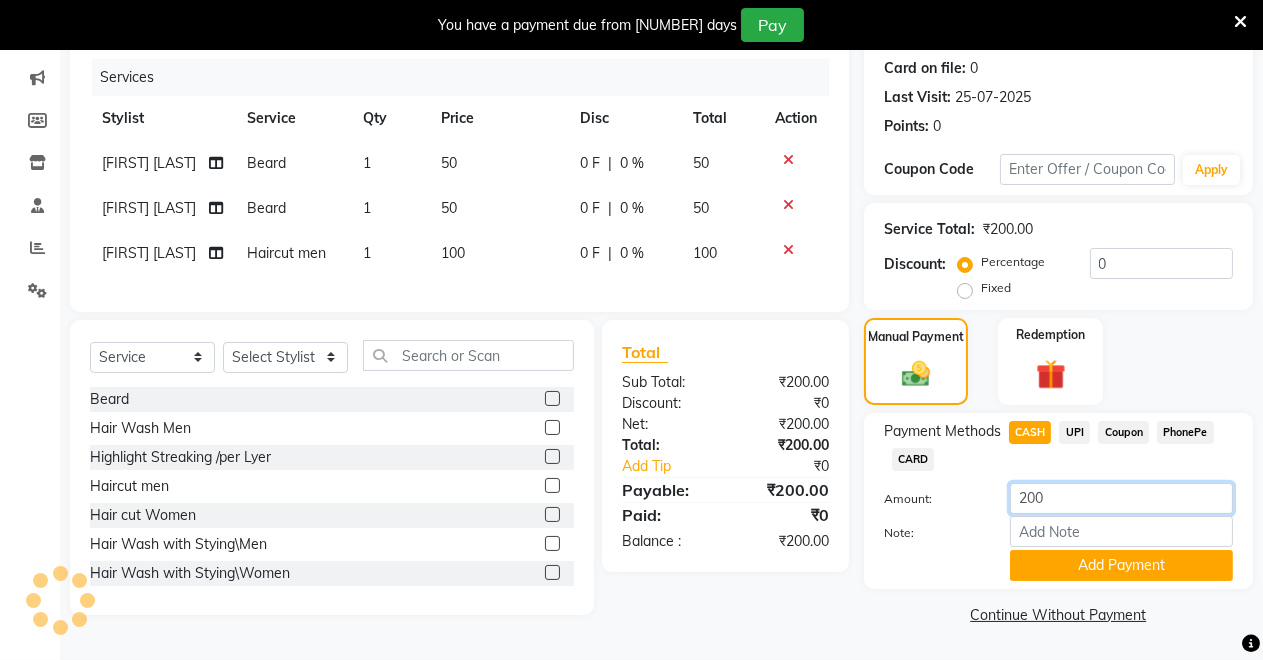 click on "200" 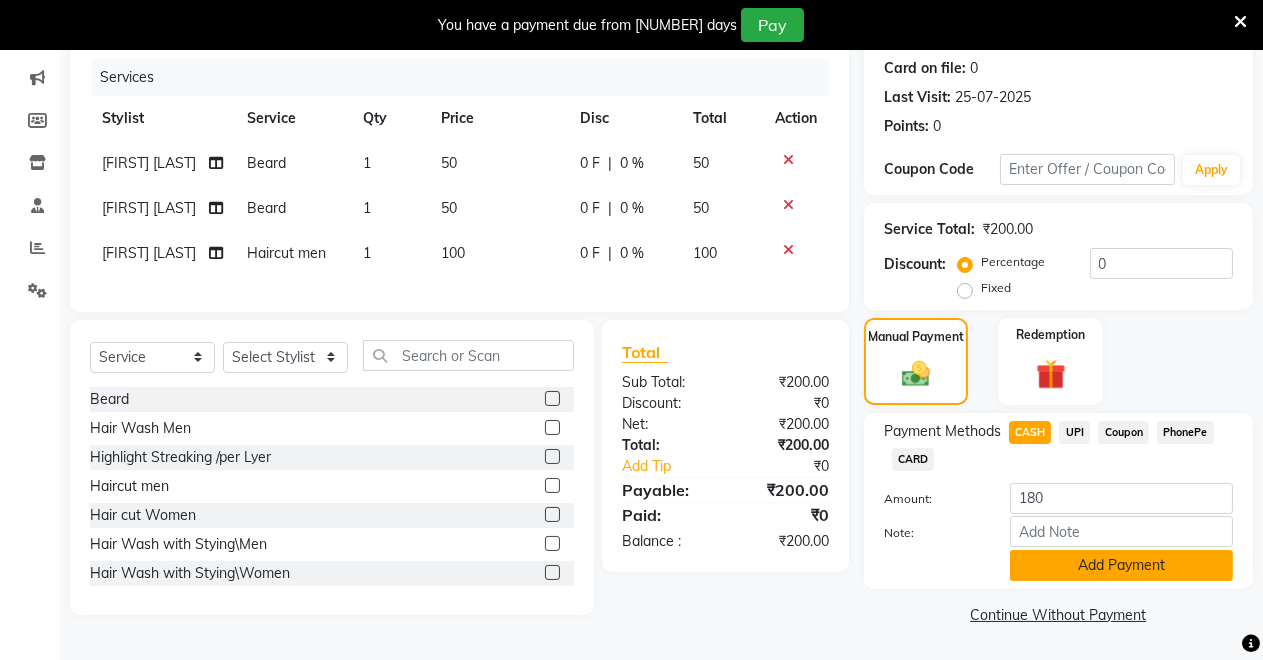 click on "Add Payment" 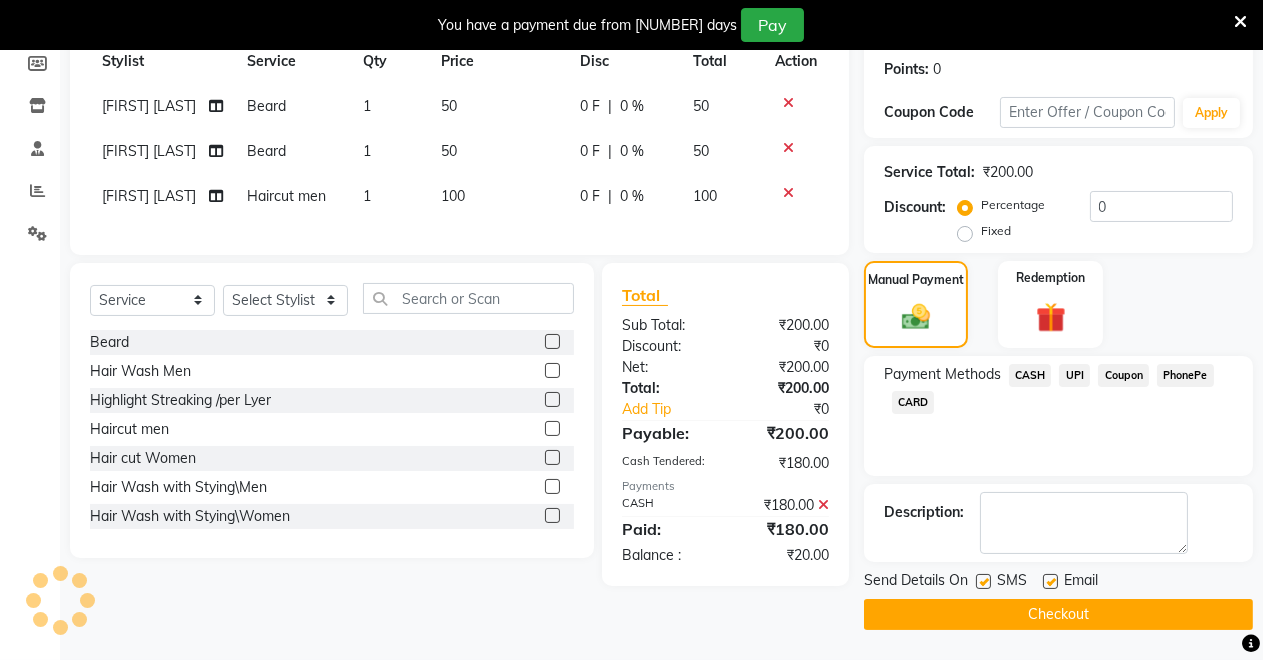 click on "UPI" 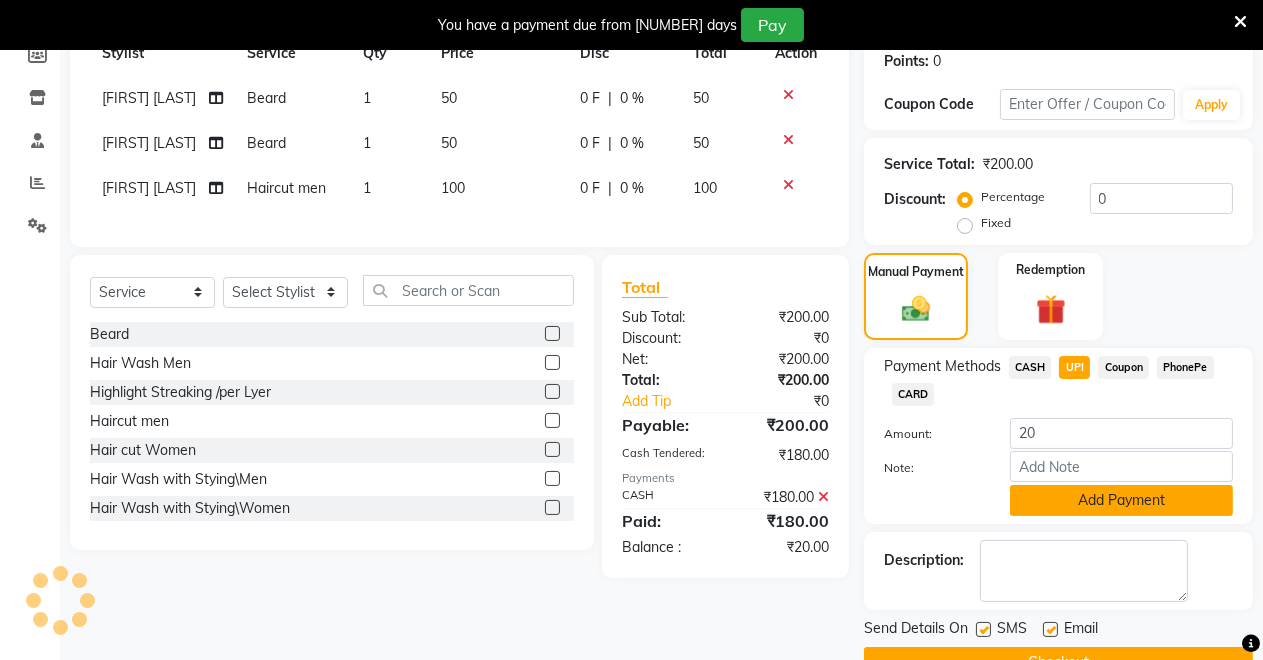 click on "Add Payment" 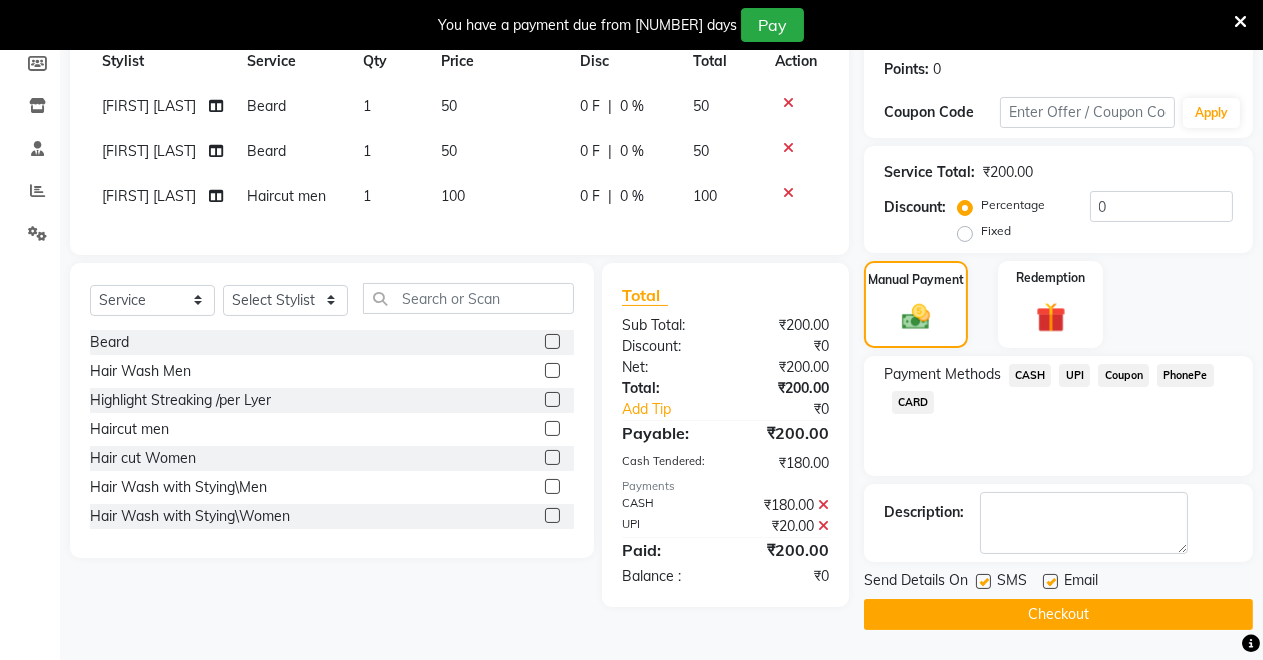 scroll, scrollTop: 359, scrollLeft: 0, axis: vertical 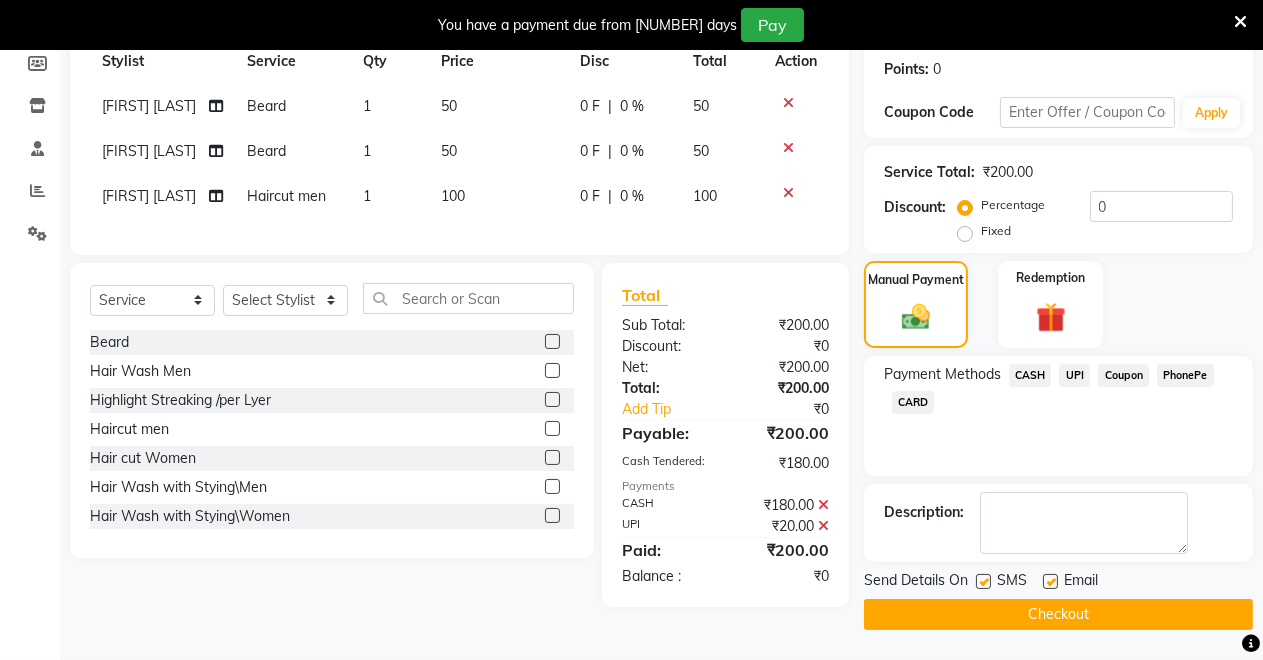 click on "Checkout" 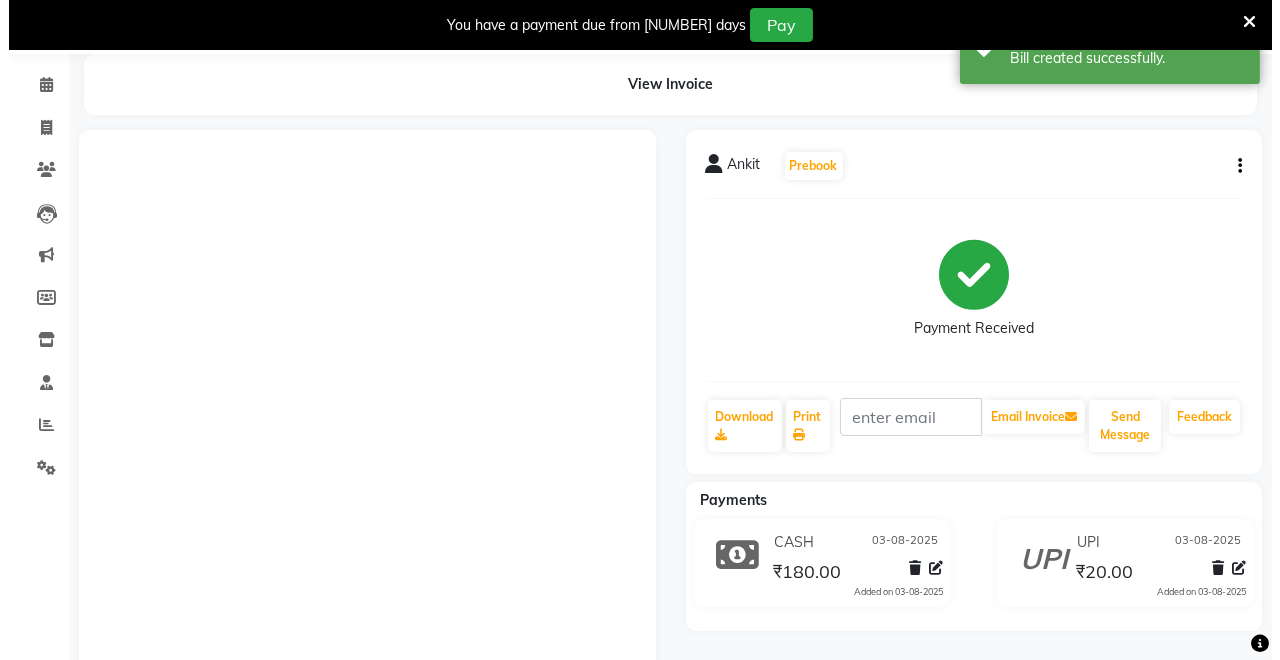 scroll, scrollTop: 138, scrollLeft: 0, axis: vertical 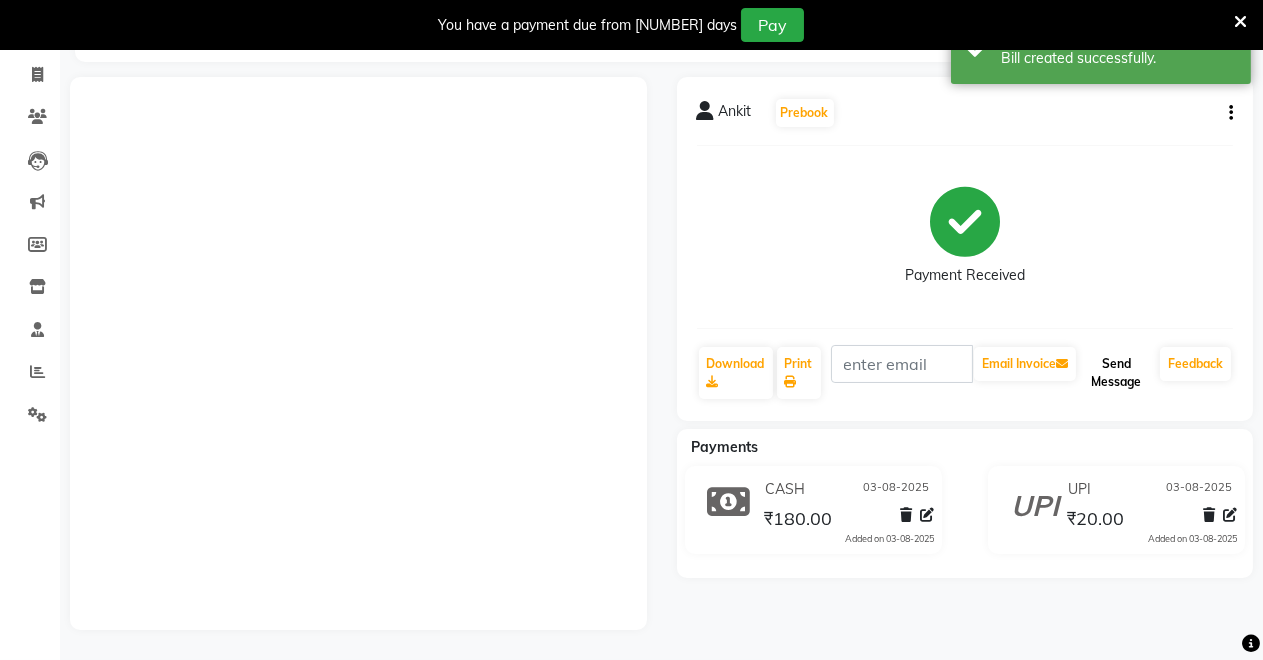 click on "Send Message" 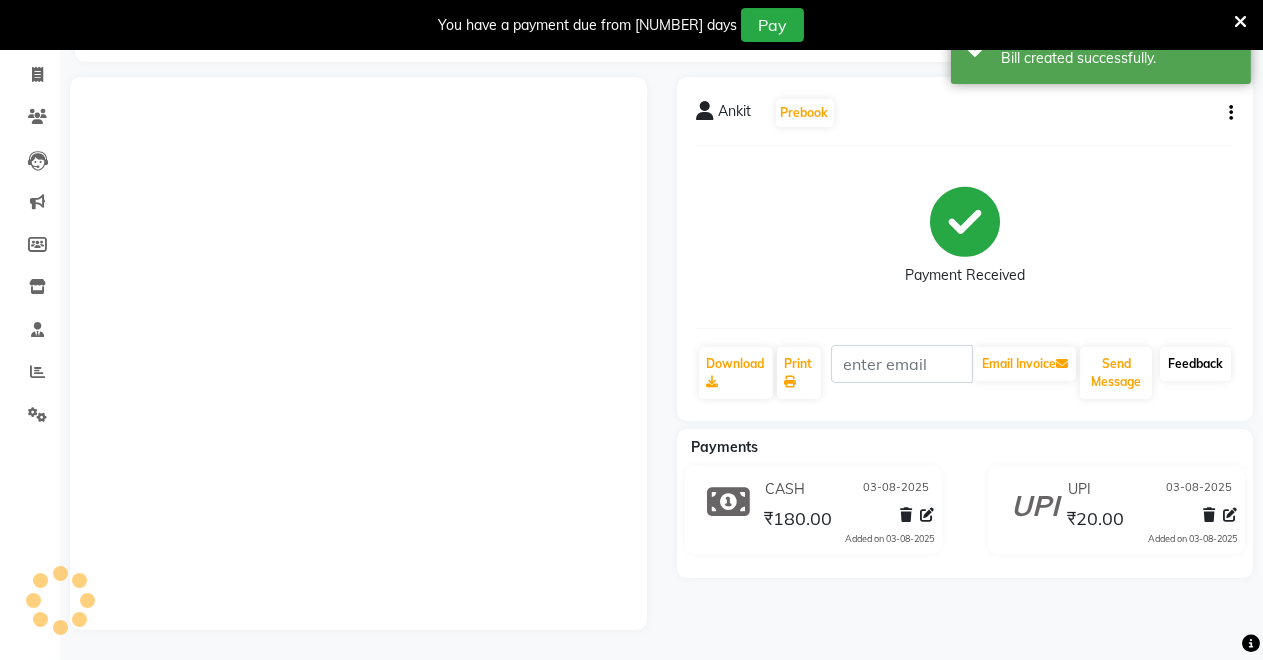 click on "Feedback" 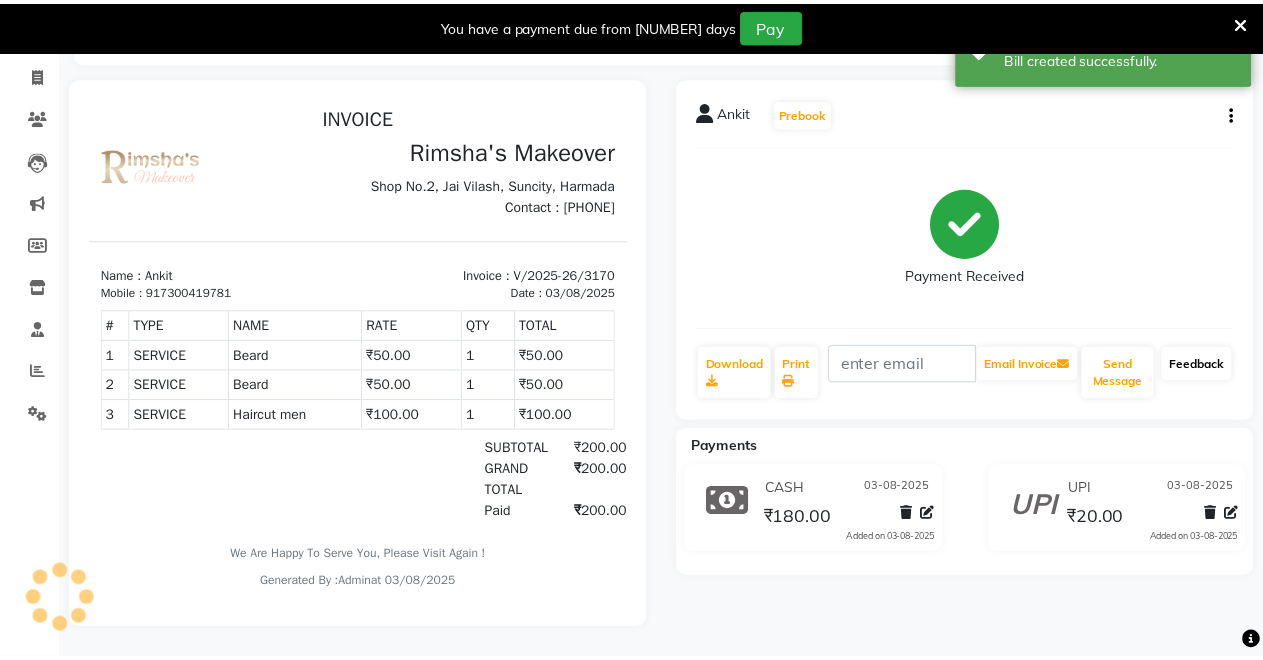 scroll, scrollTop: 0, scrollLeft: 0, axis: both 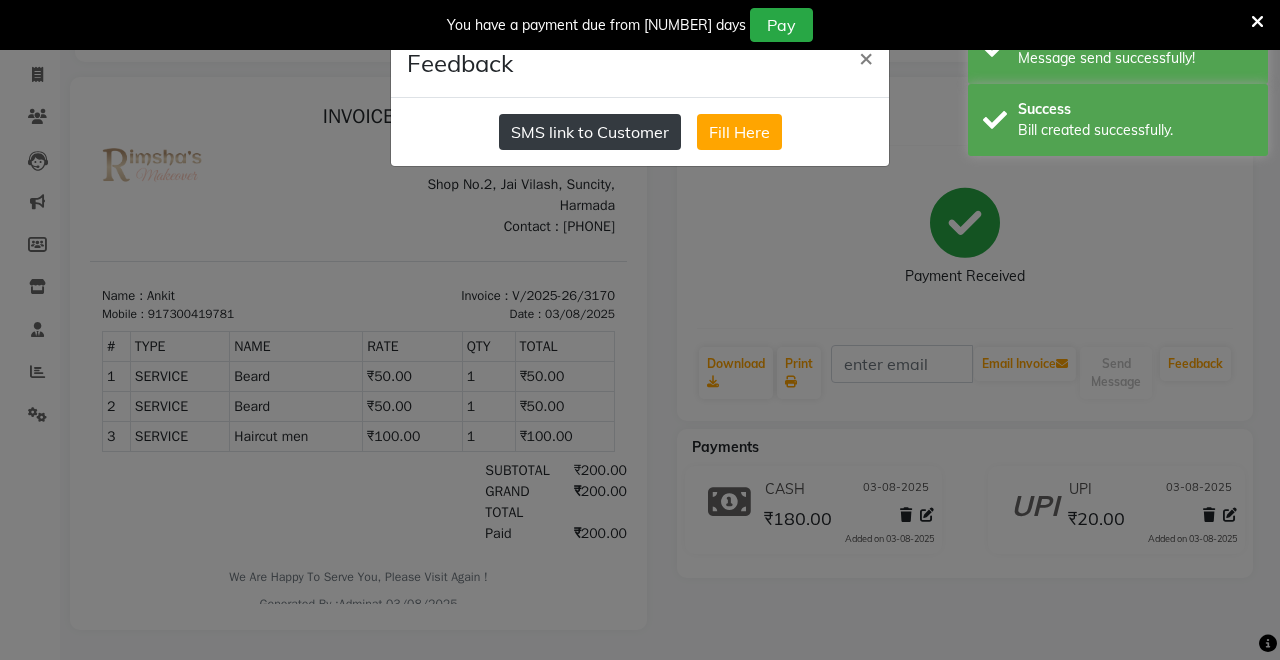 click on "SMS link to Customer" 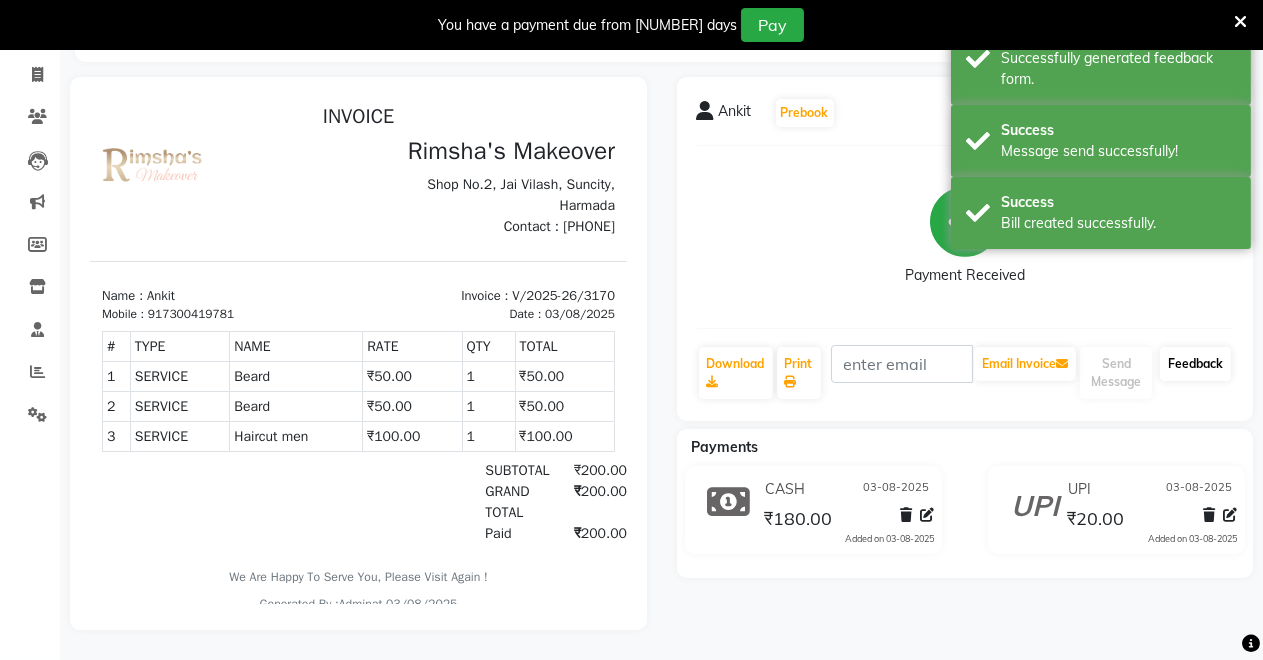 scroll, scrollTop: 0, scrollLeft: 0, axis: both 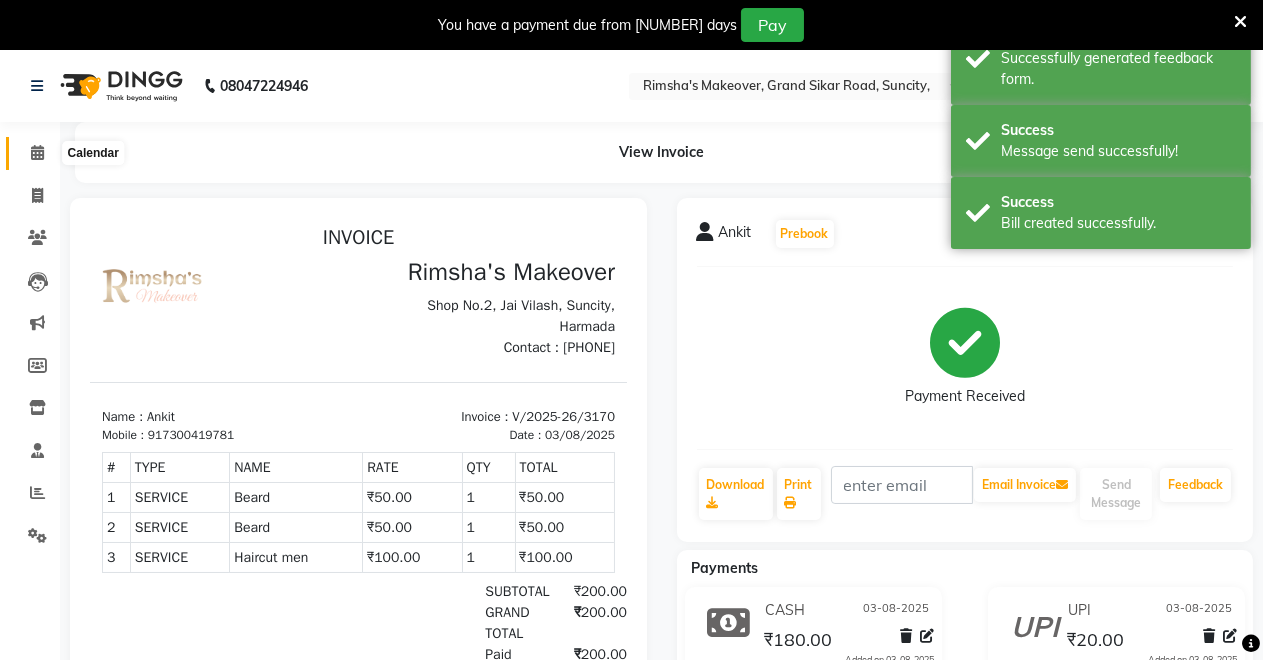 click 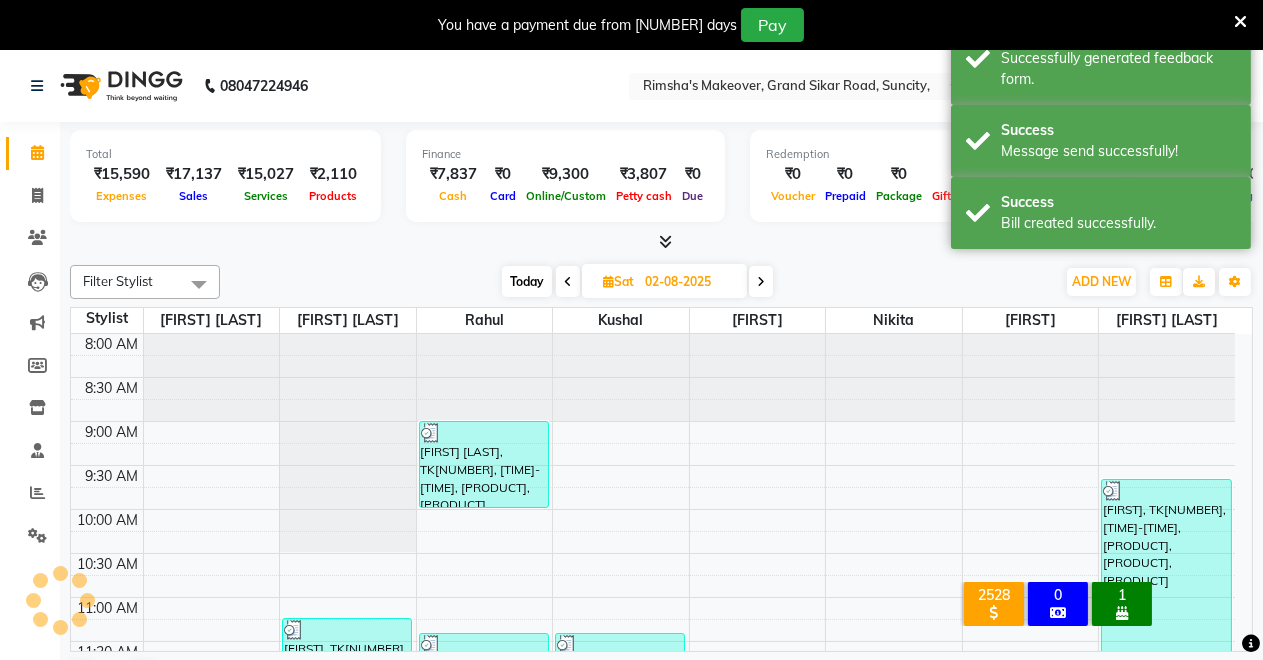 scroll, scrollTop: 869, scrollLeft: 0, axis: vertical 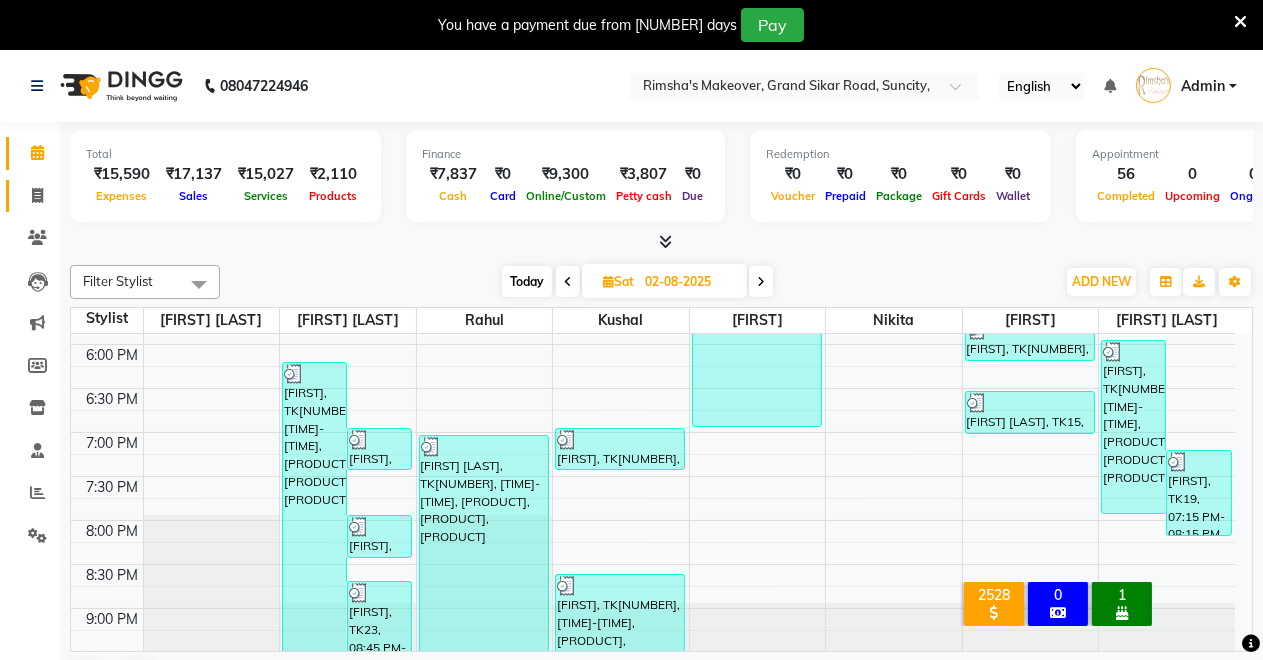 click on "Invoice" 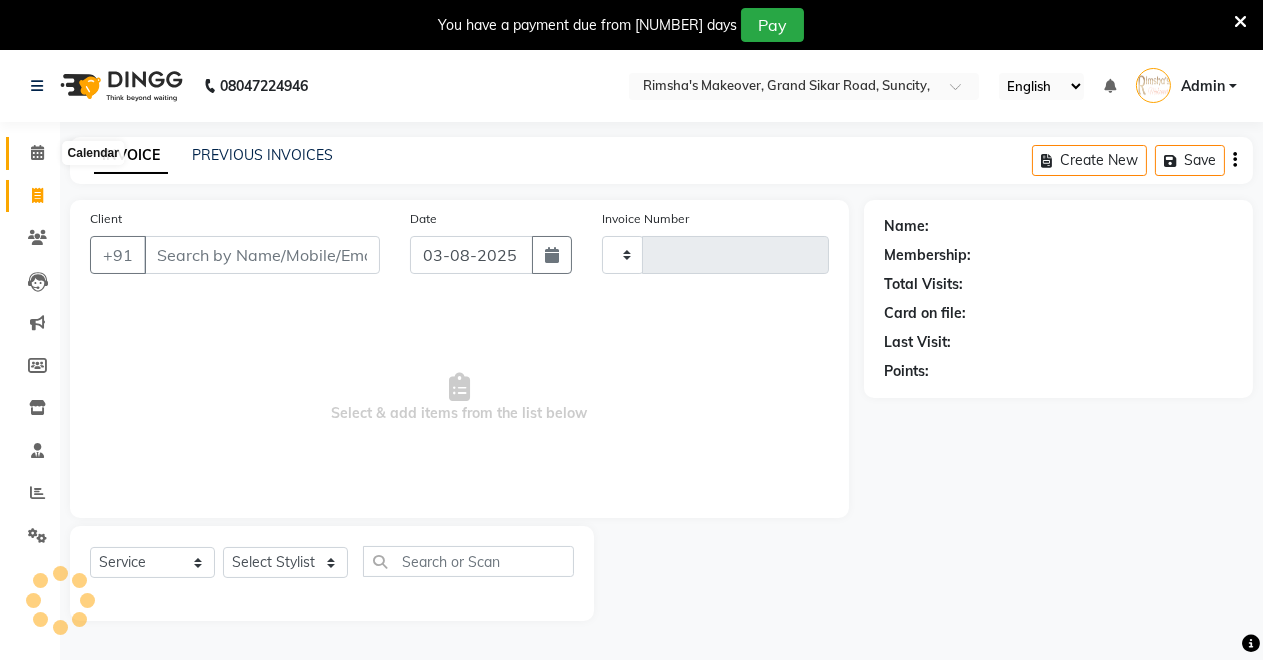 click 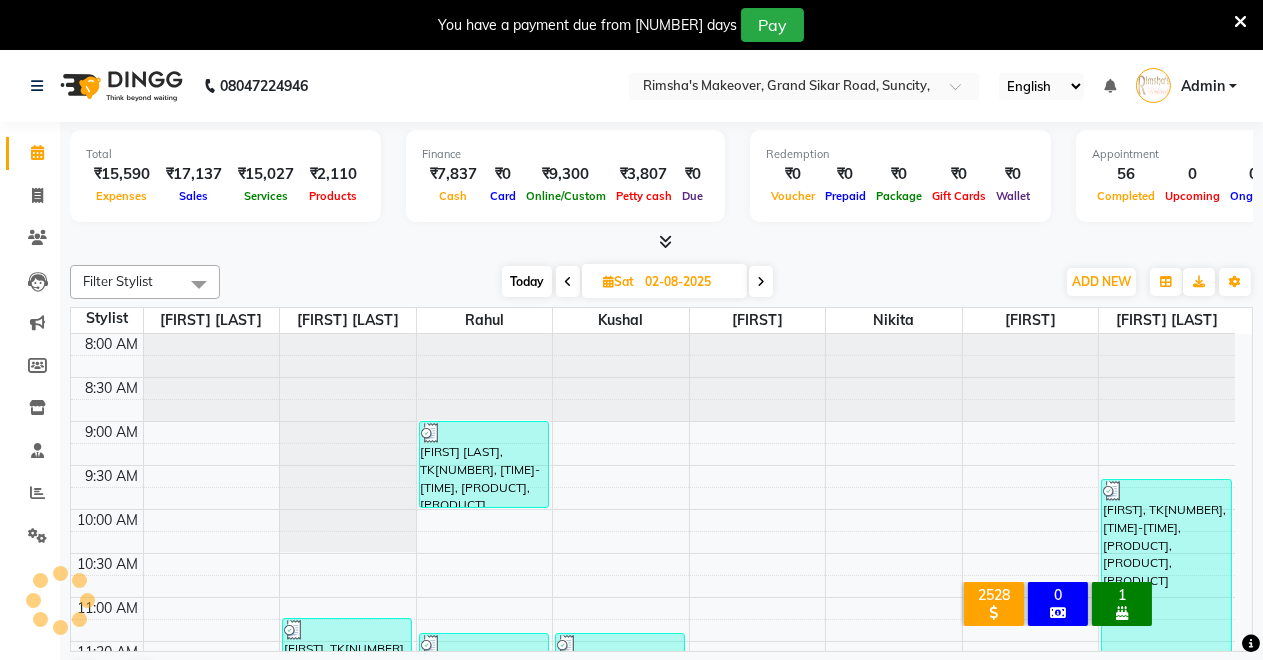 scroll, scrollTop: 0, scrollLeft: 0, axis: both 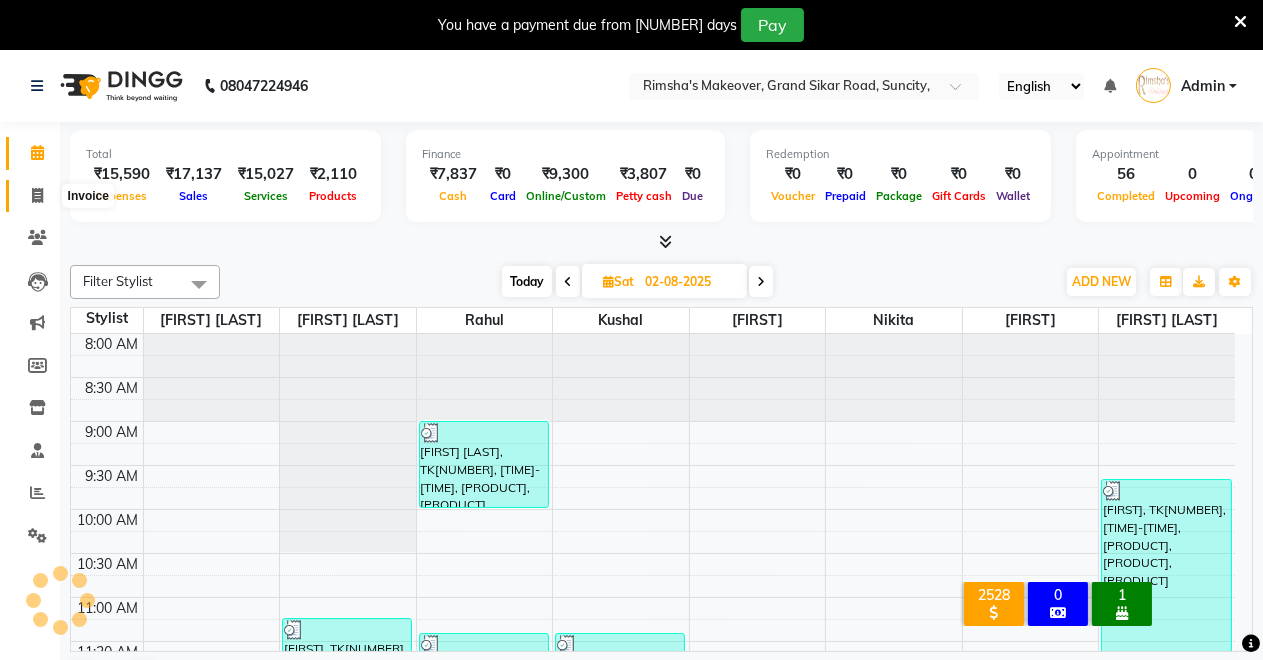 click 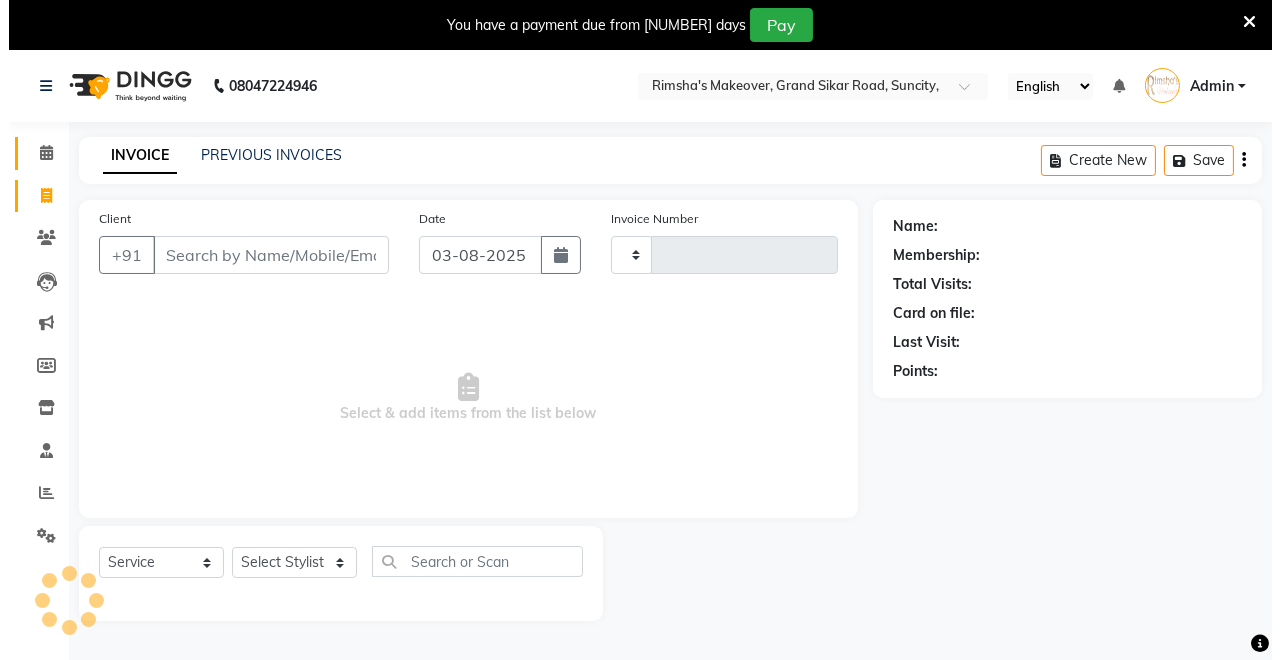 scroll, scrollTop: 49, scrollLeft: 0, axis: vertical 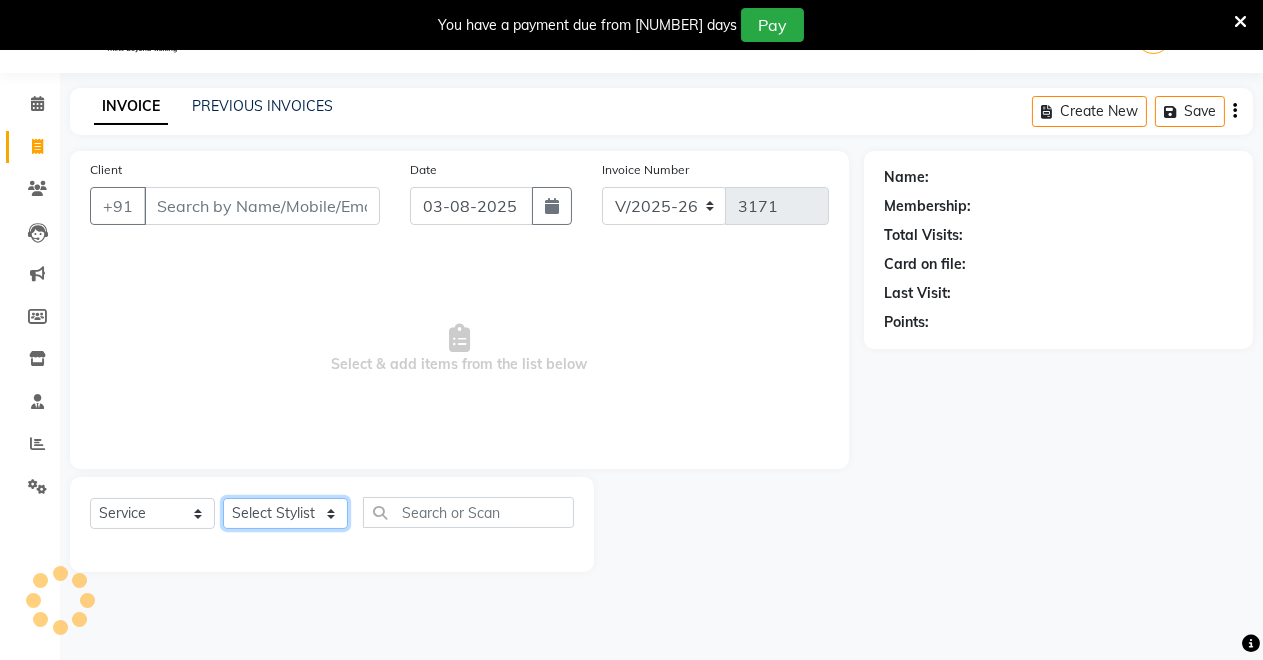 click on "Select Stylist" 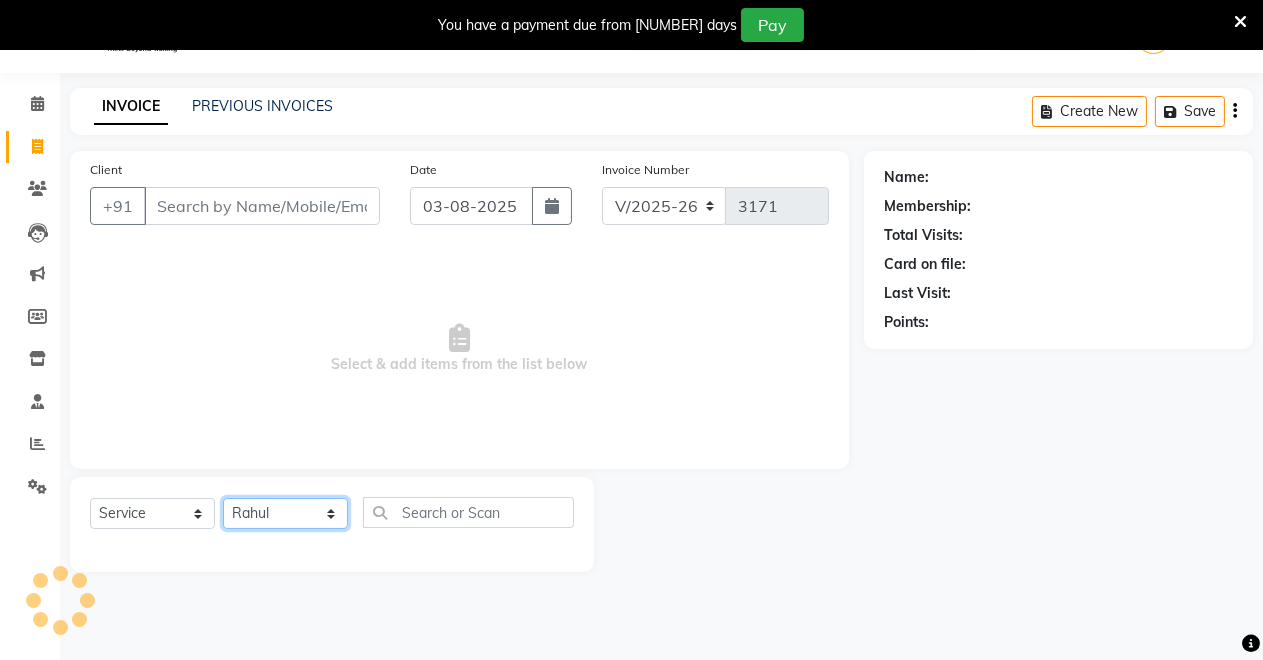 click on "Select Stylist Badal kumar Jeetu Kushal Nikita Rahul Sachin Dangoriya Shikha Suman Verma" 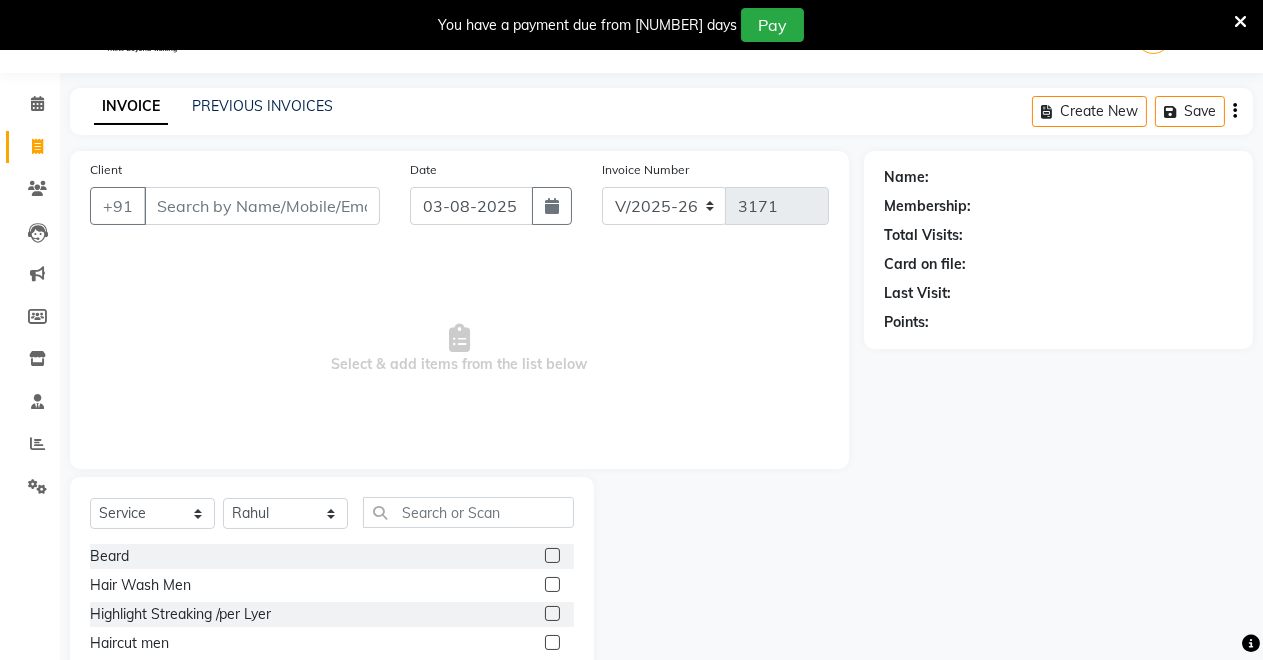 click 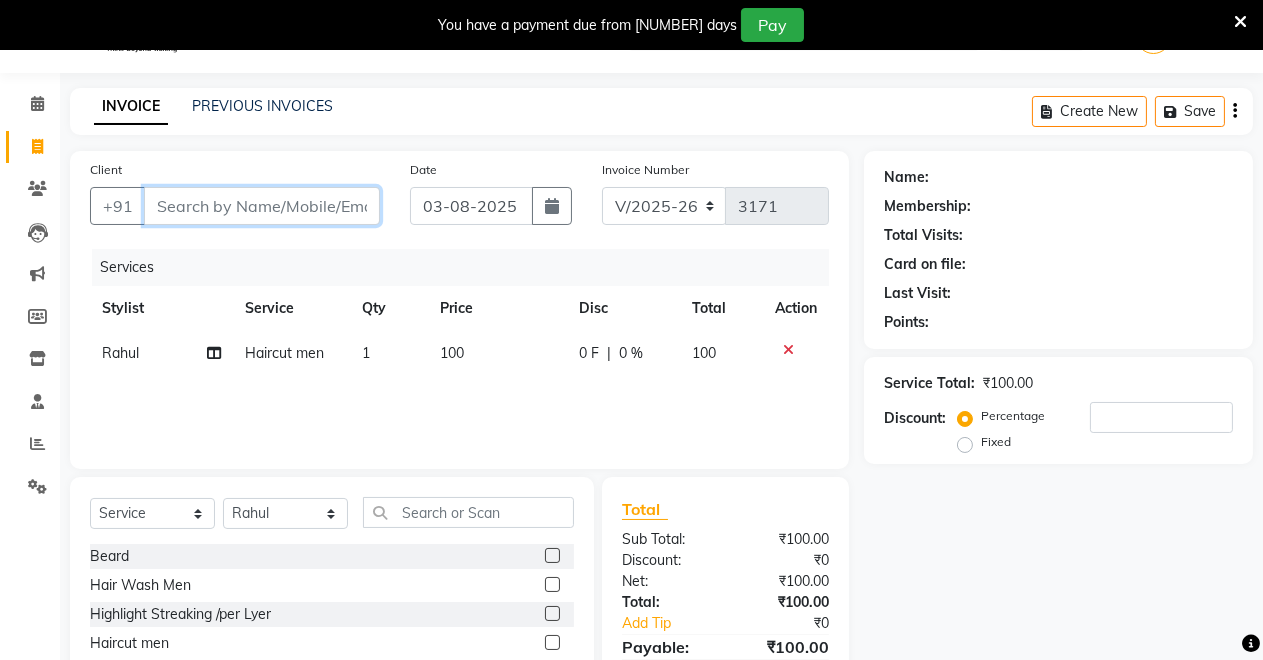 click on "Client" at bounding box center [262, 206] 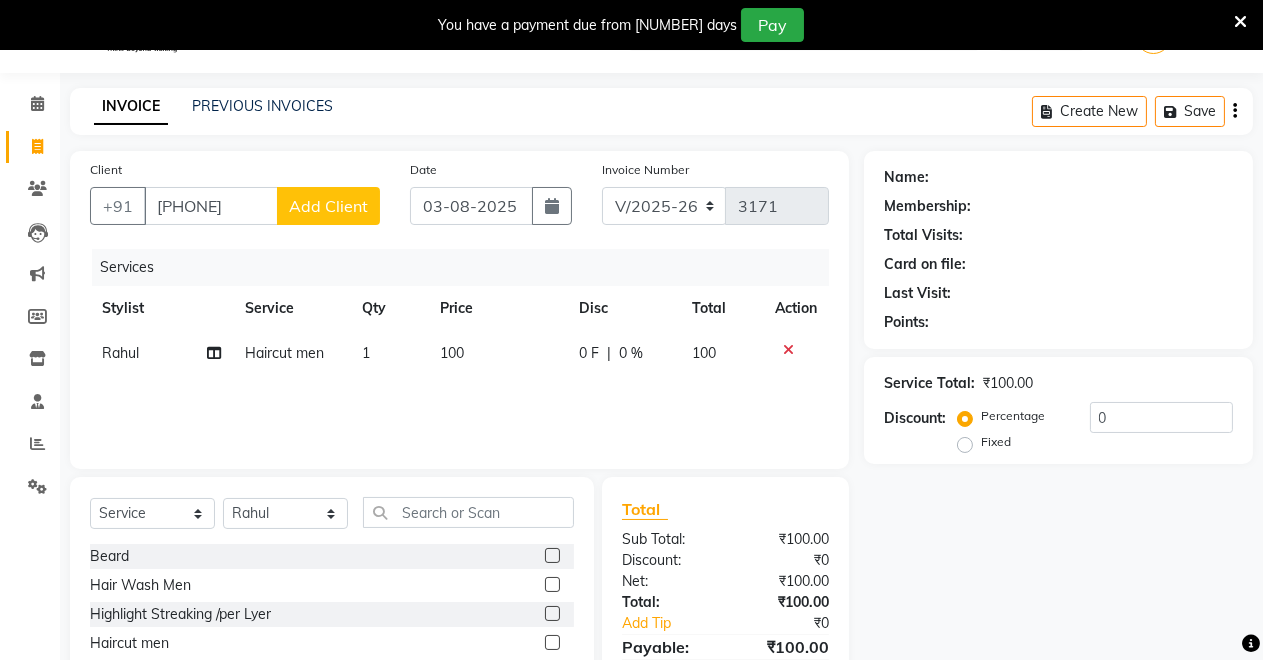 click on "Add Client" 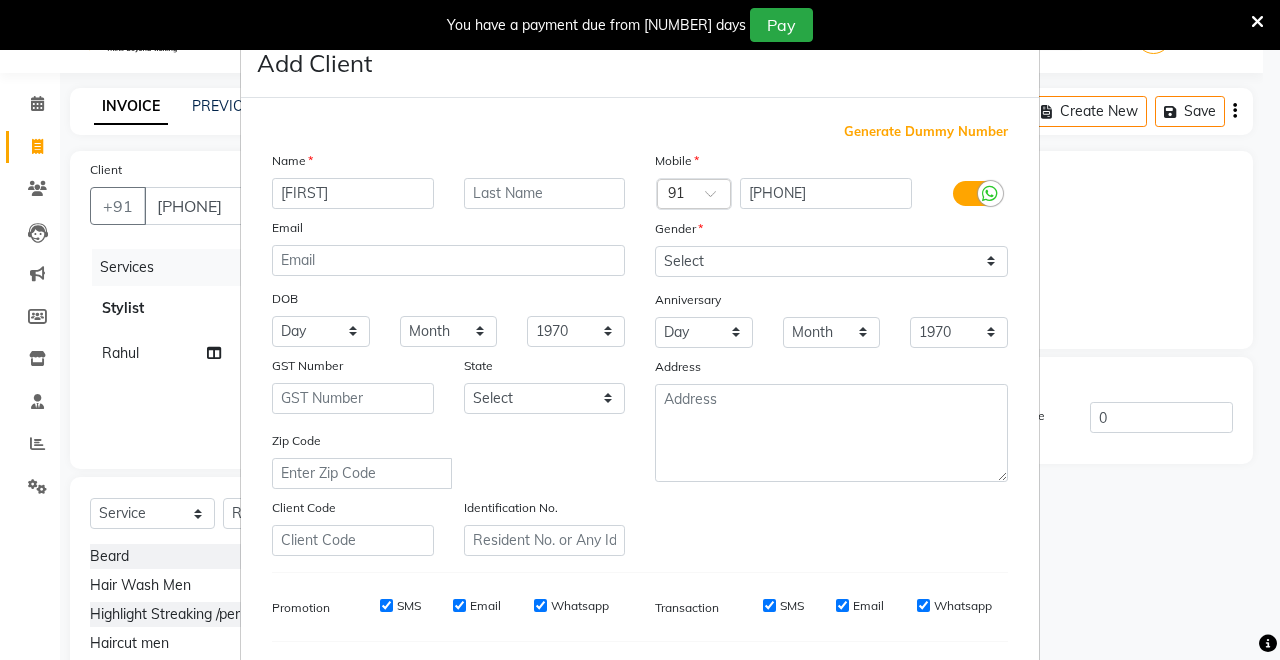 click on "Anniversary" at bounding box center [831, 301] 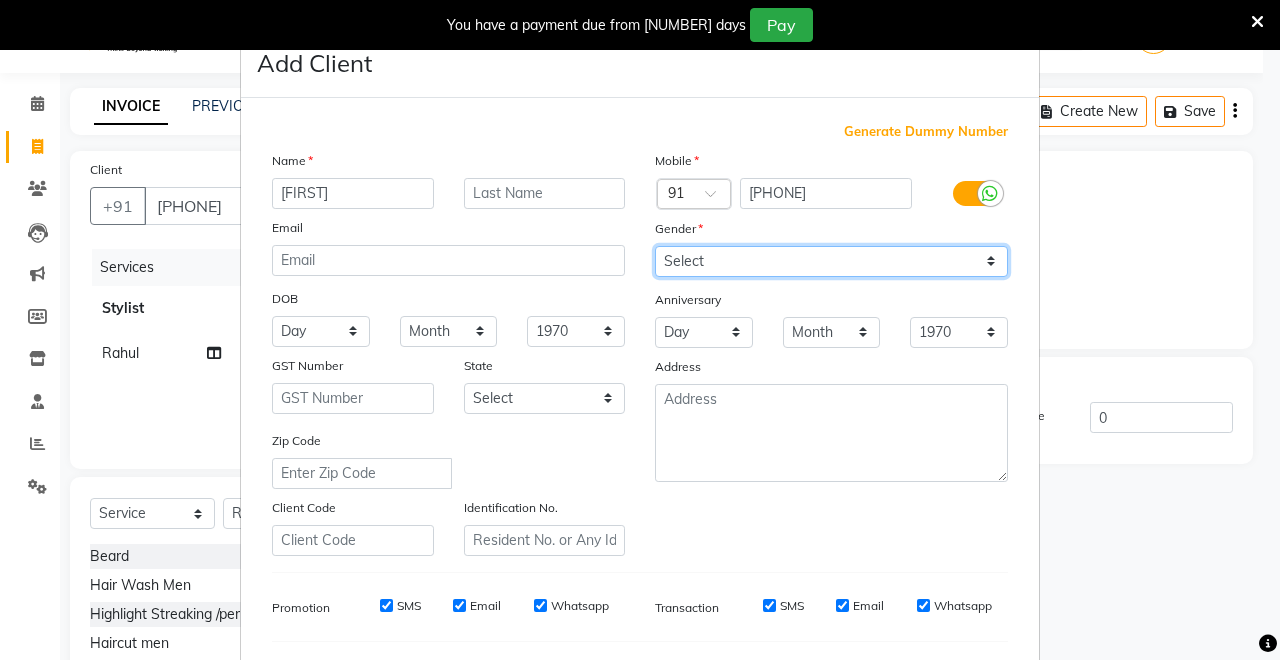 click on "Select Male Female Other Prefer Not To Say" at bounding box center [831, 261] 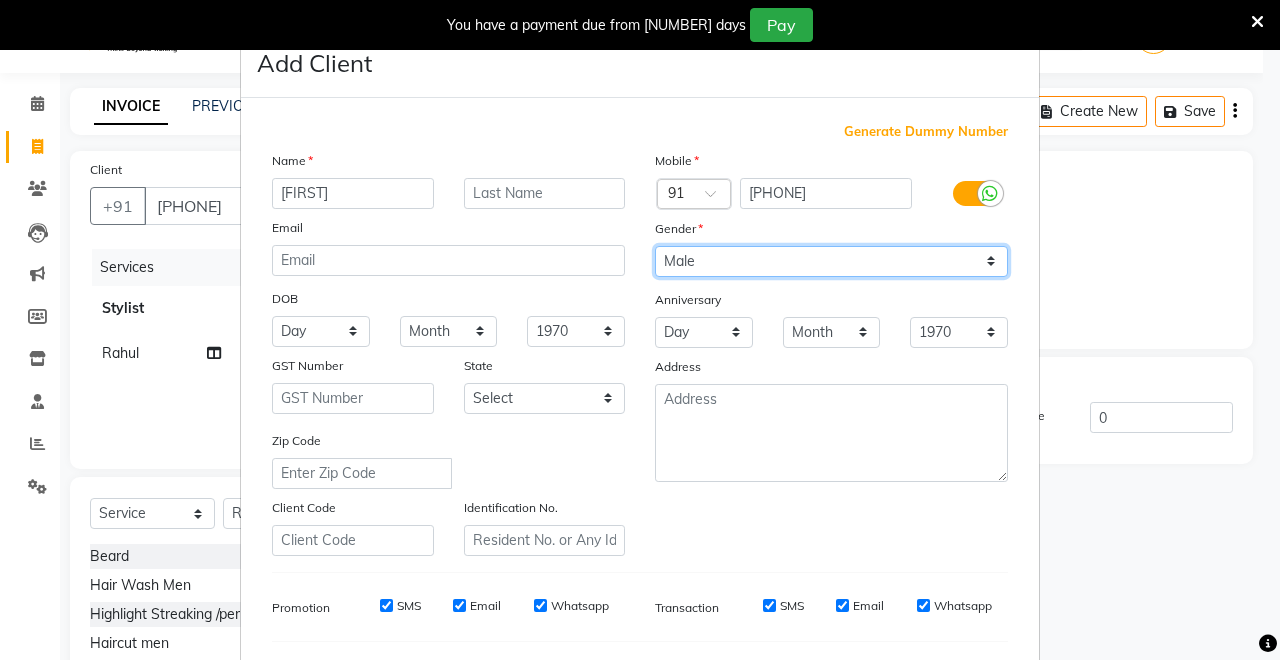 click on "Select Male Female Other Prefer Not To Say" at bounding box center (831, 261) 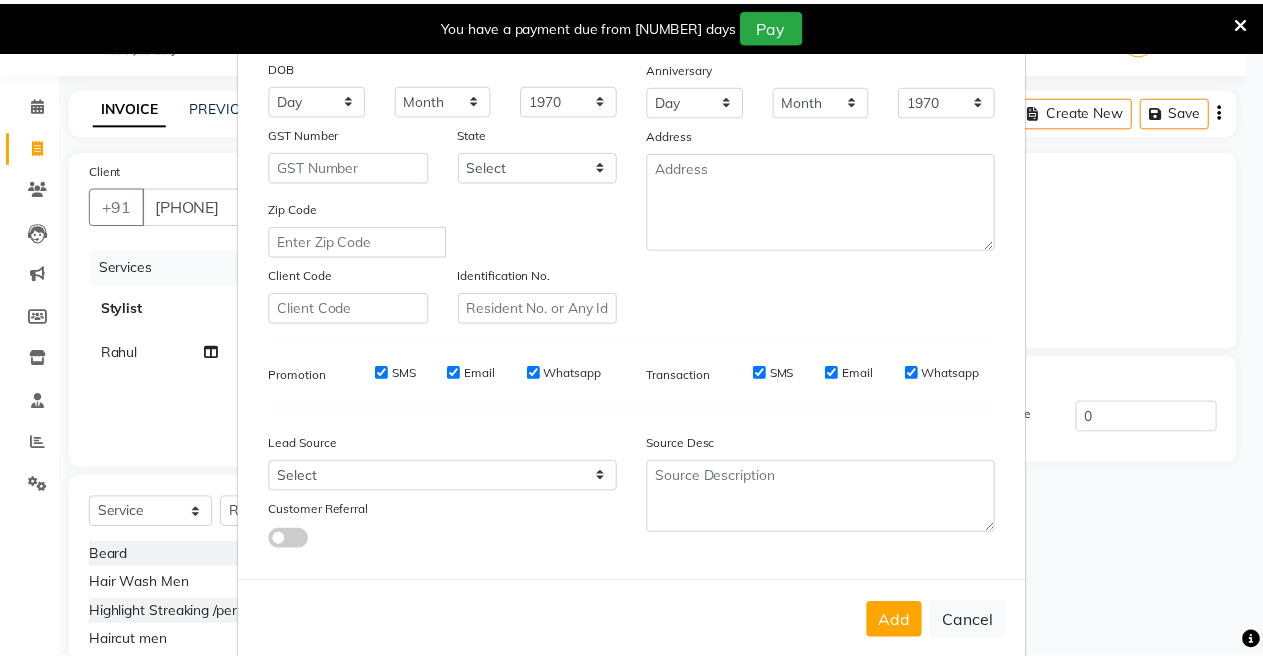 scroll, scrollTop: 259, scrollLeft: 0, axis: vertical 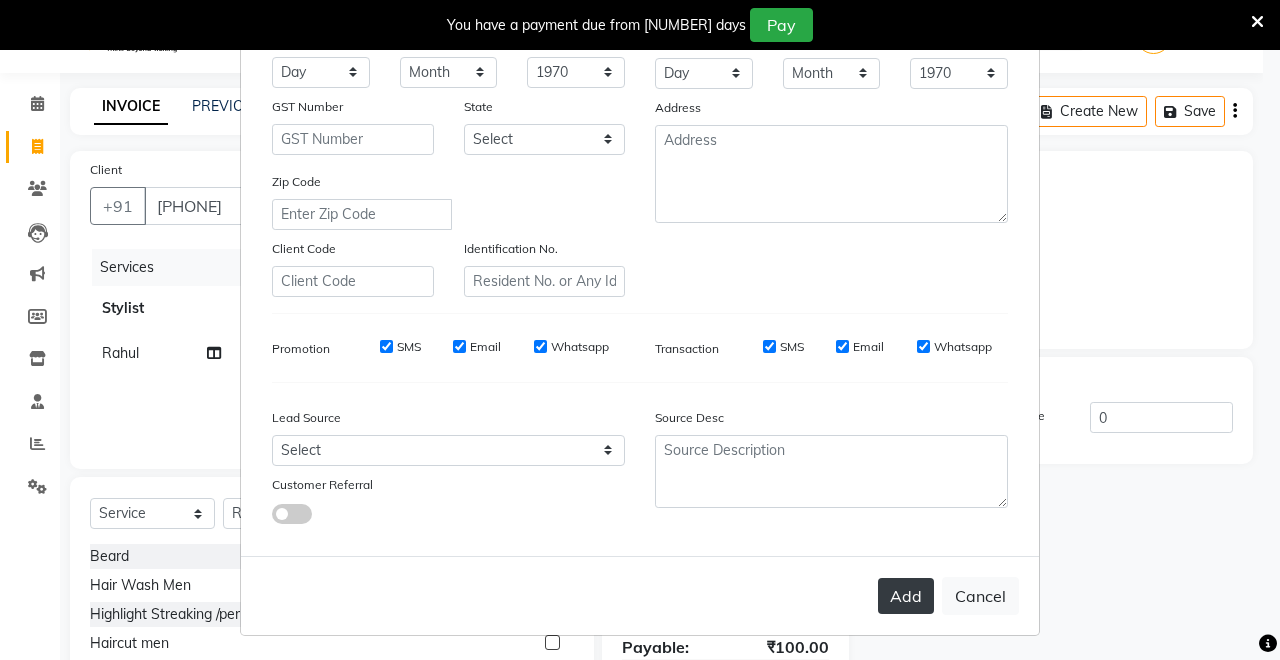 click on "Add" at bounding box center (906, 596) 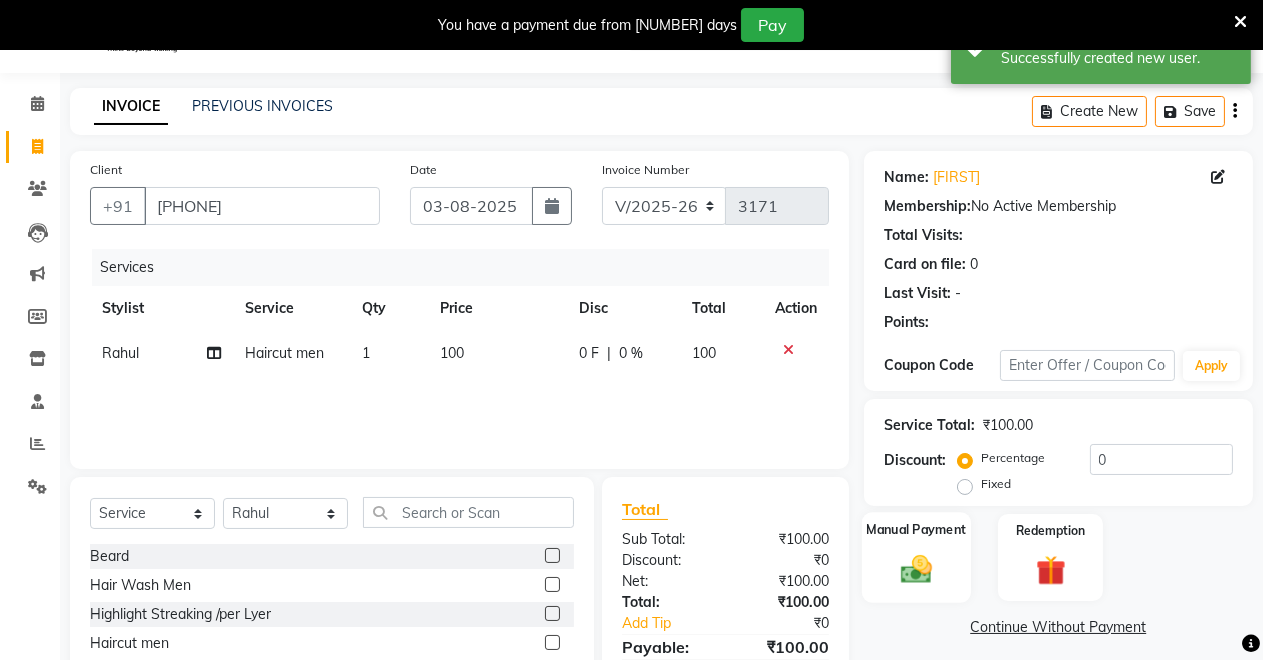scroll, scrollTop: 191, scrollLeft: 0, axis: vertical 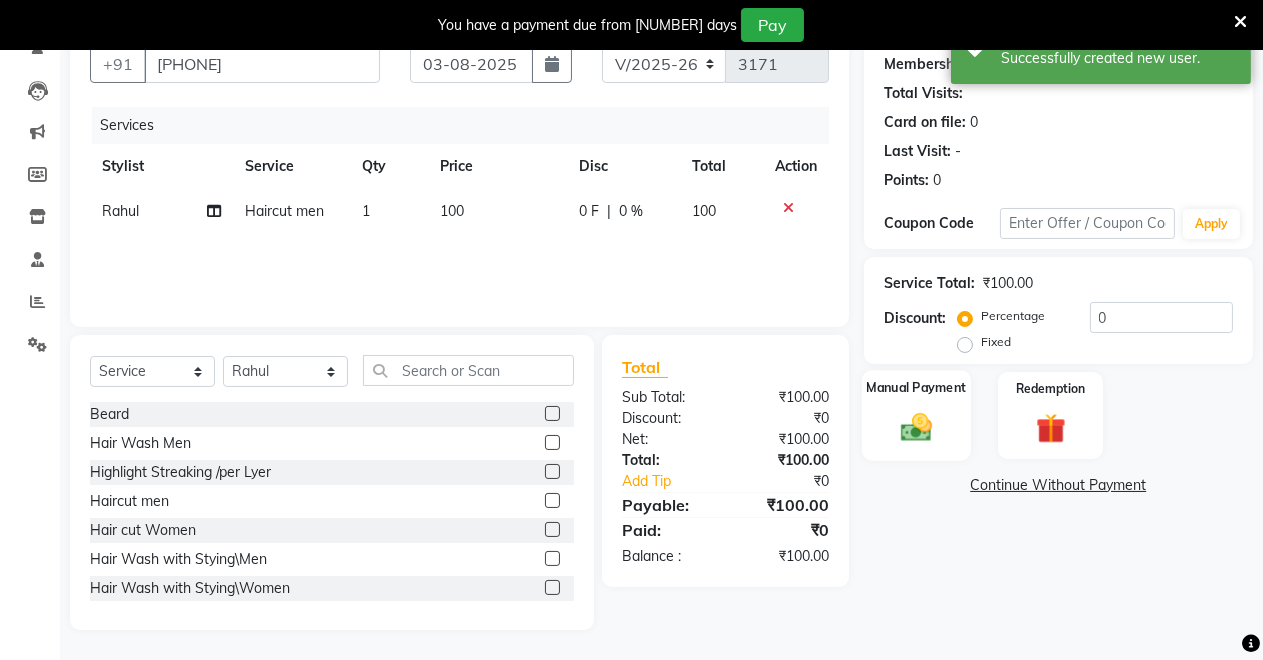 click on "Manual Payment" 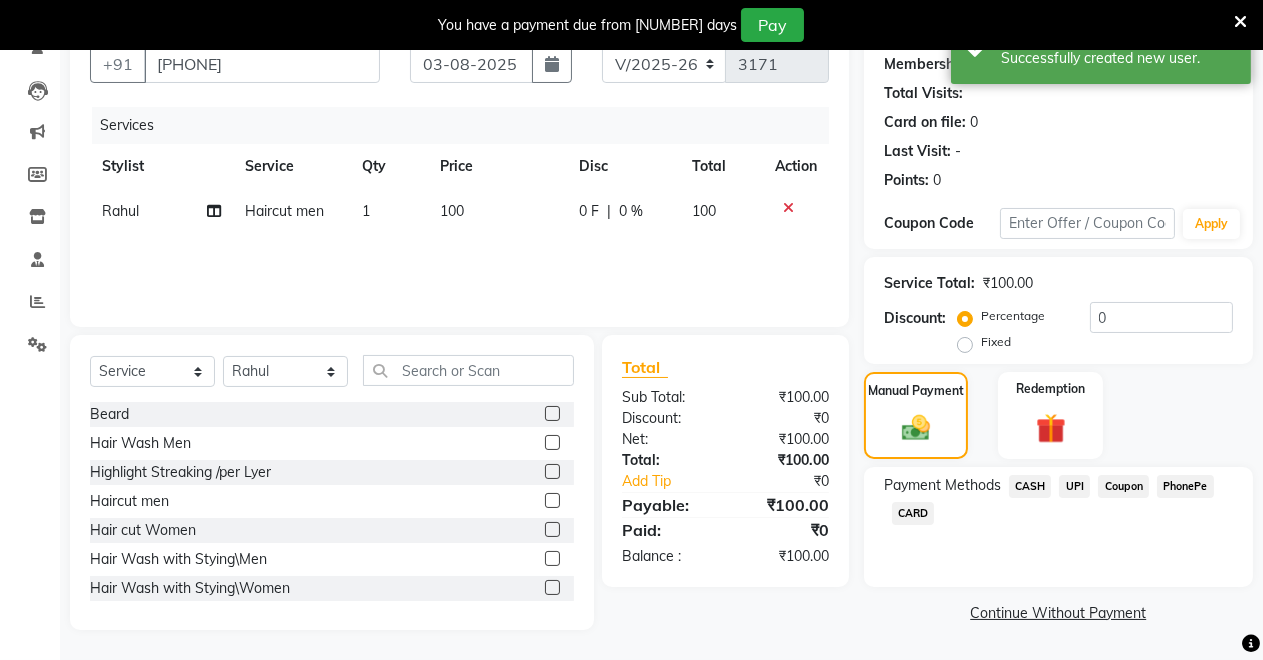 click on "CASH" 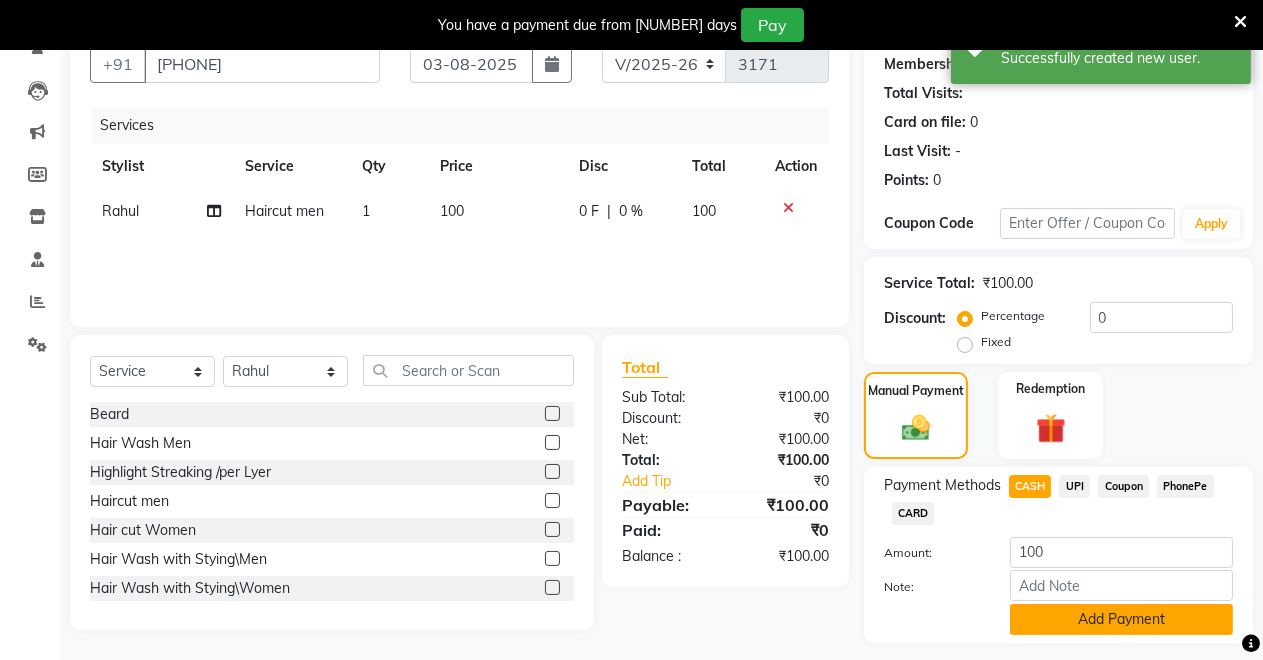 click on "Add Payment" 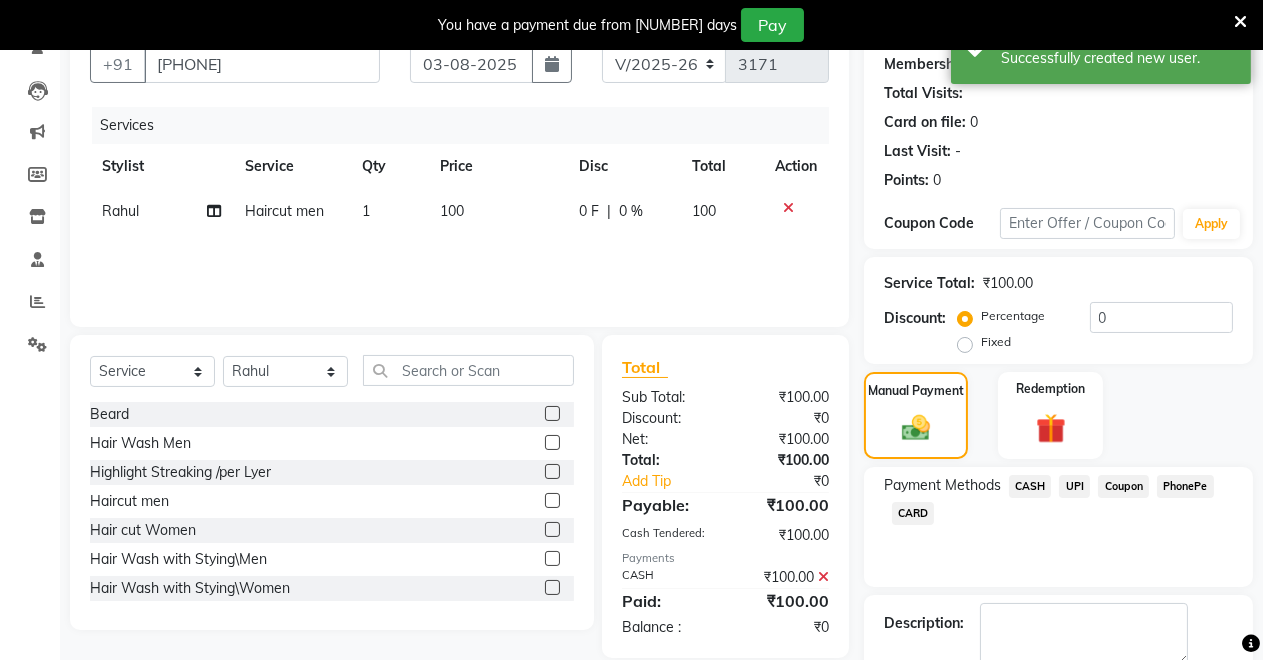 scroll, scrollTop: 302, scrollLeft: 0, axis: vertical 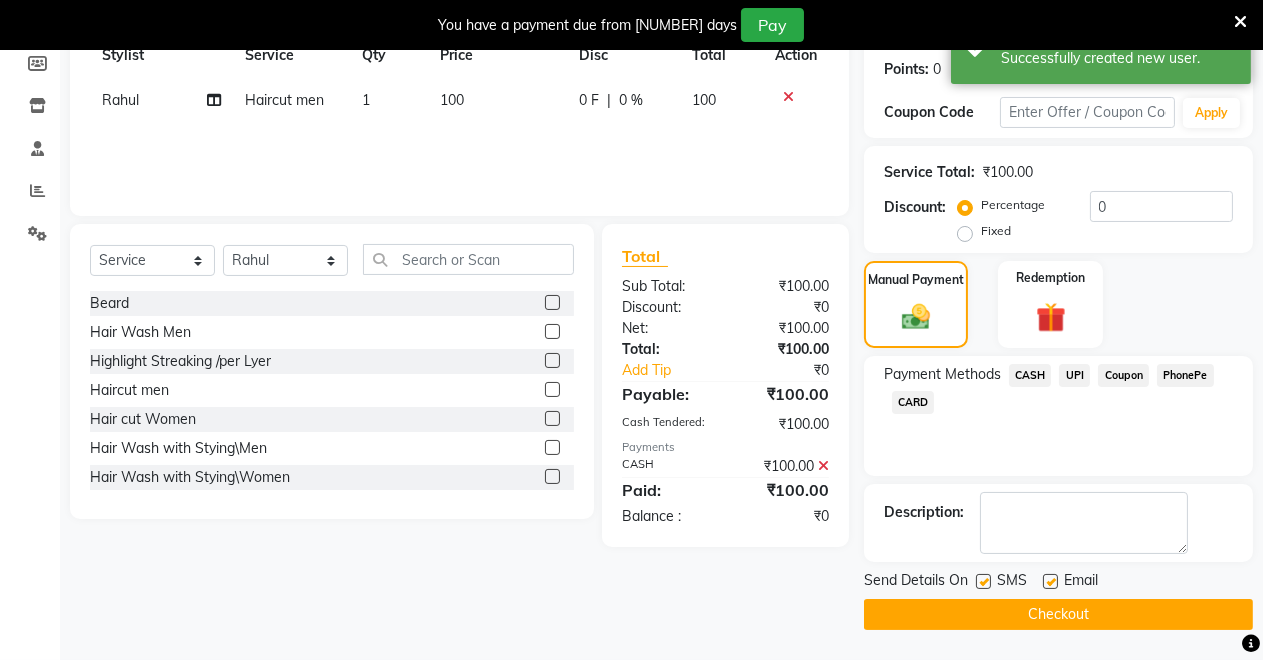 click on "Checkout" 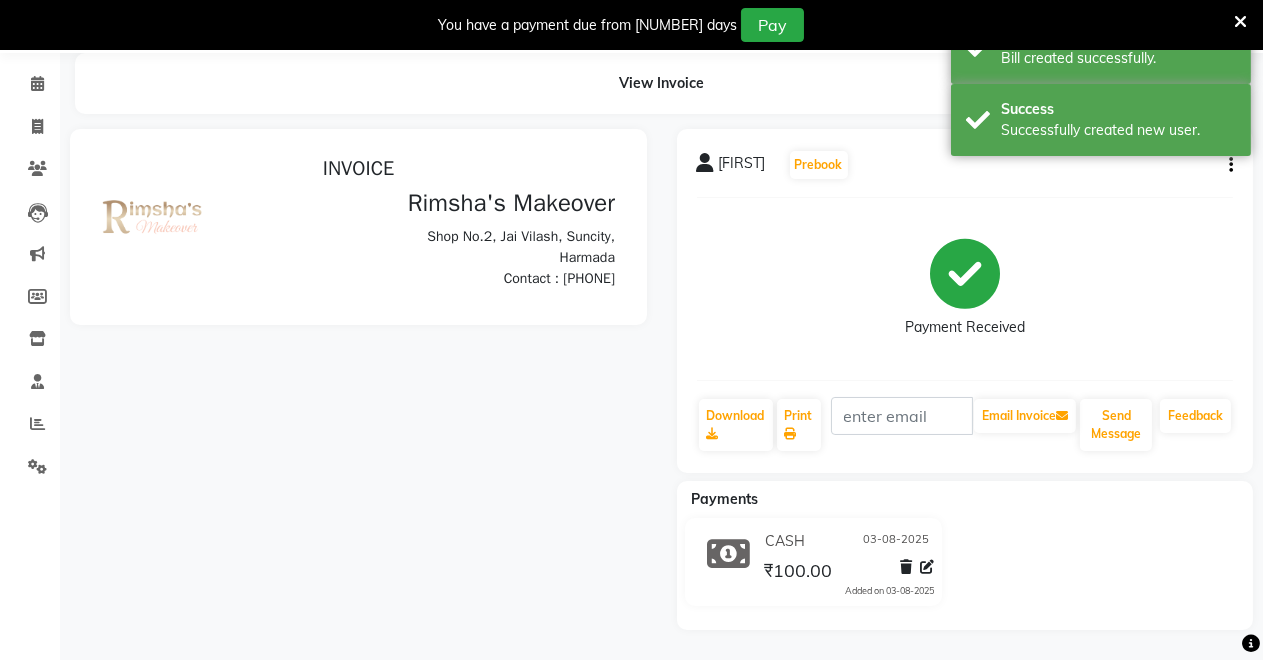 scroll, scrollTop: 0, scrollLeft: 0, axis: both 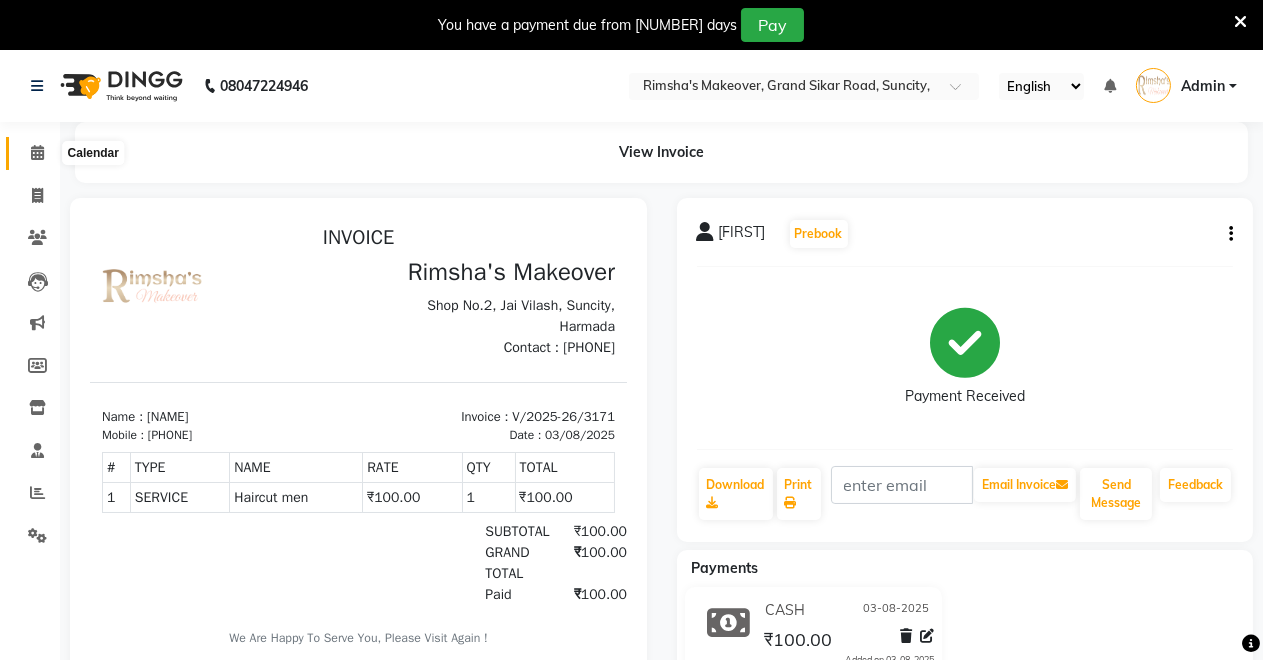 click 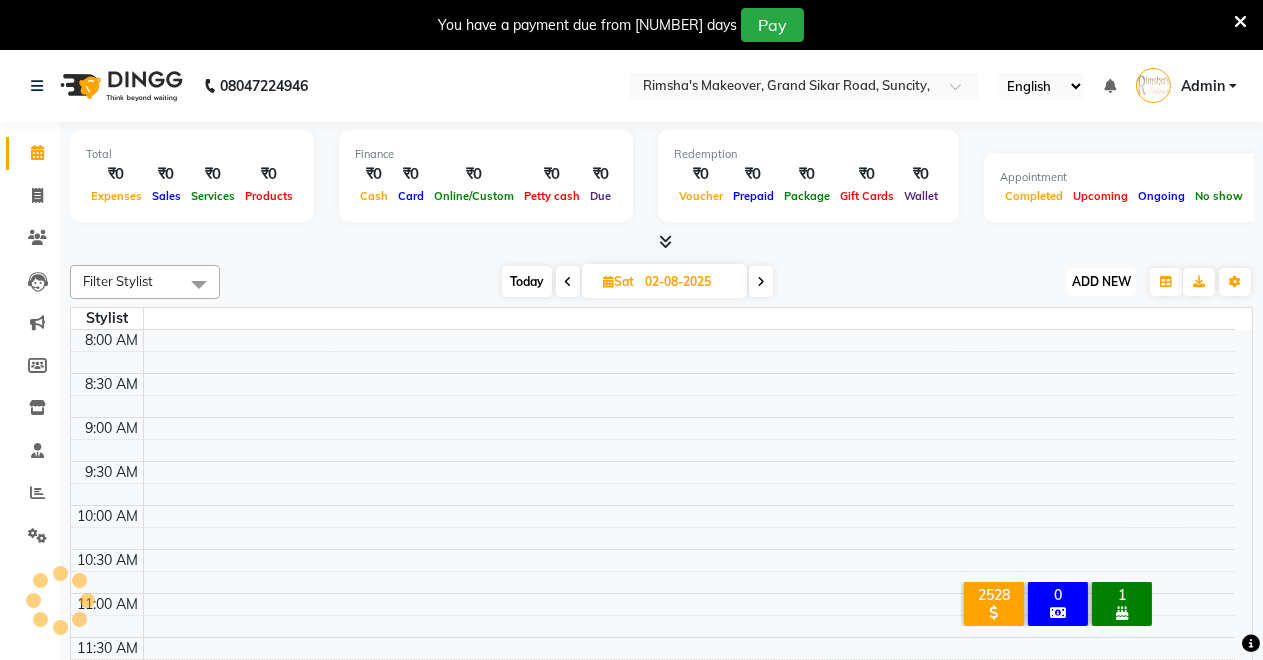 click on "ADD NEW" at bounding box center (1101, 281) 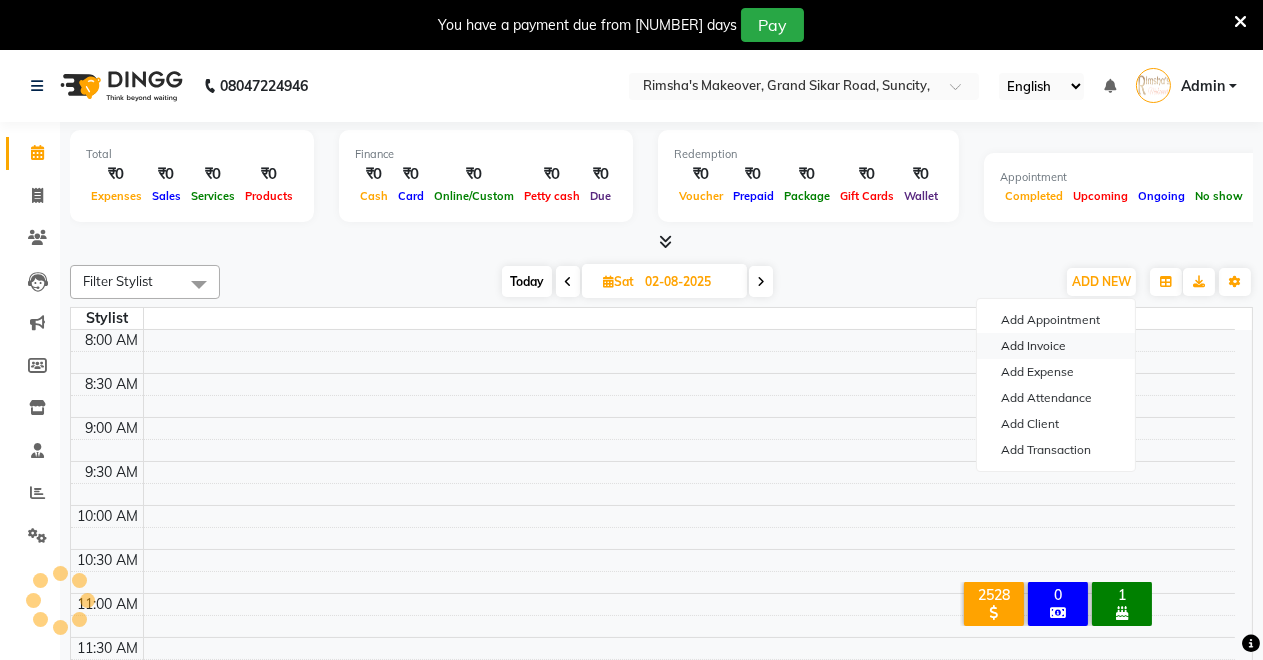 click on "Add Invoice" at bounding box center [1056, 346] 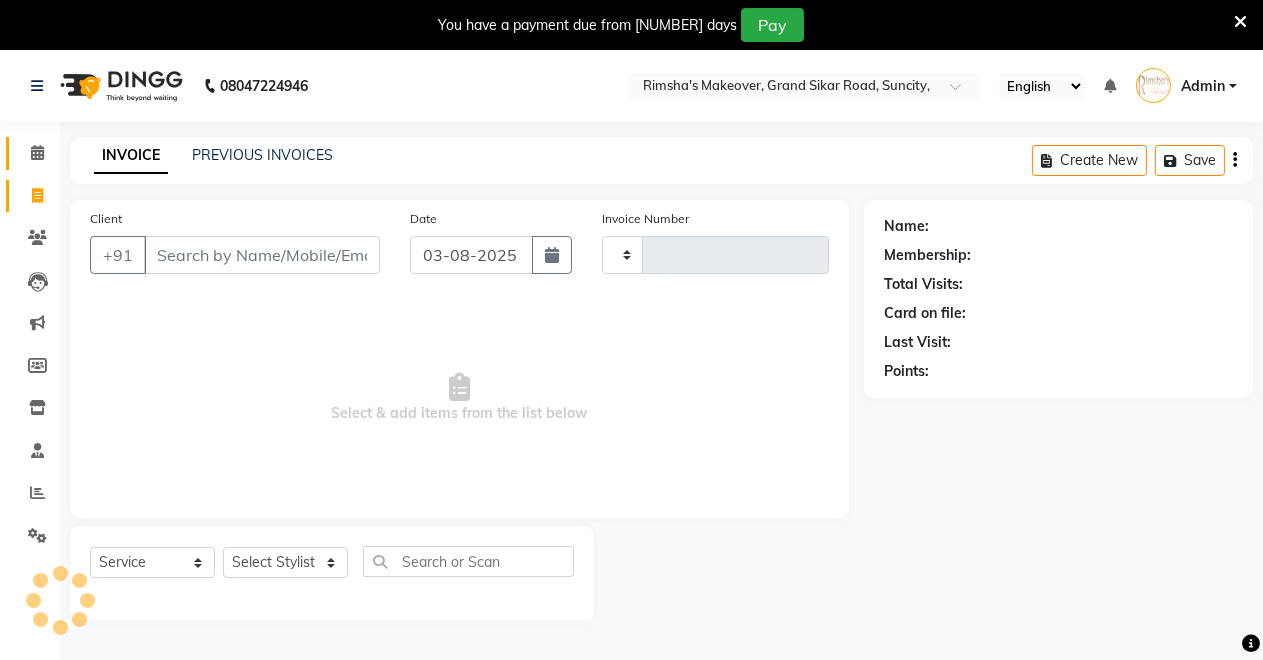 click 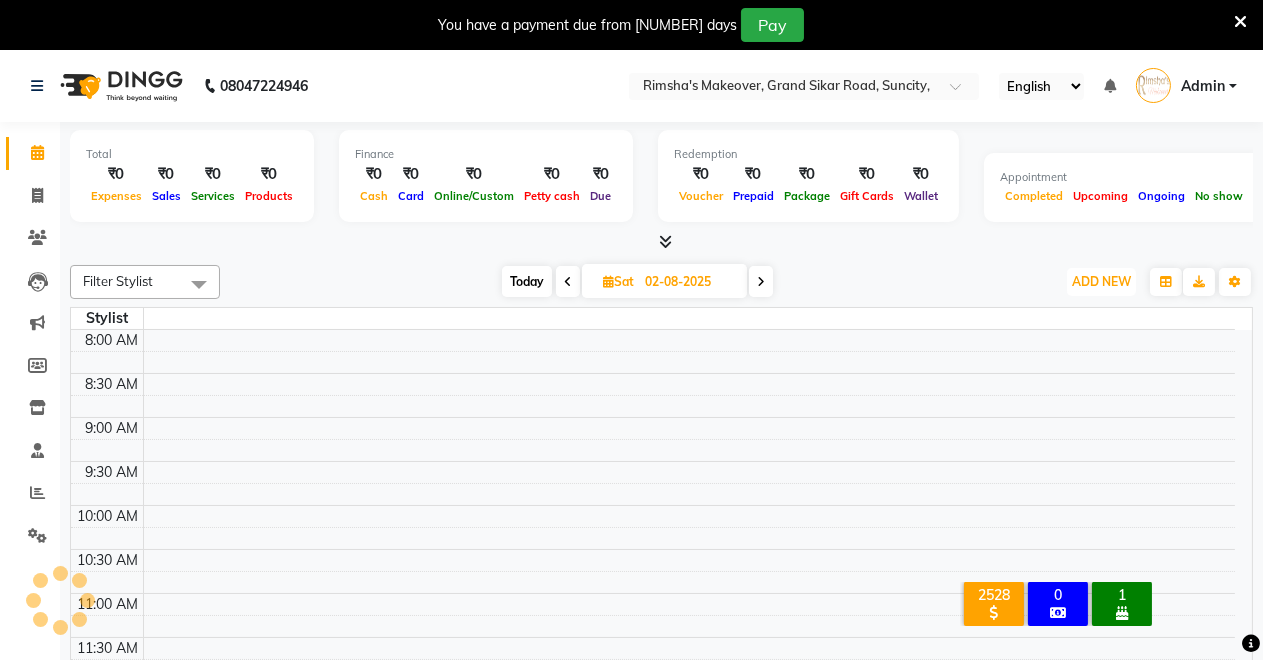 click on "Filter Stylist No data available Today  Sat 02-08-2025 Toggle Dropdown Add Appointment Add Invoice Add Expense Add Attendance Add Client Add Transaction Toggle Dropdown Add Appointment Add Invoice Add Expense Add Attendance Add Client ADD NEW Toggle Dropdown Add Appointment Add Invoice Add Expense Add Attendance Add Client Add Transaction Filter Stylist No data available Group By  Staff View   Room View  View as Vertical  Vertical - Week View  Horizontal  Horizontal - Week View  List  Toggle Dropdown Calendar Settings Manage Tags   Arrange Stylists   Reset Stylists  Full Screen  Show Available Stylist  Appointment Form Zoom 100% Staff/Room Display Count 8" at bounding box center [661, 282] 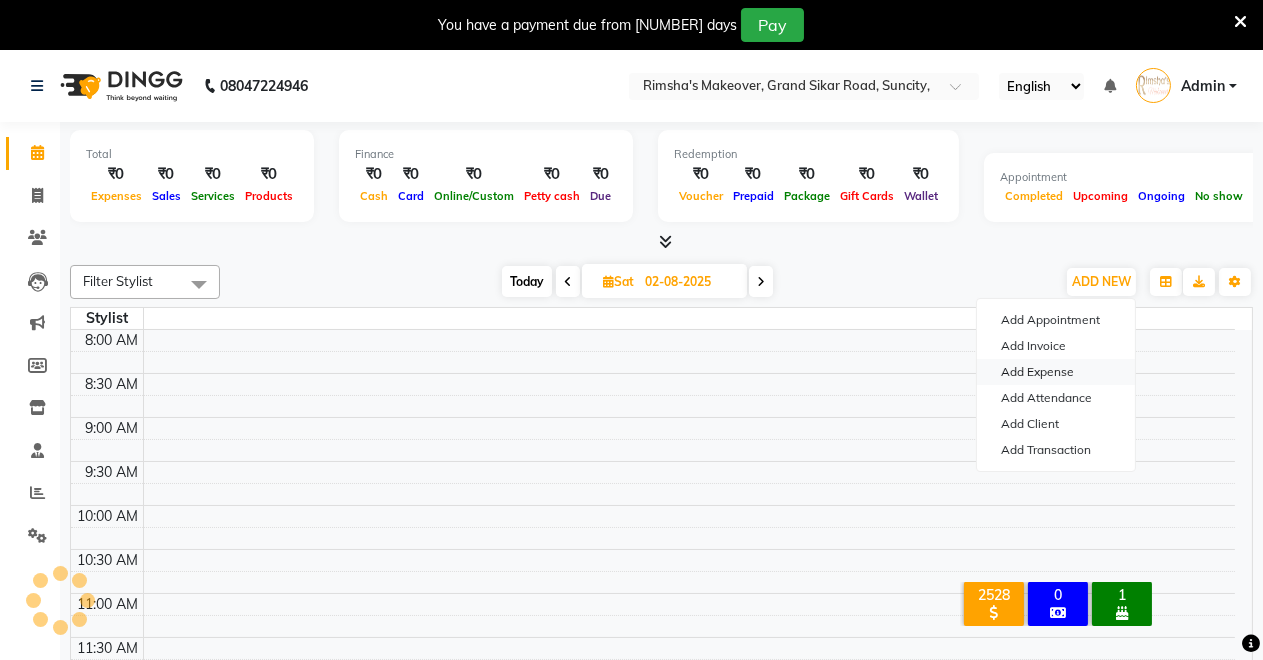 click on "Add Expense" at bounding box center (1056, 372) 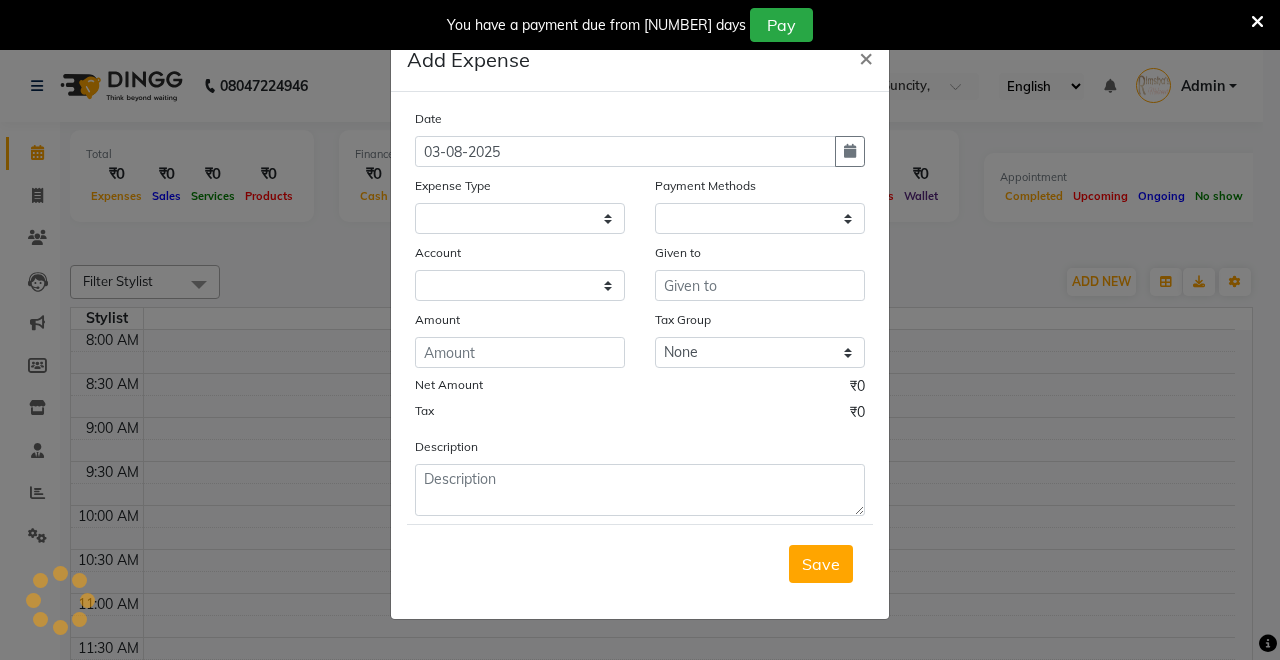 click on "Expense Type" 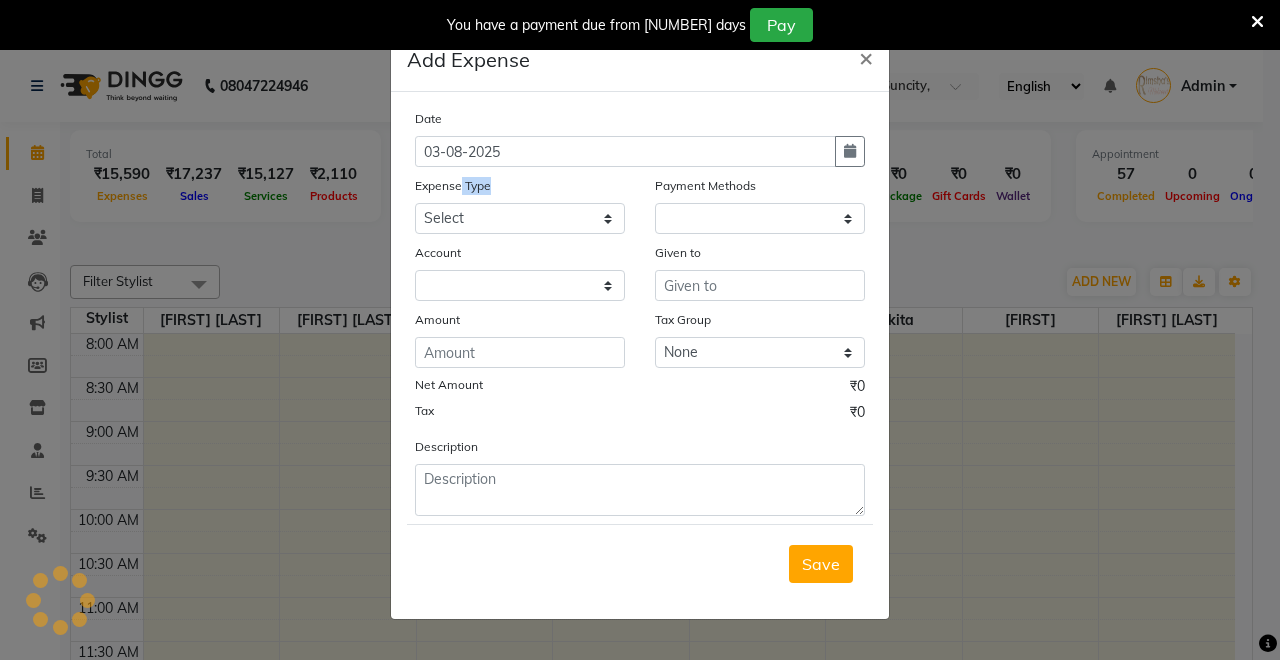 scroll, scrollTop: 864, scrollLeft: 0, axis: vertical 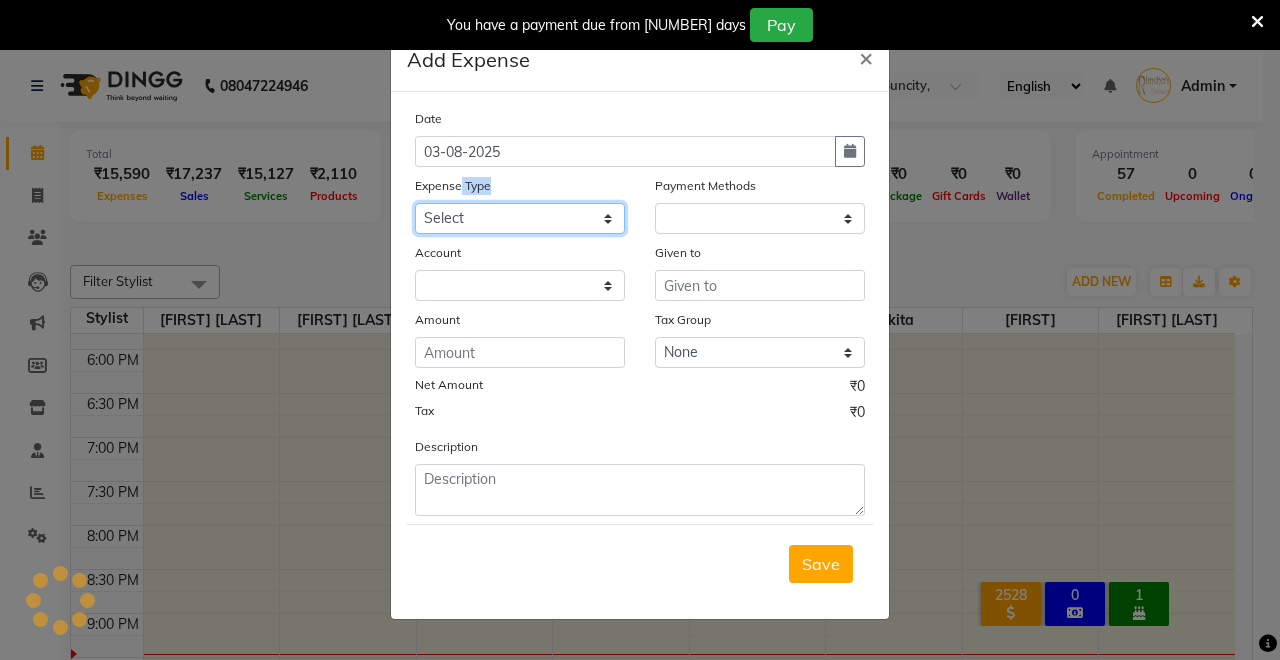 click on "Select Advance Salary Baba Bank Service Charges CLEANING Clinical charges DM SIR DUSTBIN electricity bill Other PAMPHLETS Pandit G Priyanka mam Product Rent Salary SOFA Staff Snacks Tax Tea & Refreshment T SHIRT PRINT Utilities Water Bottle" 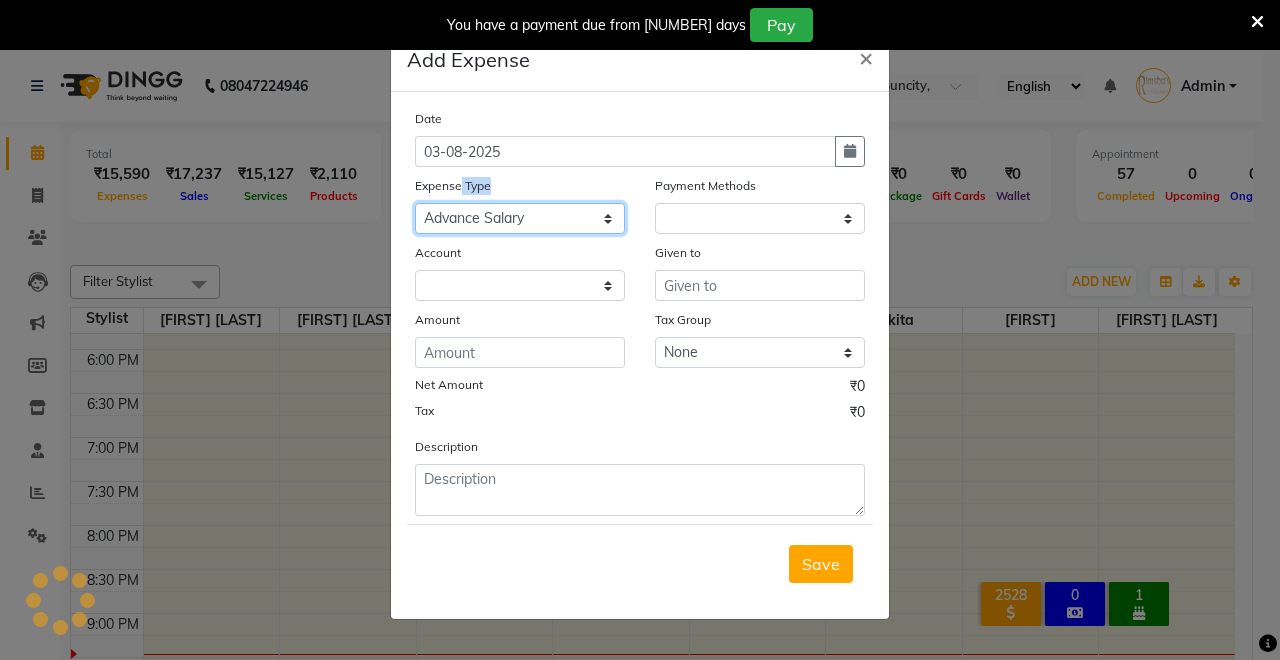 click on "Select Advance Salary Baba Bank Service Charges CLEANING Clinical charges DM SIR DUSTBIN electricity bill Other PAMPHLETS Pandit G Priyanka mam Product Rent Salary SOFA Staff Snacks Tax Tea & Refreshment T SHIRT PRINT Utilities Water Bottle" 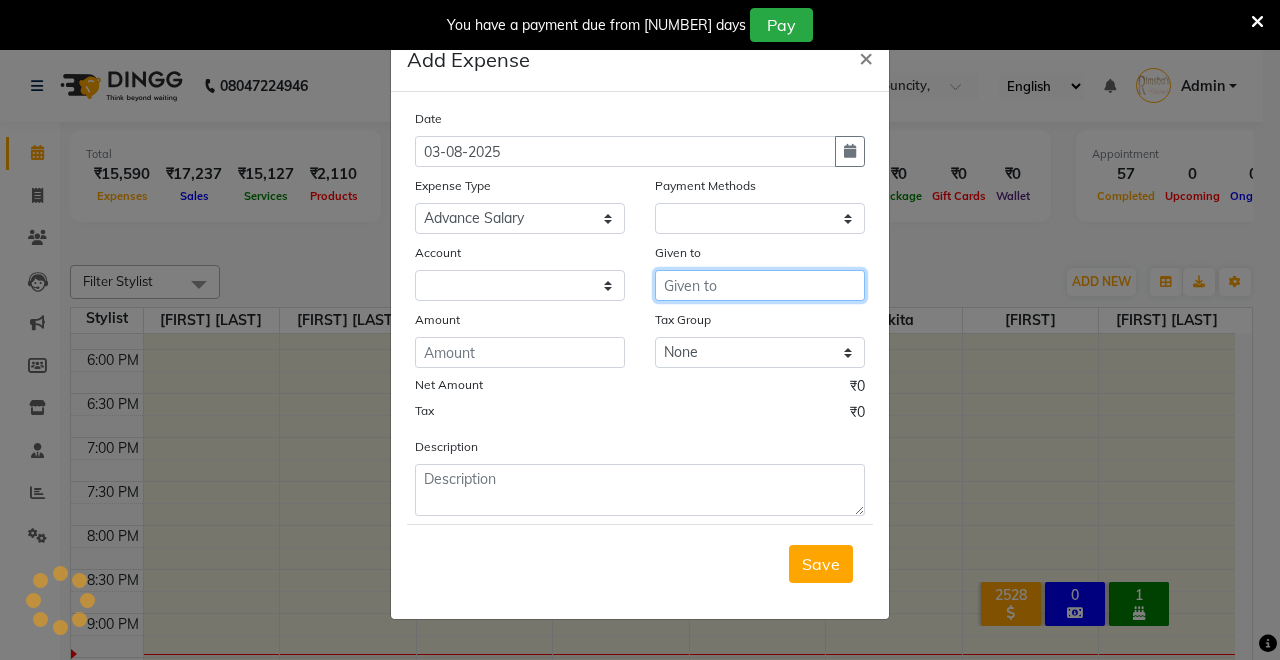 click at bounding box center (760, 285) 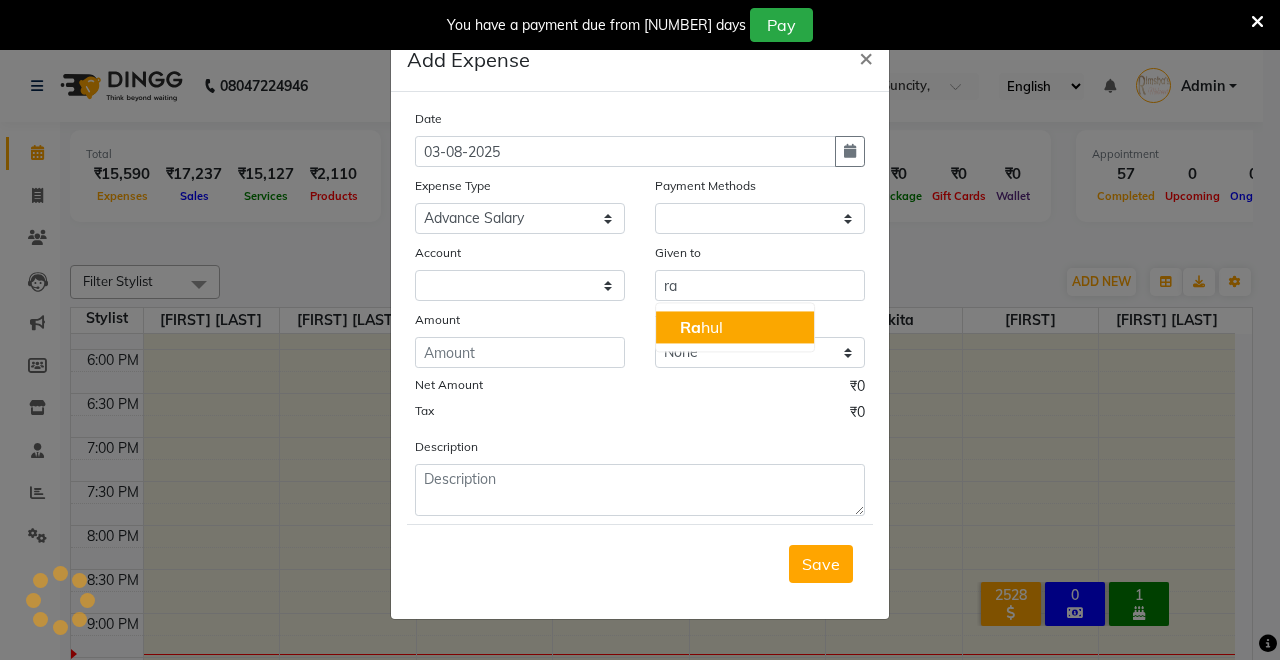 click on "Ra hul" at bounding box center (735, 327) 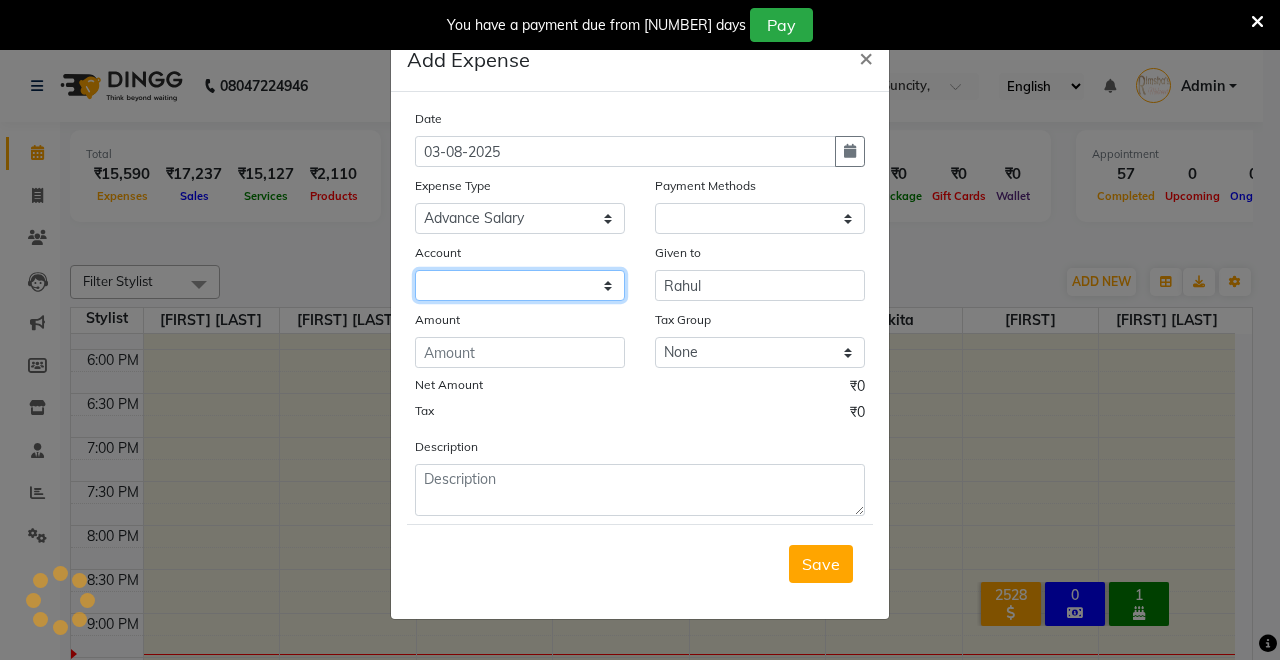 click 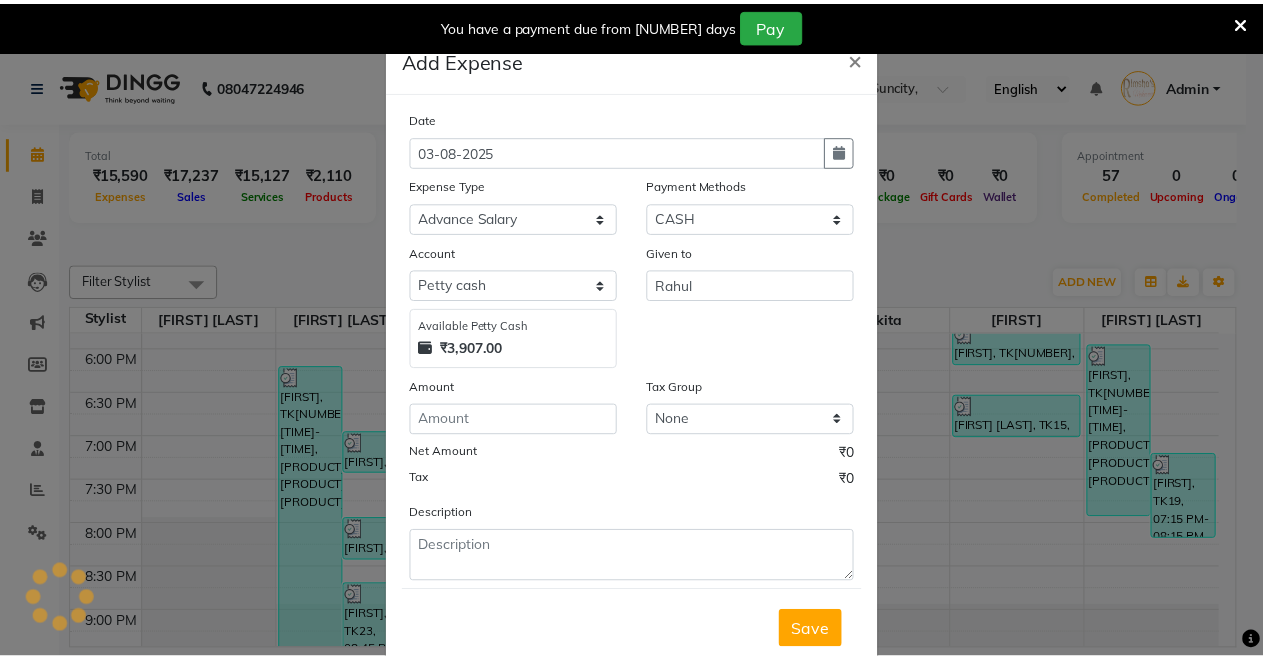 scroll, scrollTop: 0, scrollLeft: 0, axis: both 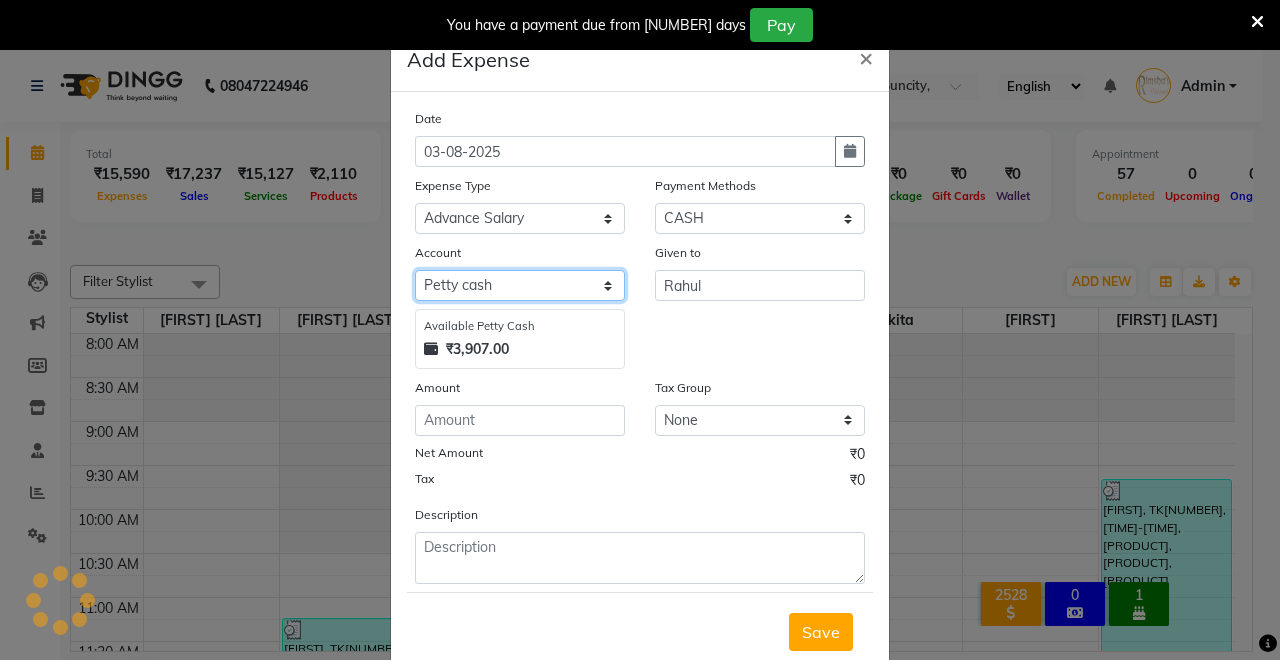 click on "Select Petty cash Default account UPI ACCOUNT" 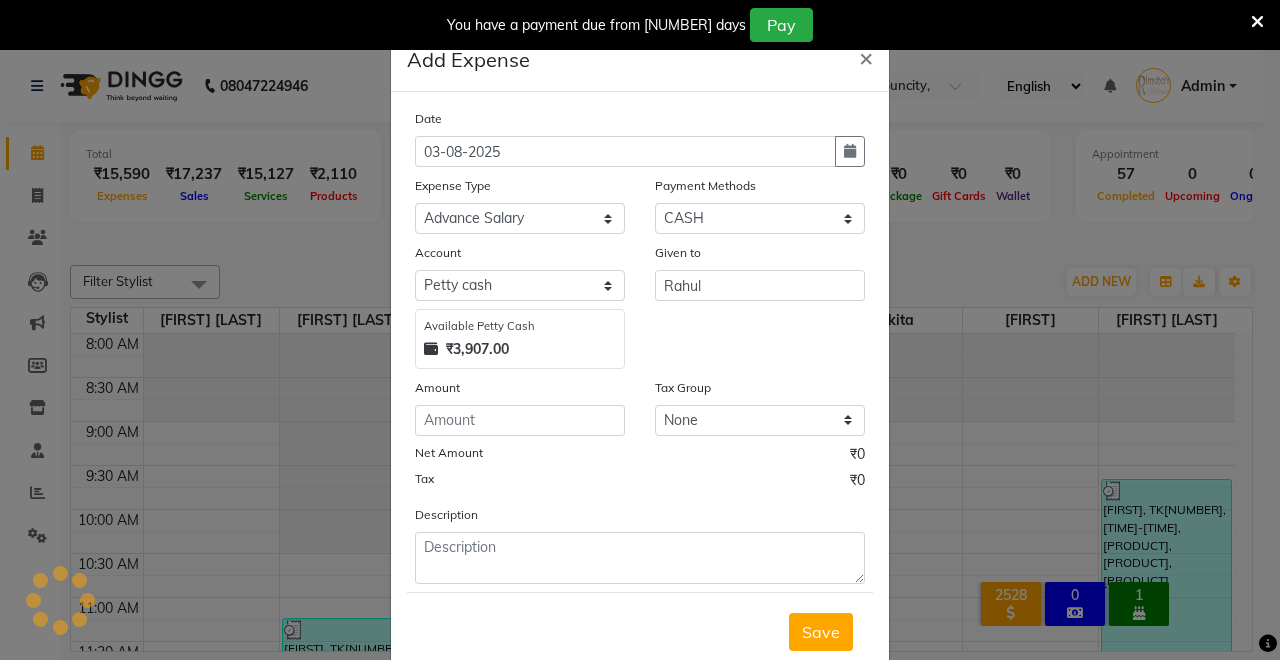 drag, startPoint x: 560, startPoint y: 504, endPoint x: 556, endPoint y: 473, distance: 31.257 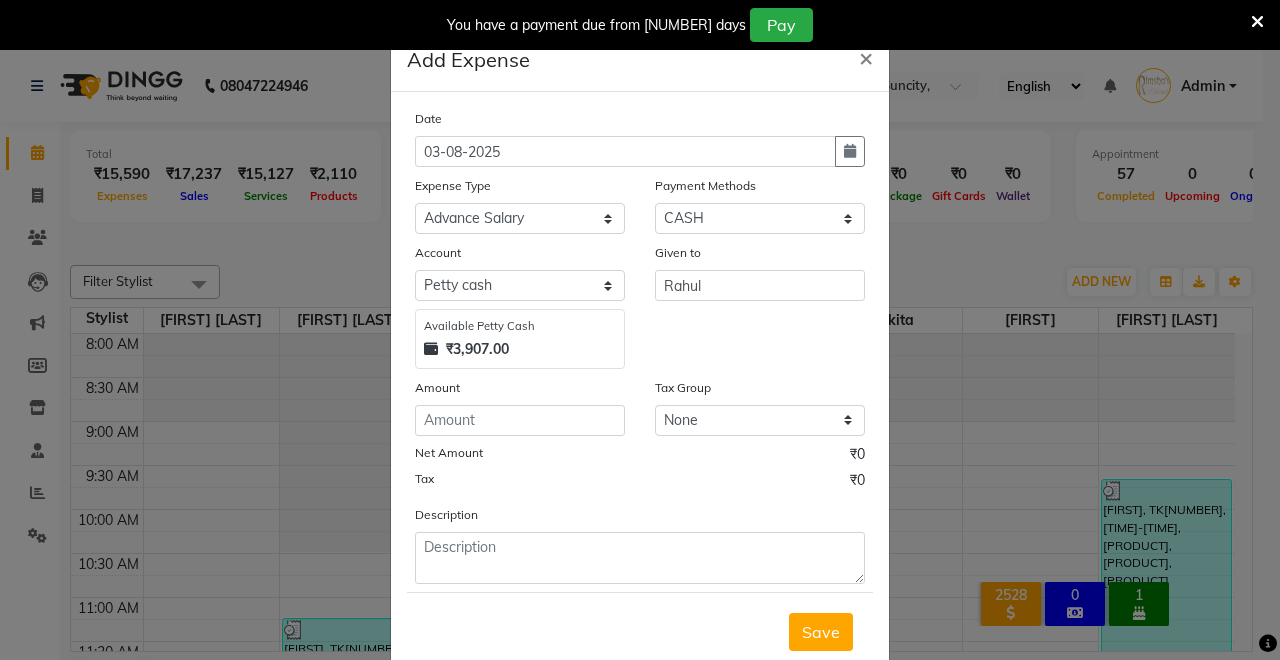click on "Amount" 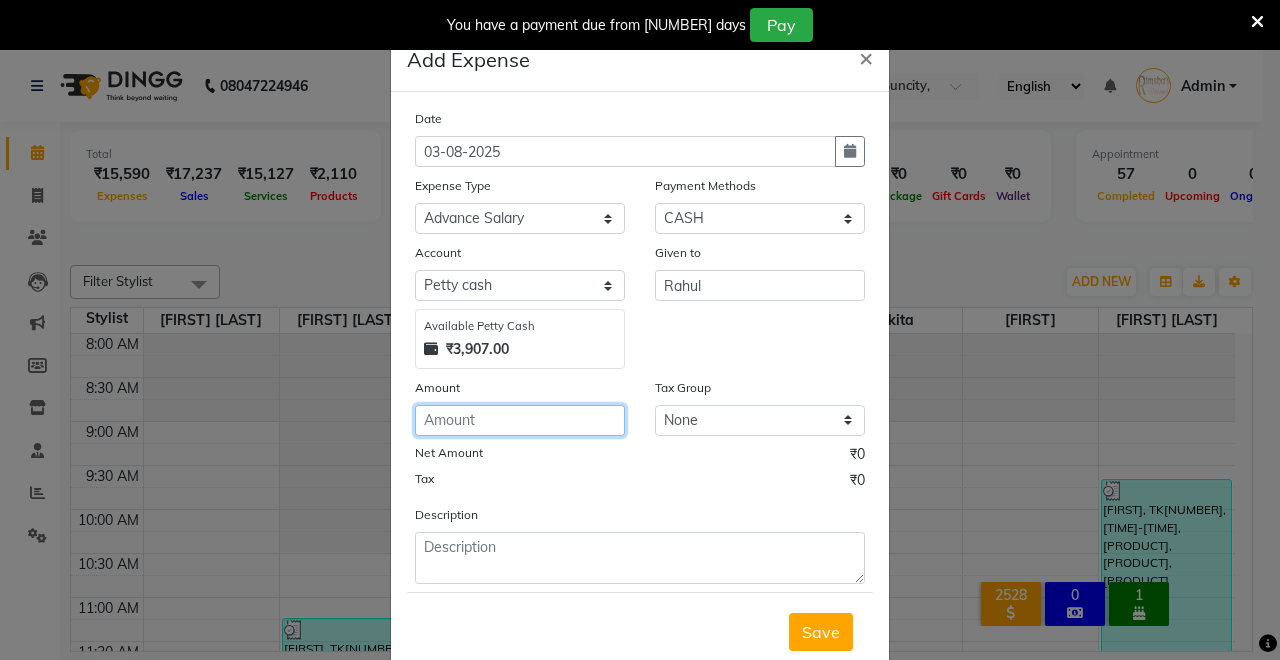 click 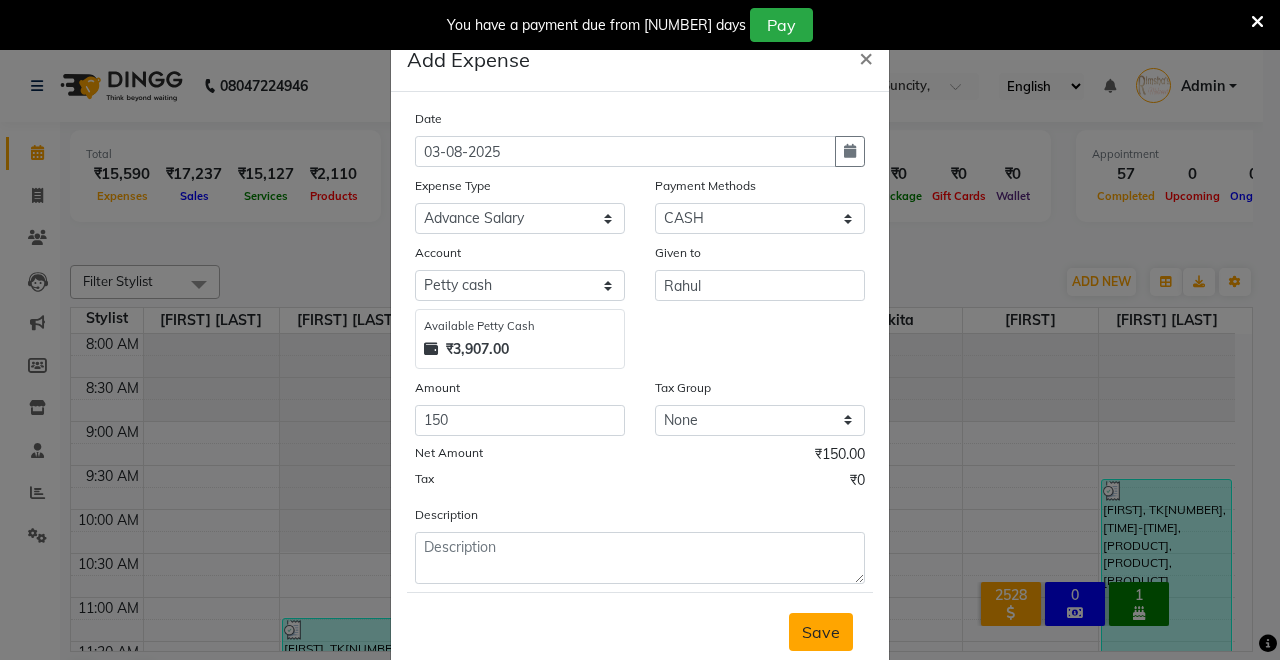 click on "Save" at bounding box center [821, 632] 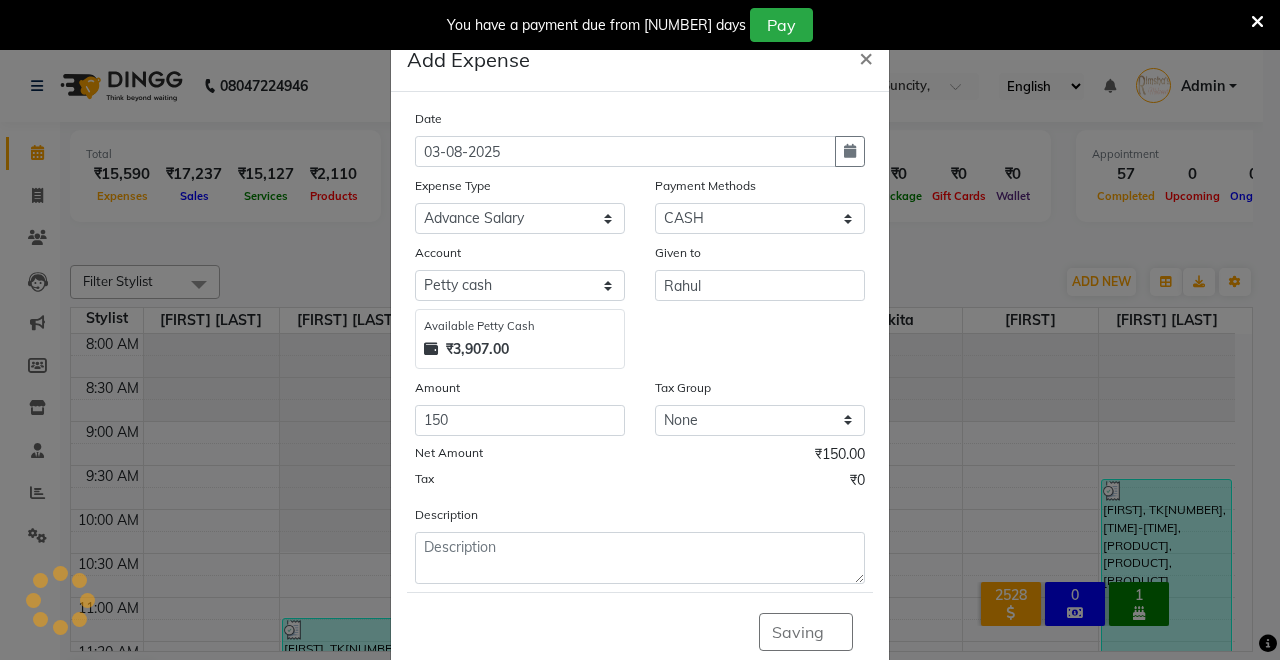 click on "Add Expense  × Date 03-08-2025 Expense Type Select Advance Salary Baba Bank Service Charges CLEANING Clinical charges DM SIR DUSTBIN electricity bill Other PAMPHLETS Pandit G Priyanka mam Product Rent Salary SOFA Staff Snacks Tax Tea & Refreshment T SHIRT PRINT Utilities Water Bottle Payment Methods Select CASH UPI Coupon PhonePe Points Gift Card Wallet CARD Prepaid Voucher Package Account Select Petty cash Default account UPI ACCOUNT Available Petty Cash ₹3,907.00 Given to Rahul Amount 150 Tax Group None GST Net Amount ₹150.00 Tax ₹0 Description  Saving" 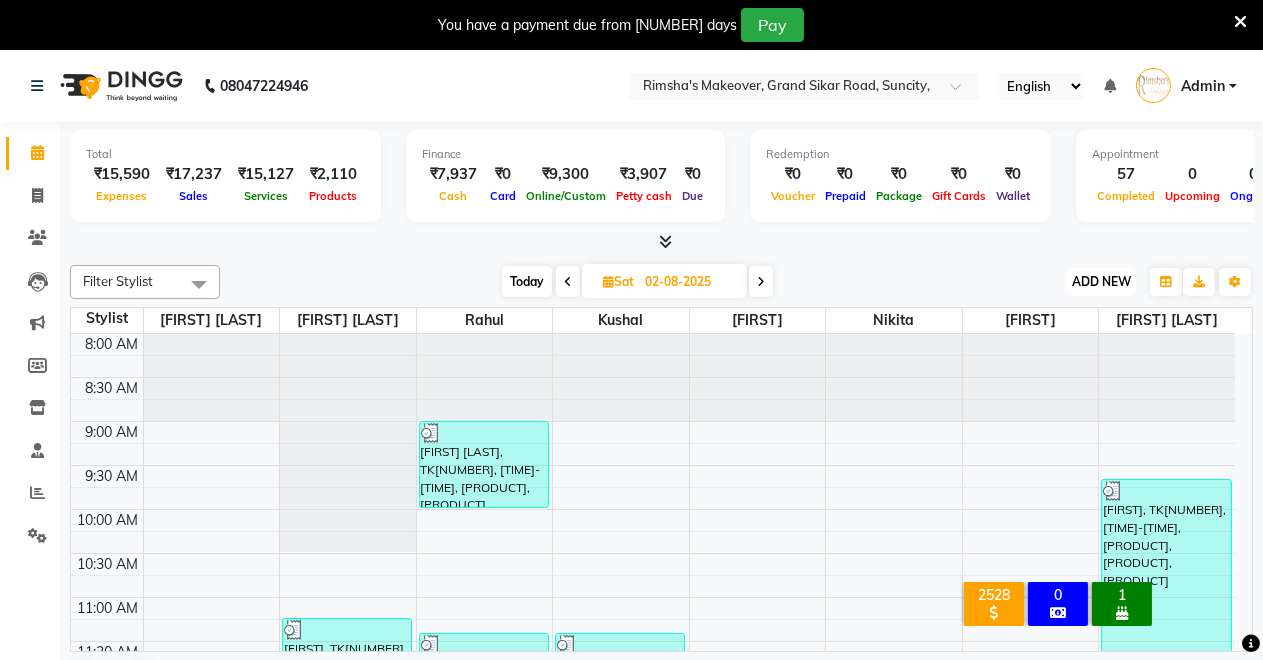 click on "ADD NEW" at bounding box center [1101, 281] 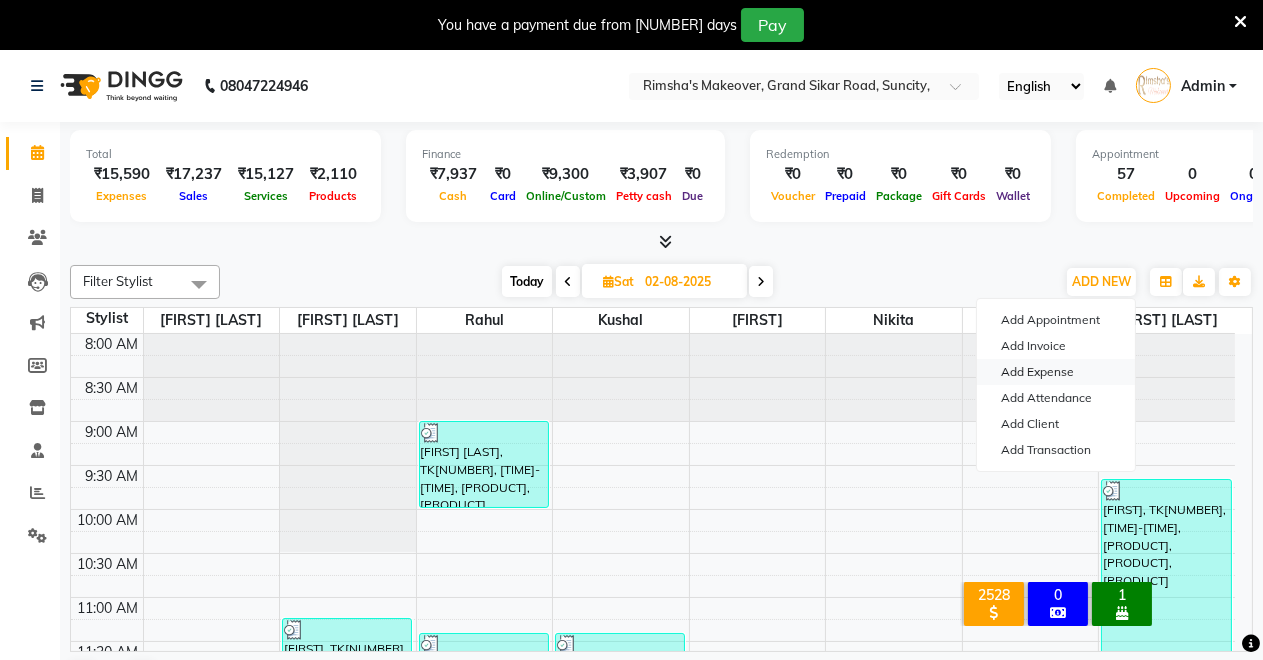 click on "Add Expense" at bounding box center (1056, 372) 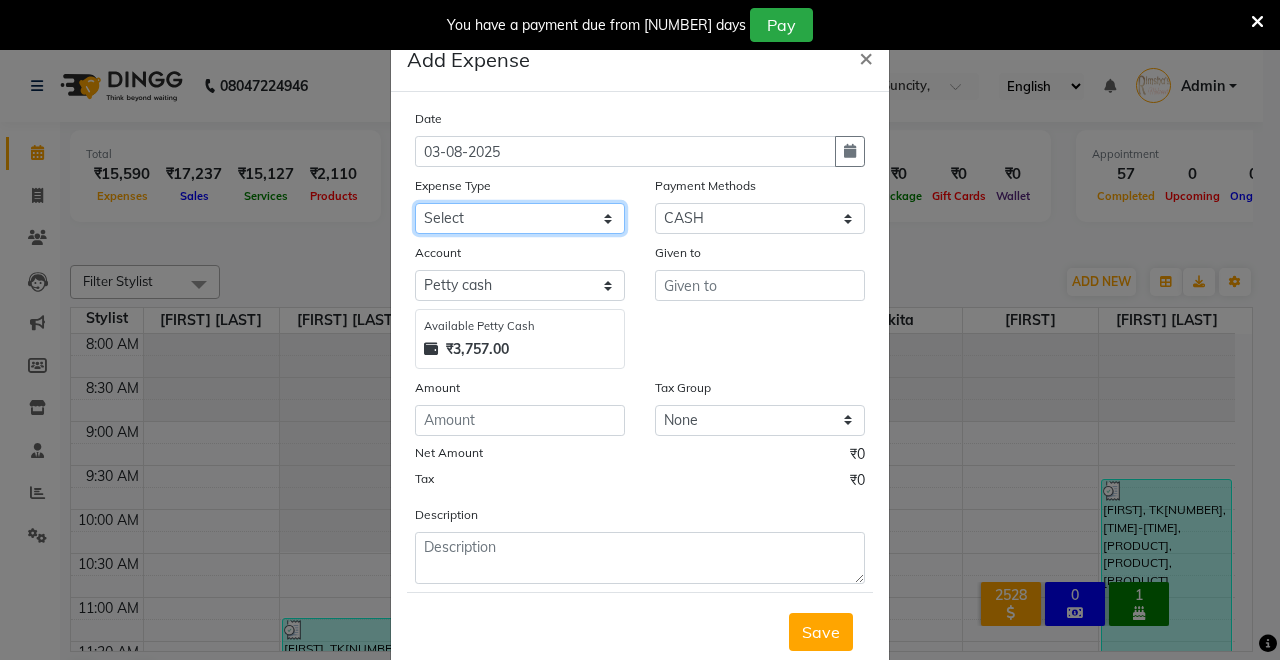 click on "Select Advance Salary Baba Bank Service Charges CLEANING Clinical charges DM SIR DUSTBIN electricity bill Other PAMPHLETS Pandit G Priyanka mam Product Rent Salary SOFA Staff Snacks Tax Tea & Refreshment T SHIRT PRINT Utilities Water Bottle" 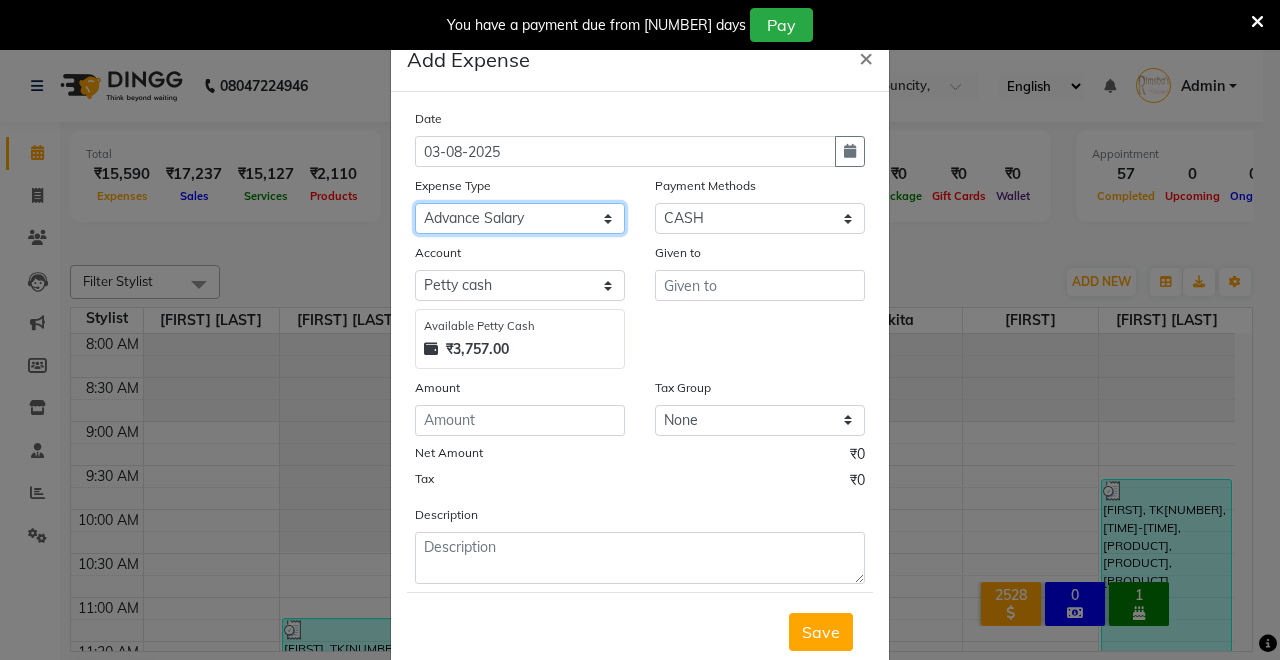 click on "Select Advance Salary Baba Bank Service Charges CLEANING Clinical charges DM SIR DUSTBIN electricity bill Other PAMPHLETS Pandit G Priyanka mam Product Rent Salary SOFA Staff Snacks Tax Tea & Refreshment T SHIRT PRINT Utilities Water Bottle" 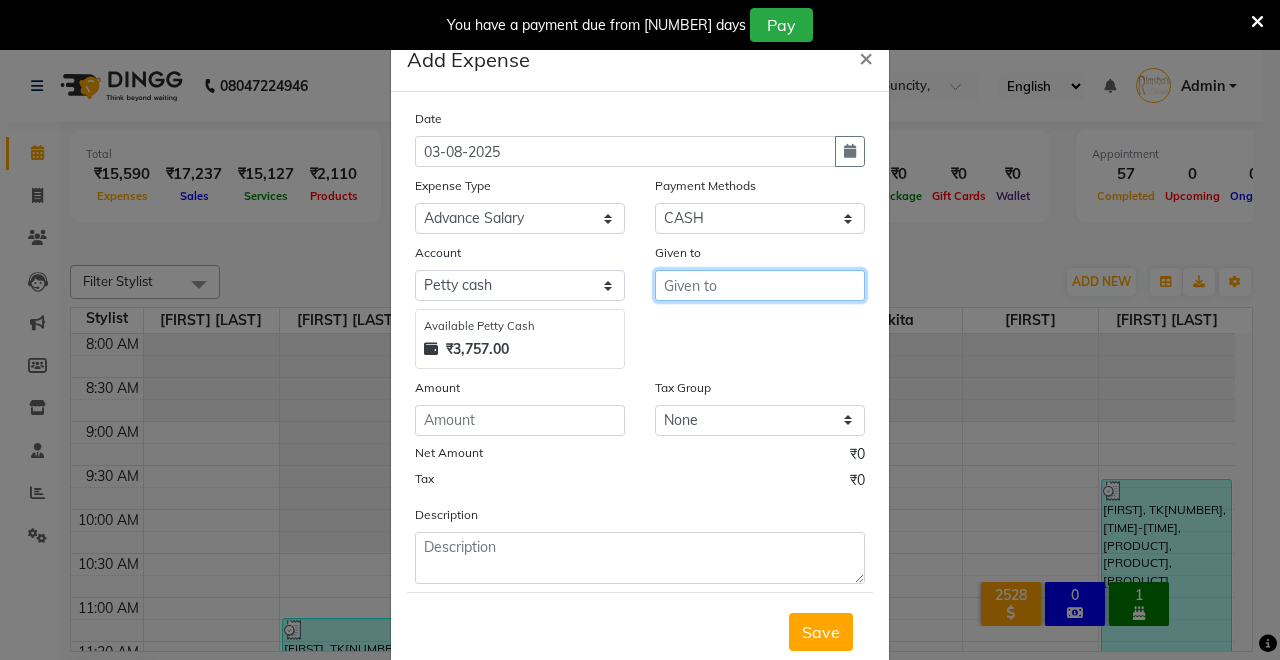 click at bounding box center [760, 285] 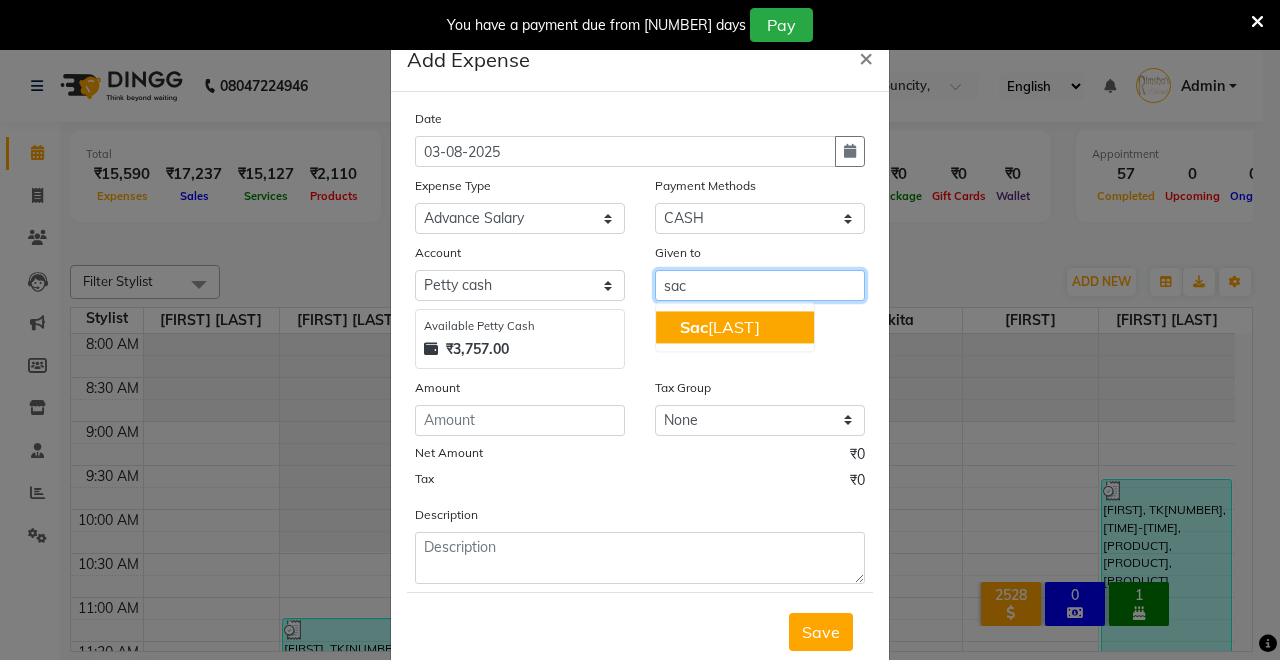 click on "Sac hin Dangoriya" at bounding box center [735, 327] 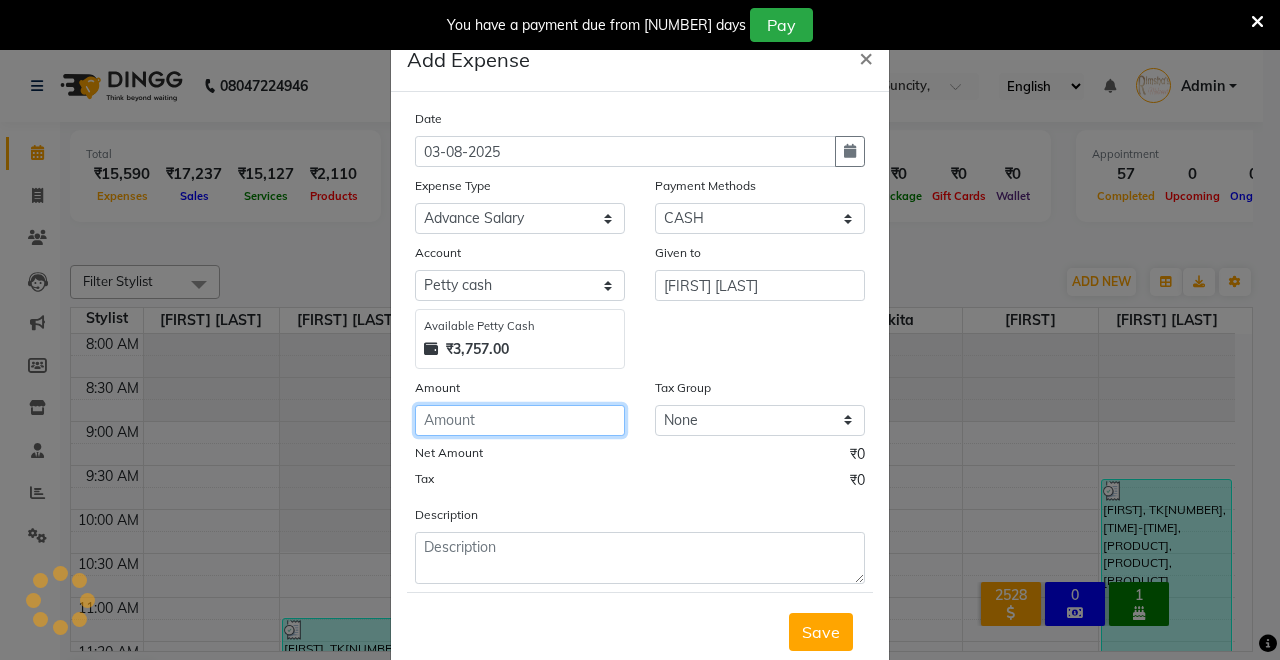 click 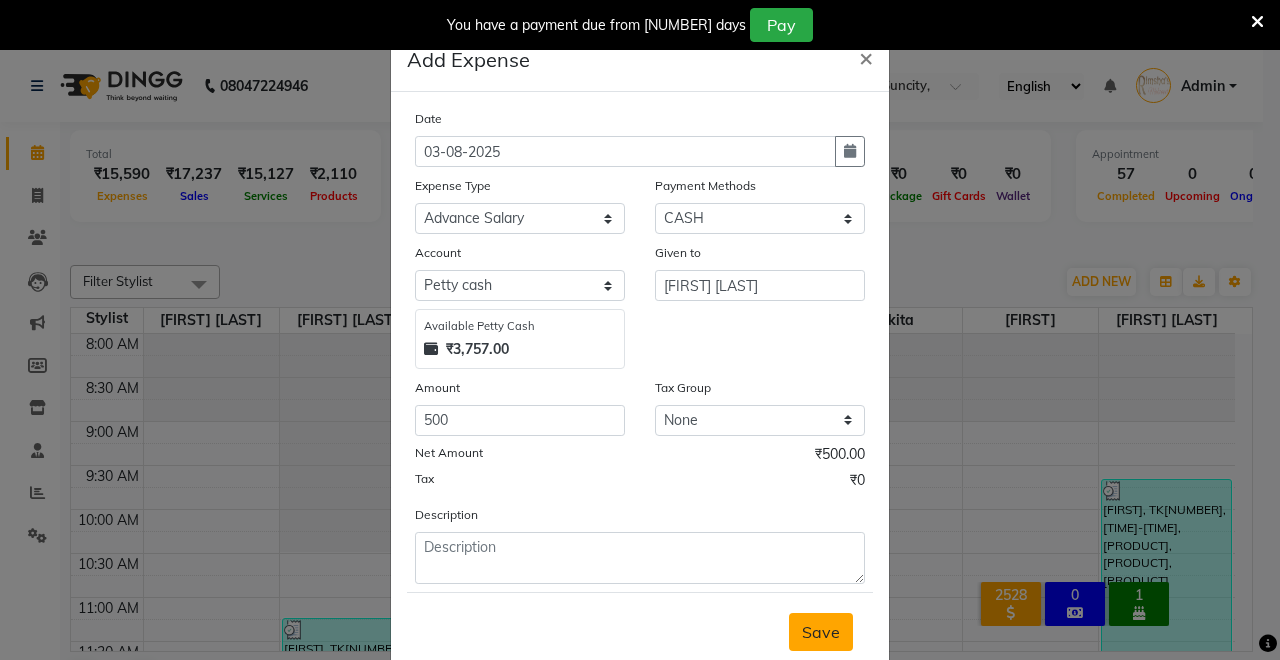 click on "Save" at bounding box center [821, 632] 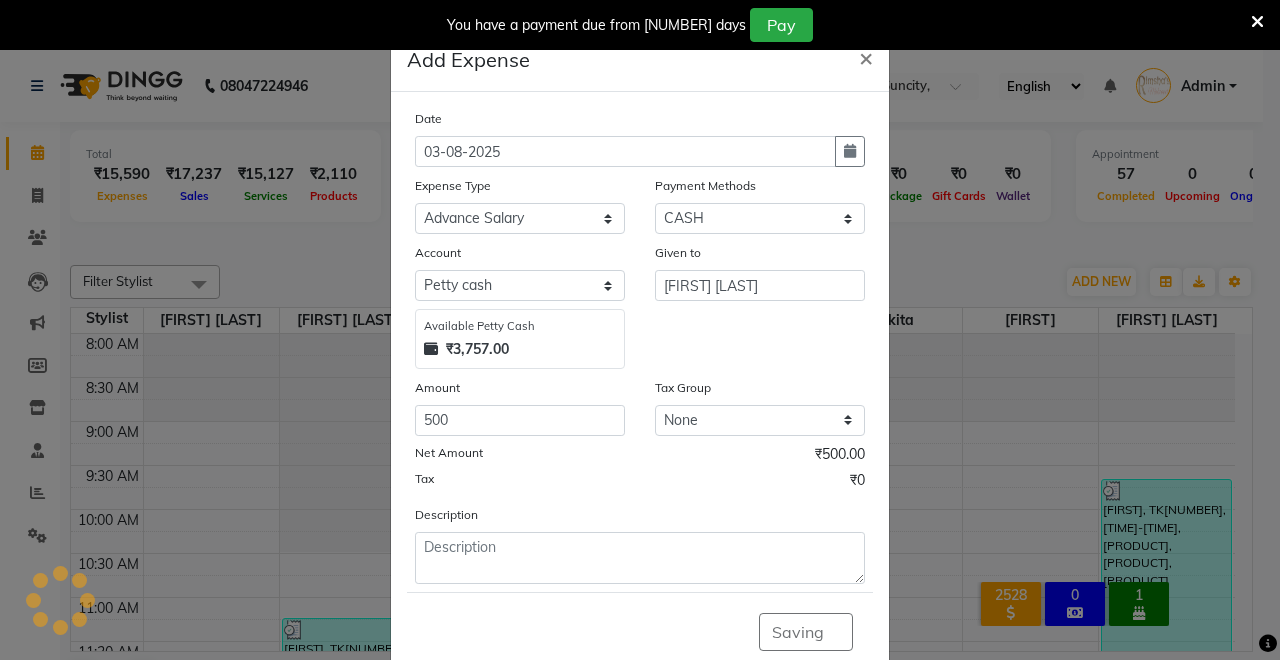 click on "Add Expense  × Date 03-08-2025 Expense Type Select Advance Salary Baba Bank Service Charges CLEANING Clinical charges DM SIR DUSTBIN electricity bill Other PAMPHLETS Pandit G Priyanka mam Product Rent Salary SOFA Staff Snacks Tax Tea & Refreshment T SHIRT PRINT Utilities Water Bottle Payment Methods Select CASH UPI Coupon PhonePe Points Gift Card Wallet CARD Prepaid Voucher Package Account Select Petty cash Default account UPI ACCOUNT Available Petty Cash ₹3,757.00 Given to Sachin Dangoriya Amount 500 Tax Group None GST Net Amount ₹500.00 Tax ₹0 Description  Saving" 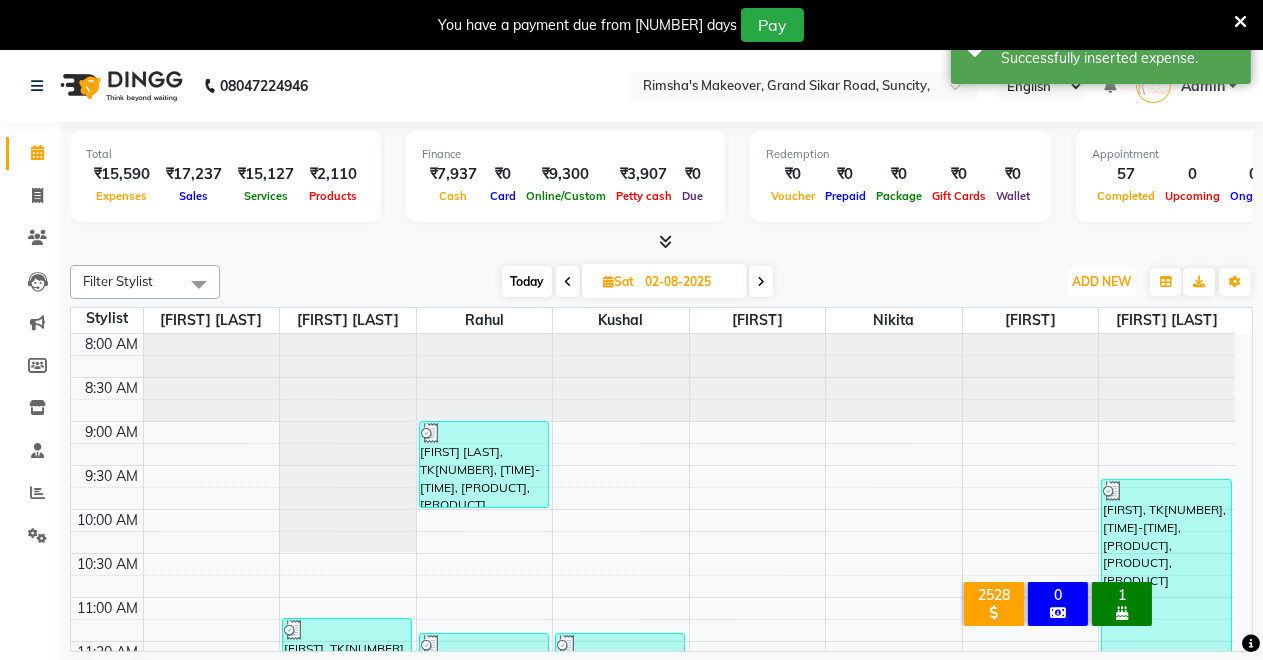 click on "ADD NEW" at bounding box center [1101, 281] 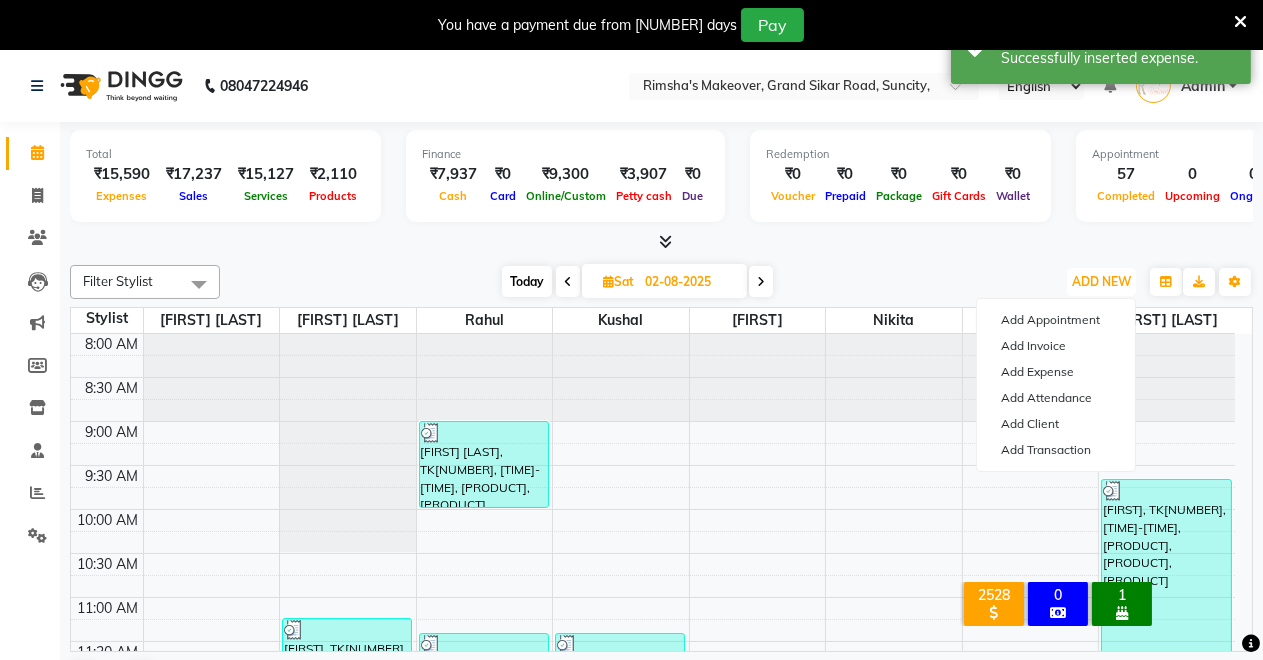 click on "ADD NEW" at bounding box center (1101, 281) 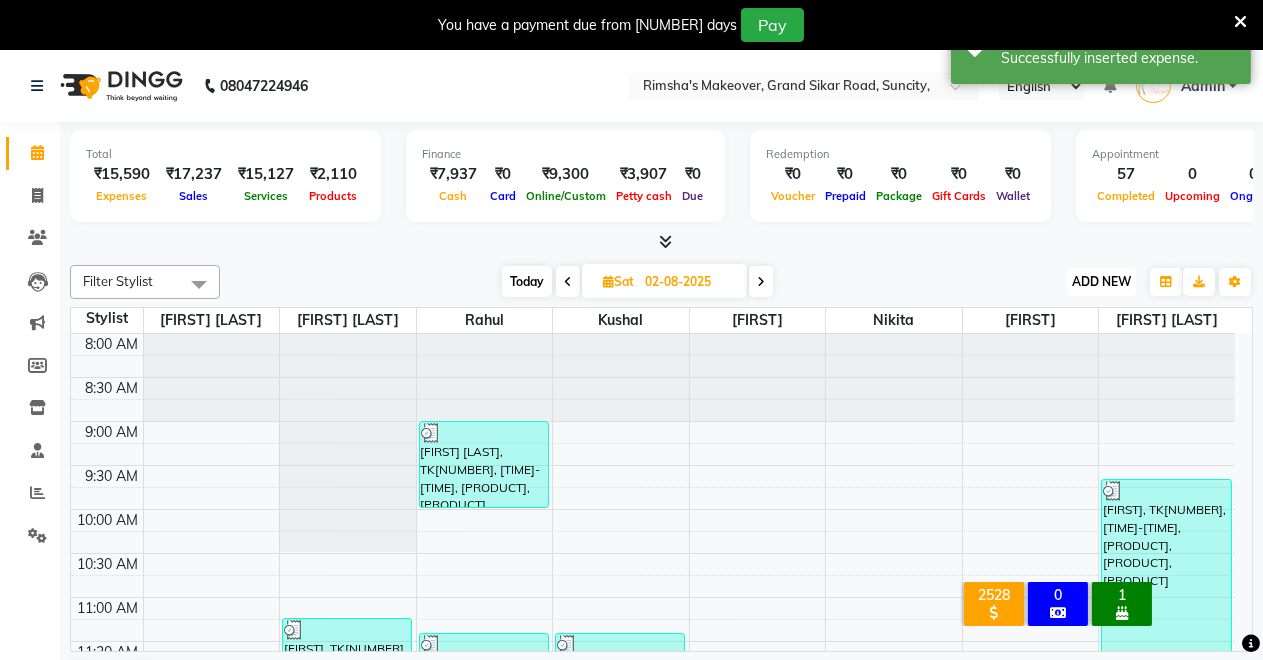 click on "ADD NEW" at bounding box center (1101, 281) 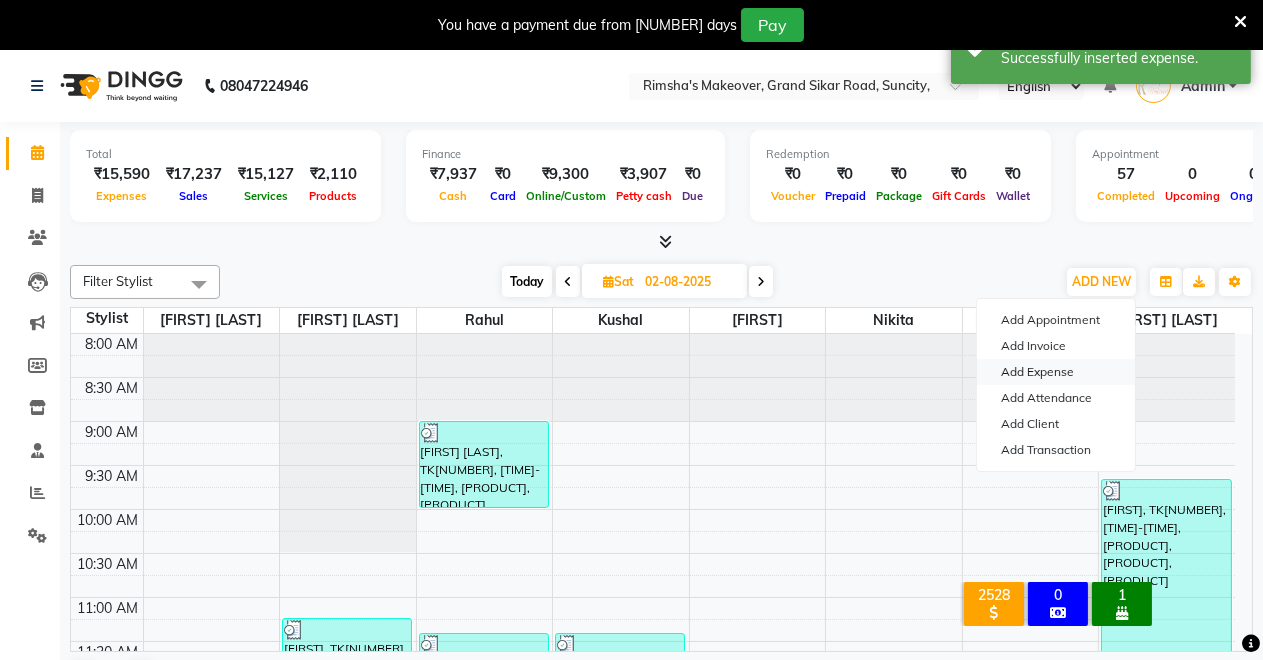 click on "Add Expense" at bounding box center [1056, 372] 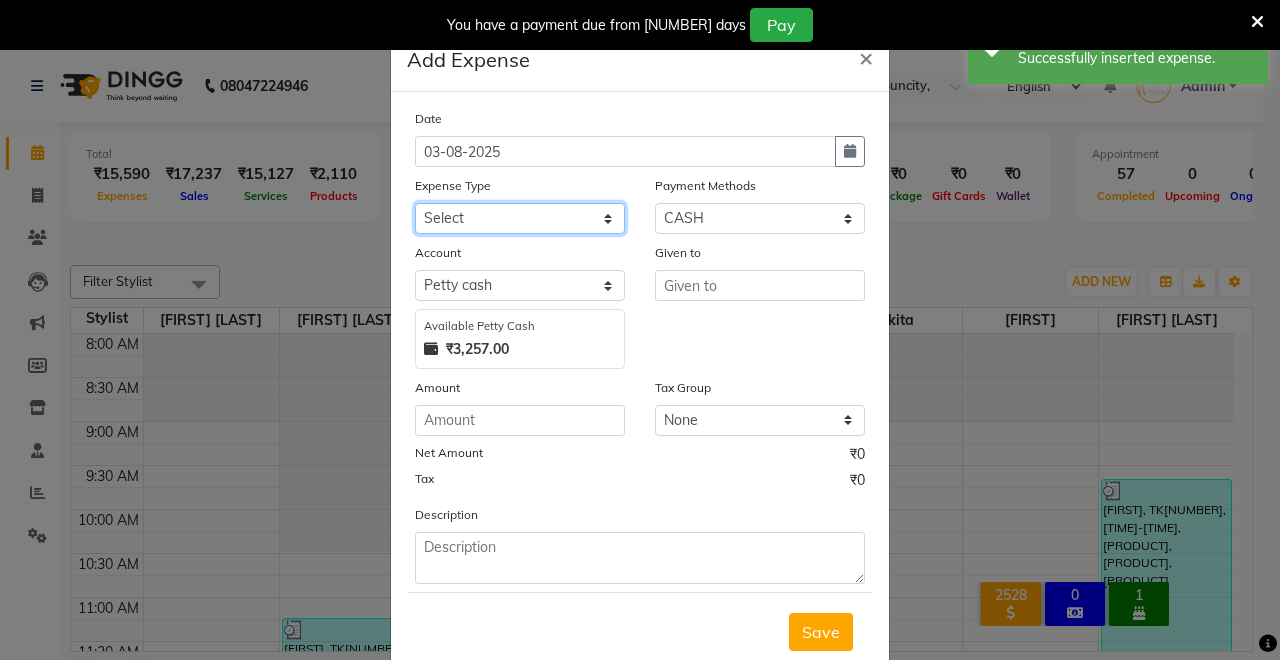 click on "Select Advance Salary Baba Bank Service Charges CLEANING Clinical charges DM SIR DUSTBIN electricity bill Other PAMPHLETS Pandit G Priyanka mam Product Rent Salary SOFA Staff Snacks Tax Tea & Refreshment T SHIRT PRINT Utilities Water Bottle" 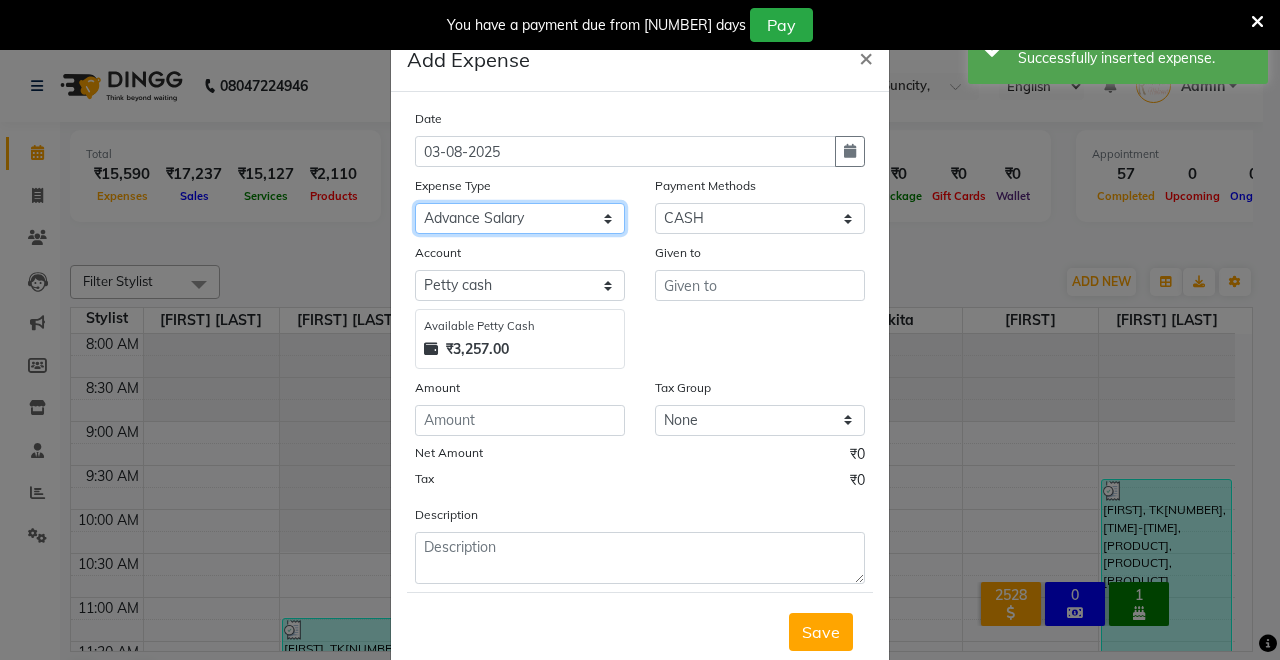click on "Select Advance Salary Baba Bank Service Charges CLEANING Clinical charges DM SIR DUSTBIN electricity bill Other PAMPHLETS Pandit G Priyanka mam Product Rent Salary SOFA Staff Snacks Tax Tea & Refreshment T SHIRT PRINT Utilities Water Bottle" 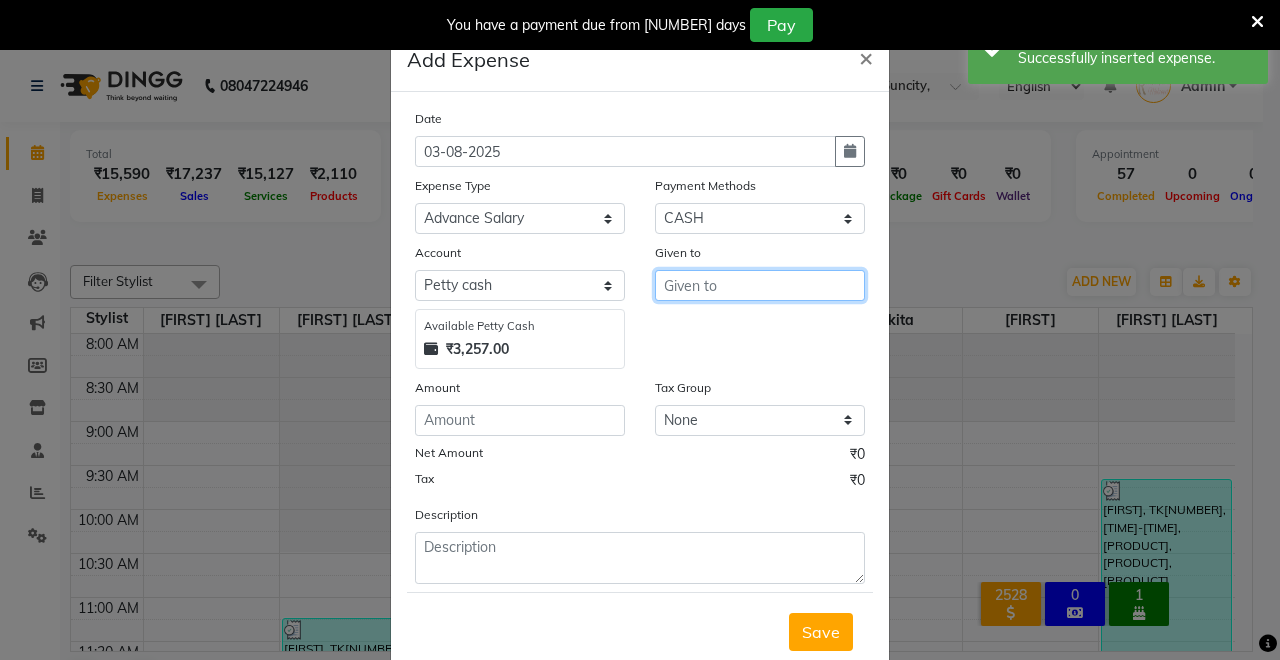 click at bounding box center (760, 285) 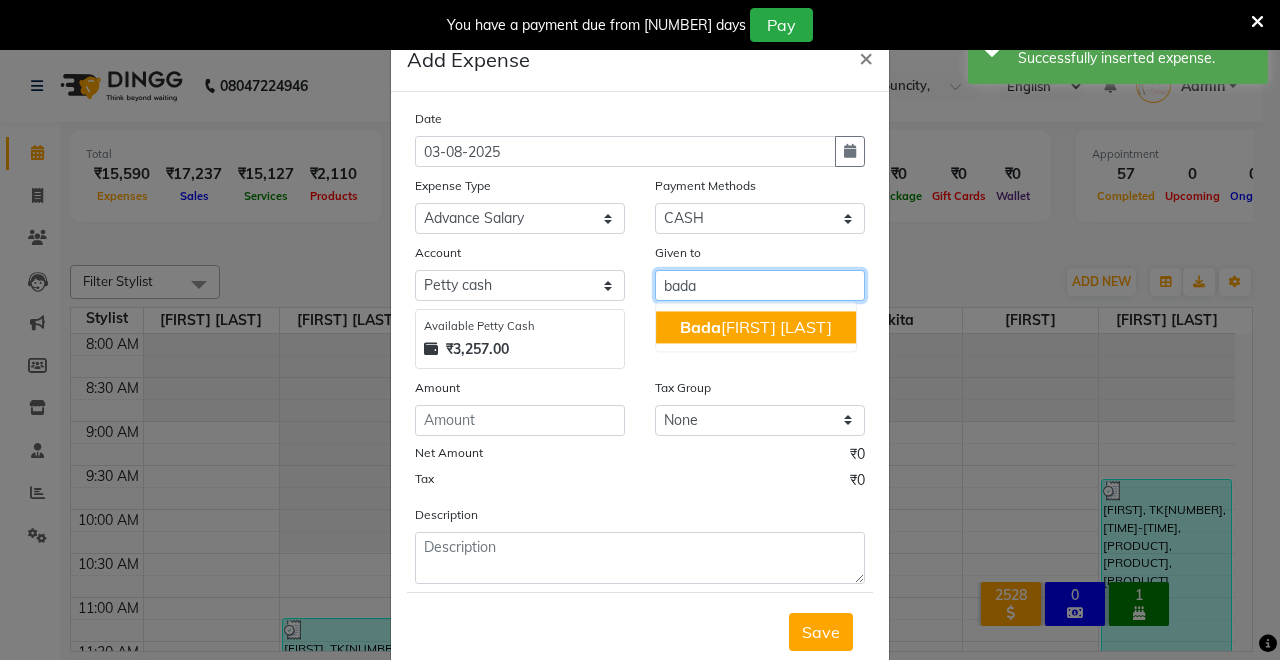 click on "Bada l kumar" at bounding box center [756, 327] 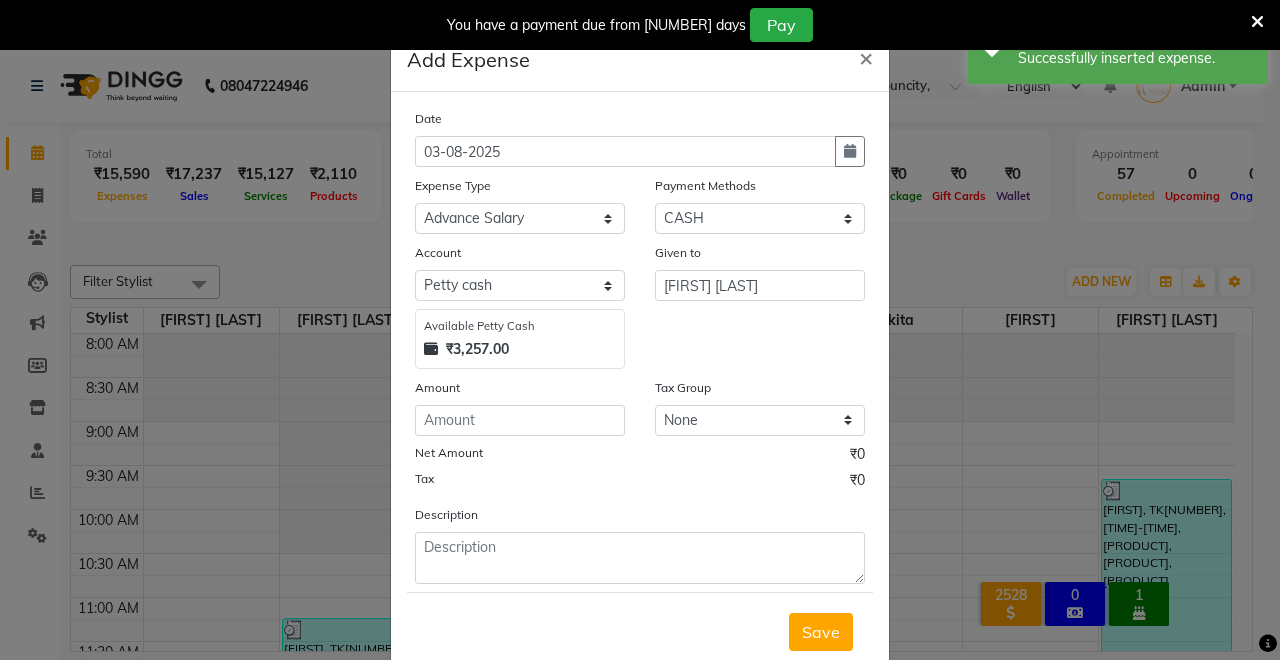 click on "Amount" 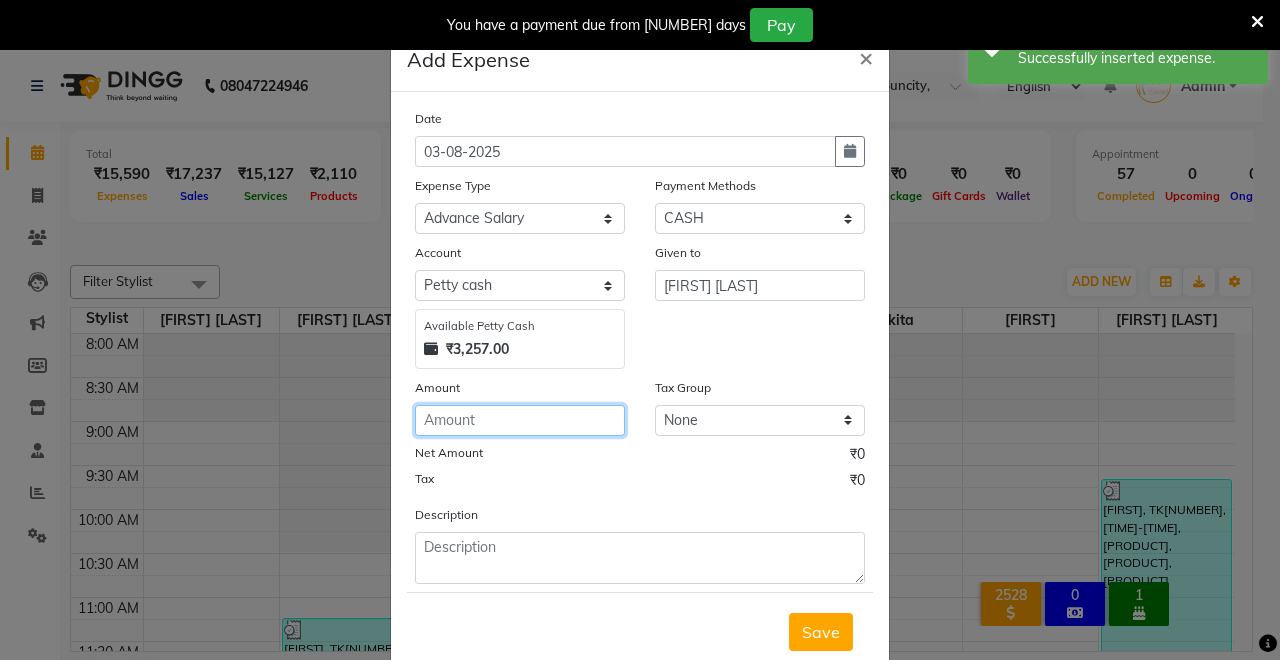 click 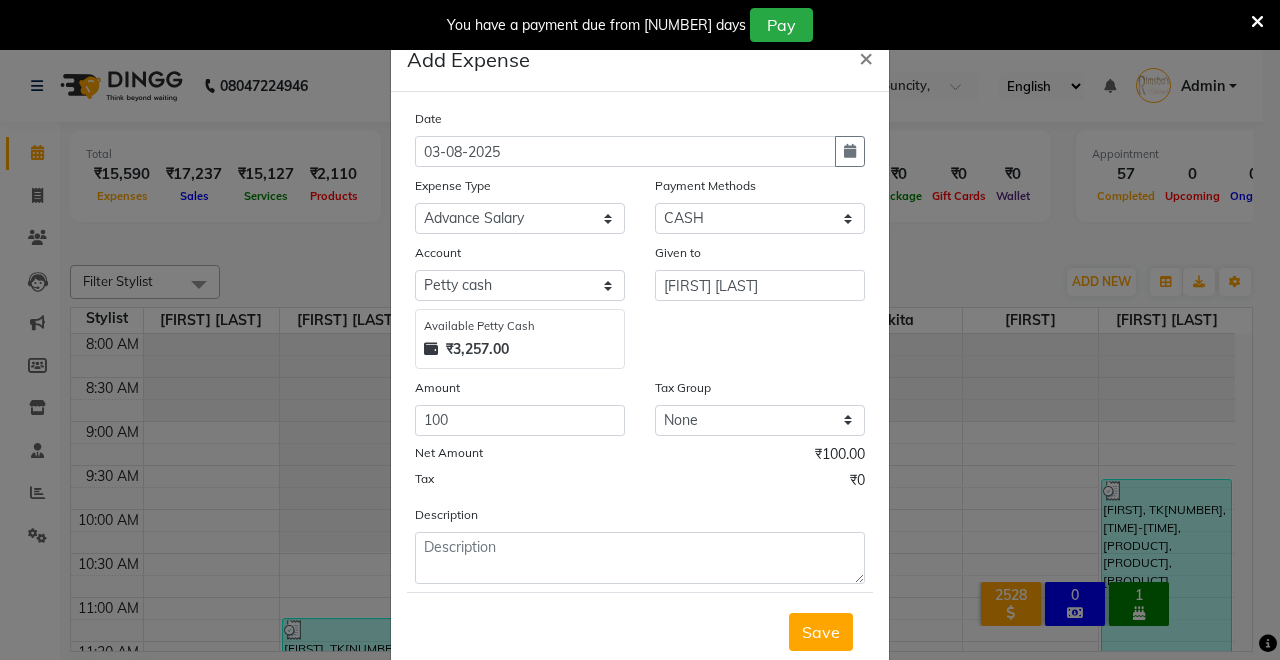 click on "Save" 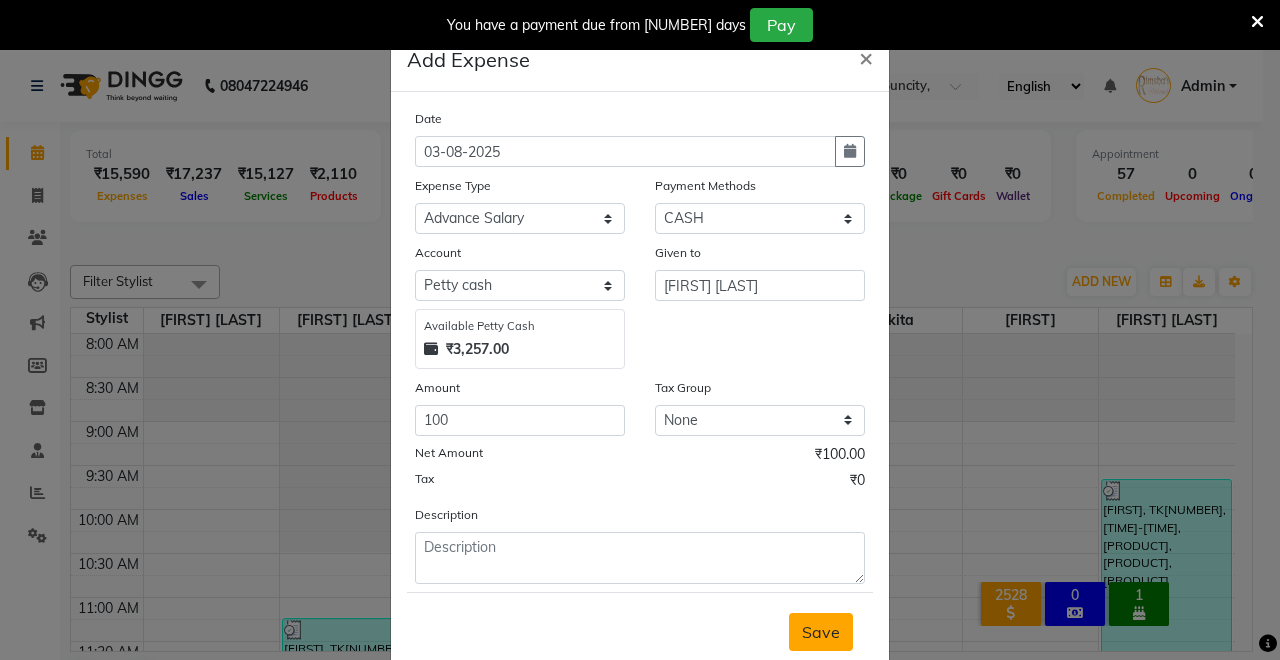click on "Save" at bounding box center [821, 632] 